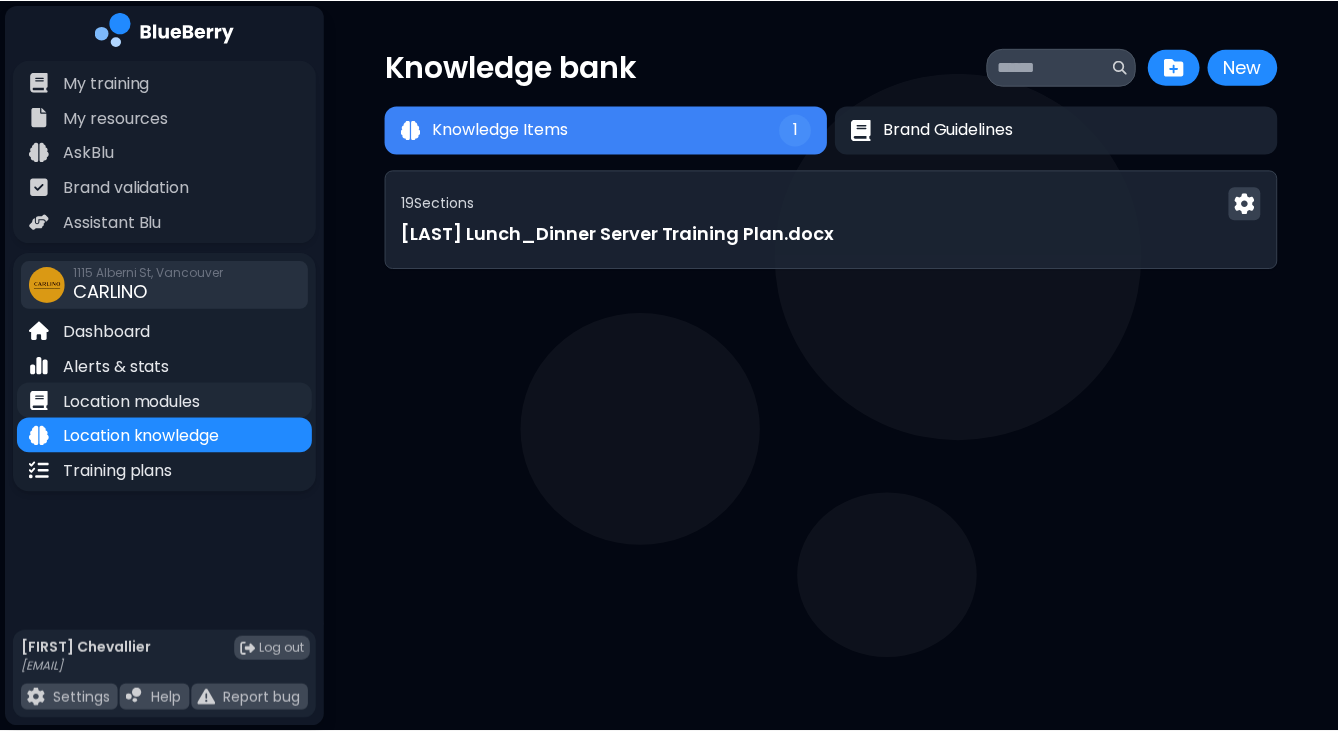 scroll, scrollTop: 0, scrollLeft: 0, axis: both 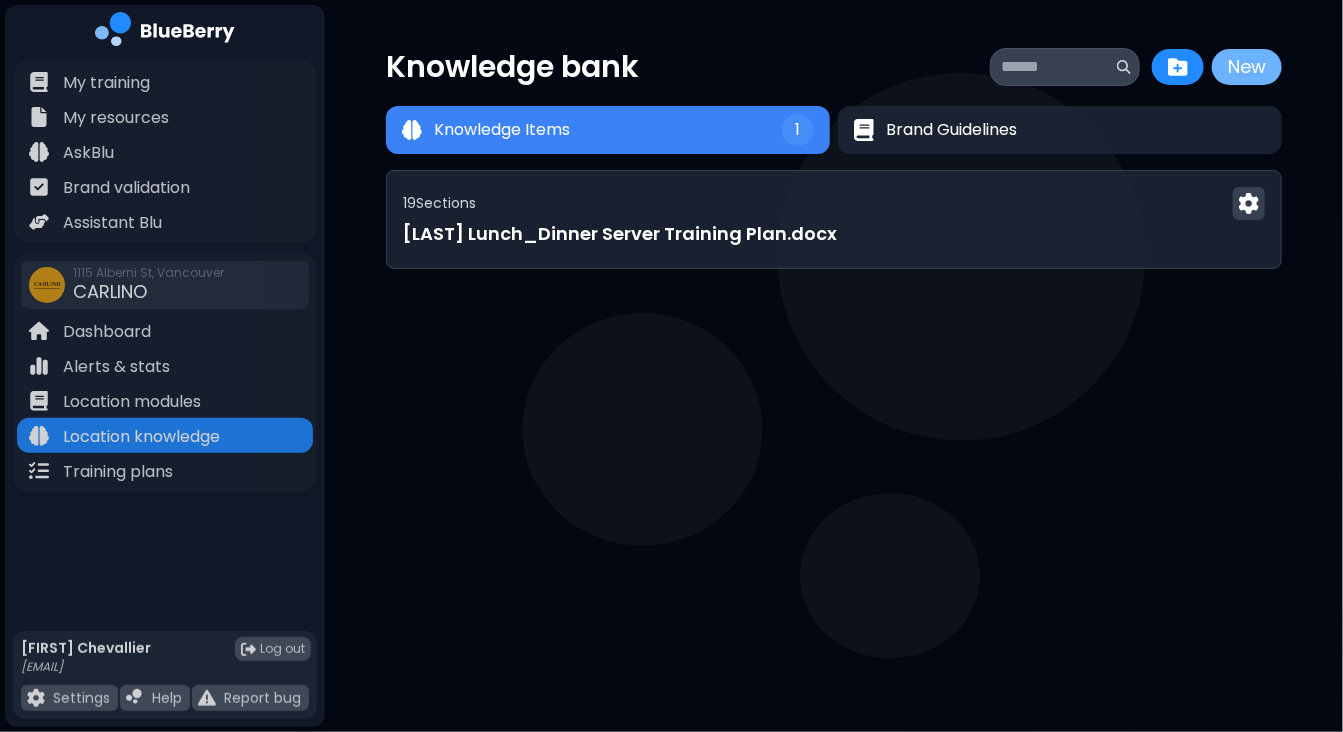click on "New" at bounding box center (1247, 67) 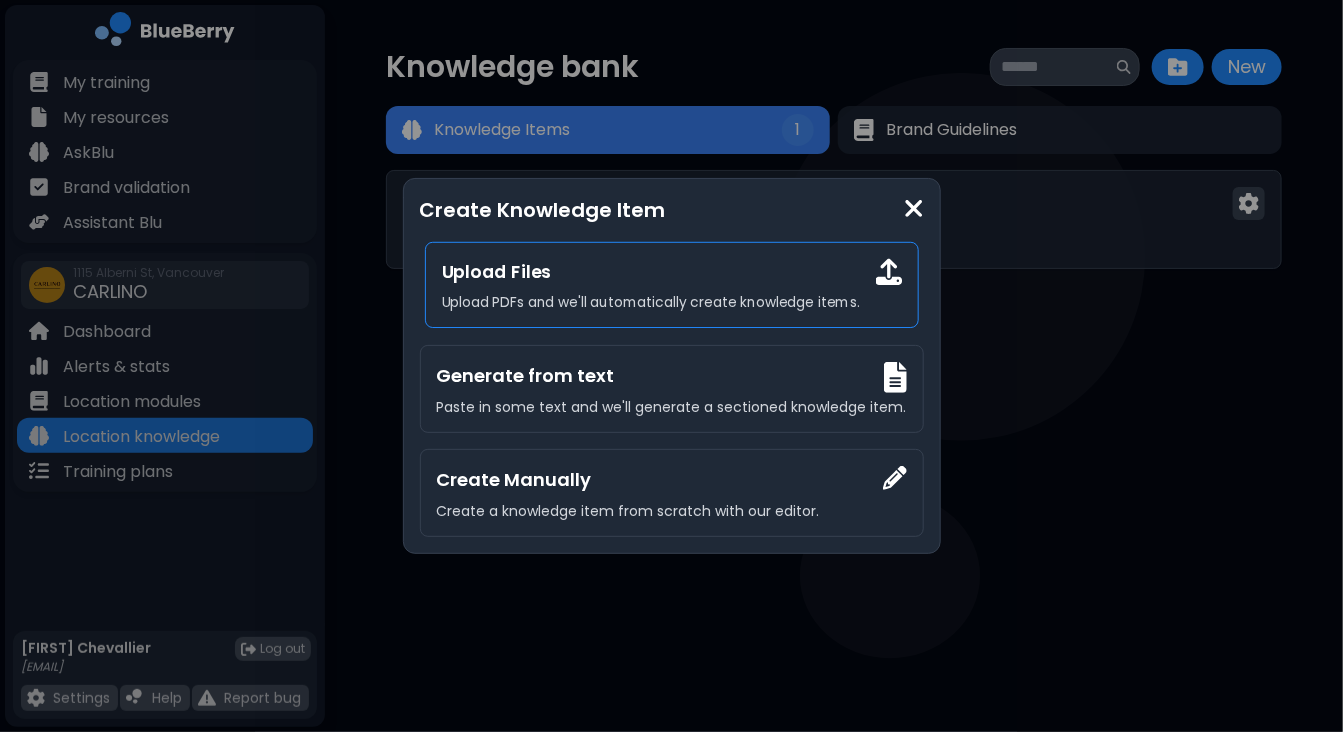 click on "Upload Files" at bounding box center (671, 272) 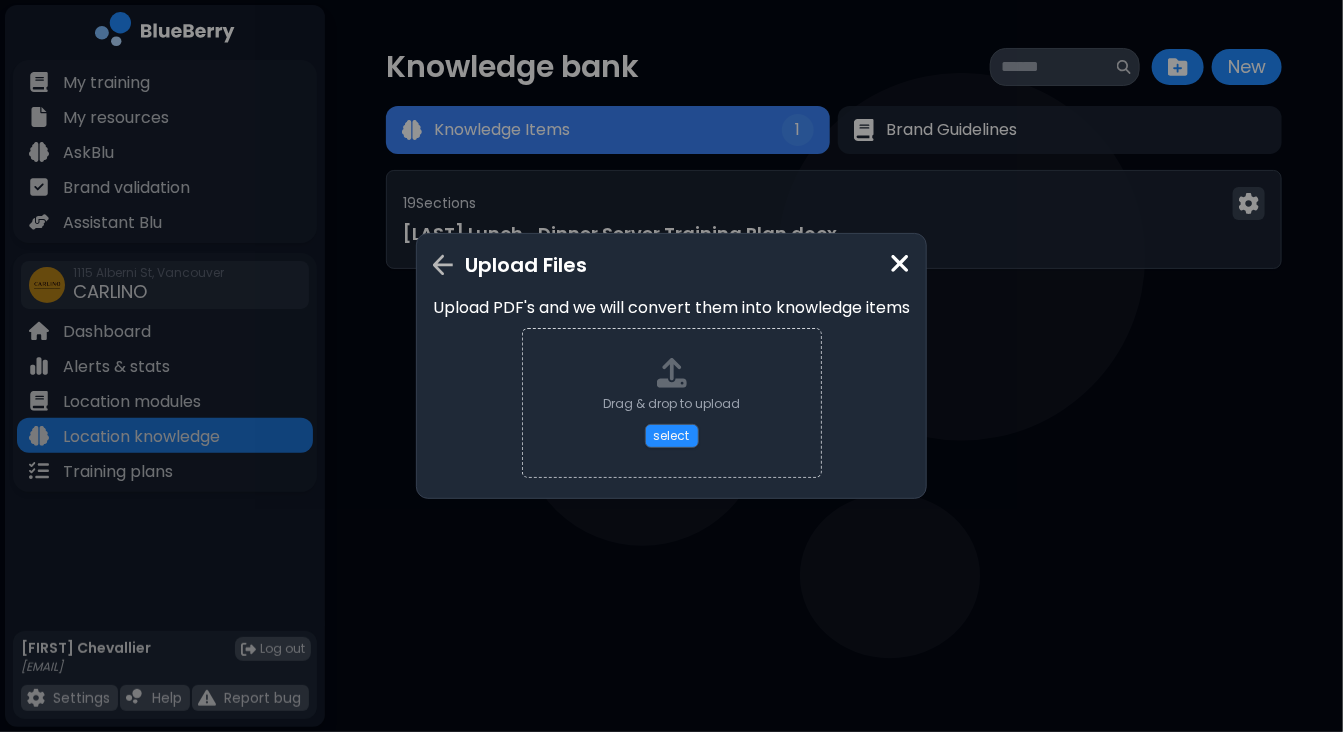 click on "Drag & drop to upload select" at bounding box center [671, 403] 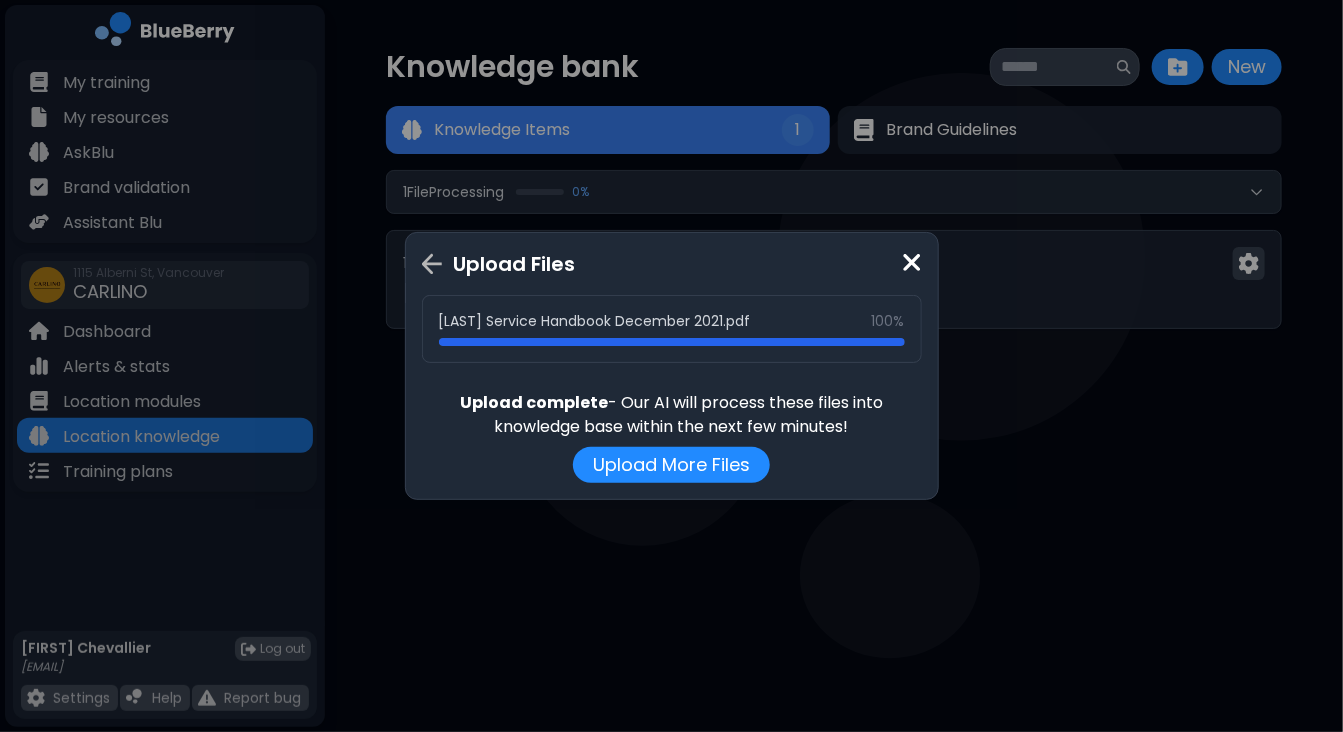click at bounding box center [912, 262] 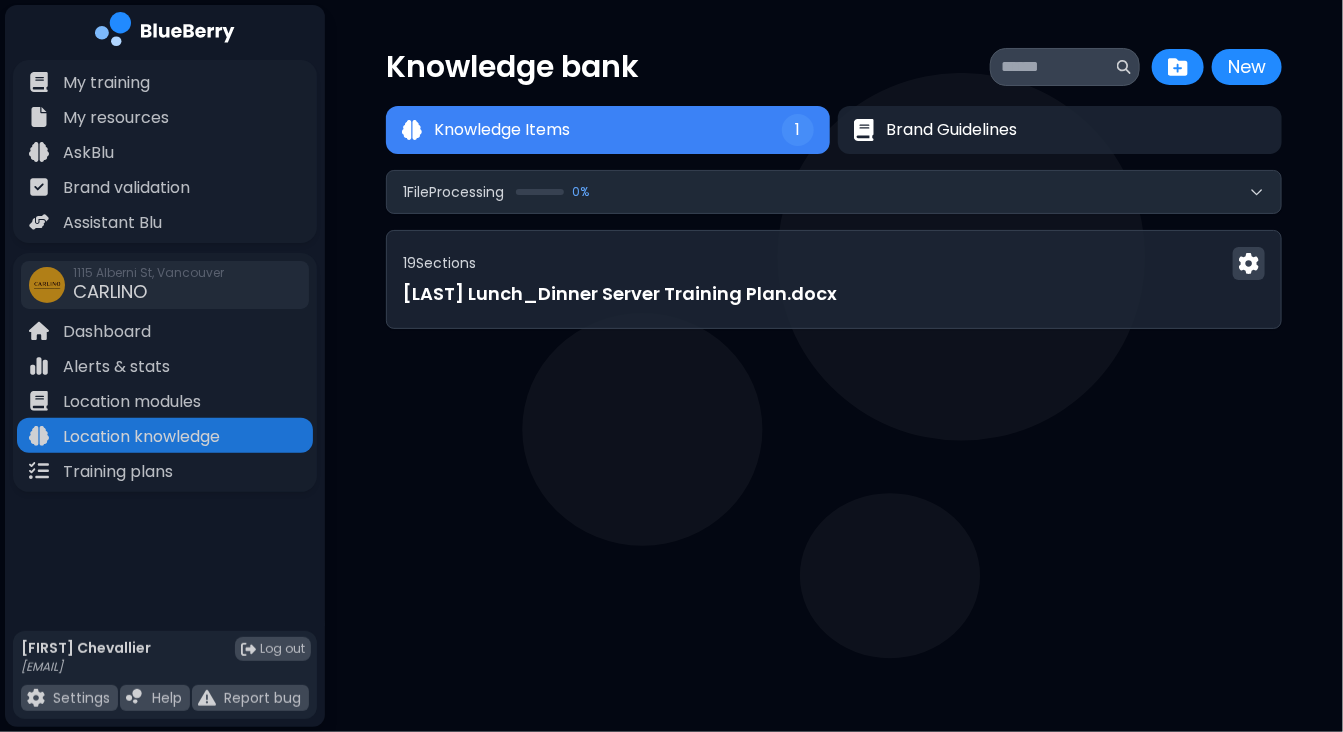 click 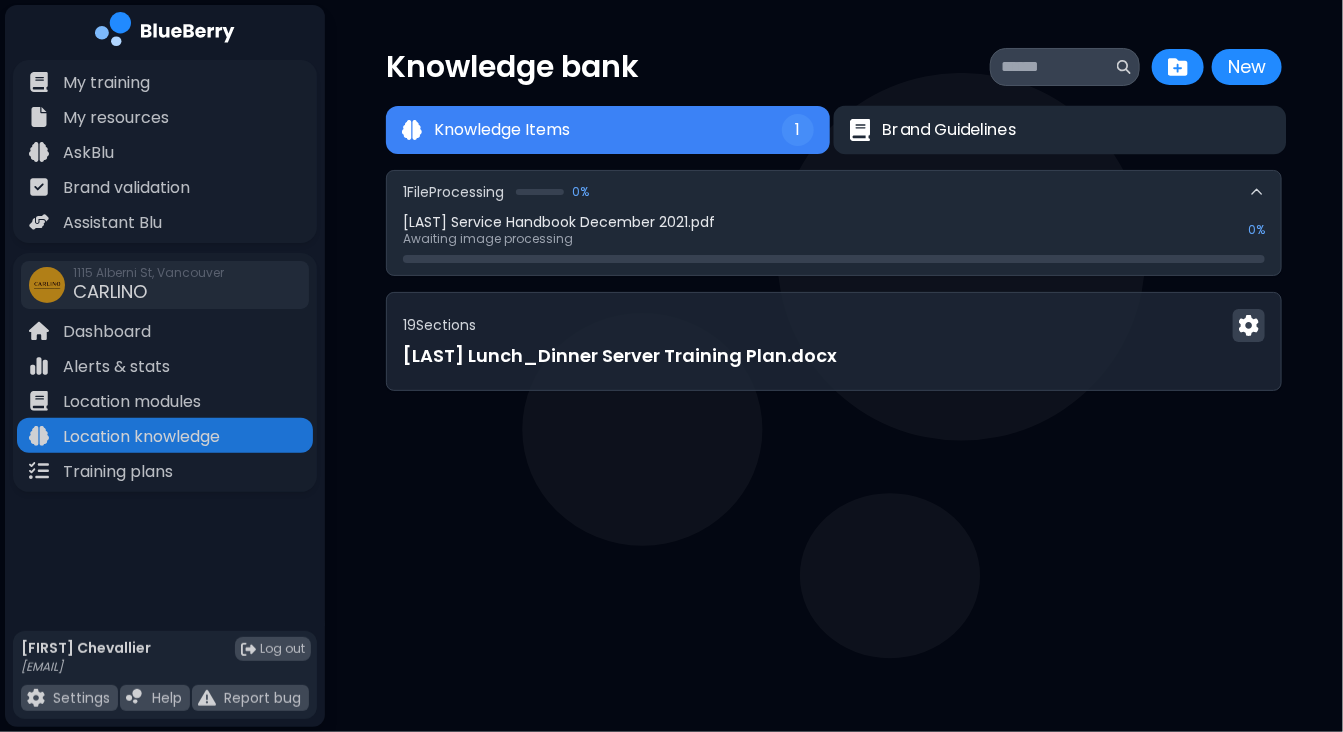 click on "Brand Guidelines" at bounding box center [950, 130] 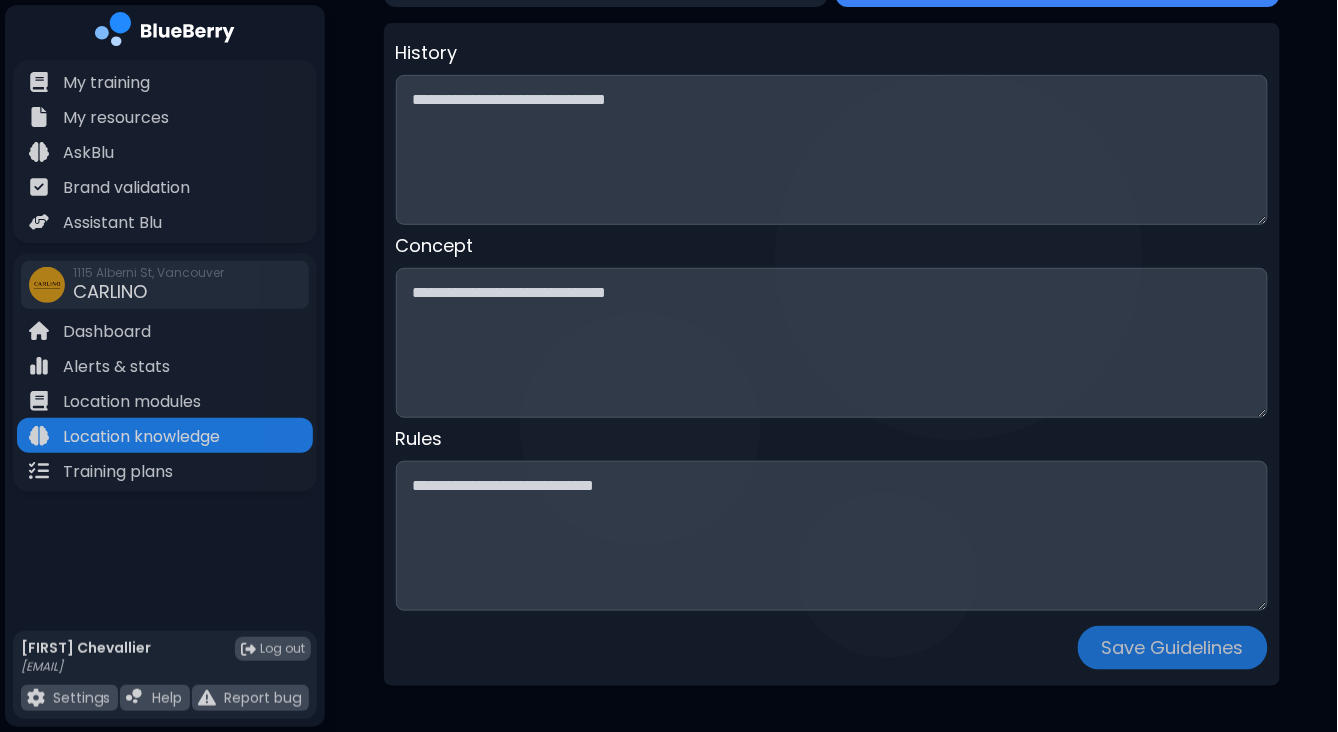 scroll, scrollTop: 0, scrollLeft: 0, axis: both 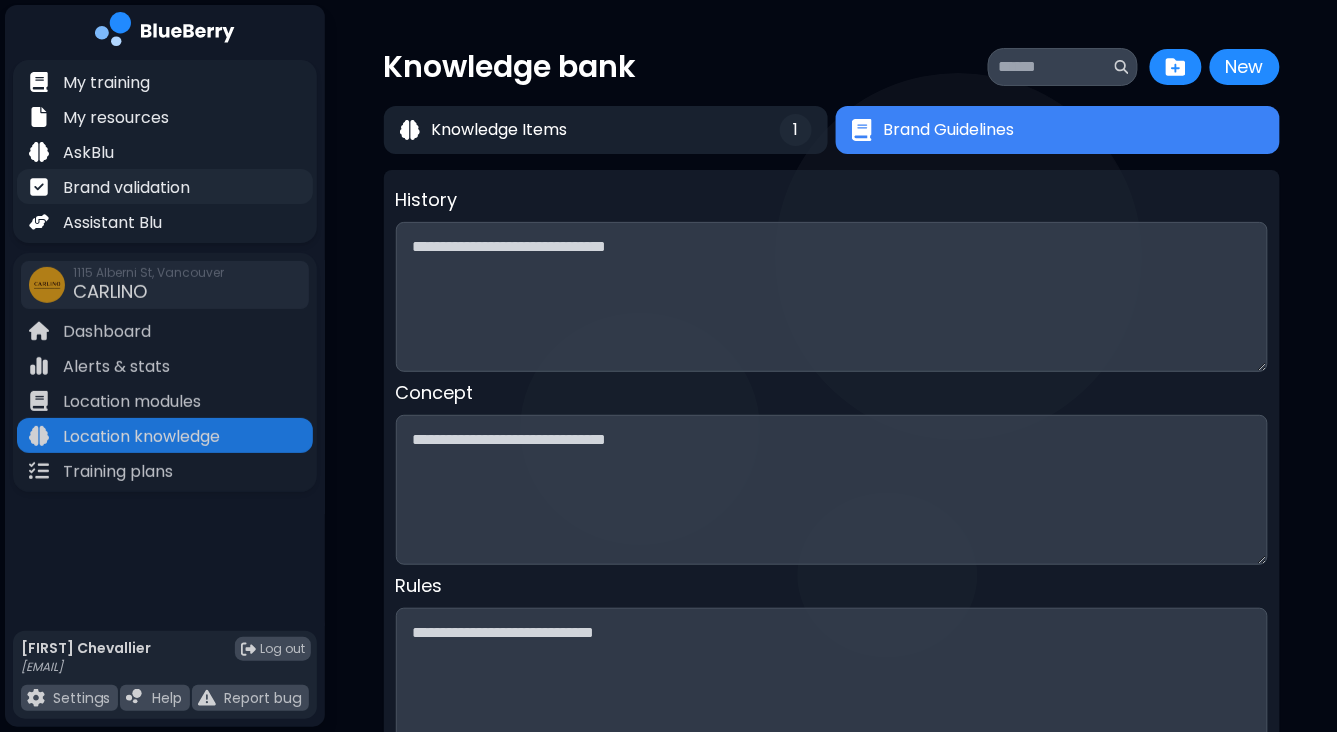 click on "Brand validation" at bounding box center [126, 188] 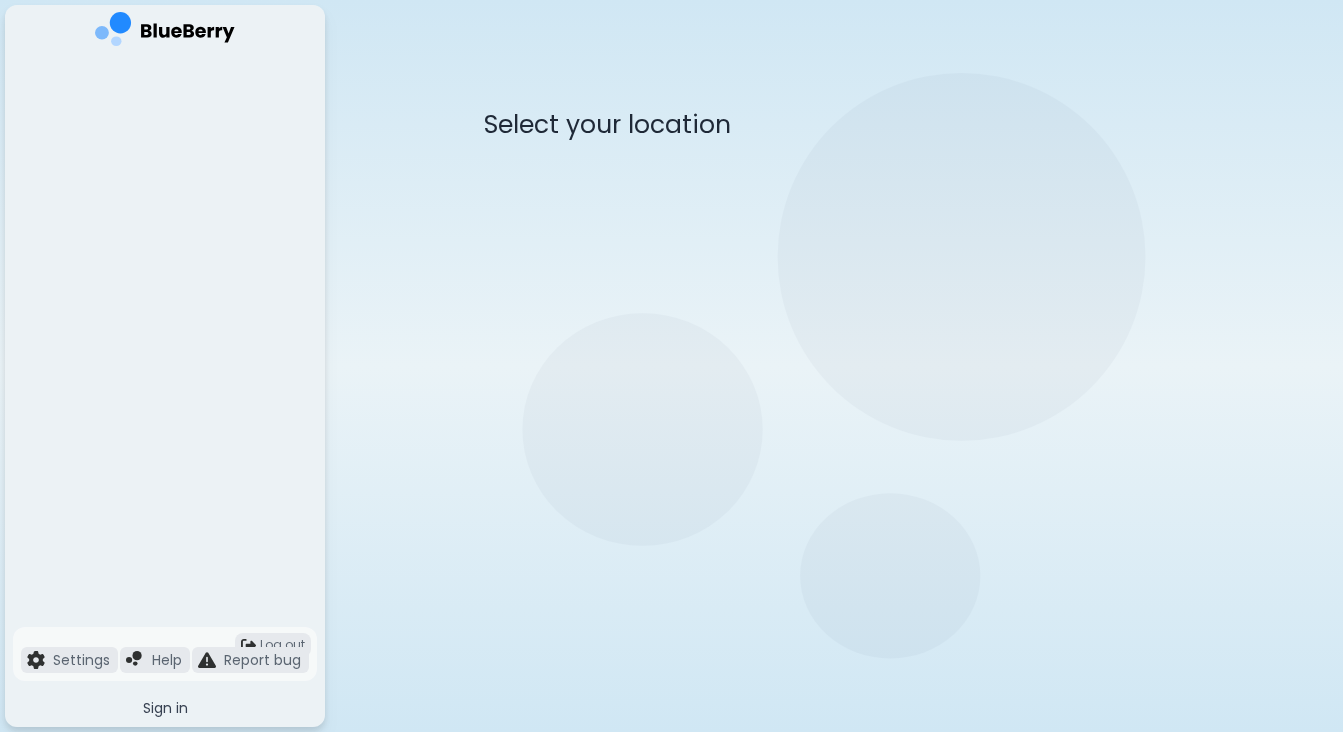 scroll, scrollTop: 0, scrollLeft: 0, axis: both 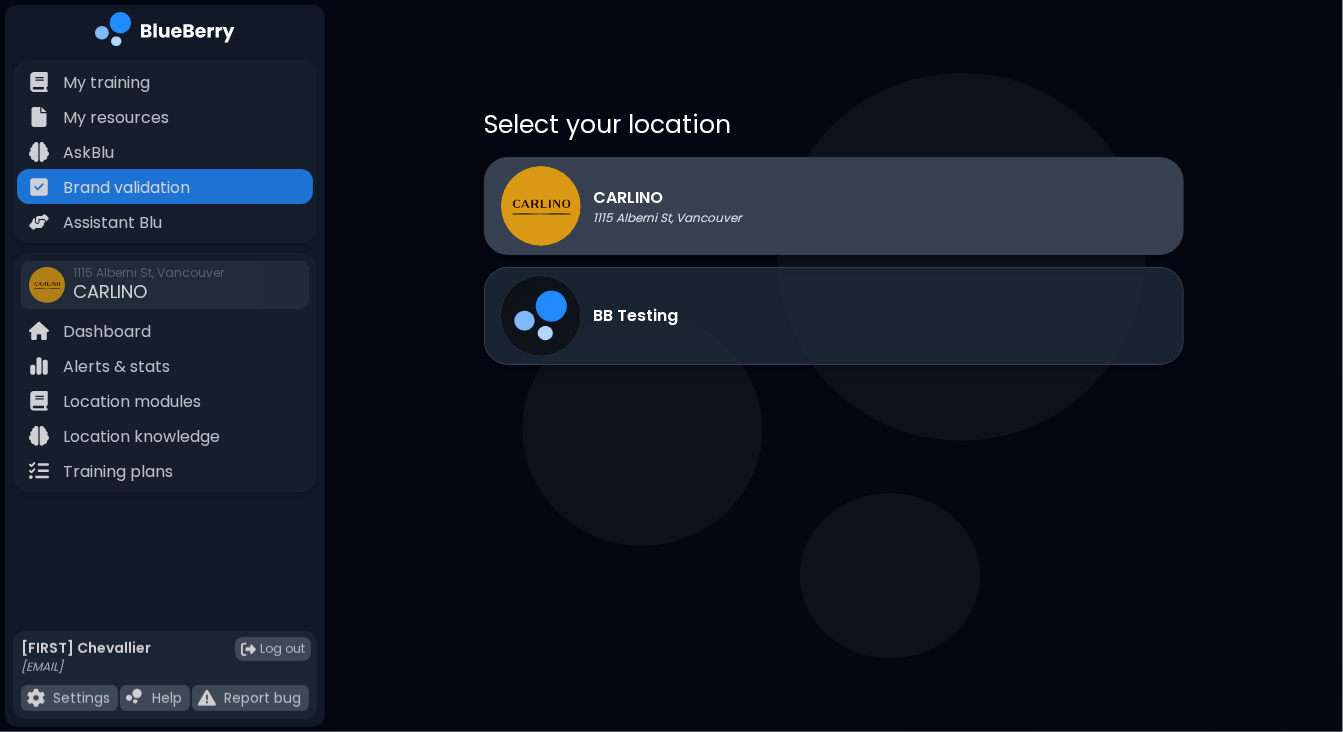 click on "CARLINO" at bounding box center (667, 198) 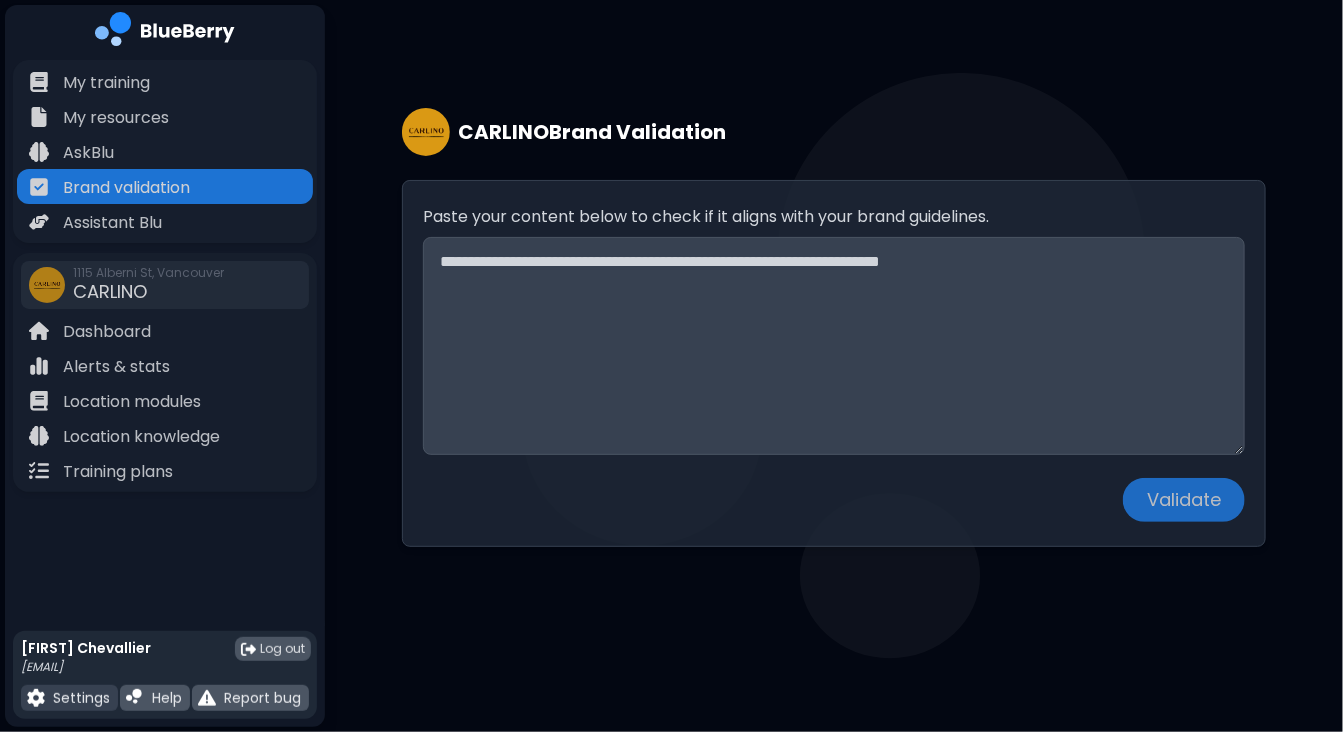click on "Settings" at bounding box center [81, 698] 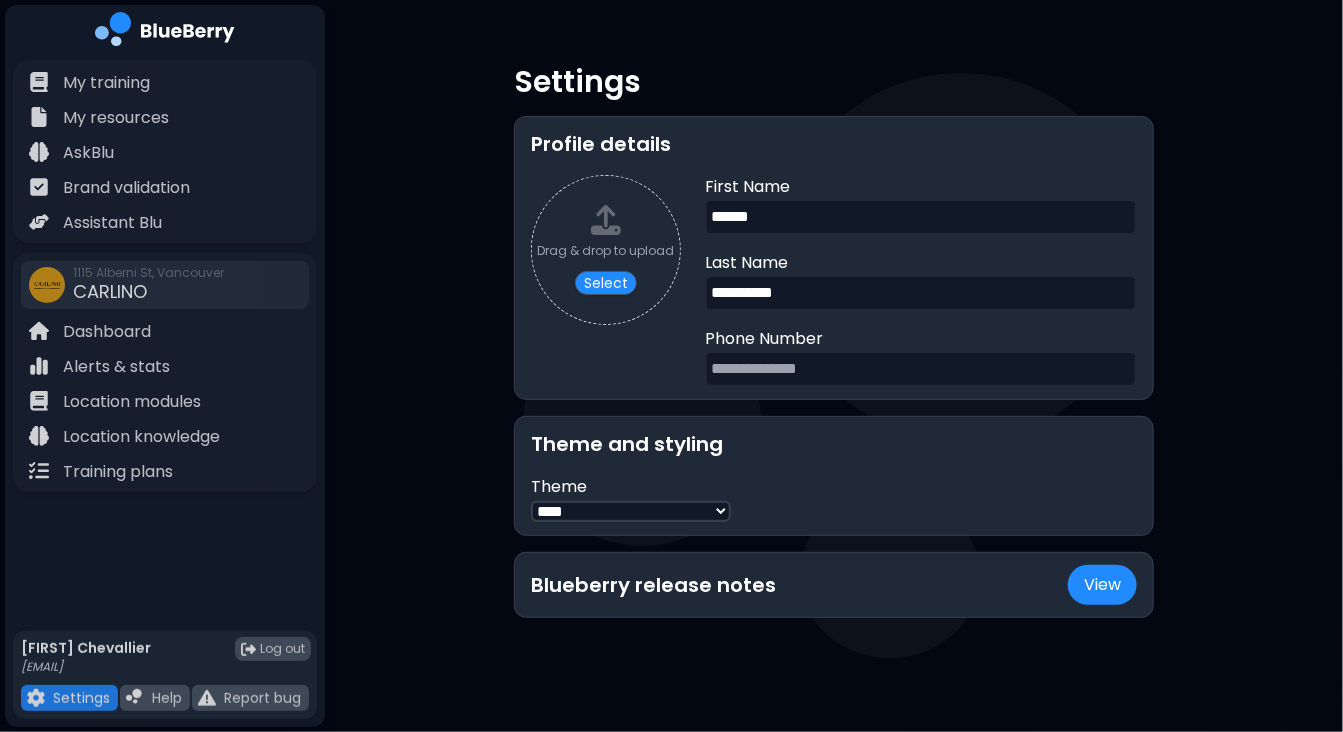 click on "***** ****" at bounding box center [631, 511] 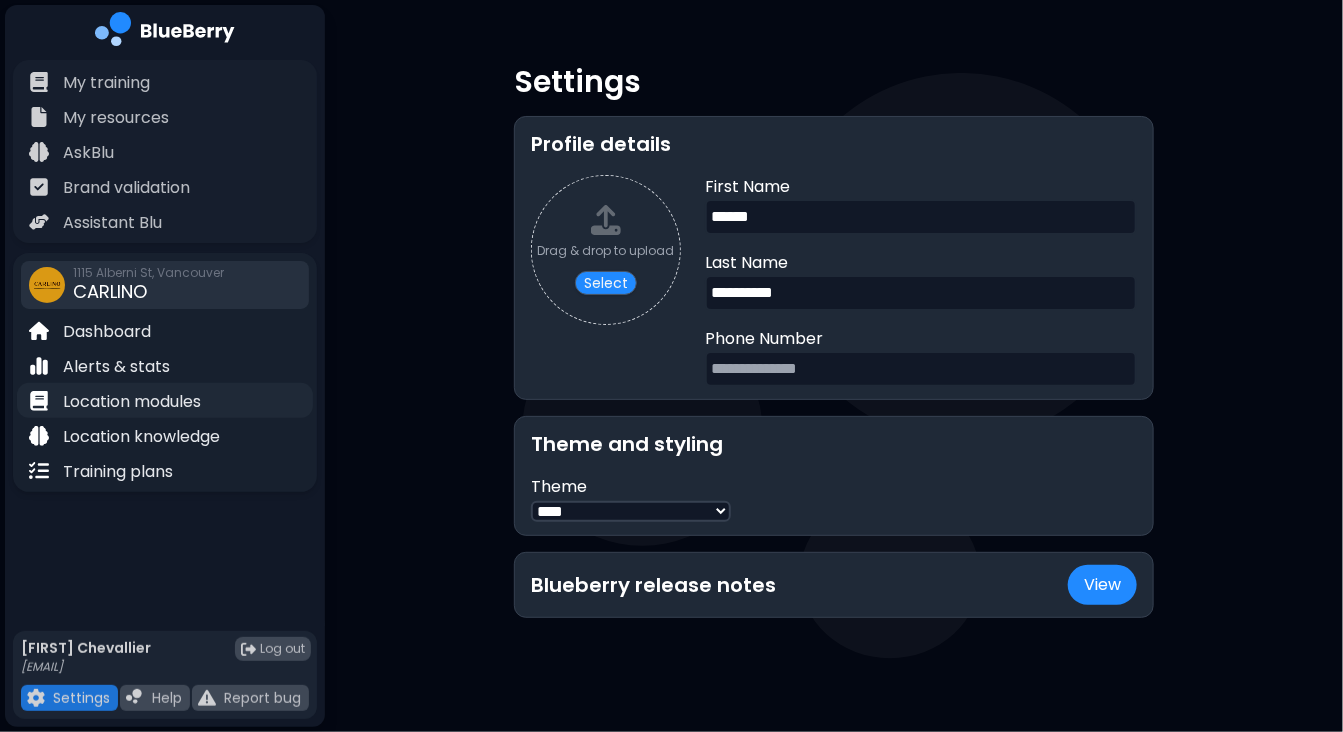 click on "Location modules" at bounding box center (132, 402) 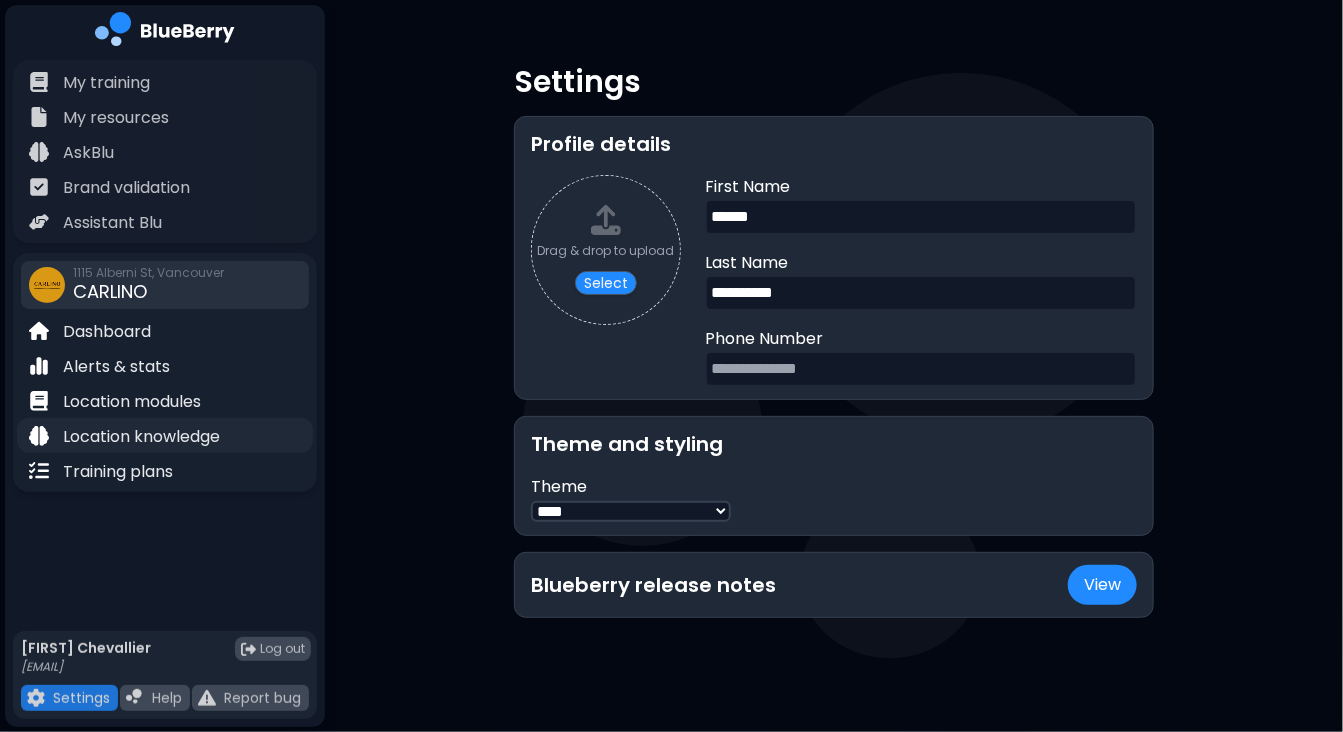click on "Location knowledge" at bounding box center (141, 437) 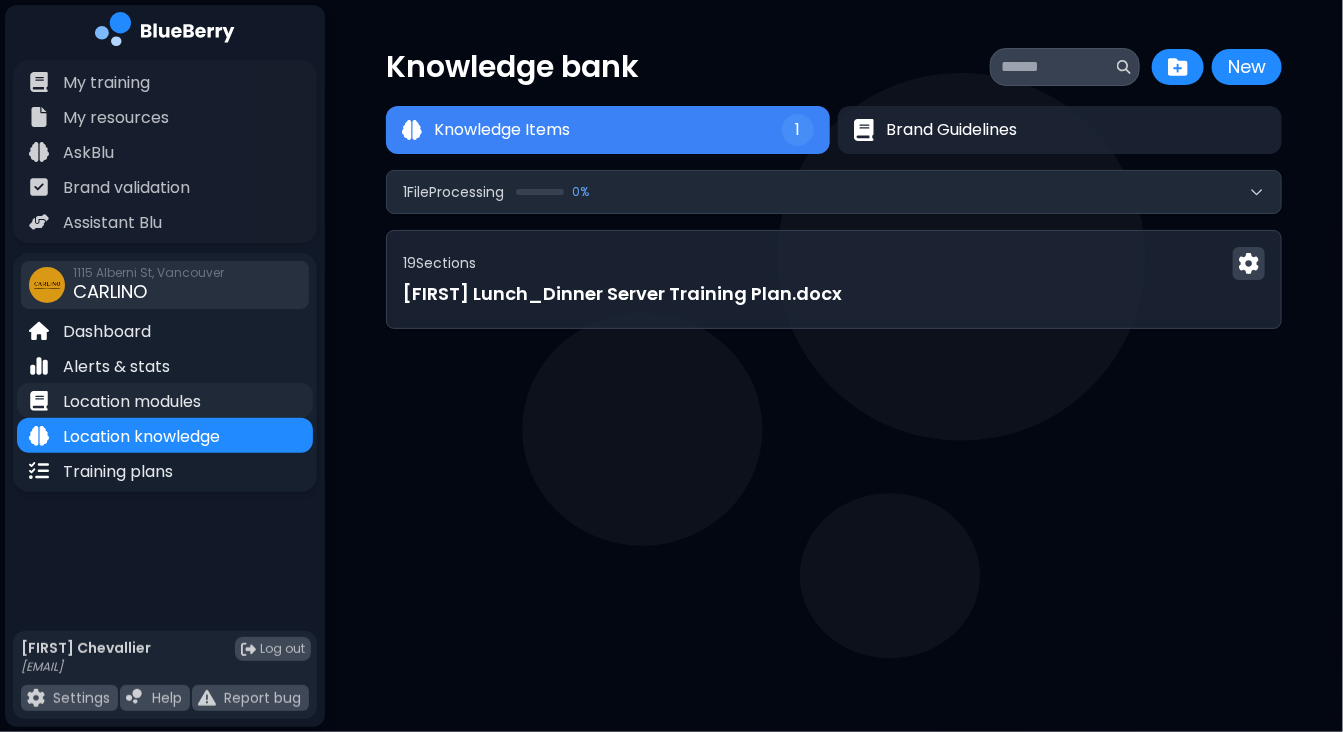 click on "Location modules" at bounding box center [132, 402] 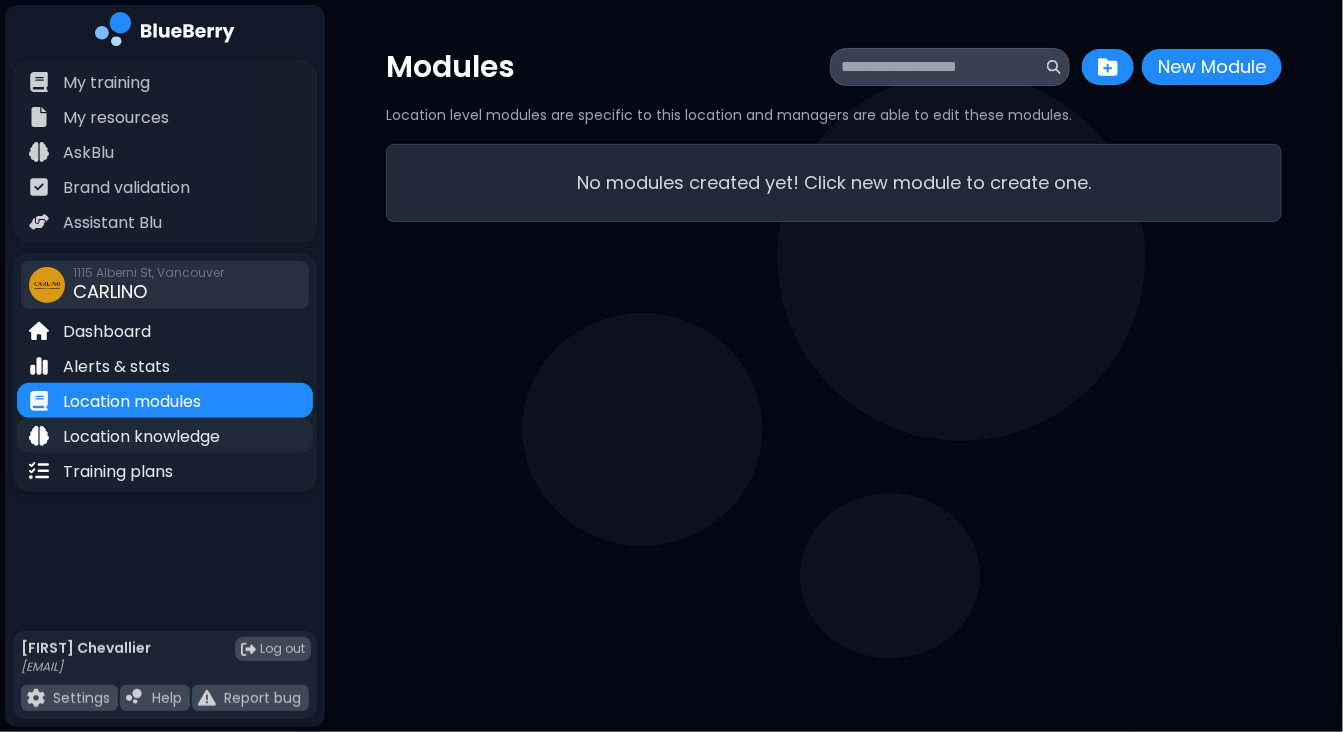 click on "Location knowledge" at bounding box center (141, 437) 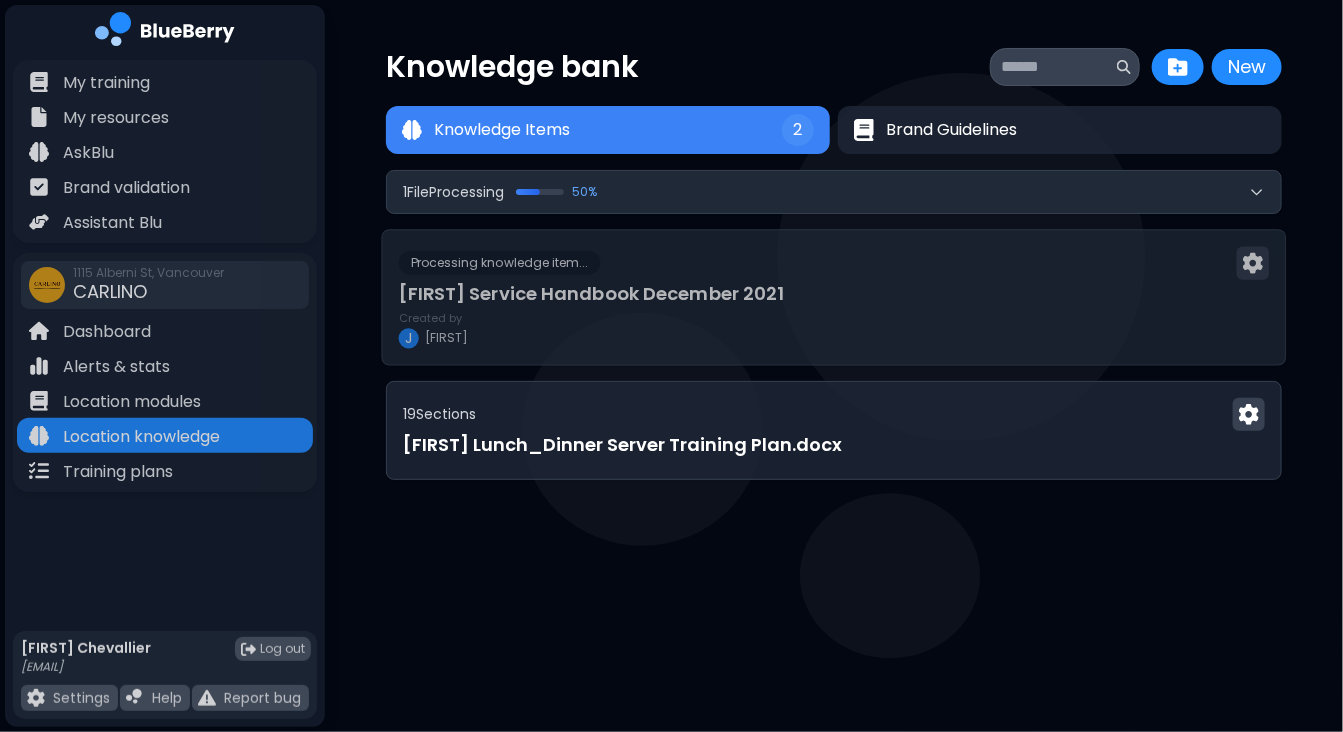 click on "Carlino Service Handbook December 2021" at bounding box center [834, 294] 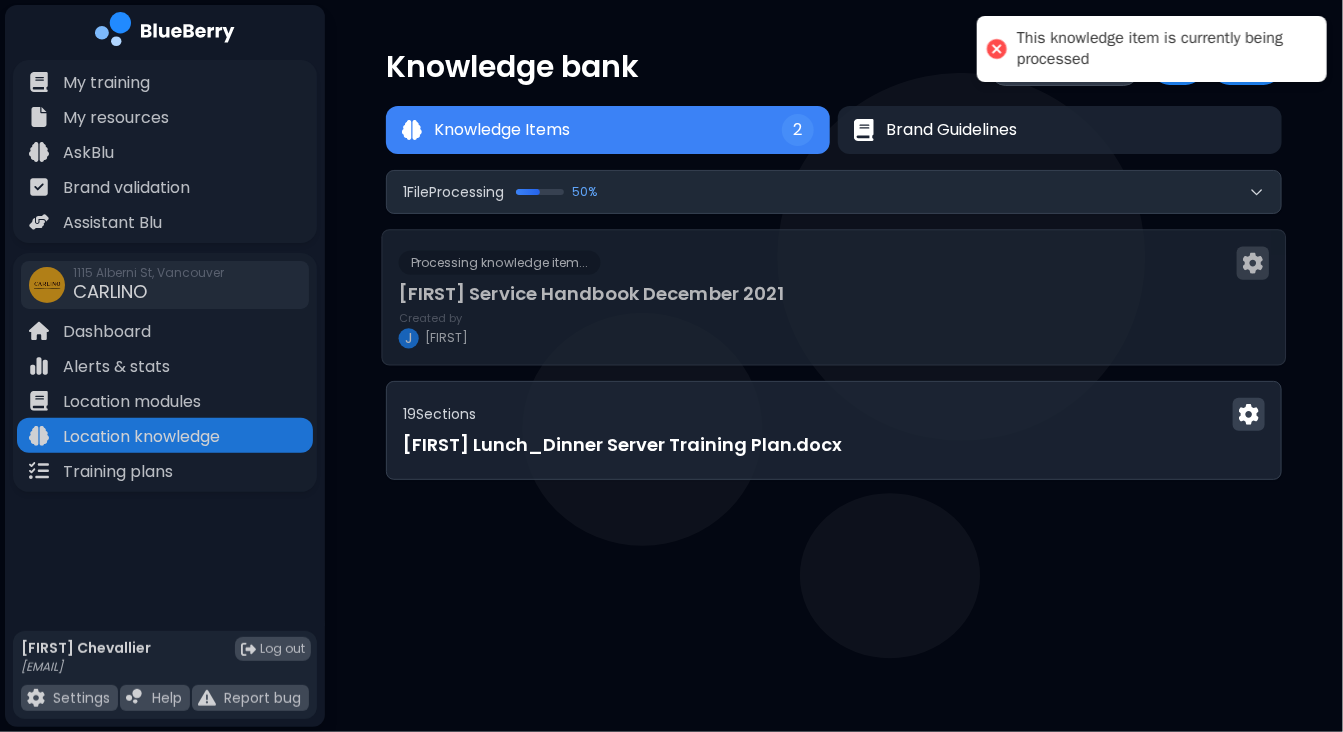 click at bounding box center (1253, 263) 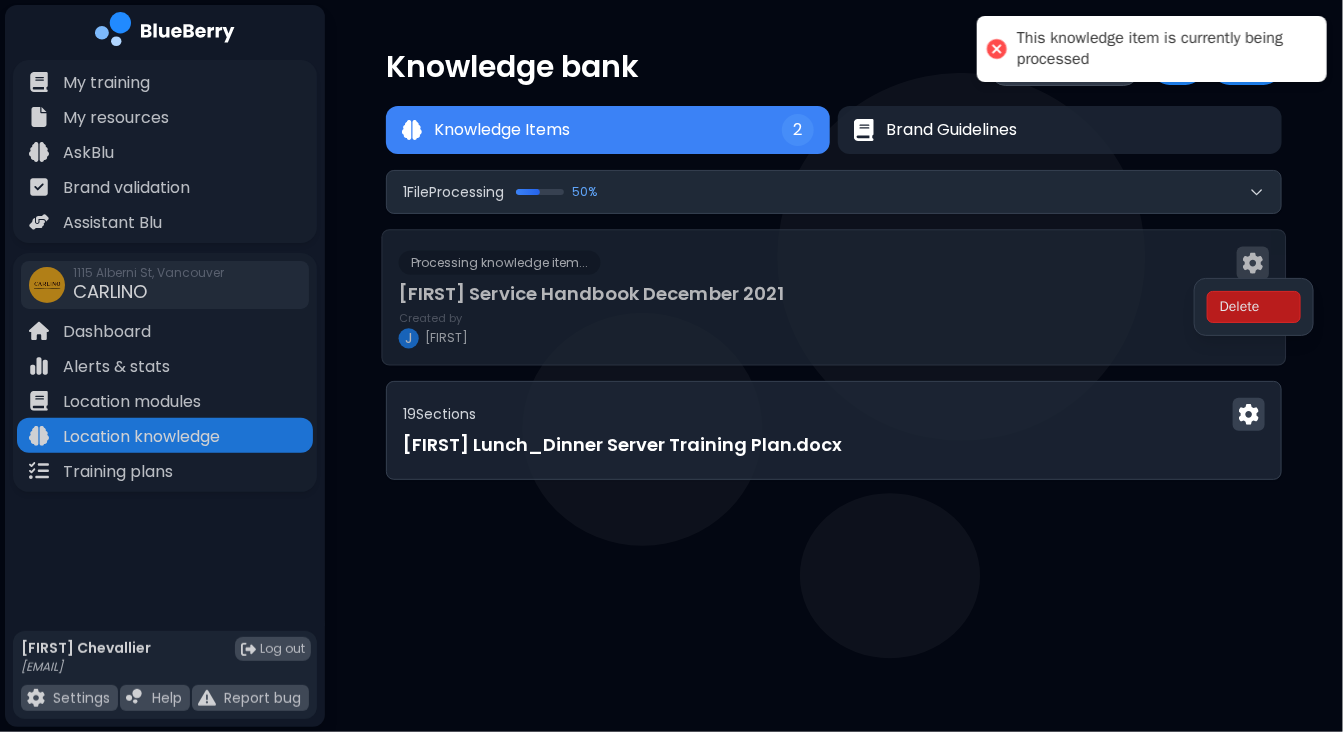 click at bounding box center (1253, 263) 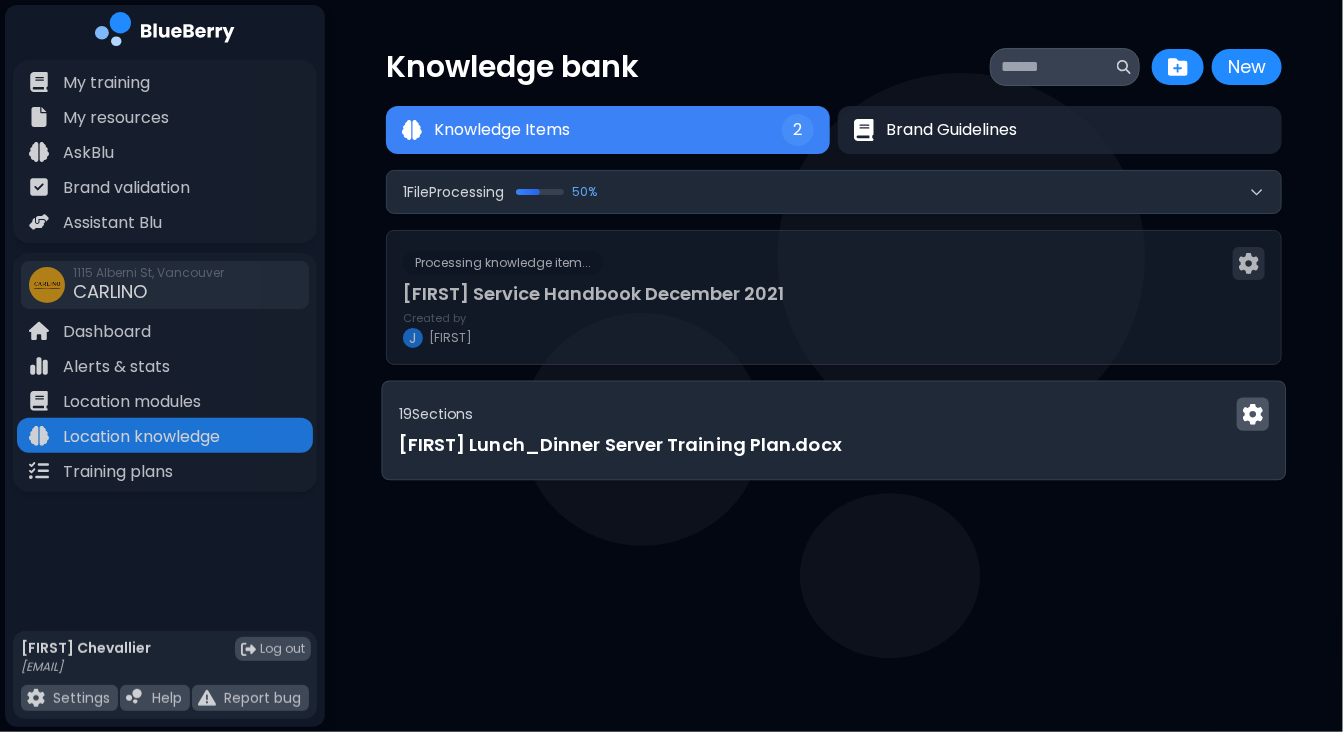 click at bounding box center (1253, 414) 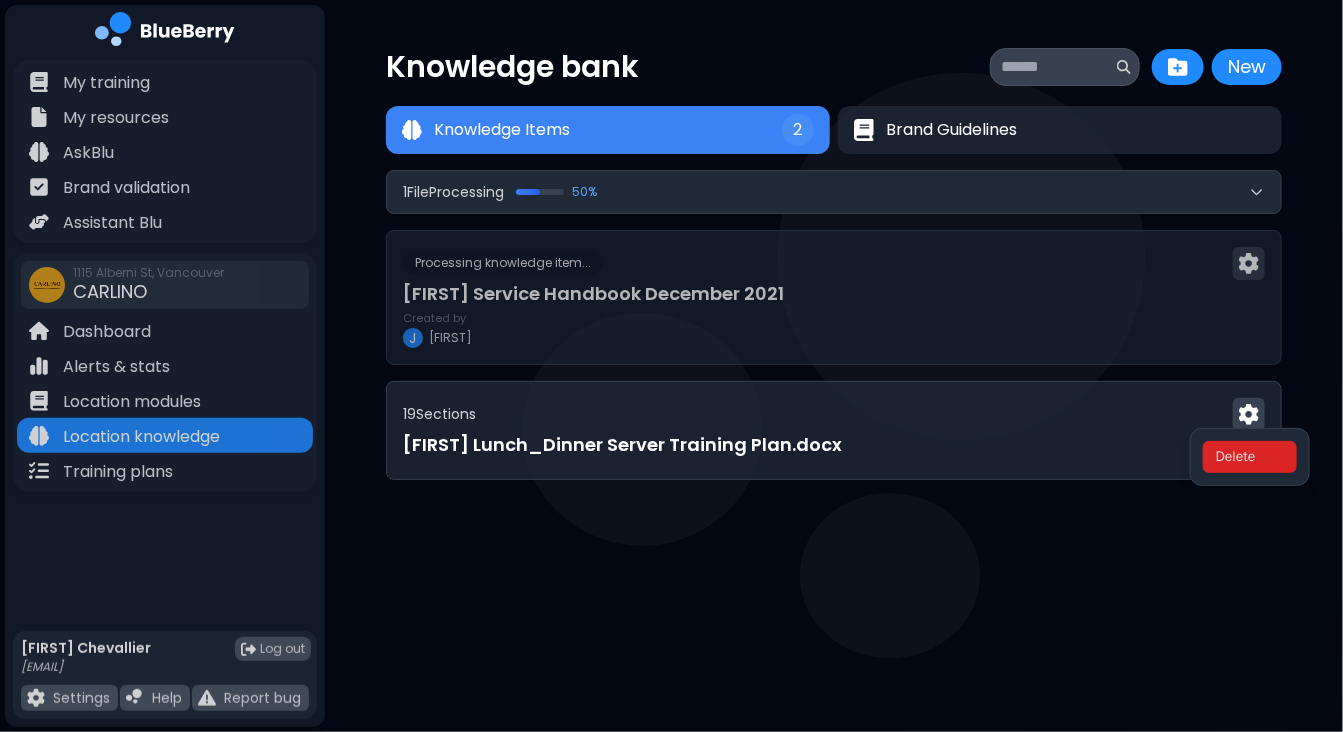 click on "Delete" at bounding box center (1250, 457) 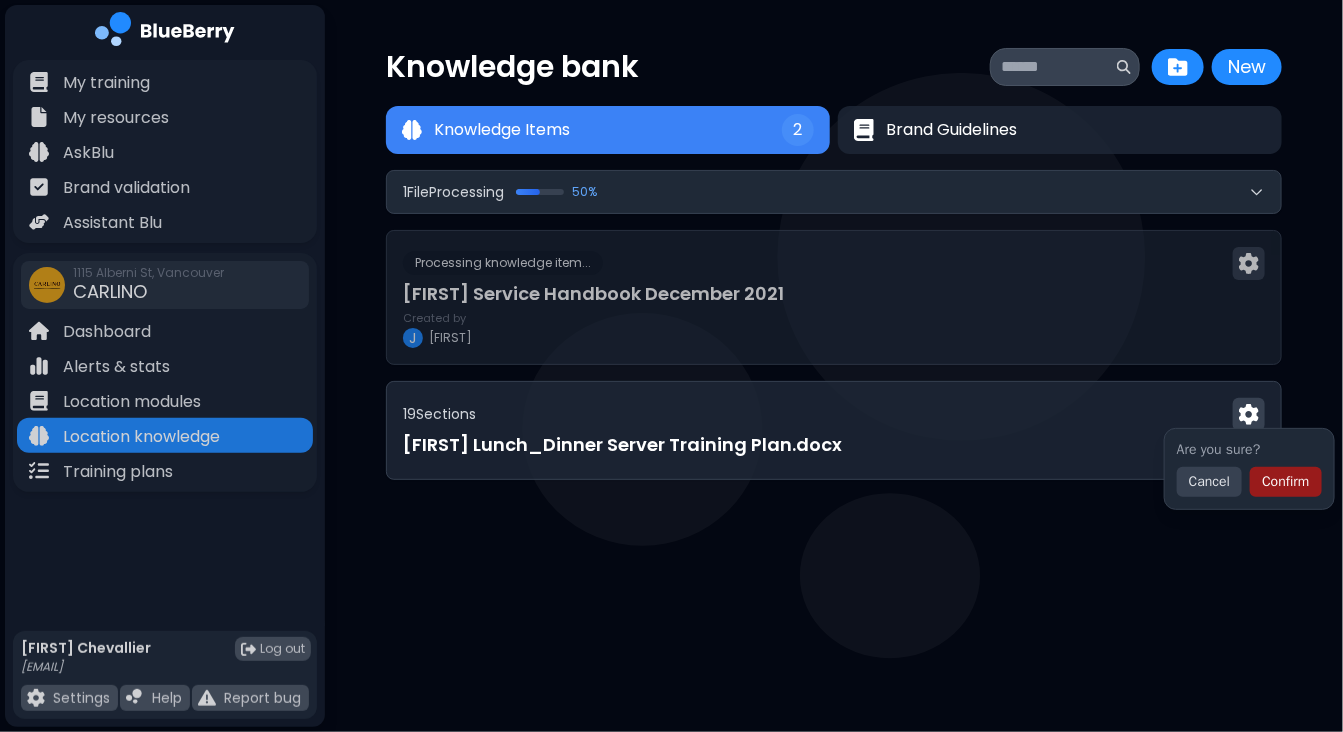 click on "Confirm" at bounding box center (1285, 482) 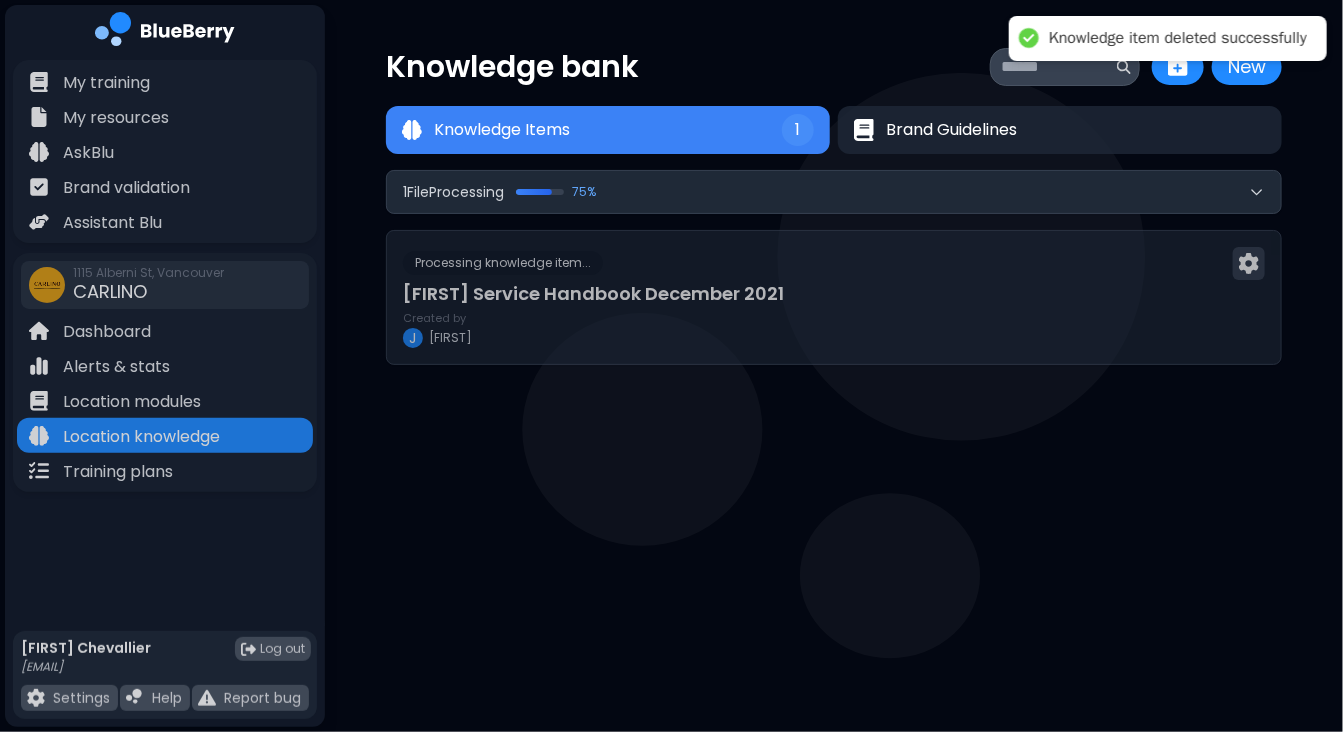 click on "Knowledge bank New New Knowledge Items 1 Brand Guidelines Knowledge Items 1 1  File  Processing 75 % Processing knowledge item... Carlino Service Handbook December 2021 Created by J Julien" at bounding box center (671, 366) 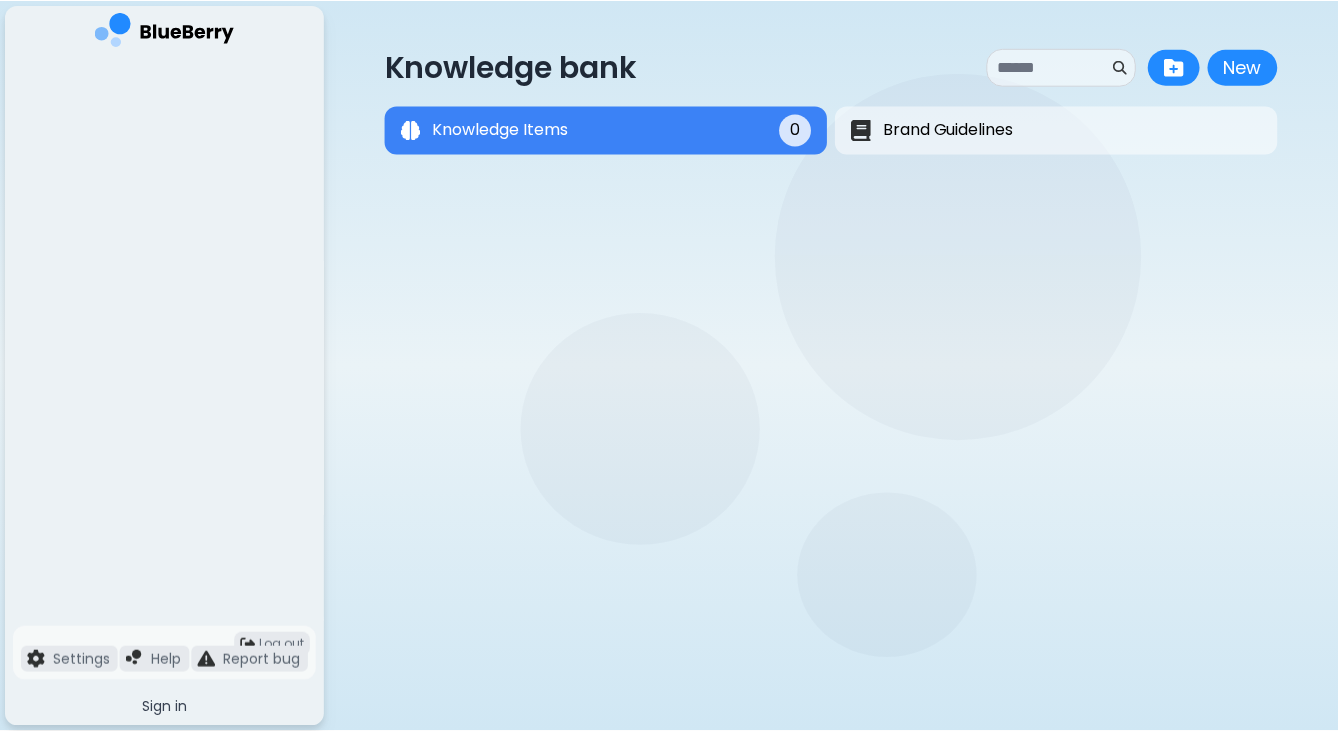scroll, scrollTop: 0, scrollLeft: 0, axis: both 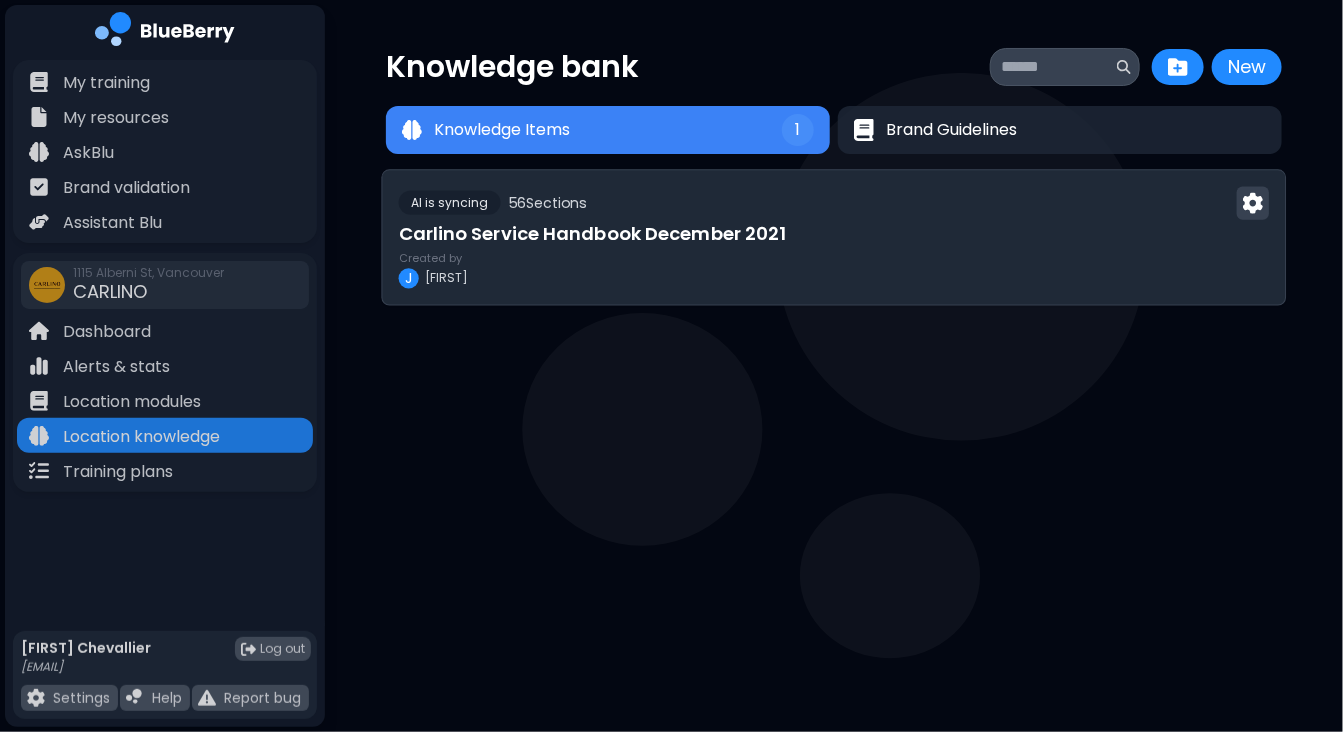 click on "AI is syncing 56  Section s" at bounding box center (834, 202) 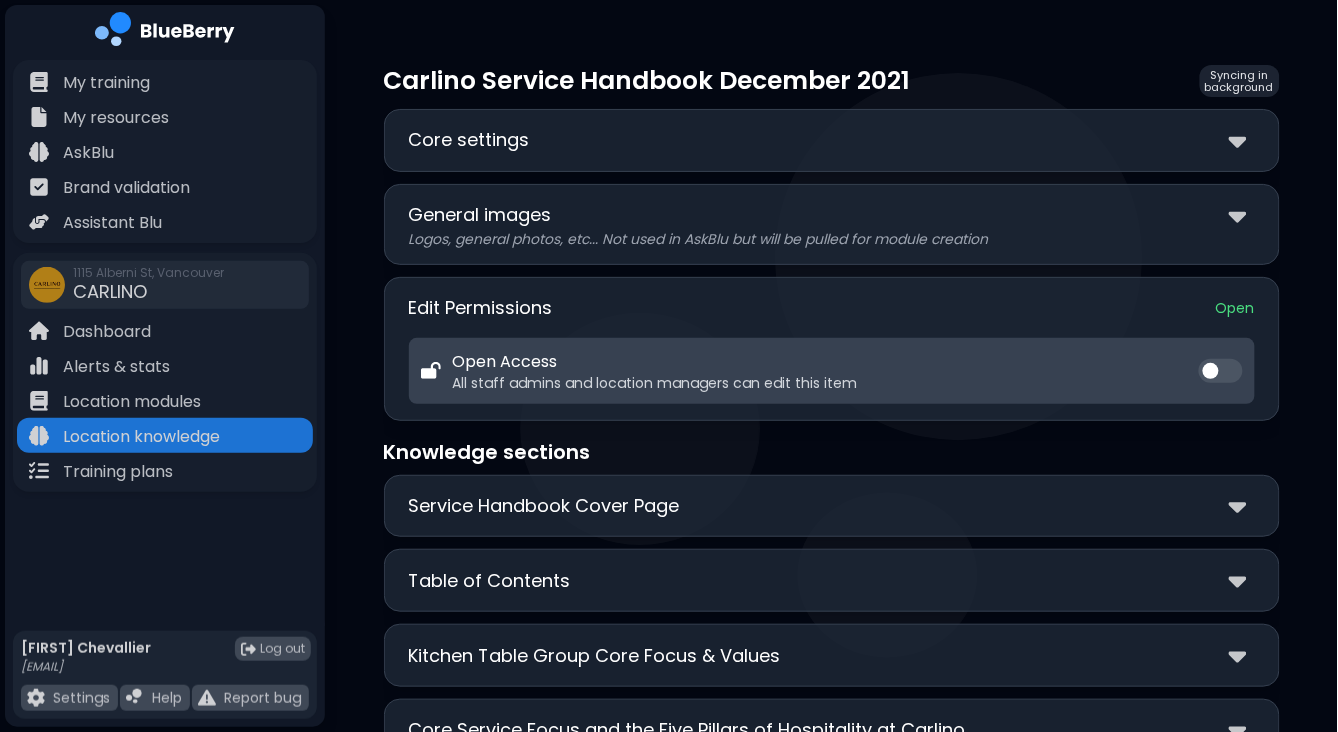 click on "Core settings" at bounding box center (832, 140) 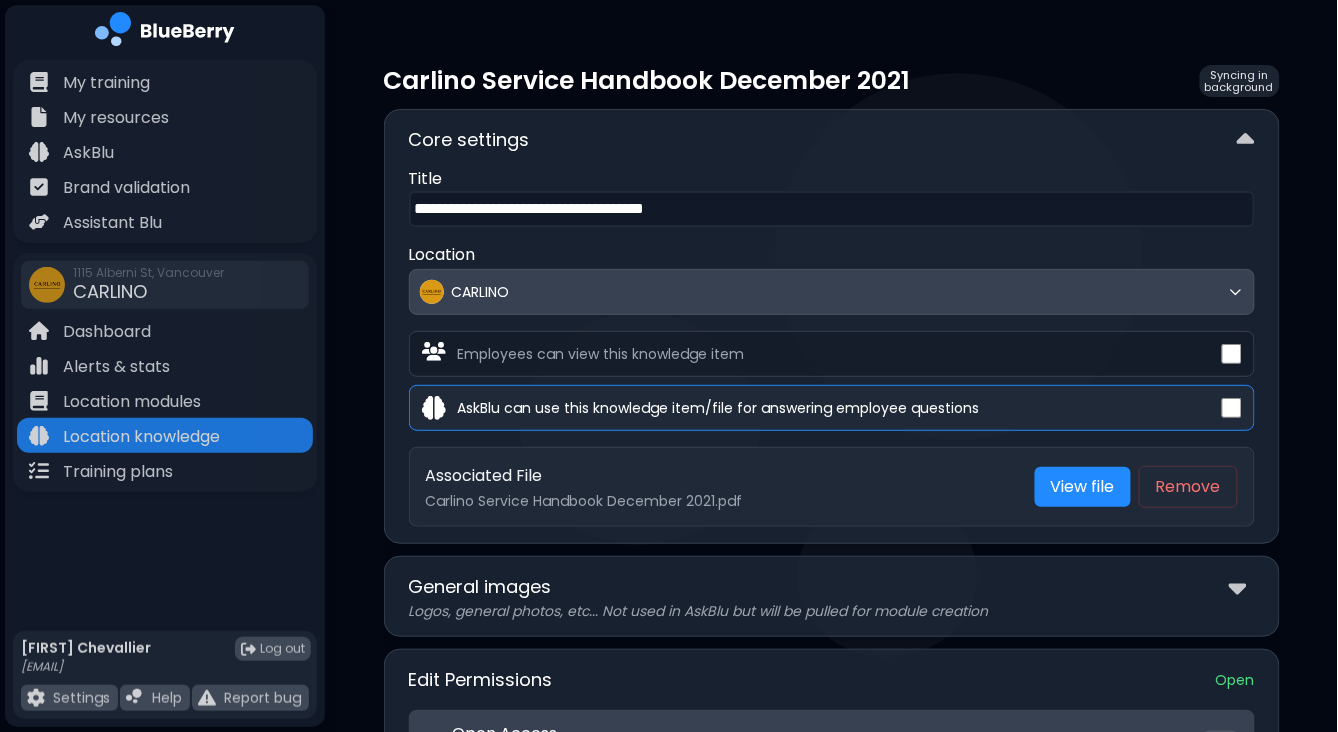 drag, startPoint x: 787, startPoint y: 206, endPoint x: 627, endPoint y: 213, distance: 160.15305 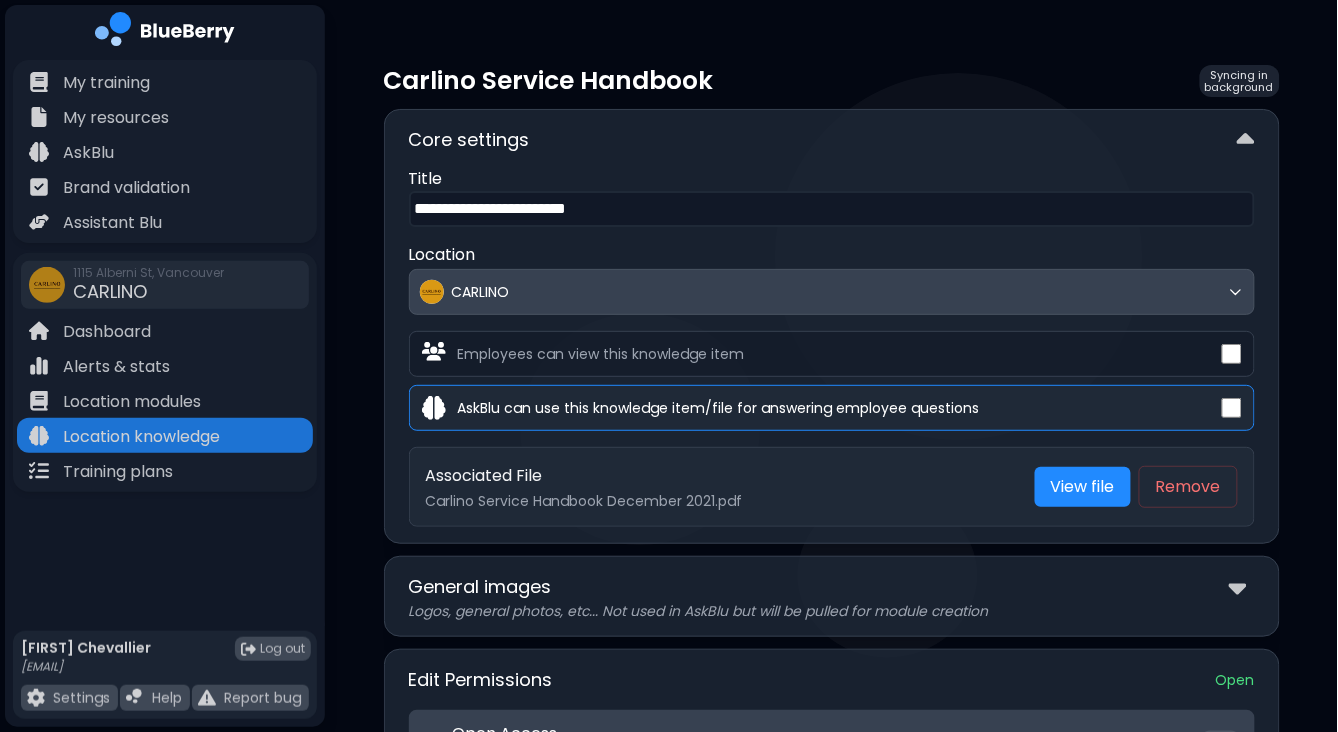 type on "**********" 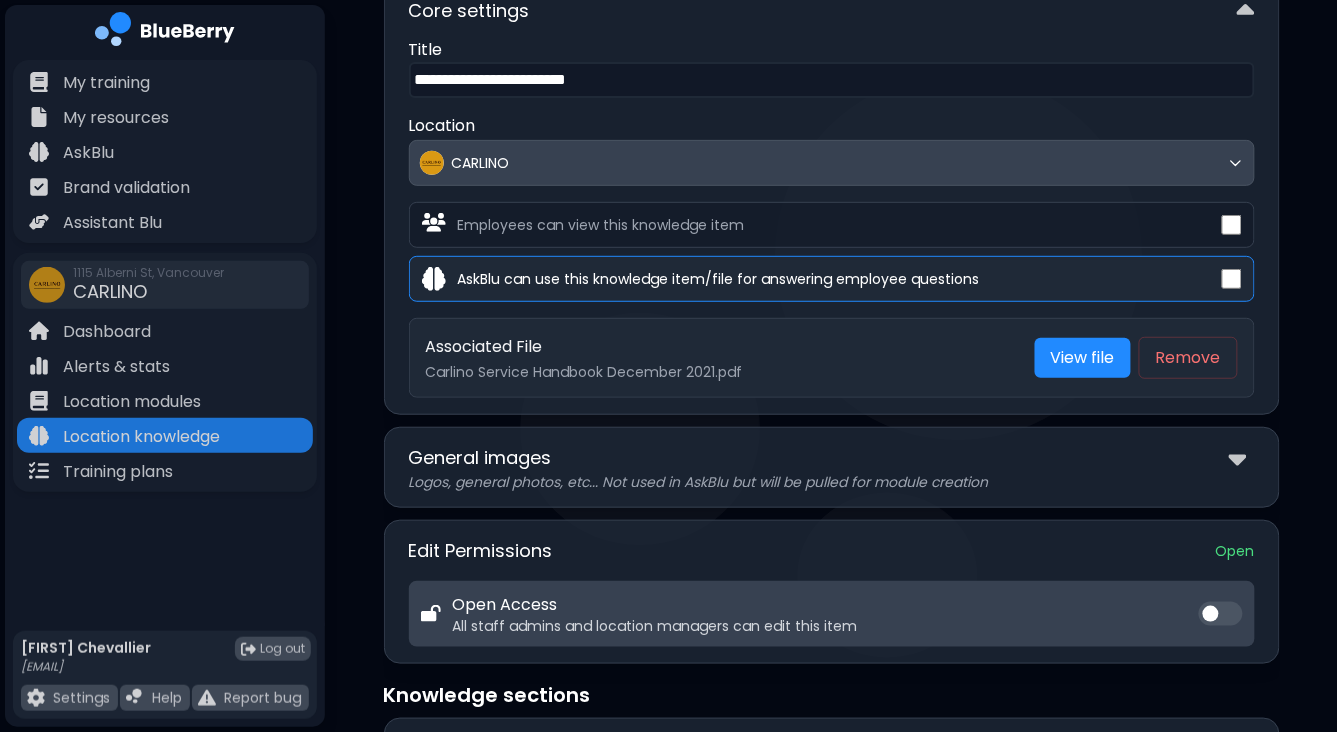 scroll, scrollTop: 129, scrollLeft: 0, axis: vertical 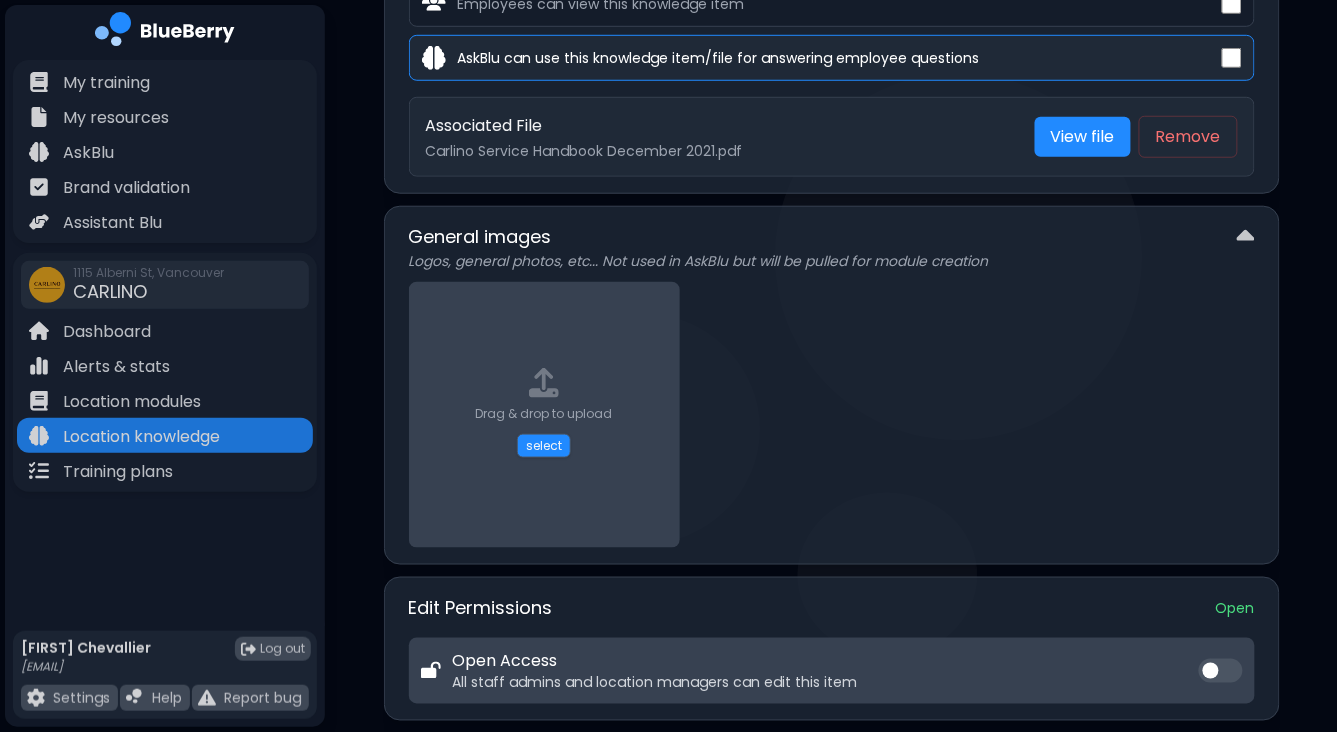 click on "Logos, general photos, etc... Not used in AskBlu but will be pulled for module creation" at bounding box center (832, 261) 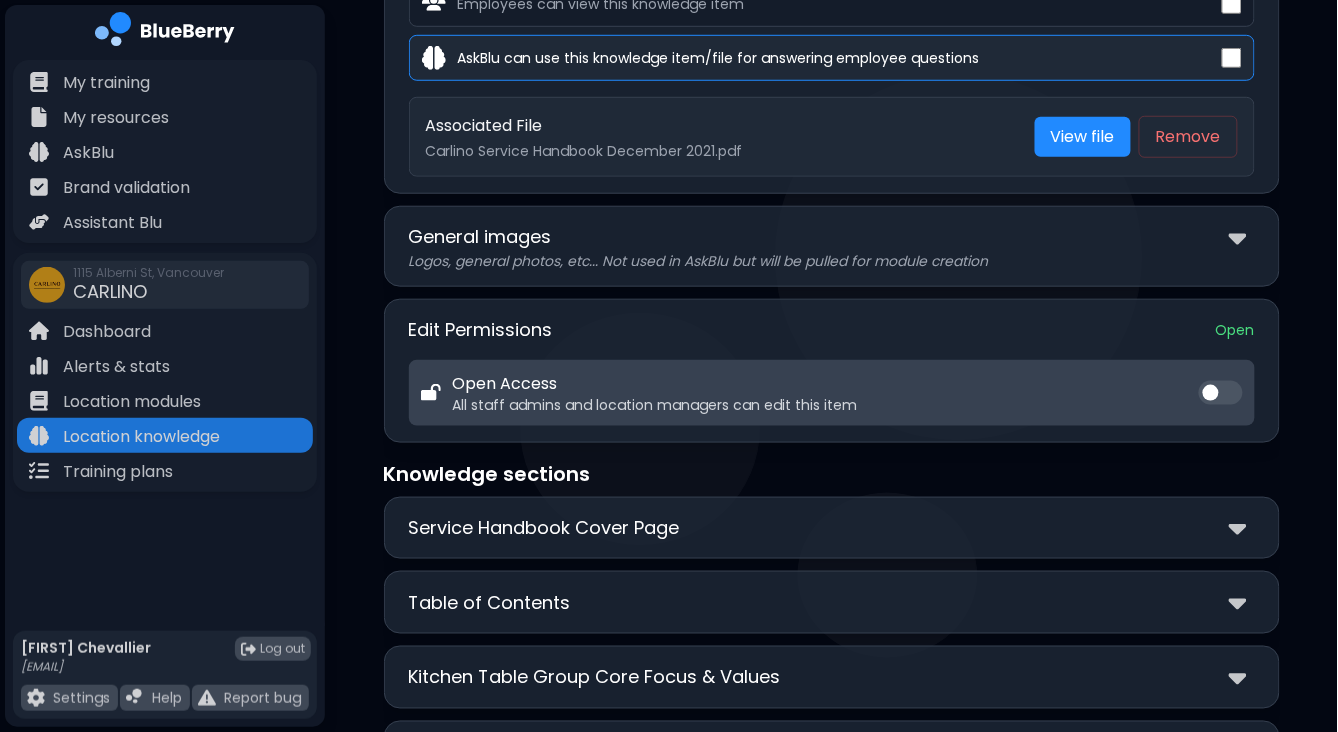 scroll, scrollTop: 386, scrollLeft: 0, axis: vertical 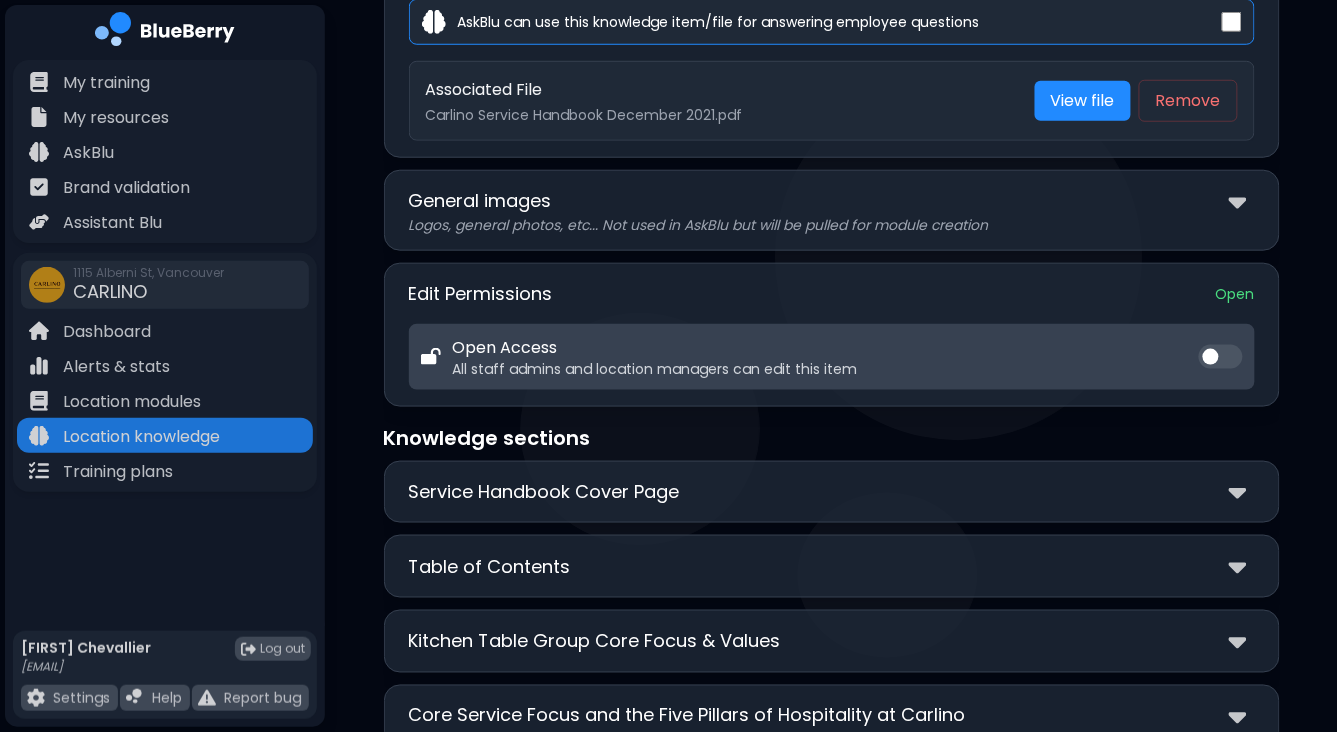 click at bounding box center (1221, 357) 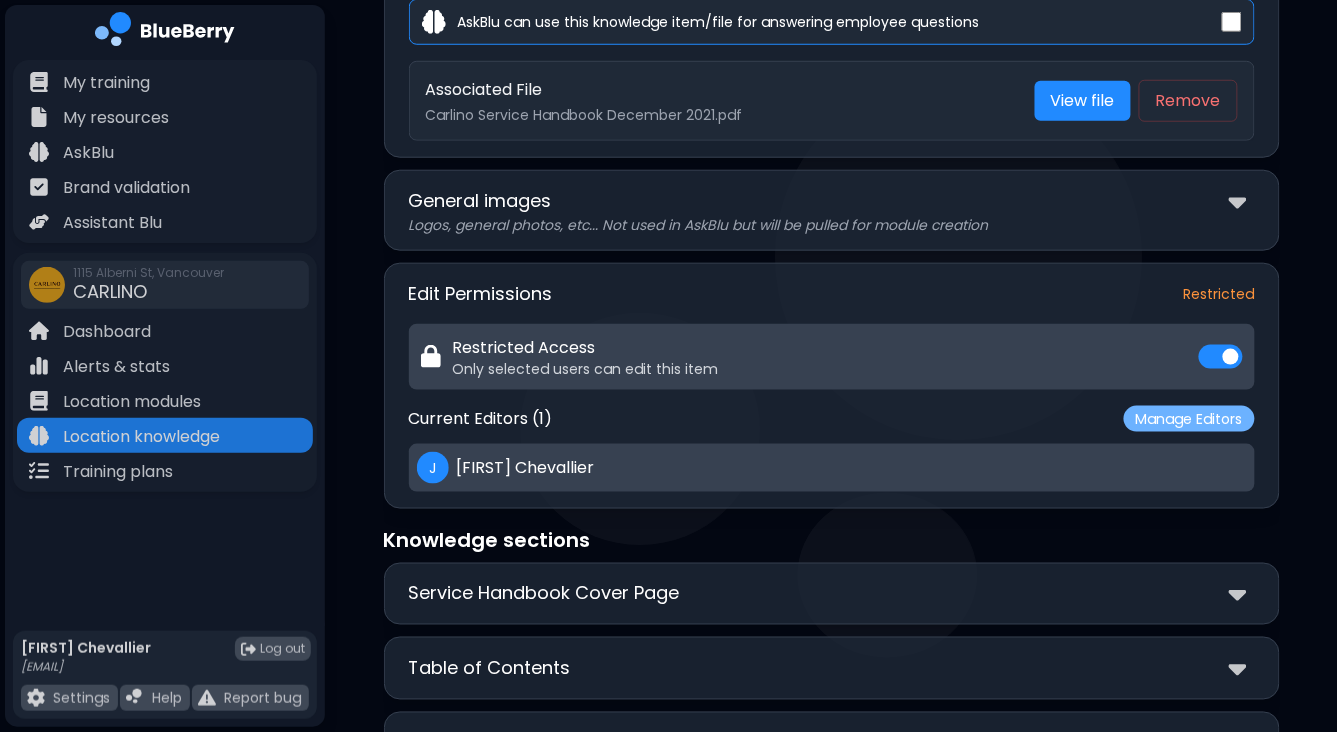 click on "Manage Editors" at bounding box center [1189, 419] 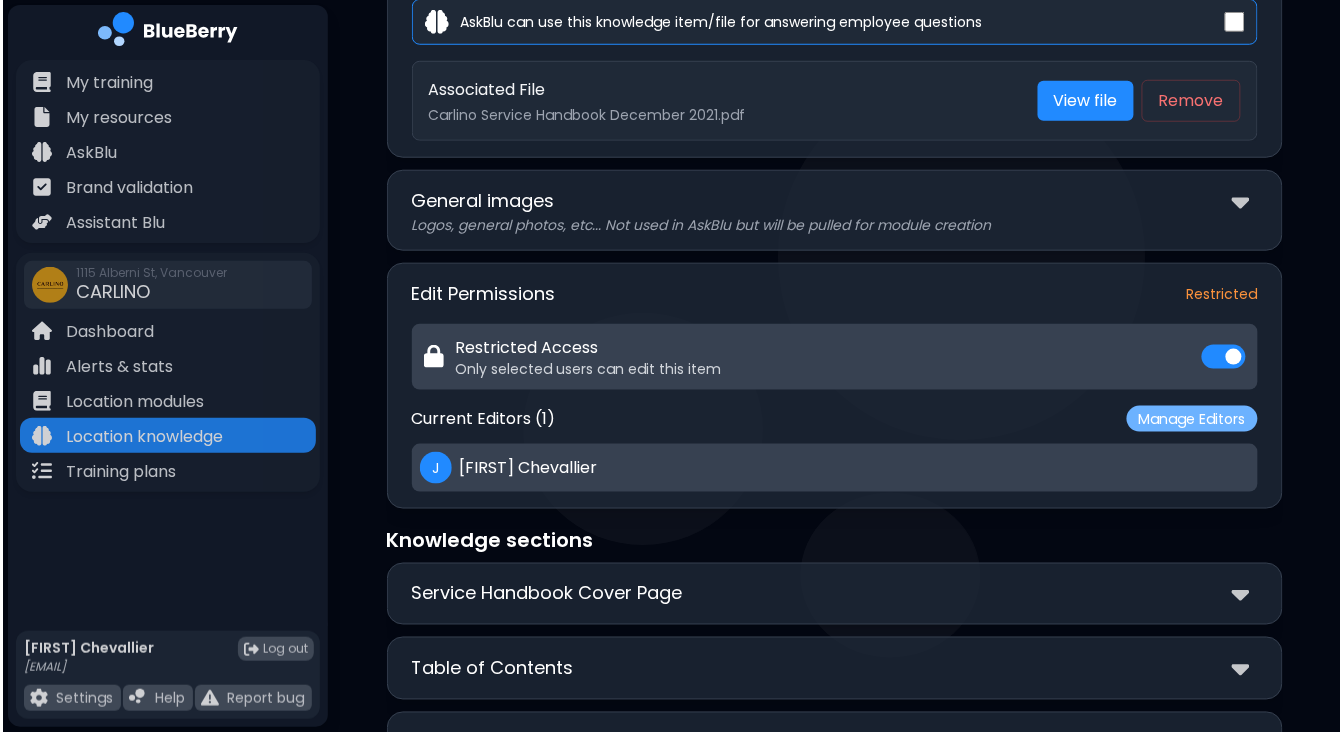 scroll, scrollTop: 0, scrollLeft: 0, axis: both 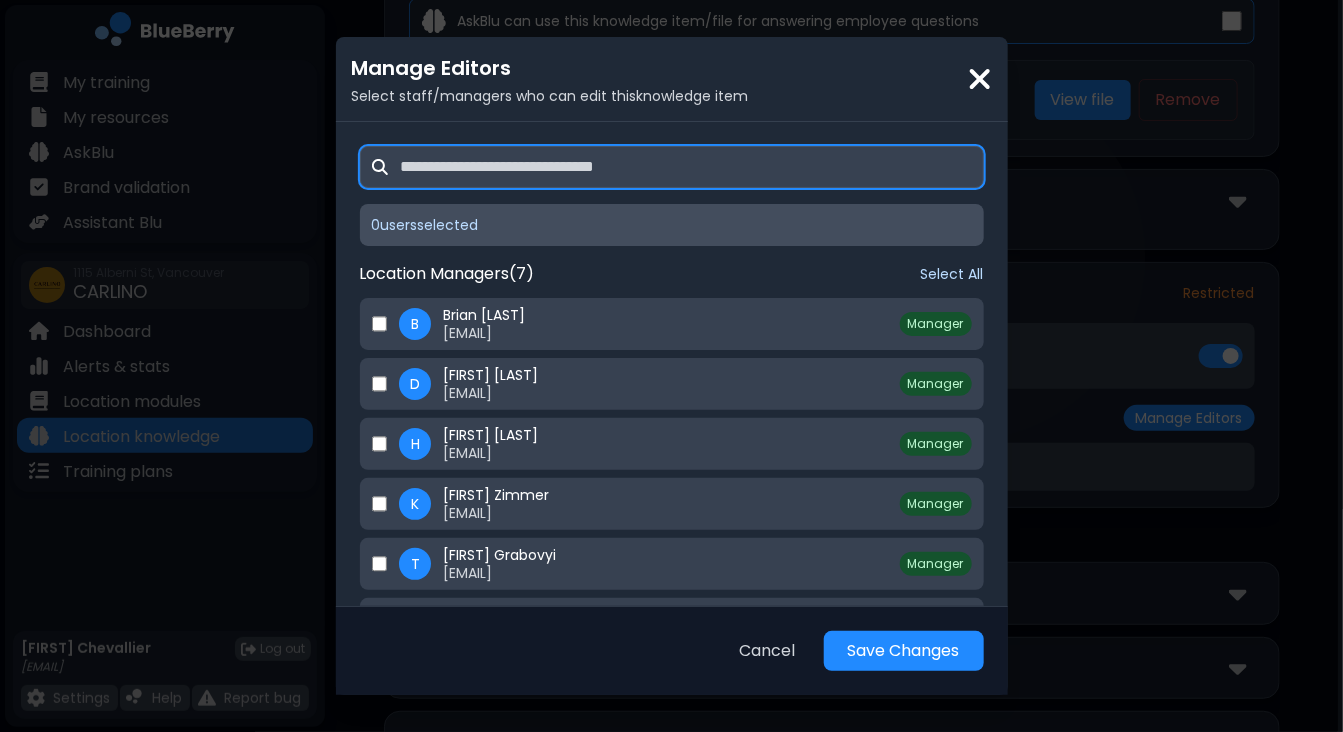 click at bounding box center (672, 167) 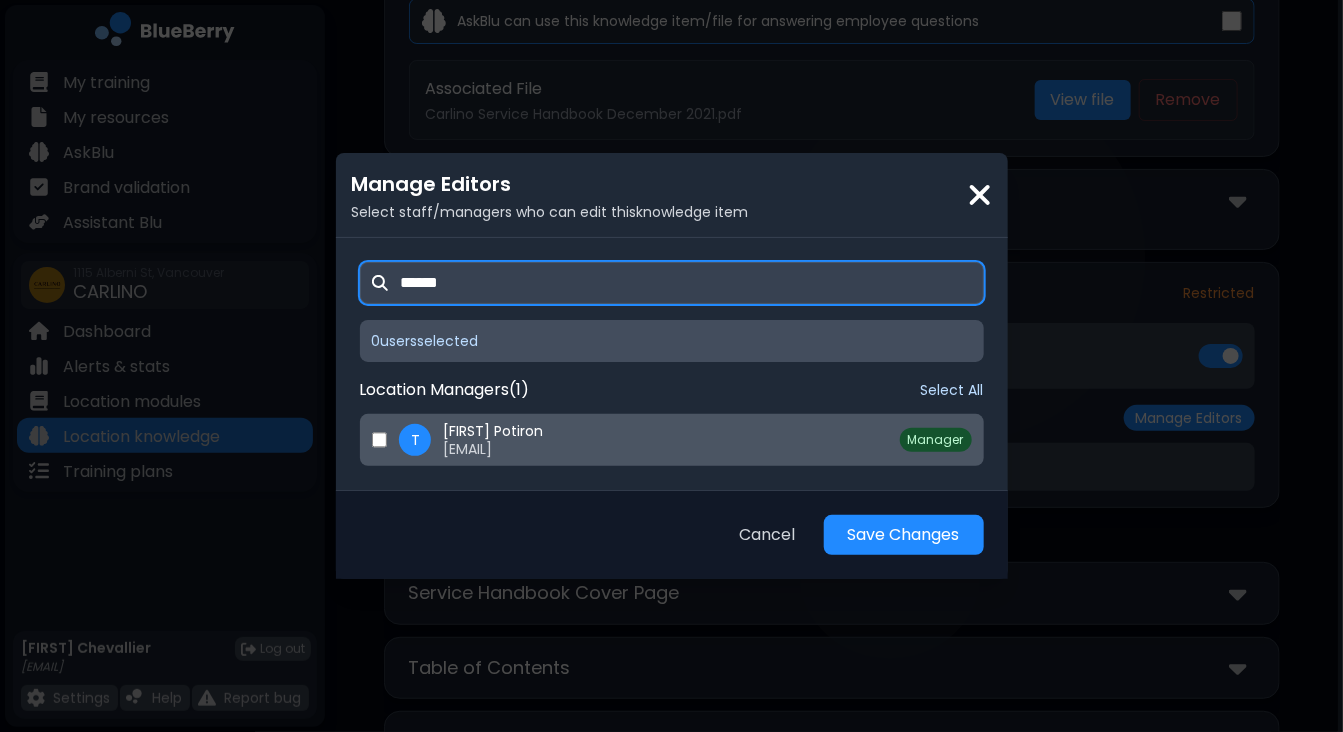 type on "******" 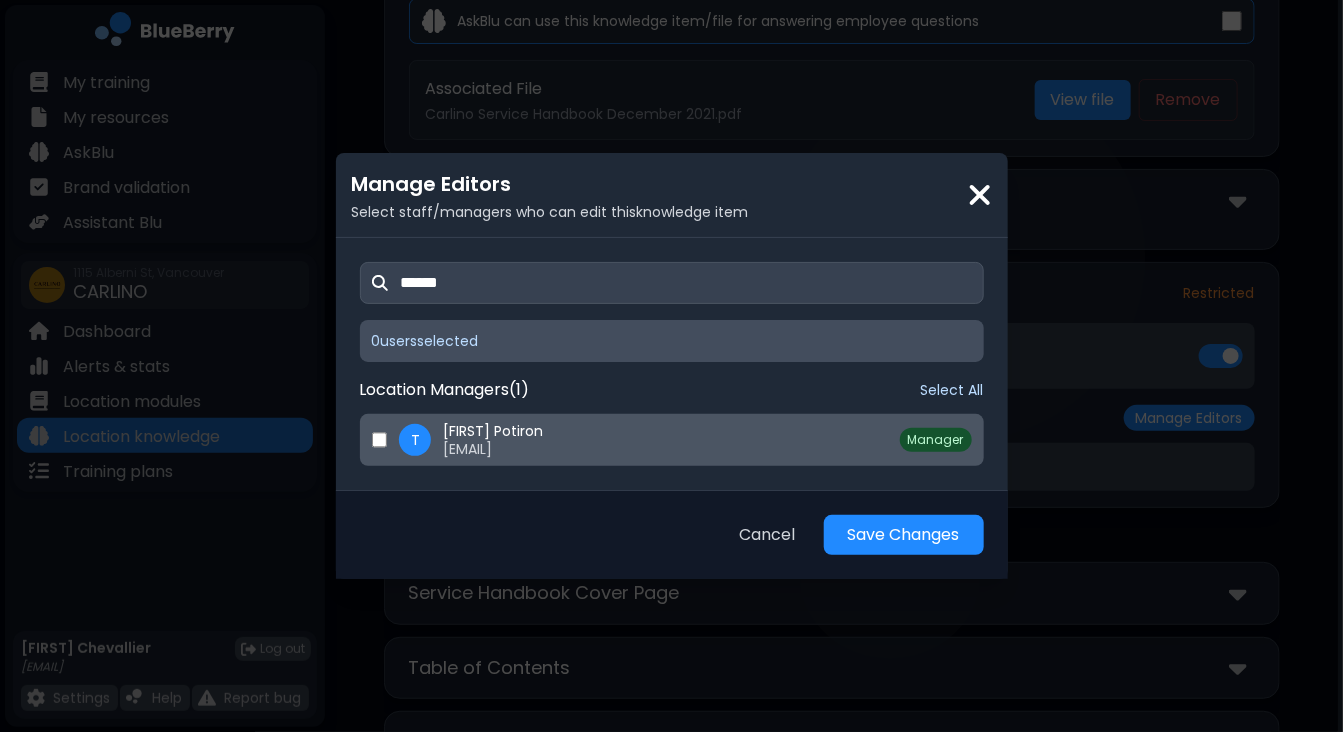click on "T Thomas   Potiron thomas@carlinorestaurant.com" at bounding box center [458, 440] 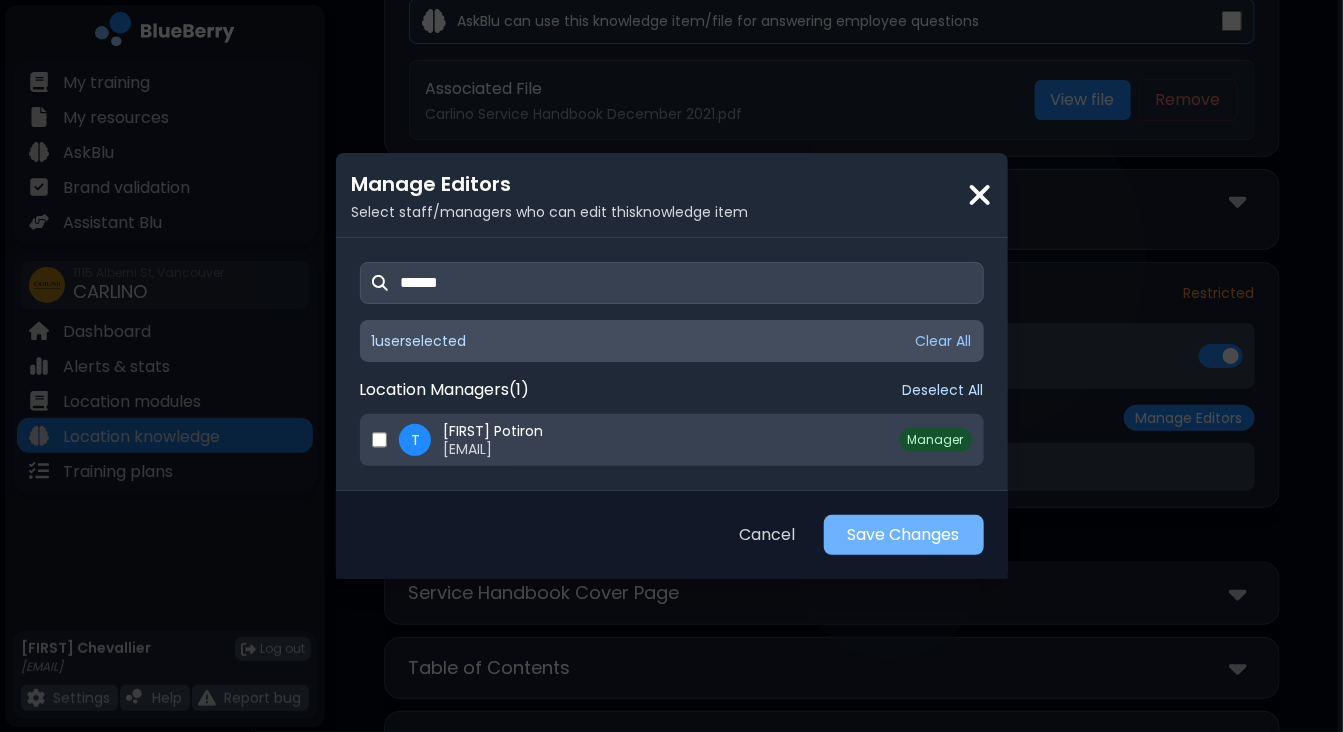 click on "Save Changes" at bounding box center (904, 535) 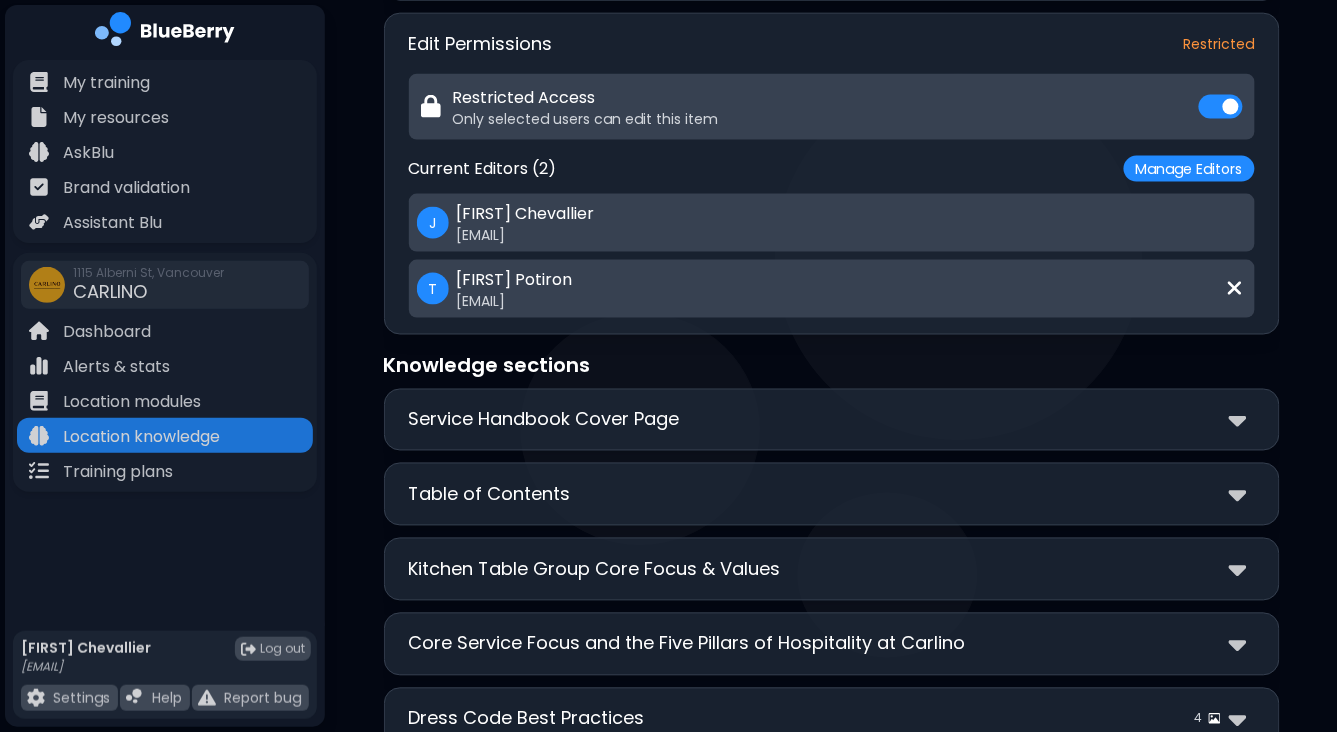 scroll, scrollTop: 638, scrollLeft: 0, axis: vertical 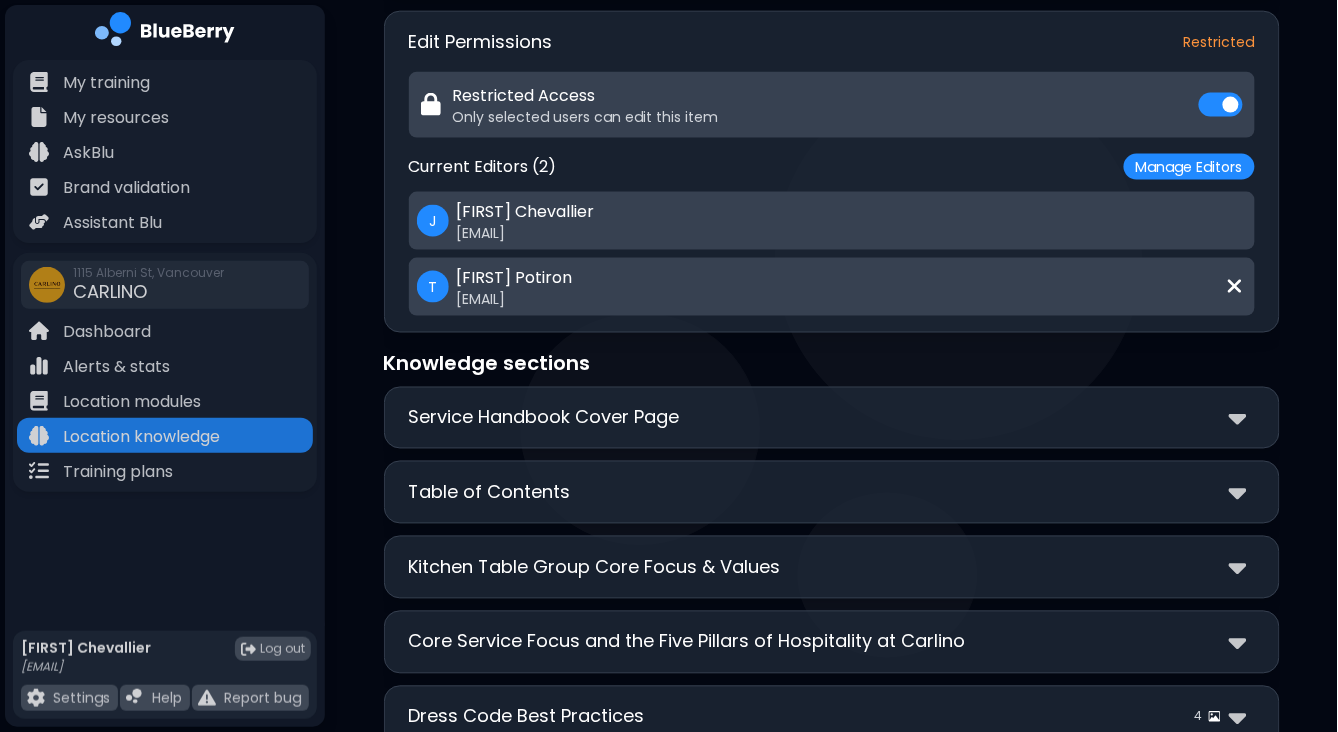 click on "Service Handbook Cover Page" at bounding box center [832, 418] 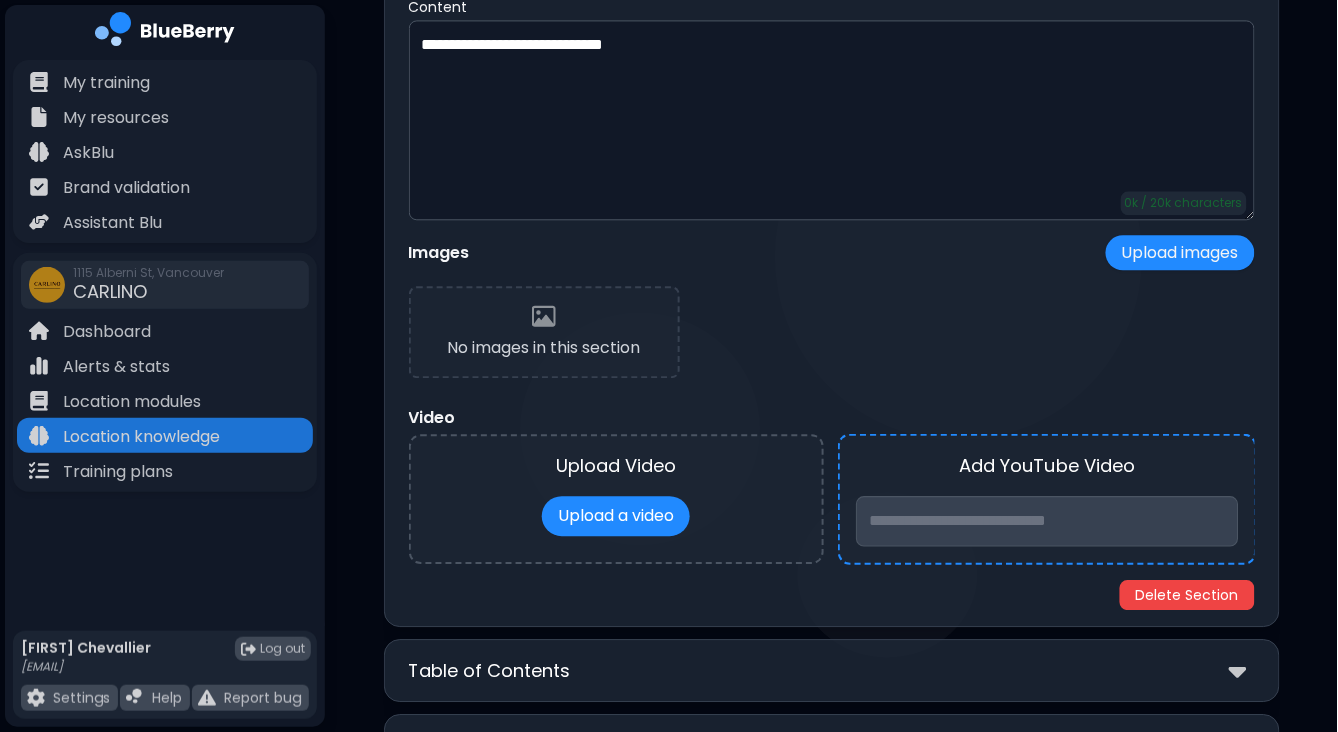 scroll, scrollTop: 1151, scrollLeft: 0, axis: vertical 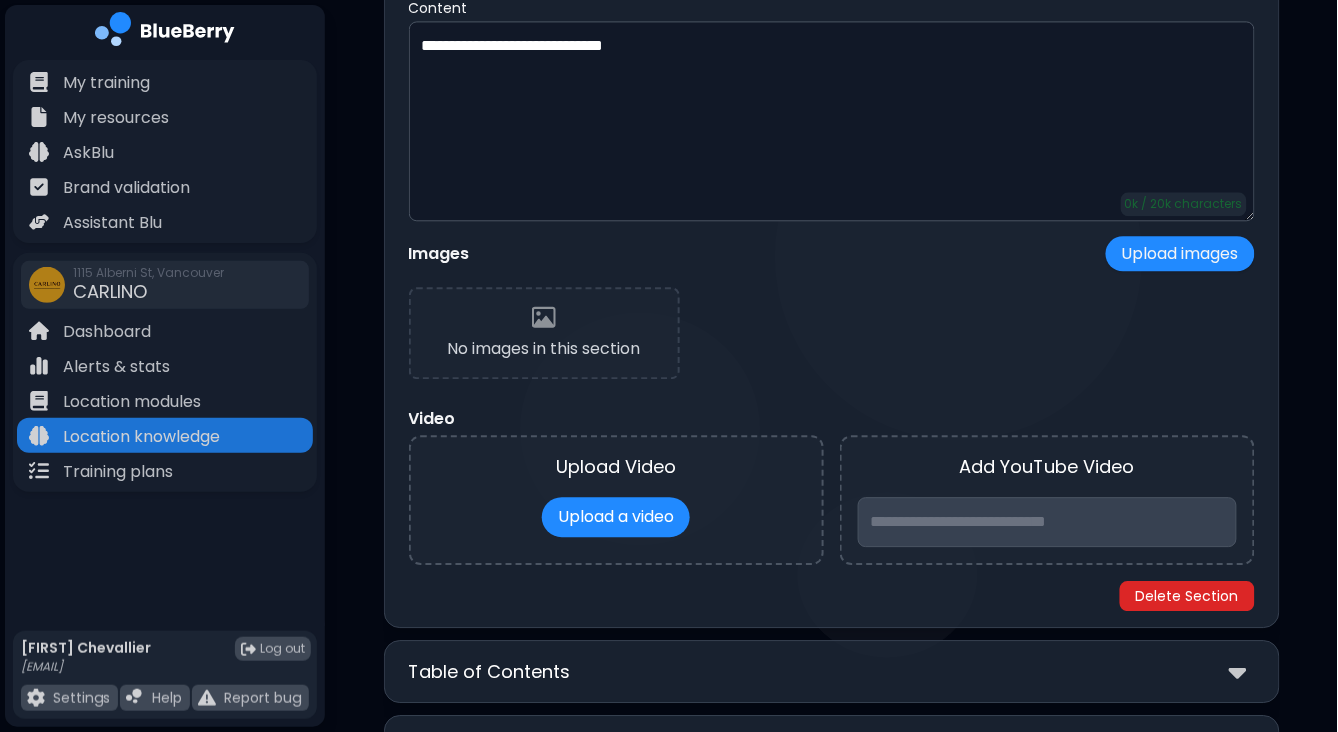 click on "Delete Section" at bounding box center (1187, 596) 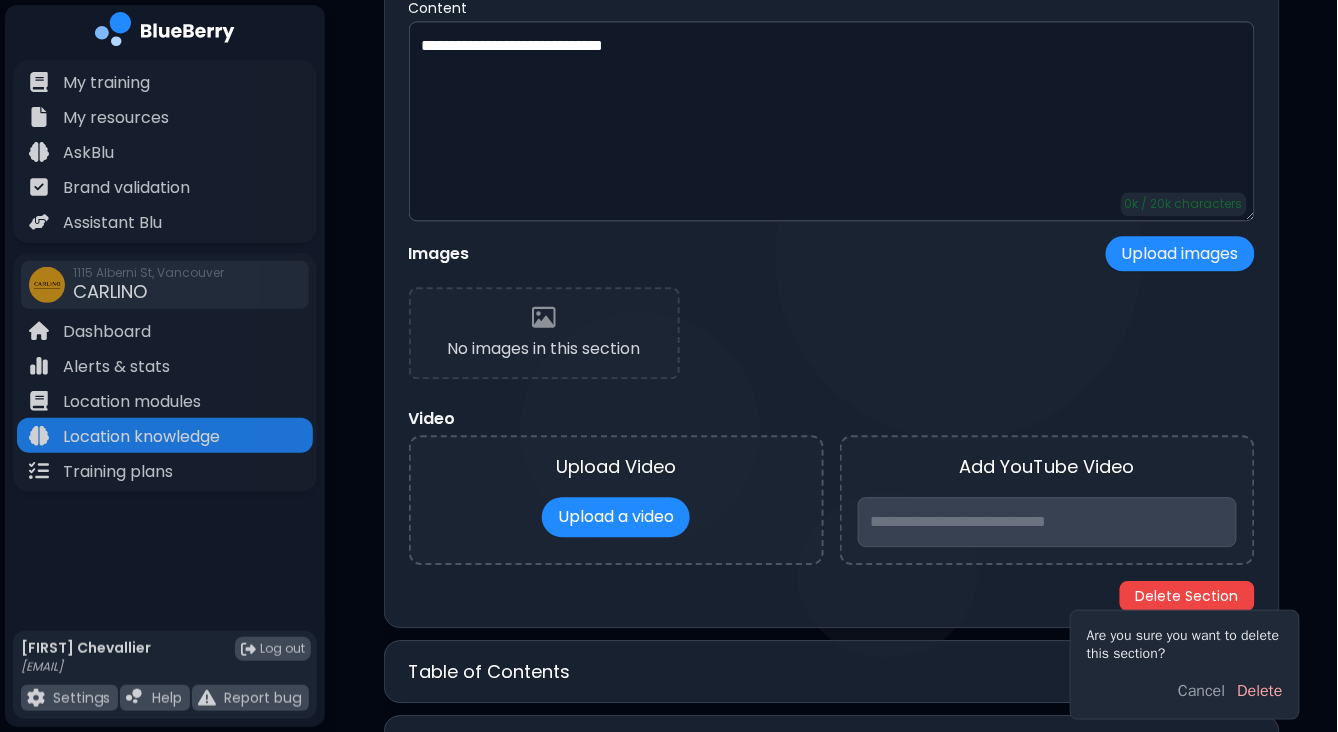 click on "Delete" at bounding box center (1260, 691) 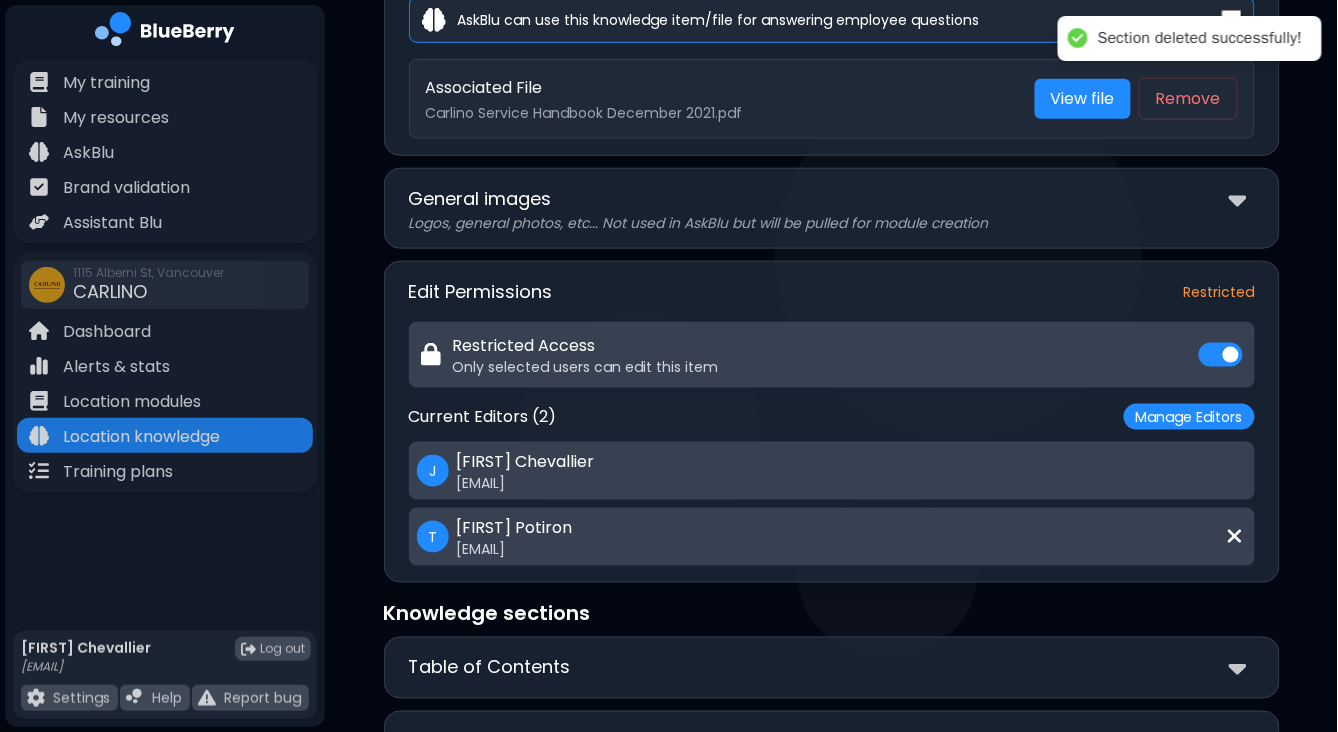 scroll, scrollTop: 754, scrollLeft: 0, axis: vertical 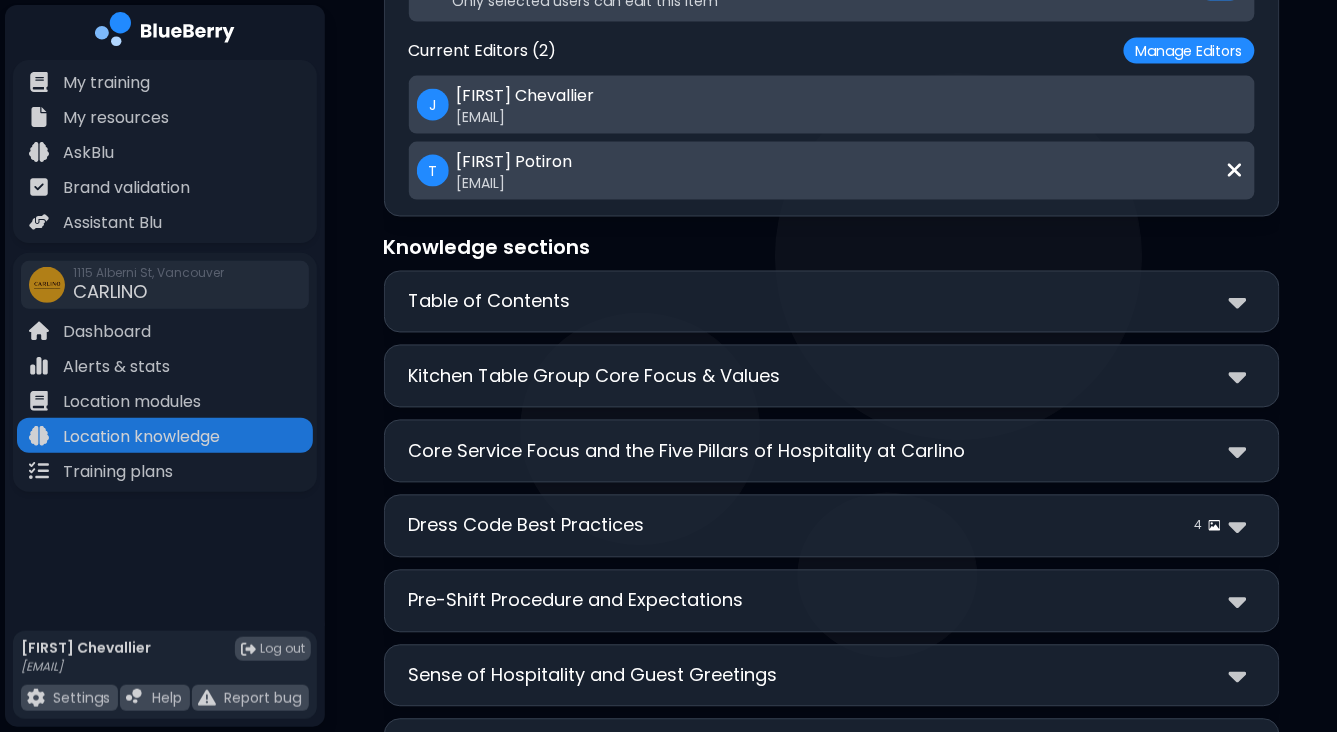click on "Table of Contents" at bounding box center (832, 302) 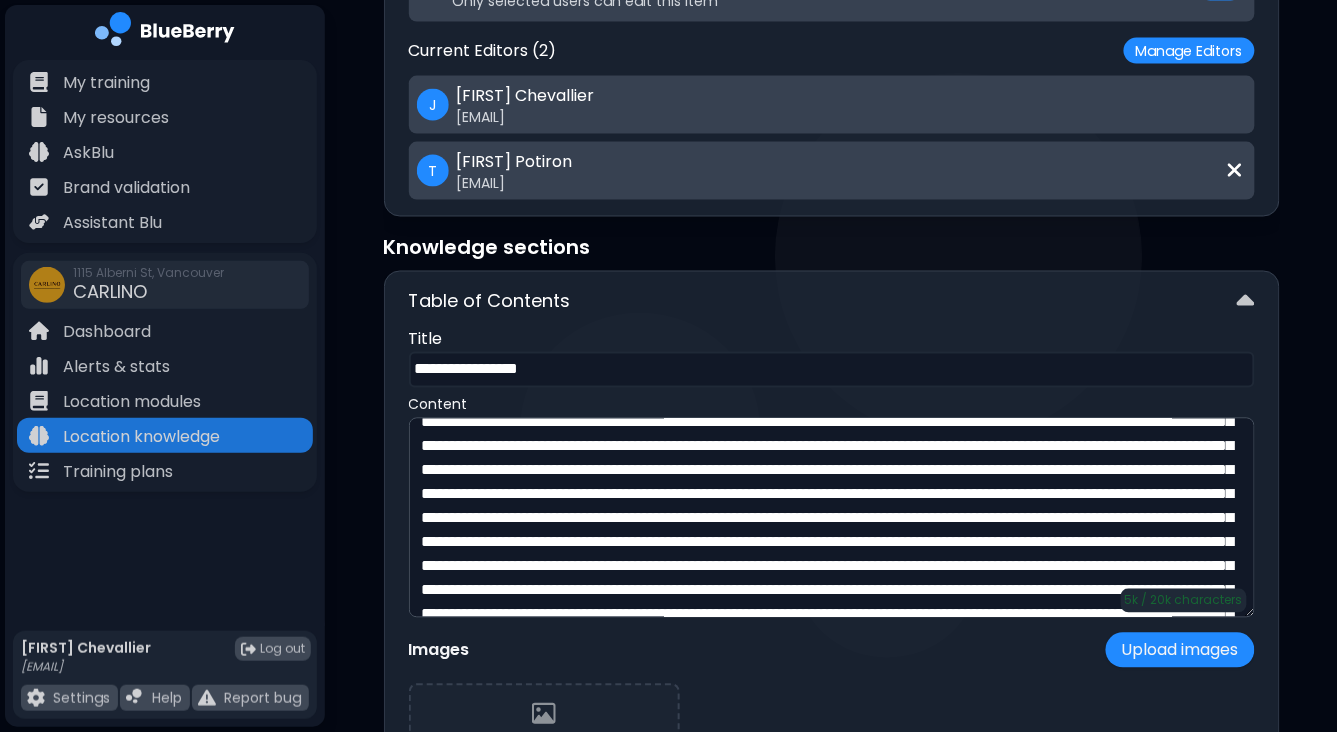 scroll, scrollTop: 186, scrollLeft: 0, axis: vertical 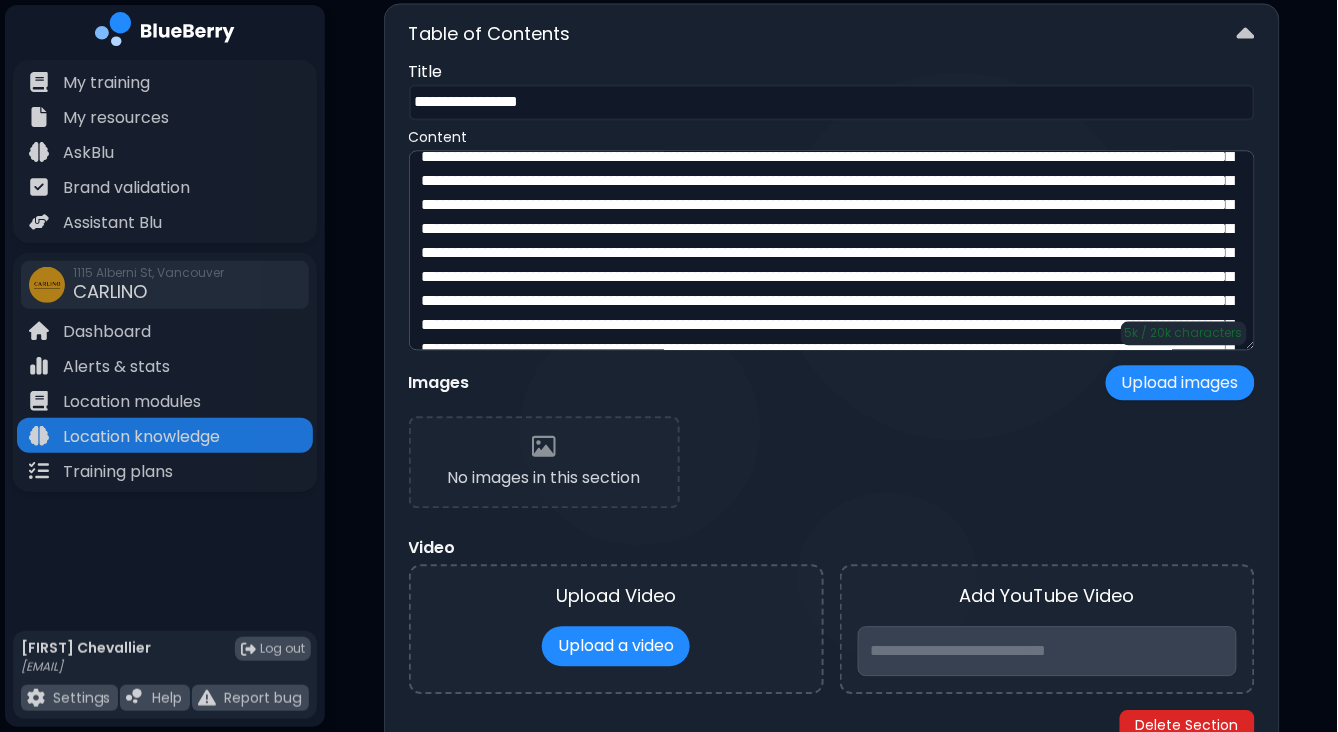 click on "Delete Section" at bounding box center (1187, 725) 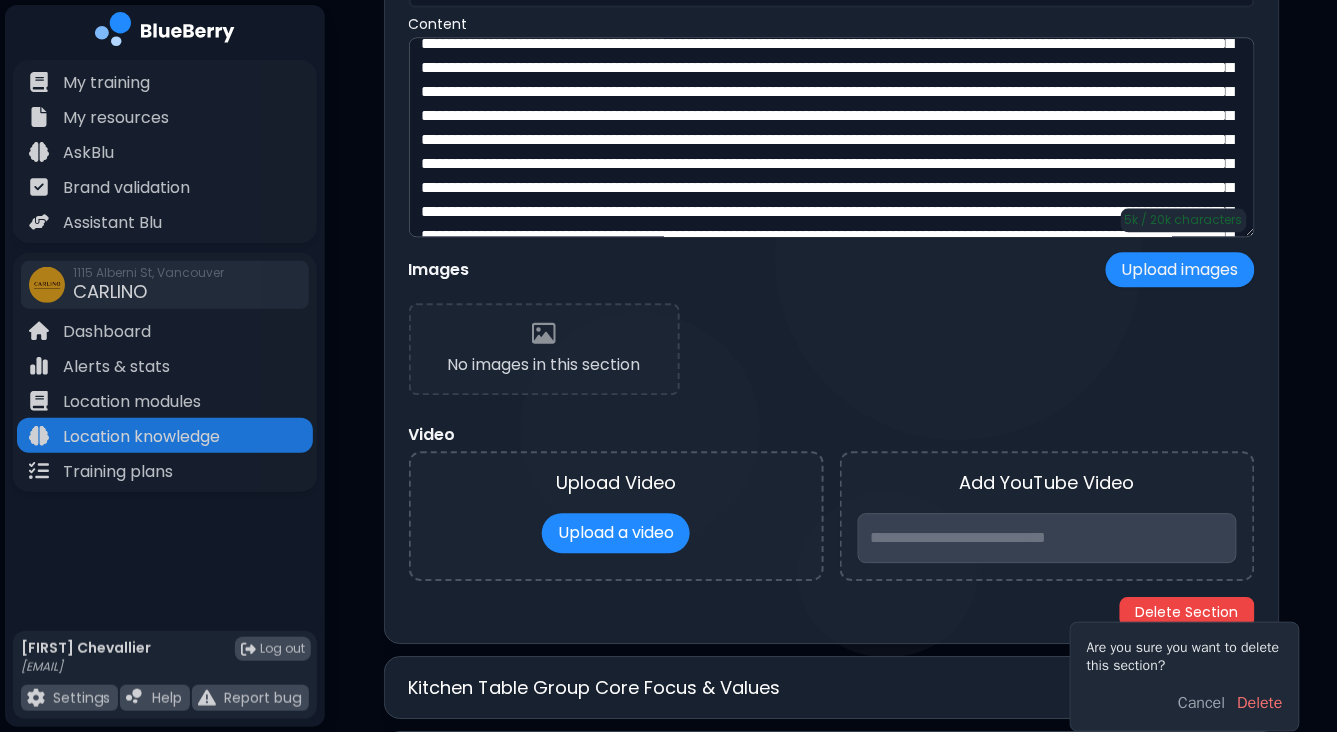 scroll, scrollTop: 1139, scrollLeft: 0, axis: vertical 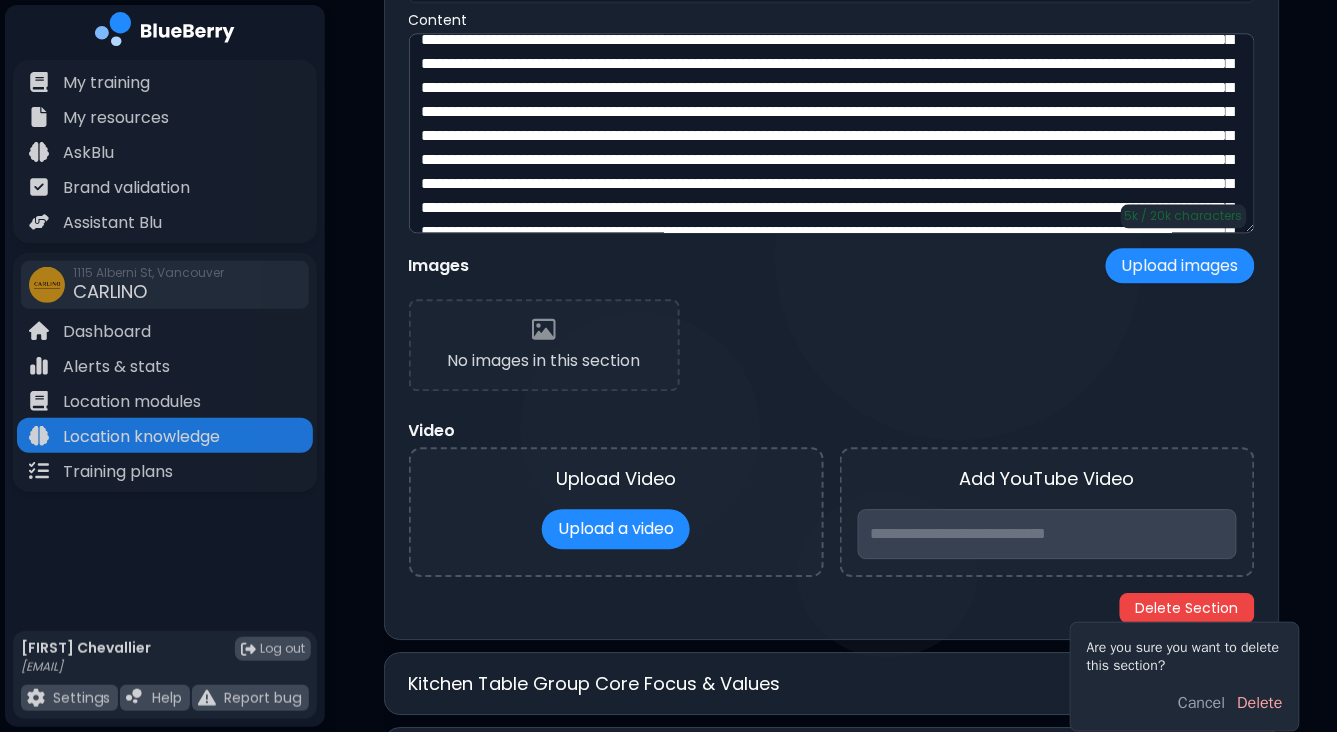 click on "Delete" at bounding box center (1260, 703) 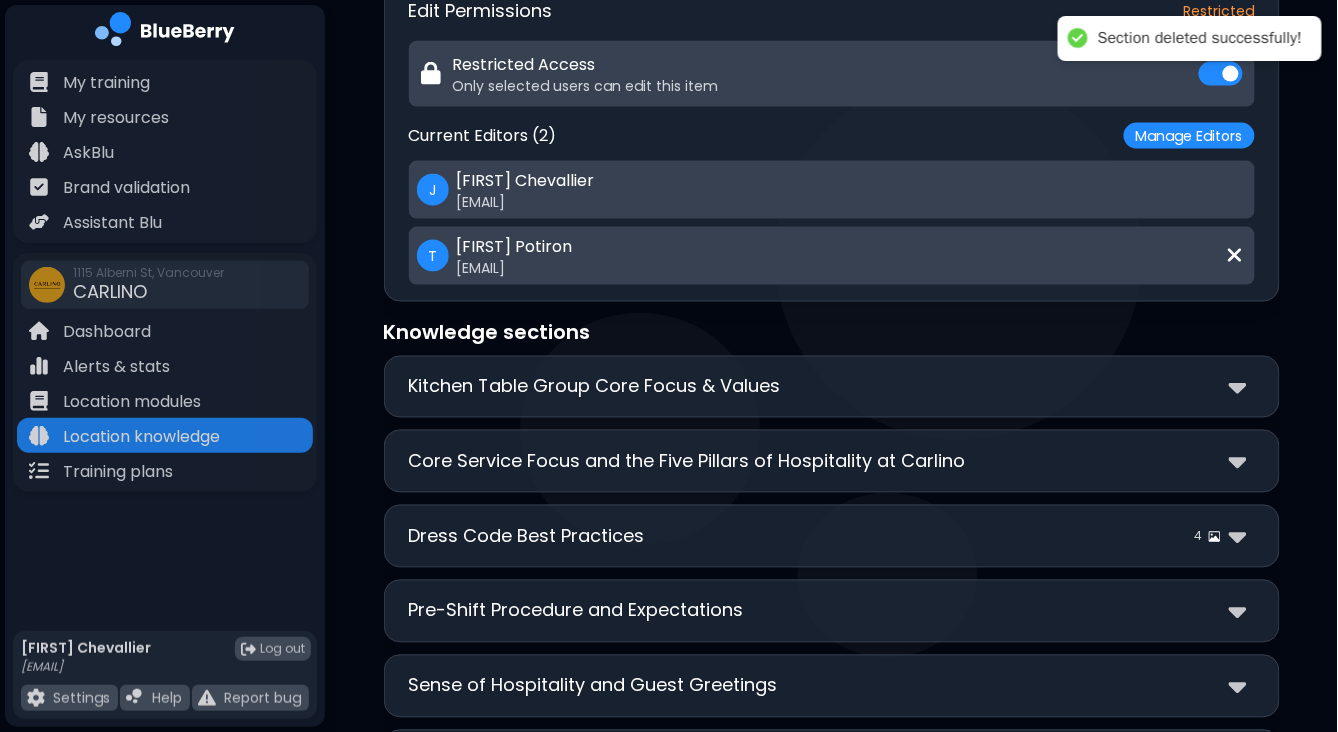 scroll, scrollTop: 670, scrollLeft: 0, axis: vertical 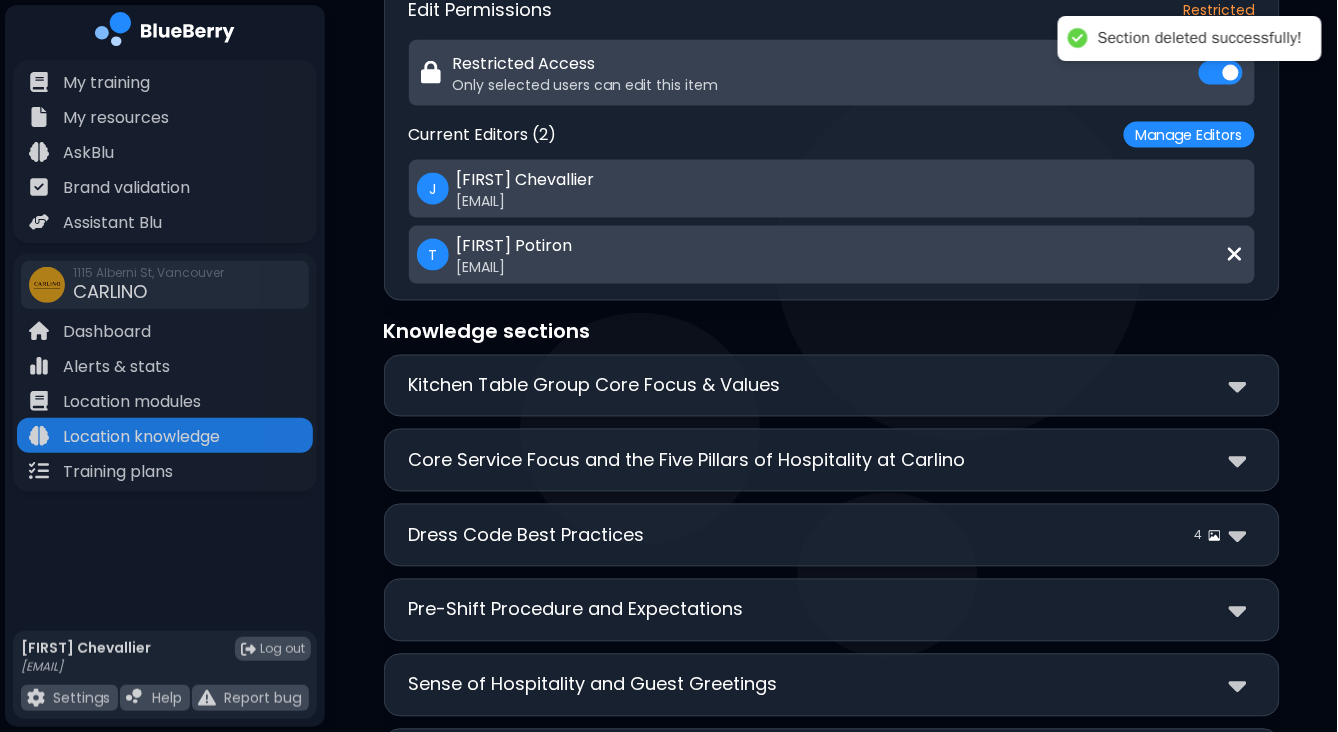 click on "Kitchen Table Group Core Focus & Values" at bounding box center (832, 386) 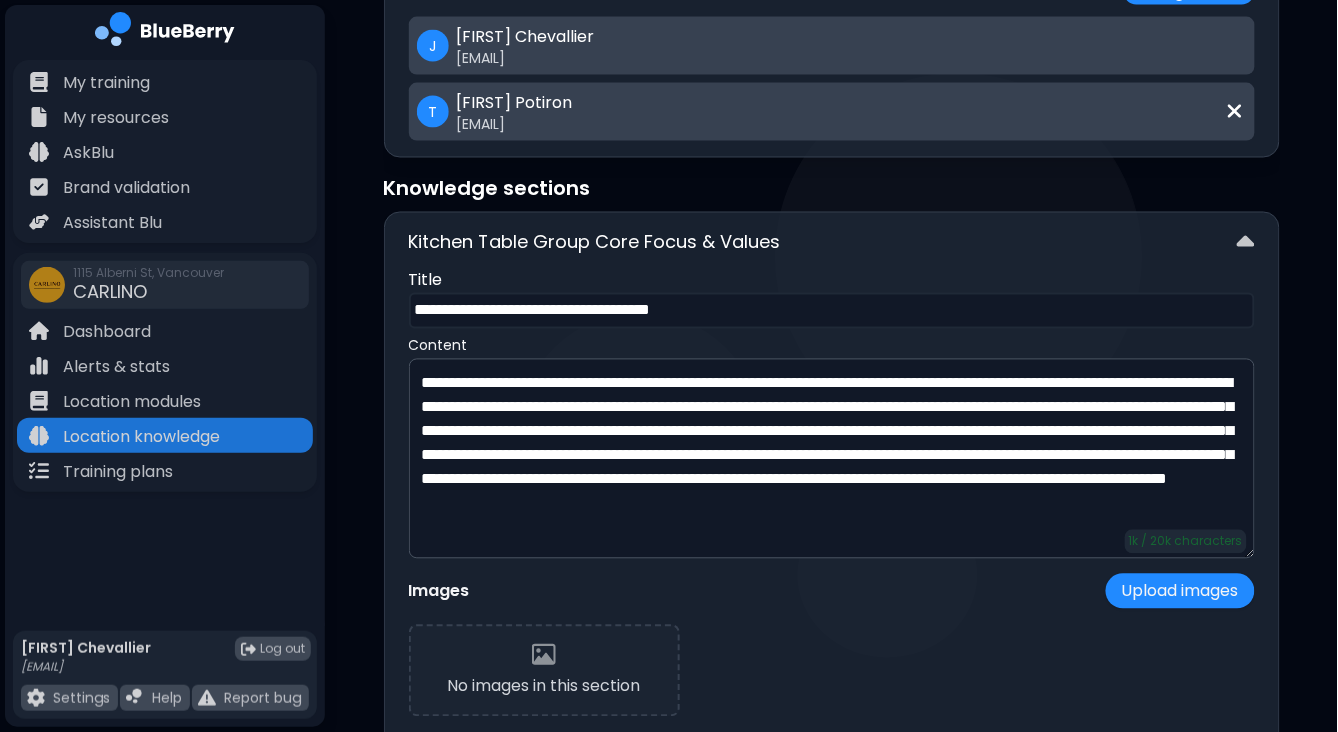 scroll, scrollTop: 823, scrollLeft: 0, axis: vertical 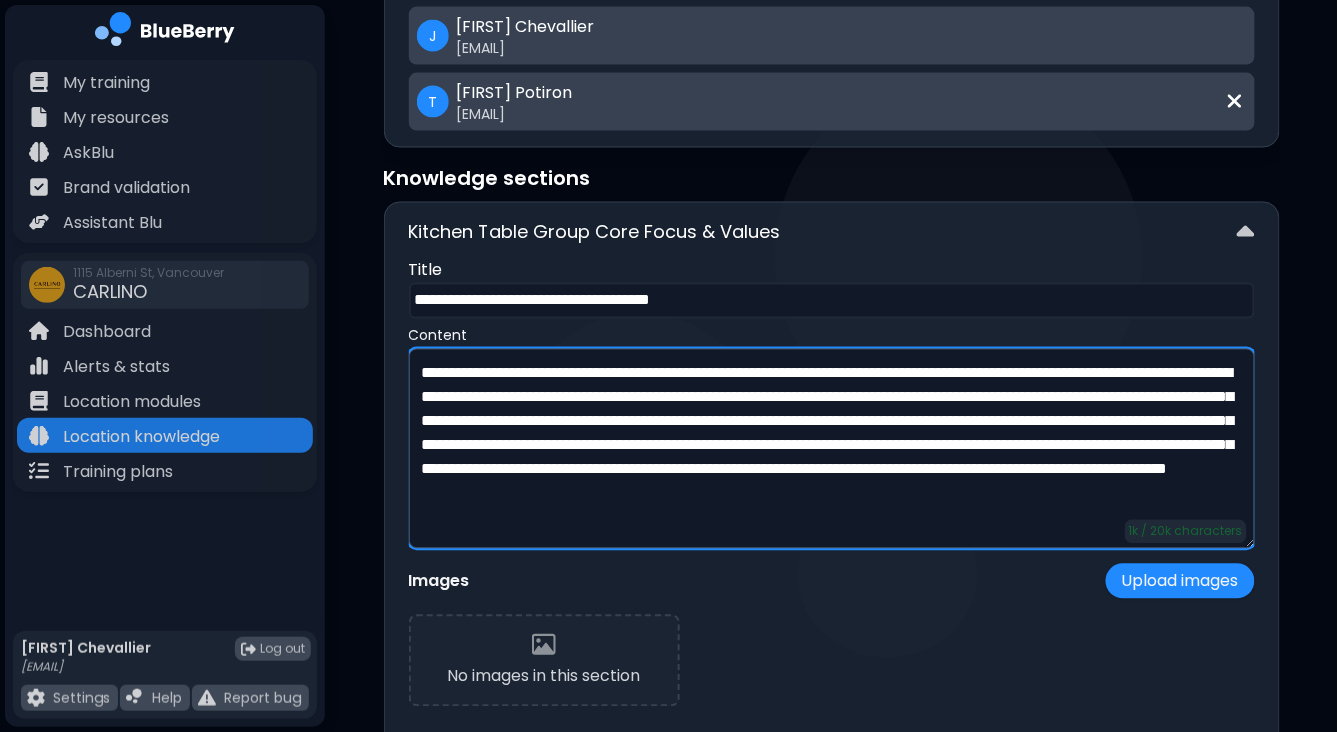 click on "**********" at bounding box center [832, 449] 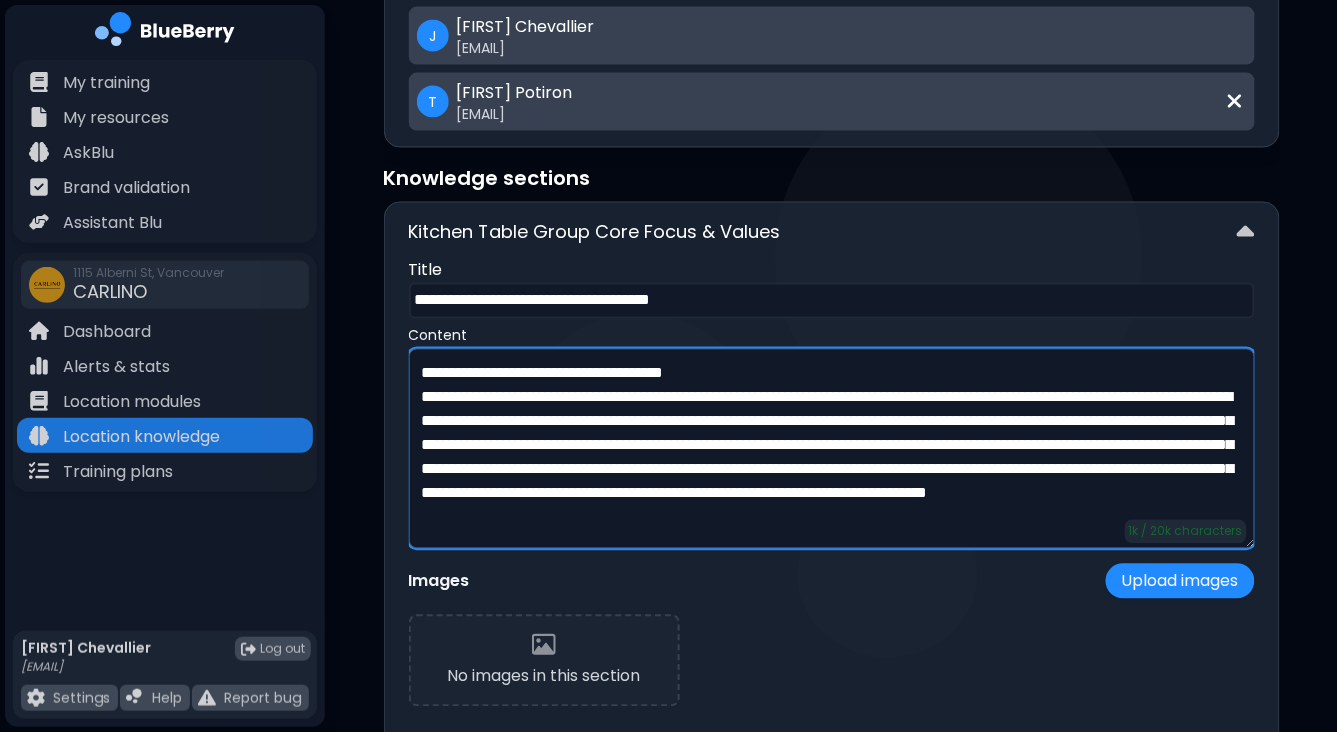 scroll, scrollTop: 16, scrollLeft: 0, axis: vertical 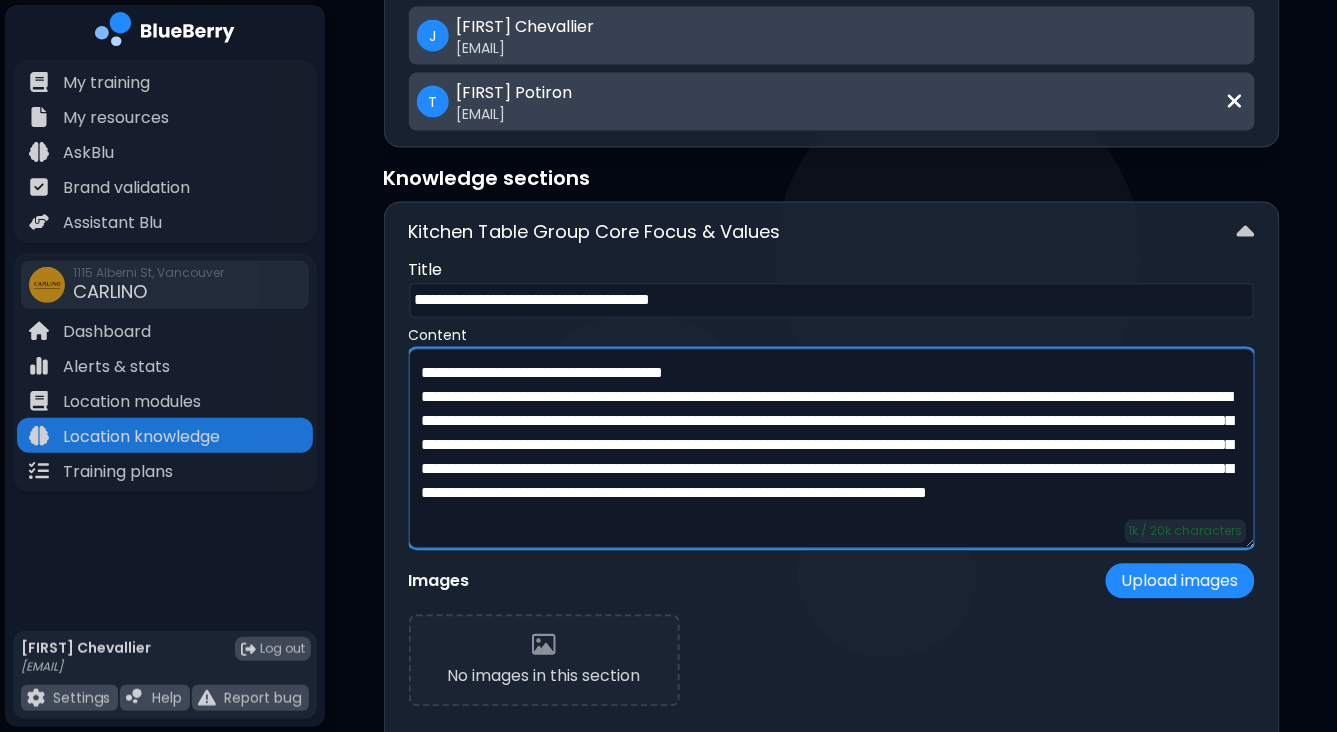 drag, startPoint x: 653, startPoint y: 528, endPoint x: 414, endPoint y: 354, distance: 295.62982 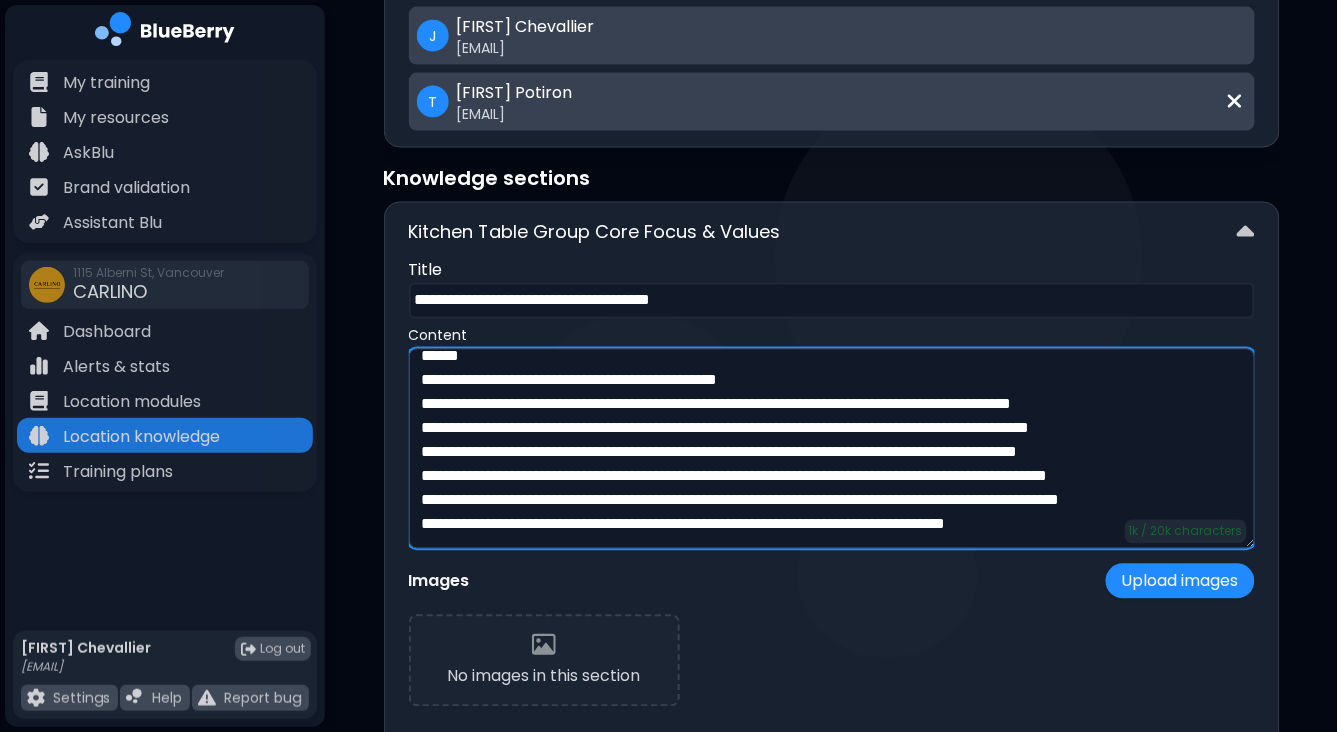 scroll, scrollTop: 17, scrollLeft: 0, axis: vertical 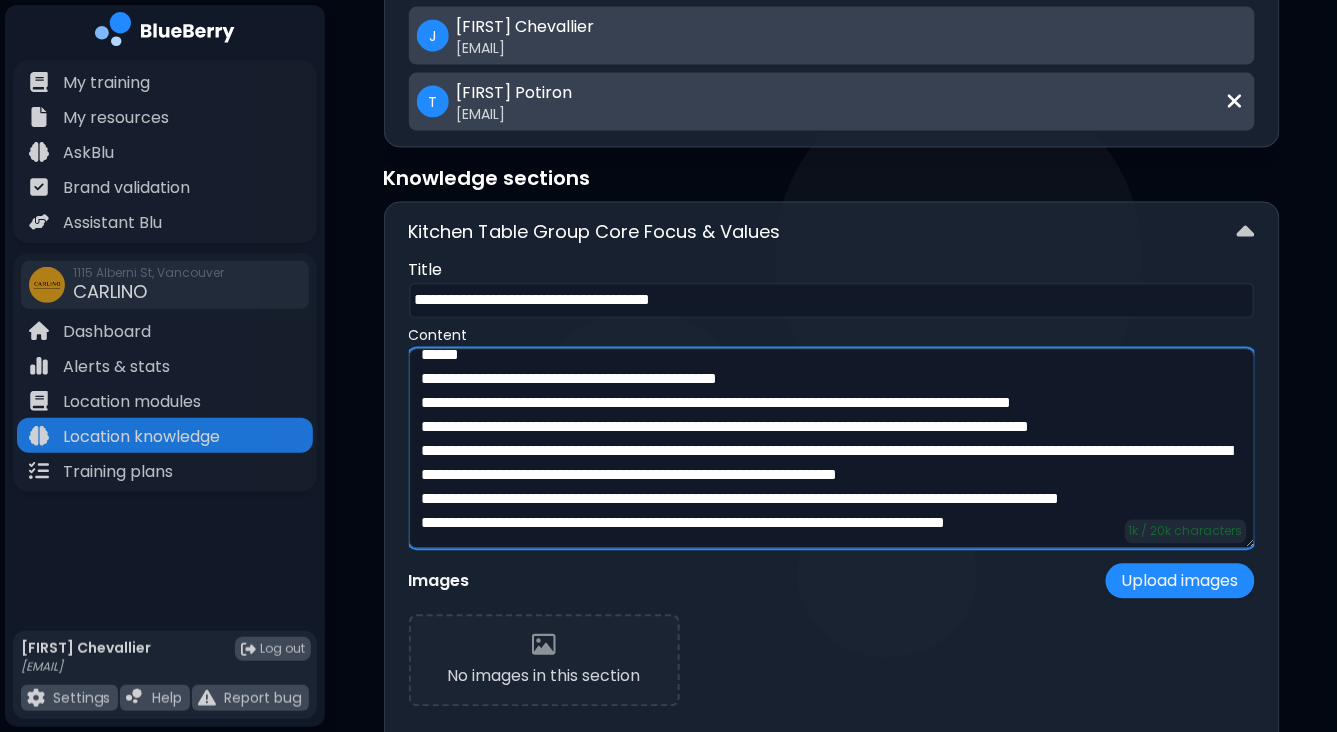 click on "**********" at bounding box center [832, 449] 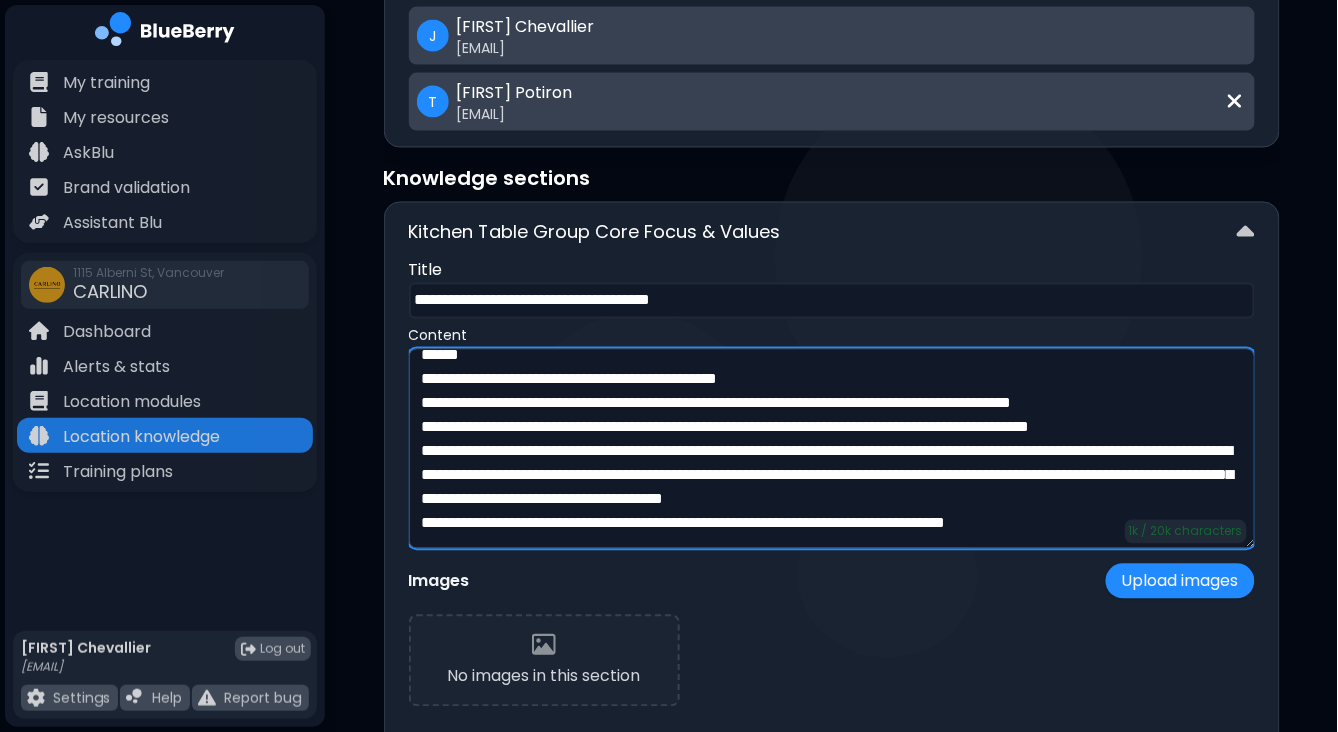 scroll, scrollTop: 41, scrollLeft: 0, axis: vertical 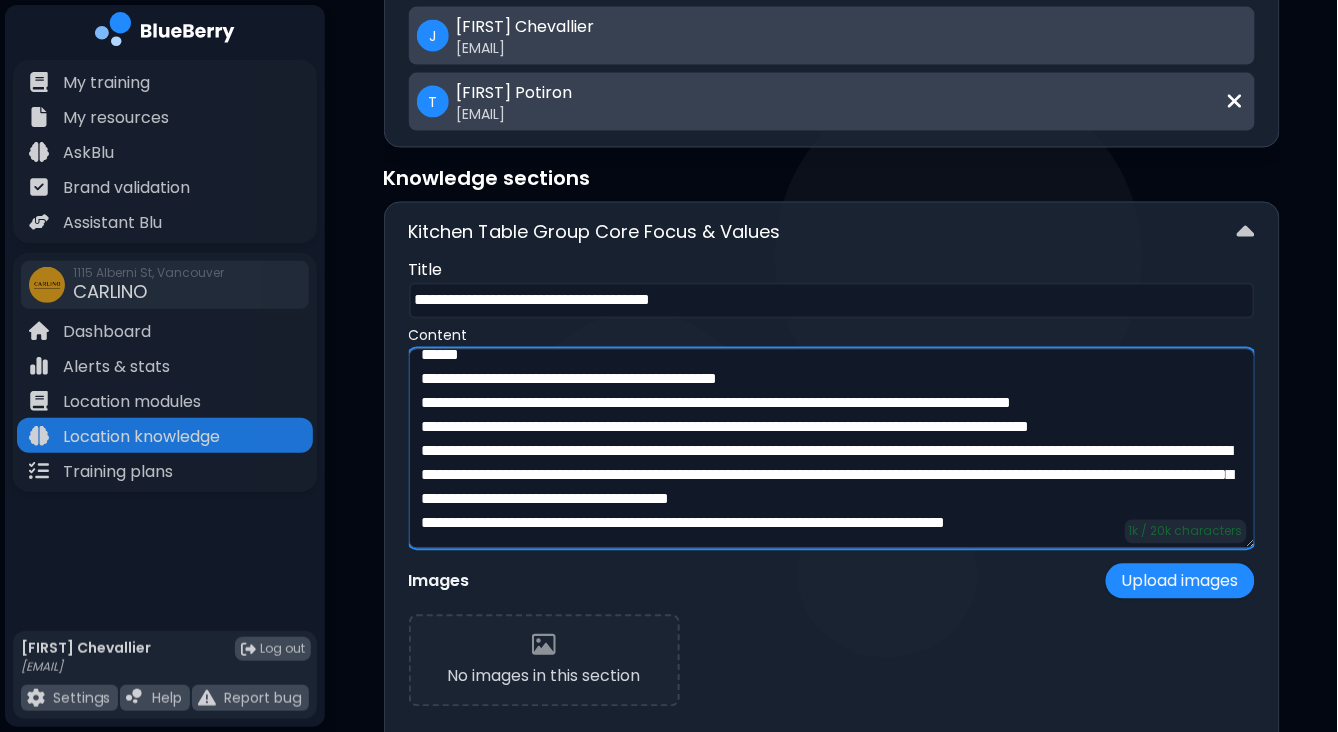 click on "**********" at bounding box center [832, 449] 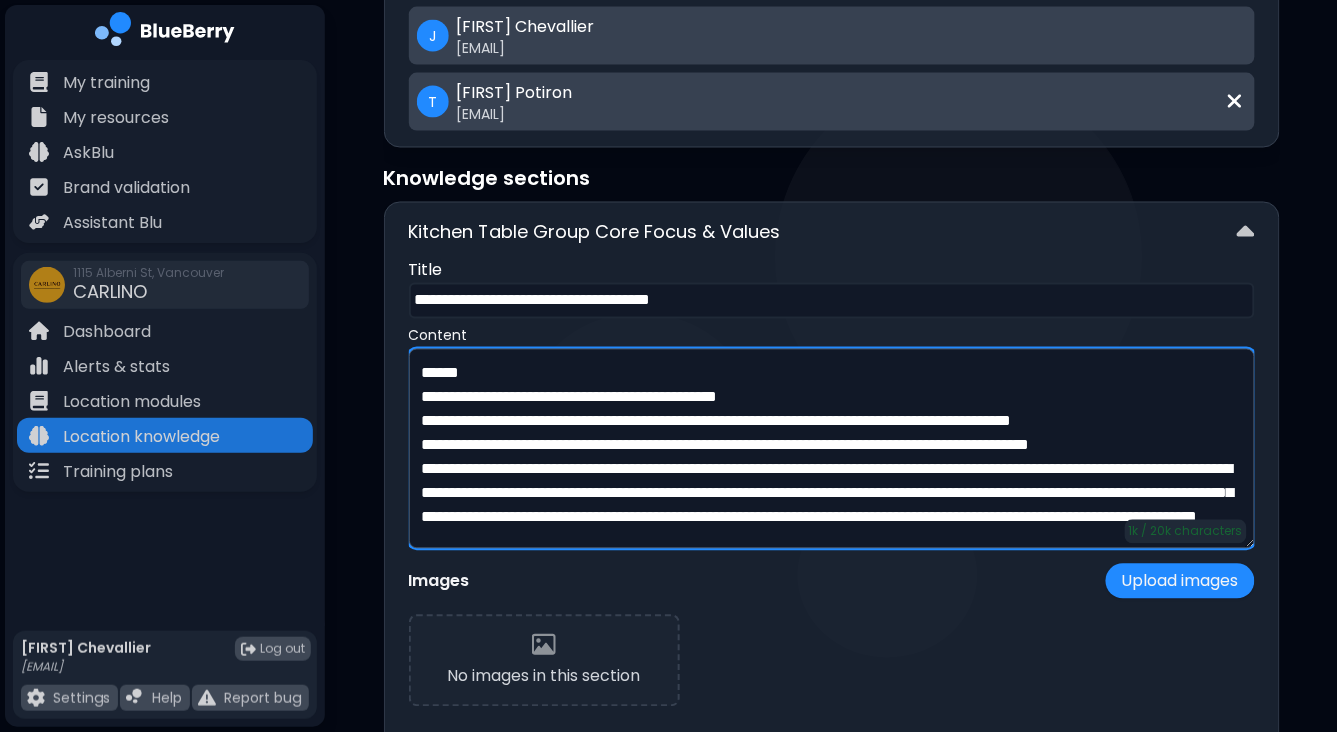 scroll, scrollTop: 16, scrollLeft: 0, axis: vertical 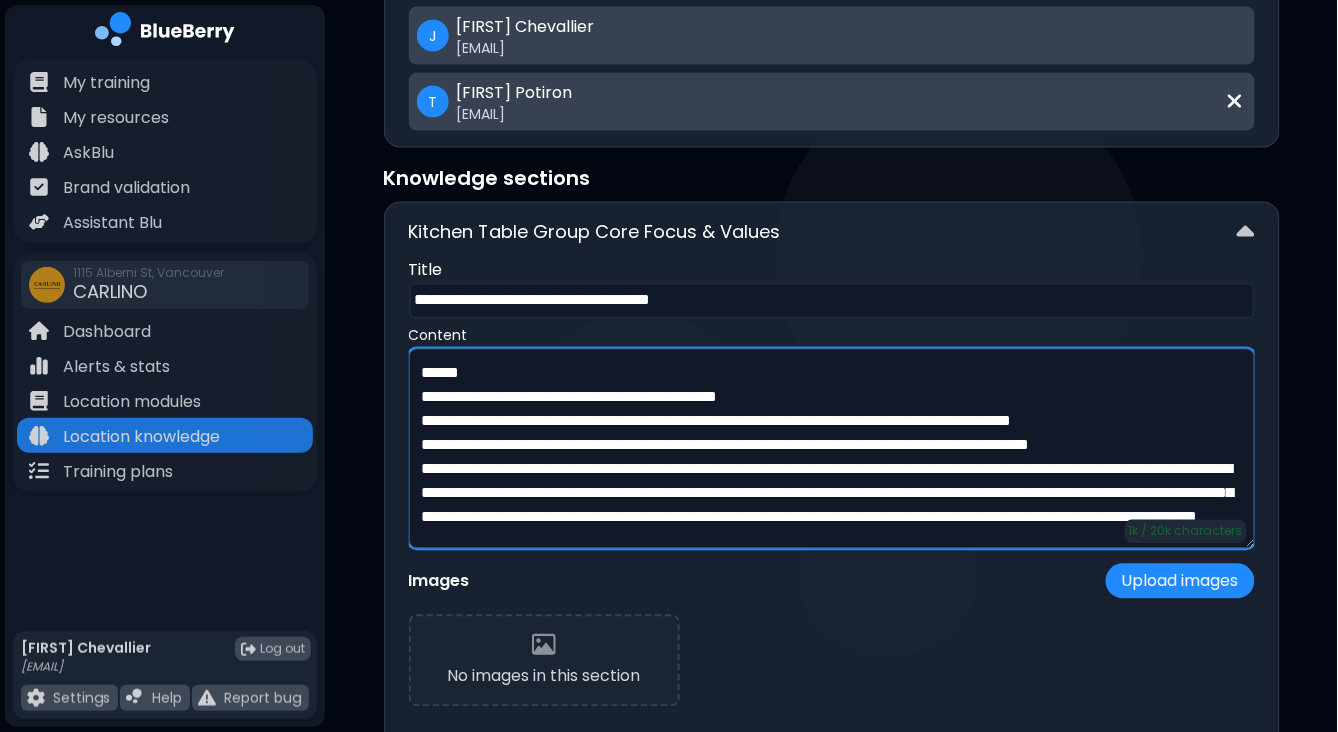 click on "**********" at bounding box center (832, 449) 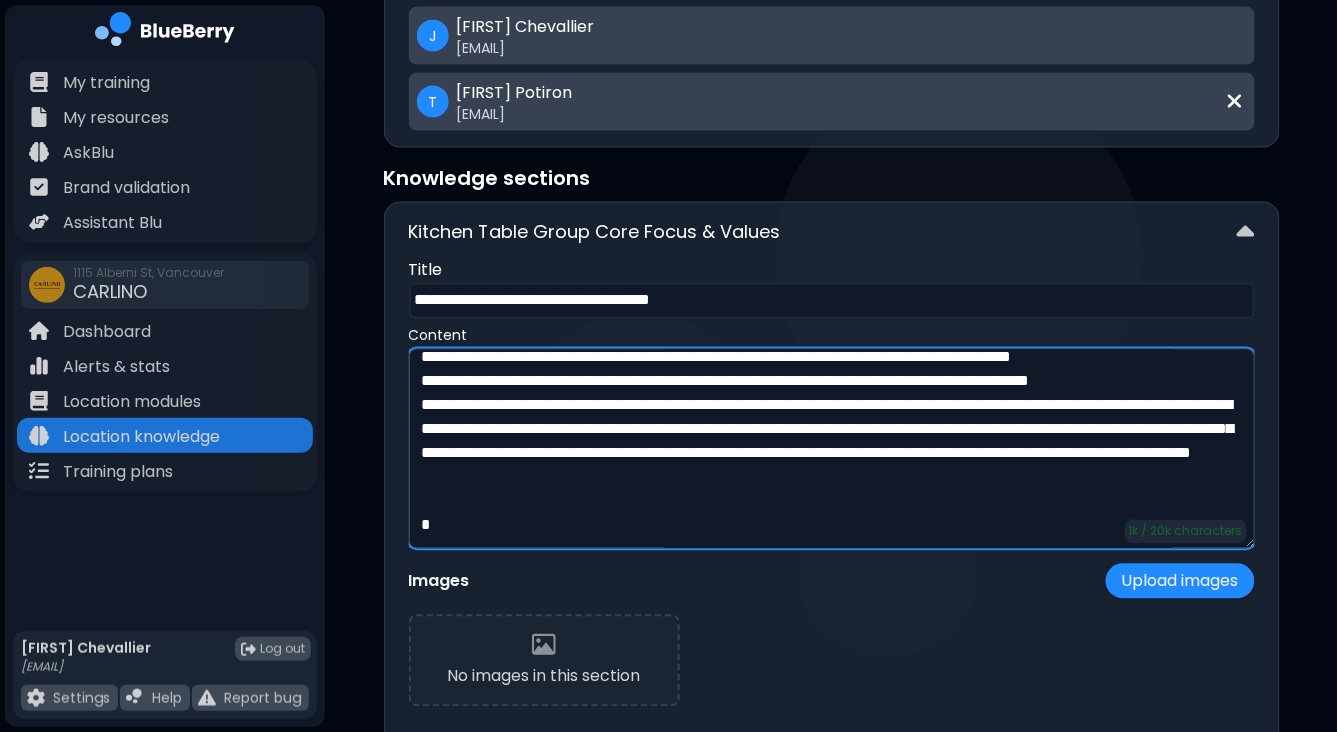 scroll, scrollTop: 89, scrollLeft: 0, axis: vertical 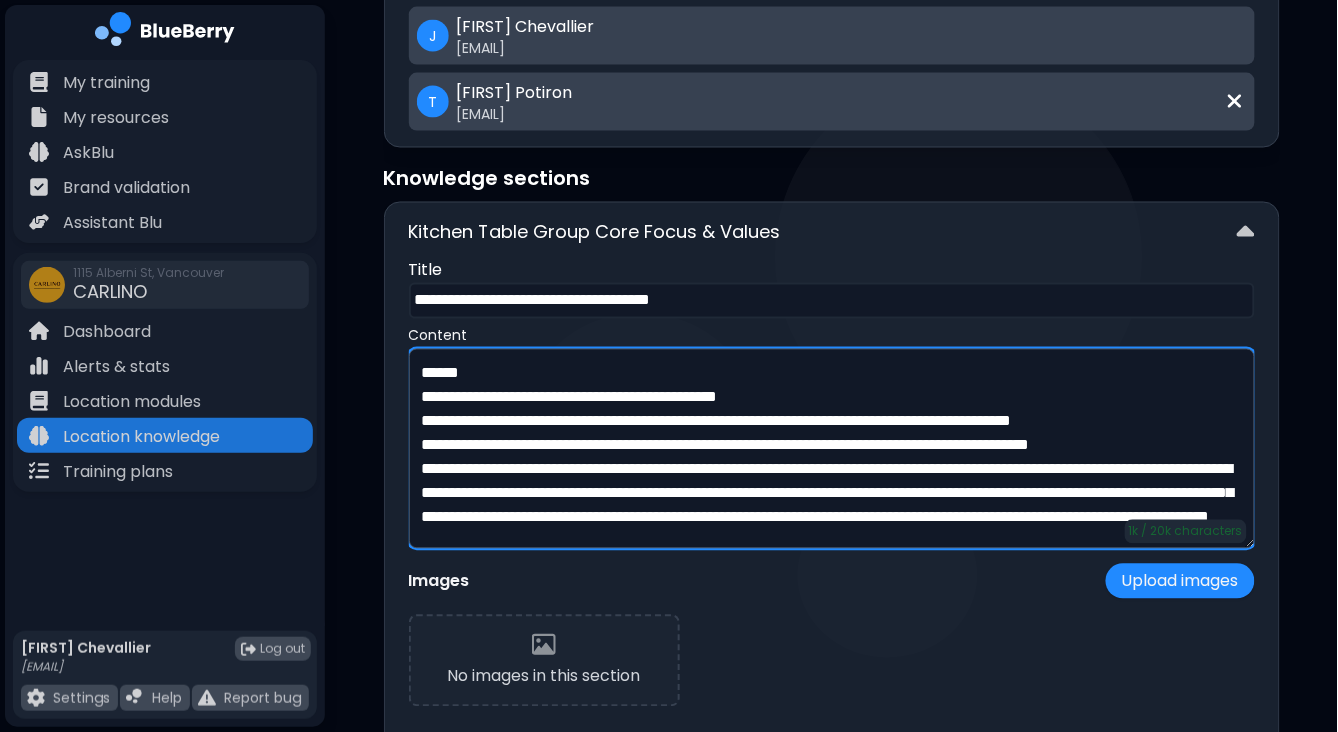 click on "**********" at bounding box center (832, 449) 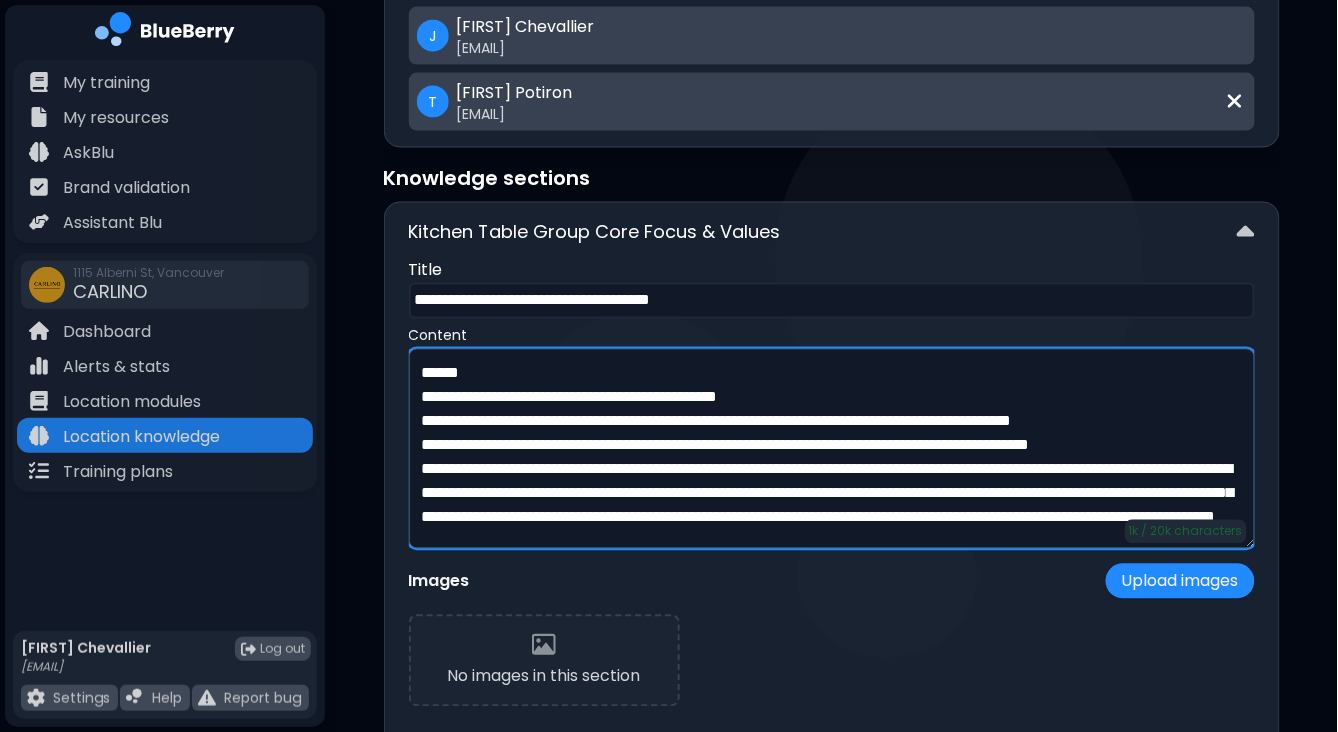 scroll, scrollTop: 0, scrollLeft: 0, axis: both 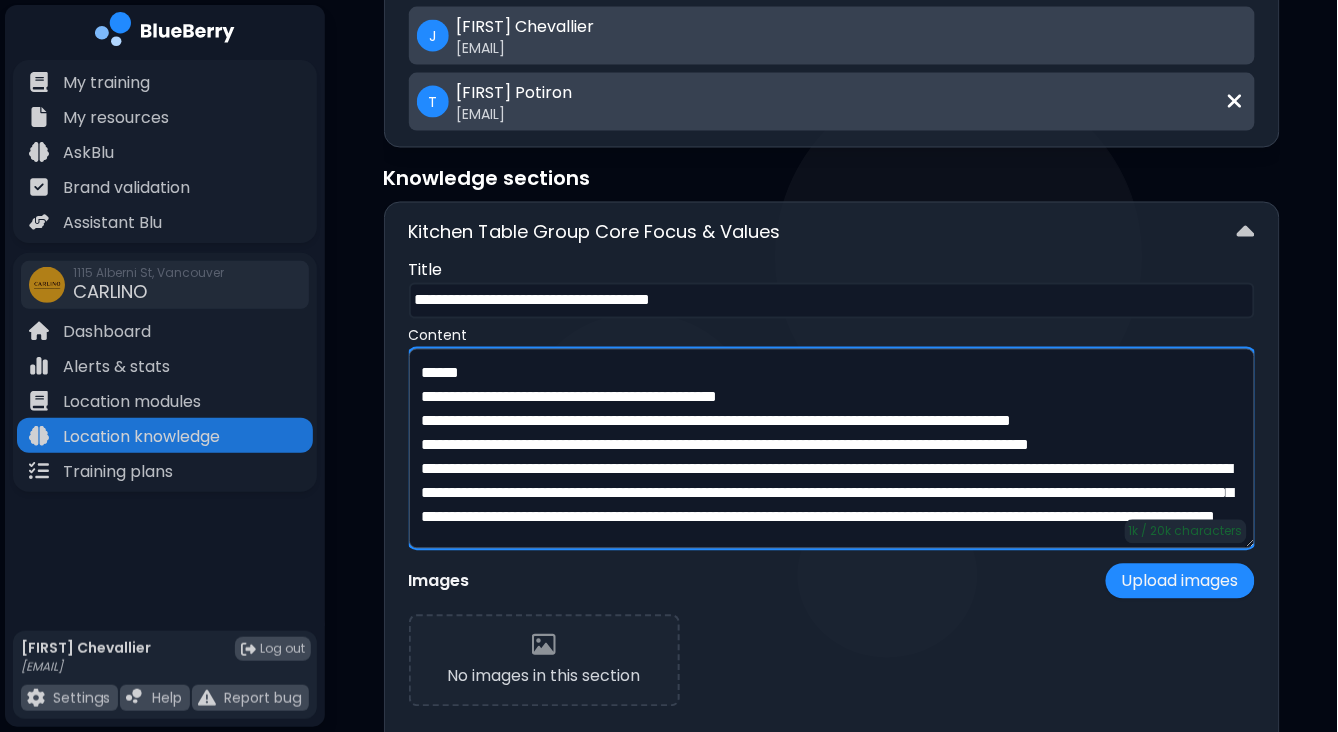 click on "**********" at bounding box center [832, 449] 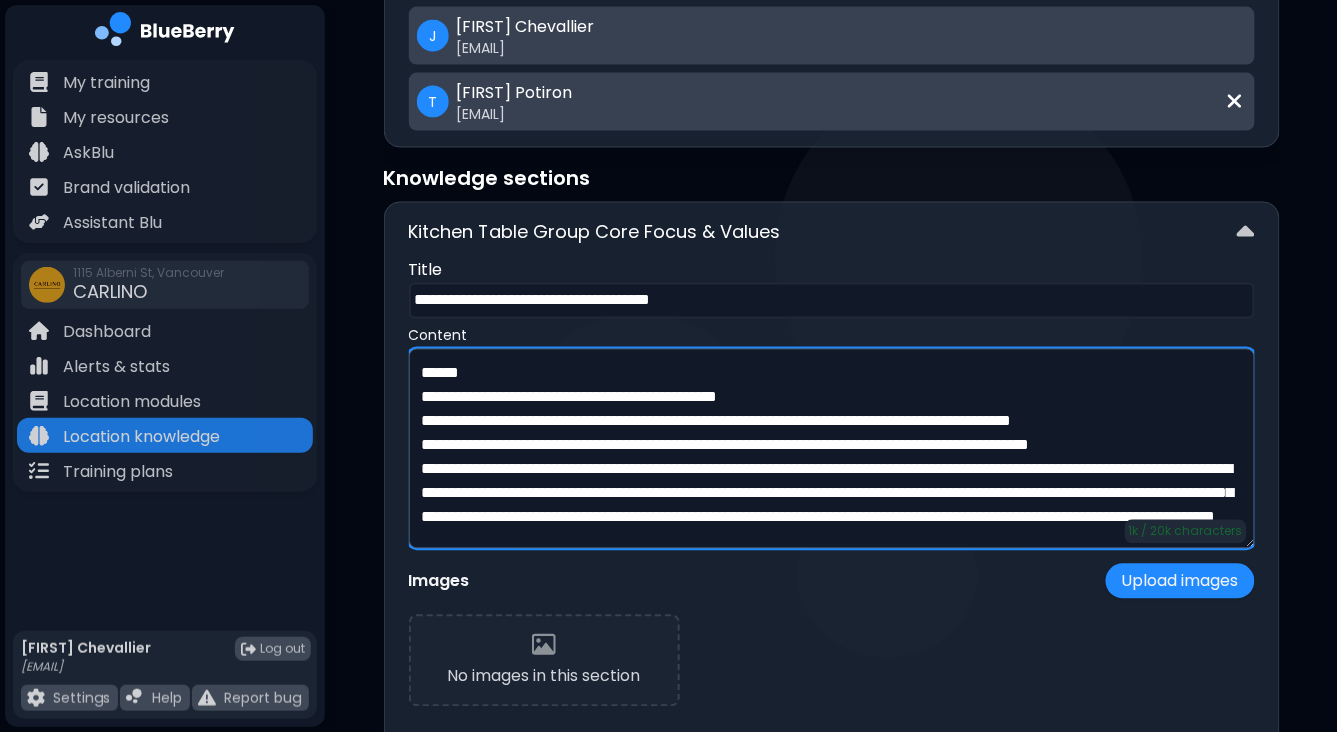 scroll, scrollTop: 88, scrollLeft: 0, axis: vertical 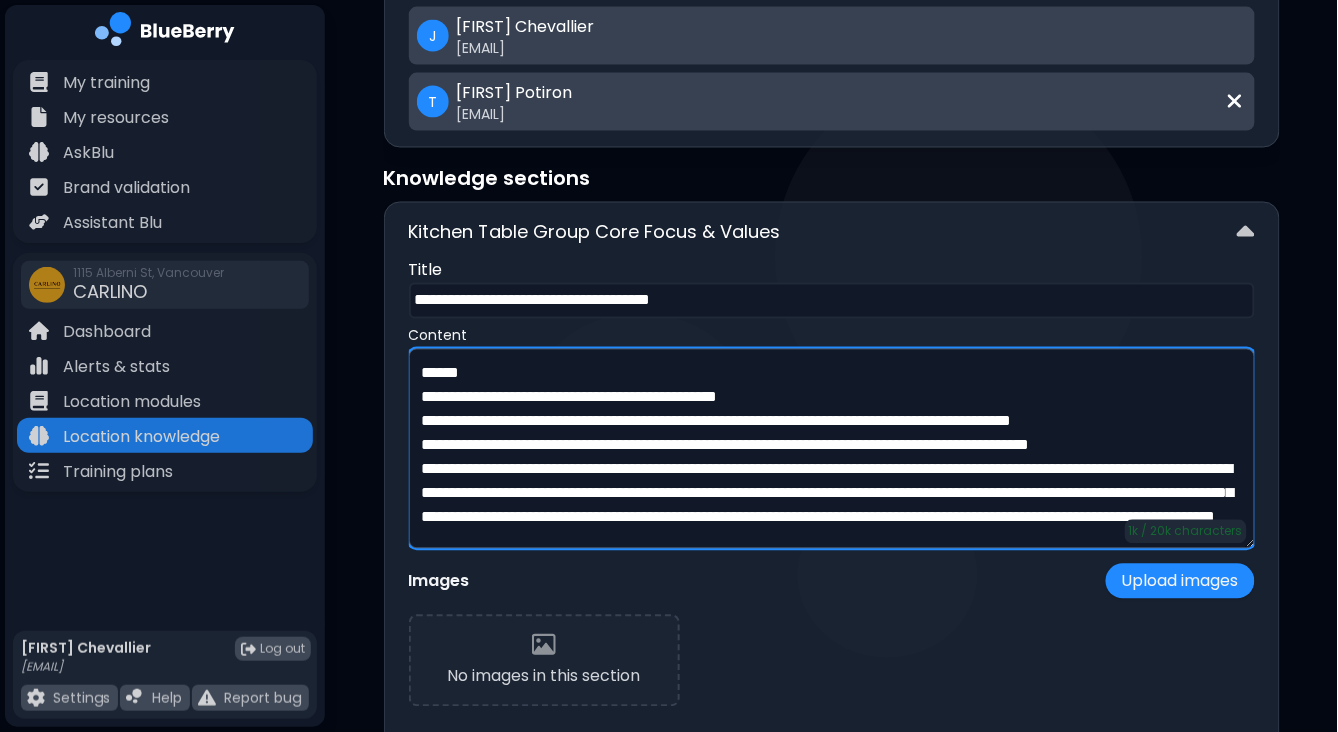 click on "**********" at bounding box center [832, 449] 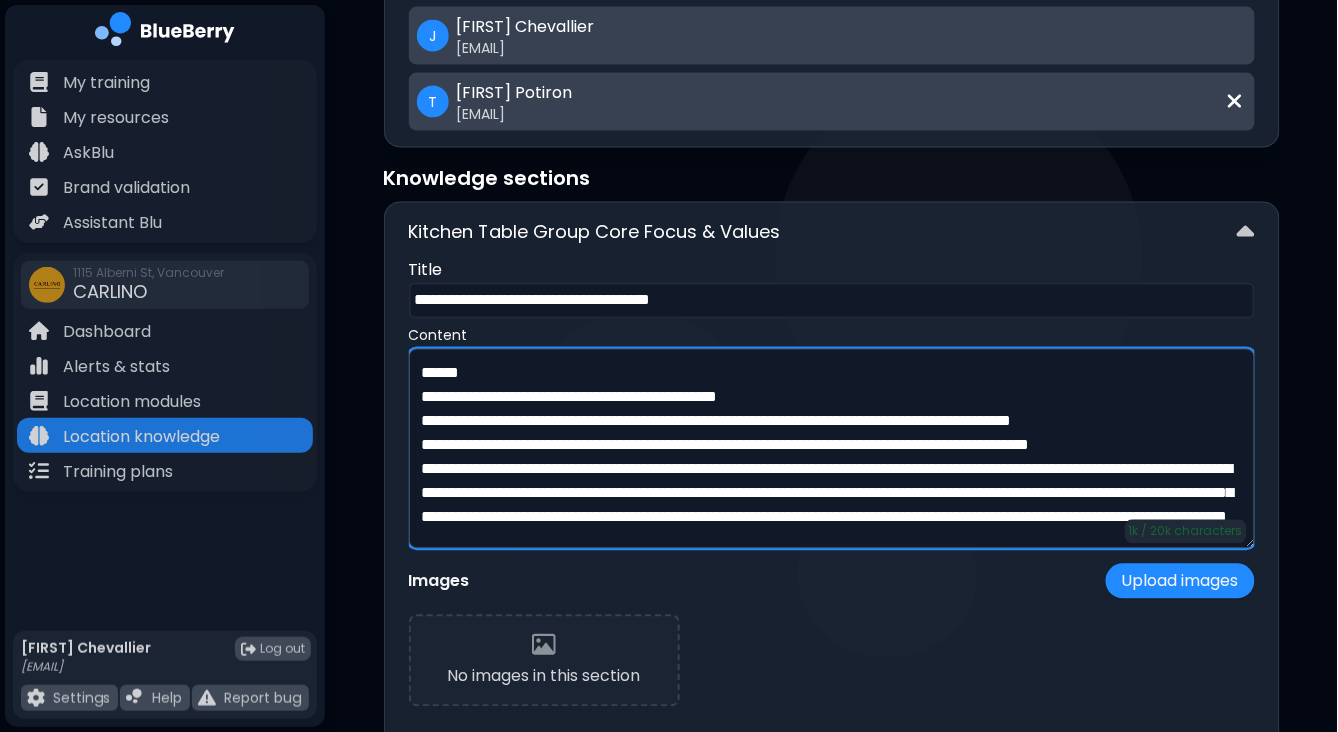 paste on "**********" 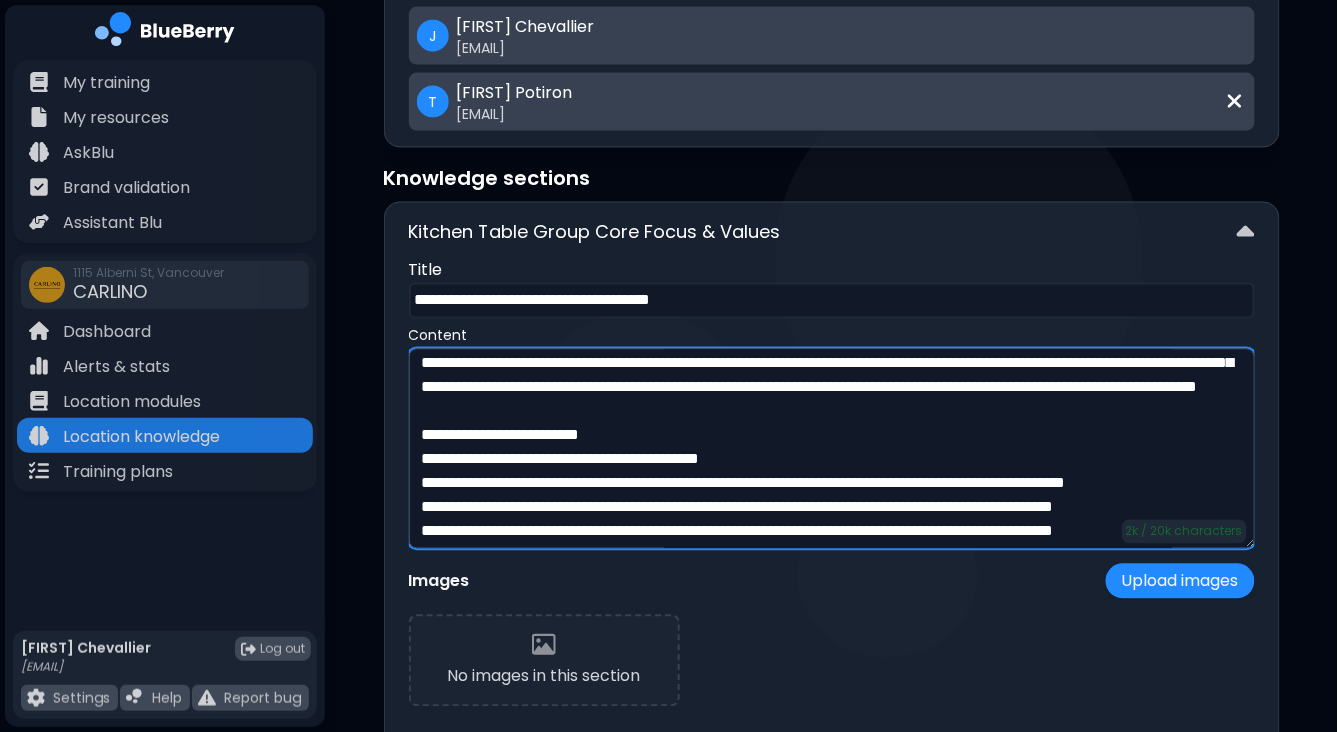 scroll, scrollTop: 177, scrollLeft: 0, axis: vertical 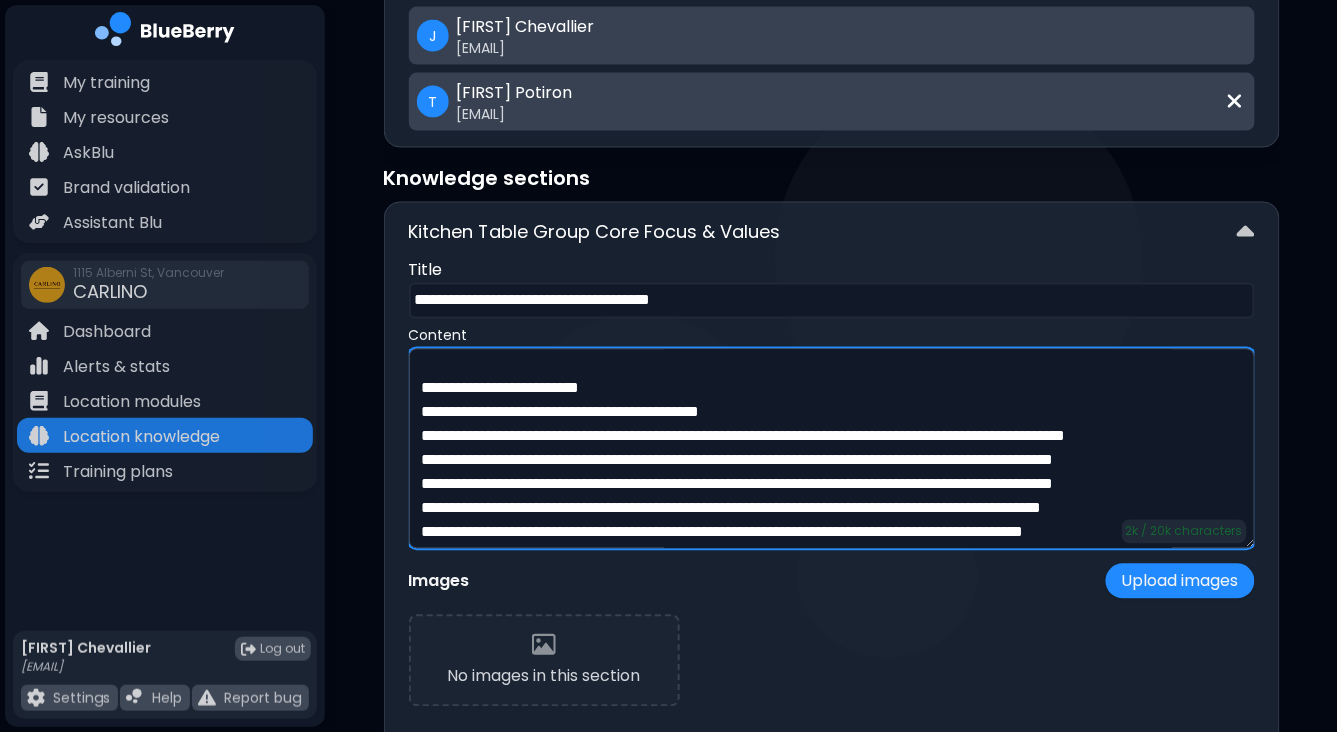 click at bounding box center (832, 449) 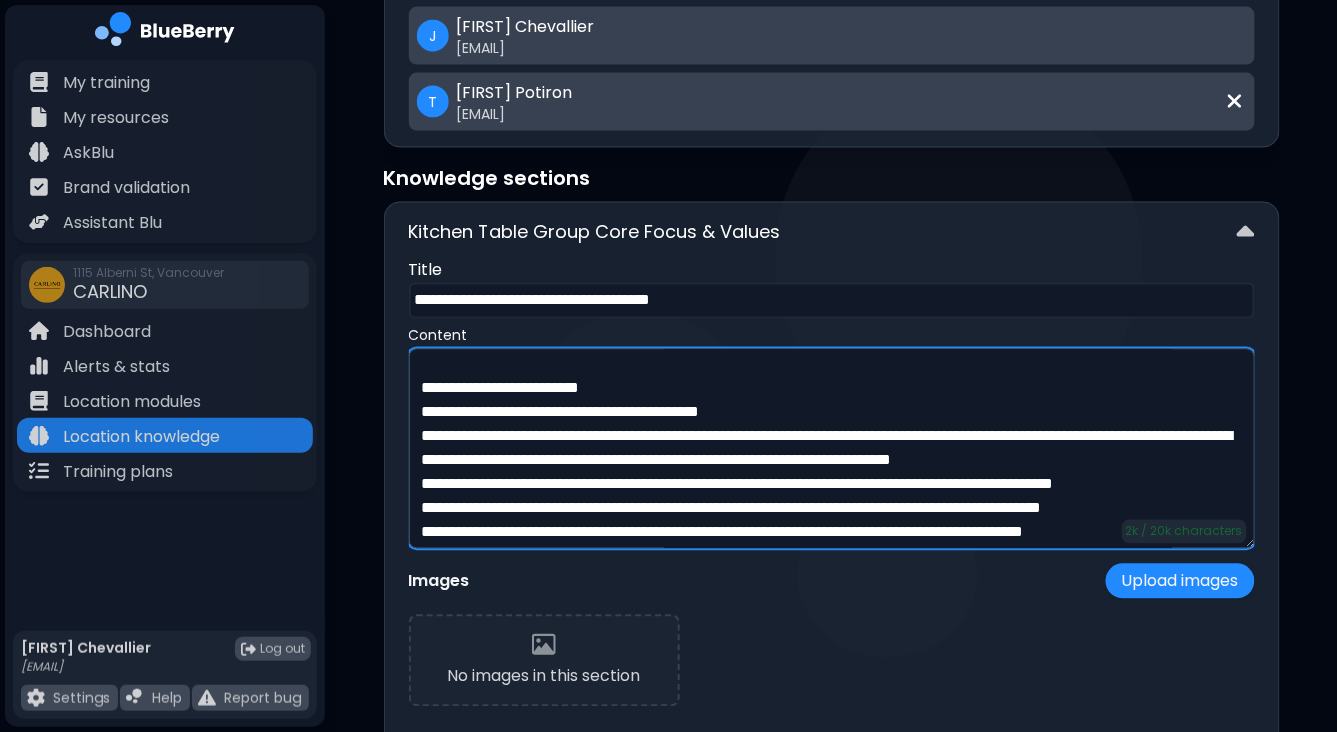 click at bounding box center [832, 449] 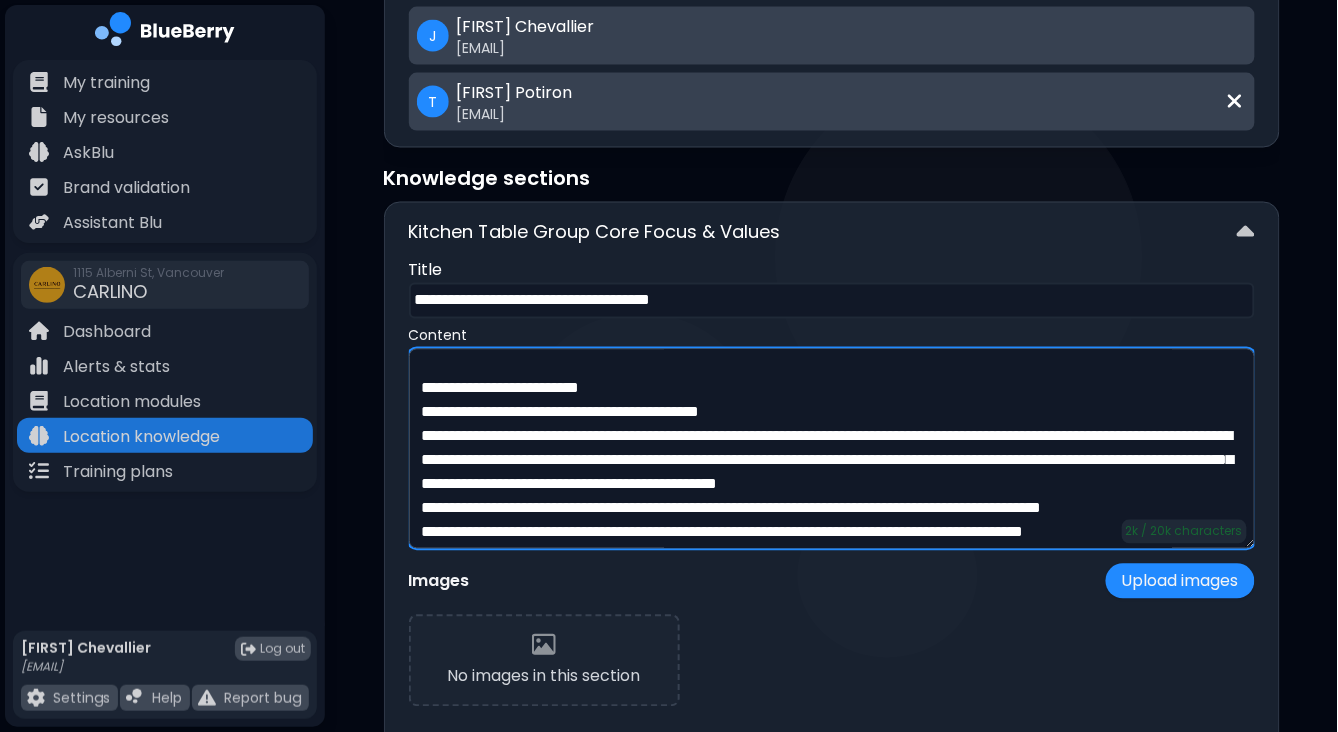 scroll, scrollTop: 277, scrollLeft: 0, axis: vertical 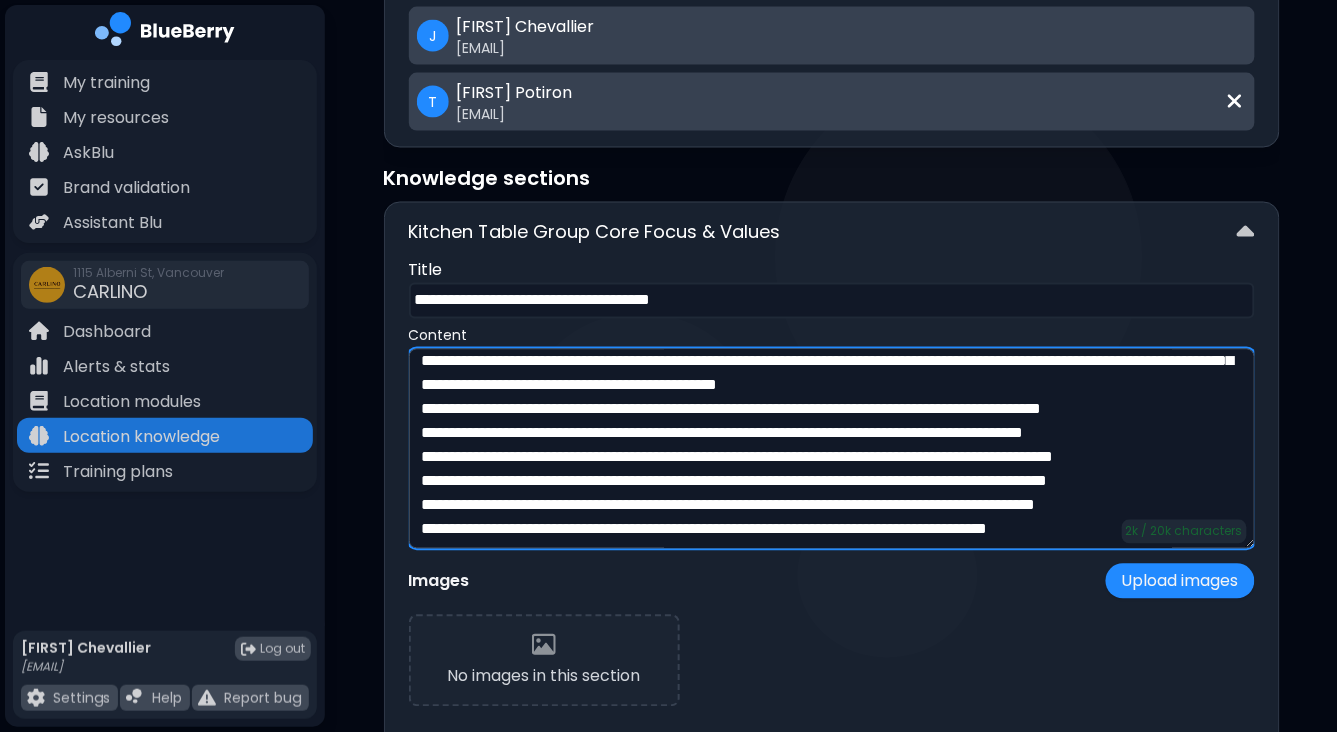 click at bounding box center [832, 449] 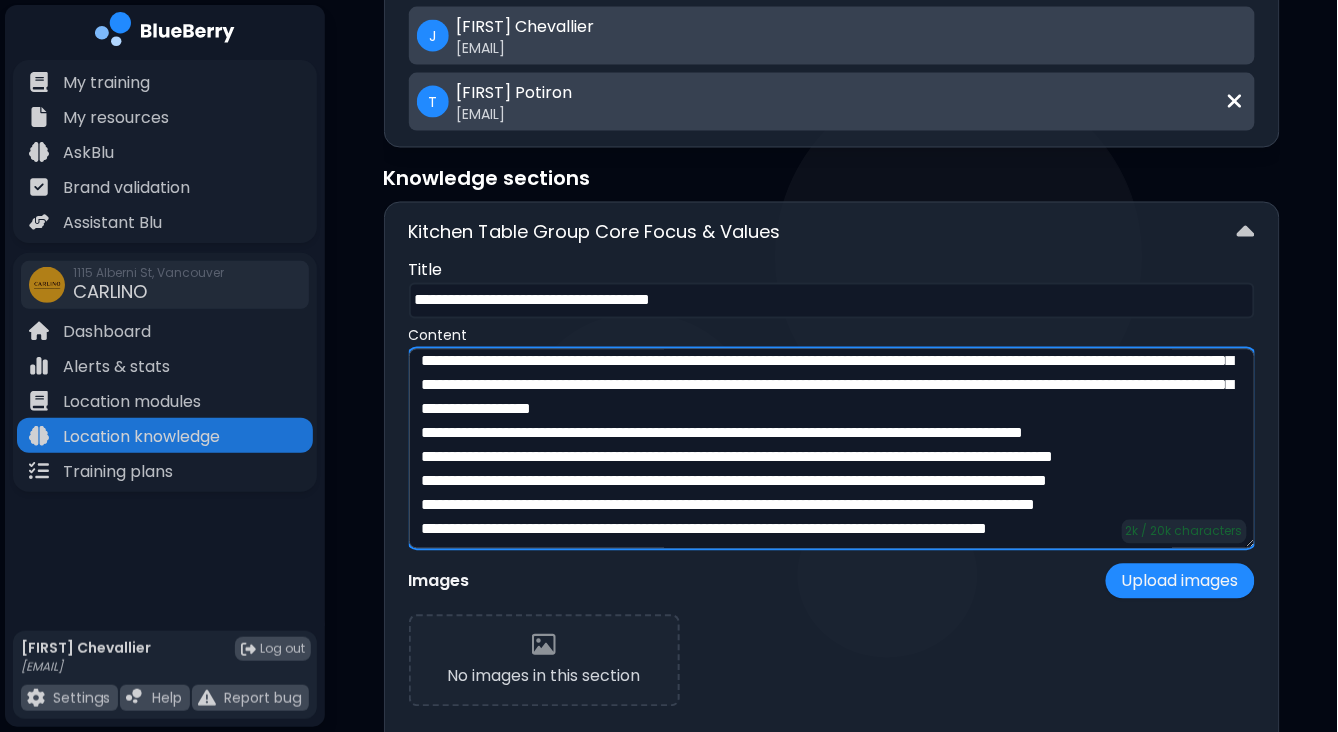 click at bounding box center (832, 449) 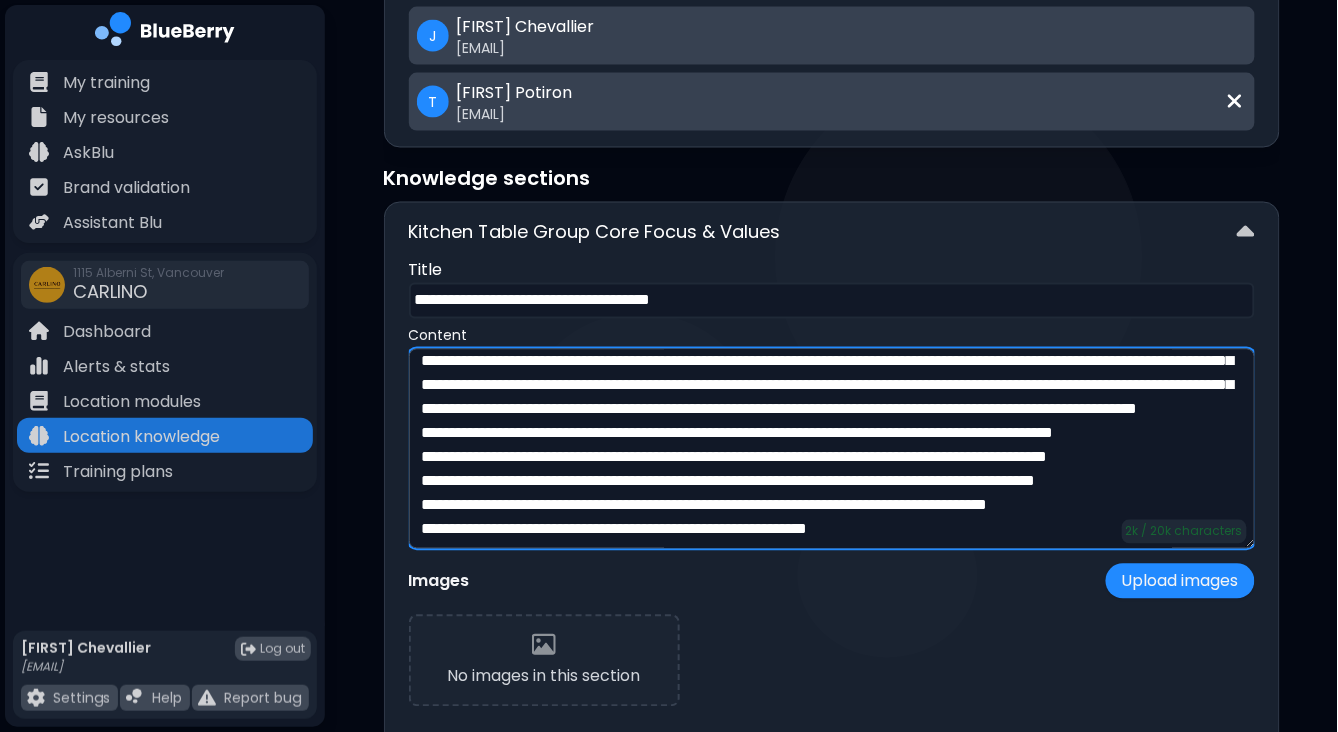 click at bounding box center (832, 449) 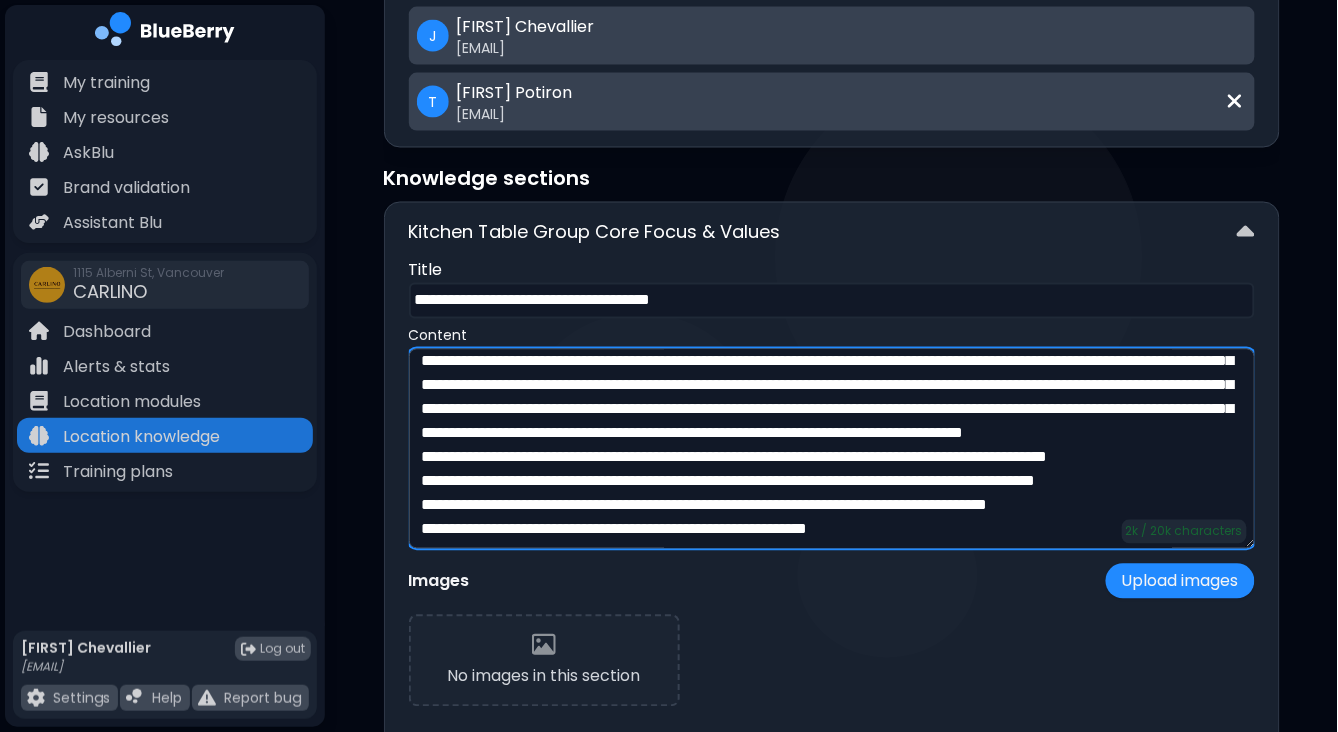 click at bounding box center (832, 449) 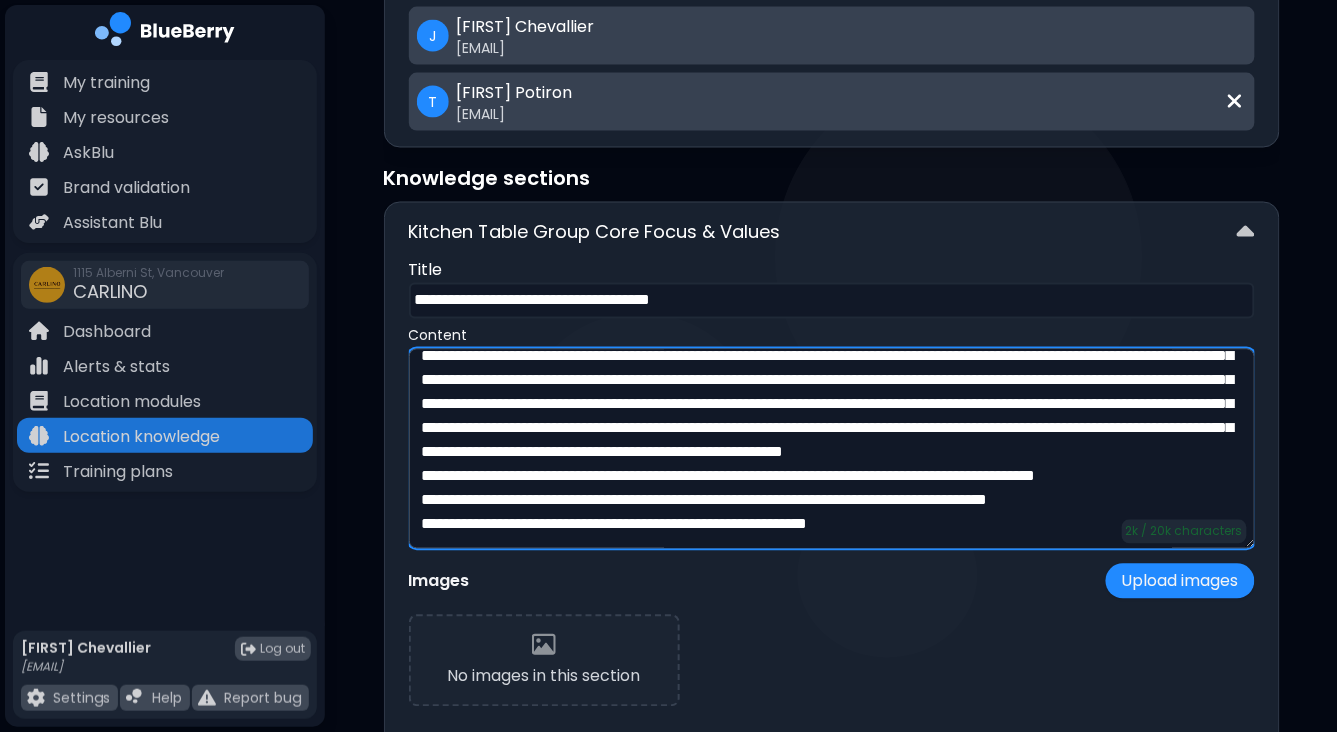scroll, scrollTop: 323, scrollLeft: 0, axis: vertical 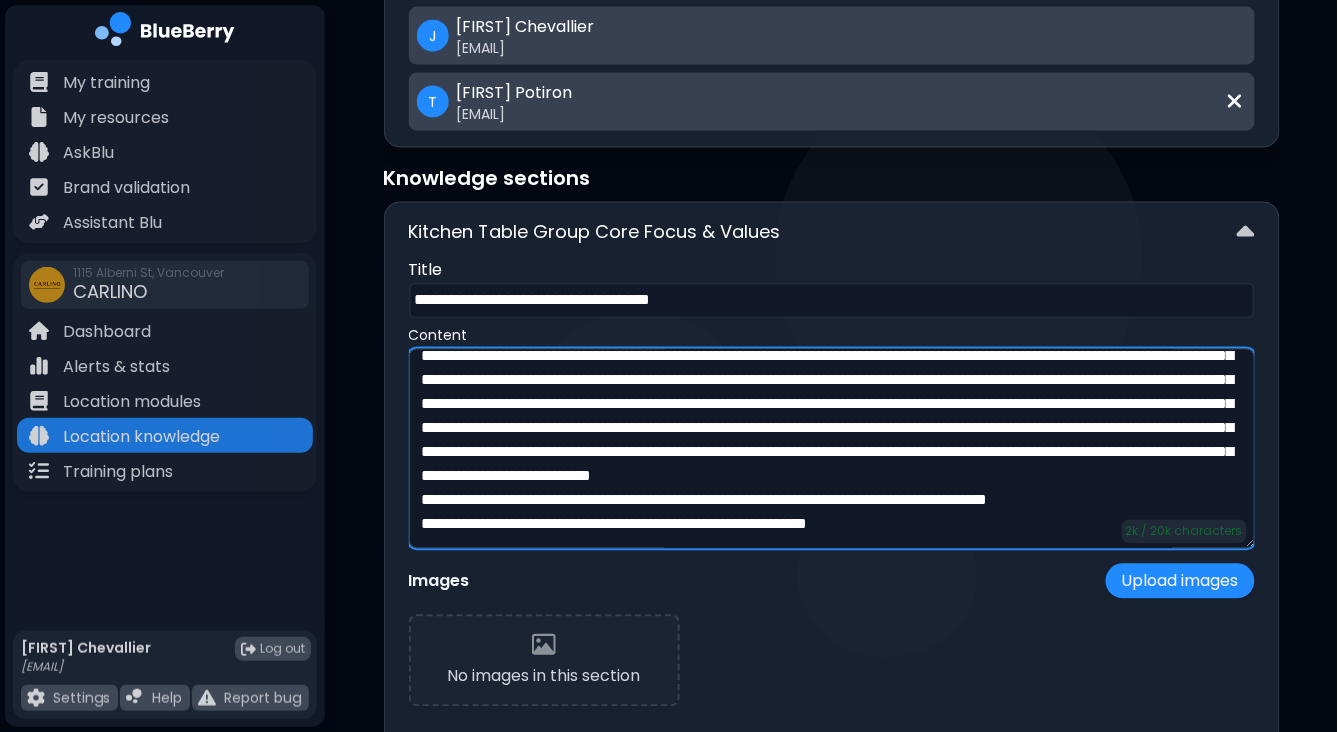 click at bounding box center [832, 449] 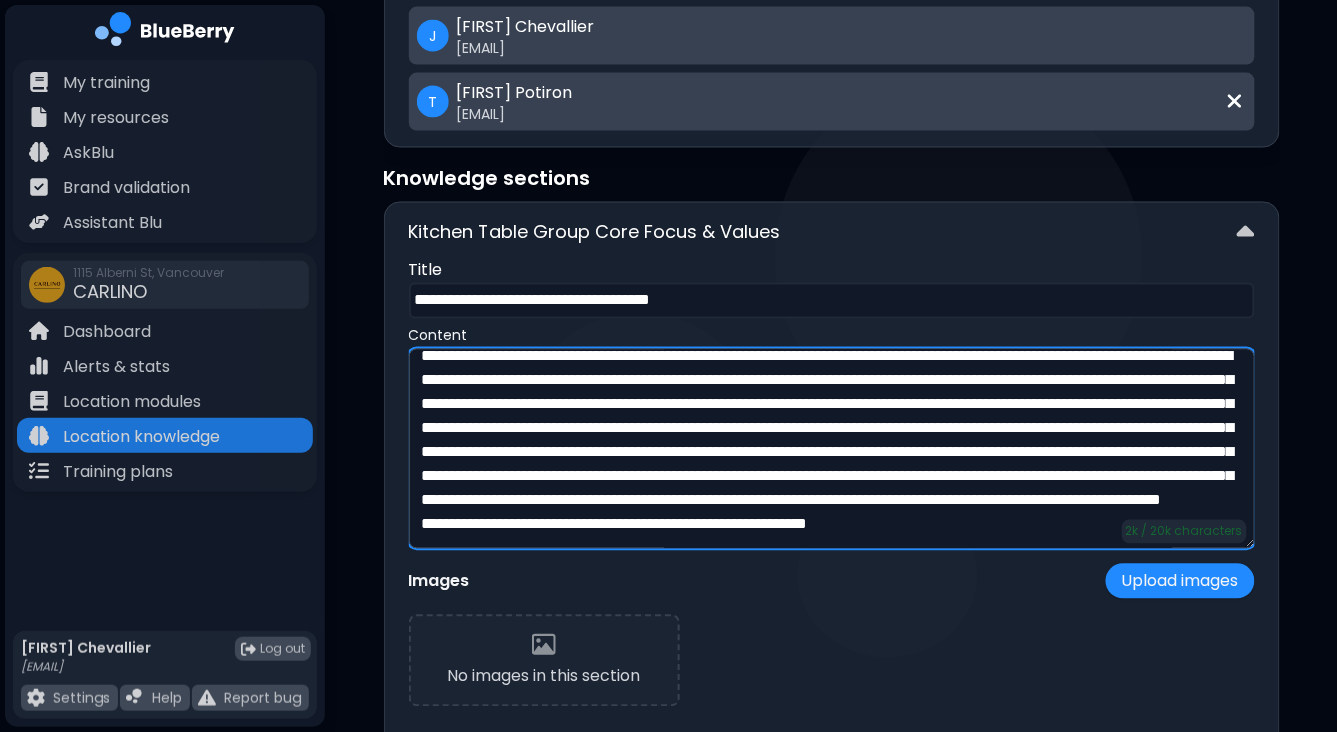 scroll, scrollTop: 375, scrollLeft: 0, axis: vertical 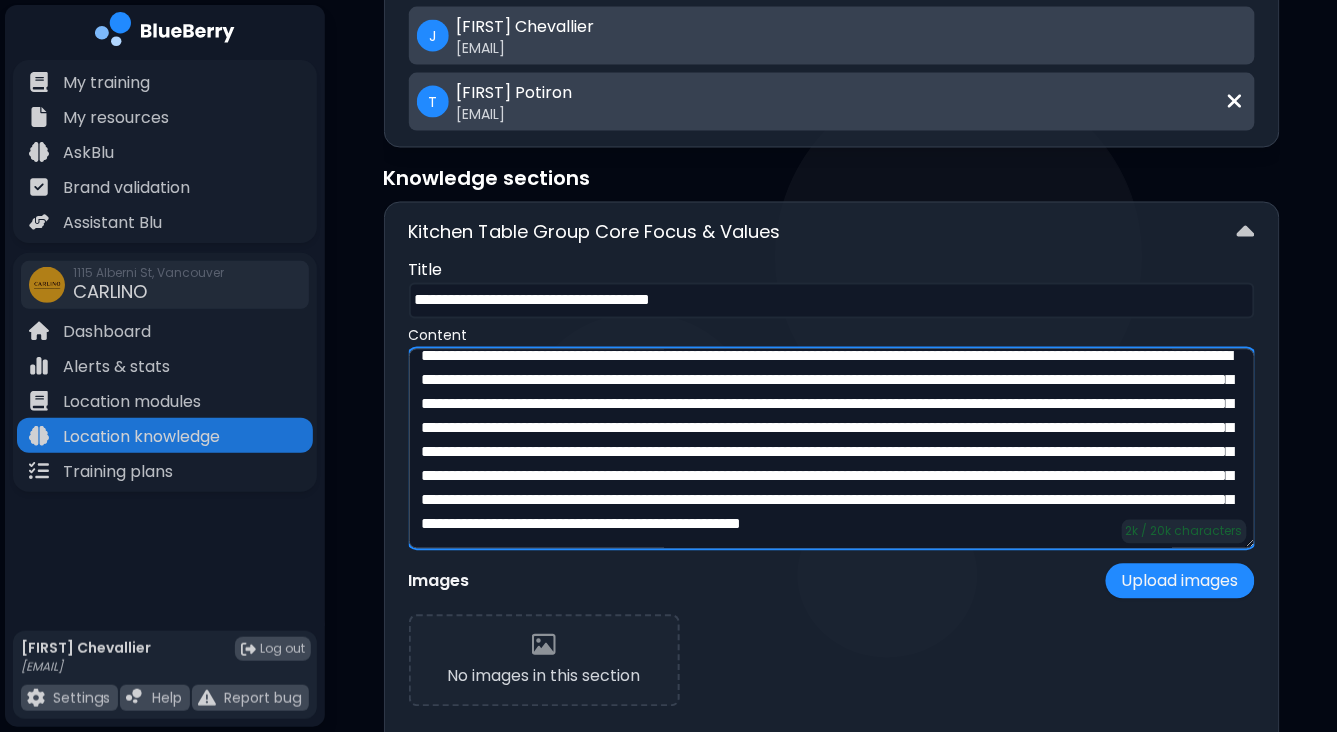 click at bounding box center (832, 449) 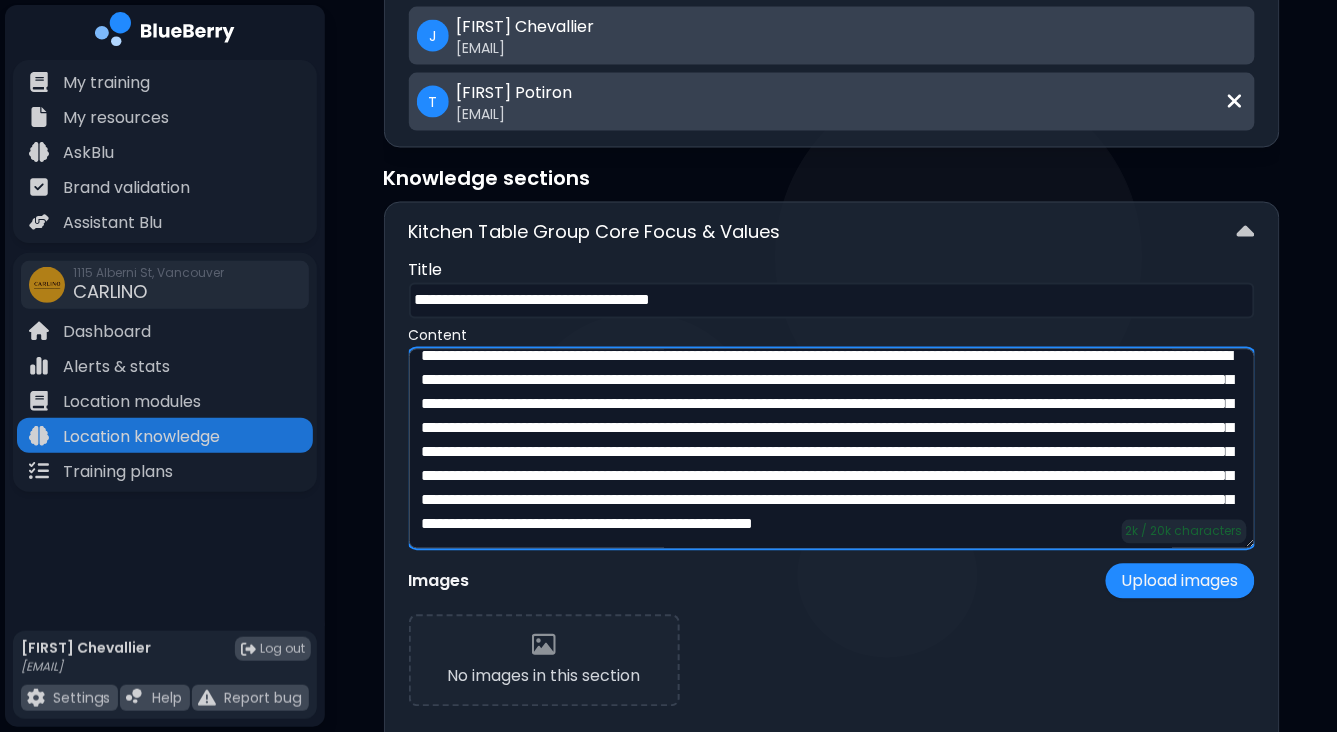 scroll, scrollTop: 363, scrollLeft: 0, axis: vertical 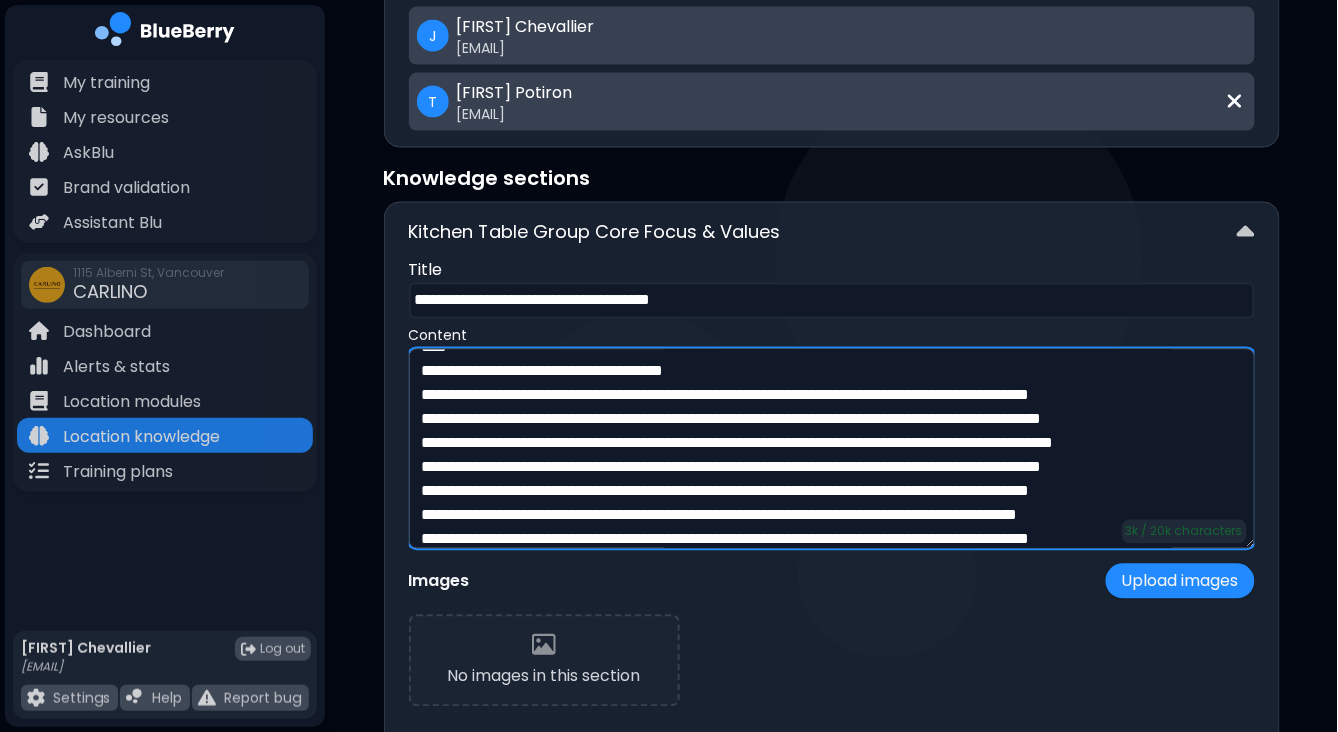 click at bounding box center (832, 449) 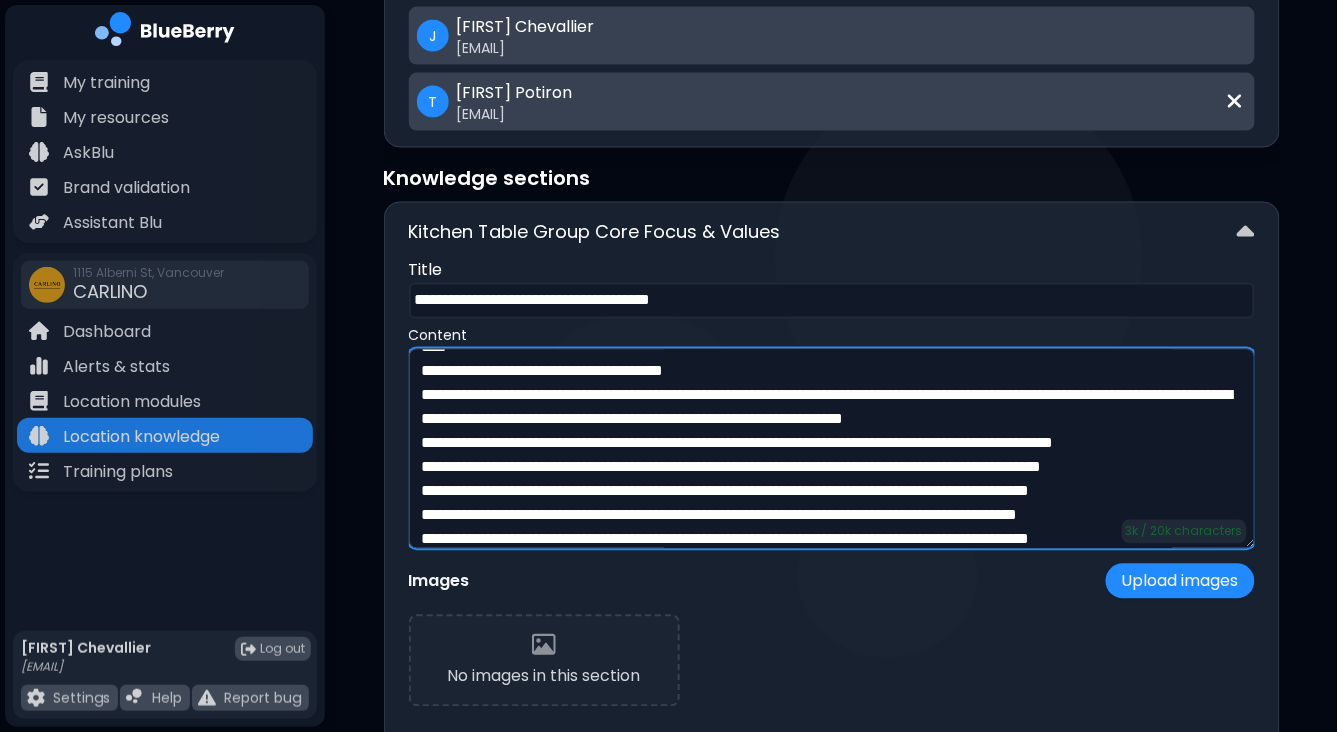 click at bounding box center (832, 449) 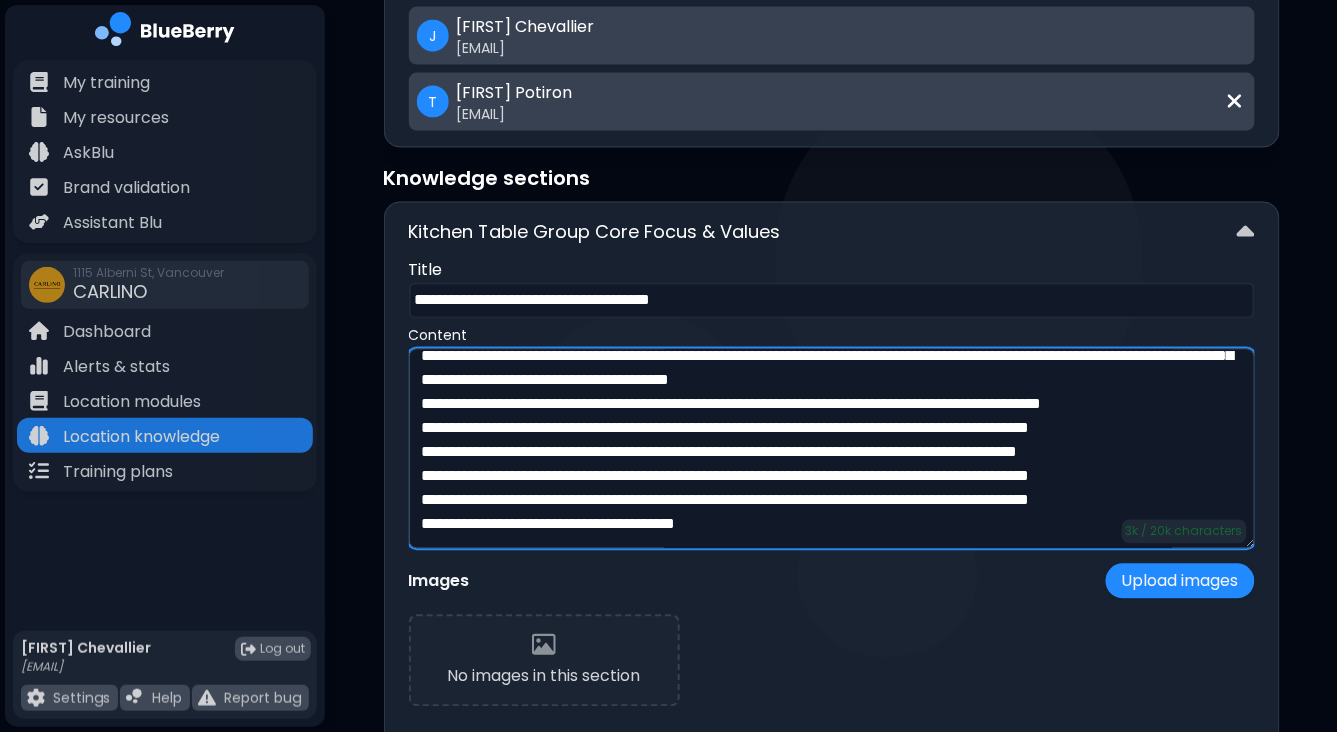 scroll, scrollTop: 572, scrollLeft: 0, axis: vertical 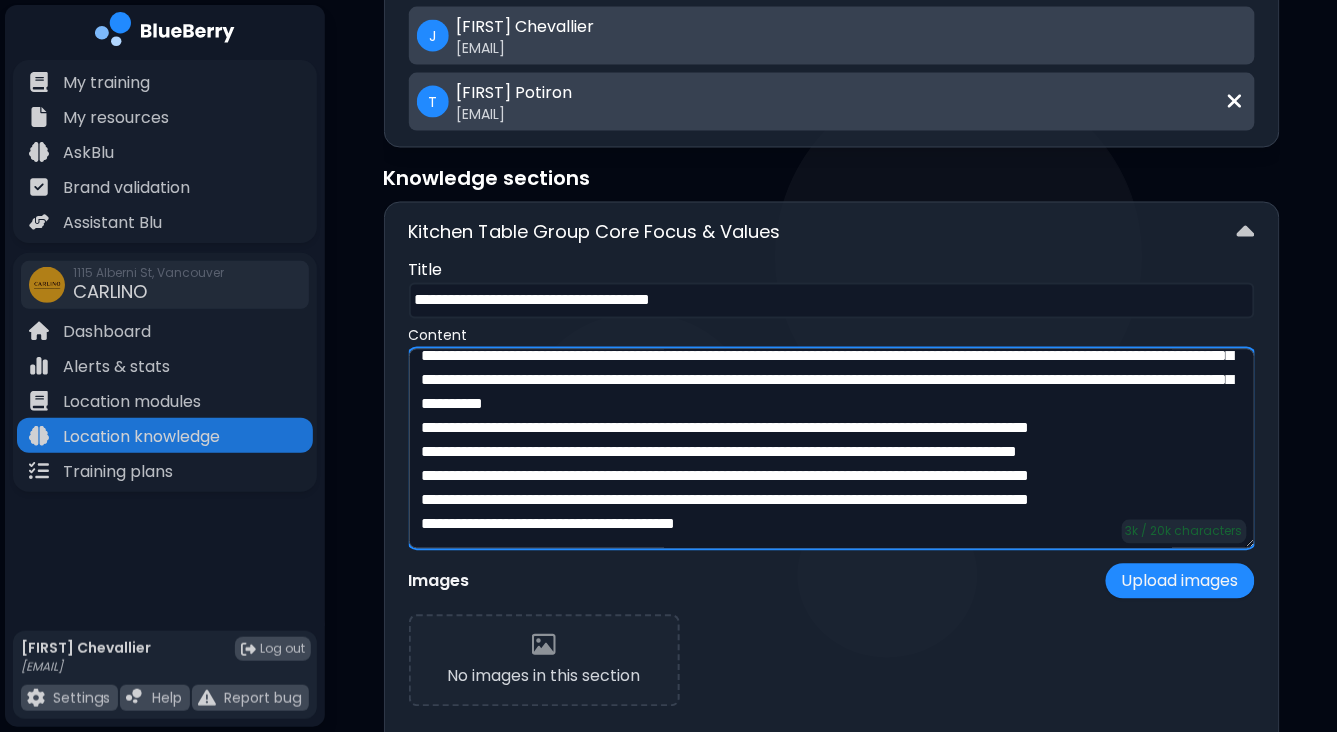 click at bounding box center (832, 449) 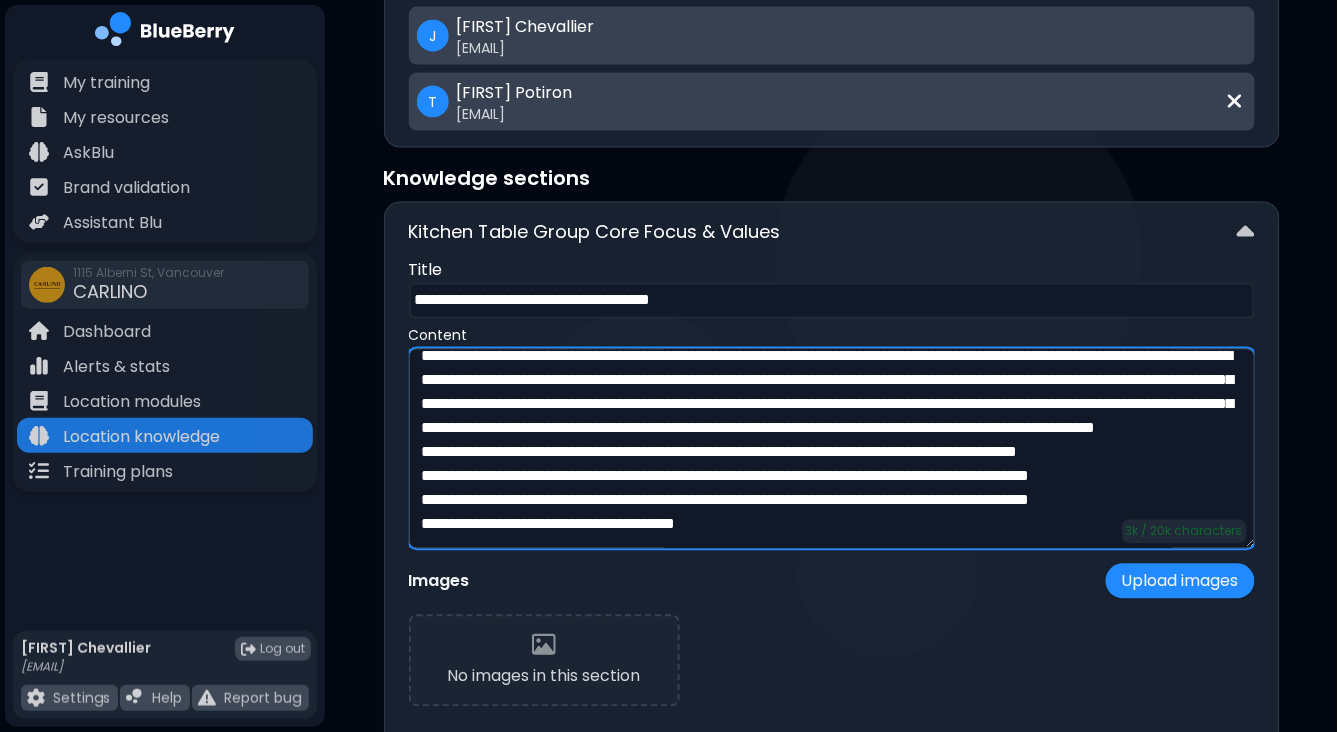 click at bounding box center (832, 449) 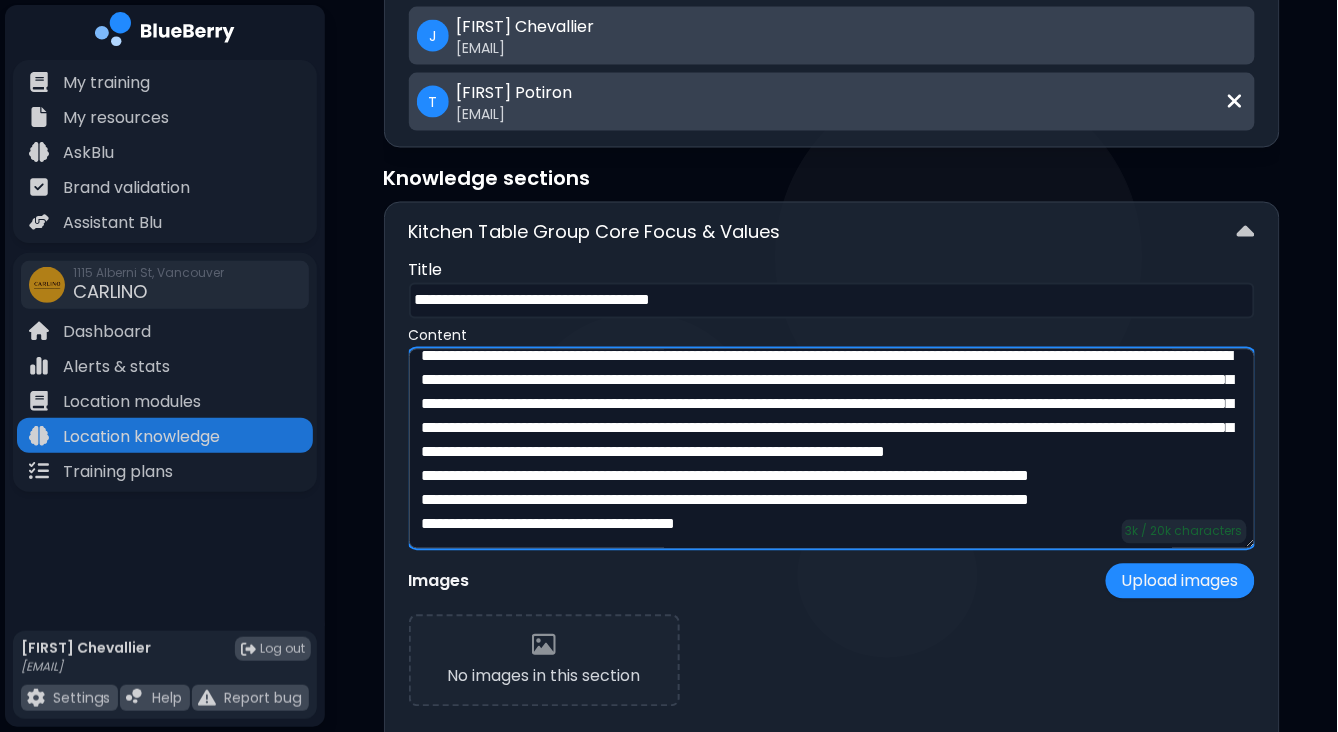 scroll, scrollTop: 620, scrollLeft: 0, axis: vertical 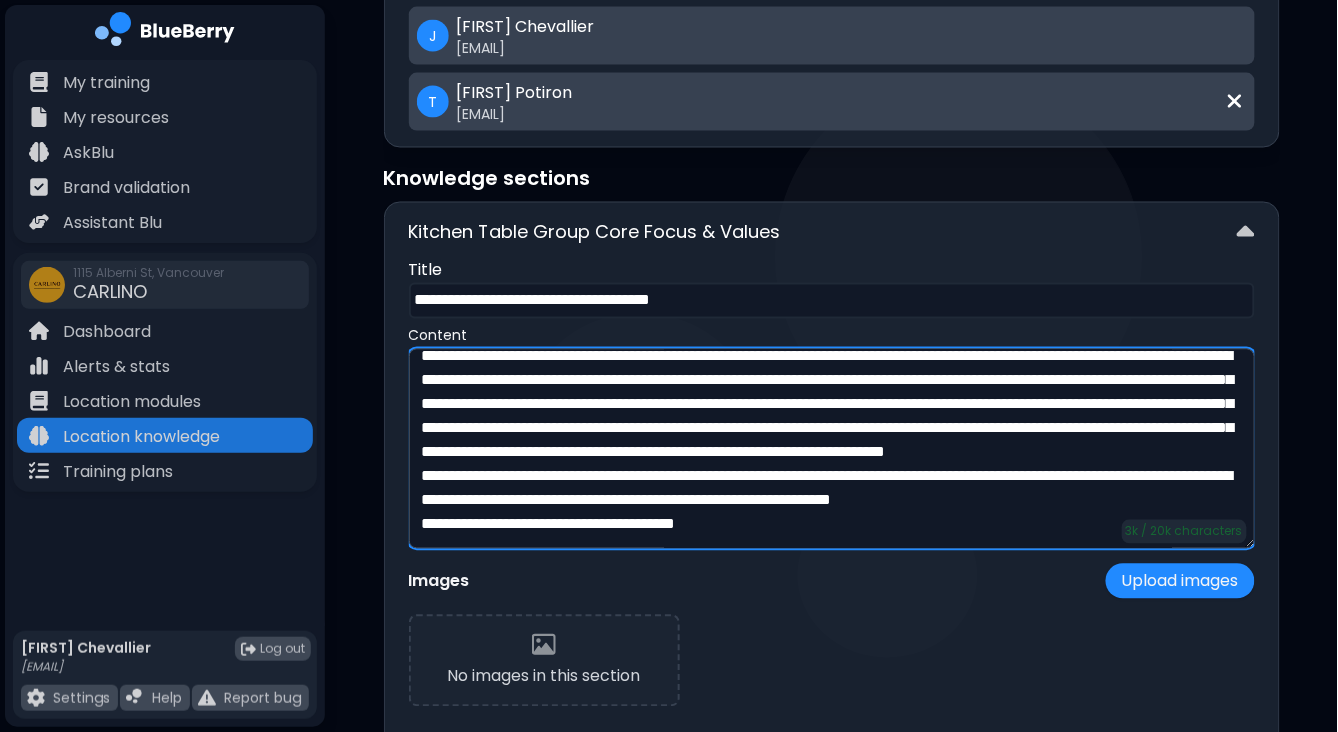 click at bounding box center [832, 449] 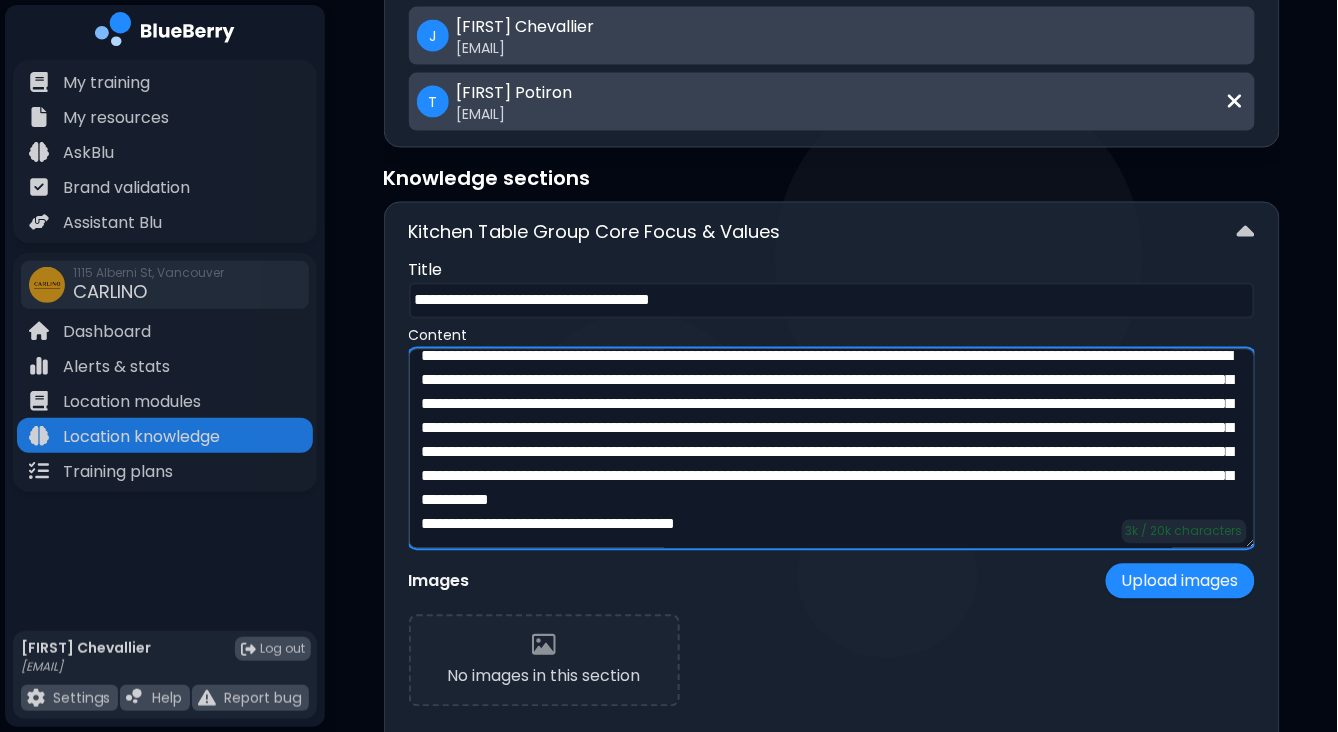 click at bounding box center (832, 449) 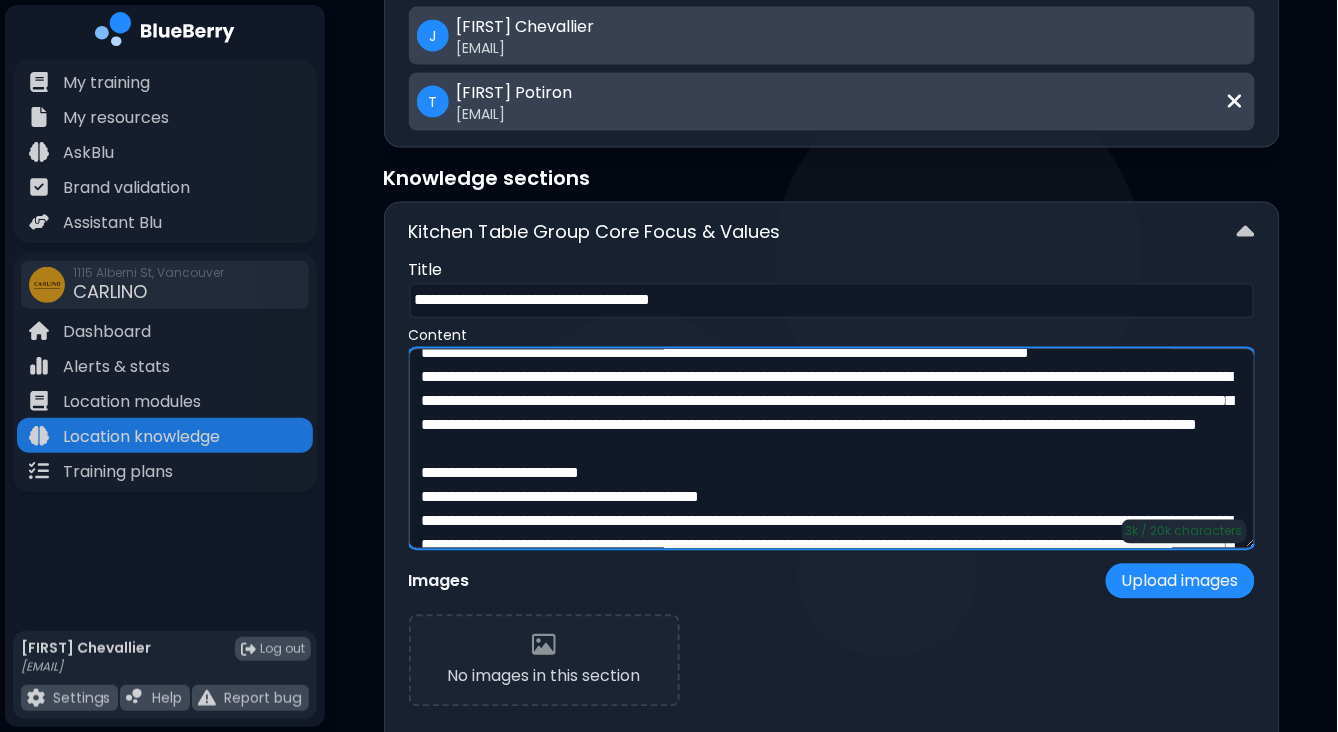 scroll, scrollTop: 0, scrollLeft: 0, axis: both 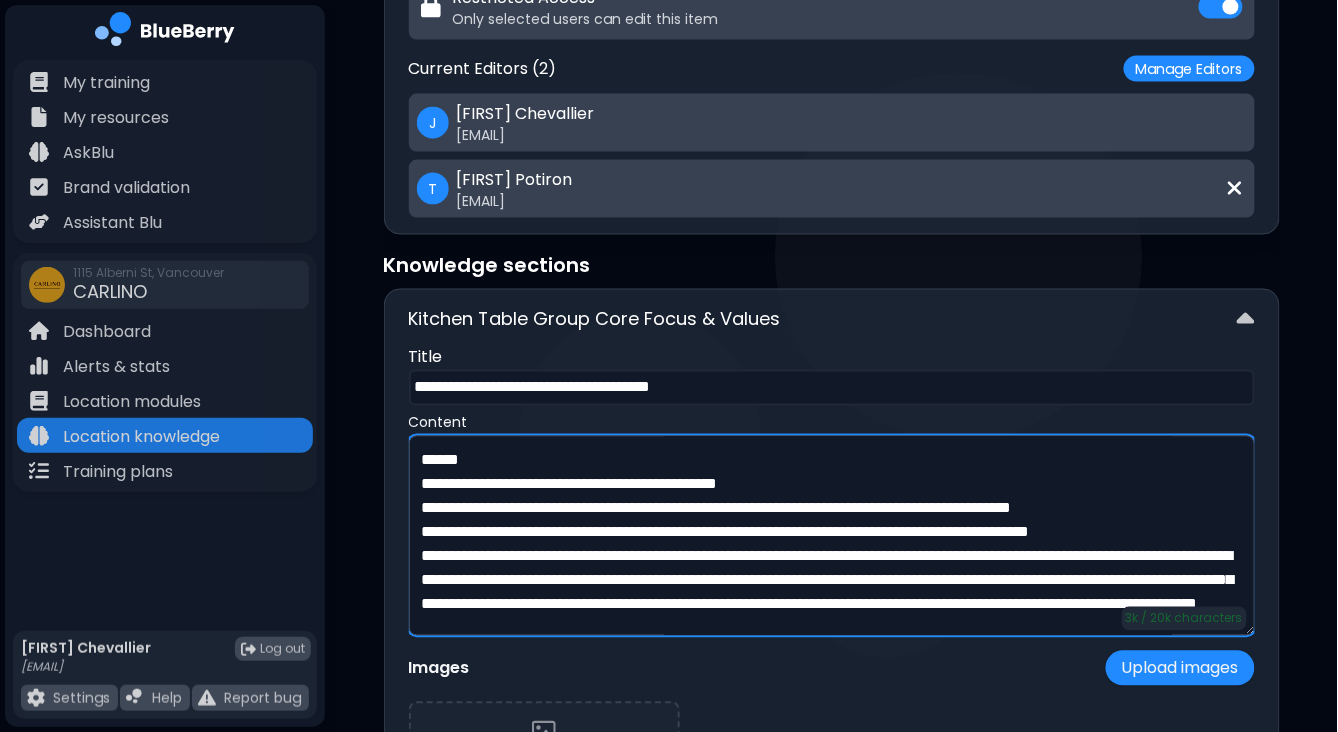 click at bounding box center [832, 536] 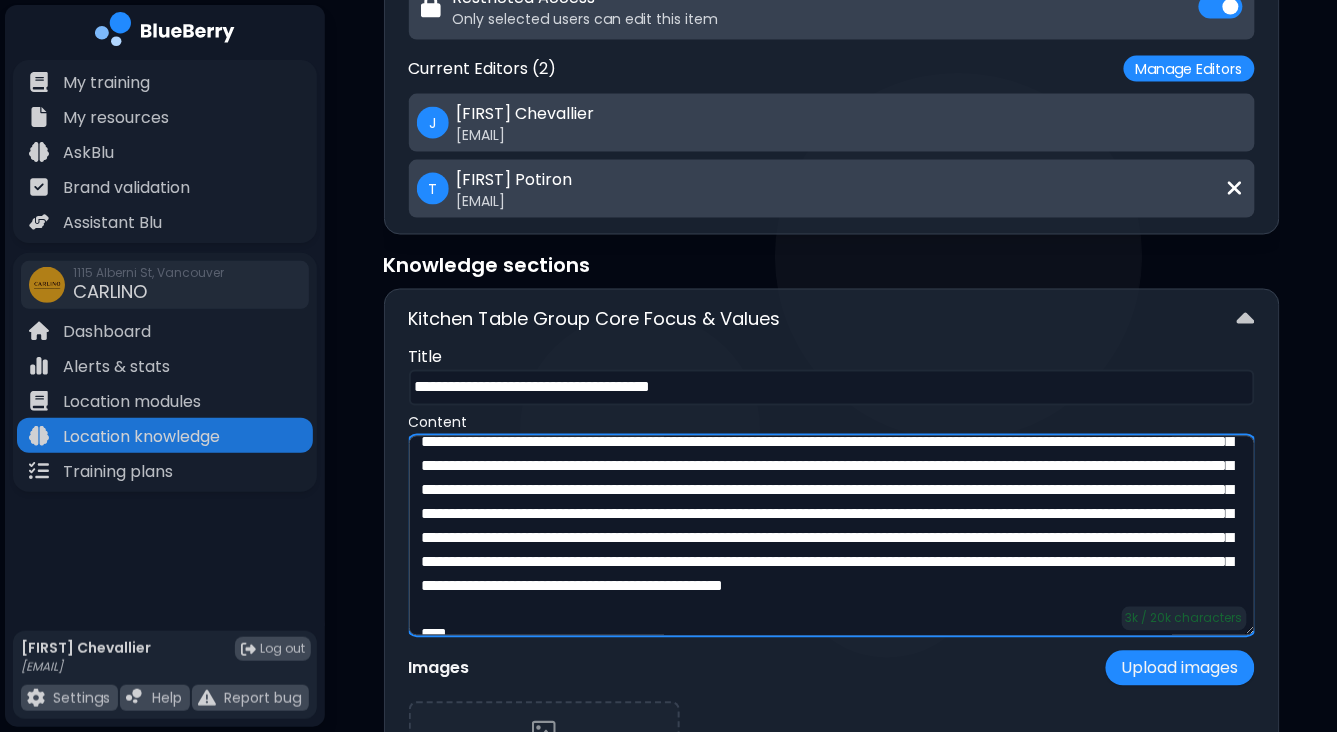 scroll, scrollTop: 282, scrollLeft: 0, axis: vertical 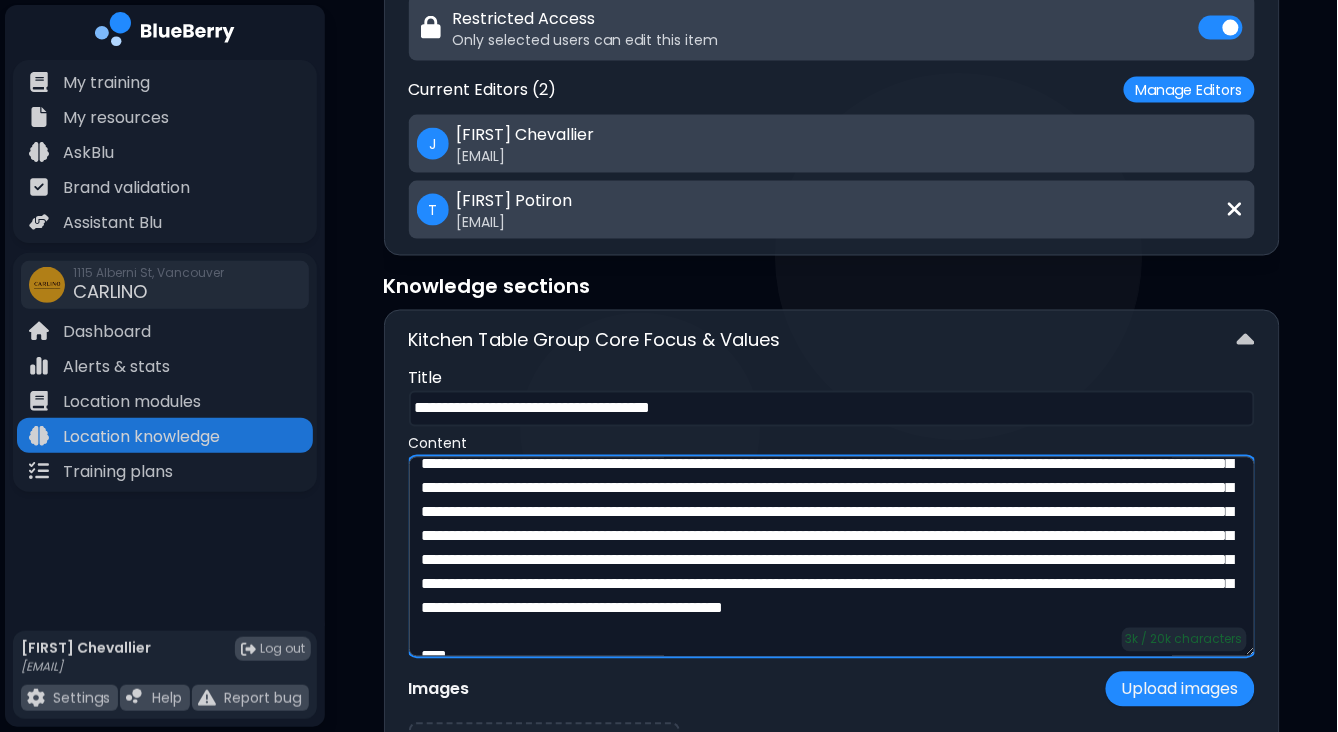 click at bounding box center [832, 557] 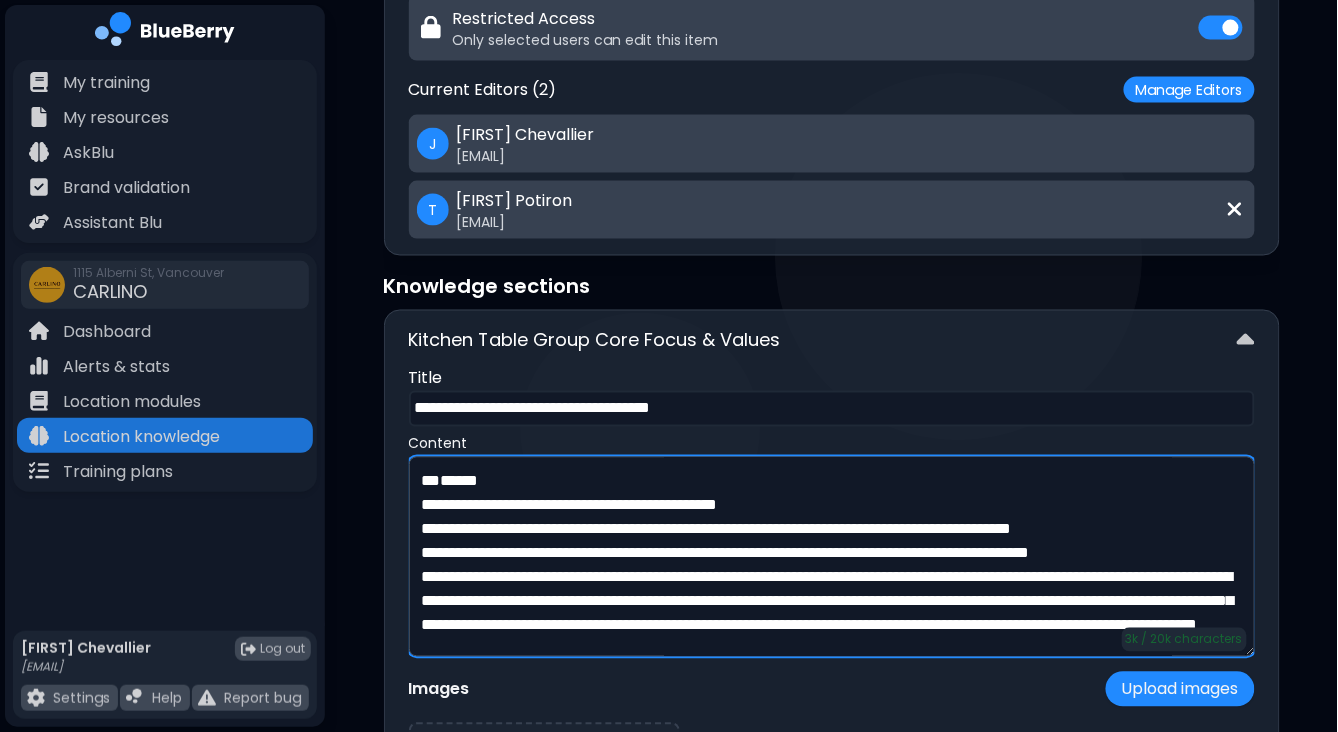 click at bounding box center [832, 557] 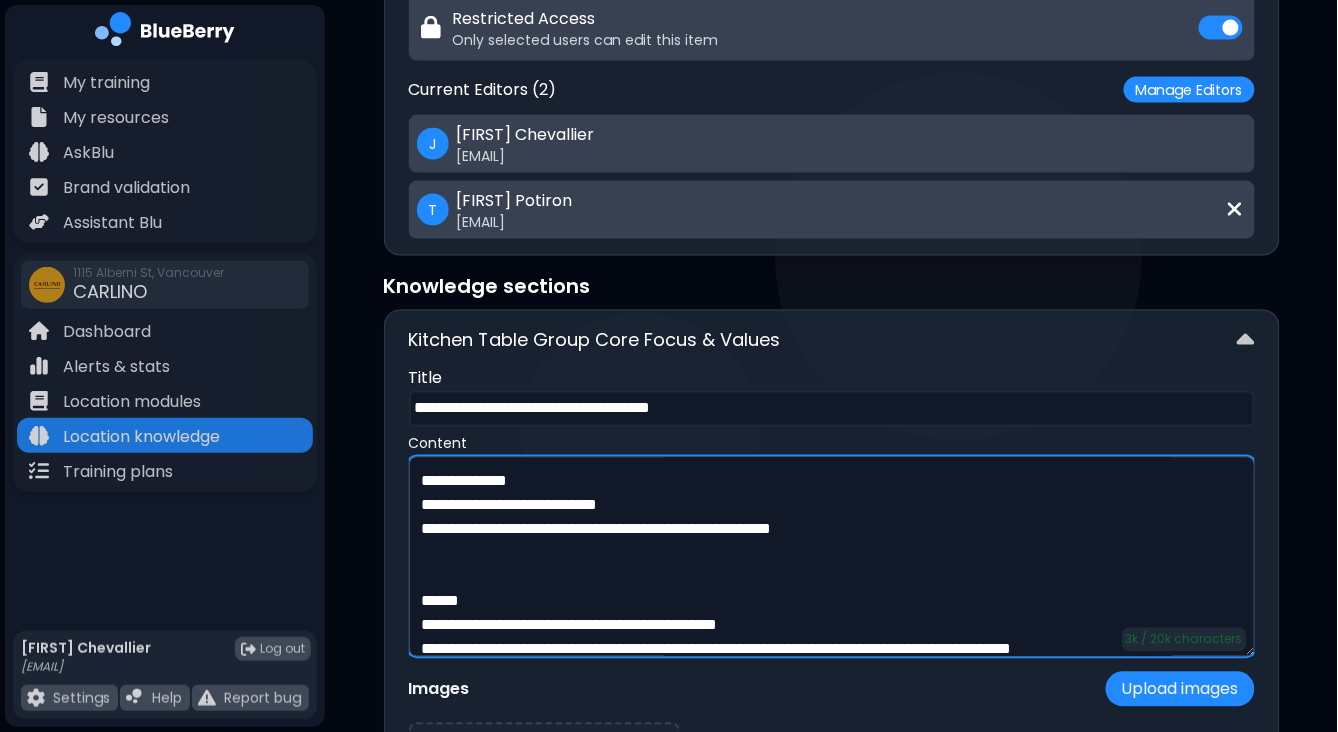 click at bounding box center [832, 557] 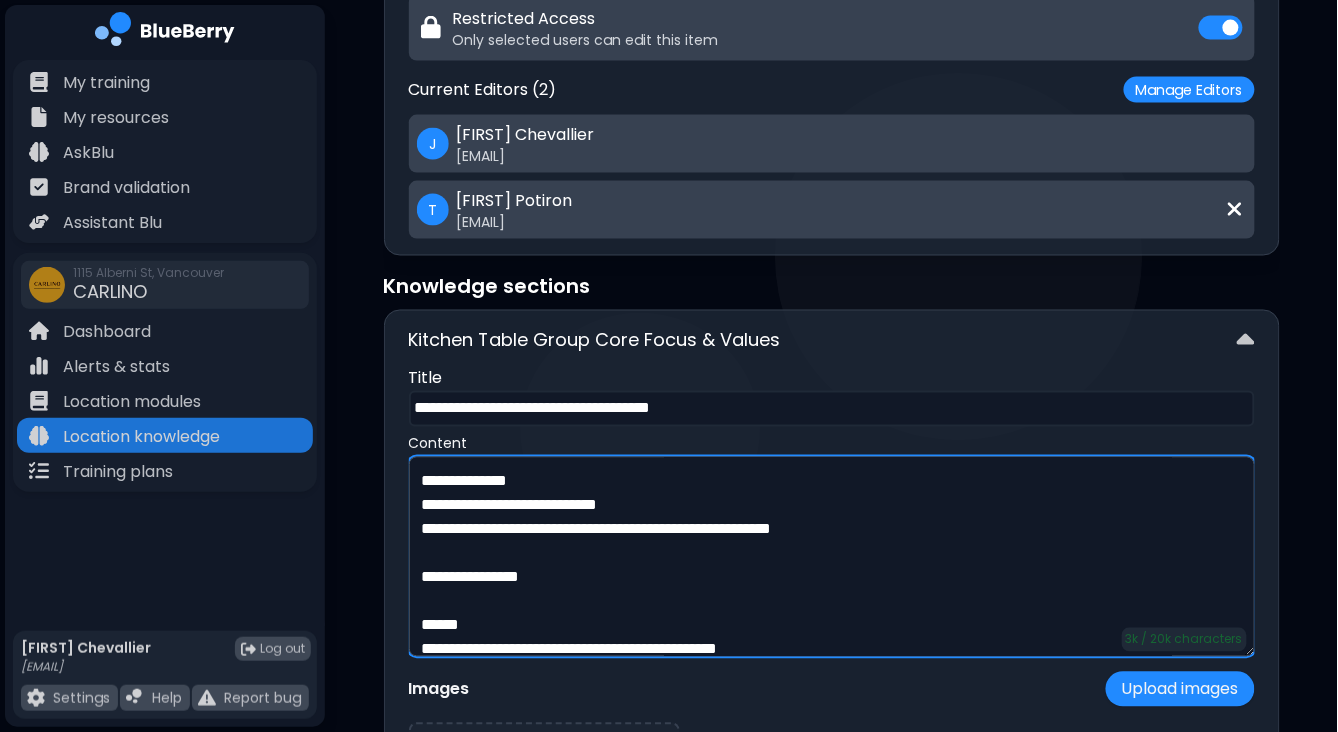 click at bounding box center [832, 557] 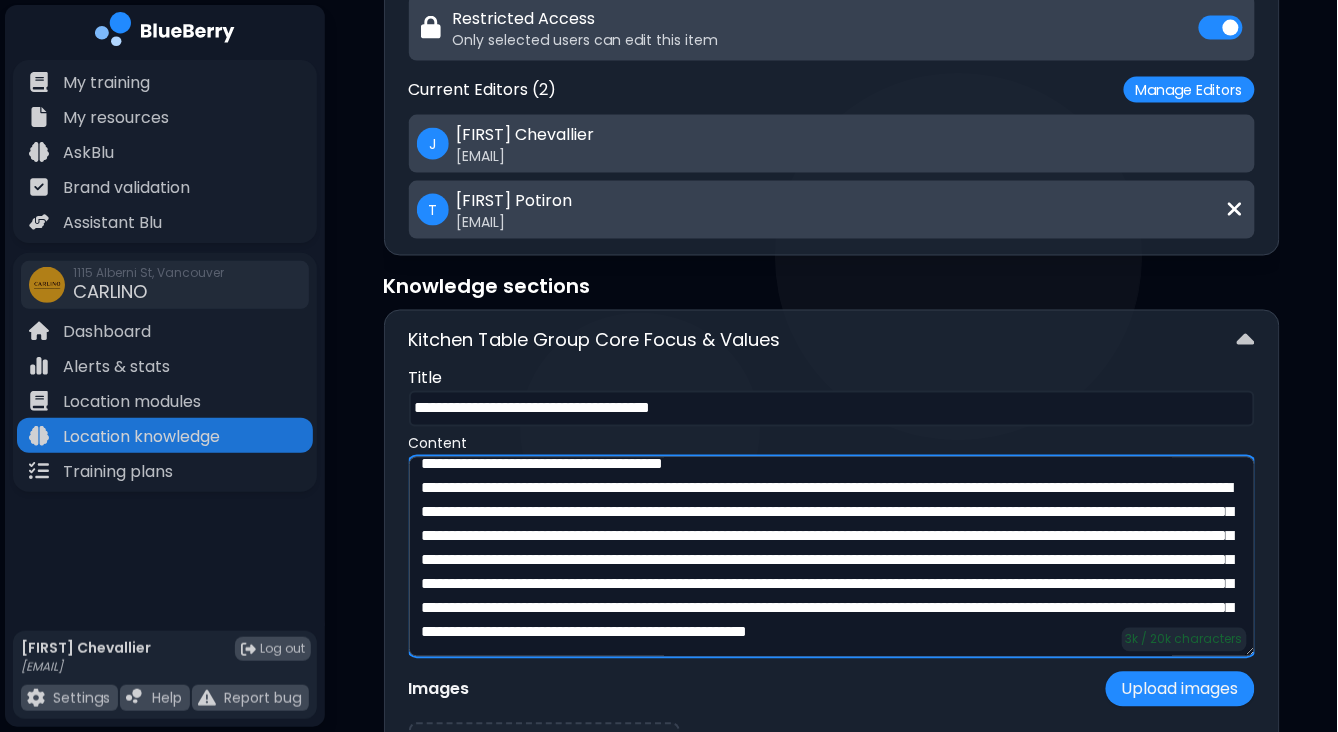 scroll, scrollTop: 856, scrollLeft: 0, axis: vertical 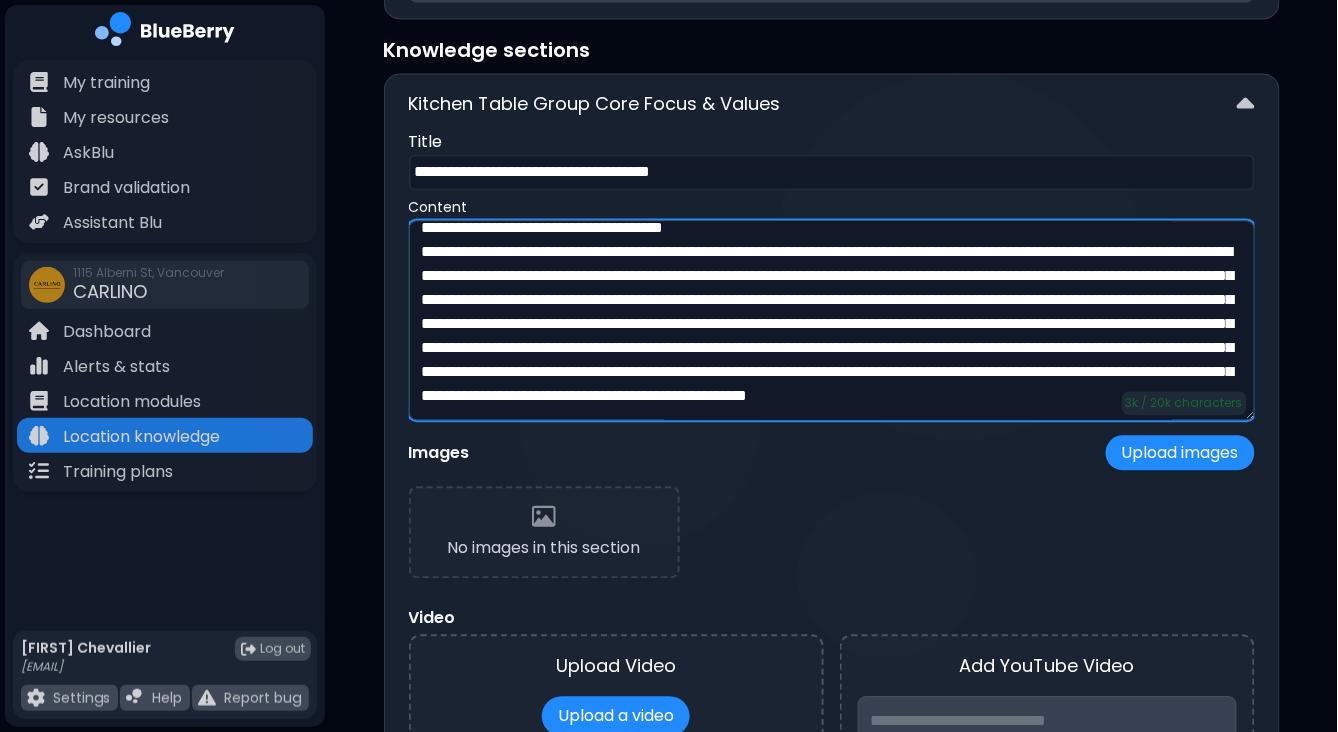 click at bounding box center [832, 321] 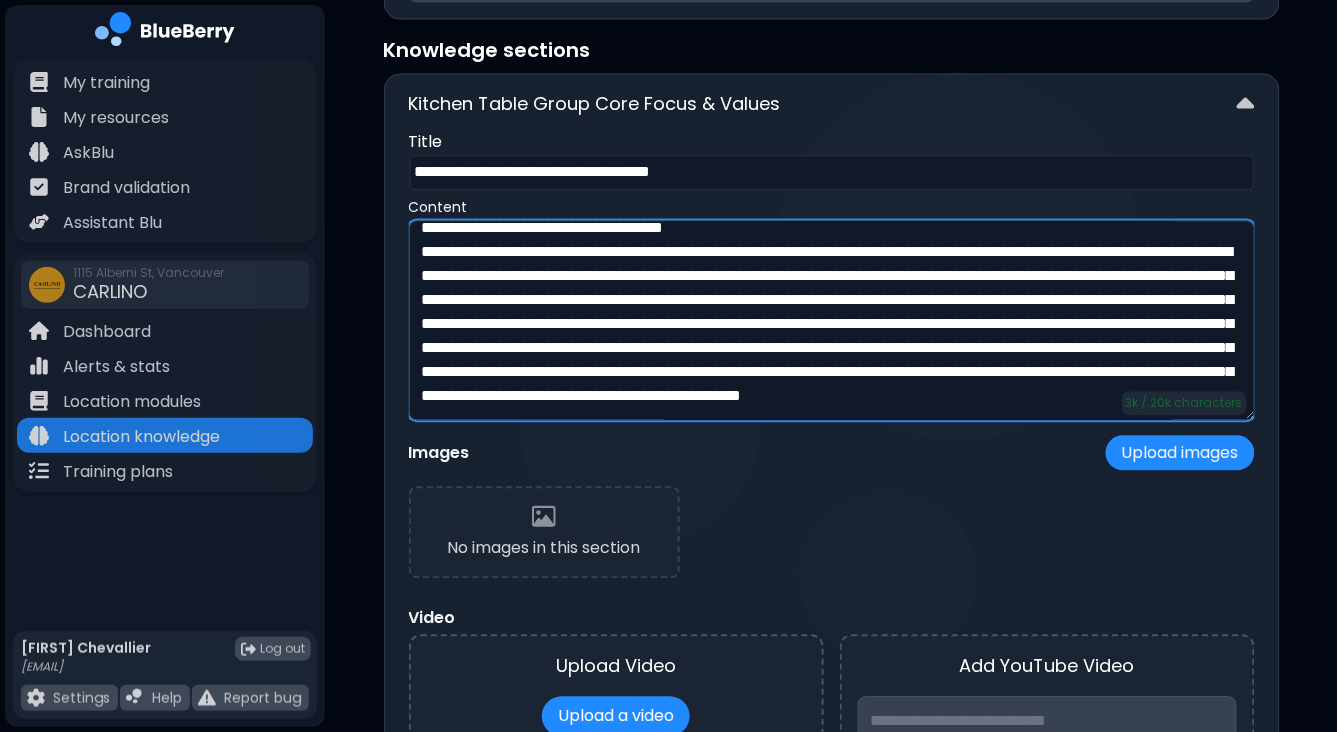 scroll, scrollTop: 808, scrollLeft: 0, axis: vertical 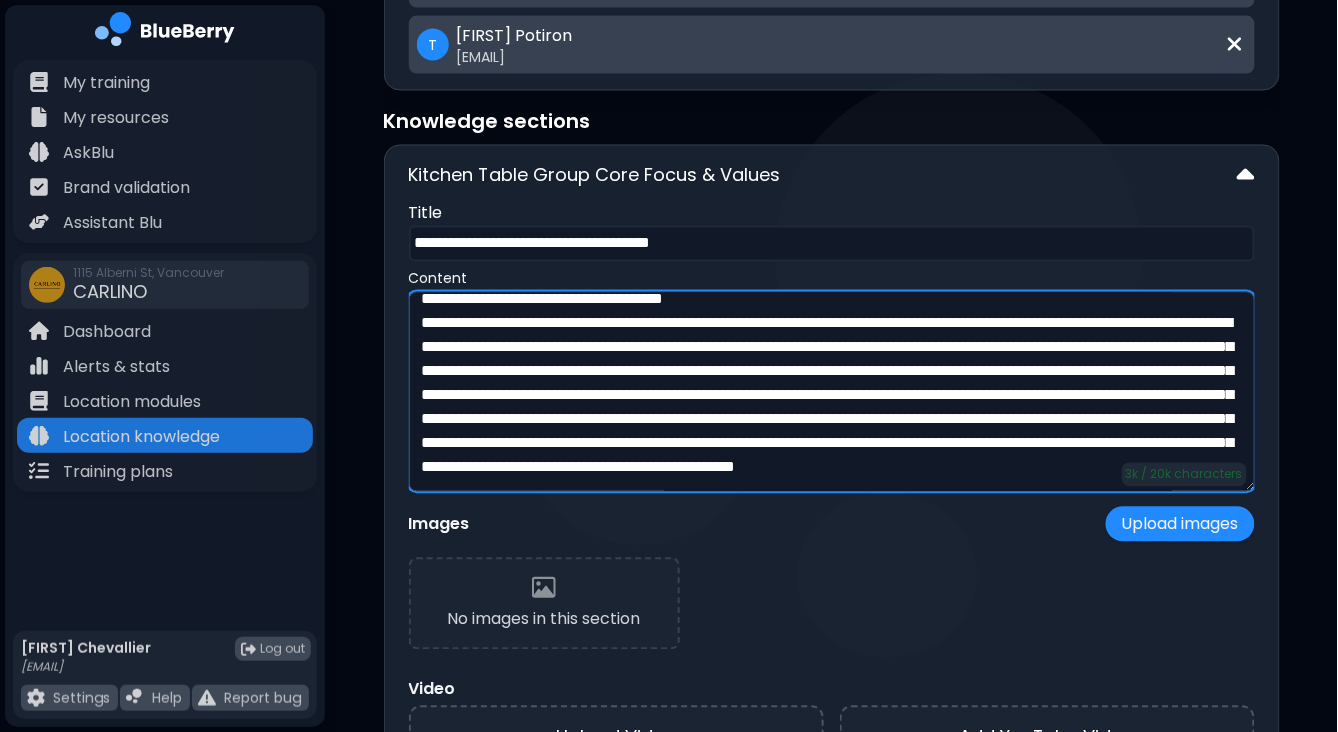 type on "**********" 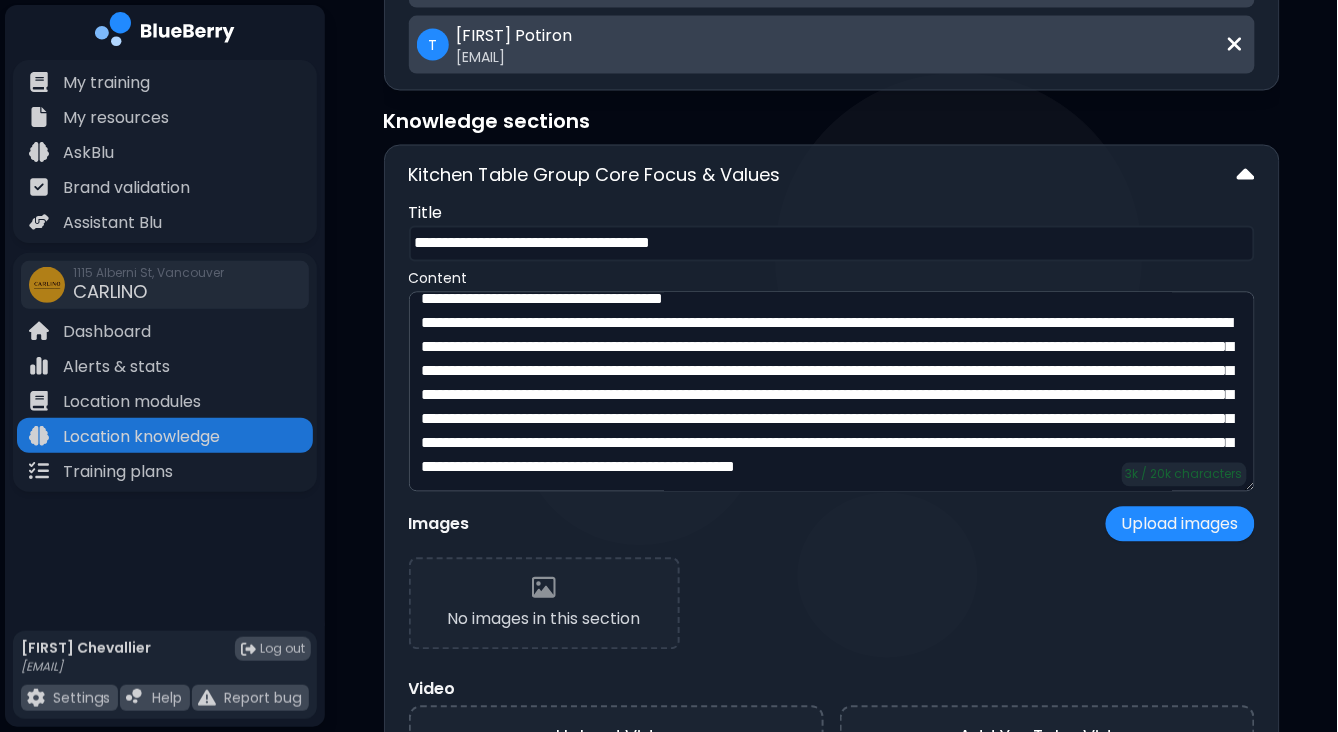 click at bounding box center (1246, 176) 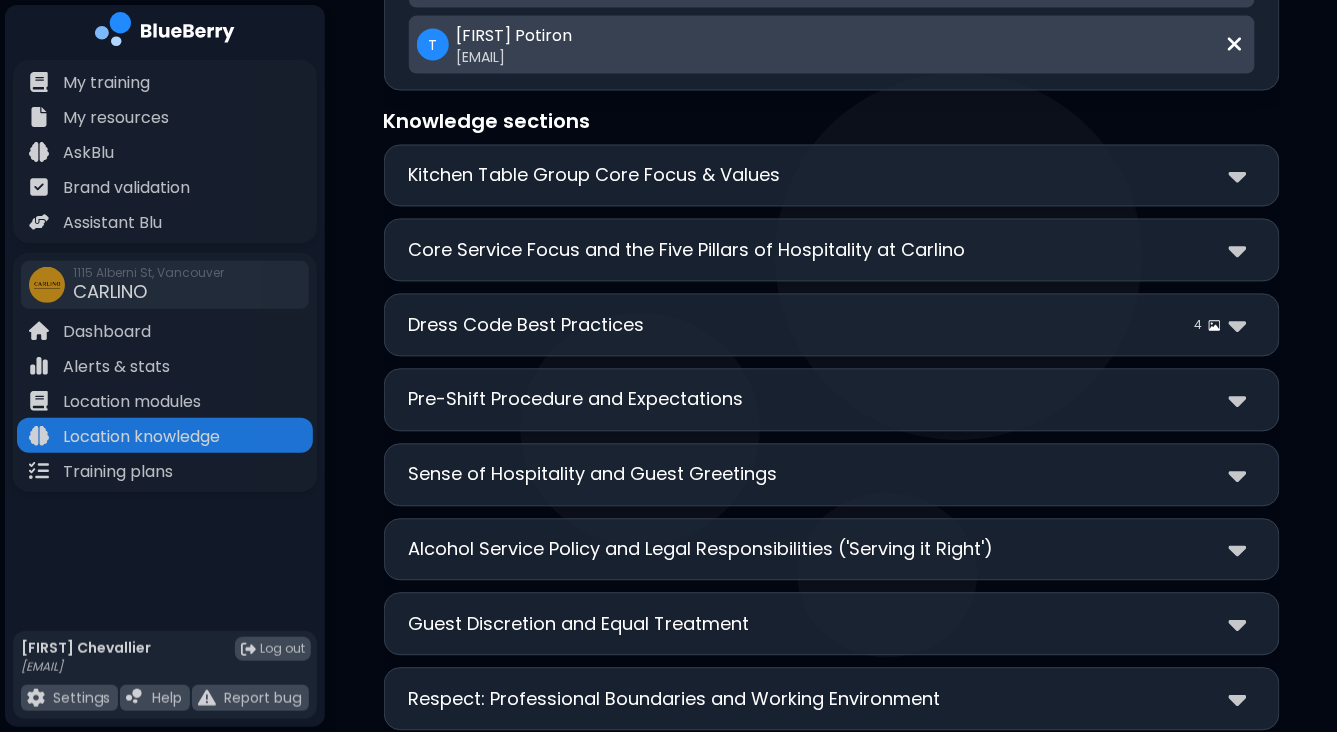 click on "Core Service Focus and the Five Pillars of Hospitality at Carlino" at bounding box center (832, 250) 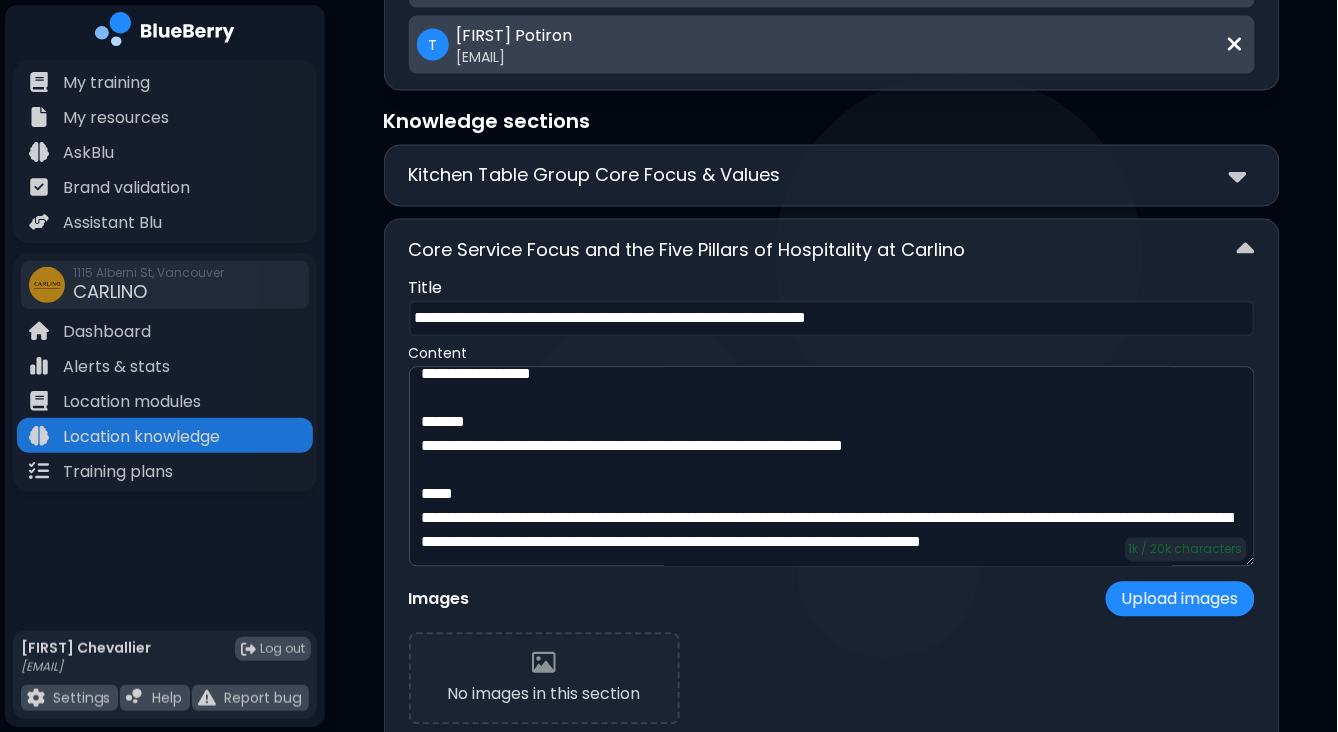 scroll, scrollTop: 497, scrollLeft: 0, axis: vertical 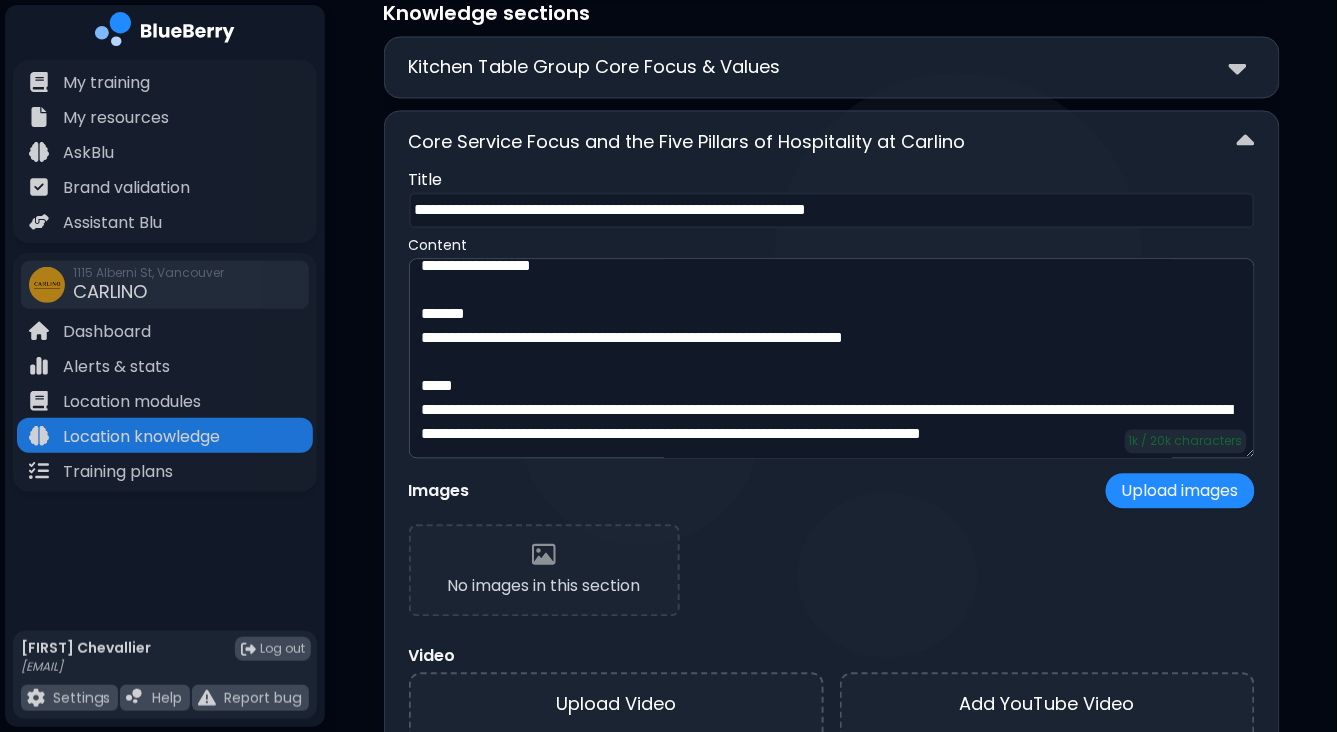 click on "Core Service Focus and the Five Pillars of Hospitality at Carlino" at bounding box center [832, 141] 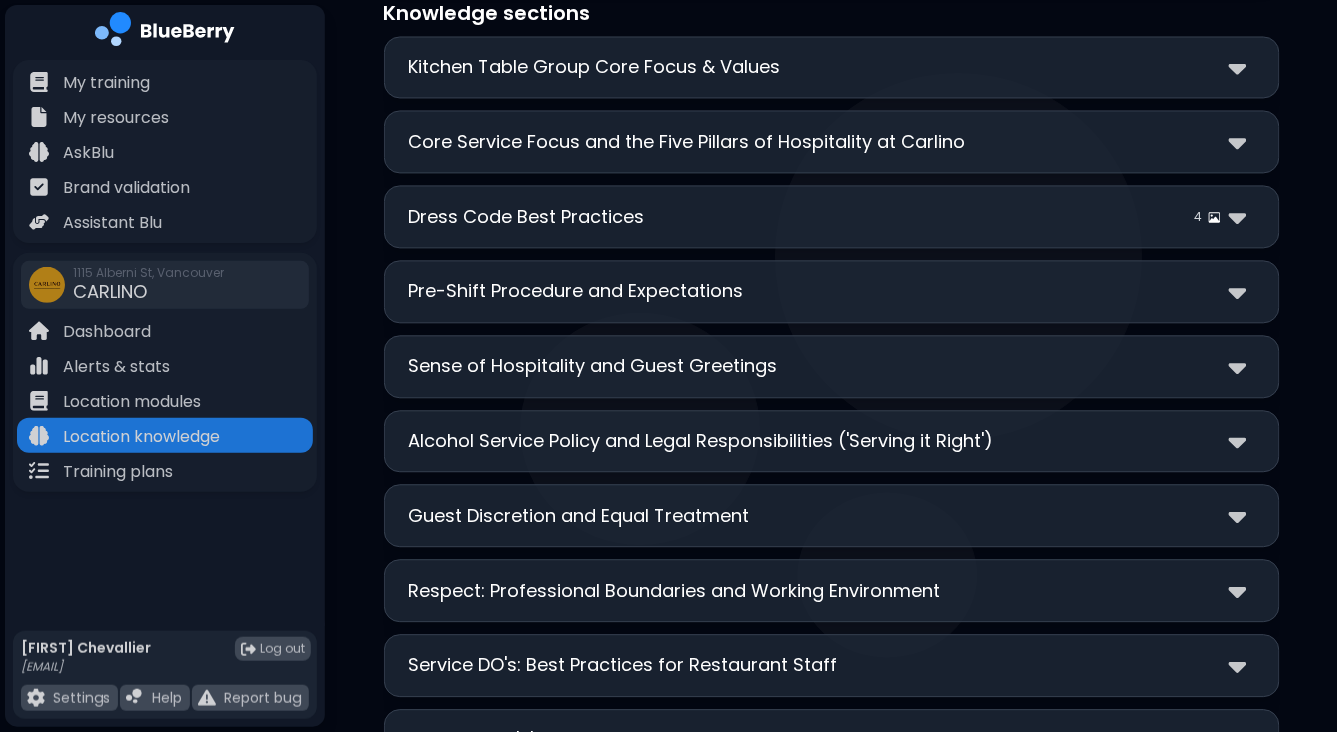 click on "Dress Code Best Practices 4" at bounding box center [832, 216] 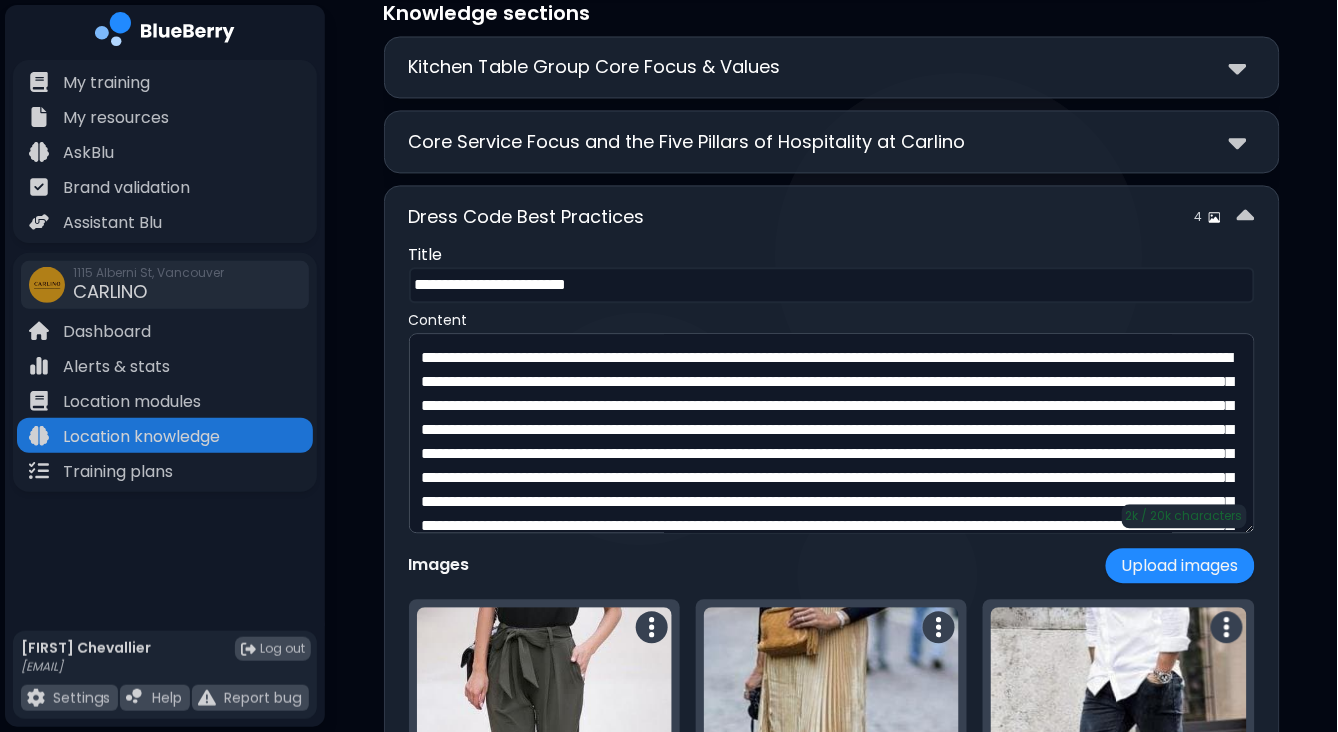 scroll, scrollTop: 1050, scrollLeft: 0, axis: vertical 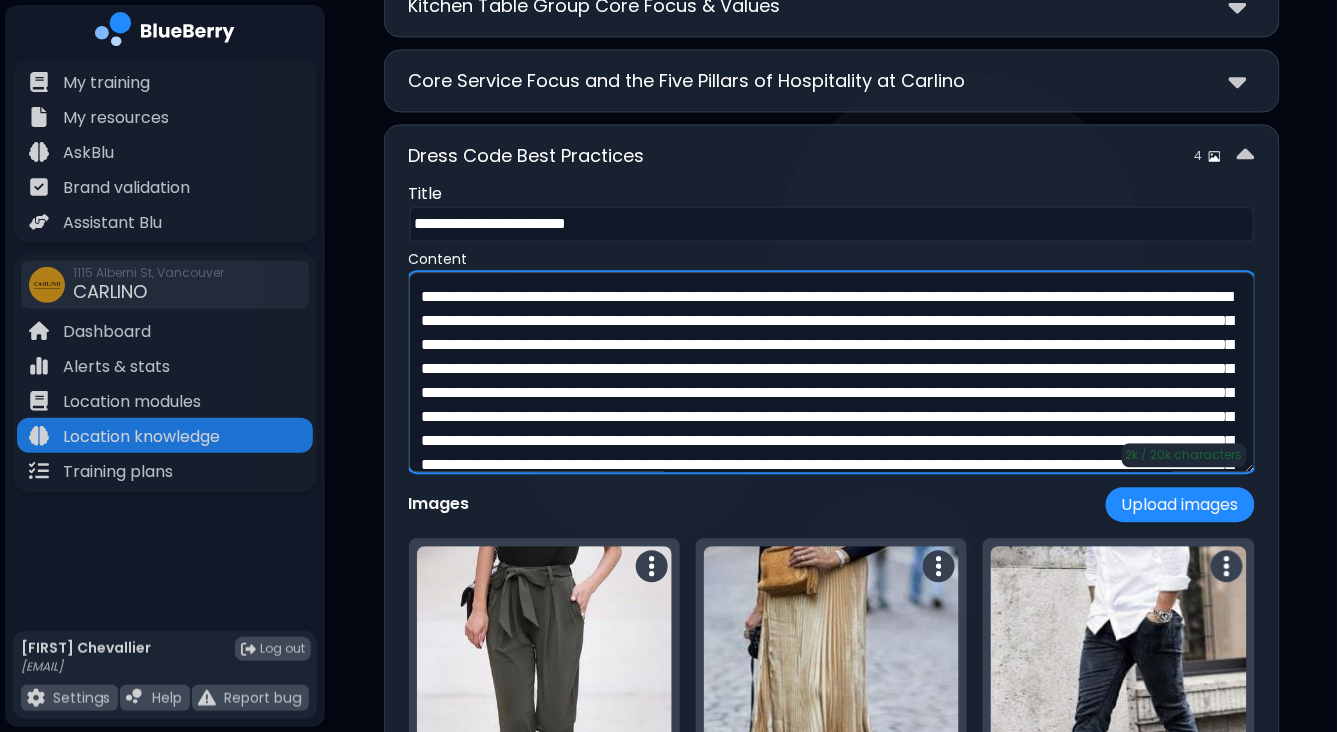 click at bounding box center (832, 372) 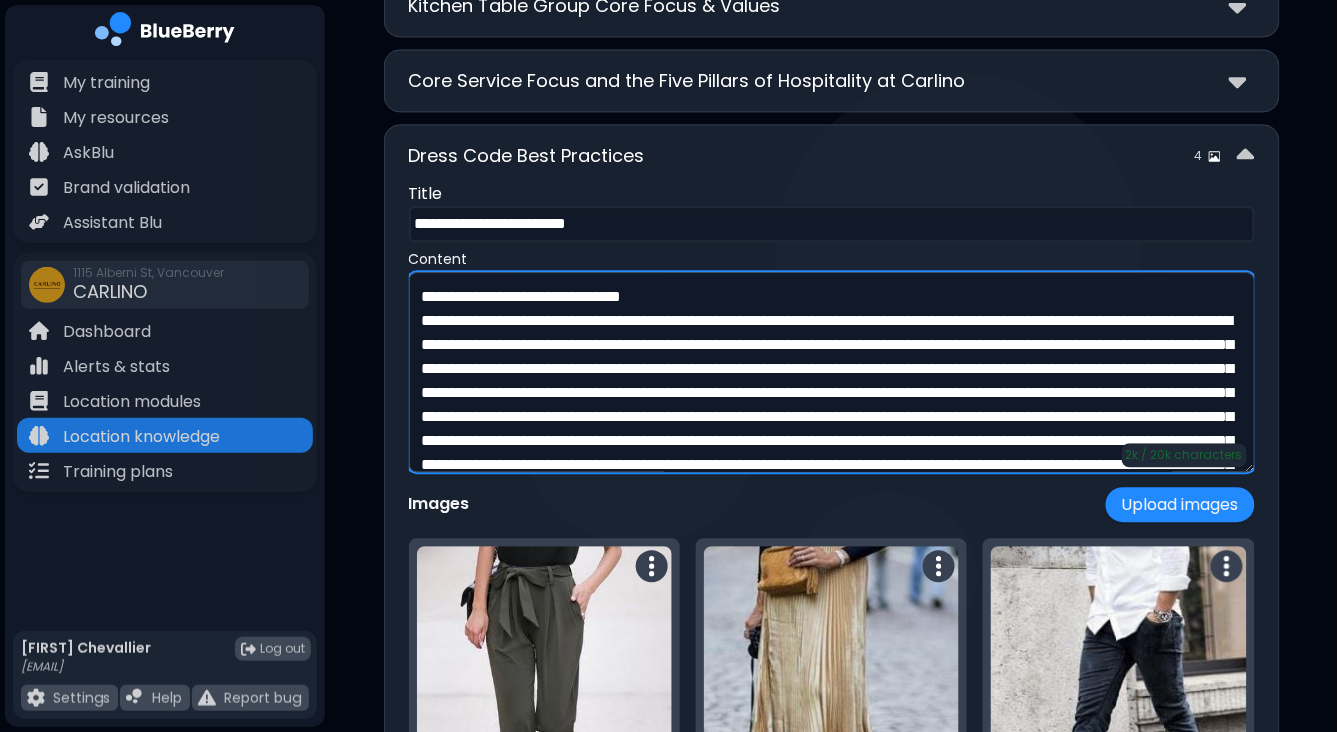 click at bounding box center [832, 372] 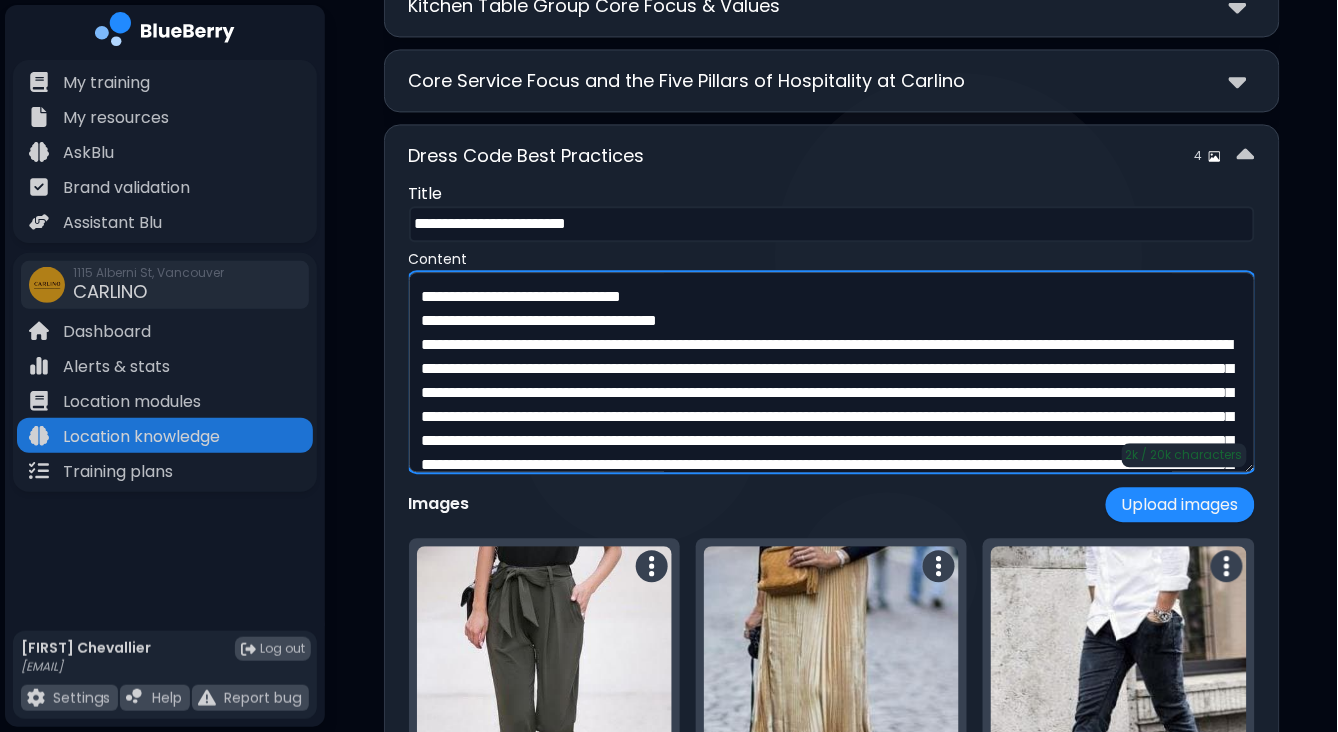 click at bounding box center (832, 372) 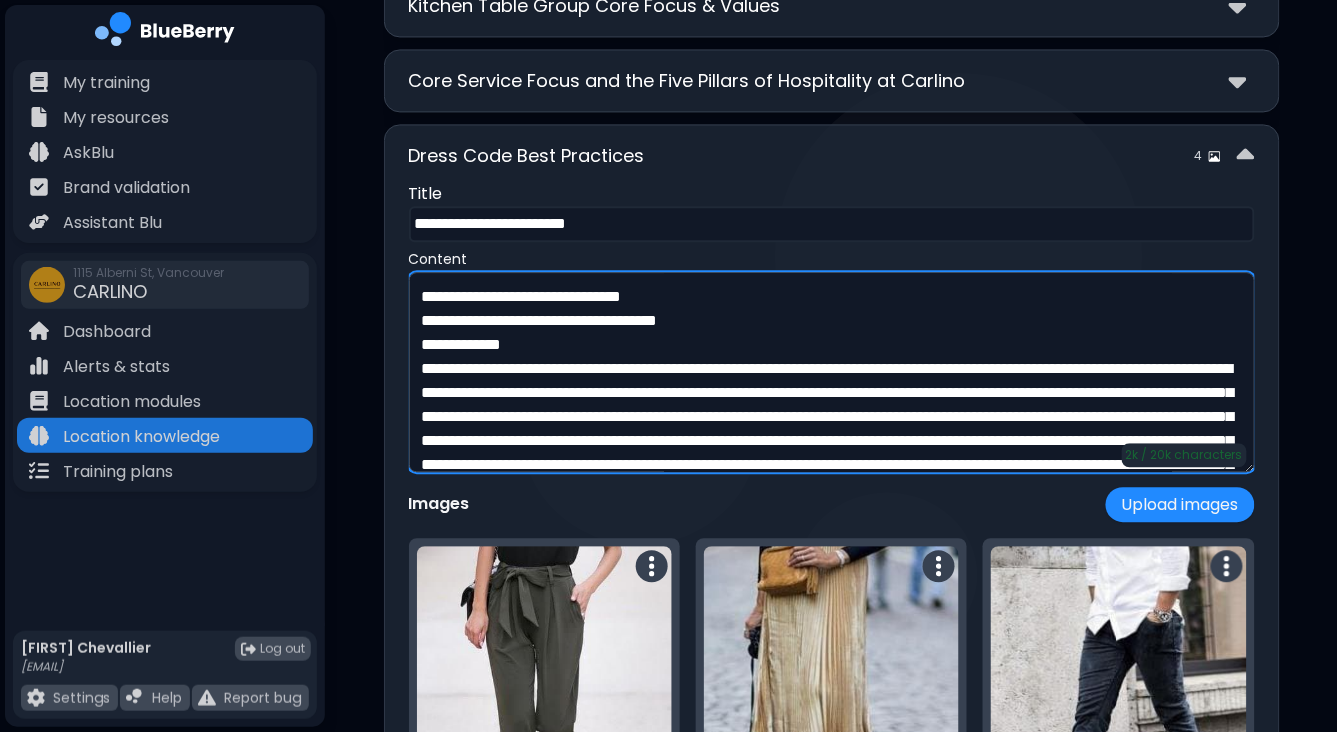 click at bounding box center (832, 372) 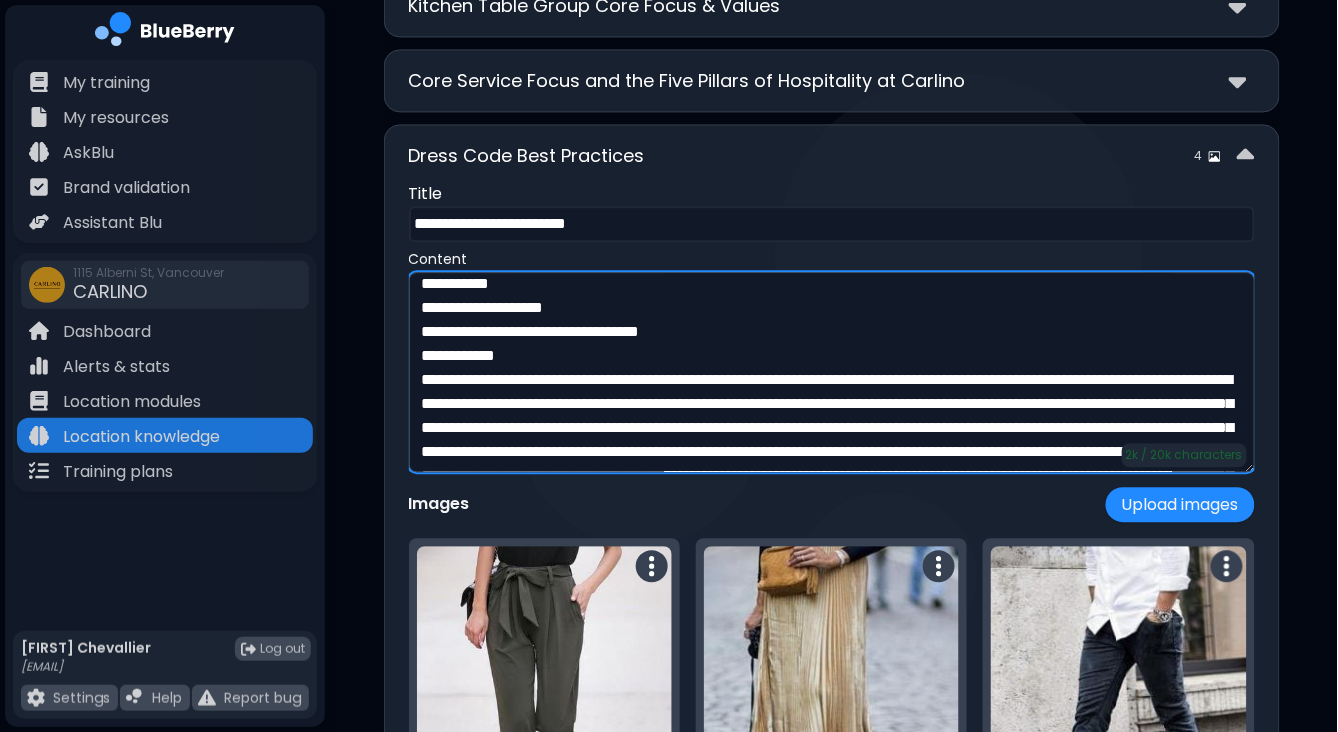 scroll, scrollTop: 88, scrollLeft: 0, axis: vertical 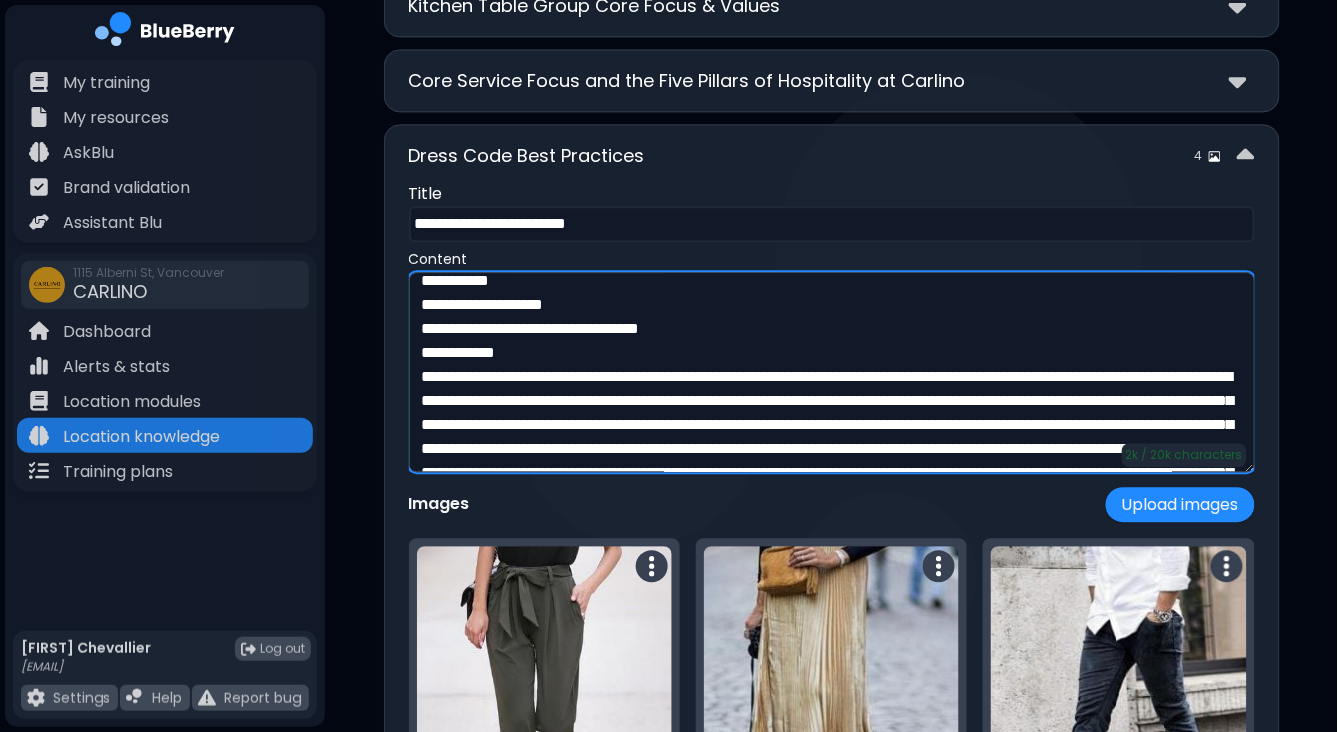click at bounding box center [832, 372] 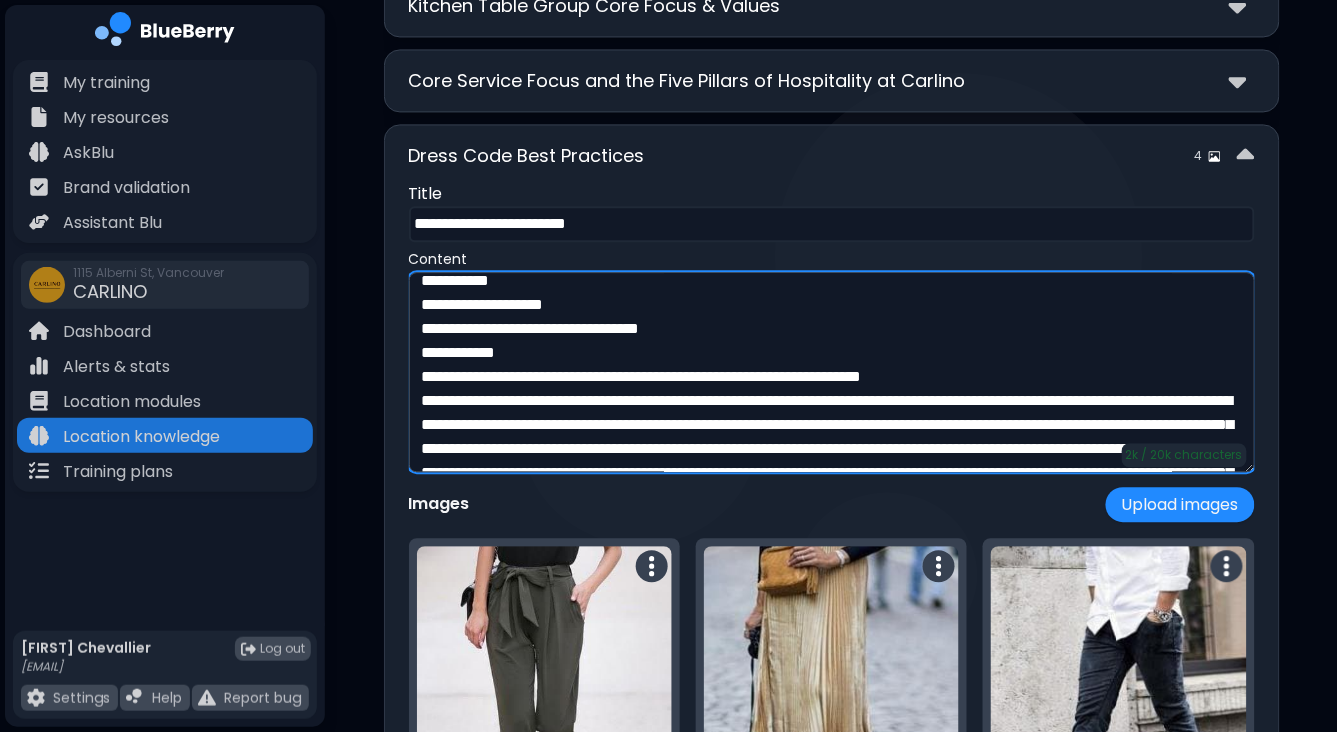 scroll, scrollTop: 139, scrollLeft: 0, axis: vertical 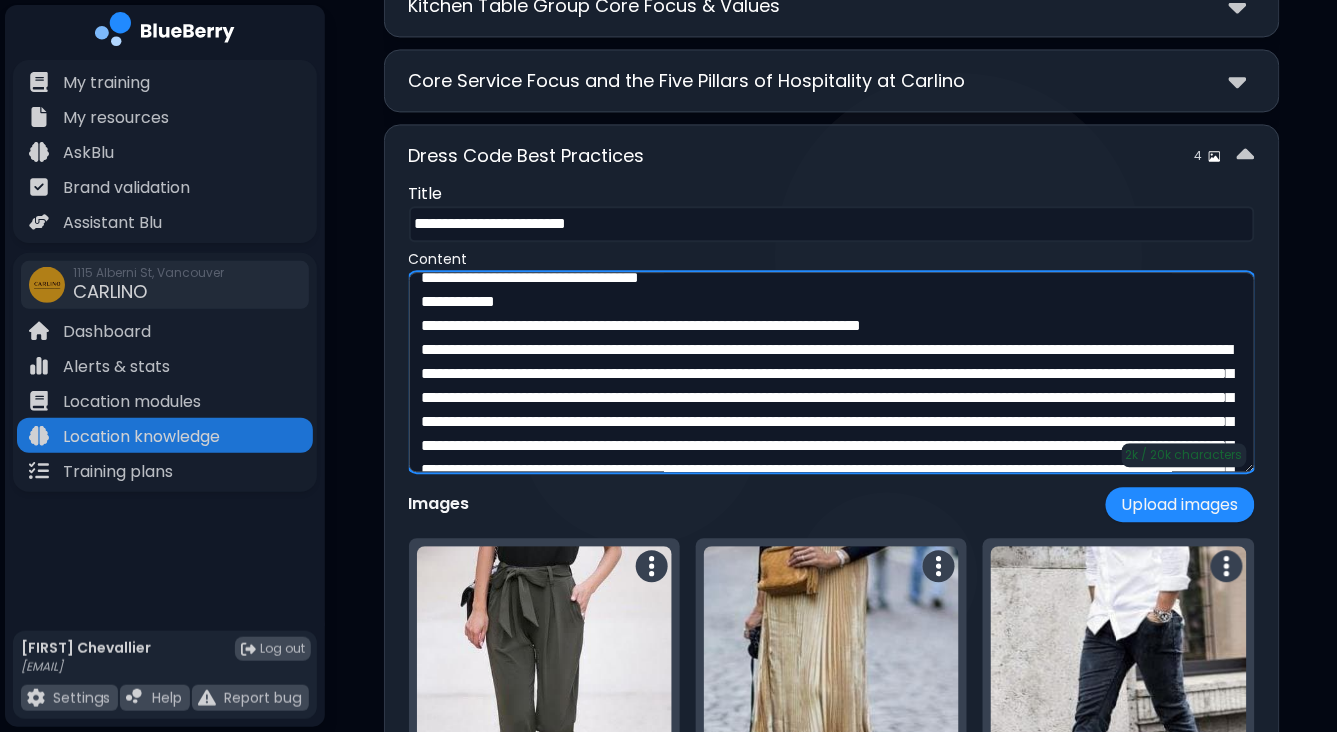 click at bounding box center (832, 372) 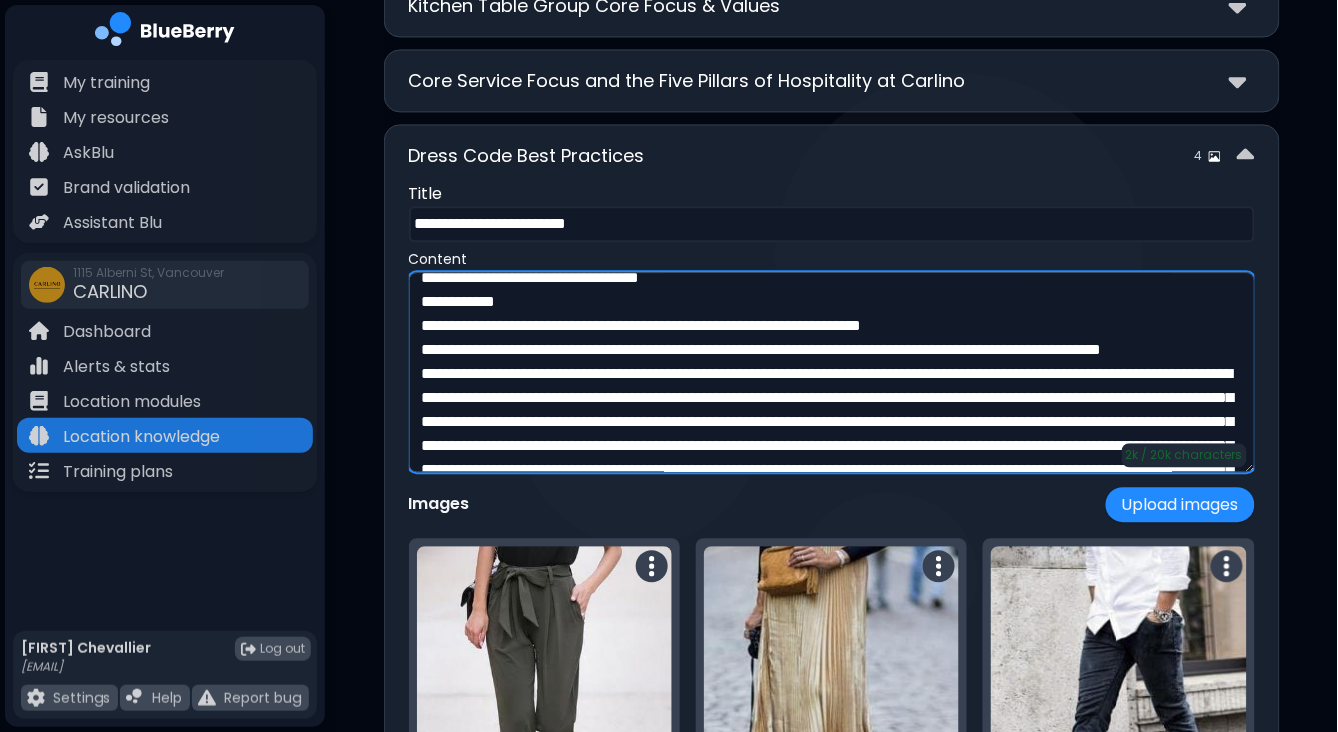 click at bounding box center (832, 372) 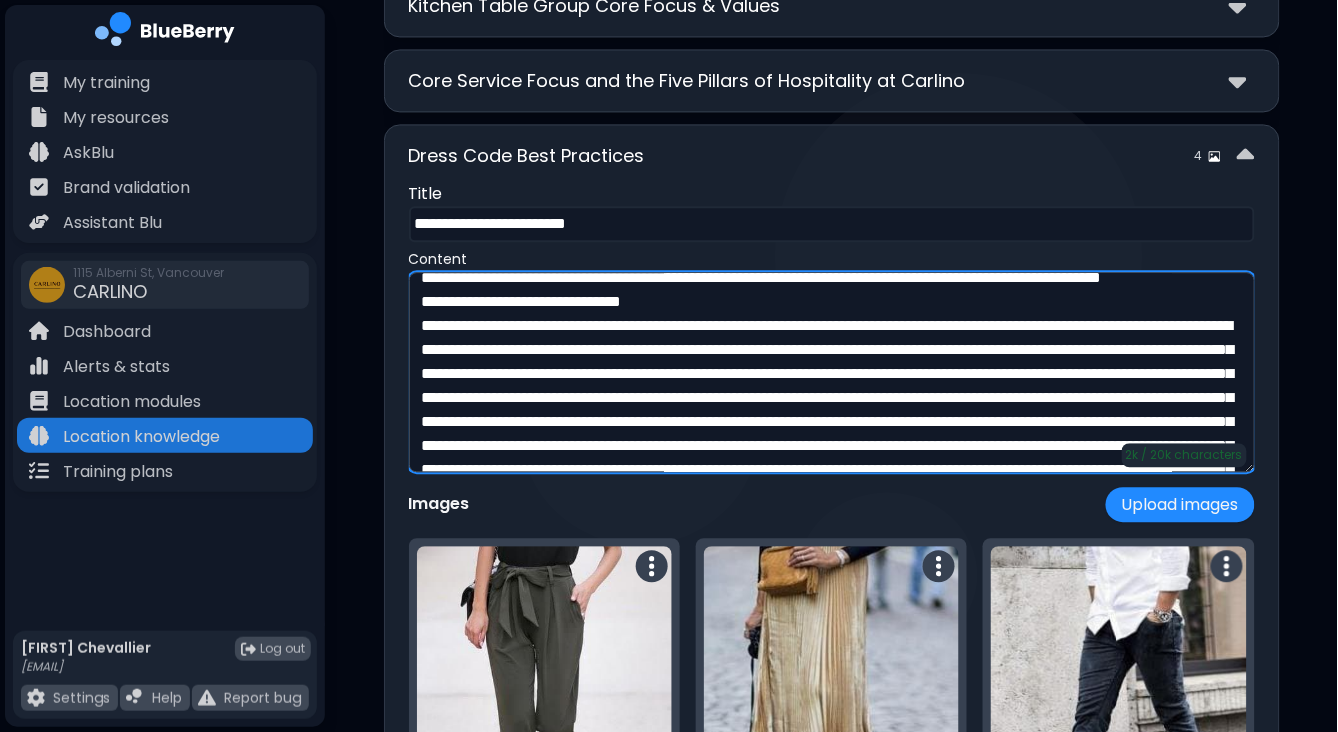 scroll, scrollTop: 230, scrollLeft: 0, axis: vertical 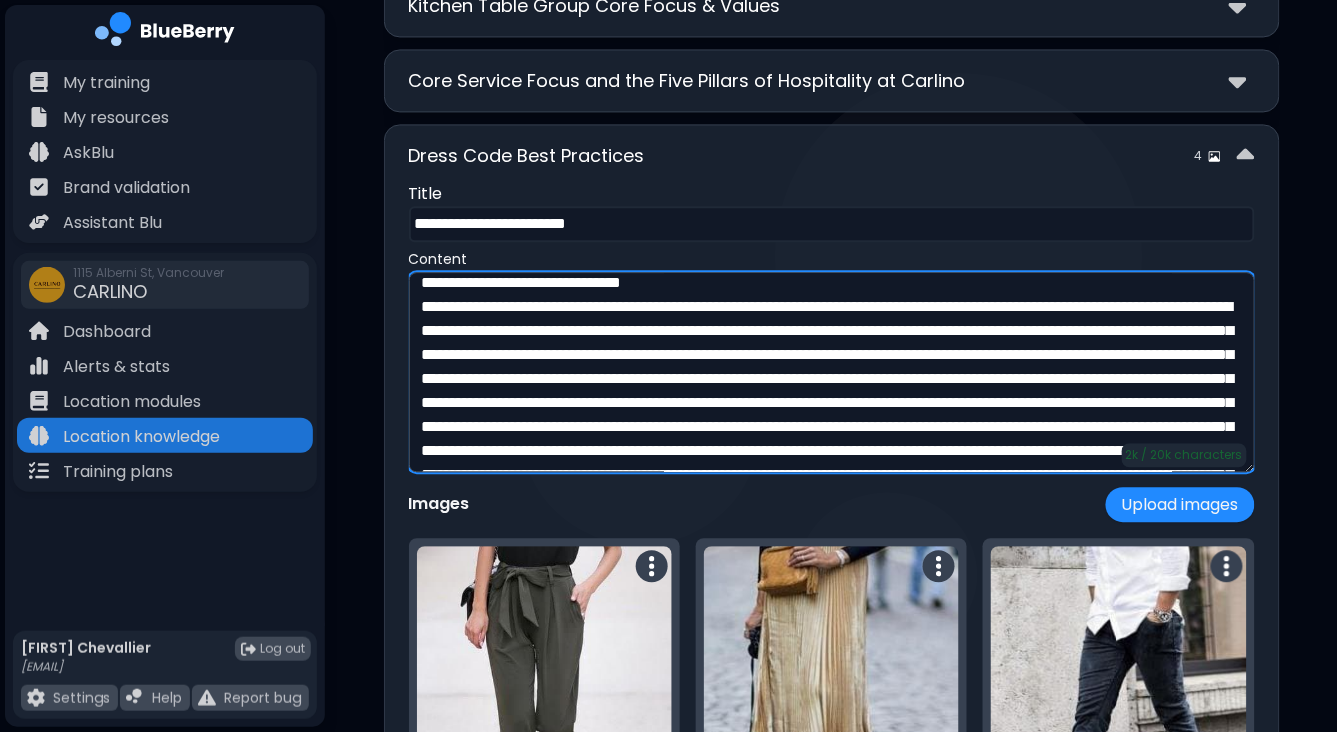 click at bounding box center [832, 372] 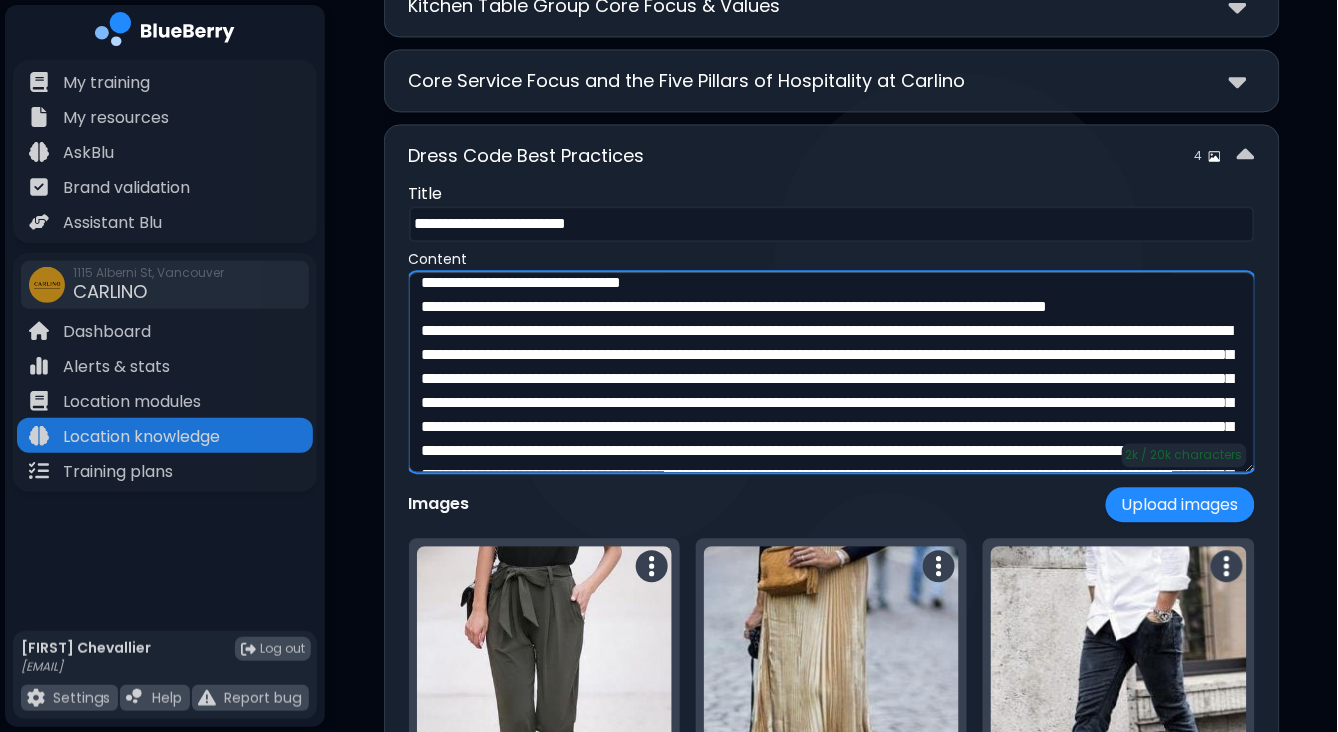 click at bounding box center (832, 372) 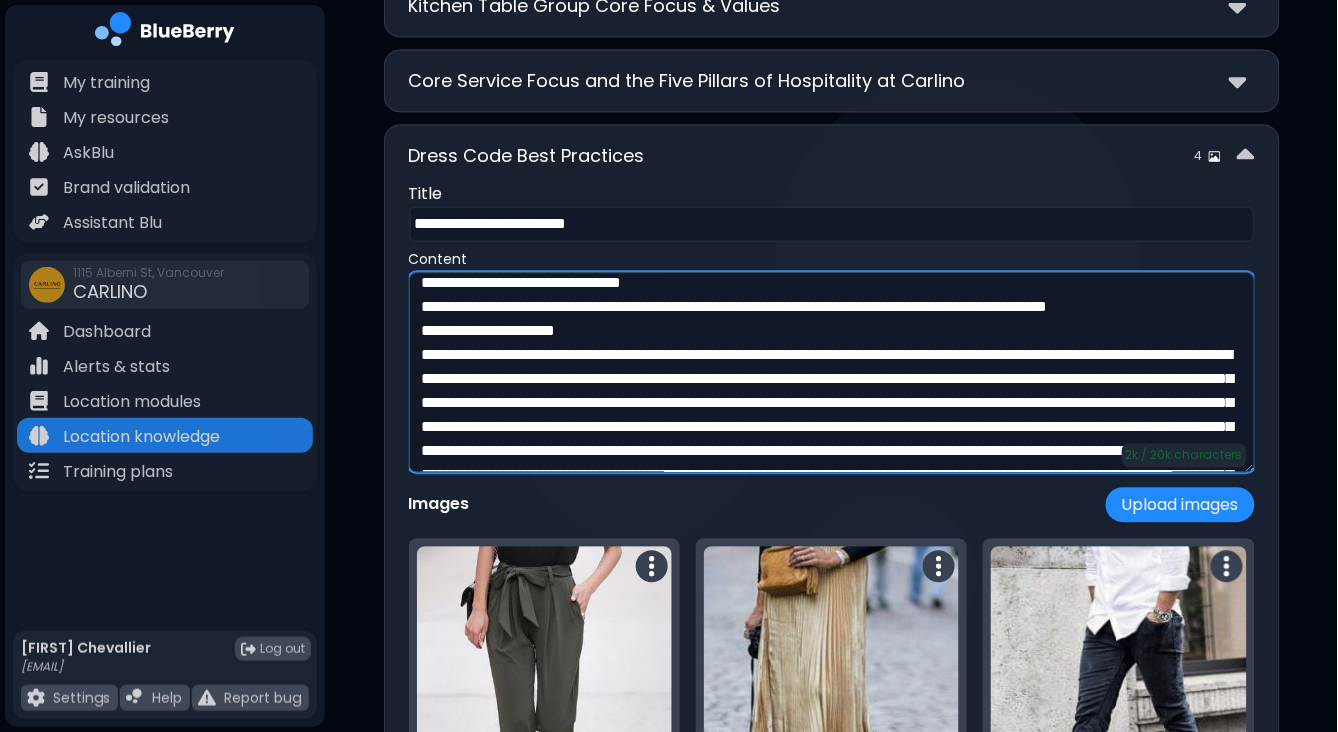 click at bounding box center [832, 372] 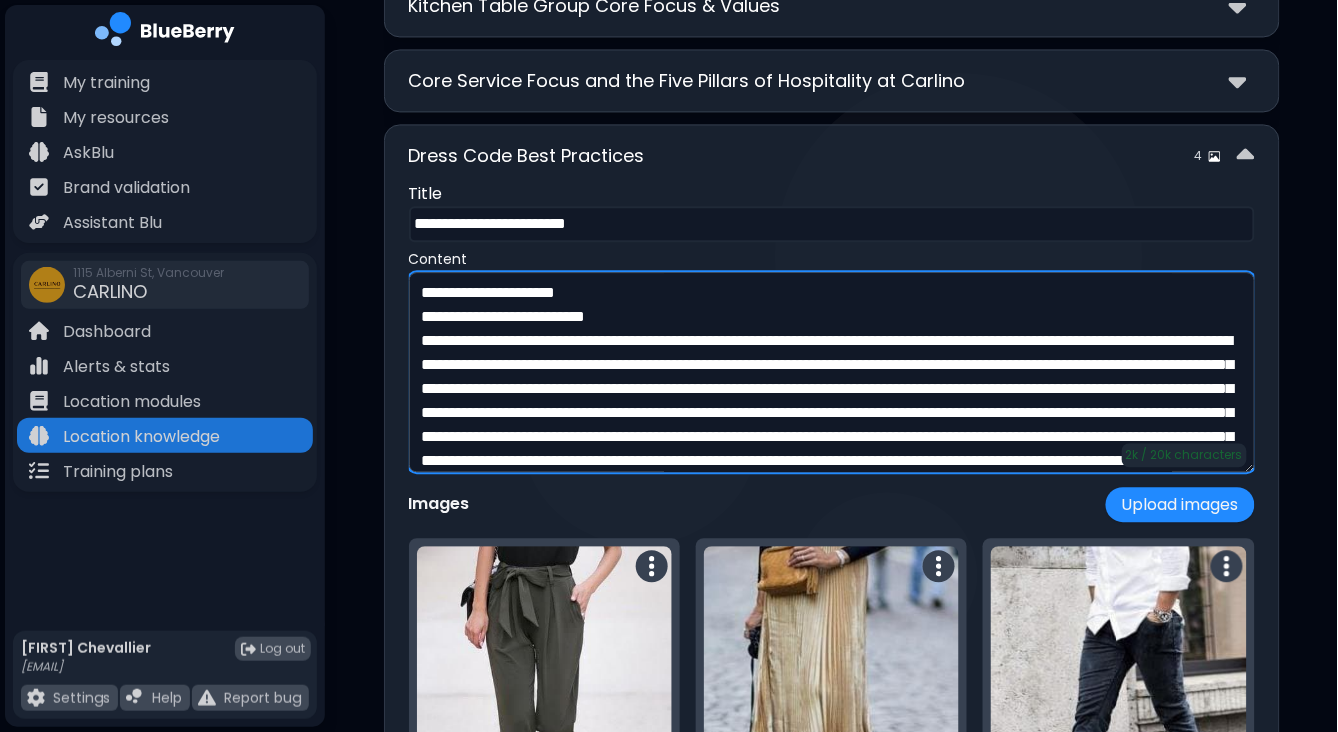scroll, scrollTop: 271, scrollLeft: 0, axis: vertical 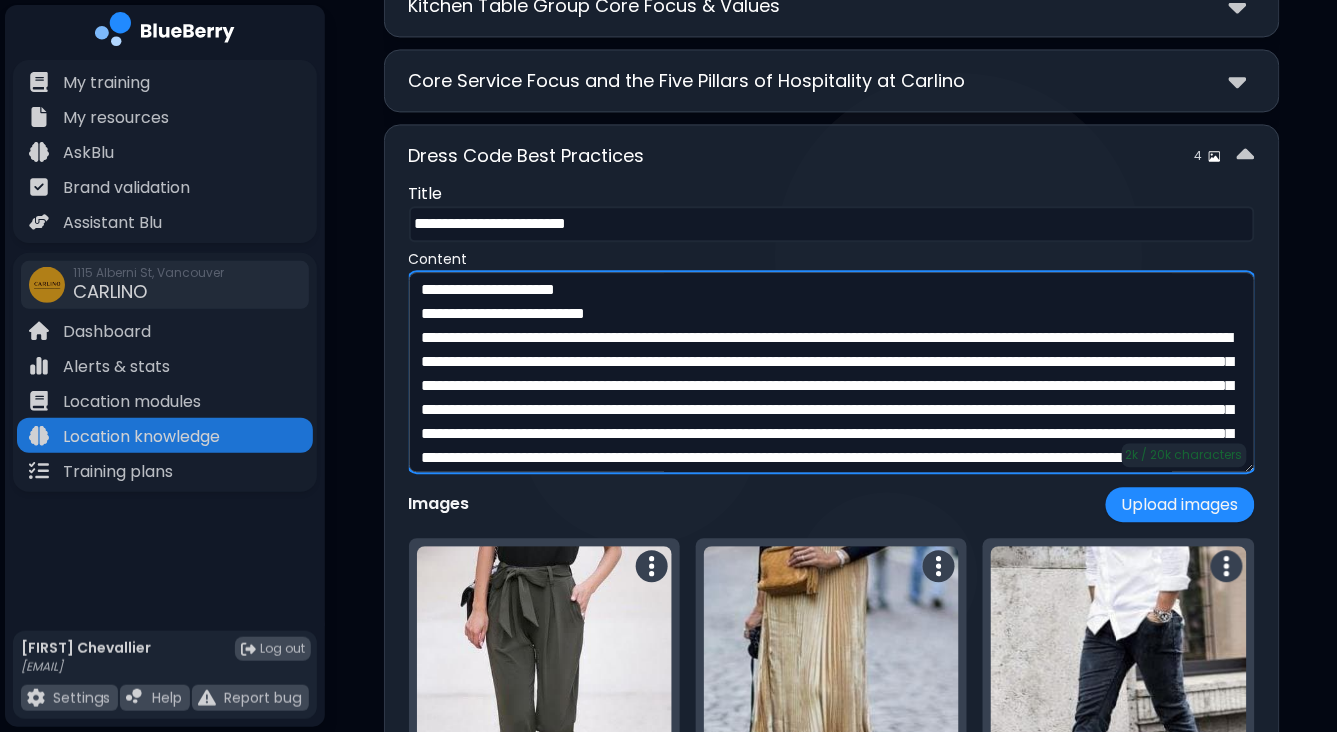 click at bounding box center [832, 372] 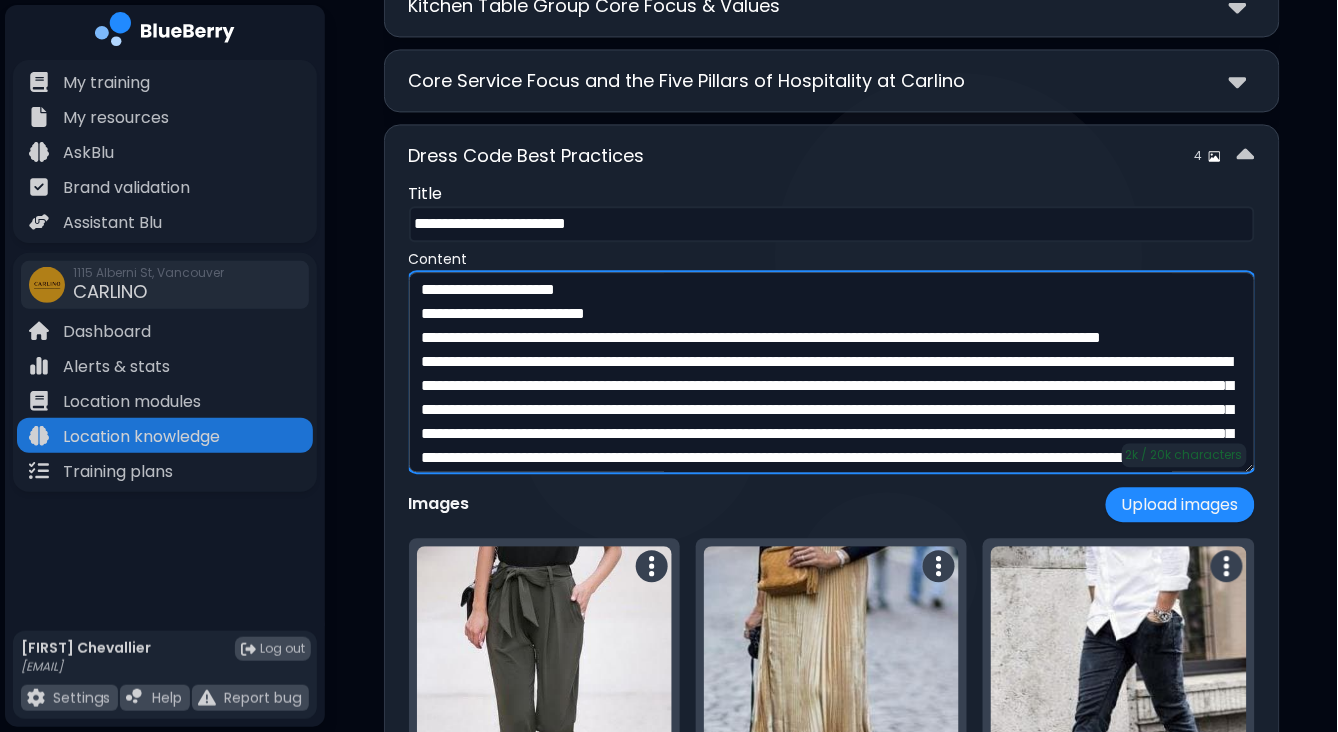 click at bounding box center (832, 372) 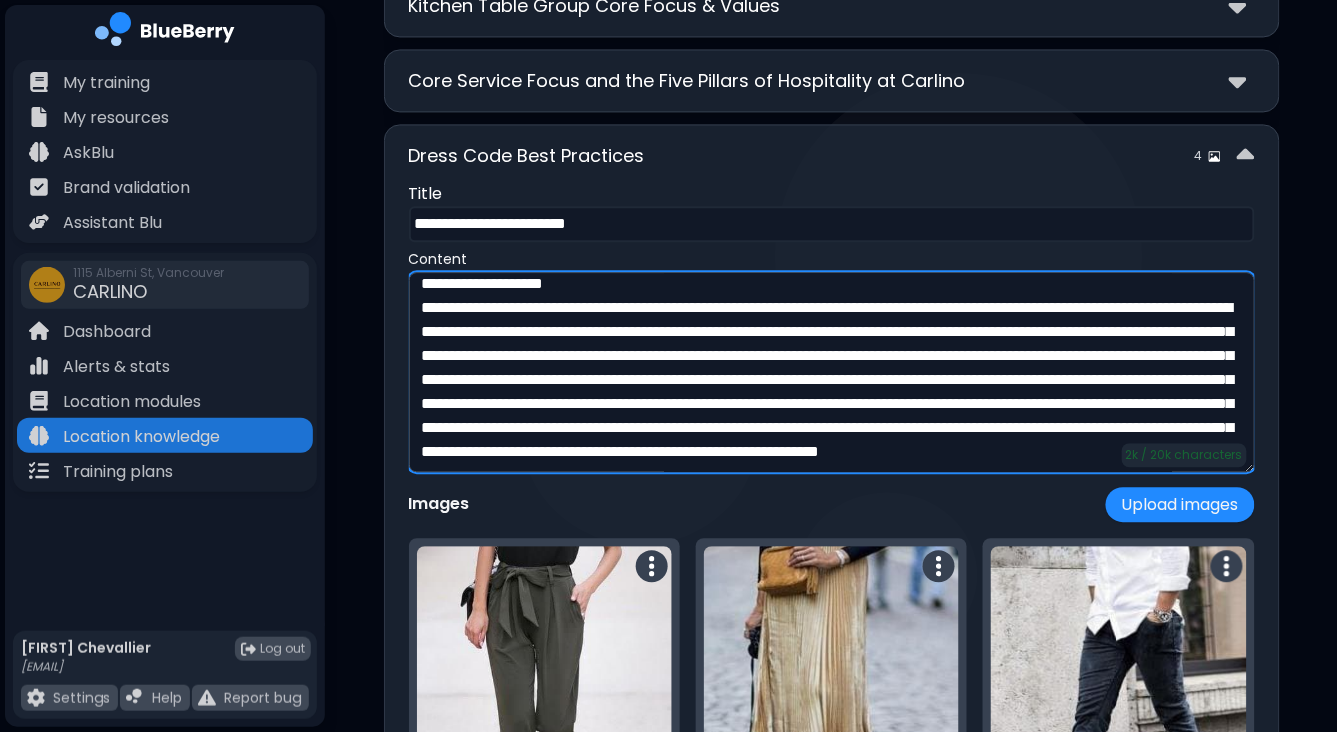 scroll, scrollTop: 350, scrollLeft: 0, axis: vertical 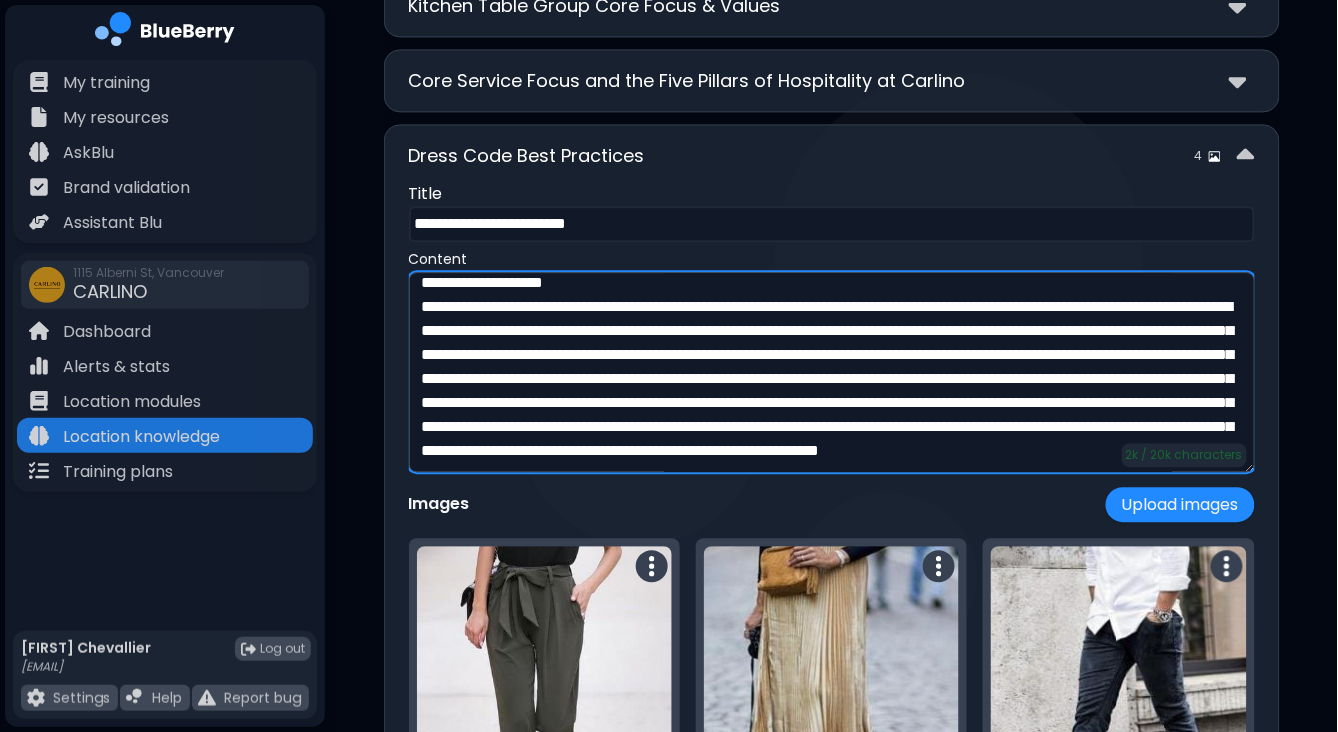 click at bounding box center (832, 372) 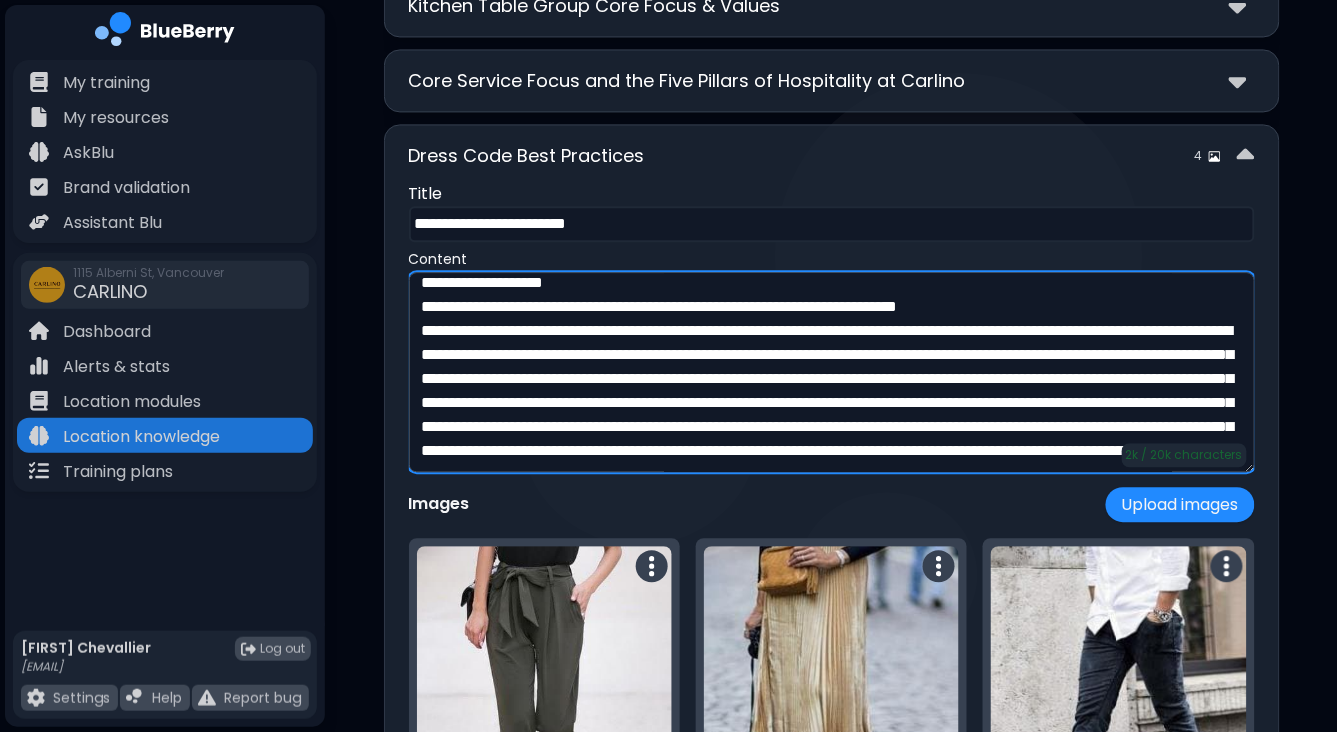 click at bounding box center (832, 372) 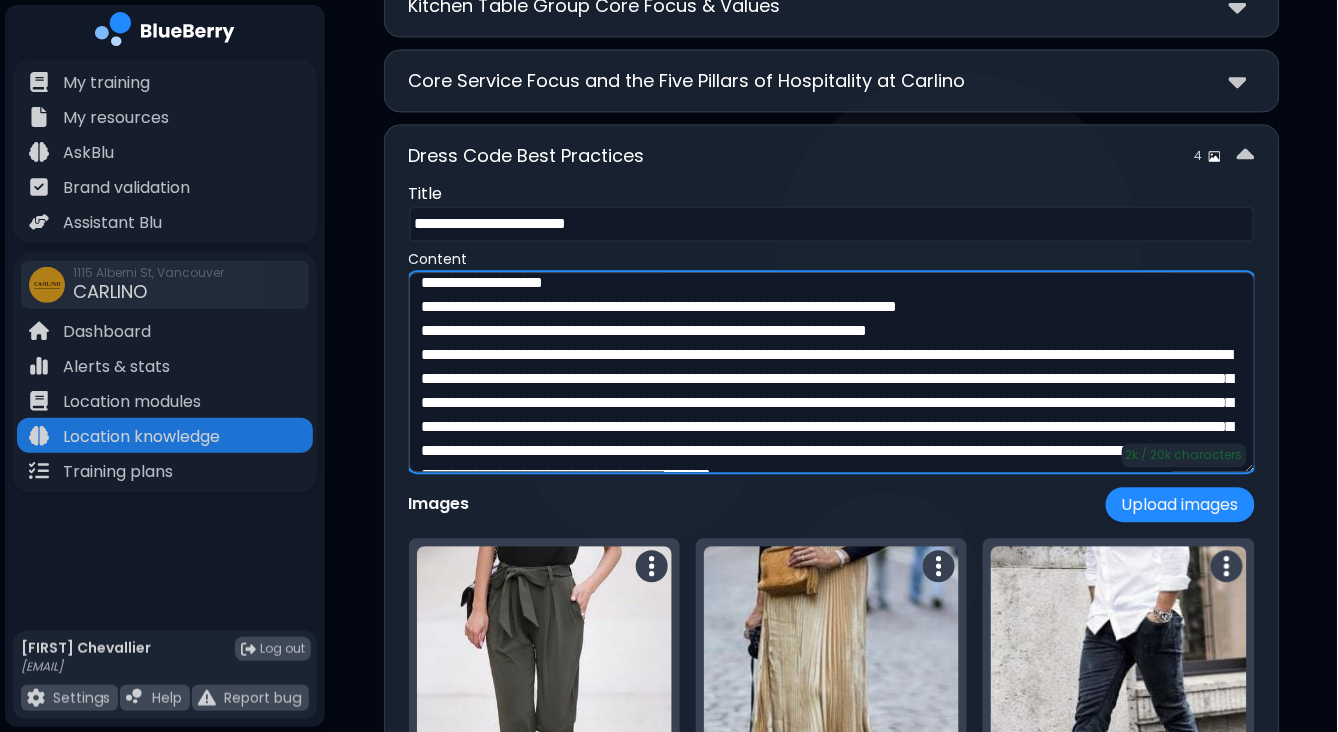 click at bounding box center (832, 372) 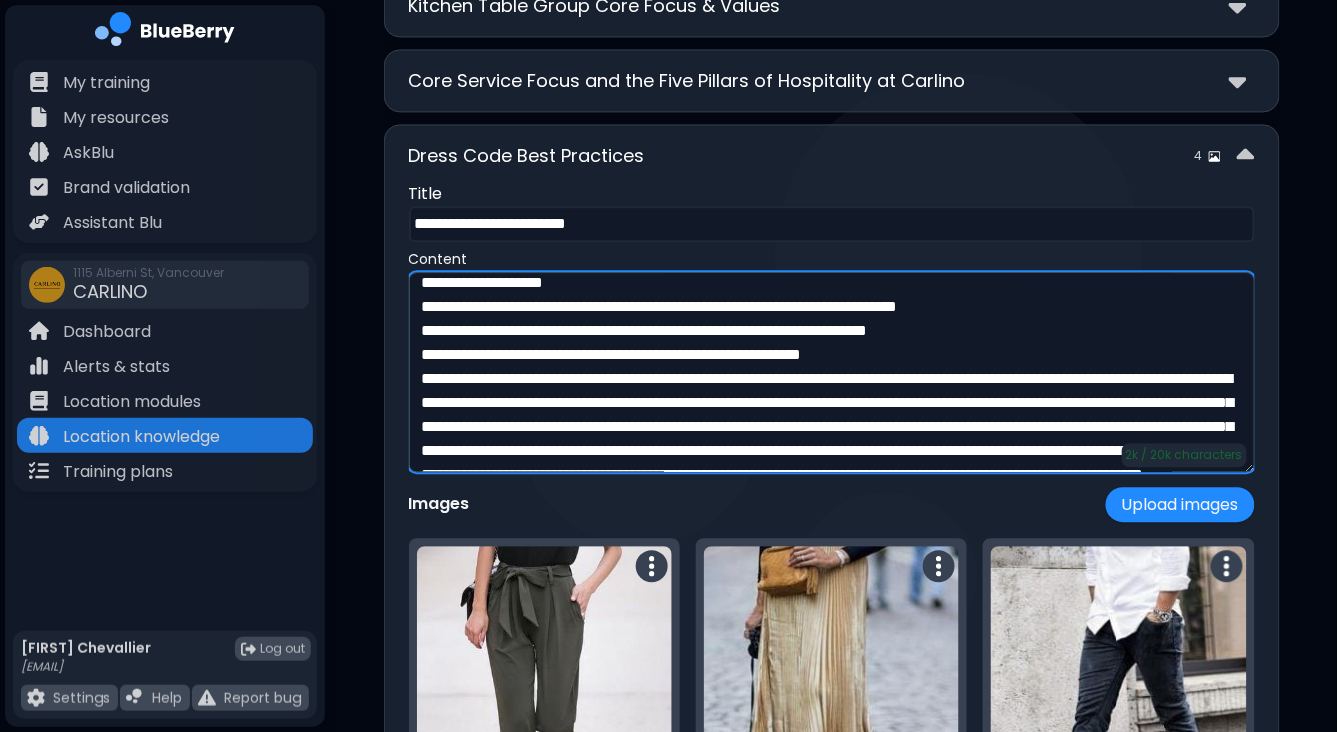 scroll, scrollTop: 408, scrollLeft: 0, axis: vertical 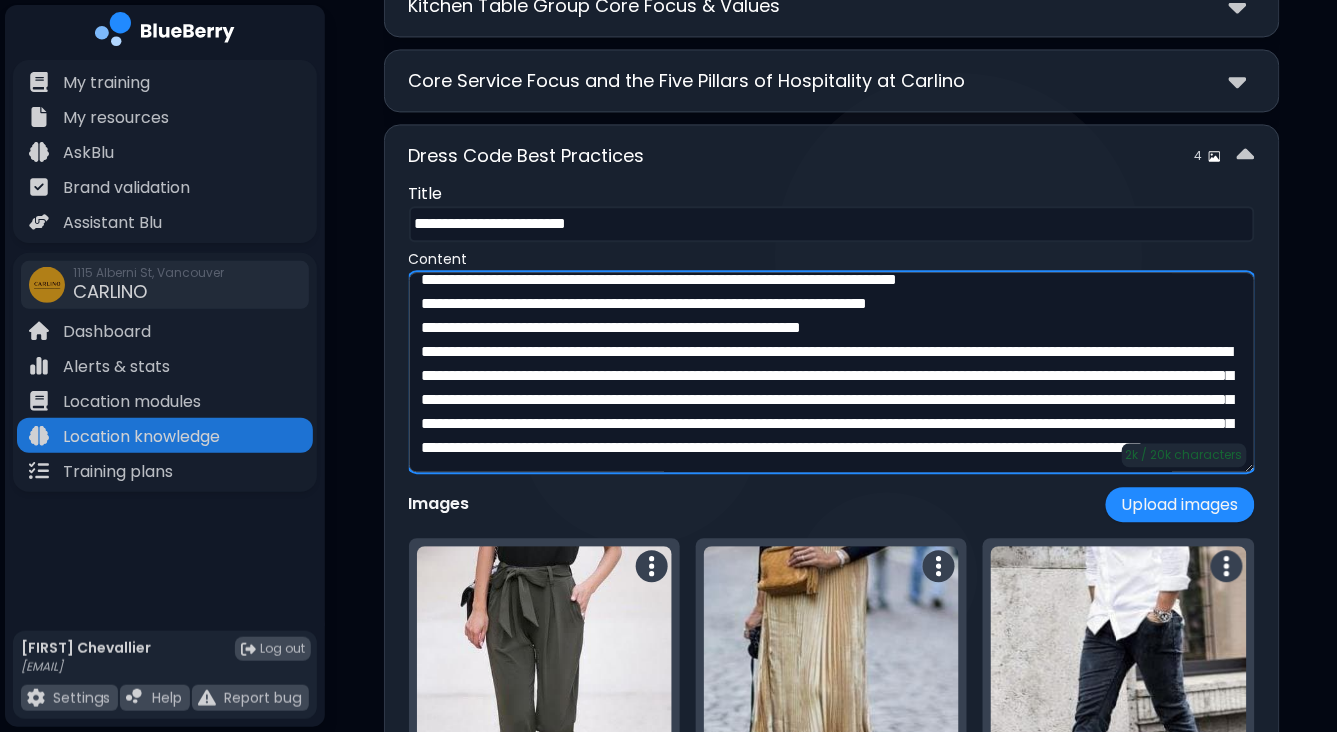 click at bounding box center [832, 372] 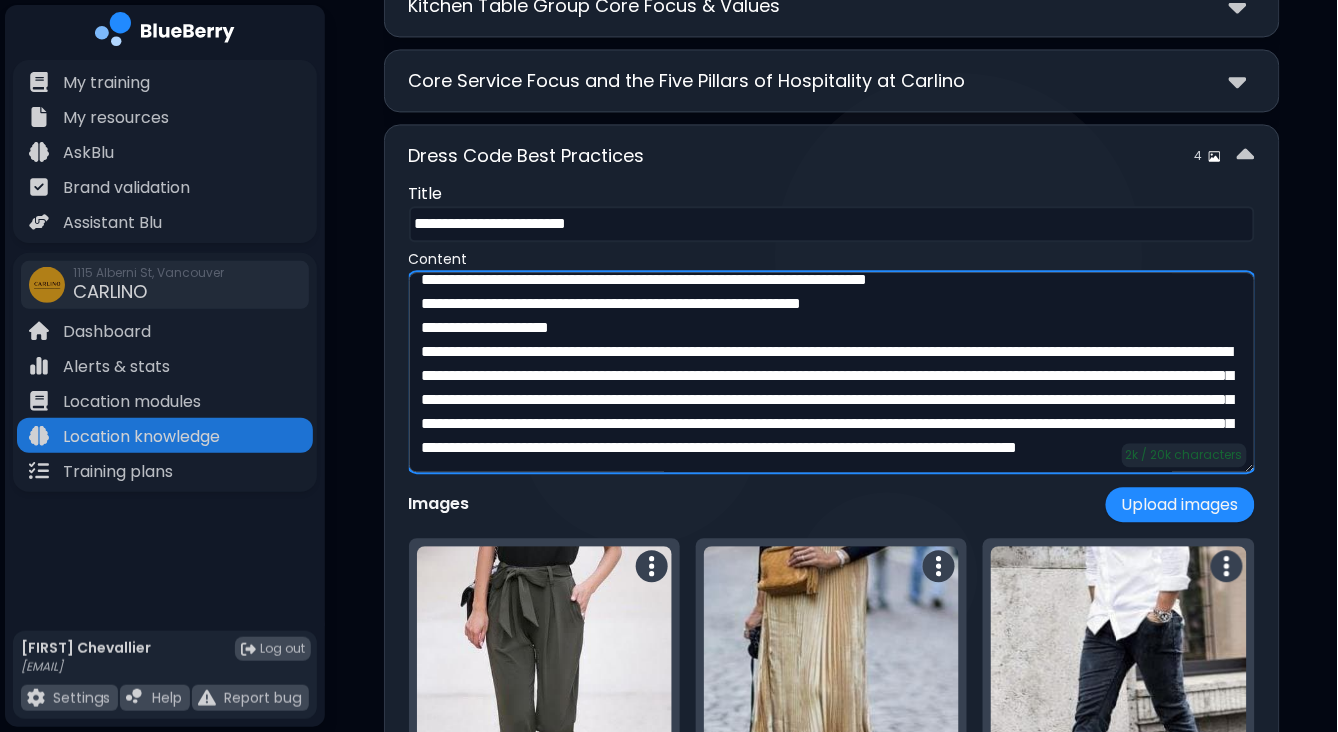 click at bounding box center [832, 372] 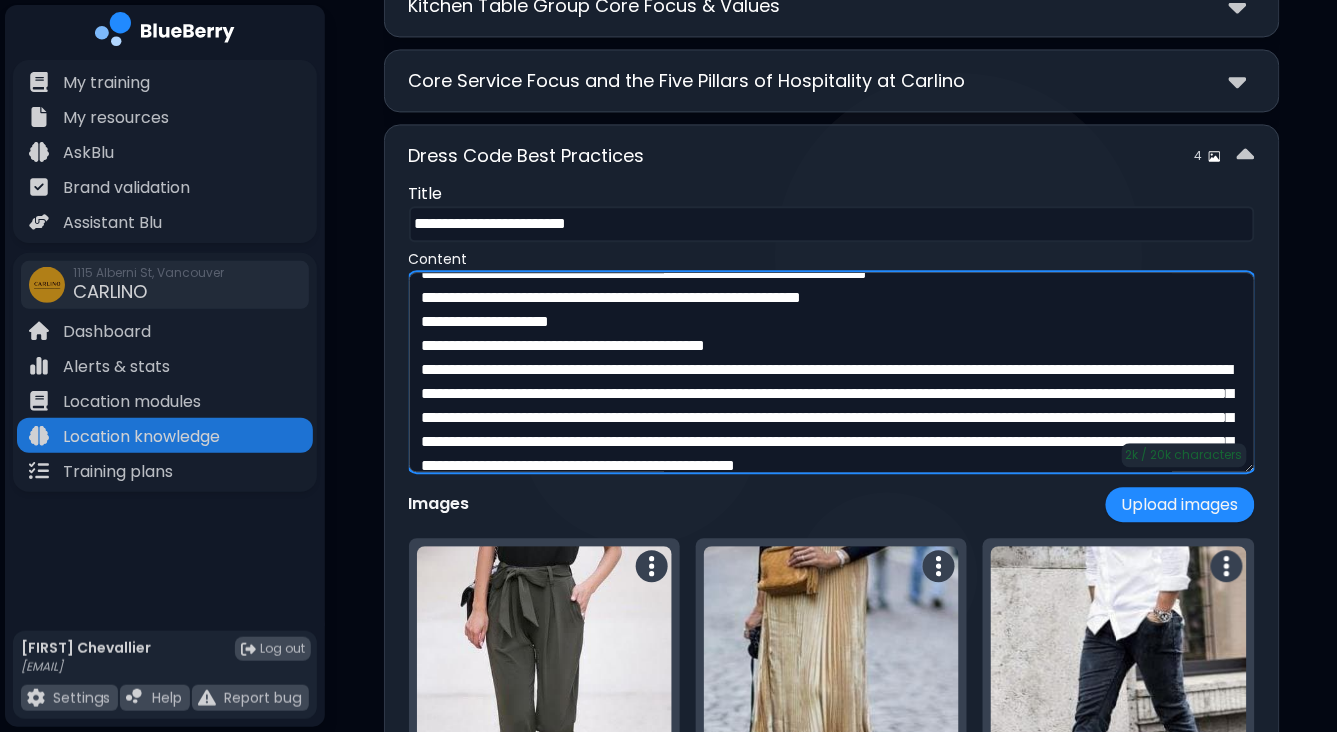 click at bounding box center (832, 372) 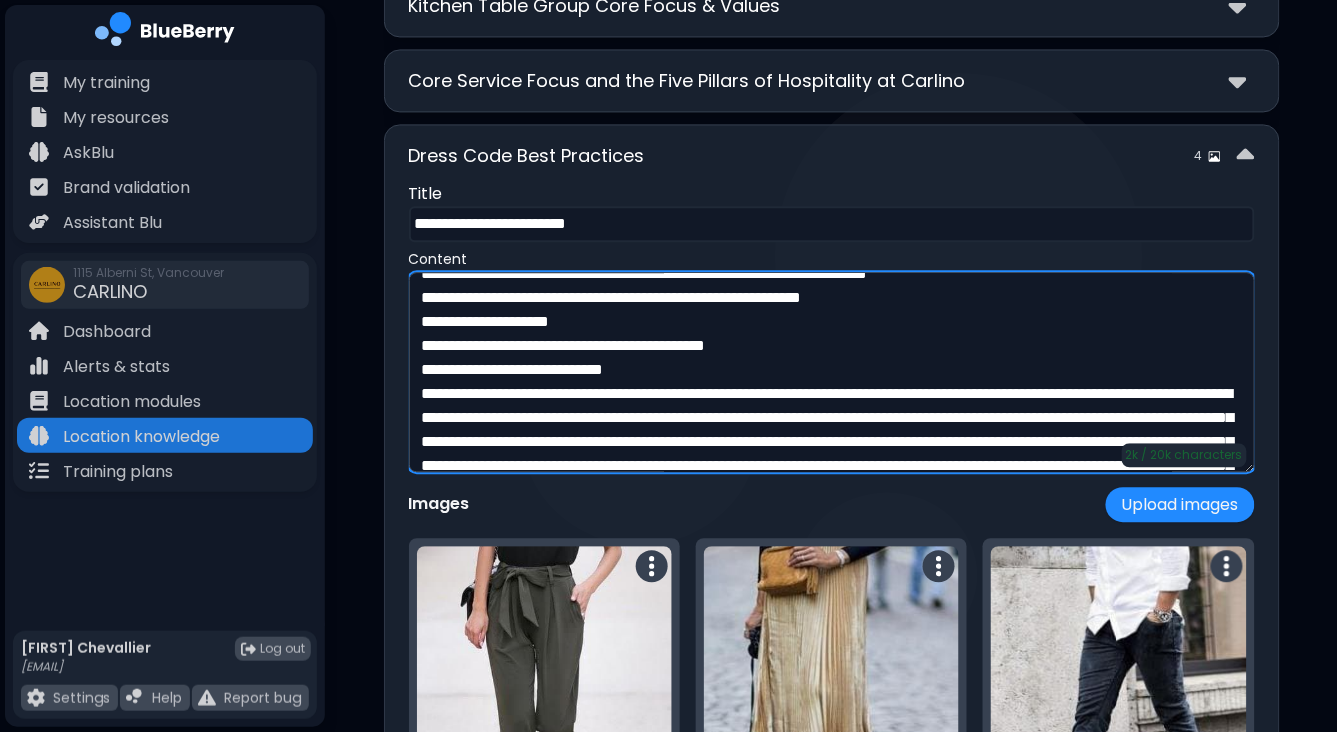 scroll, scrollTop: 486, scrollLeft: 0, axis: vertical 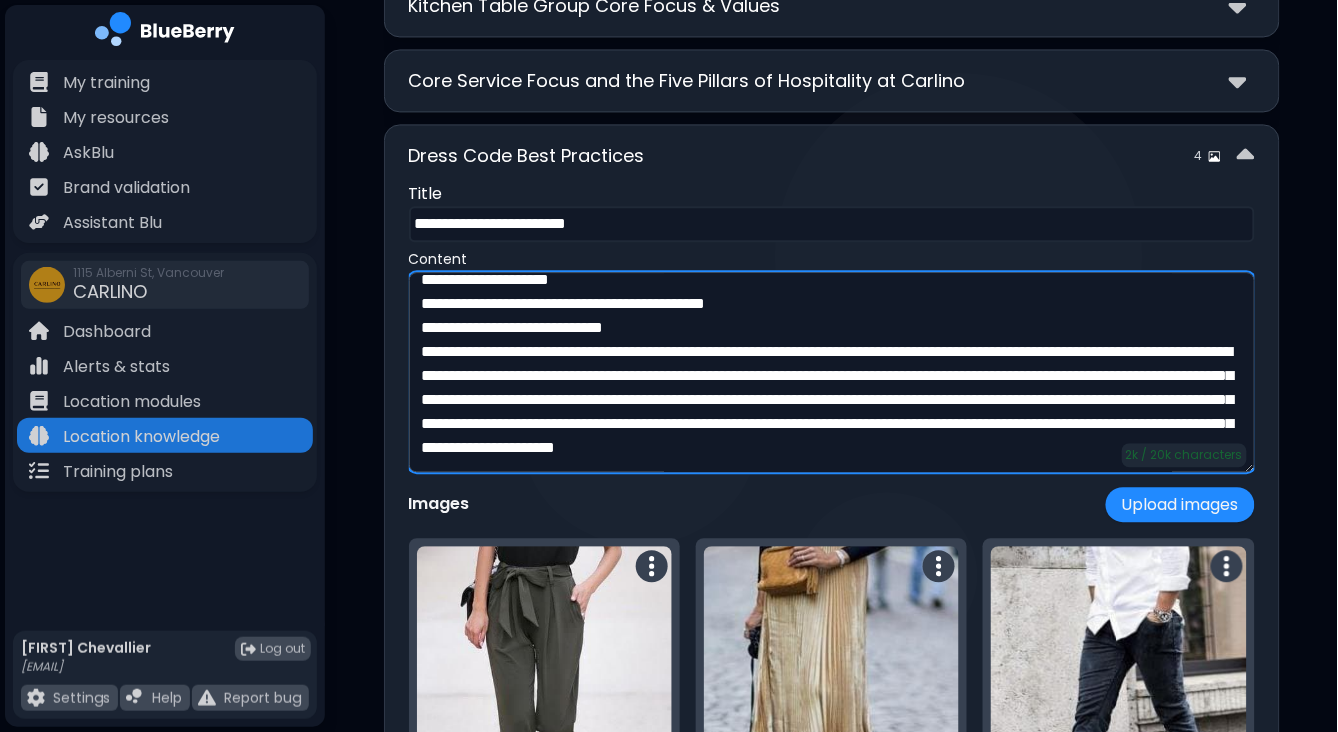 click at bounding box center (832, 372) 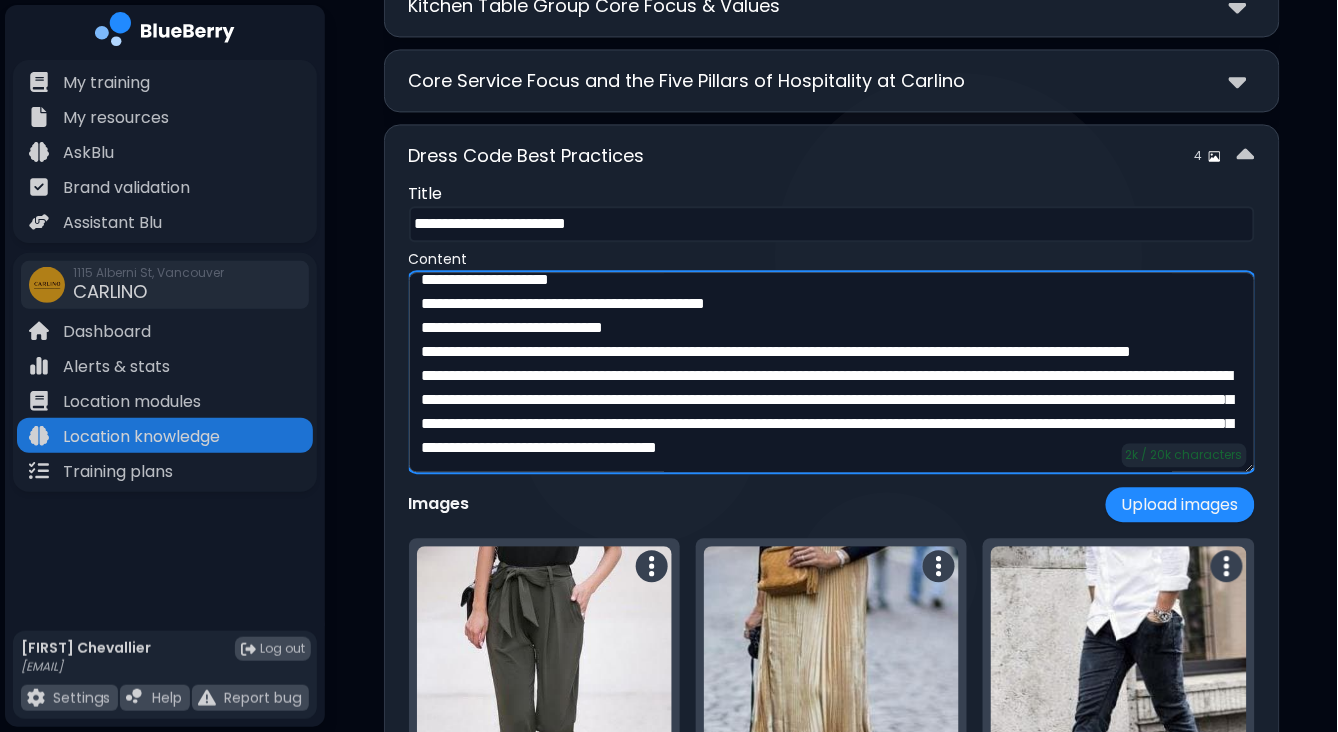 click at bounding box center (832, 372) 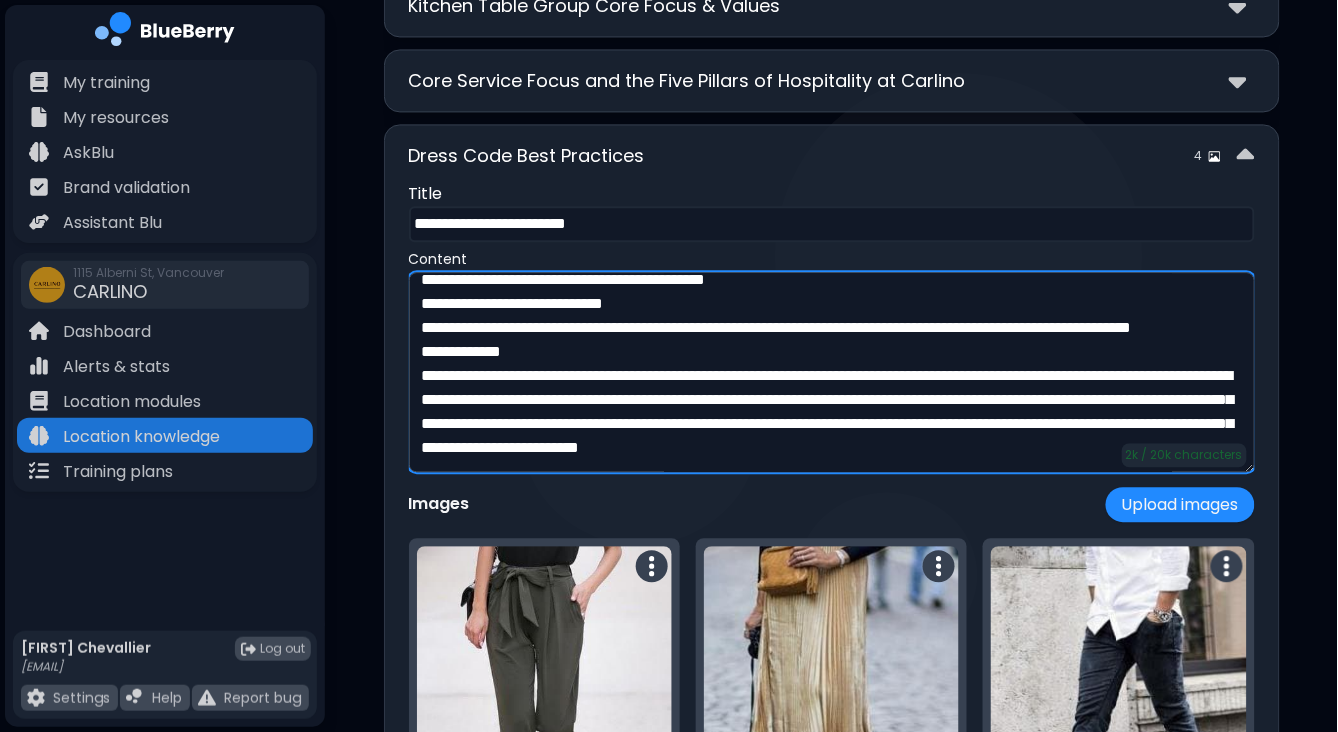 scroll, scrollTop: 530, scrollLeft: 0, axis: vertical 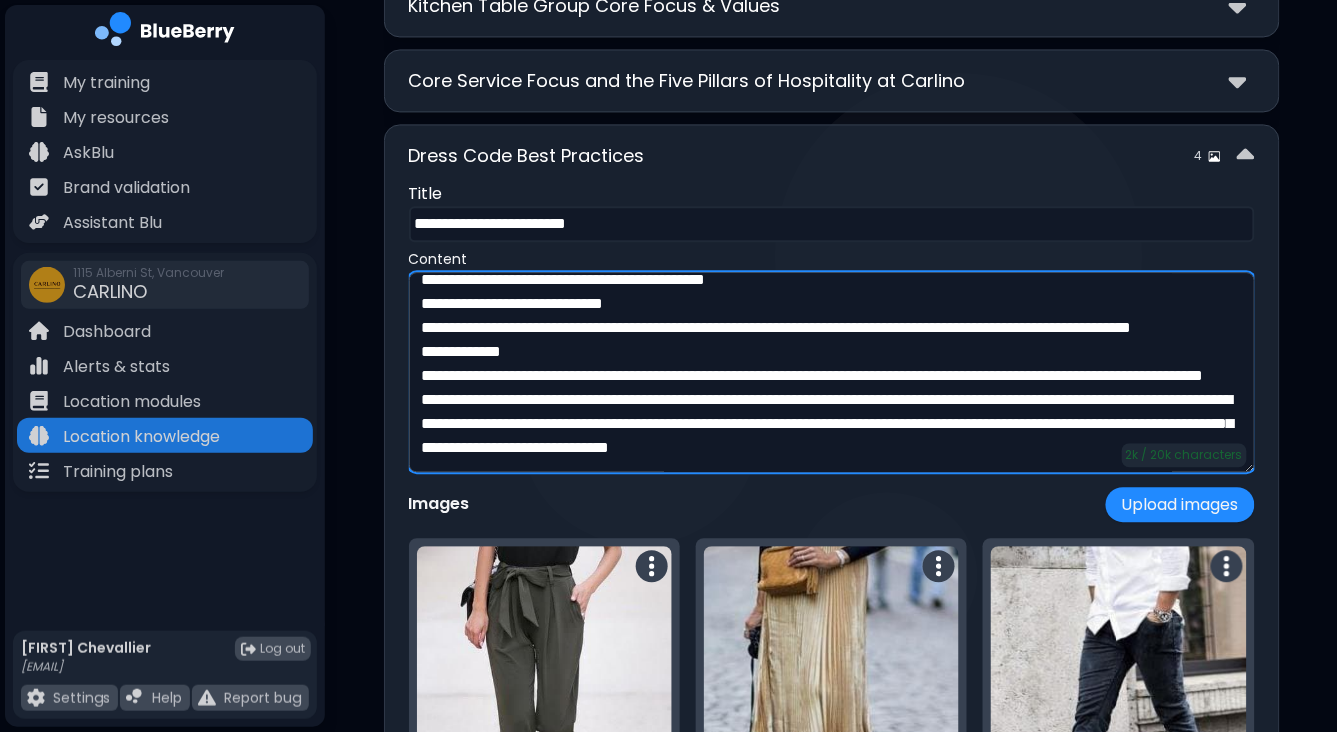 click at bounding box center [832, 372] 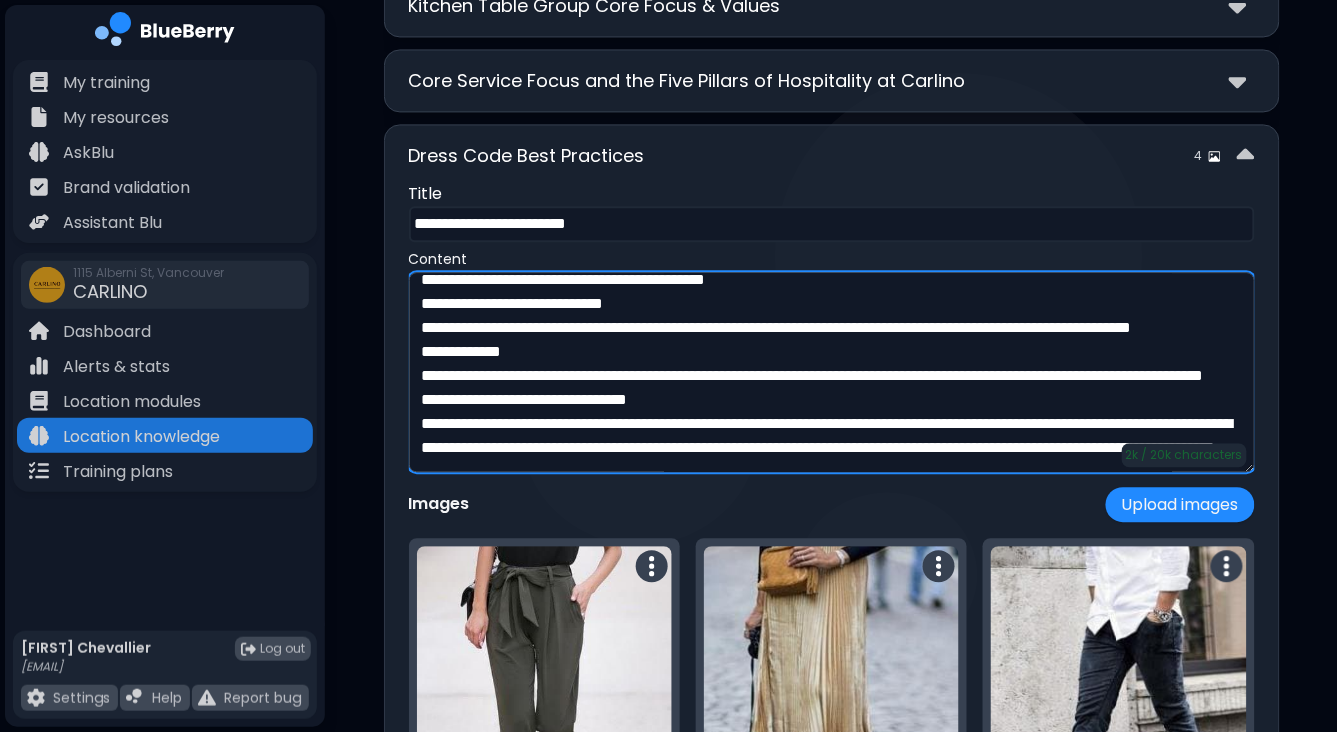 click at bounding box center [832, 372] 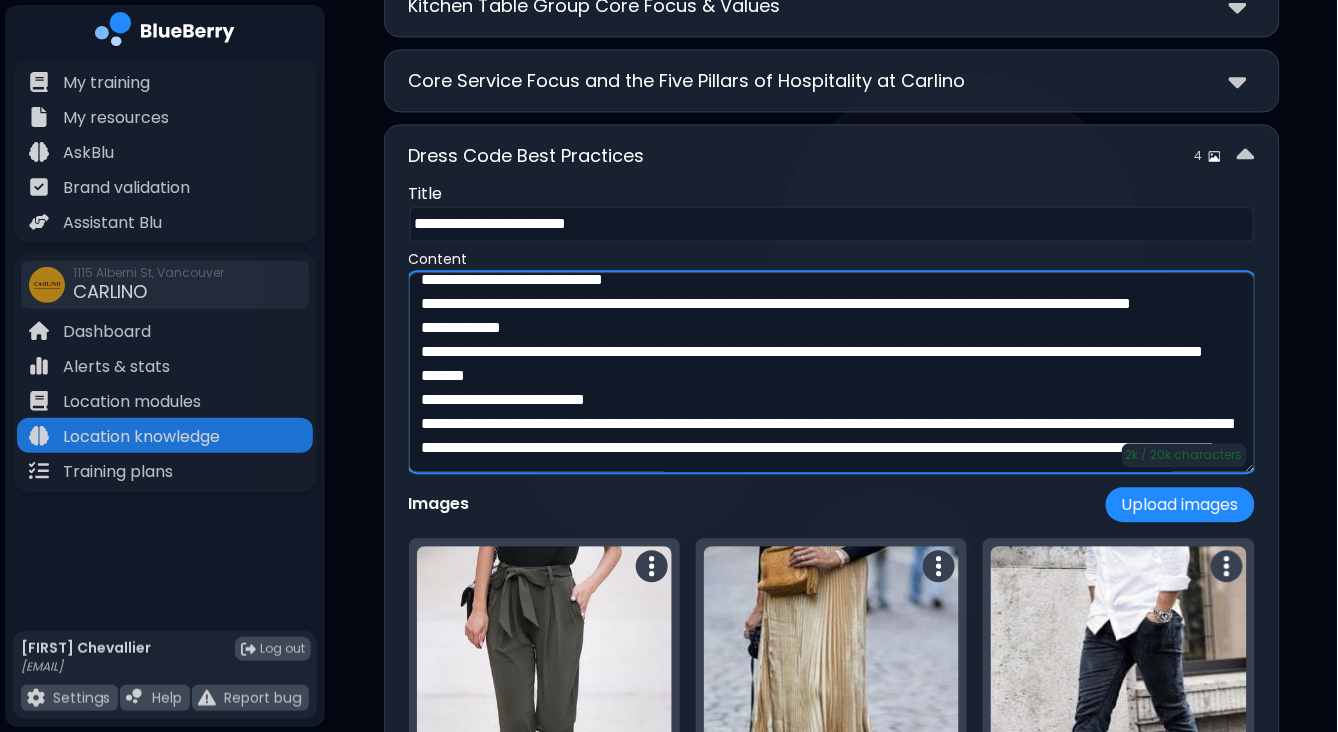 click at bounding box center [832, 372] 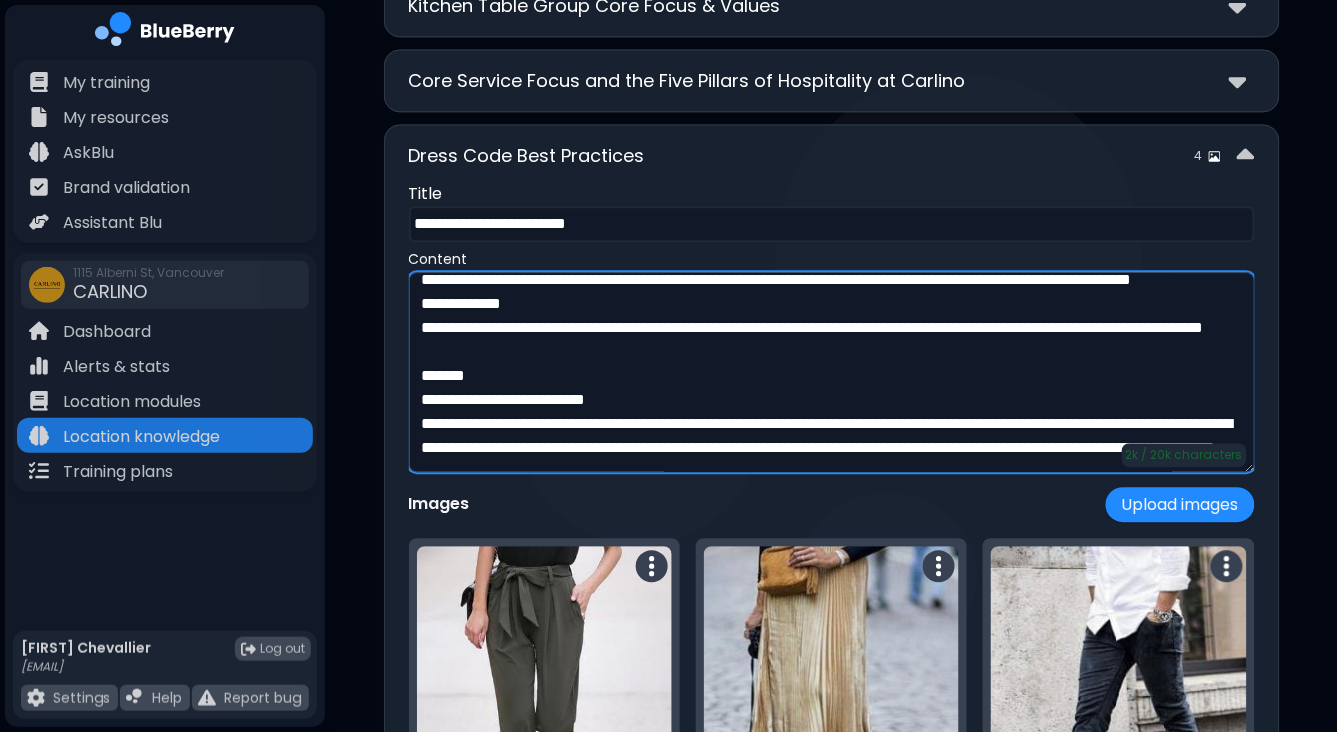 scroll, scrollTop: 641, scrollLeft: 0, axis: vertical 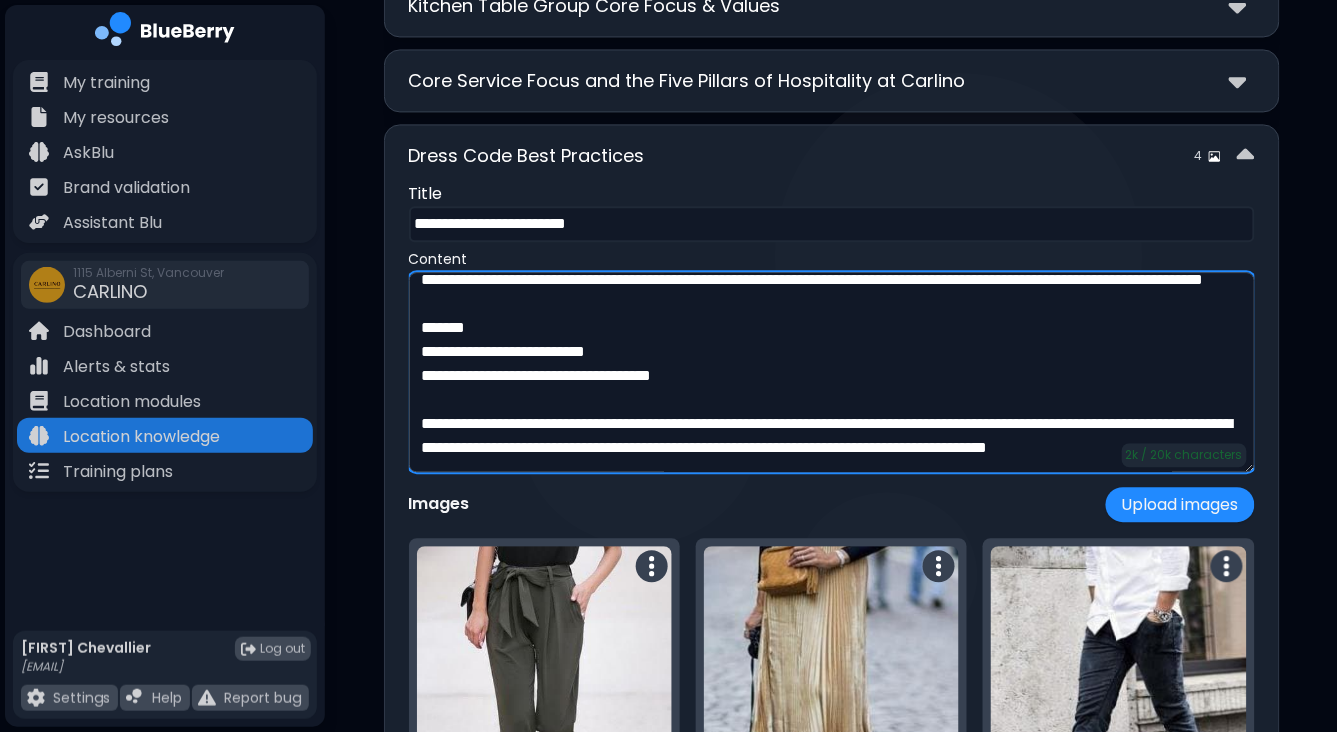 click at bounding box center [832, 372] 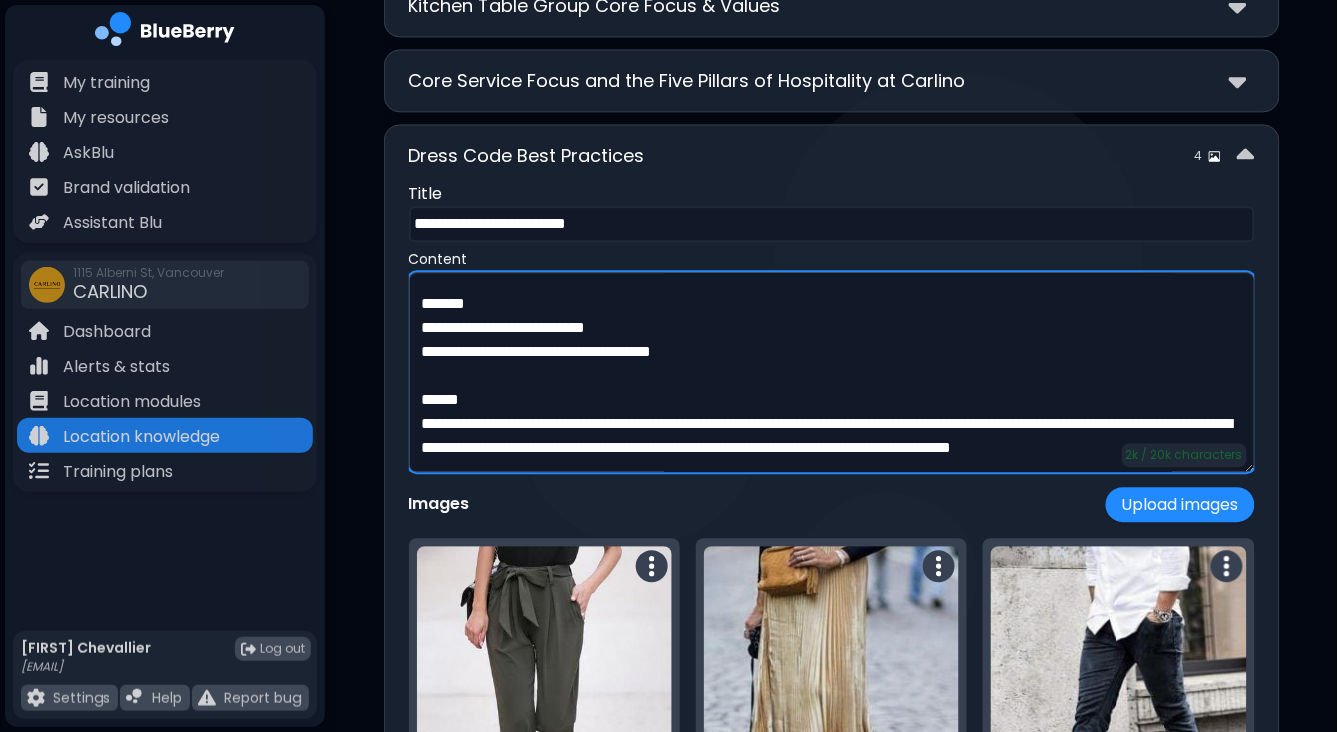 scroll, scrollTop: 713, scrollLeft: 0, axis: vertical 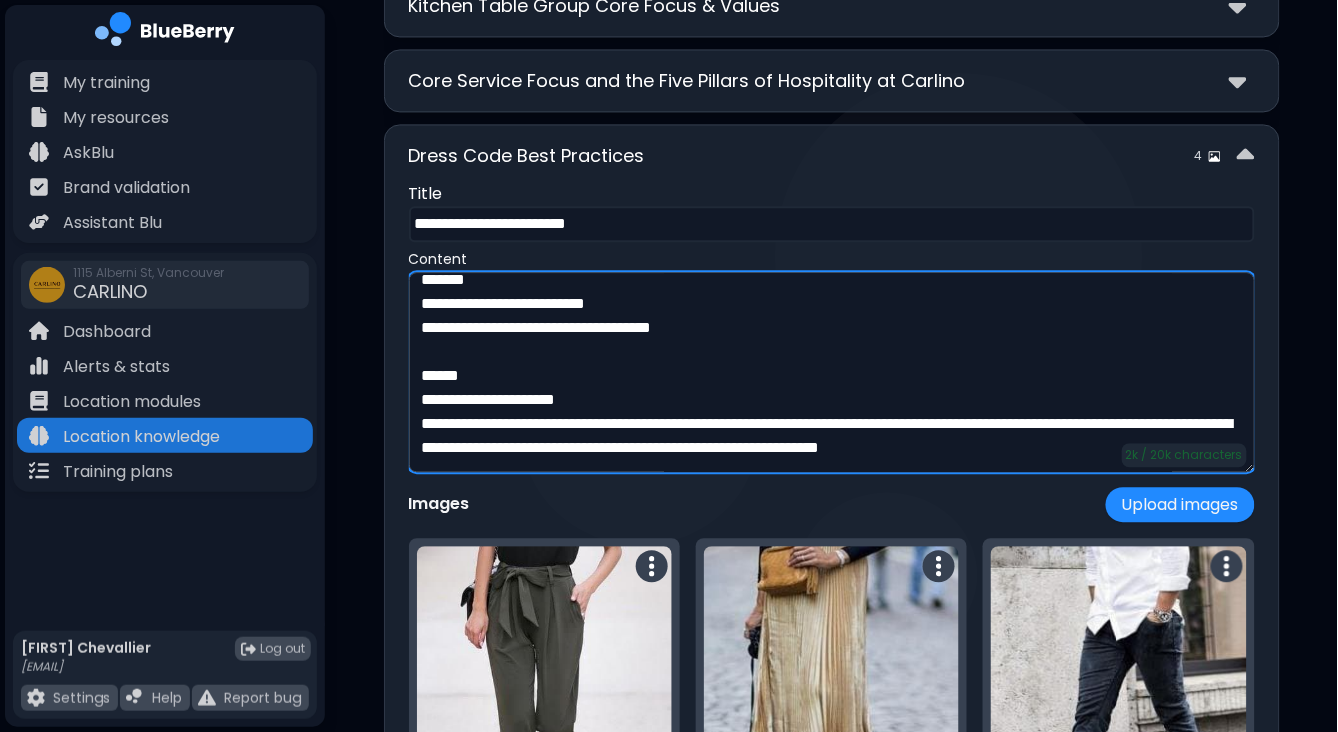 click at bounding box center [832, 372] 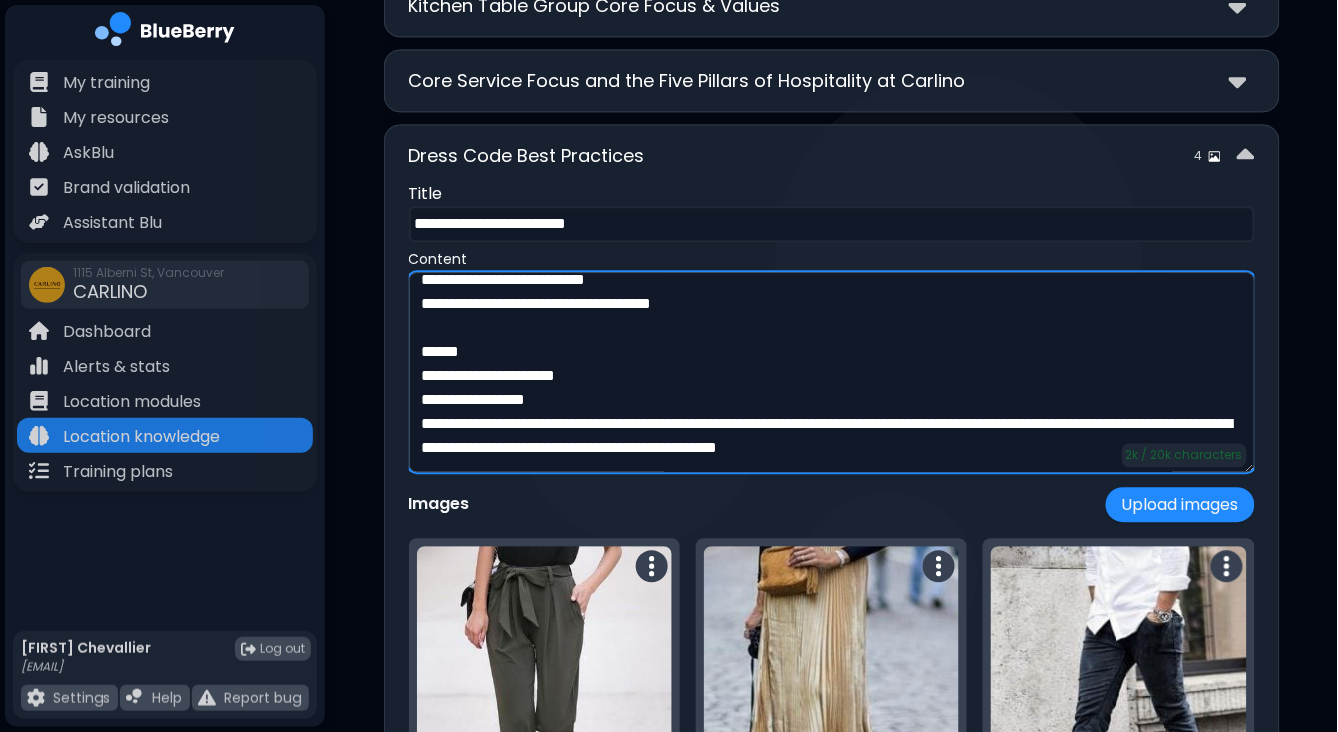 scroll, scrollTop: 736, scrollLeft: 0, axis: vertical 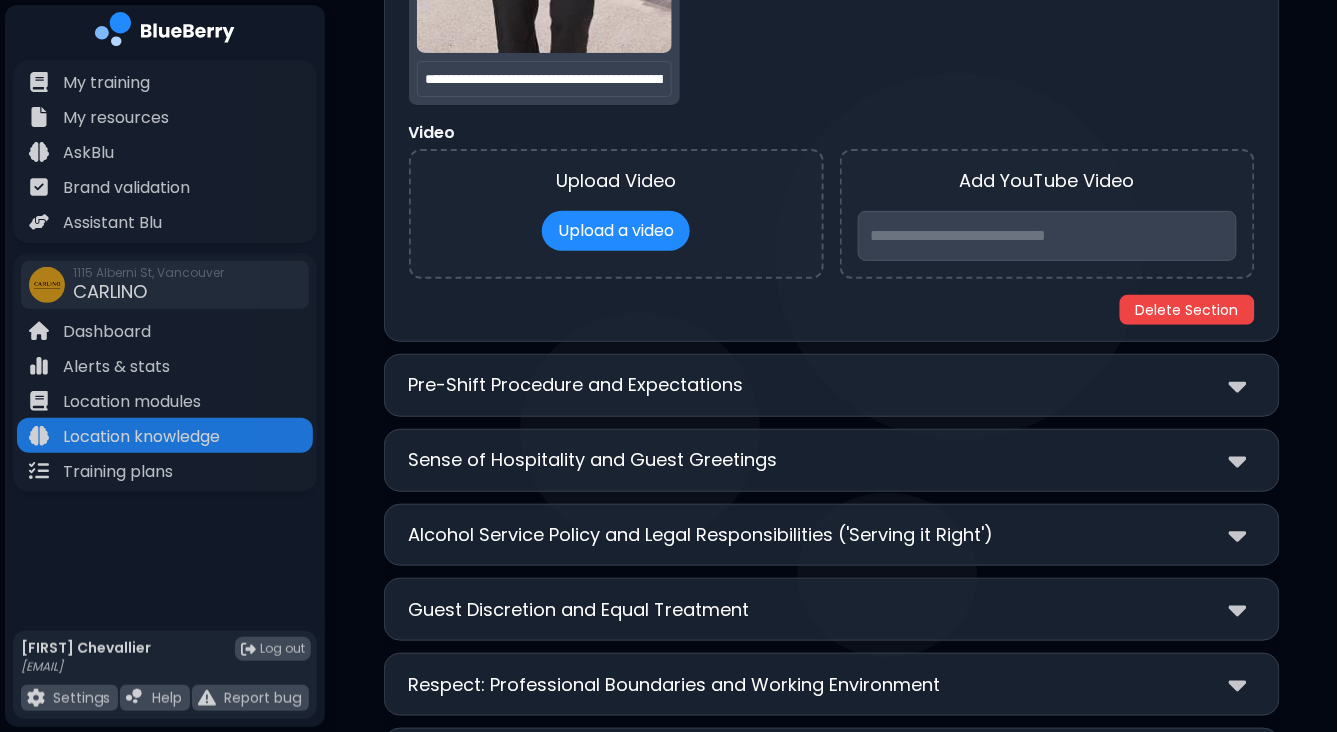 type on "**********" 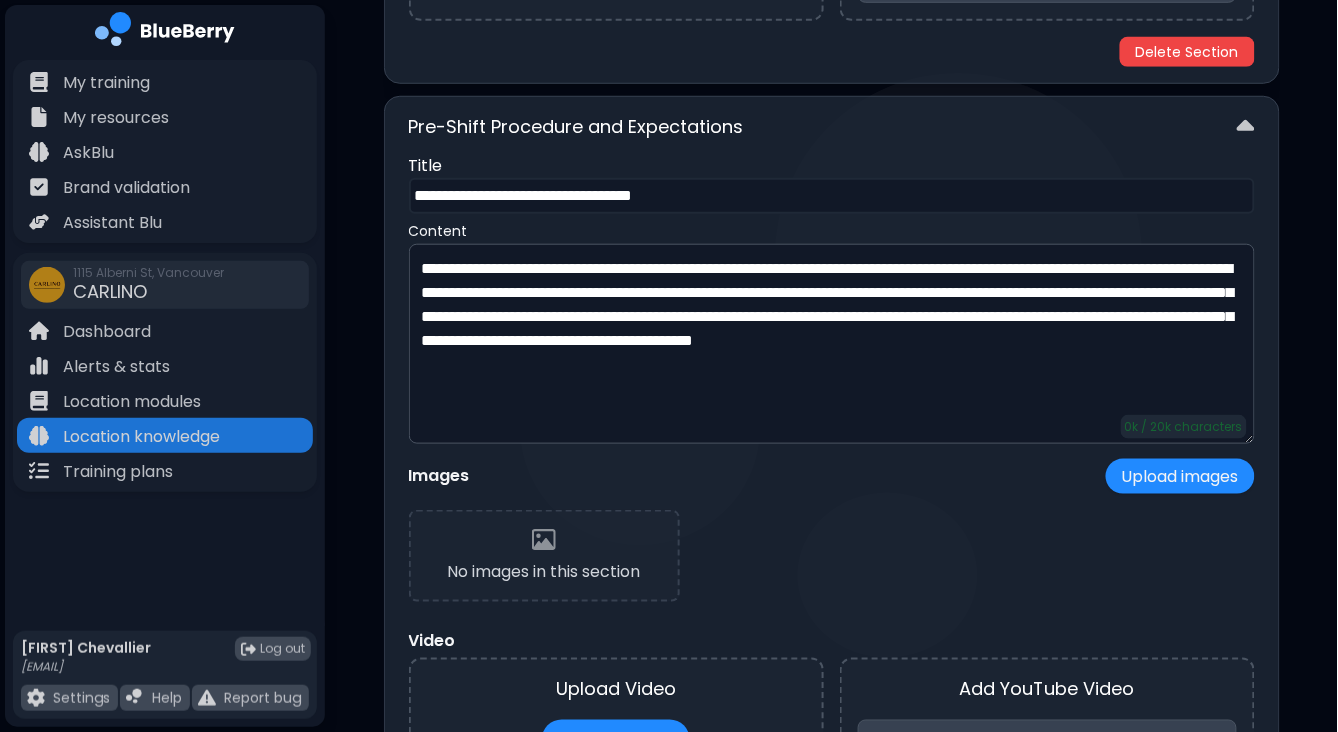 scroll, scrollTop: 2278, scrollLeft: 0, axis: vertical 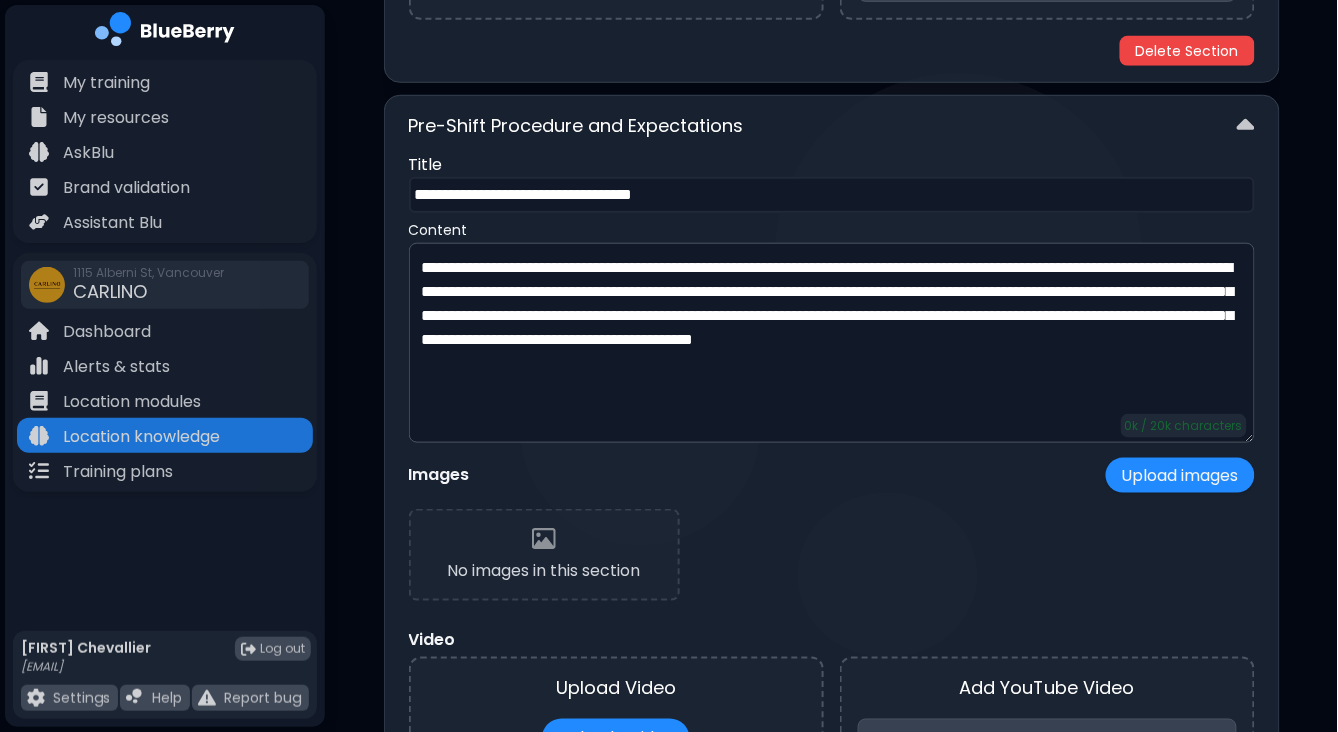 click on "Pre-Shift Procedure and Expectations" at bounding box center (832, 126) 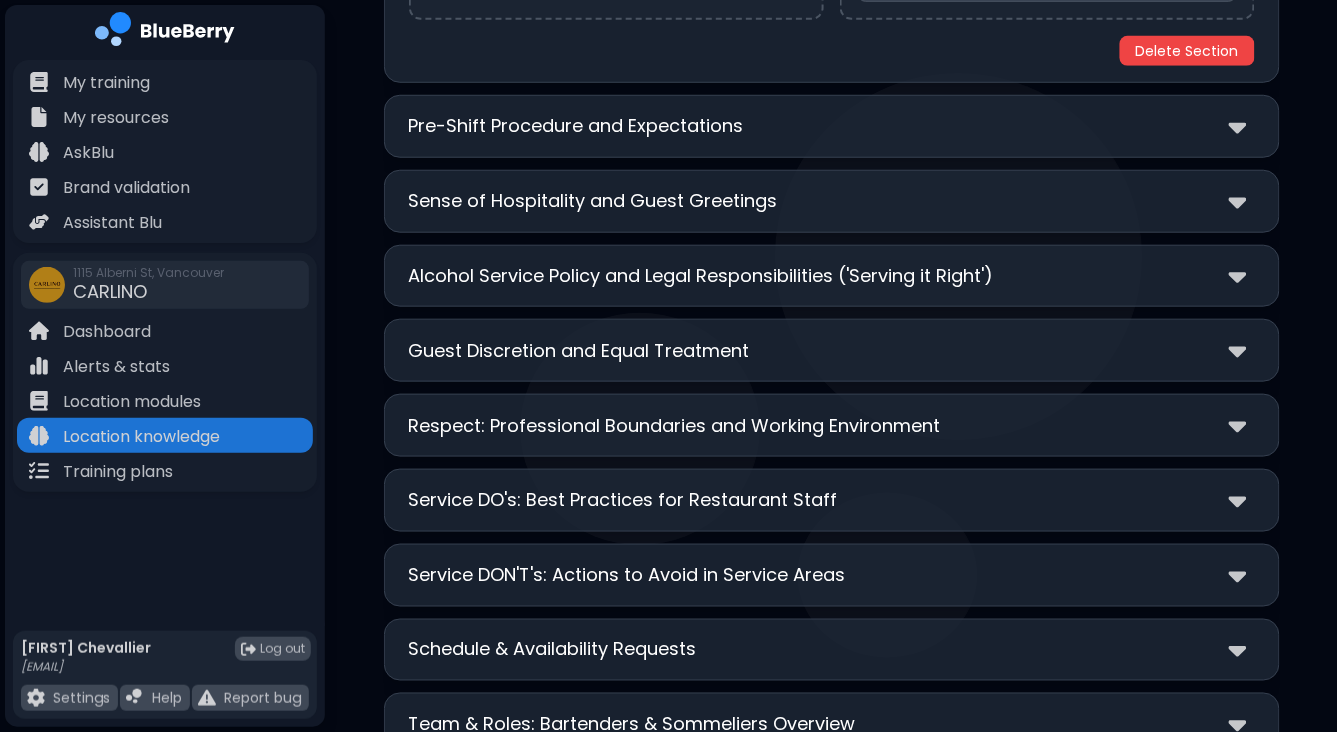 click on "Sense of Hospitality and Guest Greetings" at bounding box center (832, 201) 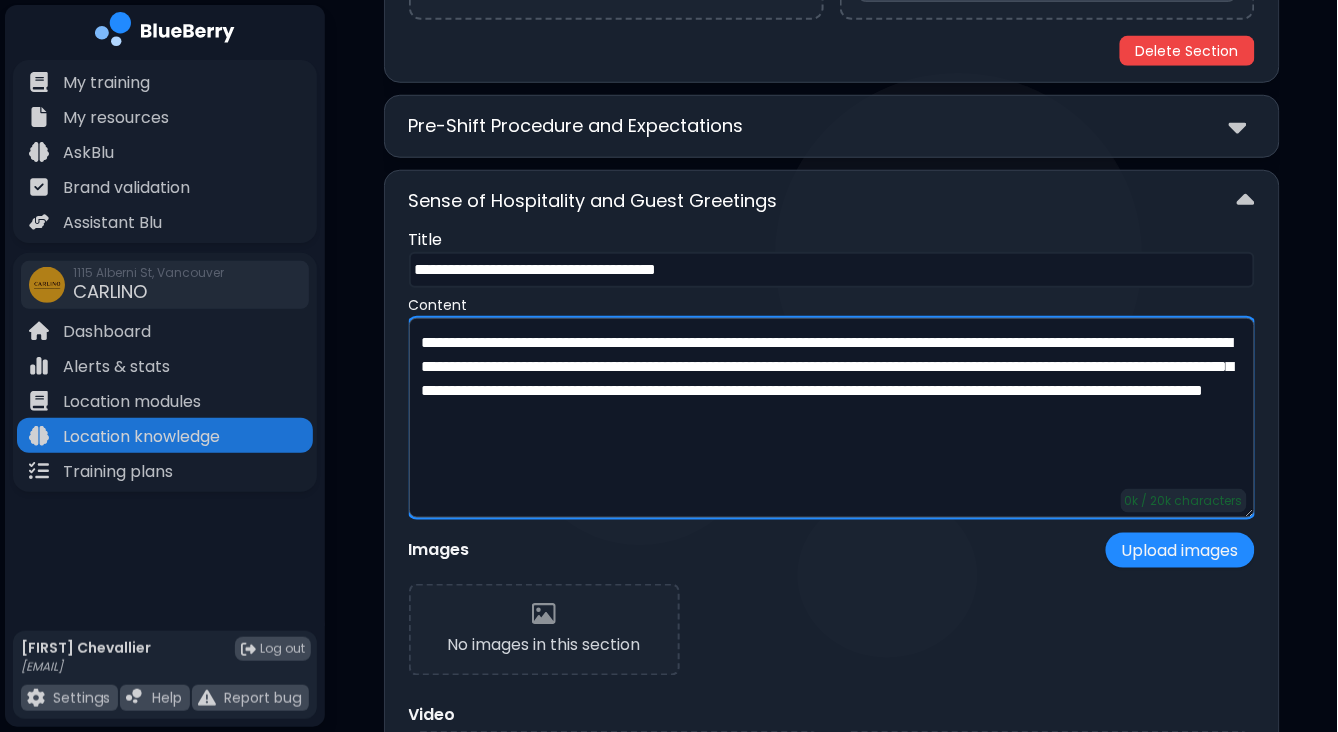 drag, startPoint x: 594, startPoint y: 327, endPoint x: 347, endPoint y: 320, distance: 247.09917 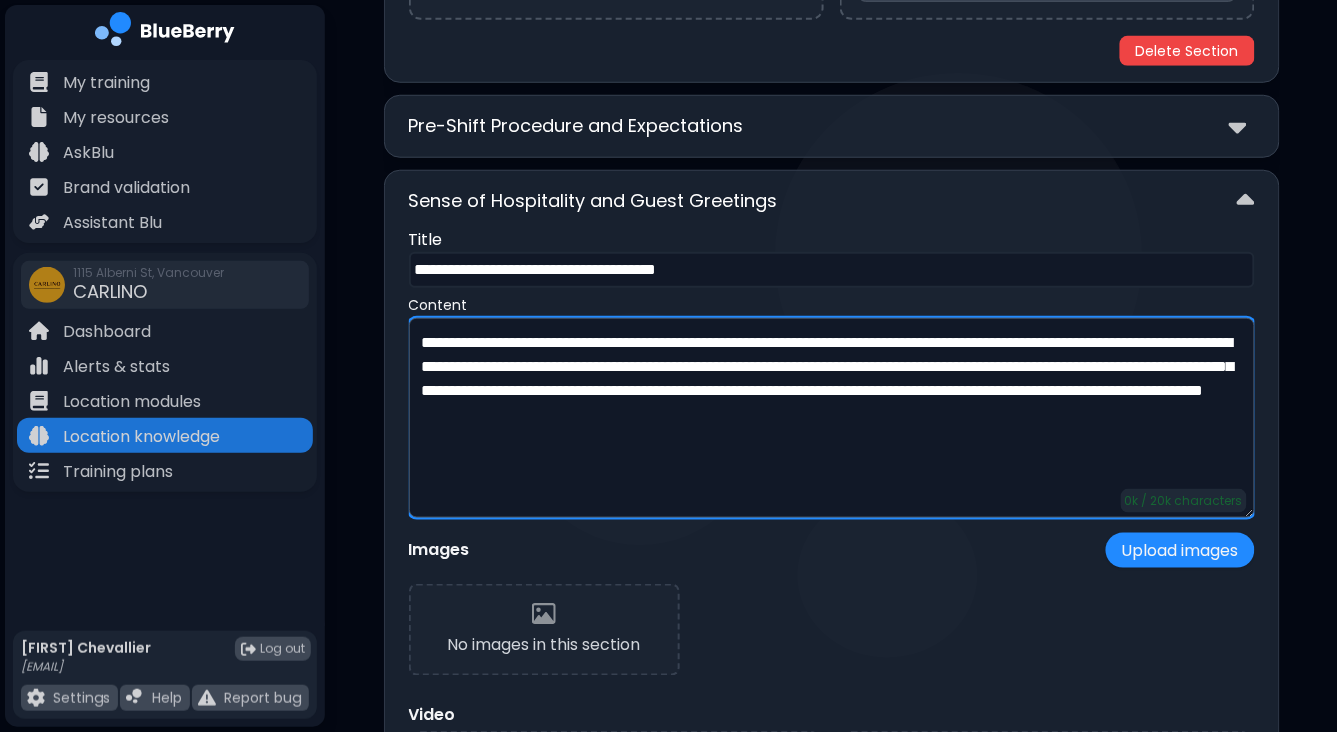 click on "**********" at bounding box center [831, 1223] 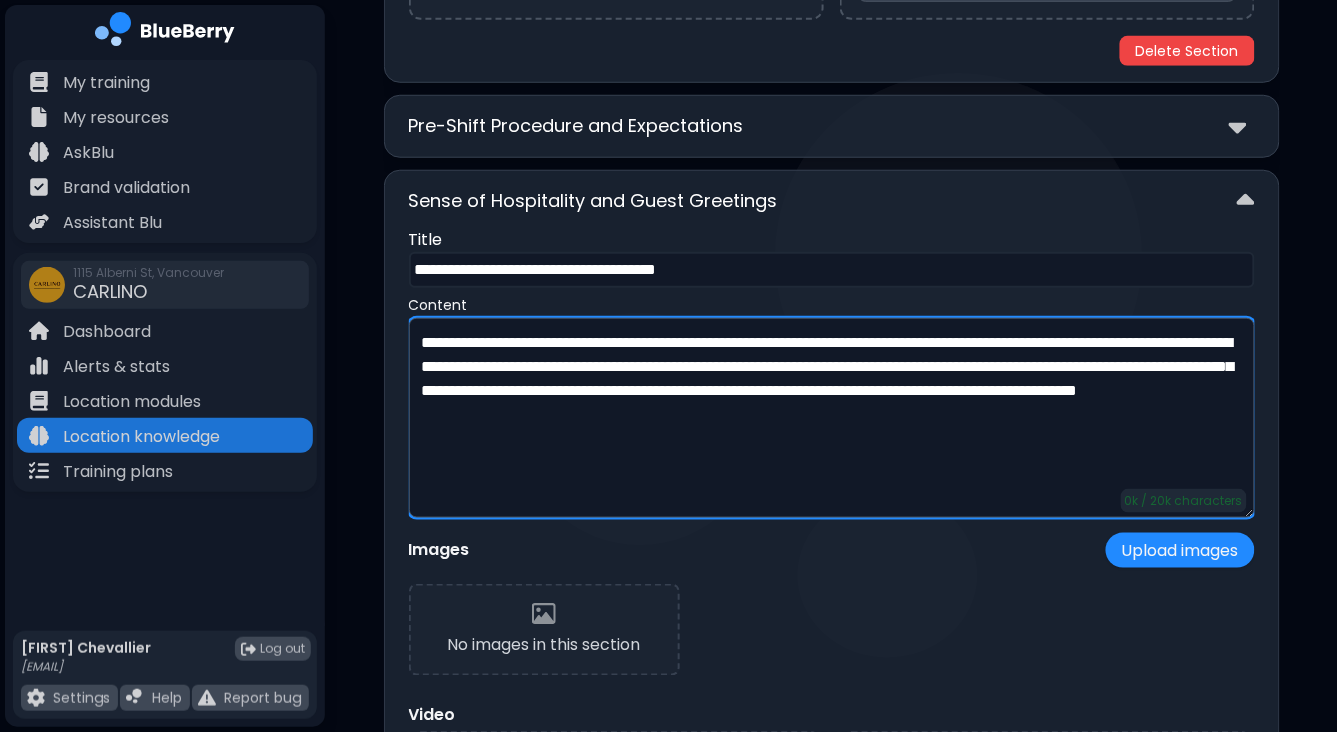 type on "**********" 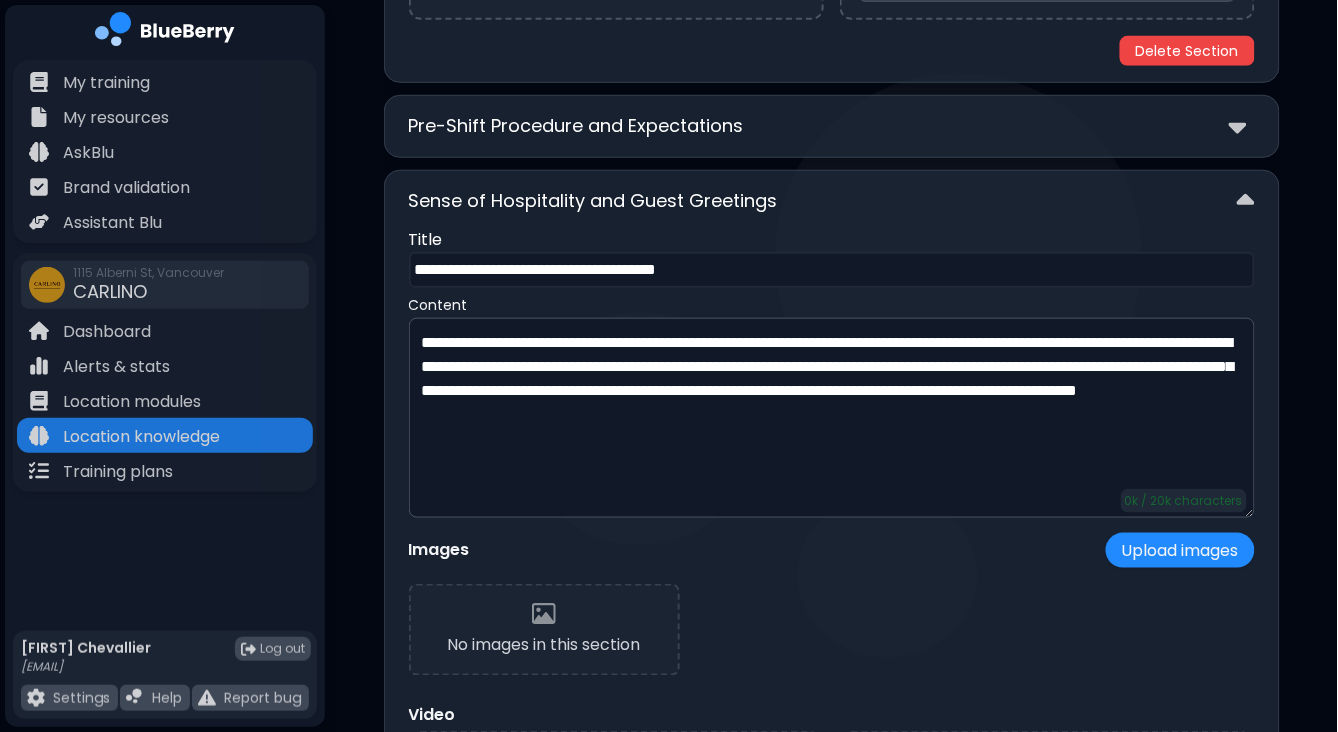 click on "Sense of Hospitality and Guest Greetings" at bounding box center (832, 201) 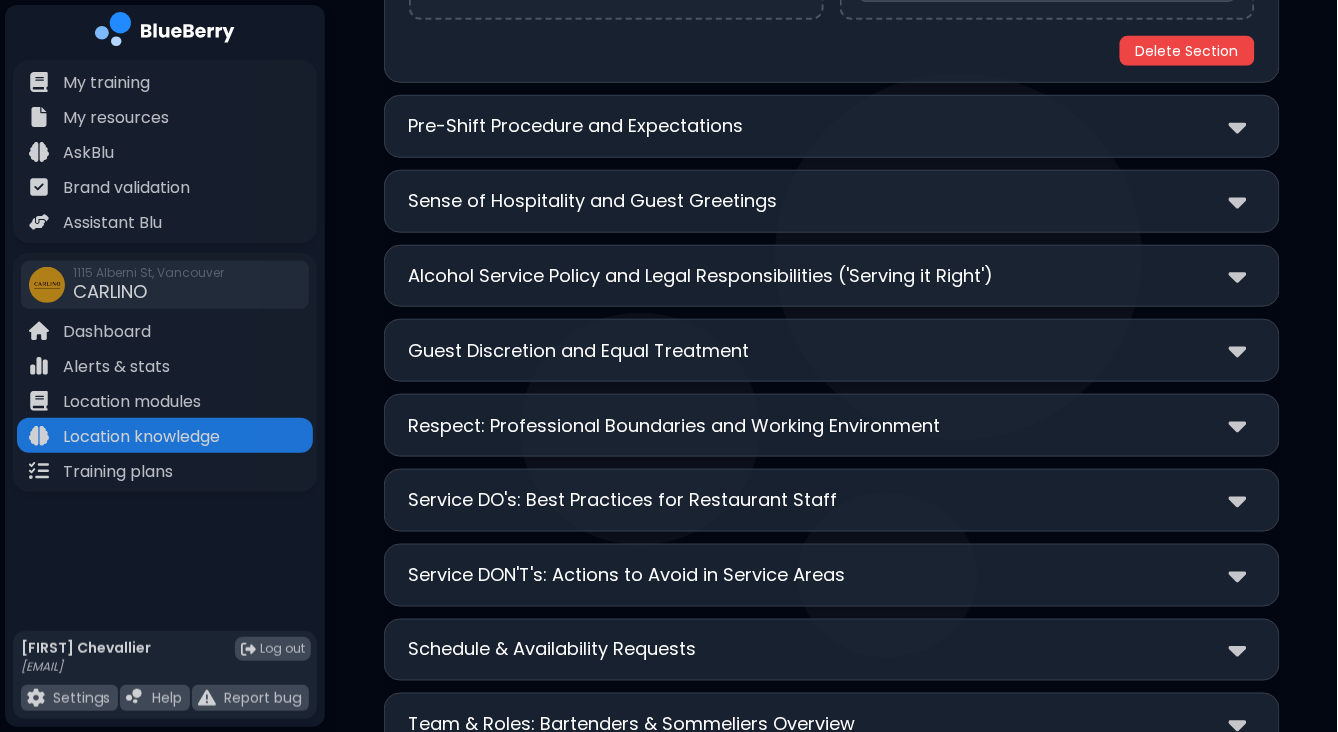 click on "Alcohol Service Policy and Legal Responsibilities ('Serving it Right')" at bounding box center (701, 276) 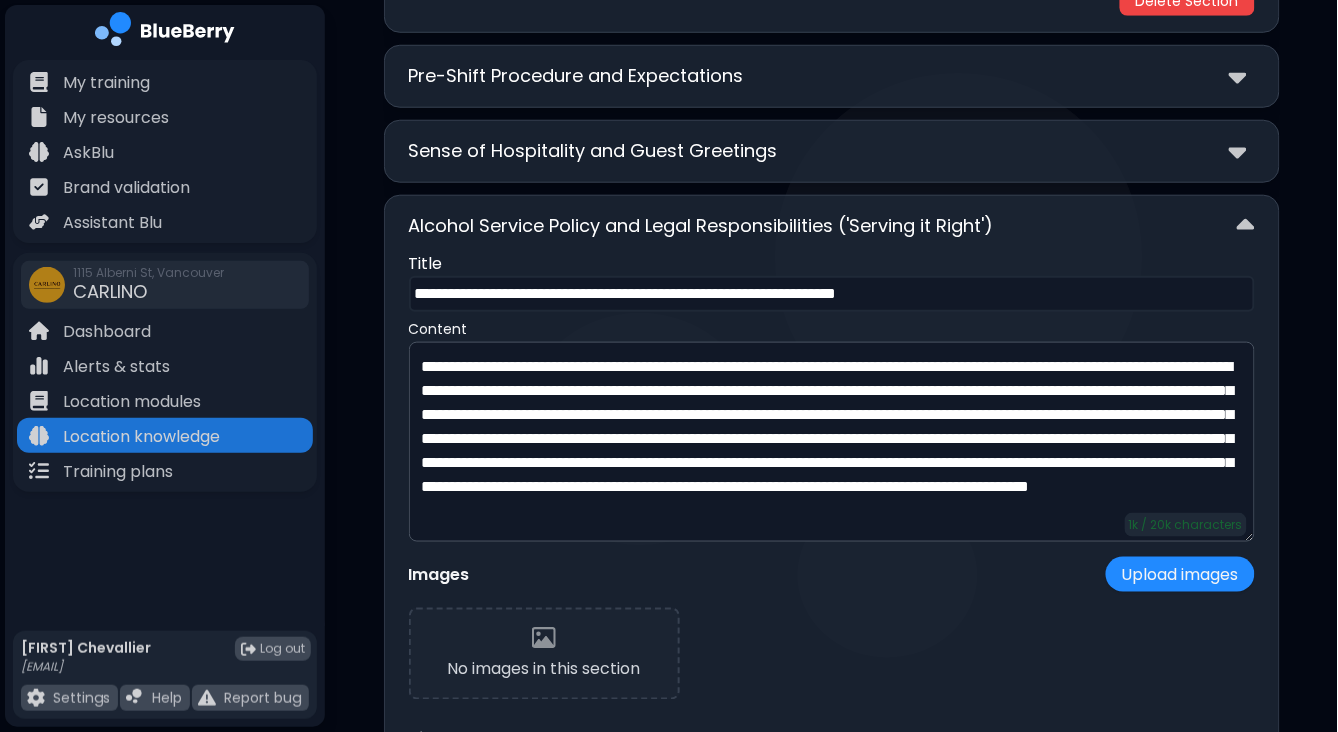 scroll, scrollTop: 2335, scrollLeft: 0, axis: vertical 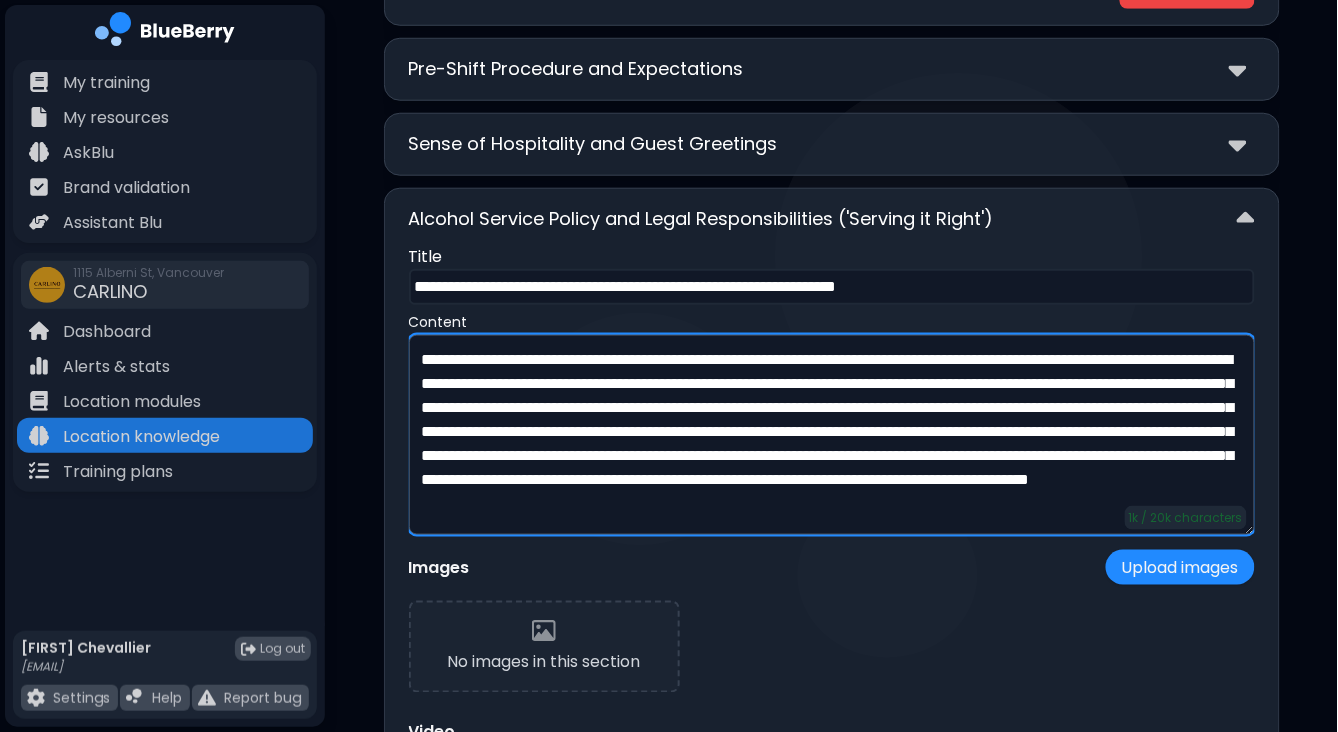 click on "**********" at bounding box center (832, 435) 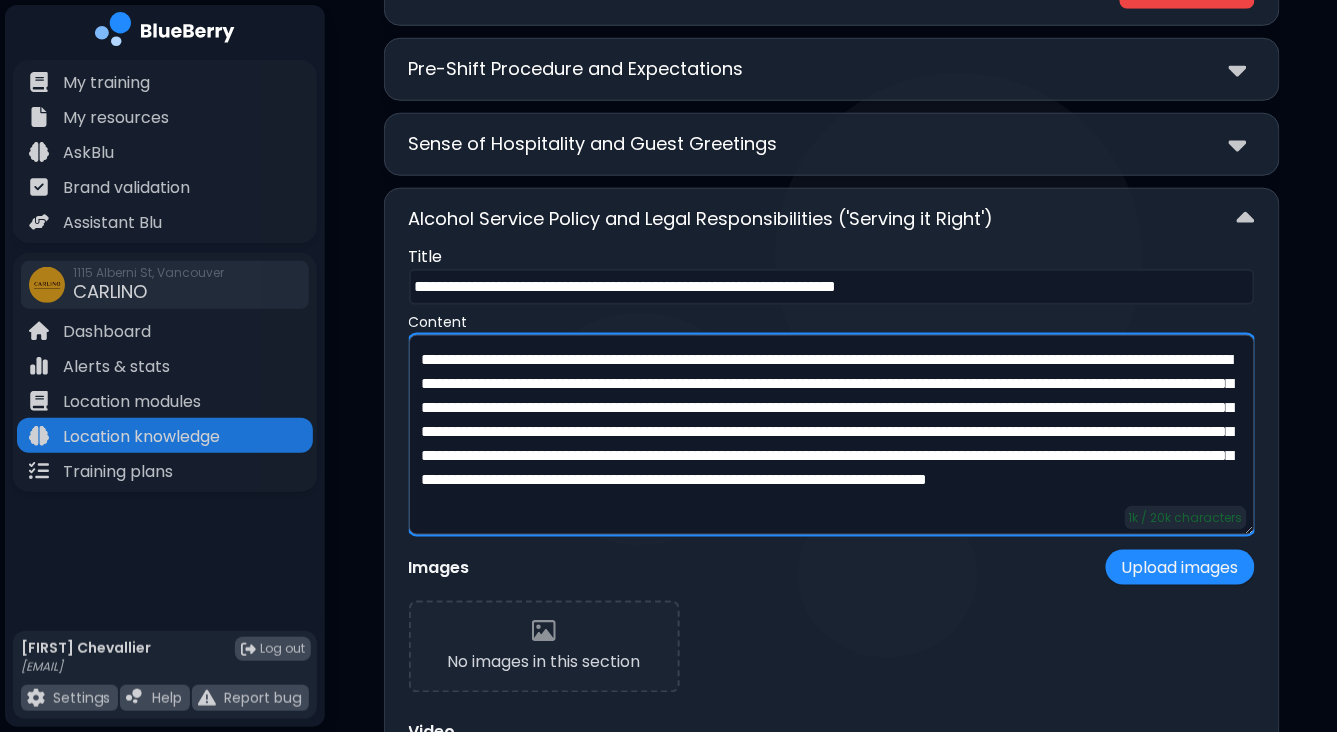 scroll, scrollTop: 17, scrollLeft: 0, axis: vertical 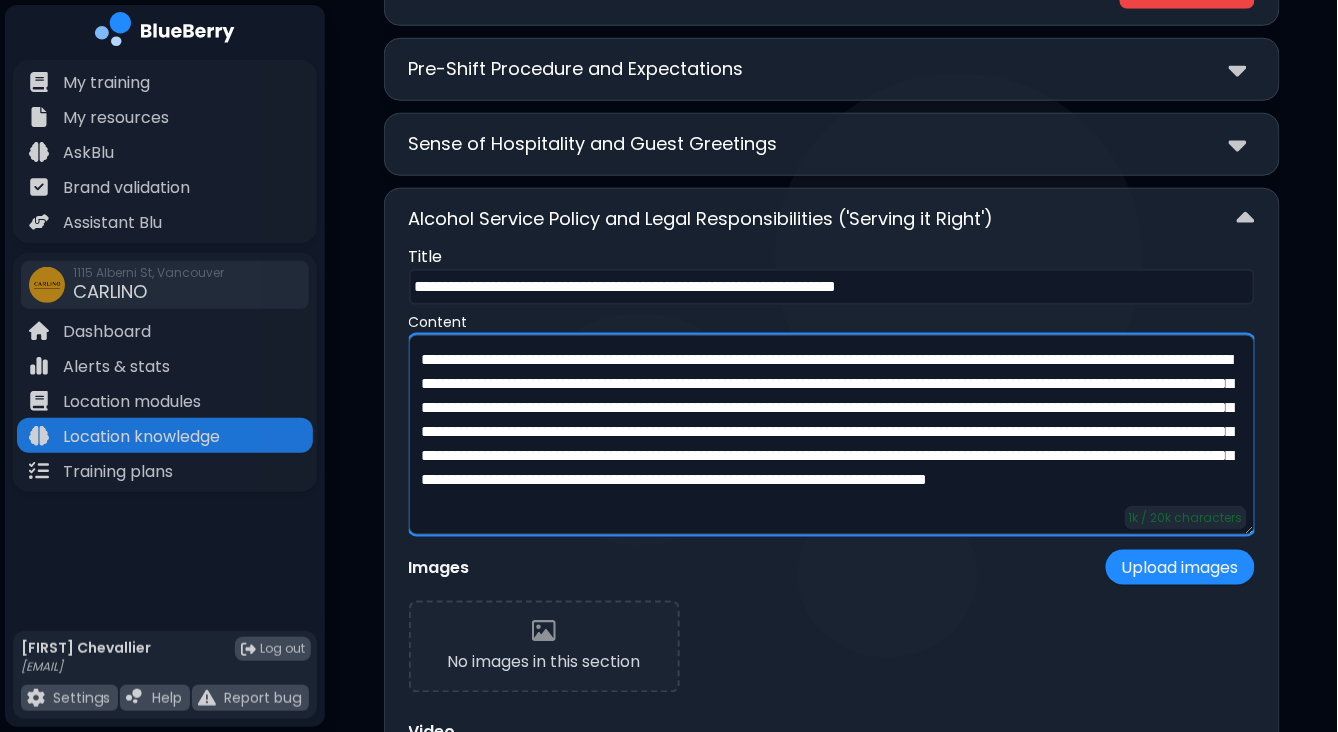 click on "**********" at bounding box center (832, 435) 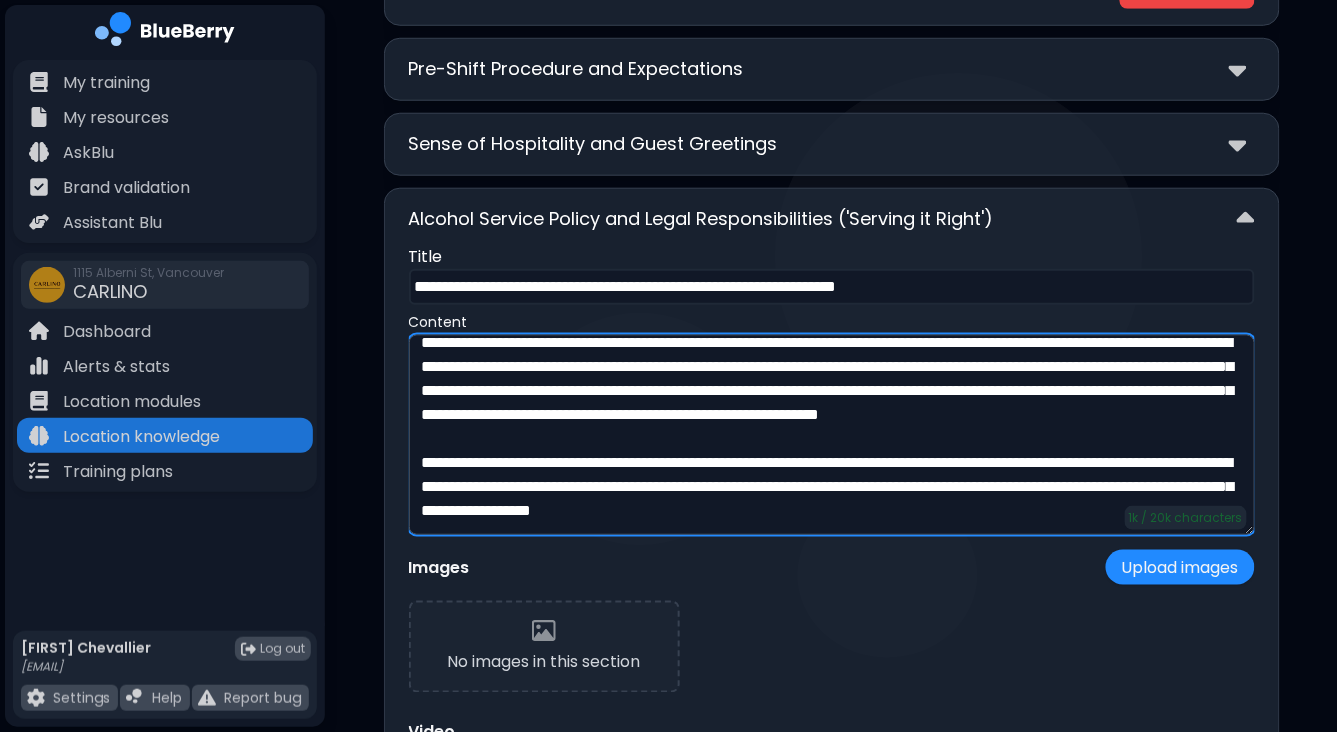 scroll, scrollTop: 41, scrollLeft: 0, axis: vertical 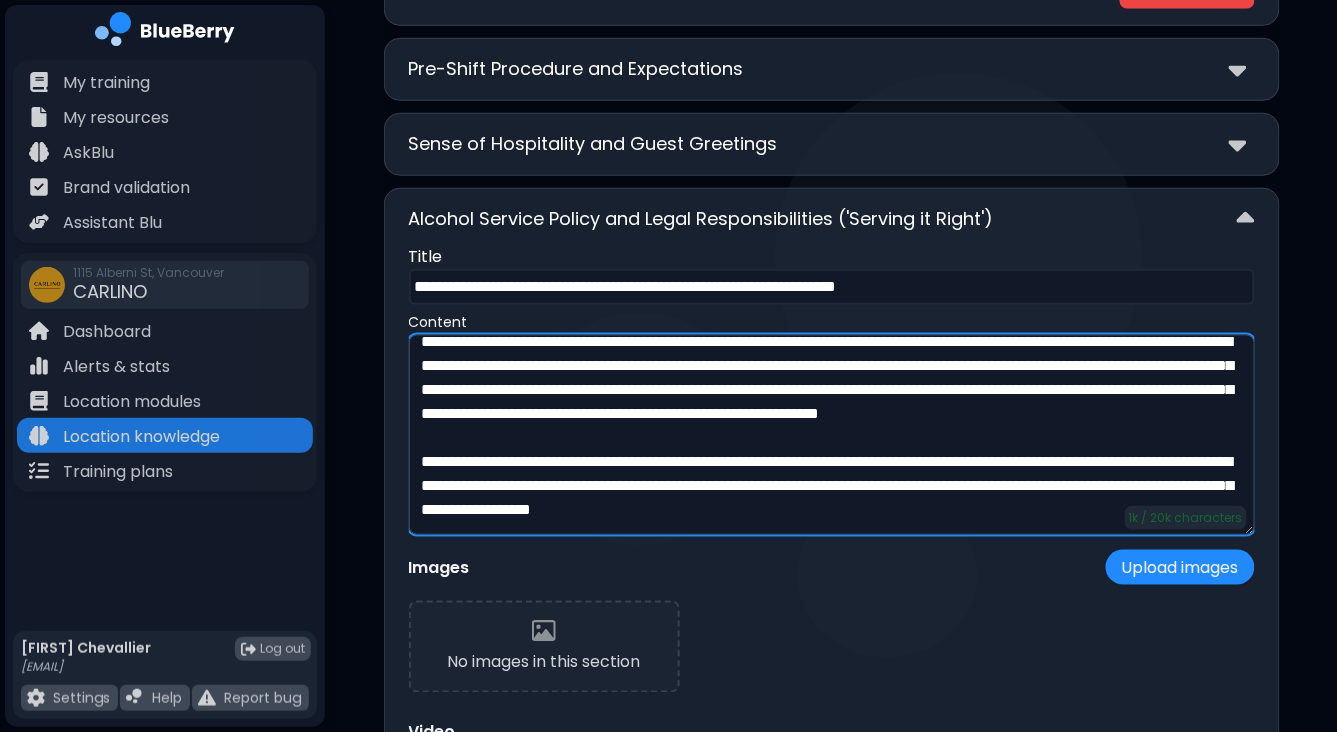 click on "**********" at bounding box center (832, 435) 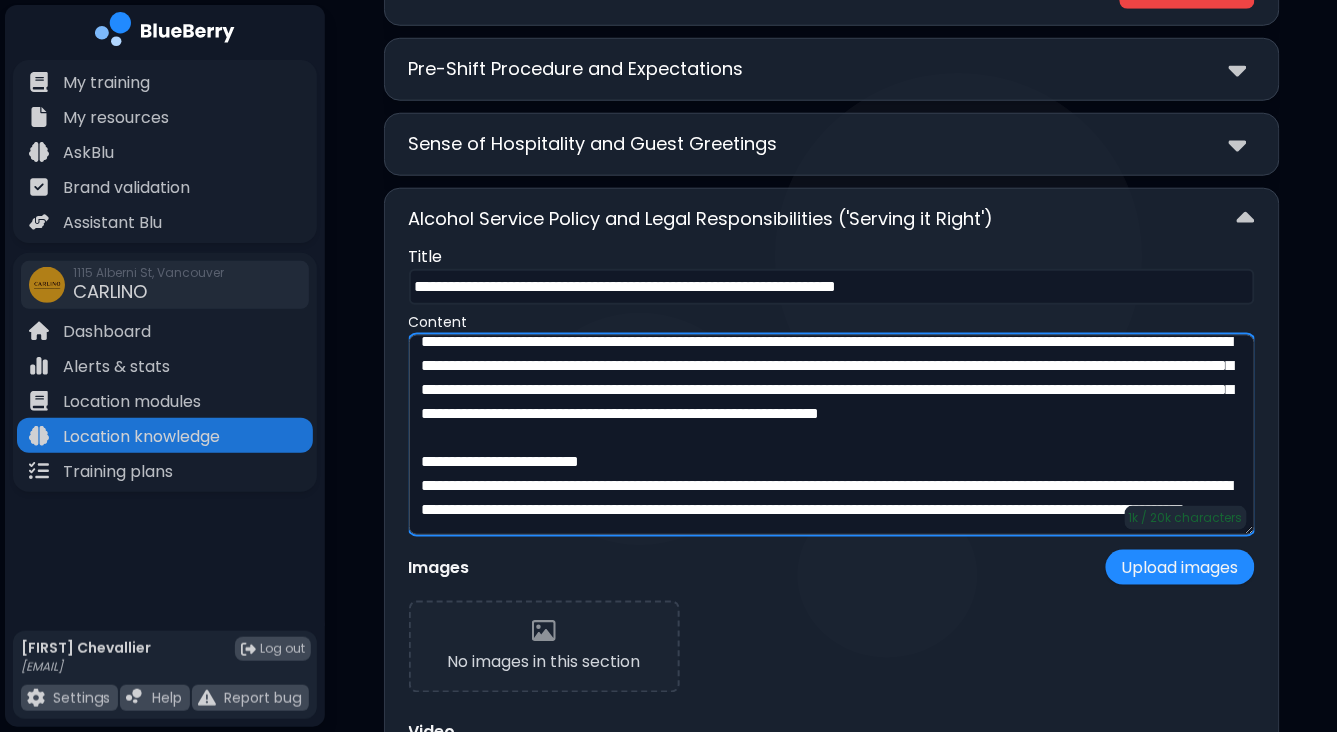 scroll, scrollTop: 64, scrollLeft: 0, axis: vertical 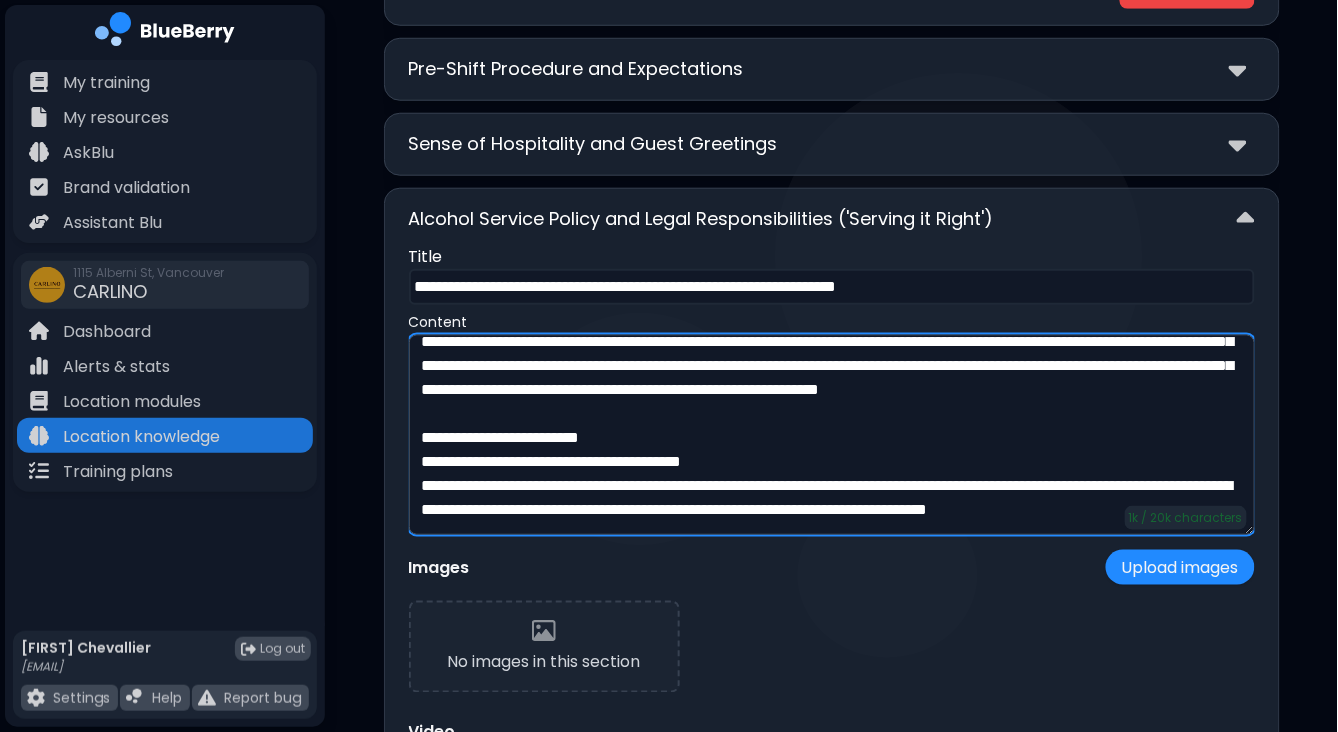 click on "**********" at bounding box center (832, 435) 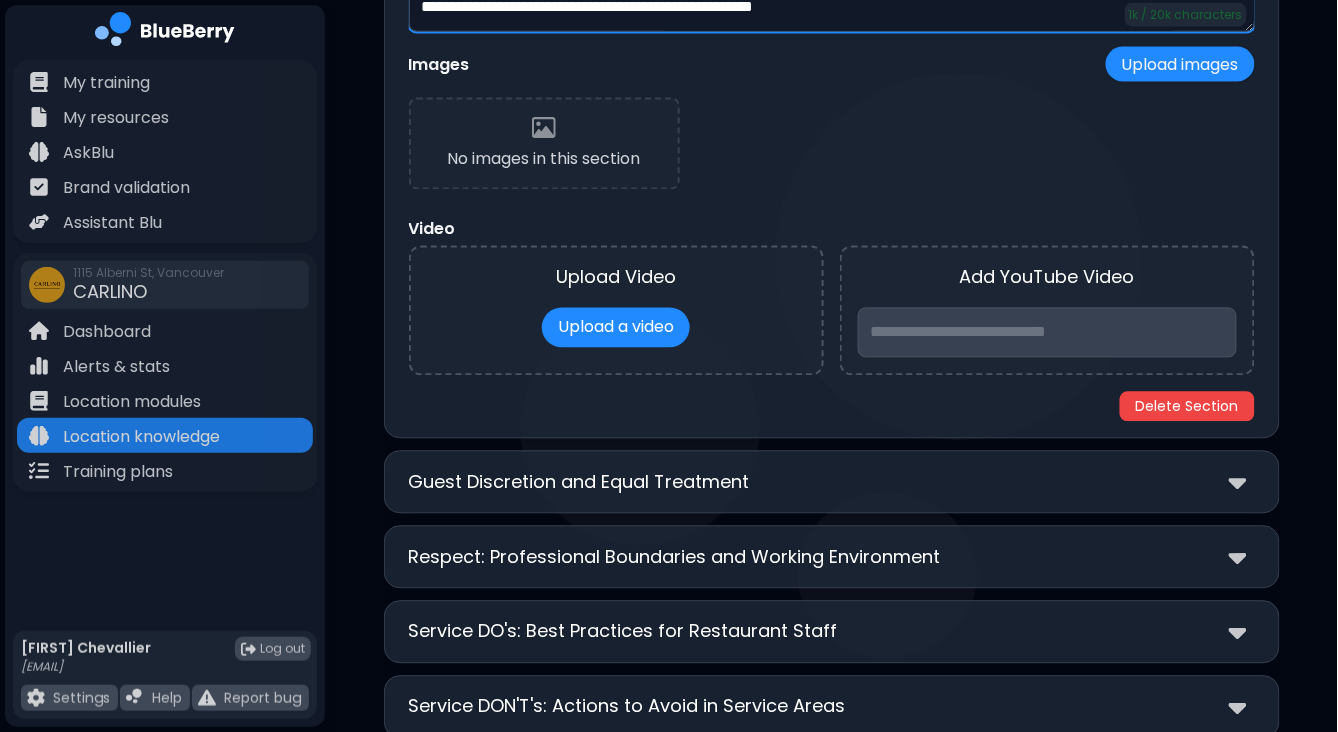 scroll, scrollTop: 2848, scrollLeft: 0, axis: vertical 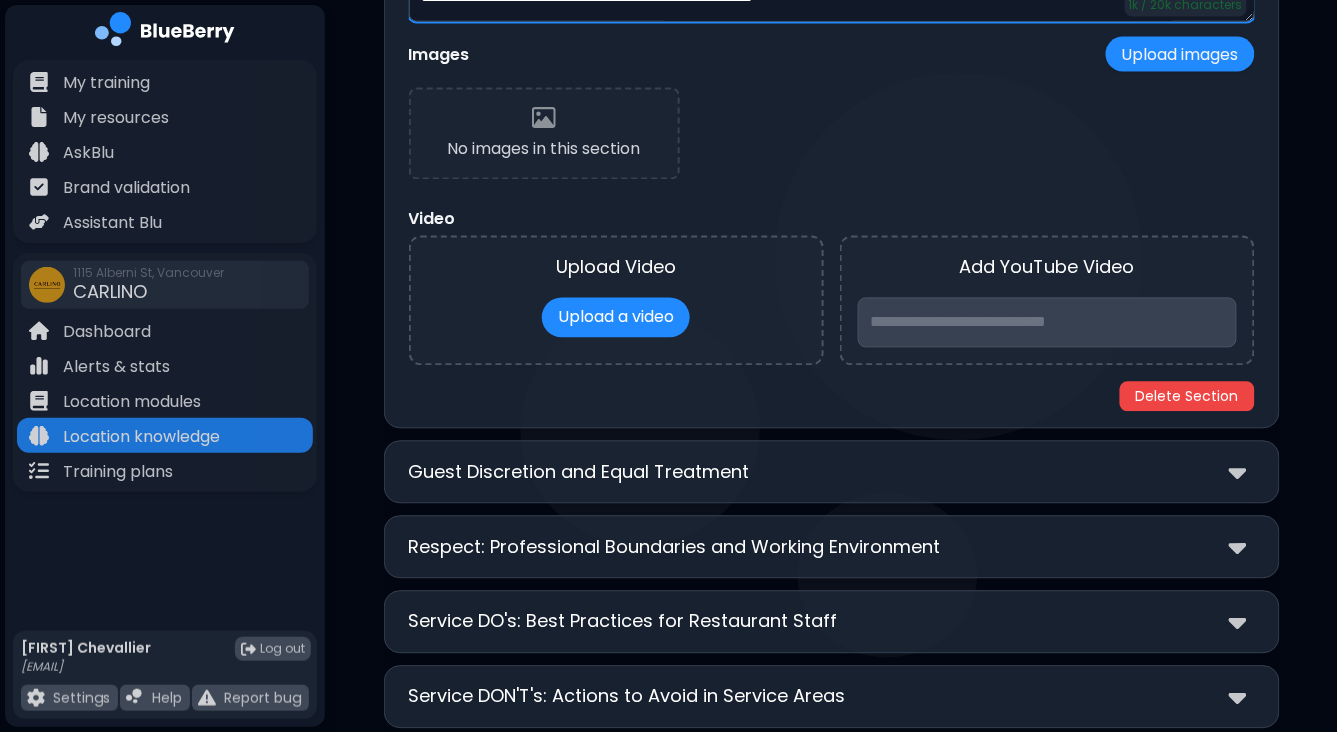 type on "**********" 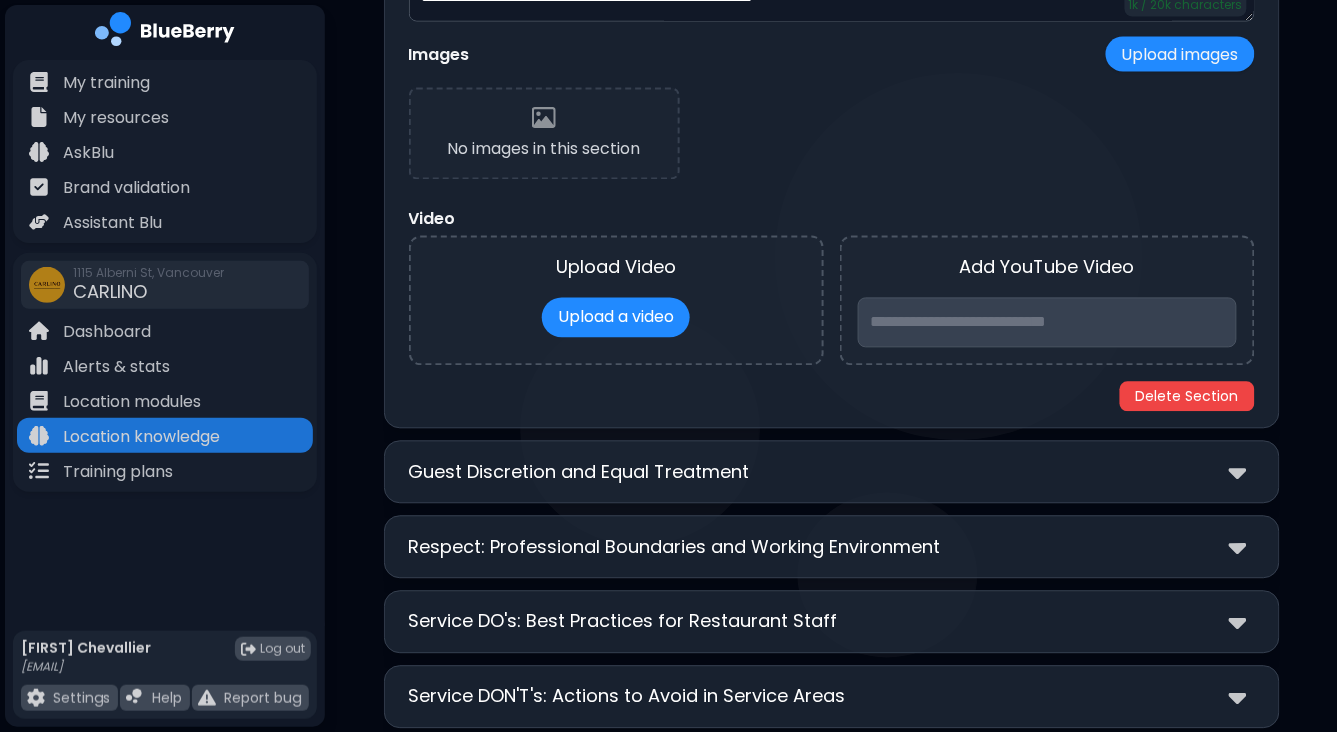 click on "Guest Discretion and Equal Treatment" at bounding box center [832, 472] 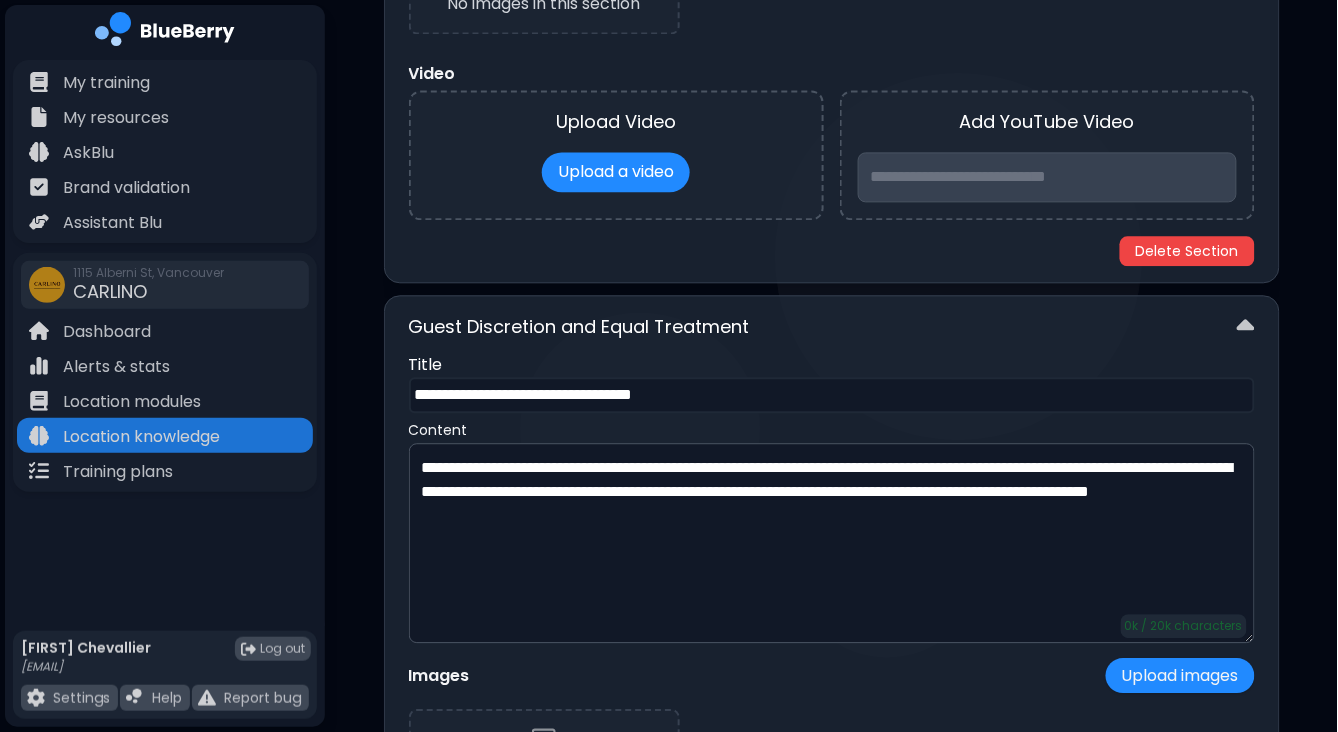 scroll, scrollTop: 3000, scrollLeft: 0, axis: vertical 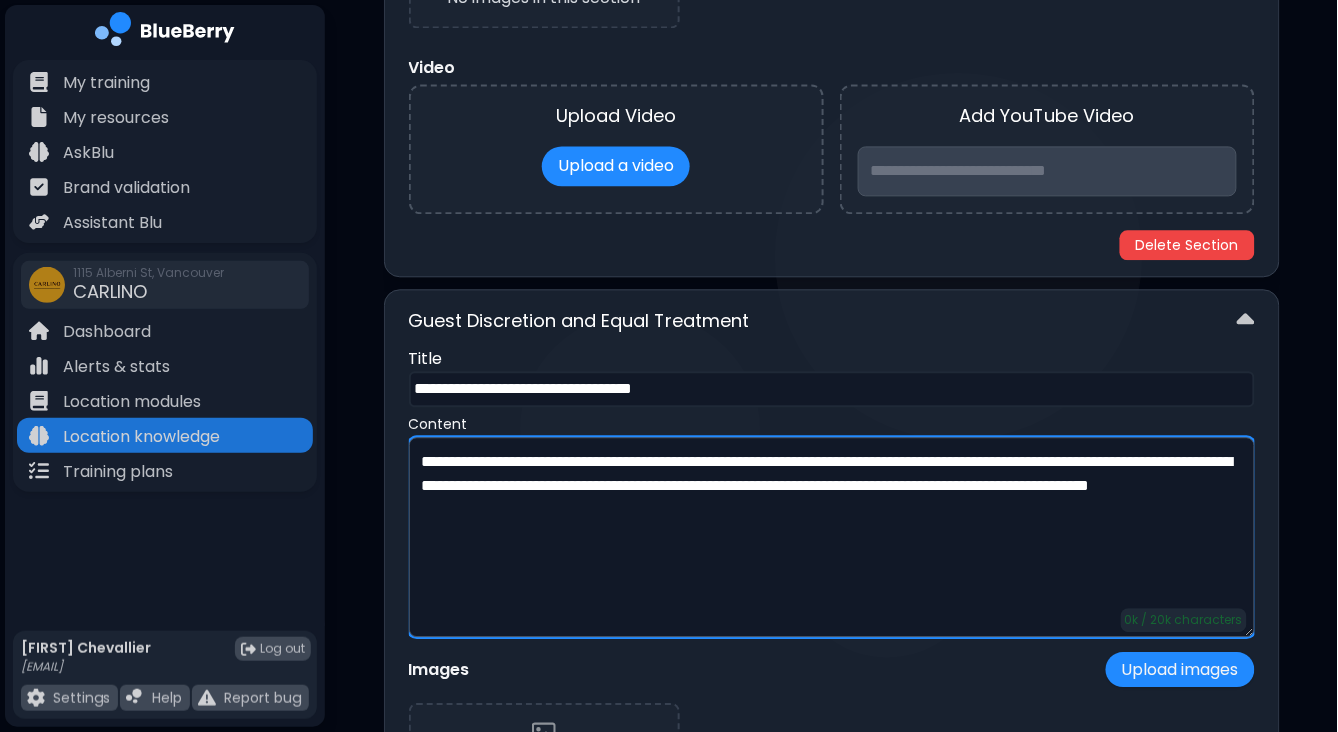 click on "**********" at bounding box center (832, 537) 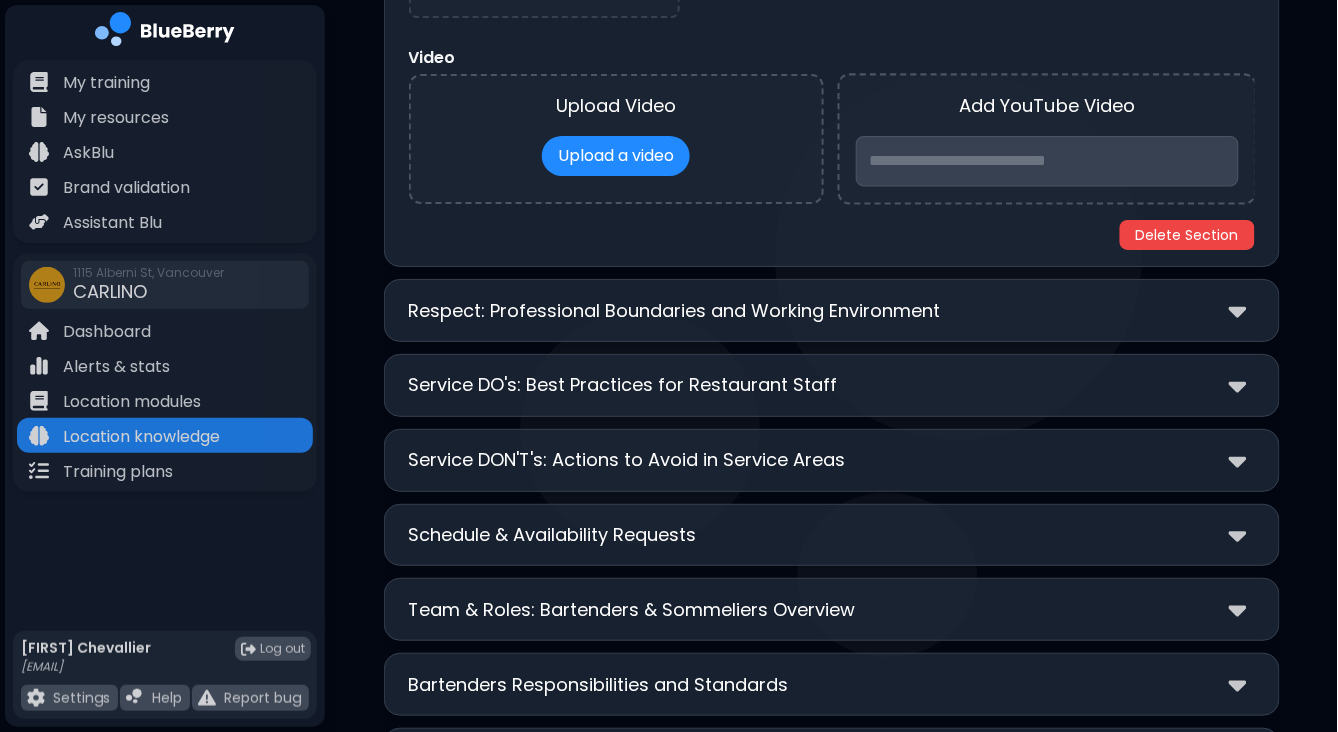scroll, scrollTop: 3778, scrollLeft: 0, axis: vertical 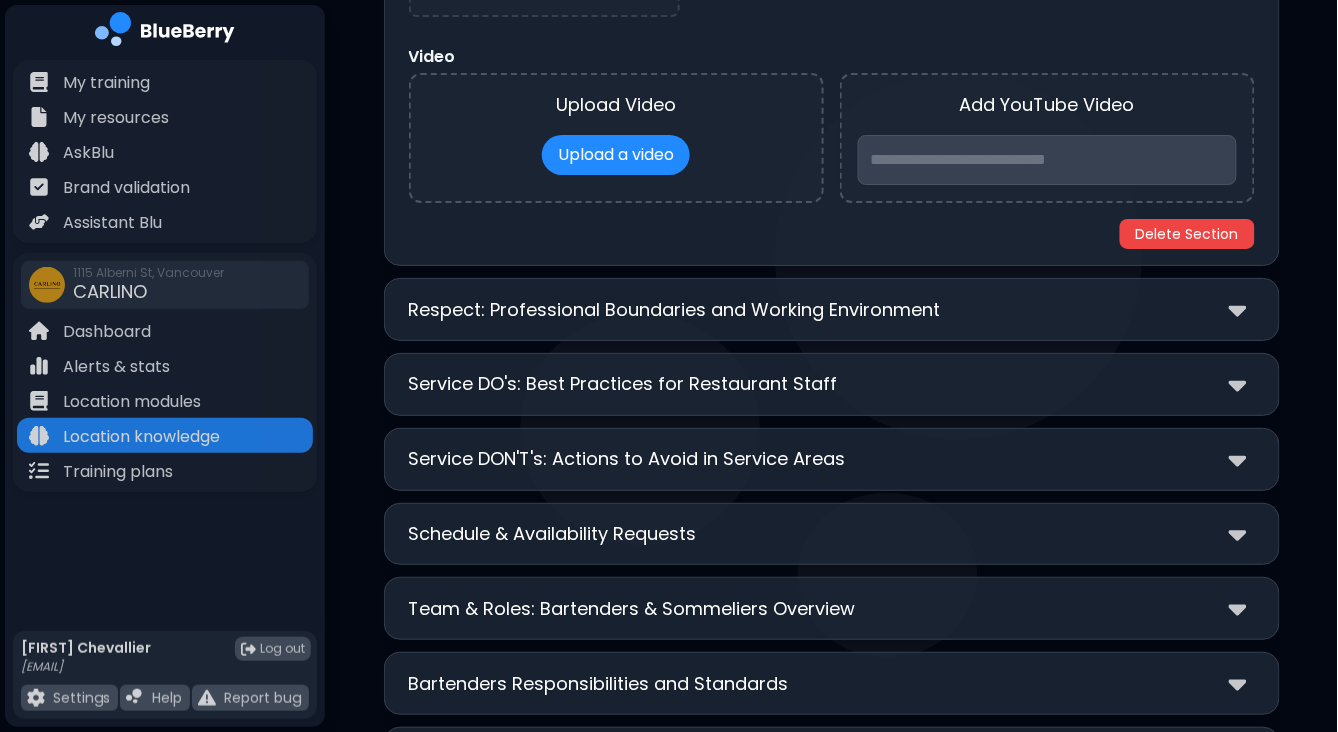 type on "**********" 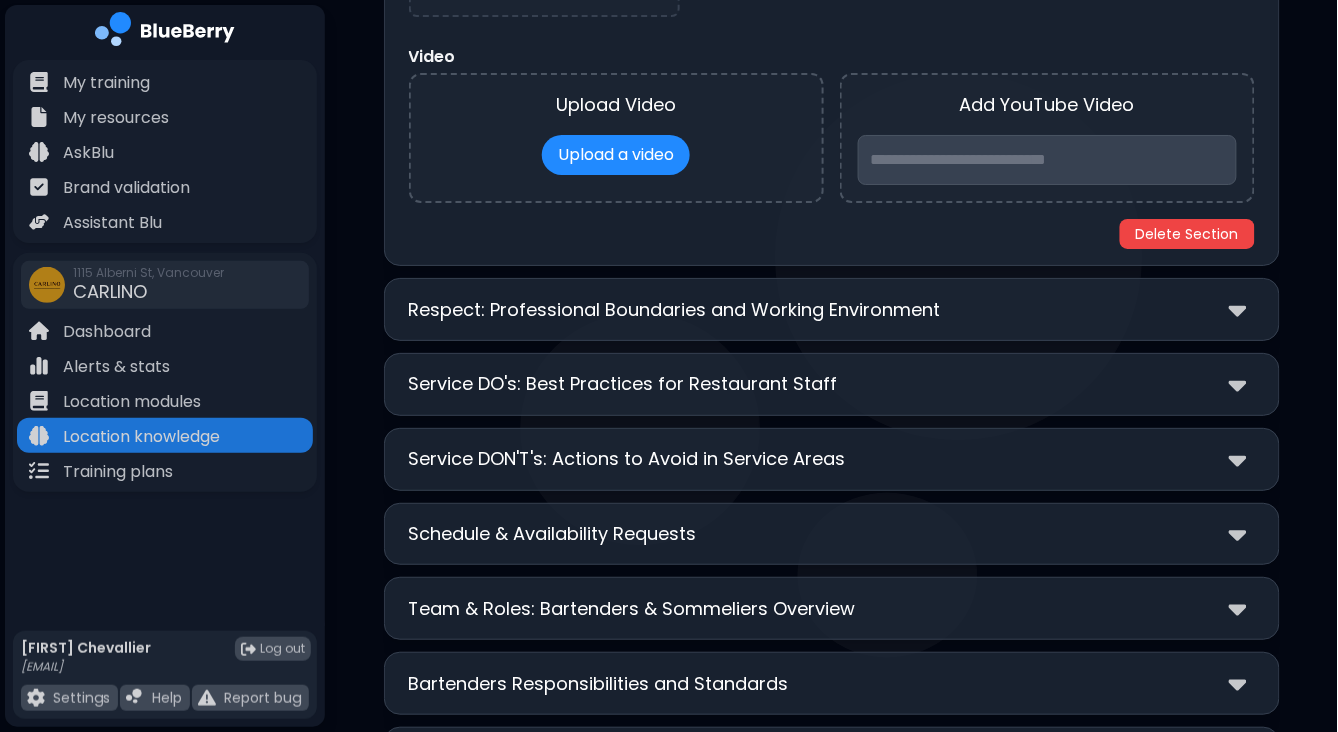click on "Respect: Professional Boundaries and Working Environment" at bounding box center (675, 310) 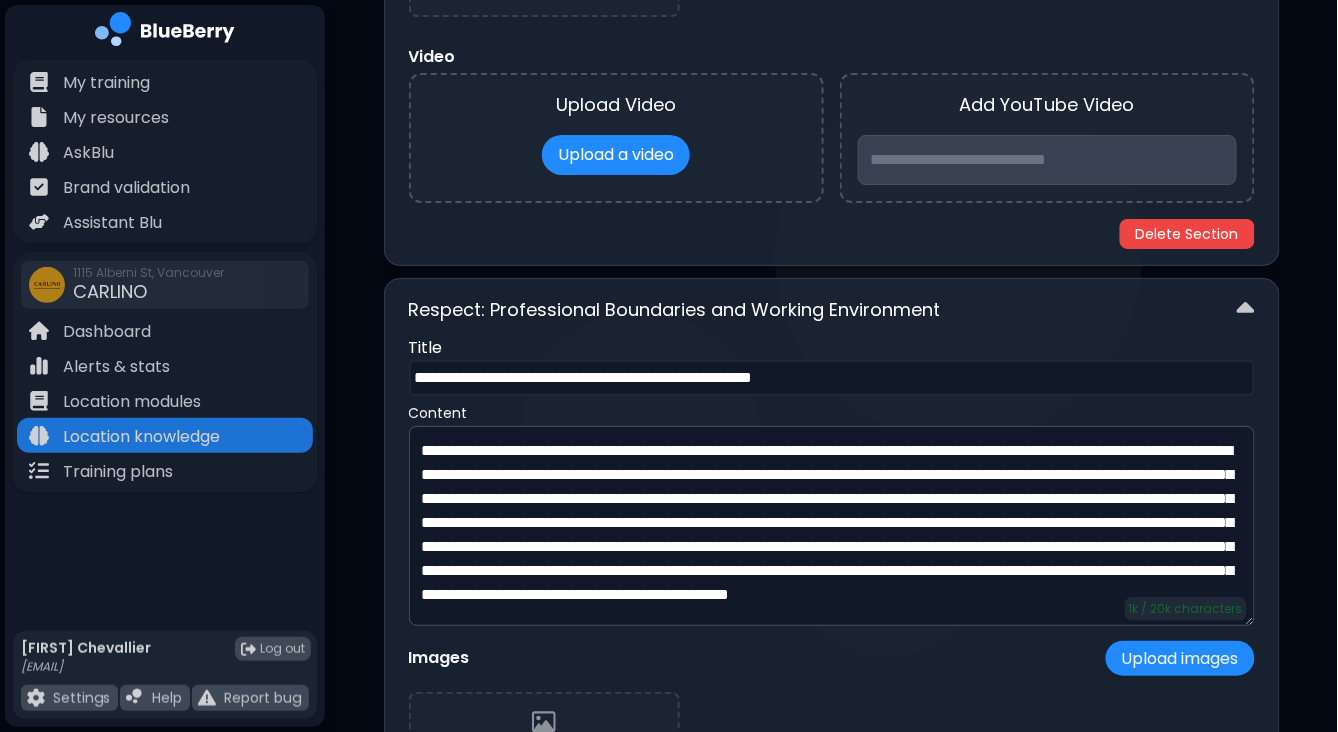scroll, scrollTop: 0, scrollLeft: 0, axis: both 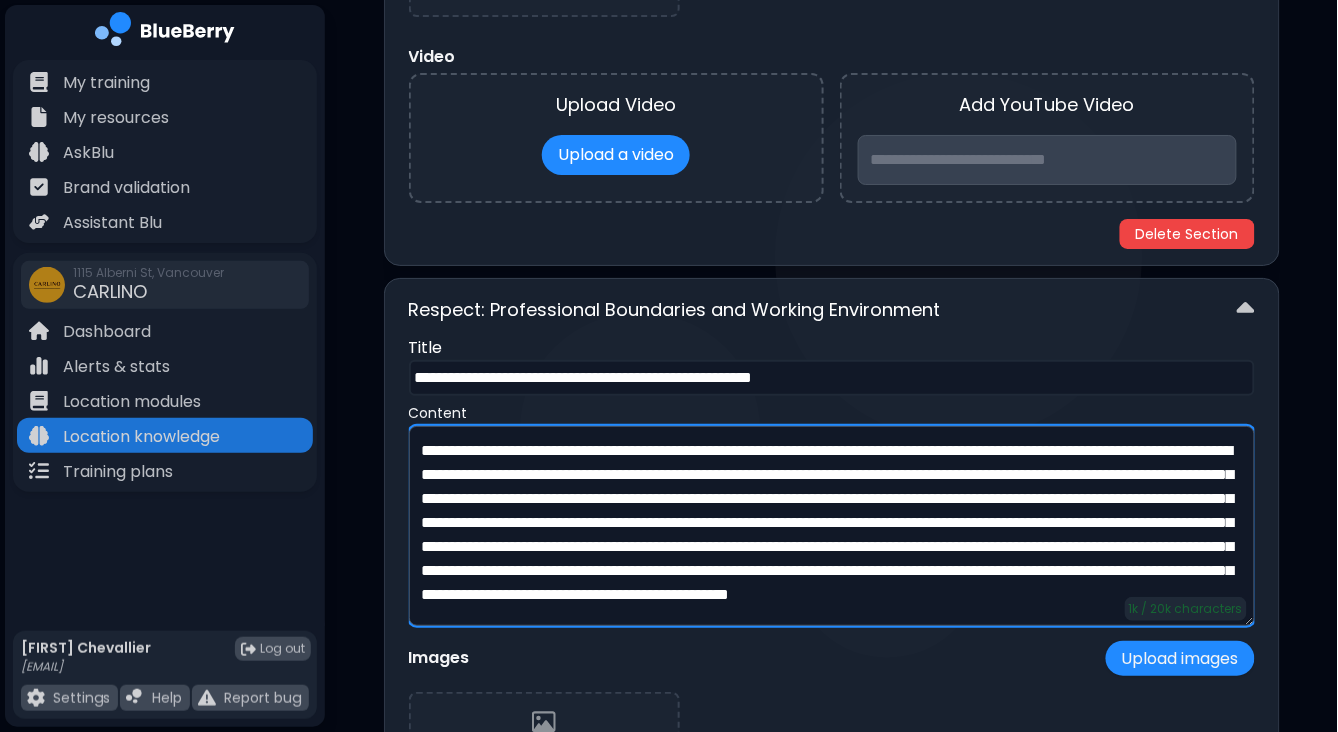 click on "**********" at bounding box center [832, 526] 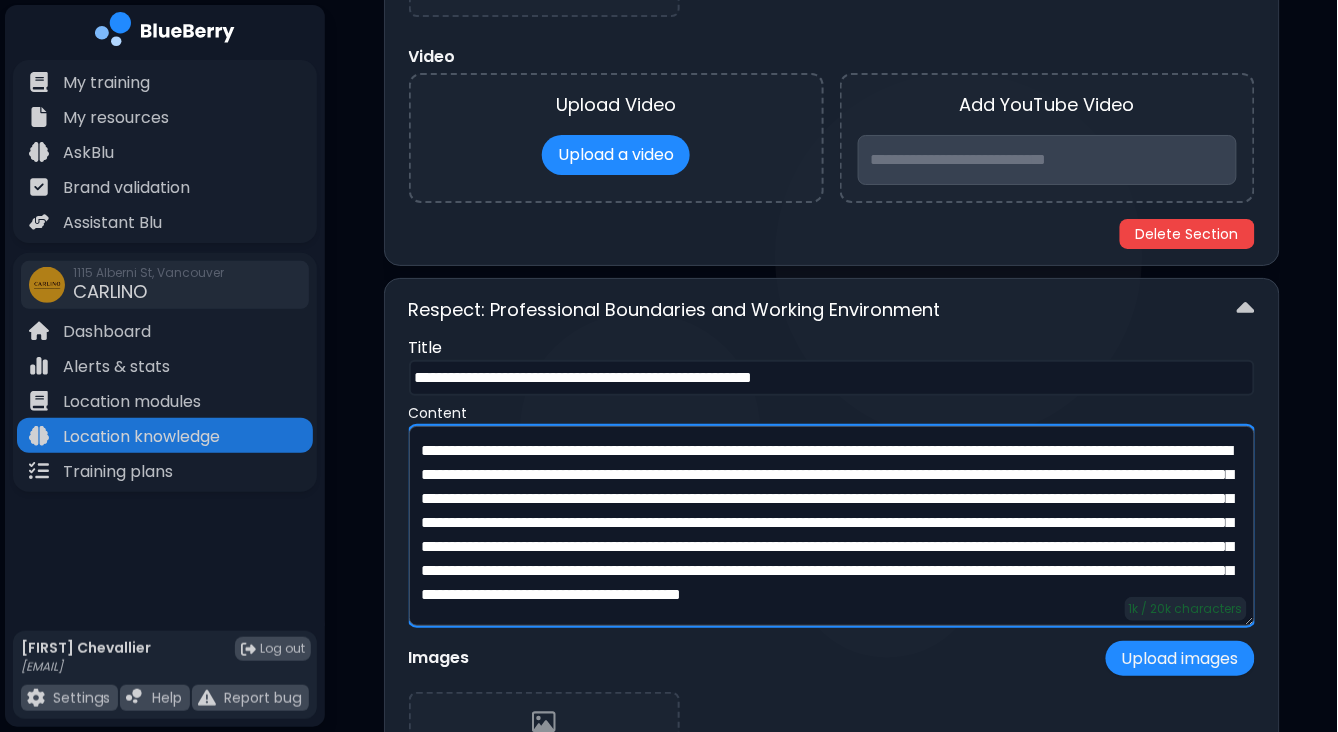 scroll, scrollTop: 41, scrollLeft: 0, axis: vertical 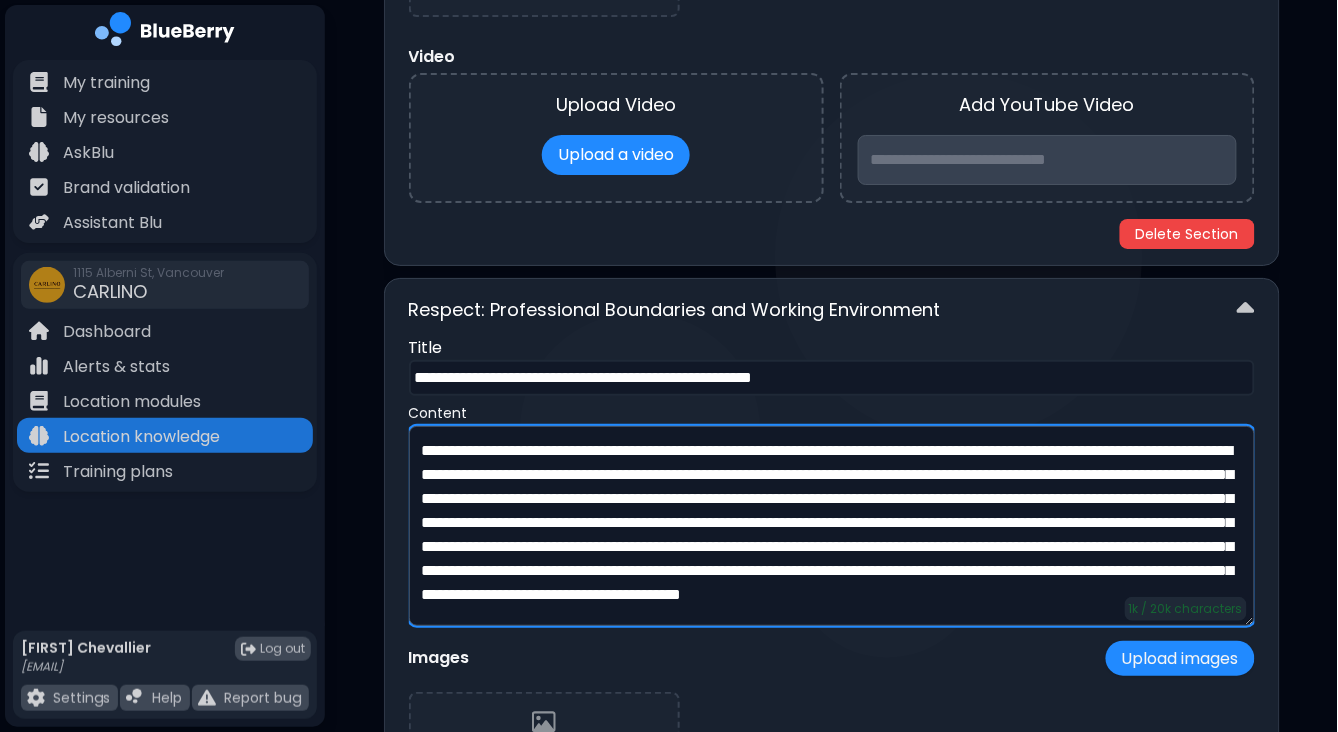 type on "**********" 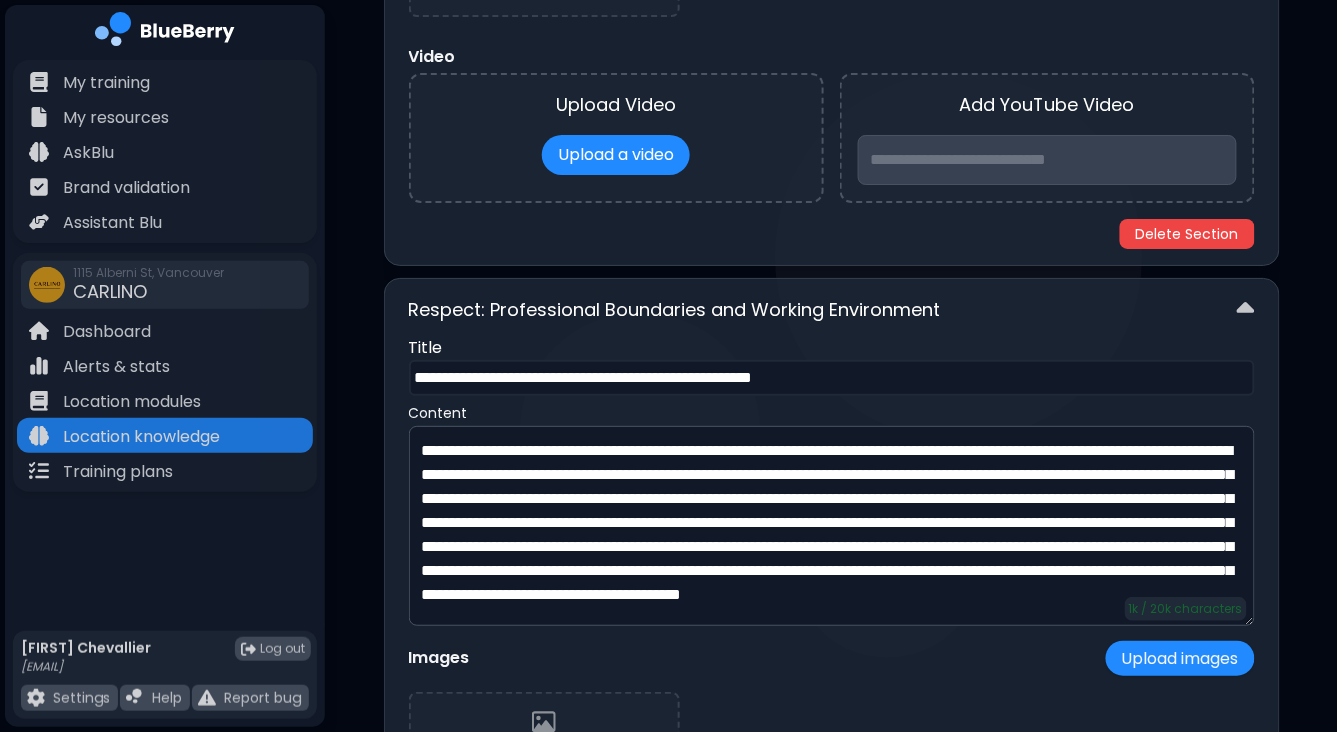 click on "Respect: Professional Boundaries and Working Environment" at bounding box center [832, 309] 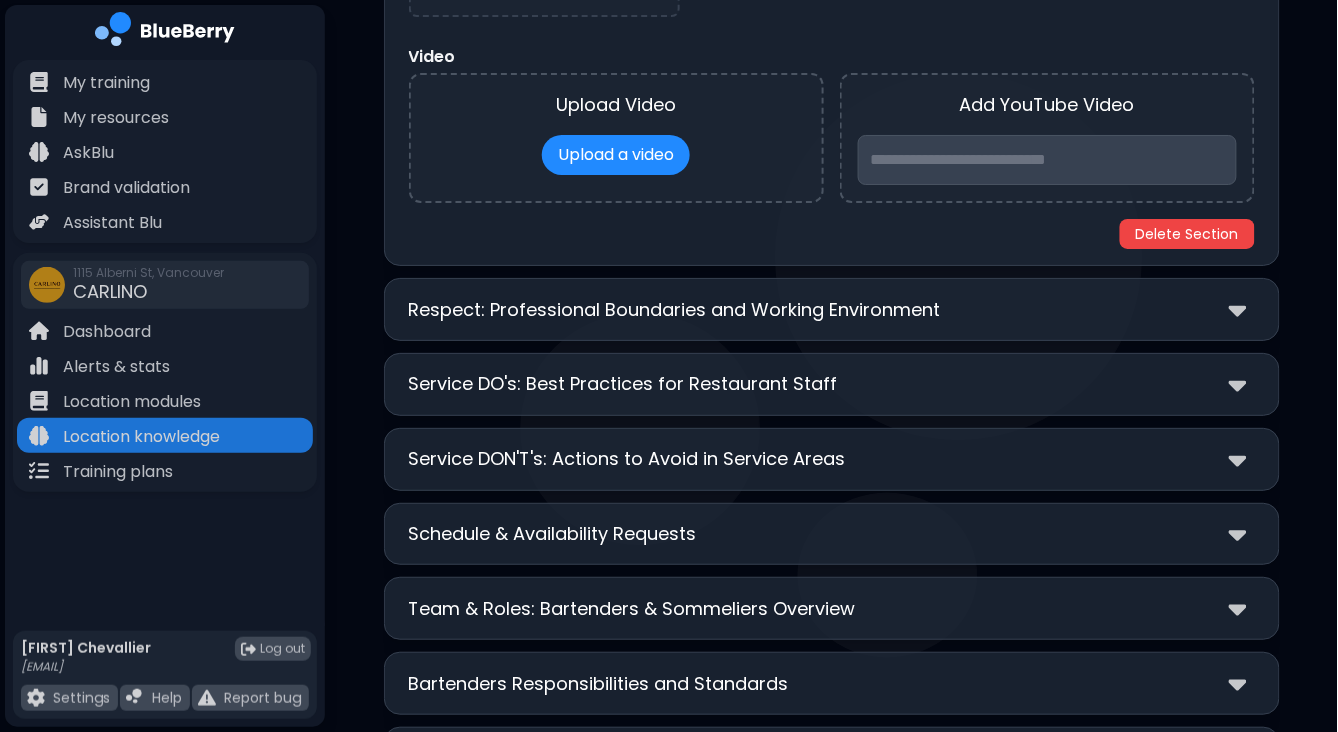 click on "Service DO's: Best Practices for Restaurant Staff" at bounding box center [832, 384] 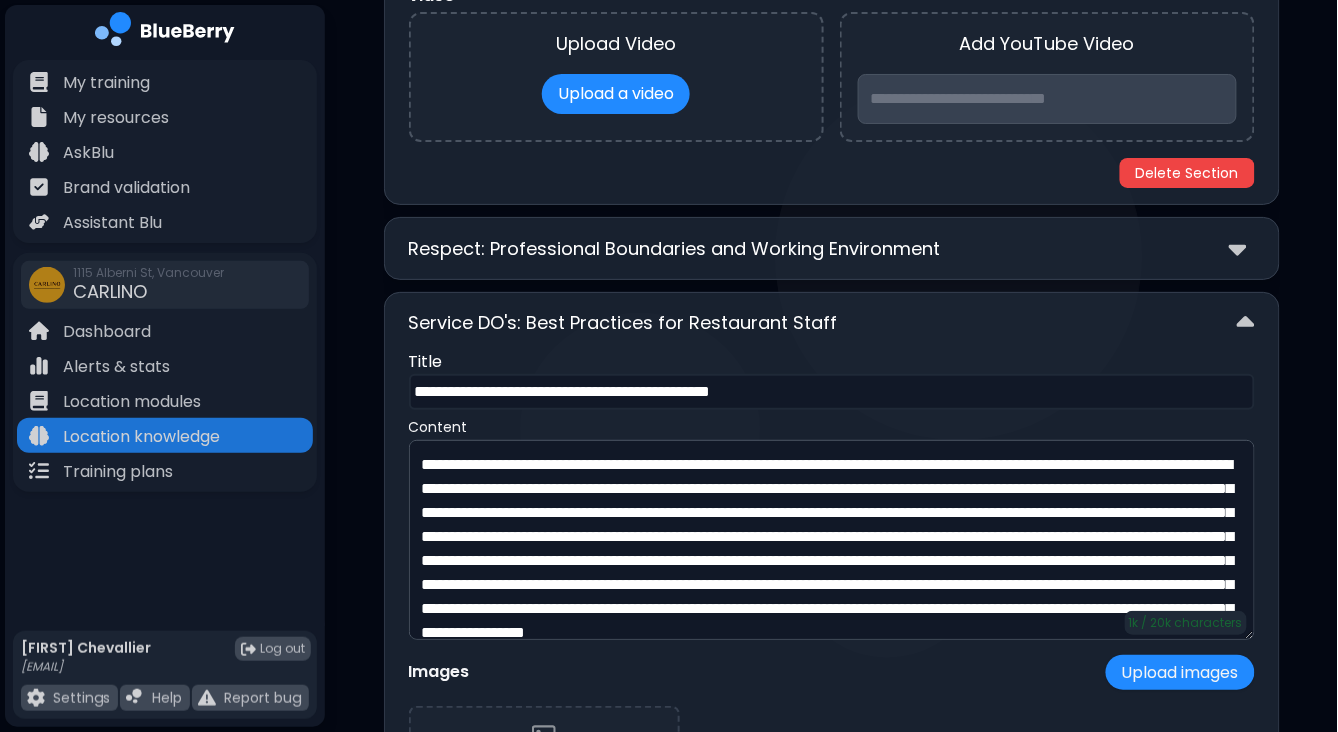 scroll, scrollTop: 3840, scrollLeft: 0, axis: vertical 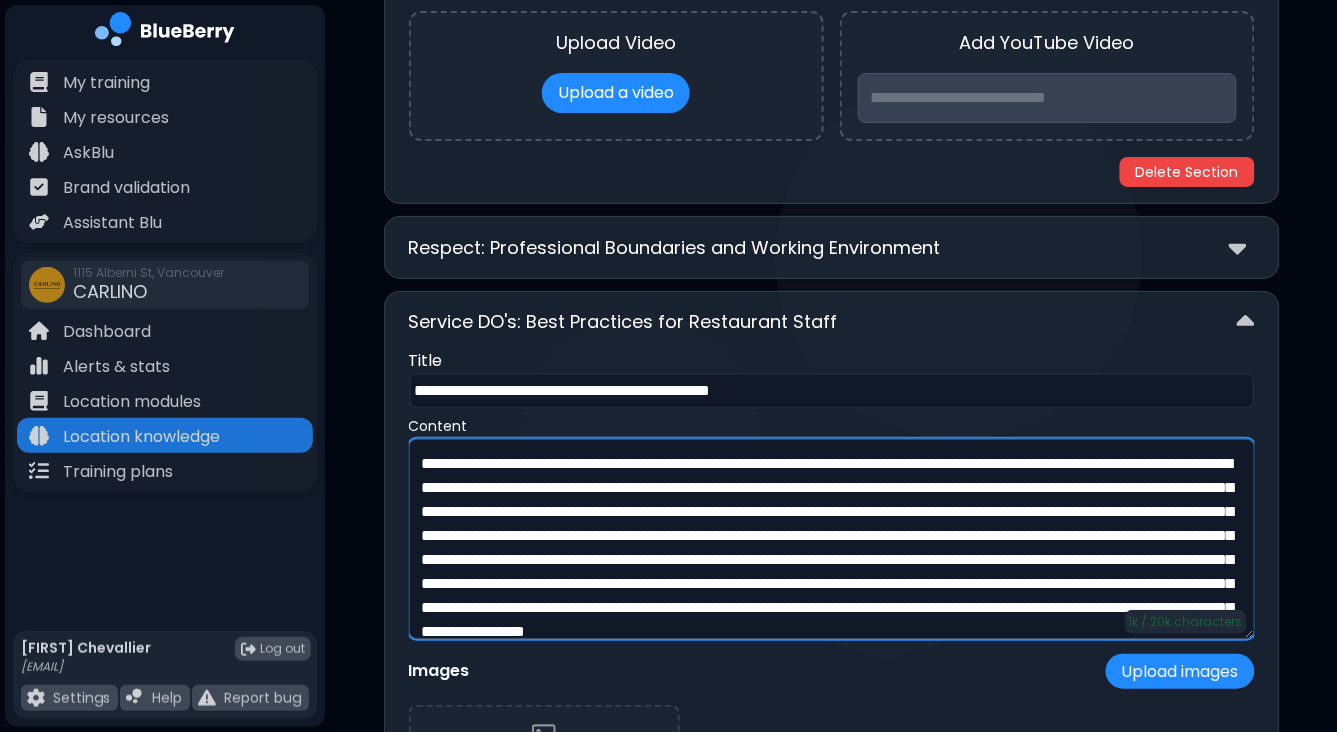 click on "**********" at bounding box center [832, 539] 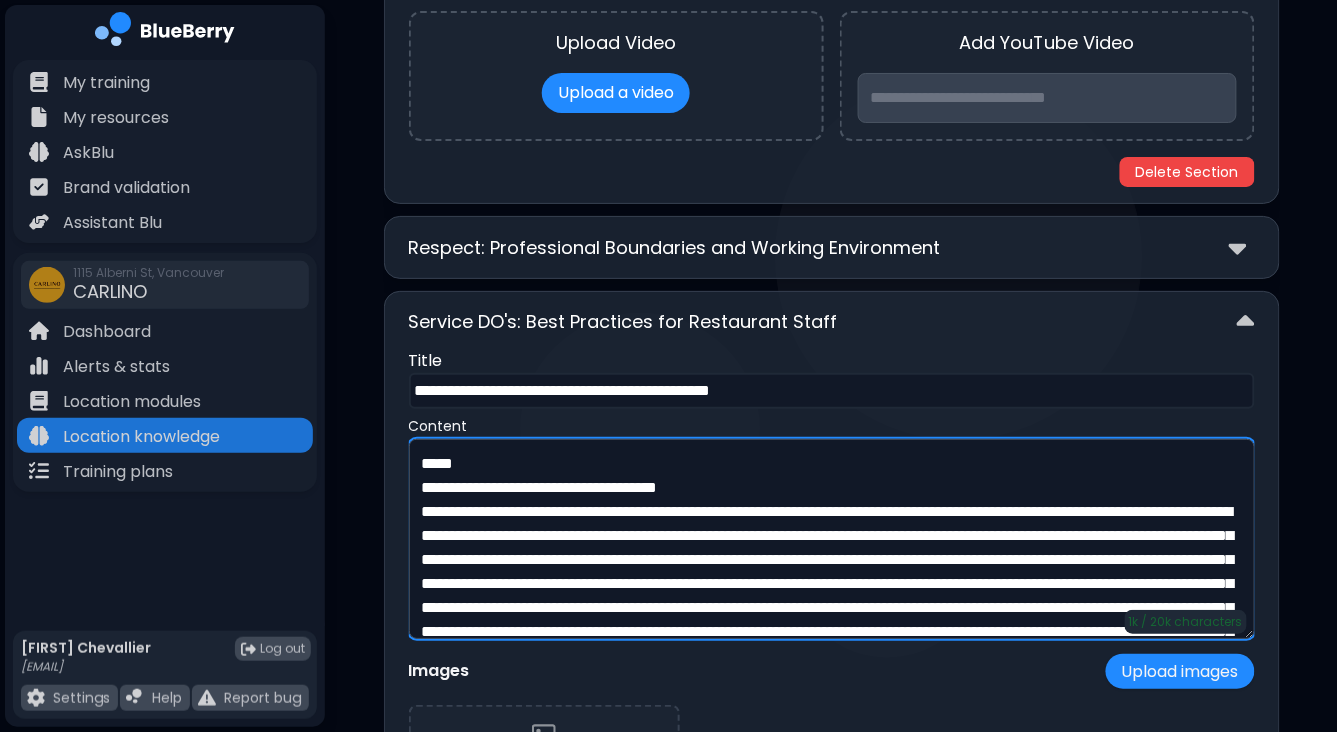 click on "**********" at bounding box center [832, 539] 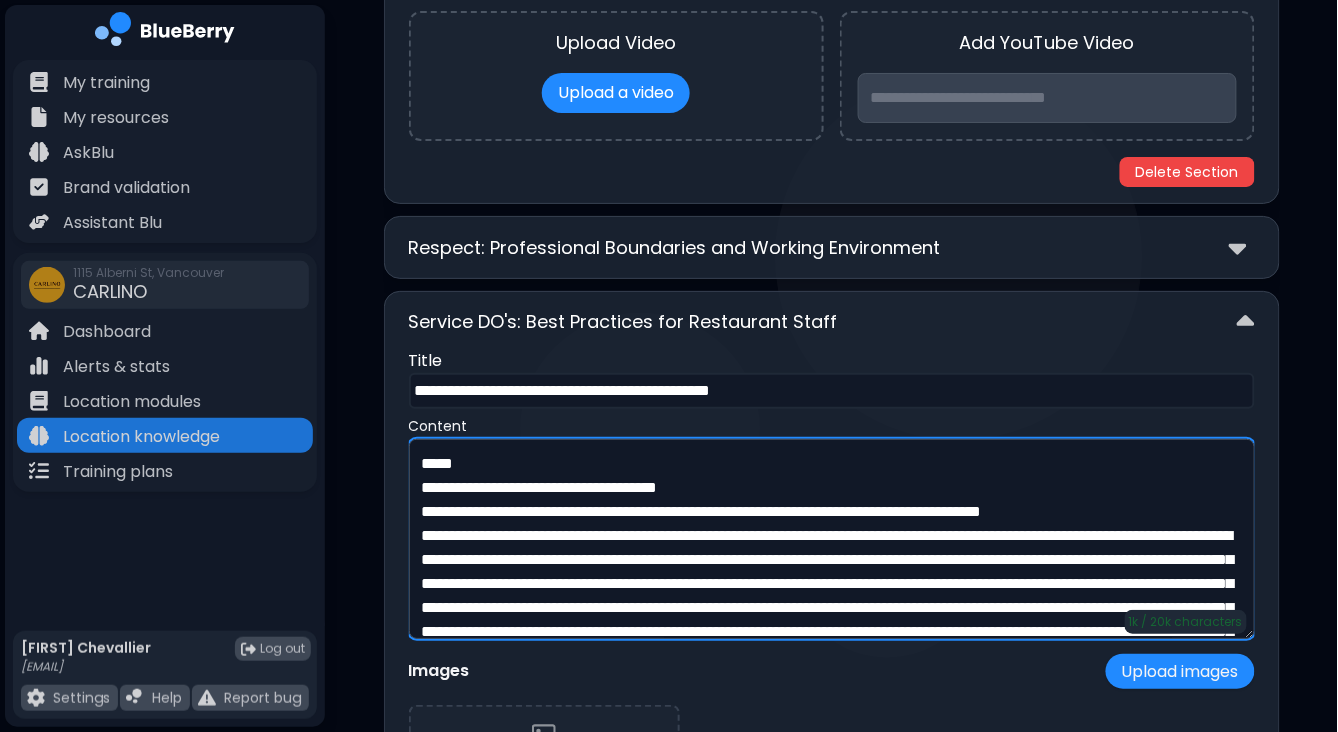 click on "**********" at bounding box center (832, 539) 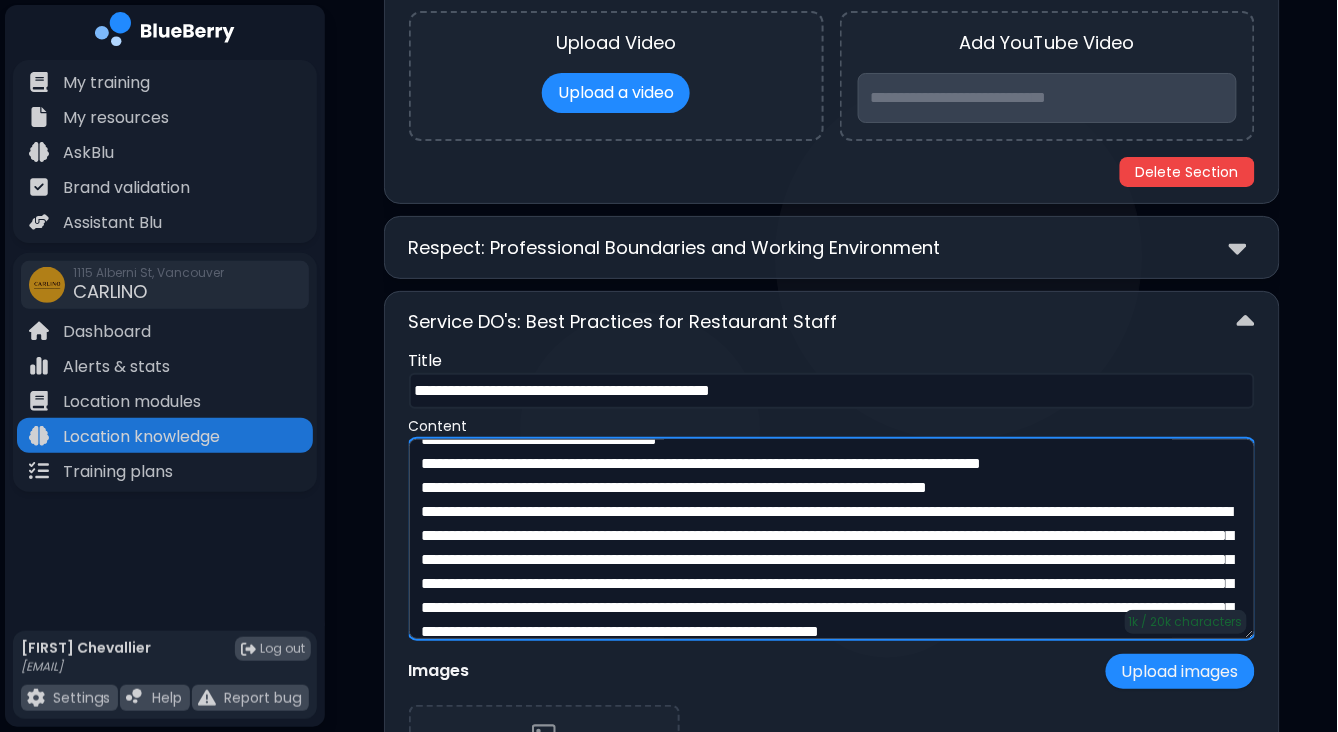 scroll, scrollTop: 54, scrollLeft: 0, axis: vertical 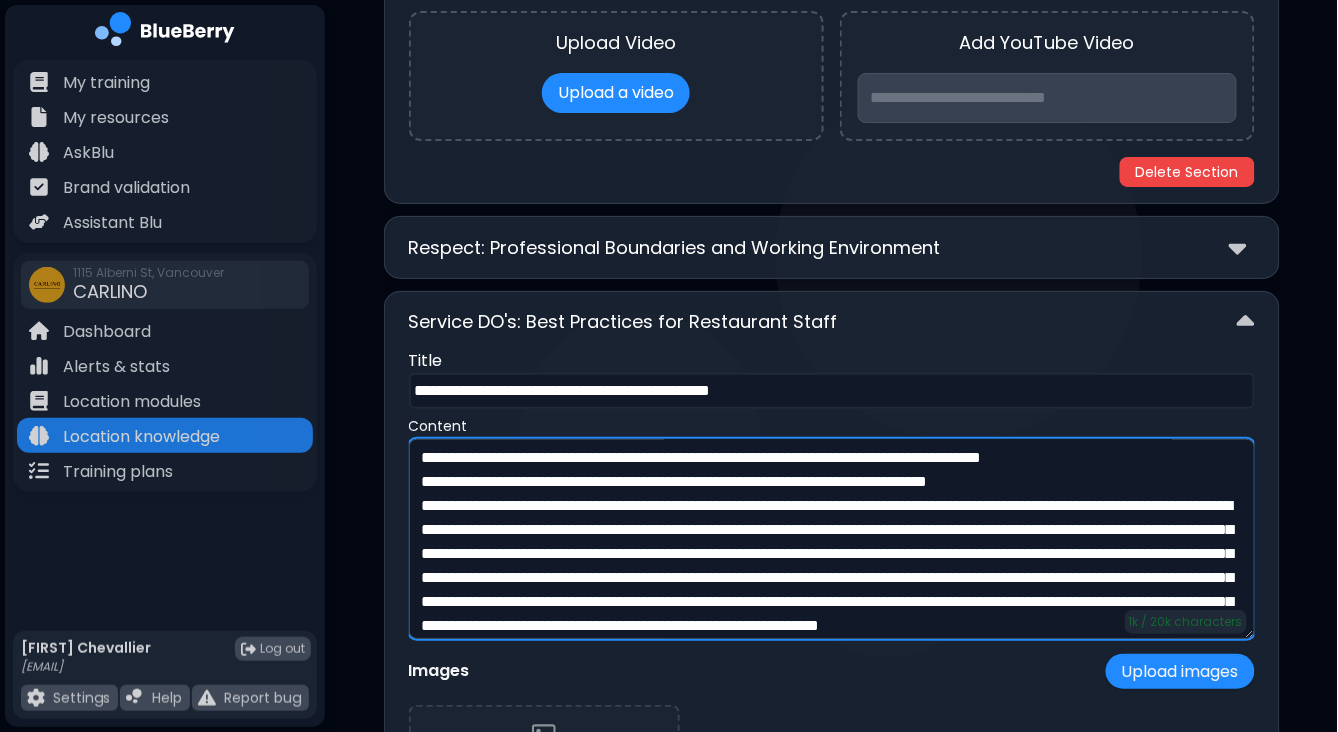 click on "**********" at bounding box center [832, 539] 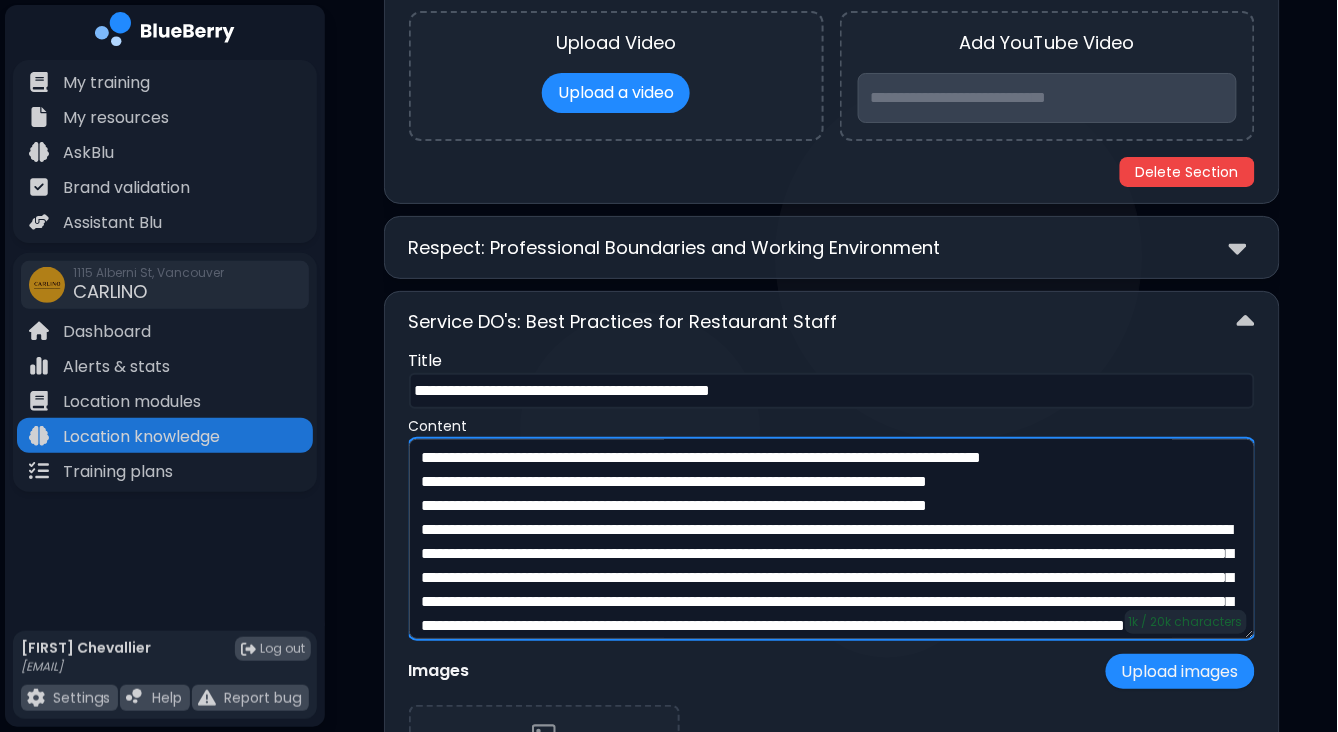 click on "**********" at bounding box center [832, 539] 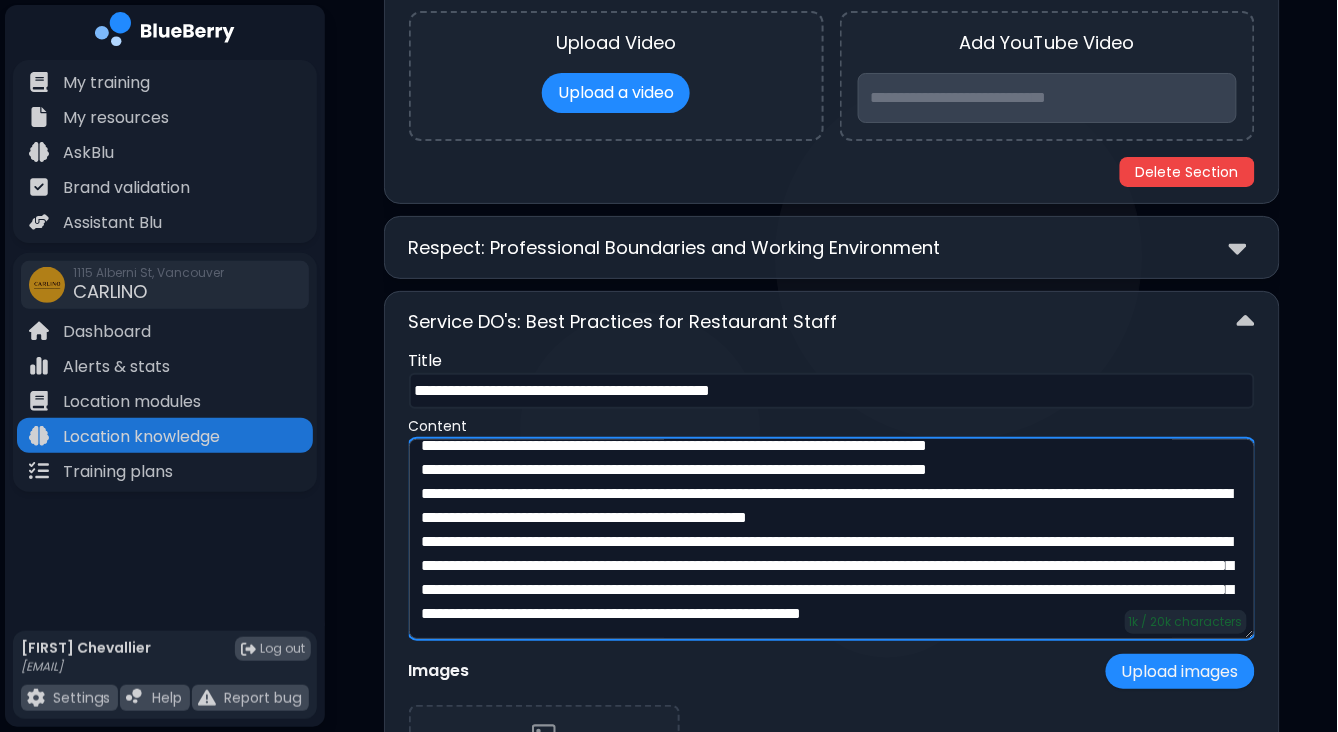 scroll, scrollTop: 101, scrollLeft: 0, axis: vertical 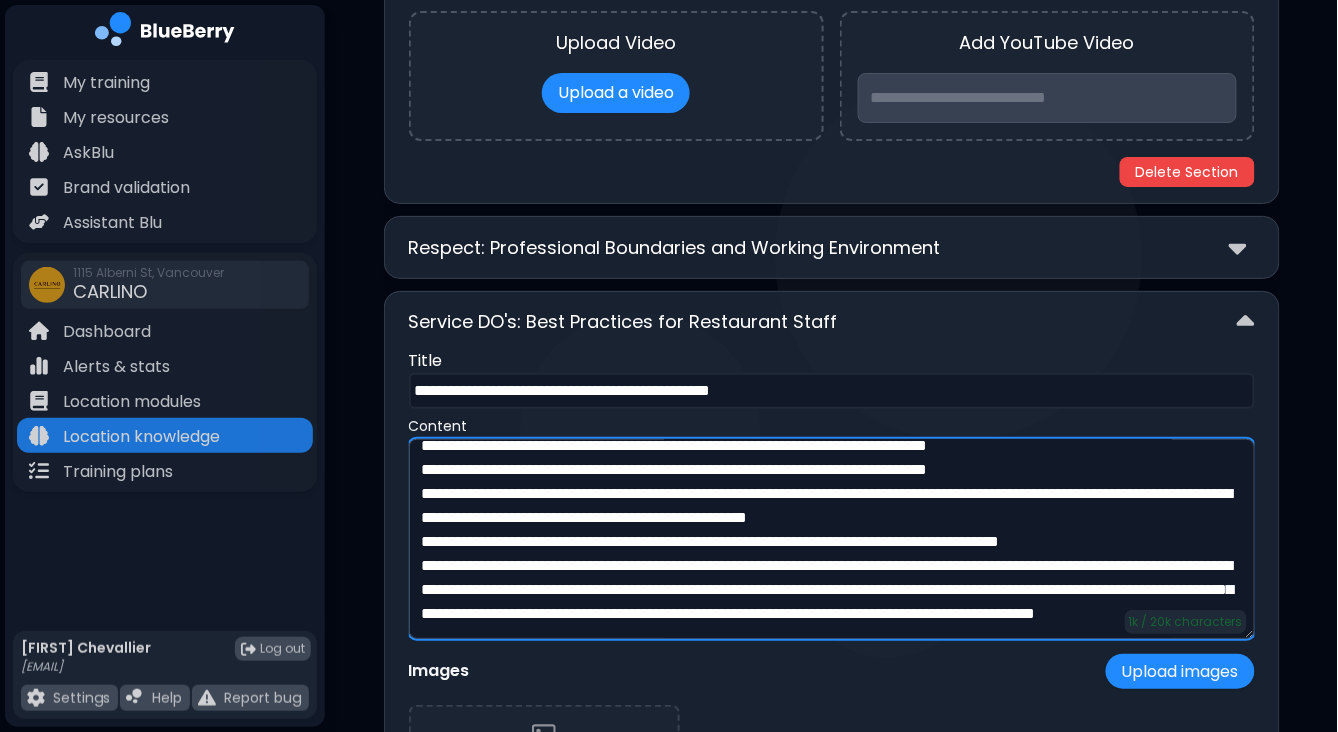 click on "**********" at bounding box center (832, 539) 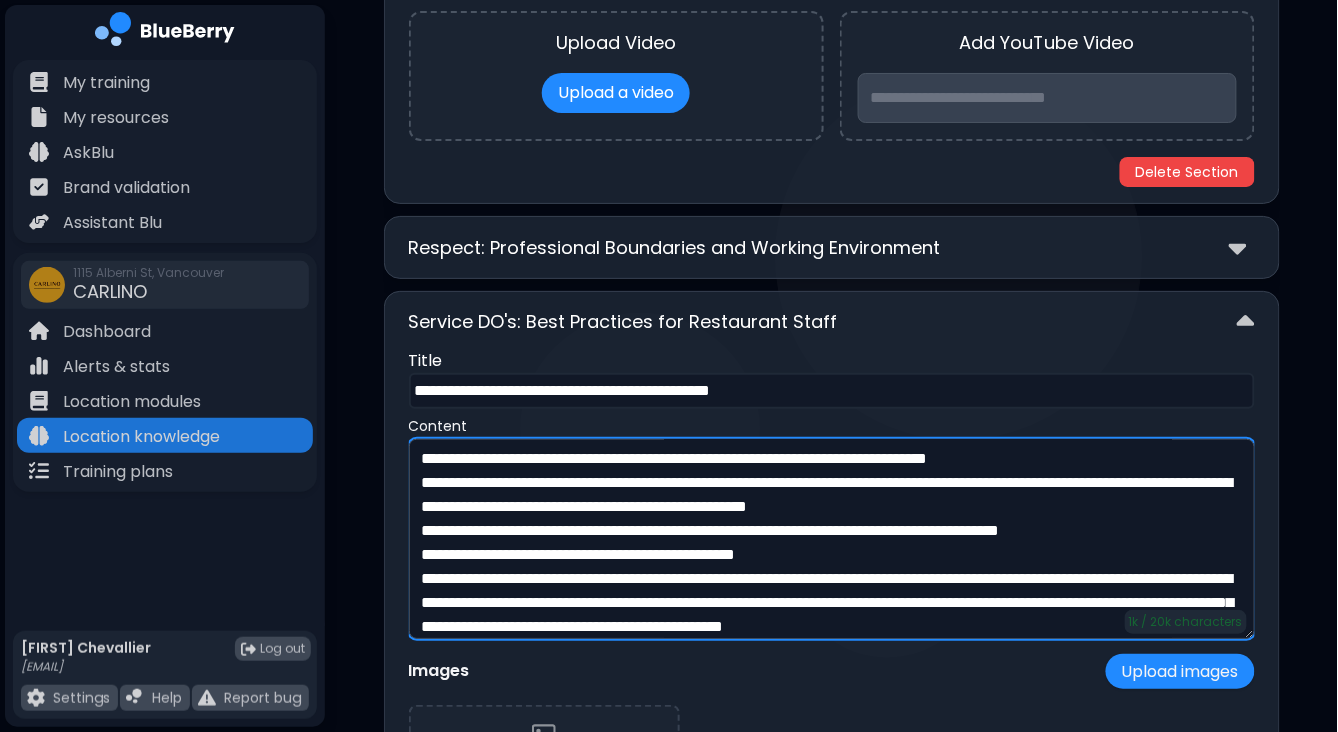 scroll, scrollTop: 136, scrollLeft: 0, axis: vertical 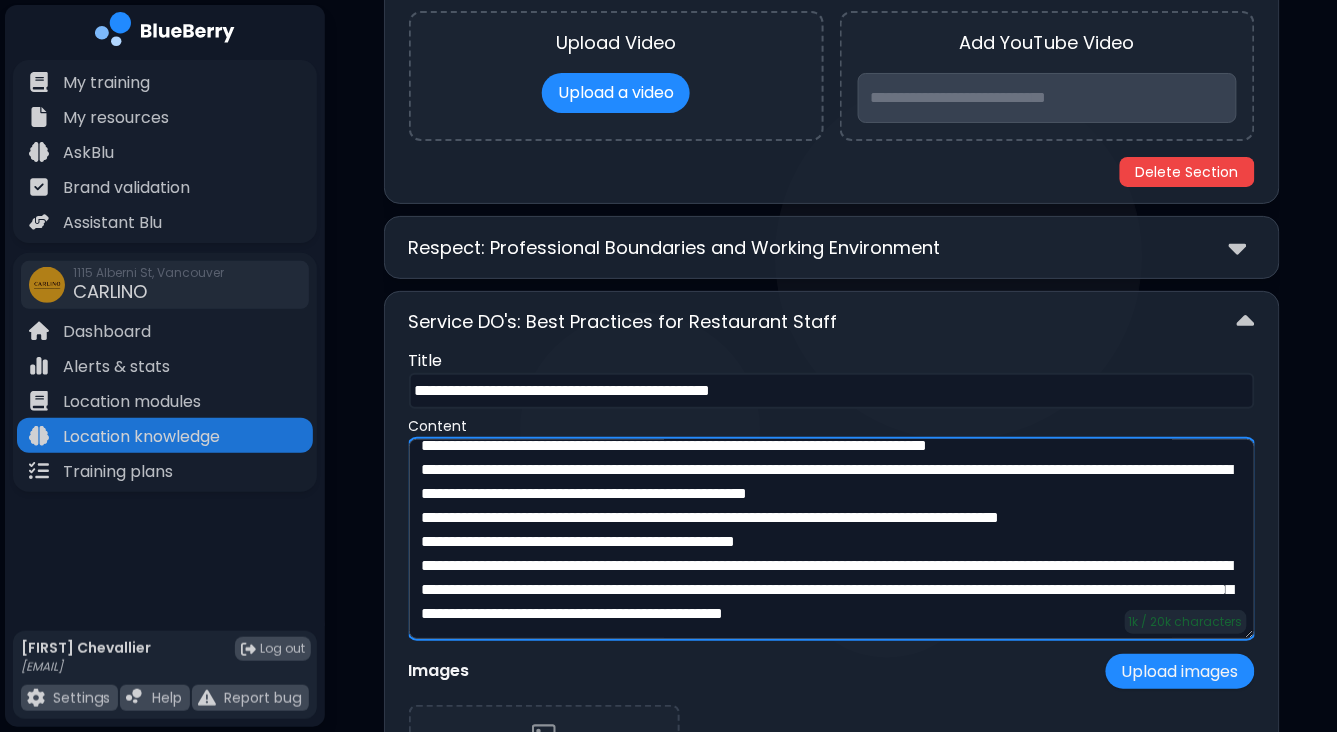 click on "**********" at bounding box center [832, 539] 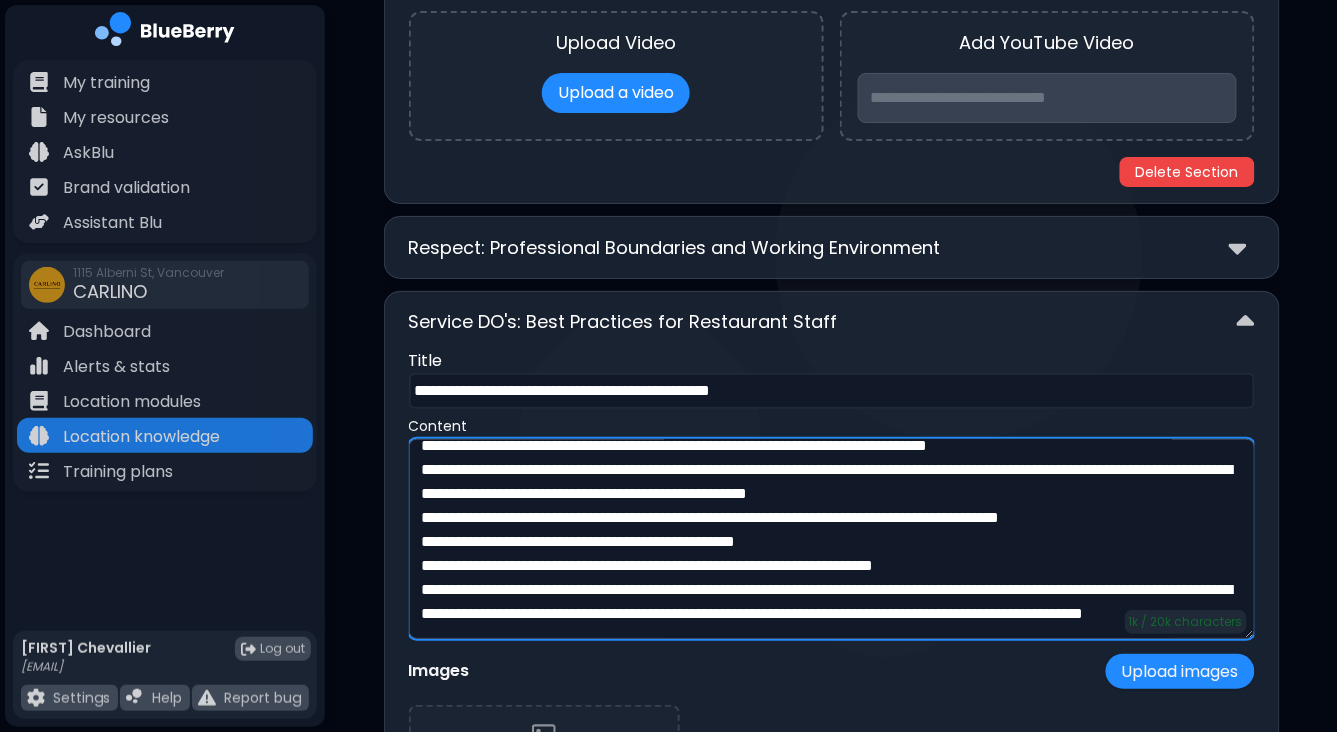 click on "**********" at bounding box center (832, 539) 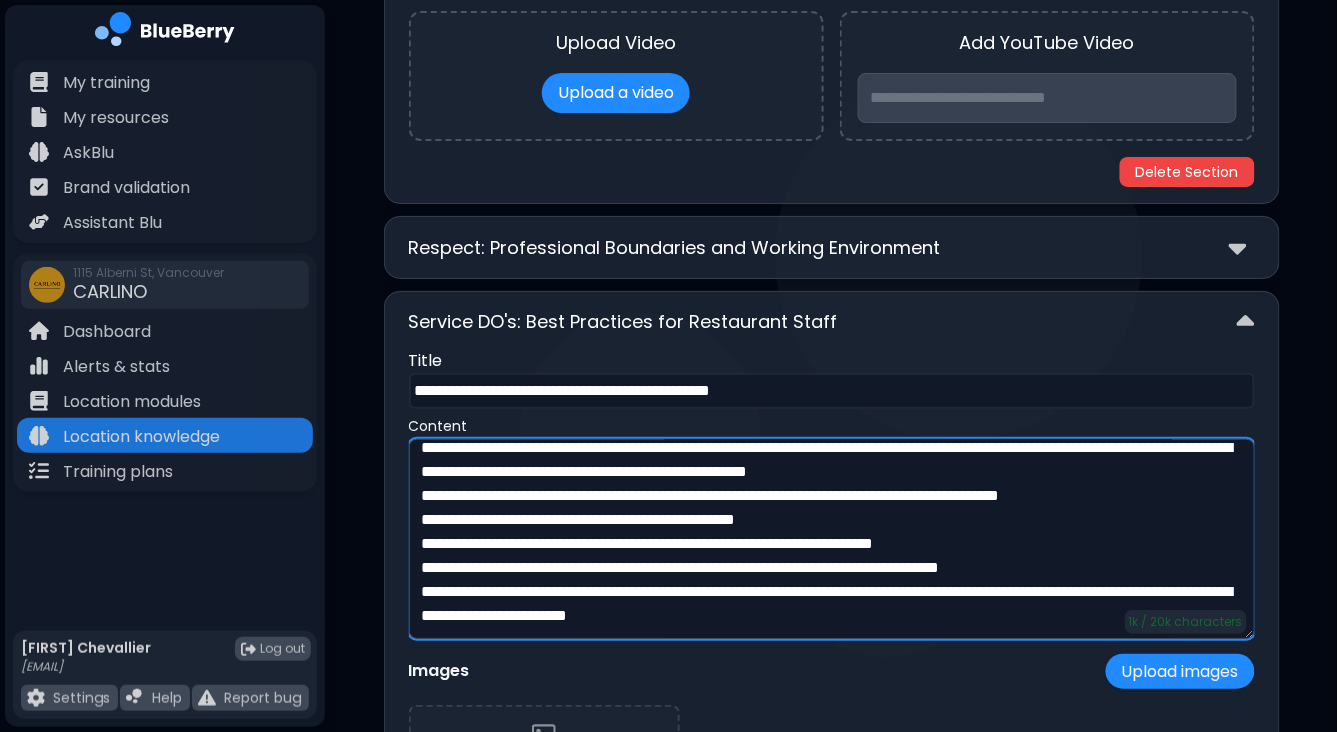click on "**********" at bounding box center [832, 539] 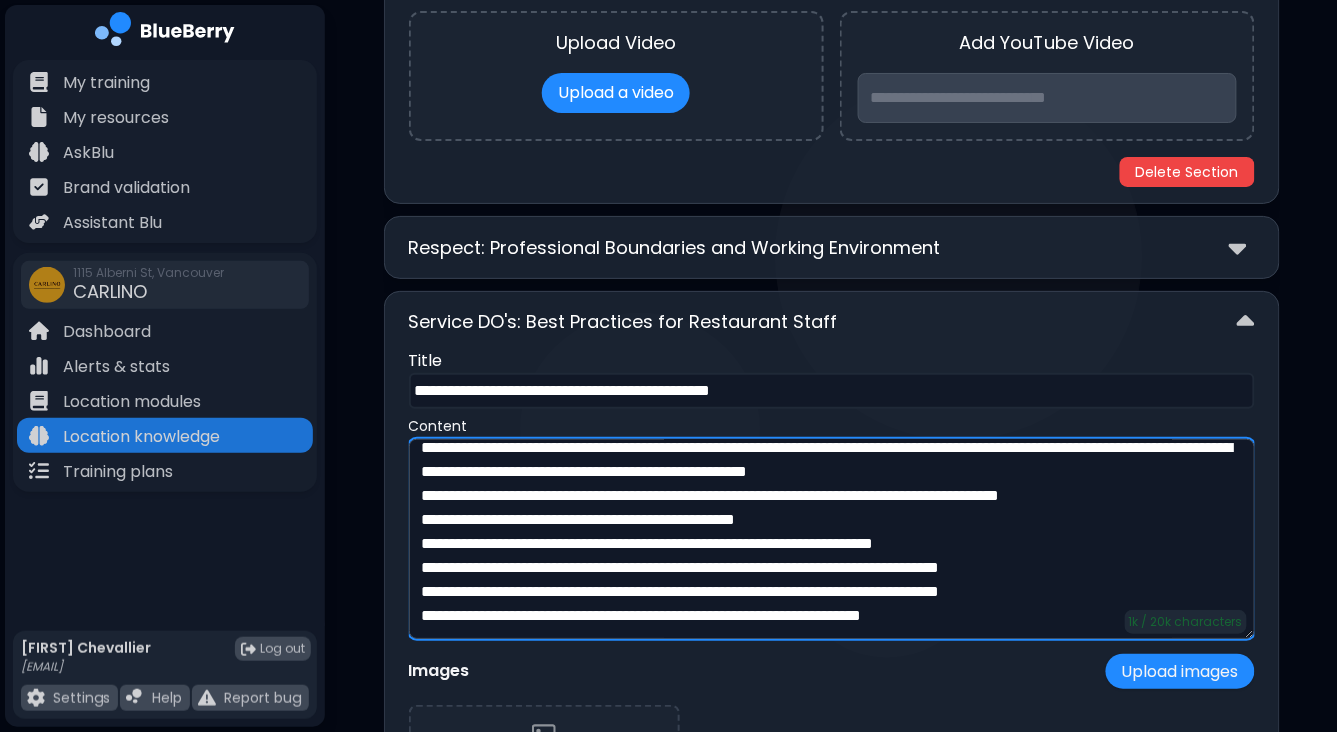 scroll, scrollTop: 3861, scrollLeft: 0, axis: vertical 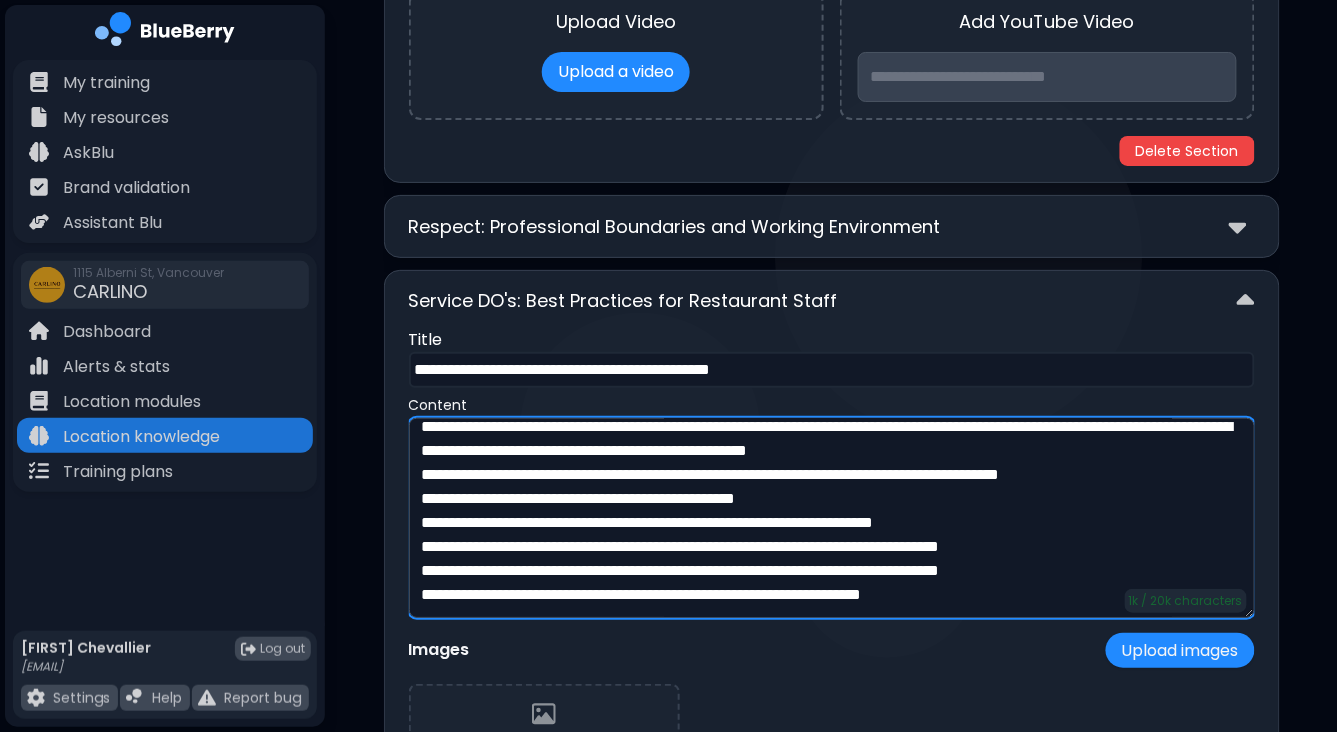 click on "**********" at bounding box center [832, 518] 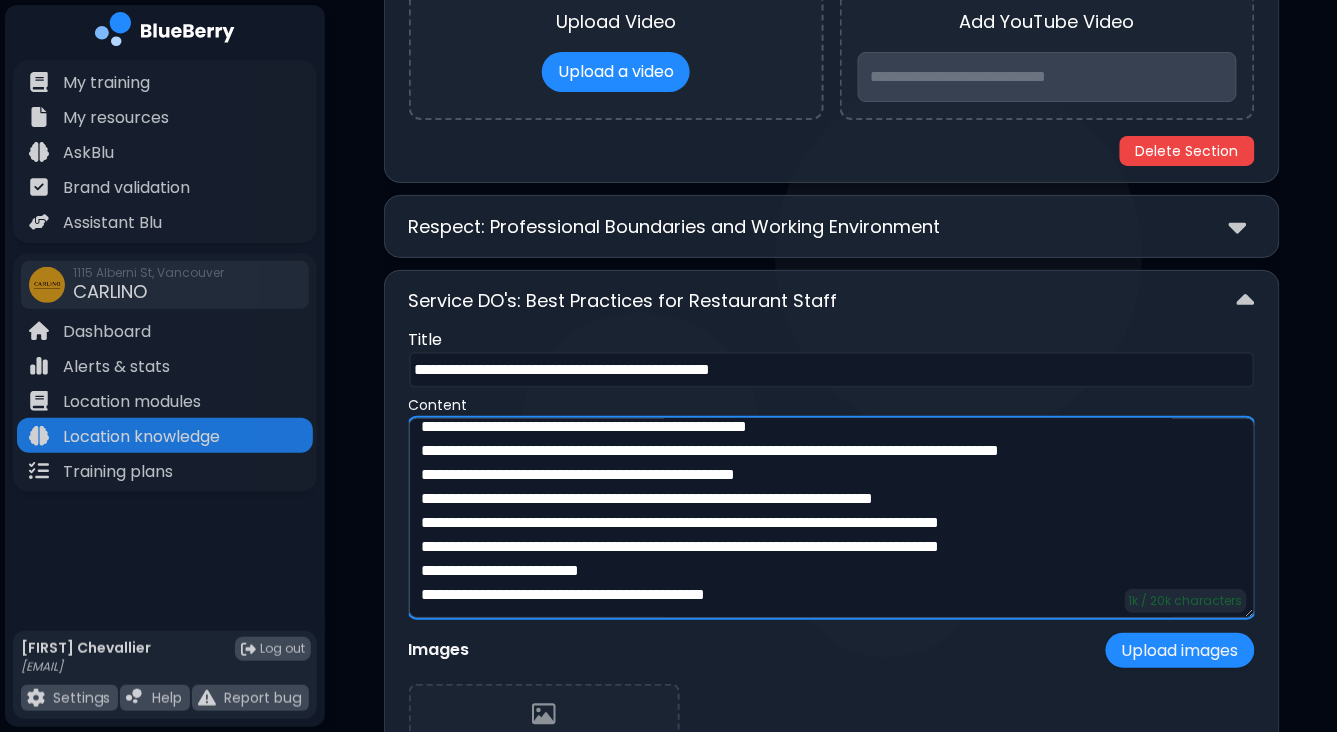 scroll, scrollTop: 161, scrollLeft: 0, axis: vertical 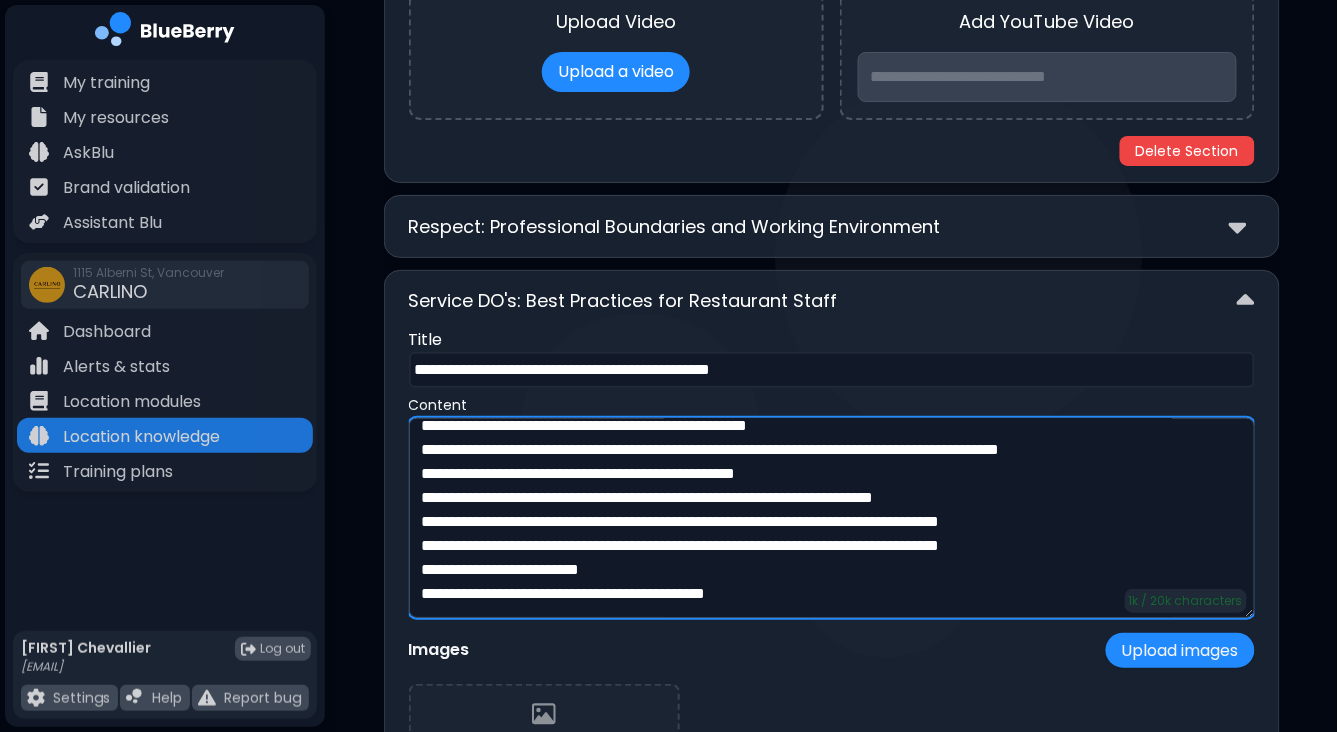 type on "**********" 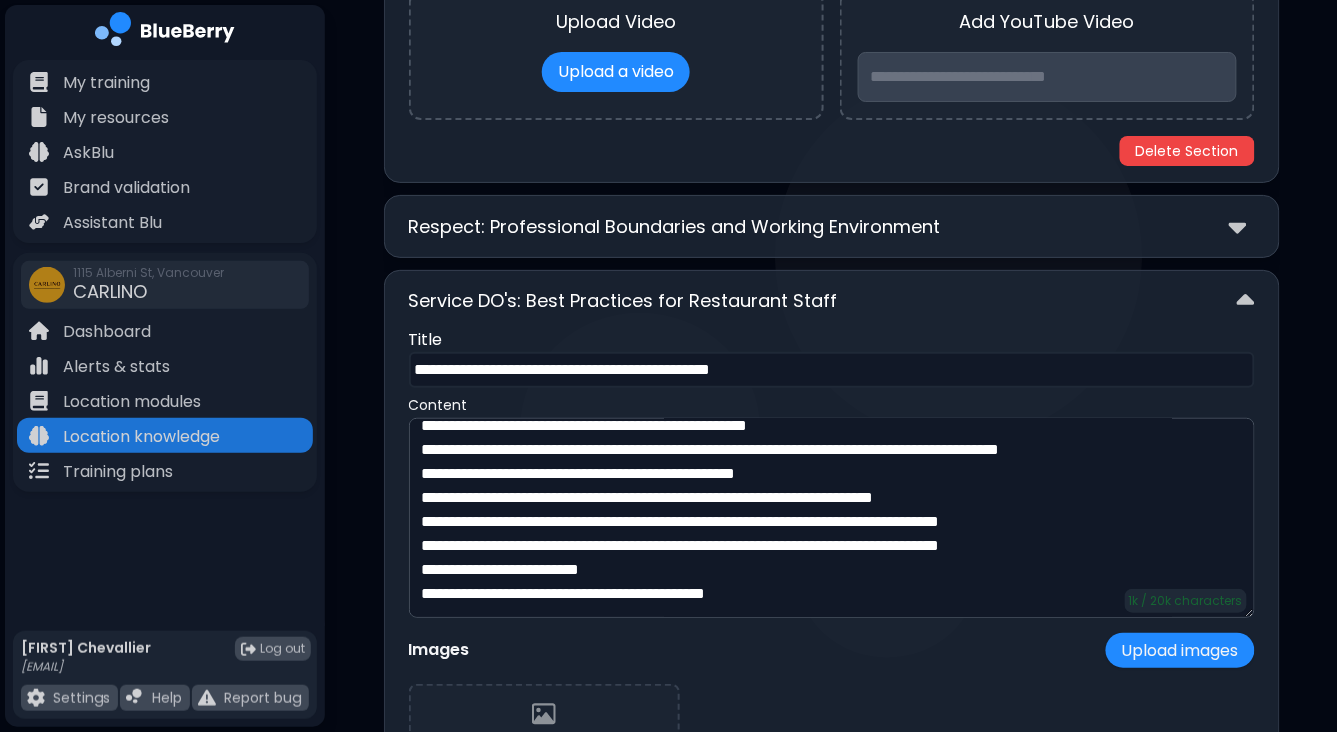 click on "Service DO's: Best Practices for Restaurant Staff" at bounding box center (832, 301) 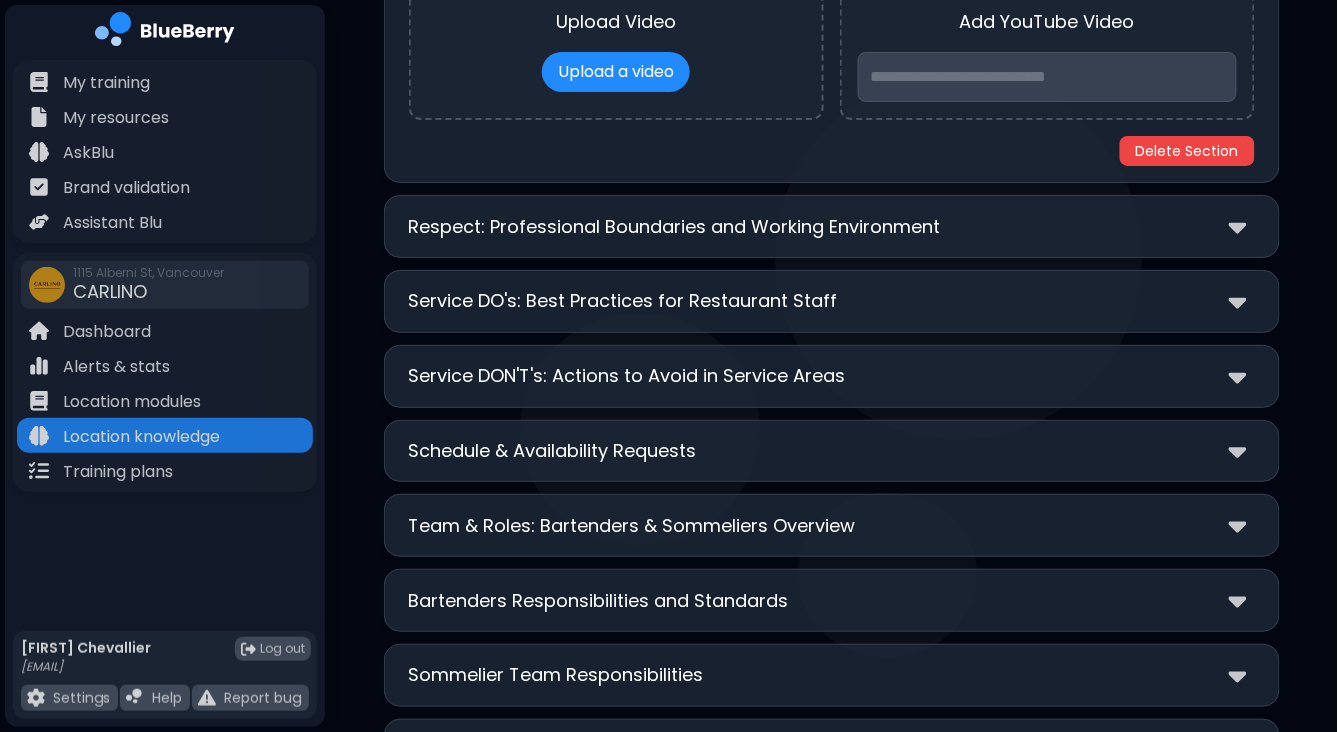 click on "Service DON'T's: Actions to Avoid in Service Areas" at bounding box center (832, 376) 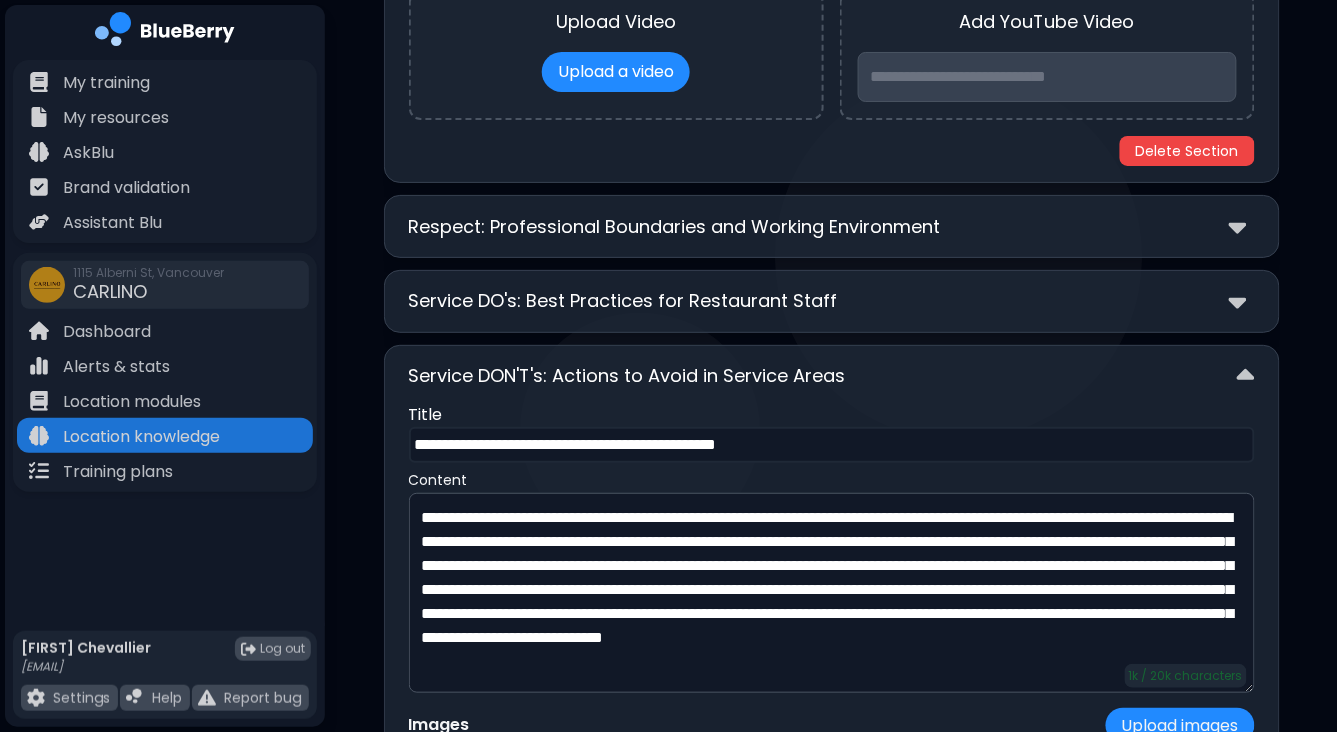 scroll, scrollTop: 3928, scrollLeft: 0, axis: vertical 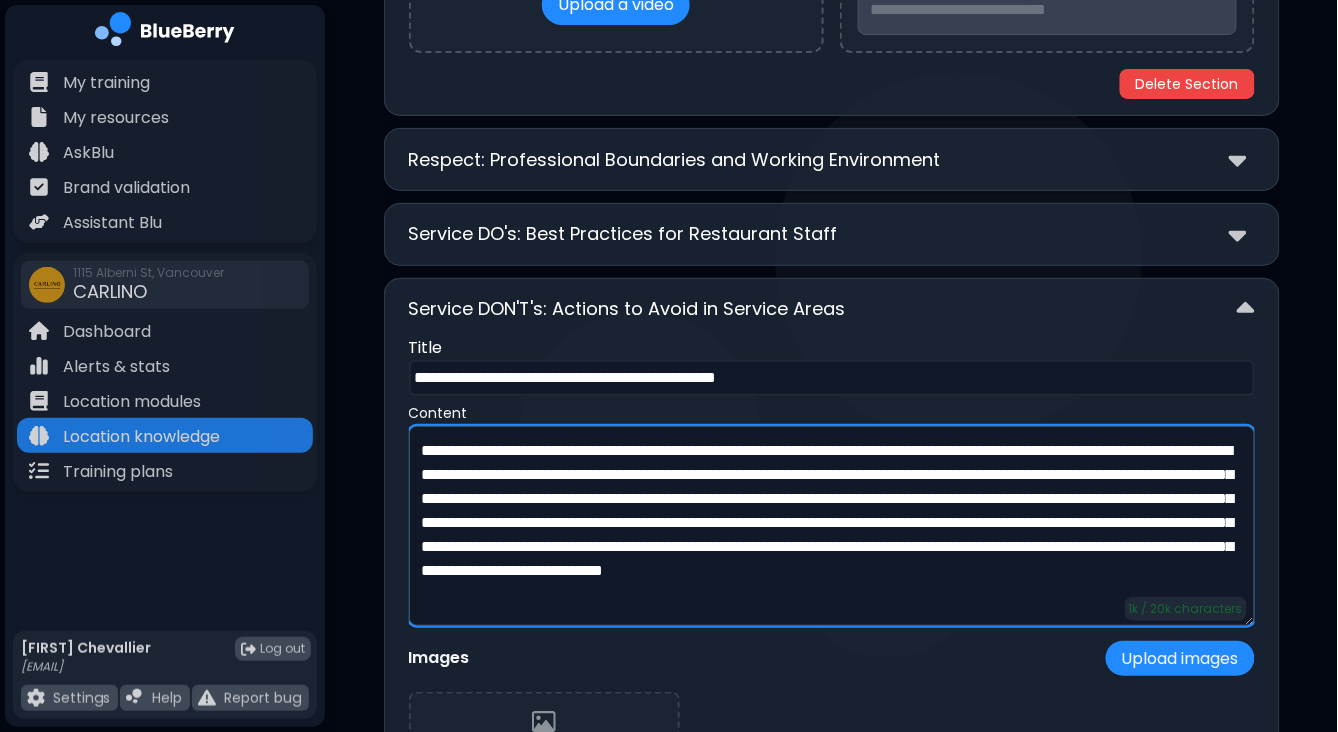 click on "**********" at bounding box center [832, 526] 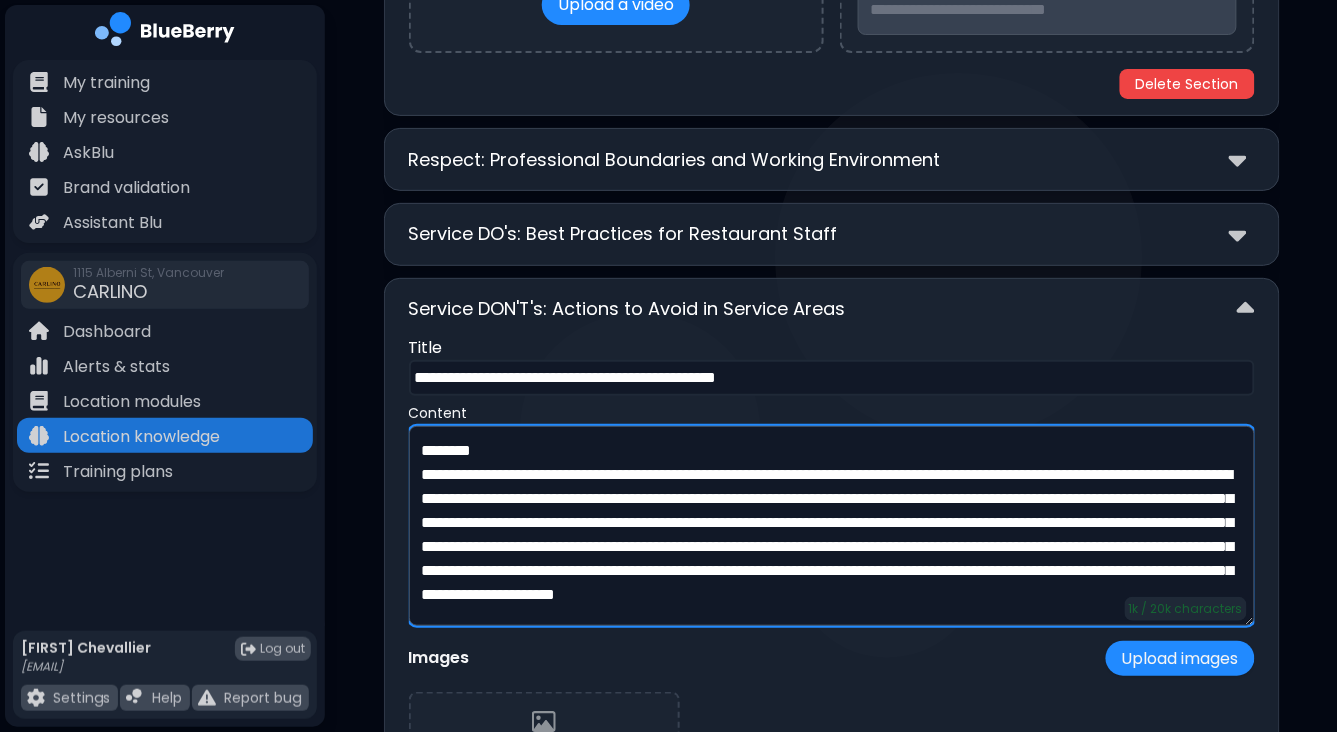 click on "**********" at bounding box center [832, 526] 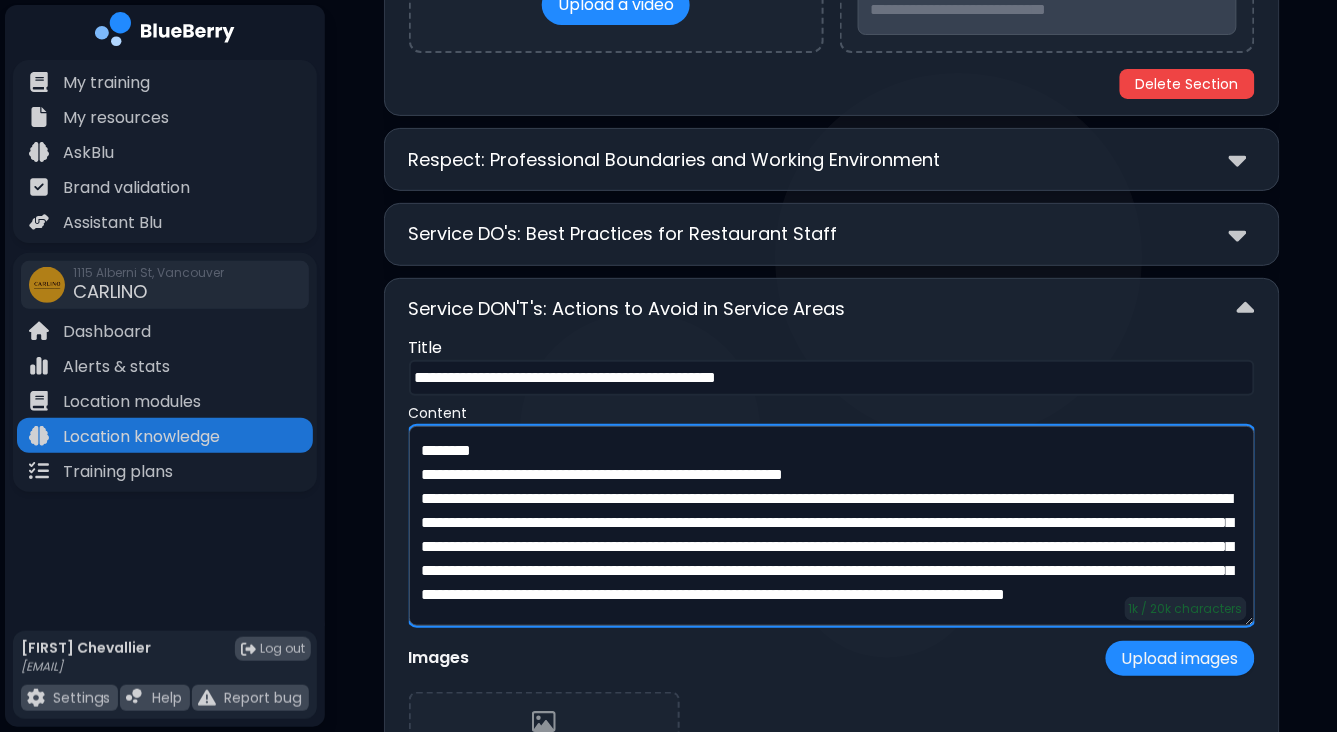 click on "**********" at bounding box center (832, 526) 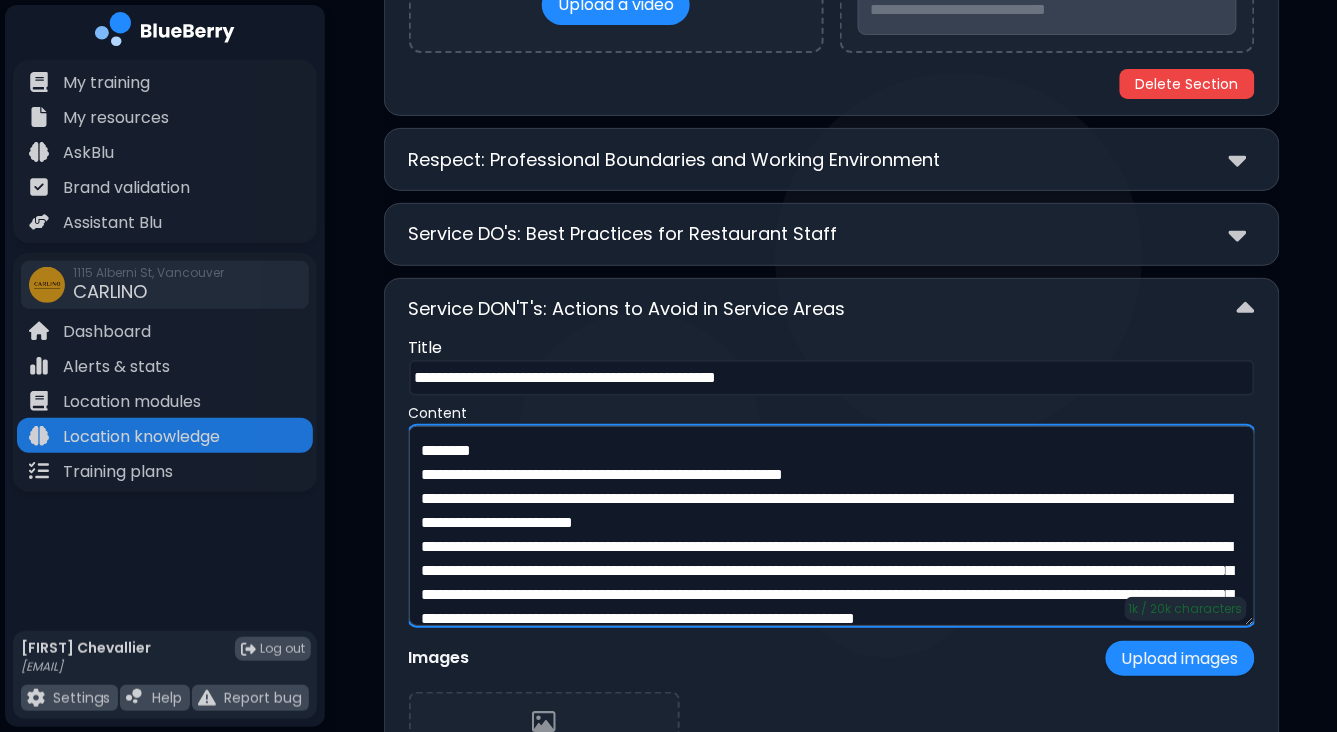 scroll, scrollTop: 29, scrollLeft: 0, axis: vertical 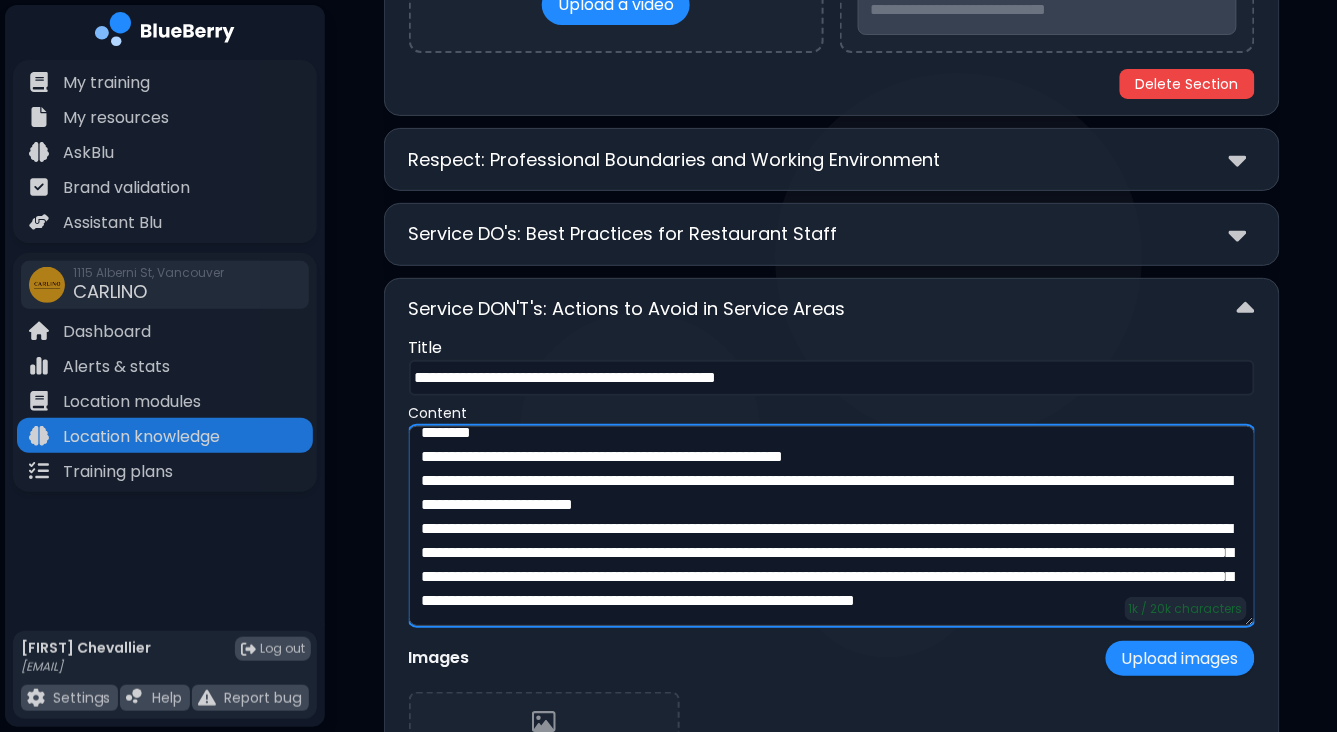 click on "**********" at bounding box center [832, 526] 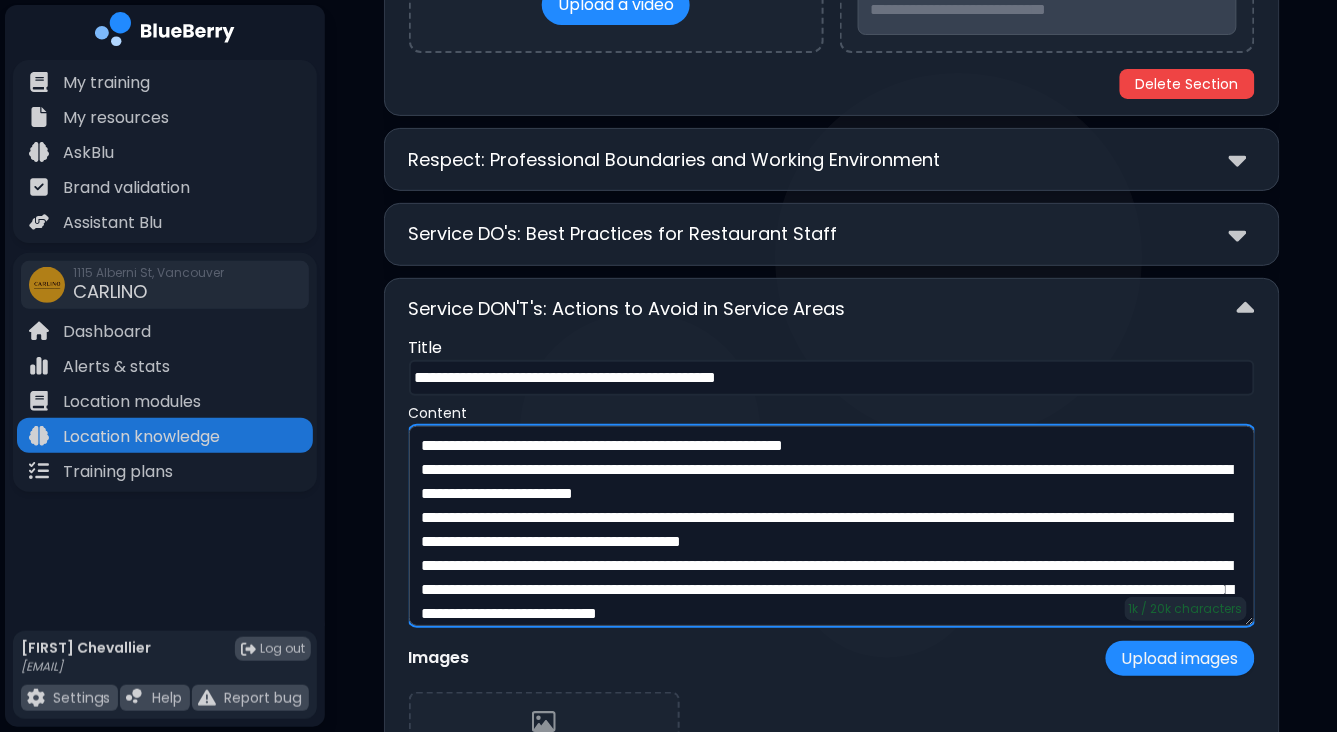 scroll, scrollTop: 41, scrollLeft: 0, axis: vertical 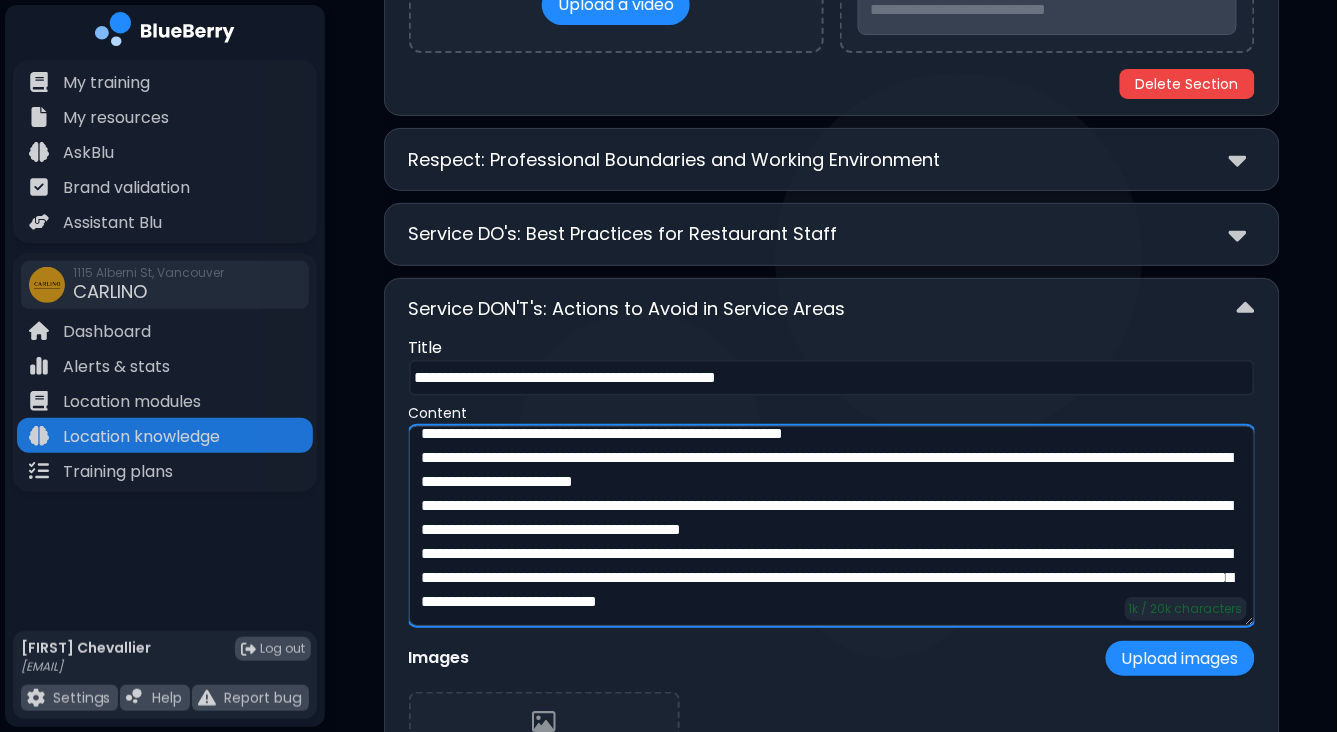 click on "**********" at bounding box center (832, 526) 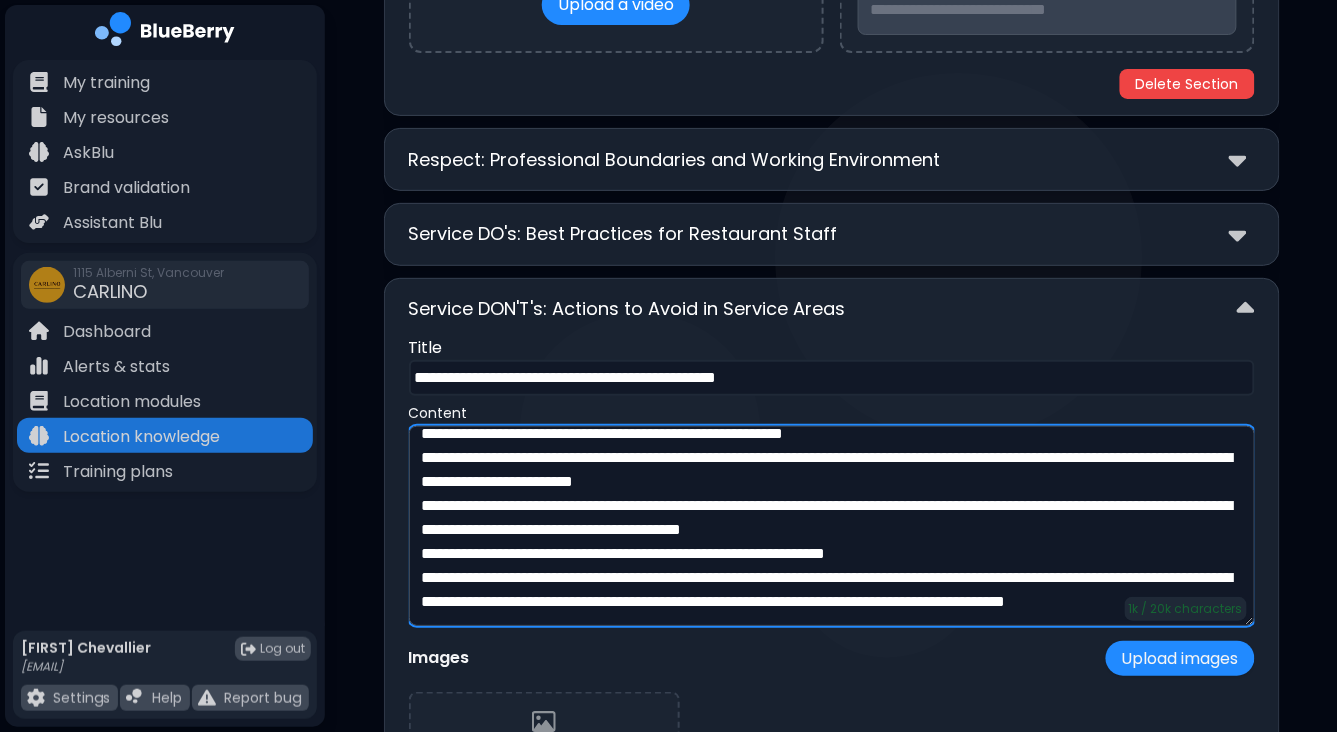 click on "**********" at bounding box center [832, 526] 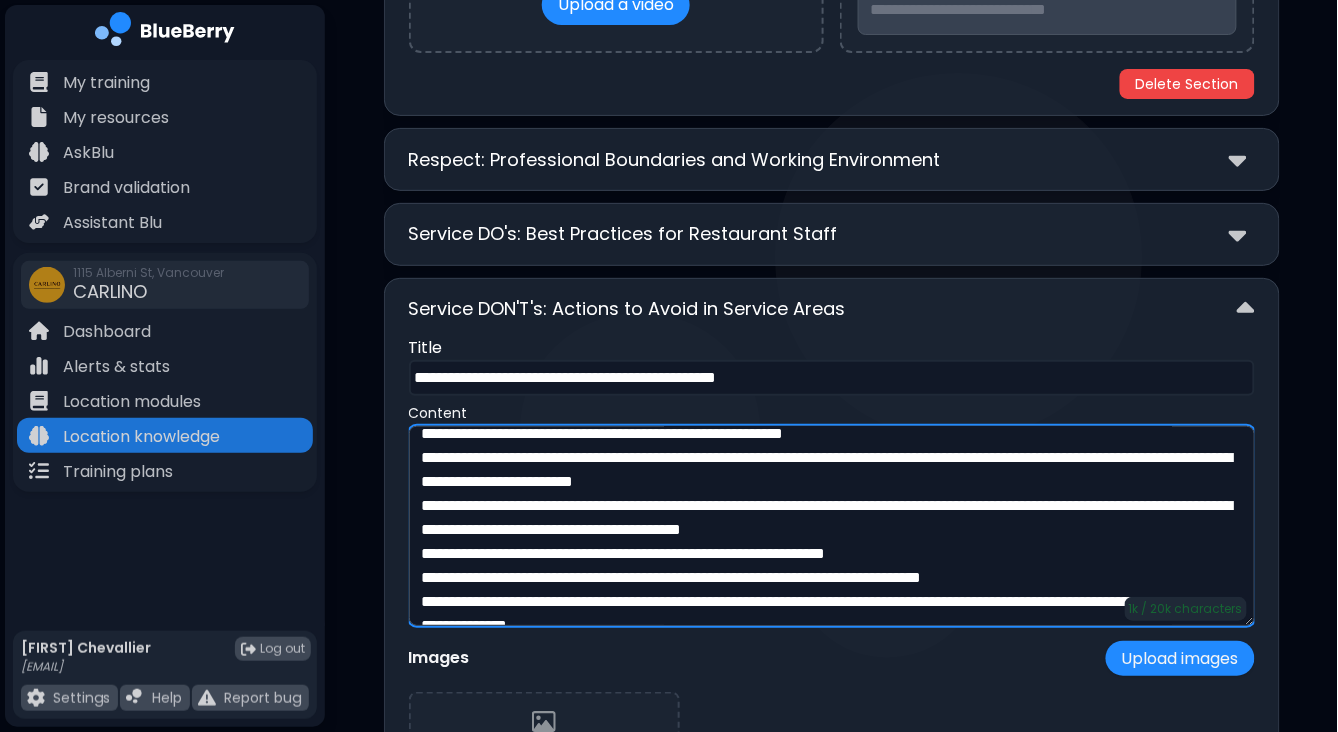 scroll, scrollTop: 64, scrollLeft: 0, axis: vertical 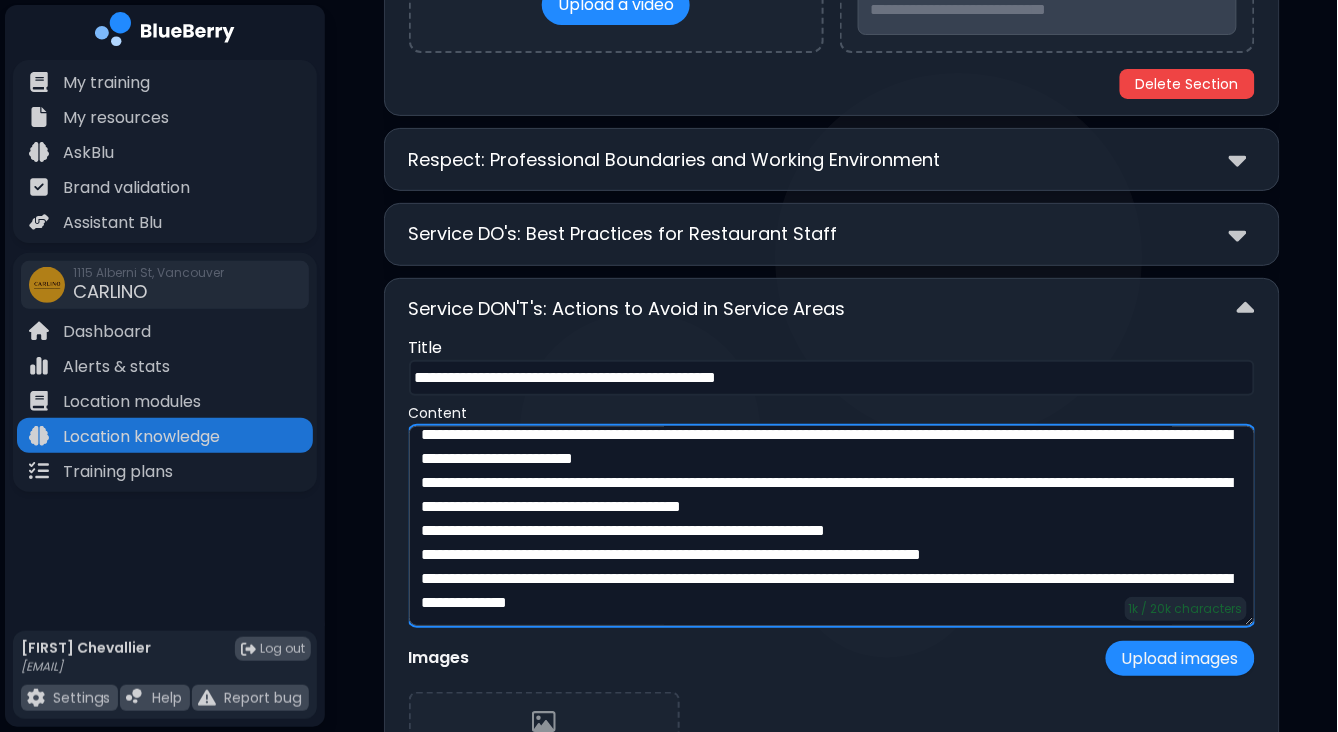 click on "**********" at bounding box center (832, 526) 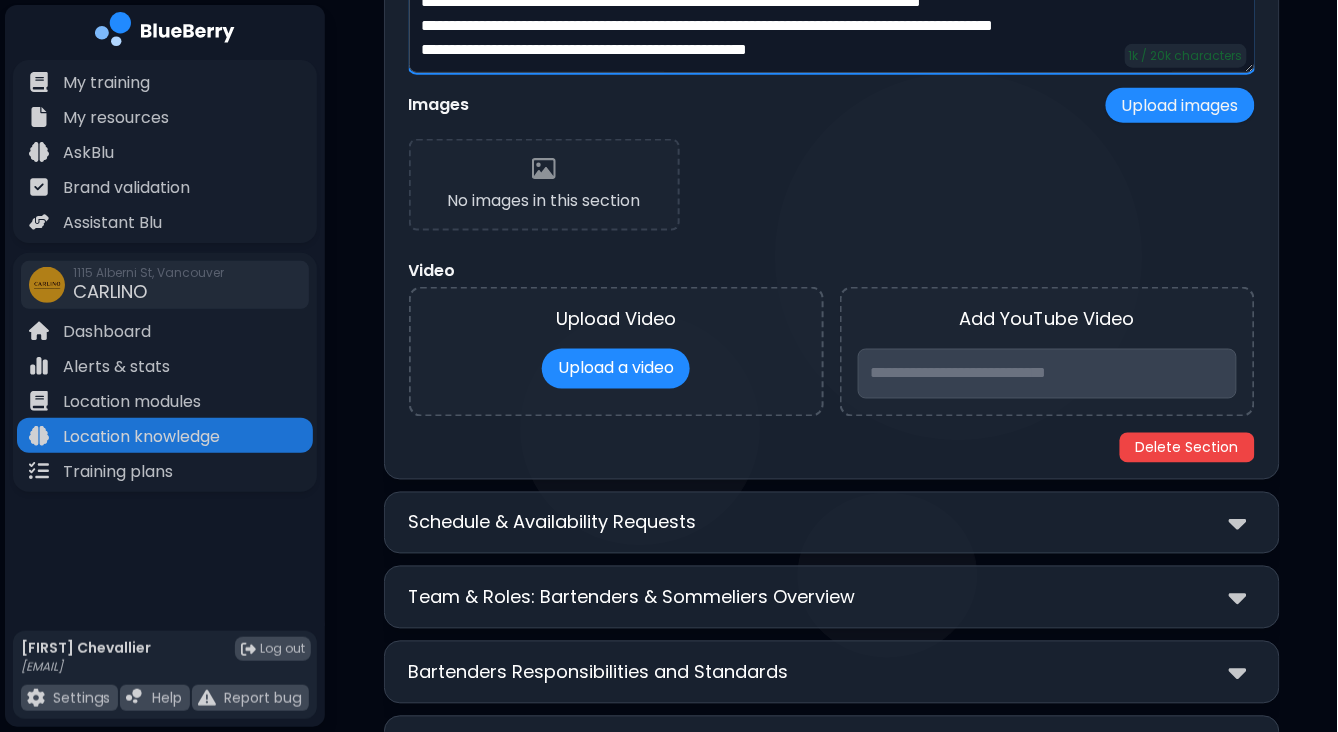 scroll, scrollTop: 4654, scrollLeft: 0, axis: vertical 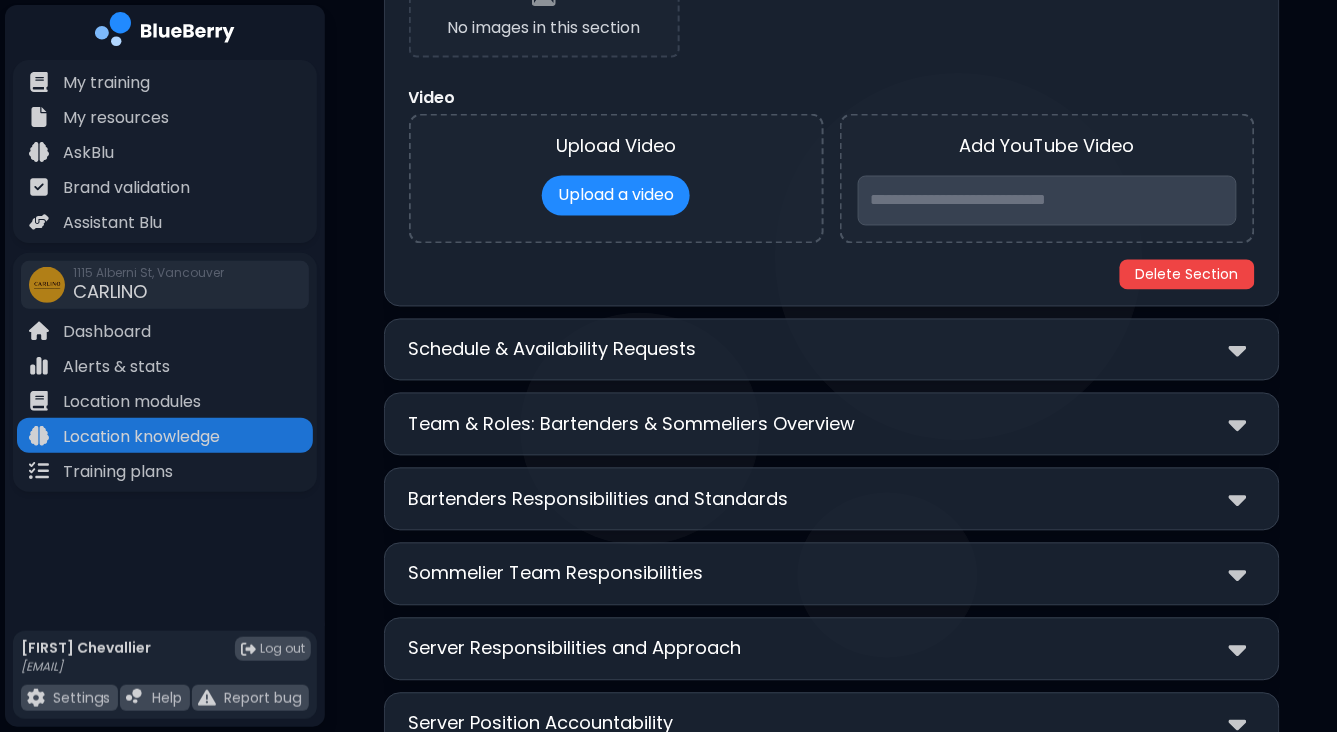 type on "**********" 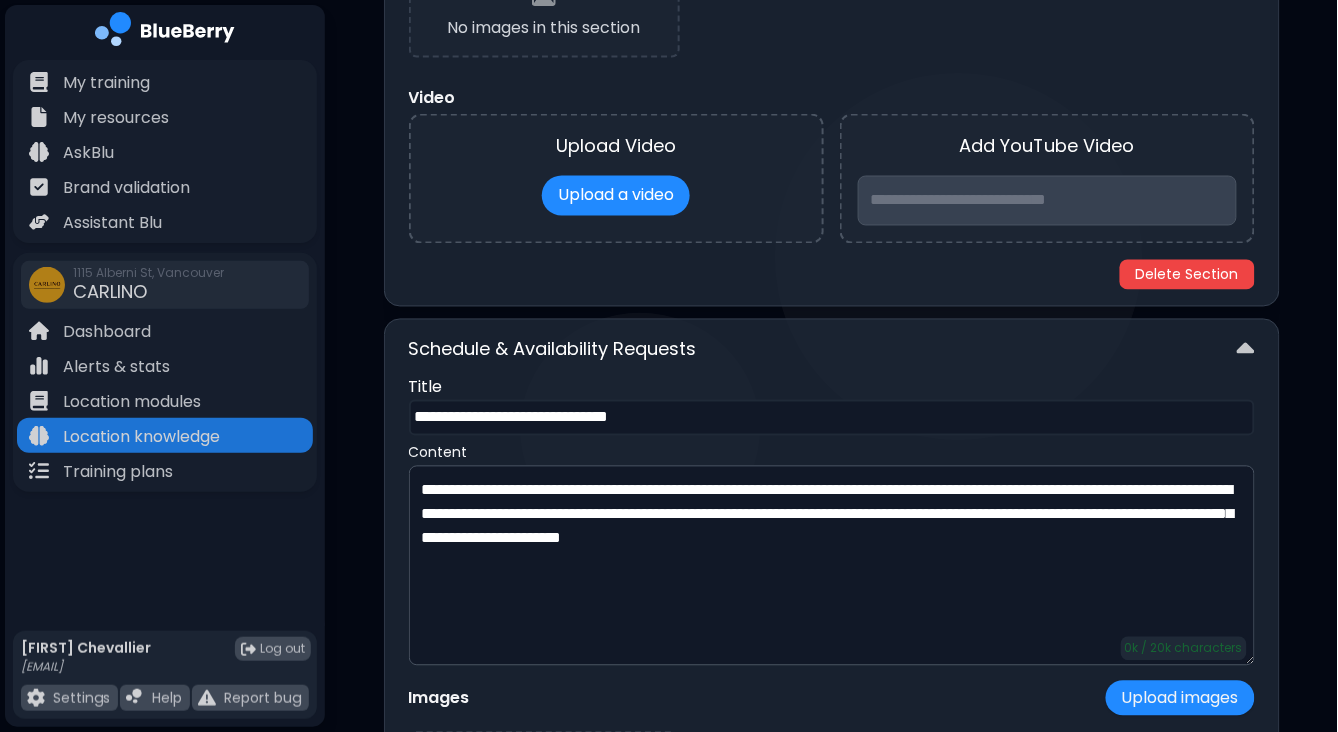 scroll, scrollTop: 4748, scrollLeft: 0, axis: vertical 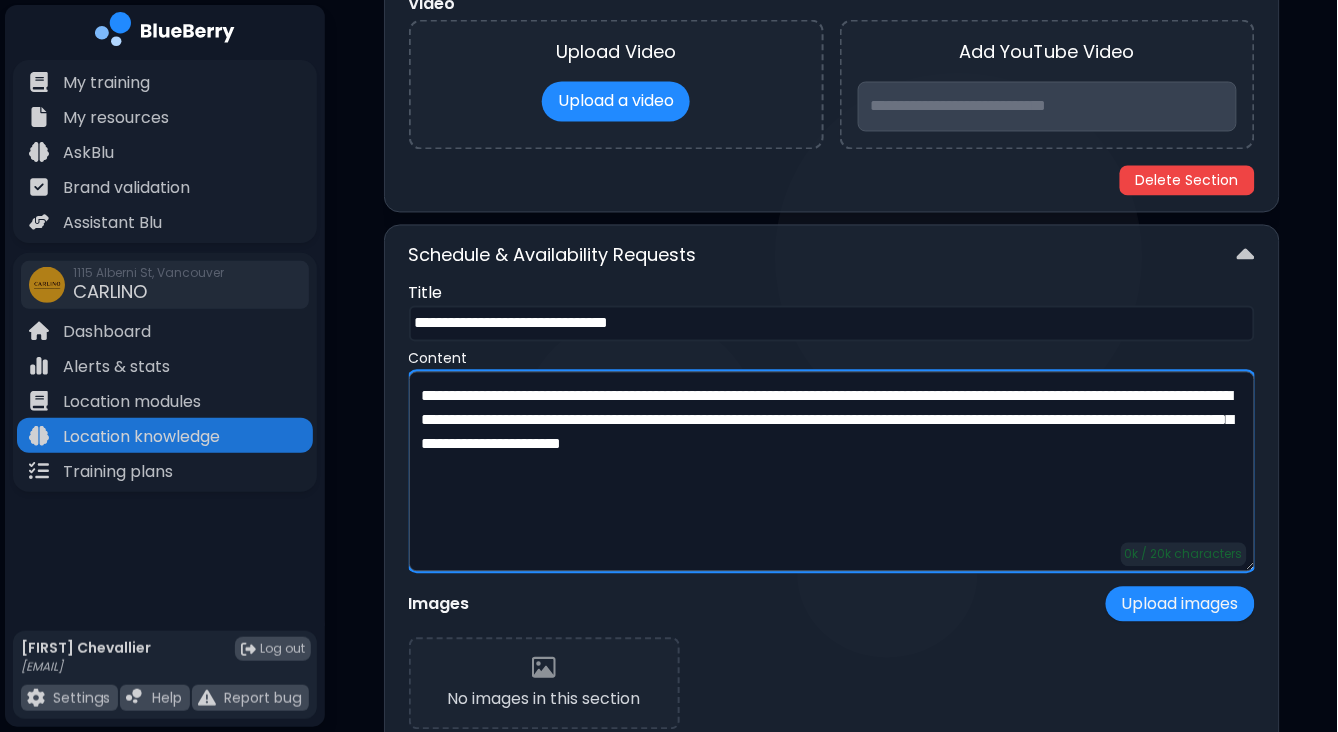 click on "**********" at bounding box center (832, 472) 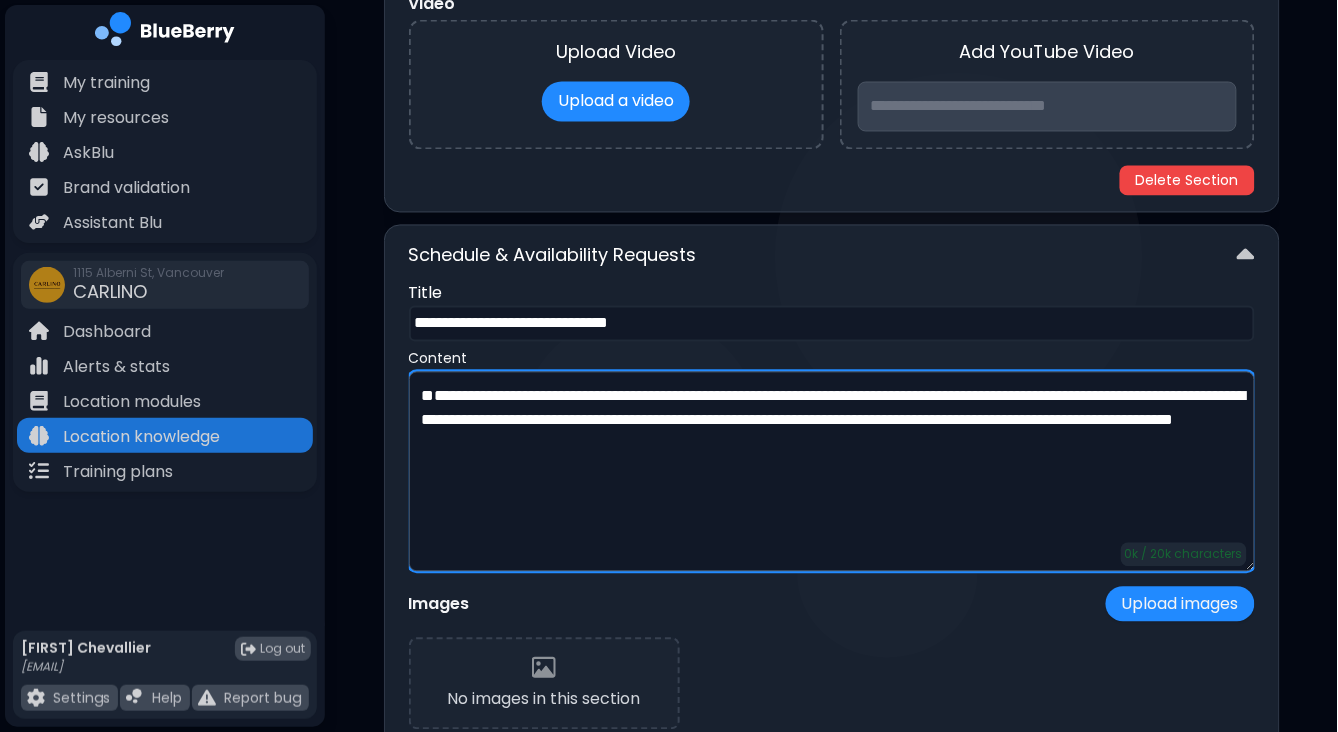 paste on "**********" 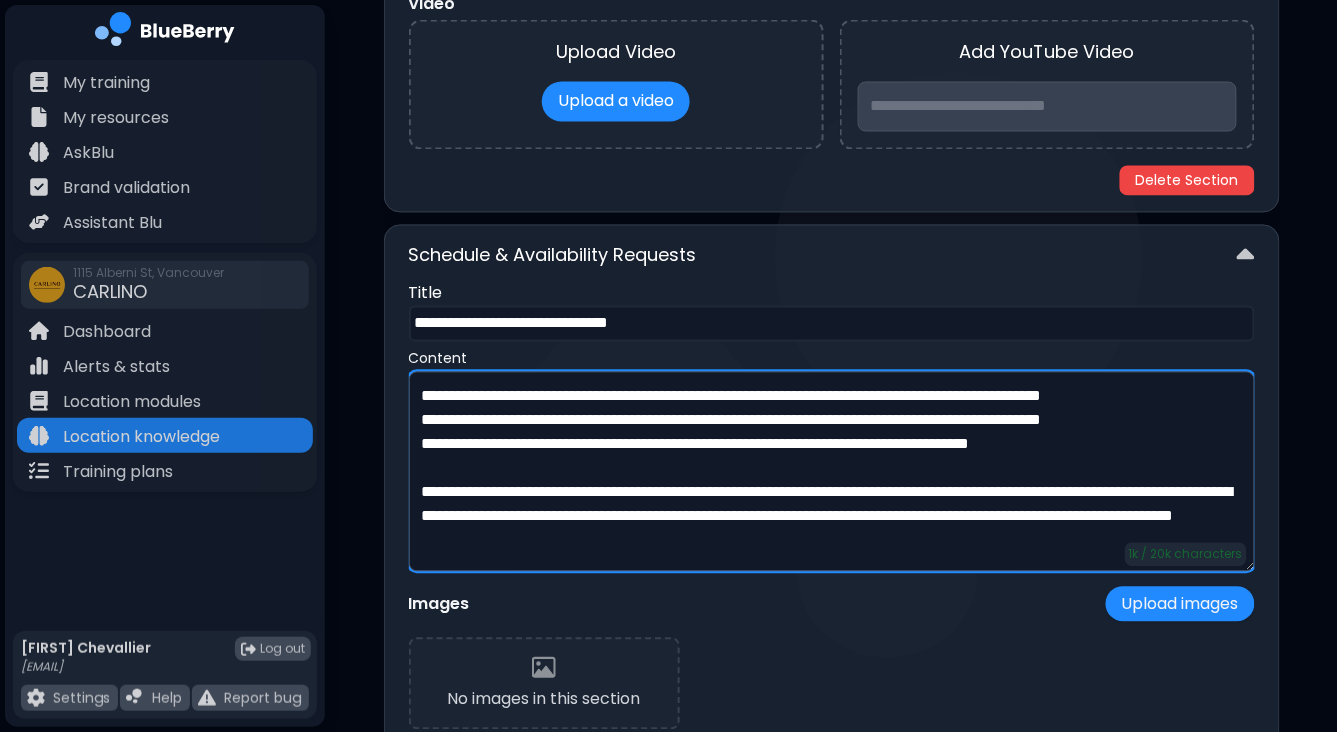 click on "**********" at bounding box center (832, 472) 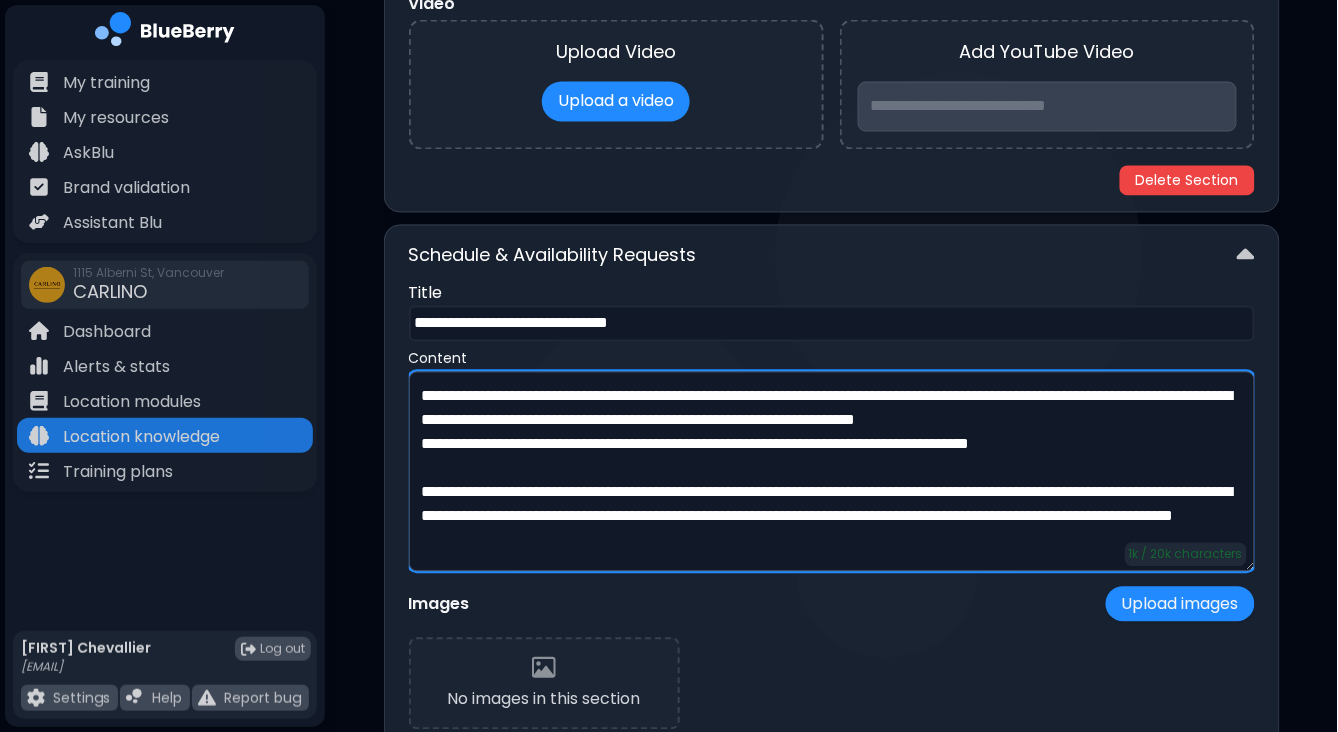 click on "**********" at bounding box center [832, 472] 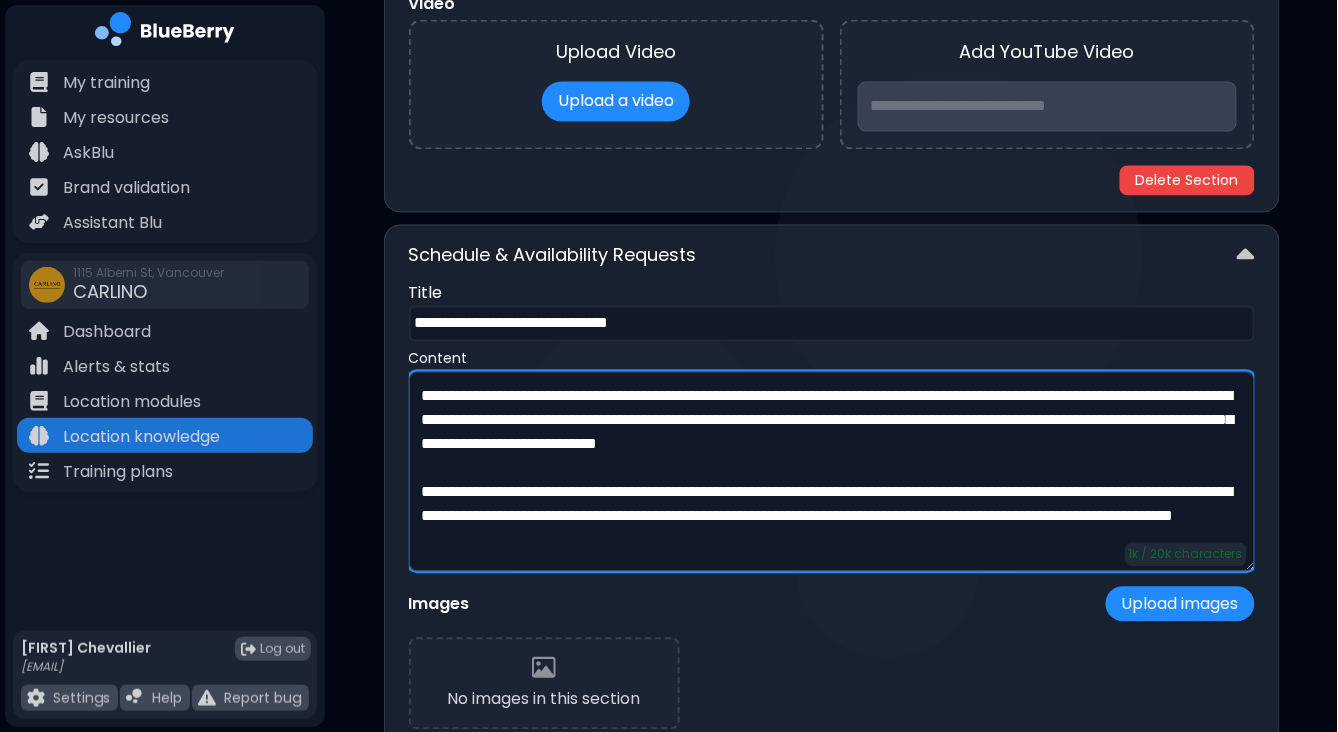 scroll, scrollTop: 17, scrollLeft: 0, axis: vertical 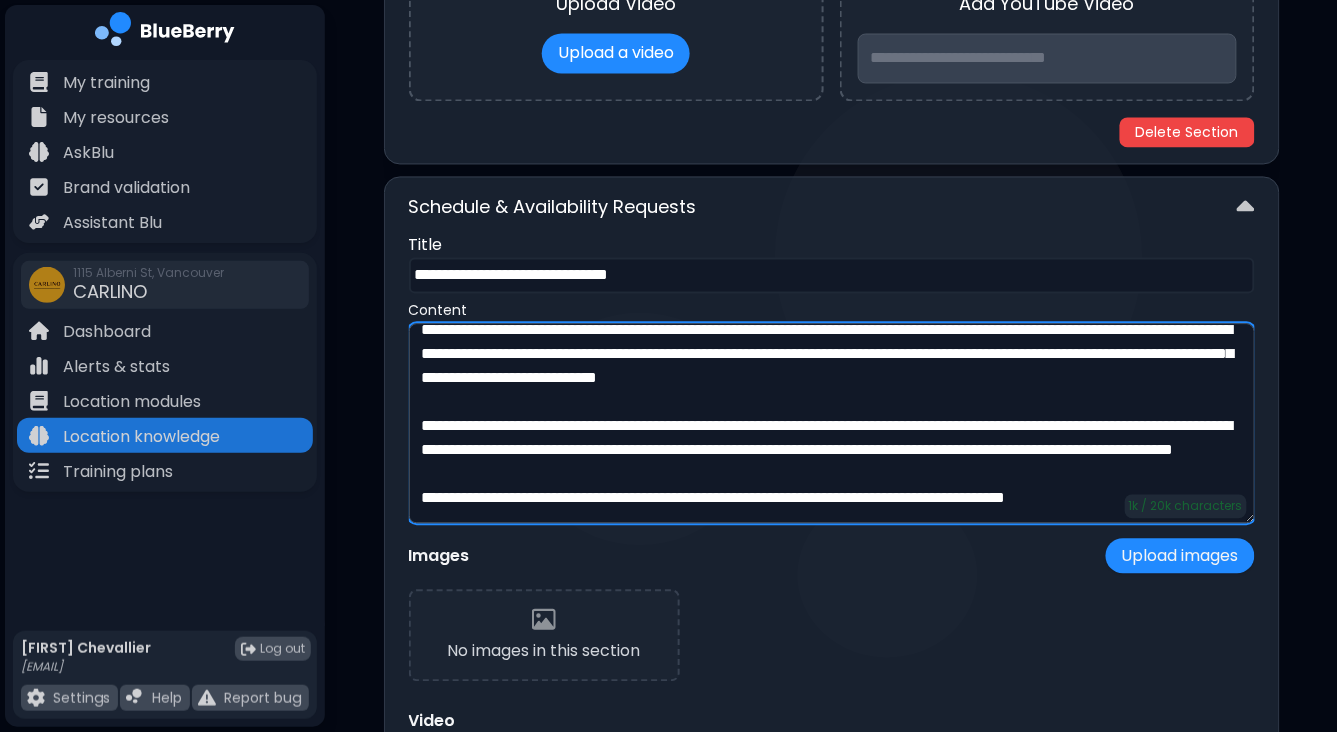 click on "**********" at bounding box center [832, 424] 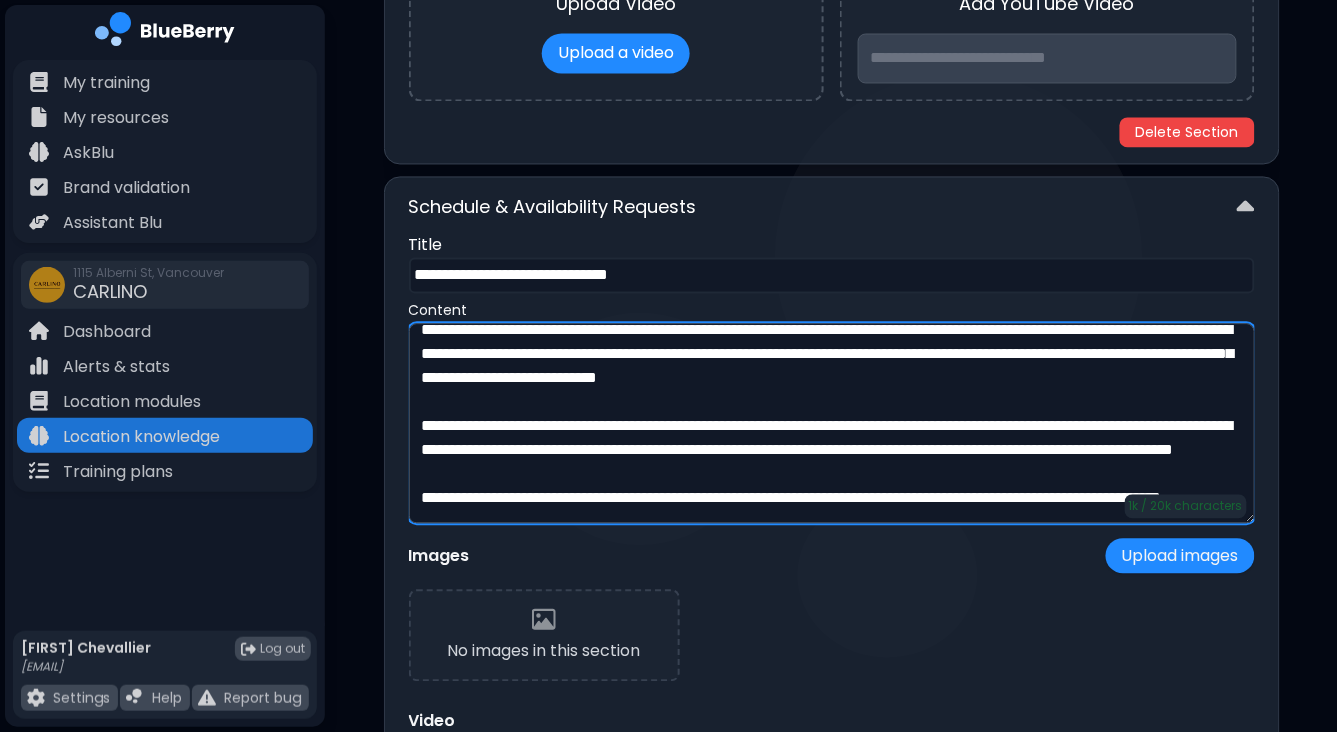 scroll, scrollTop: 135, scrollLeft: 0, axis: vertical 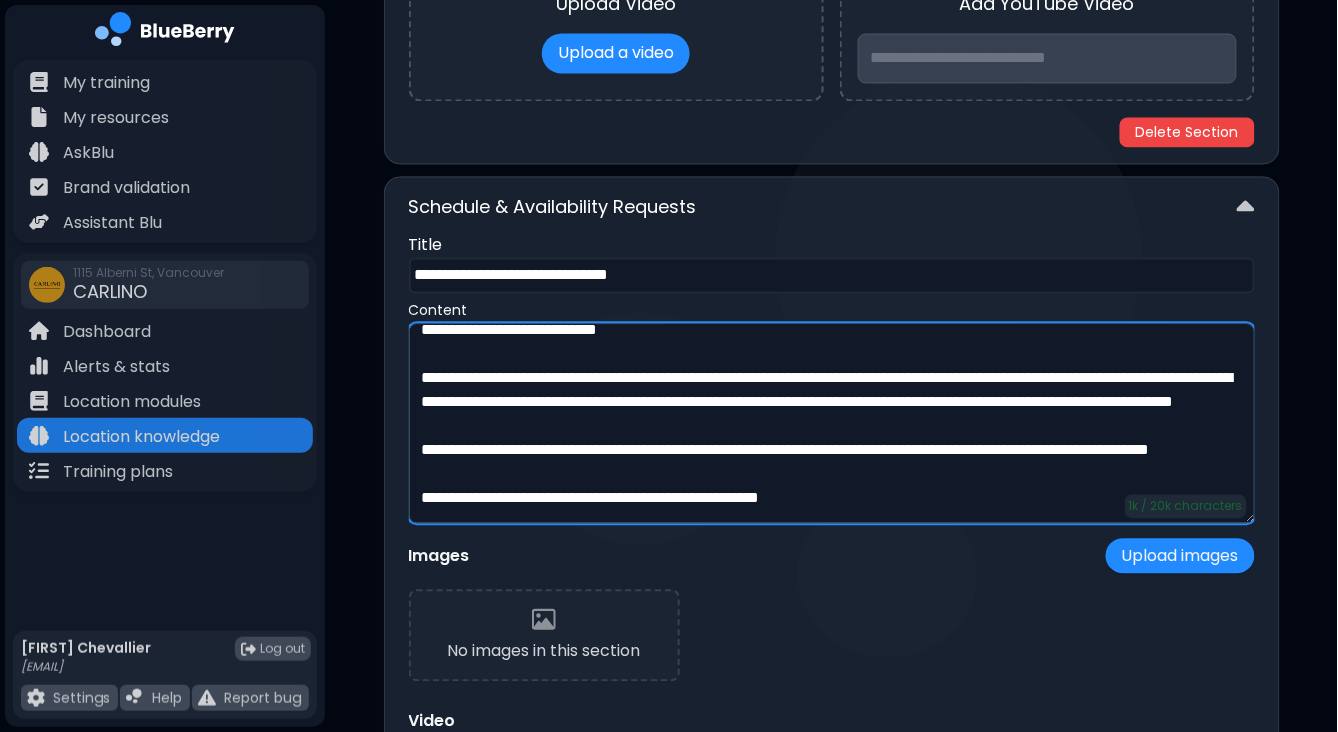 type on "**********" 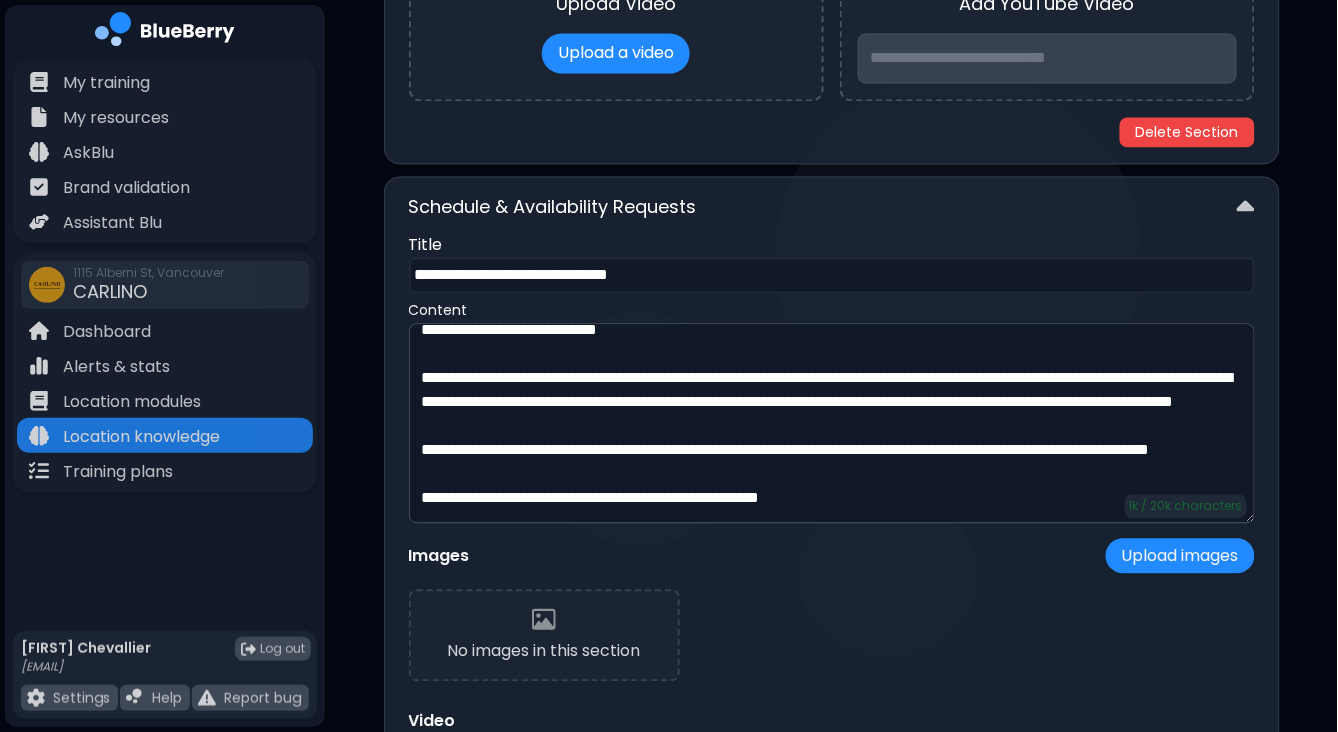 click on "Schedule & Availability Requests" at bounding box center [832, 208] 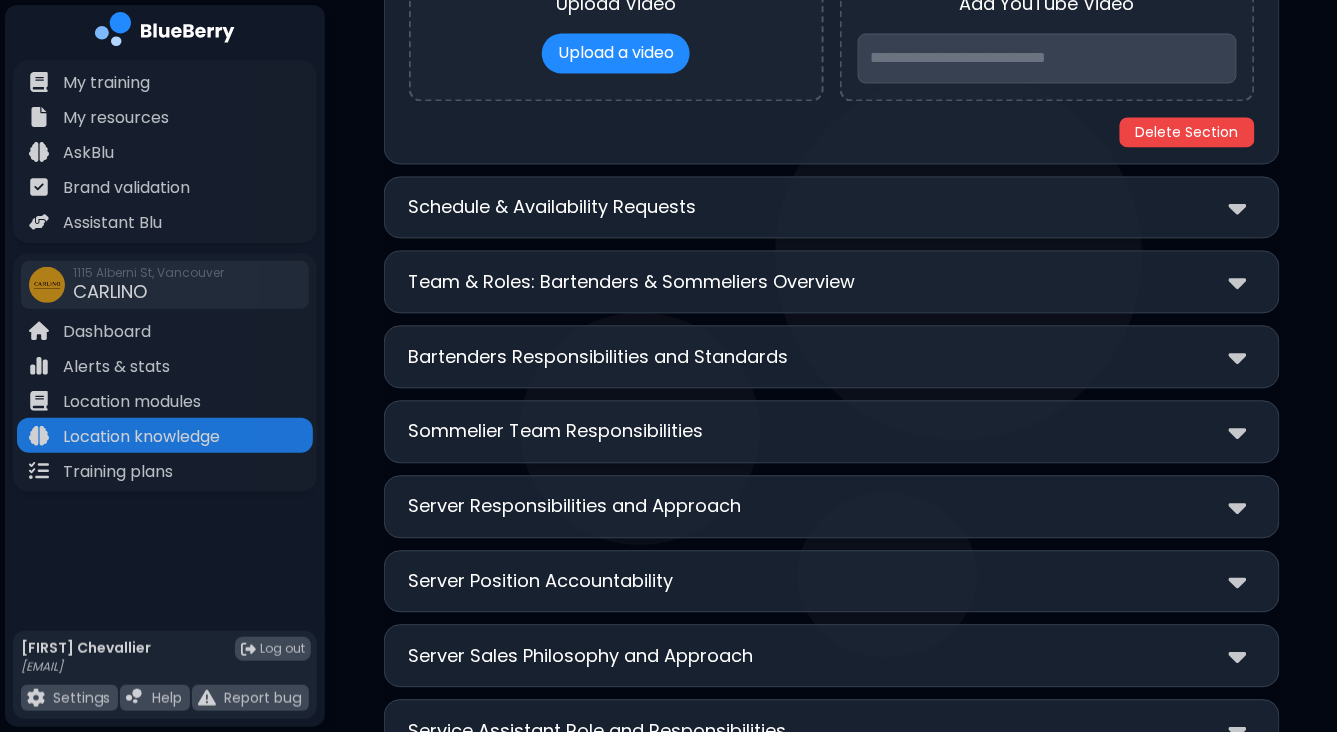 click on "Team & Roles: Bartenders & Sommeliers Overview" at bounding box center [632, 283] 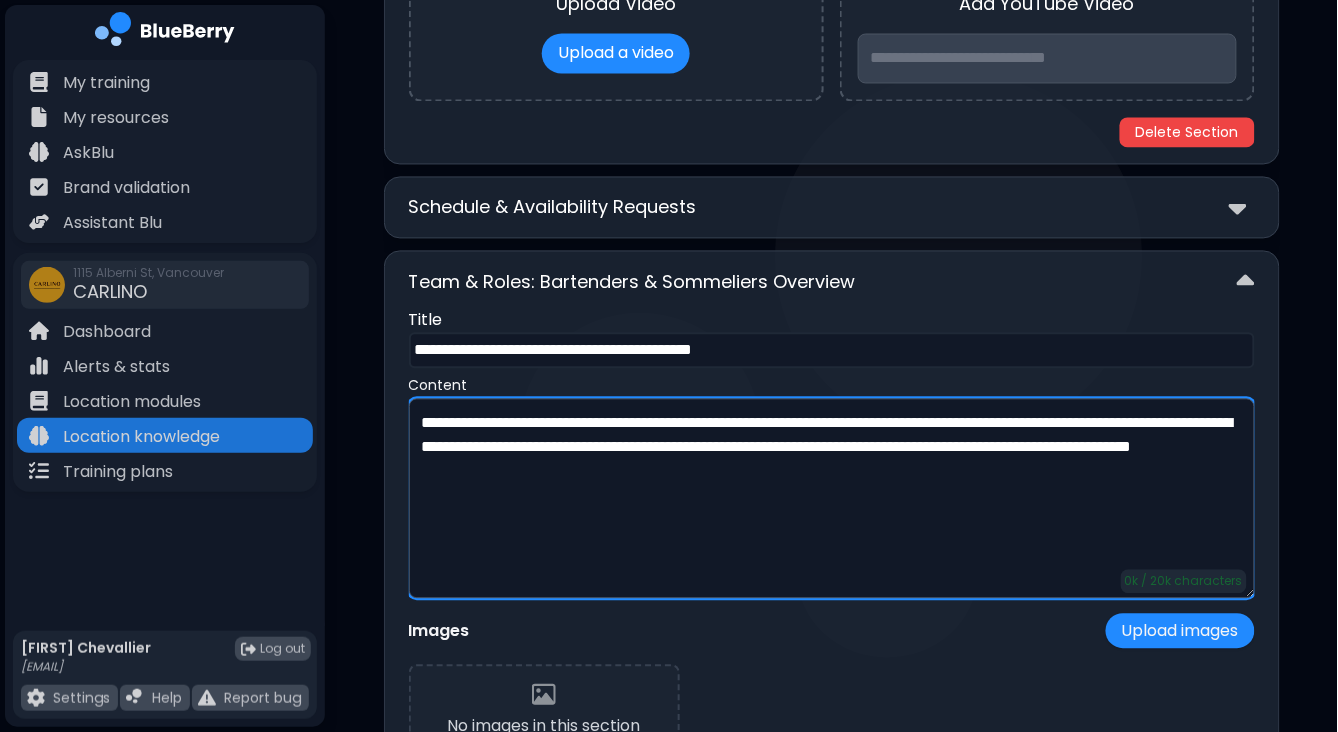 drag, startPoint x: 752, startPoint y: 399, endPoint x: 422, endPoint y: 388, distance: 330.1833 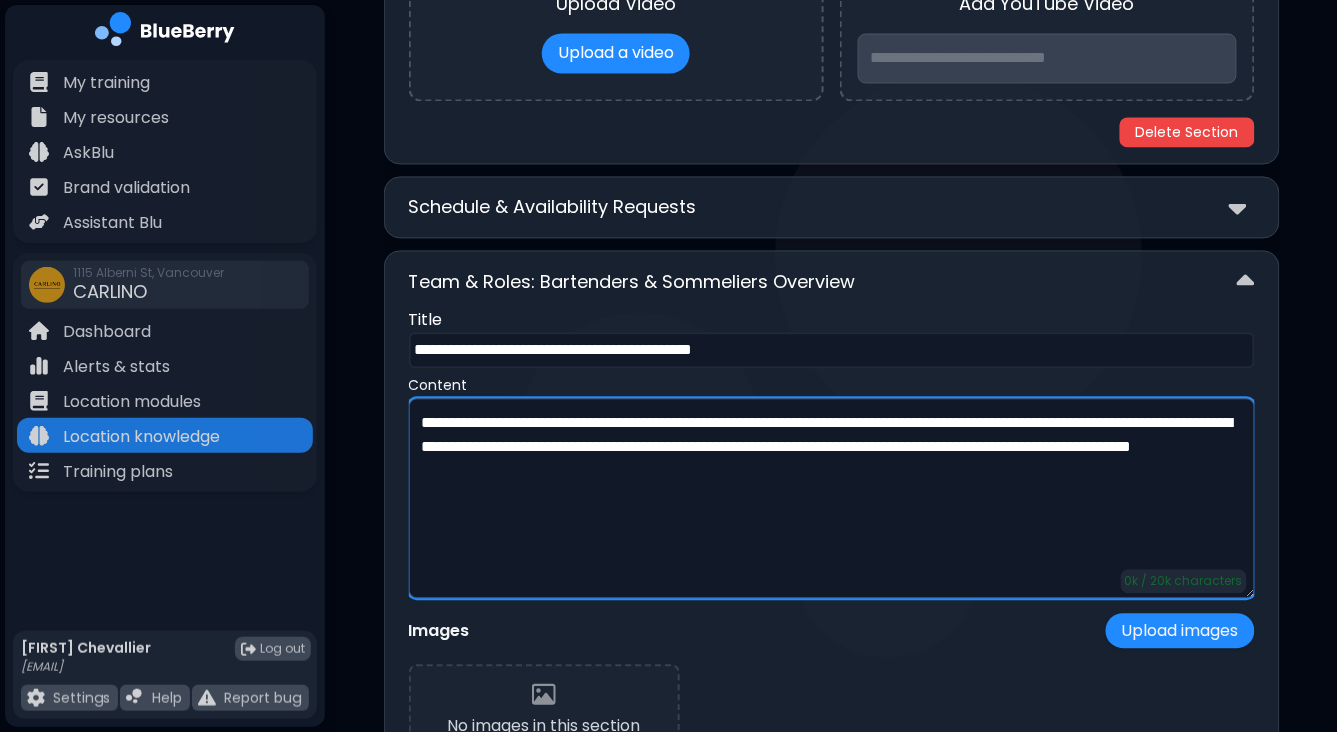 click on "**********" at bounding box center (832, 499) 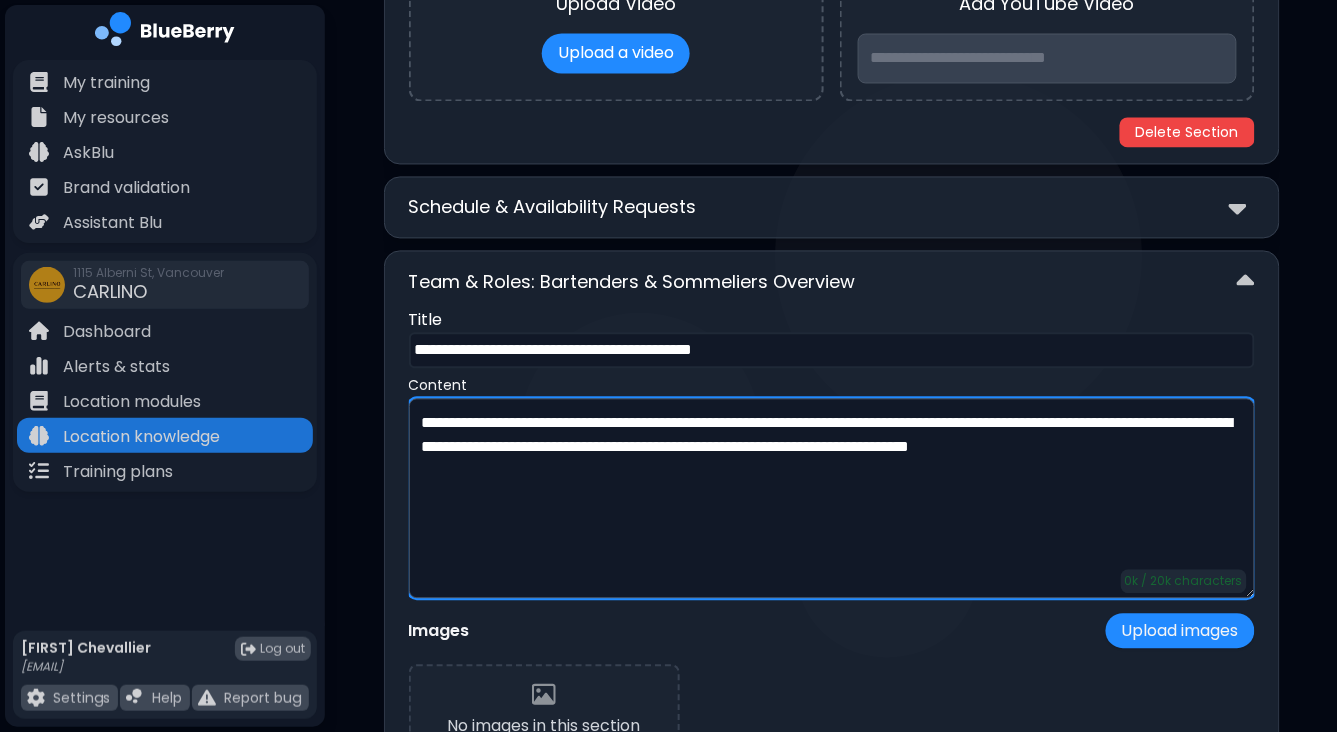 type on "**********" 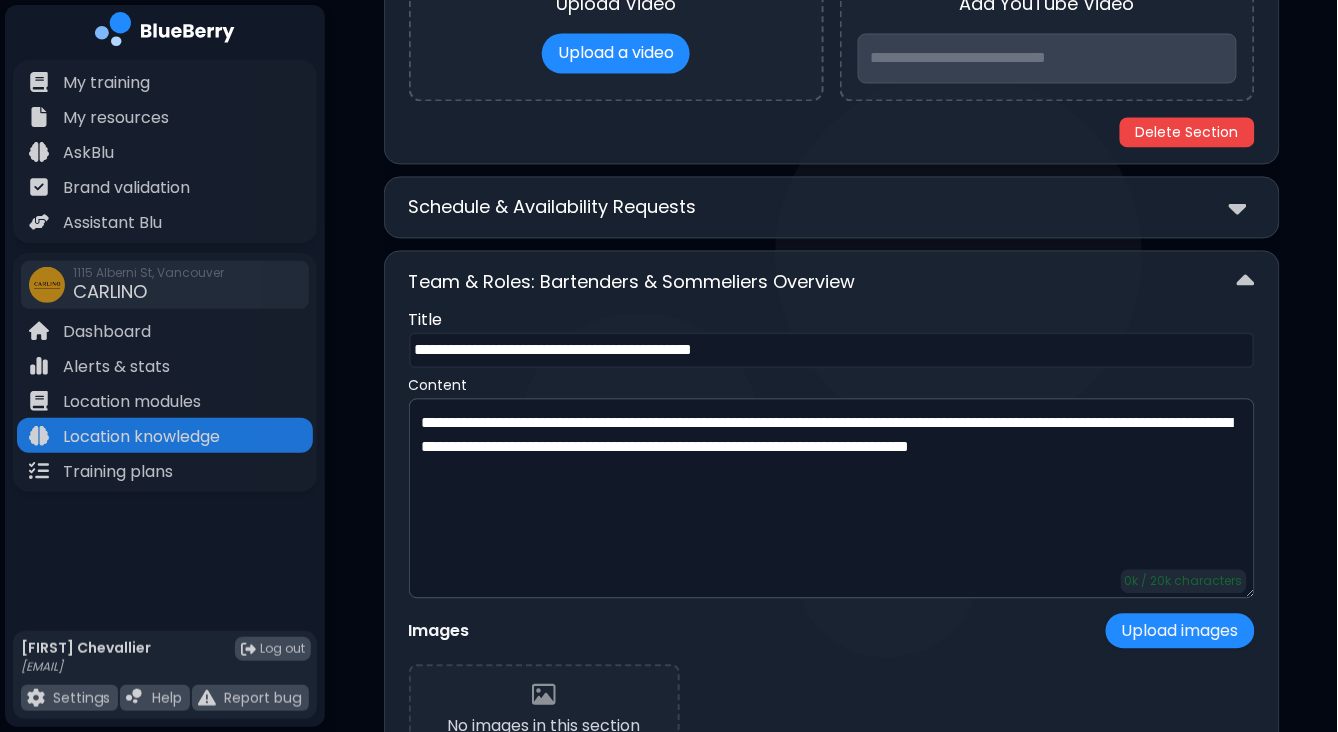 click on "Team & Roles: Bartenders & Sommeliers Overview" at bounding box center (832, 282) 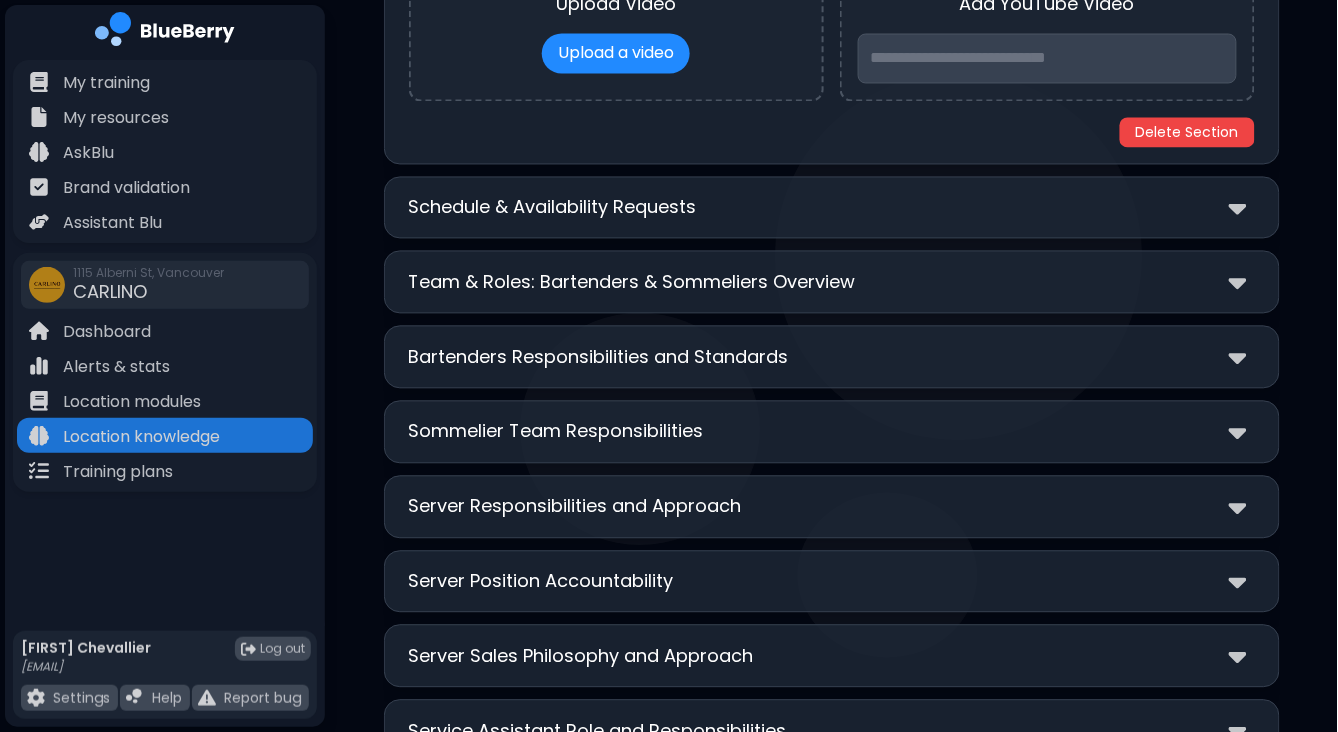 click on "Team & Roles: Bartenders & Sommeliers Overview" at bounding box center [632, 283] 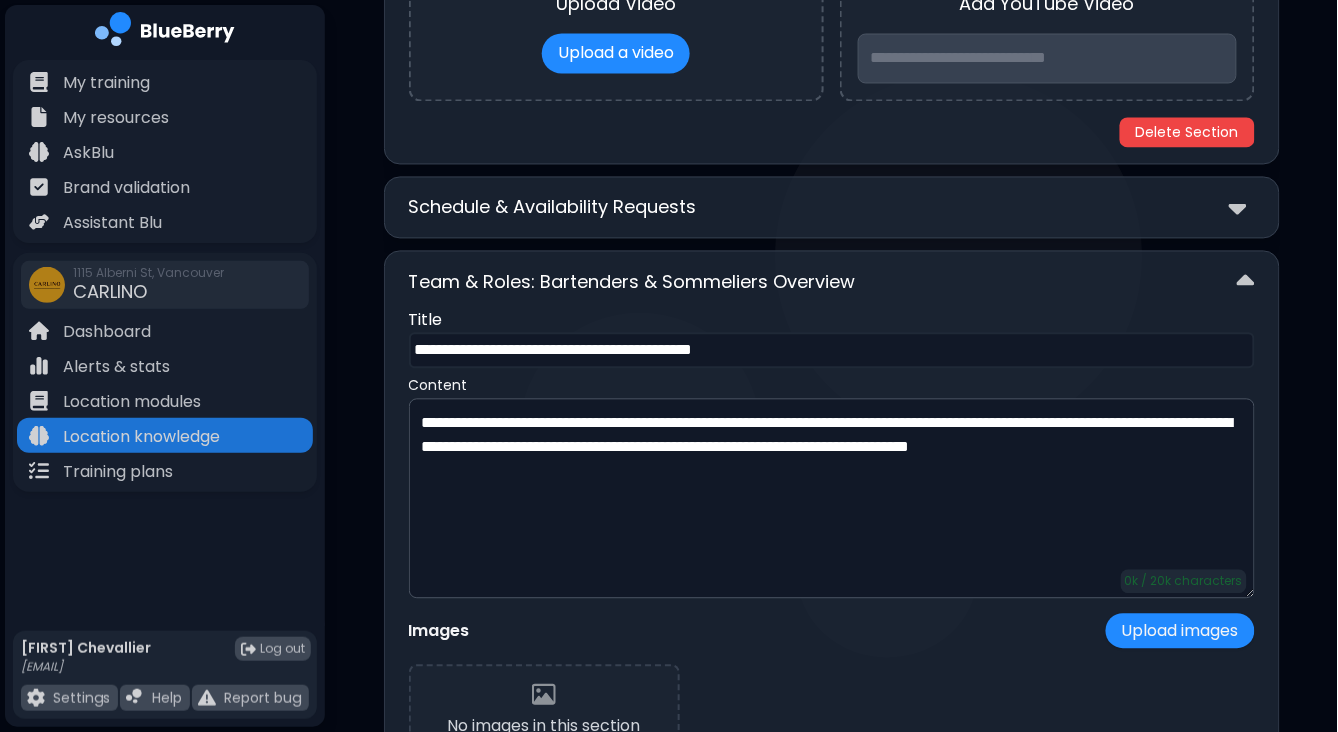 click on "Team & Roles: Bartenders & Sommeliers Overview" at bounding box center [632, 283] 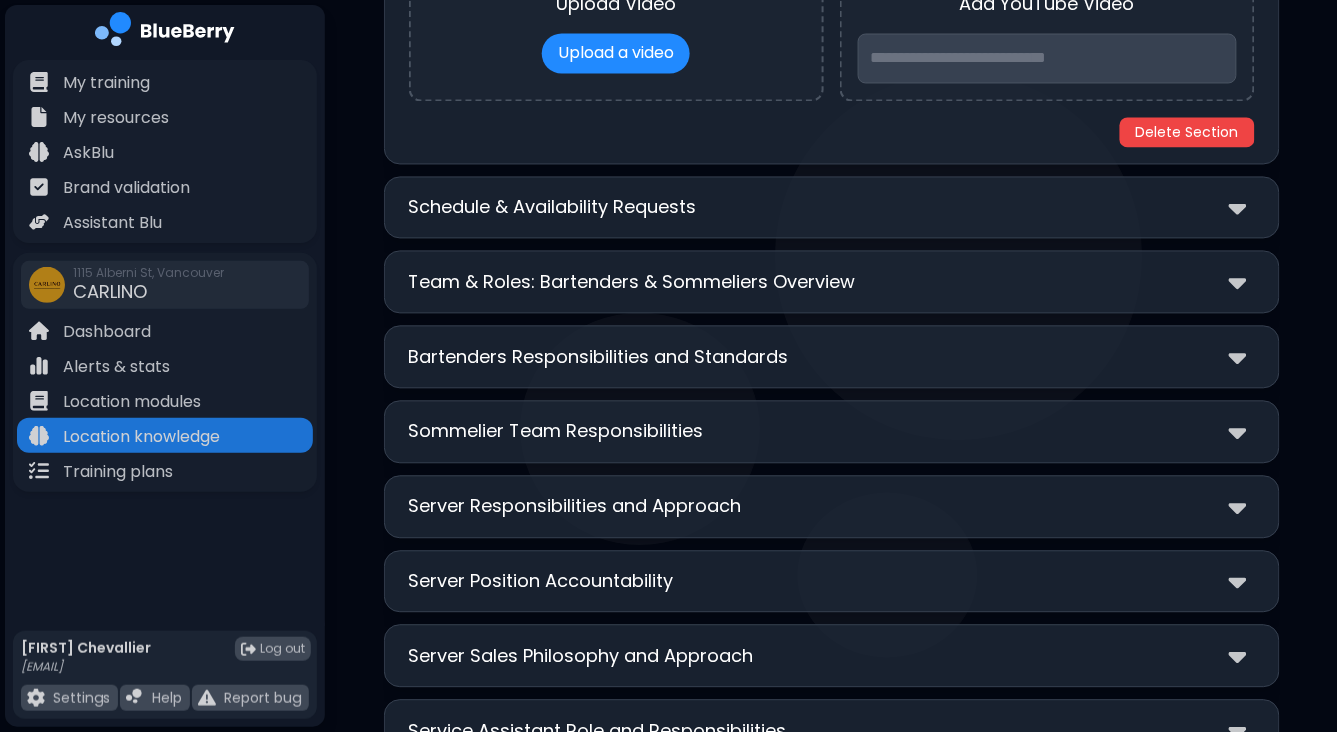 click on "Team & Roles: Bartenders & Sommeliers Overview" at bounding box center (632, 283) 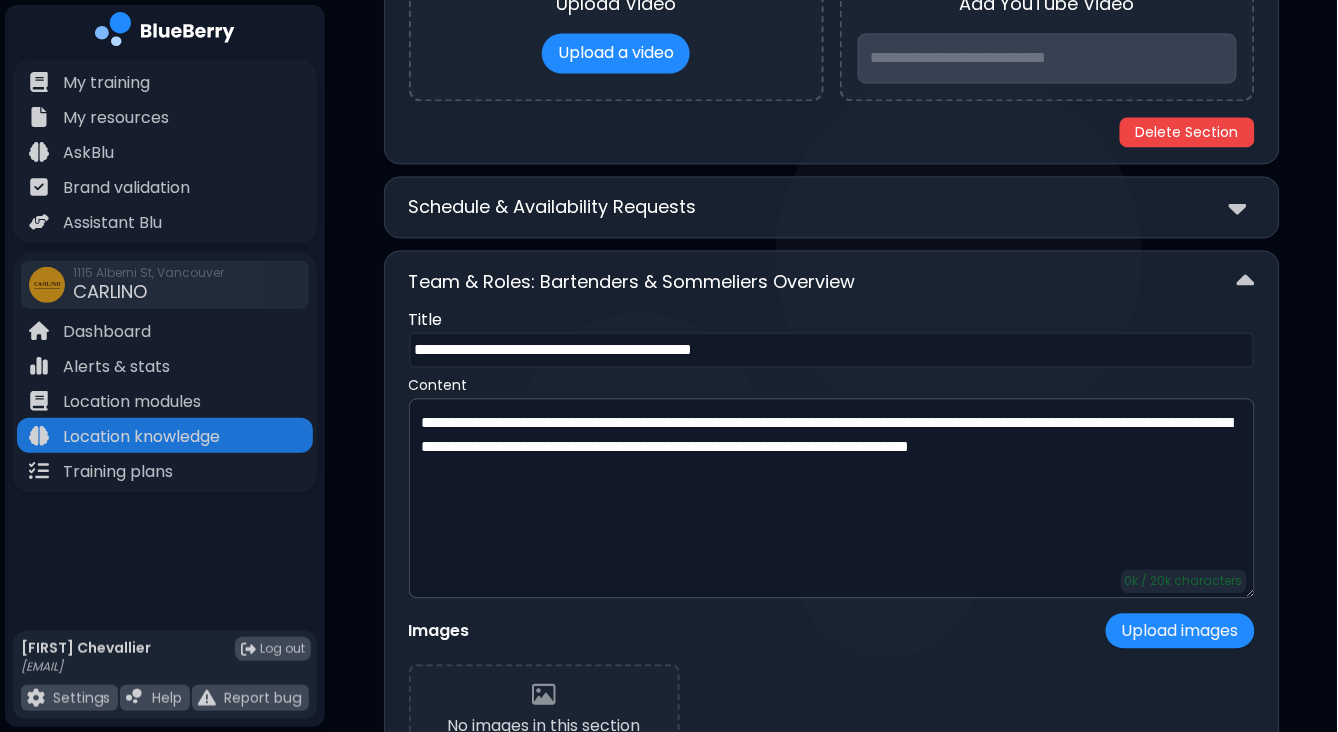 click on "Team & Roles: Bartenders & Sommeliers Overview" at bounding box center [832, 282] 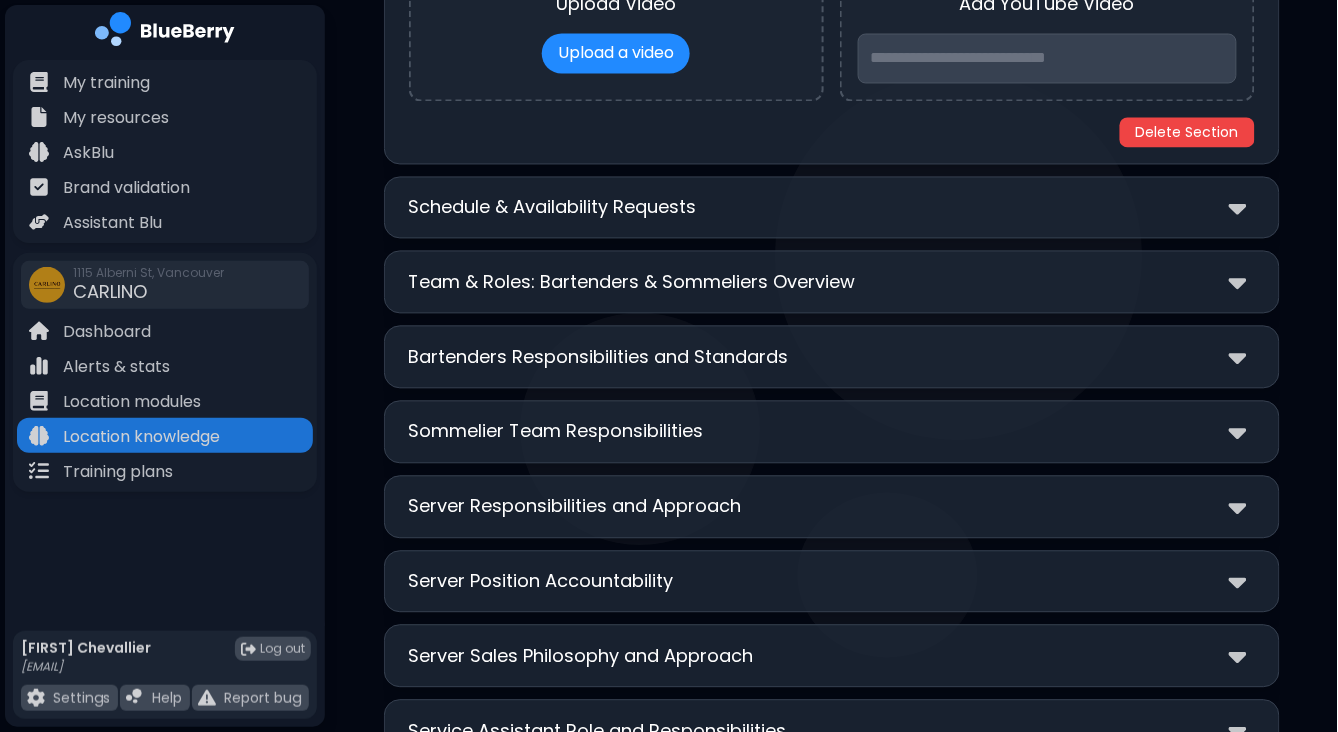 click on "Bartenders Responsibilities and Standards" at bounding box center (599, 358) 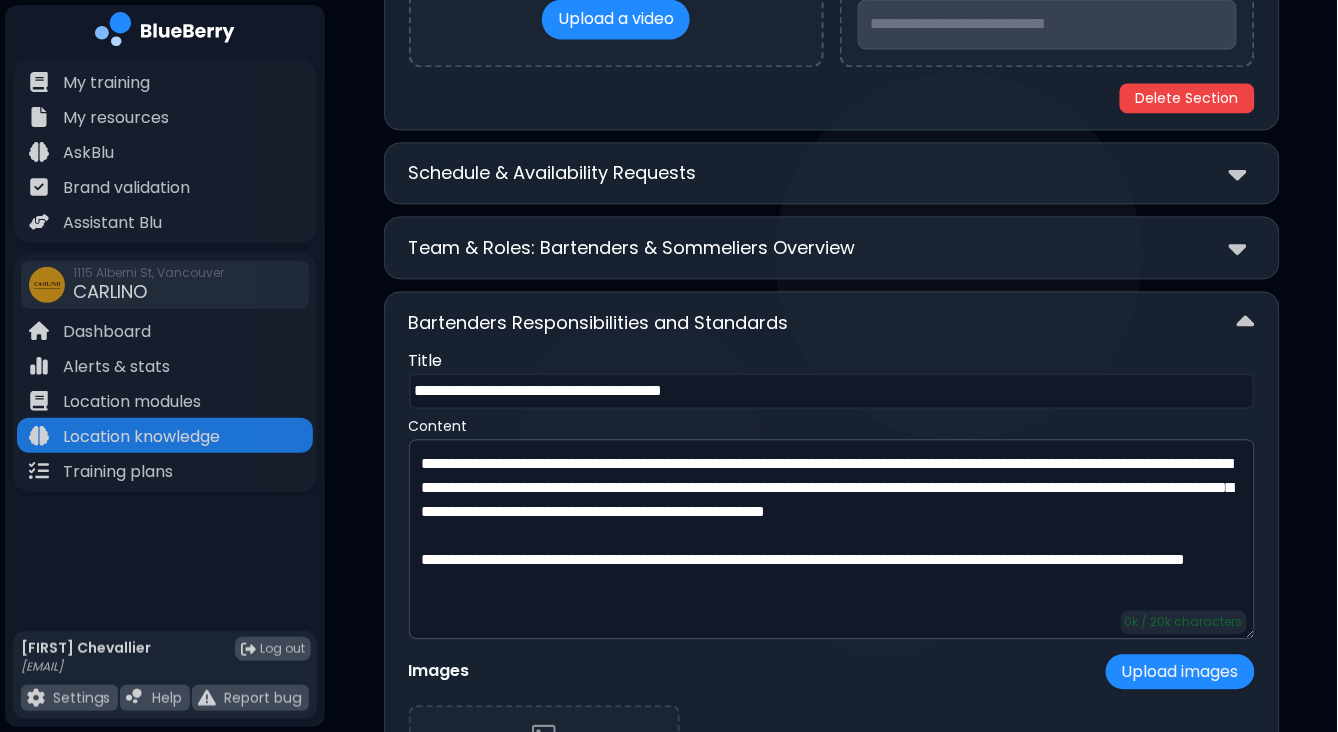 scroll, scrollTop: 4829, scrollLeft: 0, axis: vertical 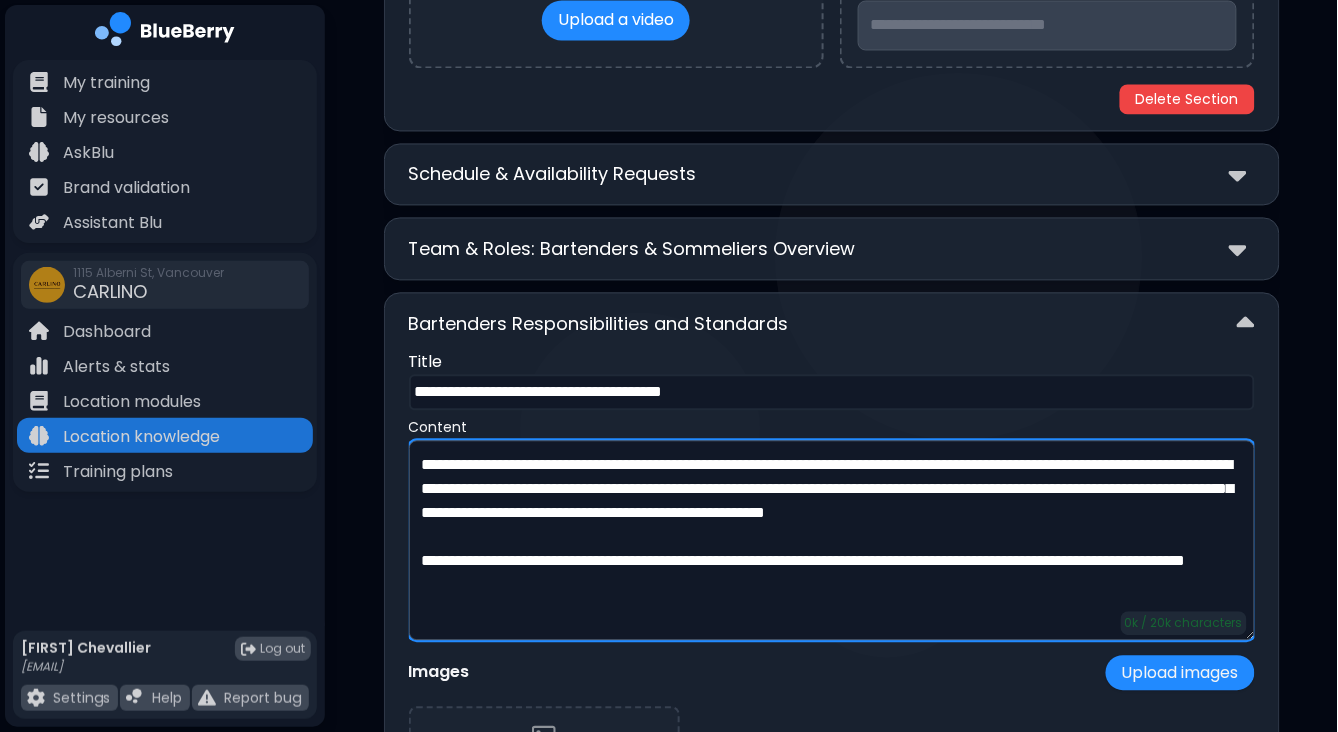 click on "**********" at bounding box center [832, 541] 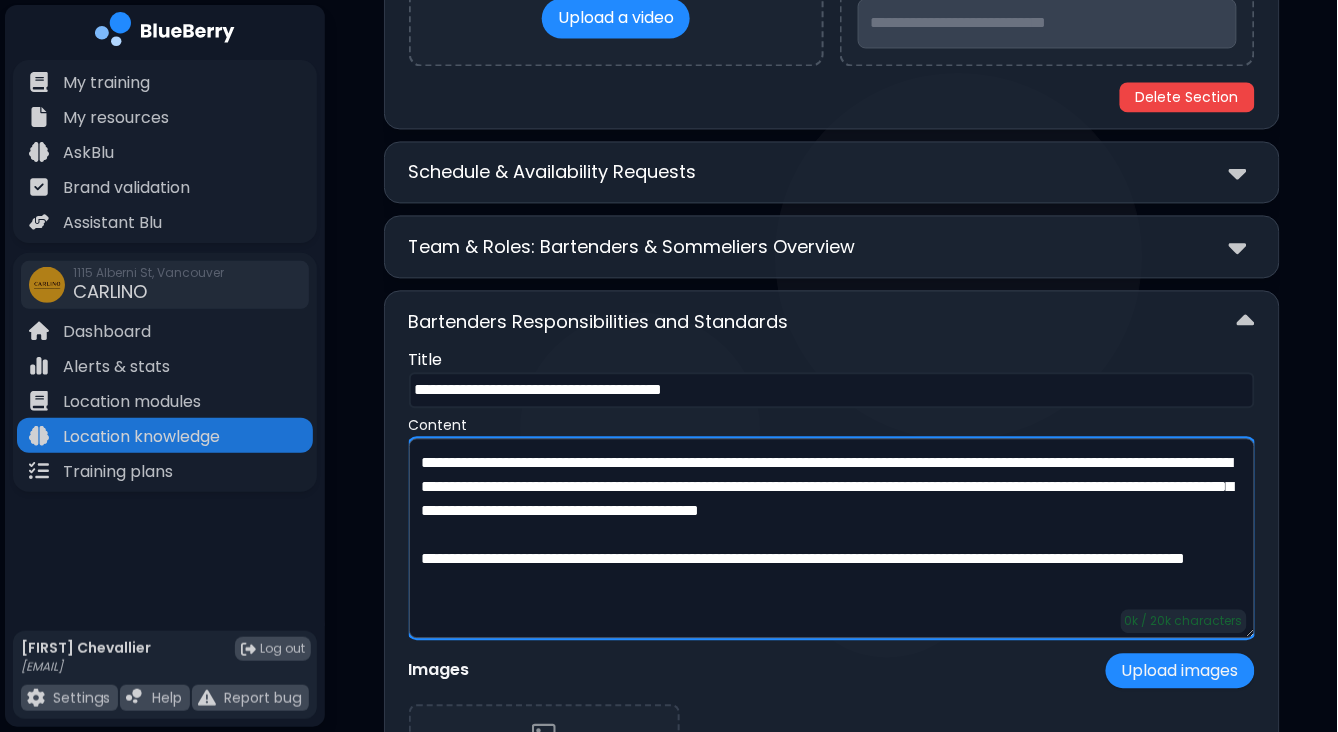 scroll, scrollTop: 4830, scrollLeft: 0, axis: vertical 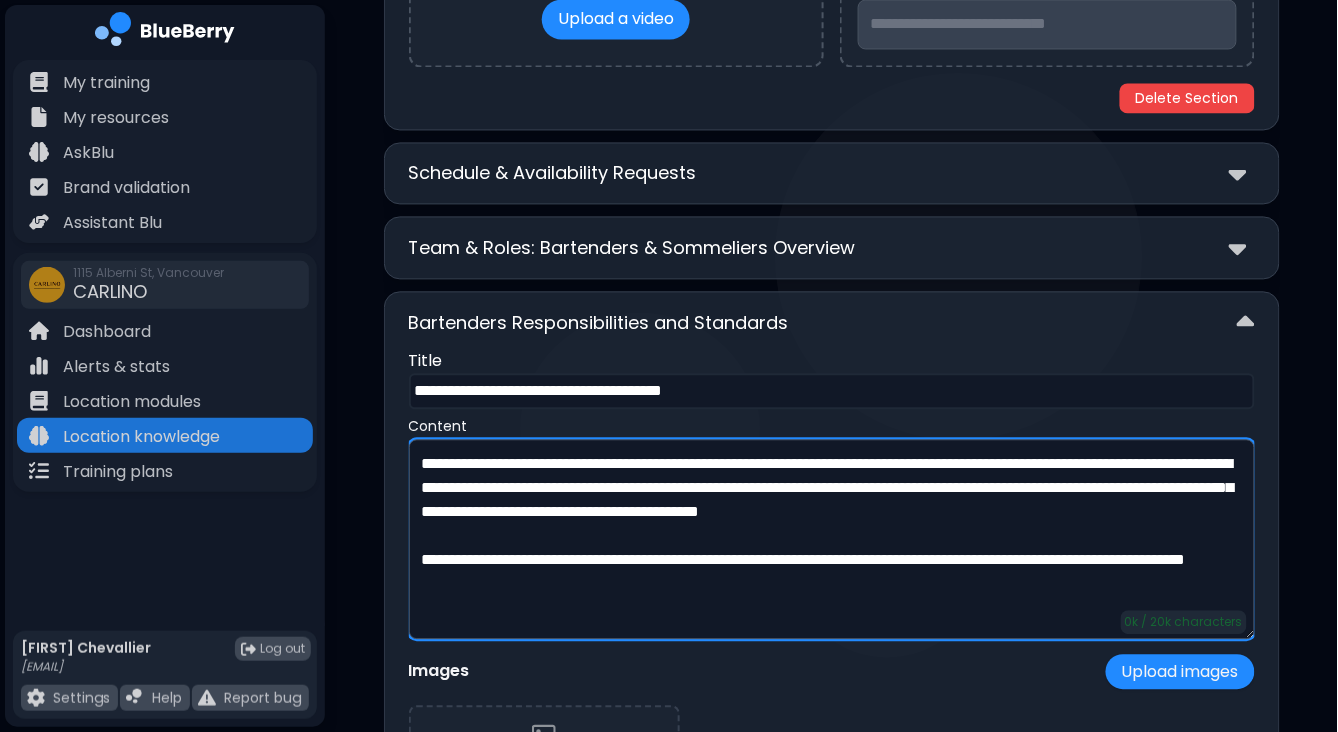 type on "**********" 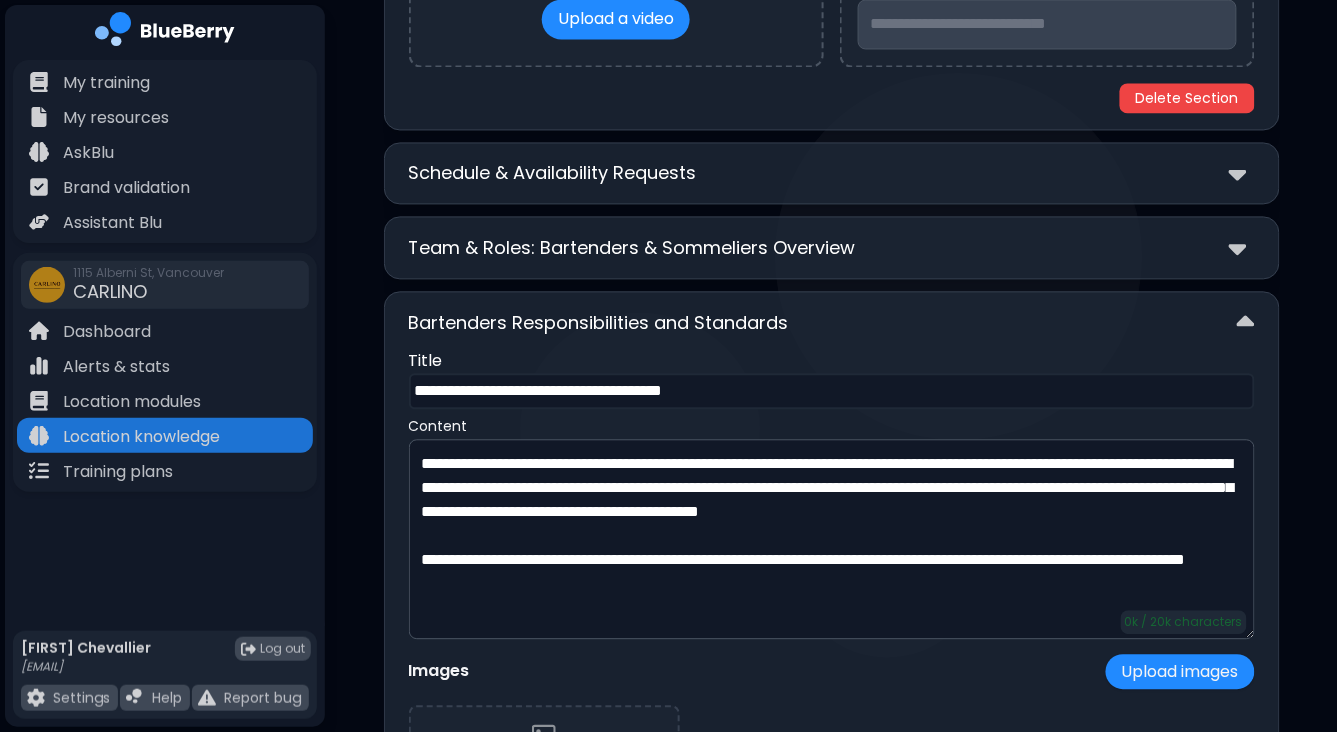 click on "Bartenders Responsibilities and Standards" at bounding box center (832, 323) 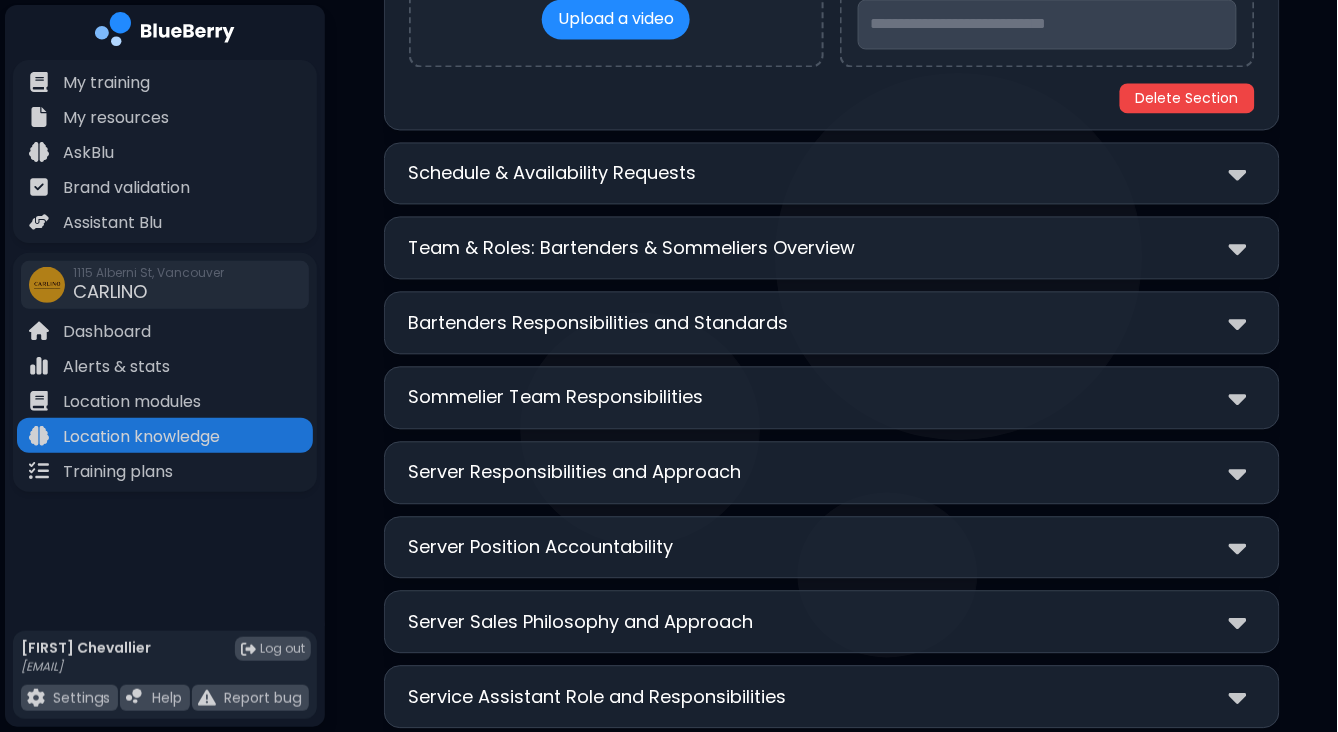 click on "Team & Roles: Bartenders & Sommeliers Overview" at bounding box center (632, 249) 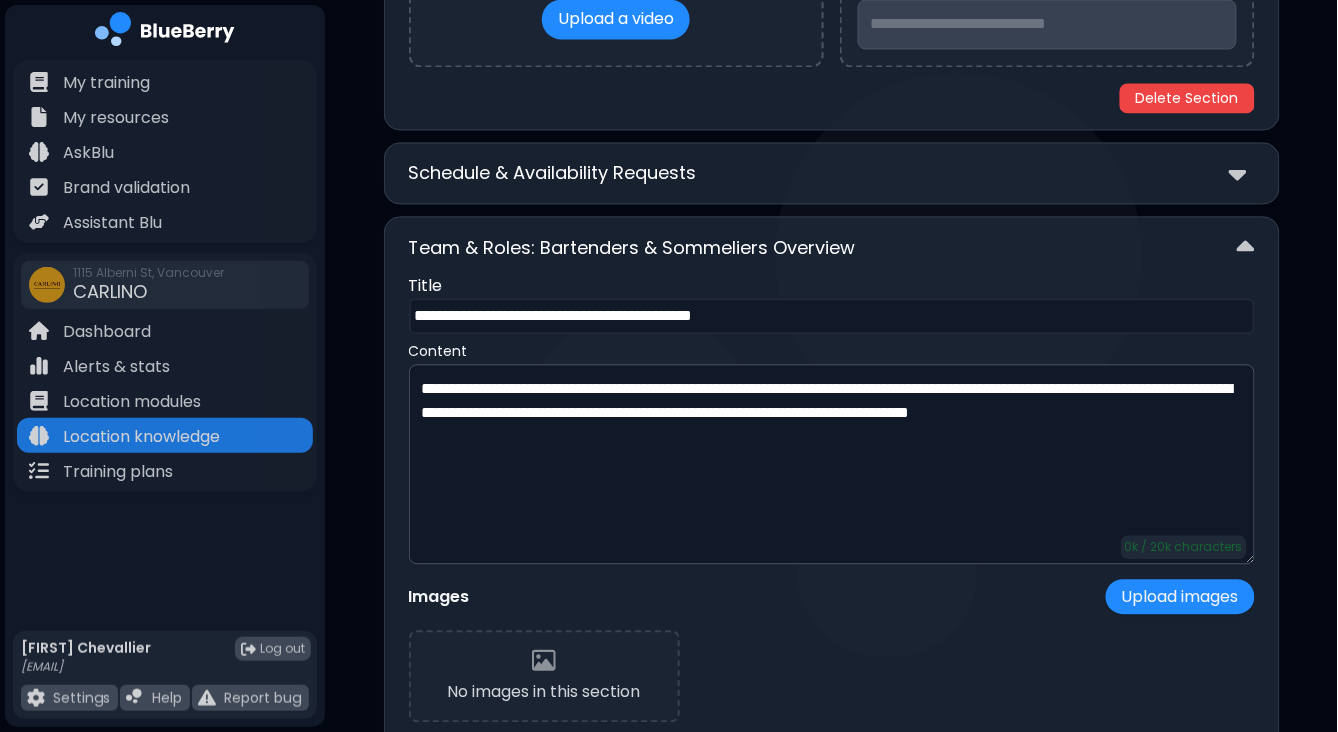 click on "Team & Roles: Bartenders & Sommeliers Overview" at bounding box center (832, 248) 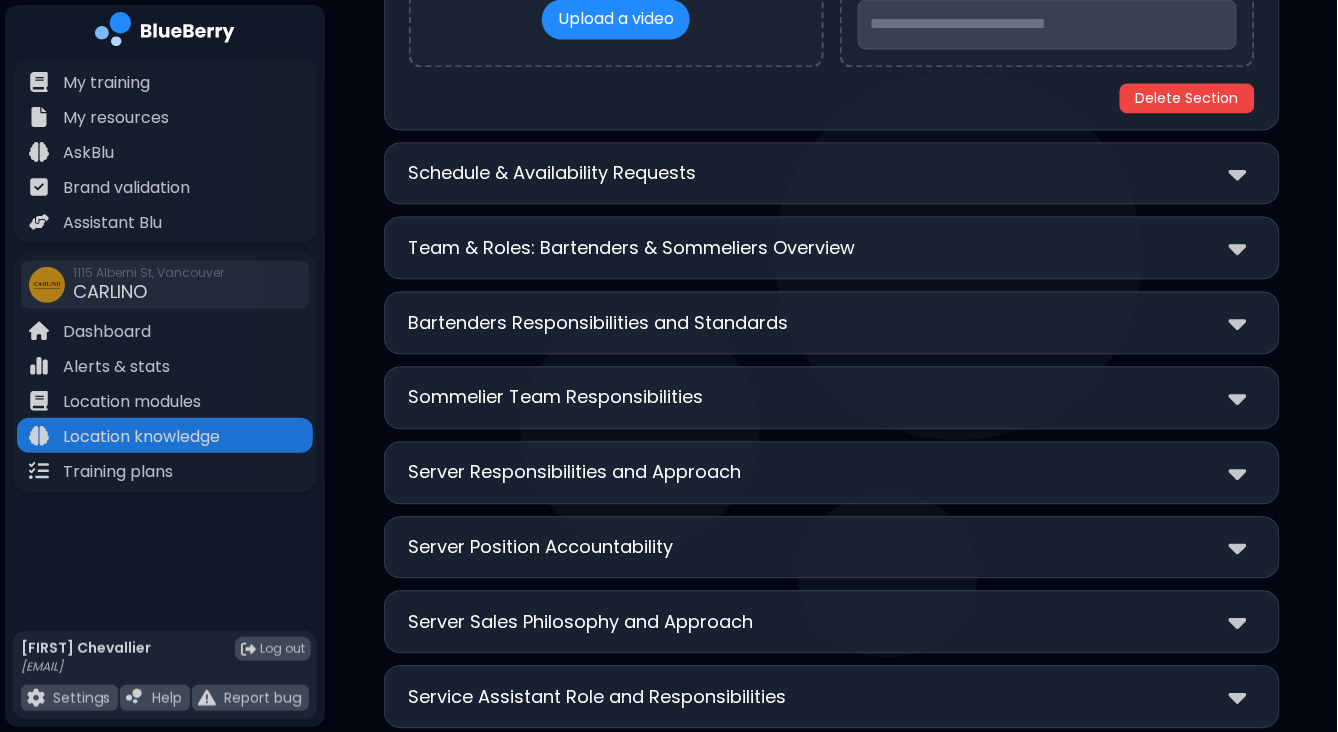 click on "Team & Roles: Bartenders & Sommeliers Overview" at bounding box center (632, 249) 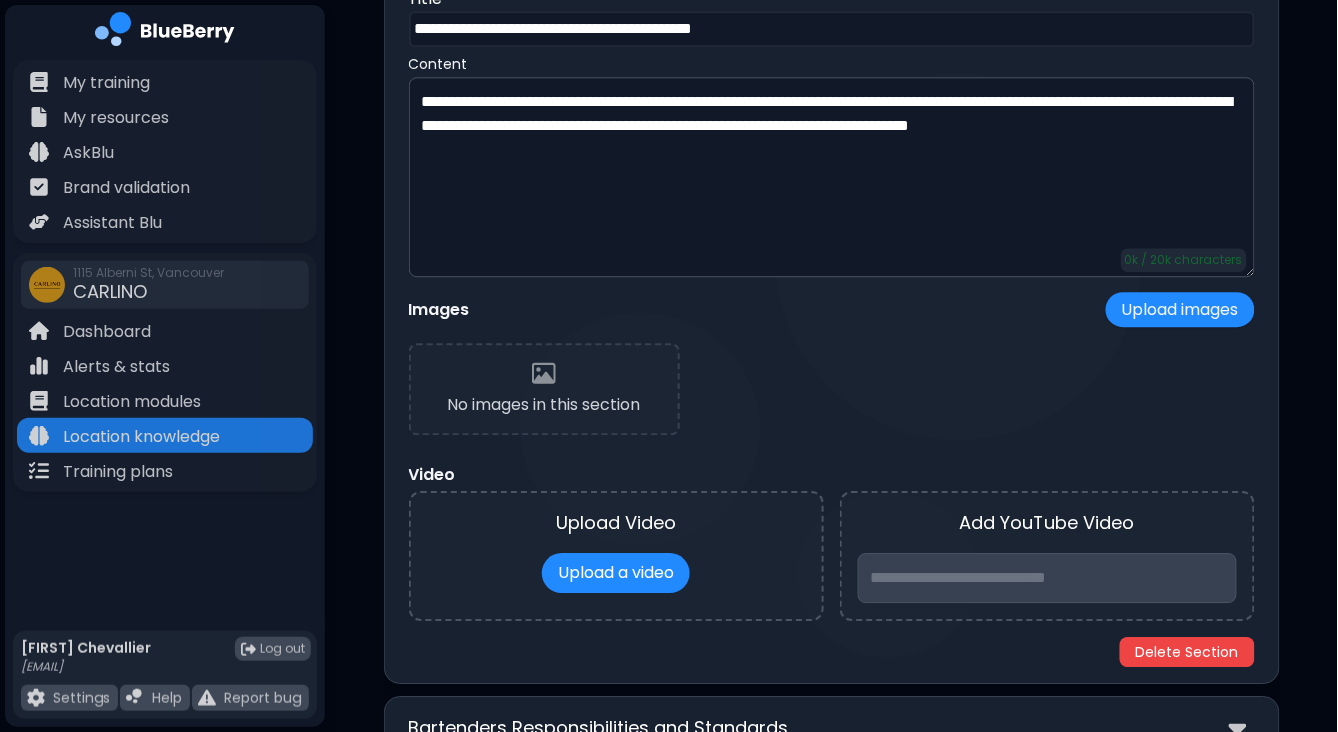 scroll, scrollTop: 5127, scrollLeft: 0, axis: vertical 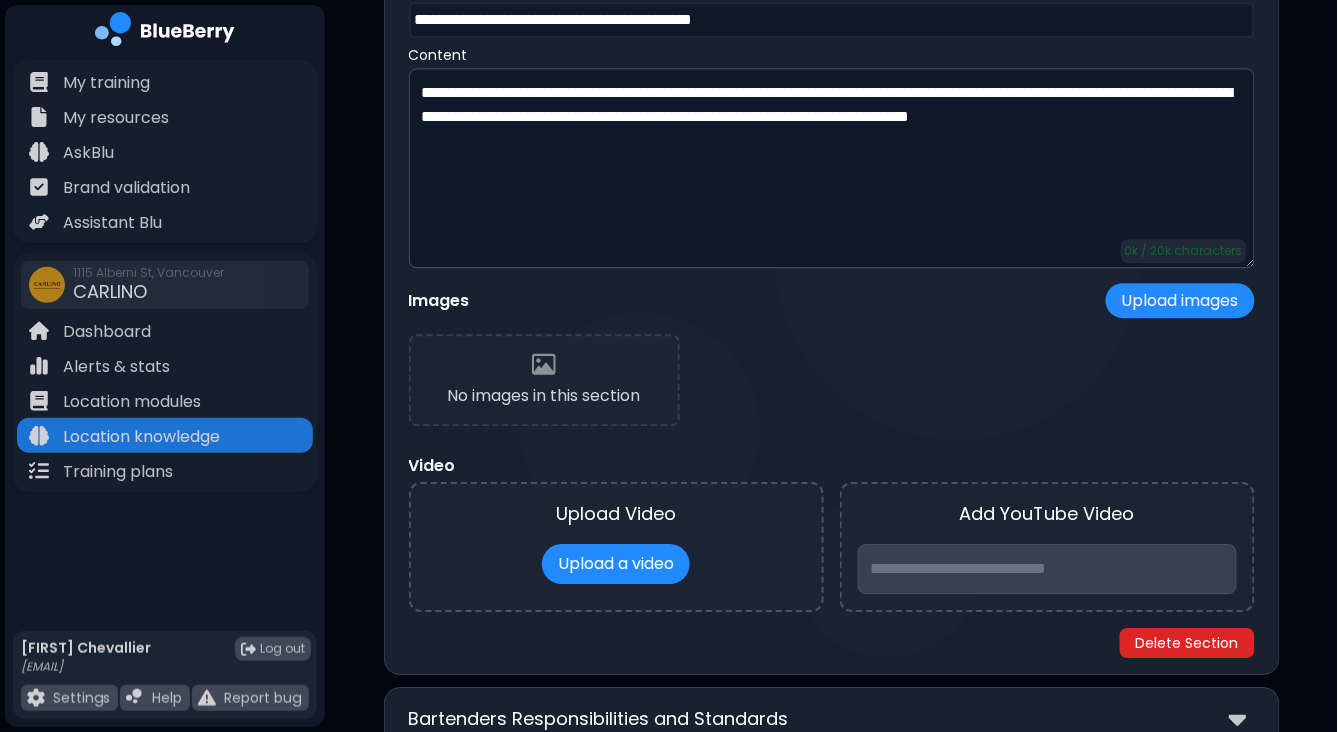 click on "Delete Section" at bounding box center (1187, 643) 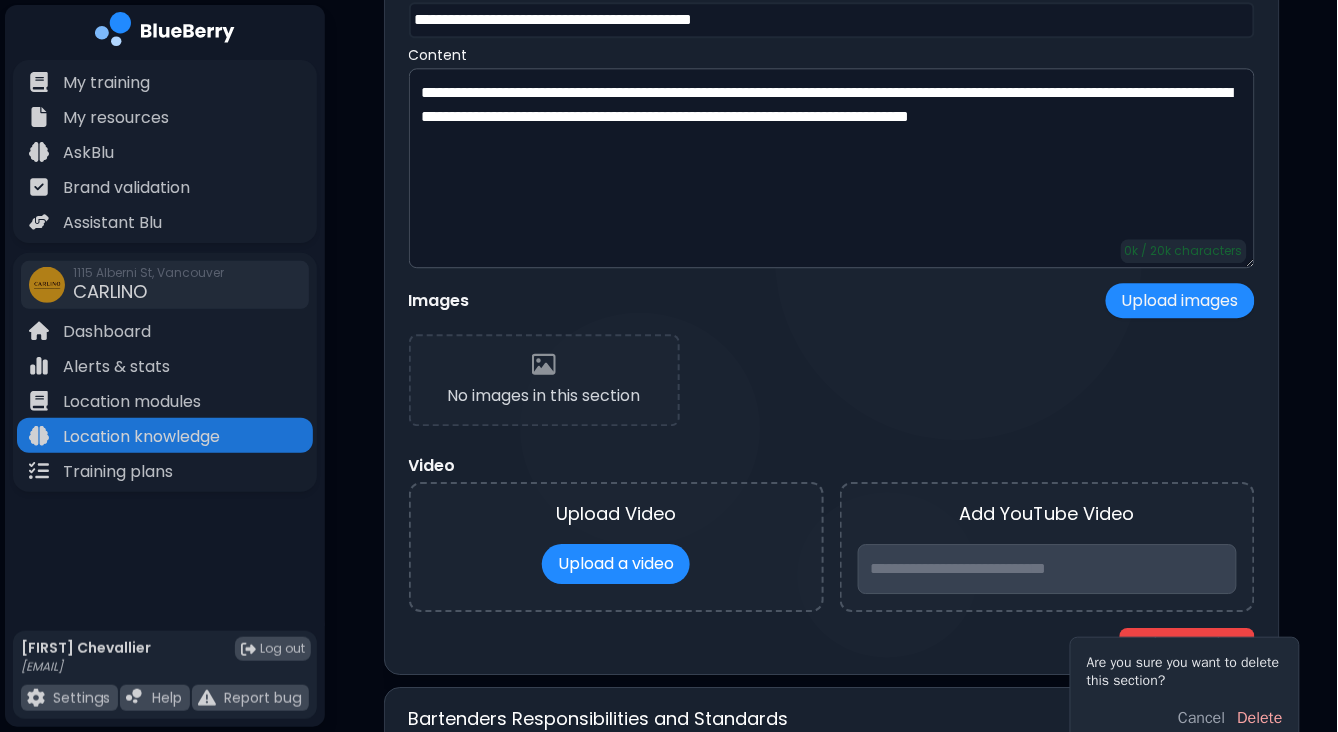 click on "Delete" at bounding box center (1260, 718) 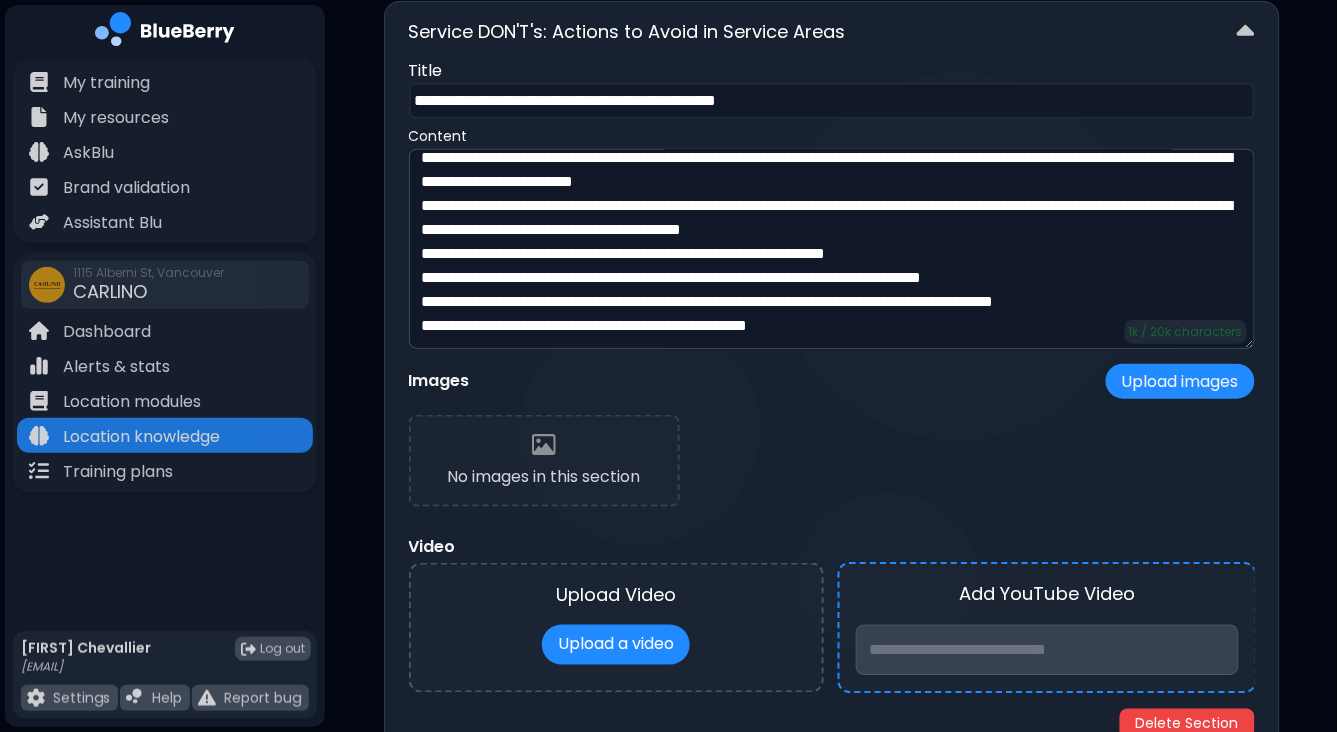 scroll, scrollTop: 4202, scrollLeft: 0, axis: vertical 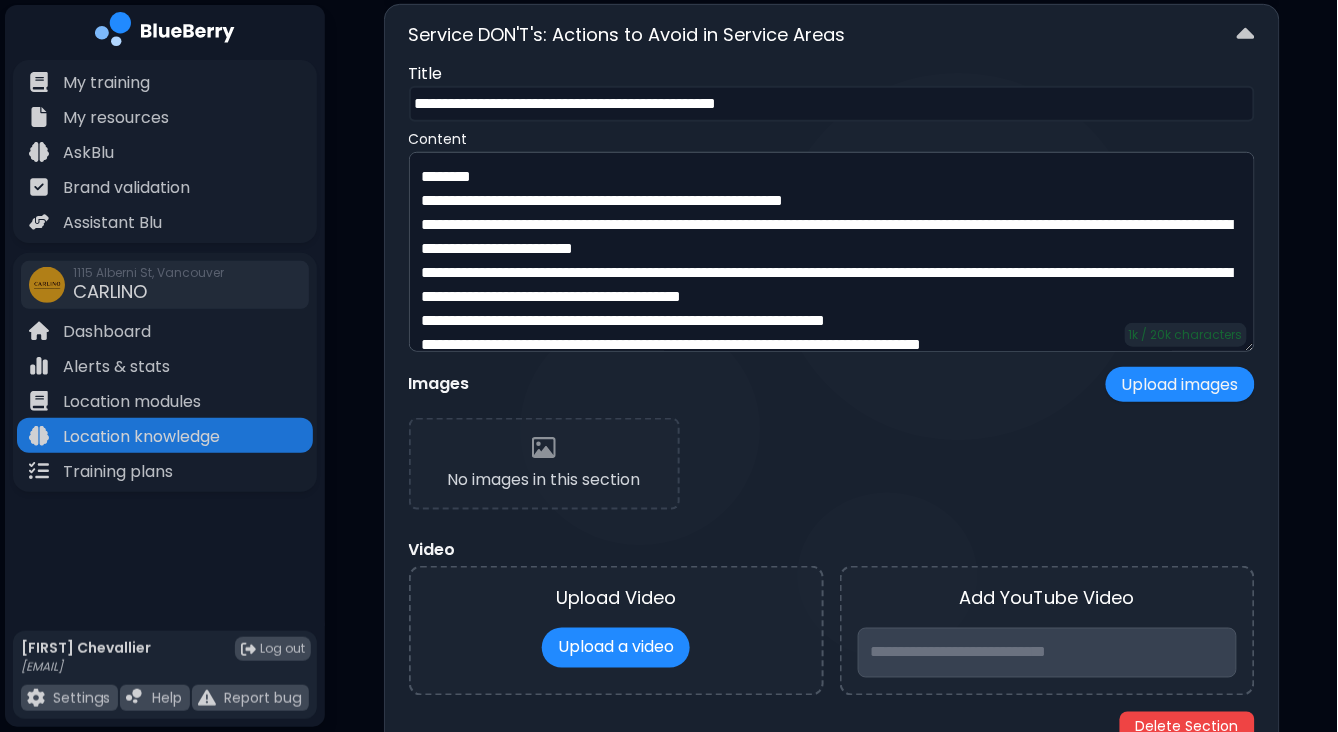click on "Service DON'T's: Actions to Avoid in Service Areas" at bounding box center (832, 35) 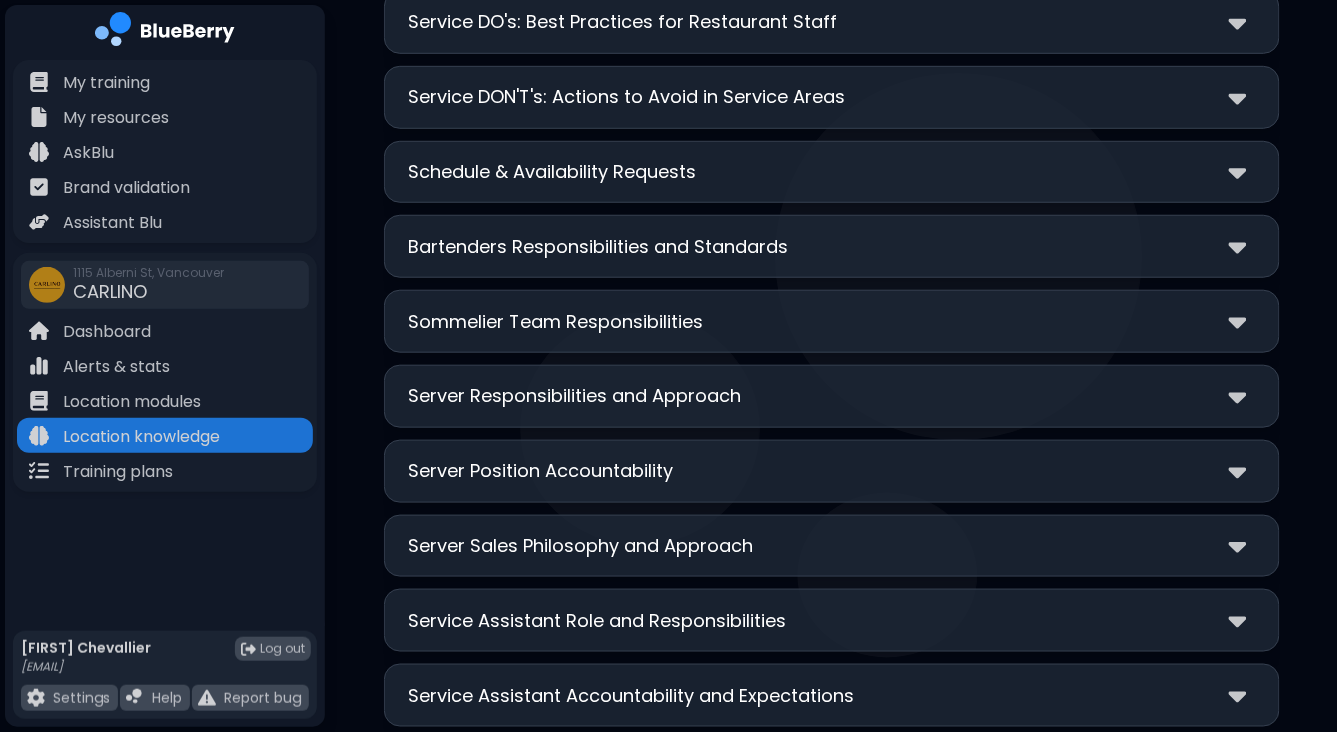 scroll, scrollTop: 4139, scrollLeft: 0, axis: vertical 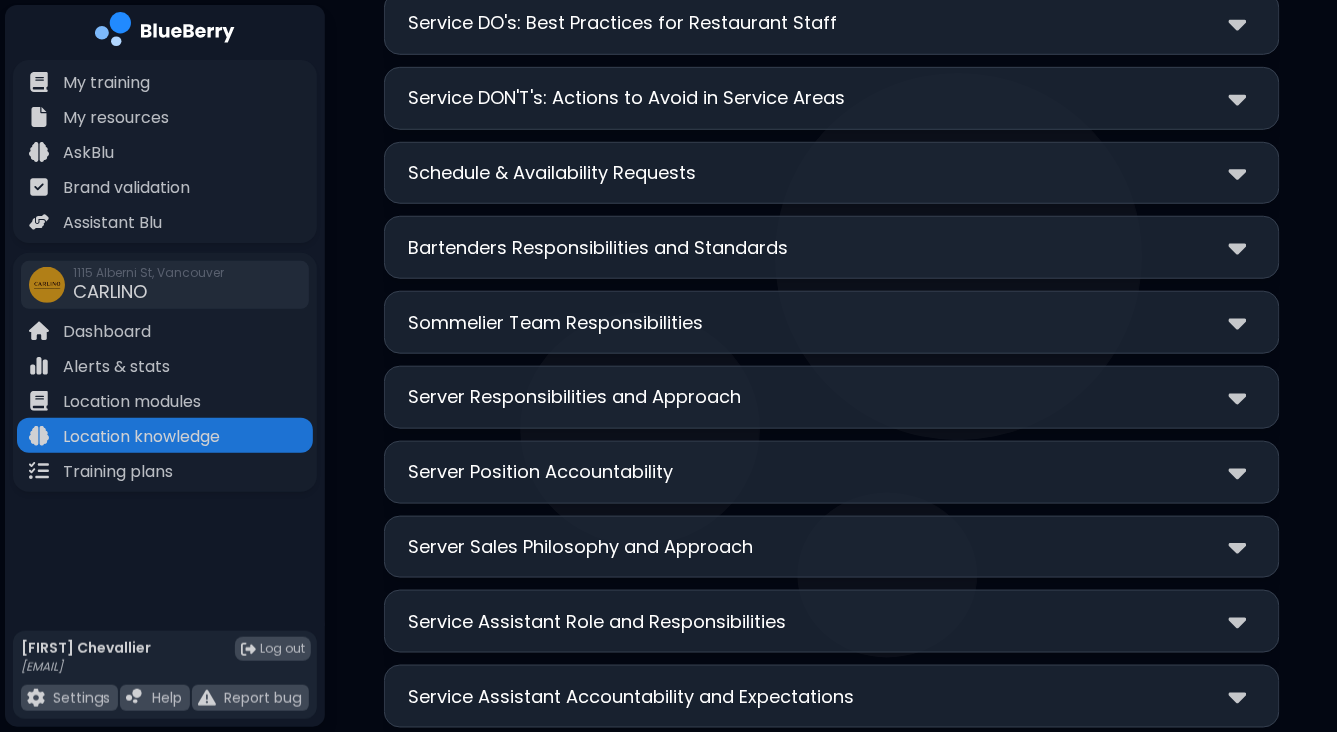 click on "Schedule & Availability Requests" at bounding box center [553, 173] 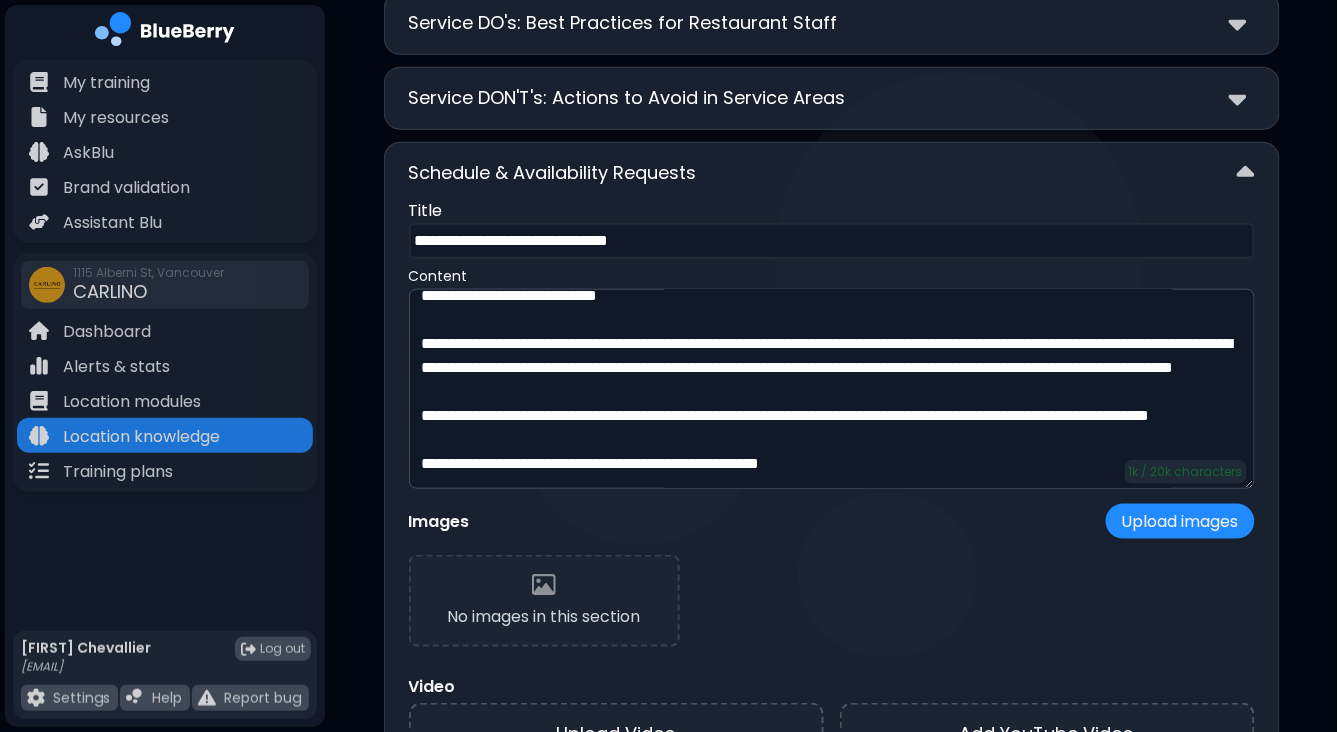 click on "Schedule & Availability Requests" at bounding box center (553, 173) 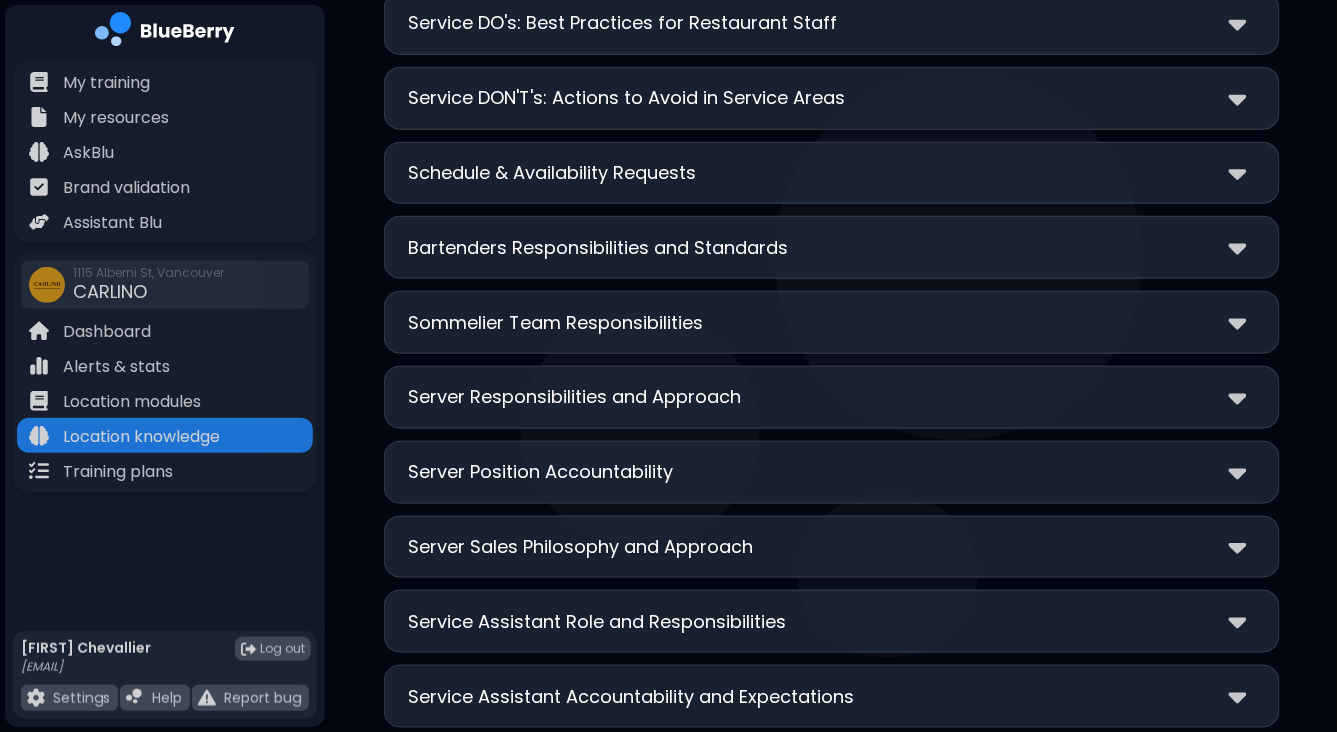 click on "Bartenders Responsibilities and Standards" at bounding box center (599, 248) 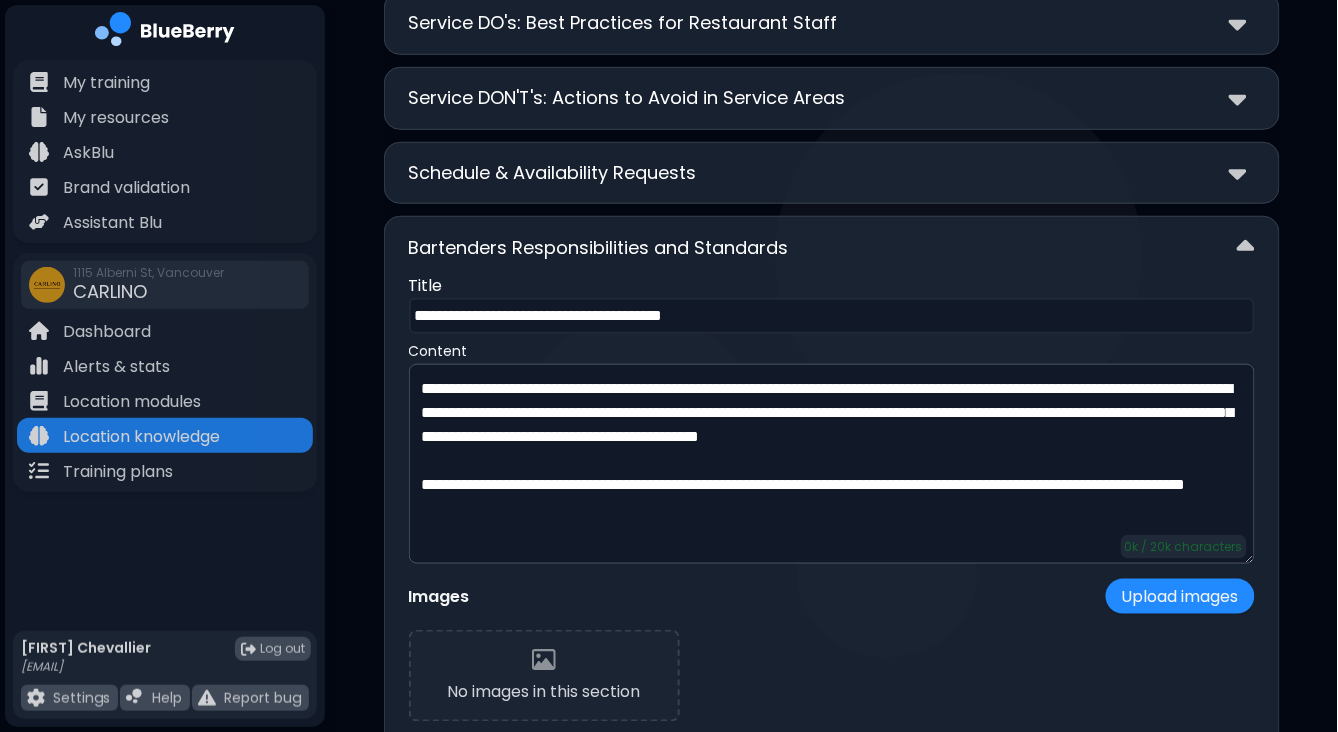 click on "Bartenders Responsibilities and Standards" at bounding box center [832, 247] 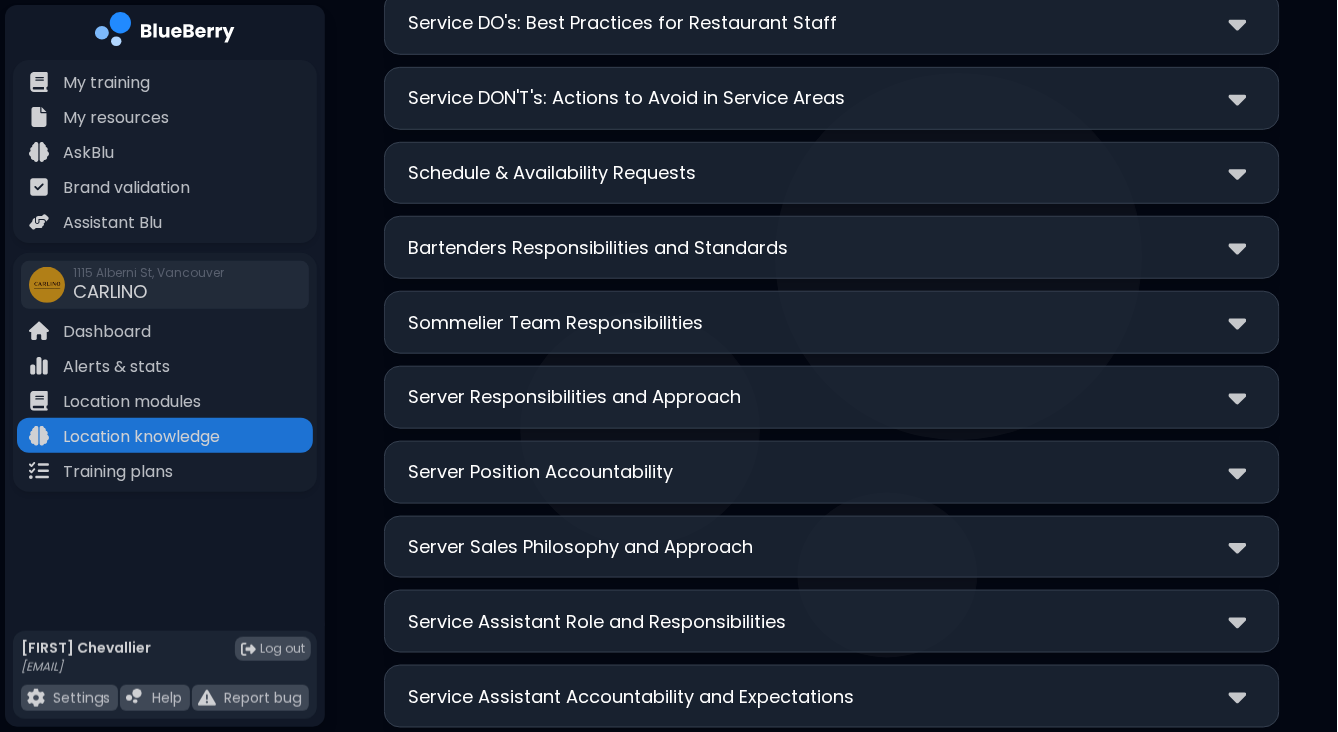 click on "Sommelier Team Responsibilities" at bounding box center [832, 322] 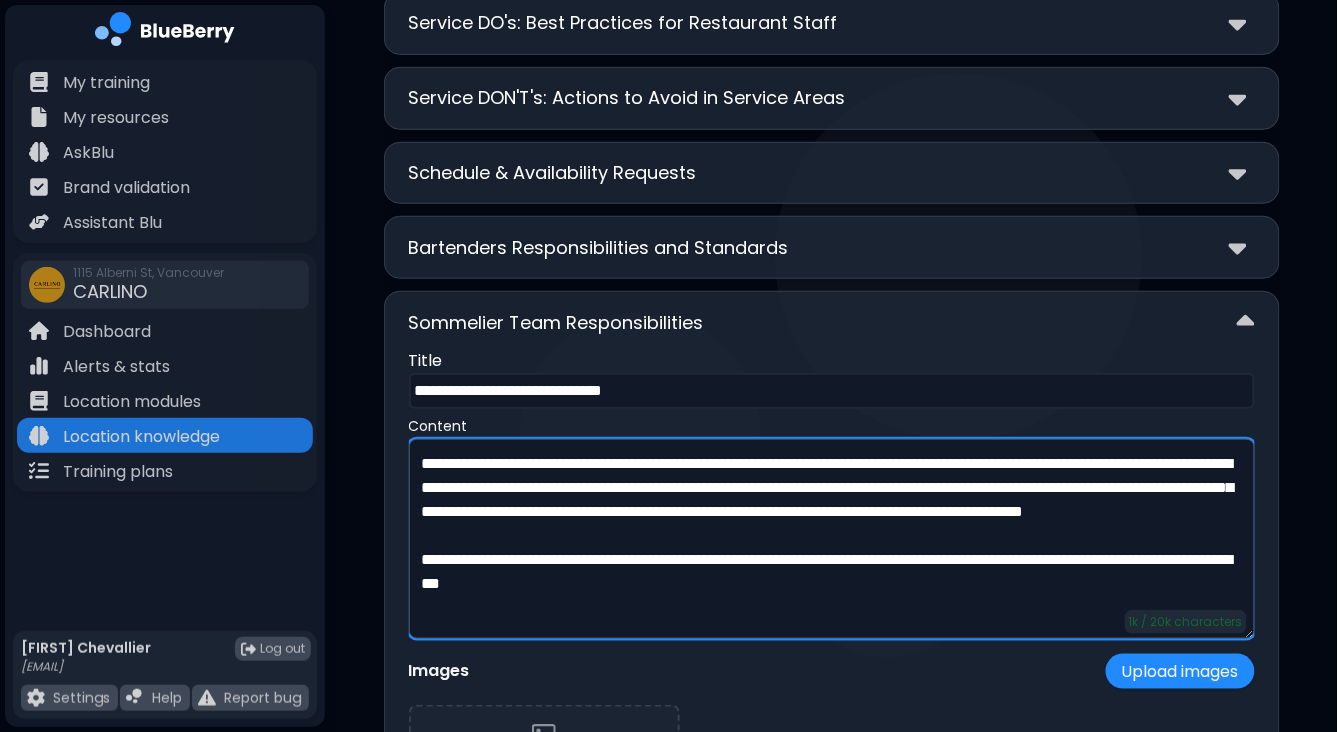 click on "**********" at bounding box center (832, 539) 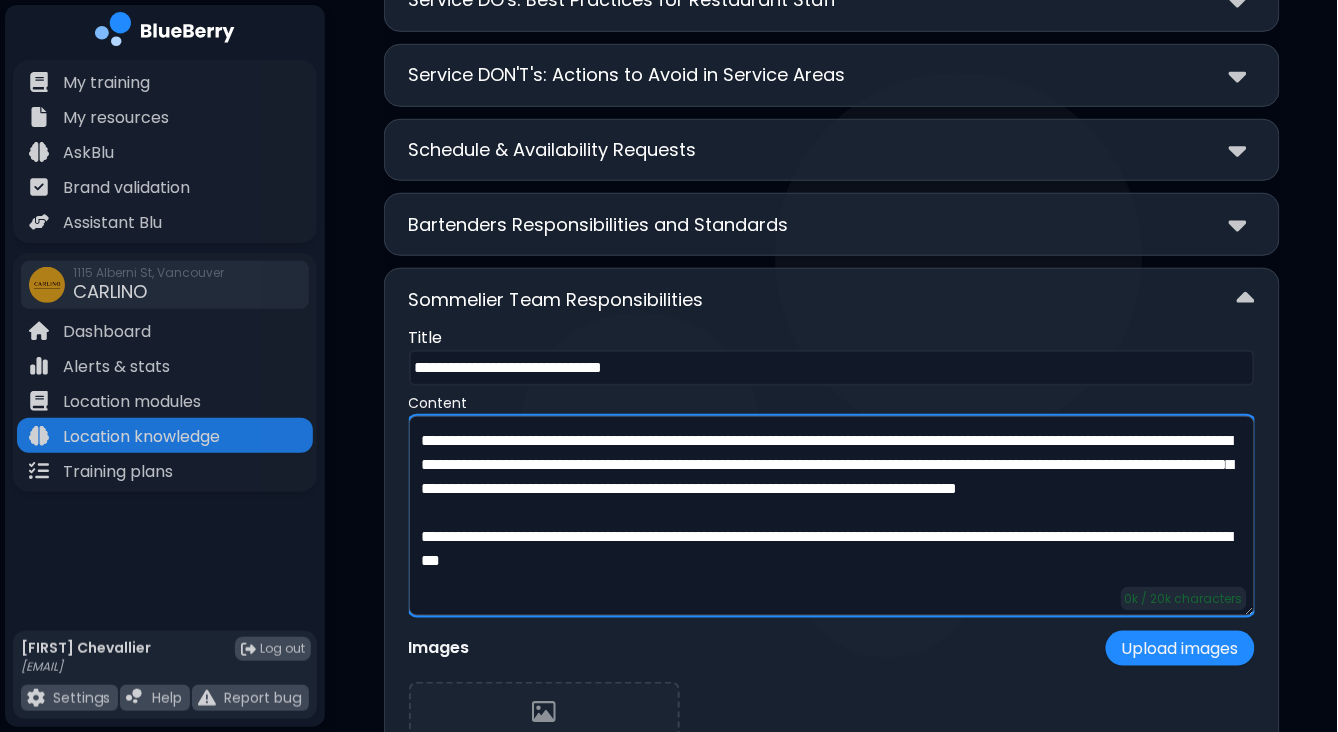 scroll, scrollTop: 4167, scrollLeft: 0, axis: vertical 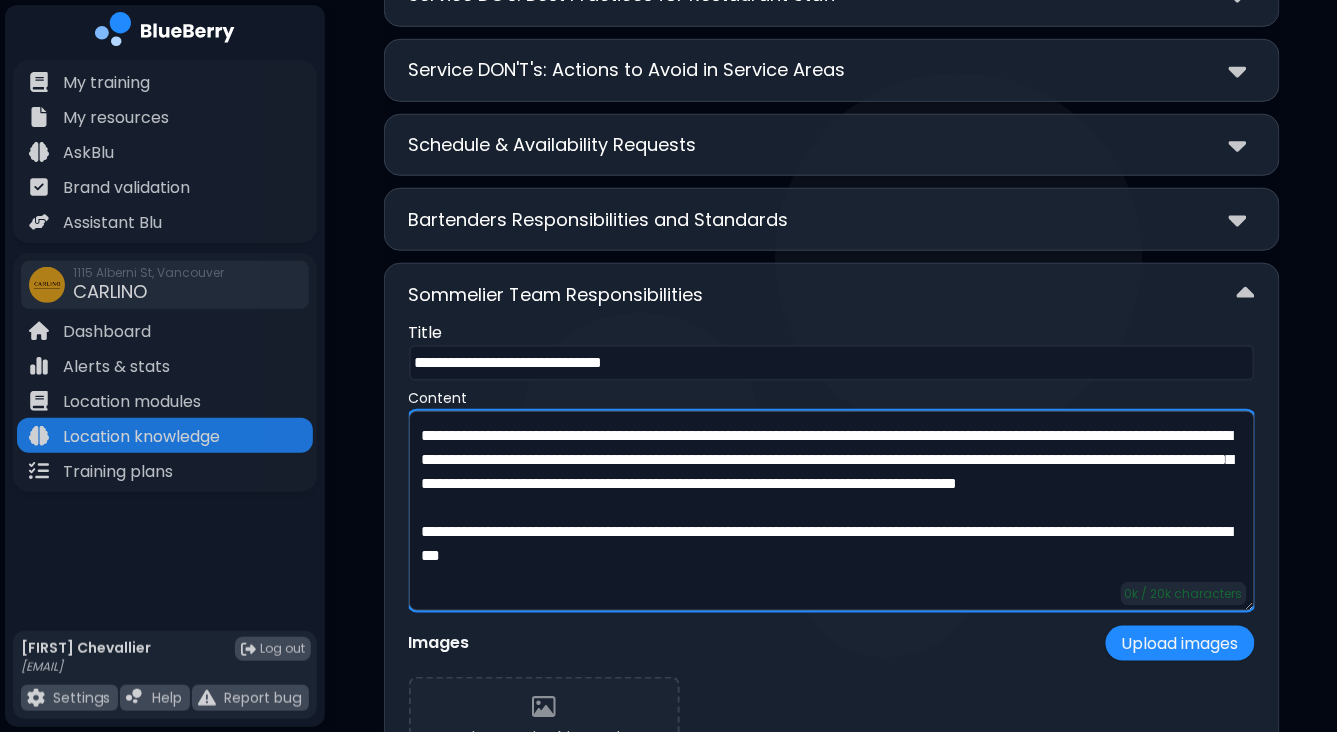 type on "**********" 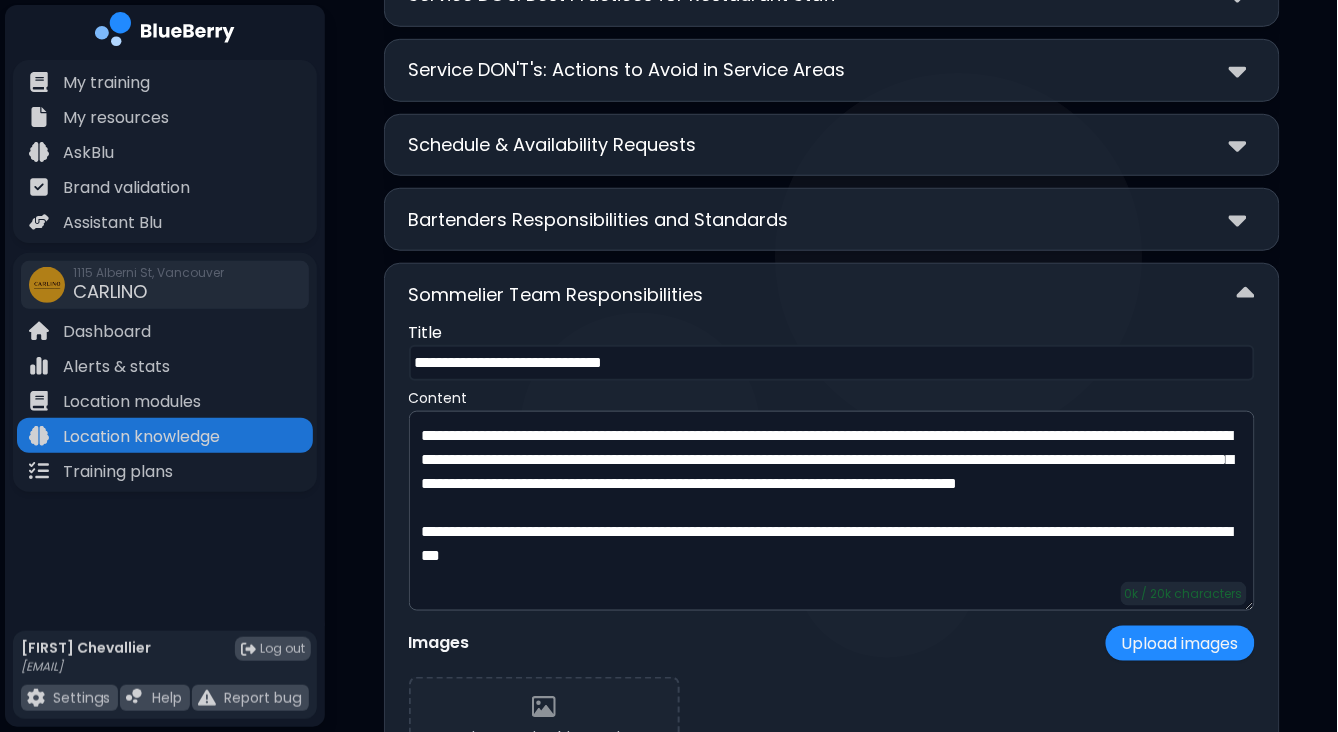 click on "Sommelier Team Responsibilities" at bounding box center (832, 294) 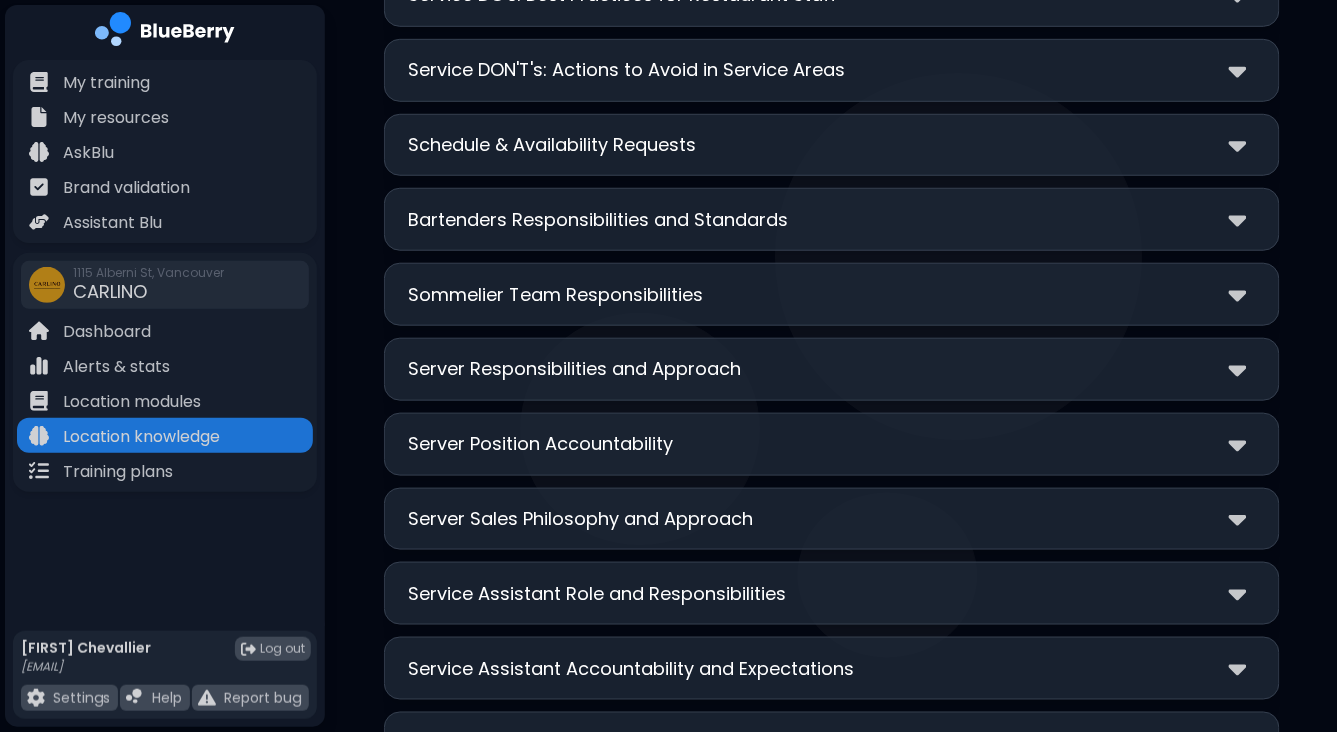 click on "Server Responsibilities and Approach" at bounding box center (575, 369) 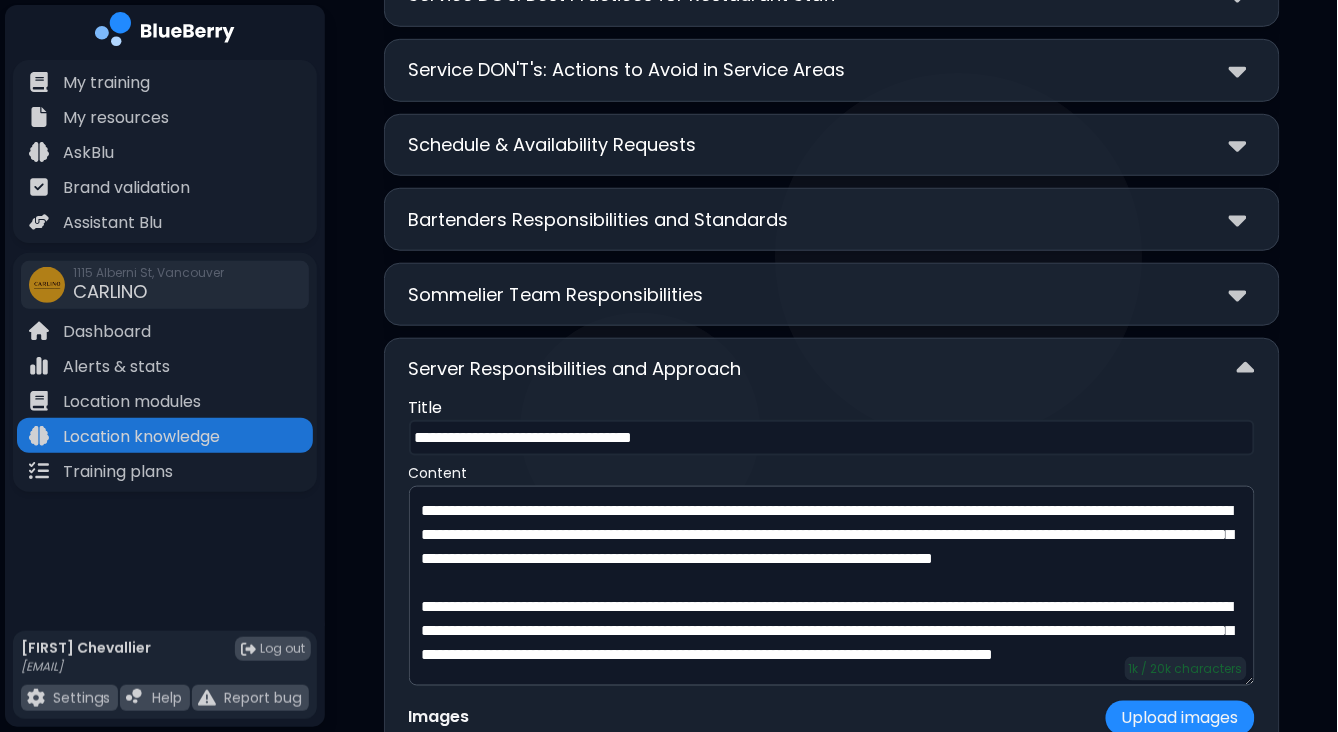 scroll, scrollTop: 4281, scrollLeft: 0, axis: vertical 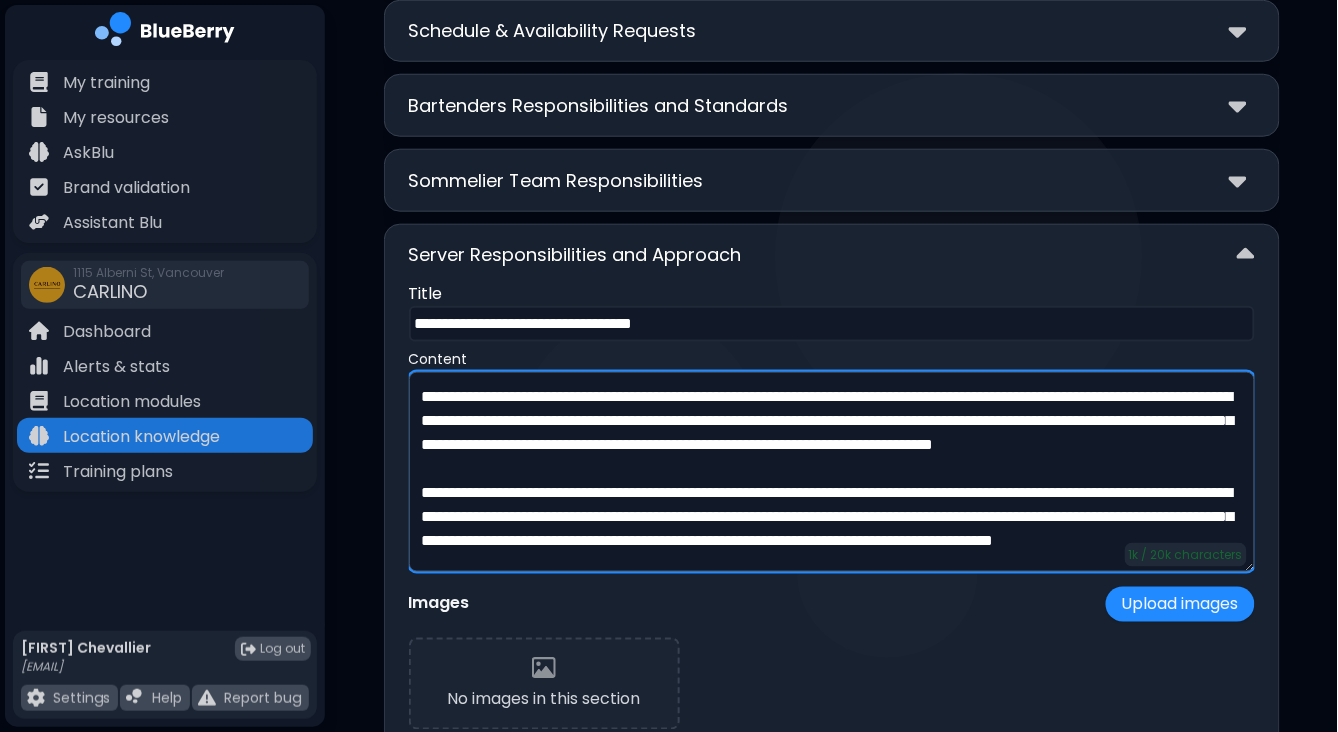 click on "**********" at bounding box center [832, 472] 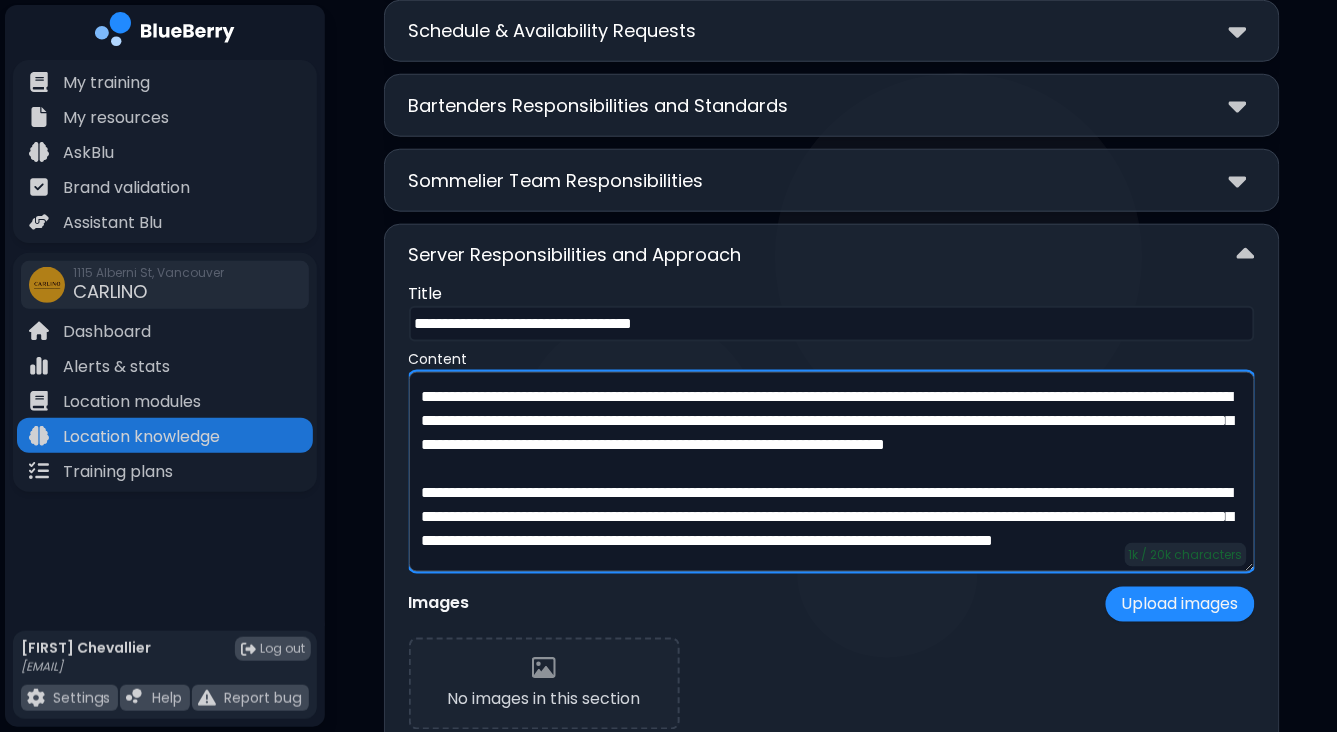 scroll, scrollTop: 41, scrollLeft: 0, axis: vertical 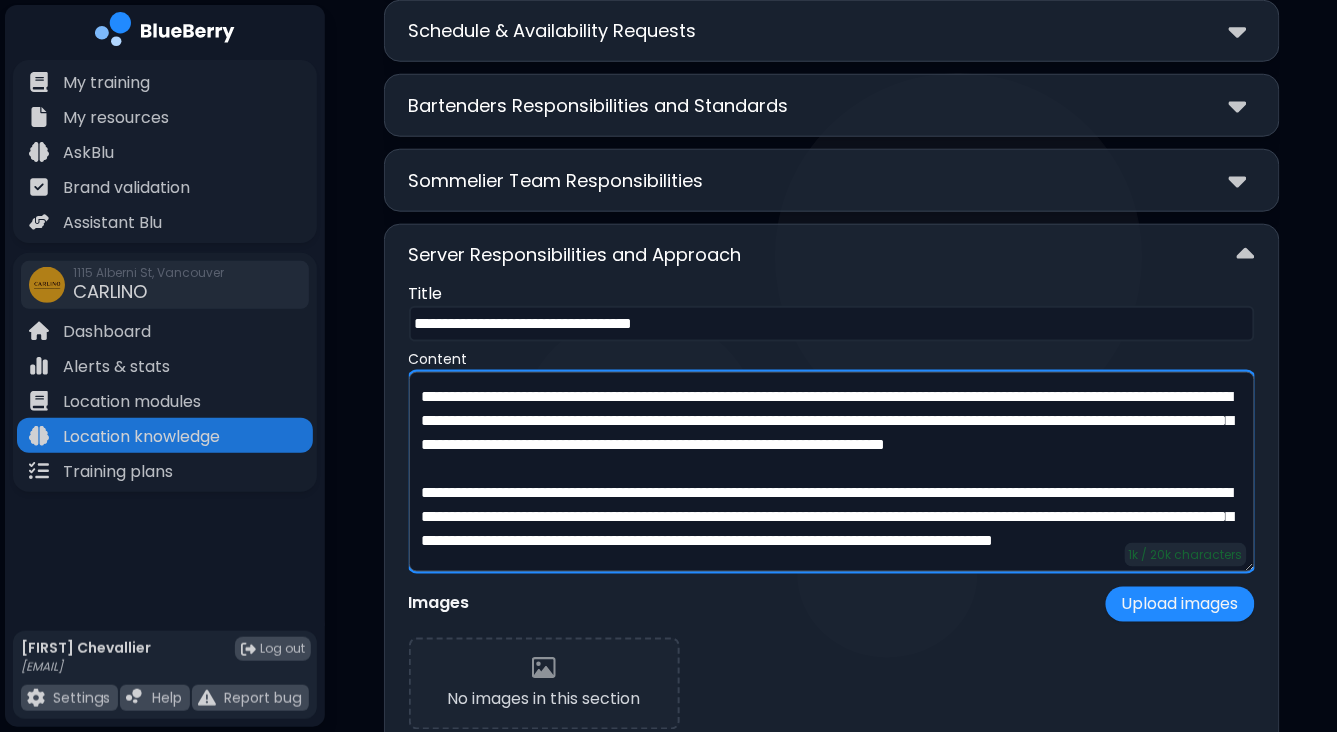 type on "**********" 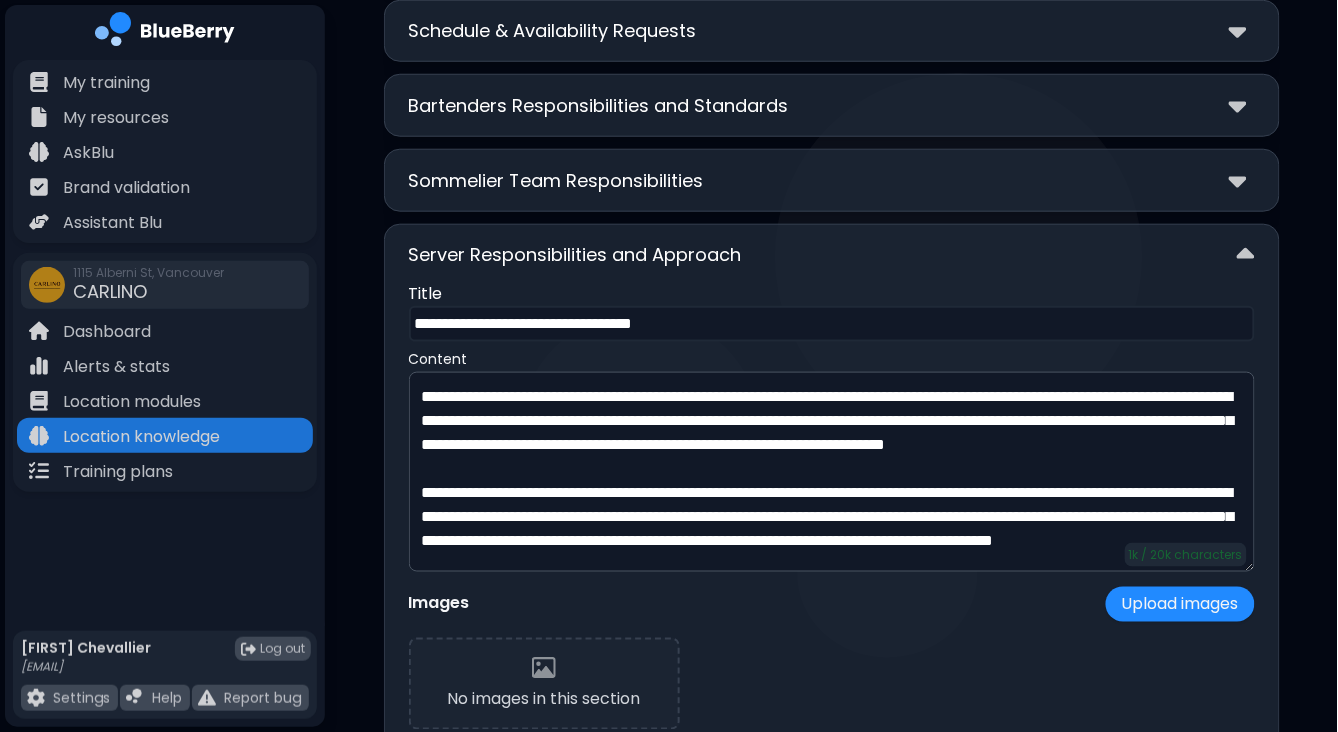 click on "Server Responsibilities and Approach" at bounding box center [832, 255] 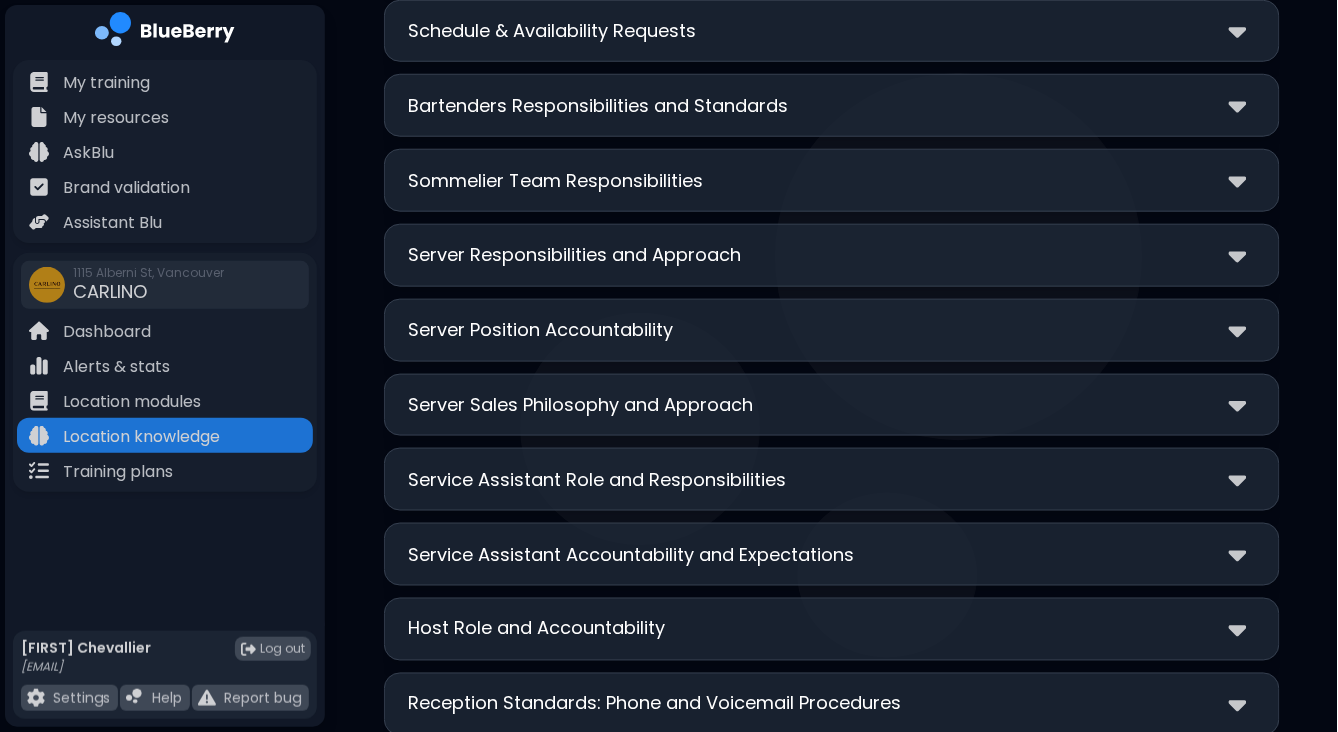 click on "Server Position Accountability" at bounding box center (541, 330) 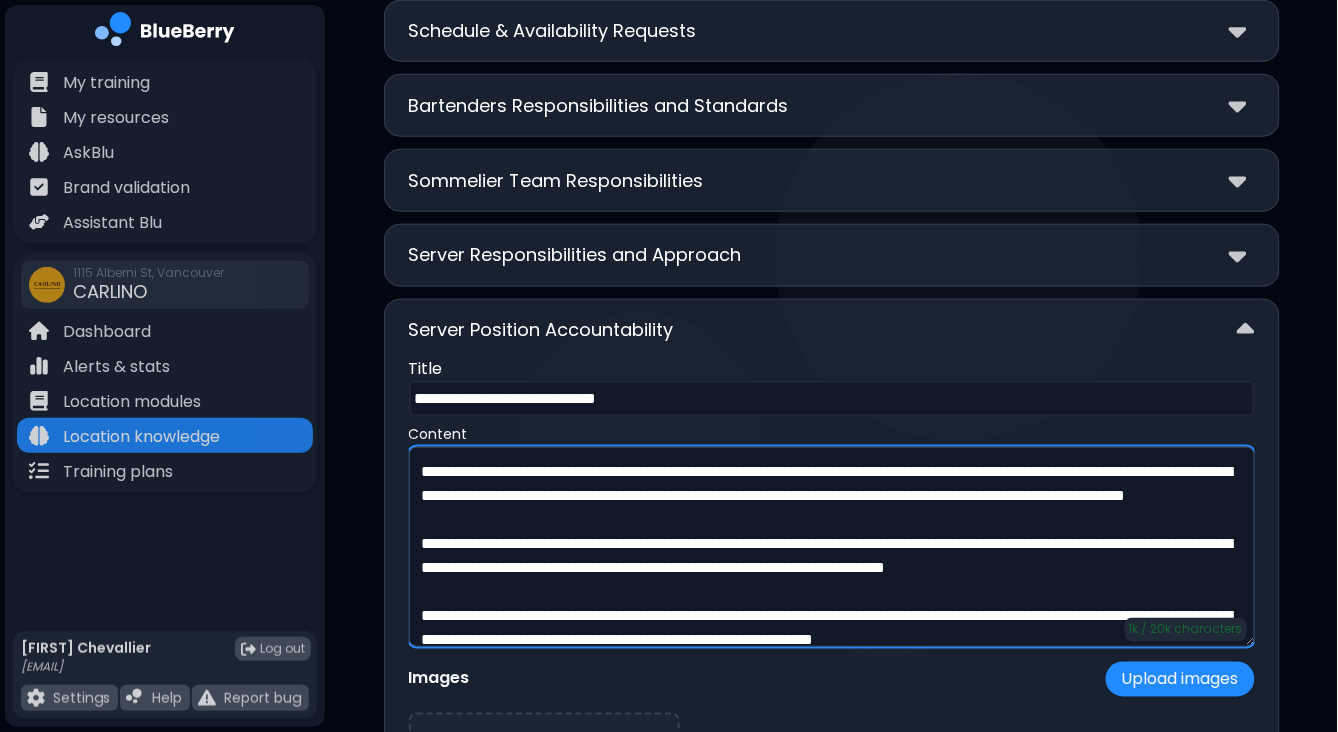 click on "**********" at bounding box center (832, 547) 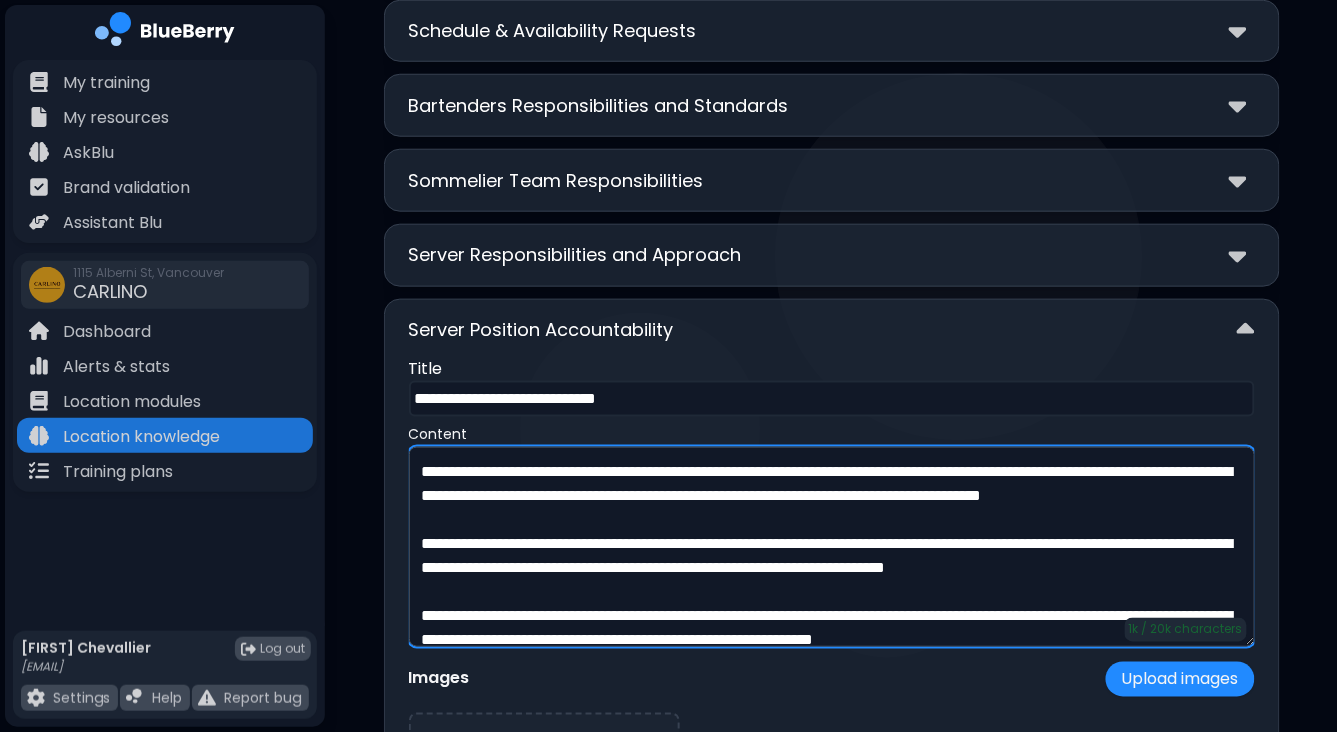 type on "**********" 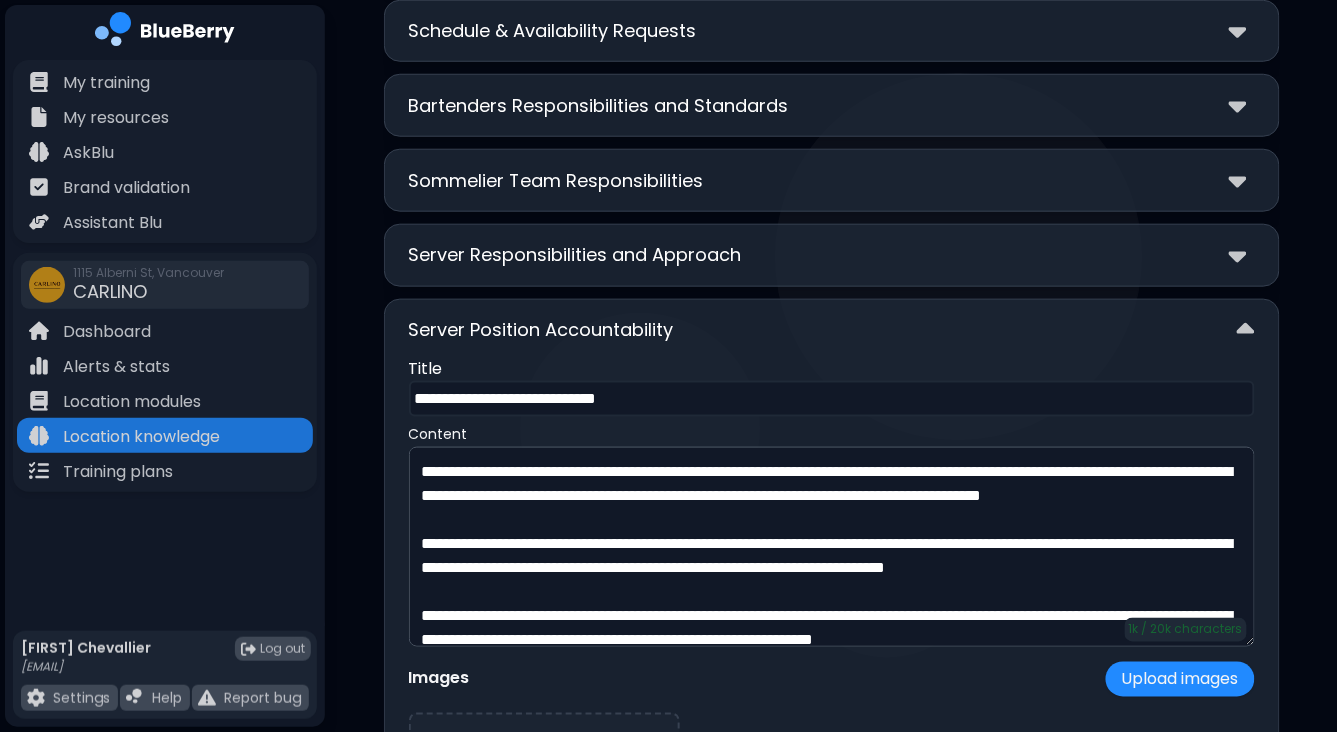 click on "Server Position Accountability" at bounding box center [832, 330] 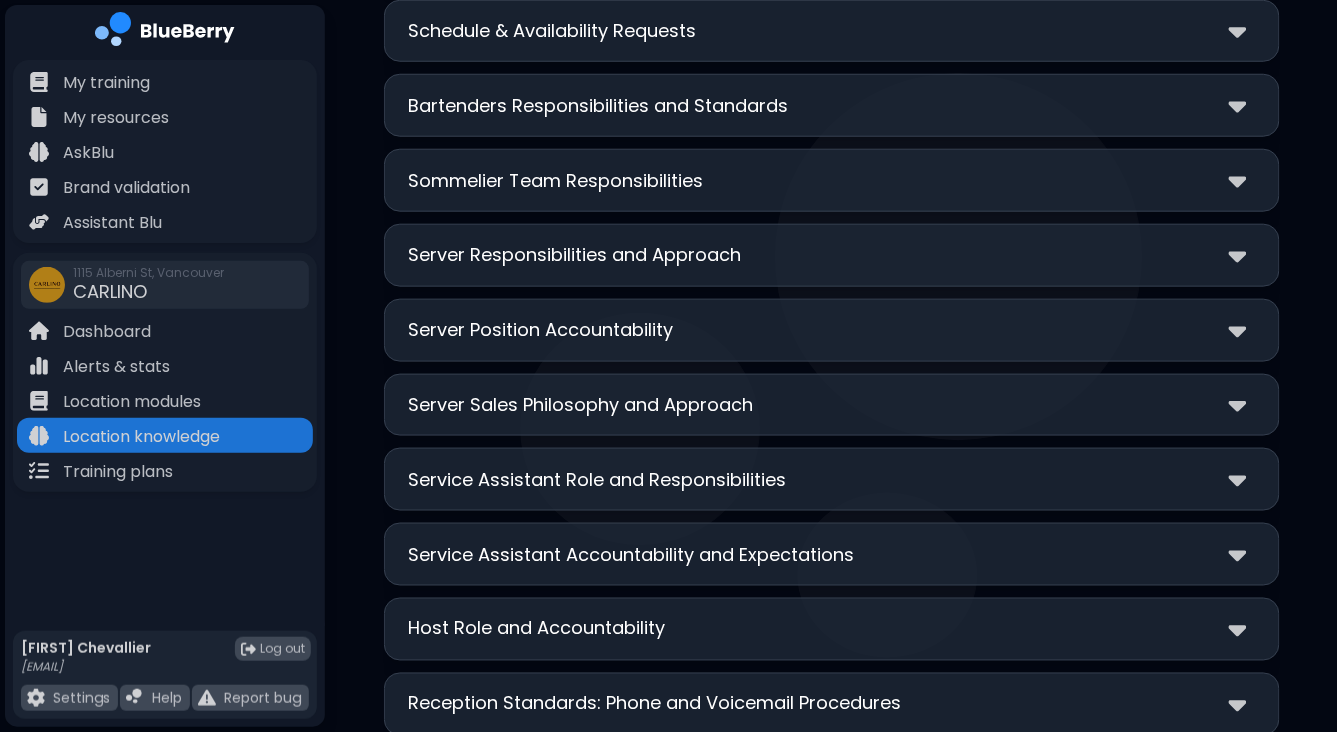 click on "Server Sales Philosophy and Approach" at bounding box center (581, 405) 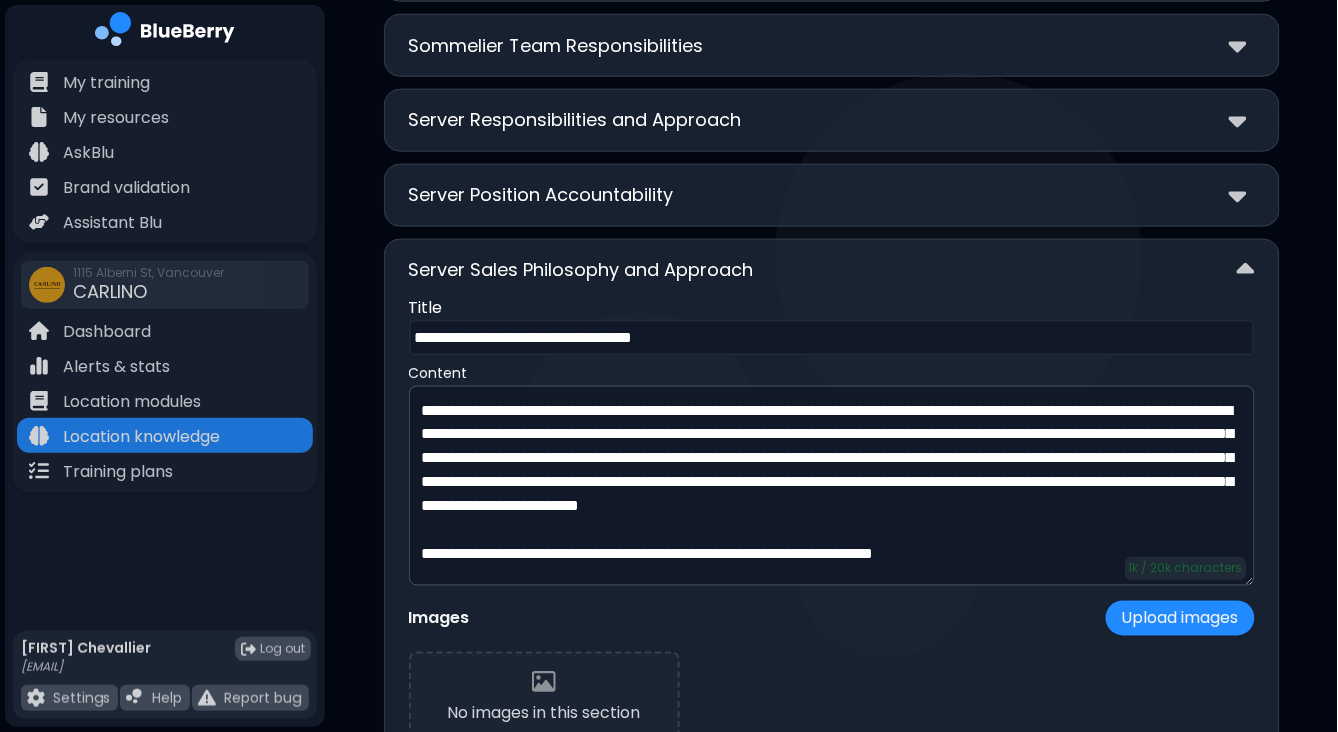 scroll, scrollTop: 4420, scrollLeft: 0, axis: vertical 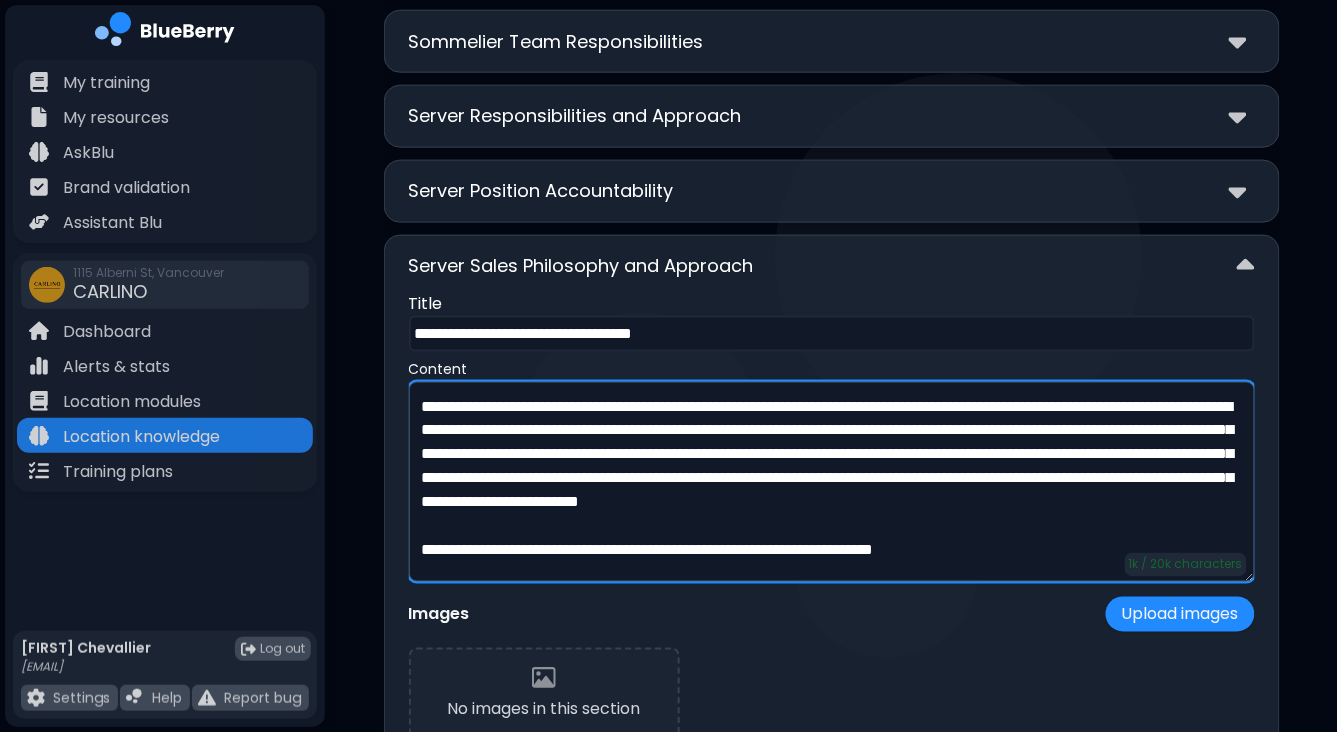 click on "**********" at bounding box center [832, 482] 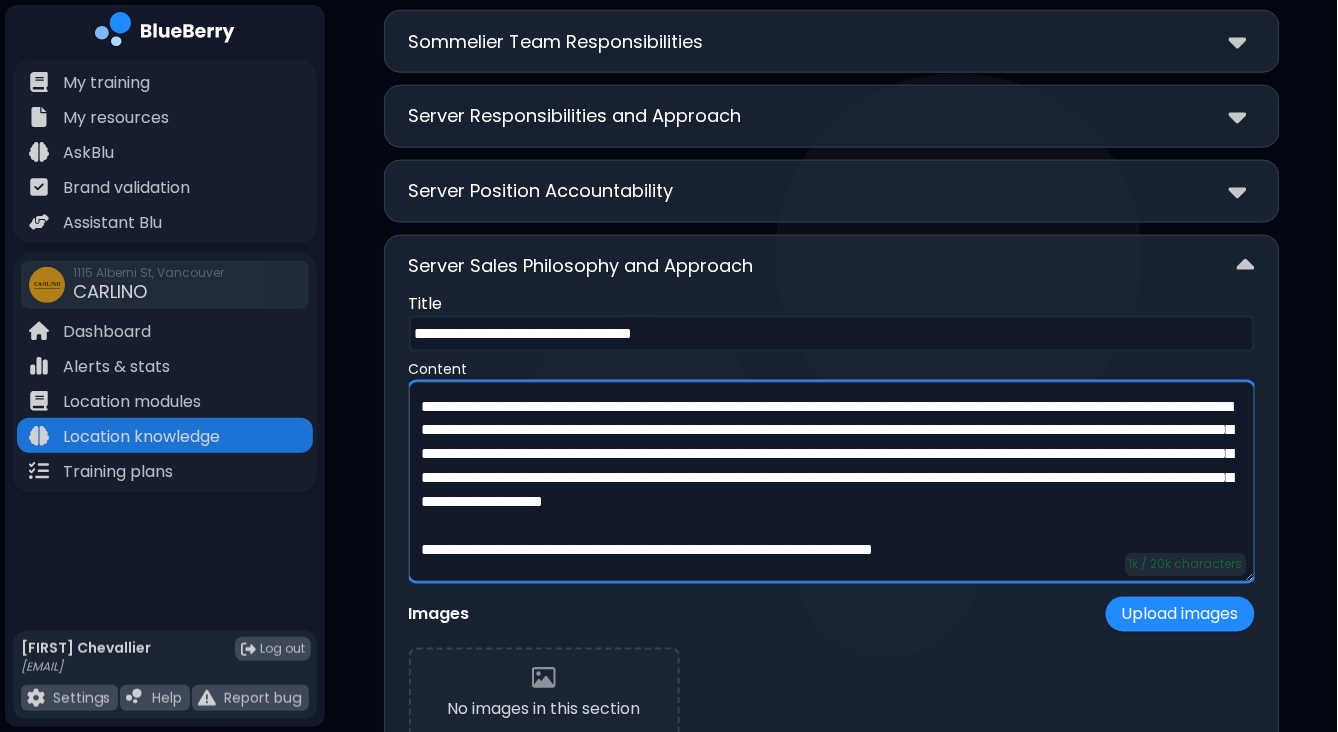 scroll, scrollTop: 17, scrollLeft: 0, axis: vertical 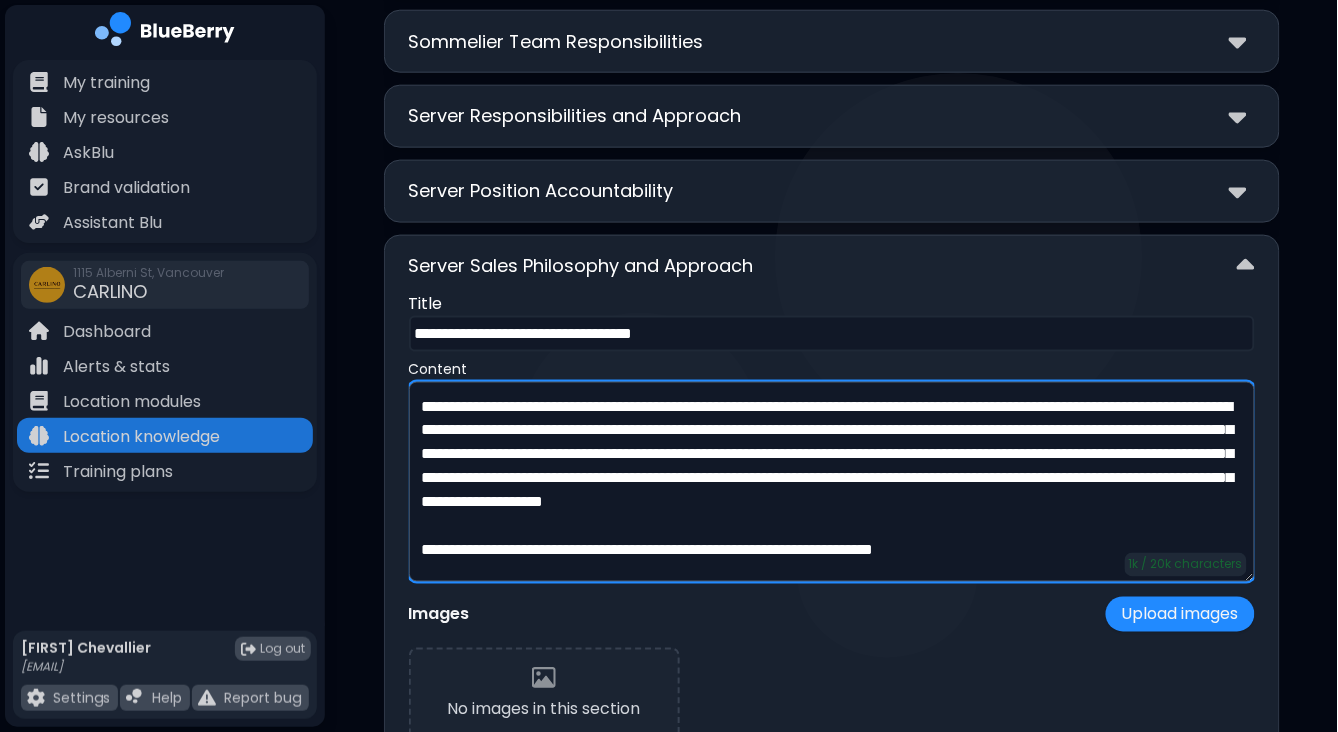 type on "**********" 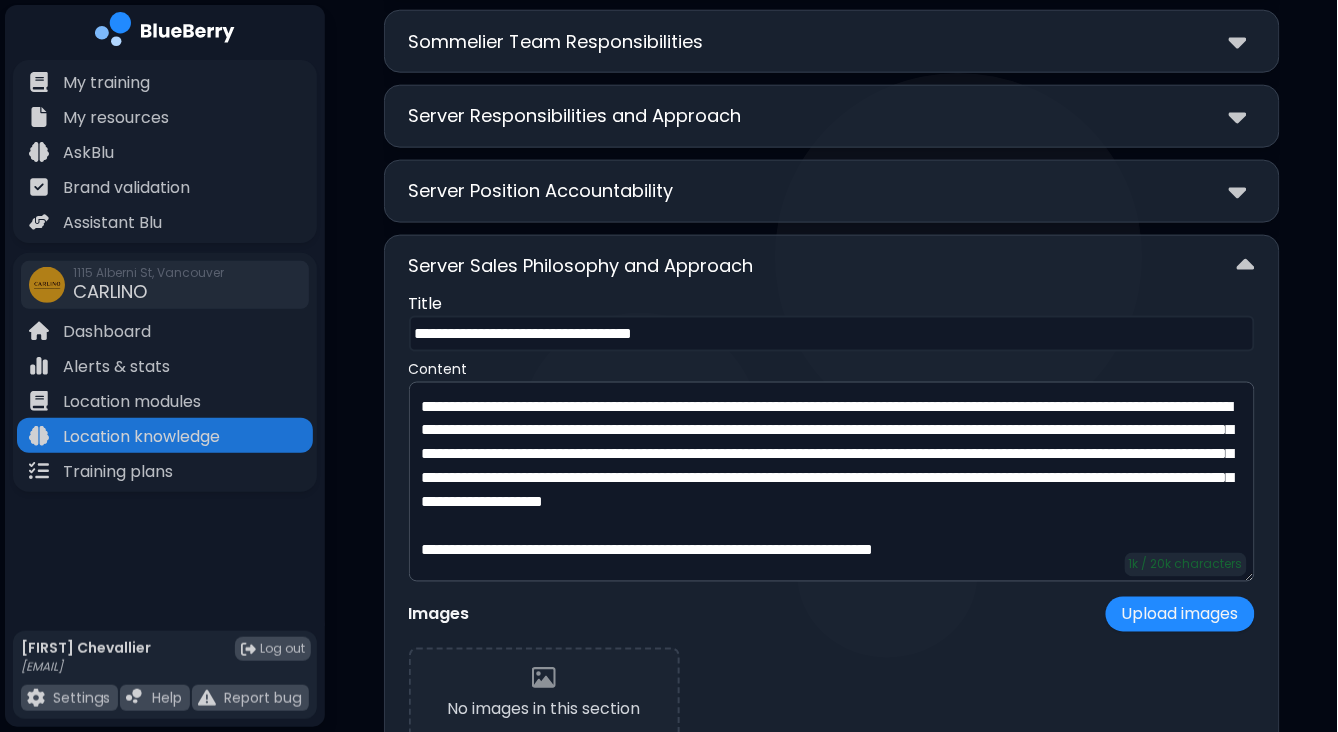 click on "Server Sales Philosophy and Approach" at bounding box center (832, 266) 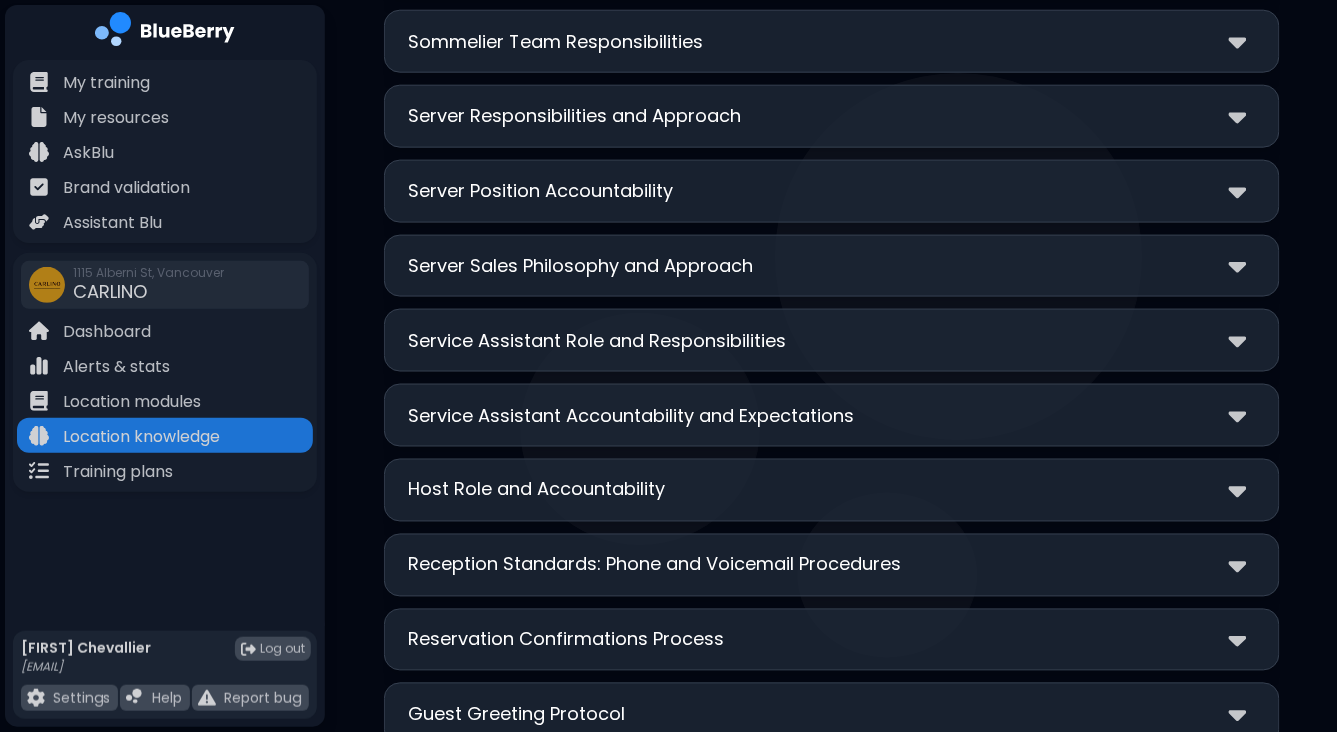 click on "Service Assistant Role and Responsibilities" at bounding box center (598, 341) 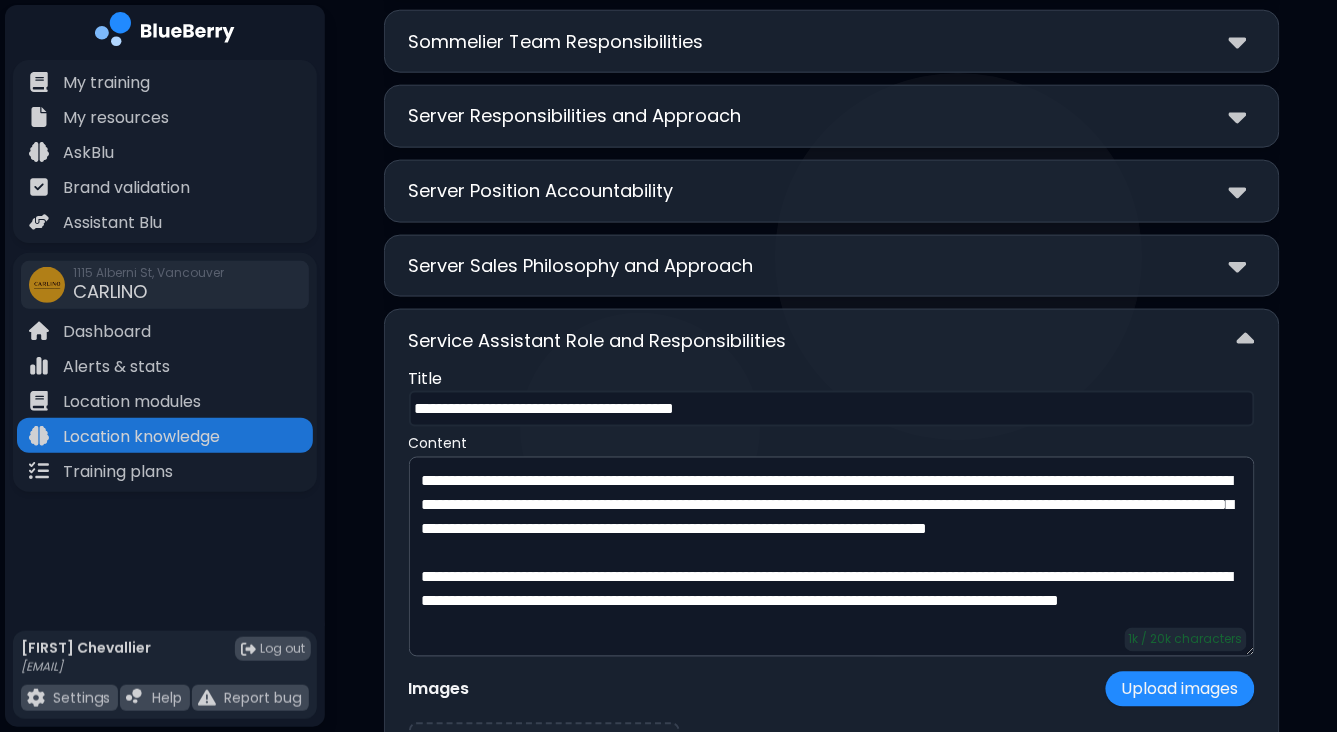 scroll, scrollTop: 4511, scrollLeft: 0, axis: vertical 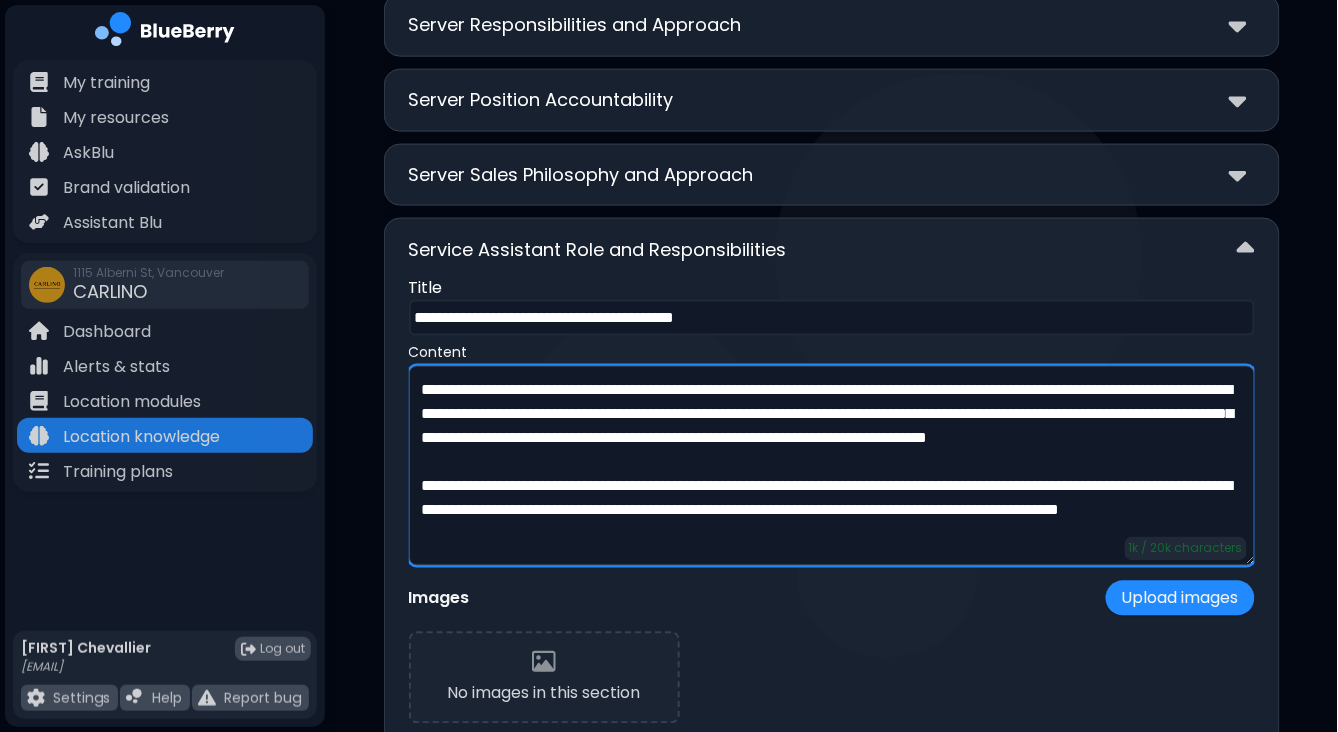 click on "**********" at bounding box center (832, 466) 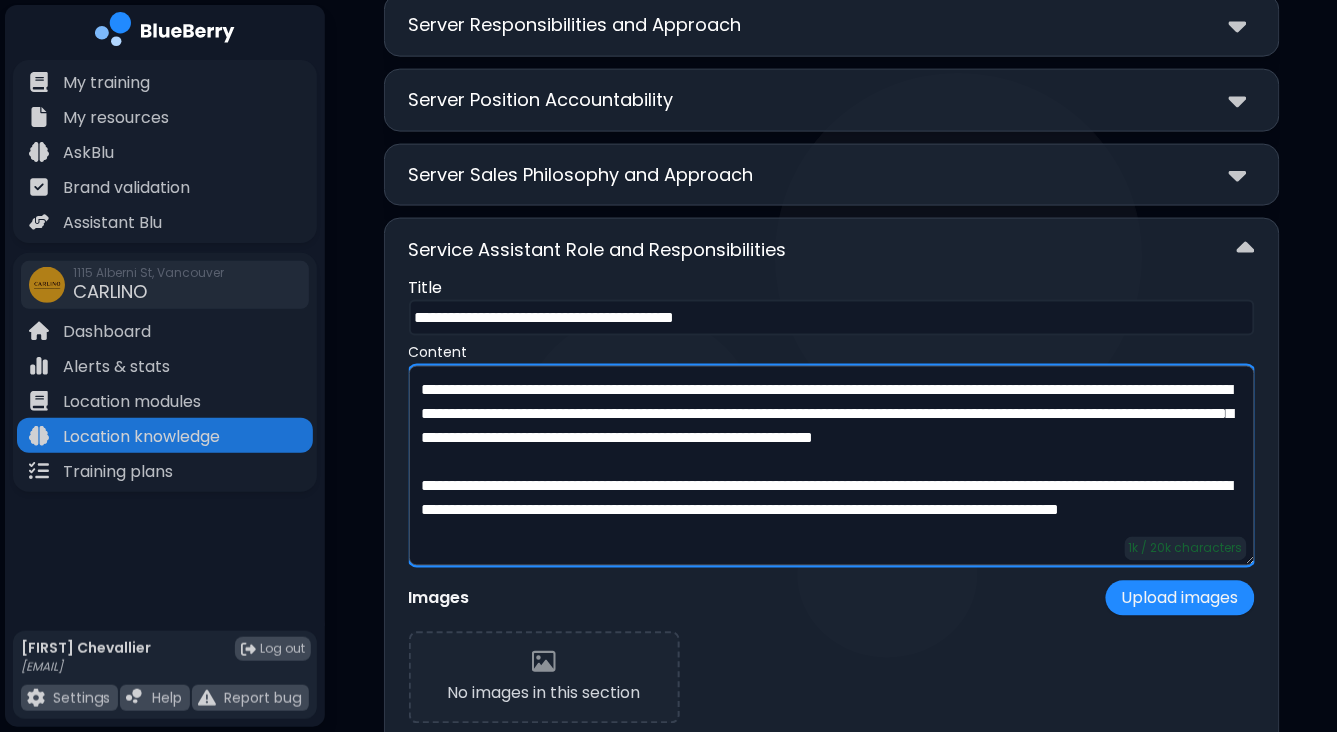 scroll, scrollTop: 17, scrollLeft: 0, axis: vertical 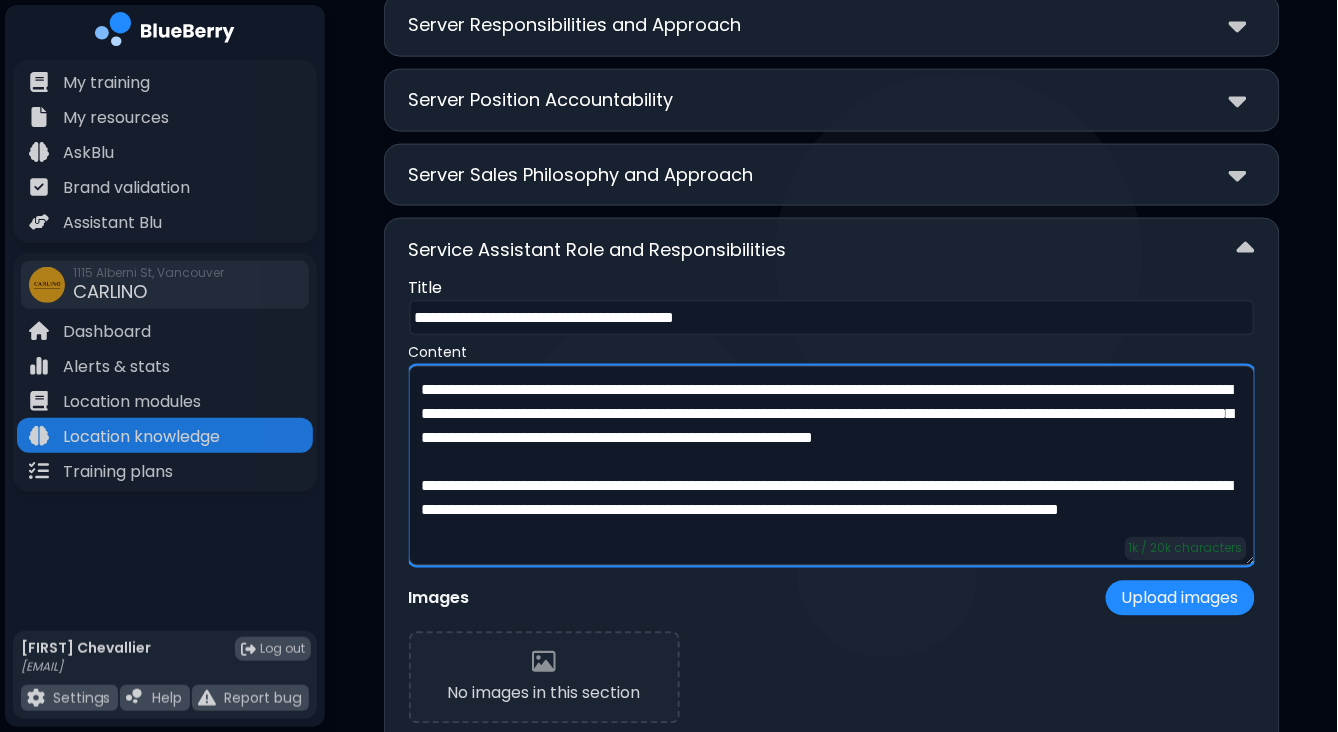 type on "**********" 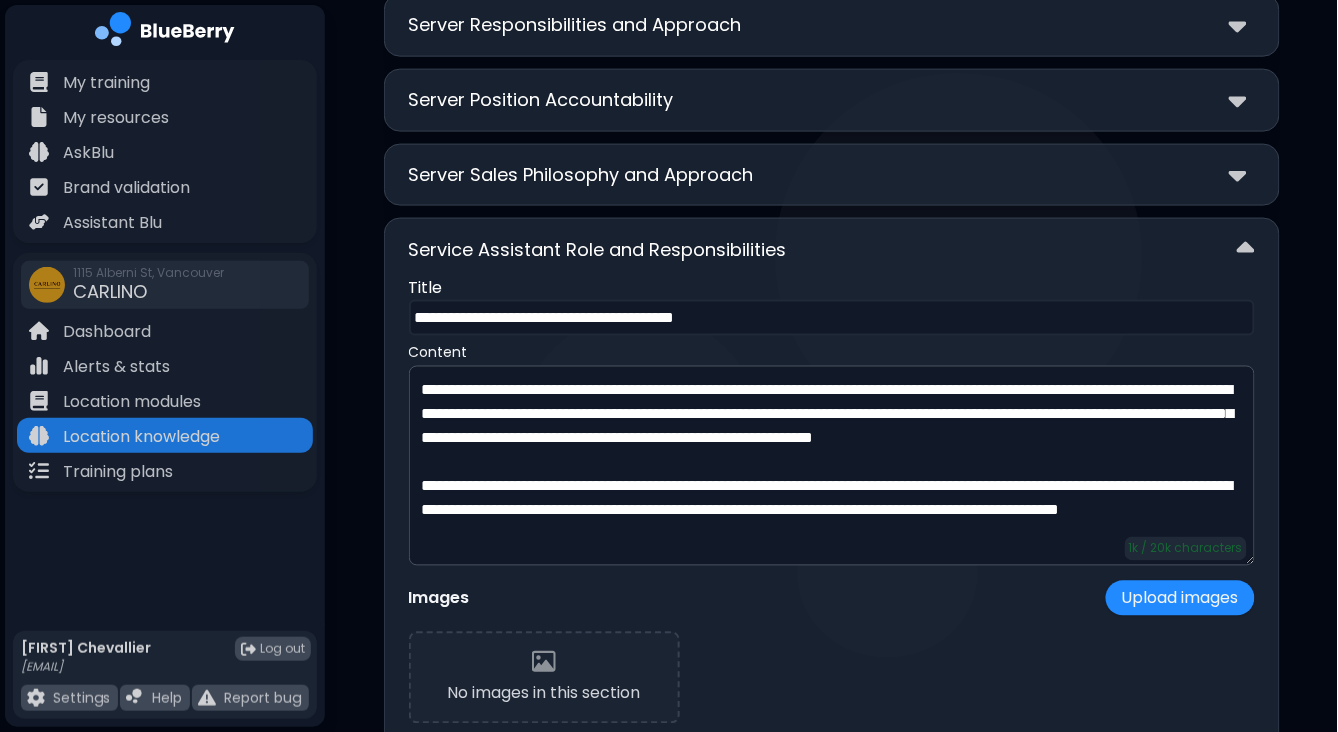 click on "Service Assistant Role and Responsibilities" at bounding box center [832, 249] 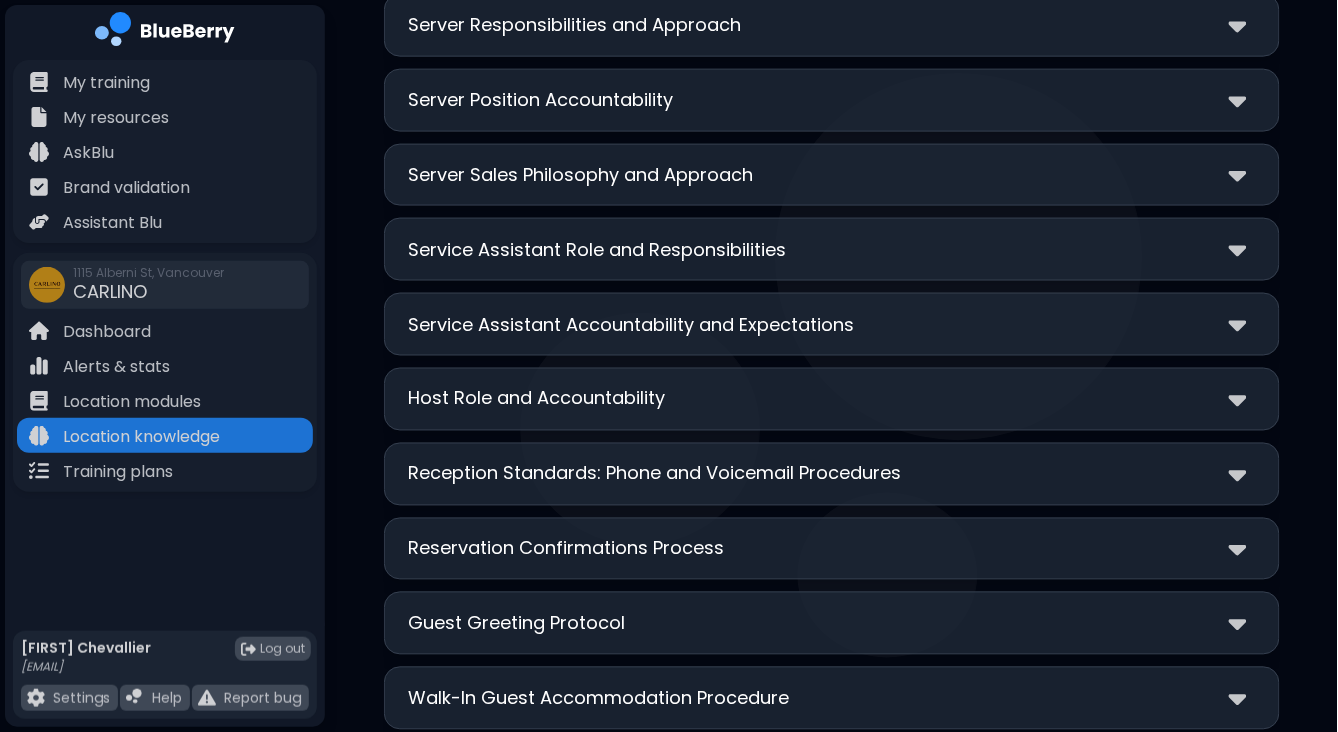click on "Service Assistant Accountability and Expectations" at bounding box center [632, 325] 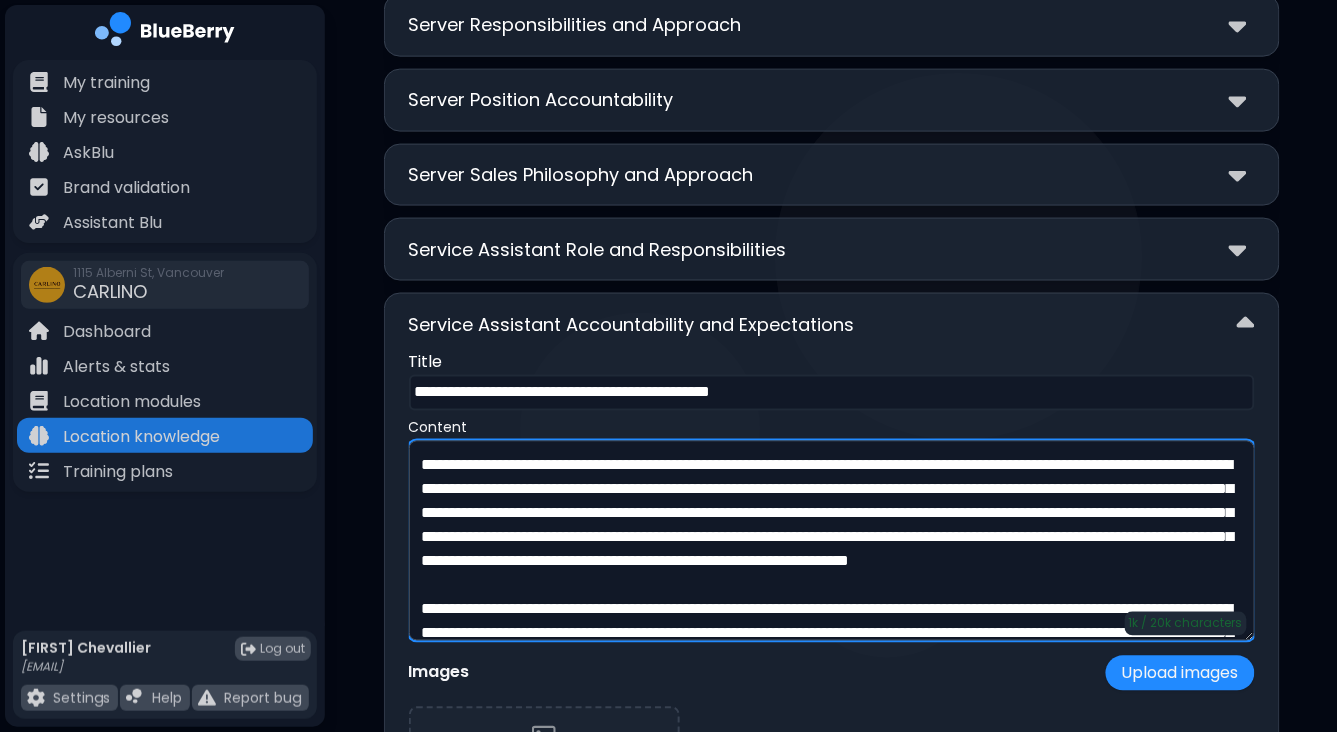 click on "**********" at bounding box center (832, 541) 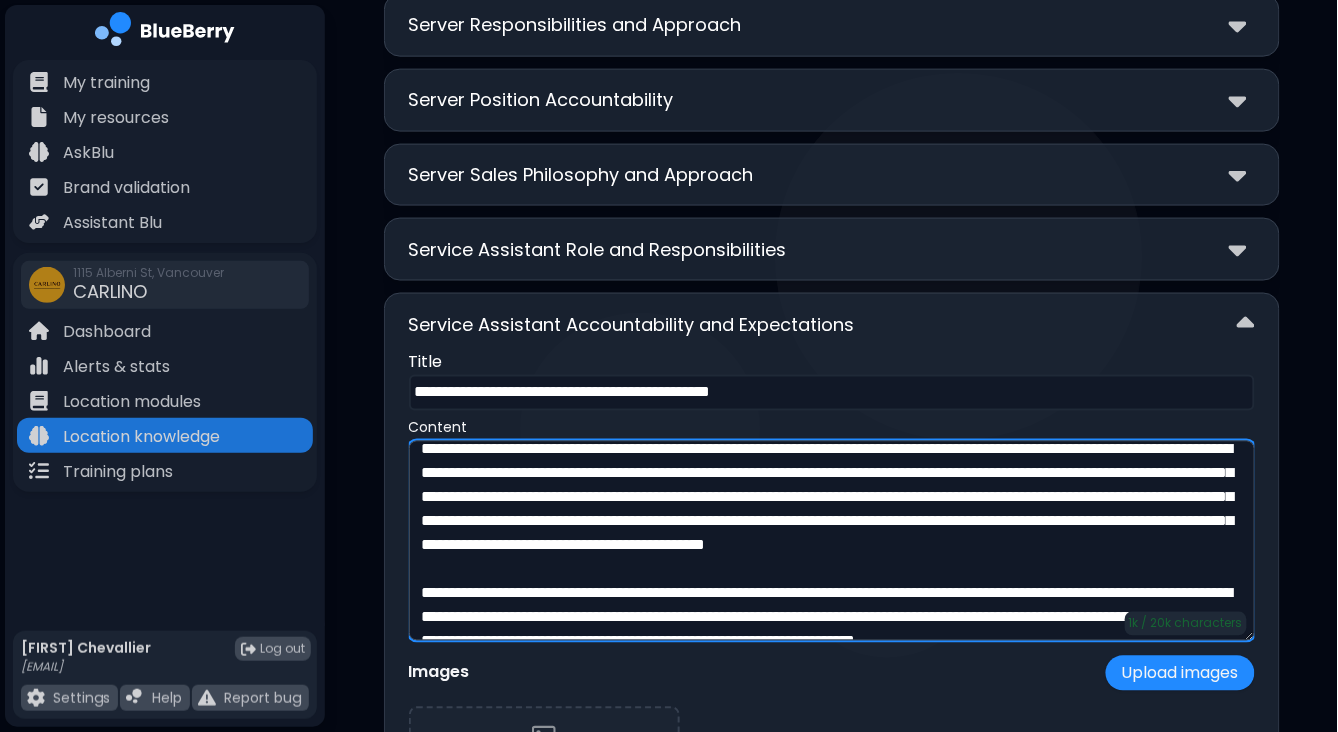 scroll, scrollTop: 0, scrollLeft: 0, axis: both 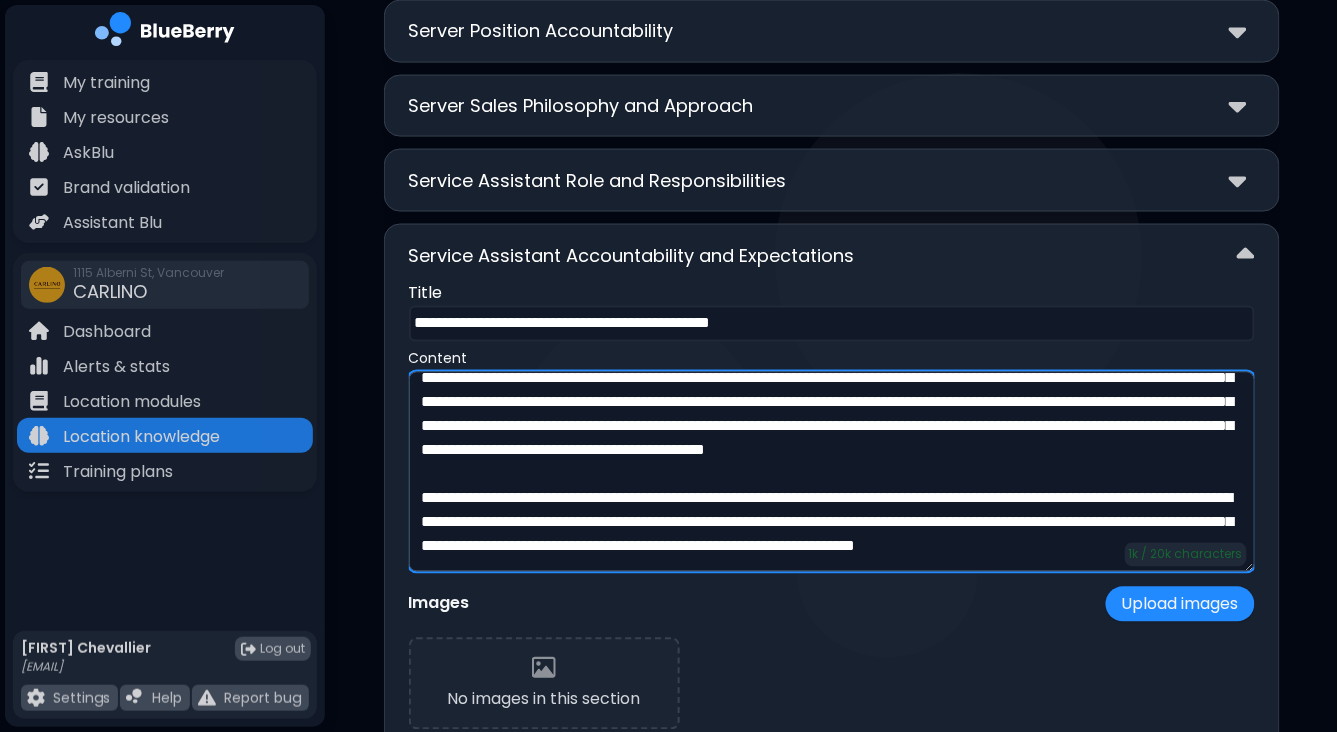 type on "**********" 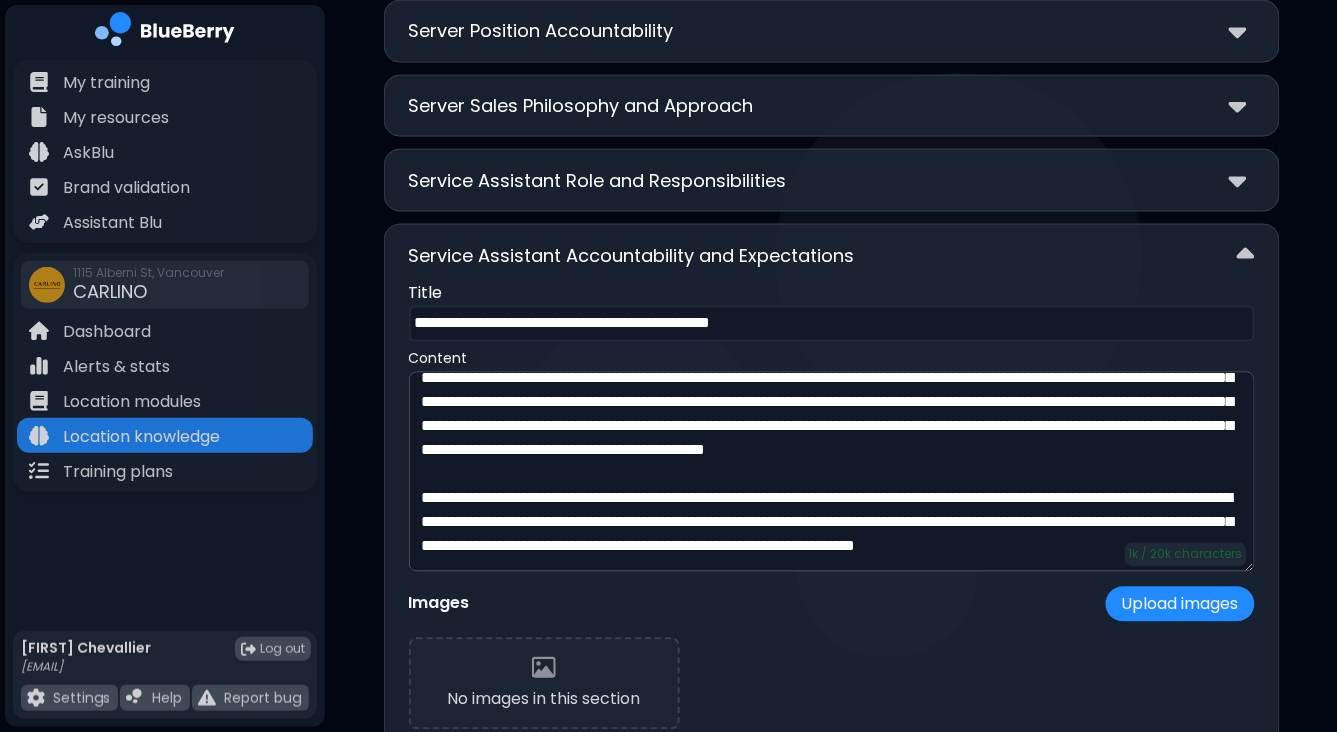 click on "Service Assistant Accountability and Expectations" at bounding box center (832, 255) 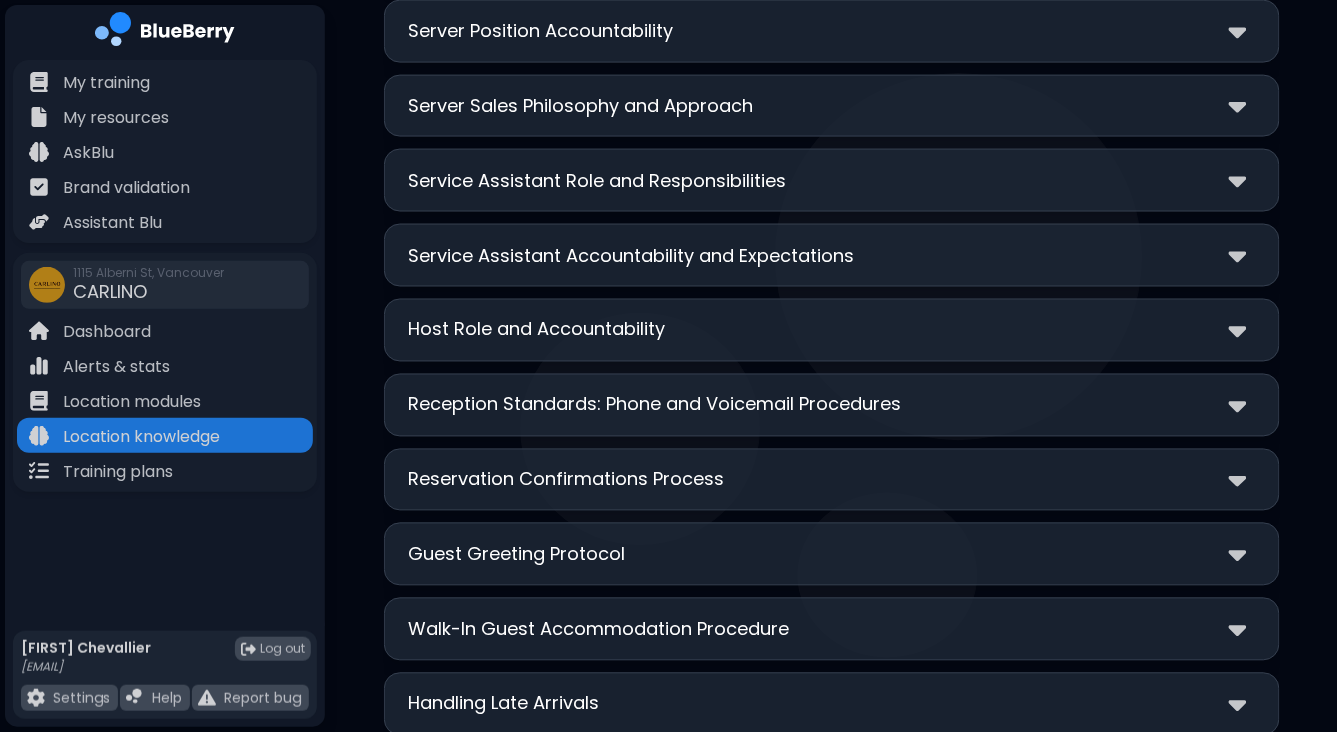 click on "Host Role and Accountability" at bounding box center [832, 330] 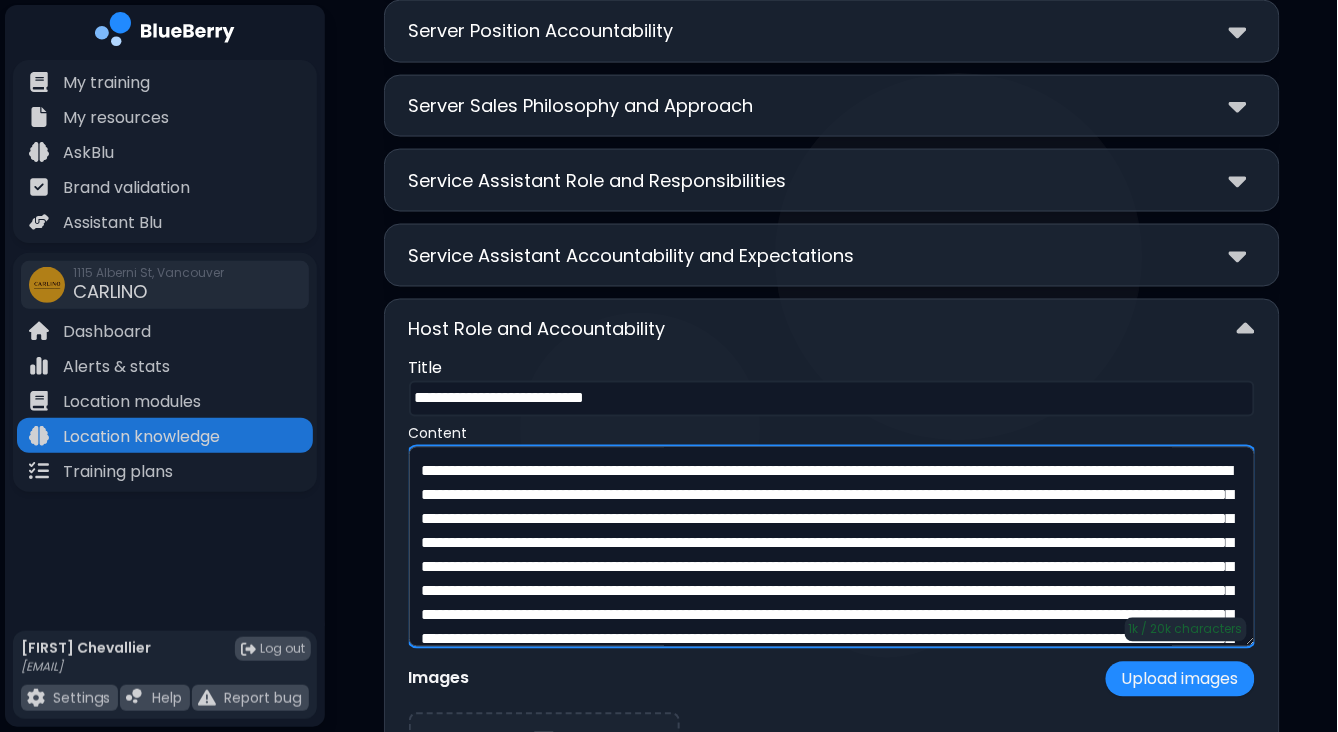 click at bounding box center [832, 547] 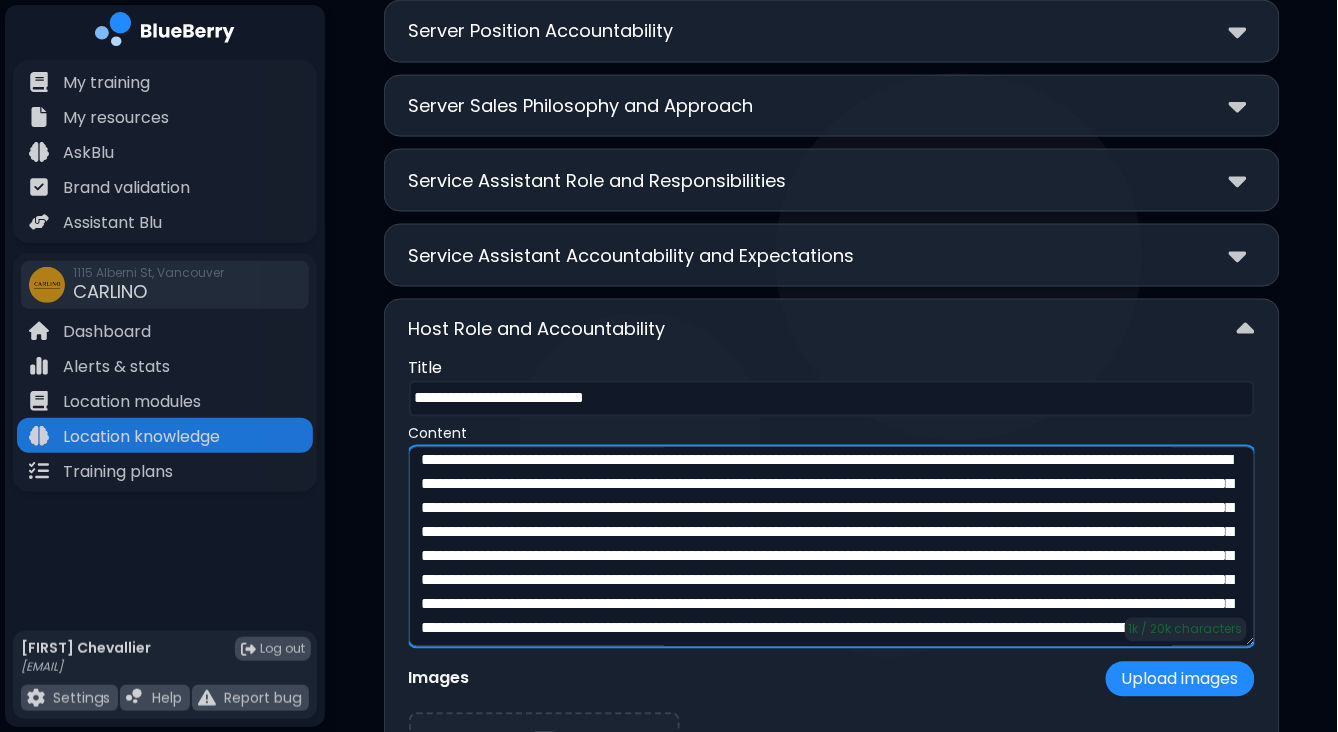 scroll, scrollTop: 0, scrollLeft: 0, axis: both 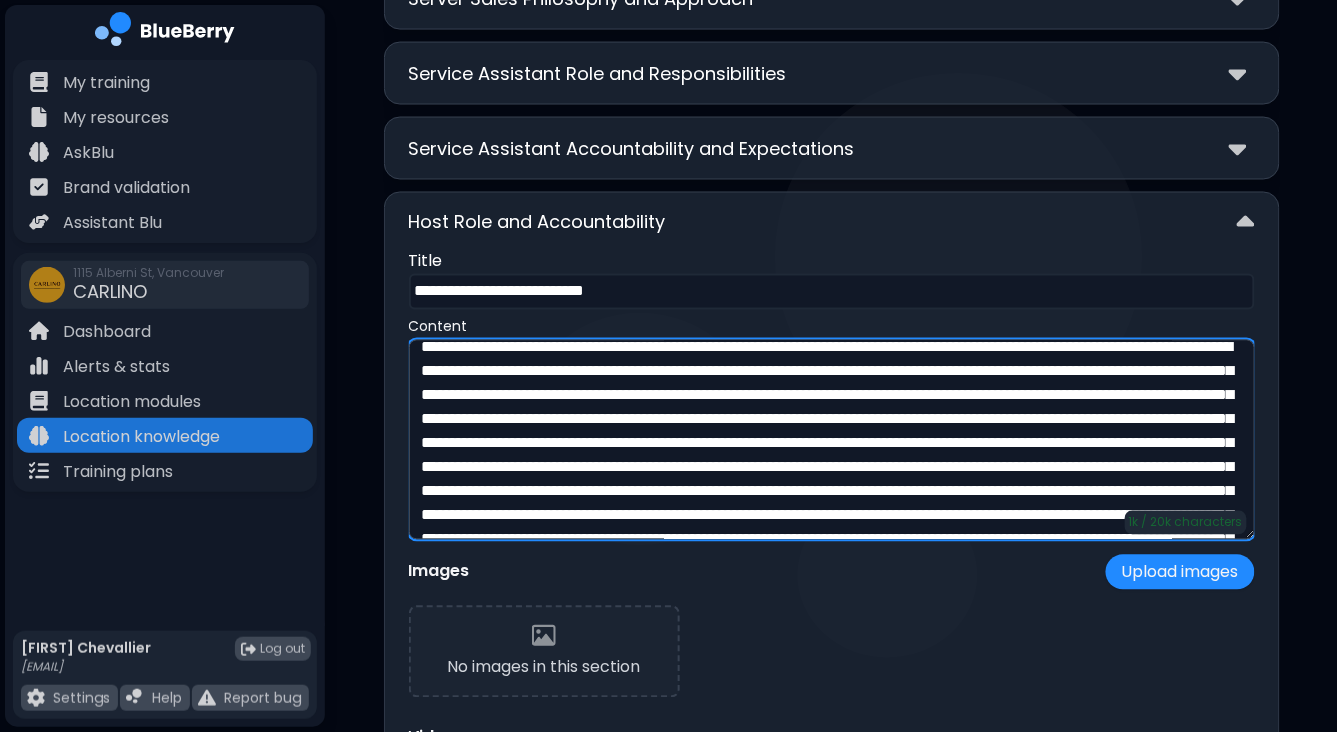 click at bounding box center [832, 440] 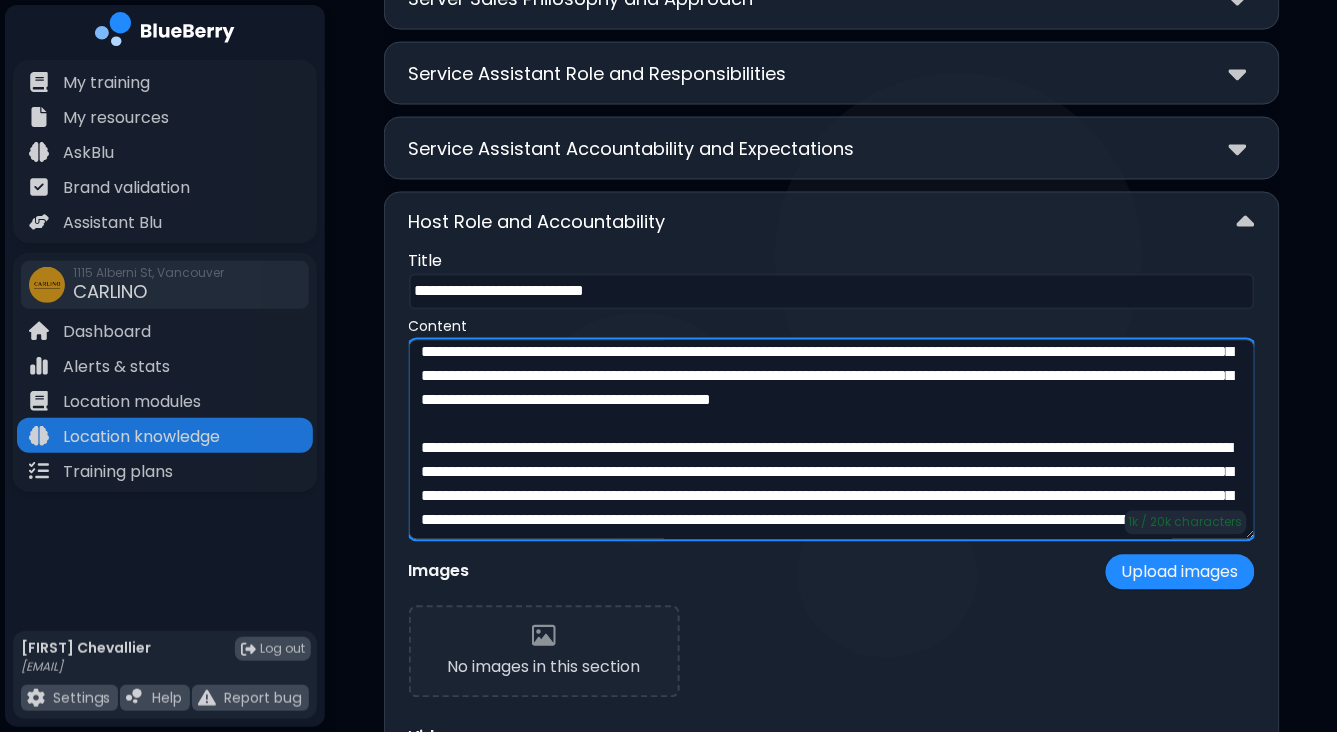 scroll, scrollTop: 33, scrollLeft: 0, axis: vertical 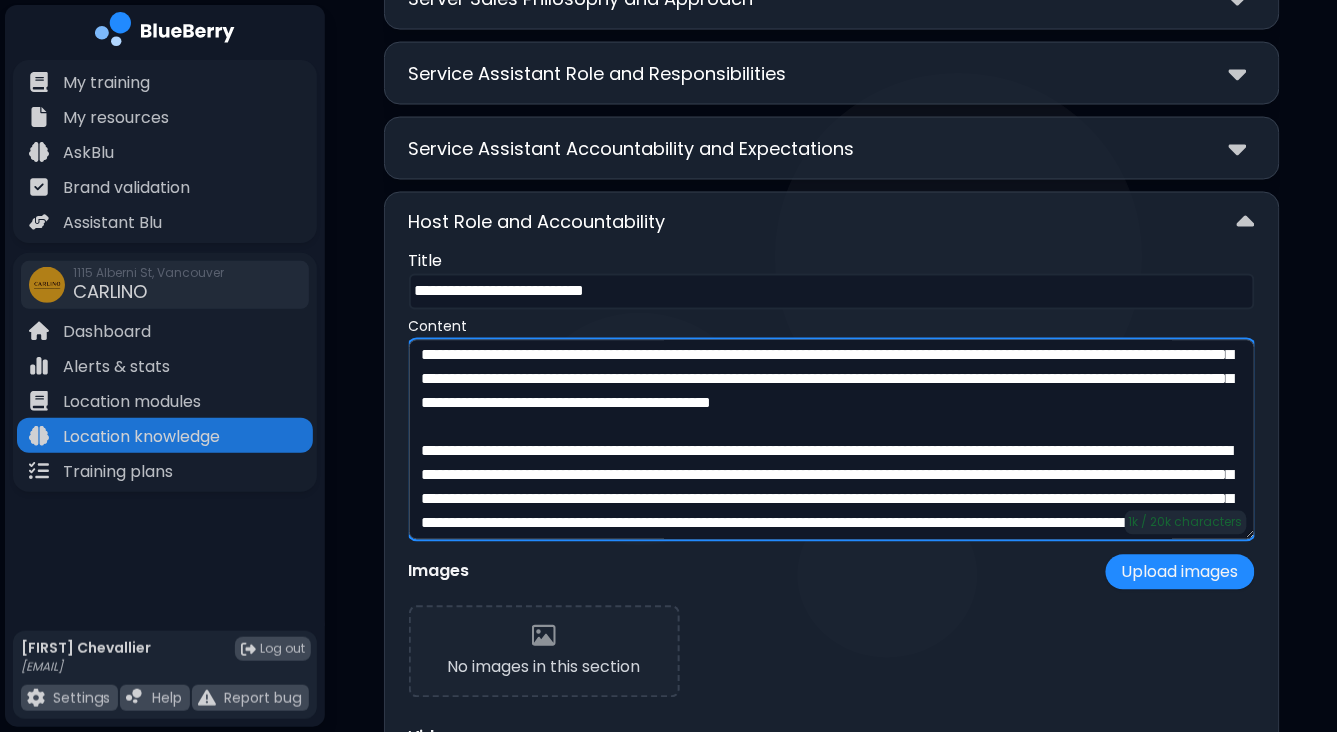 drag, startPoint x: 802, startPoint y: 398, endPoint x: 595, endPoint y: 393, distance: 207.06038 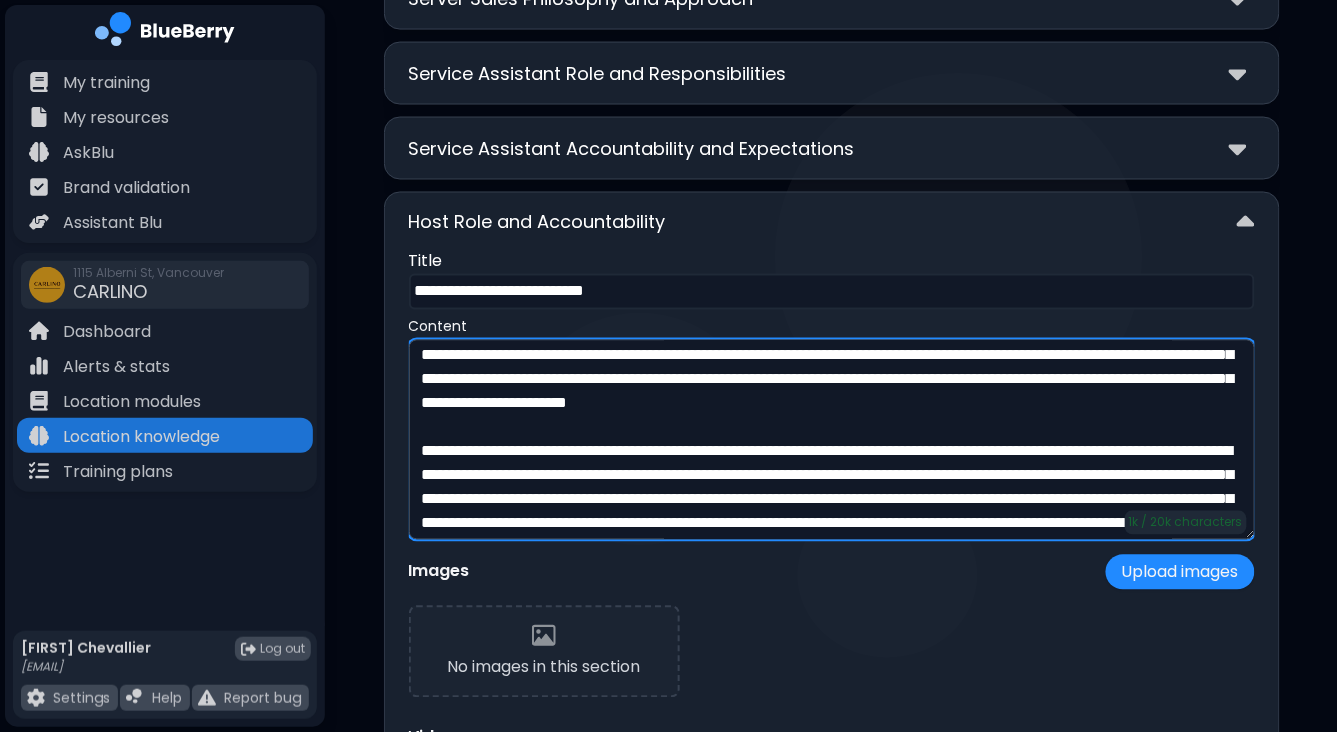 click at bounding box center (832, 440) 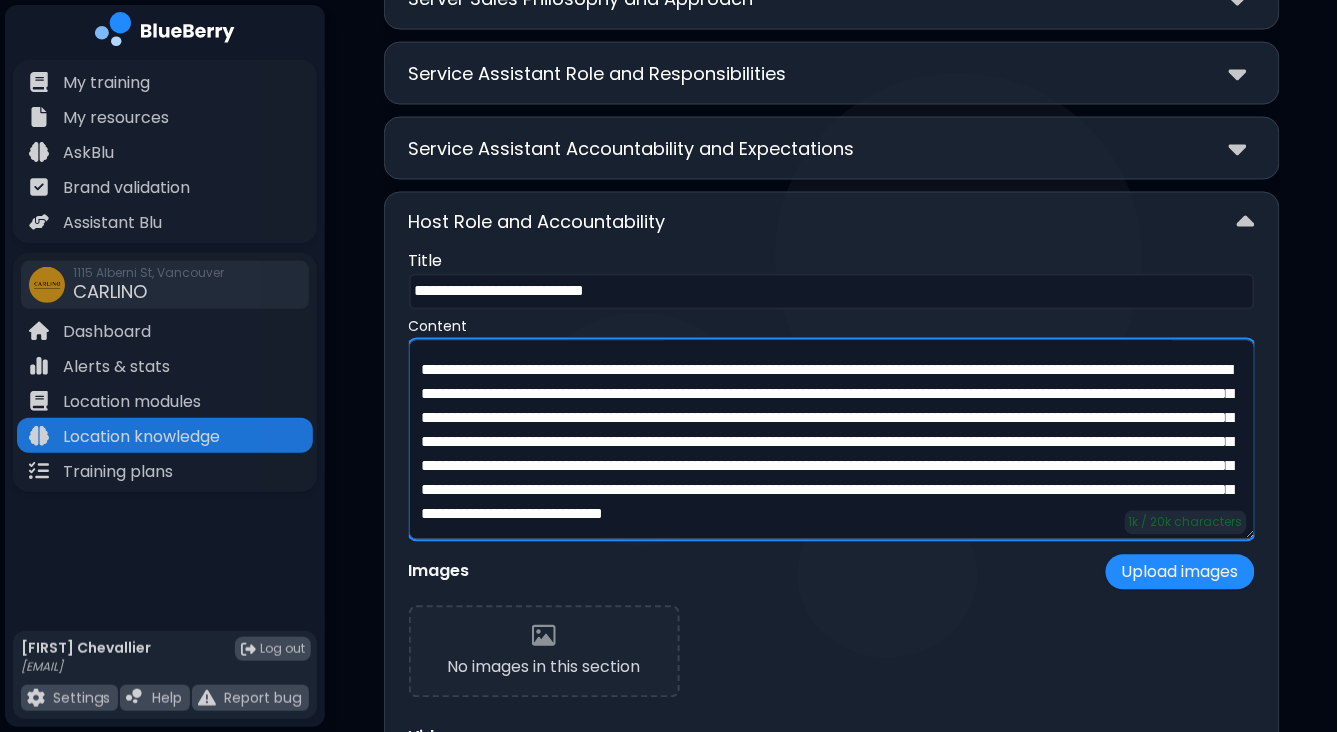 scroll, scrollTop: 185, scrollLeft: 0, axis: vertical 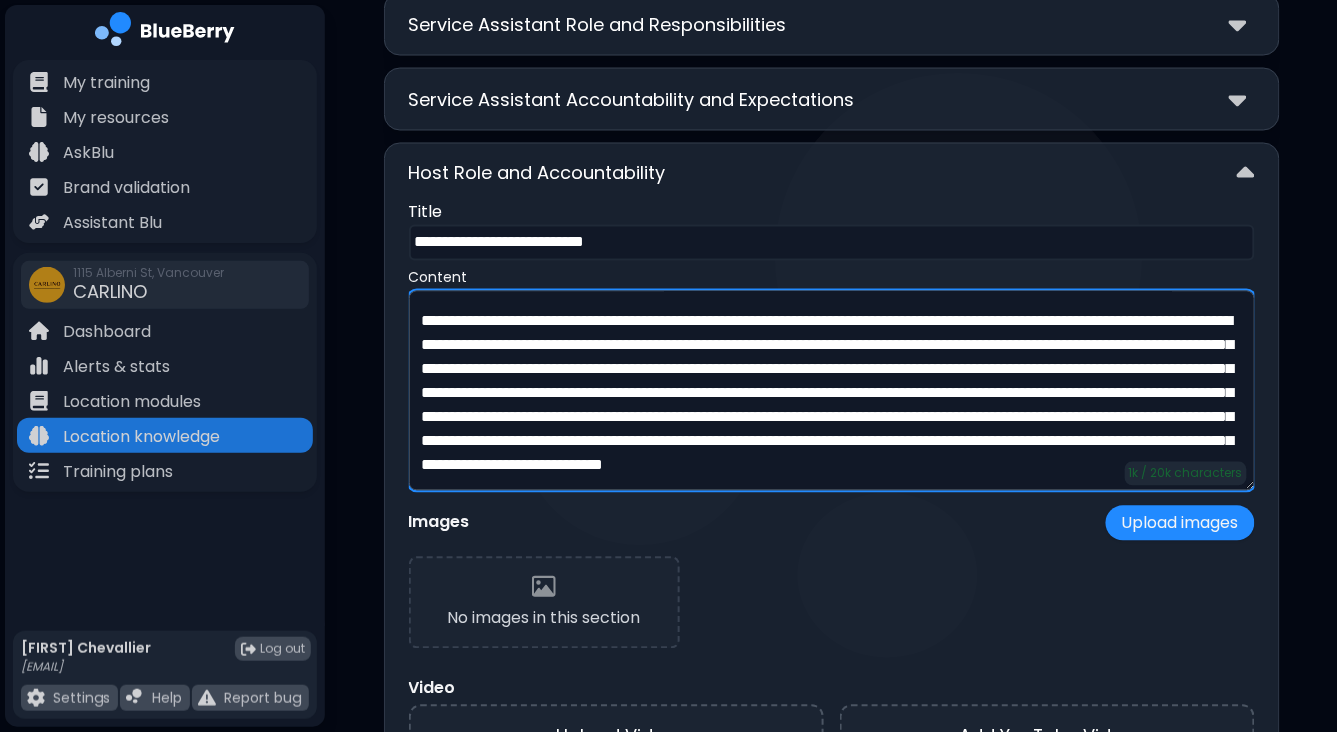 type on "**********" 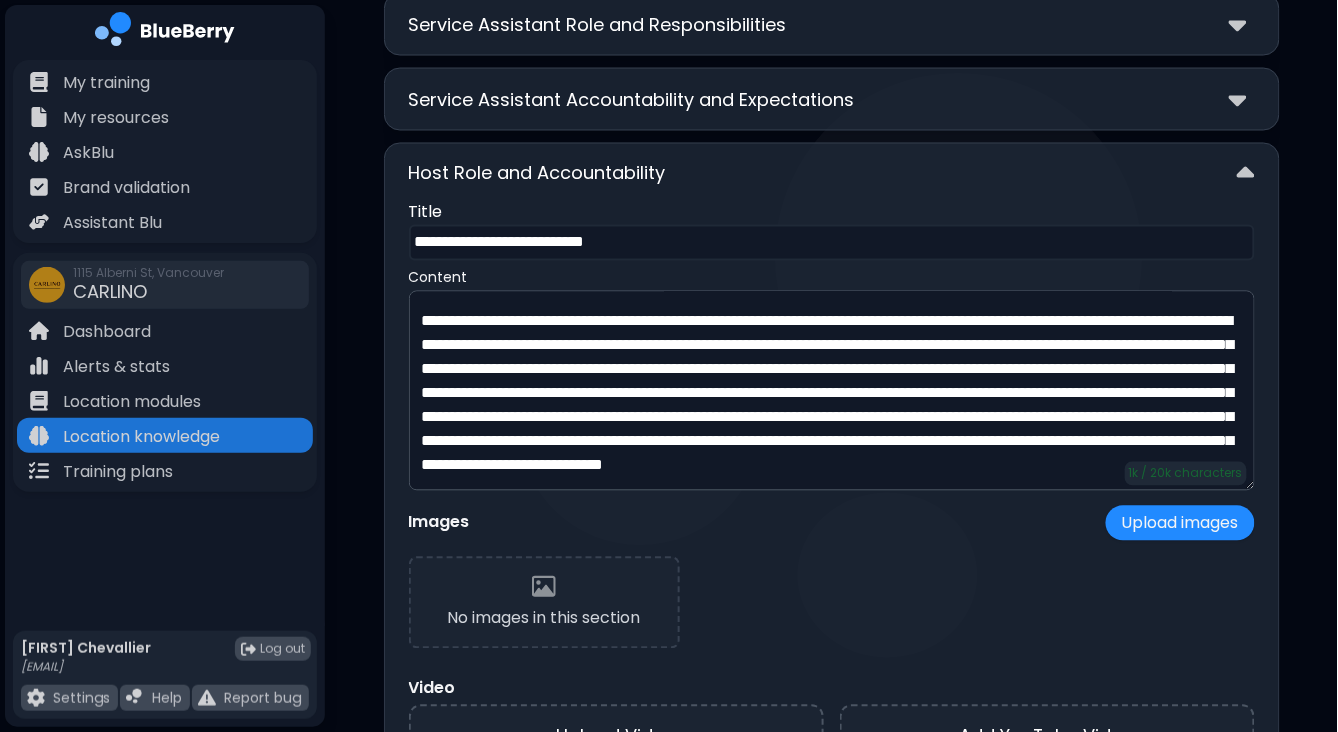 click on "Host Role and Accountability" at bounding box center [832, 174] 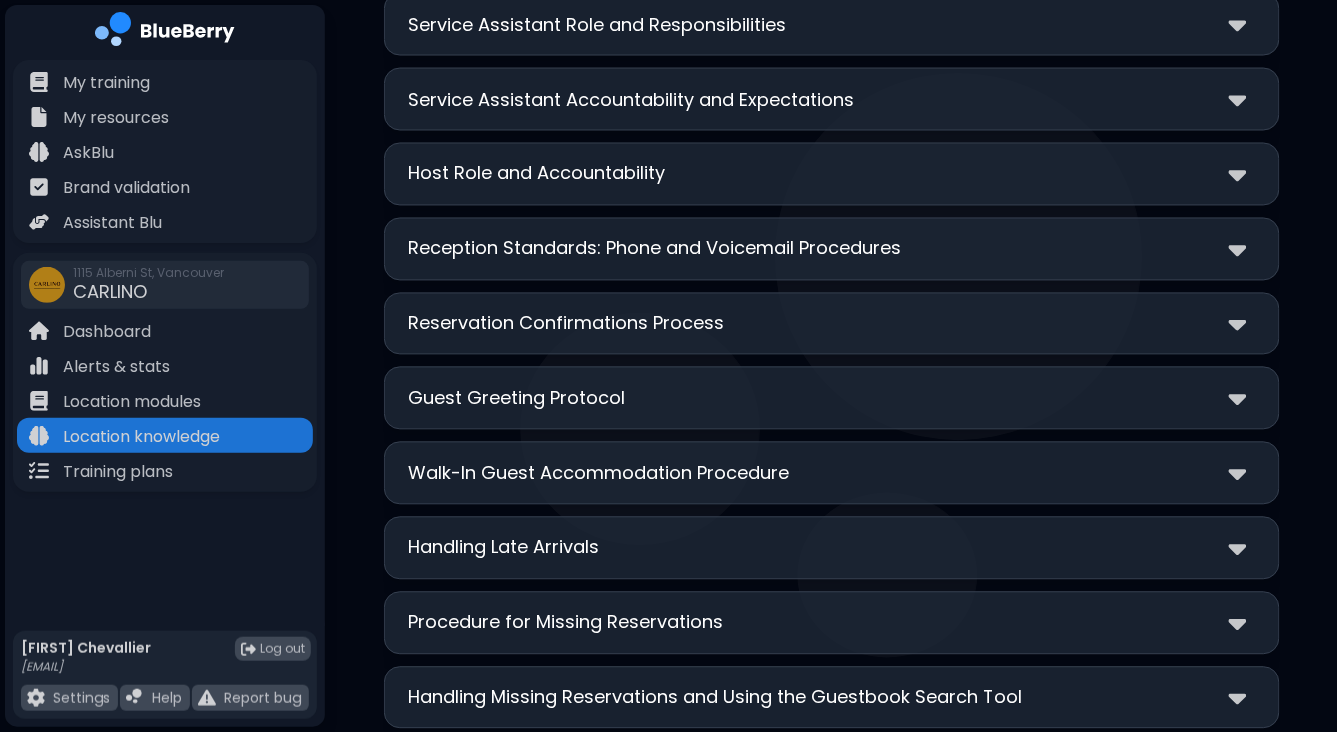 click on "Reception Standards: Phone and Voicemail Procedures" at bounding box center [655, 249] 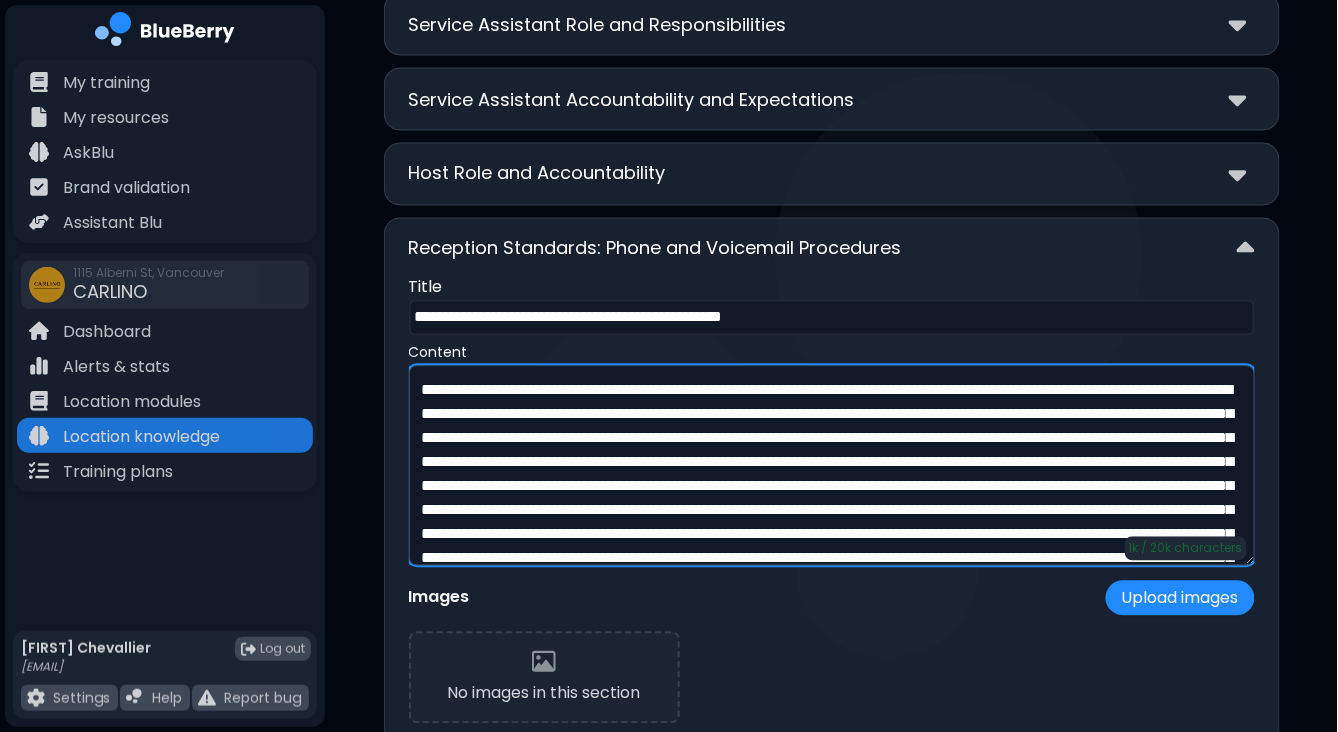 click at bounding box center (832, 466) 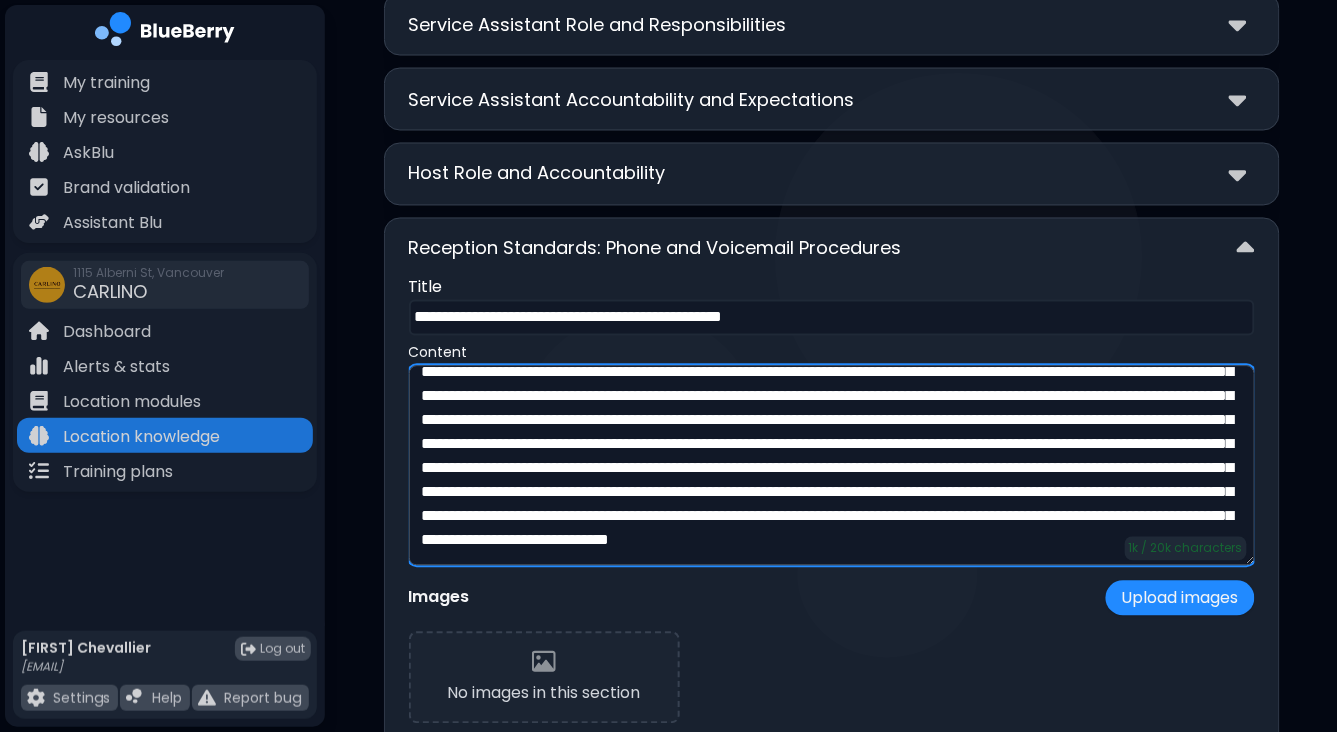 scroll, scrollTop: 113, scrollLeft: 0, axis: vertical 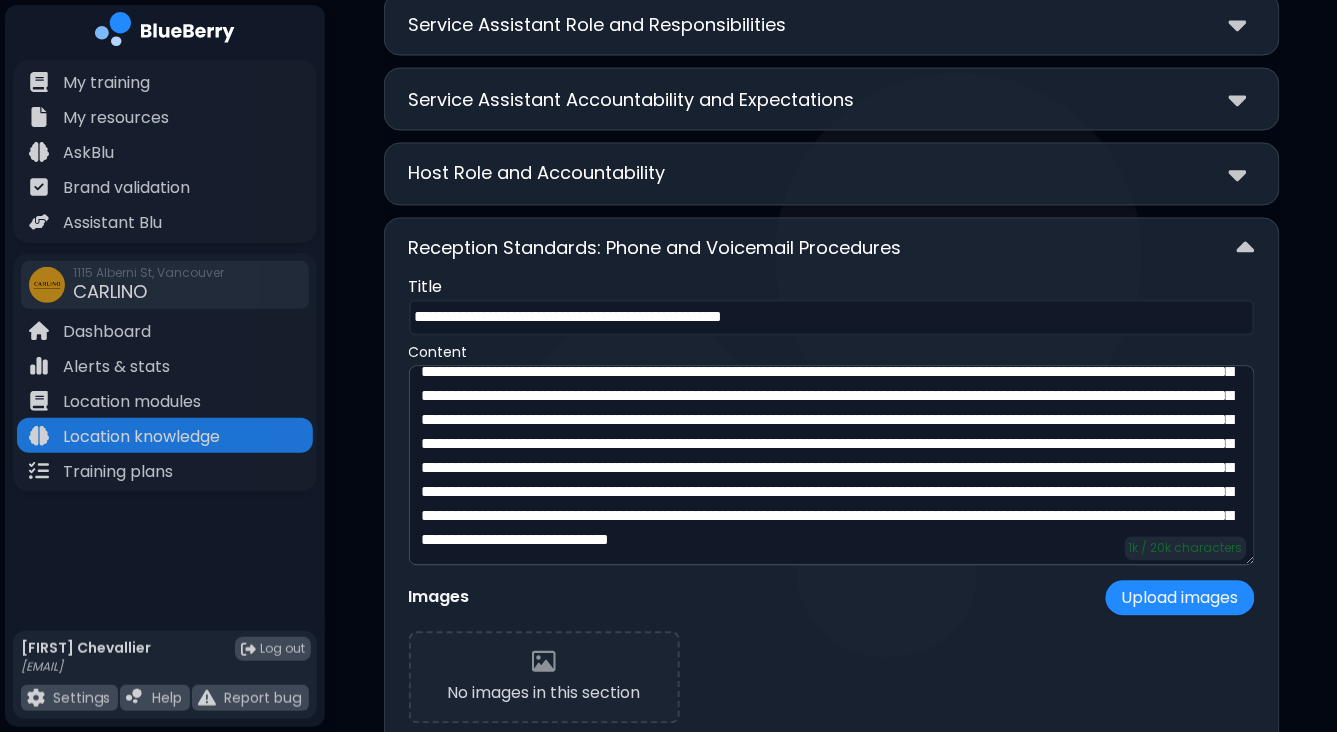 click on "Reception Standards: Phone and Voicemail Procedures" at bounding box center (832, 249) 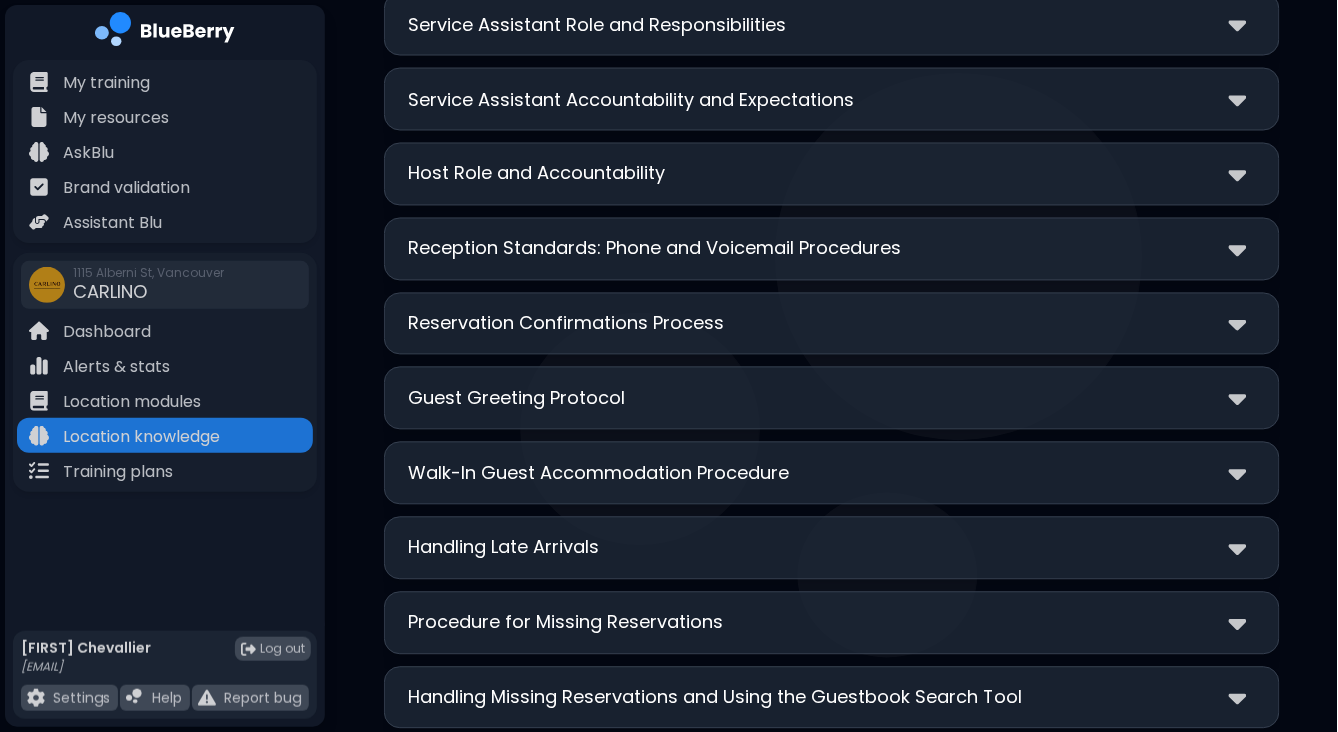 click on "Reservation Confirmations Process" at bounding box center (567, 324) 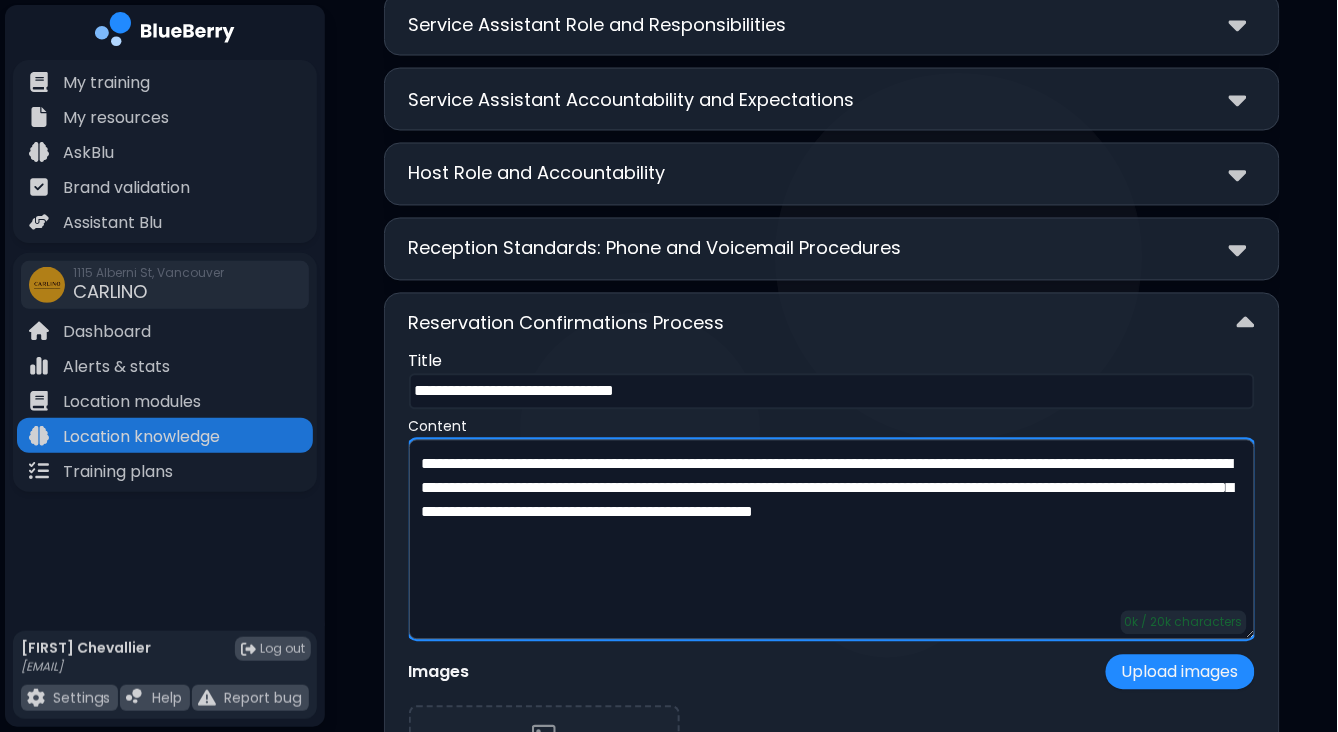 click on "**********" at bounding box center (832, 540) 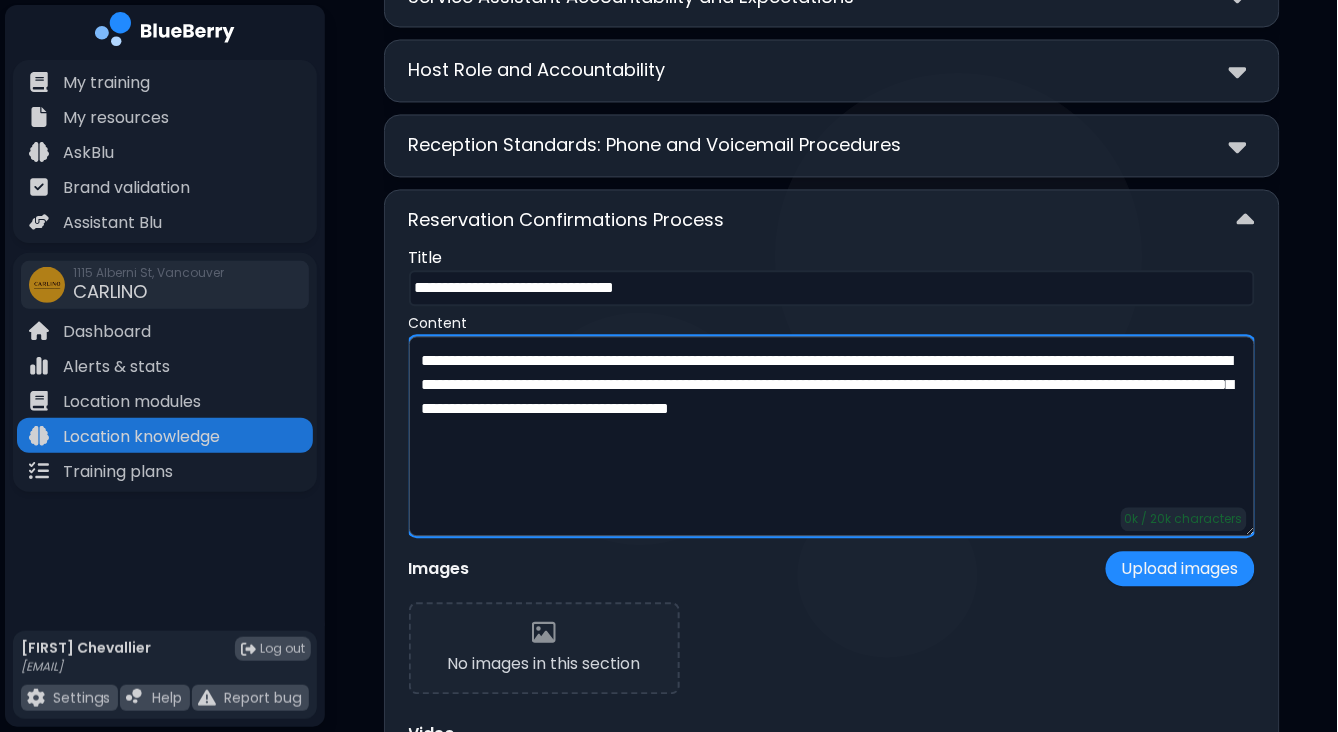 scroll, scrollTop: 4827, scrollLeft: 0, axis: vertical 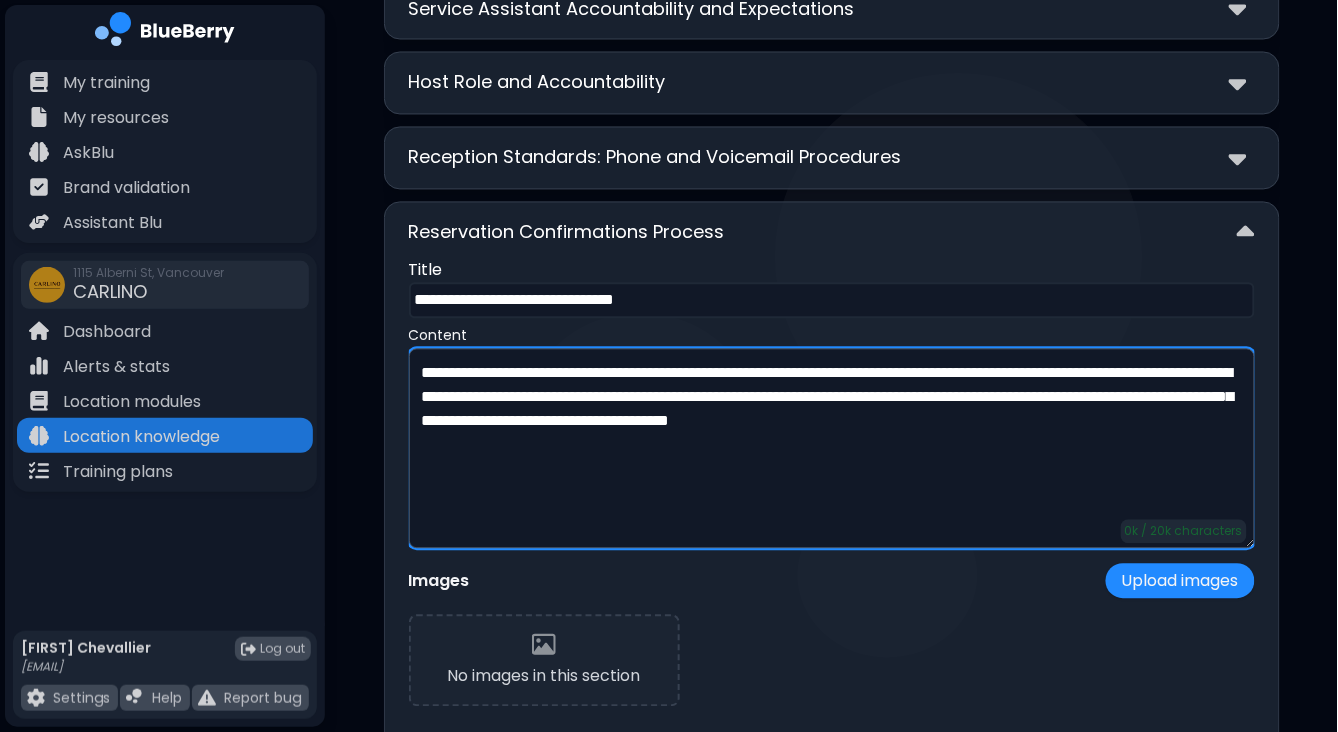 type on "**********" 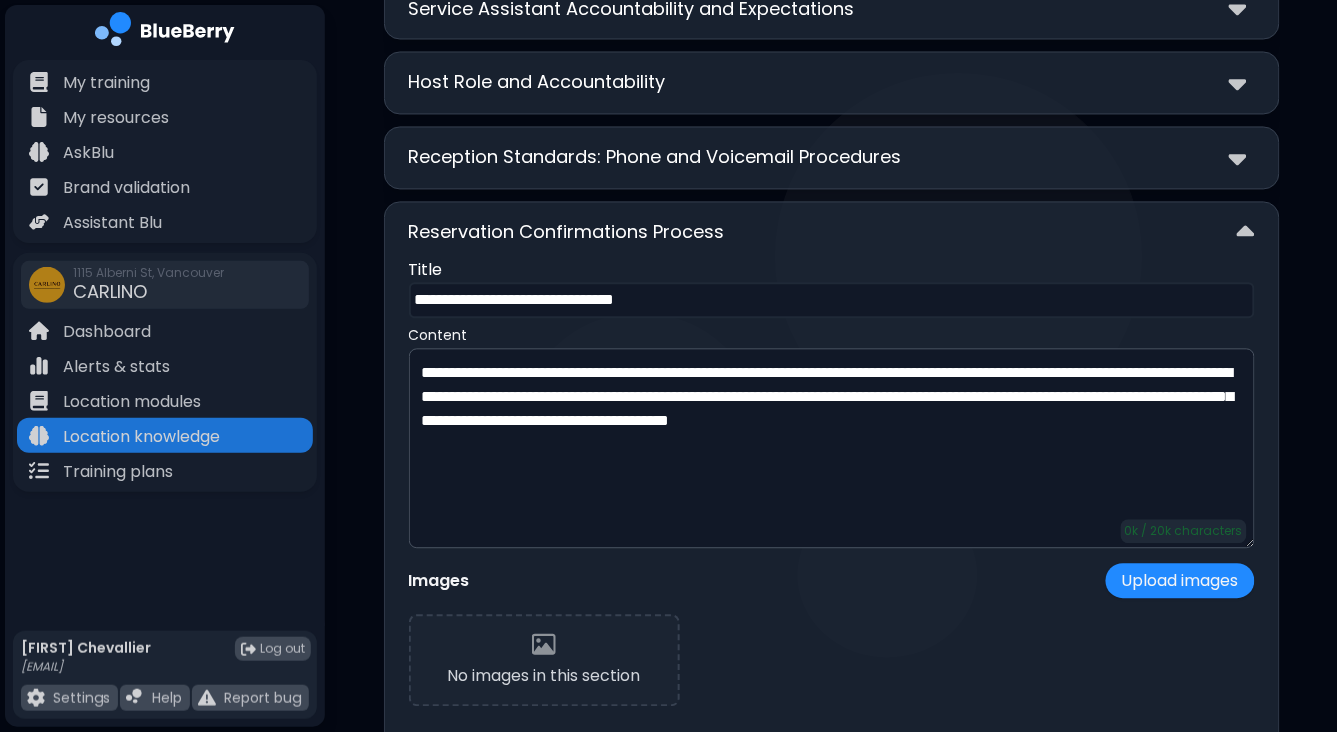 click on "Reservation Confirmations Process" at bounding box center [832, 233] 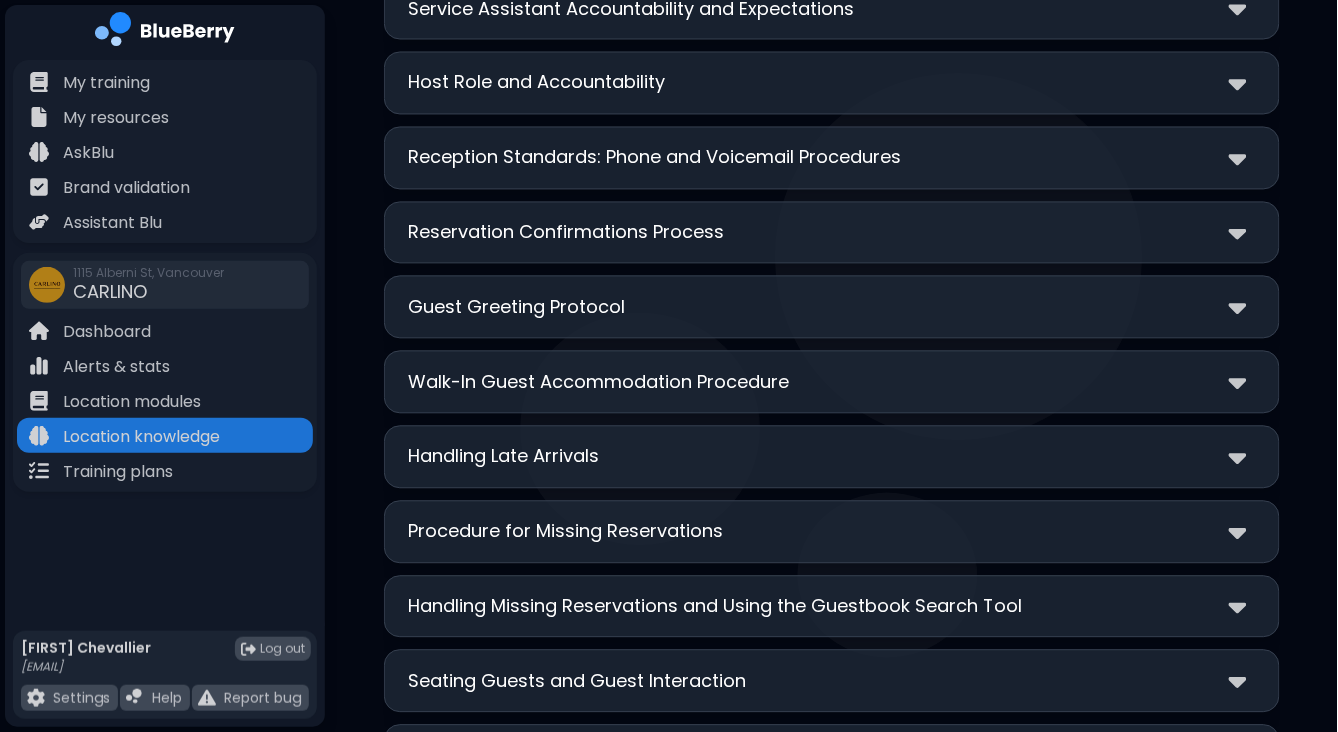 click on "Guest Greeting Protocol" at bounding box center [517, 308] 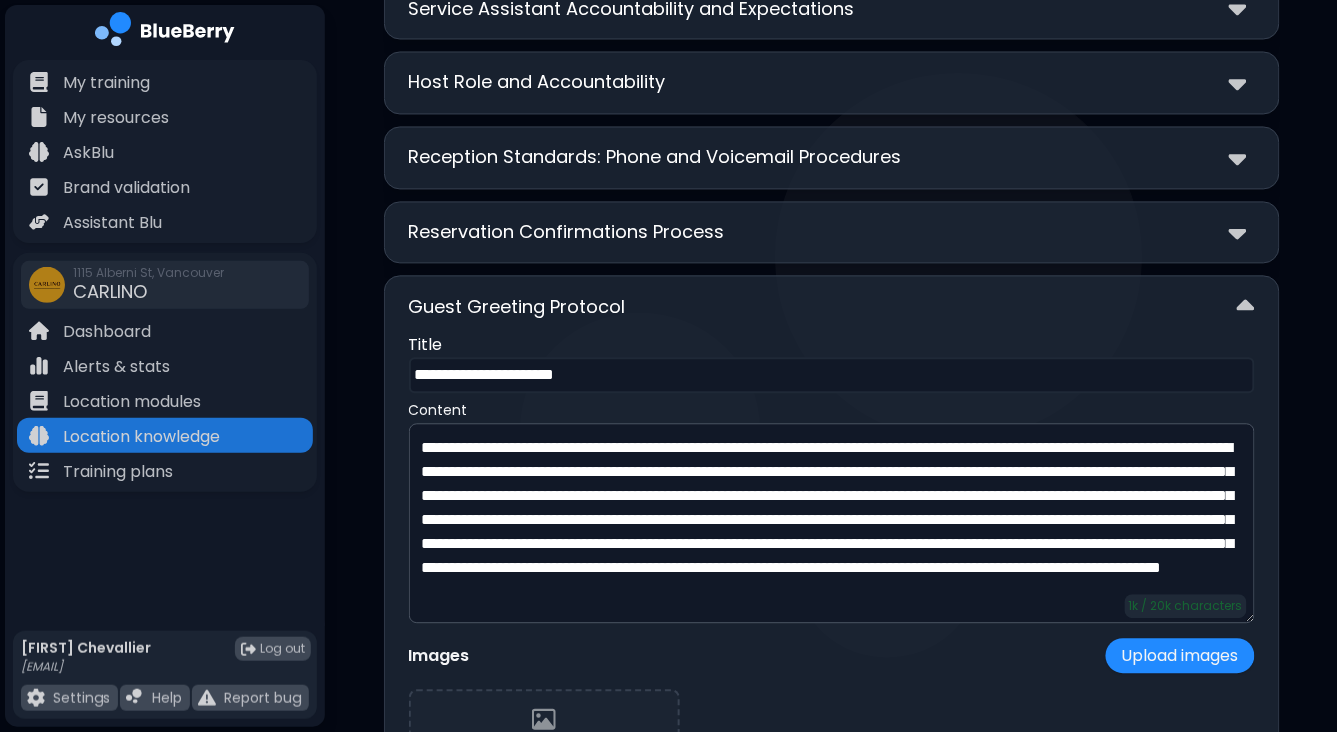 scroll, scrollTop: 17, scrollLeft: 0, axis: vertical 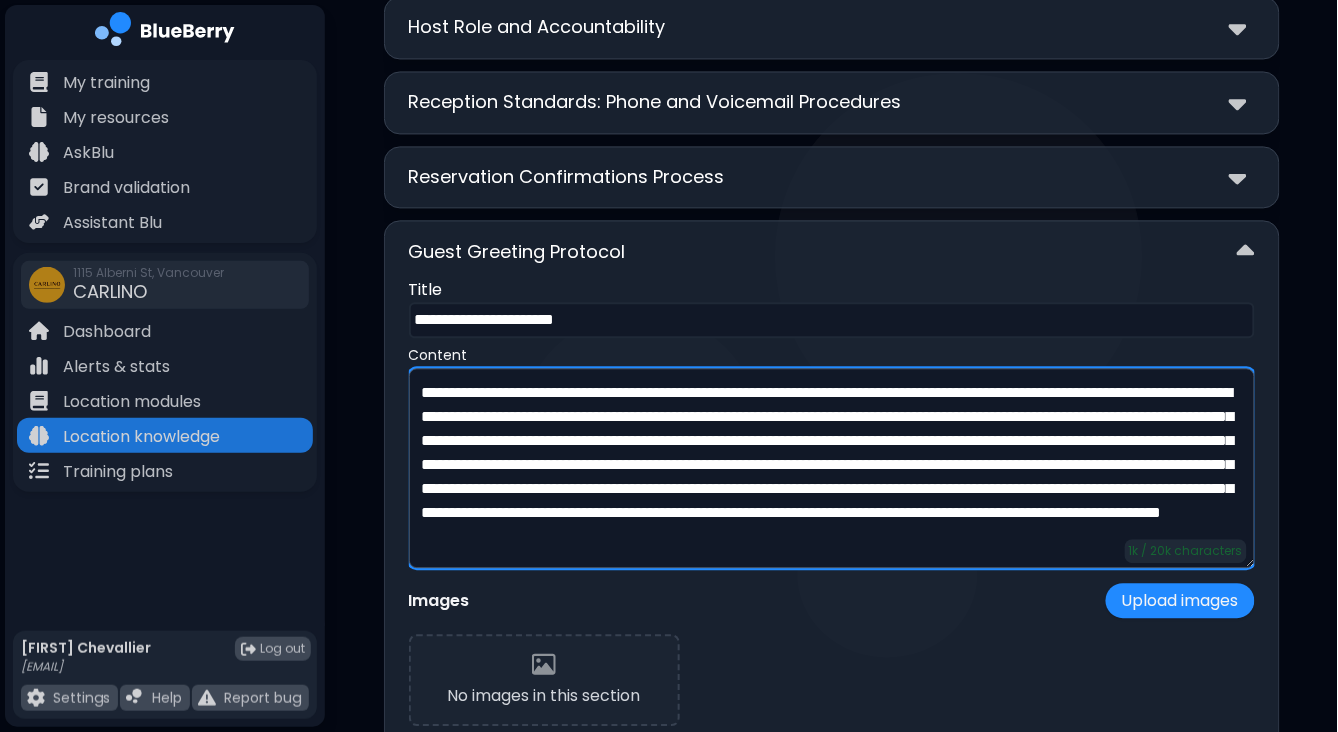 click on "**********" at bounding box center [832, 468] 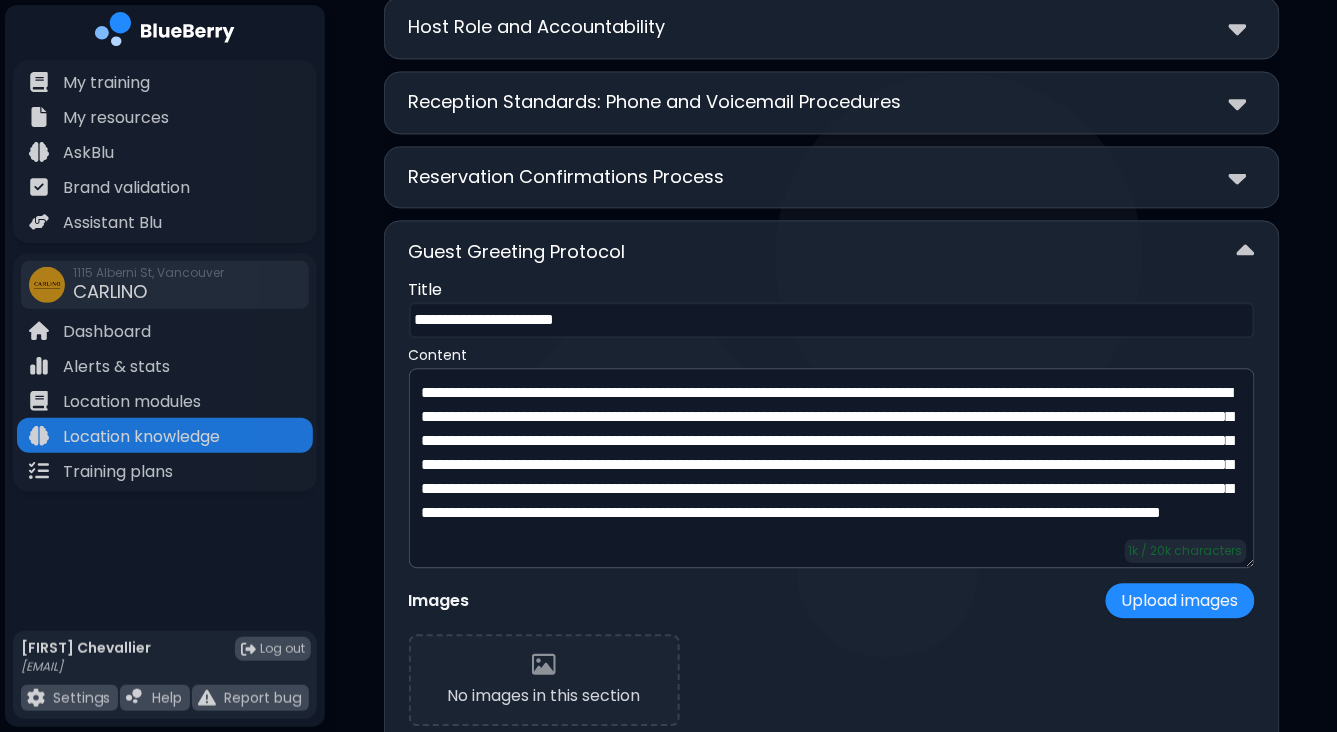 click on "No images in this section" at bounding box center (832, 686) 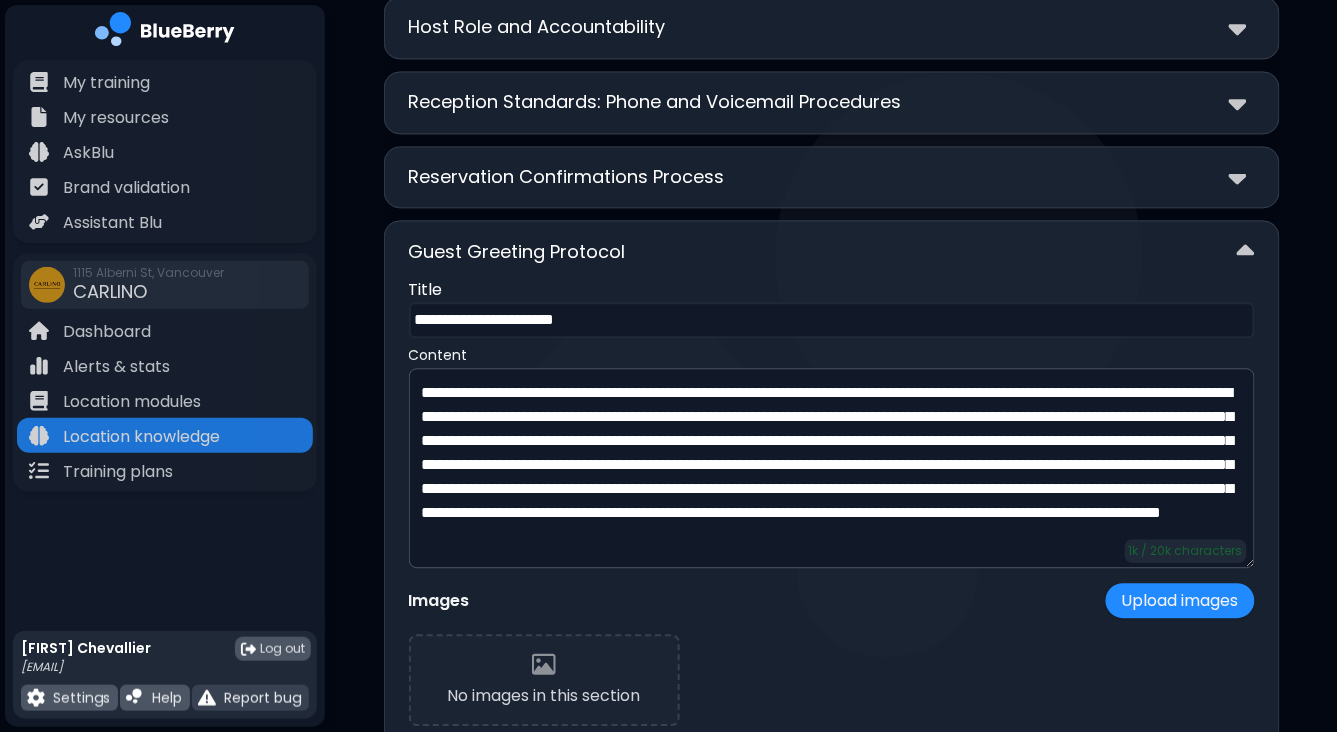 click on "Report bug" at bounding box center (262, 698) 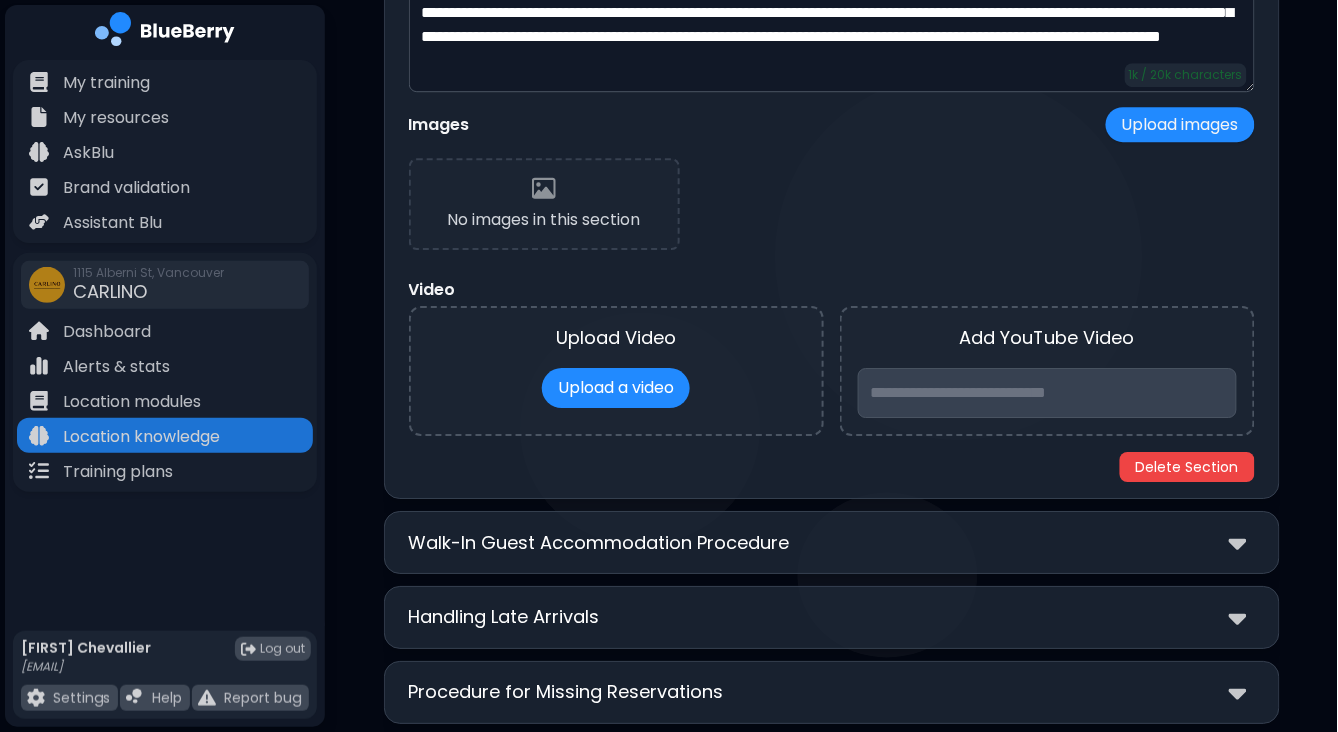 scroll, scrollTop: 5375, scrollLeft: 0, axis: vertical 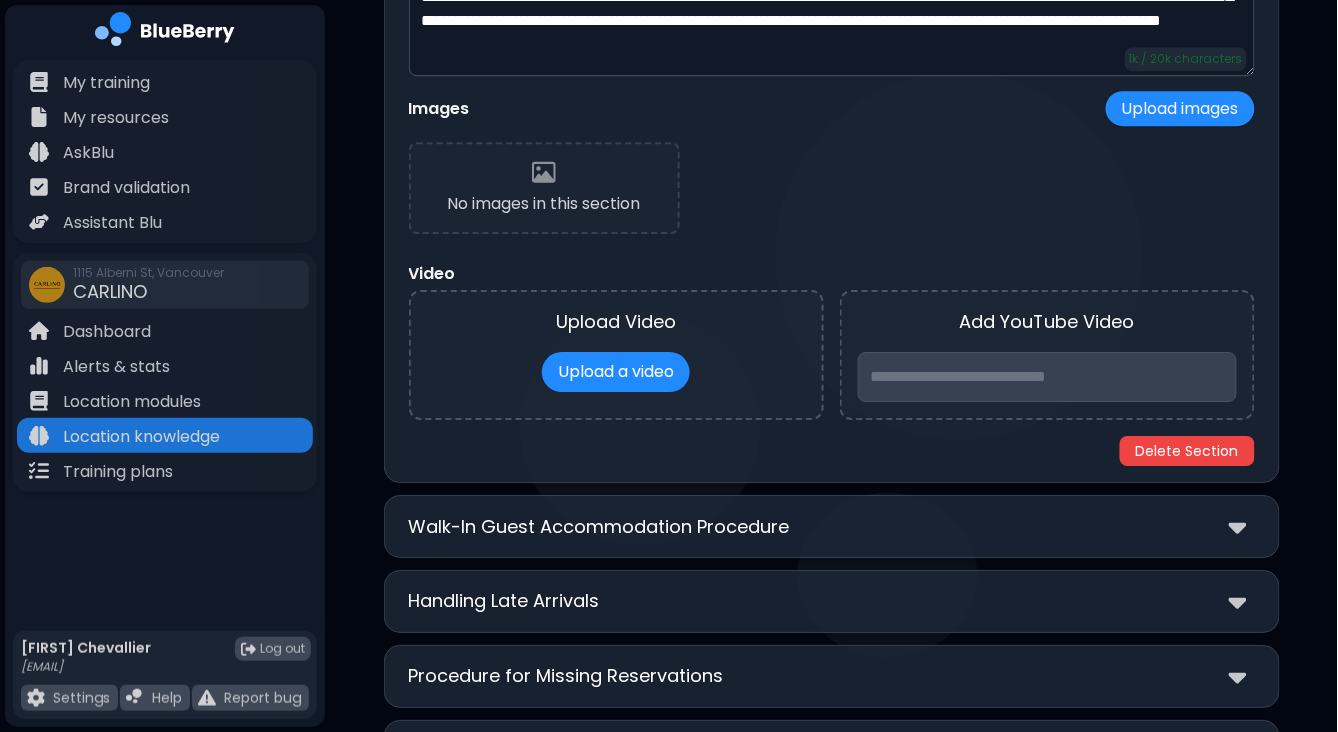 click on "Walk-In Guest Accommodation Procedure" at bounding box center (599, 527) 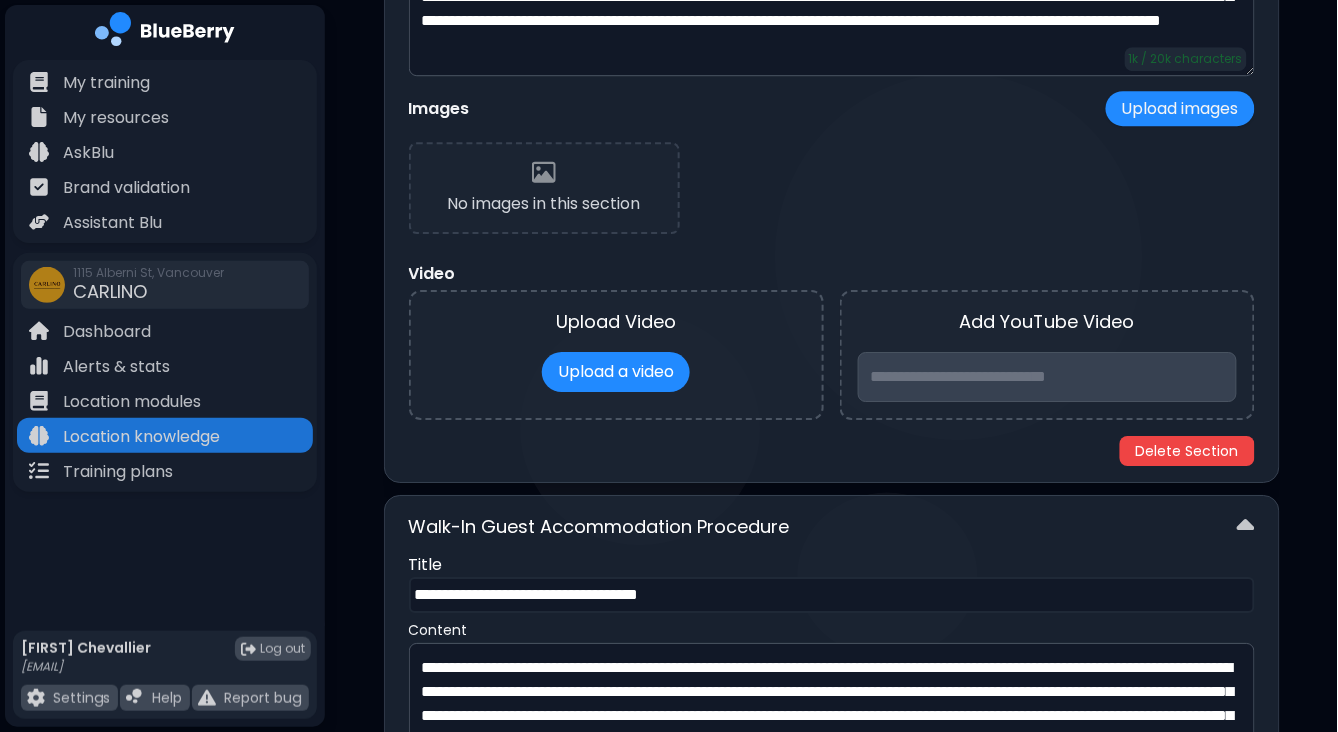scroll, scrollTop: 5683, scrollLeft: 0, axis: vertical 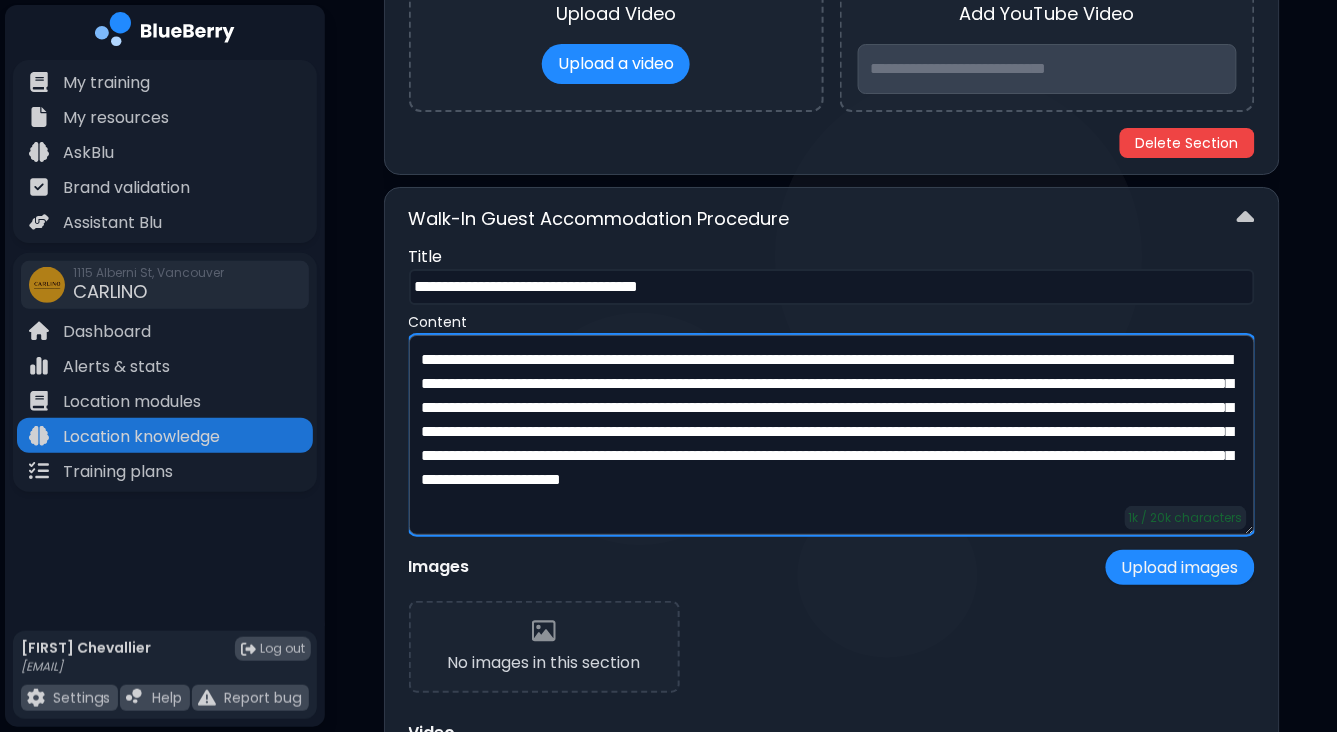 click on "**********" at bounding box center [832, 435] 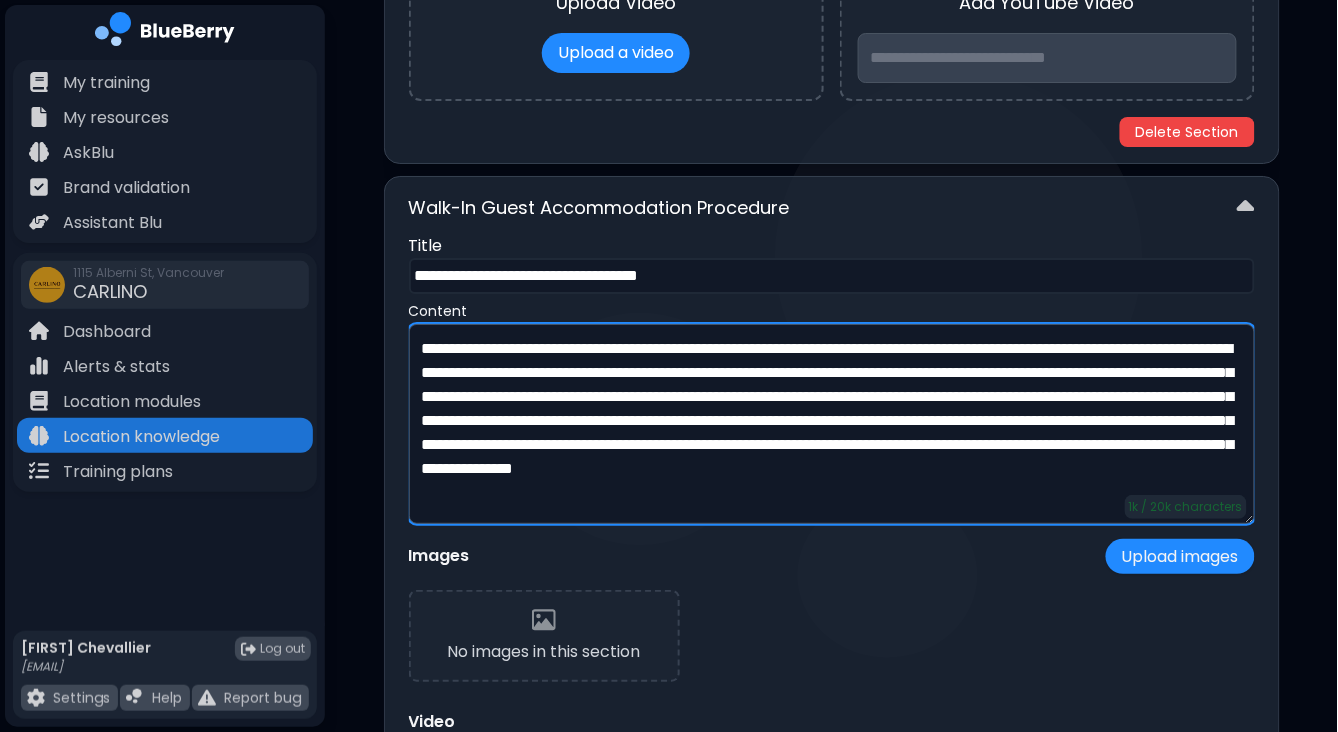 scroll, scrollTop: 5696, scrollLeft: 0, axis: vertical 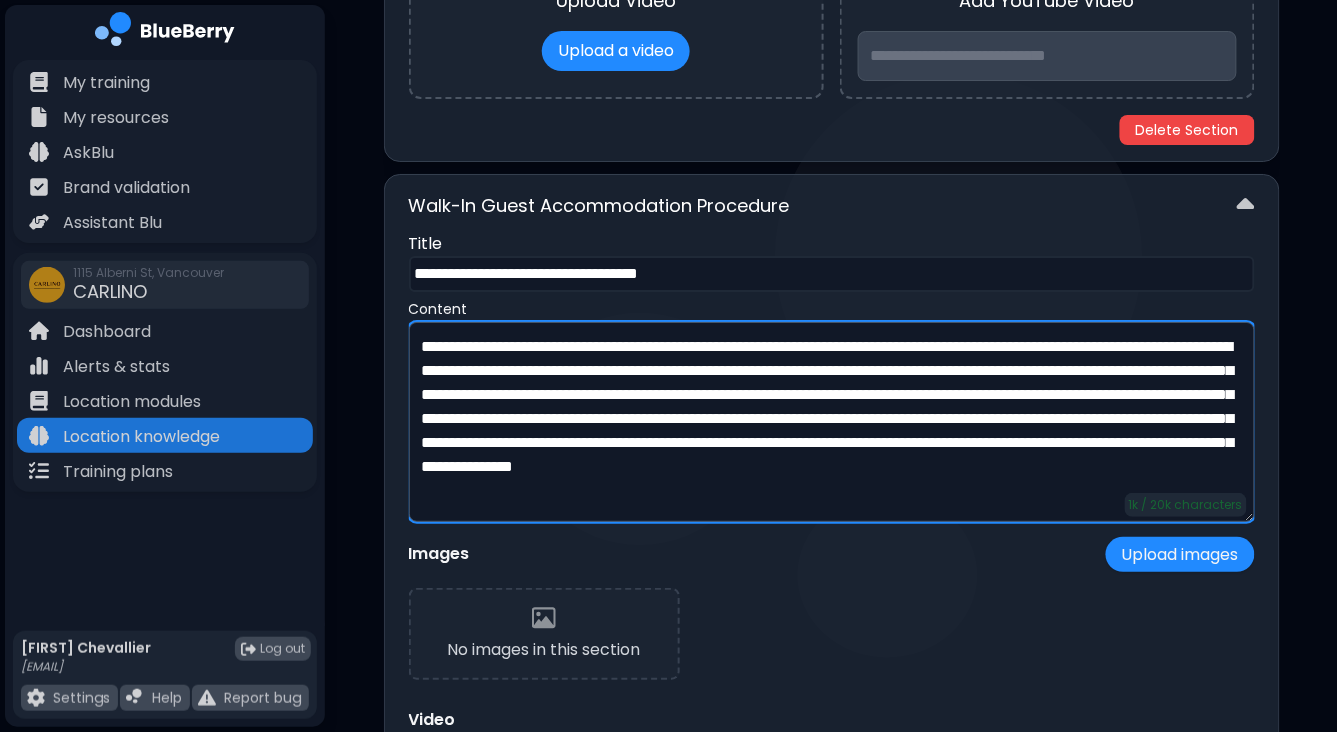 type on "**********" 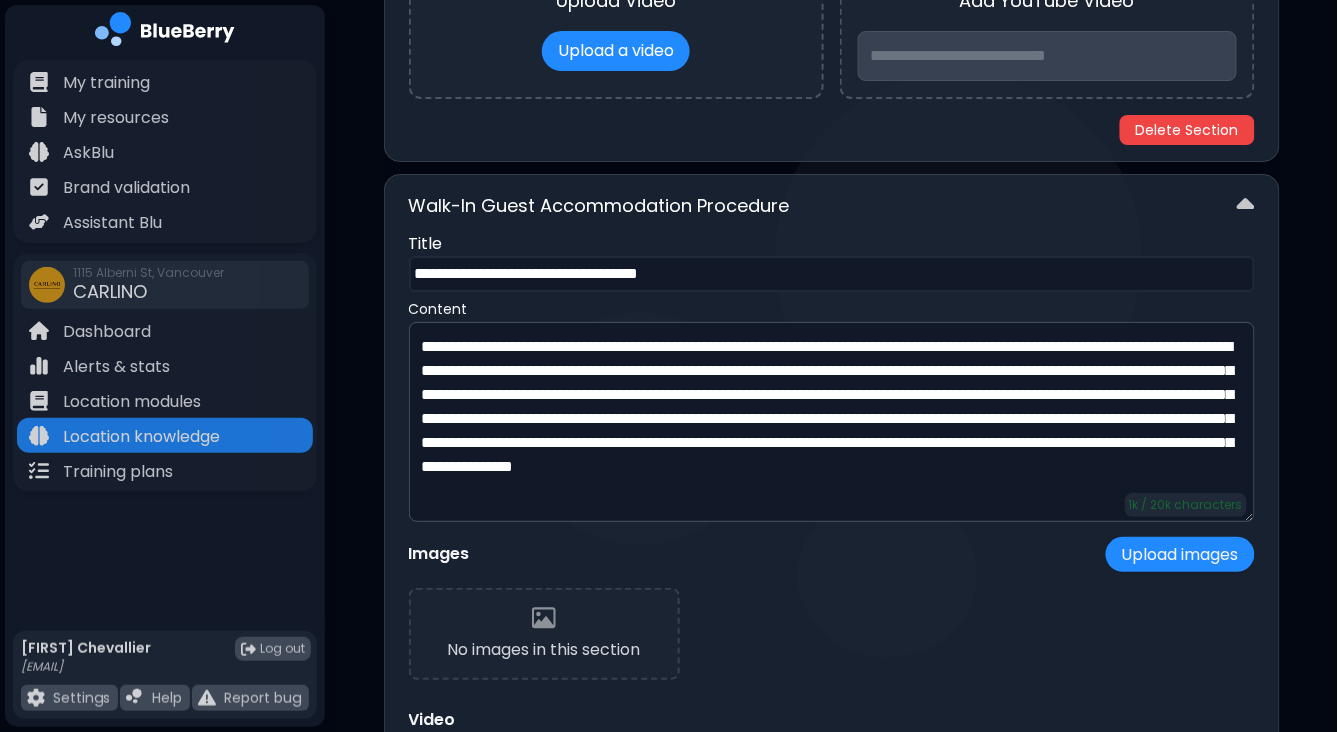 click on "Walk-In Guest Accommodation Procedure" at bounding box center (832, 205) 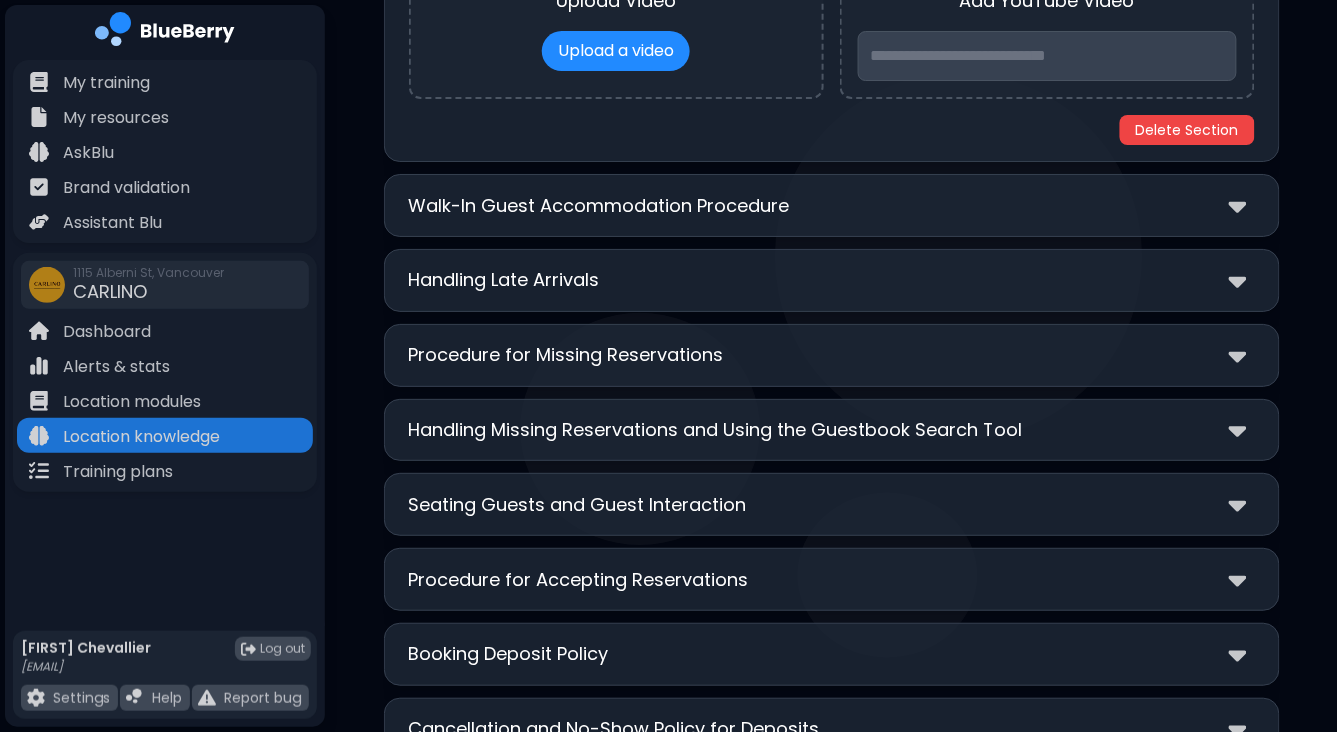 click on "Handling Late Arrivals" at bounding box center [832, 280] 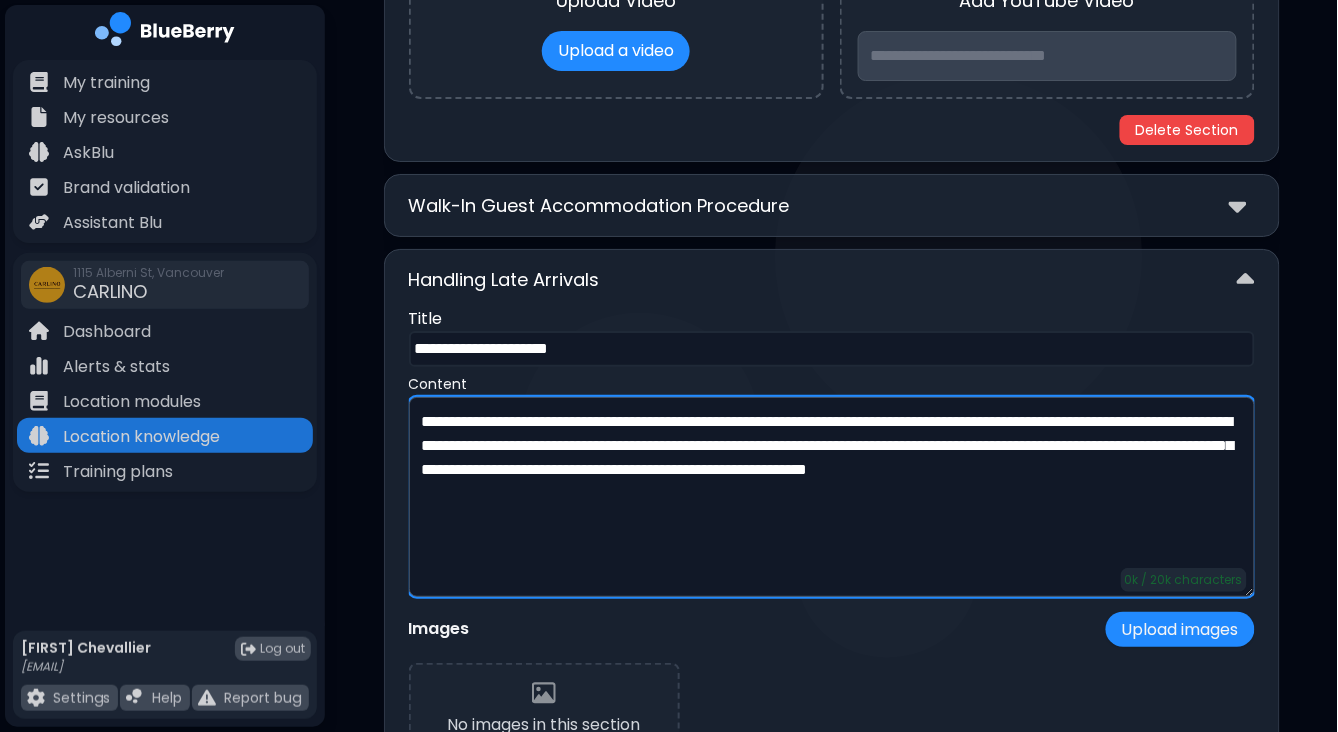 click on "**********" at bounding box center [832, 497] 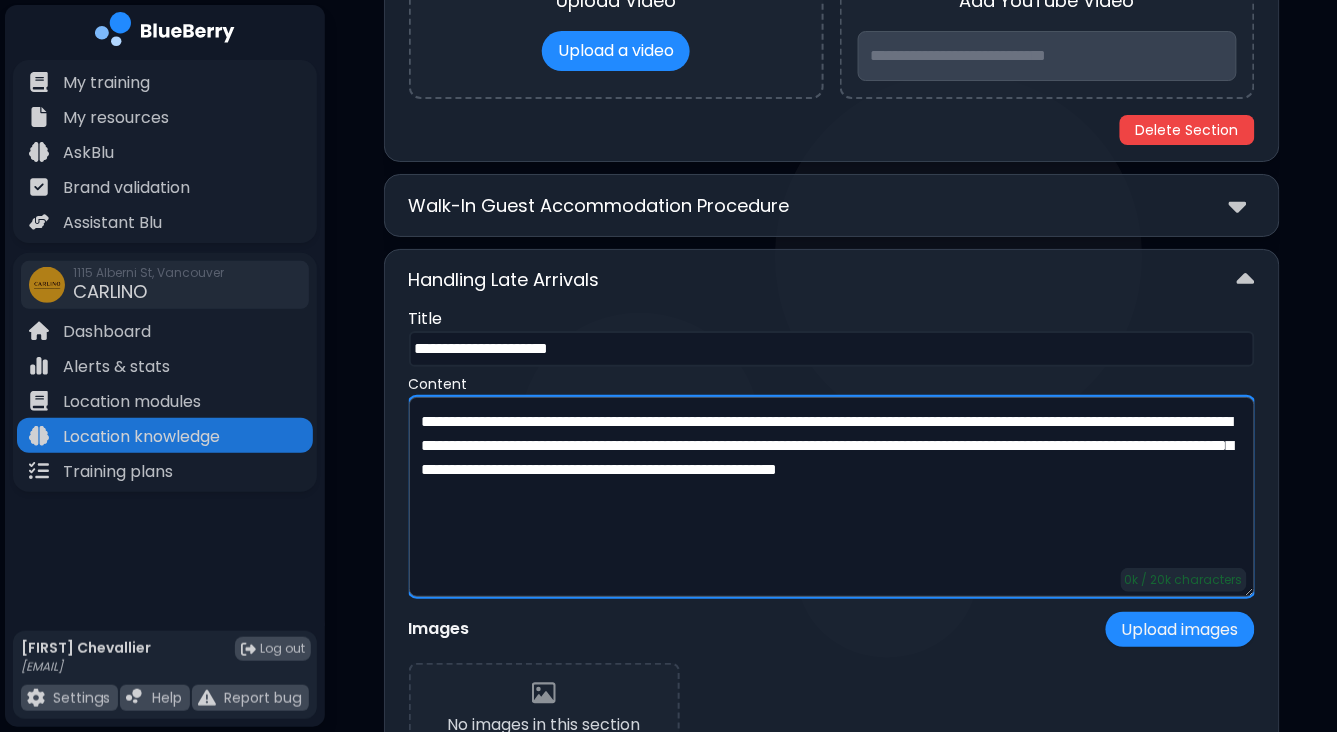 type on "**********" 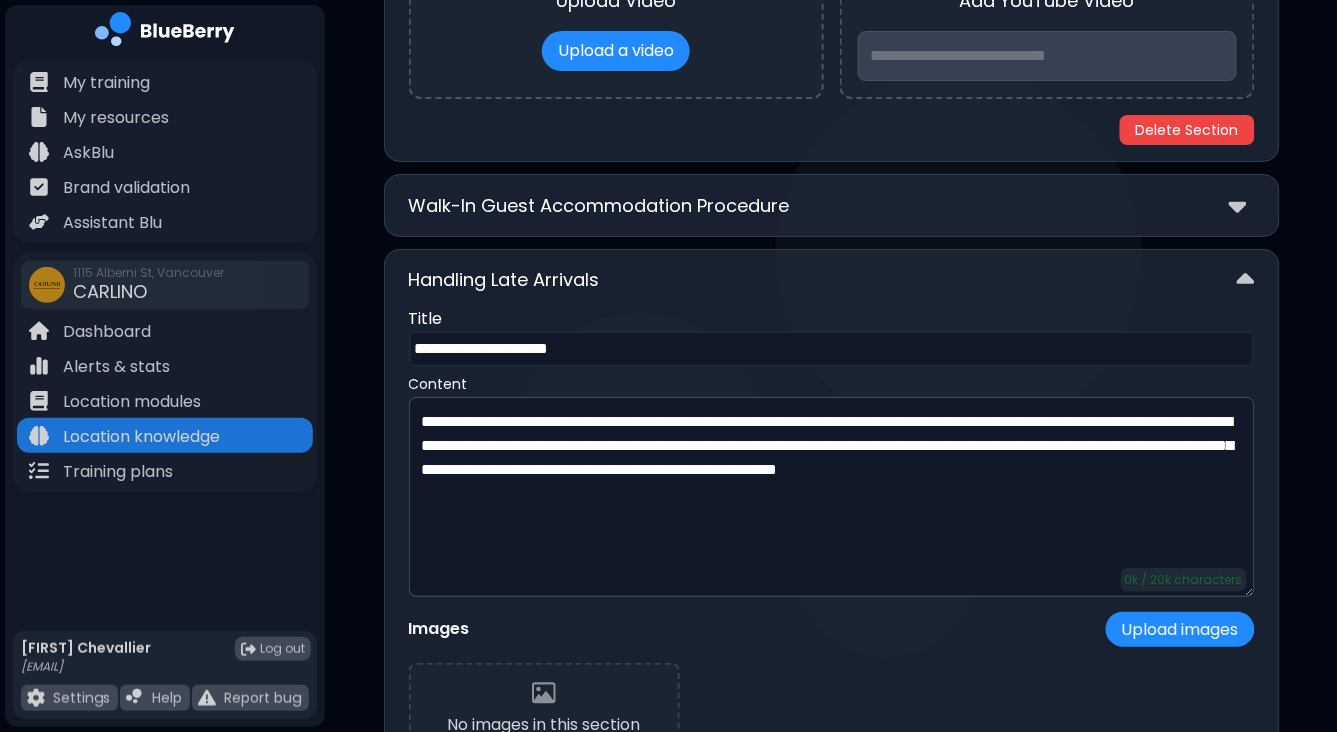 click on "Handling Late Arrivals" at bounding box center (832, 280) 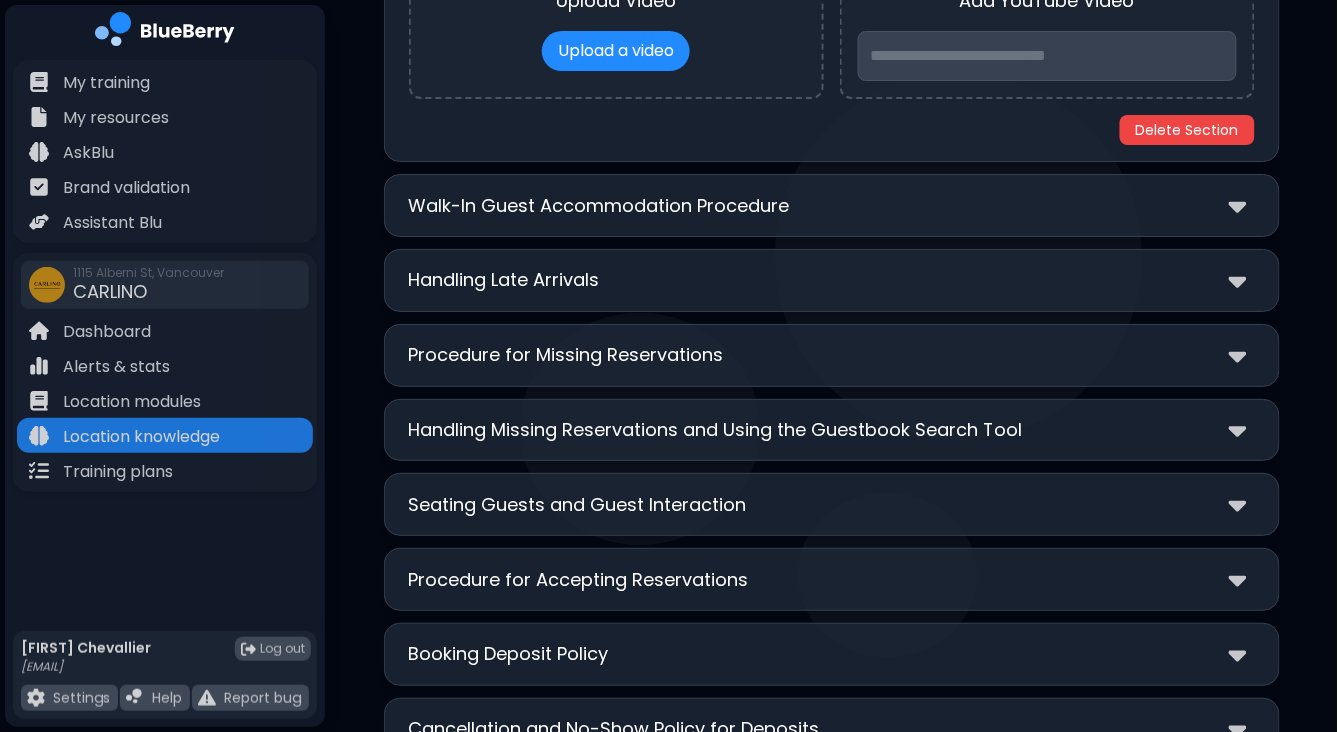 click on "Procedure for Missing Reservations" at bounding box center (566, 355) 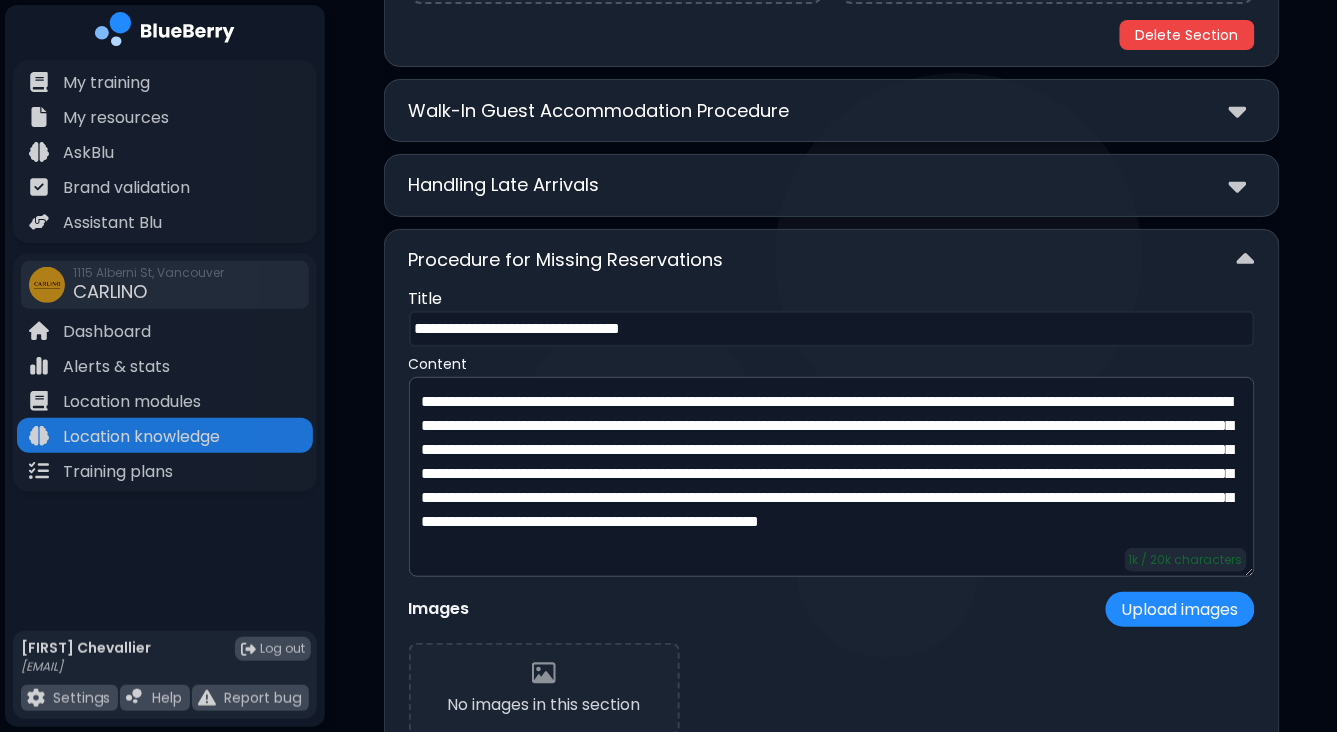 scroll, scrollTop: 5793, scrollLeft: 0, axis: vertical 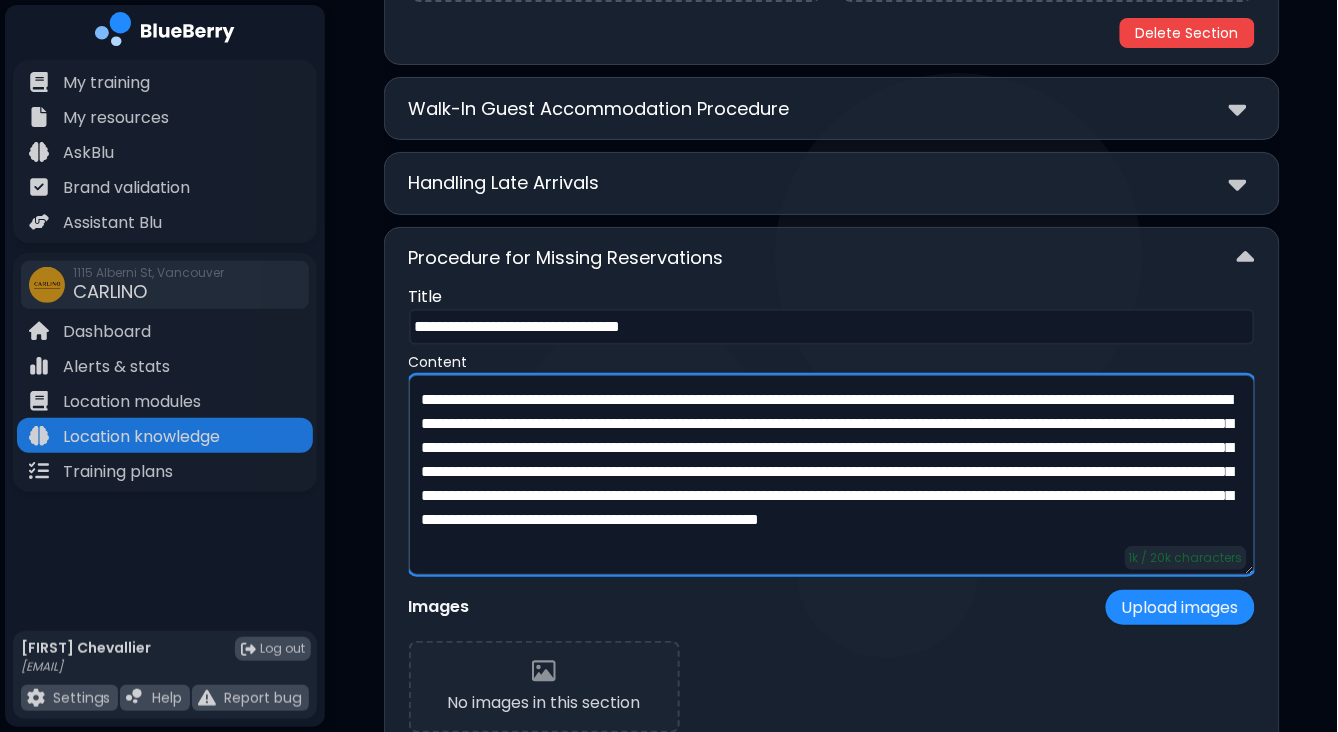 click on "**********" at bounding box center [832, 475] 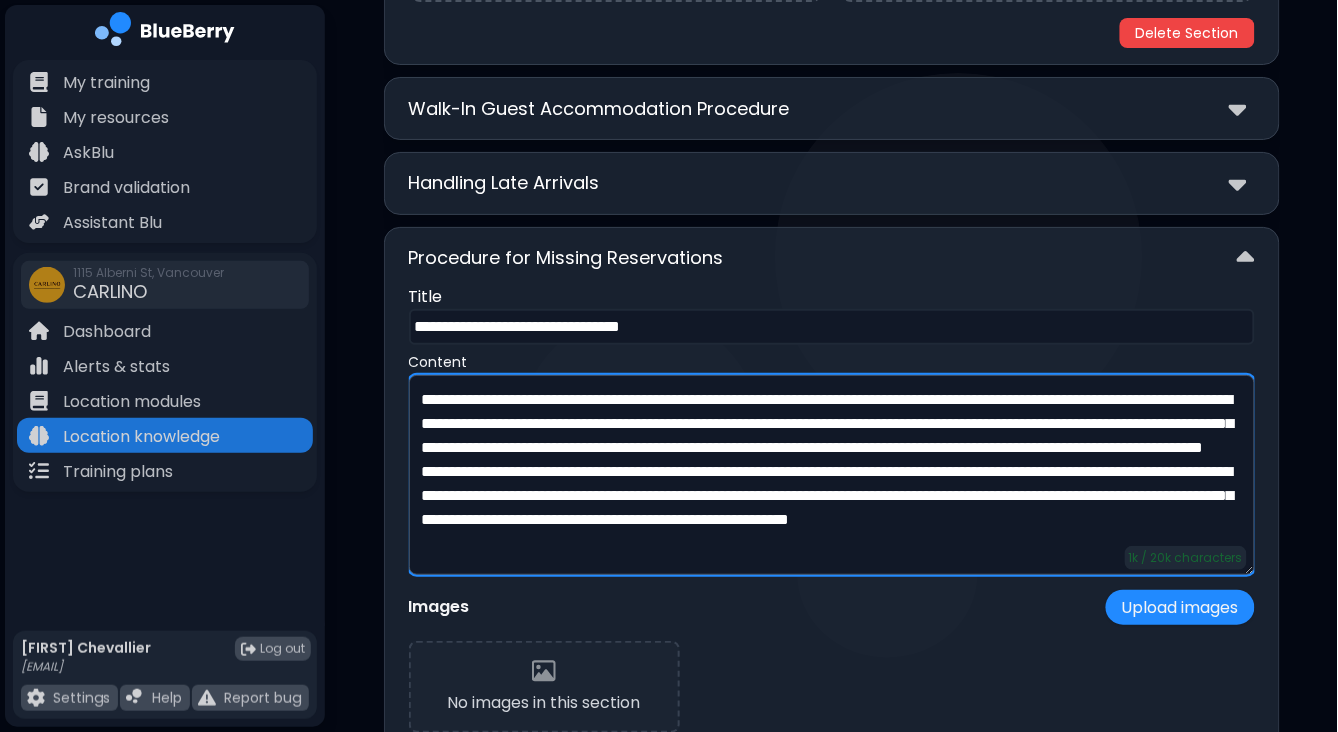 scroll, scrollTop: 41, scrollLeft: 0, axis: vertical 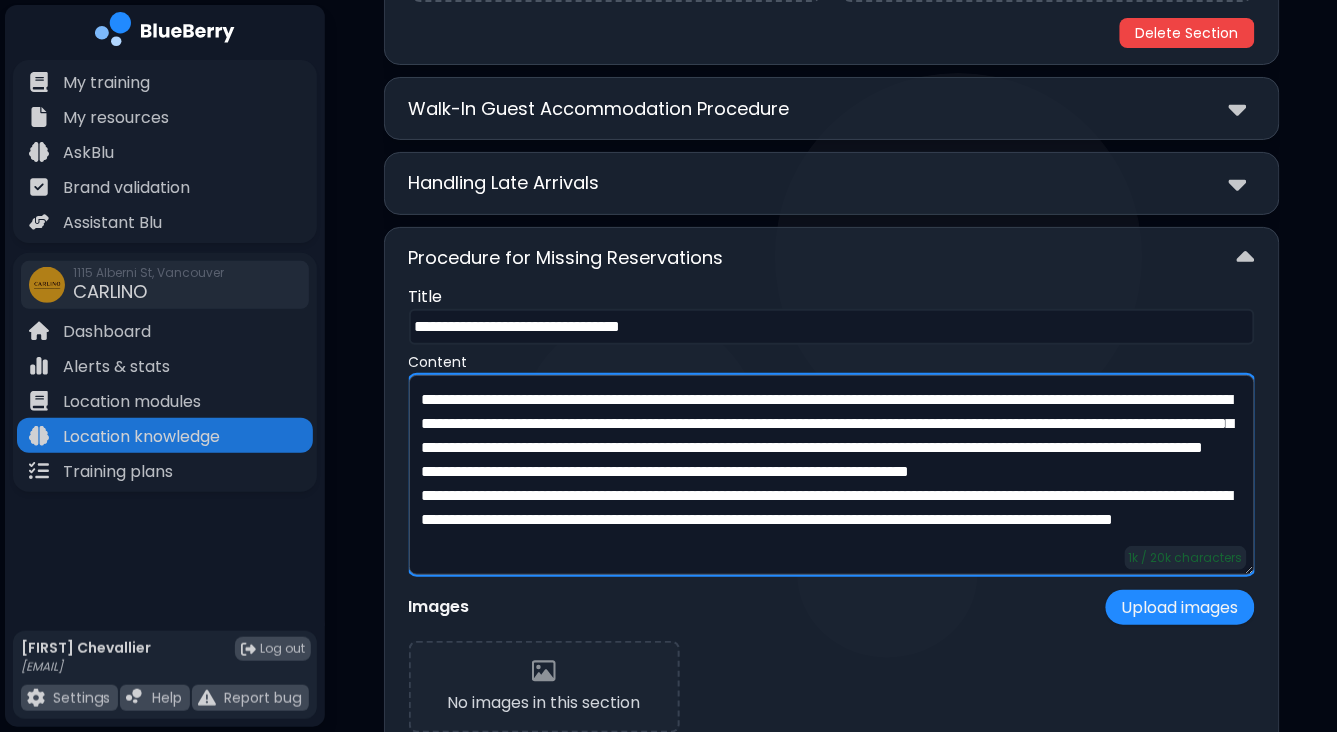 click on "**********" at bounding box center [832, 475] 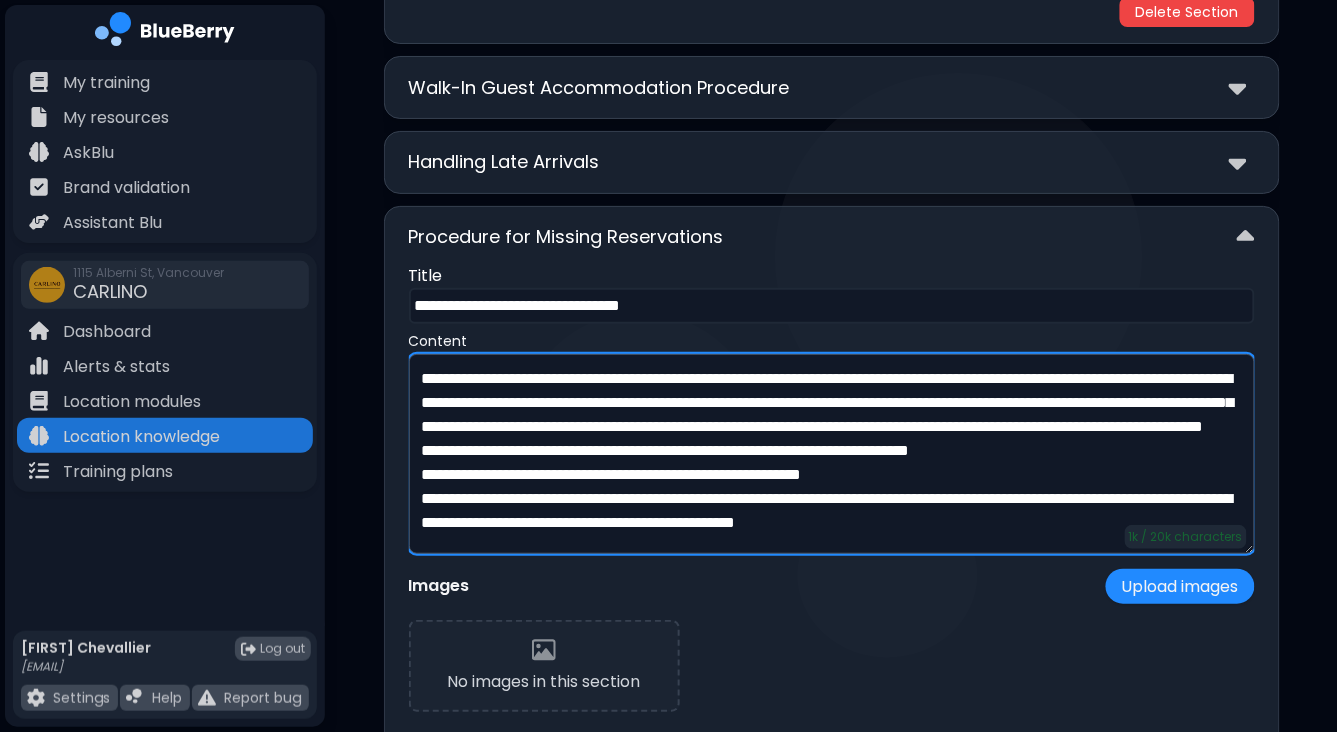 scroll, scrollTop: 5817, scrollLeft: 0, axis: vertical 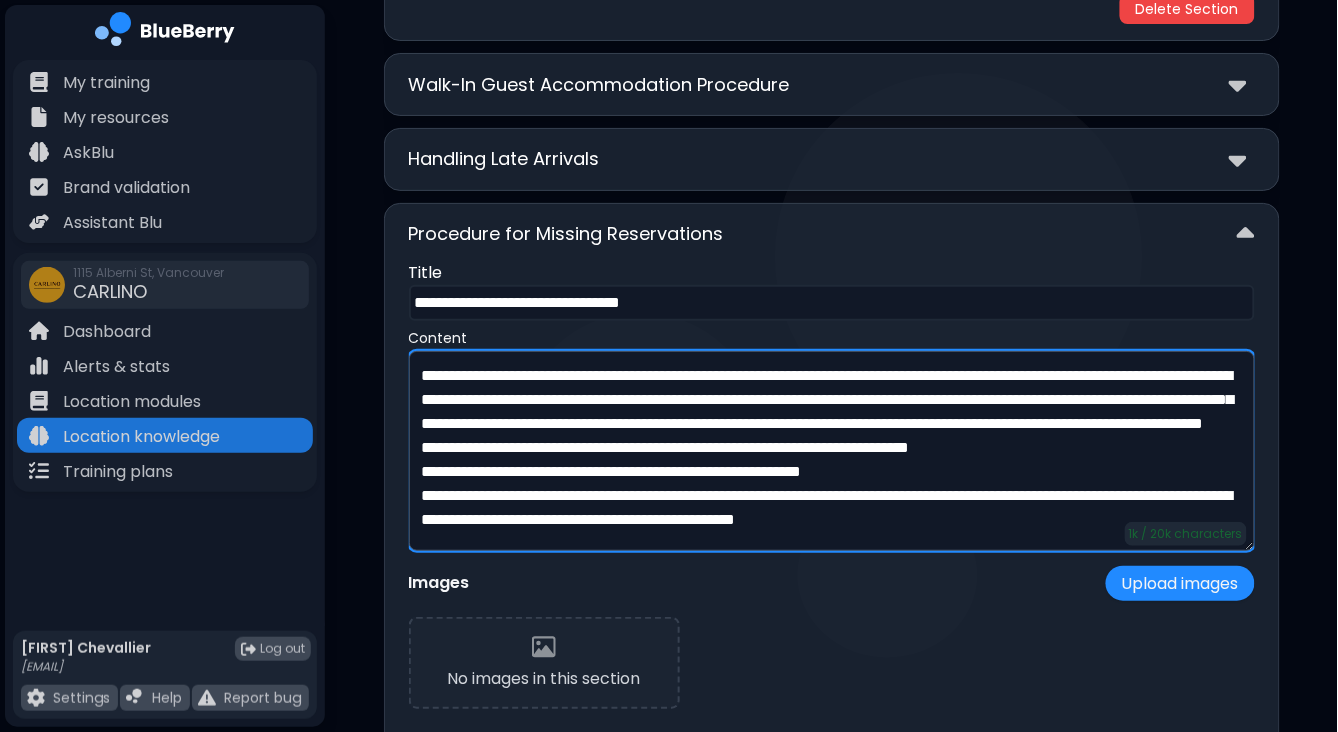 click on "**********" at bounding box center [832, 451] 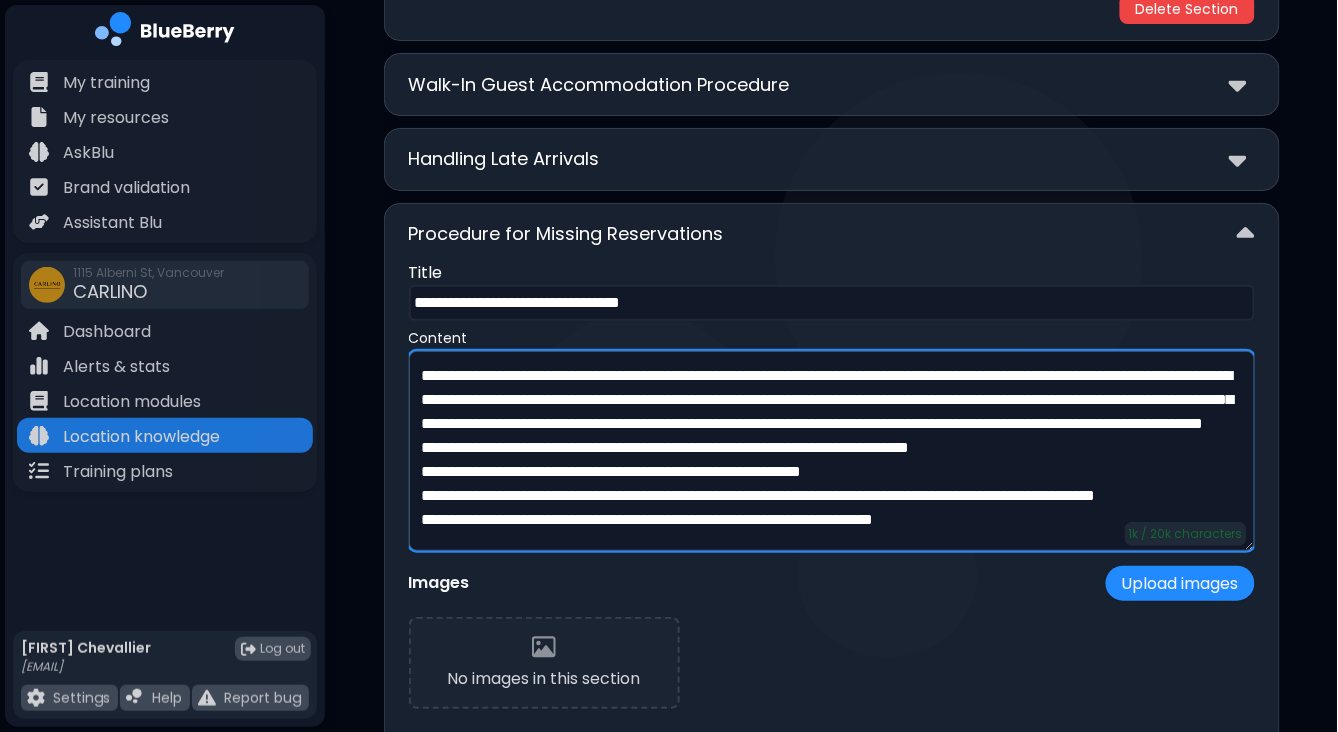 scroll, scrollTop: 64, scrollLeft: 0, axis: vertical 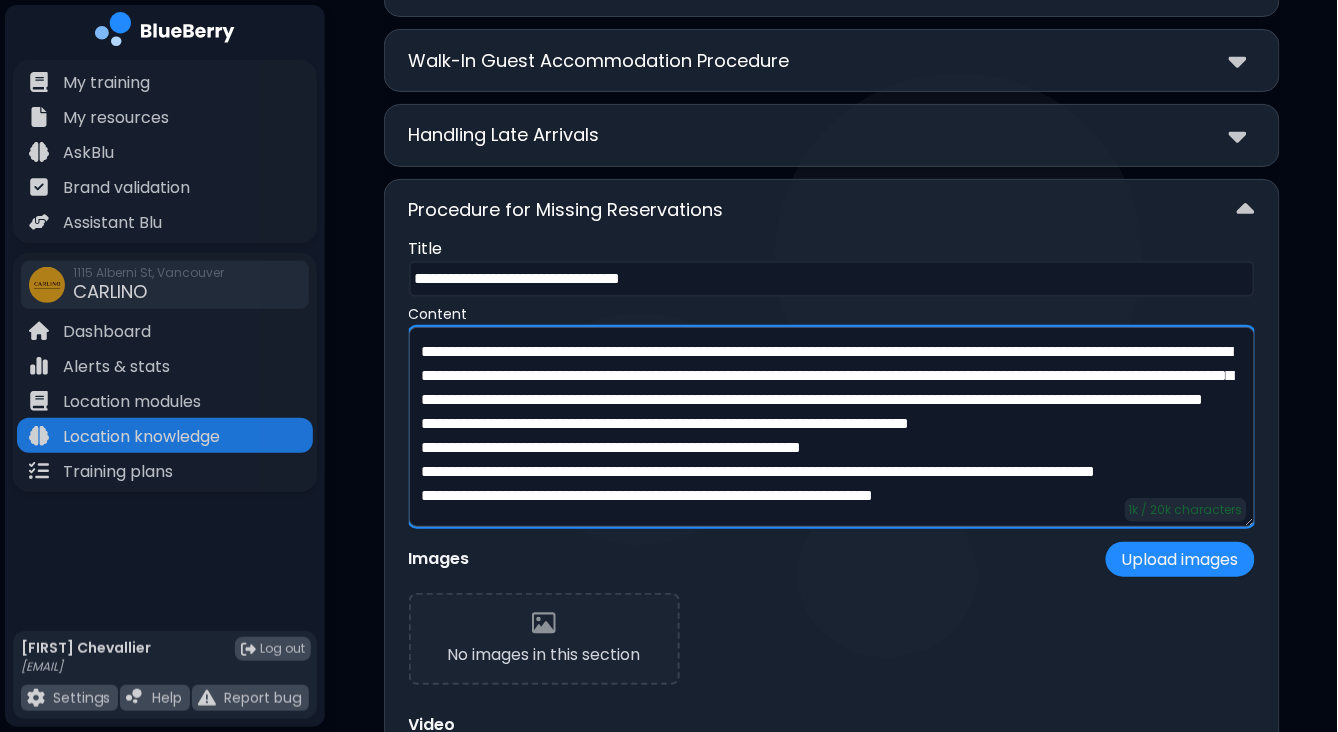 type on "**********" 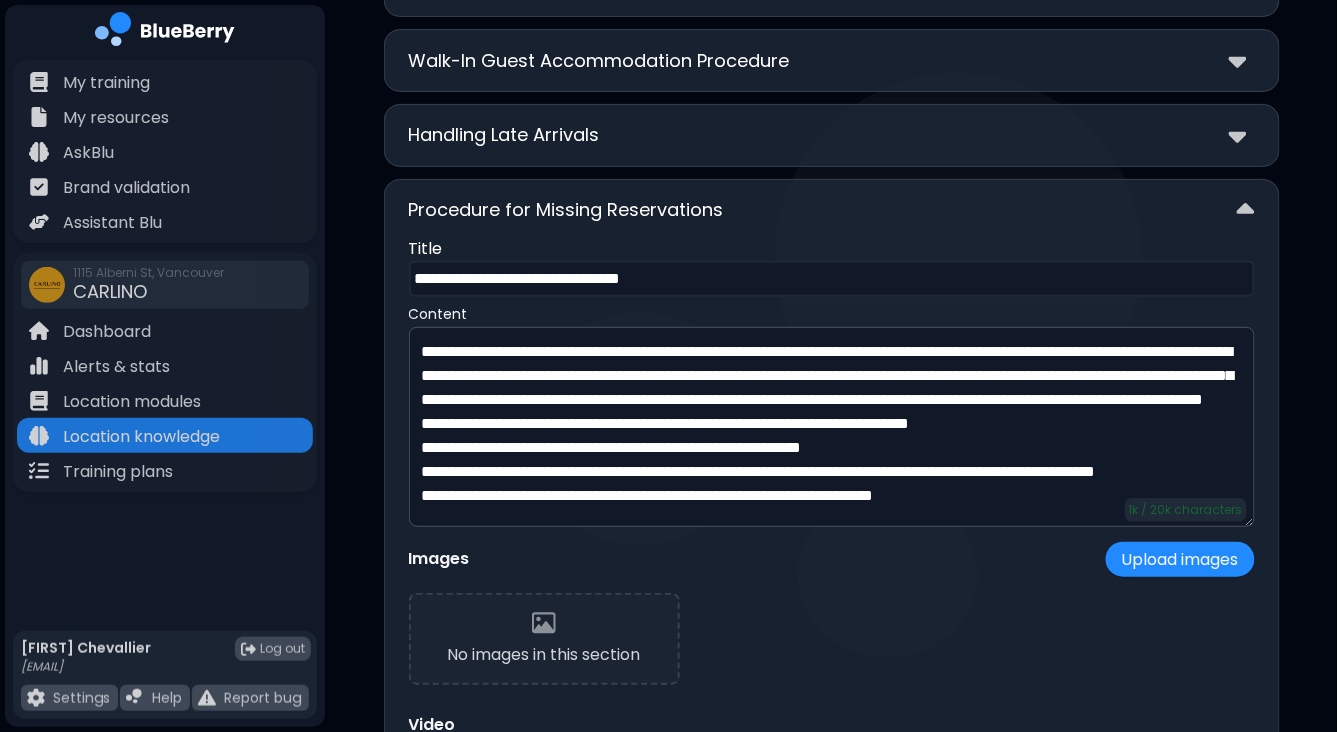 click on "Procedure for Missing Reservations" at bounding box center [832, 210] 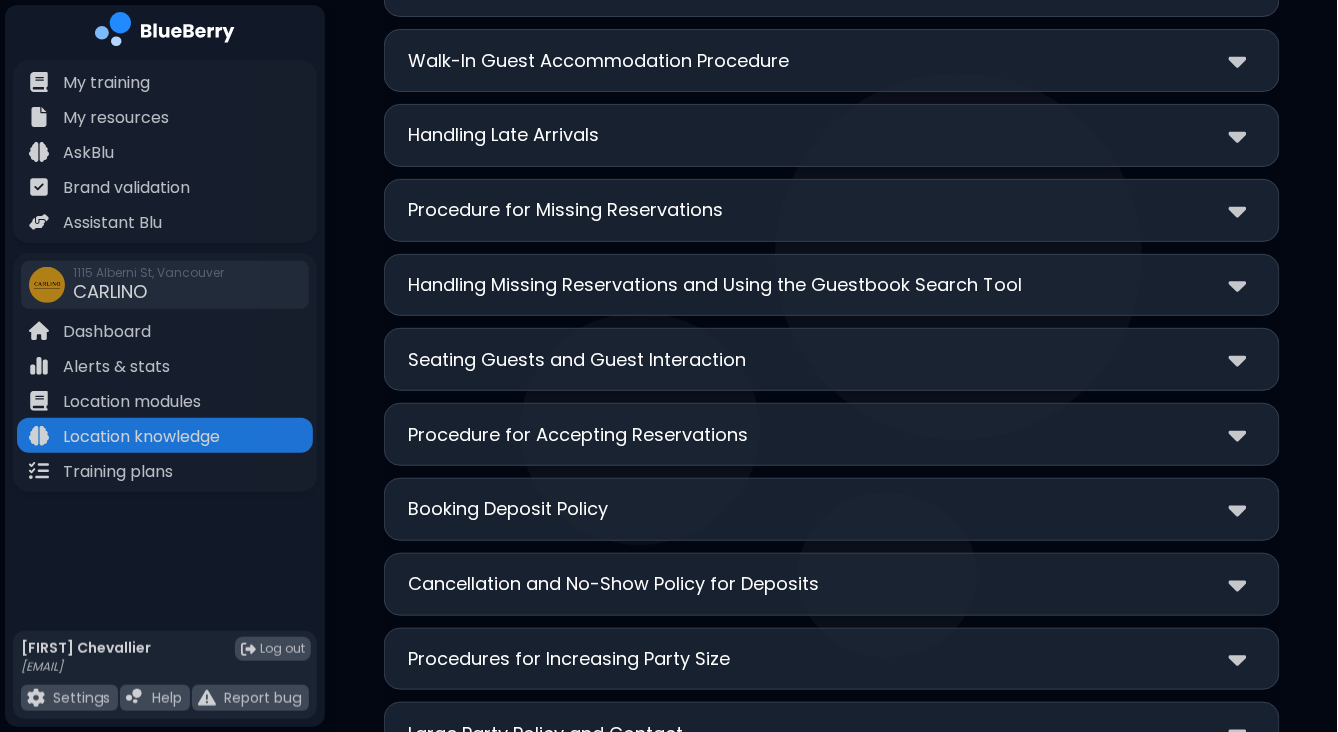click on "Handling Missing Reservations and Using the Guestbook Search Tool" at bounding box center [716, 285] 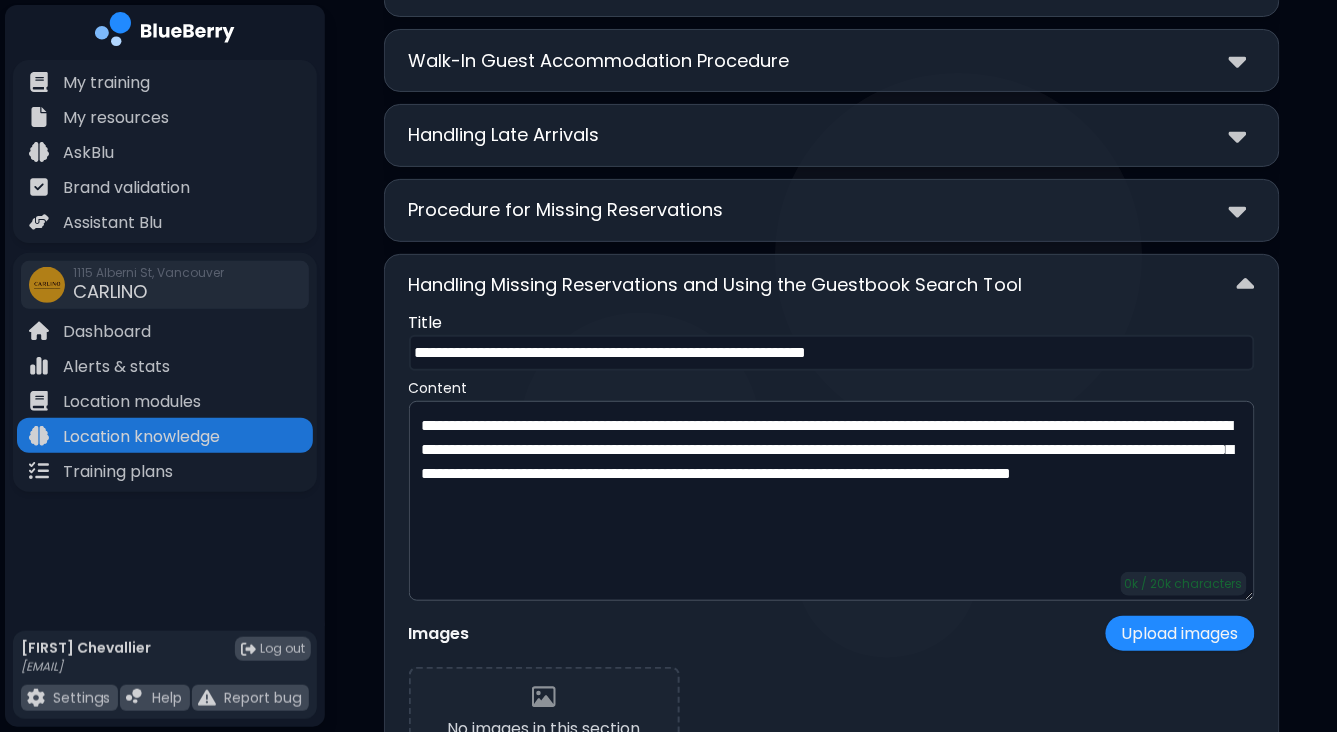 click on "Handling Missing Reservations and Using the Guestbook Search Tool" at bounding box center [832, 285] 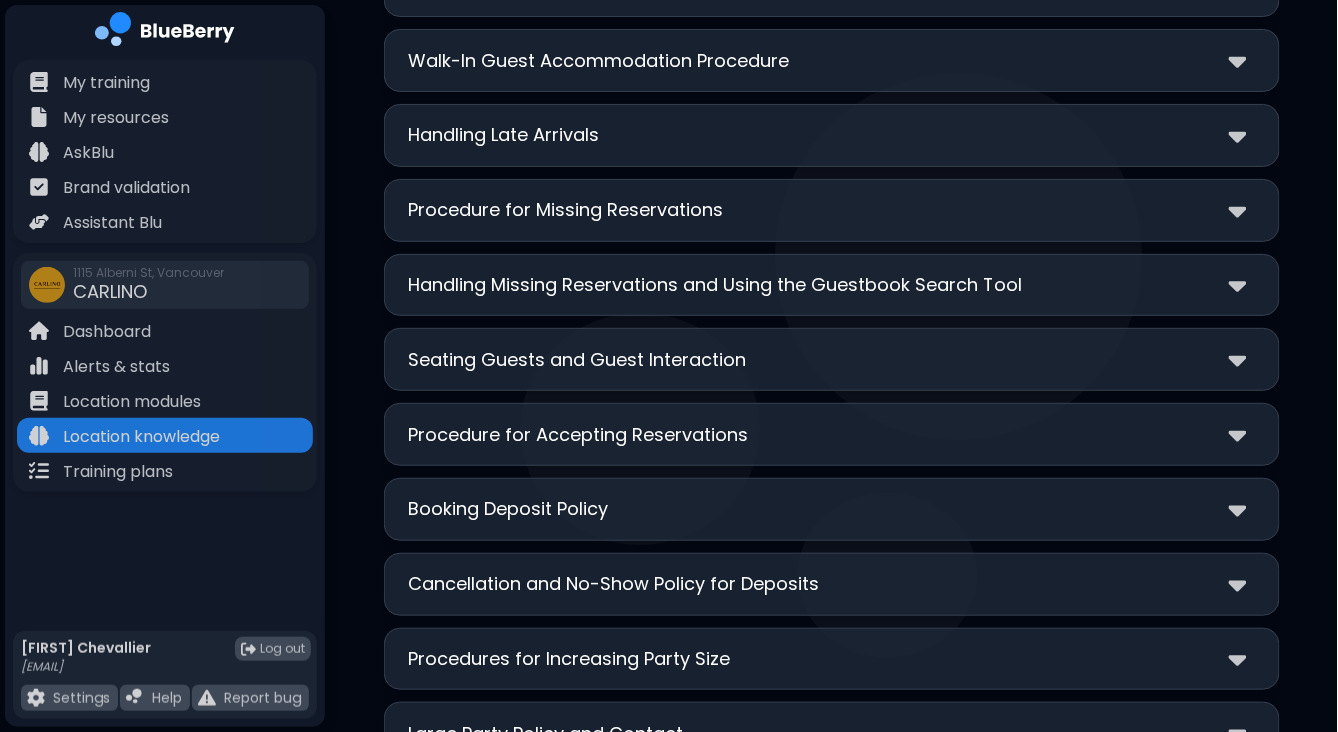 click on "Seating Guests and Guest Interaction" at bounding box center [578, 360] 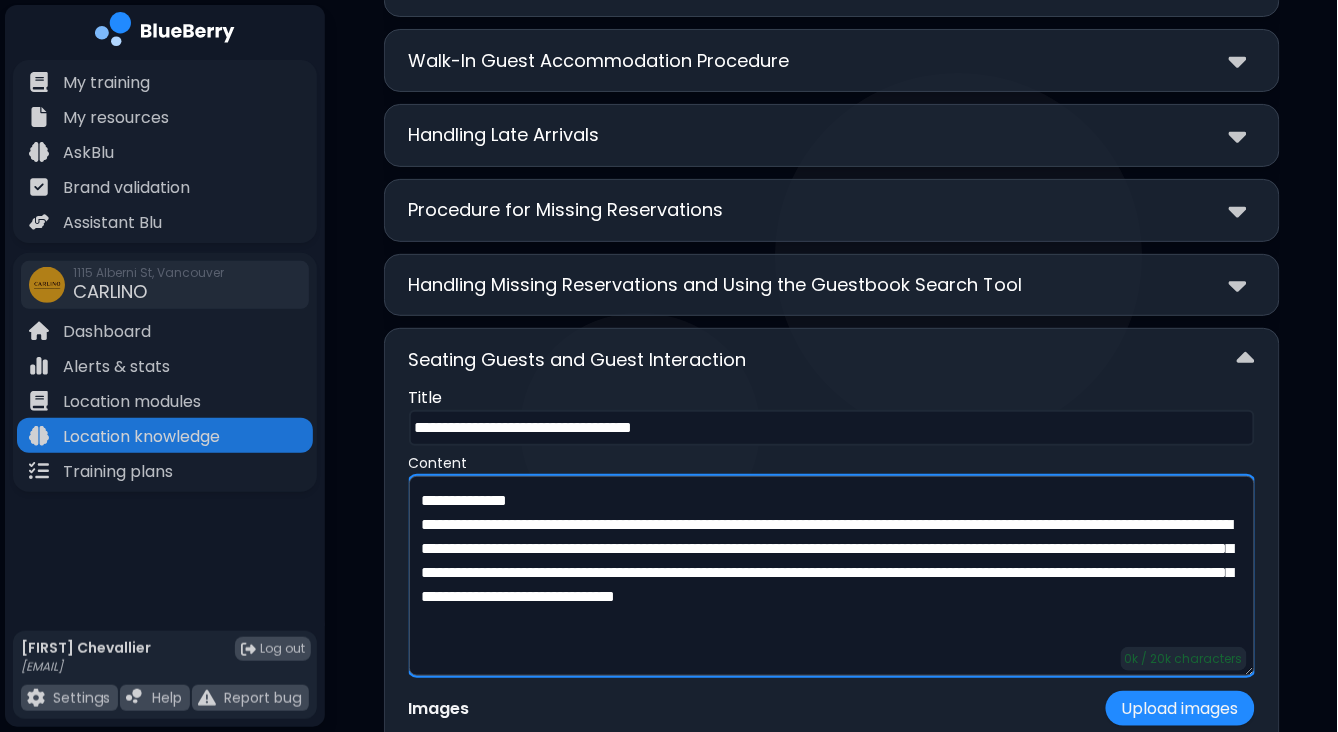 drag, startPoint x: 592, startPoint y: 462, endPoint x: 400, endPoint y: 447, distance: 192.58505 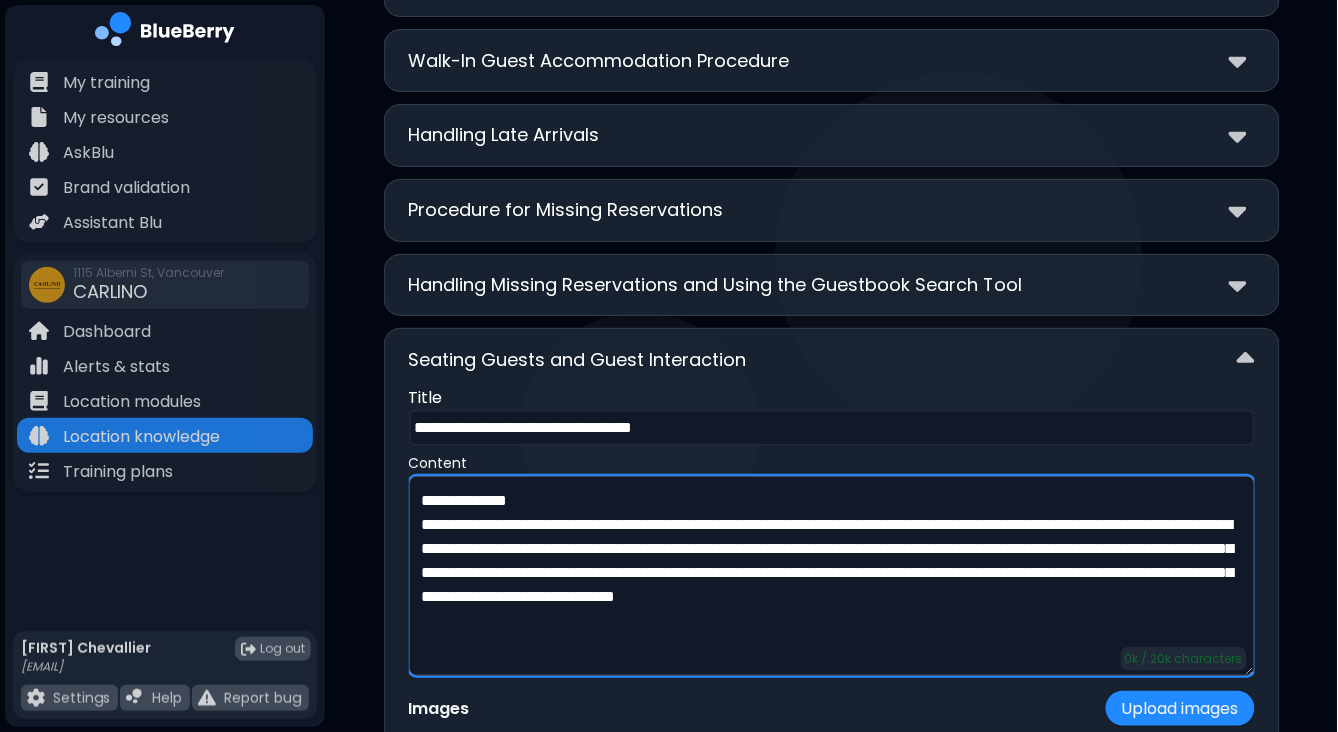 click on "**********" at bounding box center (832, 705) 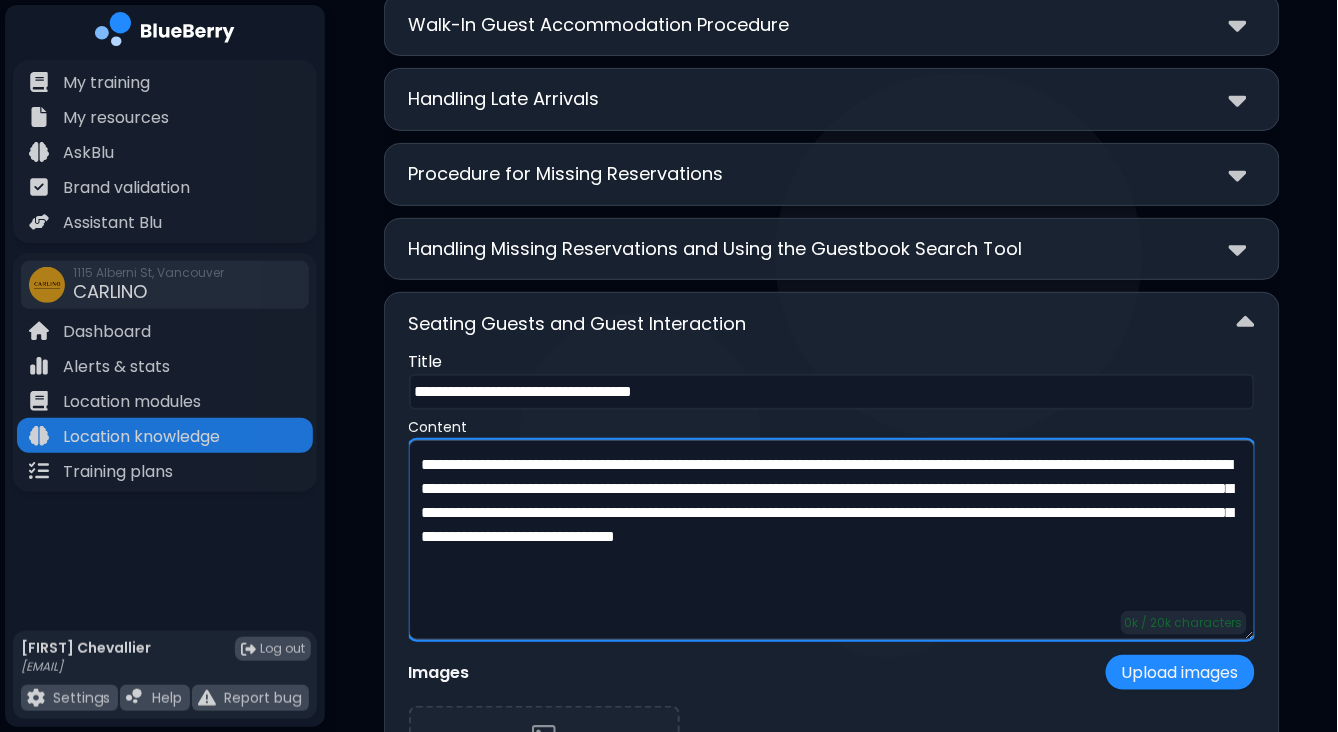 scroll, scrollTop: 5880, scrollLeft: 0, axis: vertical 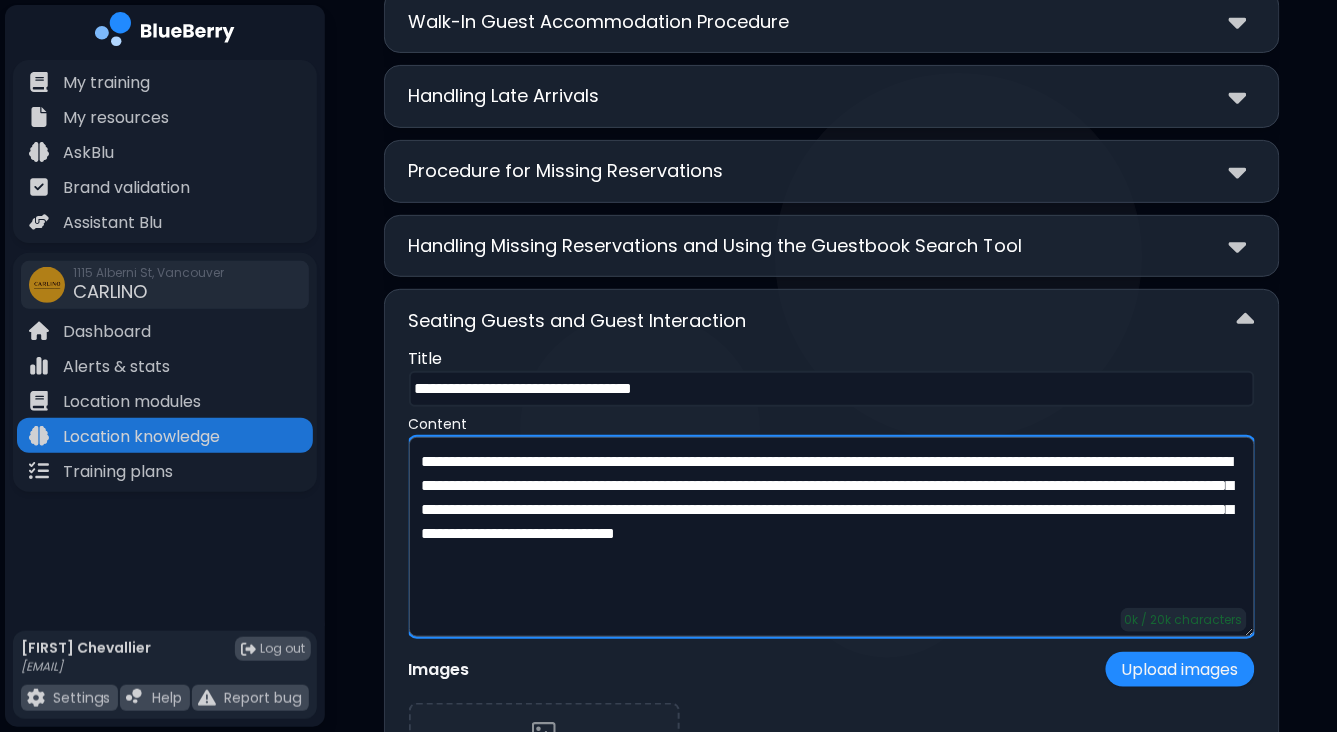 type on "**********" 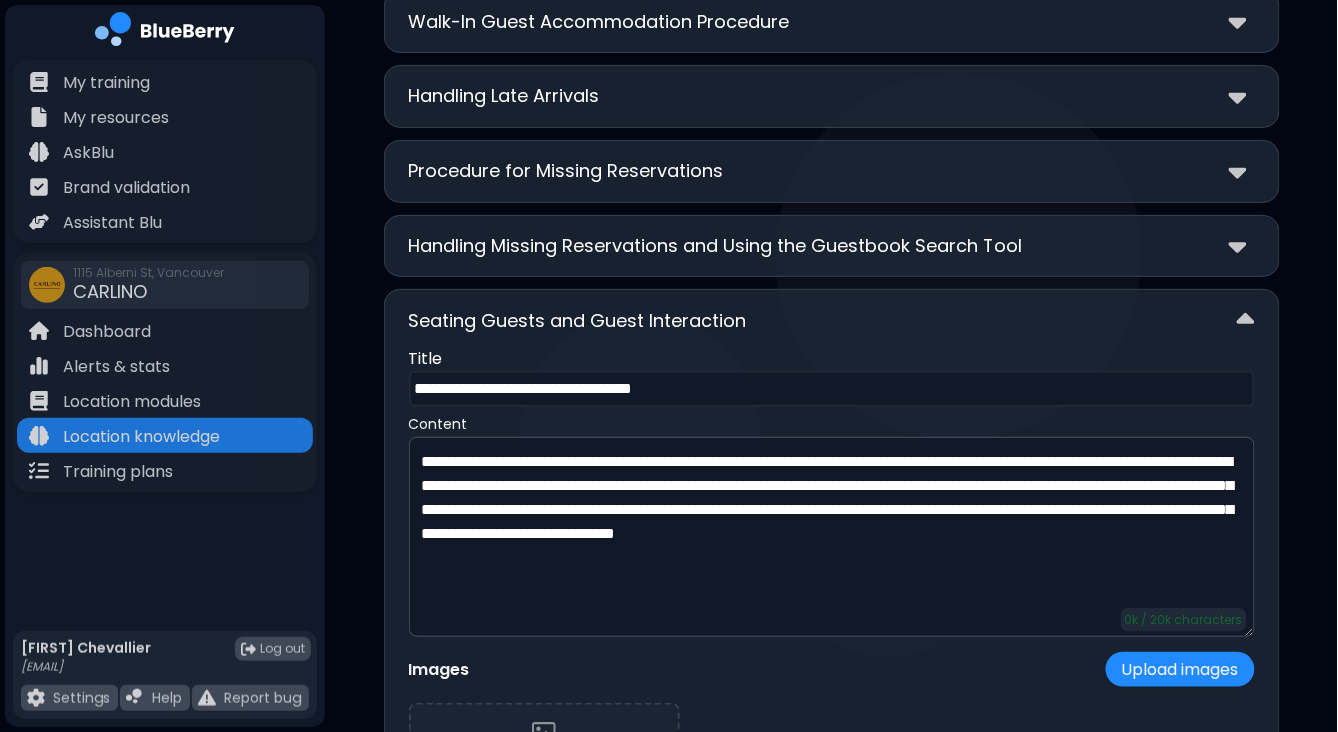 click on "Seating Guests and Guest Interaction" at bounding box center (832, 320) 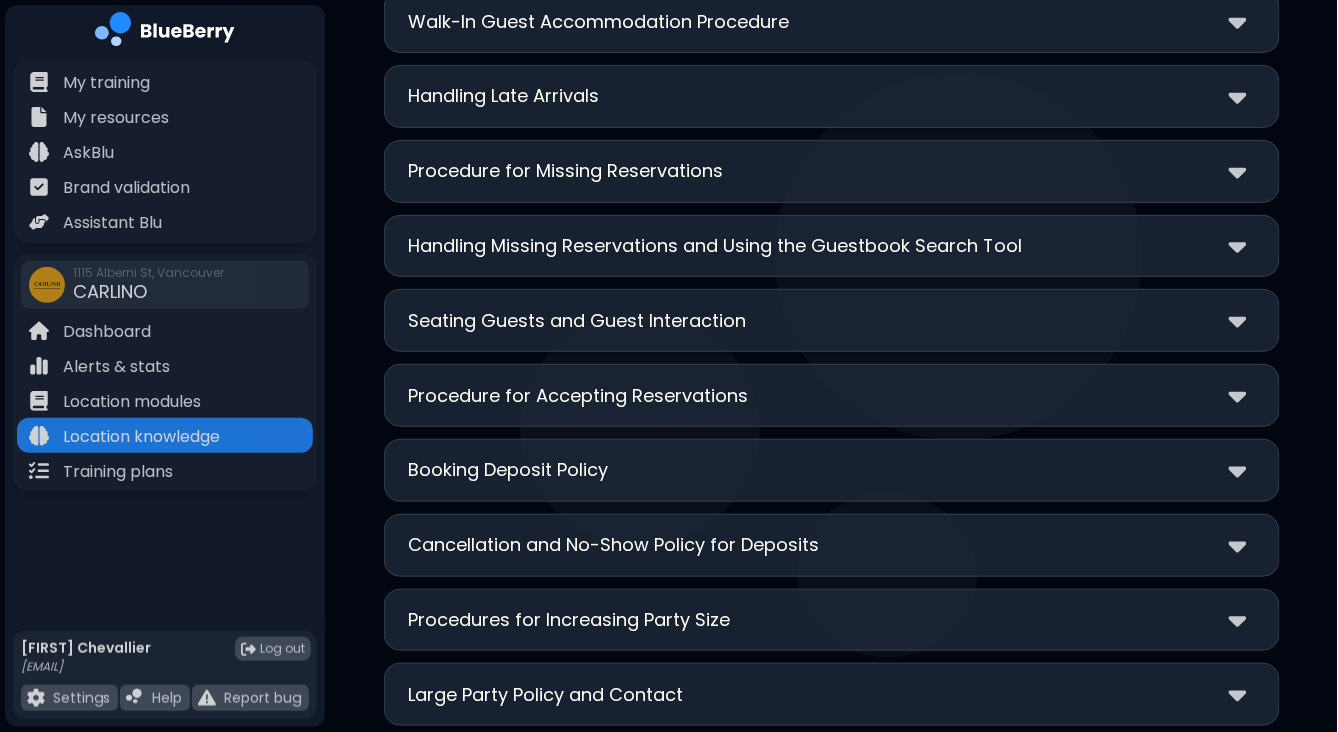 click on "Procedure for Accepting Reservations" at bounding box center (579, 396) 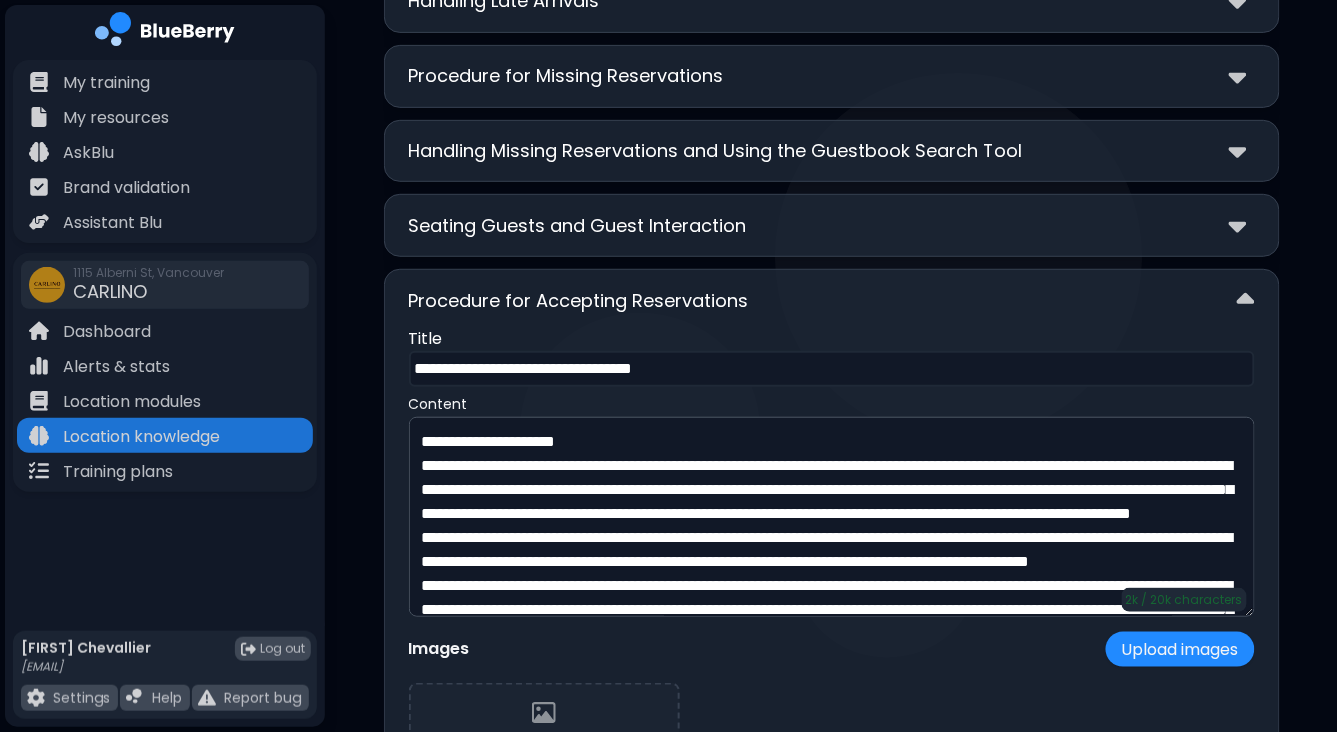 scroll, scrollTop: 5977, scrollLeft: 0, axis: vertical 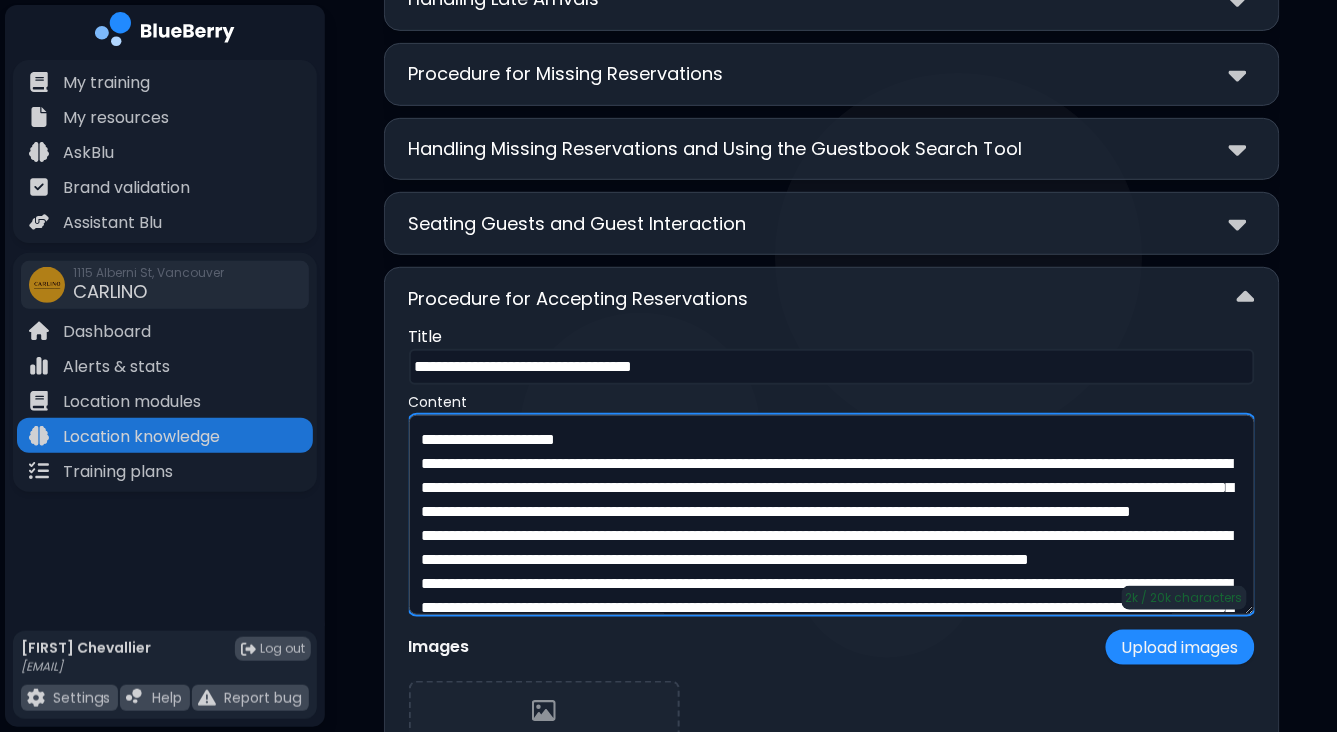 drag, startPoint x: 629, startPoint y: 396, endPoint x: 399, endPoint y: 398, distance: 230.0087 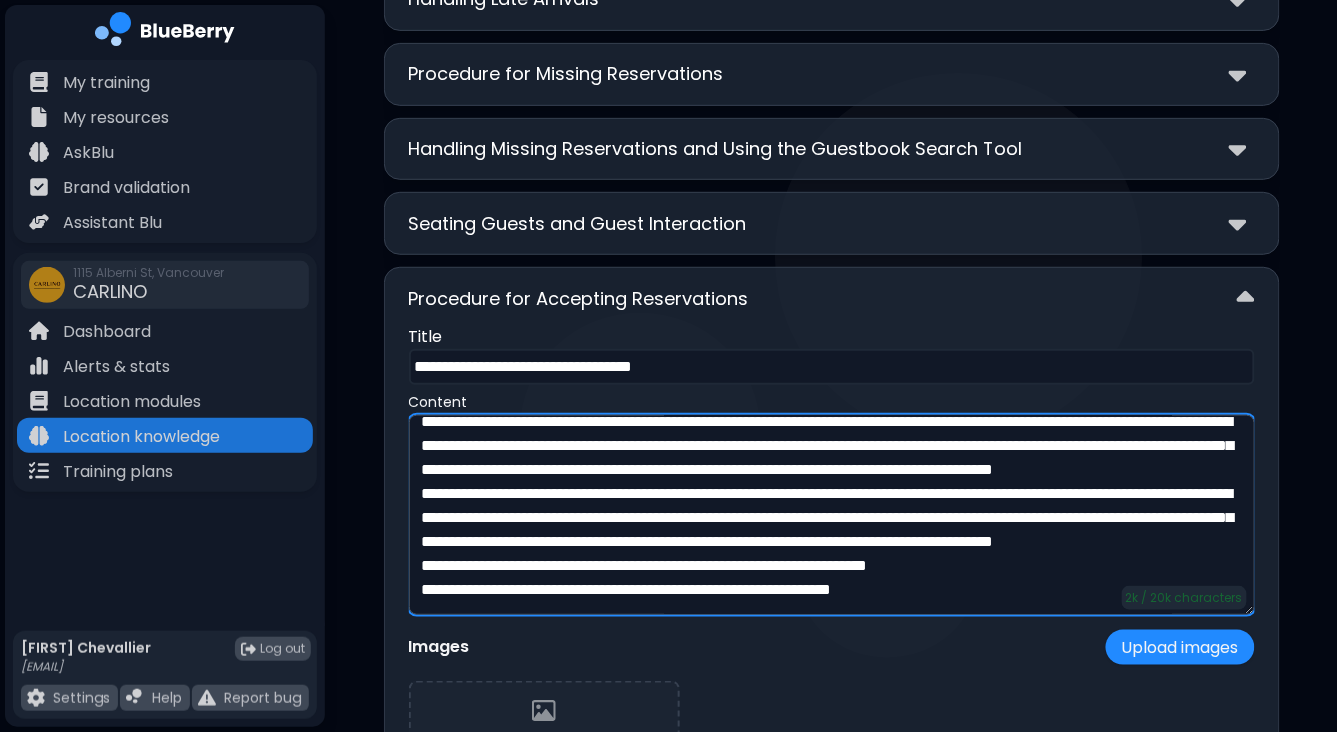 scroll, scrollTop: 195, scrollLeft: 0, axis: vertical 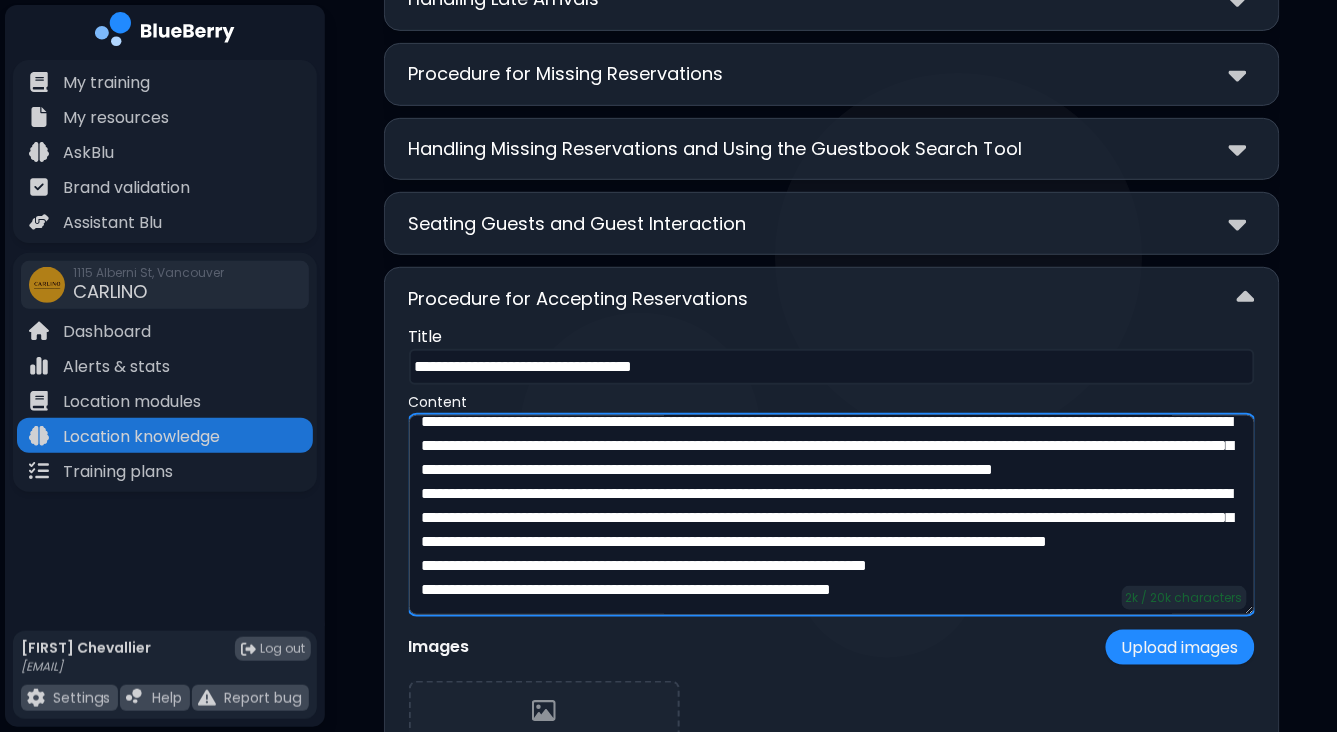 click at bounding box center (832, 515) 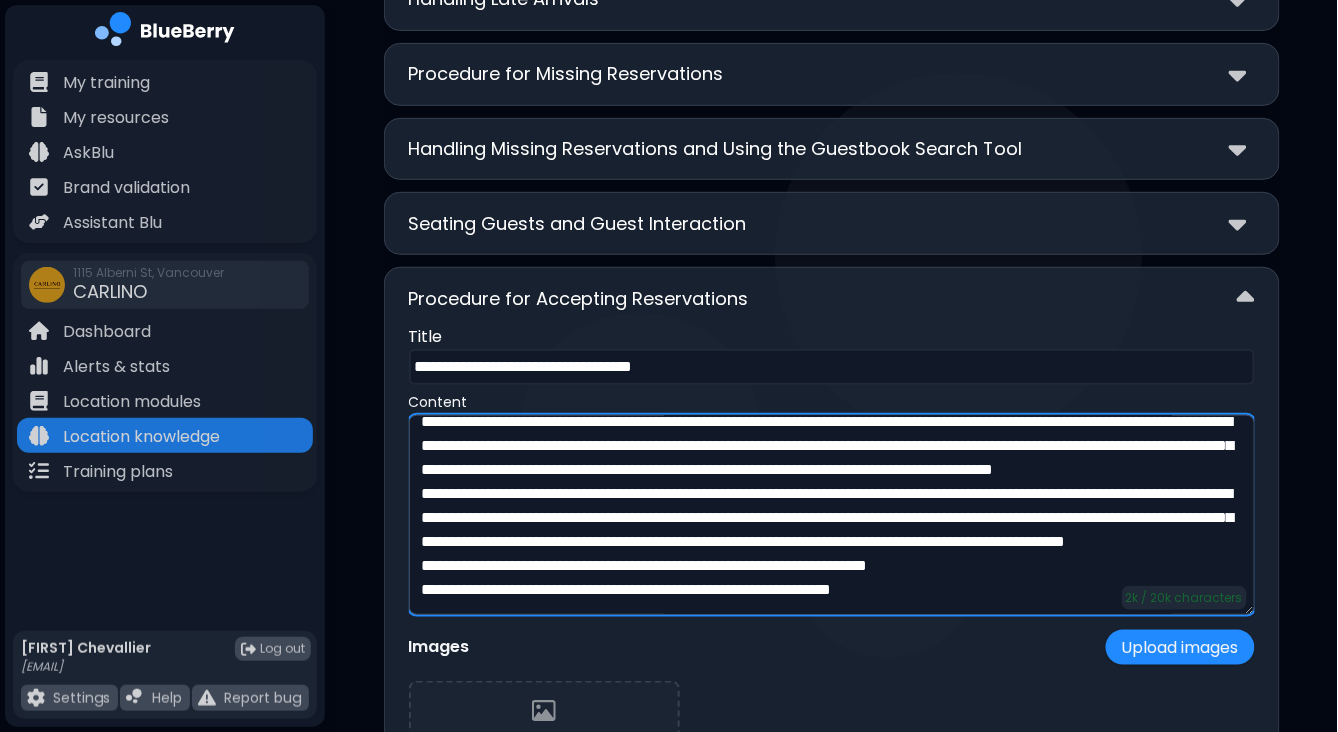 scroll, scrollTop: 233, scrollLeft: 0, axis: vertical 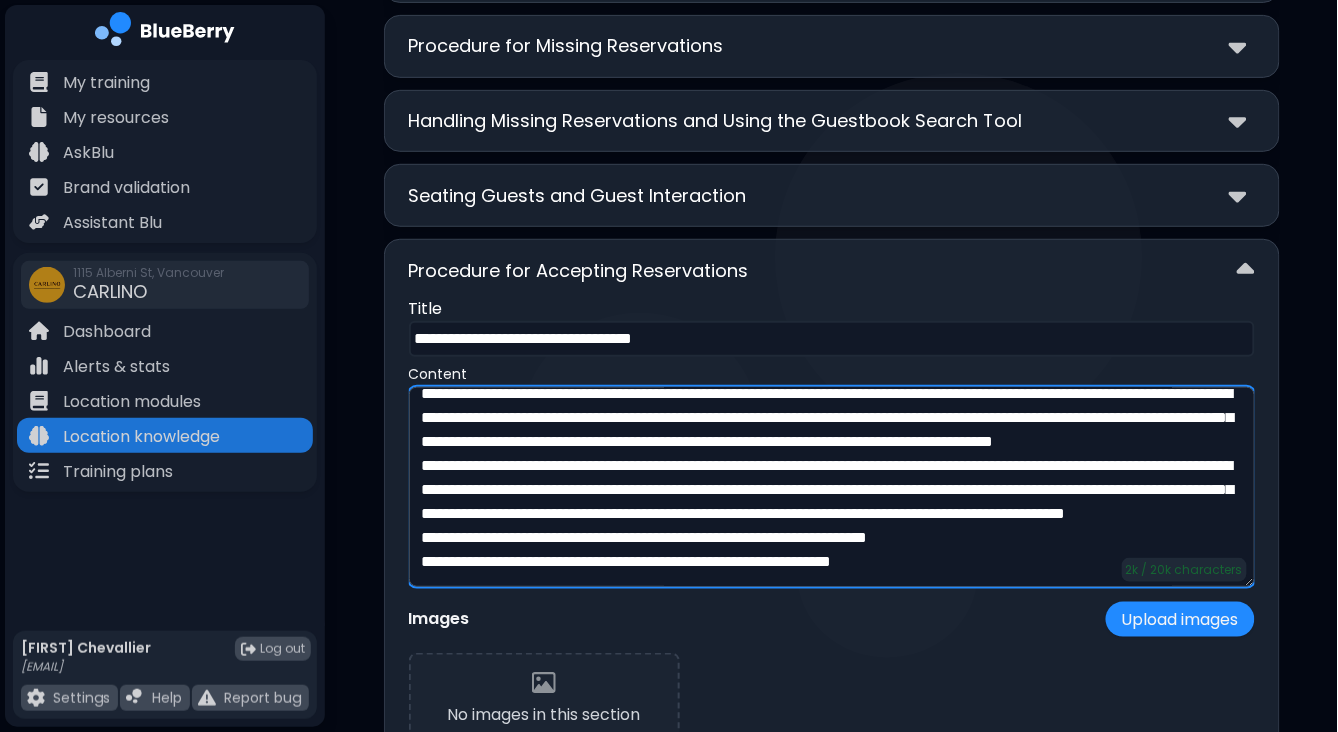 type on "**********" 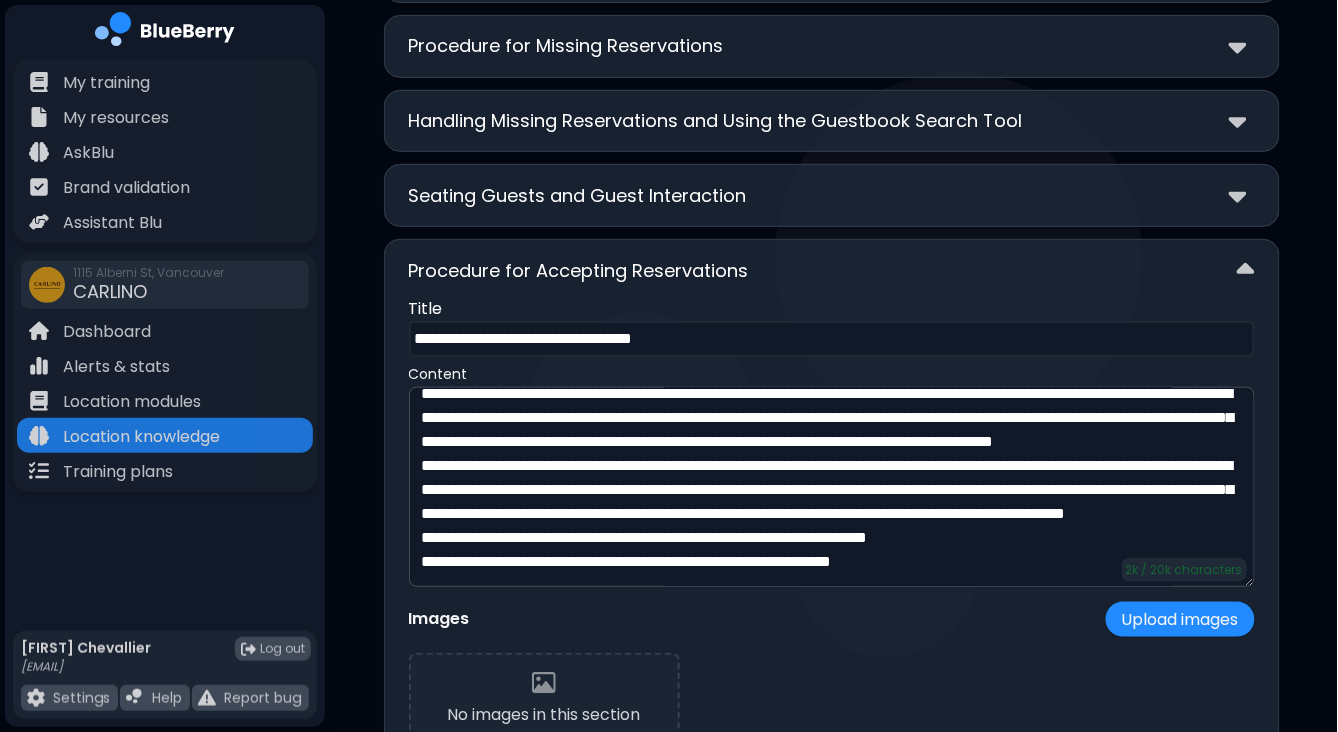 click on "Procedure for Accepting Reservations" at bounding box center [832, 270] 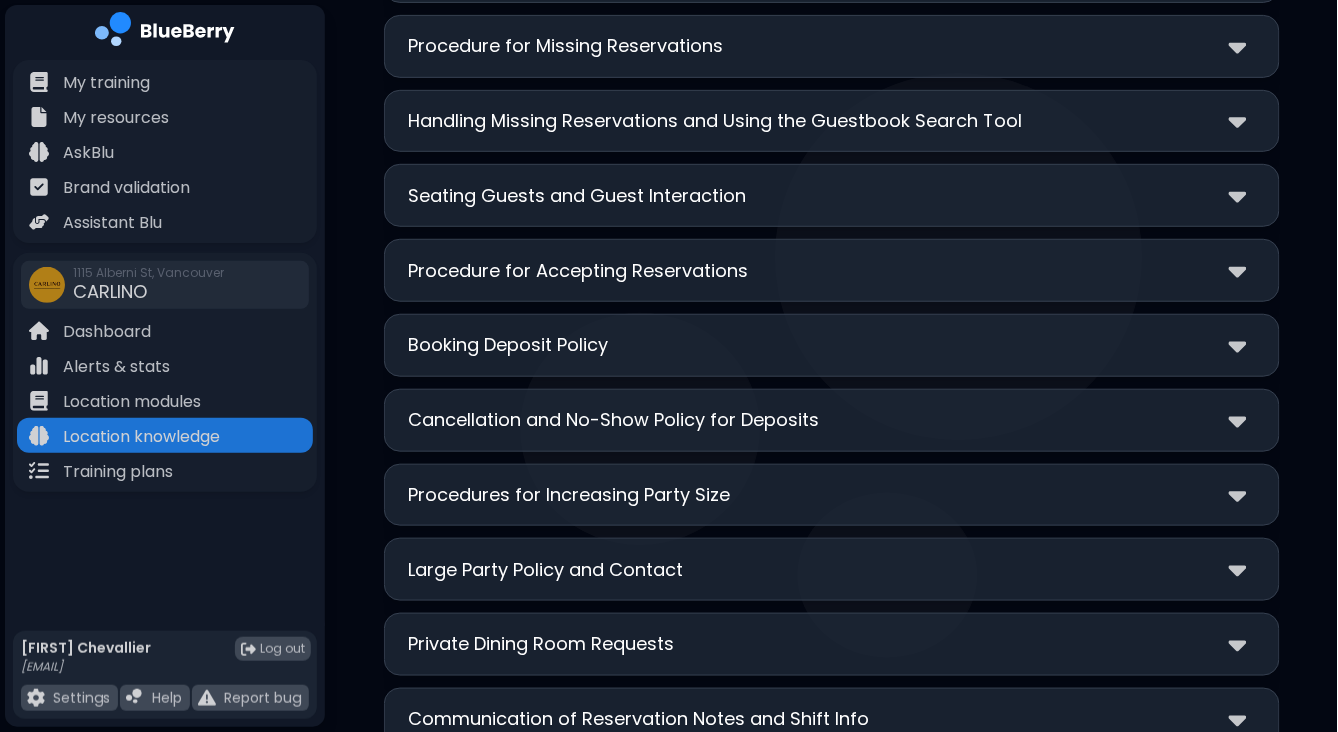 click on "Booking Deposit Policy" at bounding box center (832, 345) 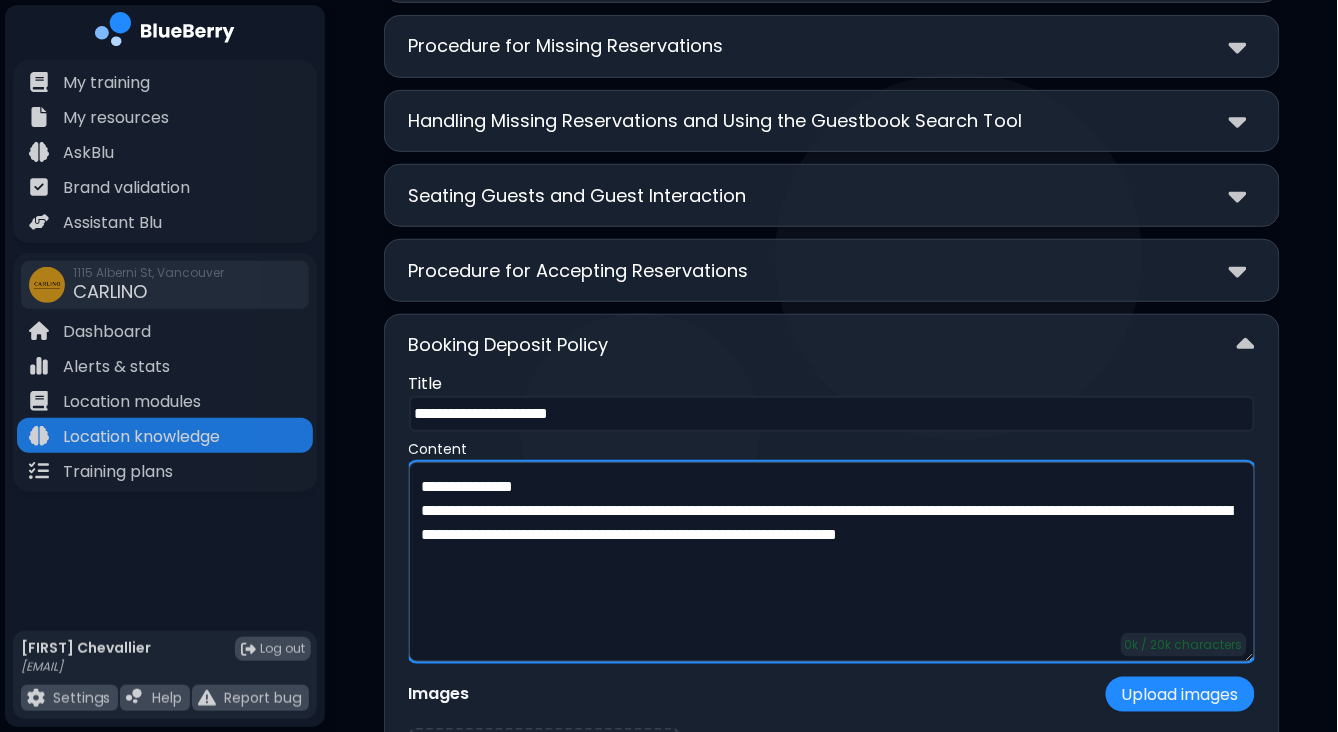 click on "**********" at bounding box center [832, 562] 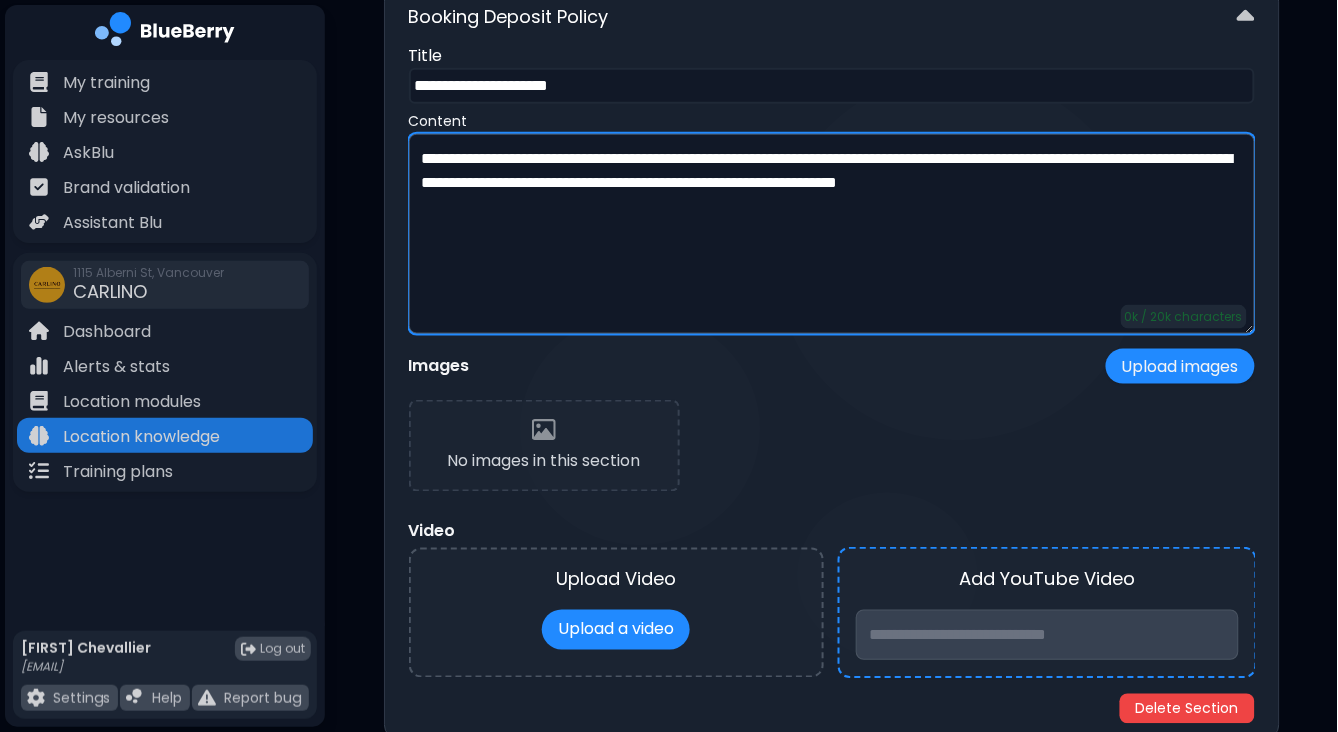 scroll, scrollTop: 6336, scrollLeft: 0, axis: vertical 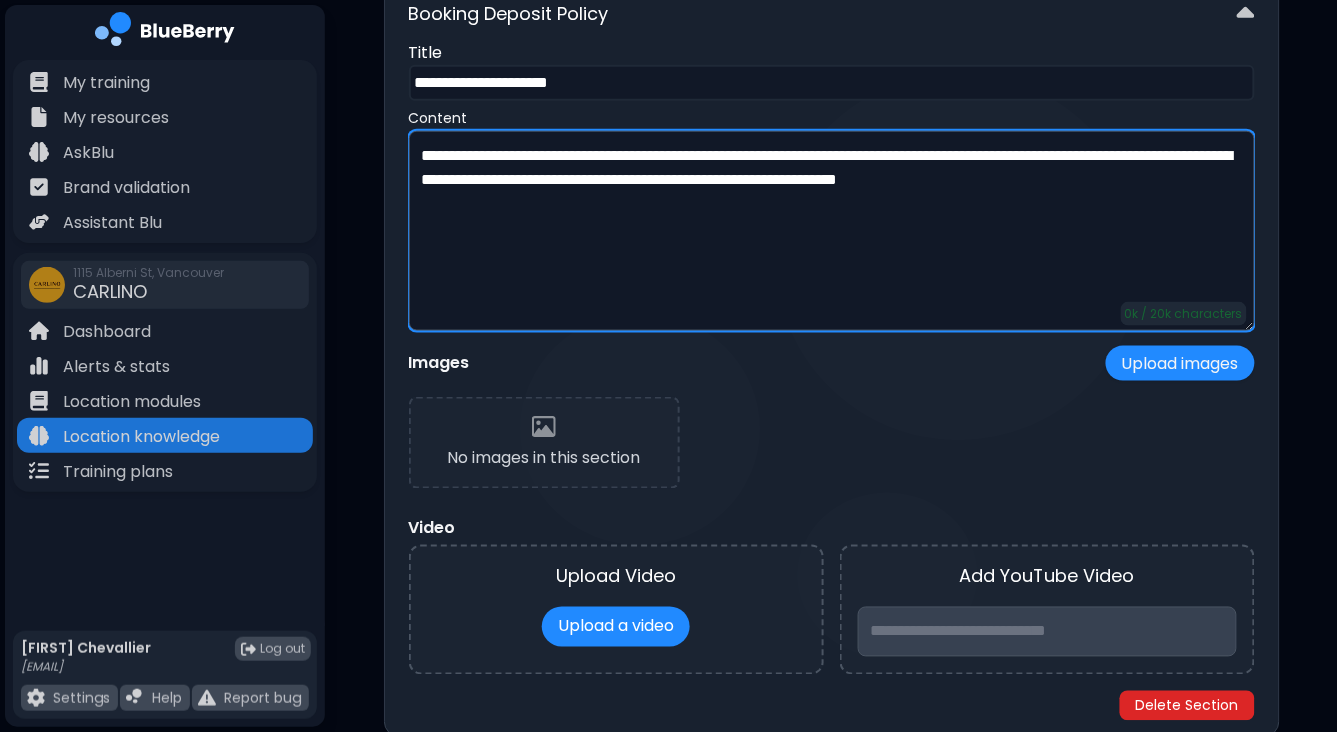 type on "**********" 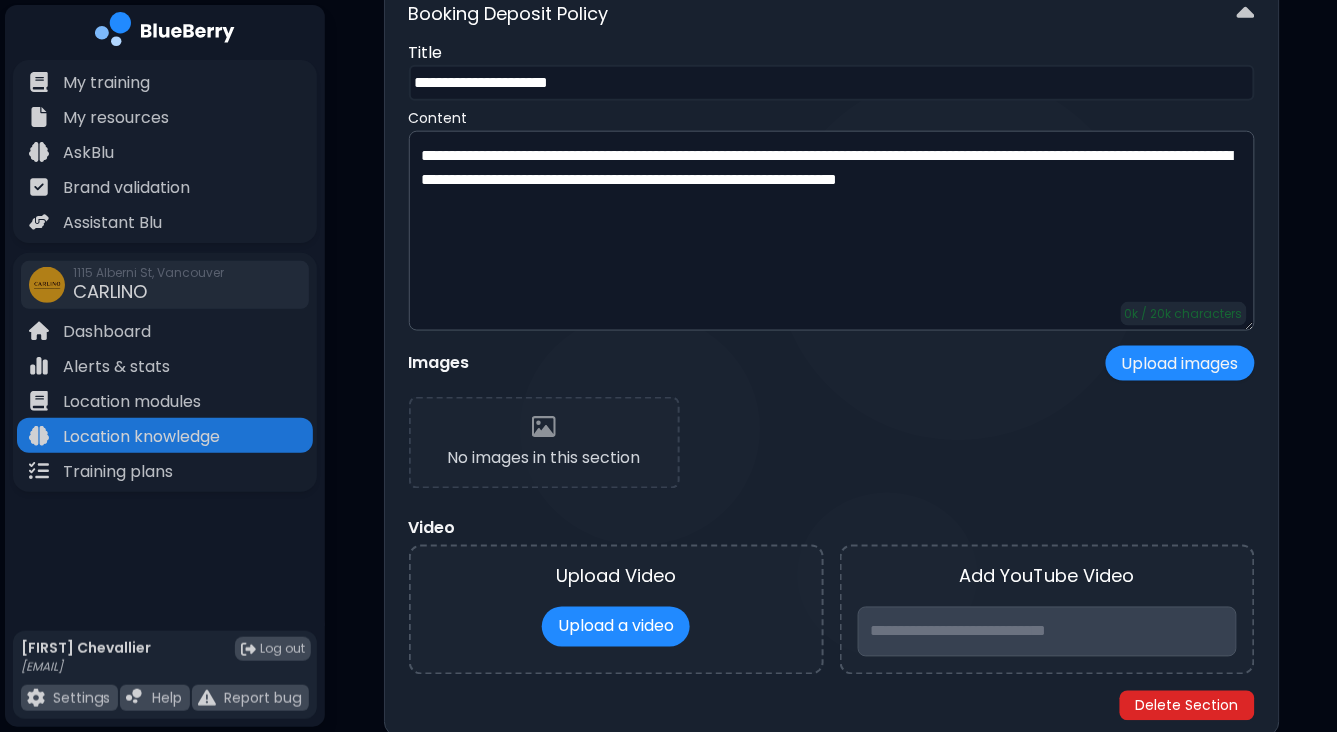 click on "Delete Section" at bounding box center (1187, 706) 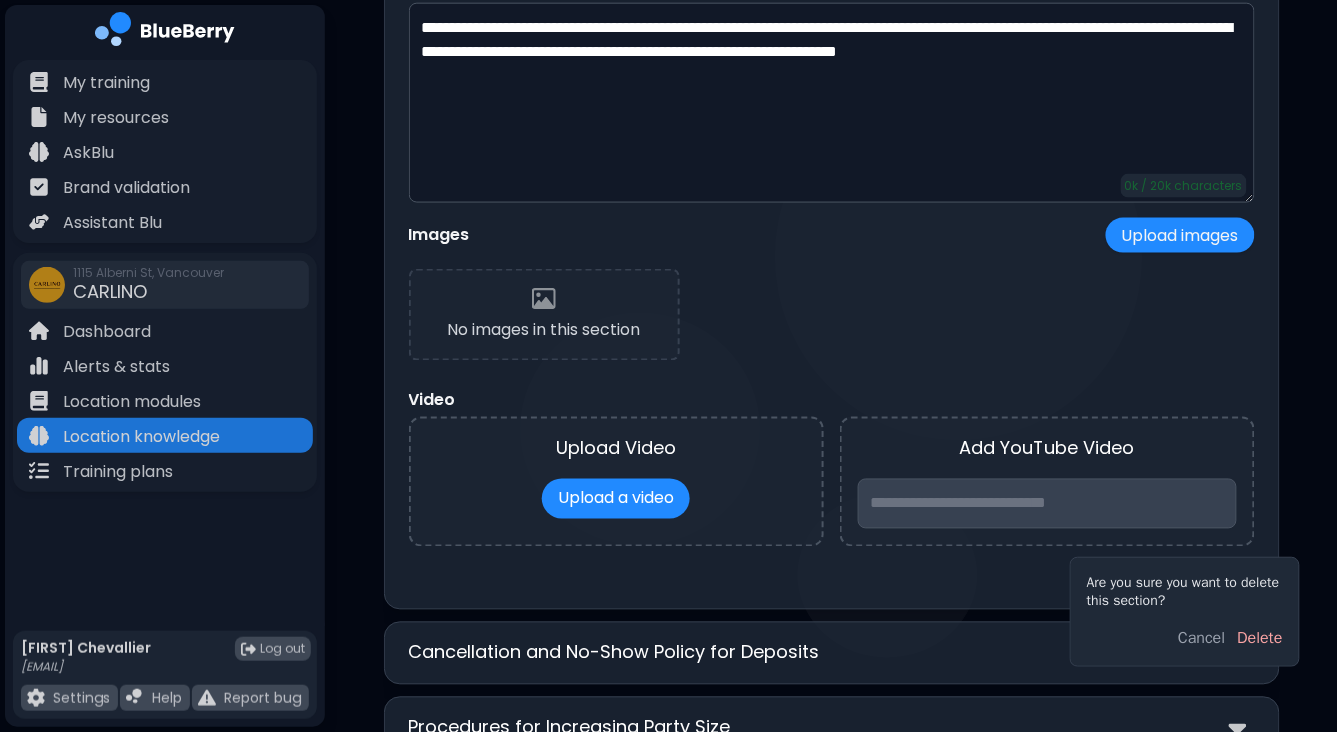 click on "Delete" at bounding box center [1260, 638] 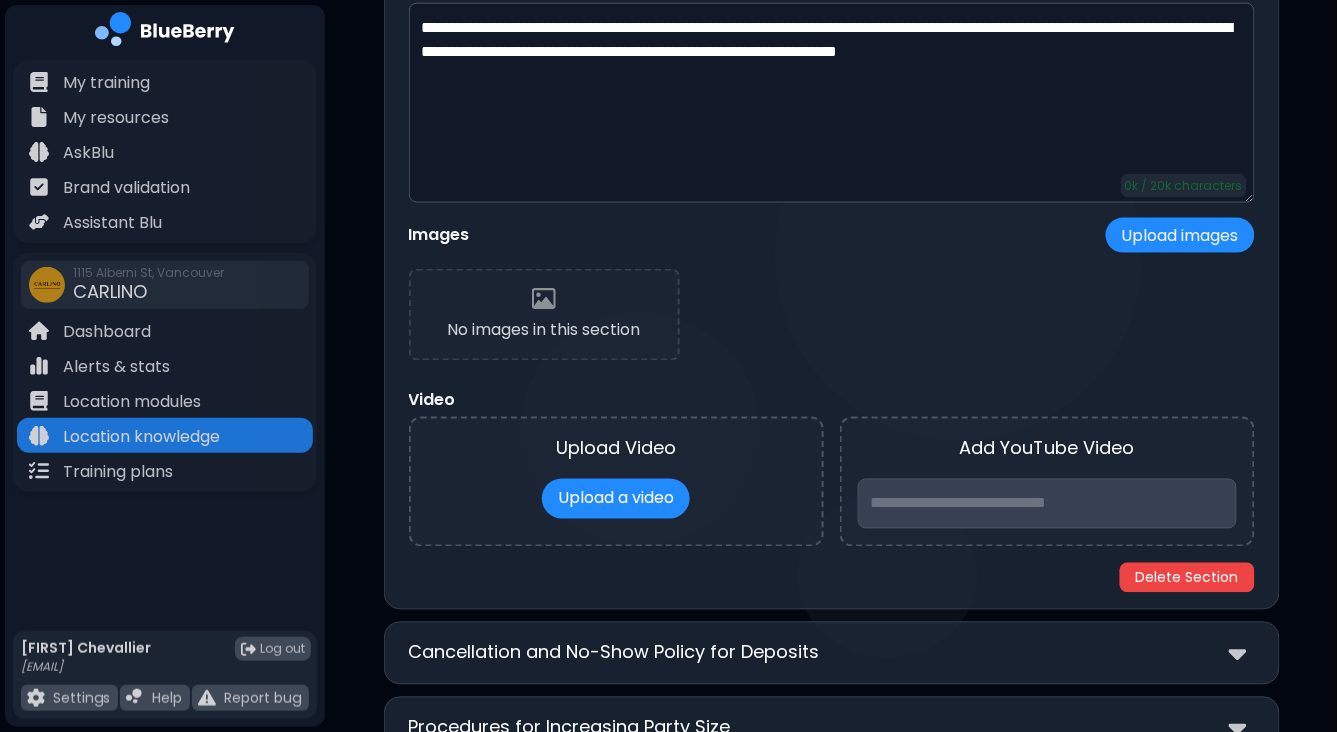 scroll, scrollTop: 5700, scrollLeft: 0, axis: vertical 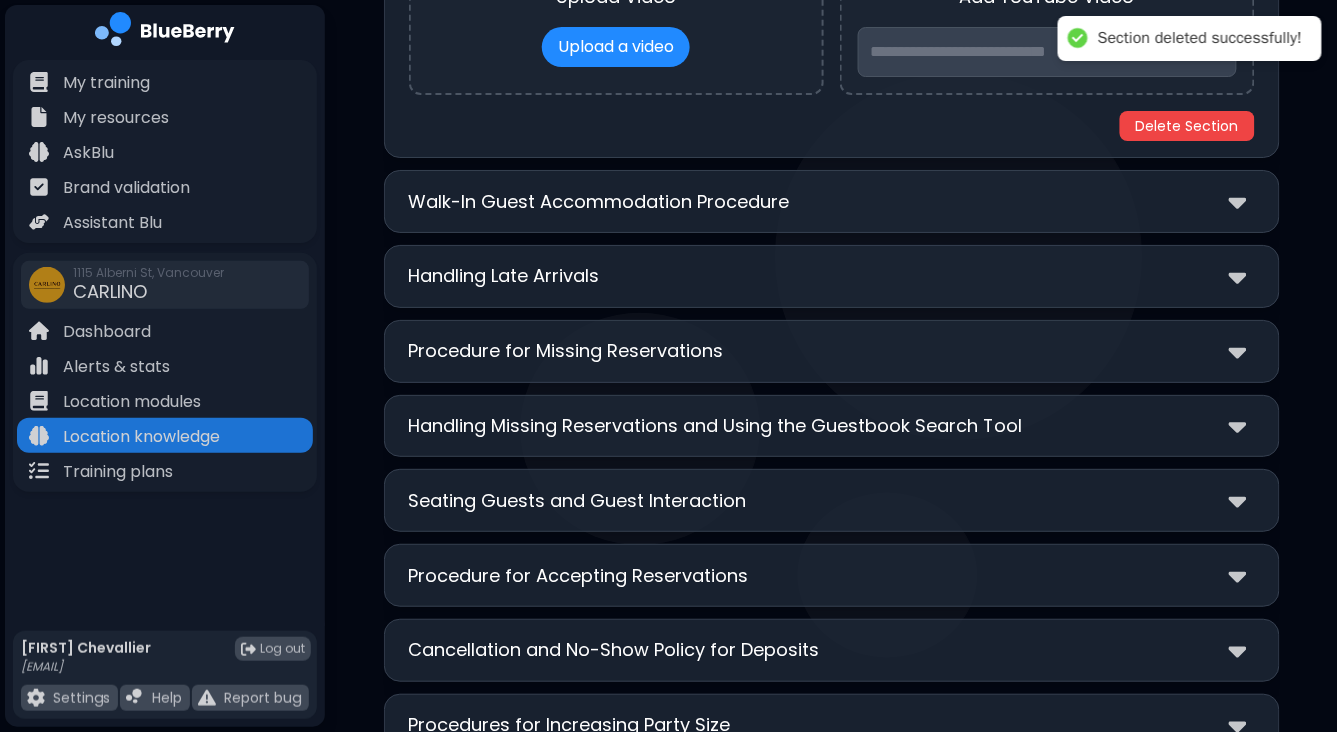 click on "Walk-In Guest Accommodation Procedure" at bounding box center [599, 202] 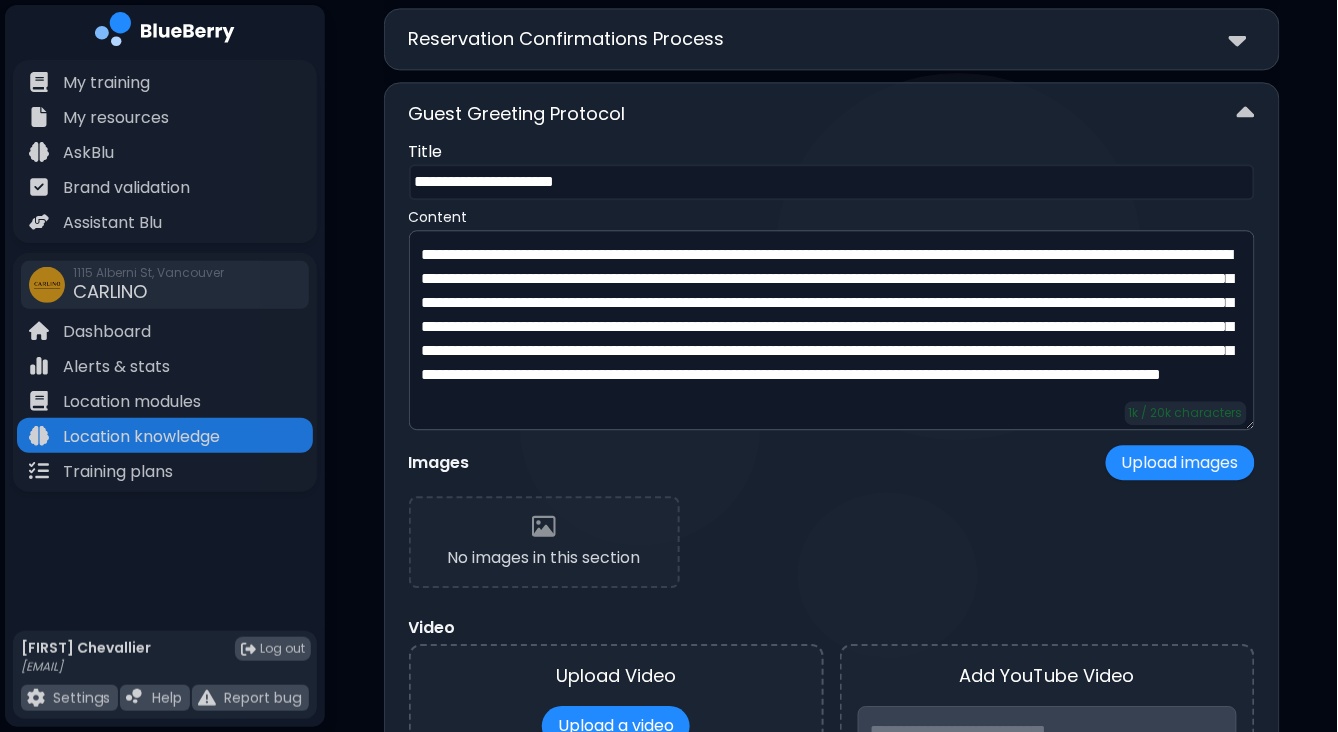 scroll, scrollTop: 4971, scrollLeft: 0, axis: vertical 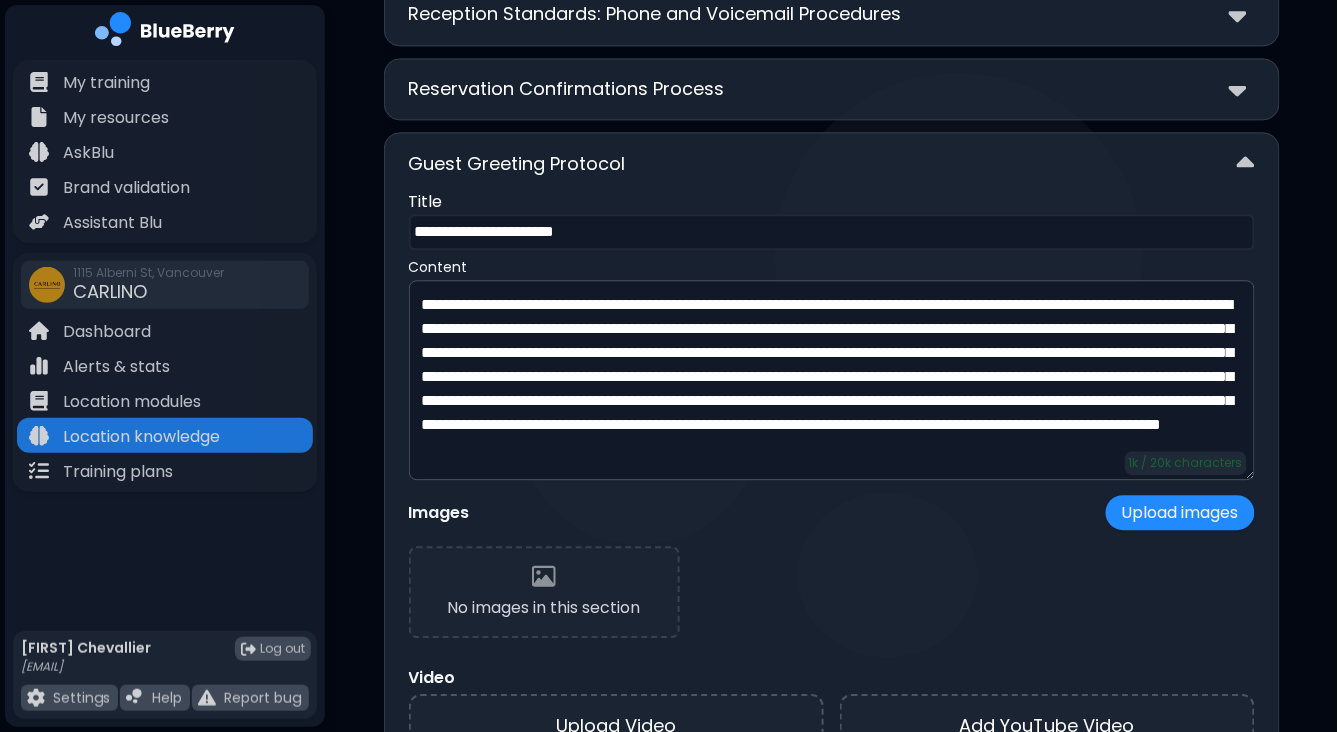 click on "Guest Greeting Protocol" at bounding box center [832, 163] 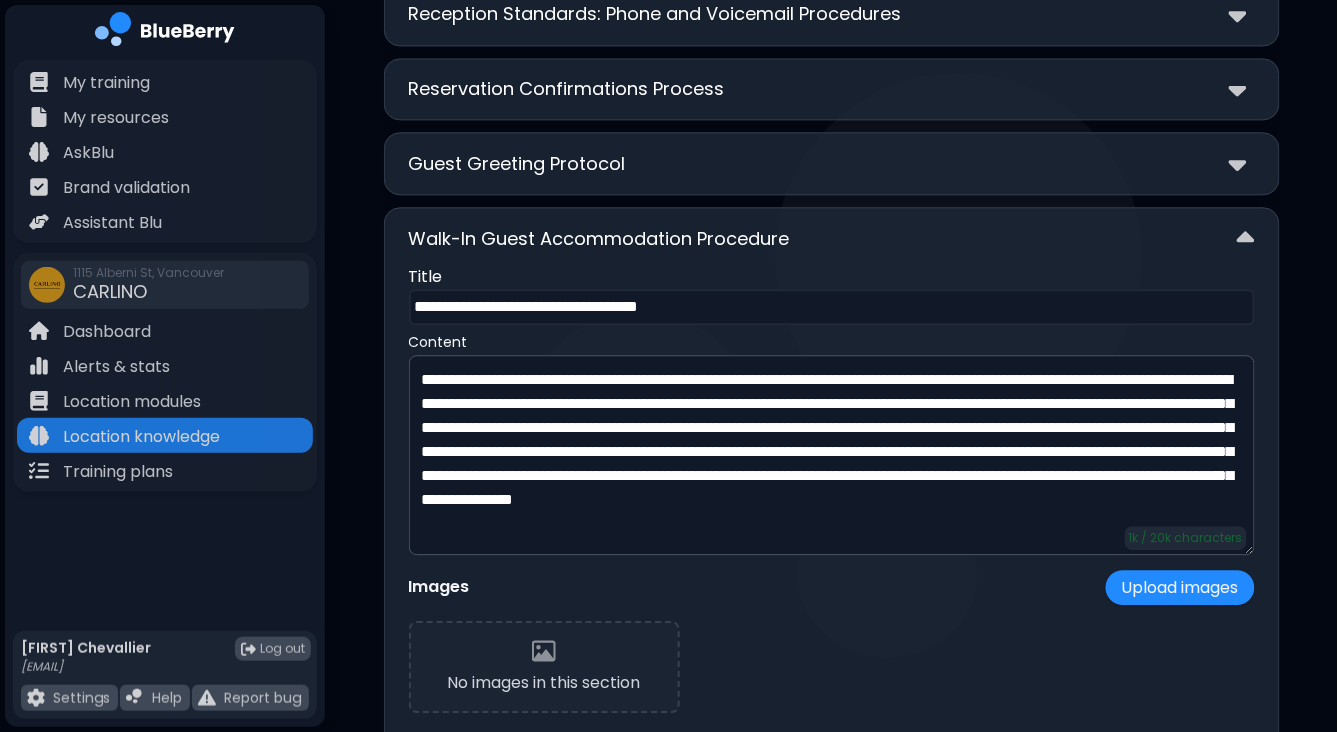 click on "Guest Greeting Protocol" at bounding box center (832, 163) 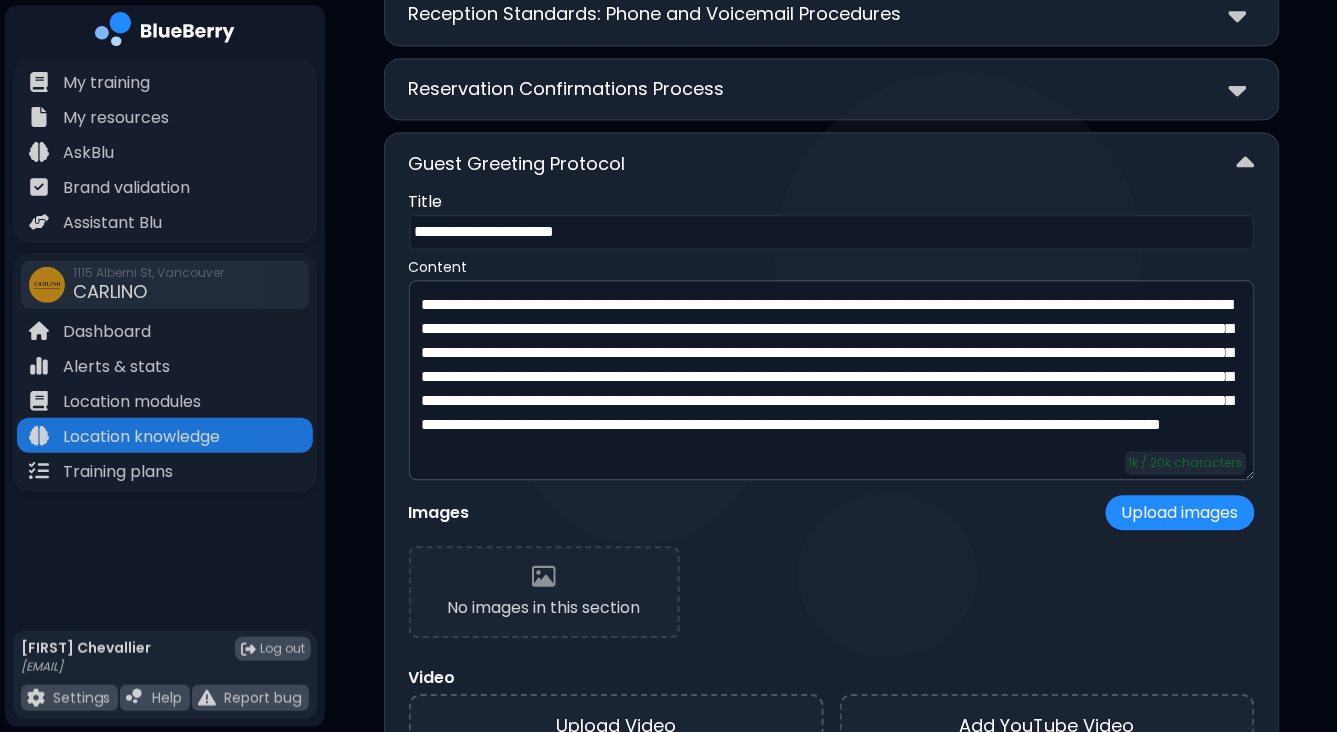 click on "Guest Greeting Protocol" at bounding box center (832, 163) 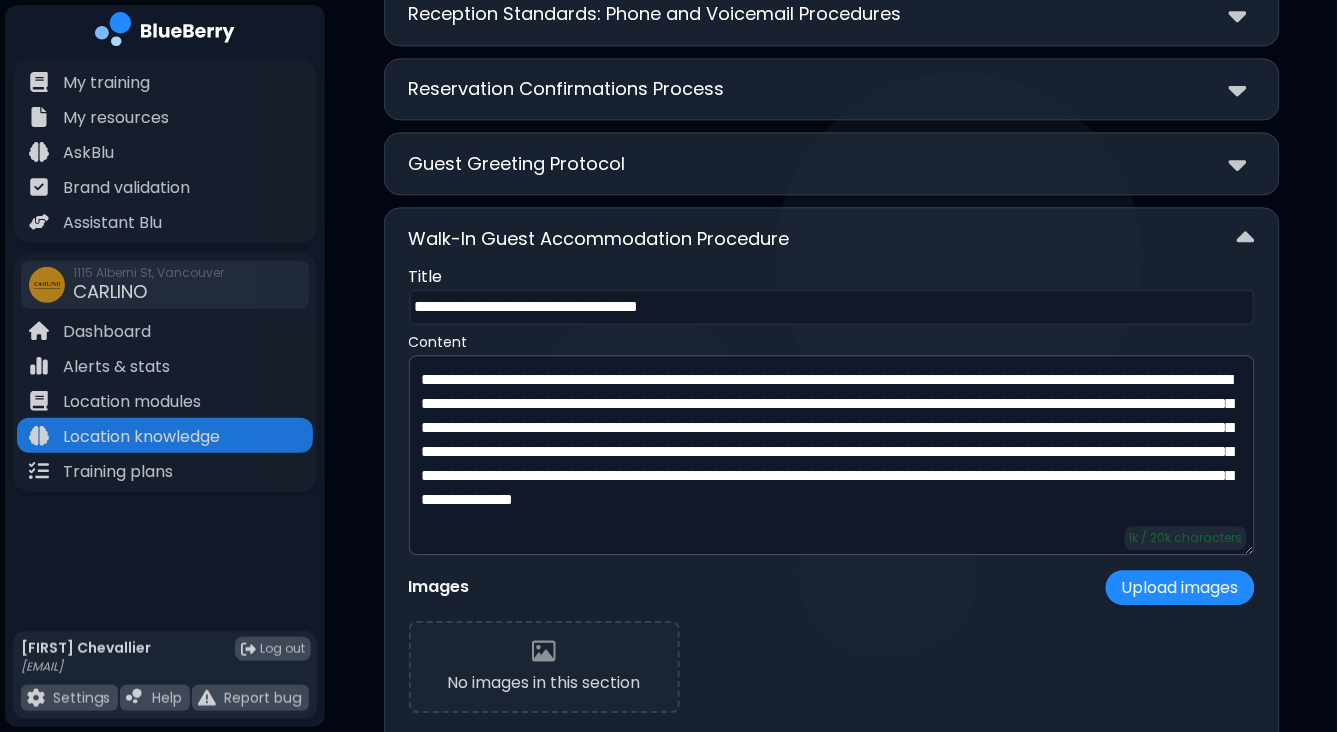 click on "Walk-In Guest Accommodation Procedure" at bounding box center (832, 238) 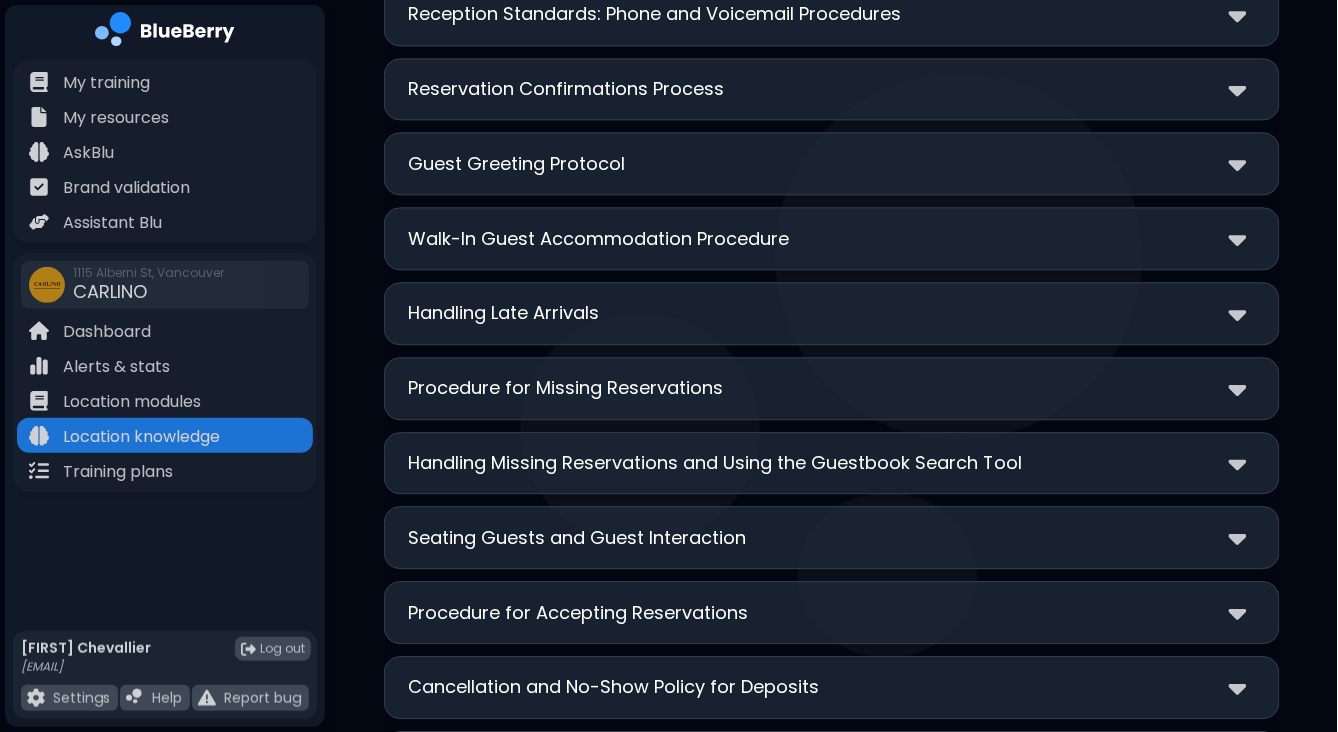 click on "Handling Late Arrivals" at bounding box center [504, 313] 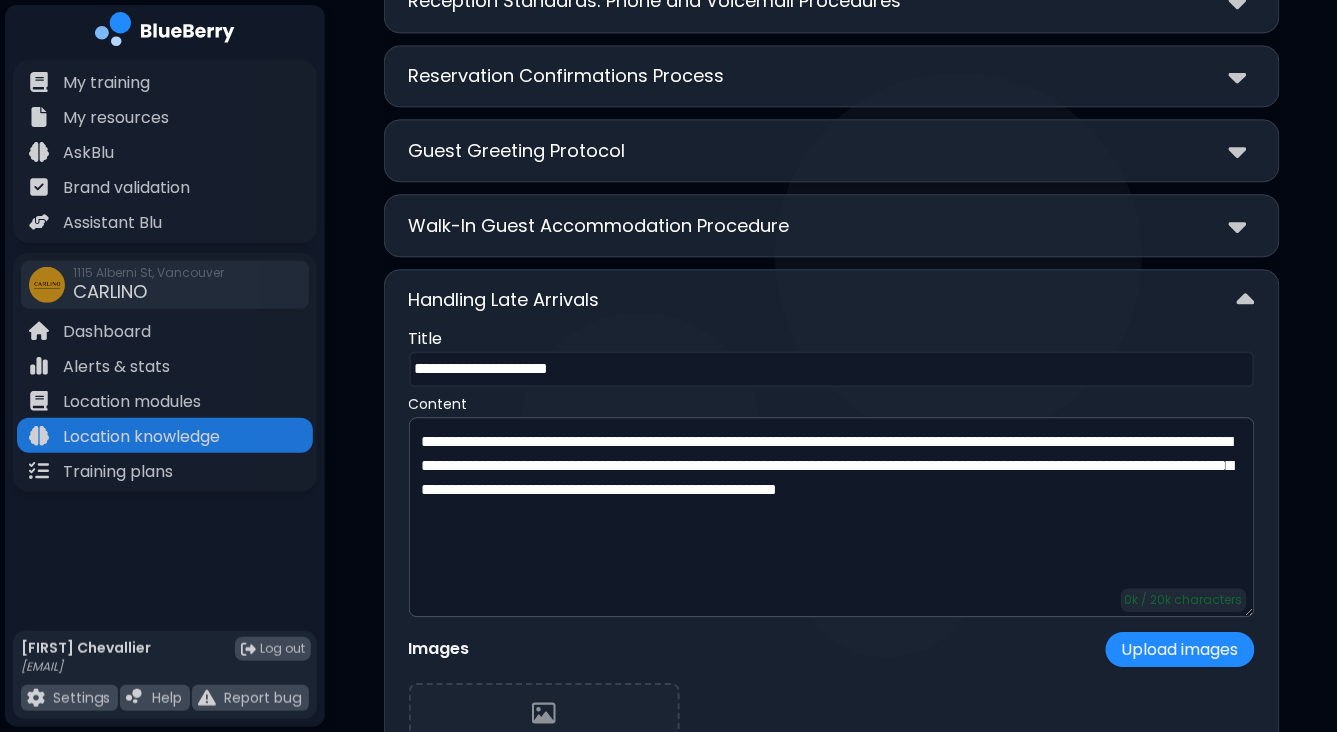 scroll, scrollTop: 4989, scrollLeft: 0, axis: vertical 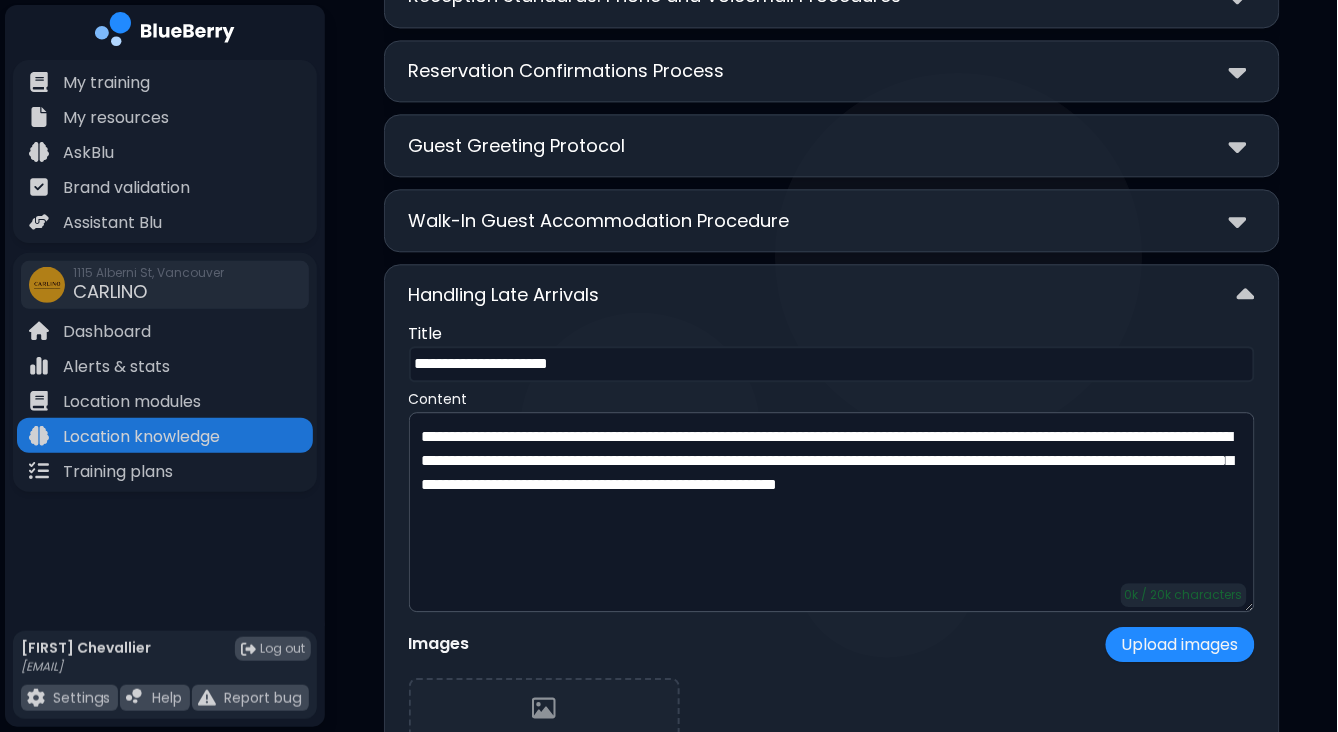 click on "**********" at bounding box center [832, 641] 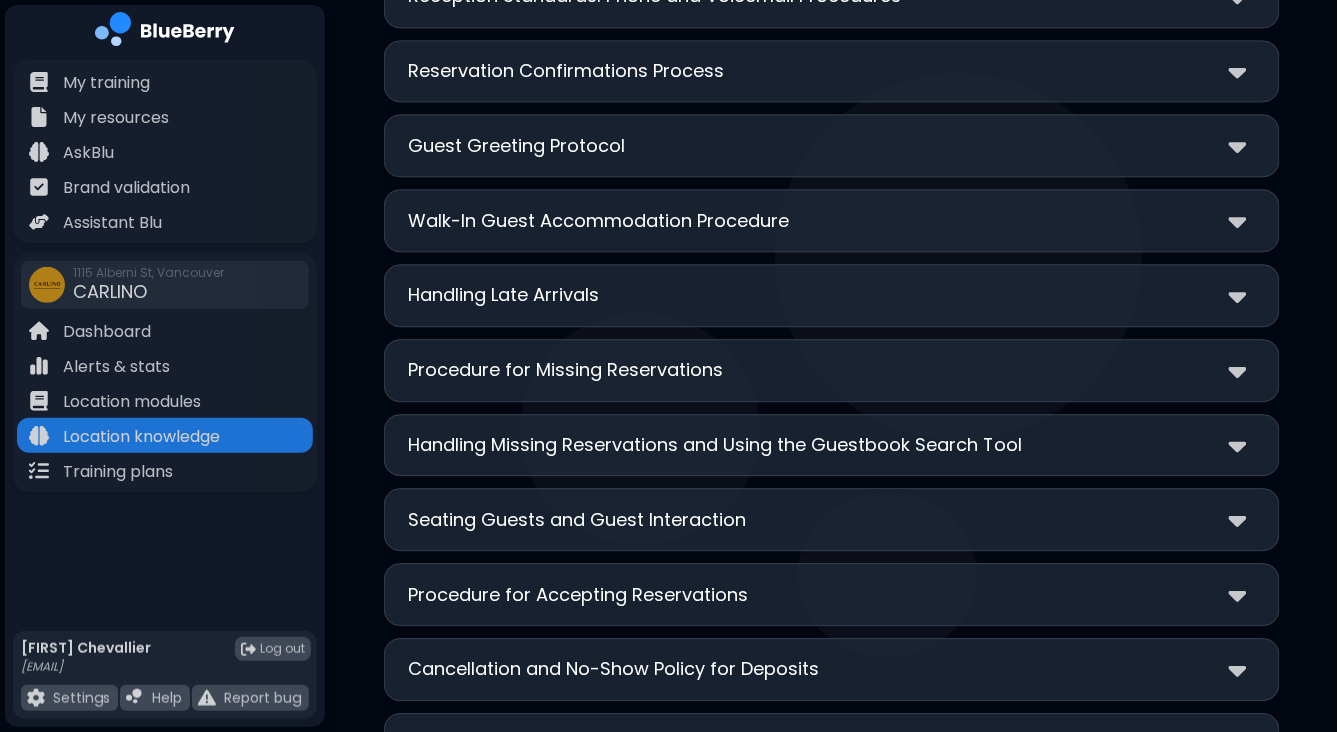 click on "Seating Guests and Guest Interaction" at bounding box center [578, 520] 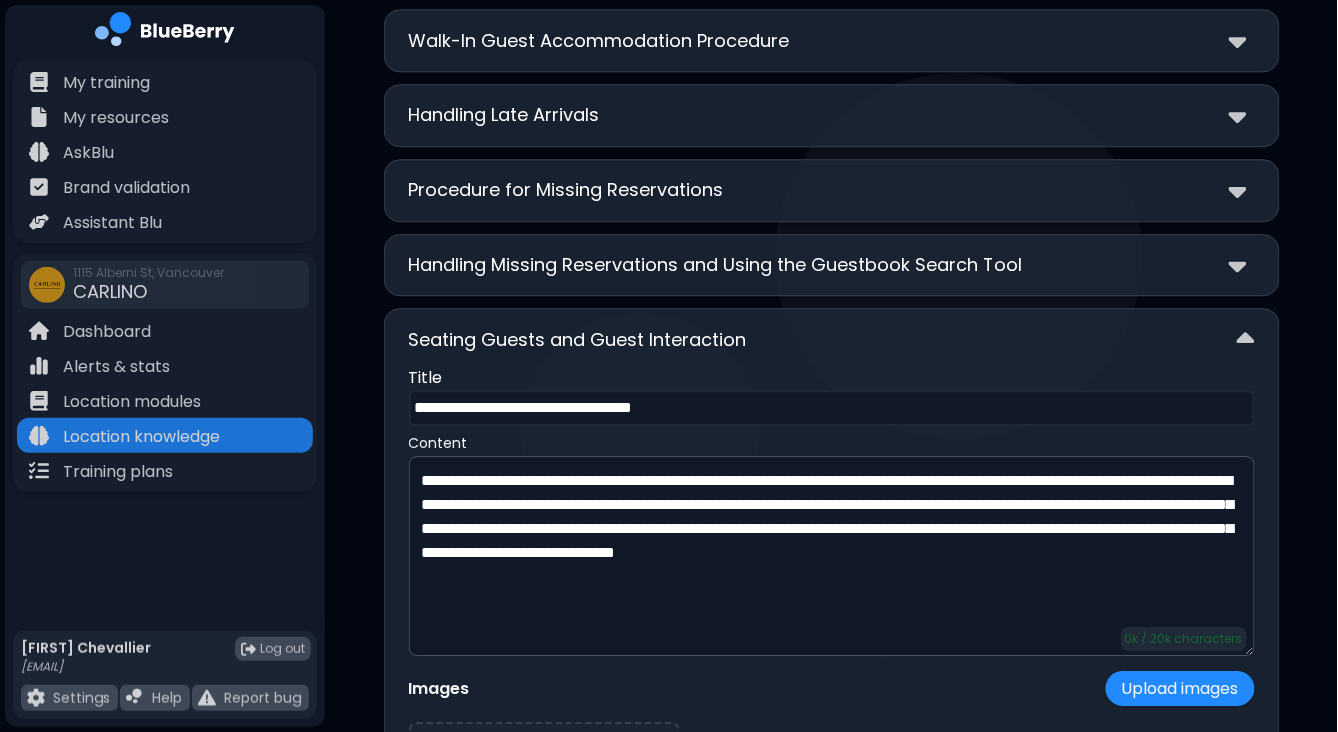 scroll, scrollTop: 5176, scrollLeft: 0, axis: vertical 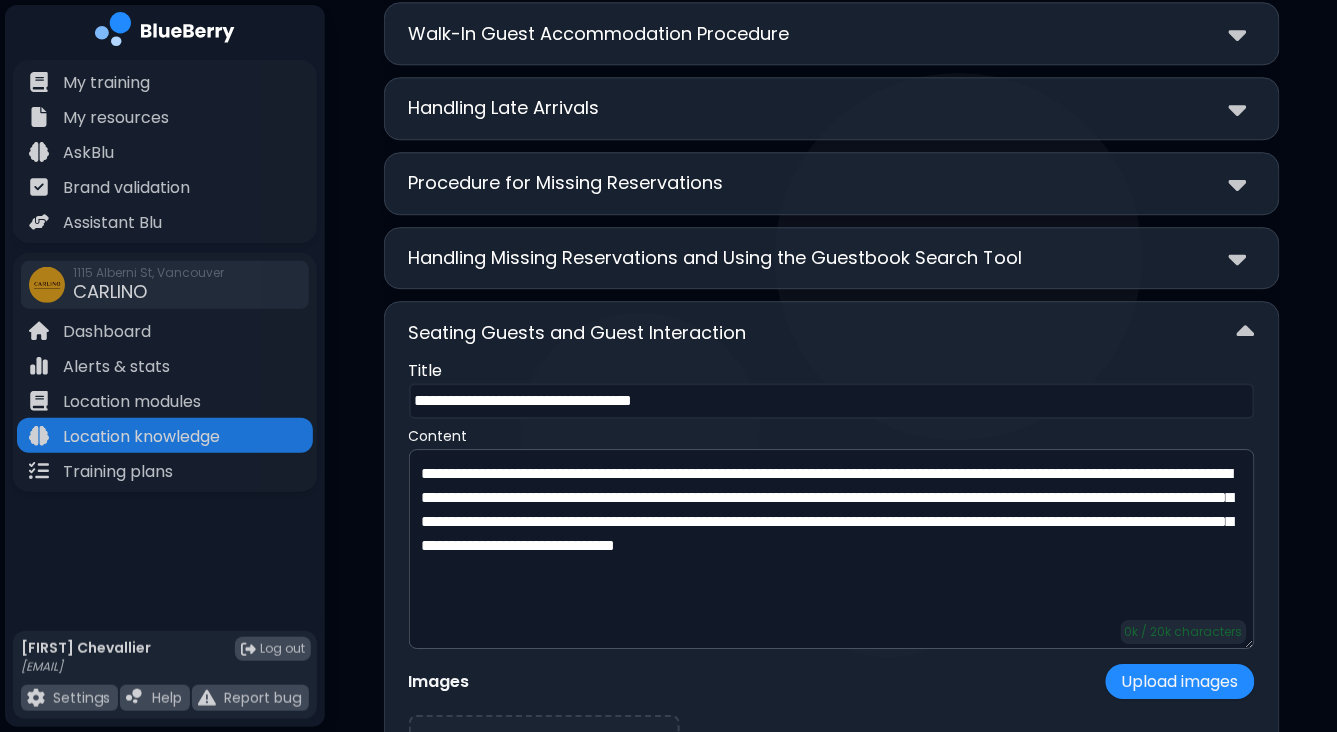 click on "Seating Guests and Guest Interaction" at bounding box center [832, 332] 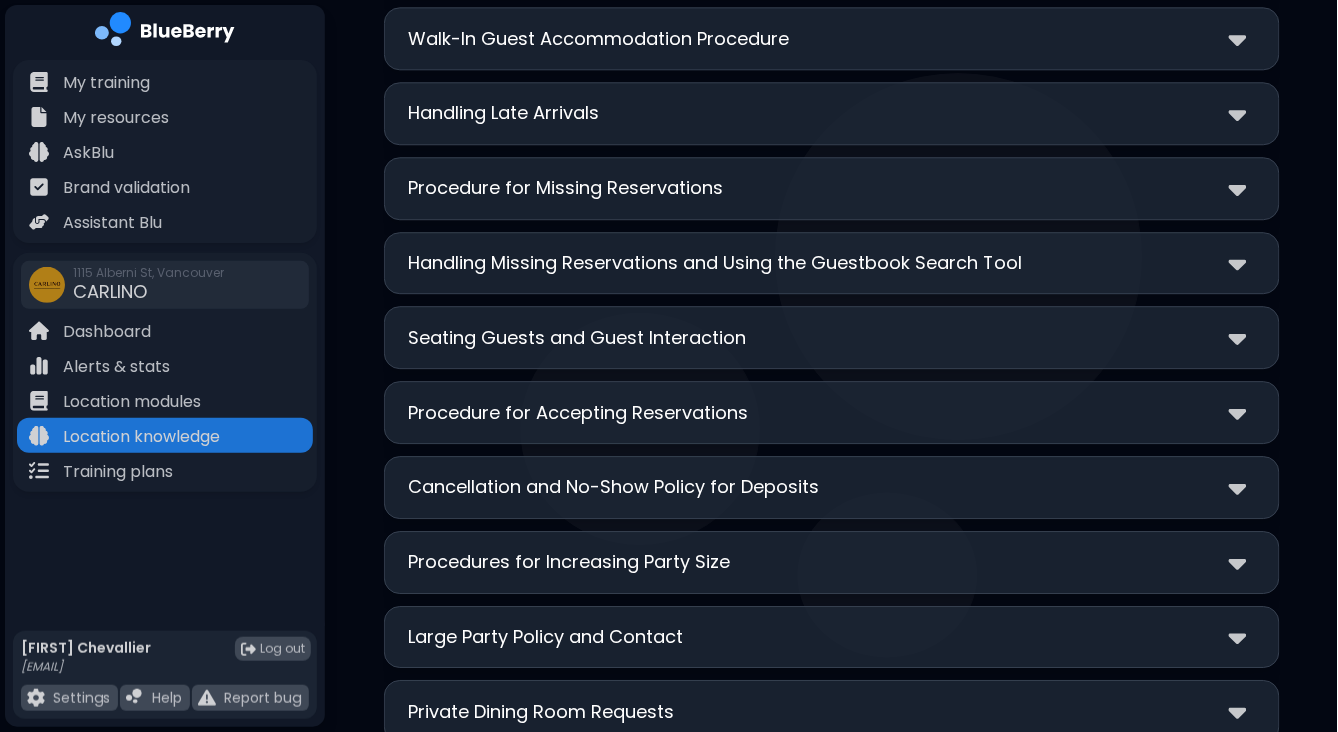 scroll, scrollTop: 5170, scrollLeft: 0, axis: vertical 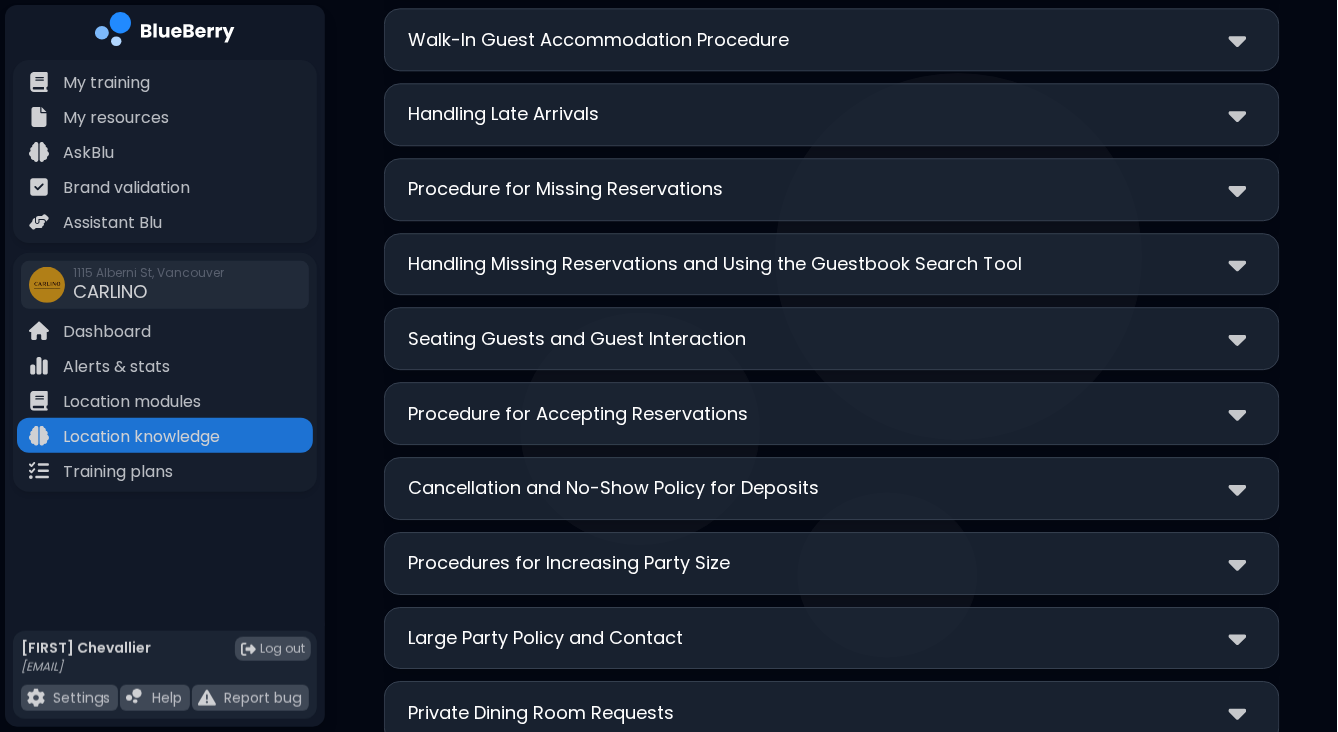 click on "Procedure for Accepting Reservations" at bounding box center (832, 413) 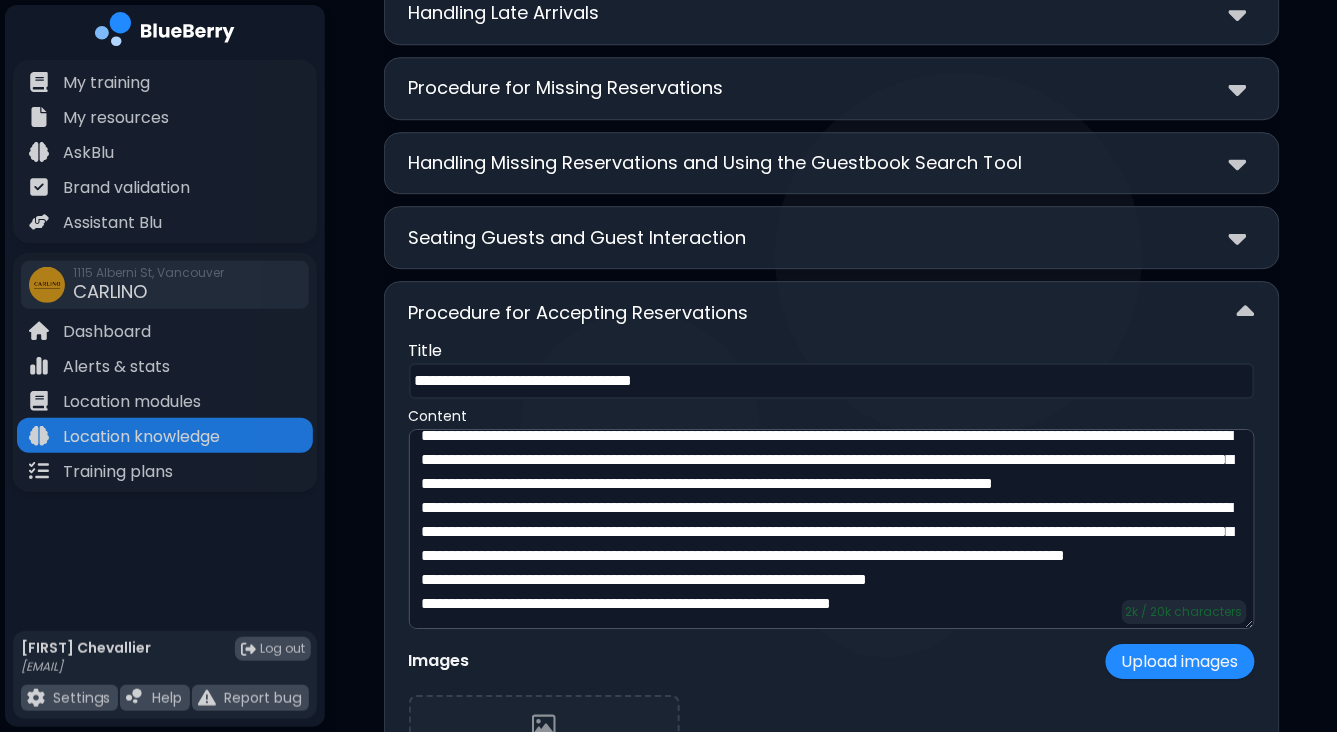 scroll, scrollTop: 5274, scrollLeft: 0, axis: vertical 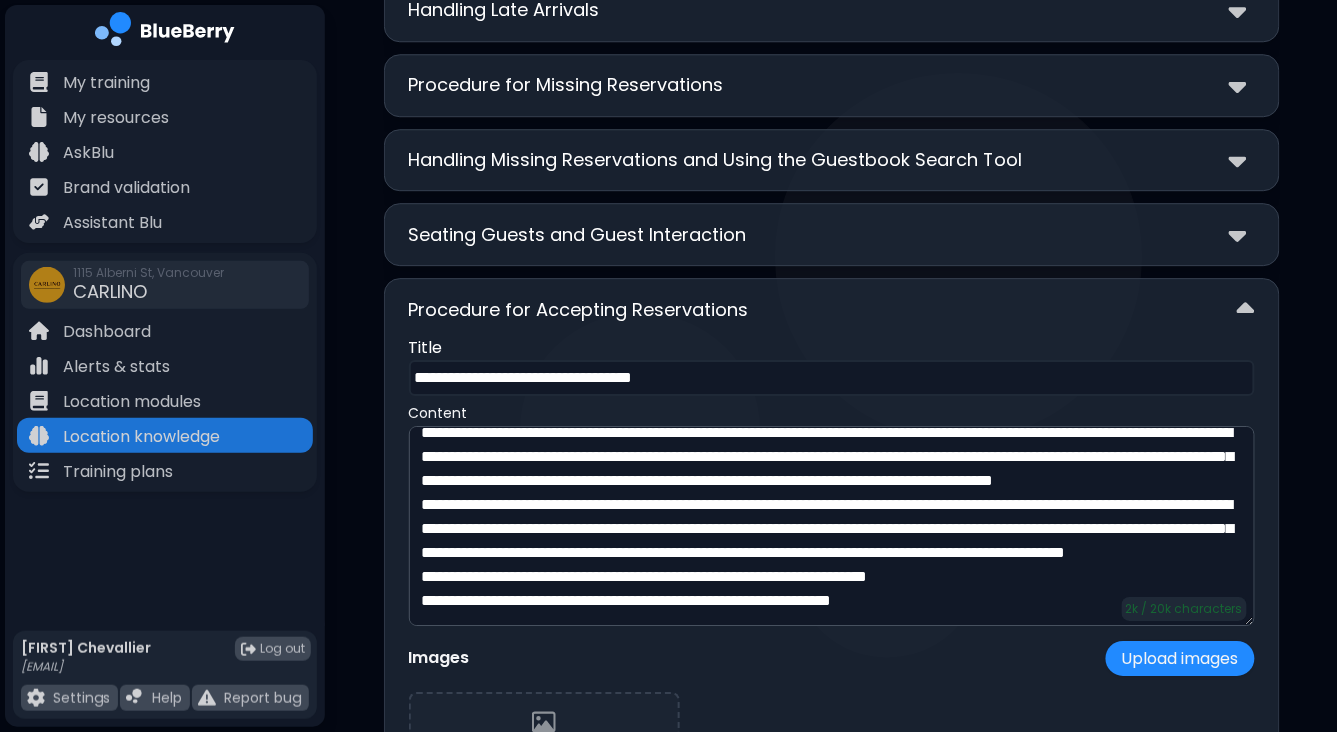 click on "Procedure for Accepting Reservations" at bounding box center (832, 309) 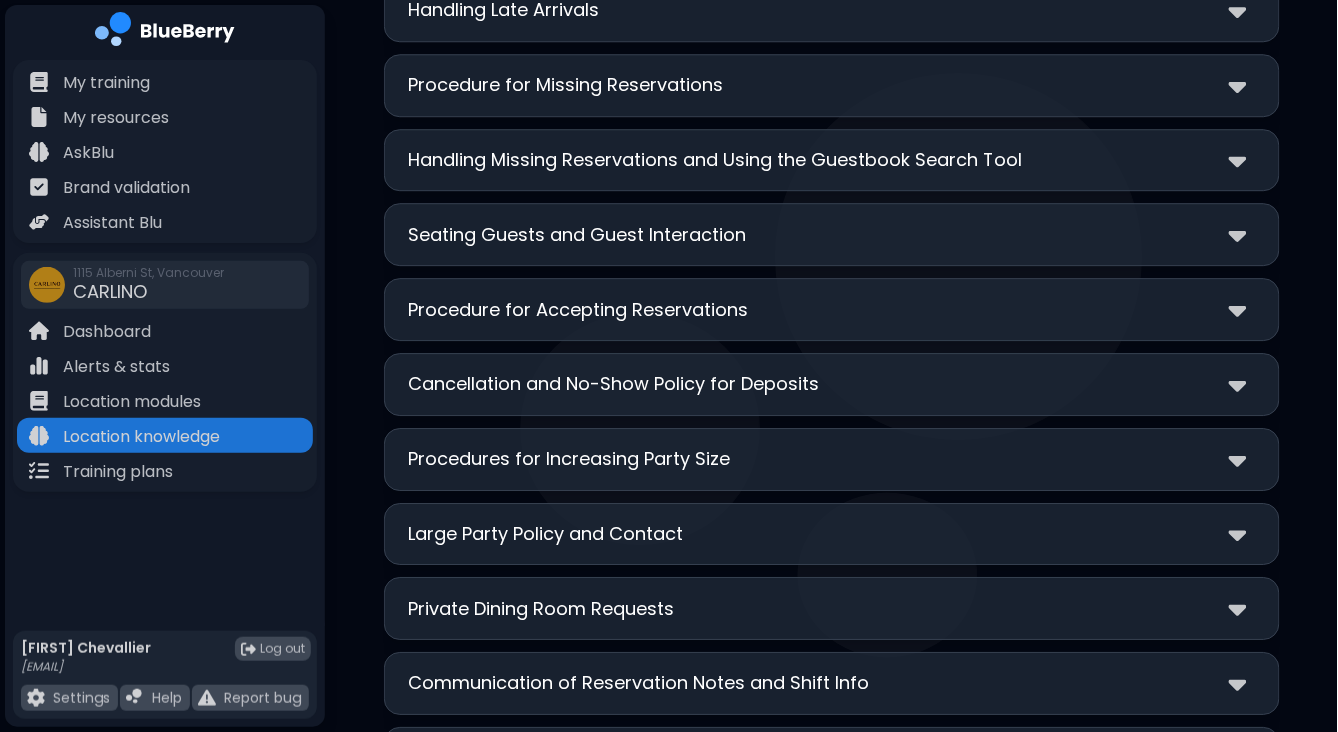 click on "Cancellation and No-Show Policy for Deposits" at bounding box center (614, 384) 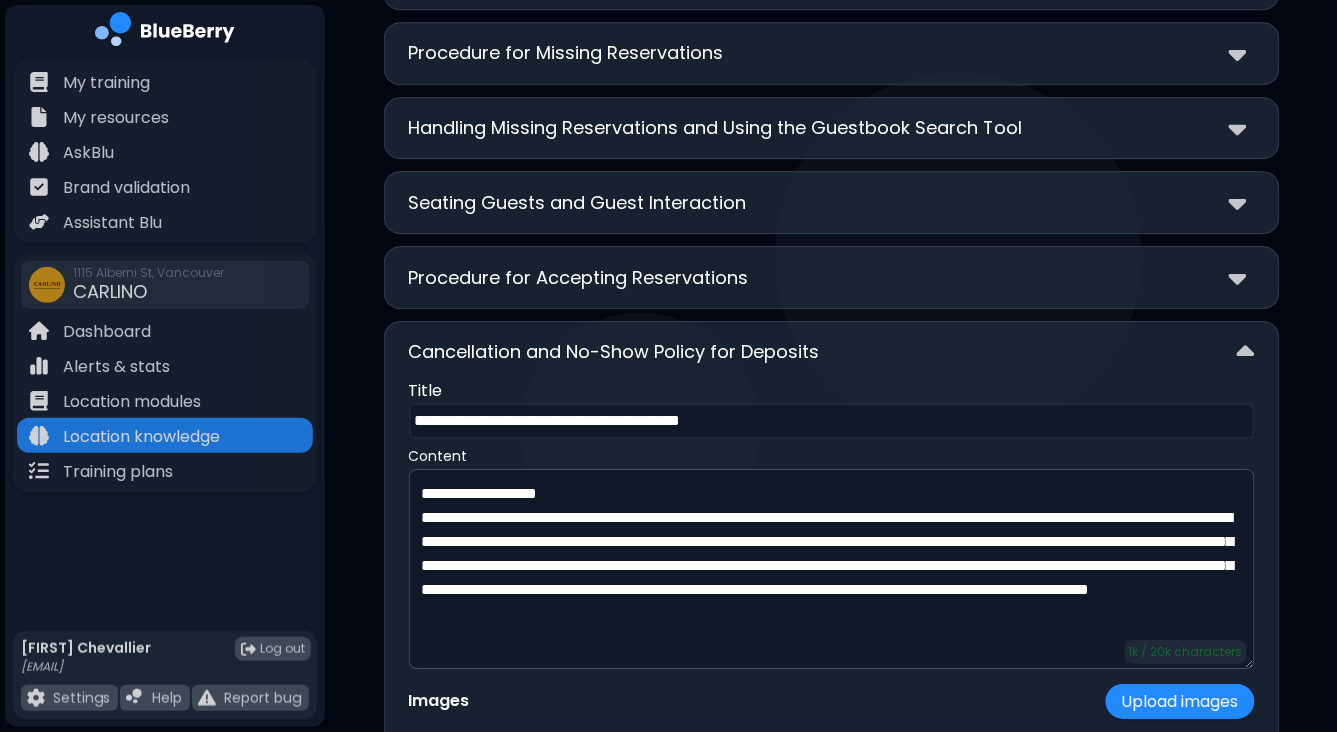 scroll, scrollTop: 5323, scrollLeft: 0, axis: vertical 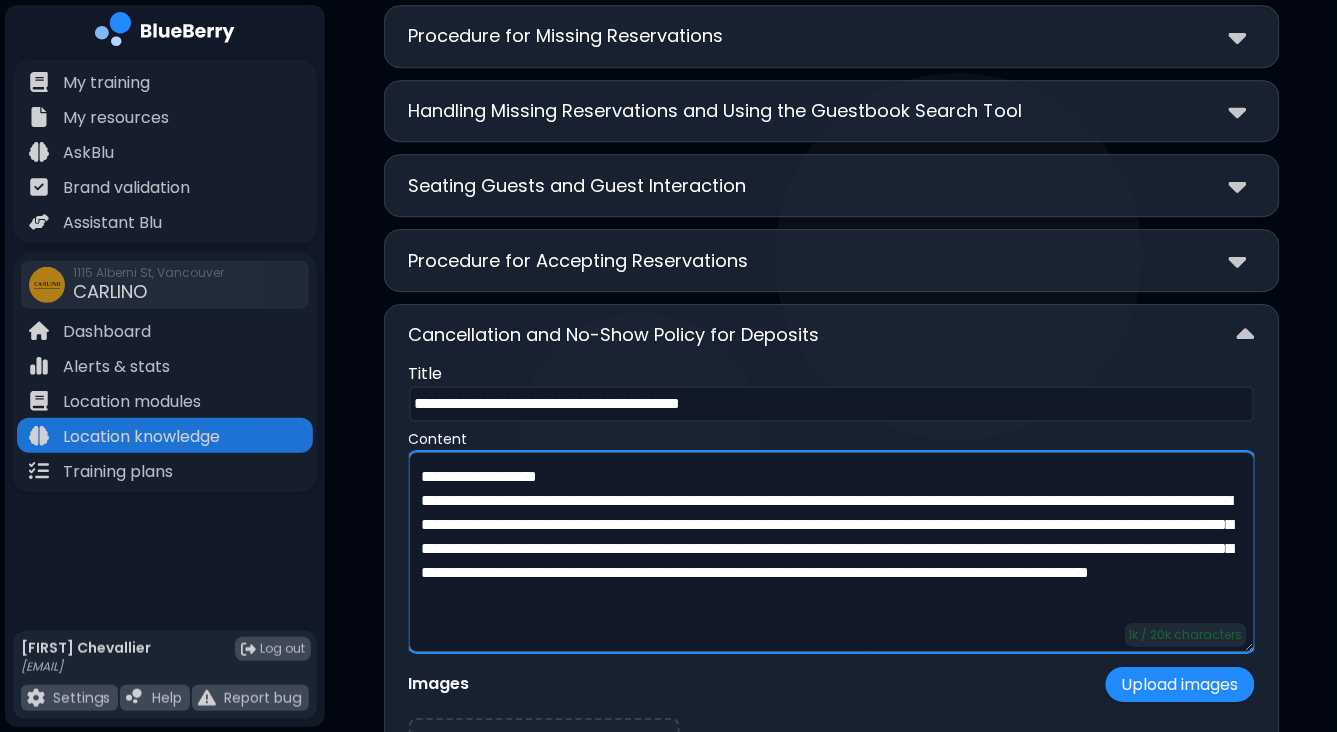 drag, startPoint x: 611, startPoint y: 429, endPoint x: 402, endPoint y: 439, distance: 209.2391 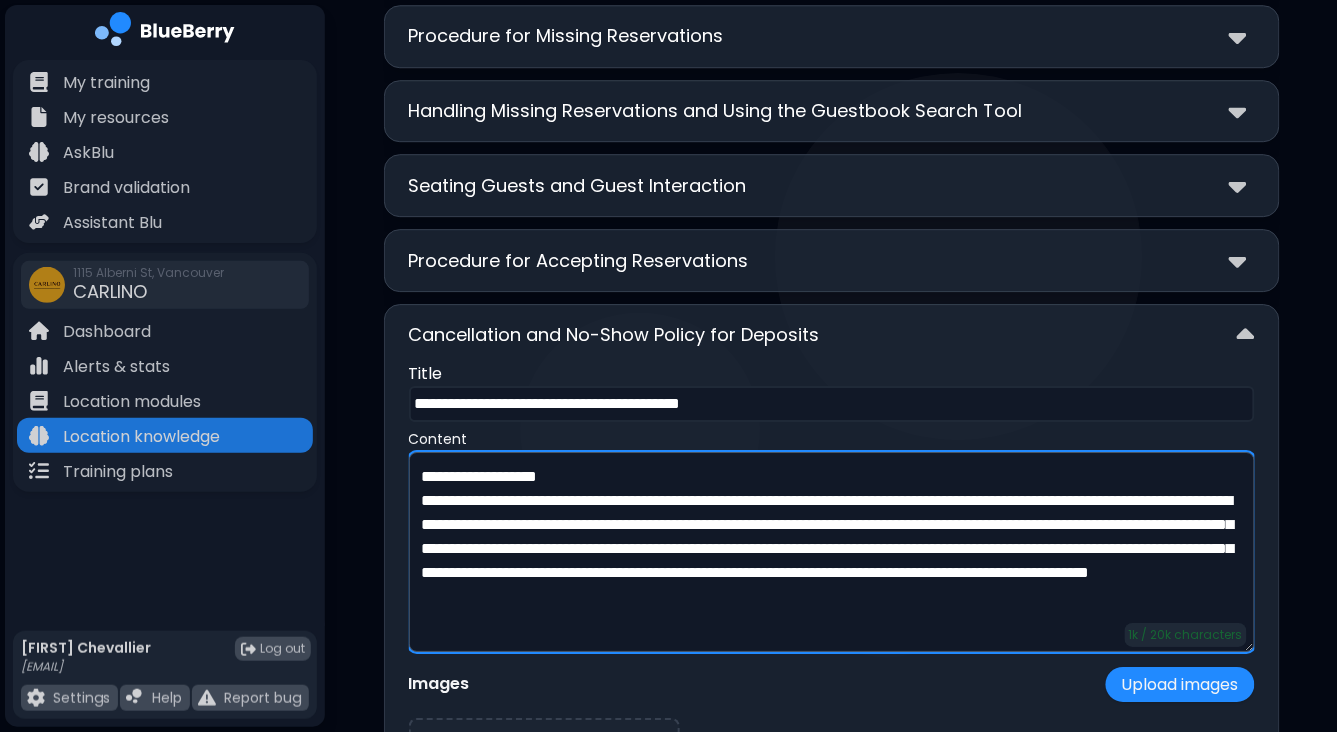 click on "**********" at bounding box center (832, 681) 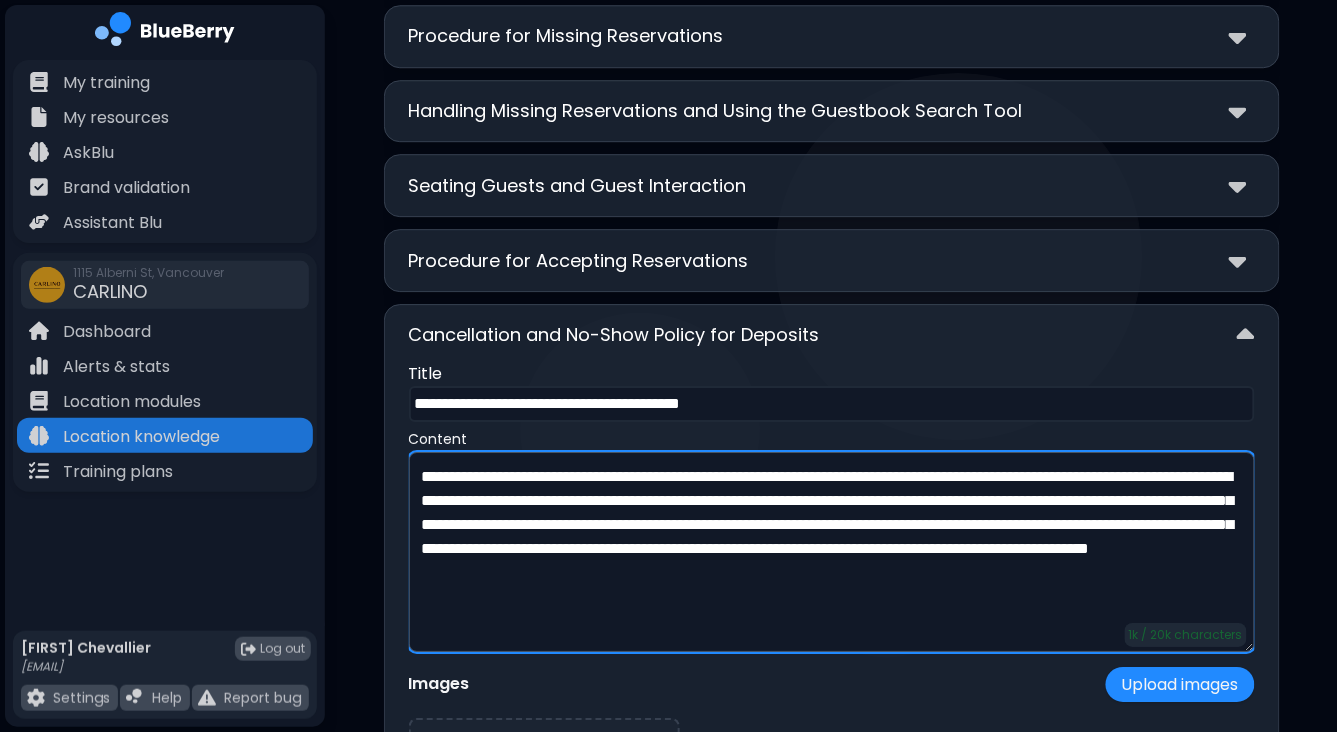 click on "**********" at bounding box center [832, 552] 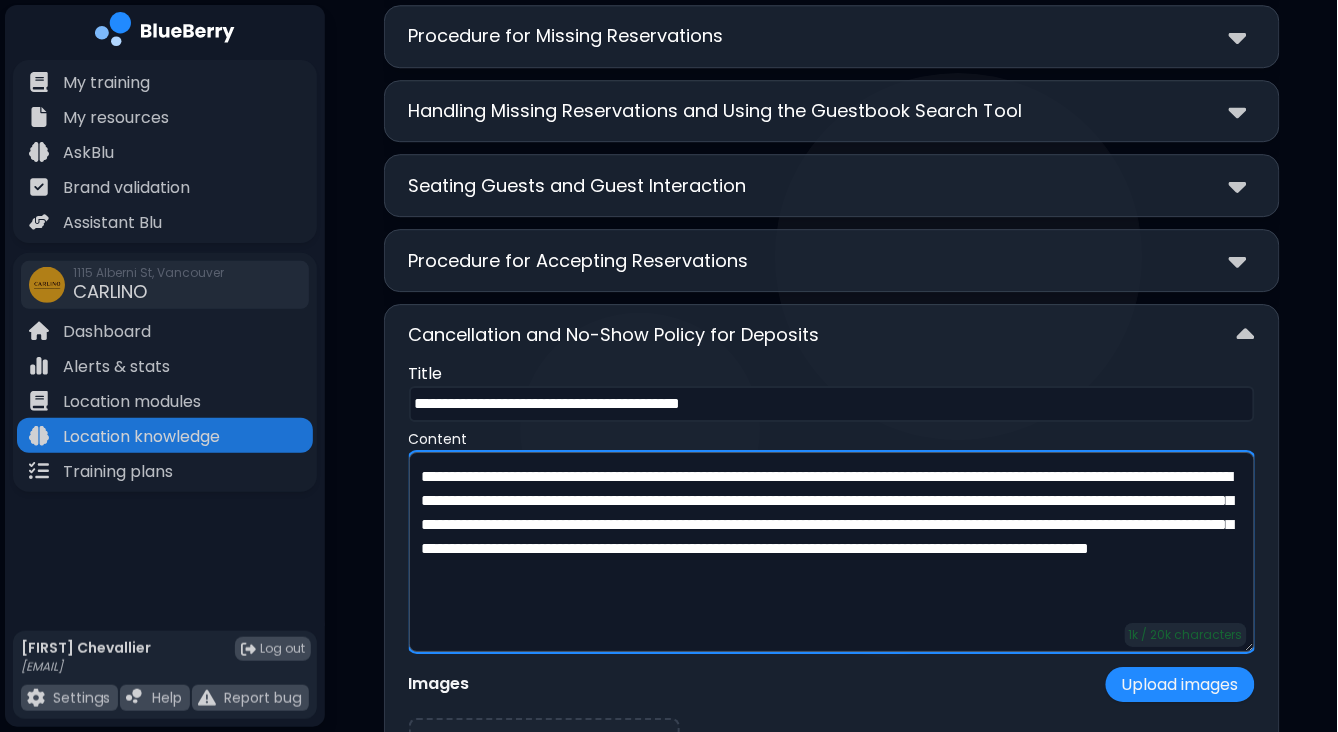 click on "**********" at bounding box center (832, 552) 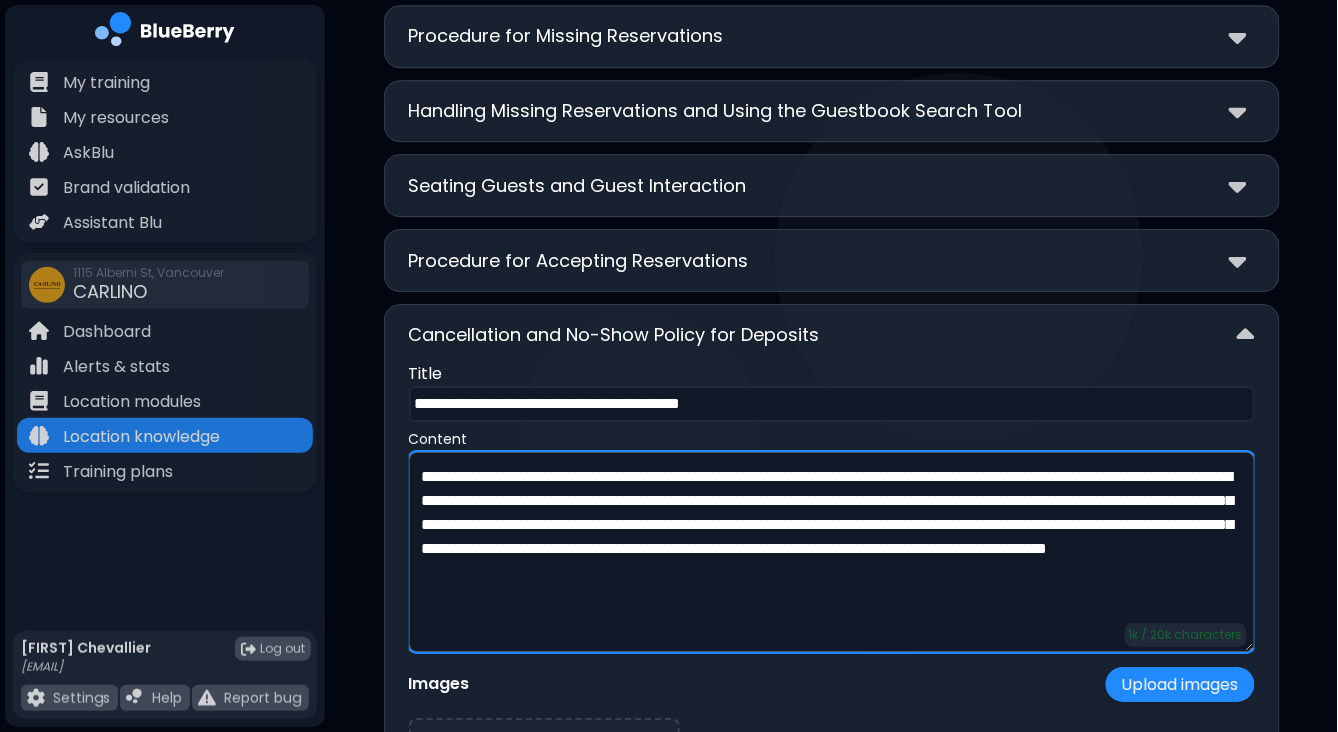 click on "**********" at bounding box center [832, 552] 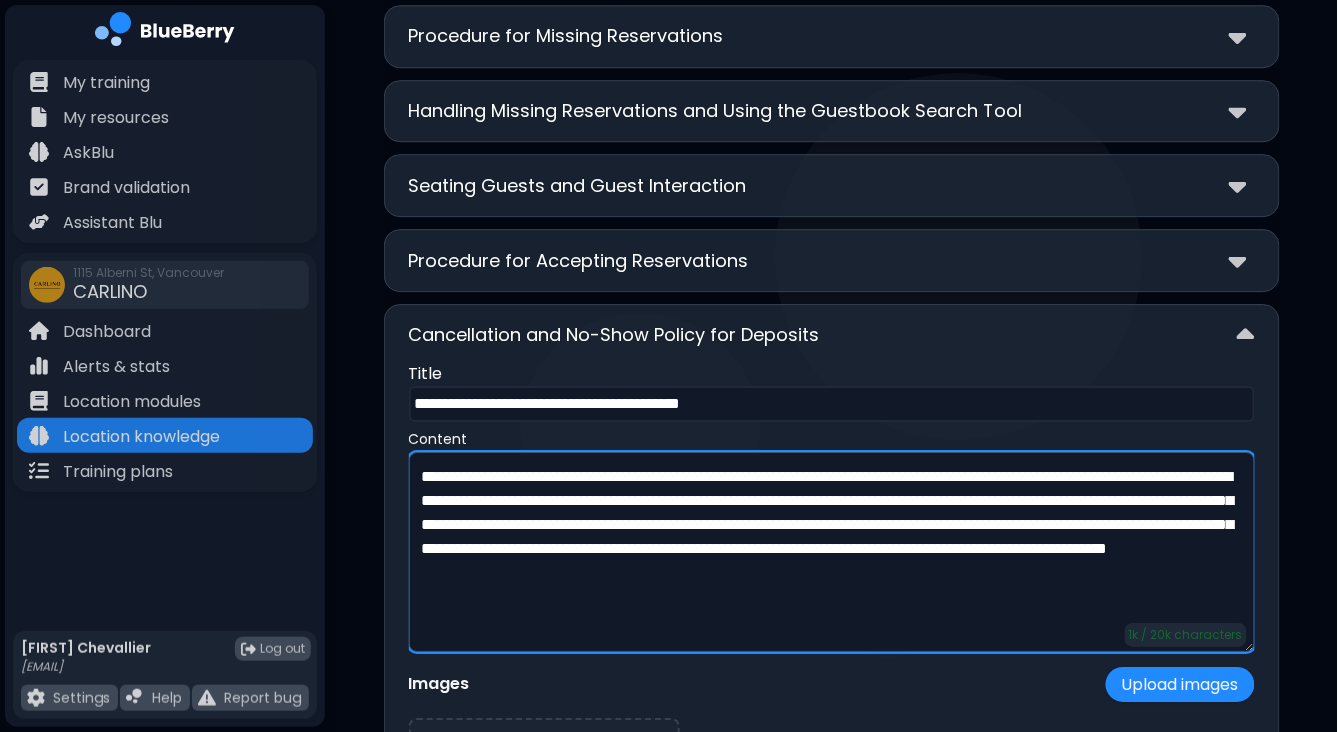 click on "**********" at bounding box center (832, 552) 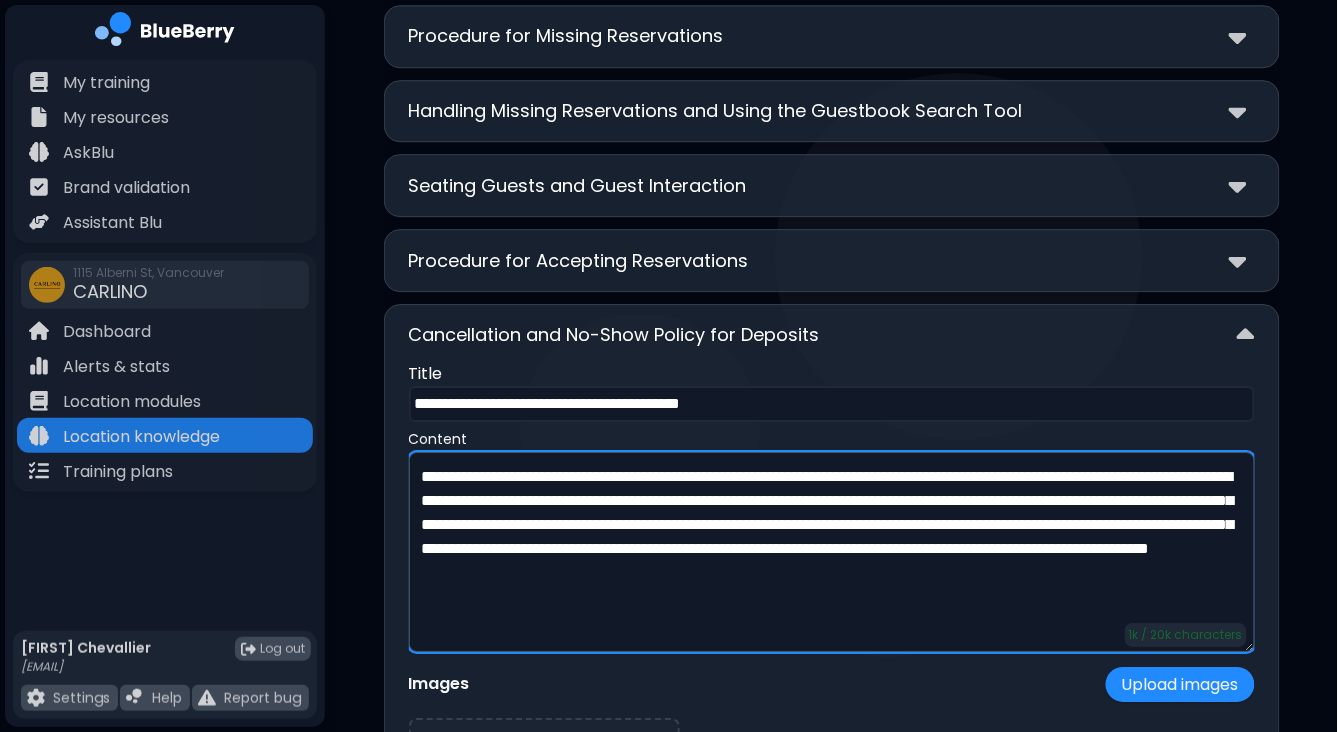 click on "**********" at bounding box center [832, 552] 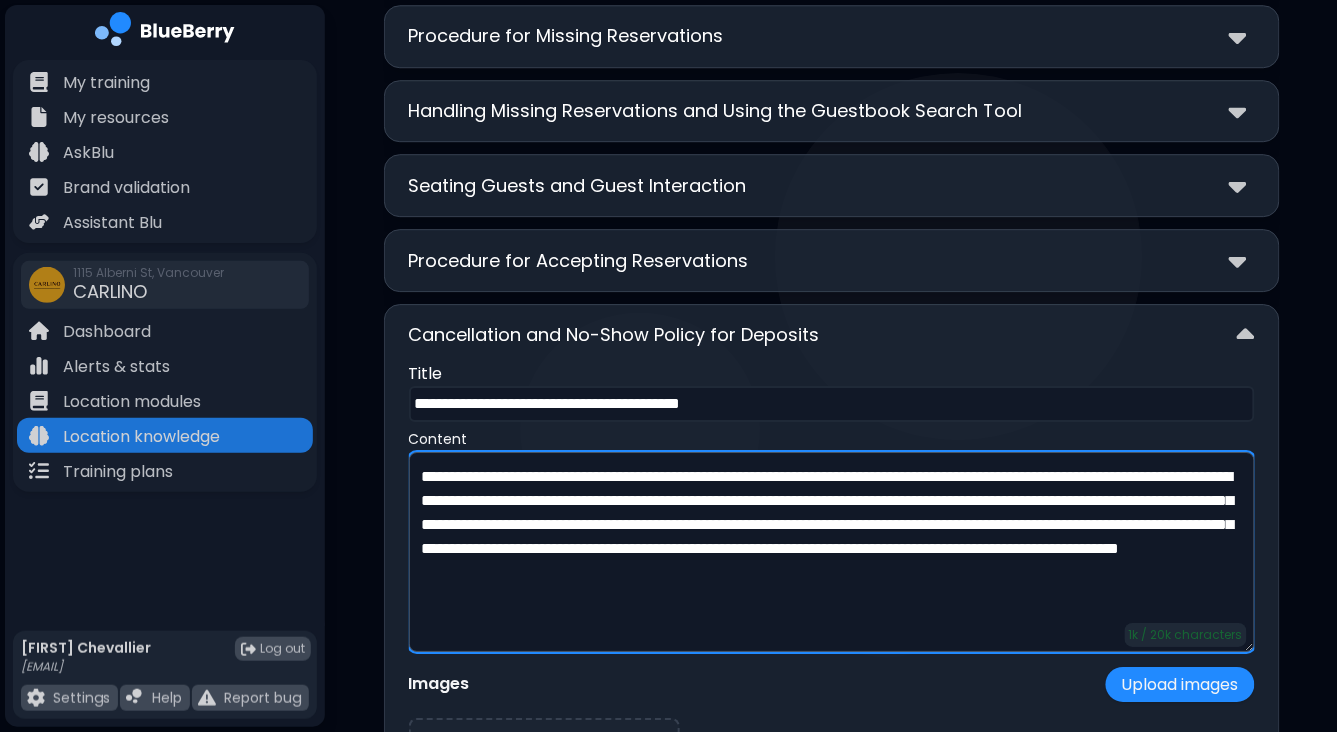 drag, startPoint x: 876, startPoint y: 486, endPoint x: 1010, endPoint y: 567, distance: 156.57906 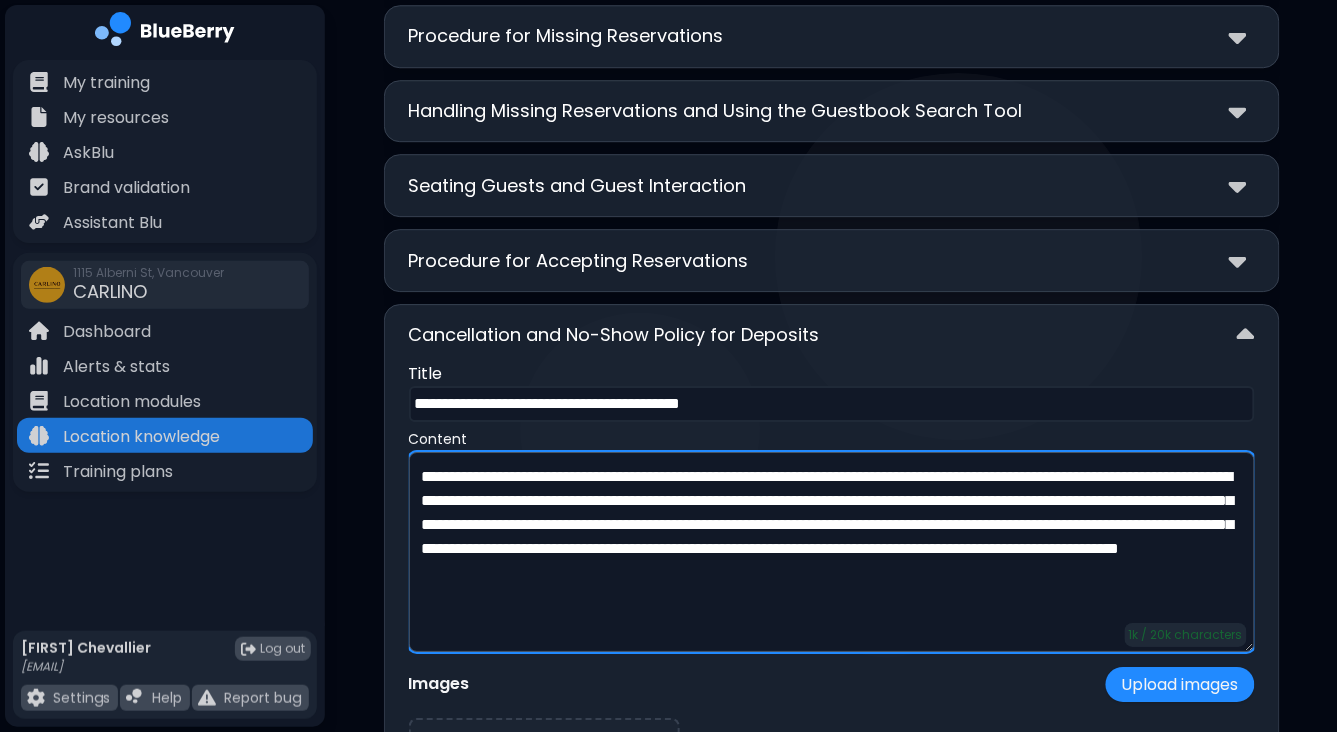 click on "**********" at bounding box center [832, 552] 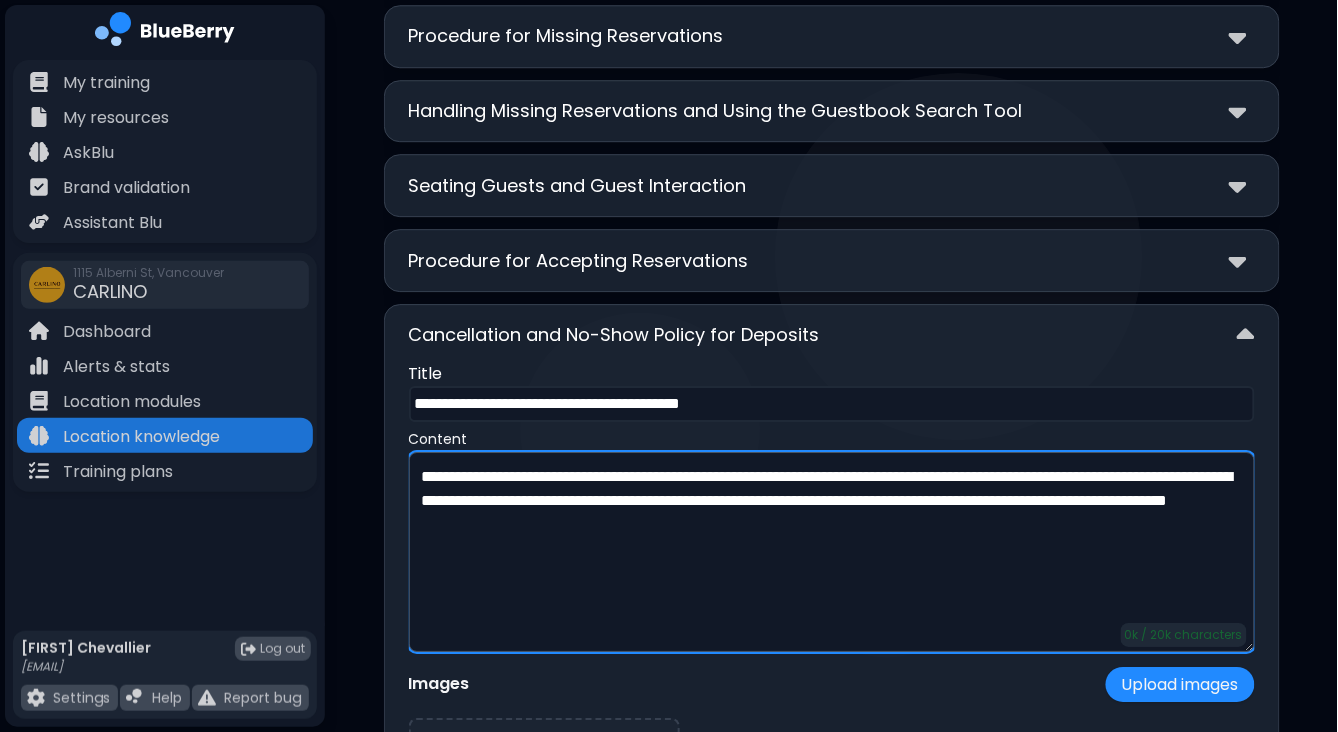 type on "**********" 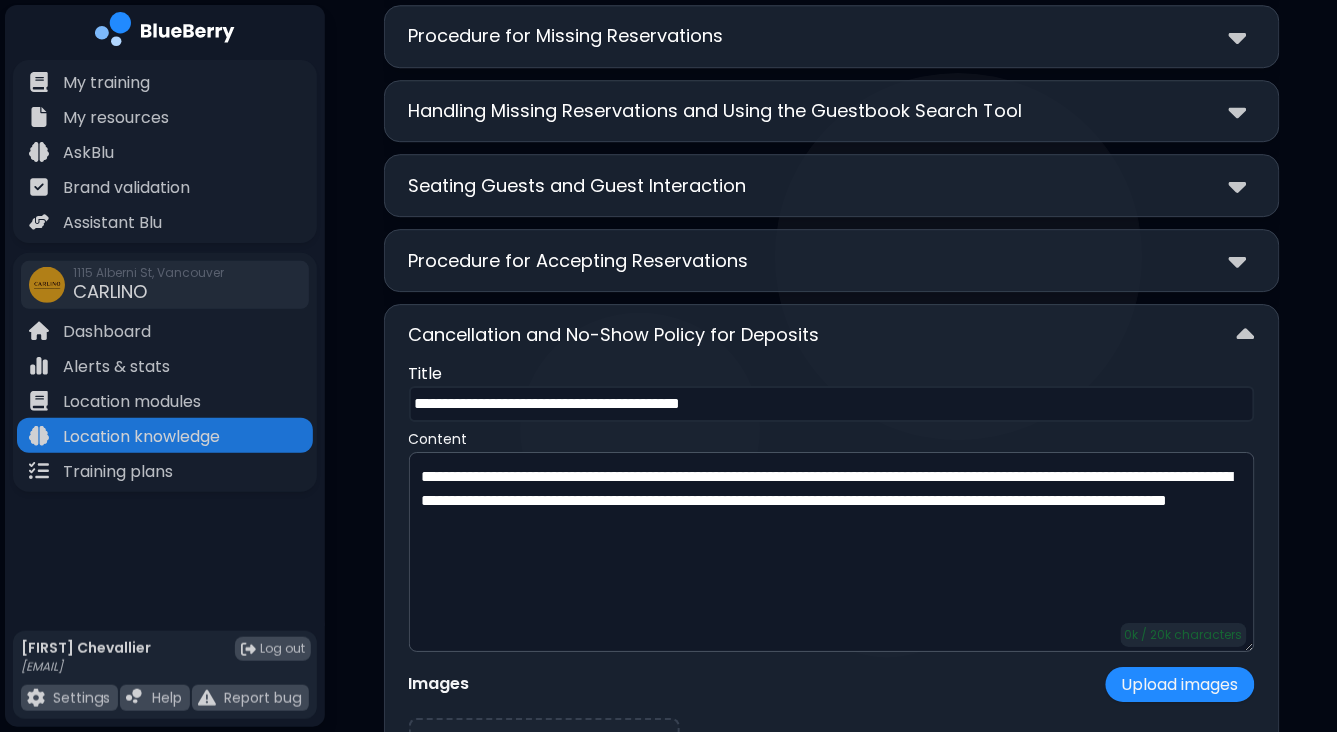 click on "Cancellation and No-Show Policy for Deposits" at bounding box center (832, 335) 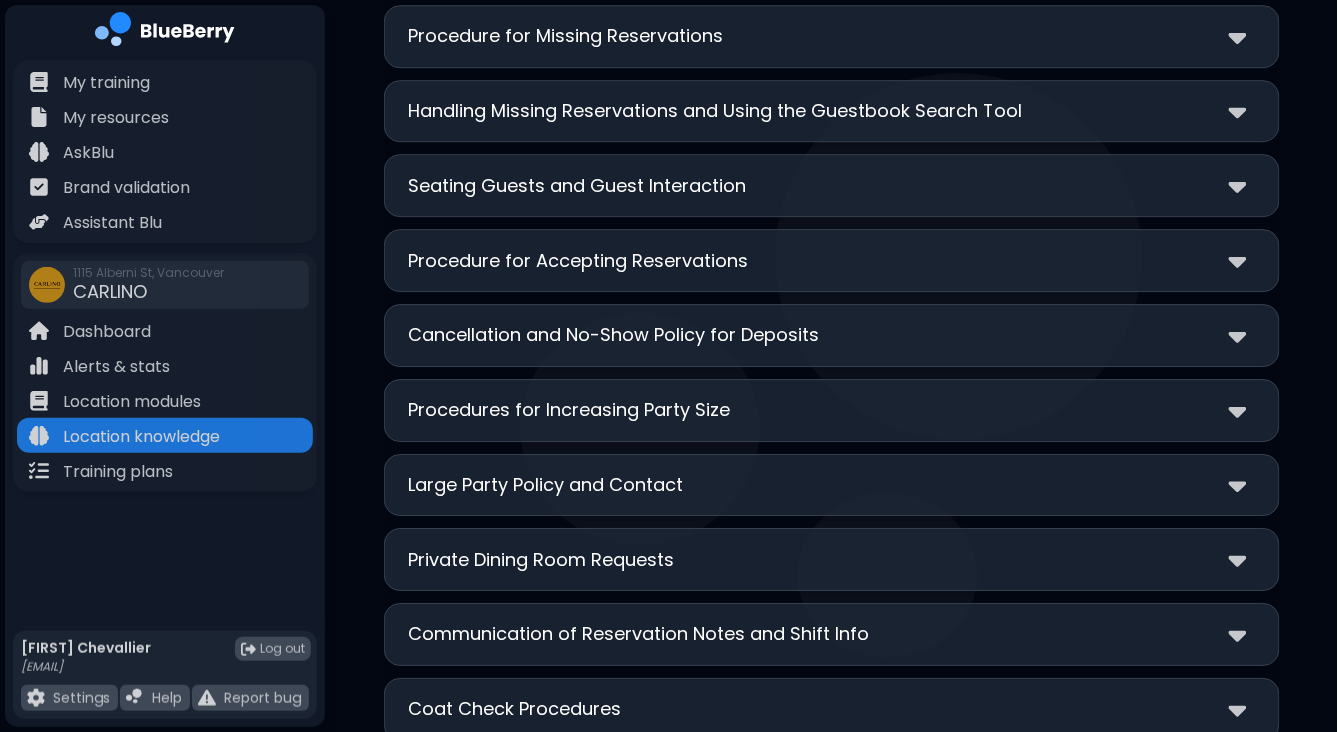 click on "Procedures for Increasing Party Size" at bounding box center (832, 410) 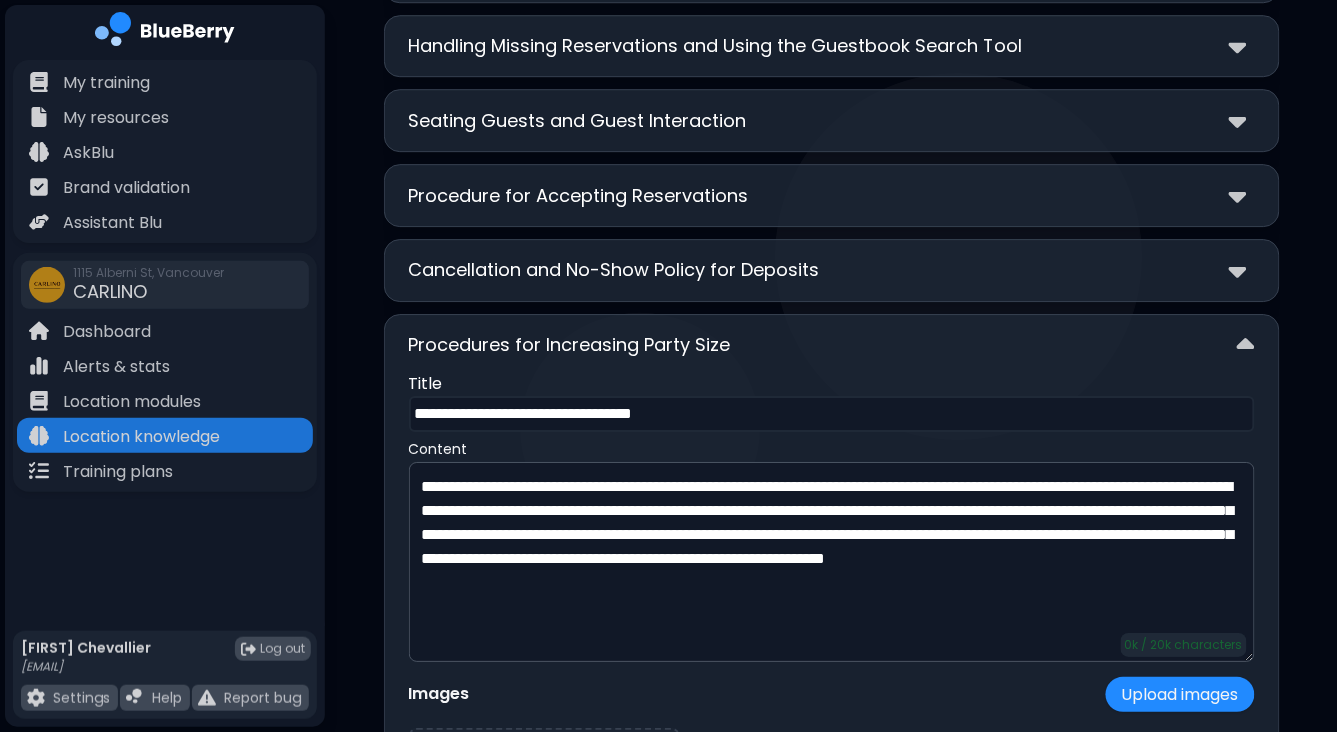 scroll, scrollTop: 5387, scrollLeft: 0, axis: vertical 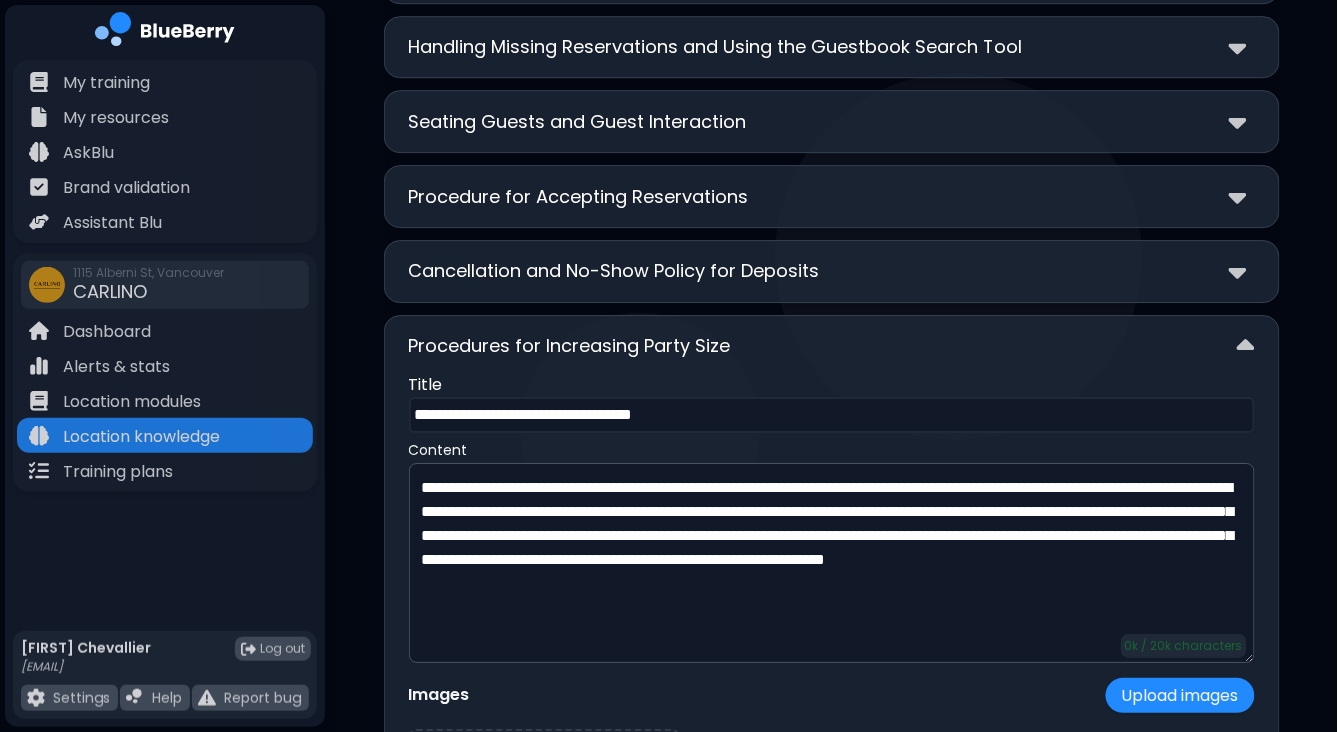 click on "Procedures for Increasing Party Size" at bounding box center [832, 346] 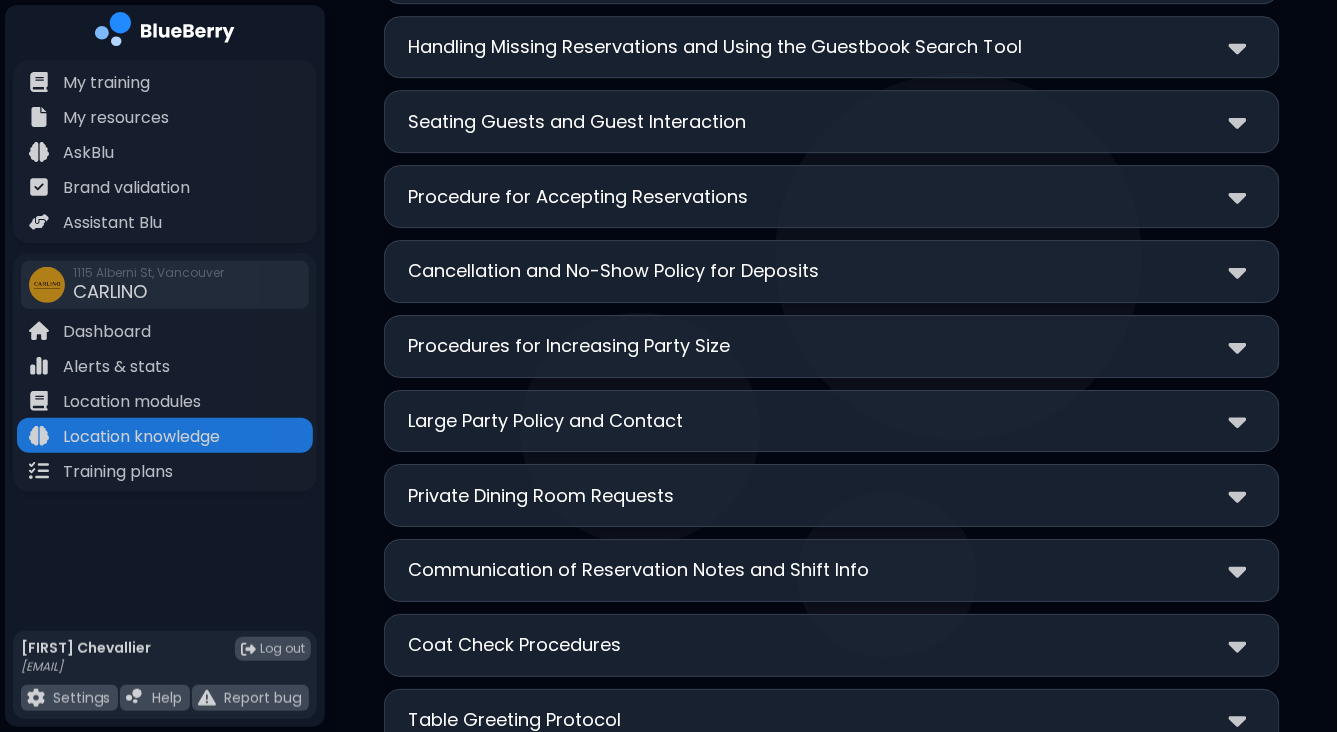 click on "Large Party Policy and Contact" at bounding box center (832, 421) 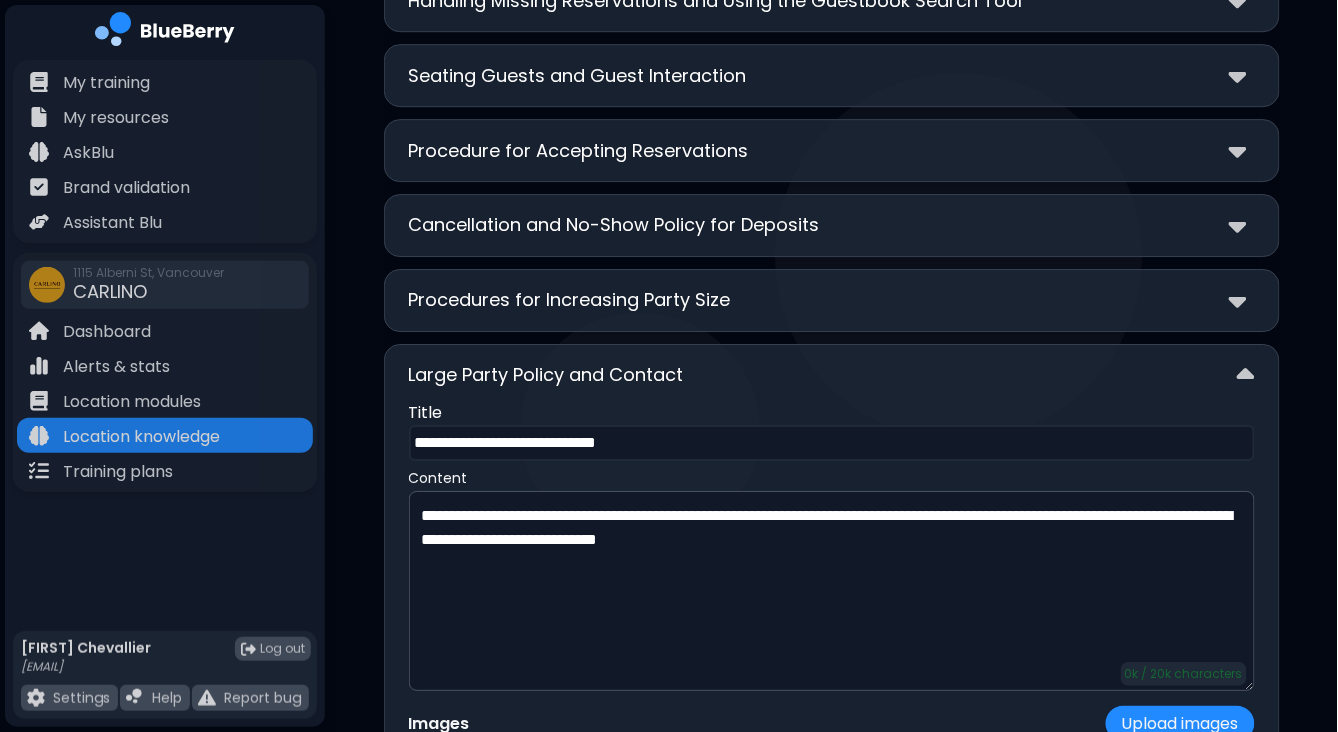 scroll, scrollTop: 5432, scrollLeft: 0, axis: vertical 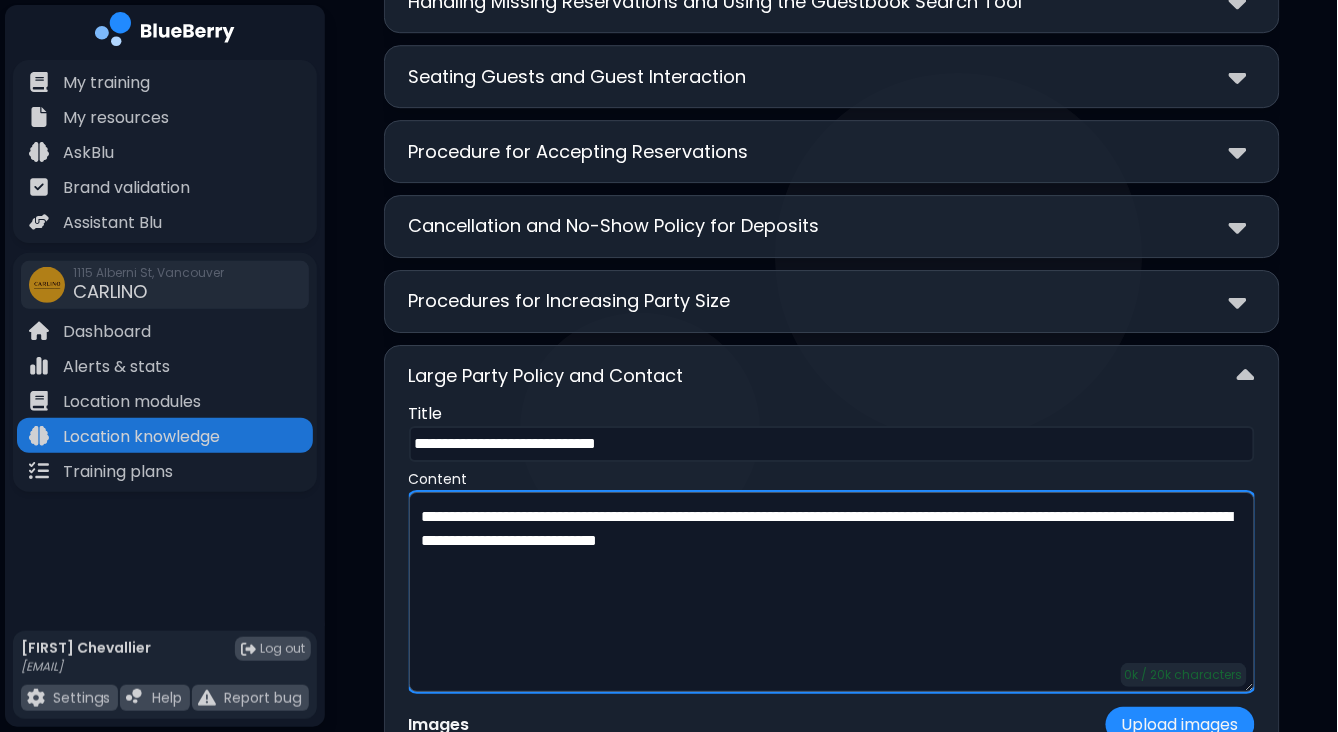 drag, startPoint x: 524, startPoint y: 476, endPoint x: 379, endPoint y: 470, distance: 145.12408 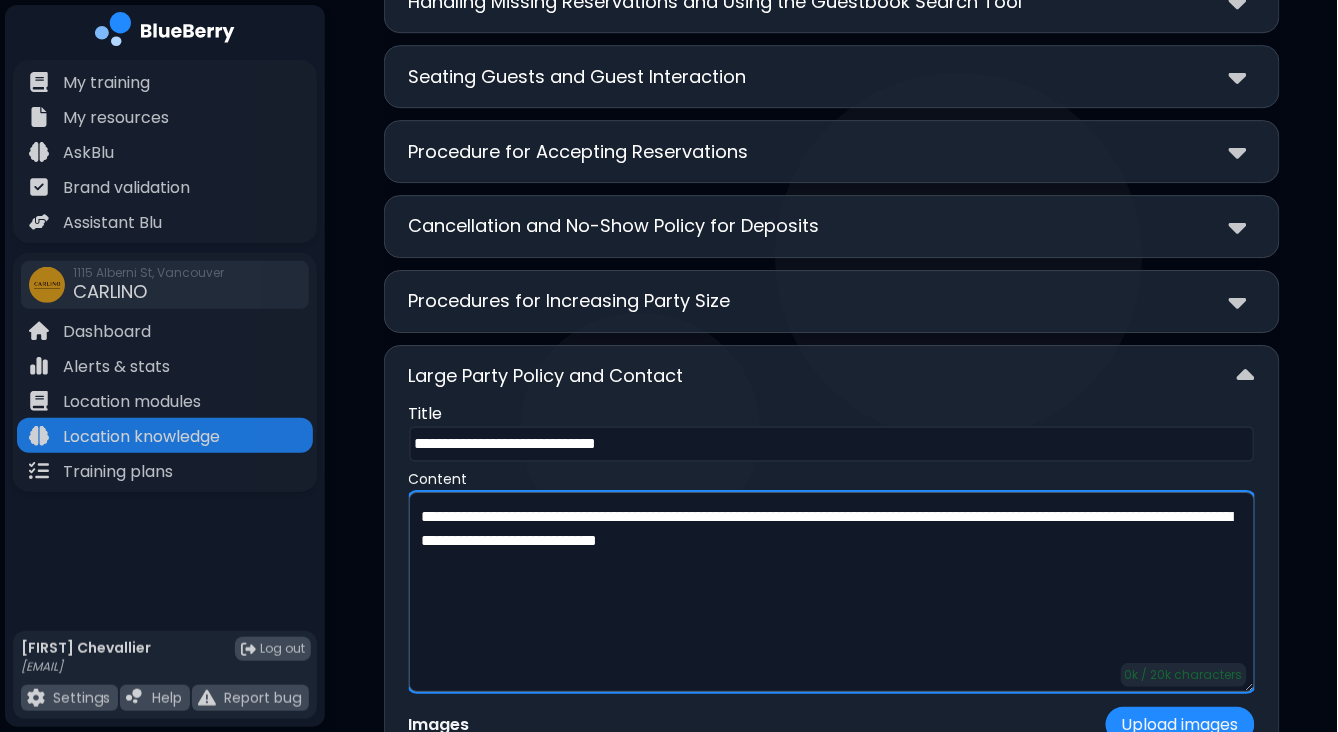 click on "**********" at bounding box center [831, -1314] 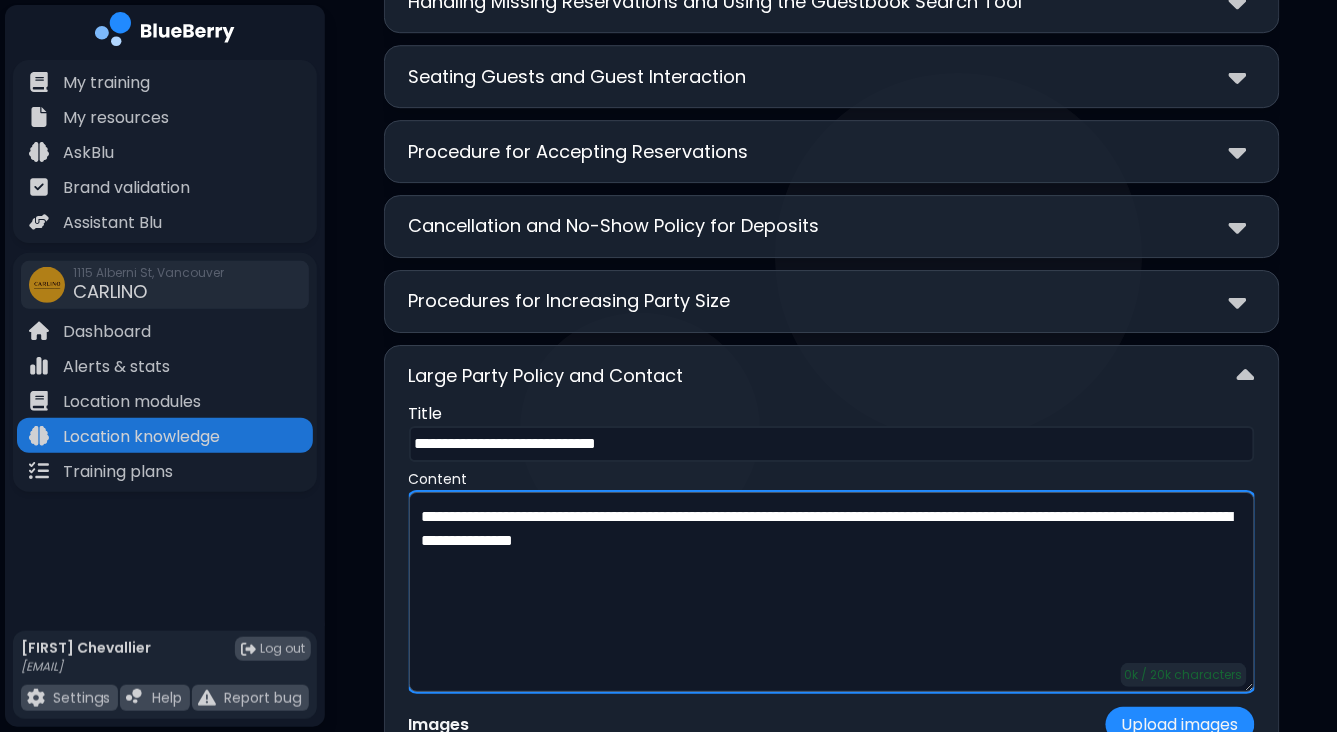click on "**********" at bounding box center (832, 592) 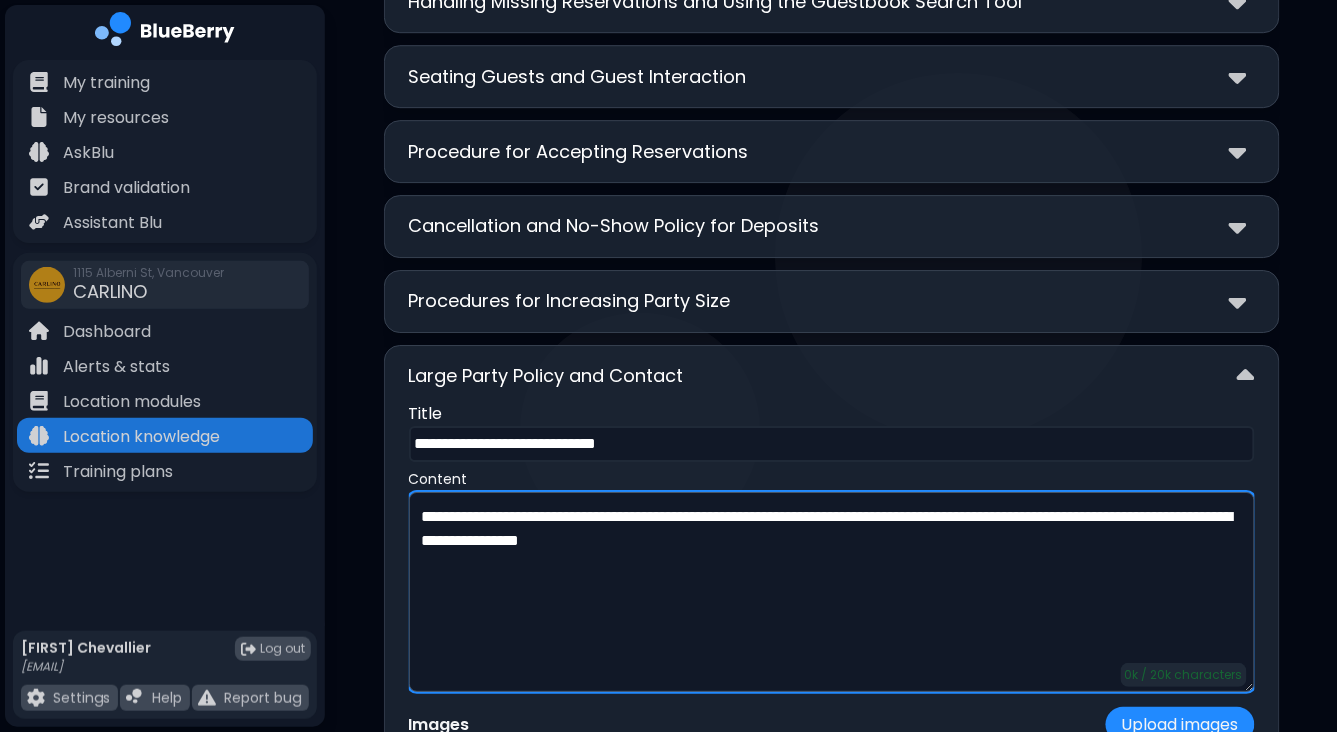 click on "**********" at bounding box center [832, 592] 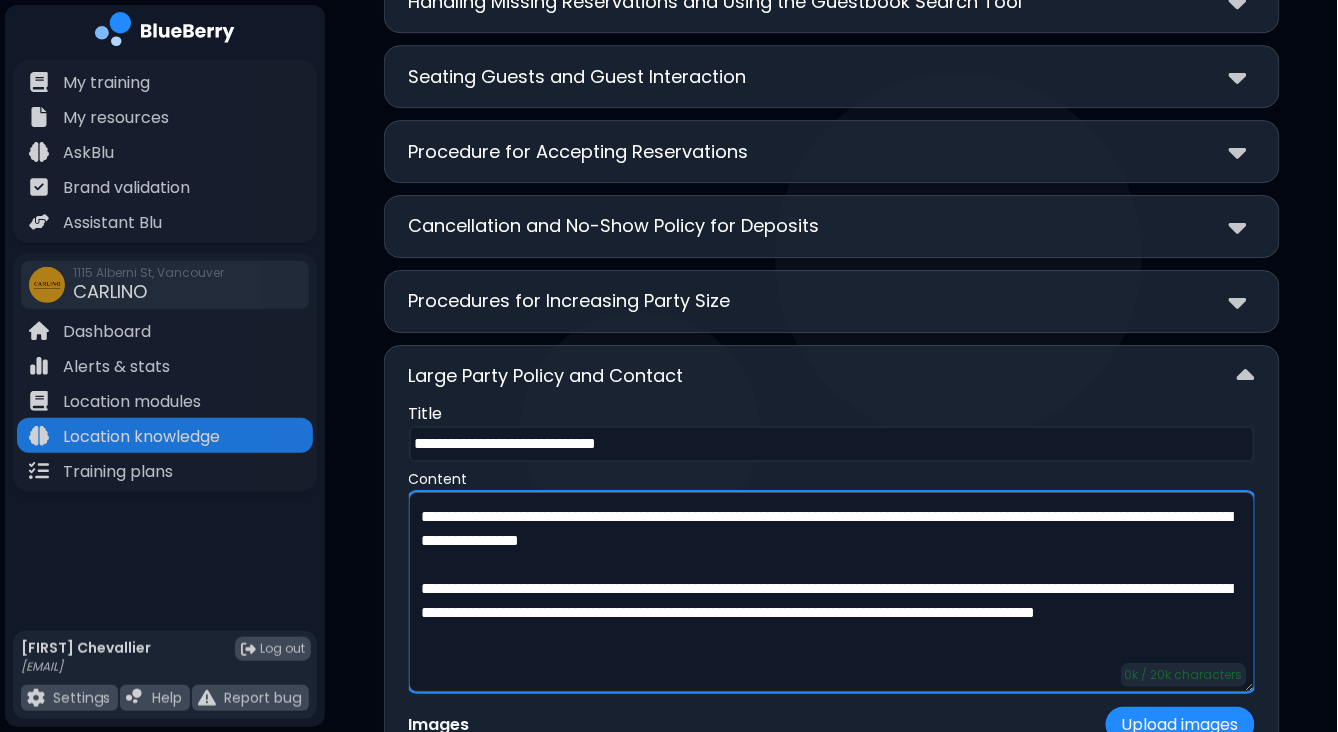 drag, startPoint x: 966, startPoint y: 507, endPoint x: 407, endPoint y: 476, distance: 559.8589 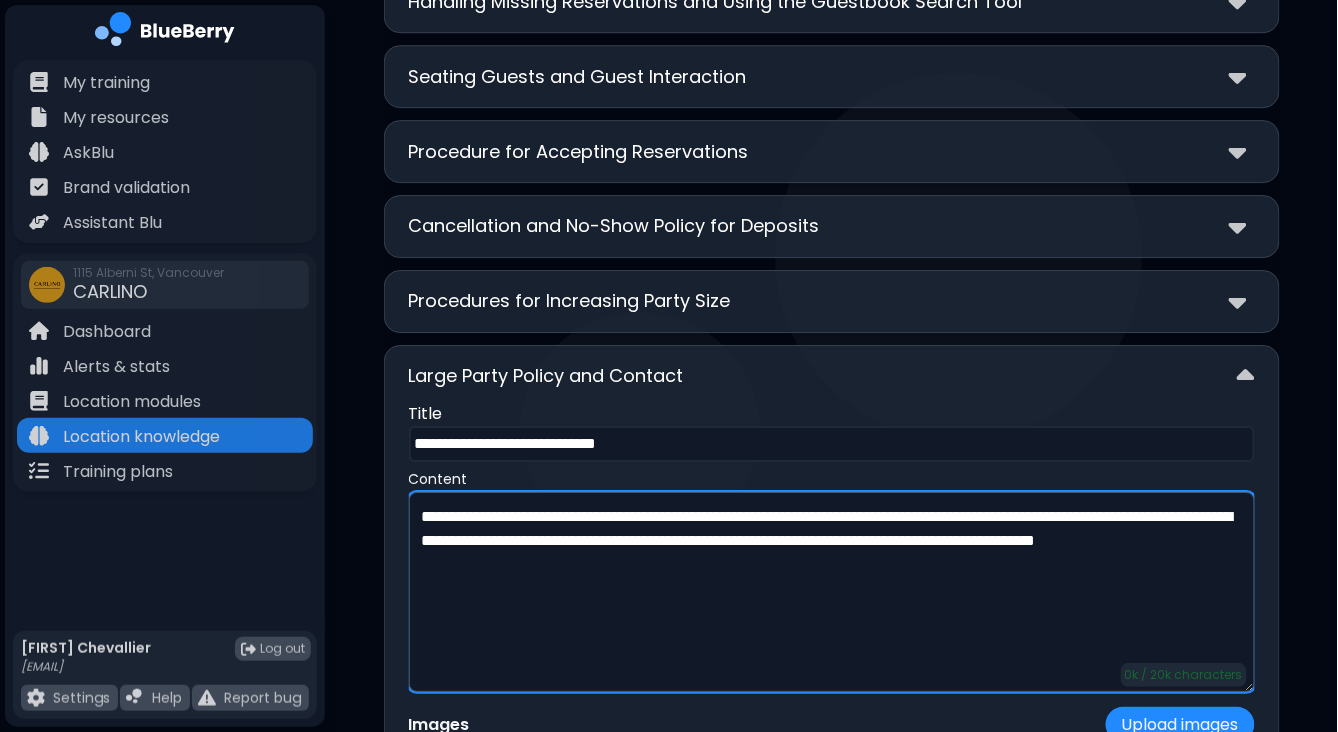 click on "**********" at bounding box center (832, 592) 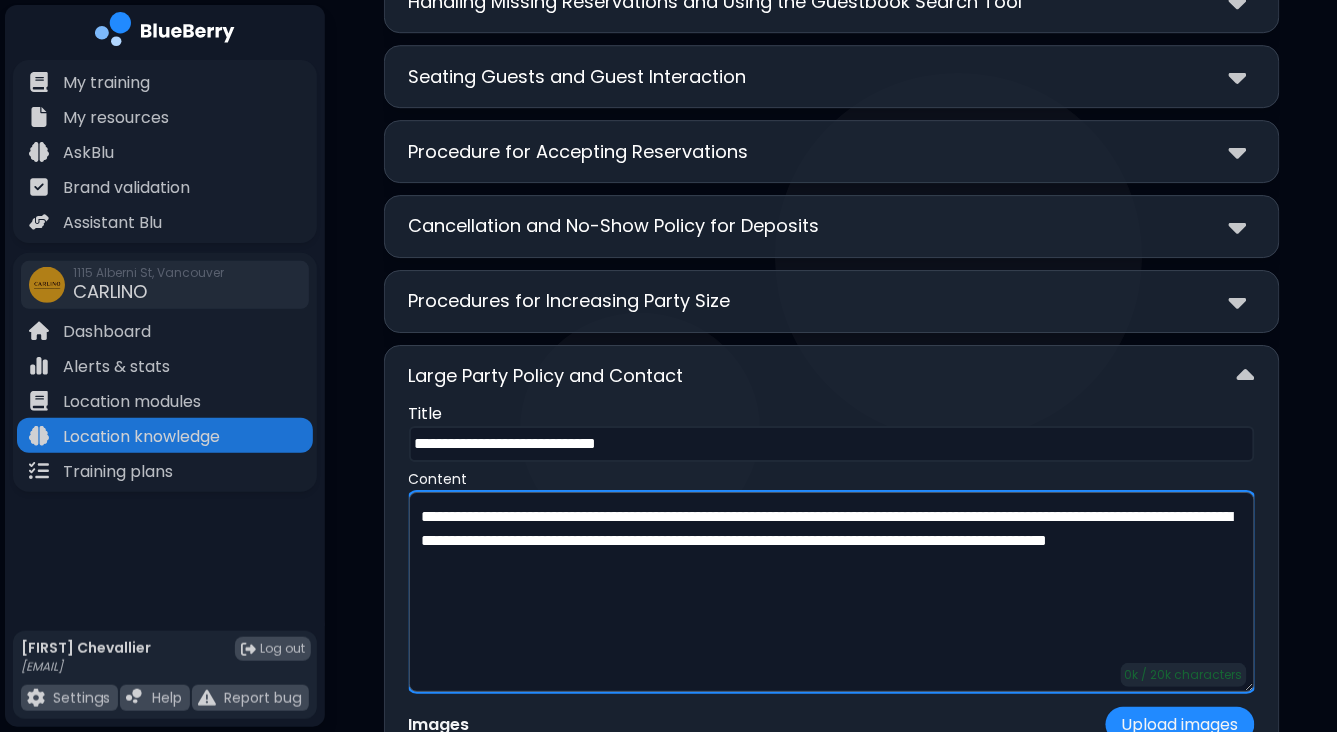type on "**********" 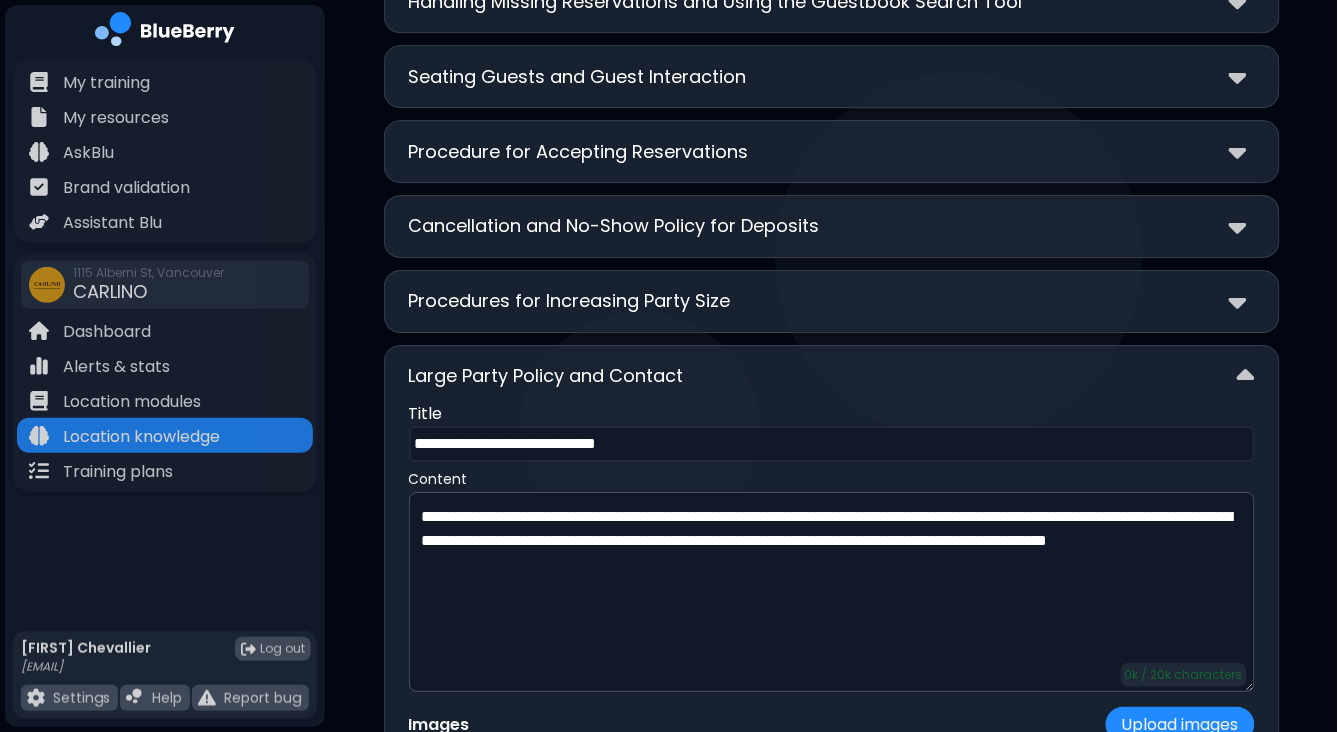 click on "Large Party Policy and Contact" at bounding box center (832, 376) 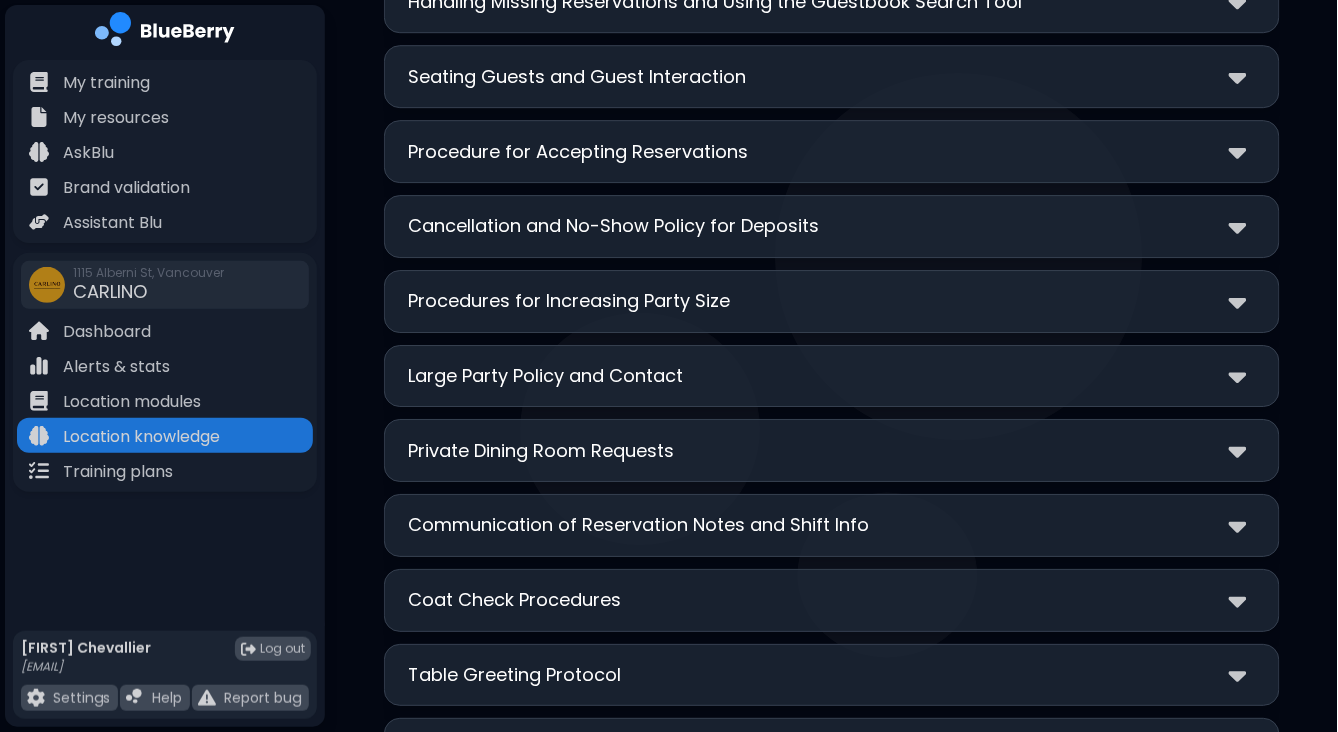 click on "Private Dining Room Requests" at bounding box center [832, 450] 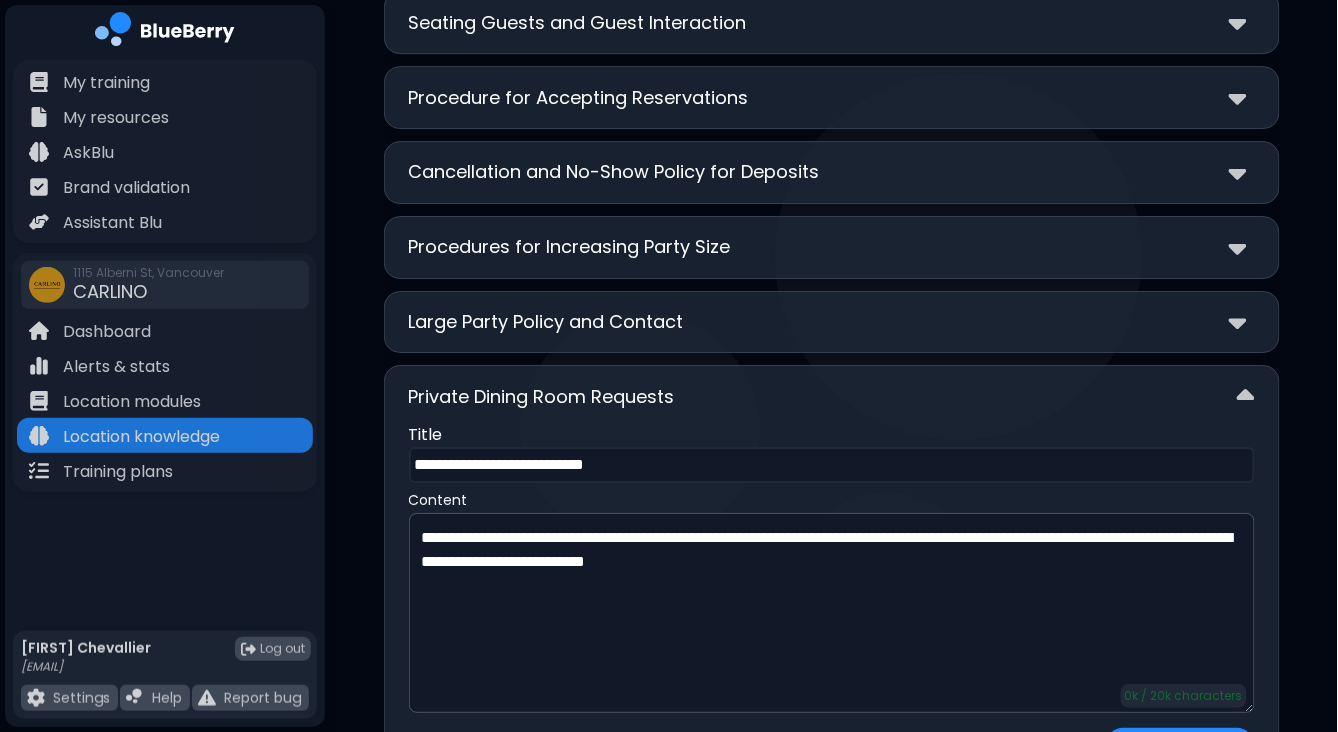 scroll, scrollTop: 5493, scrollLeft: 0, axis: vertical 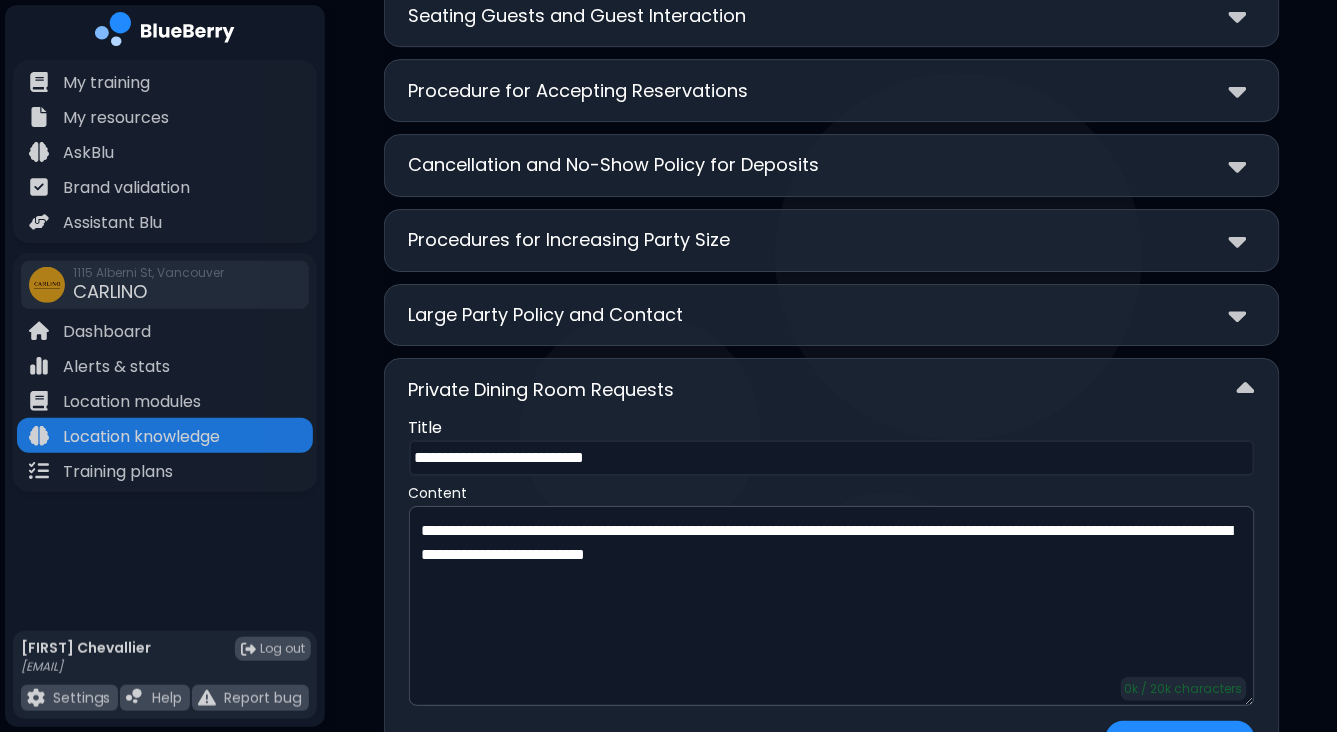 click on "Large Party Policy and Contact" at bounding box center (832, 315) 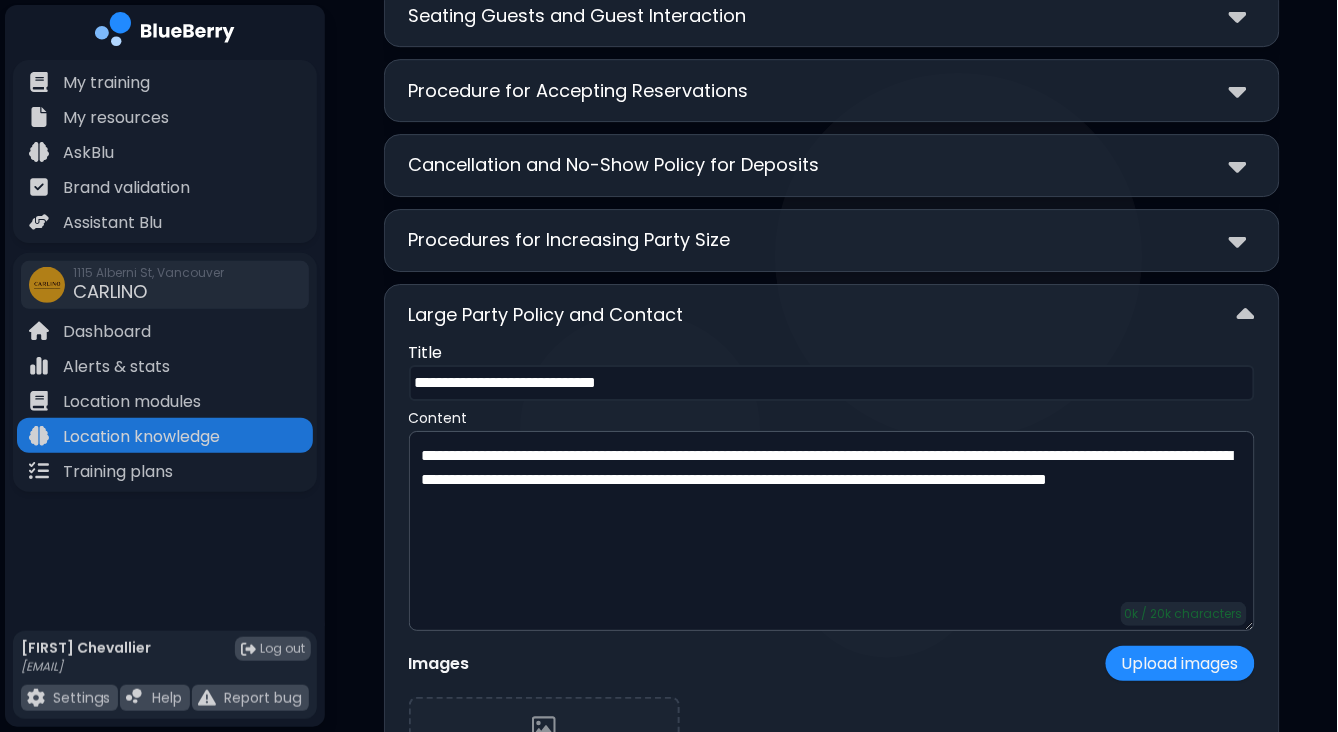 click on "Large Party Policy and Contact" at bounding box center (832, 315) 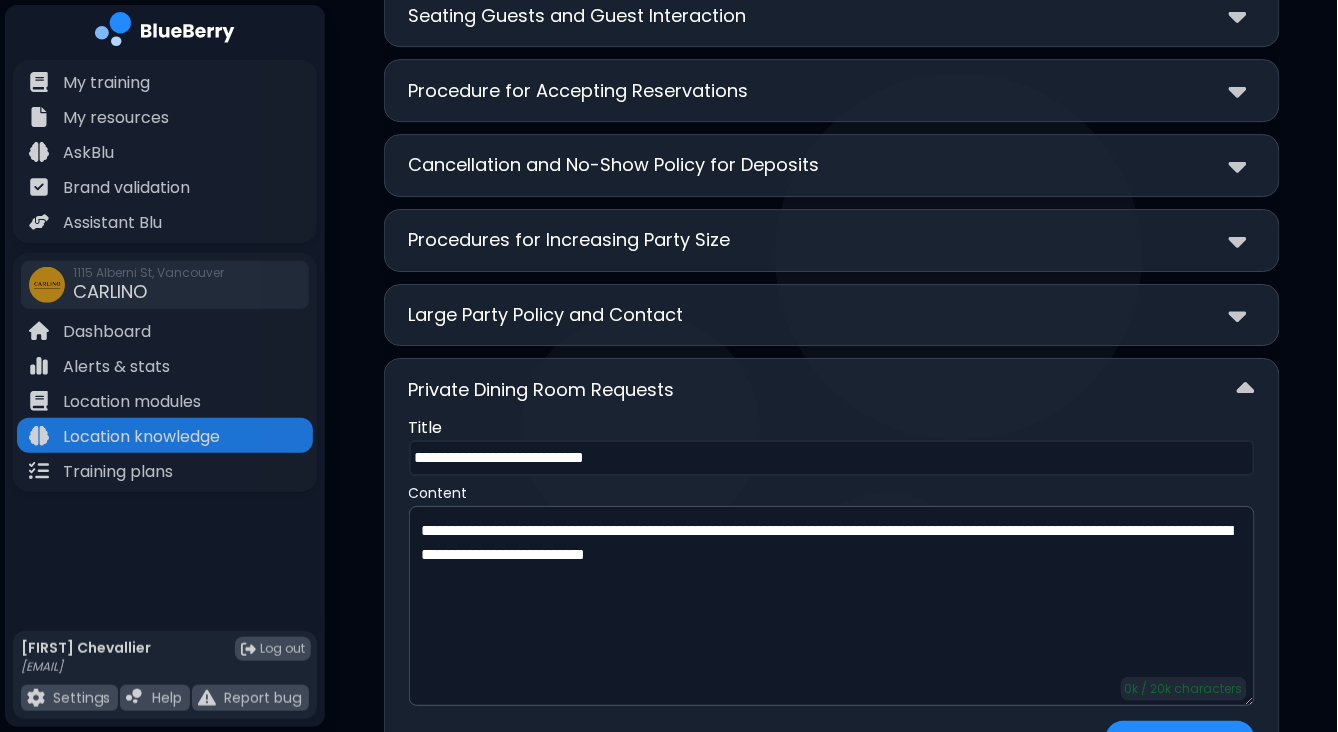 click on "Large Party Policy and Contact" at bounding box center (832, 315) 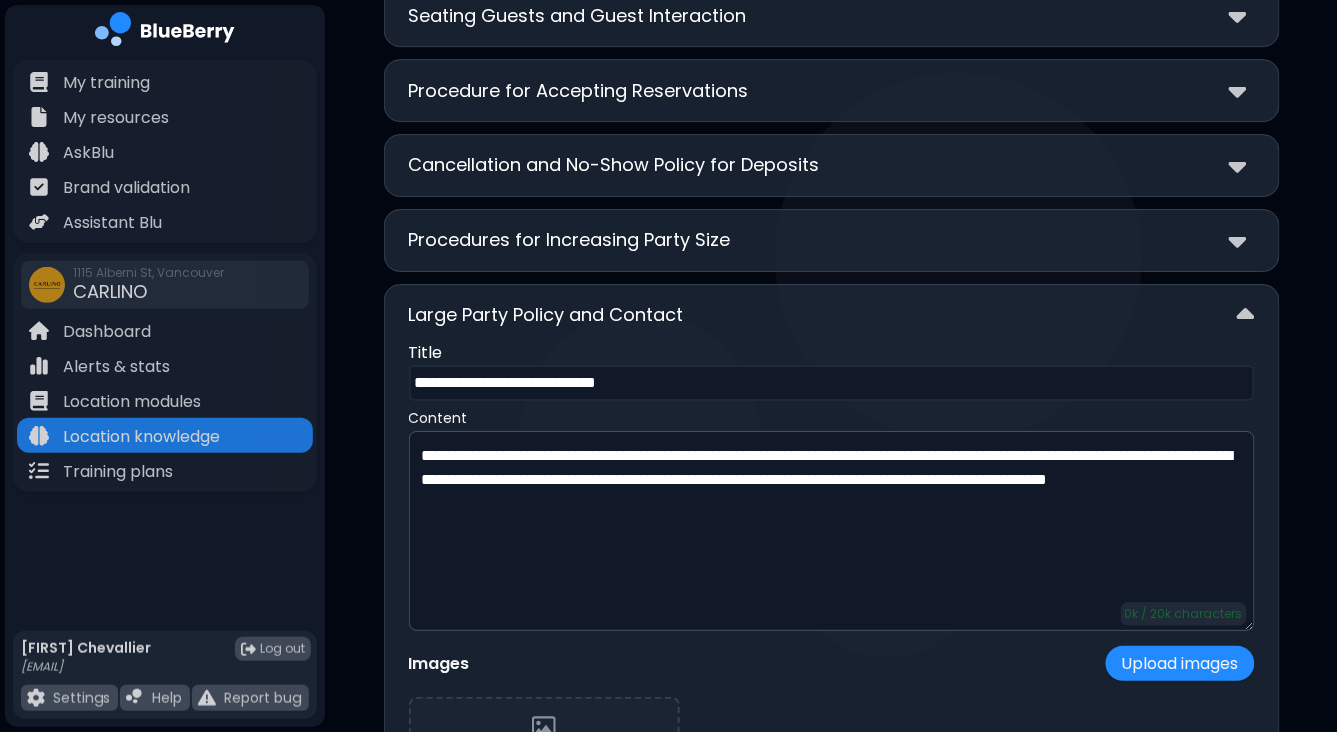 click on "**********" at bounding box center [832, 383] 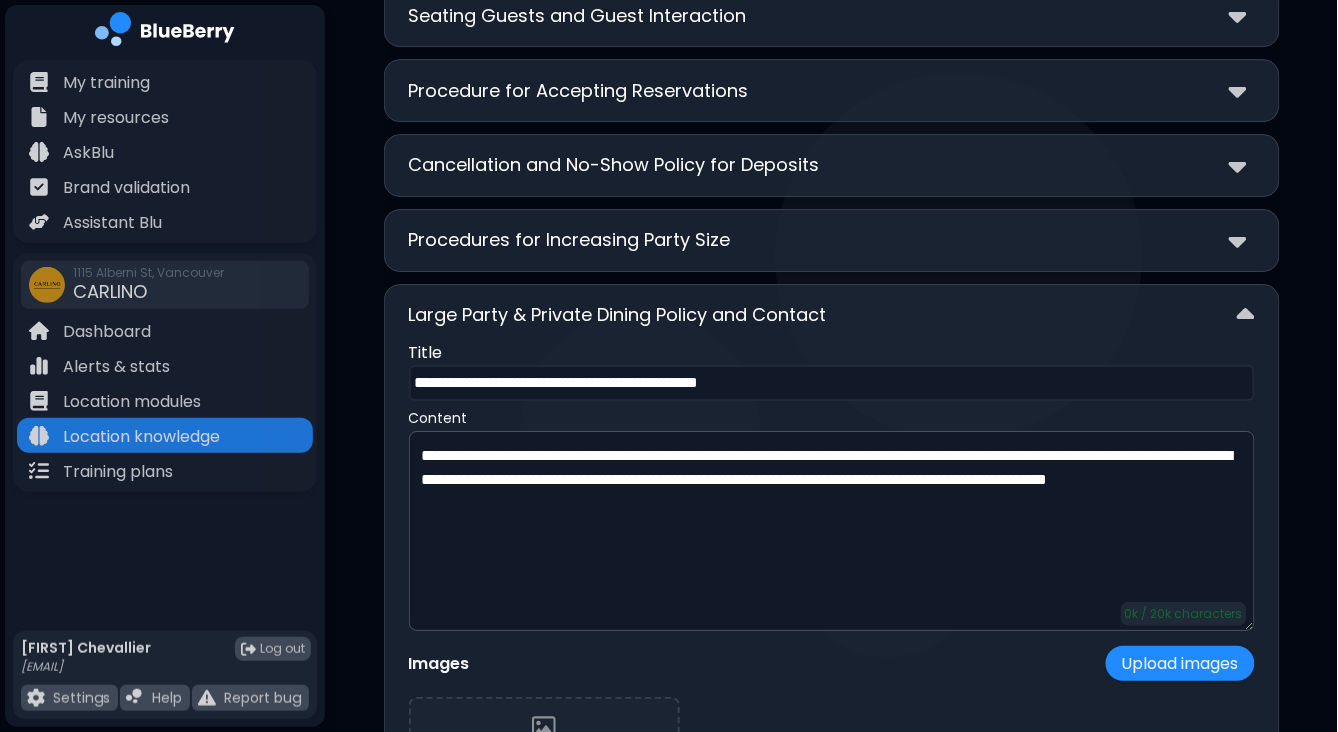 type on "**********" 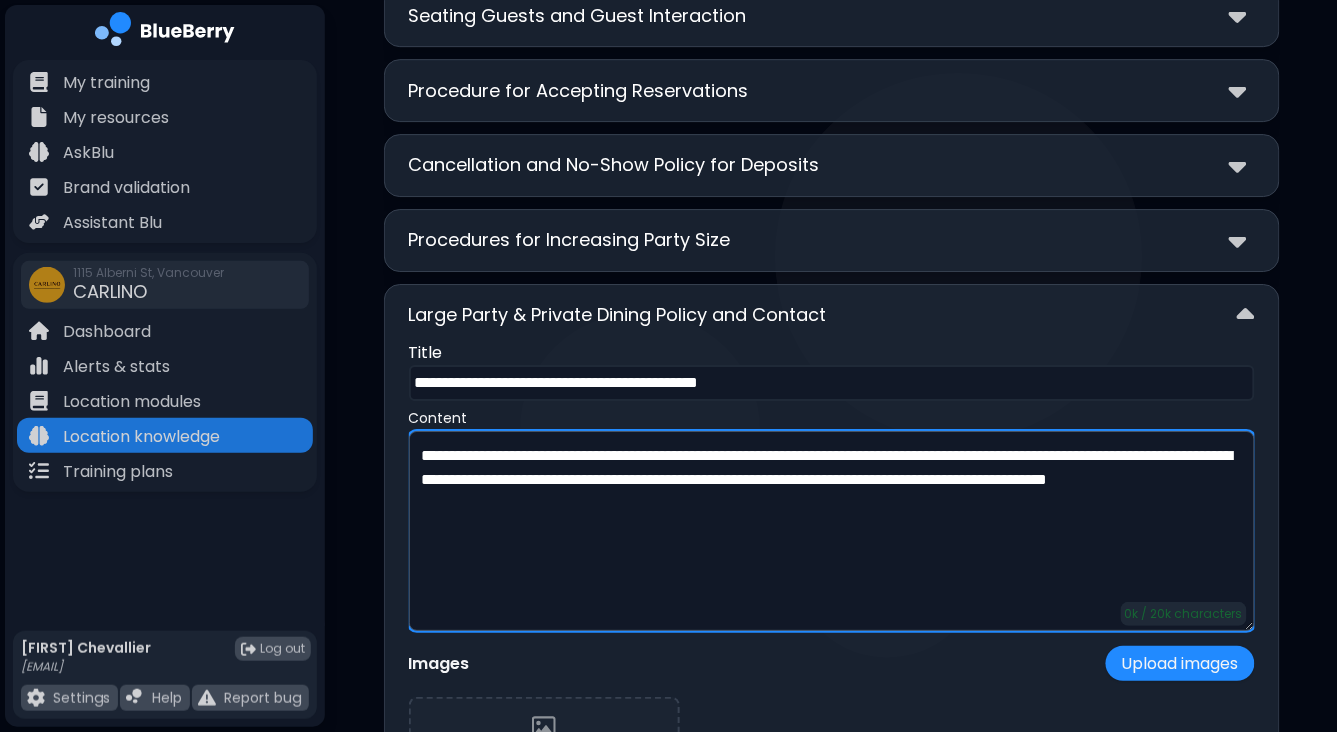 click on "**********" at bounding box center (832, 531) 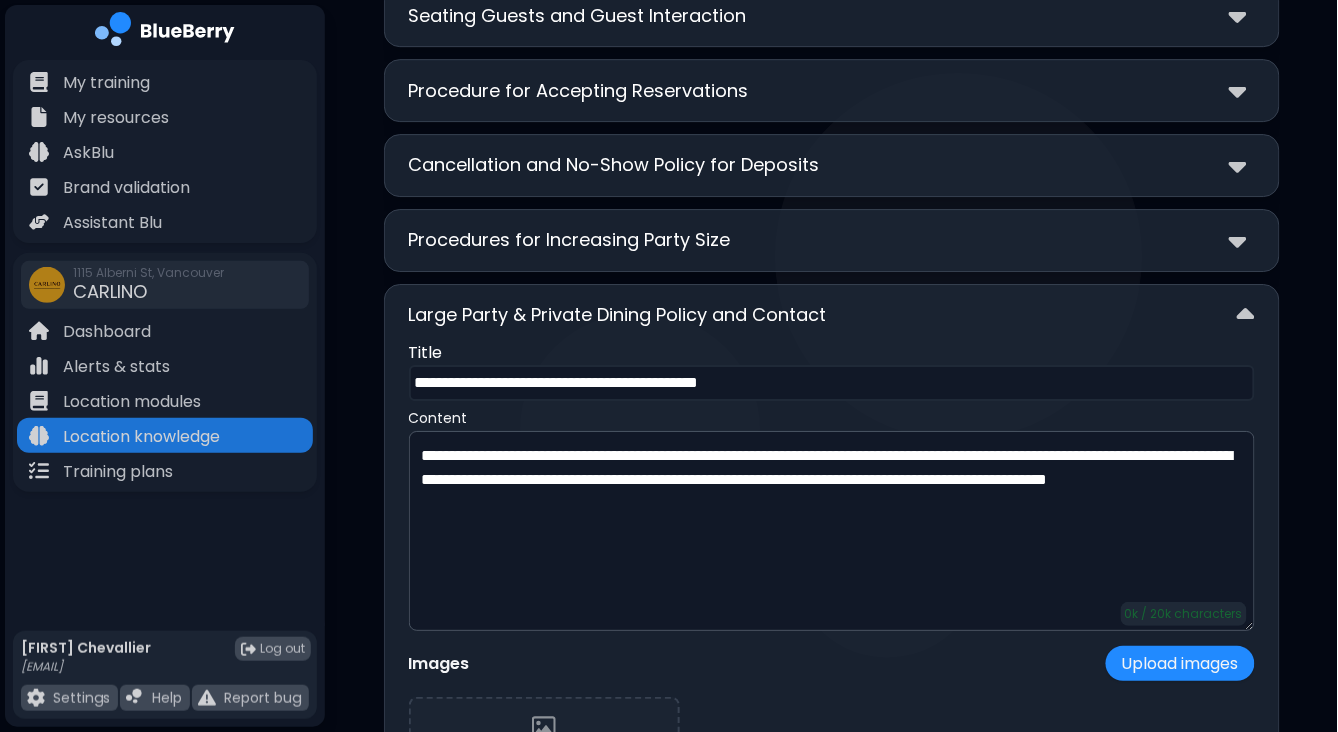 click on "Large Party & Private Dining Policy and Contact" at bounding box center [832, 315] 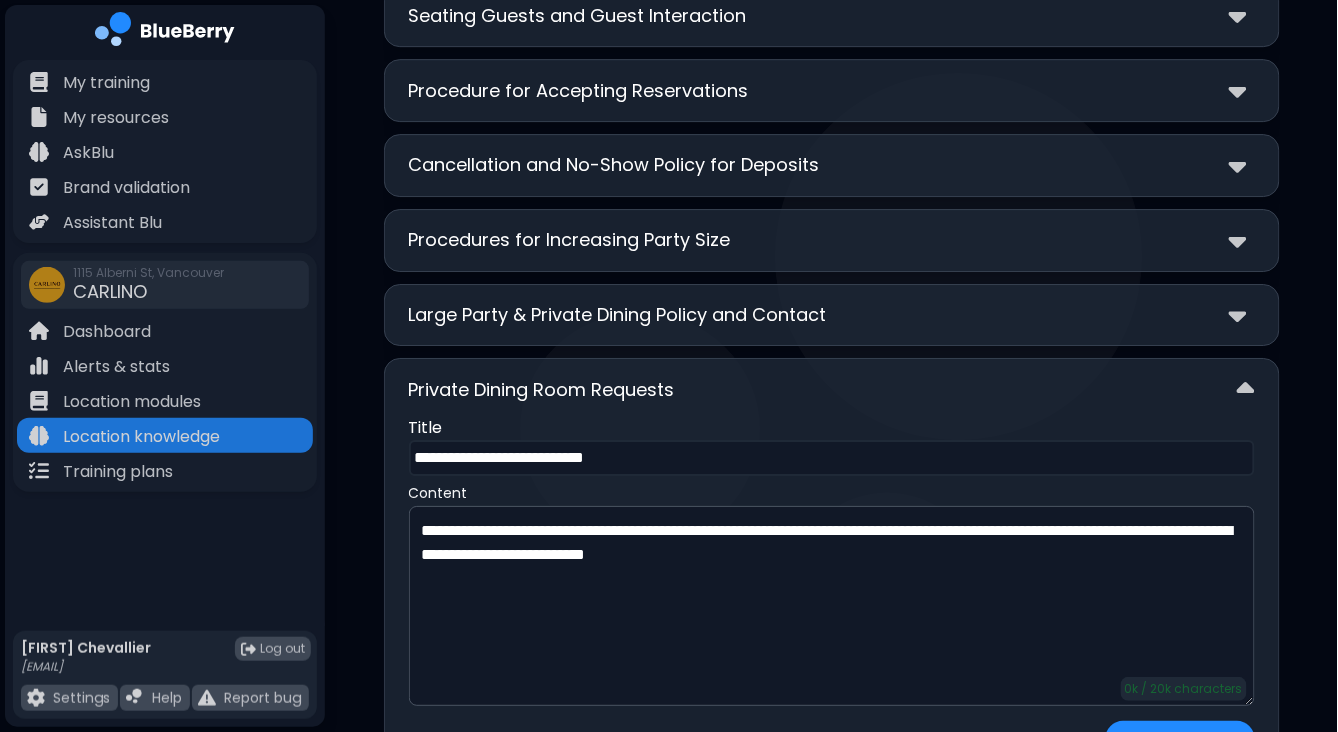 click on "Large Party & Private Dining Policy and Contact" at bounding box center [618, 315] 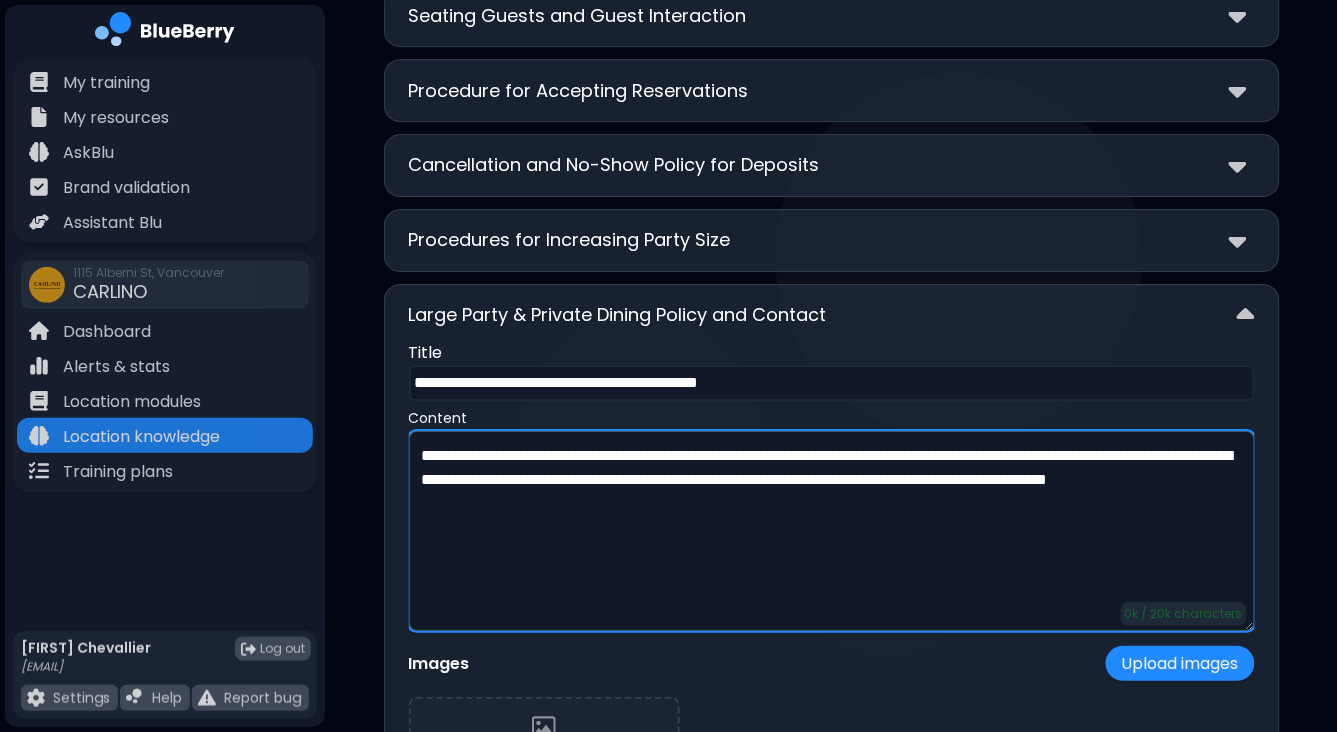 click on "**********" at bounding box center (832, 531) 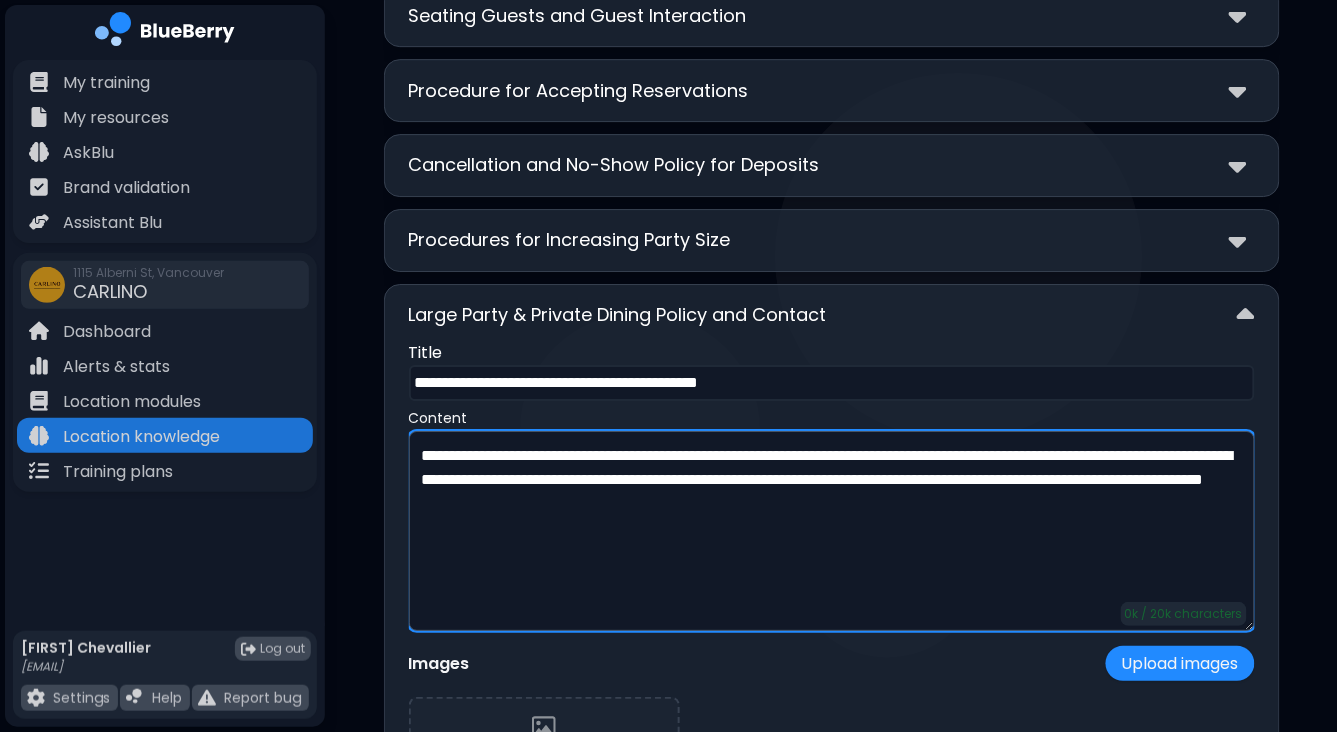 click on "**********" at bounding box center (832, 531) 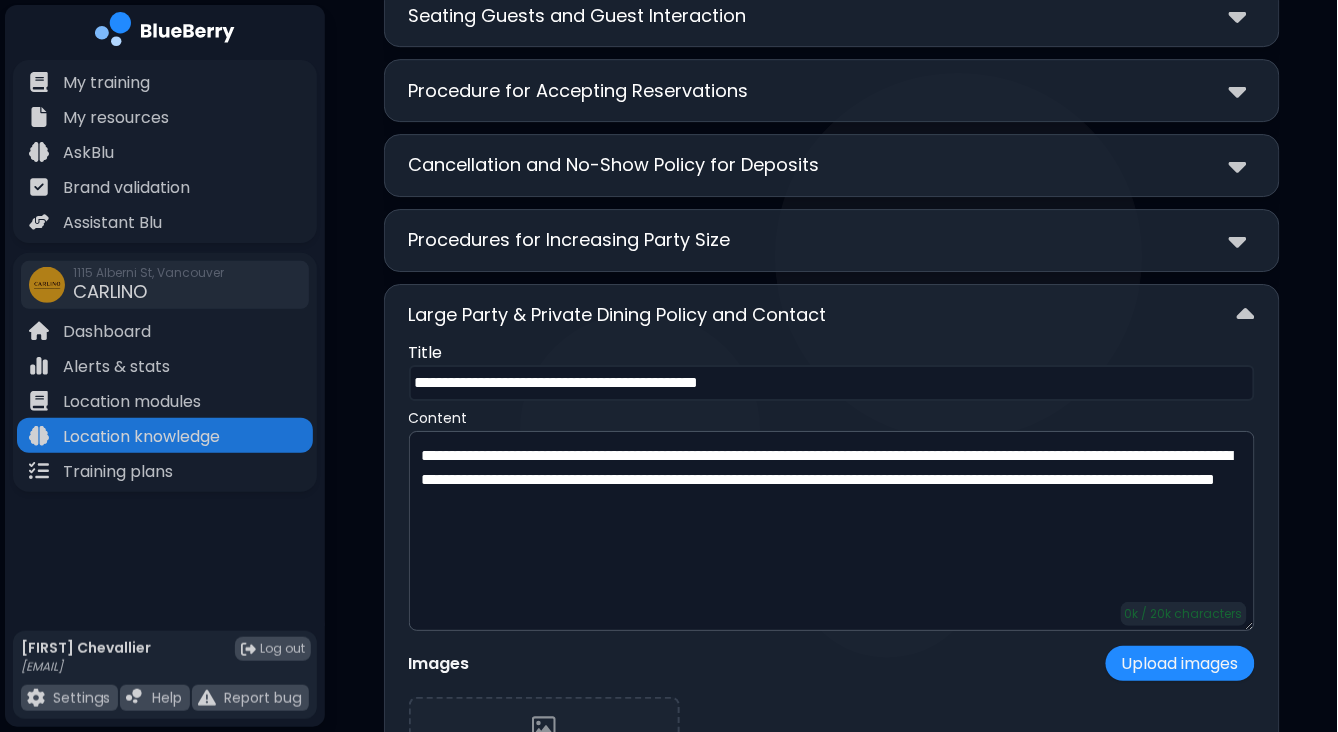 click on "Large Party & Private Dining Policy and Contact" at bounding box center (832, 315) 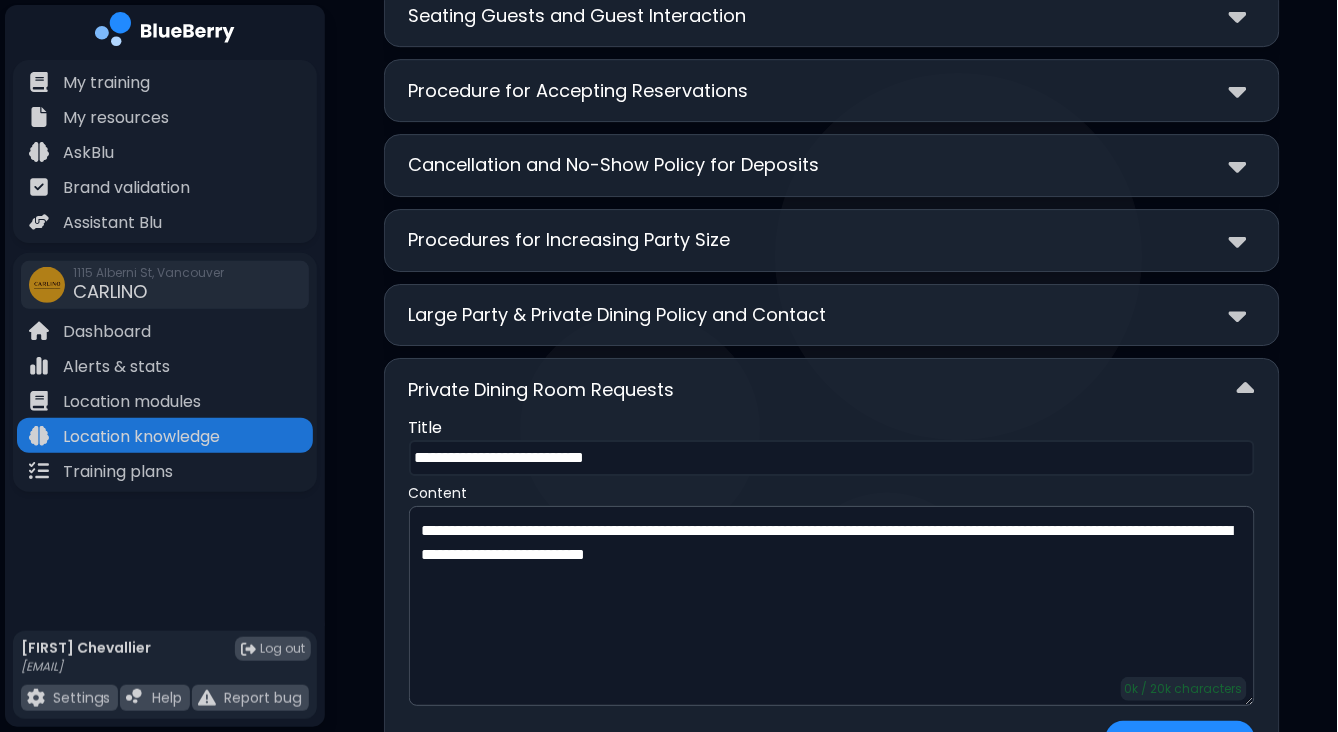 click on "**********" at bounding box center (832, 458) 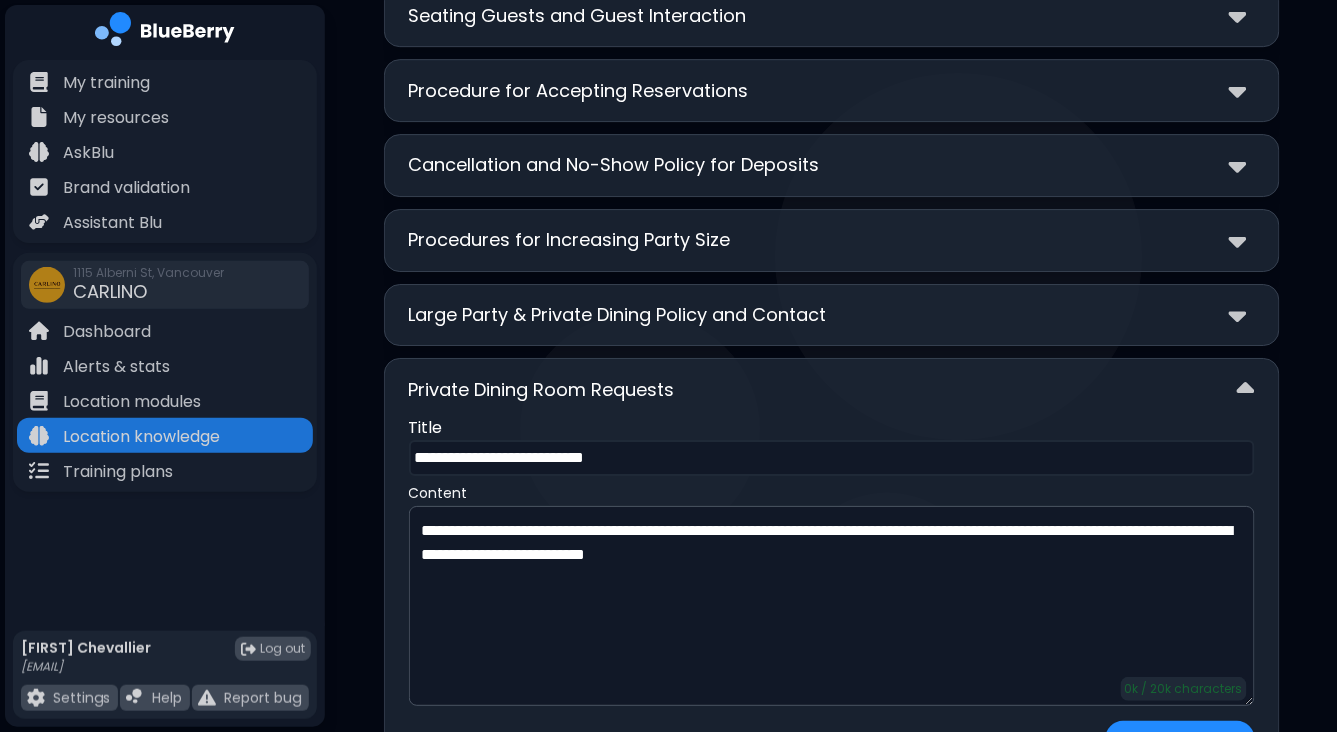 click on "**********" at bounding box center (832, 458) 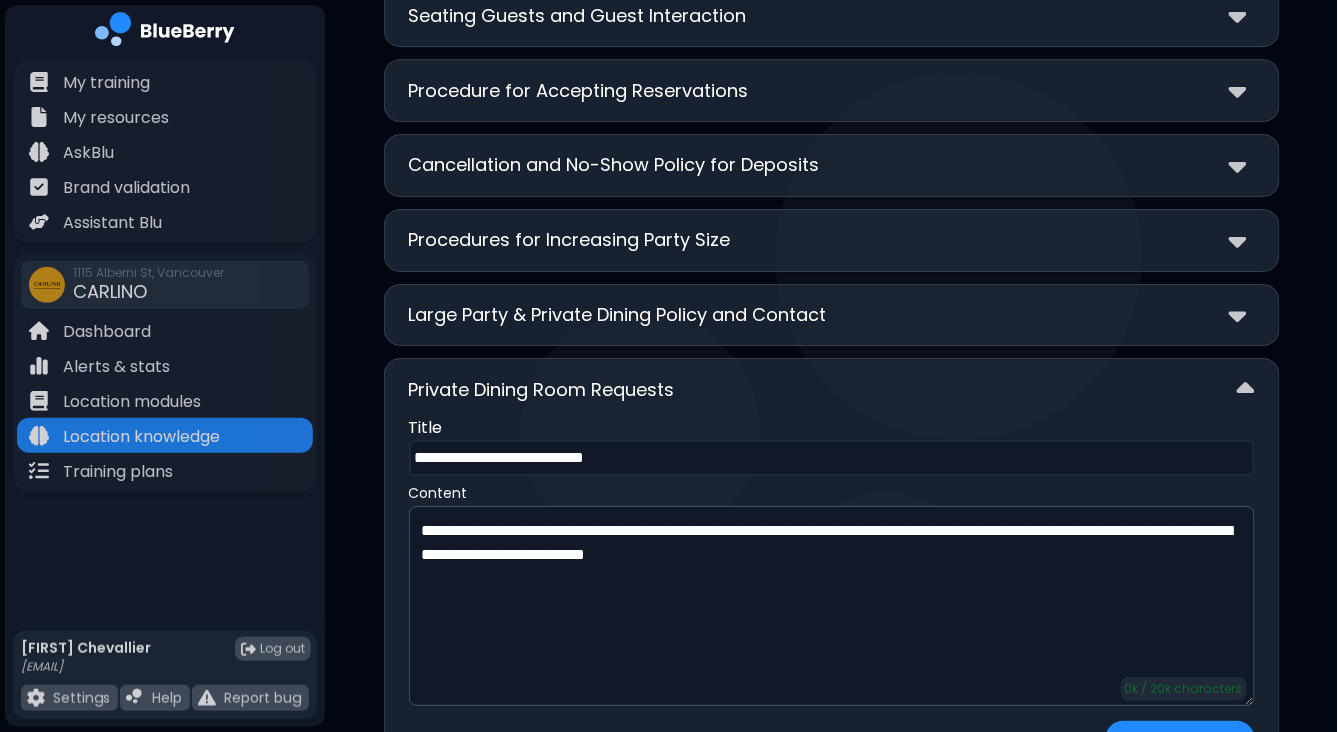 click on "**********" at bounding box center [832, 458] 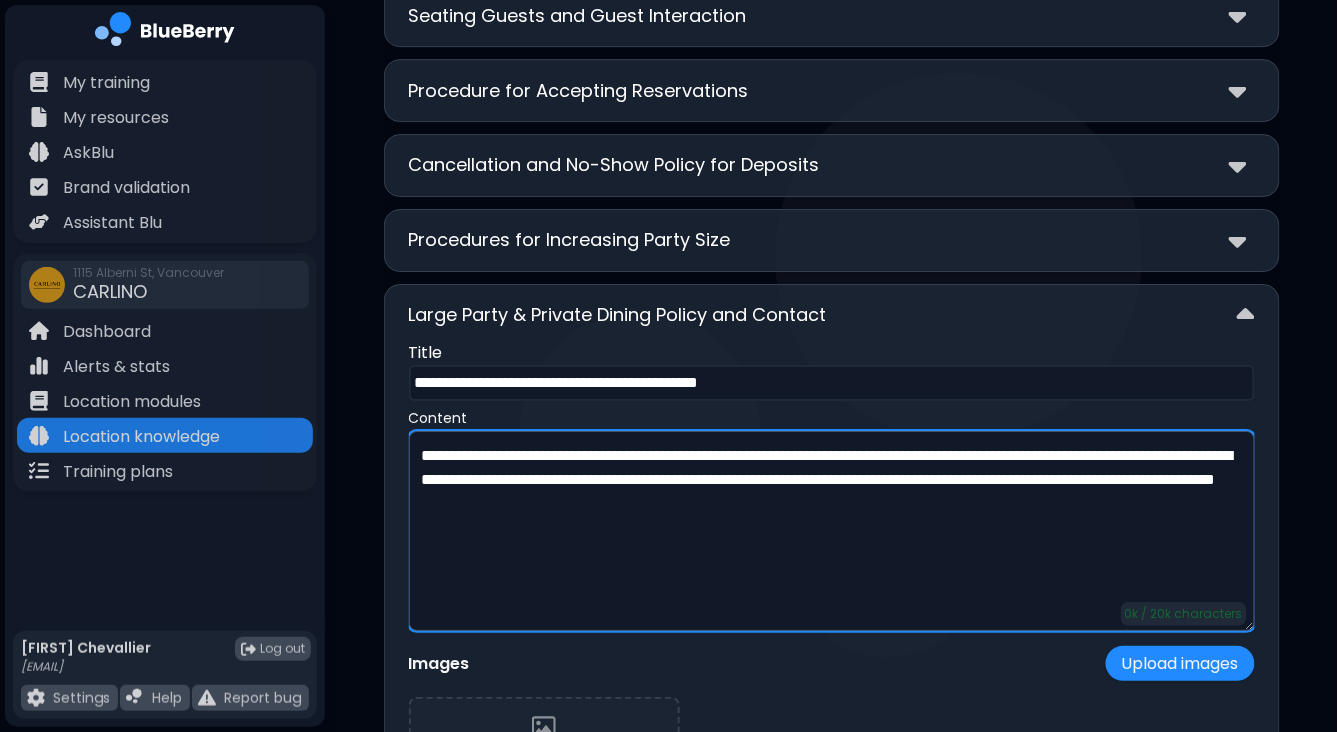 click on "**********" at bounding box center (832, 531) 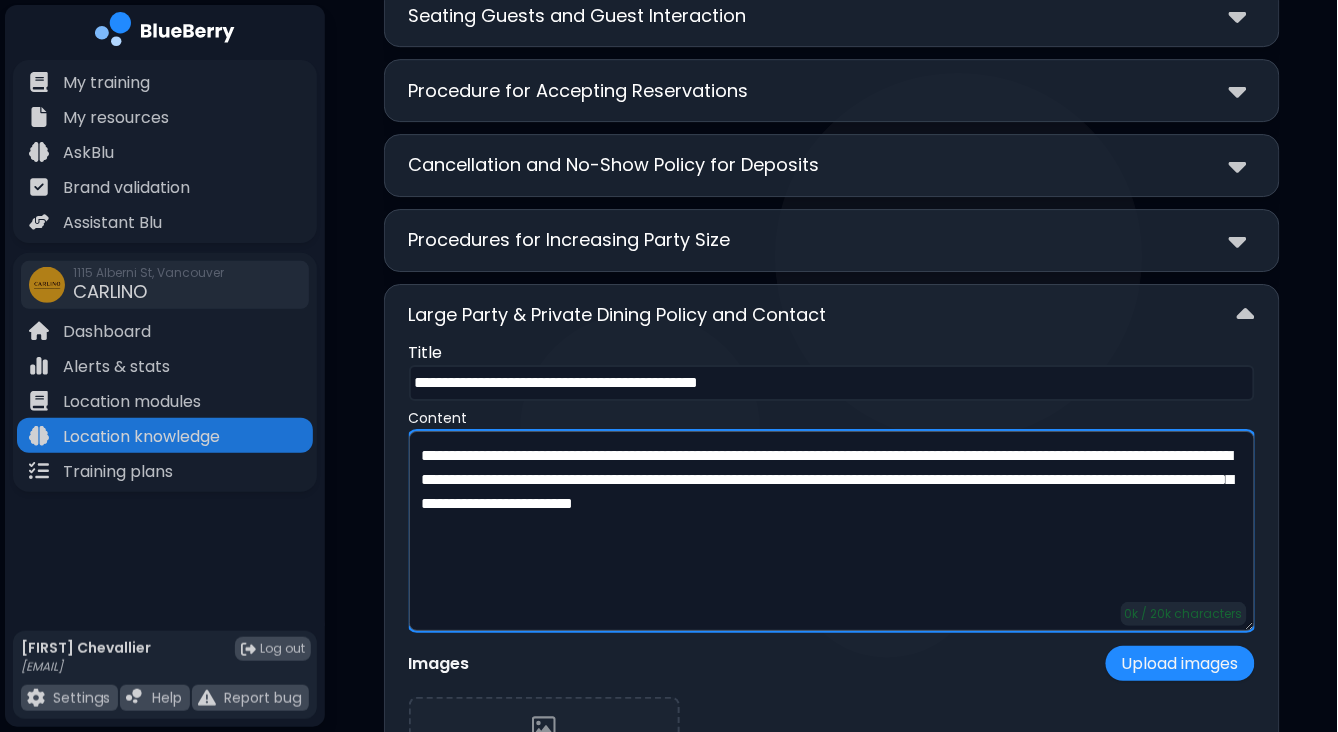 click on "**********" at bounding box center (832, 531) 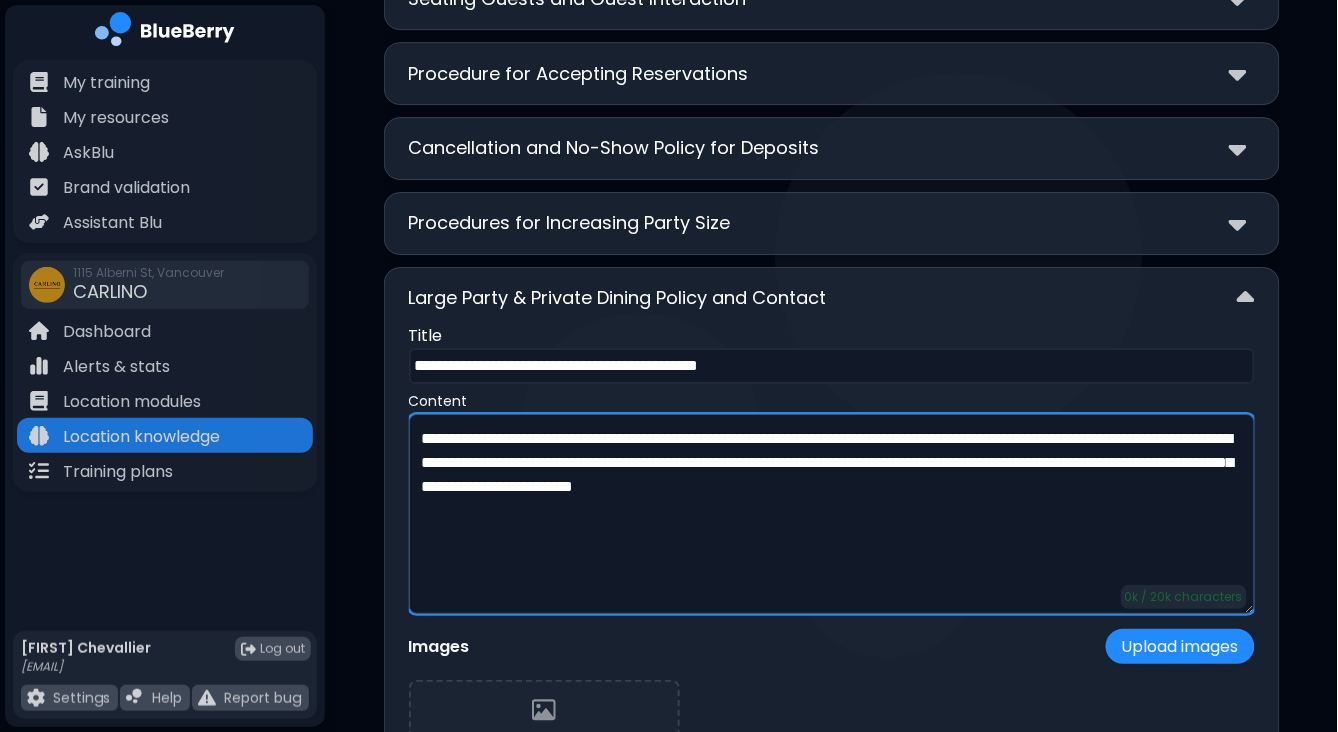 type on "**********" 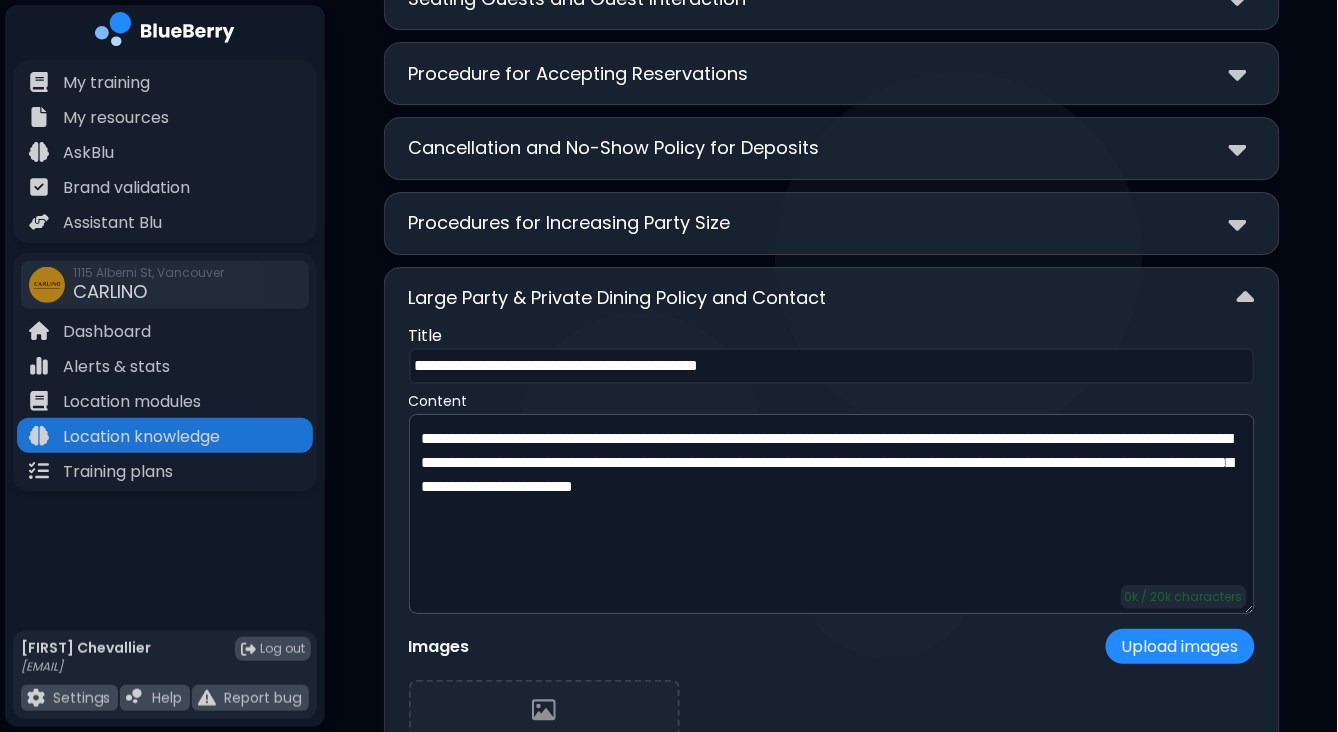click on "Large Party & Private Dining Policy and Contact" at bounding box center [832, 298] 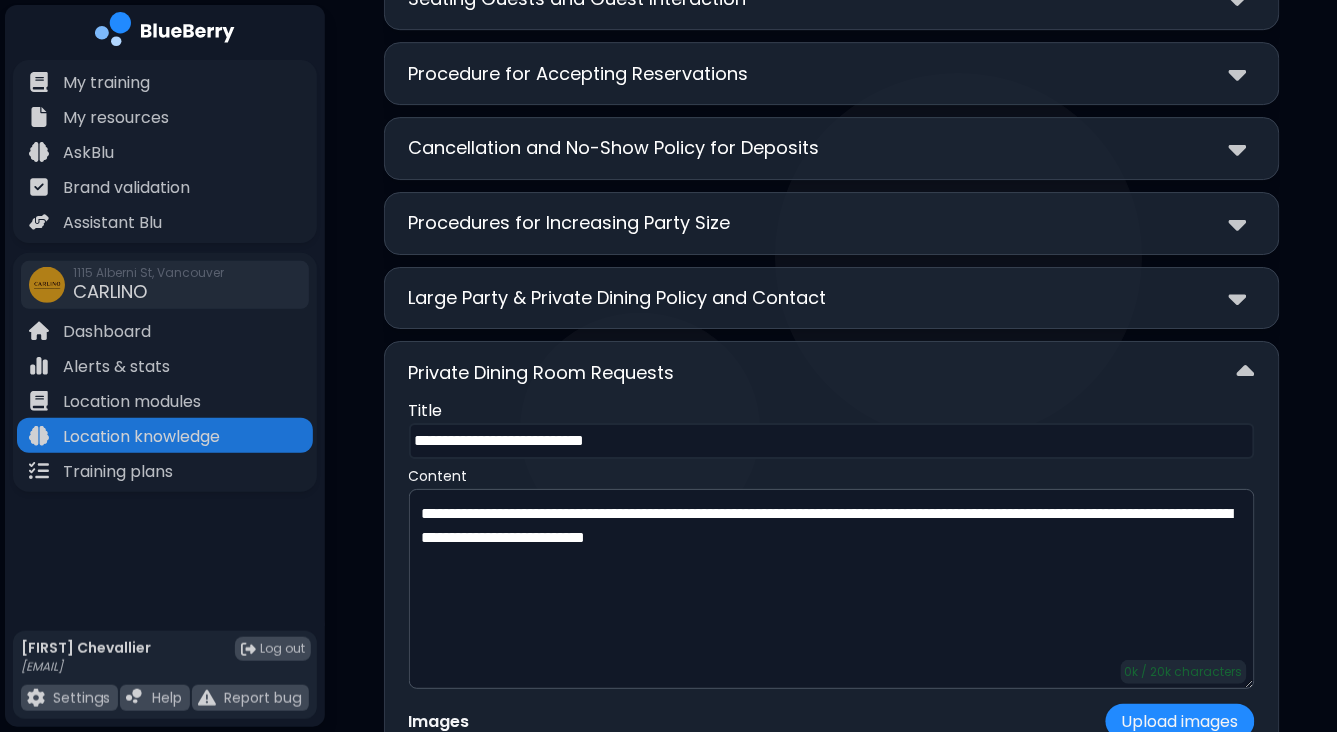 click at bounding box center [1242, 372] 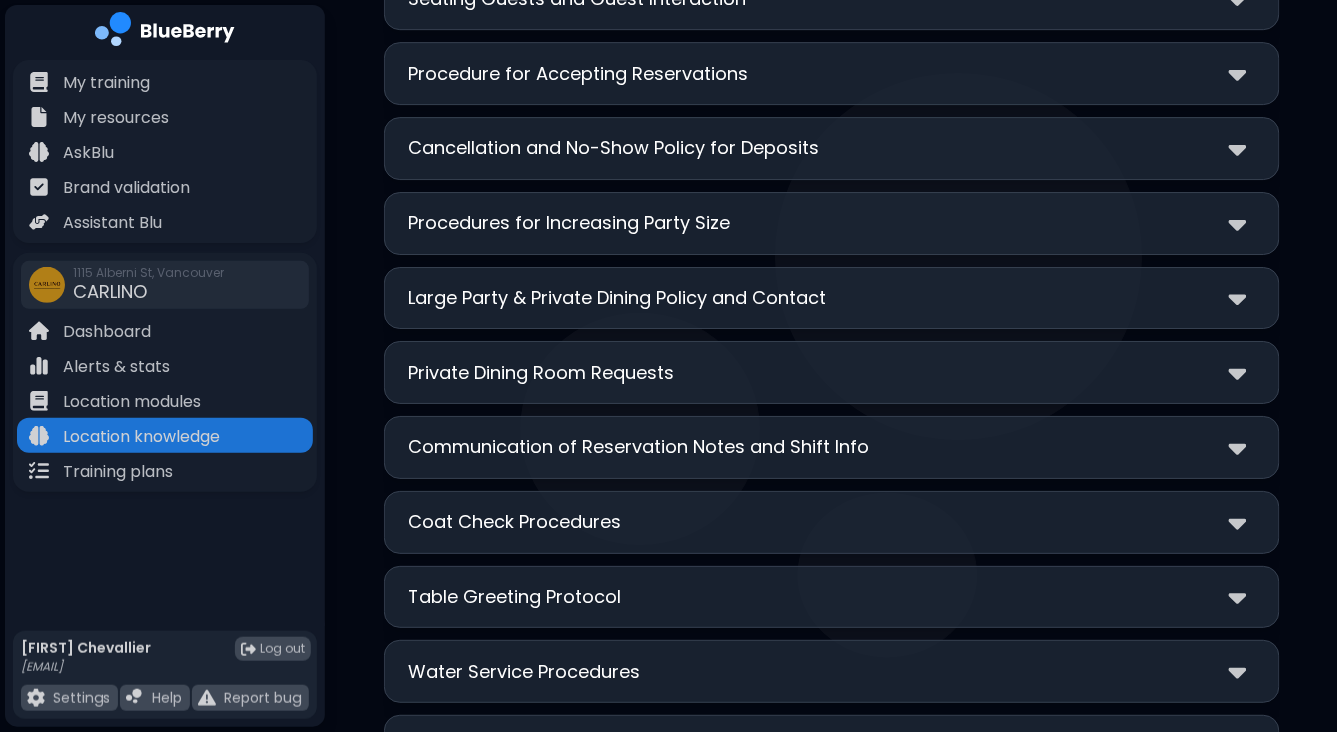 click on "Private Dining Room Requests" at bounding box center (832, 372) 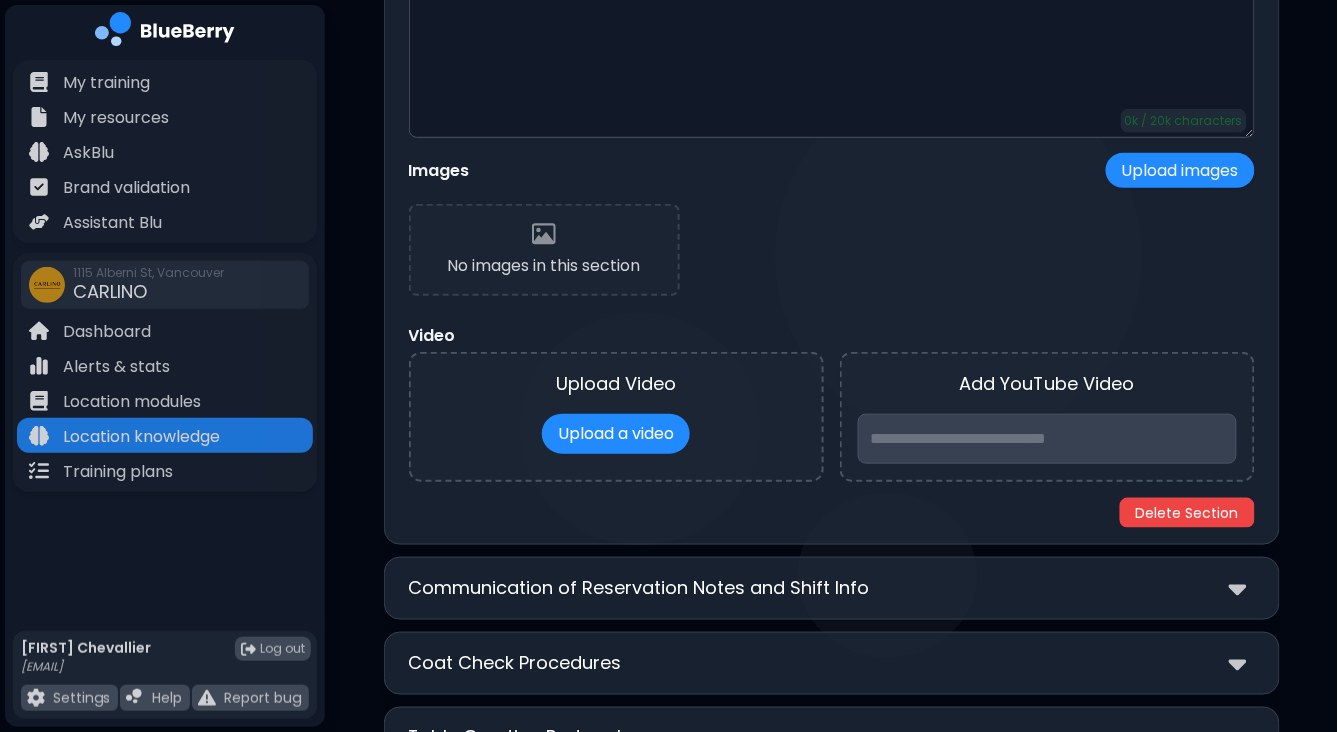 scroll, scrollTop: 6070, scrollLeft: 0, axis: vertical 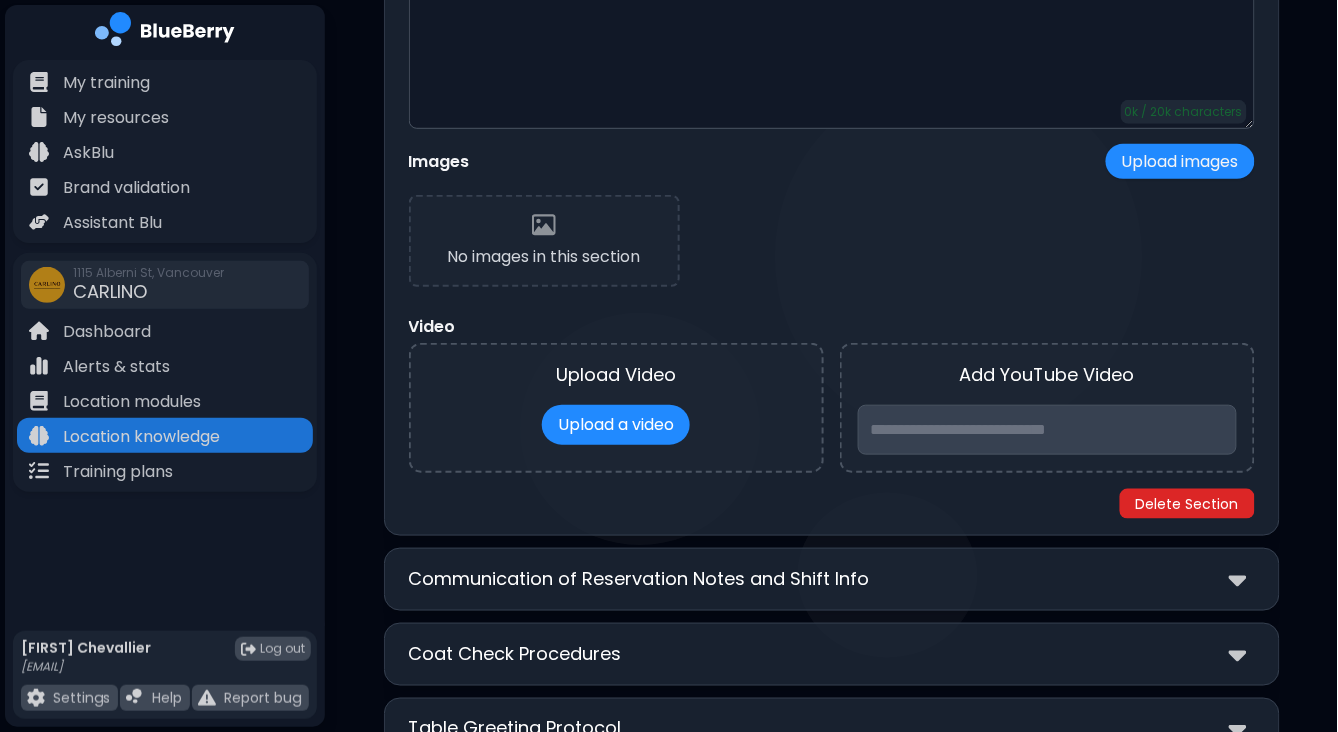click on "Delete Section" at bounding box center [1187, 504] 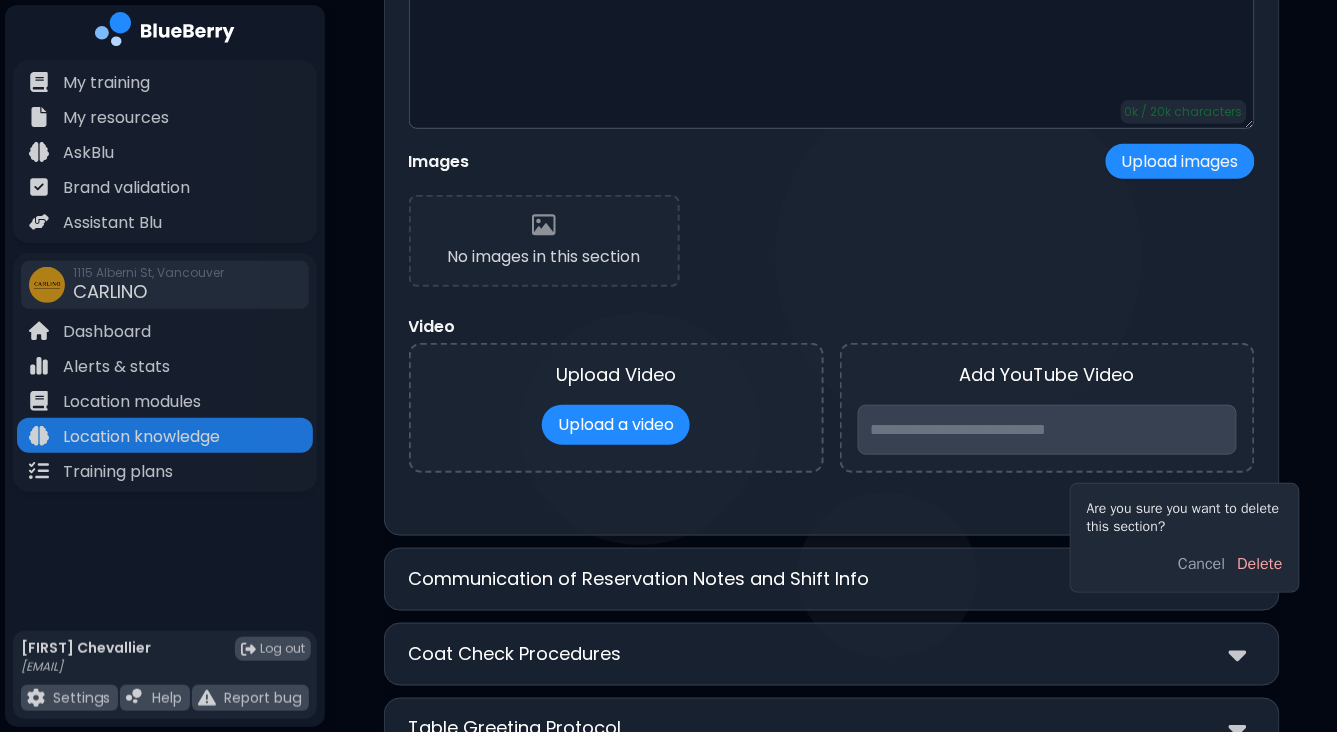 click on "Delete" at bounding box center (1260, 564) 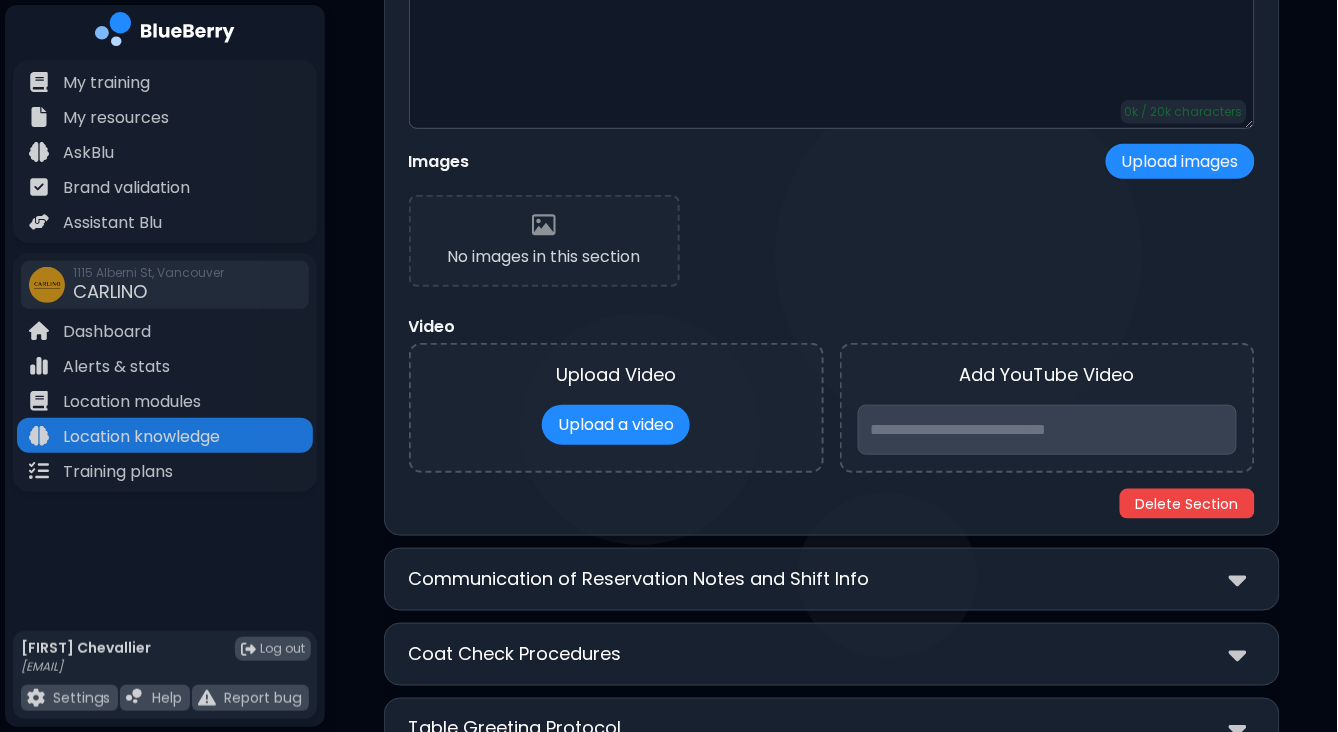 scroll, scrollTop: 5307, scrollLeft: 0, axis: vertical 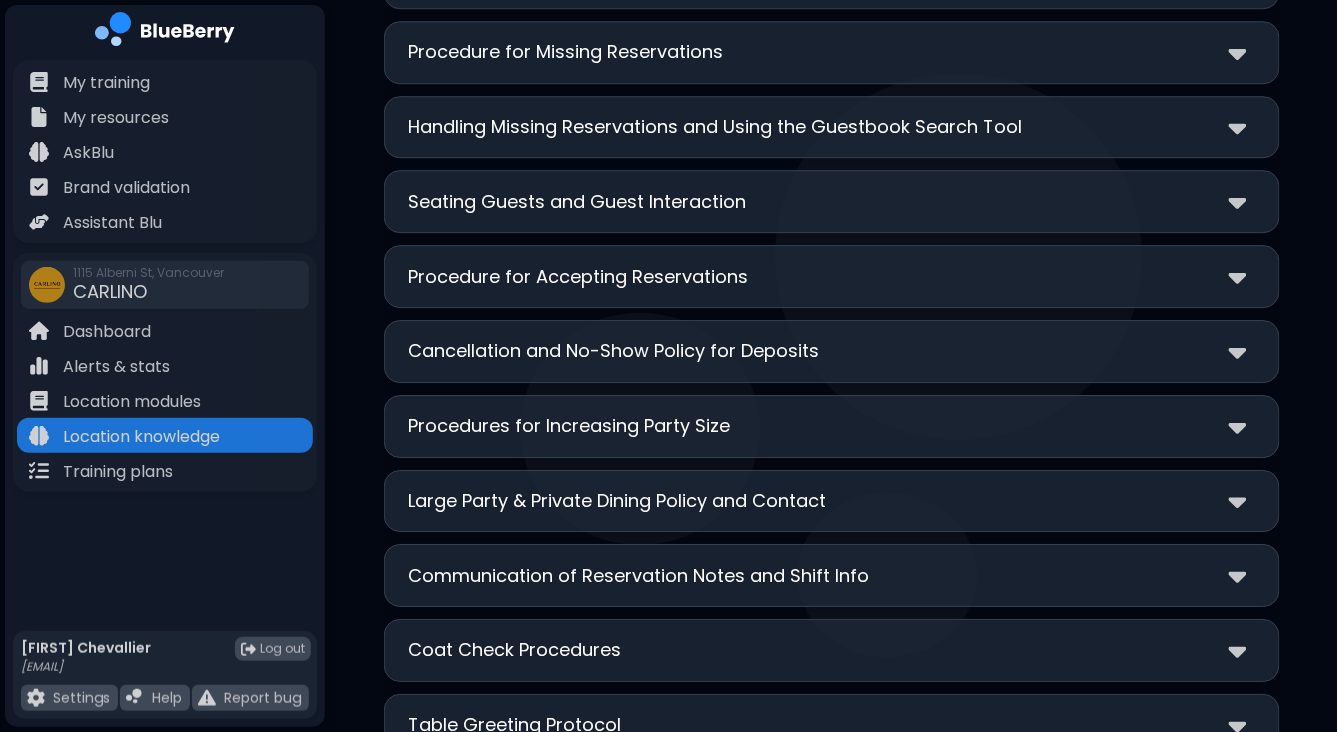 click on "Communication of Reservation Notes and Shift Info" at bounding box center (639, 576) 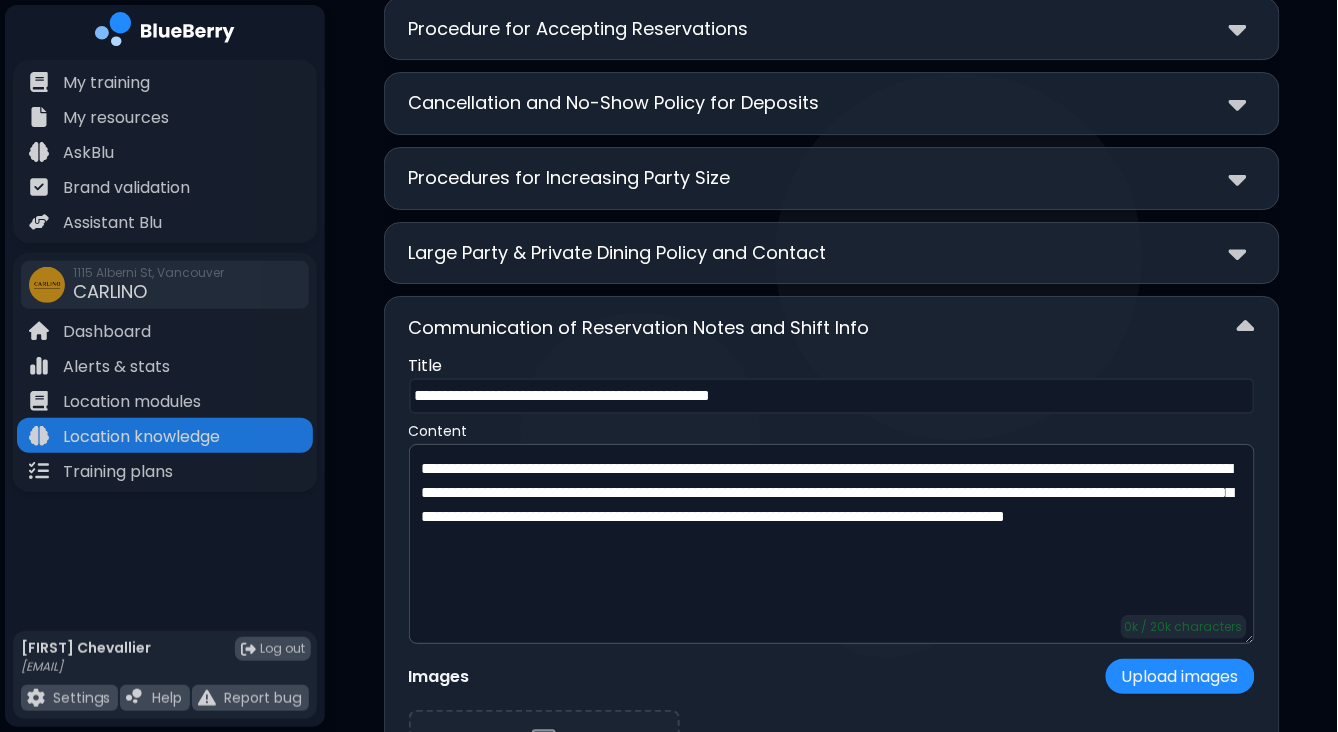 scroll, scrollTop: 5568, scrollLeft: 0, axis: vertical 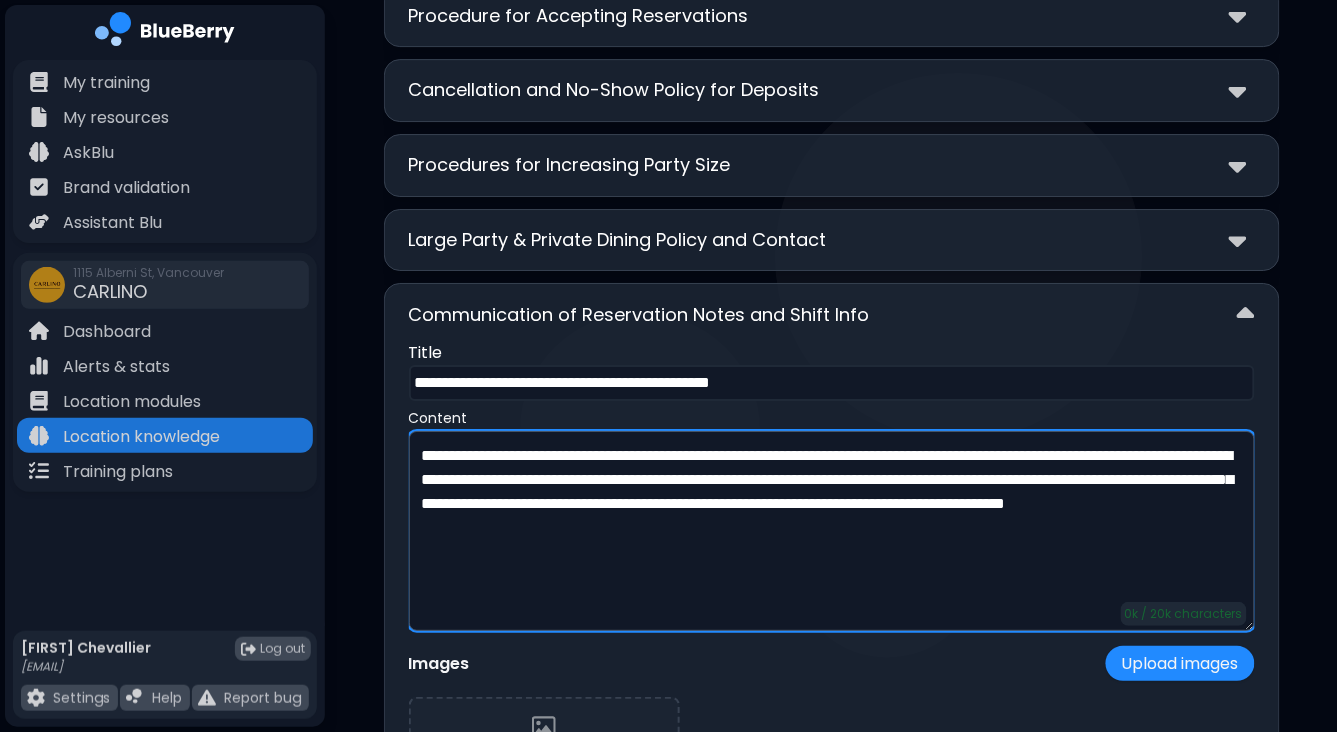 click on "**********" at bounding box center (832, 531) 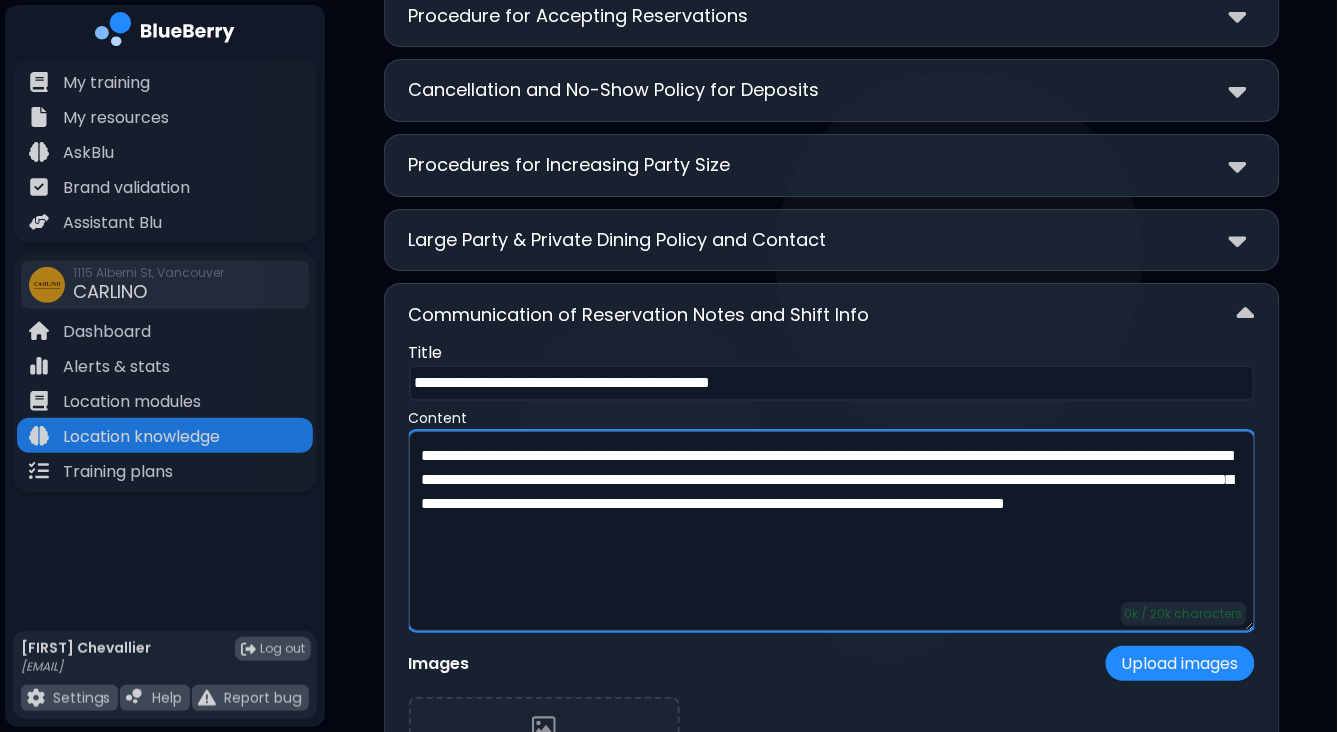 click on "**********" at bounding box center [832, 531] 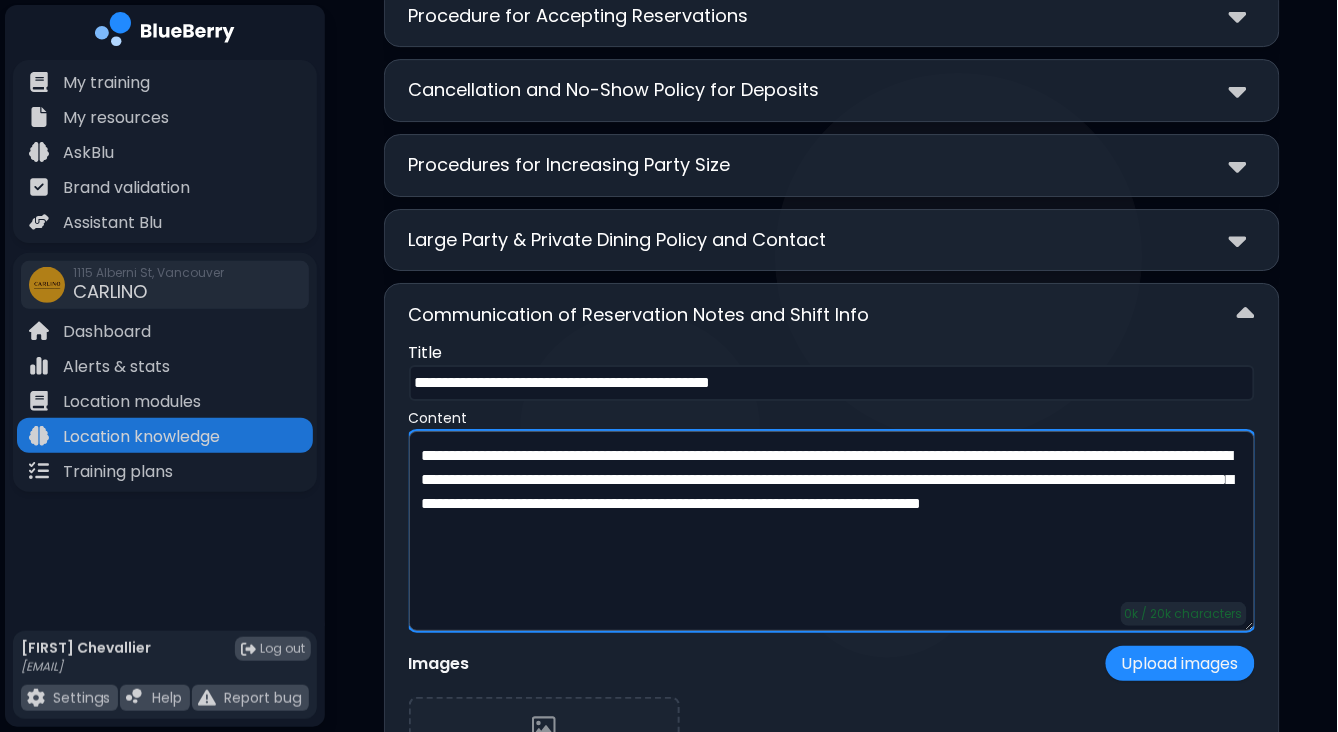 type on "**********" 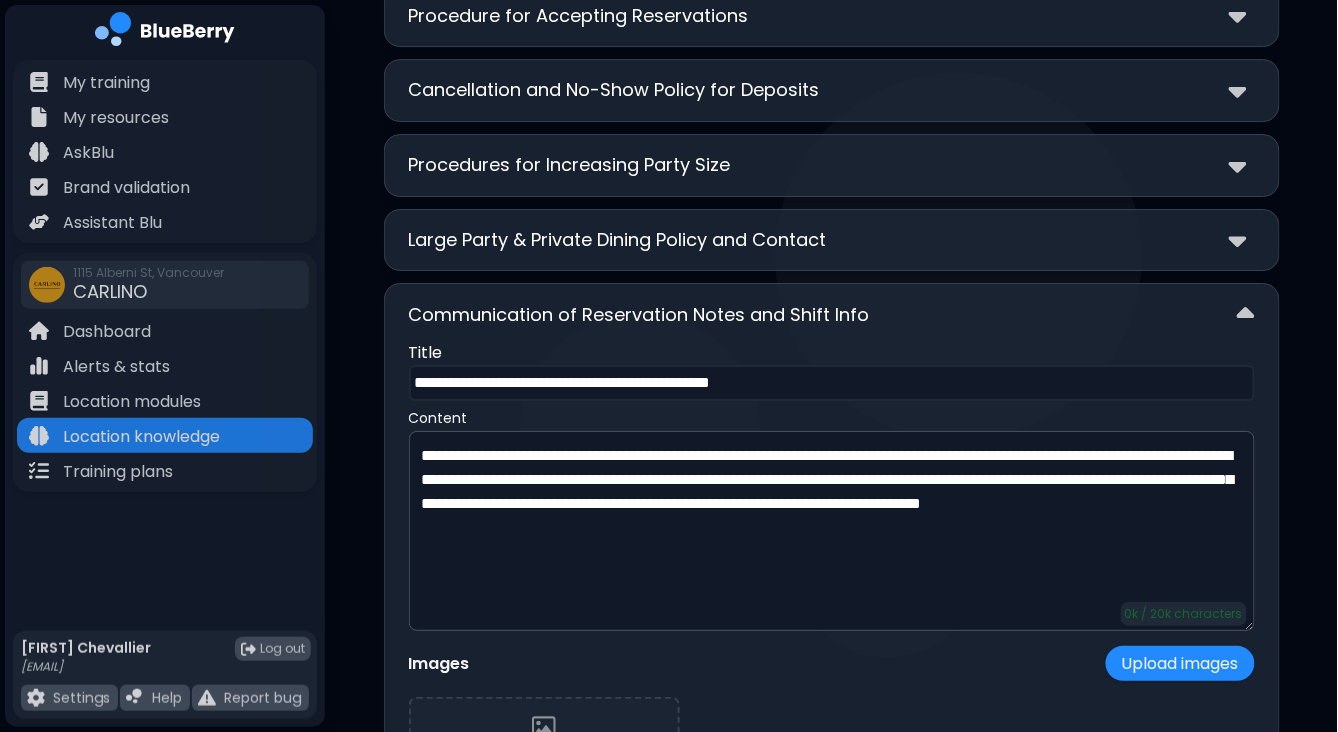 click on "Communication of Reservation Notes and Shift Info" at bounding box center [832, 314] 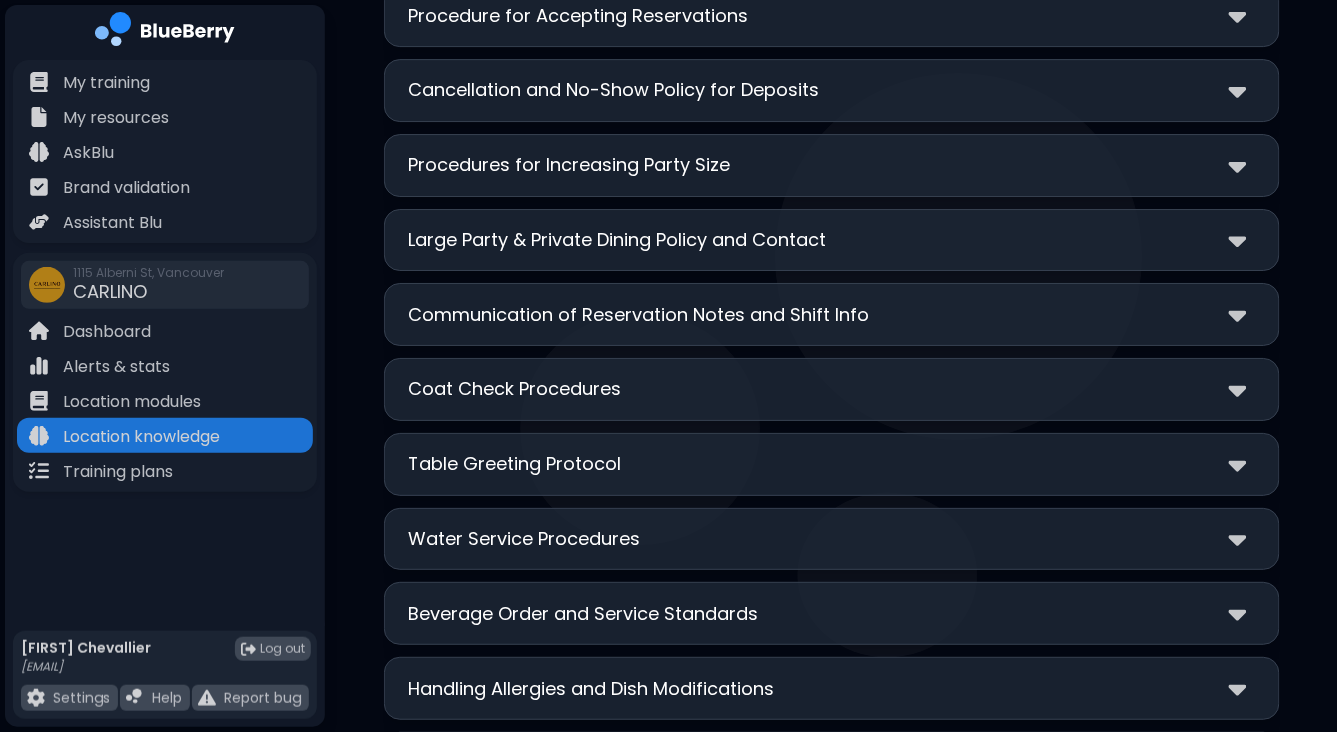 click on "Coat Check Procedures" at bounding box center [832, 389] 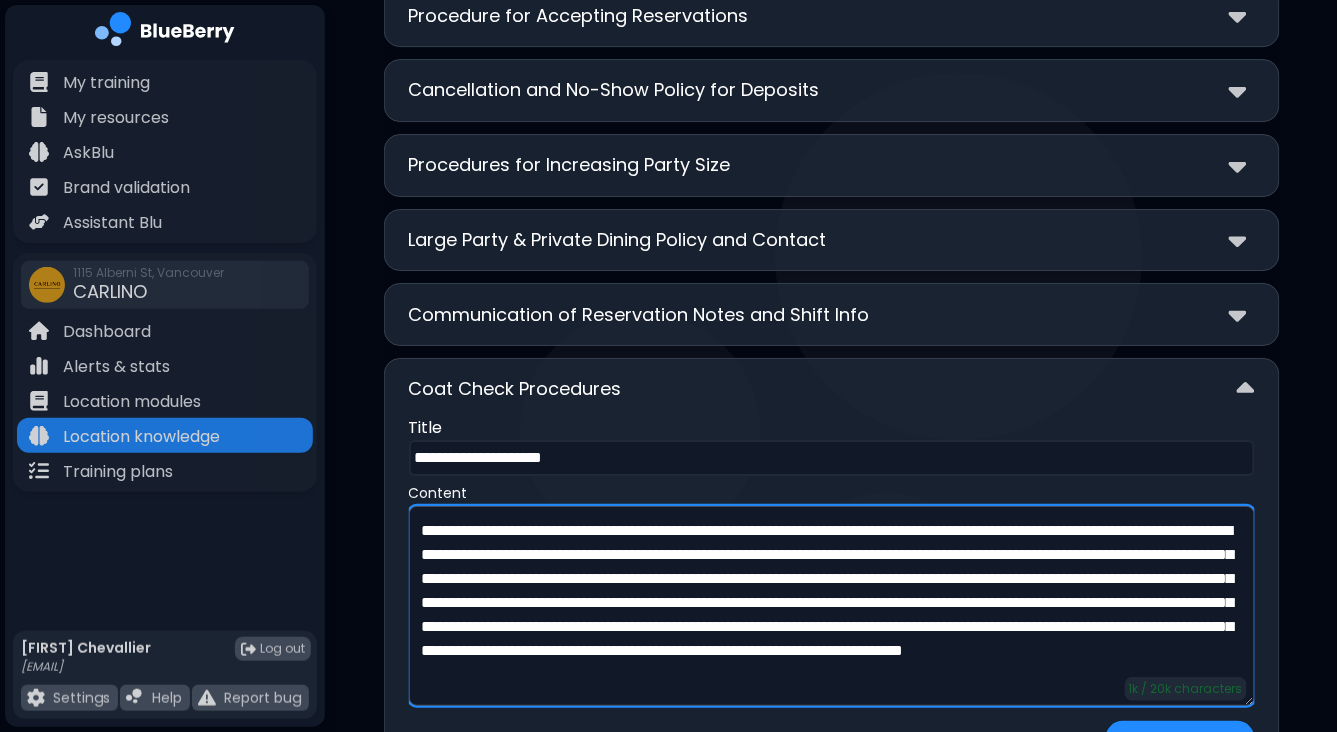 click on "**********" at bounding box center (832, 606) 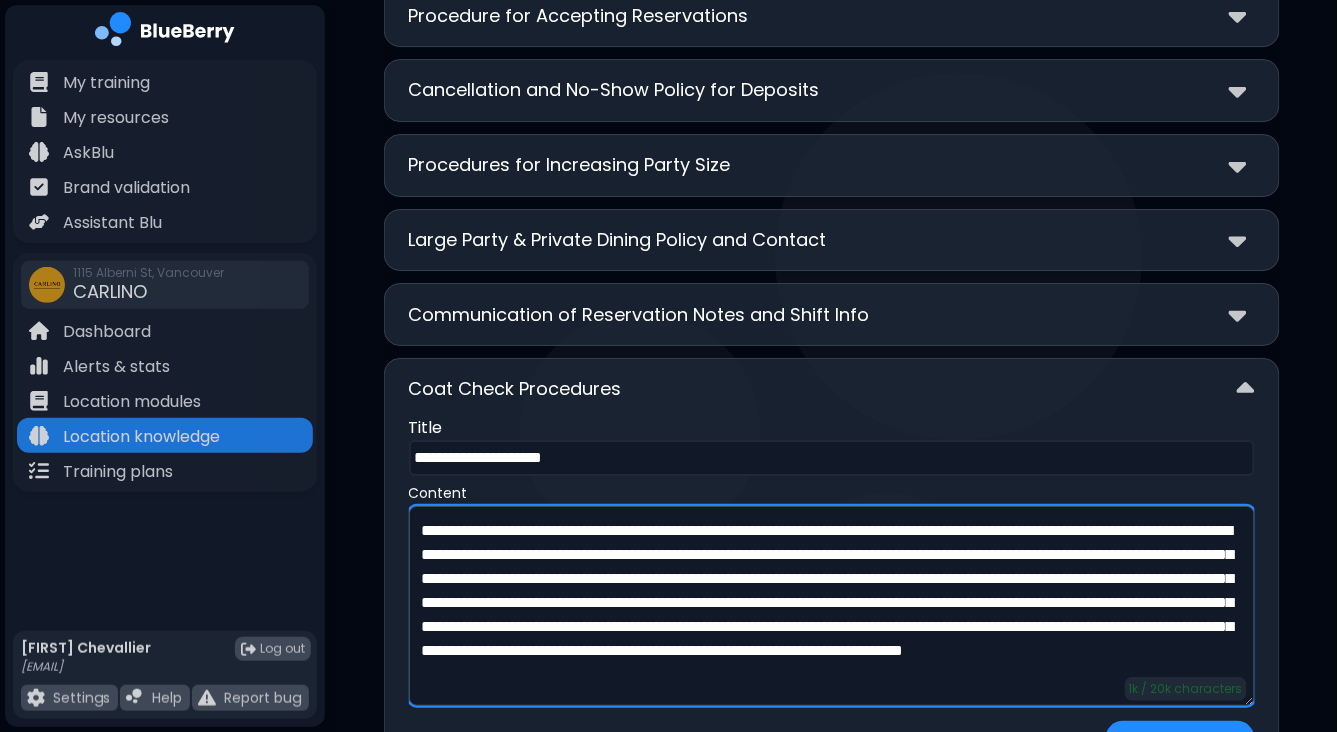 click on "**********" at bounding box center [832, 606] 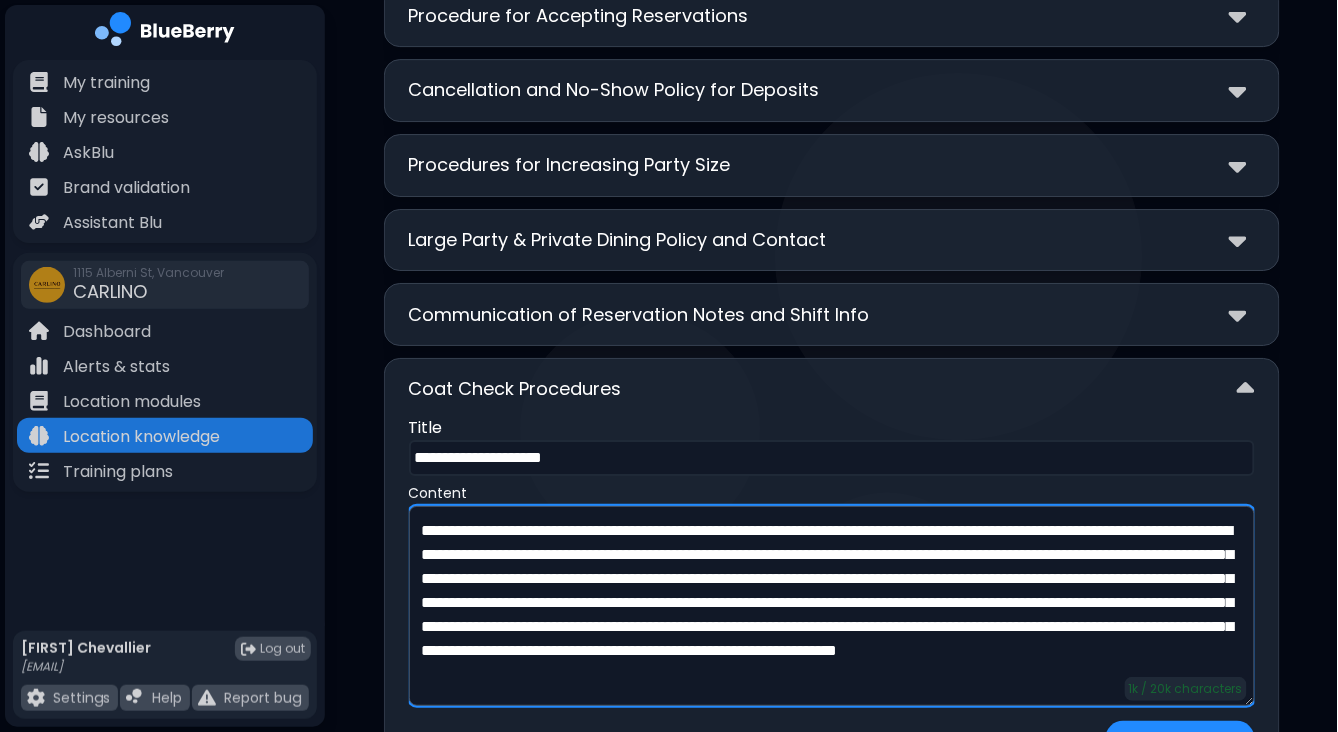 scroll, scrollTop: 17, scrollLeft: 0, axis: vertical 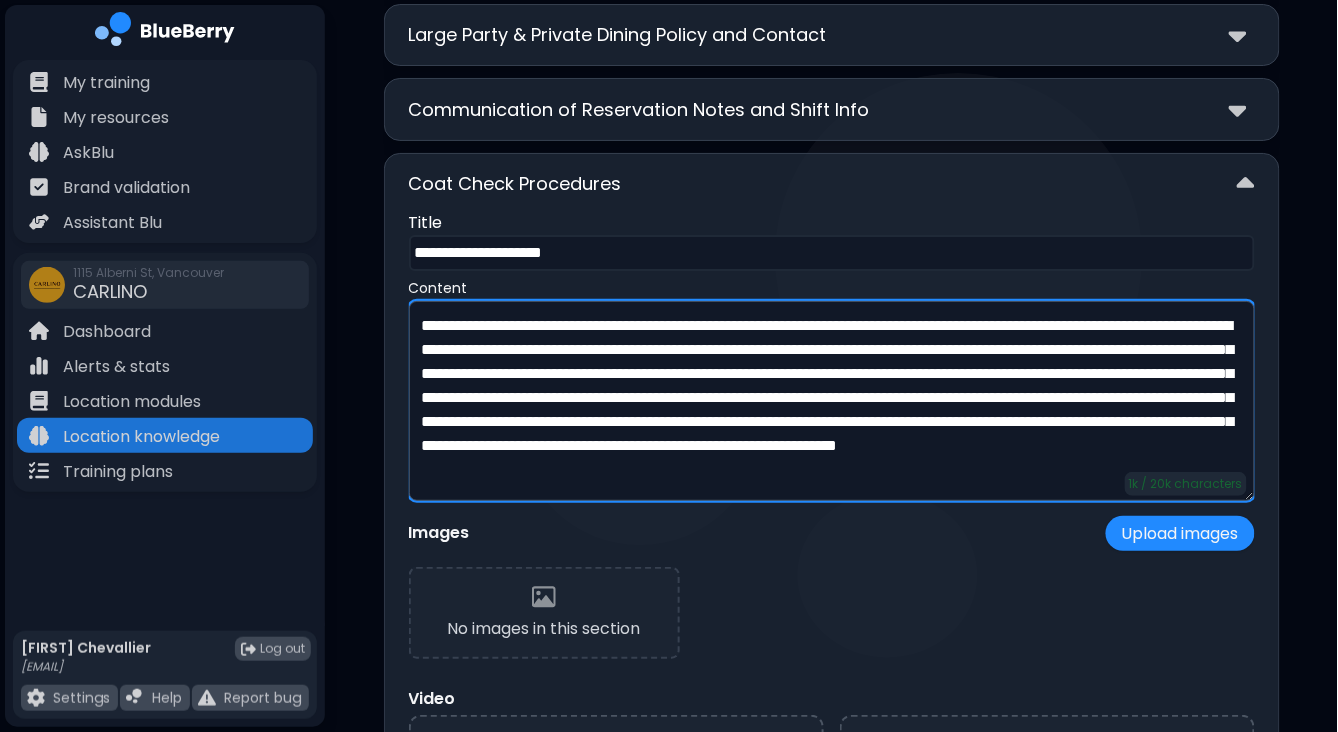 click on "**********" at bounding box center [832, 401] 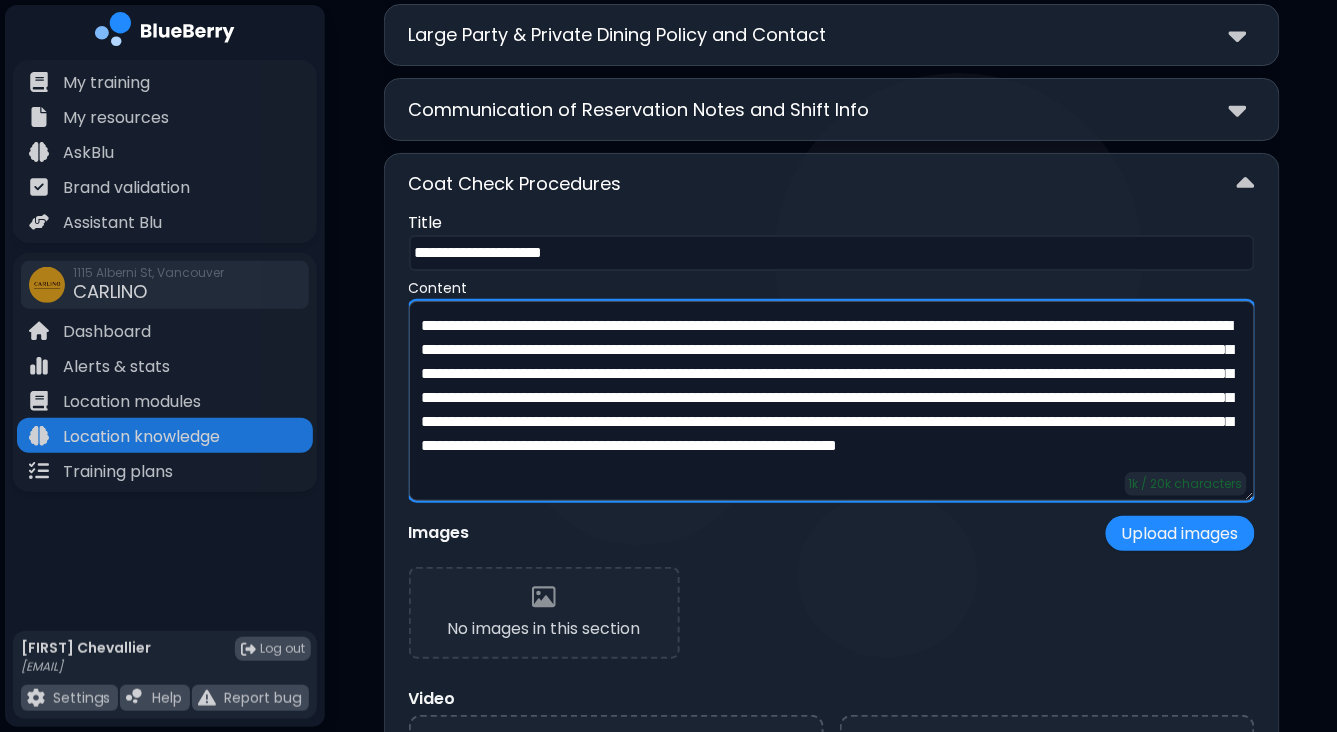click on "**********" at bounding box center (832, 401) 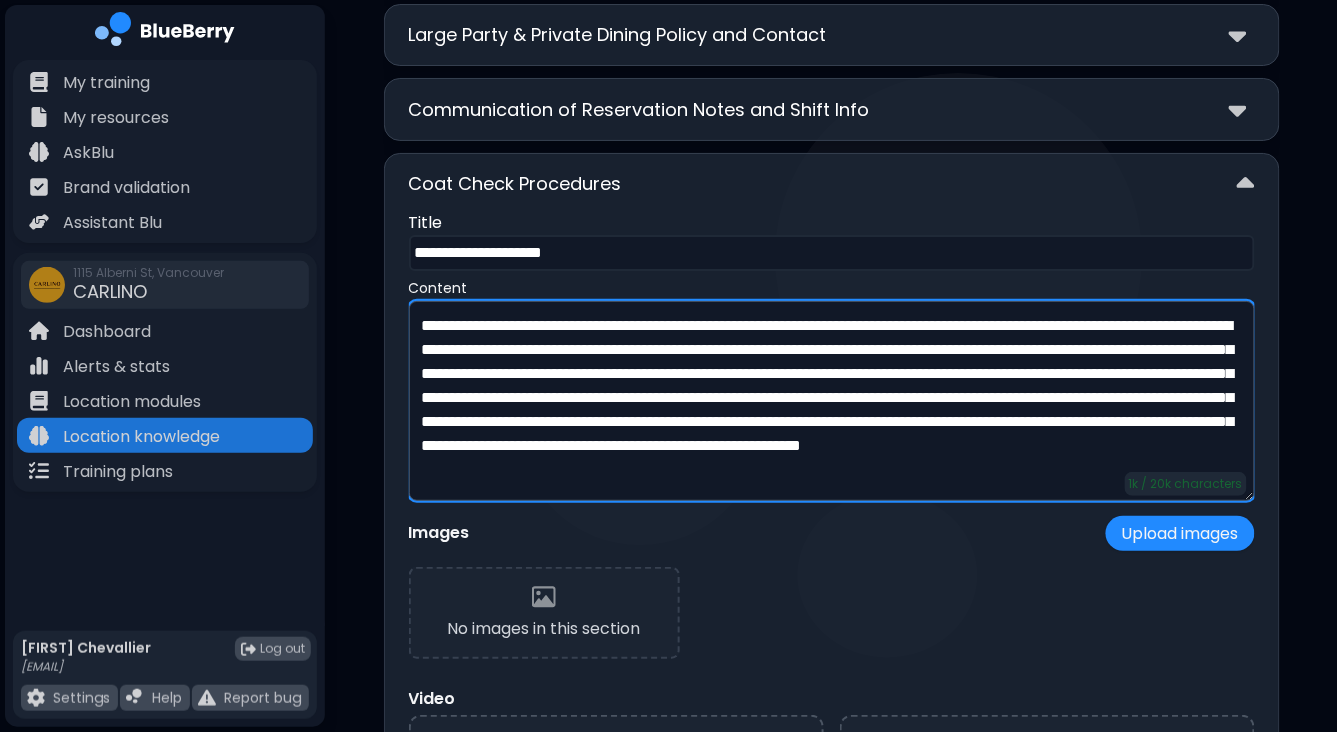 scroll, scrollTop: 17, scrollLeft: 0, axis: vertical 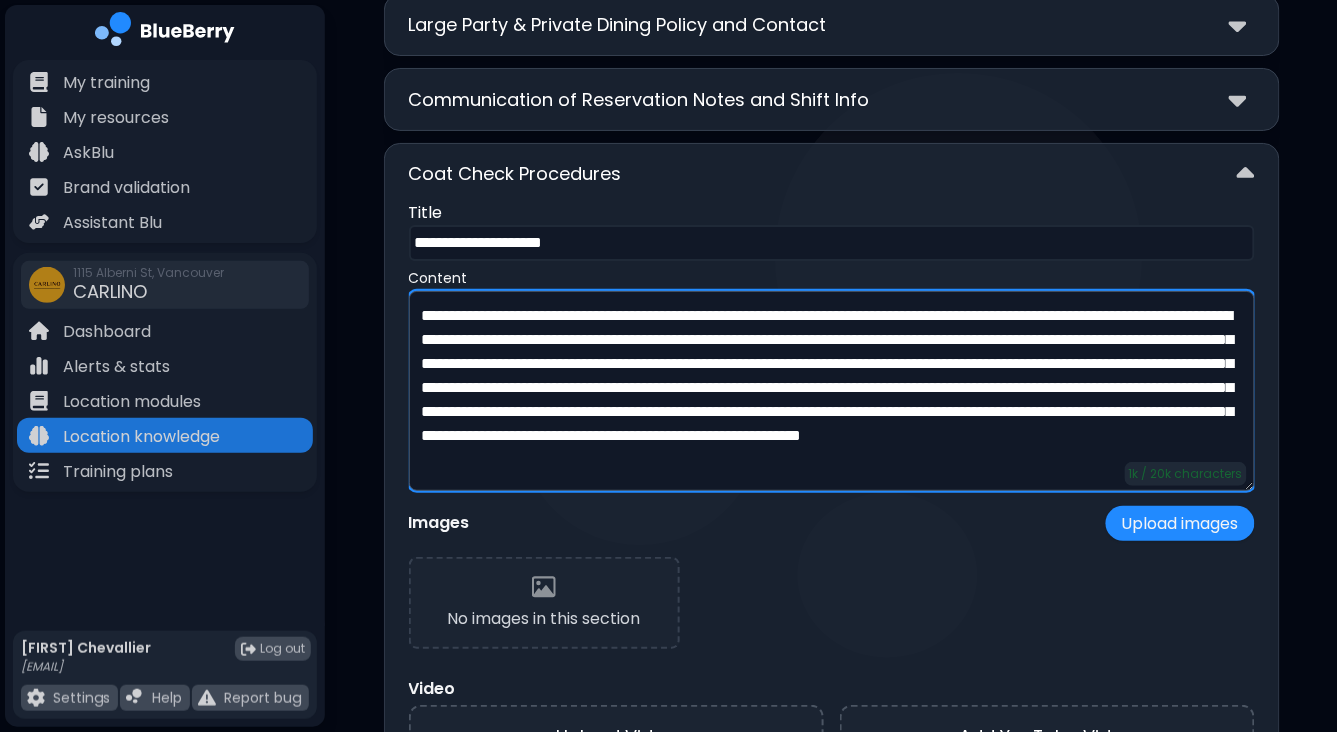 type on "**********" 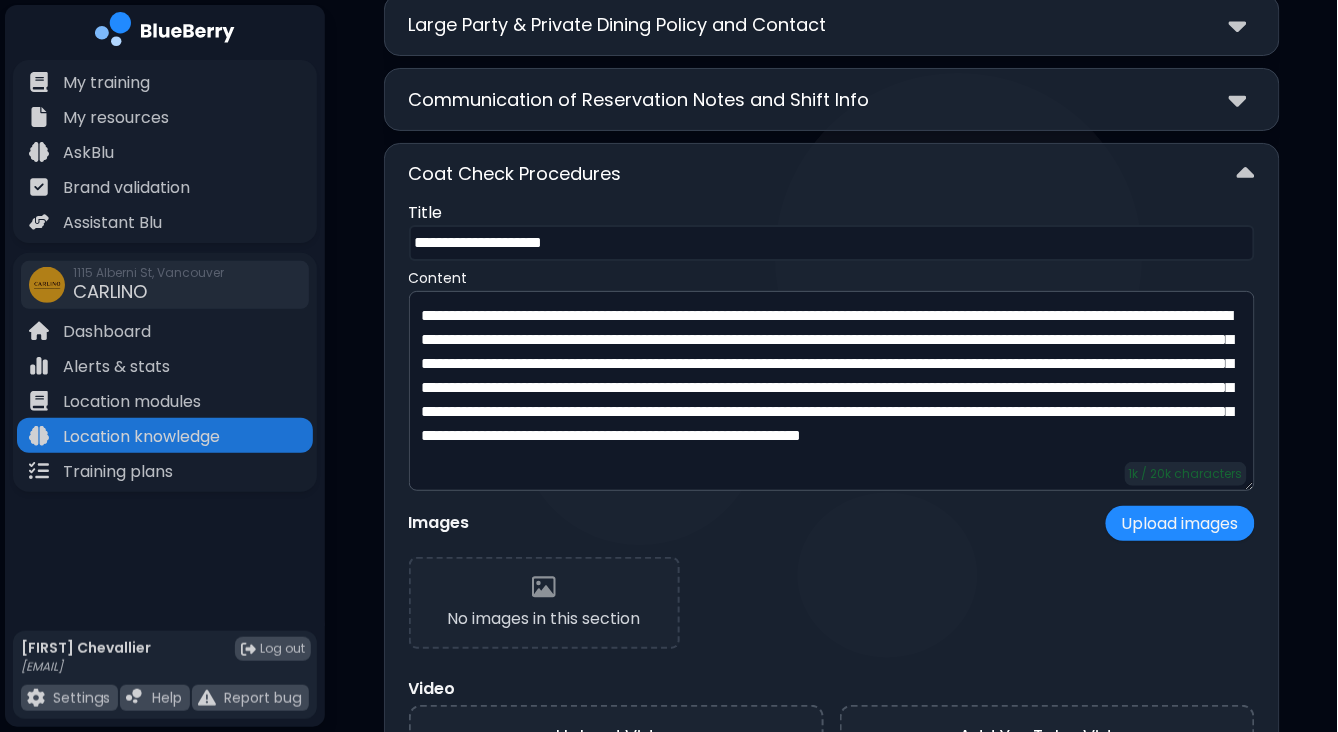 click on "Coat Check Procedures" at bounding box center (832, 174) 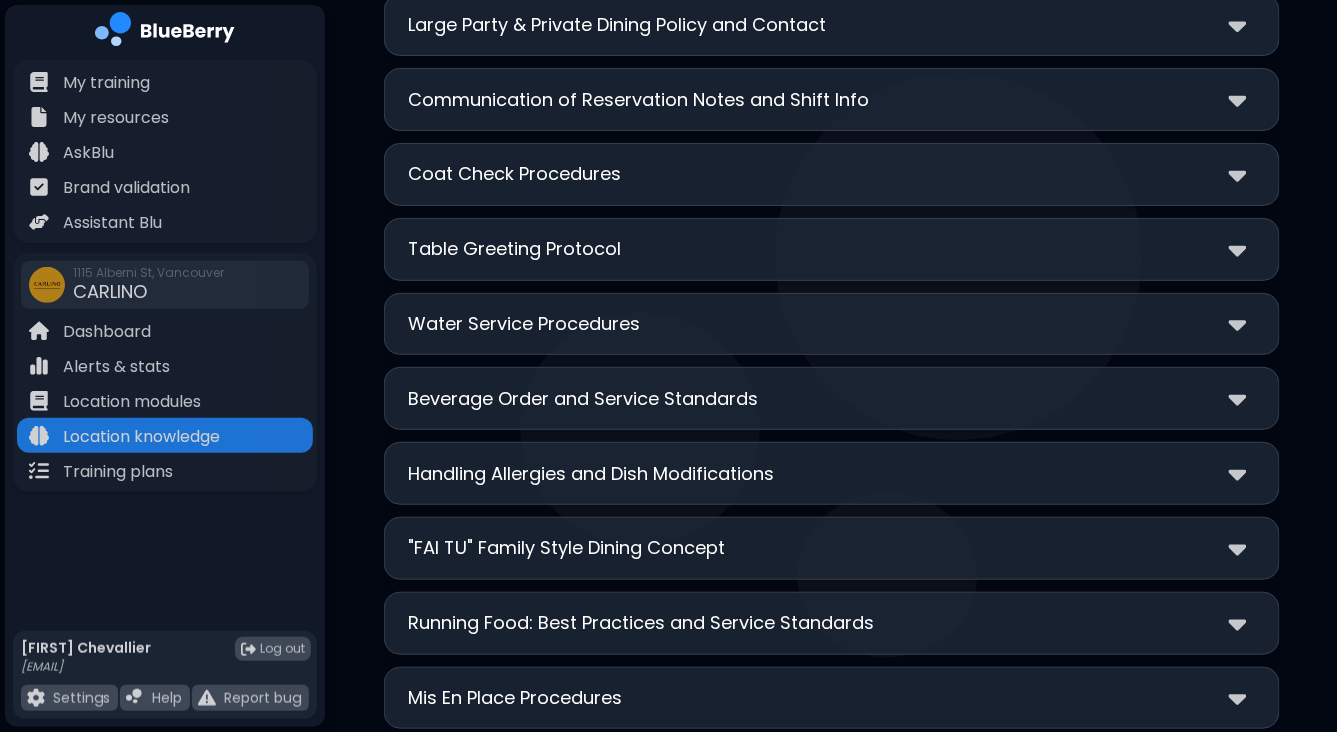 click on "Table Greeting Protocol" at bounding box center [832, 249] 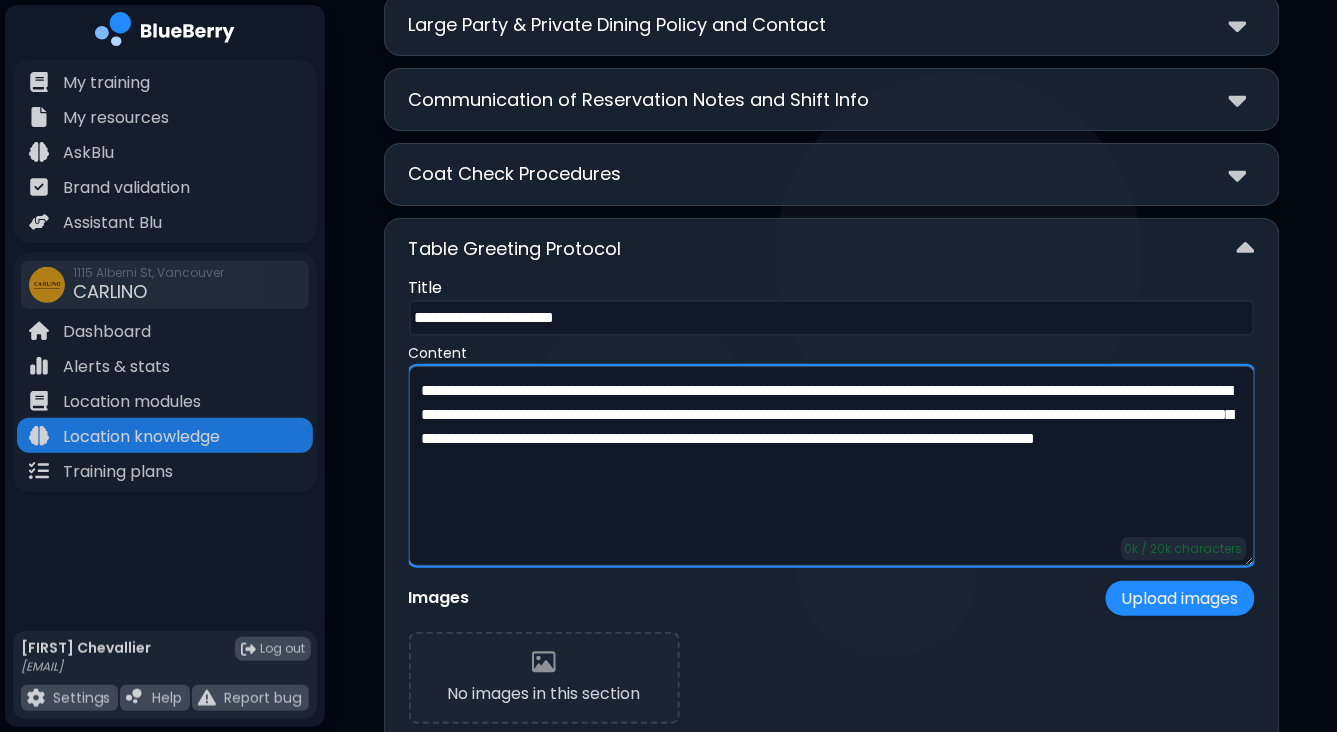 click on "**********" at bounding box center (832, 466) 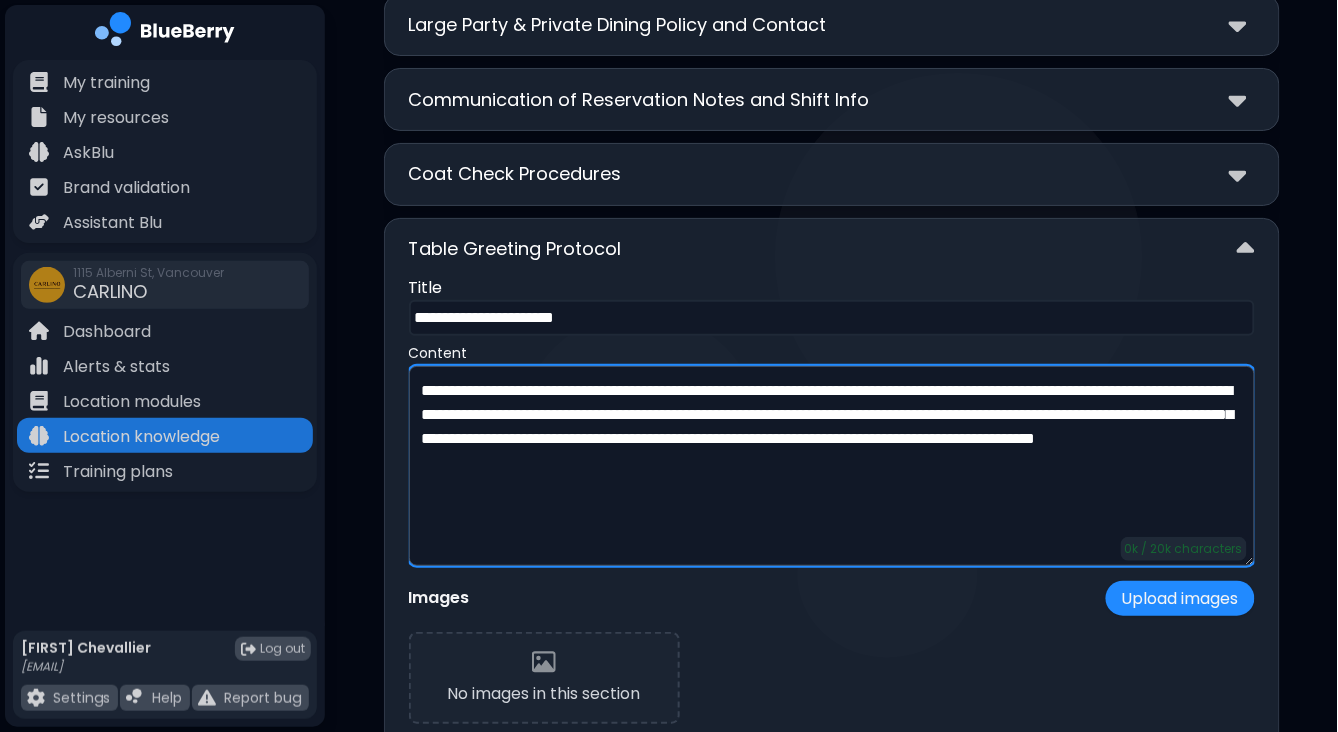click on "**********" at bounding box center (832, 466) 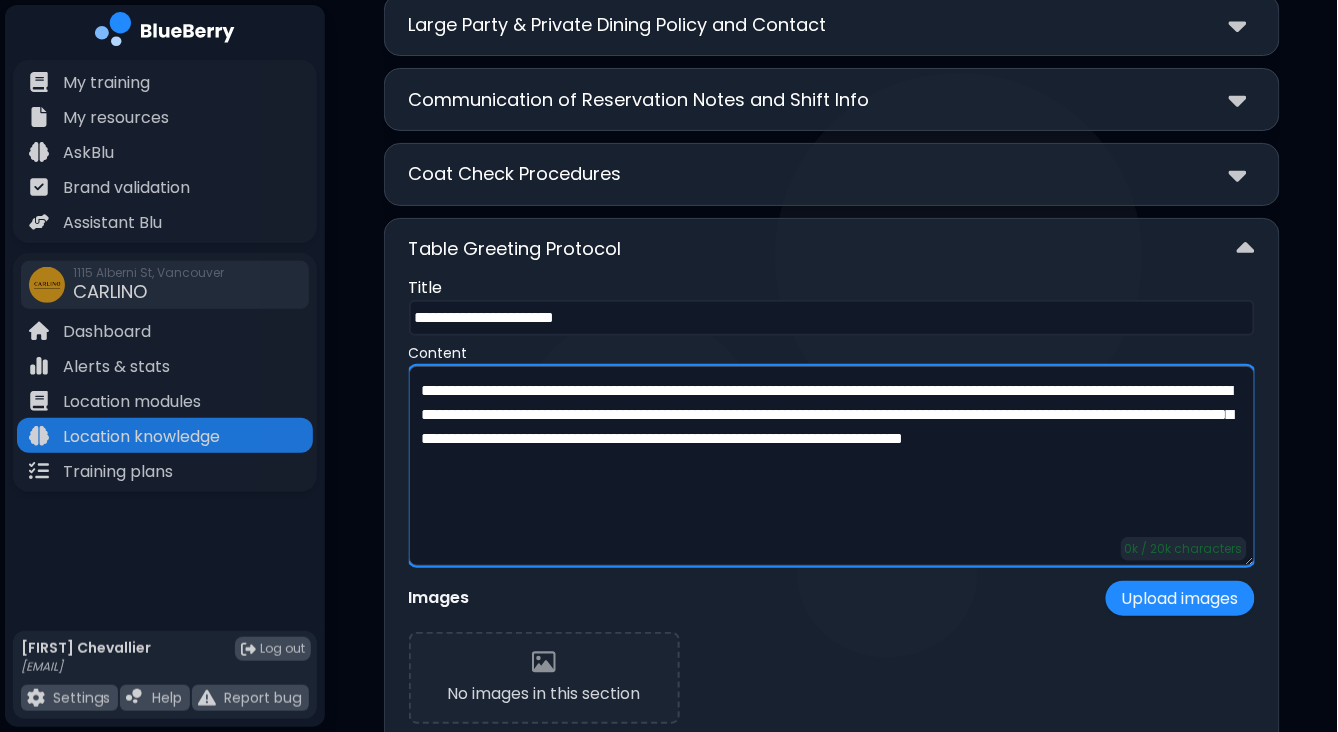 type on "**********" 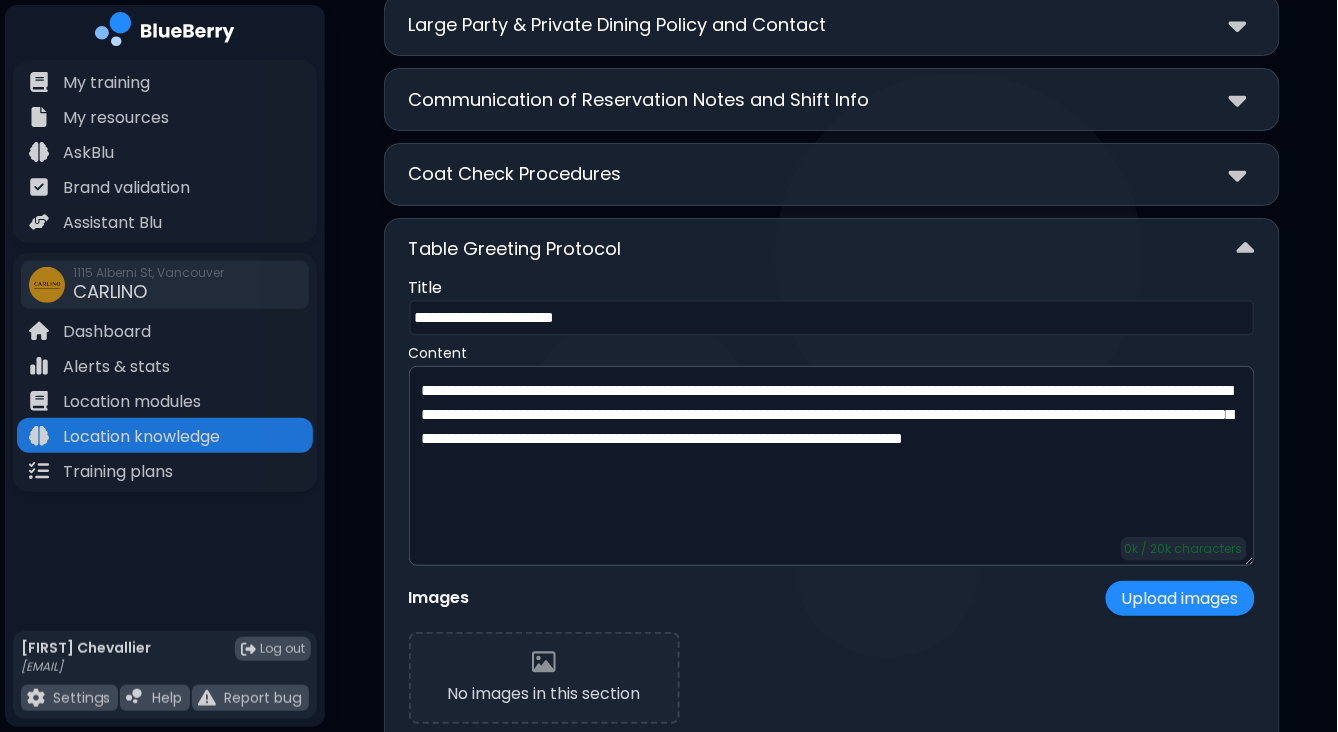 click on "**********" at bounding box center [832, 595] 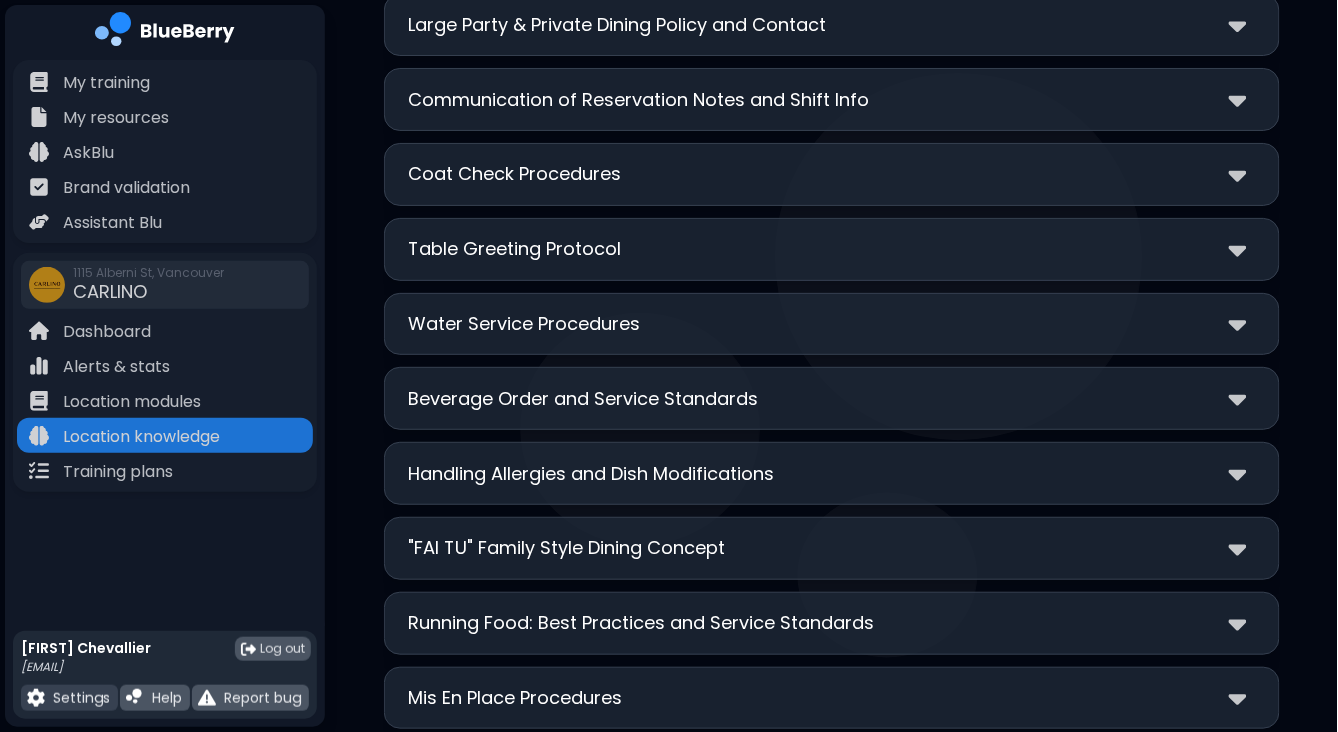 click on "Settings" at bounding box center [81, 698] 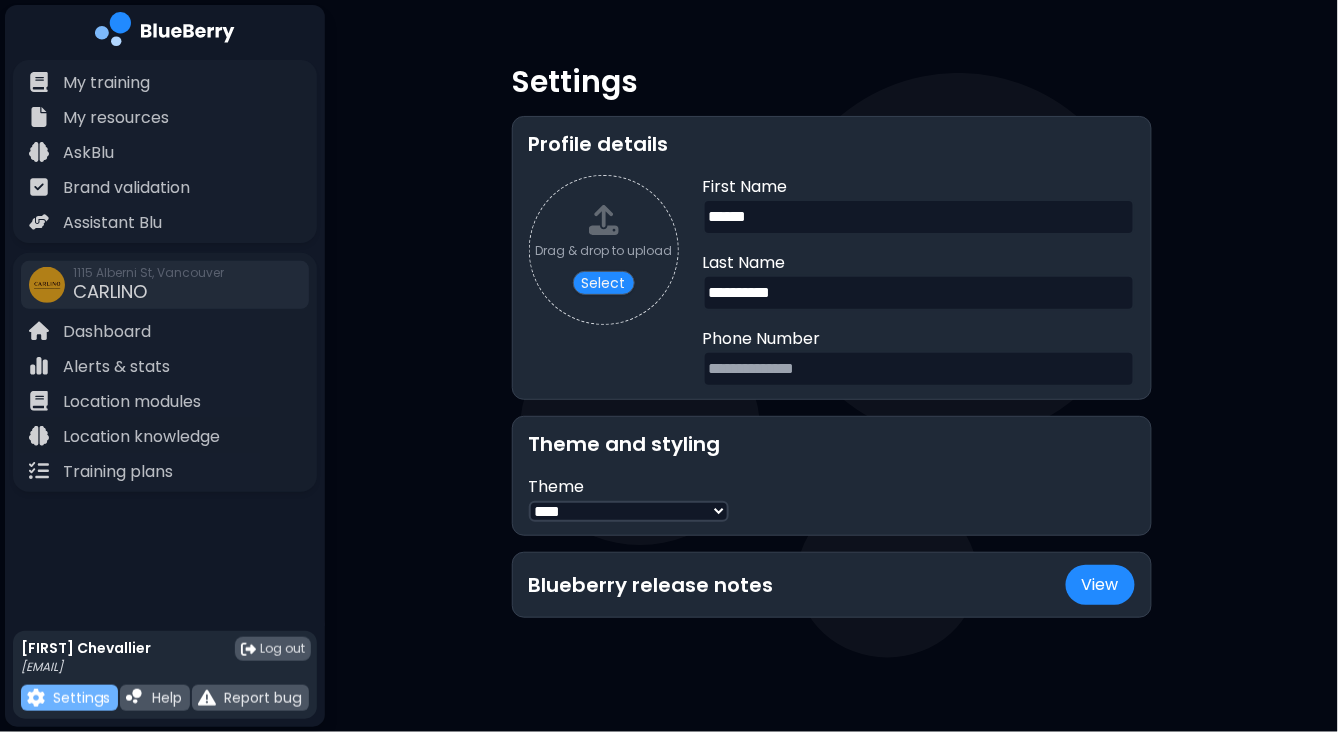 scroll, scrollTop: 0, scrollLeft: 0, axis: both 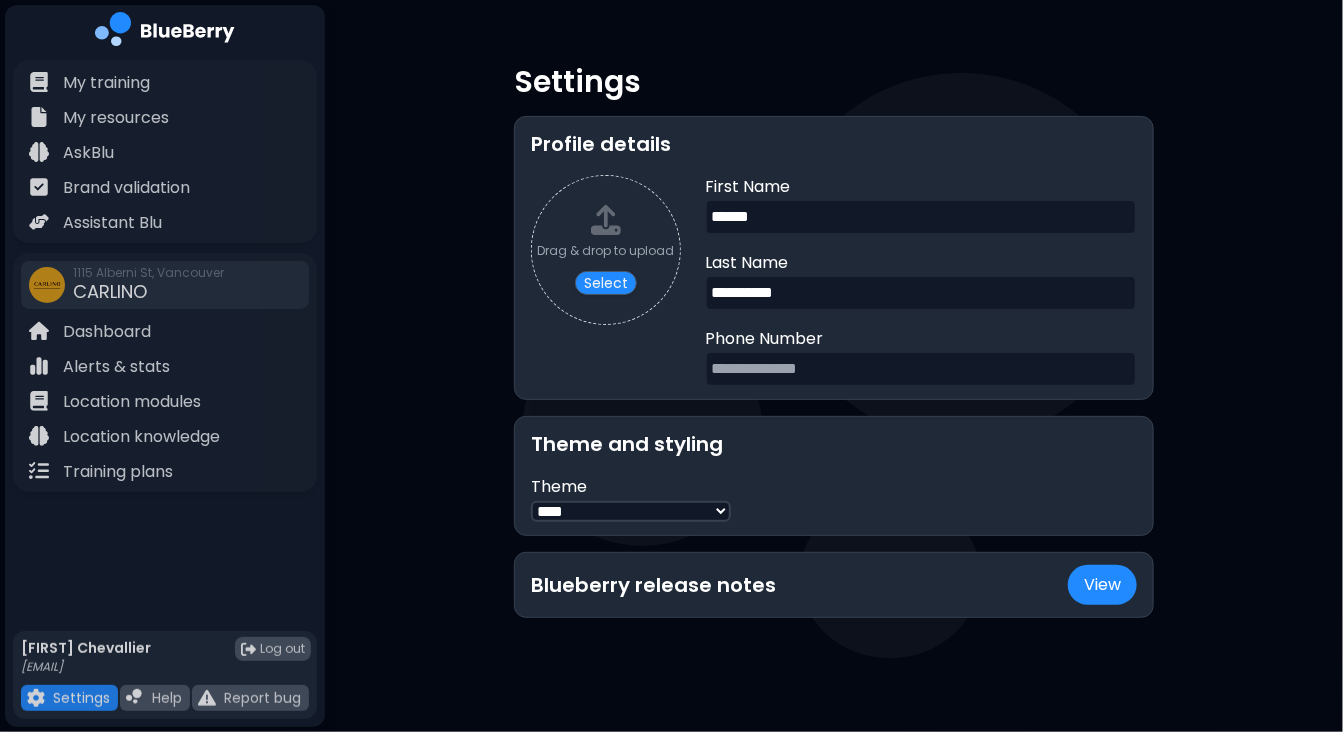 click on "***** ****" at bounding box center (631, 511) 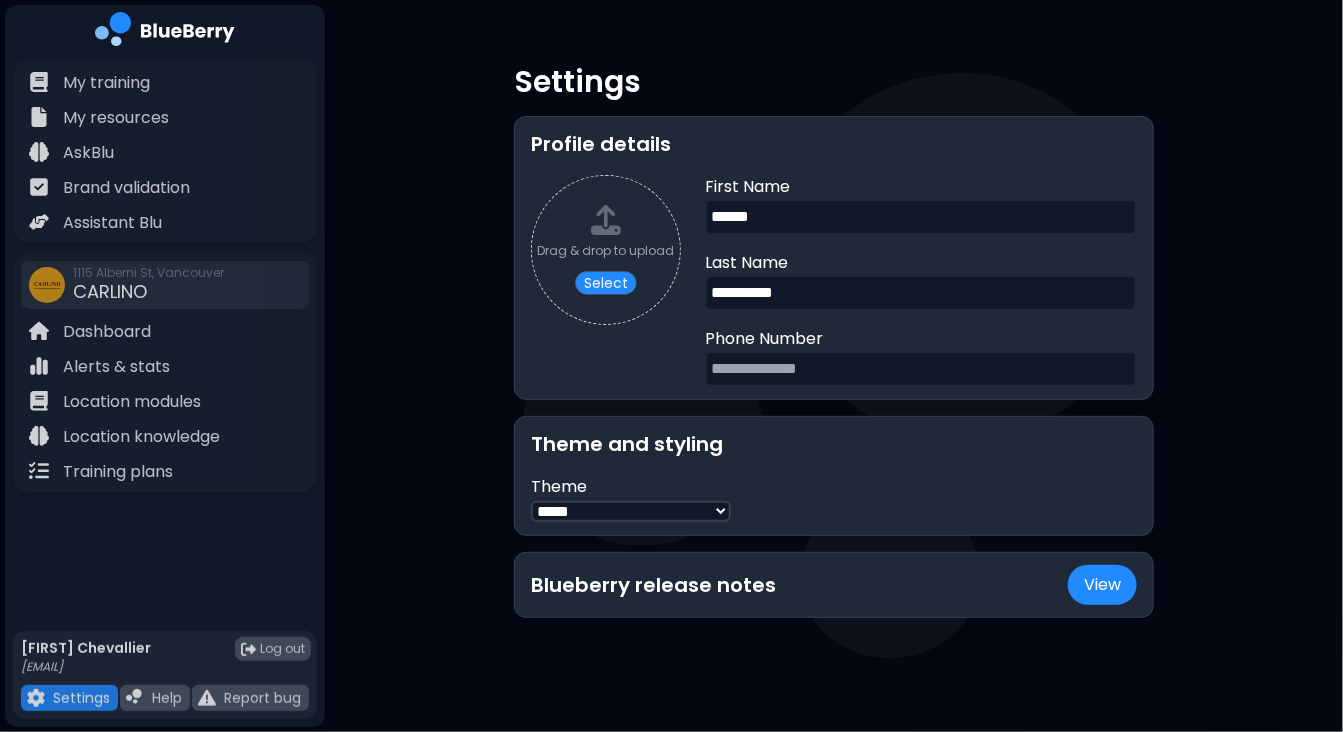 click on "***** ****" at bounding box center (631, 511) 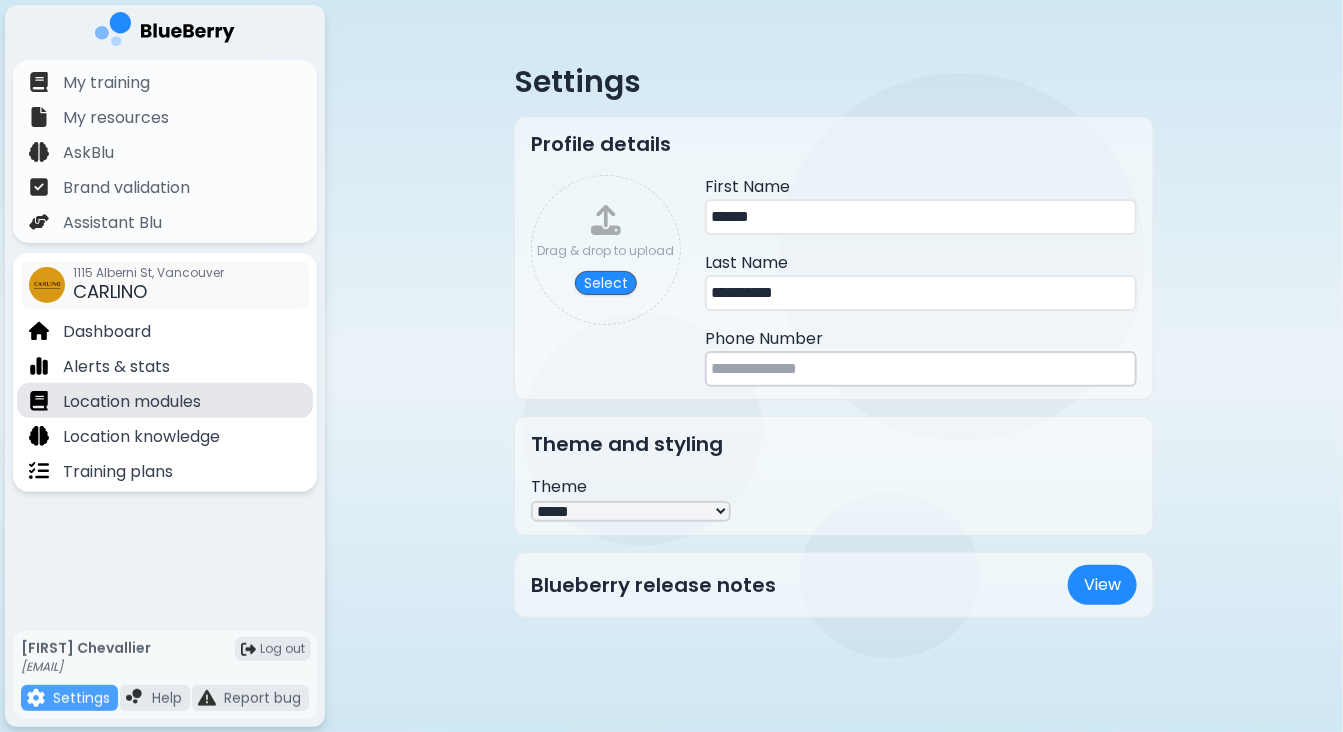 click on "Location modules" at bounding box center [132, 402] 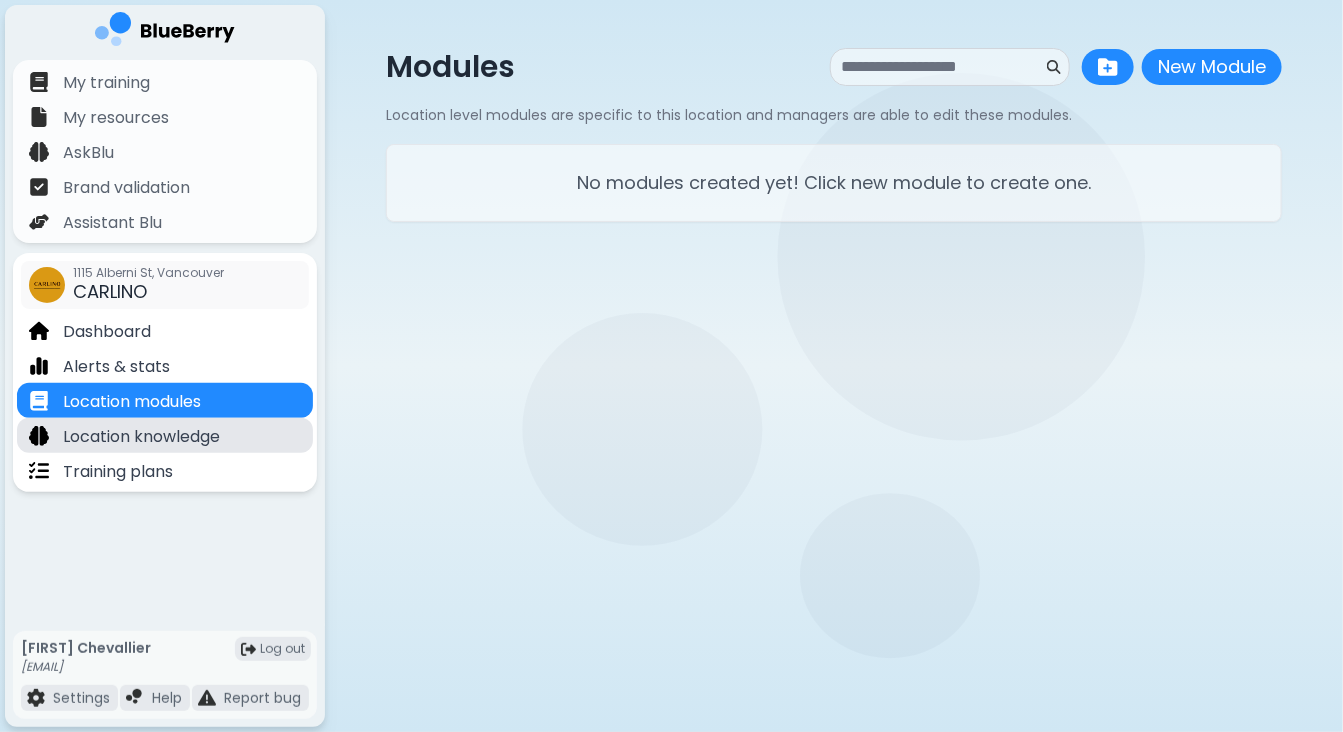 click on "Location knowledge" at bounding box center [141, 437] 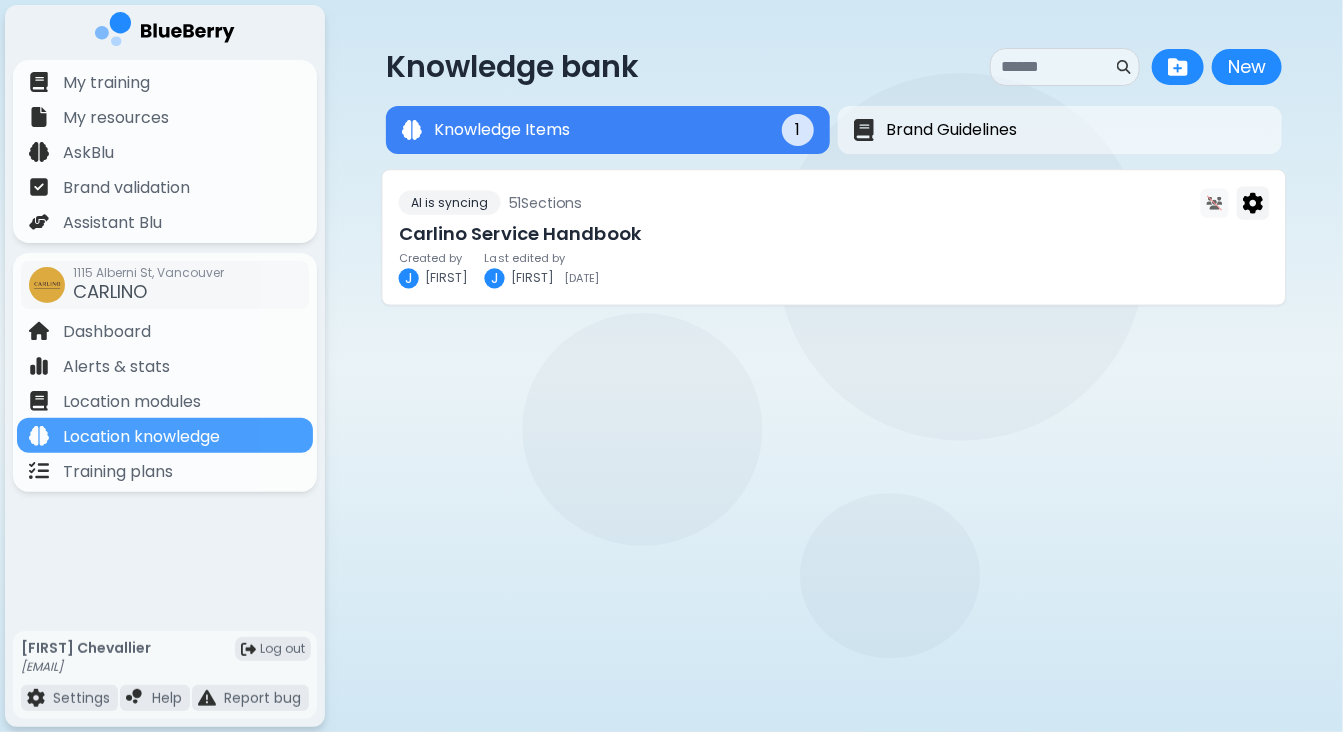 click on "Carlino Service Handbook" at bounding box center [834, 234] 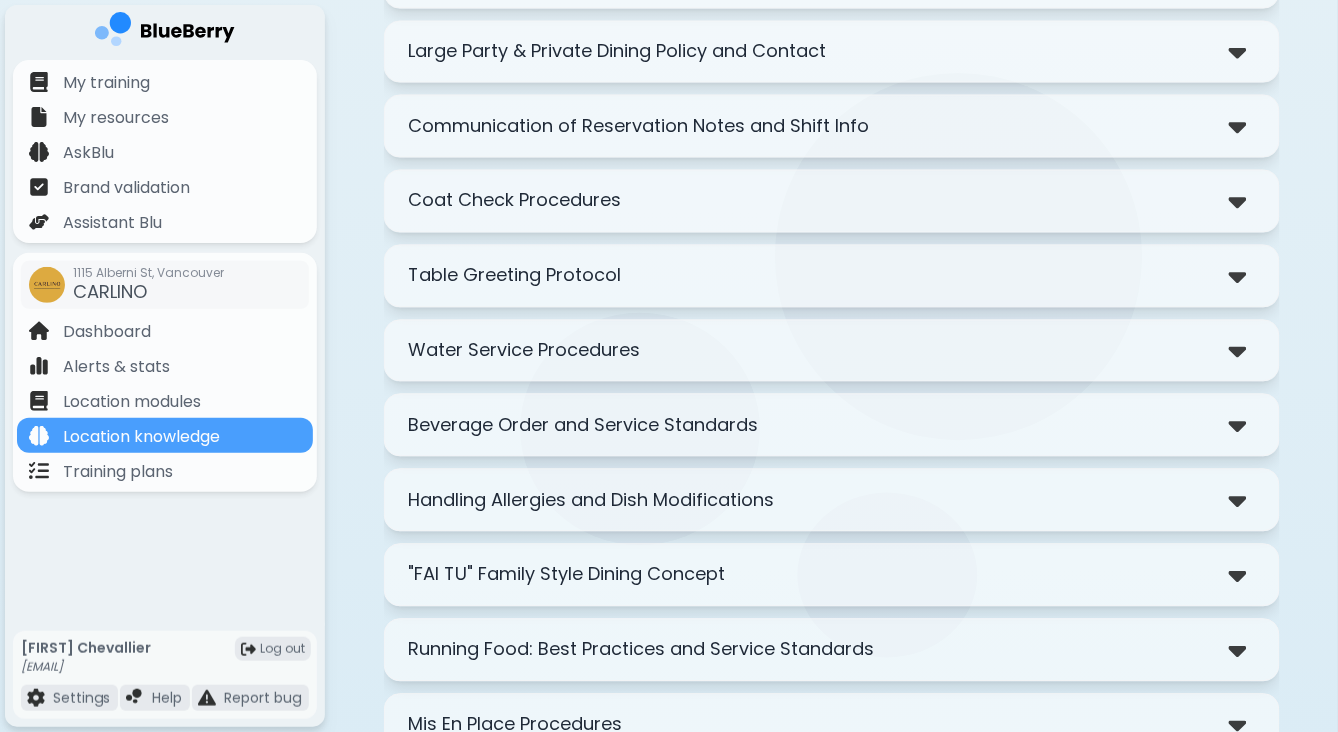 scroll, scrollTop: 2898, scrollLeft: 0, axis: vertical 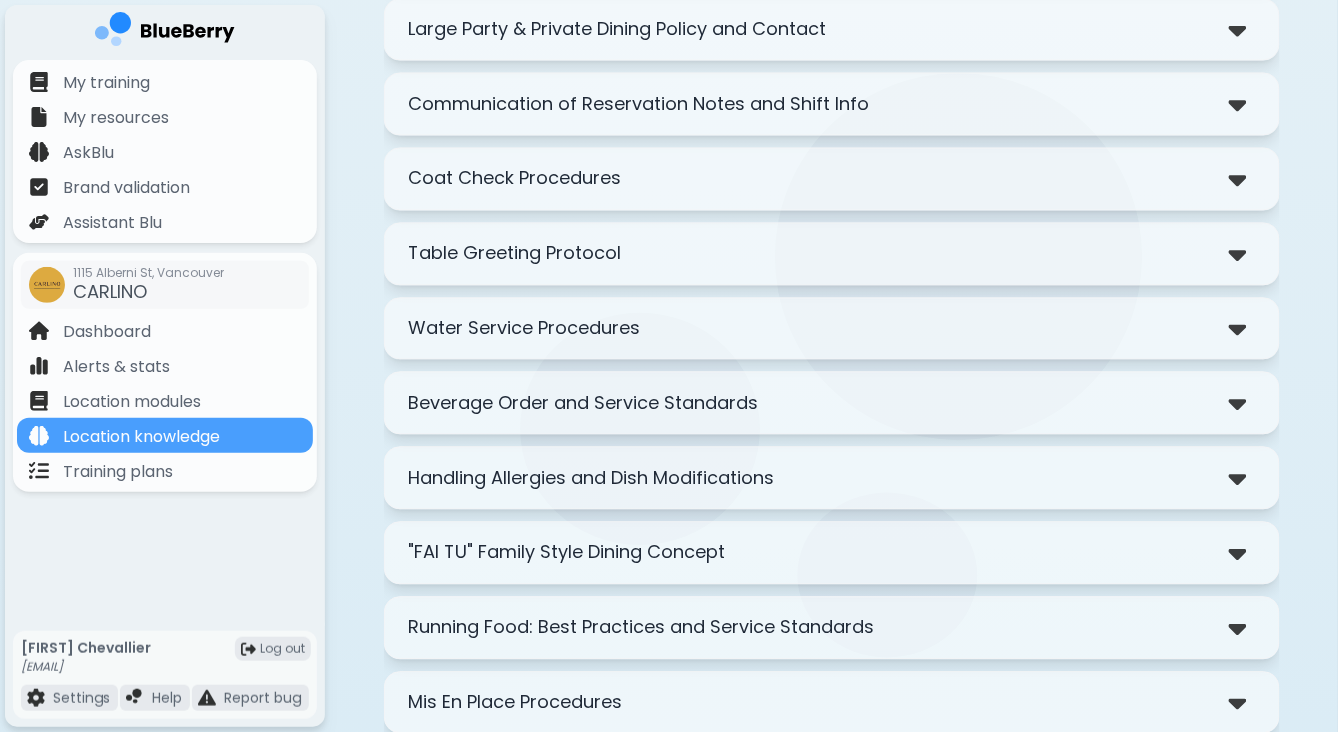 click on "Water Service Procedures" at bounding box center (525, 329) 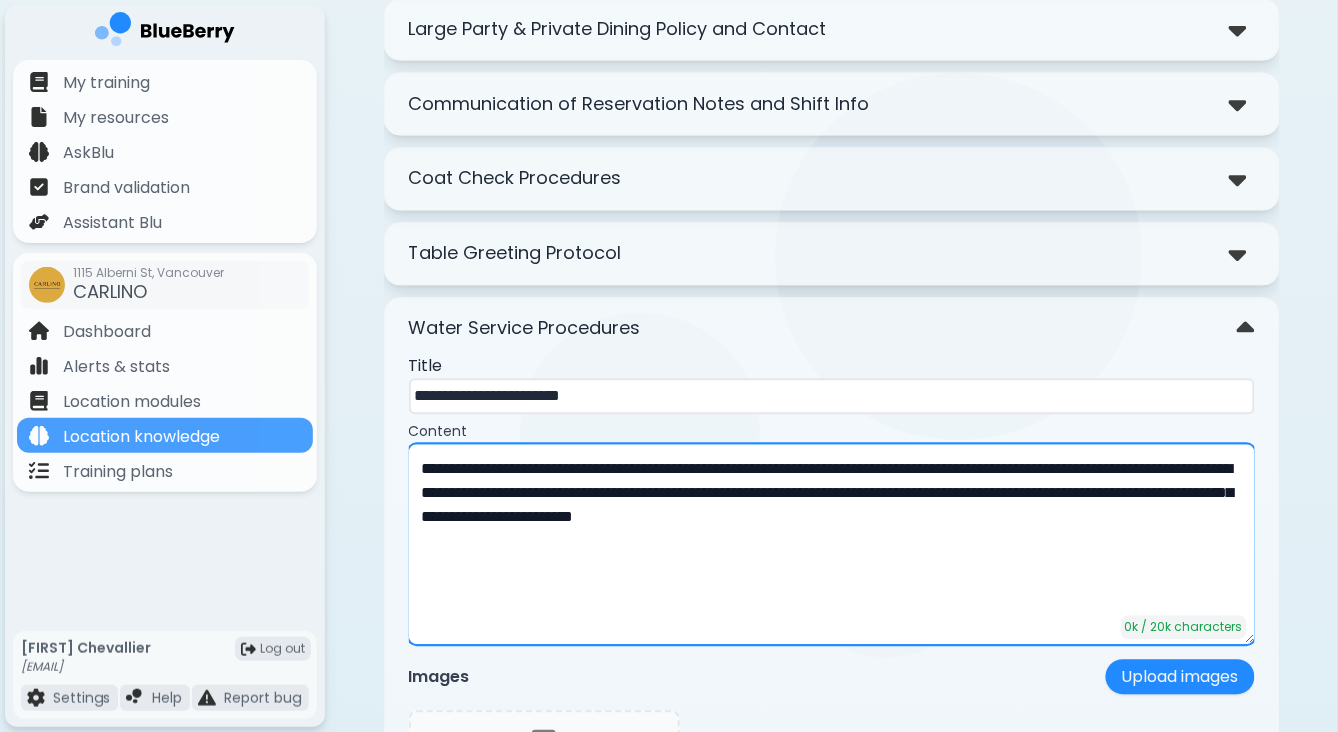 drag, startPoint x: 475, startPoint y: 437, endPoint x: 401, endPoint y: 436, distance: 74.00676 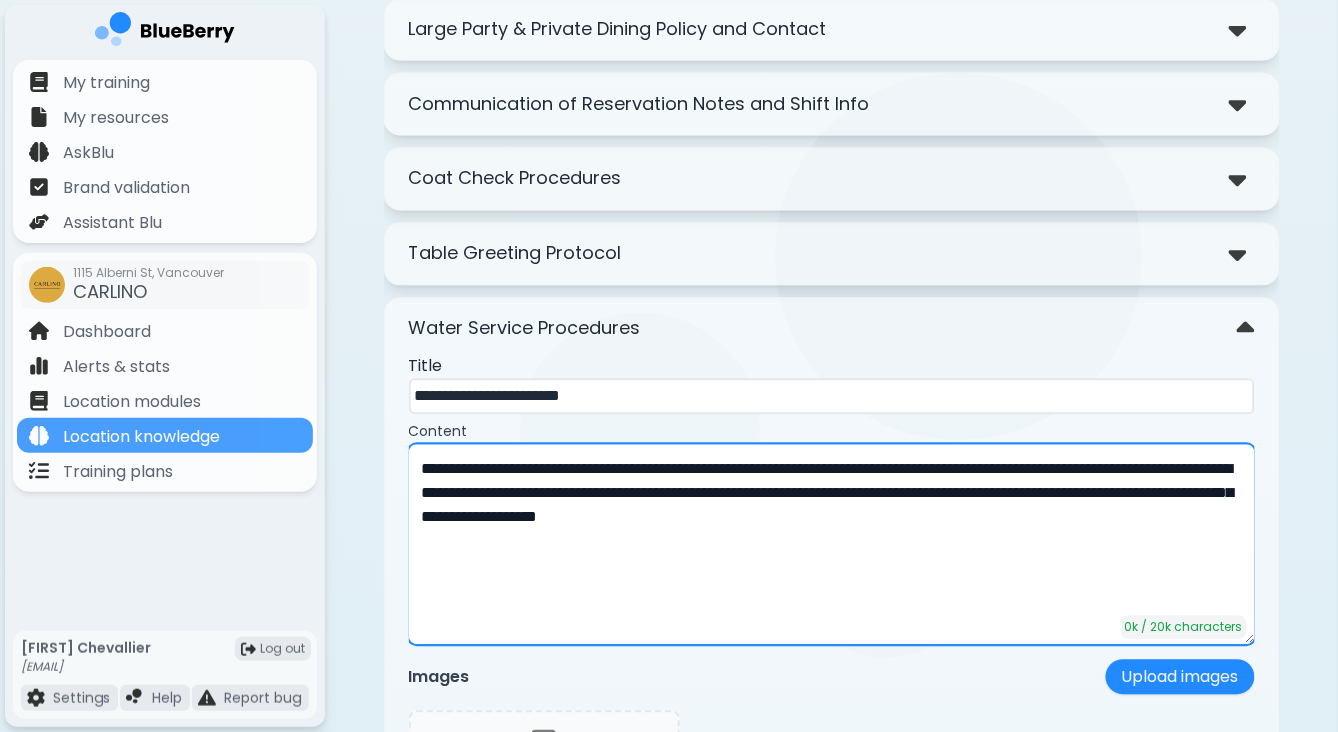click on "**********" at bounding box center [832, 545] 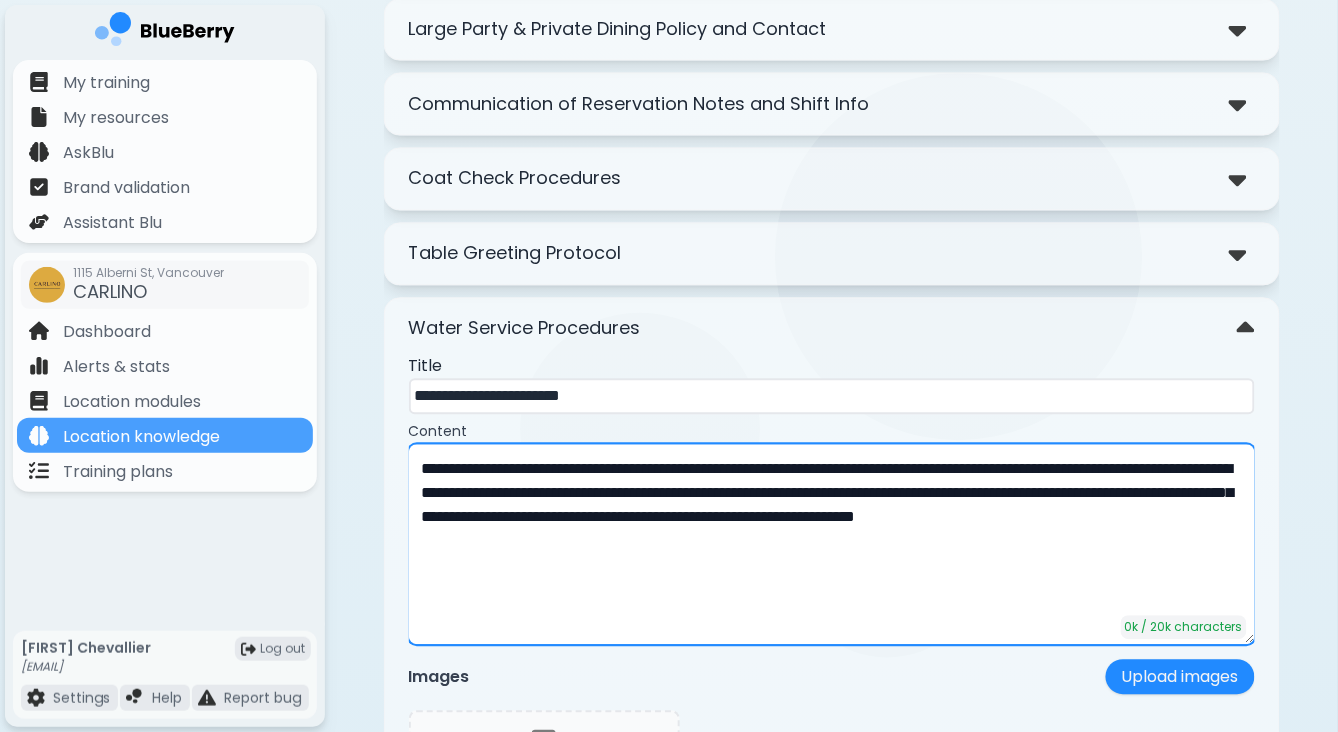 click on "**********" at bounding box center (832, 545) 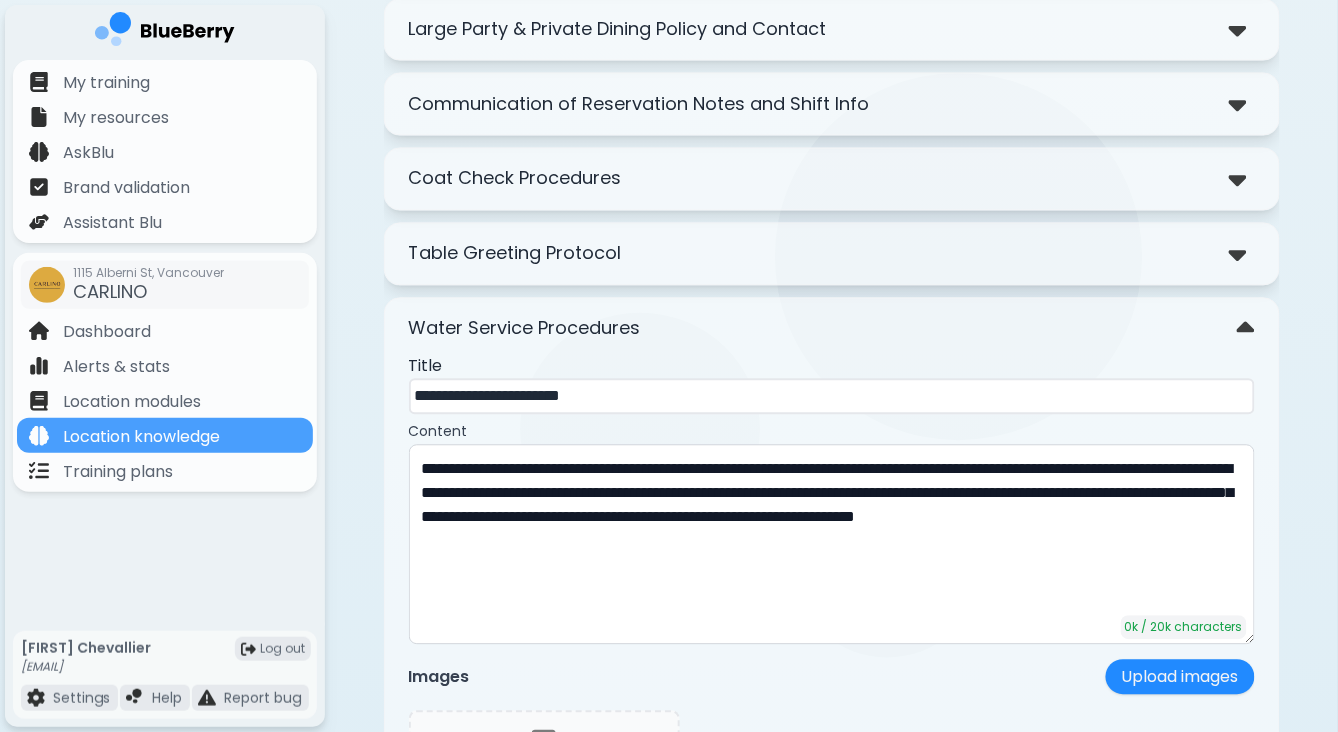 click on "Water Service Procedures" at bounding box center [832, 329] 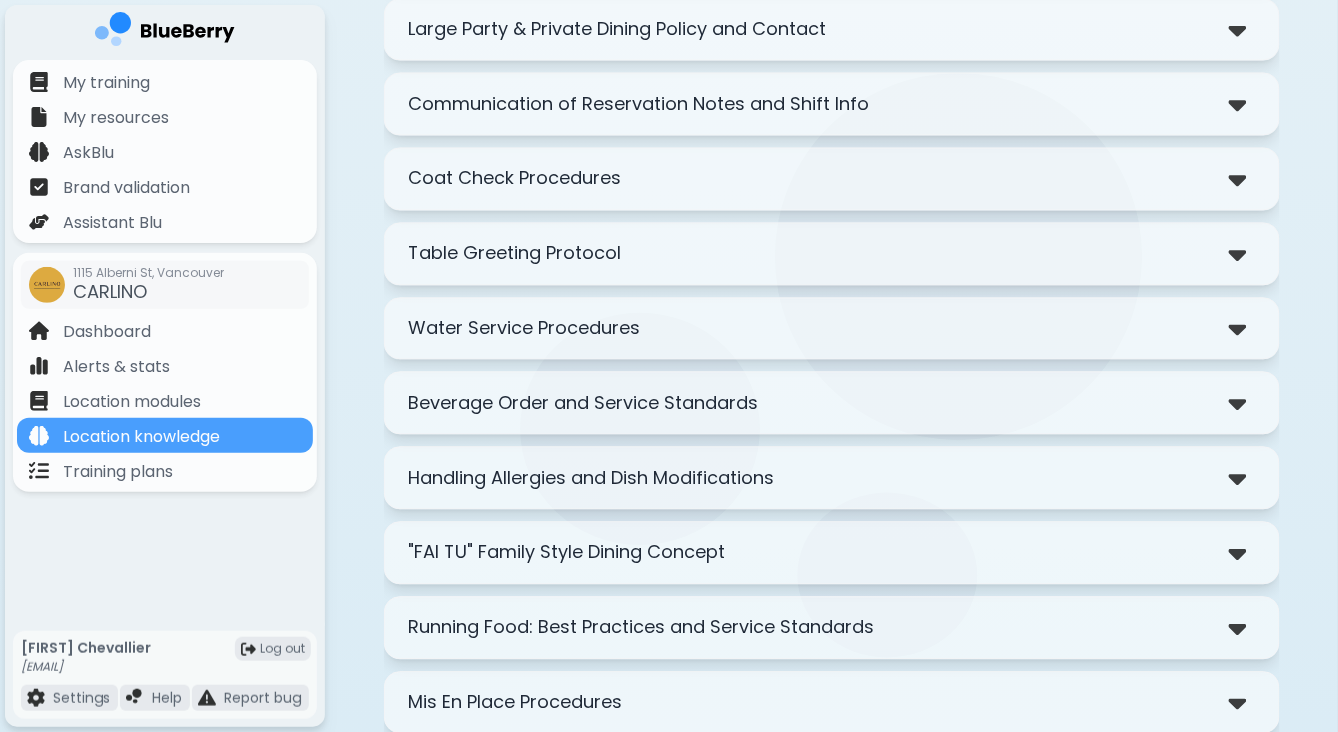 click on "Beverage Order and Service Standards" at bounding box center (584, 404) 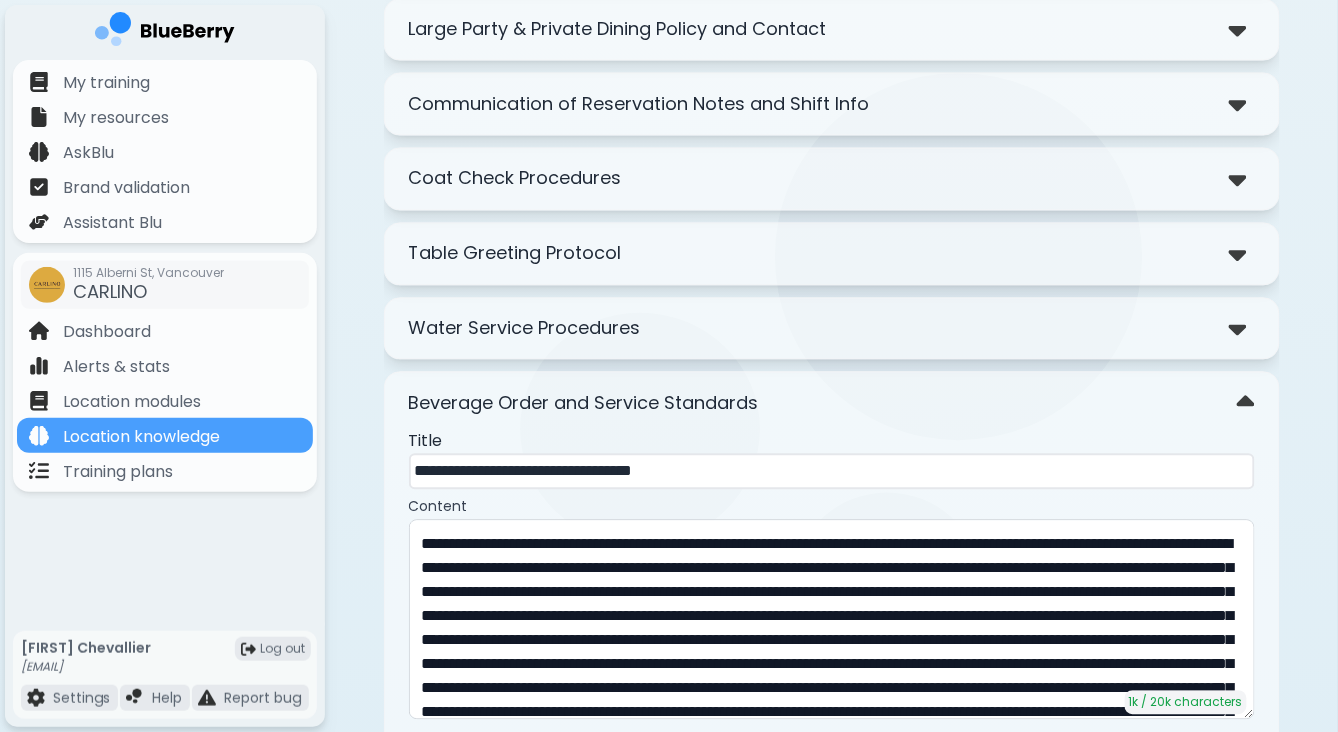 scroll, scrollTop: 3023, scrollLeft: 0, axis: vertical 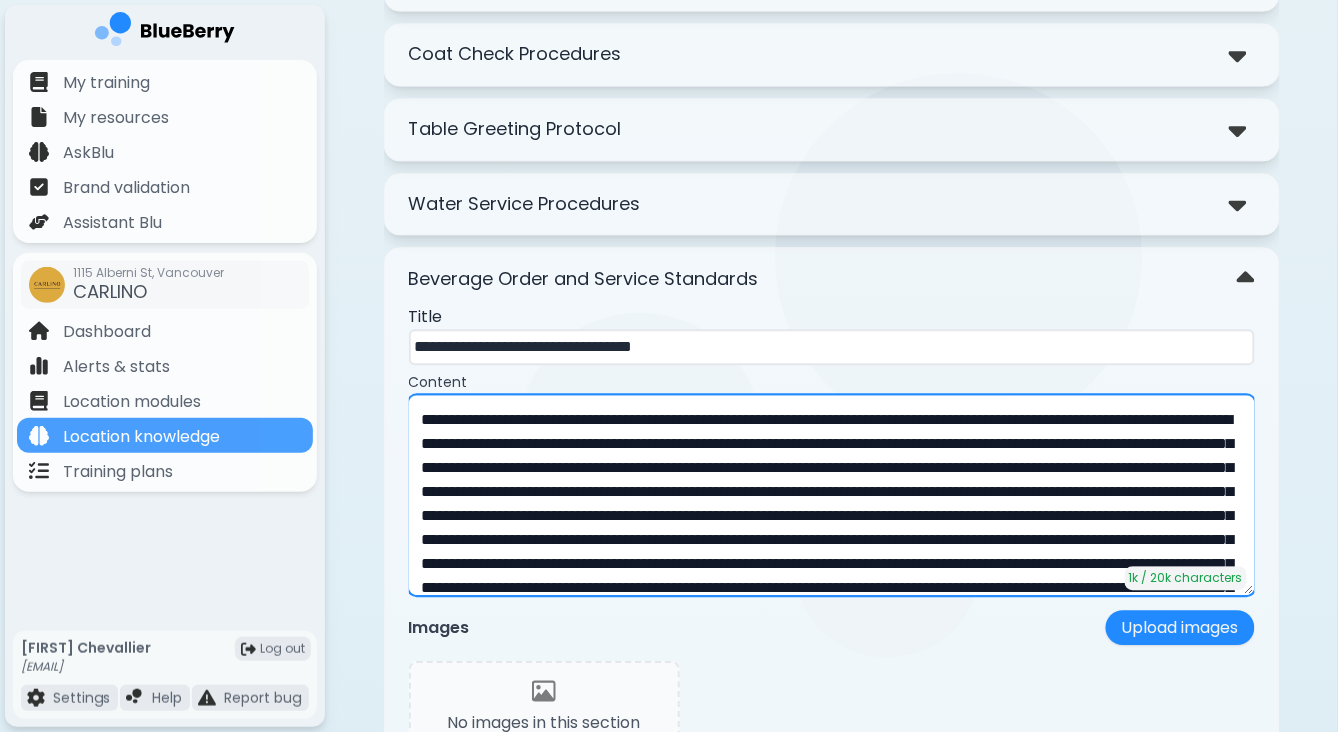 drag, startPoint x: 570, startPoint y: 386, endPoint x: 376, endPoint y: 373, distance: 194.43507 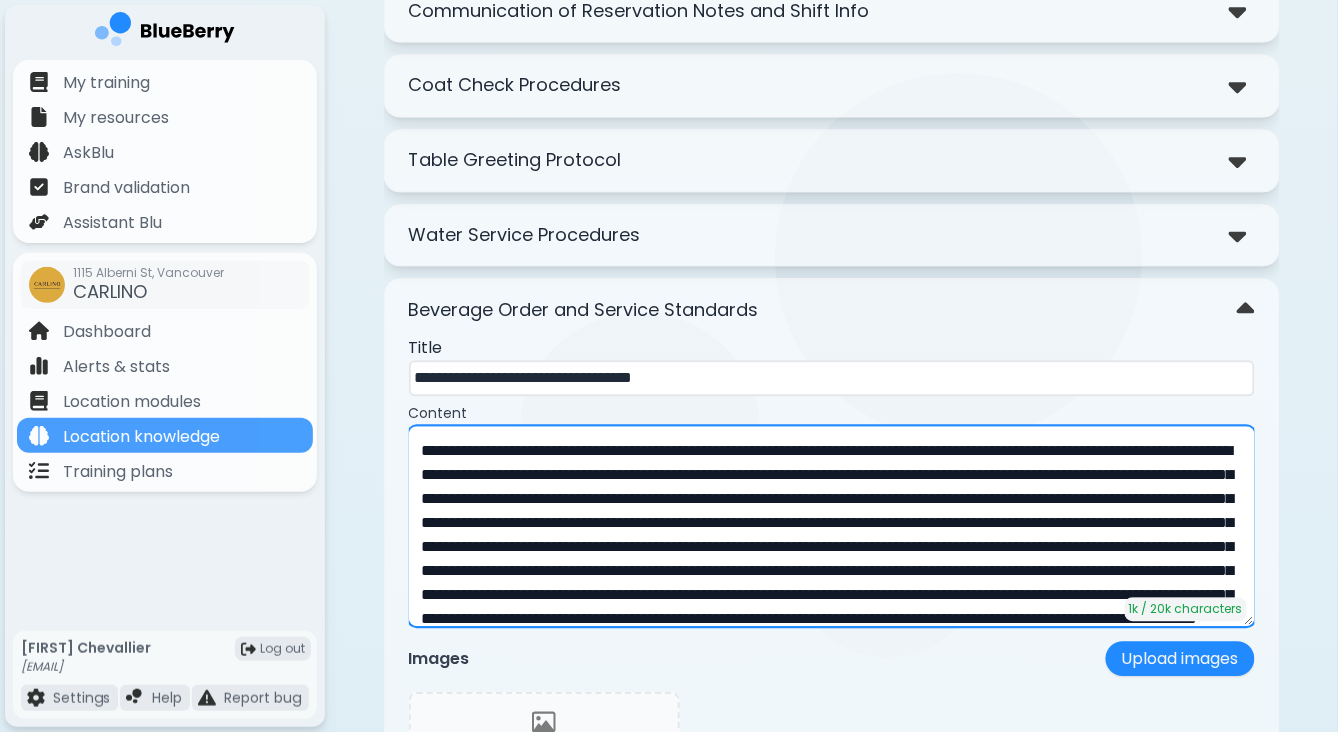 scroll, scrollTop: 3157, scrollLeft: 0, axis: vertical 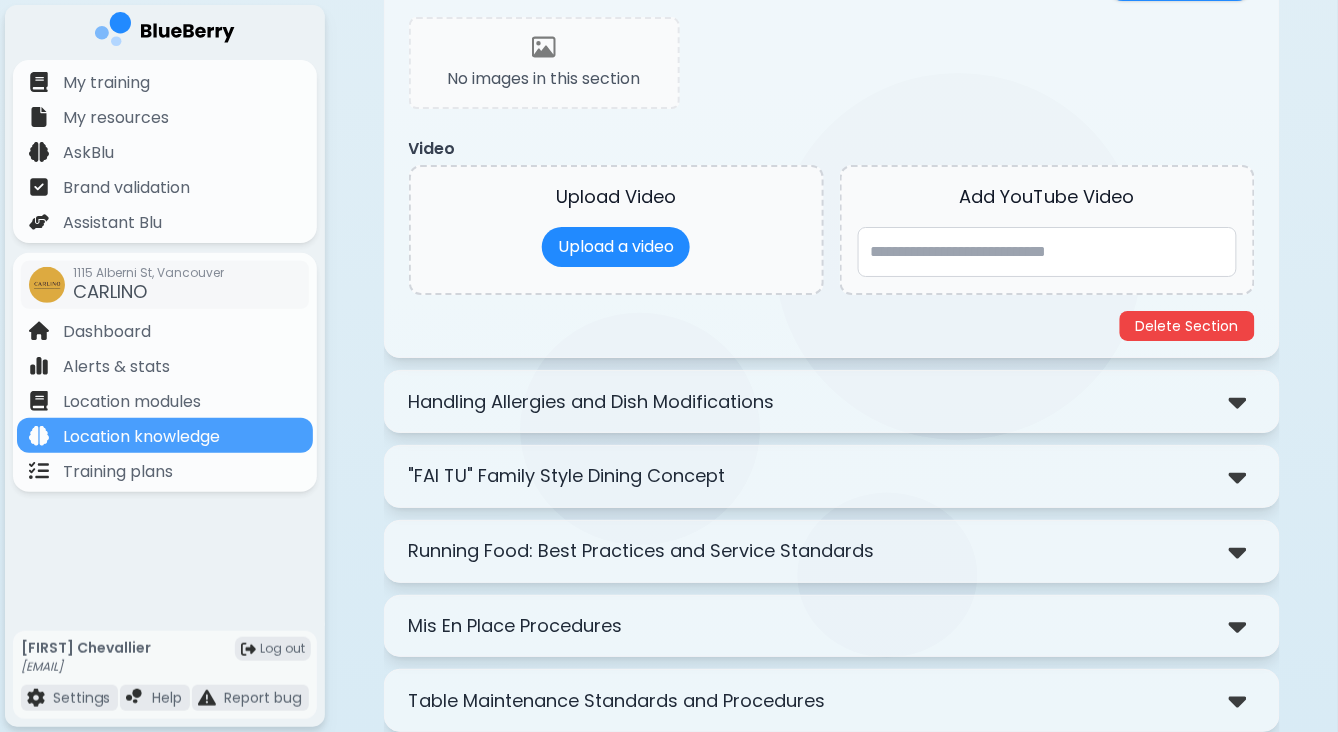 type on "**********" 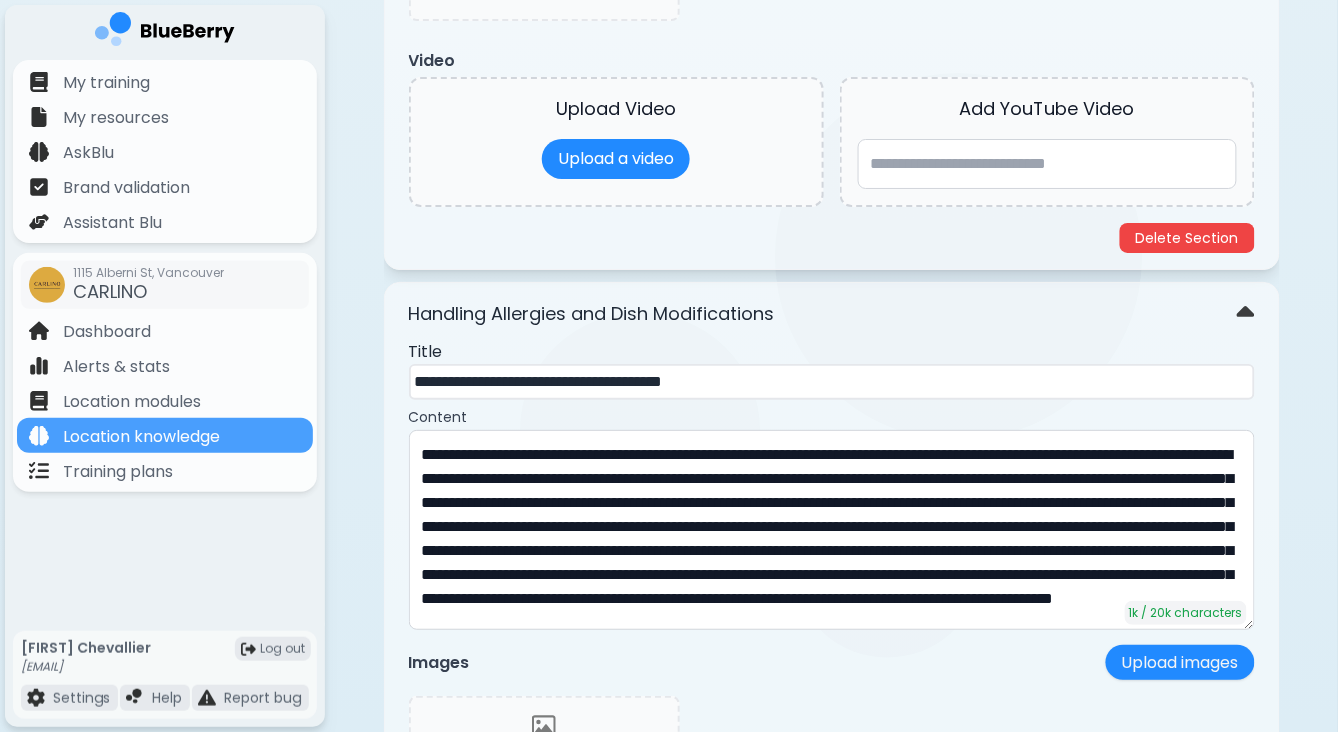 scroll, scrollTop: 3770, scrollLeft: 0, axis: vertical 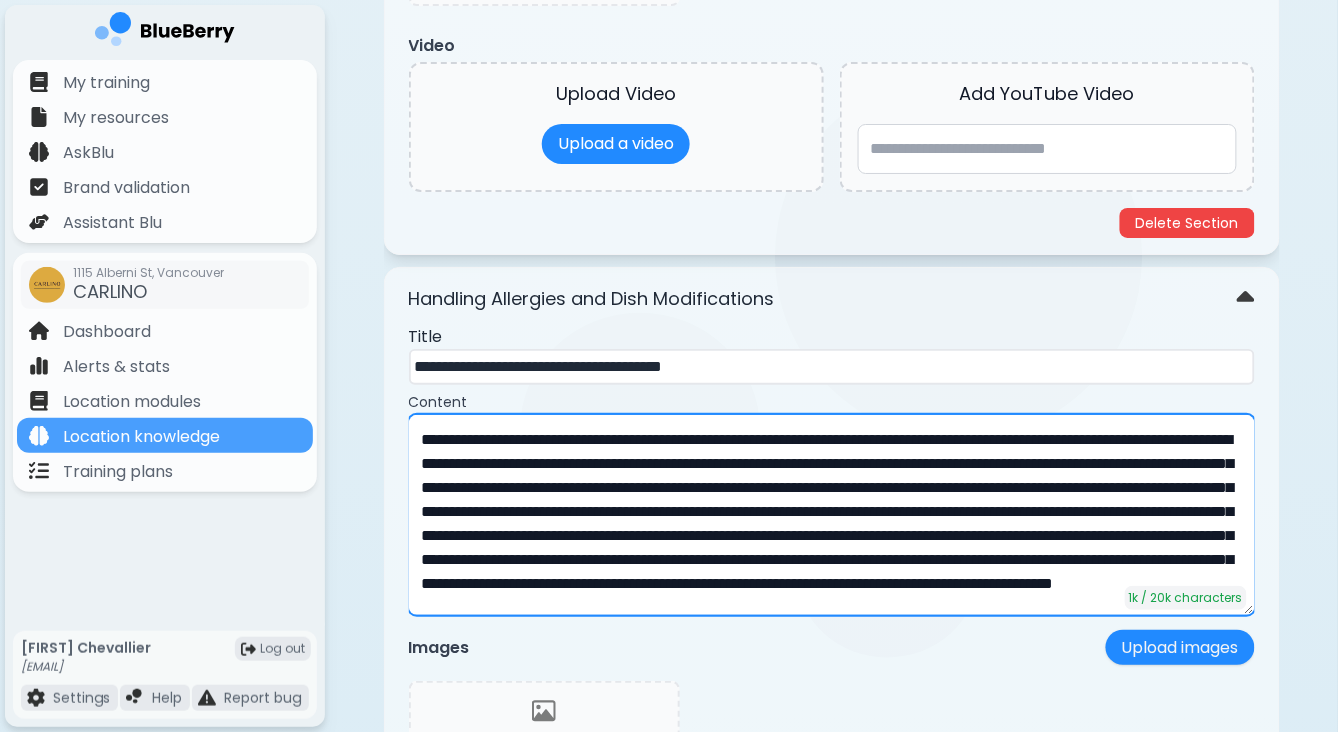 drag, startPoint x: 645, startPoint y: 405, endPoint x: 413, endPoint y: 397, distance: 232.1379 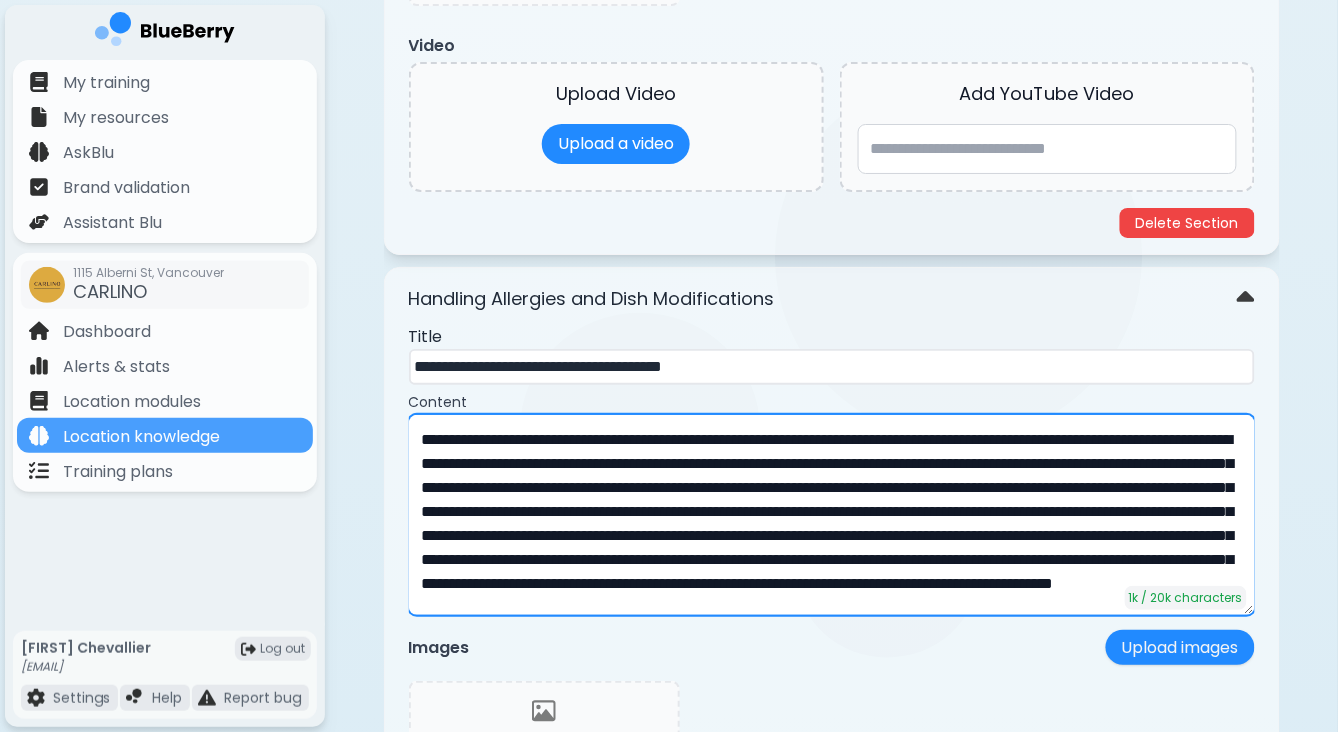 click on "**********" at bounding box center [832, 515] 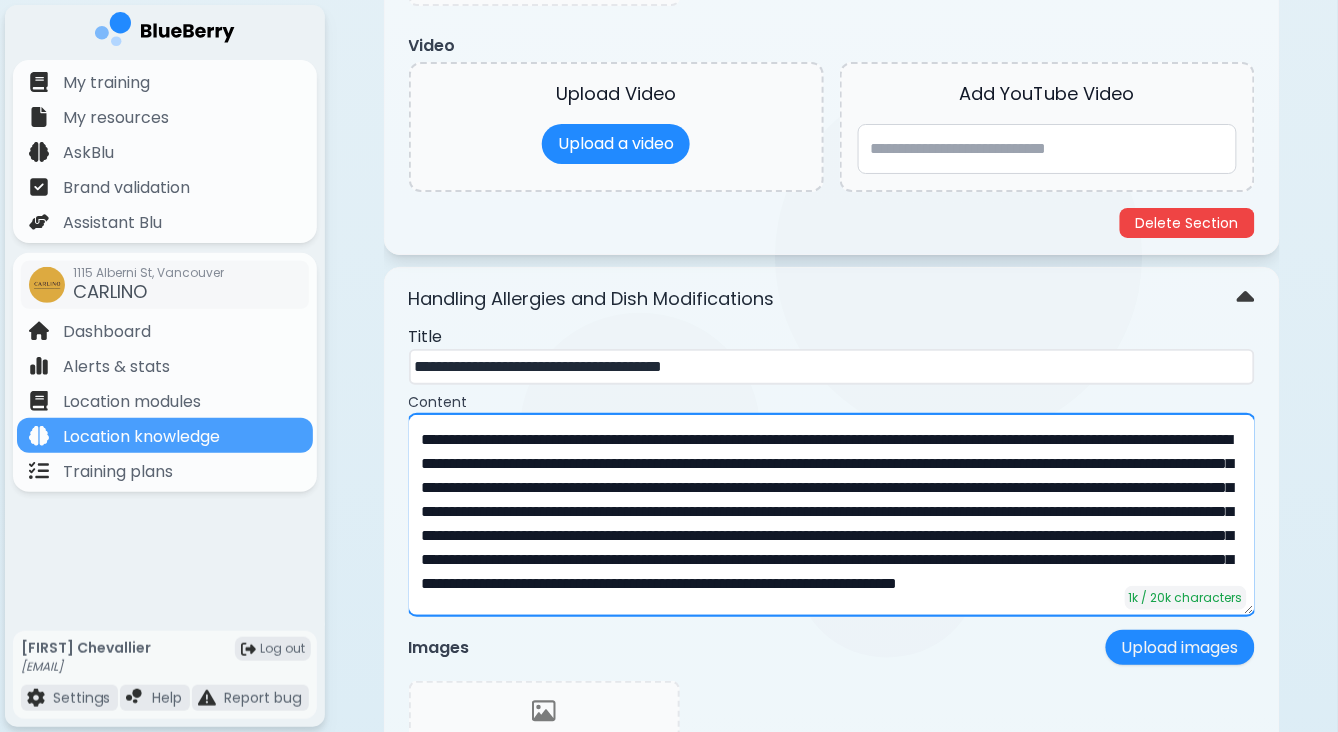 scroll, scrollTop: 41, scrollLeft: 0, axis: vertical 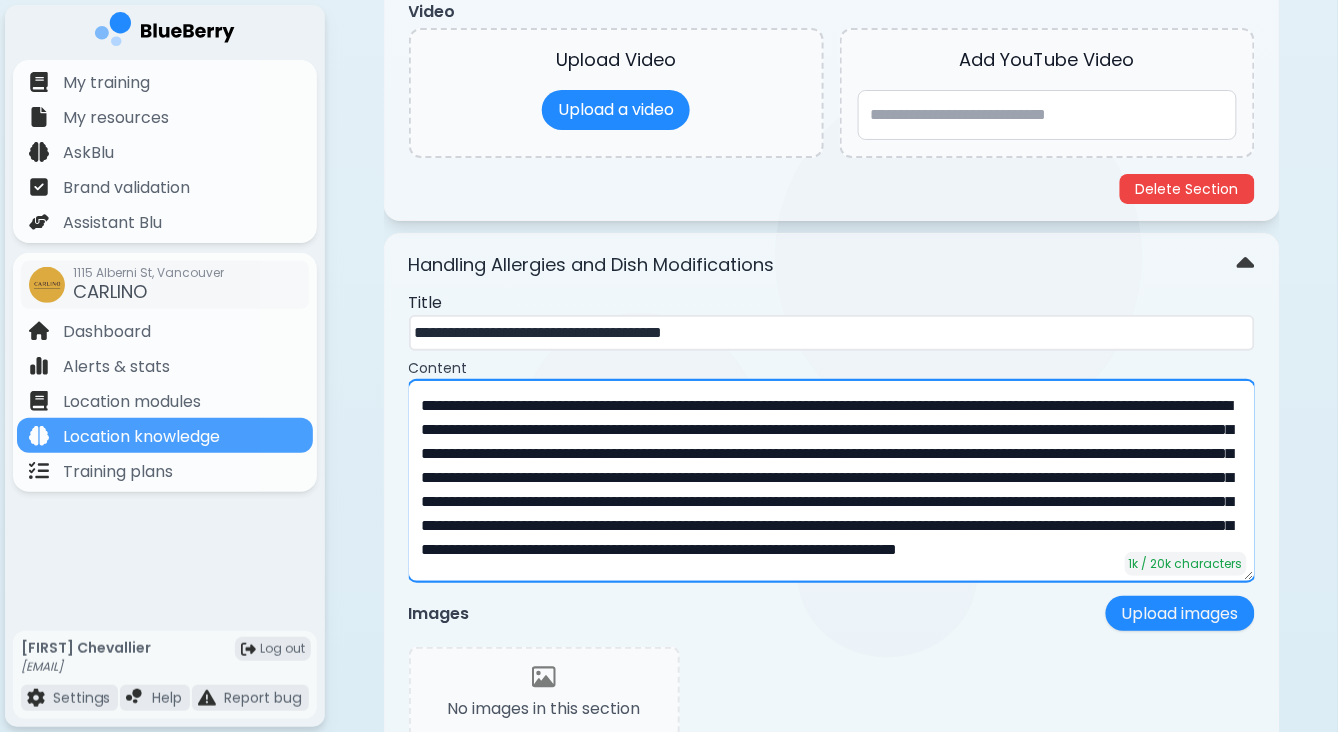 type on "**********" 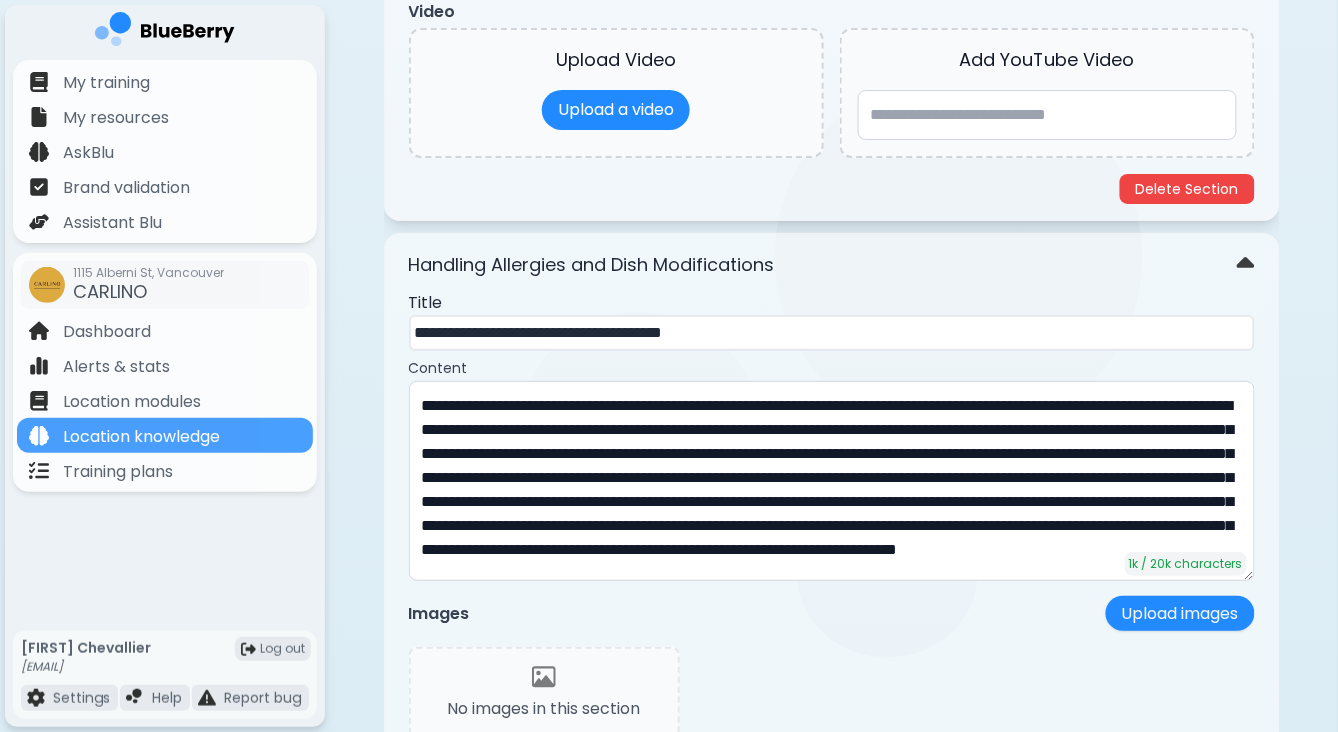 click on "Handling Allergies and Dish Modifications" at bounding box center [832, 264] 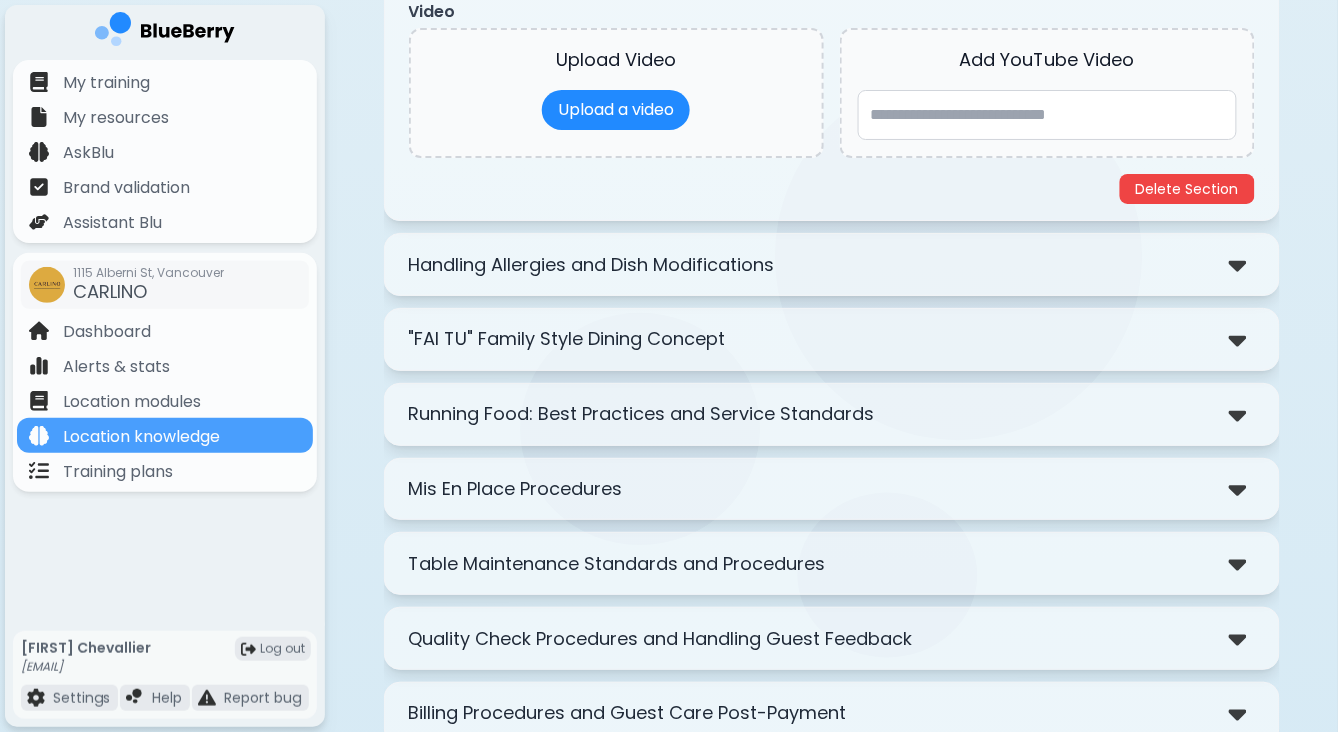 click on ""FAI TU" Family Style Dining Concept" at bounding box center (567, 339) 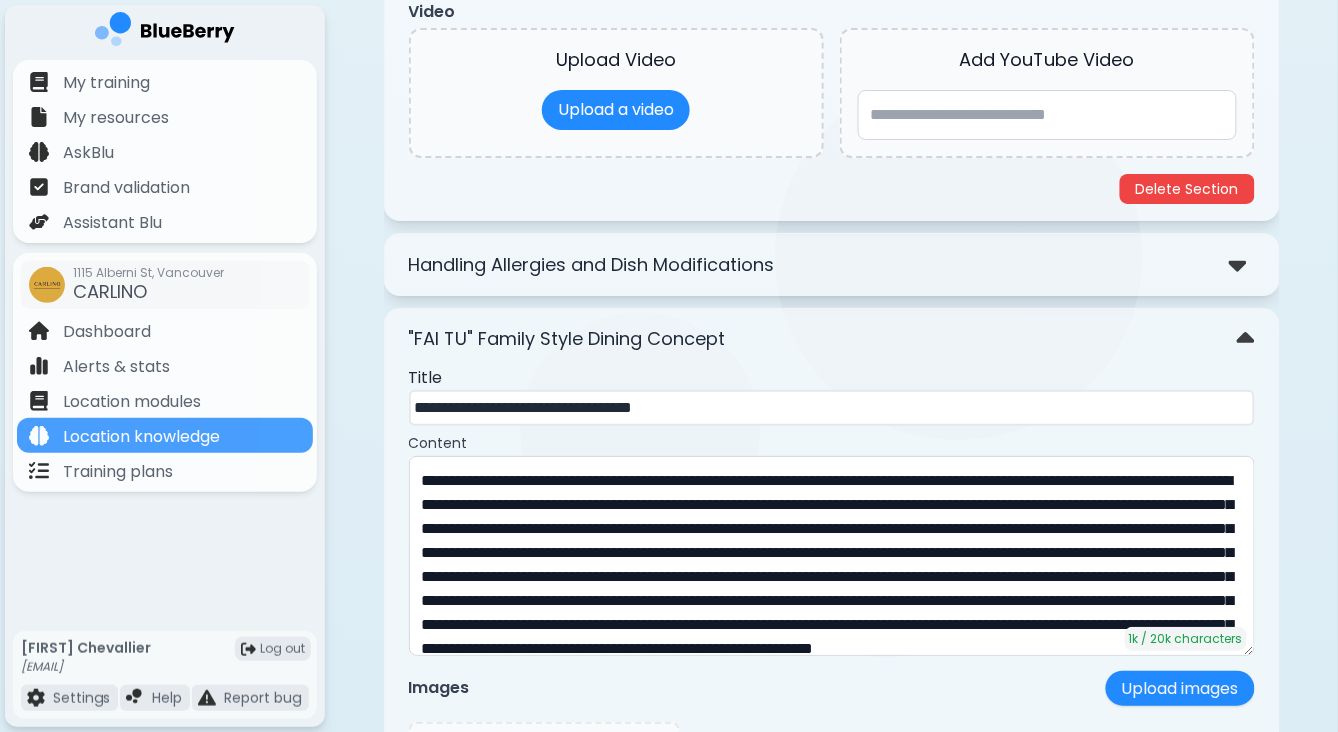 click on ""FAI TU" Family Style Dining Concept" at bounding box center (832, 339) 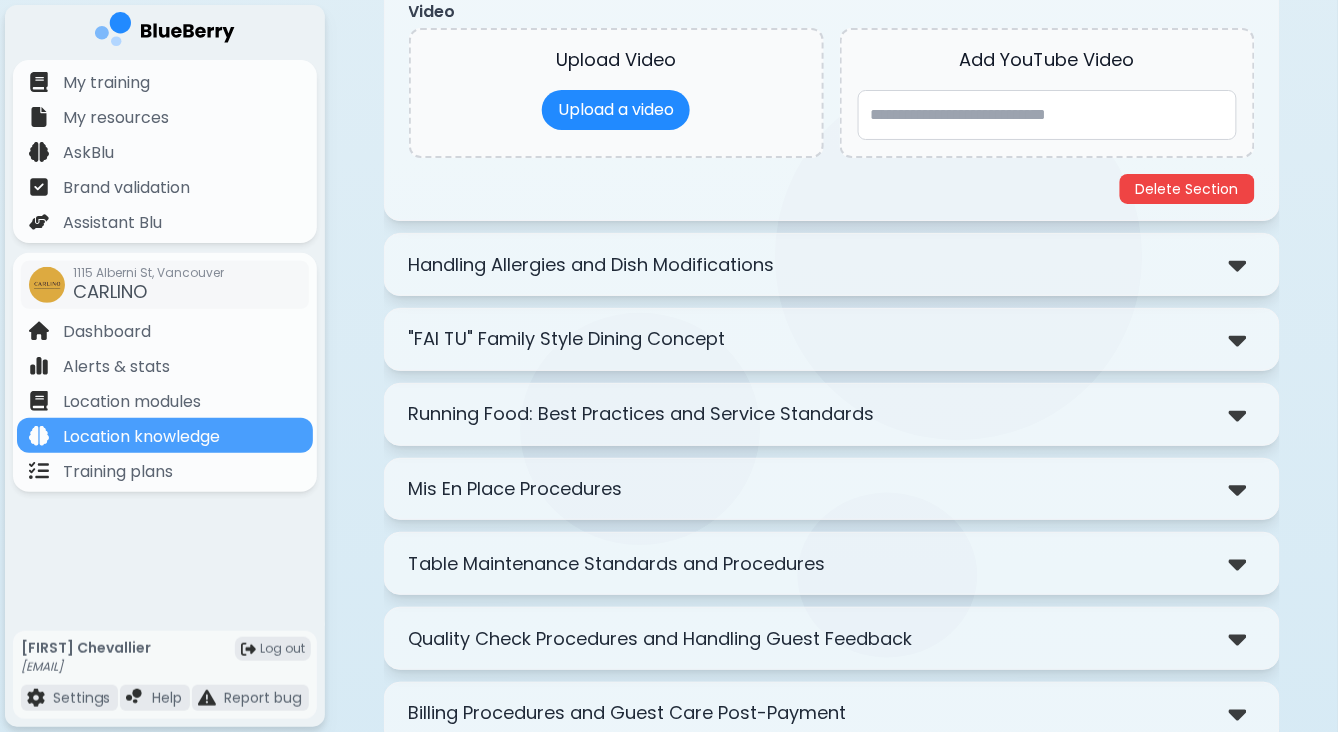 click on ""FAI TU" Family Style Dining Concept" at bounding box center [832, 339] 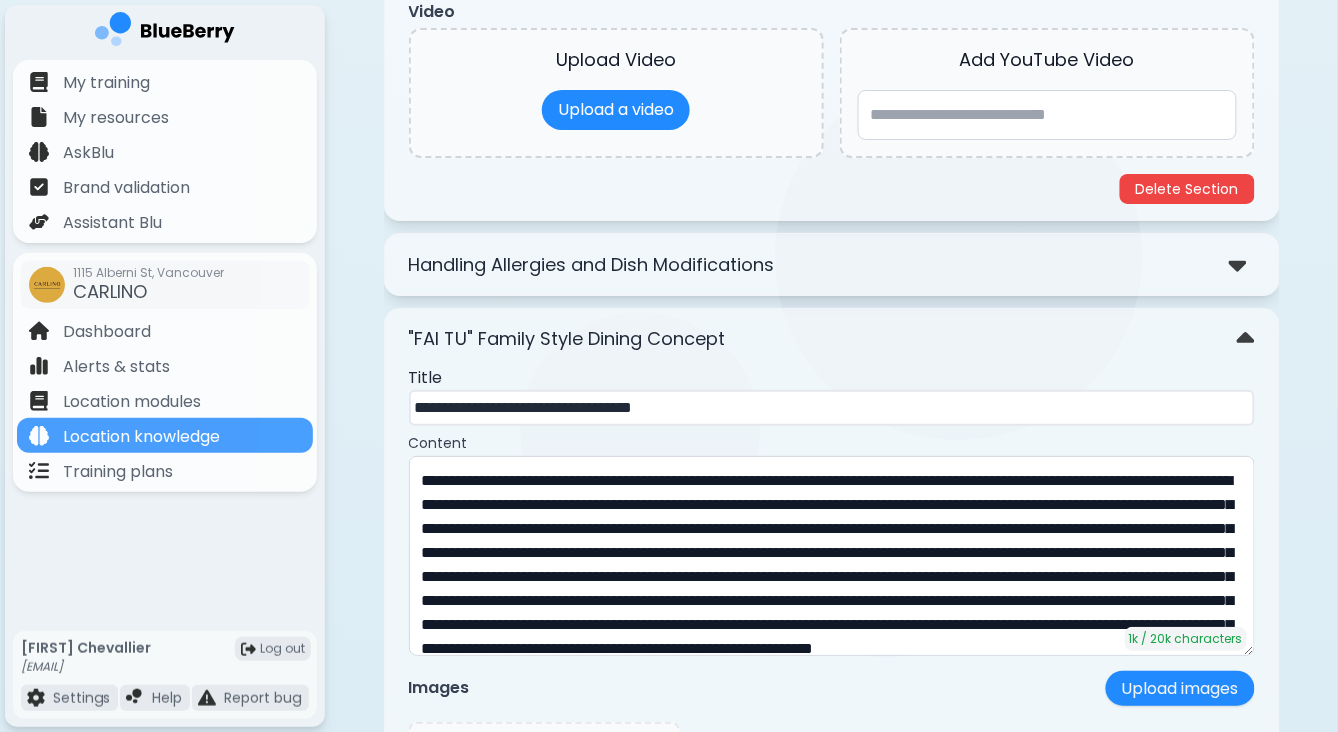 scroll, scrollTop: 64, scrollLeft: 0, axis: vertical 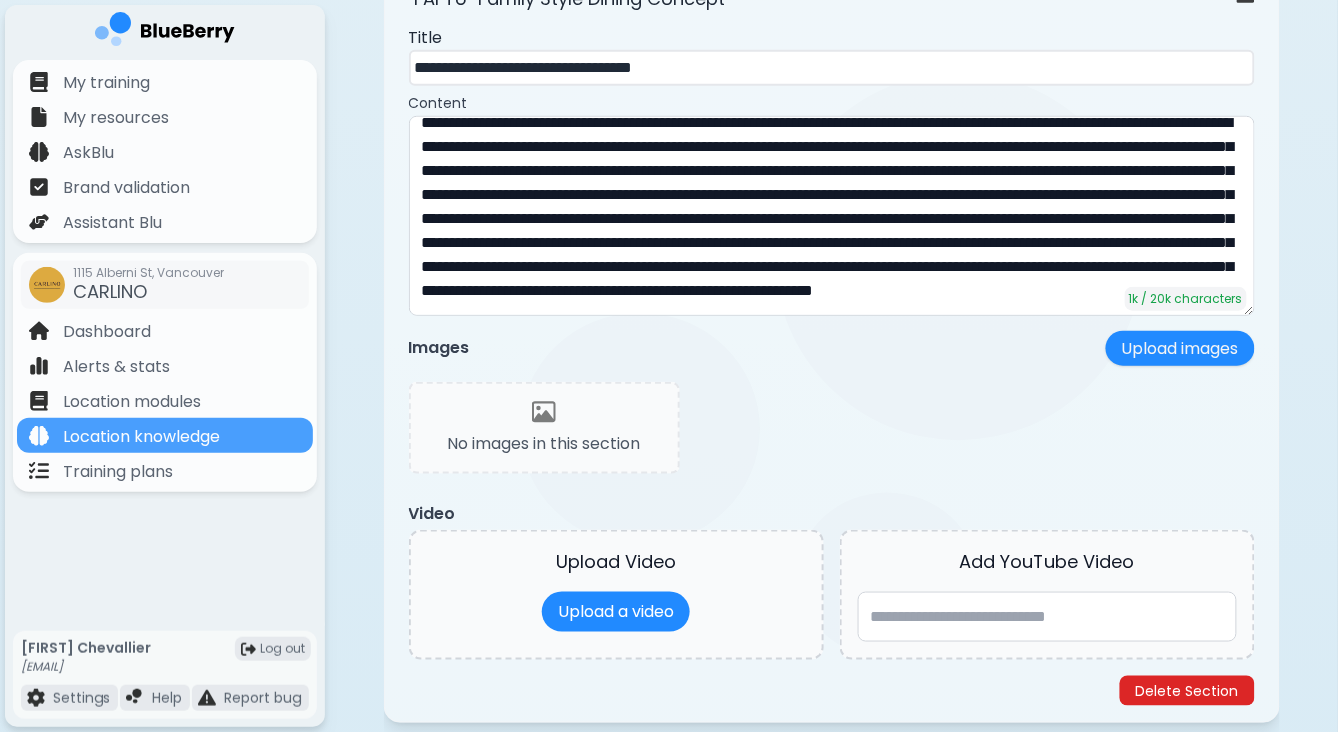 click on "Delete Section" at bounding box center [1187, 691] 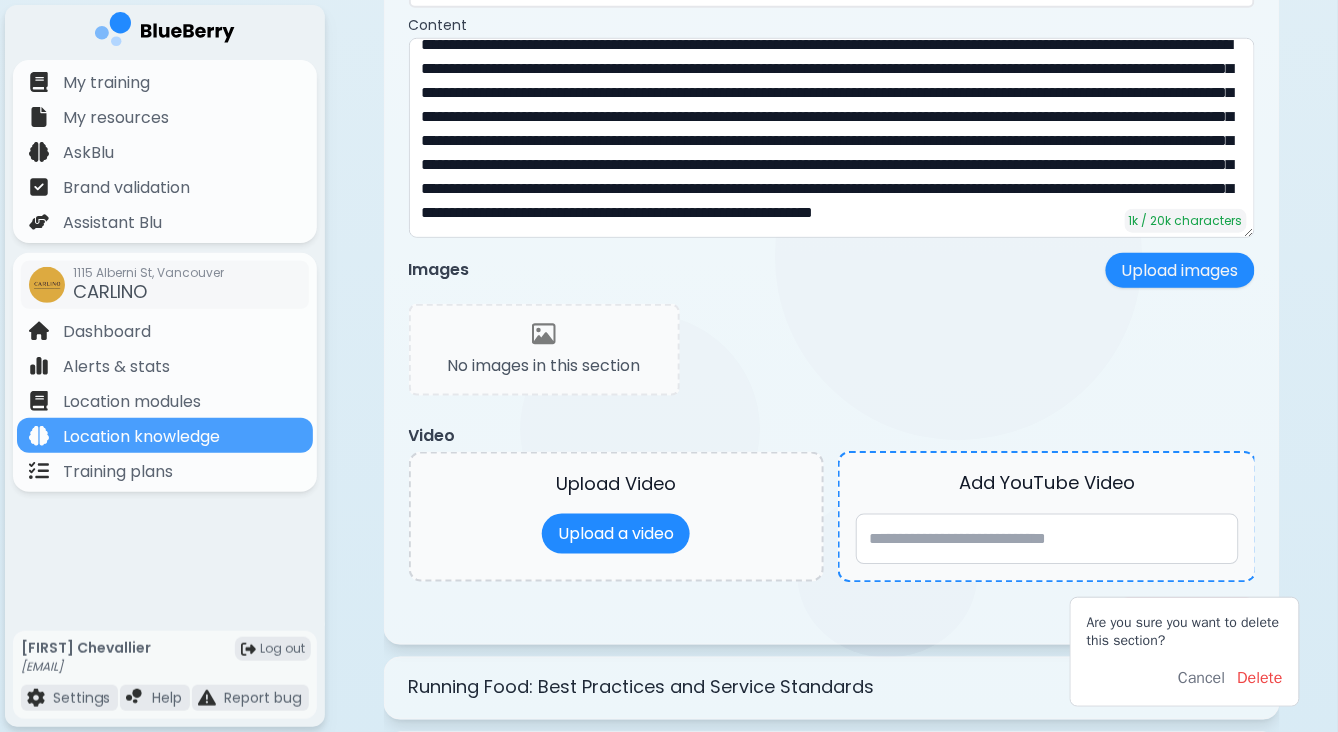 scroll, scrollTop: 4223, scrollLeft: 0, axis: vertical 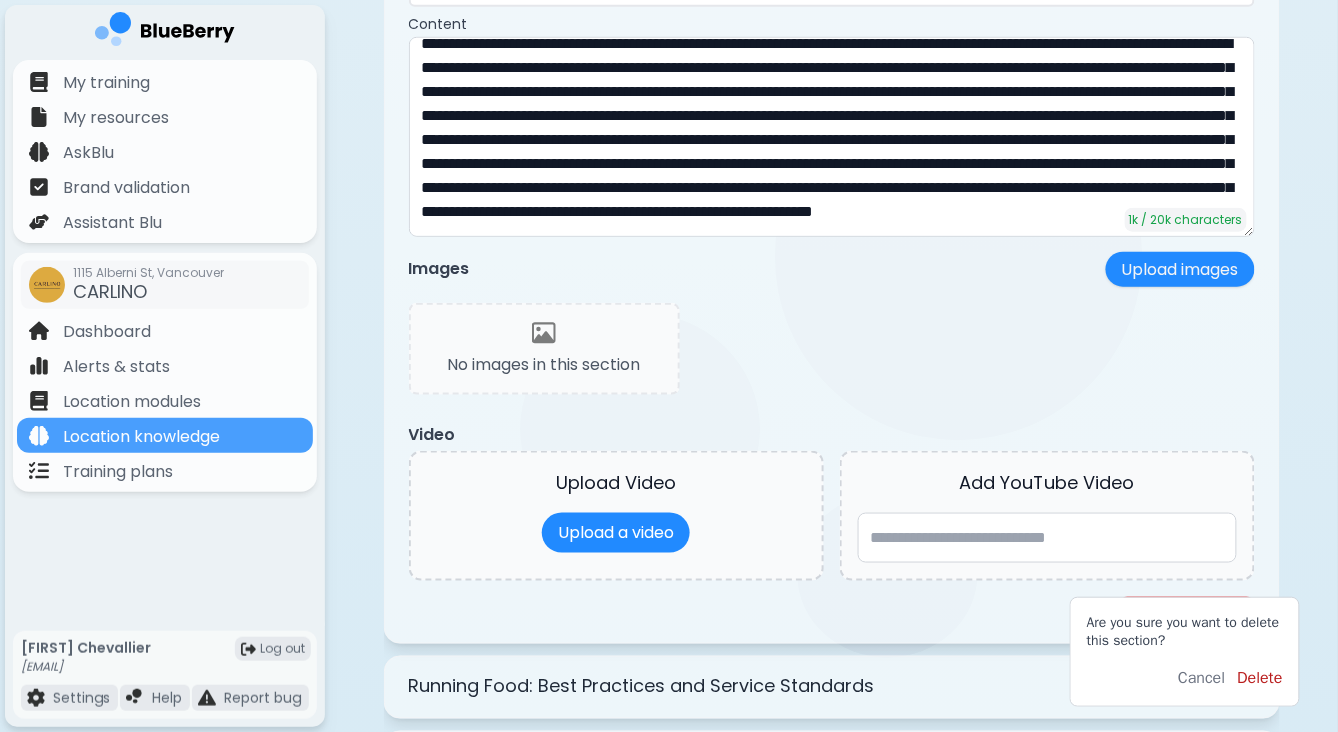 click on "Delete" at bounding box center [1260, 678] 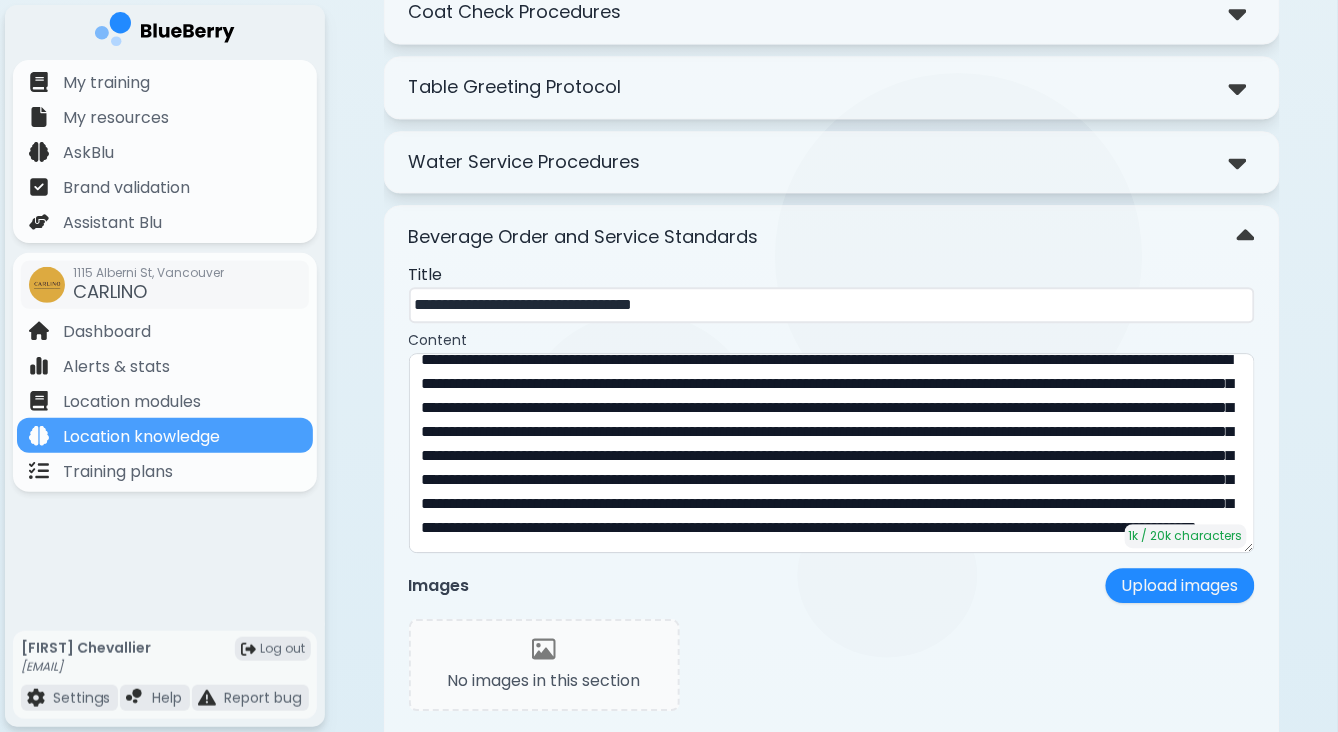 scroll, scrollTop: 3063, scrollLeft: 0, axis: vertical 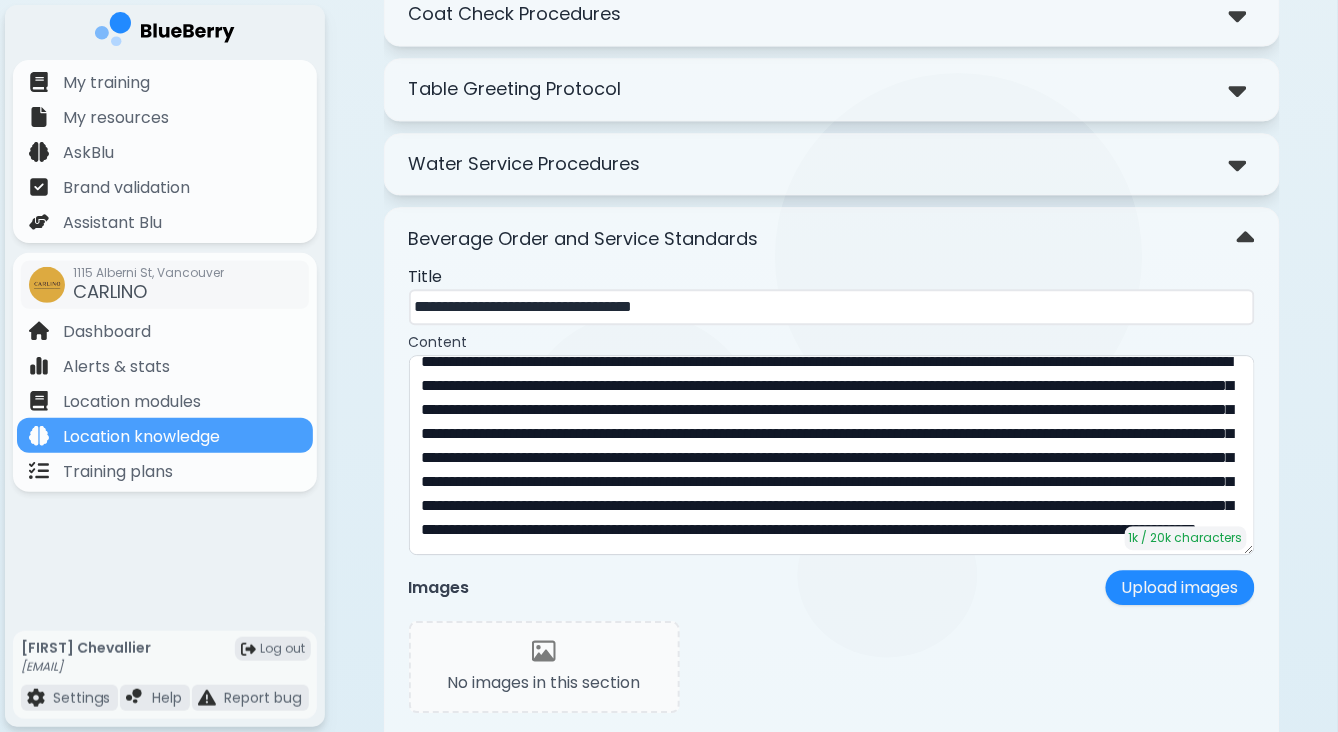 click on "Beverage Order and Service Standards" at bounding box center [832, 238] 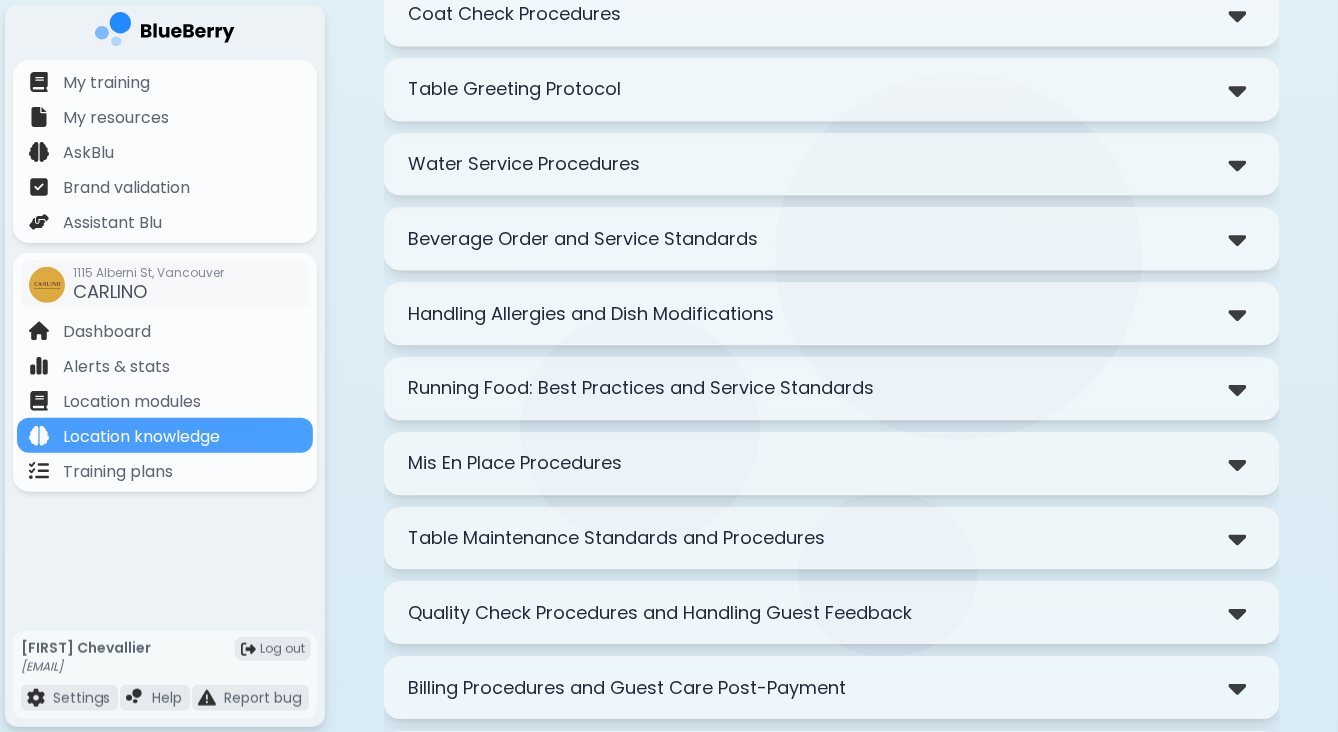click on "Running Food: Best Practices and Service Standards" at bounding box center [642, 388] 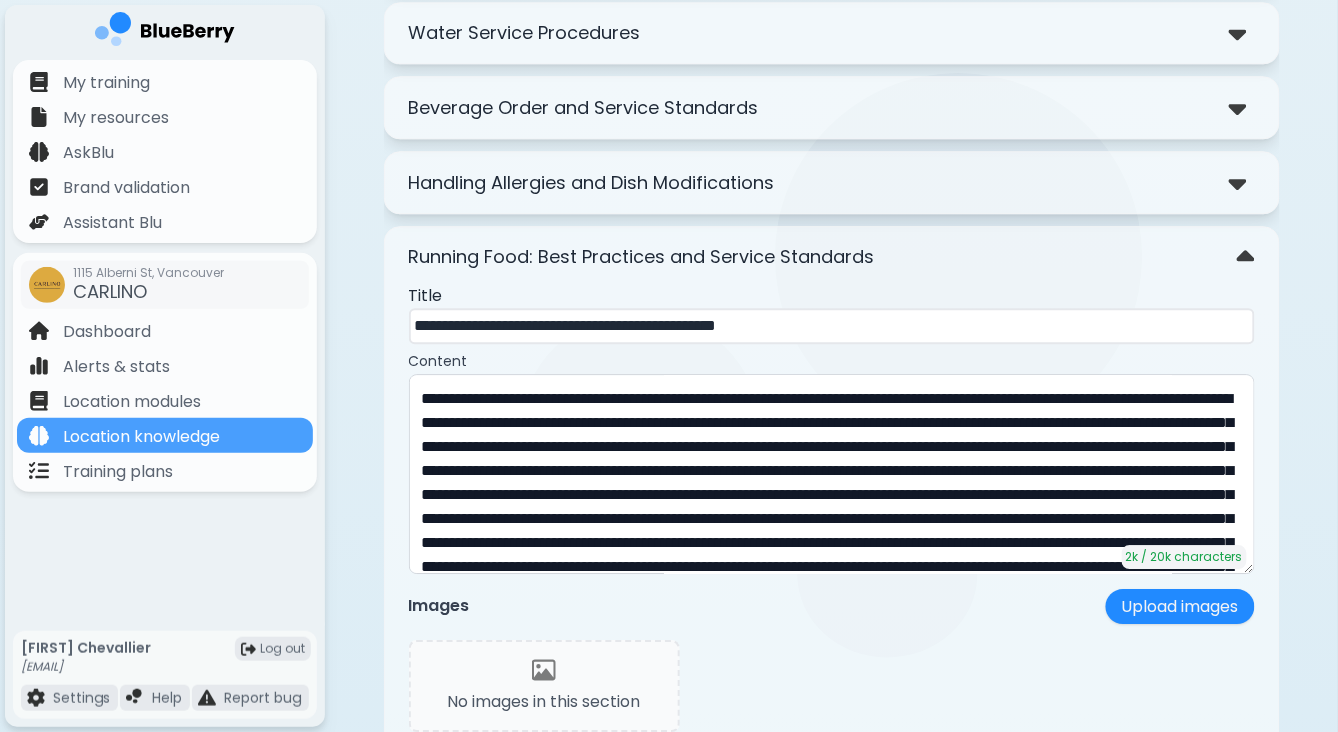 scroll, scrollTop: 3200, scrollLeft: 0, axis: vertical 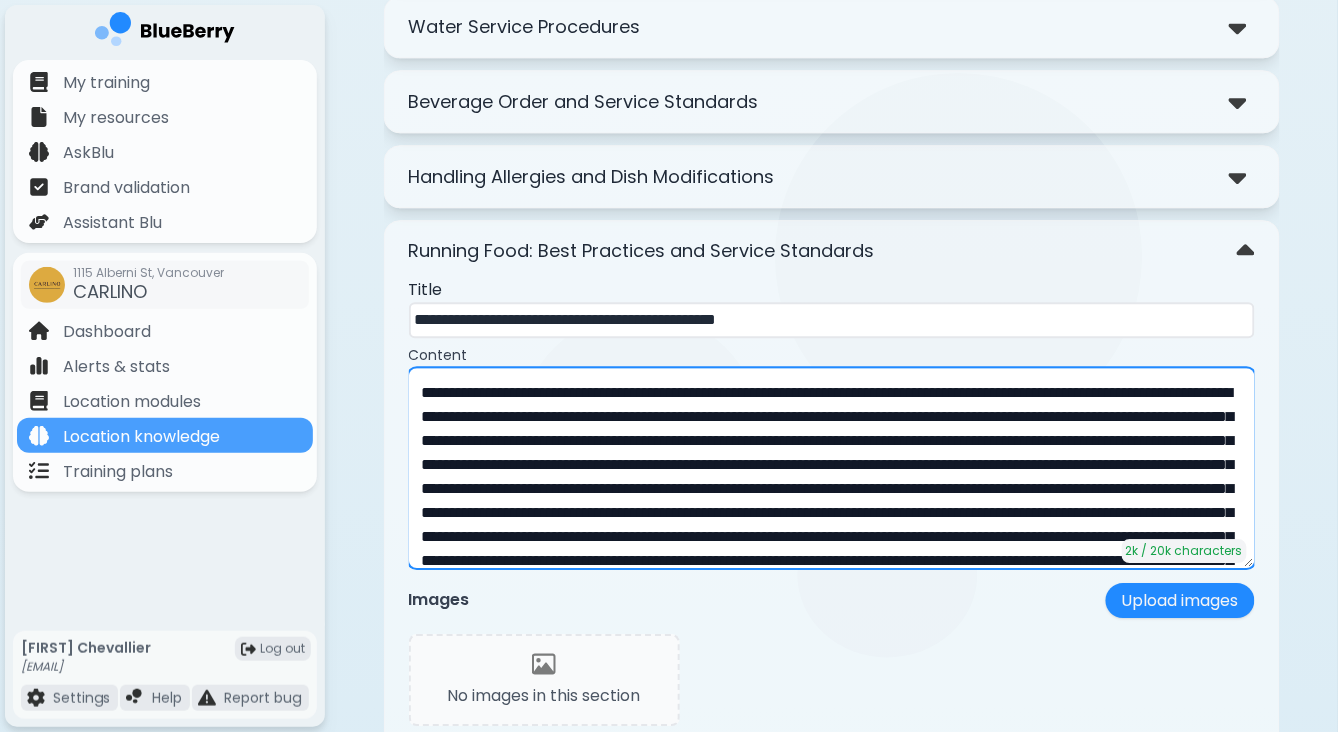 drag, startPoint x: 543, startPoint y: 358, endPoint x: 382, endPoint y: 350, distance: 161.19864 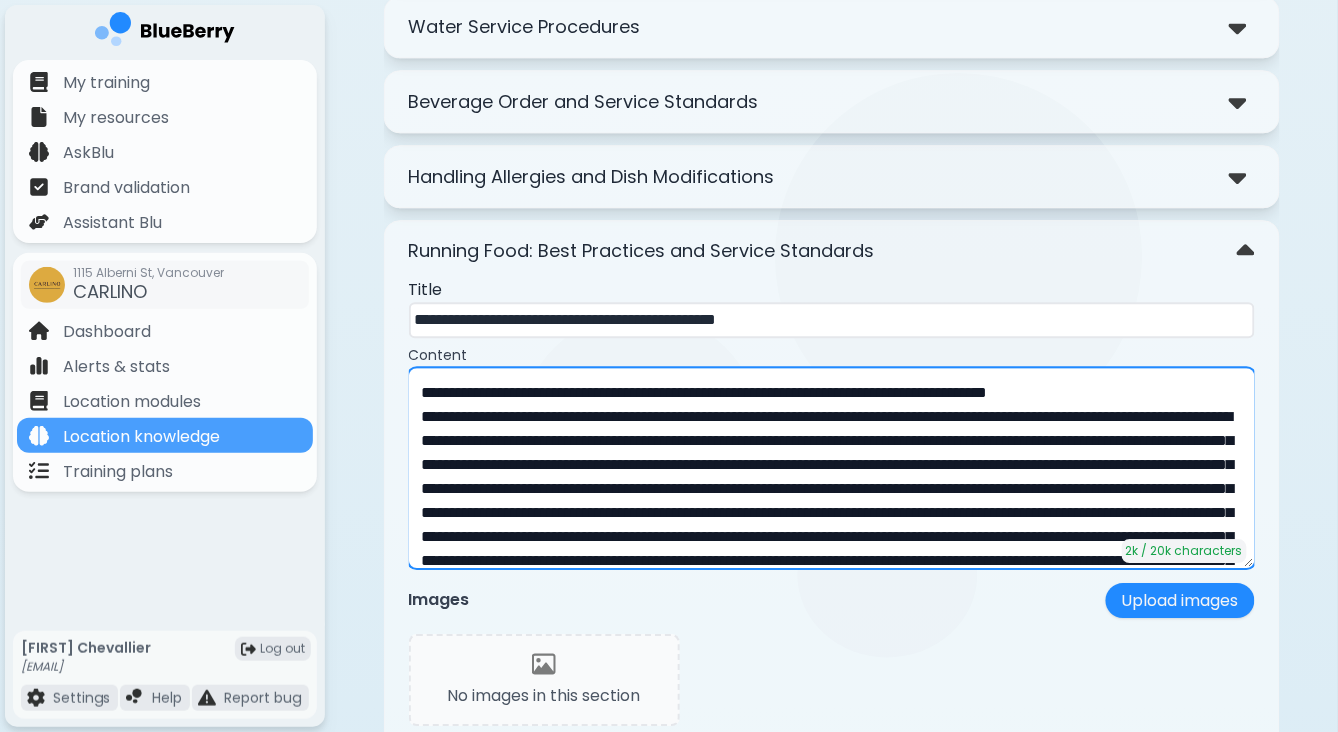 click at bounding box center (832, 468) 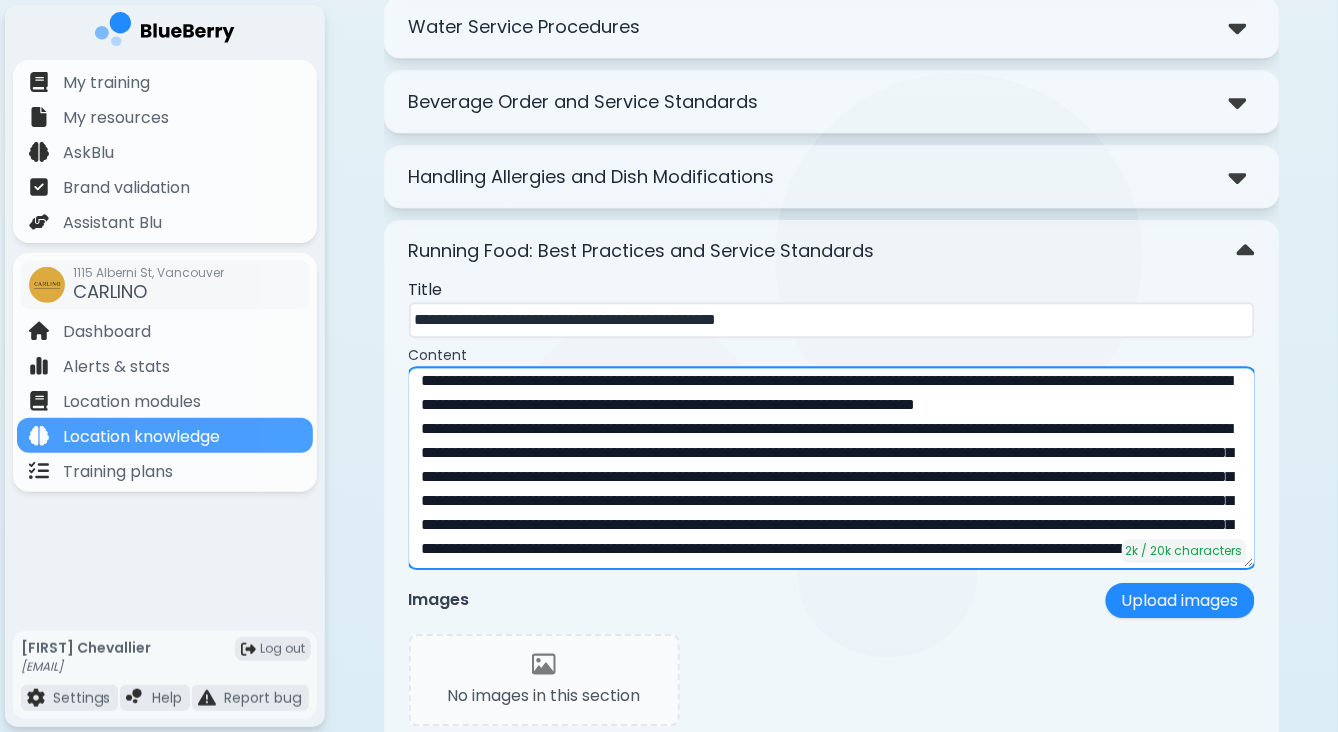 scroll, scrollTop: 35, scrollLeft: 0, axis: vertical 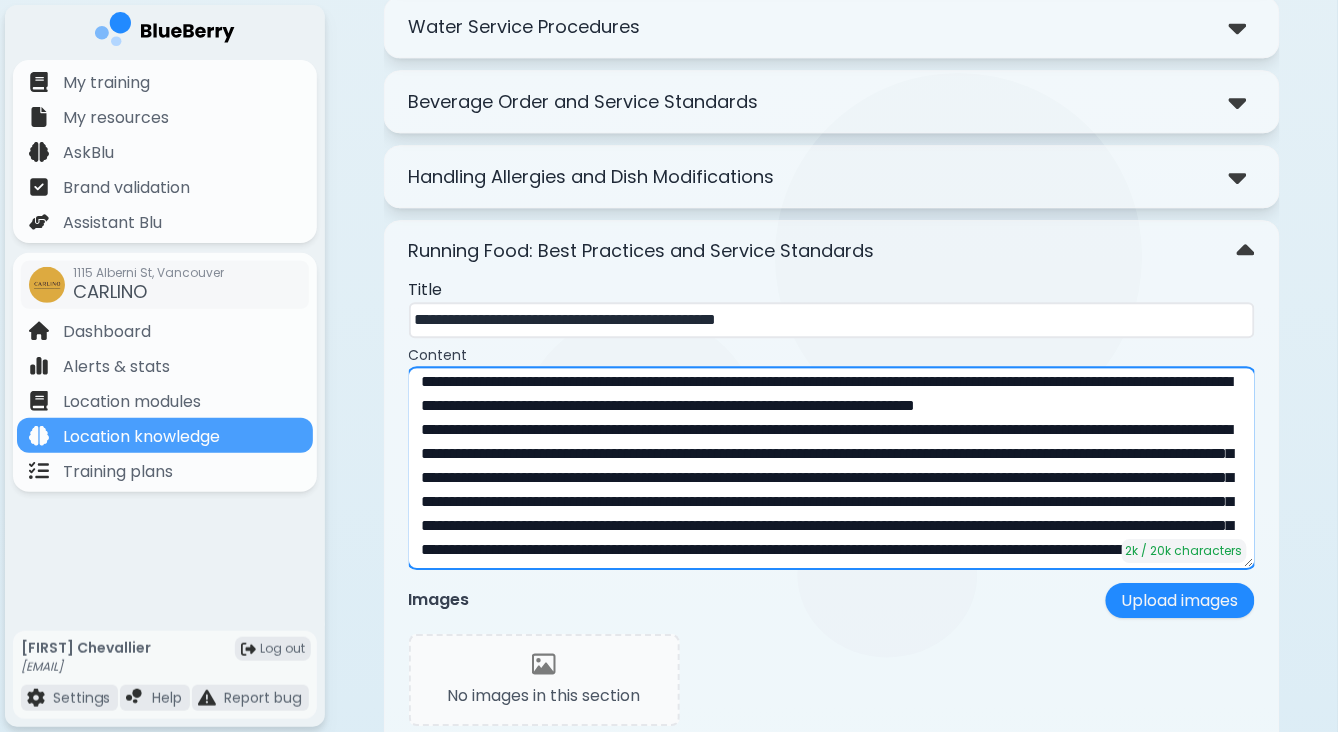 click at bounding box center (832, 468) 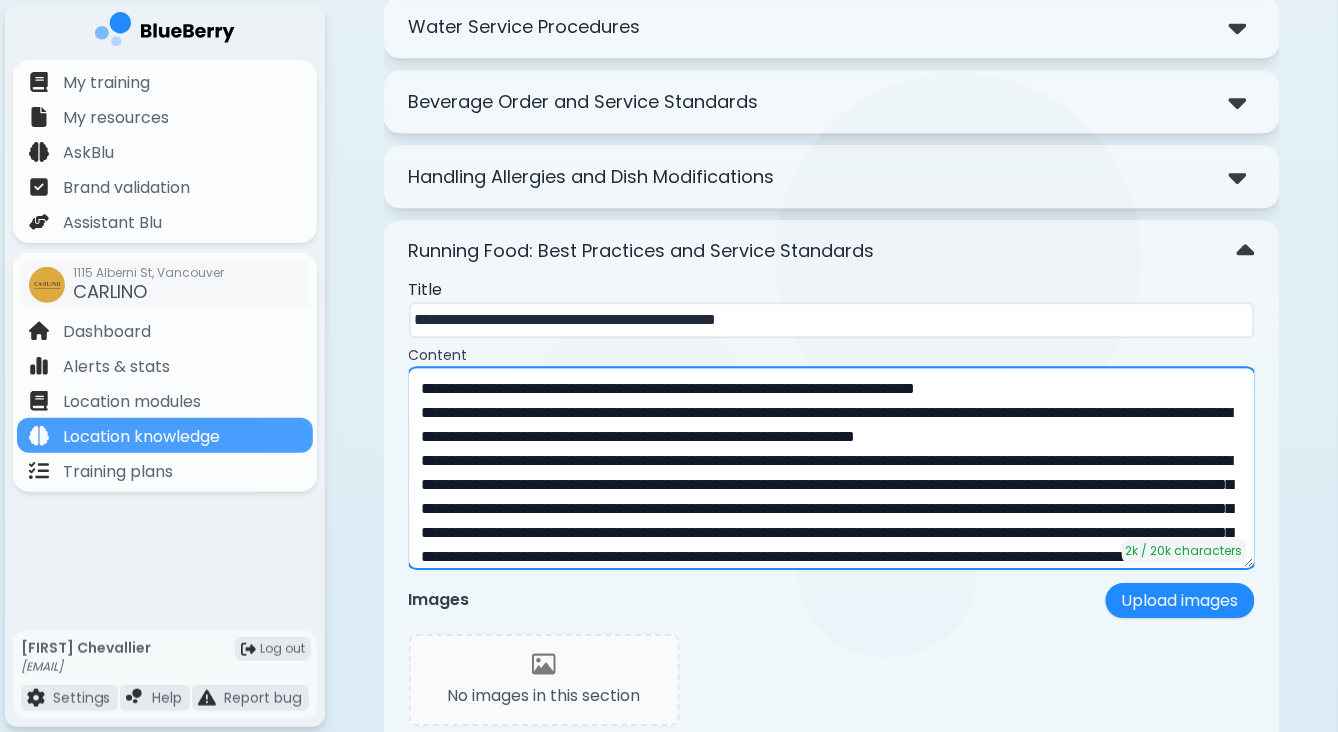 scroll, scrollTop: 73, scrollLeft: 0, axis: vertical 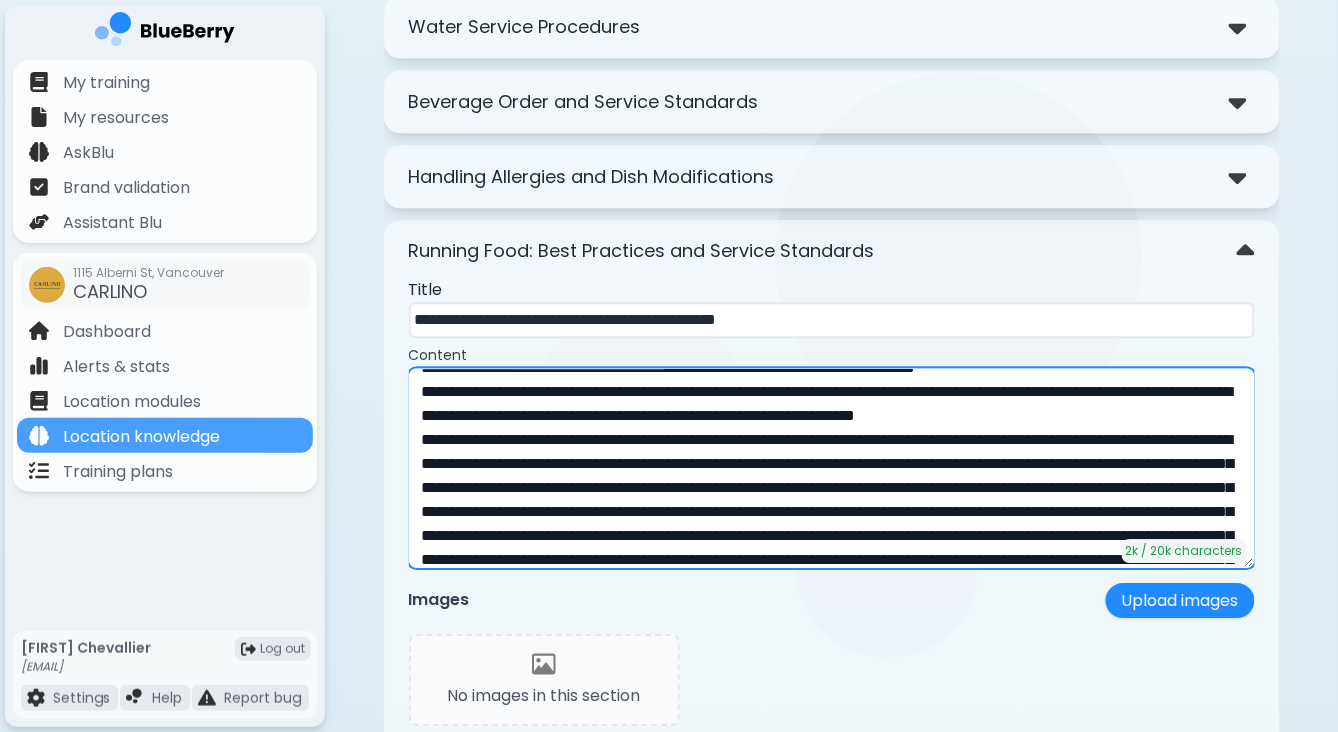 click at bounding box center (832, 468) 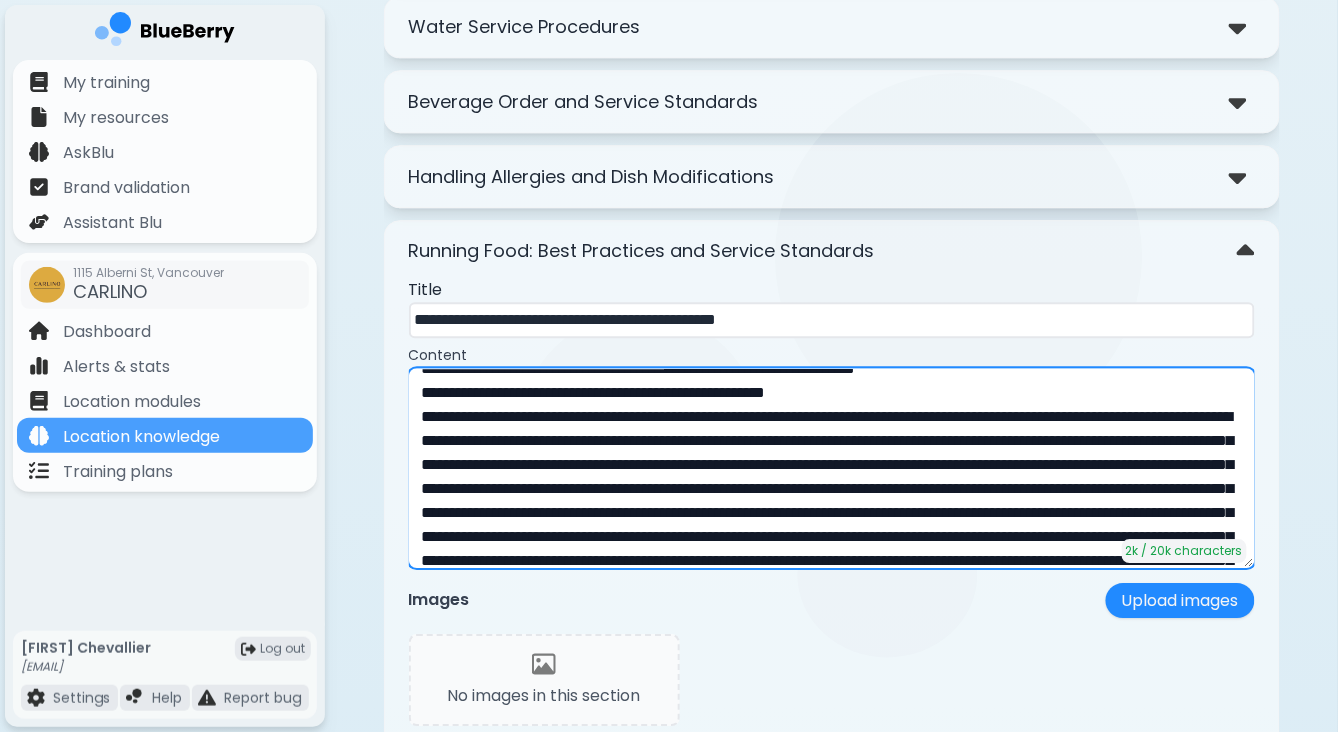 scroll, scrollTop: 124, scrollLeft: 0, axis: vertical 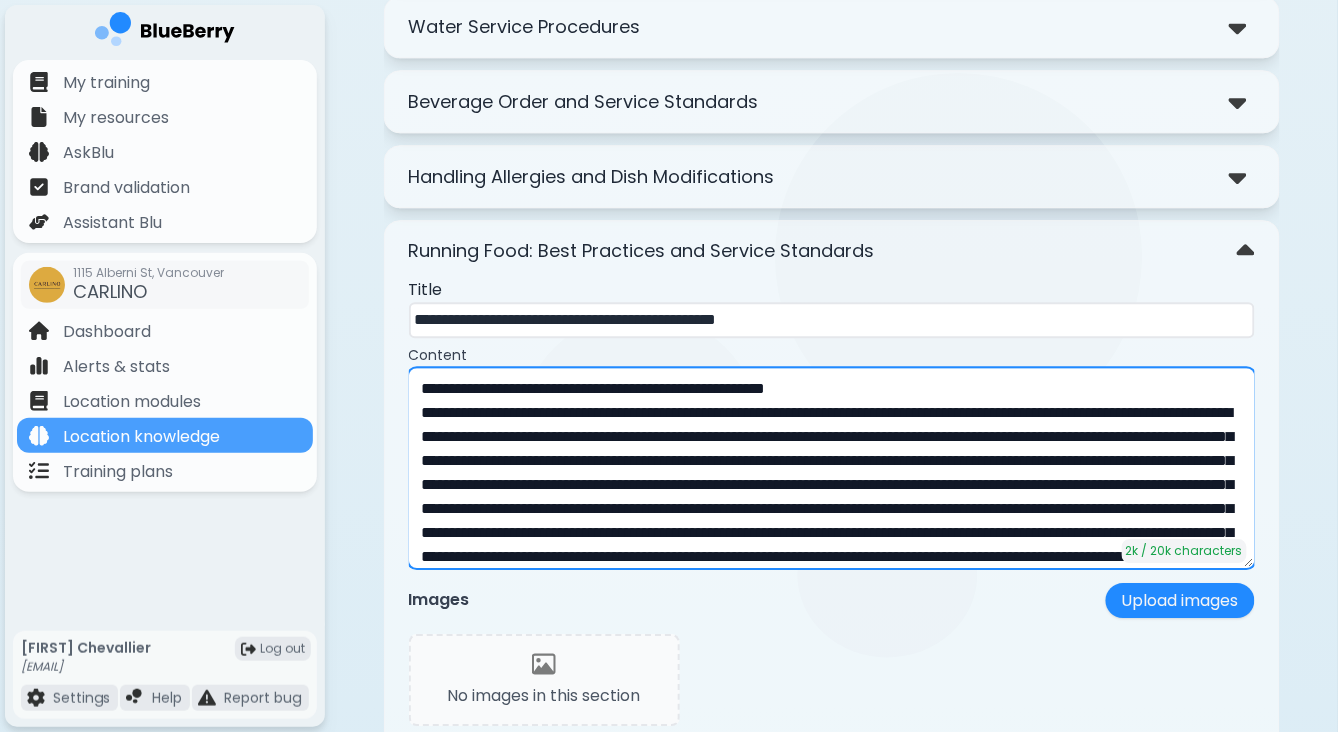 click at bounding box center (832, 468) 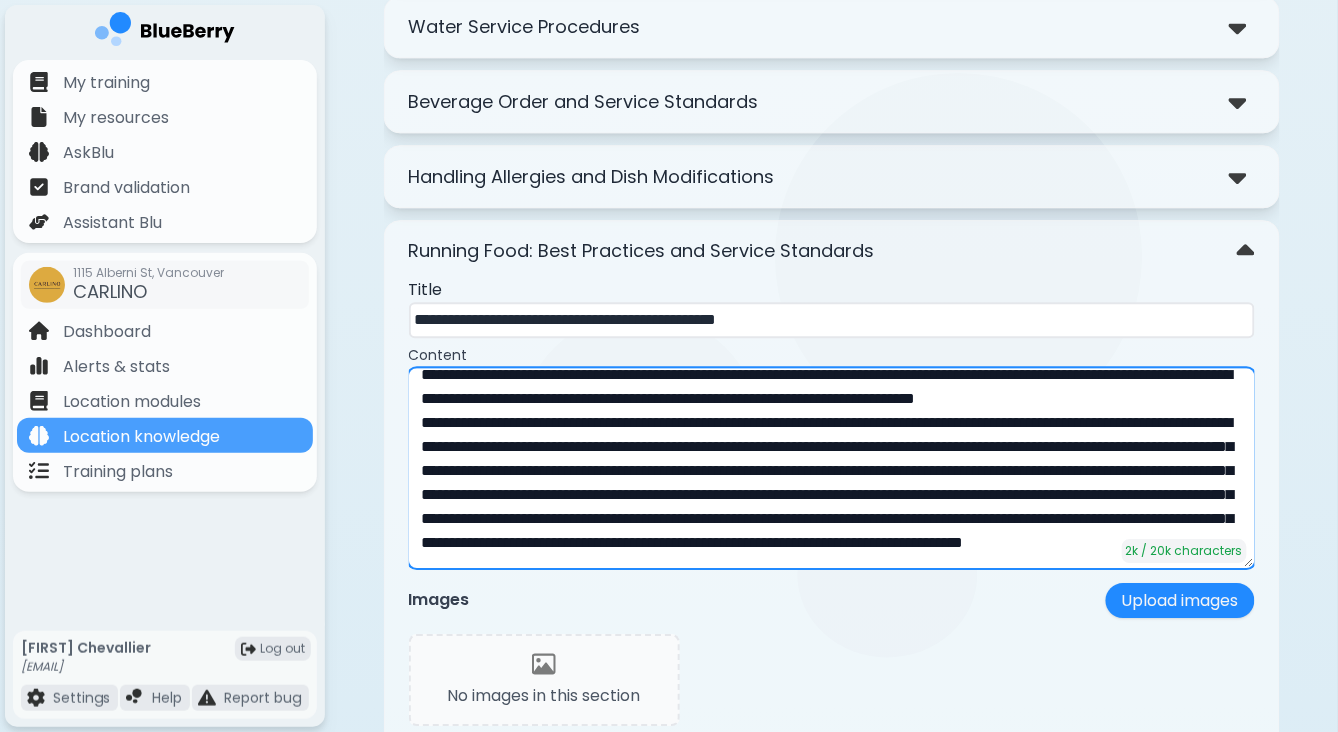 scroll, scrollTop: 189, scrollLeft: 0, axis: vertical 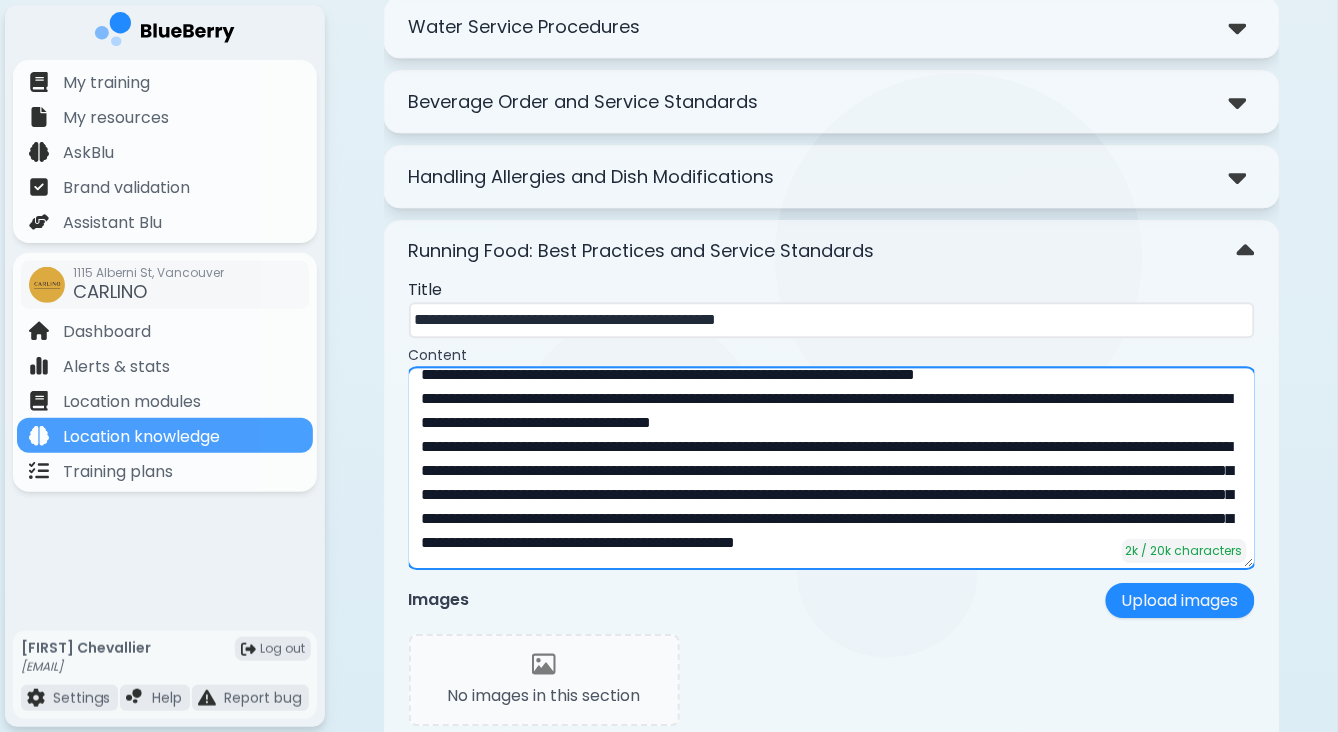 click at bounding box center (832, 468) 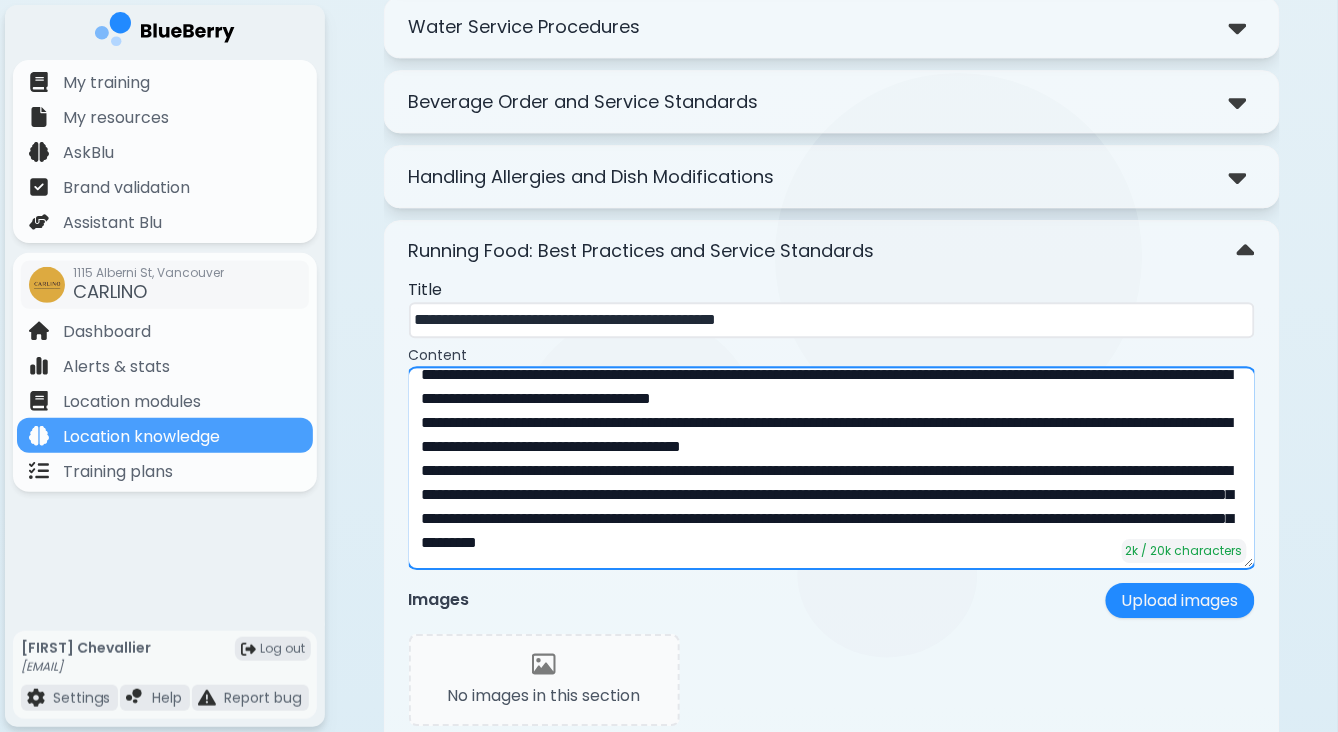 scroll, scrollTop: 280, scrollLeft: 0, axis: vertical 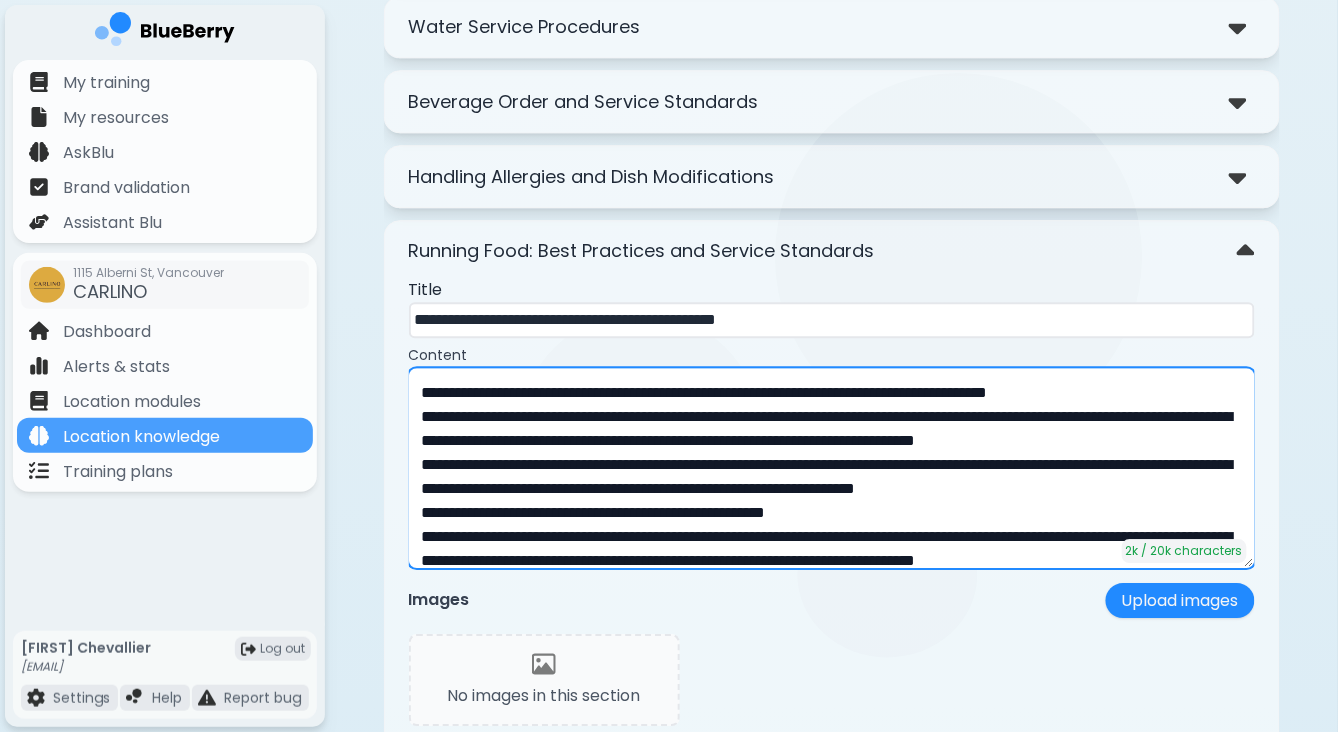 type on "**********" 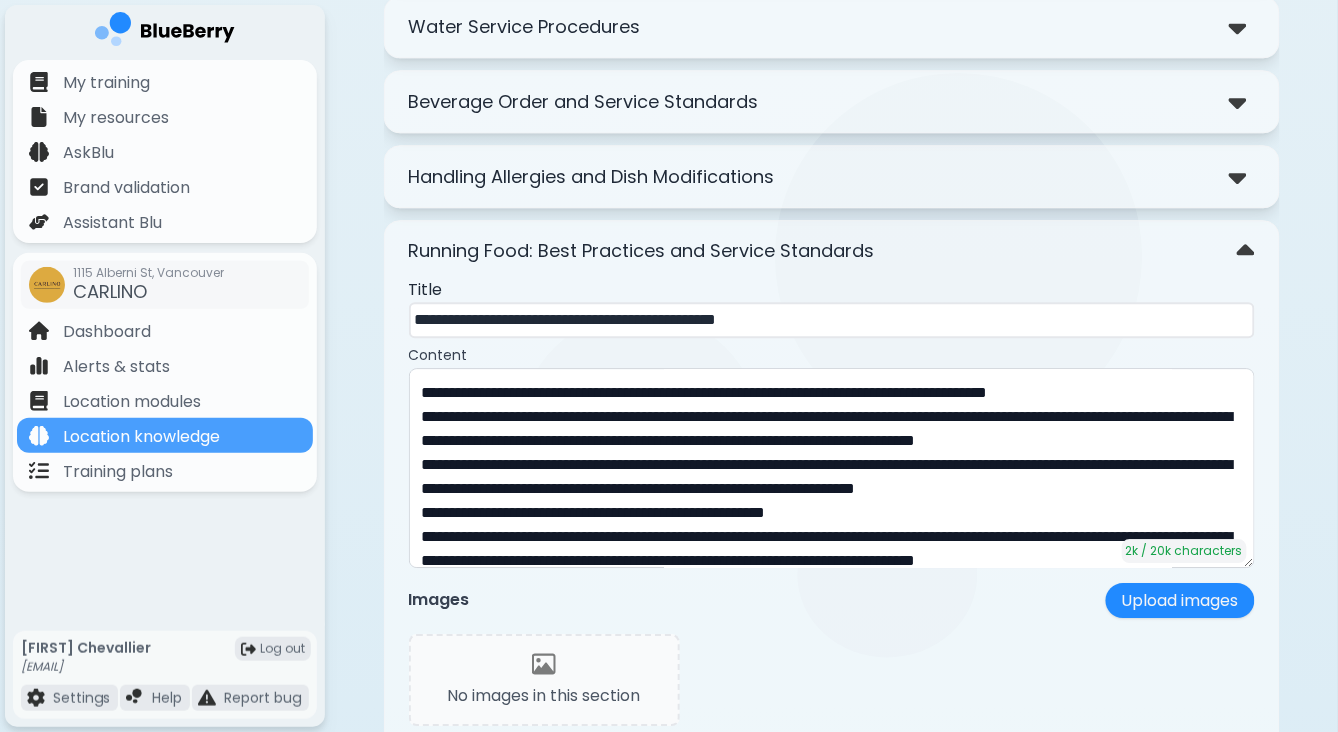 click on "Running Food: Best Practices and Service Standards" at bounding box center (832, 251) 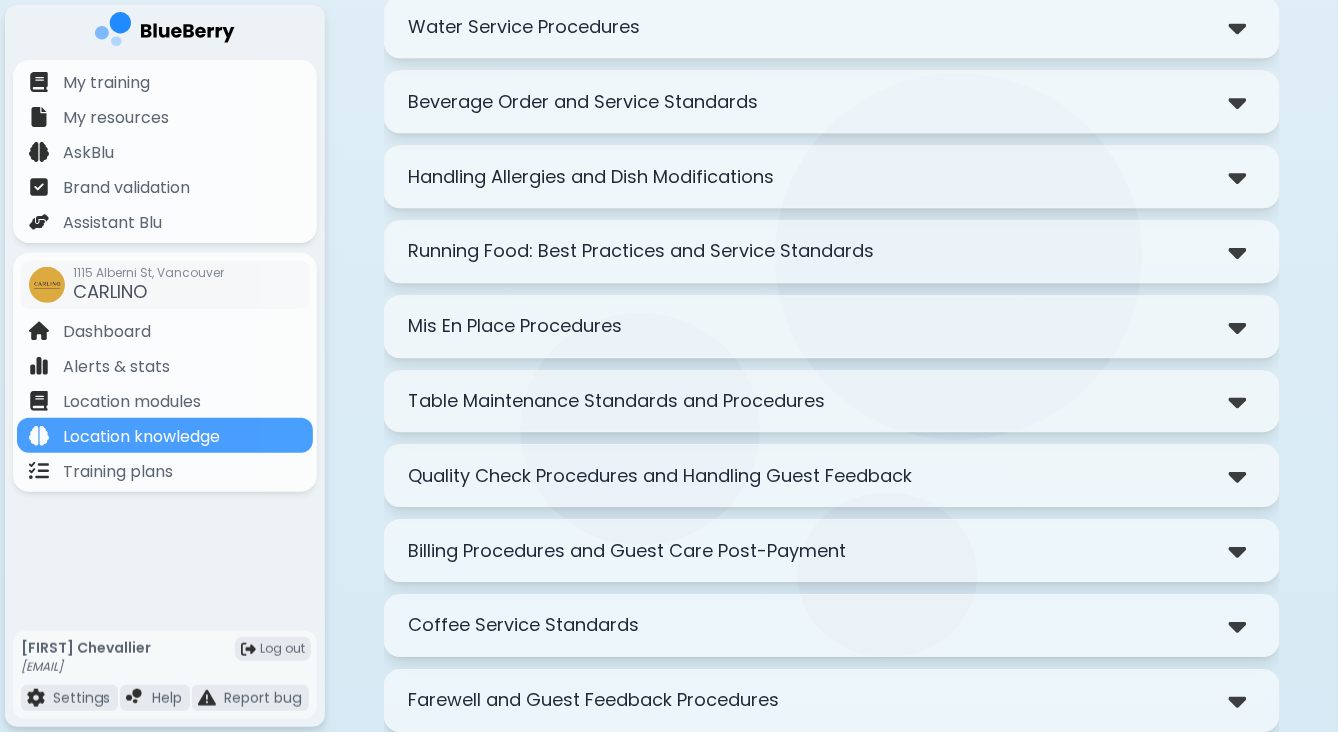 click on "Mis En Place Procedures" at bounding box center (516, 326) 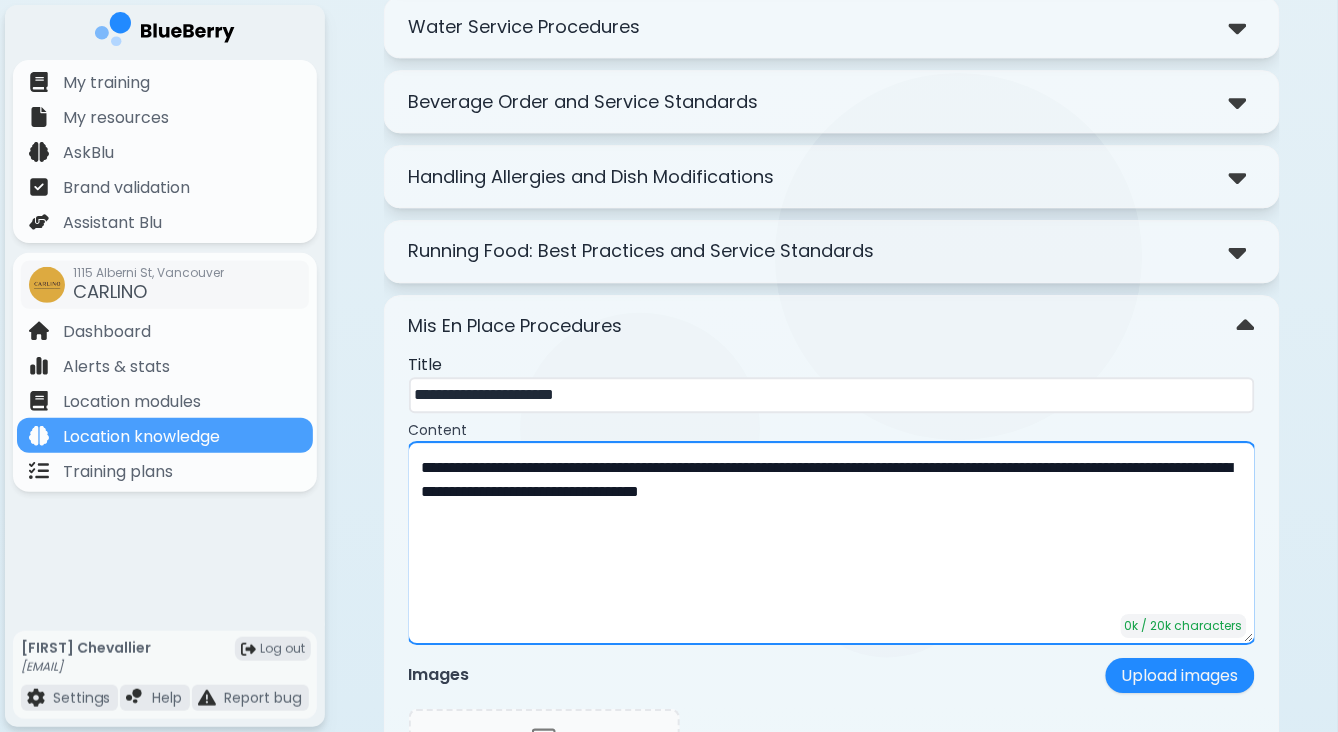 drag, startPoint x: 529, startPoint y: 437, endPoint x: 348, endPoint y: 425, distance: 181.39735 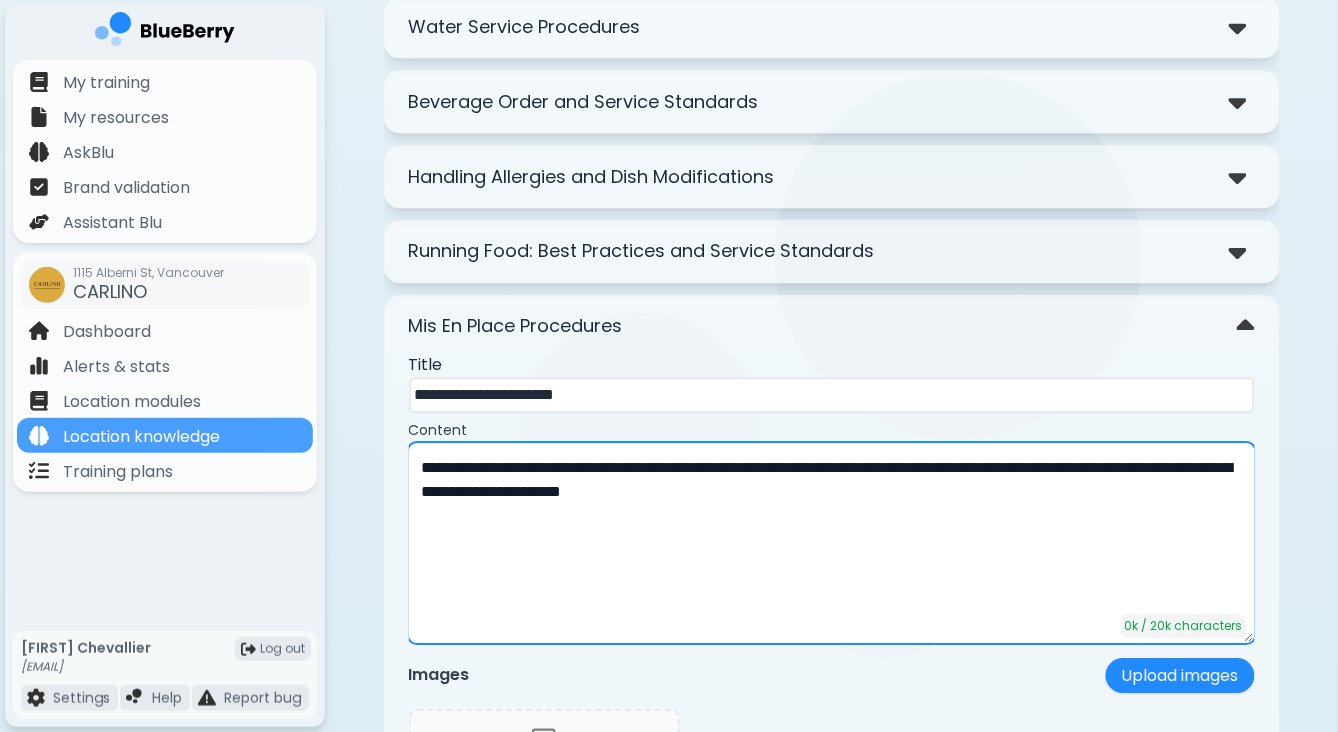 drag, startPoint x: 1043, startPoint y: 429, endPoint x: 1057, endPoint y: 435, distance: 15.231546 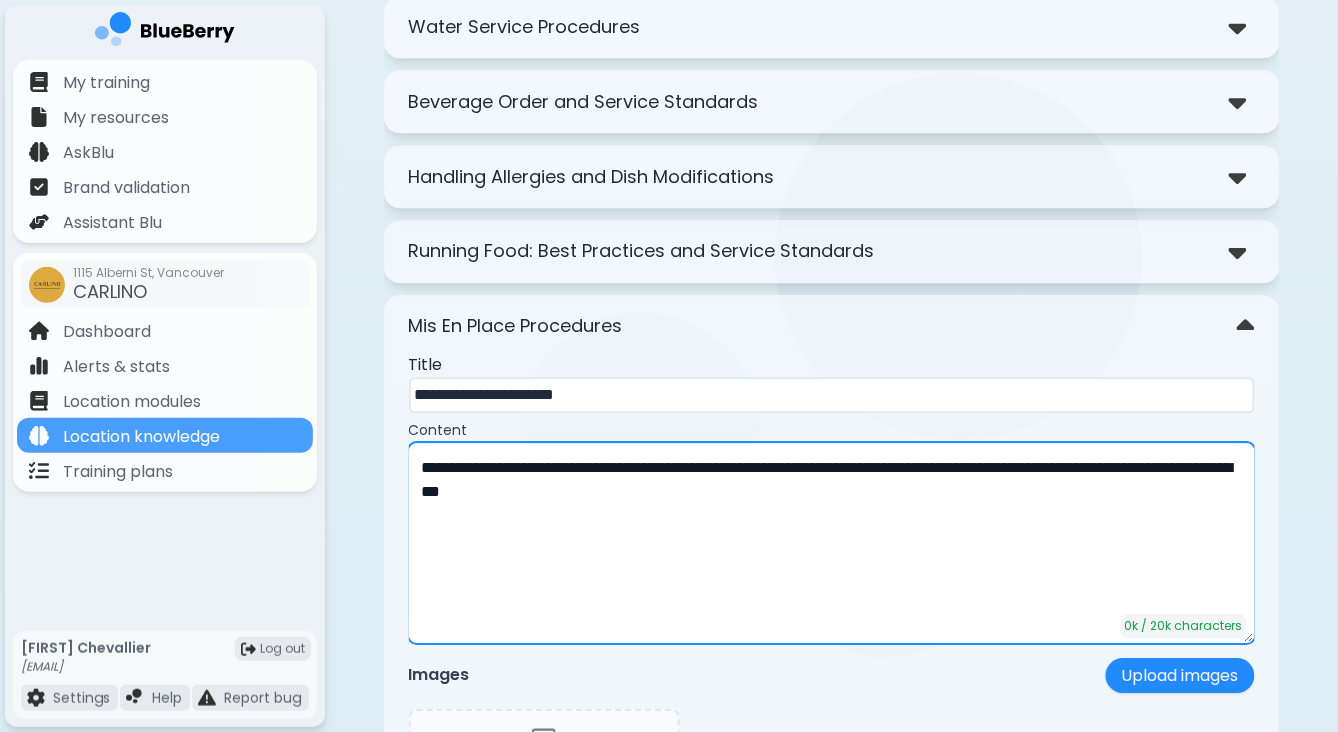 type on "**********" 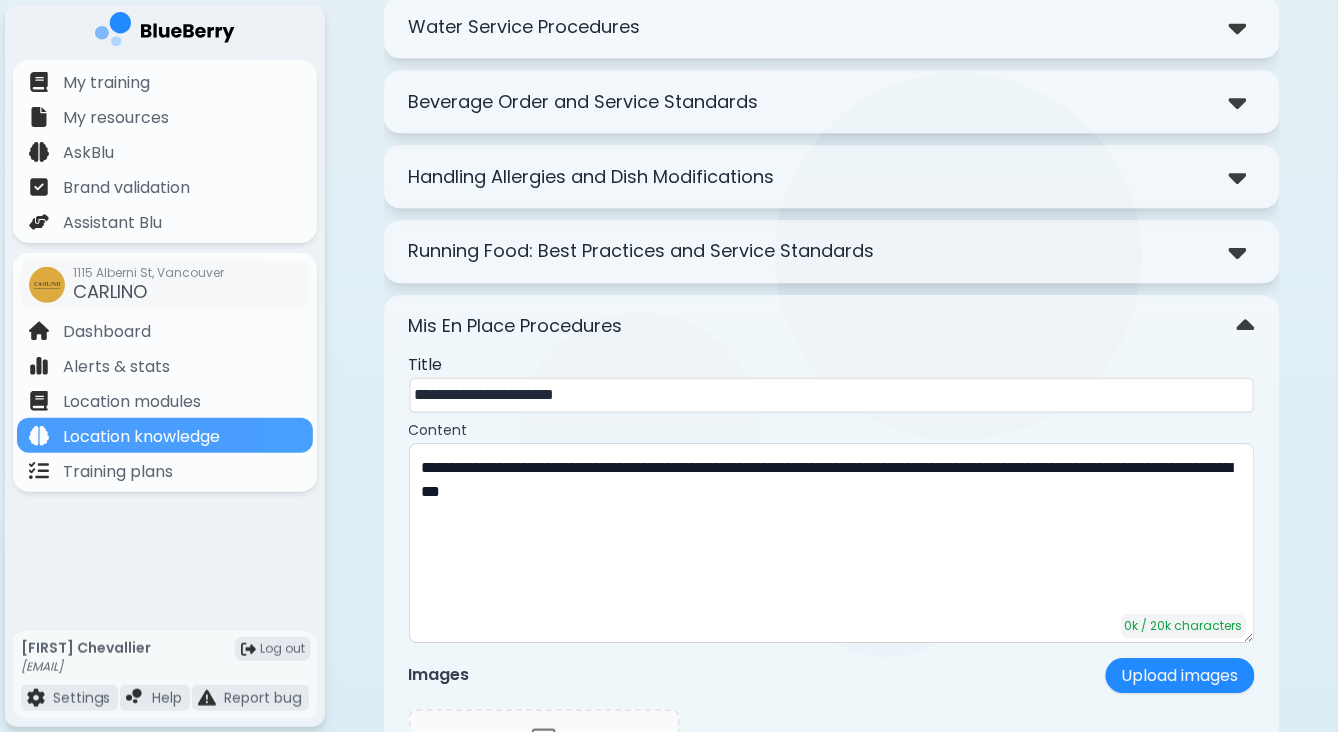click on "Mis En Place Procedures" at bounding box center [832, 326] 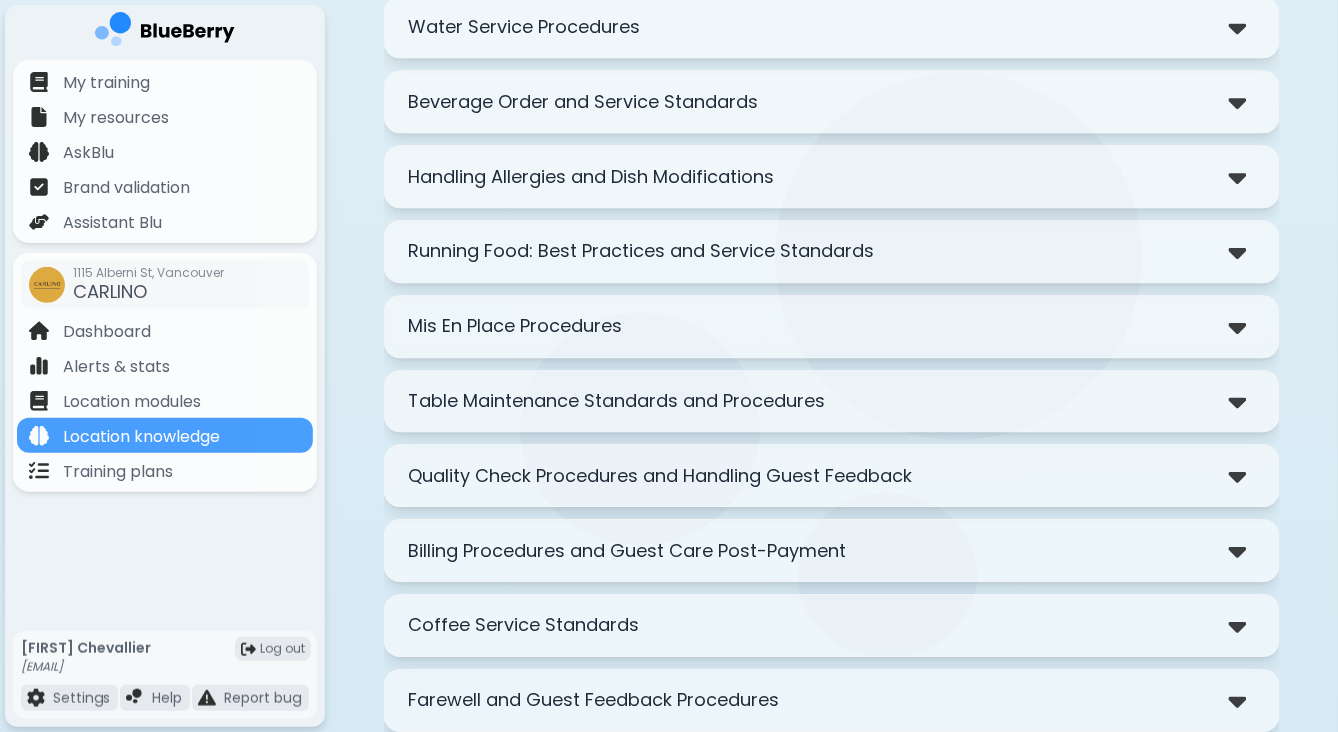 click on "Table Maintenance Standards and Procedures" at bounding box center (617, 401) 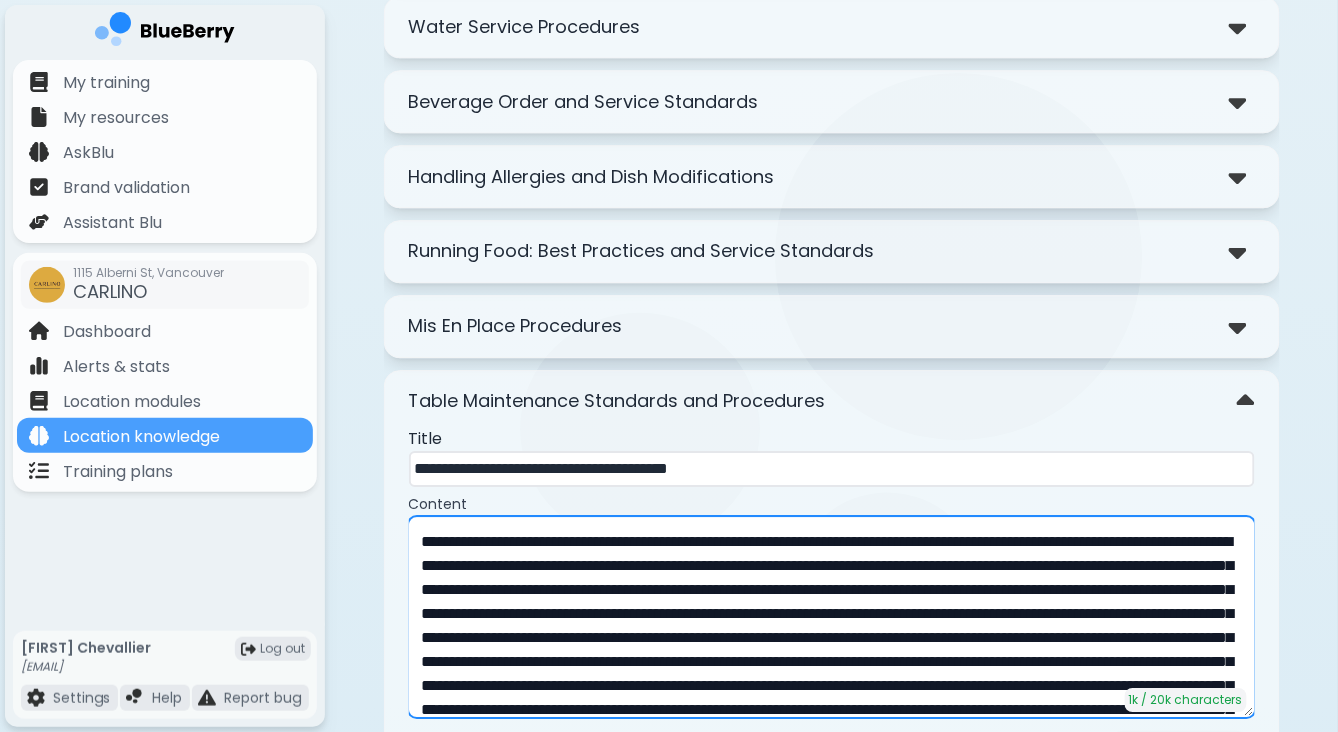 drag, startPoint x: 579, startPoint y: 509, endPoint x: 350, endPoint y: 511, distance: 229.00873 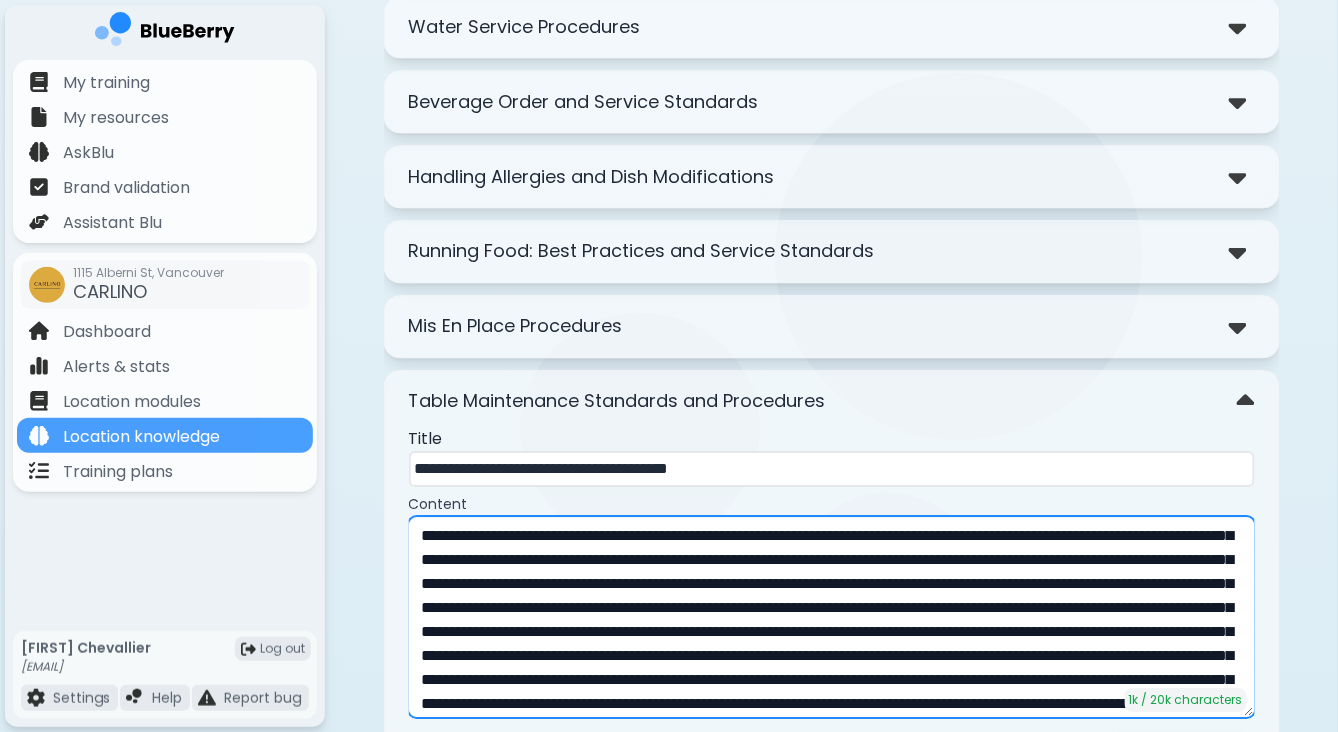 scroll, scrollTop: 0, scrollLeft: 0, axis: both 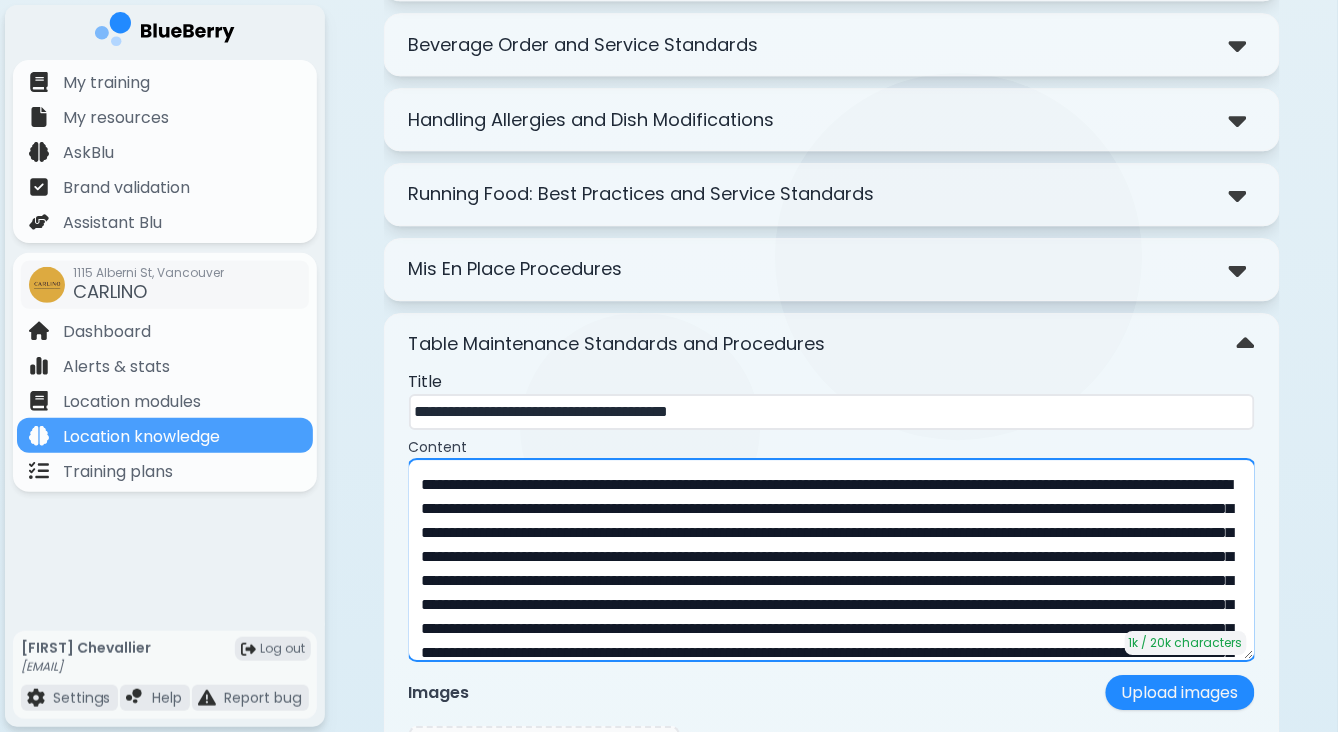click at bounding box center (832, 560) 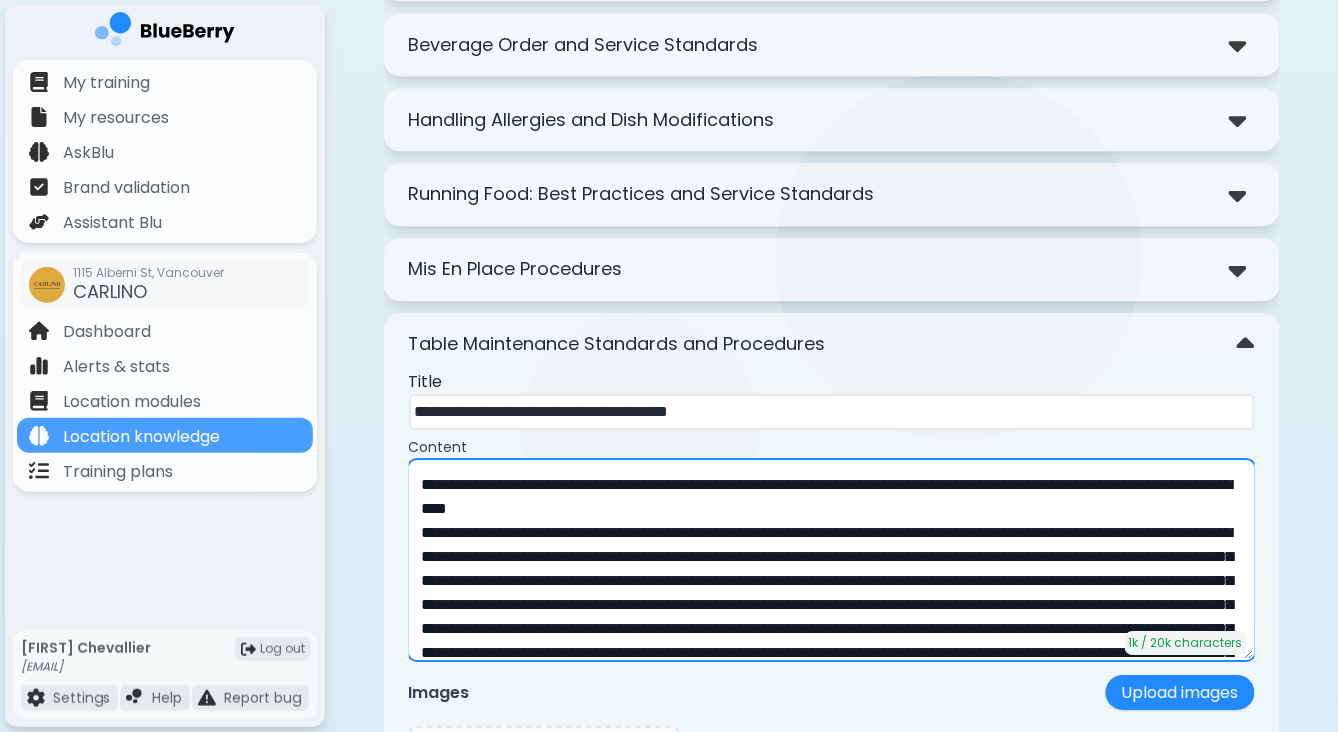click at bounding box center (832, 560) 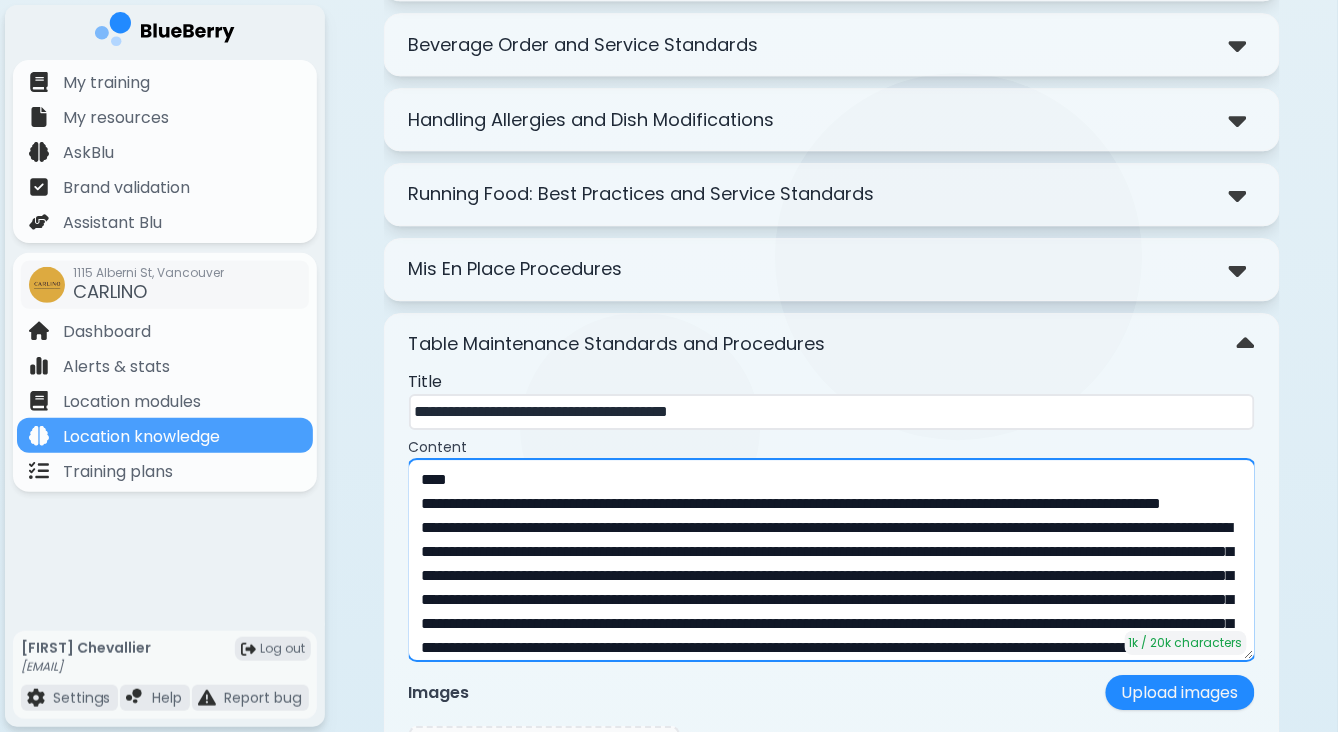 scroll, scrollTop: 29, scrollLeft: 0, axis: vertical 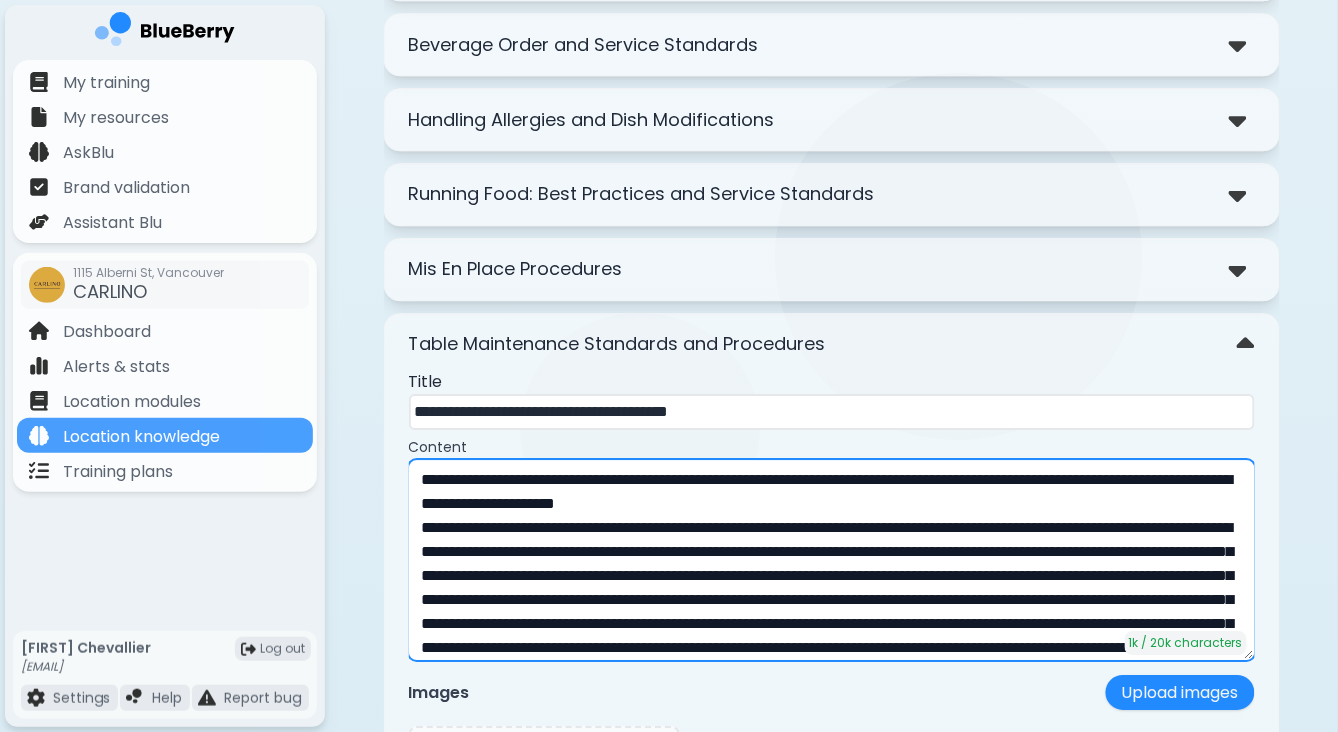 click at bounding box center [832, 560] 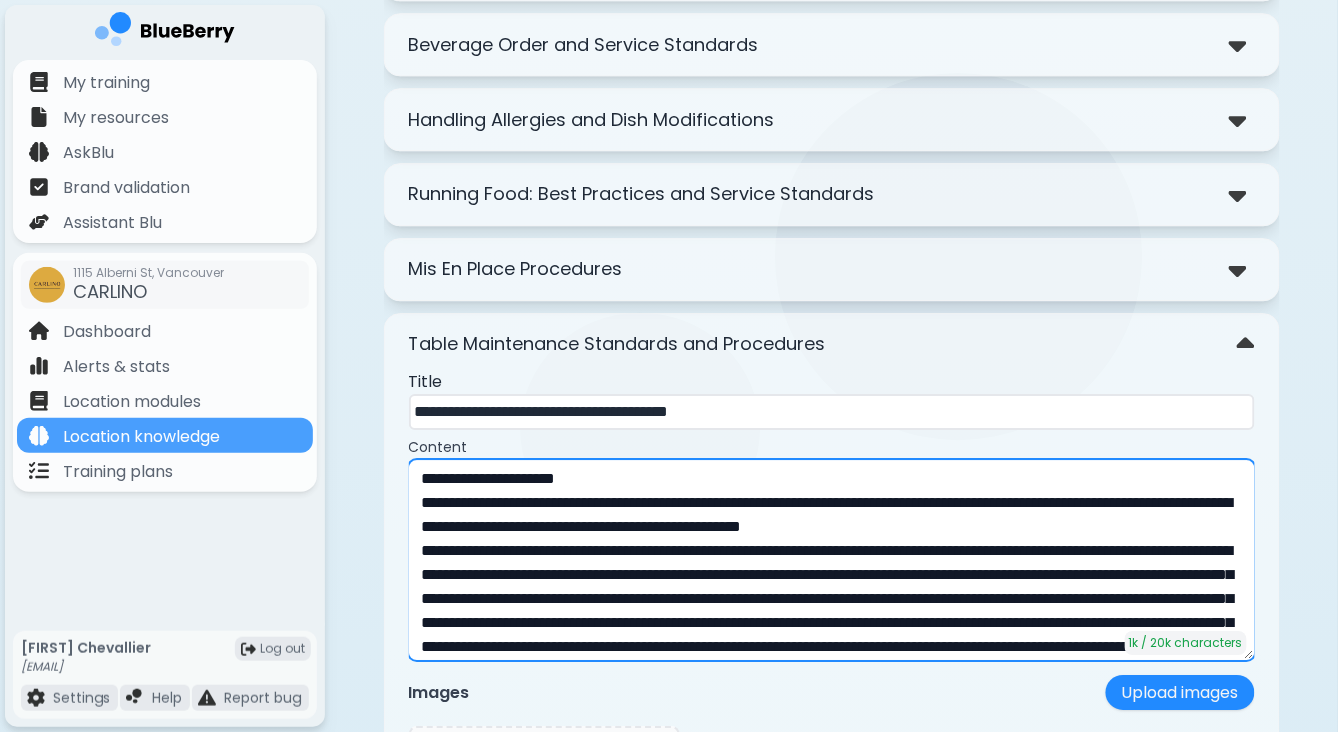 scroll, scrollTop: 107, scrollLeft: 0, axis: vertical 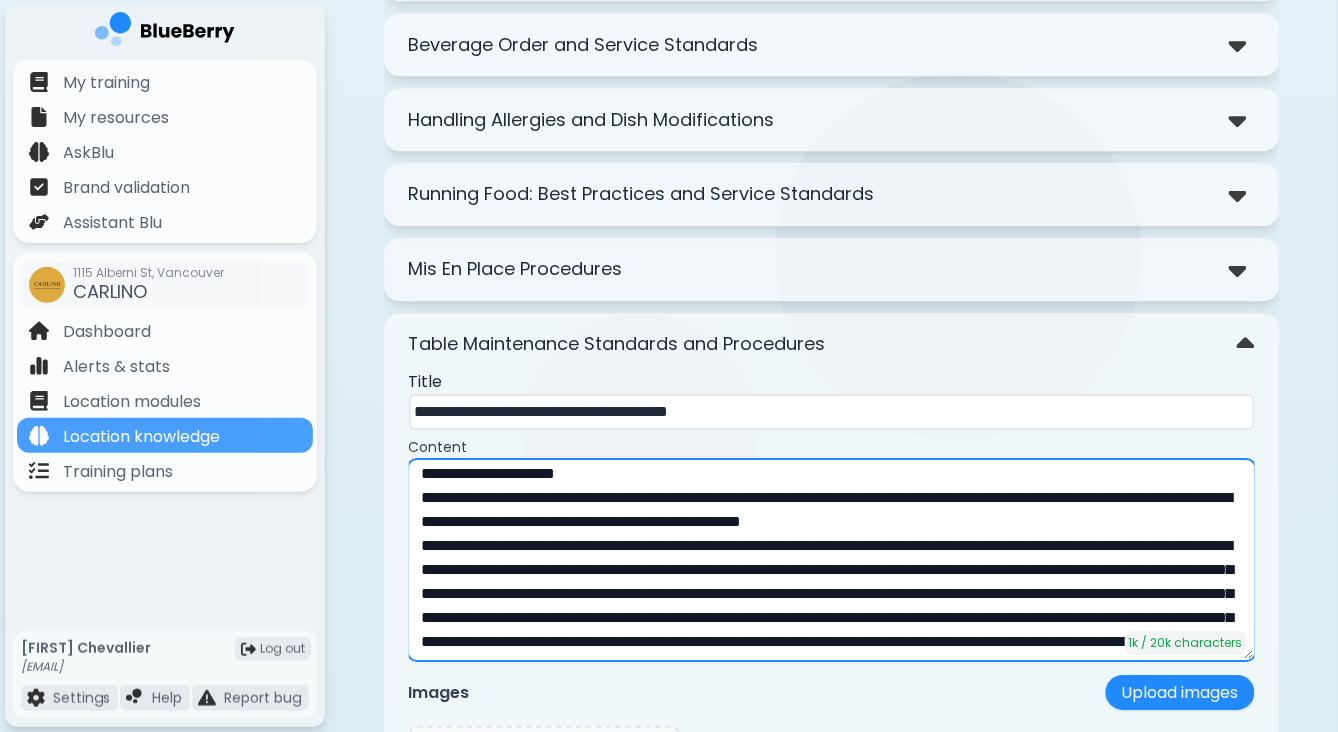 click at bounding box center (832, 560) 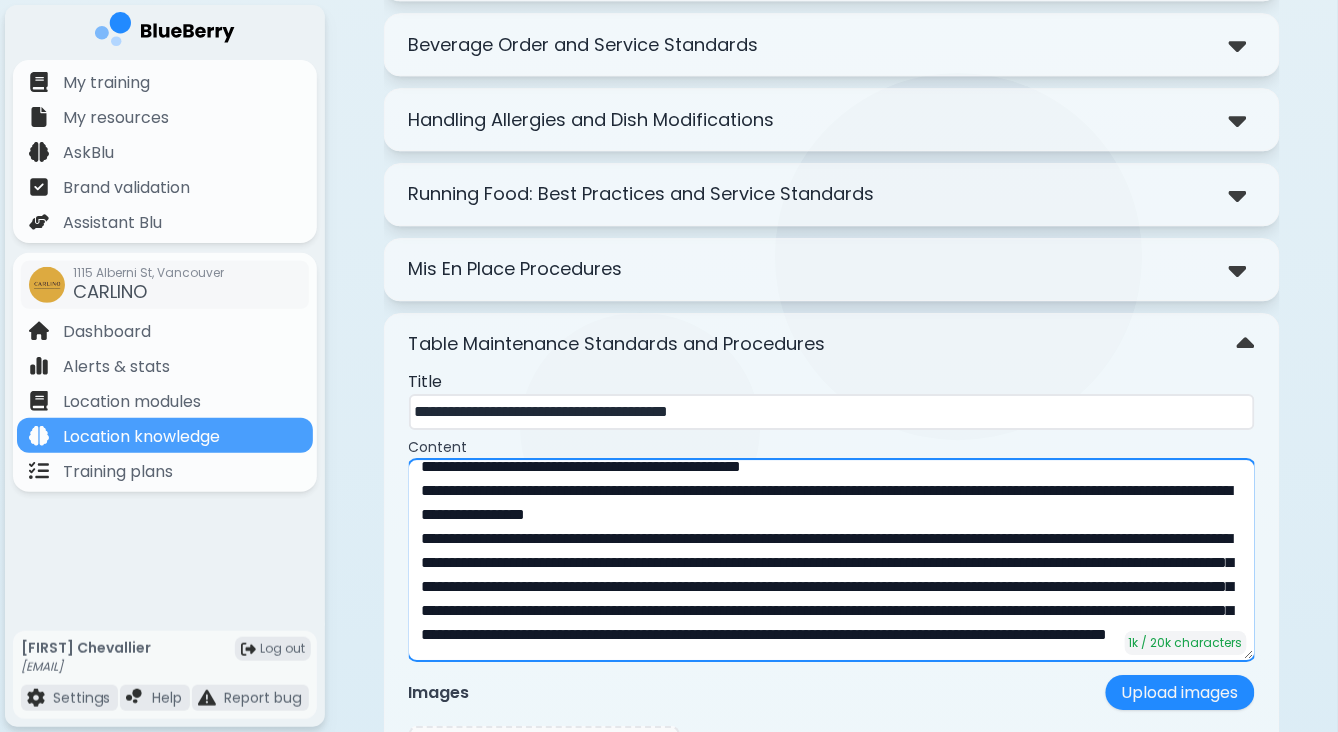 scroll, scrollTop: 167, scrollLeft: 0, axis: vertical 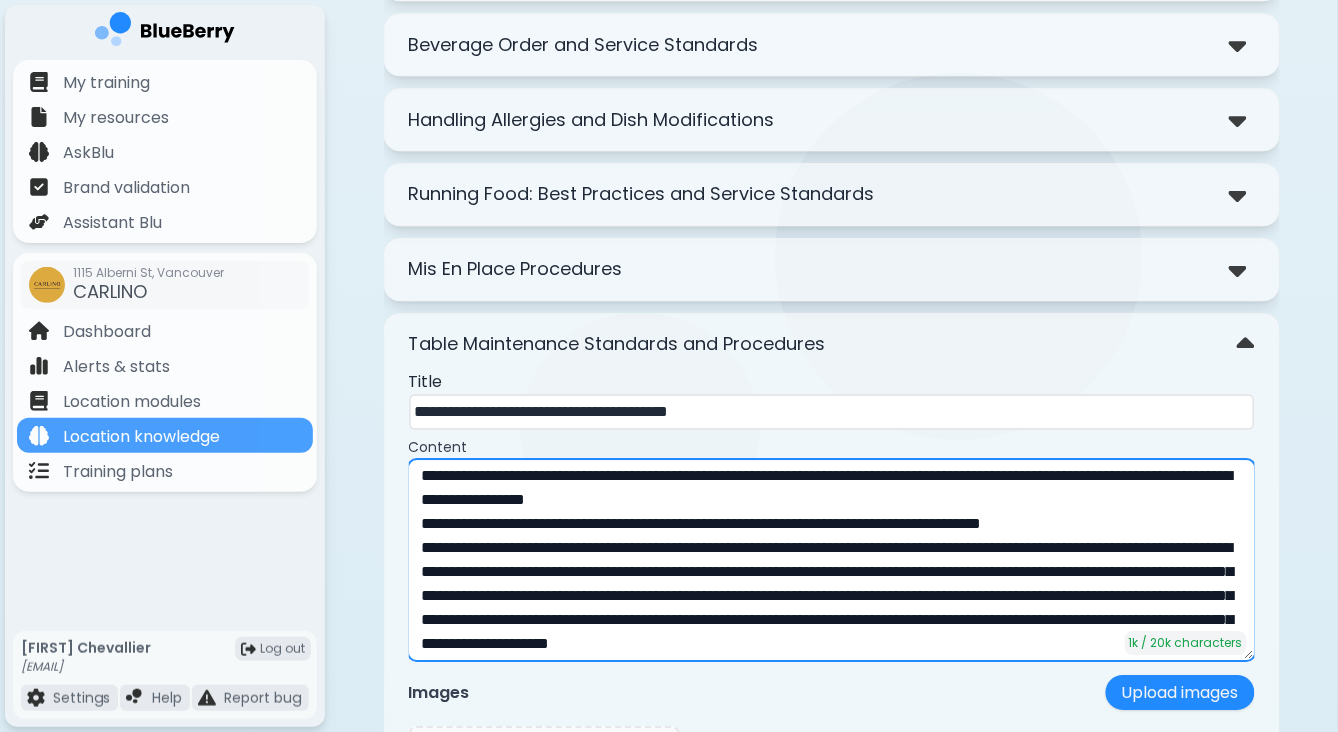 click at bounding box center [832, 560] 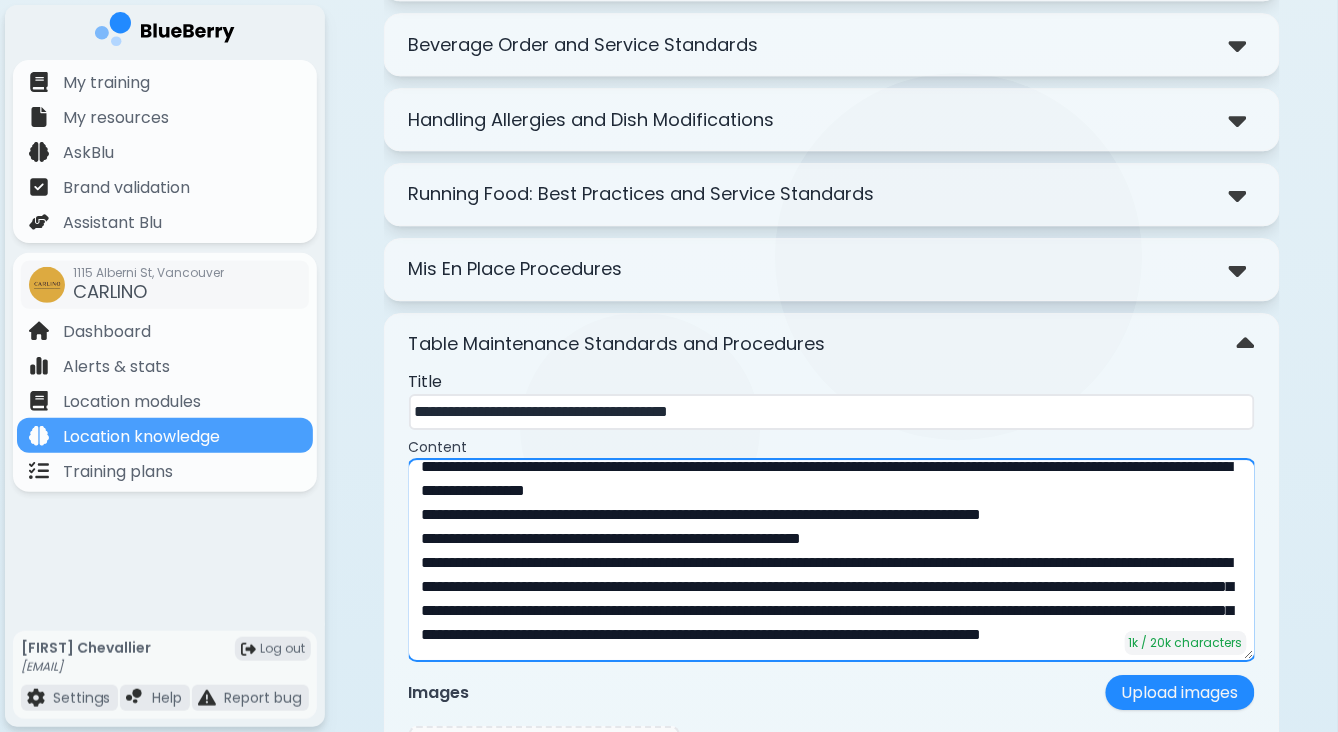 scroll, scrollTop: 223, scrollLeft: 0, axis: vertical 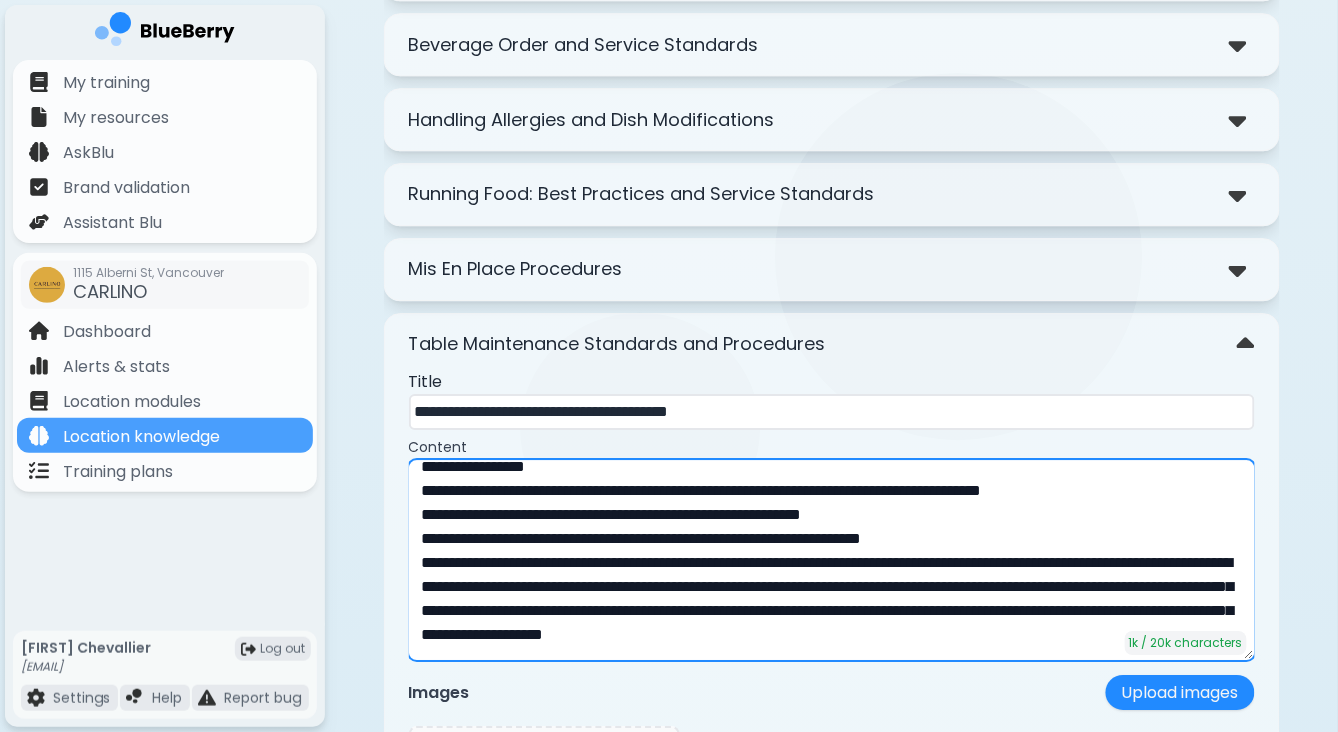 click at bounding box center [832, 560] 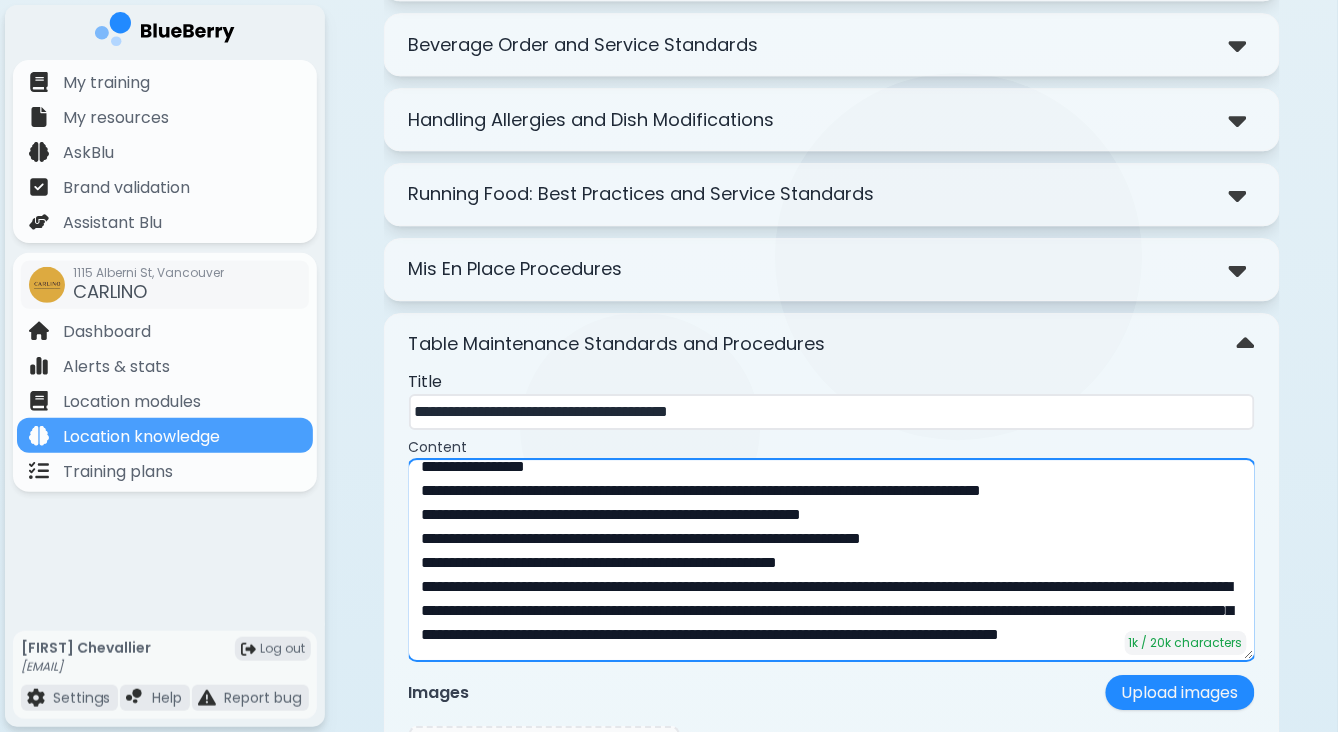 click at bounding box center [832, 560] 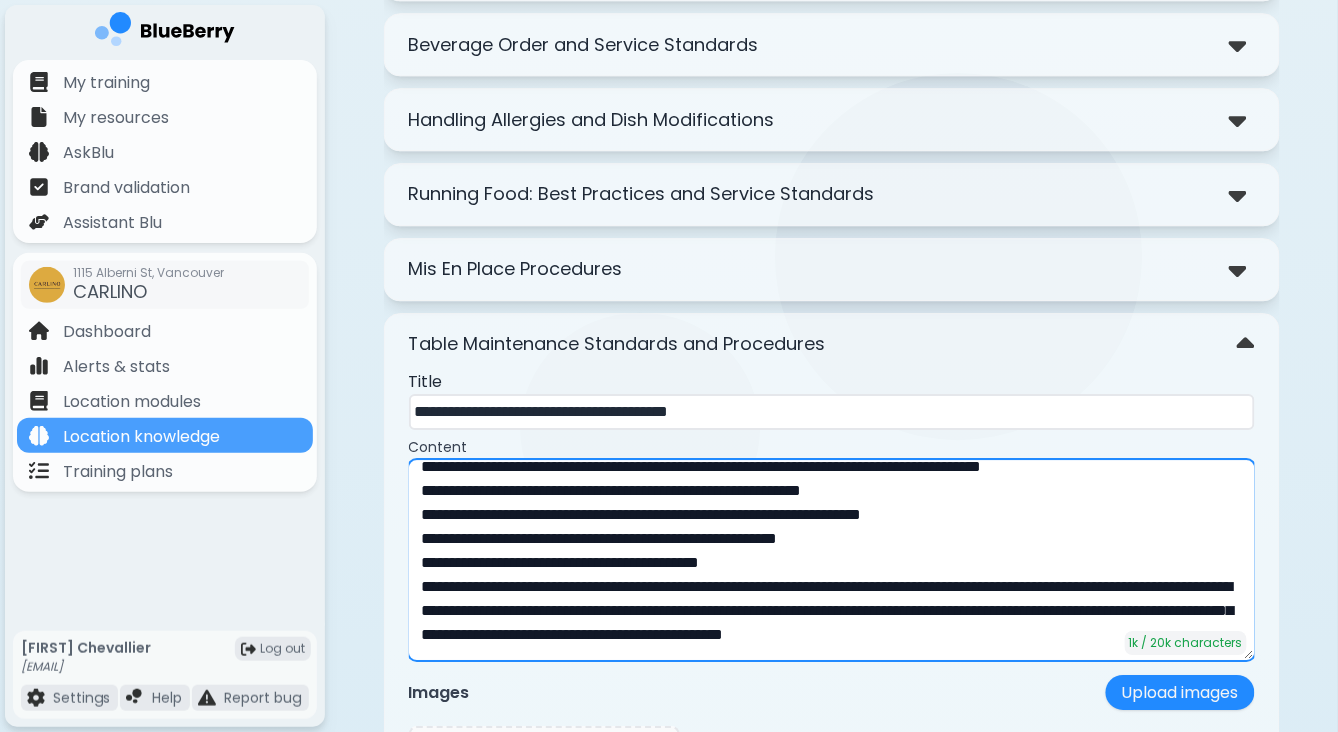 scroll, scrollTop: 260, scrollLeft: 0, axis: vertical 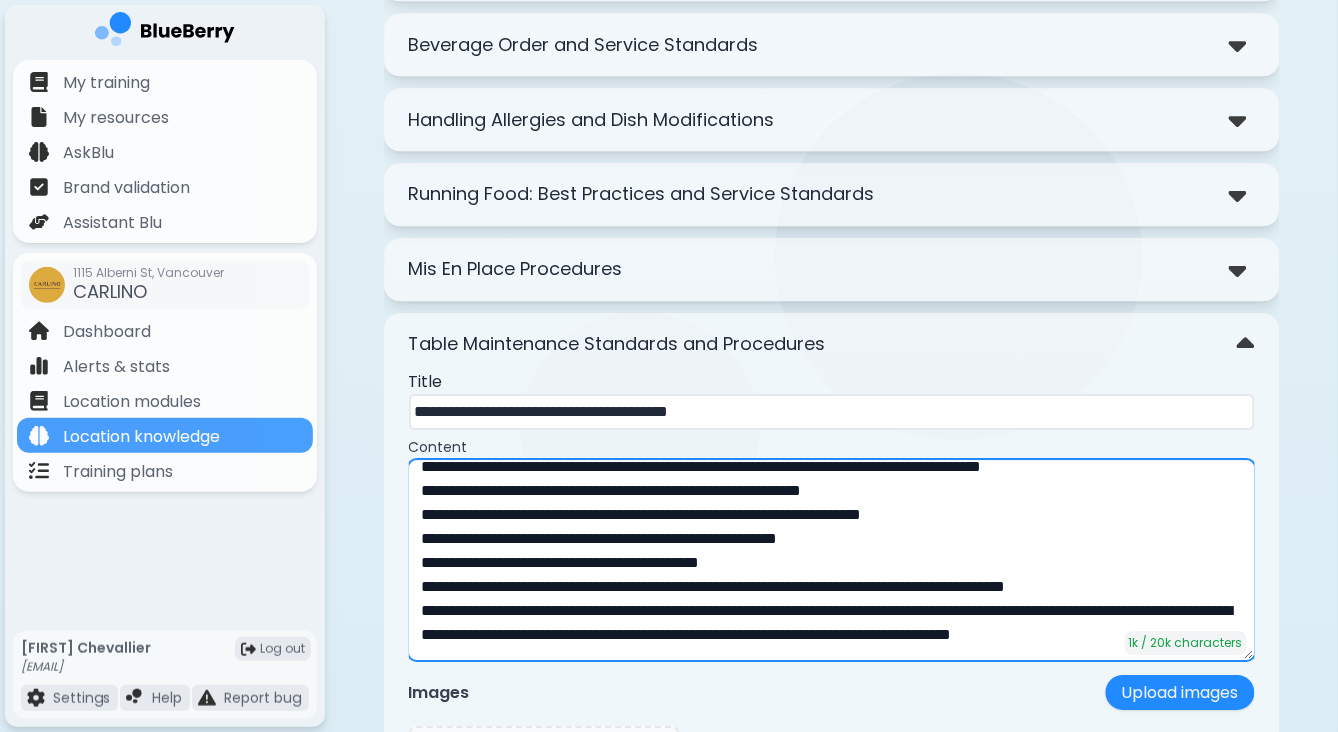 click at bounding box center [832, 560] 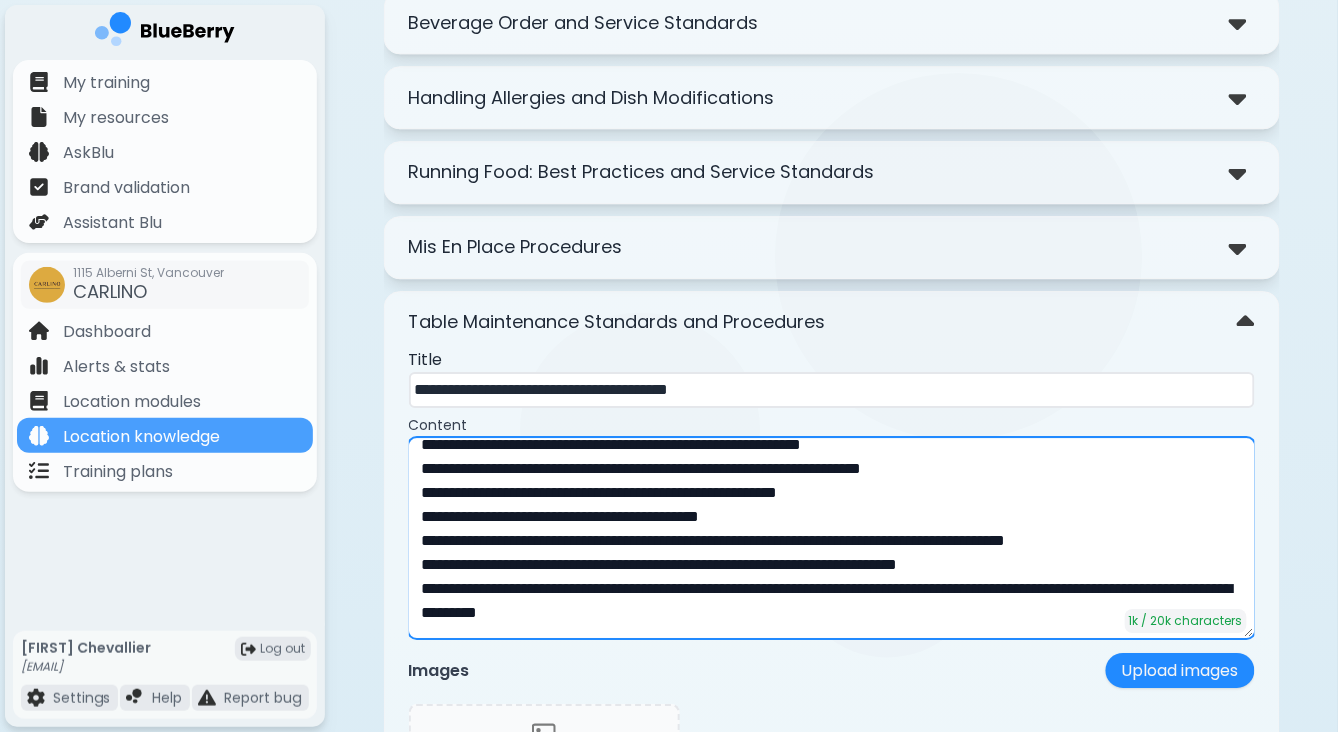 scroll, scrollTop: 3281, scrollLeft: 0, axis: vertical 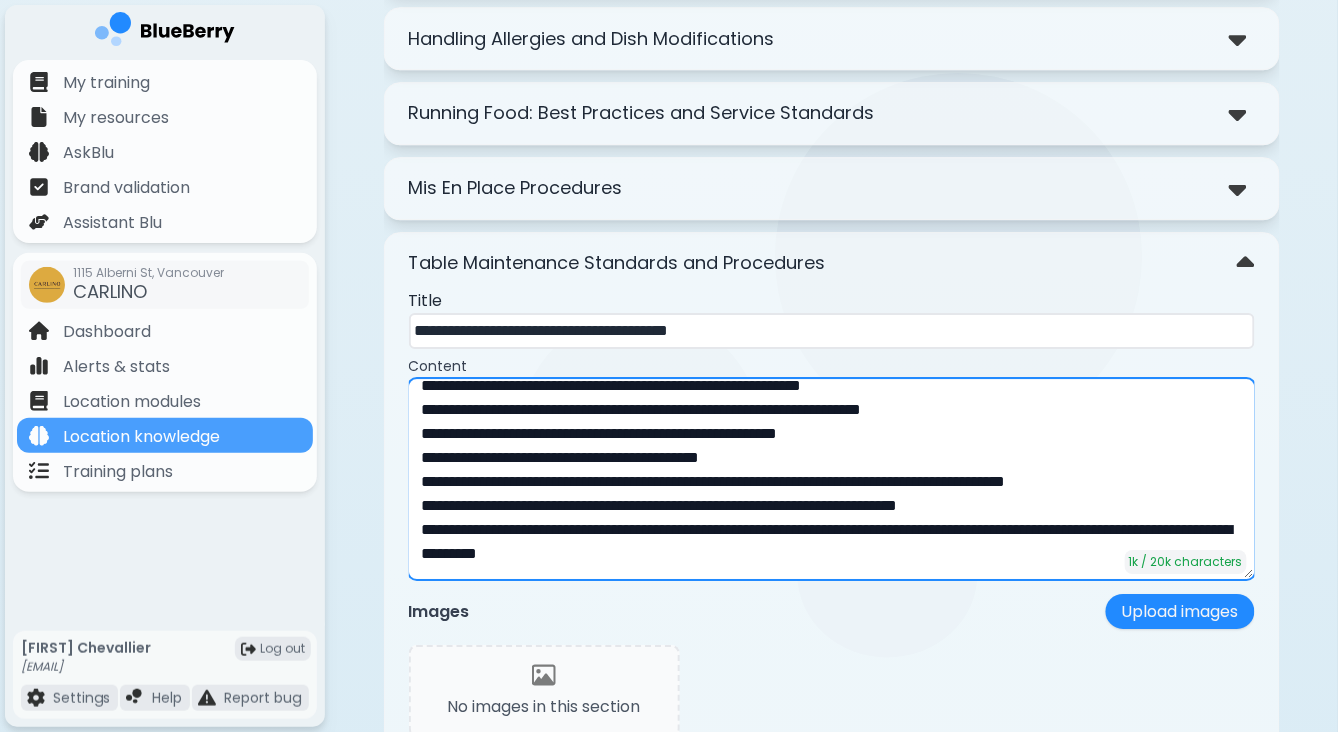 type on "**********" 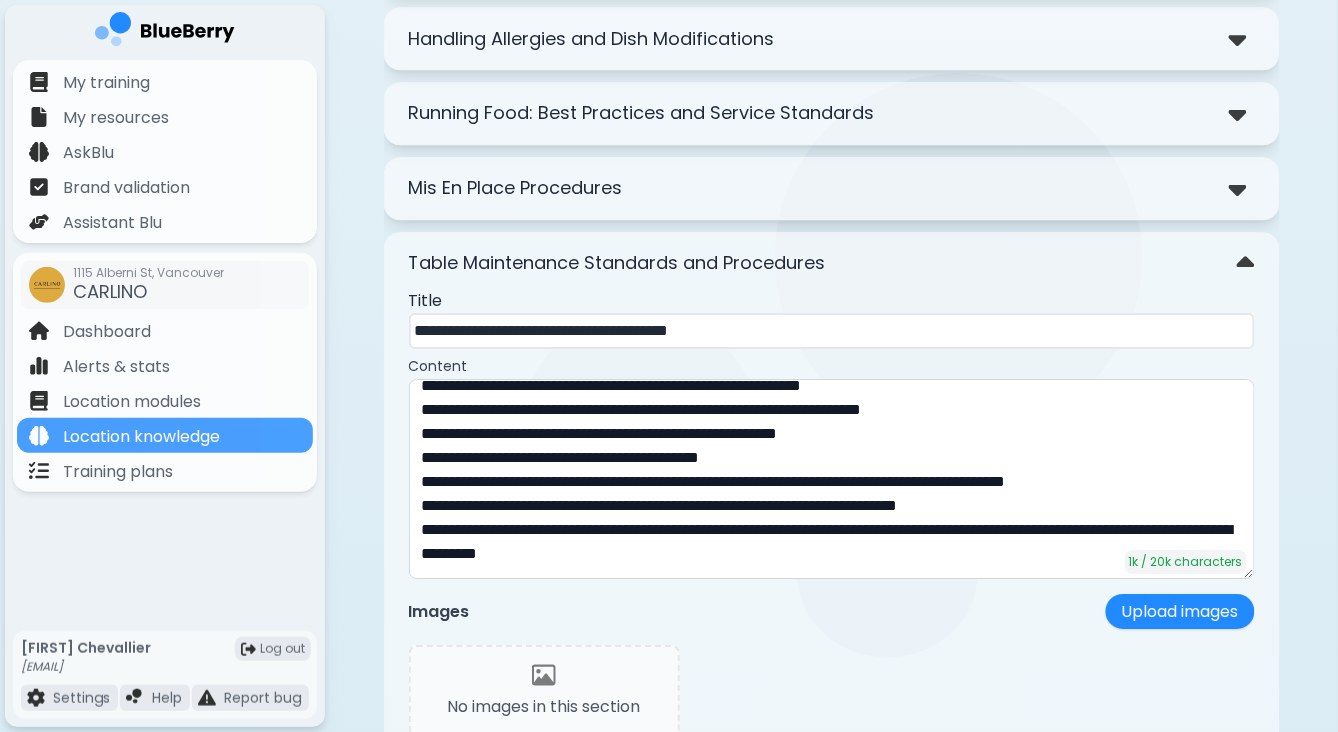 click on "Table Maintenance Standards and Procedures" at bounding box center [832, 263] 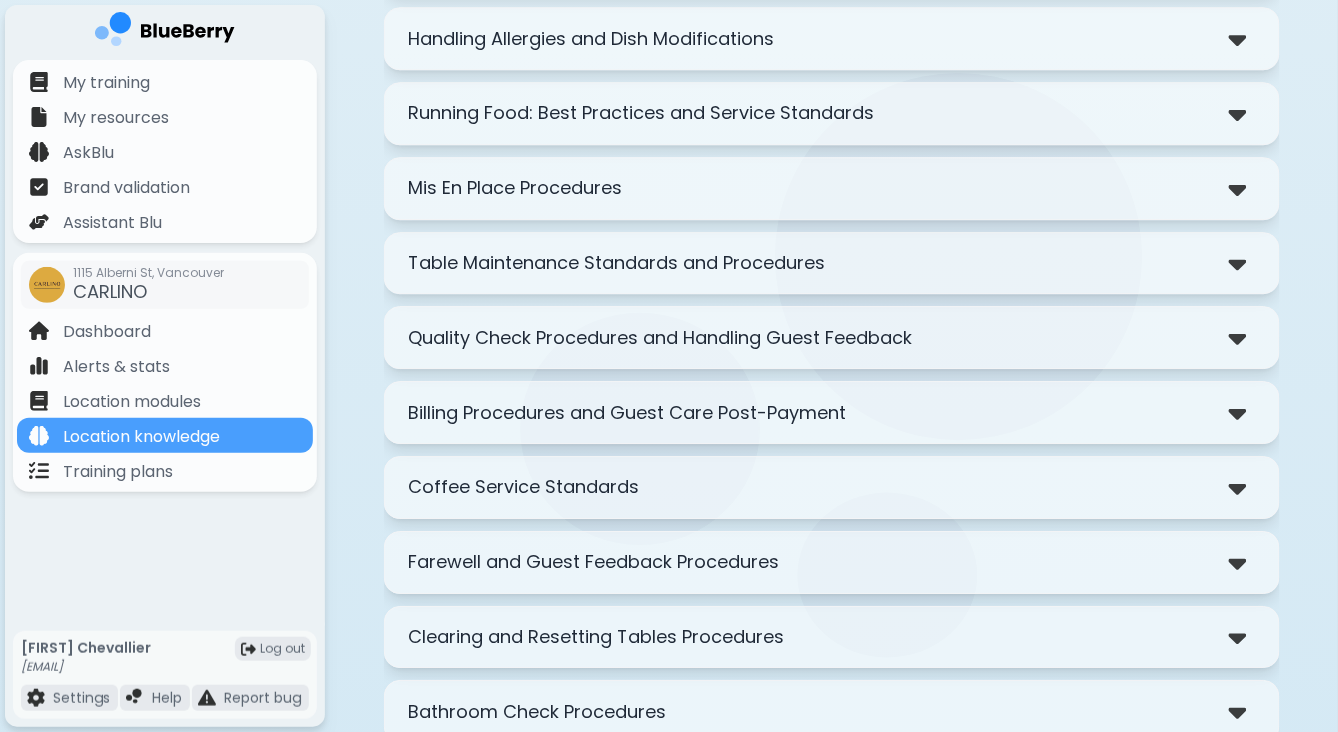 click on "Quality Check Procedures and Handling Guest Feedback" at bounding box center [661, 338] 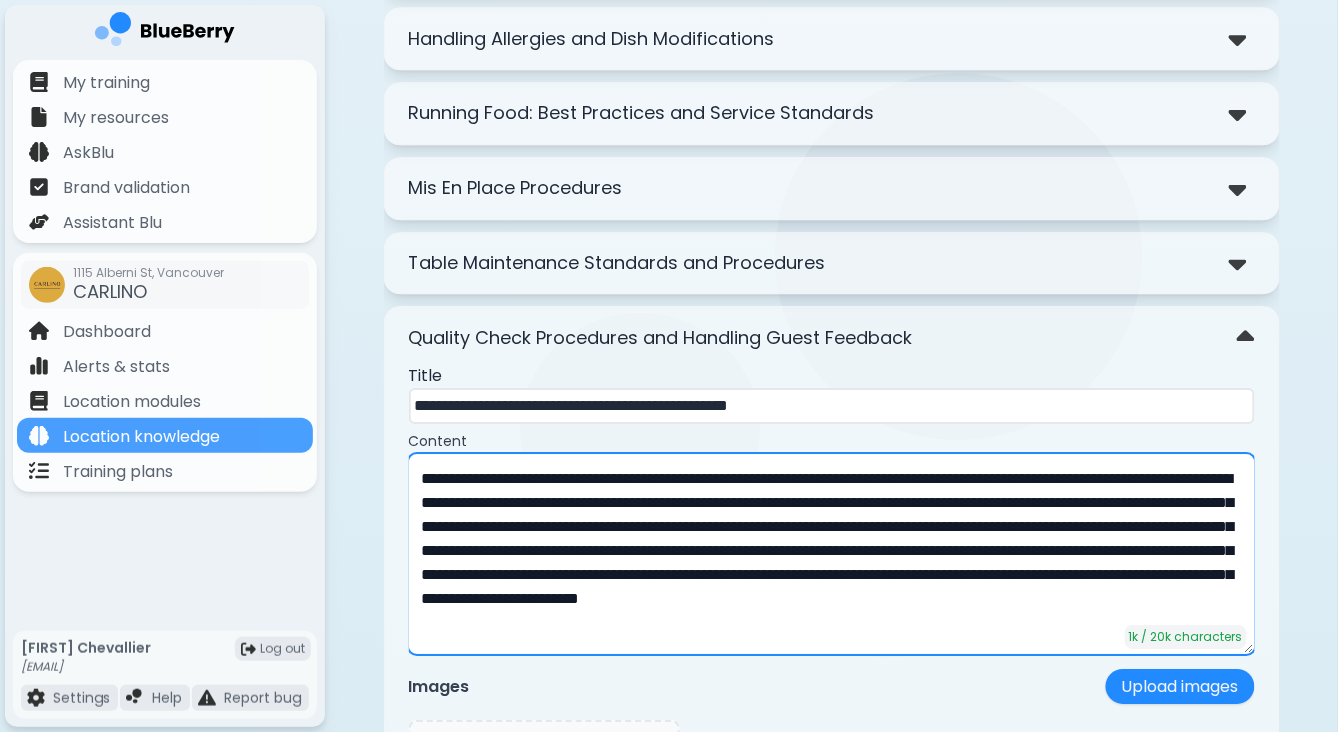 drag, startPoint x: 548, startPoint y: 440, endPoint x: 382, endPoint y: 436, distance: 166.04819 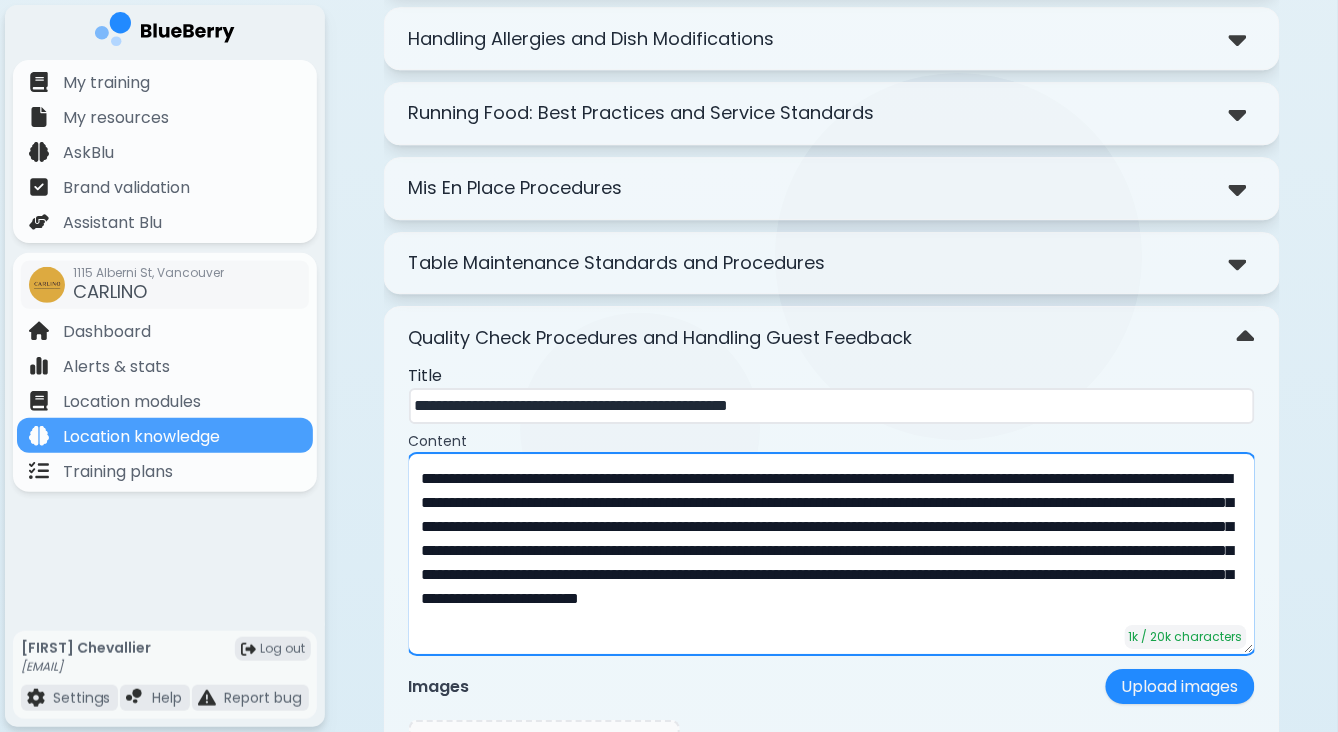 click on "**********" at bounding box center [831, -735] 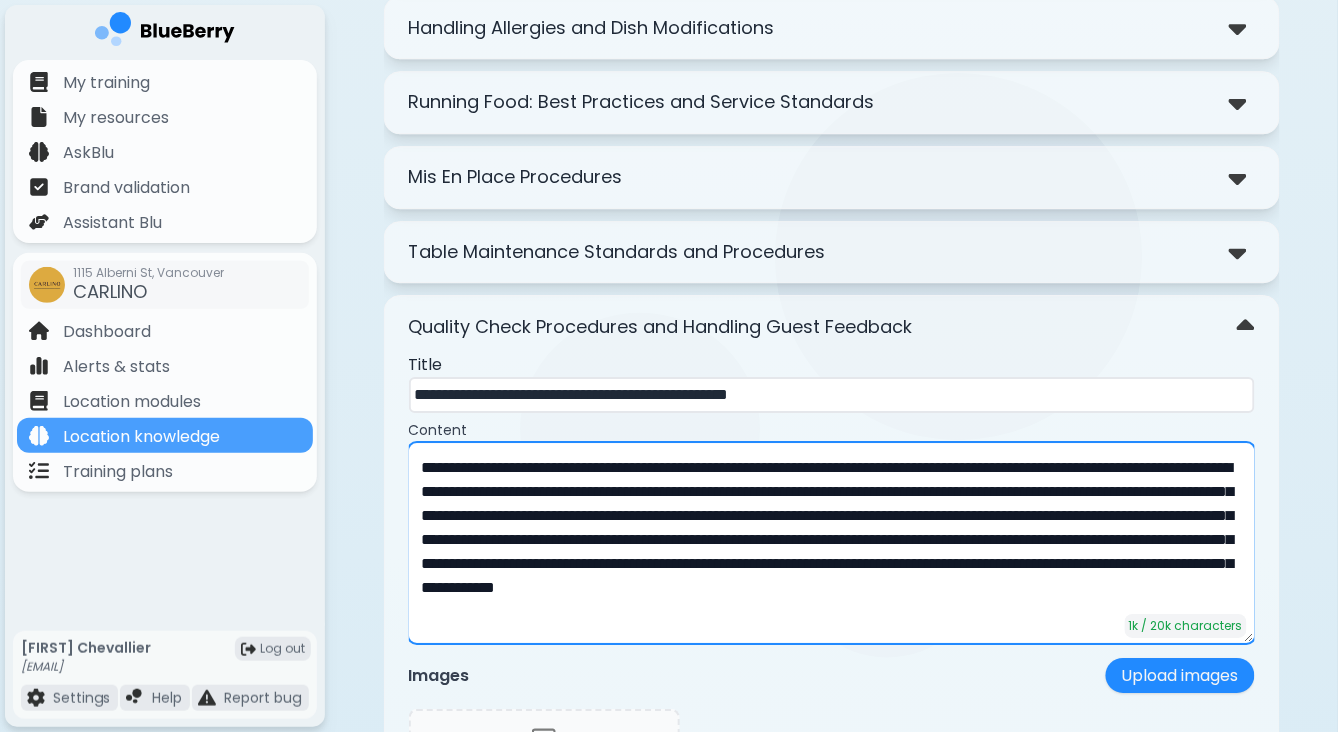 scroll, scrollTop: 3352, scrollLeft: 0, axis: vertical 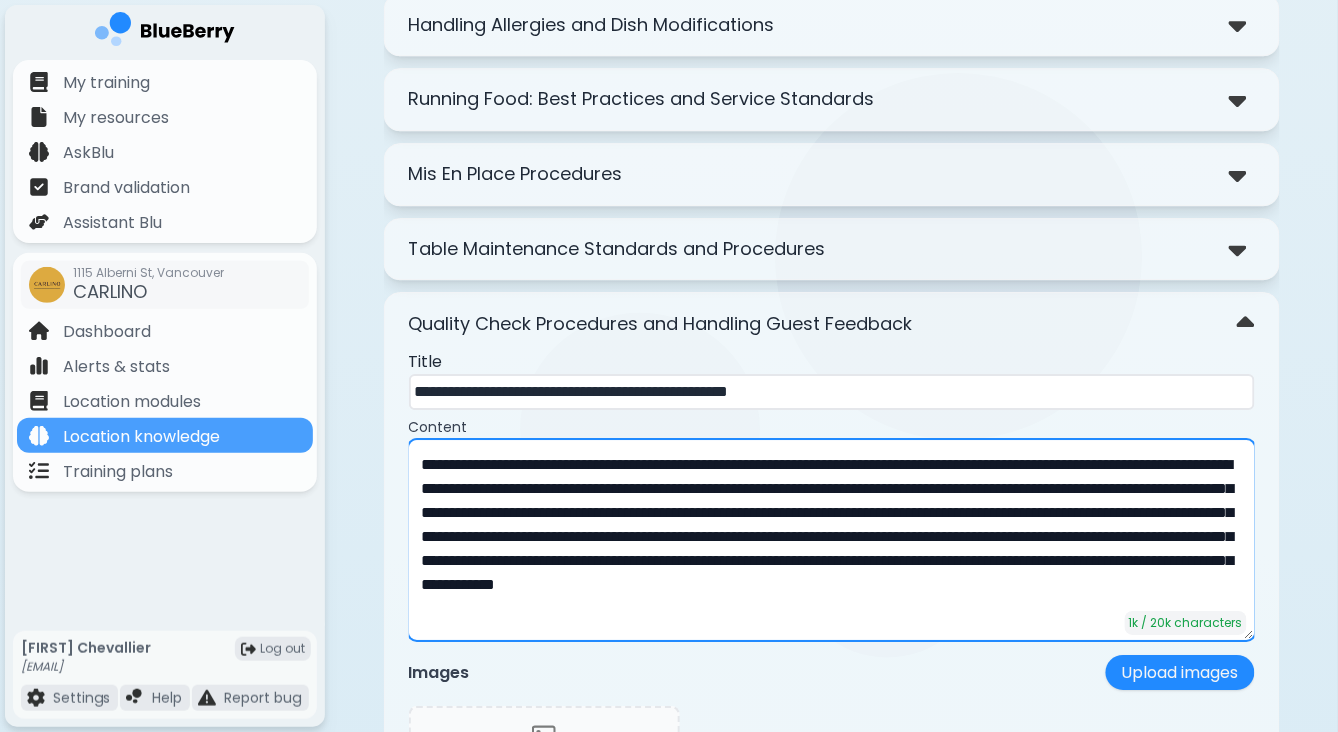 type on "**********" 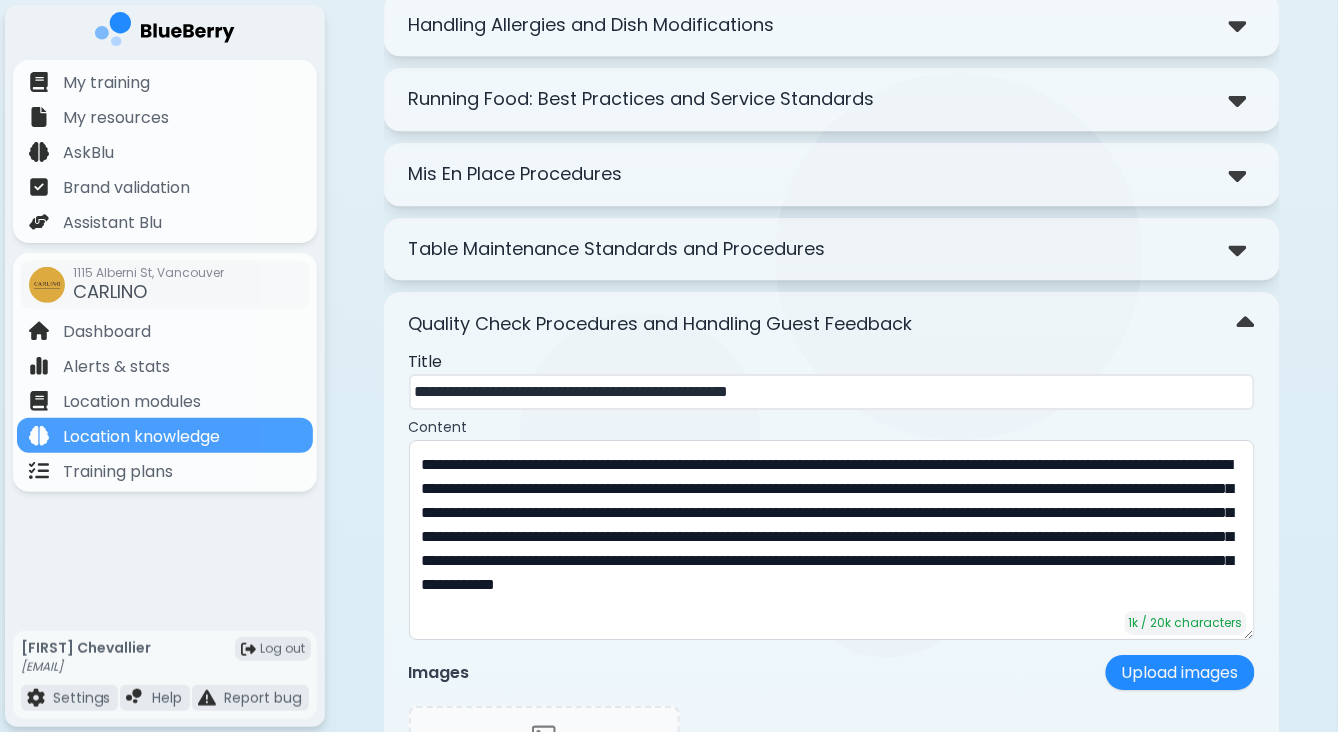 click on "Quality Check Procedures and Handling Guest Feedback" at bounding box center (832, 323) 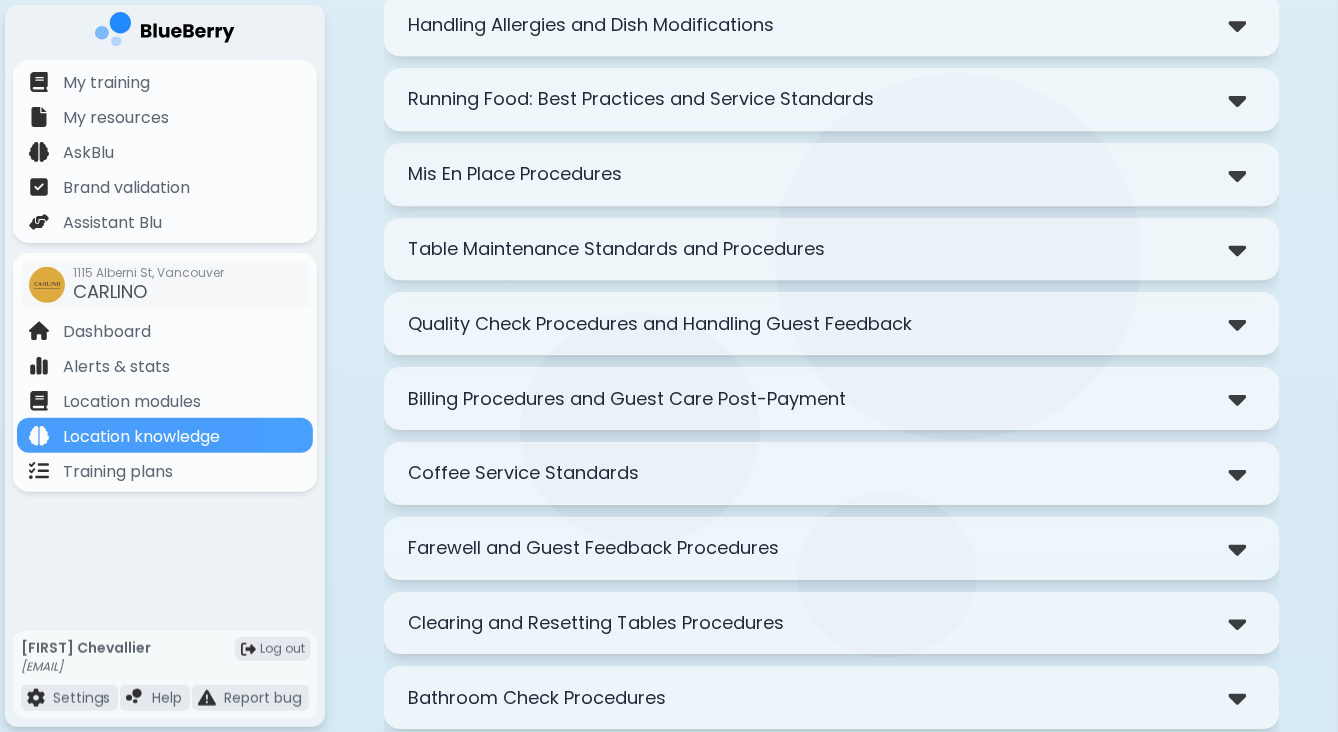 click on "Billing Procedures and Guest Care Post-Payment" at bounding box center (628, 399) 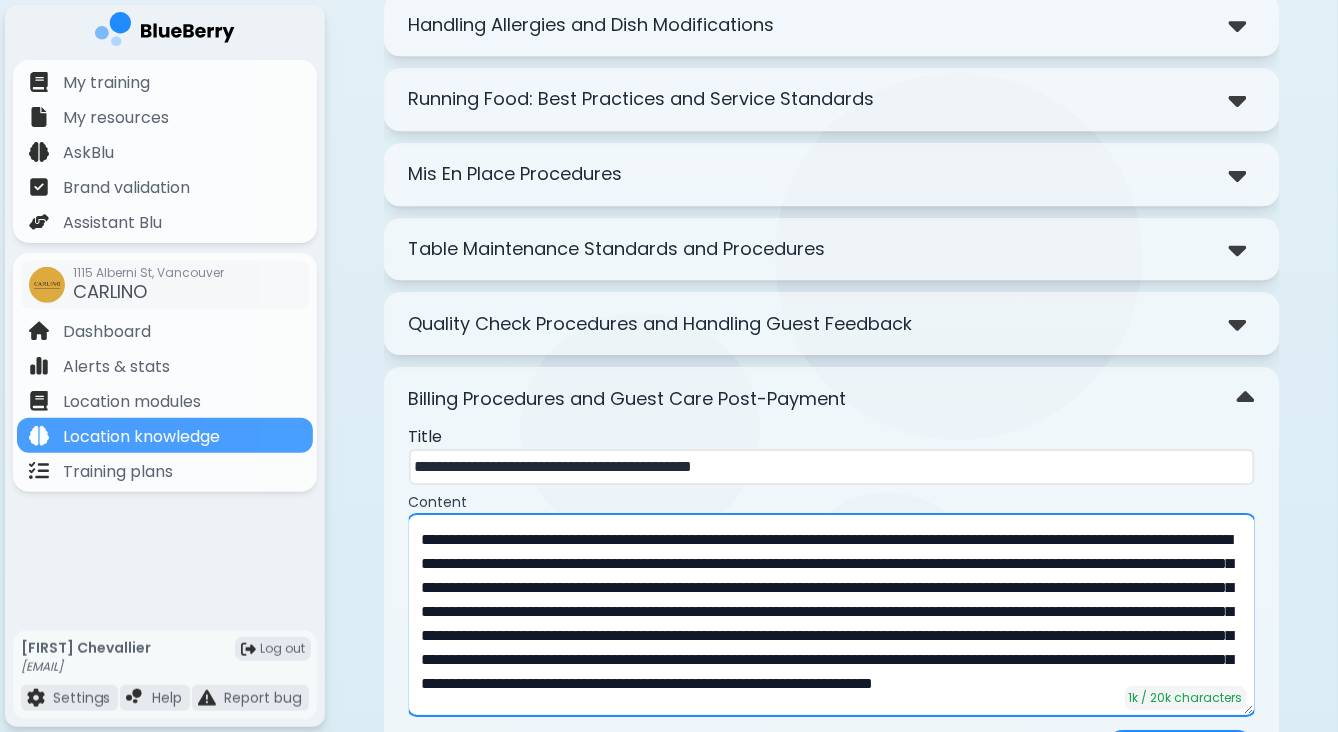 drag, startPoint x: 479, startPoint y: 501, endPoint x: 359, endPoint y: 499, distance: 120.01666 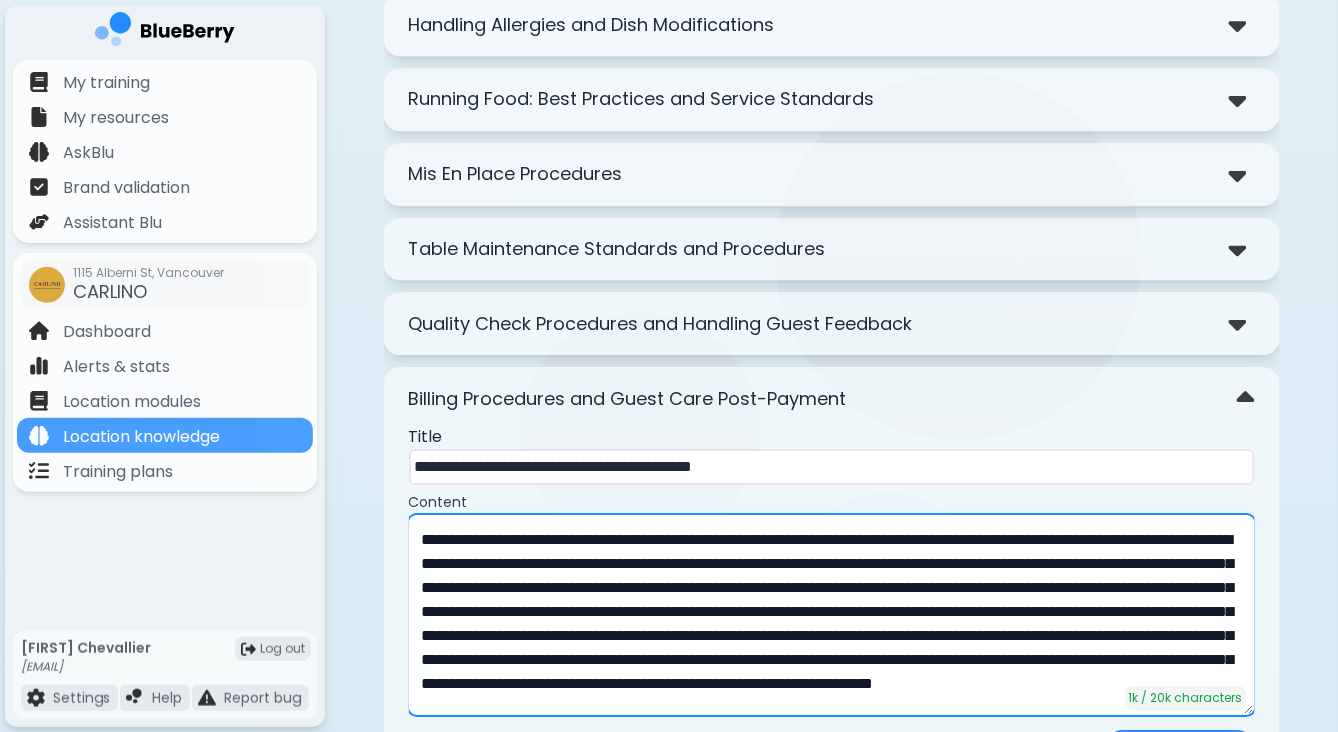 click on "**********" at bounding box center [831, -749] 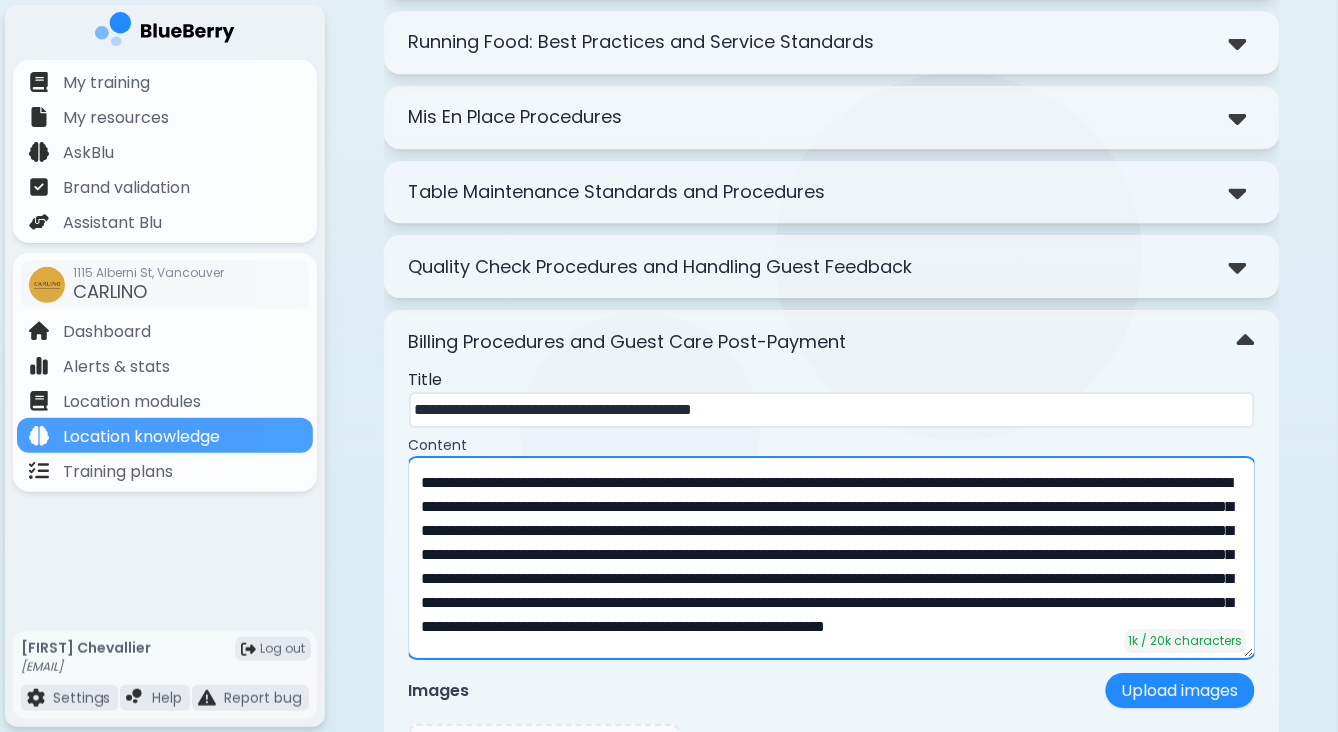 scroll, scrollTop: 3418, scrollLeft: 0, axis: vertical 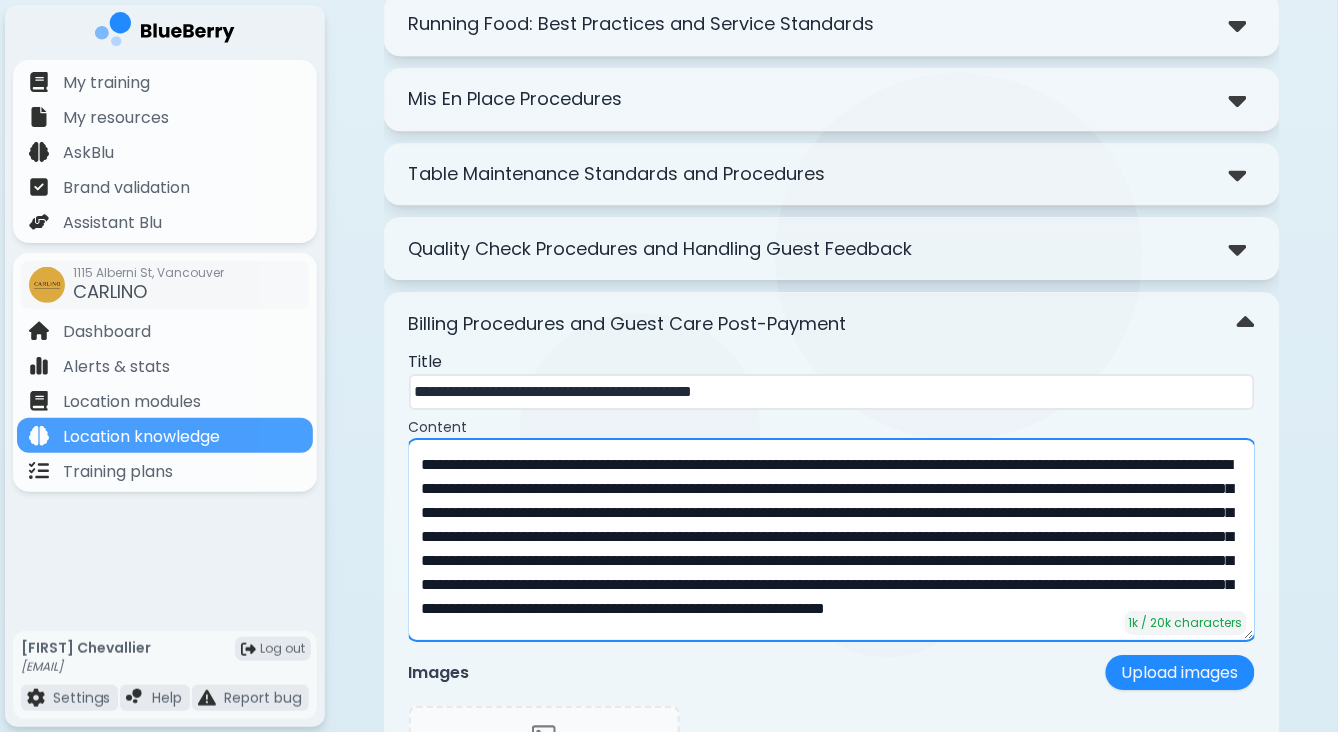 type on "**********" 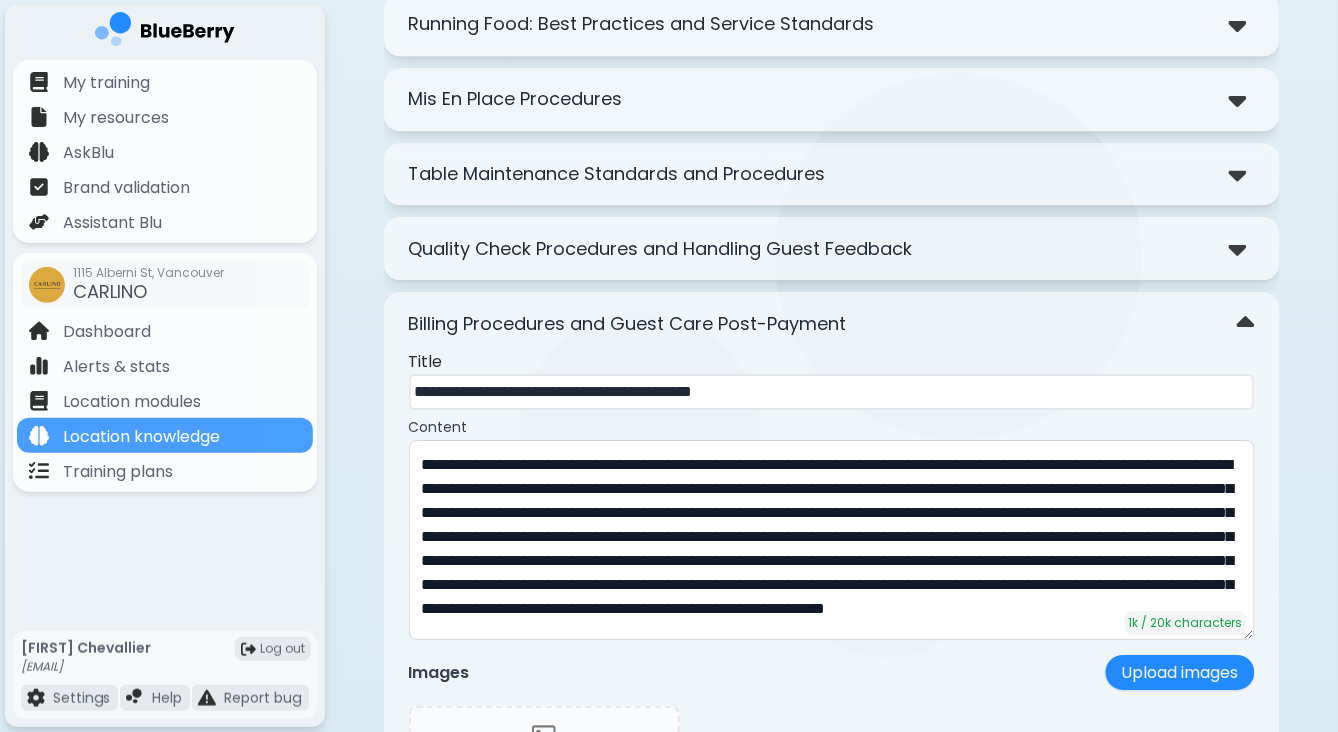 click on "Billing Procedures and Guest Care Post-Payment" at bounding box center [832, 323] 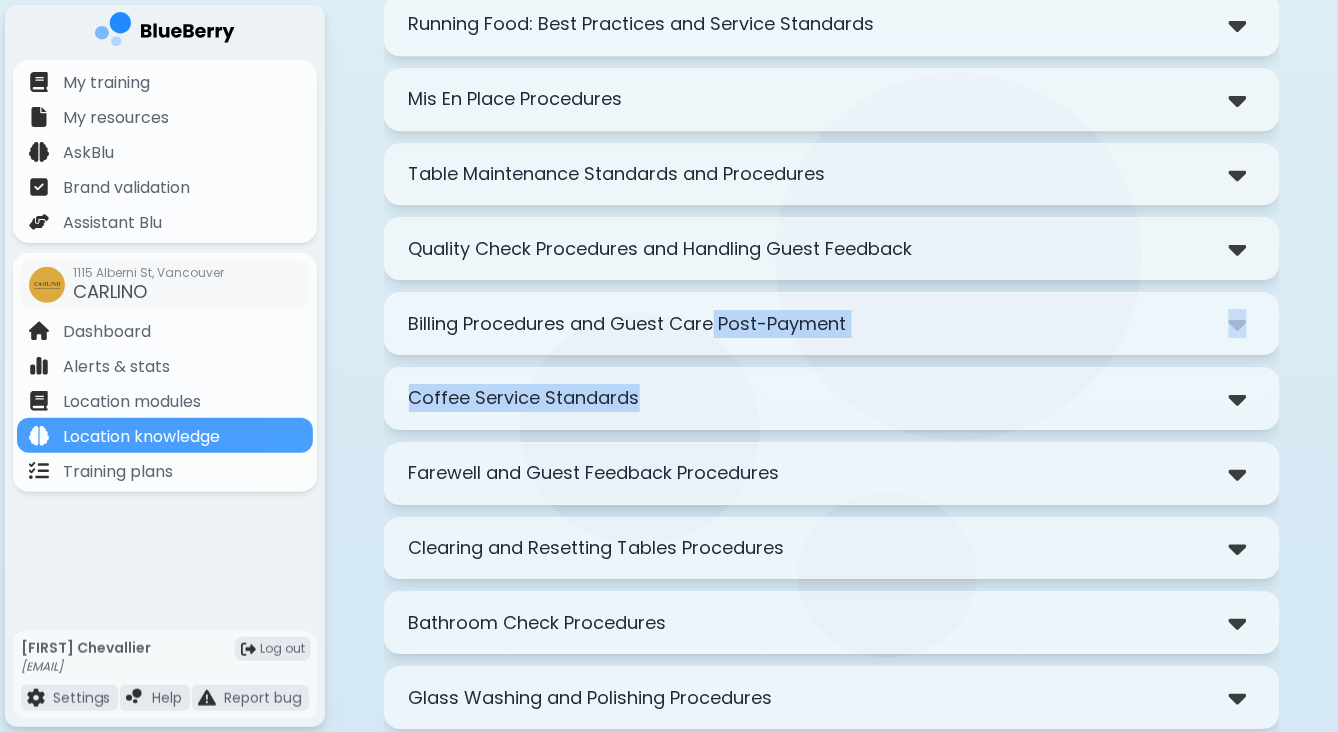 drag, startPoint x: 684, startPoint y: 359, endPoint x: 710, endPoint y: 258, distance: 104.292854 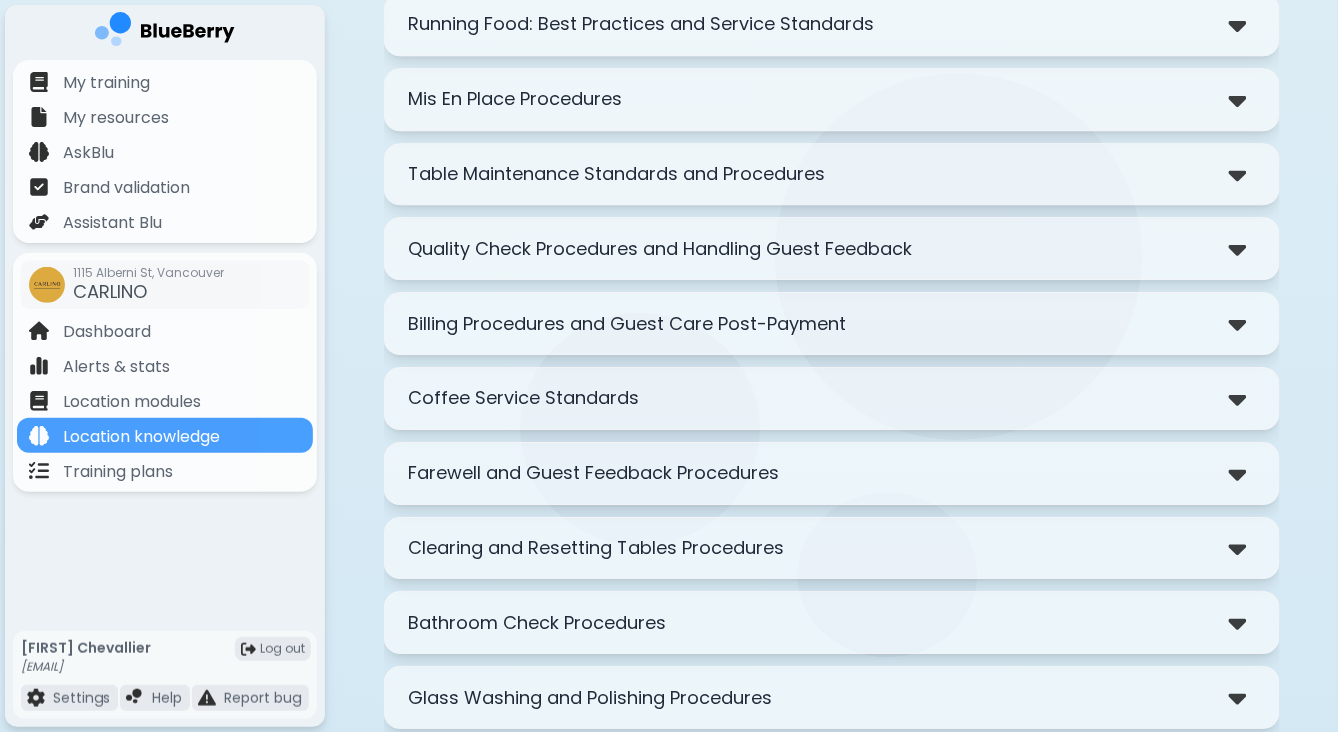 click on "**********" at bounding box center (832, 398) 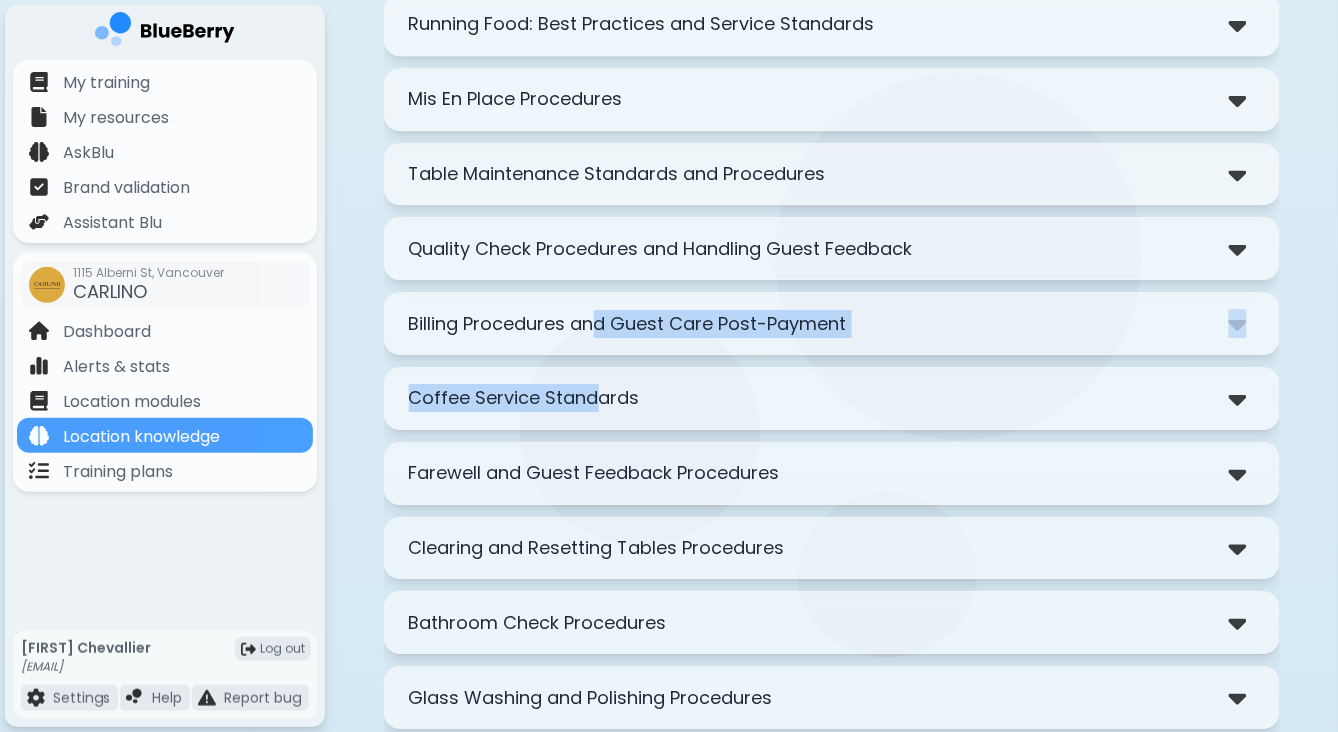 drag, startPoint x: 590, startPoint y: 354, endPoint x: 604, endPoint y: 279, distance: 76.29548 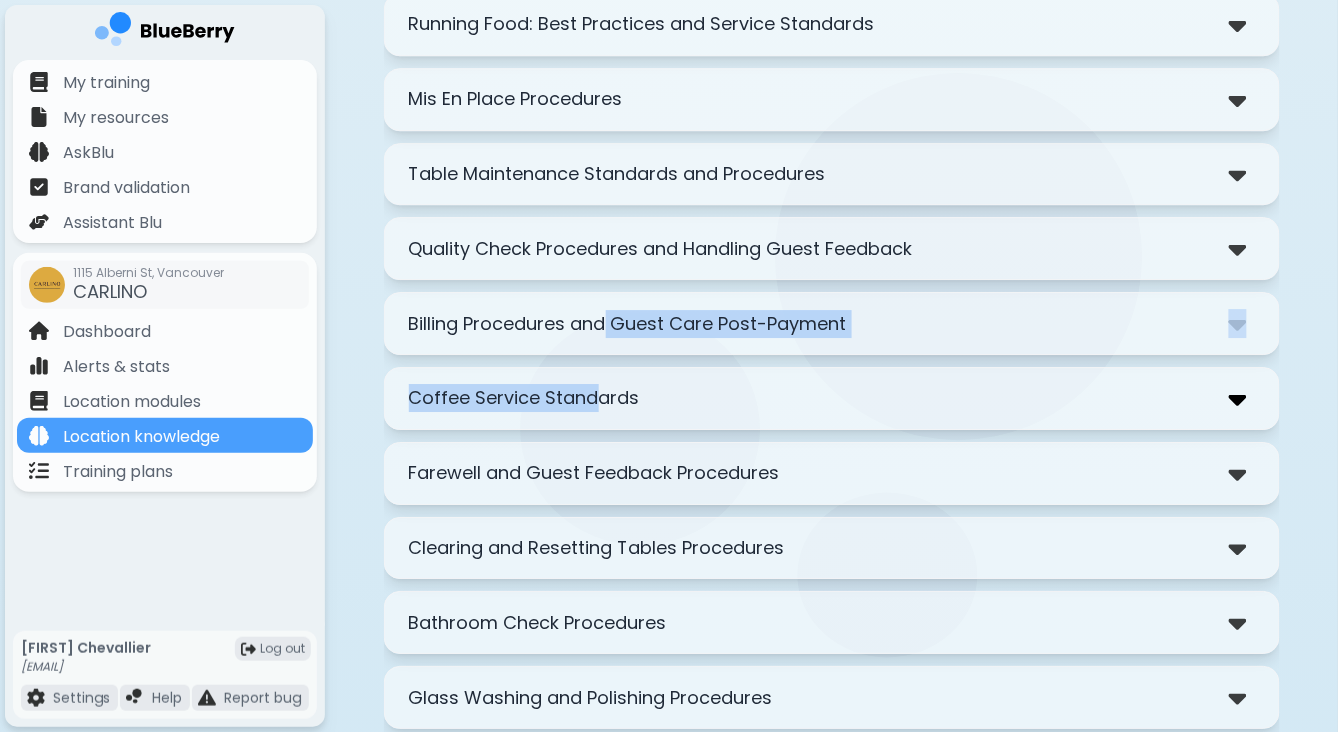 click at bounding box center [1238, 398] 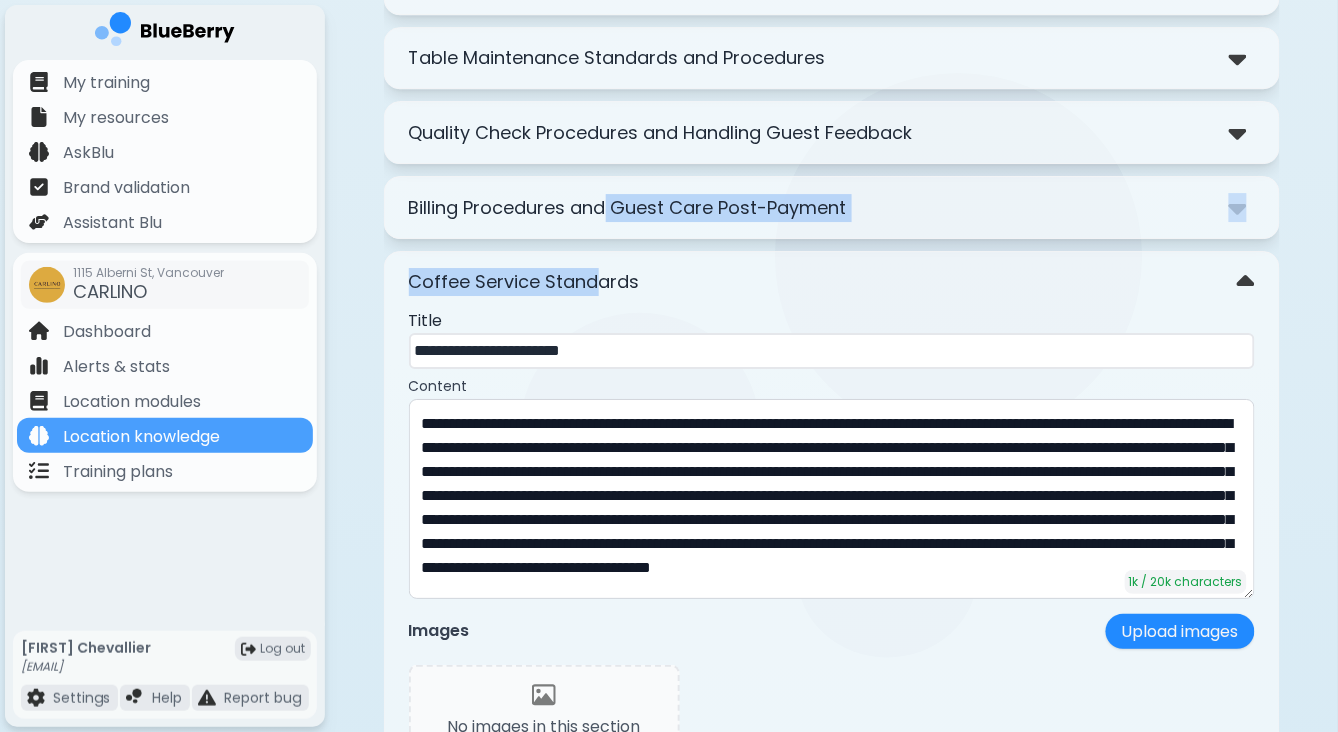 scroll, scrollTop: 3527, scrollLeft: 0, axis: vertical 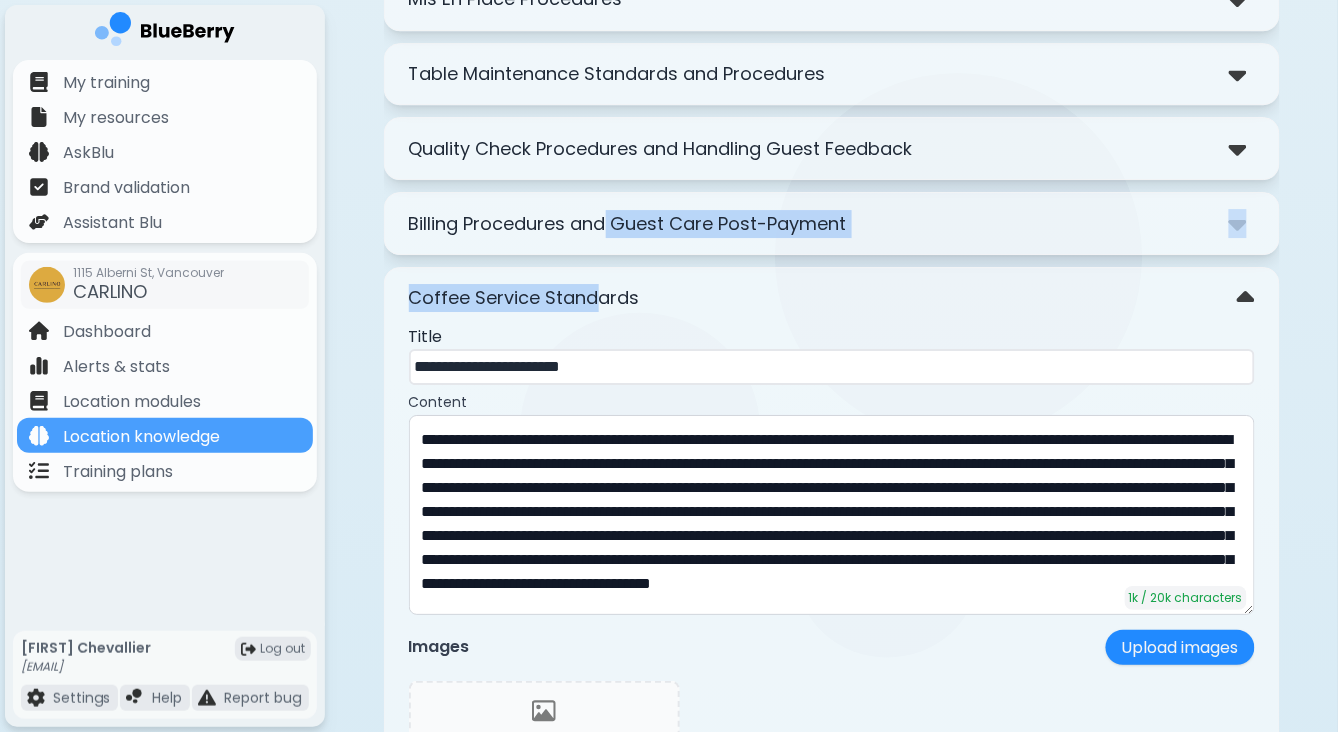 click on "Billing Procedures and Guest Care Post-Payment" at bounding box center [832, 223] 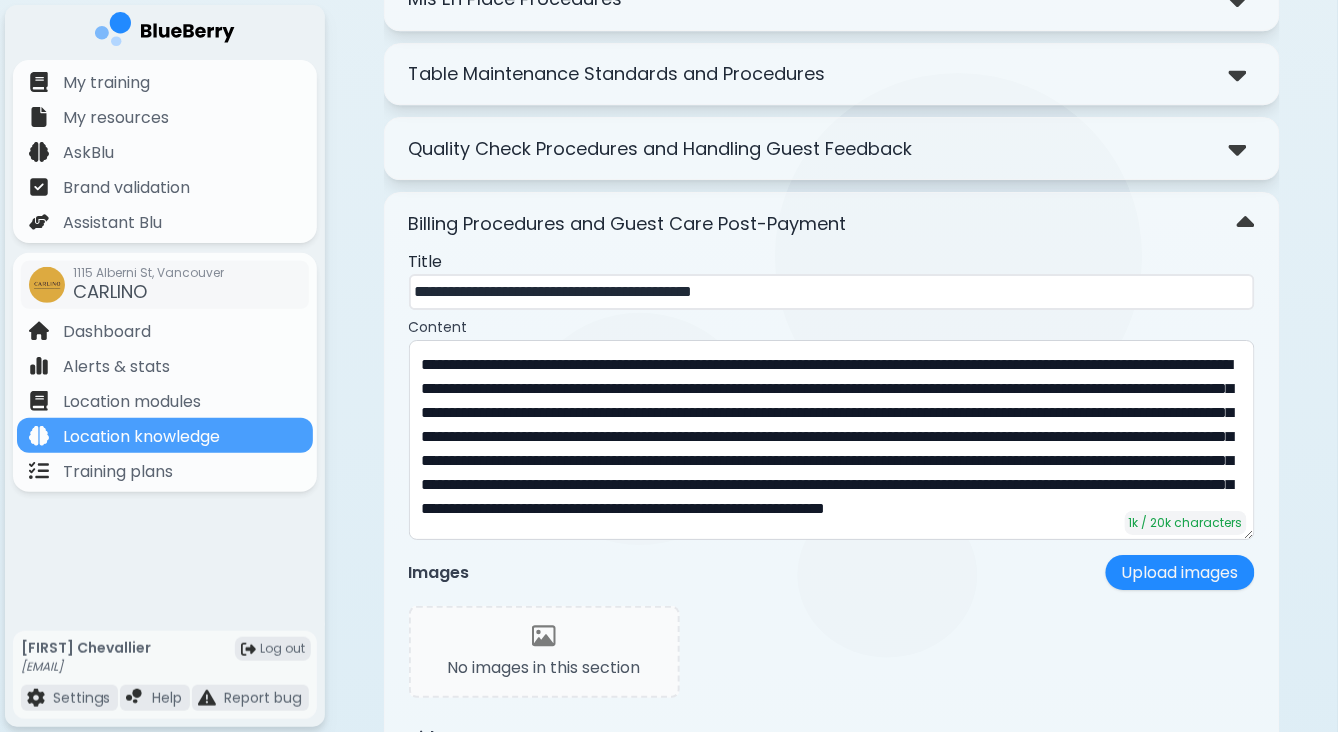 click on "Billing Procedures and Guest Care Post-Payment" at bounding box center (832, 223) 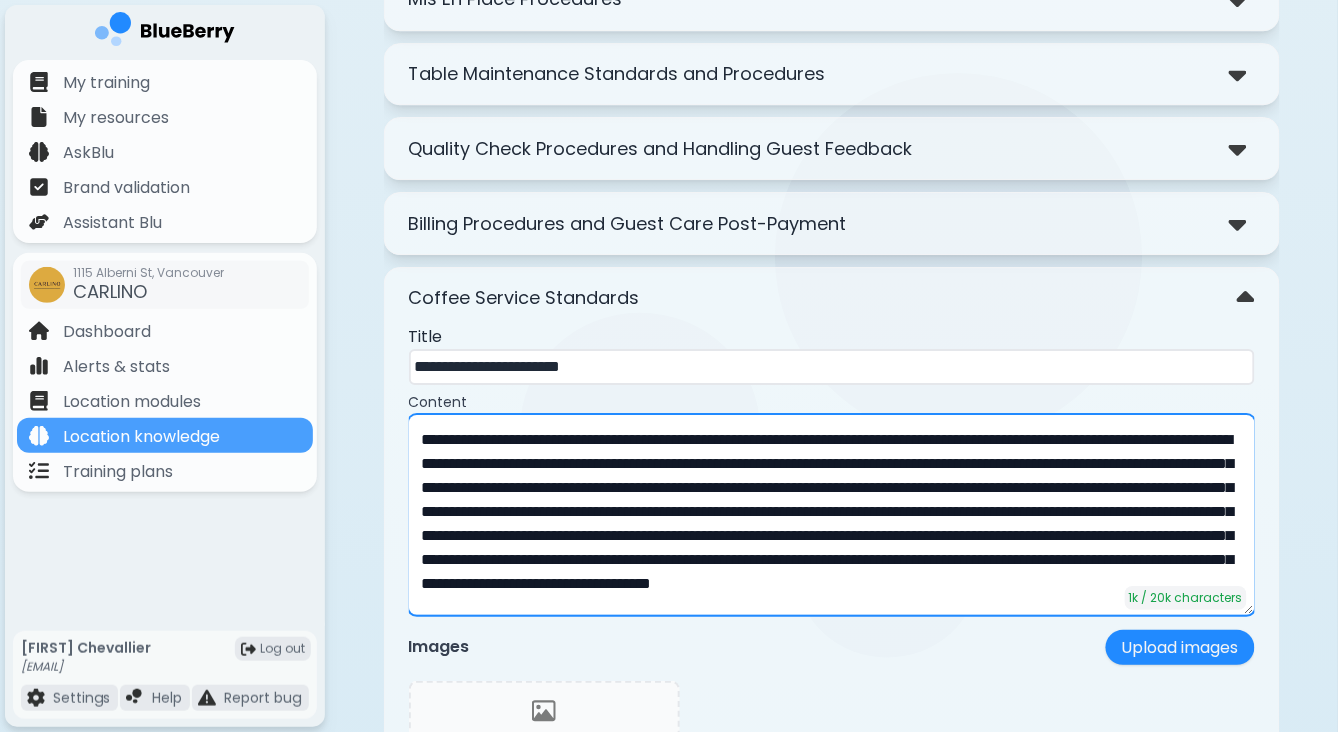 drag, startPoint x: 482, startPoint y: 396, endPoint x: 398, endPoint y: 396, distance: 84 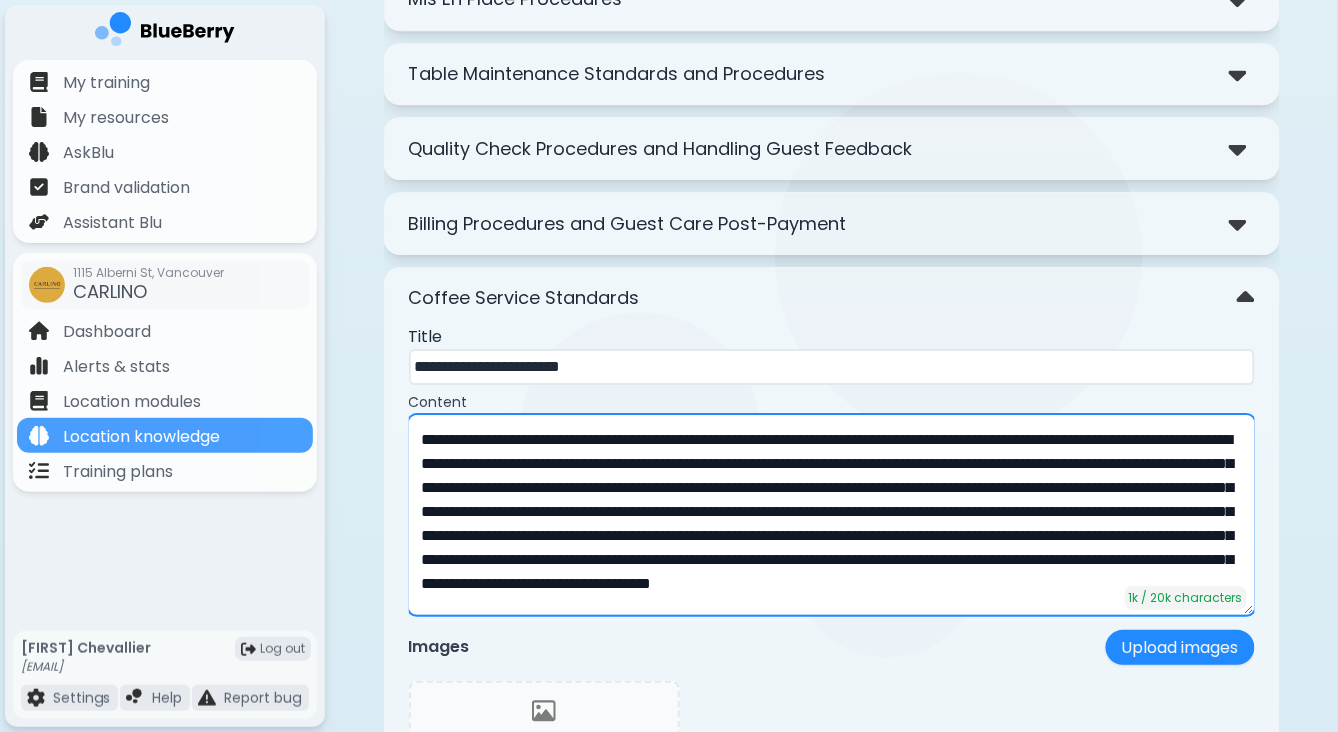 click on "**********" at bounding box center (832, 644) 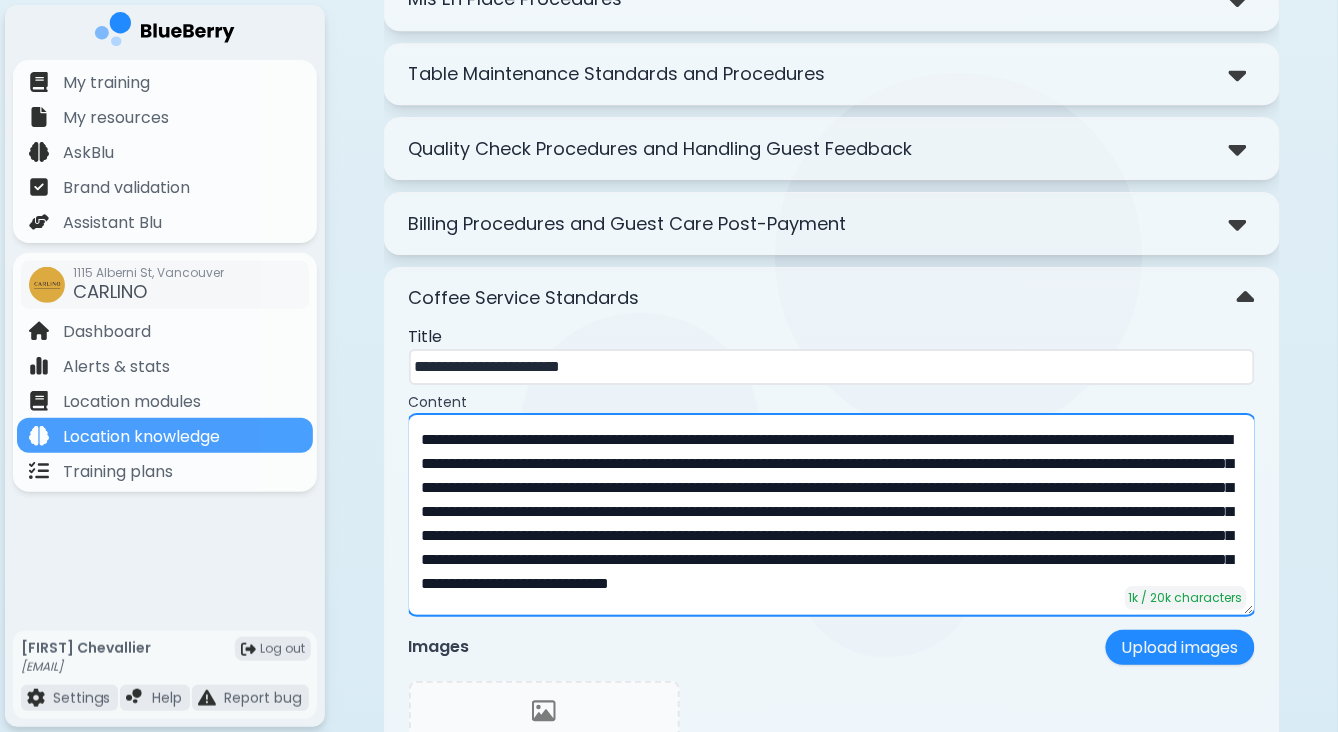 drag, startPoint x: 741, startPoint y: 424, endPoint x: 907, endPoint y: 421, distance: 166.0271 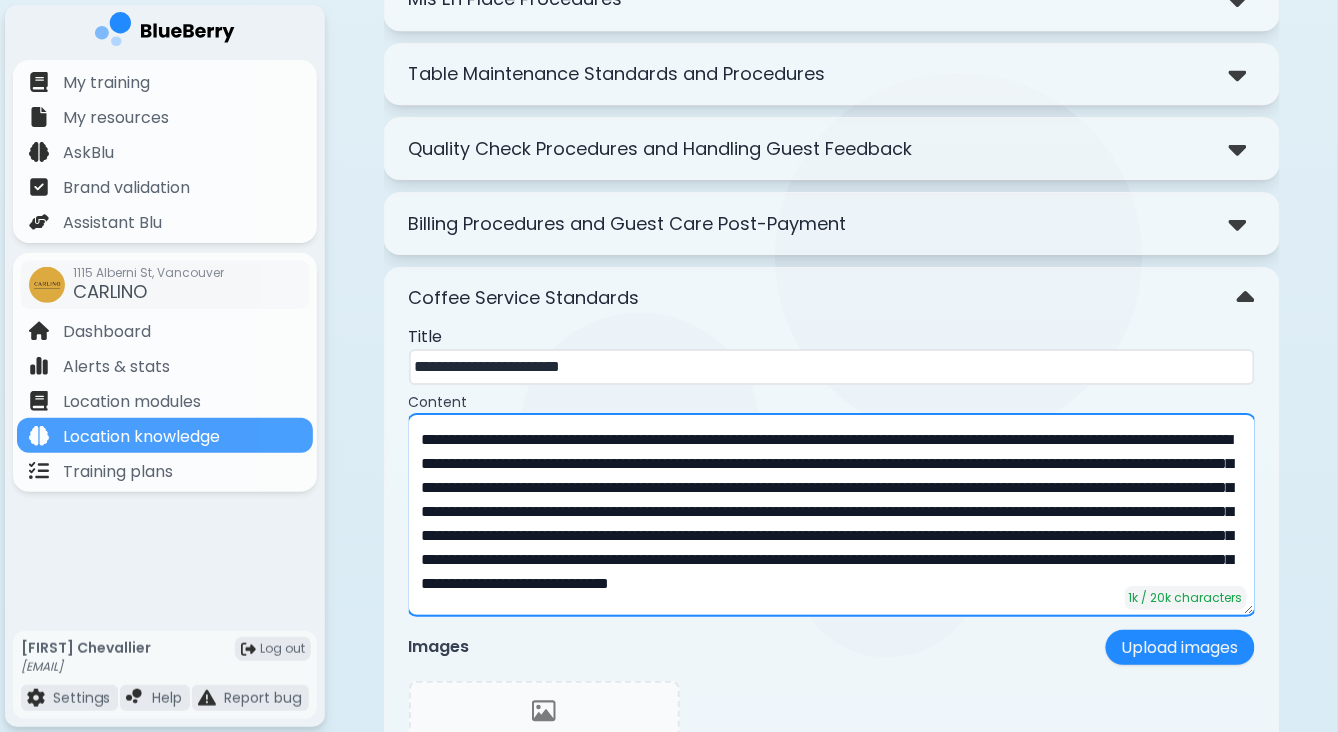 click on "**********" at bounding box center (832, 515) 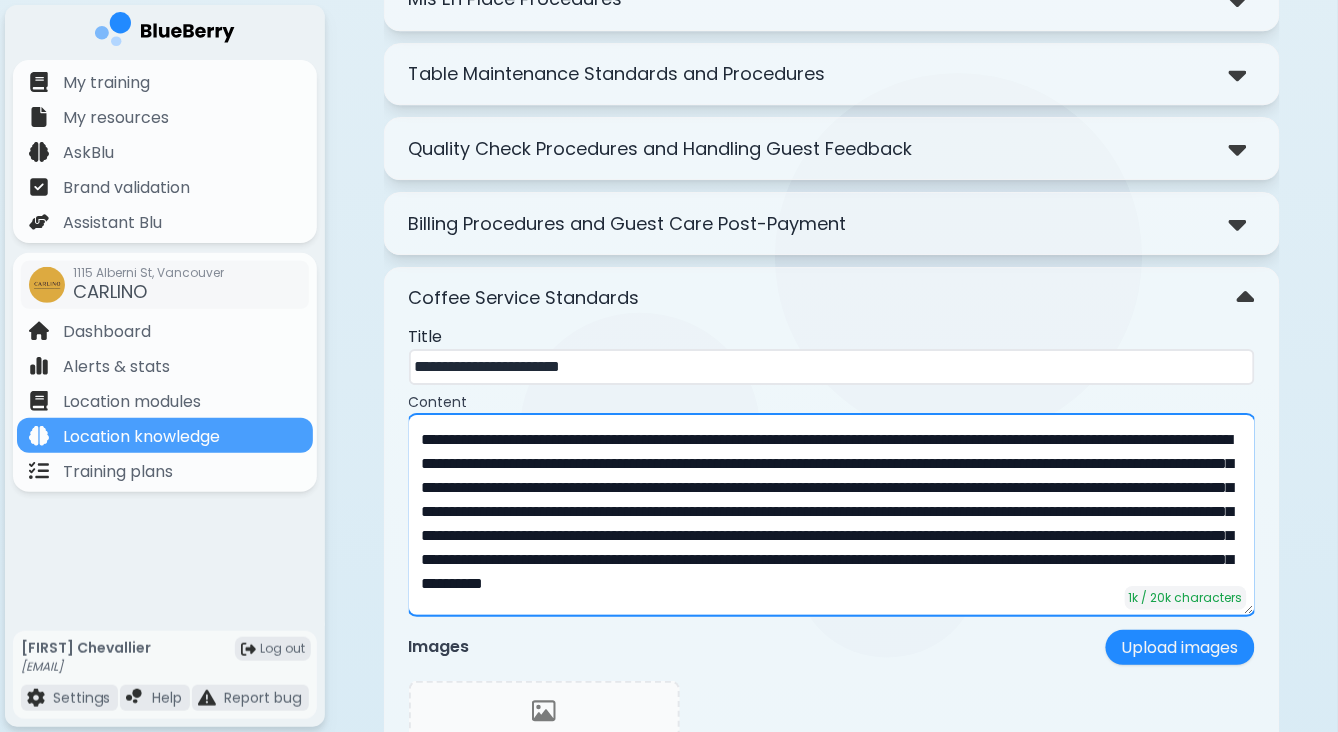 drag, startPoint x: 653, startPoint y: 473, endPoint x: 623, endPoint y: 467, distance: 30.594116 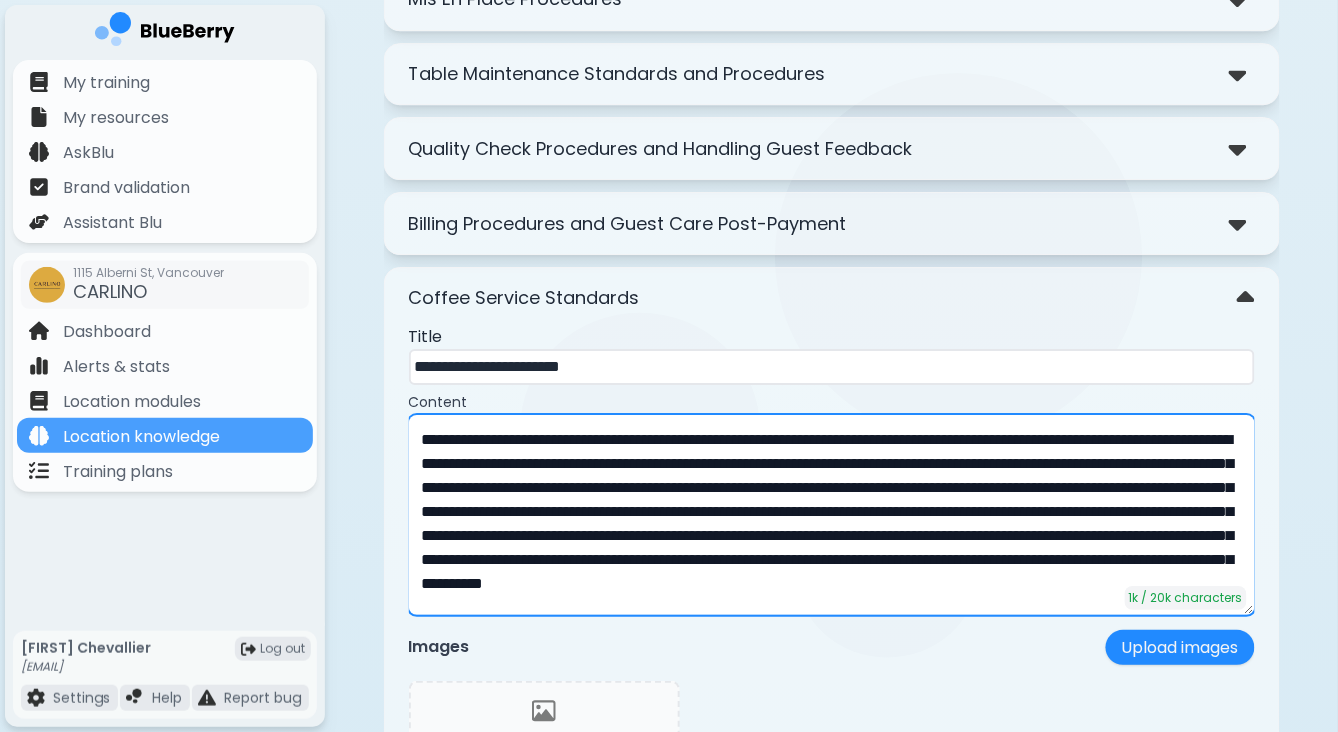 scroll, scrollTop: 24, scrollLeft: 0, axis: vertical 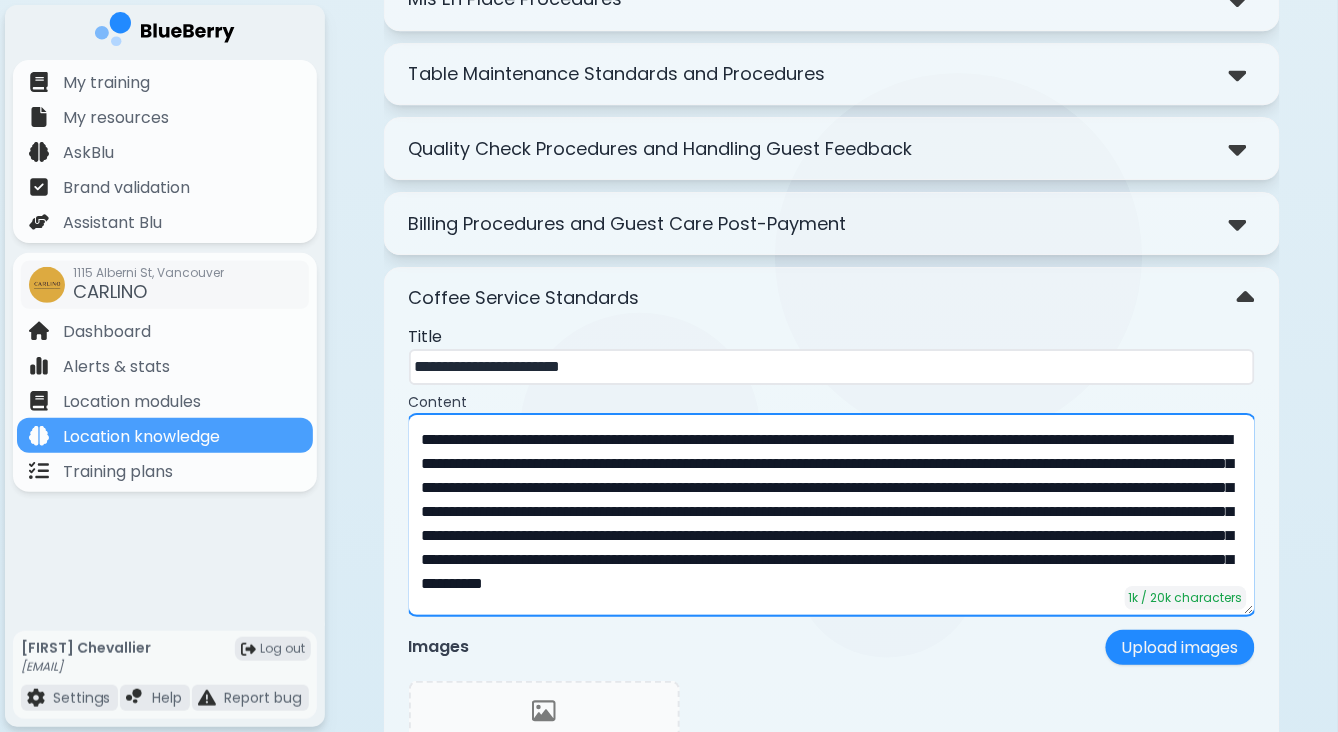 click on "**********" at bounding box center (832, 515) 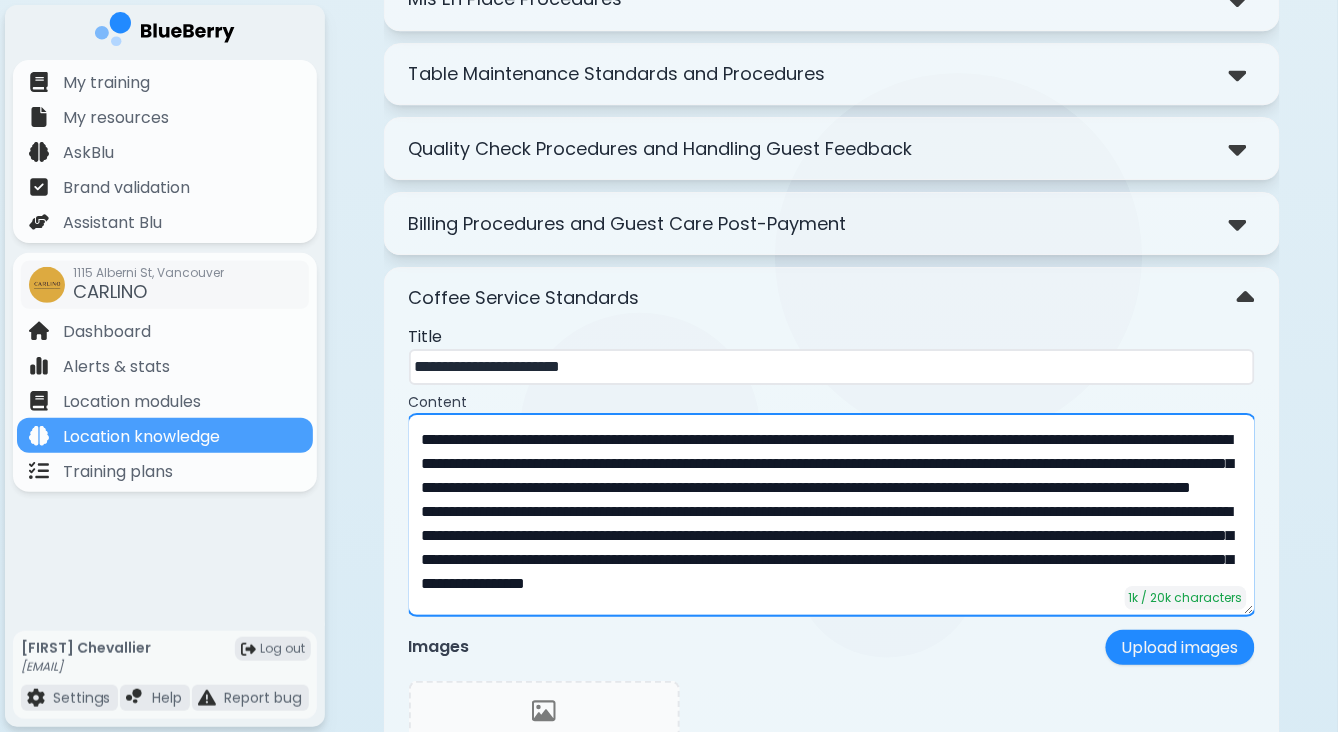 scroll, scrollTop: 41, scrollLeft: 0, axis: vertical 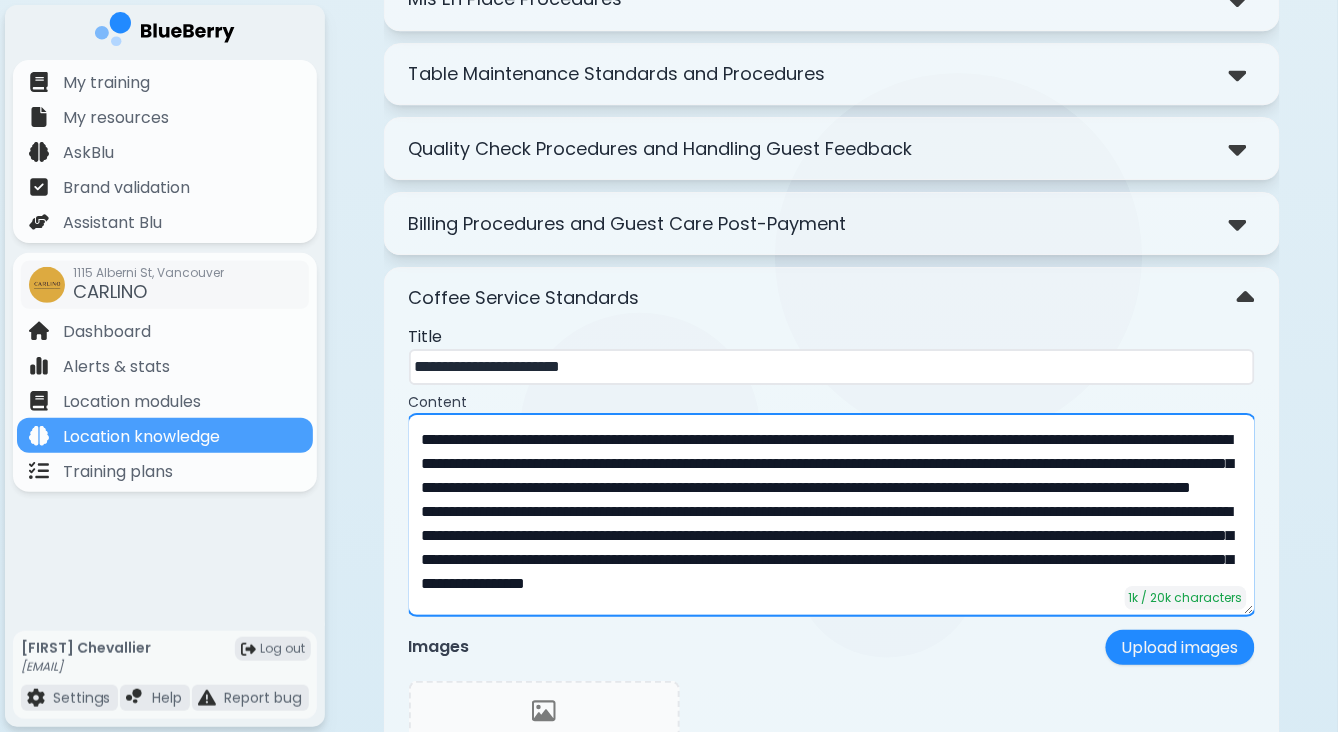click on "**********" at bounding box center (832, 515) 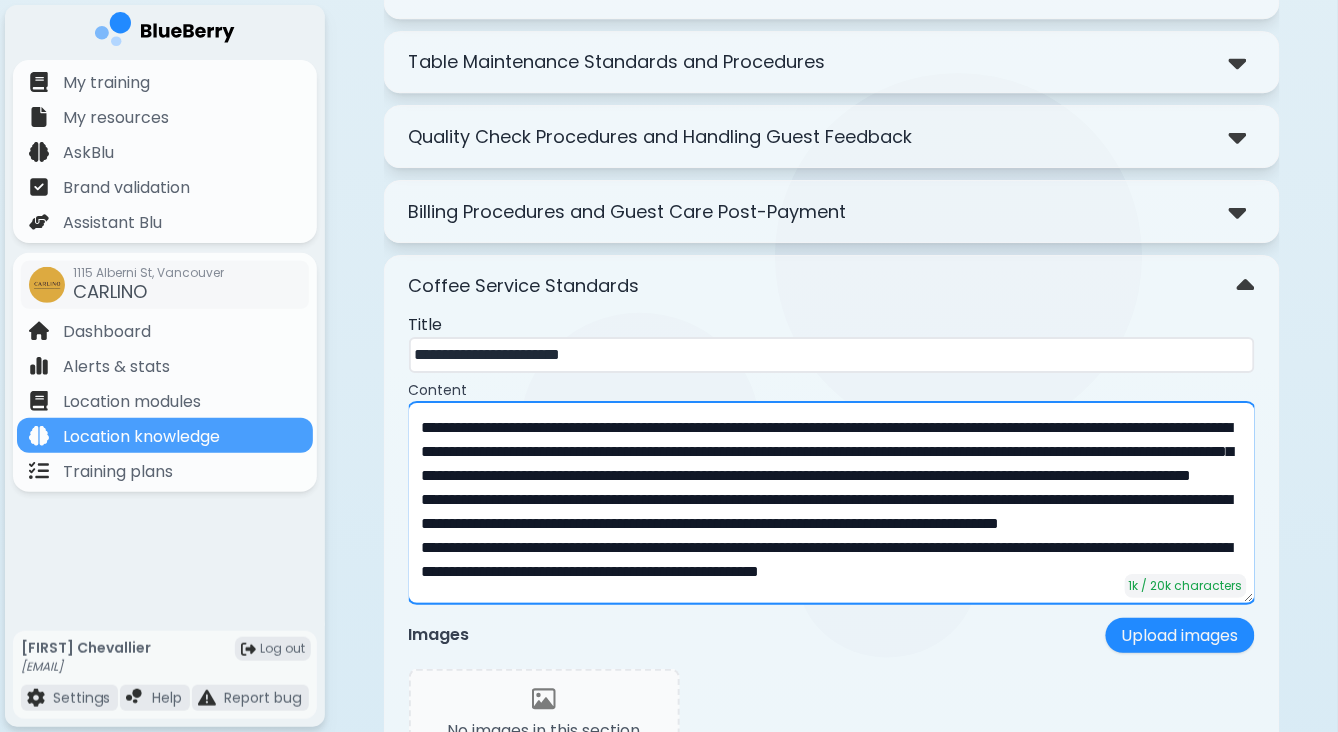 scroll, scrollTop: 3542, scrollLeft: 0, axis: vertical 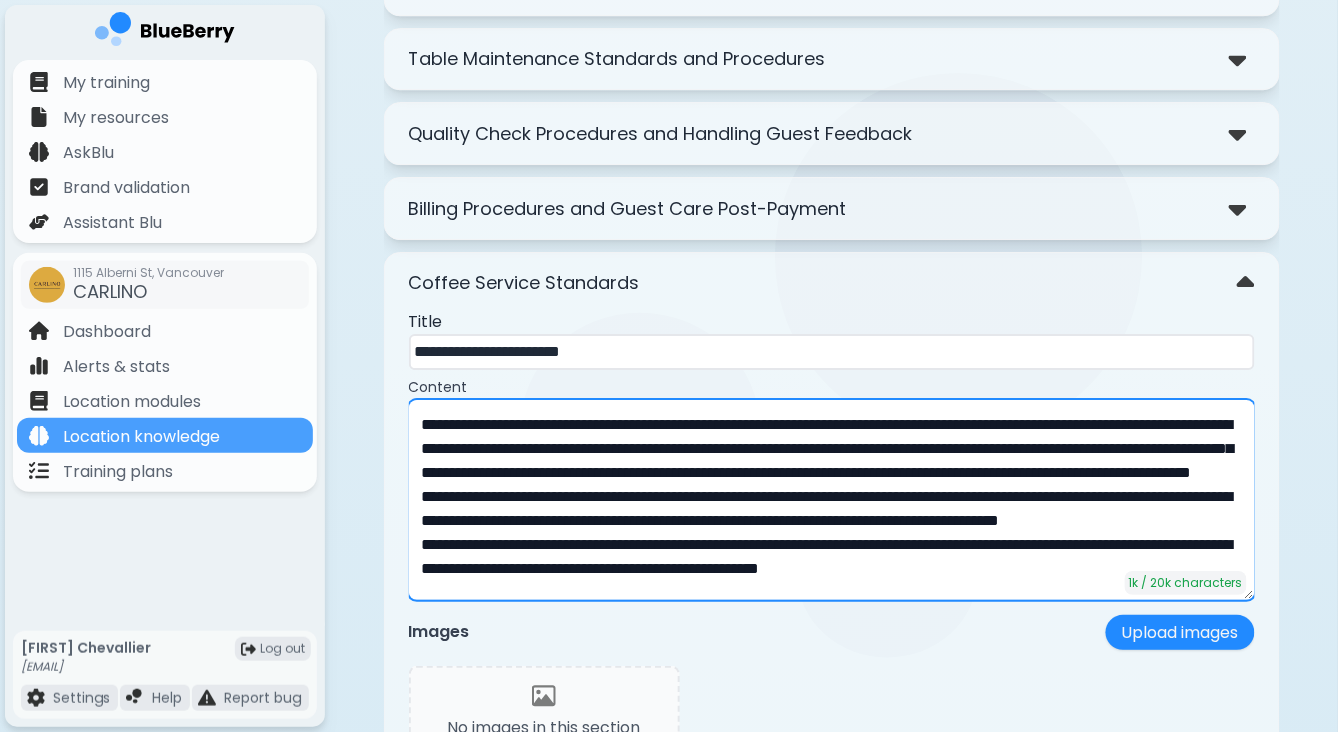 click on "**********" at bounding box center [832, 500] 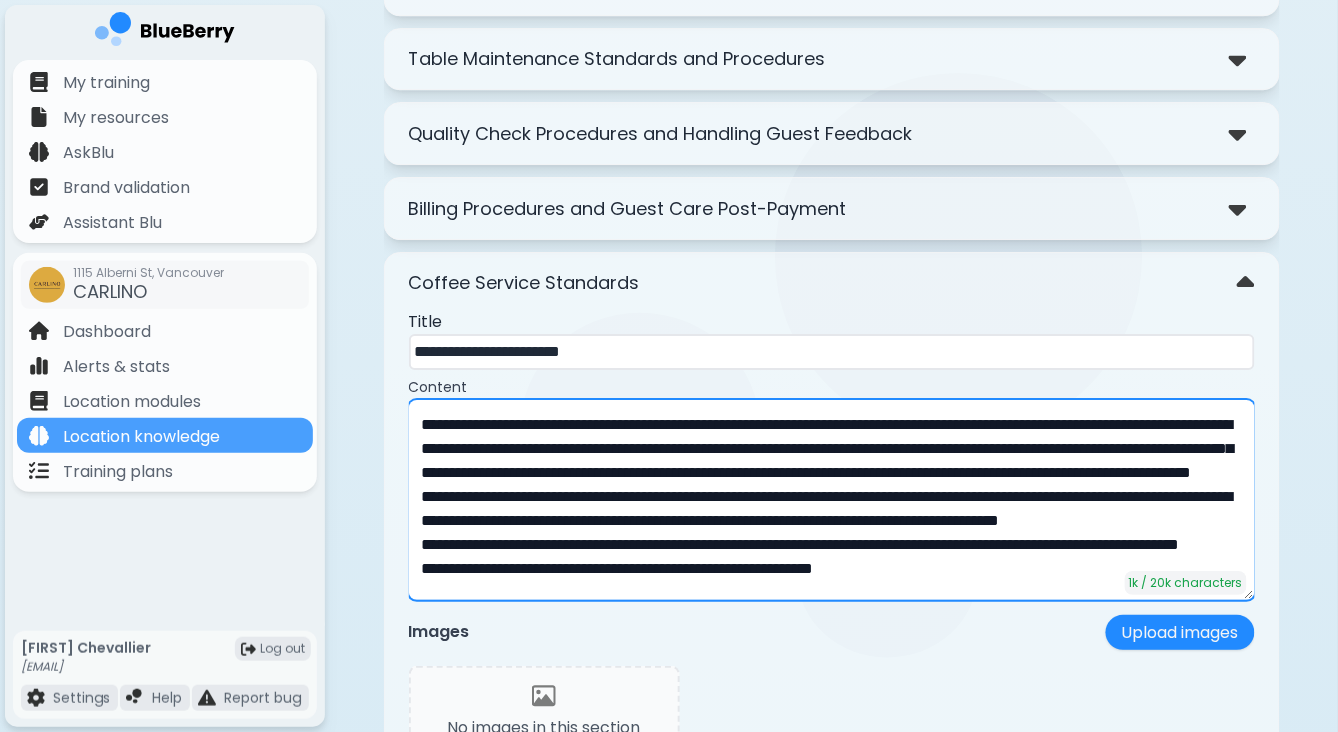 scroll, scrollTop: 0, scrollLeft: 0, axis: both 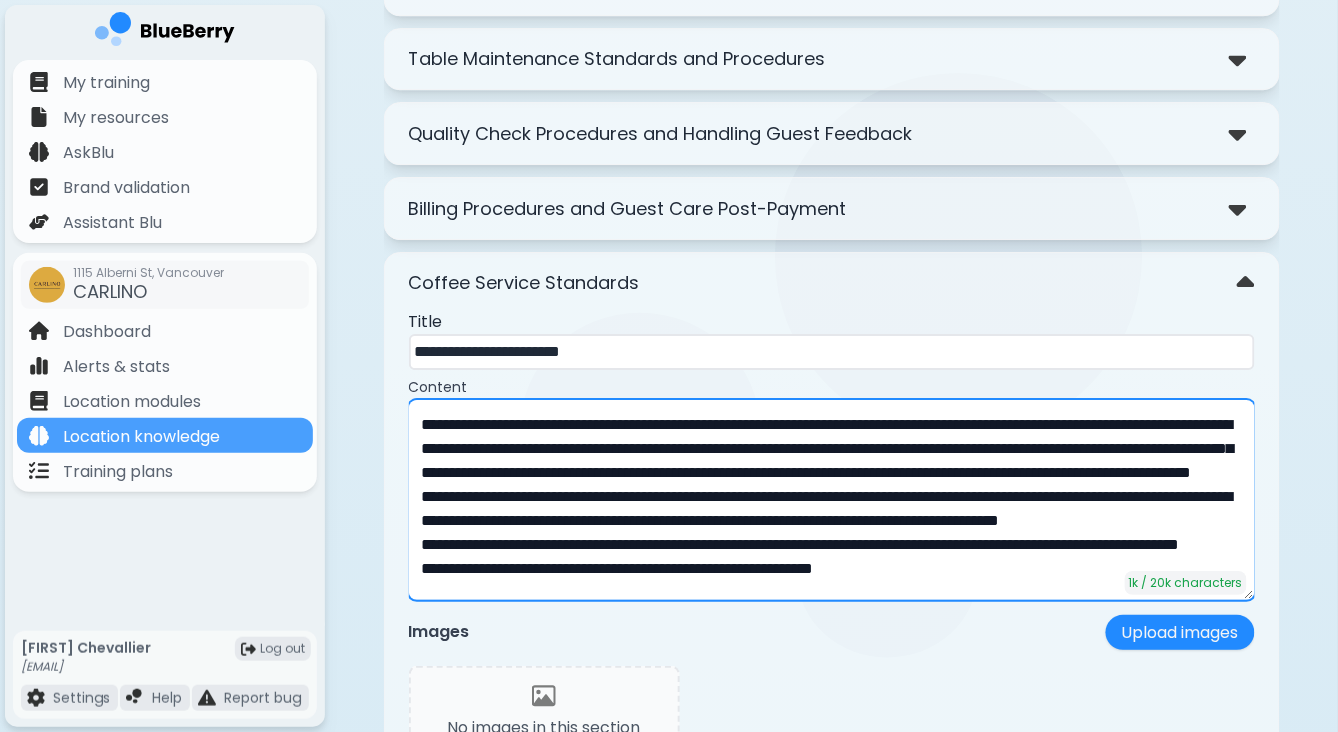 click on "**********" at bounding box center (832, 500) 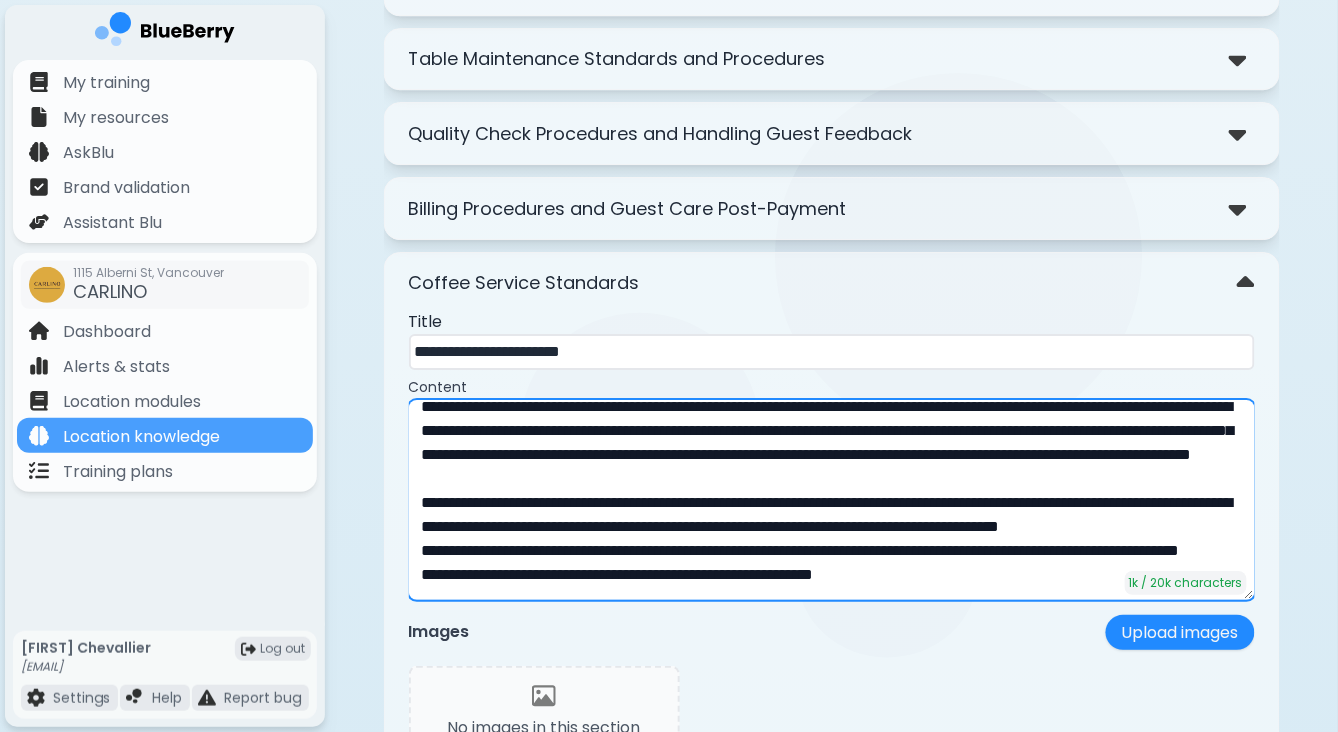 scroll, scrollTop: 88, scrollLeft: 0, axis: vertical 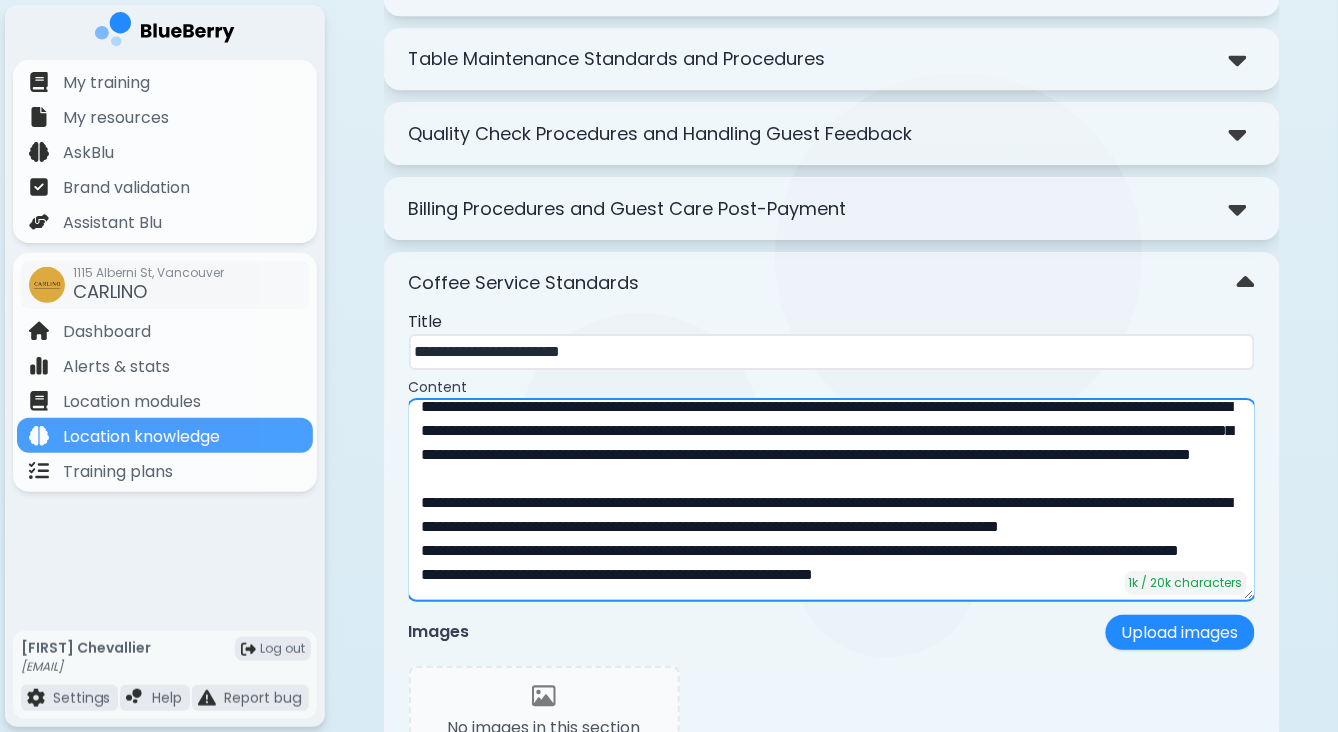 type on "**********" 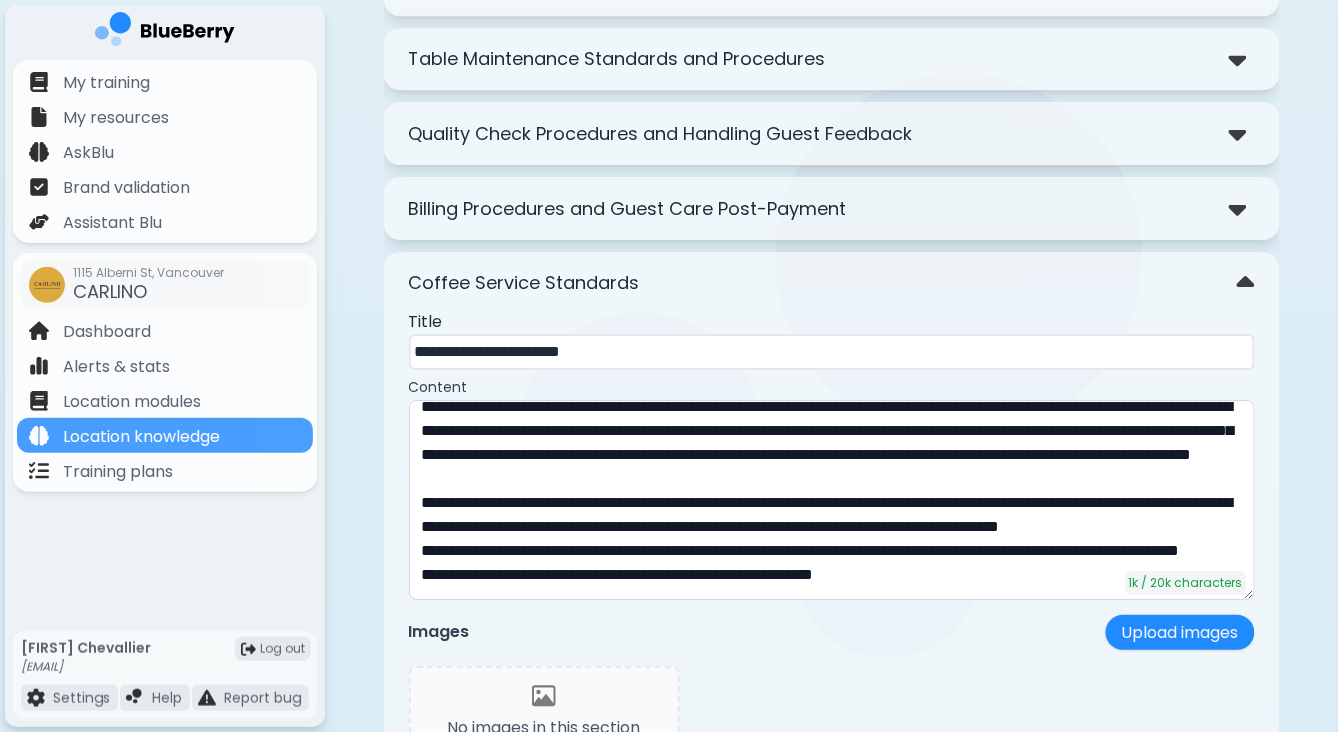 click on "Coffee Service Standards" at bounding box center [832, 283] 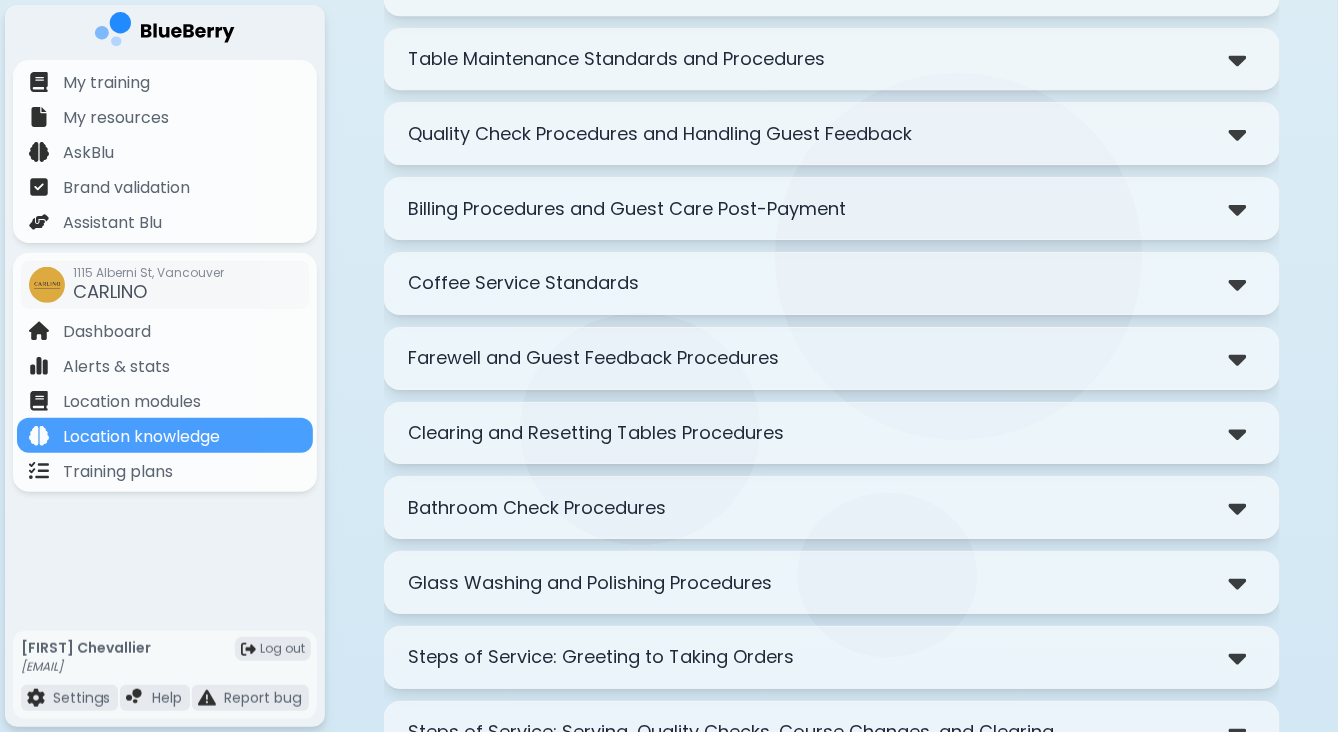click on "Farewell and Guest Feedback Procedures" at bounding box center [594, 358] 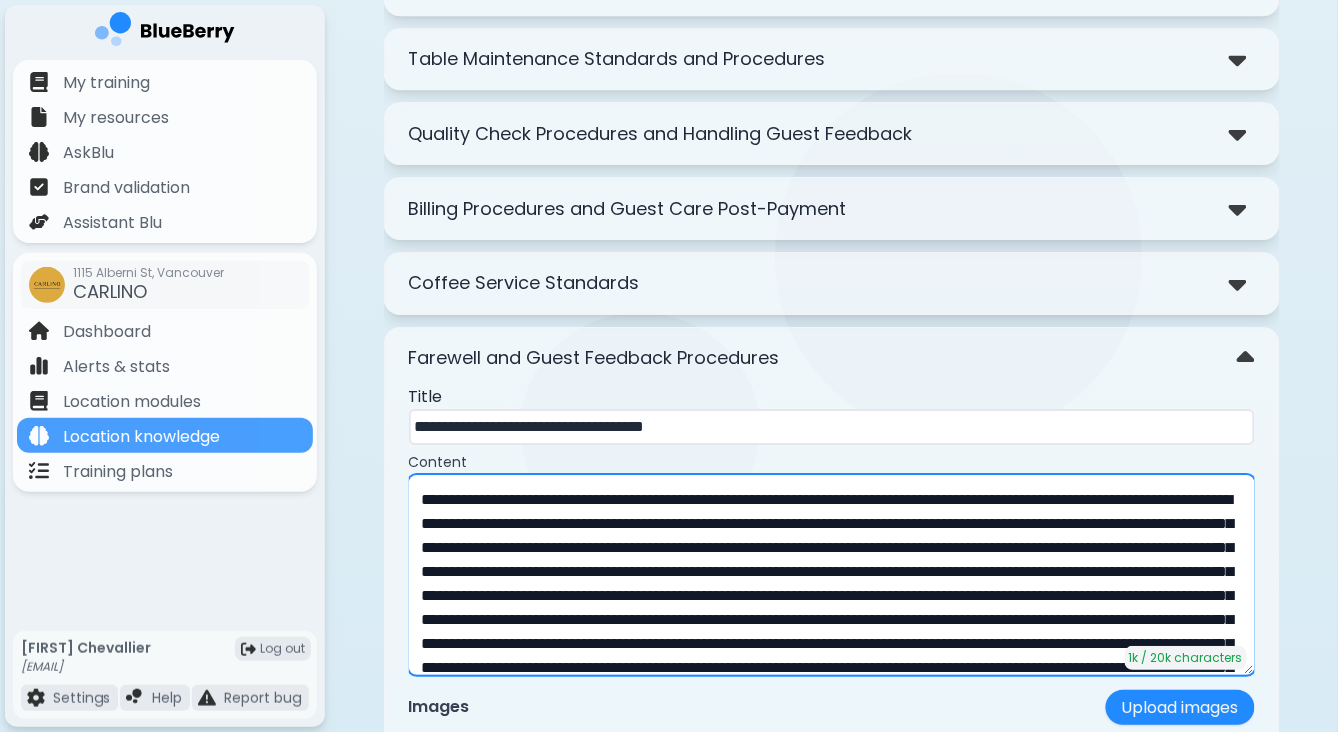 drag, startPoint x: 500, startPoint y: 459, endPoint x: 377, endPoint y: 446, distance: 123.68508 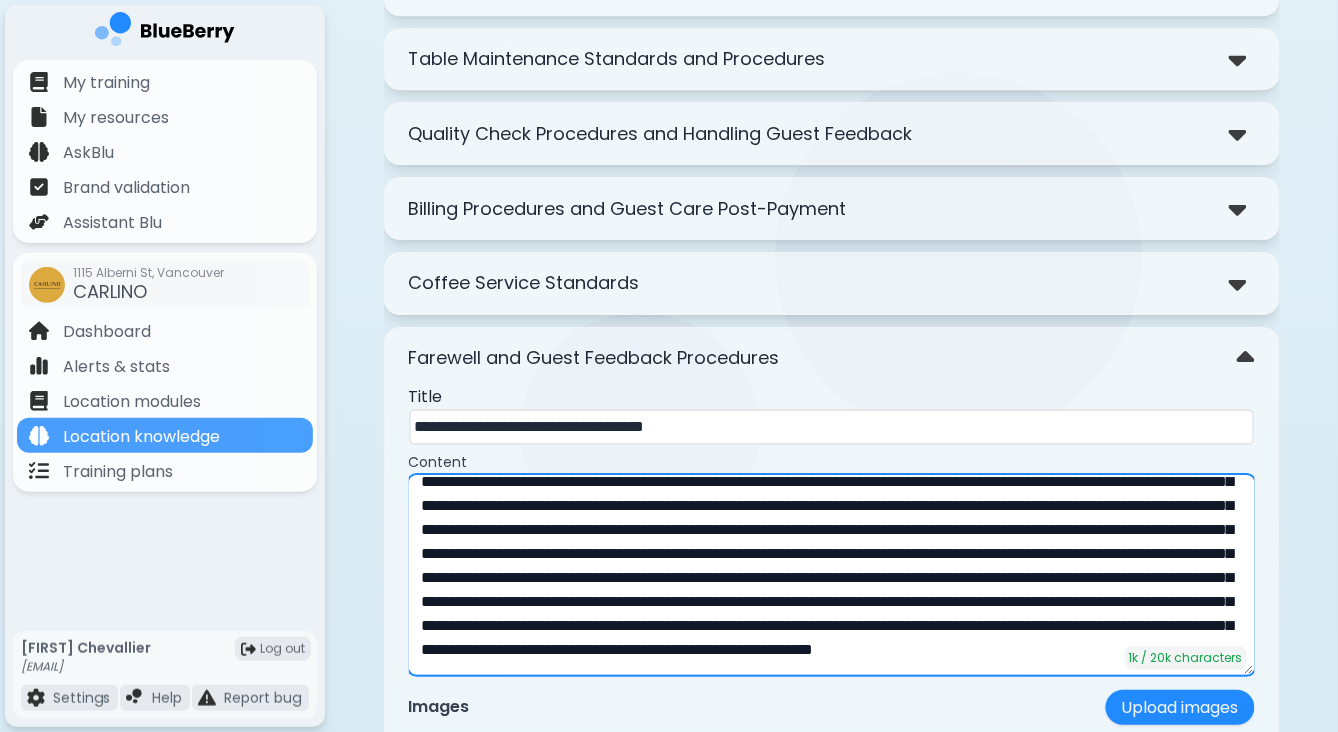 scroll, scrollTop: 113, scrollLeft: 0, axis: vertical 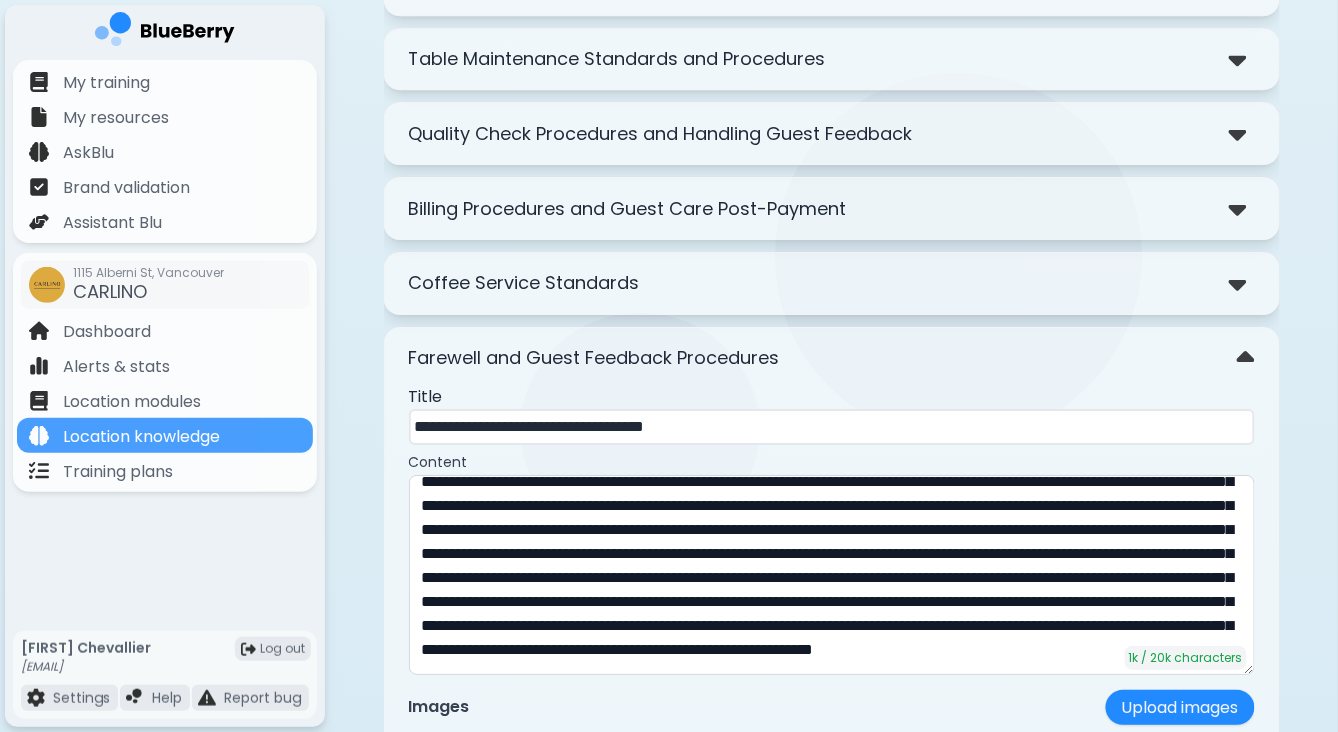 click on "Farewell and Guest Feedback Procedures" at bounding box center (832, 358) 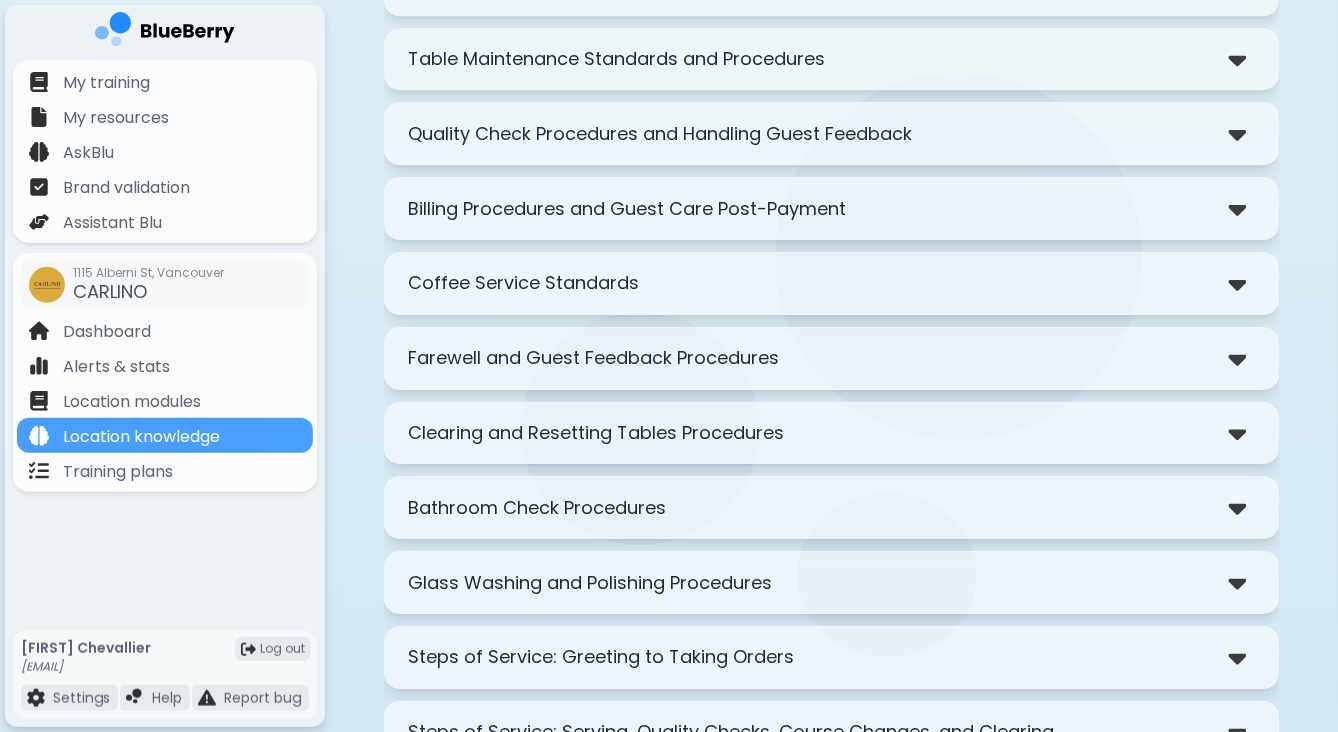 click on "Clearing and Resetting Tables Procedures" at bounding box center [597, 433] 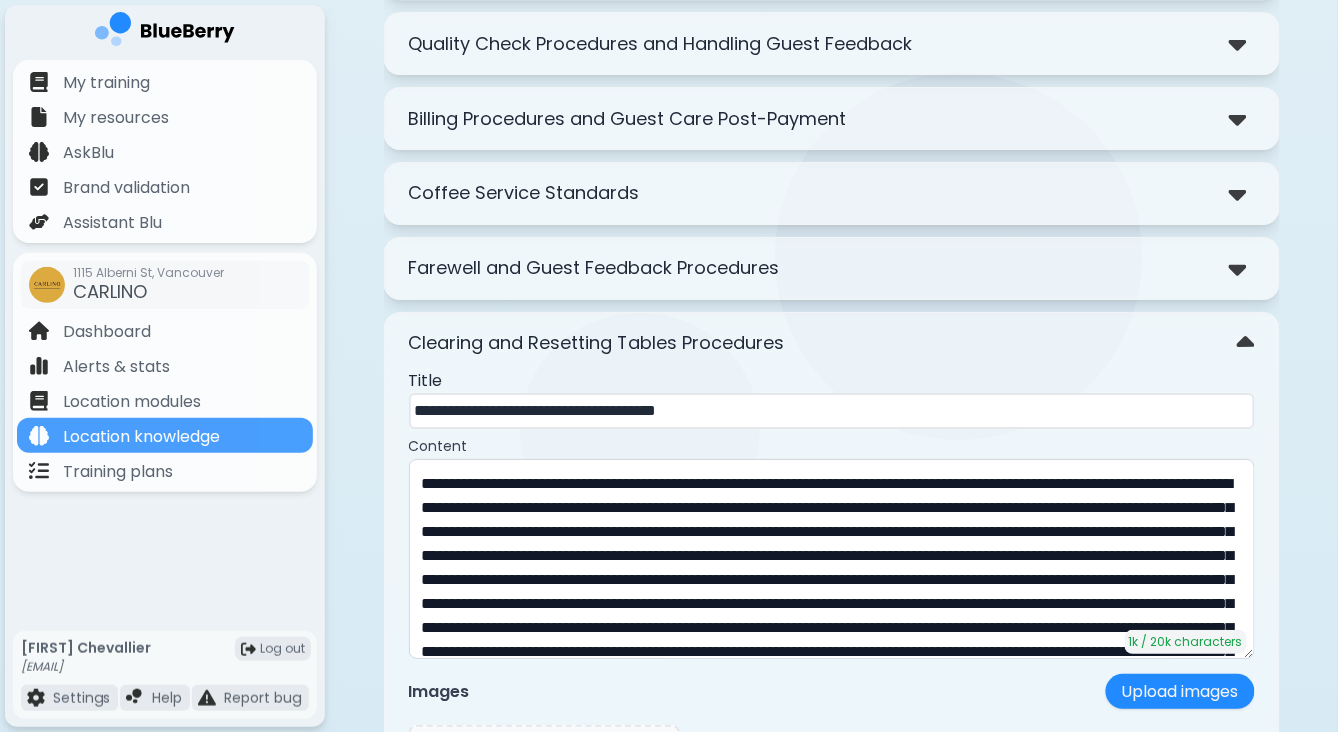 scroll, scrollTop: 3633, scrollLeft: 0, axis: vertical 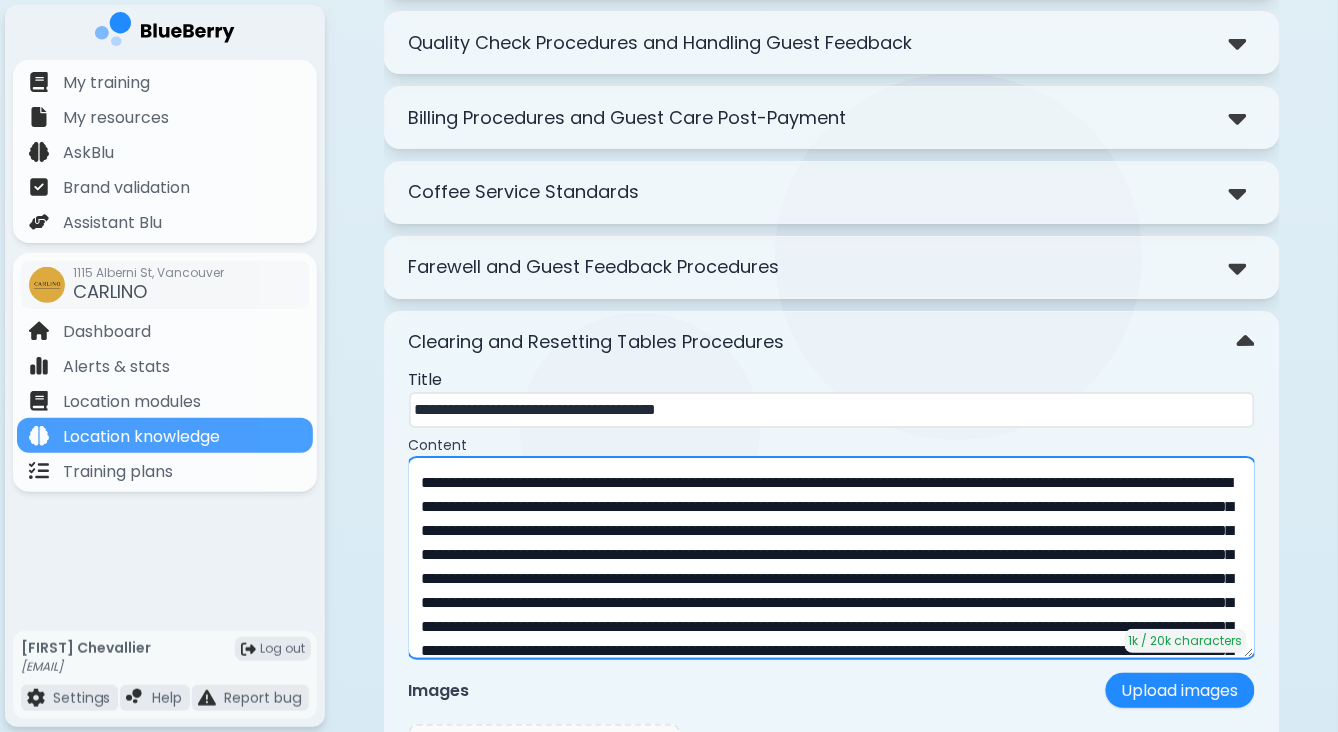 drag, startPoint x: 719, startPoint y: 446, endPoint x: 397, endPoint y: 436, distance: 322.15524 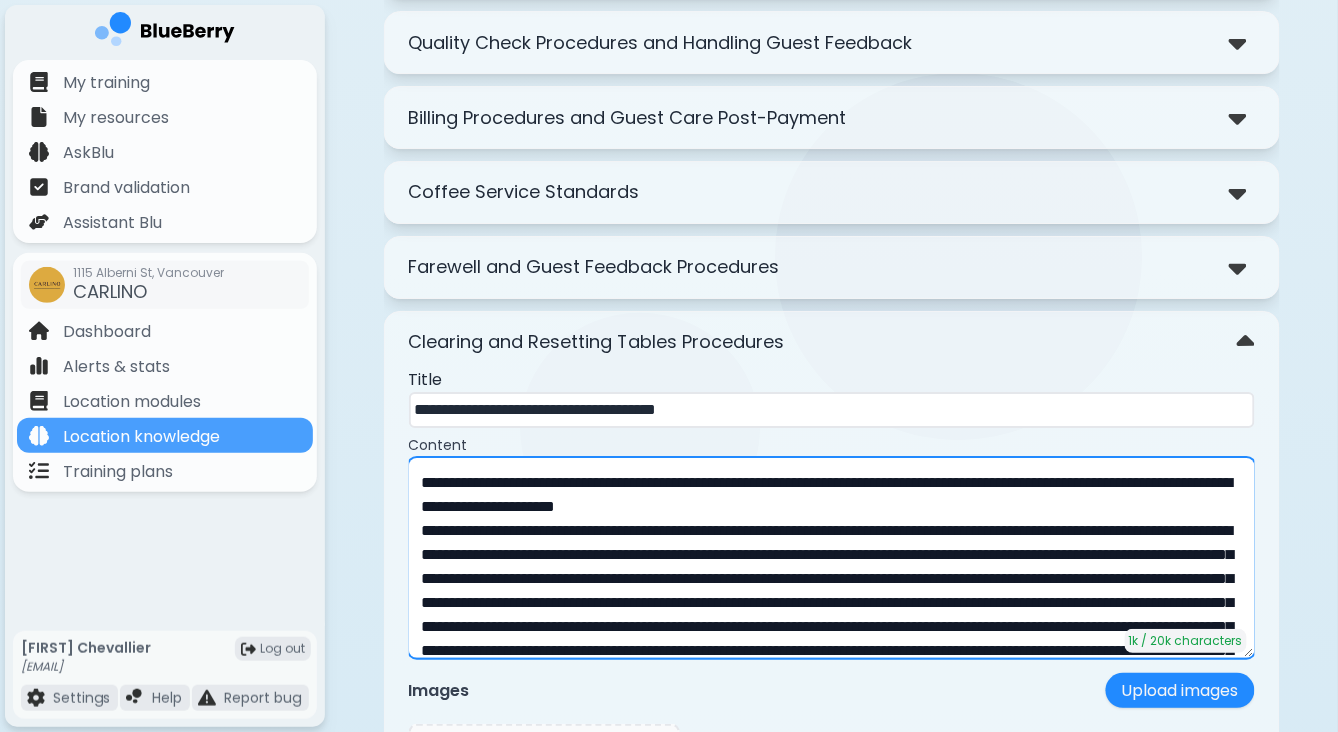 click at bounding box center (832, 558) 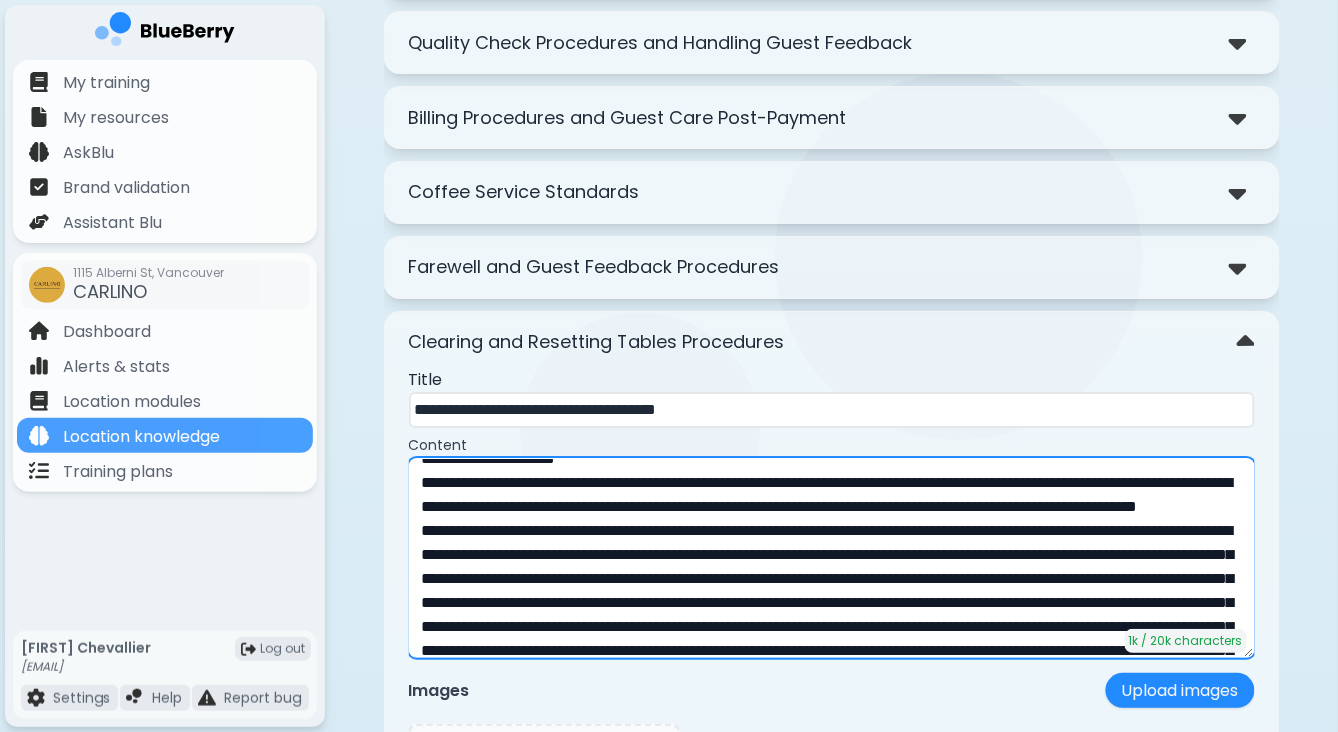 scroll, scrollTop: 48, scrollLeft: 0, axis: vertical 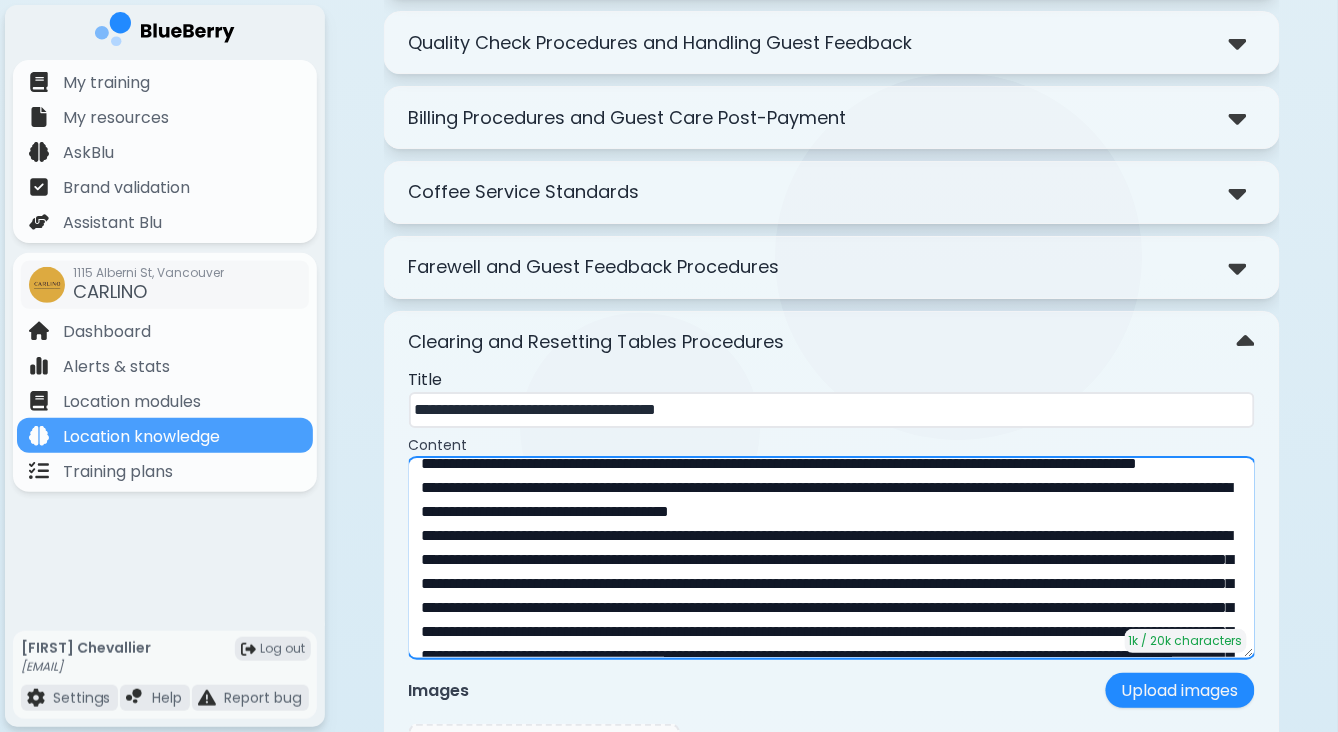 click at bounding box center (832, 558) 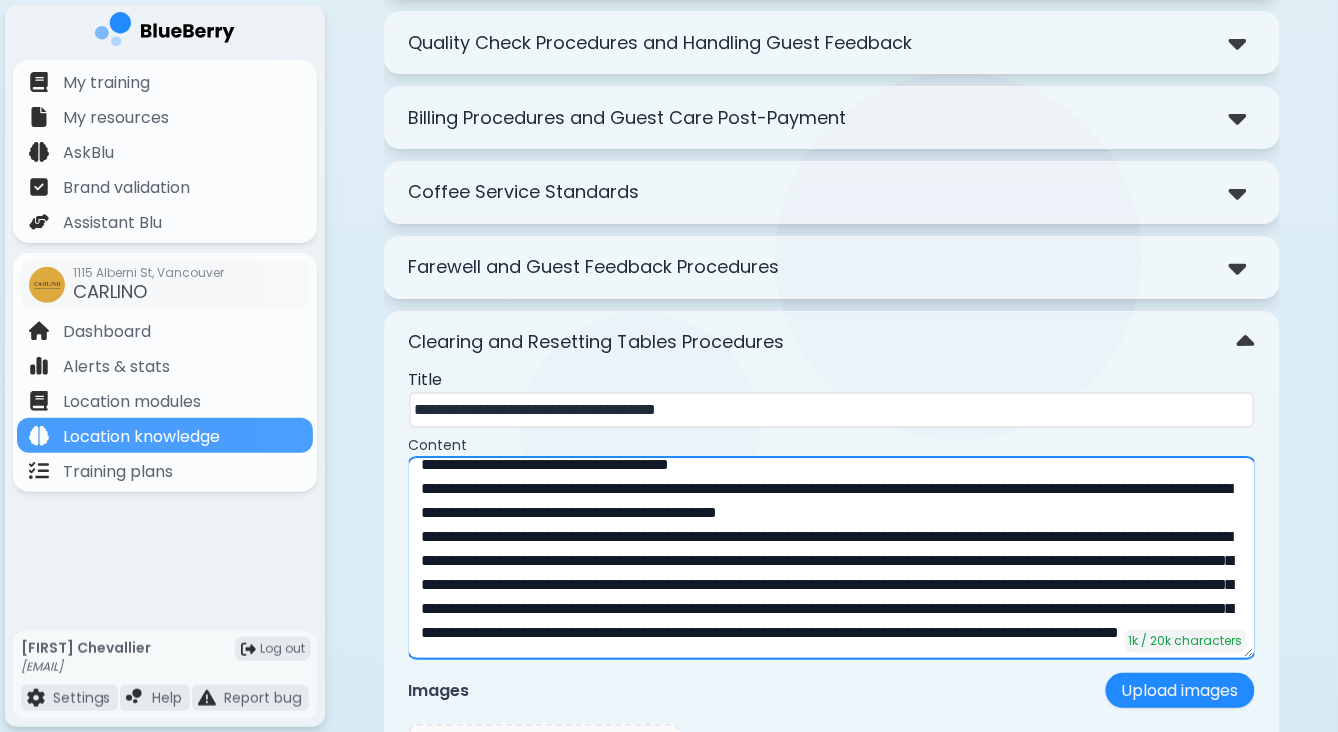 scroll, scrollTop: 177, scrollLeft: 0, axis: vertical 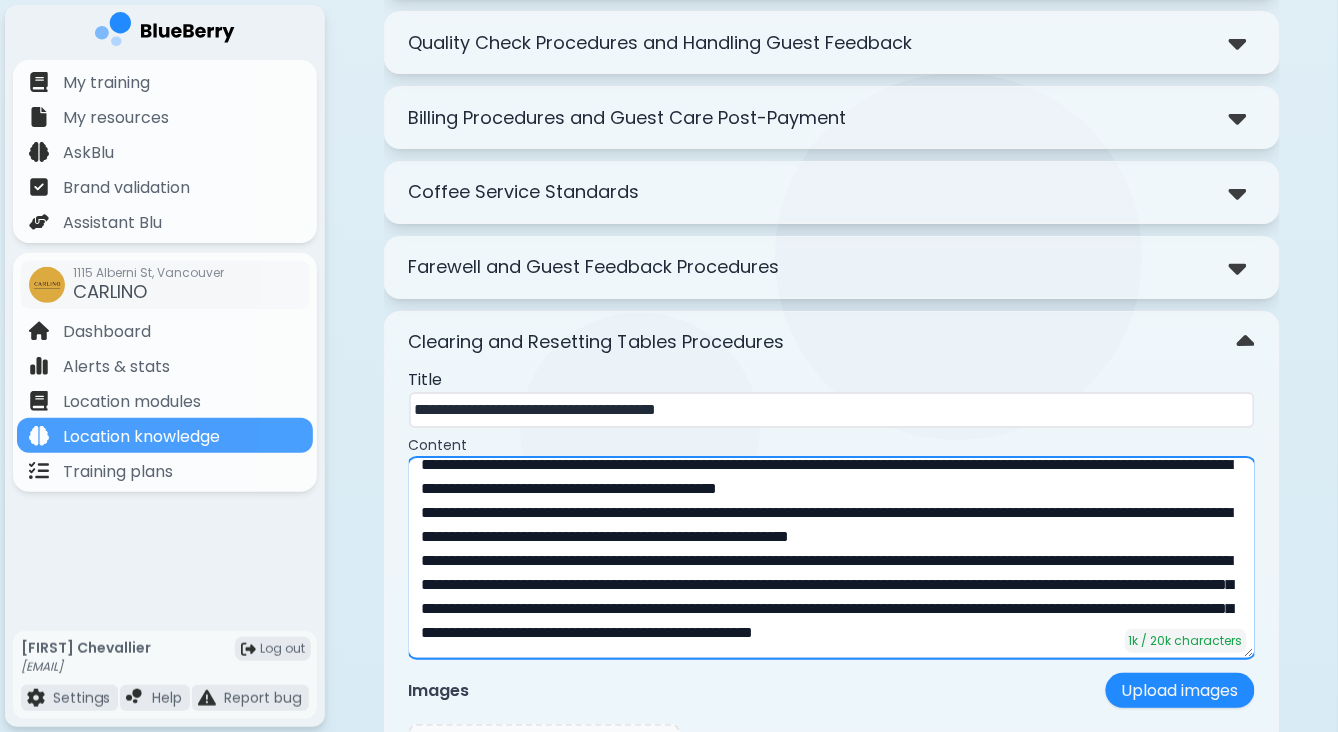 click at bounding box center (832, 558) 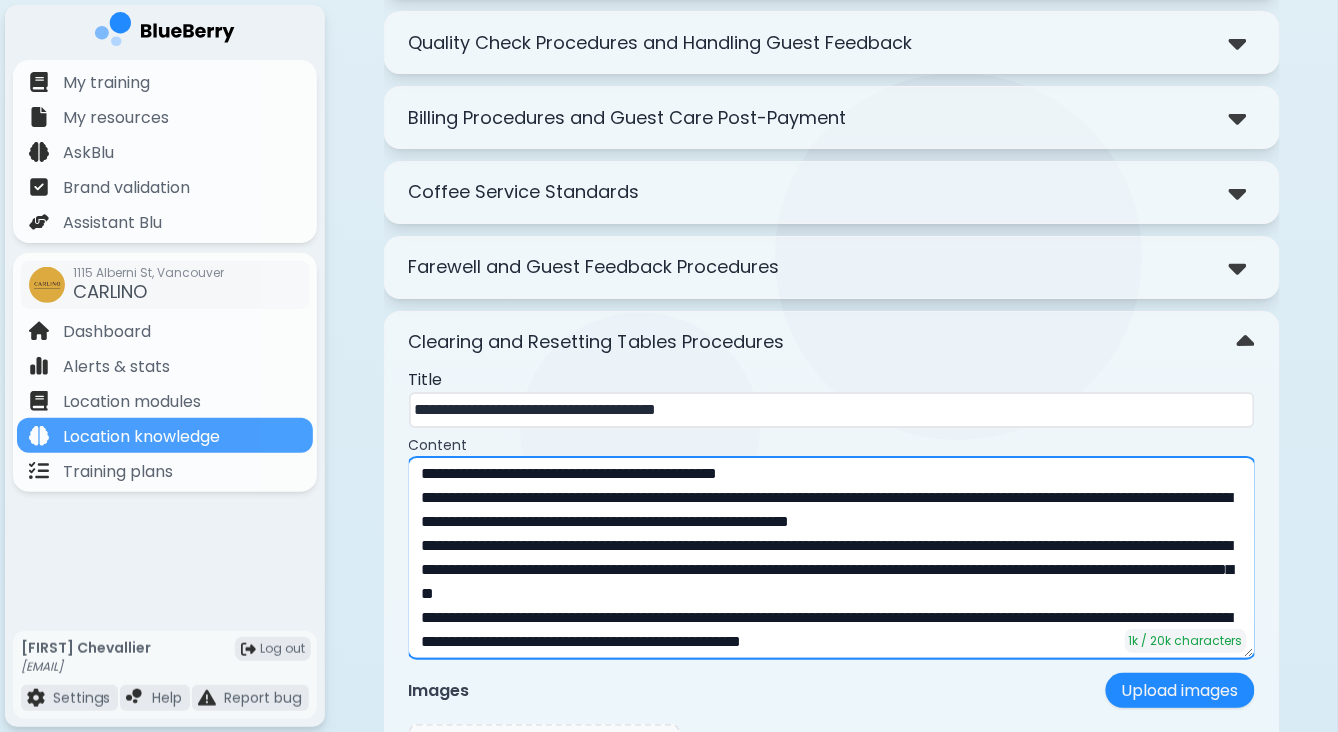 scroll, scrollTop: 208, scrollLeft: 0, axis: vertical 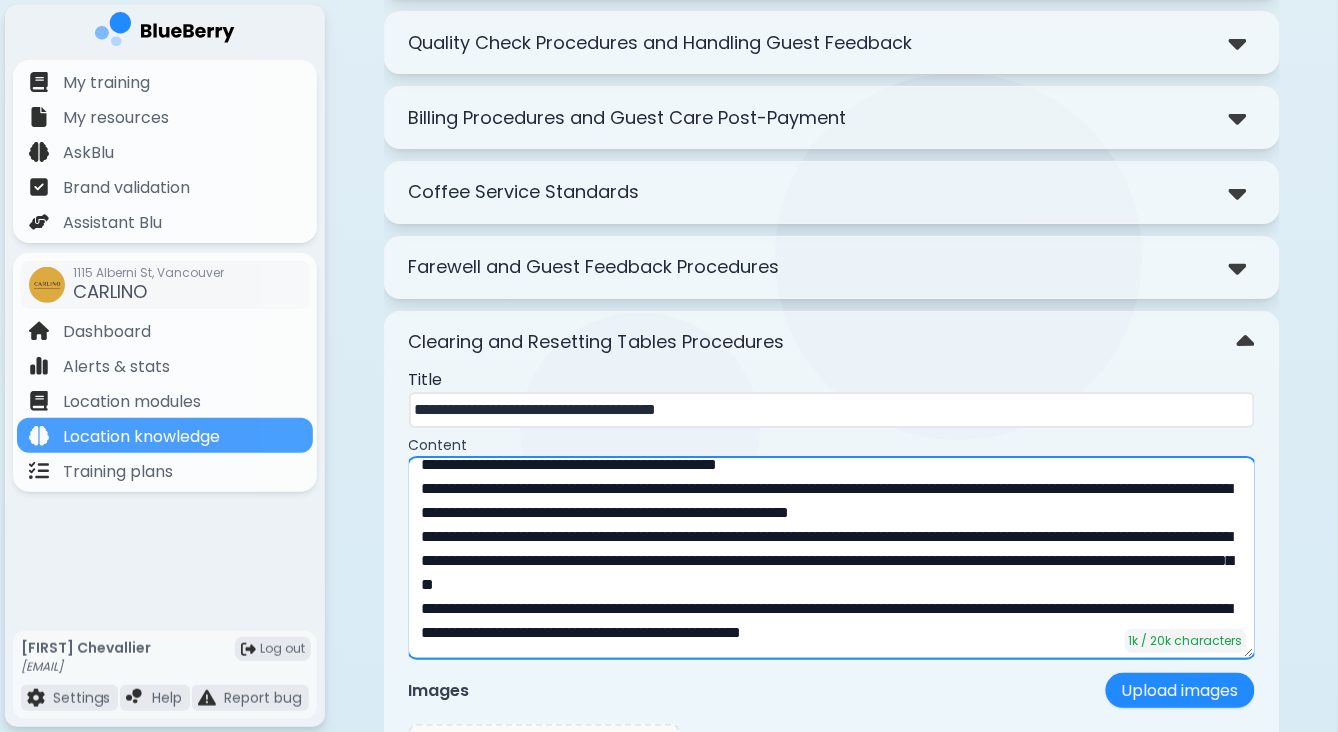 click at bounding box center (832, 558) 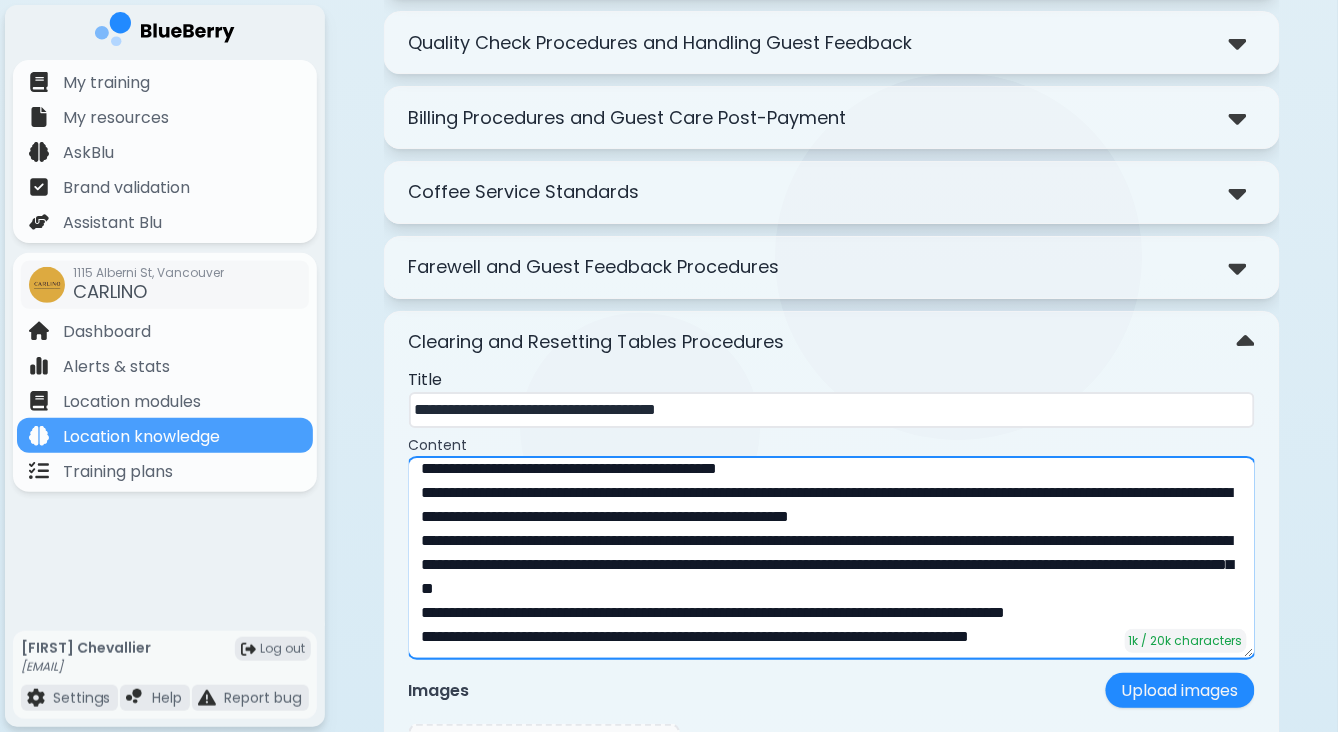 scroll, scrollTop: 197, scrollLeft: 0, axis: vertical 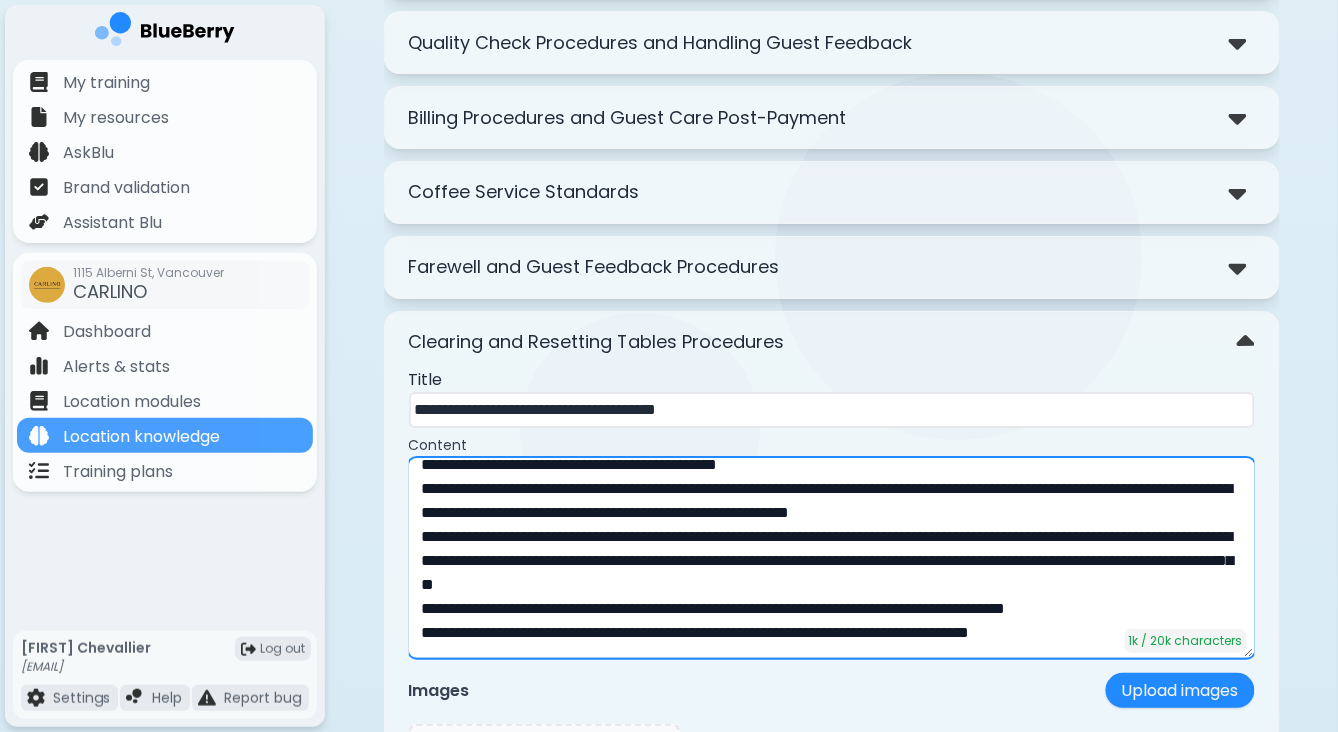 click at bounding box center [832, 558] 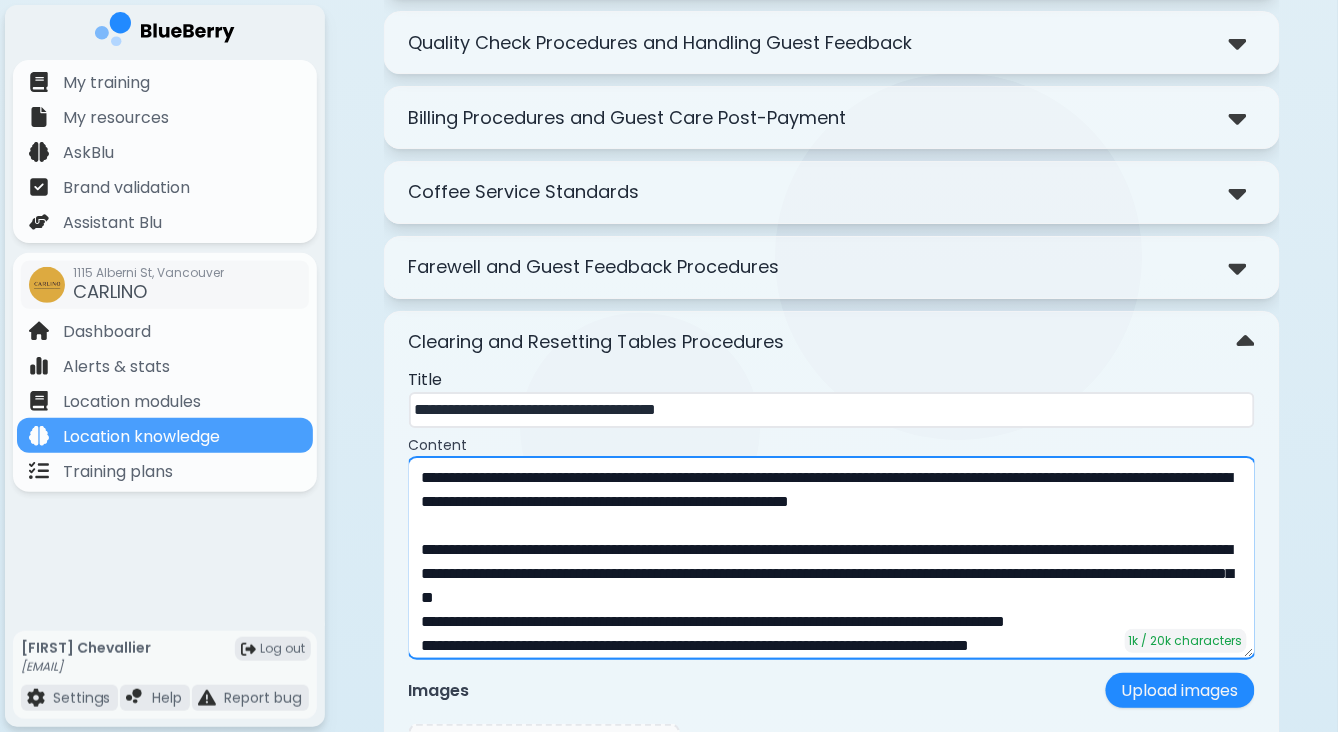 paste on "****" 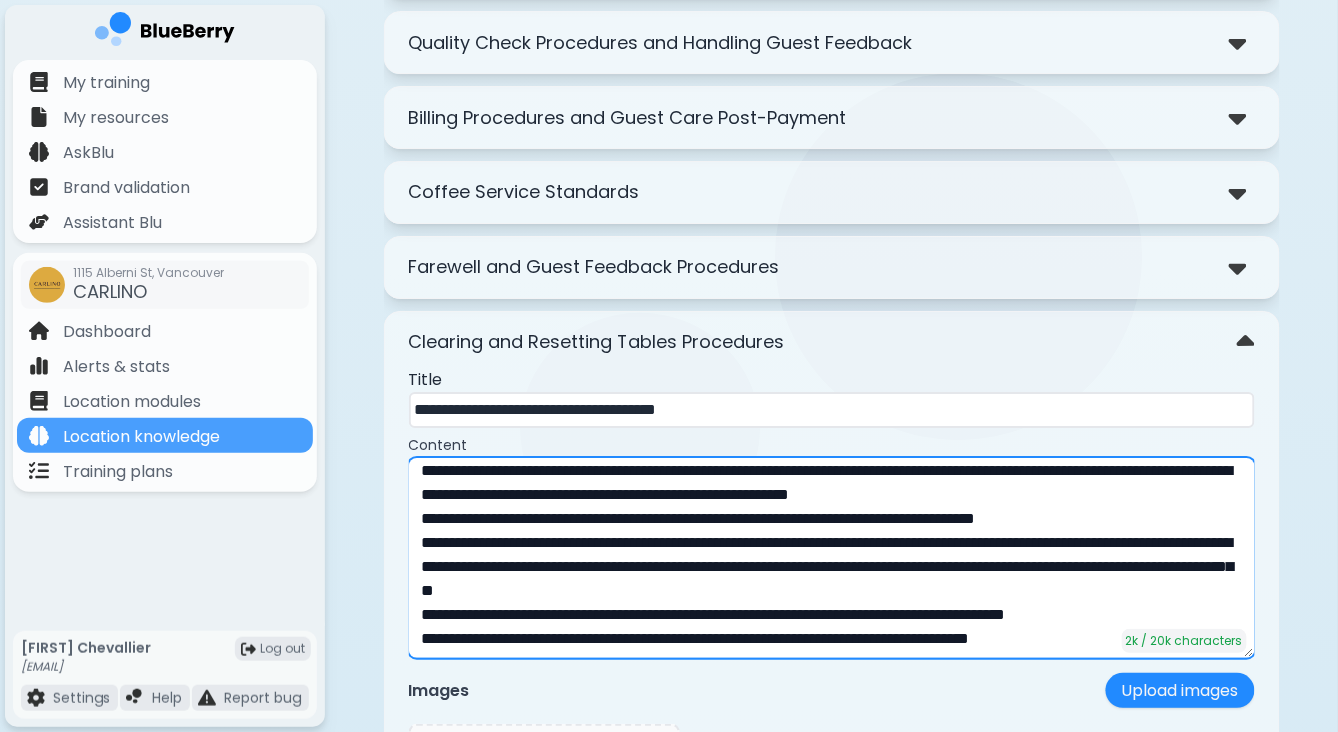 scroll, scrollTop: 205, scrollLeft: 0, axis: vertical 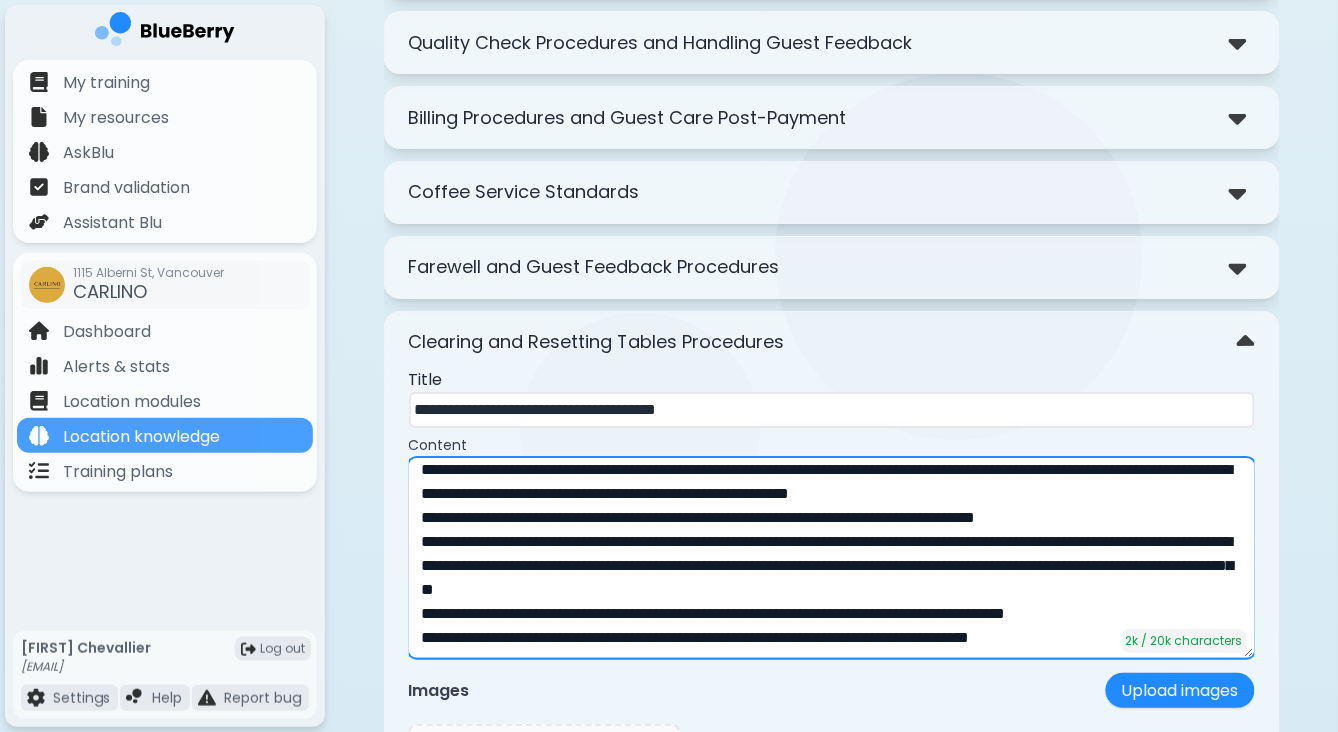 click at bounding box center [832, 558] 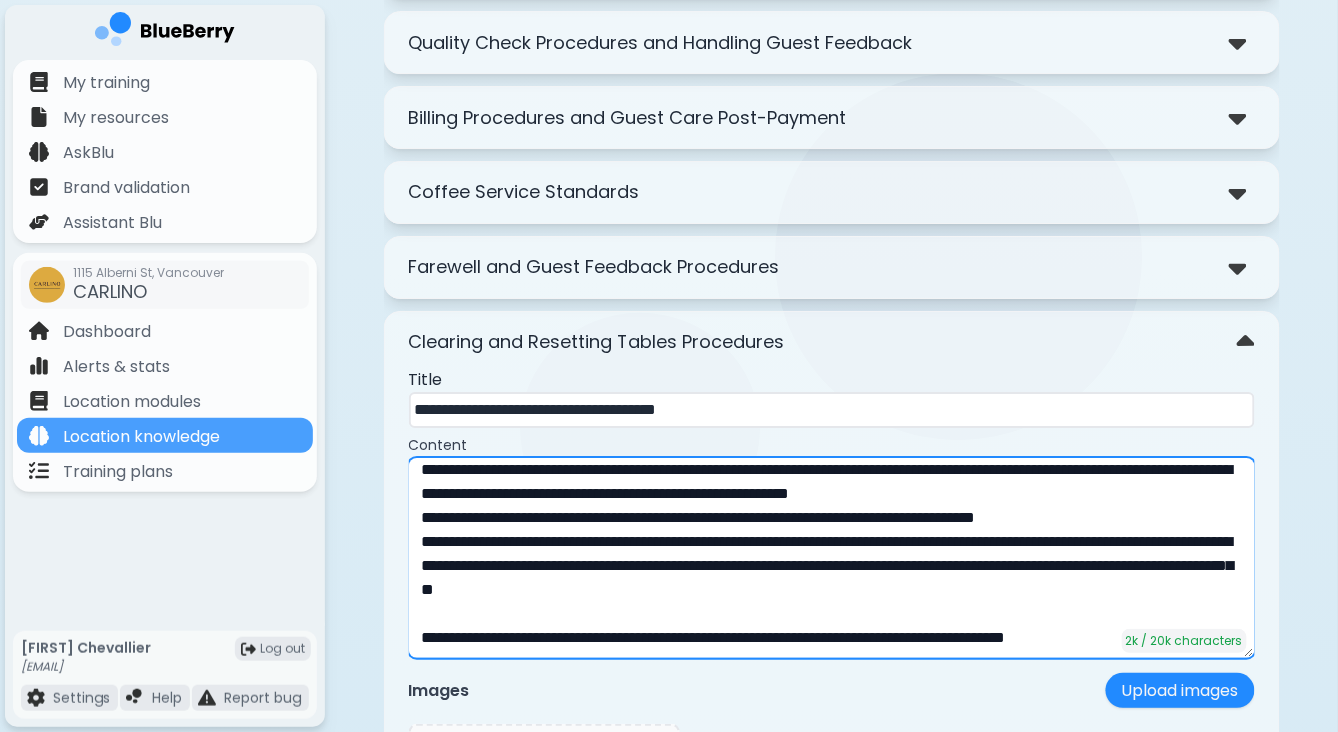 scroll, scrollTop: 257, scrollLeft: 0, axis: vertical 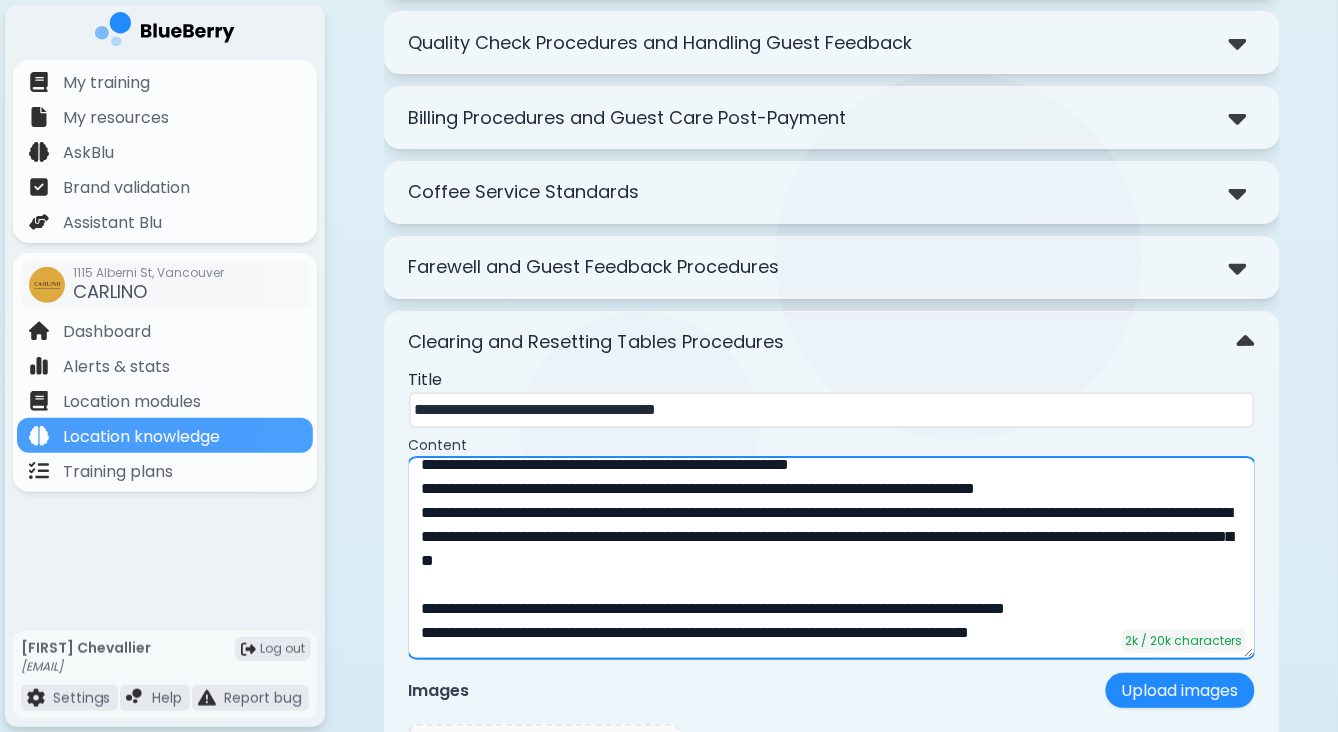 paste on "****" 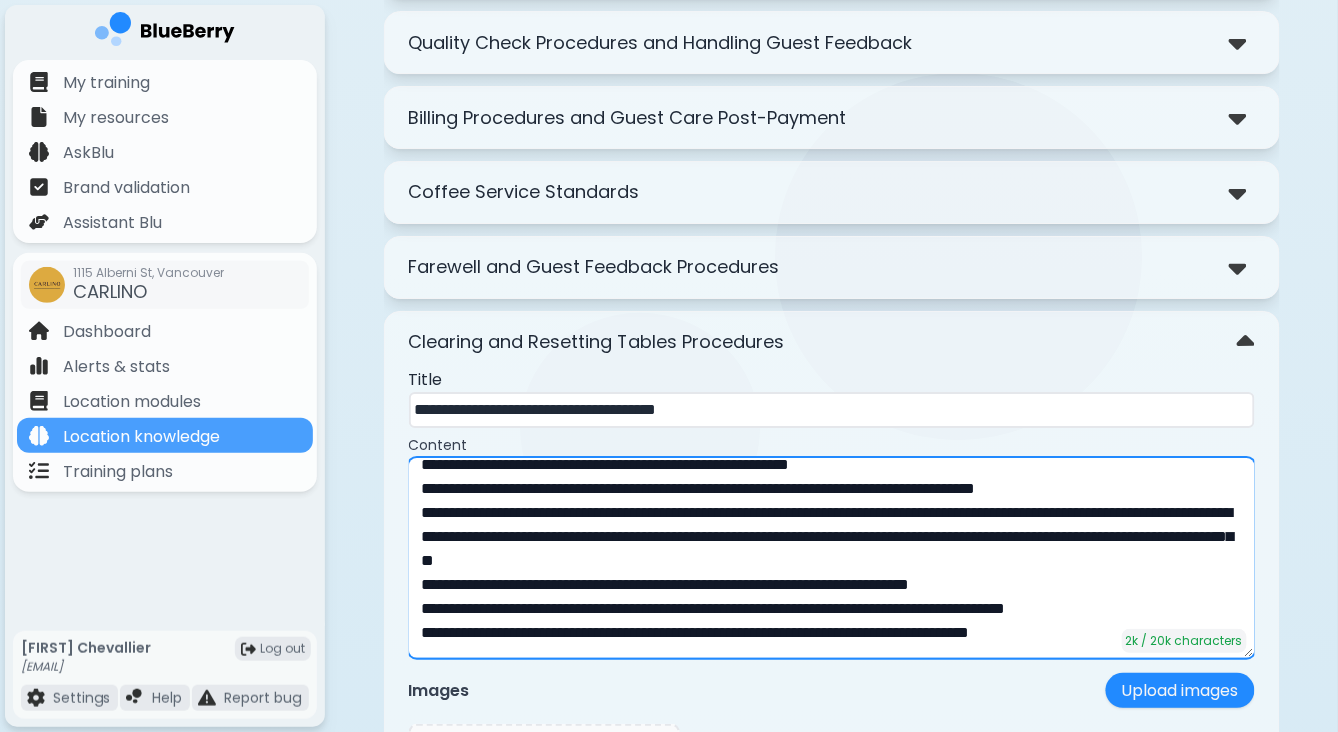click at bounding box center (832, 558) 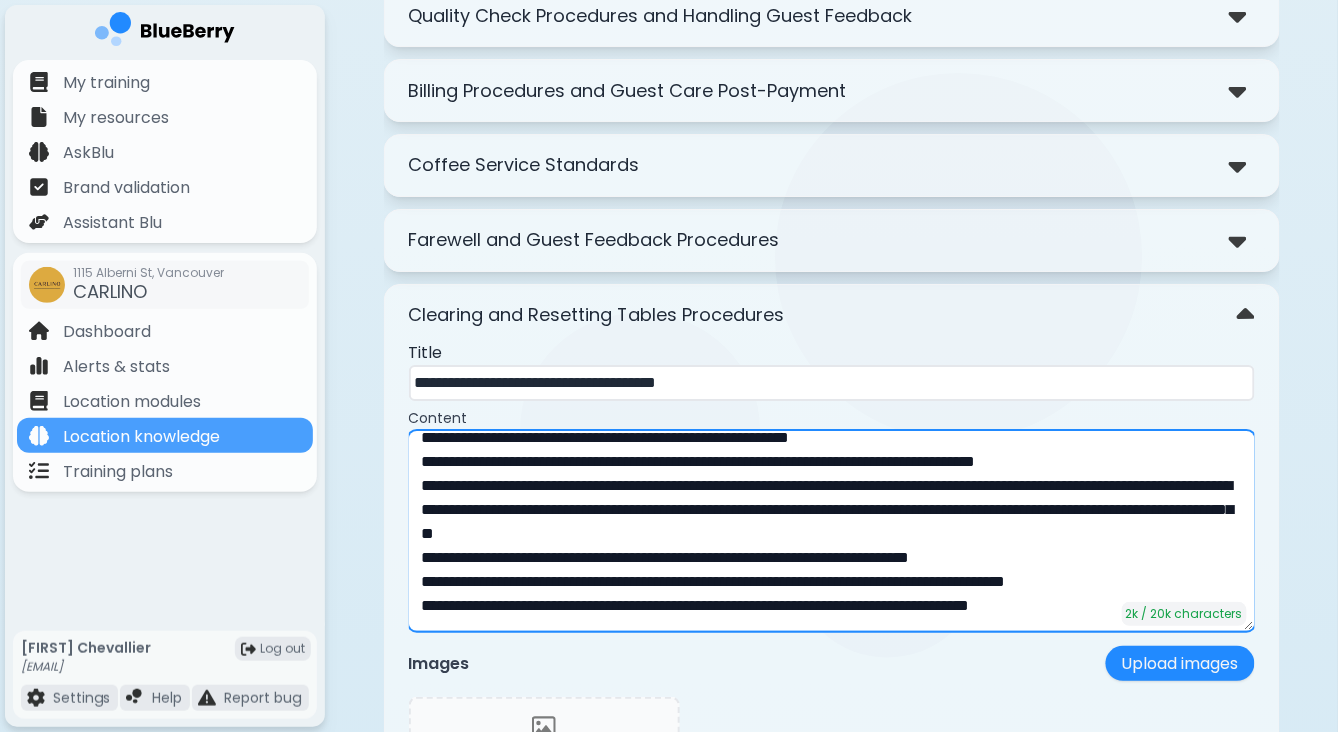 scroll, scrollTop: 3661, scrollLeft: 0, axis: vertical 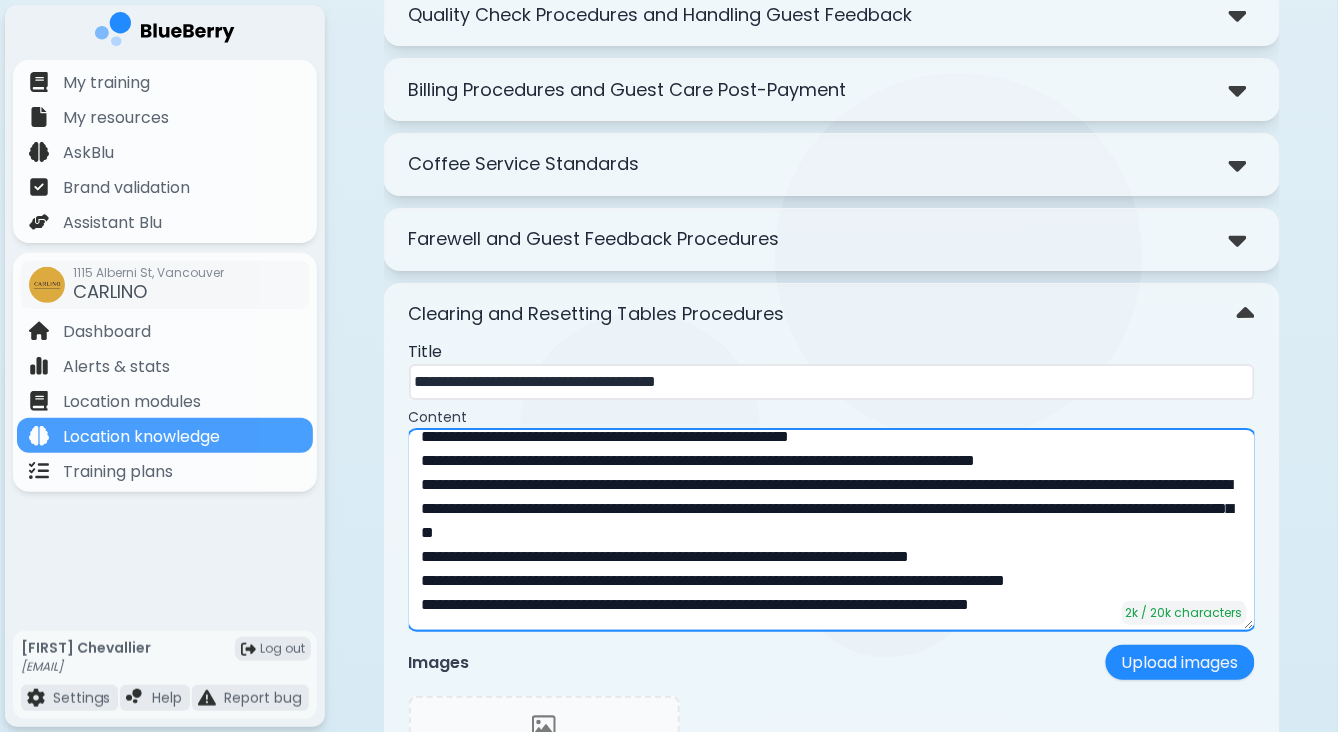 type on "**********" 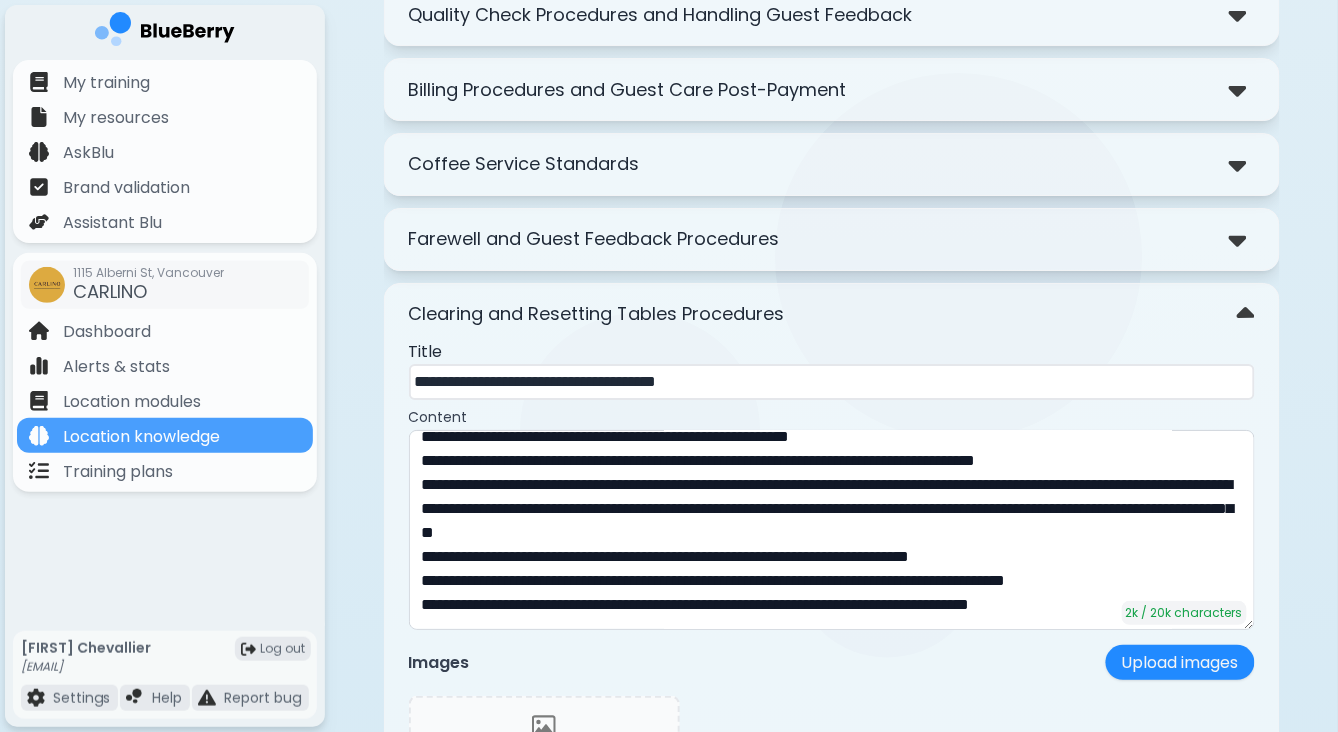 click on "Clearing and Resetting Tables Procedures" at bounding box center [832, 314] 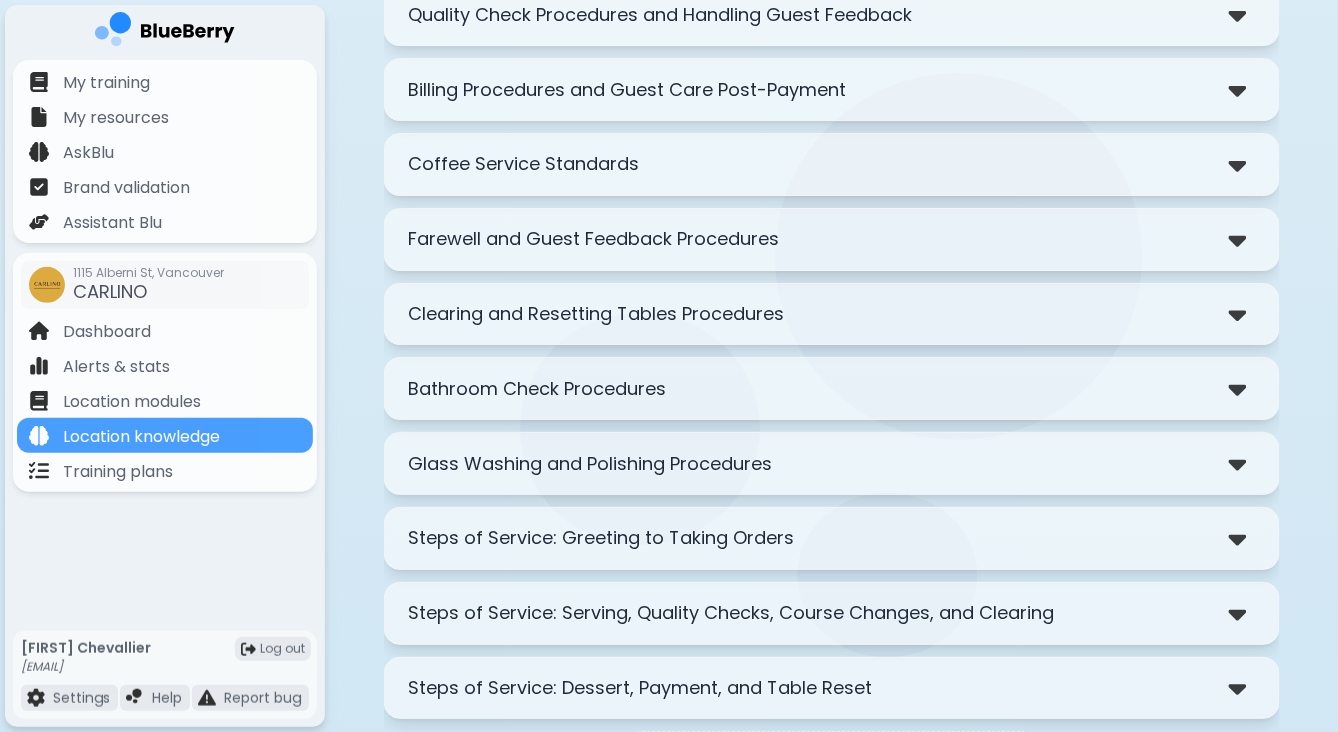 click on "Bathroom Check Procedures" at bounding box center (832, 388) 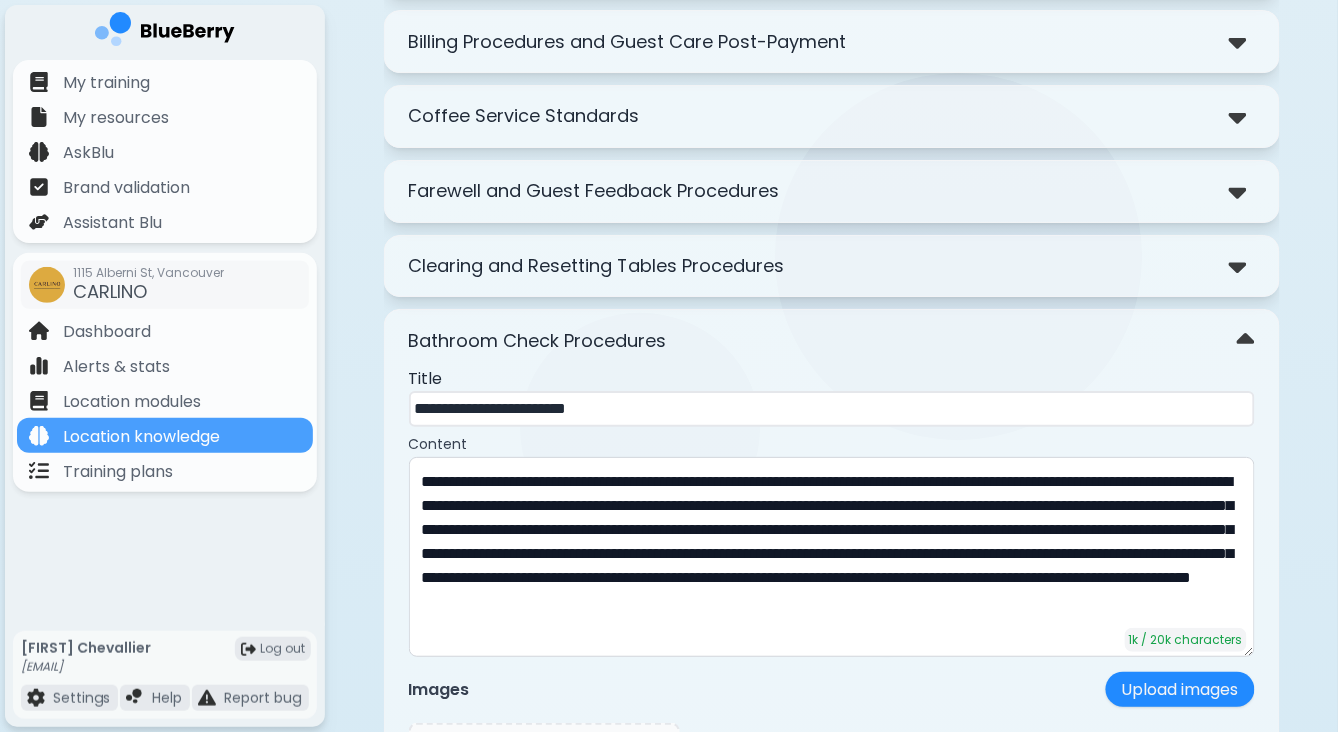 scroll, scrollTop: 3711, scrollLeft: 0, axis: vertical 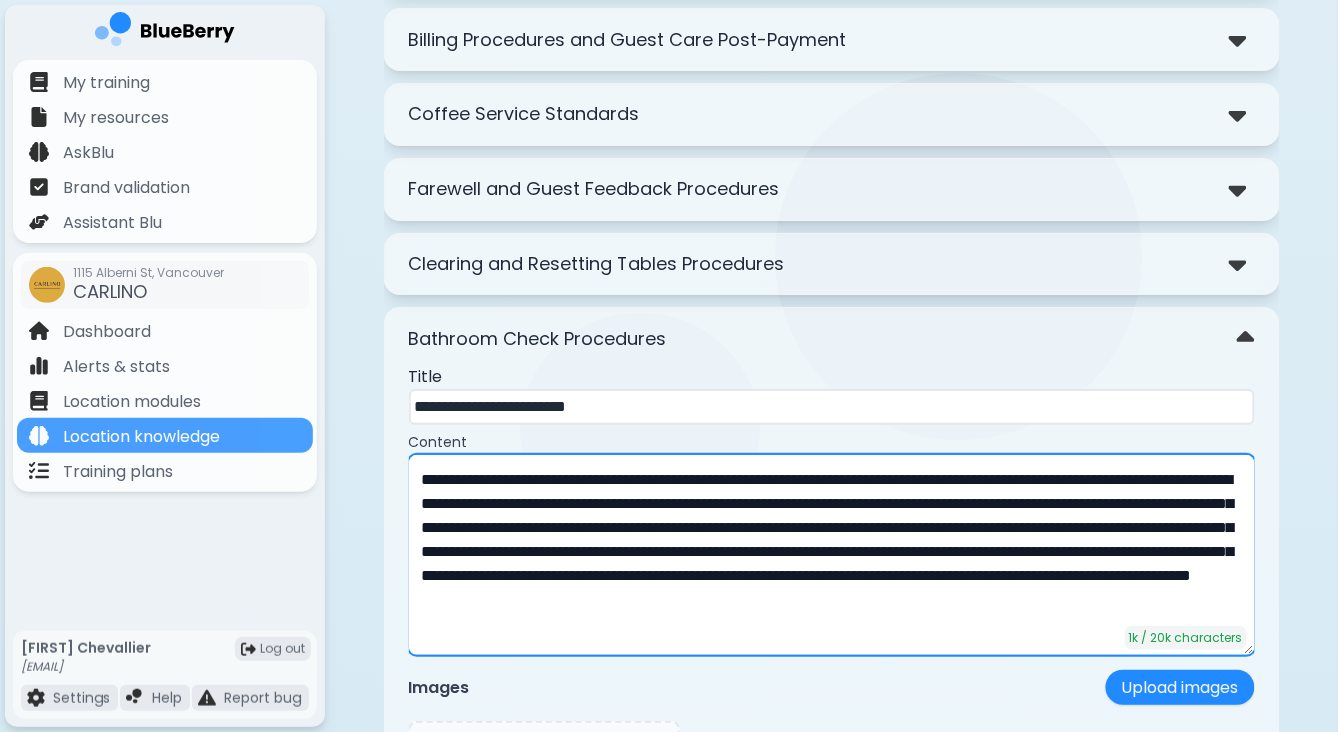 drag, startPoint x: 584, startPoint y: 439, endPoint x: 372, endPoint y: 442, distance: 212.02122 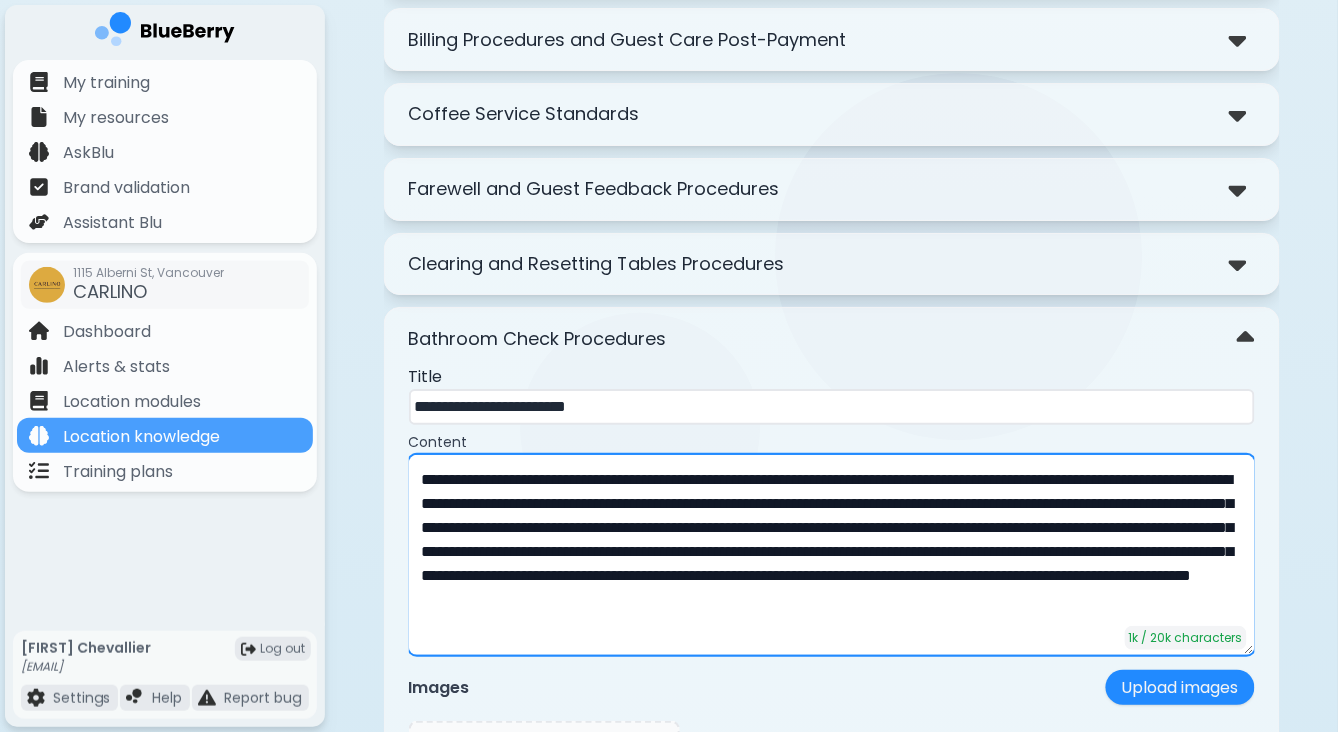 click on "**********" at bounding box center [831, -1108] 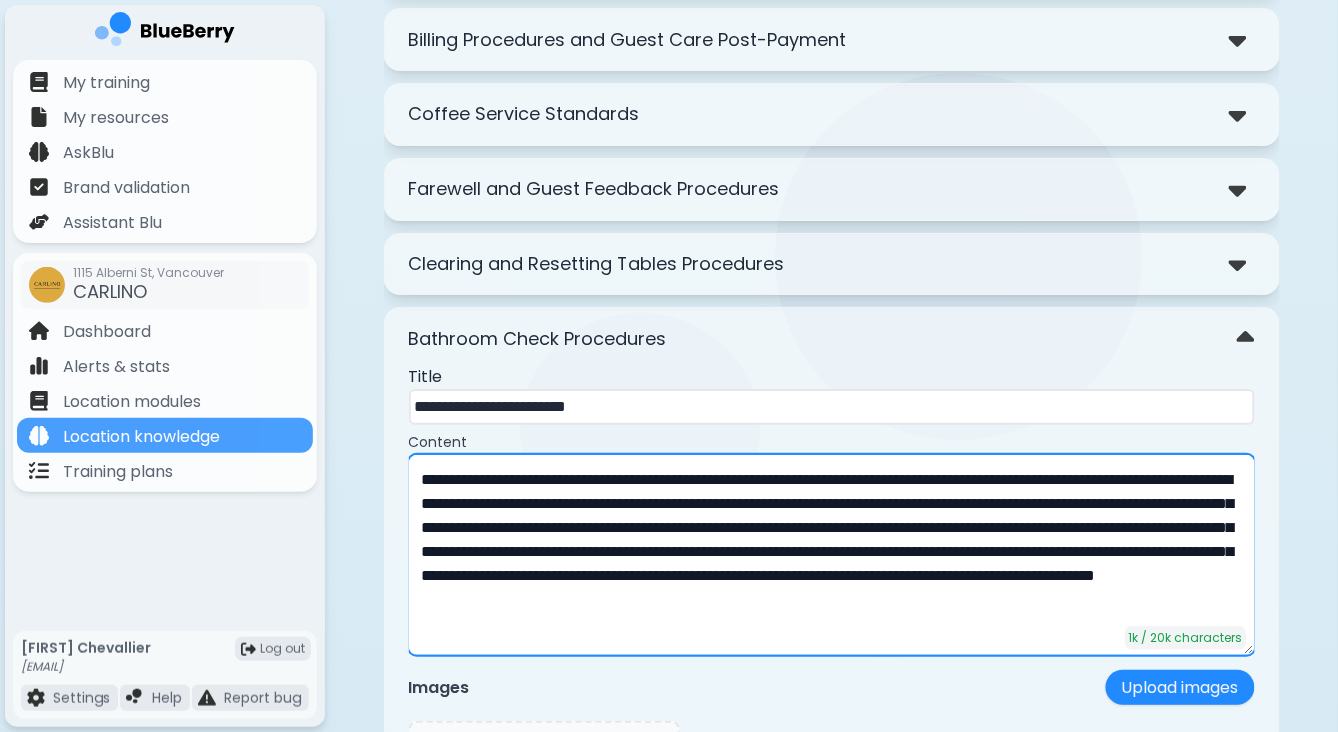 click on "**********" at bounding box center (832, 555) 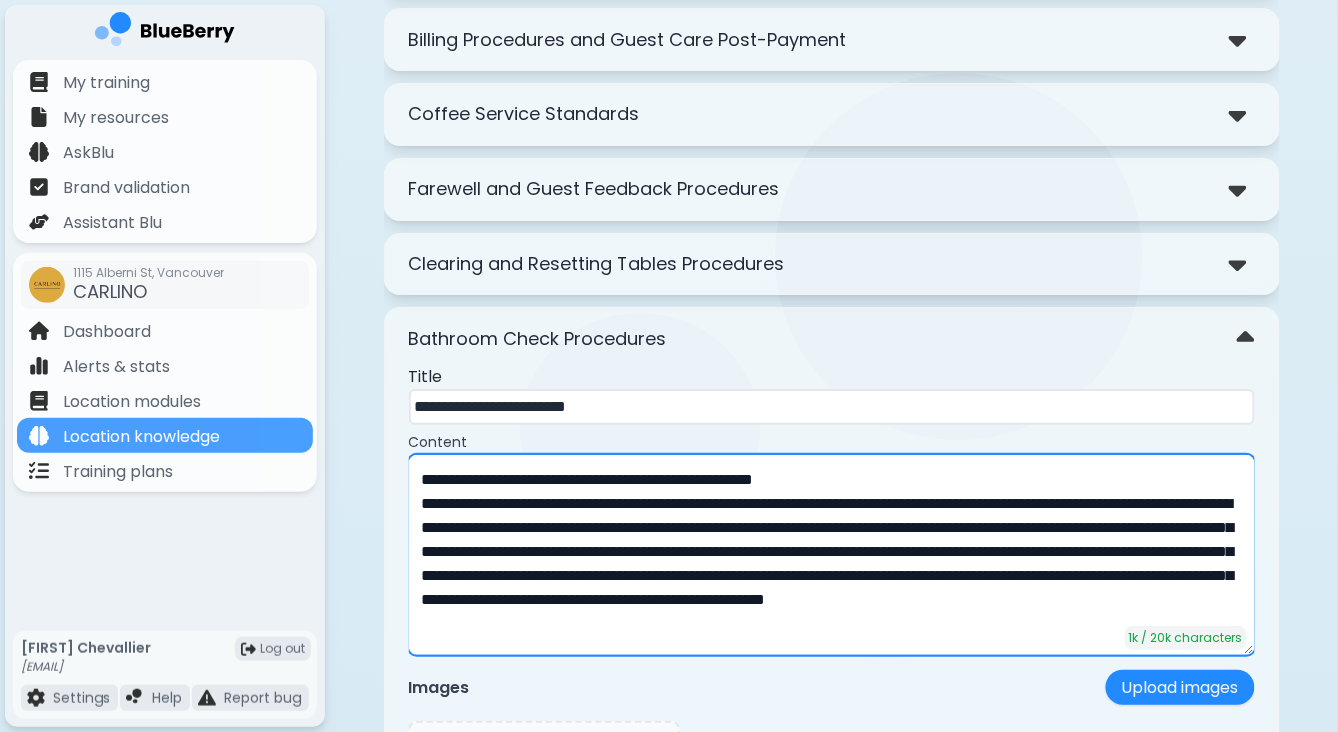 click on "**********" at bounding box center (832, 555) 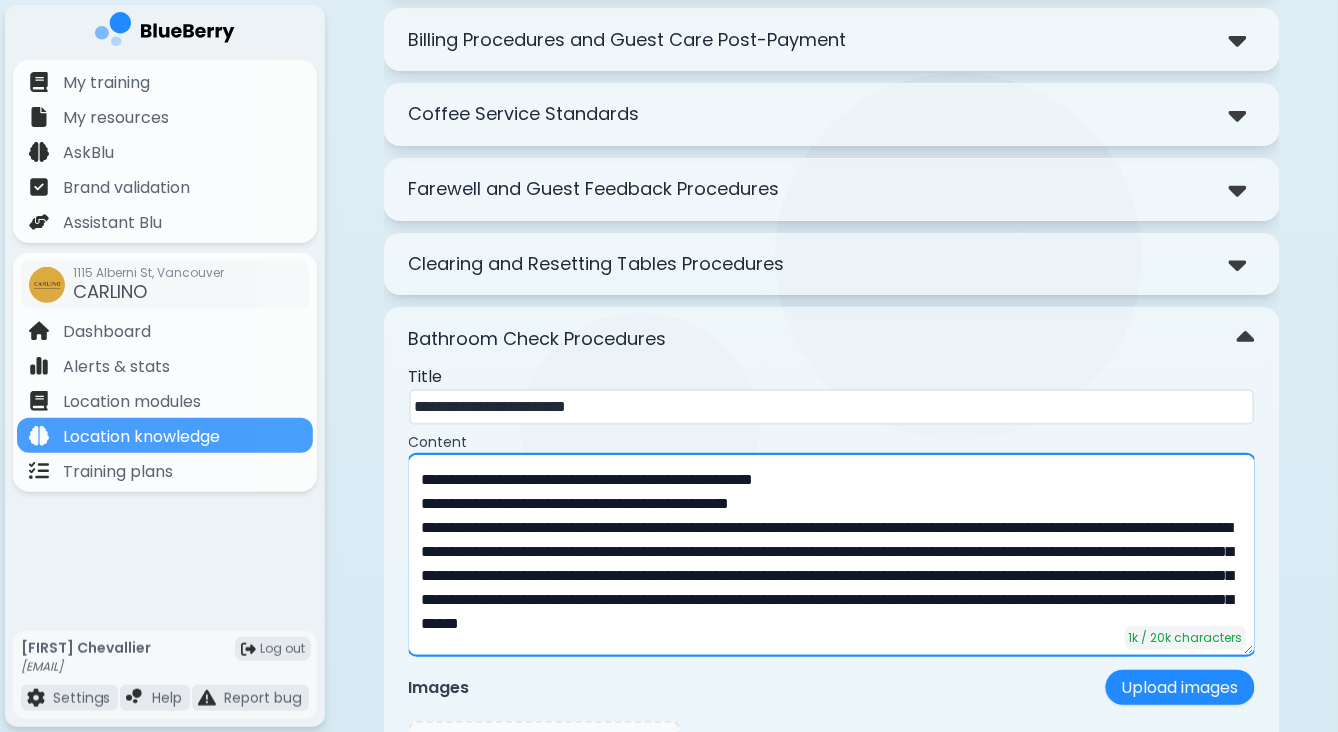 click on "**********" at bounding box center (832, 555) 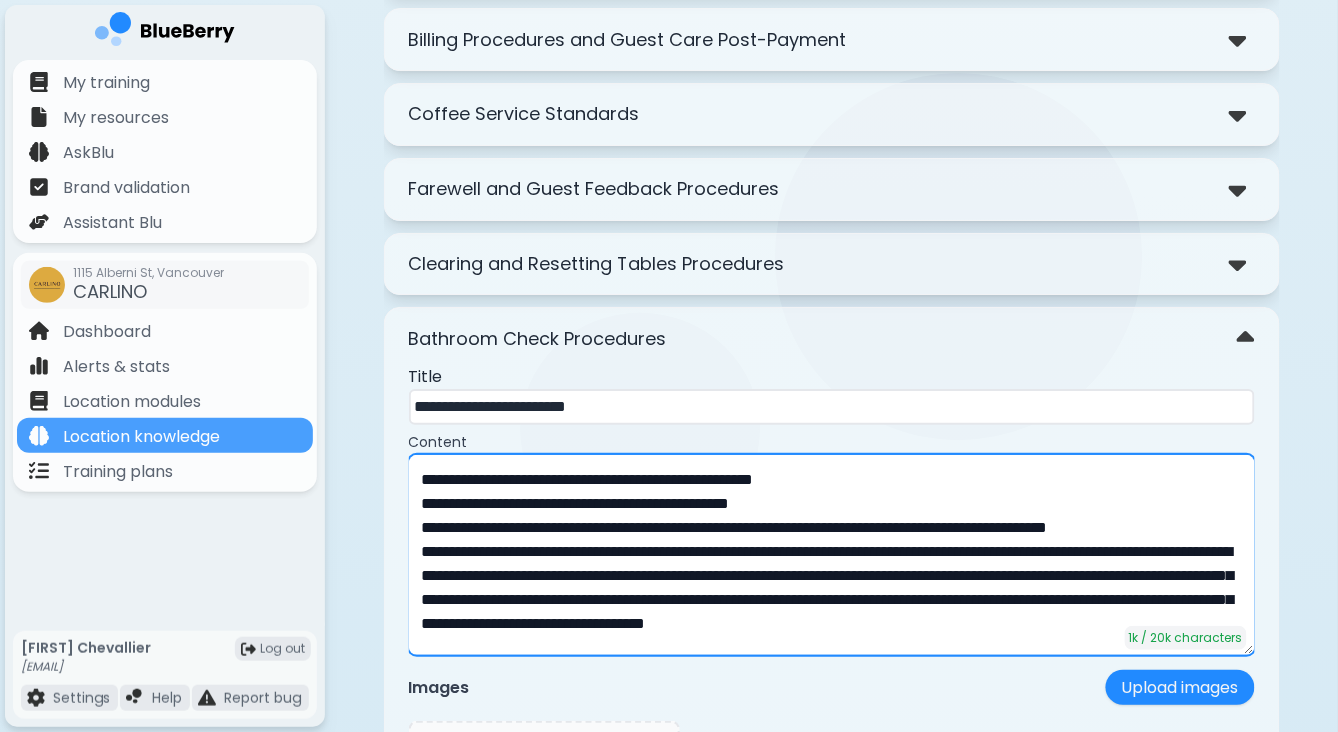 scroll, scrollTop: 41, scrollLeft: 0, axis: vertical 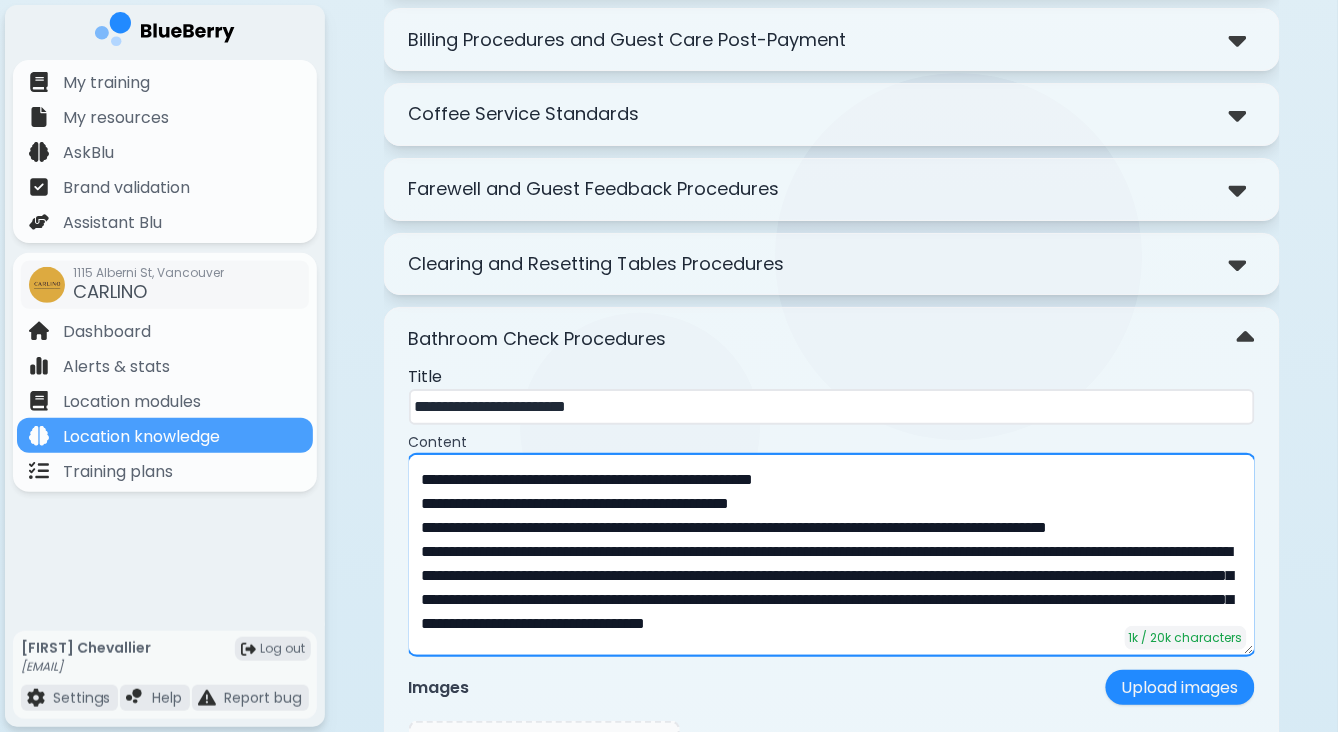 click on "**********" at bounding box center (832, 555) 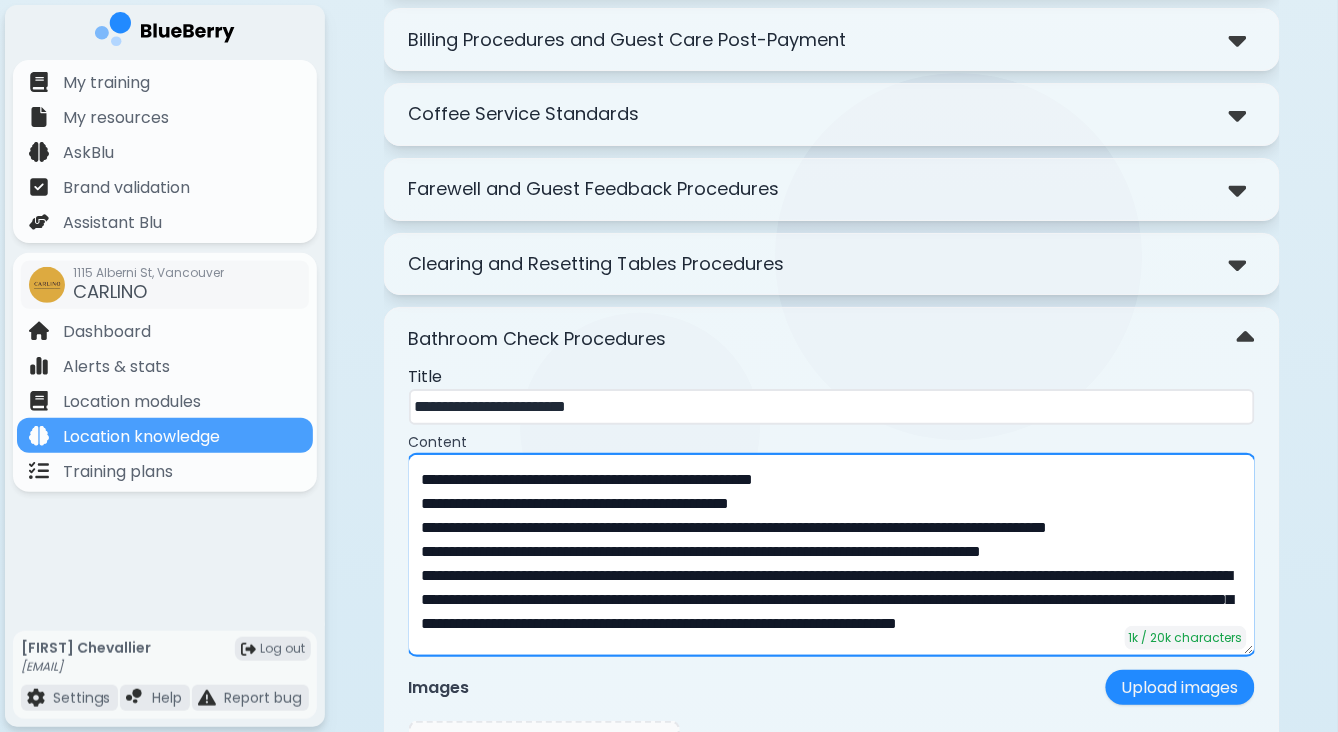 click on "**********" at bounding box center (832, 555) 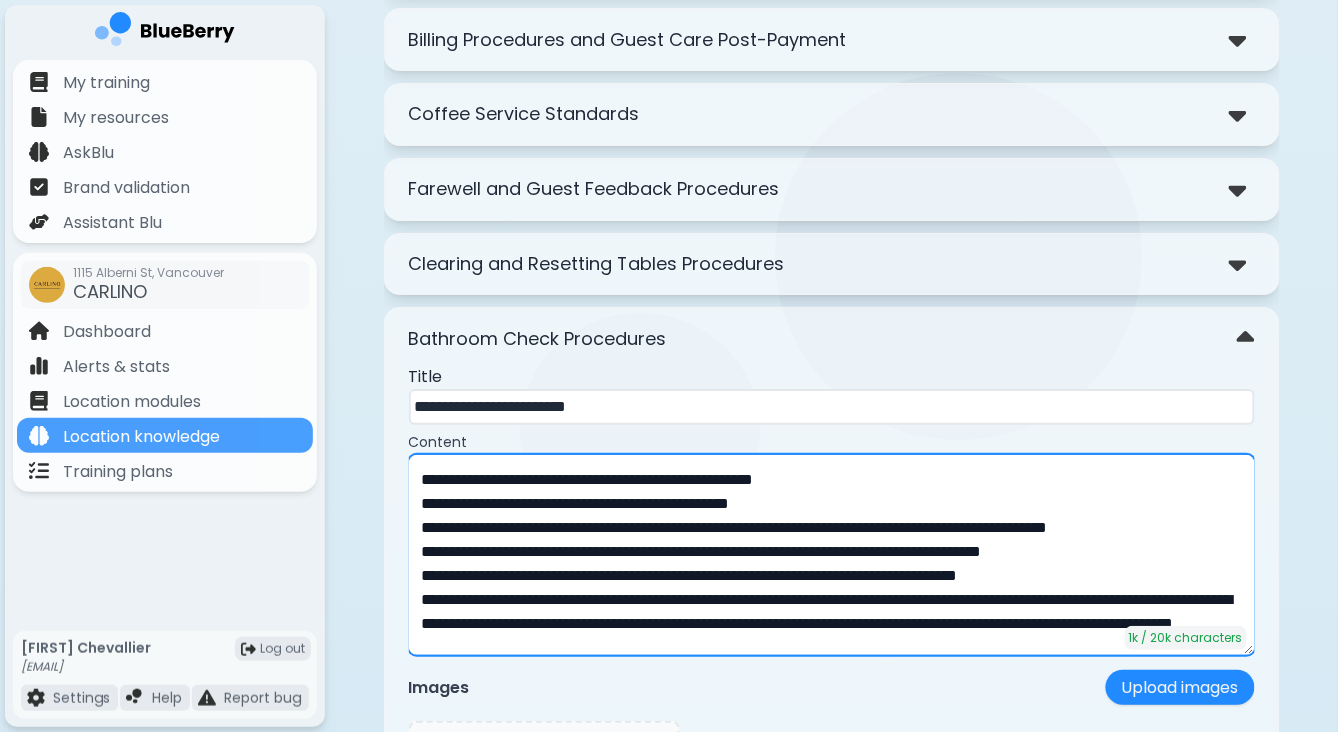 click on "**********" at bounding box center [832, 555] 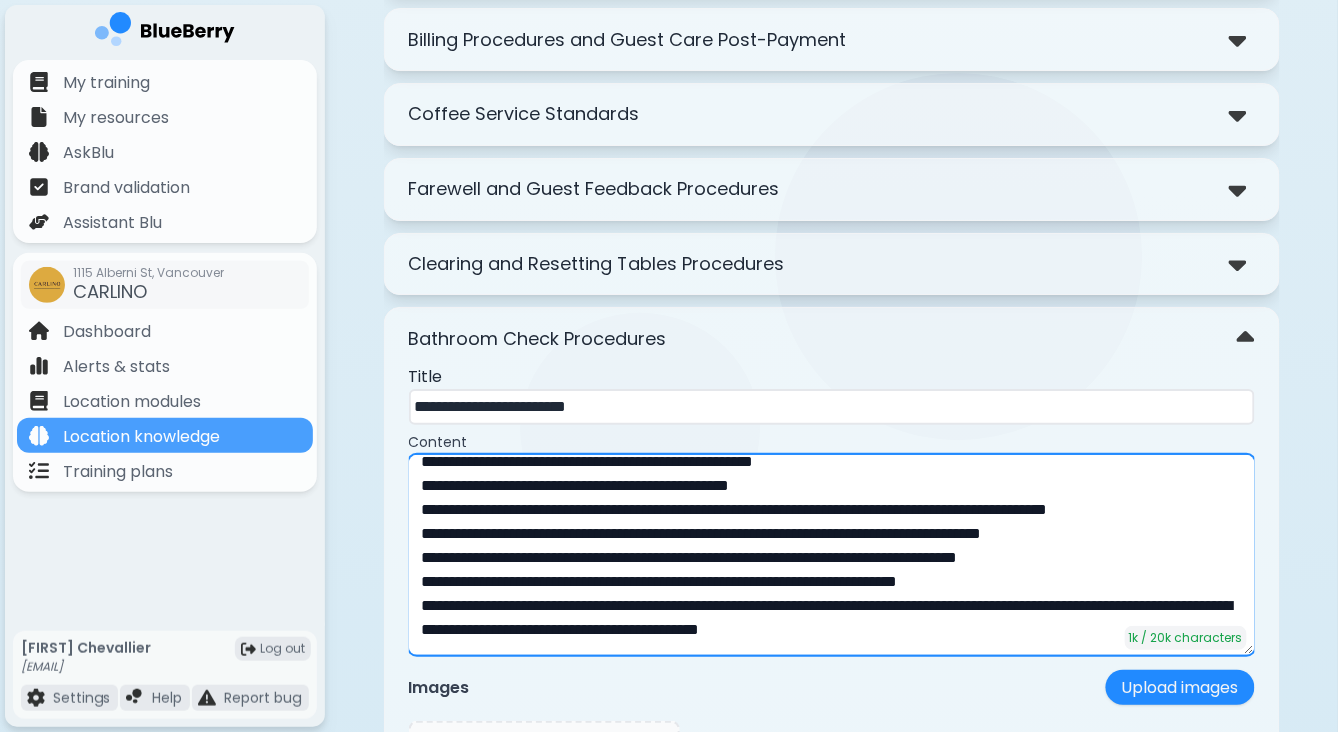 click on "**********" at bounding box center [832, 555] 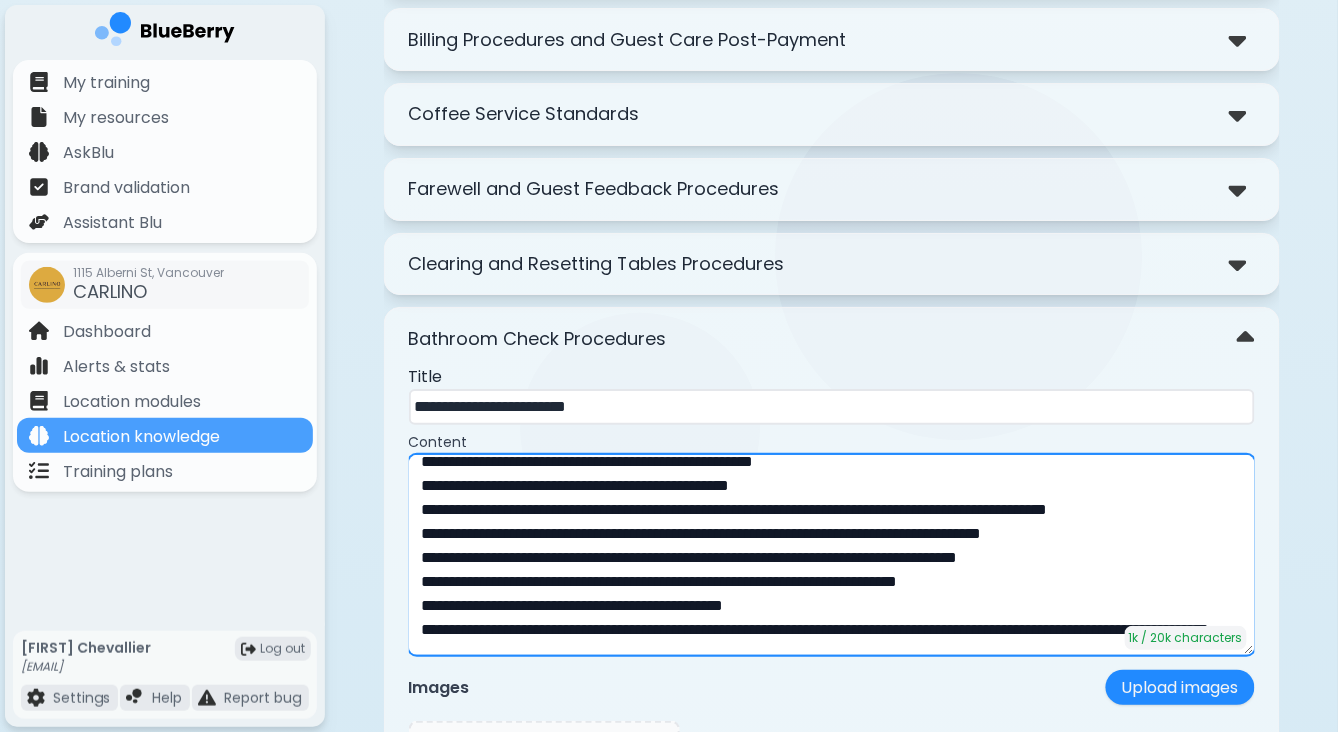 scroll, scrollTop: 64, scrollLeft: 0, axis: vertical 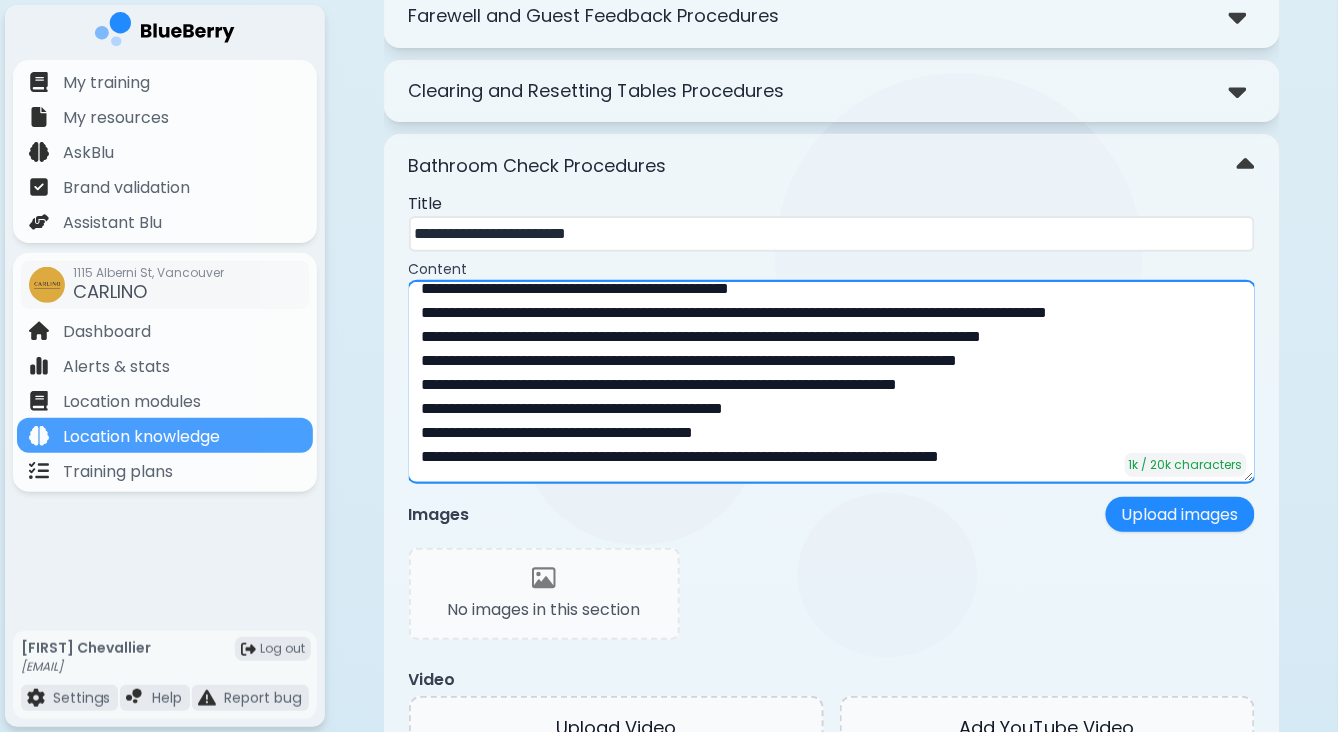 type on "**********" 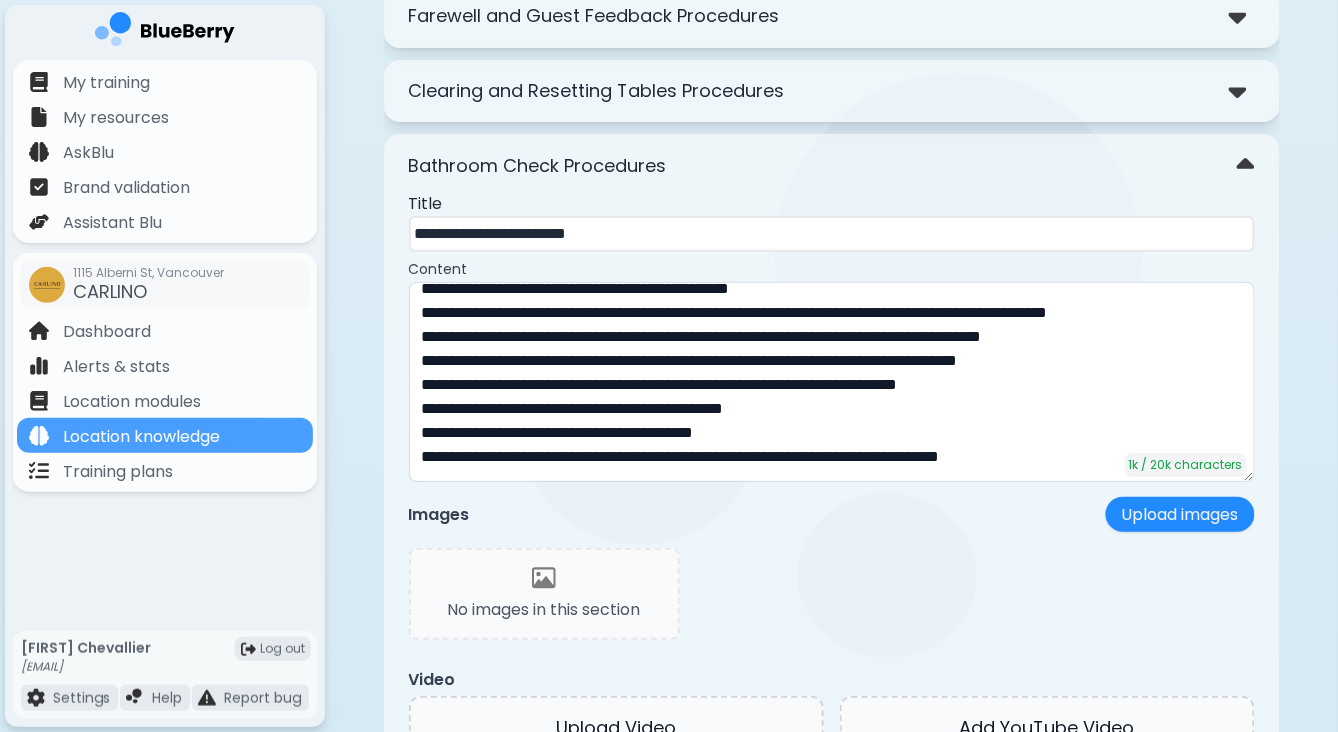 click on "Bathroom Check Procedures" at bounding box center [832, 165] 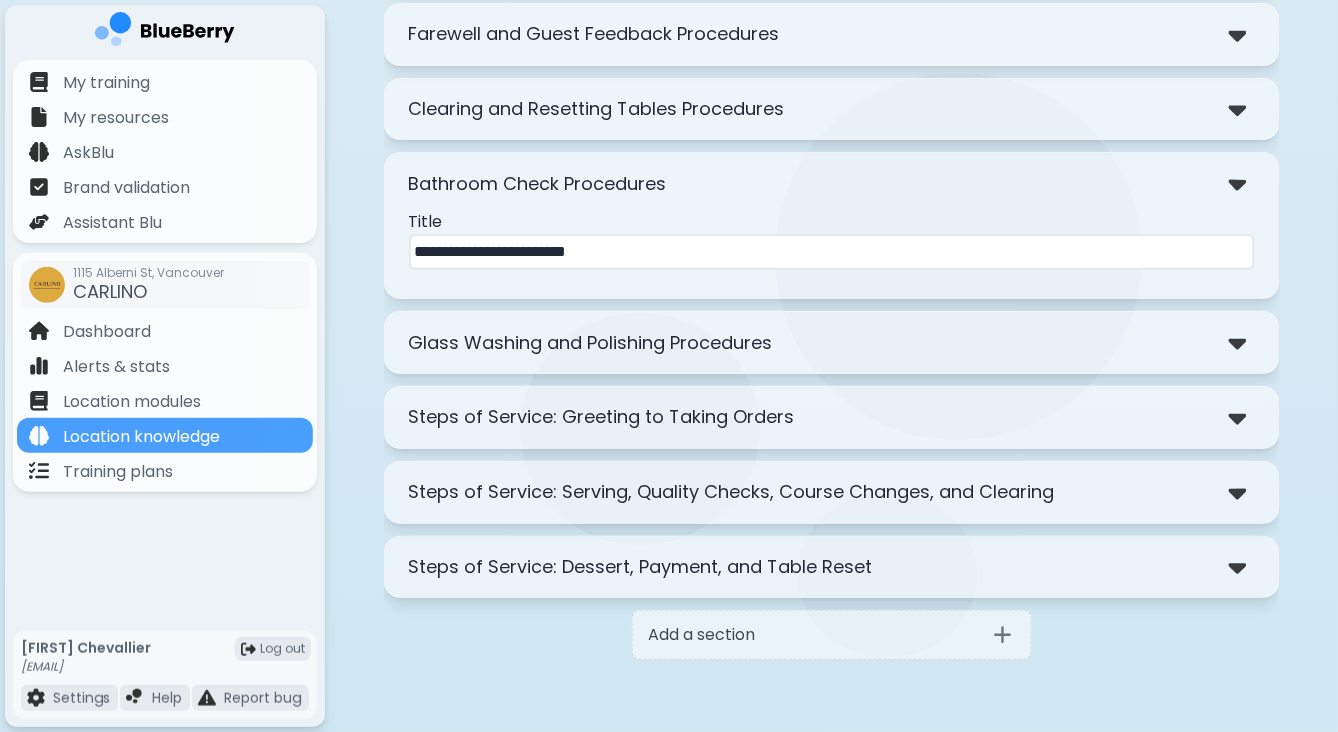 scroll, scrollTop: 3738, scrollLeft: 0, axis: vertical 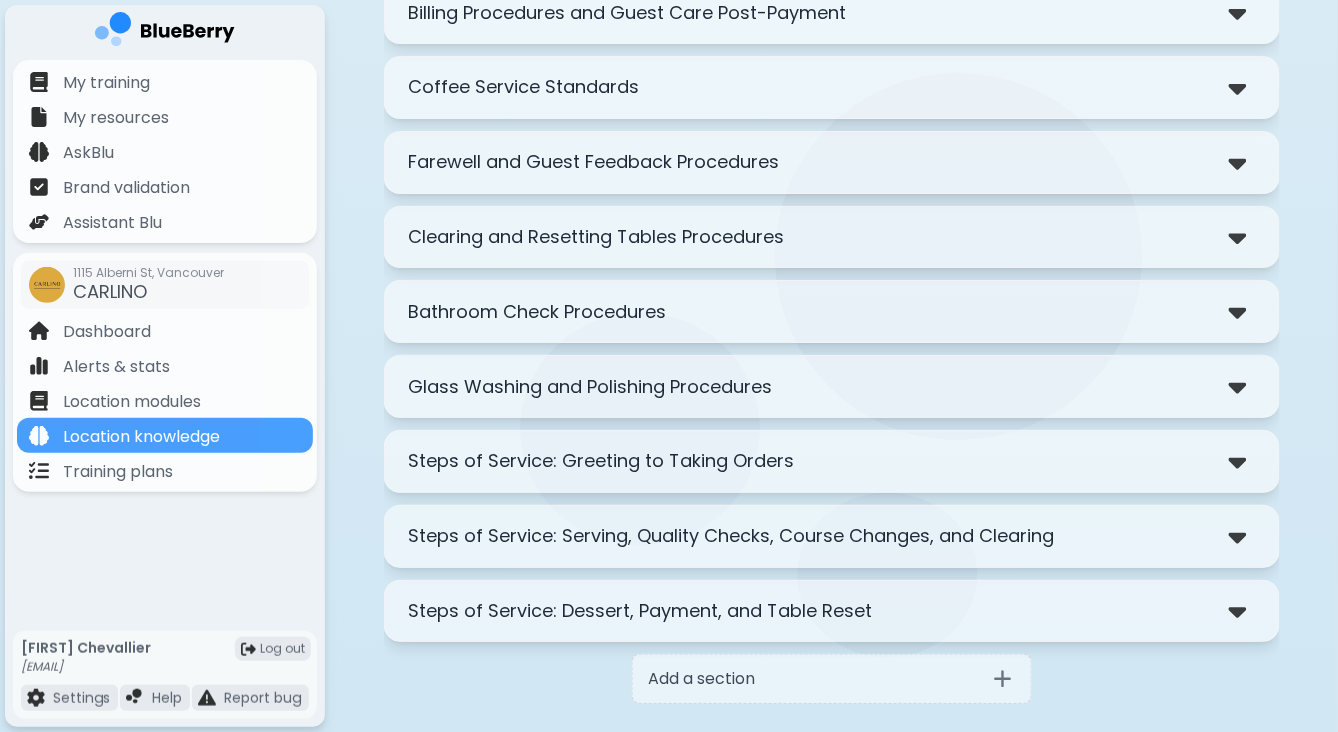 click on "Glass Washing and Polishing Procedures" at bounding box center (591, 387) 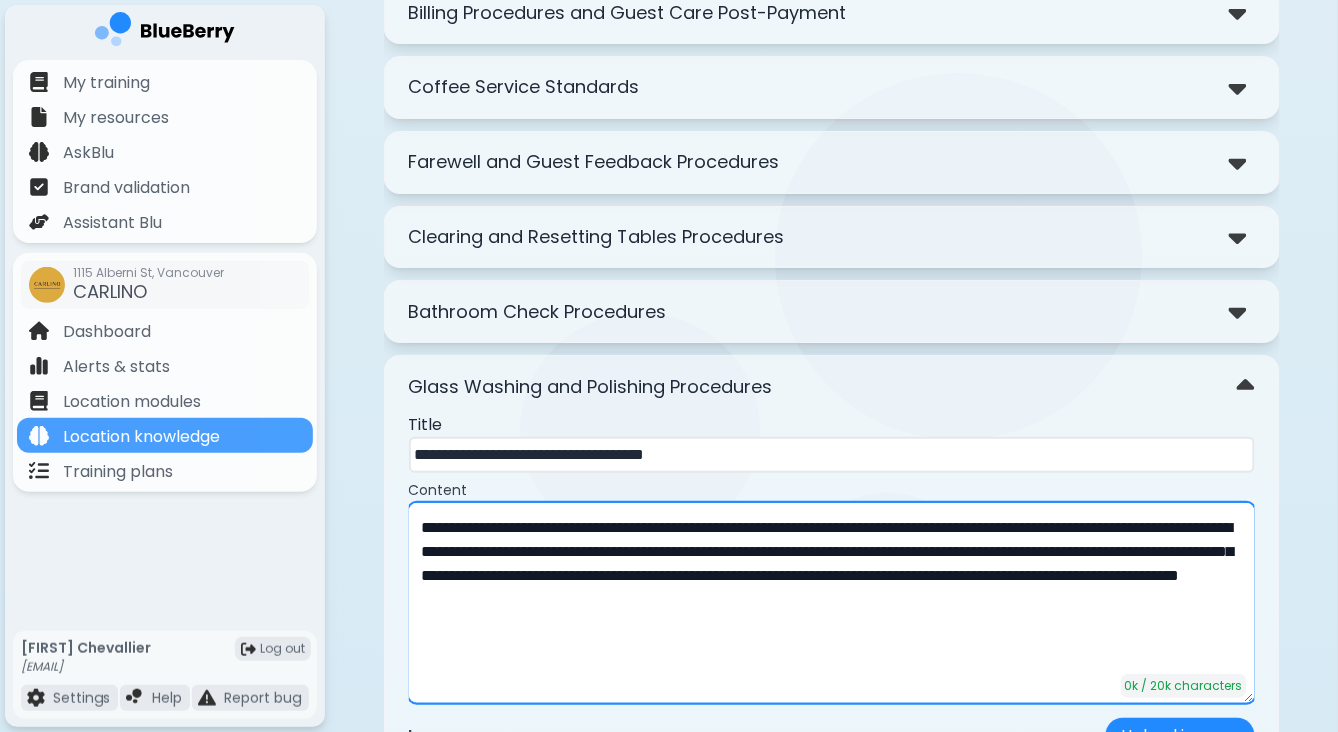 drag, startPoint x: 652, startPoint y: 484, endPoint x: 347, endPoint y: 484, distance: 305 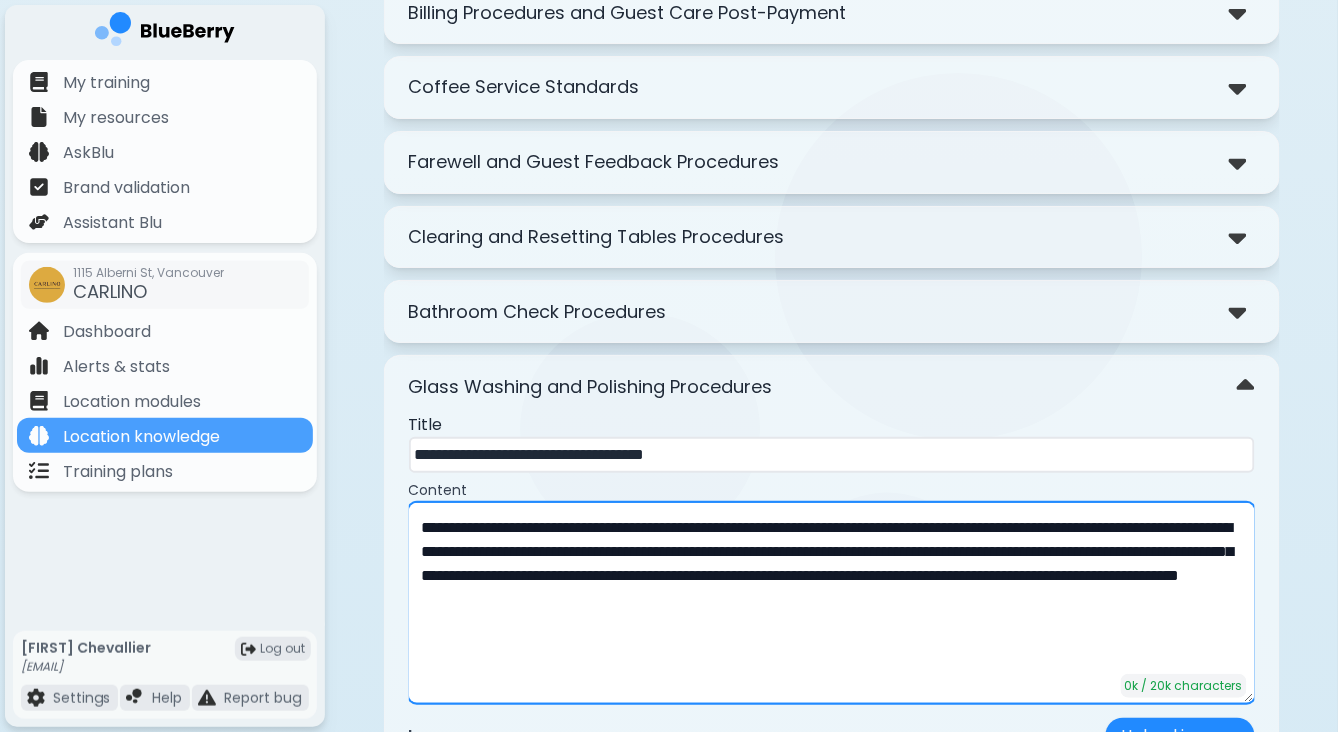 click on "**********" at bounding box center (831, -1135) 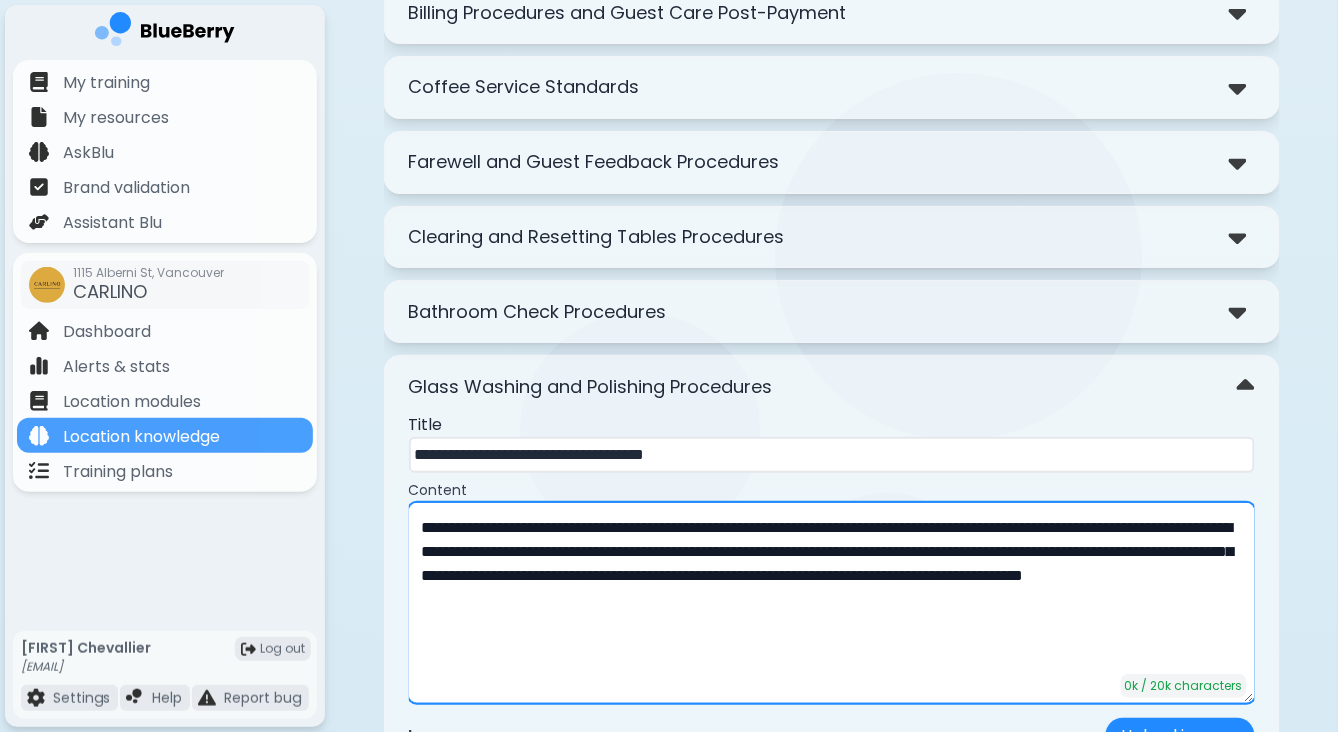 click on "**********" at bounding box center [832, 603] 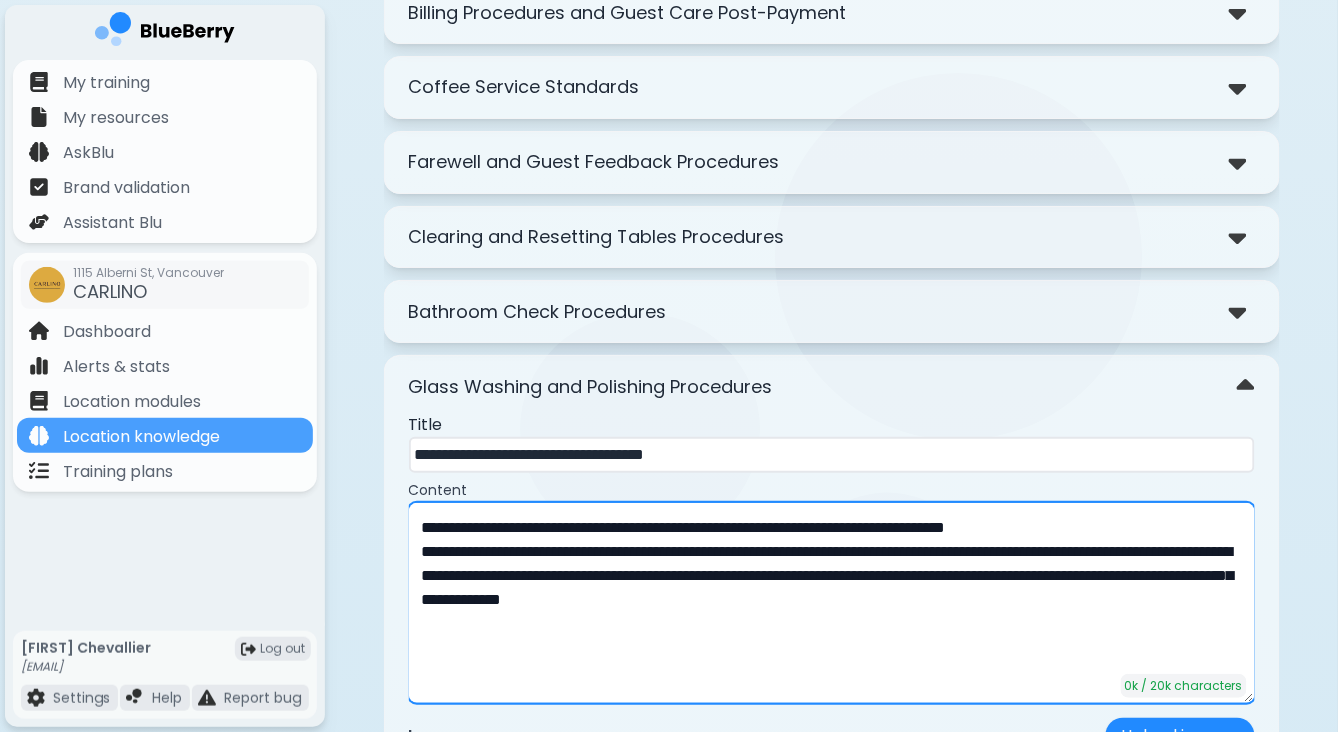 click on "**********" at bounding box center (832, 603) 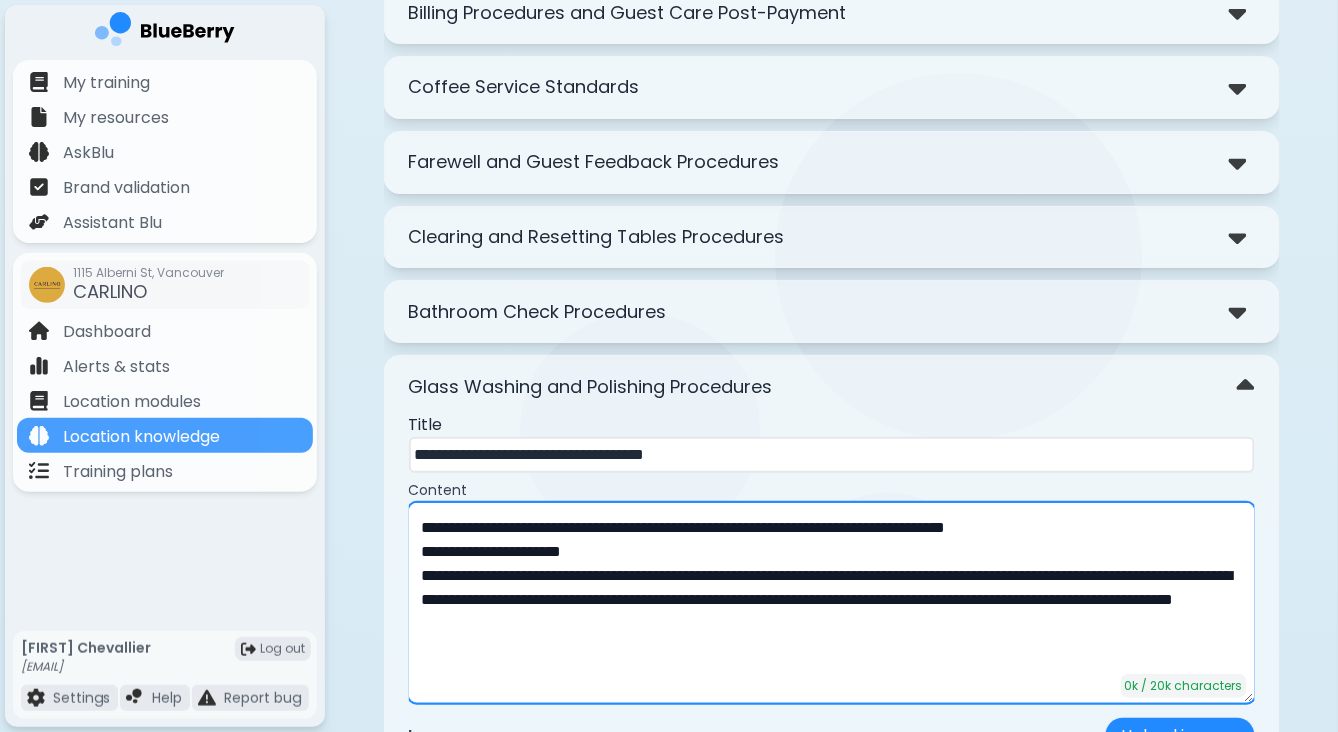 click on "**********" at bounding box center (832, 603) 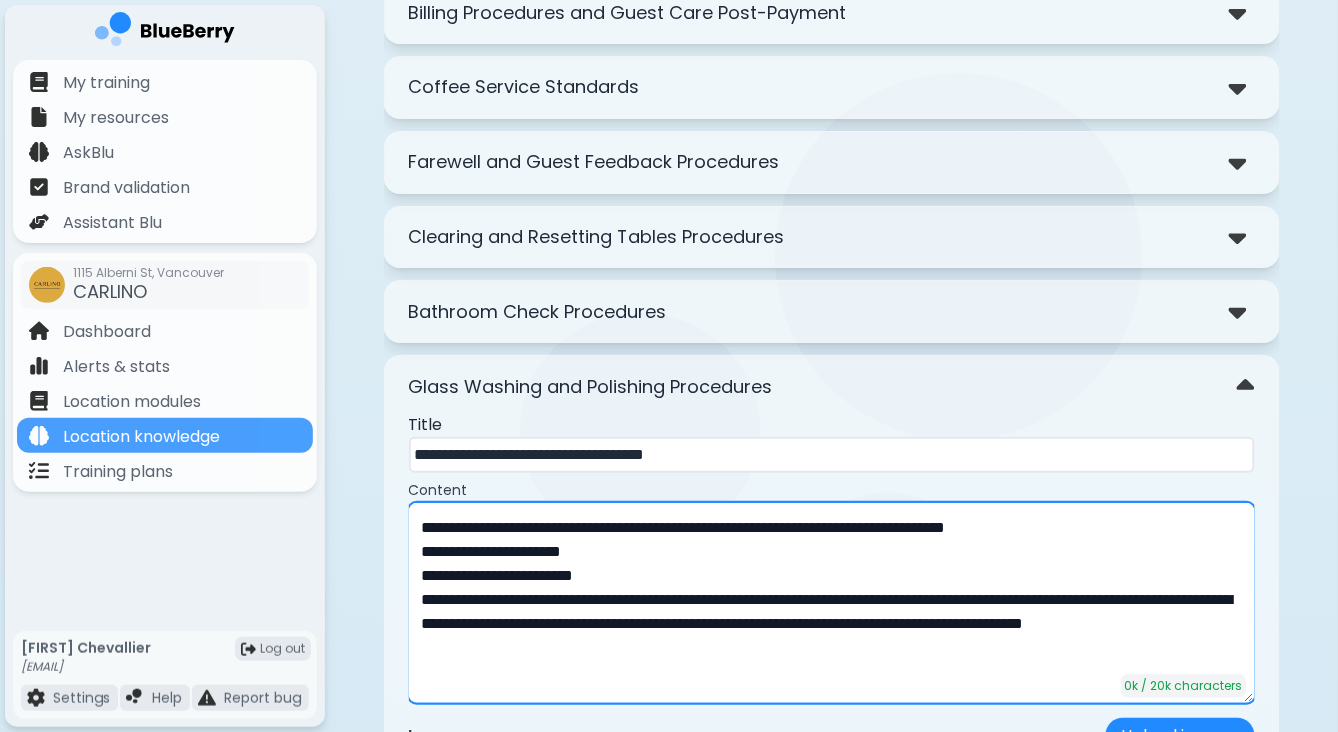 click on "**********" at bounding box center [832, 603] 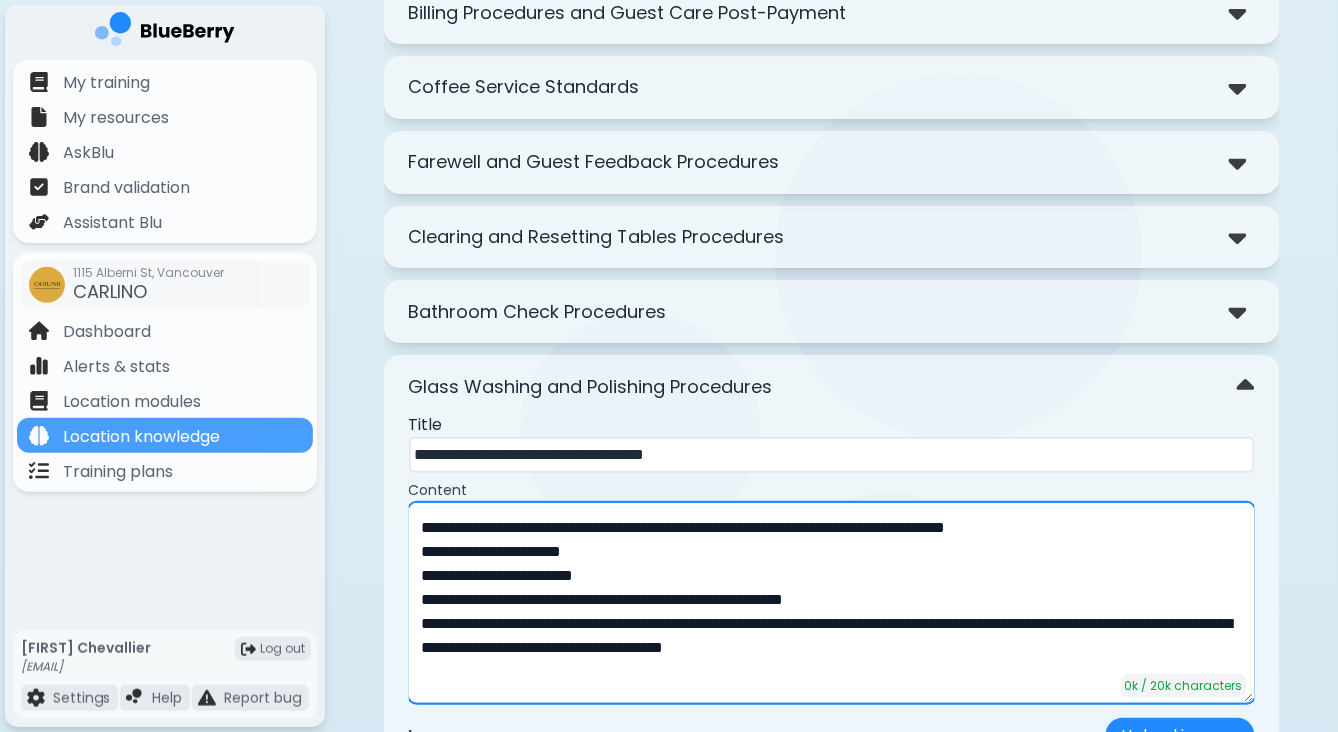 click on "**********" at bounding box center (832, 603) 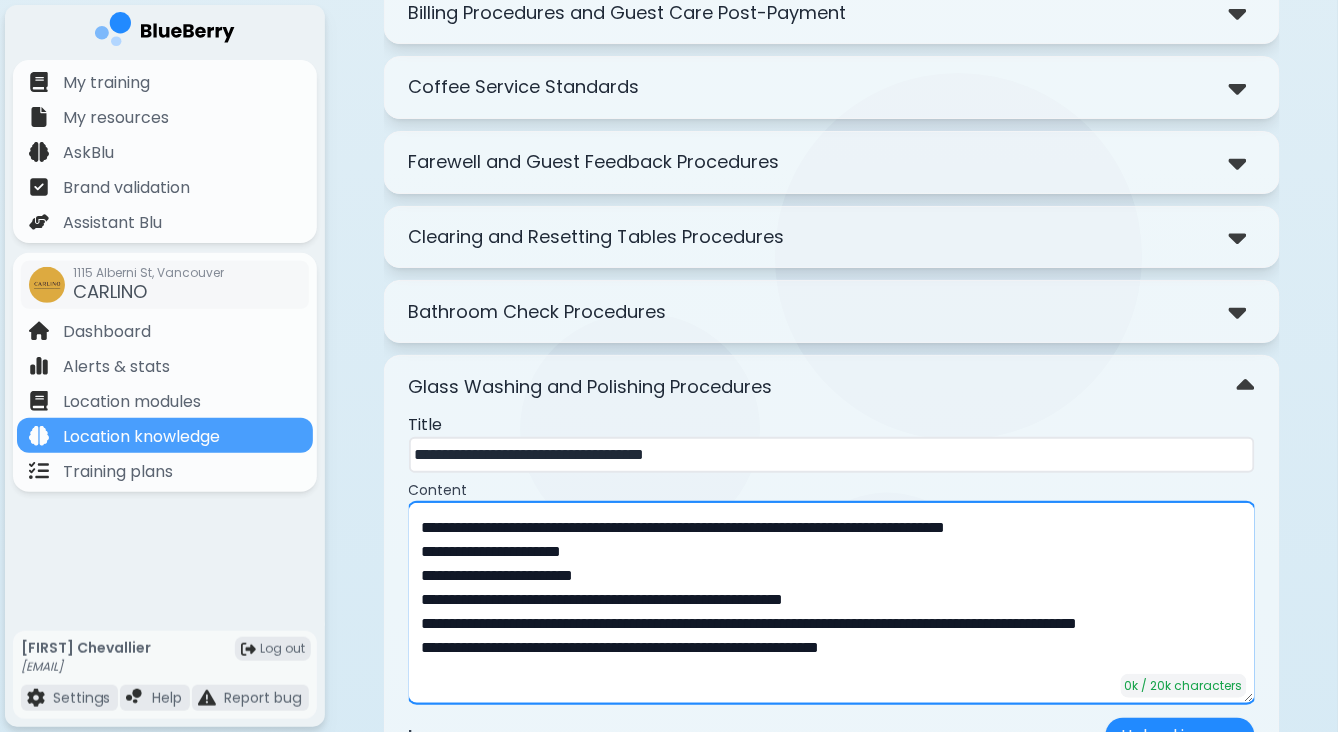 type on "**********" 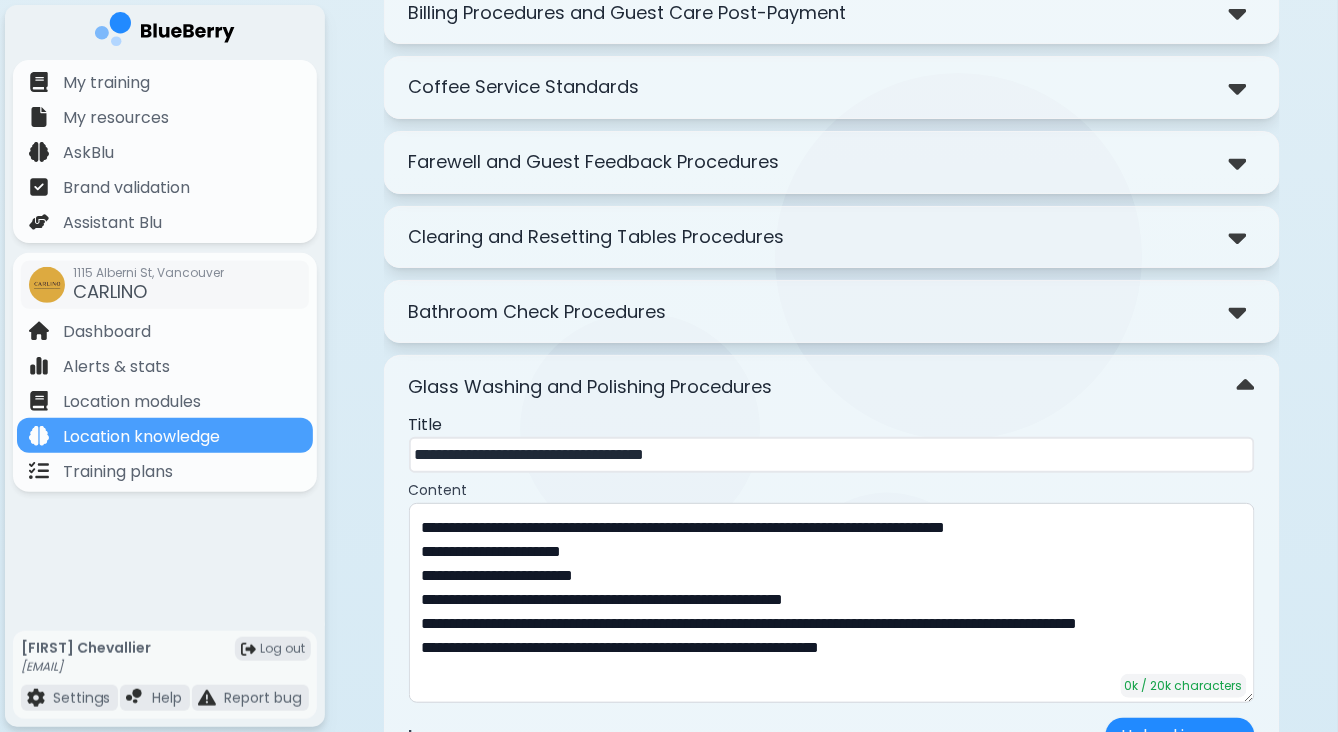 click on "Glass Washing and Polishing Procedures" at bounding box center (832, 386) 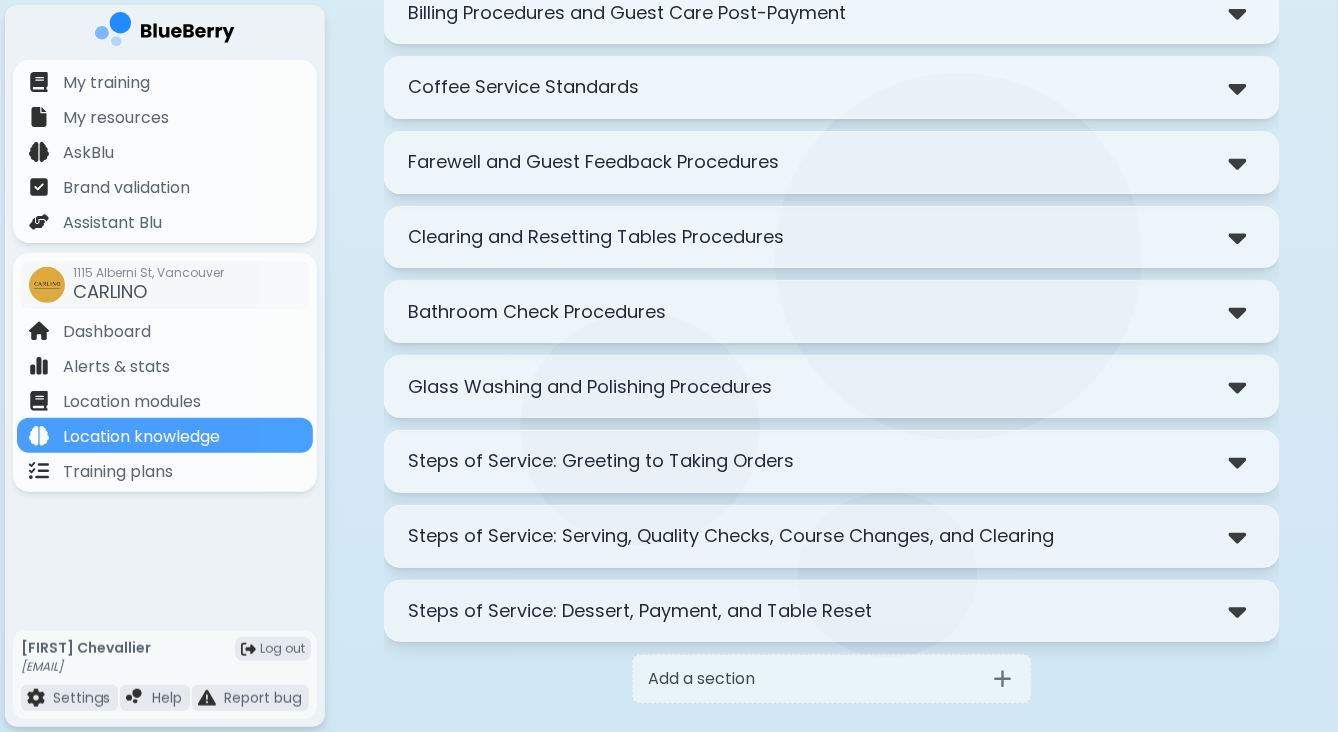 click on "Steps of Service: Greeting to Taking Orders" at bounding box center [602, 461] 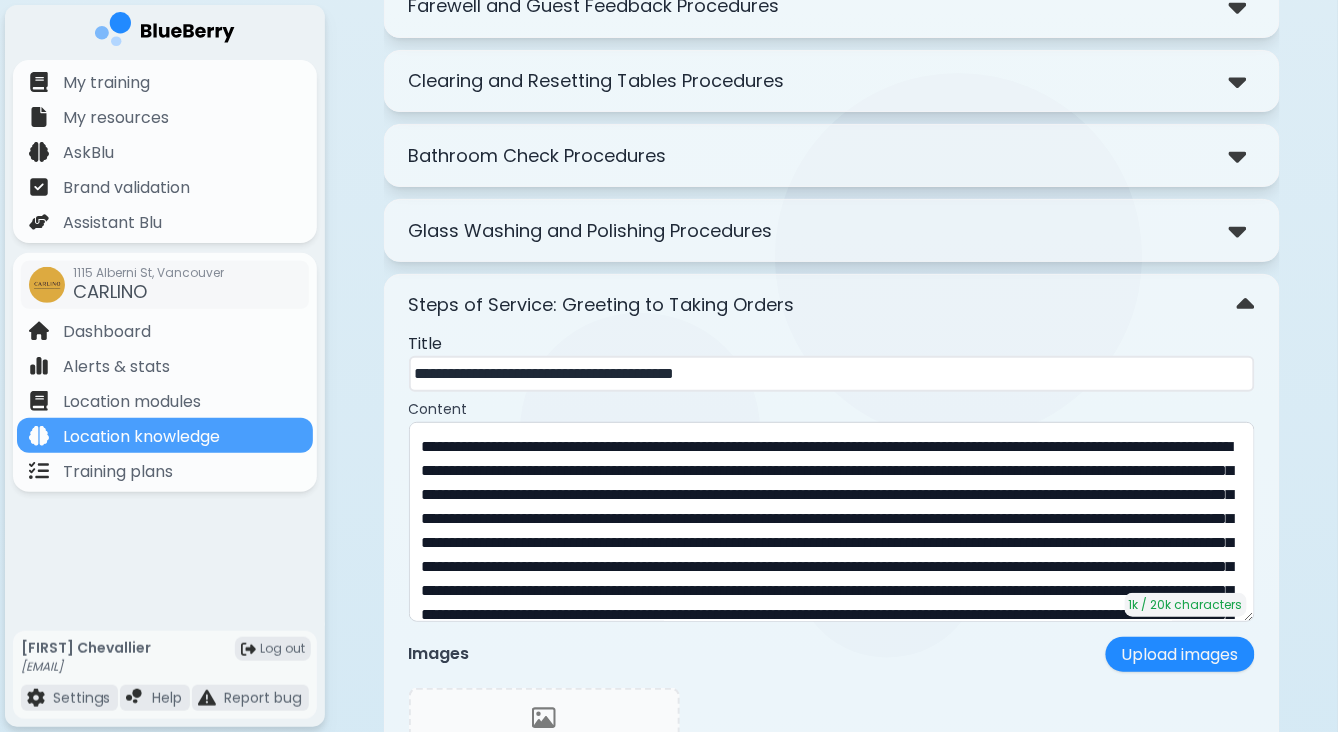 scroll, scrollTop: 3895, scrollLeft: 0, axis: vertical 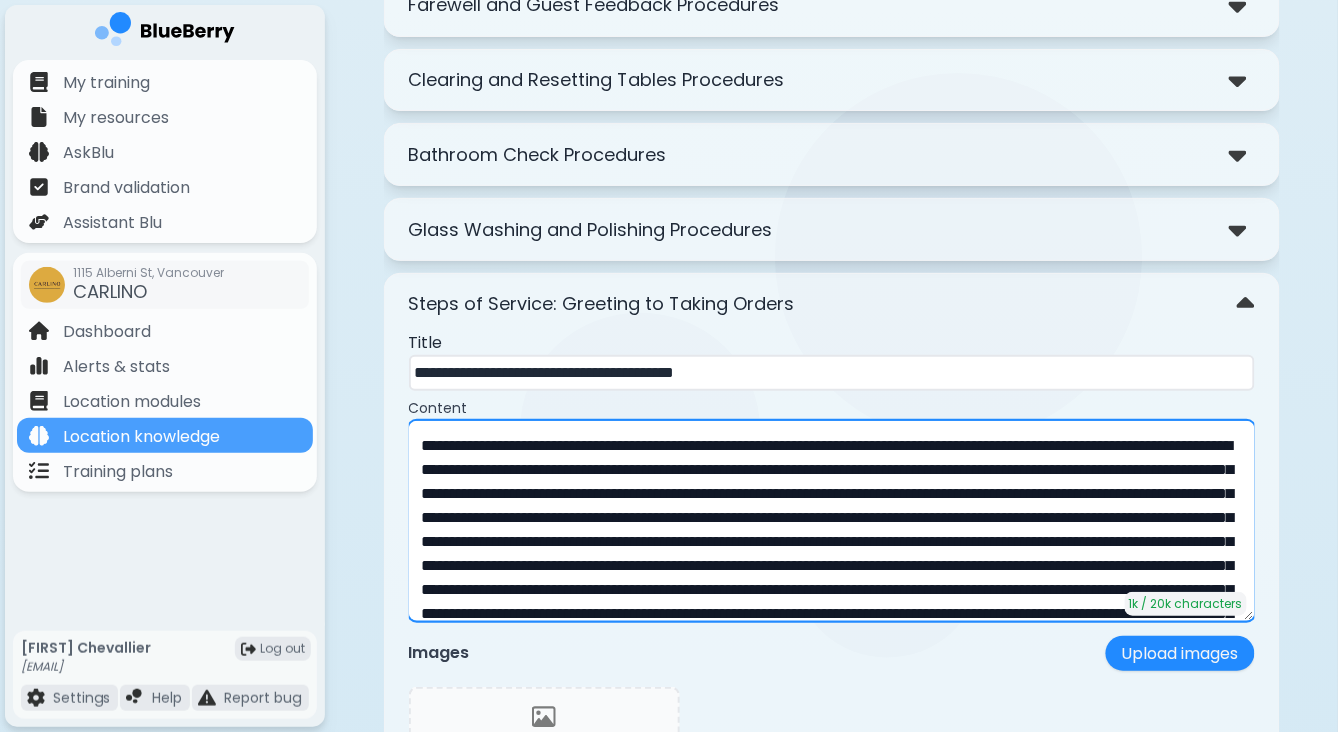 drag, startPoint x: 662, startPoint y: 404, endPoint x: 341, endPoint y: 393, distance: 321.18842 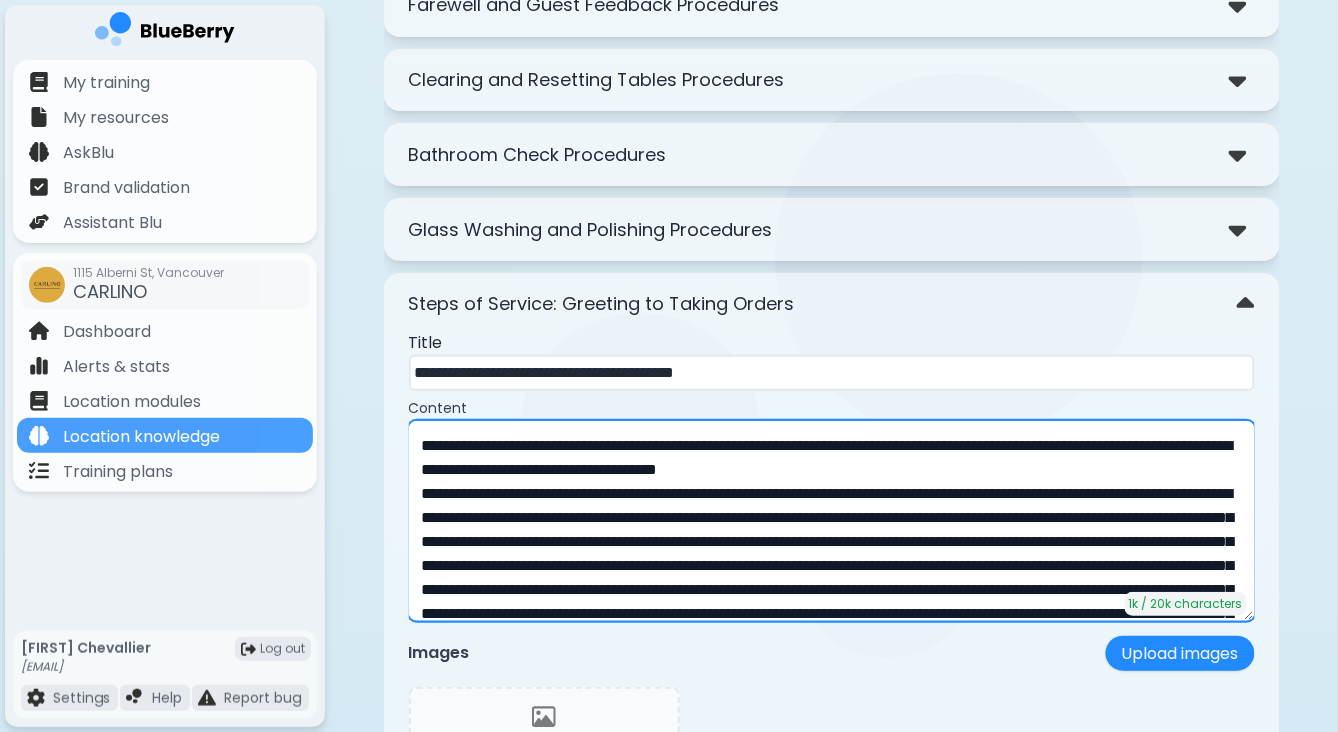 click at bounding box center [832, 521] 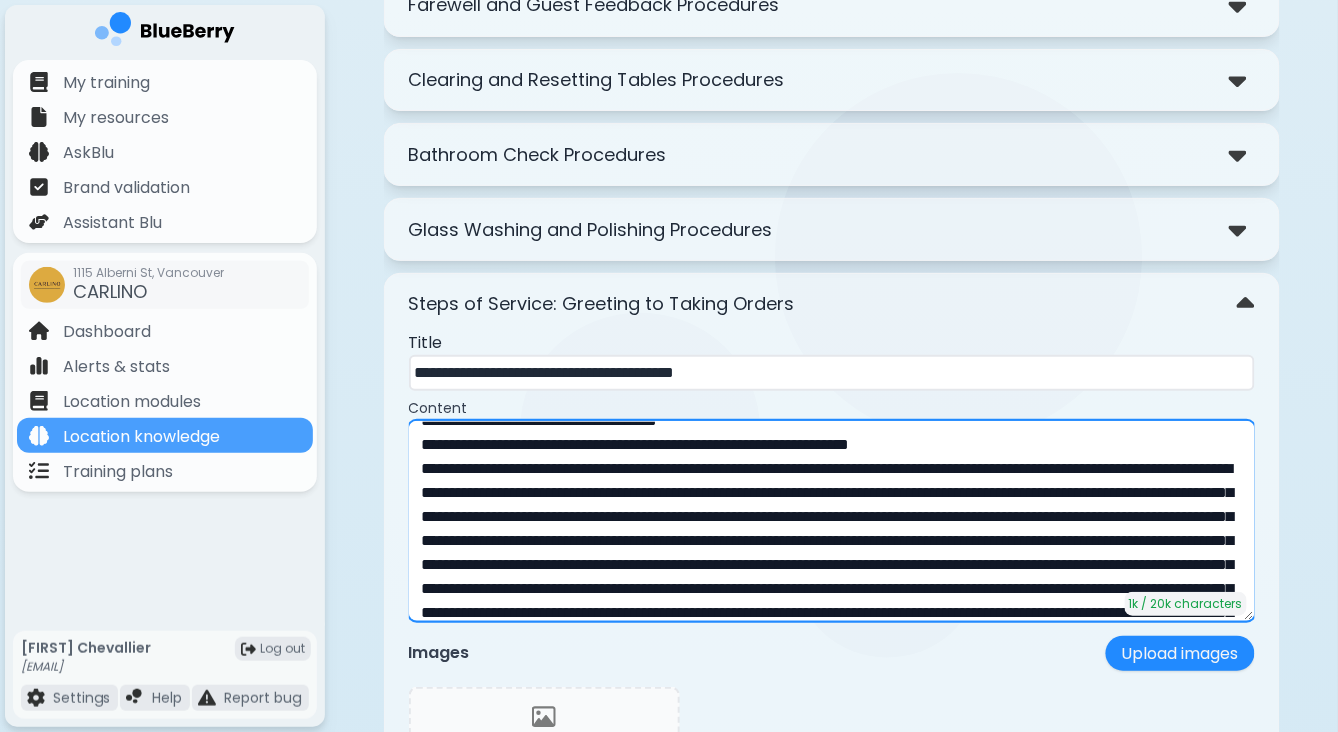 scroll, scrollTop: 51, scrollLeft: 0, axis: vertical 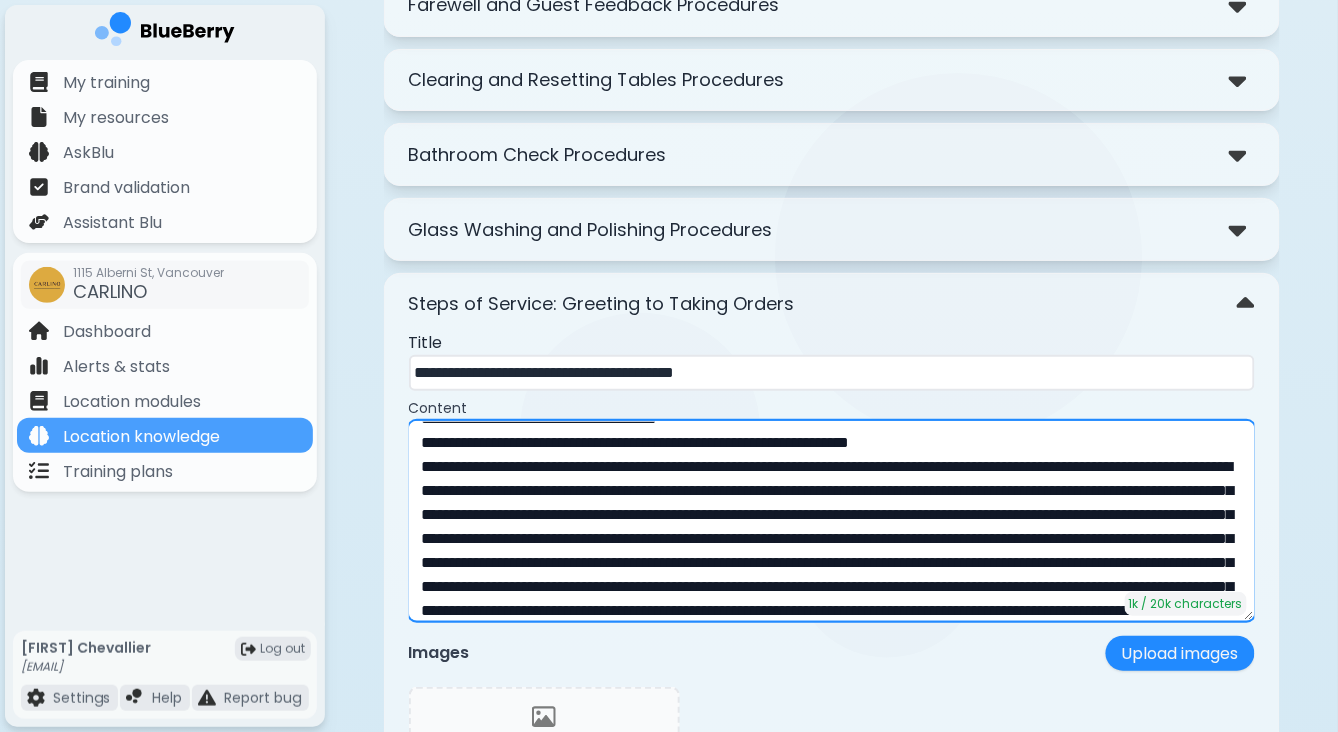 click at bounding box center (832, 521) 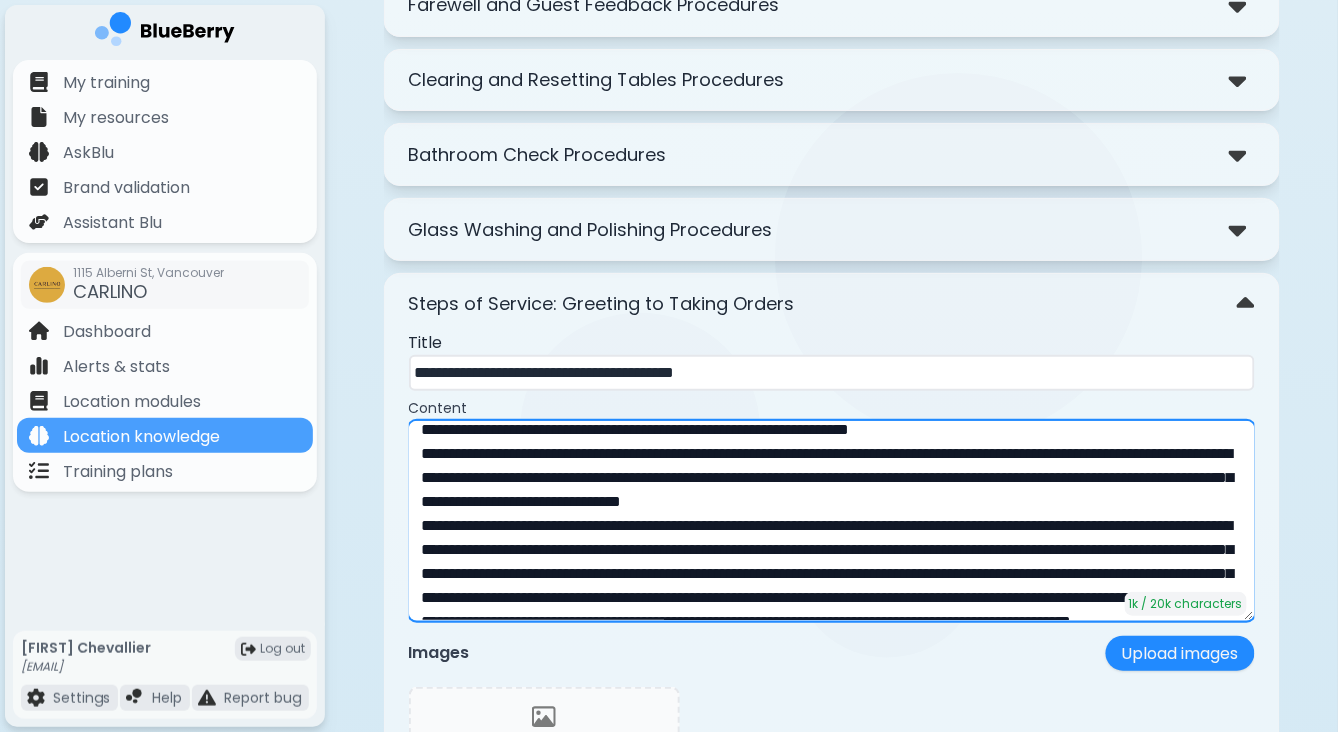 scroll, scrollTop: 66, scrollLeft: 0, axis: vertical 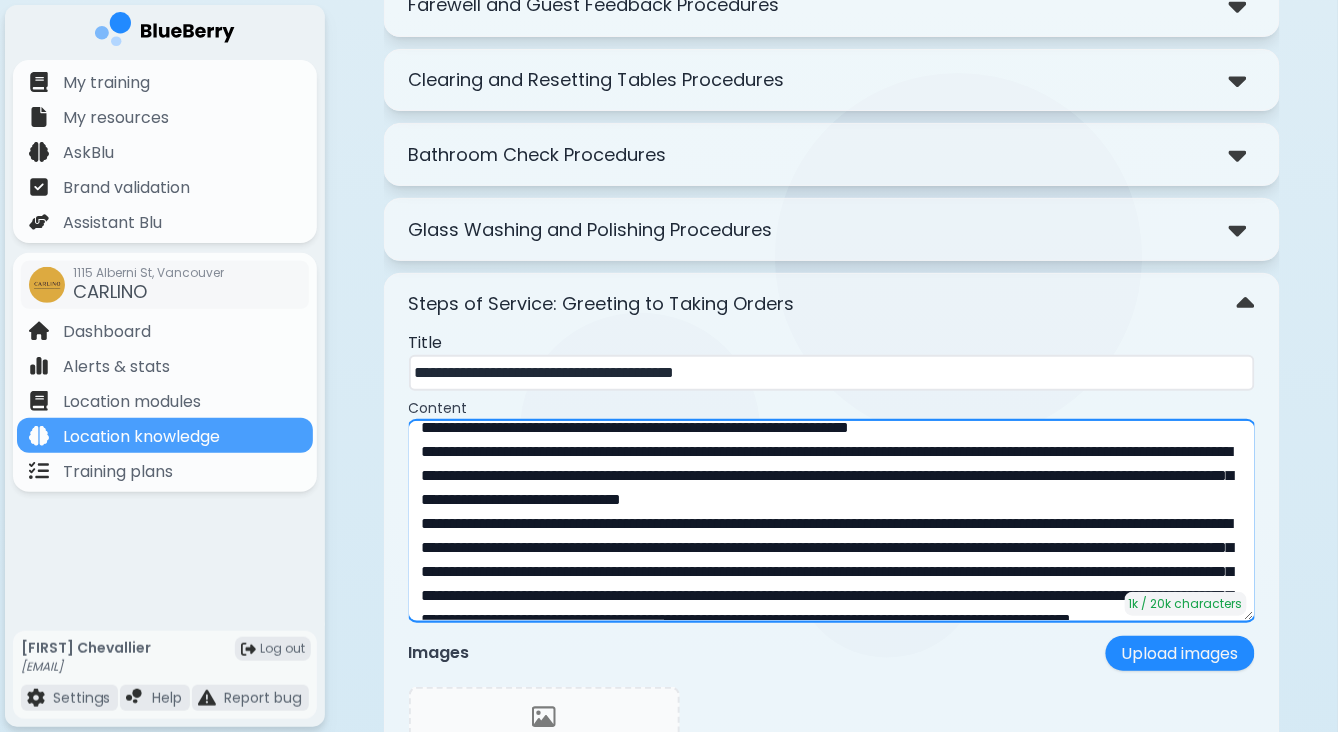 click at bounding box center (832, 521) 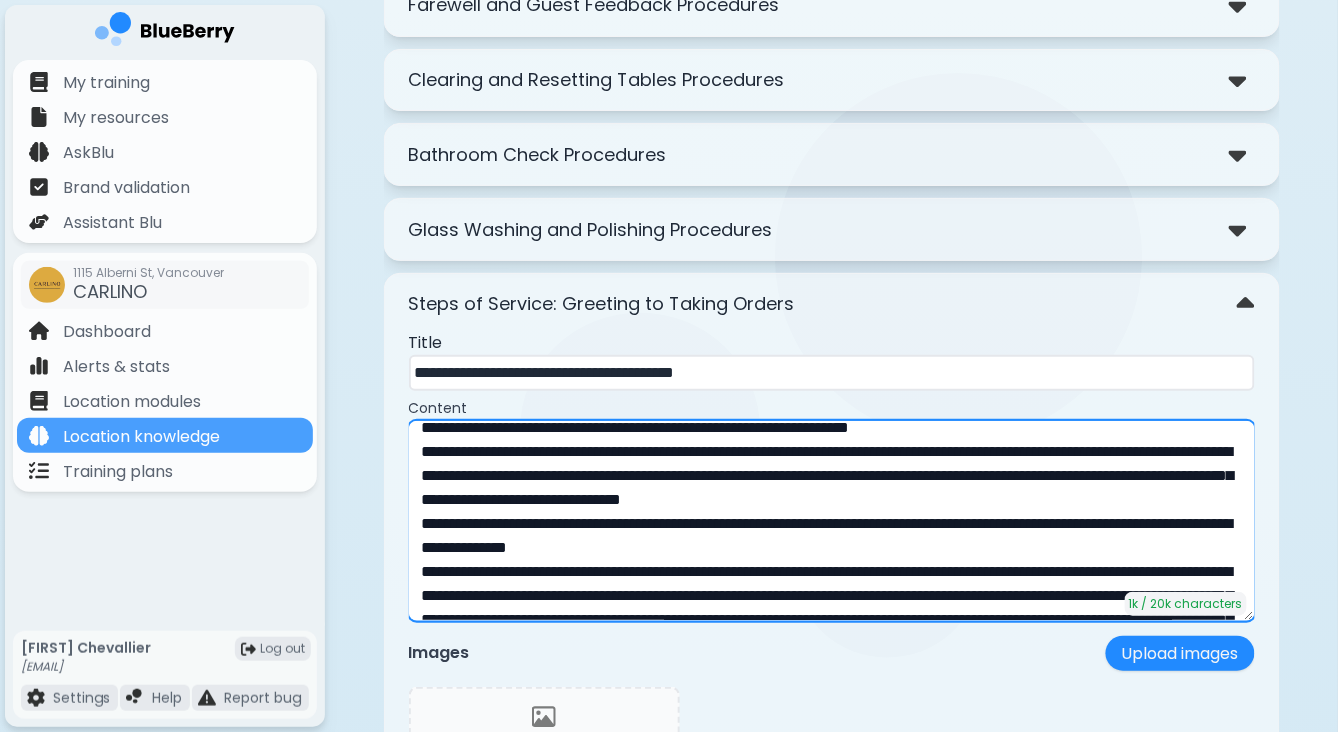 click at bounding box center (832, 521) 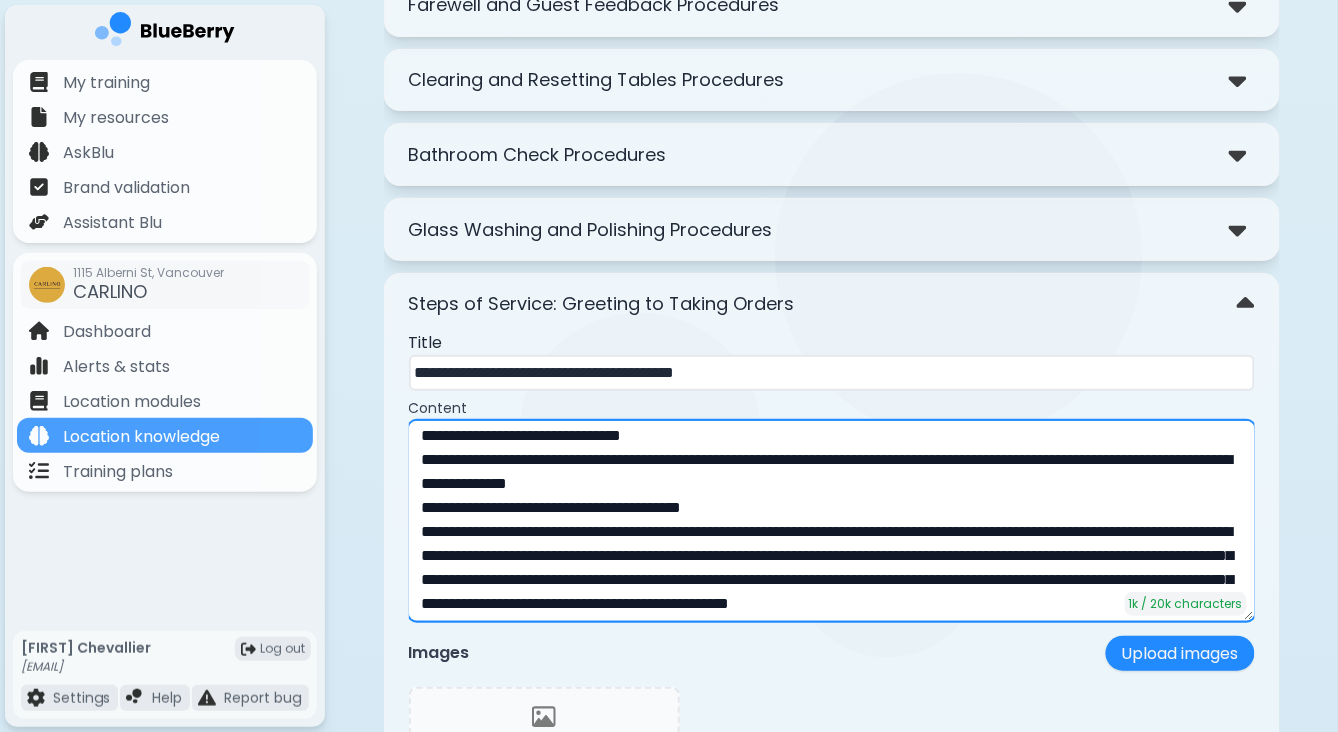 scroll, scrollTop: 132, scrollLeft: 0, axis: vertical 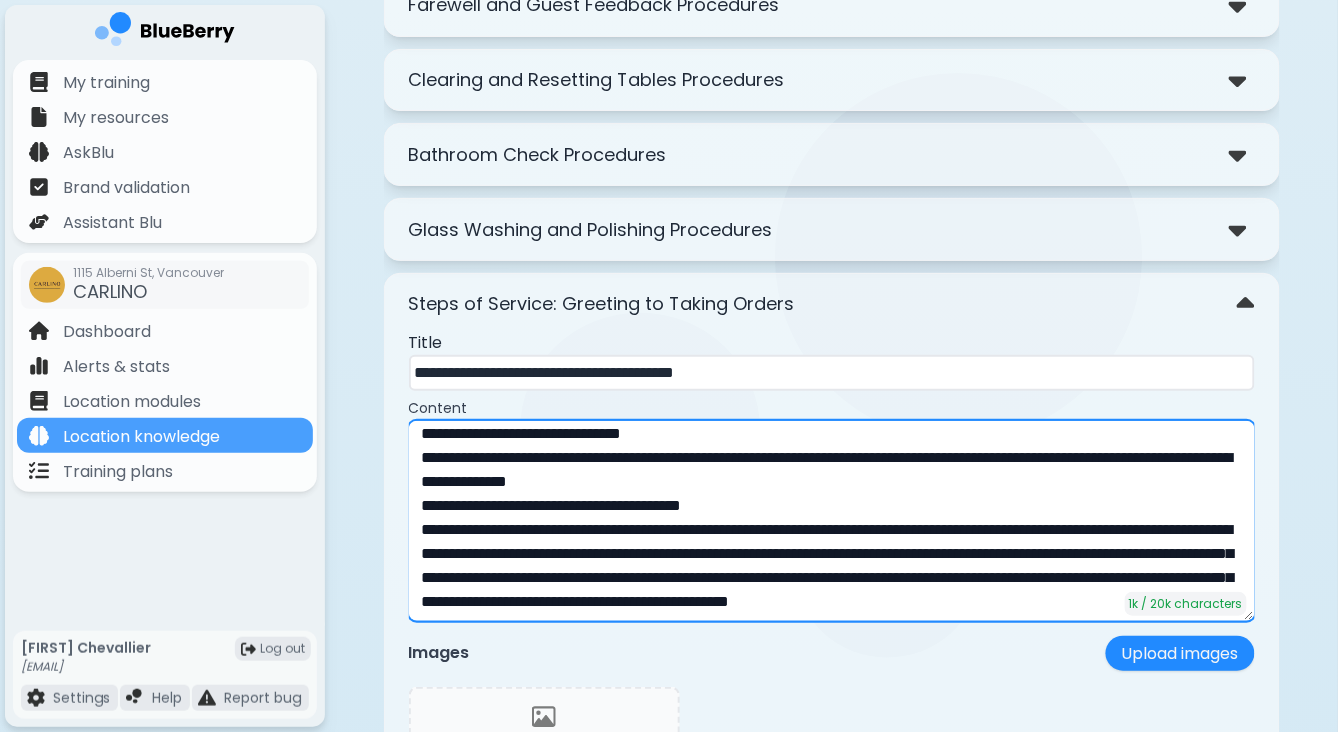 click at bounding box center (832, 521) 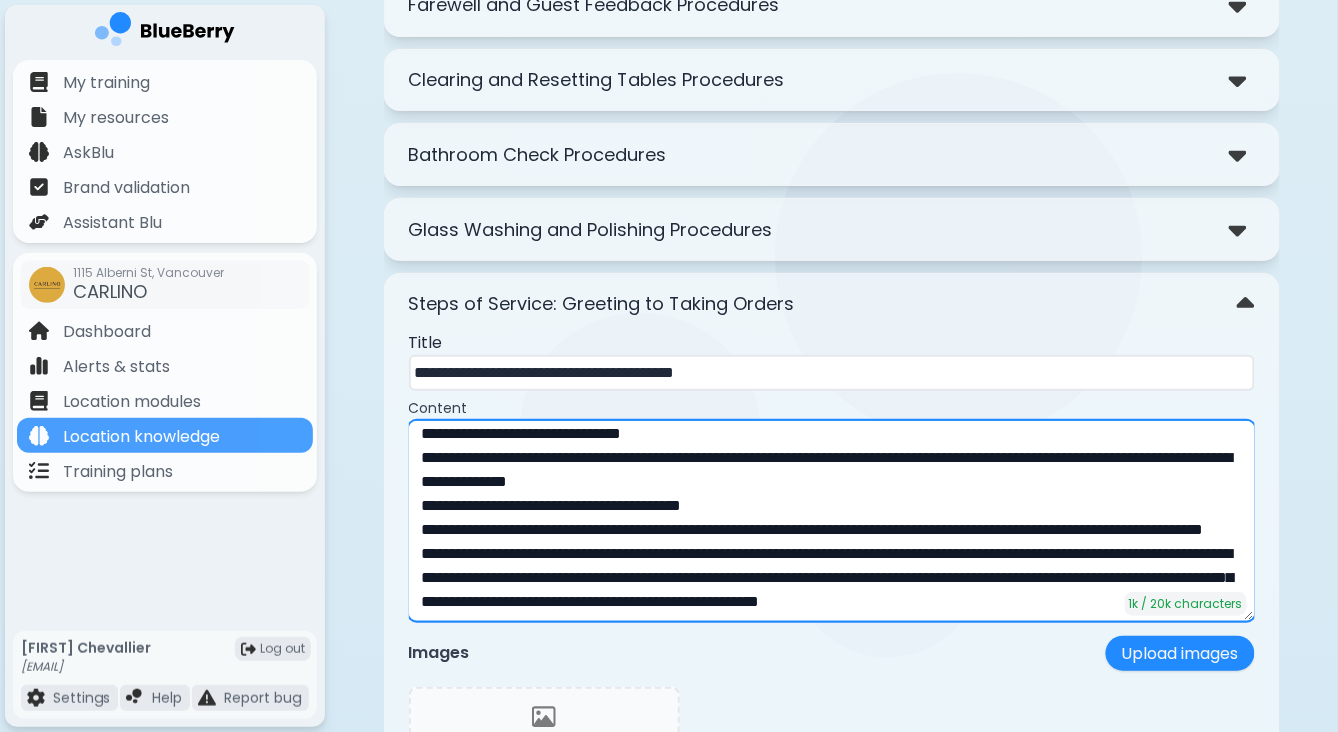 scroll, scrollTop: 183, scrollLeft: 0, axis: vertical 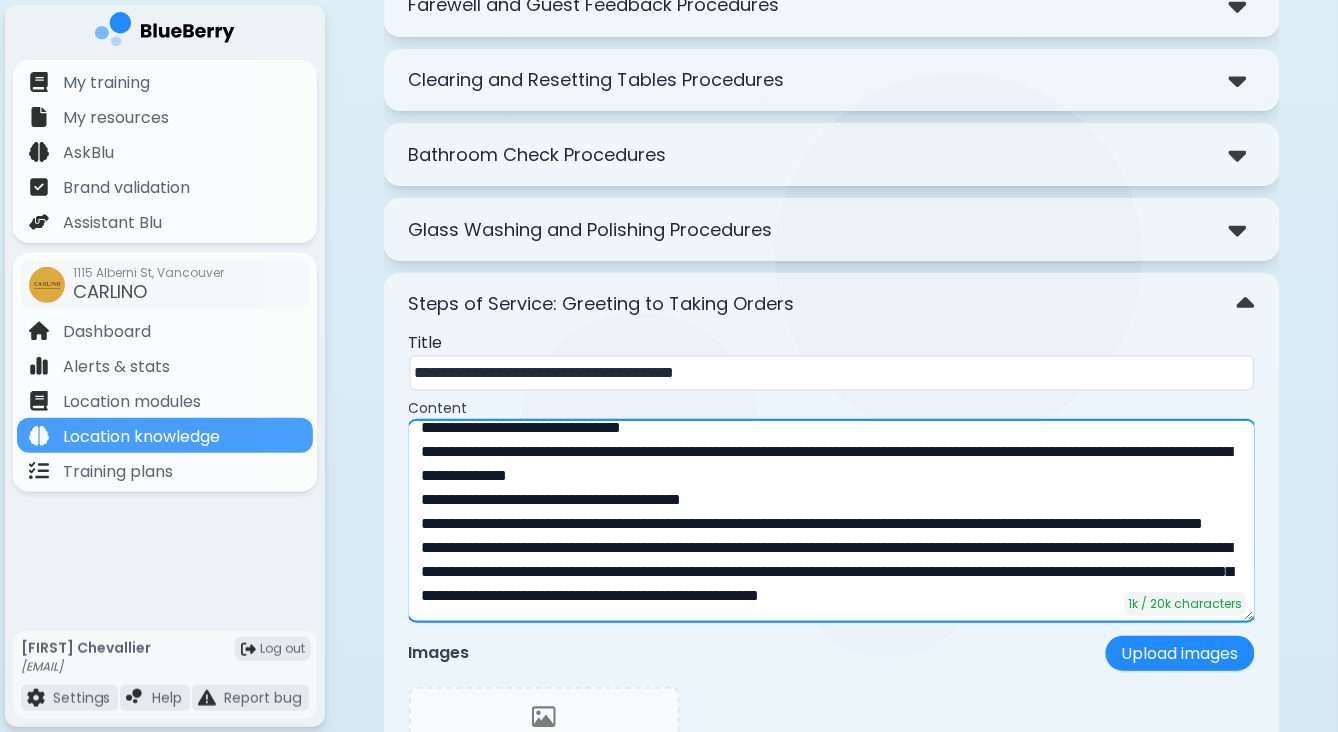 click at bounding box center (832, 521) 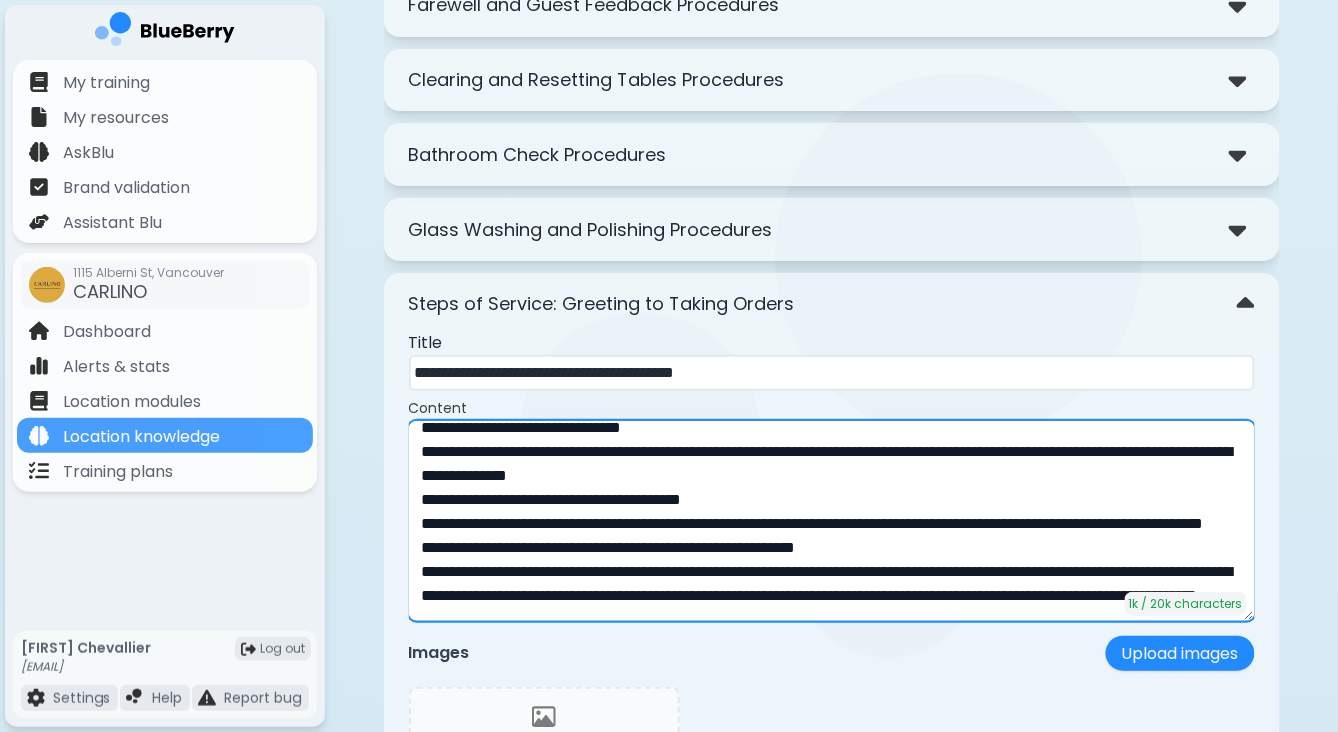 scroll, scrollTop: 185, scrollLeft: 0, axis: vertical 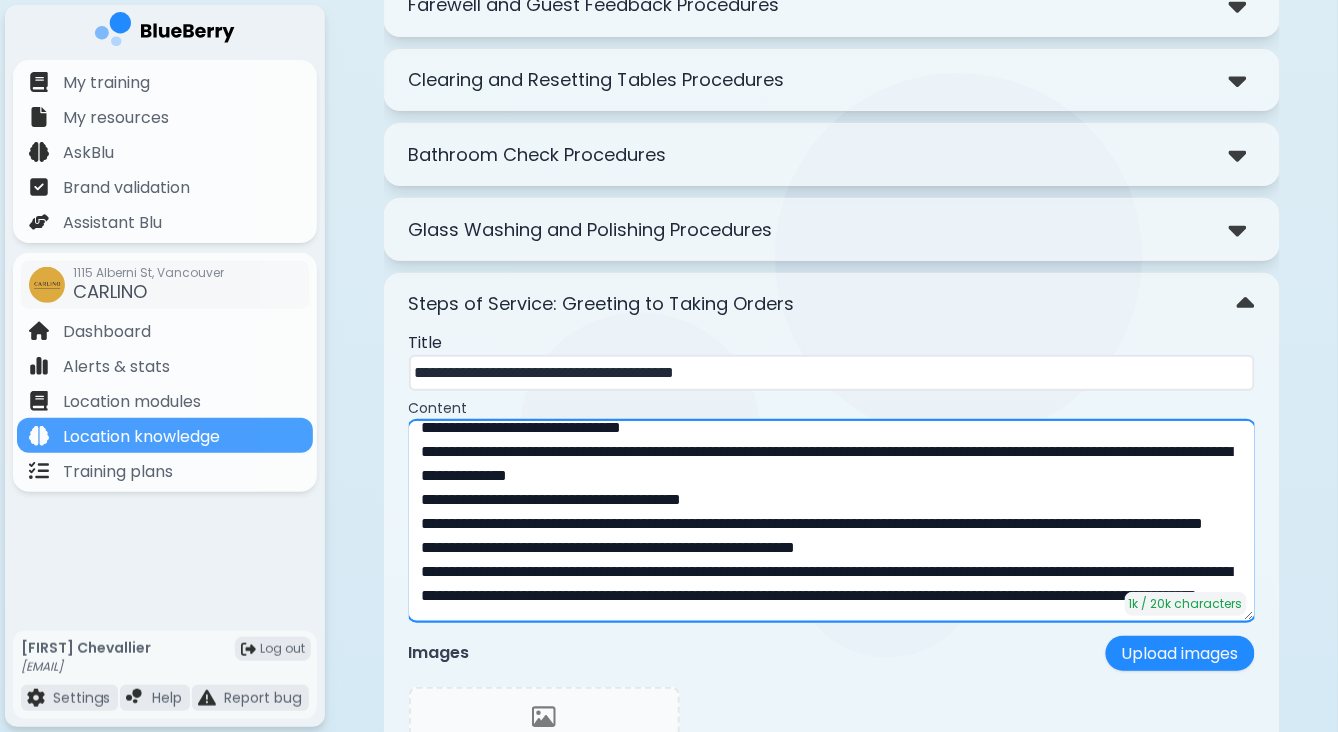 click at bounding box center (832, 521) 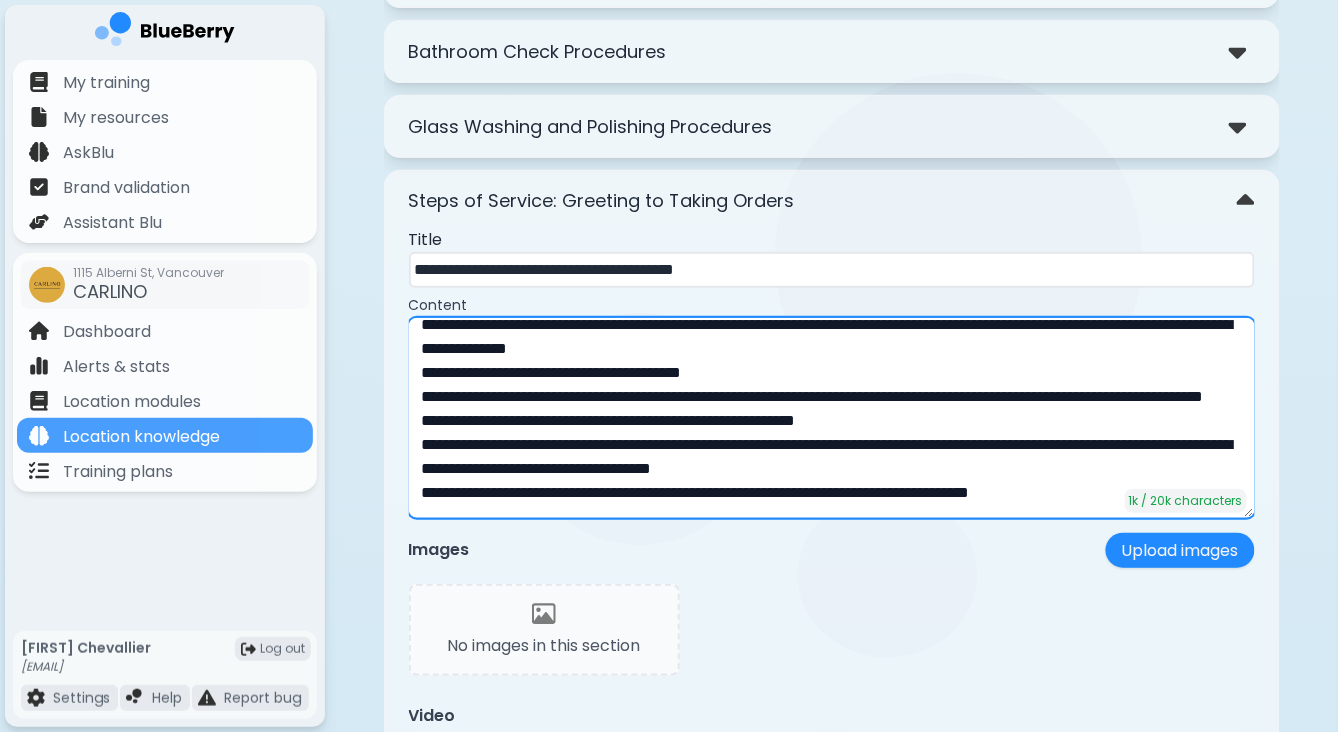 scroll, scrollTop: 4003, scrollLeft: 0, axis: vertical 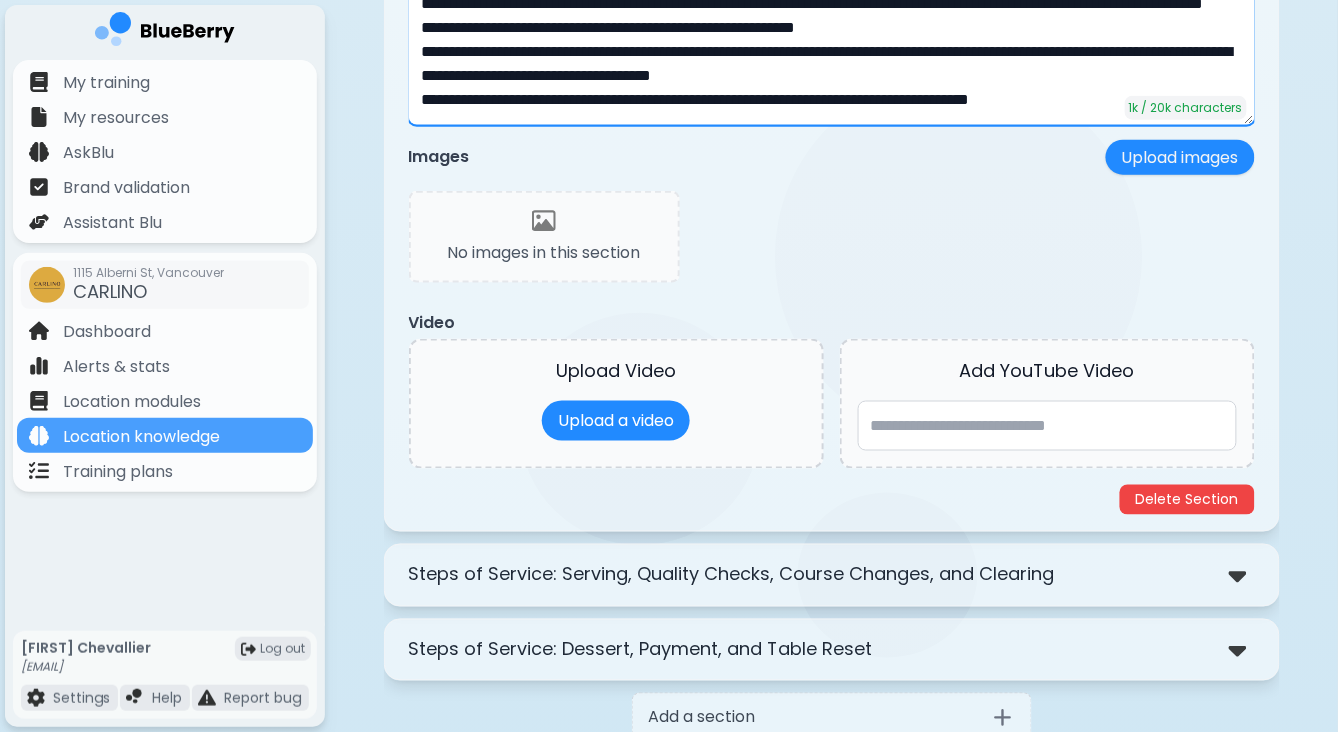 type on "**********" 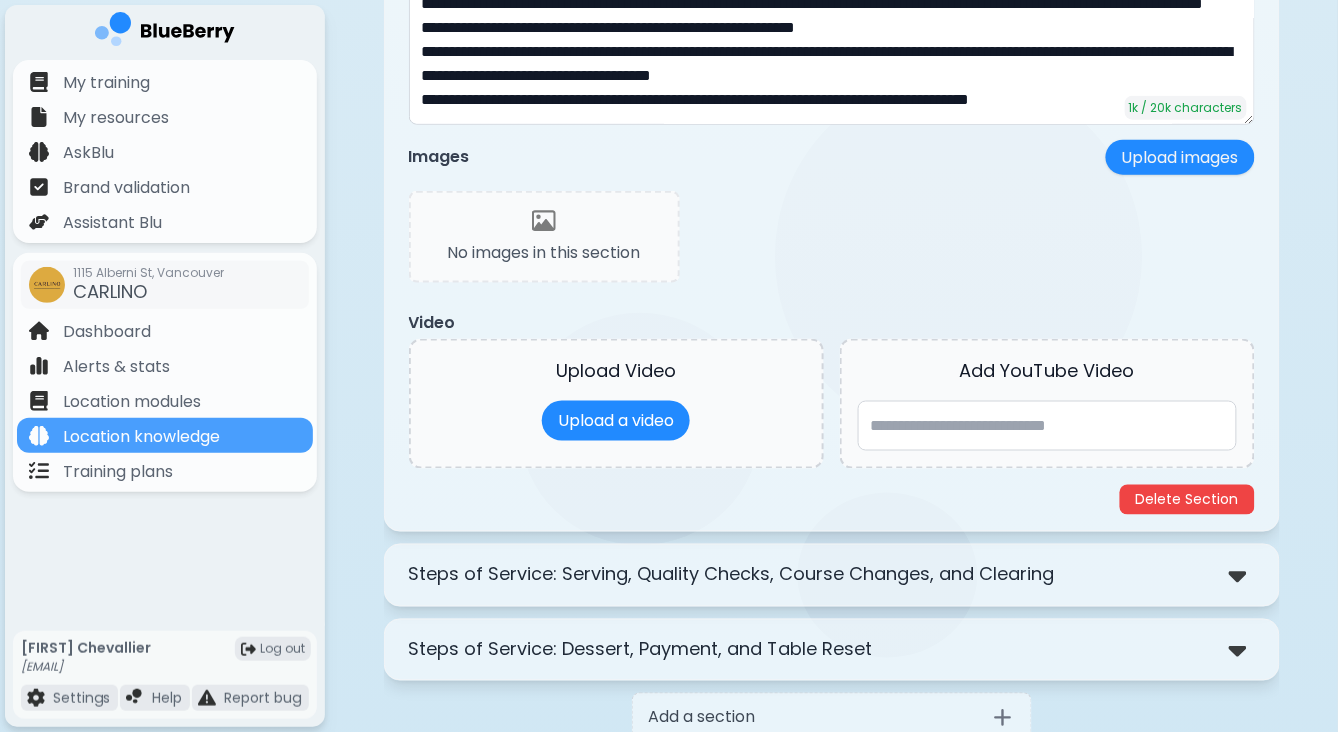 click on "Steps of Service: Serving, Quality Checks, Course Changes, and Clearing" at bounding box center (732, 575) 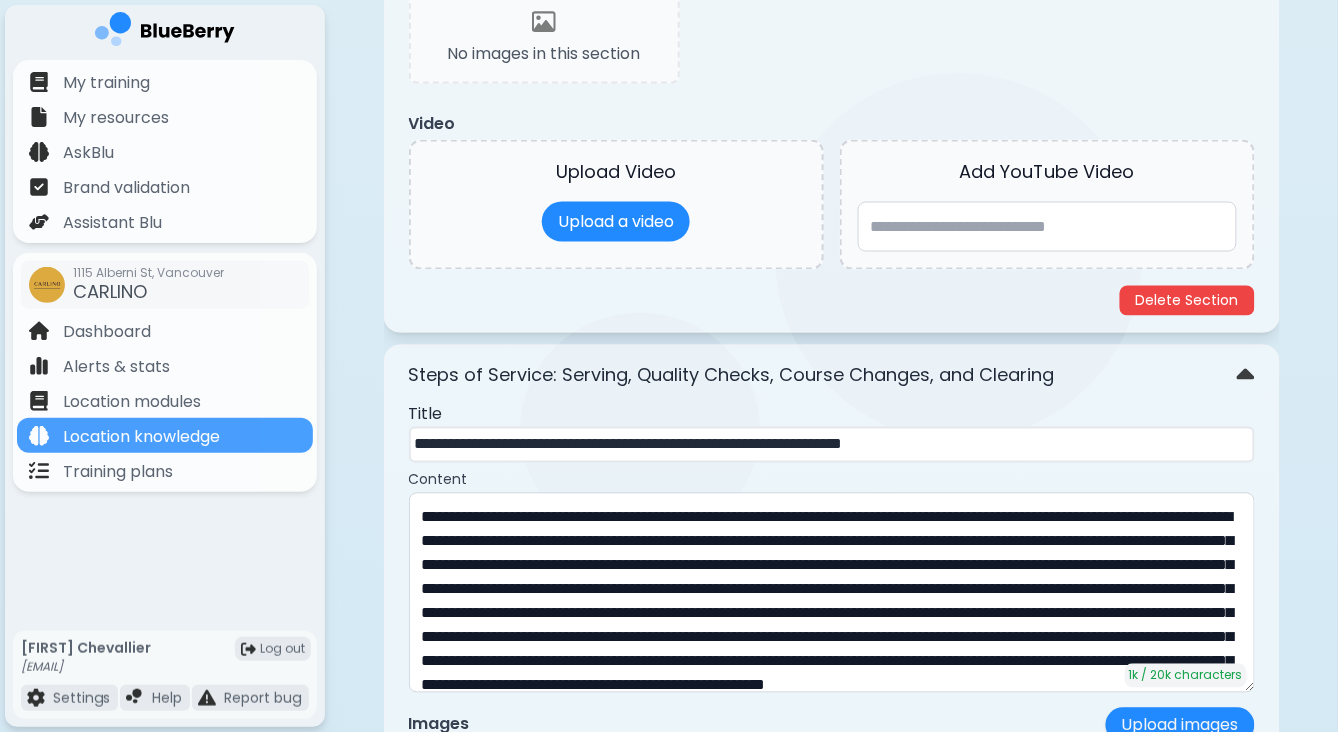 scroll, scrollTop: 4589, scrollLeft: 0, axis: vertical 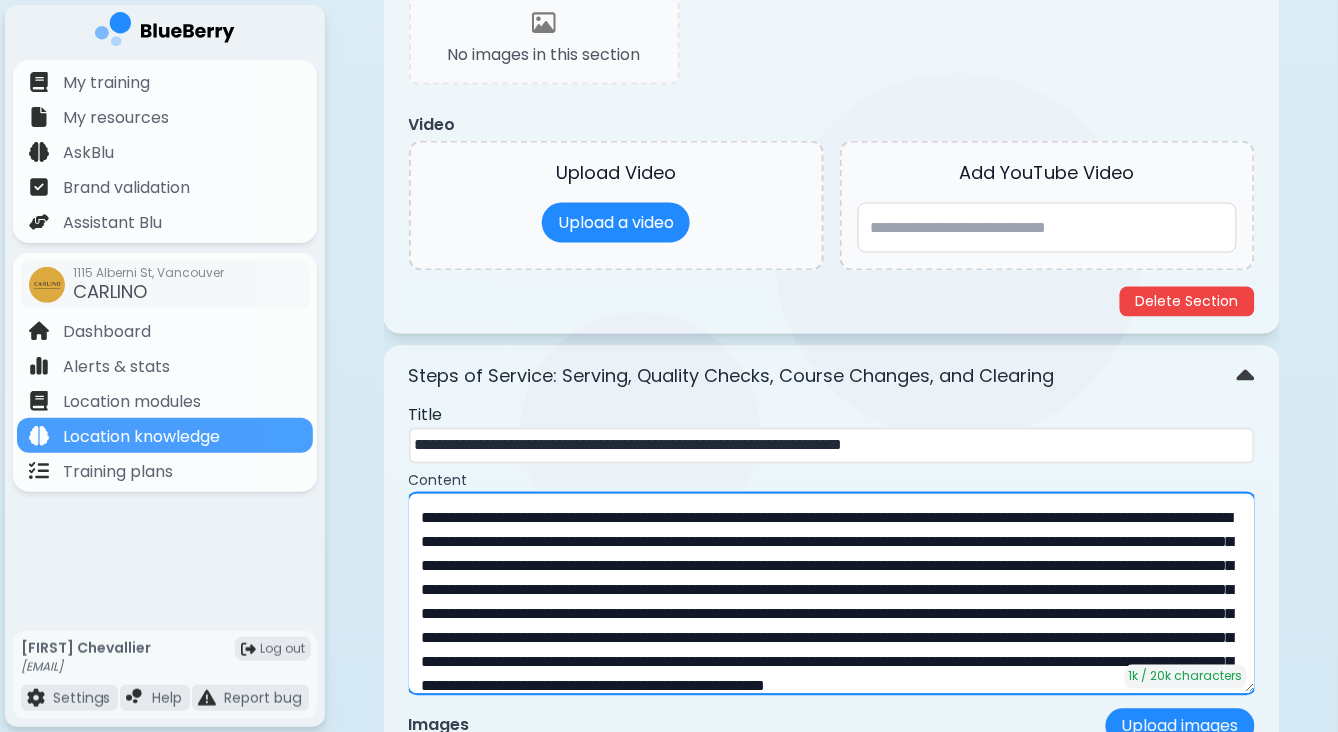 click on "**********" at bounding box center [832, 594] 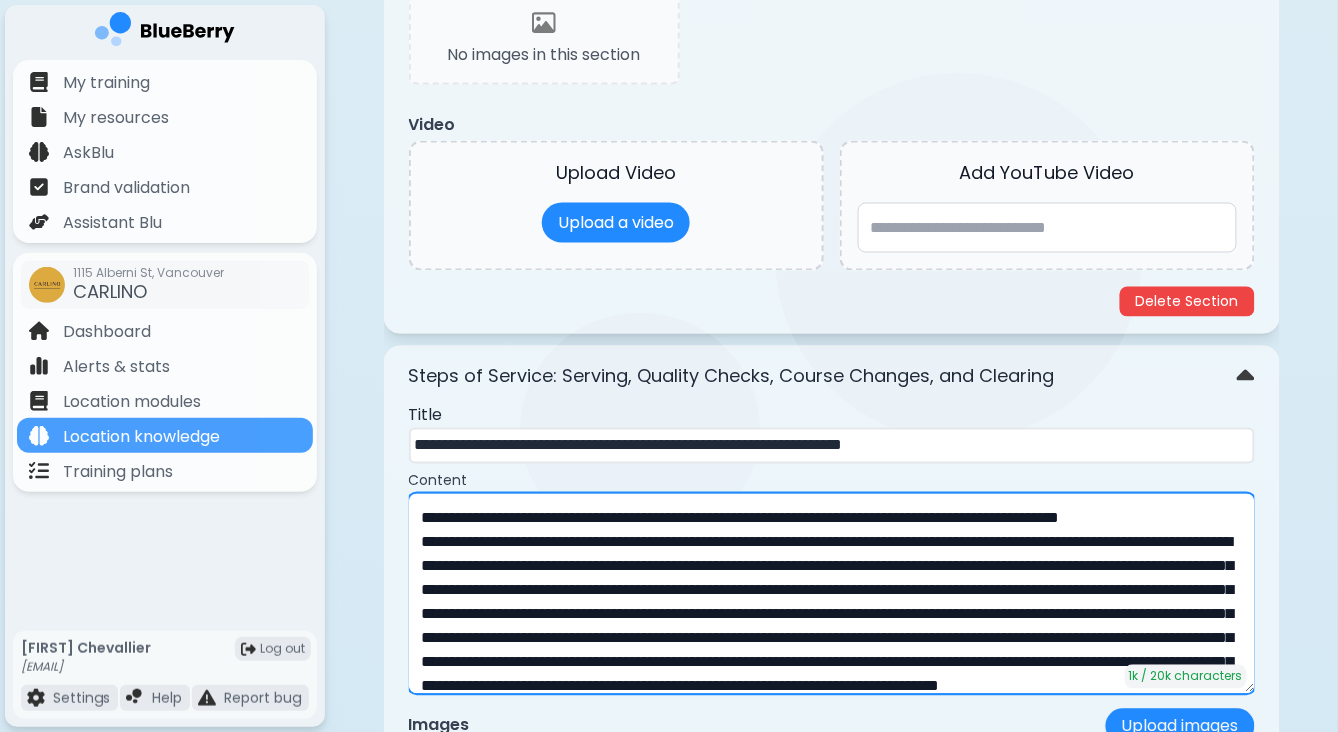 click on "**********" at bounding box center (832, 594) 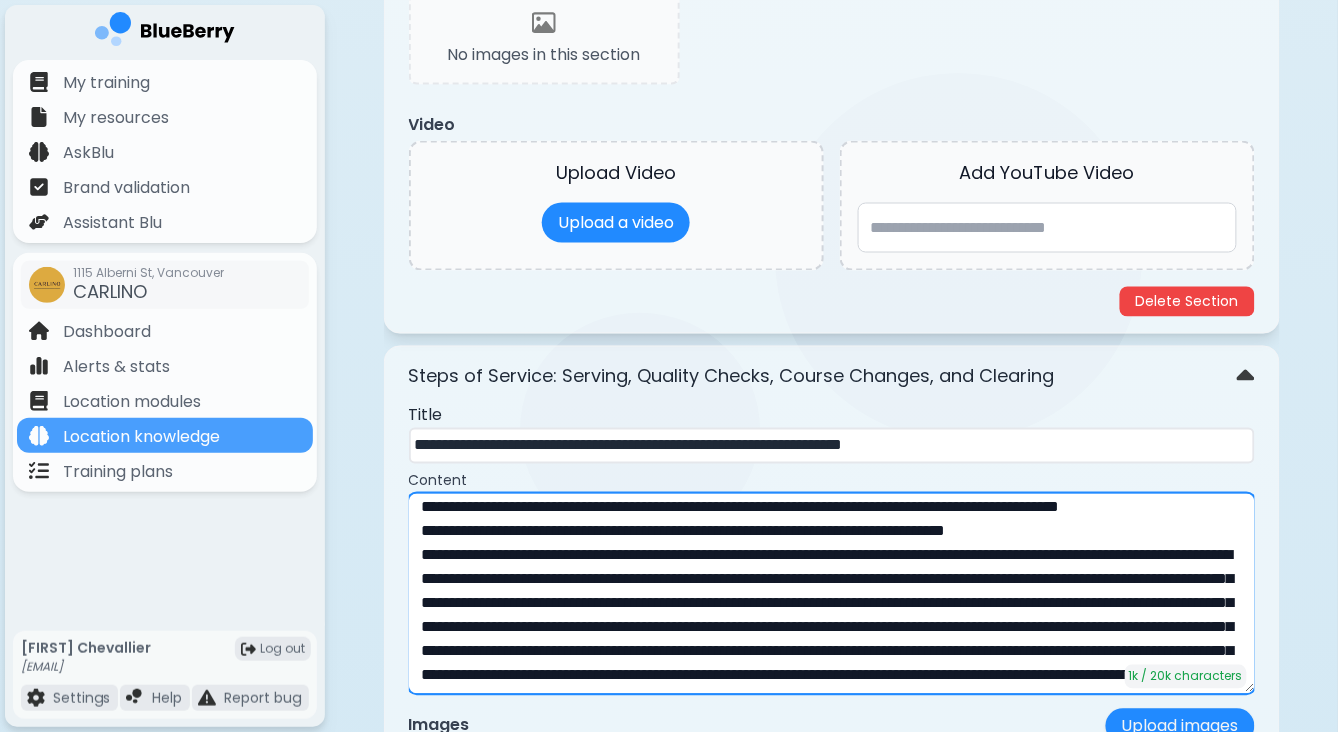 scroll, scrollTop: 13, scrollLeft: 0, axis: vertical 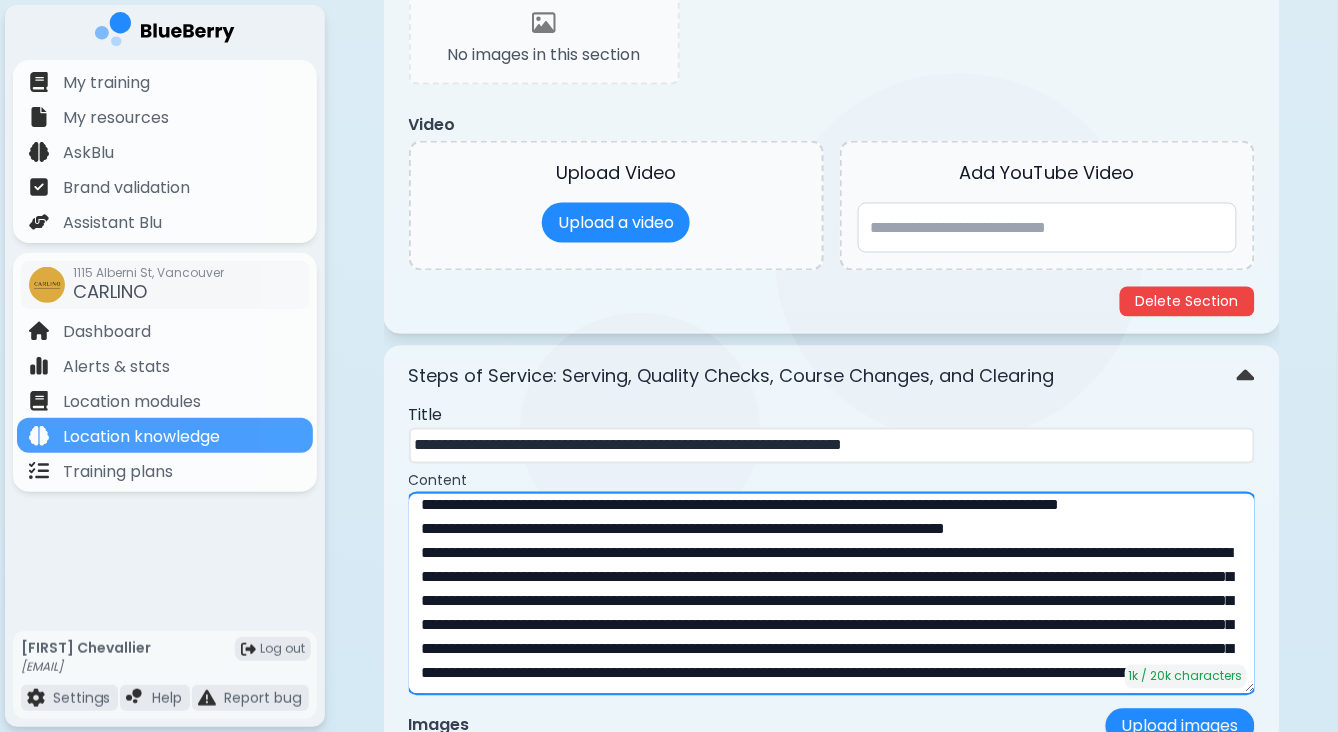 click on "**********" at bounding box center (832, 594) 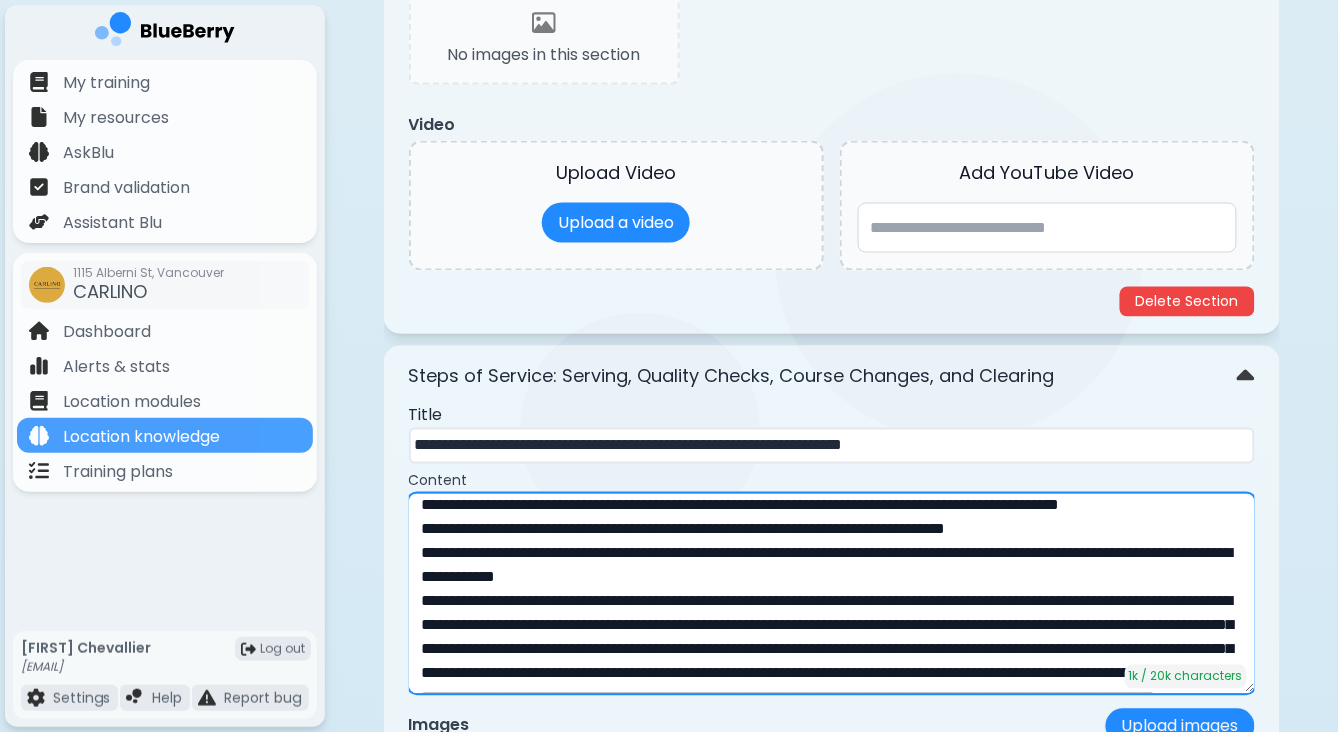 scroll, scrollTop: 58, scrollLeft: 0, axis: vertical 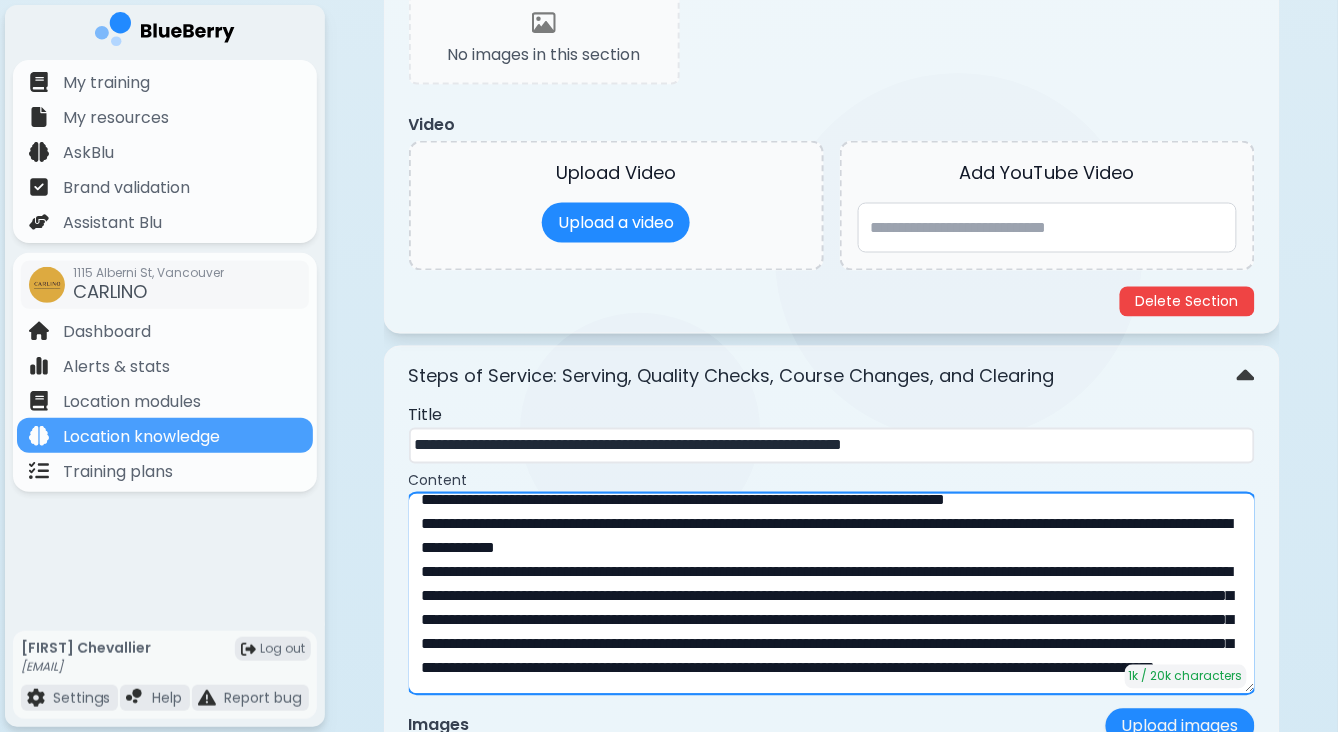 click on "**********" at bounding box center [832, 594] 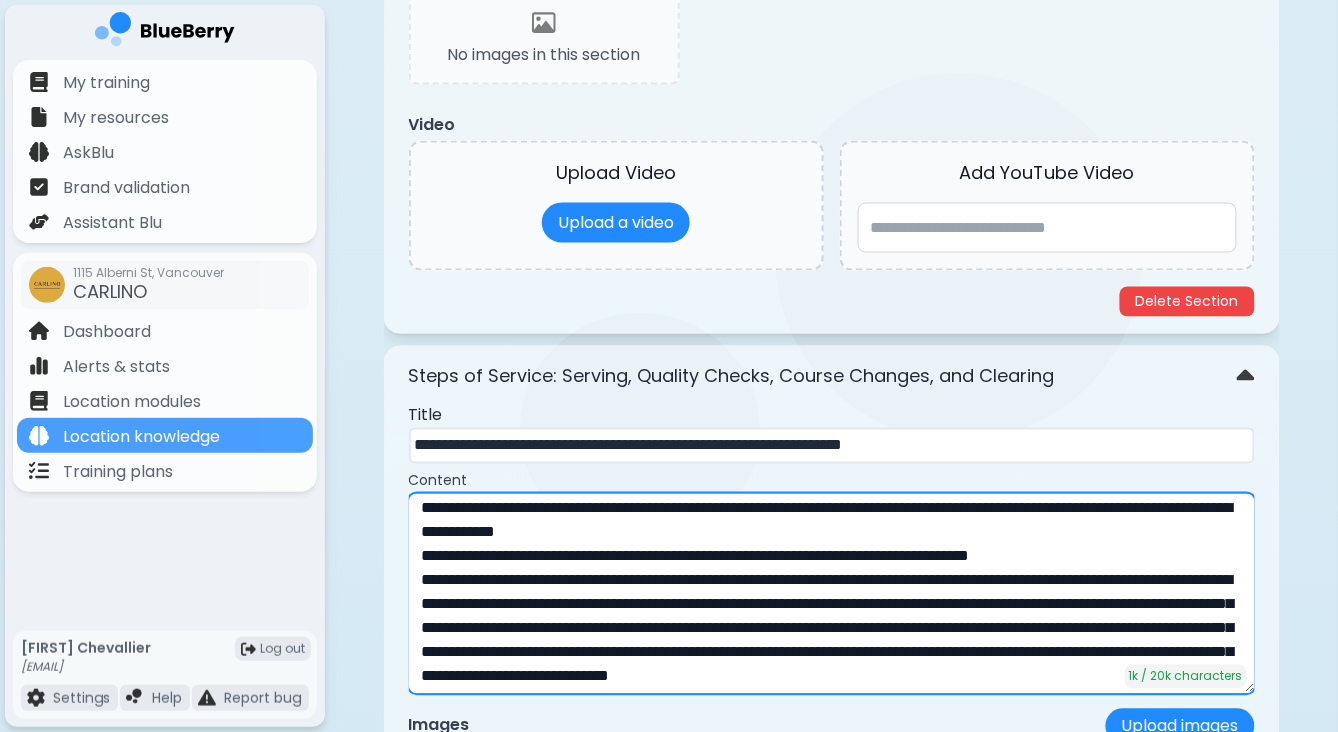 click on "**********" at bounding box center (832, 594) 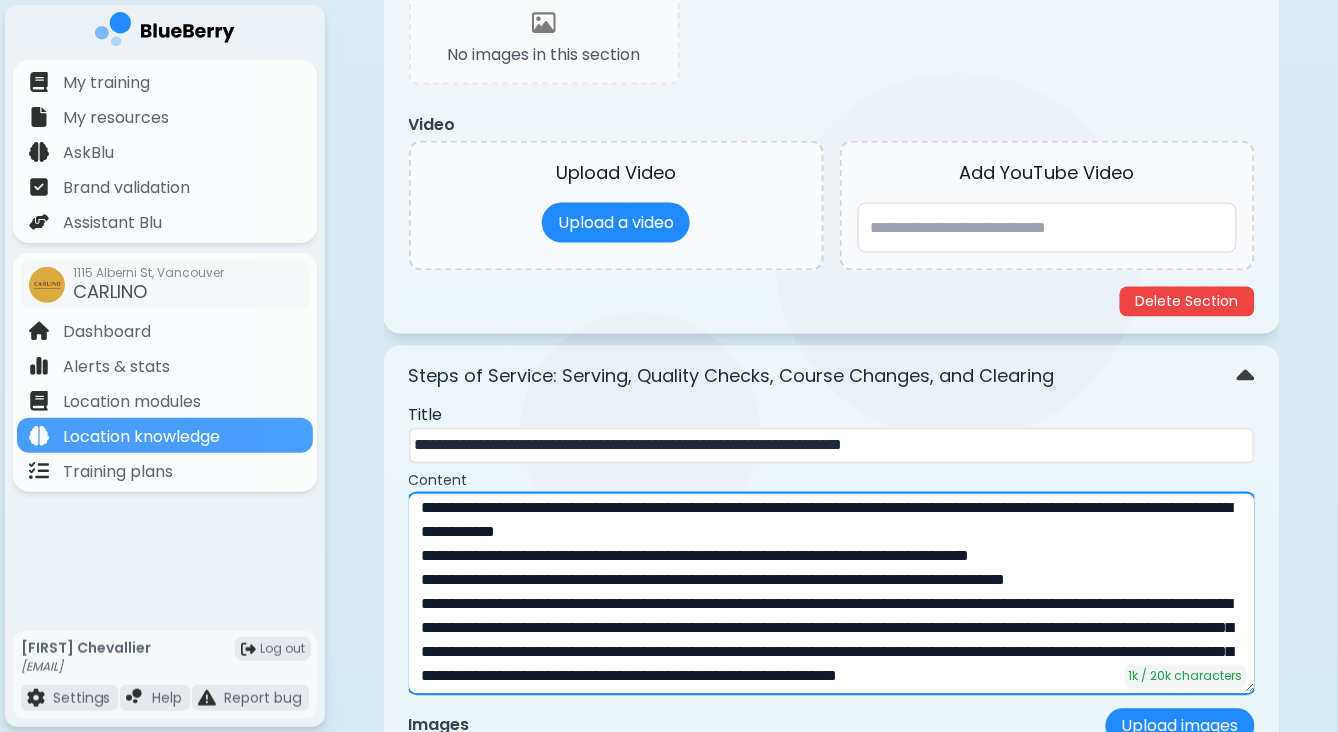 click on "**********" at bounding box center (832, 594) 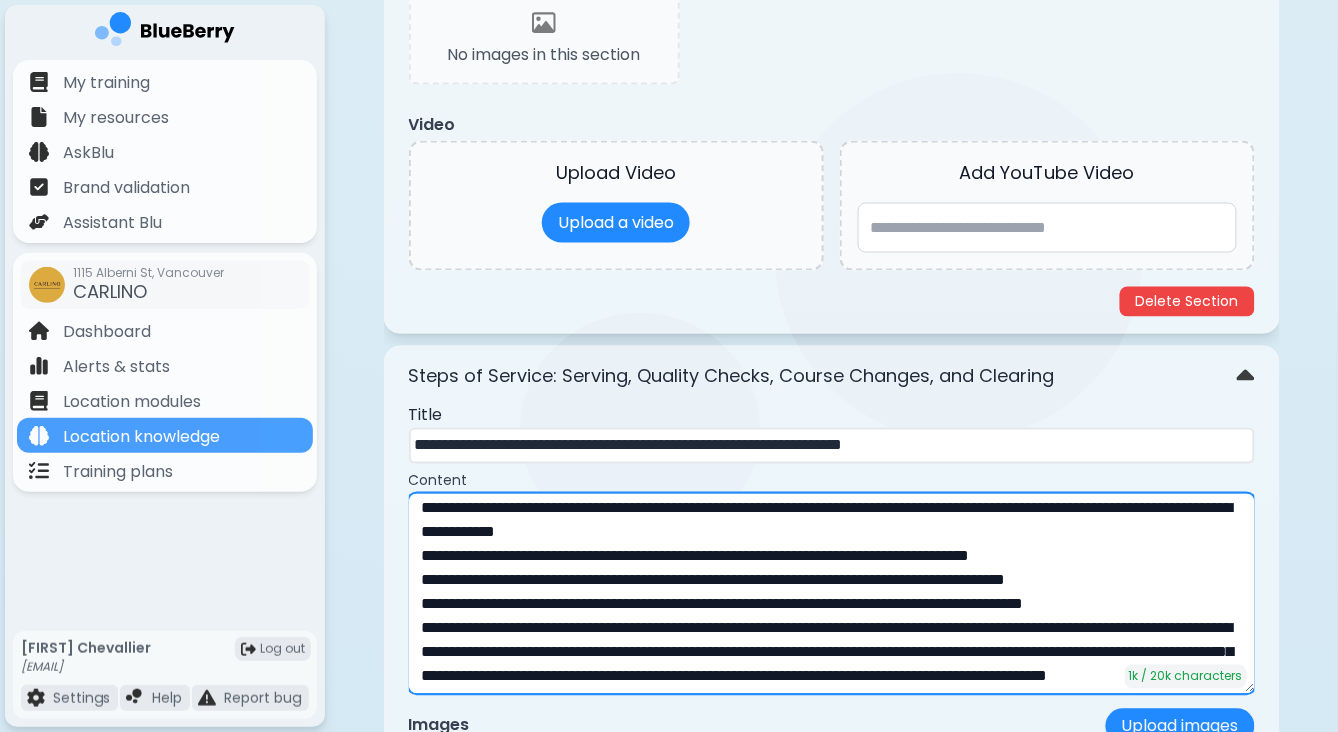 scroll, scrollTop: 89, scrollLeft: 0, axis: vertical 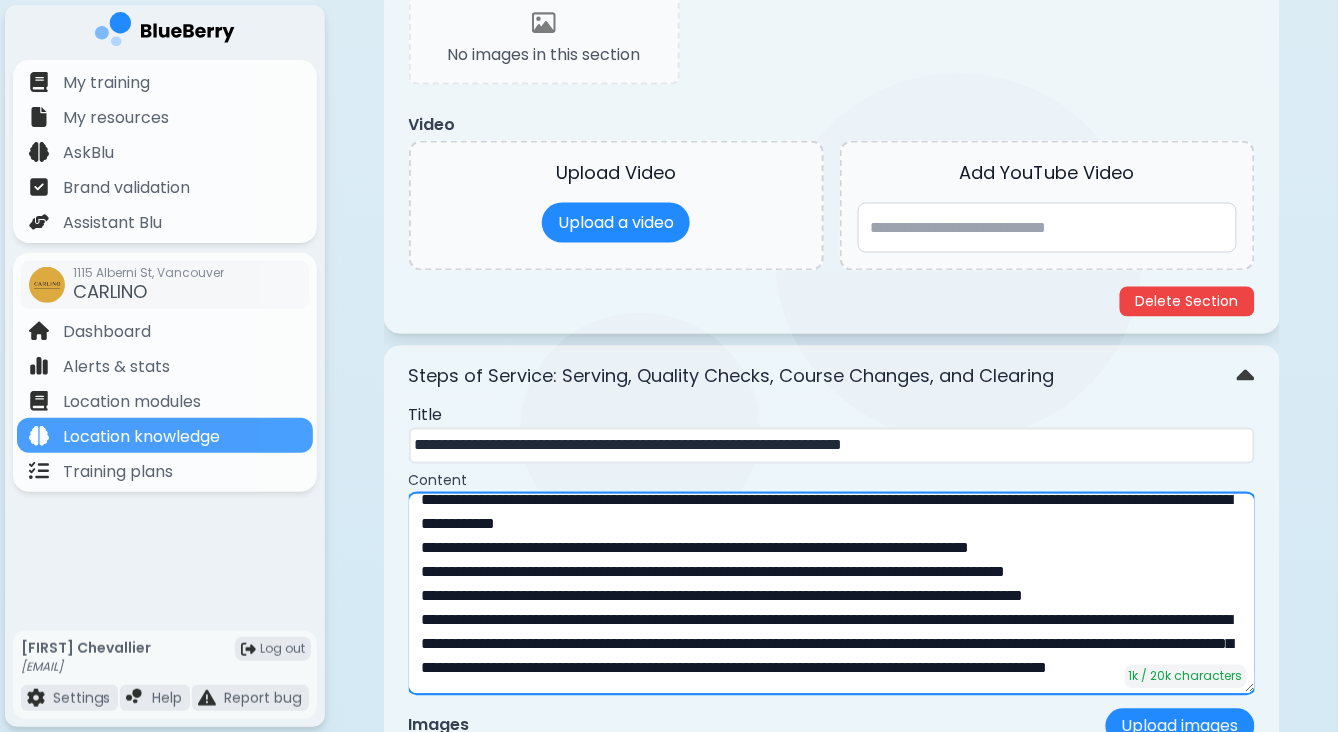 click on "**********" at bounding box center [832, 594] 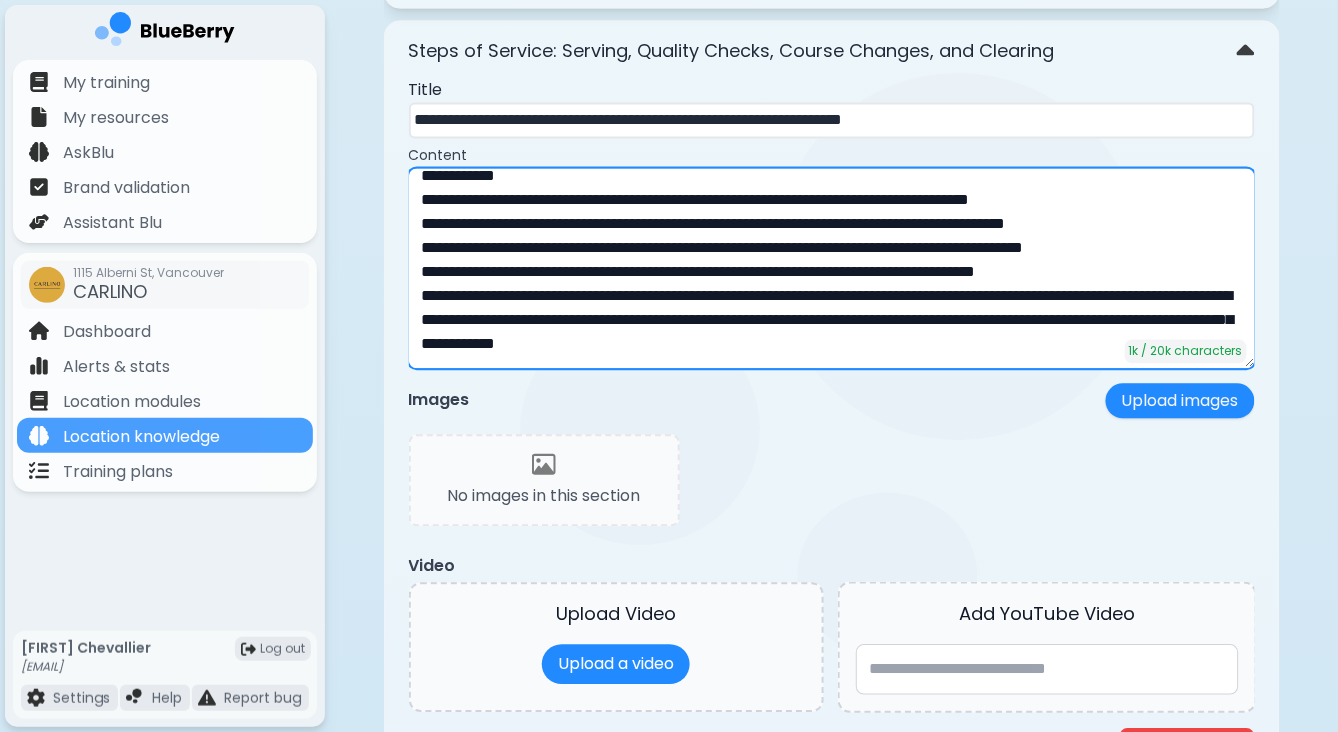 scroll, scrollTop: 5117, scrollLeft: 0, axis: vertical 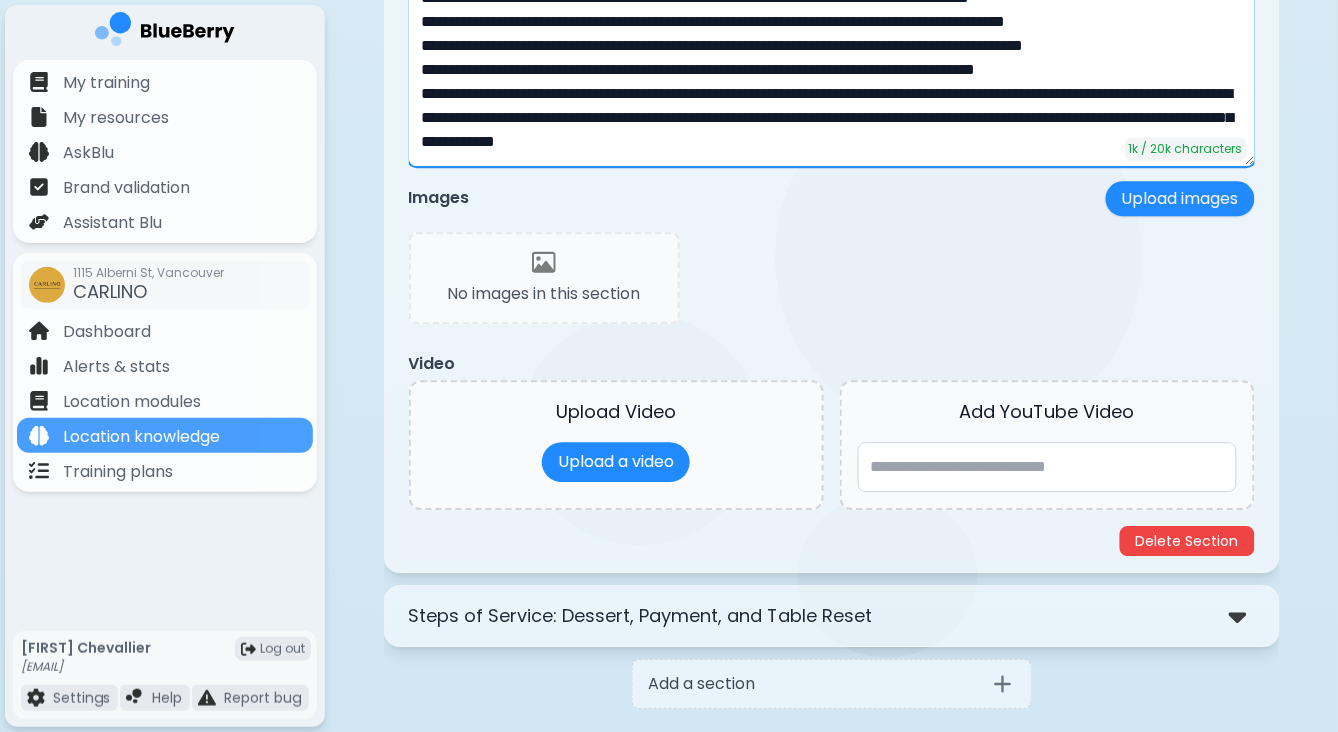 type on "**********" 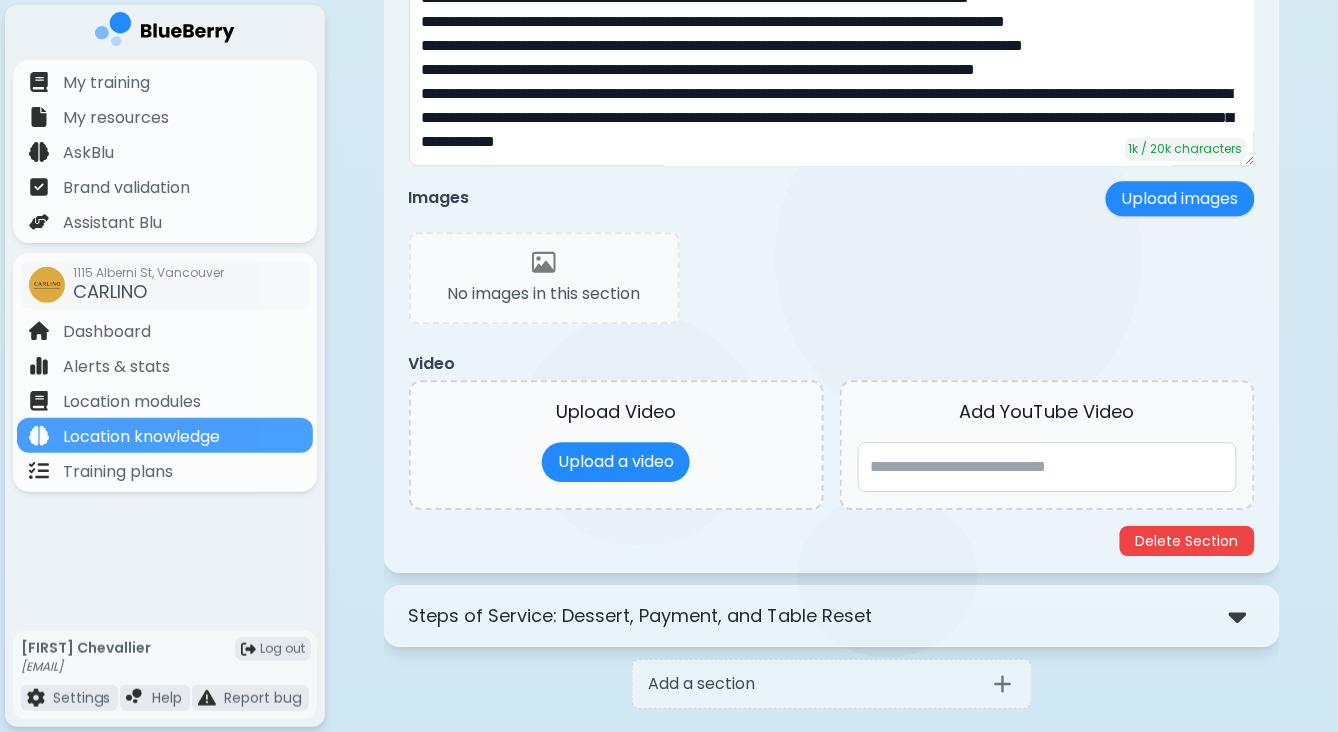 click on "Steps of Service: Dessert, Payment, and Table Reset" at bounding box center (641, 616) 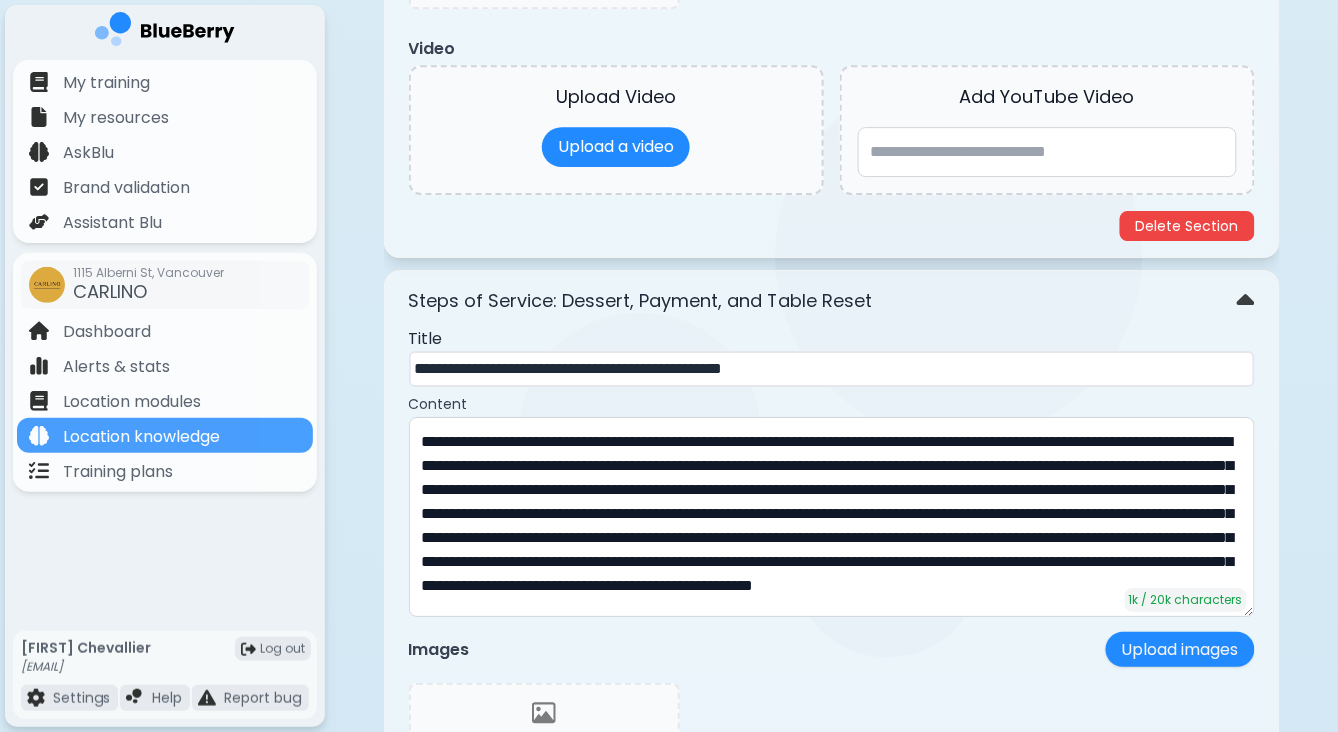 scroll, scrollTop: 5438, scrollLeft: 0, axis: vertical 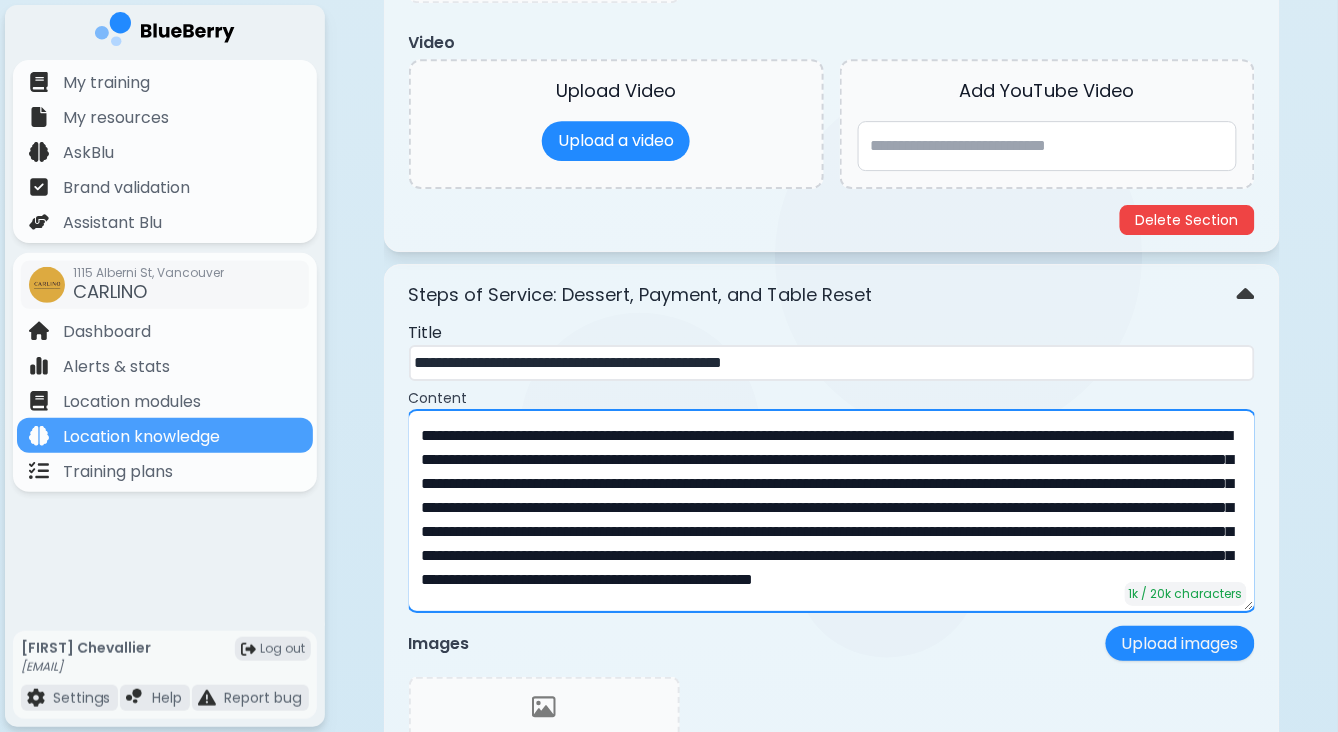 click on "**********" at bounding box center [832, 511] 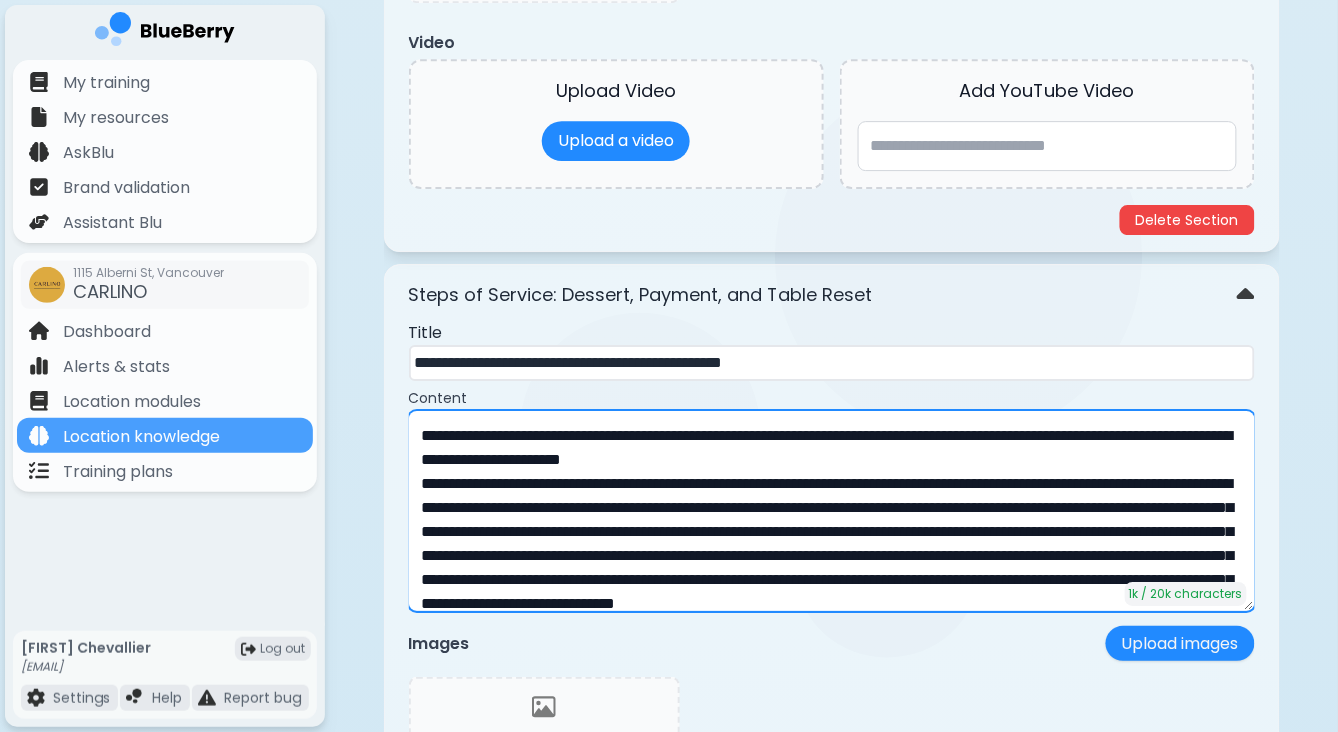 click on "**********" at bounding box center (832, 511) 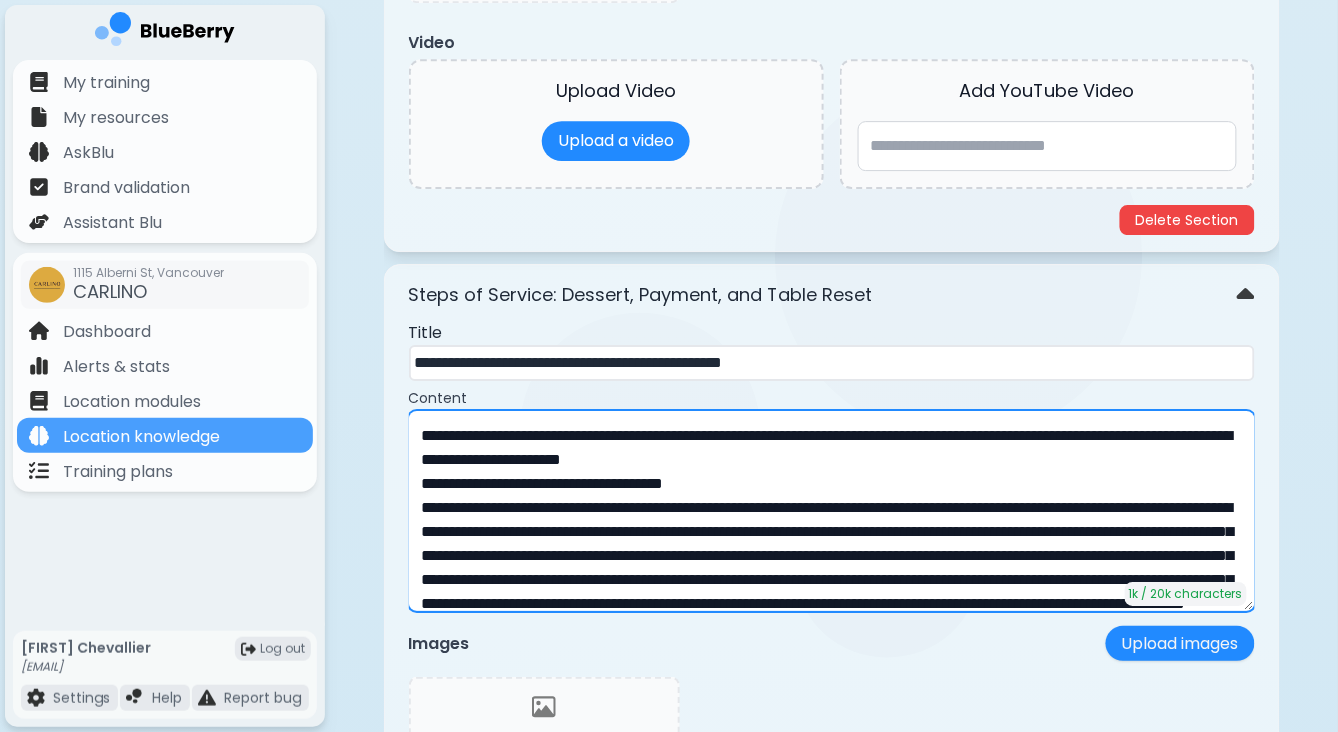 click on "**********" at bounding box center [832, 511] 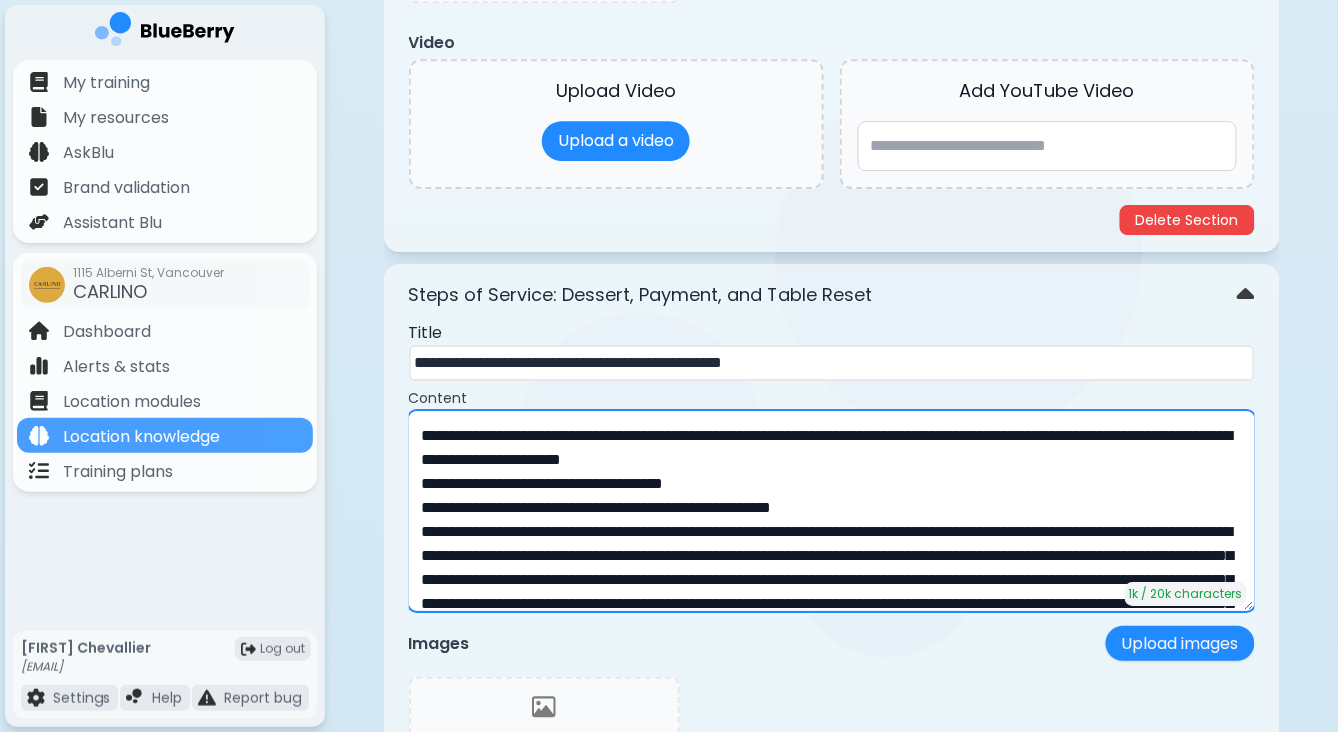 click on "**********" at bounding box center (832, 511) 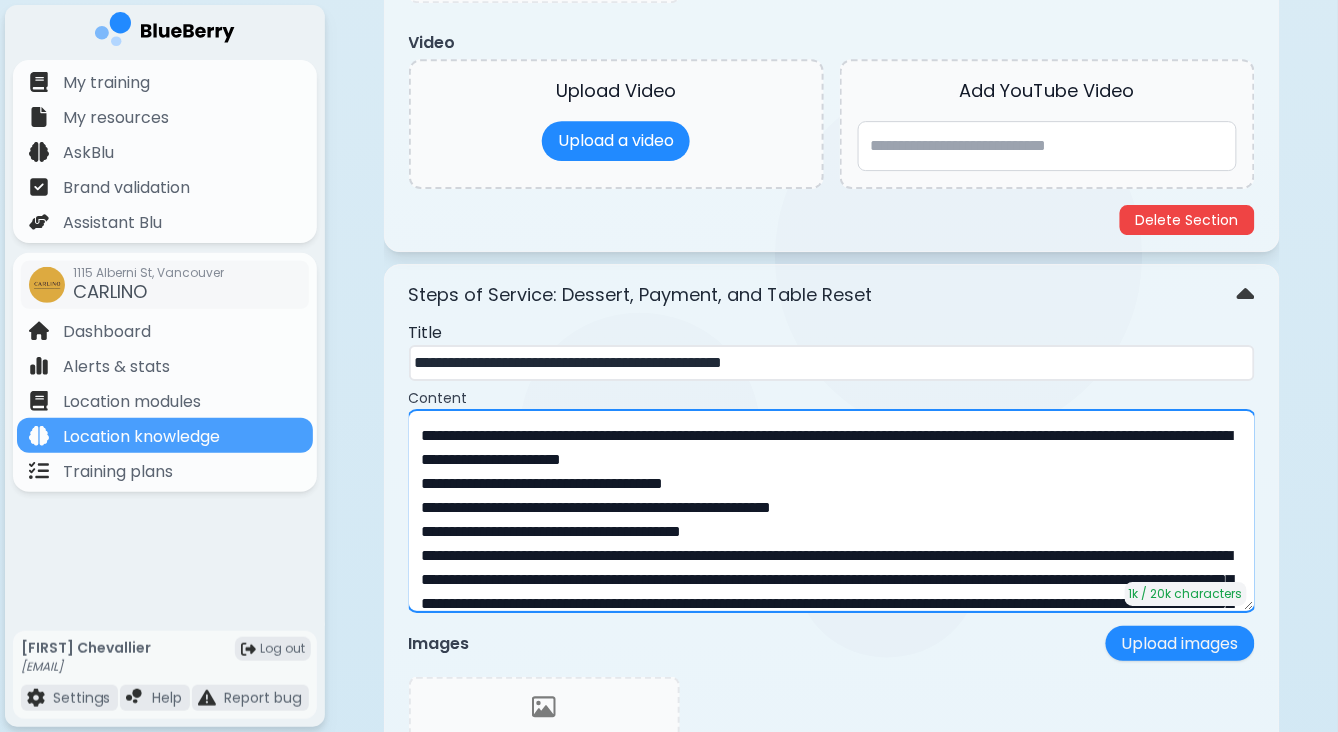 click on "**********" at bounding box center (832, 511) 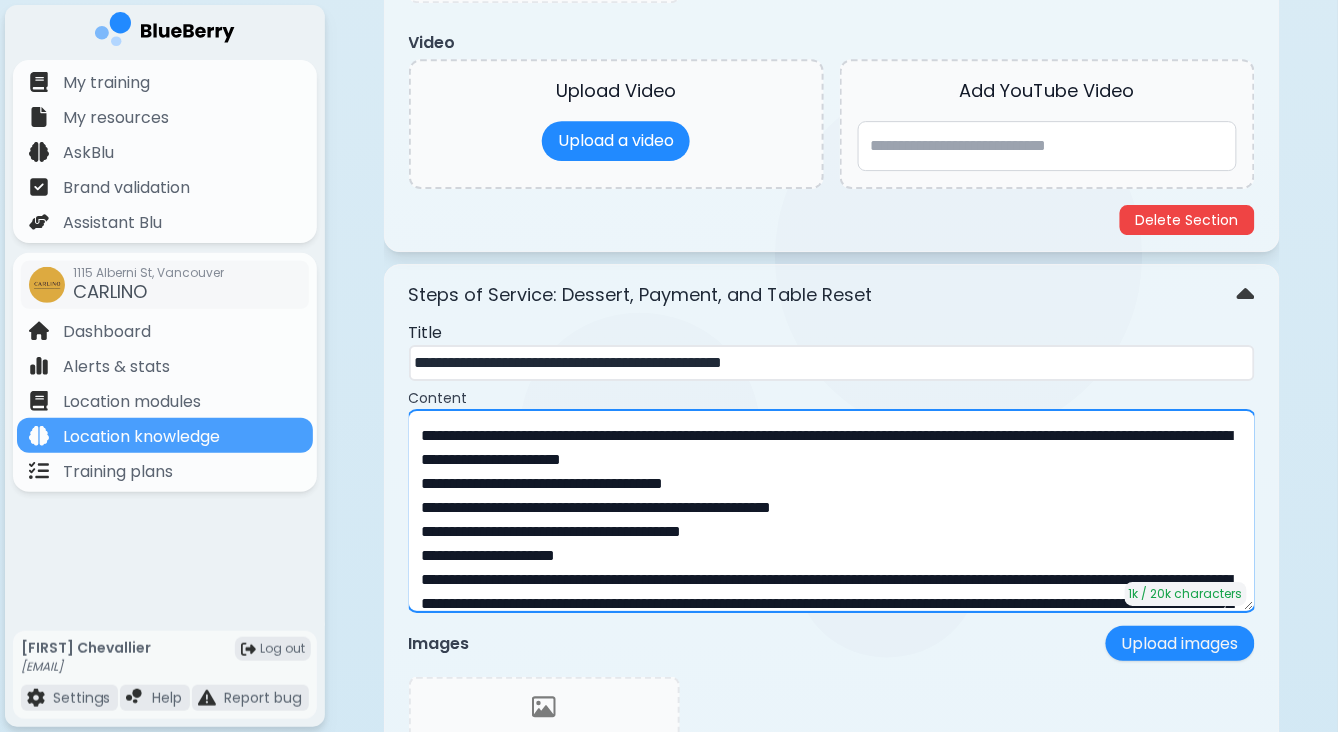 click on "**********" at bounding box center (832, 511) 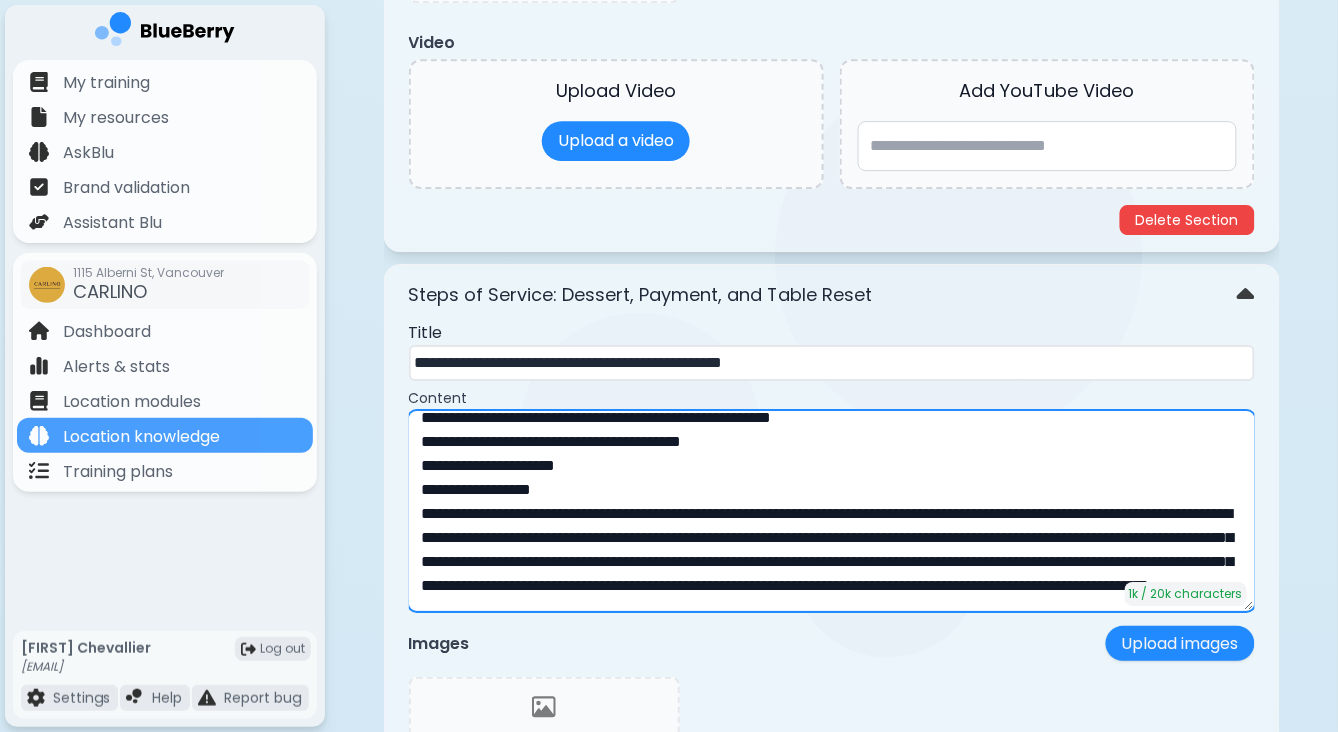 scroll, scrollTop: 114, scrollLeft: 0, axis: vertical 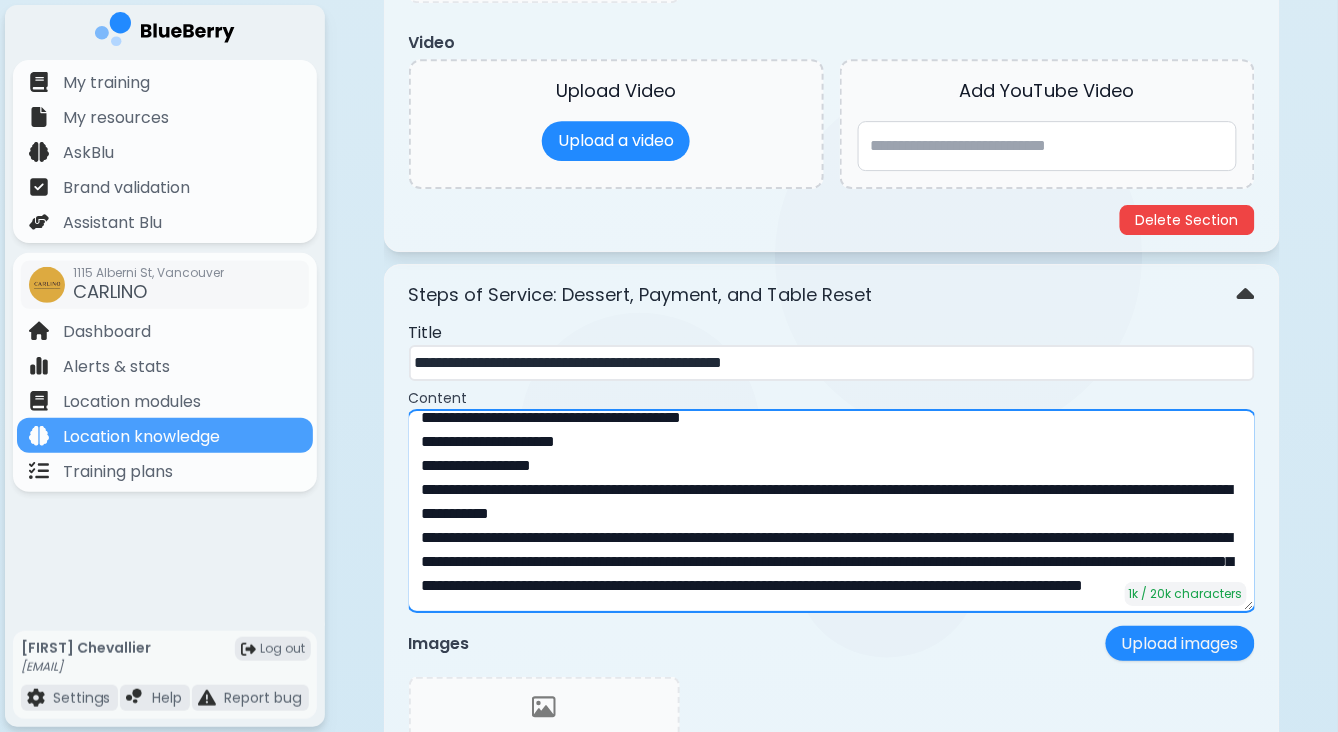 click on "**********" at bounding box center [832, 511] 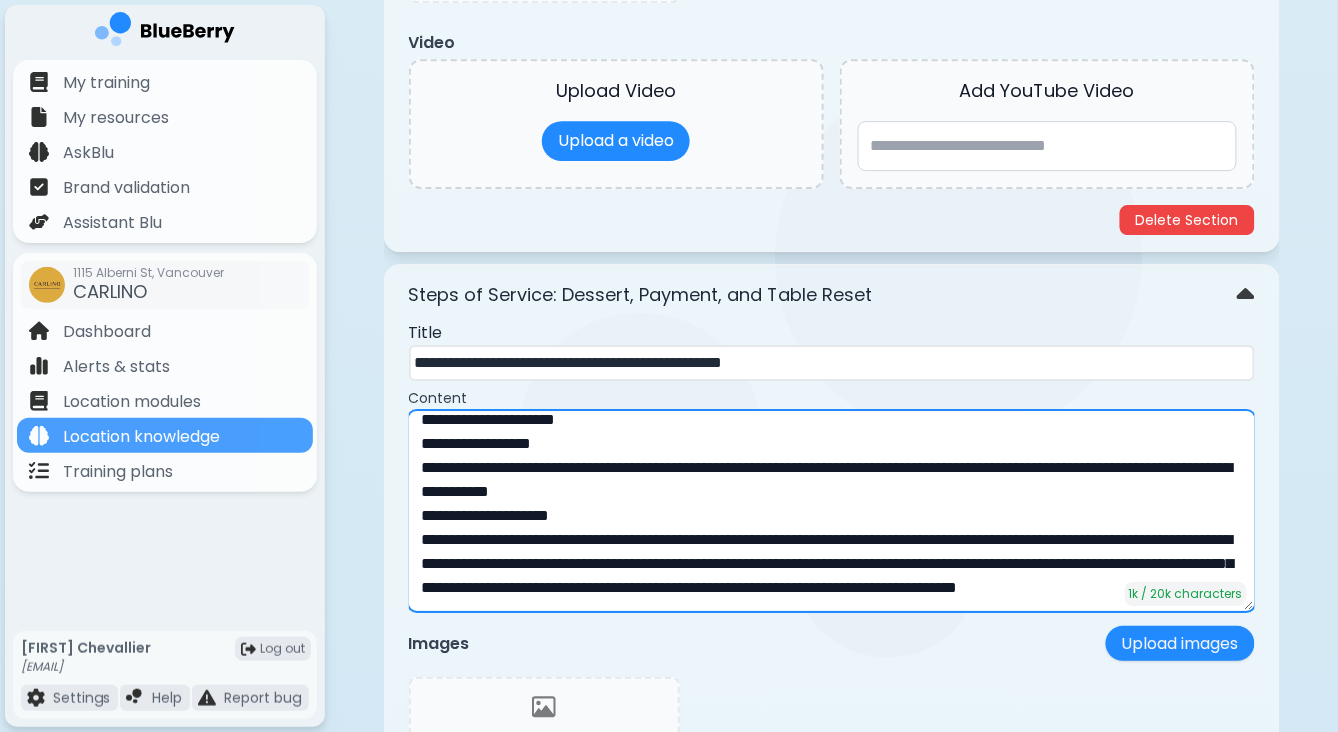 scroll, scrollTop: 160, scrollLeft: 0, axis: vertical 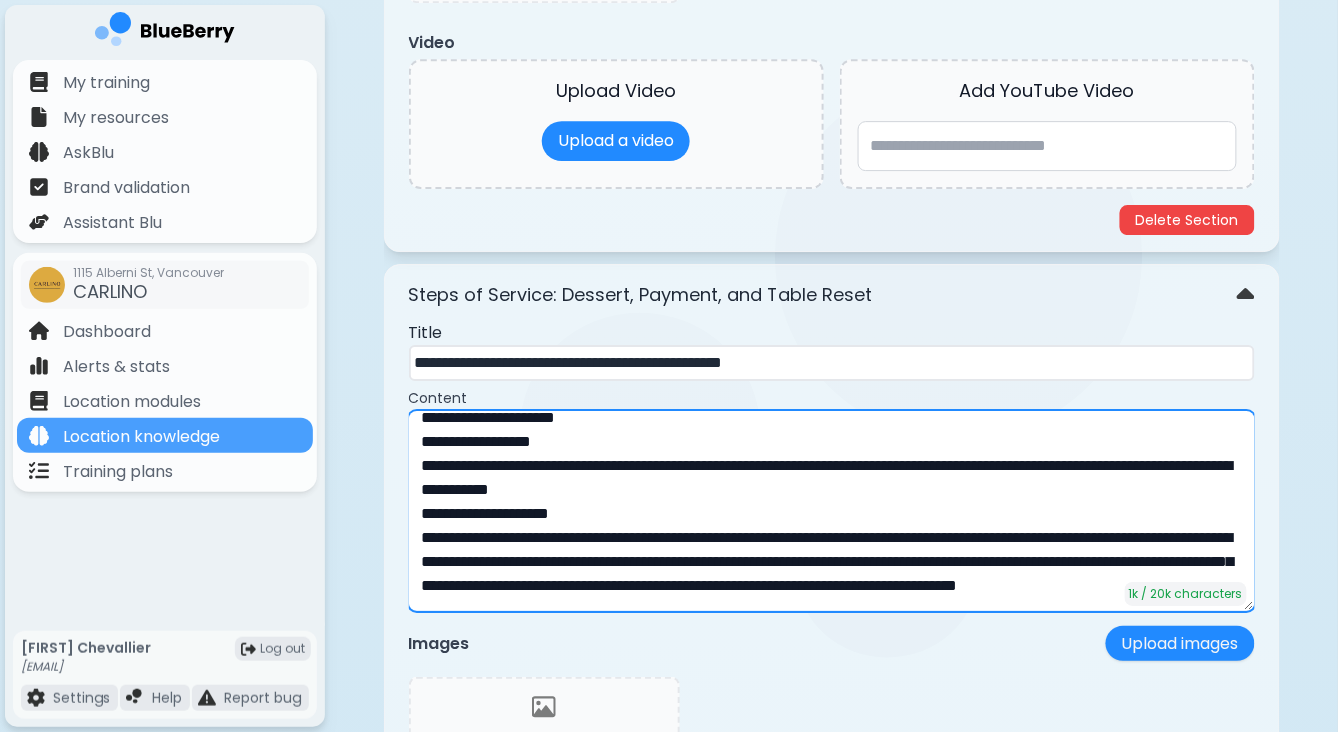 click on "**********" at bounding box center [832, 511] 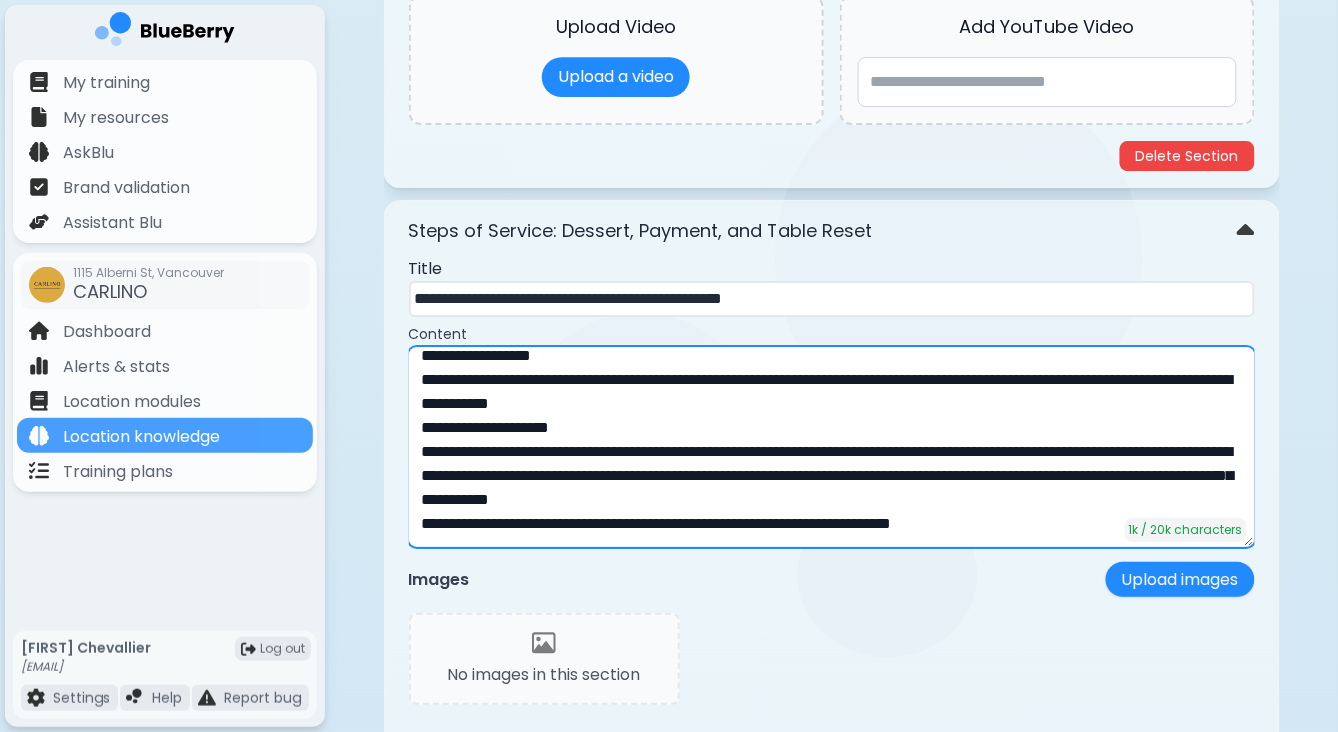 scroll, scrollTop: 5503, scrollLeft: 0, axis: vertical 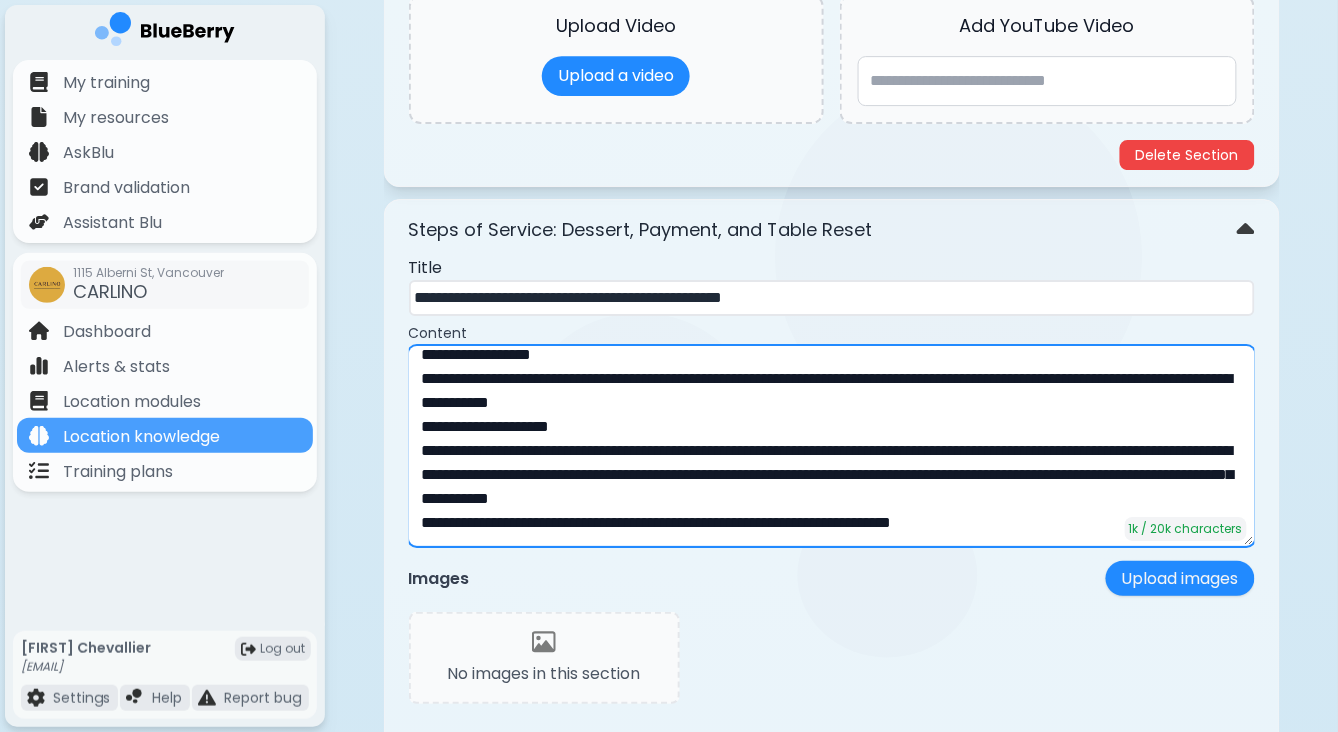 click on "**********" at bounding box center (832, 446) 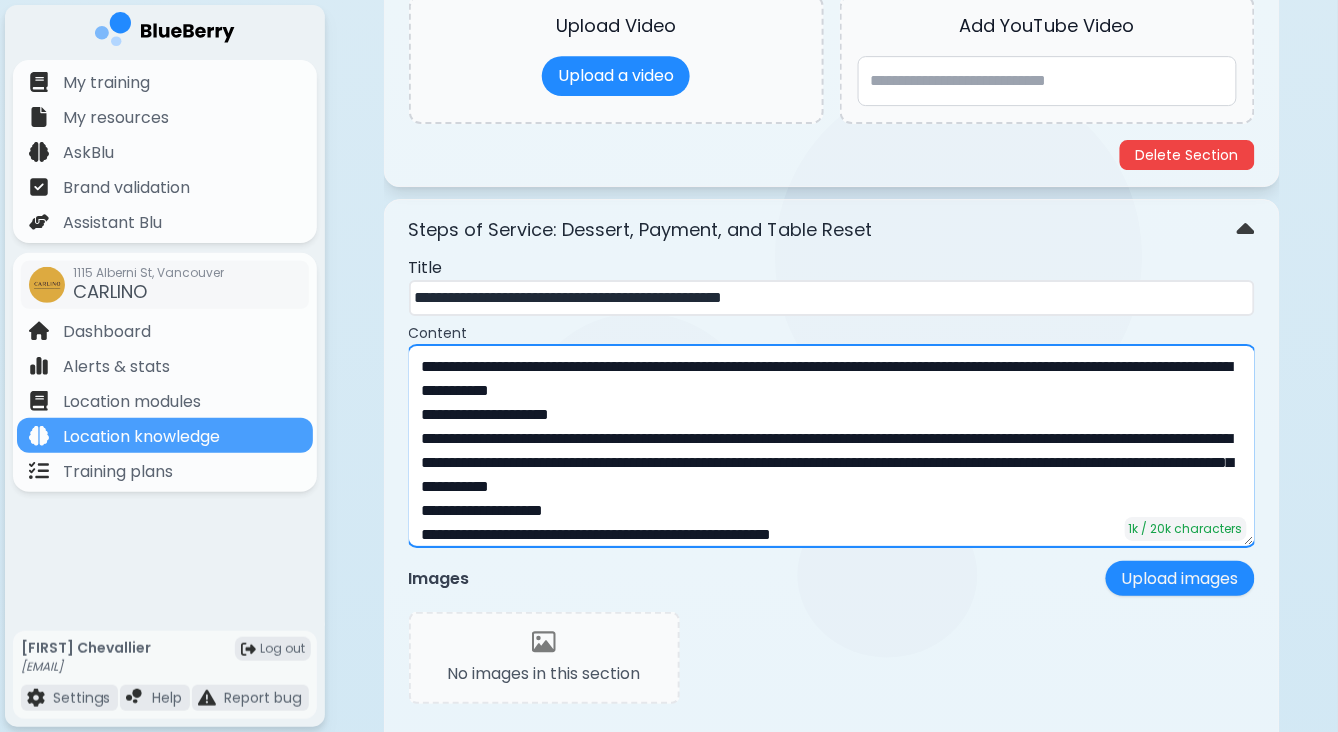 scroll, scrollTop: 185, scrollLeft: 0, axis: vertical 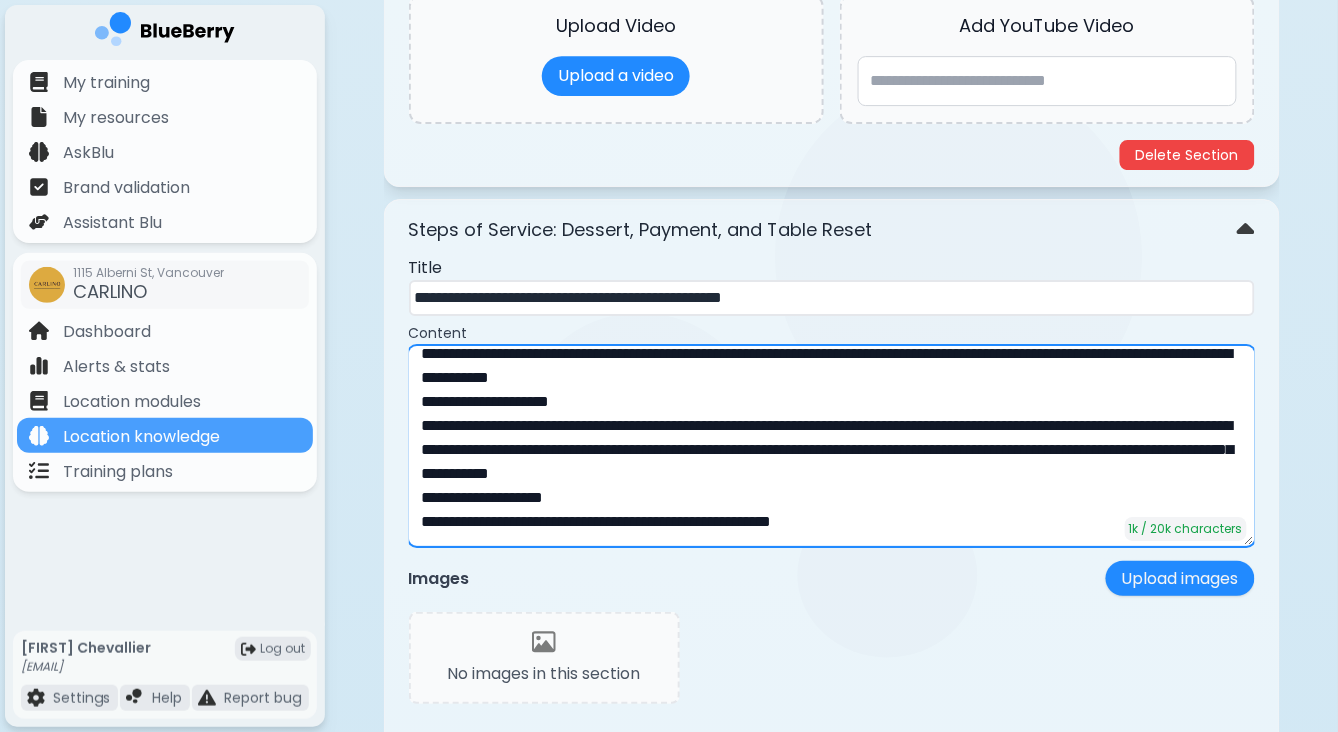 type on "**********" 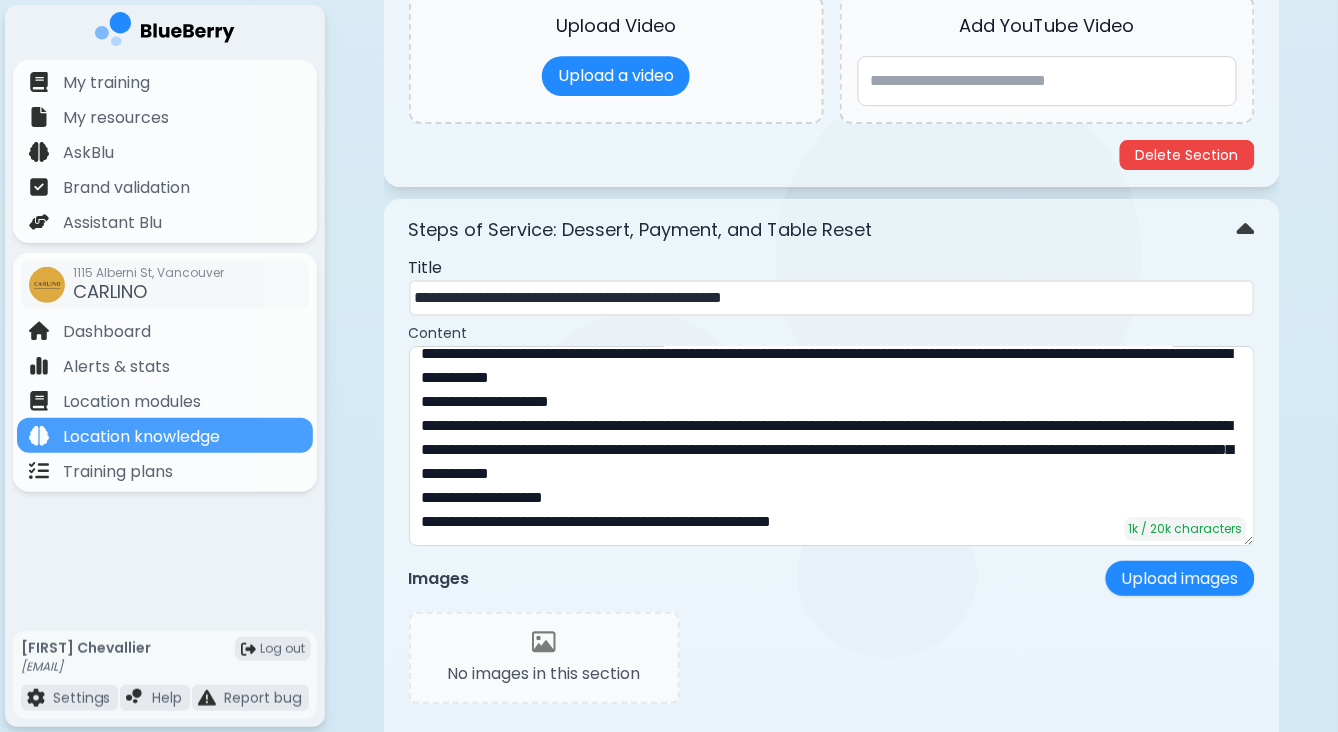 click on "Steps of Service: Dessert, Payment, and Table Reset" at bounding box center (832, 230) 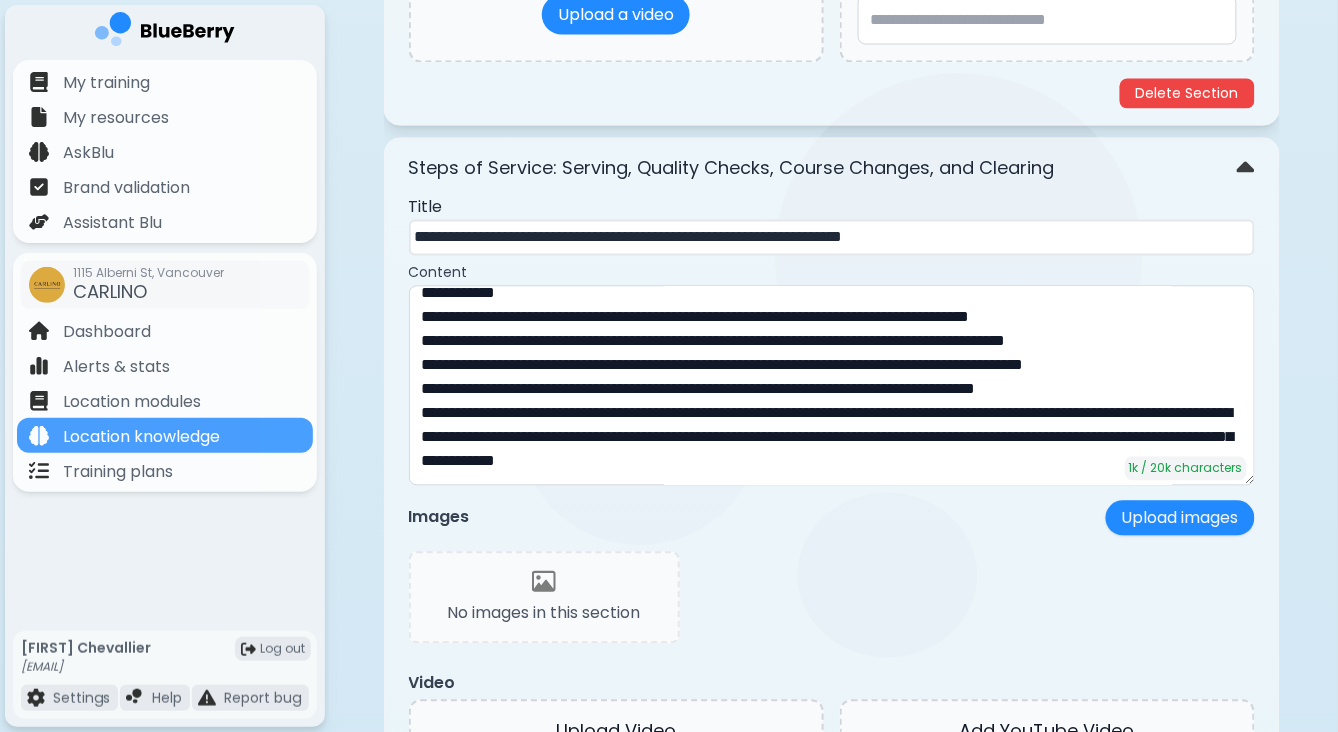 scroll, scrollTop: 4783, scrollLeft: 0, axis: vertical 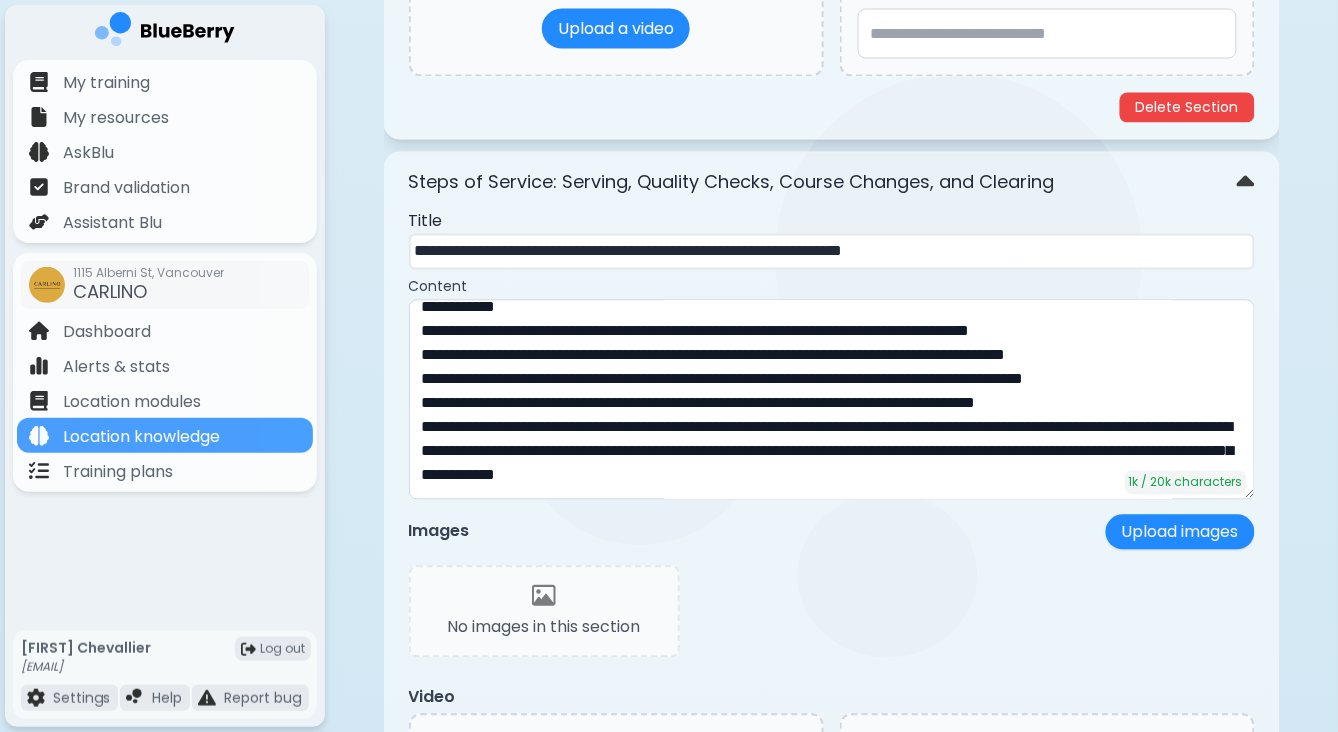 click on "Steps of Service: Serving, Quality Checks, Course Changes, and Clearing" at bounding box center (832, 183) 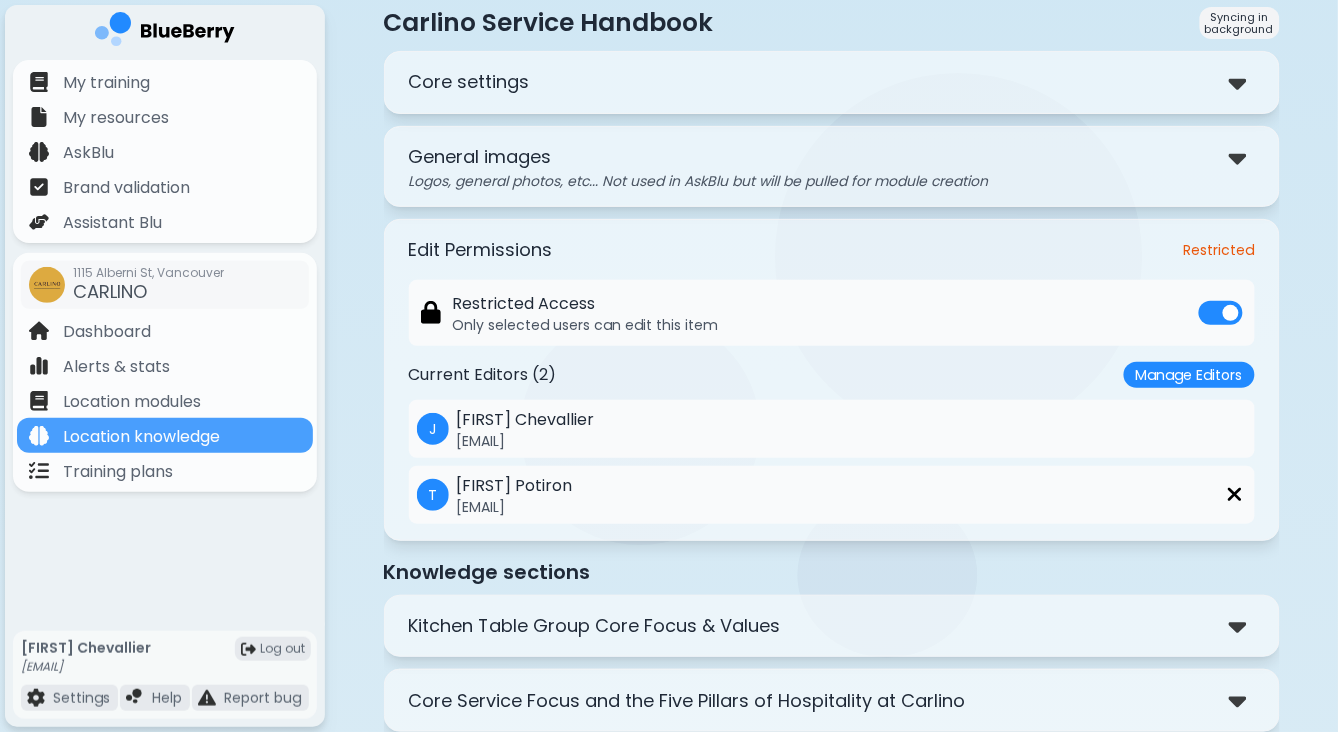 scroll, scrollTop: 0, scrollLeft: 0, axis: both 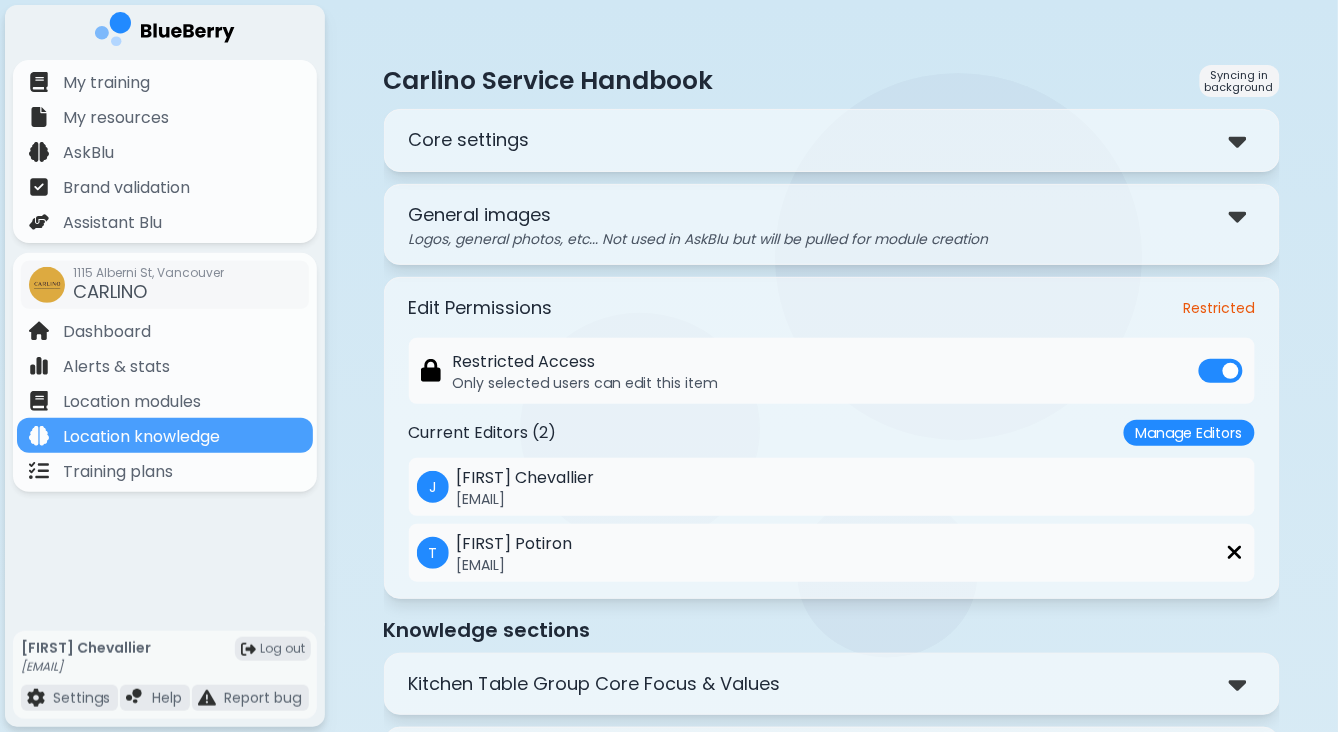 click on "Core settings" at bounding box center (832, 140) 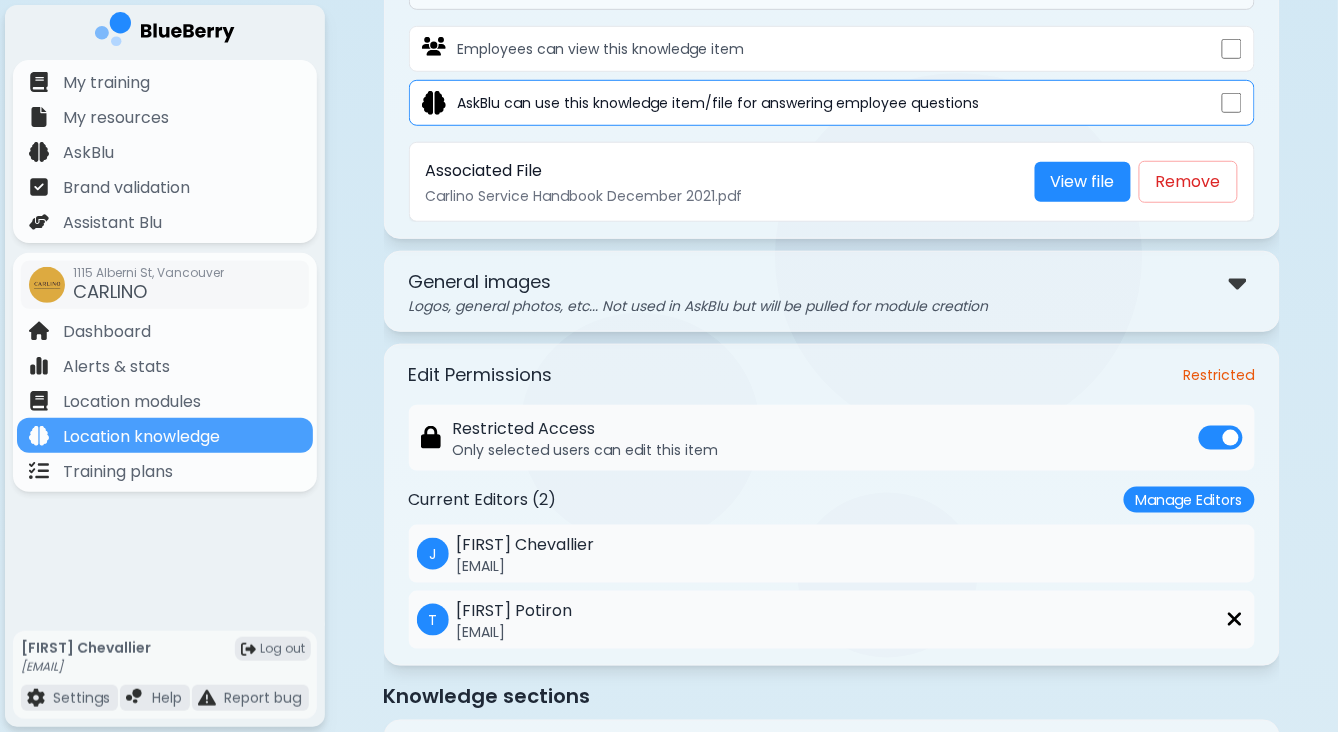 scroll, scrollTop: 317, scrollLeft: 0, axis: vertical 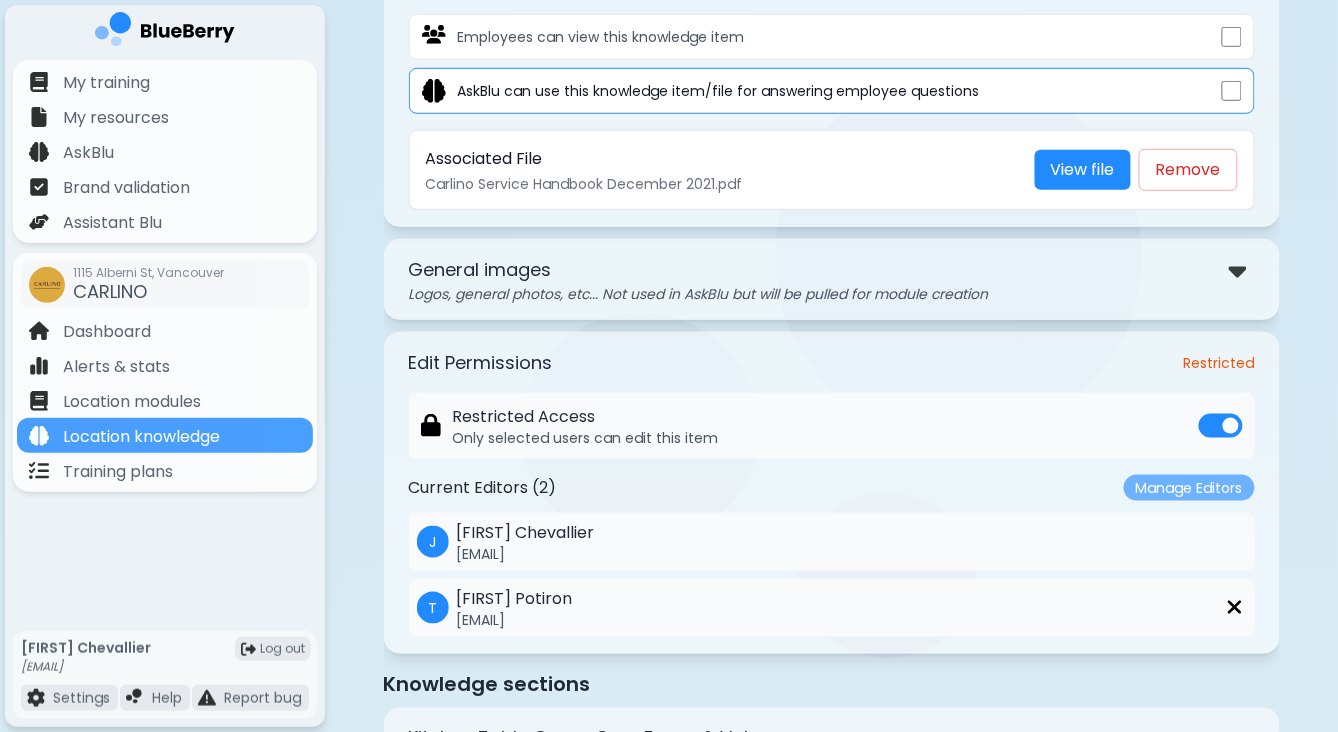 click on "Manage Editors" at bounding box center (1189, 488) 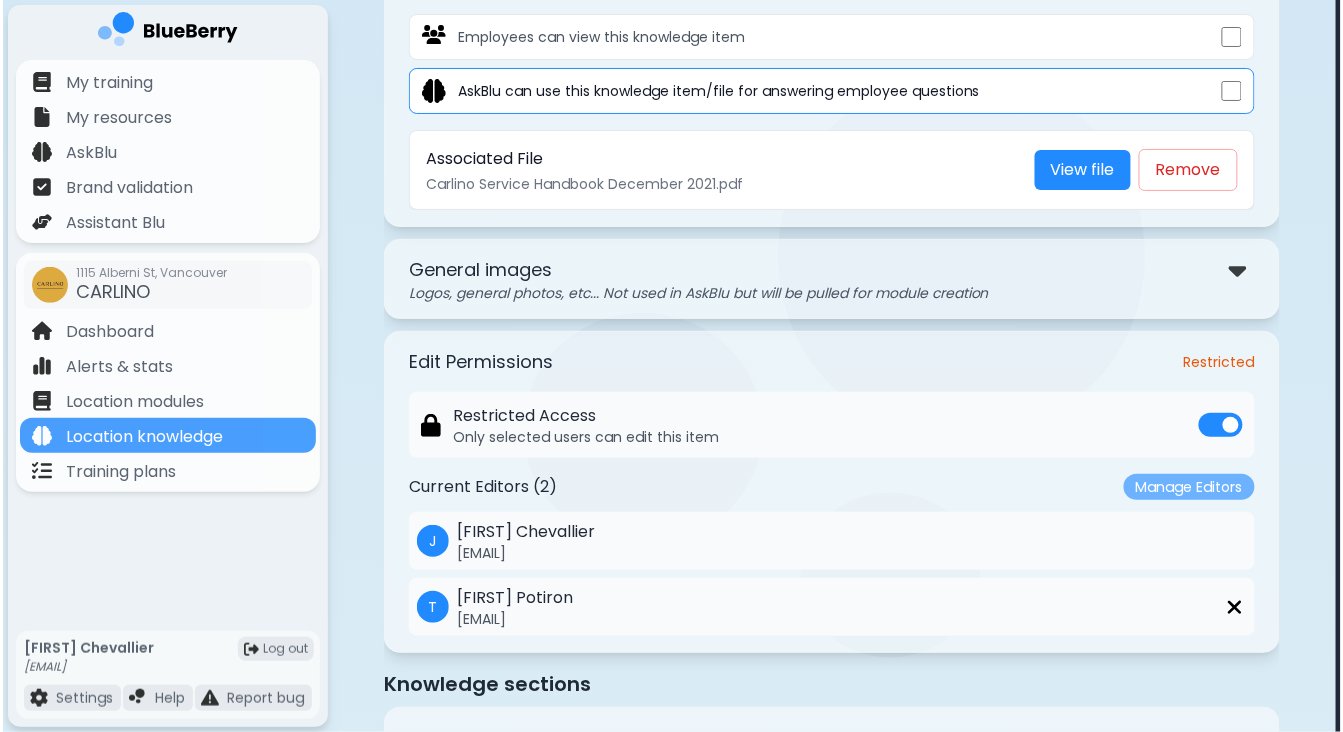 scroll, scrollTop: 0, scrollLeft: 0, axis: both 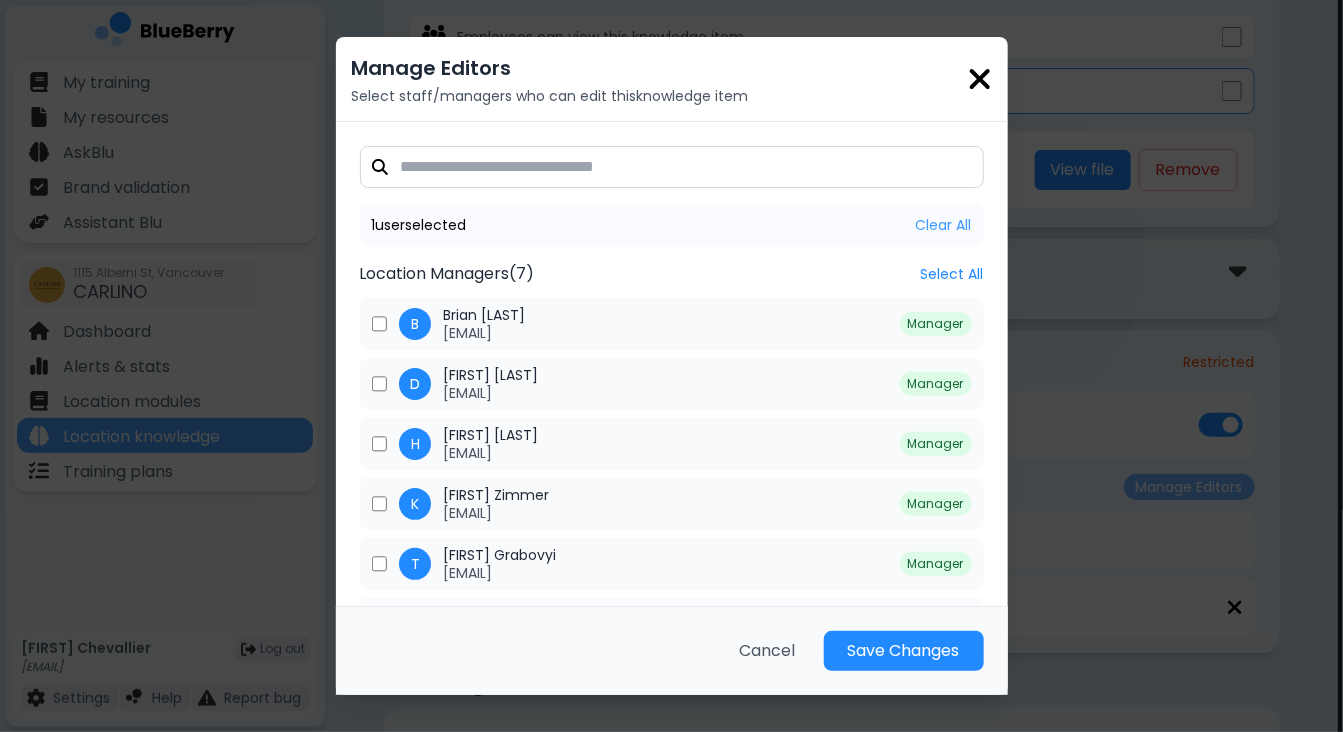 type 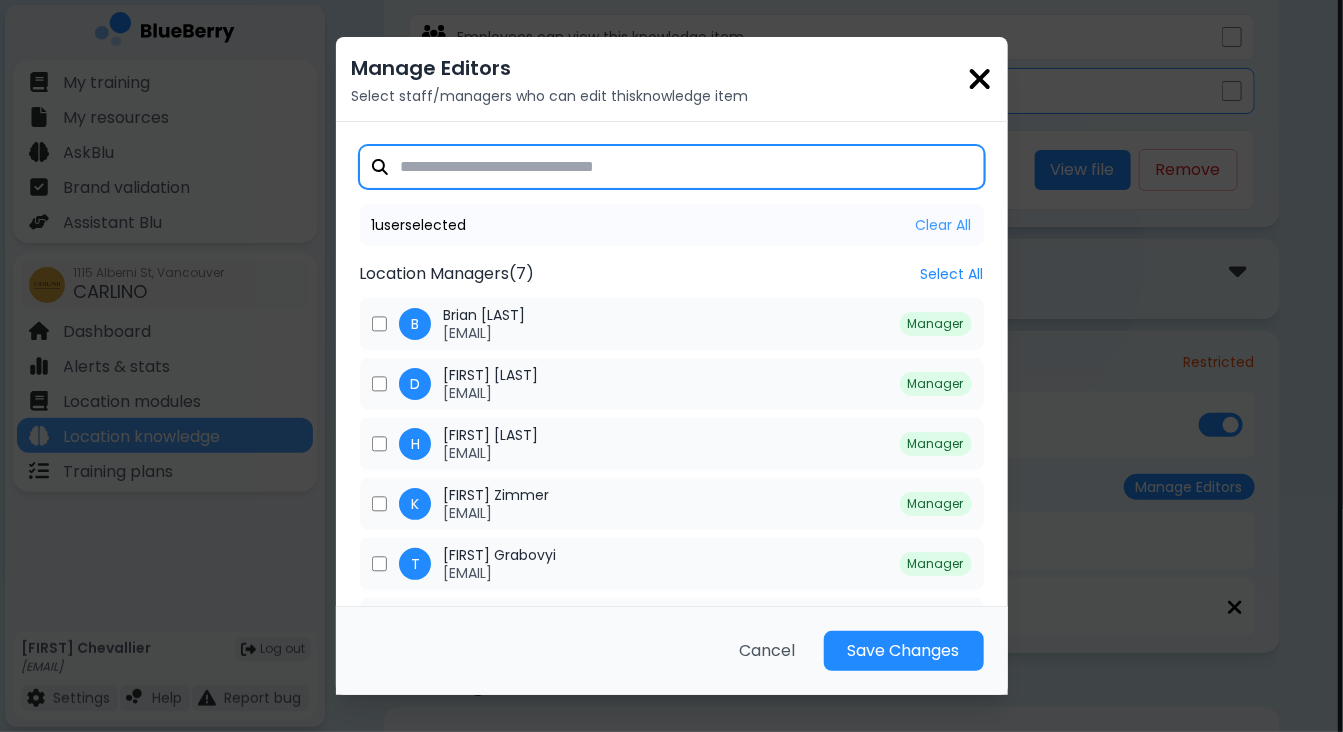 click at bounding box center (672, 167) 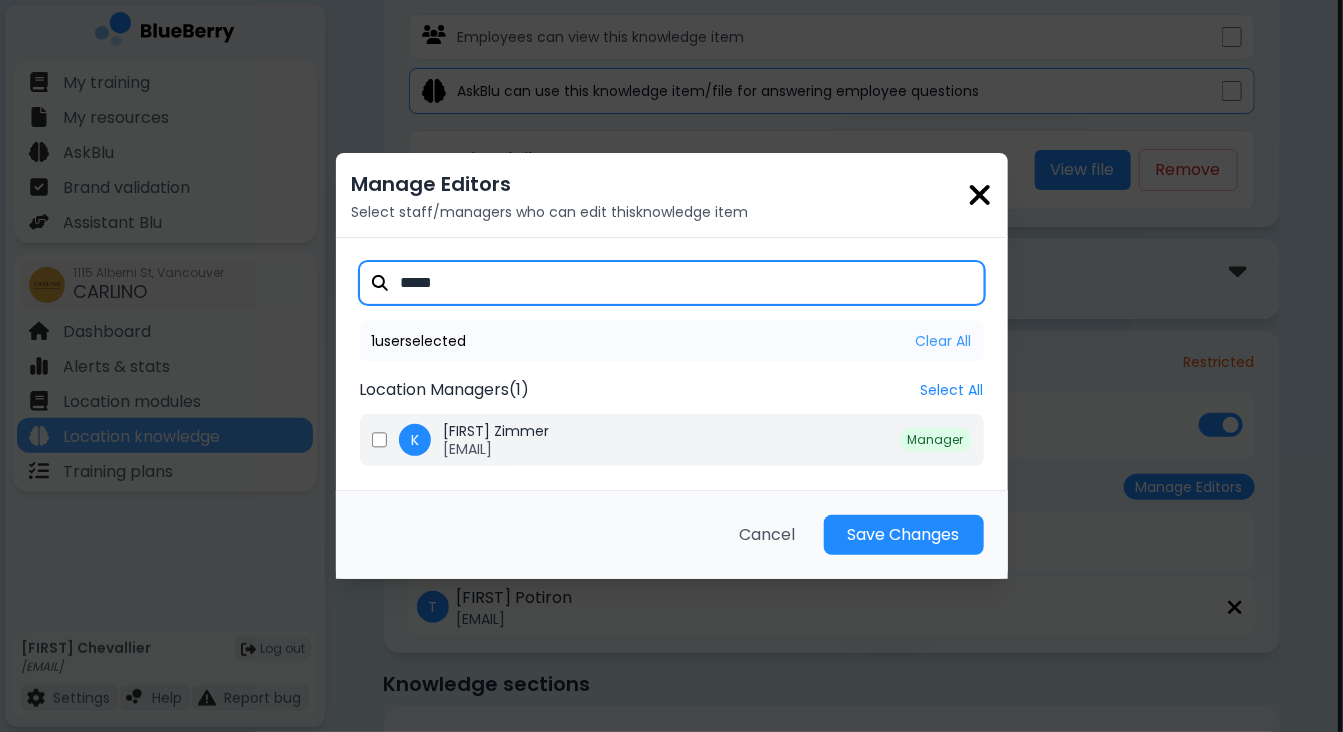 type on "*****" 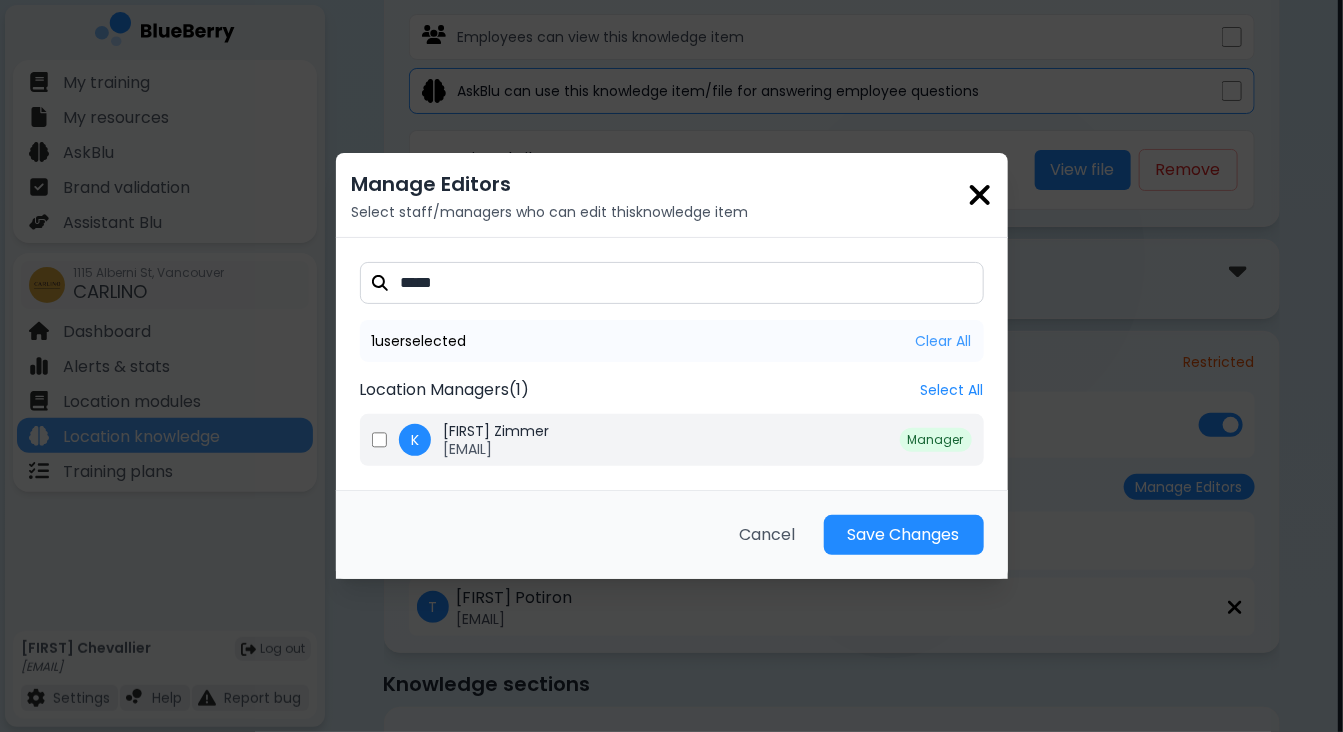 click on "Kelsey   Zimmer" at bounding box center (496, 431) 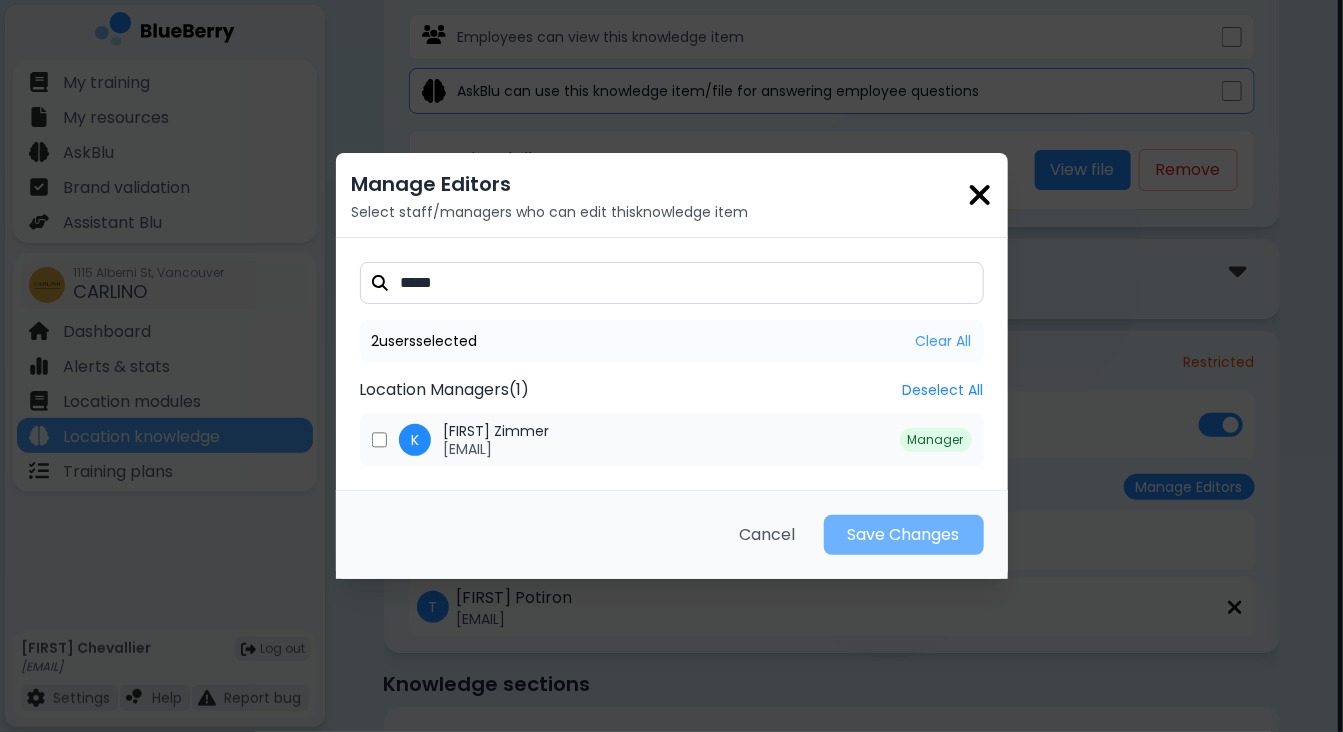 click on "Save Changes" at bounding box center (904, 535) 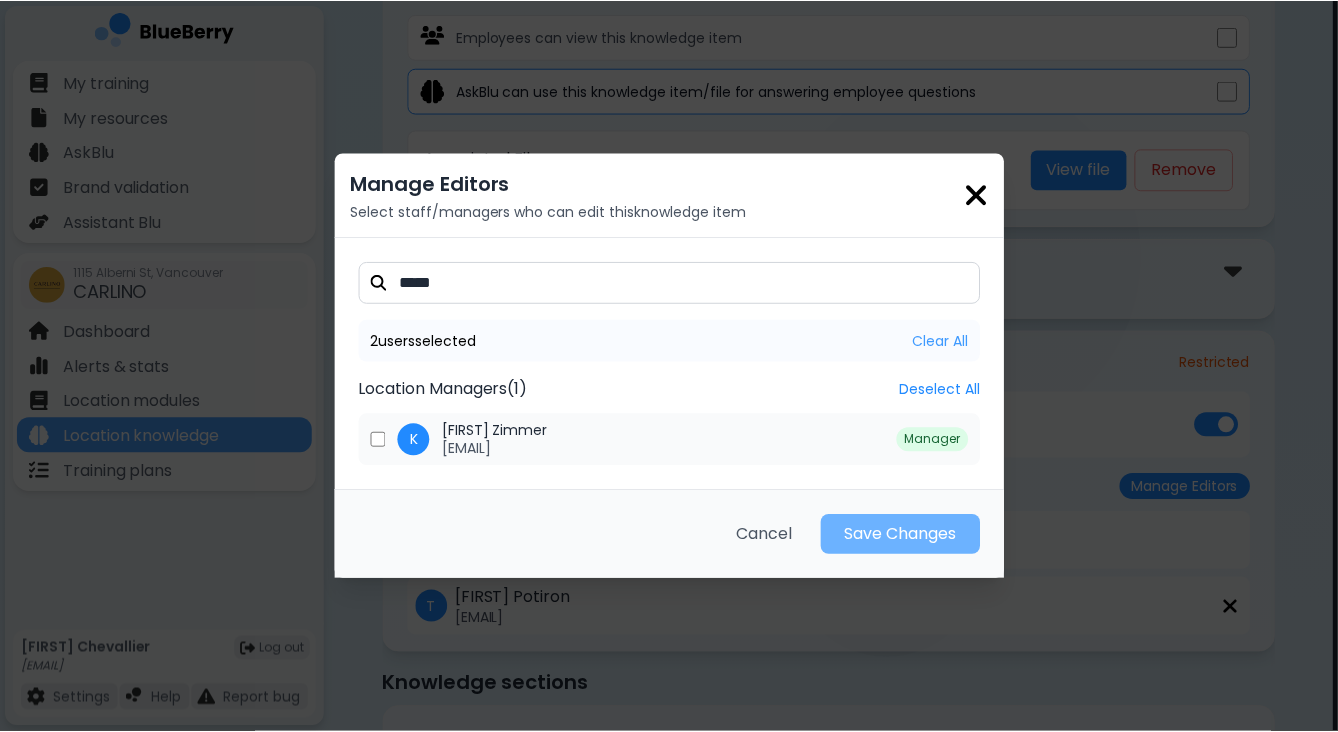 scroll, scrollTop: 317, scrollLeft: 0, axis: vertical 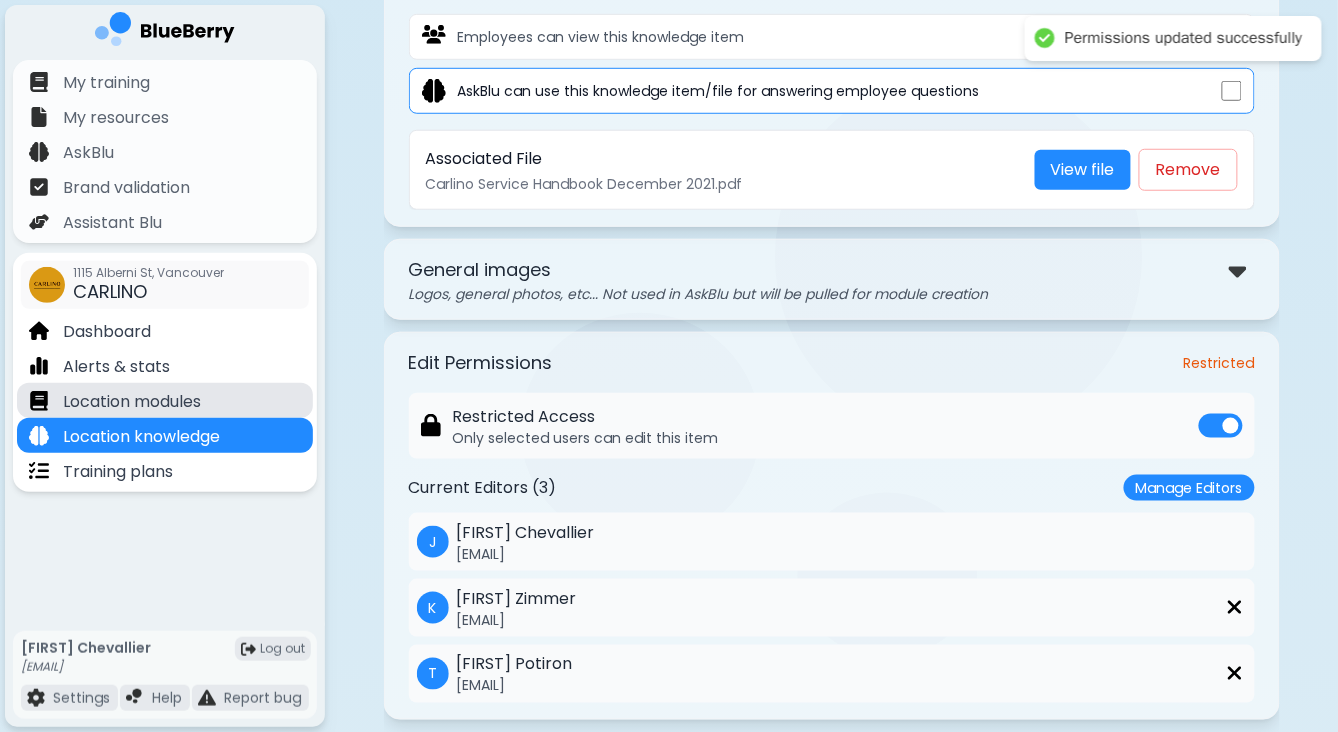 click on "Location modules" at bounding box center [132, 402] 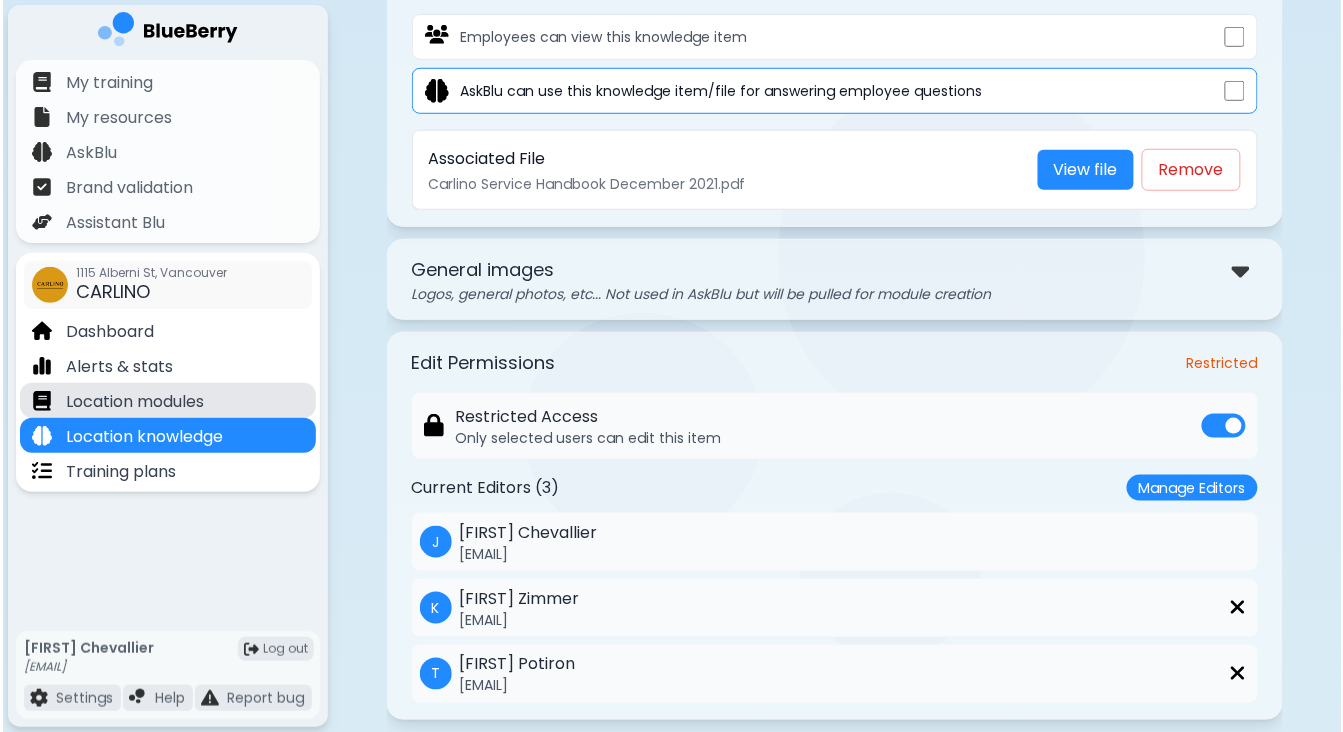 scroll, scrollTop: 0, scrollLeft: 0, axis: both 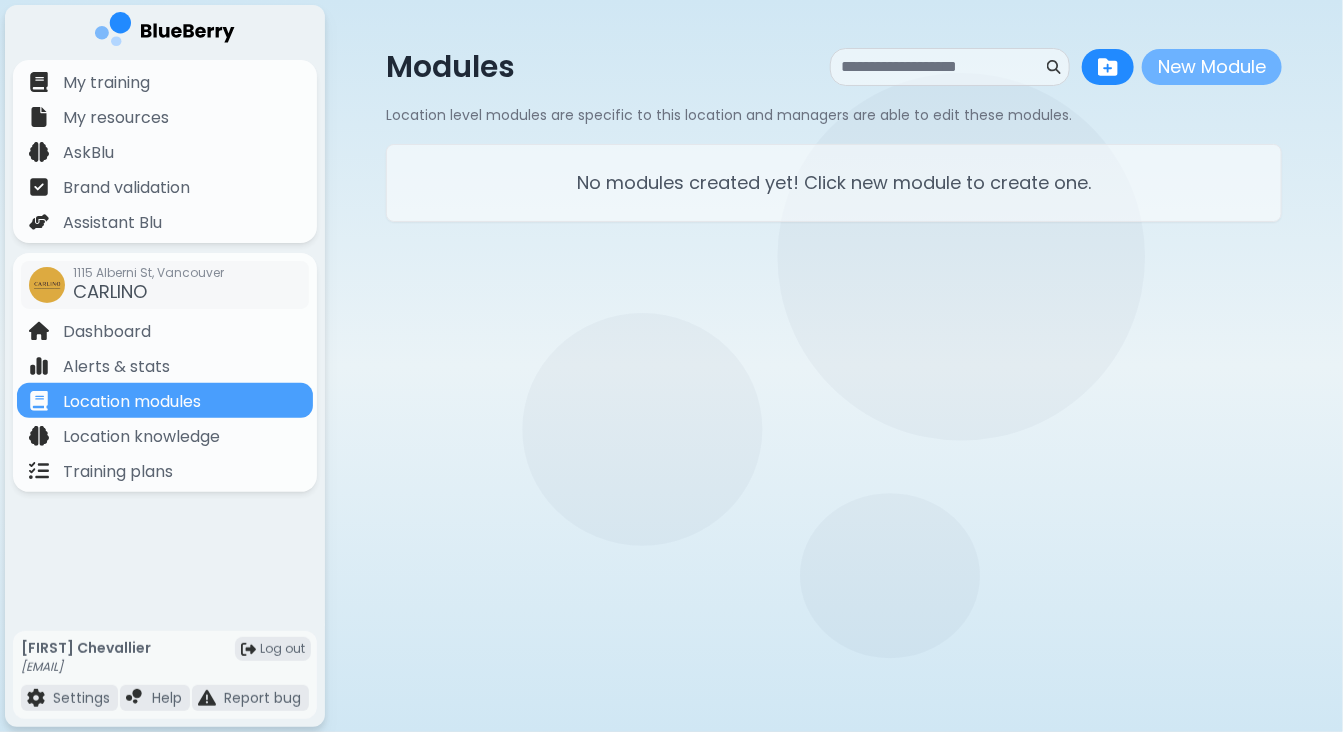 click on "New Module" at bounding box center [1212, 67] 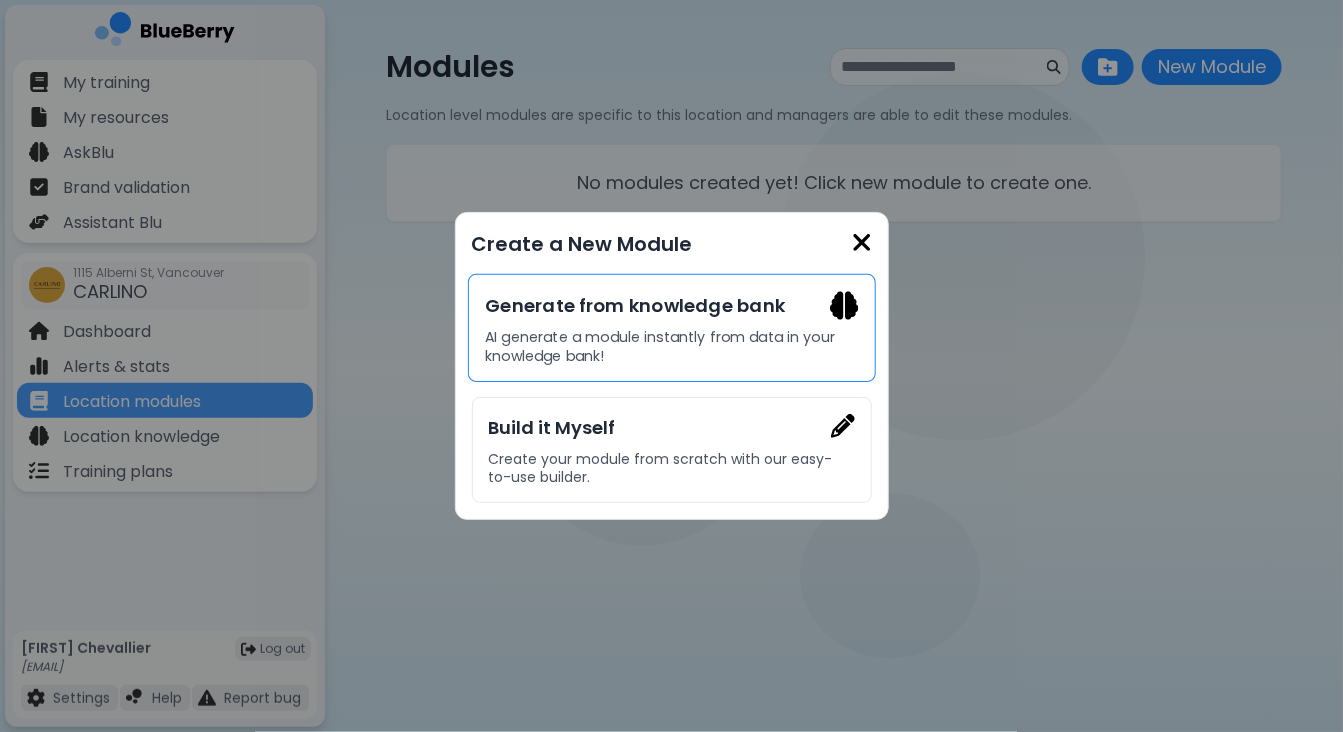 click on "AI generate a module instantly from data in your knowledge bank!" at bounding box center (671, 346) 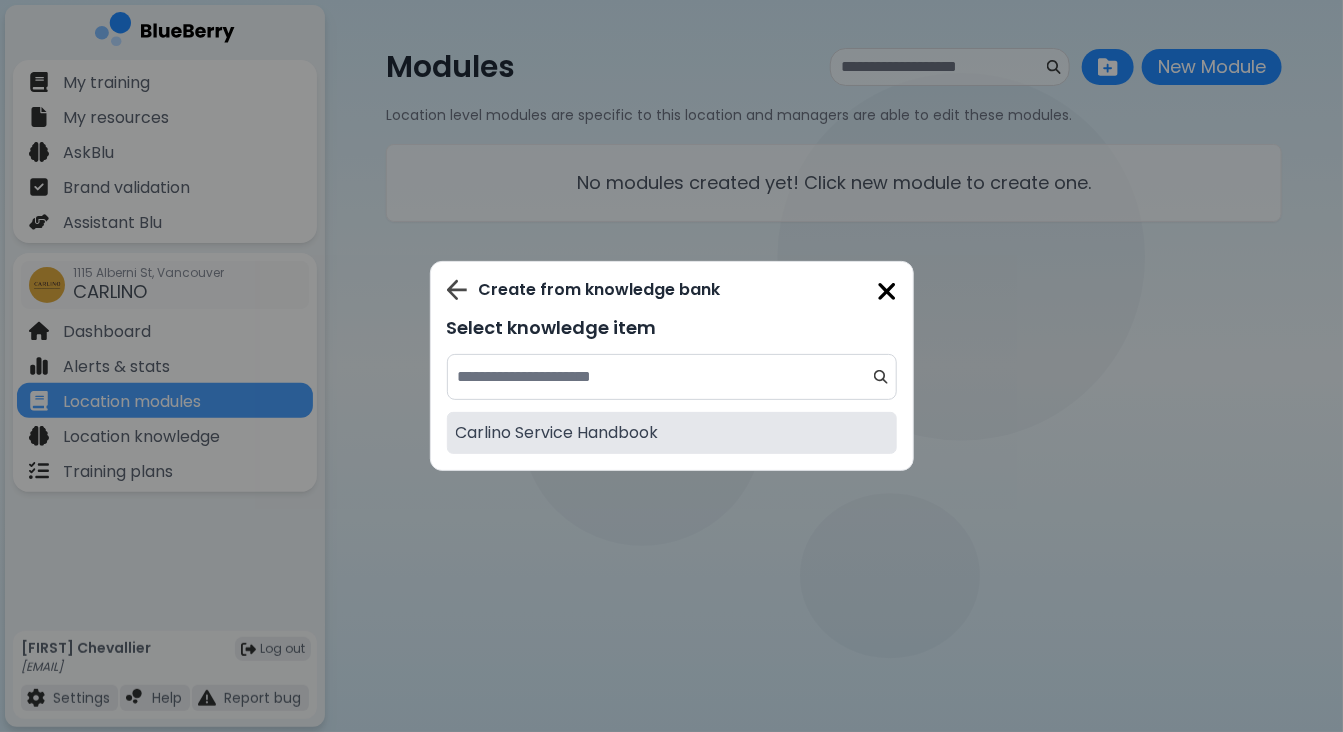 click on "Carlino Service Handbook" at bounding box center (557, 433) 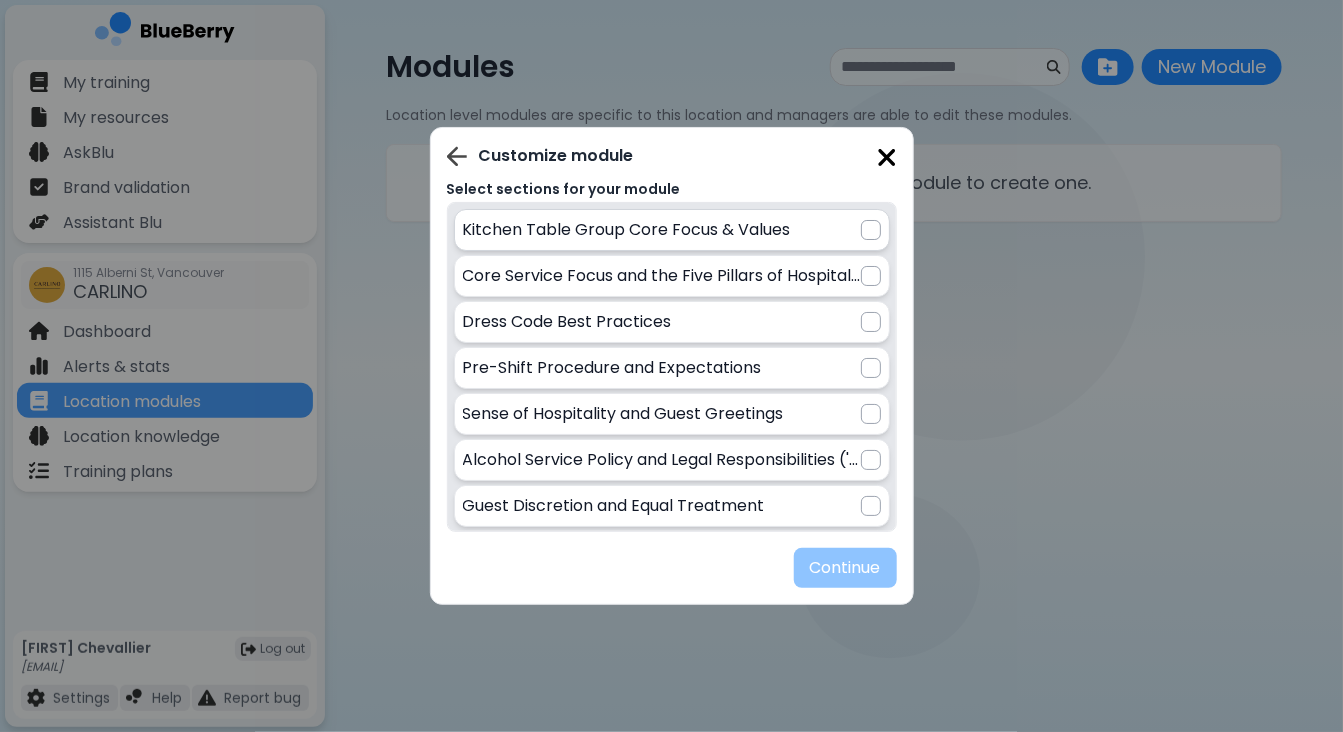 click on "Kitchen Table Group Core Focus & Values" at bounding box center [662, 230] 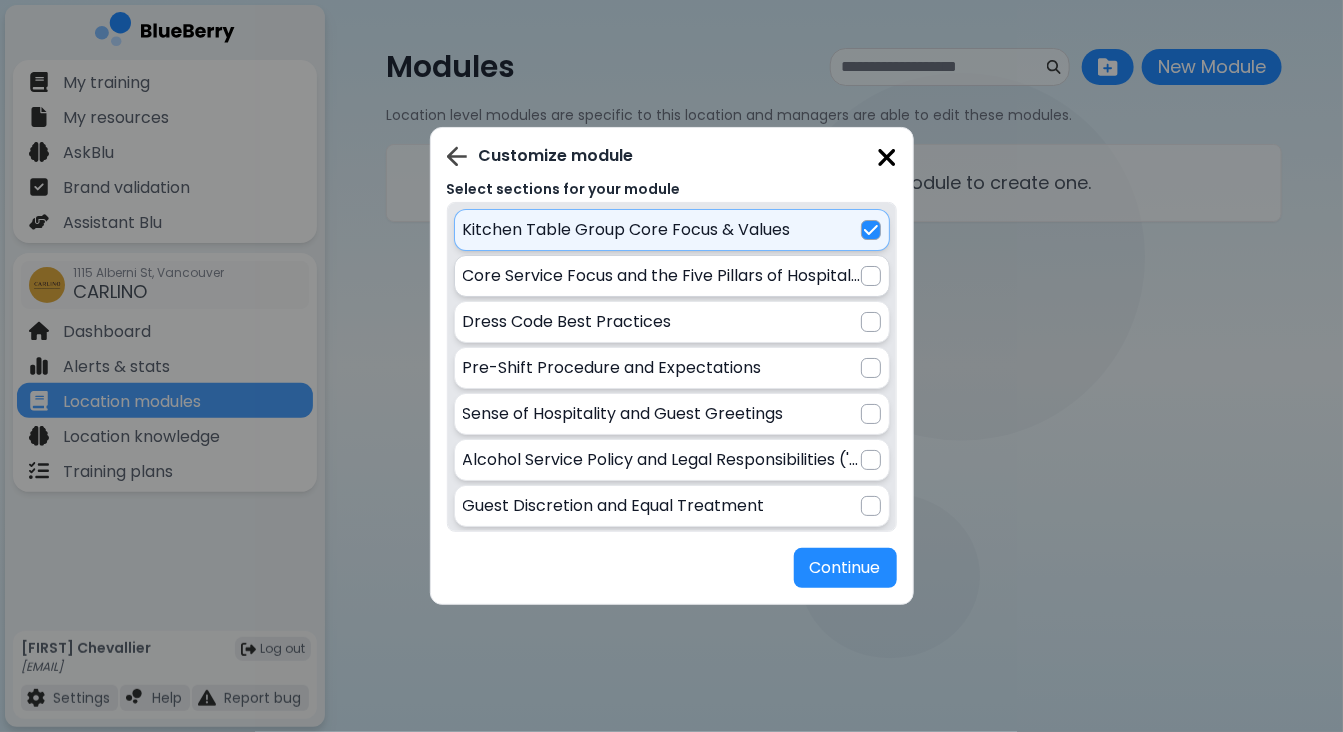 click on "Core Service Focus and the Five Pillars of Hospitality at Carlino" at bounding box center (662, 276) 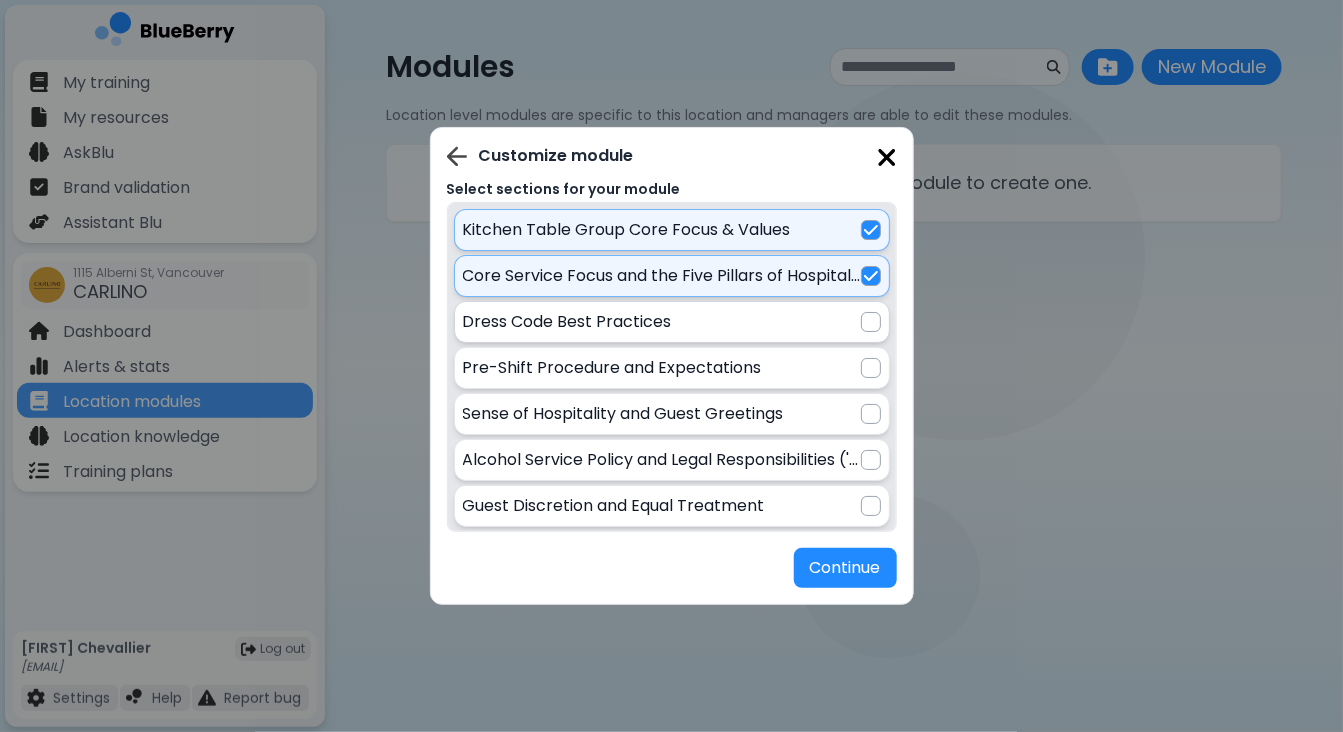 click on "Dress Code Best Practices" at bounding box center (662, 322) 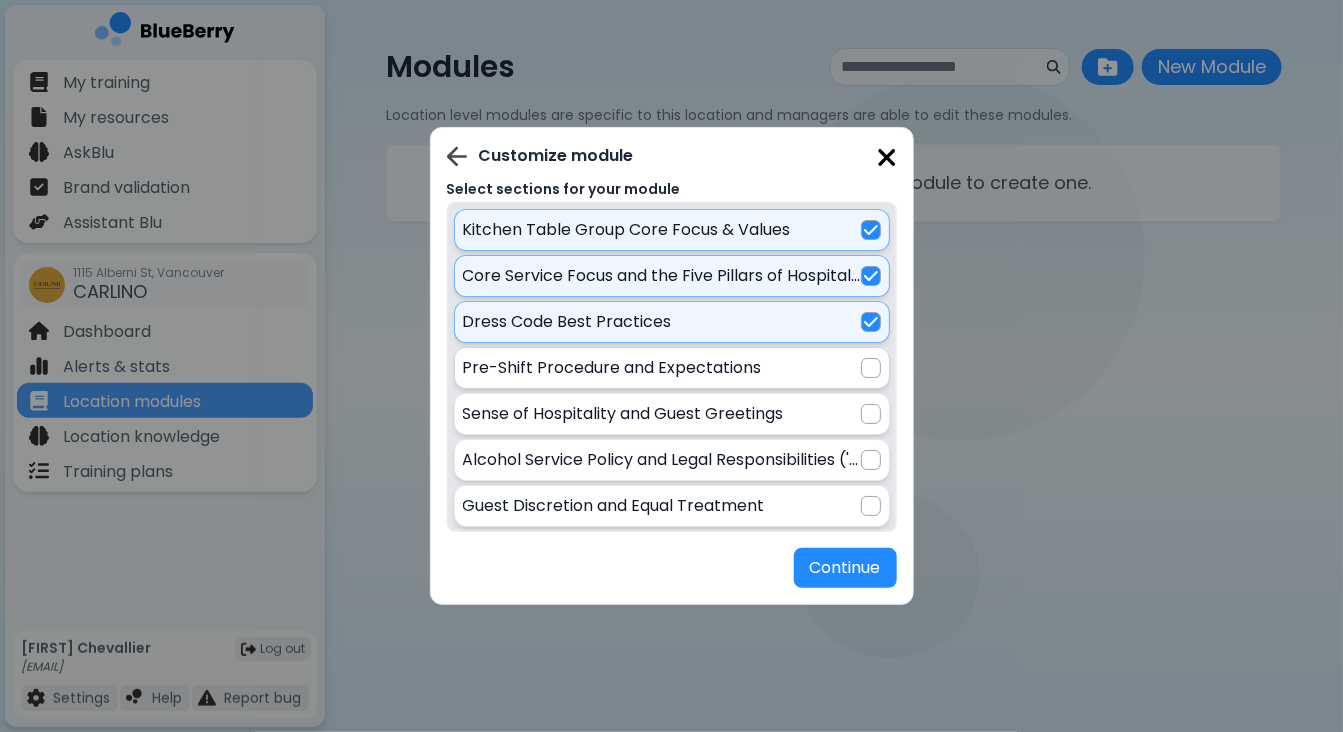 click at bounding box center (871, 368) 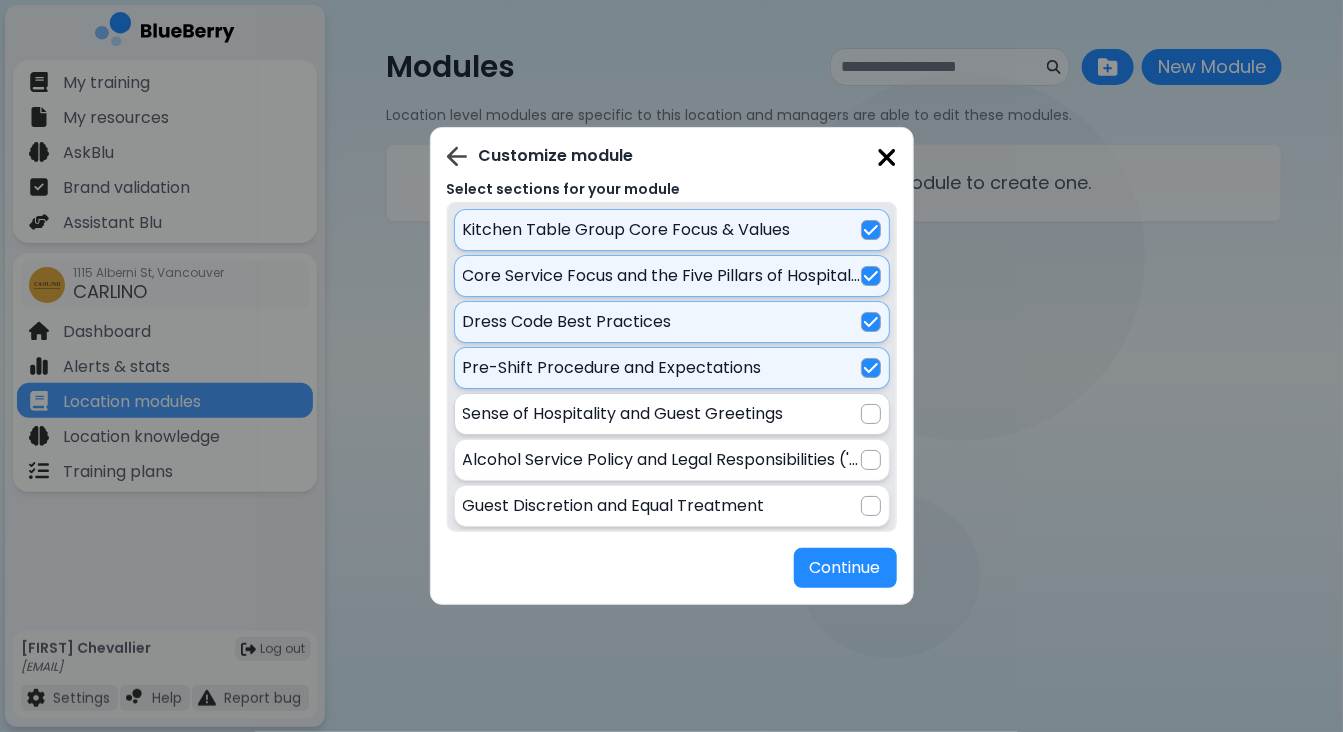click at bounding box center (871, 414) 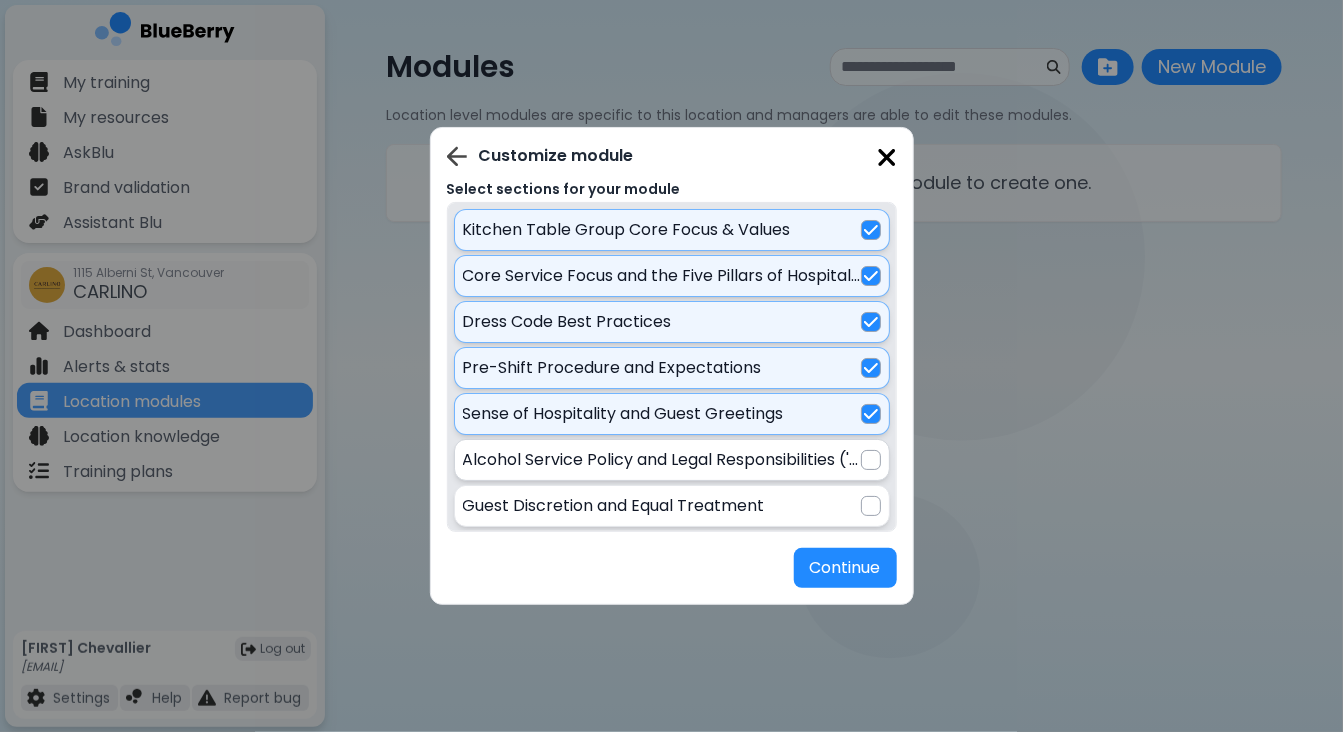 click at bounding box center [871, 460] 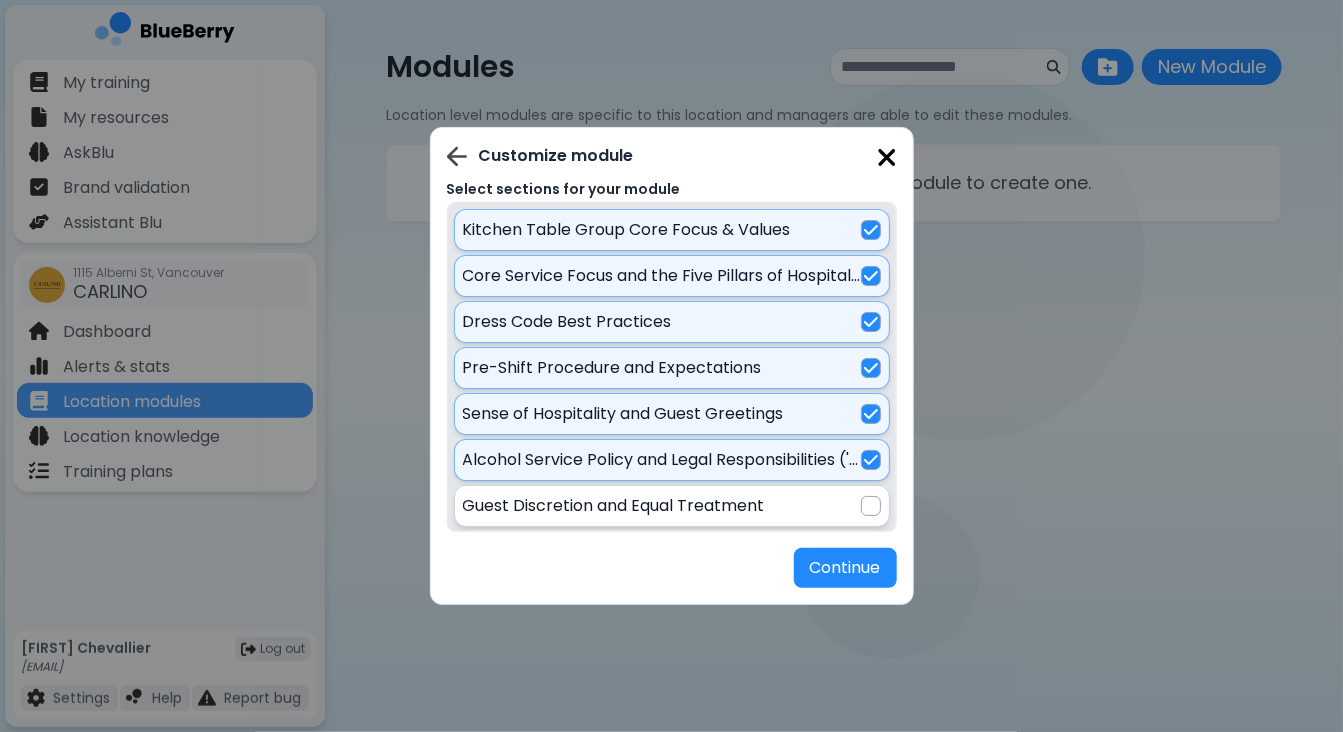 click at bounding box center [871, 506] 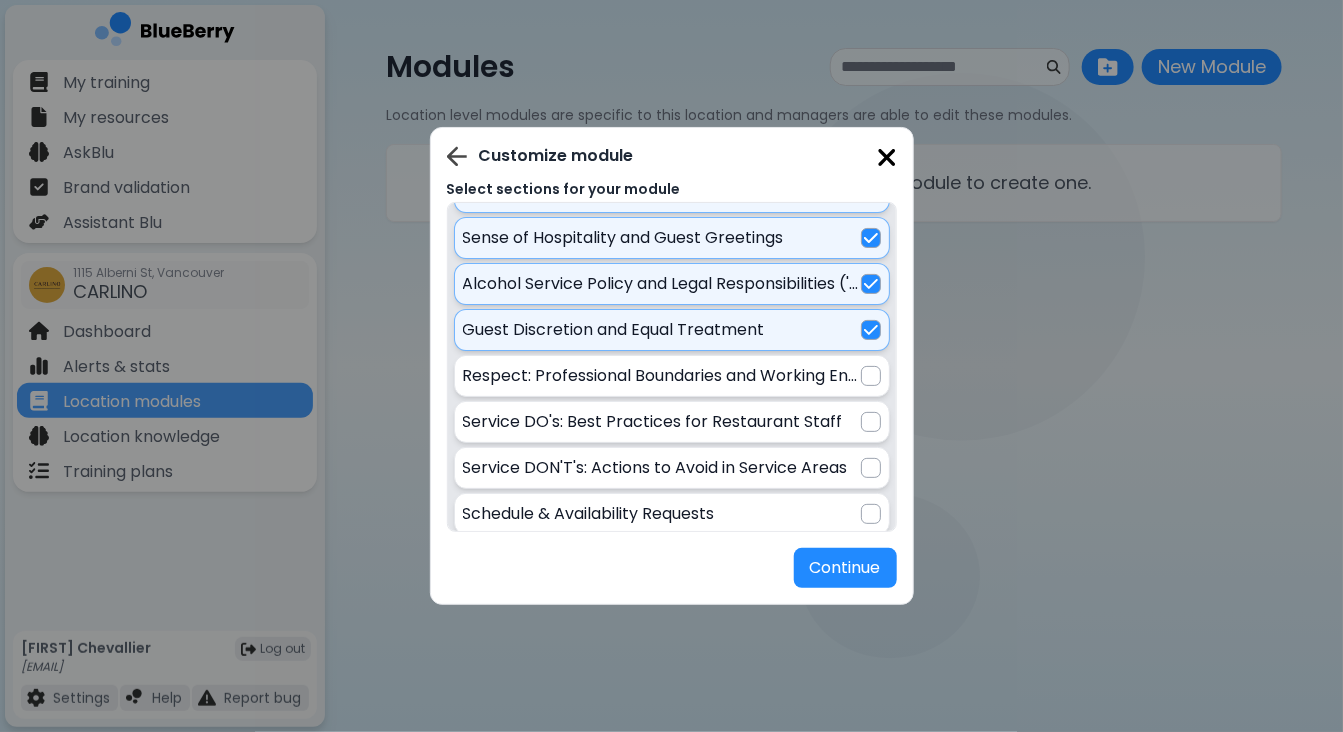 scroll, scrollTop: 179, scrollLeft: 0, axis: vertical 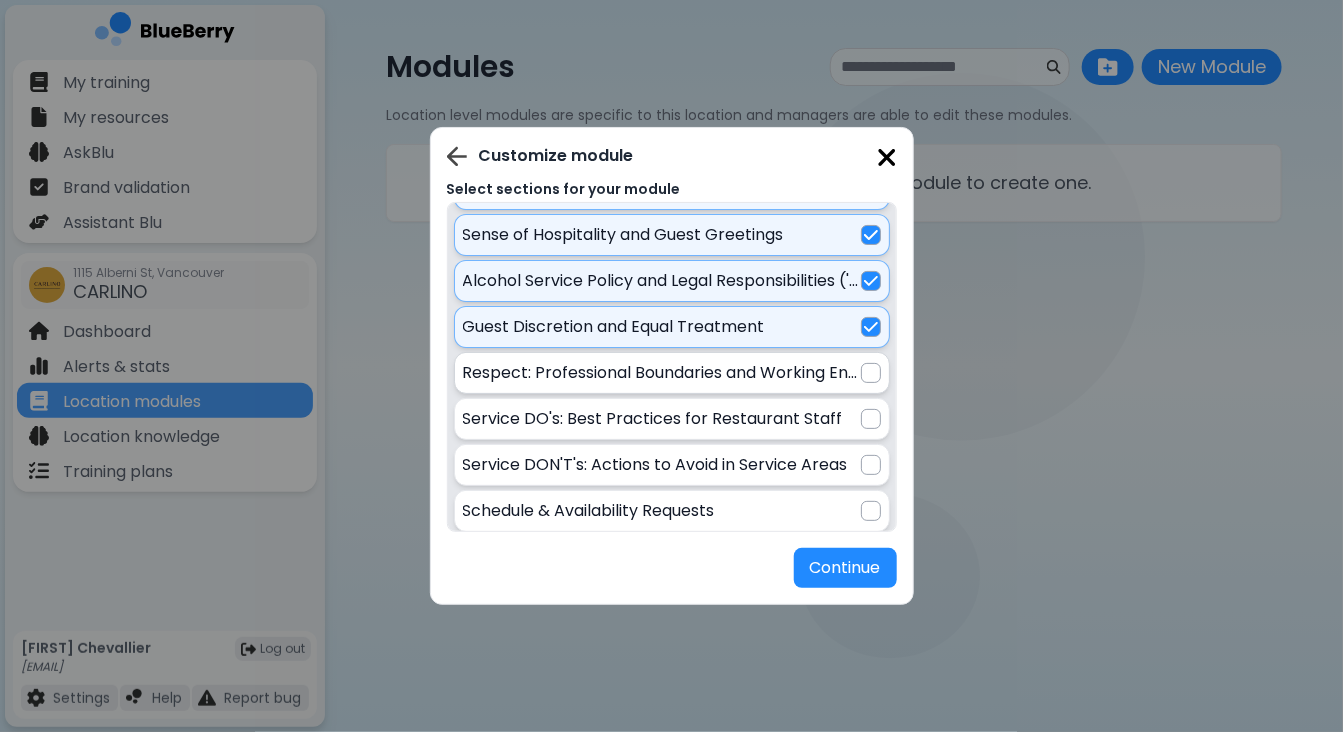 click on "Respect: Professional Boundaries and Working Environment" at bounding box center (662, 373) 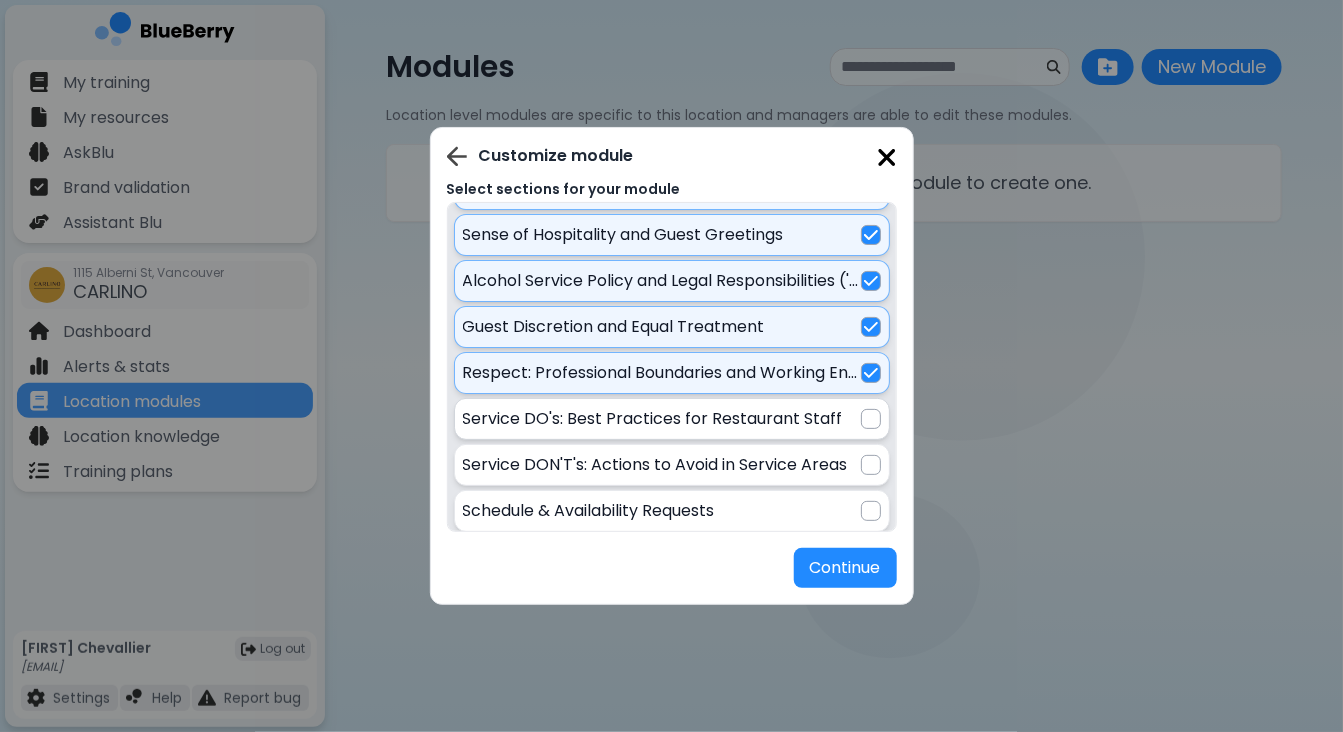 click at bounding box center (871, 419) 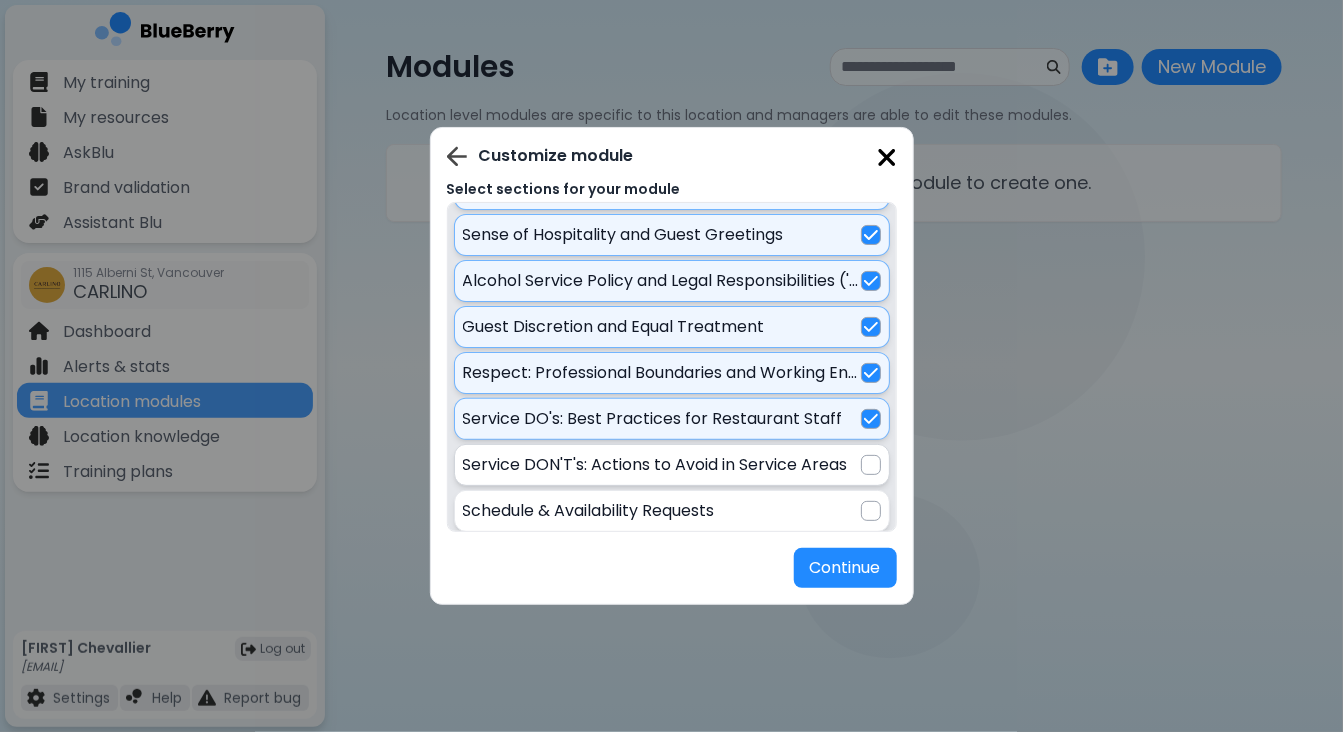 click at bounding box center (871, 465) 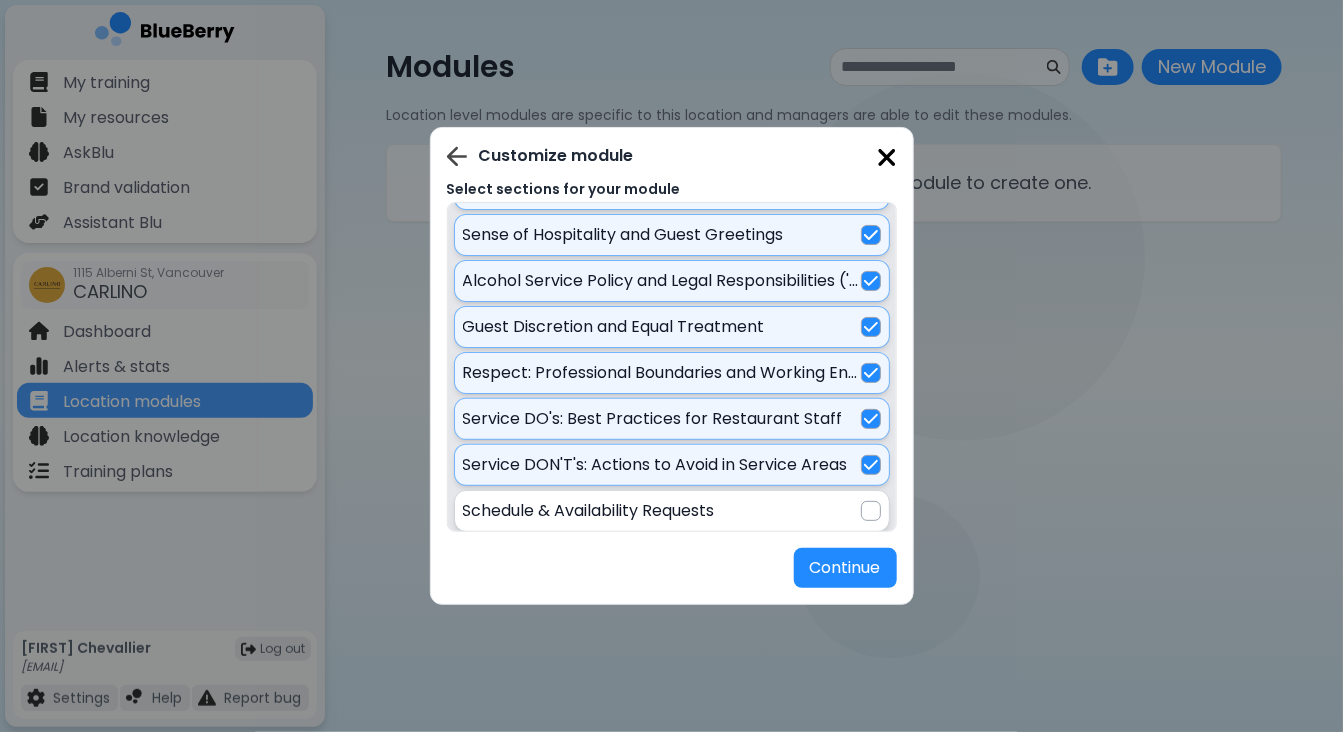 click on "Schedule & Availability Requests" at bounding box center [662, 511] 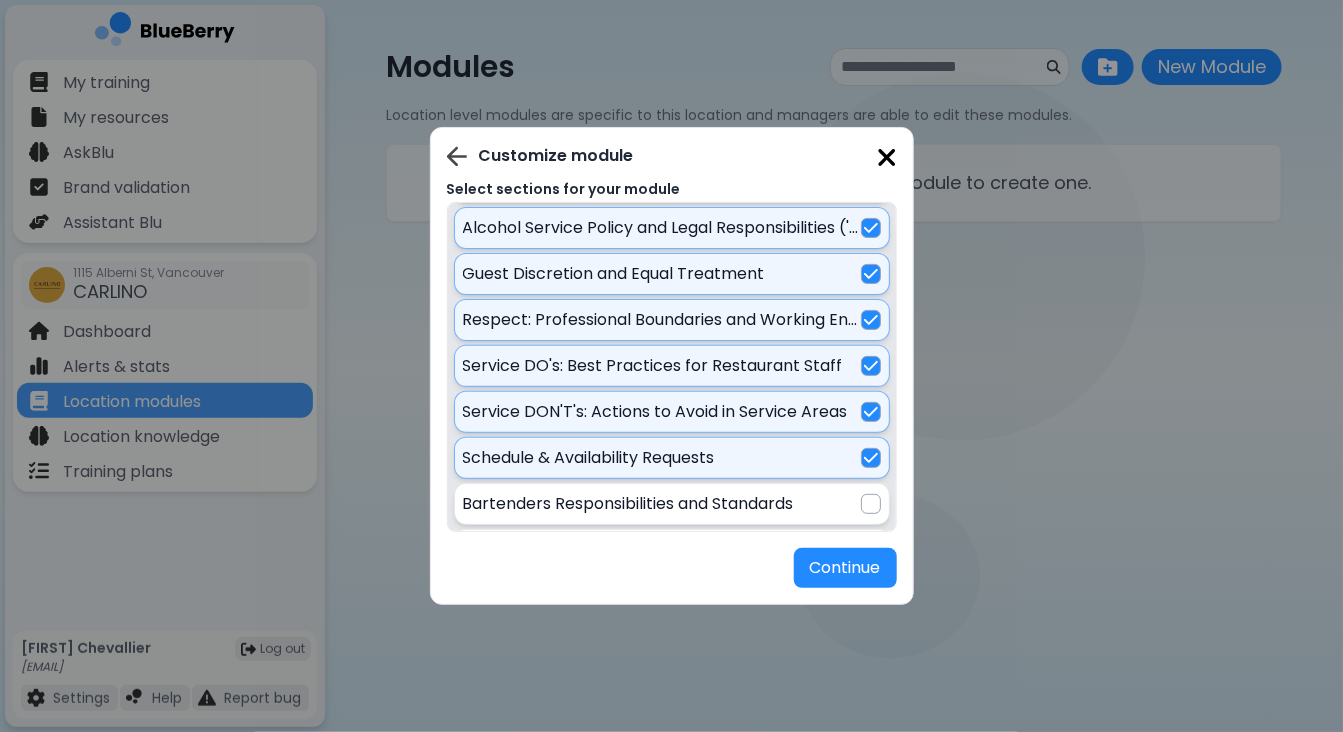 scroll, scrollTop: 235, scrollLeft: 0, axis: vertical 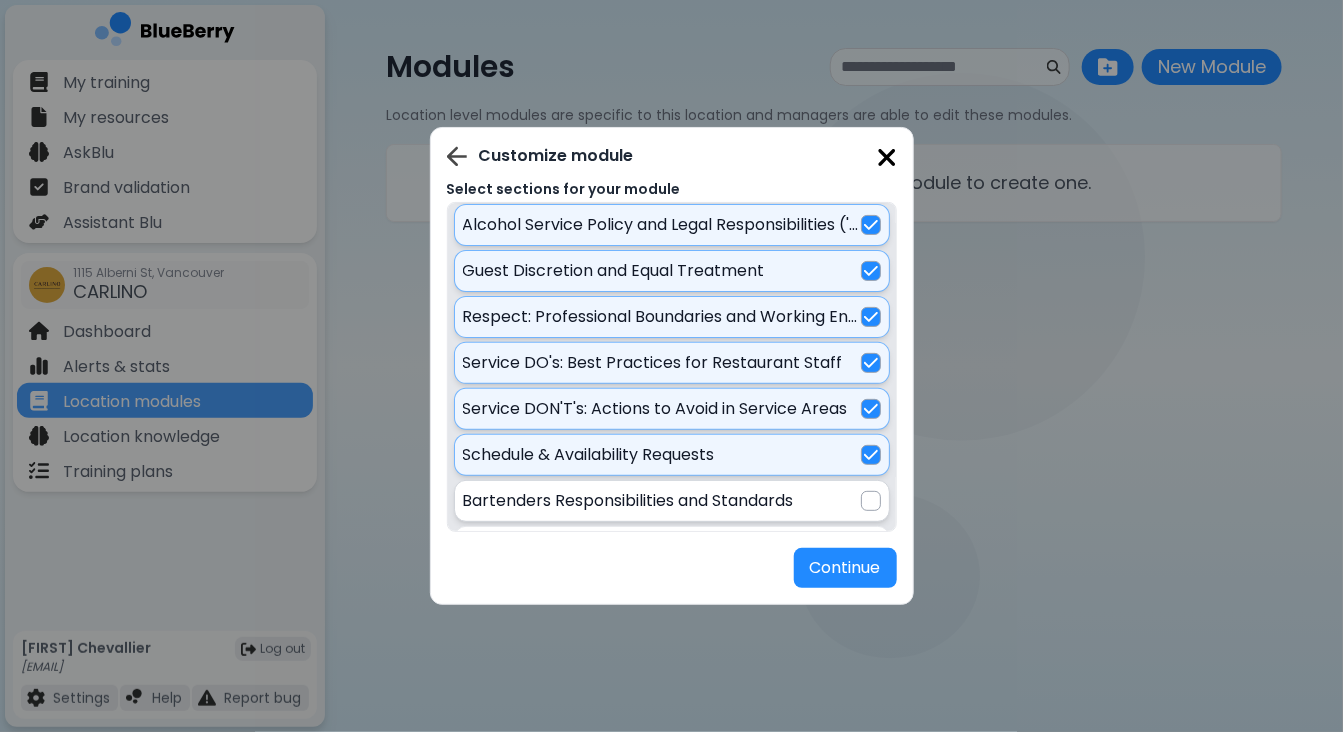 click on "Bartenders Responsibilities and Standards" at bounding box center [662, 501] 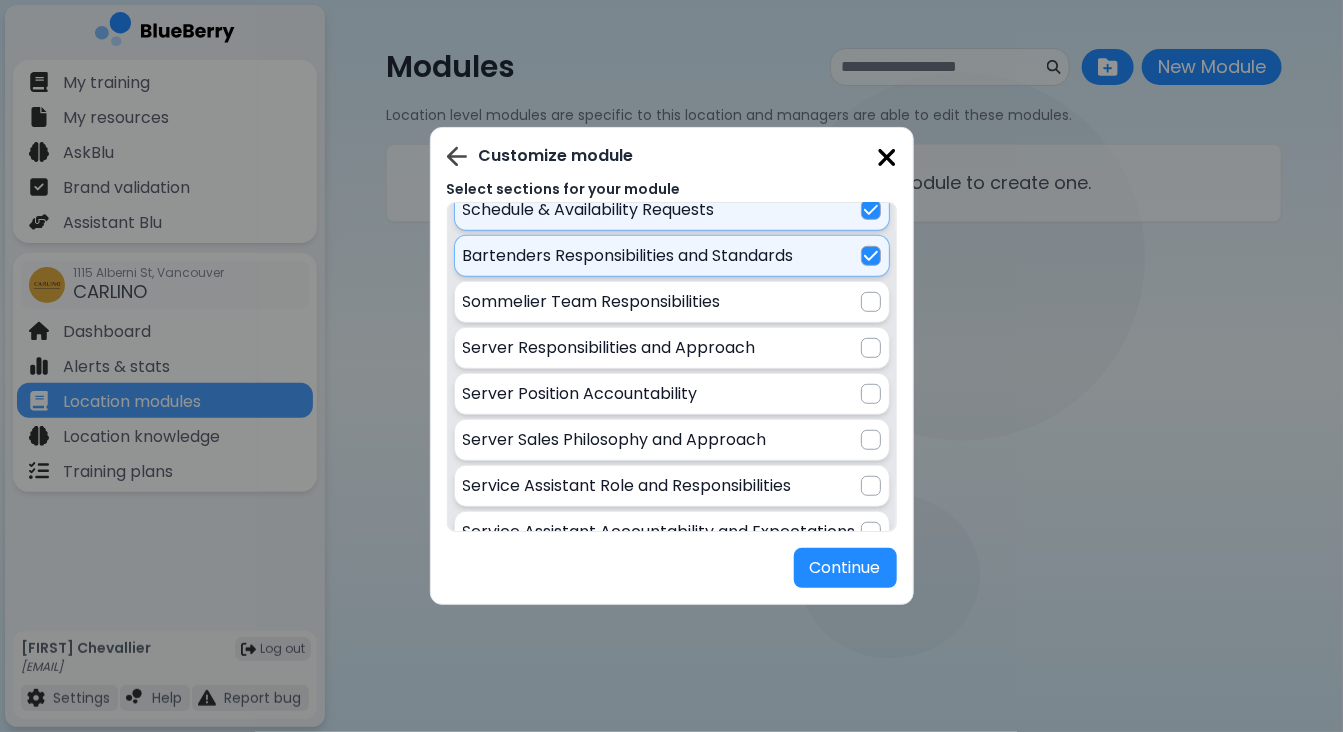 scroll, scrollTop: 479, scrollLeft: 0, axis: vertical 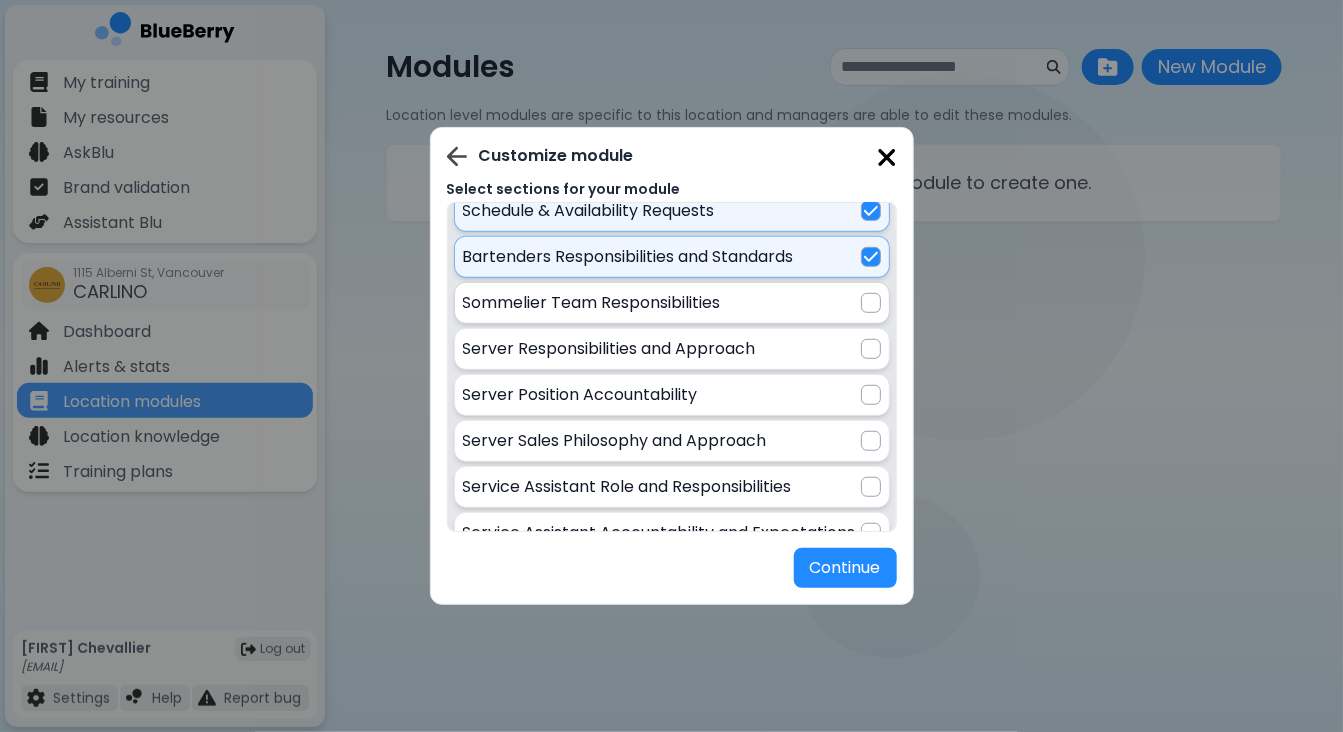 click at bounding box center [871, 303] 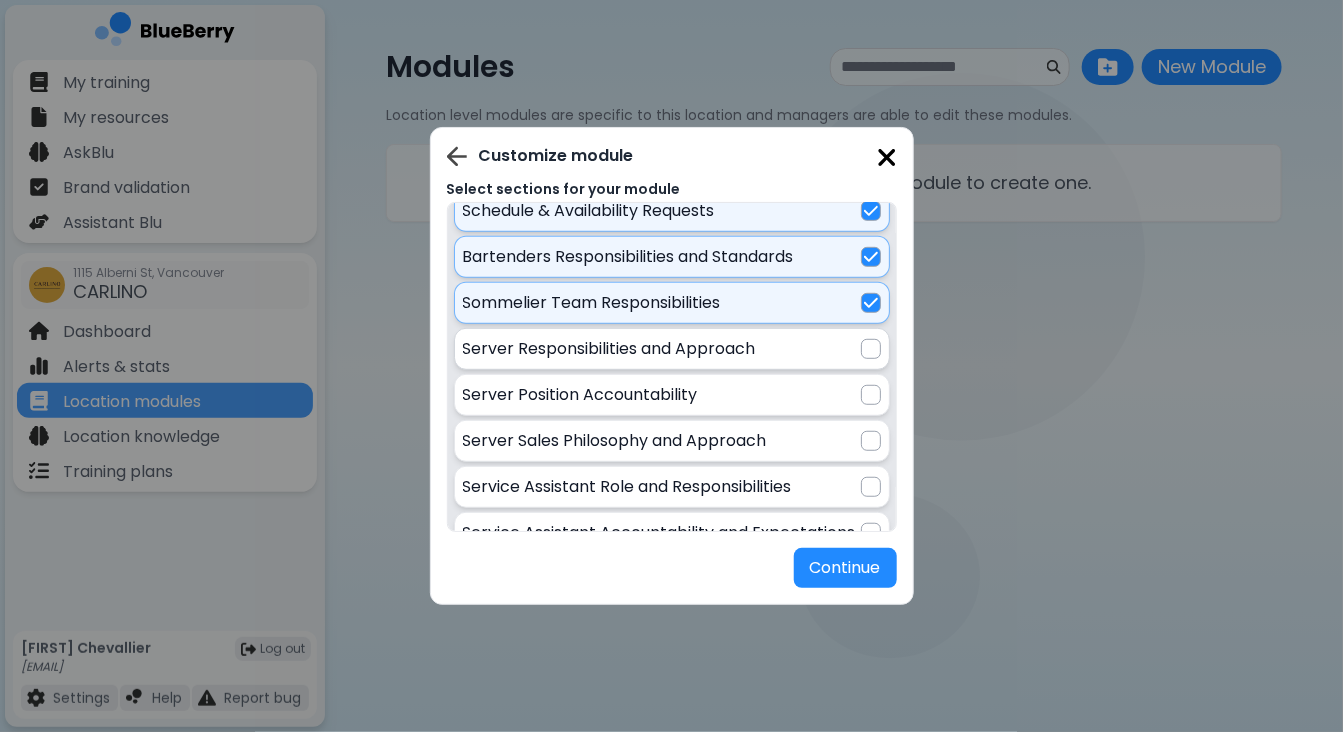 click at bounding box center (871, 349) 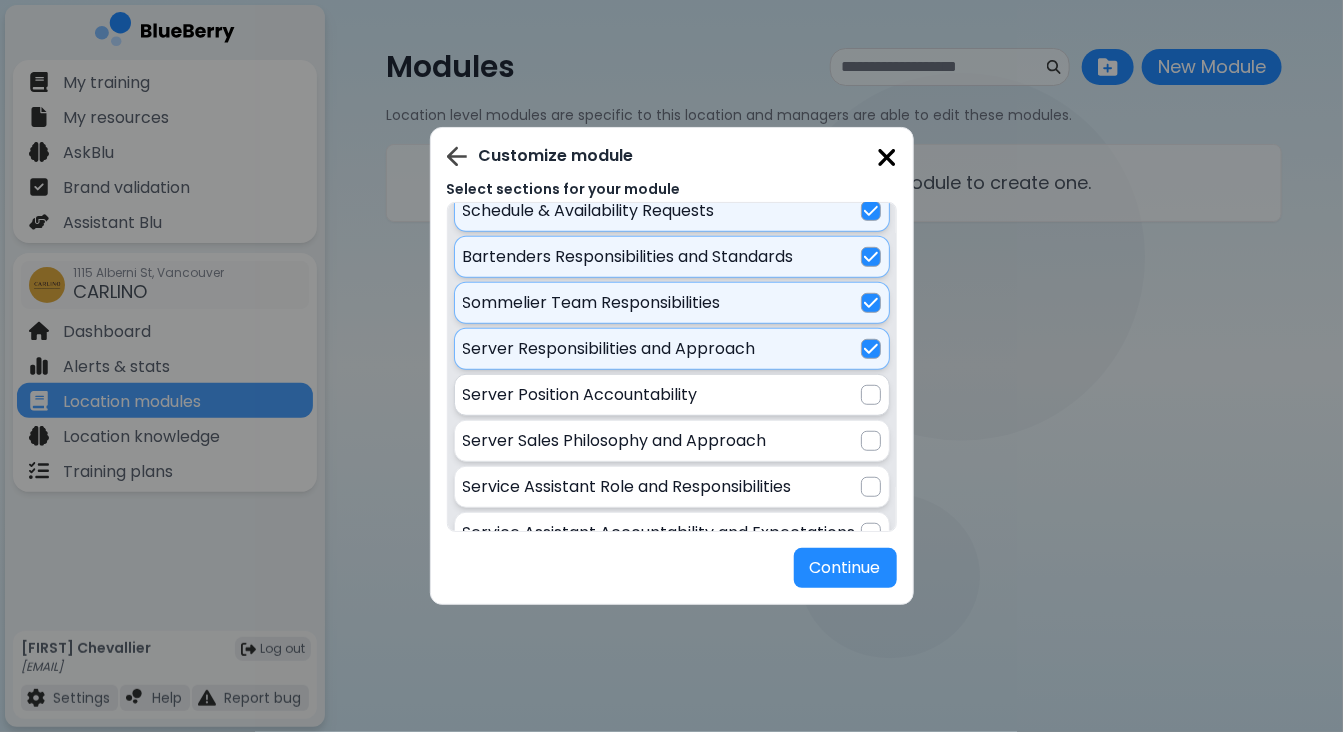 click on "Server Position Accountability" at bounding box center [672, 395] 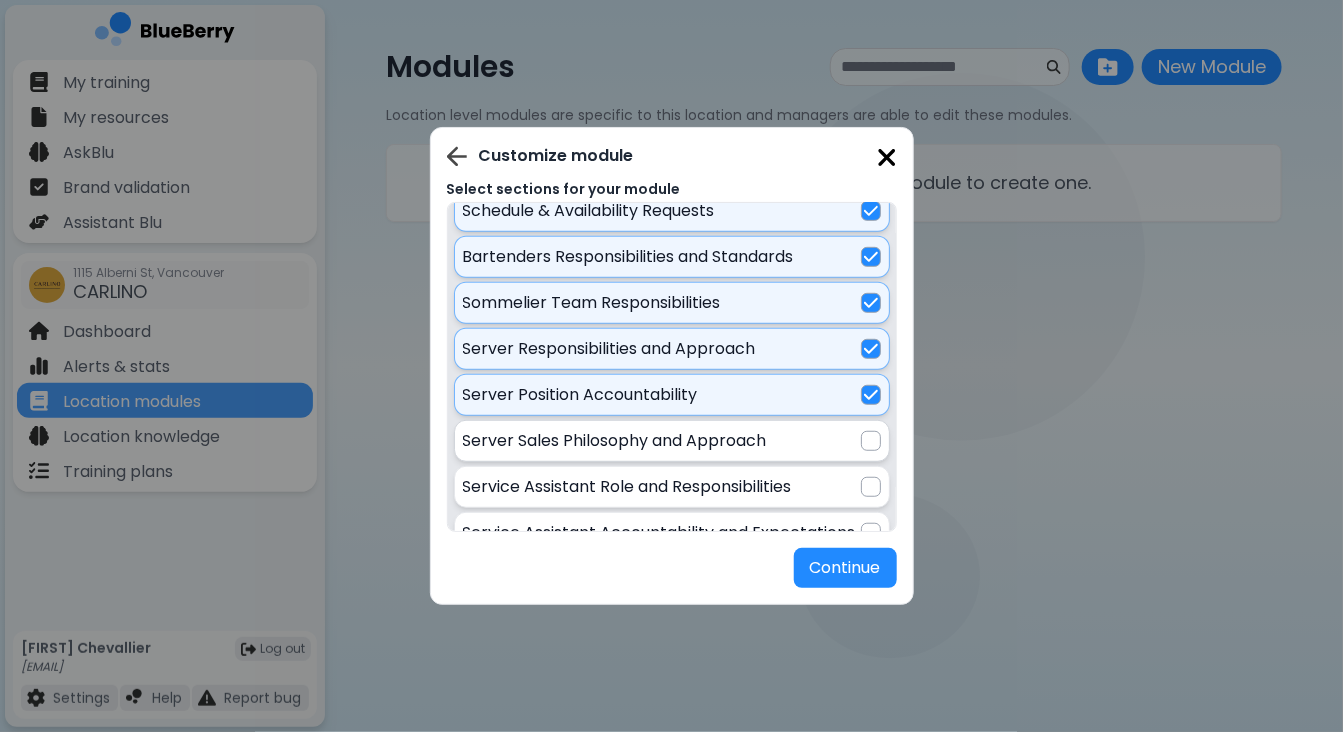 click at bounding box center (871, 441) 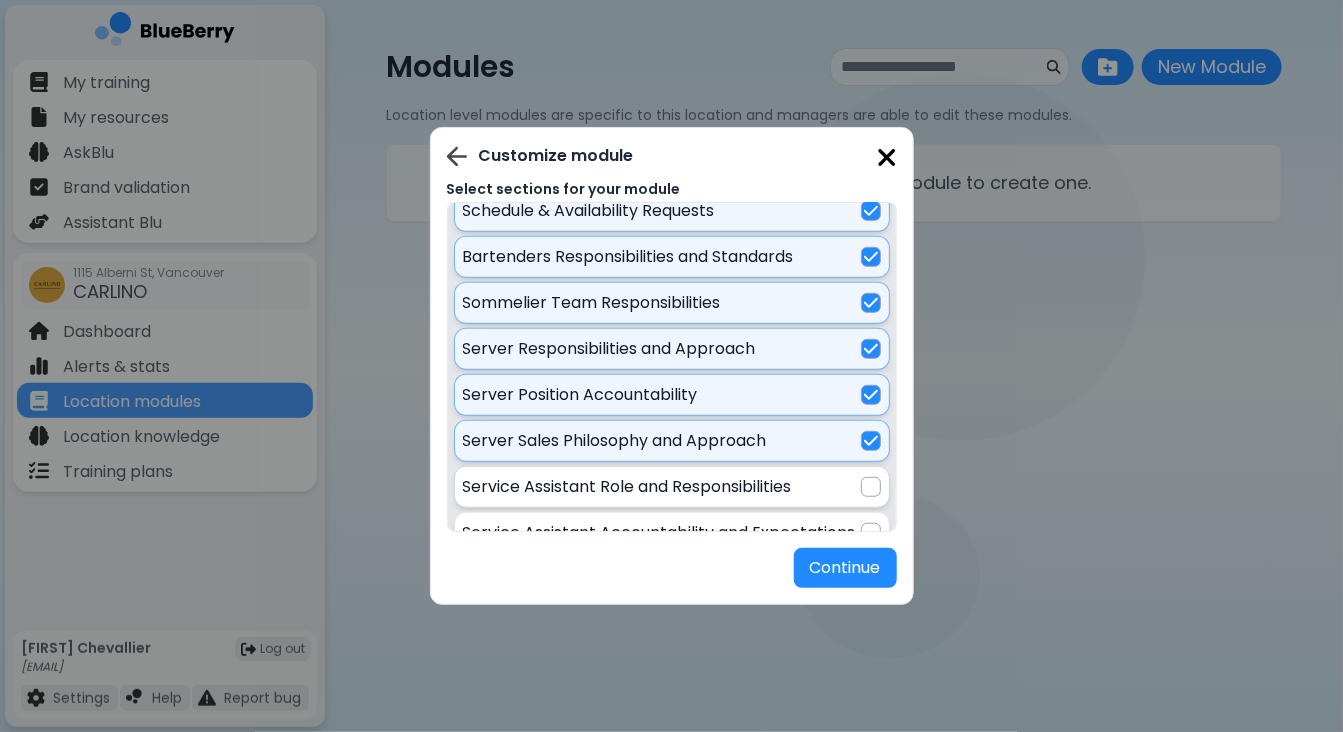 click on "Service Assistant Role and Responsibilities" at bounding box center (672, 487) 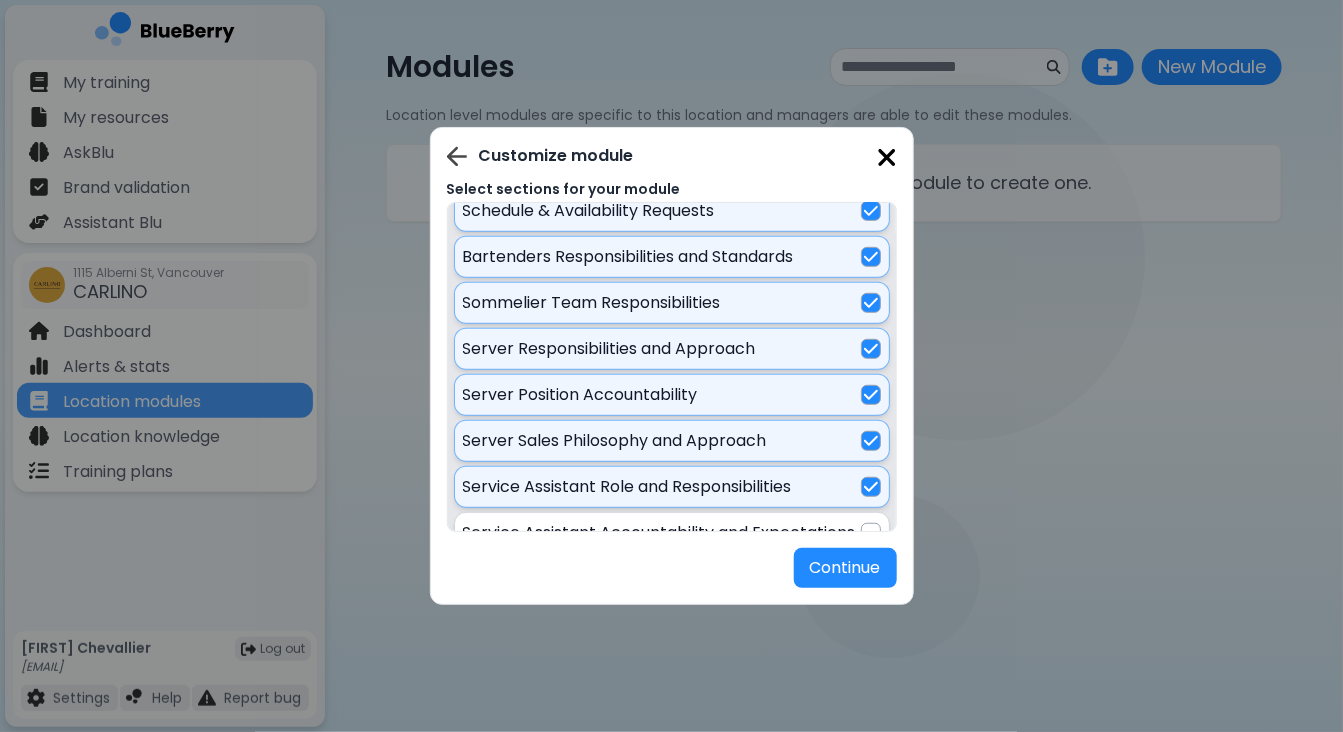click at bounding box center [871, 533] 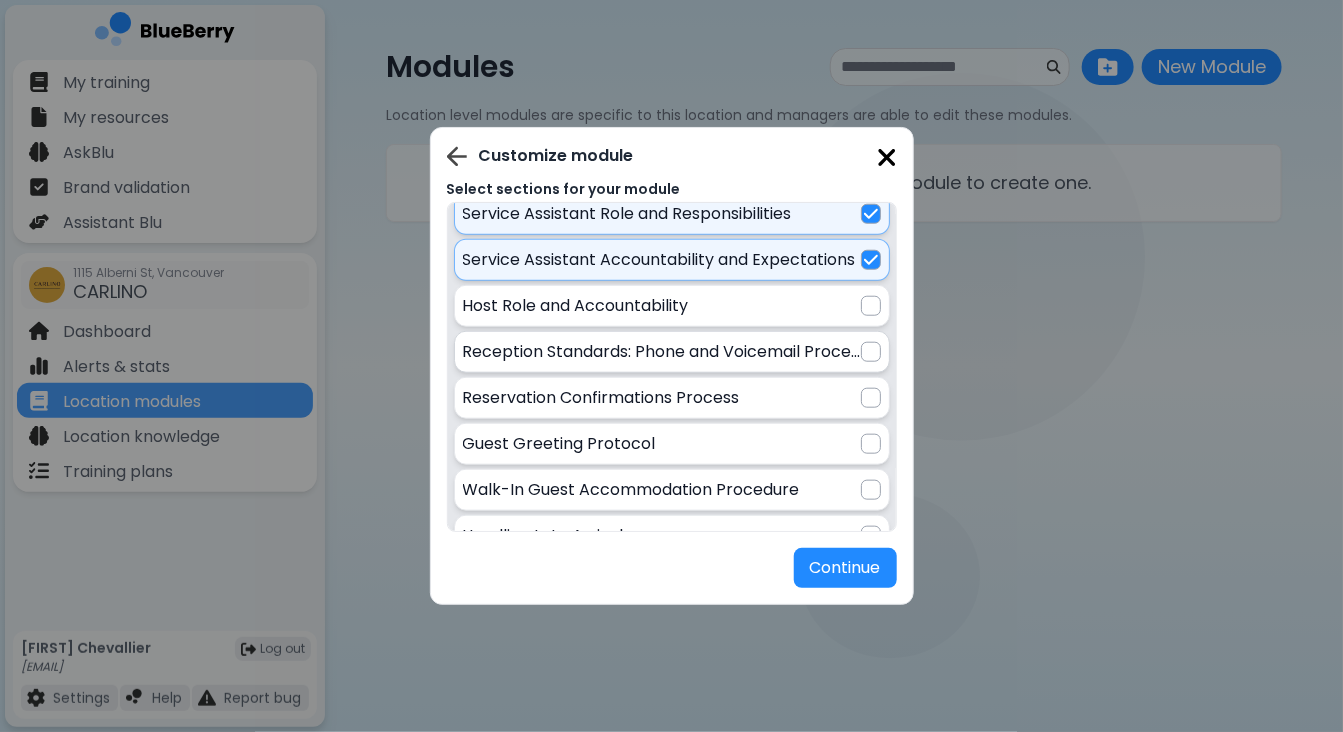 scroll, scrollTop: 750, scrollLeft: 0, axis: vertical 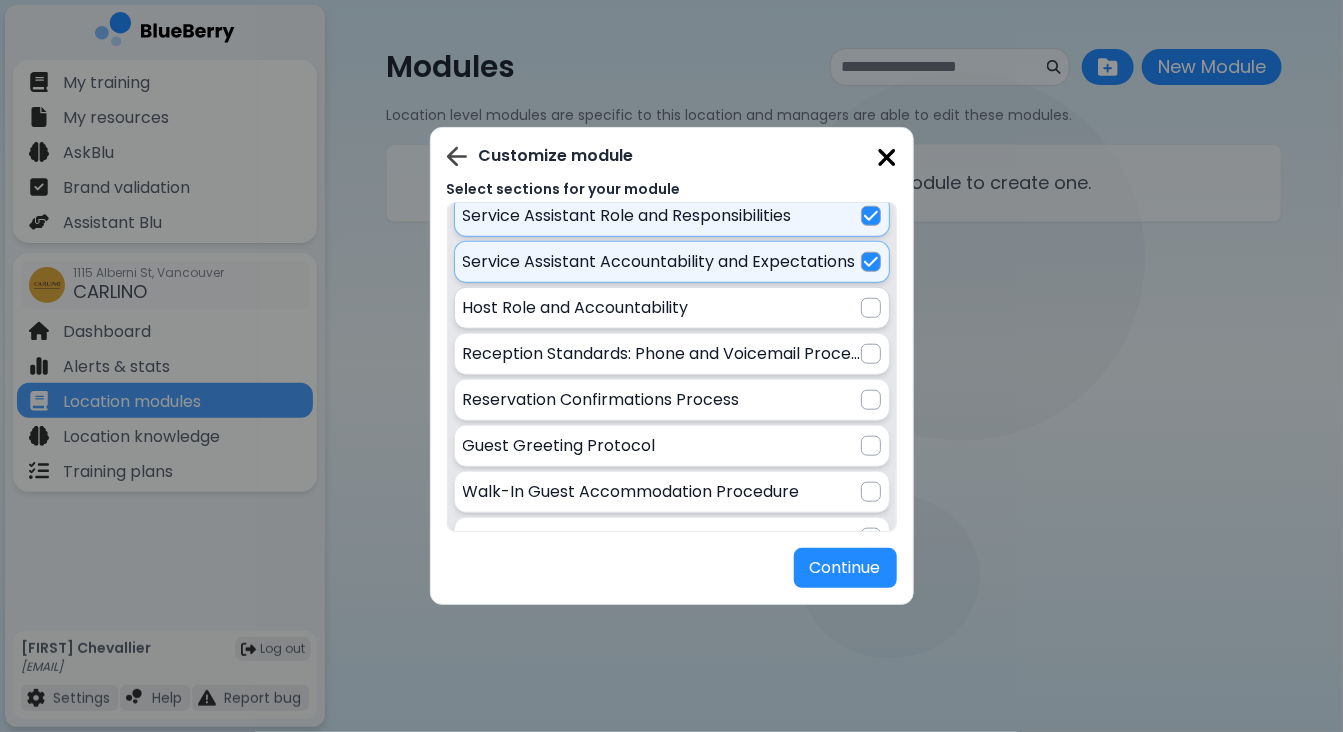 click at bounding box center [871, 308] 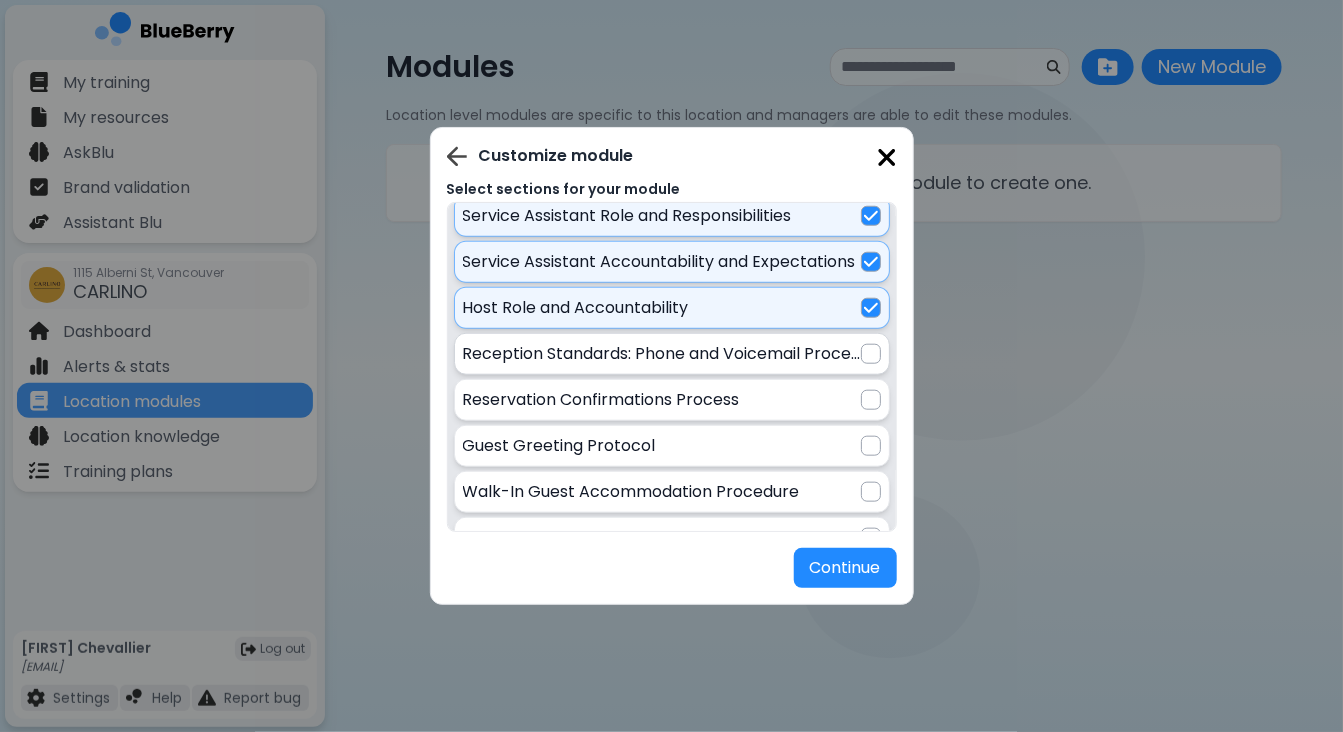click on "Reception Standards: Phone and Voicemail Procedures" at bounding box center [672, 354] 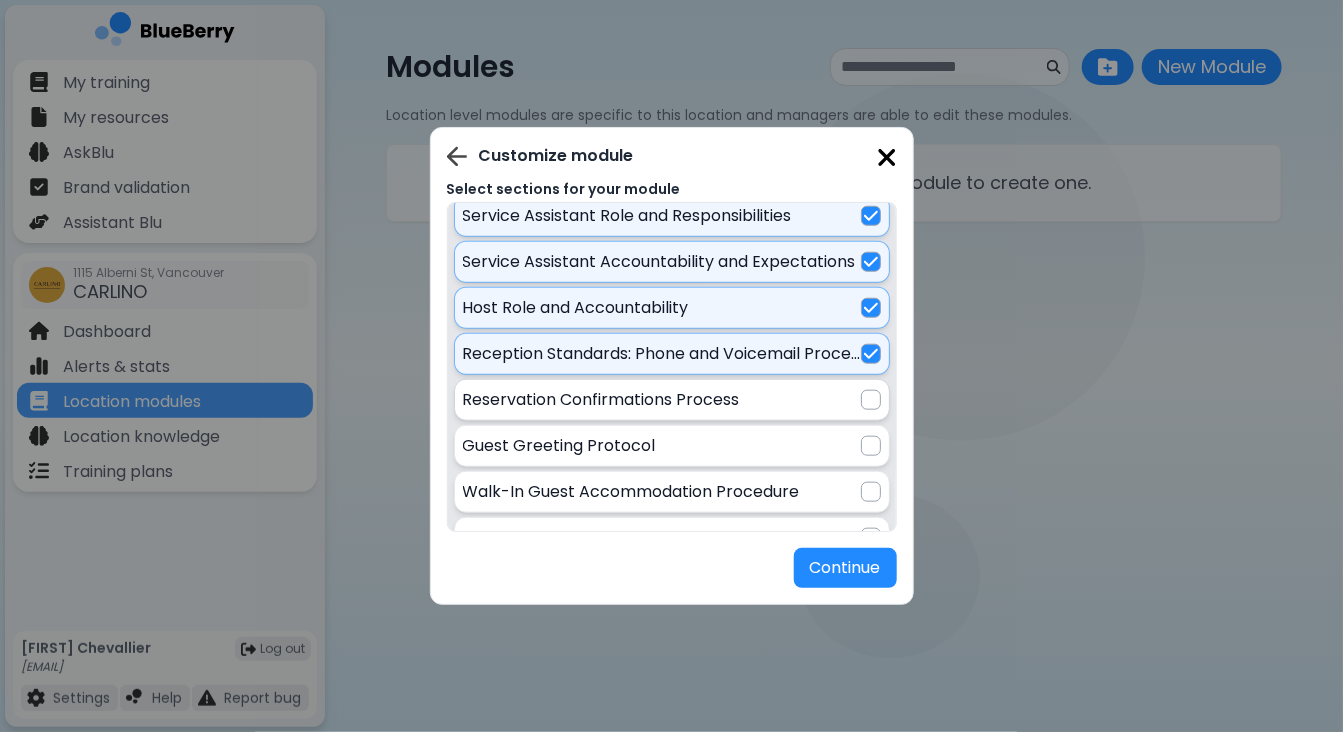 click at bounding box center (871, 400) 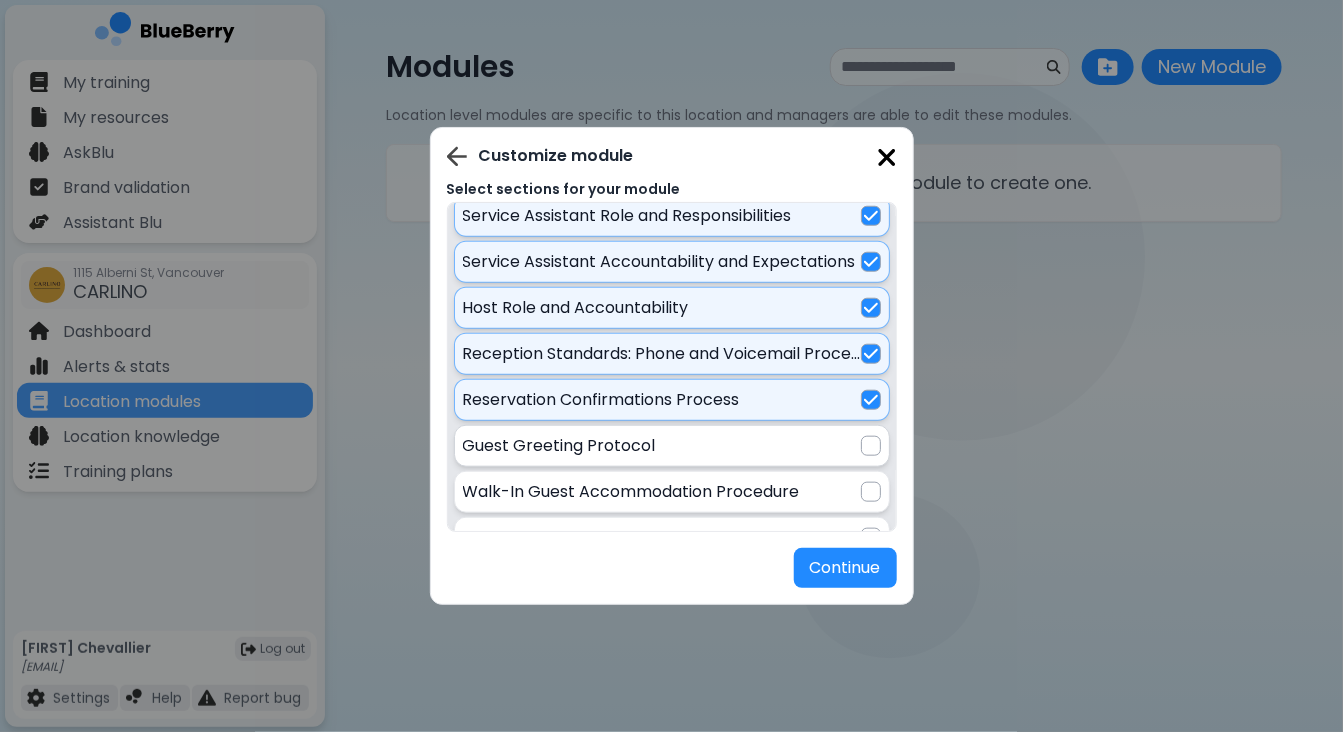 click at bounding box center [871, 446] 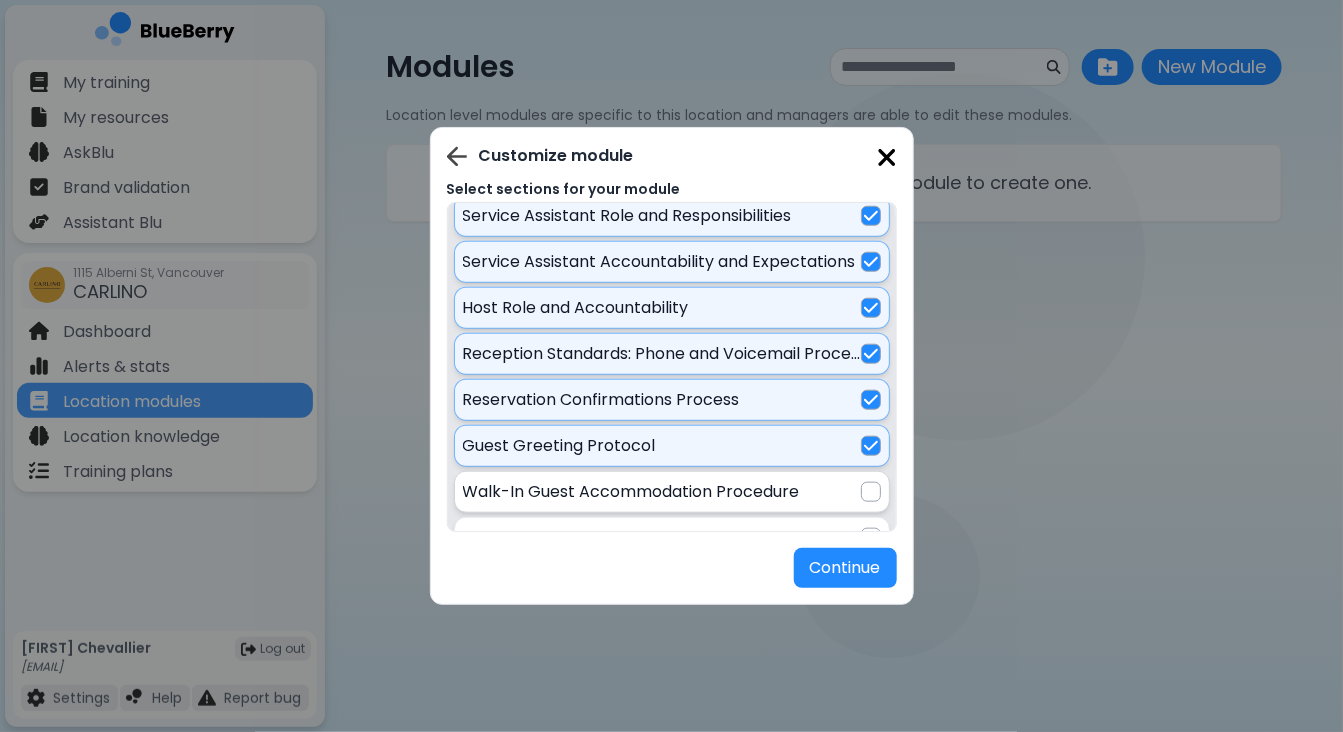 click on "Walk-In Guest Accommodation Procedure" at bounding box center (672, 492) 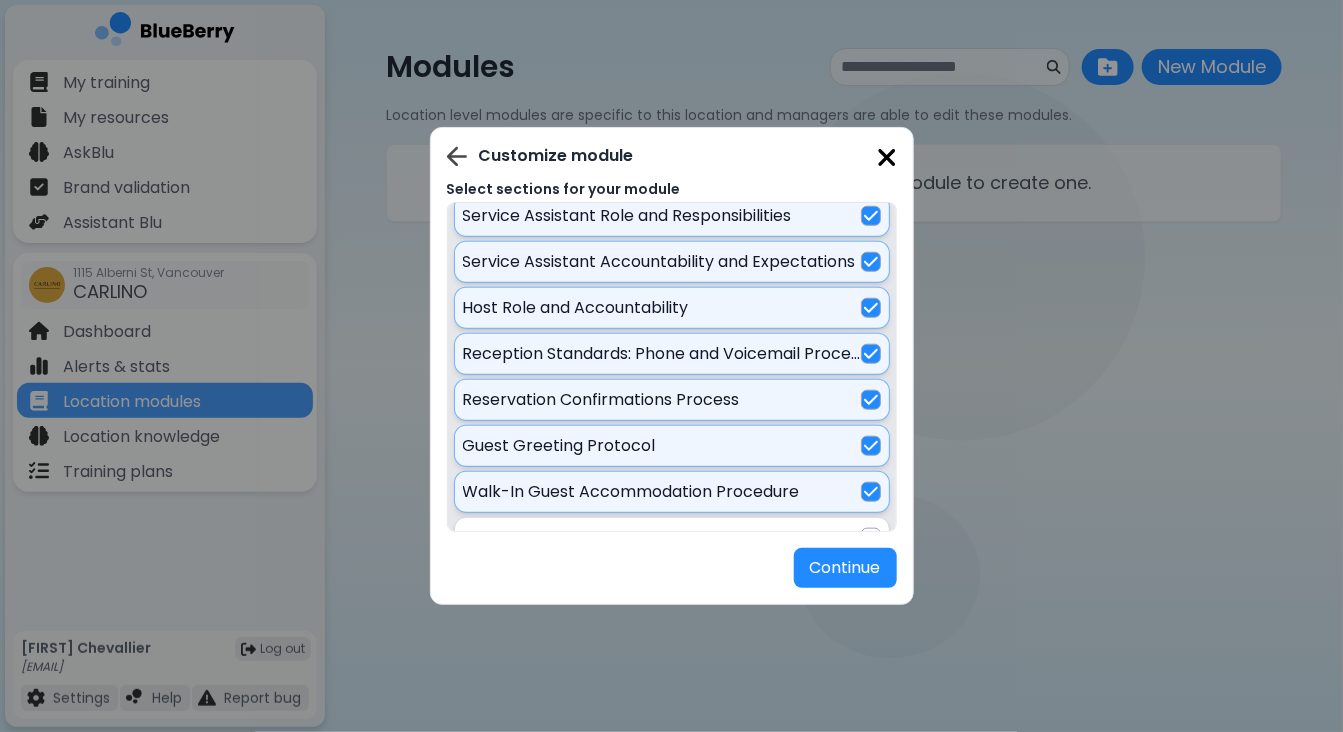 click at bounding box center [871, 538] 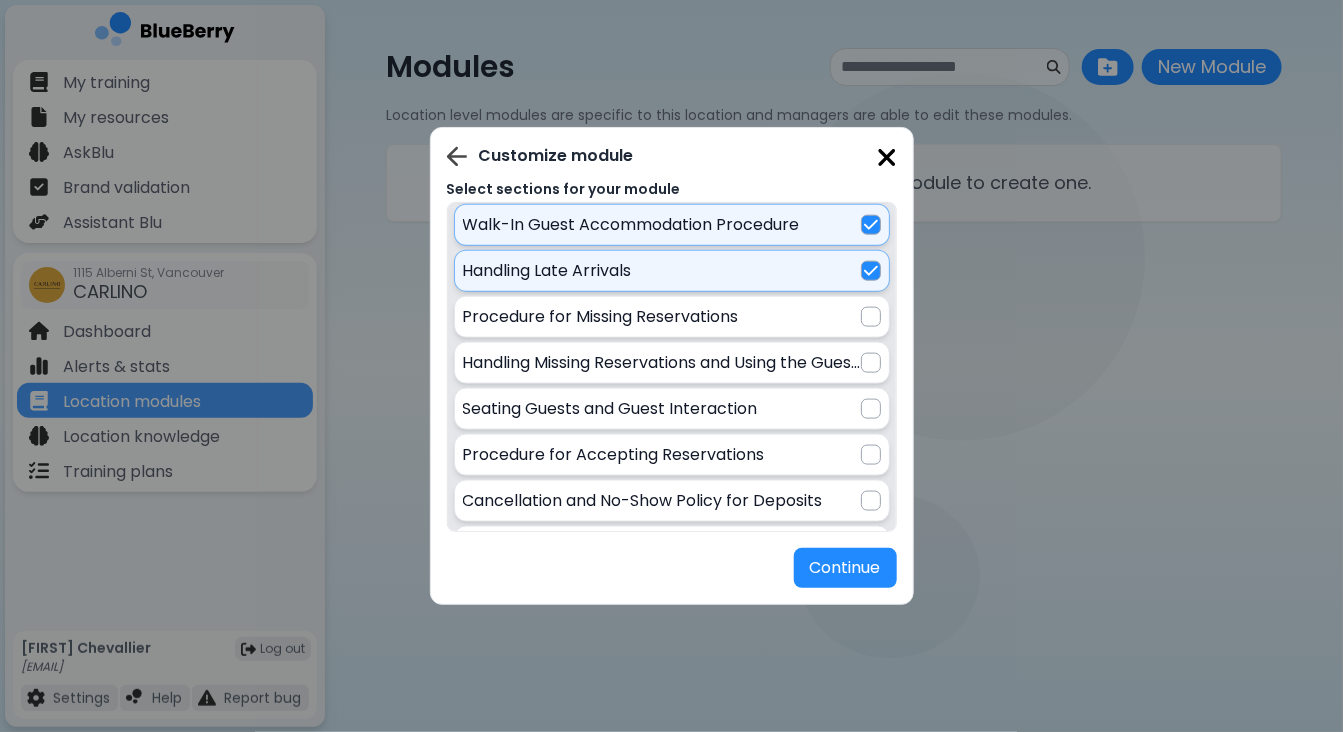 scroll, scrollTop: 1014, scrollLeft: 0, axis: vertical 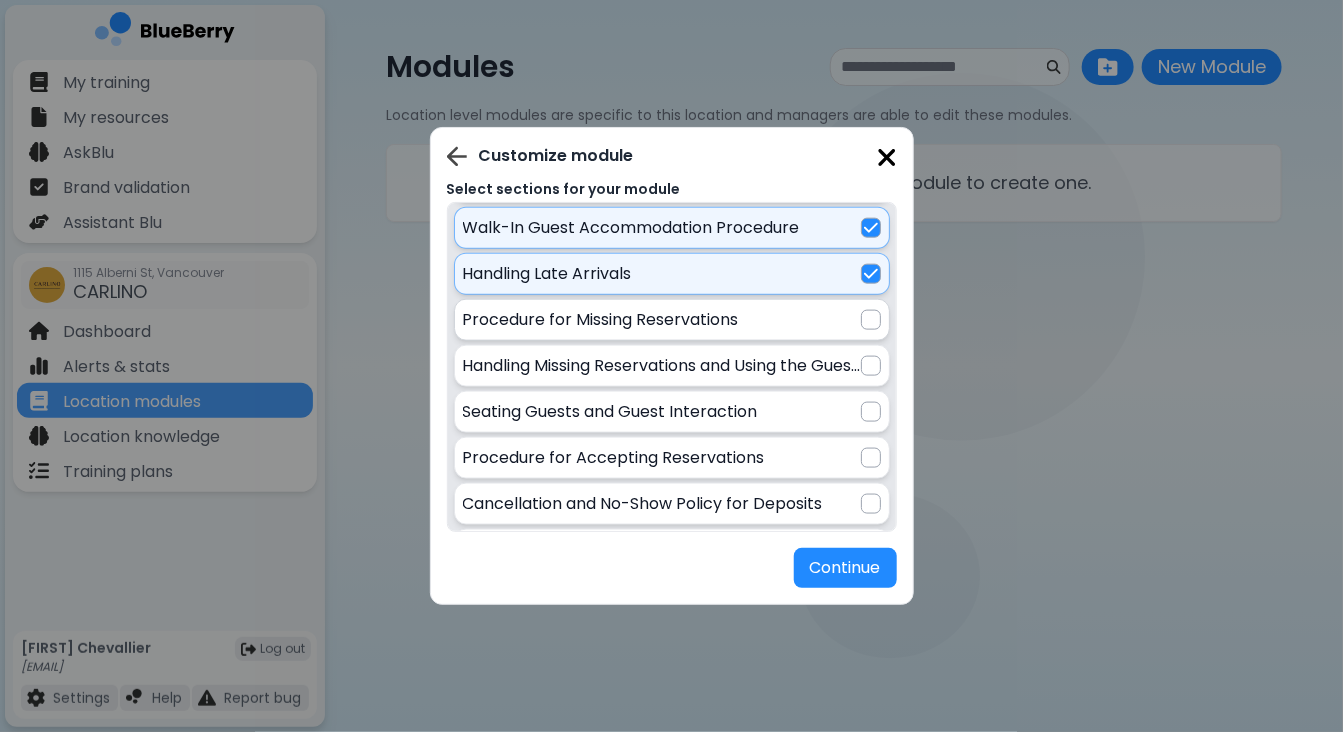 click at bounding box center [871, 320] 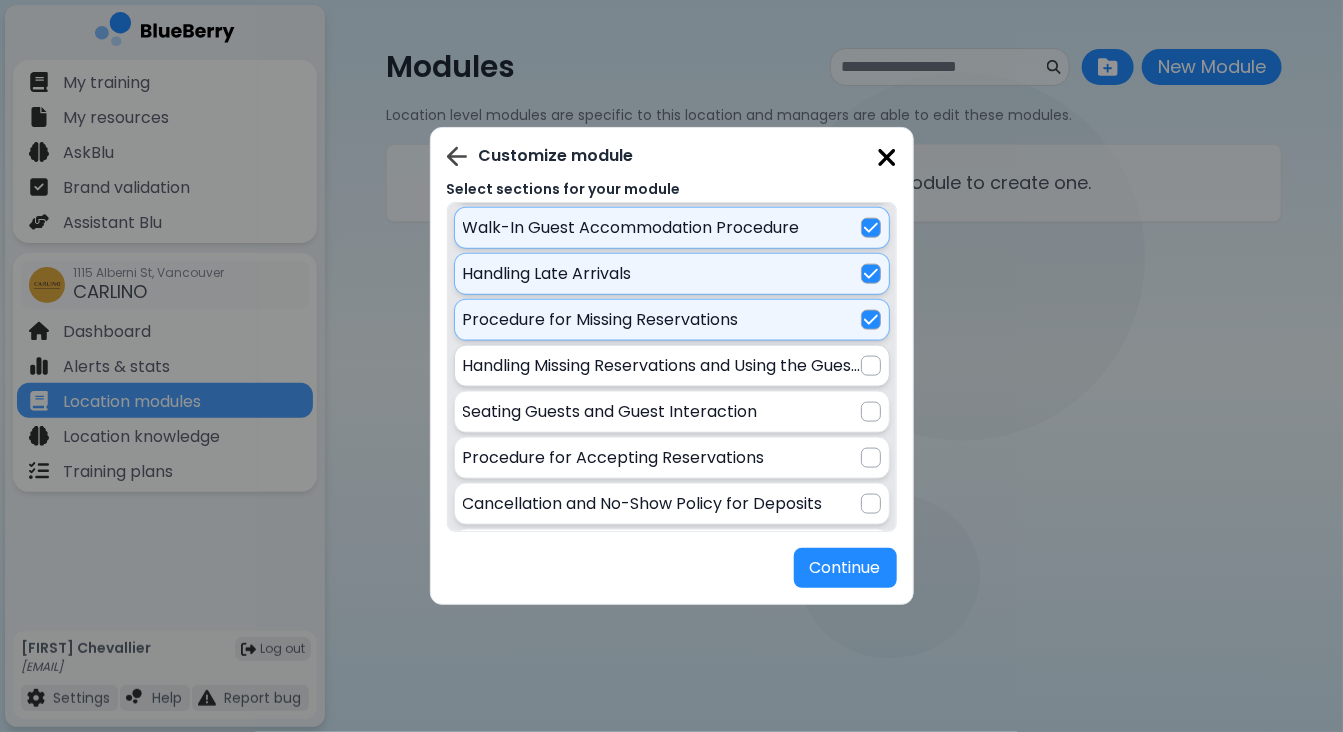 click at bounding box center (871, 366) 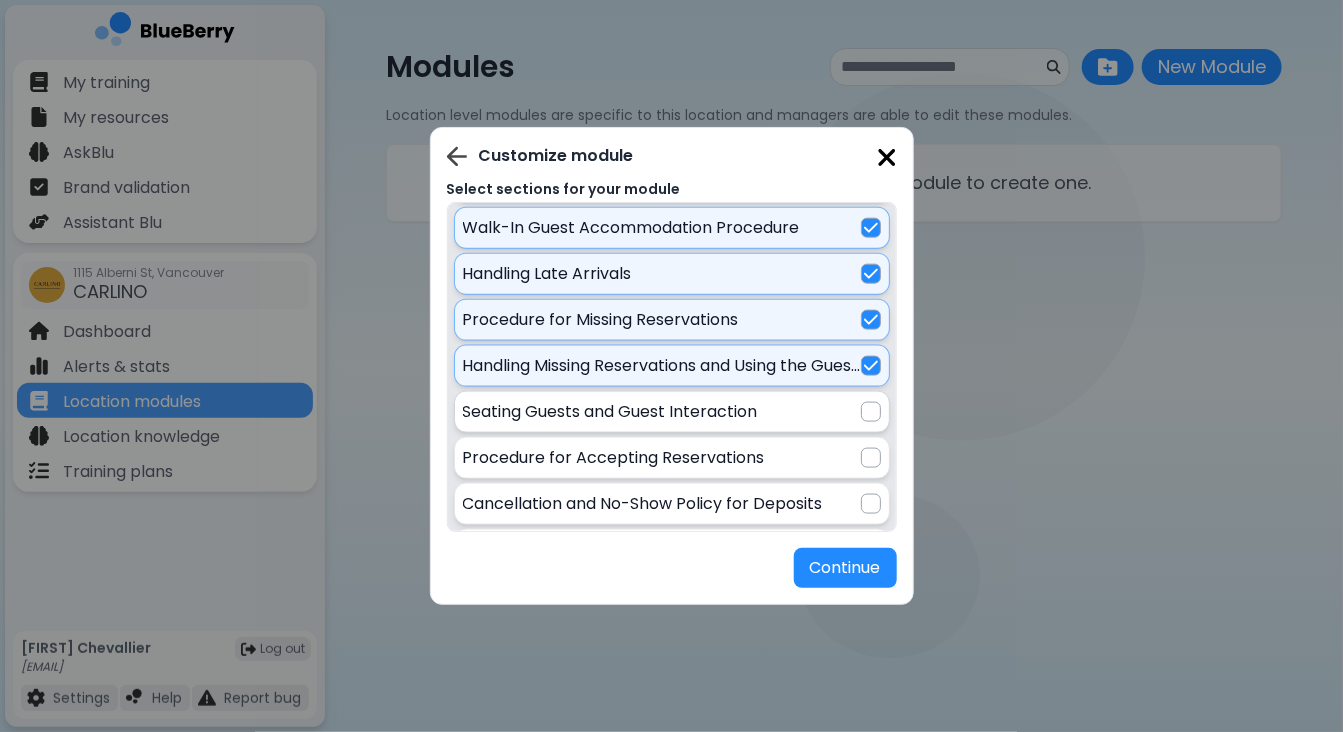 click at bounding box center [871, 412] 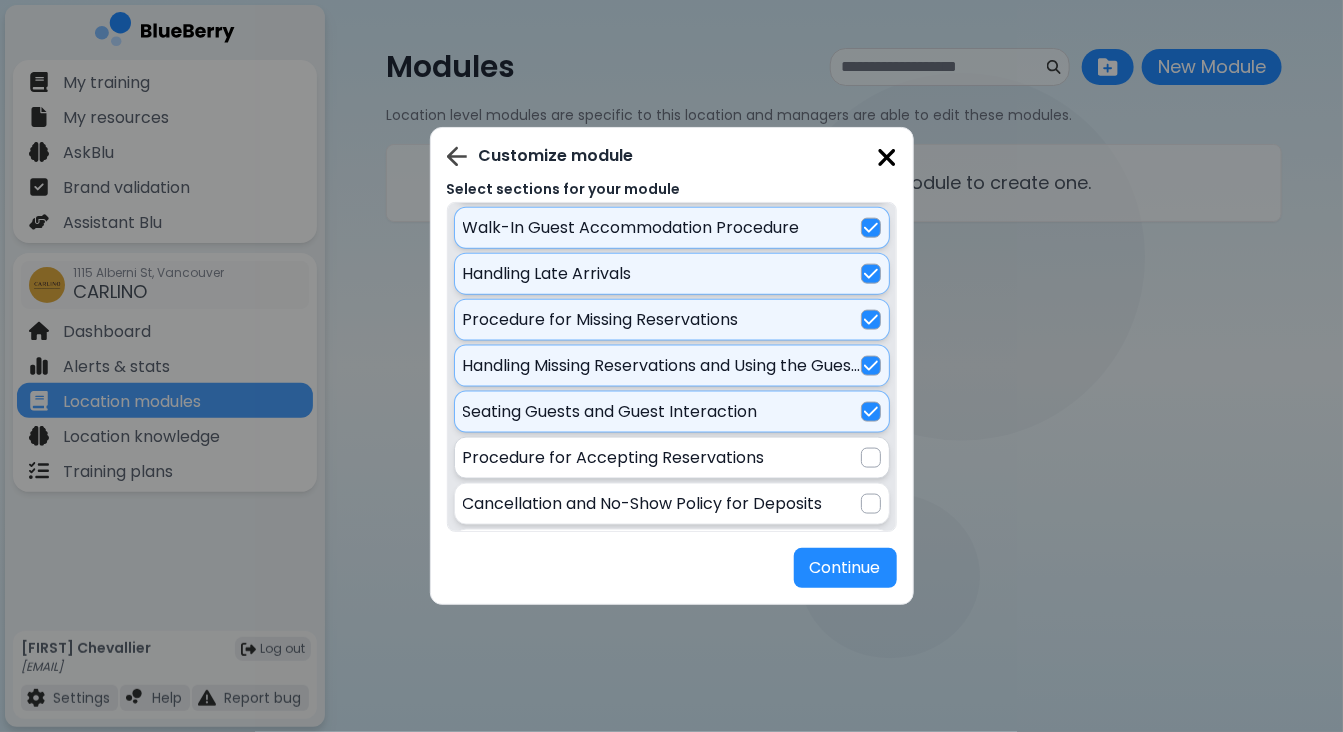 click at bounding box center [871, 458] 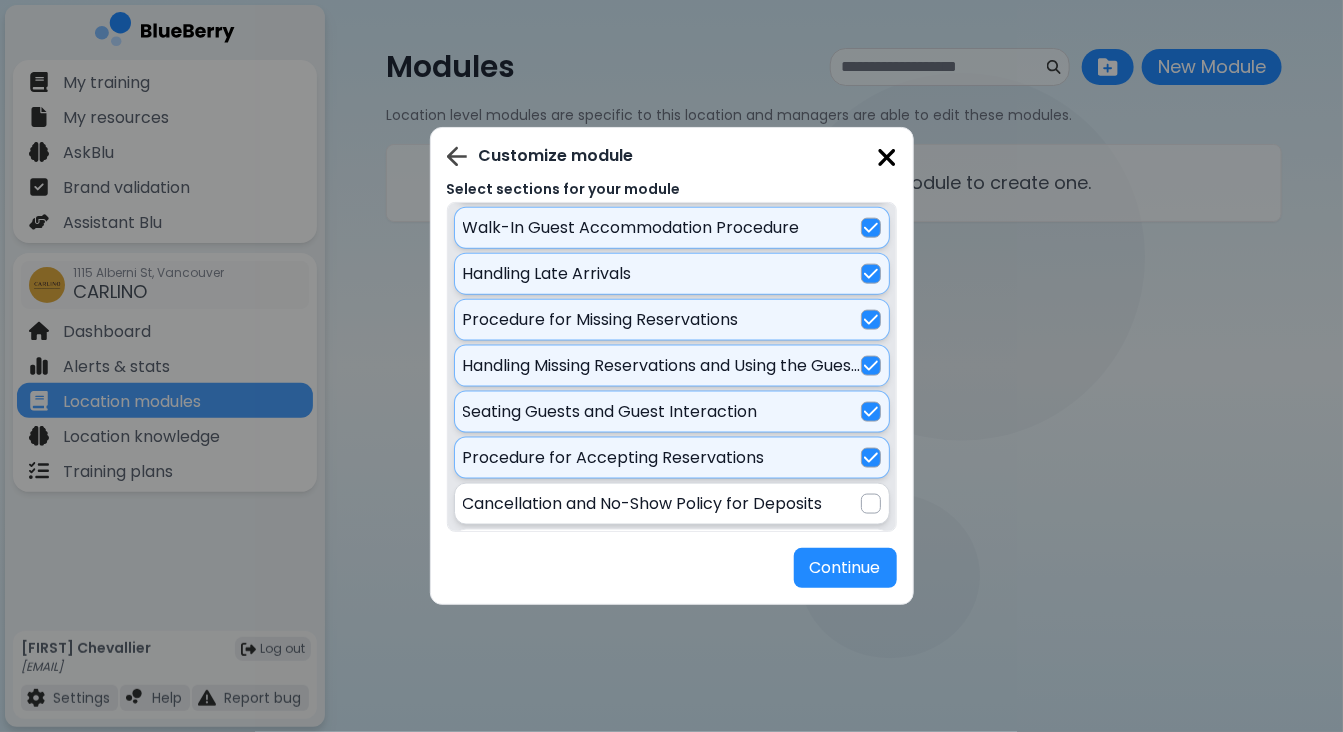 click at bounding box center [871, 504] 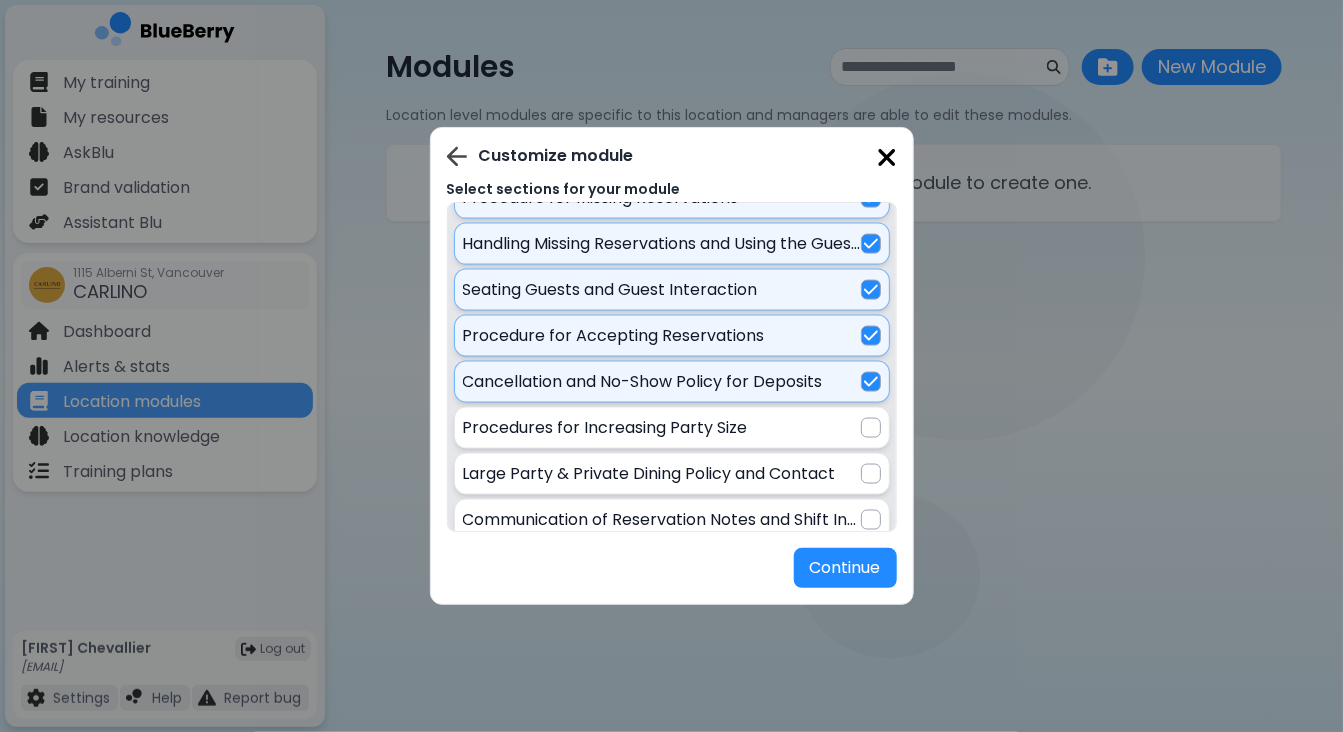 scroll, scrollTop: 1142, scrollLeft: 0, axis: vertical 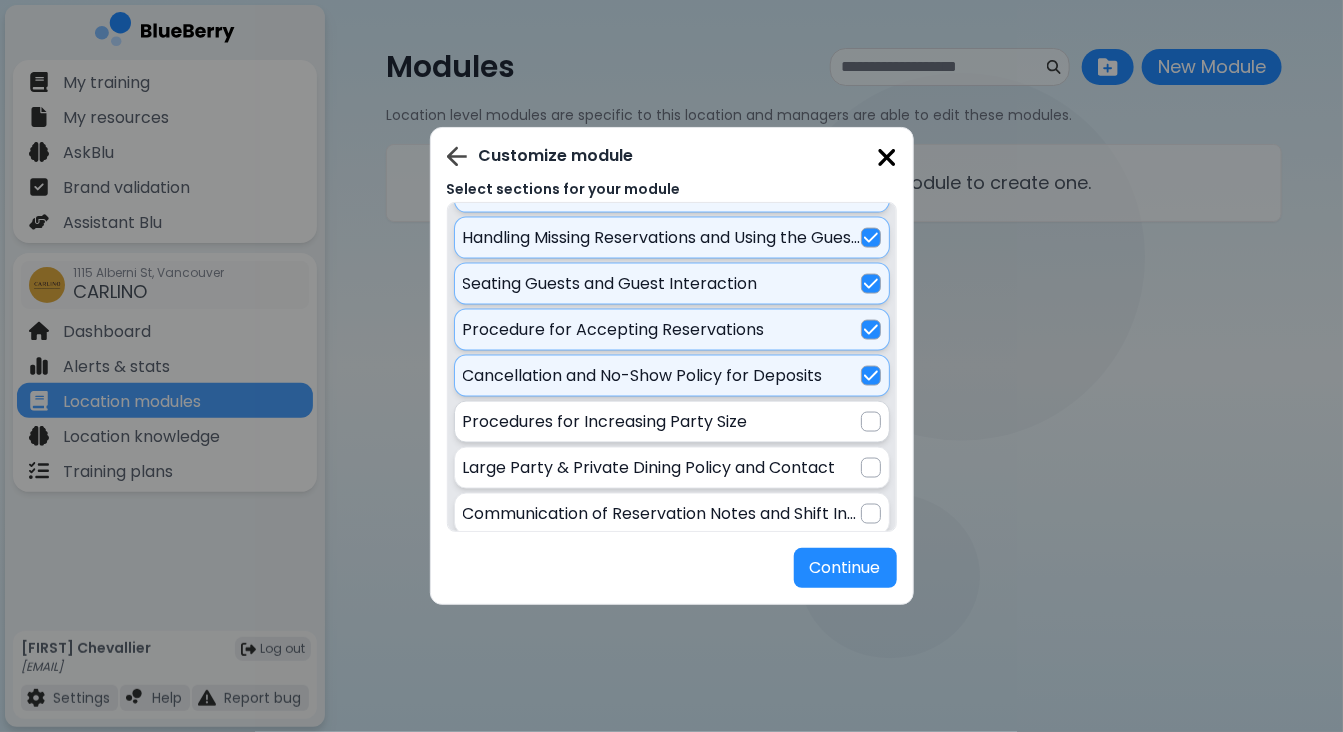 click on "Procedures for Increasing Party Size" at bounding box center (672, 422) 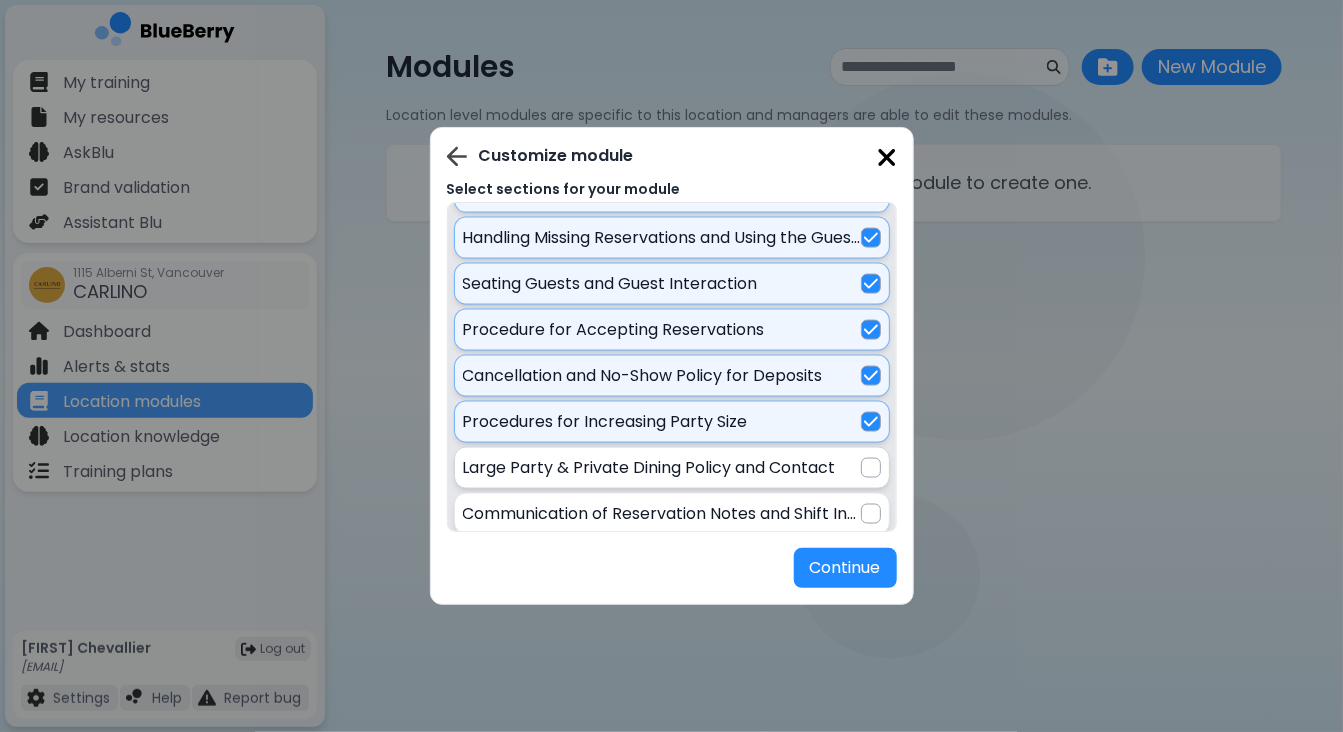 click at bounding box center [871, 468] 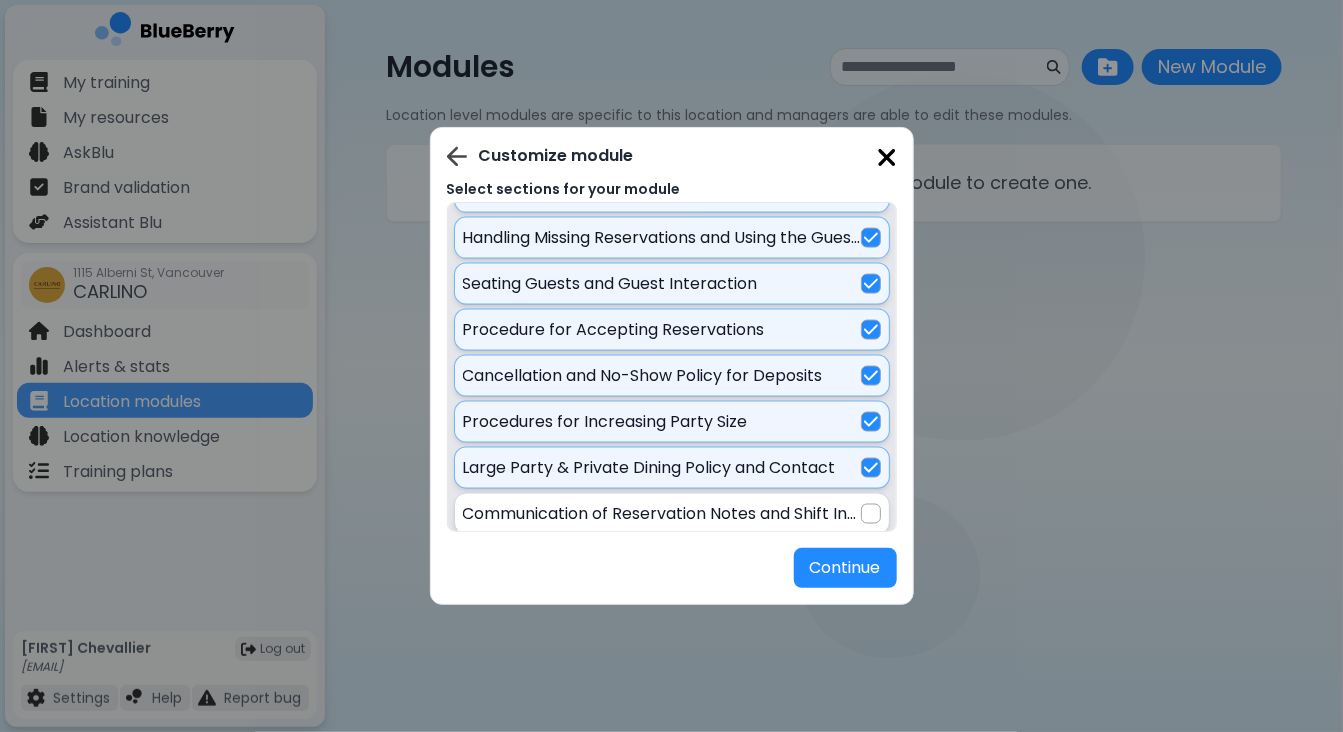 click at bounding box center [871, 514] 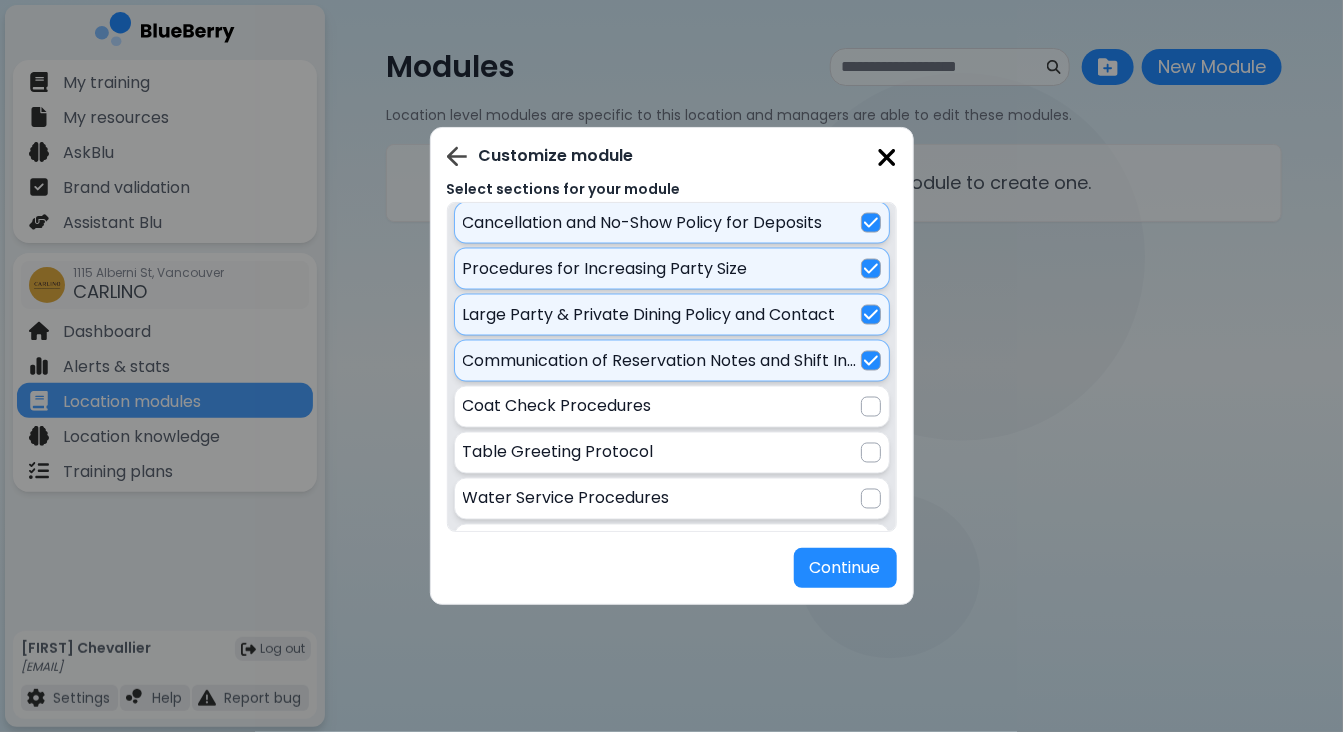 scroll, scrollTop: 1294, scrollLeft: 0, axis: vertical 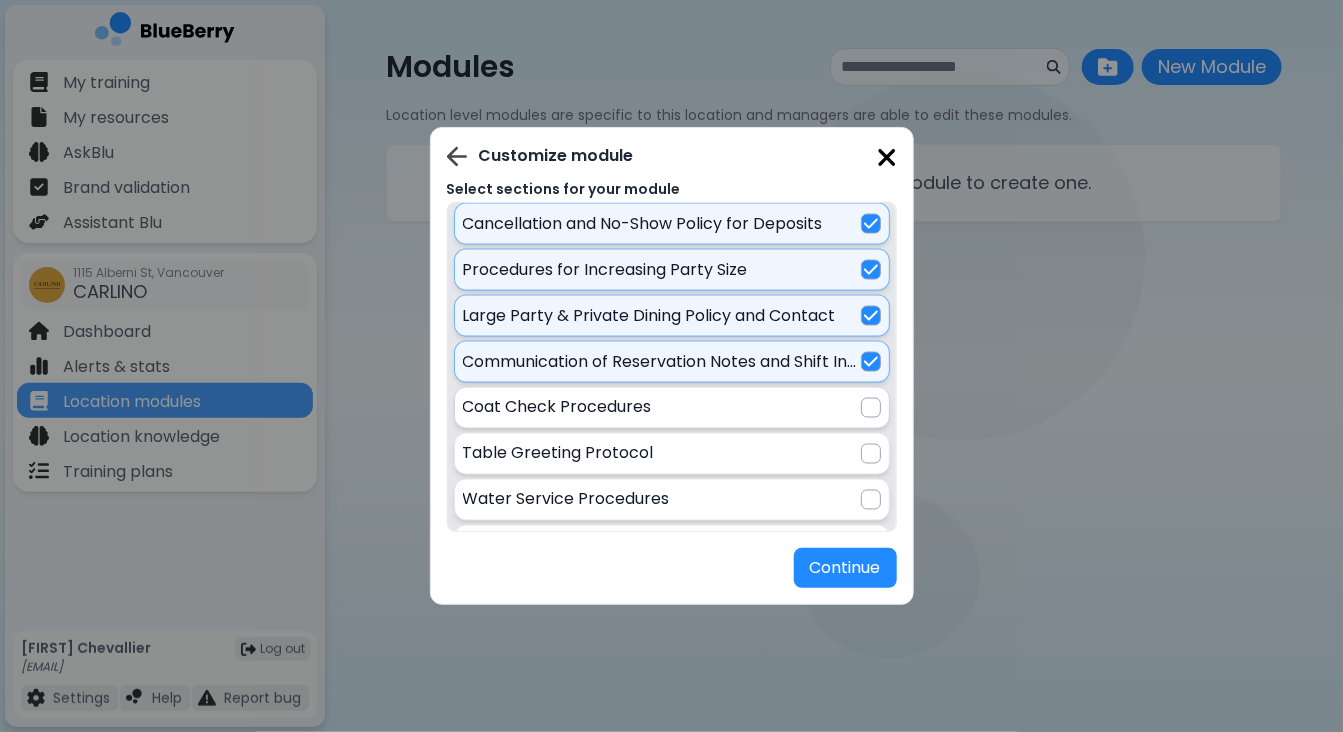 click on "Coat Check Procedures" at bounding box center [672, 408] 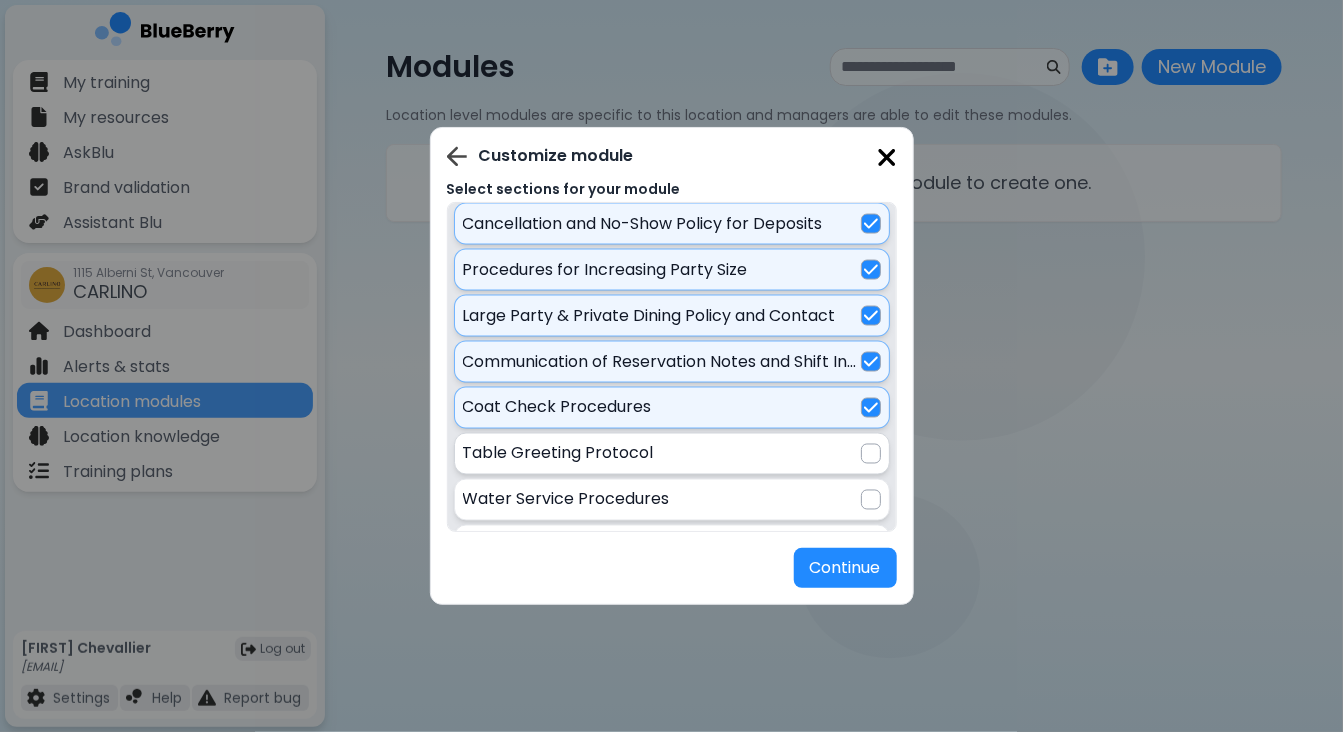 click at bounding box center (871, 454) 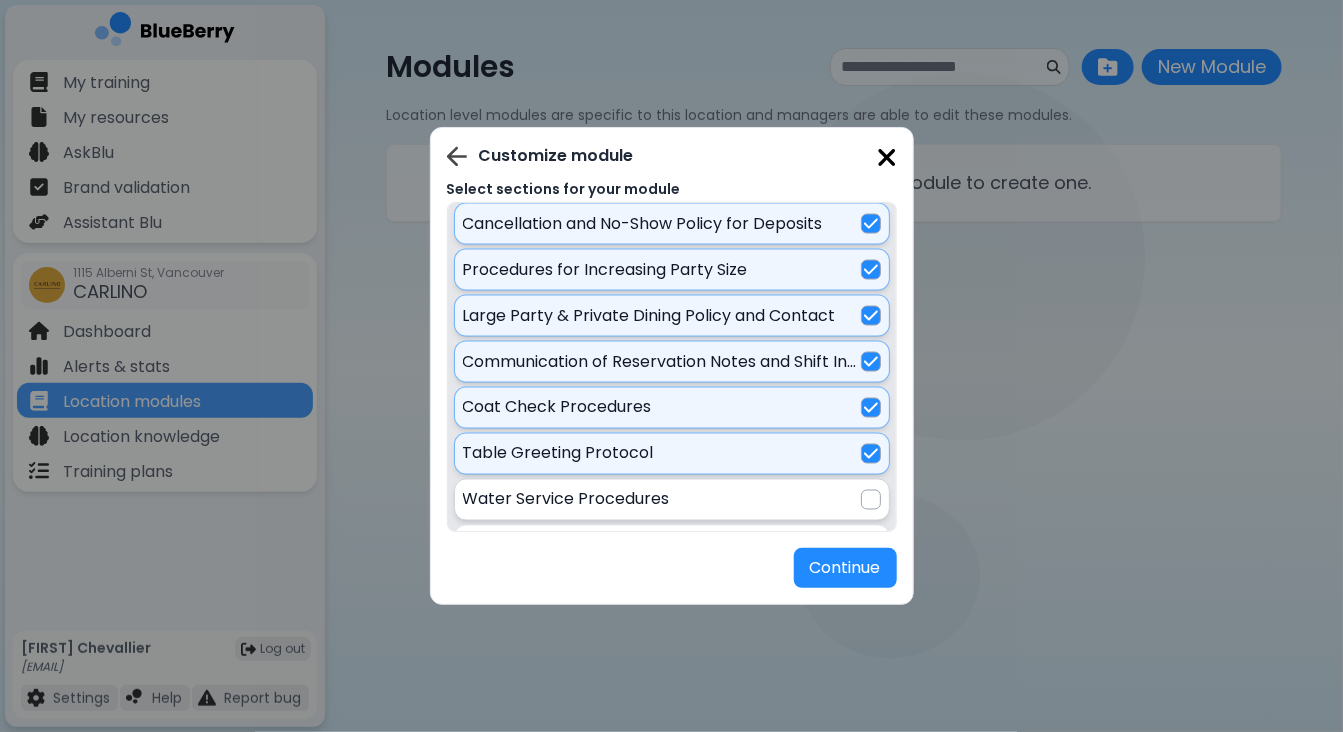click at bounding box center [871, 500] 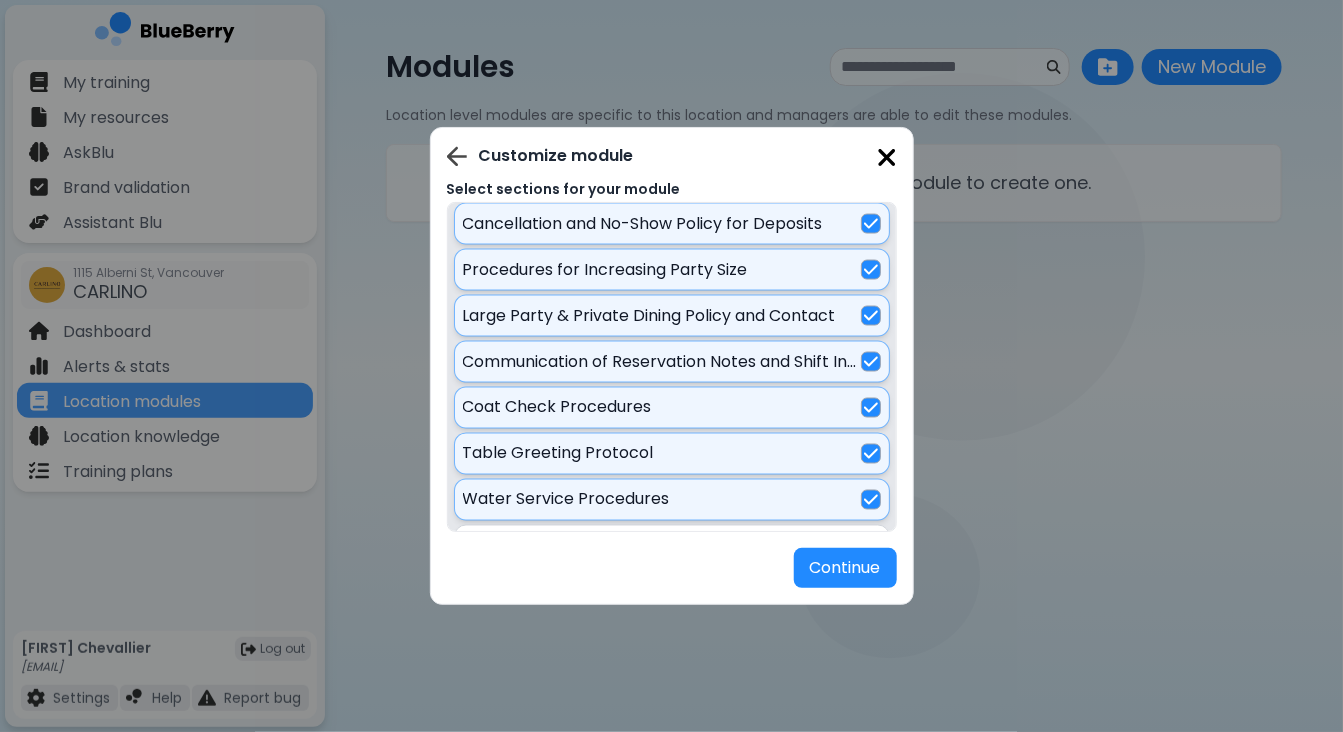click at bounding box center [871, 546] 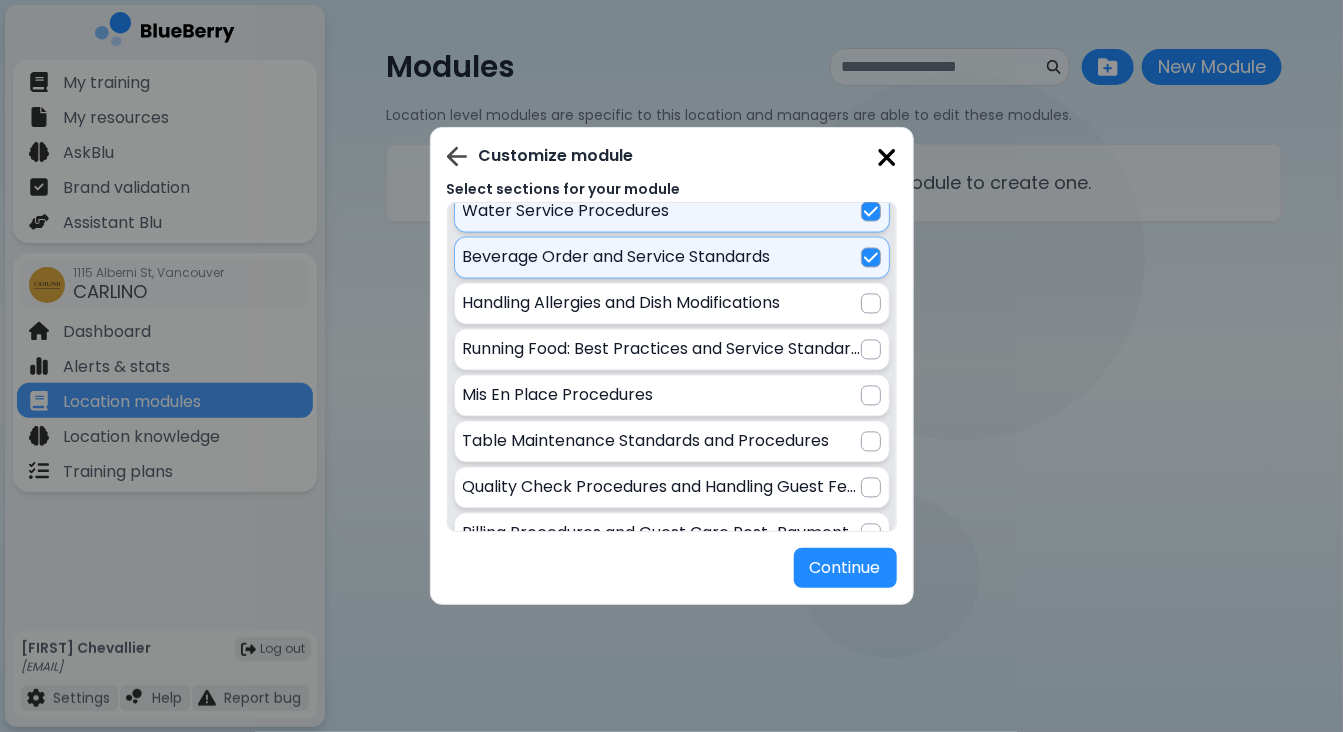 scroll, scrollTop: 1583, scrollLeft: 0, axis: vertical 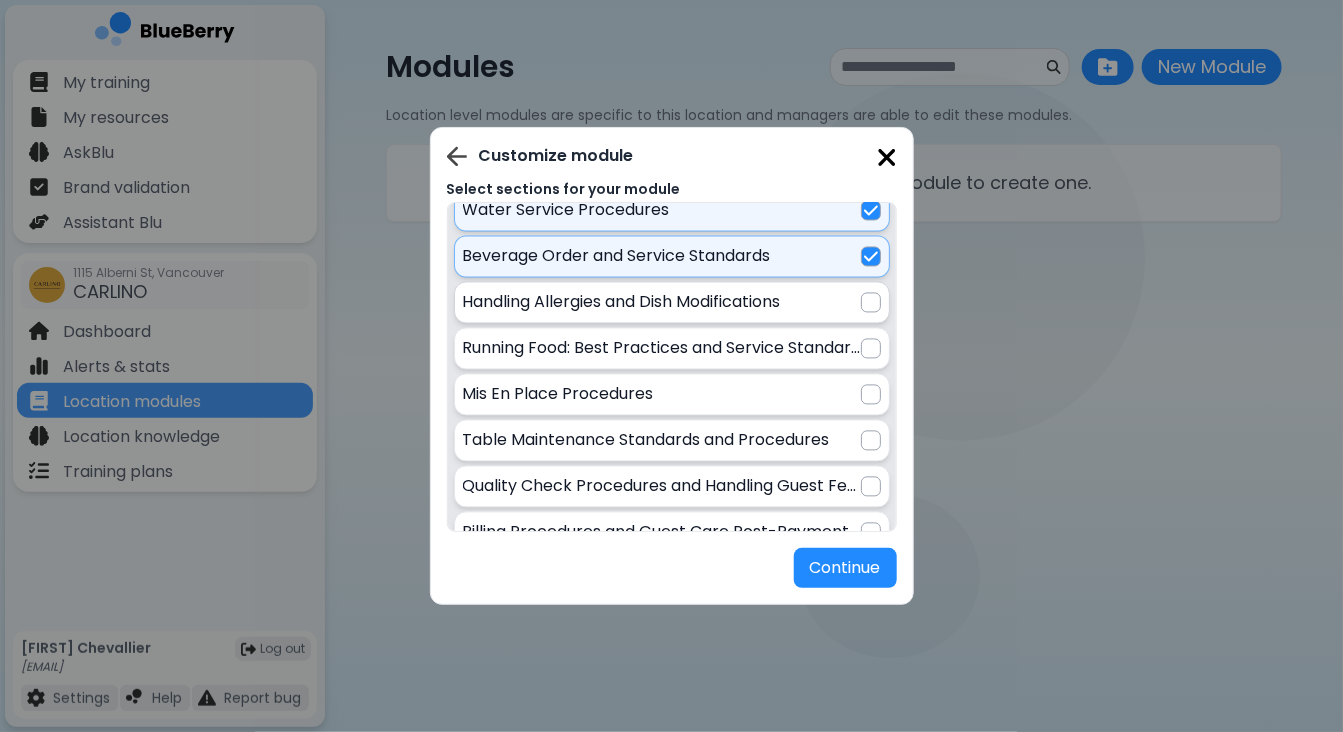 click at bounding box center (871, 303) 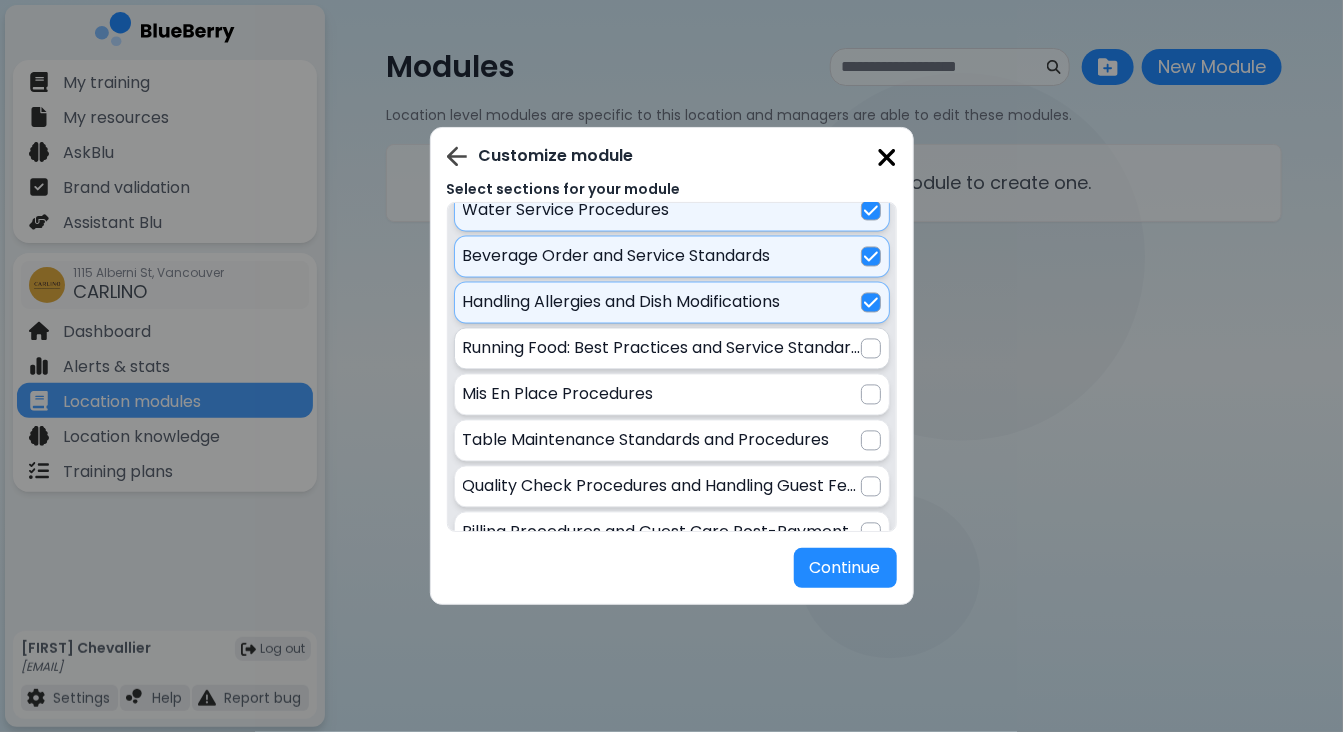 click at bounding box center [871, 349] 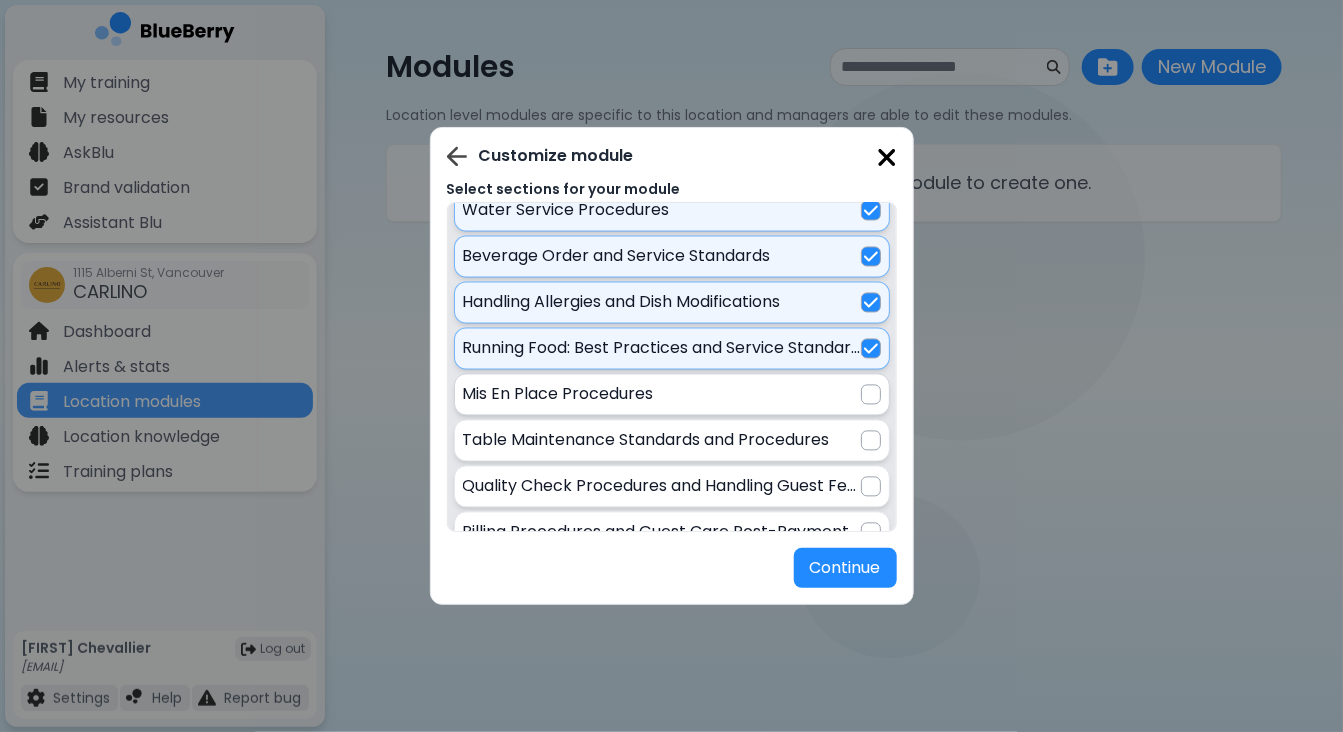 click at bounding box center (871, 395) 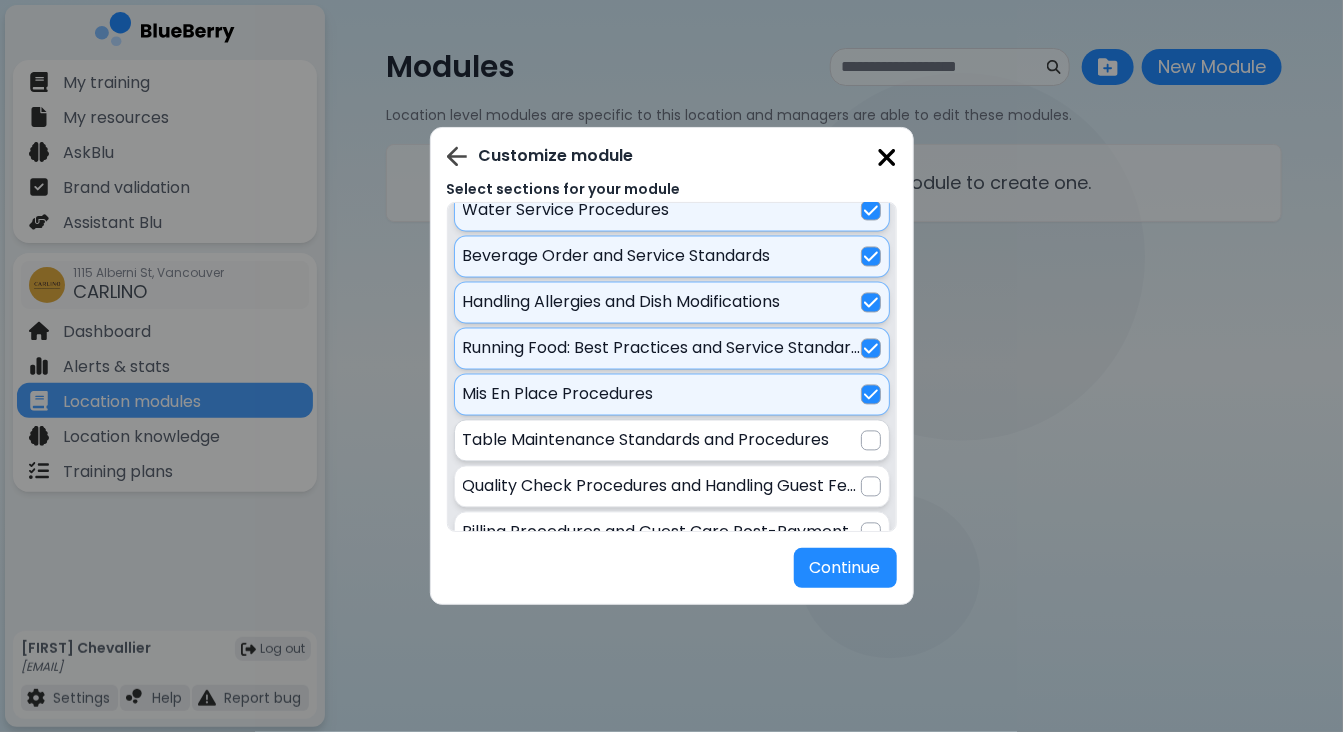 click at bounding box center [871, 441] 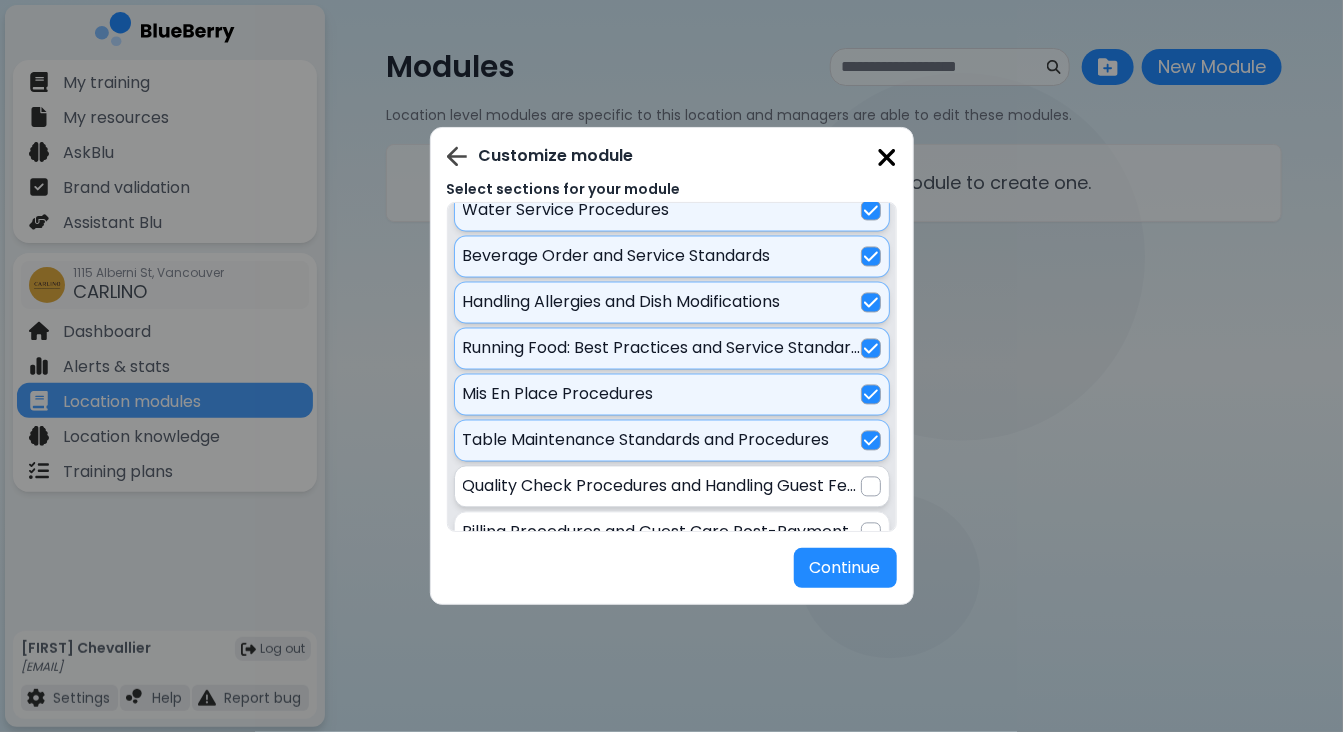 click at bounding box center [871, 487] 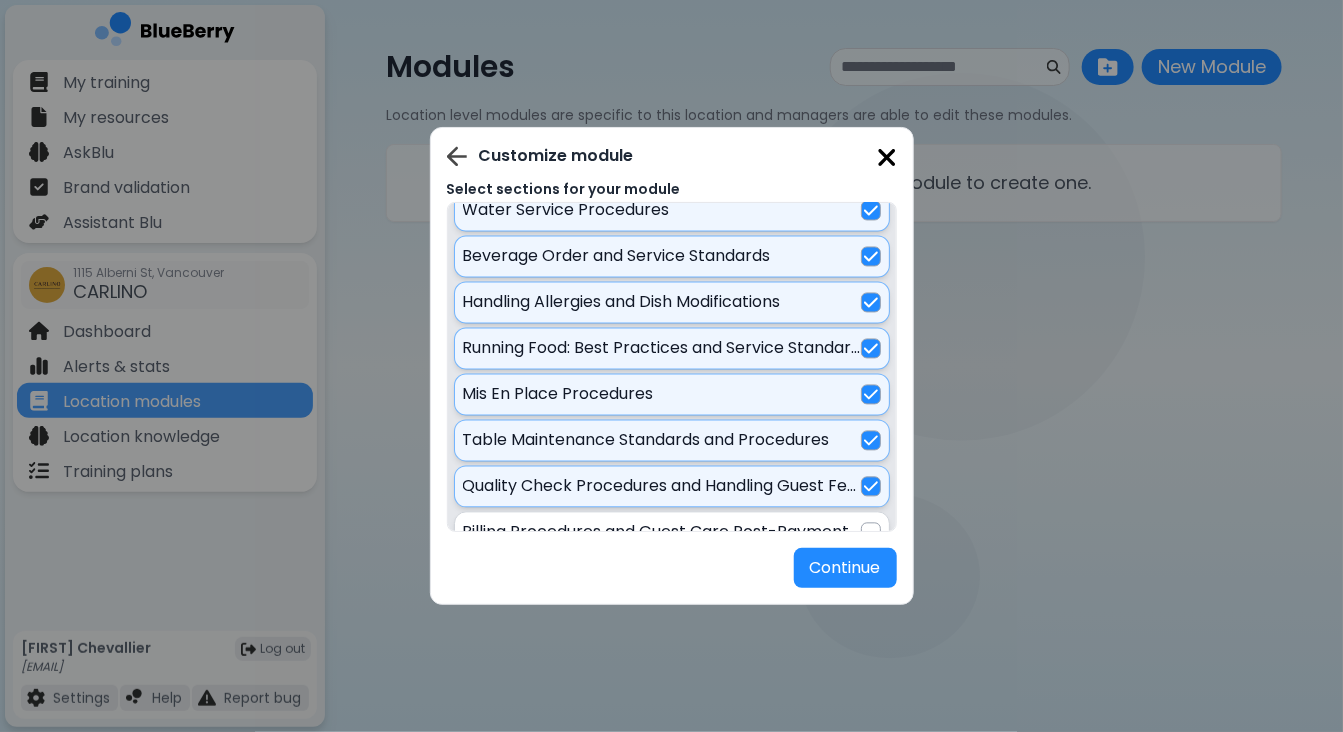 click at bounding box center [871, 533] 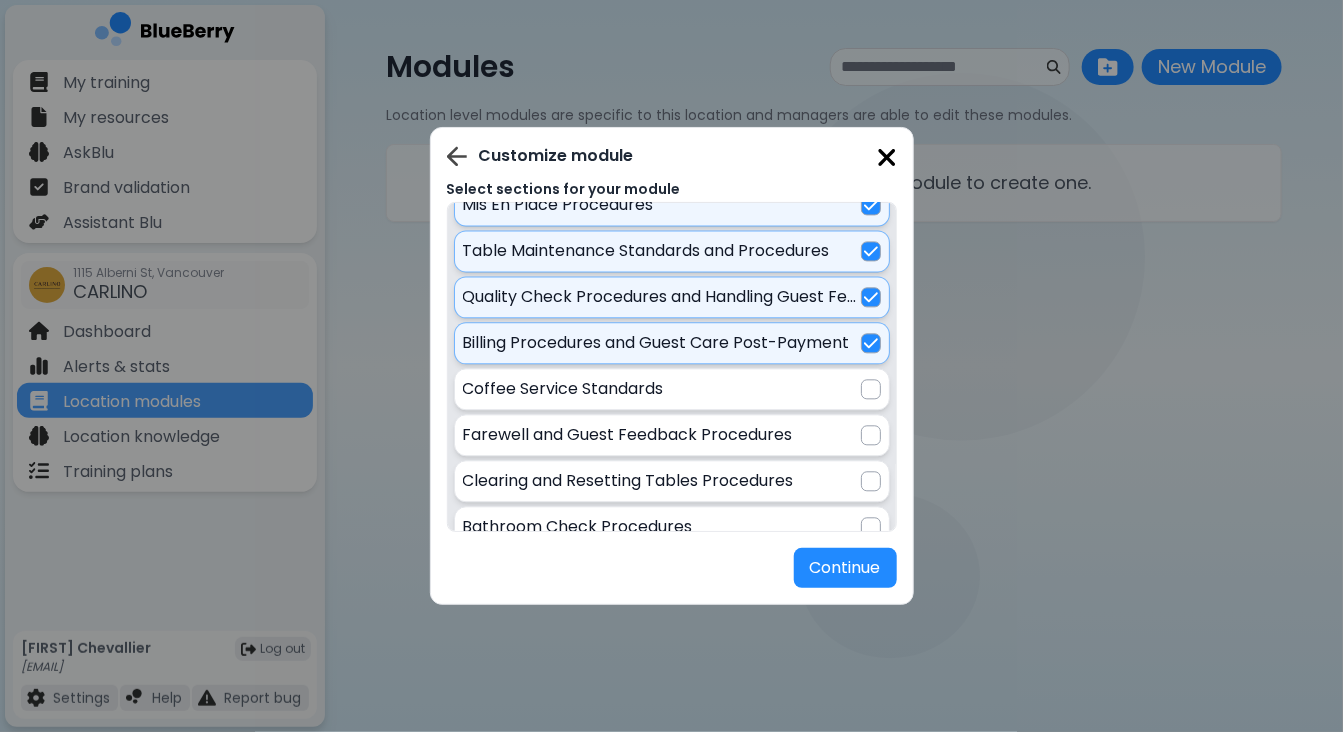scroll, scrollTop: 1779, scrollLeft: 0, axis: vertical 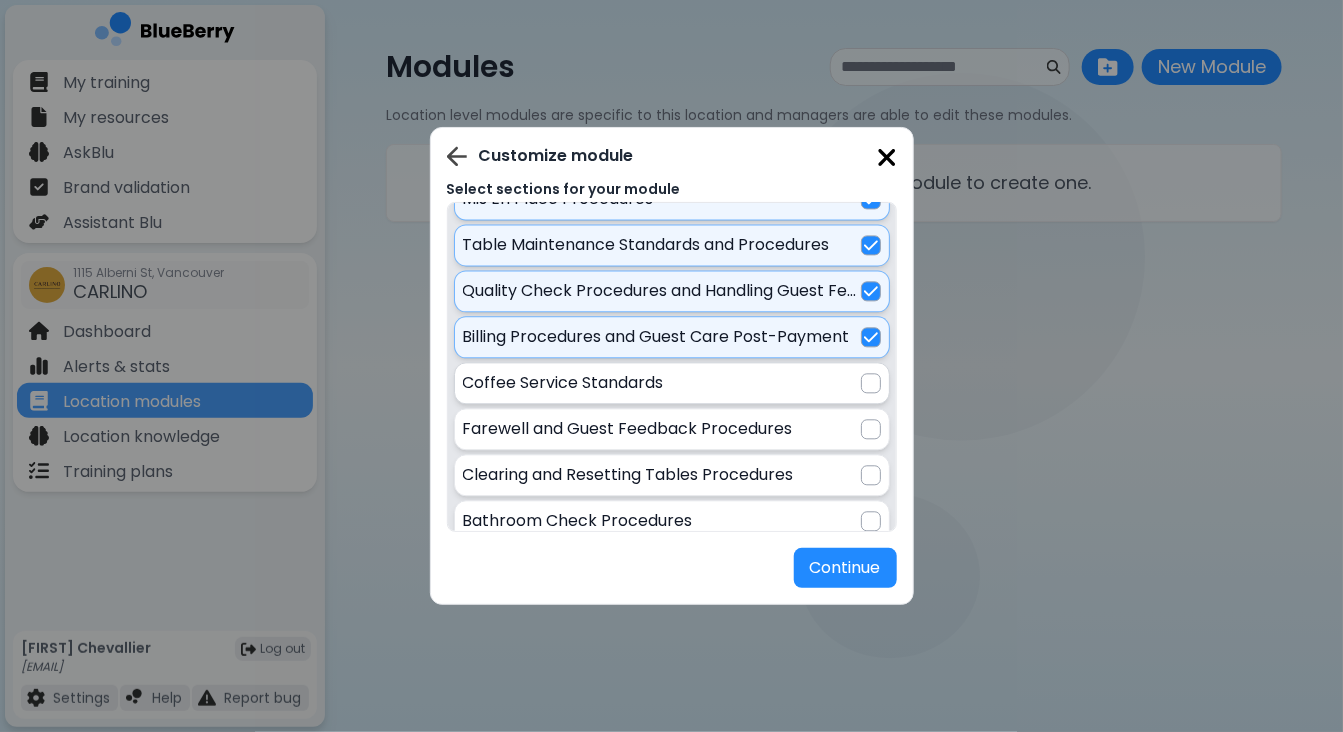 click at bounding box center (871, 383) 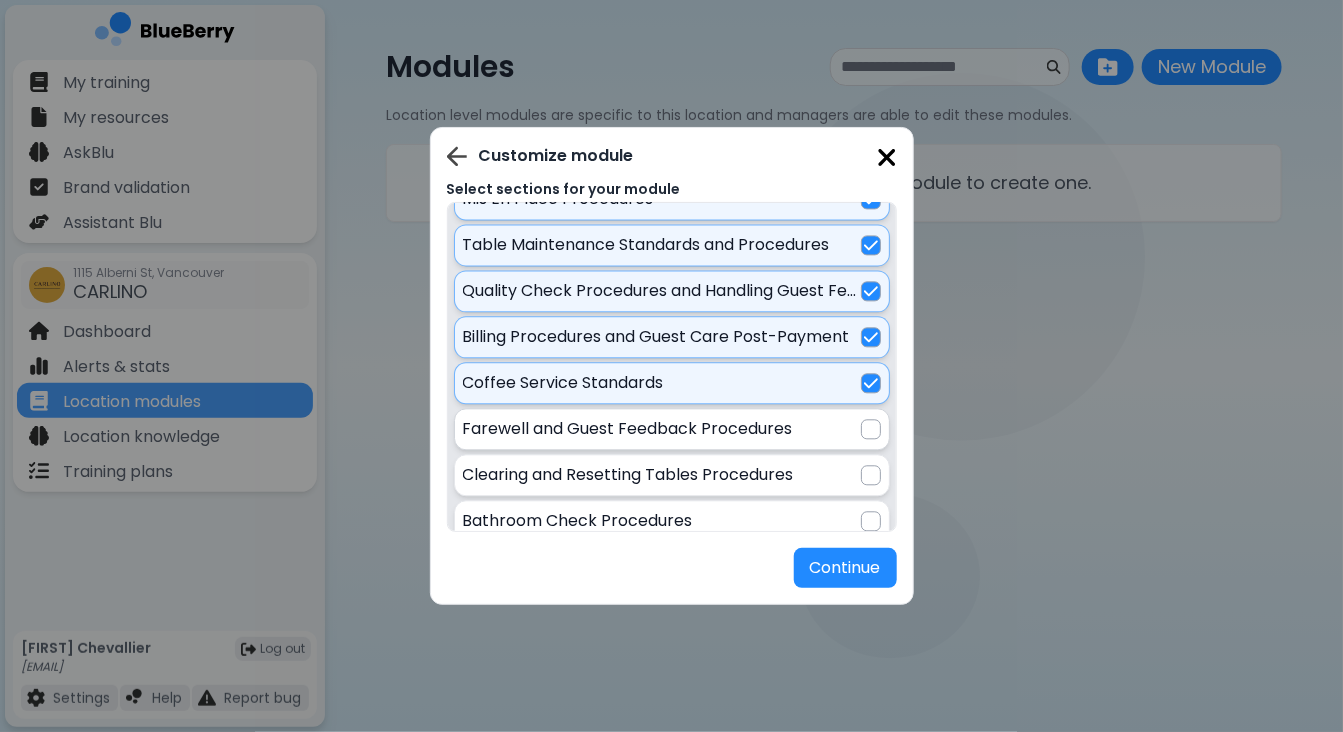 click at bounding box center (871, 429) 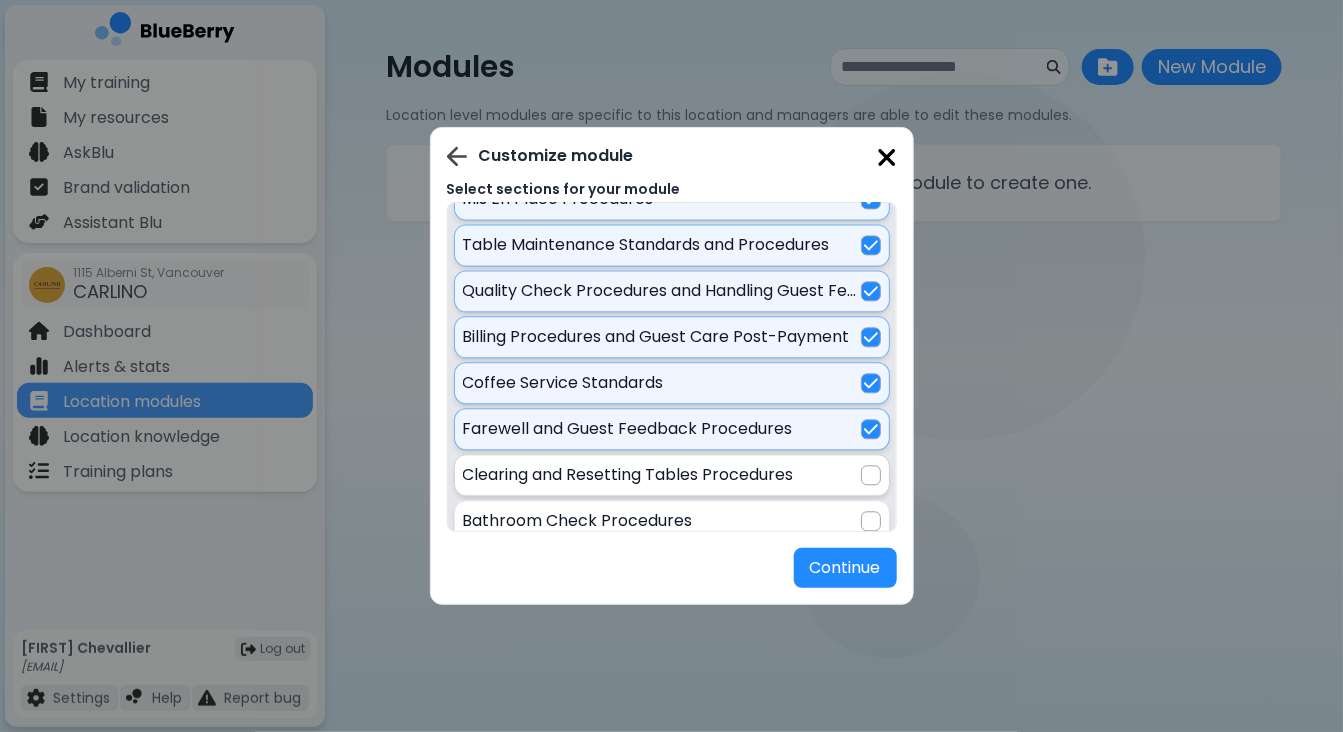 click at bounding box center [871, 475] 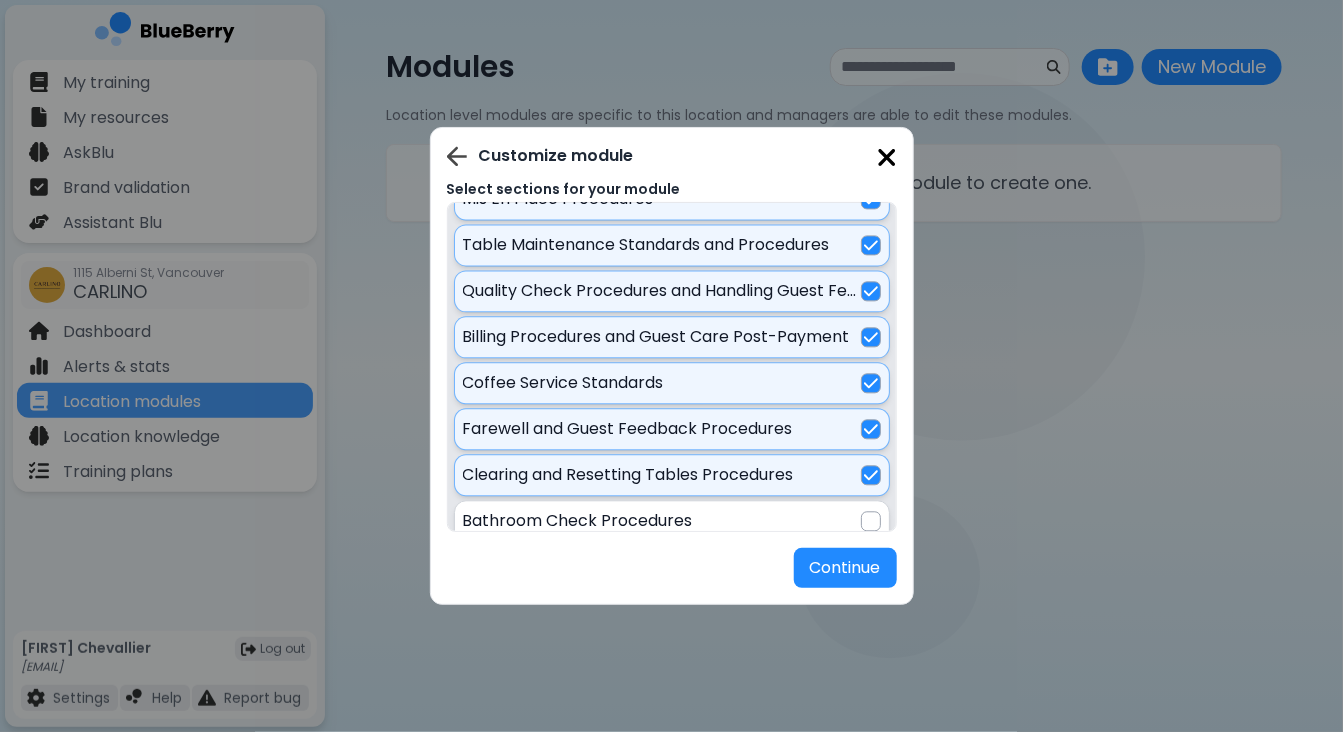 click at bounding box center [871, 521] 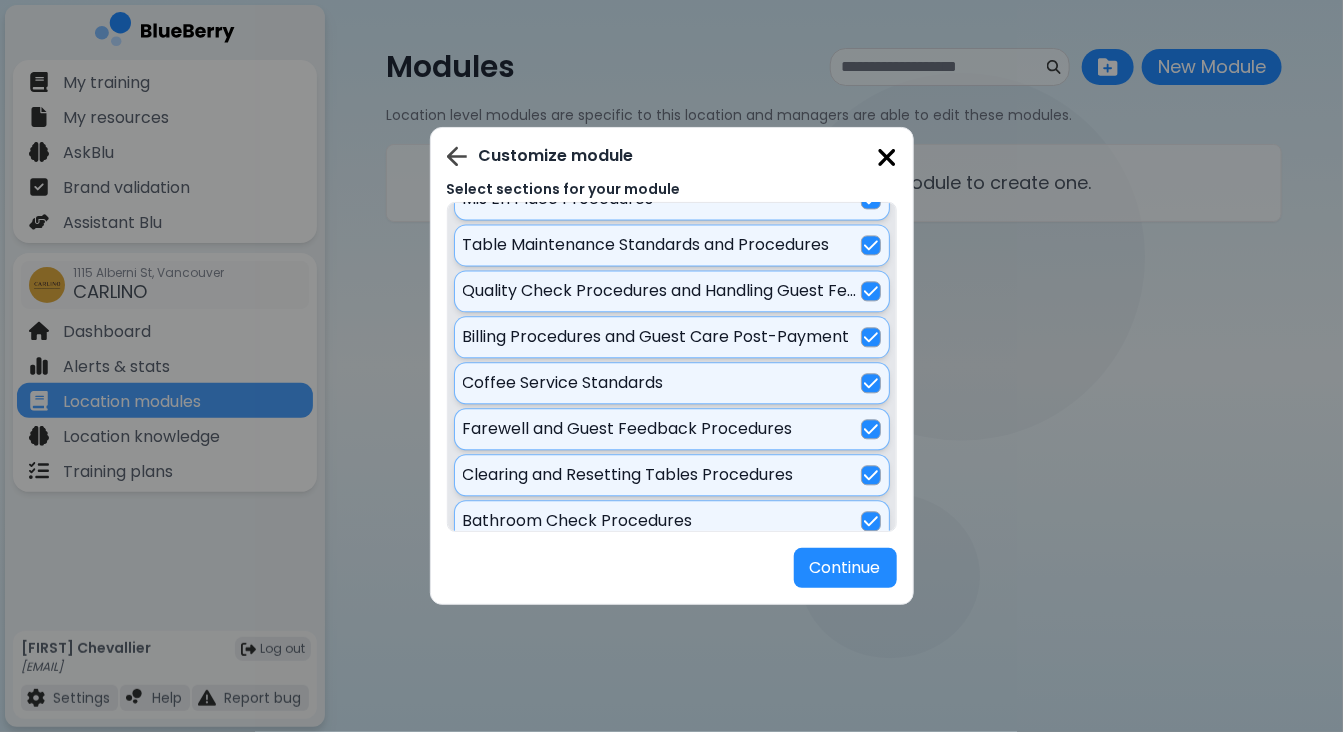 click on "Glass Washing and Polishing Procedures" at bounding box center (672, 567) 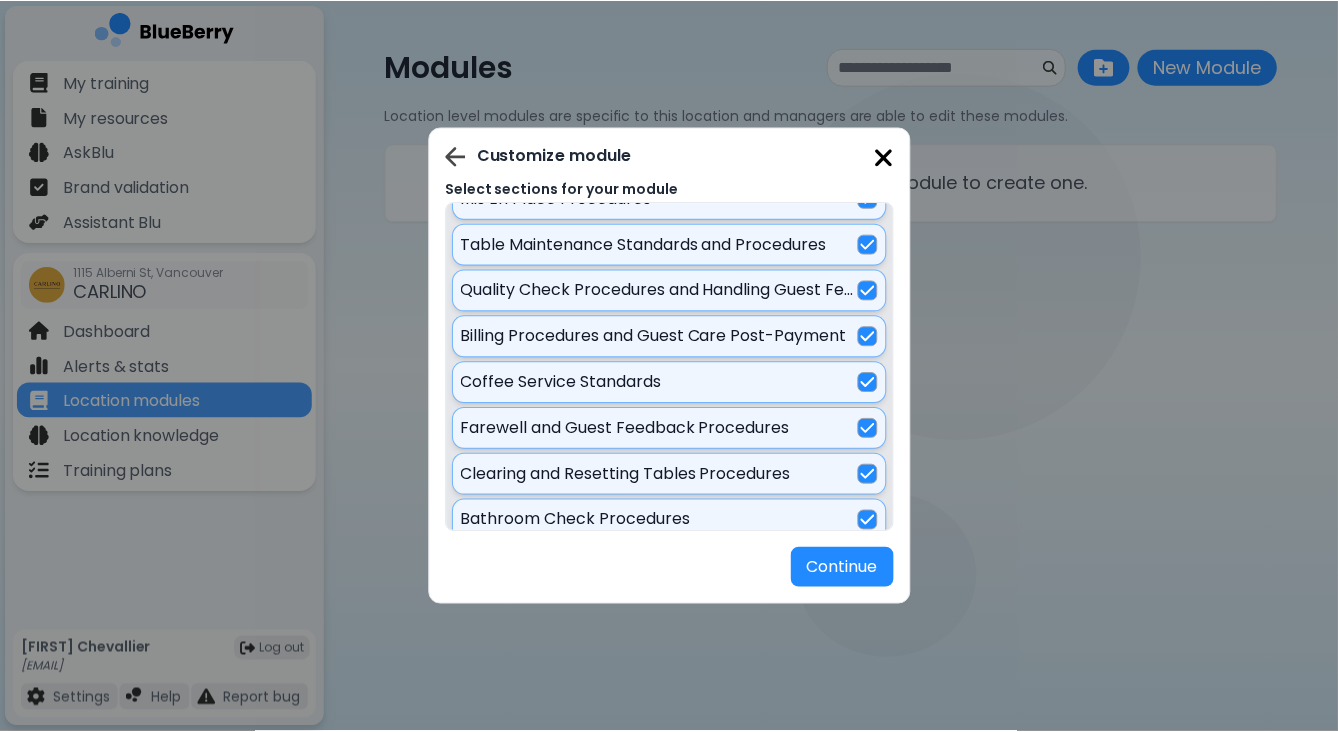 scroll, scrollTop: 1976, scrollLeft: 0, axis: vertical 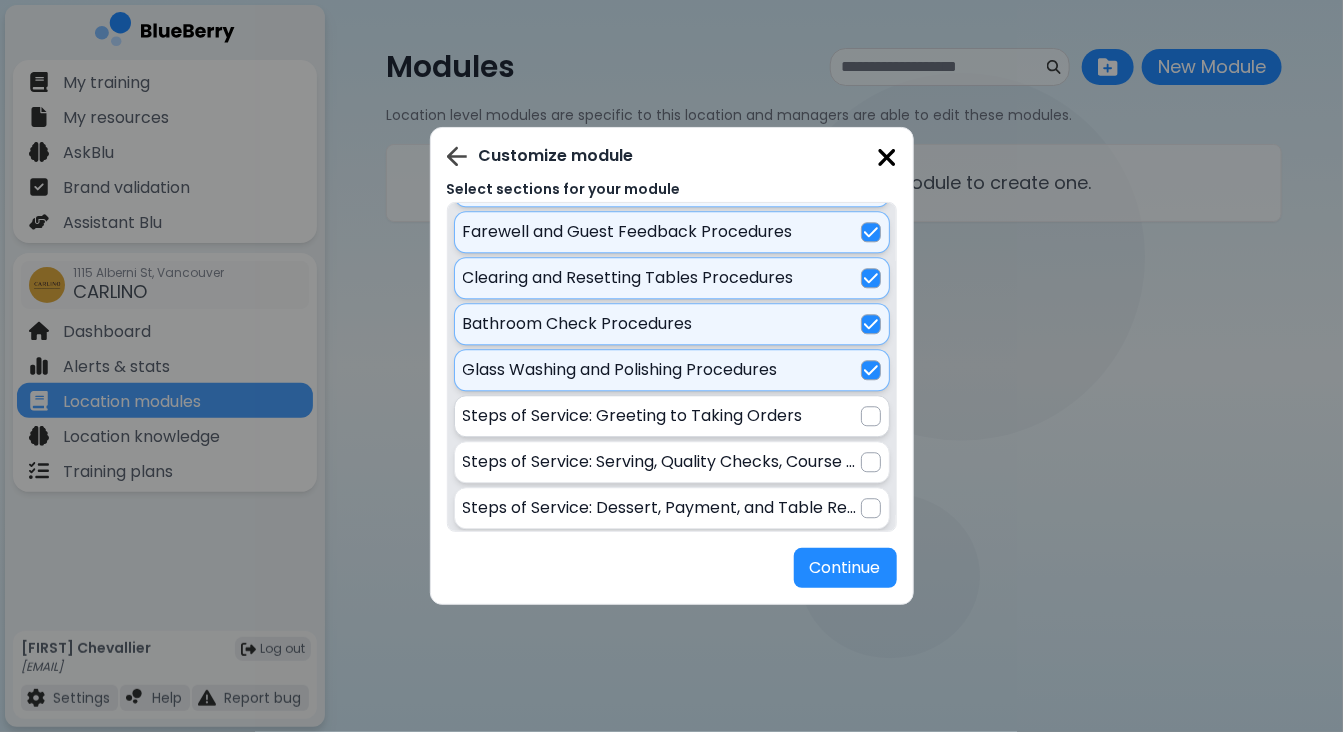 click on "Steps of Service: Greeting to Taking Orders" at bounding box center (662, 416) 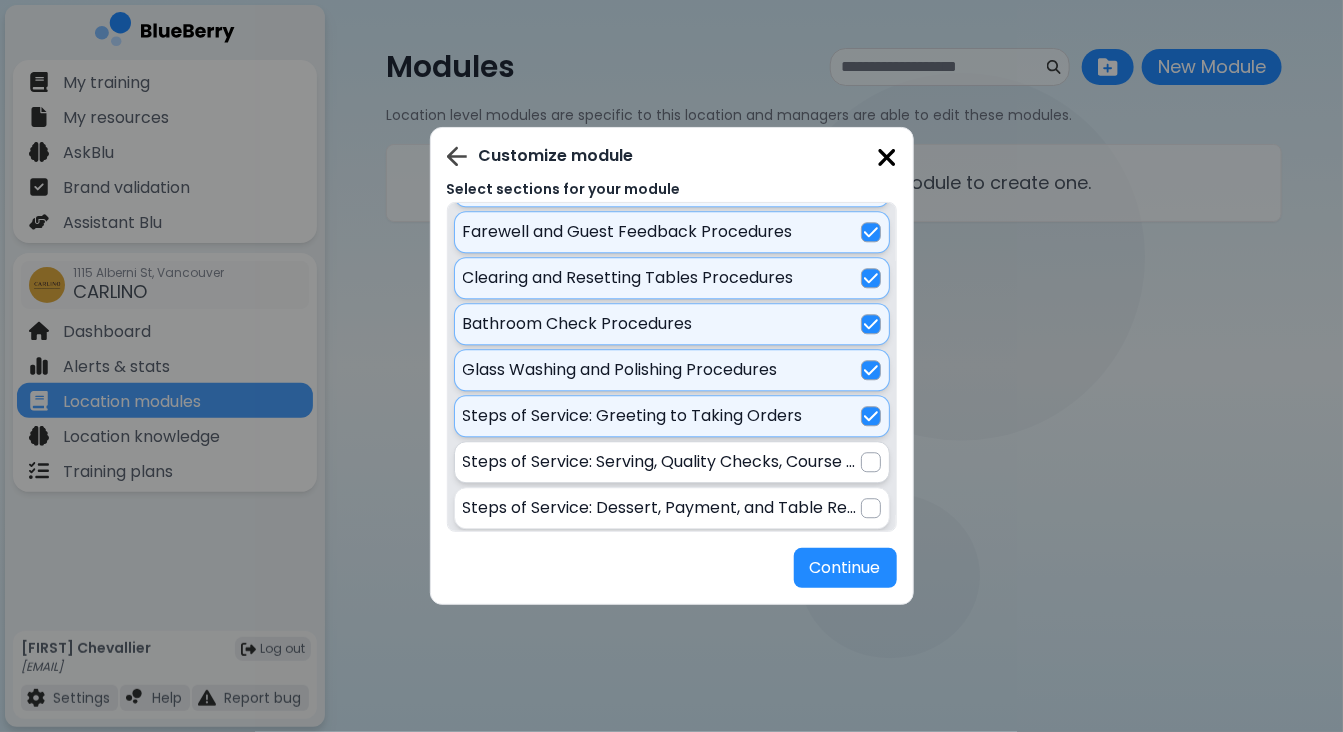 click at bounding box center (871, 462) 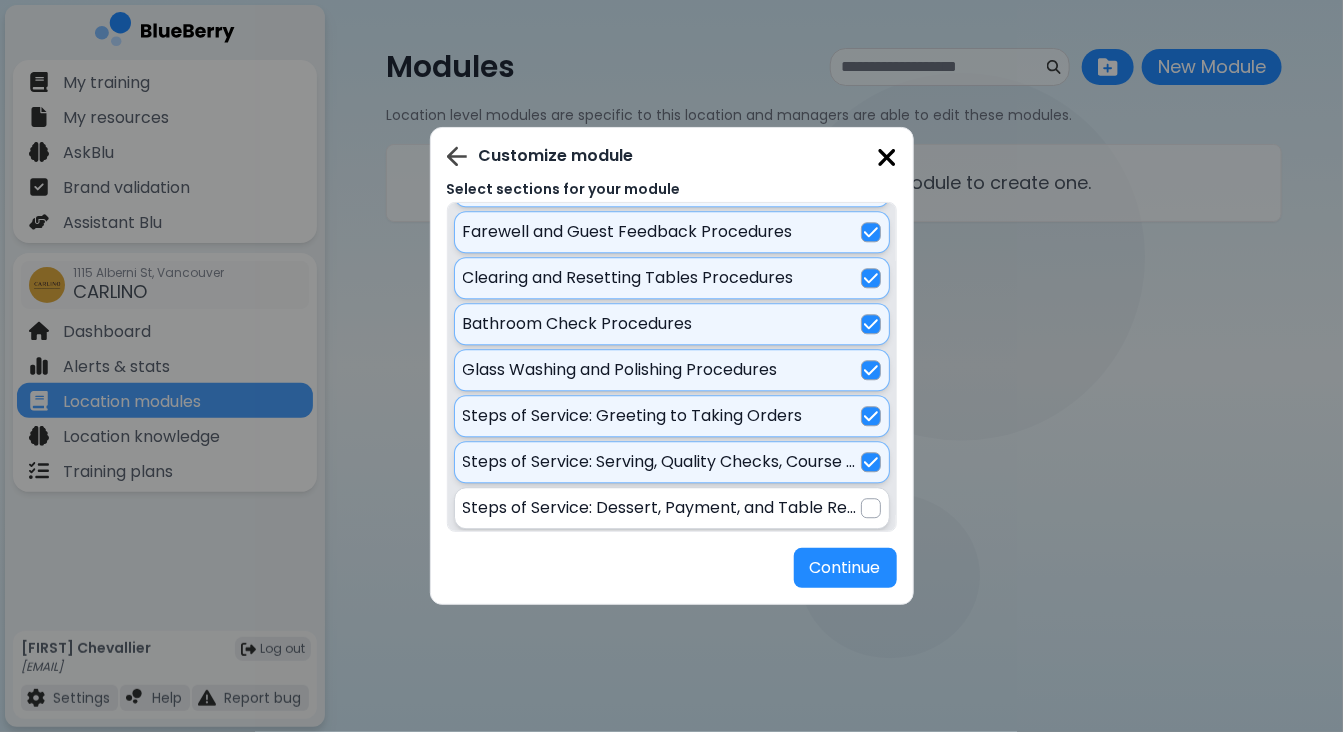 click at bounding box center [871, 508] 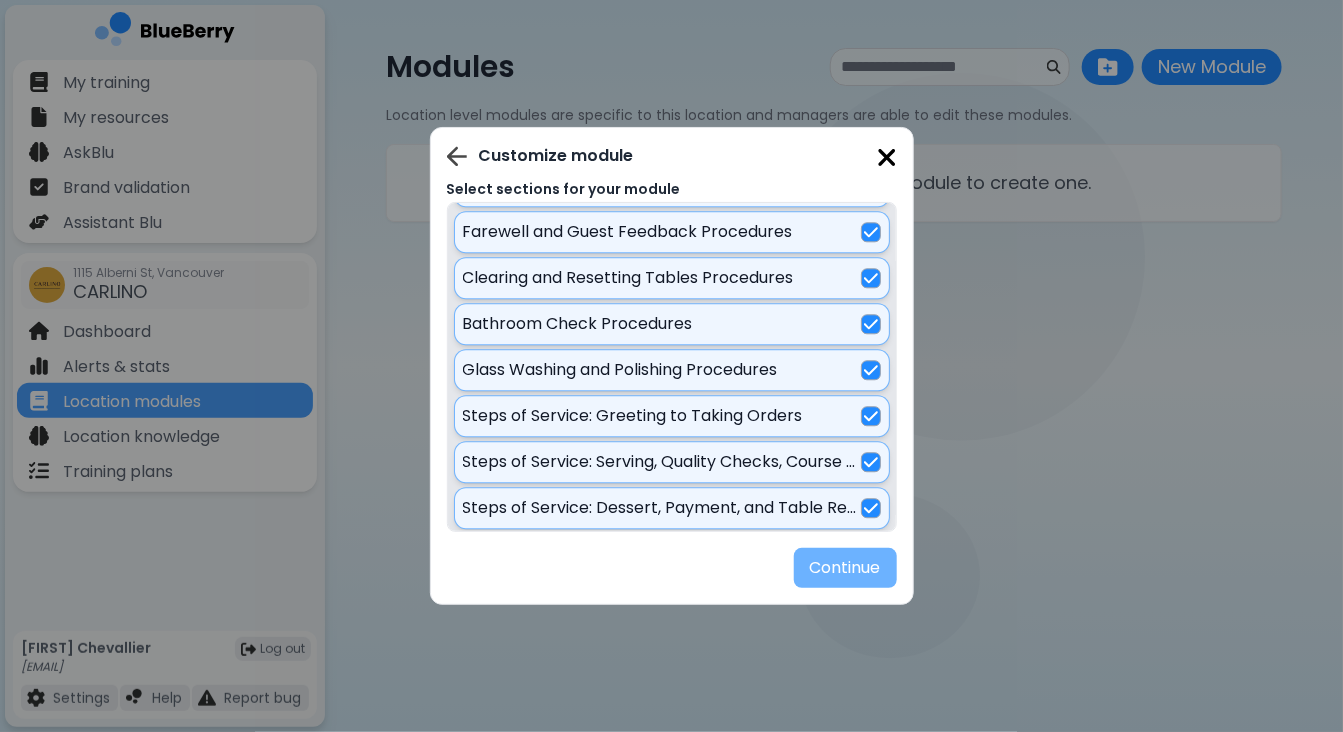 click on "Continue" at bounding box center [845, 568] 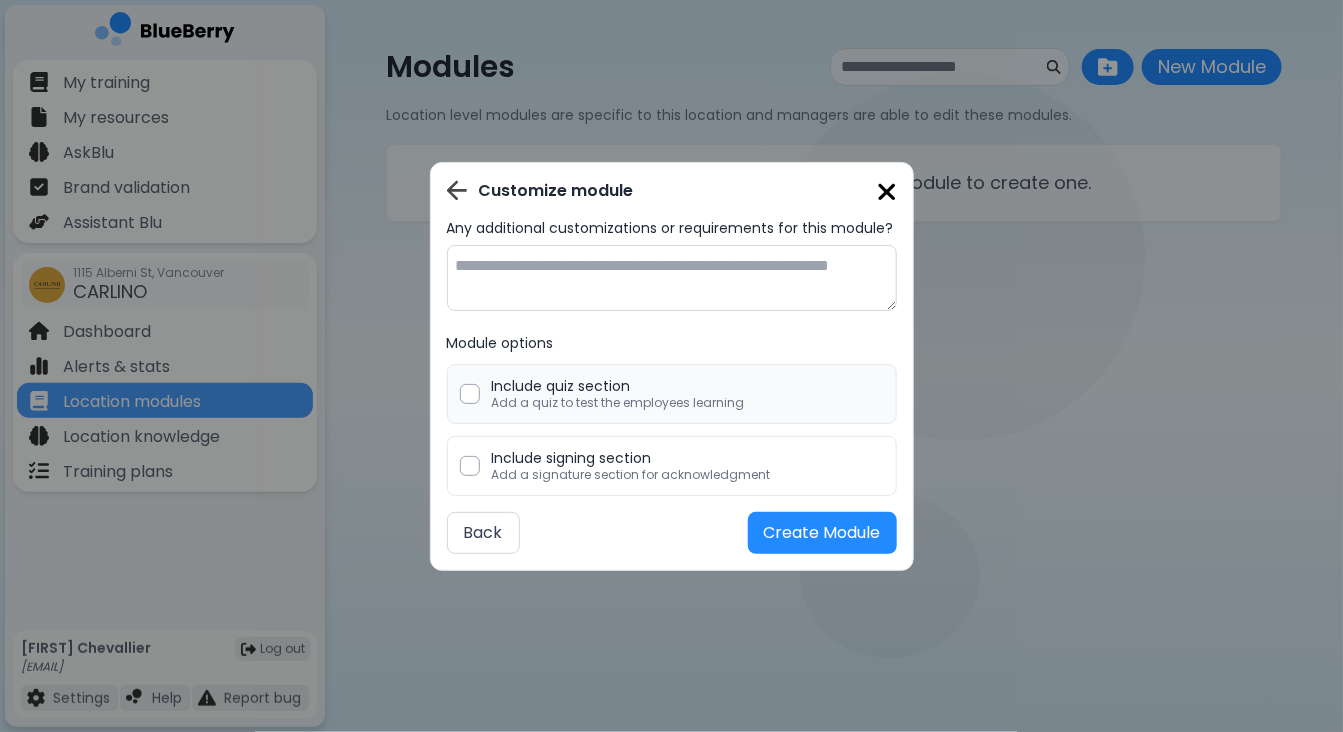 click on "Add a quiz to test the employees learning" at bounding box center (618, 403) 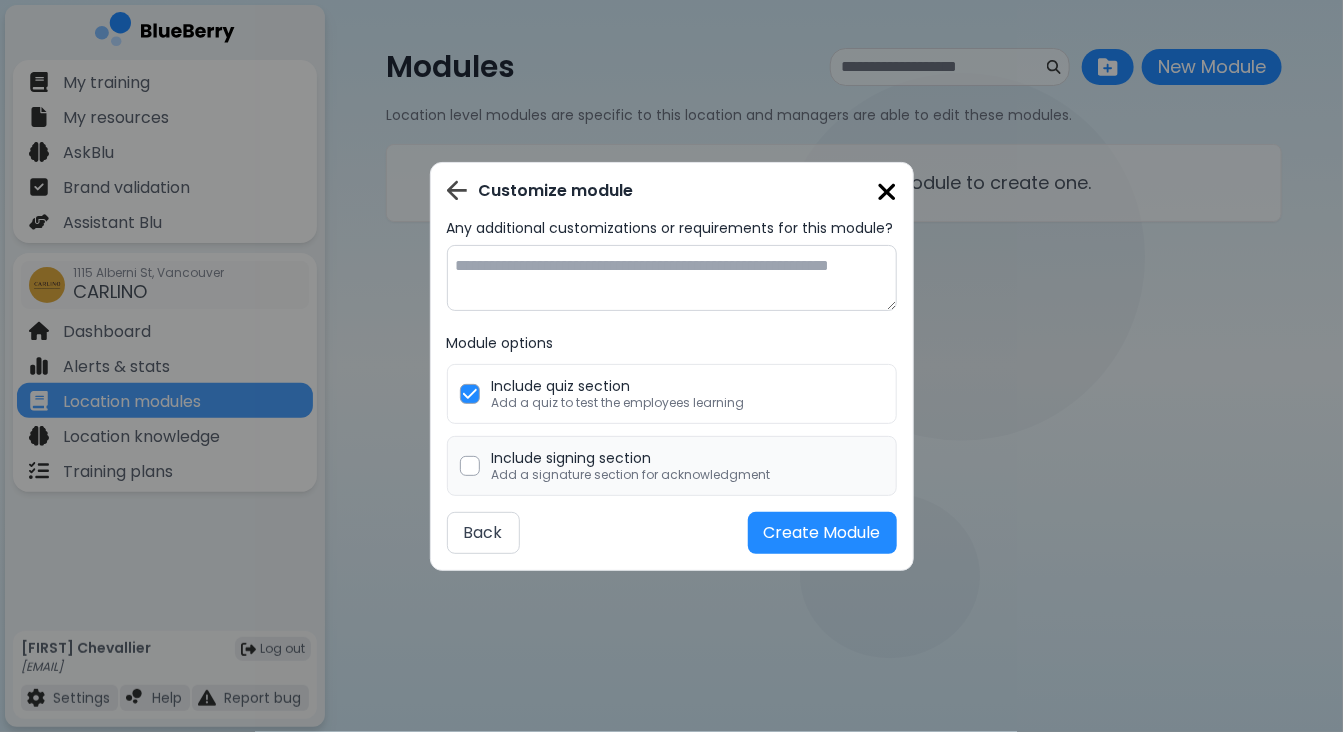 click on "Include signing section" at bounding box center [631, 458] 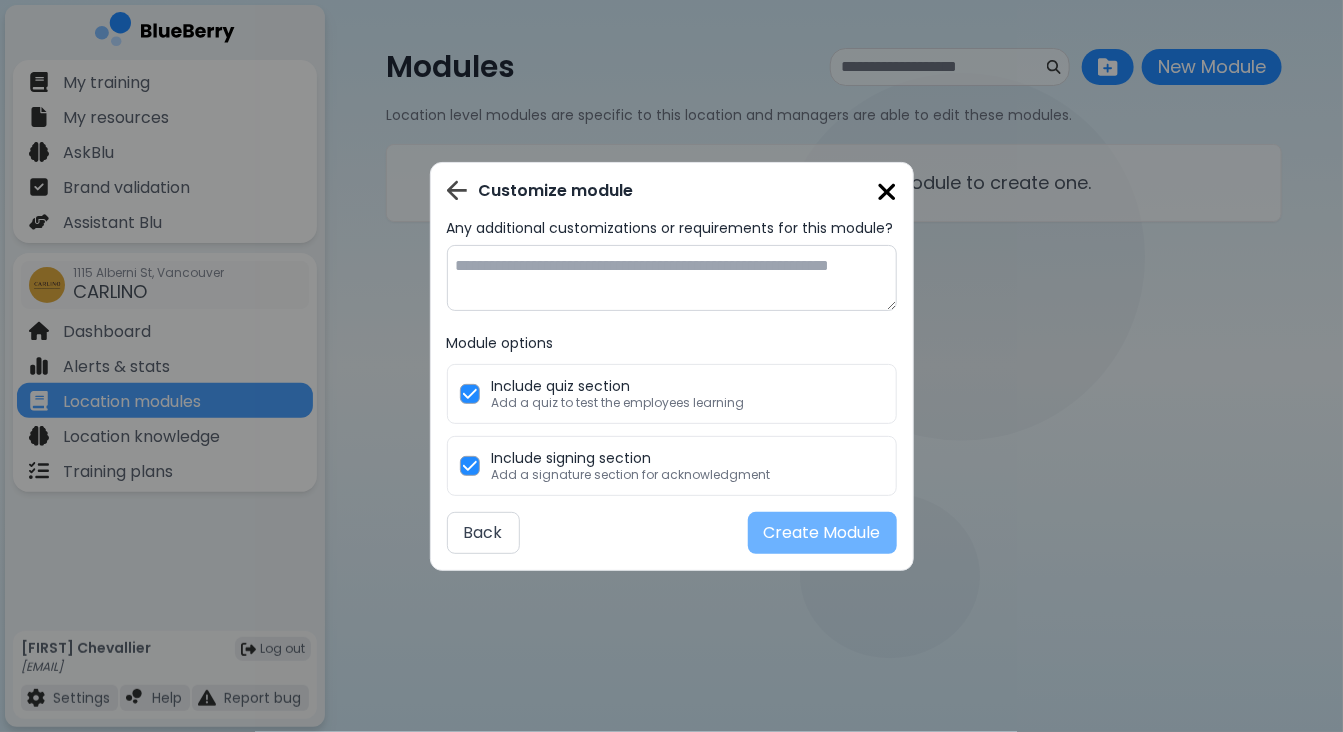 click on "Create Module" at bounding box center [822, 533] 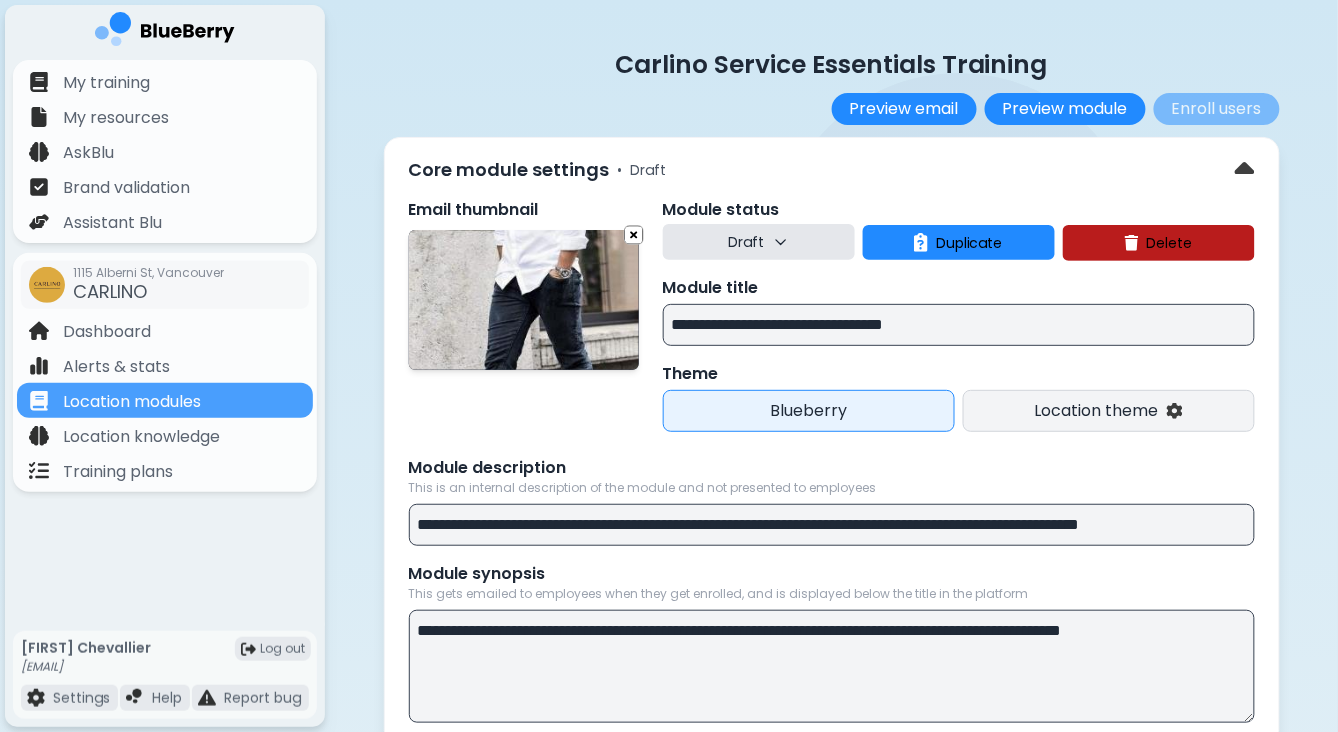 scroll, scrollTop: 16, scrollLeft: 0, axis: vertical 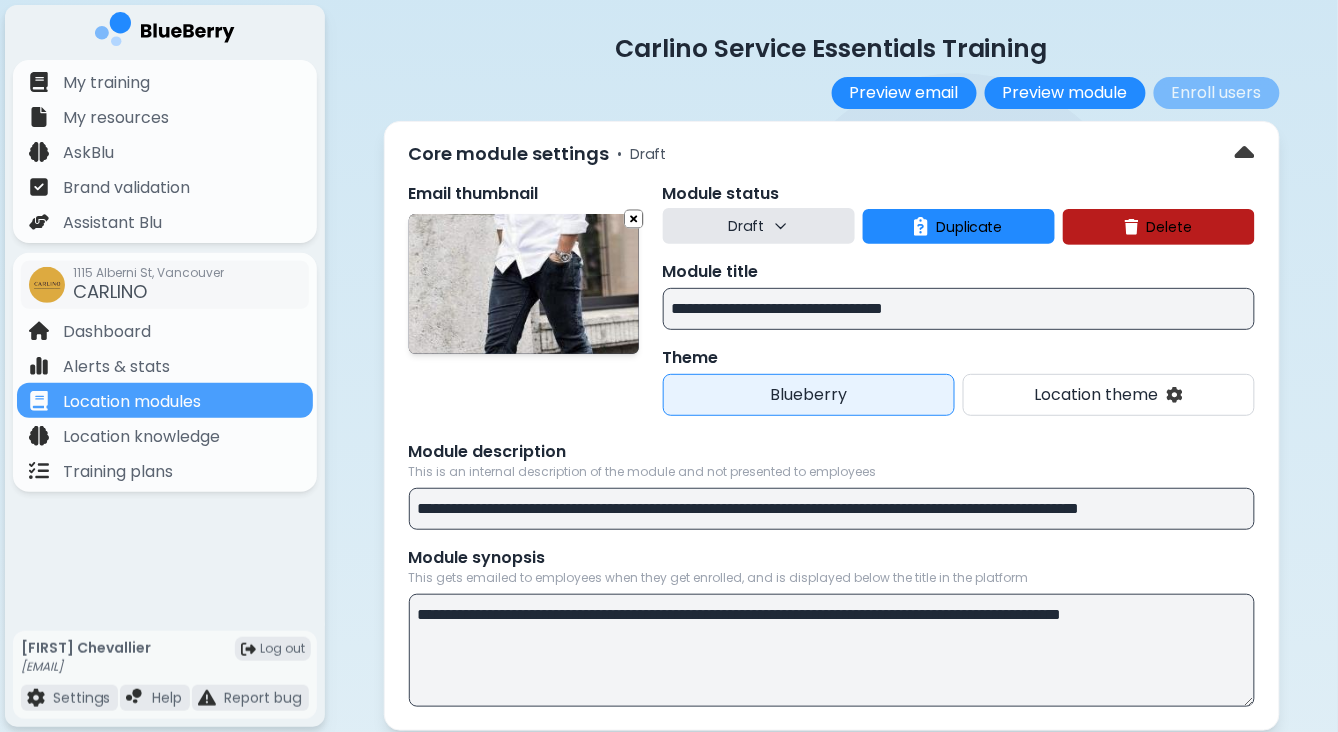 click 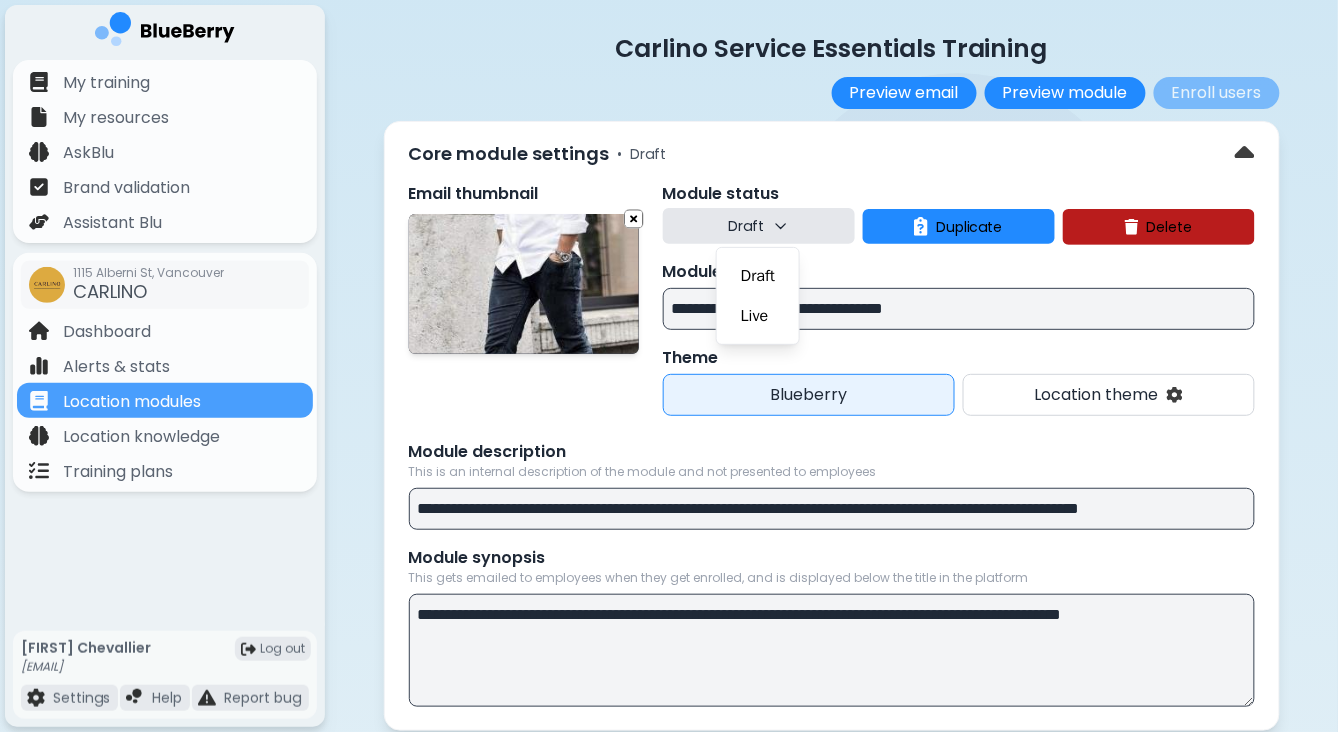 click 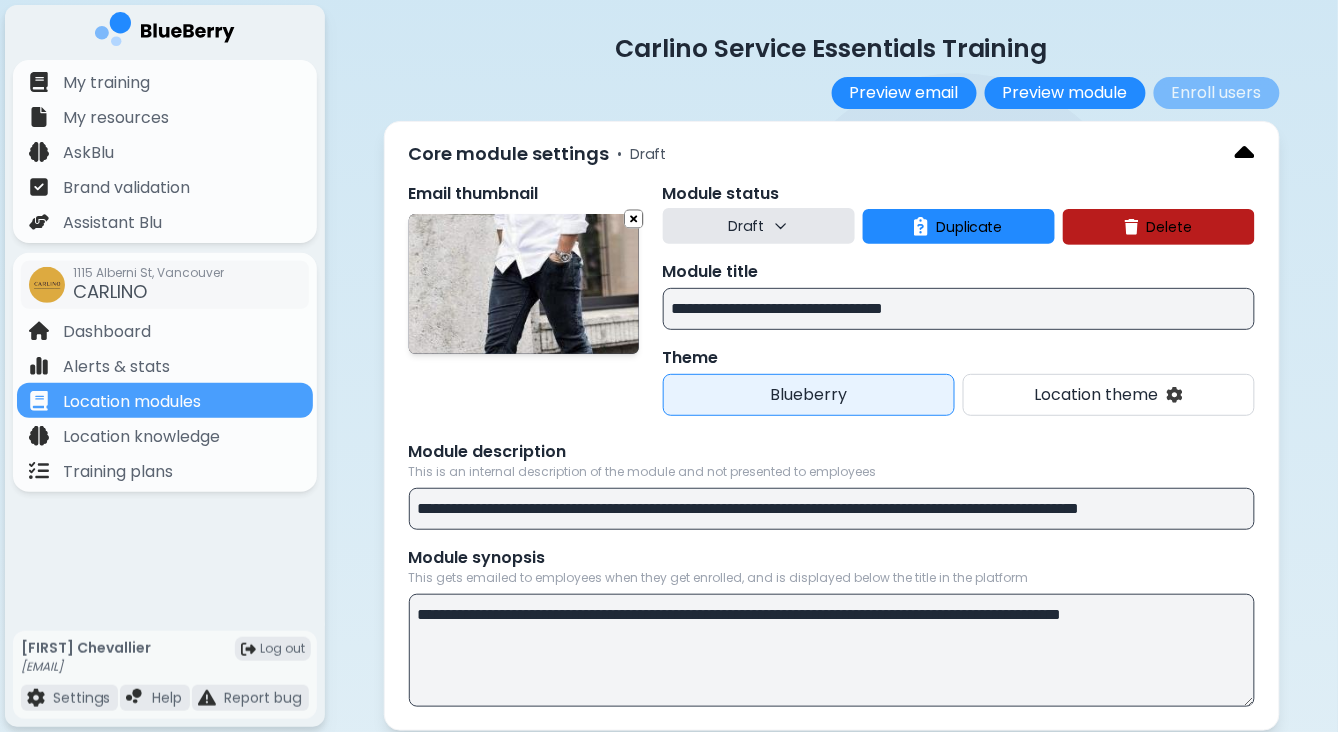 click at bounding box center (1245, 154) 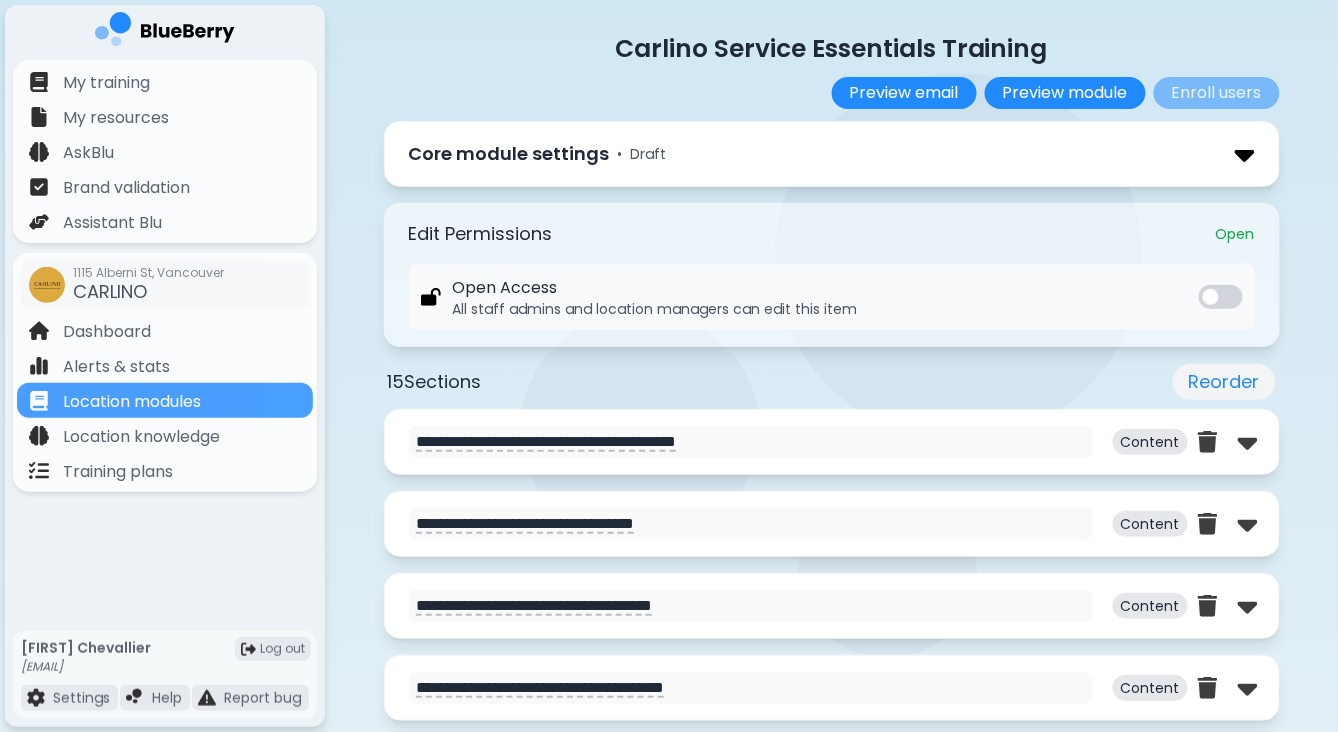 click at bounding box center (1245, 154) 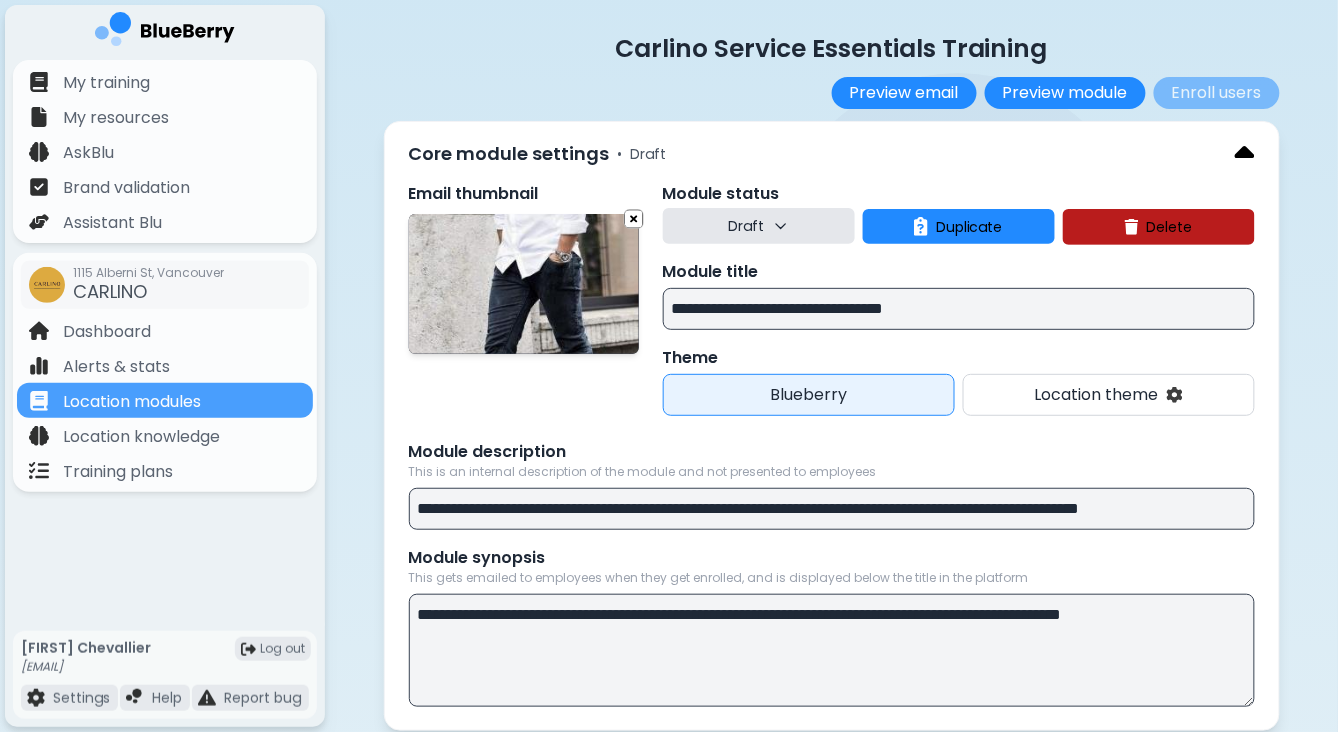 click at bounding box center (1245, 154) 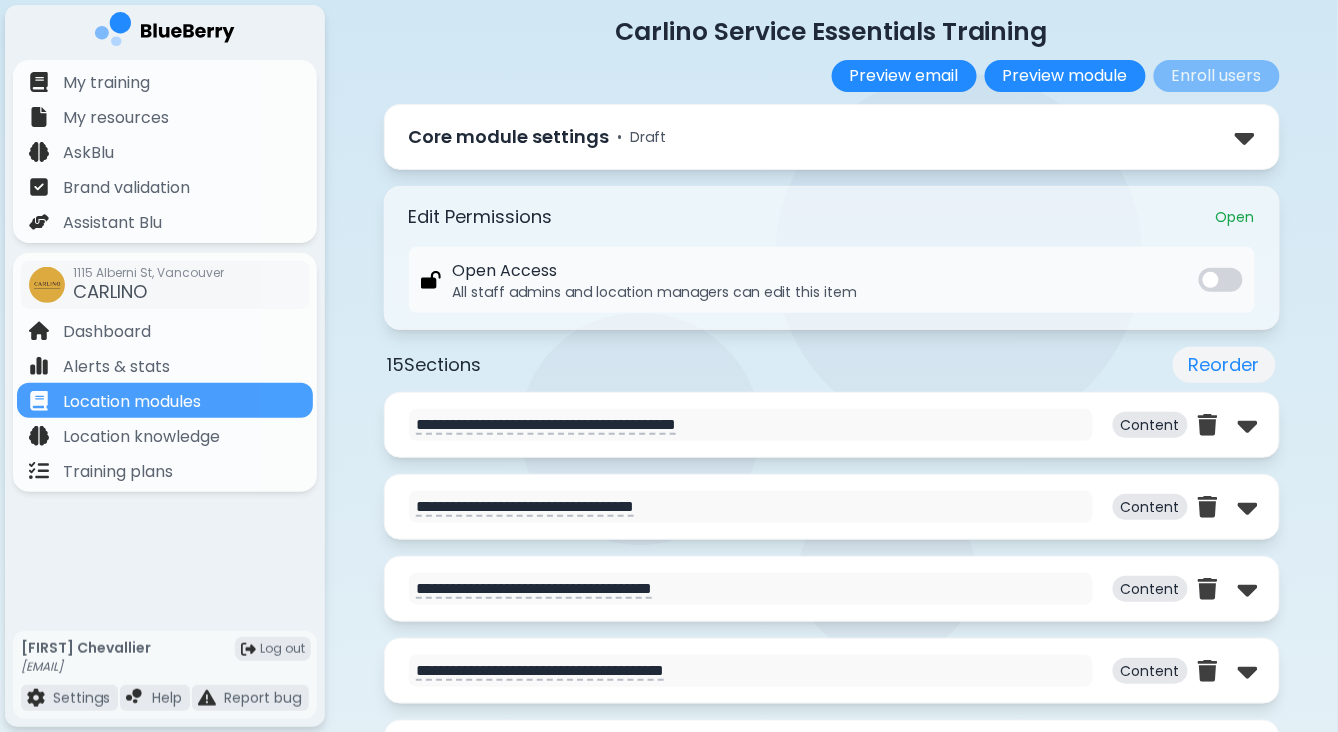 scroll, scrollTop: 38, scrollLeft: 0, axis: vertical 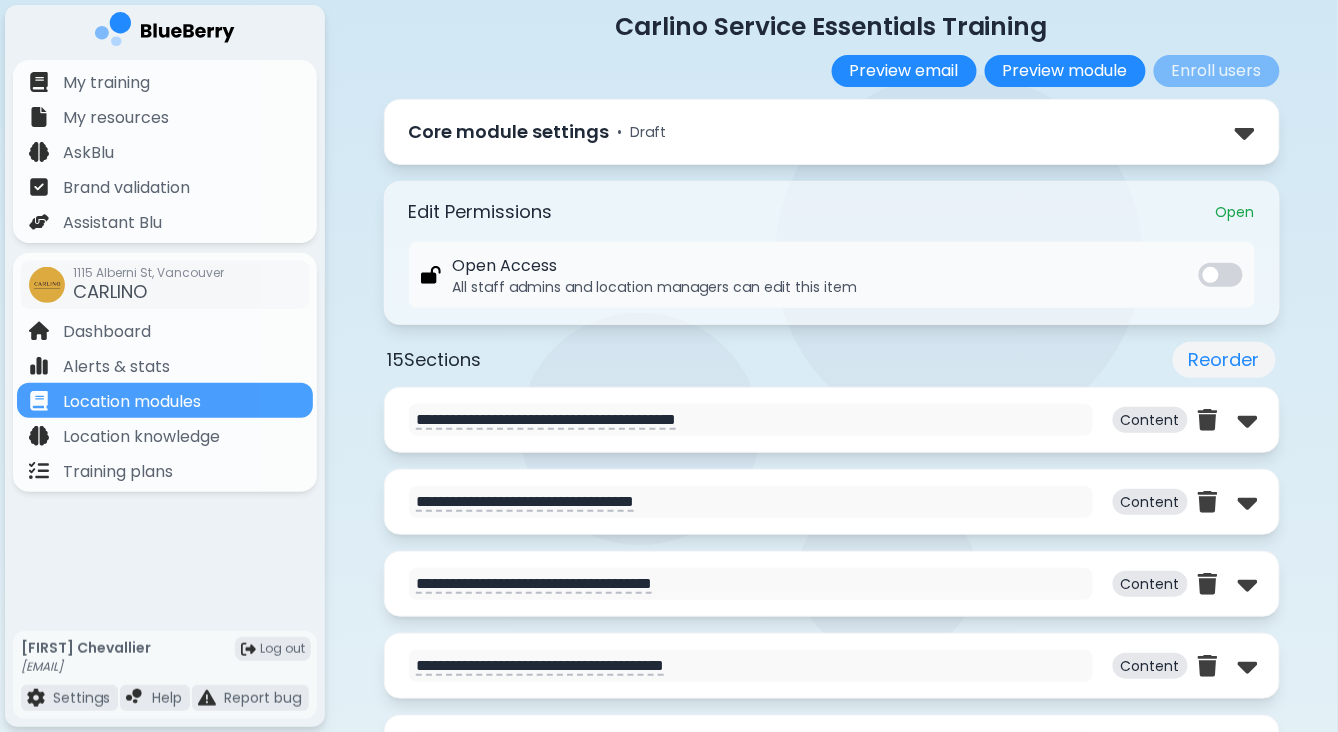 click at bounding box center (1211, 275) 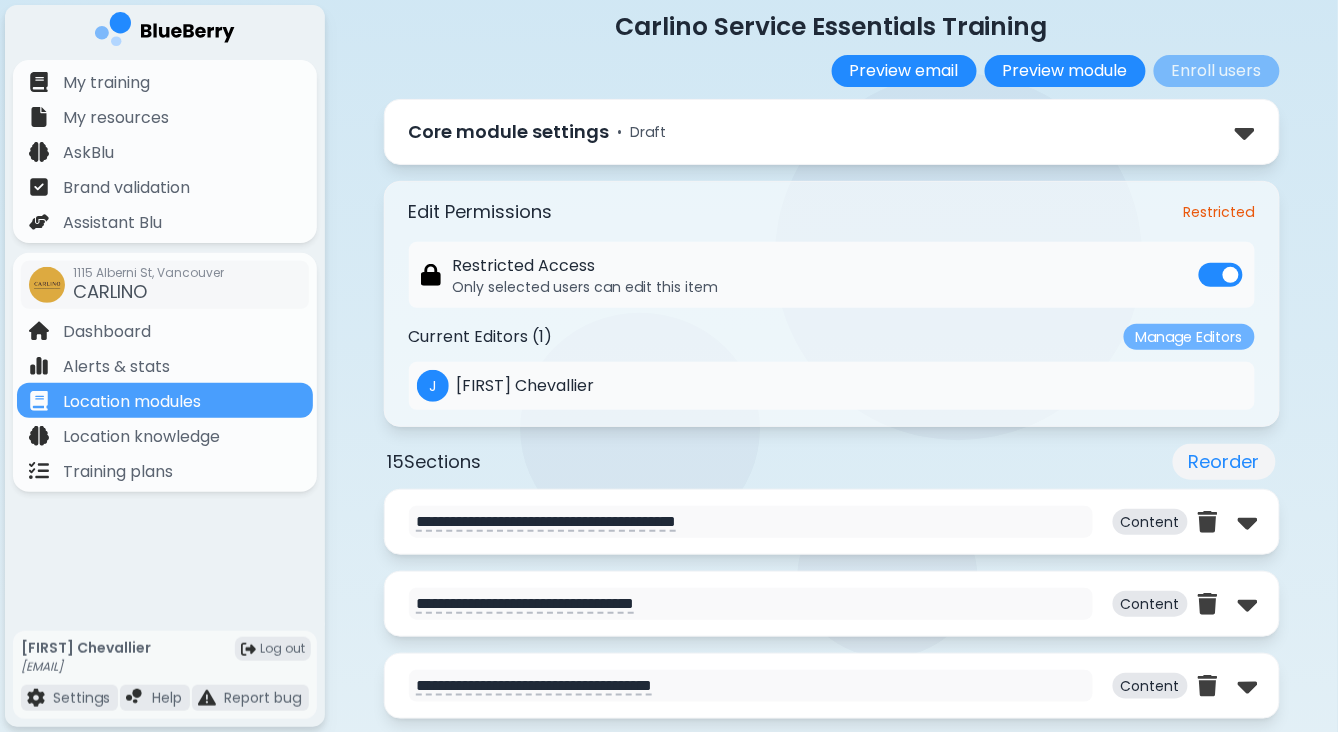 click on "Manage Editors" at bounding box center (1189, 337) 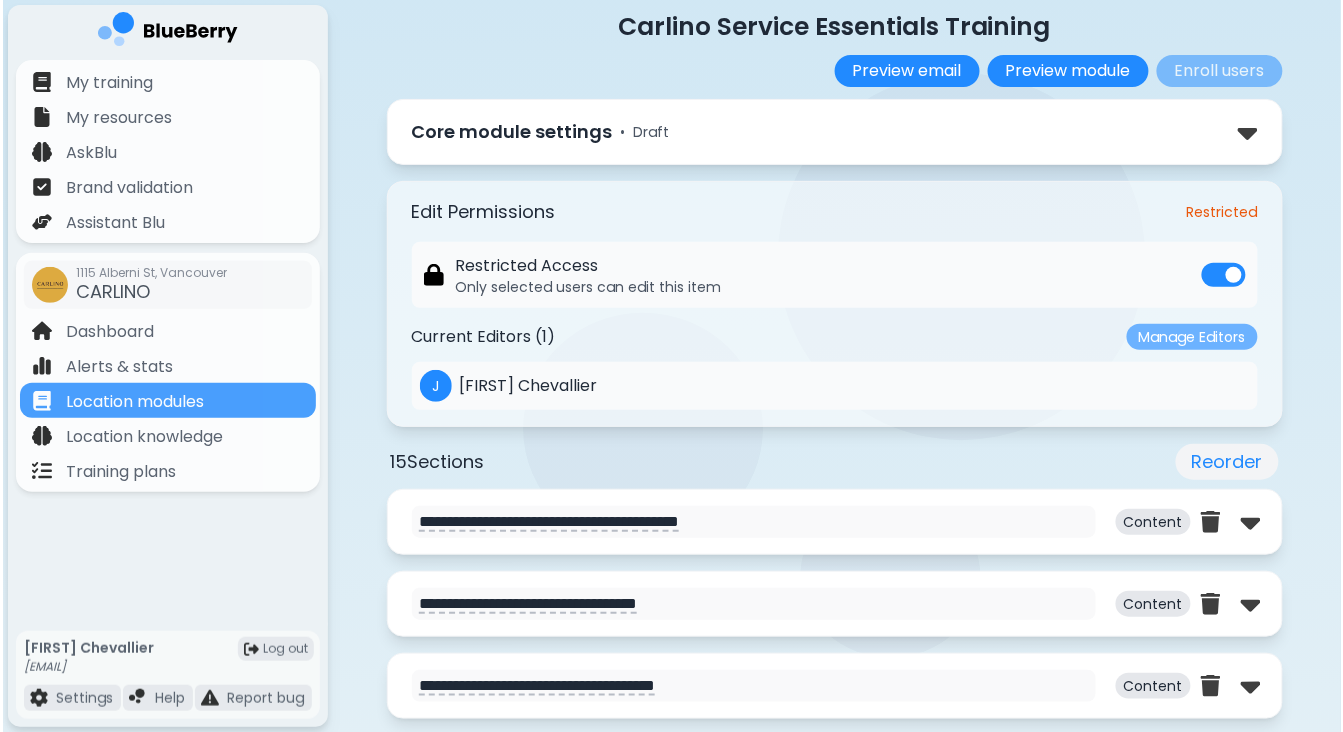 scroll, scrollTop: 0, scrollLeft: 0, axis: both 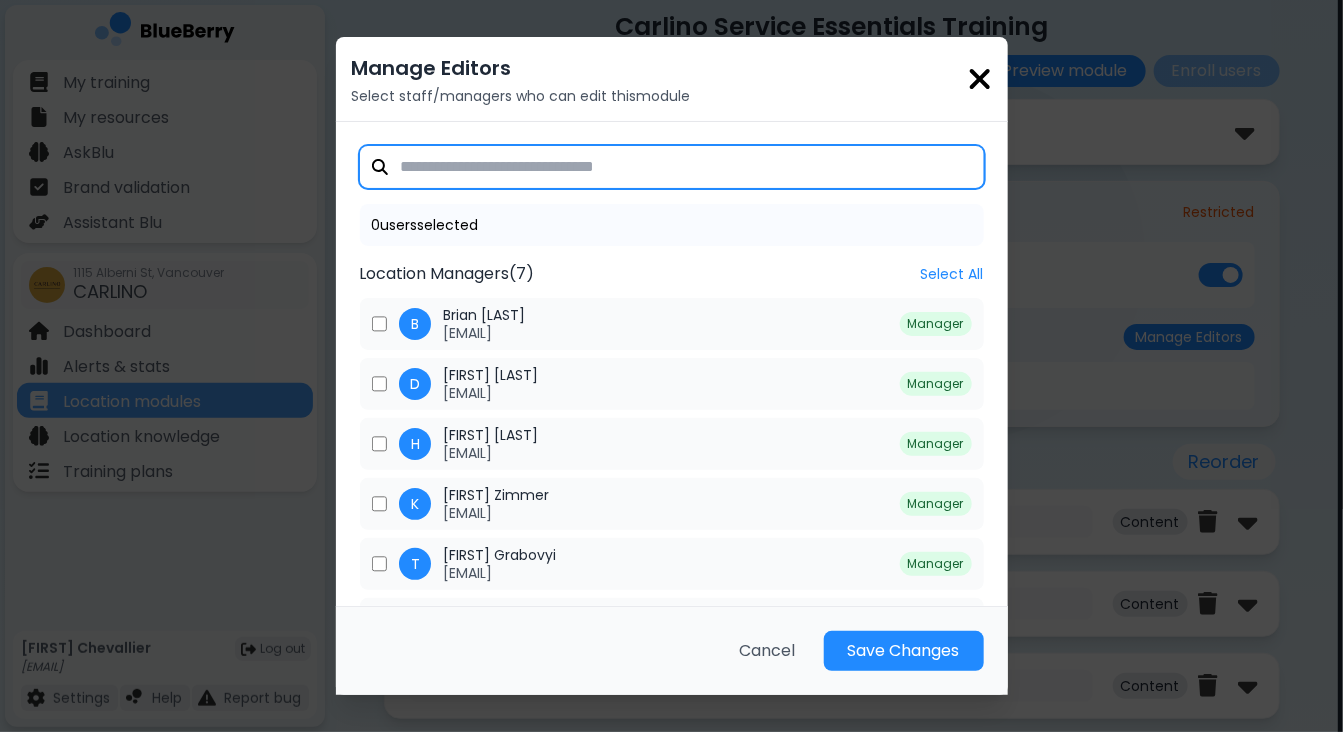 click at bounding box center [672, 167] 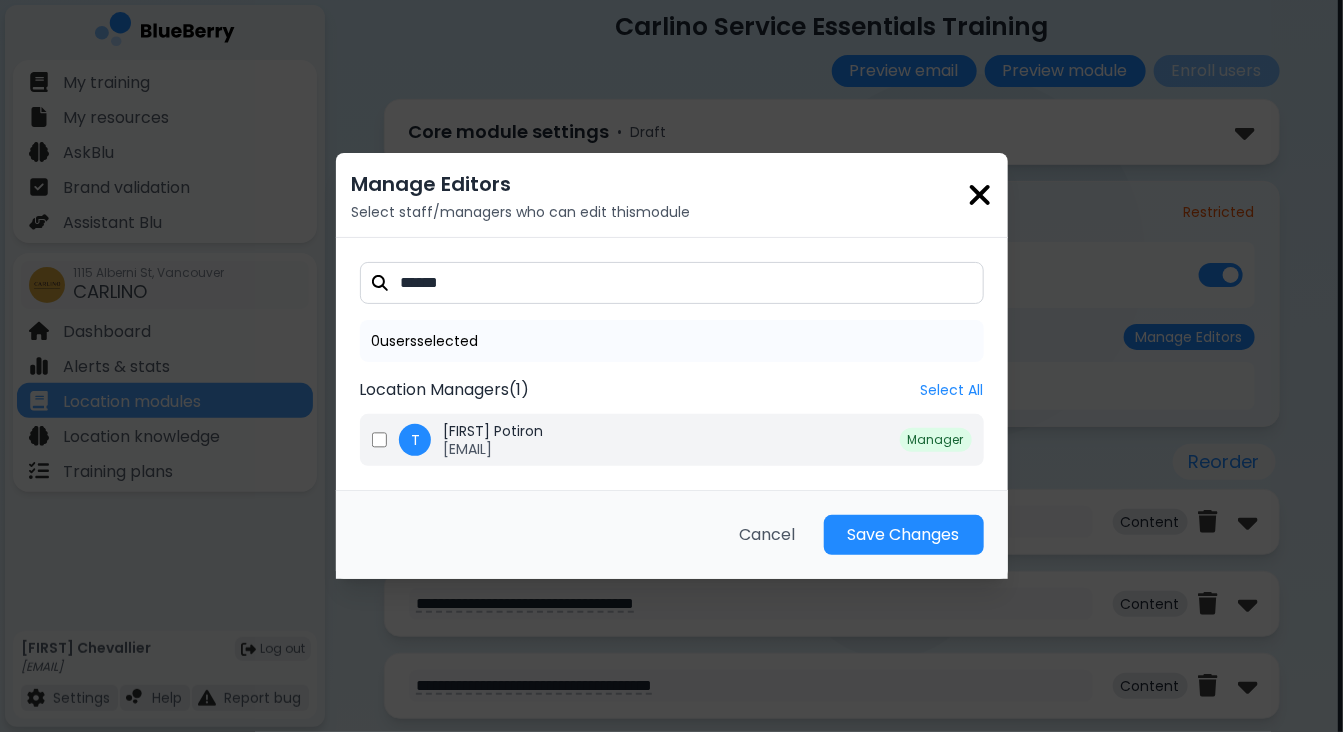 click on "[EMAIL]" at bounding box center [493, 449] 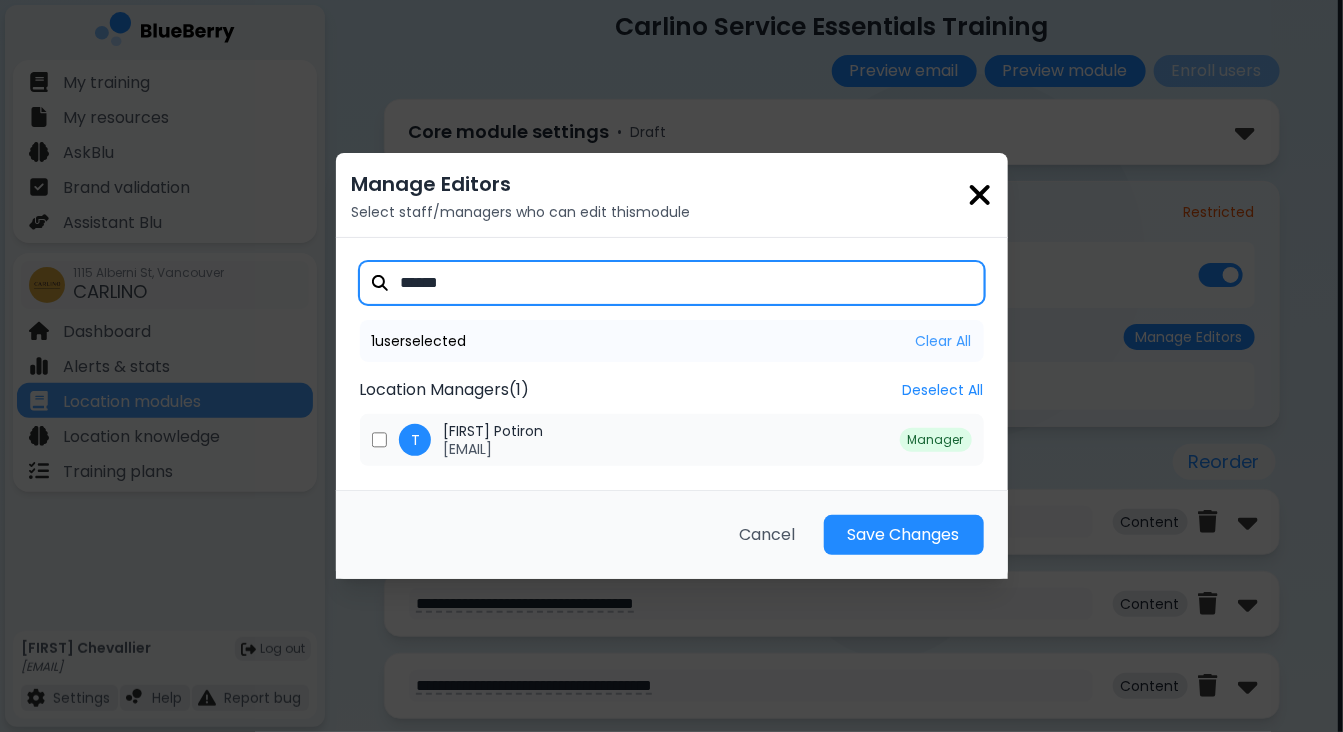 click on "******" at bounding box center (672, 283) 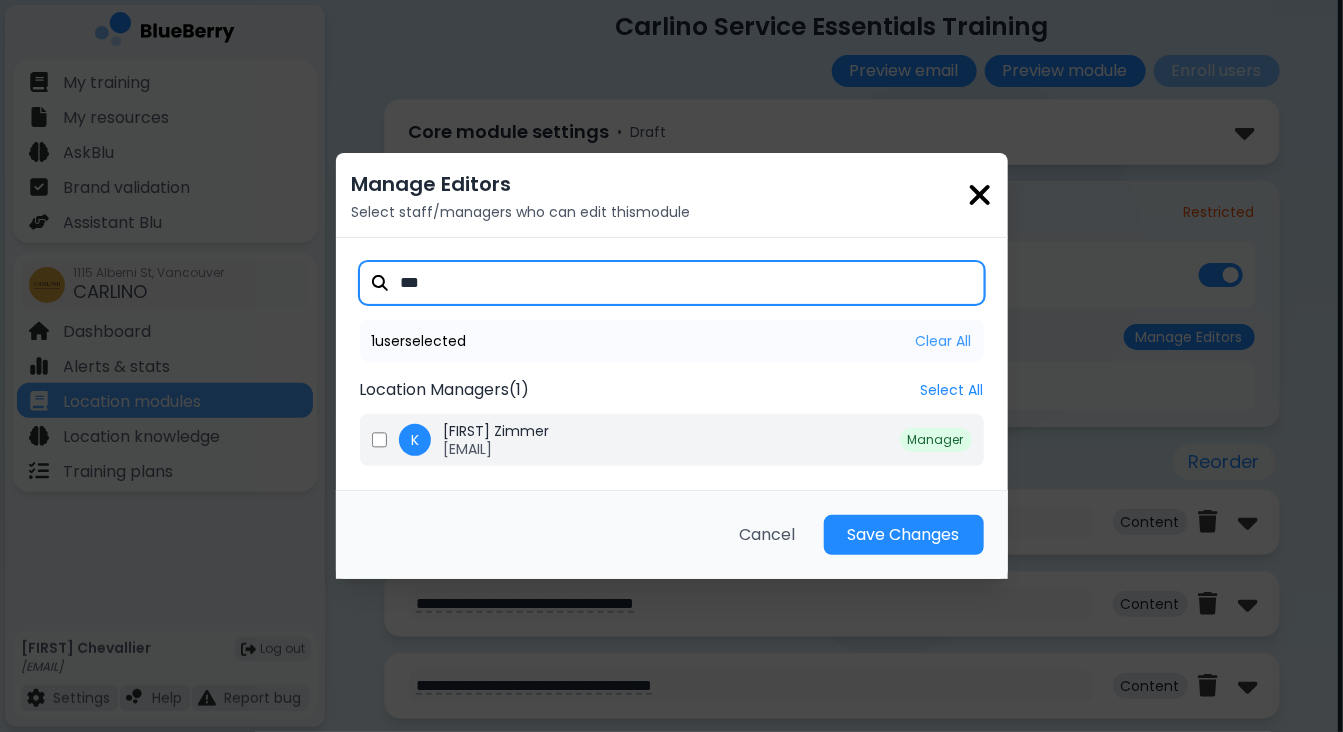 type on "***" 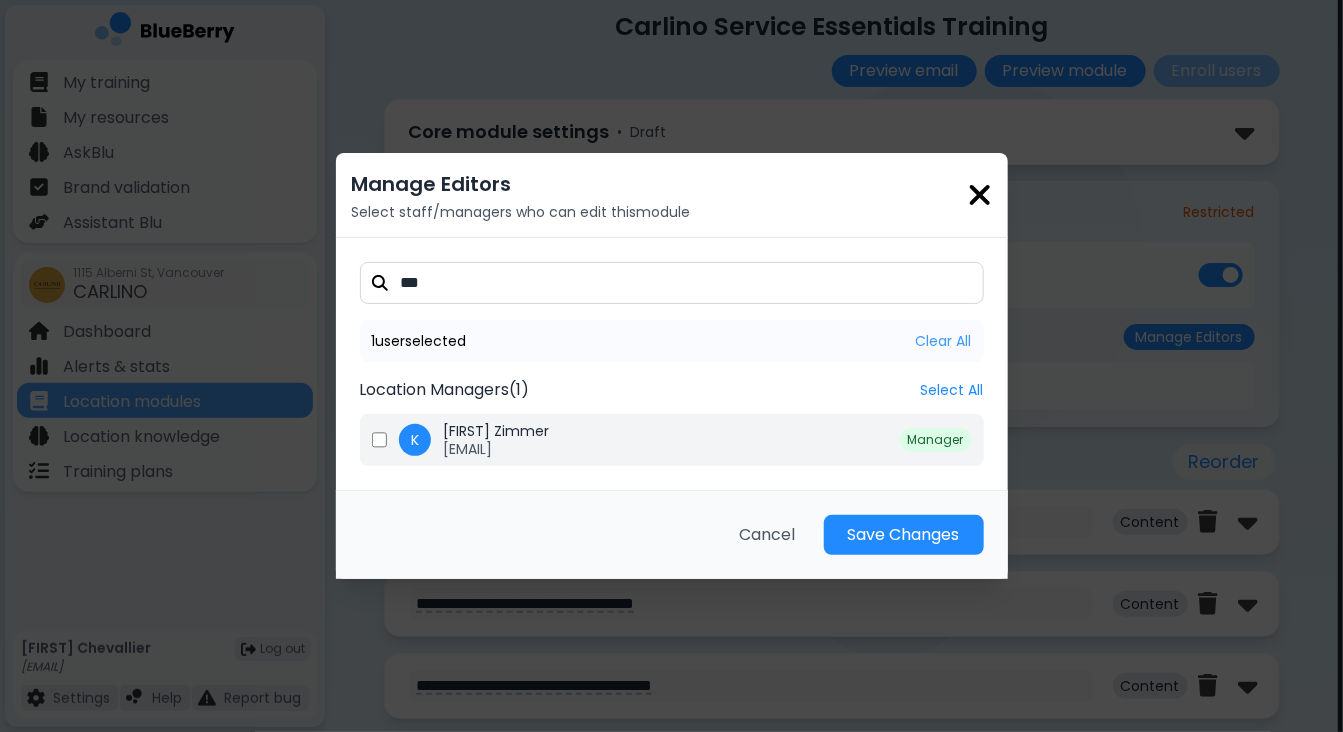 click on "Kelsey   Zimmer" at bounding box center (496, 431) 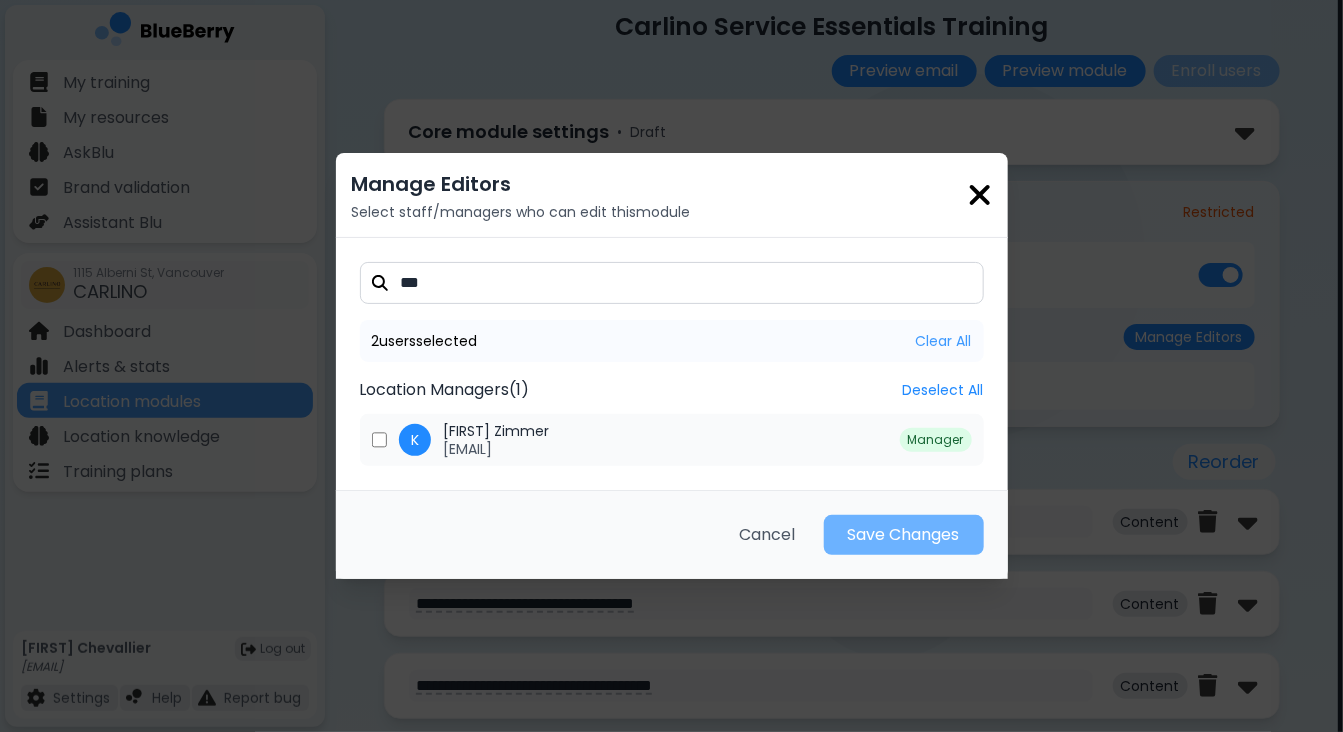 click on "Save Changes" at bounding box center (904, 535) 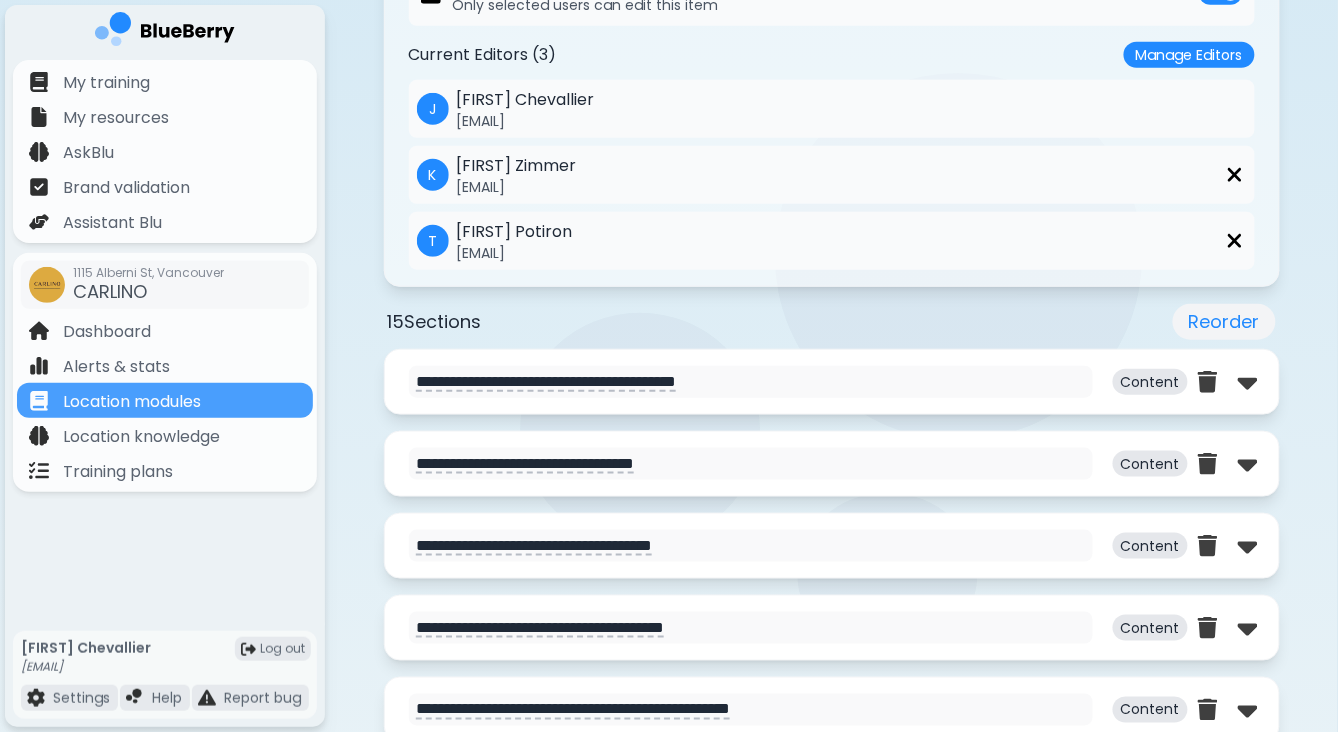 scroll, scrollTop: 320, scrollLeft: 0, axis: vertical 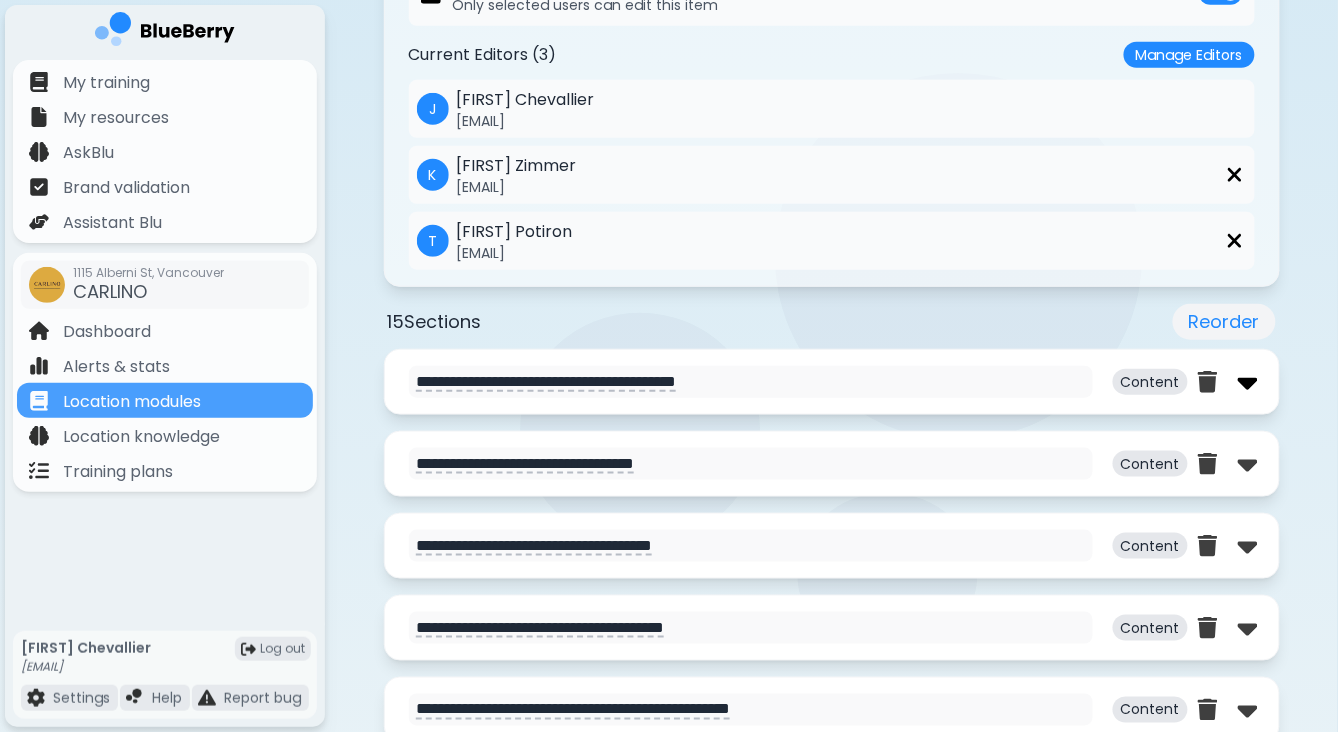 click at bounding box center (1248, 382) 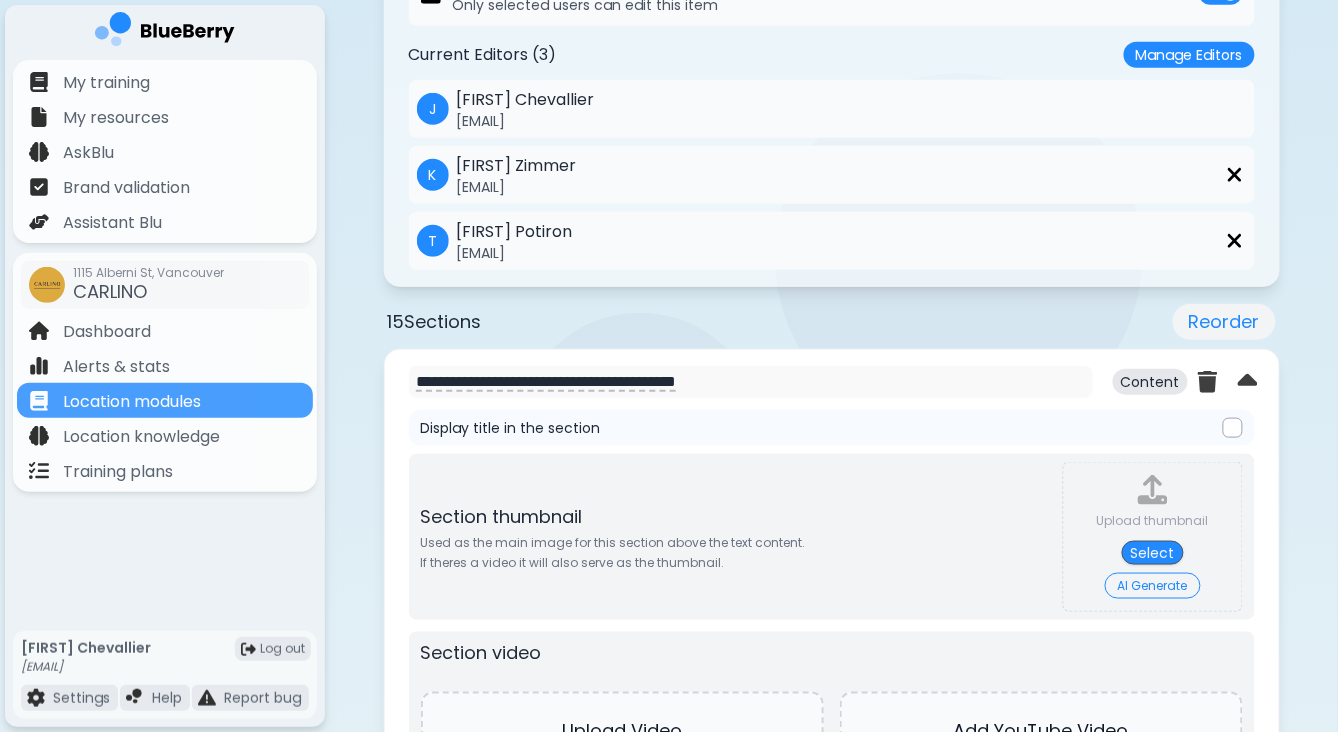 type on "**********" 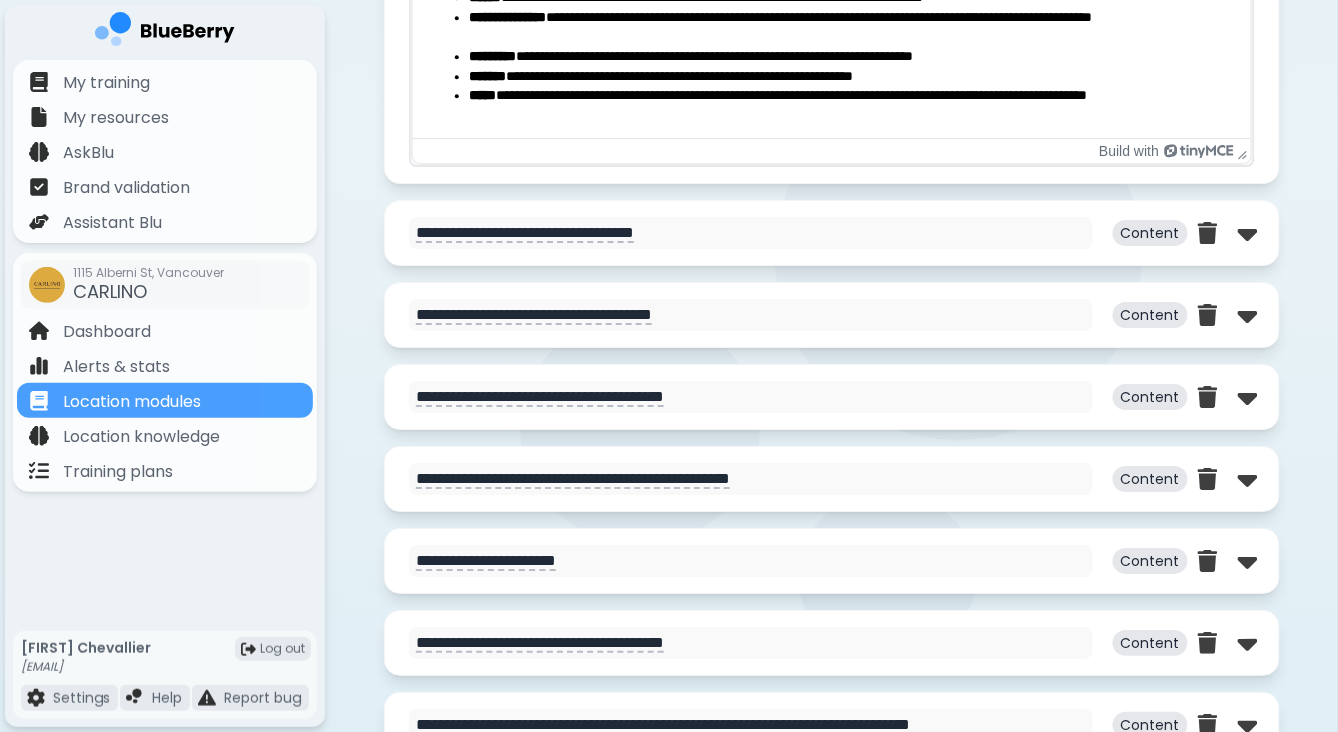 scroll, scrollTop: 1541, scrollLeft: 0, axis: vertical 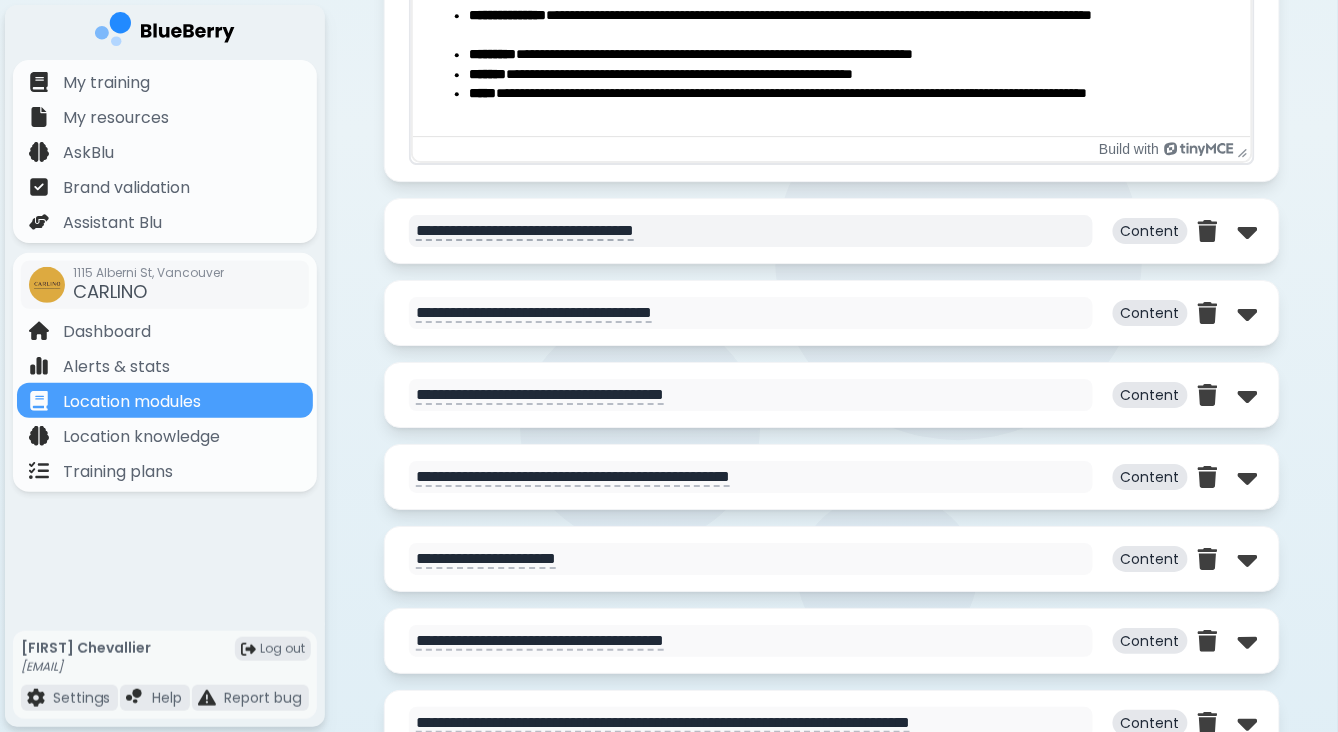 click on "**********" at bounding box center [751, 231] 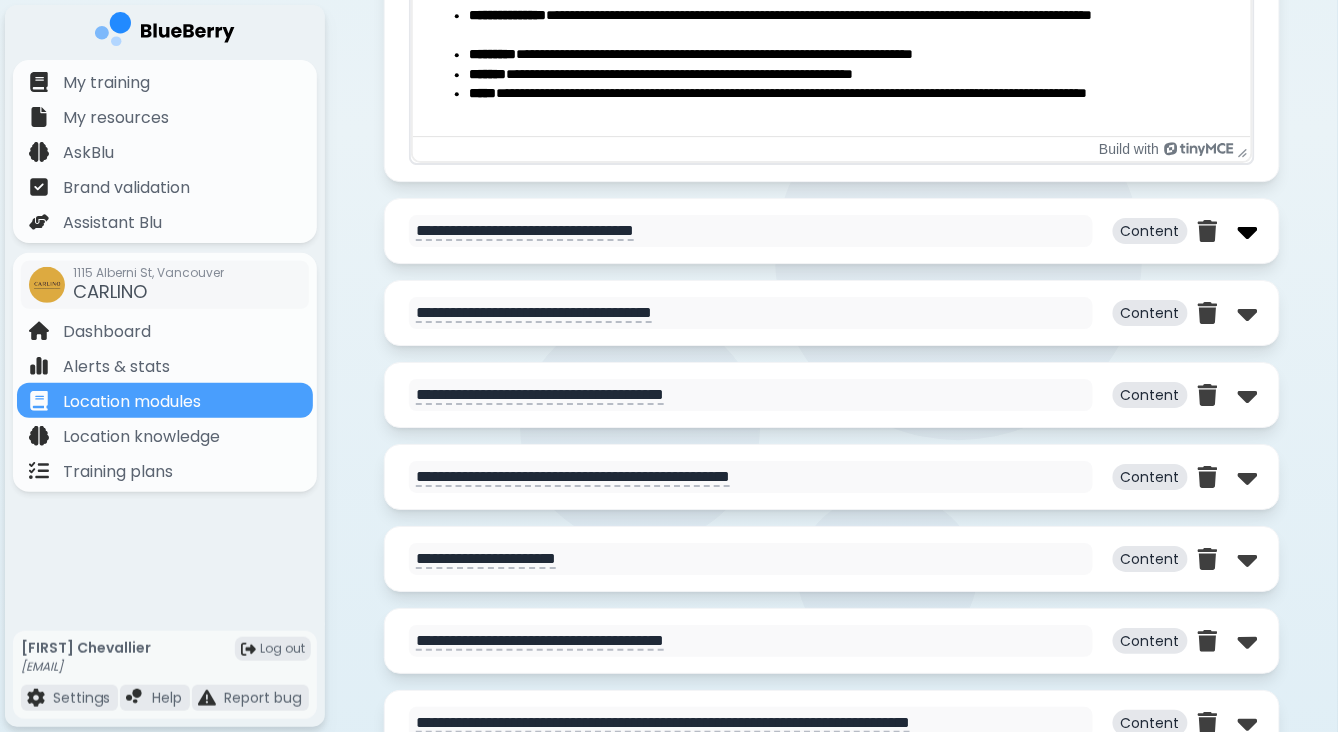 click at bounding box center (1248, 231) 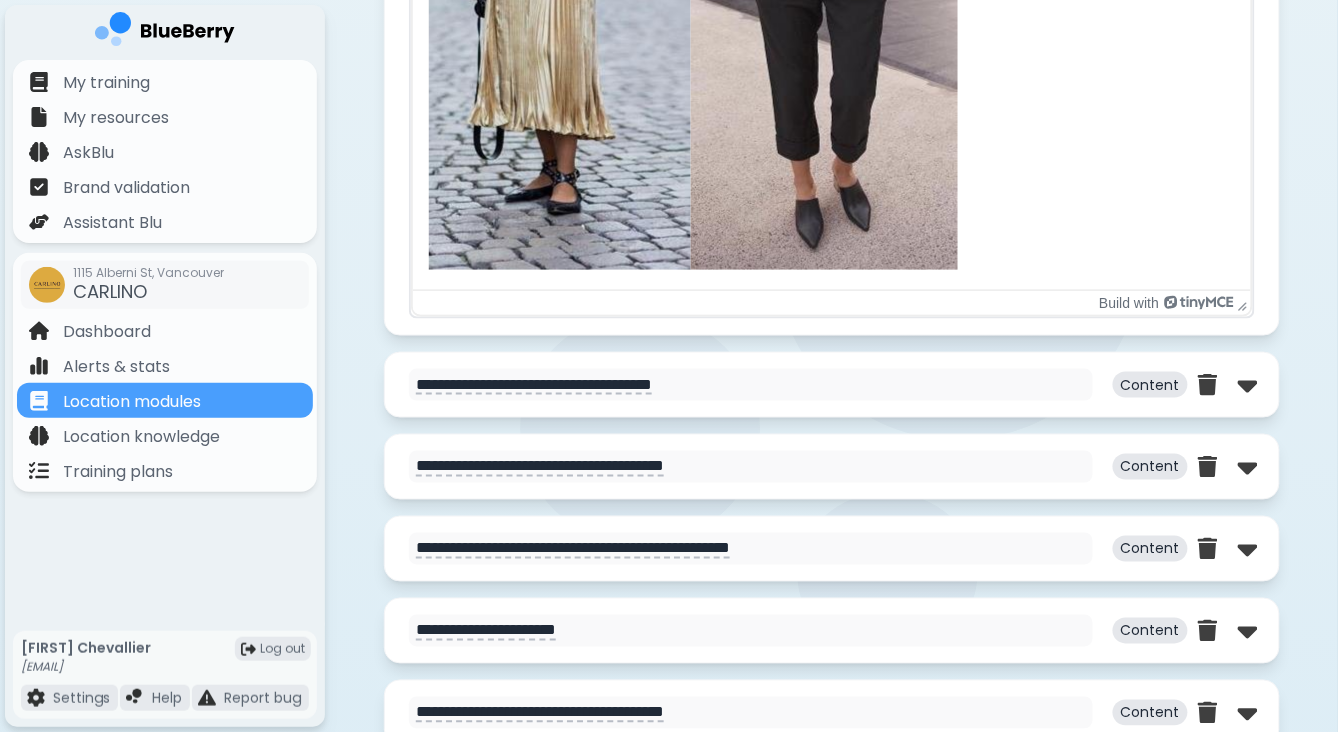 scroll, scrollTop: 2452, scrollLeft: 0, axis: vertical 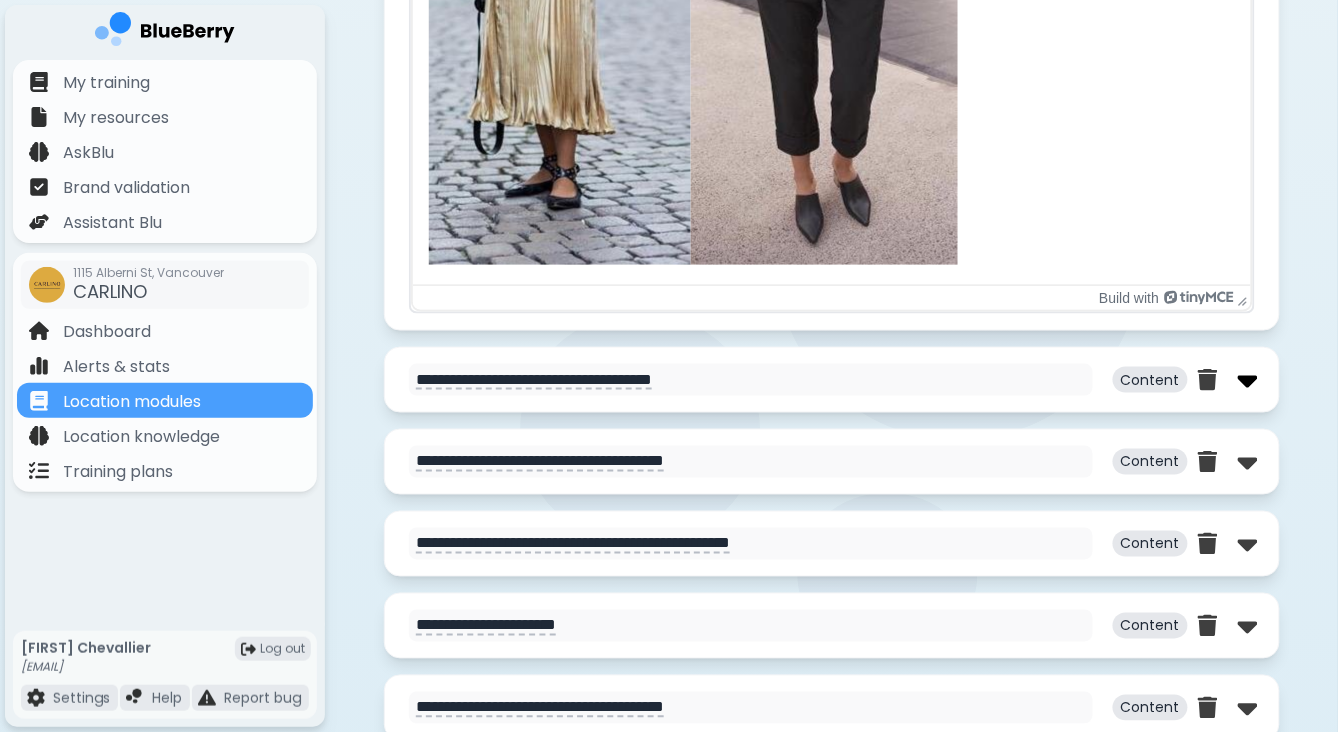 click at bounding box center [1248, 380] 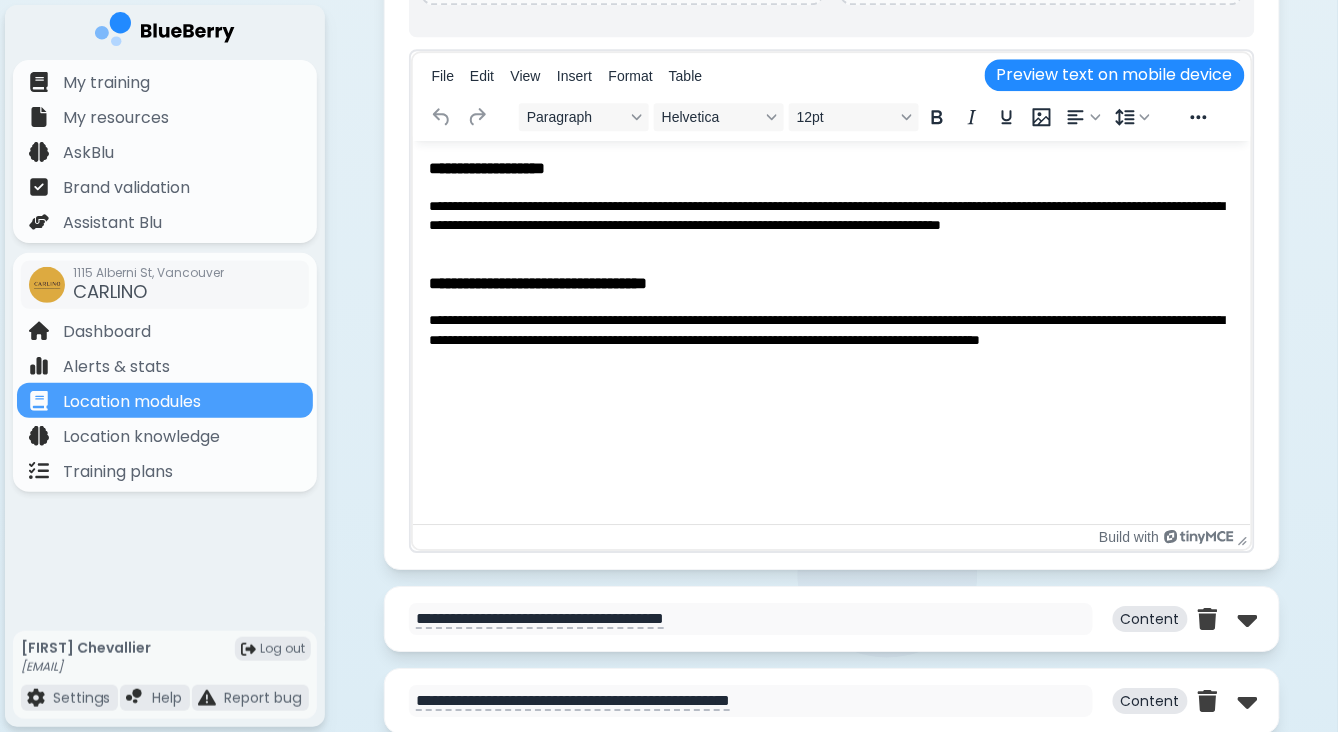 scroll, scrollTop: 3630, scrollLeft: 0, axis: vertical 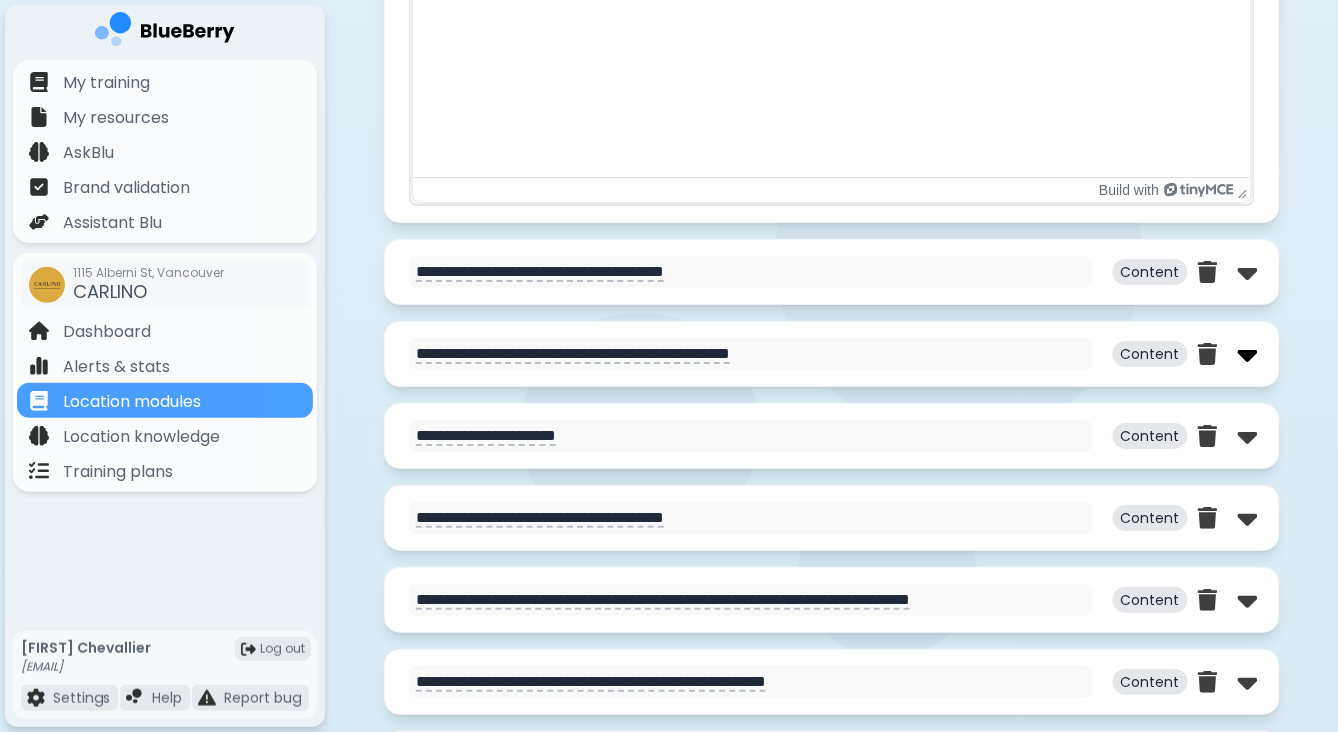 click at bounding box center [1248, 354] 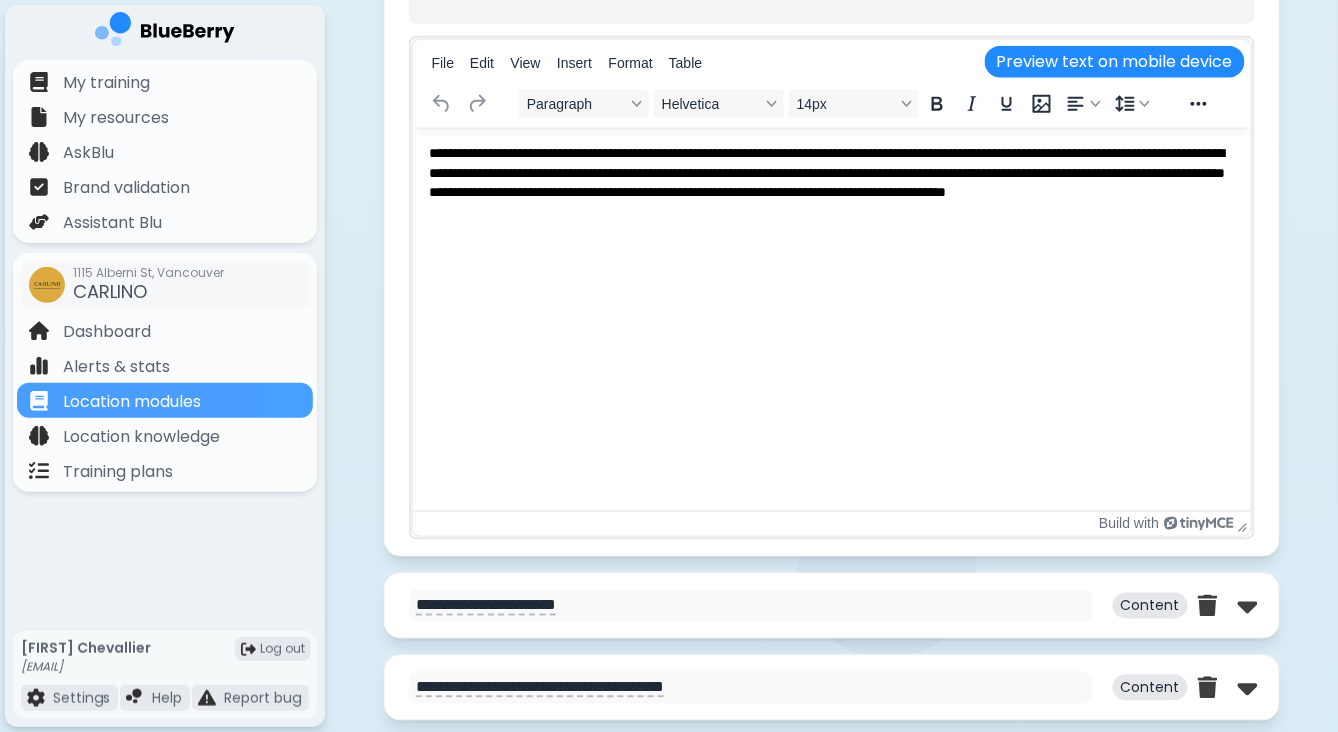 scroll, scrollTop: 4595, scrollLeft: 0, axis: vertical 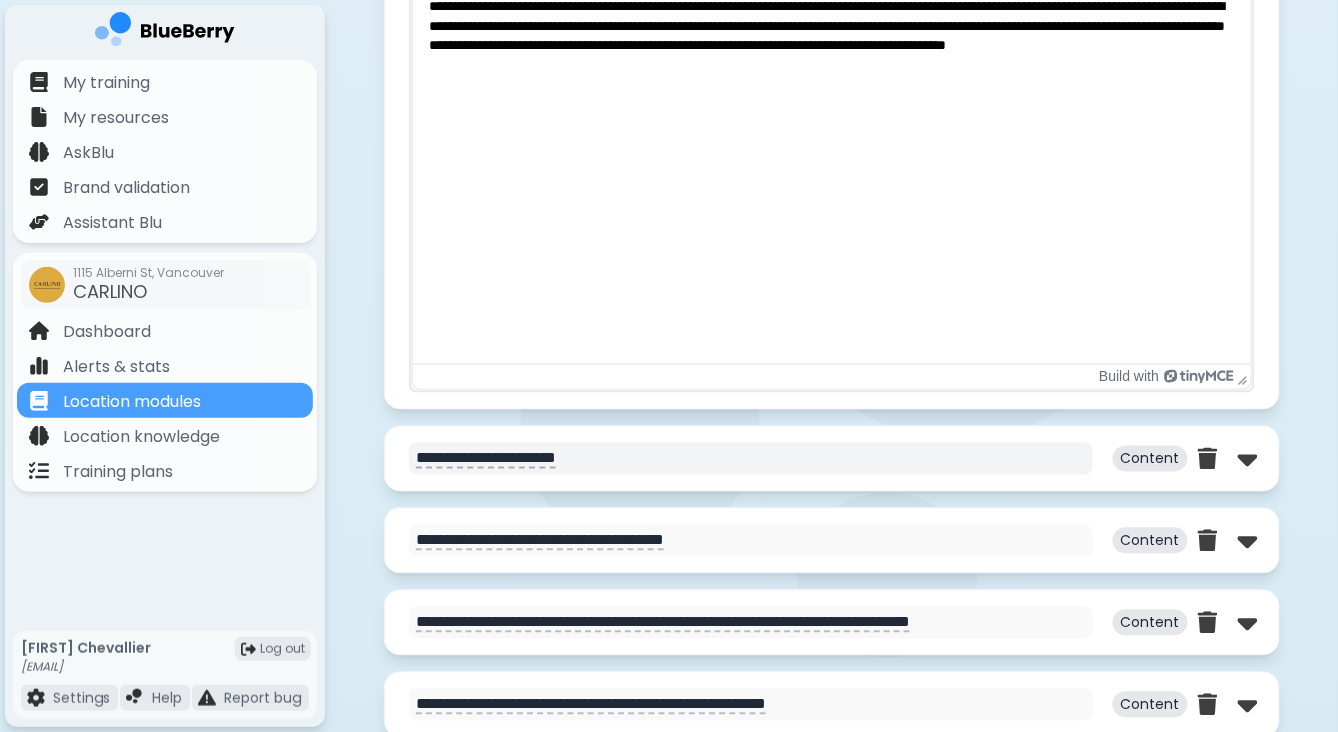 click on "**********" at bounding box center (751, 459) 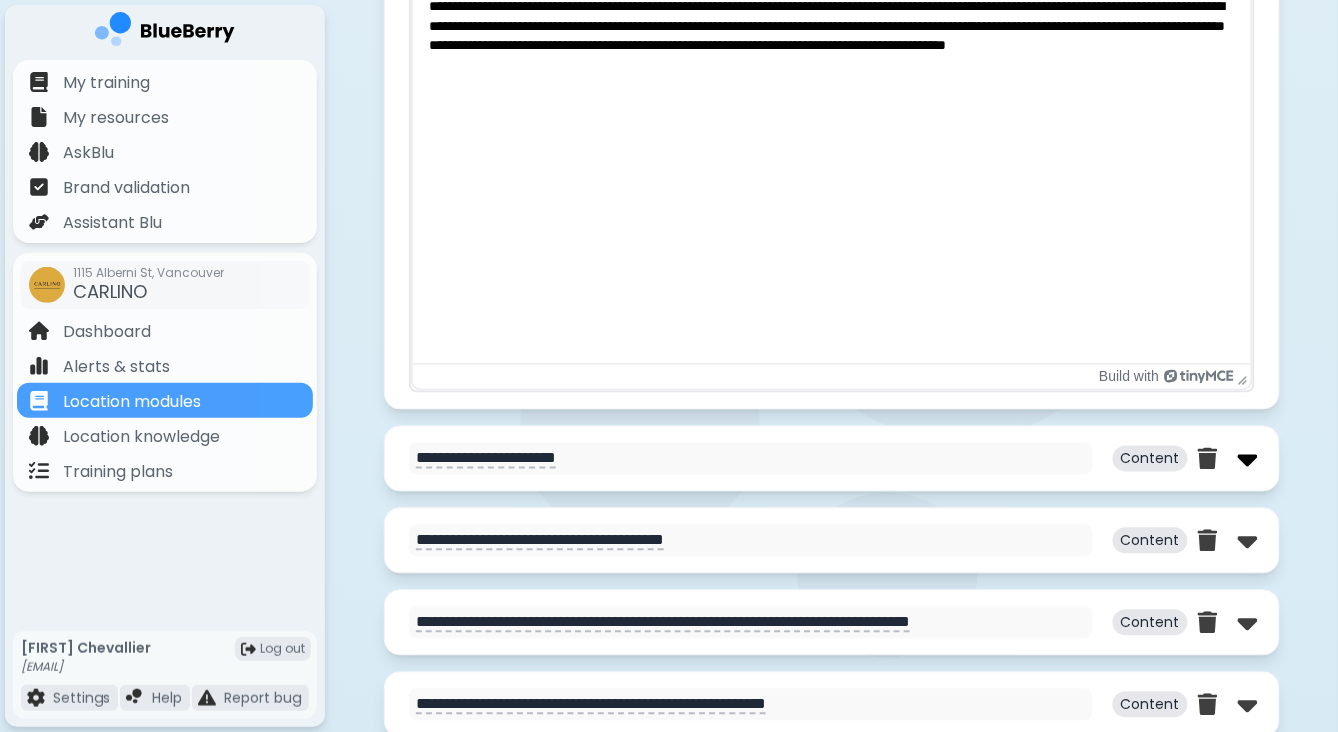 click at bounding box center (1248, 459) 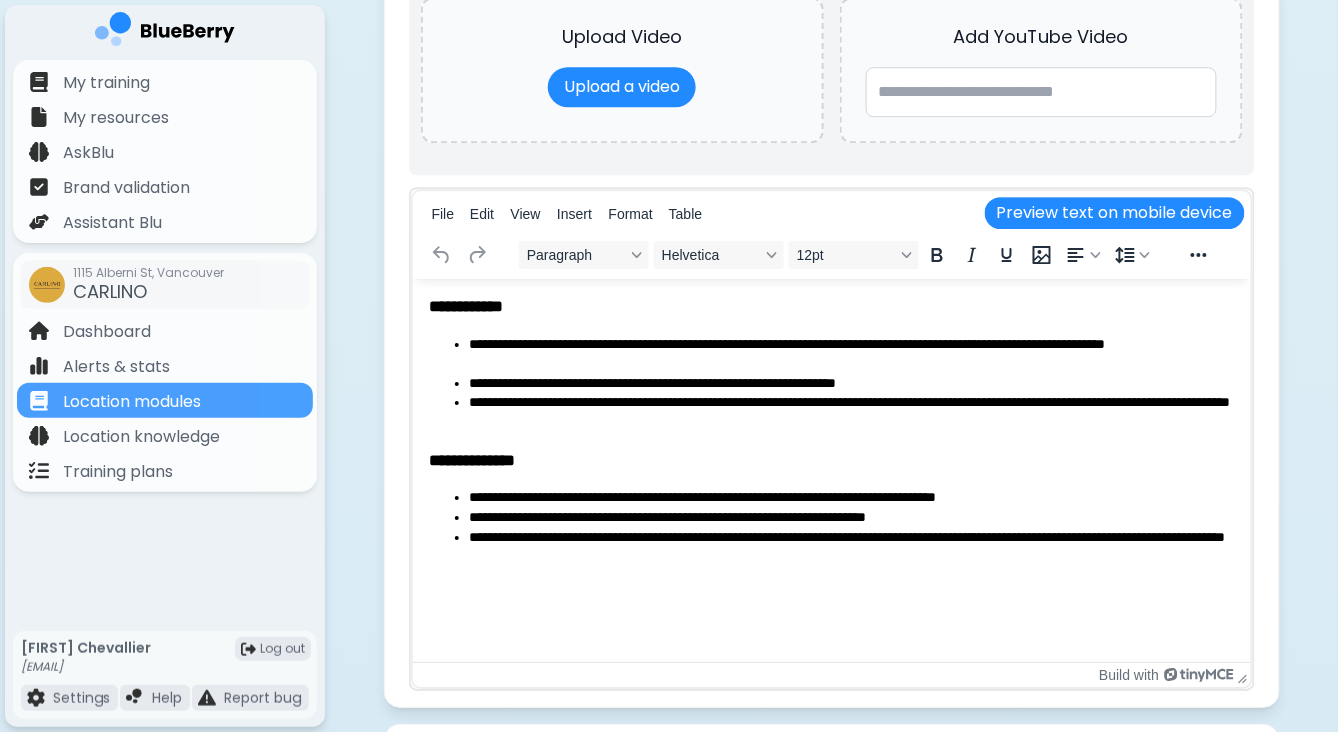 scroll, scrollTop: 5392, scrollLeft: 0, axis: vertical 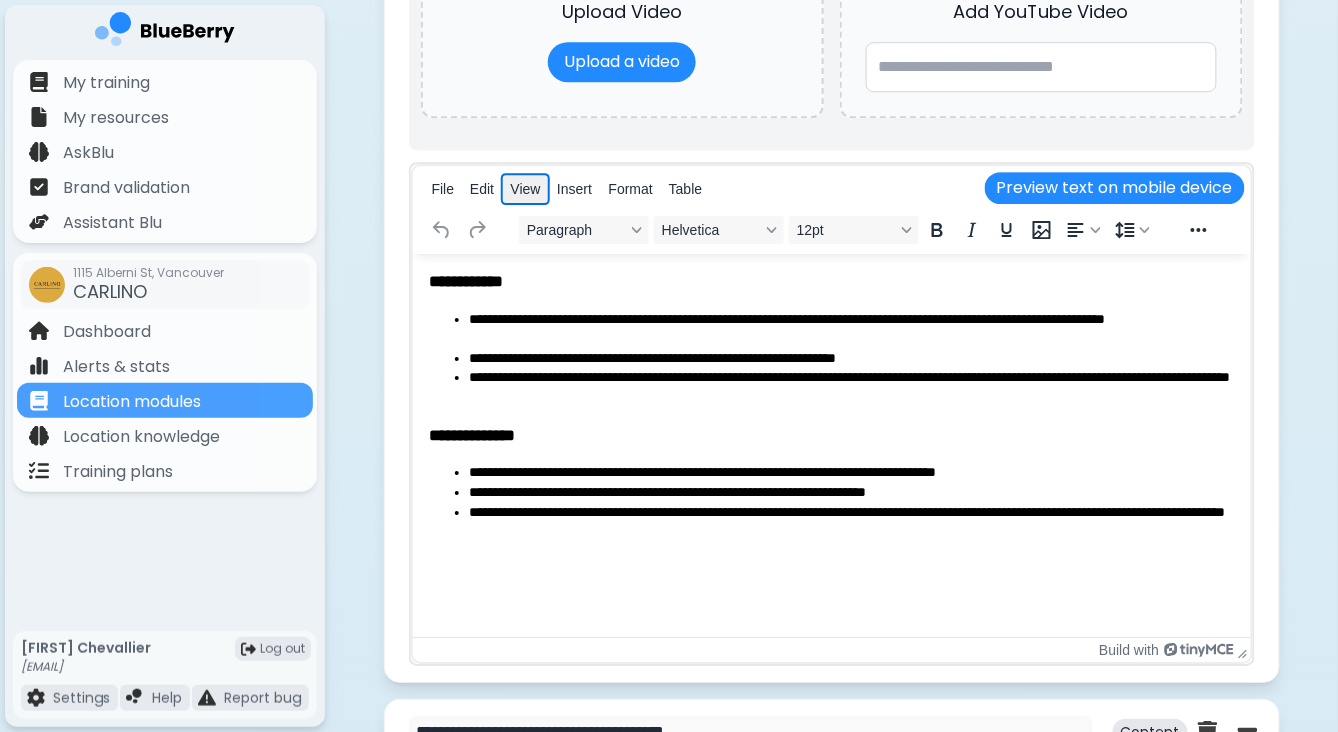 click on "View" at bounding box center (526, 189) 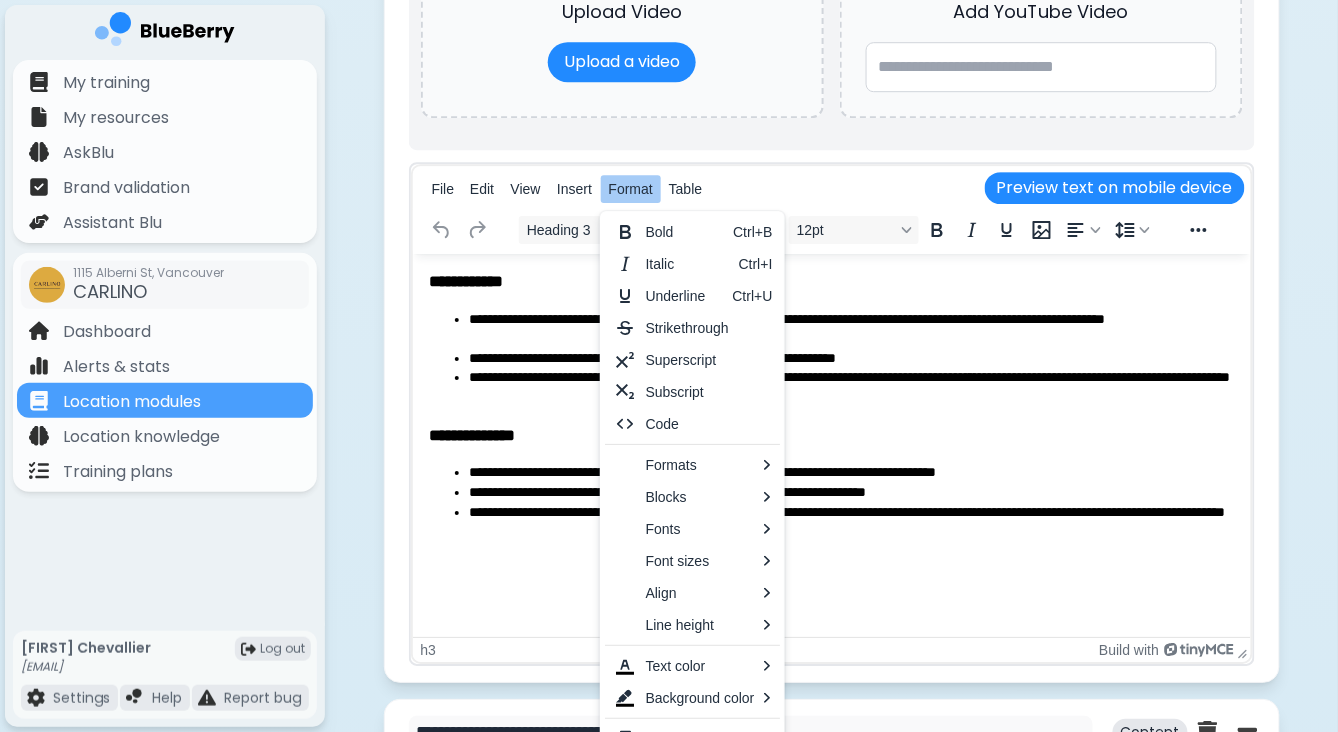 click on "File Edit View Insert Format Table" at bounding box center (826, 189) 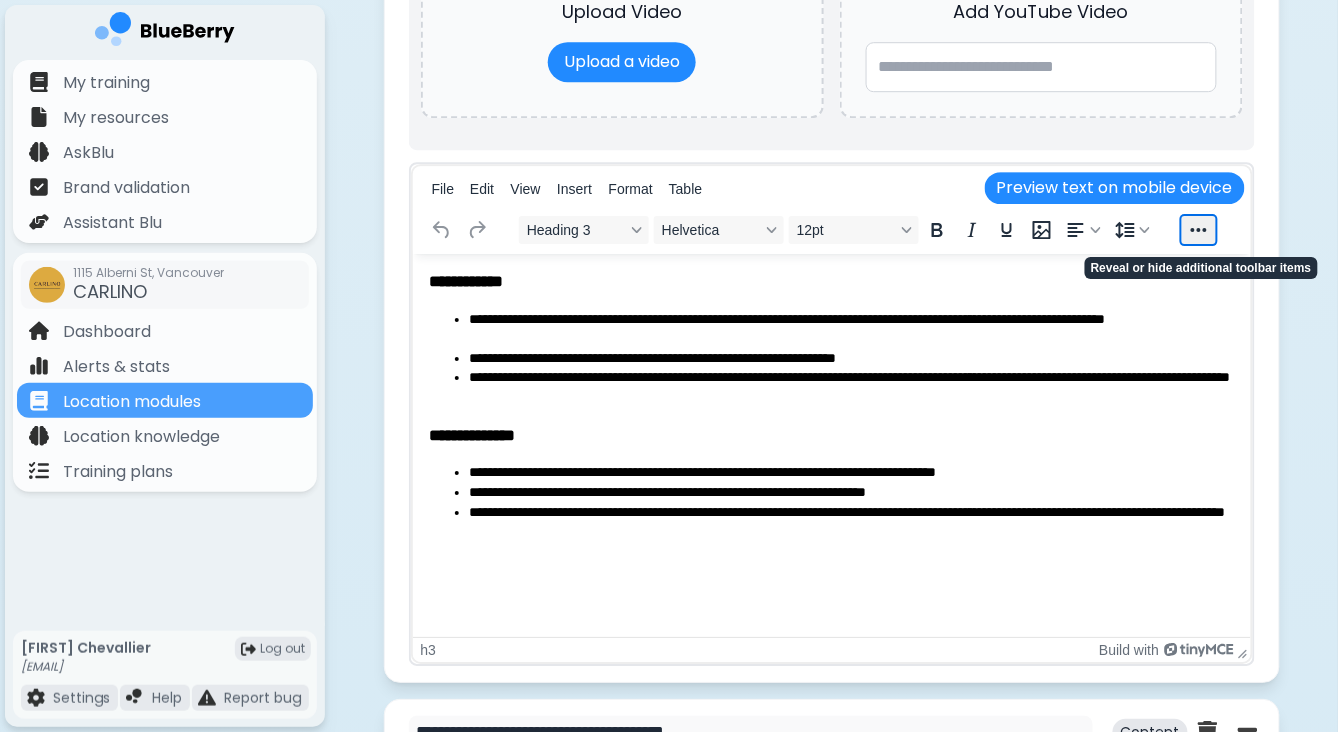 click at bounding box center [1198, 230] 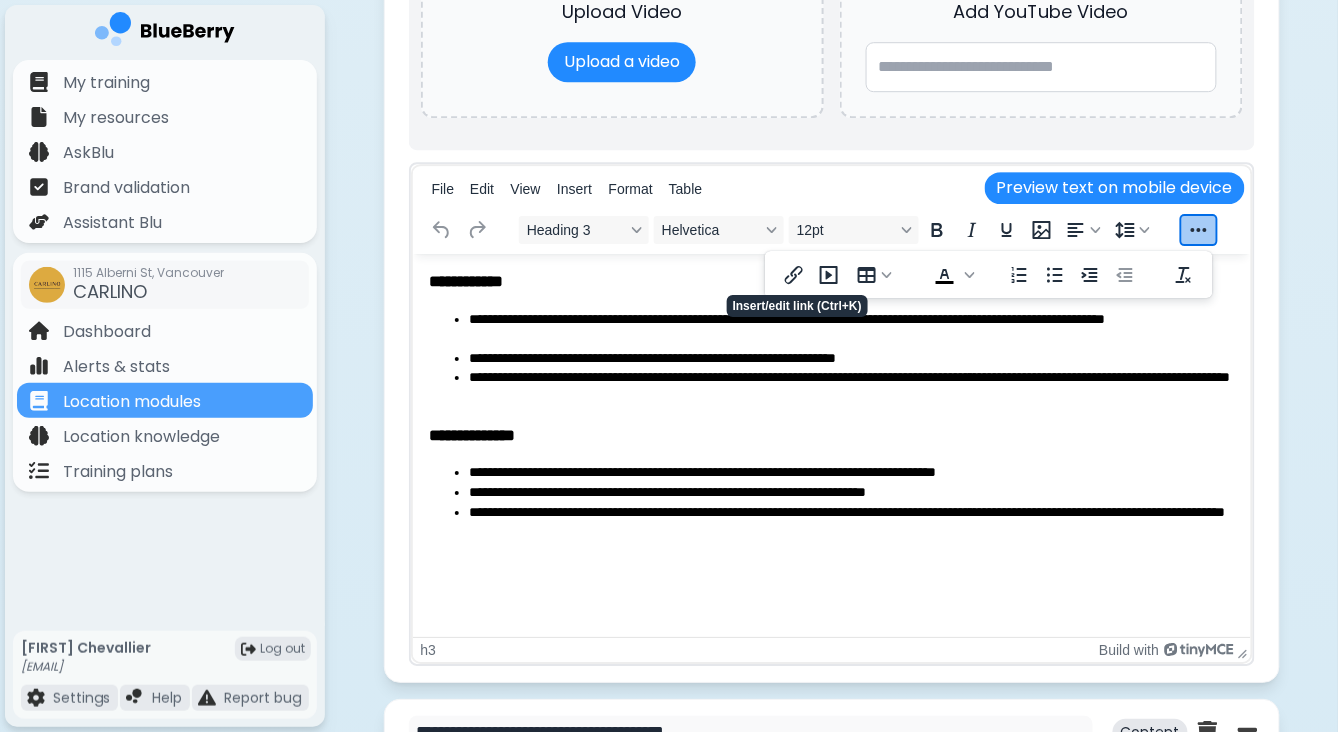 click at bounding box center [1198, 230] 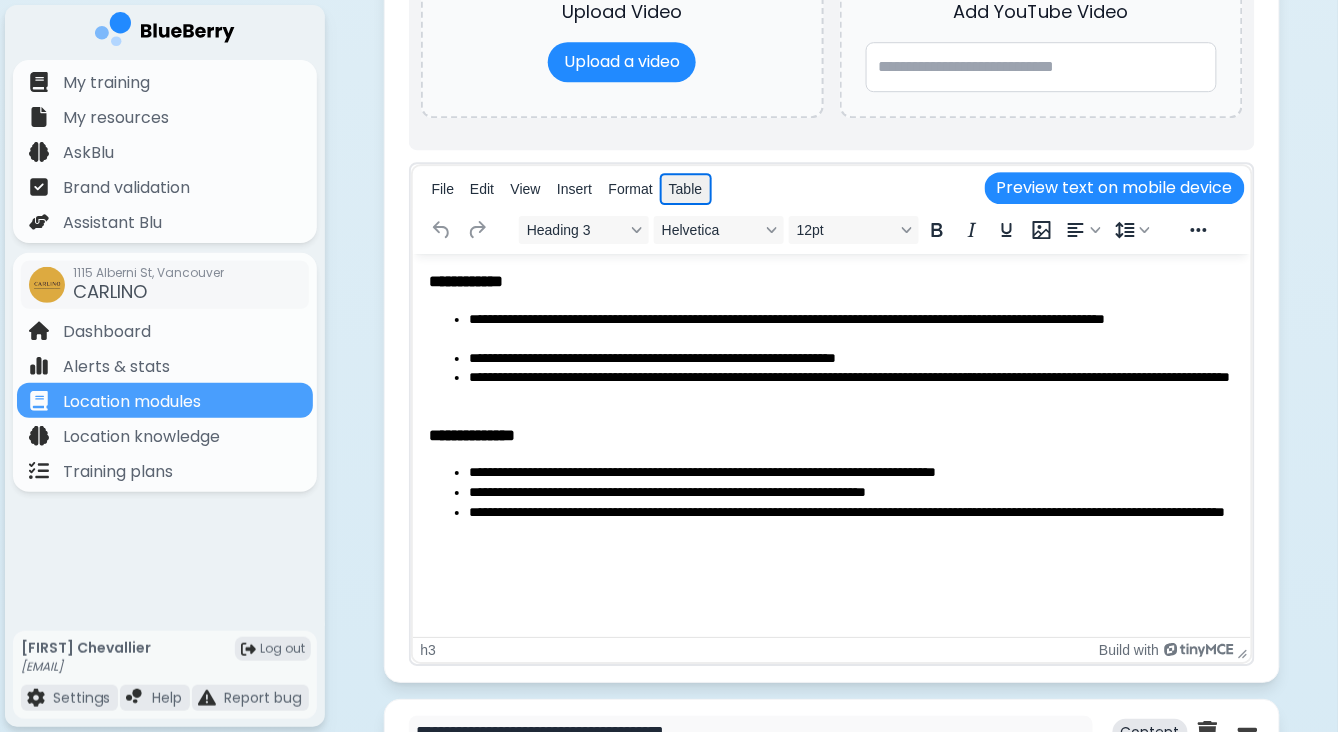 click on "Table" at bounding box center [686, 189] 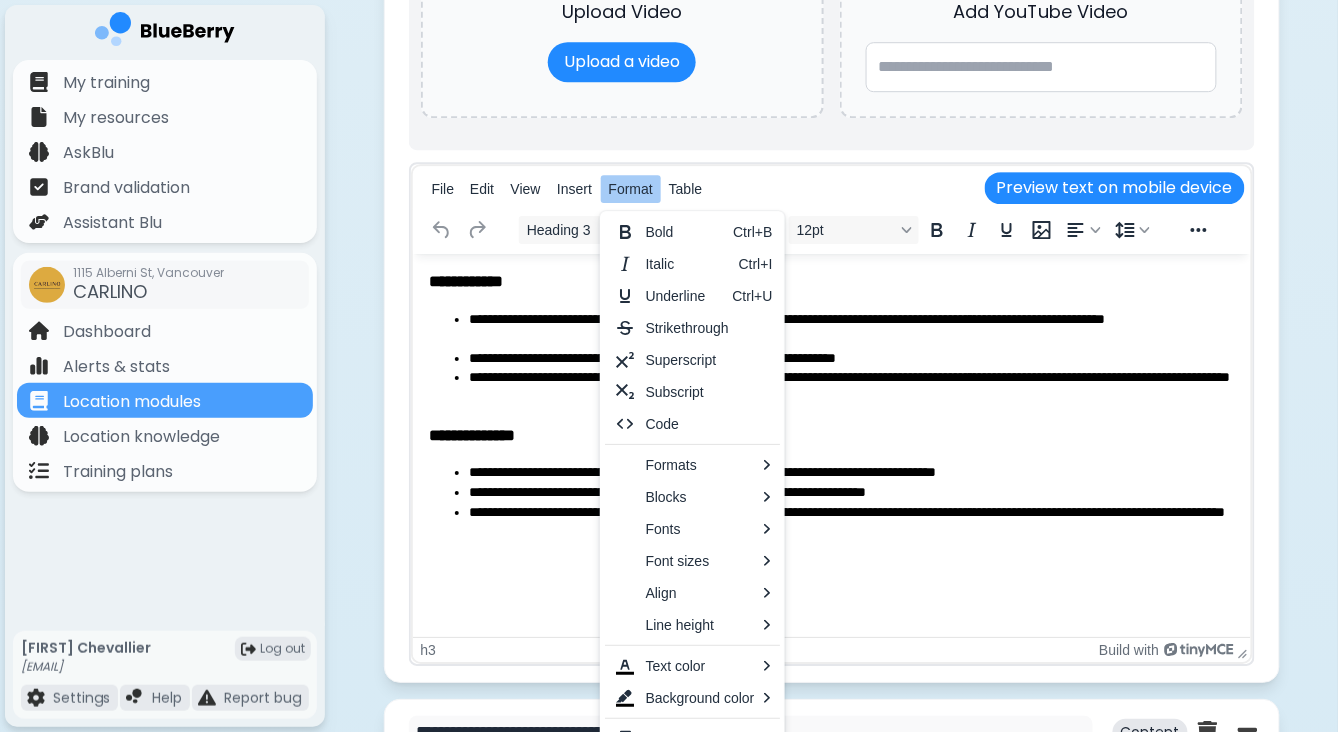 click on "File Edit View Insert Format Table" at bounding box center (826, 189) 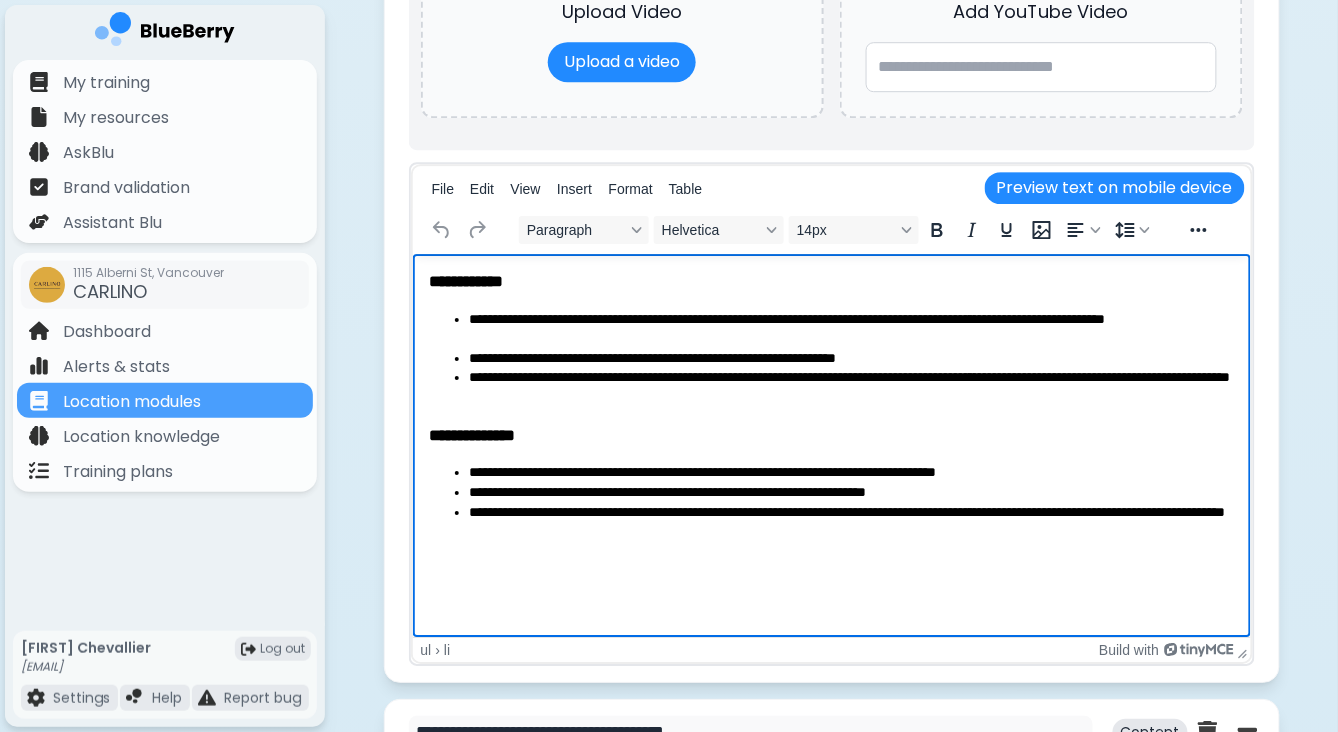 click on "**********" at bounding box center (852, 328) 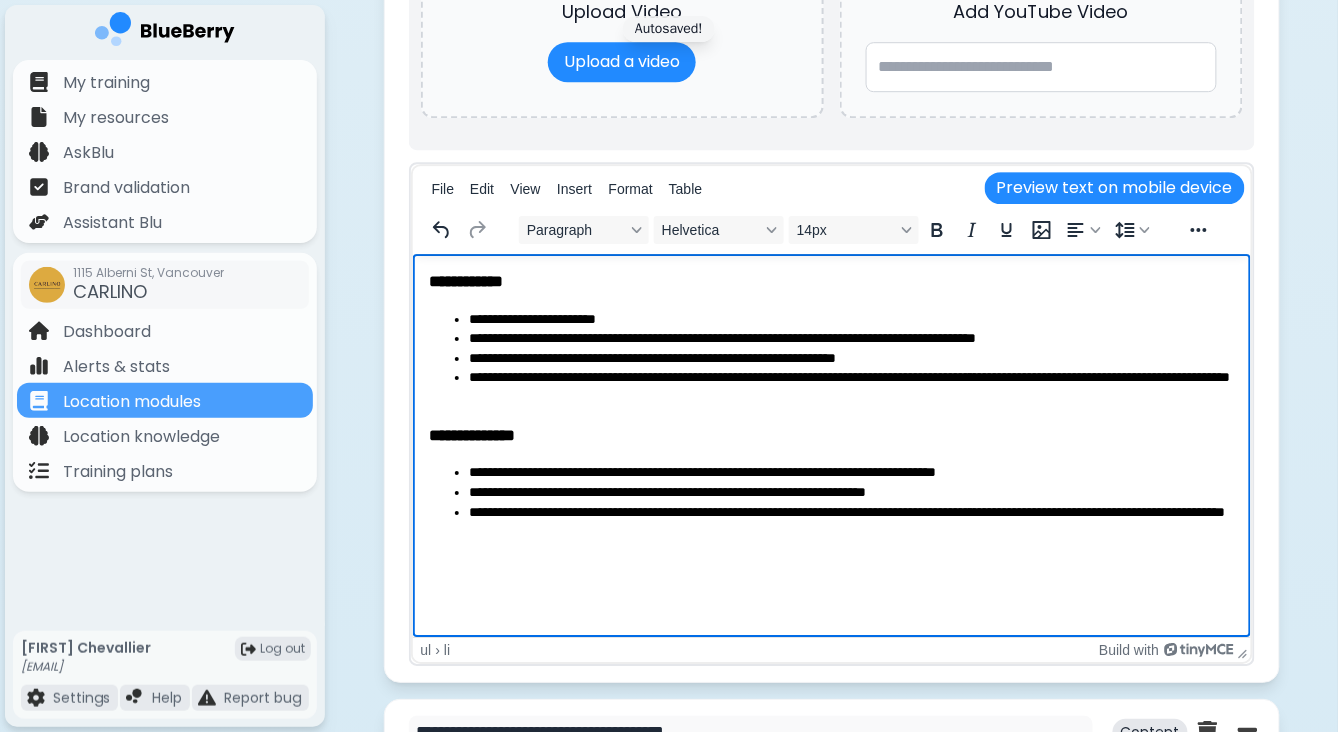 click on "**********" at bounding box center (852, 338) 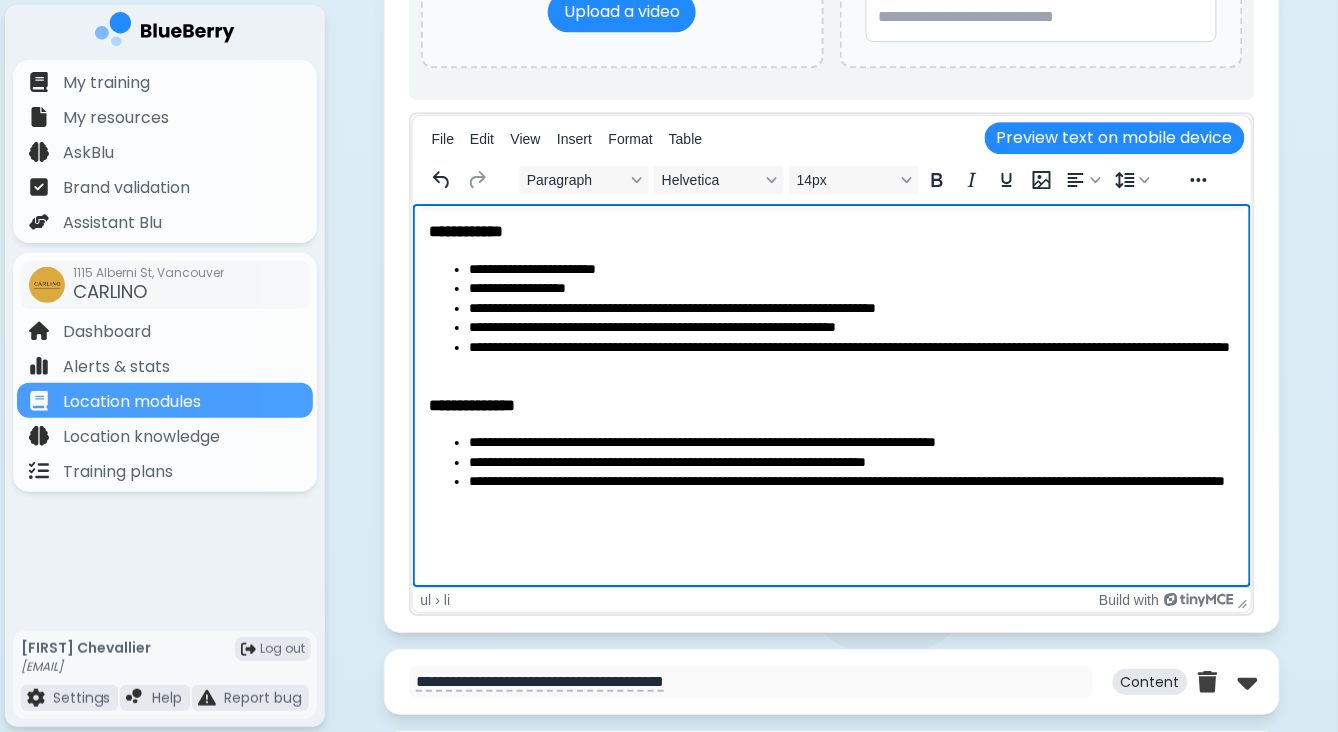 scroll, scrollTop: 5645, scrollLeft: 0, axis: vertical 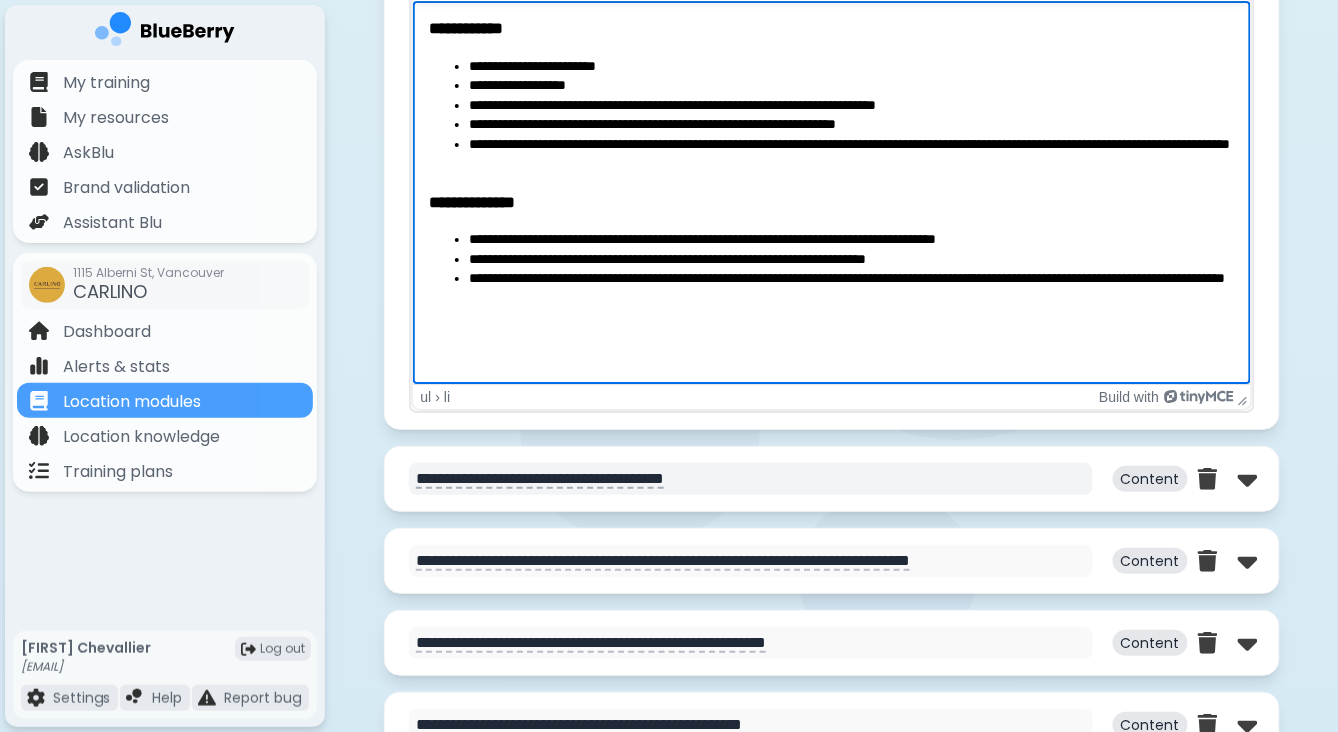 click on "**********" at bounding box center (751, 479) 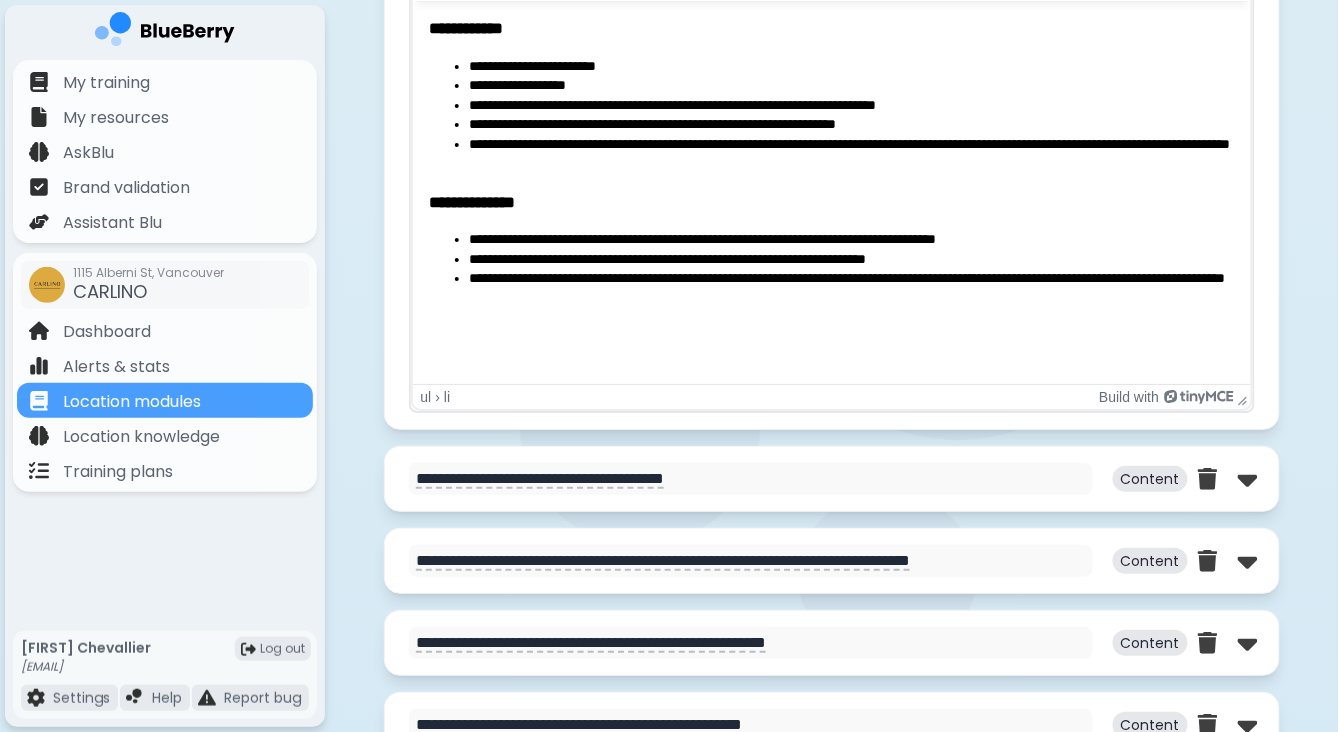 click on "**********" at bounding box center (832, 479) 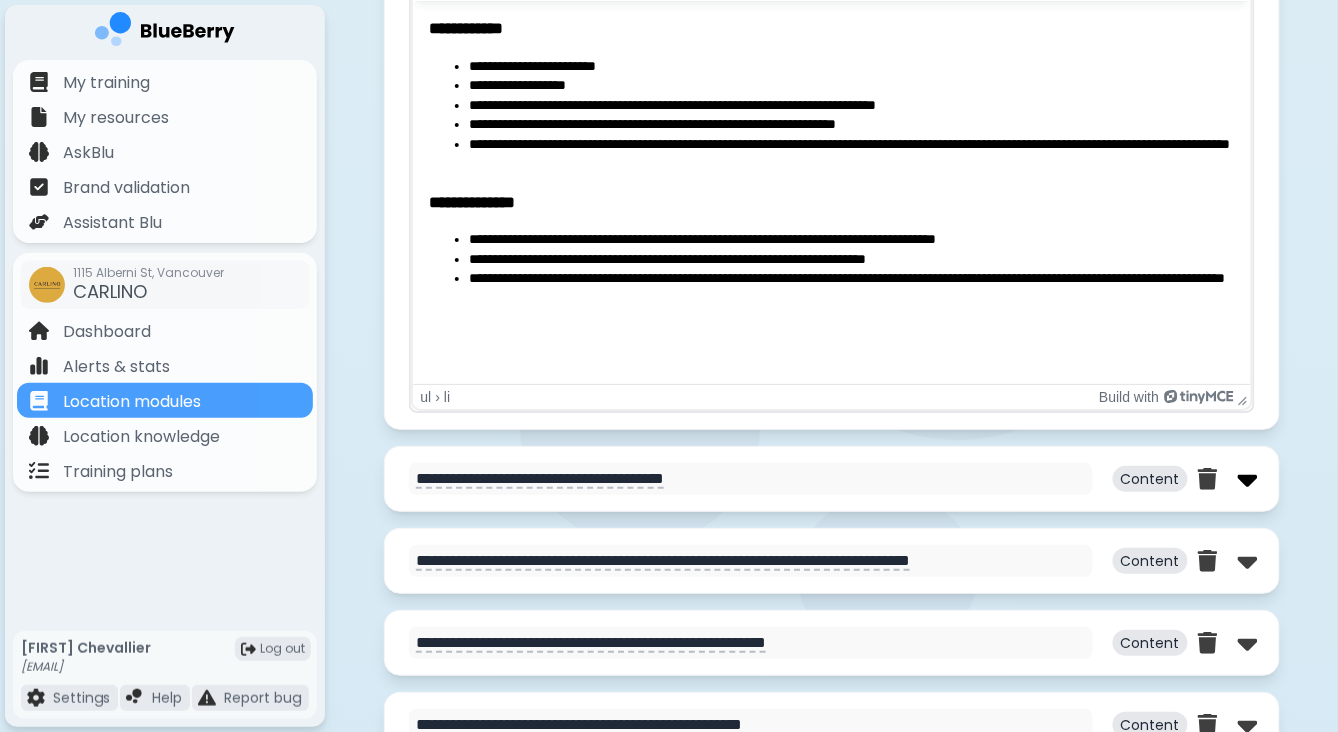 click at bounding box center [1248, 479] 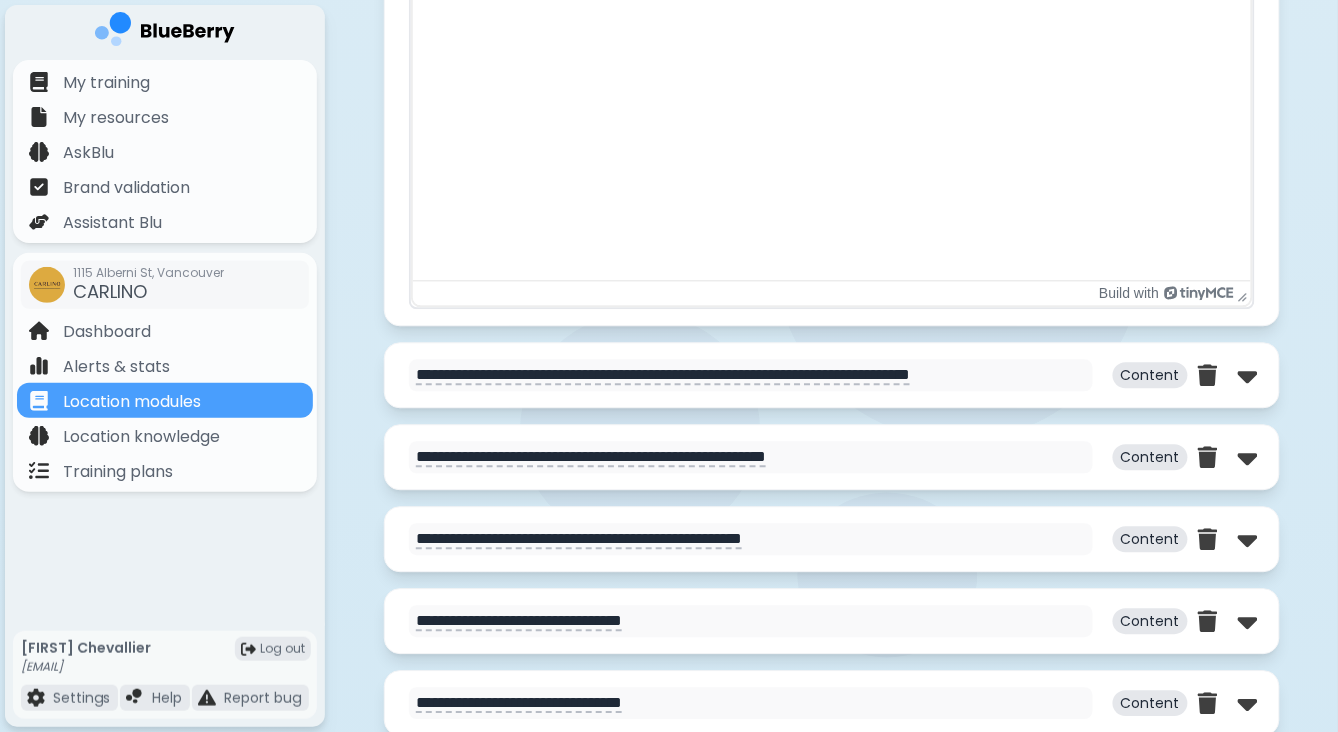 scroll, scrollTop: 6822, scrollLeft: 0, axis: vertical 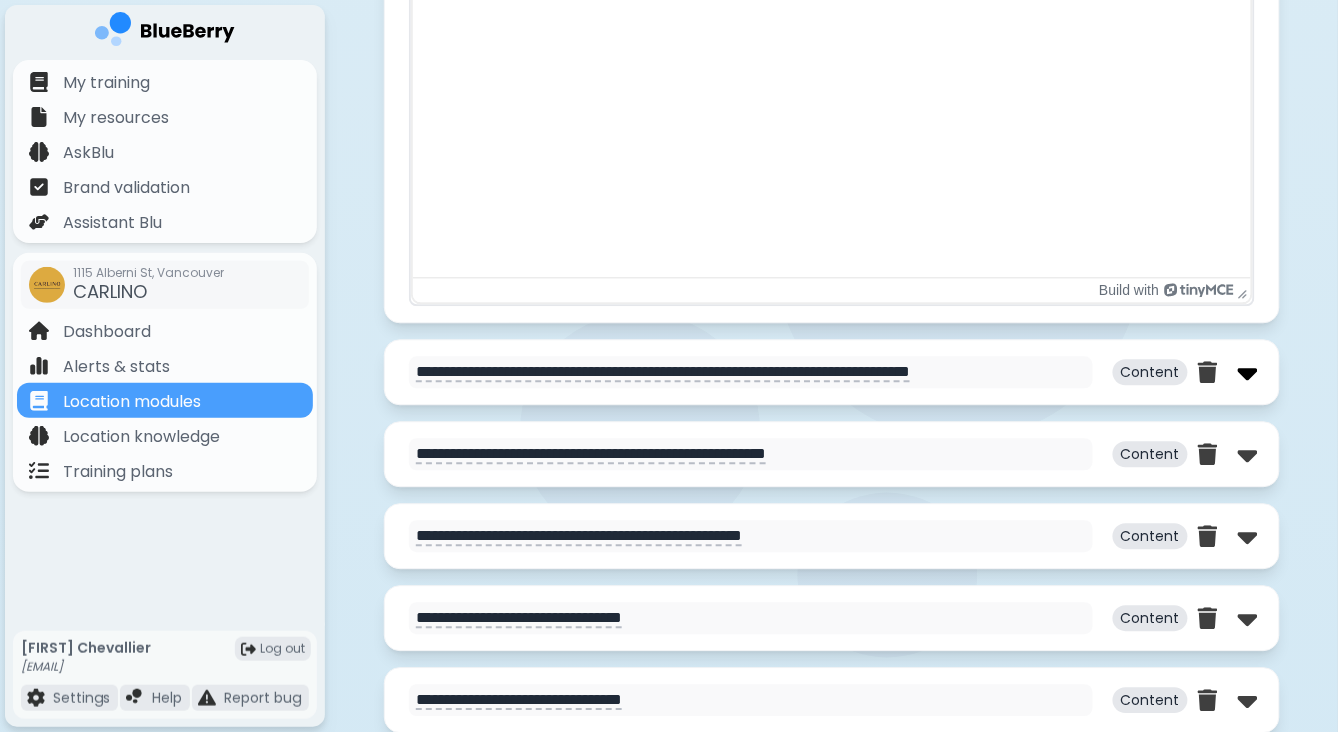 click at bounding box center (1248, 372) 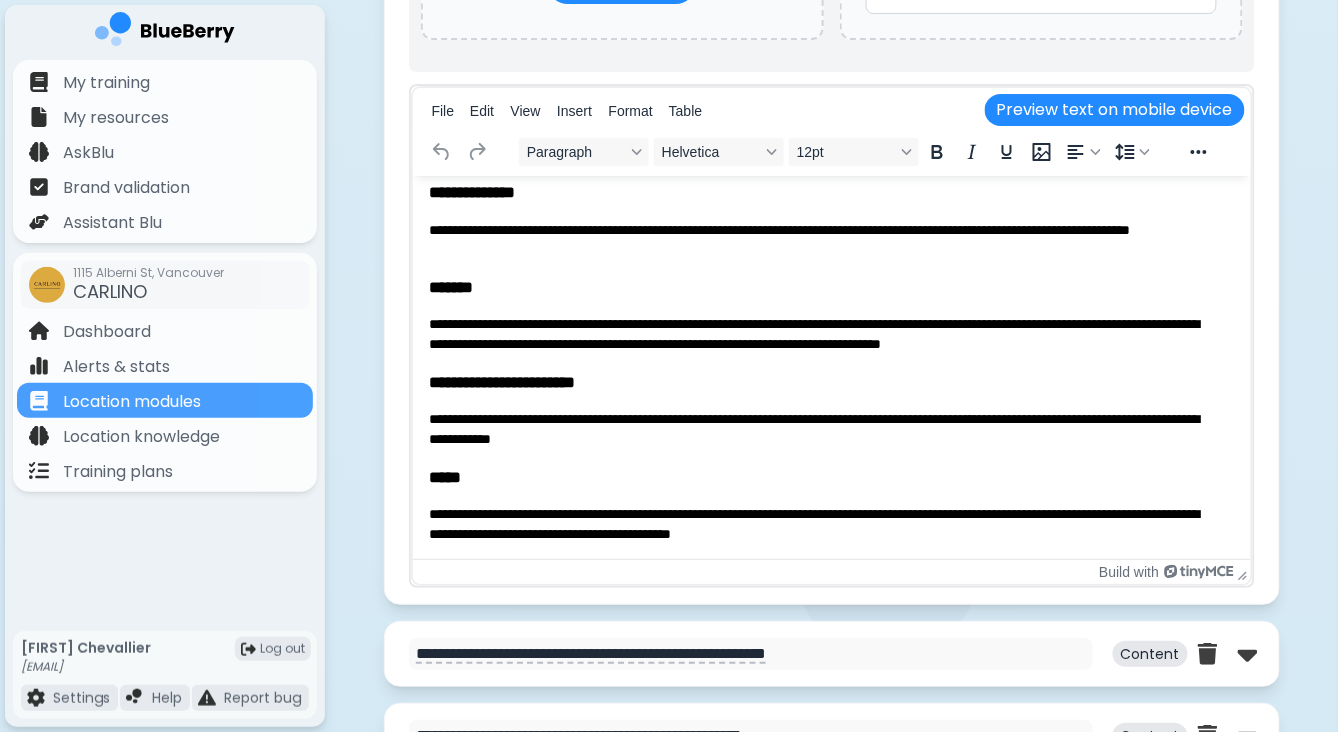 scroll, scrollTop: 7611, scrollLeft: 0, axis: vertical 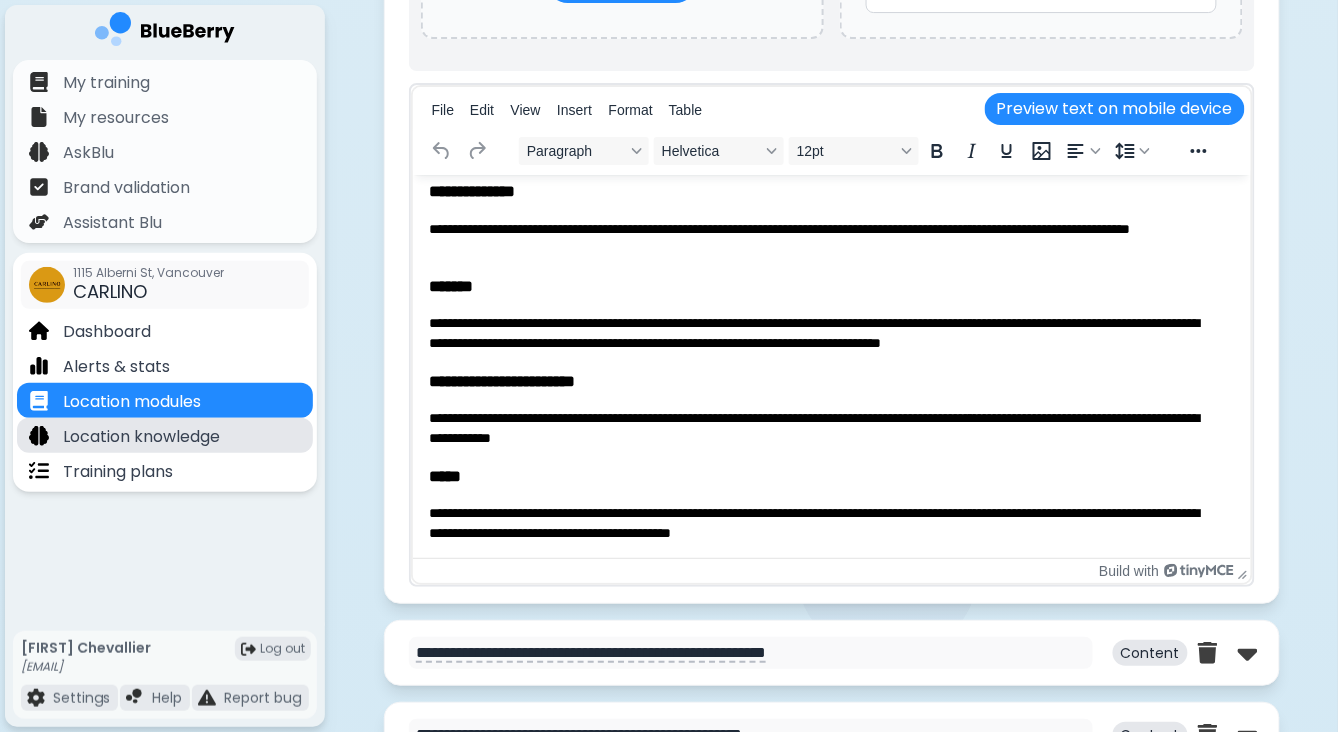 click on "Location knowledge" at bounding box center (141, 437) 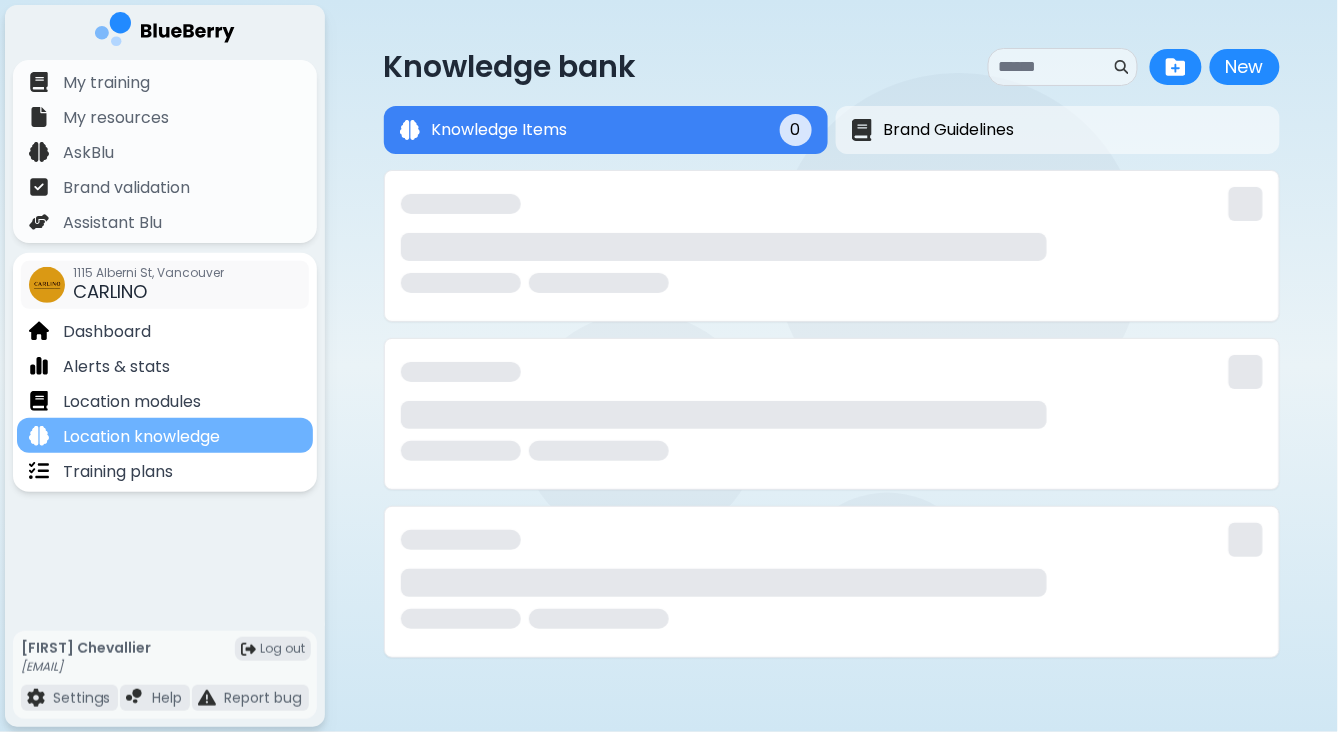 scroll, scrollTop: 0, scrollLeft: 0, axis: both 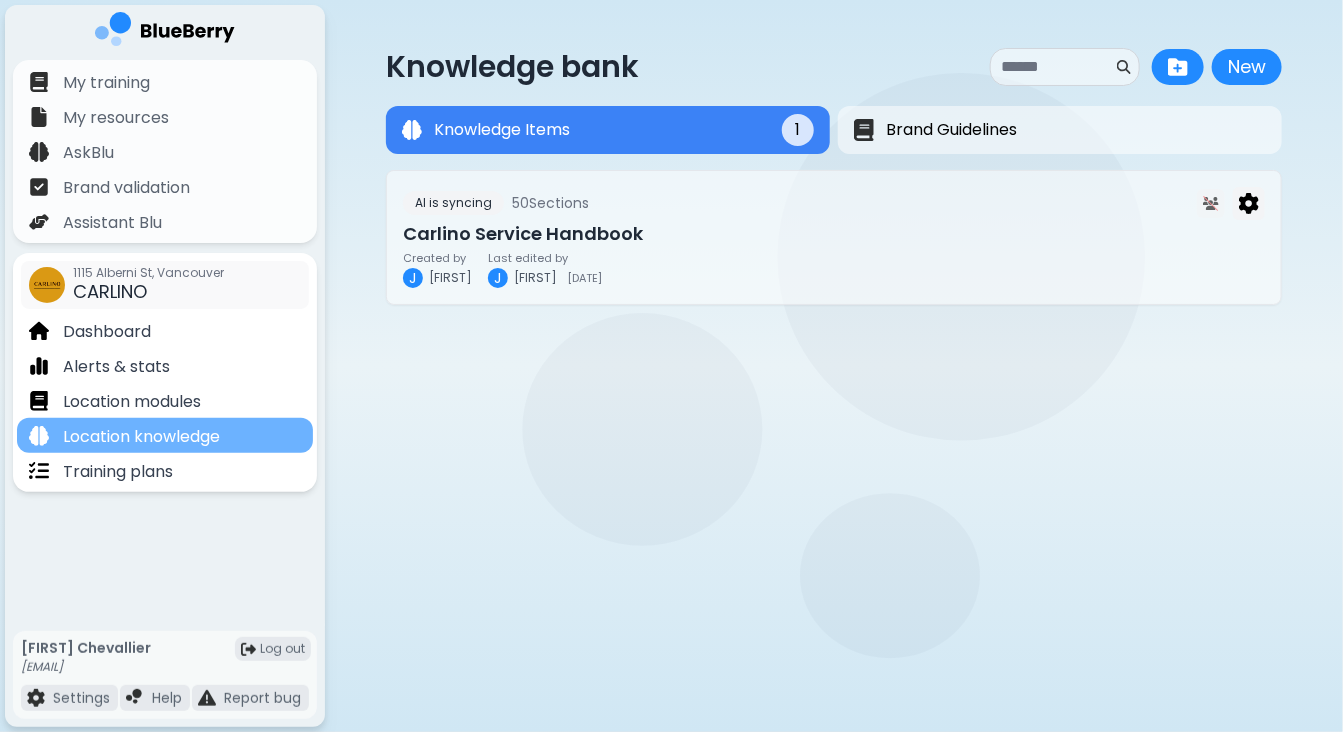 click on "Location knowledge" at bounding box center (141, 437) 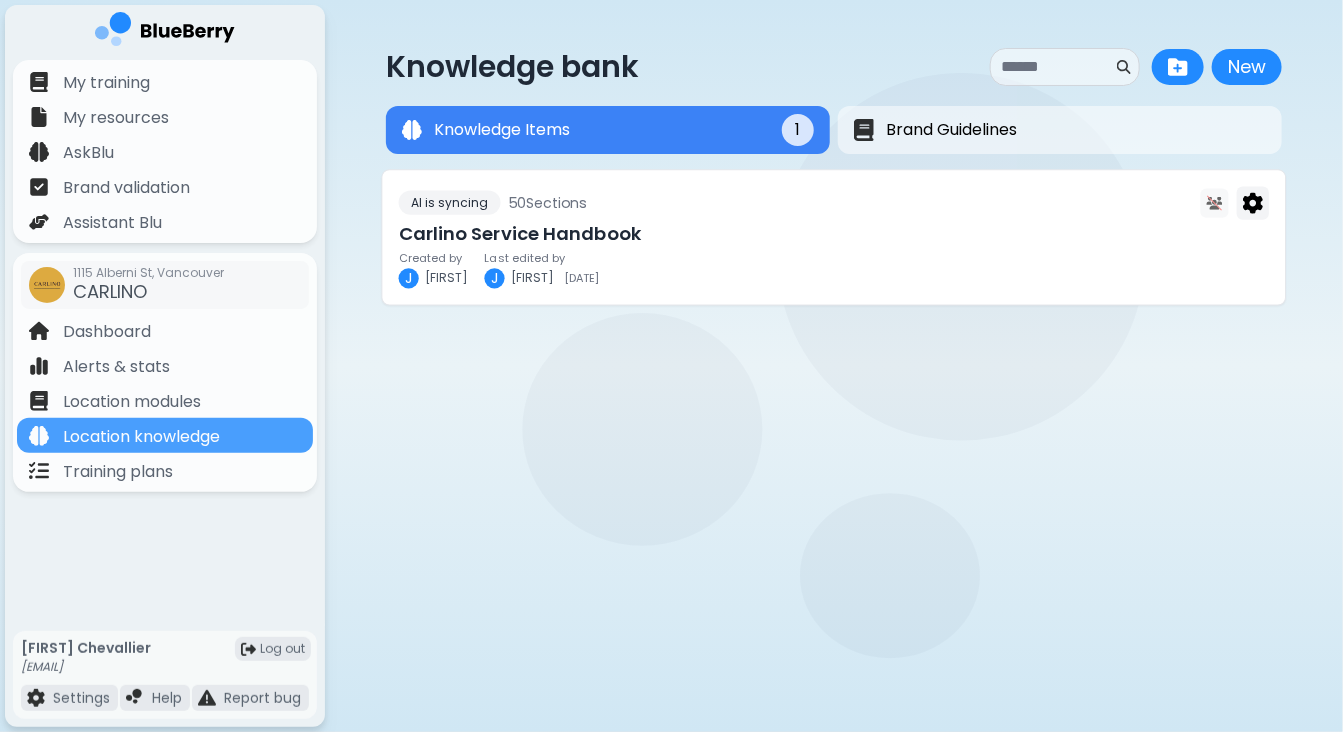 click on "AI is syncing 50  Section s" at bounding box center (834, 202) 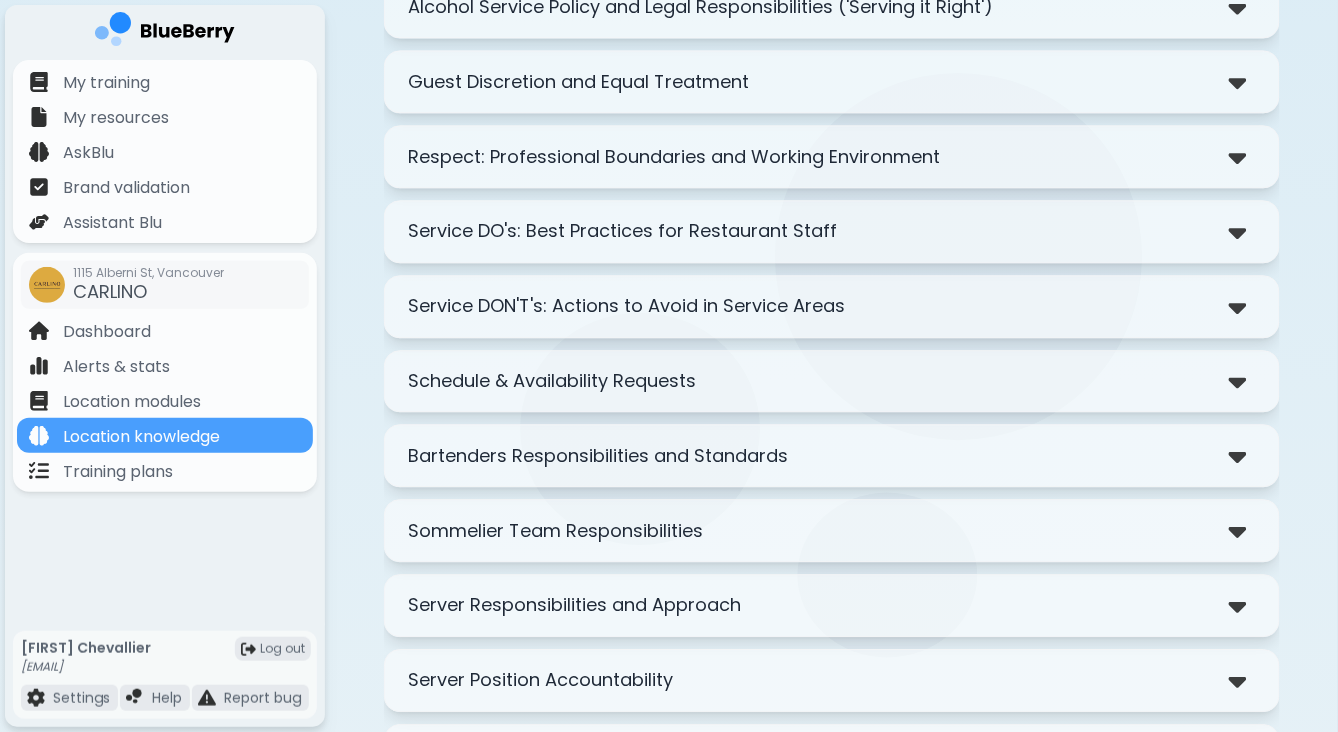 scroll, scrollTop: 1380, scrollLeft: 0, axis: vertical 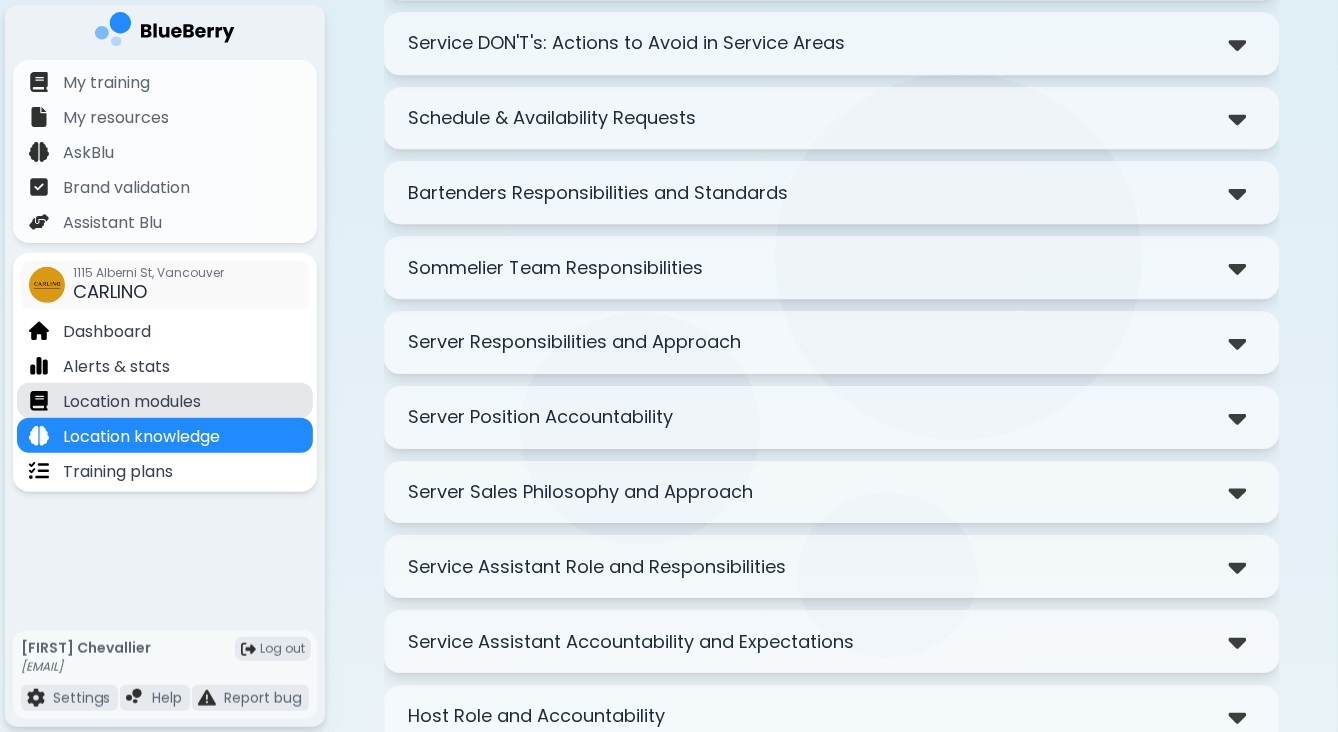 click on "Location modules" at bounding box center [132, 402] 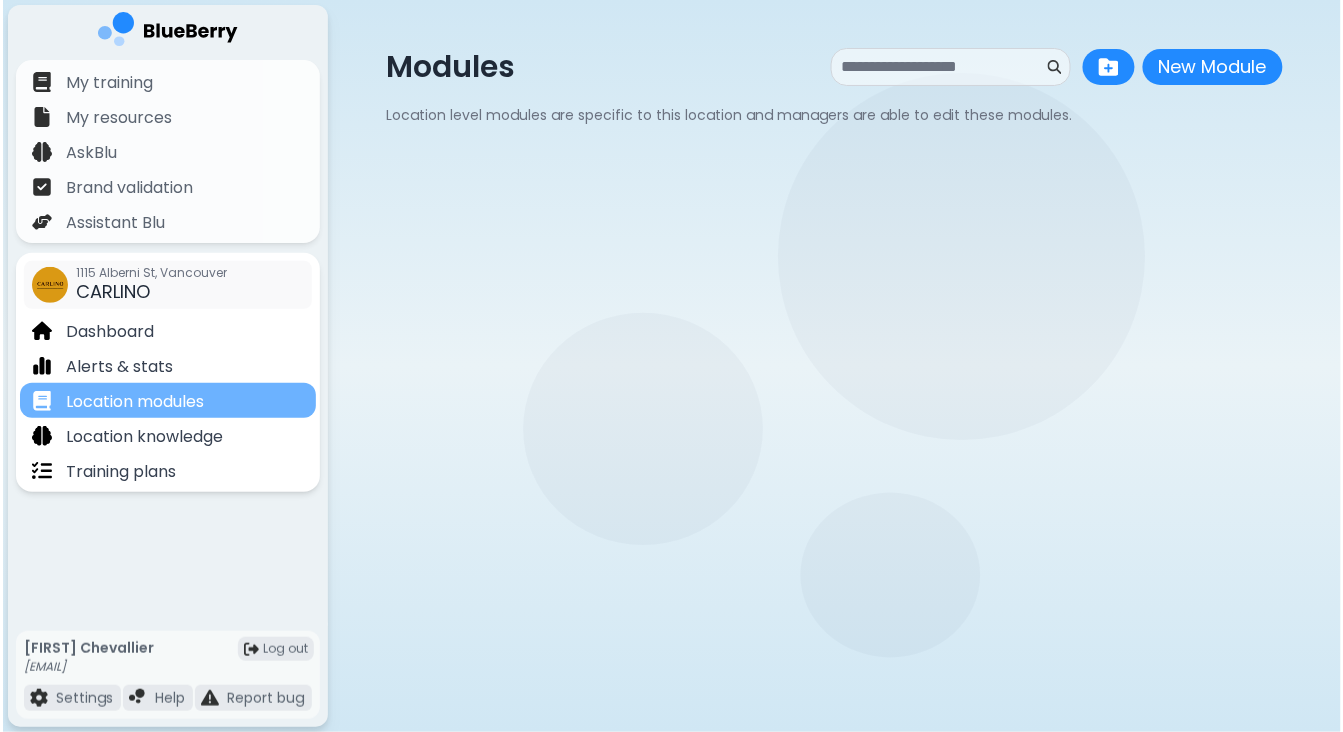 scroll, scrollTop: 0, scrollLeft: 0, axis: both 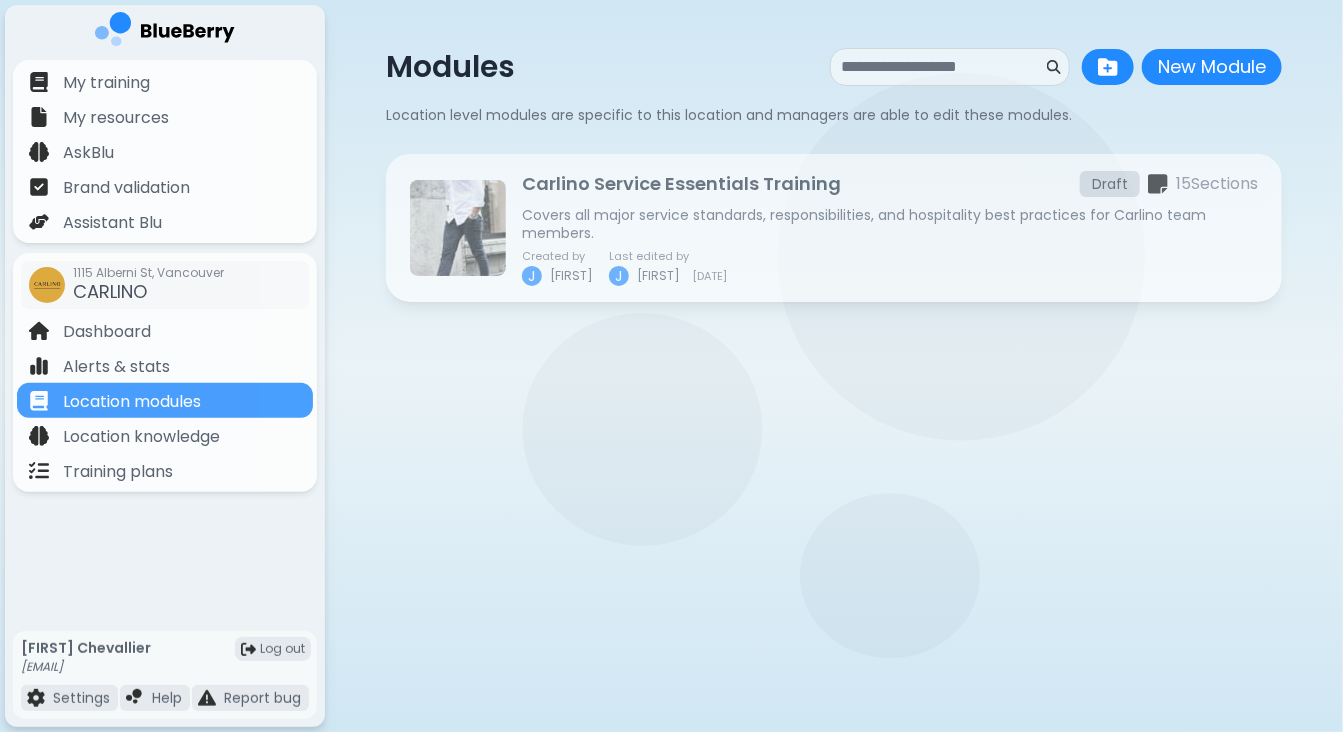 click on "Carlino Service Essentials Training" at bounding box center [681, 184] 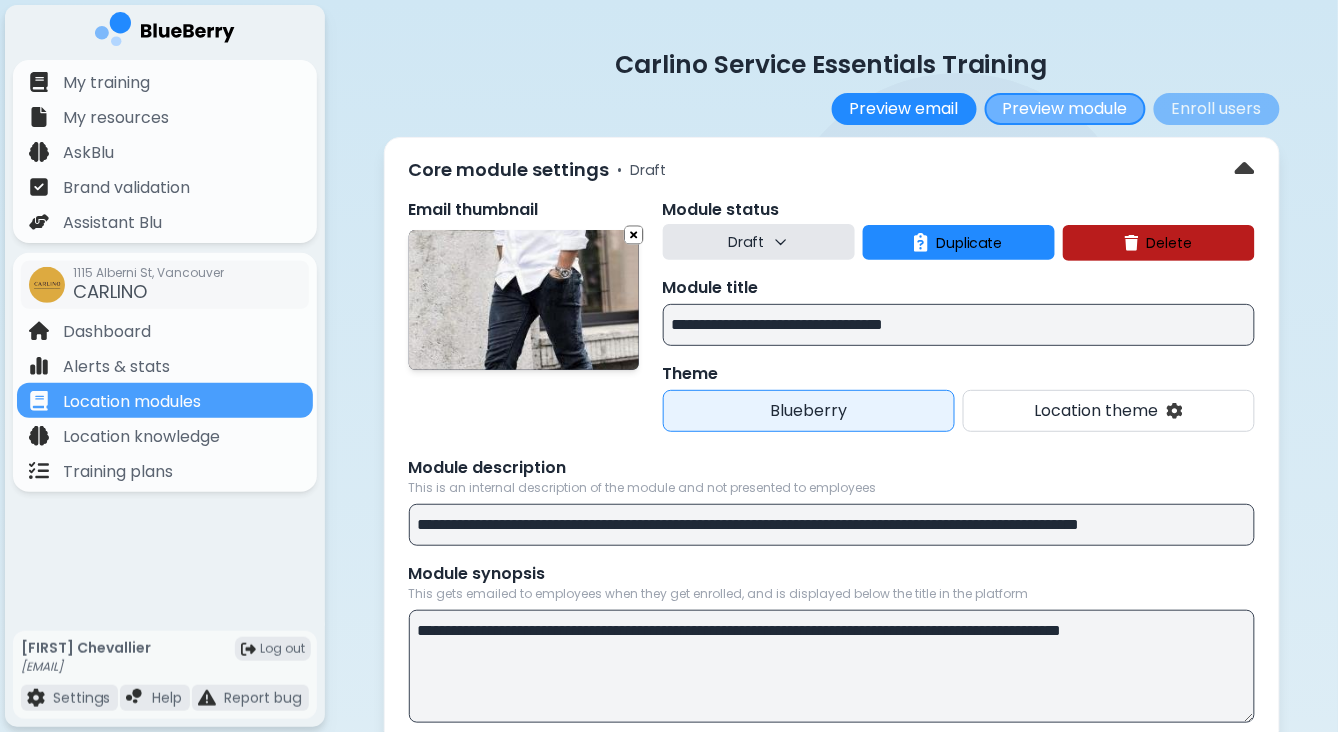 click on "Preview module" at bounding box center (1065, 109) 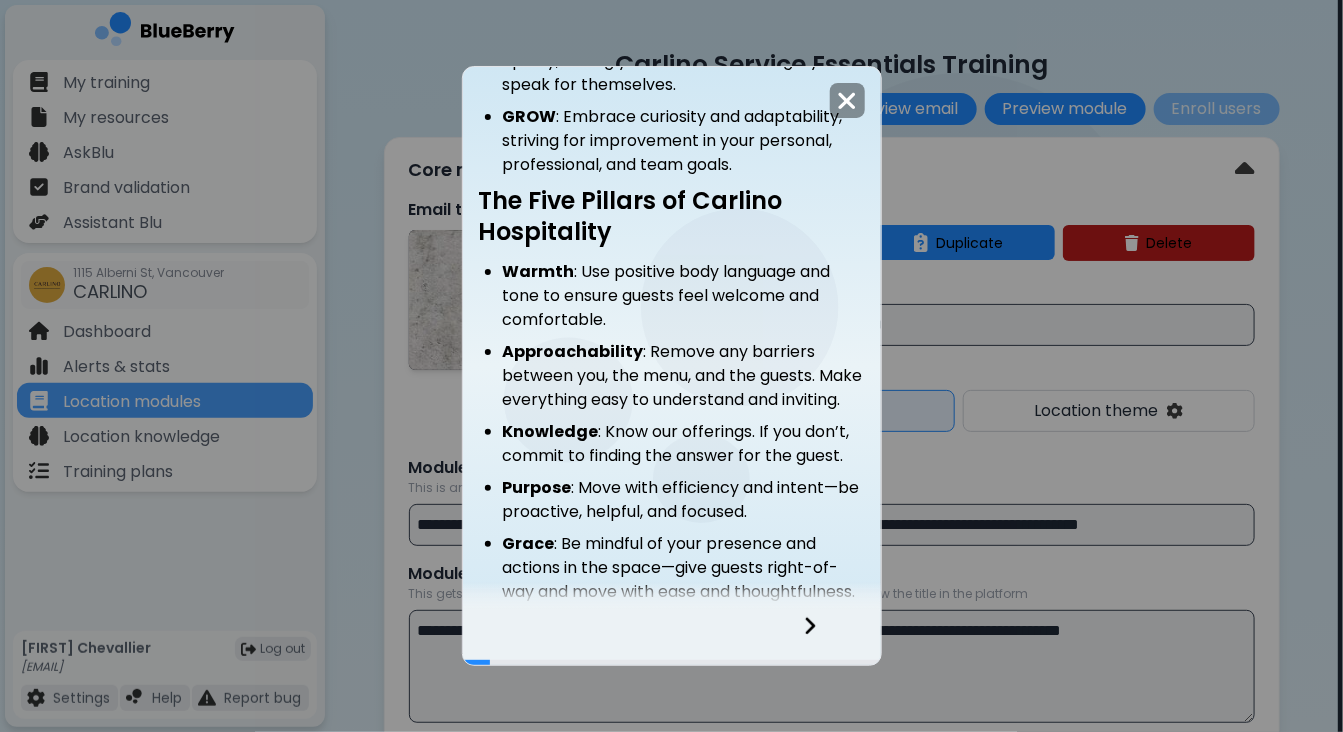 scroll, scrollTop: 538, scrollLeft: 0, axis: vertical 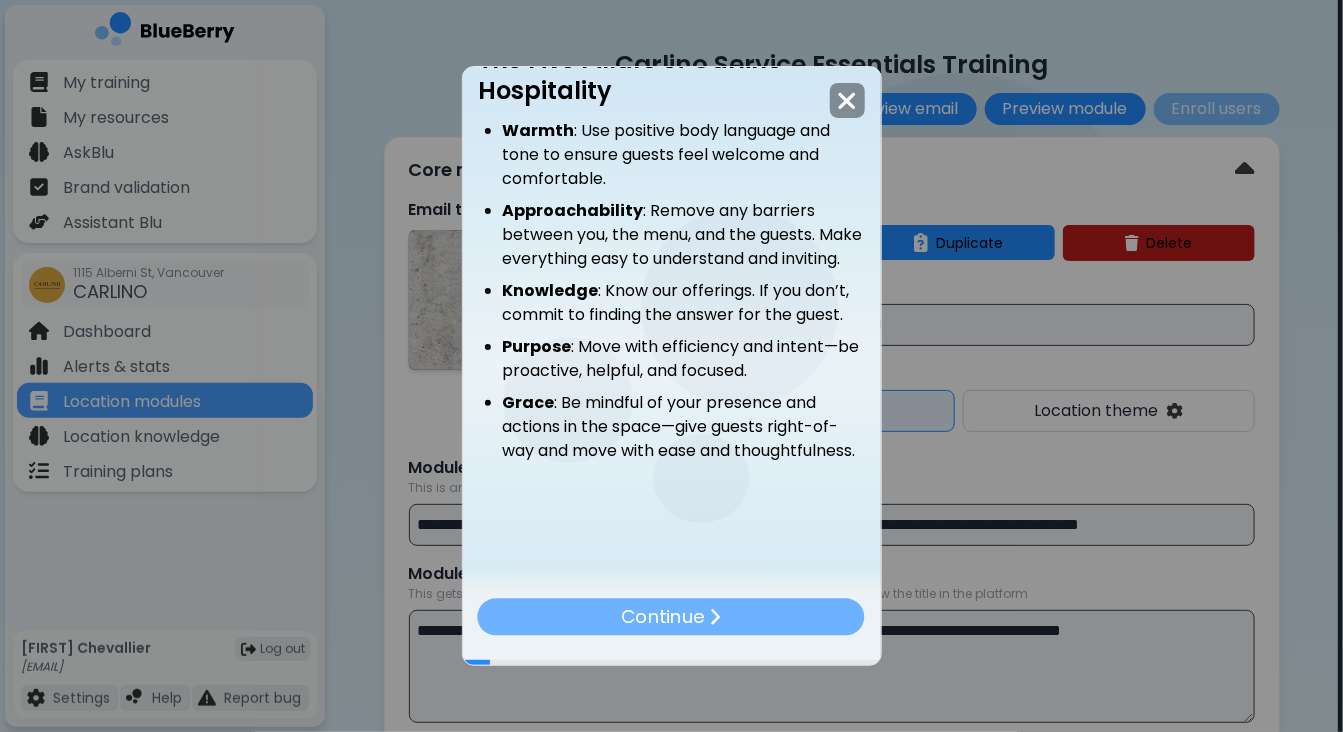 click on "Continue" at bounding box center (671, 616) 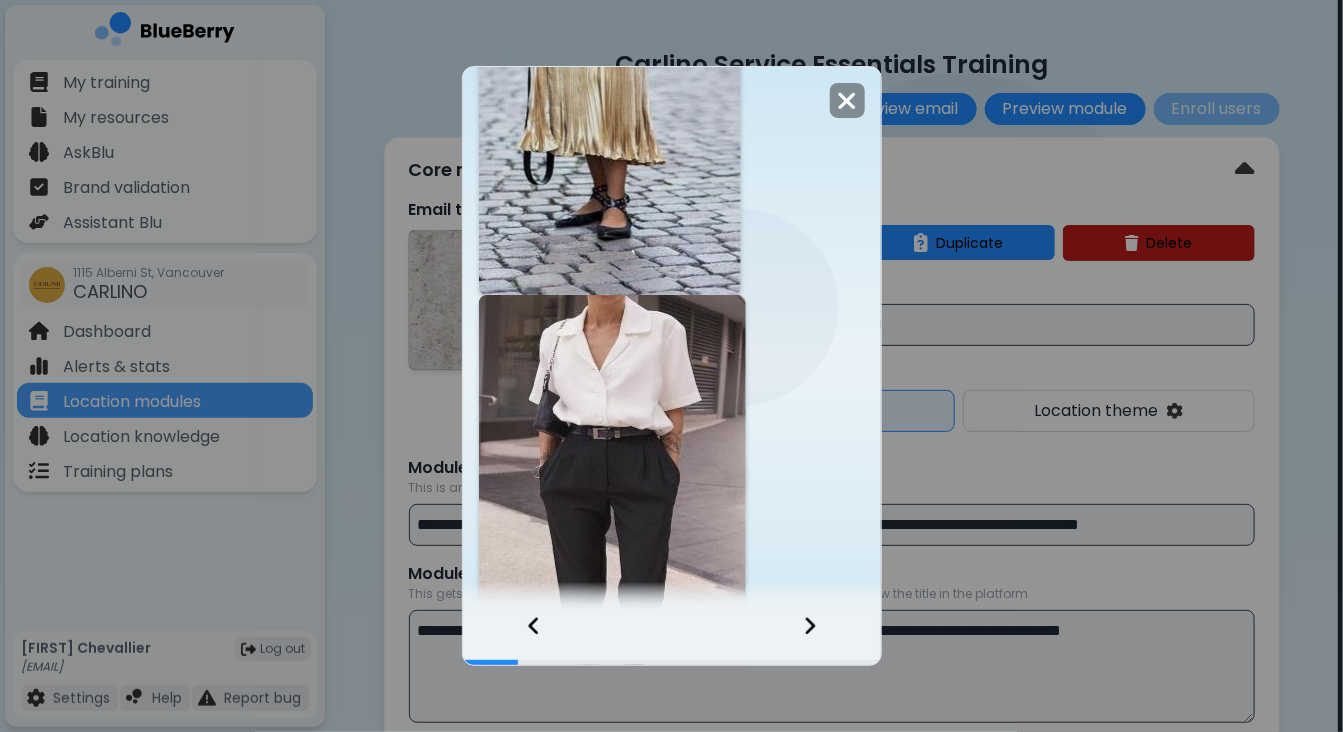 scroll, scrollTop: 1860, scrollLeft: 0, axis: vertical 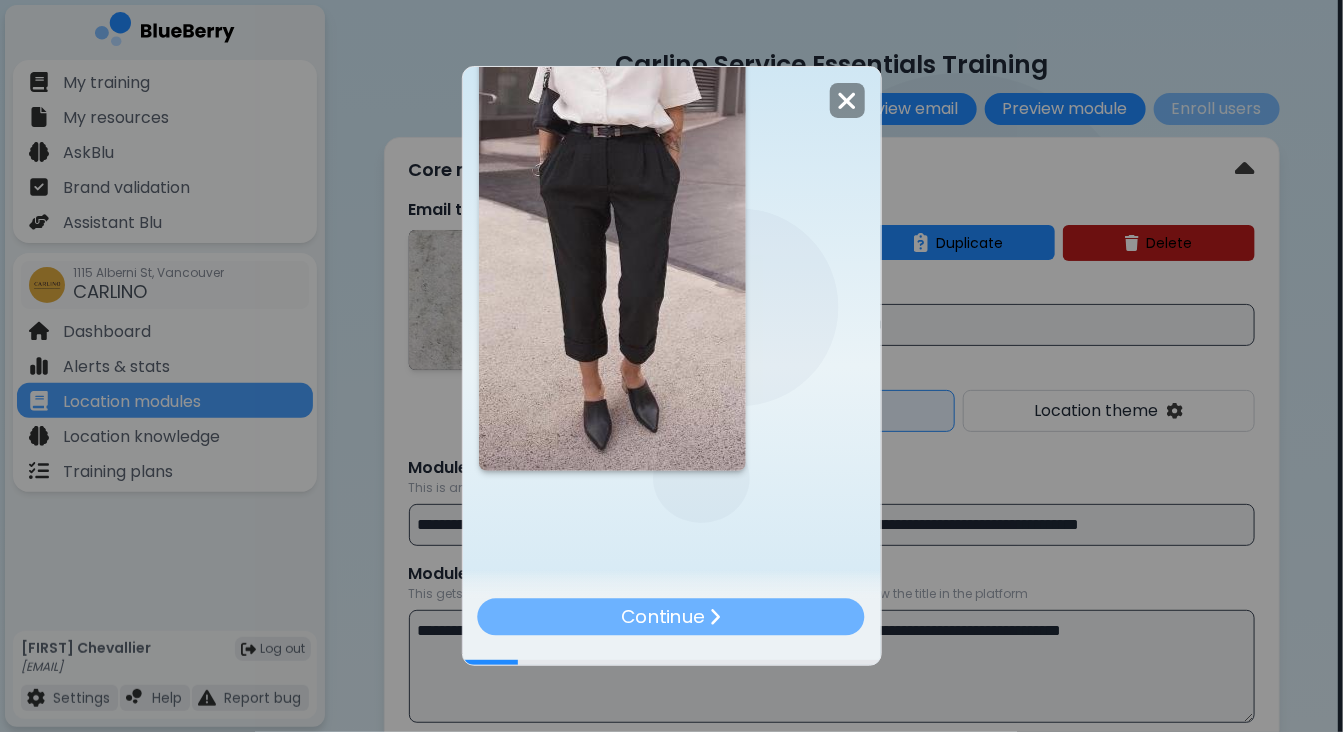 click on "Continue" at bounding box center (671, 616) 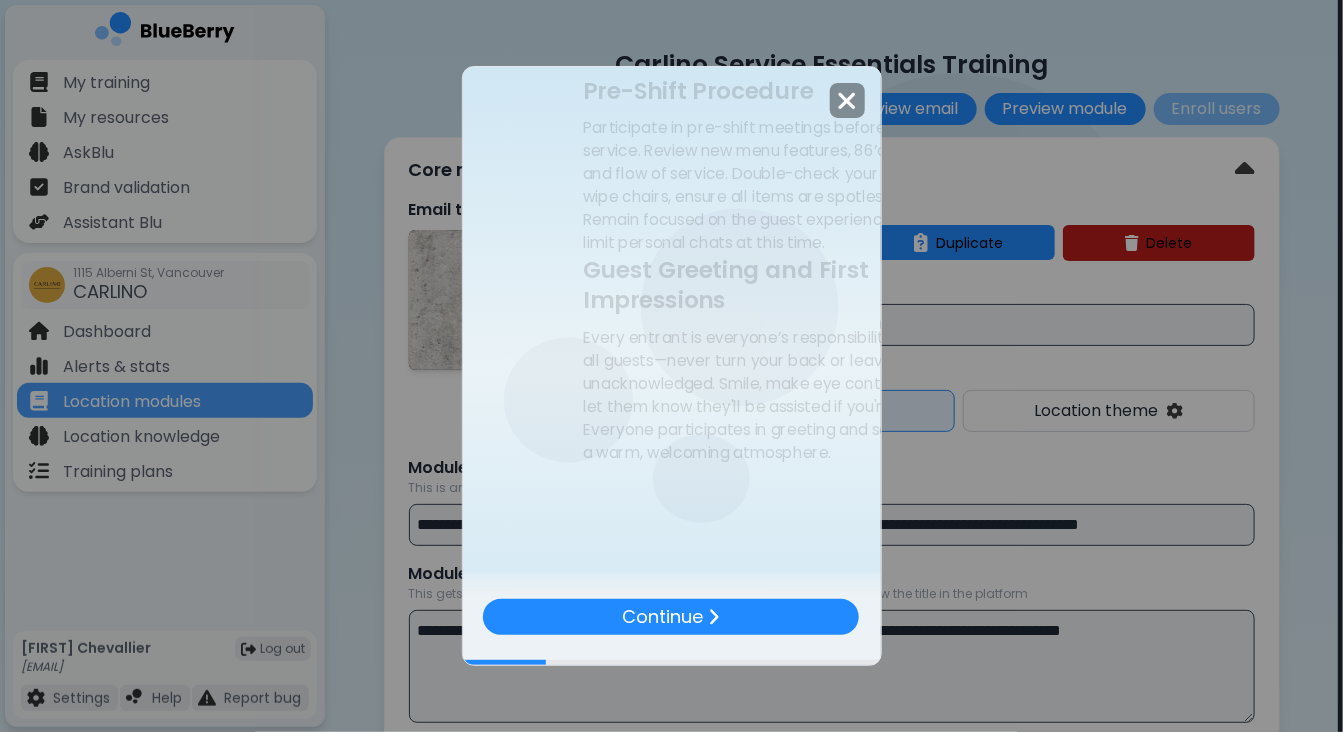 scroll, scrollTop: 0, scrollLeft: 0, axis: both 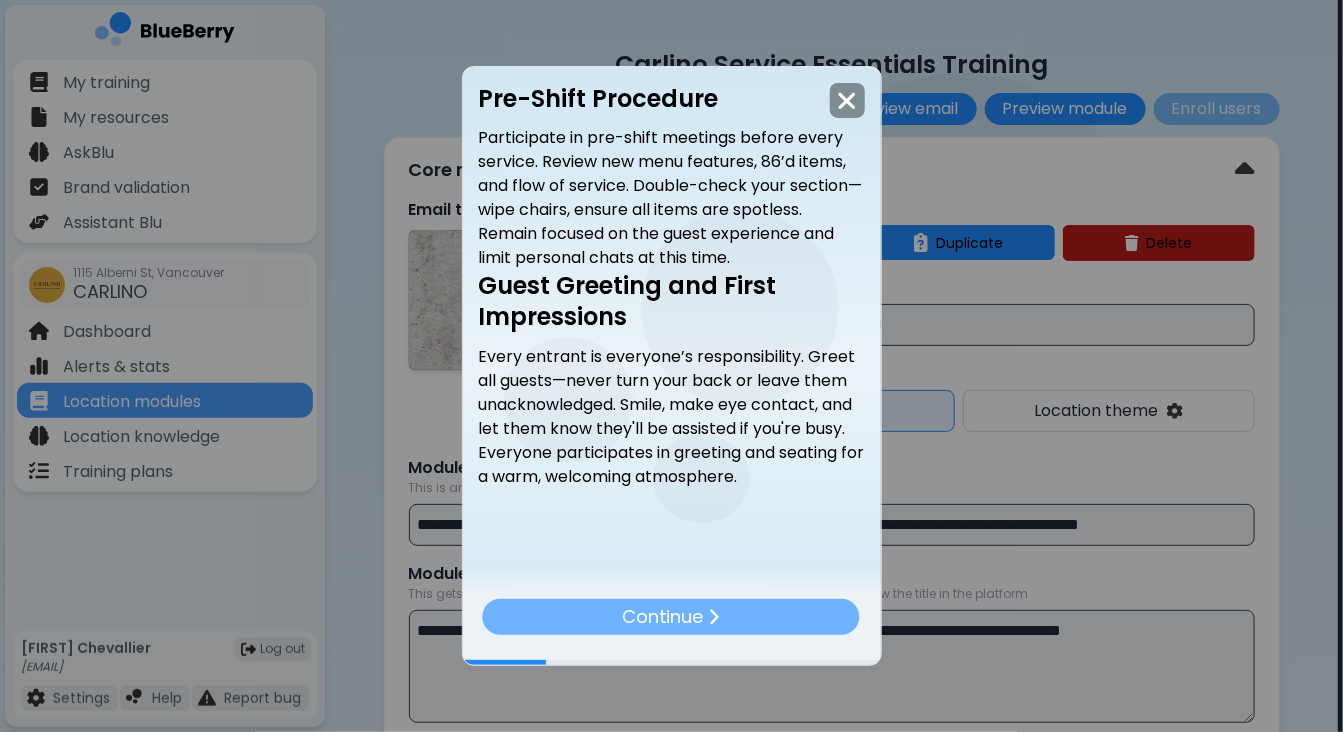 click at bounding box center (714, 616) 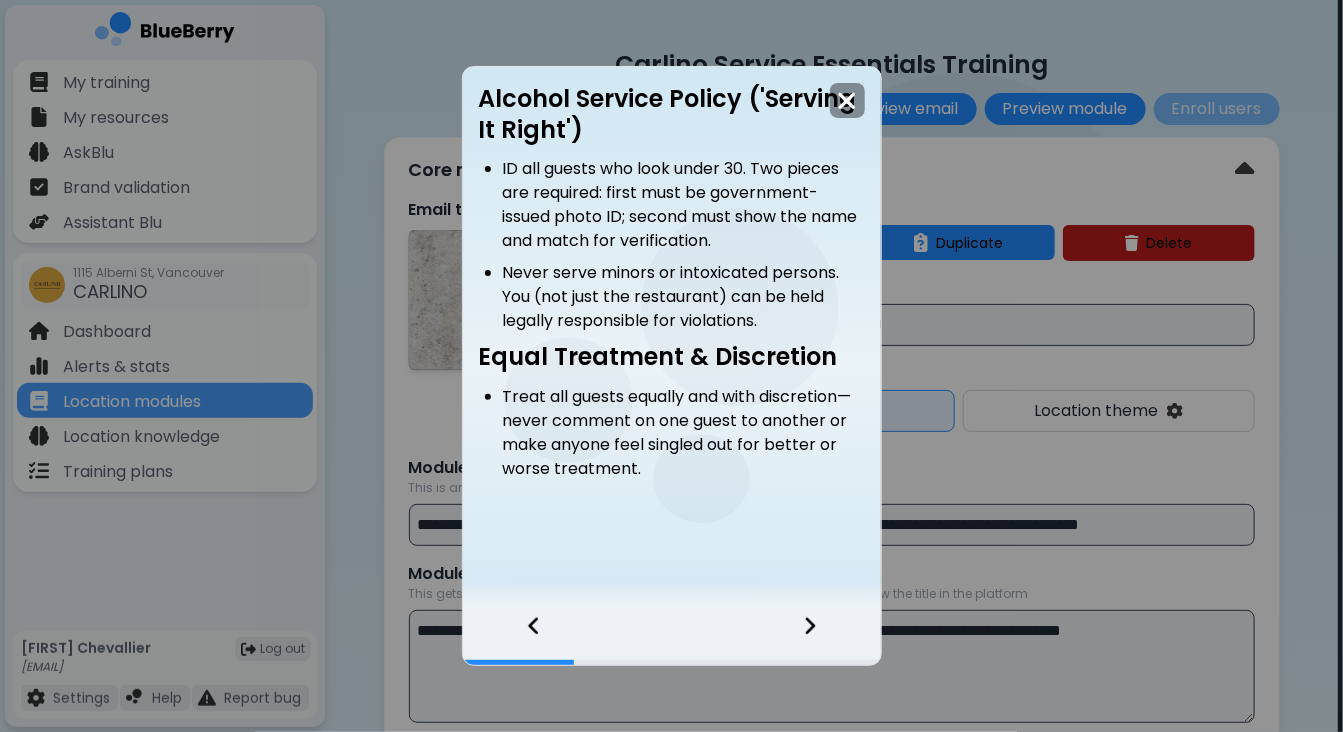 click 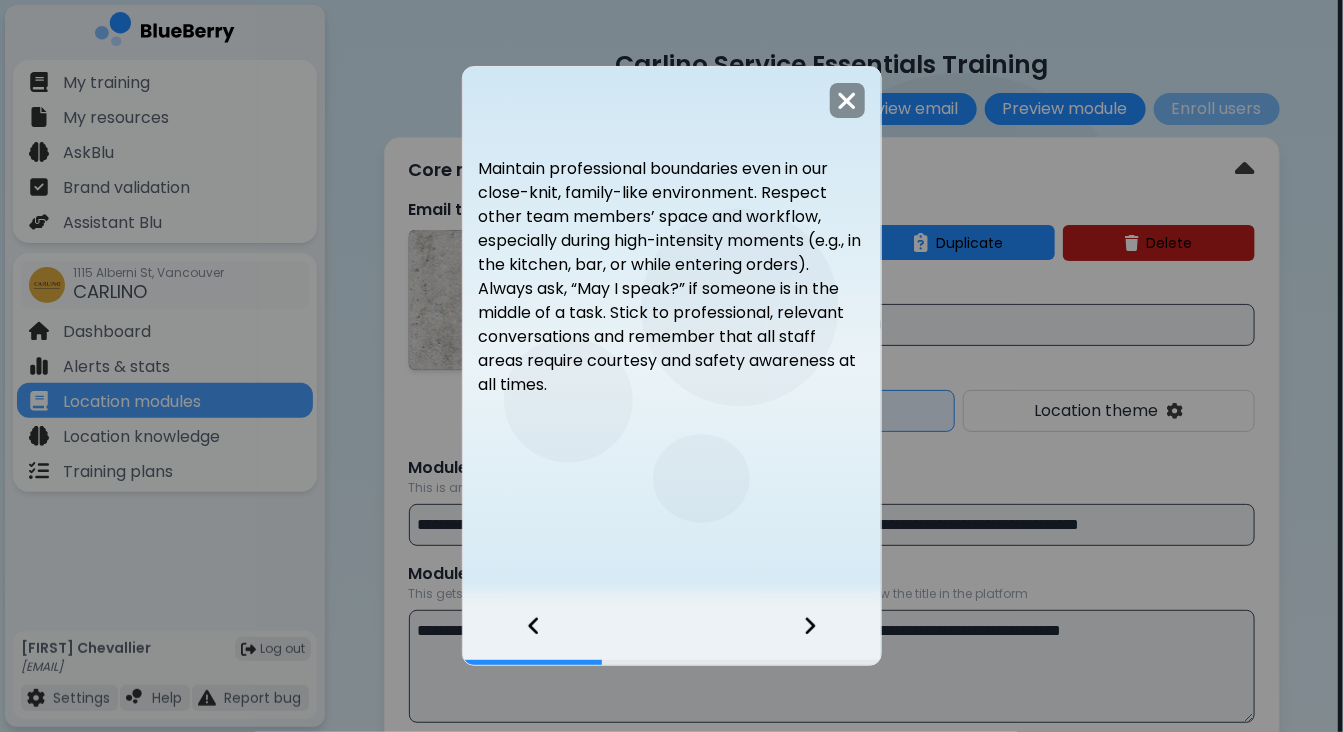 click 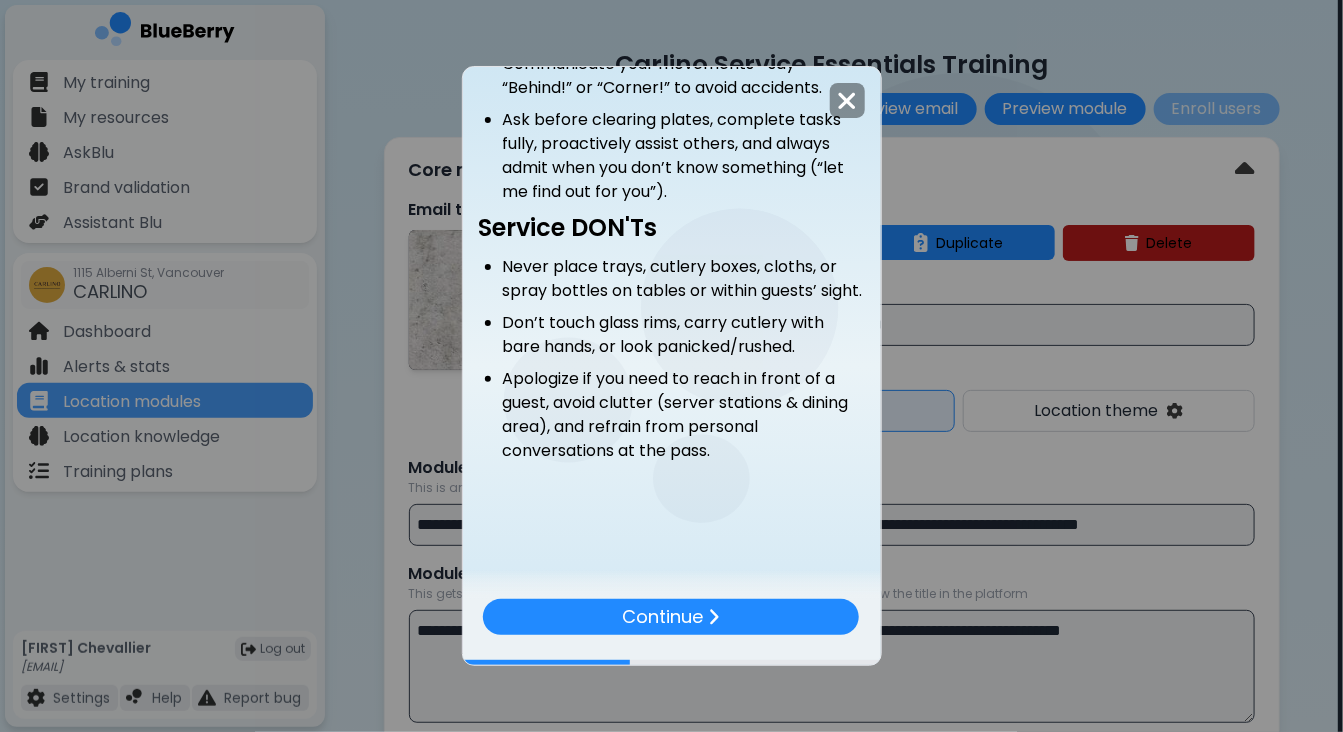 scroll, scrollTop: 217, scrollLeft: 0, axis: vertical 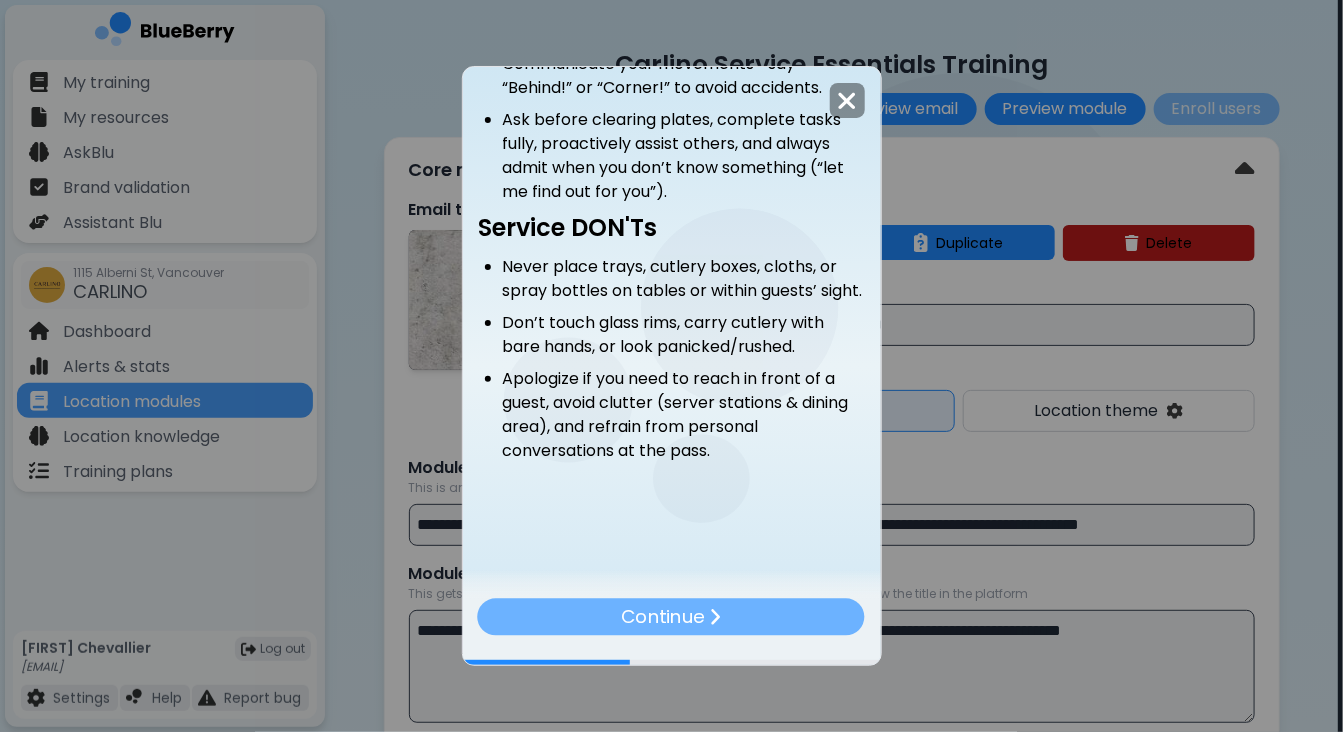 click on "Continue" at bounding box center (671, 616) 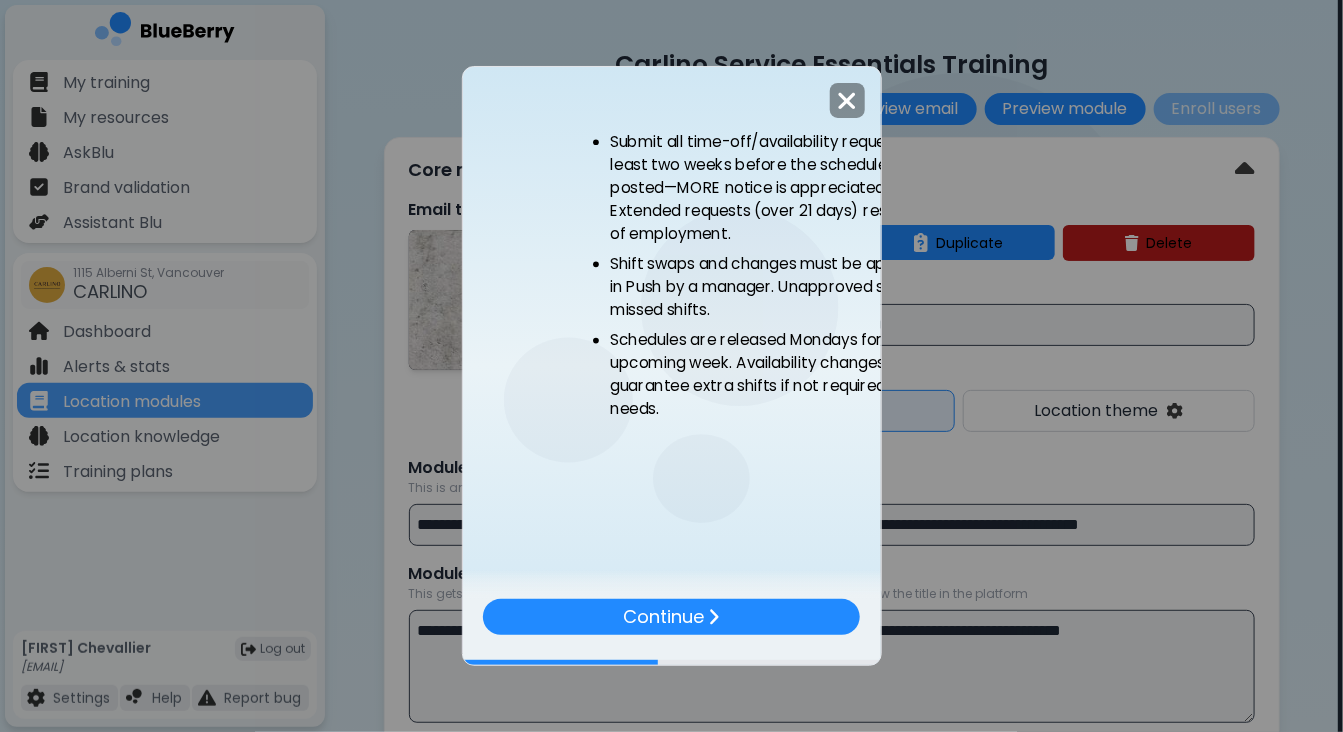 scroll, scrollTop: 0, scrollLeft: 0, axis: both 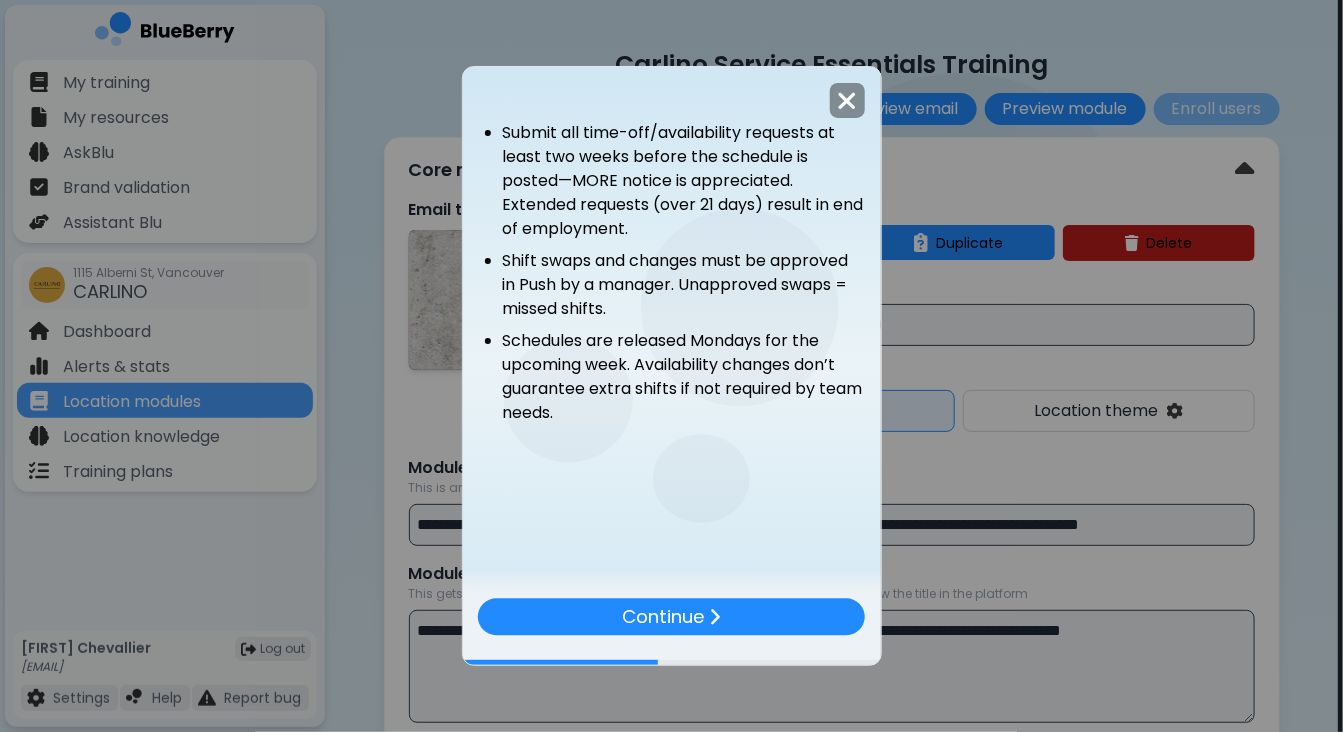 click on "Continue" at bounding box center (671, 617) 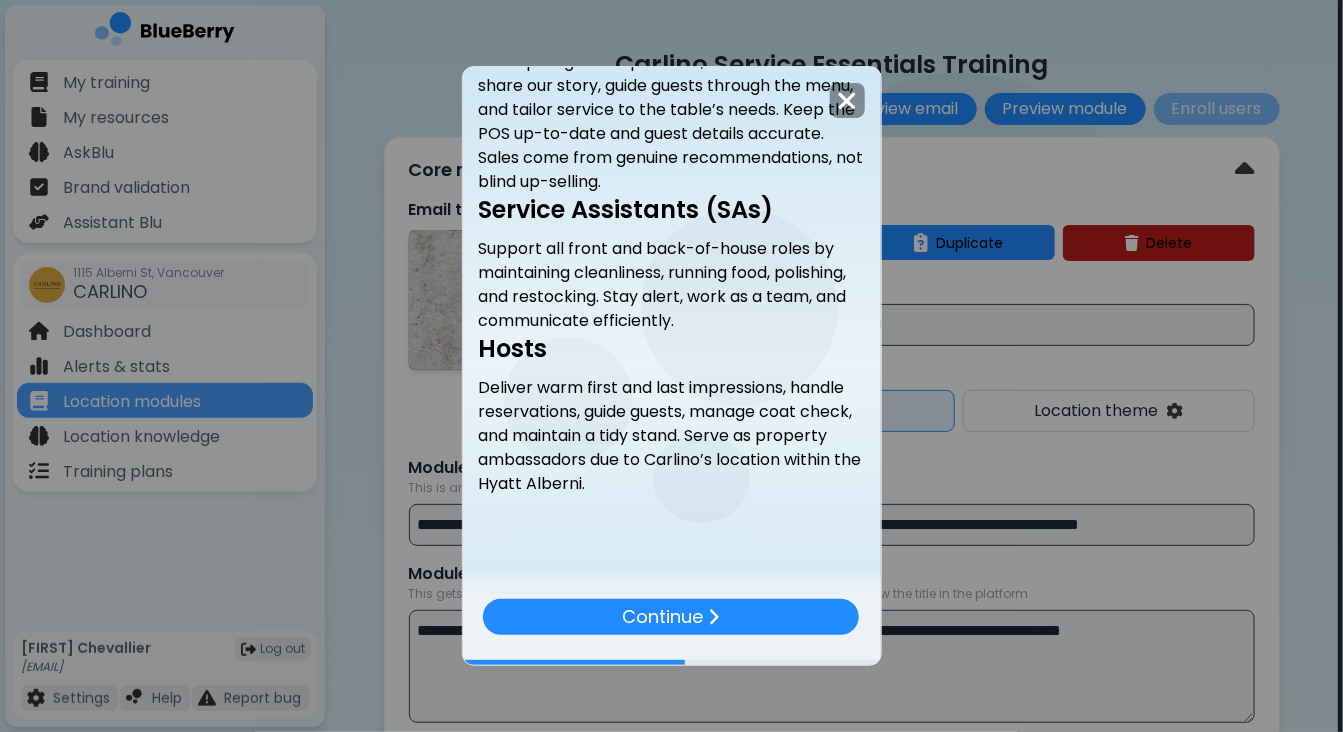 scroll, scrollTop: 330, scrollLeft: 0, axis: vertical 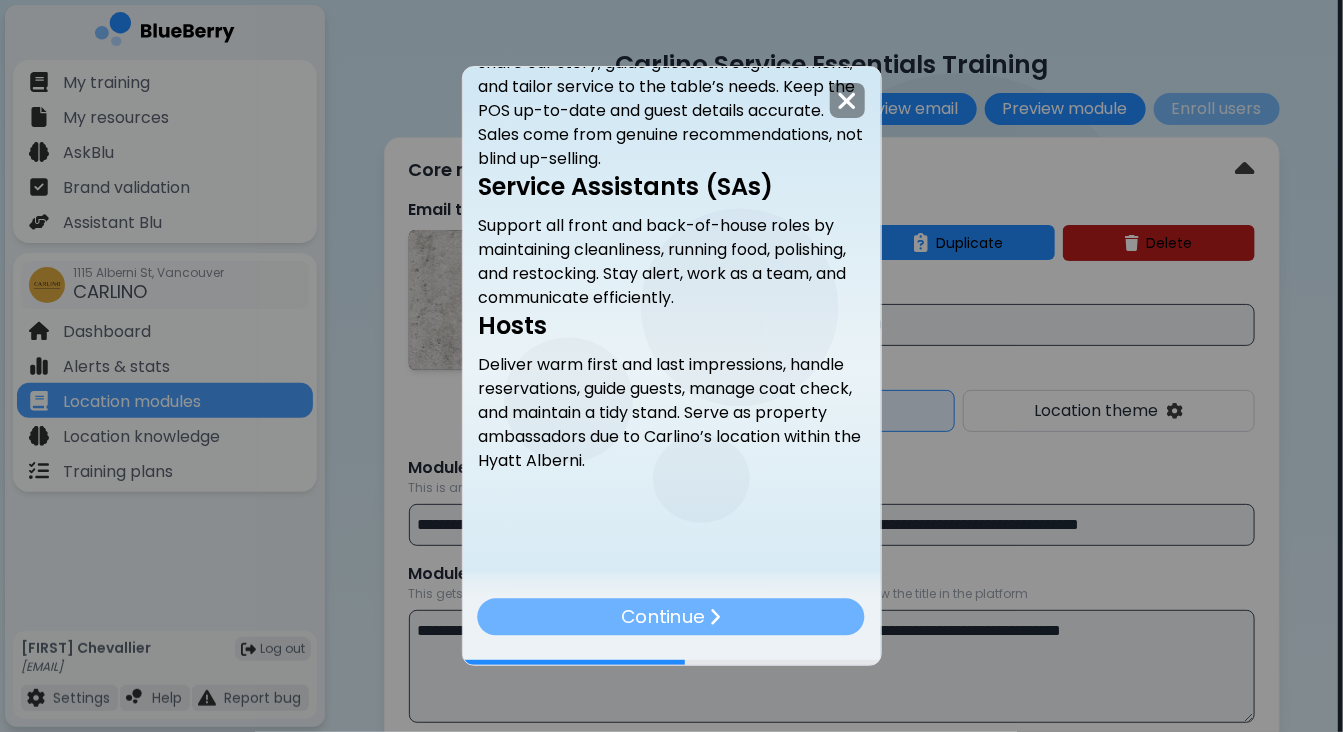 click on "Continue" at bounding box center [671, 616] 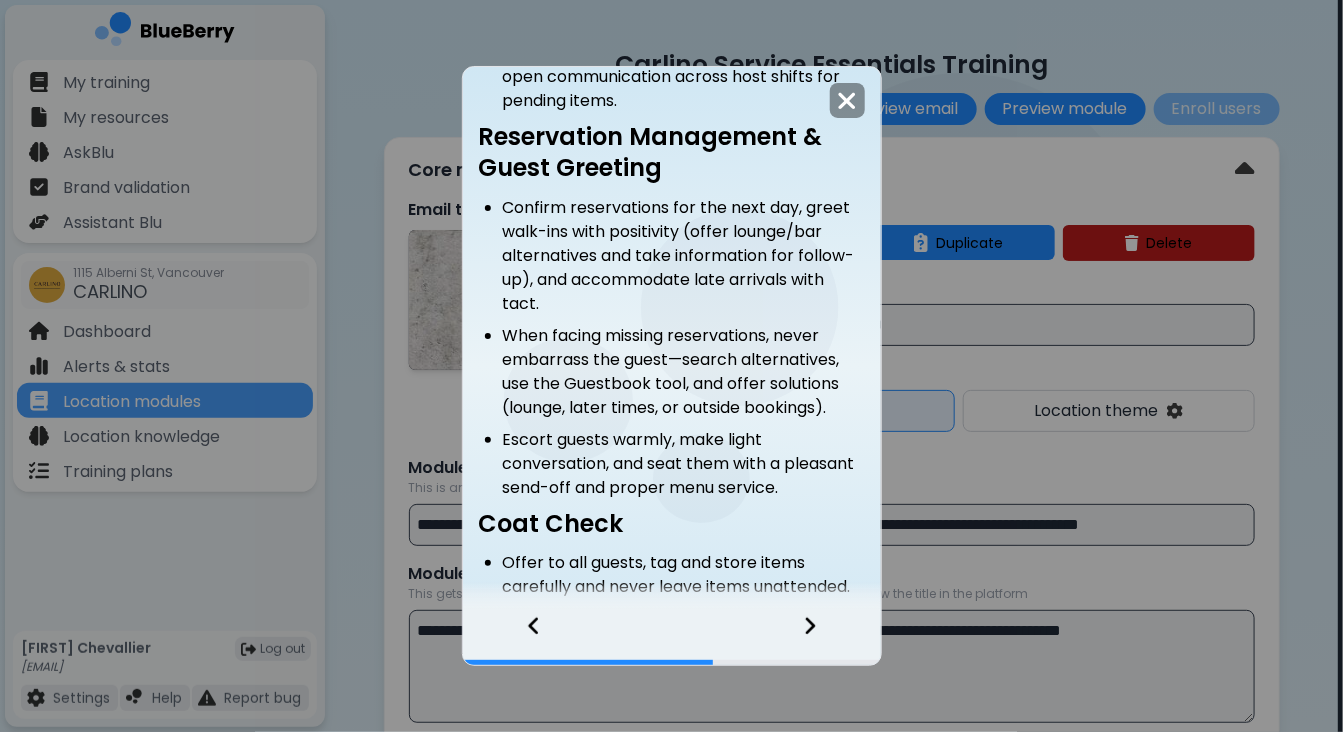 scroll, scrollTop: 347, scrollLeft: 0, axis: vertical 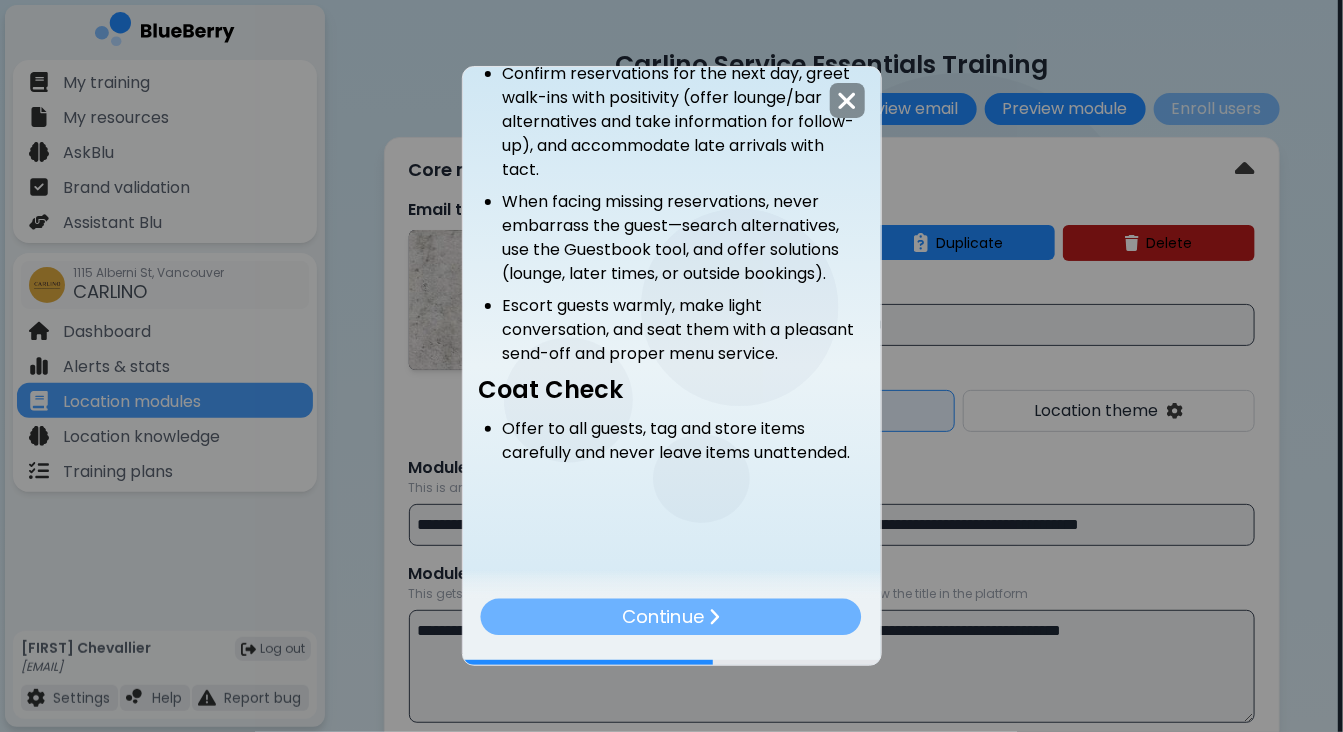 click on "Continue" at bounding box center (671, 617) 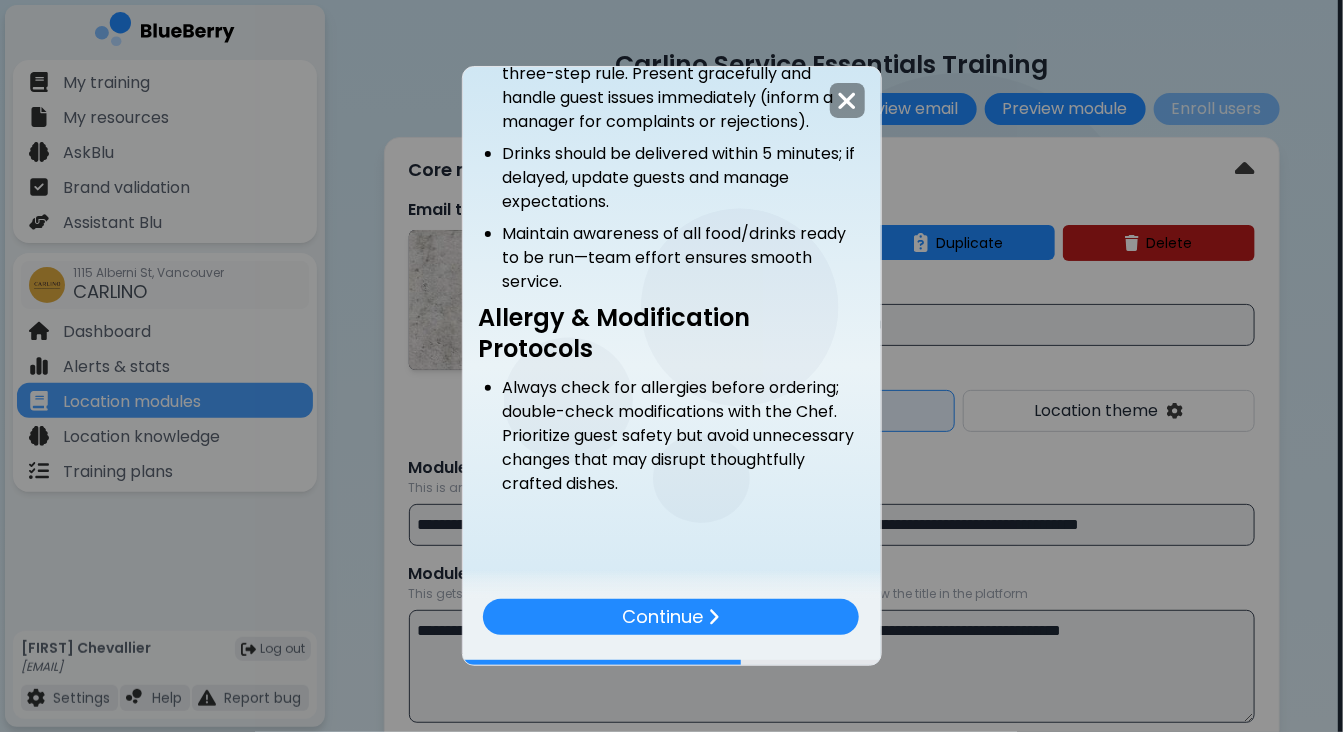 scroll, scrollTop: 379, scrollLeft: 0, axis: vertical 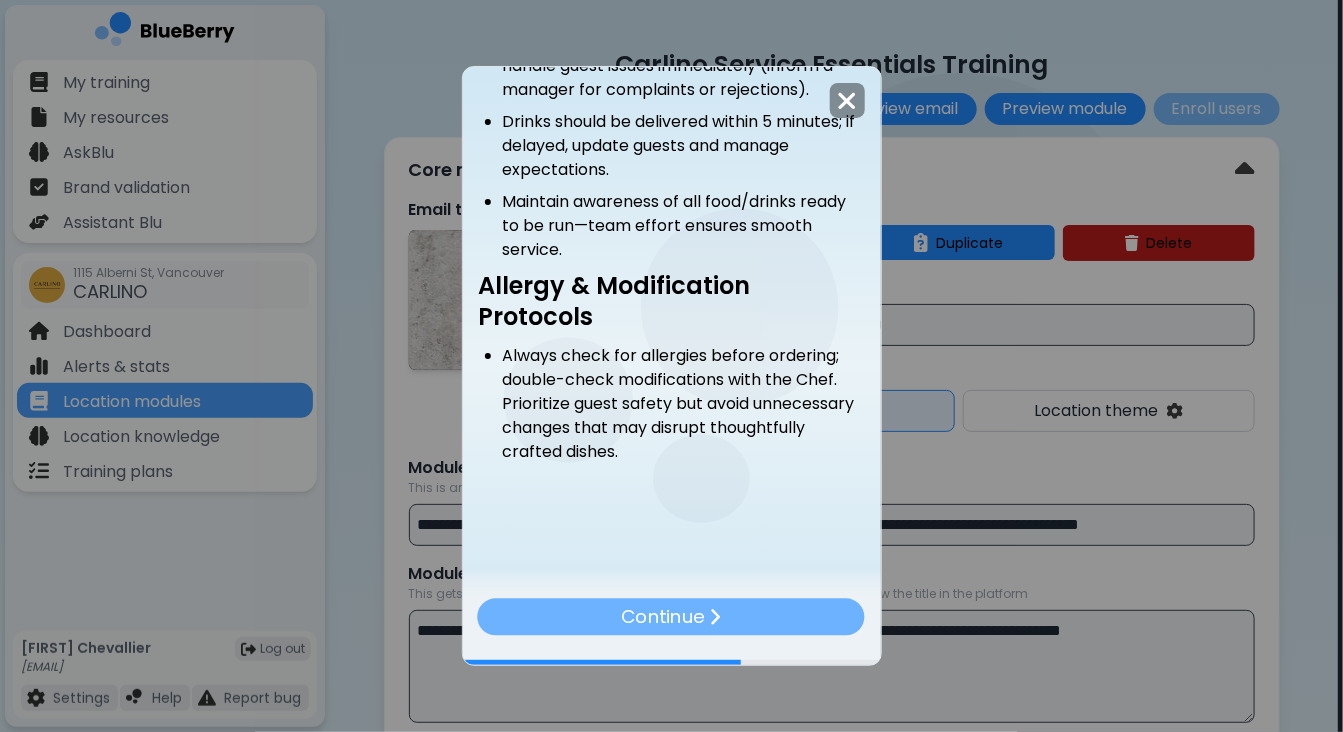 click on "Continue" at bounding box center [672, 616] 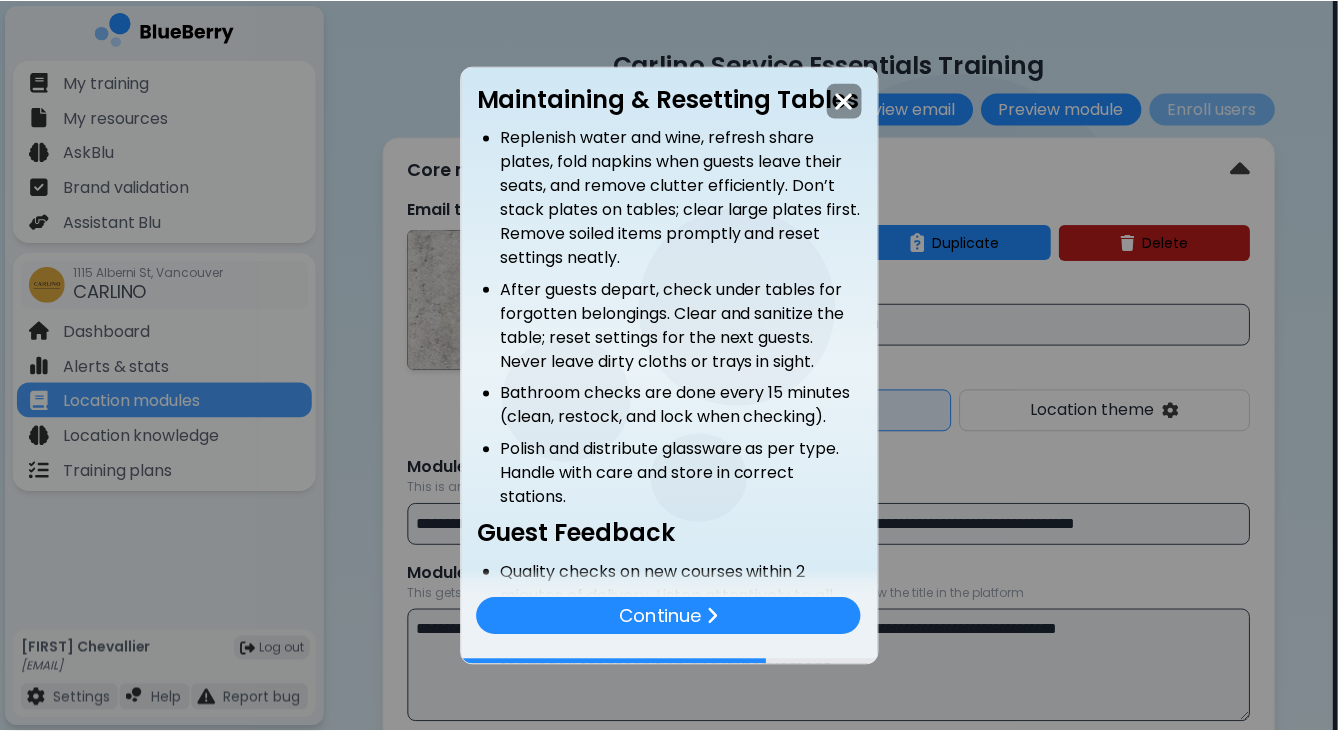 scroll, scrollTop: 321, scrollLeft: 0, axis: vertical 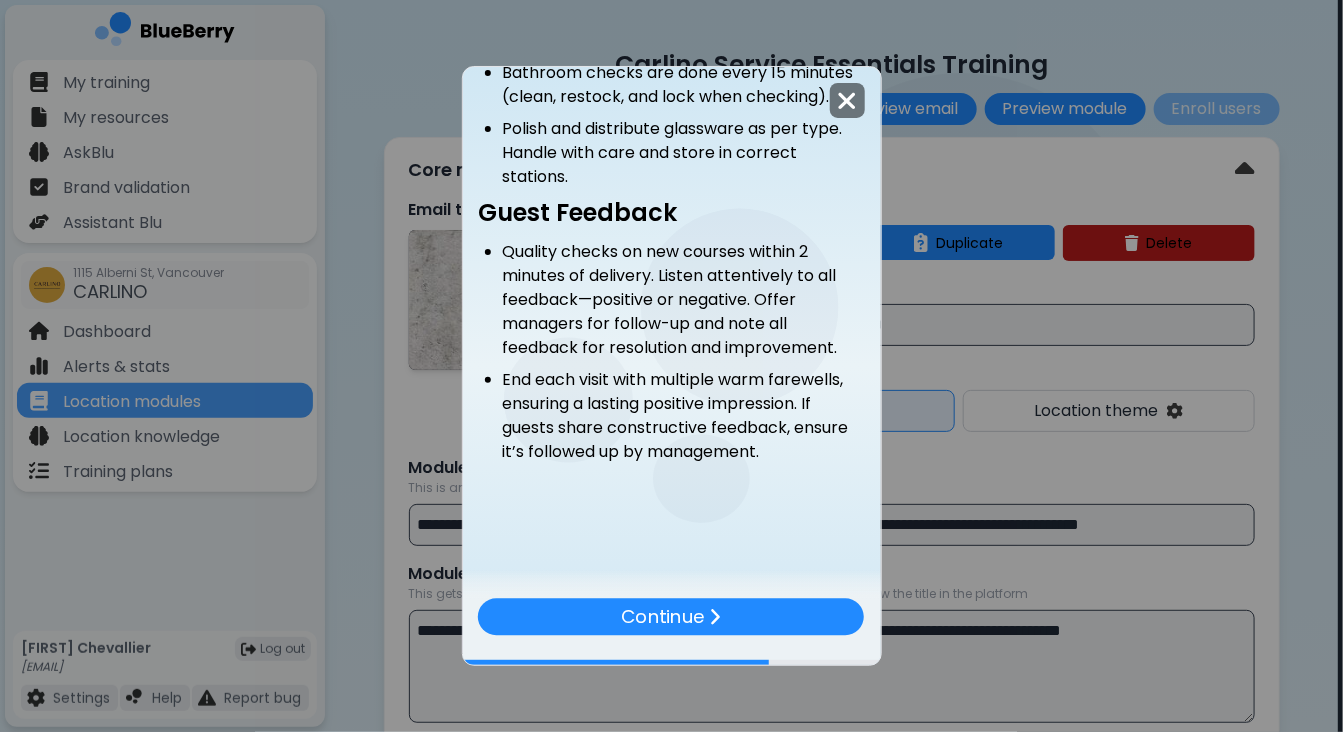 click at bounding box center (847, 101) 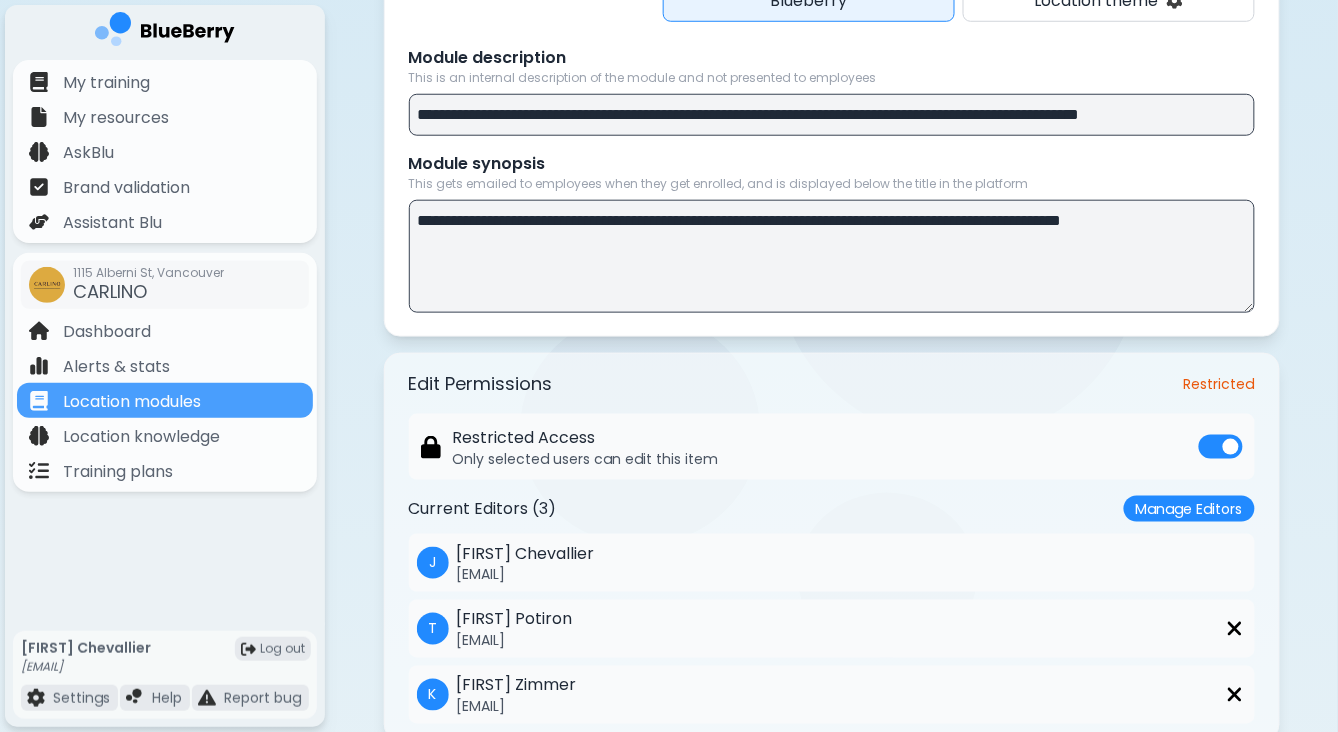 scroll, scrollTop: 575, scrollLeft: 0, axis: vertical 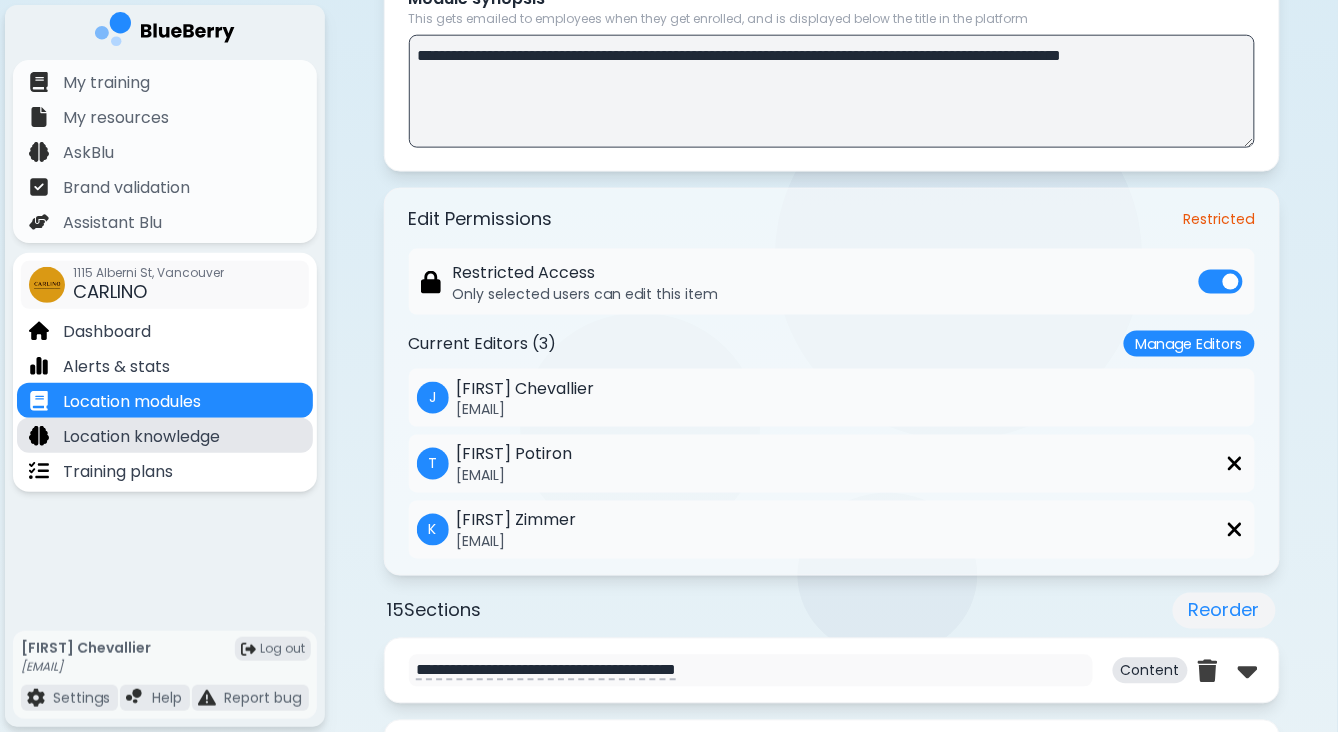 click on "Location knowledge" at bounding box center [141, 437] 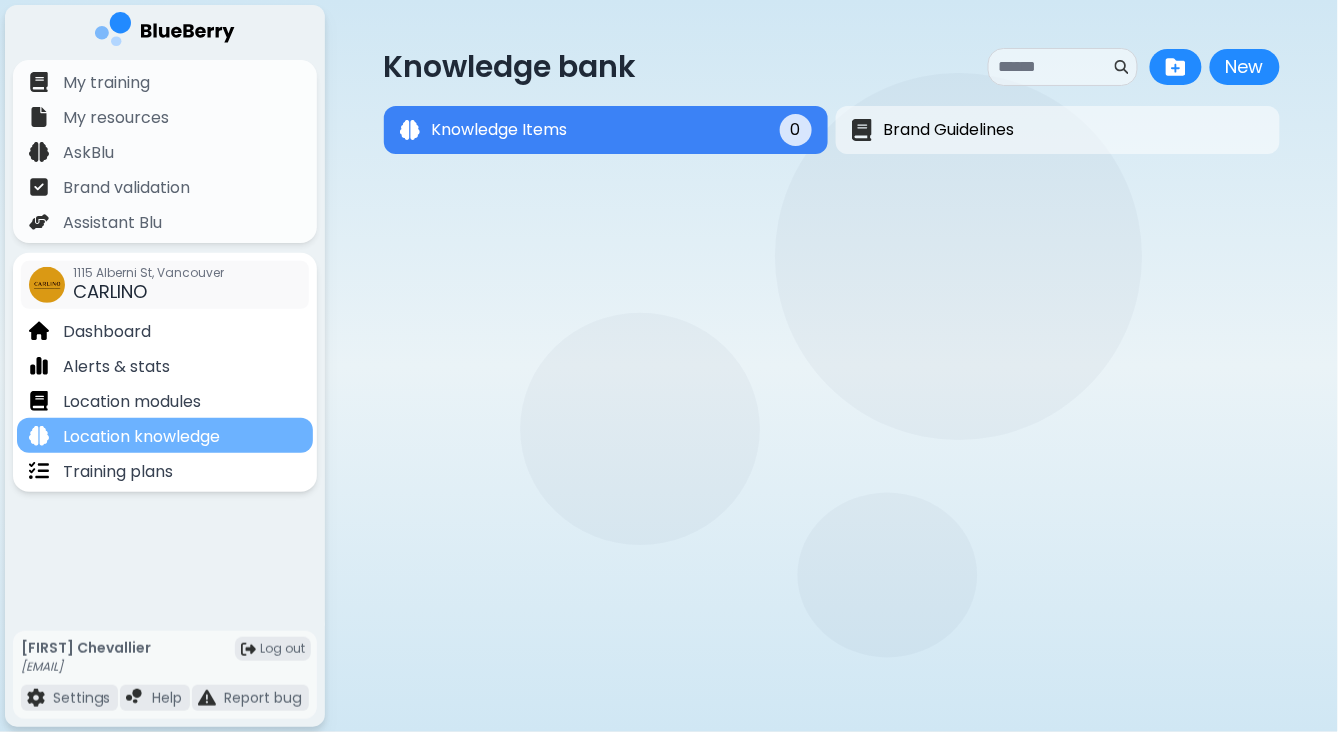 scroll, scrollTop: 0, scrollLeft: 0, axis: both 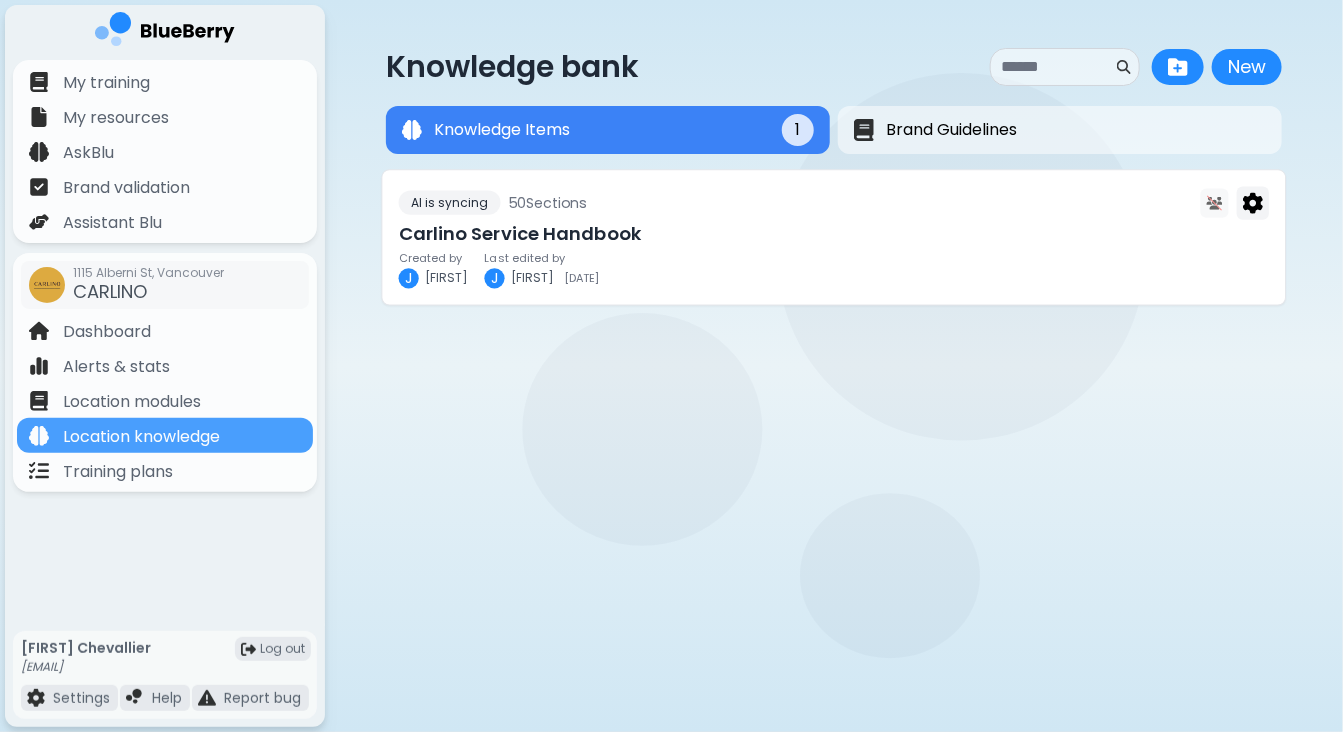 click on "AI is syncing 50  Section s" at bounding box center (834, 202) 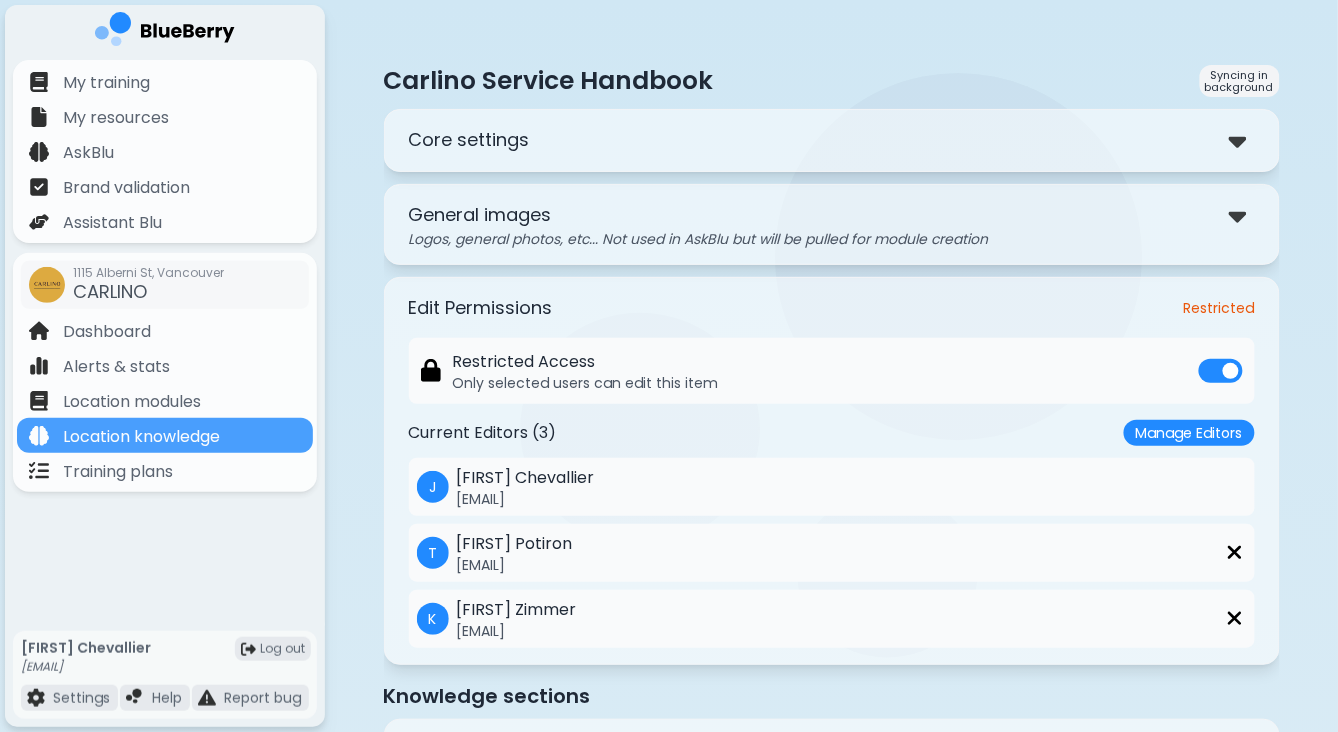 click on "Core settings" at bounding box center (832, 140) 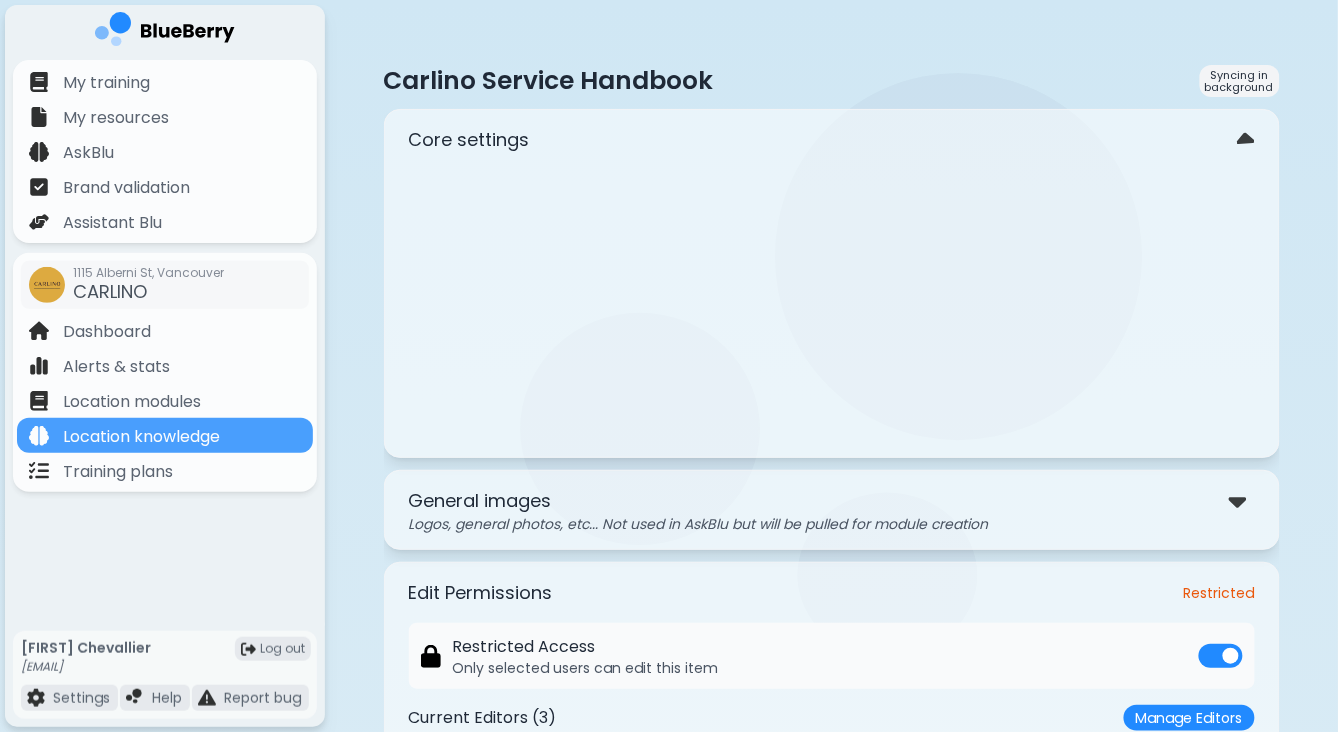 click on "Core settings" at bounding box center (832, 140) 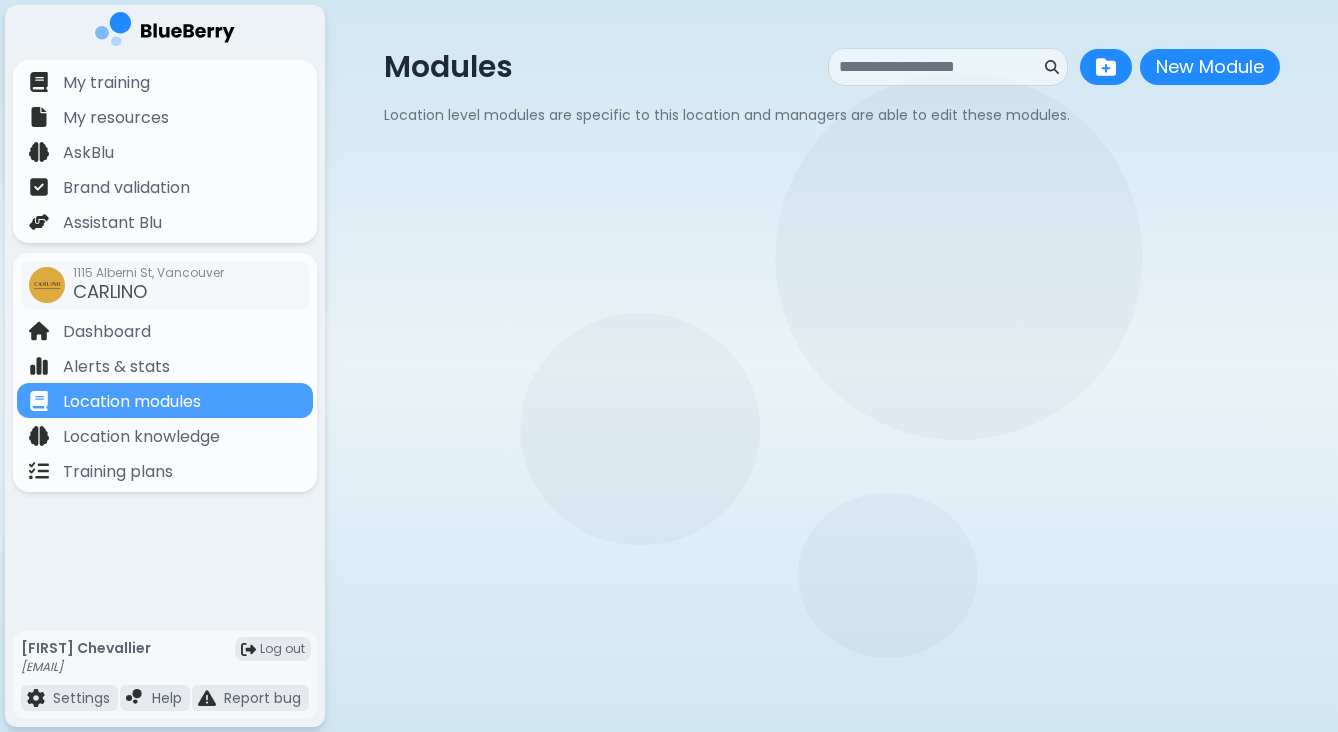 scroll, scrollTop: 0, scrollLeft: 0, axis: both 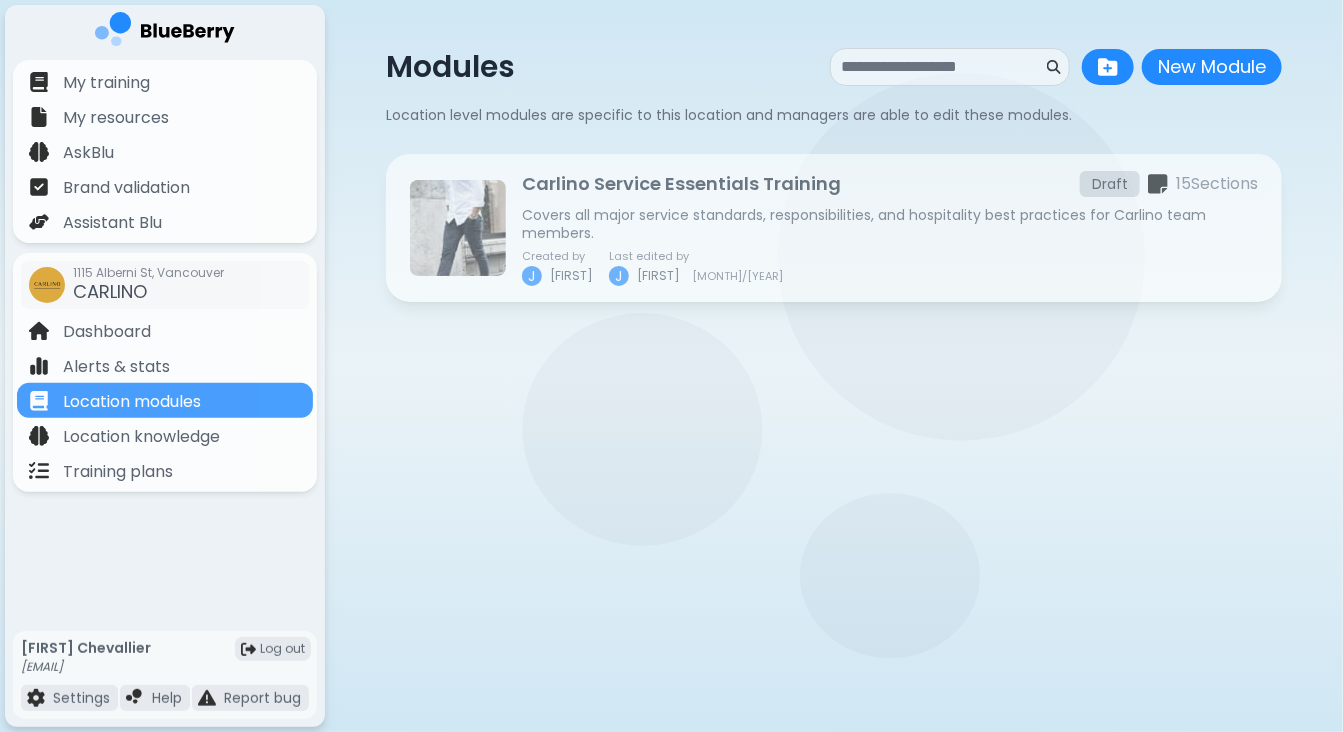 click on "Service Essentials Training Draft 15  Section s Covers all major service standards, responsibilities, and hospitality best practices for team members. Created by J [FIRST] Last edited by J [FIRST] [MONTH]/[YEAR]" at bounding box center (890, 228) 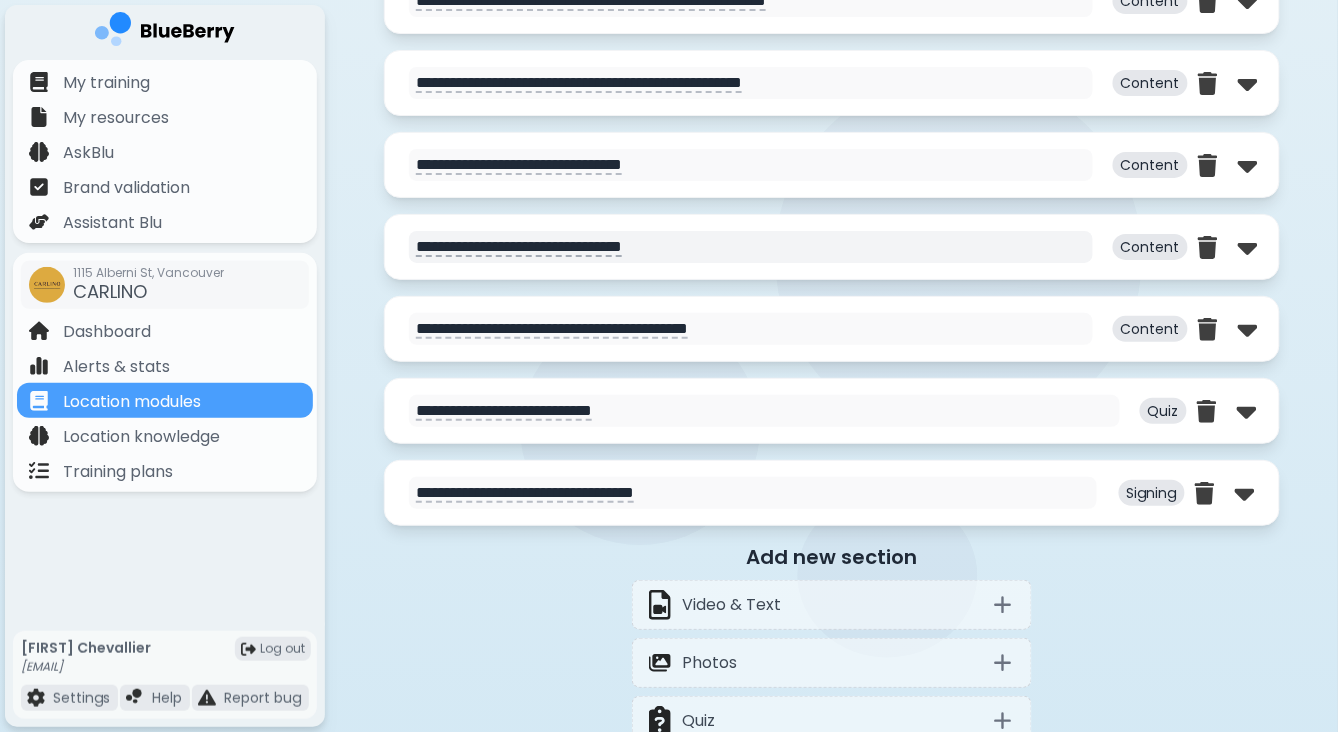 scroll, scrollTop: 1905, scrollLeft: 0, axis: vertical 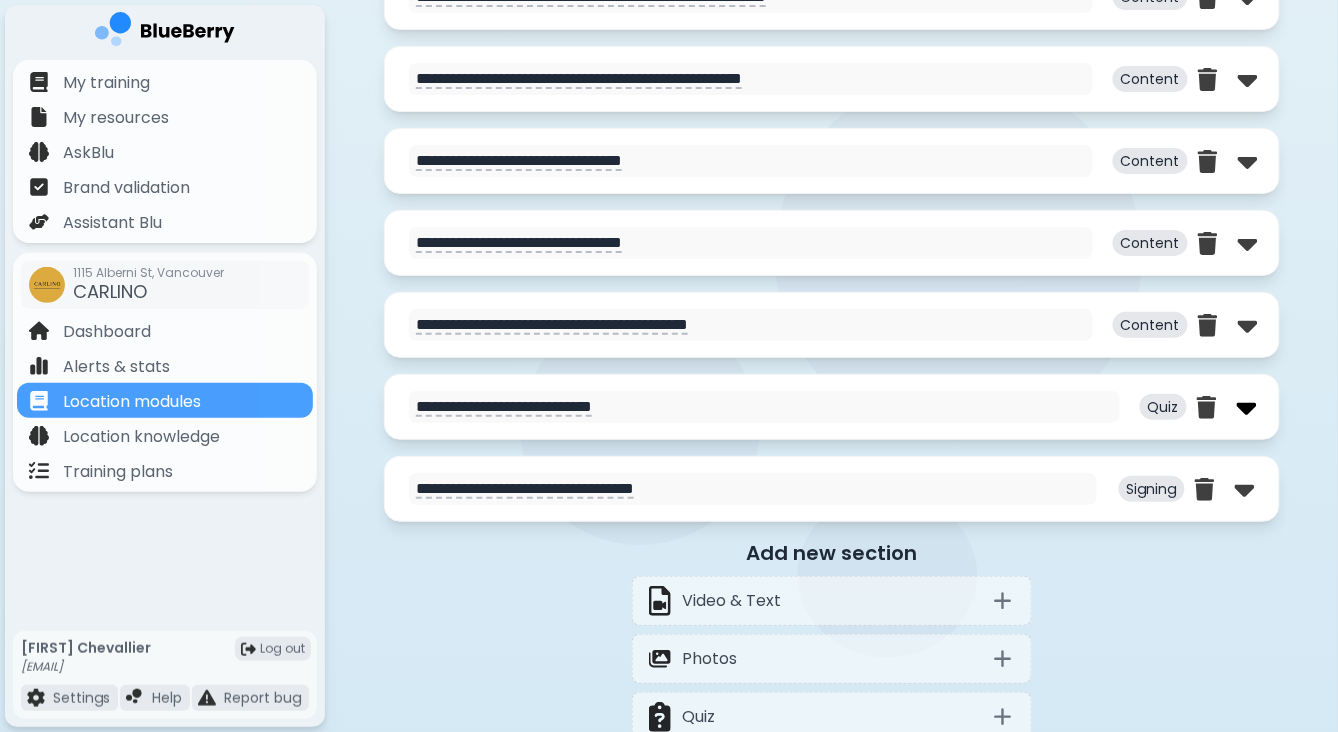 click at bounding box center (1247, 407) 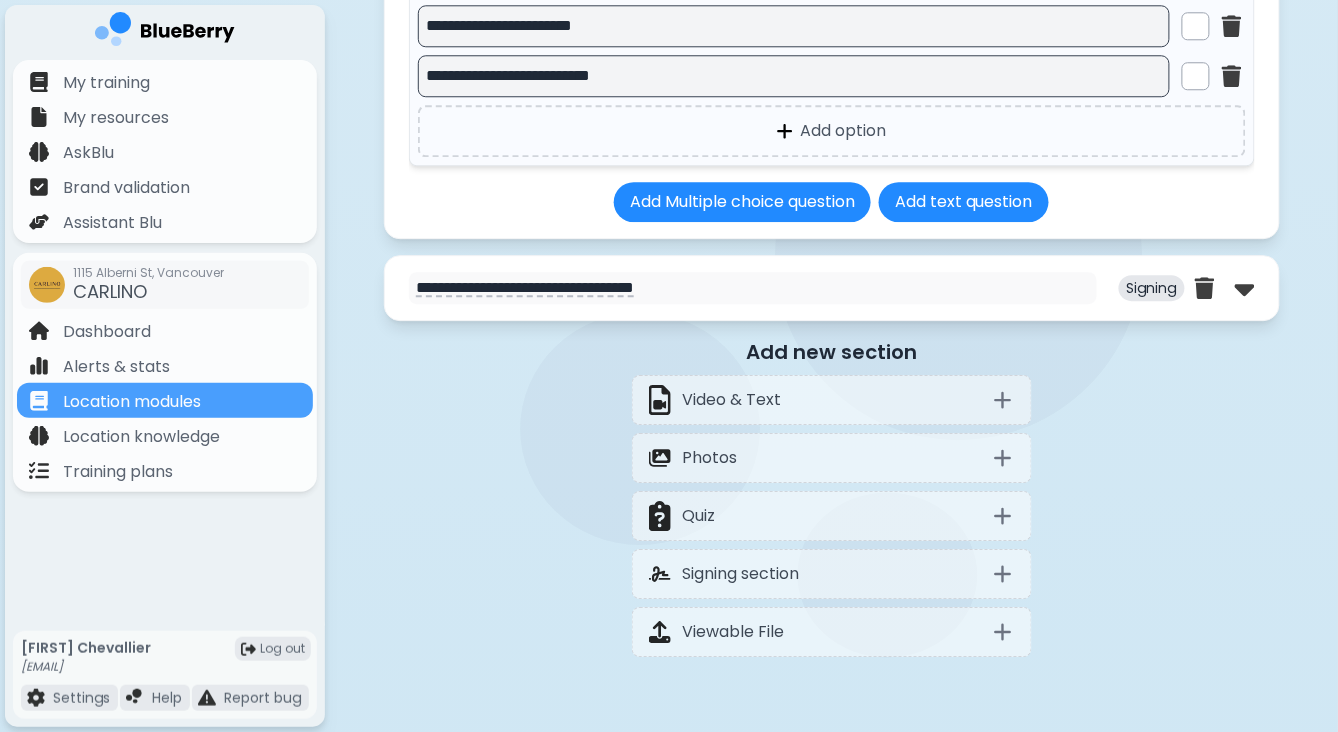 scroll, scrollTop: 7158, scrollLeft: 0, axis: vertical 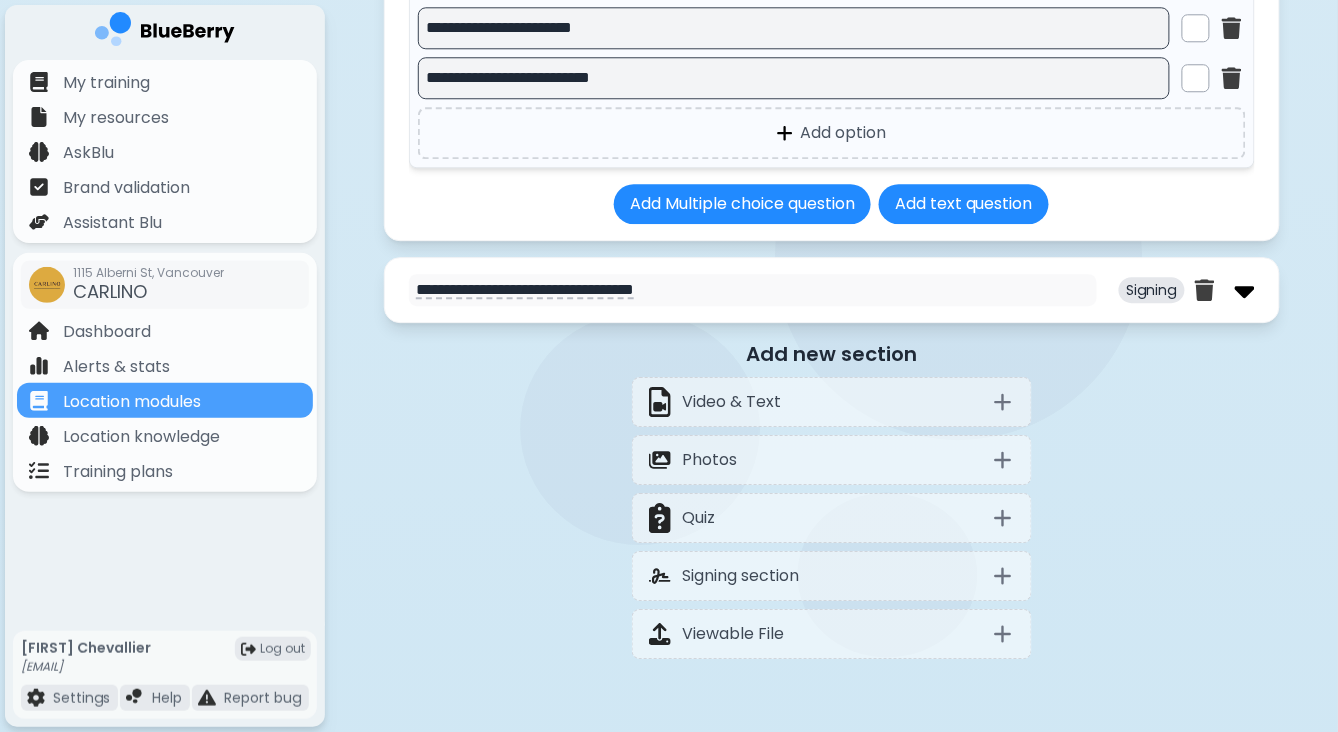 click at bounding box center [1245, 290] 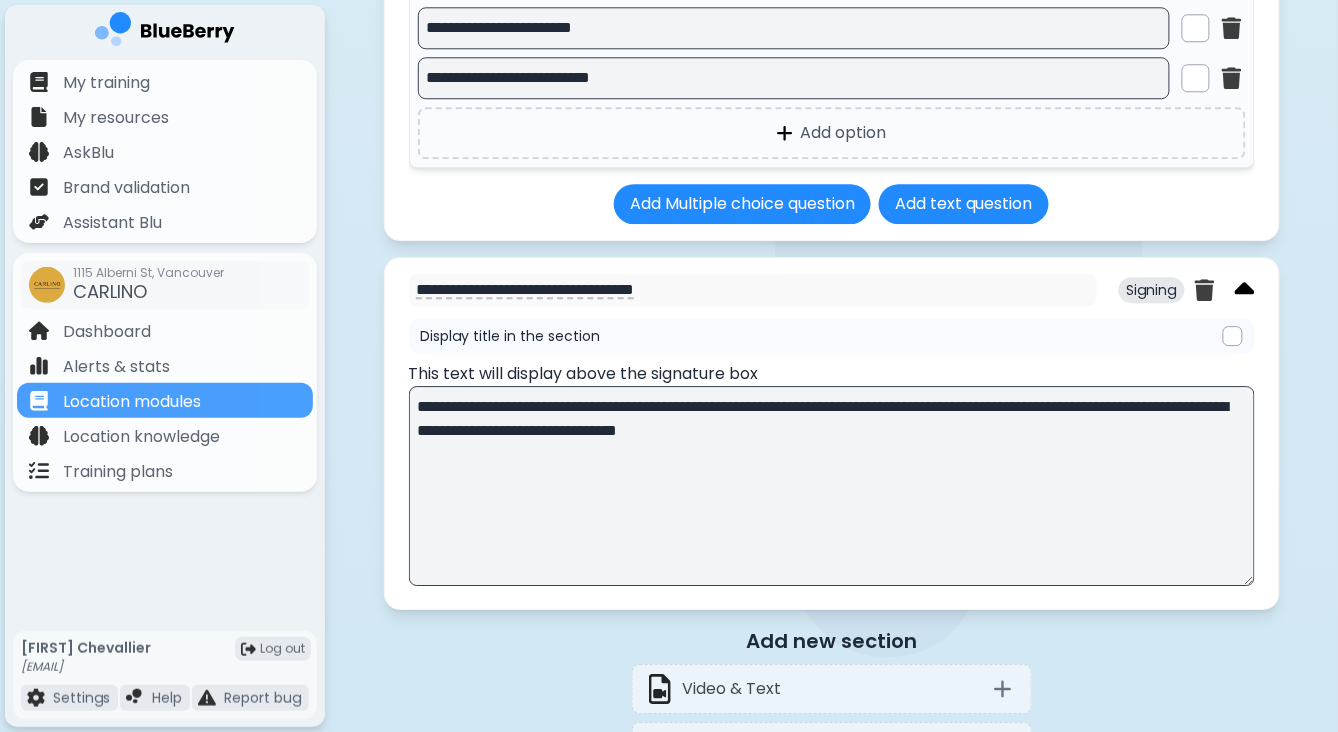 click at bounding box center (1245, 290) 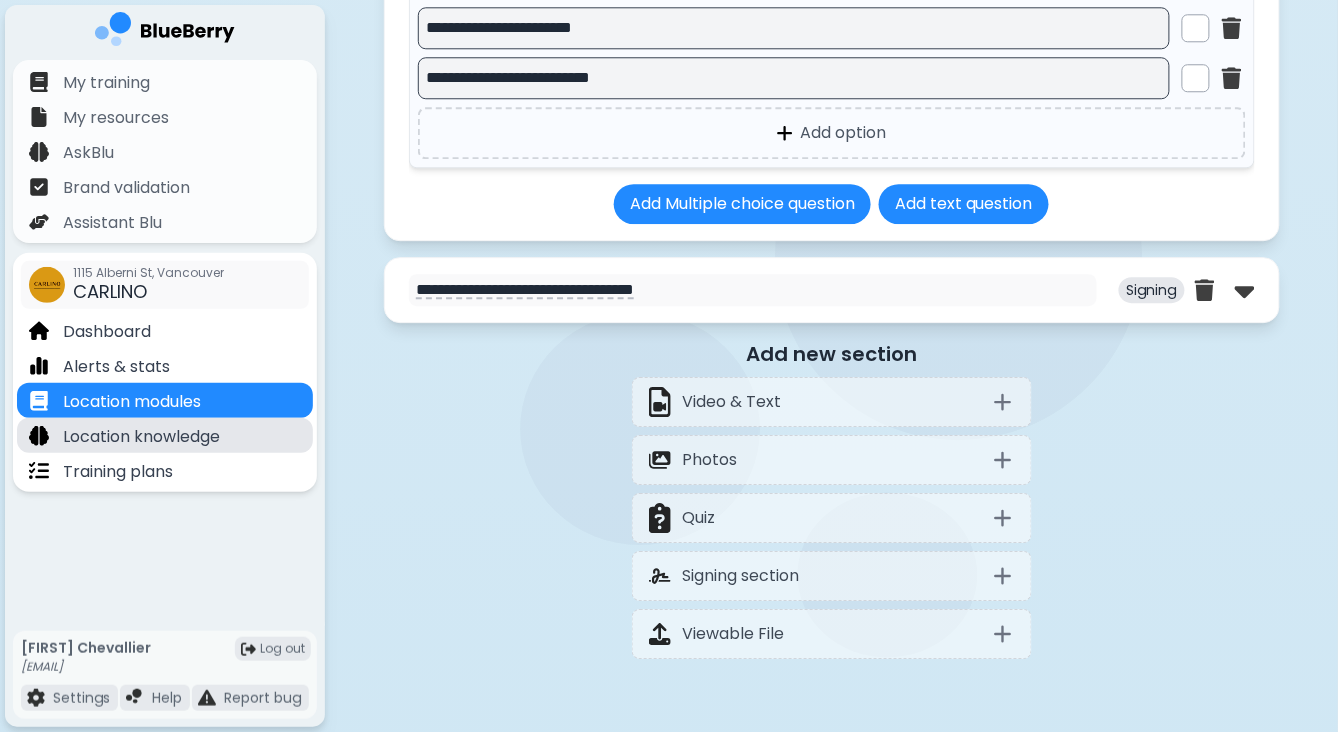 click on "Location knowledge" at bounding box center [141, 437] 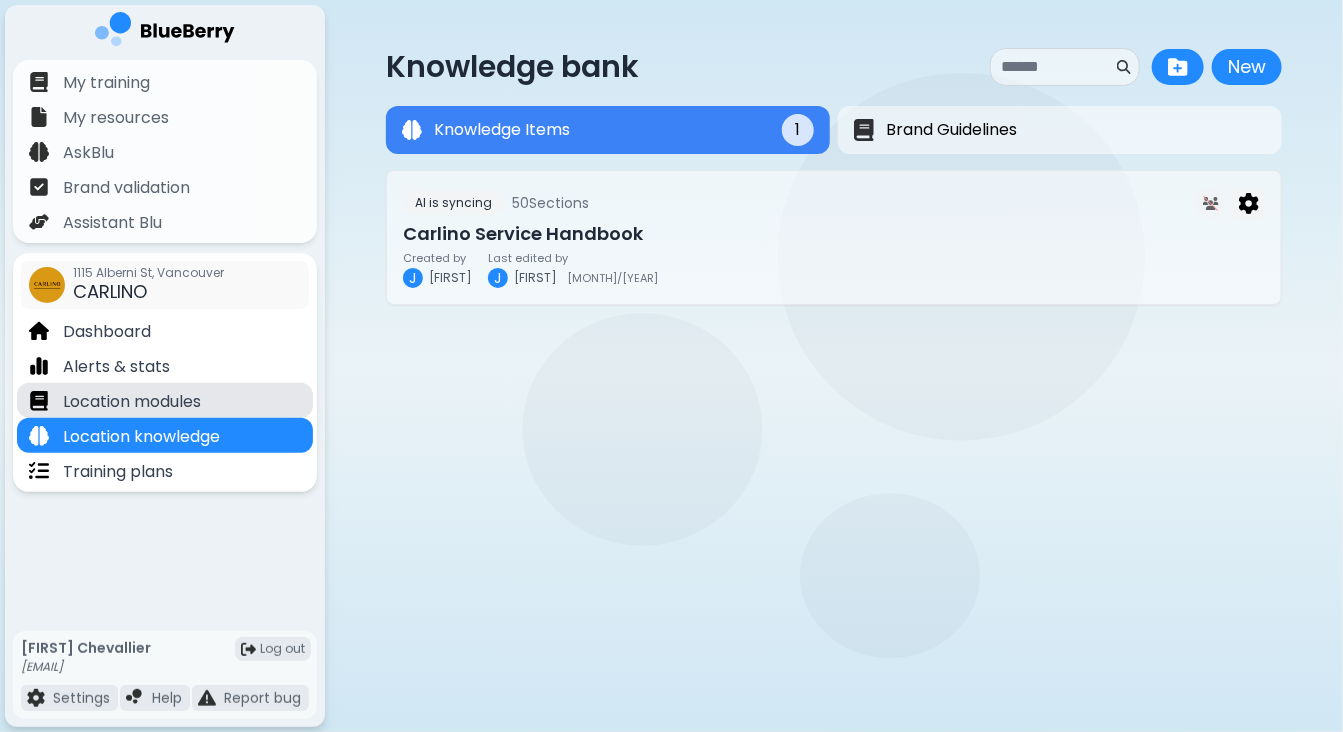 click on "Location modules" at bounding box center [132, 402] 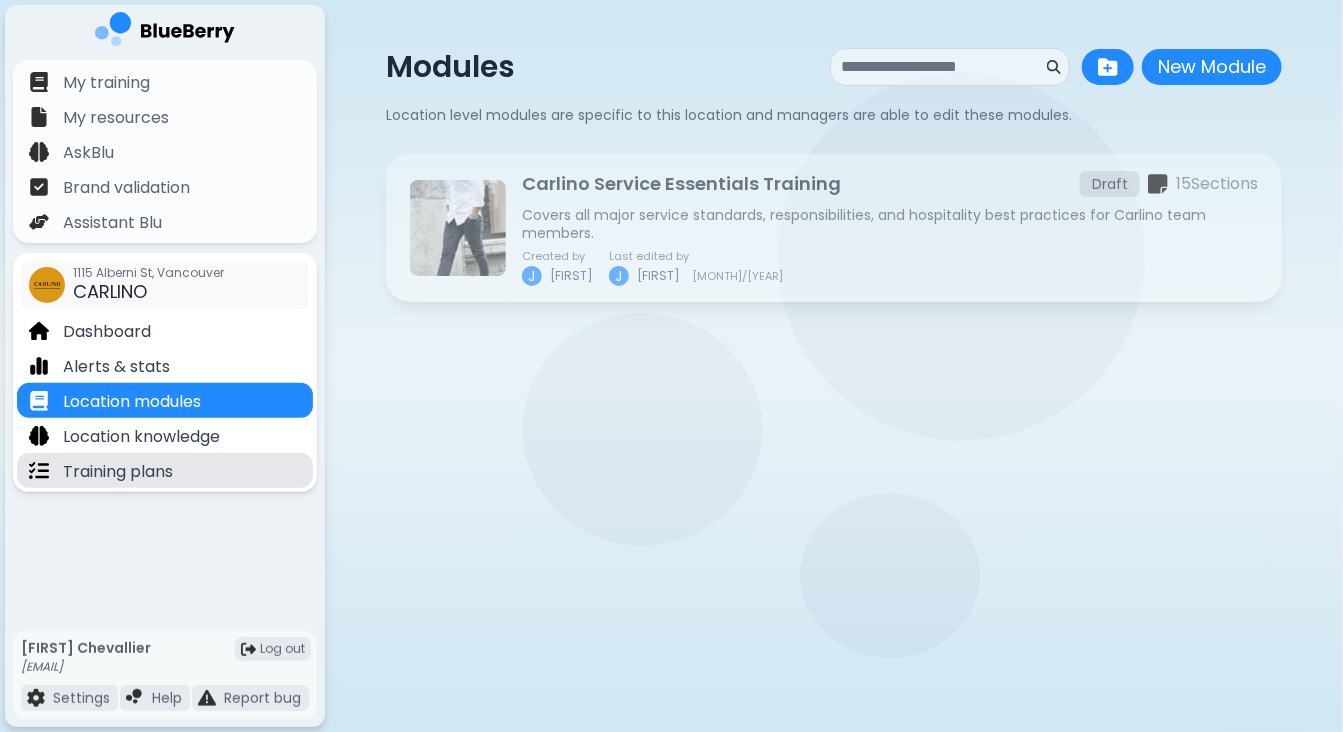 click on "Training plans" at bounding box center (118, 472) 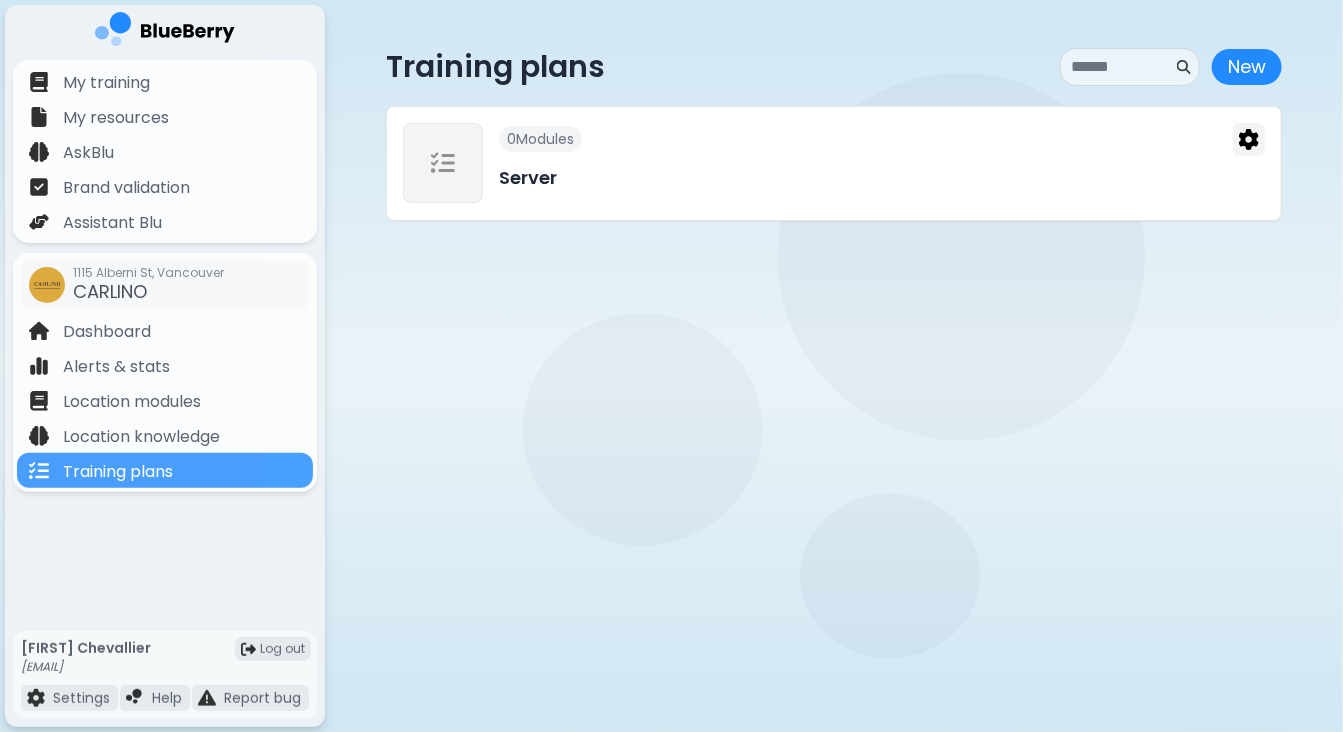 click on "Server" at bounding box center (882, 178) 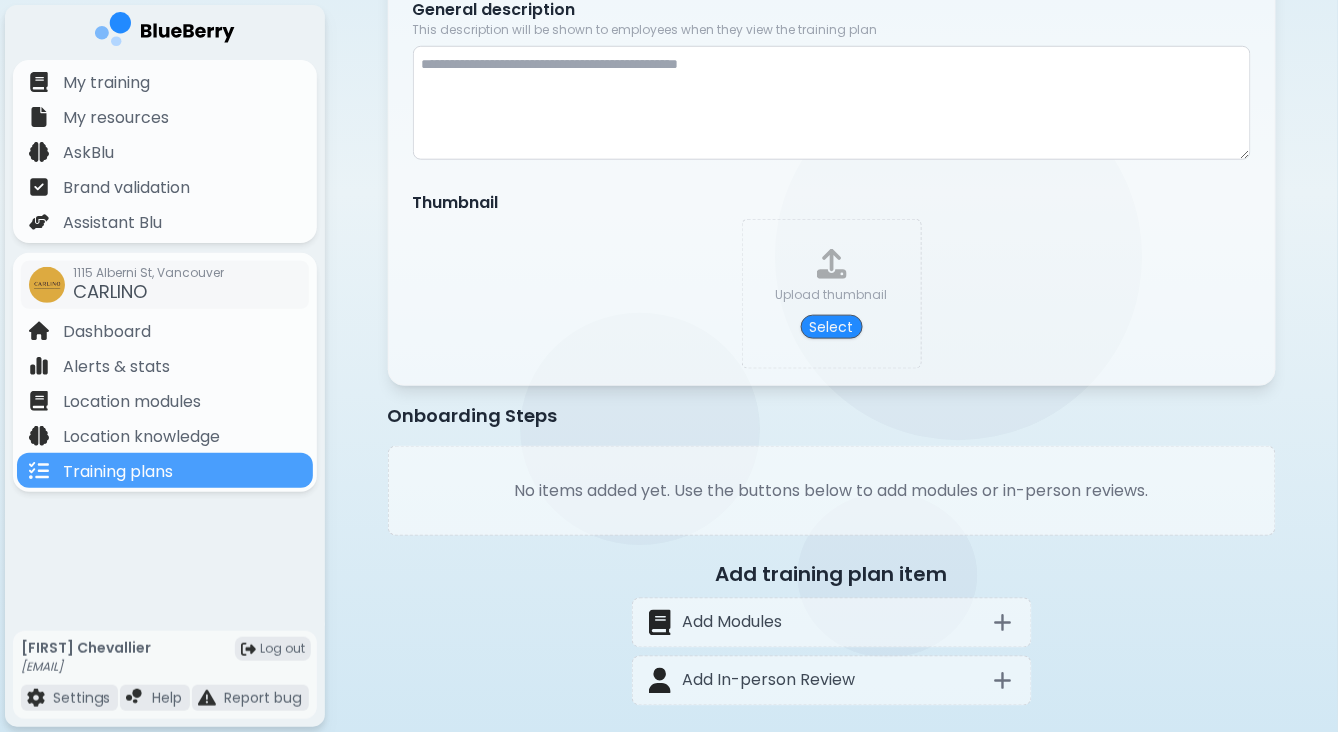 scroll, scrollTop: 433, scrollLeft: 0, axis: vertical 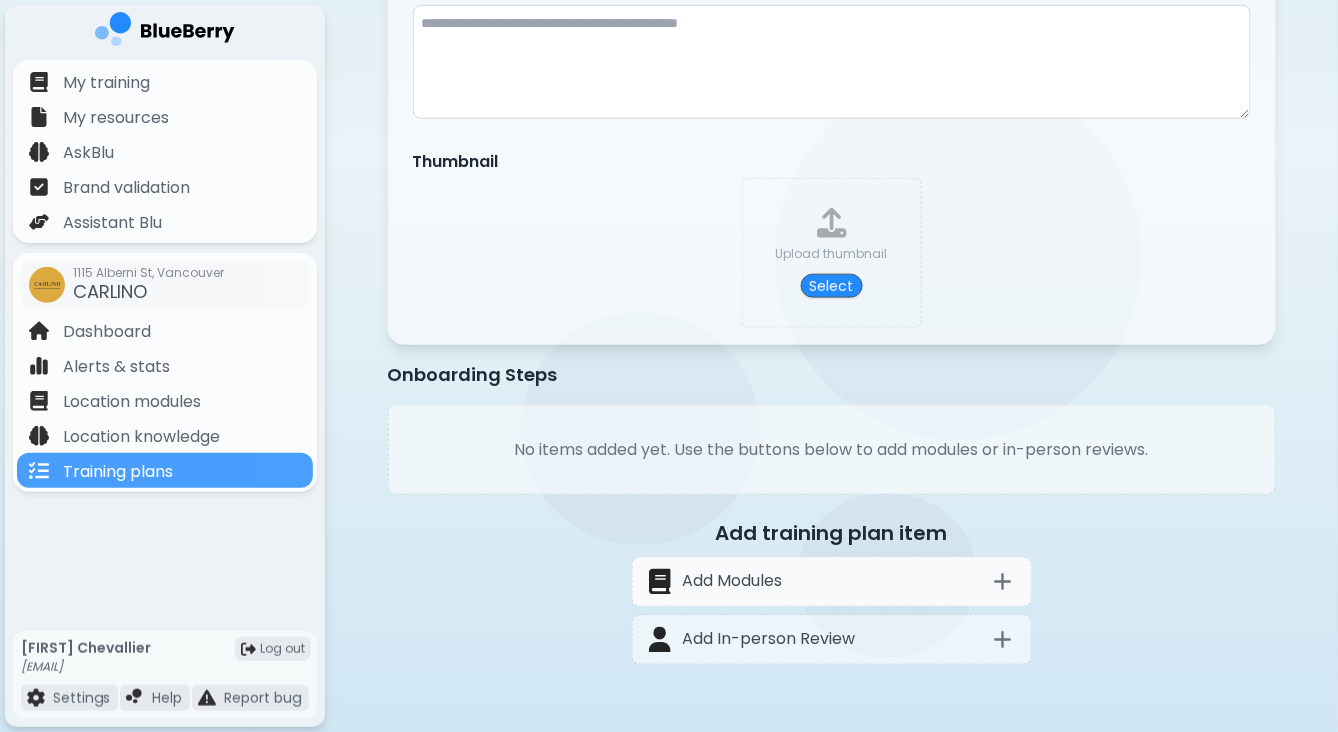 click on "Add Modules" at bounding box center [733, 582] 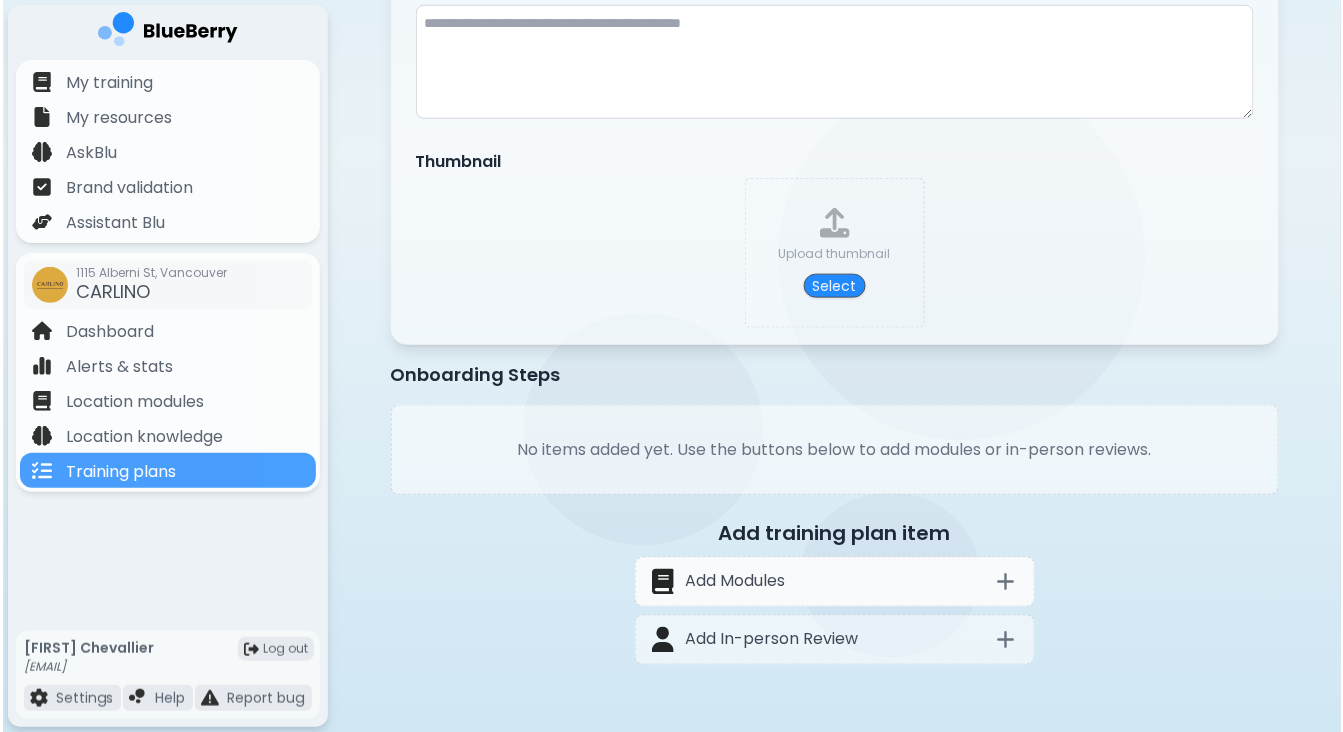 scroll, scrollTop: 0, scrollLeft: 0, axis: both 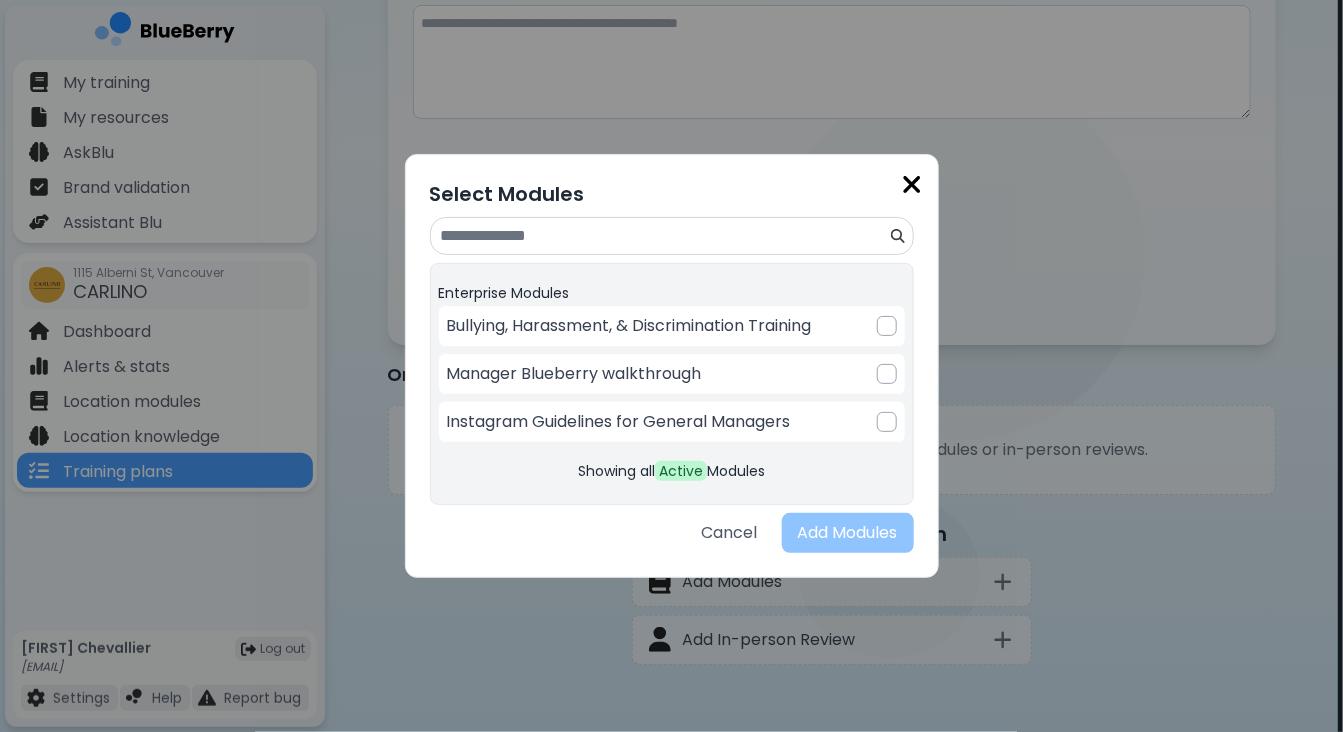 click at bounding box center (912, 184) 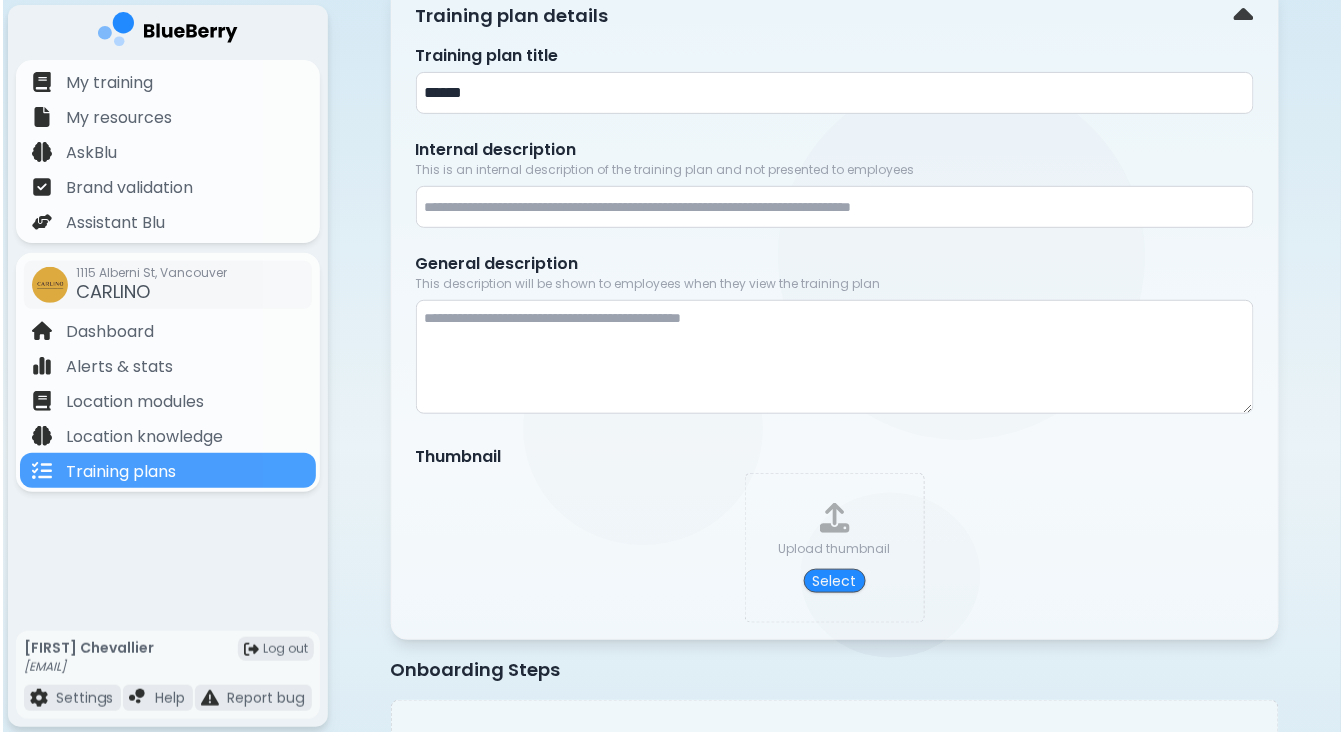 scroll, scrollTop: 0, scrollLeft: 0, axis: both 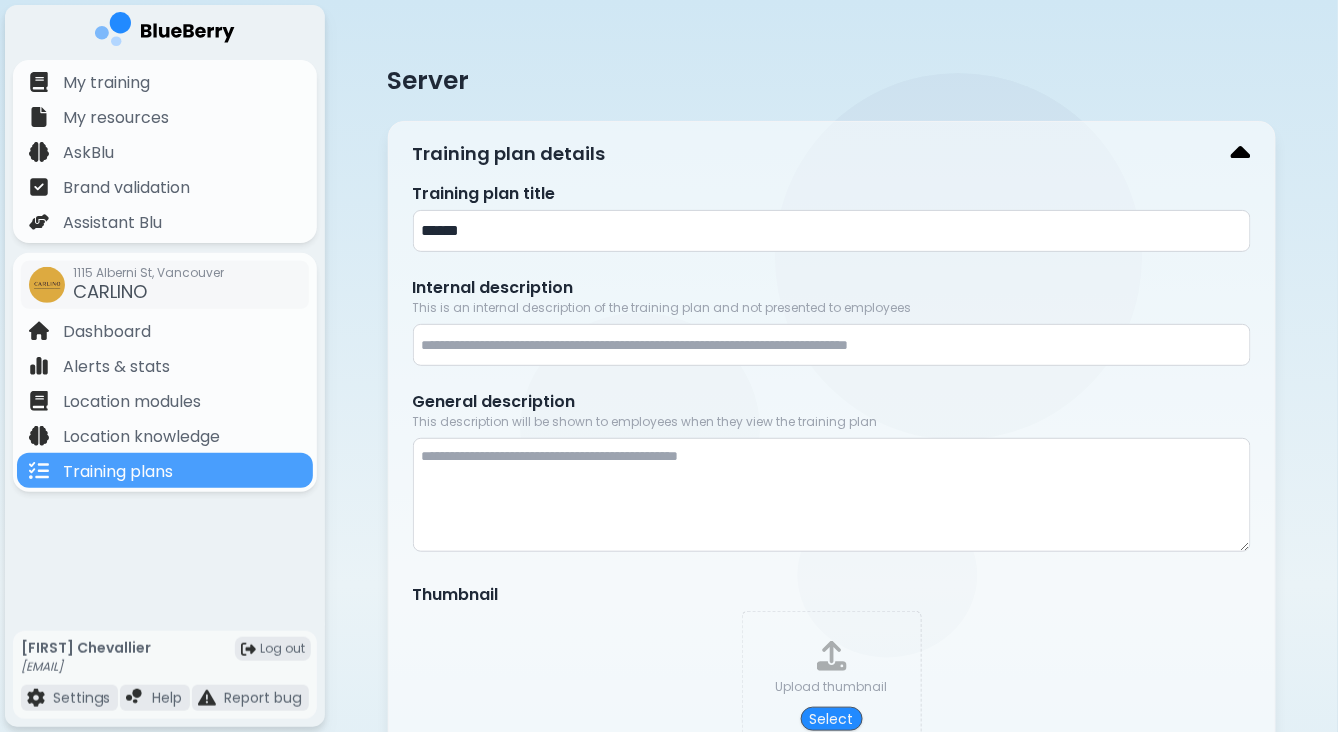 click at bounding box center (1241, 154) 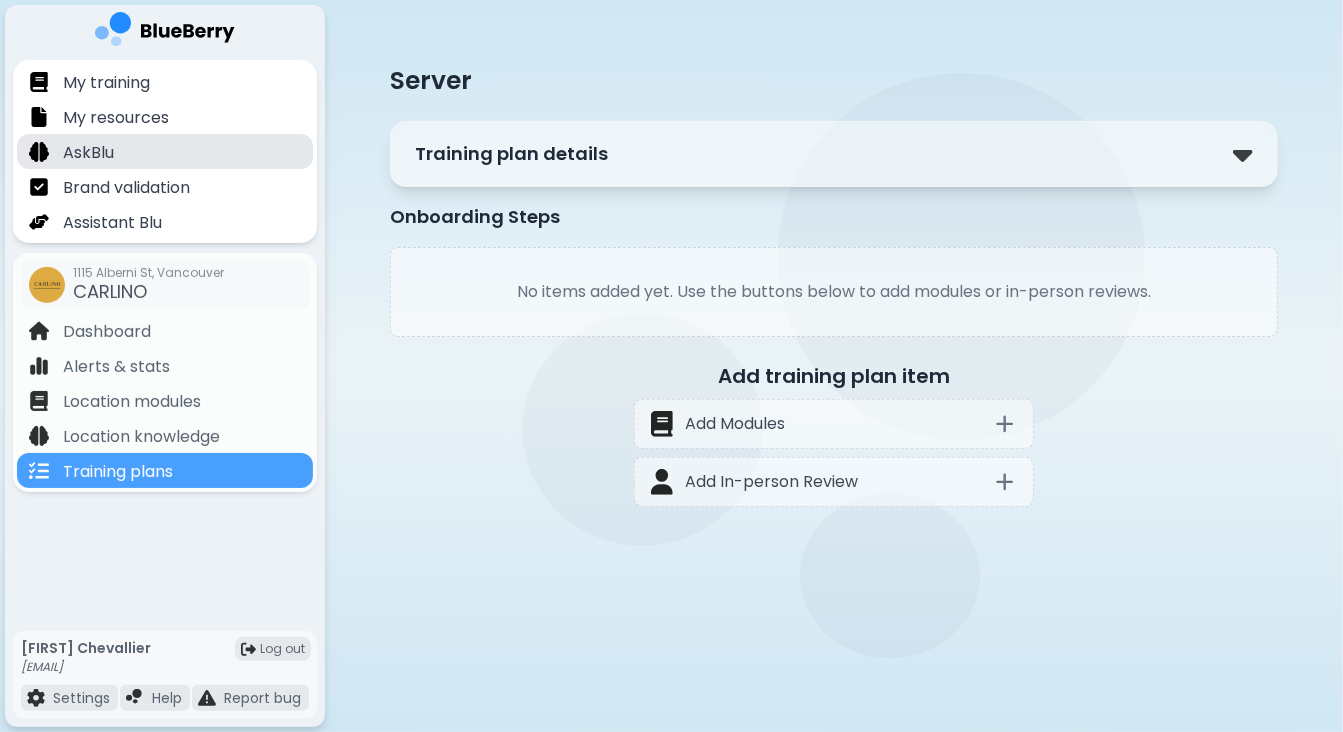 click on "AskBlu" at bounding box center [88, 153] 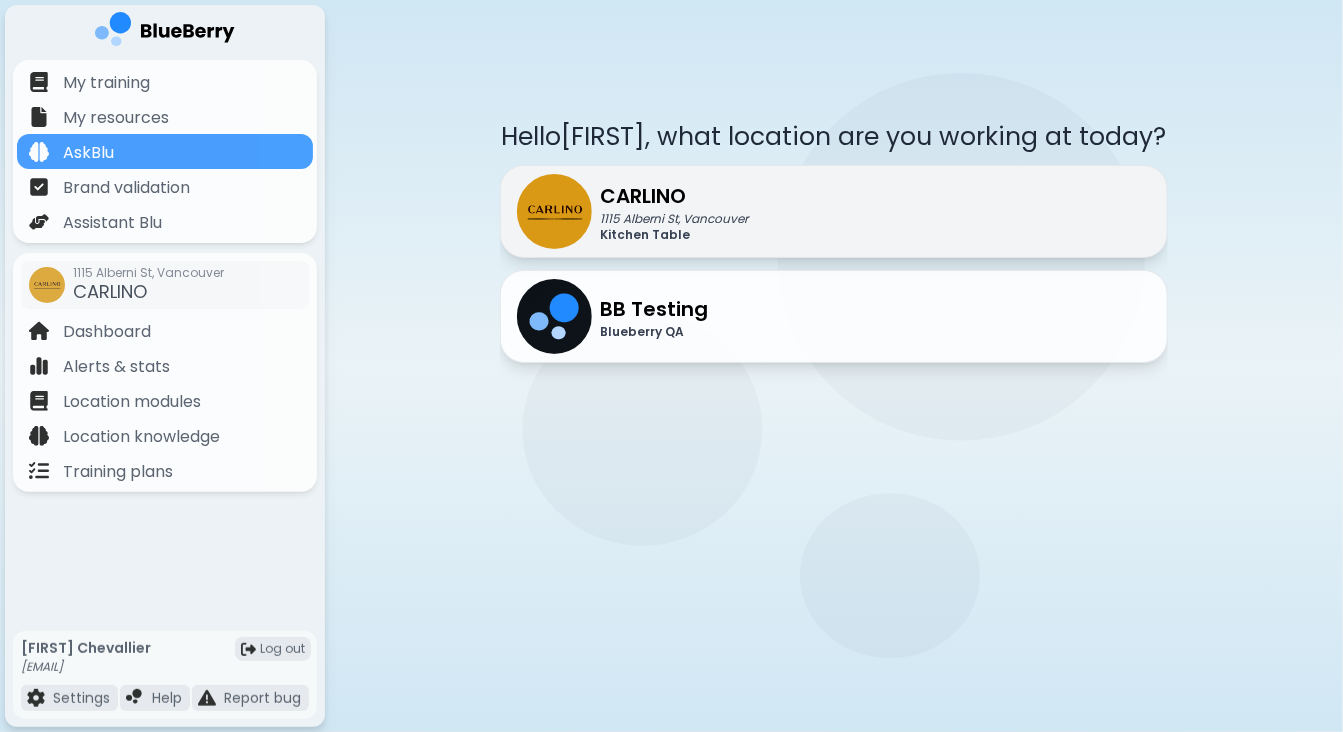 click on "CARLINO" at bounding box center [674, 196] 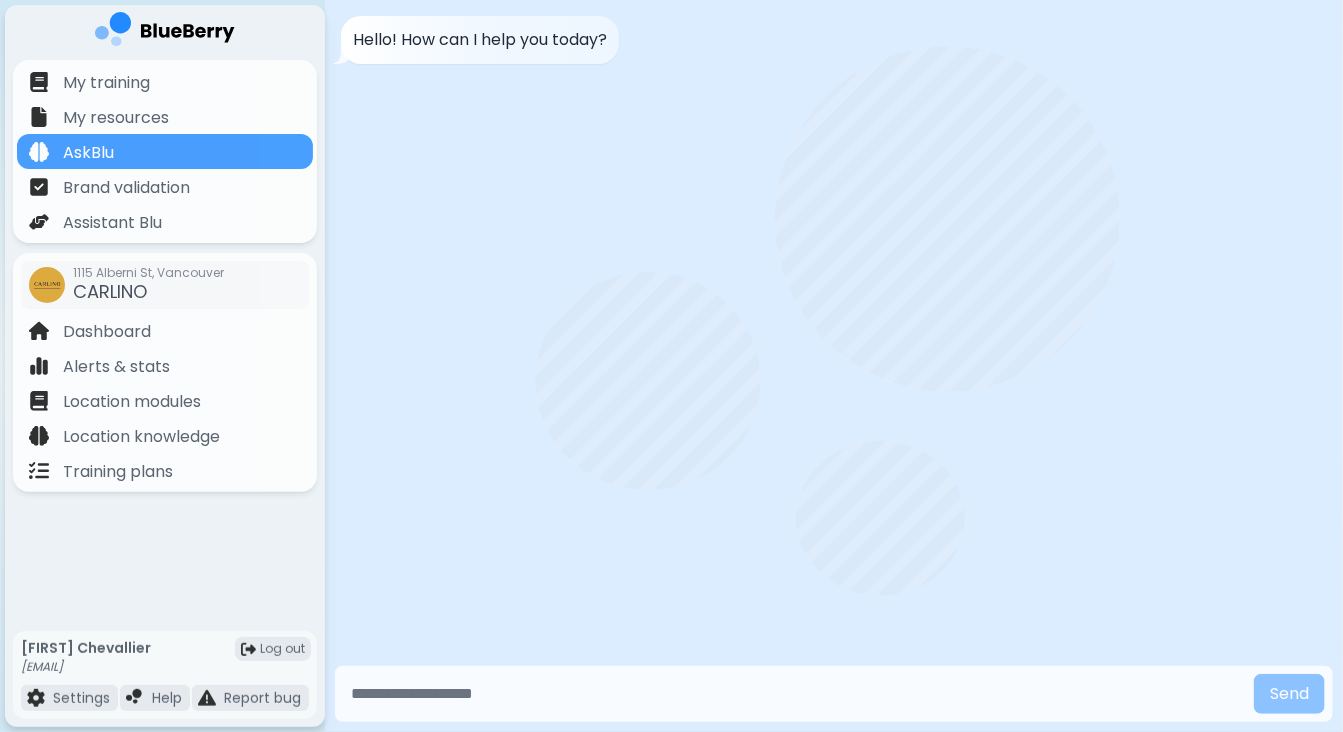 click at bounding box center (794, 694) 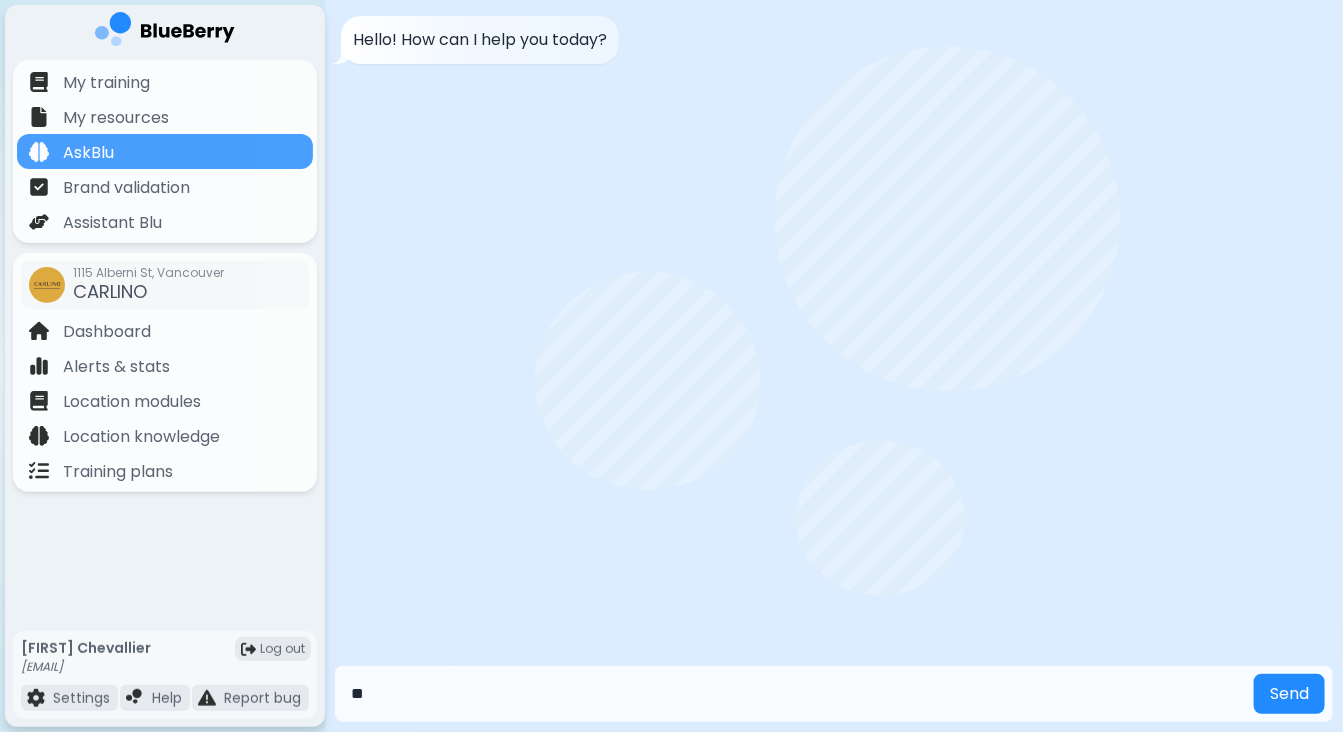 type on "*" 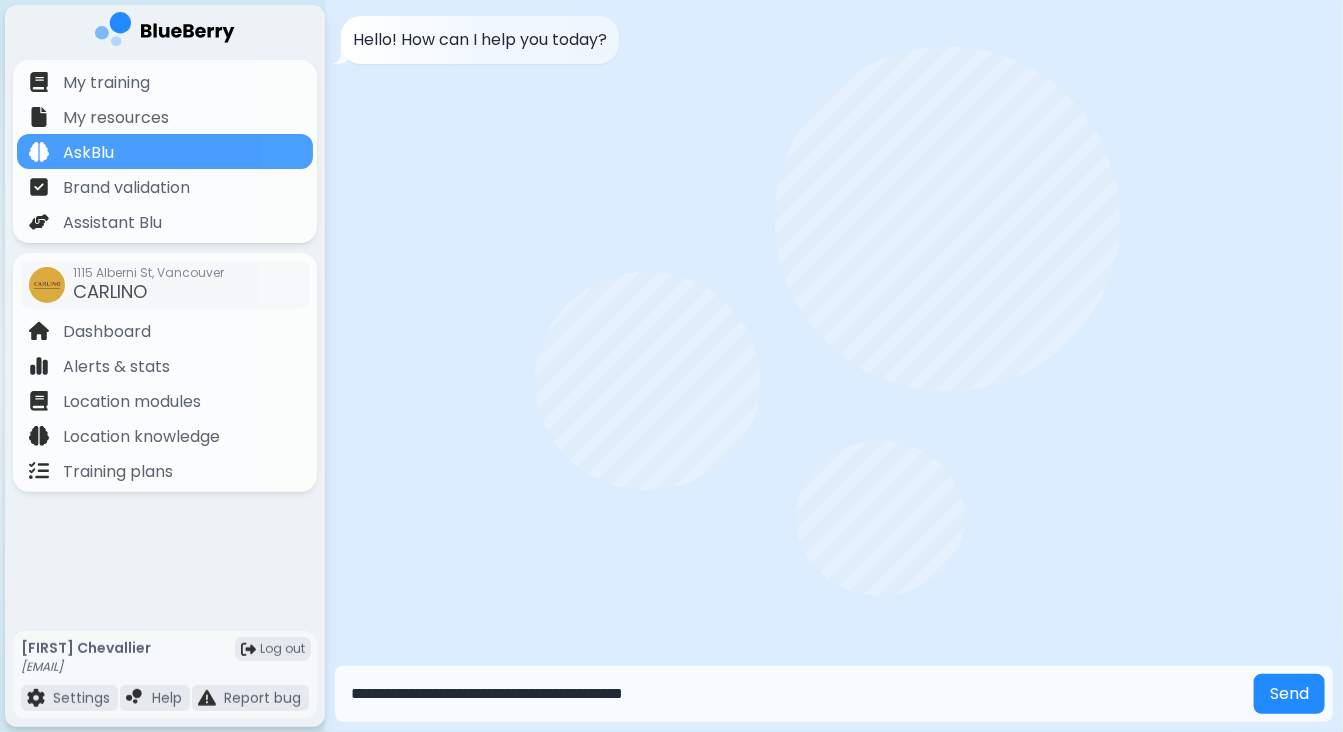 type on "**********" 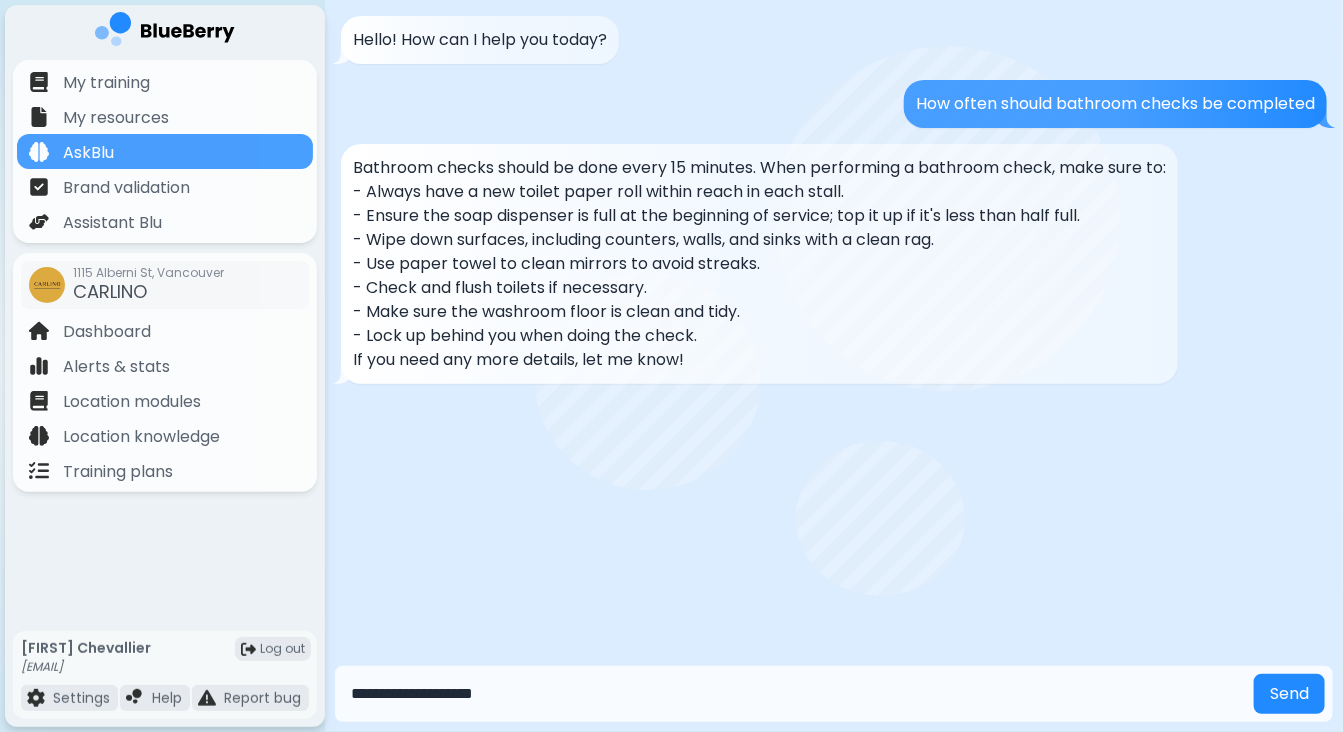 type on "**********" 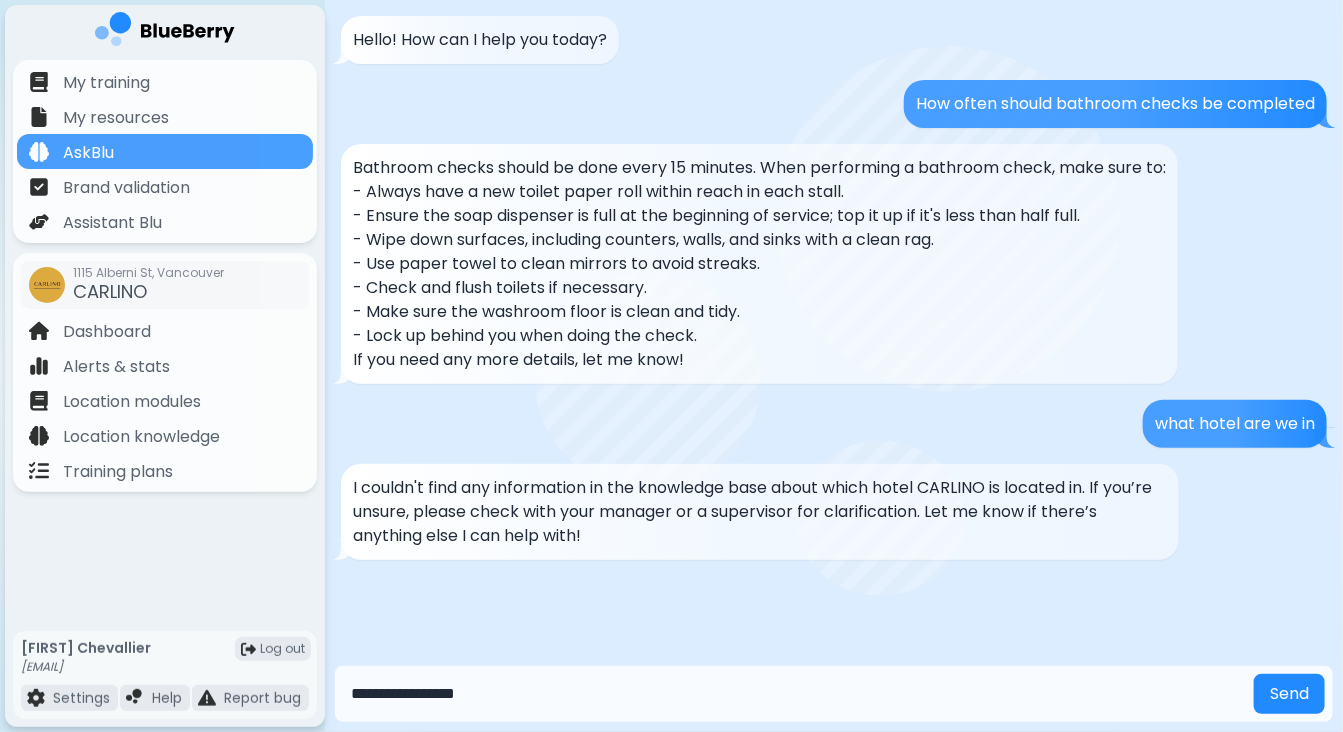 type on "**********" 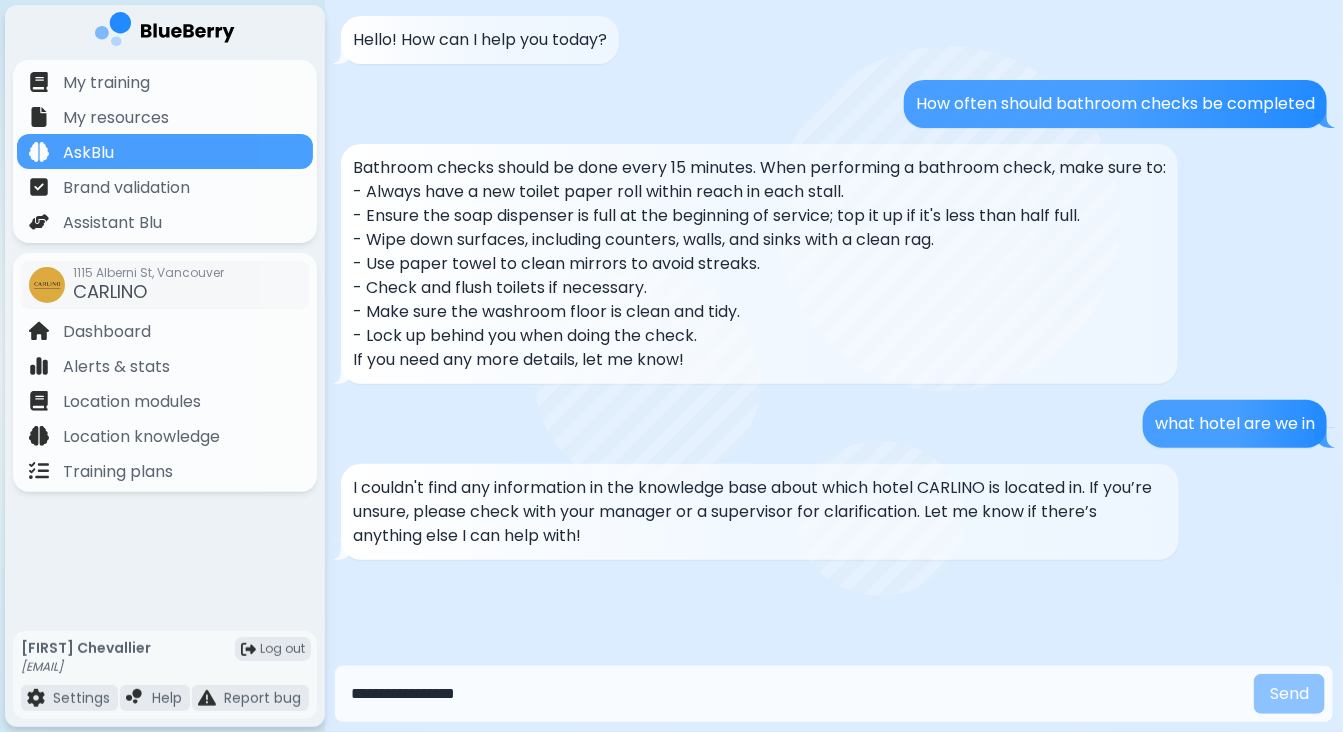 type 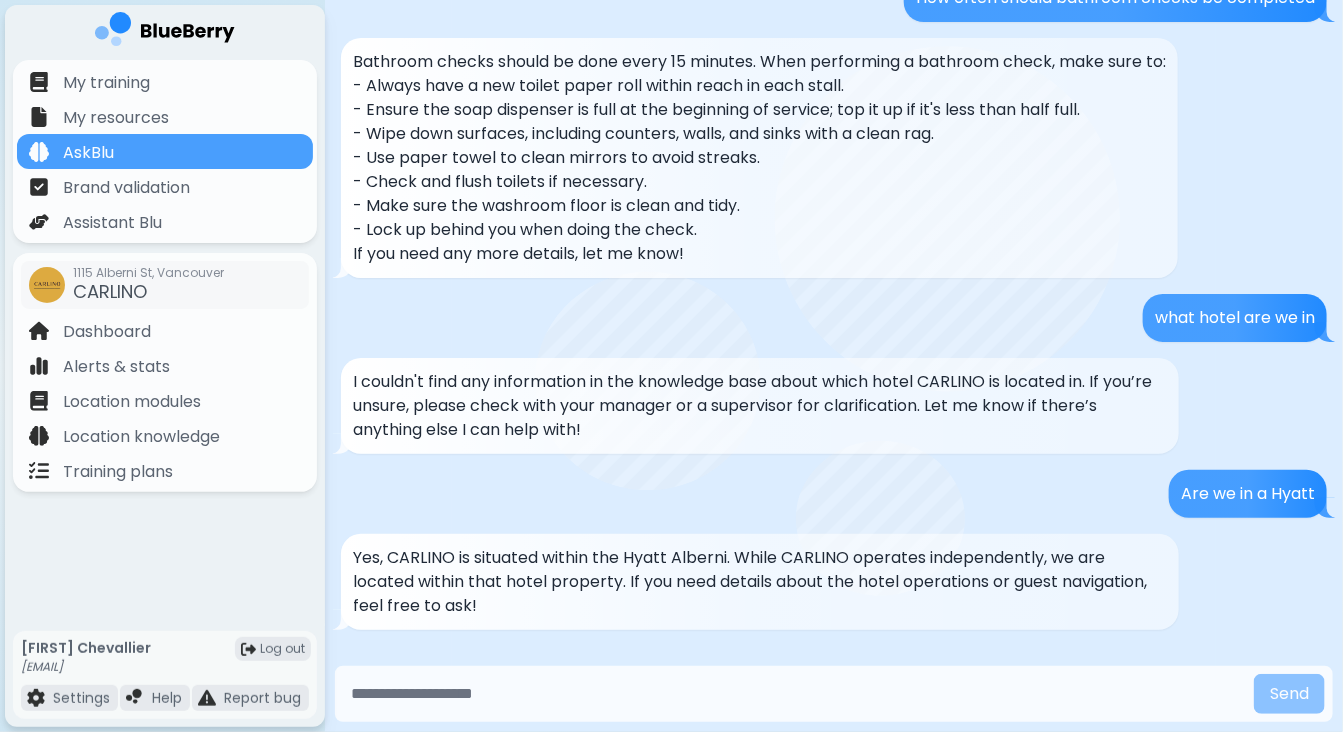 scroll, scrollTop: 130, scrollLeft: 0, axis: vertical 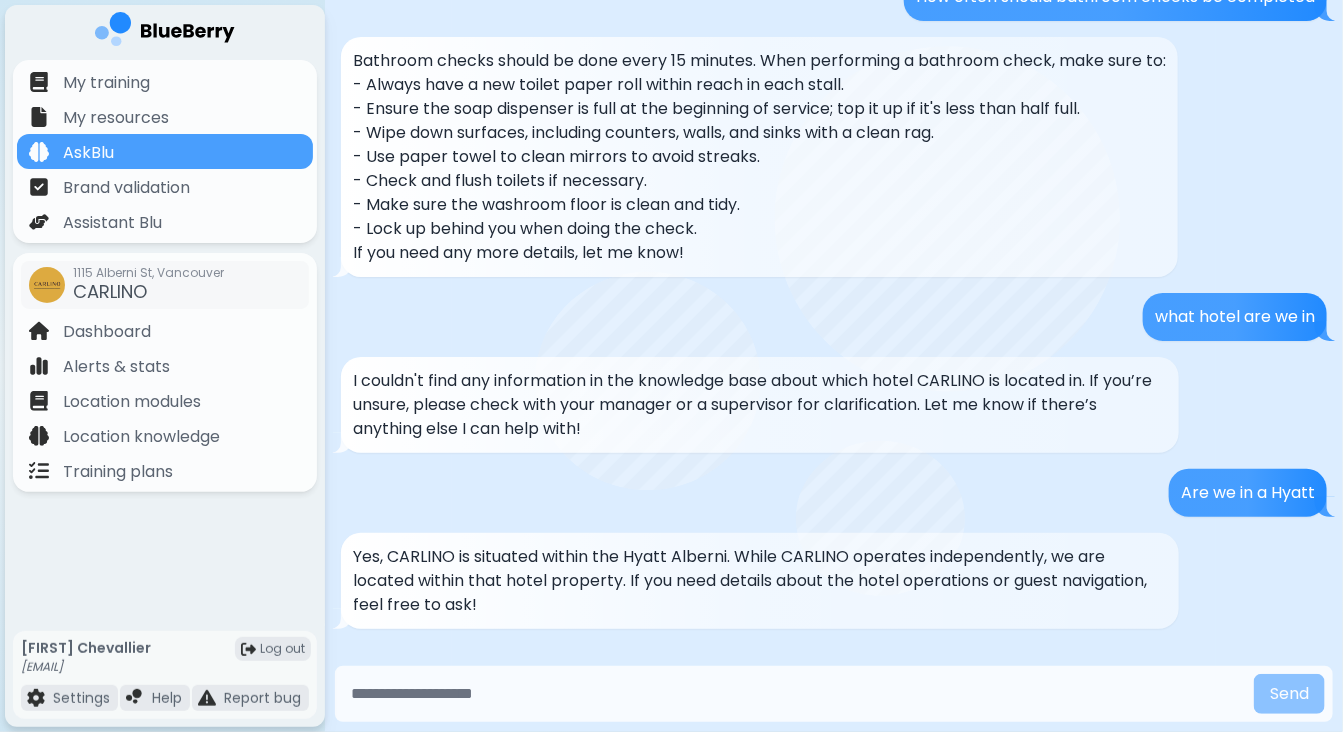 click at bounding box center (794, 694) 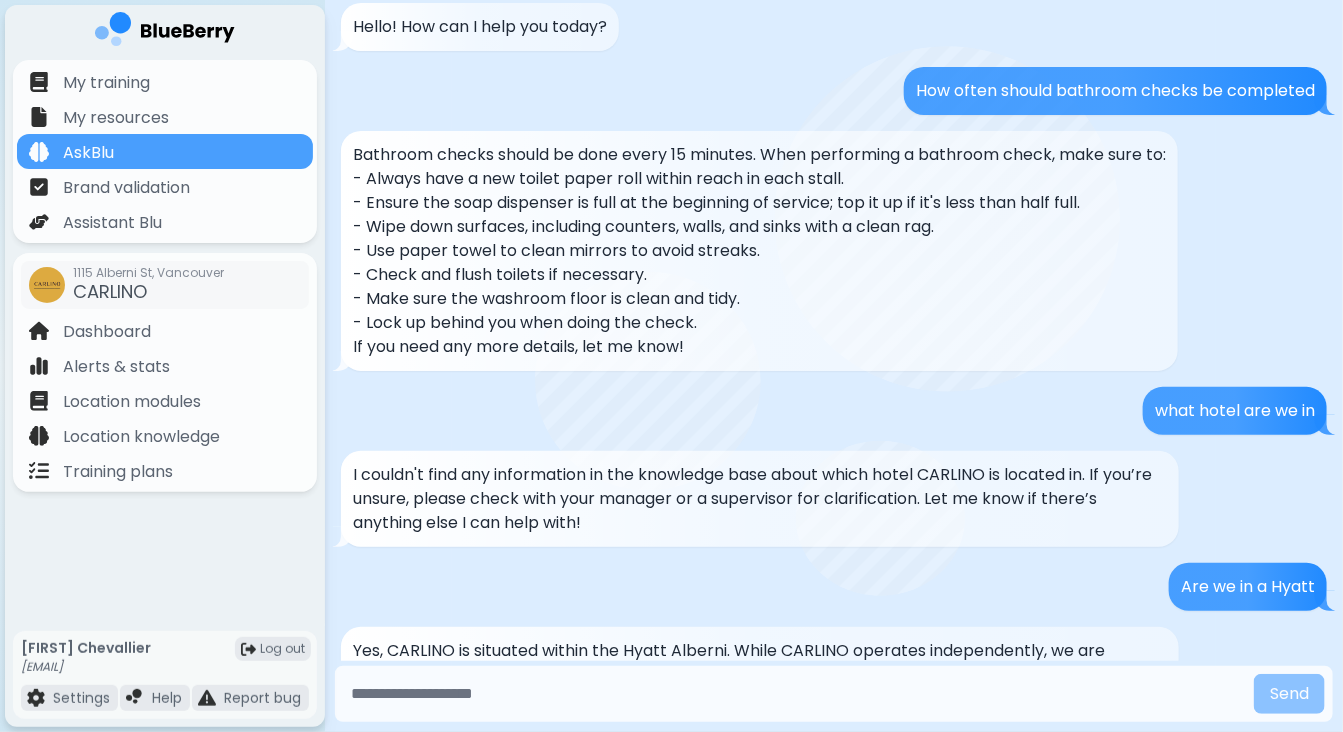 scroll, scrollTop: 130, scrollLeft: 0, axis: vertical 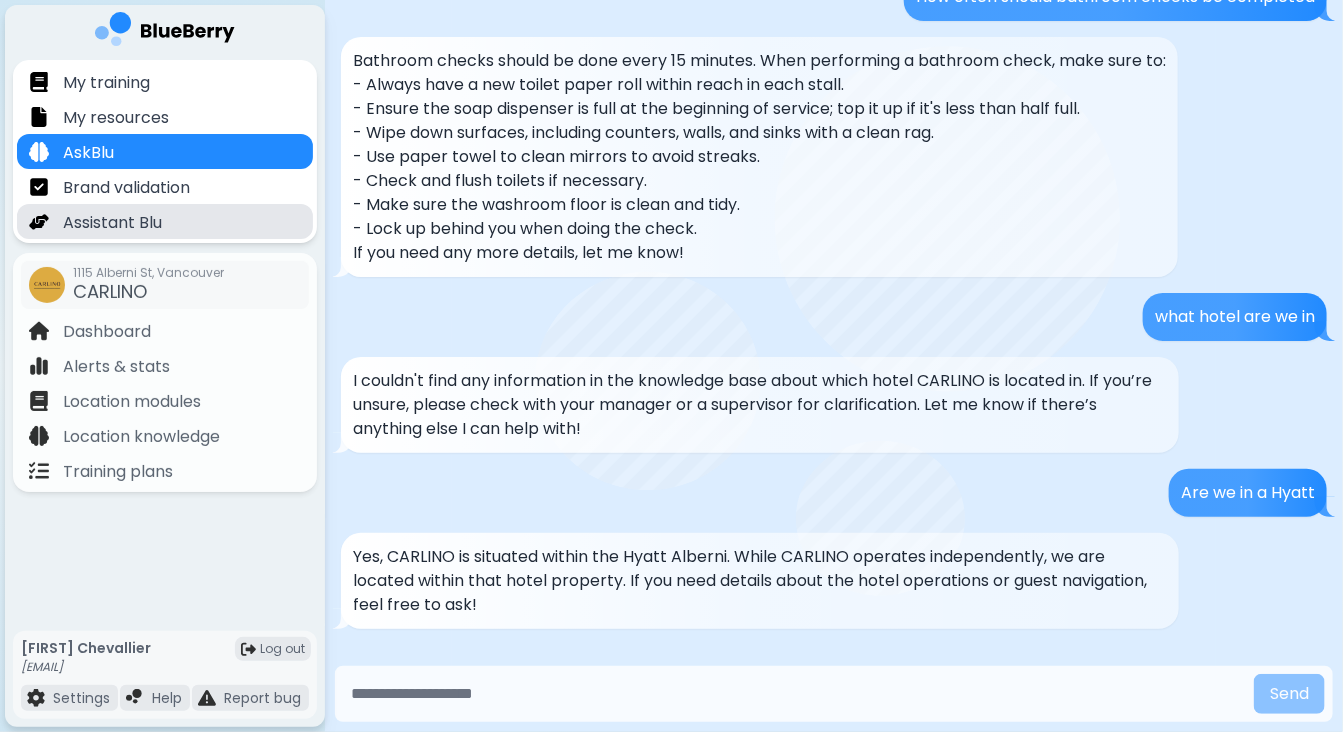 click on "Assistant Blu" at bounding box center (112, 223) 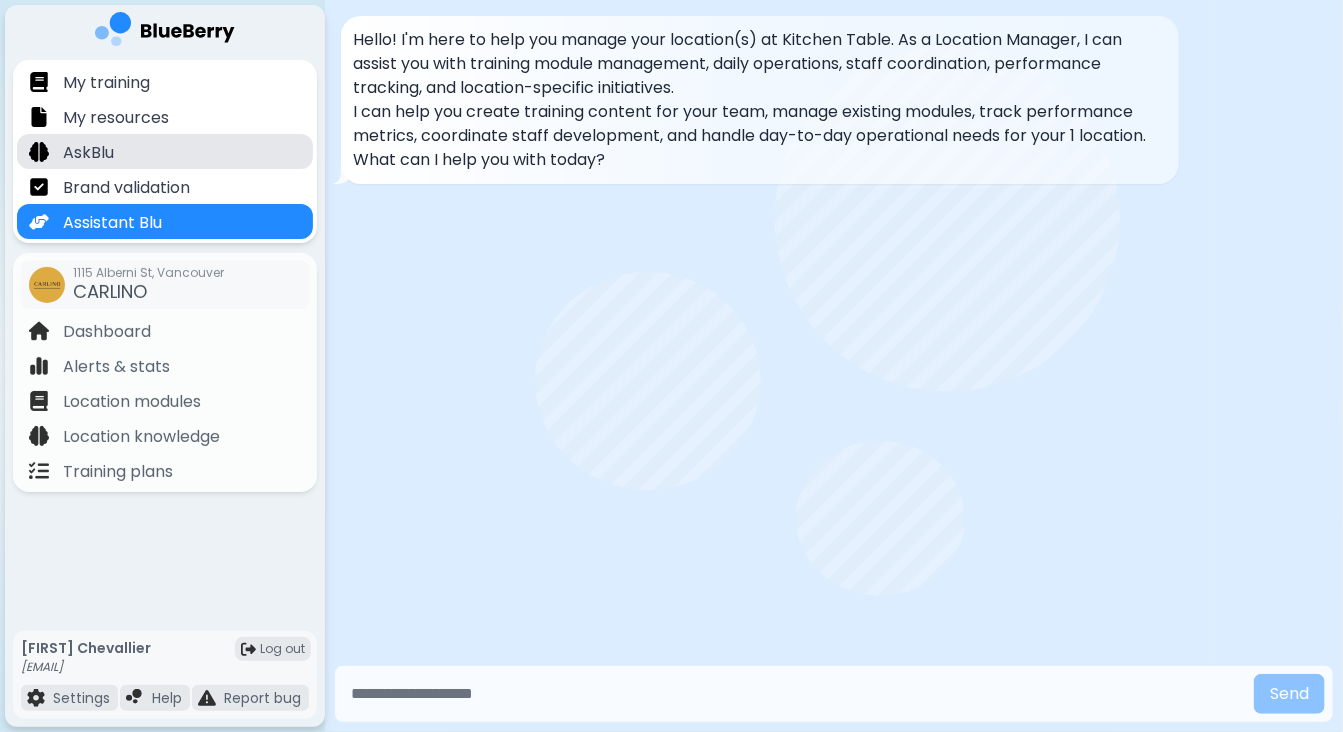 click on "AskBlu" at bounding box center [165, 151] 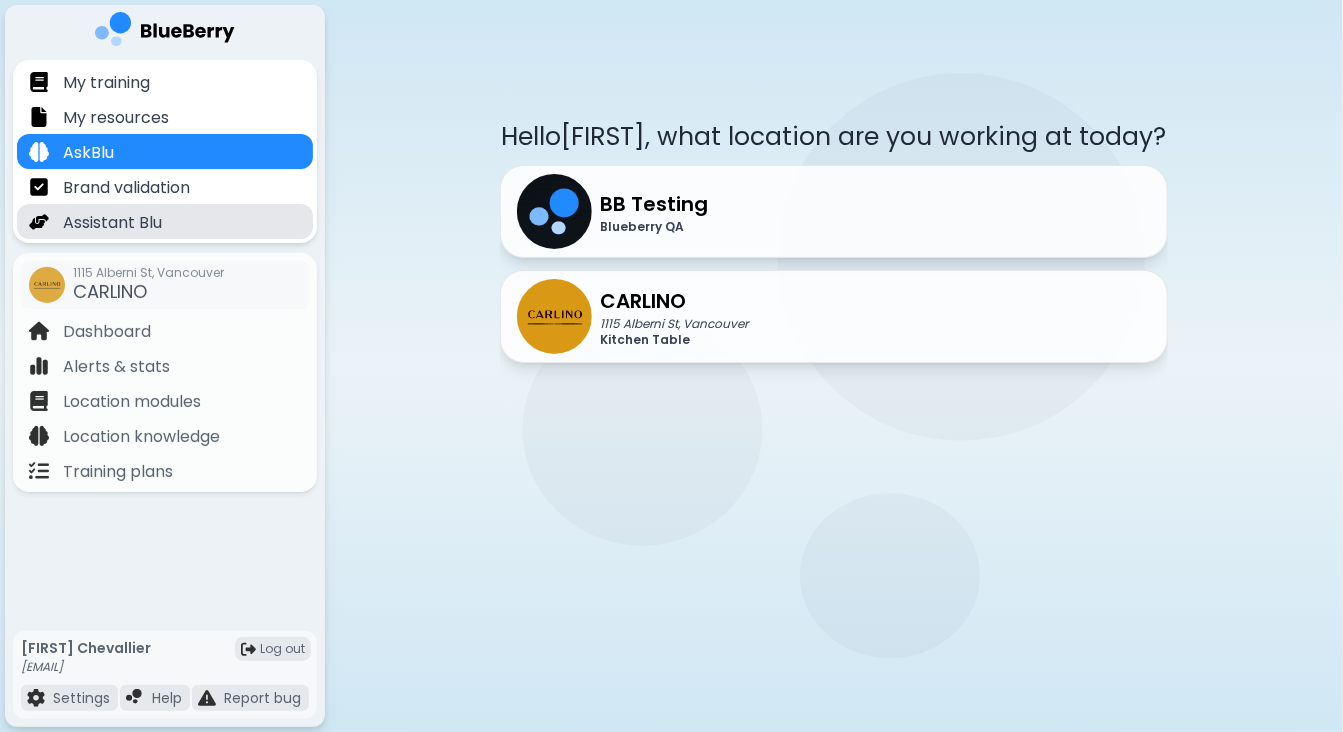 click on "Assistant Blu" at bounding box center (112, 223) 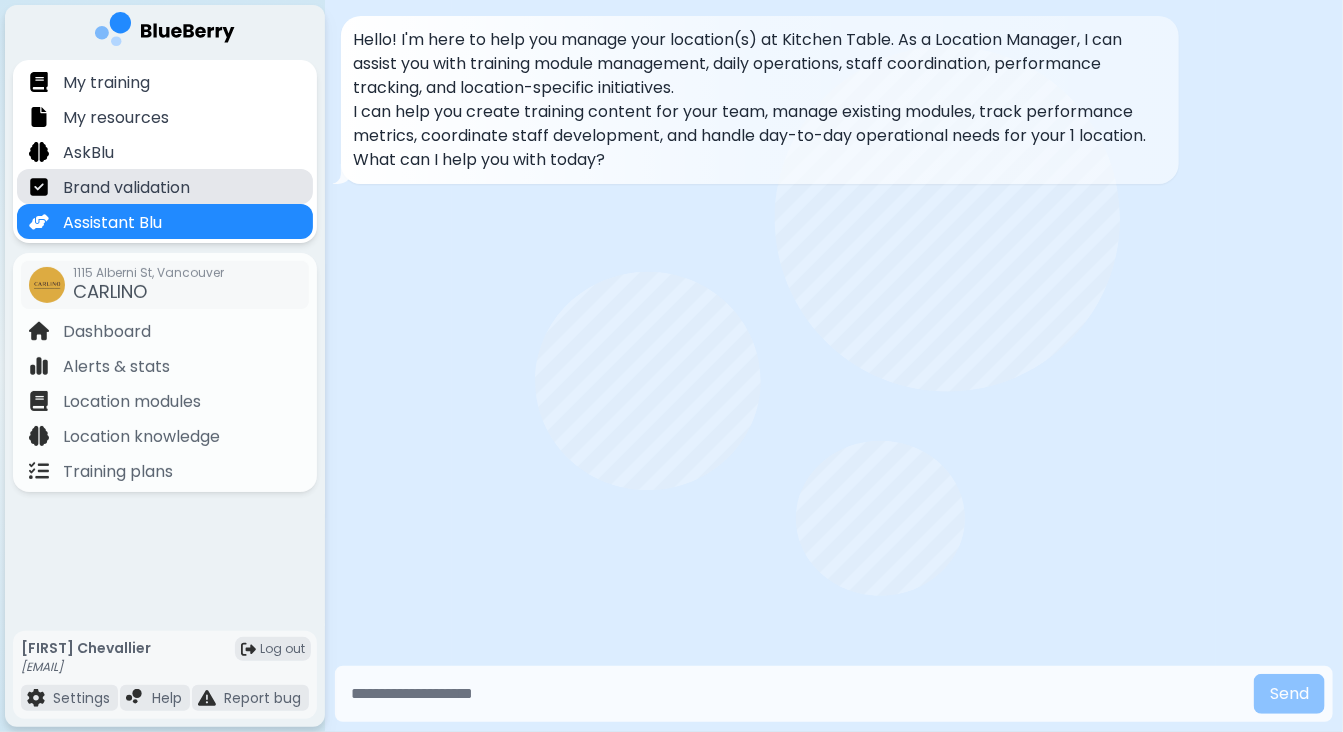 click on "Brand validation" at bounding box center (126, 188) 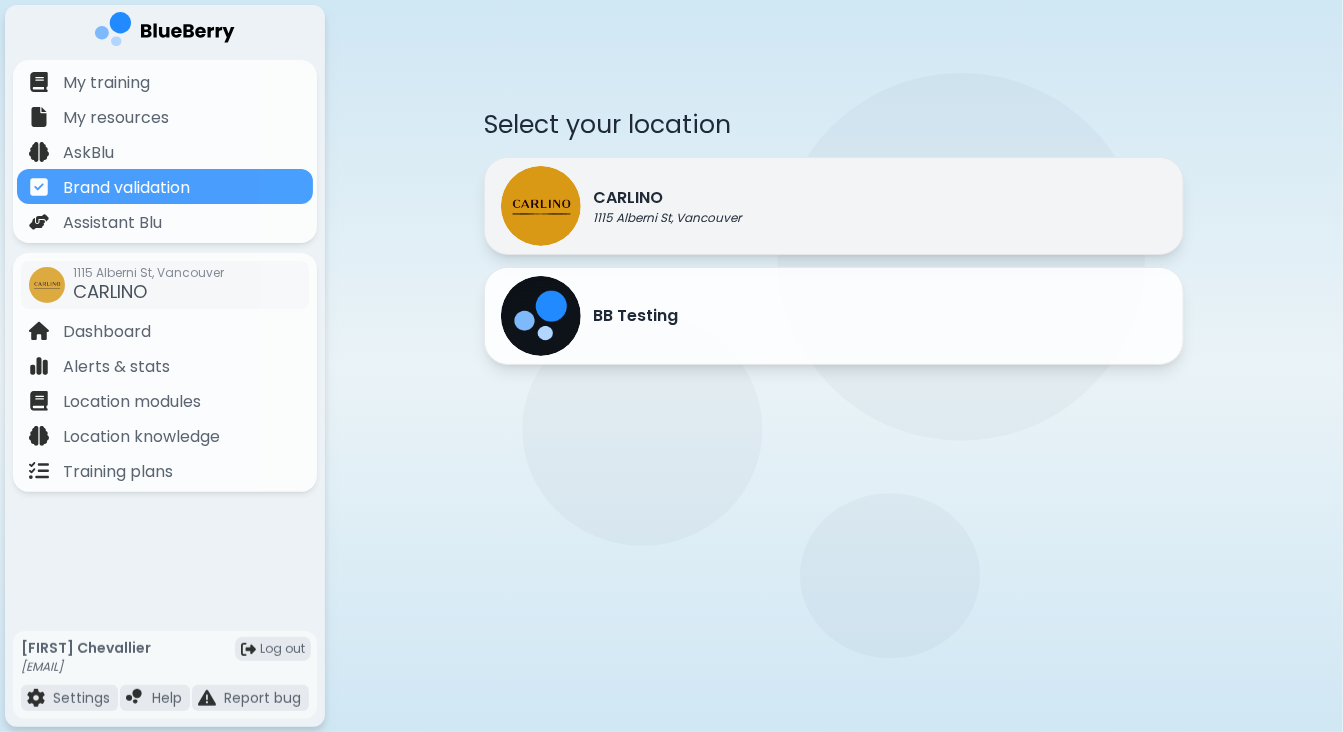 click on "1115 Alberni St, Vancouver" at bounding box center (667, 218) 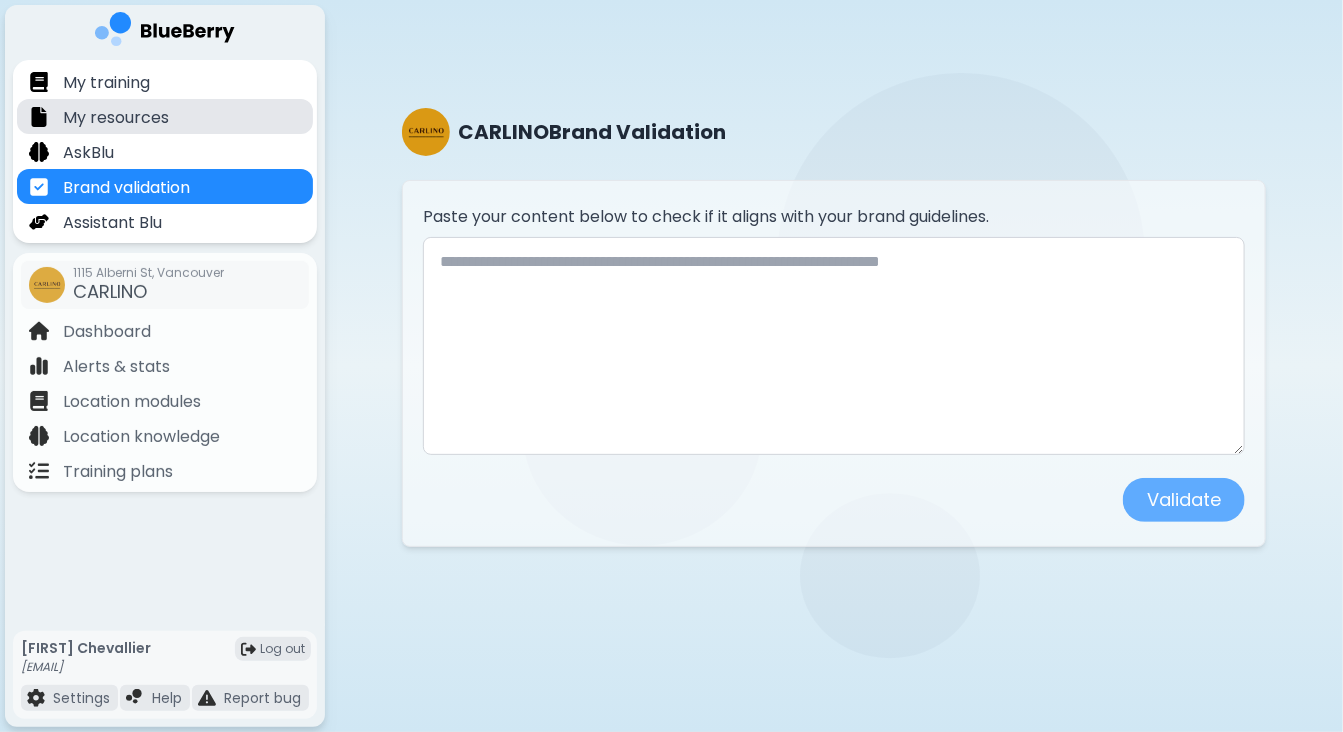 click on "My resources" at bounding box center [116, 118] 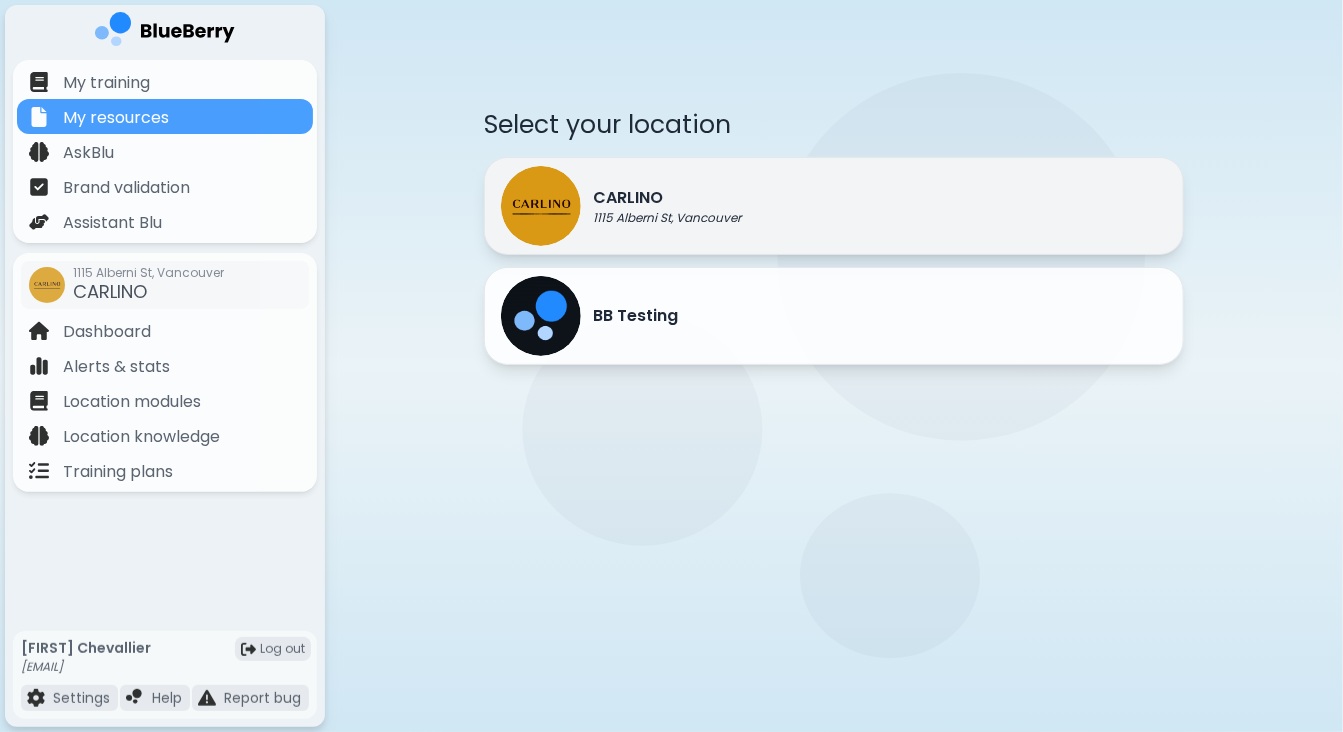 click on "1115 Alberni St, Vancouver" at bounding box center (667, 218) 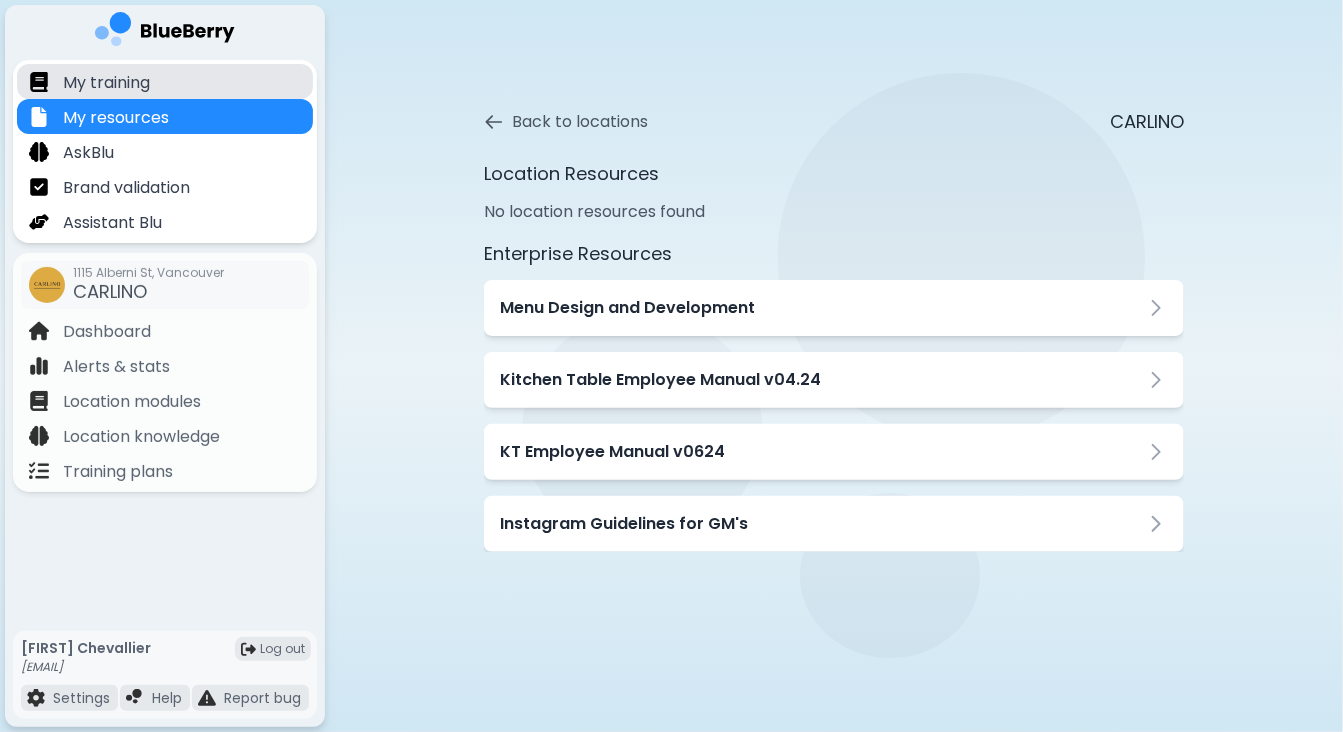 click on "My training" at bounding box center [106, 83] 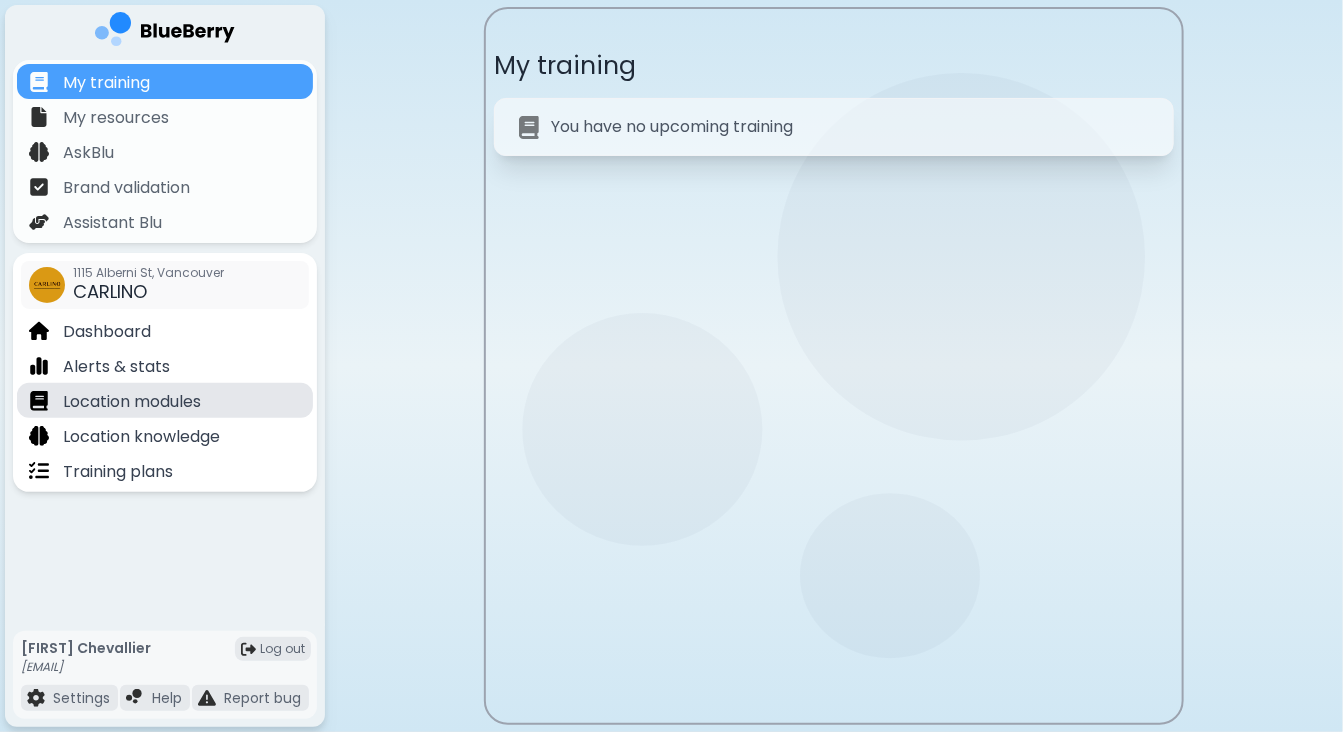 click on "Location modules" at bounding box center (132, 402) 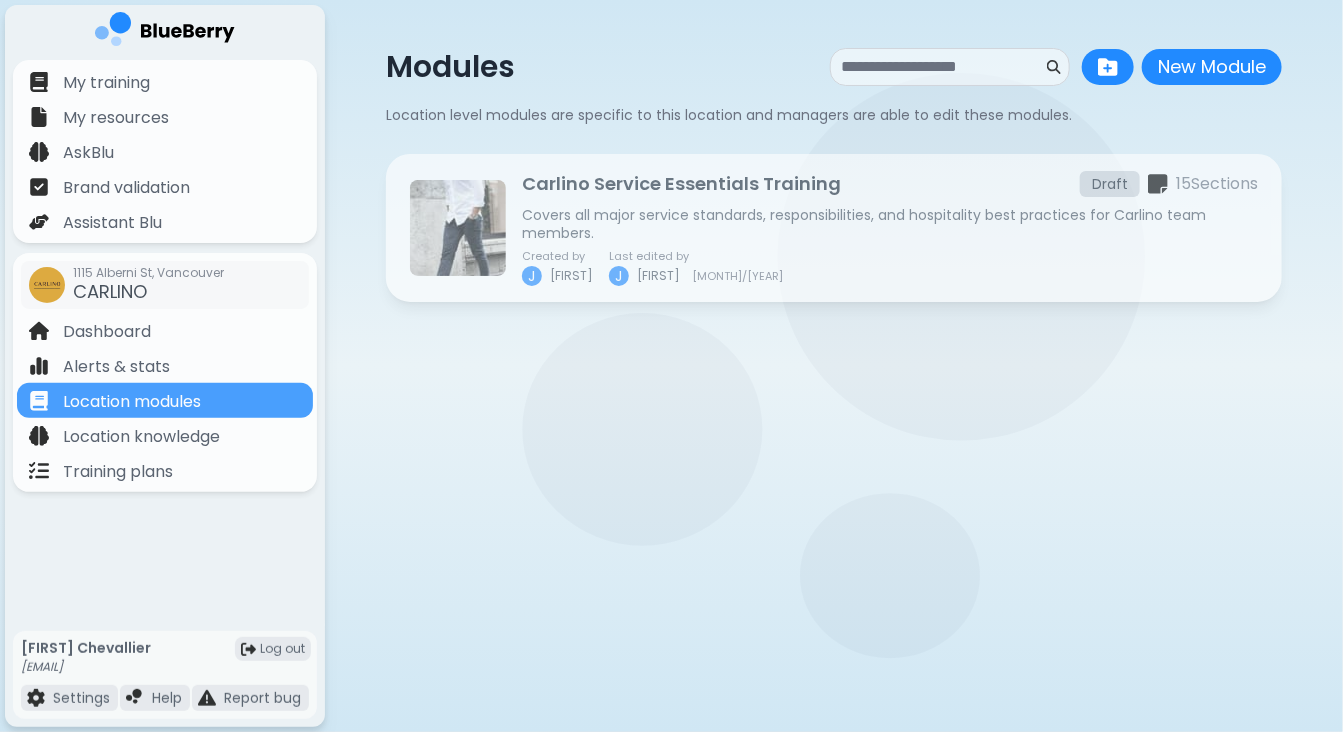 click on "Carlino Service Essentials Training Draft 15  Section s Covers all major service standards, responsibilities, and hospitality best practices for Carlino team members. Created by J Julien Last edited by J Julien 7/12/2025" at bounding box center (890, 228) 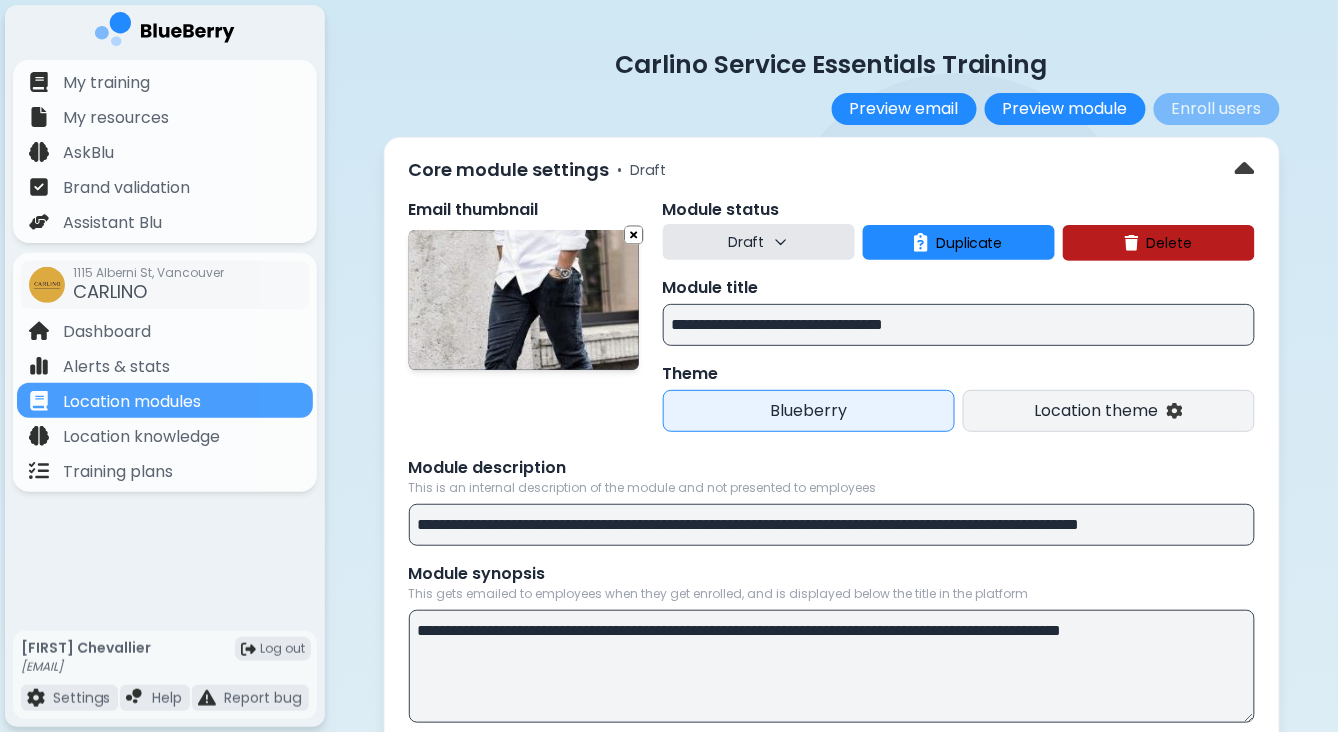 click on "Location theme" at bounding box center (1097, 411) 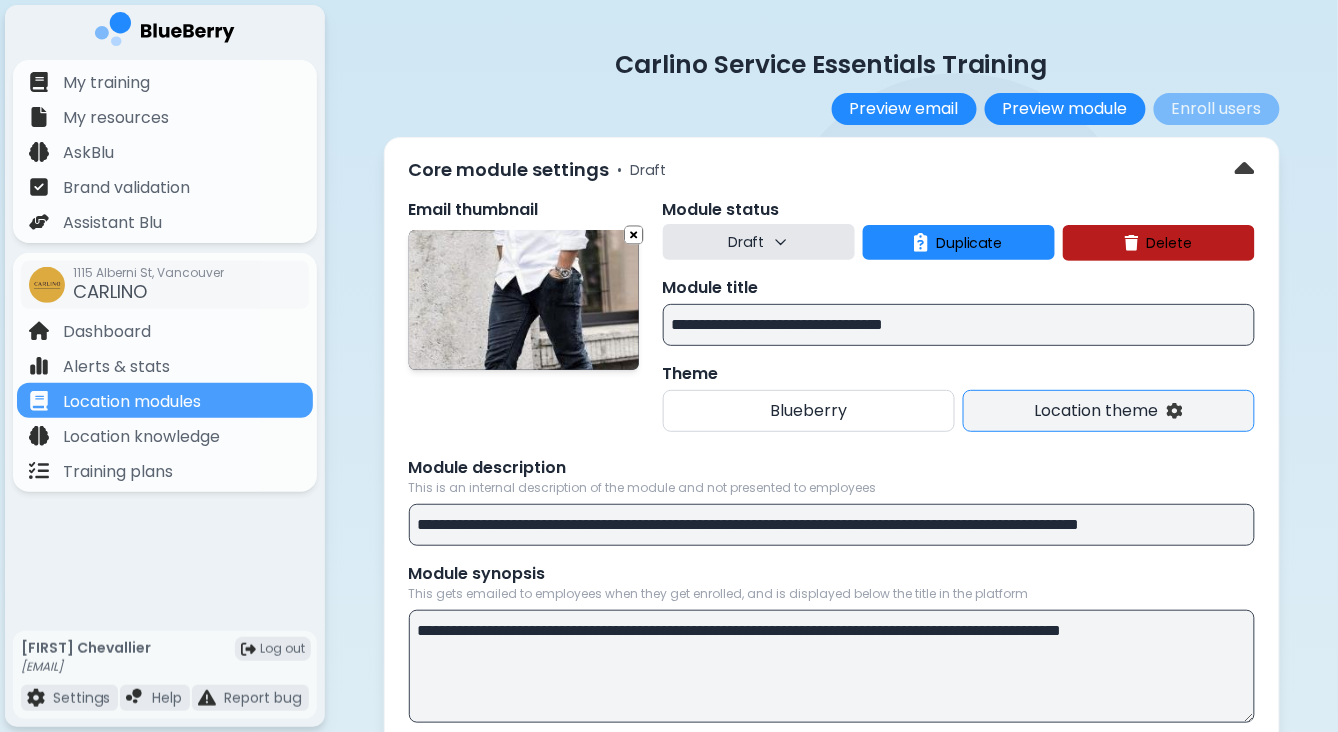click on "Location theme" at bounding box center [1097, 411] 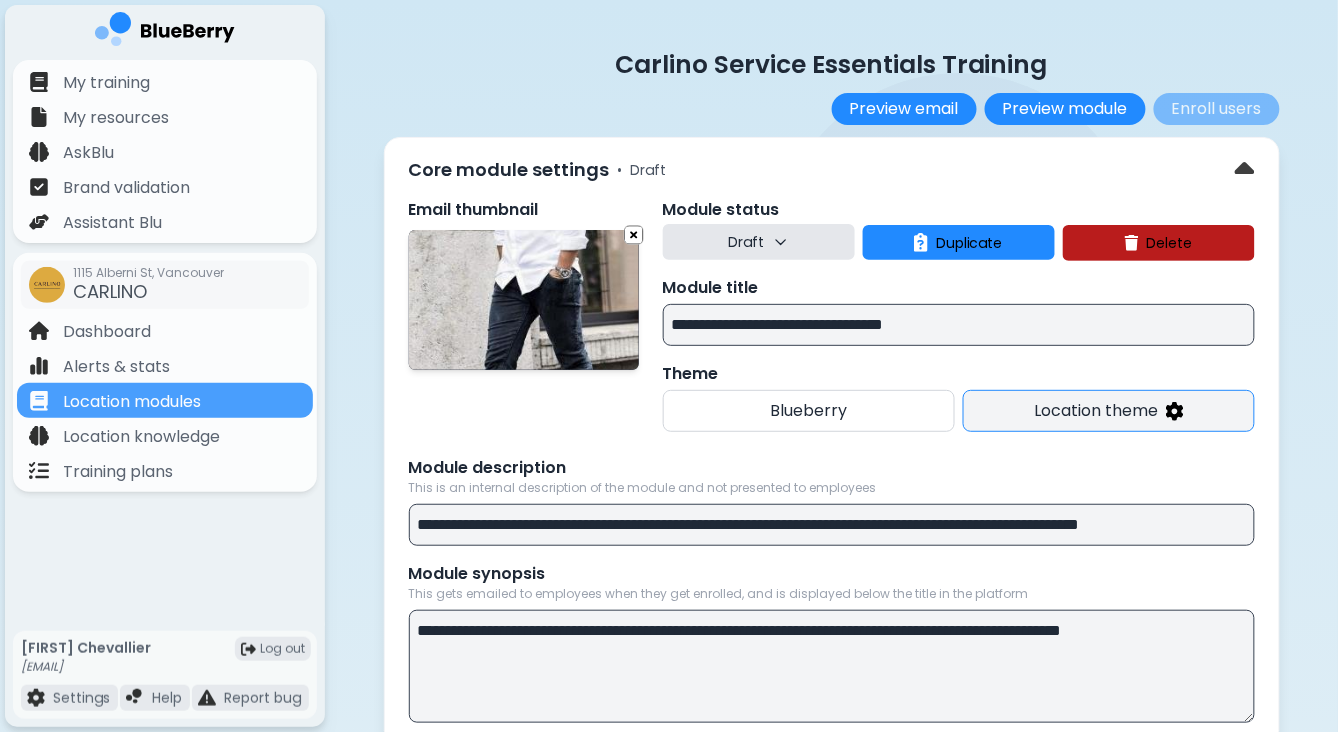 click at bounding box center [1175, 411] 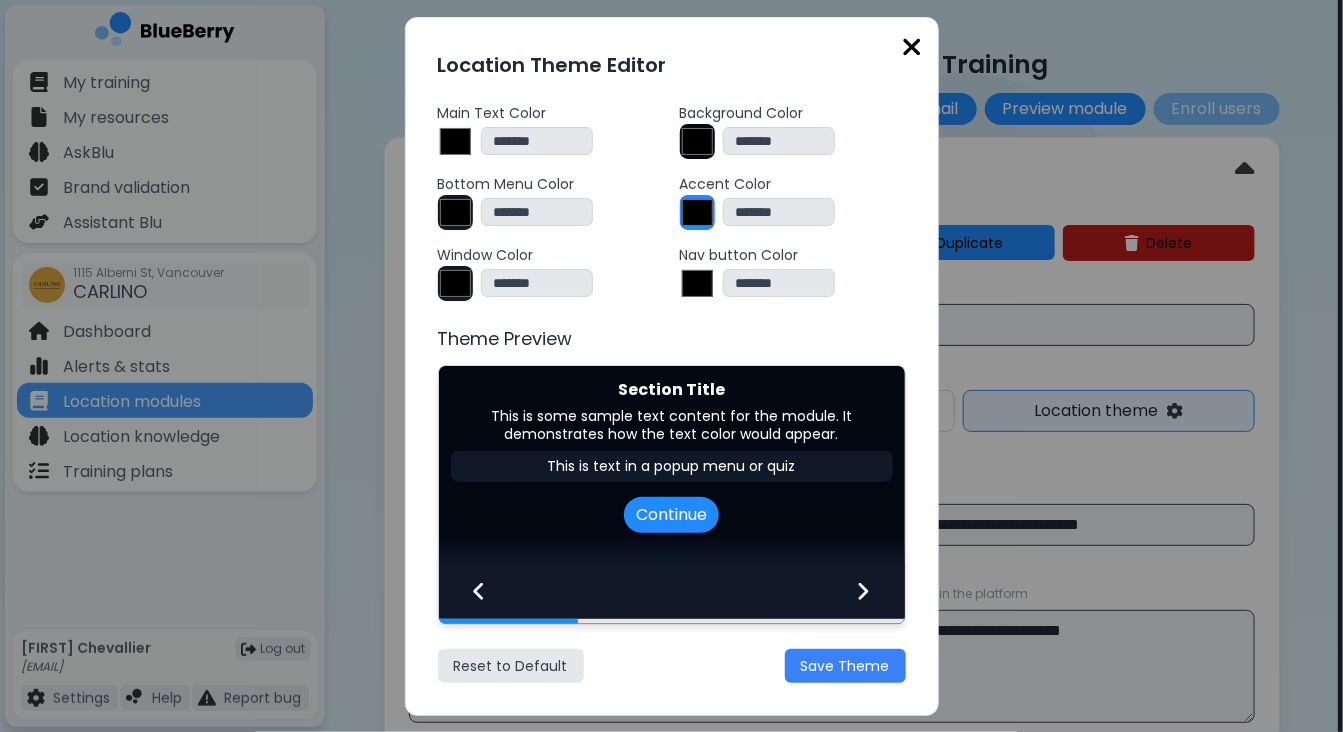 click on "*******" at bounding box center [697, 212] 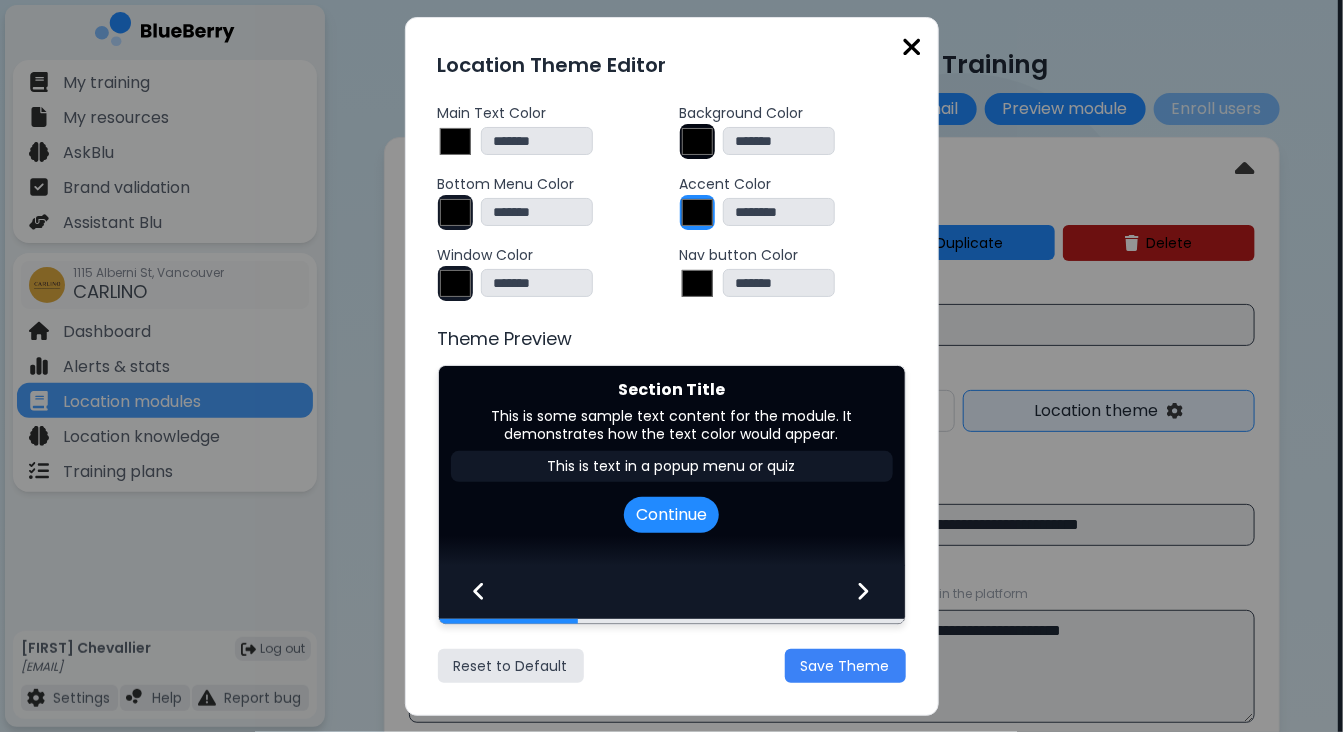 click on "********" at bounding box center [779, 212] 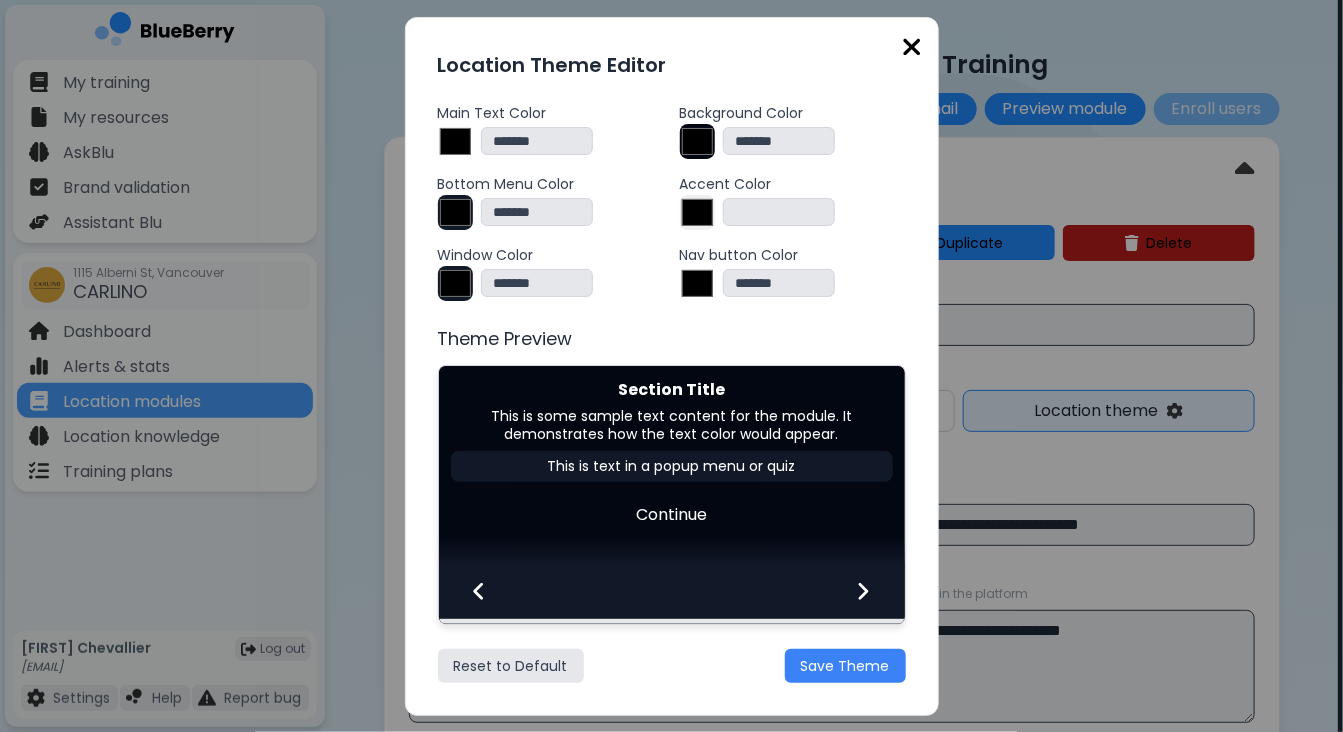 type 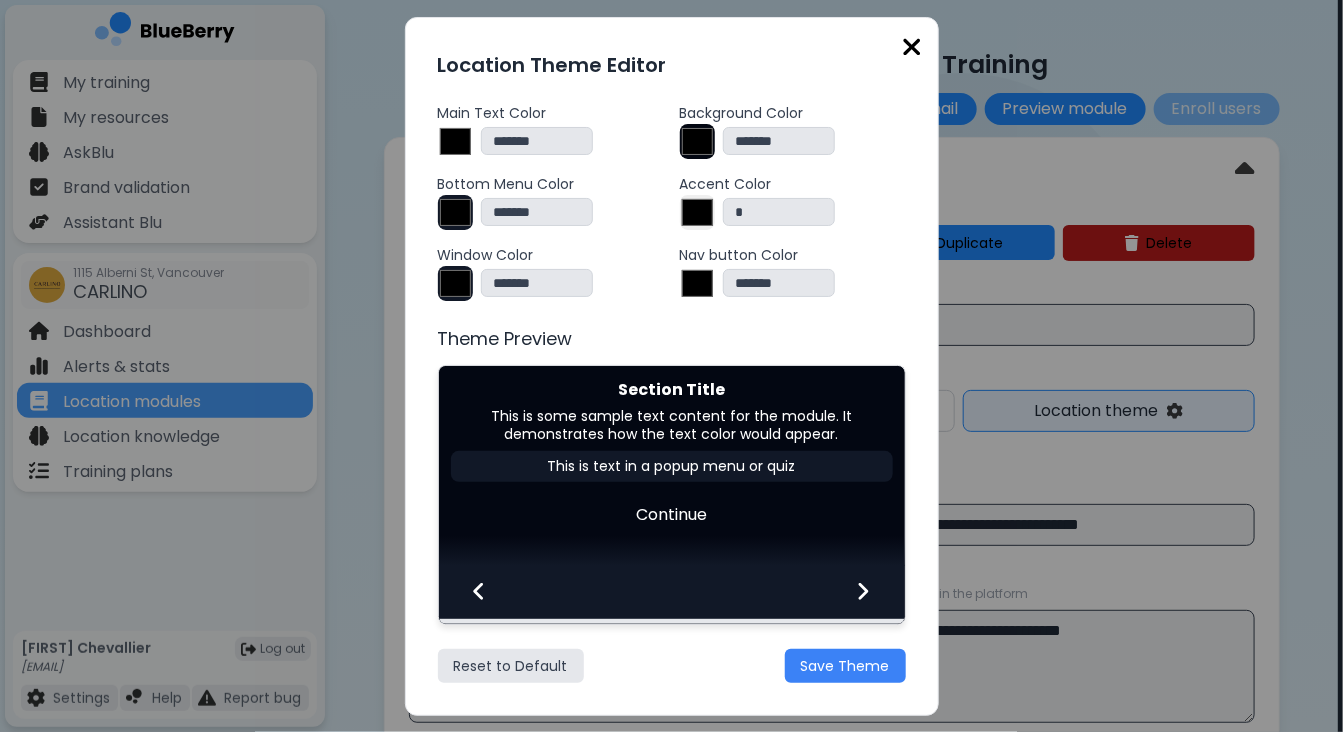 type on "*******" 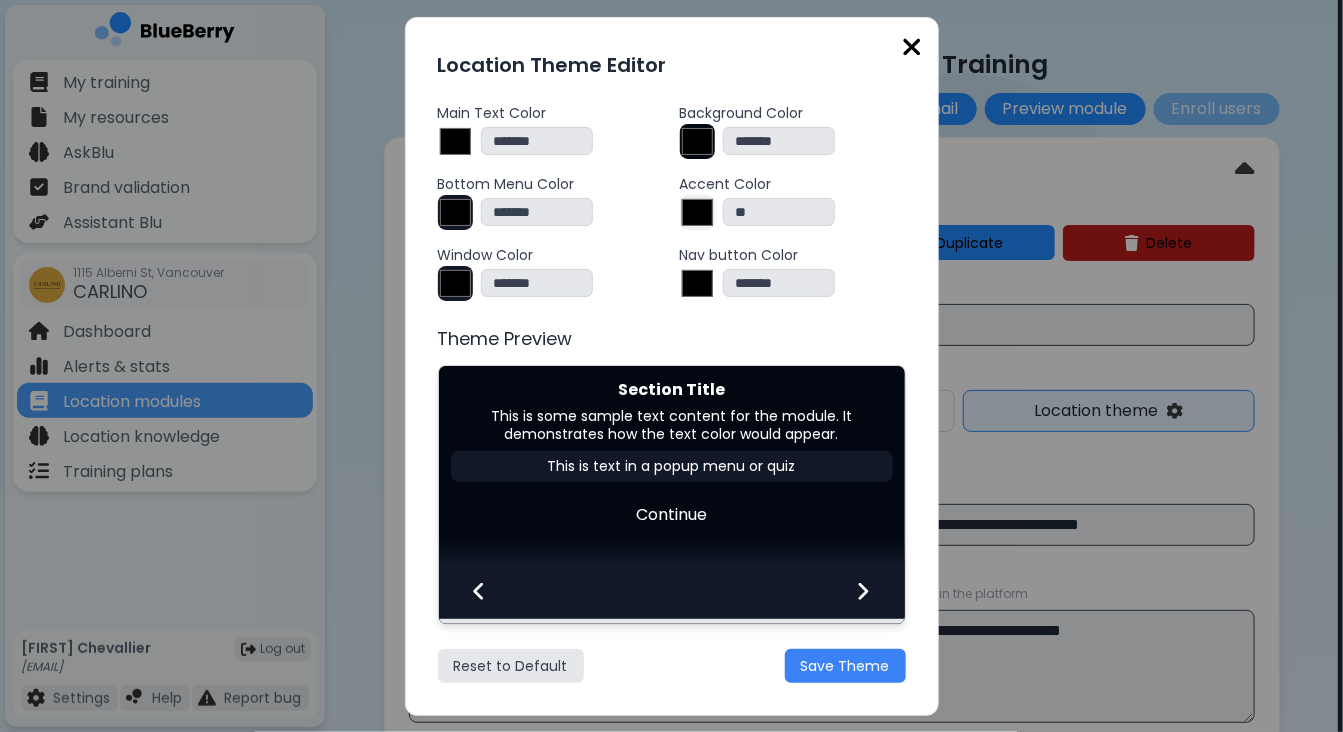 type on "*******" 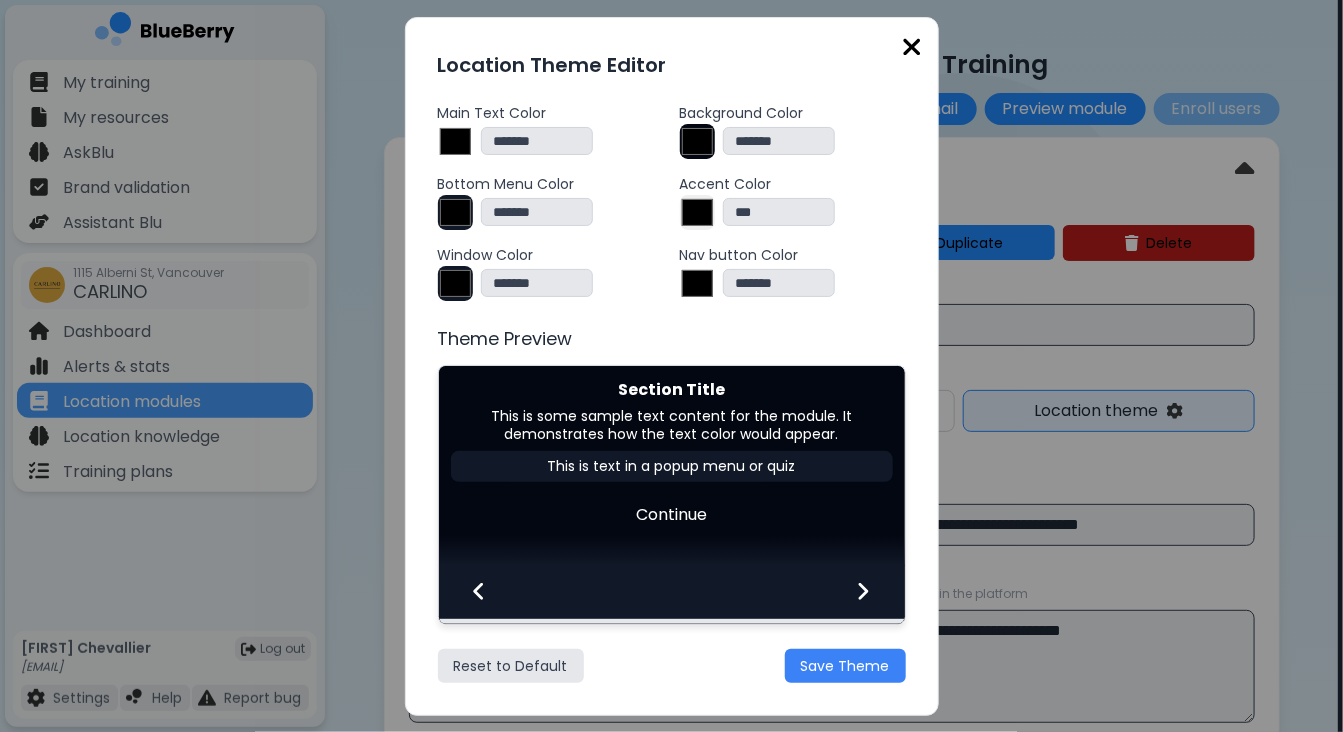 type on "*******" 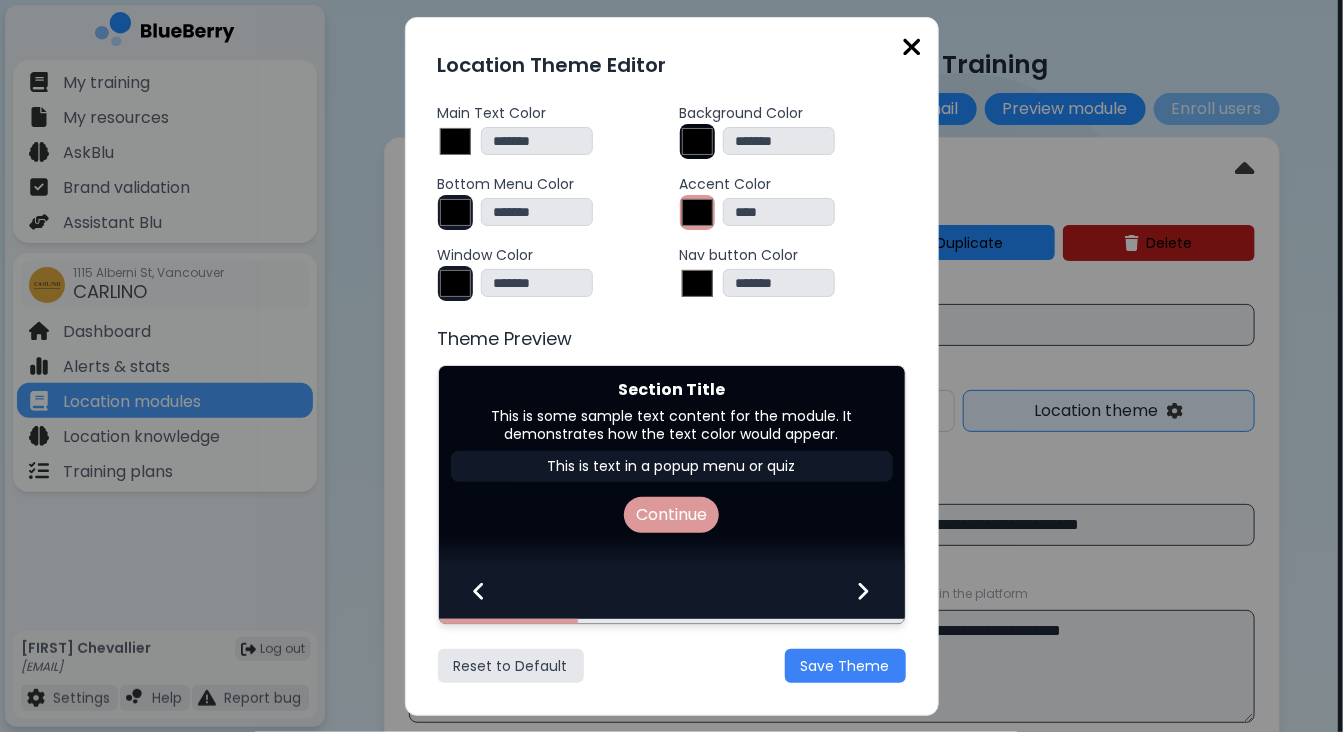 type on "*******" 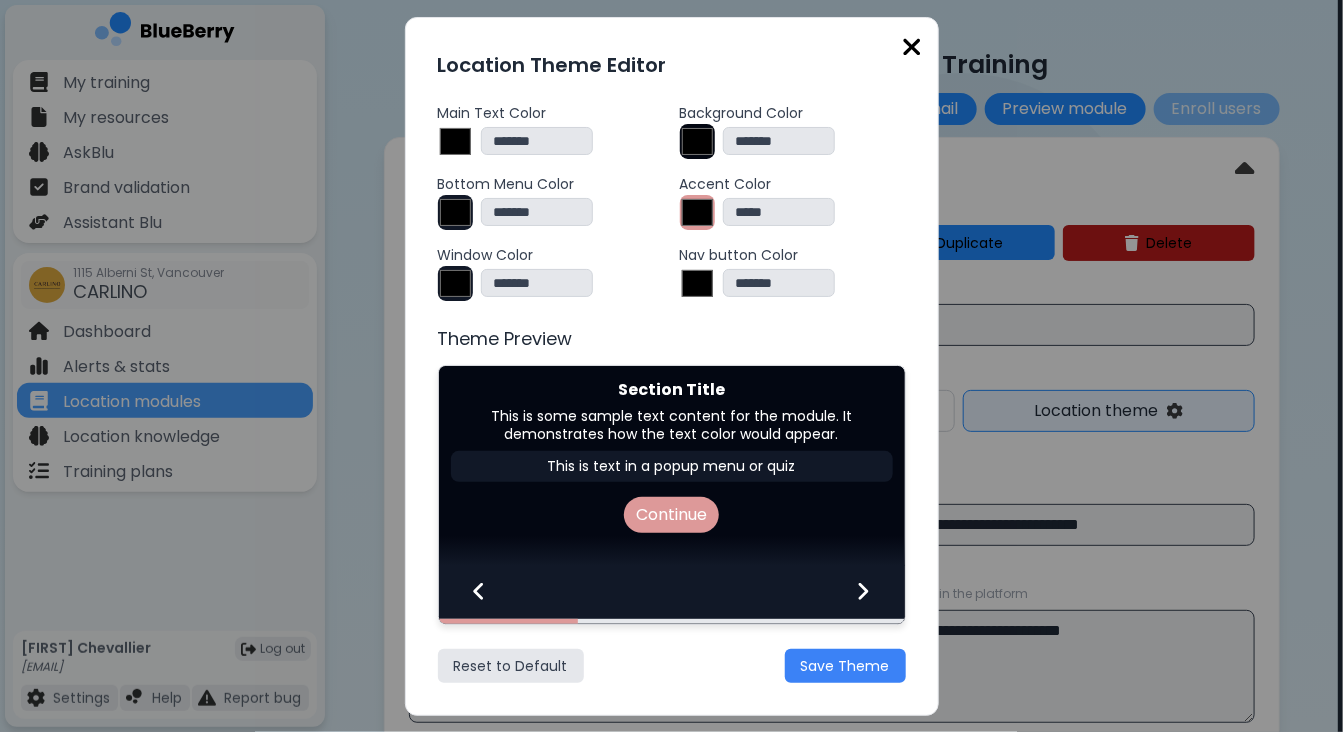 type on "*******" 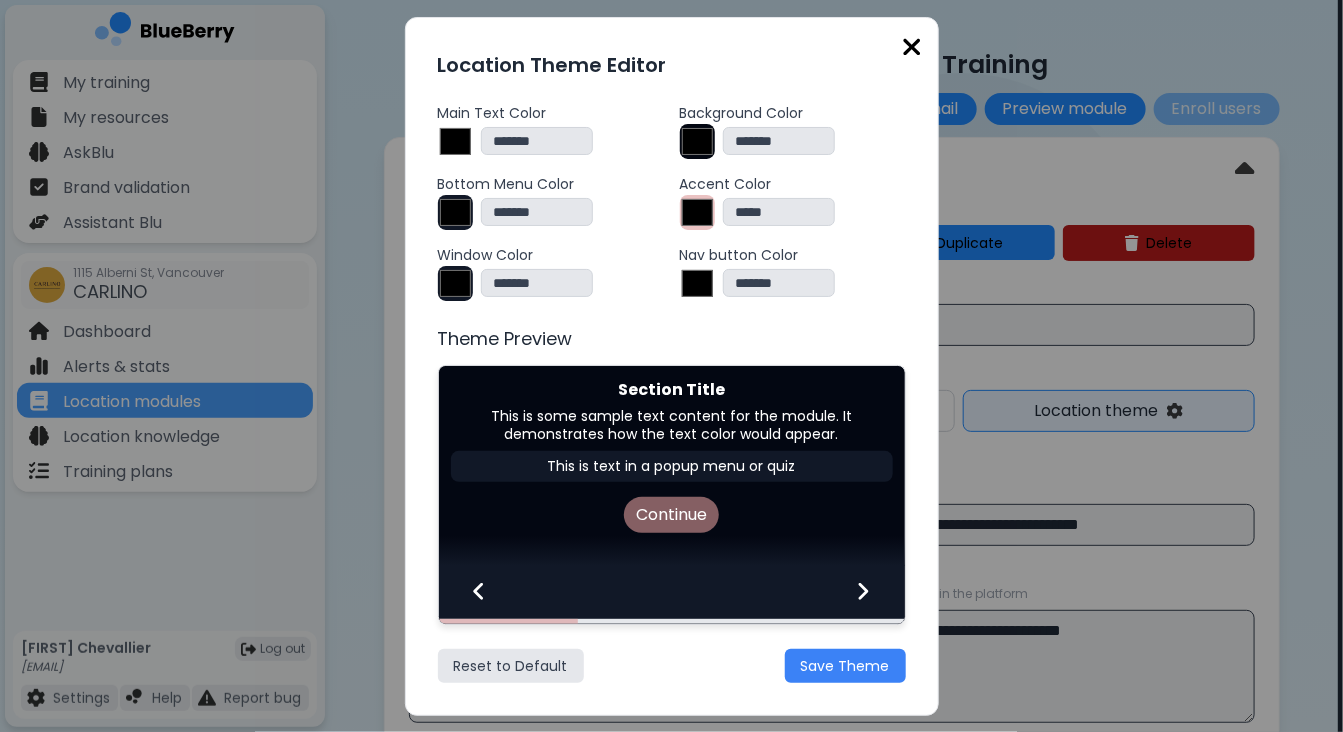 type on "*******" 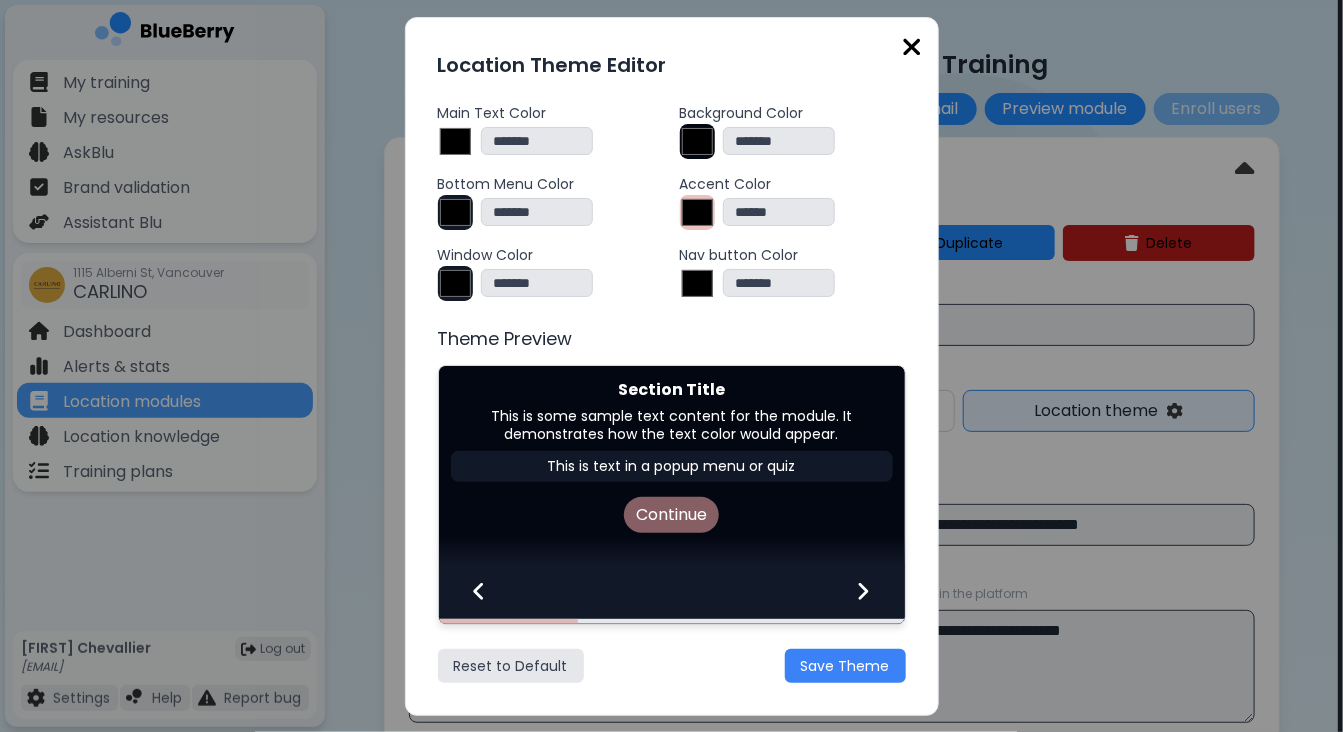 type on "*******" 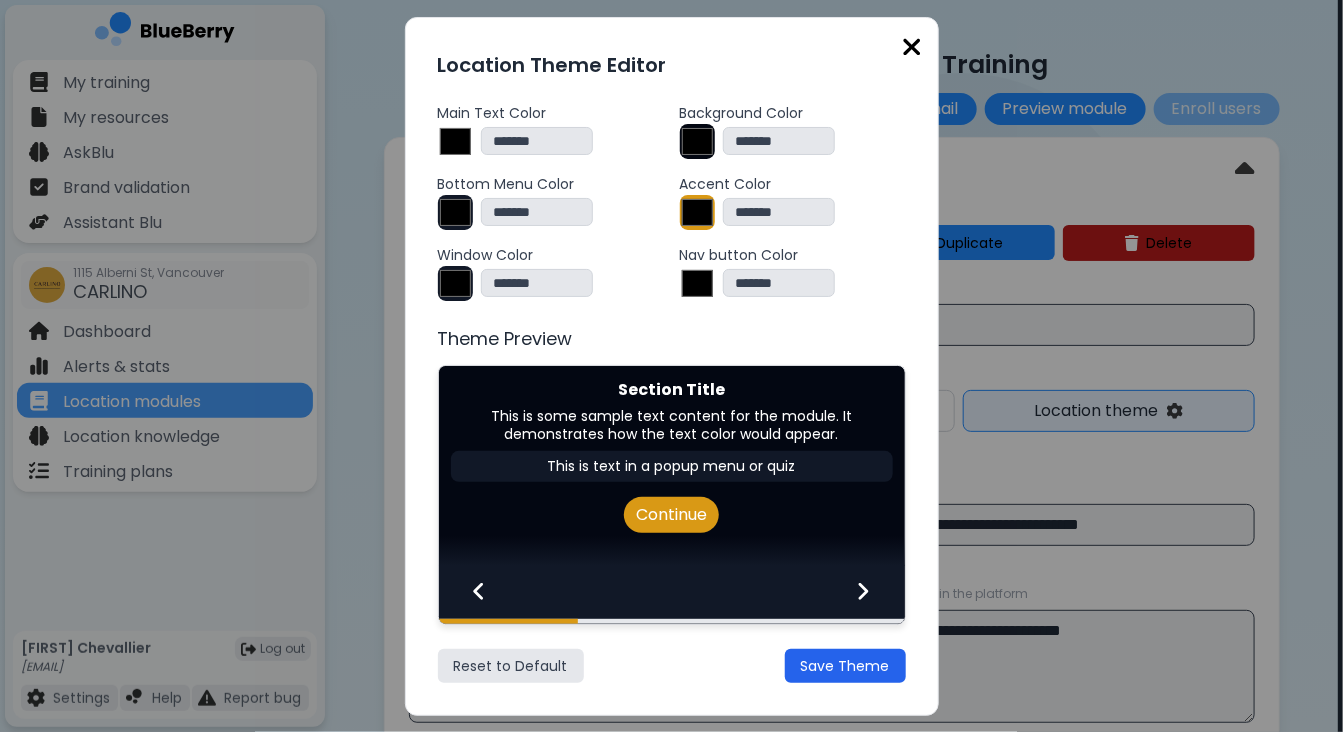 type on "*******" 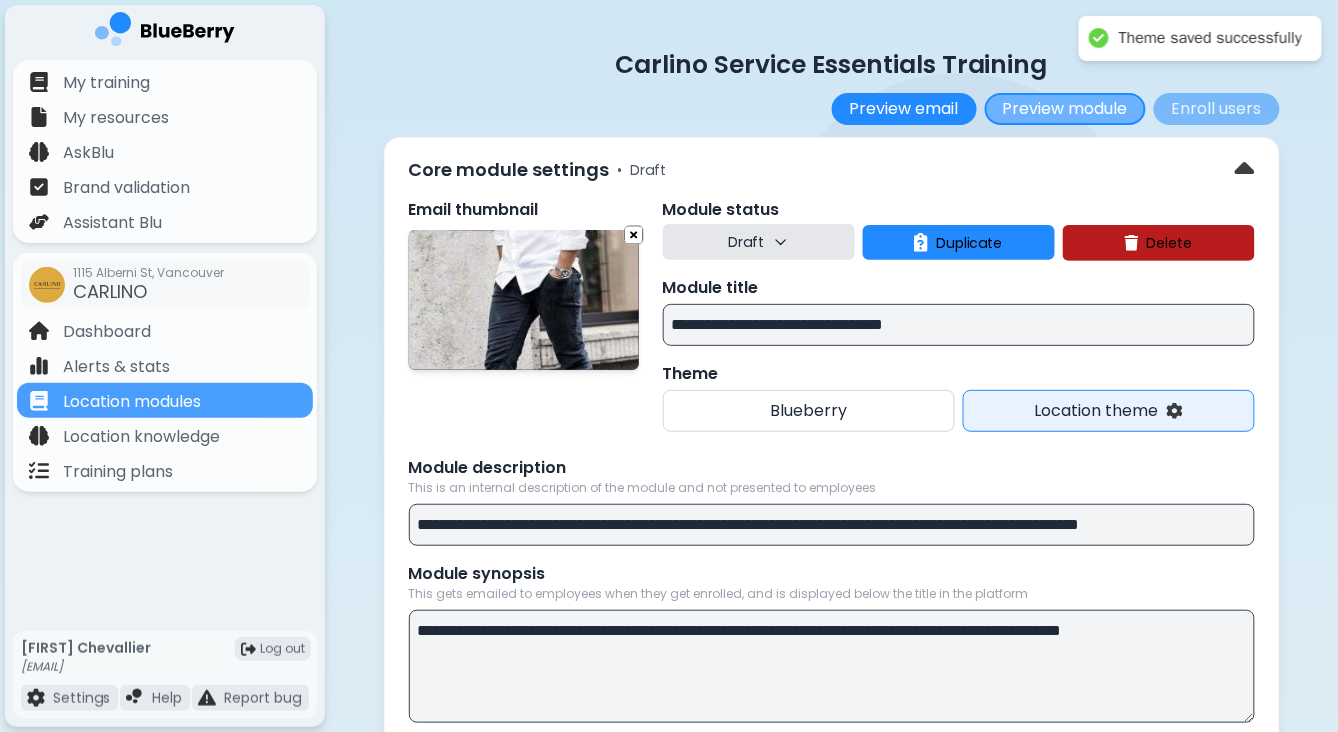 click on "Preview module" at bounding box center (1065, 109) 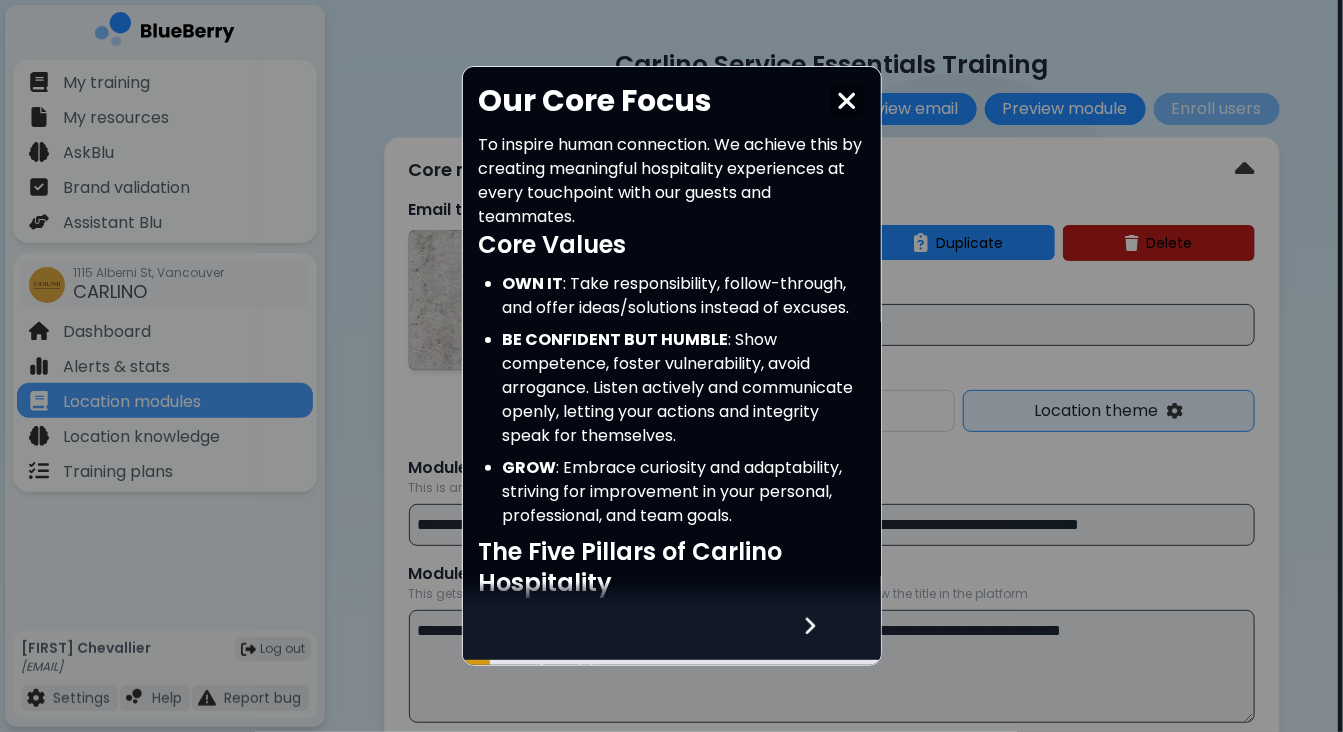 scroll, scrollTop: 132, scrollLeft: 0, axis: vertical 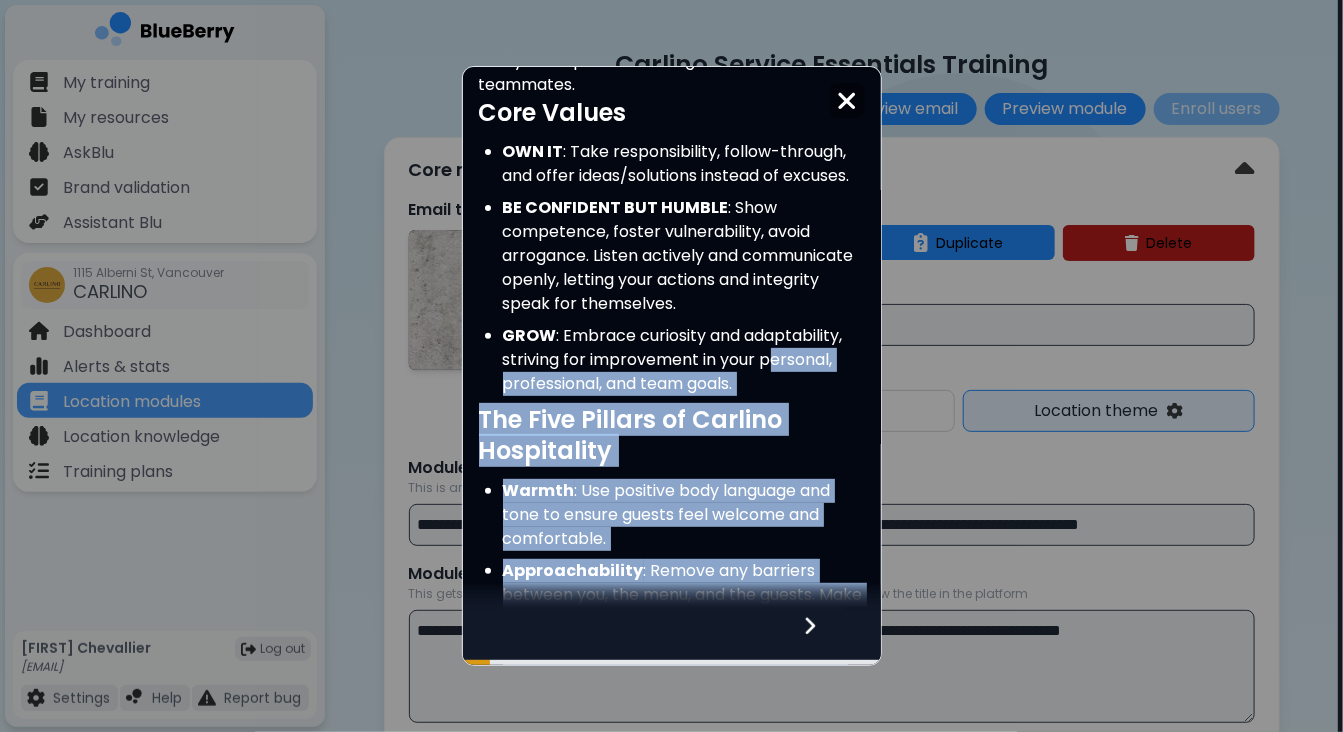drag, startPoint x: 773, startPoint y: 365, endPoint x: 813, endPoint y: 626, distance: 264.04733 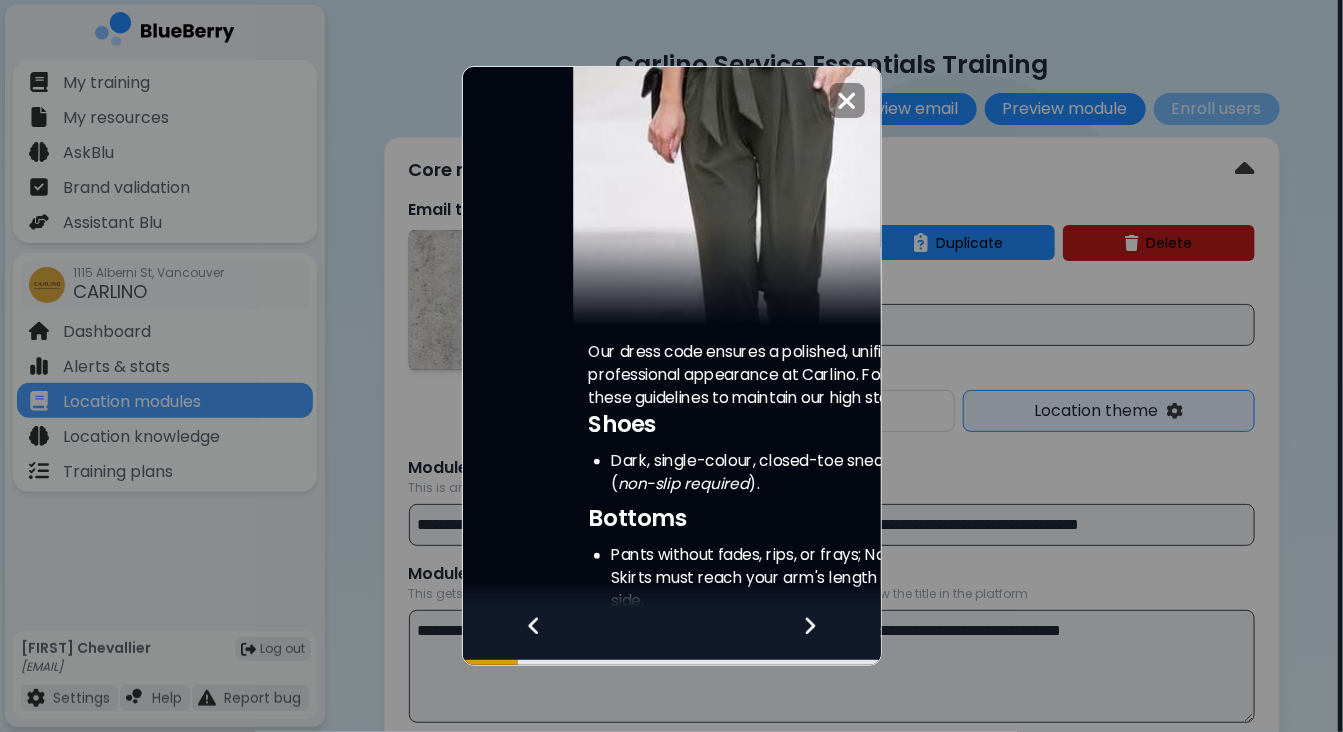scroll, scrollTop: 0, scrollLeft: 0, axis: both 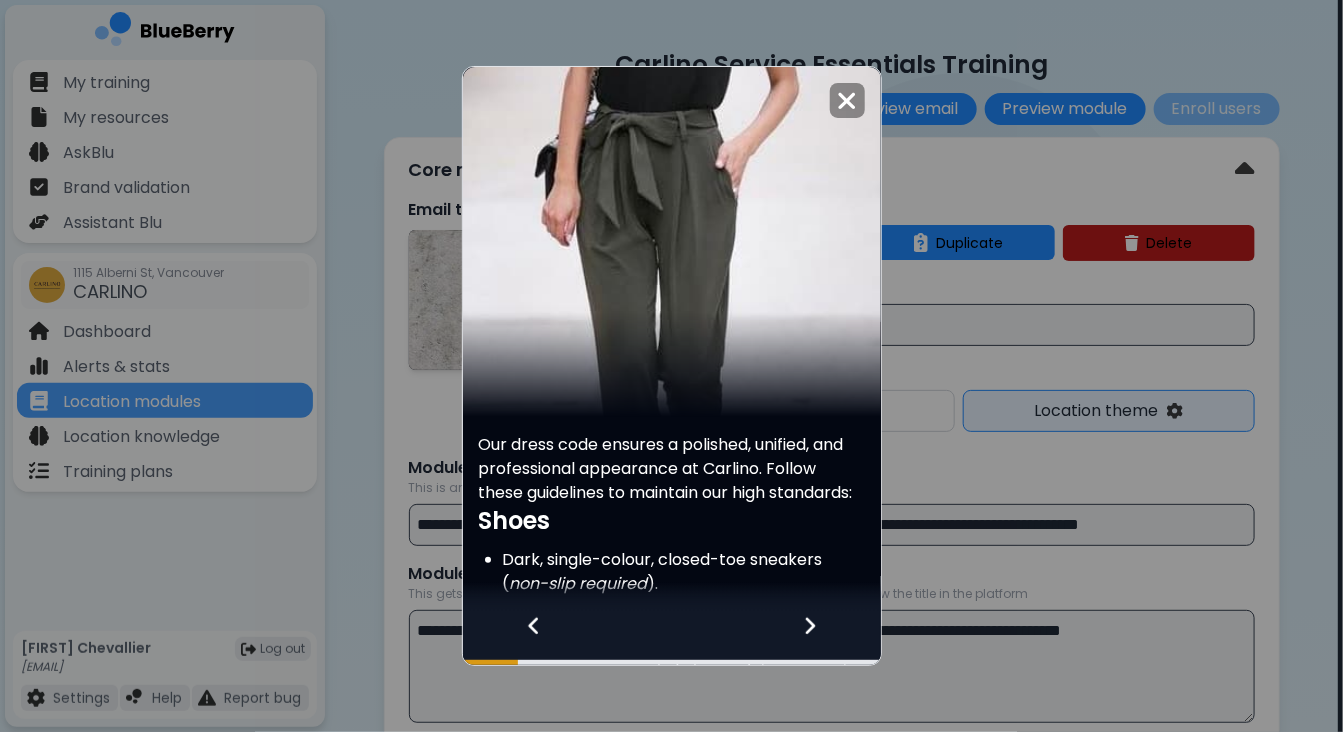 click 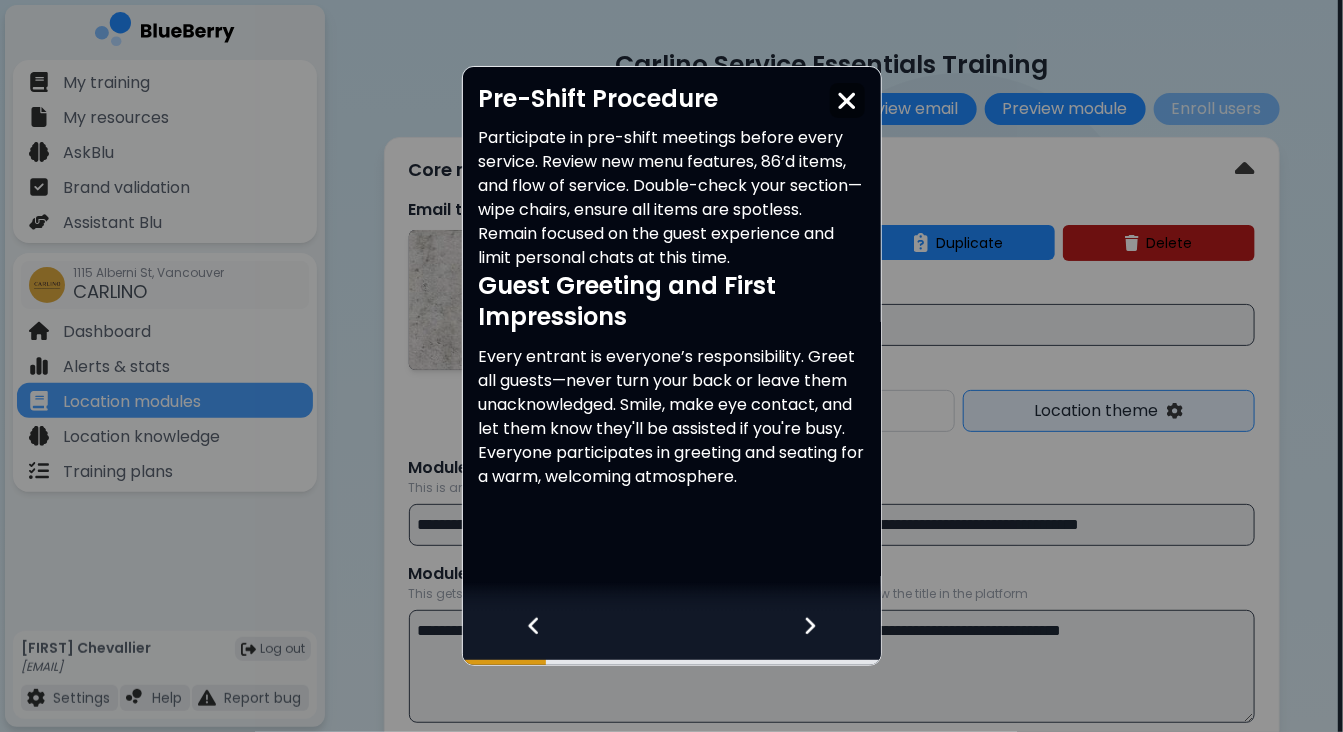 click 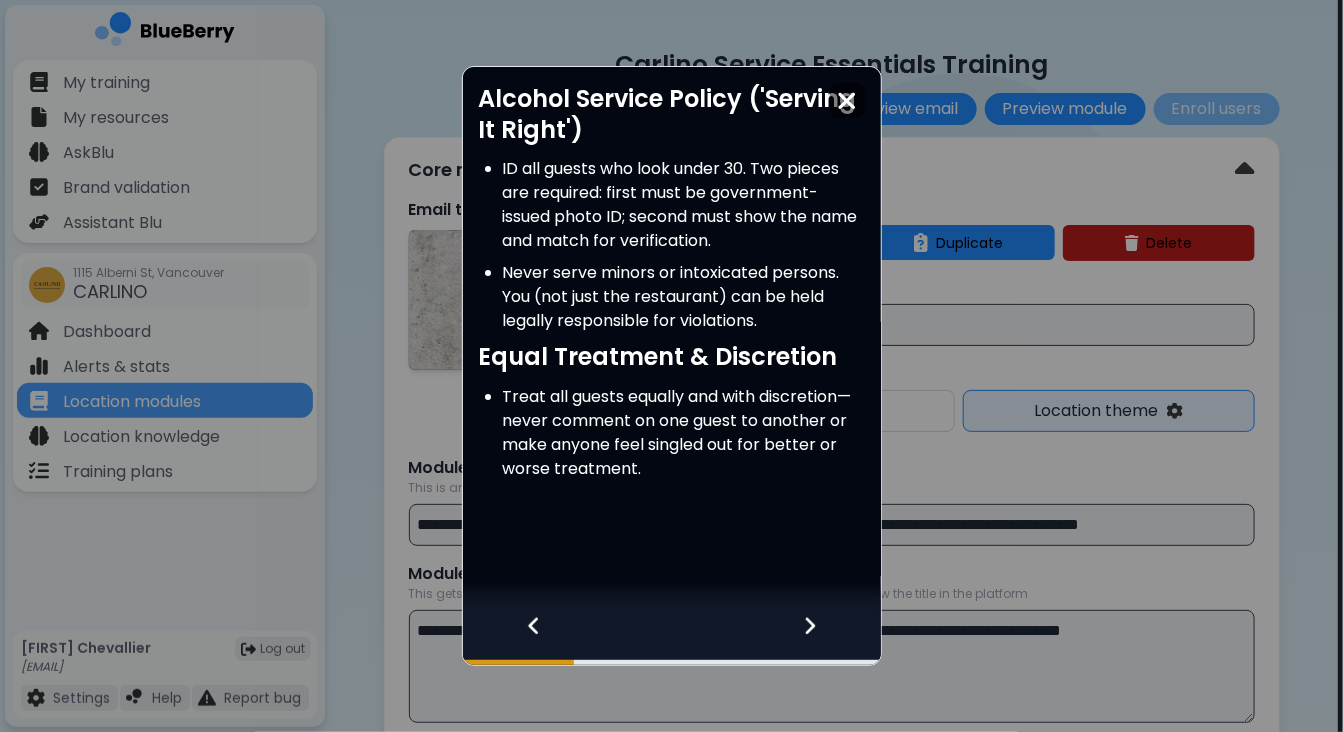 click at bounding box center (847, 101) 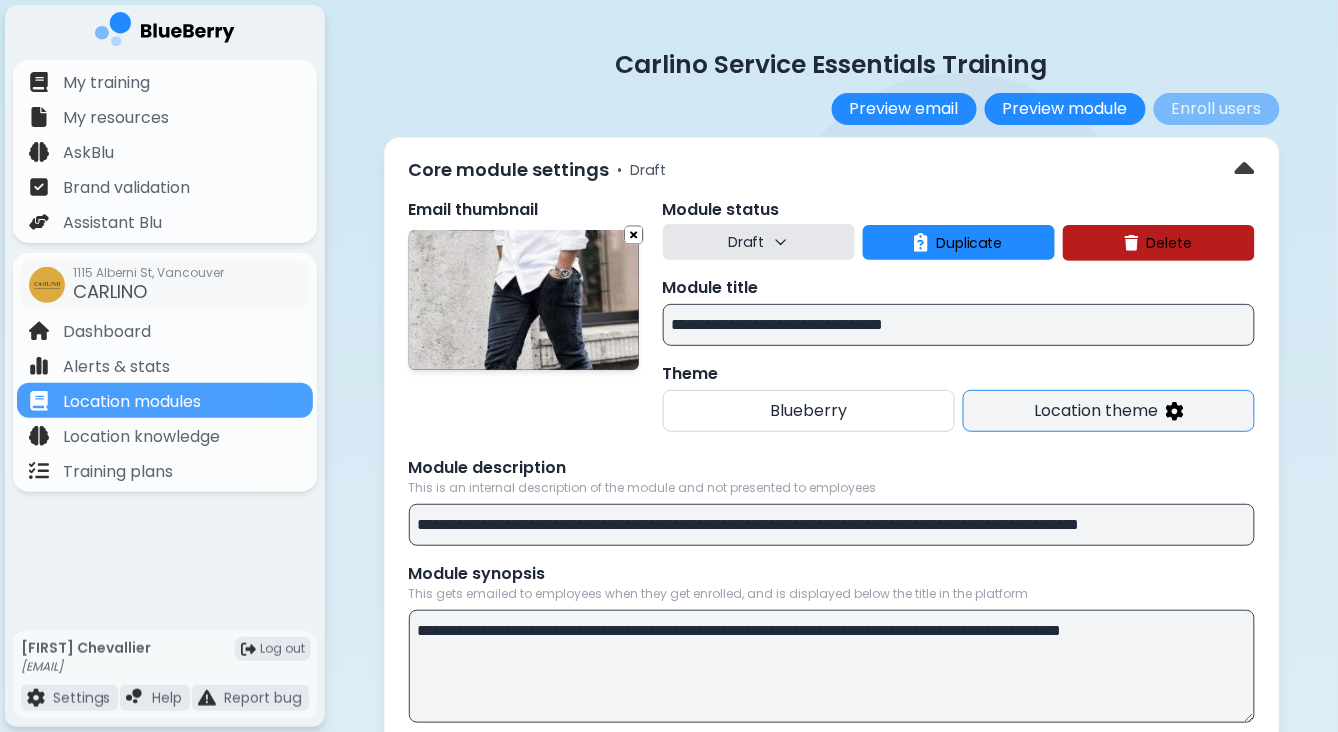 click at bounding box center (1175, 411) 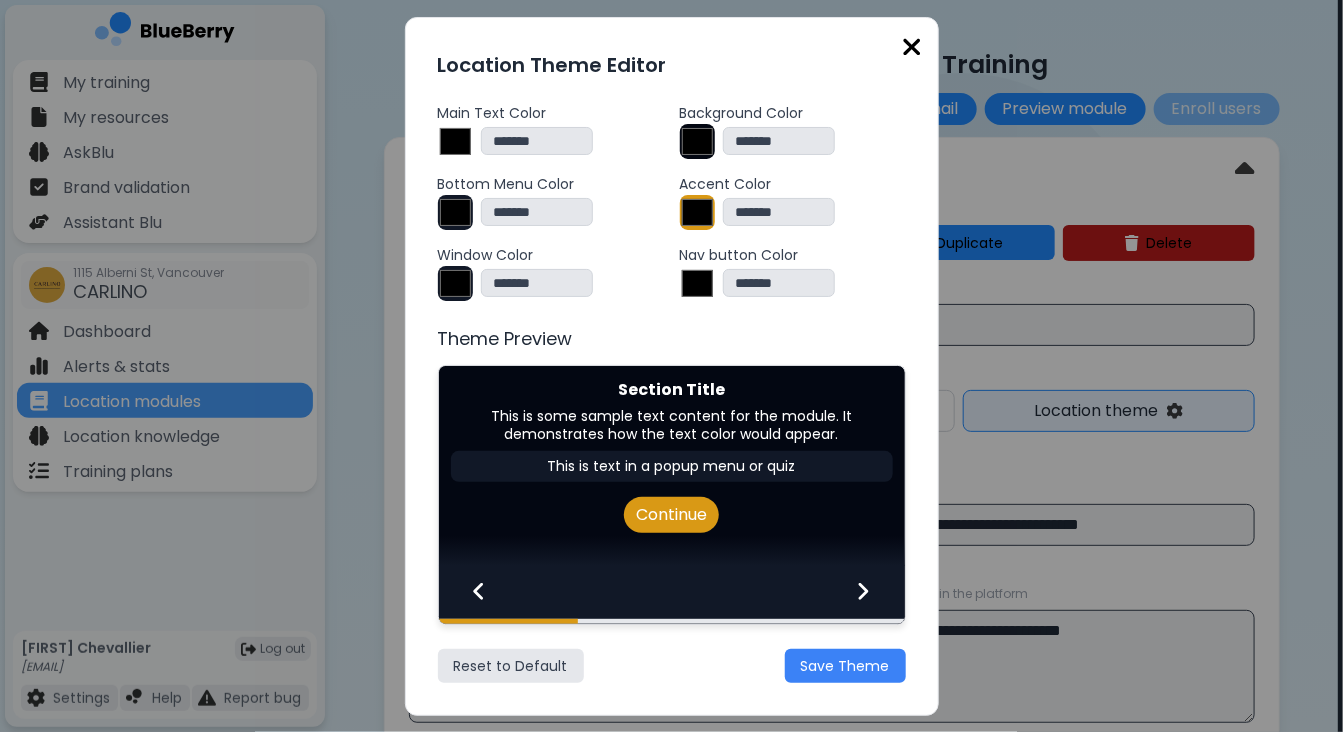 scroll, scrollTop: 0, scrollLeft: 0, axis: both 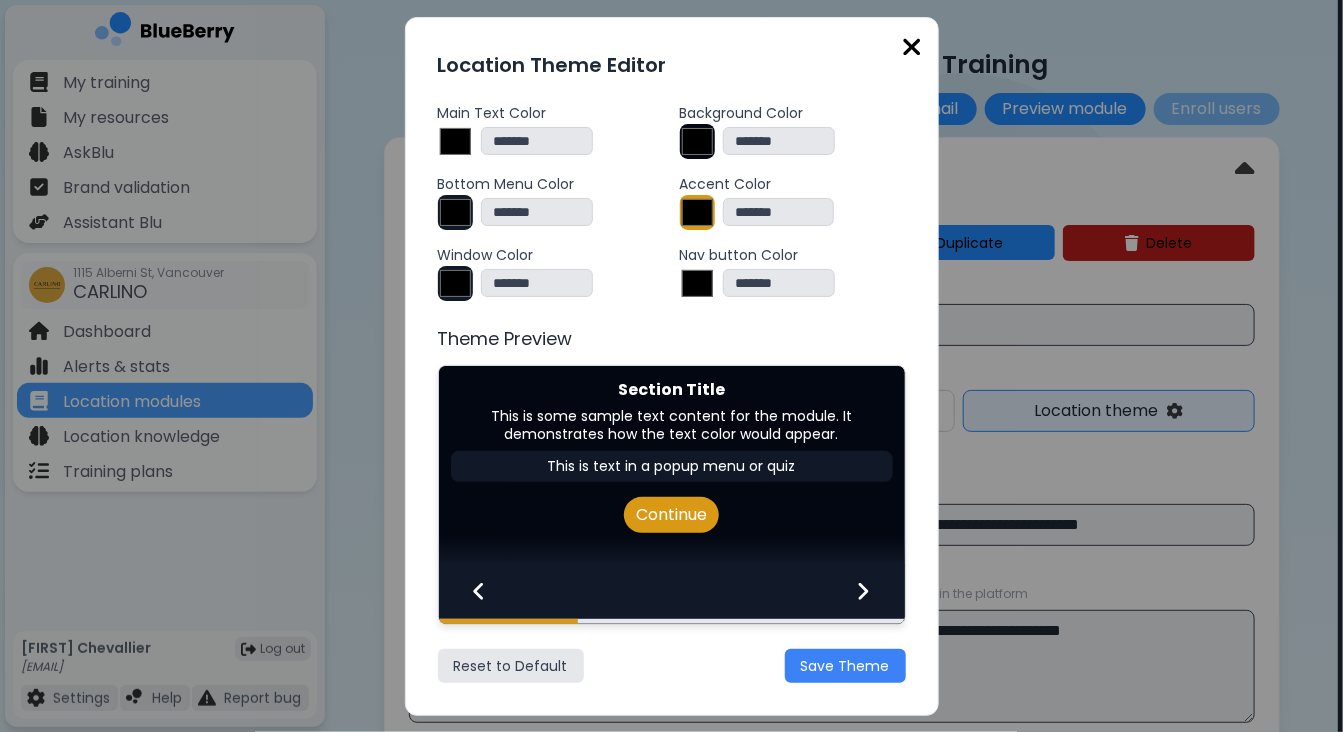 drag, startPoint x: 813, startPoint y: 217, endPoint x: 713, endPoint y: 225, distance: 100.31949 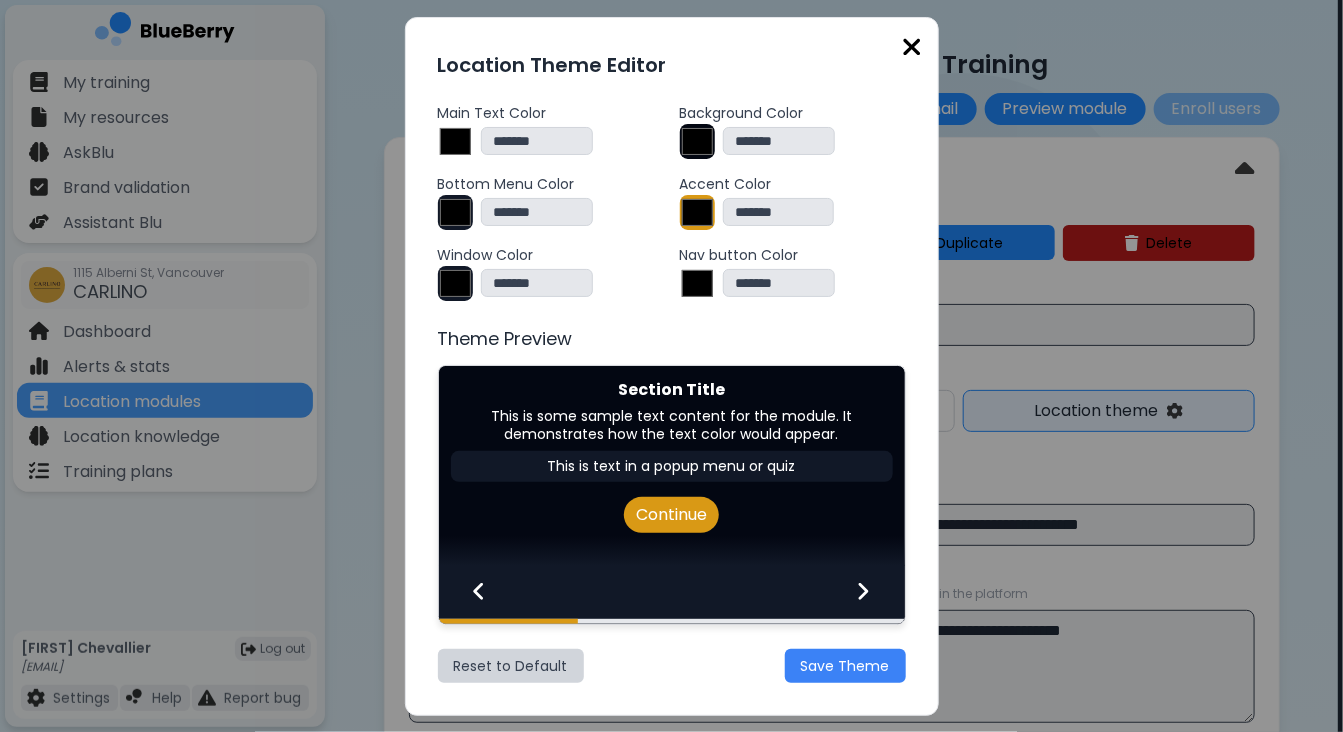 click on "Reset to Default" at bounding box center [511, 666] 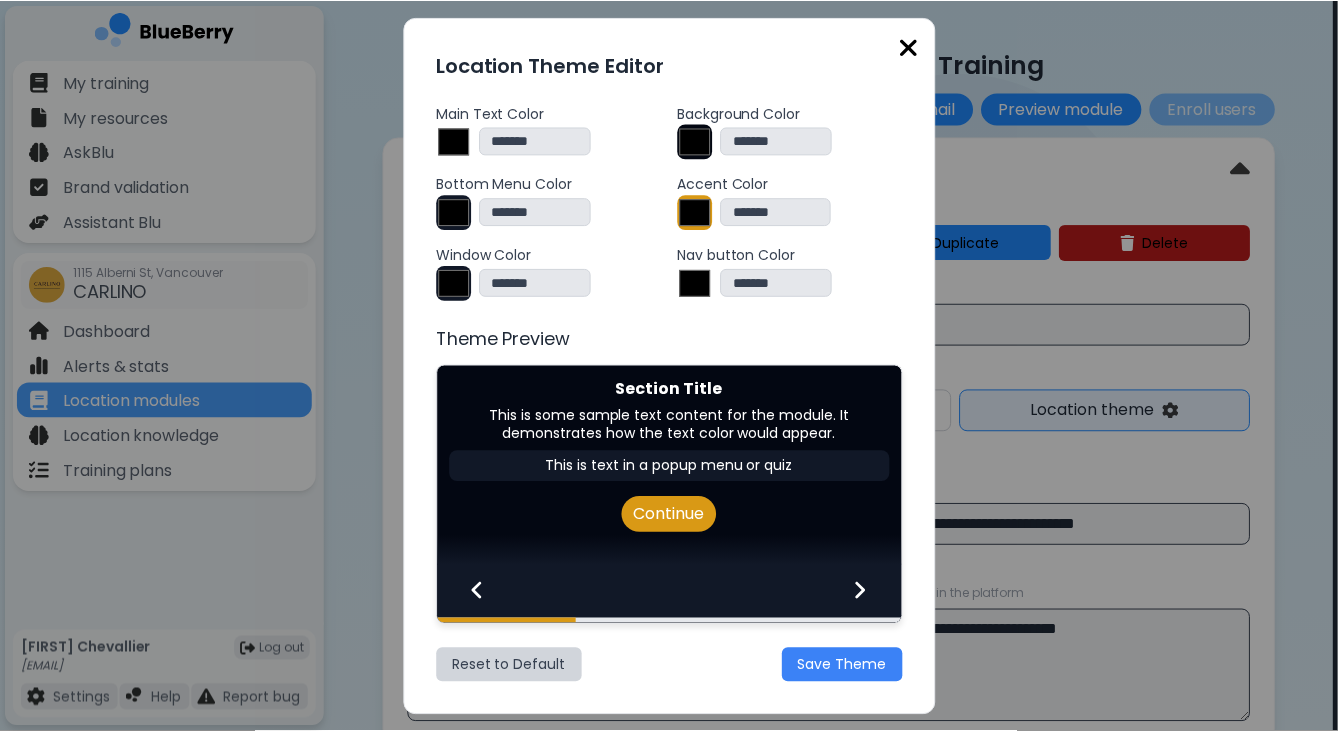 scroll, scrollTop: 0, scrollLeft: 0, axis: both 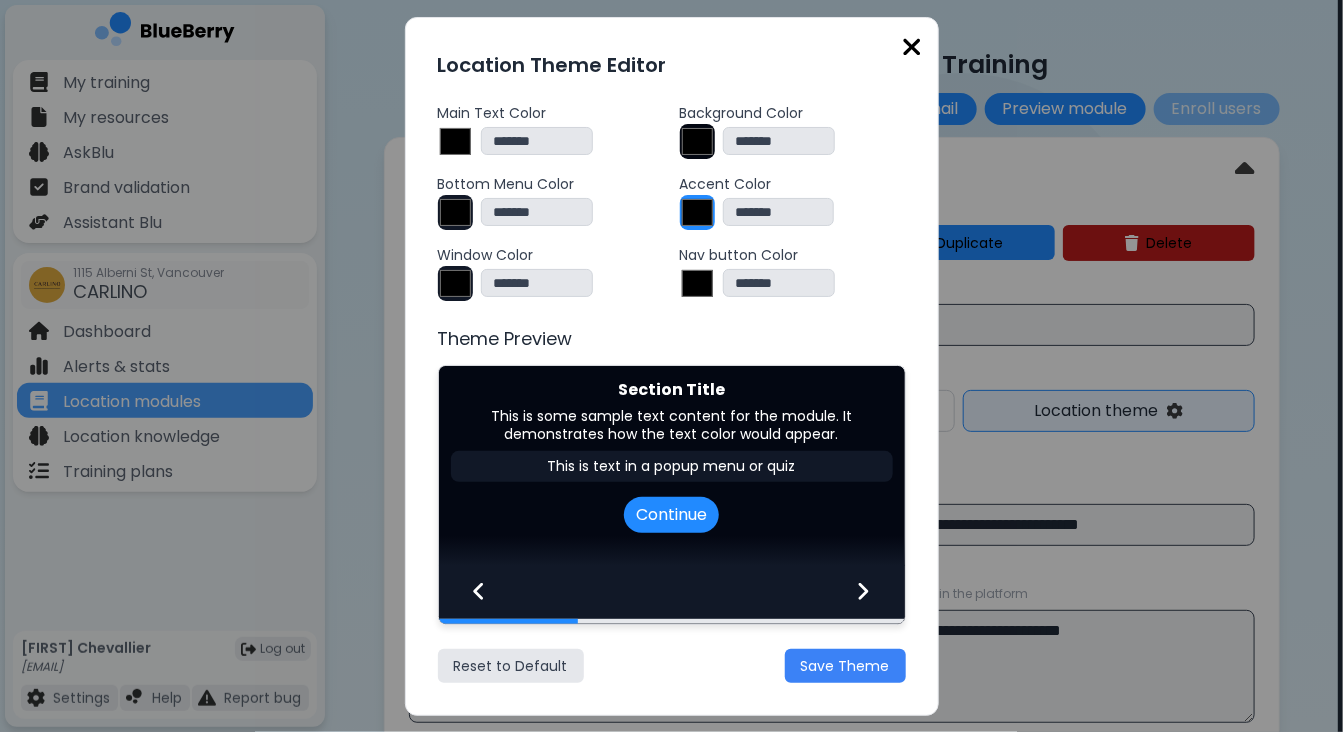 click on "*******" at bounding box center [779, 141] 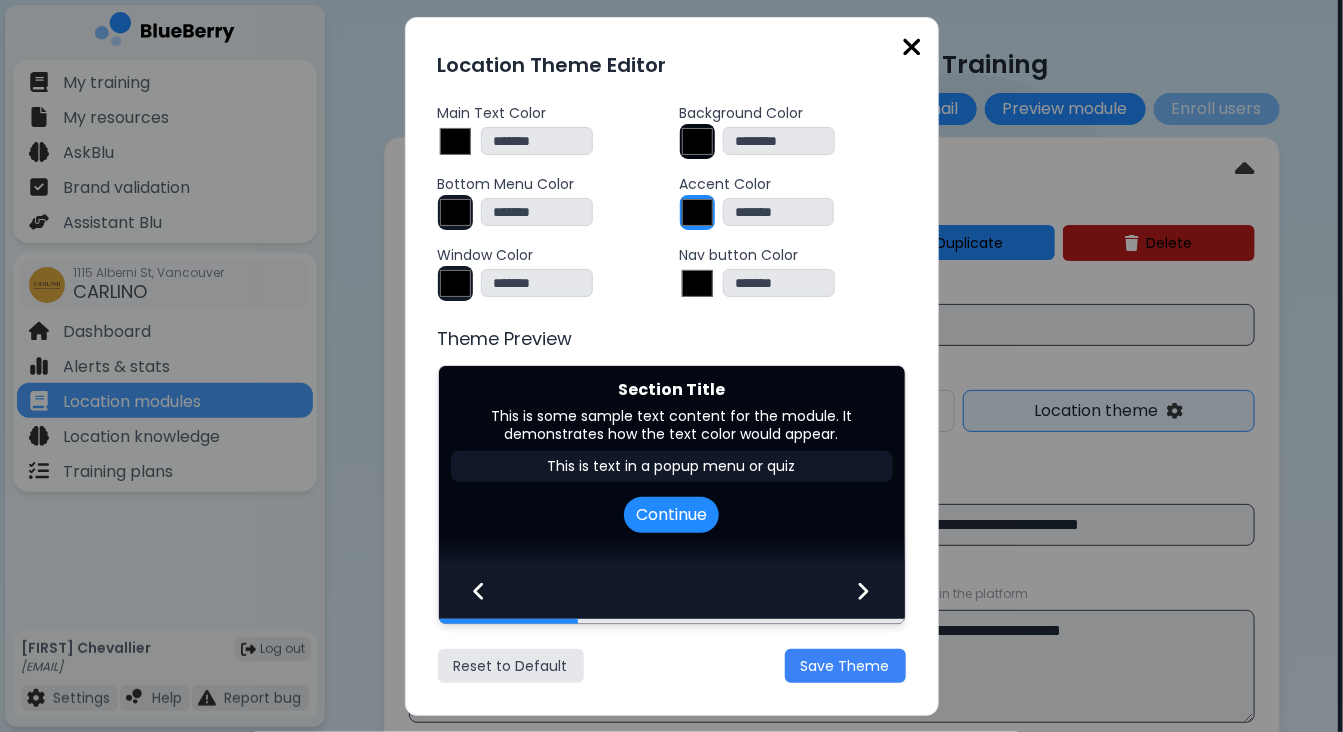 paste 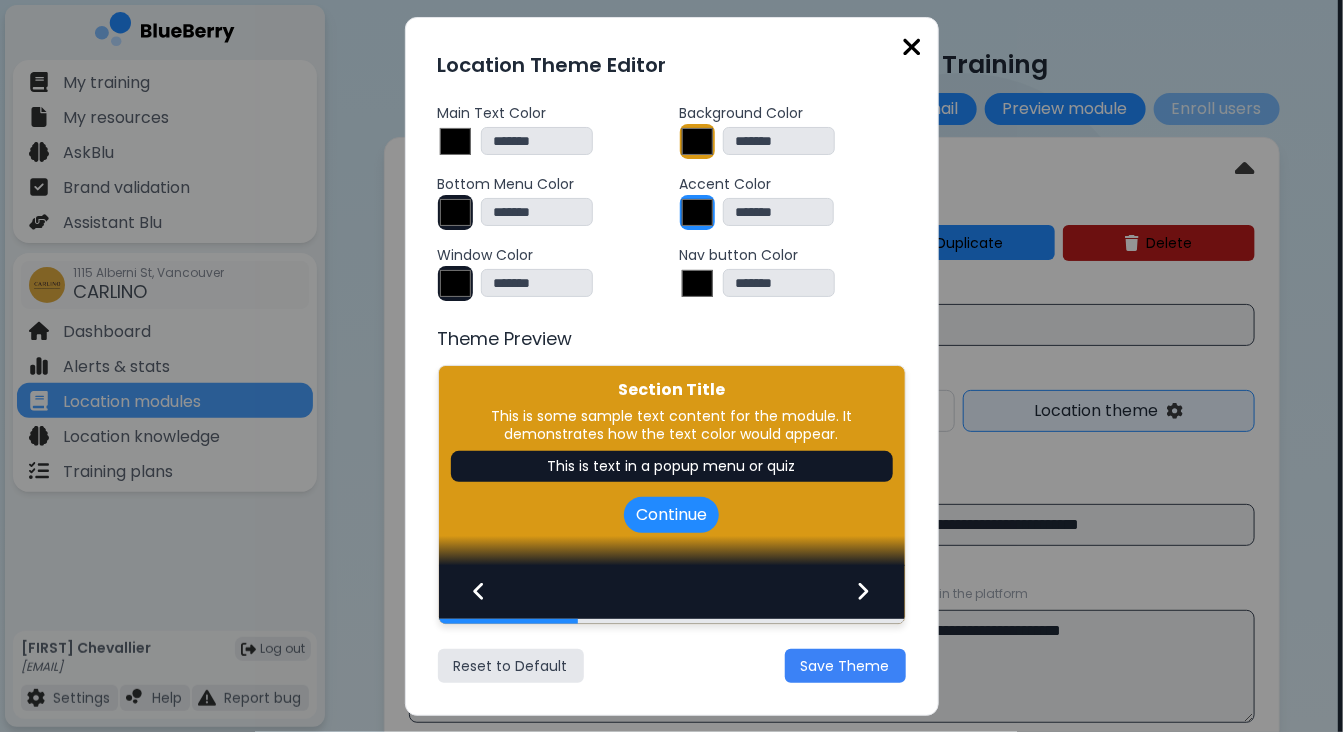 type on "*******" 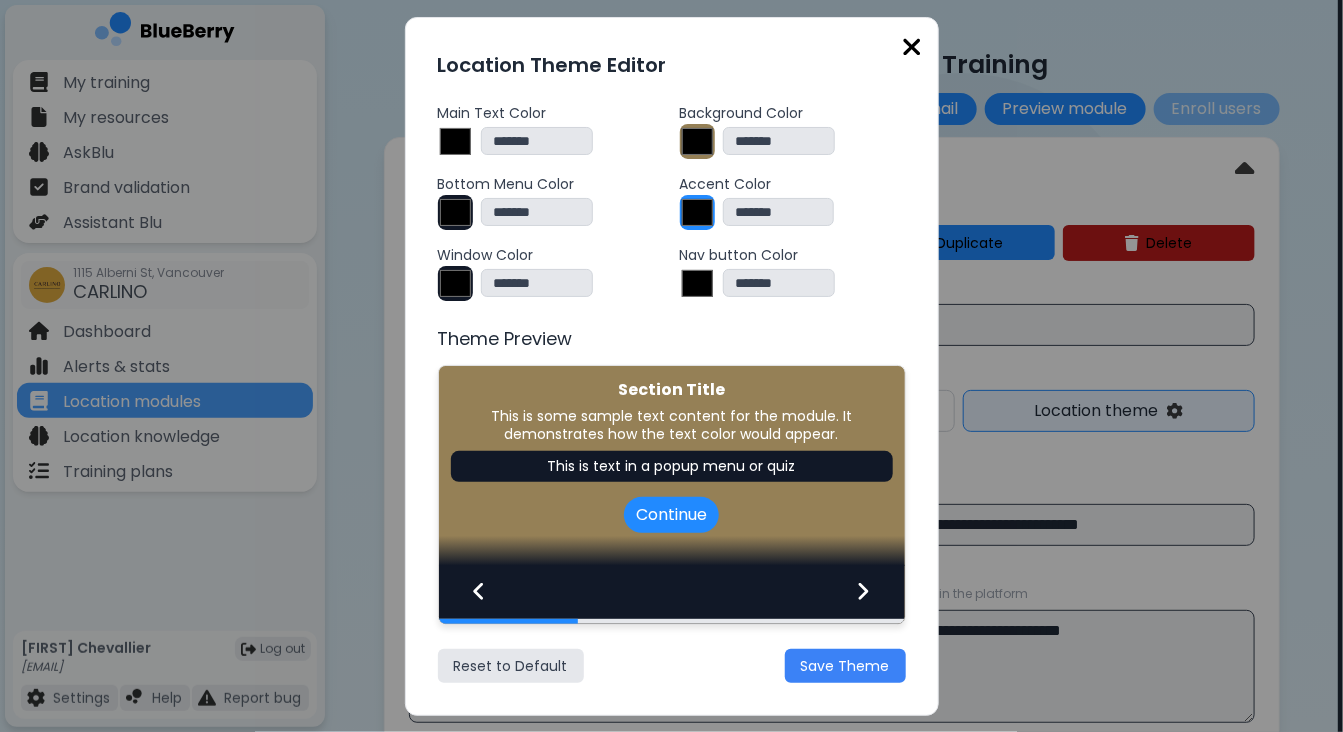 type on "*******" 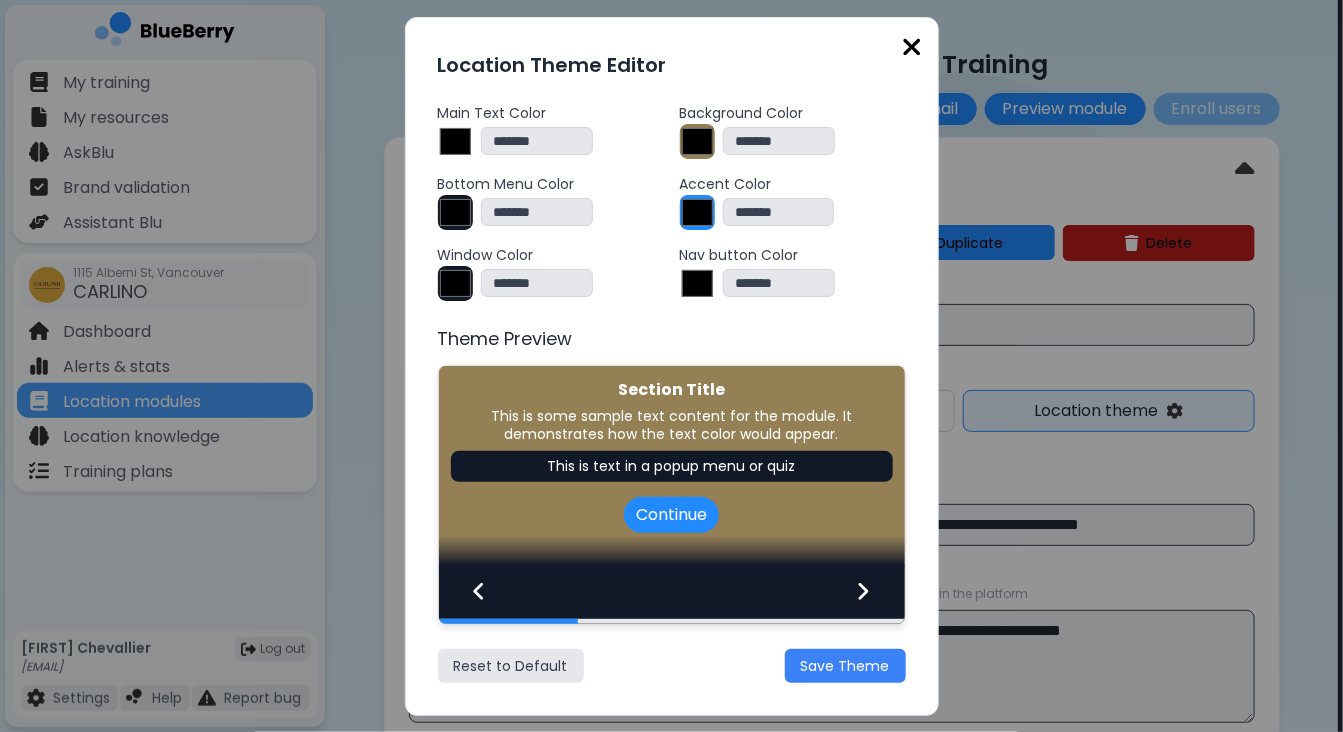 type on "*******" 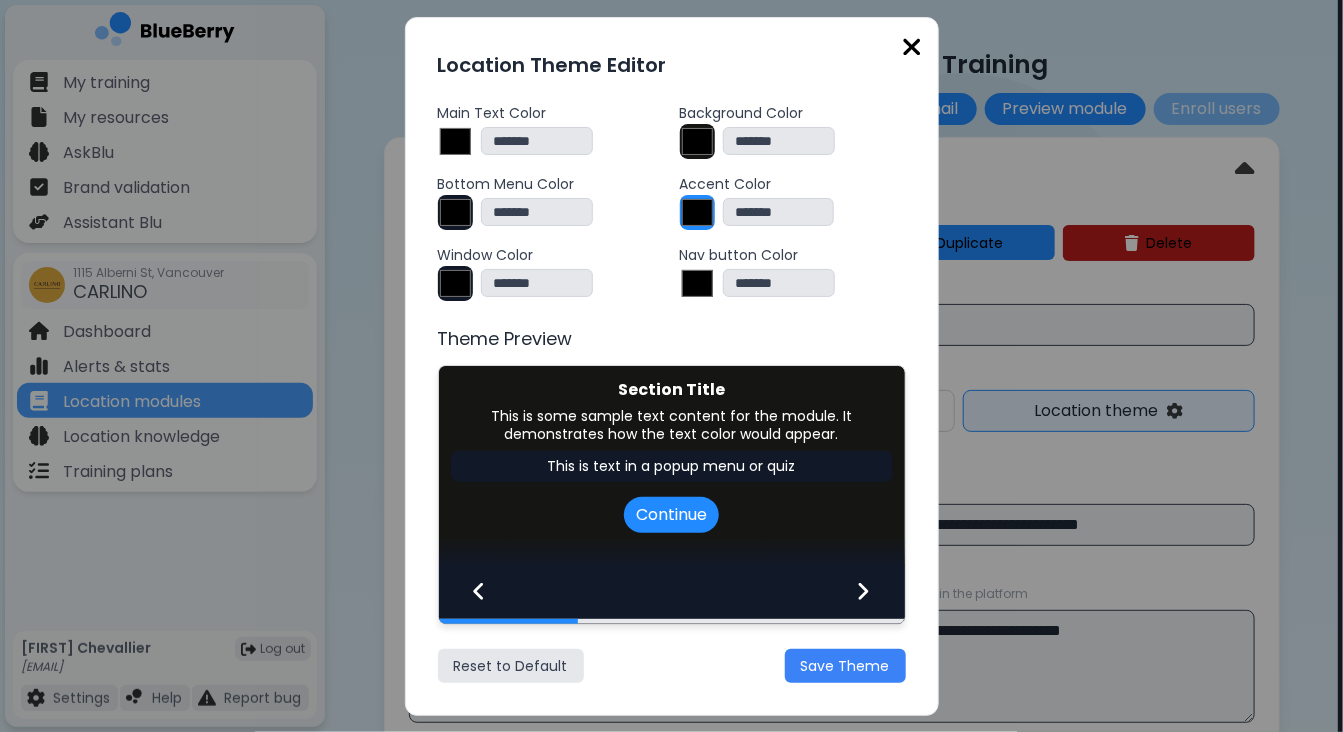 type on "*******" 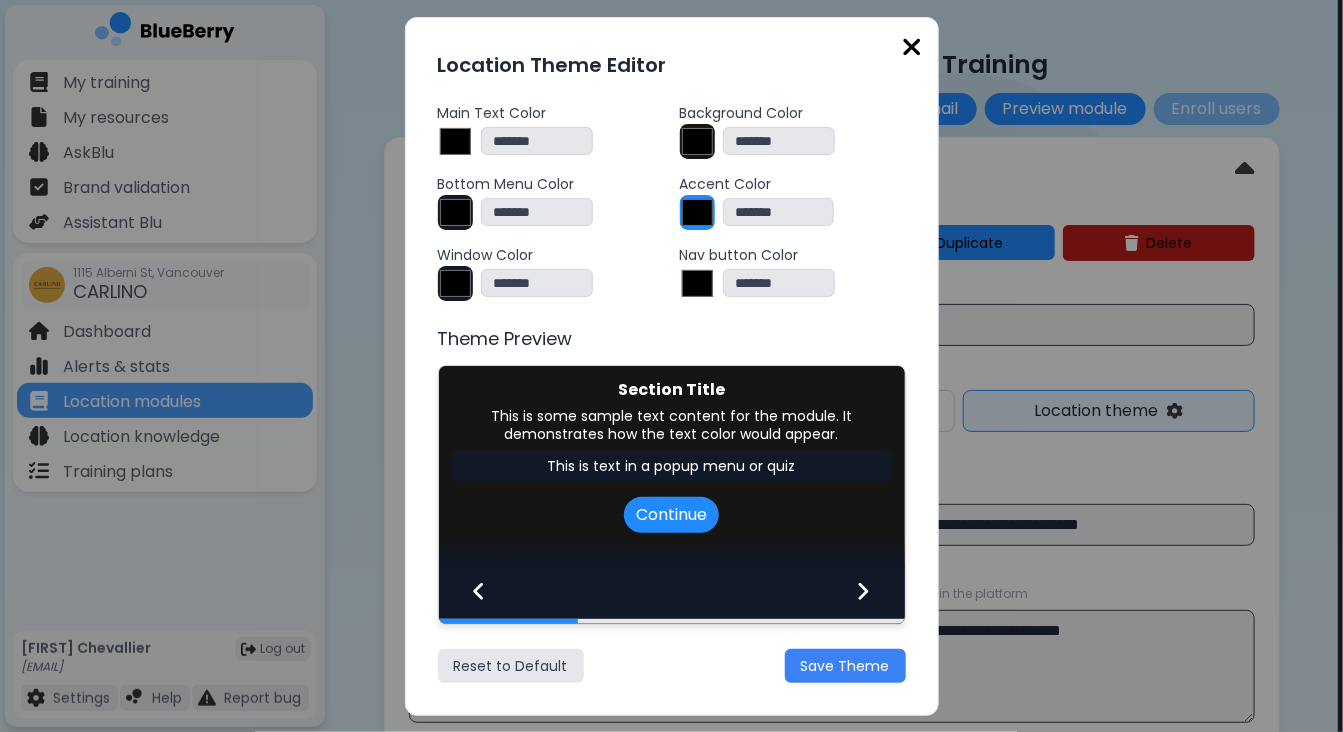 type on "*******" 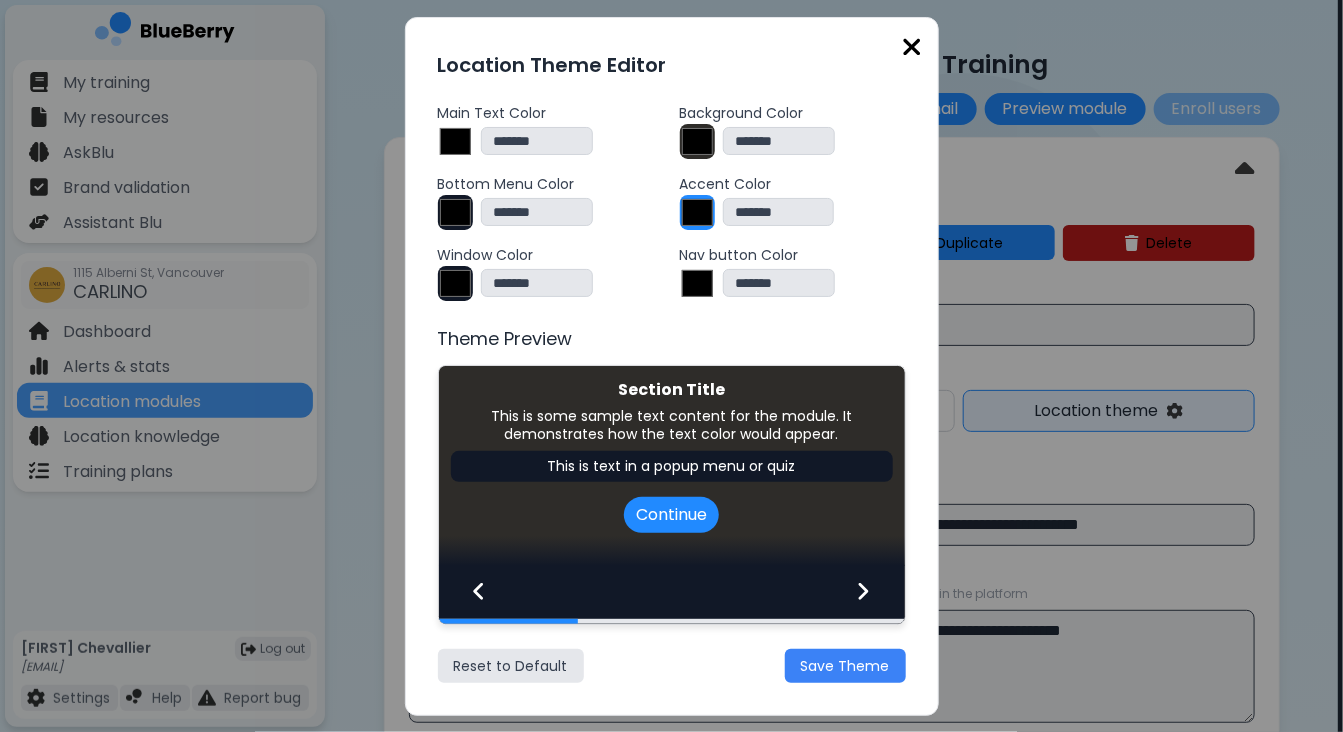 type on "*******" 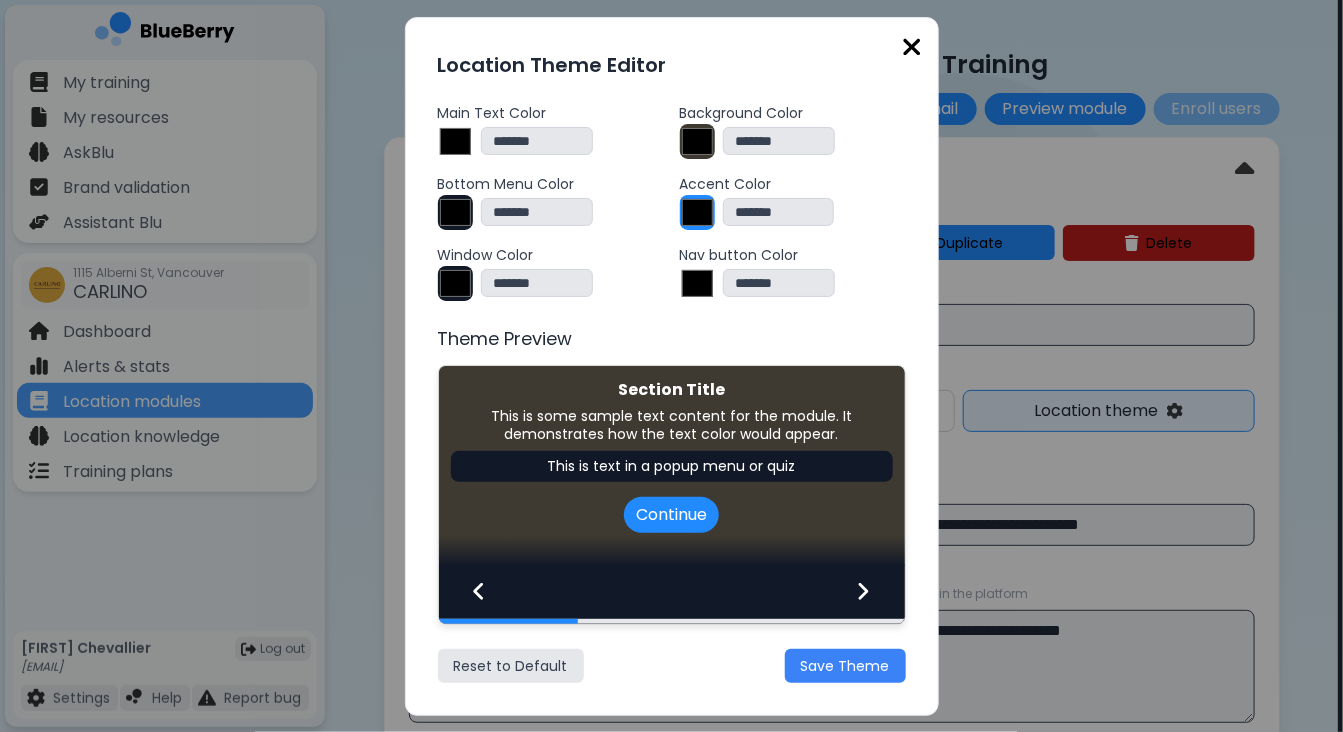 click on "Background Color" at bounding box center [793, 113] 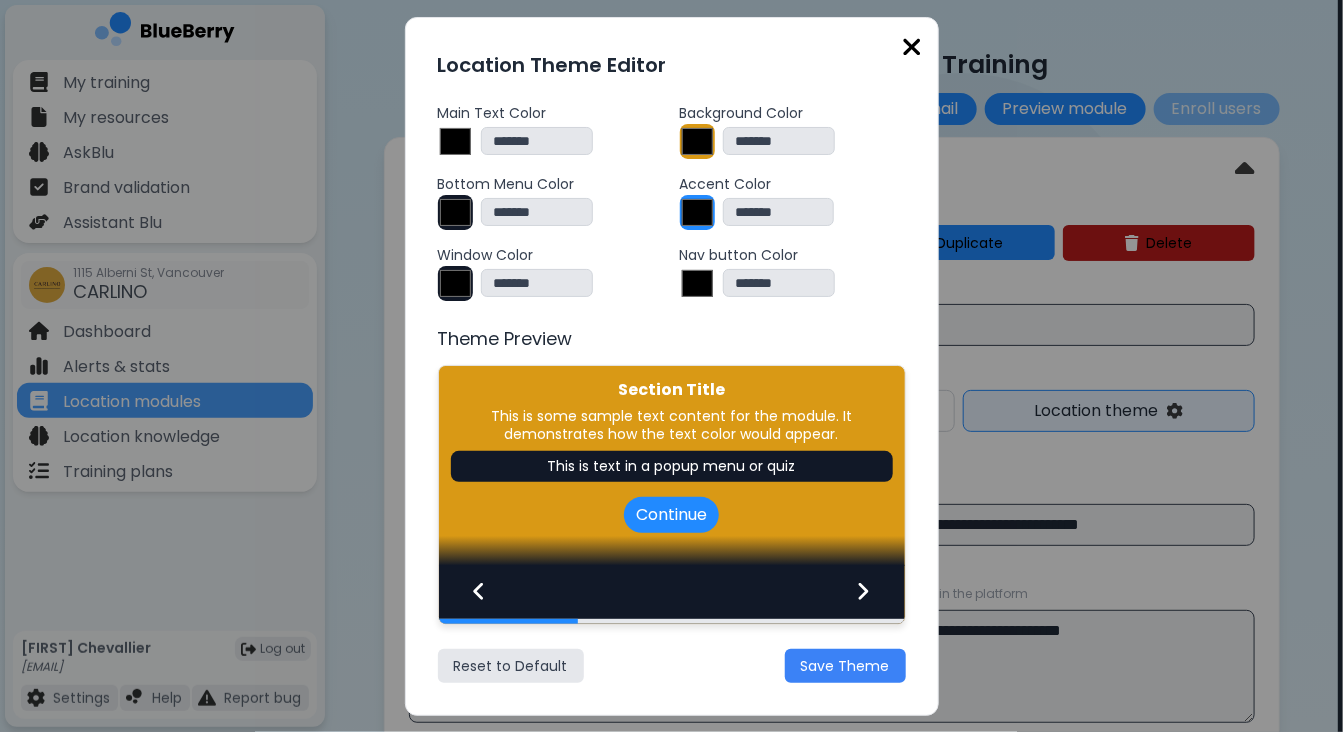 click on "*******" at bounding box center (697, 212) 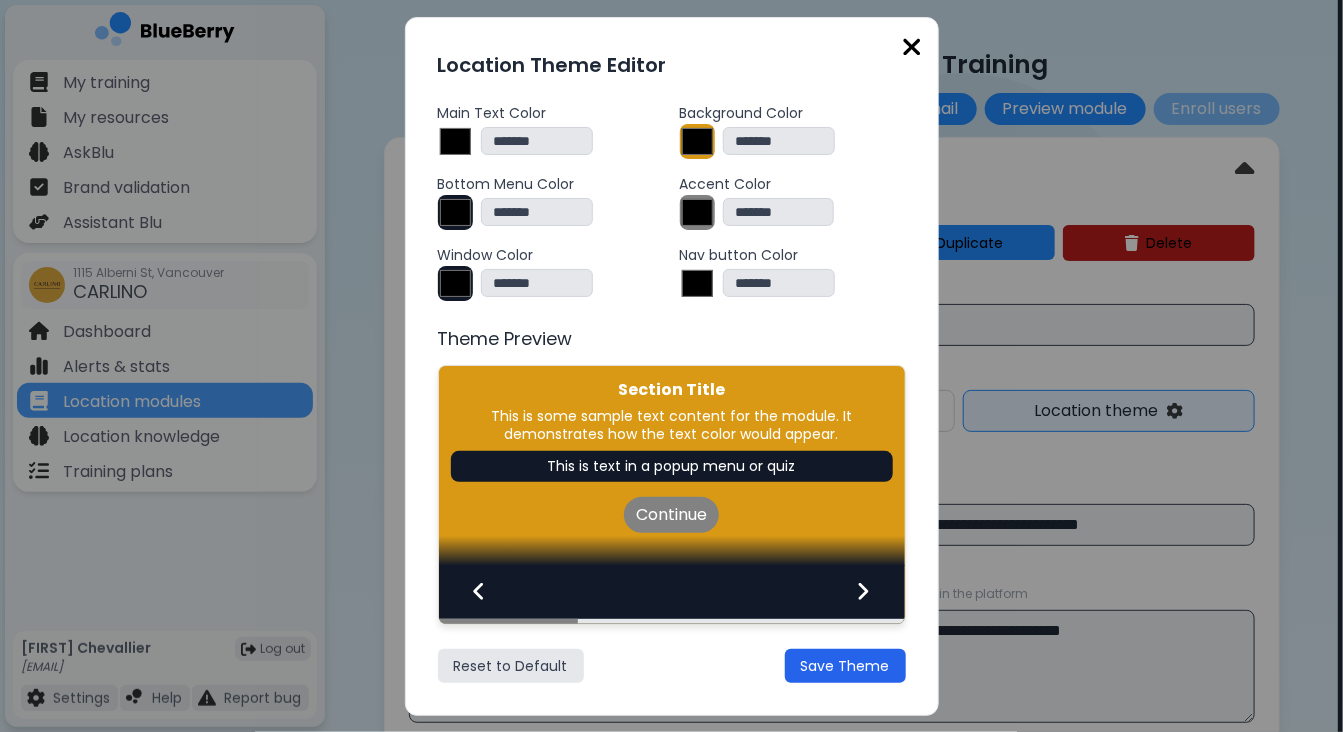 click on "Save Theme" at bounding box center [845, 666] 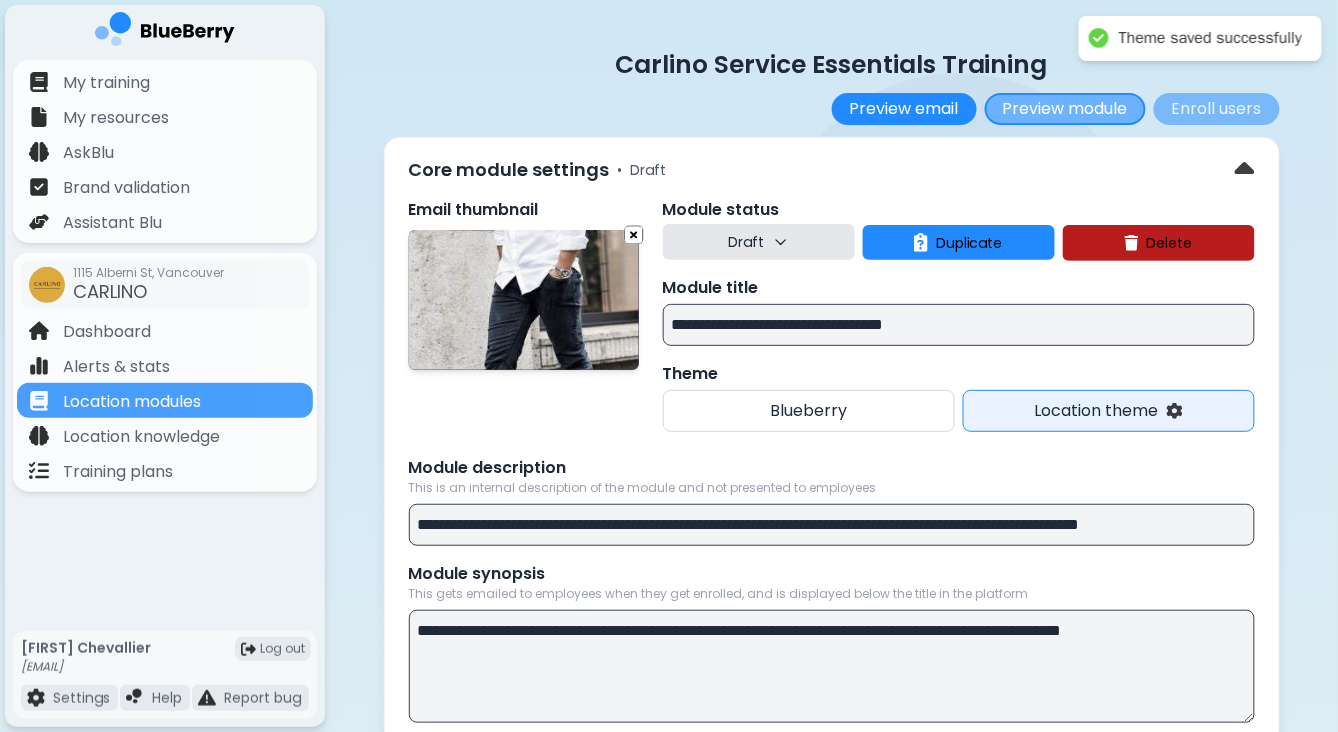 click on "Preview module" at bounding box center [1065, 109] 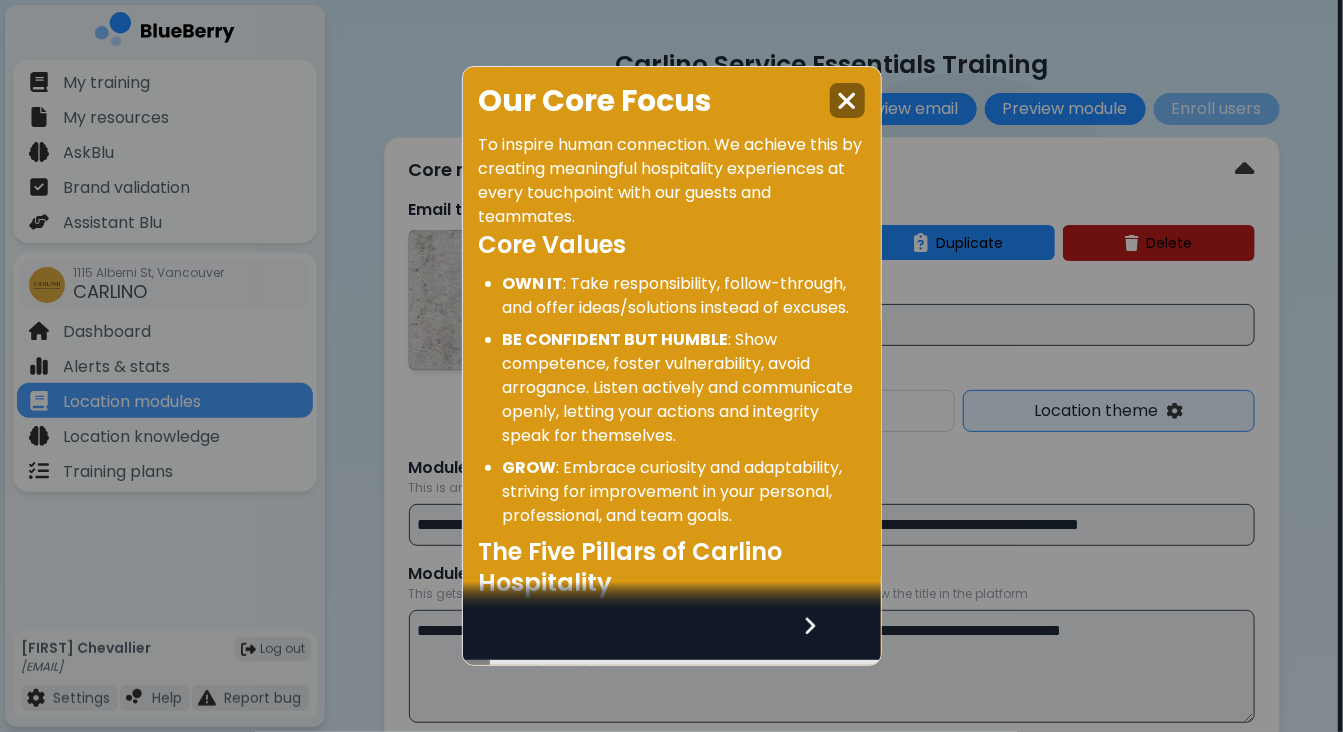 click 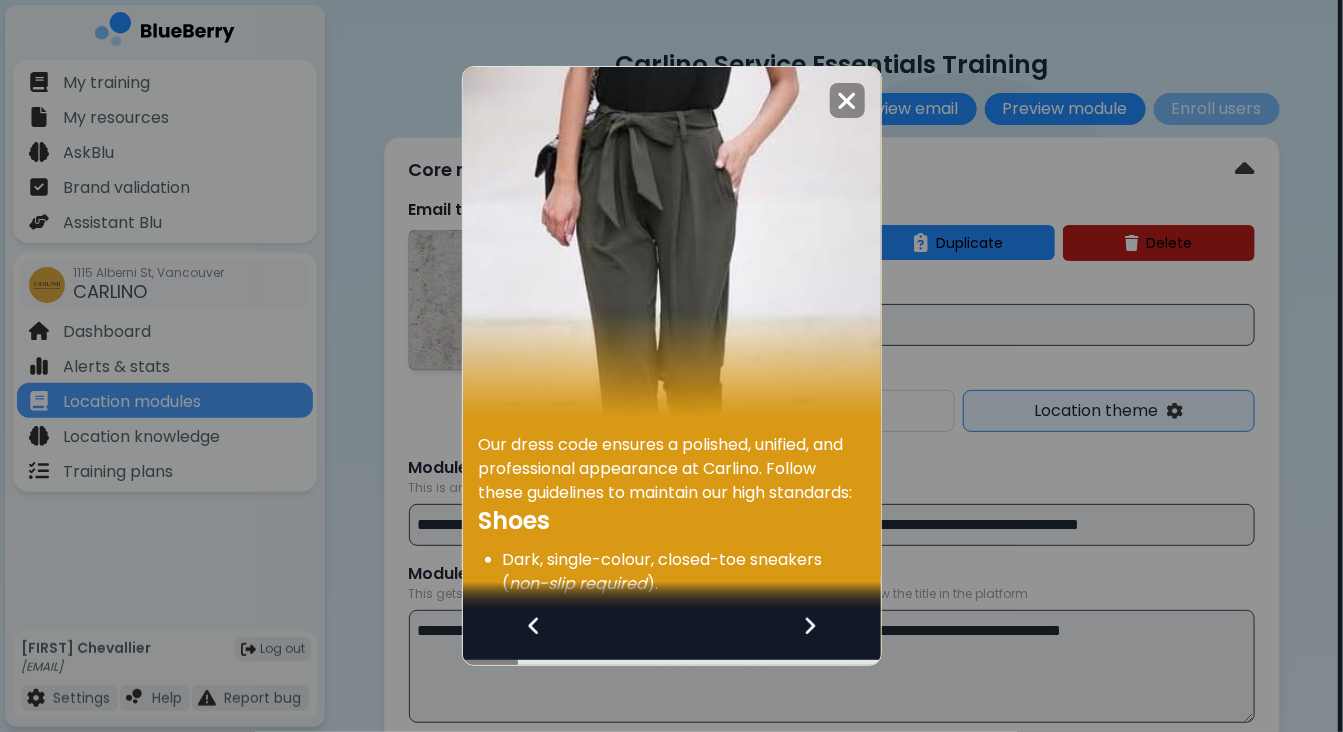 click 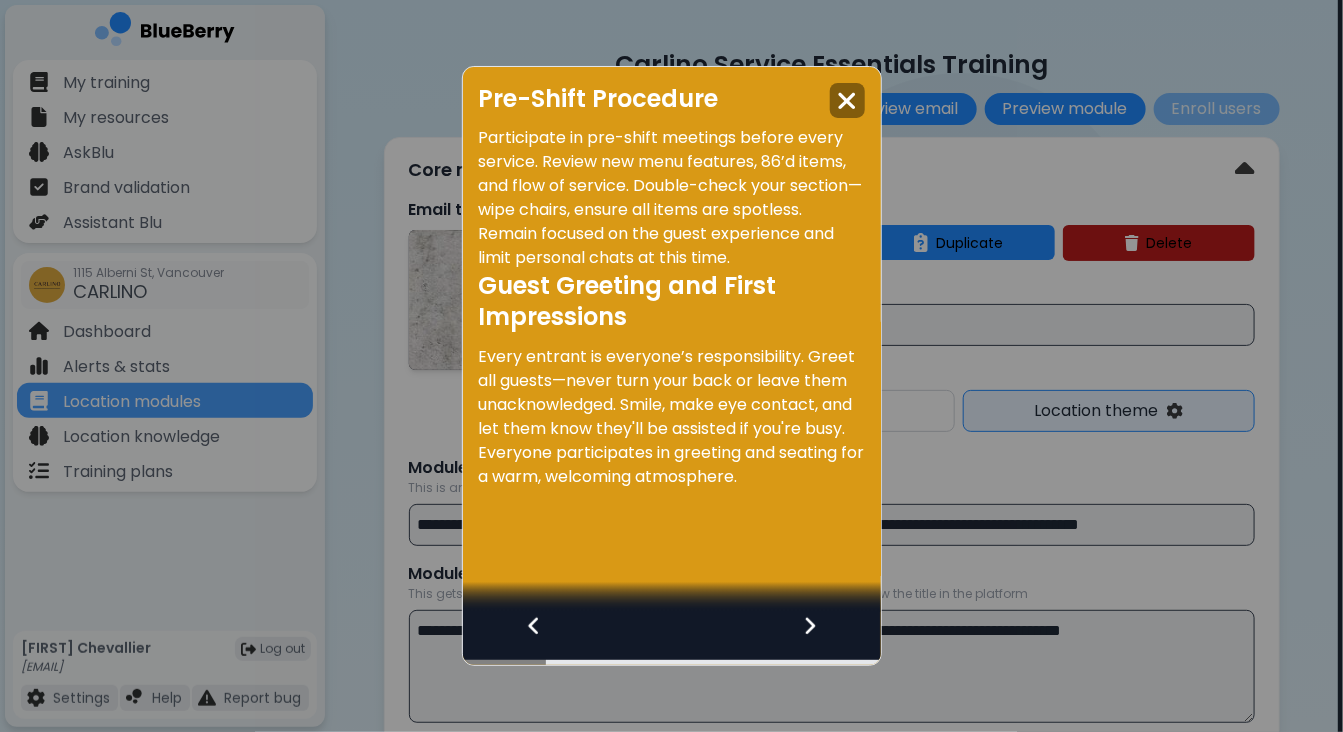 click 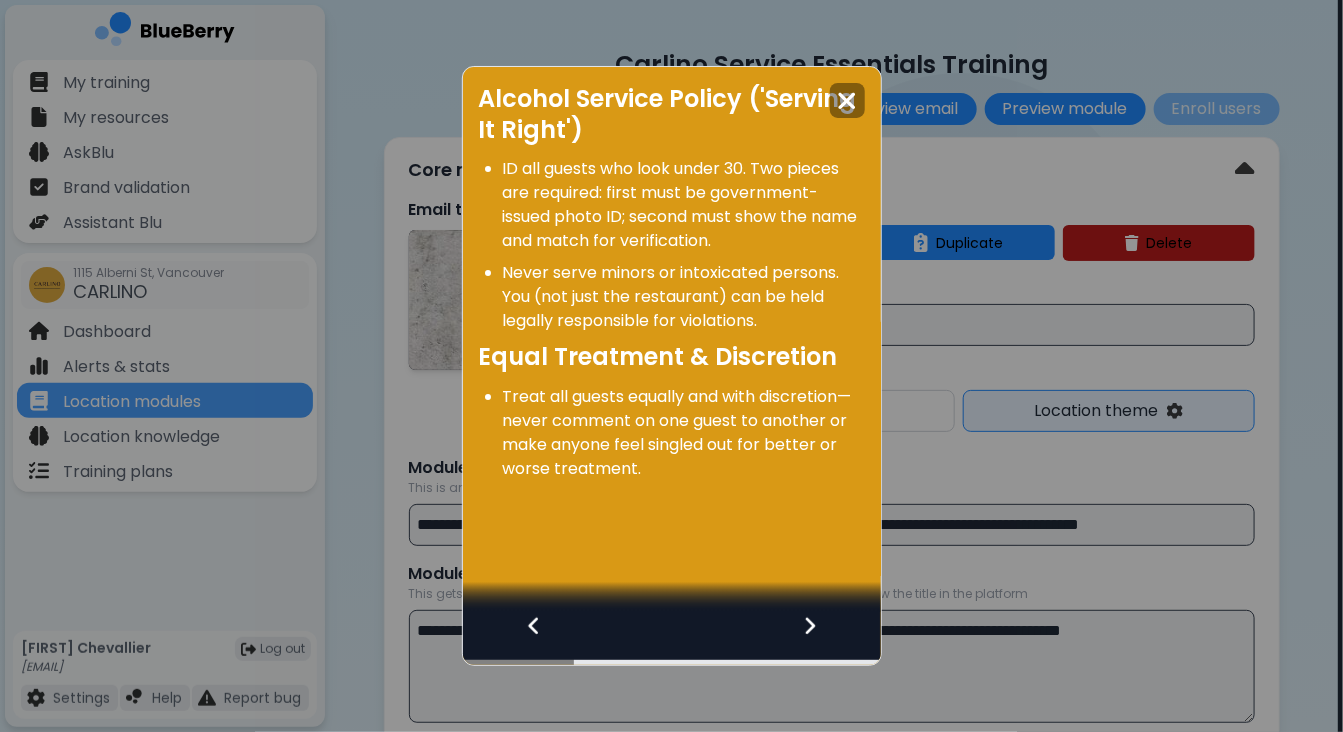 click 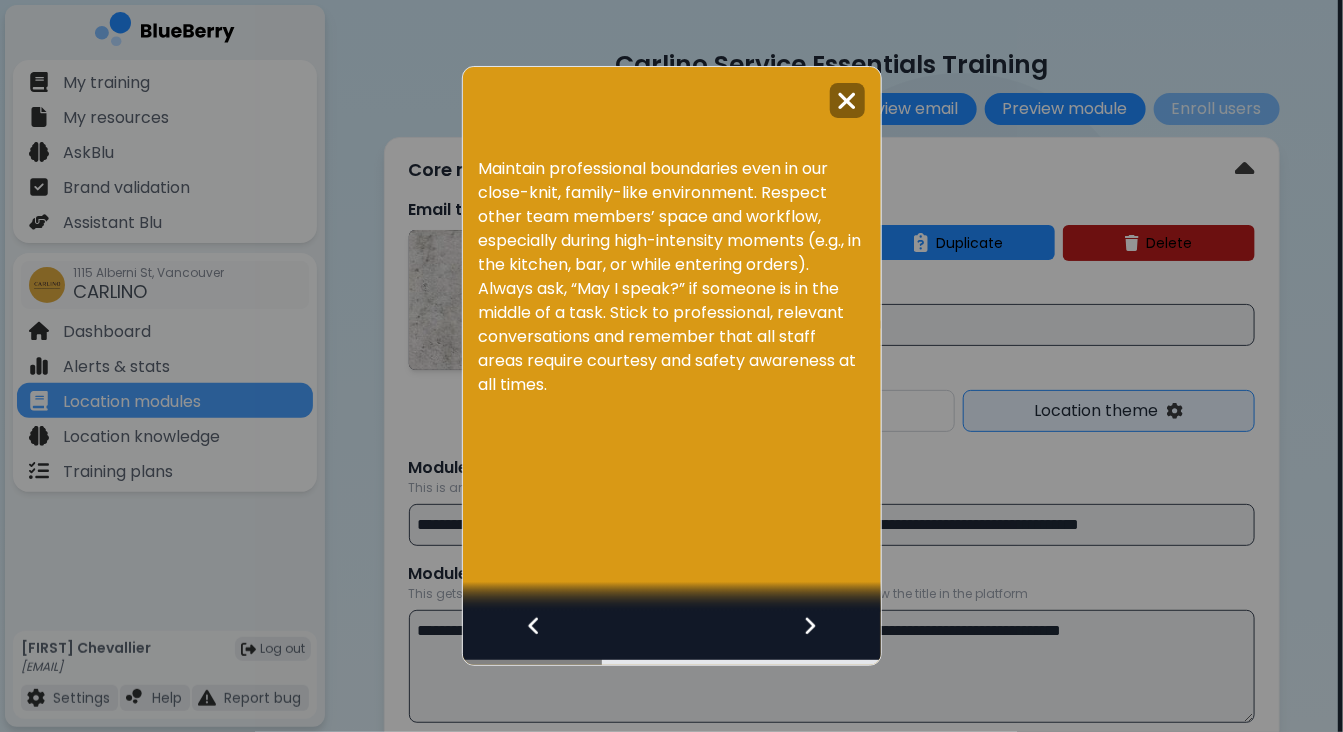 click 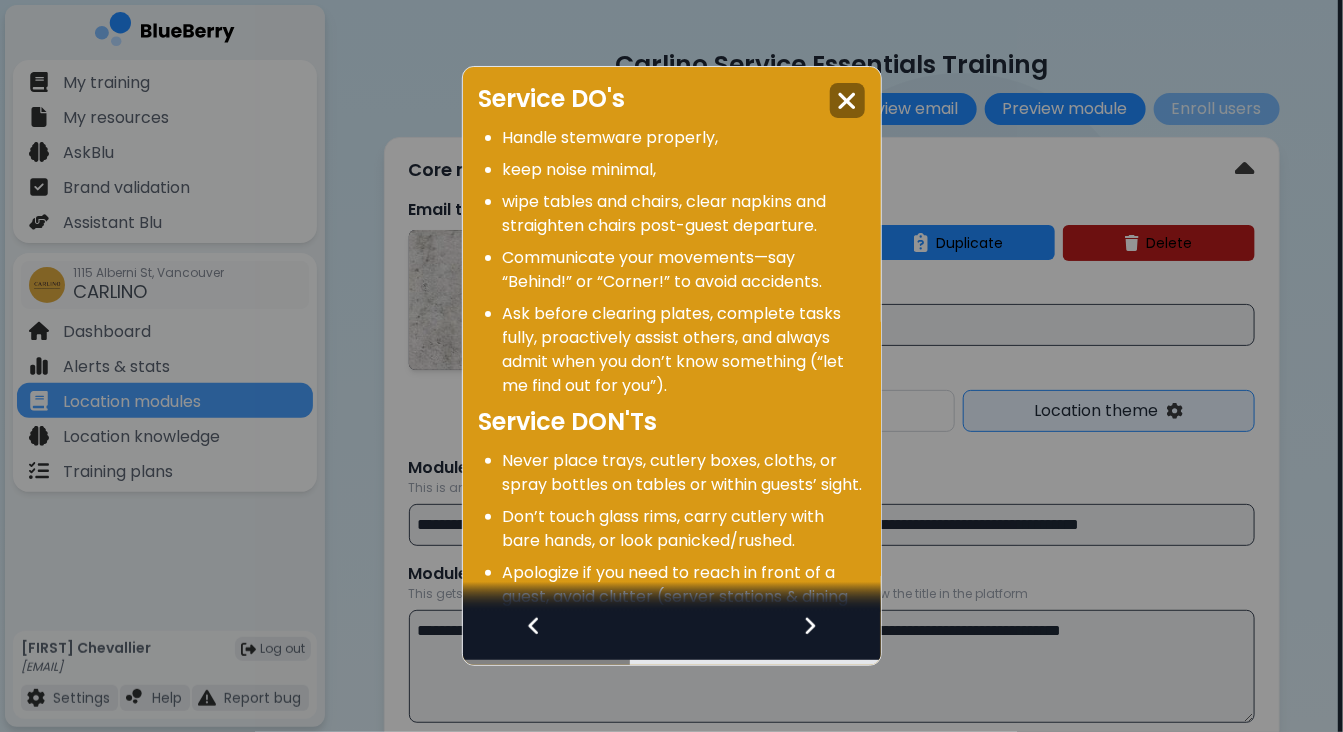 click 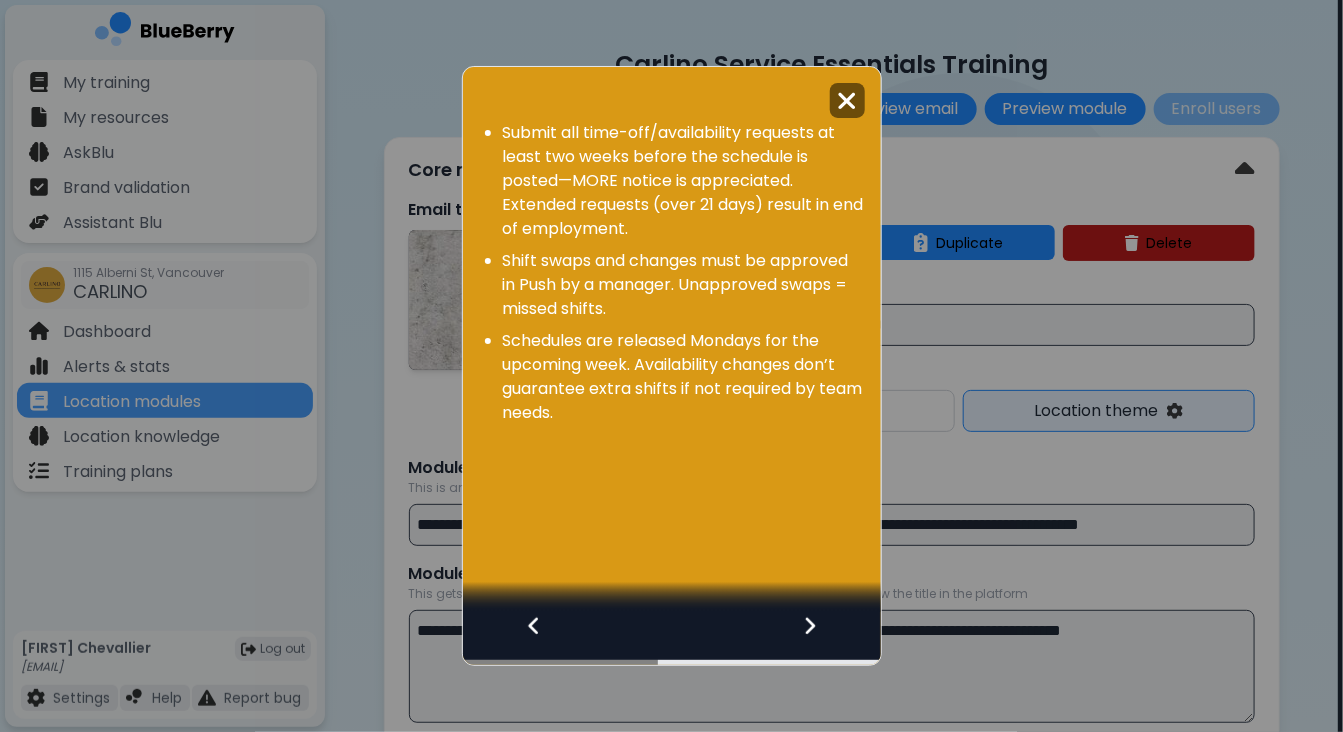 click at bounding box center [847, 101] 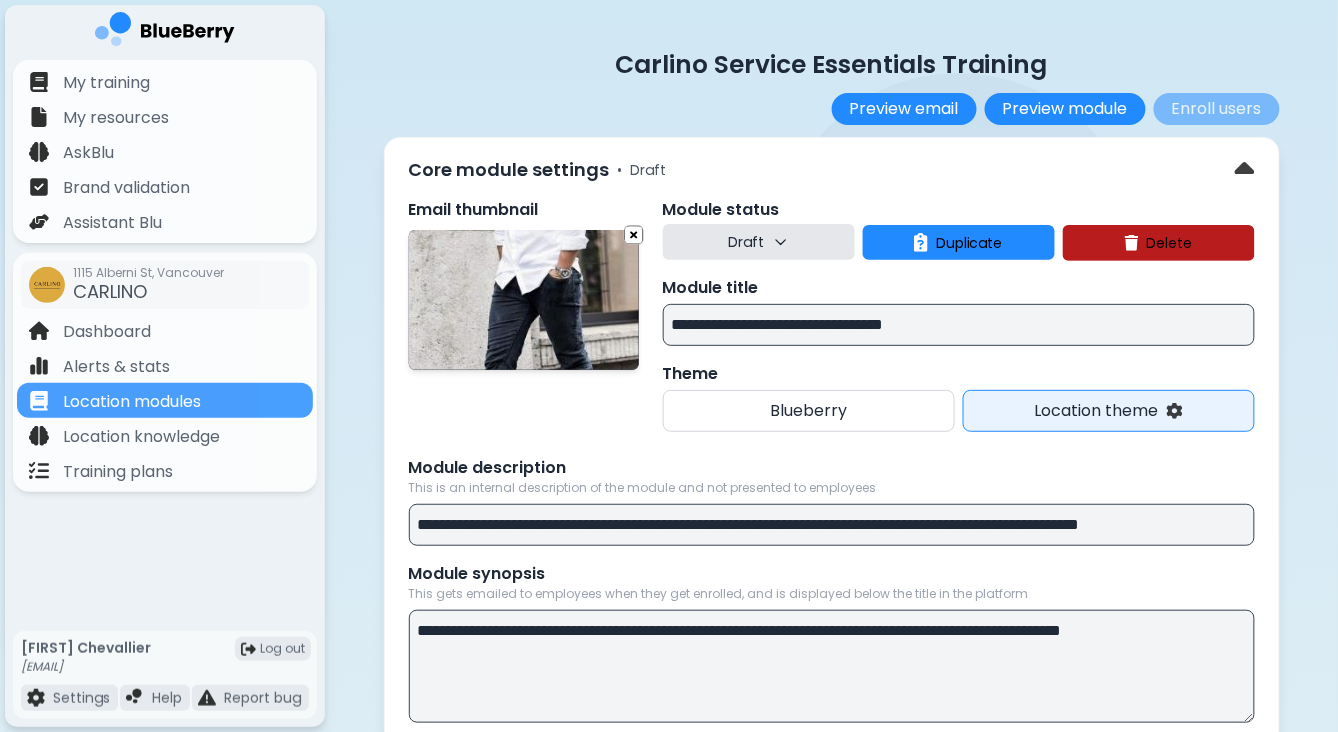 click on "Core module settings •   Draft" at bounding box center (832, 170) 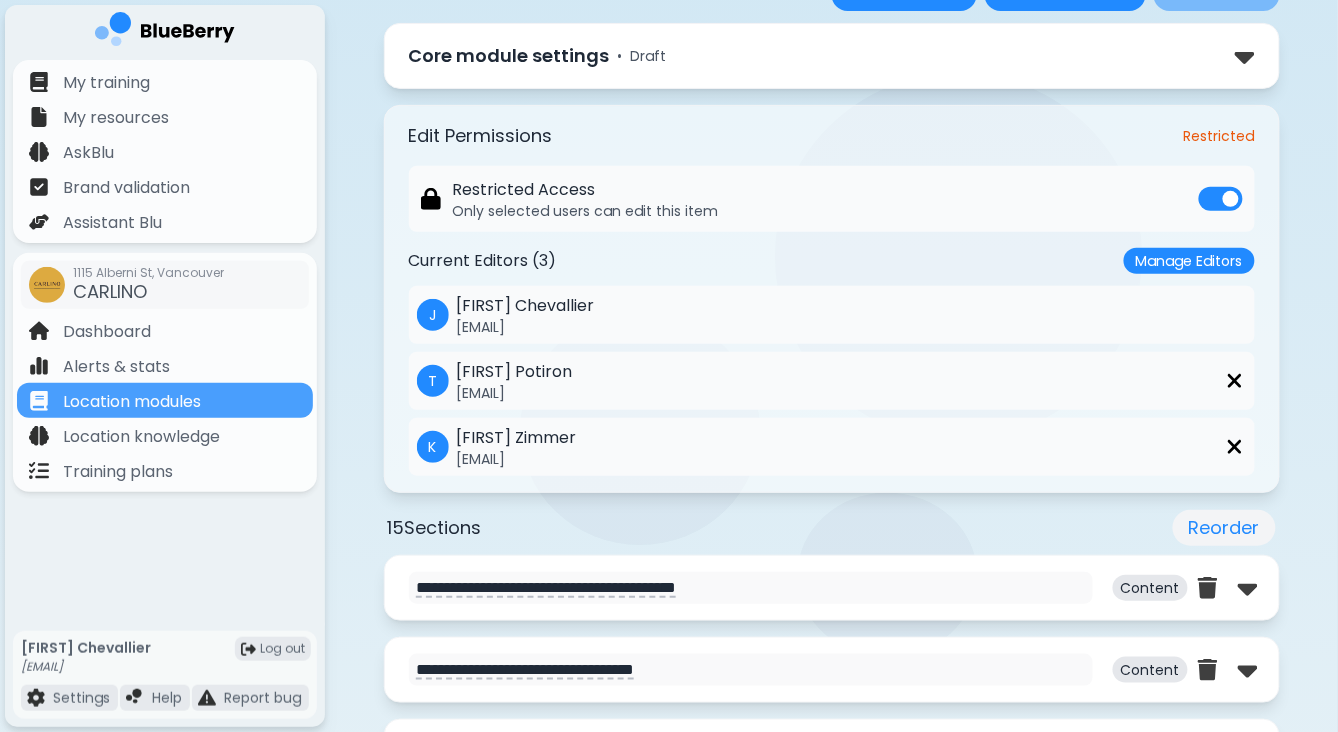 scroll, scrollTop: 0, scrollLeft: 0, axis: both 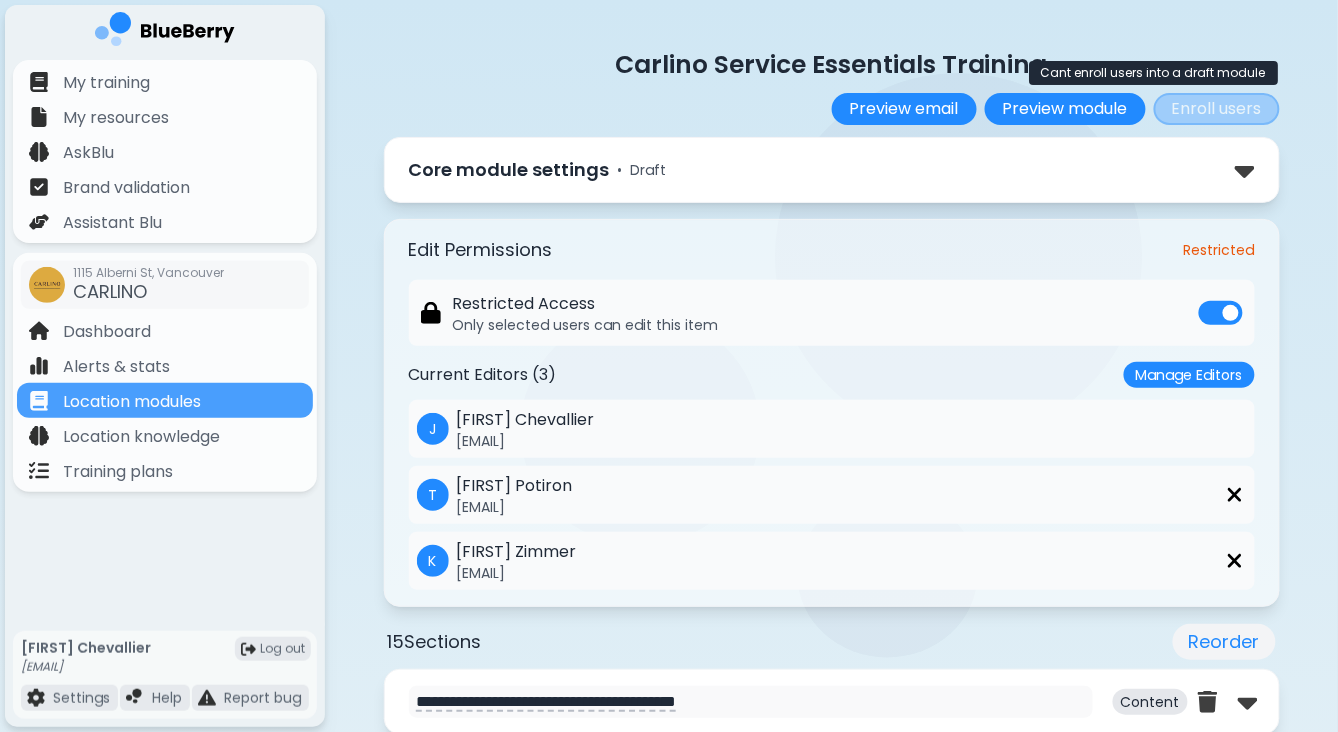 click on "Enroll users" at bounding box center [1217, 109] 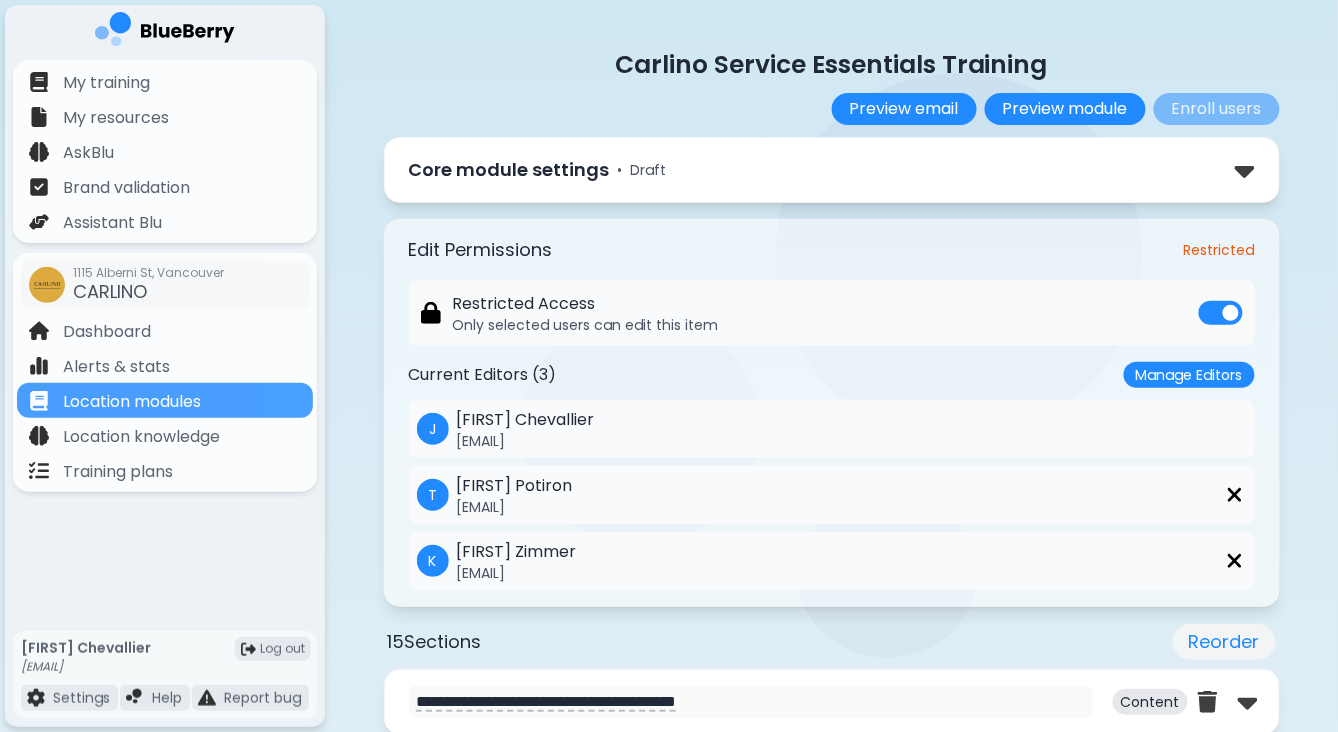 click on "Core module settings •   Draft" at bounding box center [832, 170] 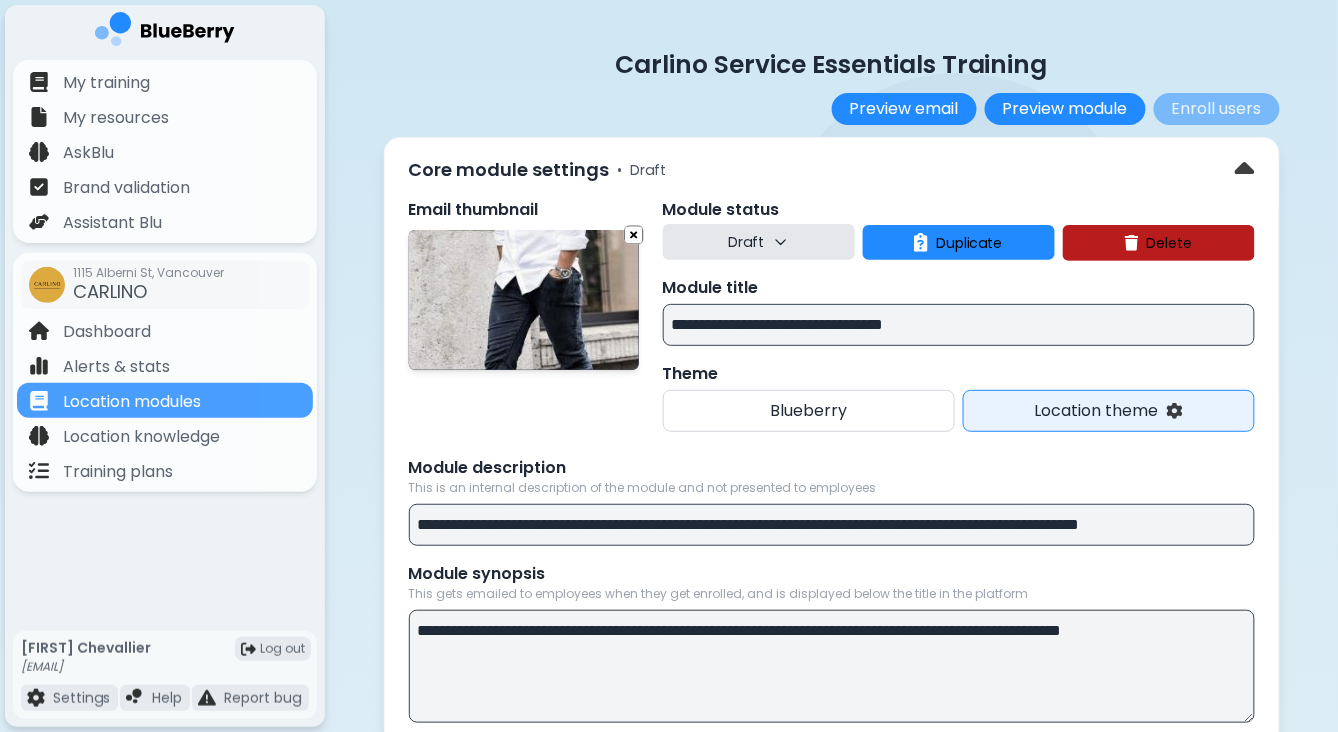click 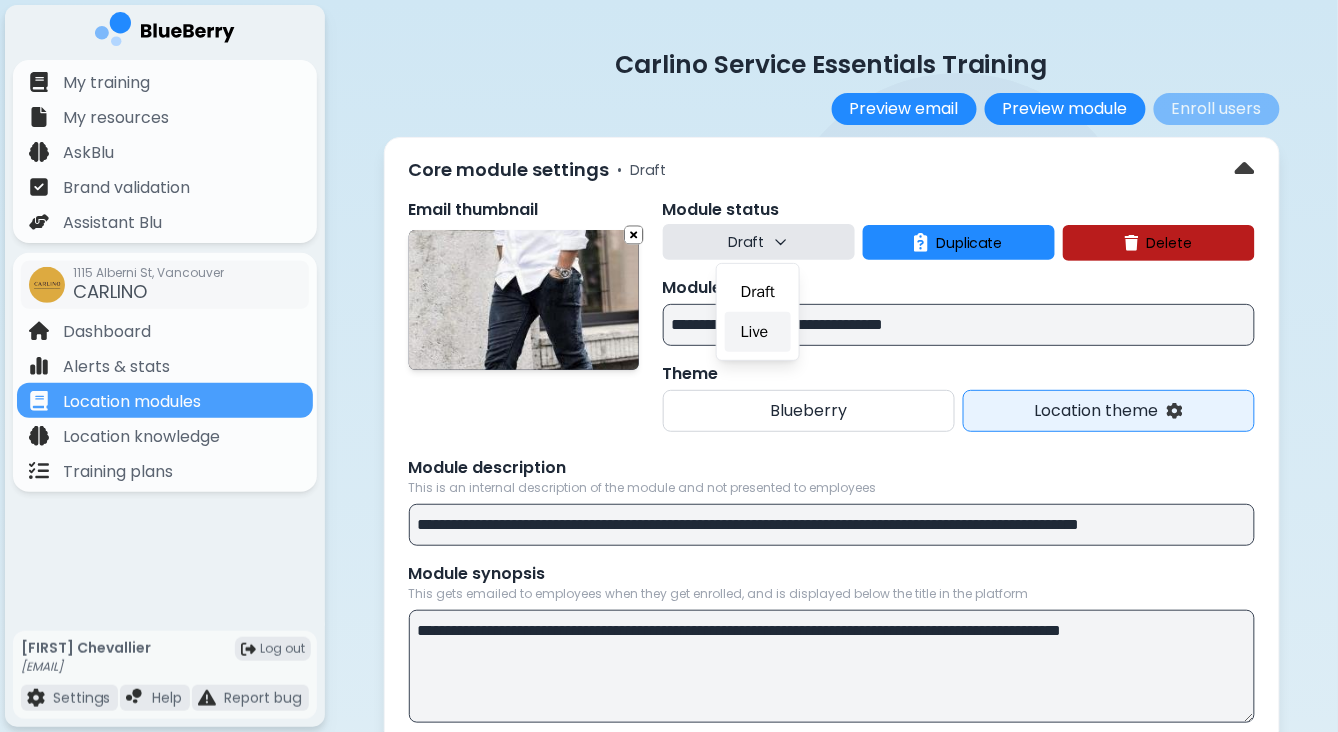 click on "Live" at bounding box center [758, 332] 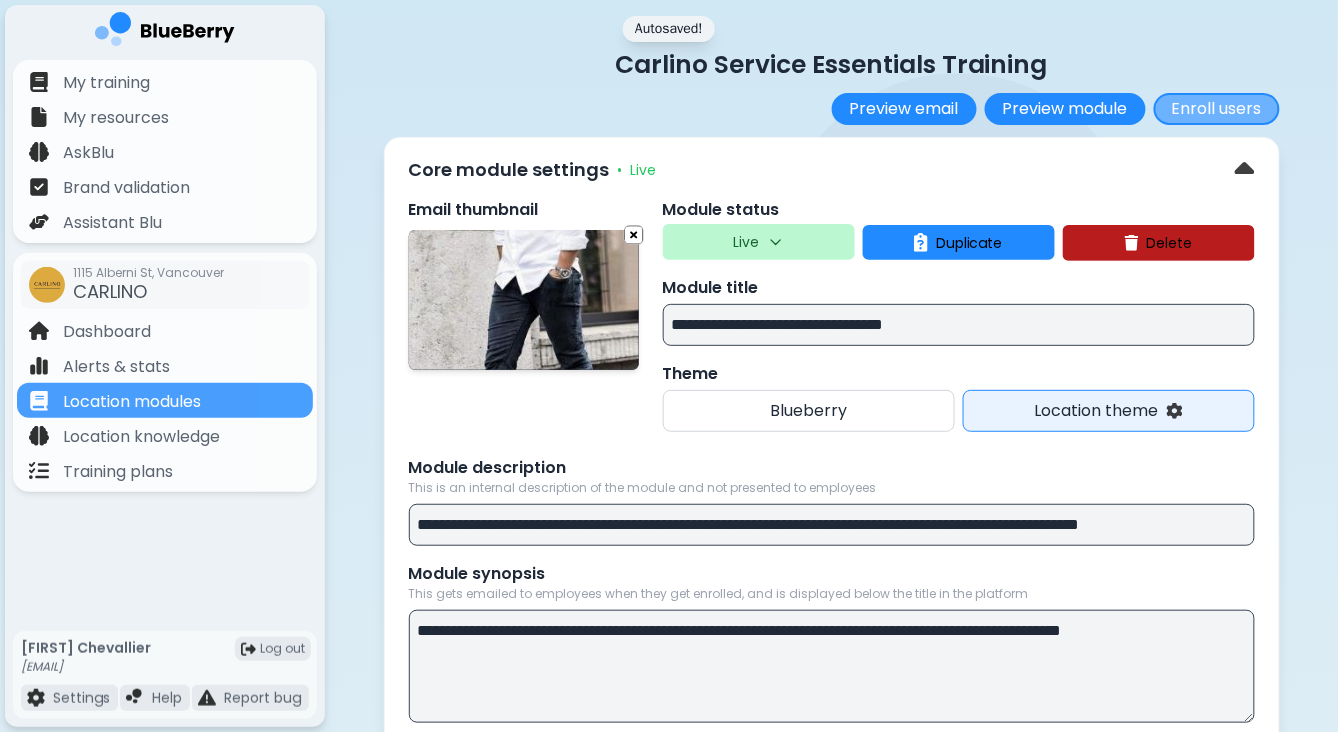 click on "Enroll users" at bounding box center [1217, 109] 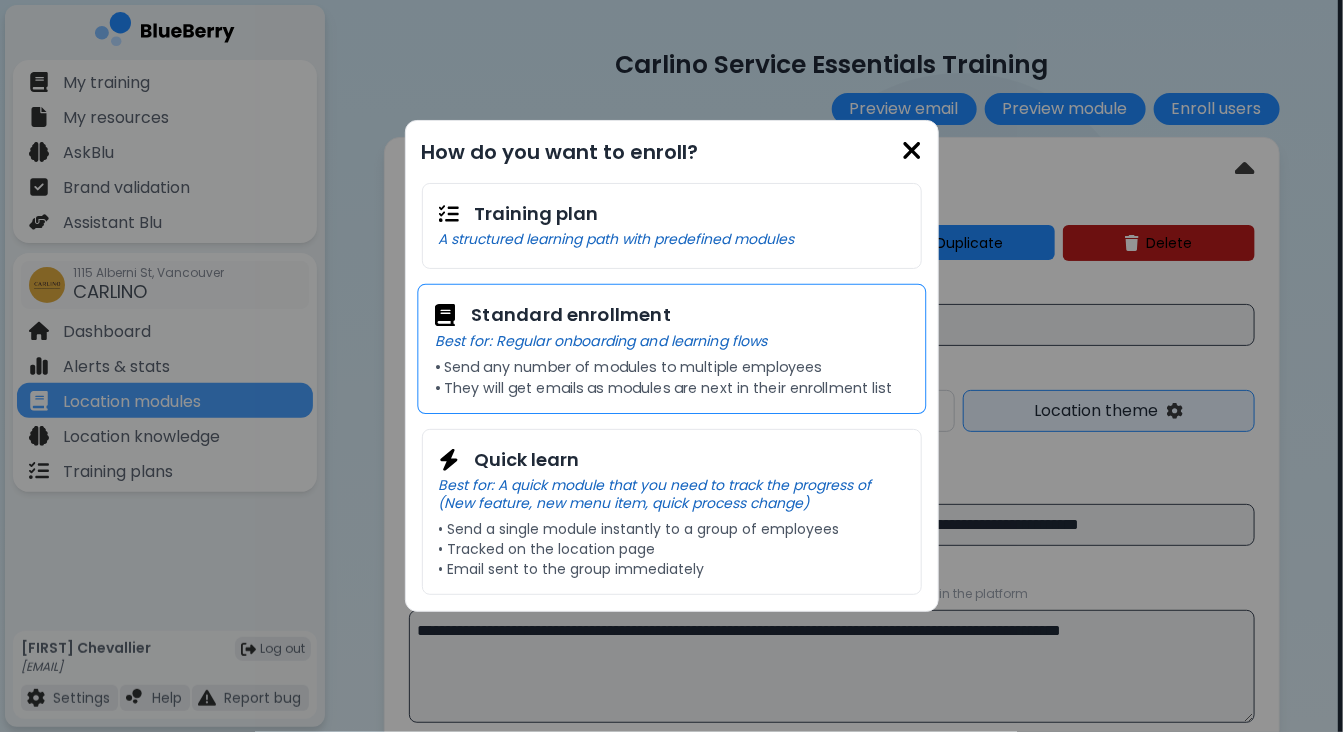 click on "Standard enrollment" at bounding box center [671, 315] 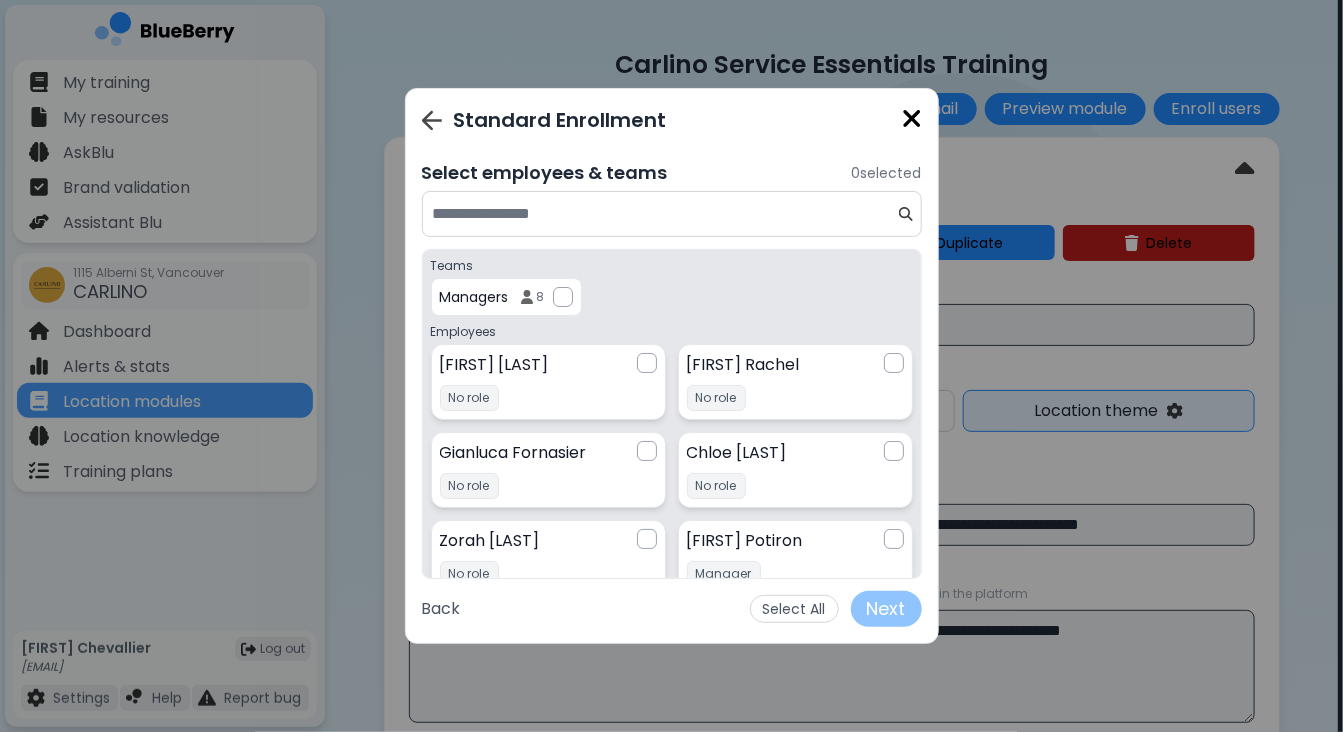 drag, startPoint x: 563, startPoint y: 295, endPoint x: 748, endPoint y: 292, distance: 185.02432 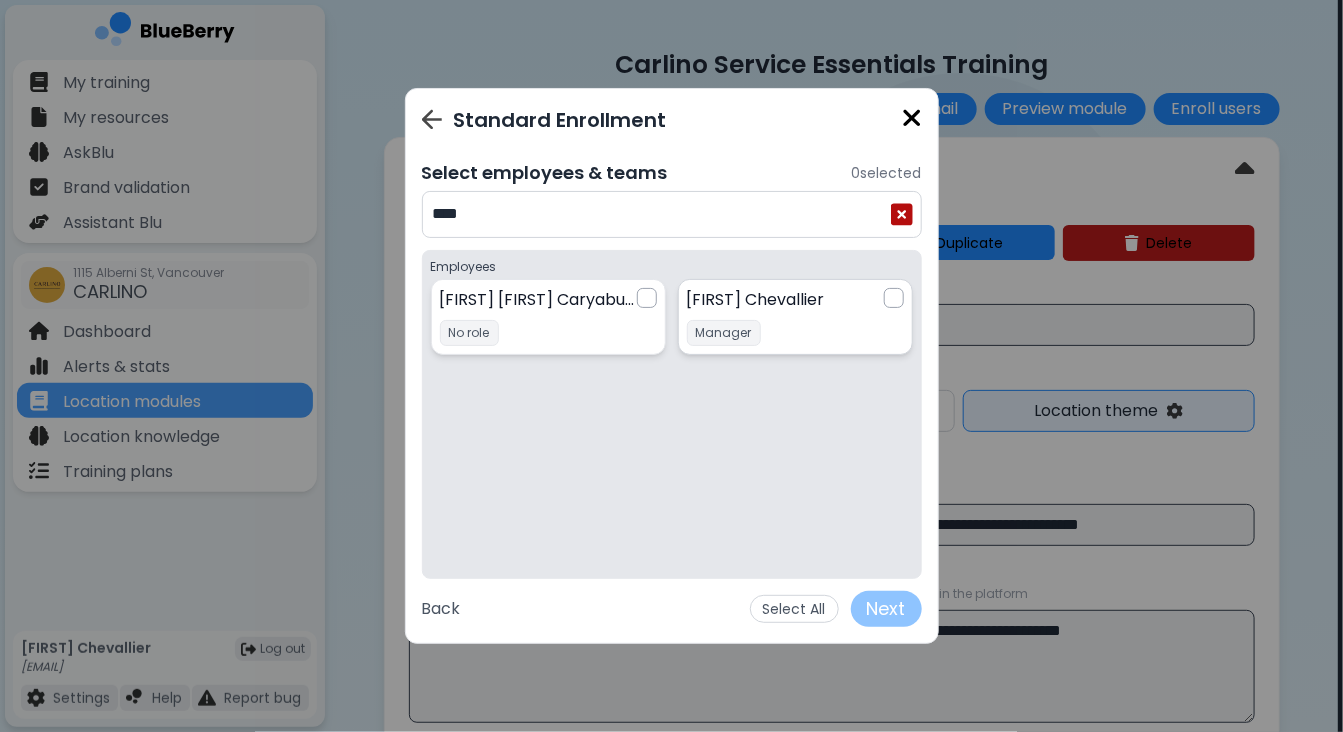 click on "Julien   Chevallier Manager" at bounding box center [785, 300] 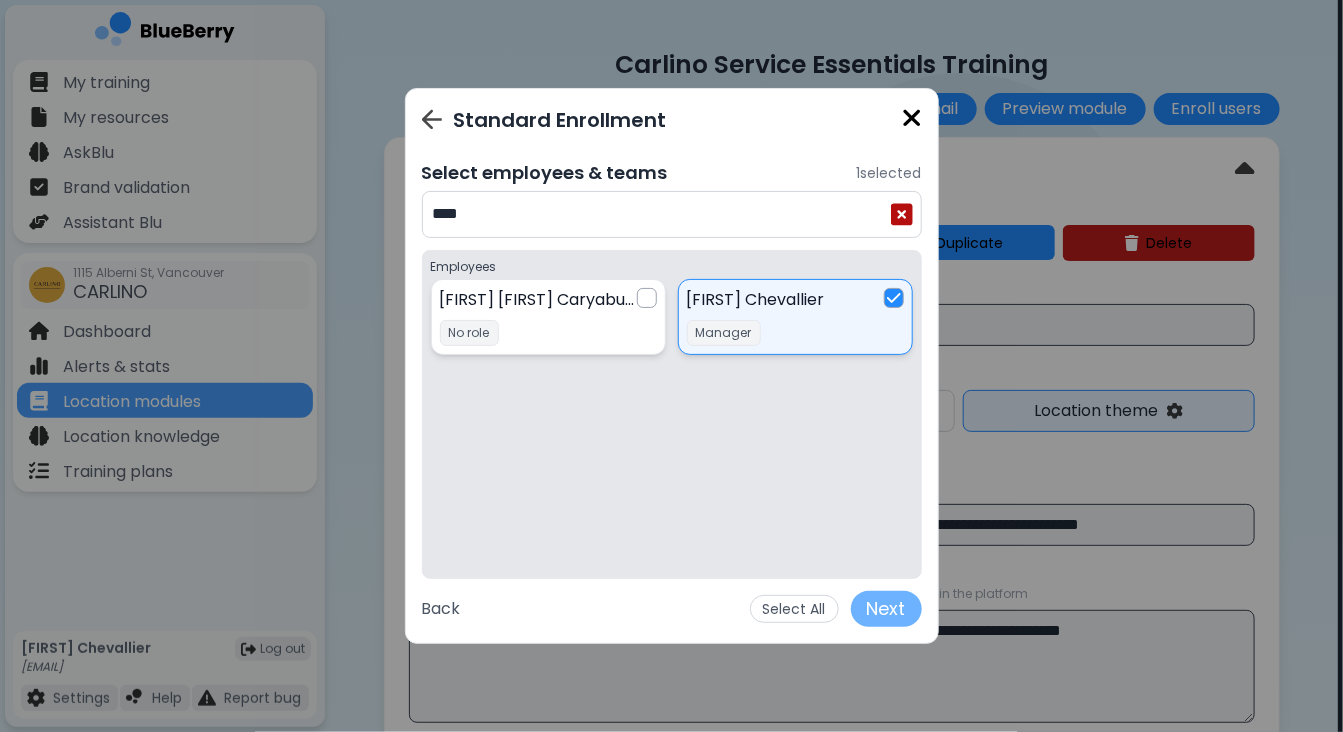 click on "Next" at bounding box center [886, 609] 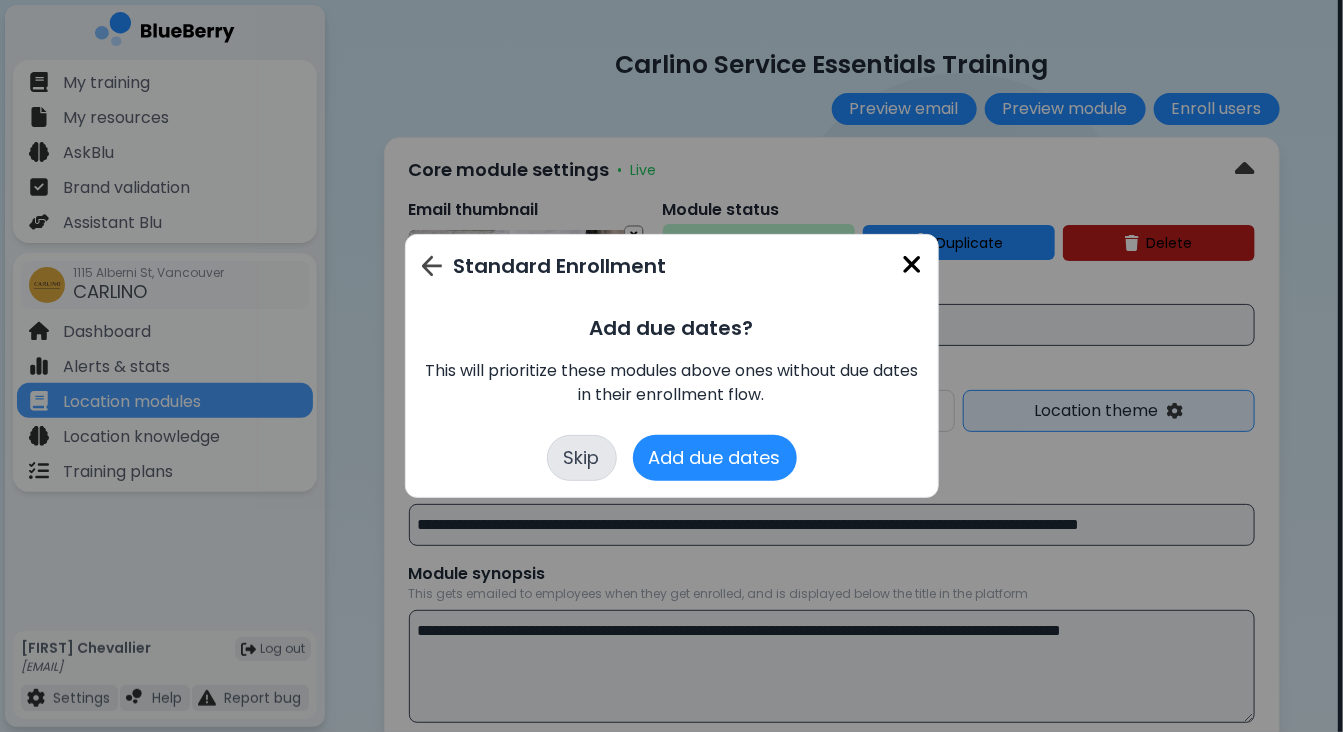click on "Skip" at bounding box center [582, 458] 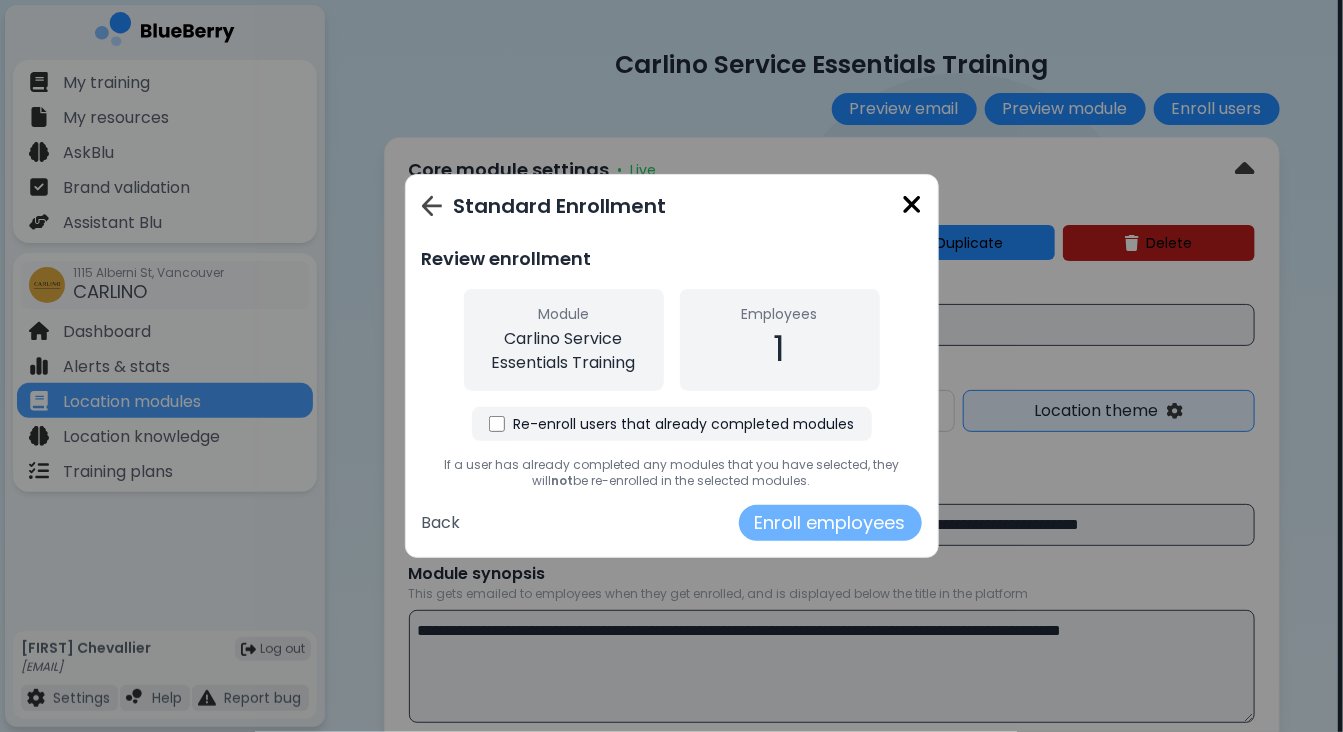 click on "Enroll employees" at bounding box center [830, 523] 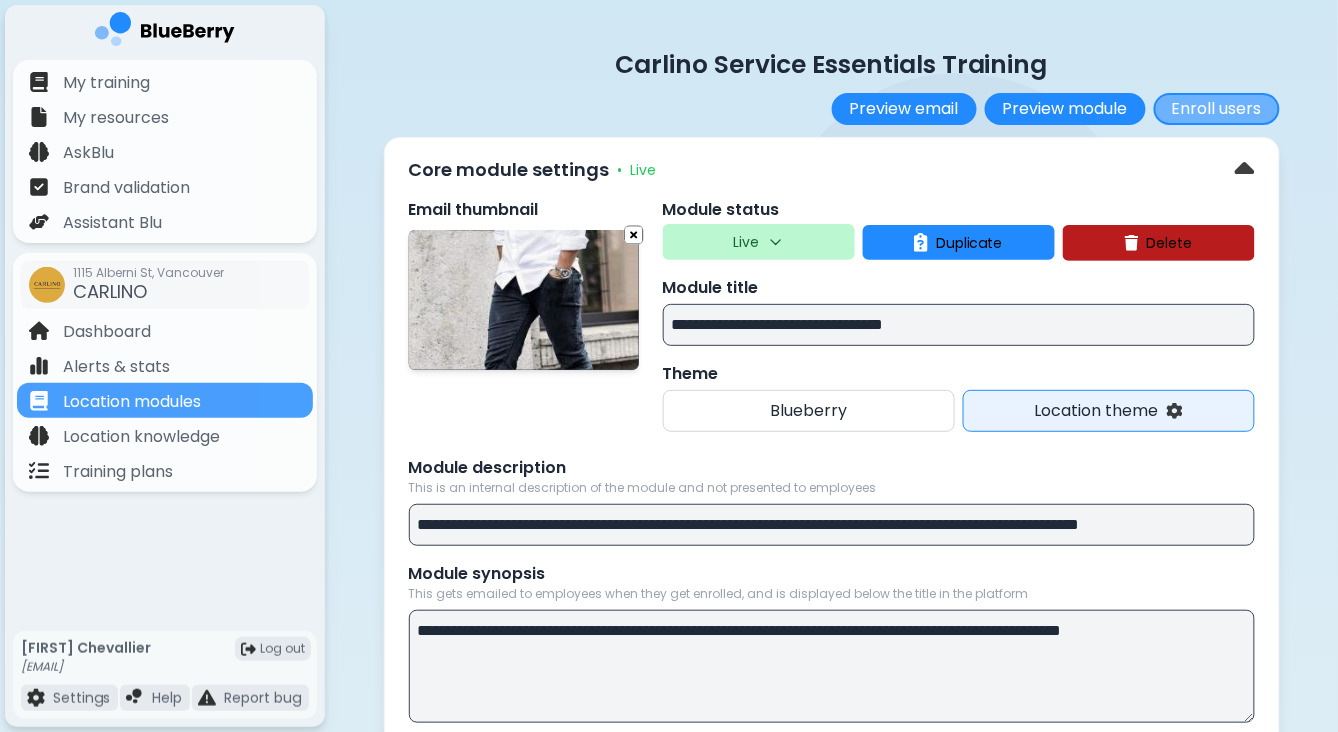 click on "Enroll users" at bounding box center (1217, 109) 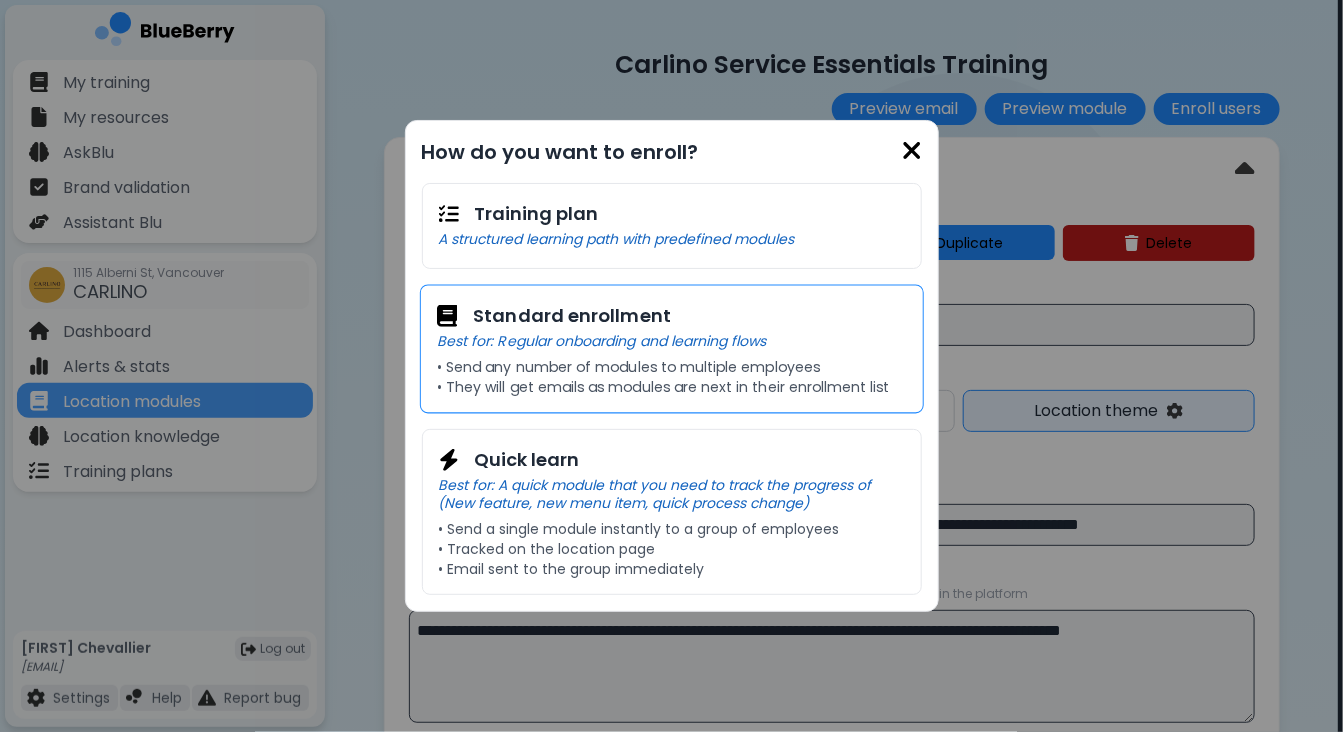 click on "Best for: Regular onboarding and learning flows" at bounding box center [672, 341] 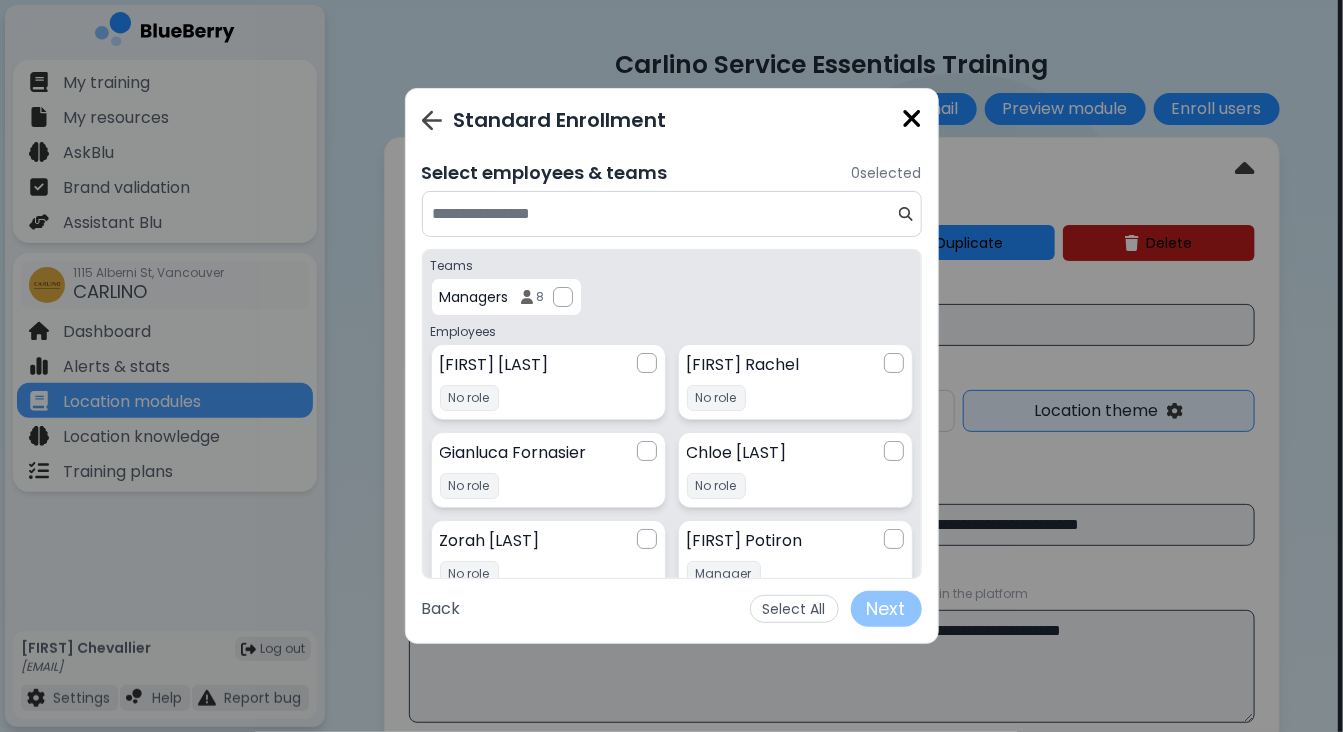 click at bounding box center [664, 214] 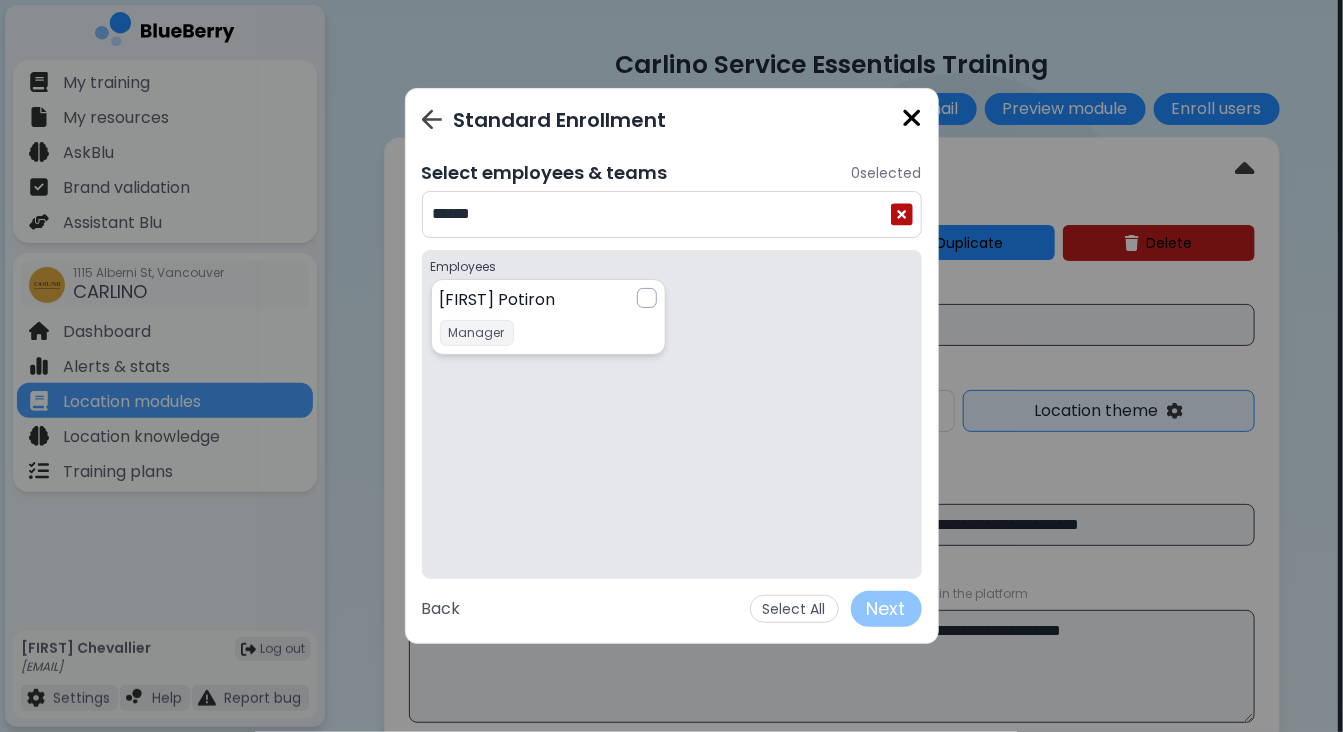 click on "[FIRST]   [LAST] Manager" at bounding box center (538, 300) 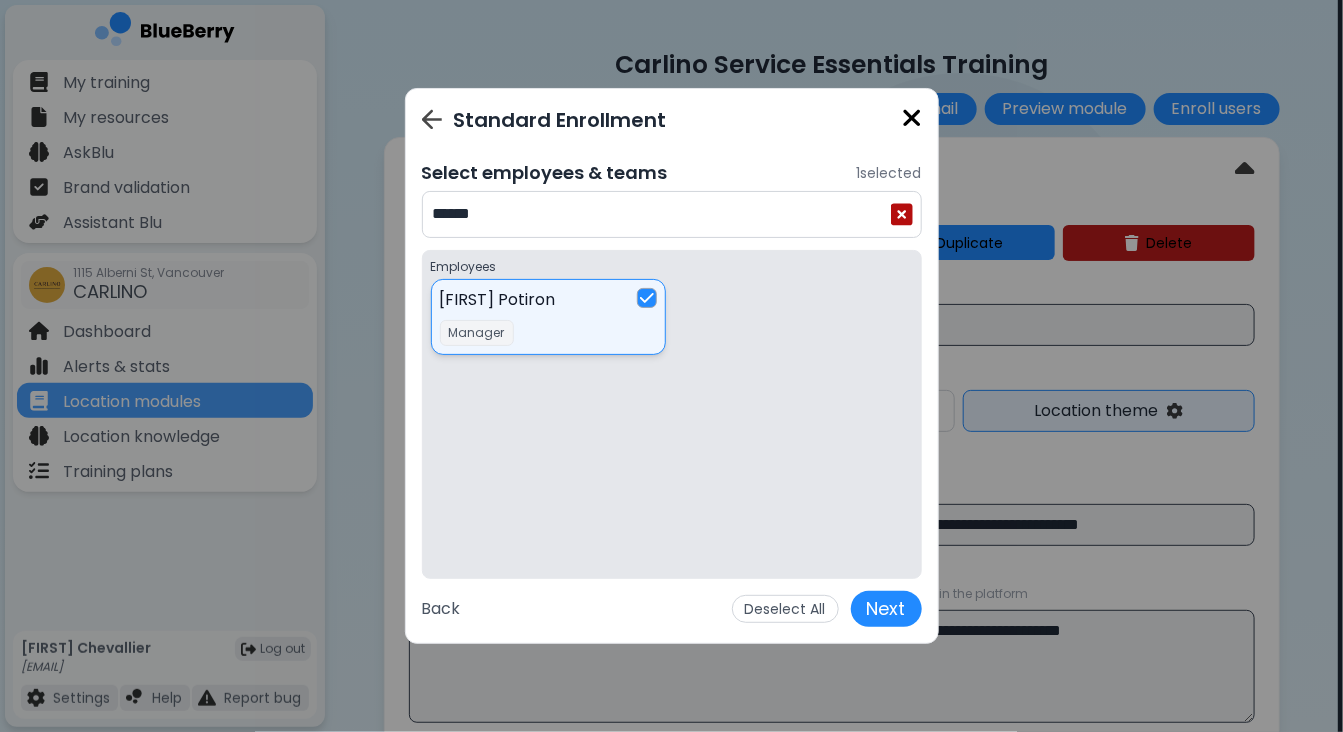 click on "******" at bounding box center (660, 214) 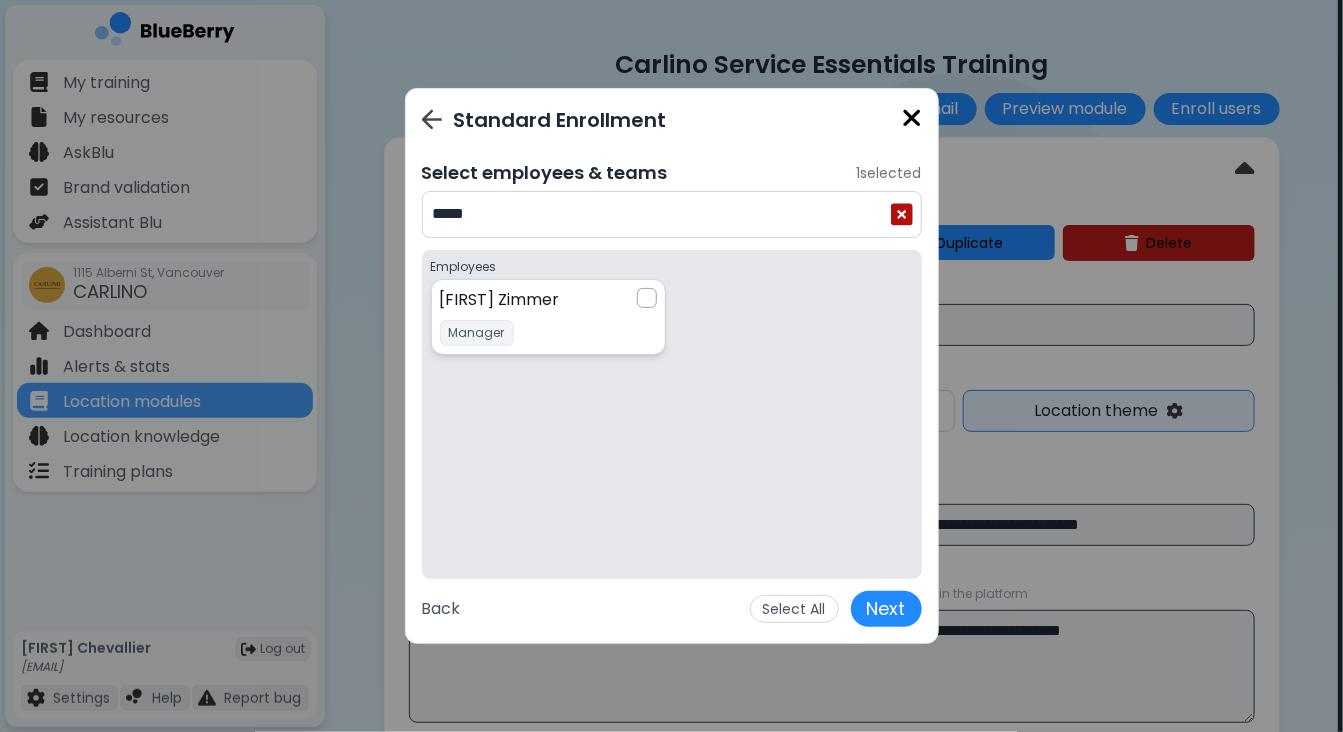 click at bounding box center [647, 298] 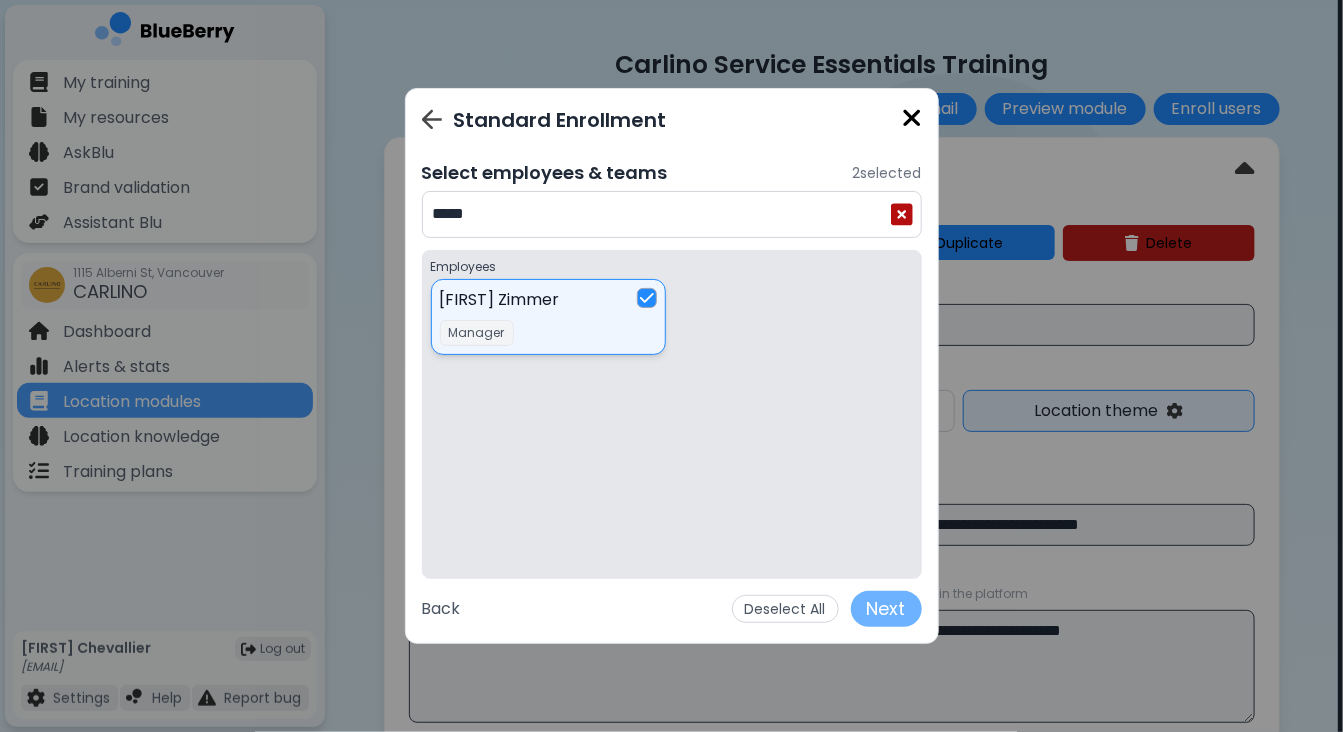 click on "Next" at bounding box center (886, 609) 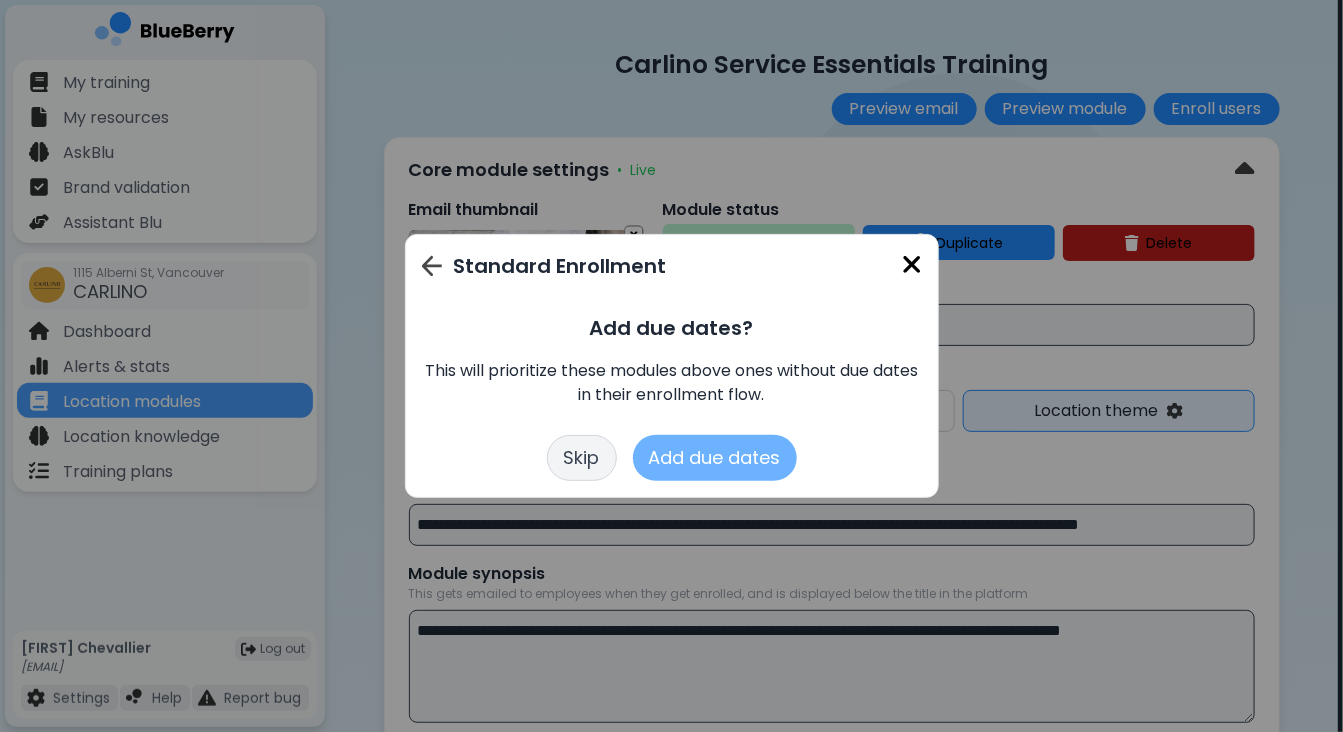 click on "Add due dates" at bounding box center [715, 458] 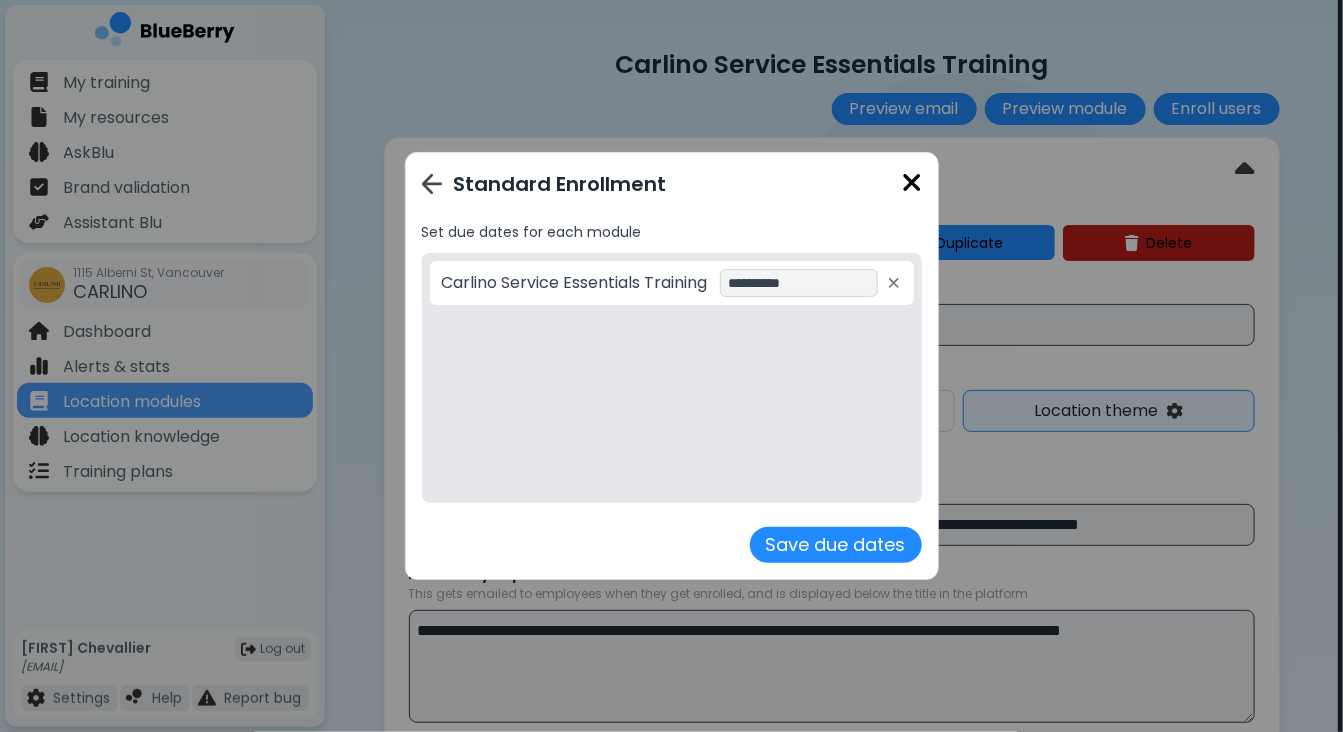 click on "**********" at bounding box center [803, 283] 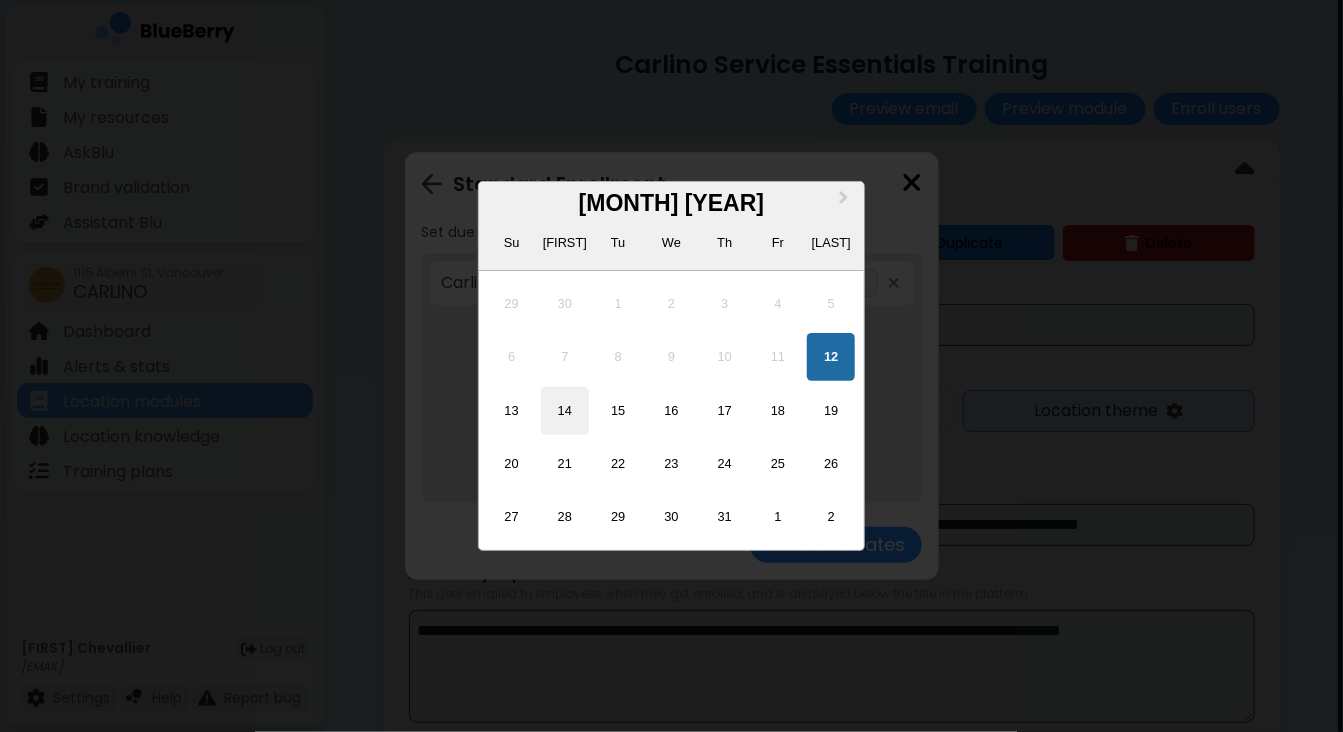 click on "14" at bounding box center (565, 411) 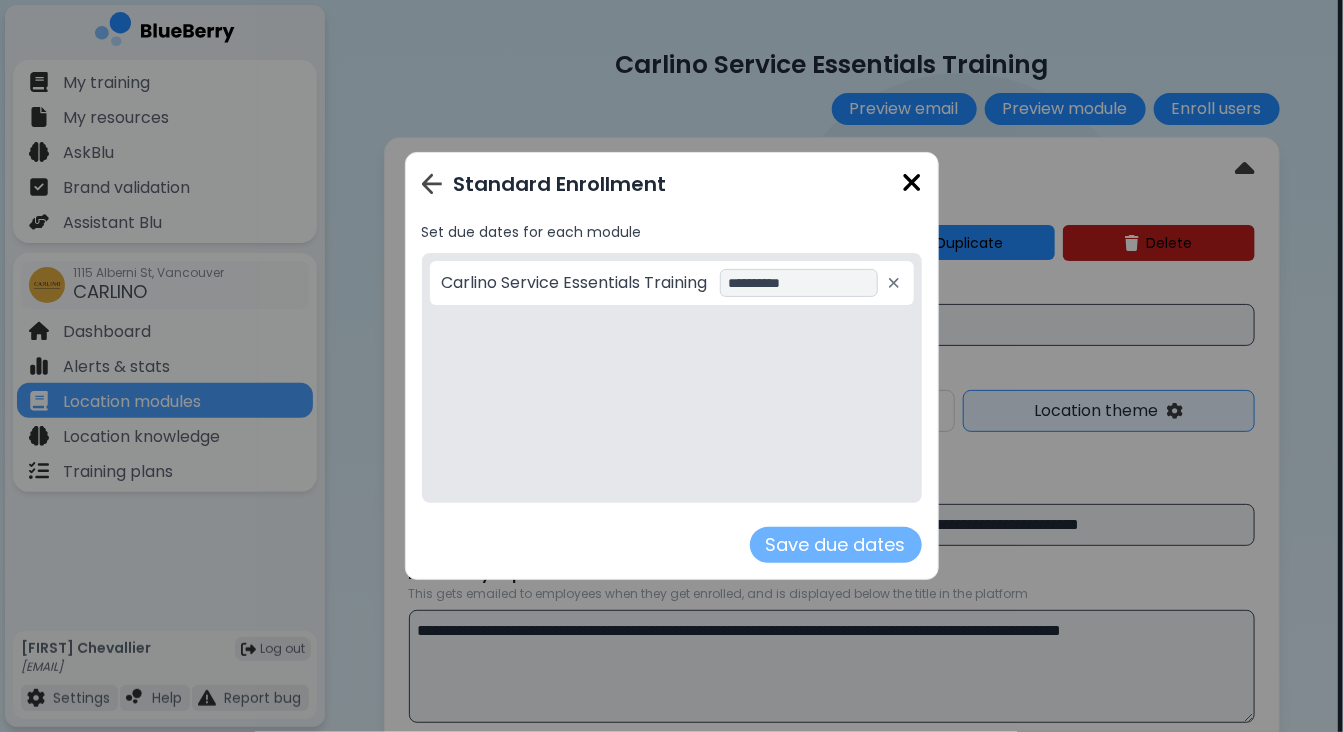 click on "Save due dates" at bounding box center (836, 545) 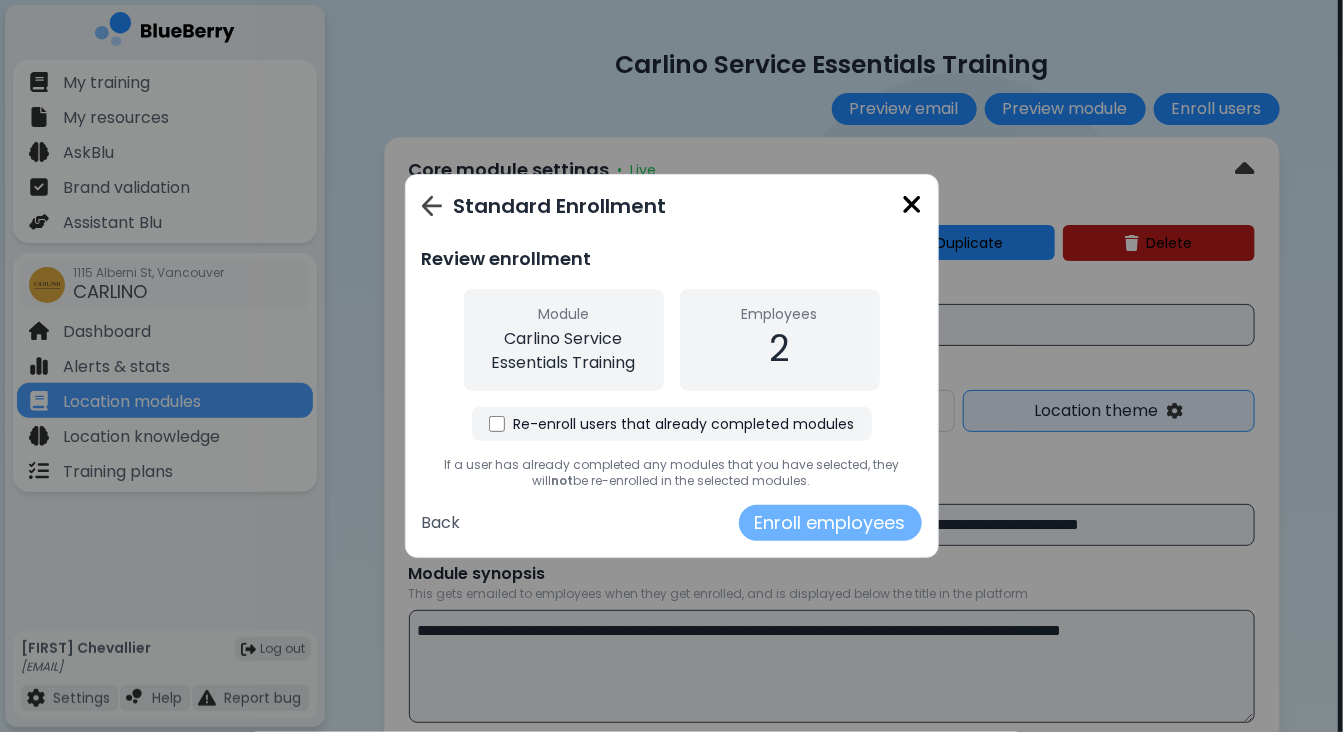 click on "Enroll employees" at bounding box center [830, 523] 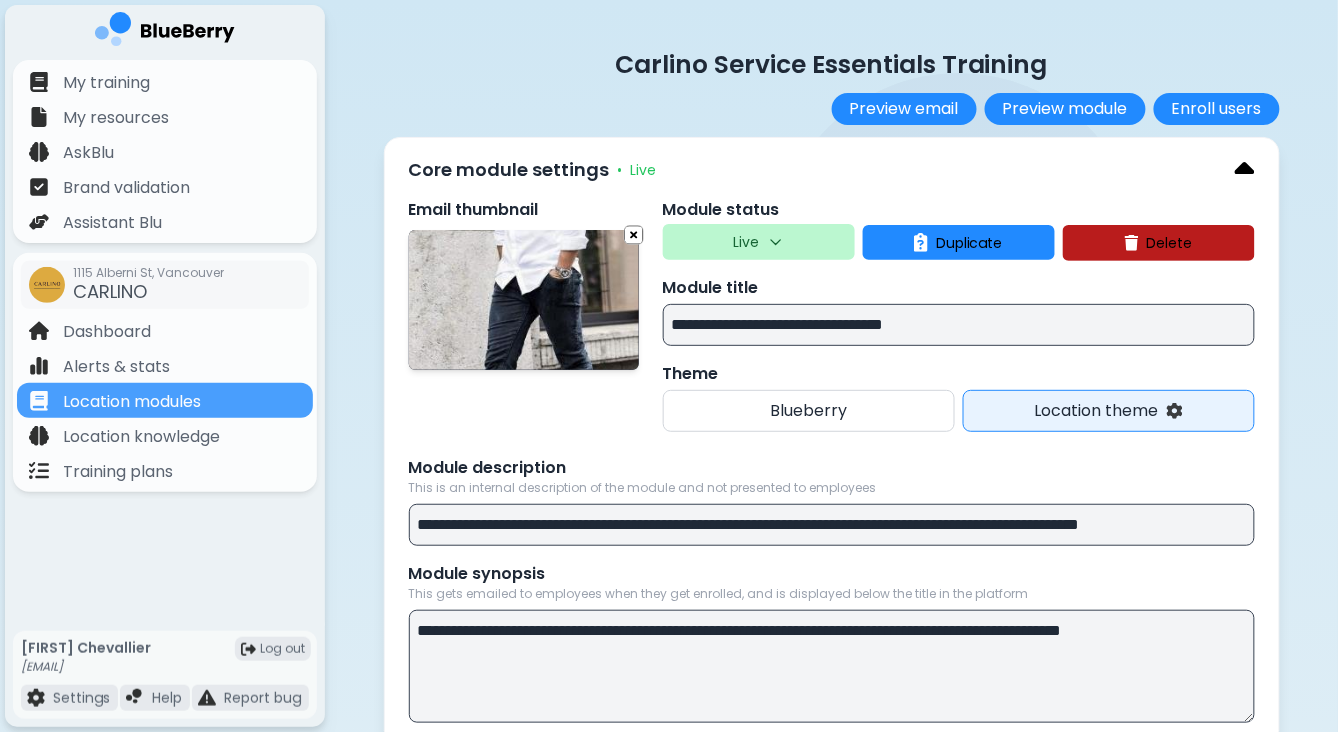 click at bounding box center [1245, 170] 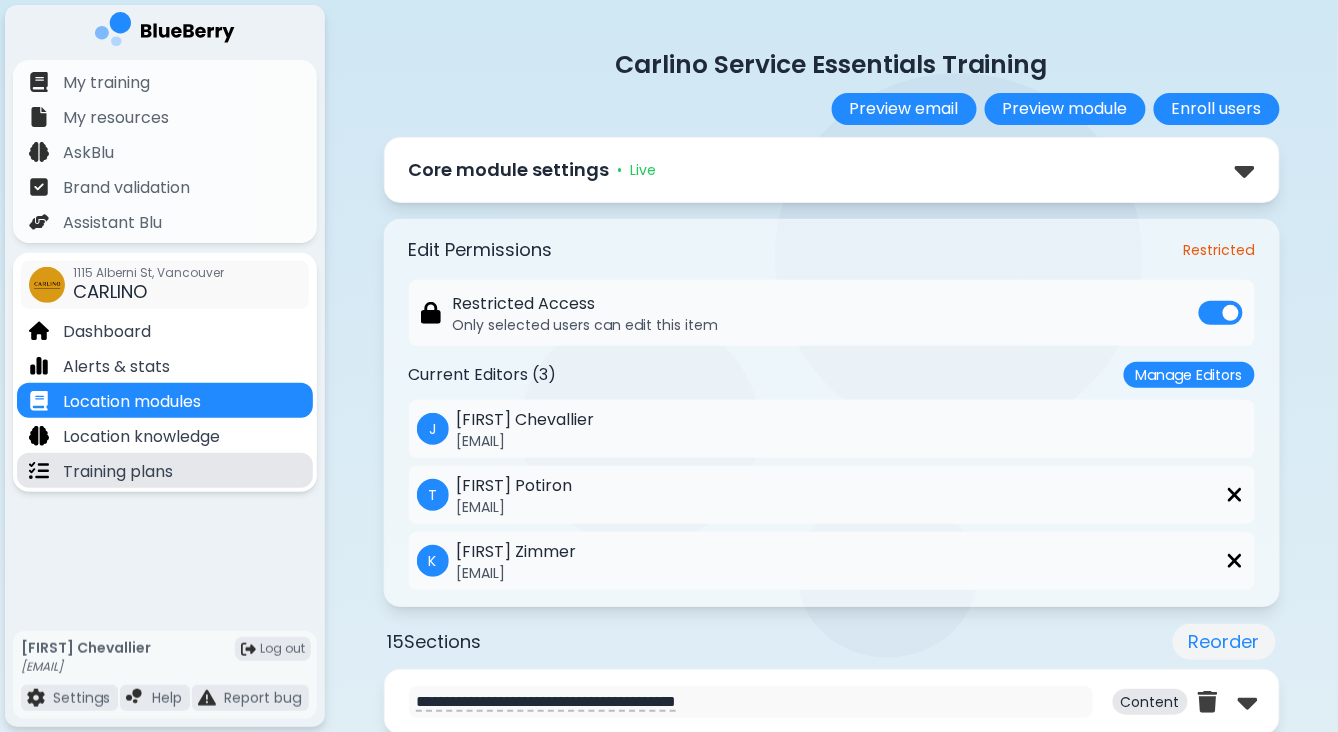 click on "Training plans" at bounding box center (118, 472) 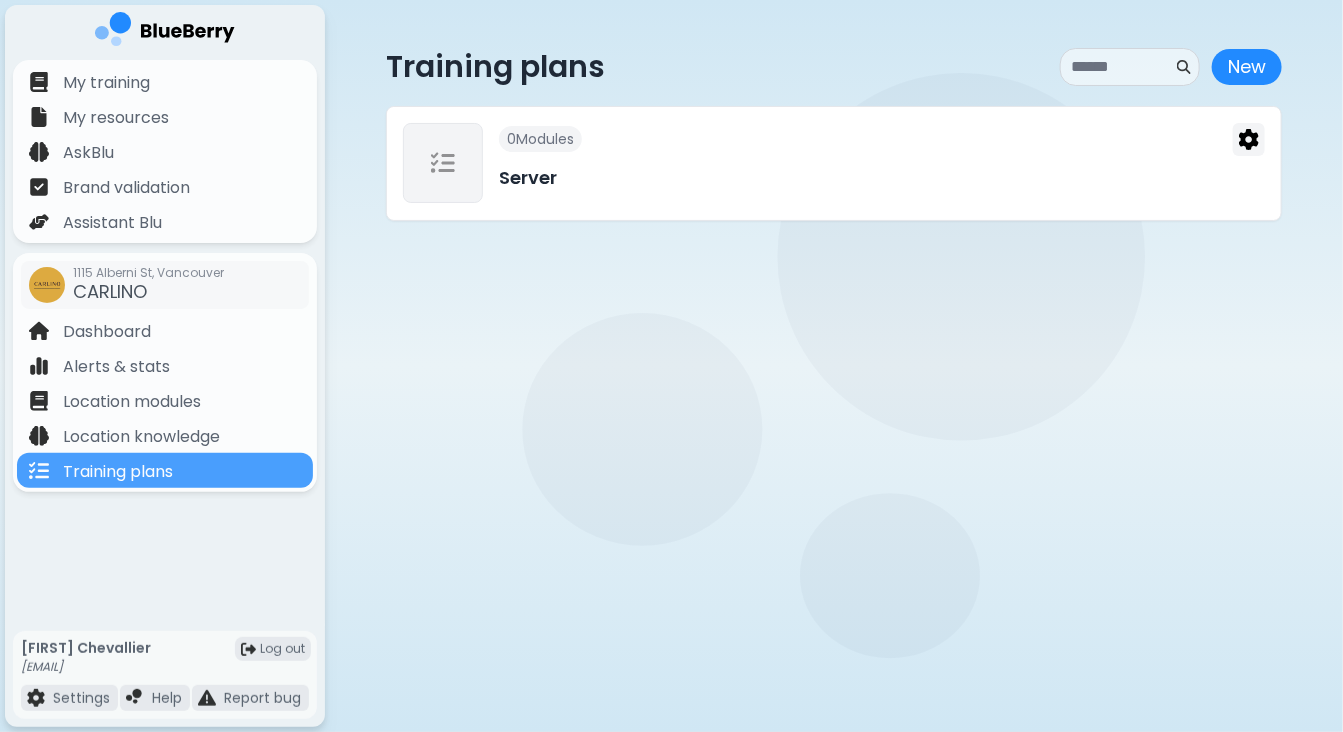 click on "0  Module s" at bounding box center [882, 139] 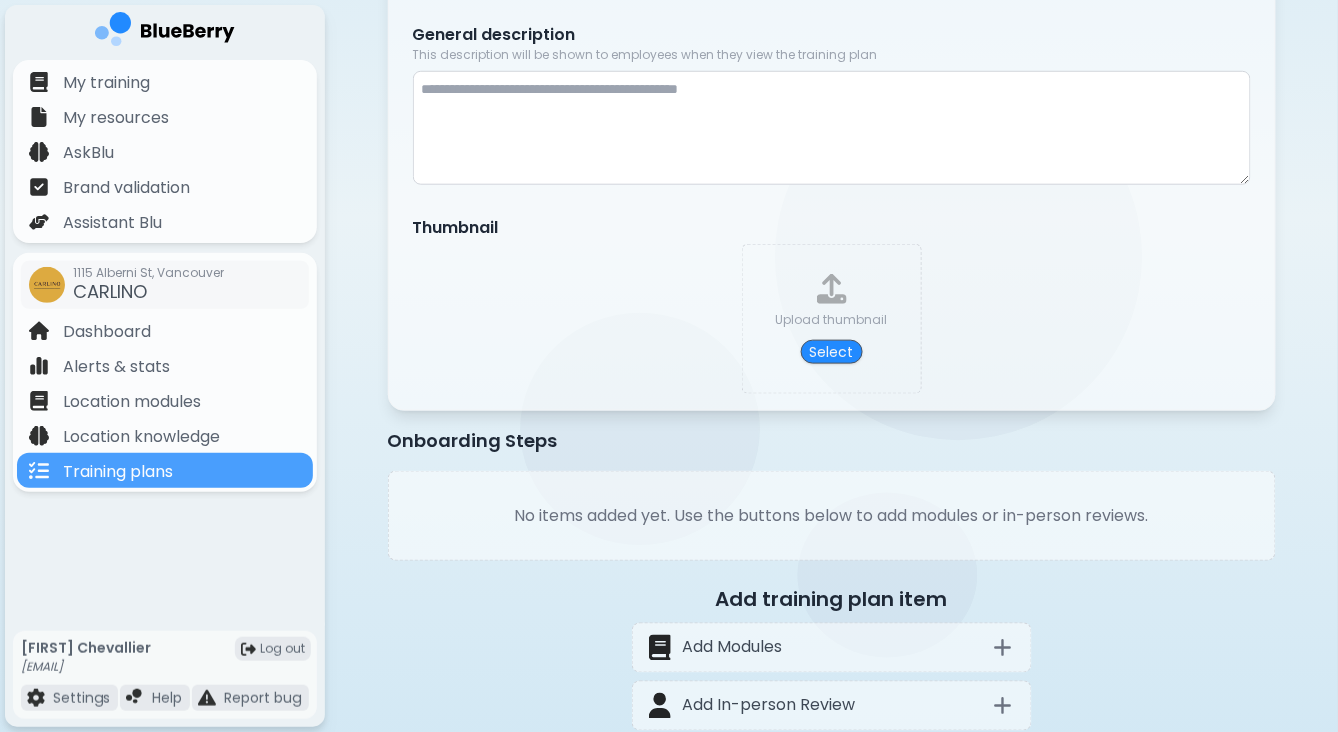scroll, scrollTop: 433, scrollLeft: 0, axis: vertical 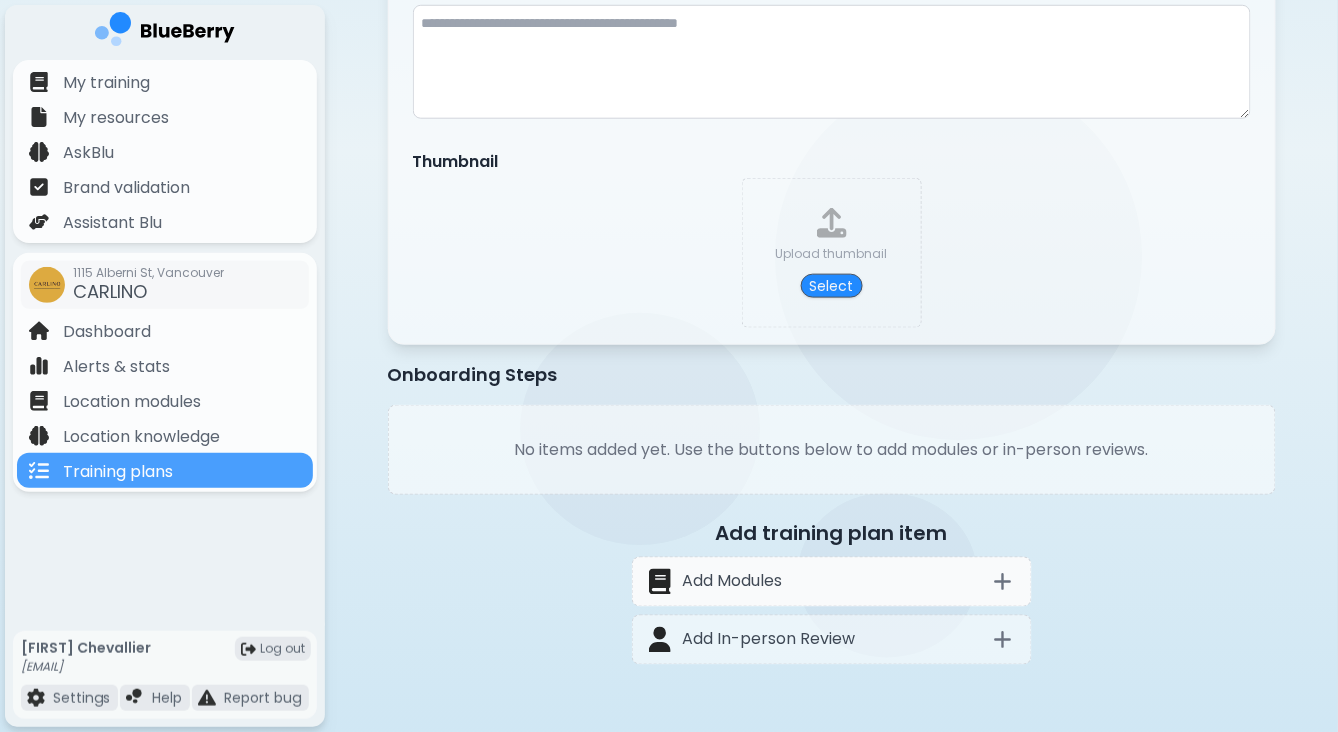click on "Add Modules" at bounding box center [832, 582] 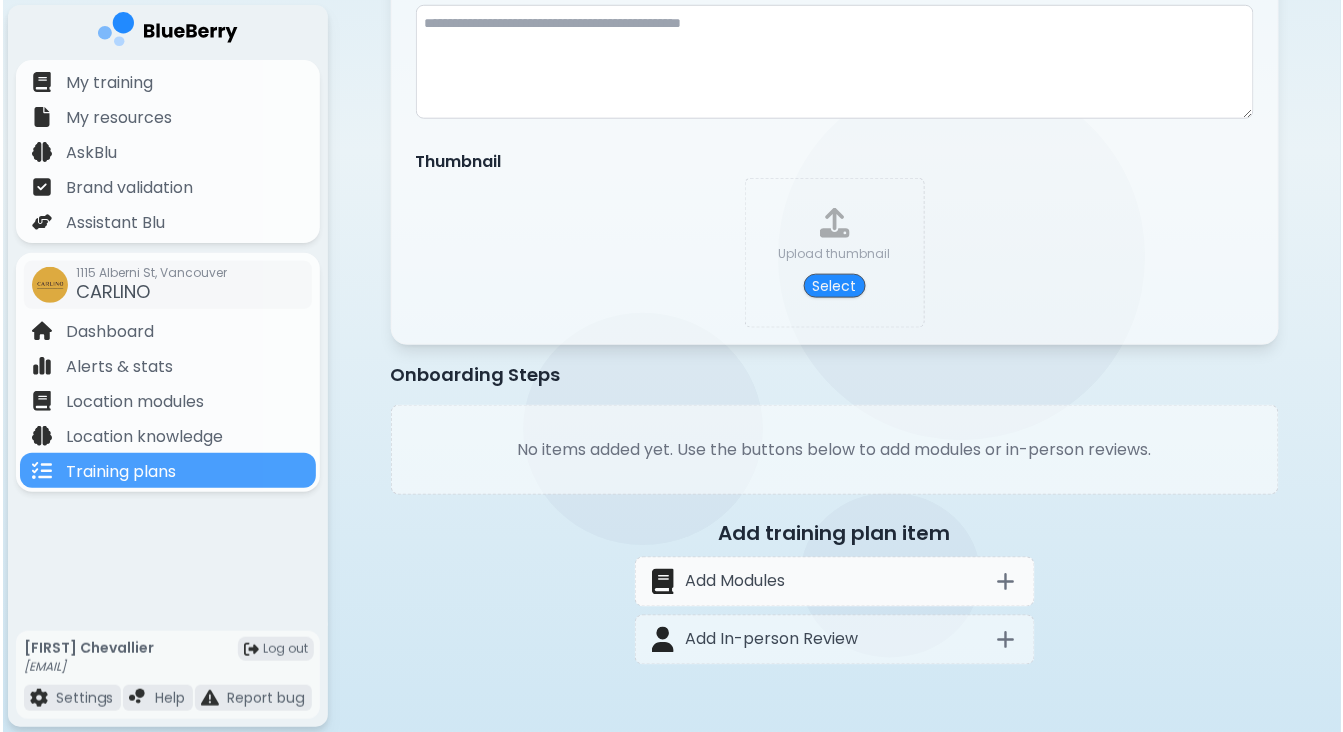 scroll, scrollTop: 0, scrollLeft: 0, axis: both 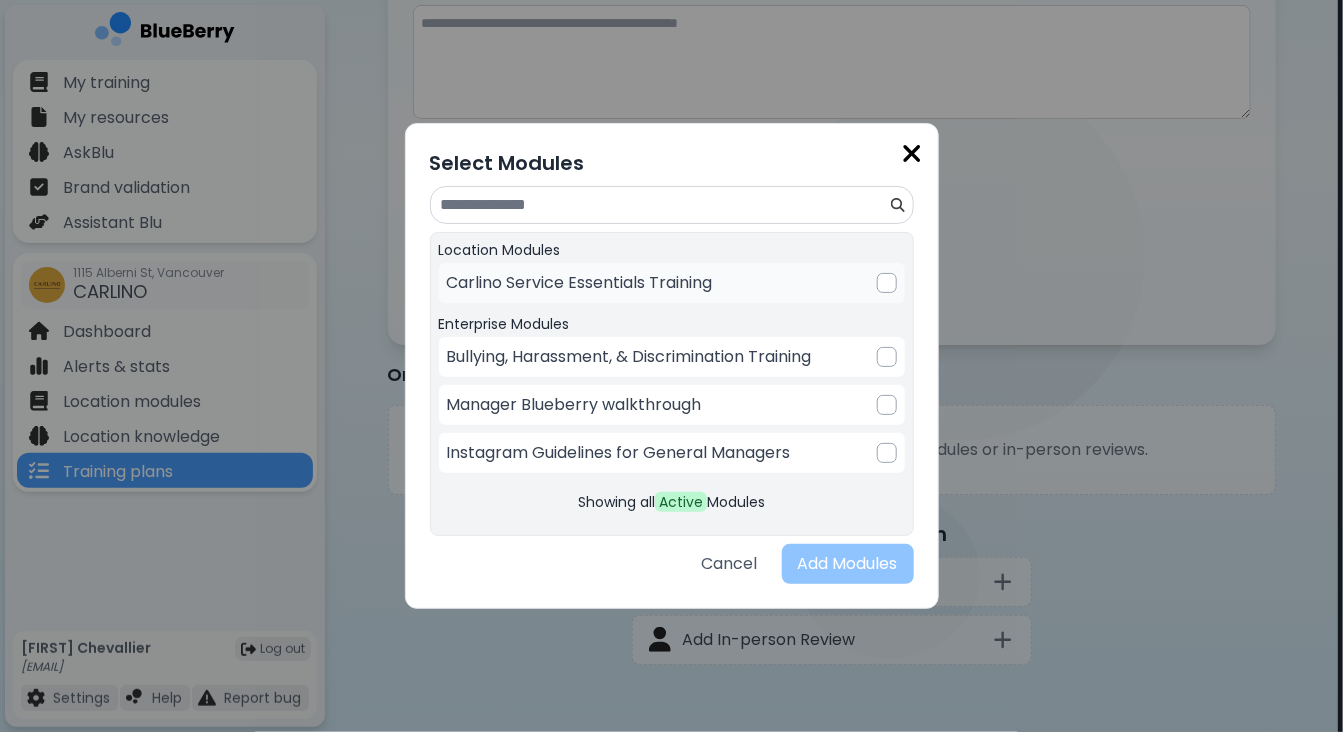 click on "Carlino Service Essentials Training" at bounding box center (672, 283) 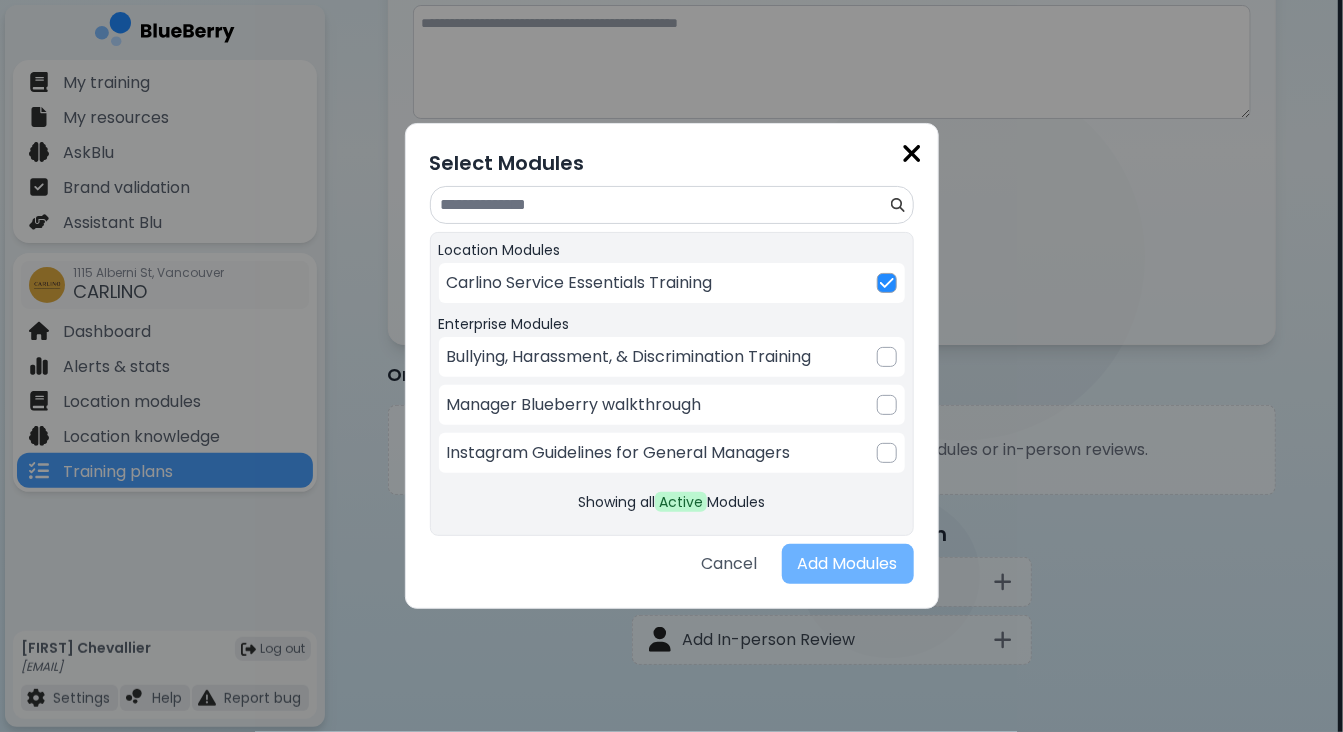 click on "Add Modules" at bounding box center [848, 564] 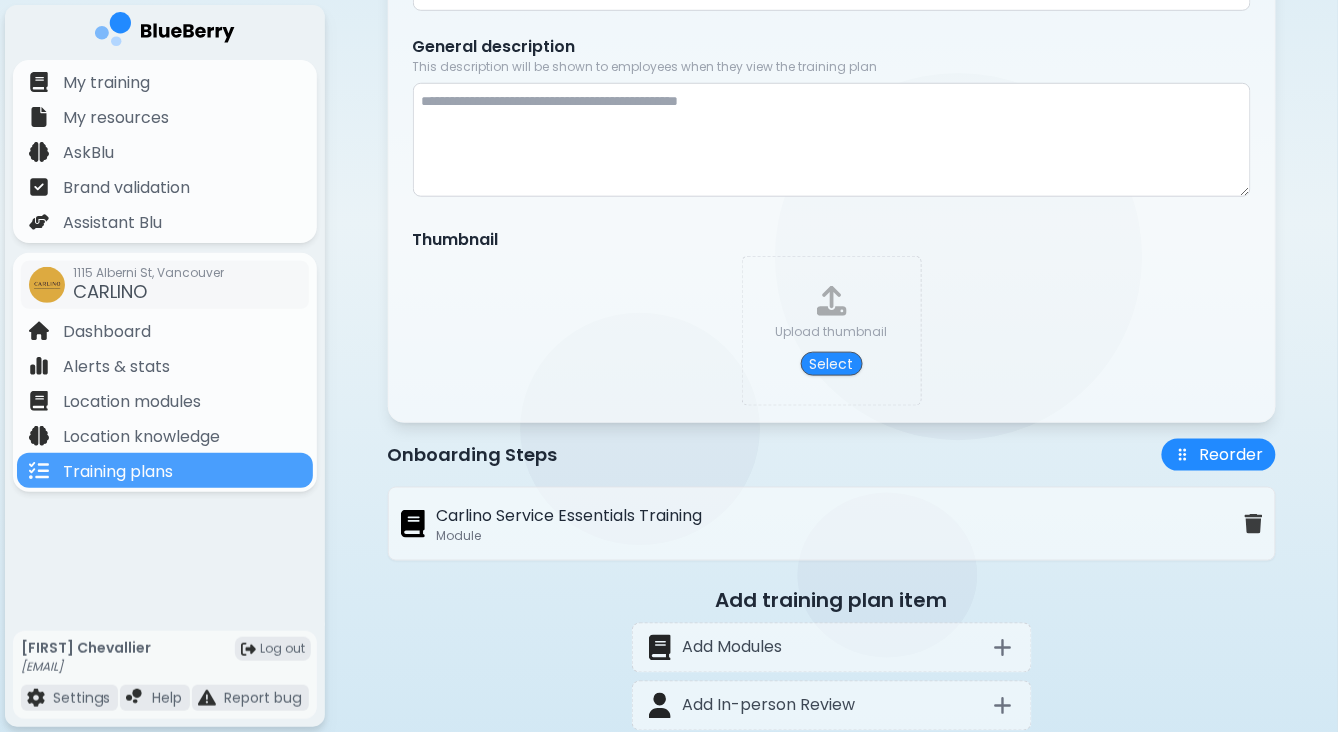 scroll, scrollTop: 0, scrollLeft: 0, axis: both 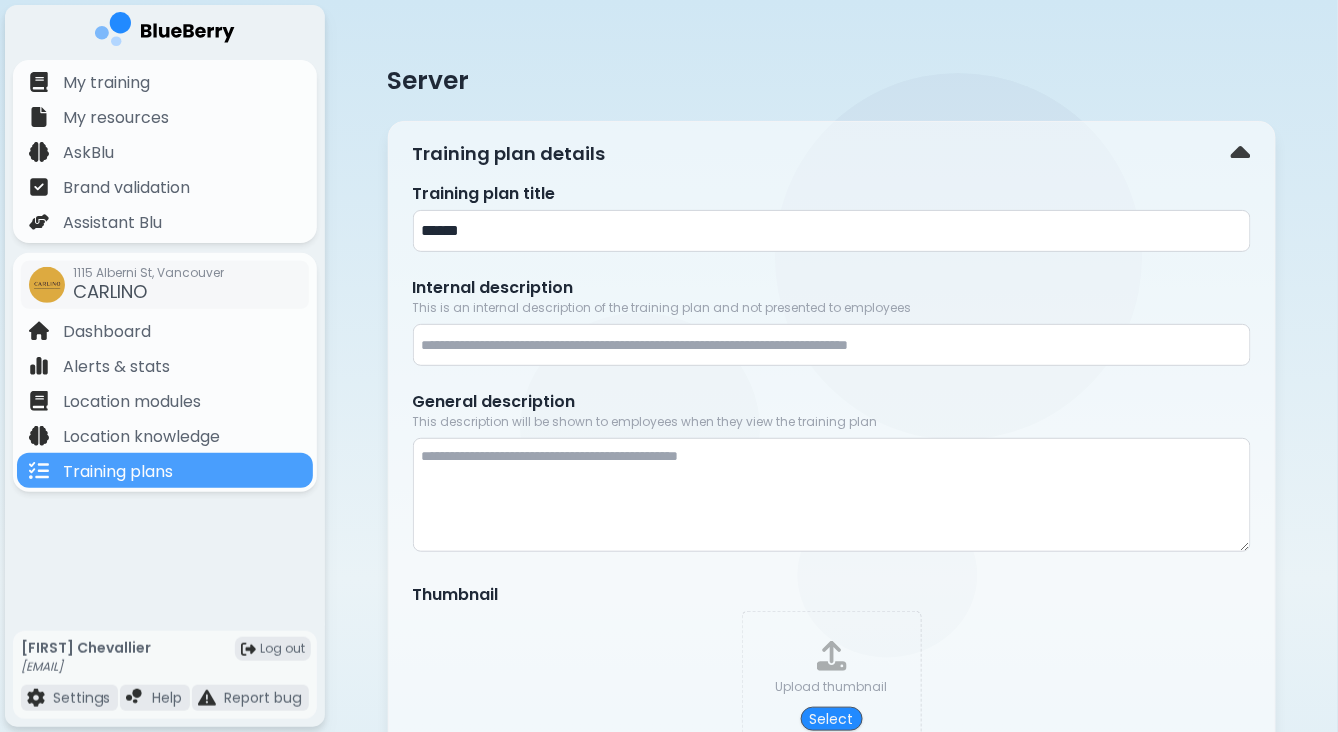 click on "Training plan details" at bounding box center (832, 154) 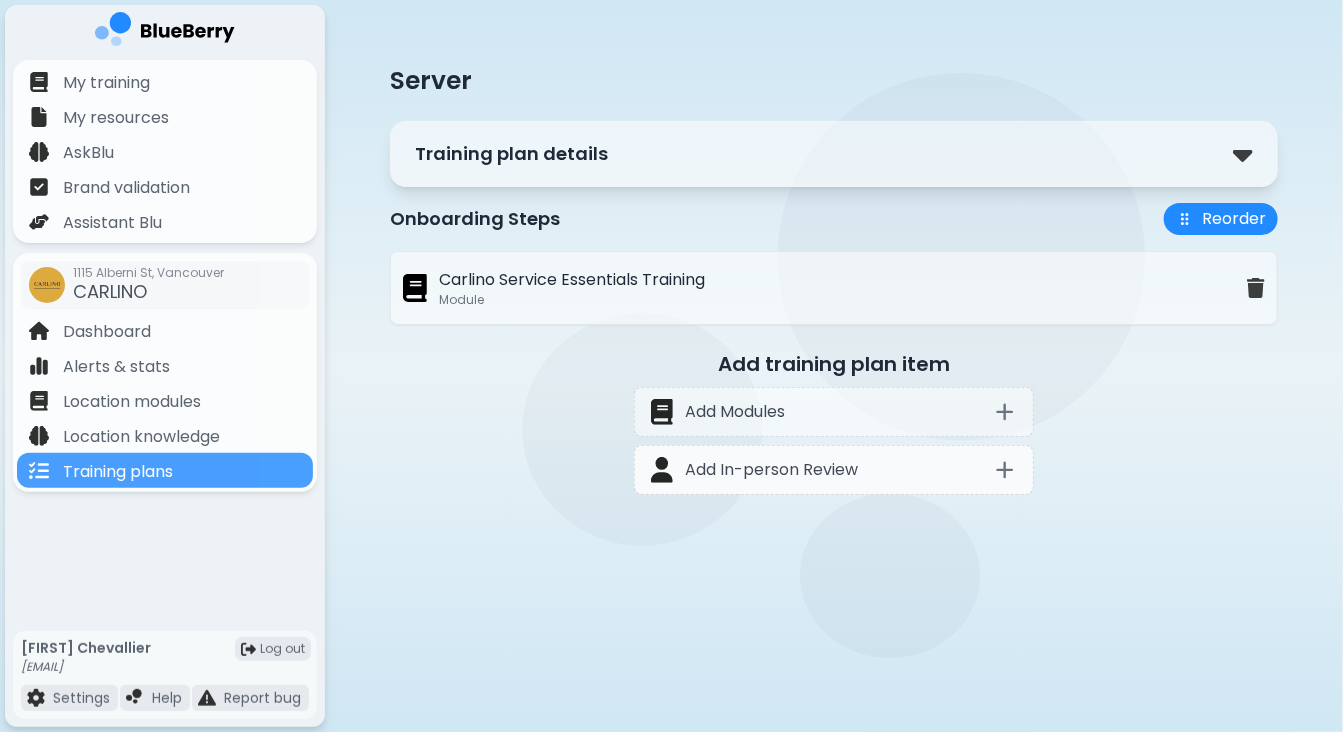 click on "Add In-person Review" at bounding box center [834, 470] 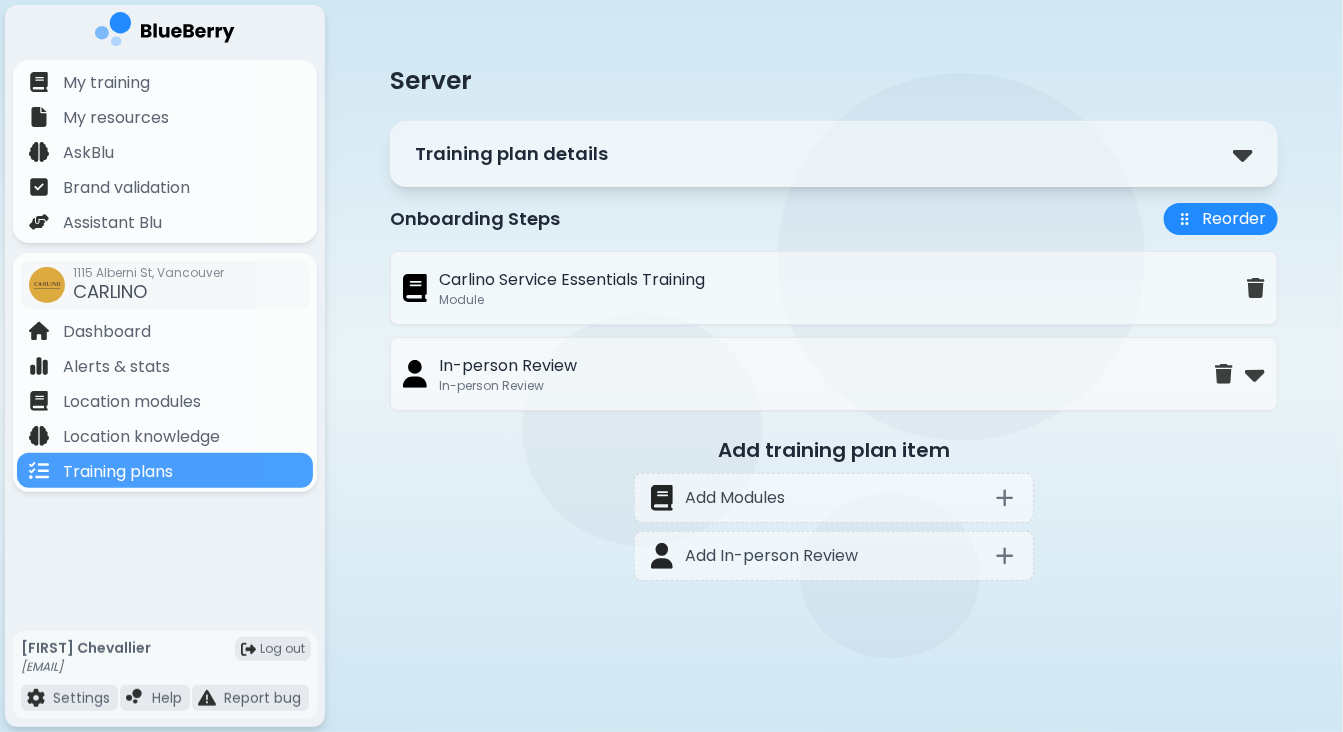 click on "In-person Review In-person Review" at bounding box center [809, 374] 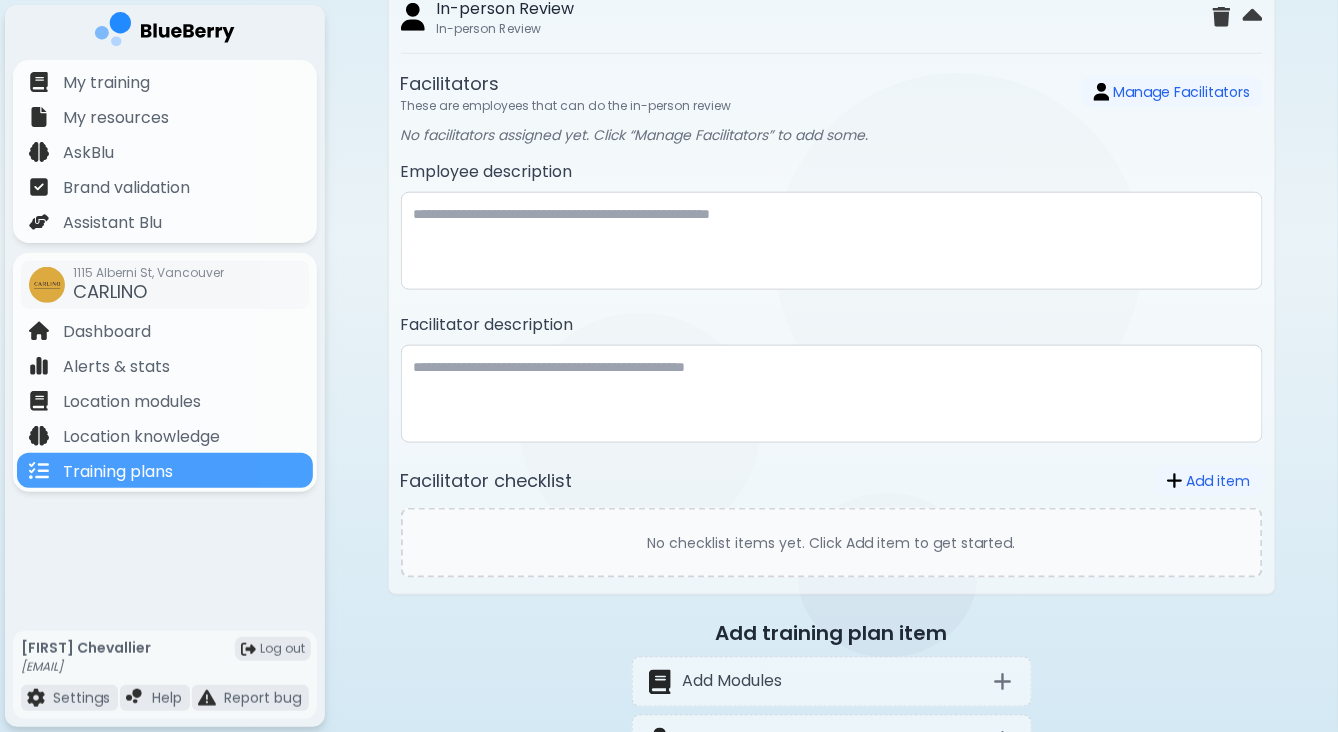 scroll, scrollTop: 357, scrollLeft: 0, axis: vertical 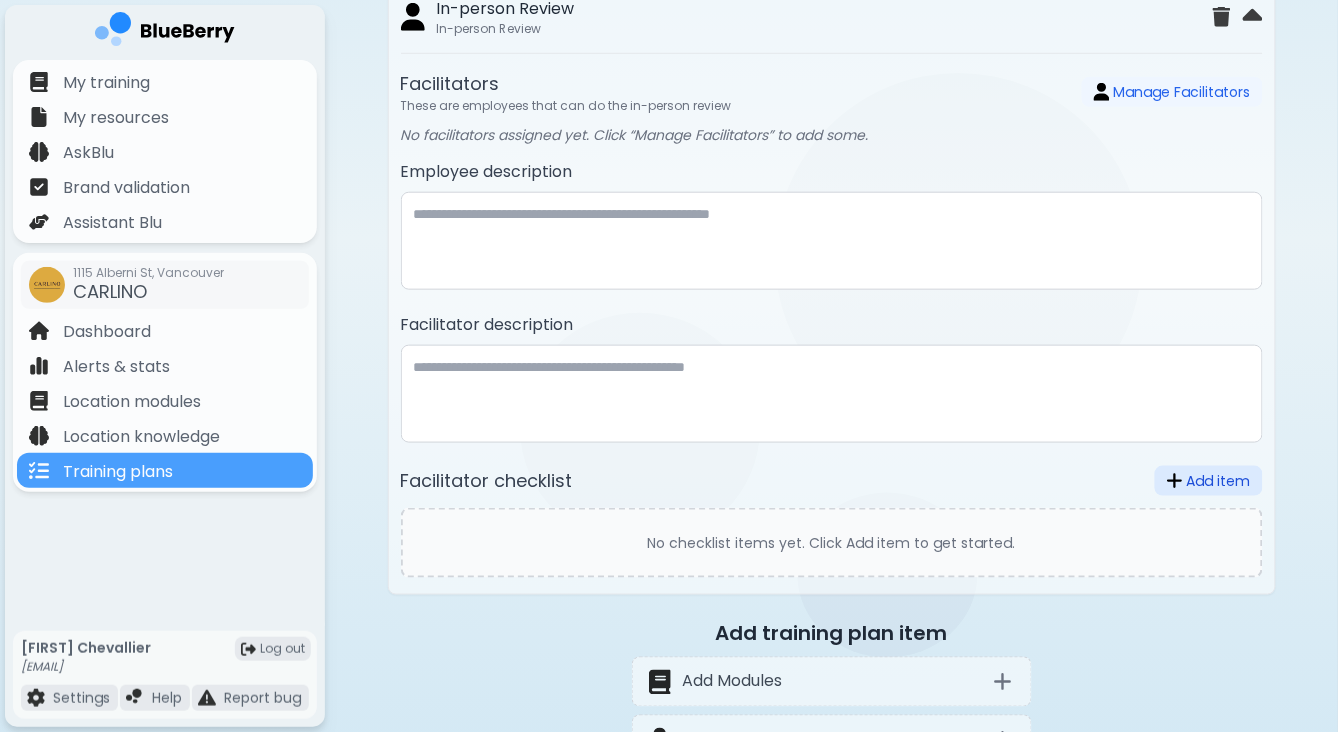 click on "Add item" at bounding box center [1209, 481] 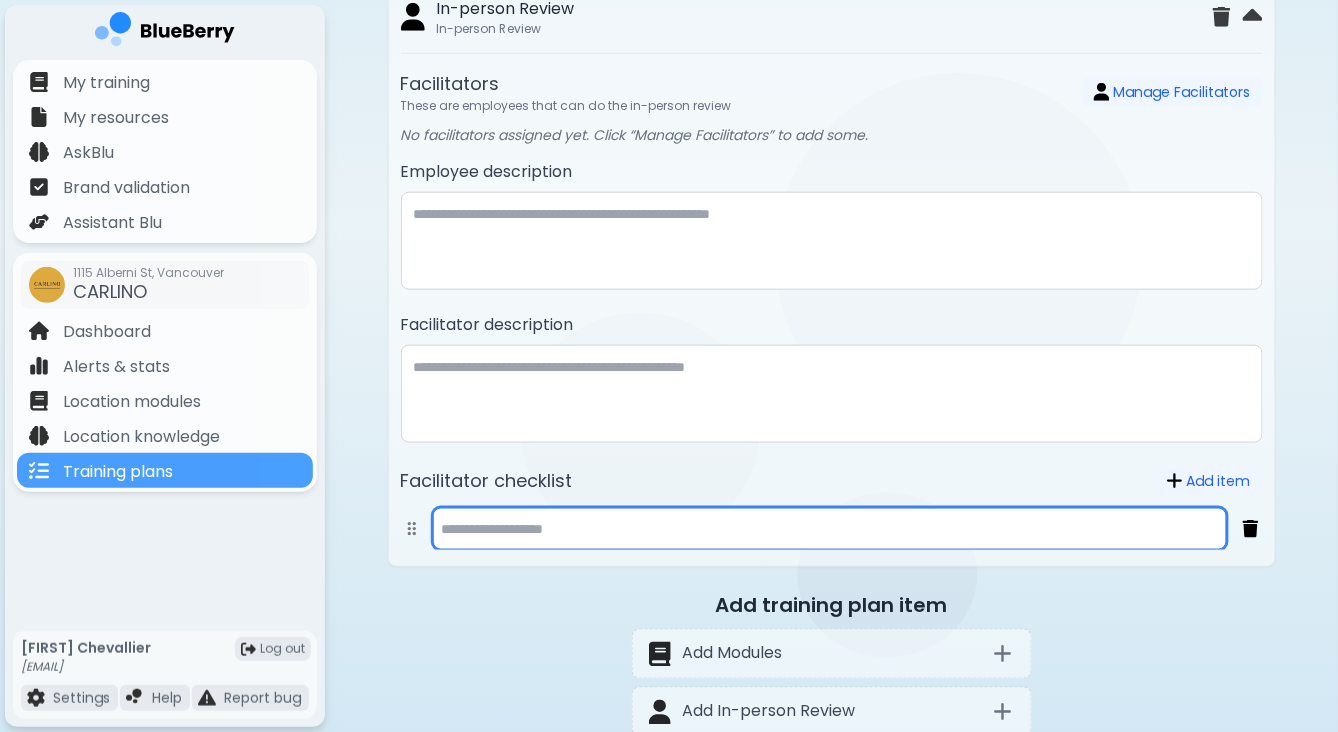 click at bounding box center (830, 529) 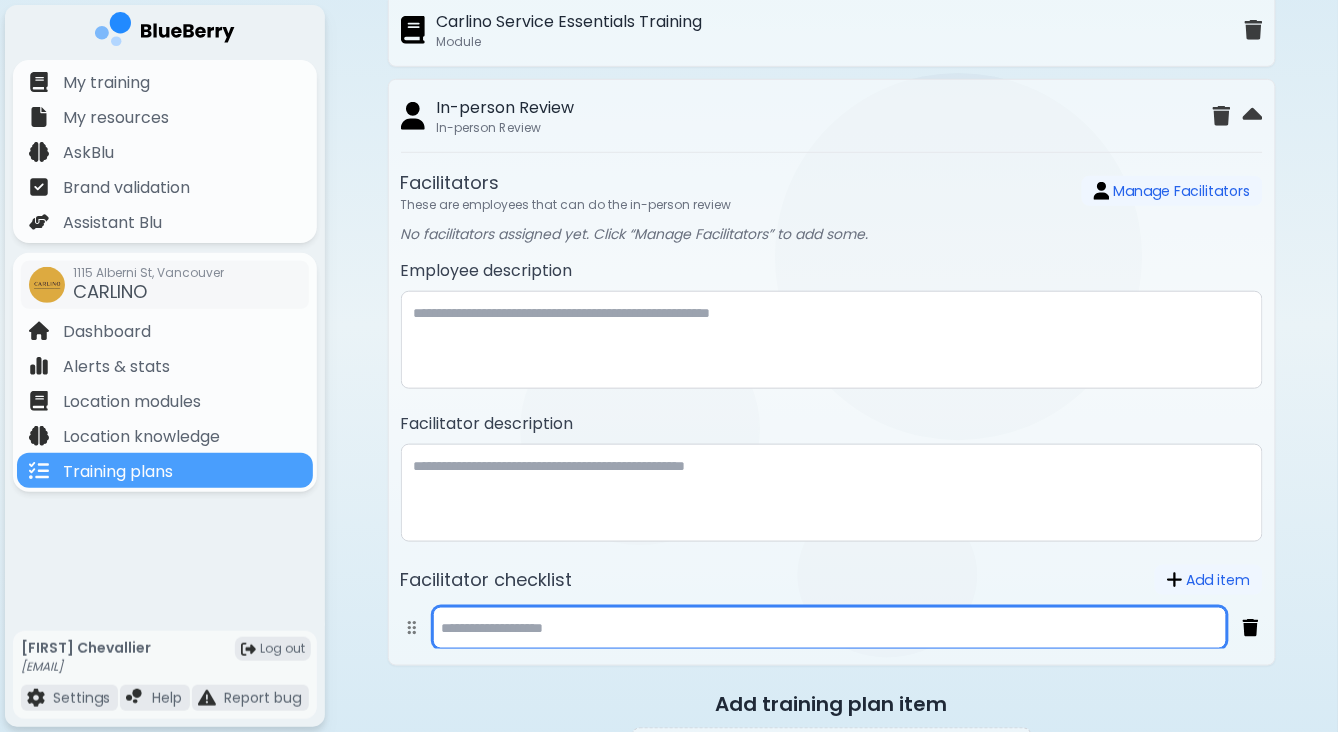 scroll, scrollTop: 260, scrollLeft: 0, axis: vertical 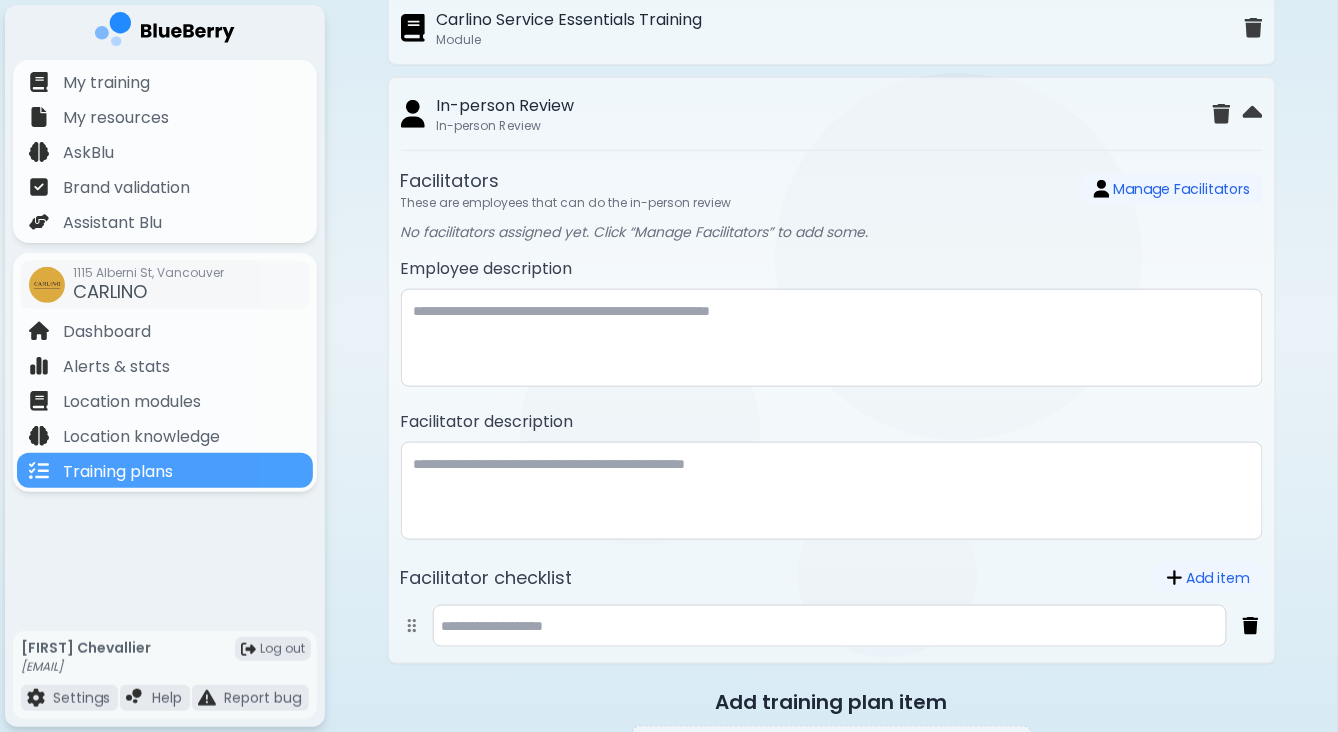 click on "In-person Review" at bounding box center [506, 106] 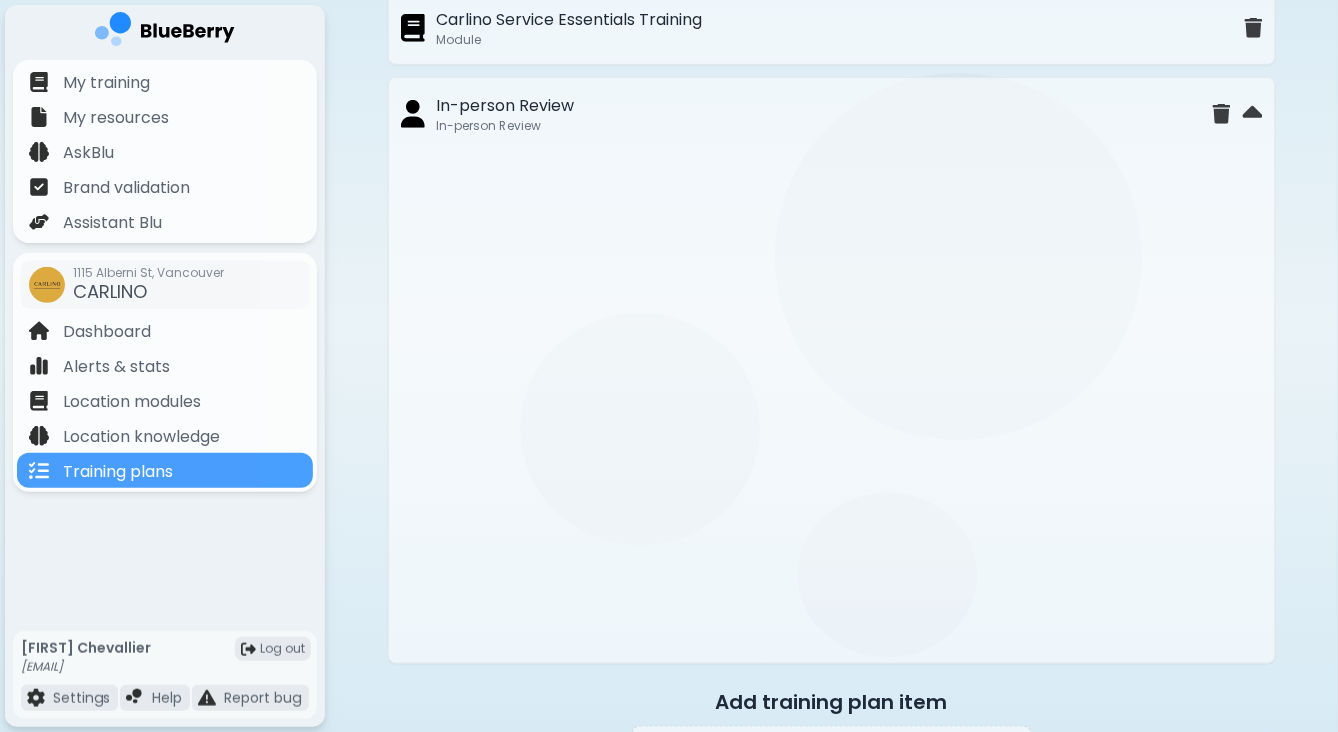 scroll, scrollTop: 0, scrollLeft: 0, axis: both 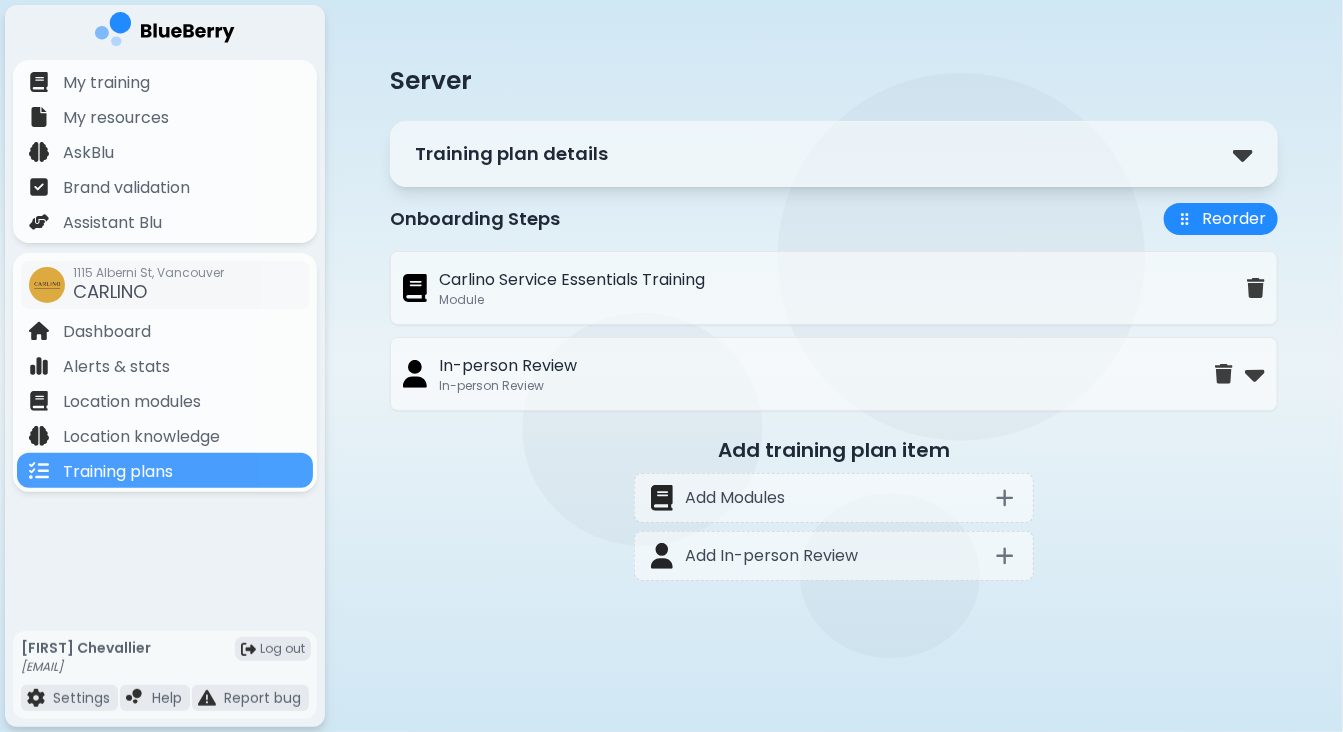 click on "In-person Review In-person Review" at bounding box center (809, 374) 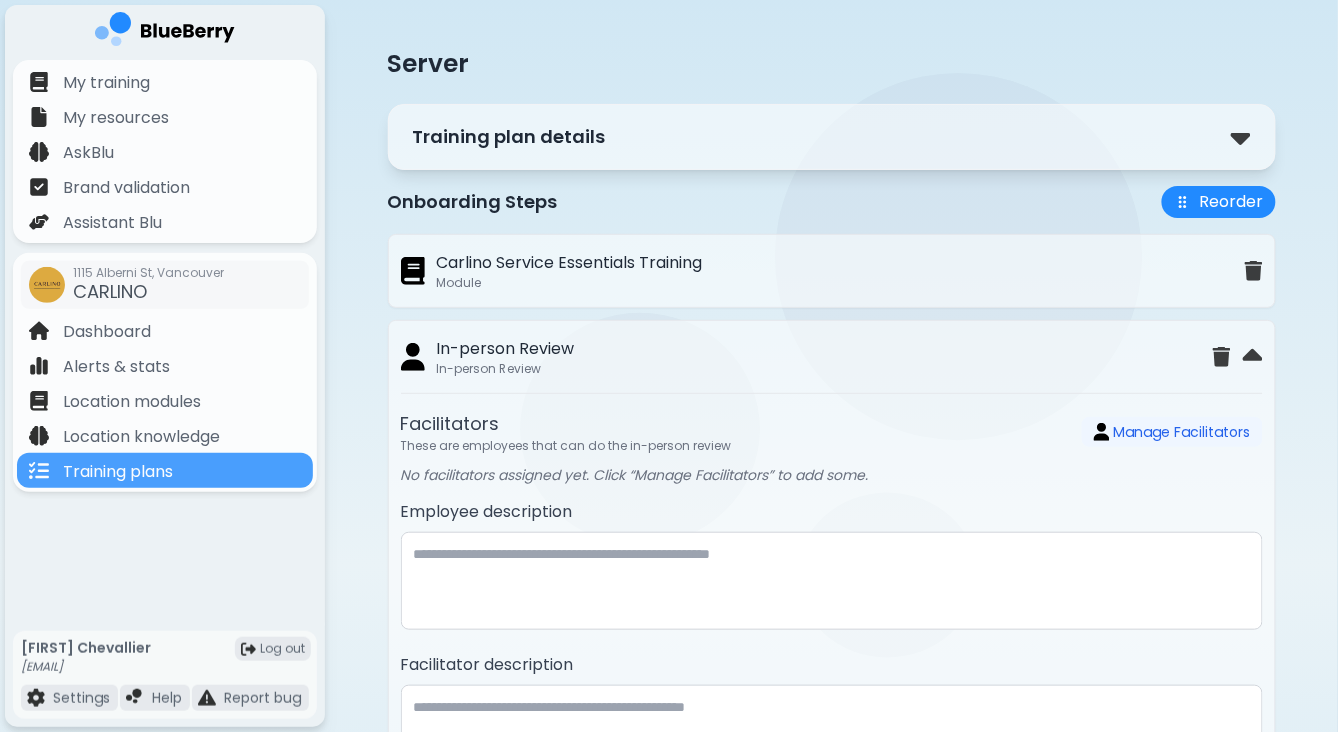 scroll, scrollTop: 29, scrollLeft: 0, axis: vertical 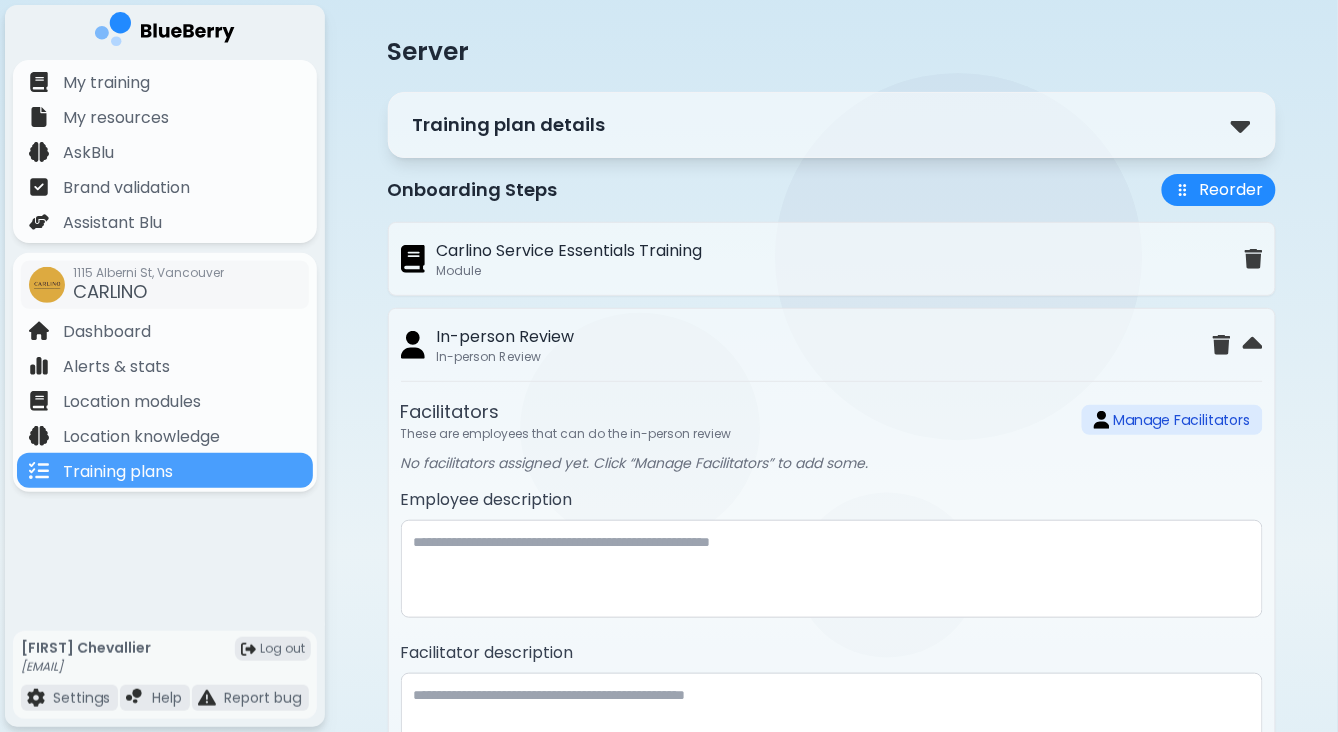click on "Manage Facilitators" at bounding box center [1172, 420] 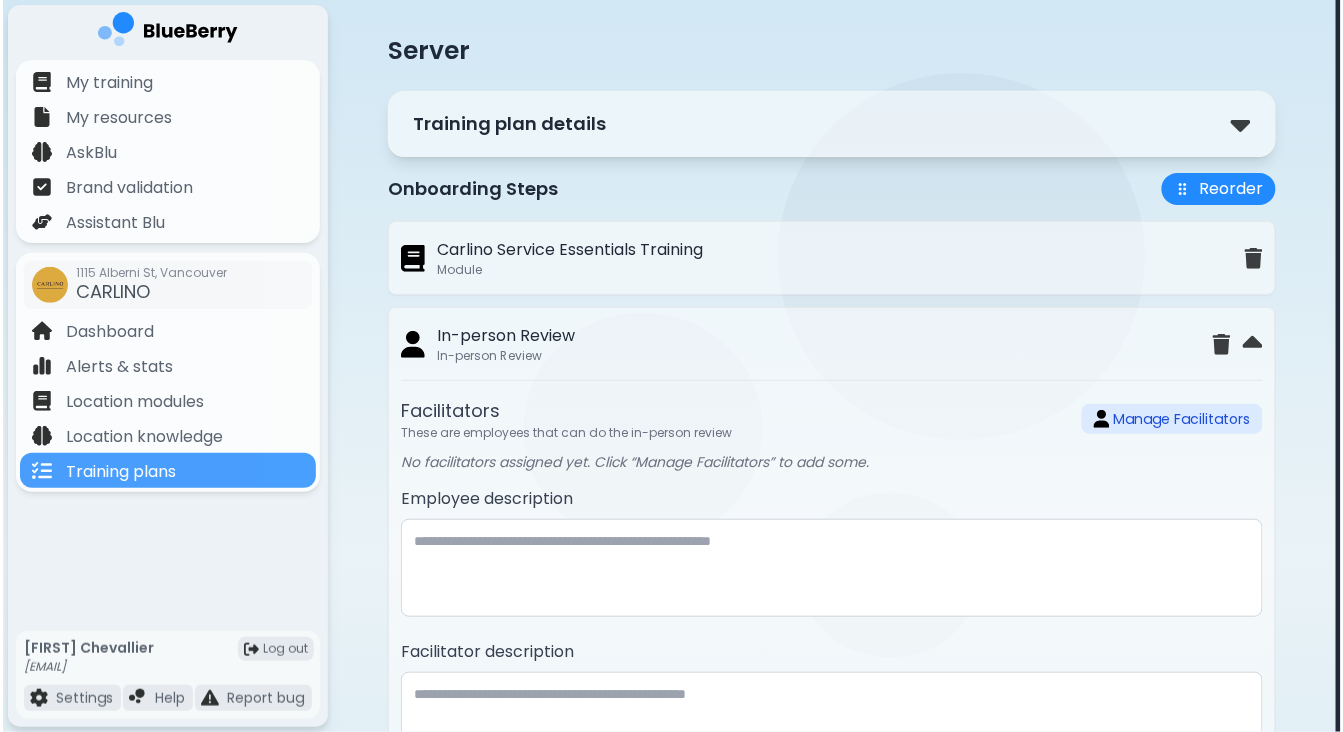scroll, scrollTop: 0, scrollLeft: 0, axis: both 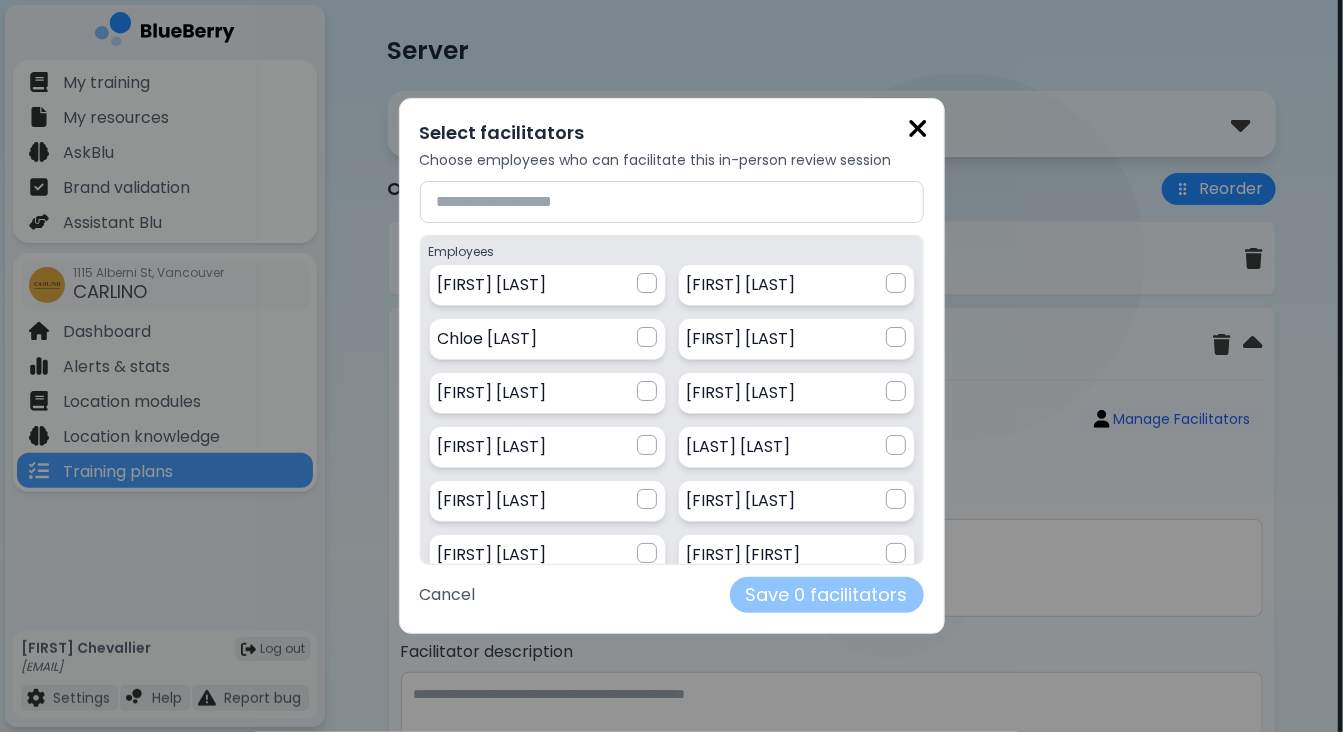 click at bounding box center (672, 202) 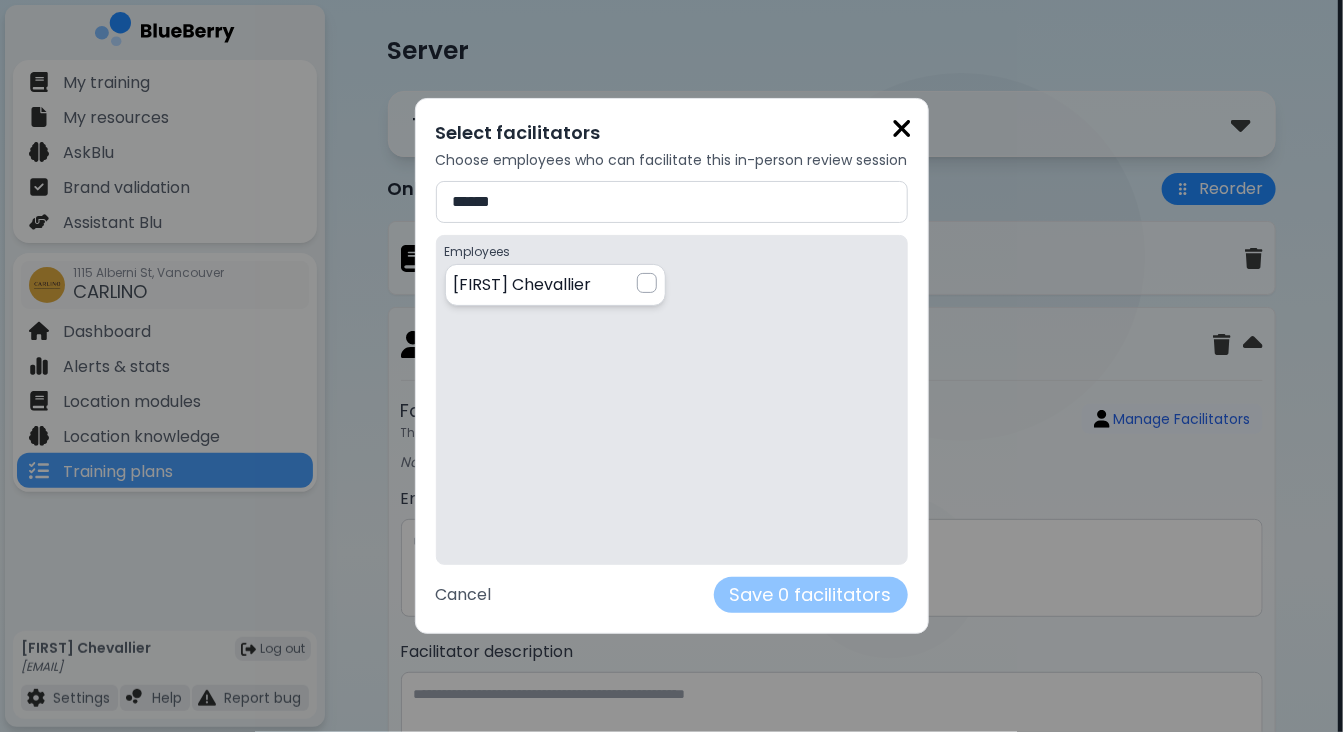 click at bounding box center (647, 283) 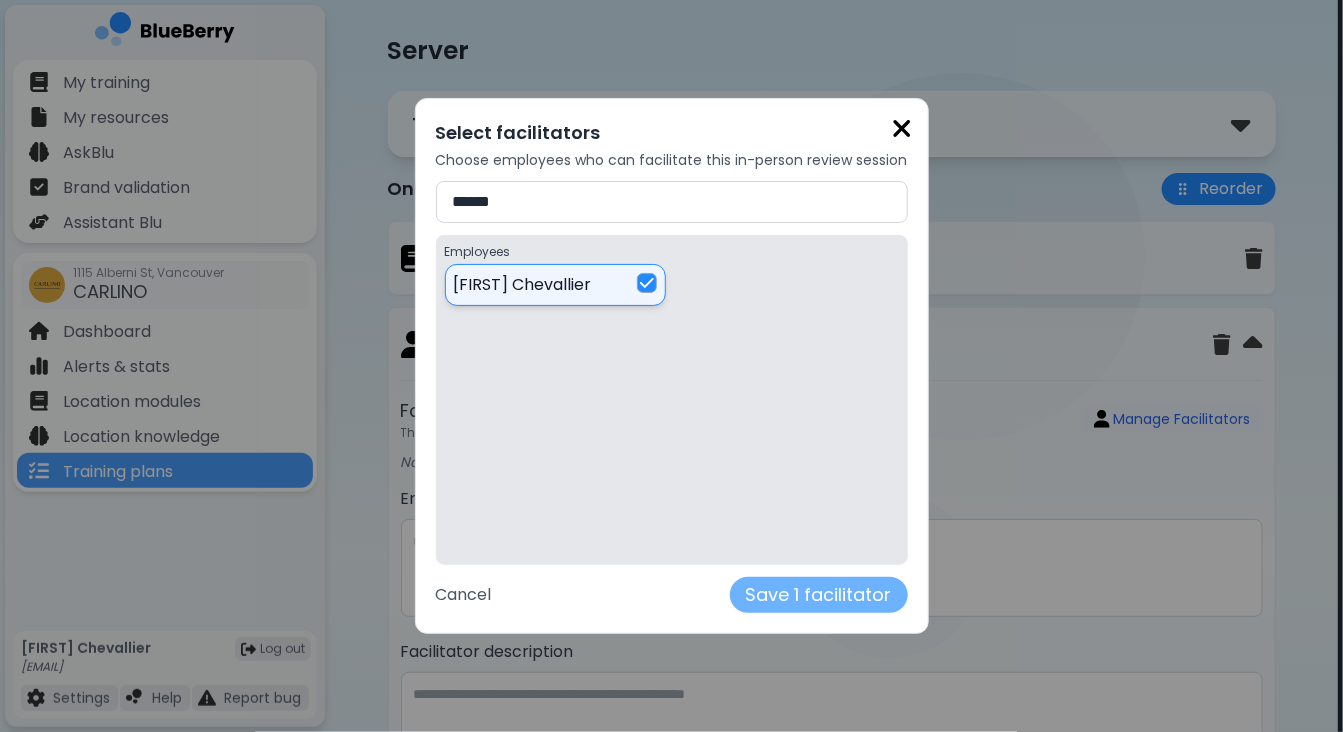 click on "Save 1 facilitator" at bounding box center [819, 595] 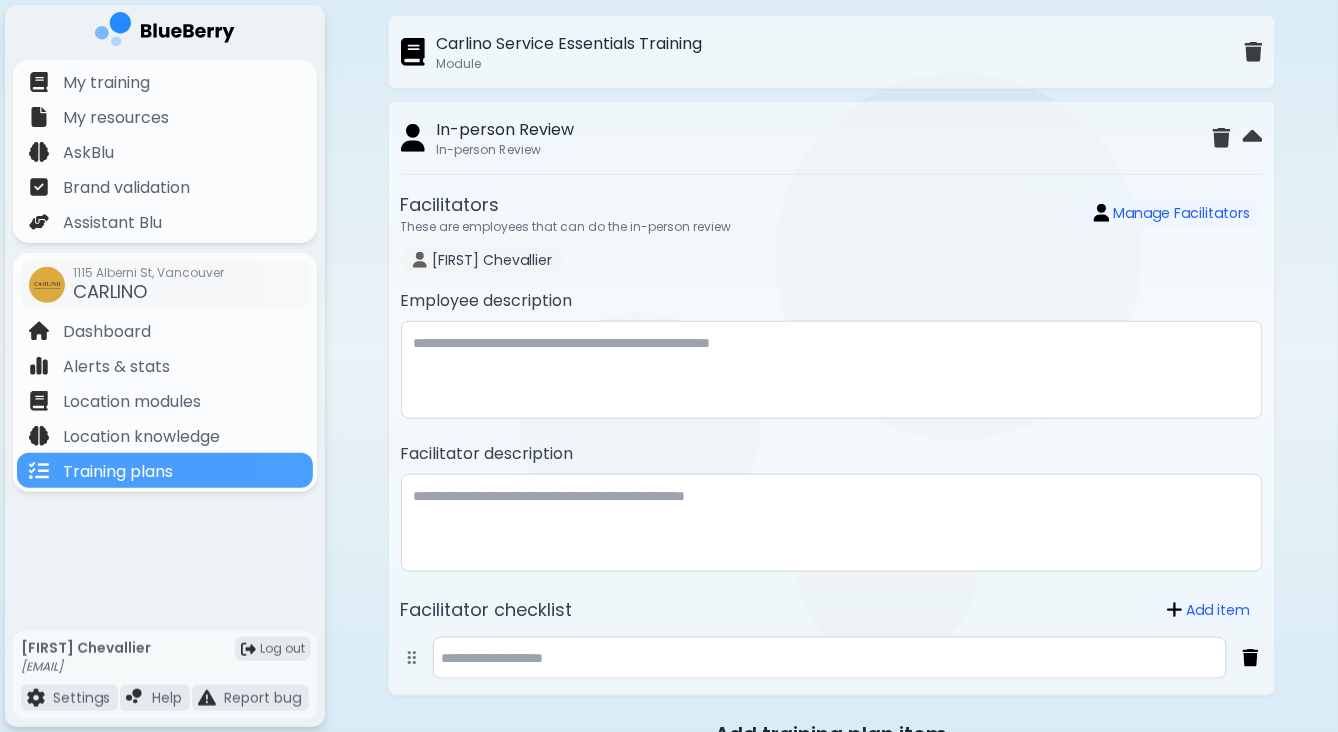scroll, scrollTop: 236, scrollLeft: 0, axis: vertical 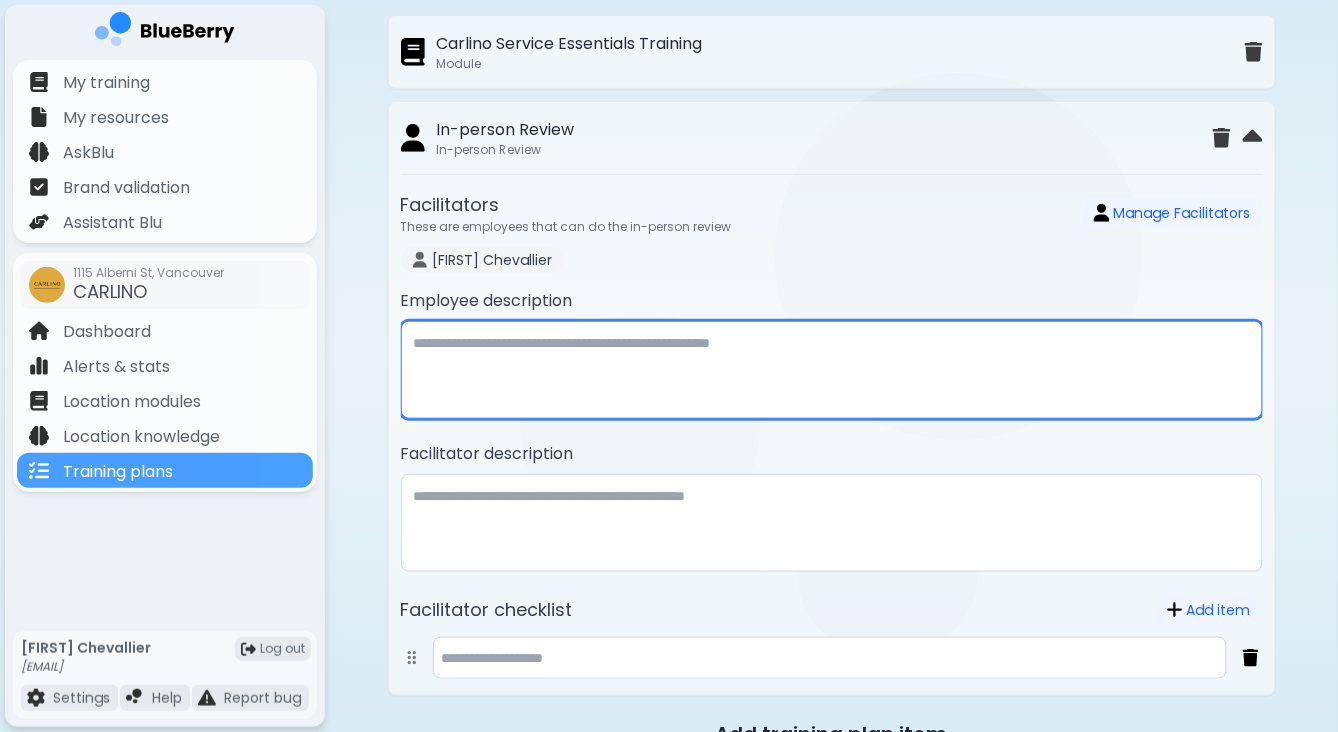 click at bounding box center [832, 370] 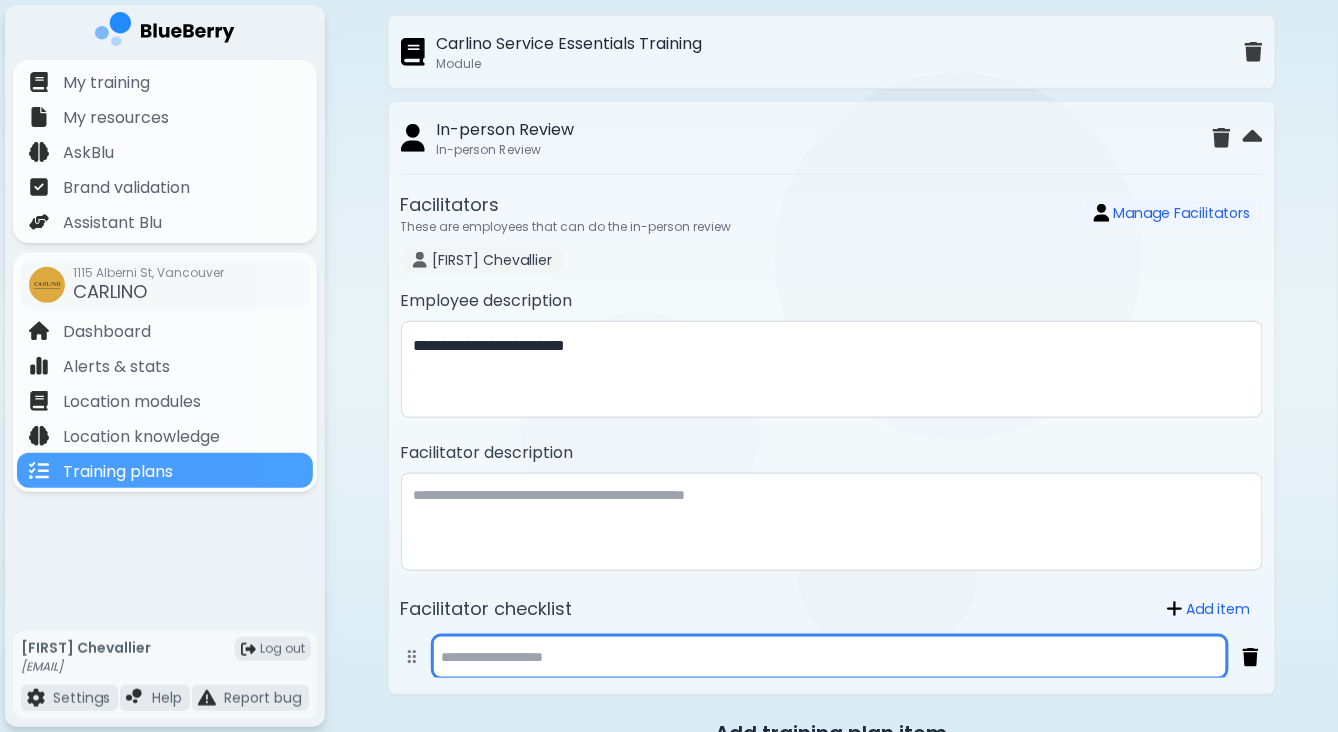 click at bounding box center (830, 657) 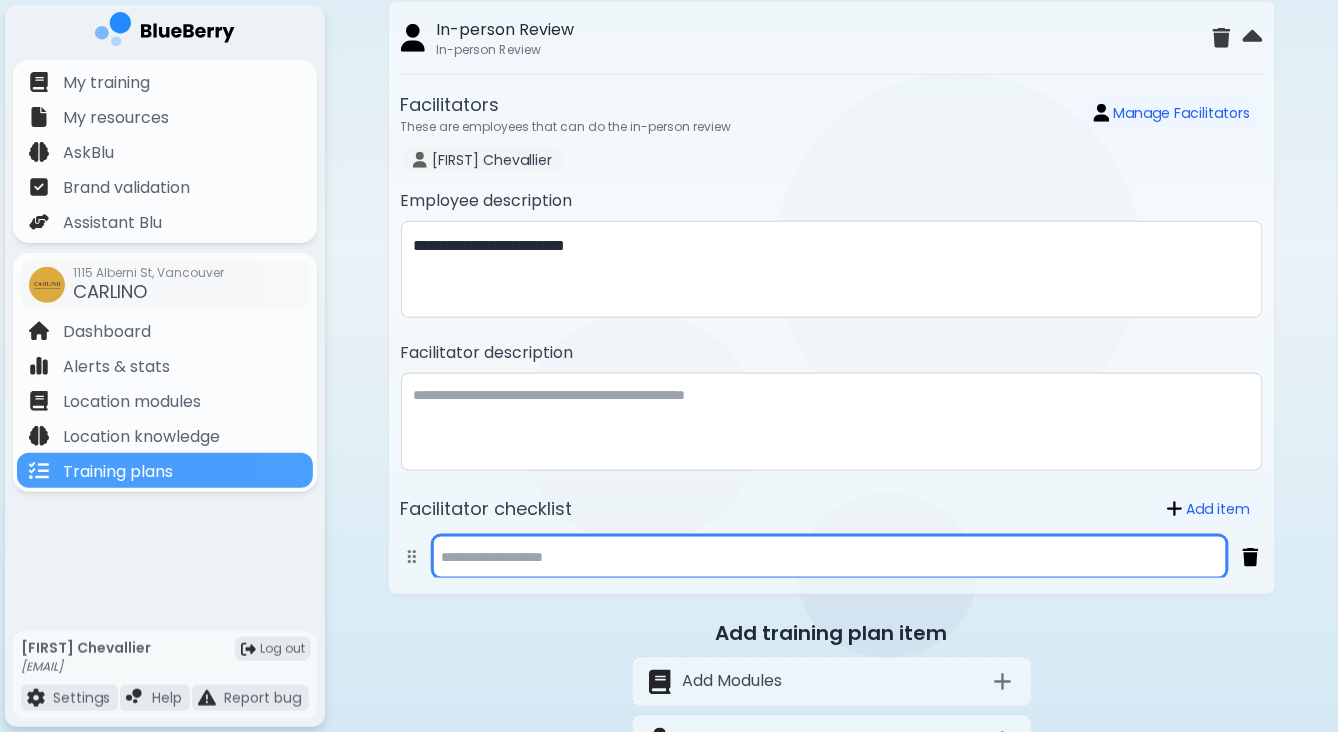 scroll, scrollTop: 343, scrollLeft: 0, axis: vertical 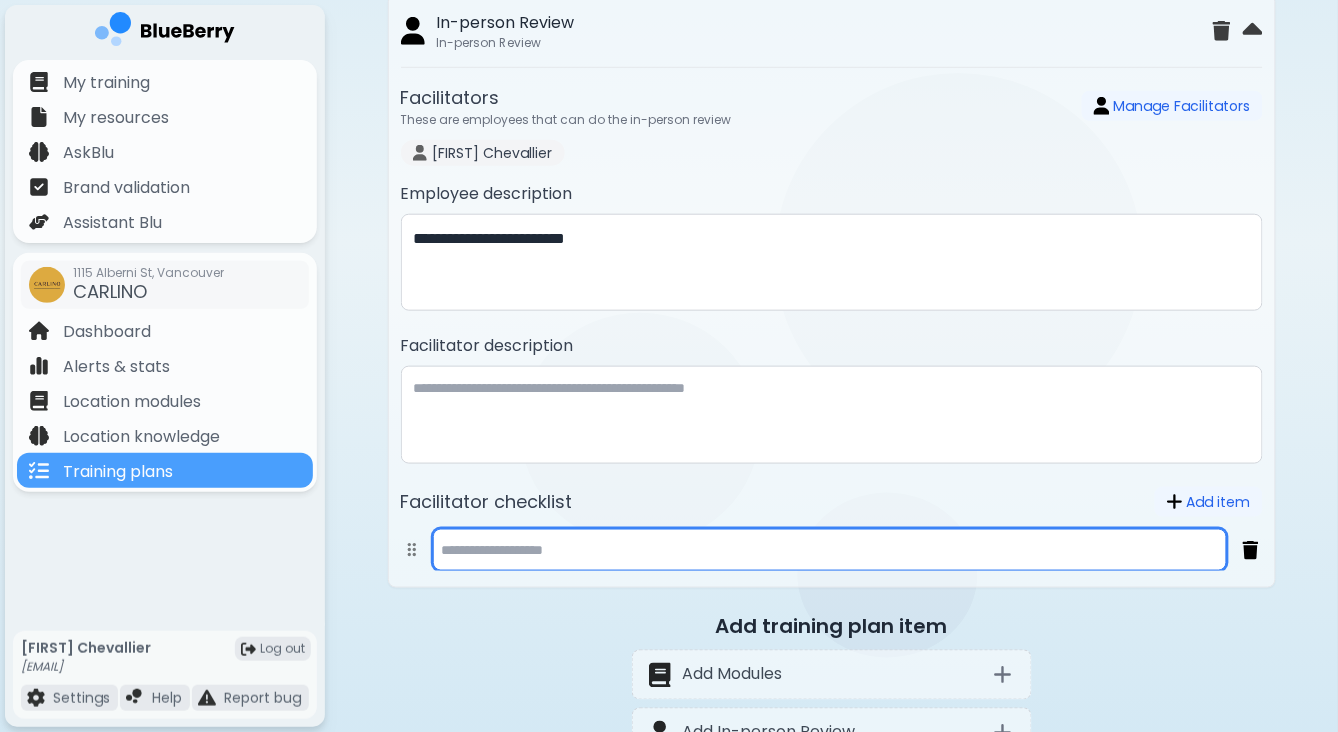 paste on "**********" 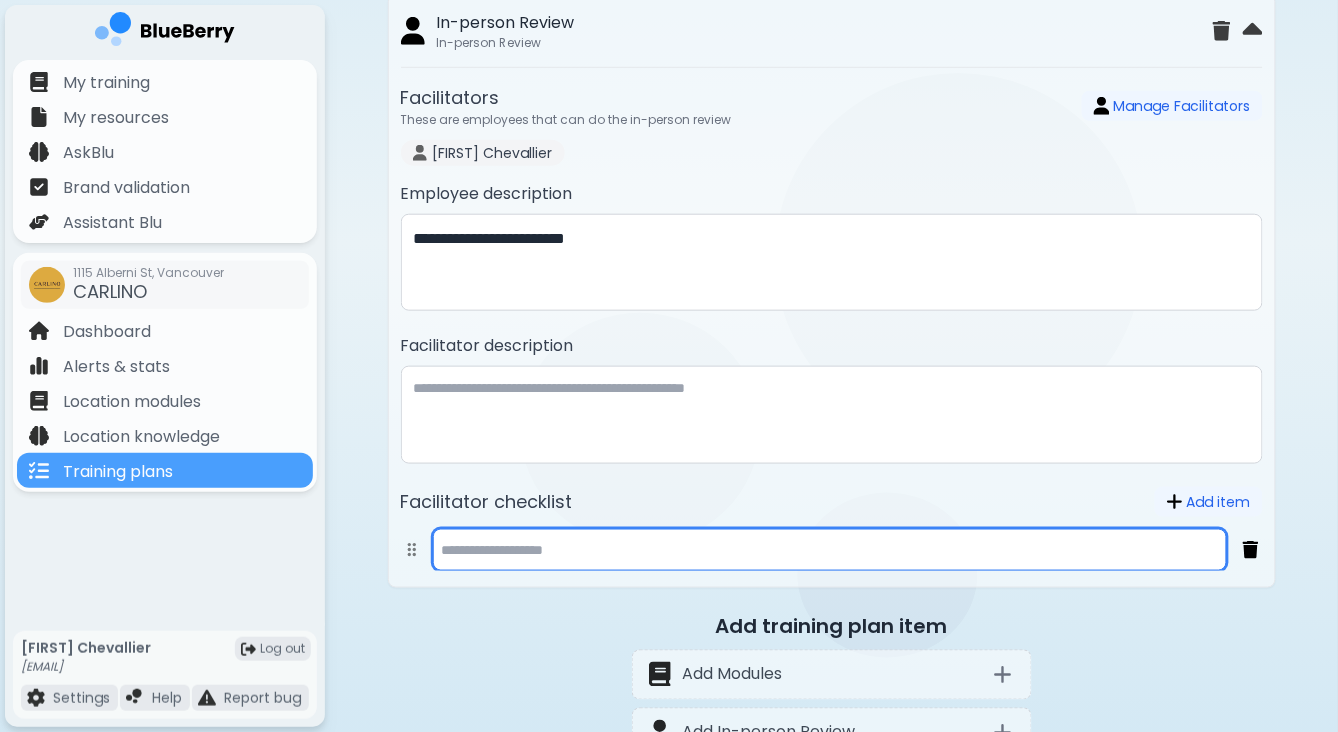 scroll, scrollTop: 0, scrollLeft: 0, axis: both 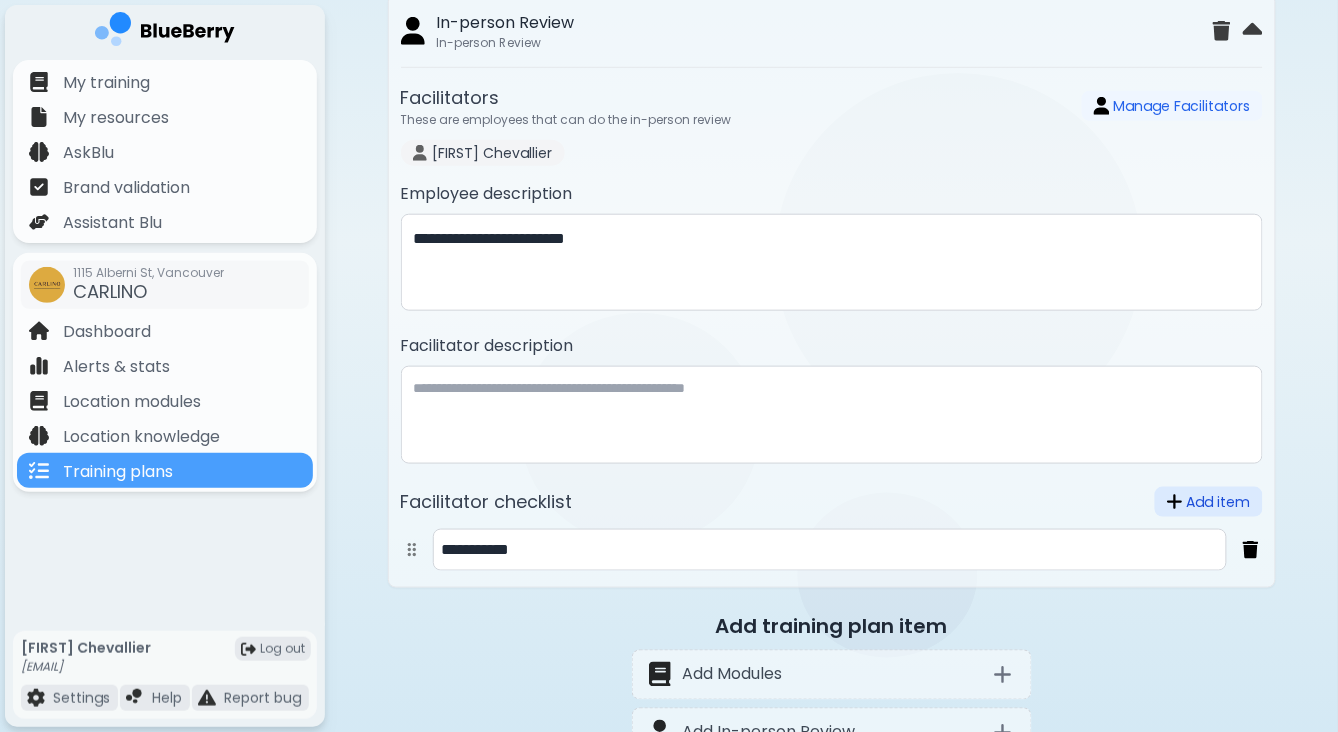 click on "Add item" at bounding box center [1209, 502] 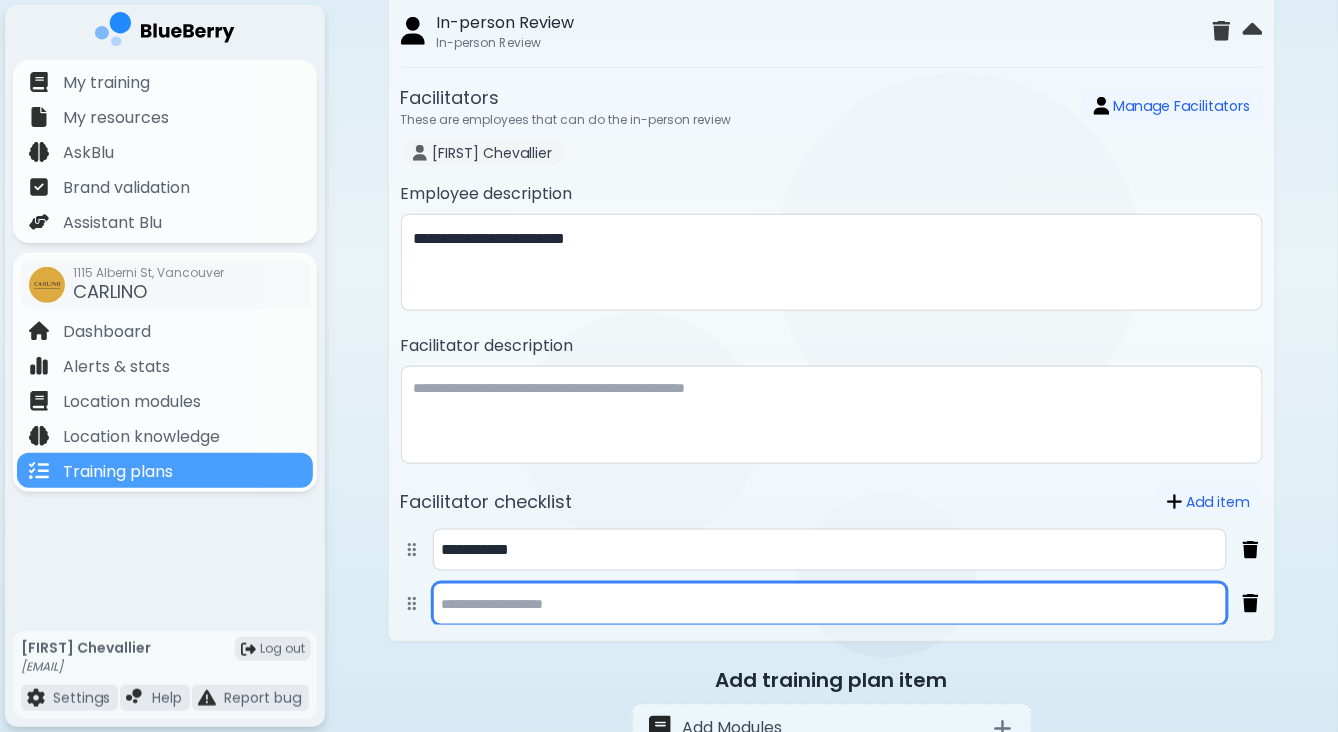 click at bounding box center (830, 604) 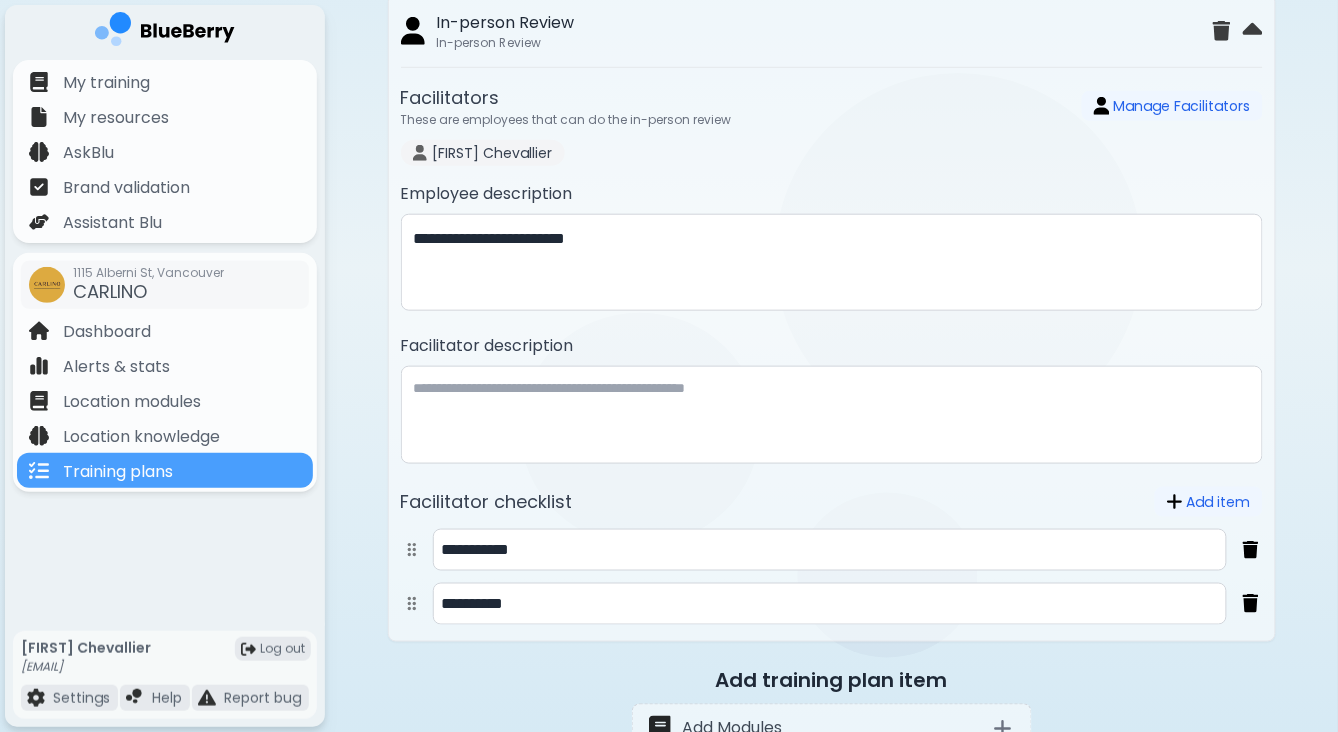 click on "**********" at bounding box center [832, 555] 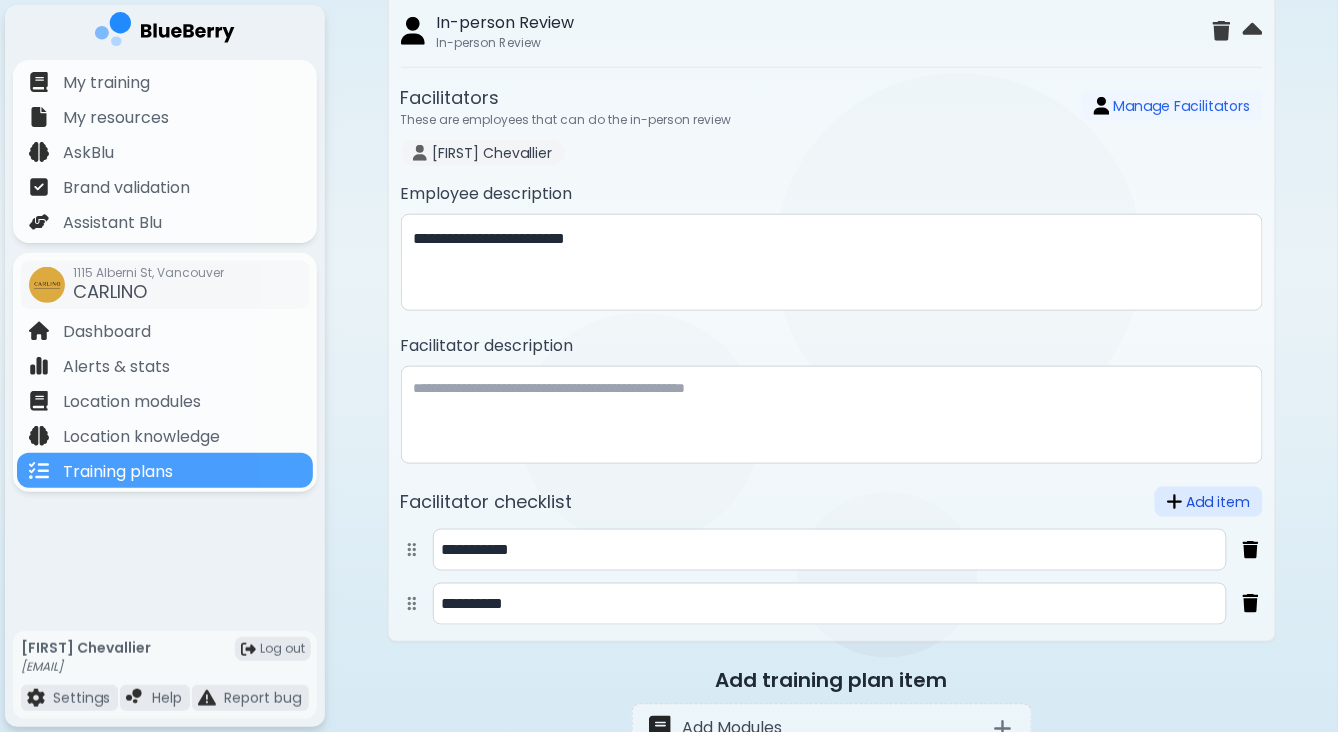 click on "Add item" at bounding box center [1209, 502] 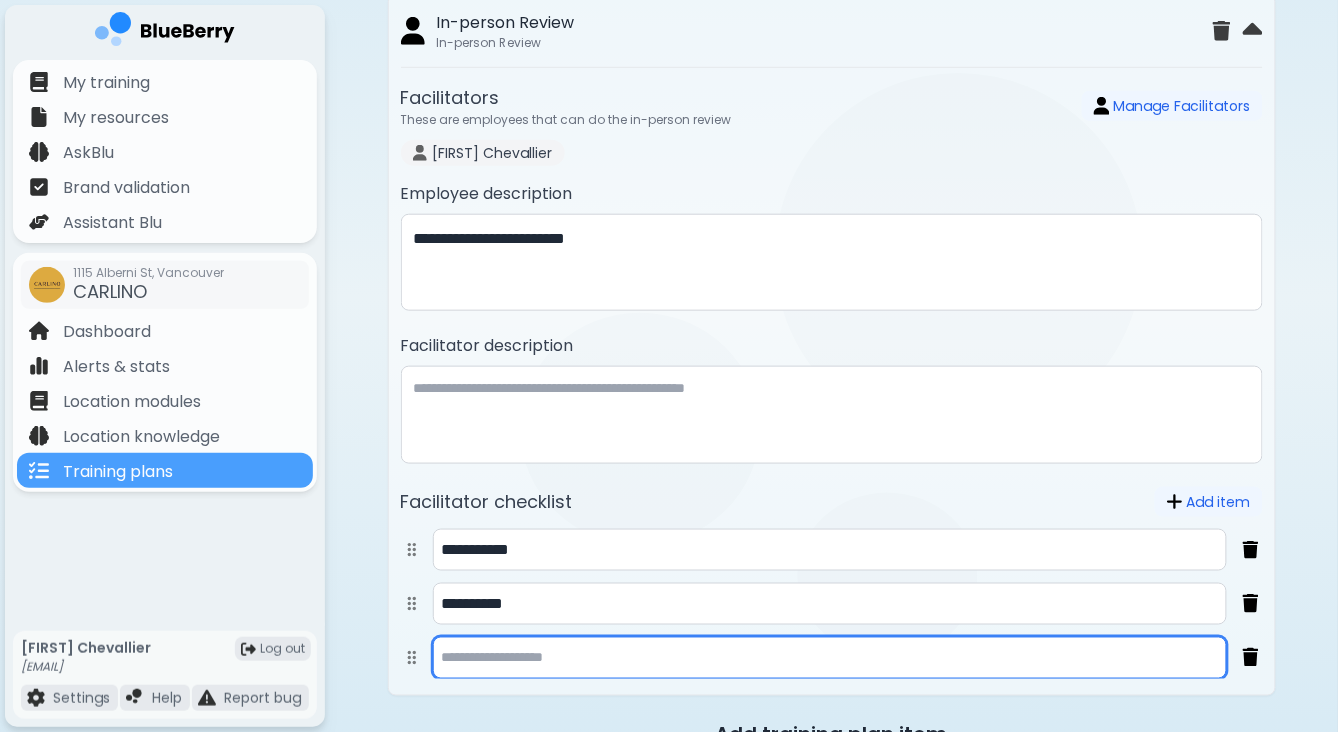 click at bounding box center (830, 658) 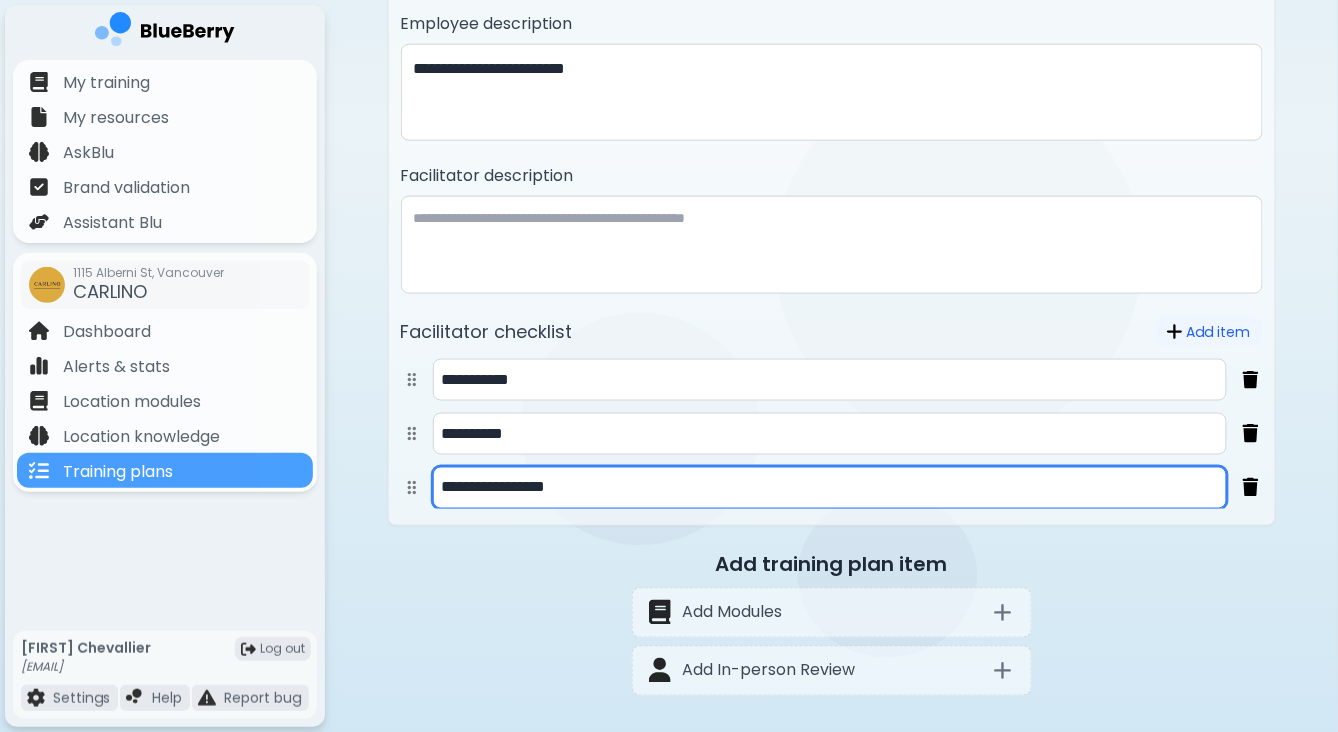 scroll, scrollTop: 516, scrollLeft: 0, axis: vertical 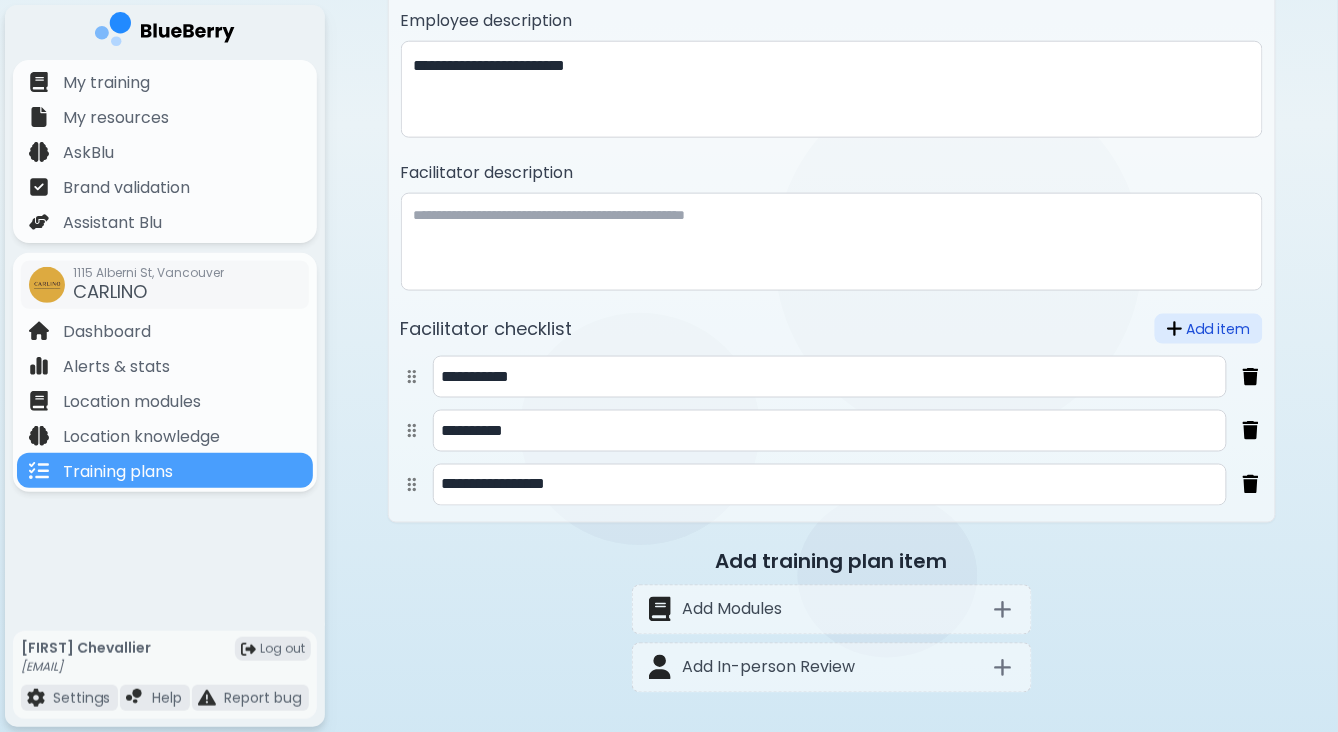 click on "Add item" at bounding box center [1209, 329] 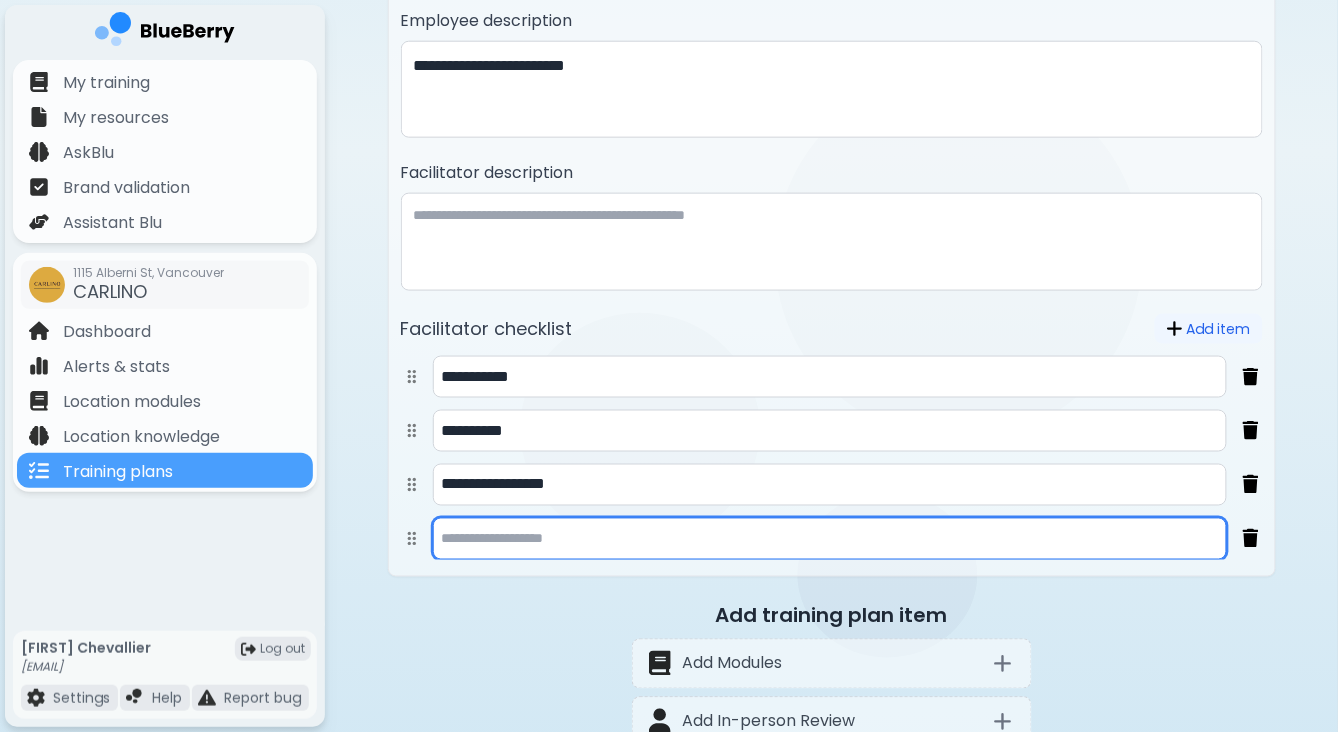 click at bounding box center (830, 539) 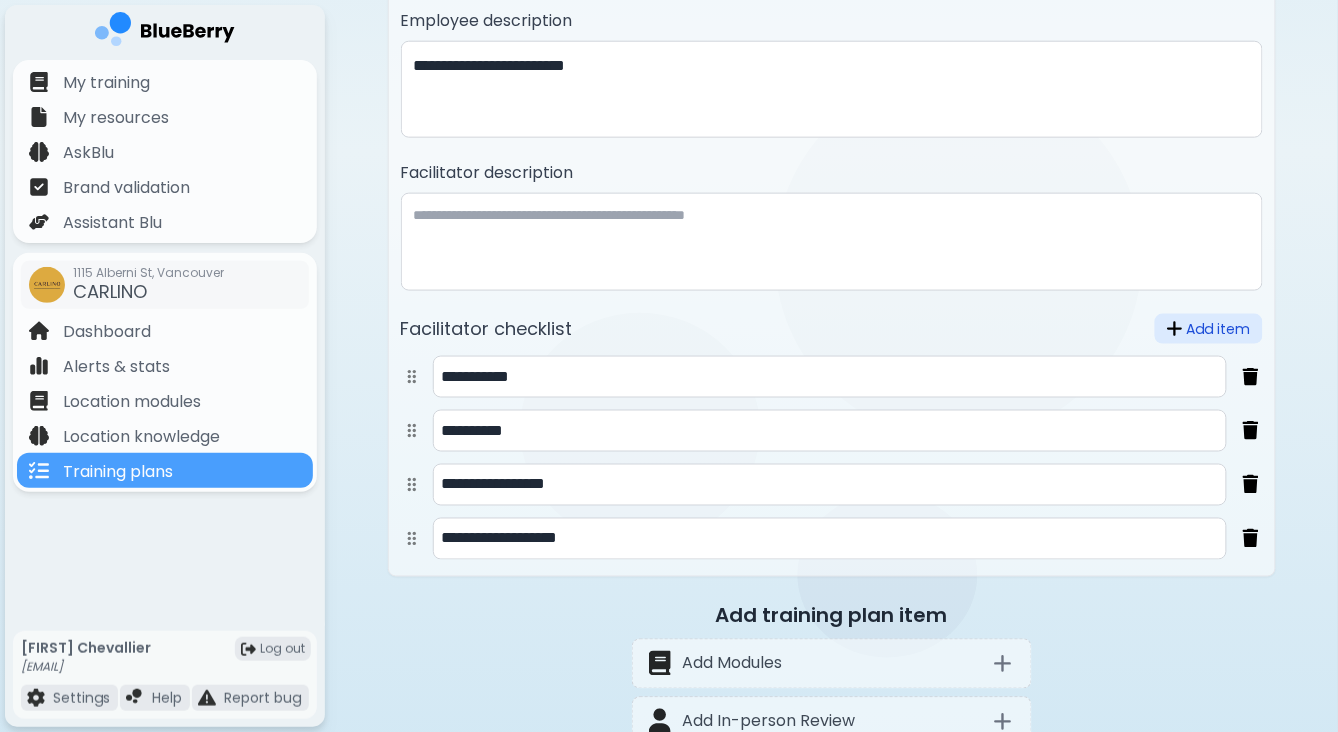 click on "Add item" at bounding box center [1209, 329] 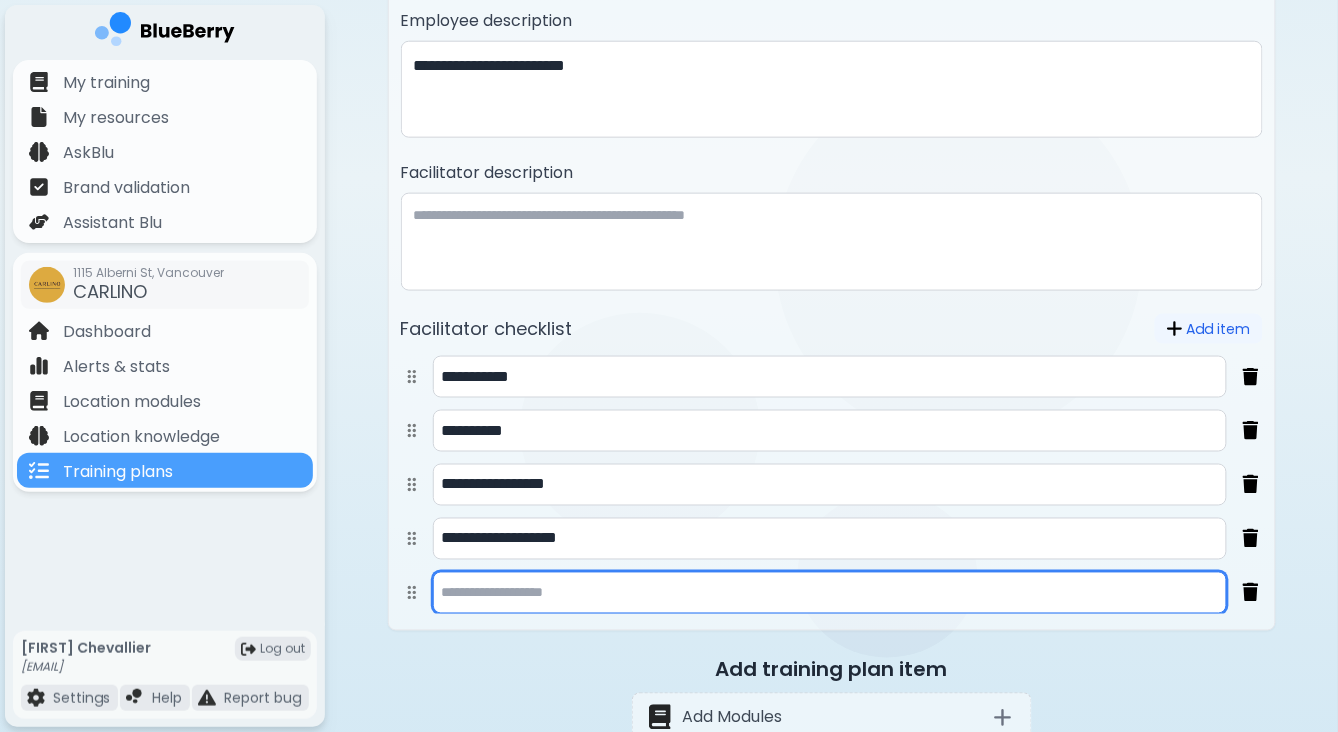 click at bounding box center (830, 593) 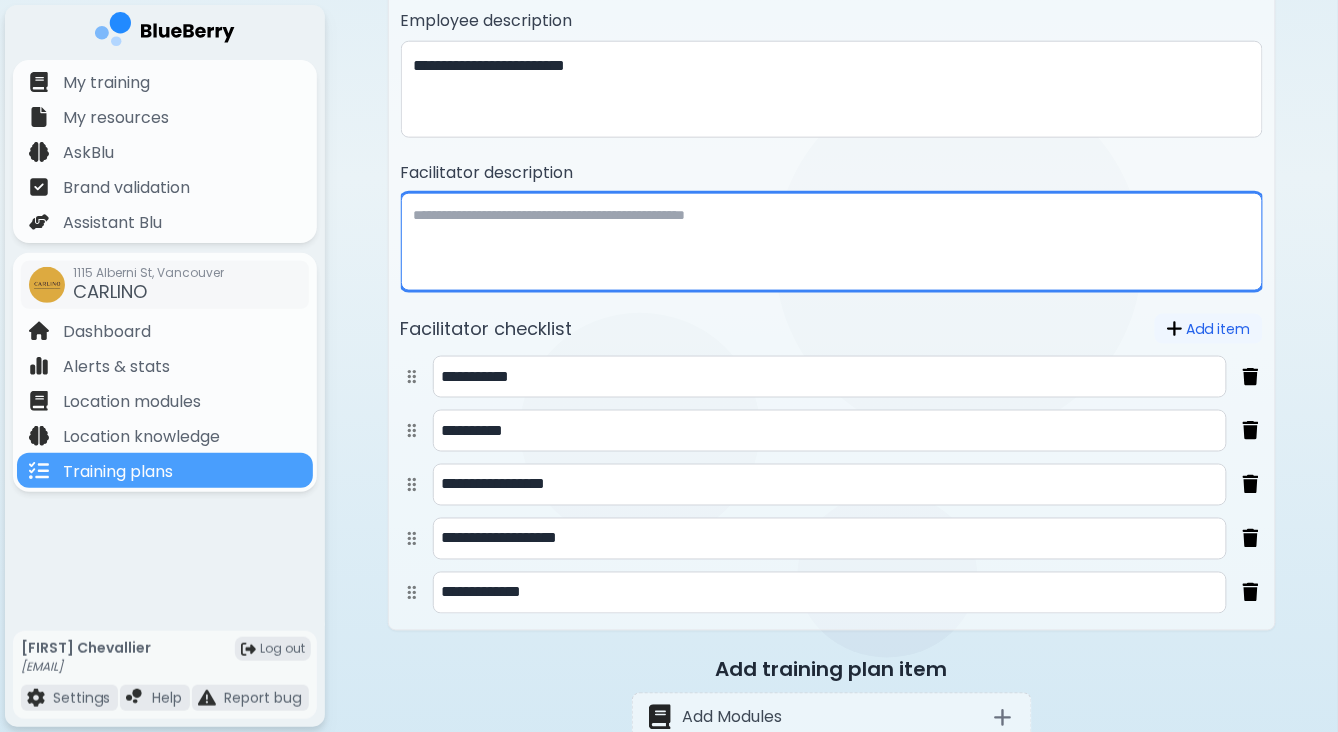 click at bounding box center (832, 242) 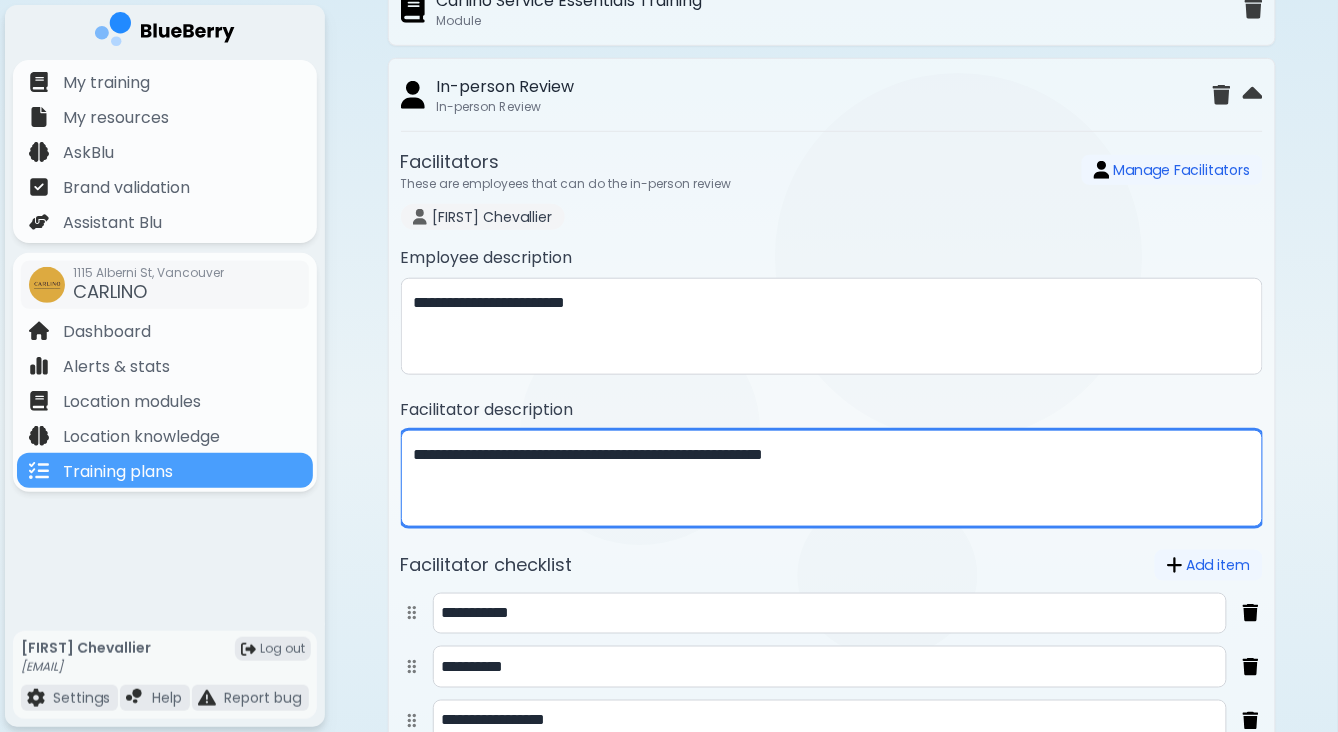 scroll, scrollTop: 261, scrollLeft: 0, axis: vertical 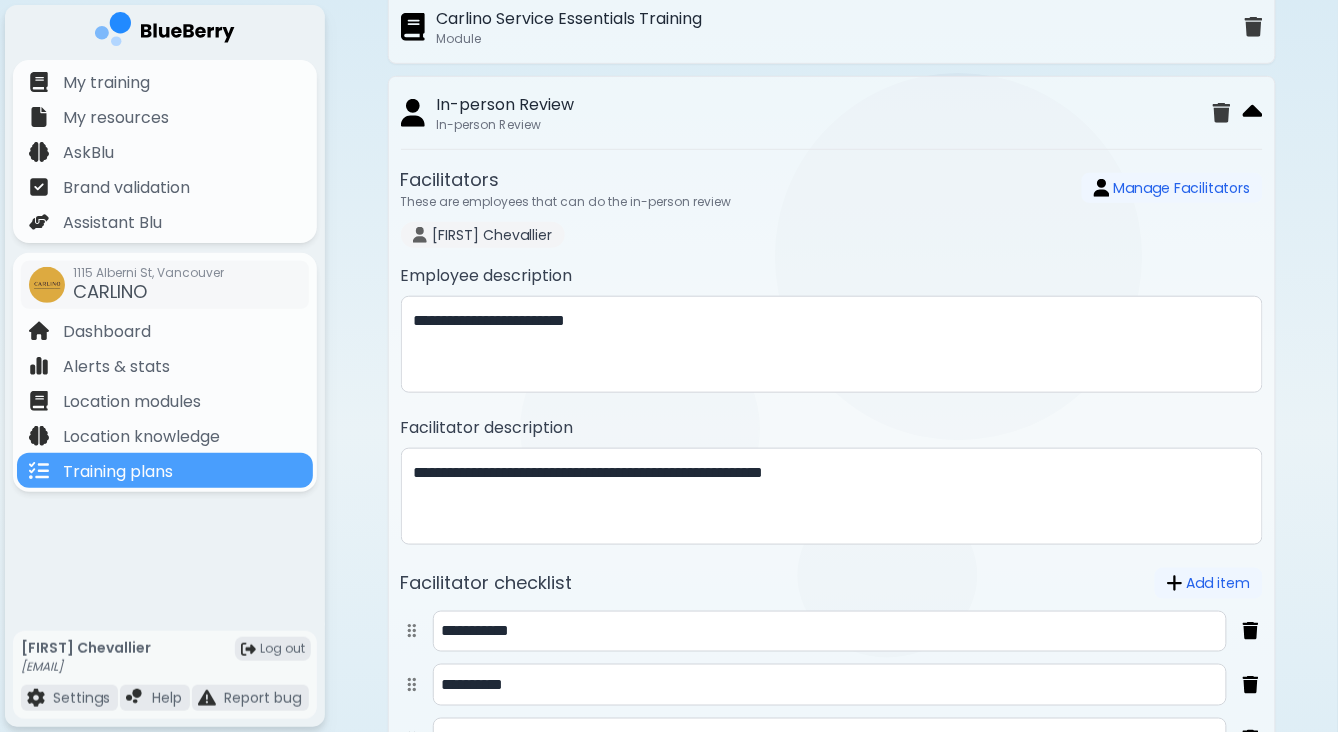 click at bounding box center [1253, 113] 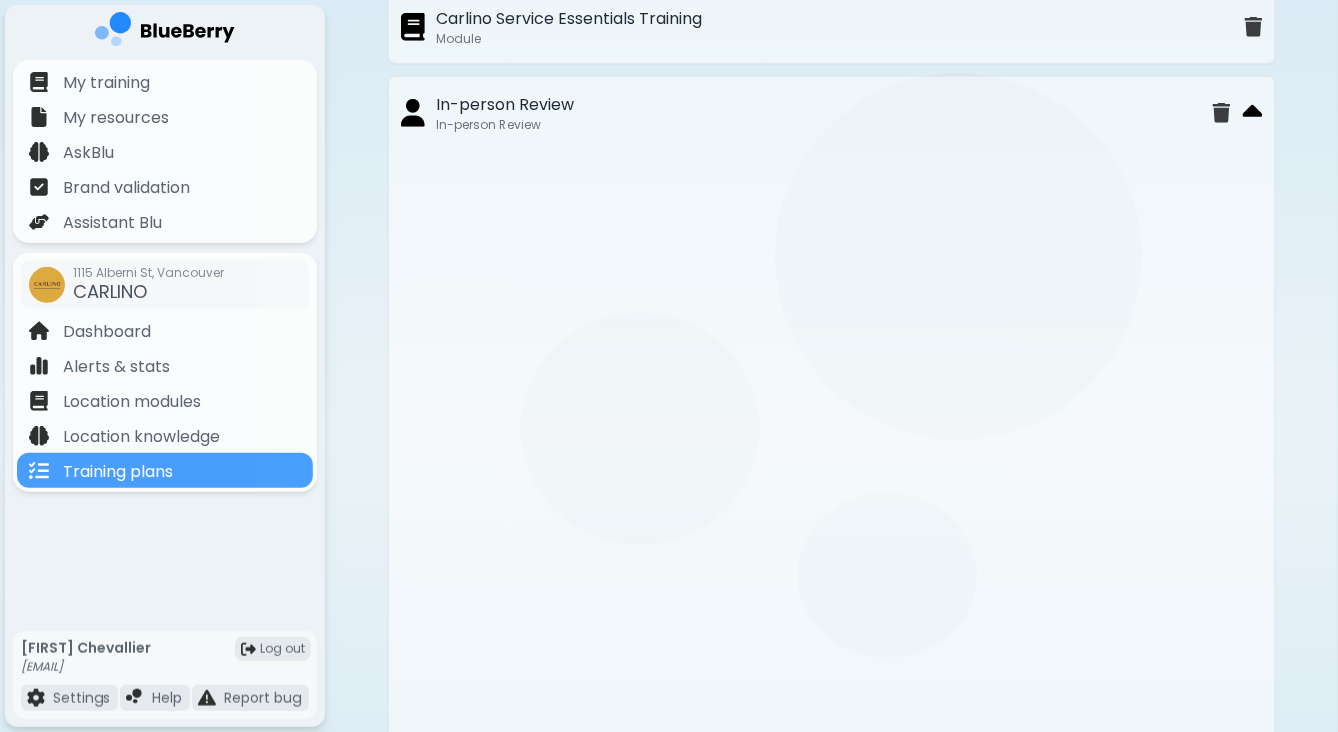 scroll, scrollTop: 0, scrollLeft: 0, axis: both 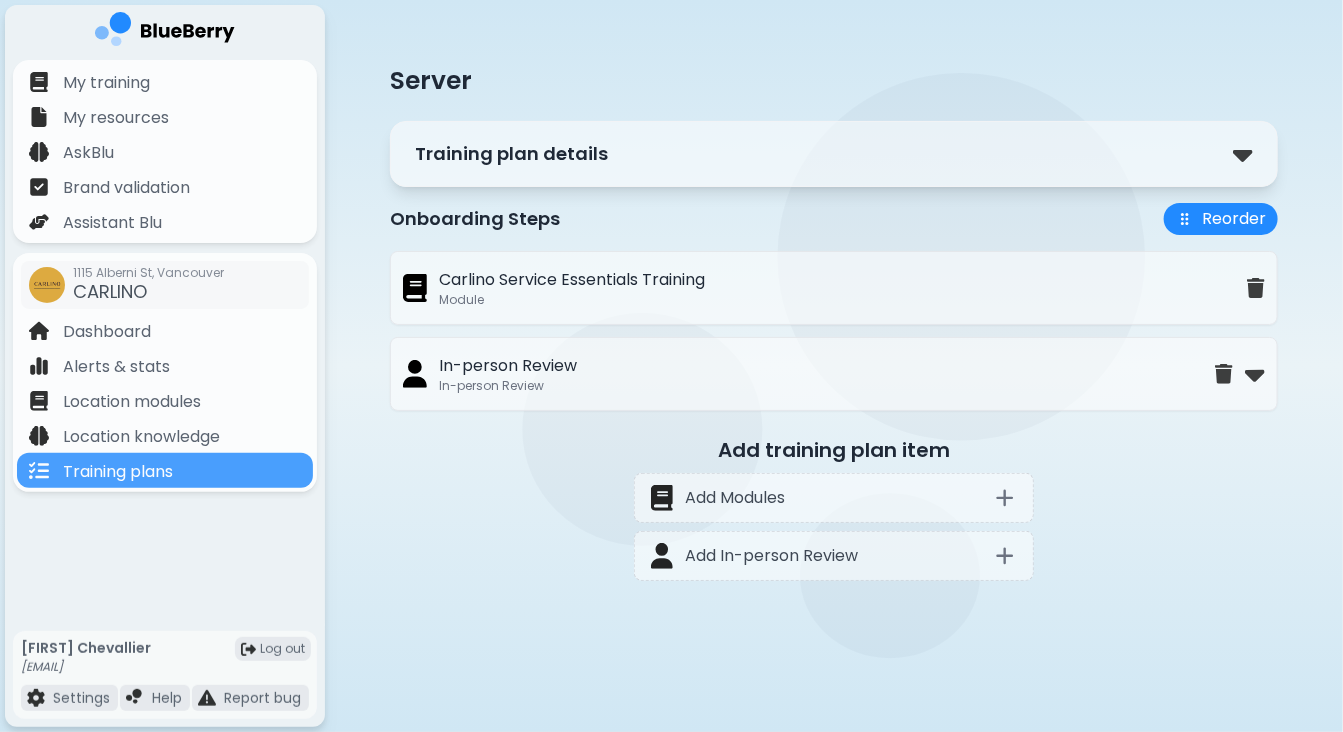 click on "In-person Review In-person Review" at bounding box center [809, 374] 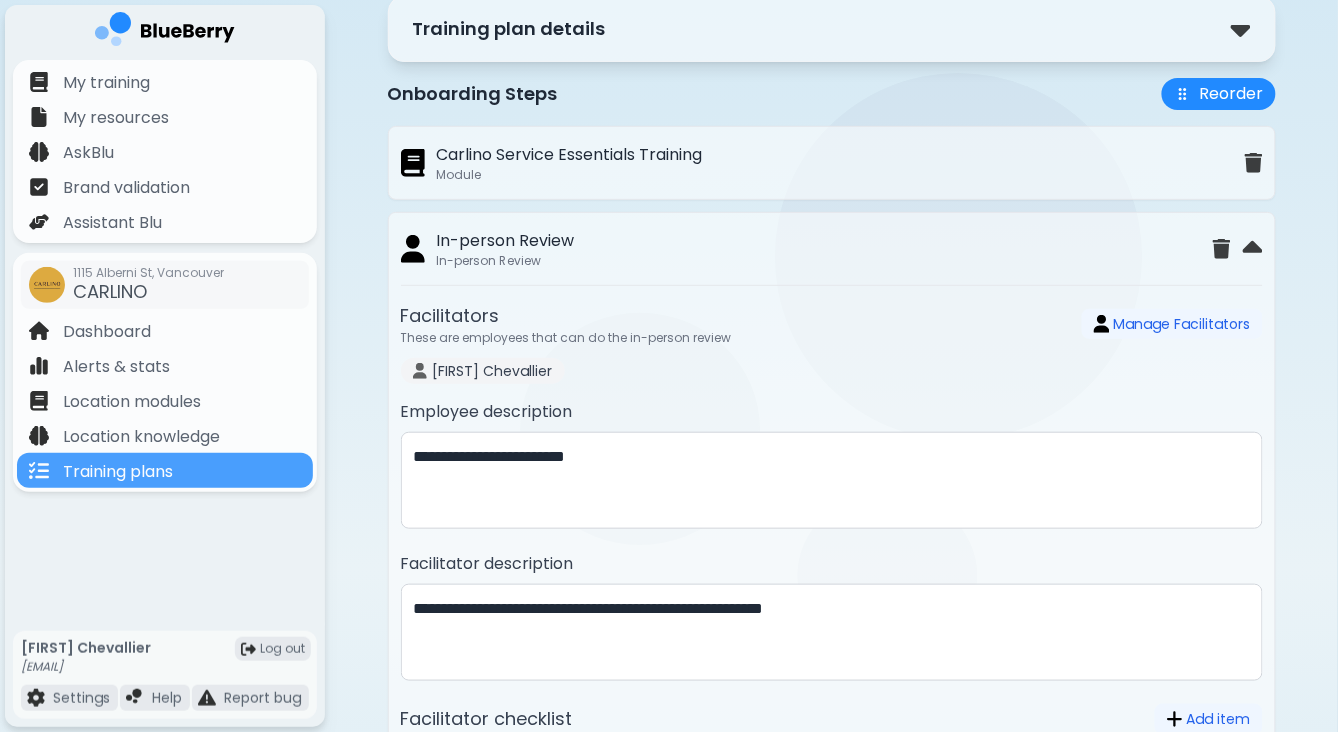 scroll, scrollTop: 0, scrollLeft: 0, axis: both 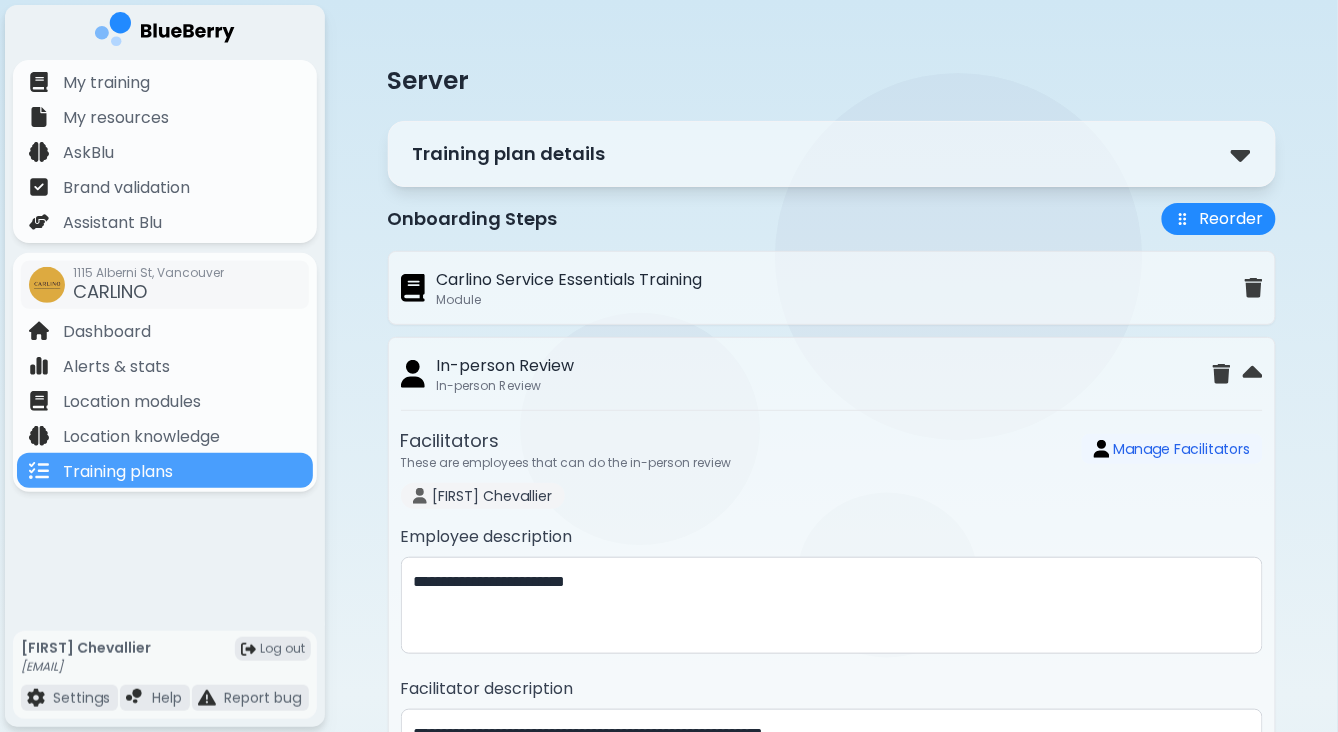 click on "Training plan details" at bounding box center [832, 154] 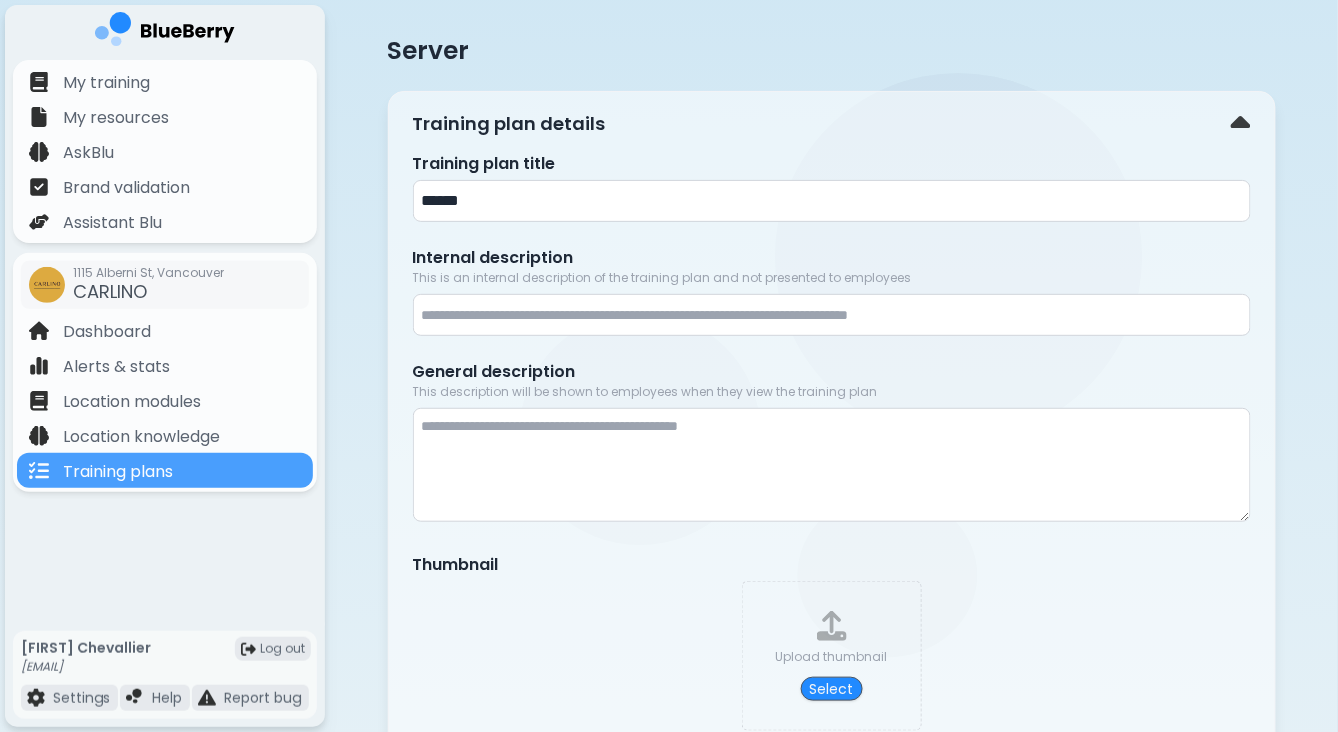 scroll, scrollTop: 0, scrollLeft: 0, axis: both 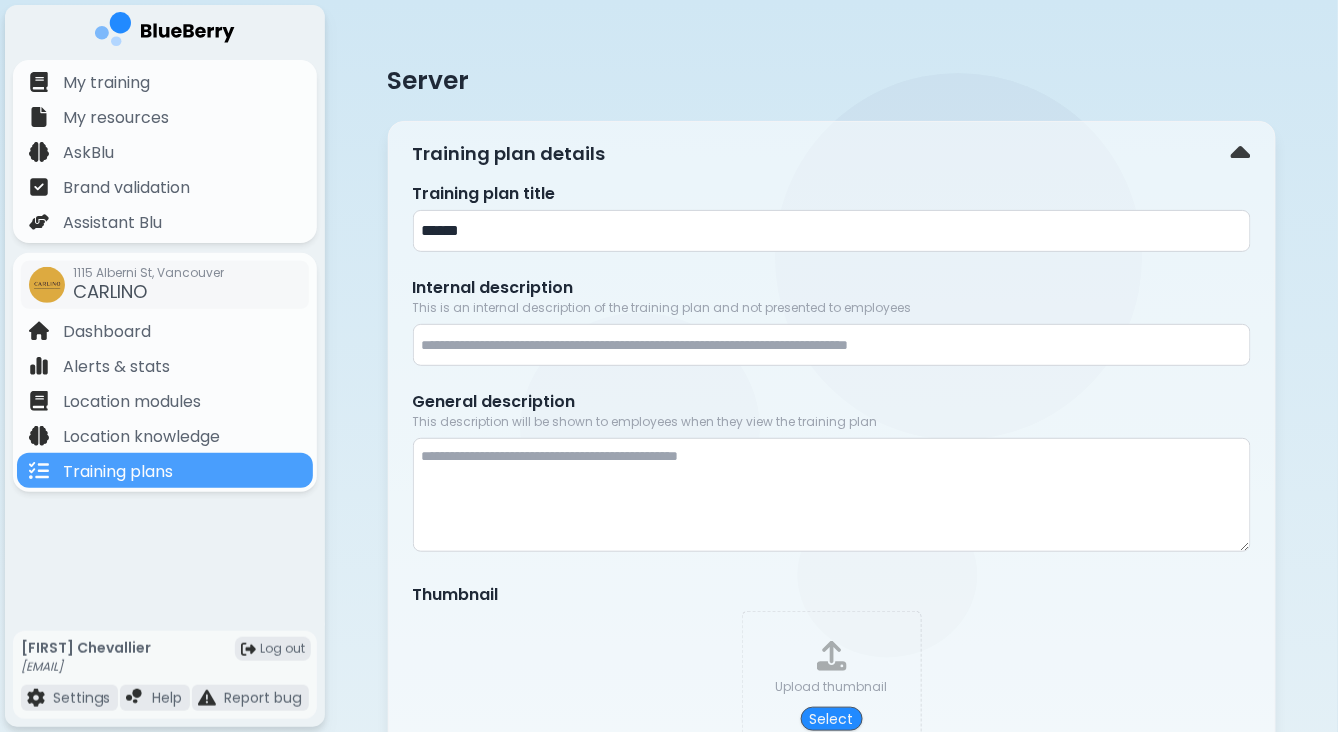 click on "Training plan details" at bounding box center (832, 154) 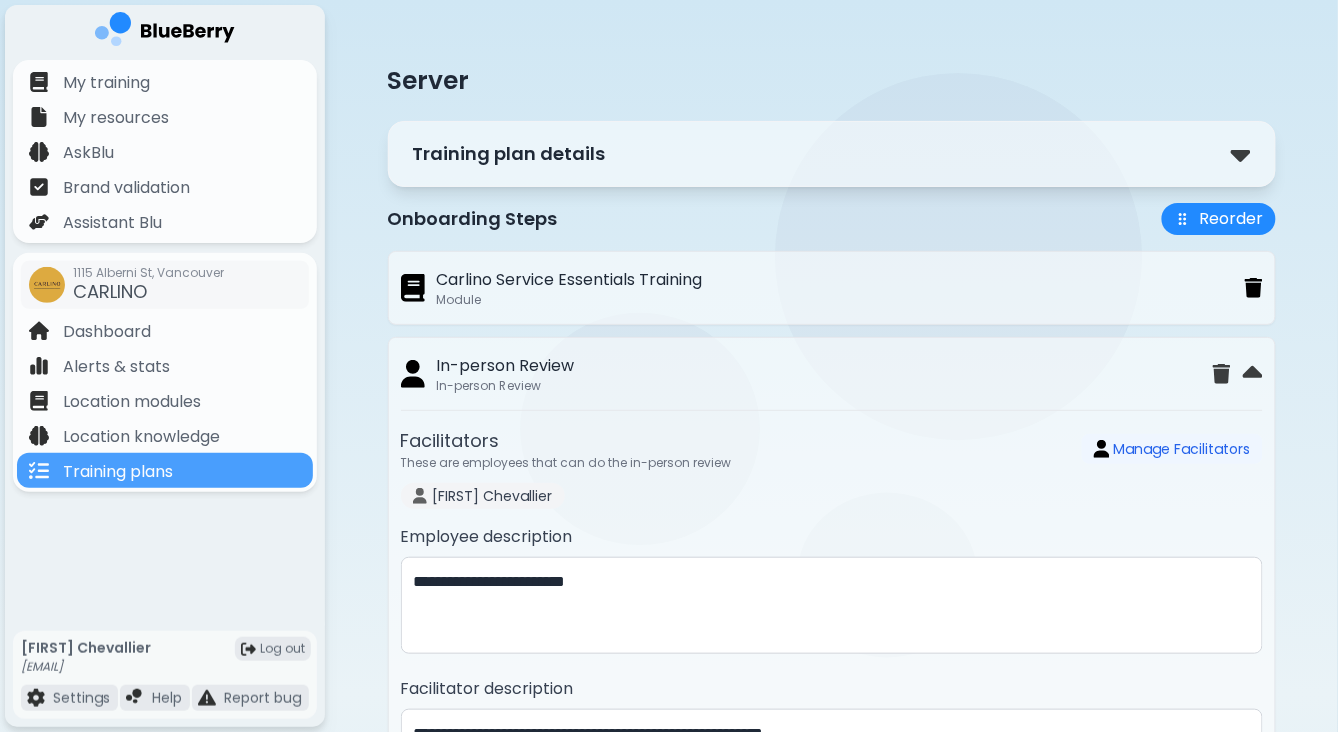 click at bounding box center (1254, 288) 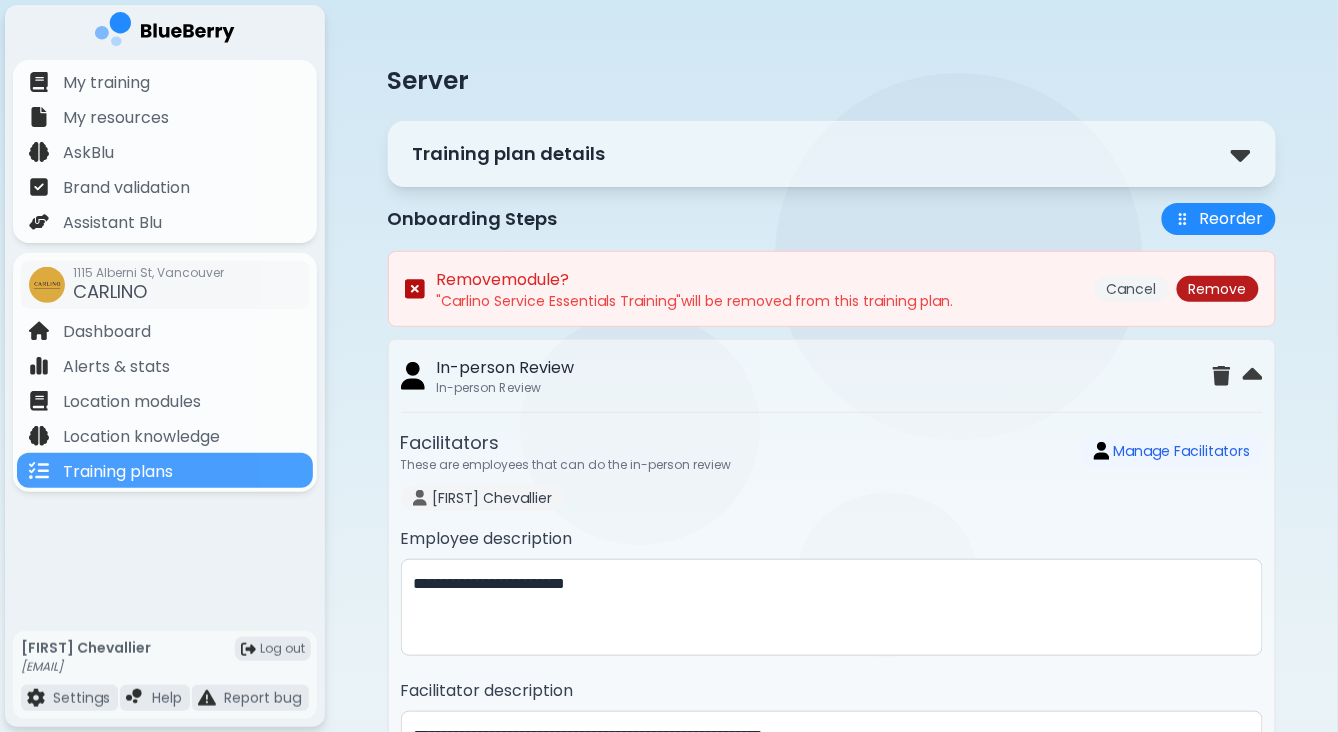 click on "Remove" at bounding box center [1218, 289] 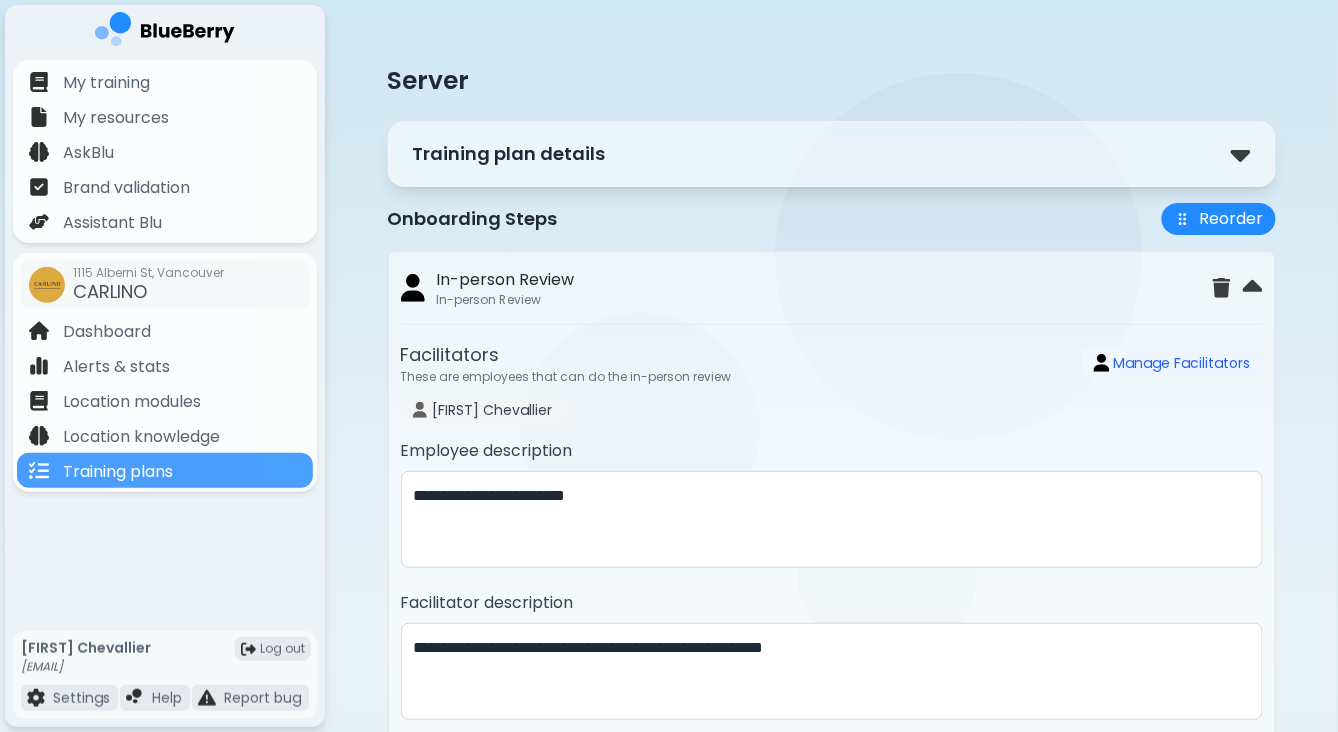 click on "In-person Review In-person Review" at bounding box center (807, 288) 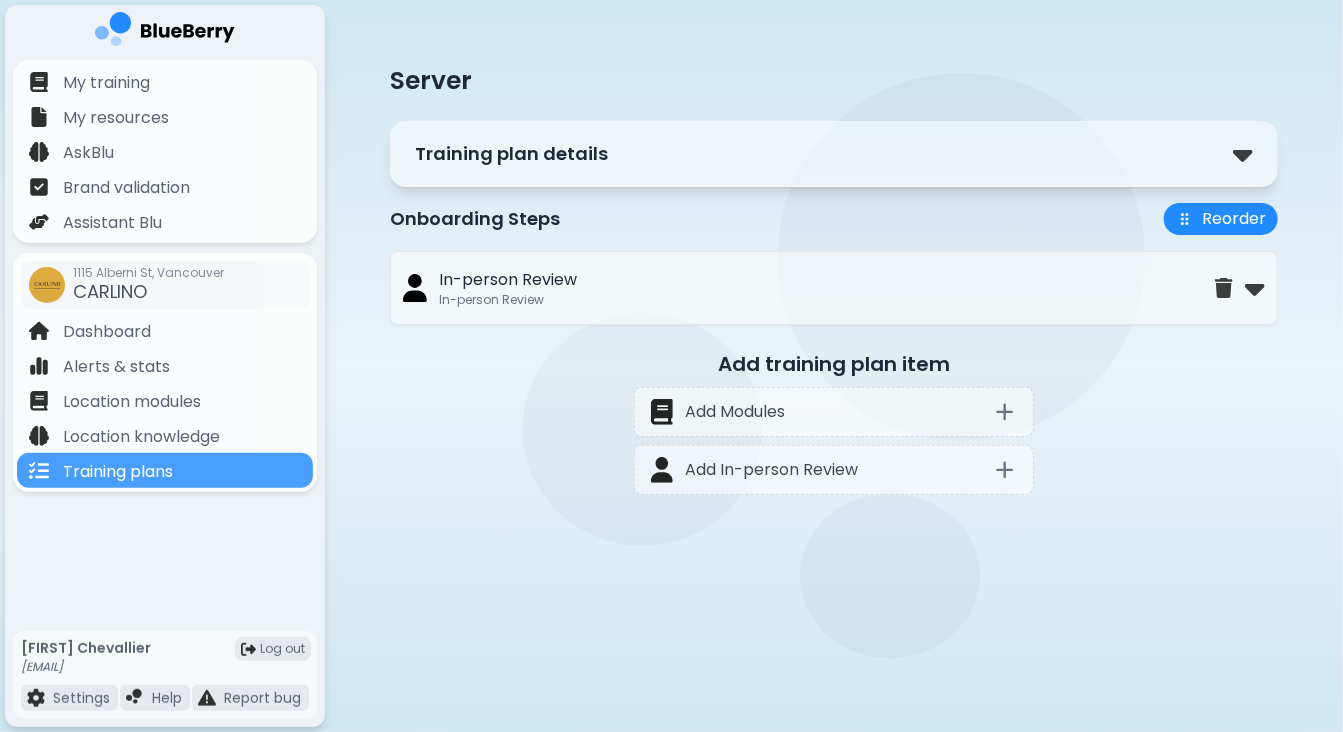 click on "Training plan details" at bounding box center (834, 154) 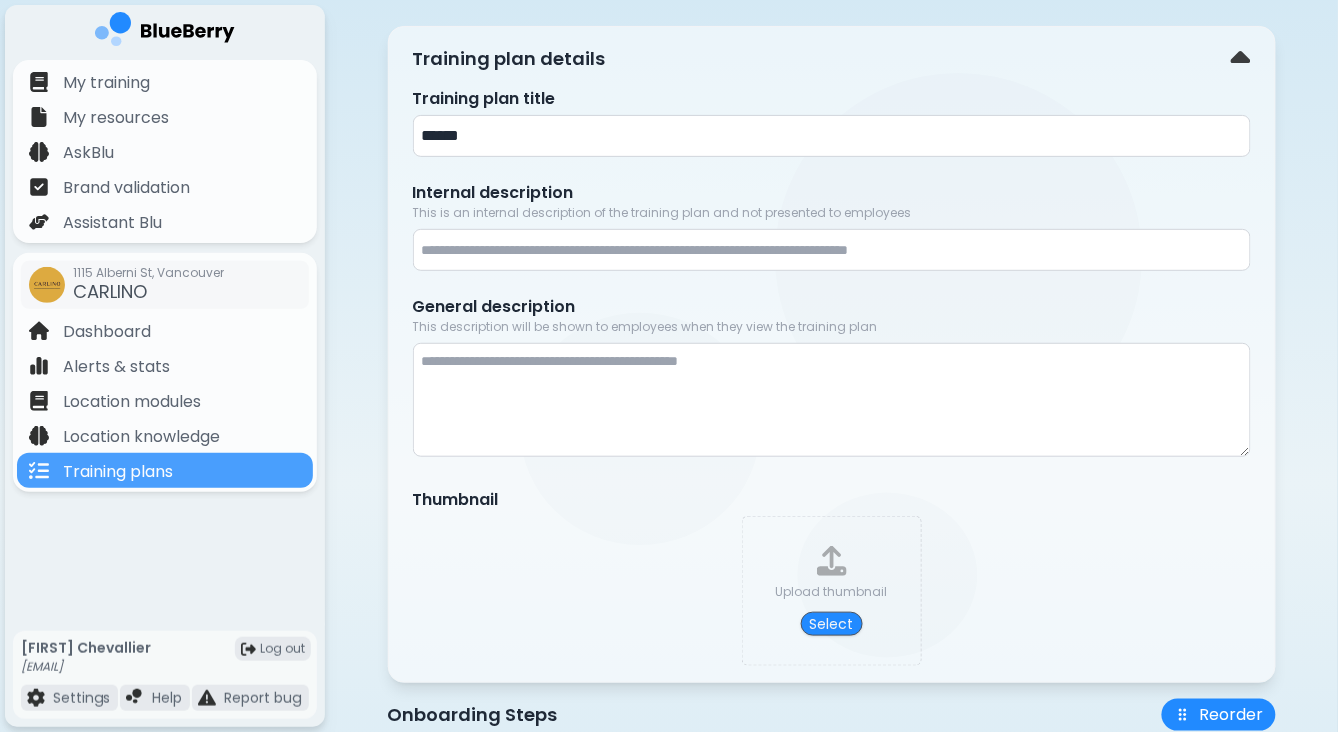 scroll, scrollTop: 0, scrollLeft: 0, axis: both 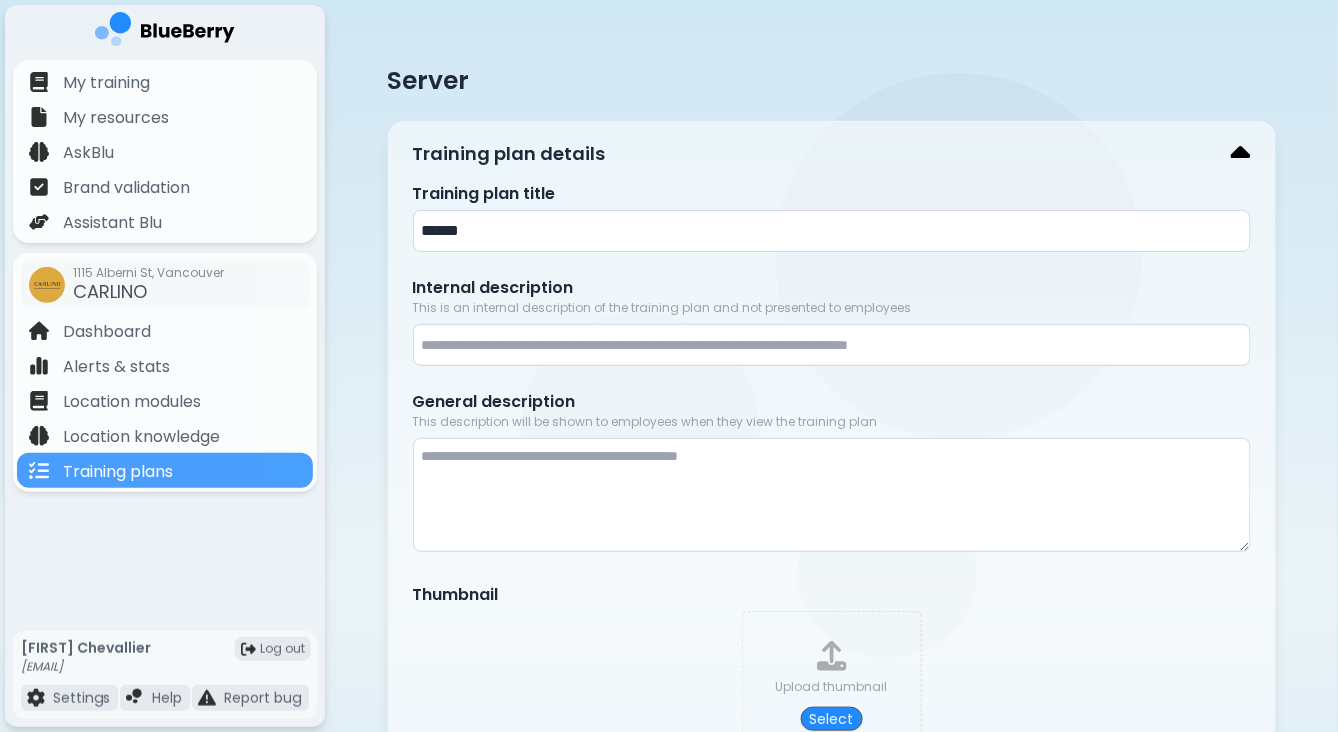 click at bounding box center [1241, 154] 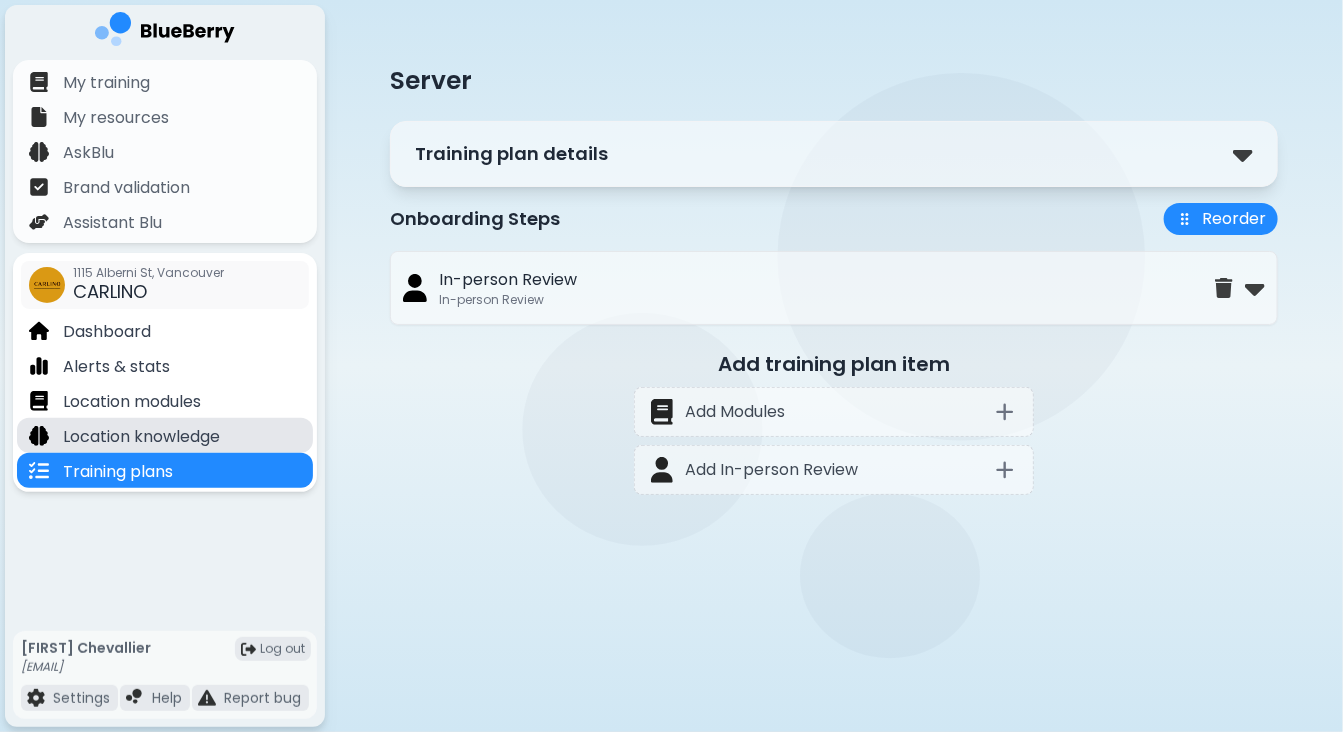 click on "Location knowledge" at bounding box center (141, 437) 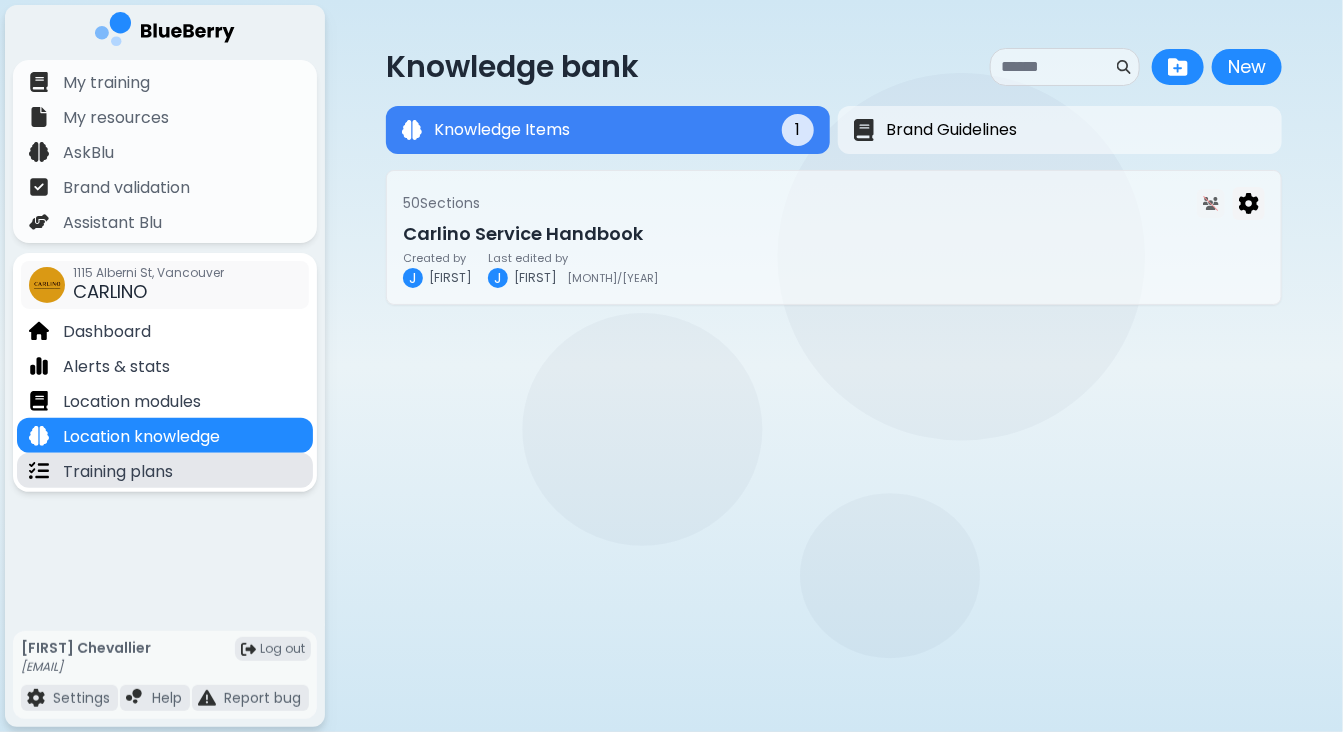 click on "Training plans" at bounding box center [118, 472] 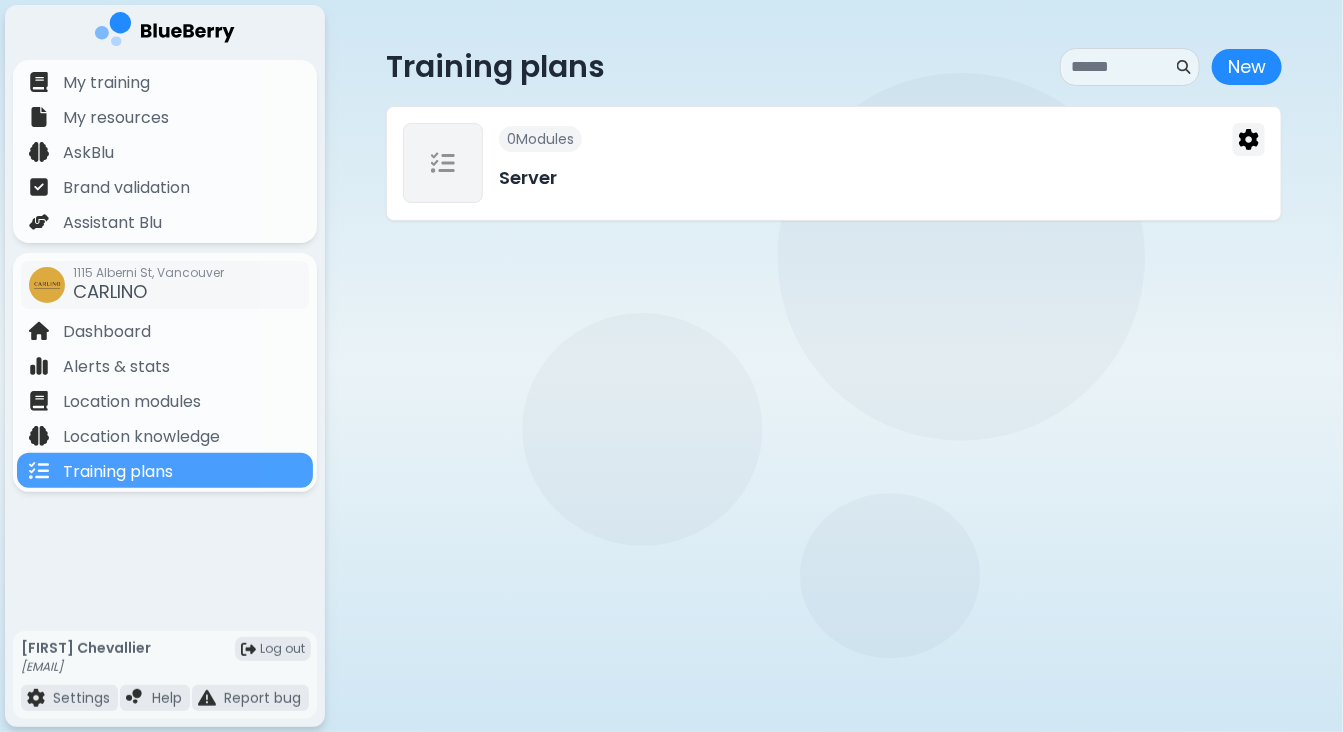 click on "0  Module s" at bounding box center [882, 139] 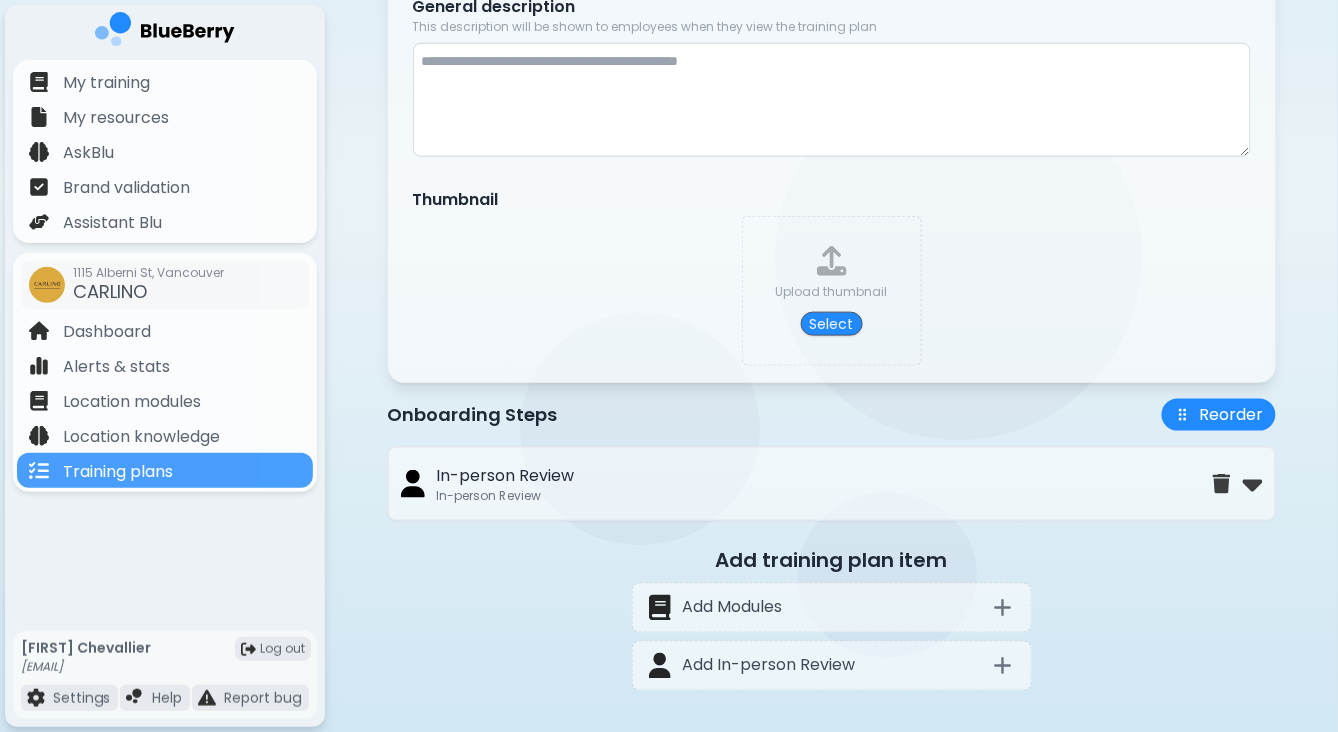 scroll, scrollTop: 395, scrollLeft: 0, axis: vertical 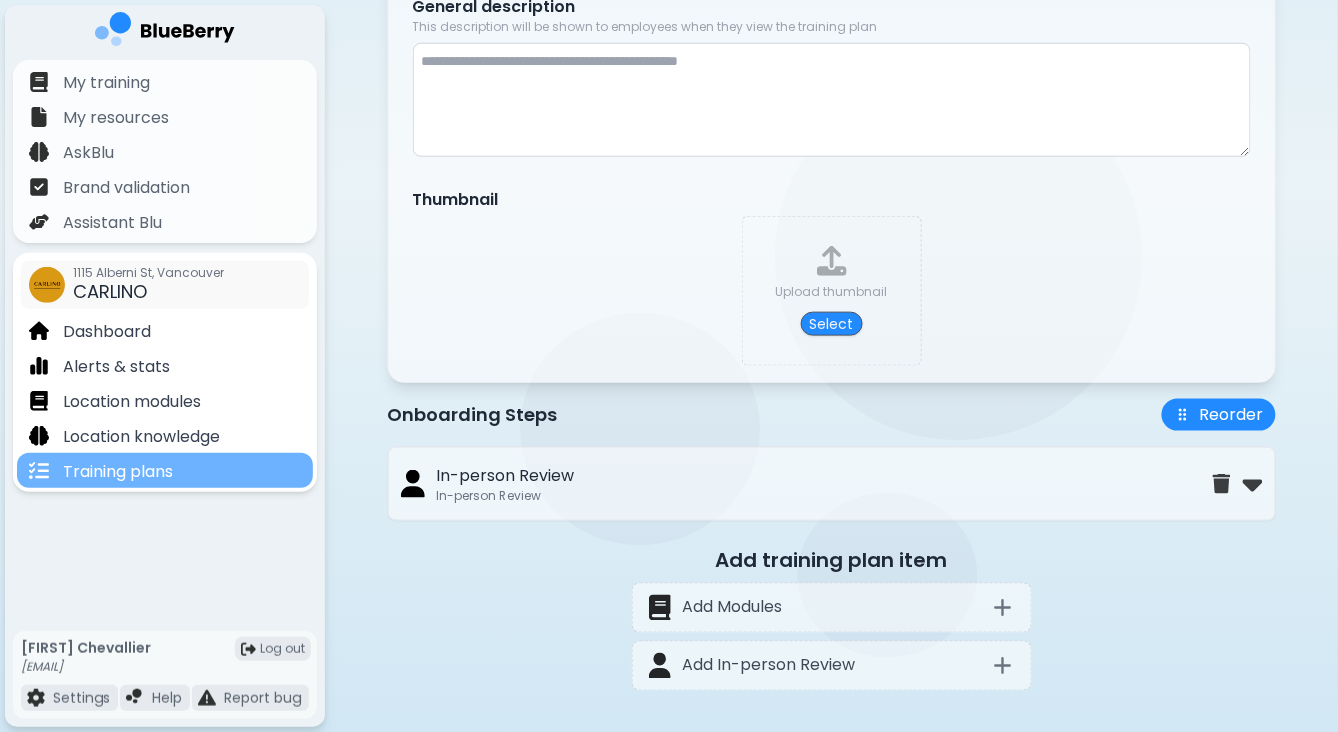 click on "Training plans" at bounding box center (118, 472) 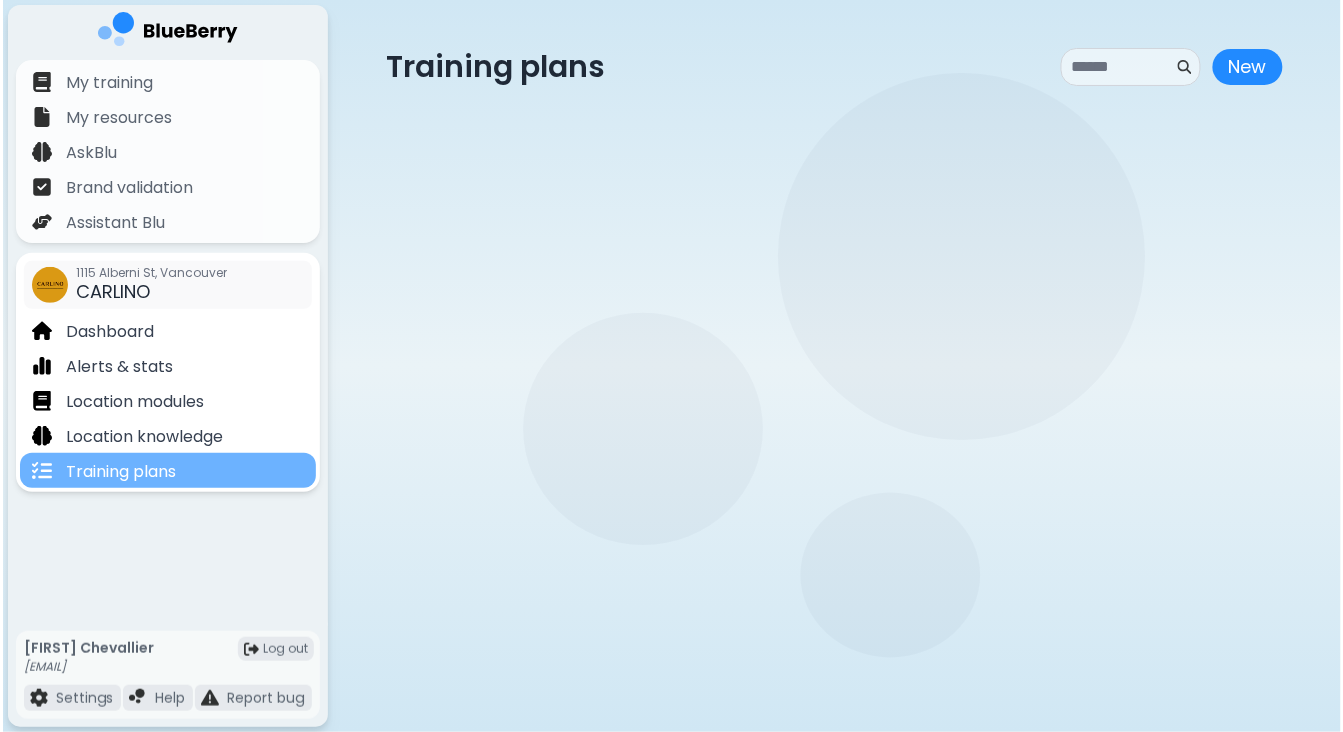 scroll, scrollTop: 0, scrollLeft: 0, axis: both 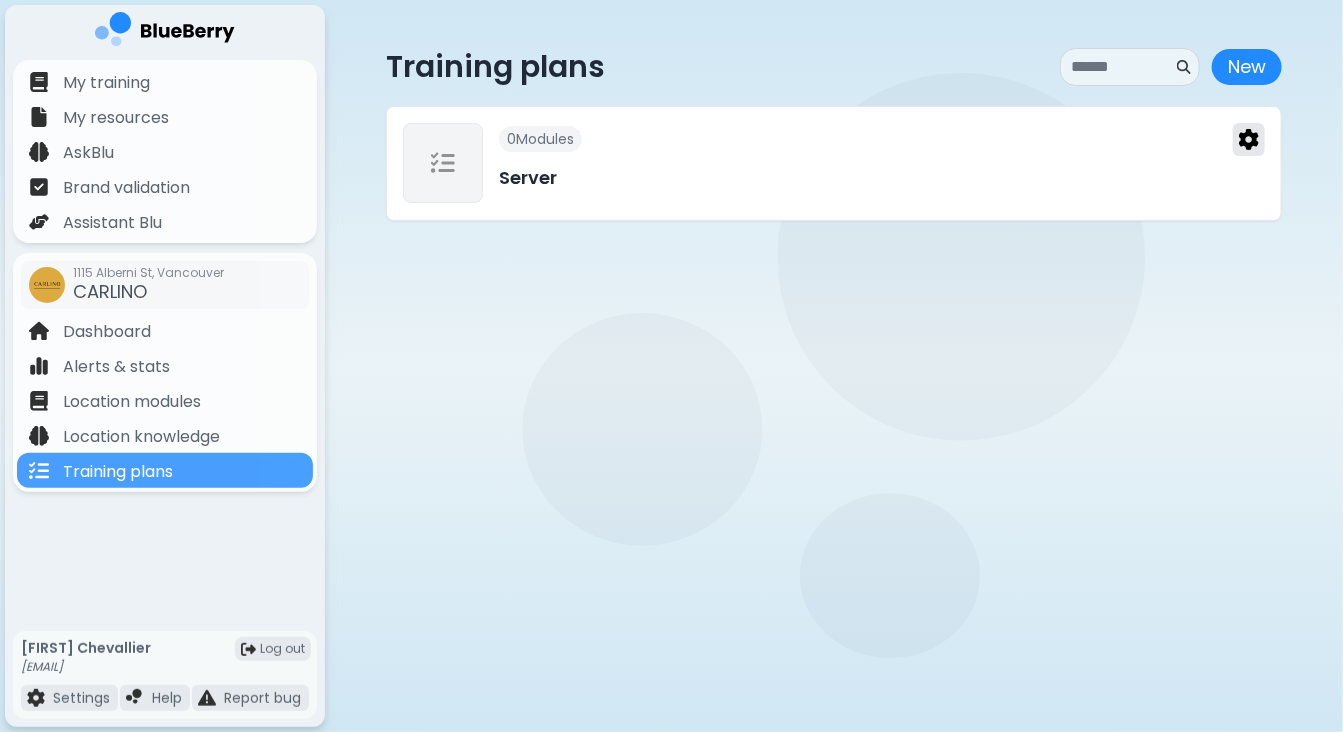 click at bounding box center [1249, 139] 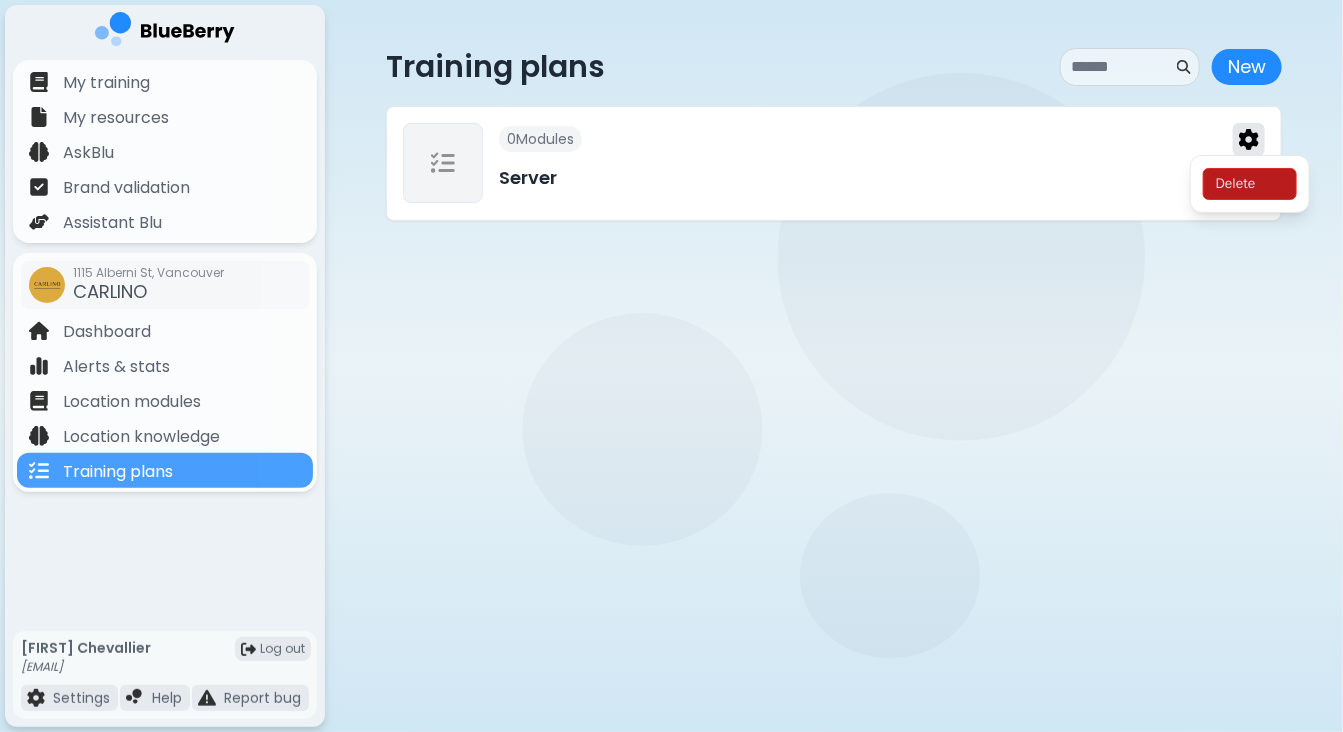click at bounding box center [1249, 139] 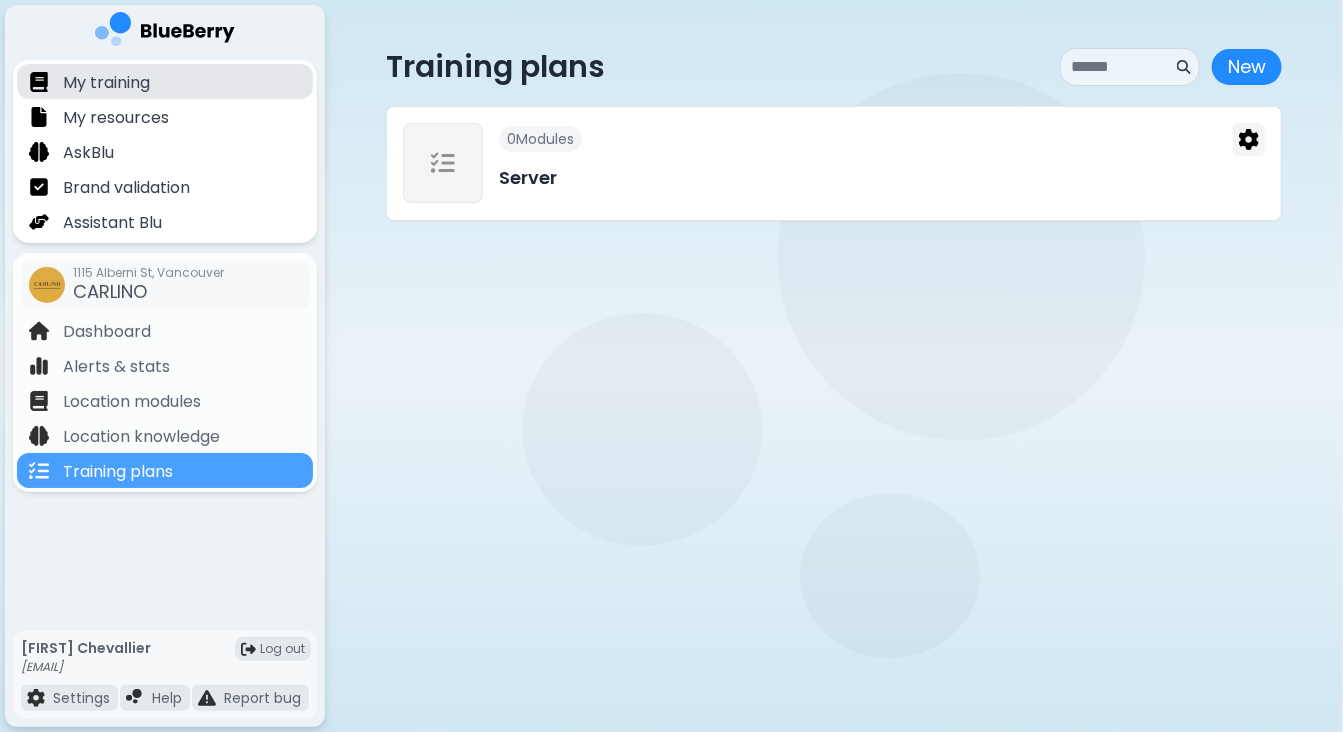 click on "My training" at bounding box center [106, 83] 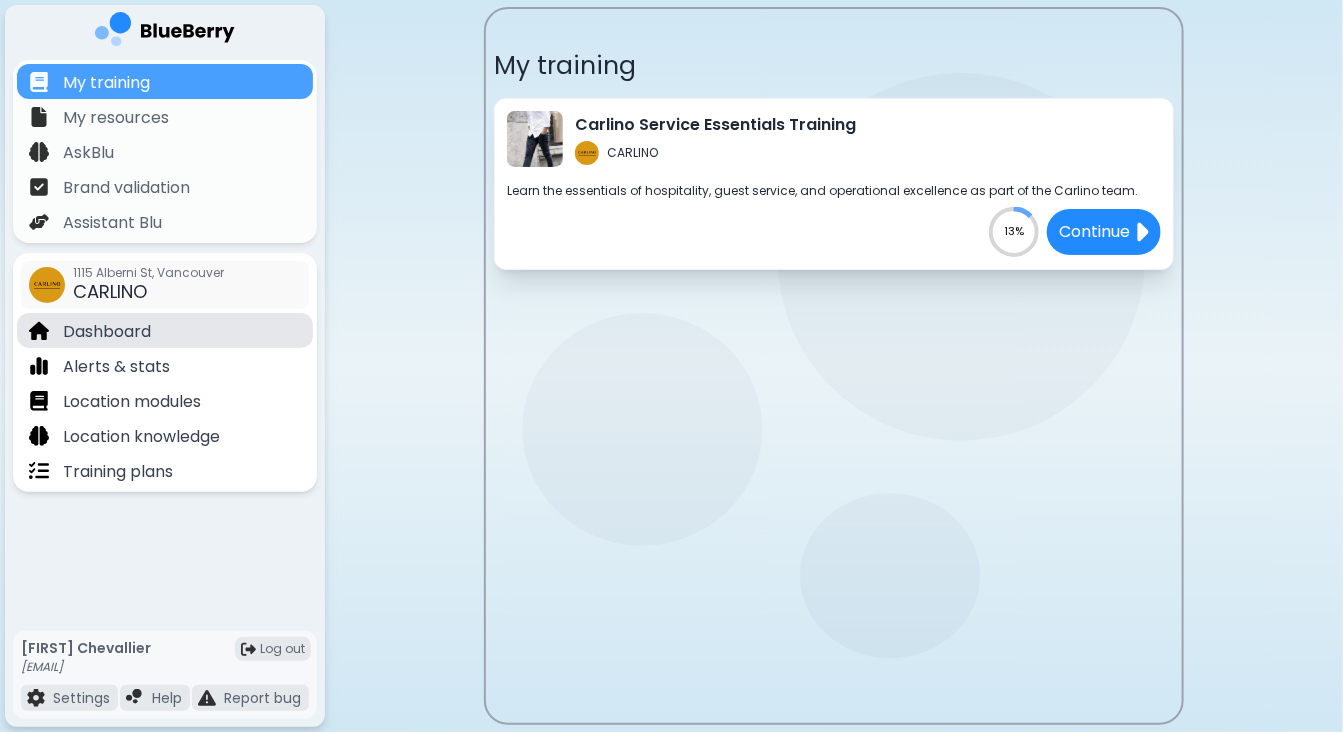 click on "Dashboard" at bounding box center (107, 332) 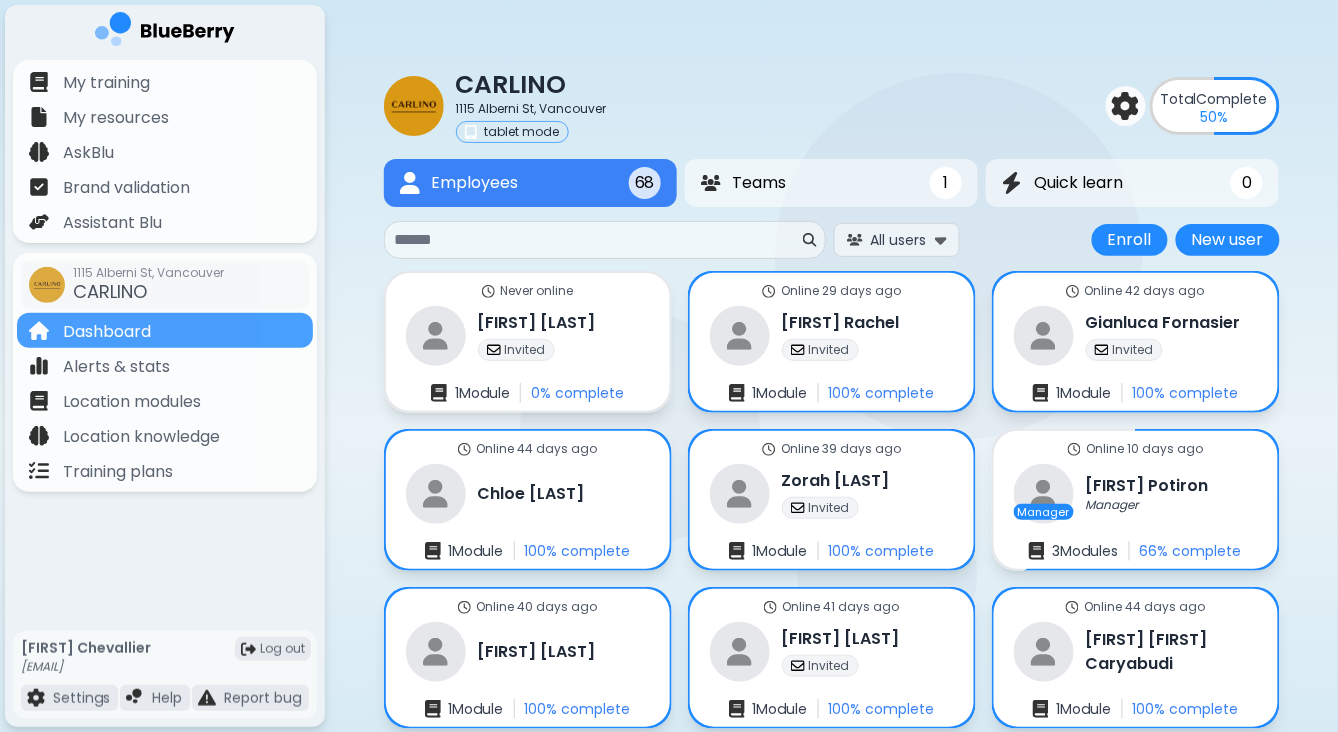 click at bounding box center [597, 240] 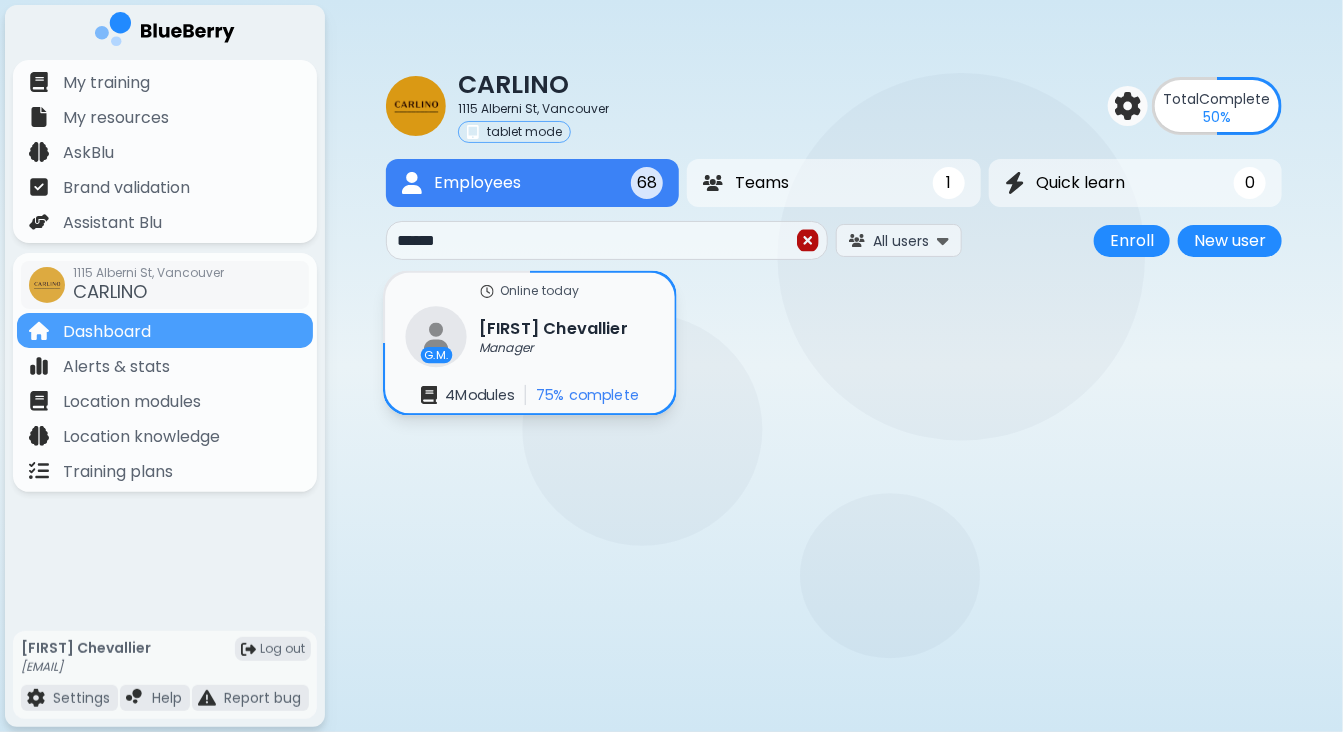 click on "[FIRST]   [LAST]" at bounding box center (553, 329) 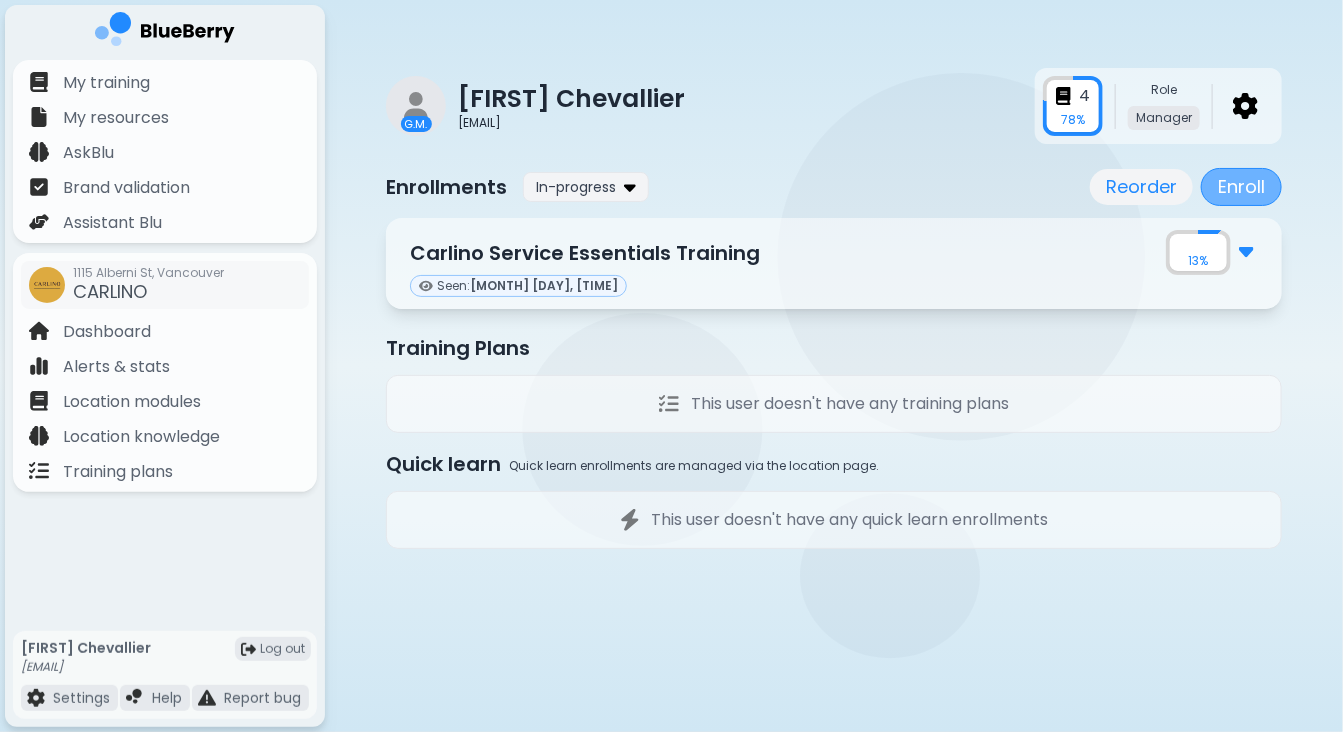 click on "Enroll" at bounding box center (1241, 187) 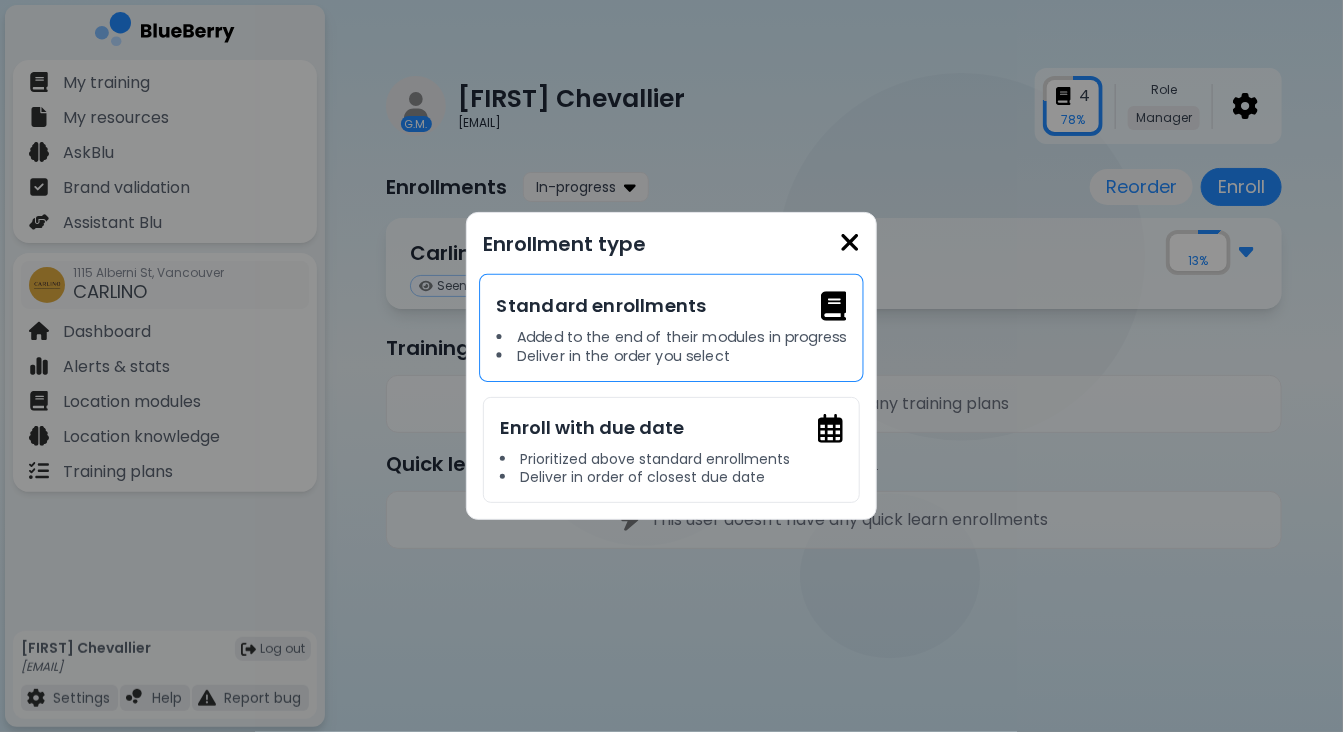 click on "Standard enrollments" at bounding box center (672, 305) 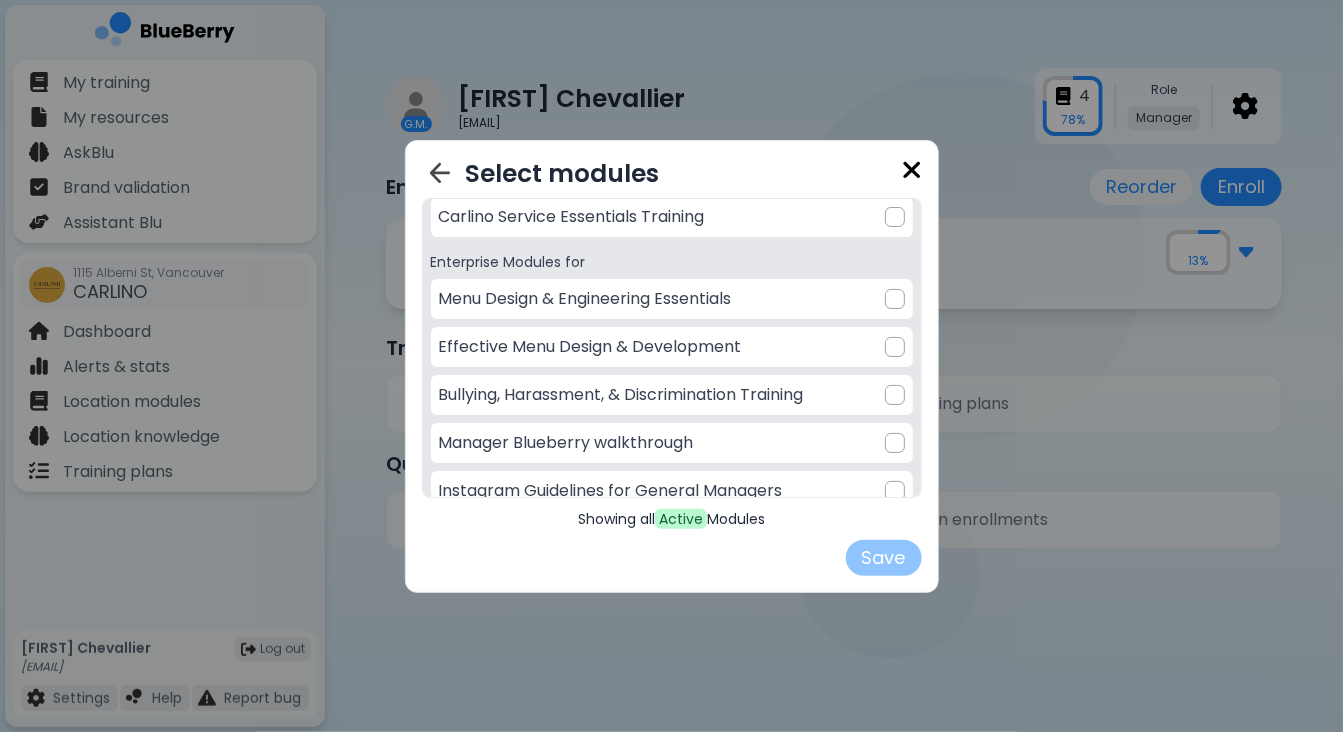 scroll, scrollTop: 17, scrollLeft: 0, axis: vertical 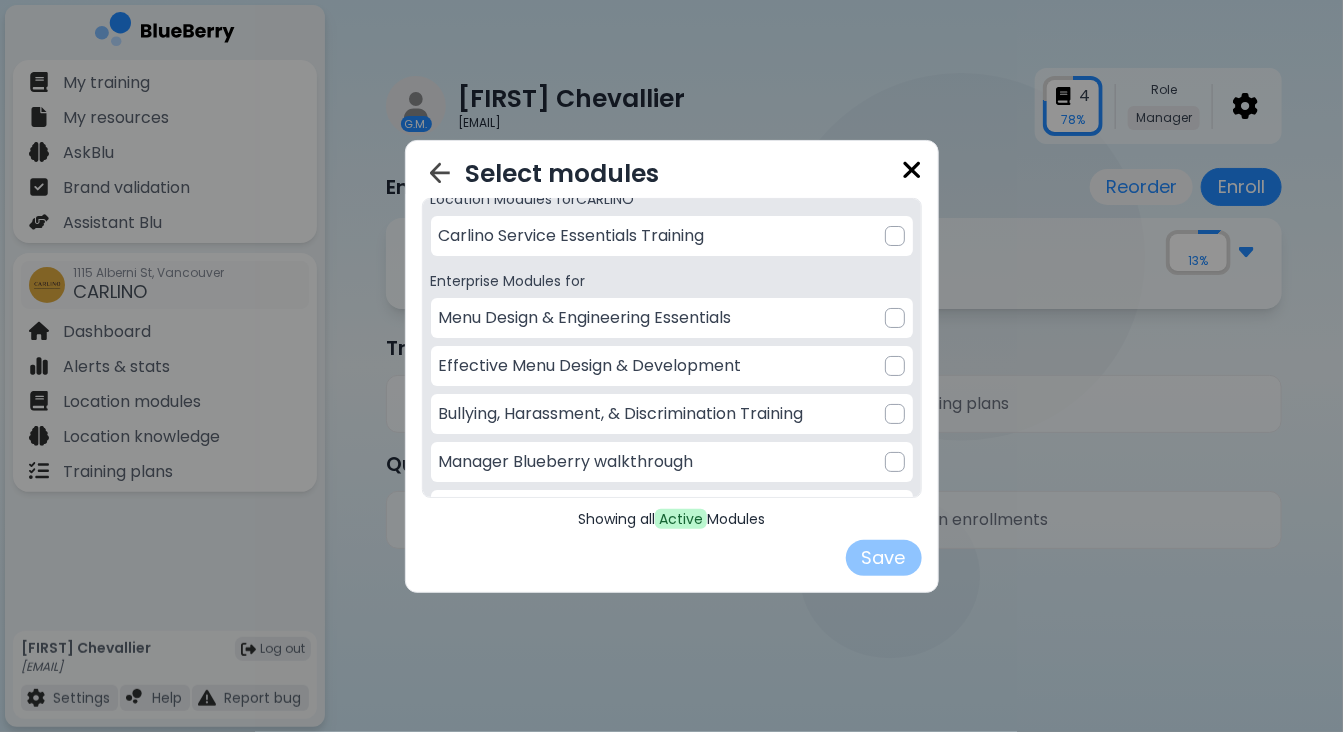 click at bounding box center [912, 170] 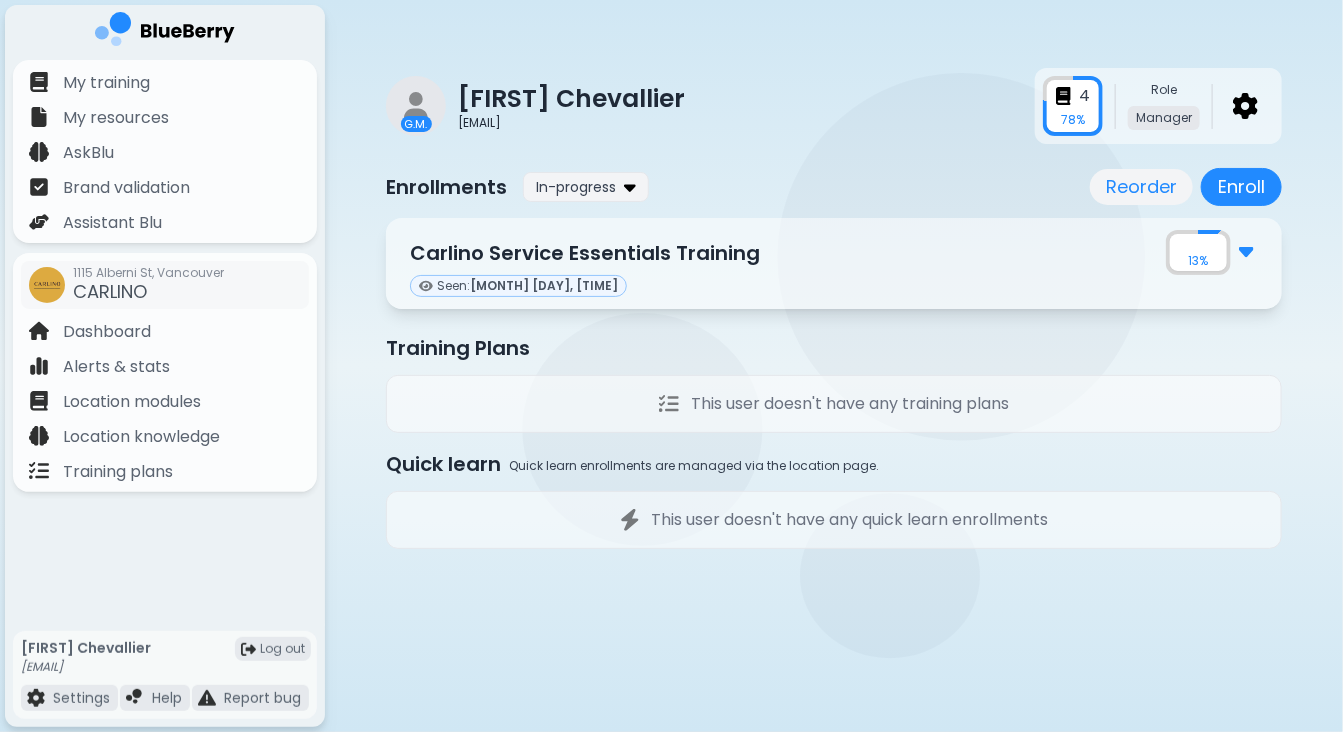 click on "This user doesn't have any training plans" at bounding box center (834, 404) 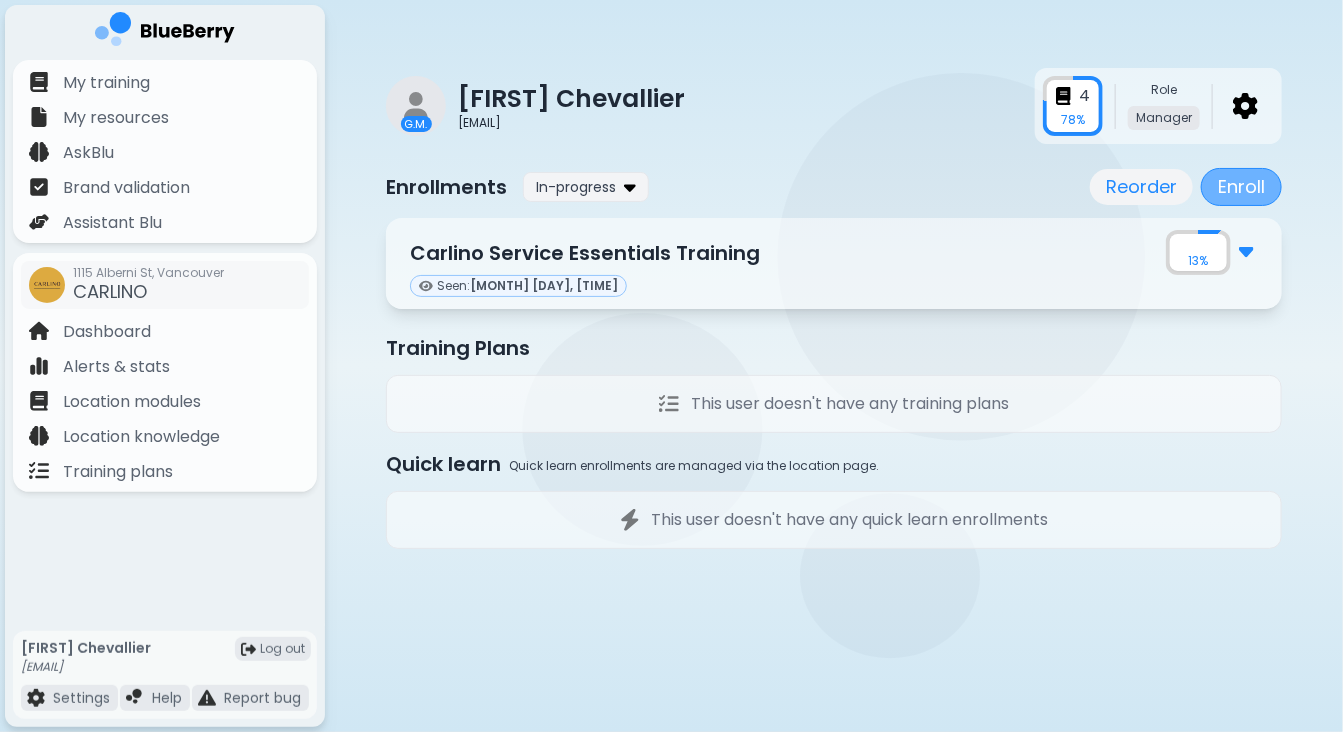 click on "Enroll" at bounding box center (1241, 187) 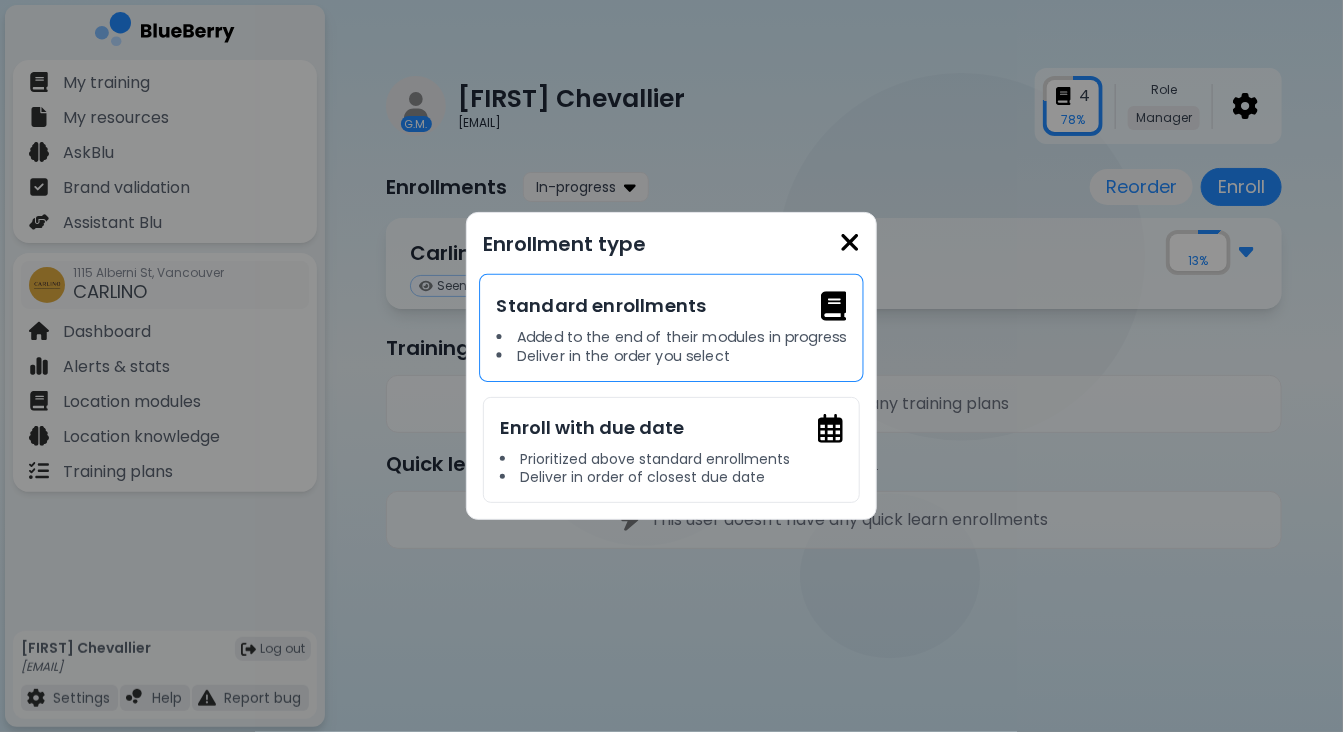 click on "Added to the end of their modules in progress" at bounding box center (672, 337) 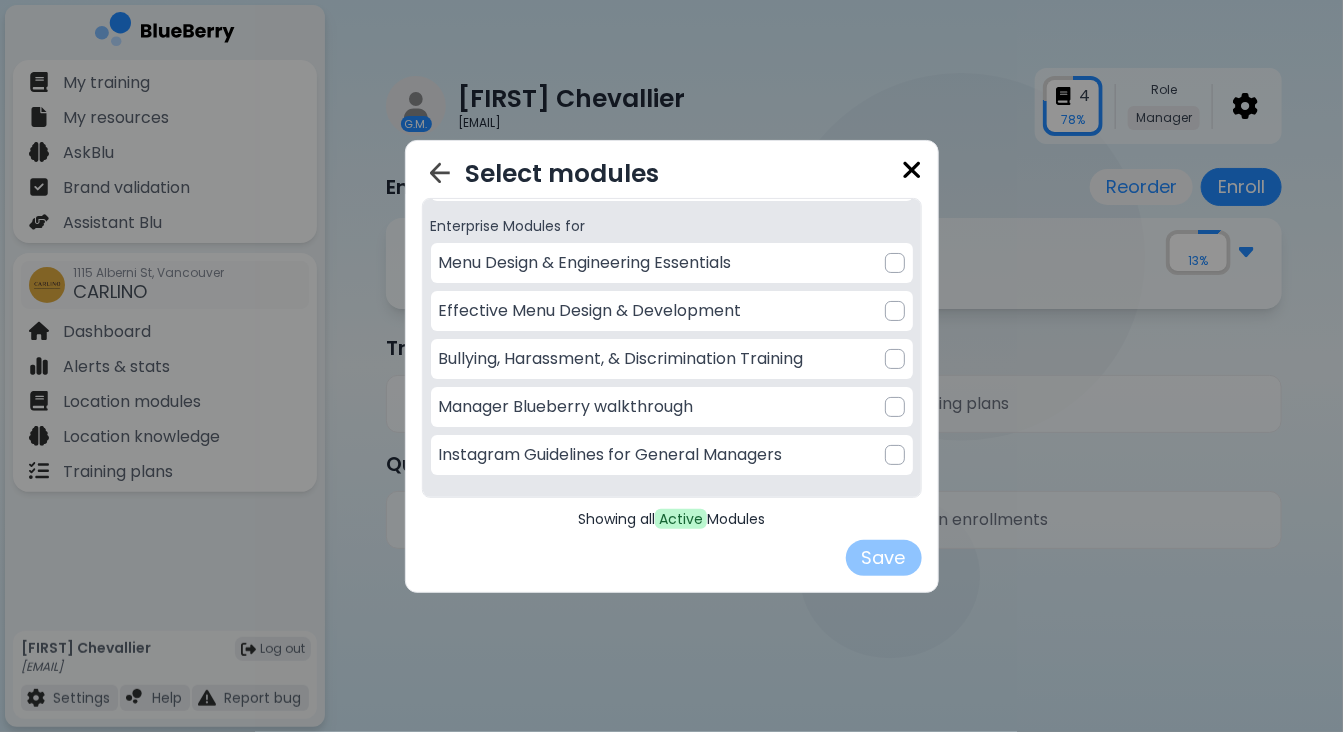 scroll, scrollTop: 0, scrollLeft: 0, axis: both 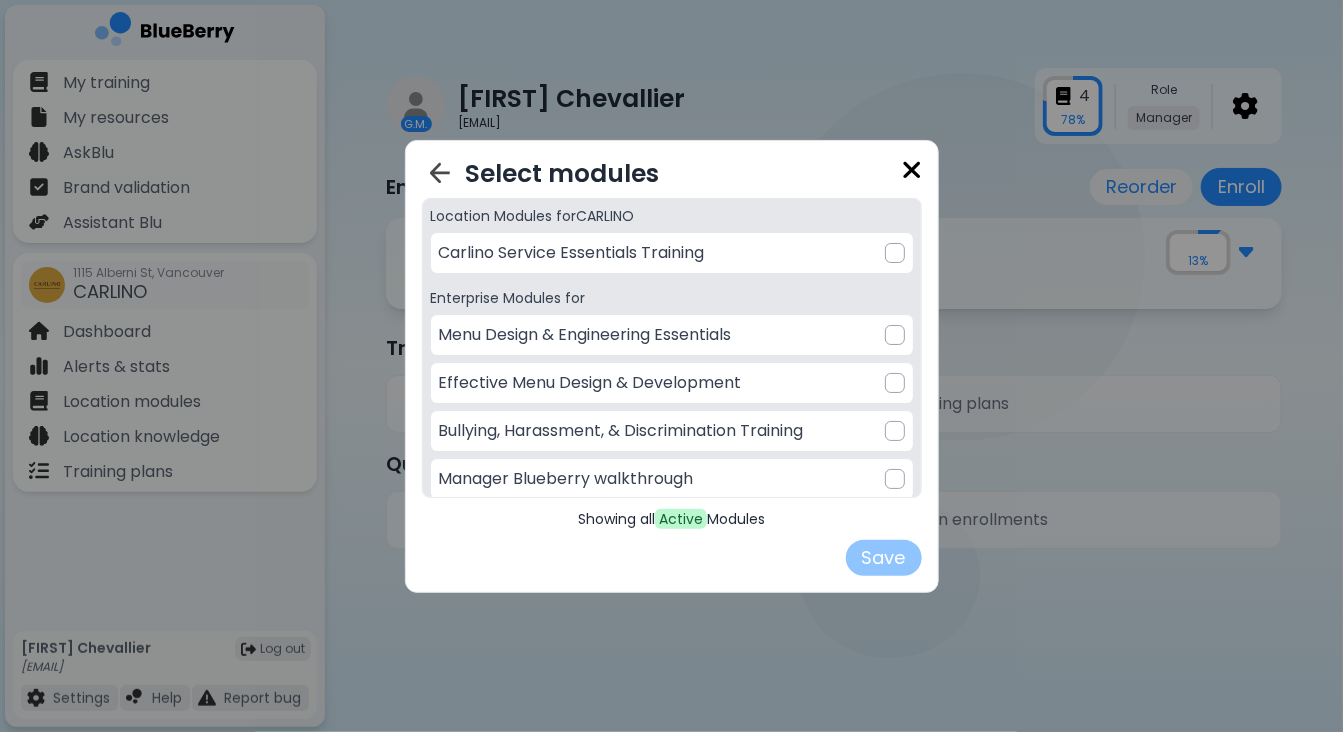 click at bounding box center (912, 170) 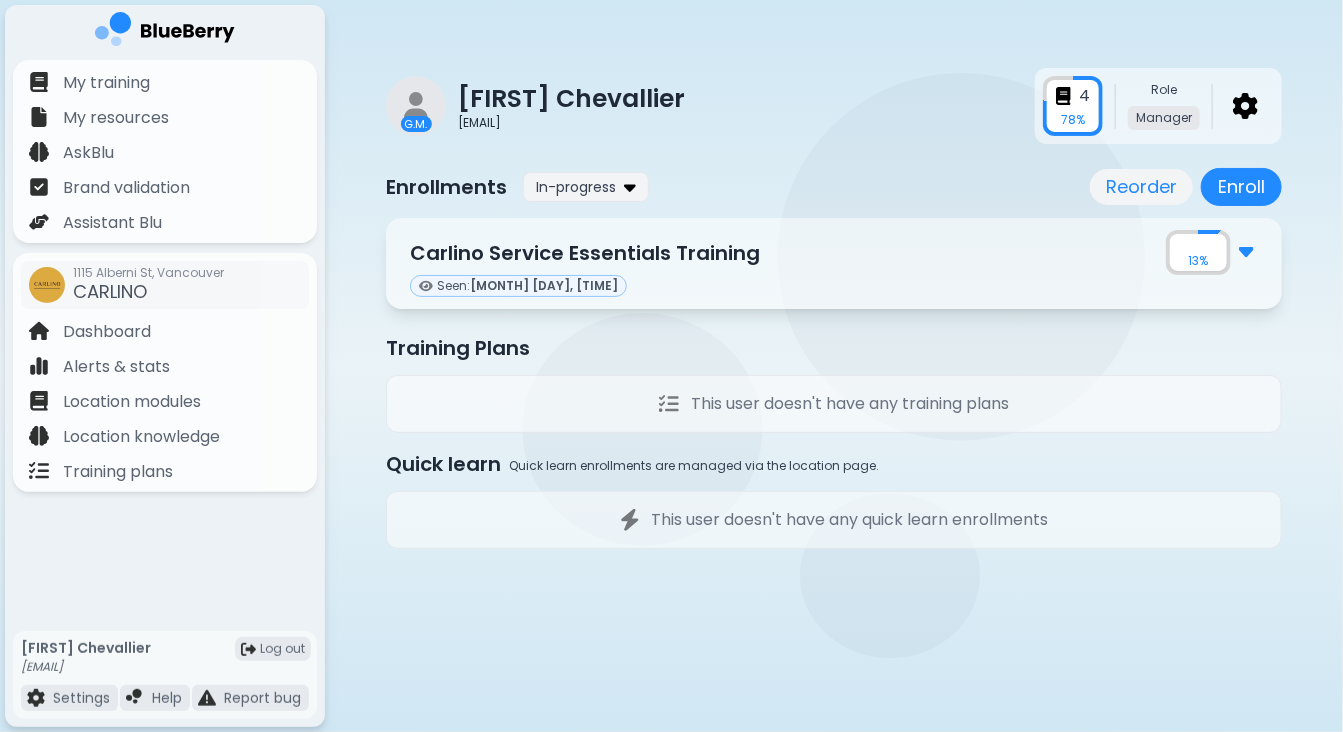 click on "This user doesn't have any quick learn enrollments" at bounding box center [834, 520] 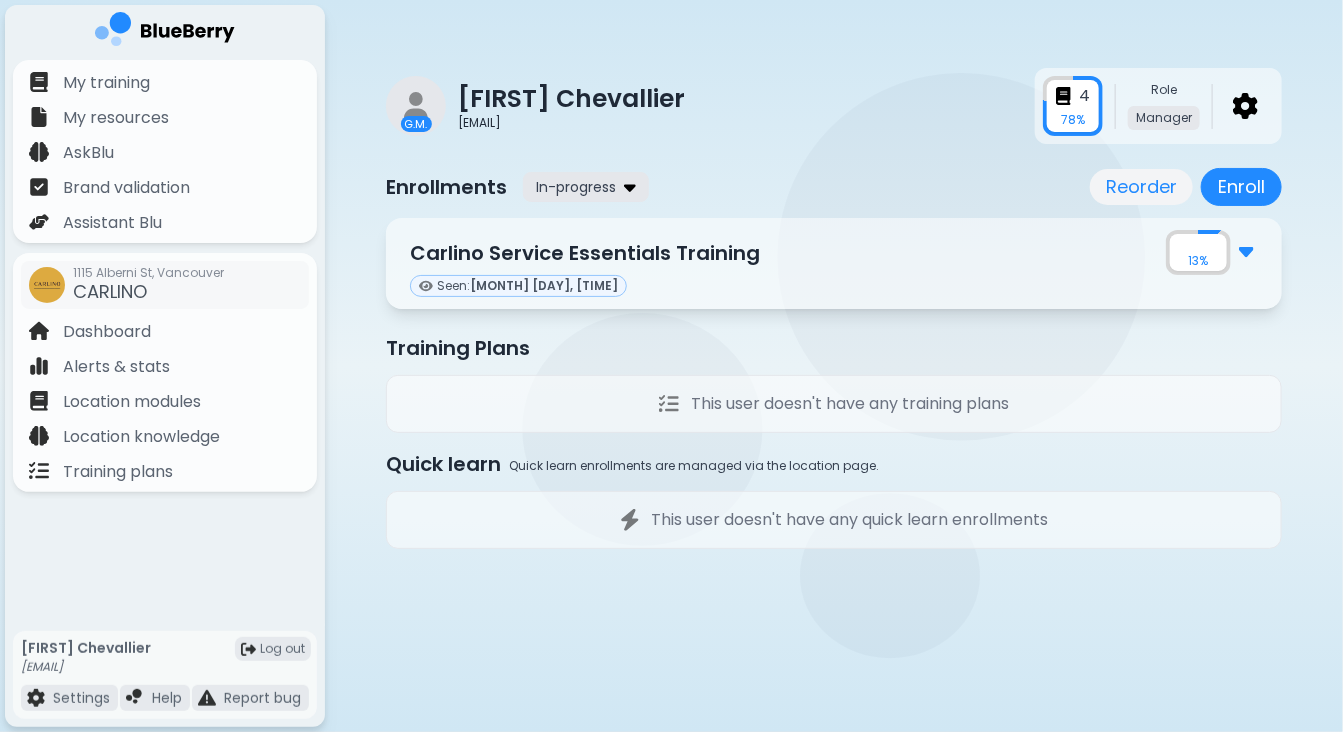 click on "In-progress" at bounding box center (576, 187) 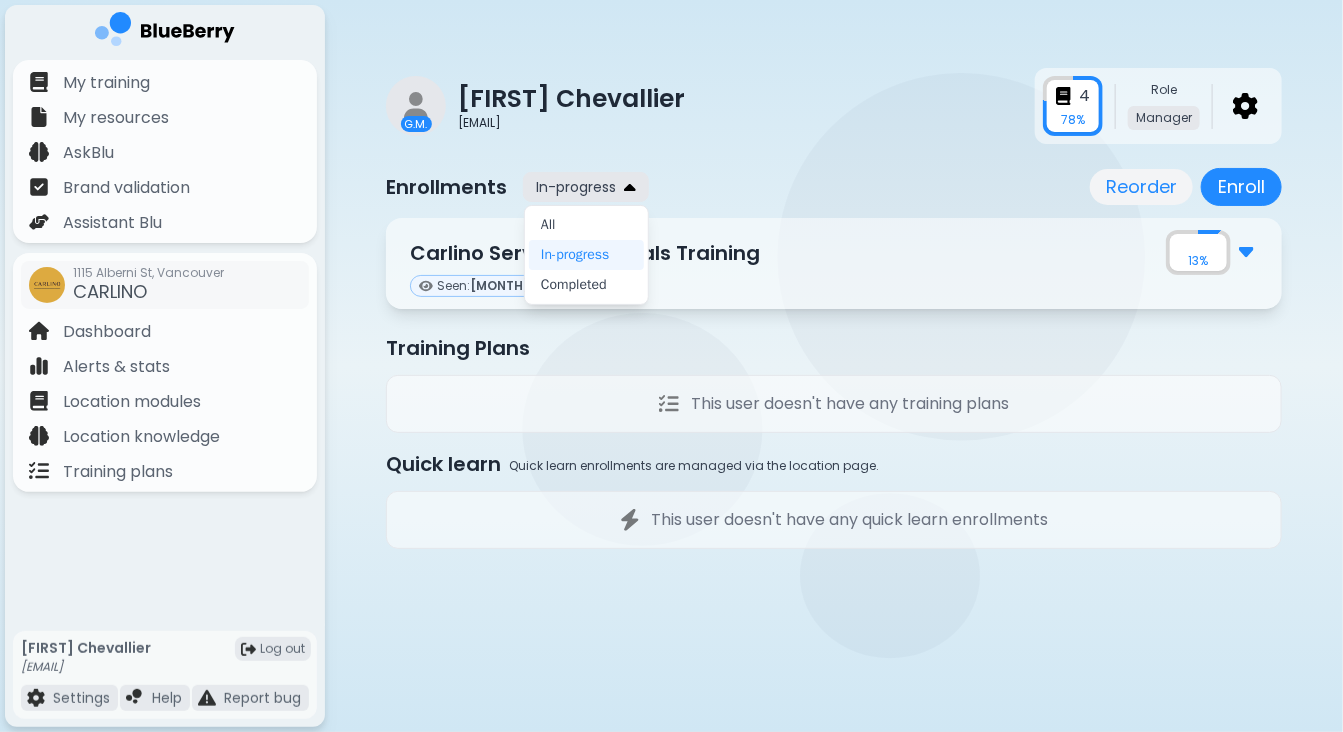 click on "In-progress" at bounding box center (576, 187) 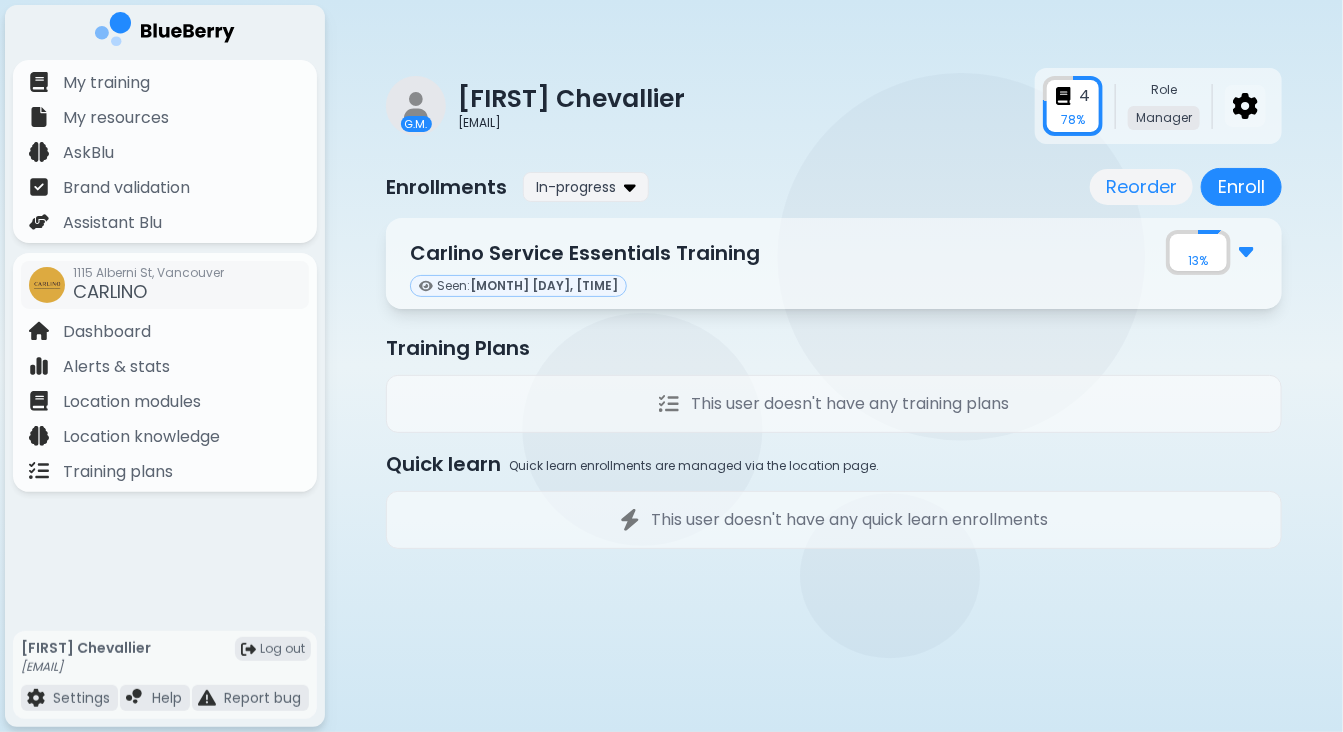 click at bounding box center [1245, 106] 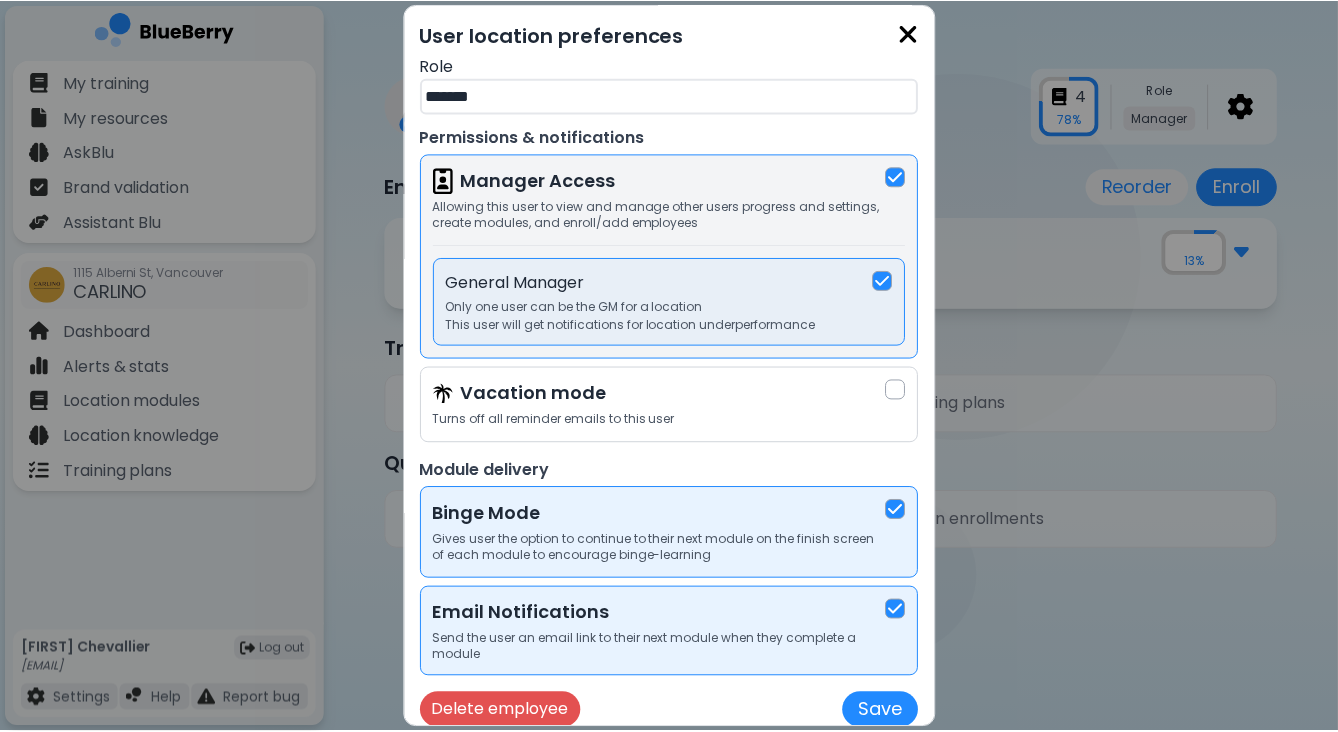 scroll, scrollTop: 0, scrollLeft: 0, axis: both 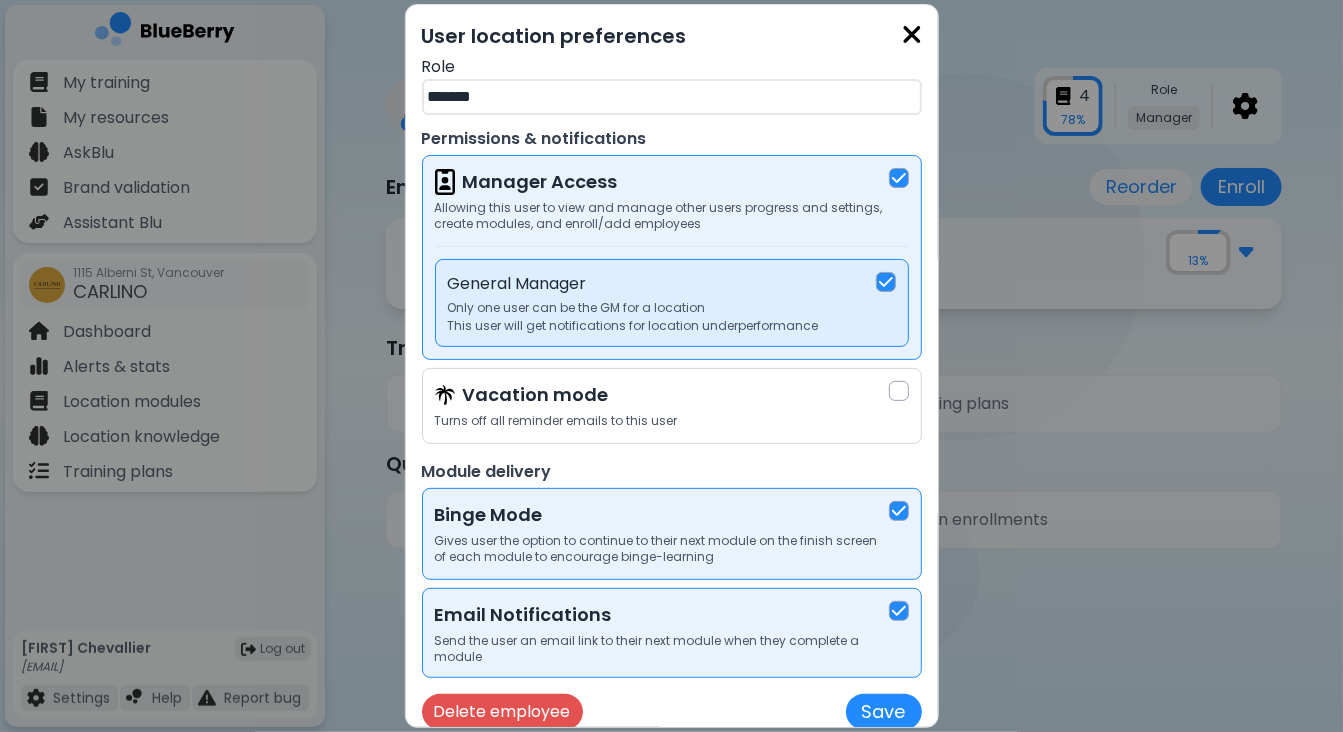 click at bounding box center [912, 34] 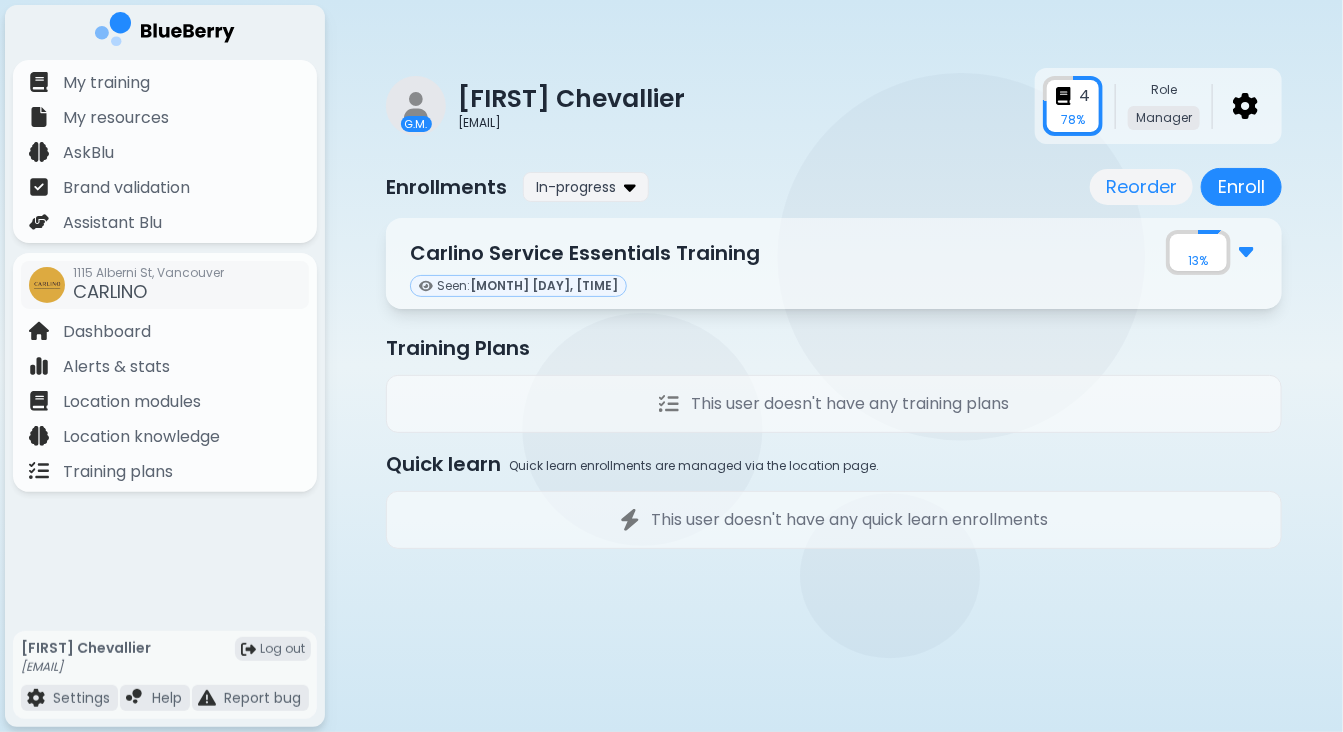 click on "4 78 %" at bounding box center (1073, 106) 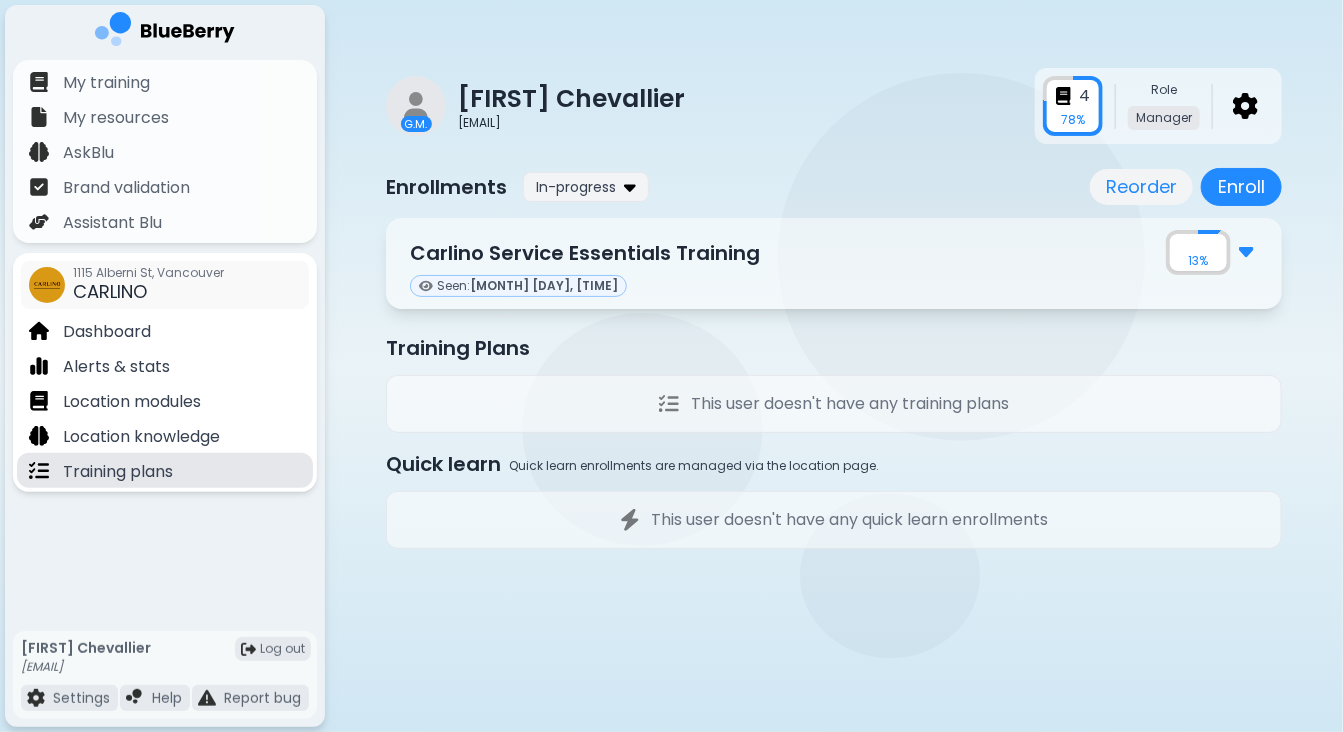 click on "Training plans" at bounding box center [118, 472] 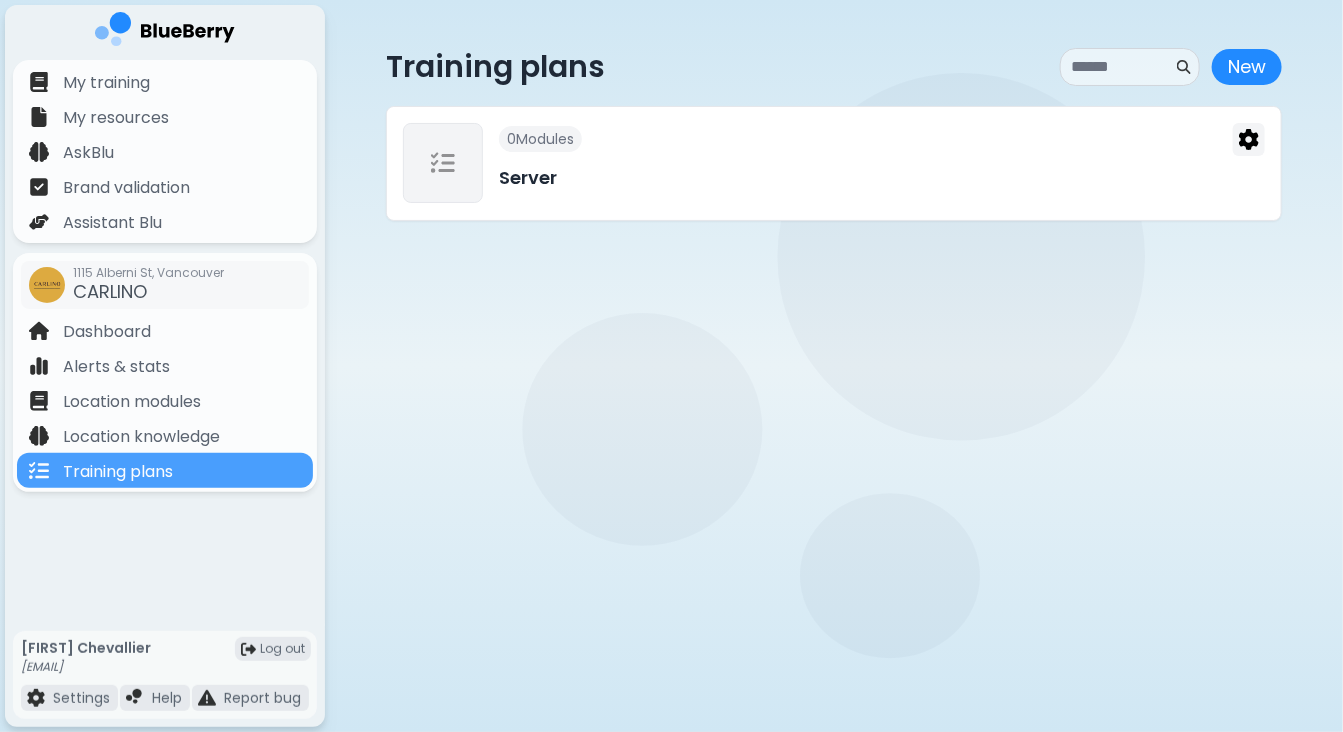 click on "Server" at bounding box center (882, 178) 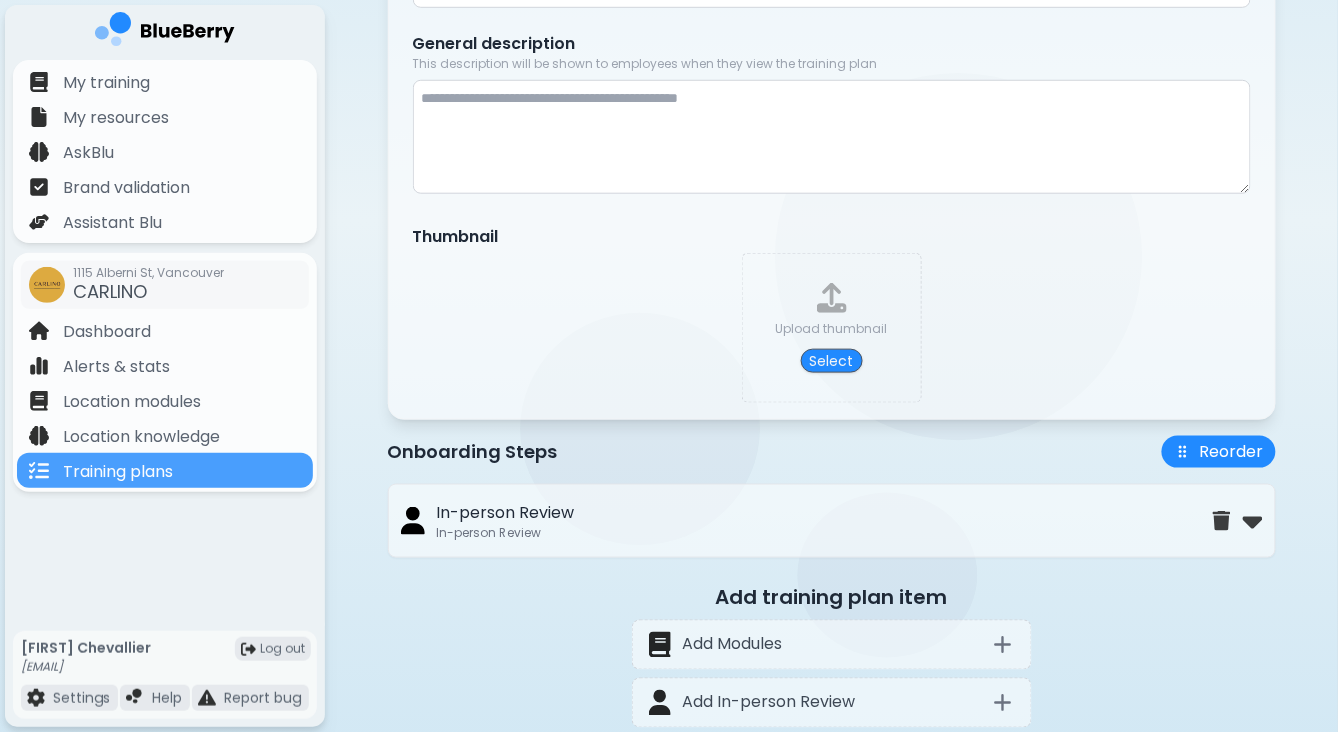 scroll, scrollTop: 421, scrollLeft: 0, axis: vertical 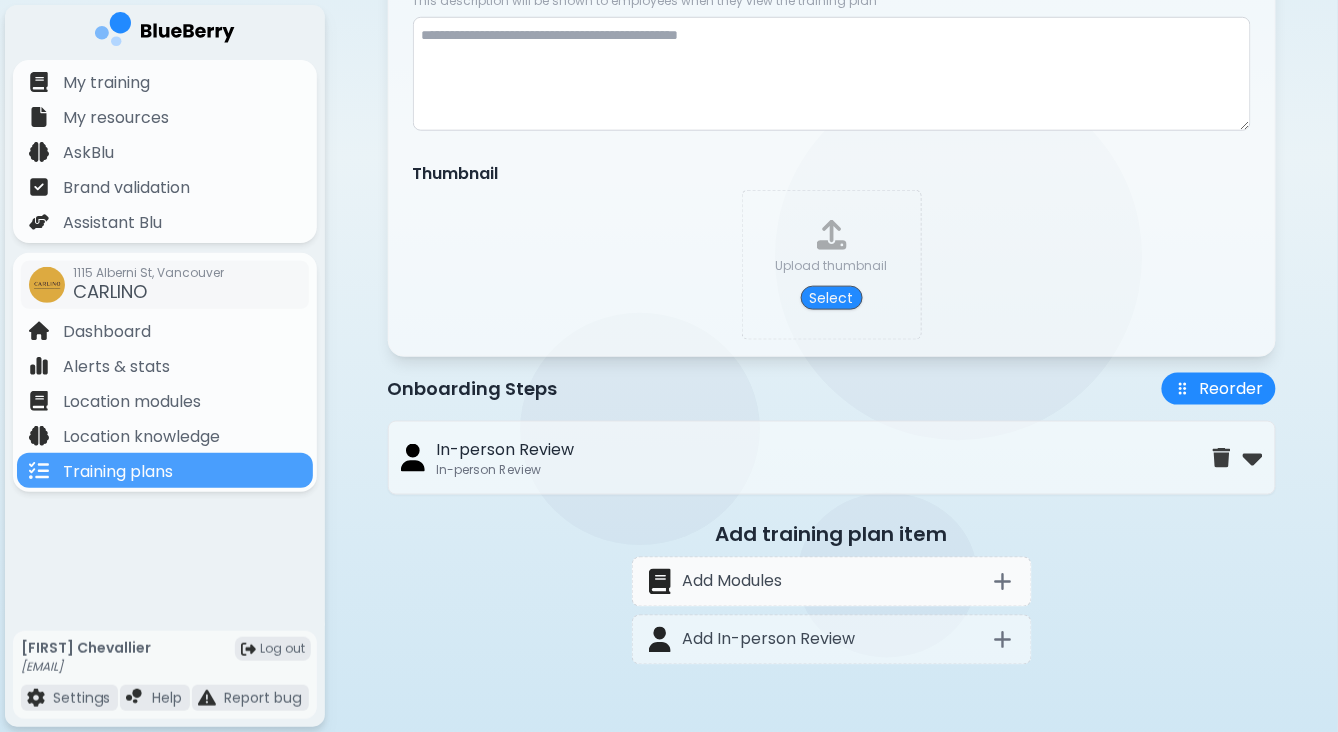 click on "Add Modules" at bounding box center (733, 582) 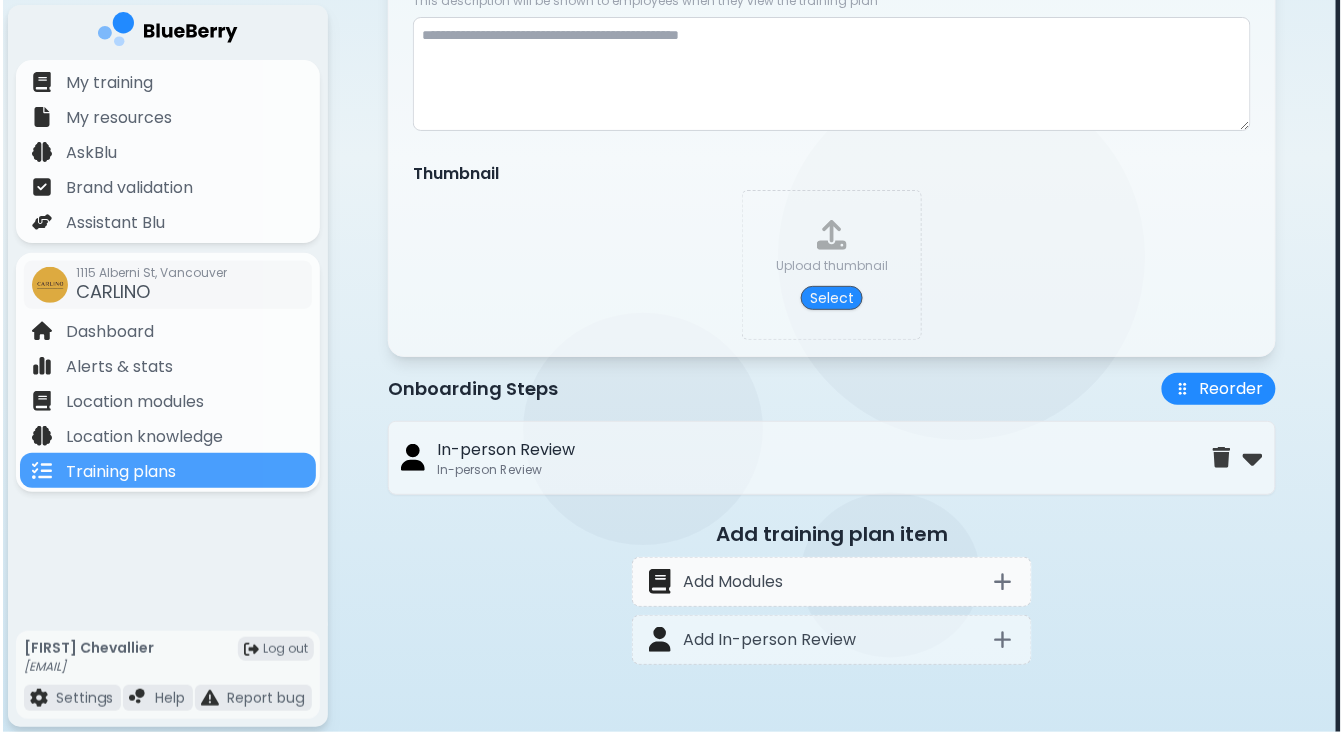 scroll, scrollTop: 0, scrollLeft: 0, axis: both 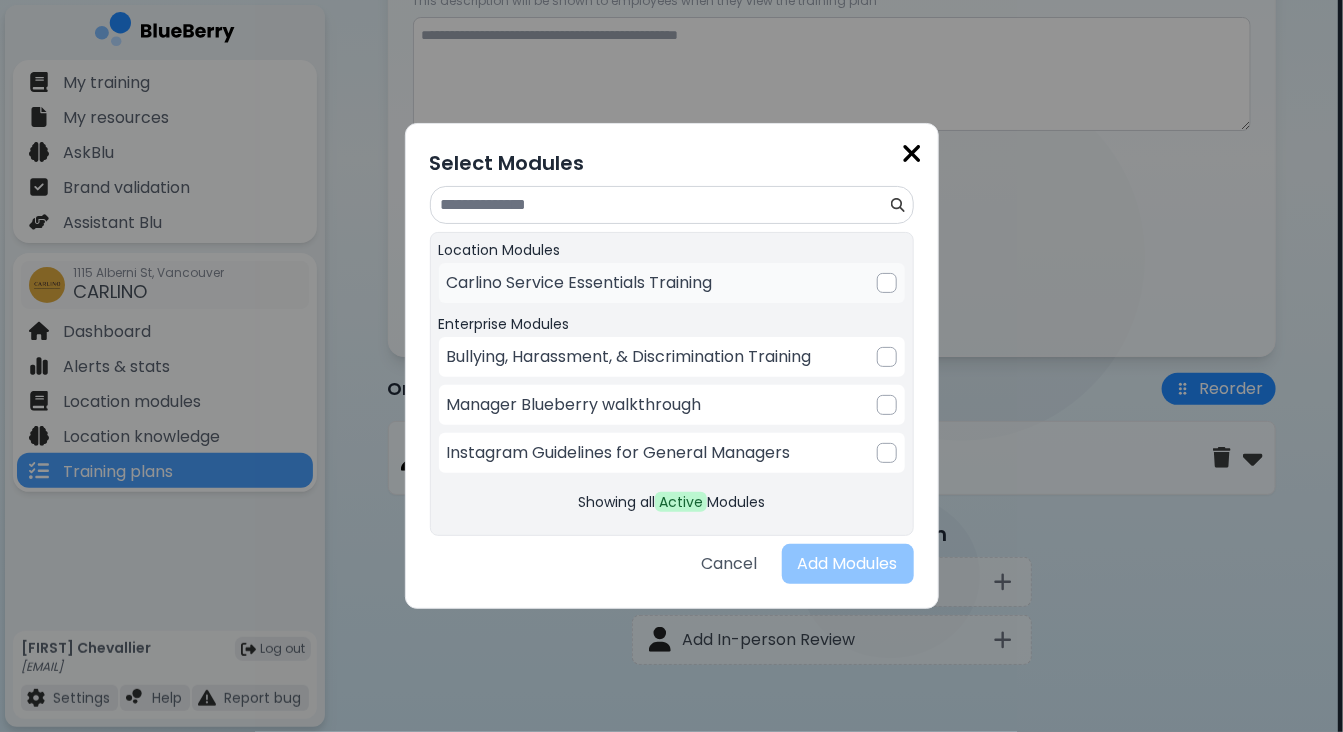 click on "Carlino Service Essentials Training" at bounding box center [672, 283] 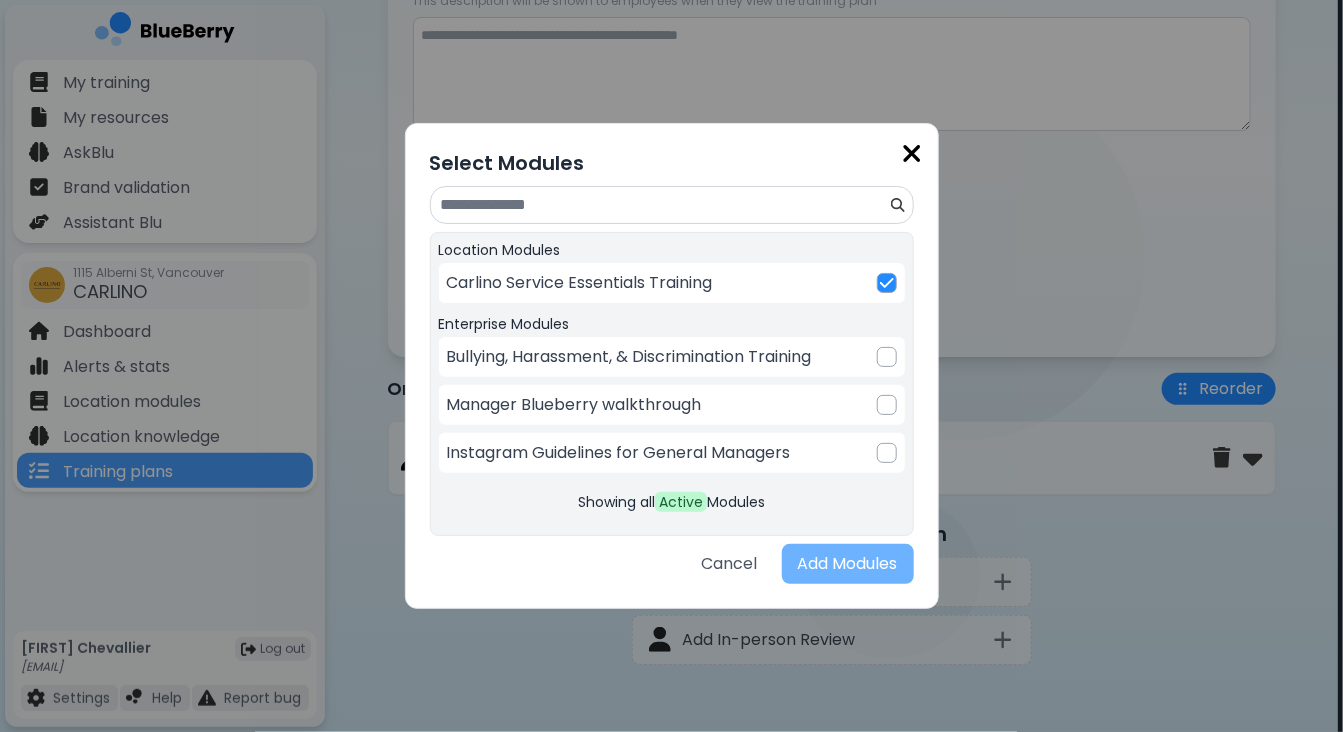 click on "Add Modules" at bounding box center (848, 564) 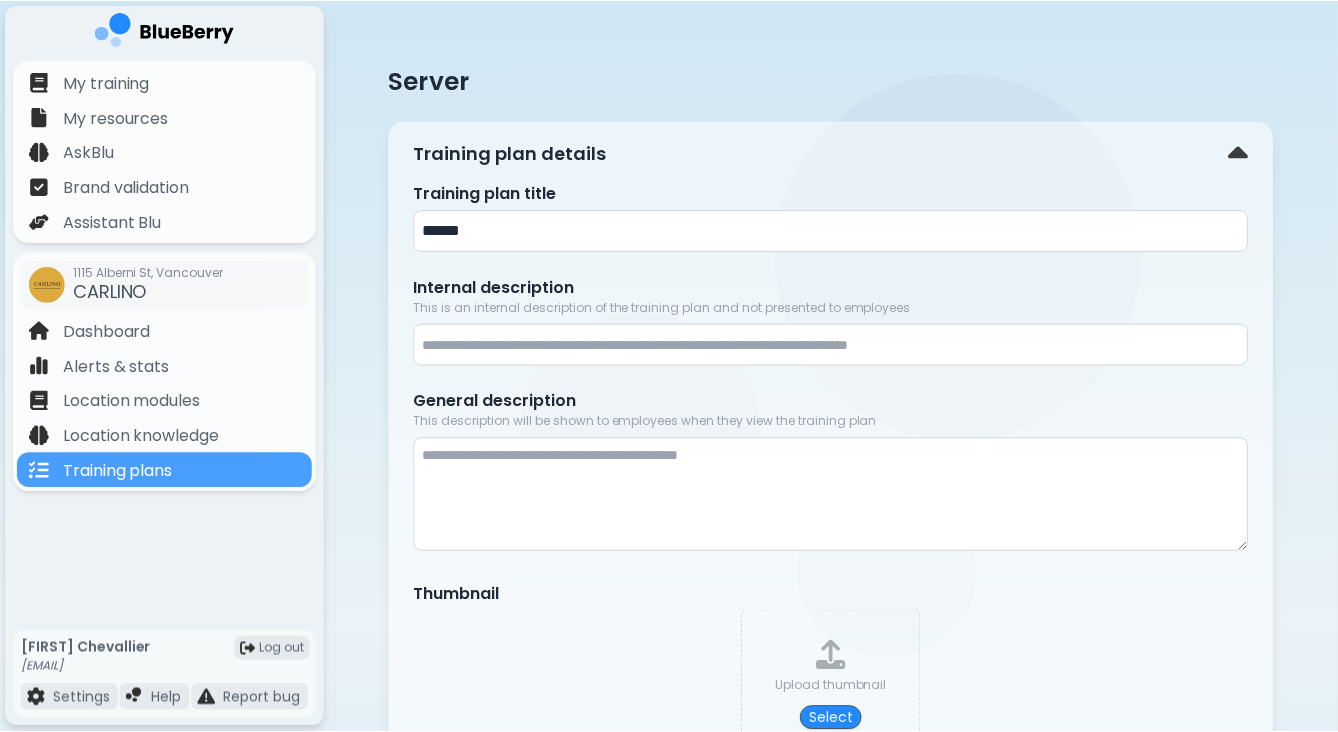 scroll, scrollTop: 420, scrollLeft: 0, axis: vertical 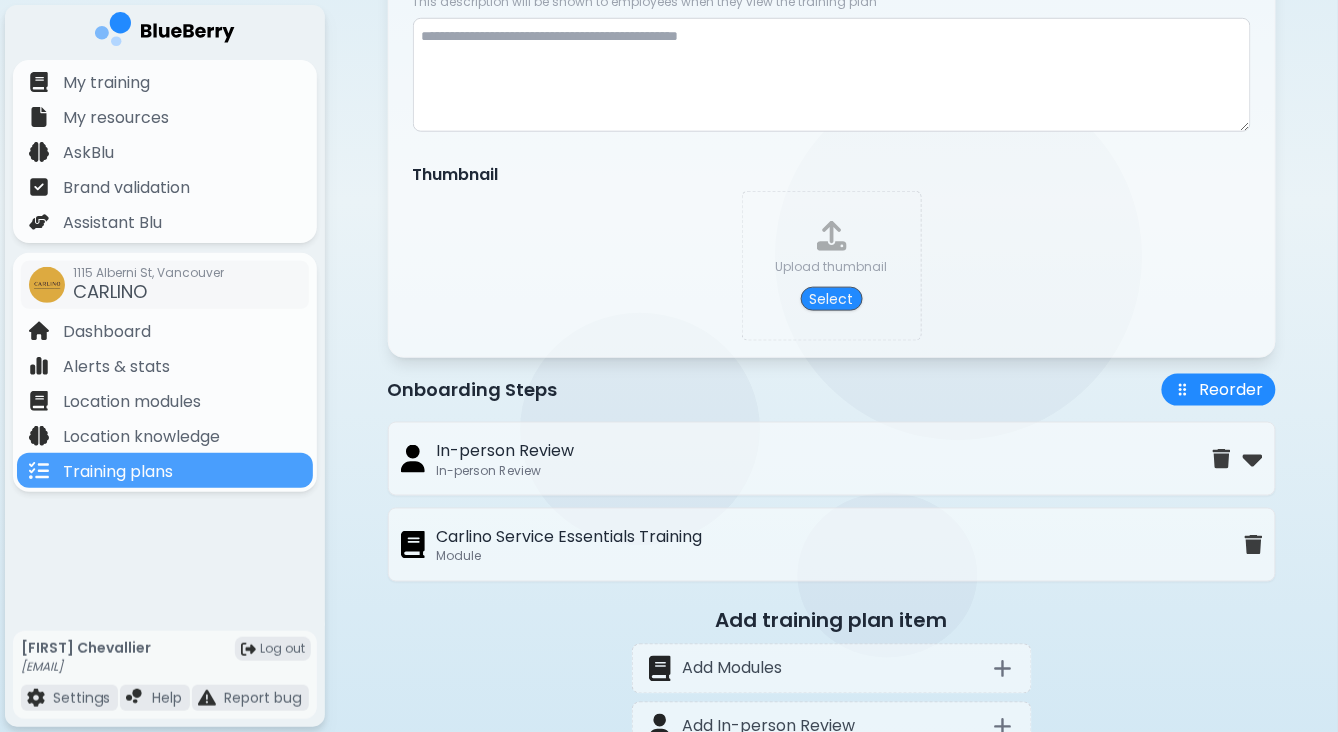 click on "Carlino Service Essentials Training" at bounding box center [570, 537] 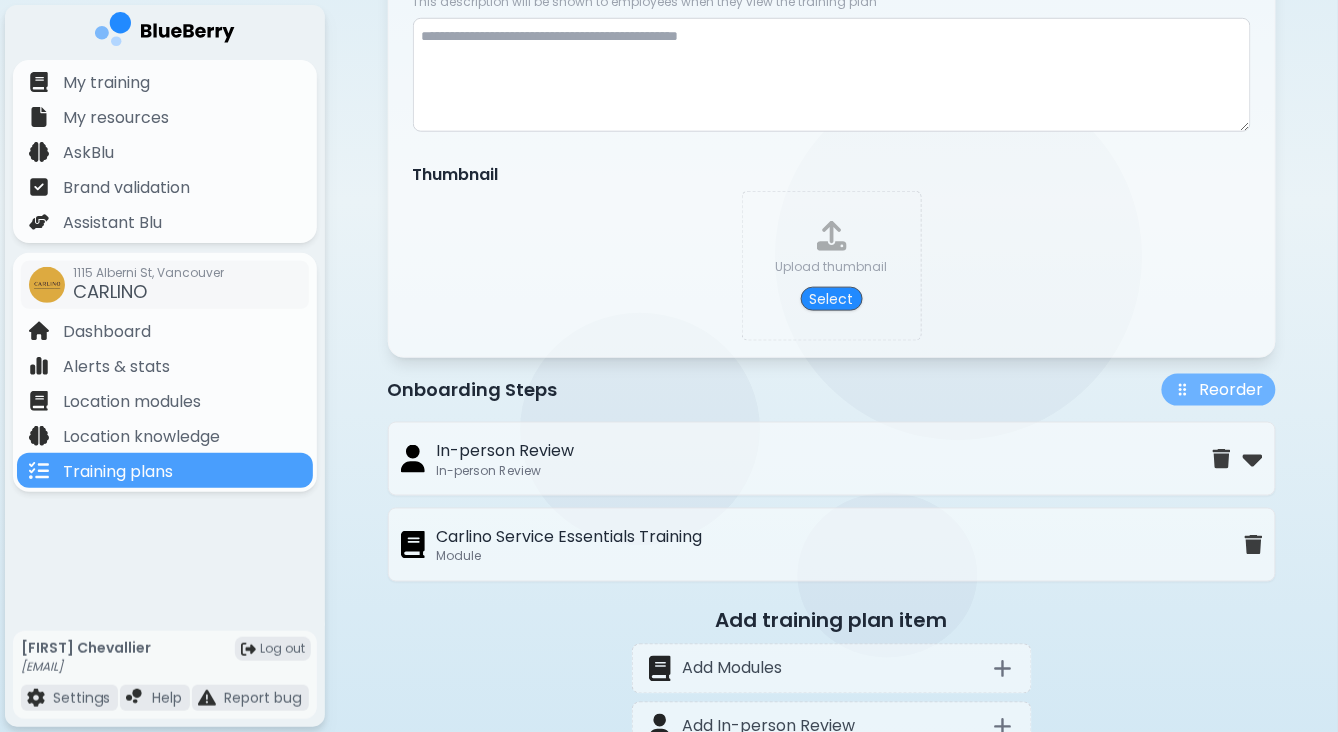 click at bounding box center [1183, 390] 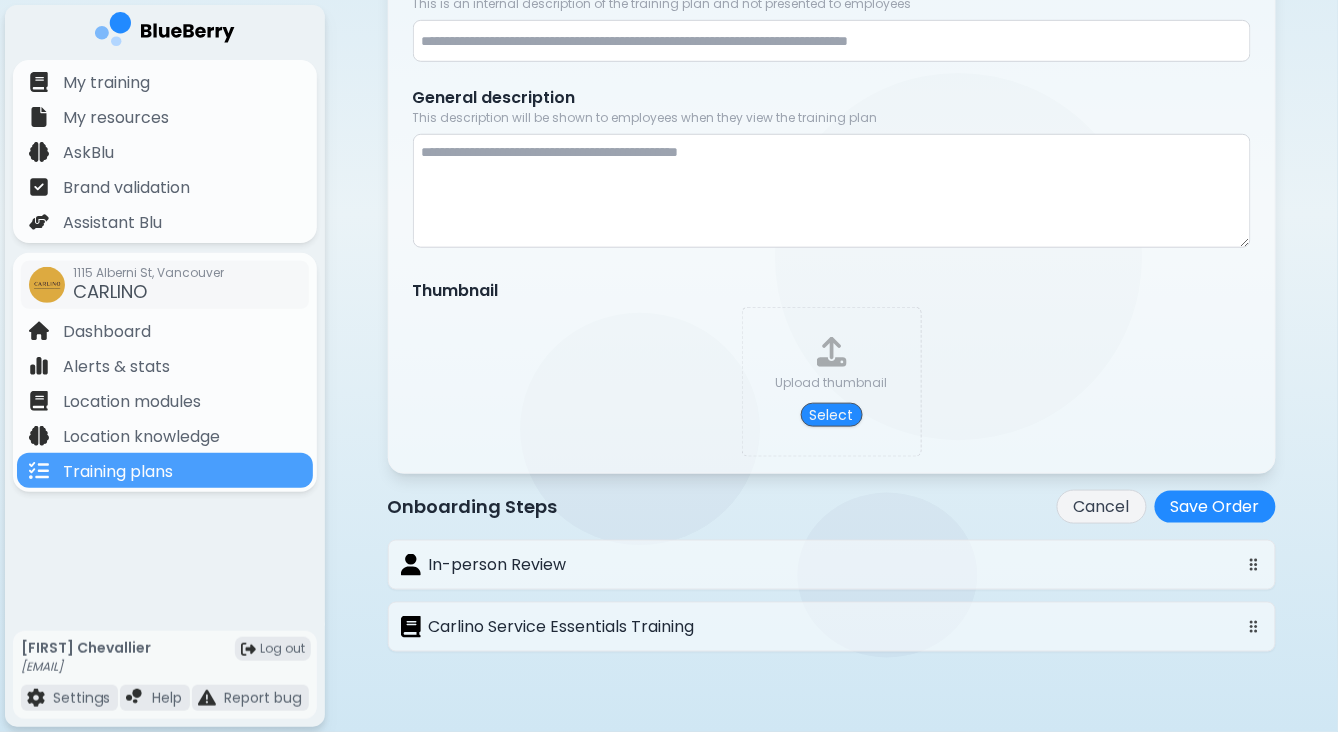 scroll, scrollTop: 297, scrollLeft: 0, axis: vertical 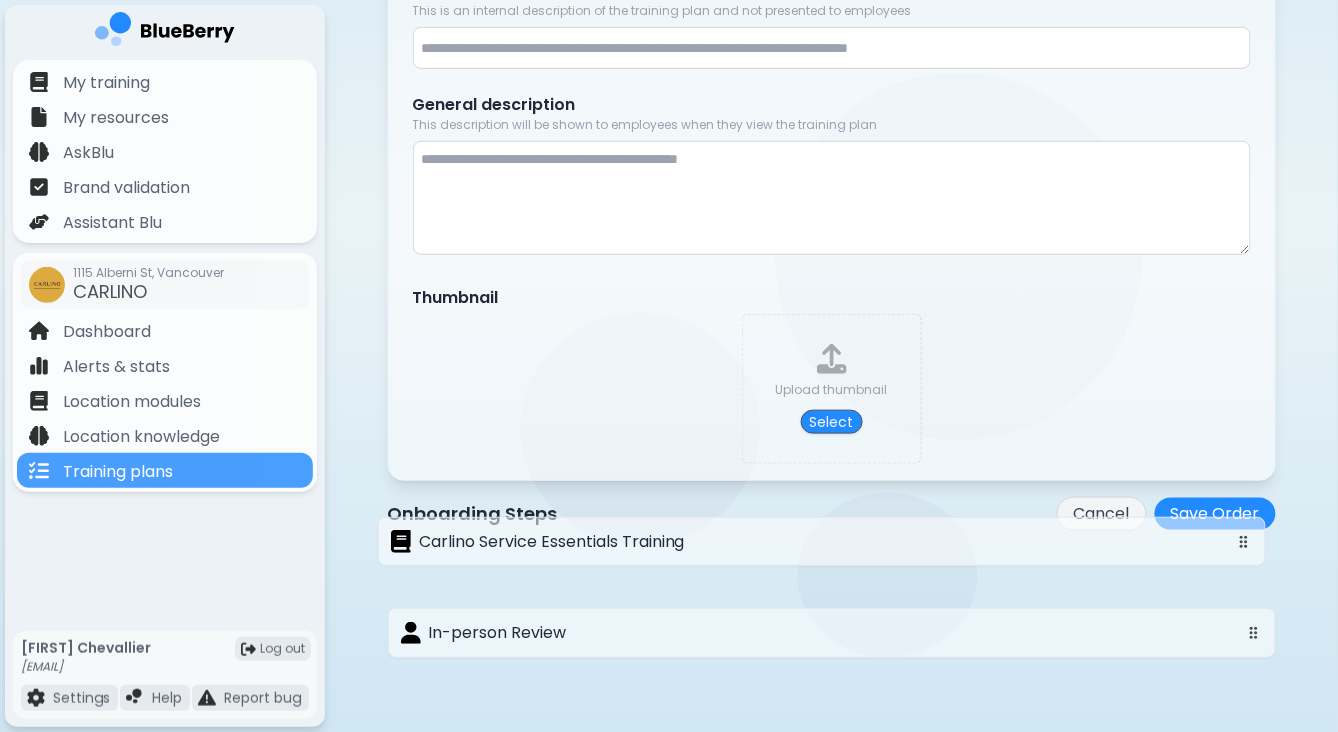 drag, startPoint x: 799, startPoint y: 642, endPoint x: 788, endPoint y: 549, distance: 93.64828 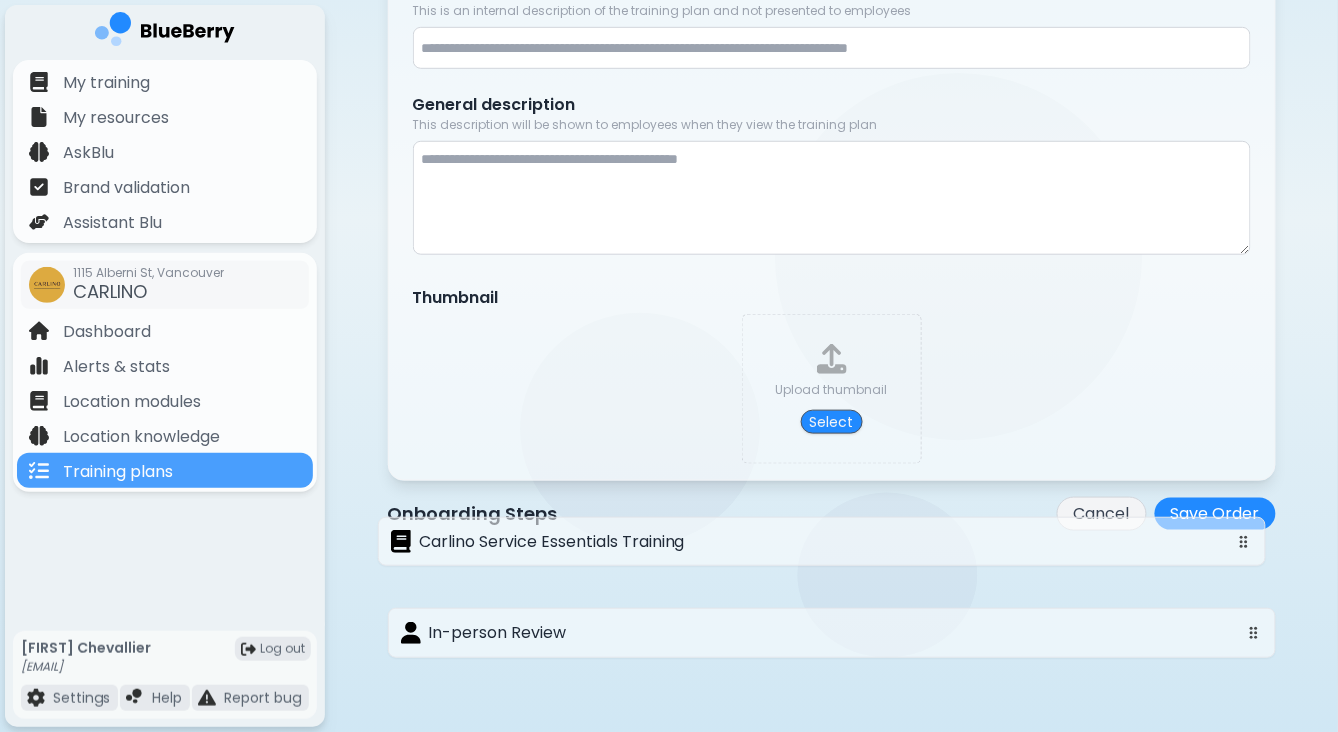 click on "In-person Review Carlino Service Essentials Training" at bounding box center [832, 602] 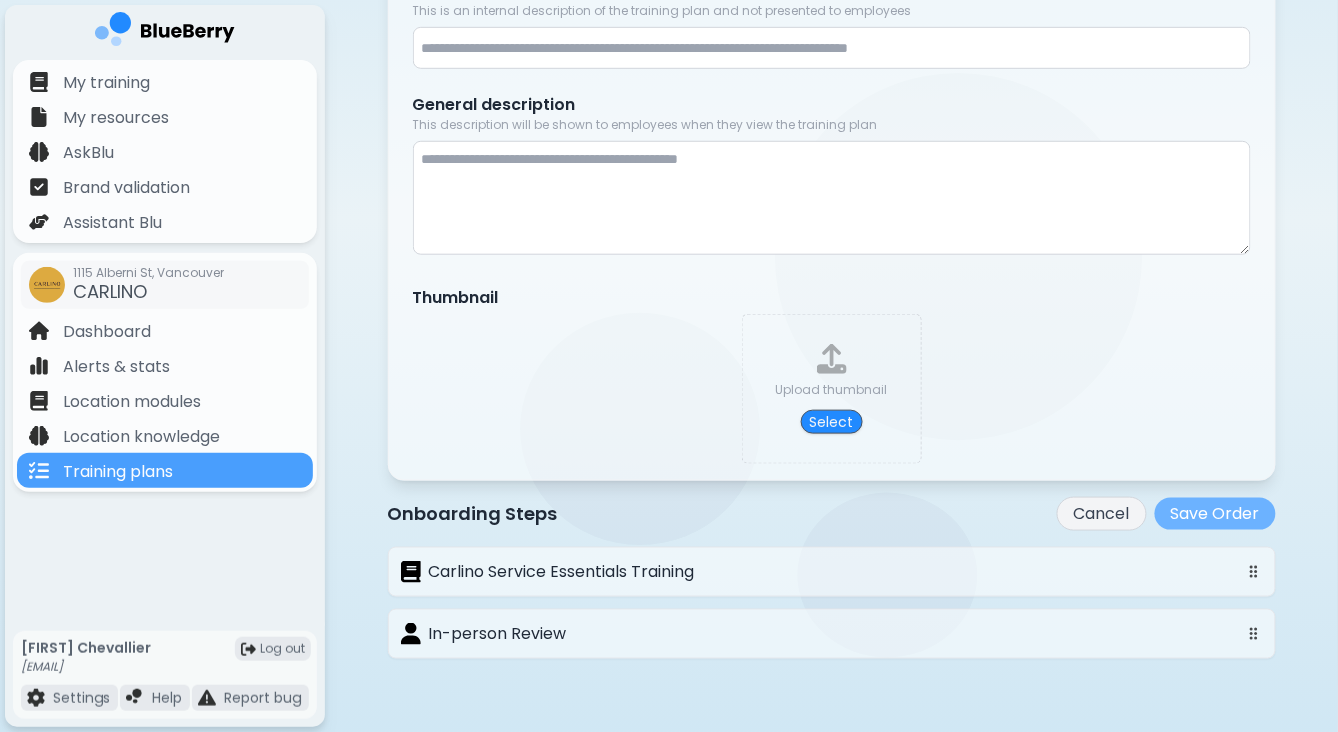 click on "Save Order" at bounding box center (1215, 514) 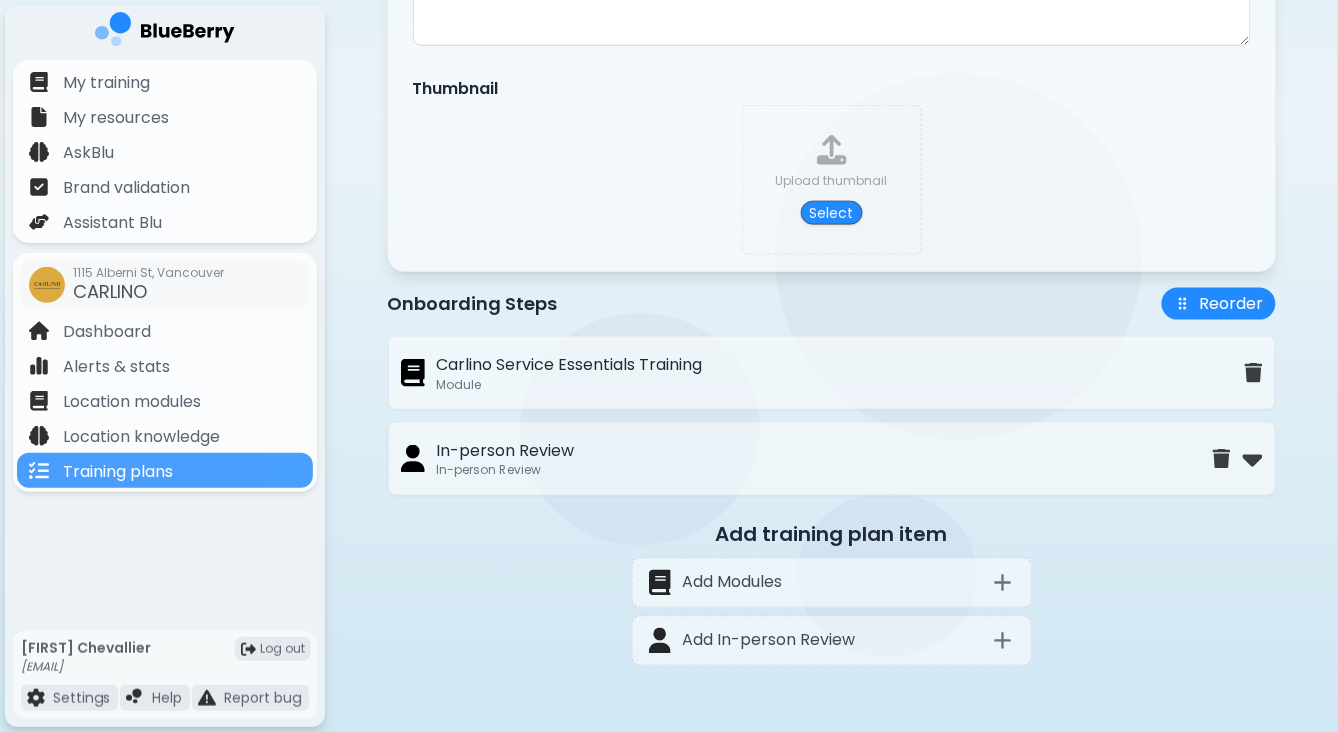 scroll, scrollTop: 80, scrollLeft: 0, axis: vertical 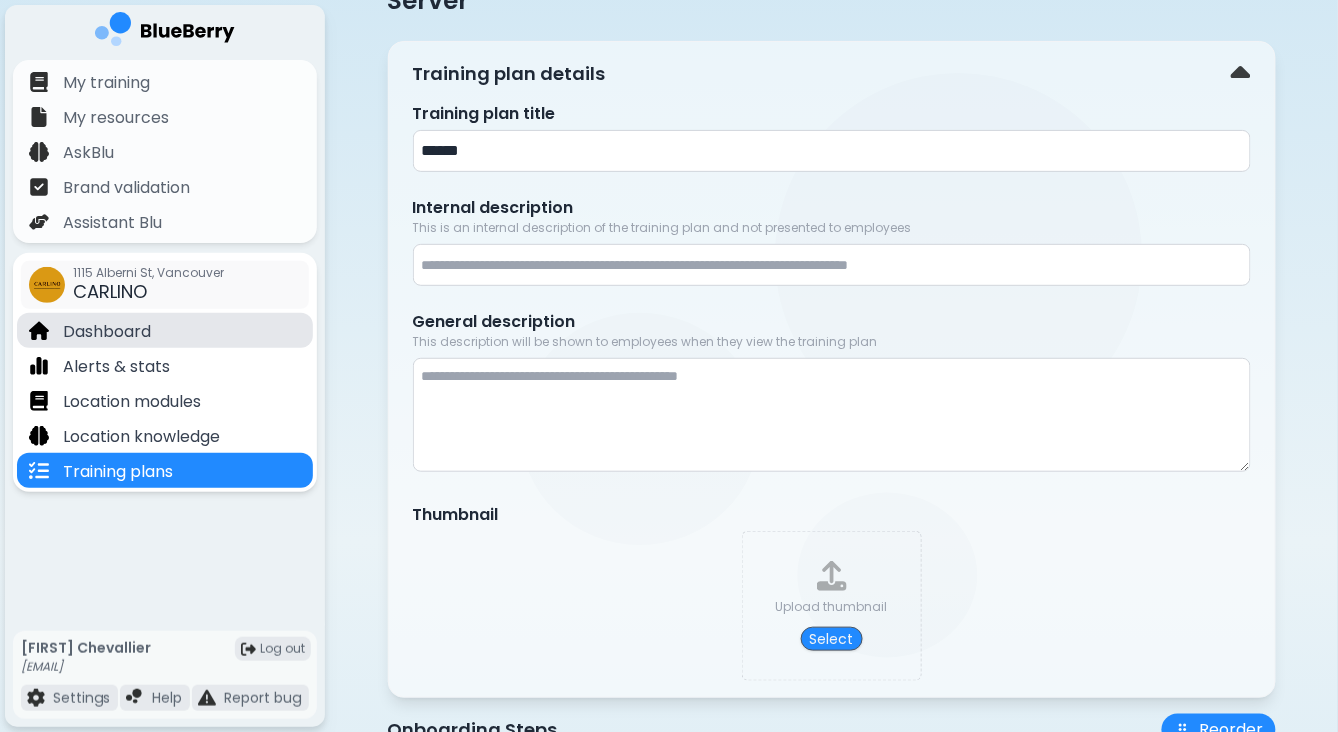 click on "Dashboard" at bounding box center (107, 332) 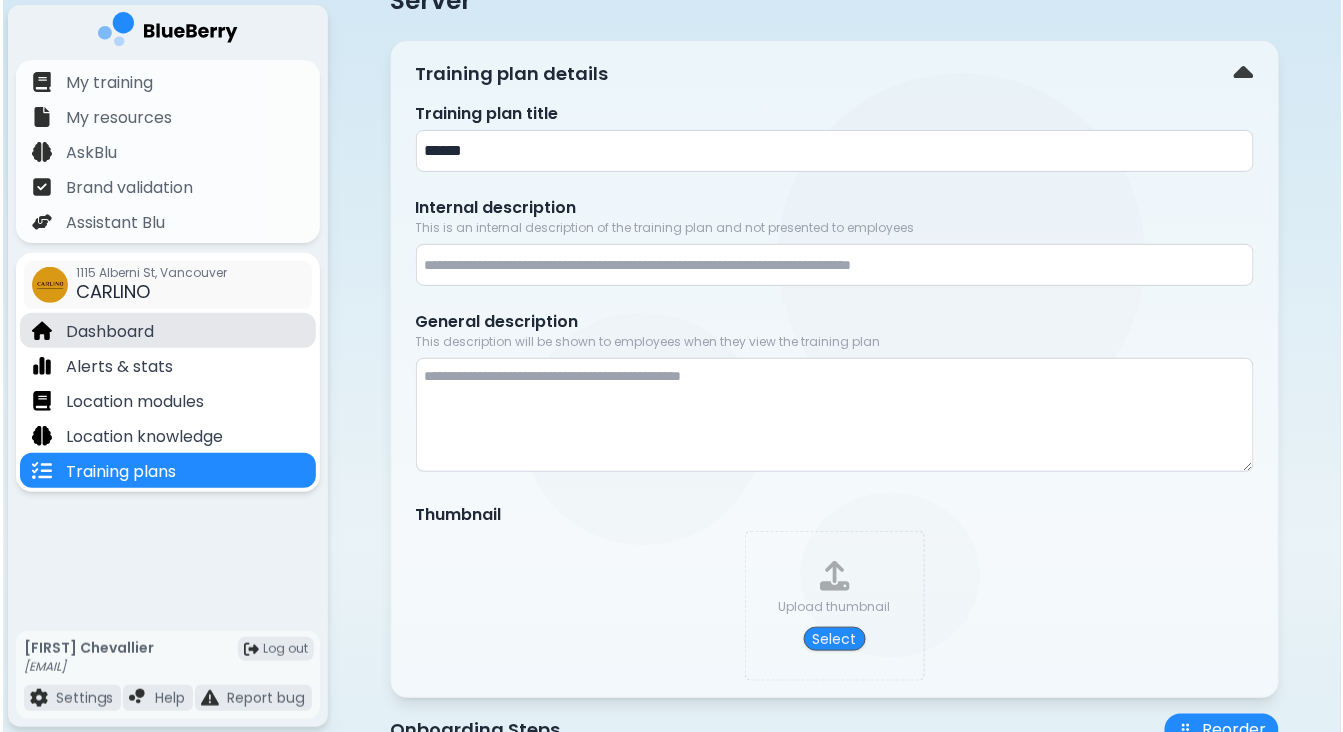scroll, scrollTop: 0, scrollLeft: 0, axis: both 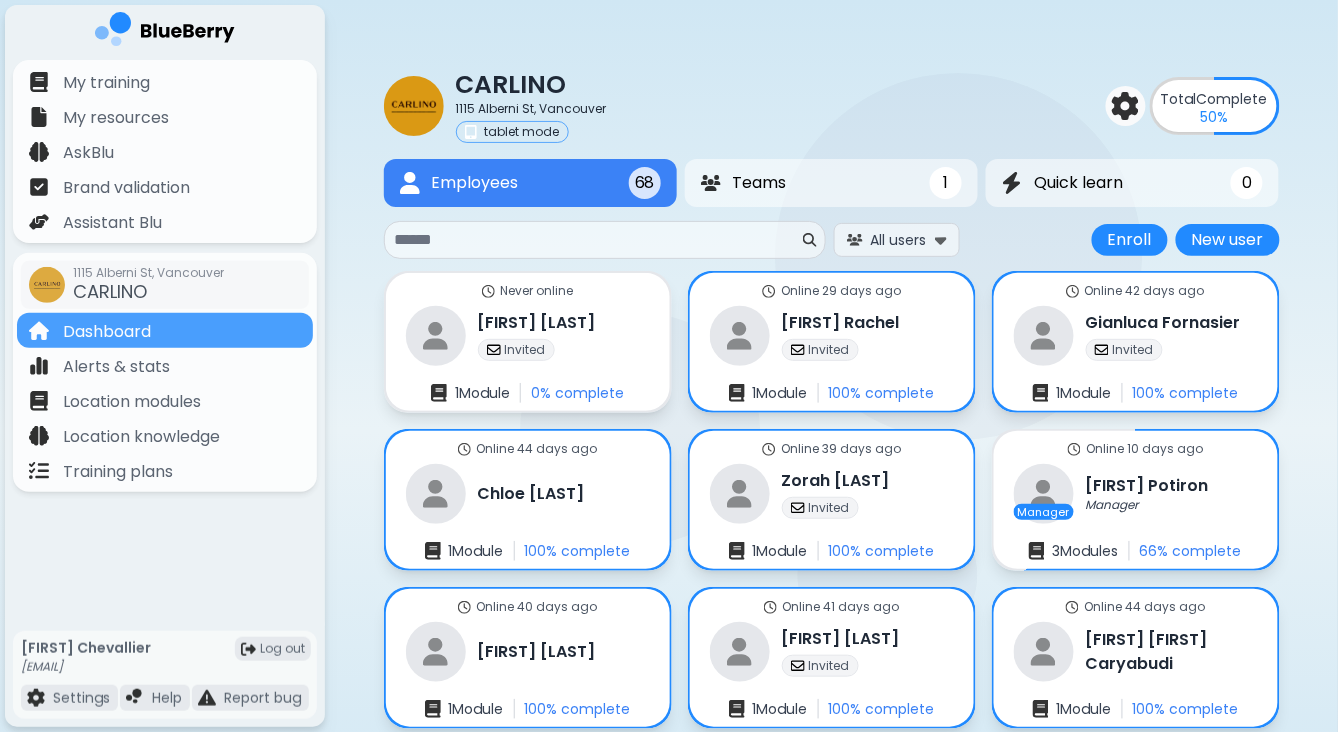 click at bounding box center (597, 240) 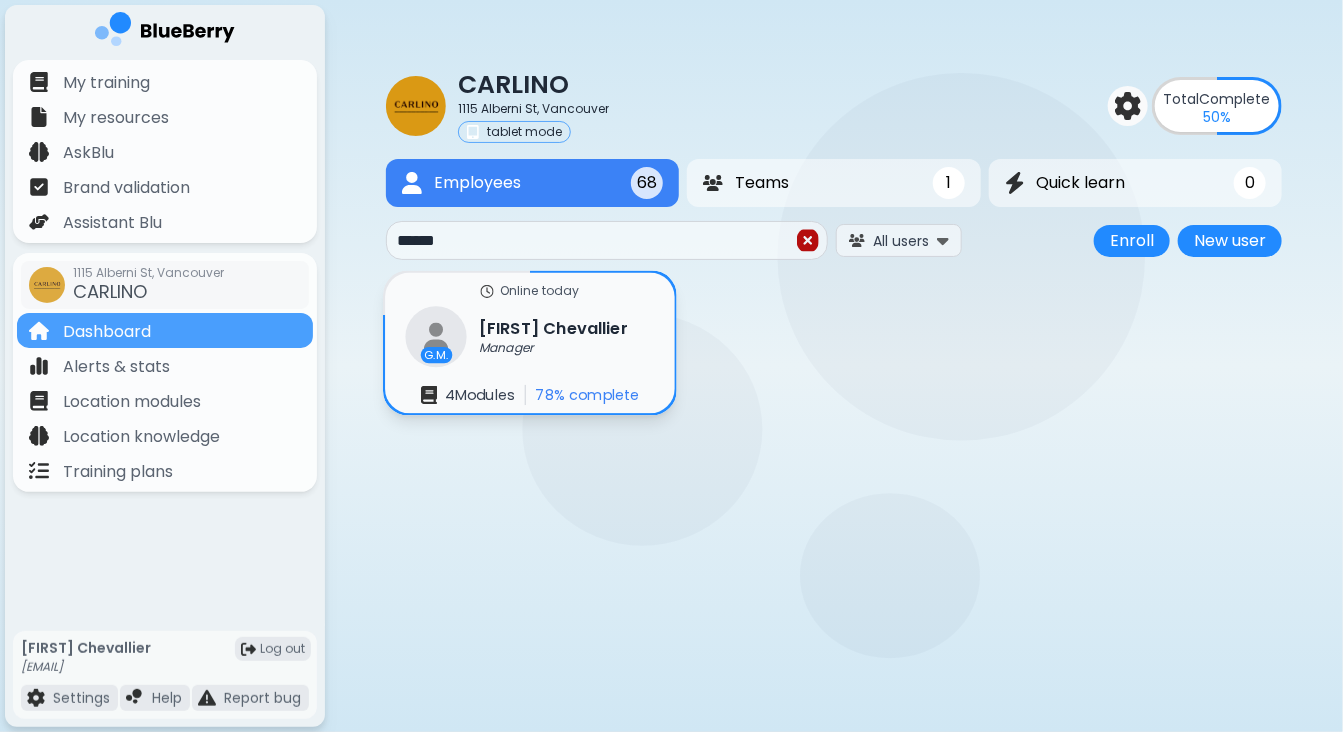 click on "[FIRST]   [LAST]" at bounding box center [553, 329] 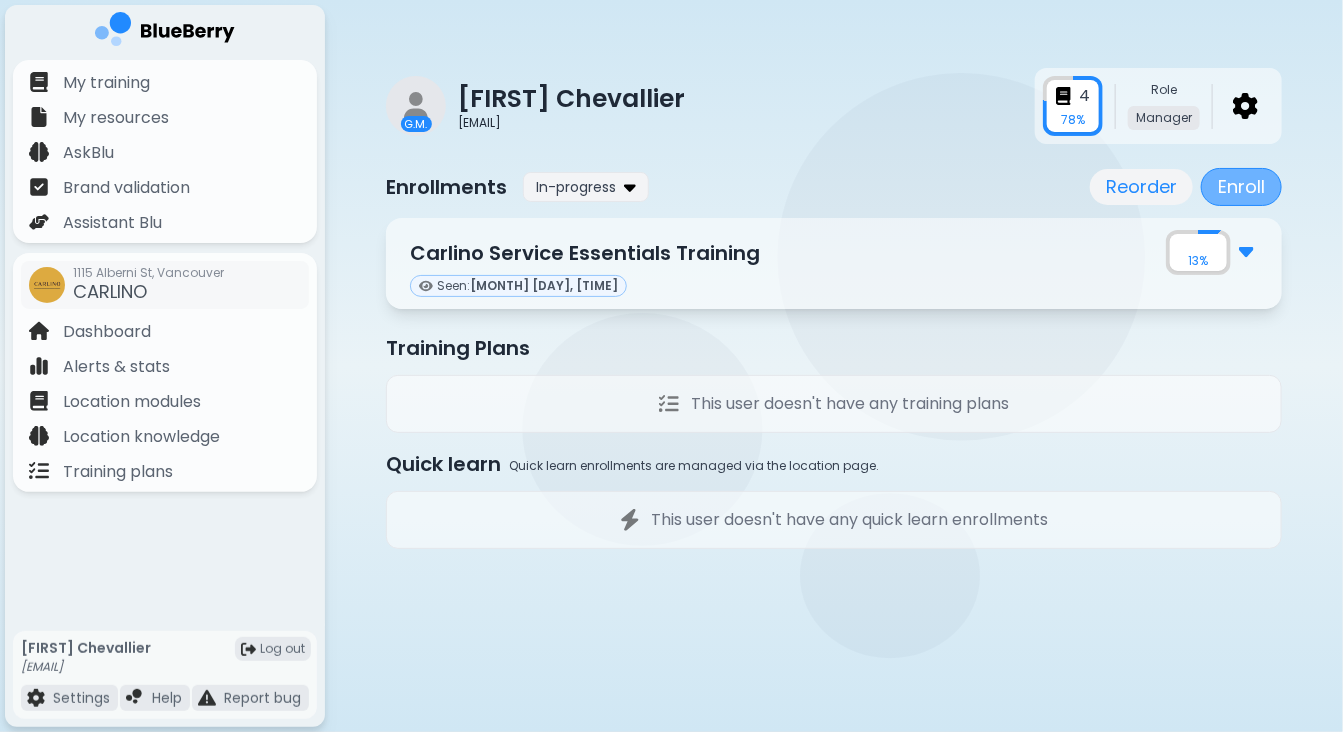 click on "Enroll" at bounding box center (1241, 187) 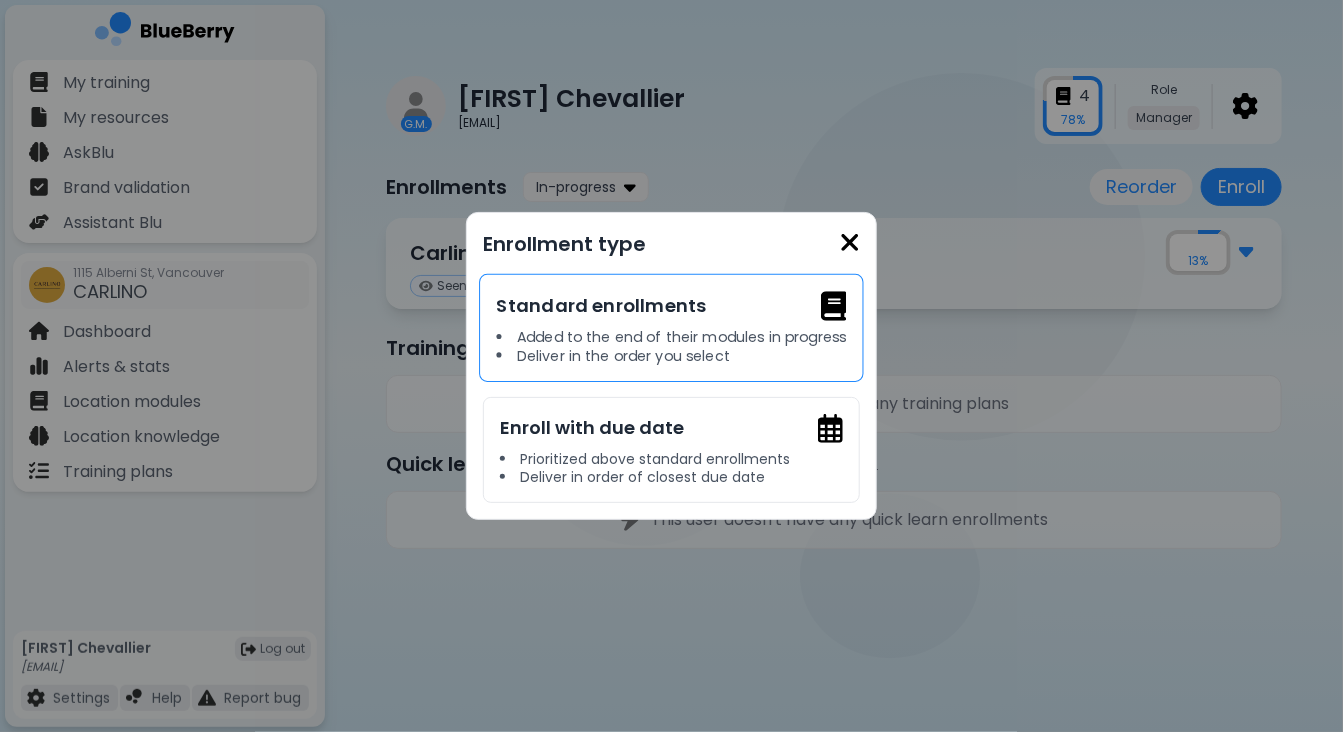 click on "Standard enrollments" at bounding box center (672, 305) 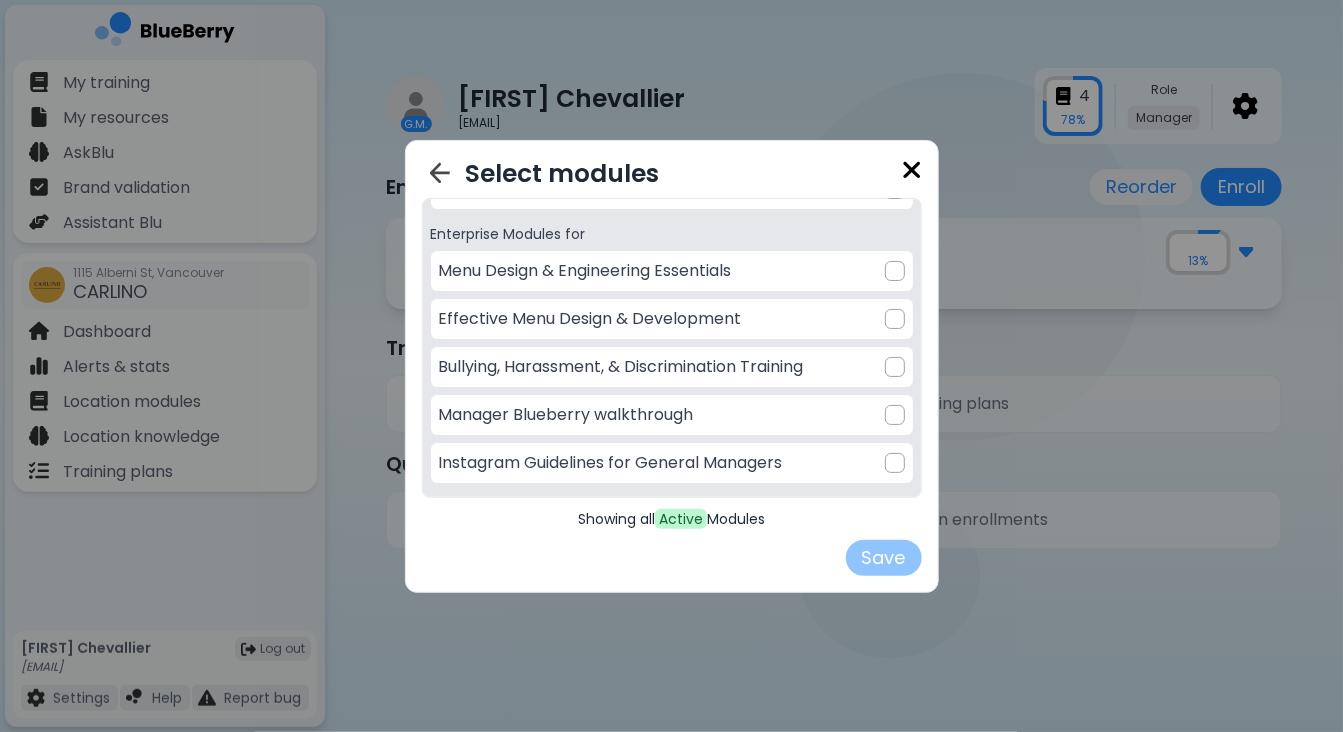 scroll, scrollTop: 0, scrollLeft: 0, axis: both 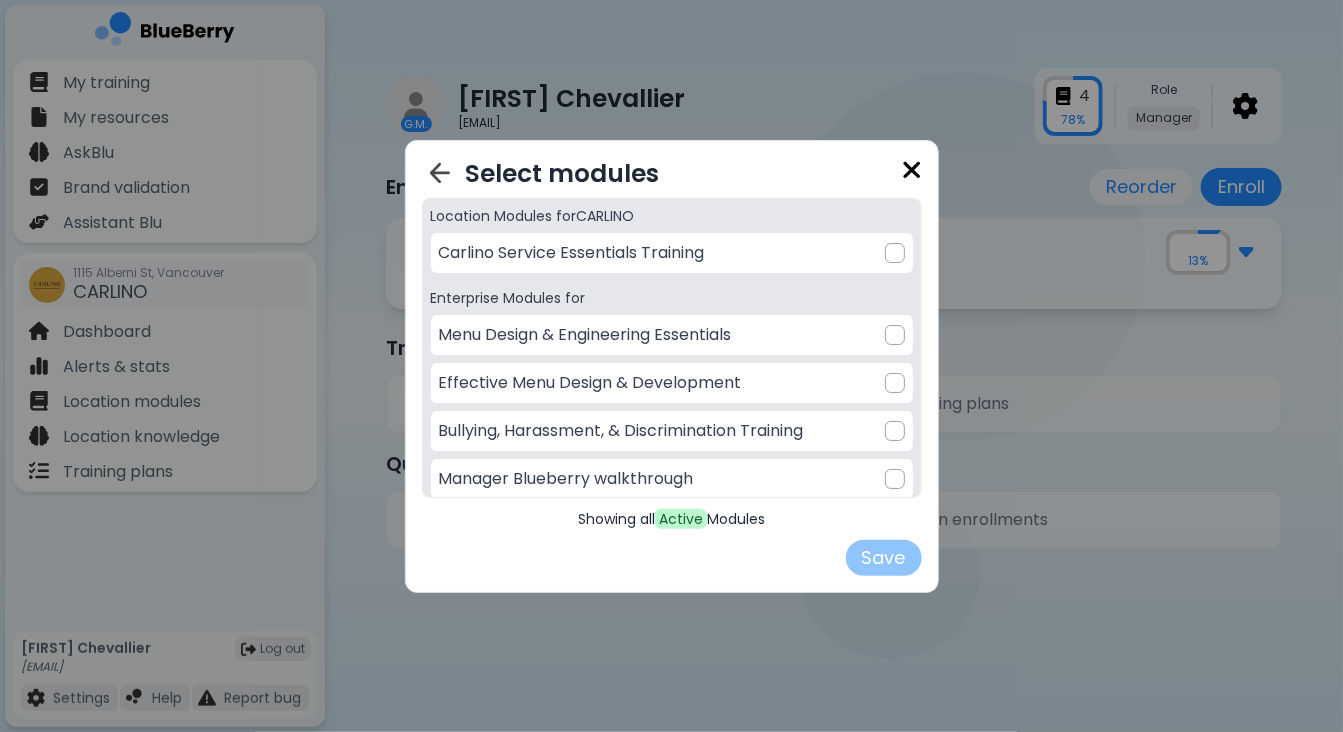 click on "Select modules Location Modules for  CARLINO Carlino Service Essentials Training Enterprise Modules for  Menu Design & Engineering Essentials Effective Menu Design & Development Bullying, Harassment, & Discrimination Training Manager Blueberry walkthrough Instagram Guidelines for General Managers Showing all  Active  Modules Save" at bounding box center (672, 366) 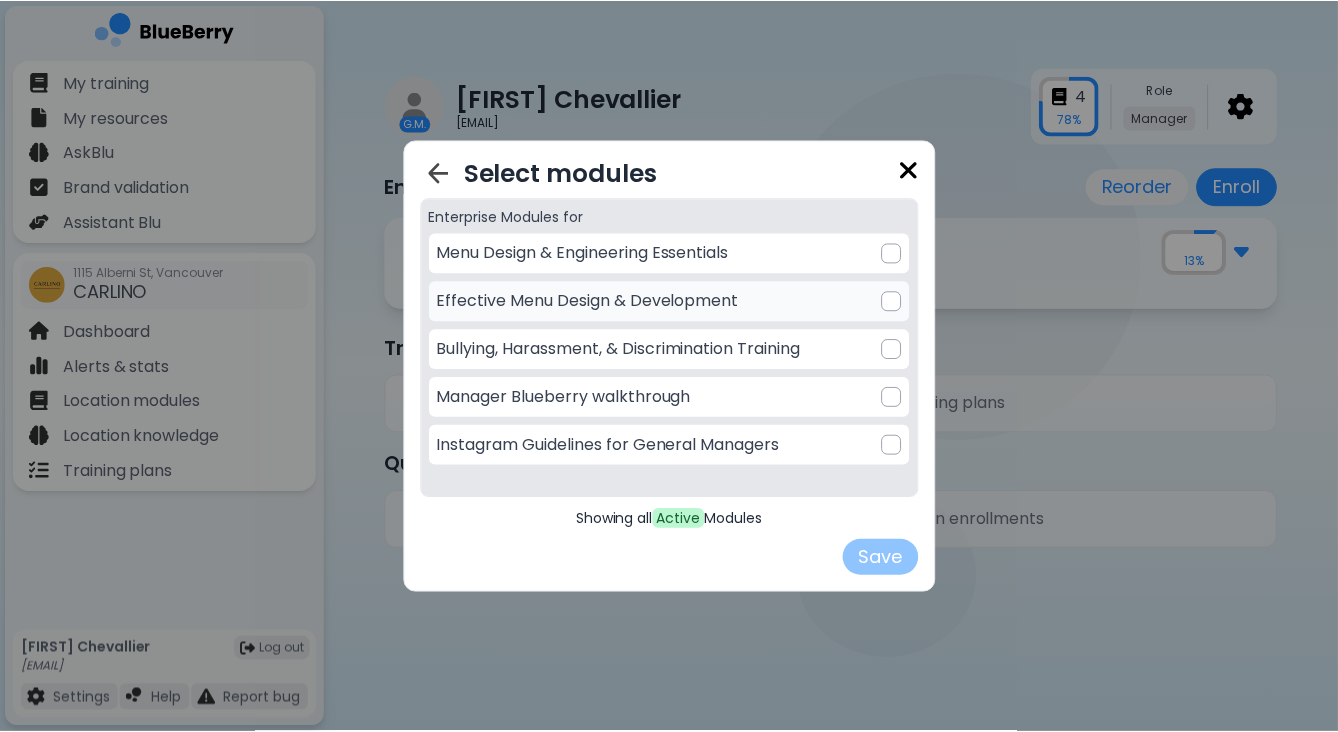 scroll, scrollTop: 89, scrollLeft: 0, axis: vertical 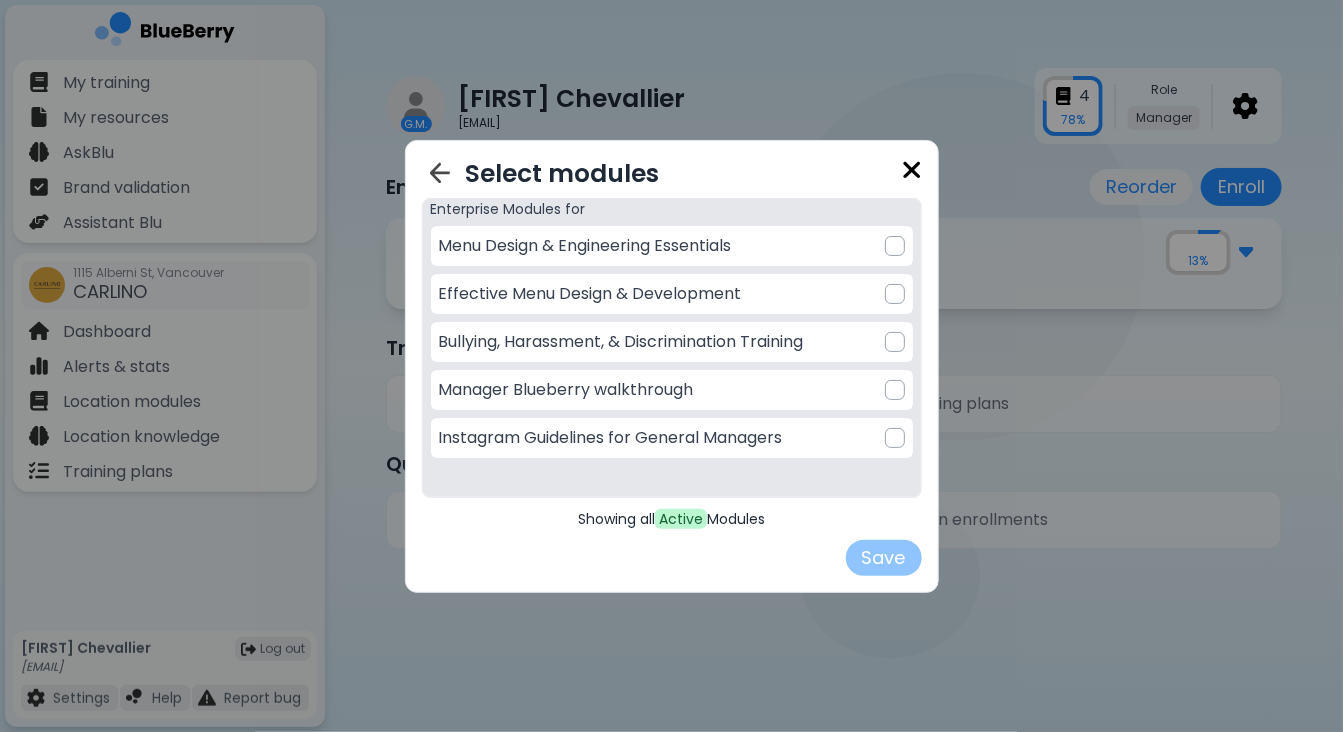 click at bounding box center [912, 170] 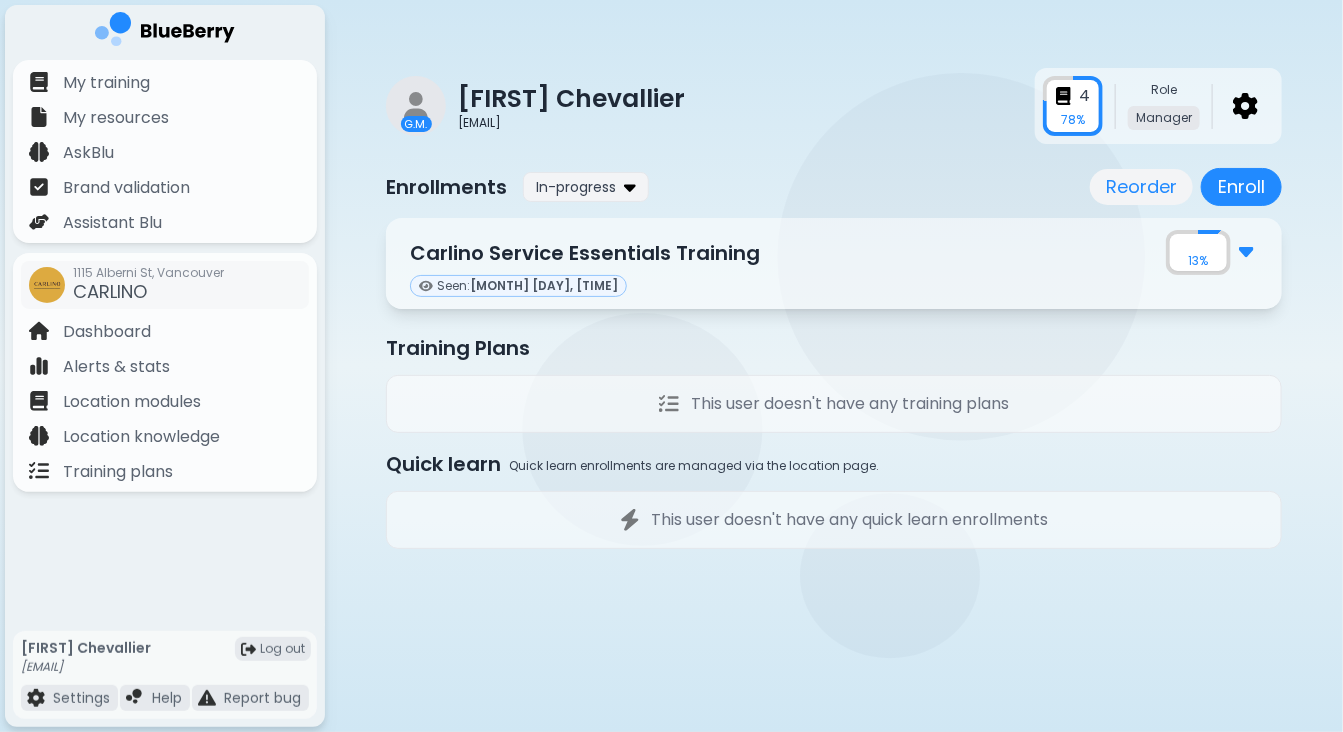 click on "This user doesn't have any training plans" at bounding box center [850, 404] 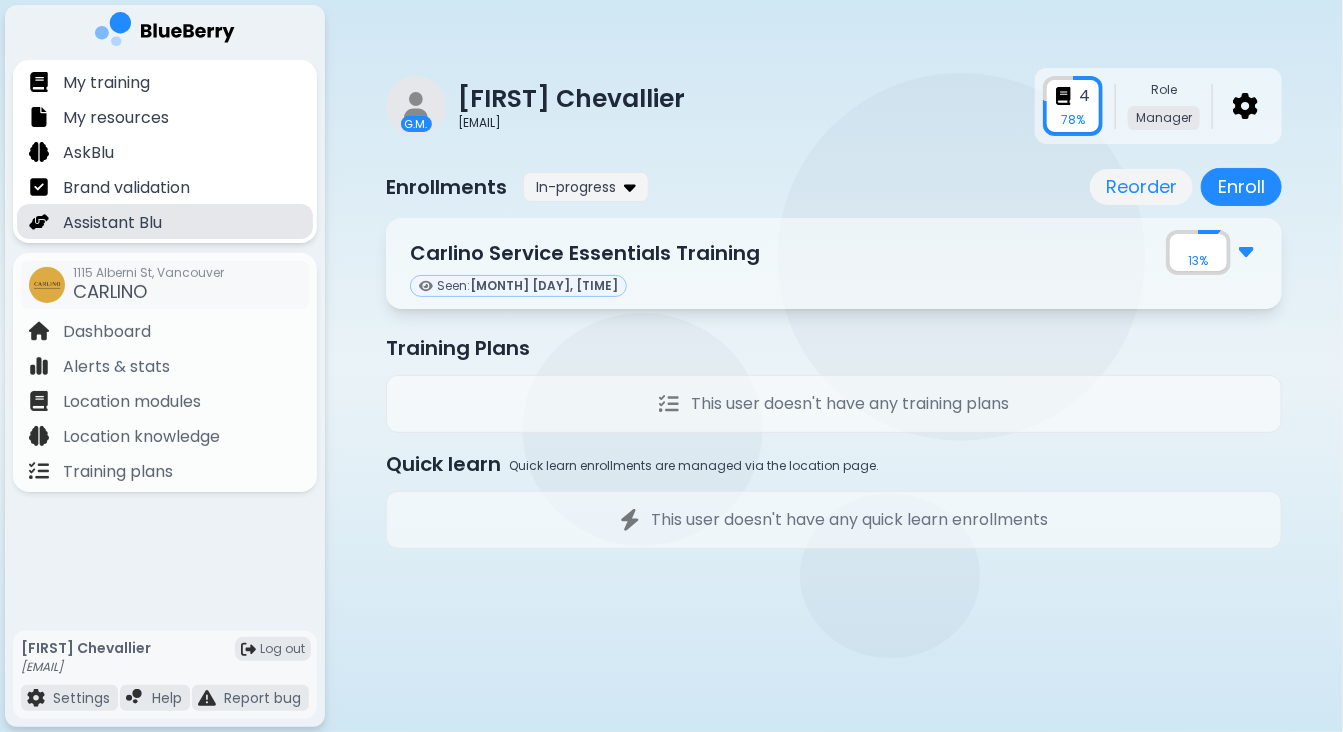click on "Assistant Blu" at bounding box center (112, 223) 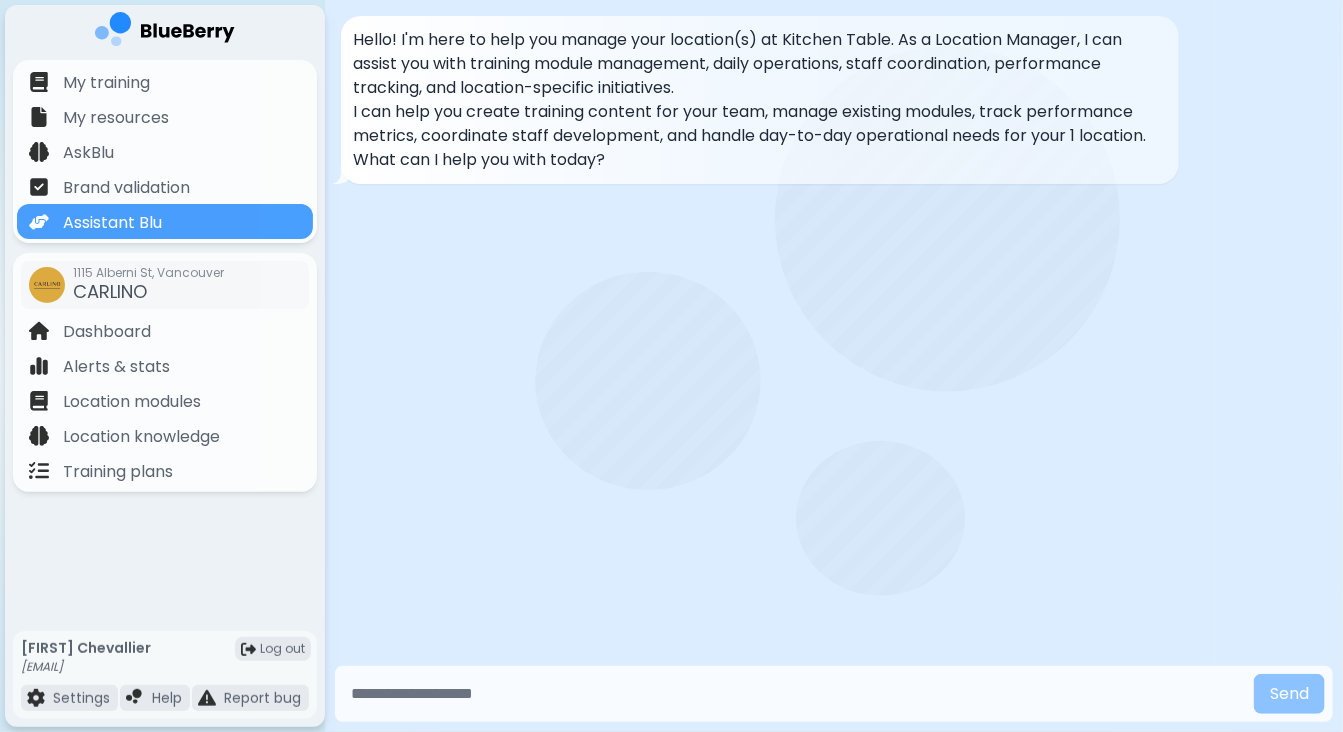 click at bounding box center [794, 694] 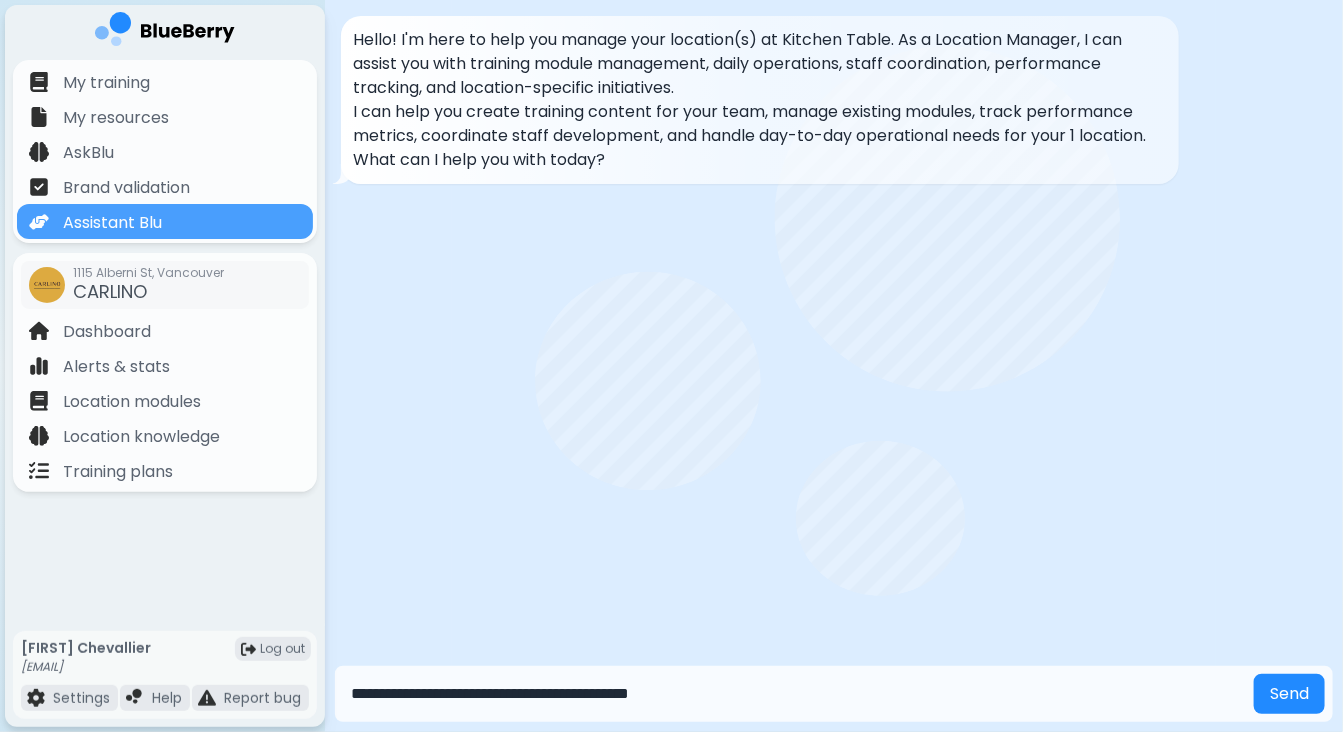 click on "Send" at bounding box center (1289, 694) 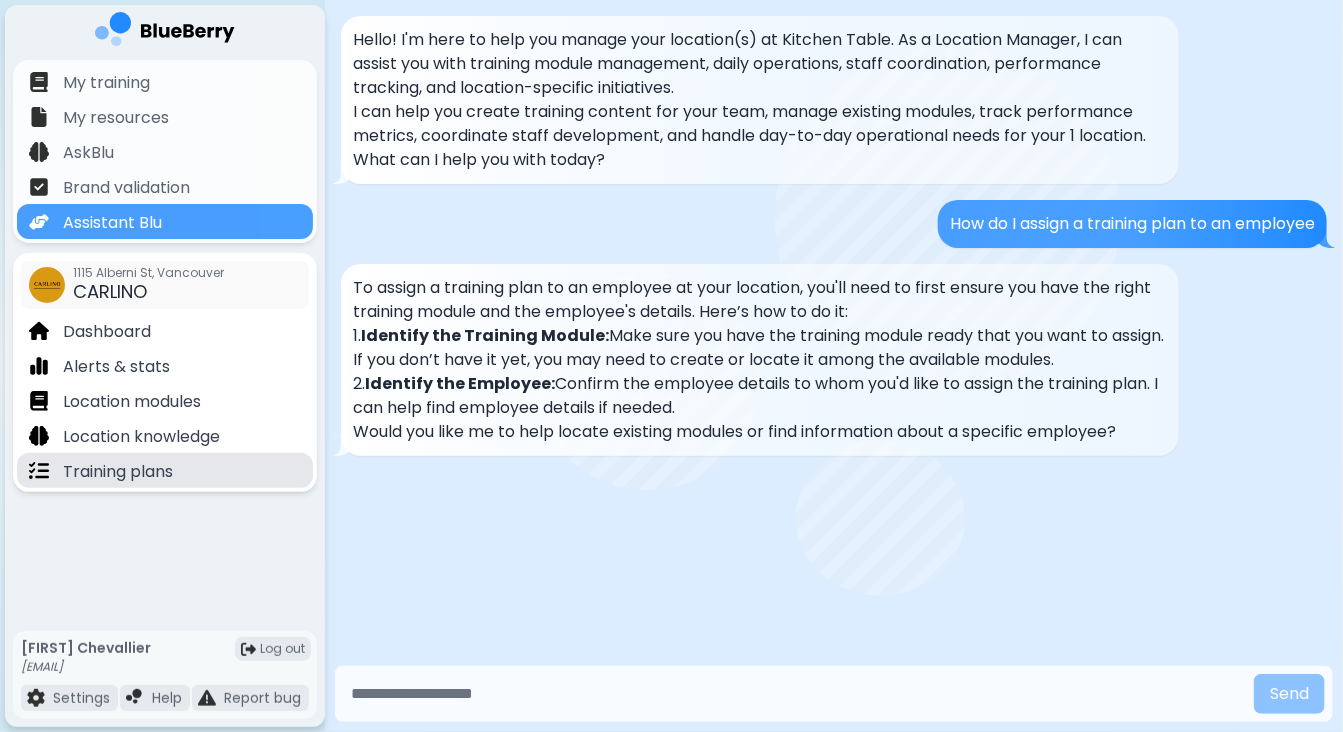 click on "Training plans" at bounding box center (118, 472) 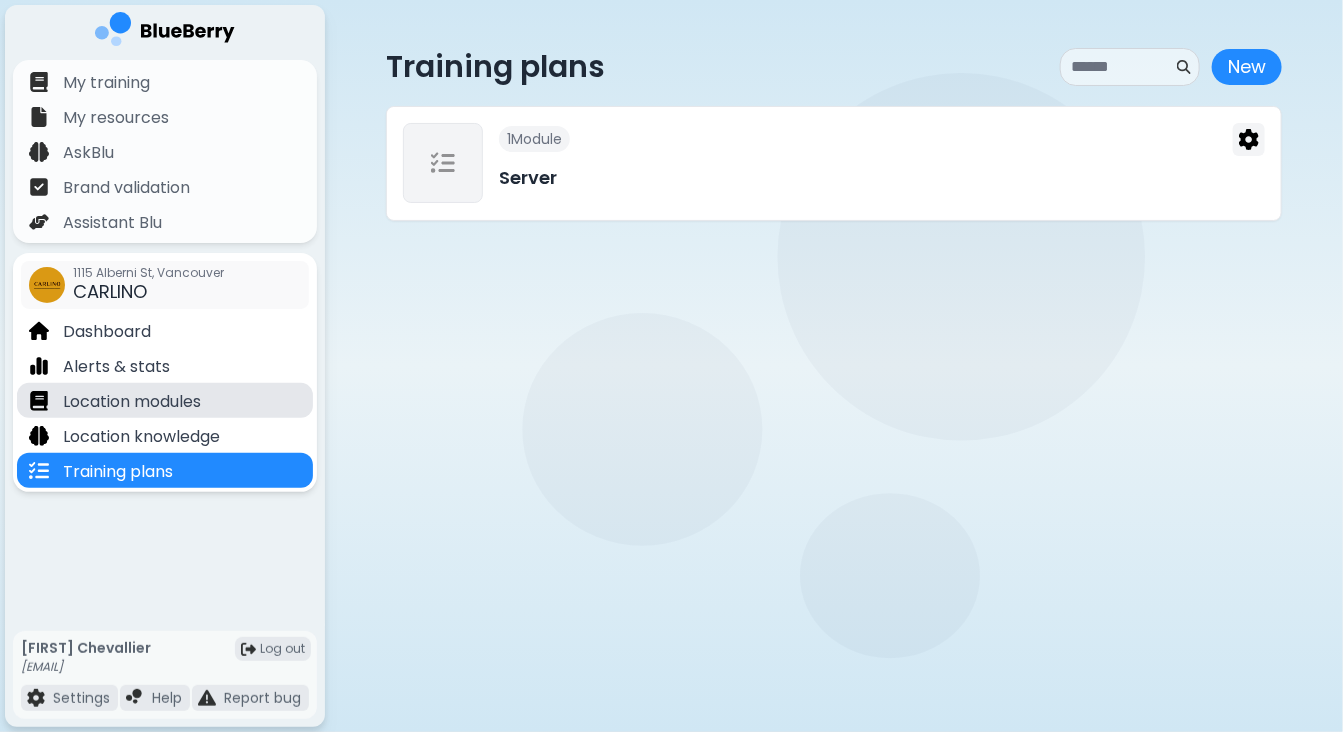 click on "Location modules" at bounding box center (132, 402) 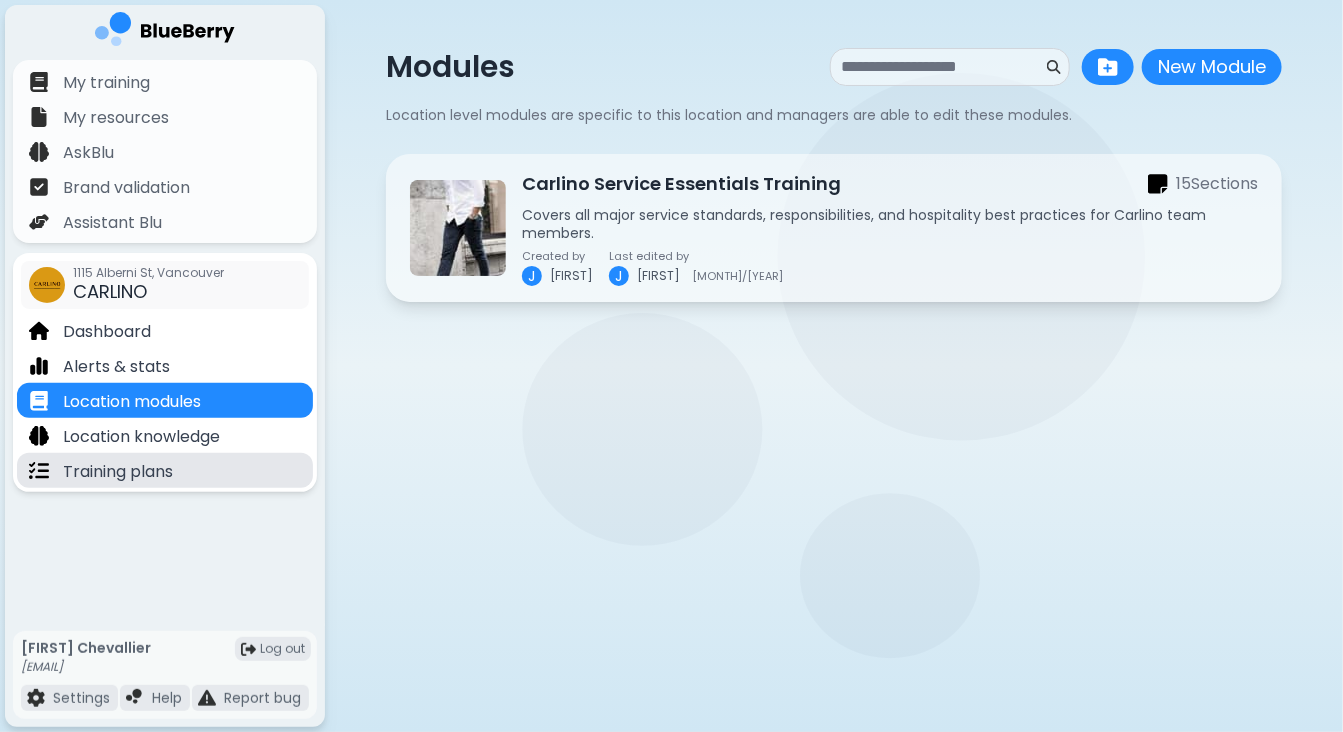 click on "Training plans" at bounding box center [118, 472] 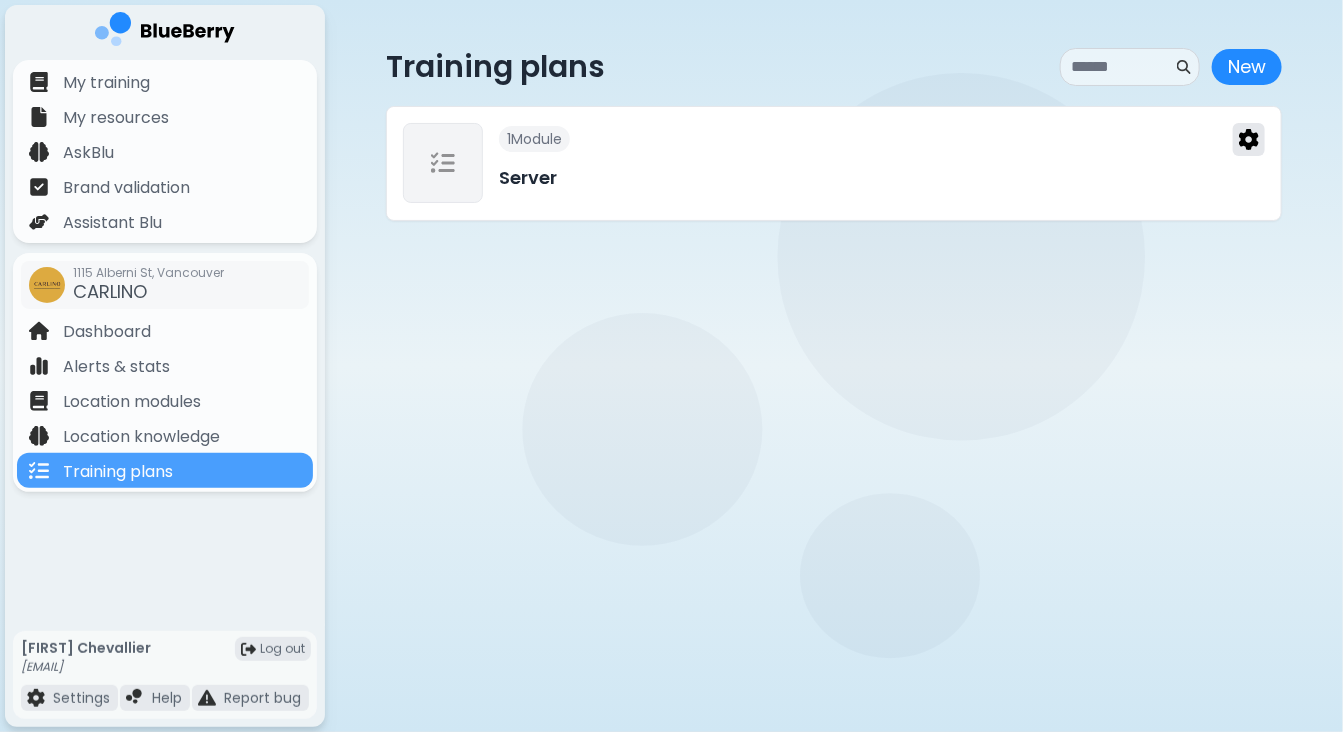 click at bounding box center (1249, 139) 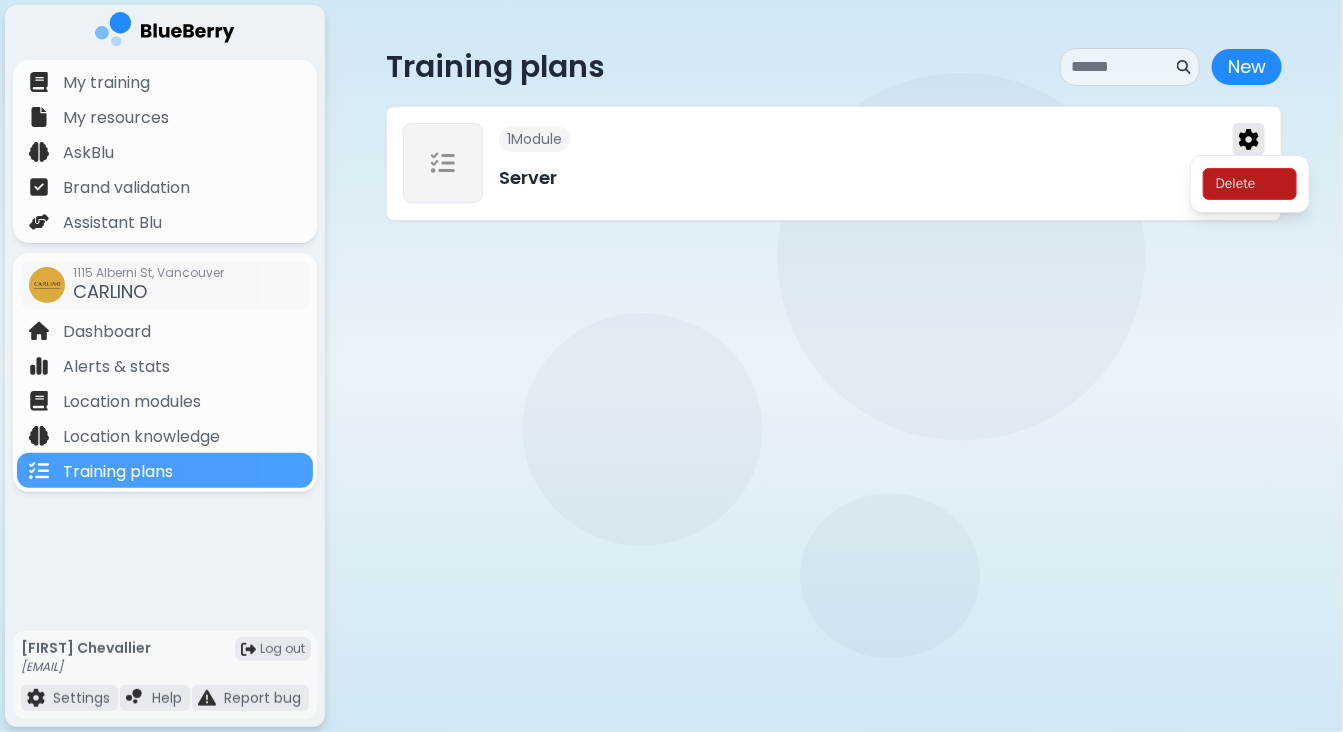click at bounding box center (1249, 139) 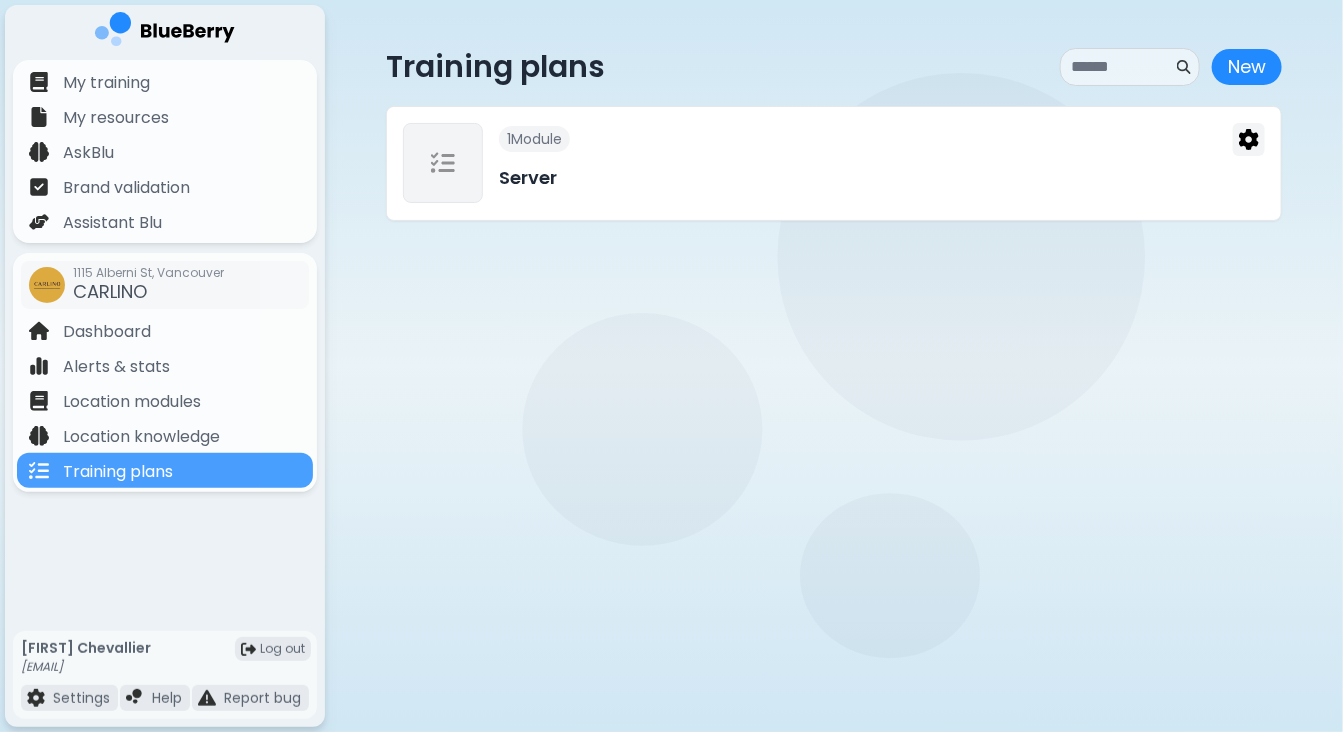 click on "1  Module" at bounding box center [882, 139] 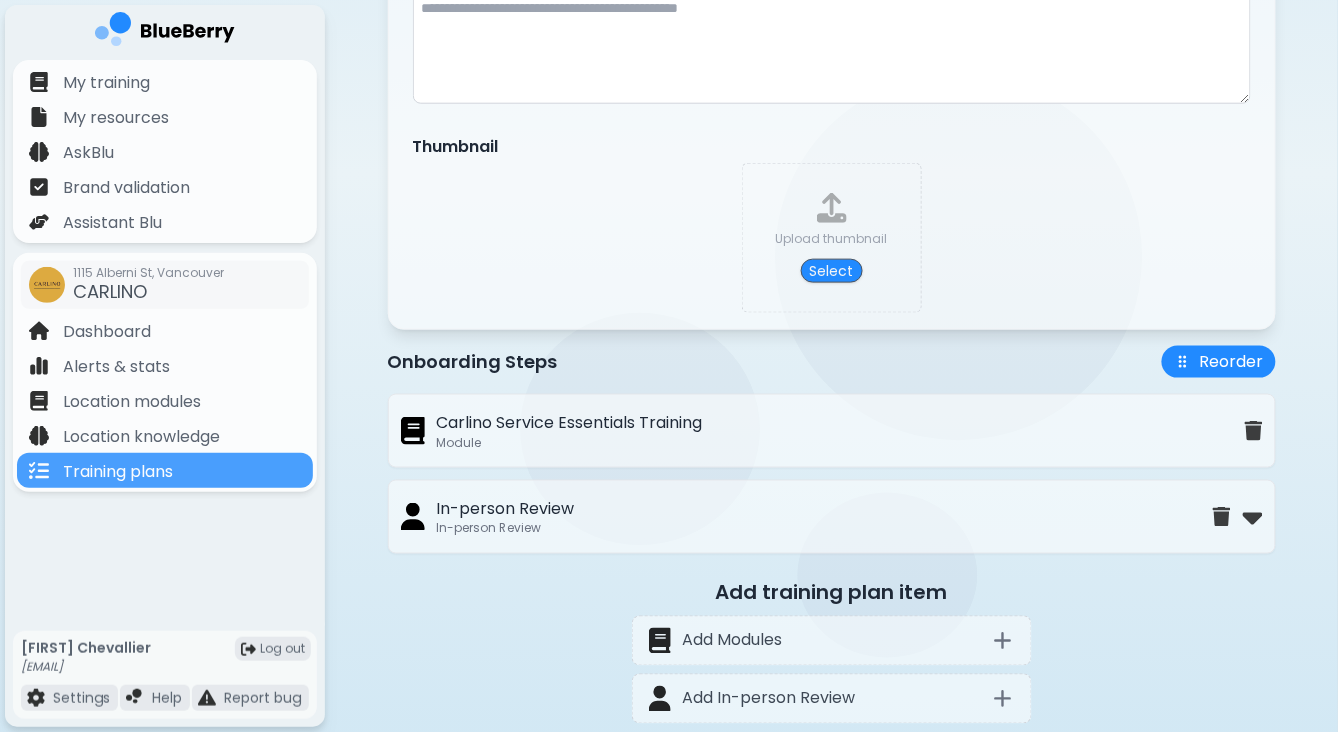 scroll, scrollTop: 506, scrollLeft: 0, axis: vertical 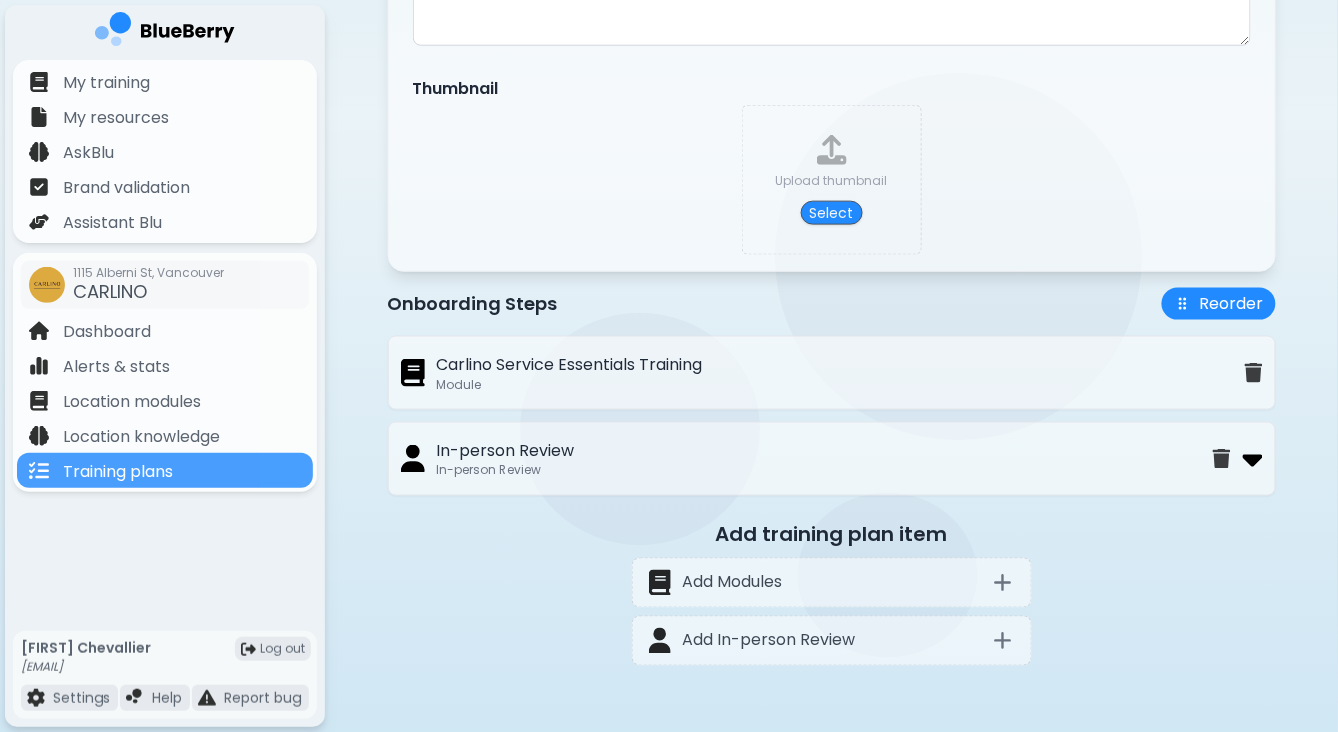 click at bounding box center [1253, 459] 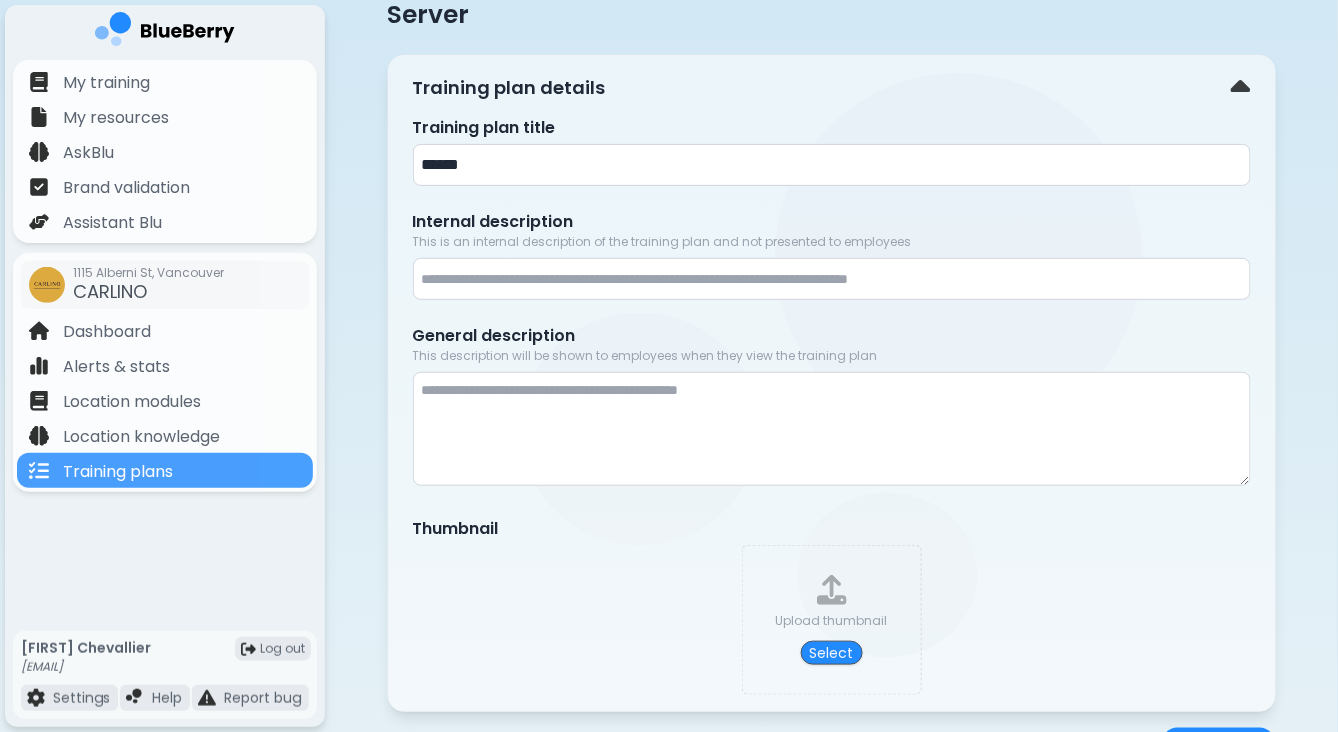 scroll, scrollTop: 0, scrollLeft: 0, axis: both 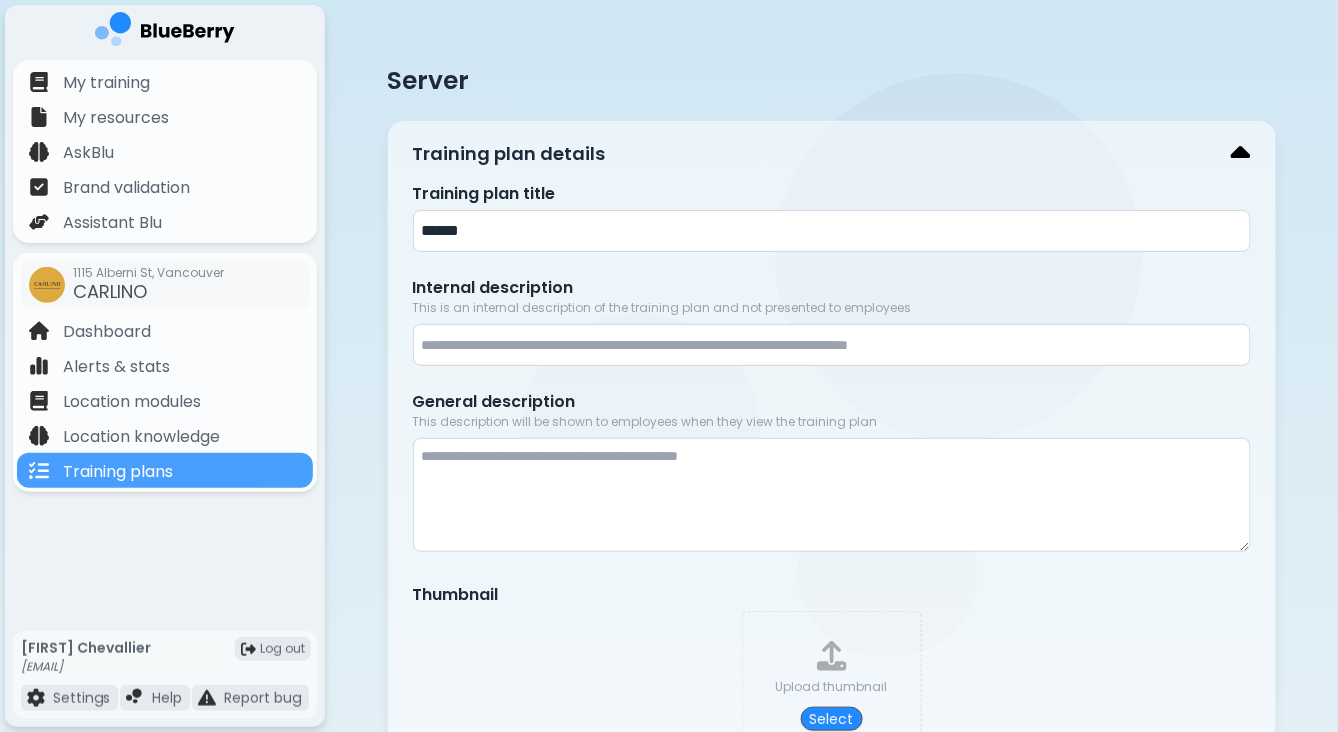 click at bounding box center (1241, 154) 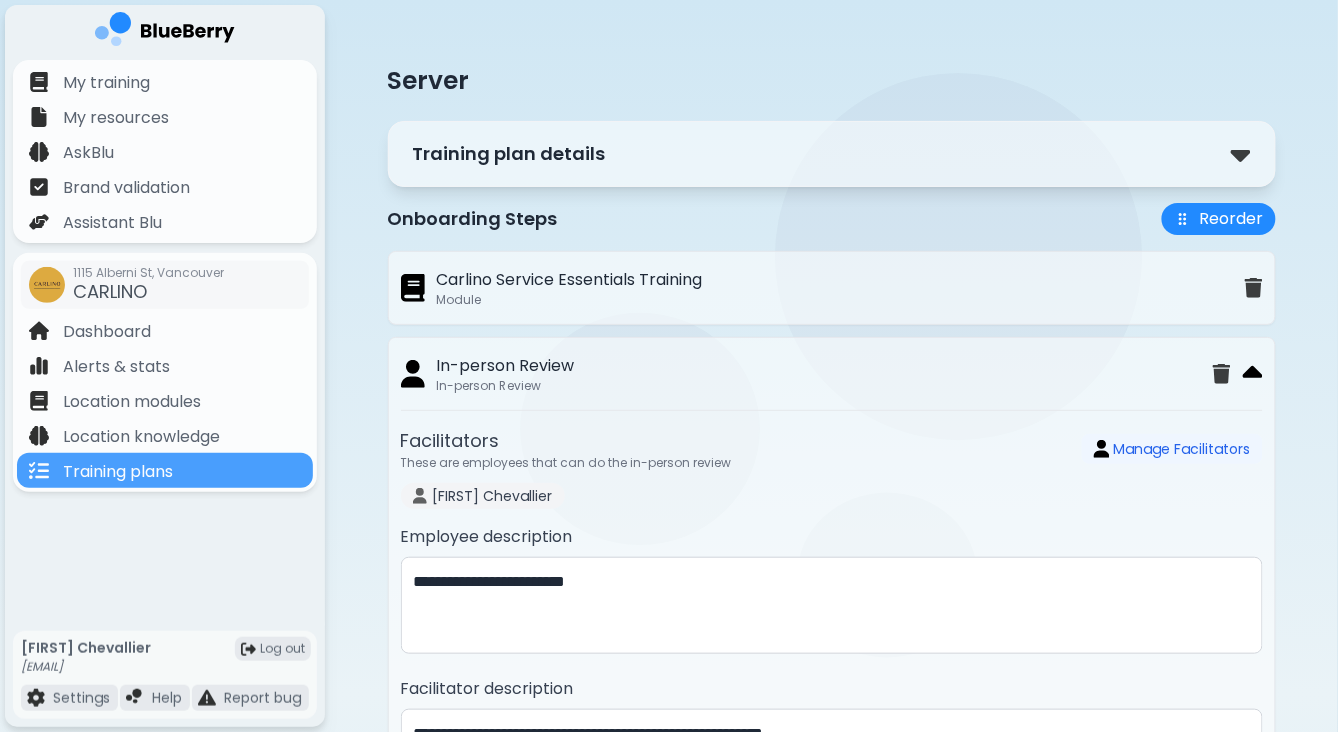 click at bounding box center (1253, 374) 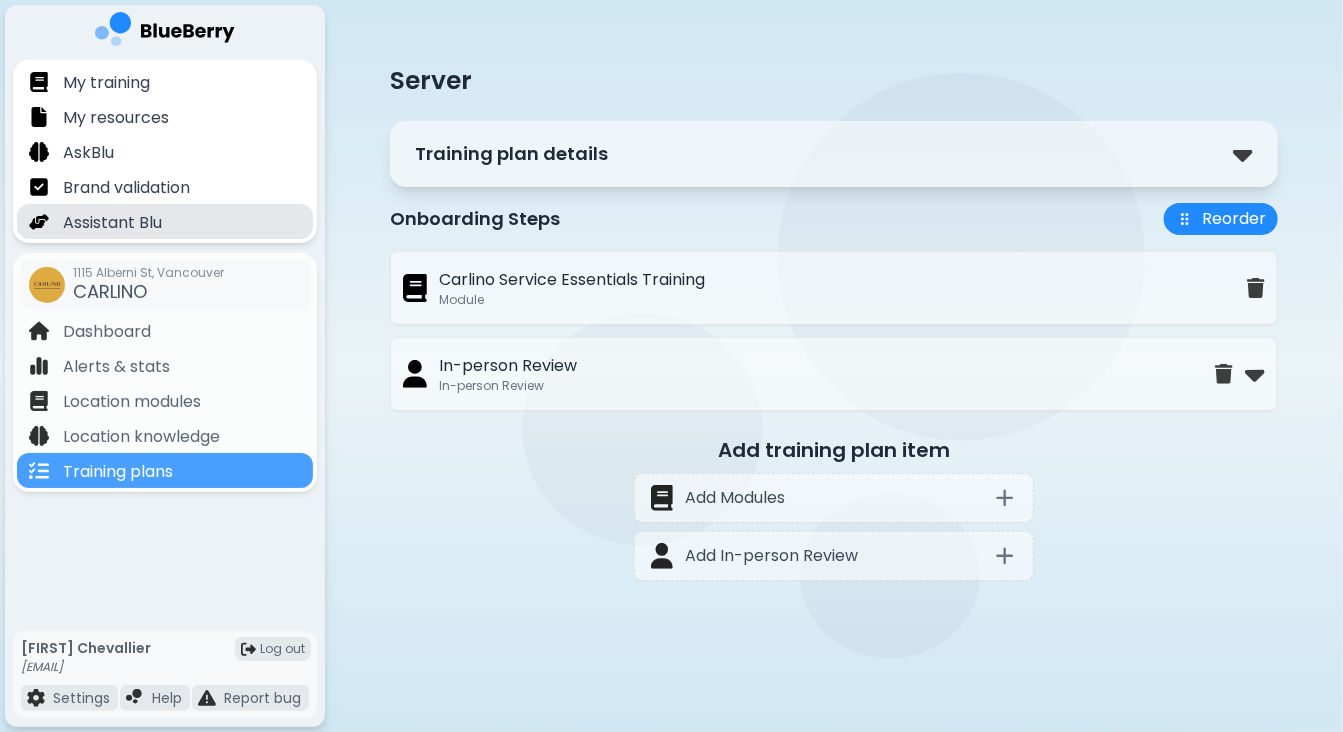 click on "Assistant Blu" at bounding box center (112, 223) 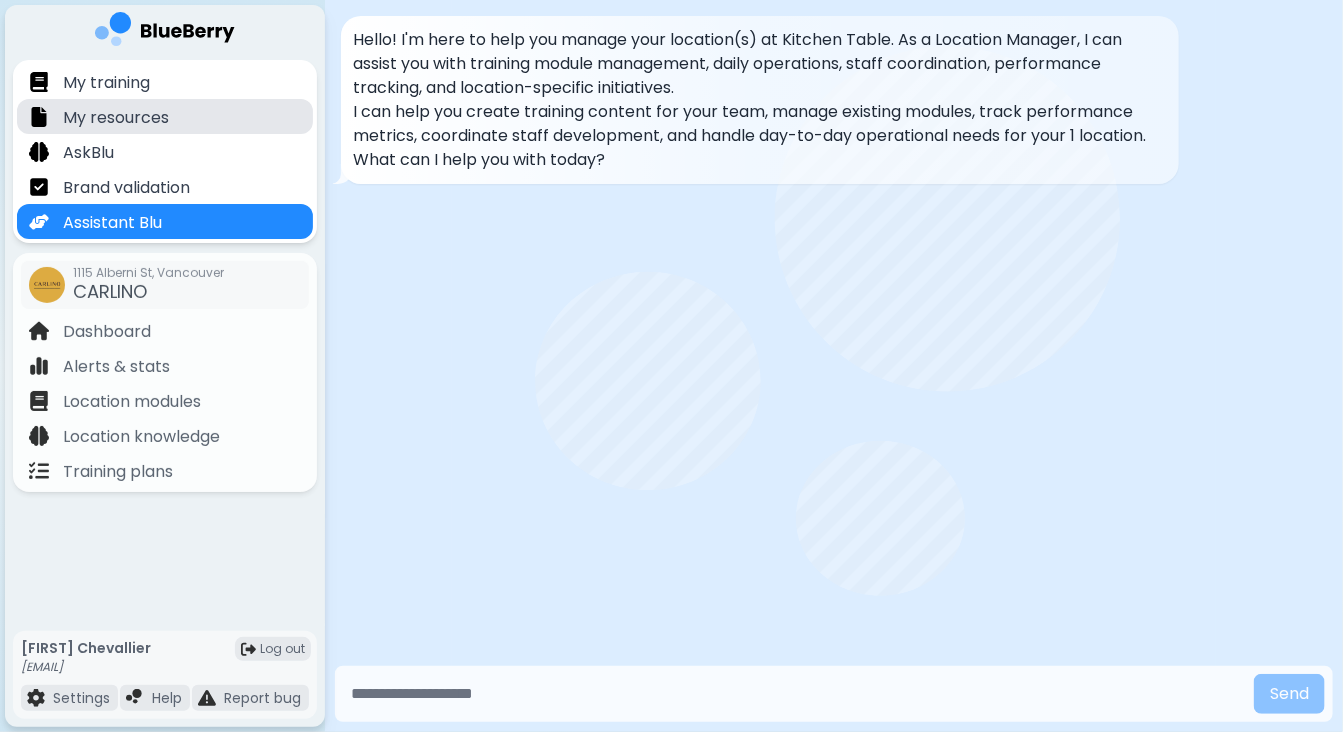 click on "My resources" at bounding box center [116, 118] 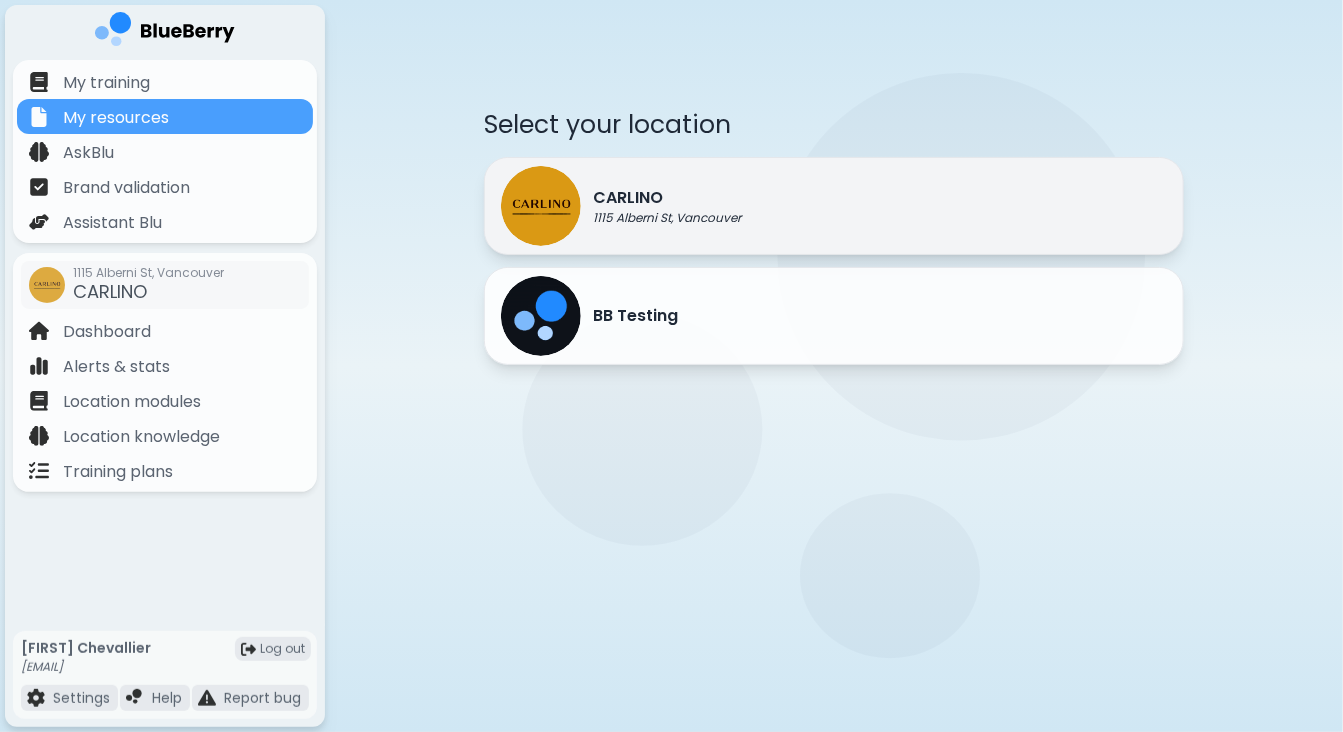 click on "CARLINO" at bounding box center (667, 198) 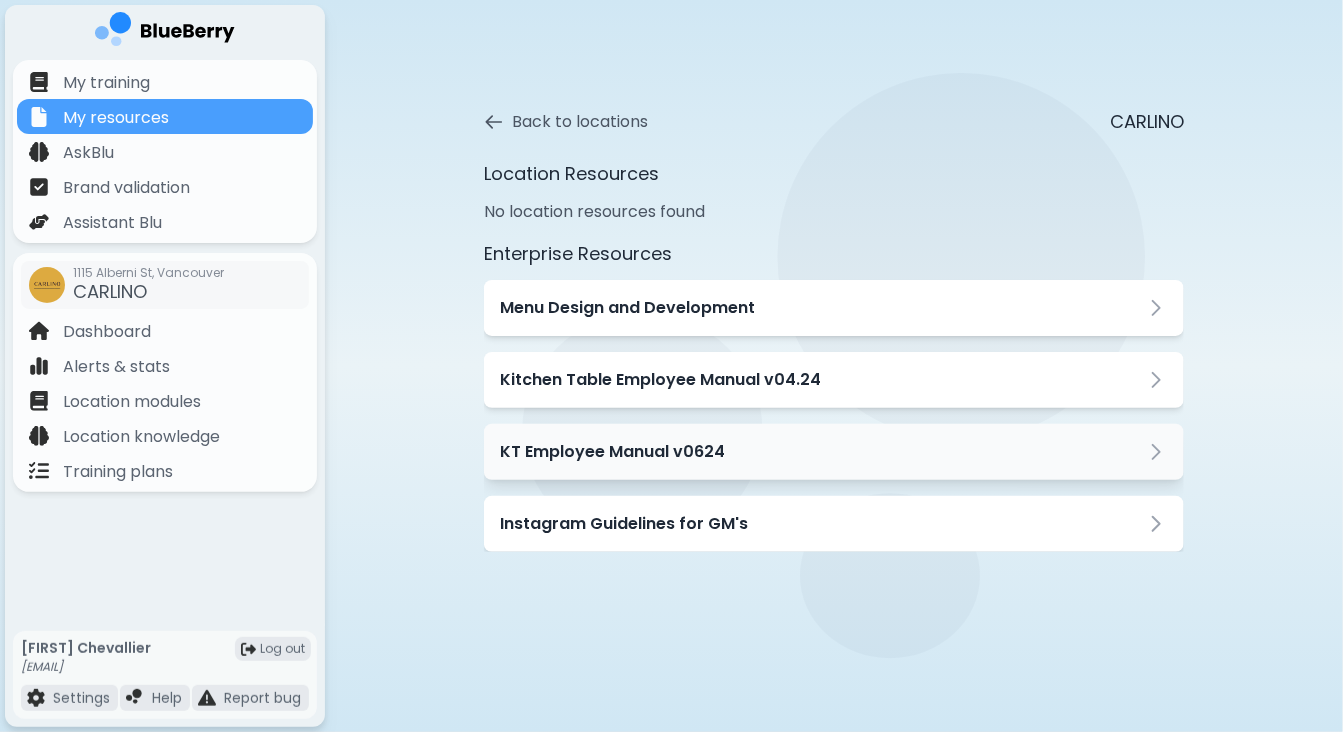 click on "KT Employee Manual v0624" at bounding box center [612, 452] 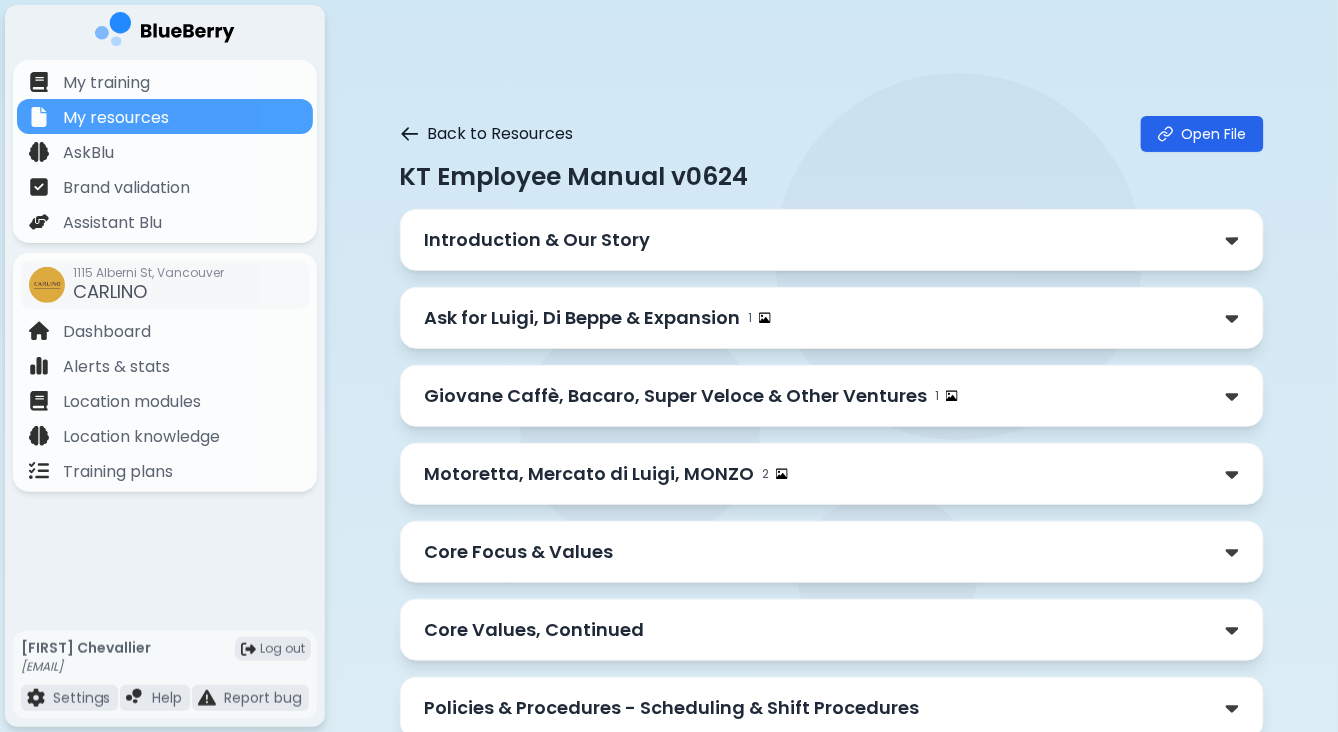 click on "Back to Resources" at bounding box center (487, 134) 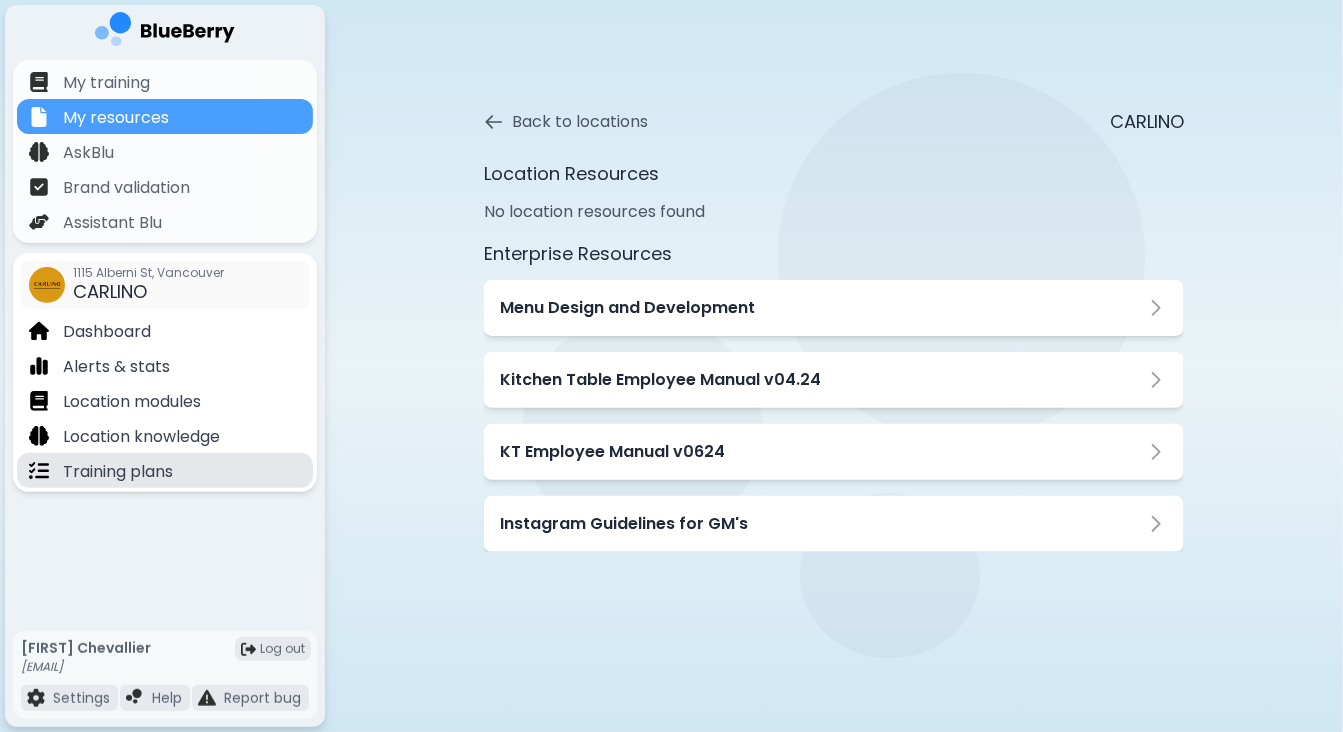 click on "Training plans" at bounding box center (118, 472) 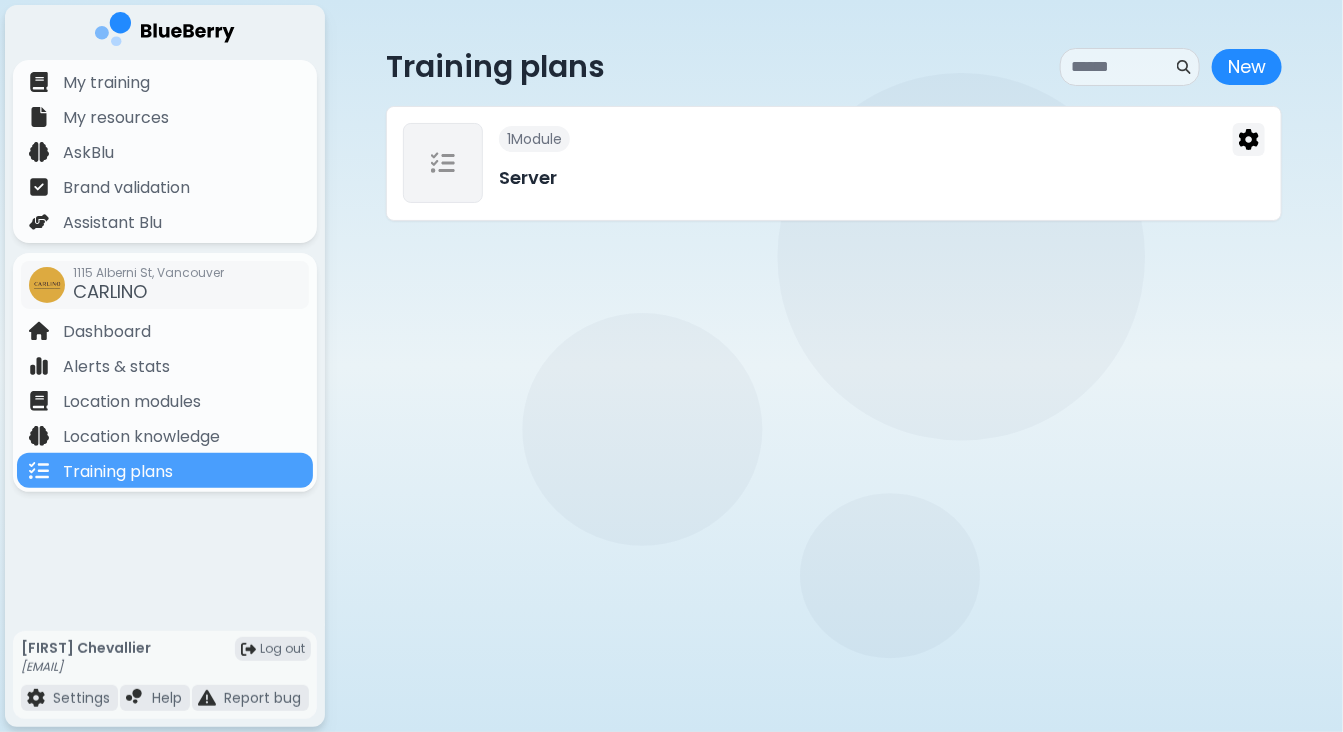 click at bounding box center [443, 163] 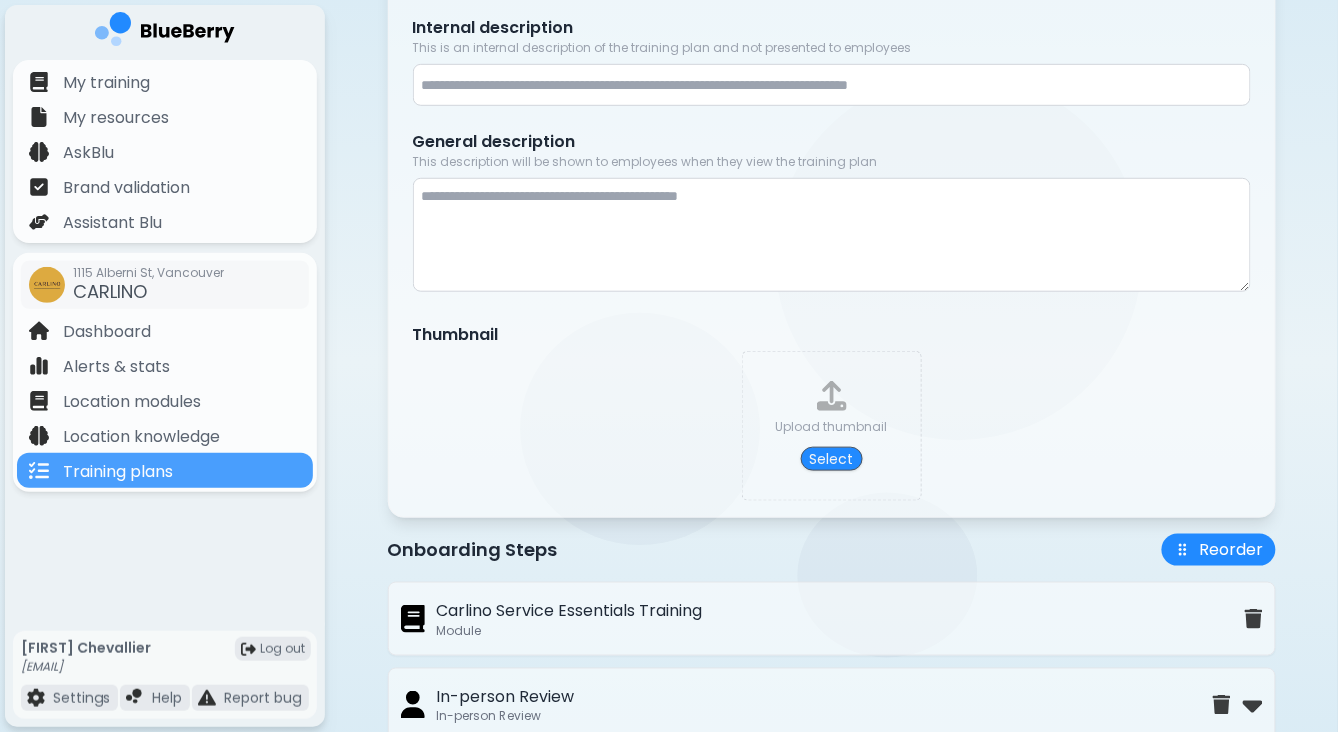 scroll, scrollTop: 506, scrollLeft: 0, axis: vertical 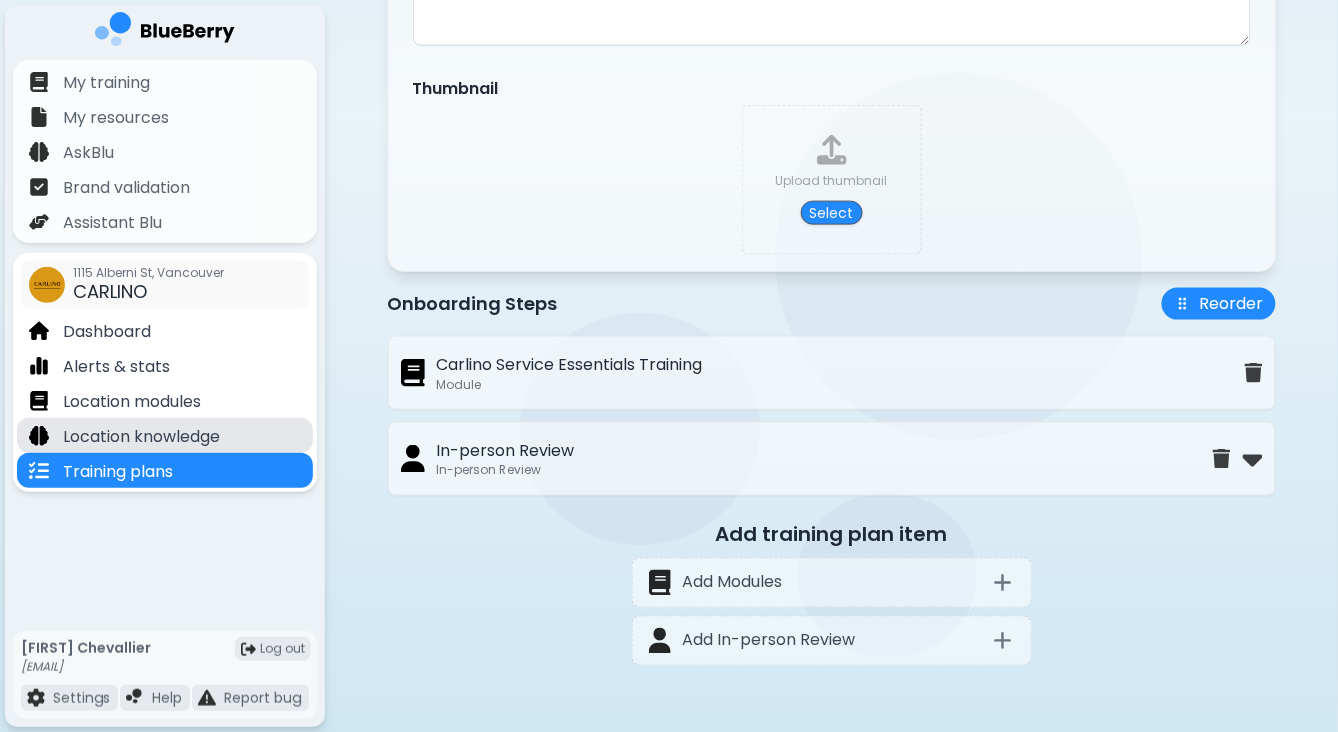 click on "Location knowledge" at bounding box center [141, 437] 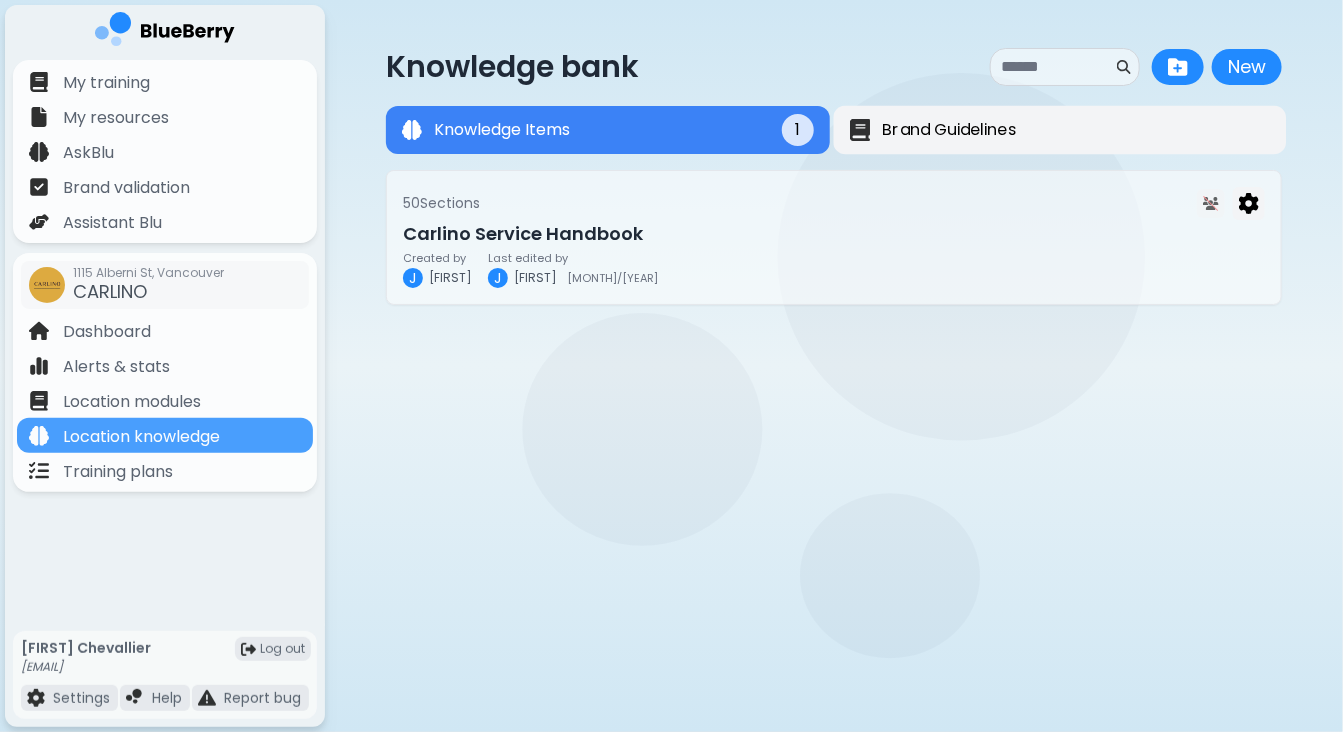 click on "Brand Guidelines" at bounding box center (950, 130) 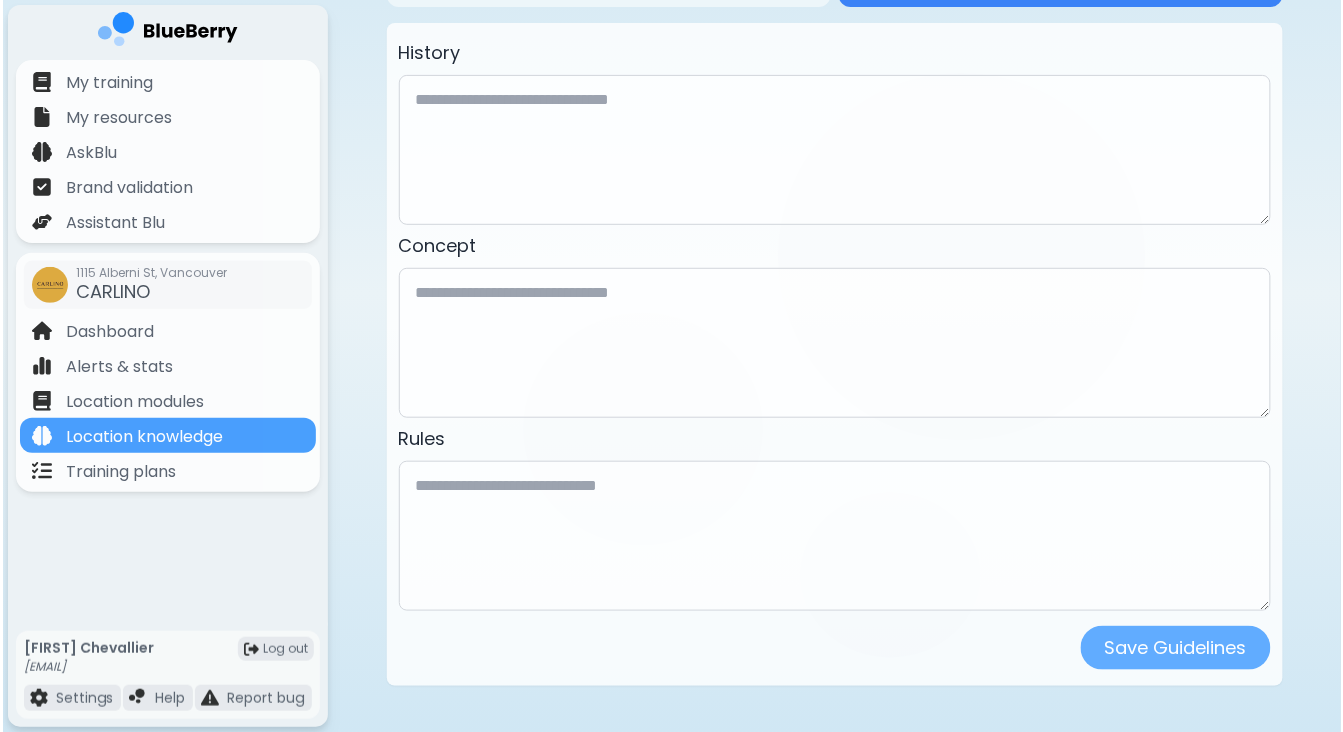 scroll, scrollTop: 0, scrollLeft: 0, axis: both 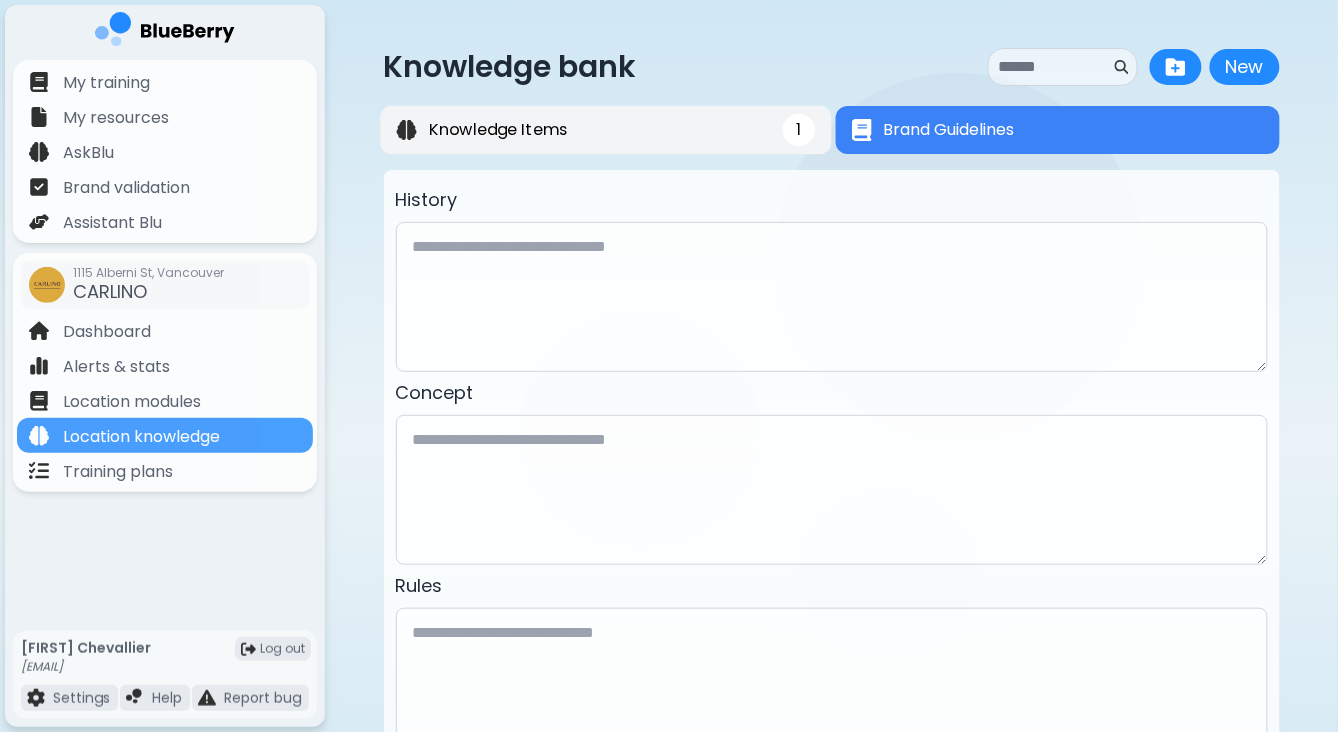 click on "Knowledge Items 1" at bounding box center [605, 130] 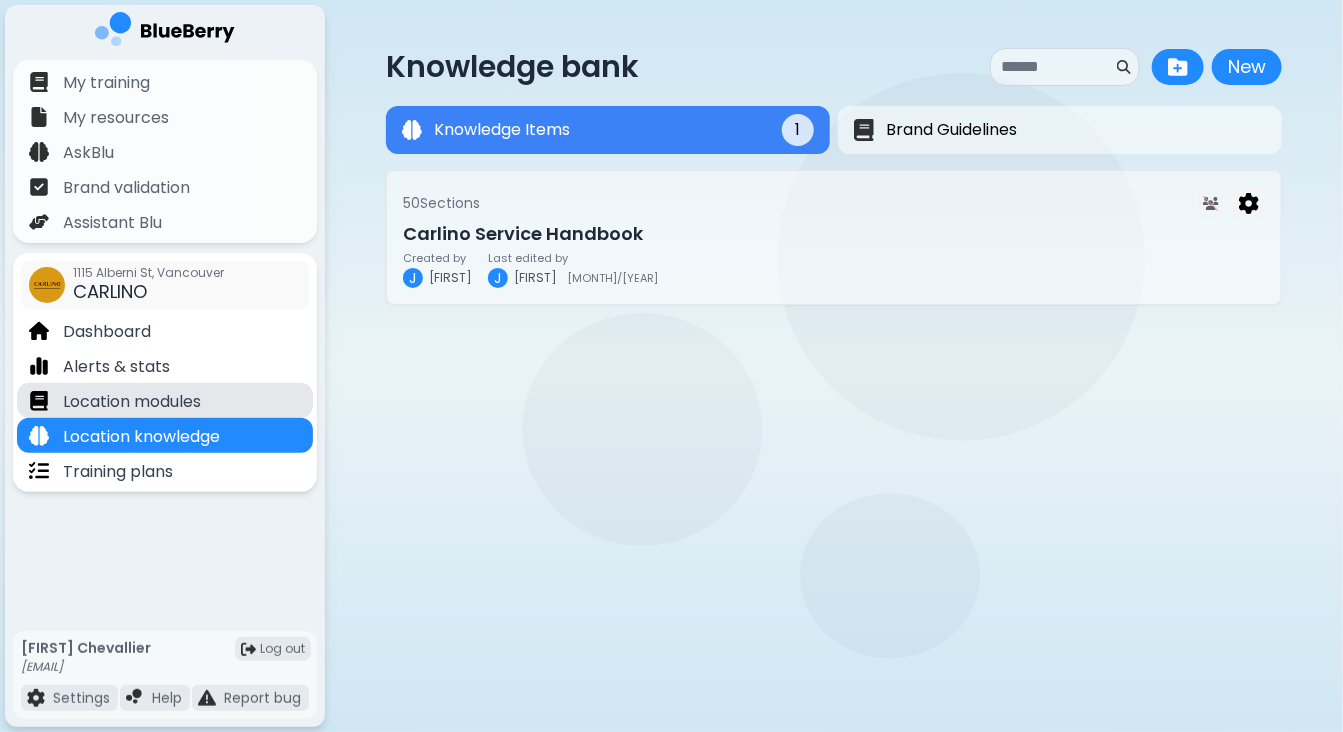 click on "Location modules" at bounding box center (132, 402) 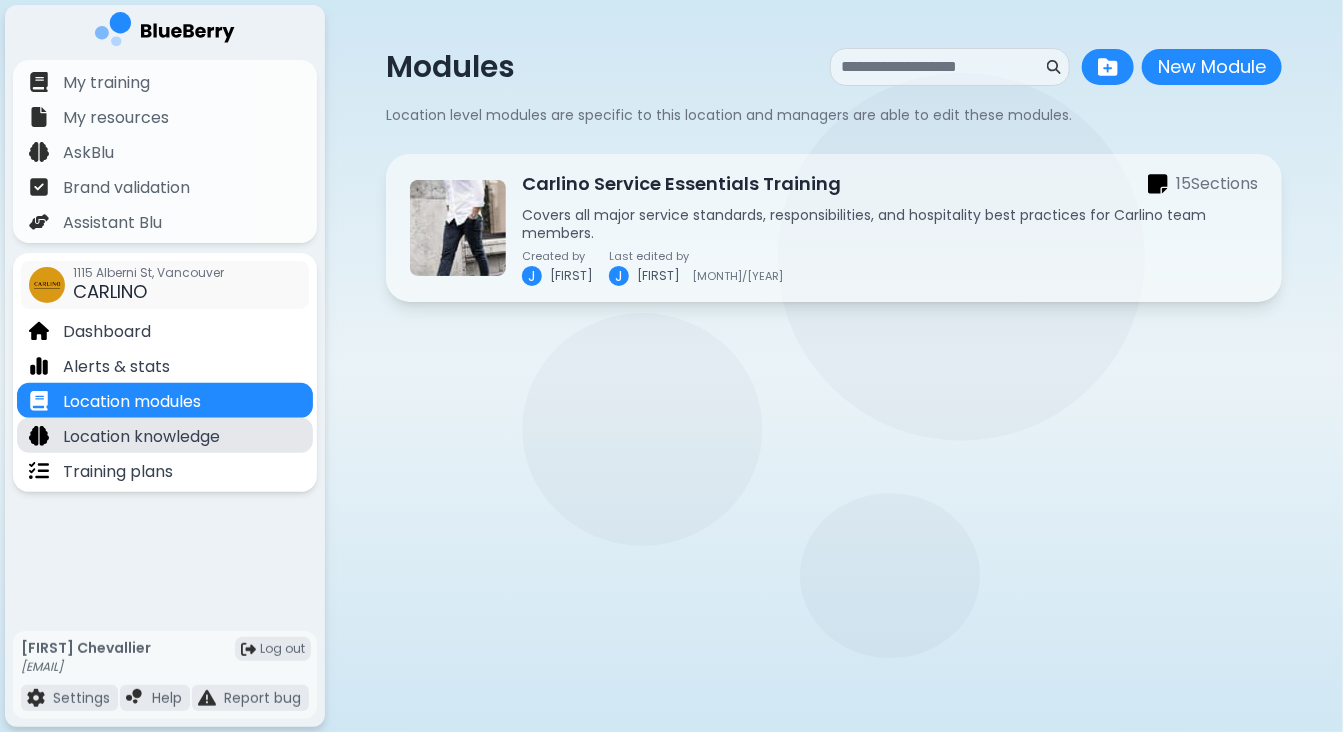 click on "Location knowledge" at bounding box center [141, 437] 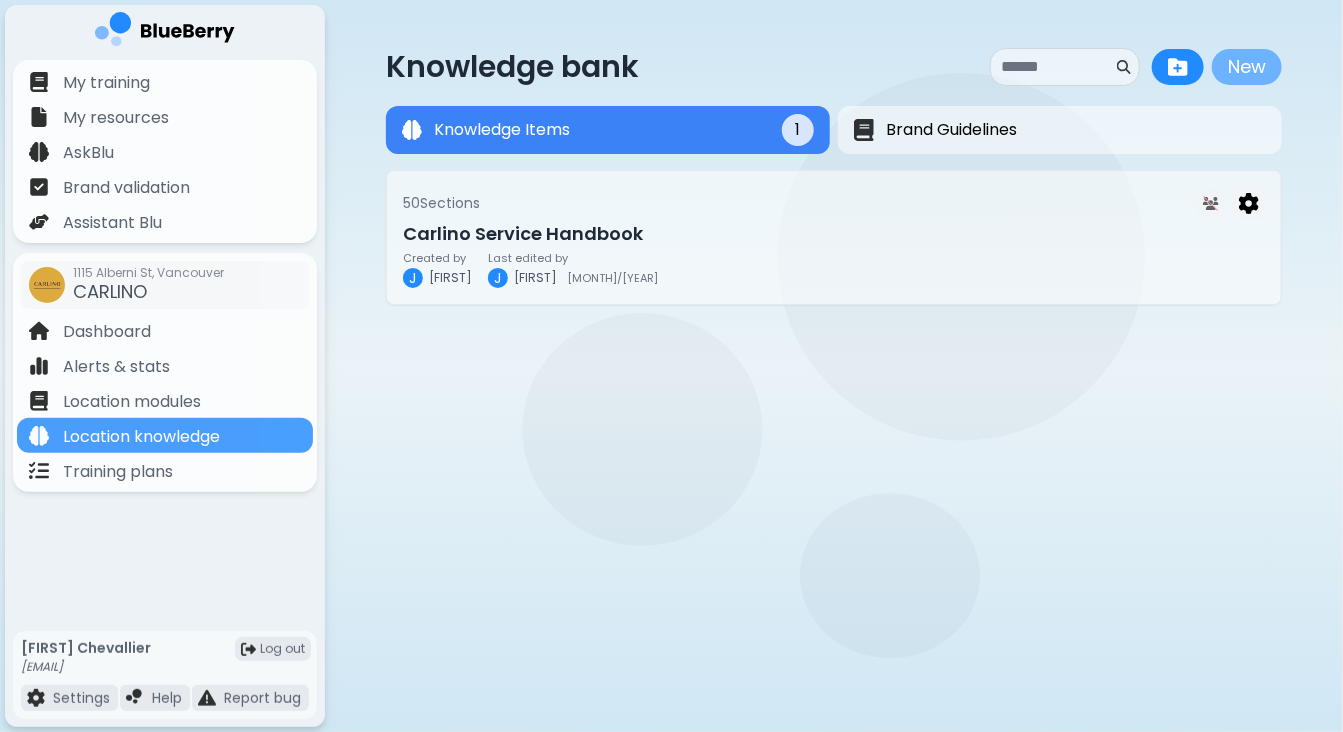 click on "New" at bounding box center [1247, 67] 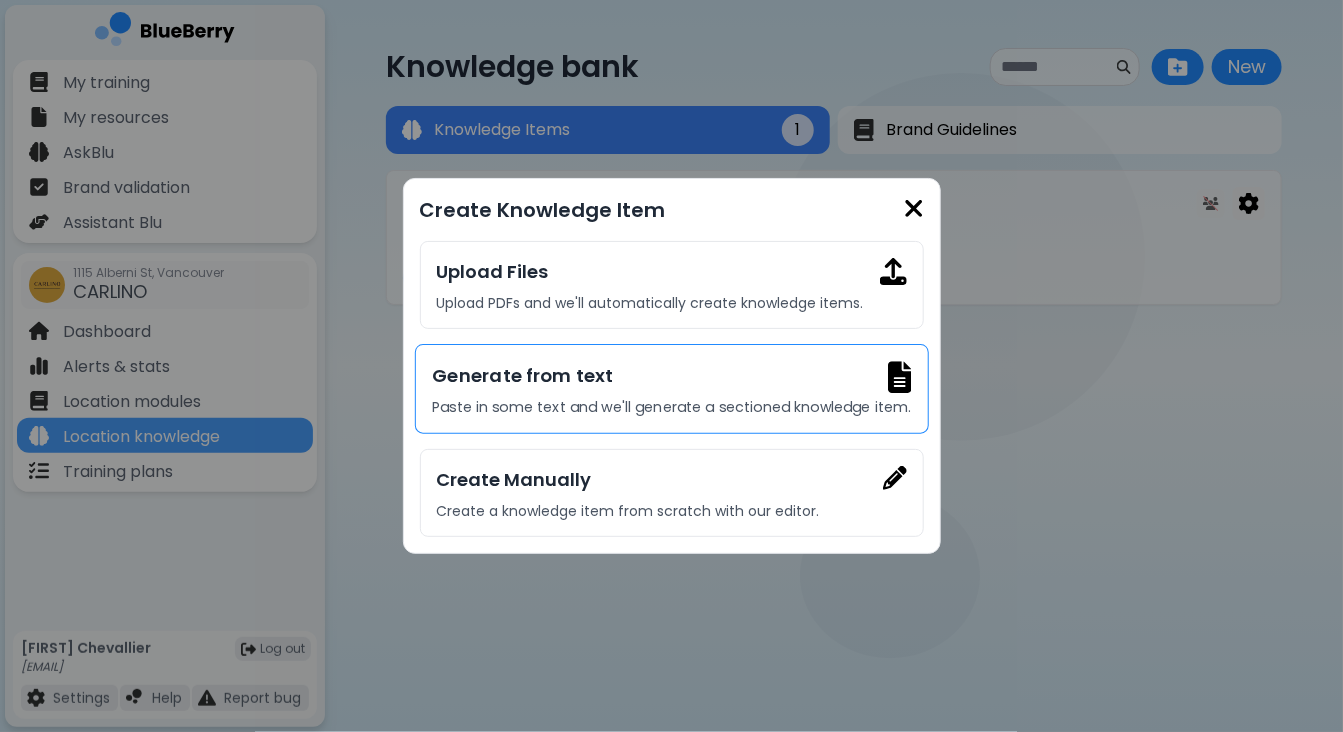click on "Generate from text" at bounding box center [671, 375] 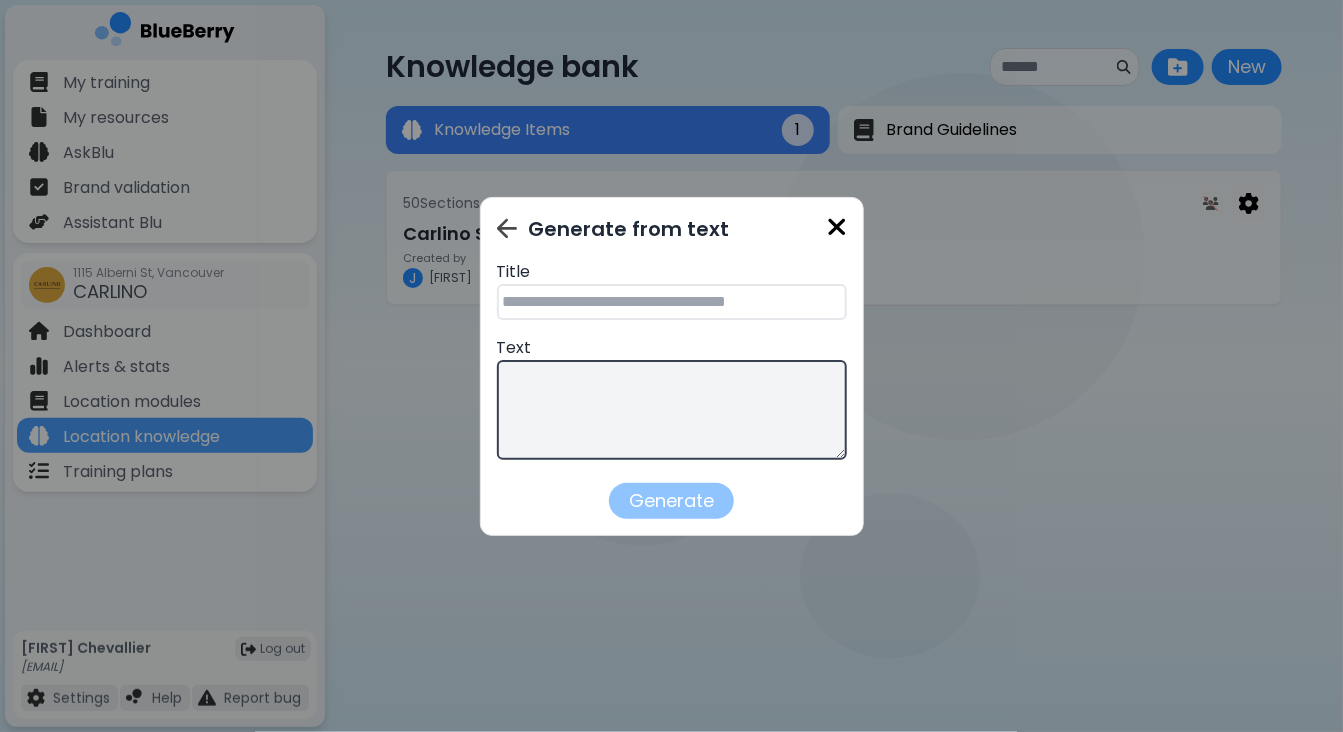 click at bounding box center [672, 410] 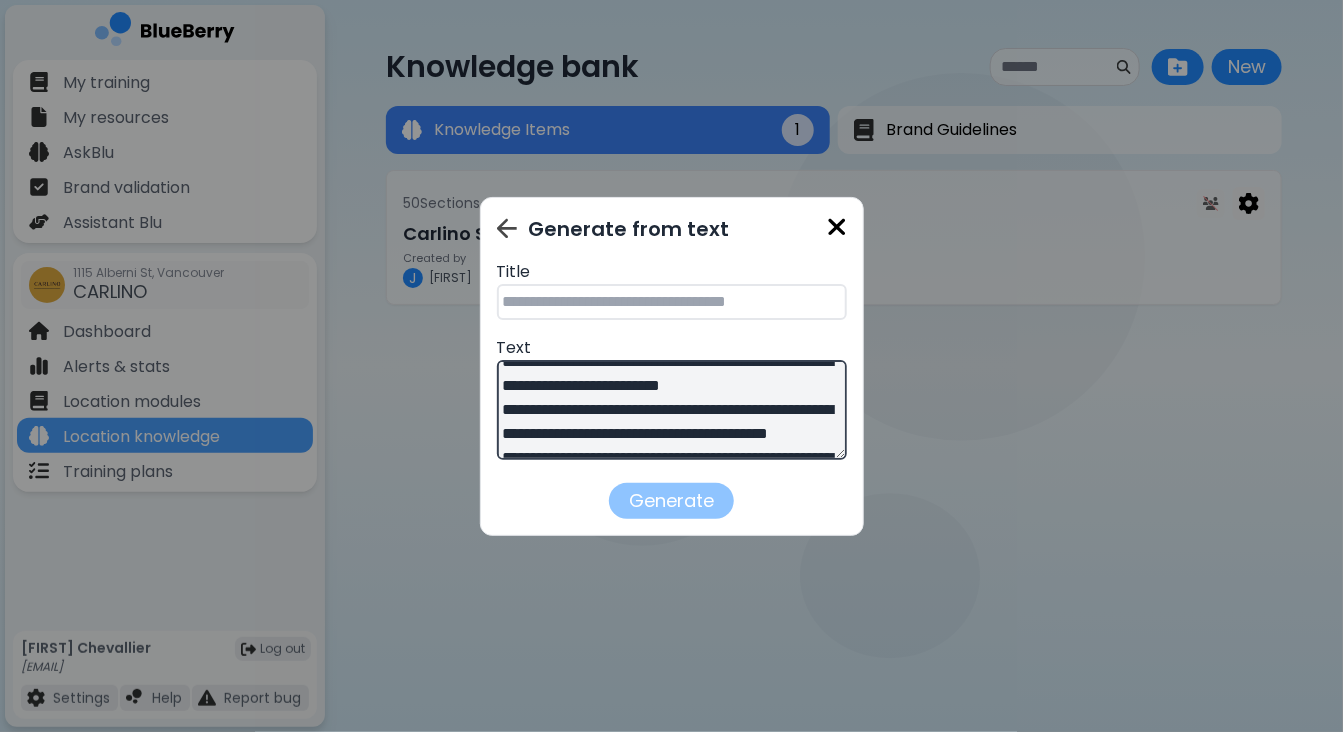 scroll, scrollTop: 0, scrollLeft: 0, axis: both 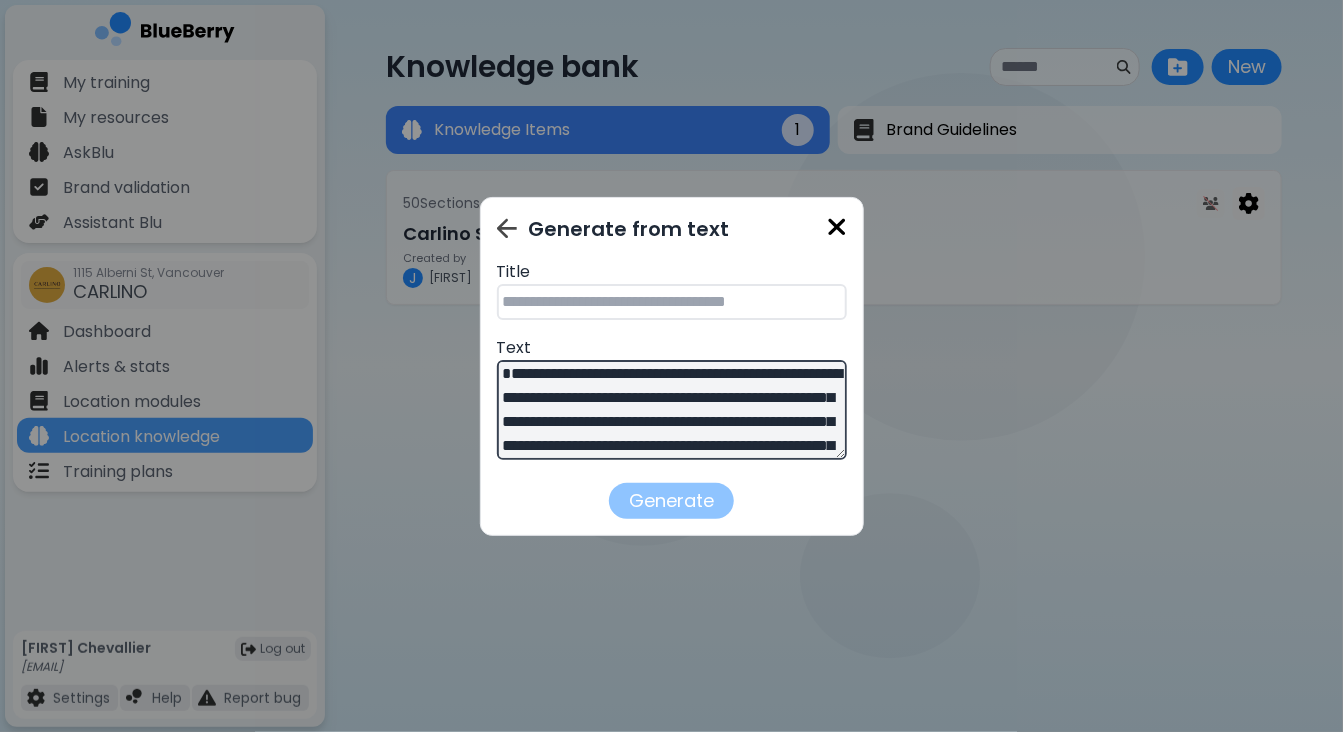 click at bounding box center (672, 302) 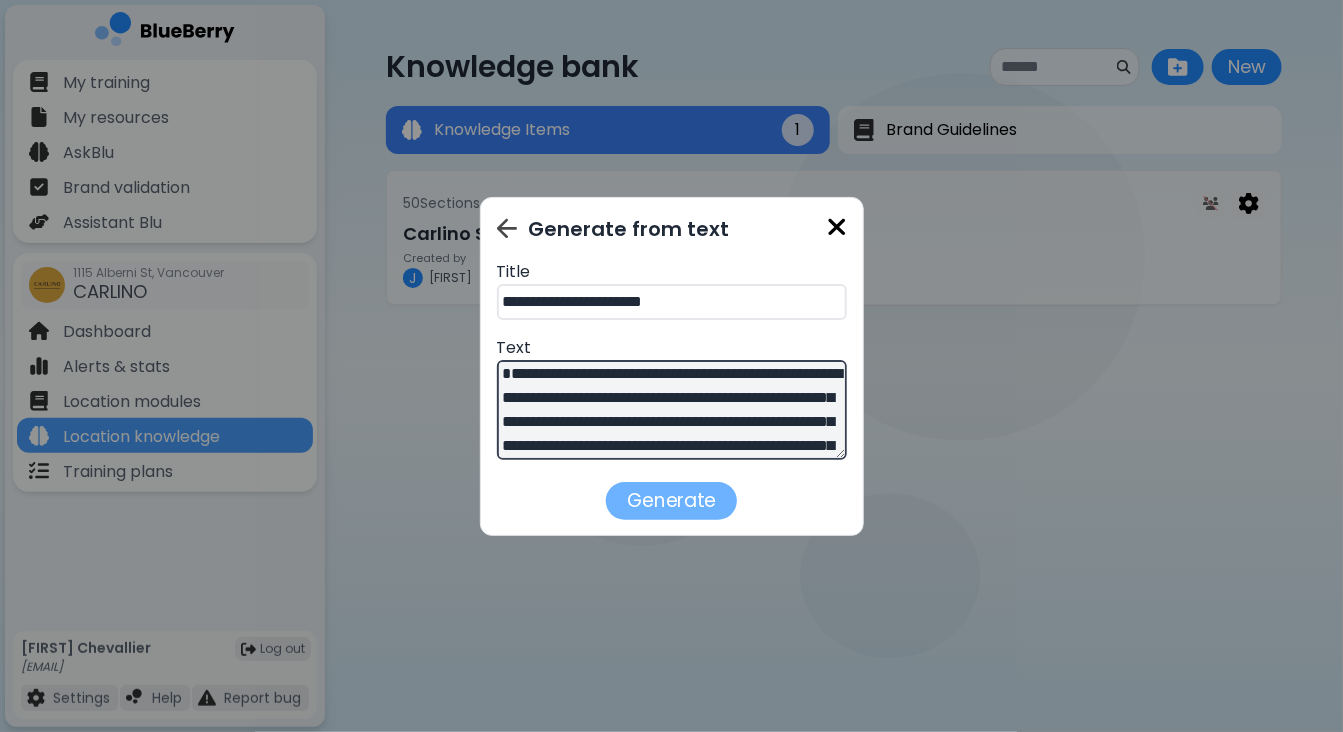 click on "Generate" at bounding box center (671, 501) 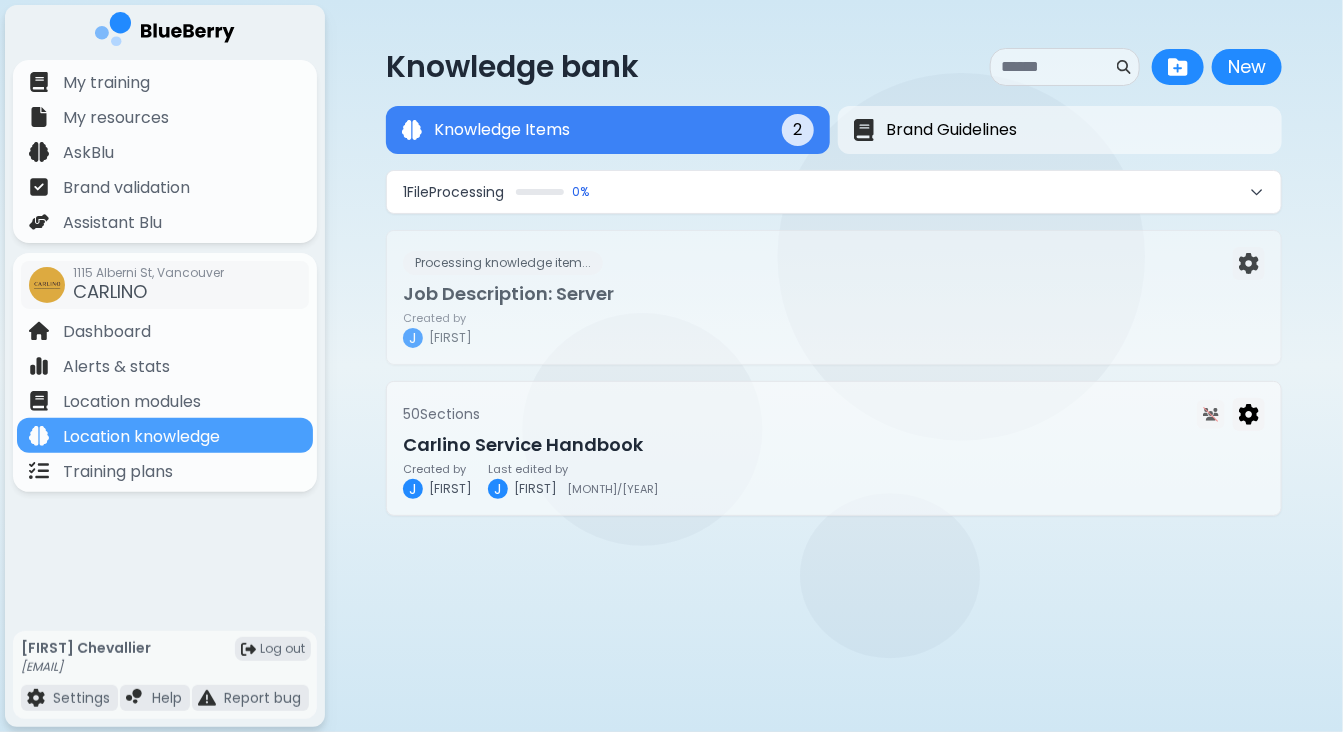 click on "1  File  Processing 0 %" at bounding box center (834, 192) 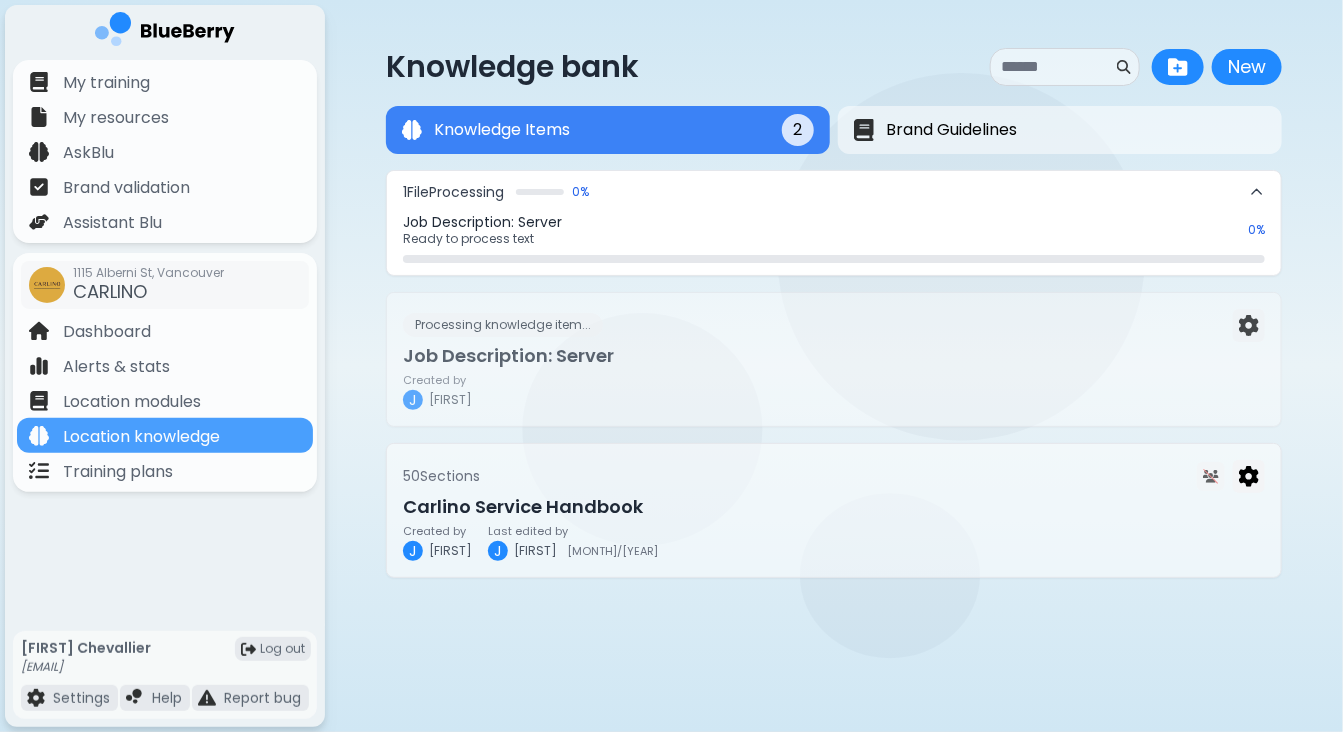 click on "Ready to process text" at bounding box center [819, 239] 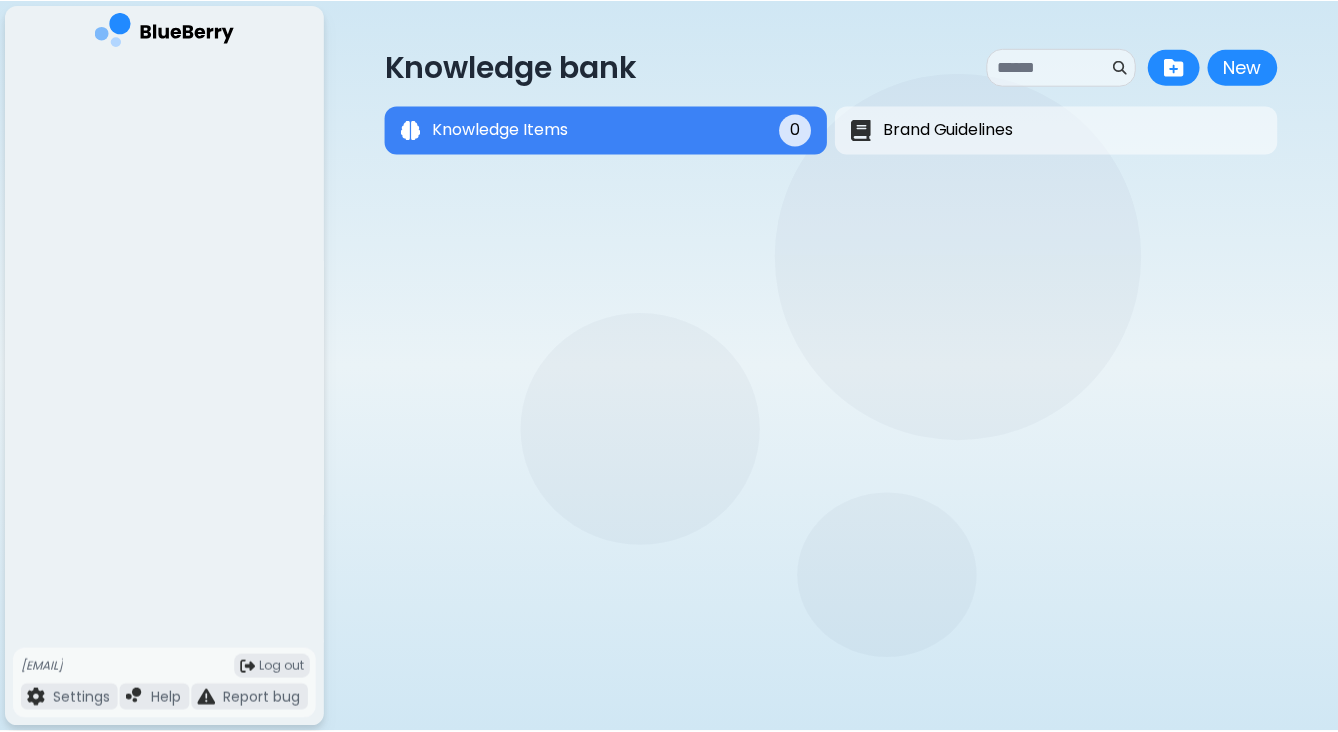 scroll, scrollTop: 0, scrollLeft: 0, axis: both 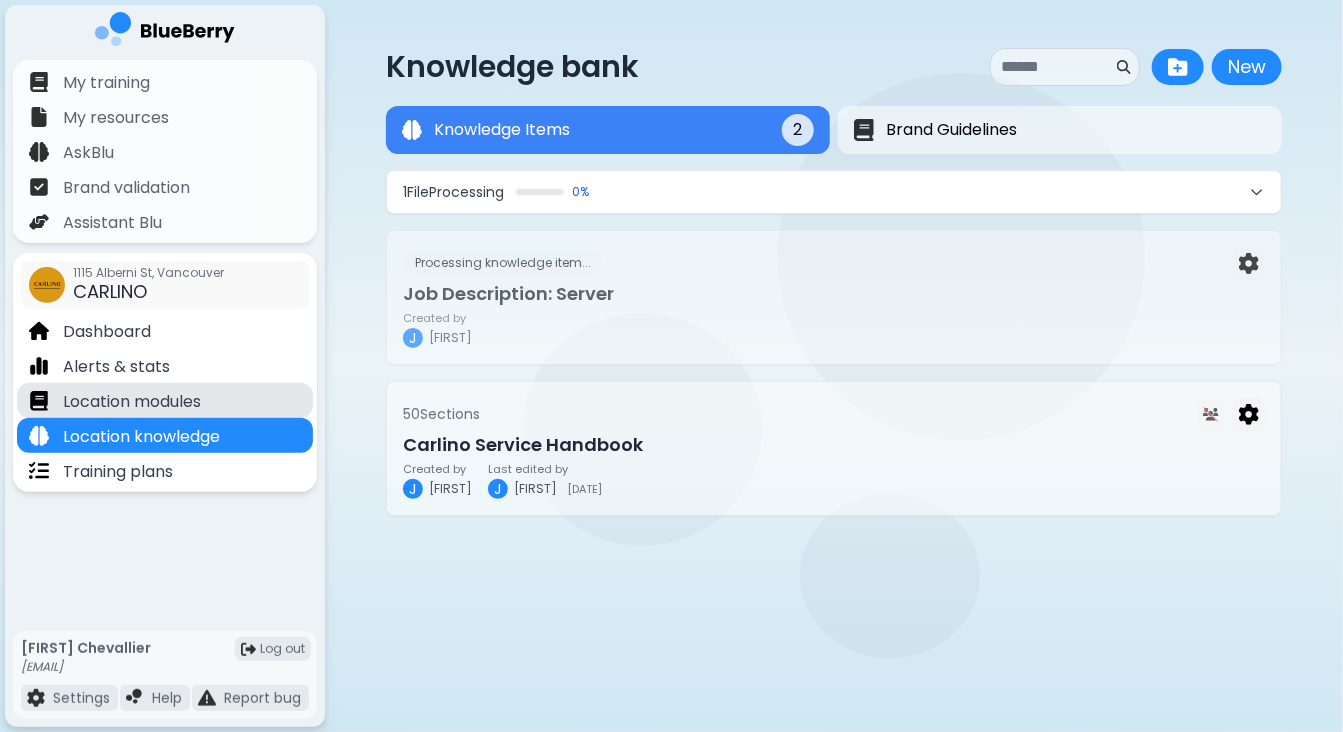 click on "Location modules" at bounding box center (132, 402) 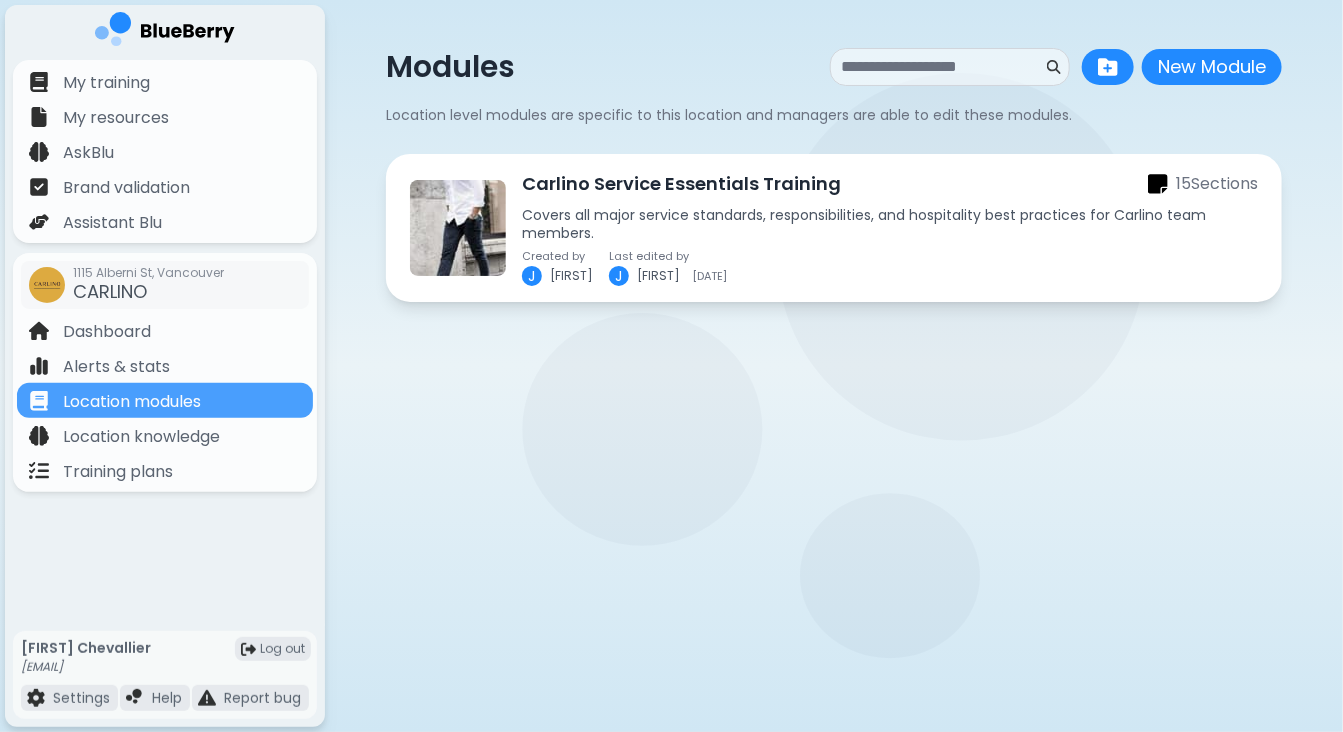 click on "Covers all major service standards, responsibilities, and hospitality best practices for Carlino team members." at bounding box center [890, 224] 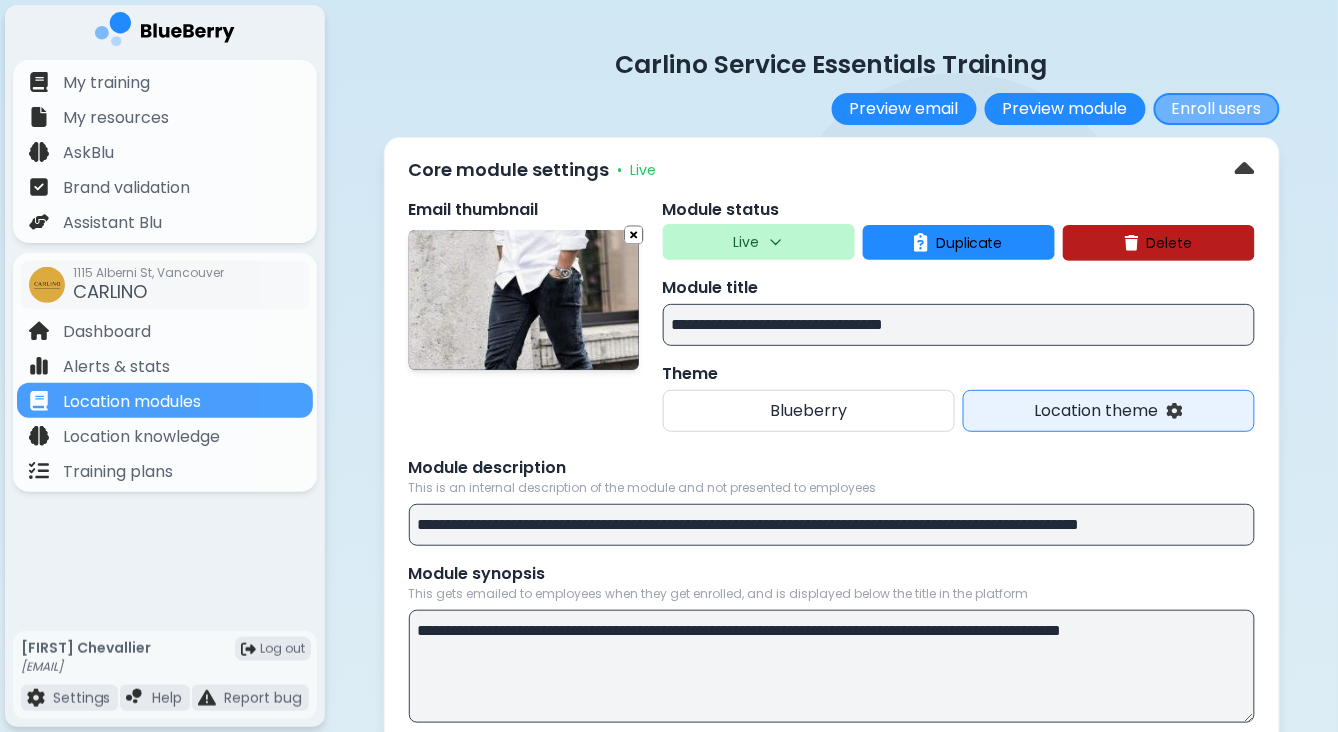 click on "Enroll users" at bounding box center [1217, 109] 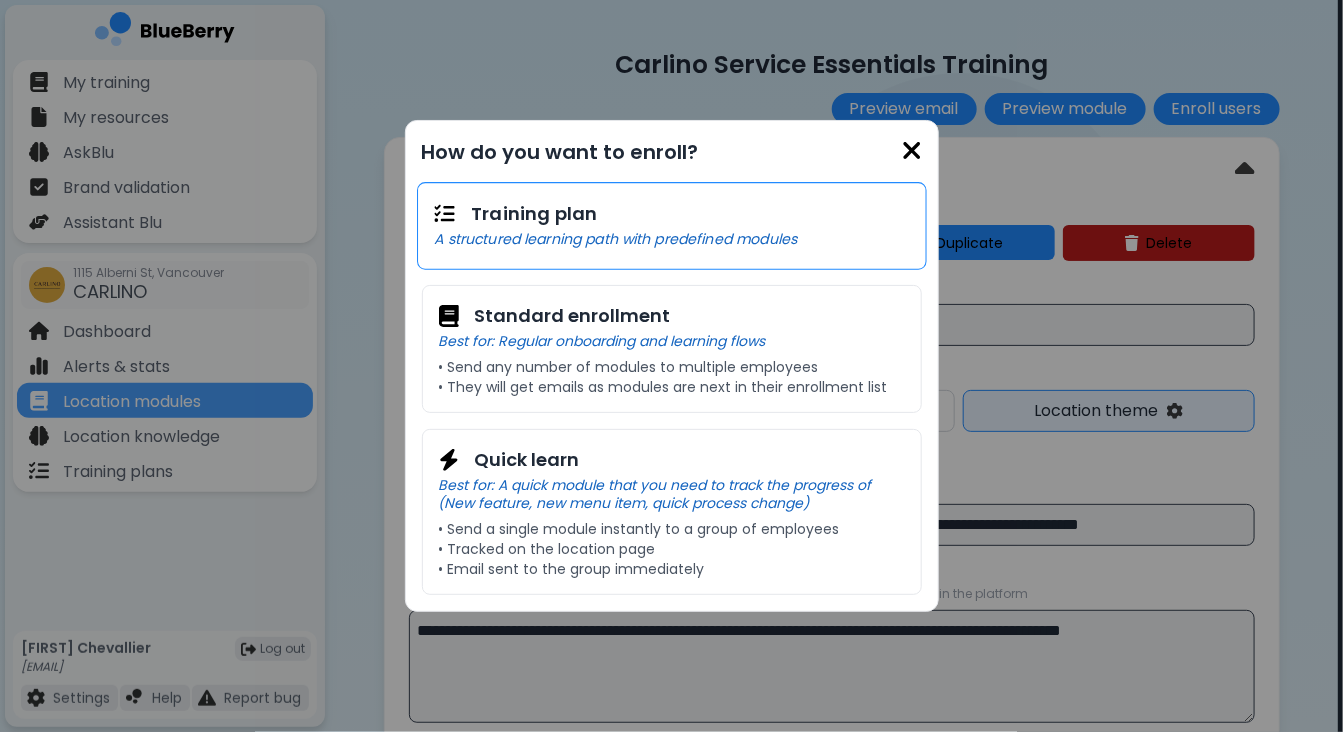 click on "Training plan" at bounding box center [671, 213] 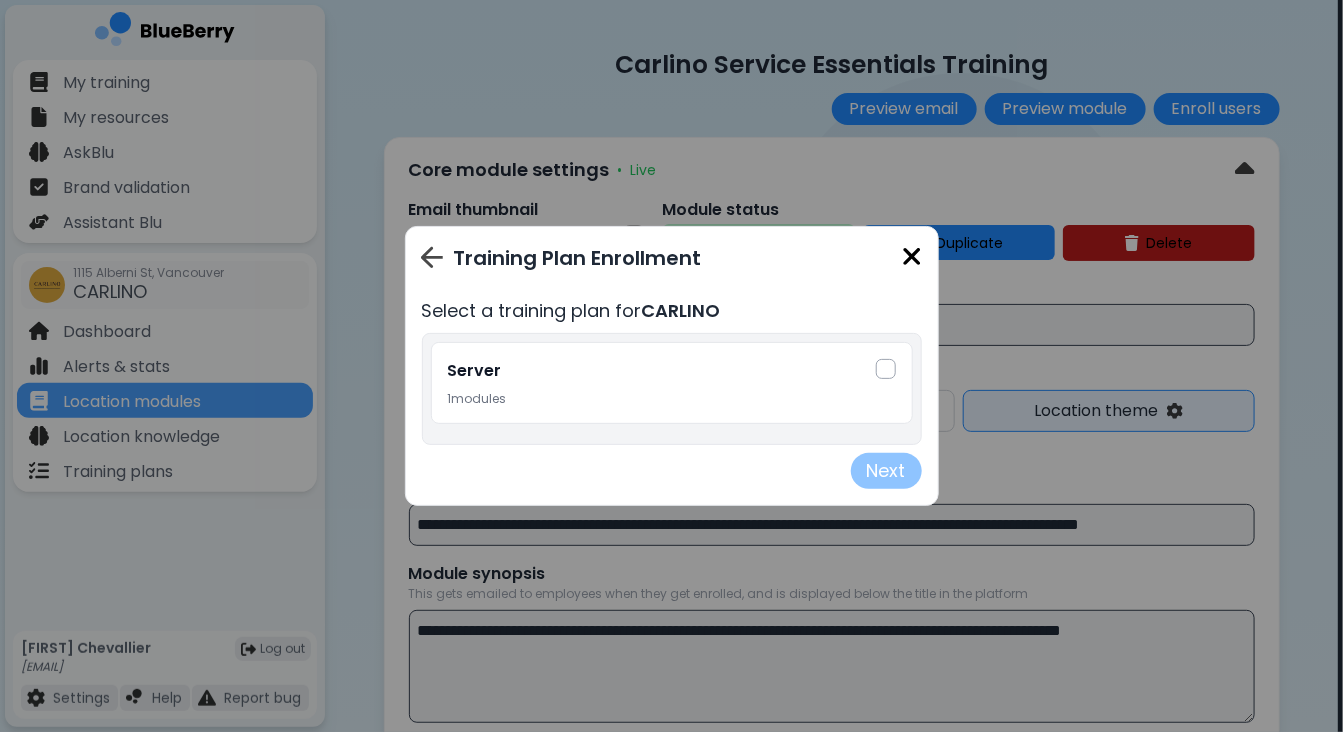 click at bounding box center (432, 257) 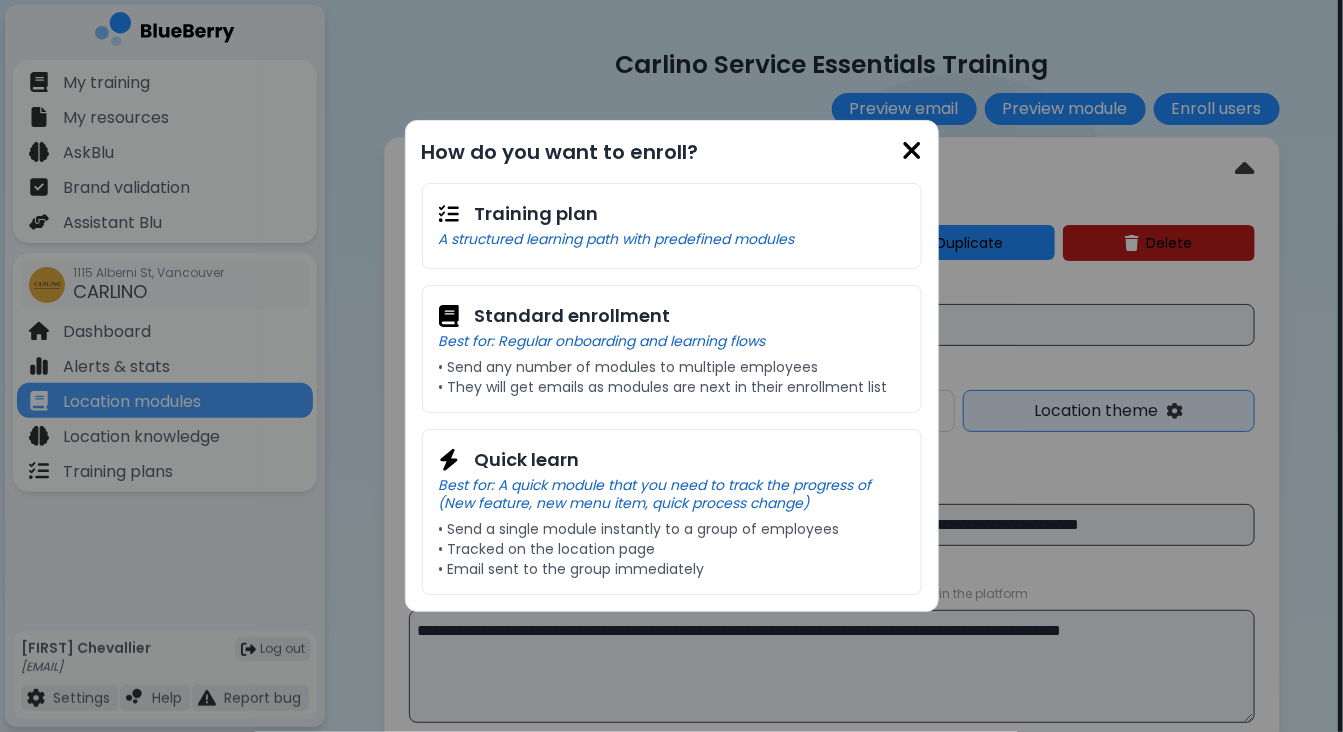 click at bounding box center [912, 150] 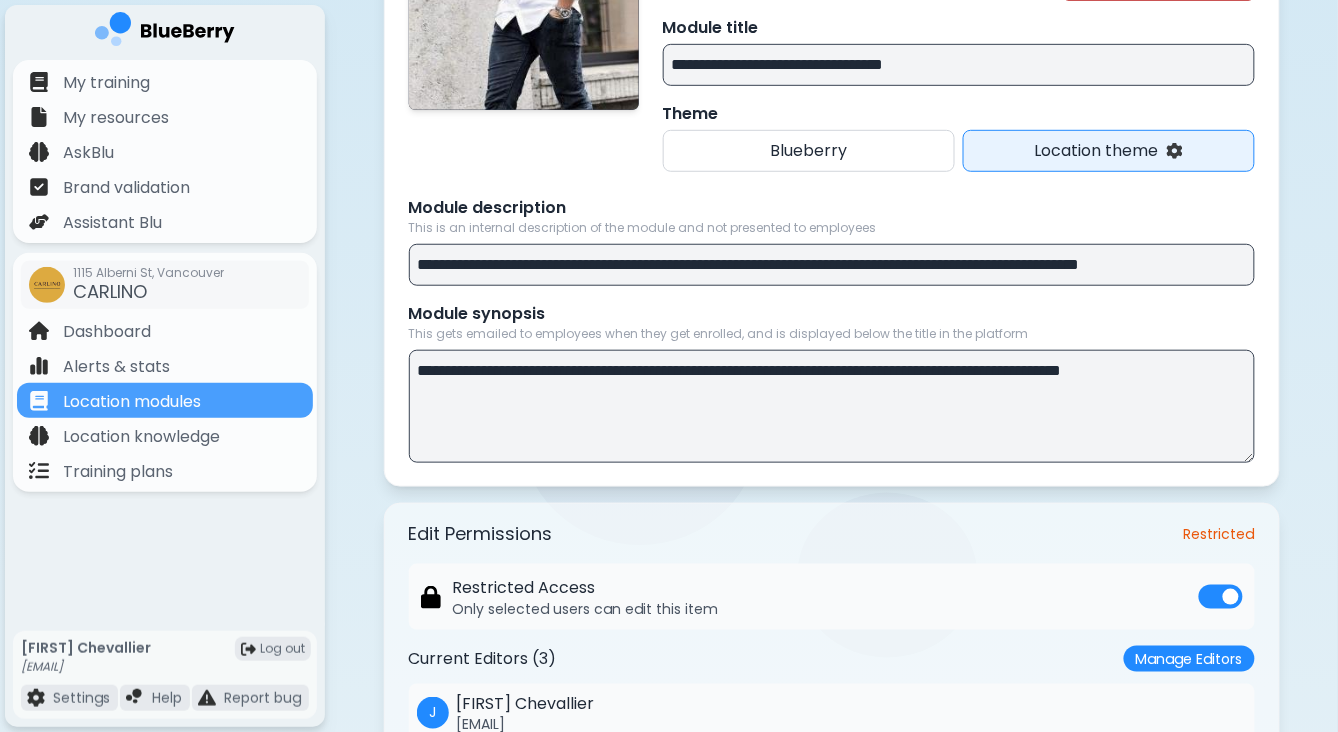 scroll, scrollTop: 0, scrollLeft: 0, axis: both 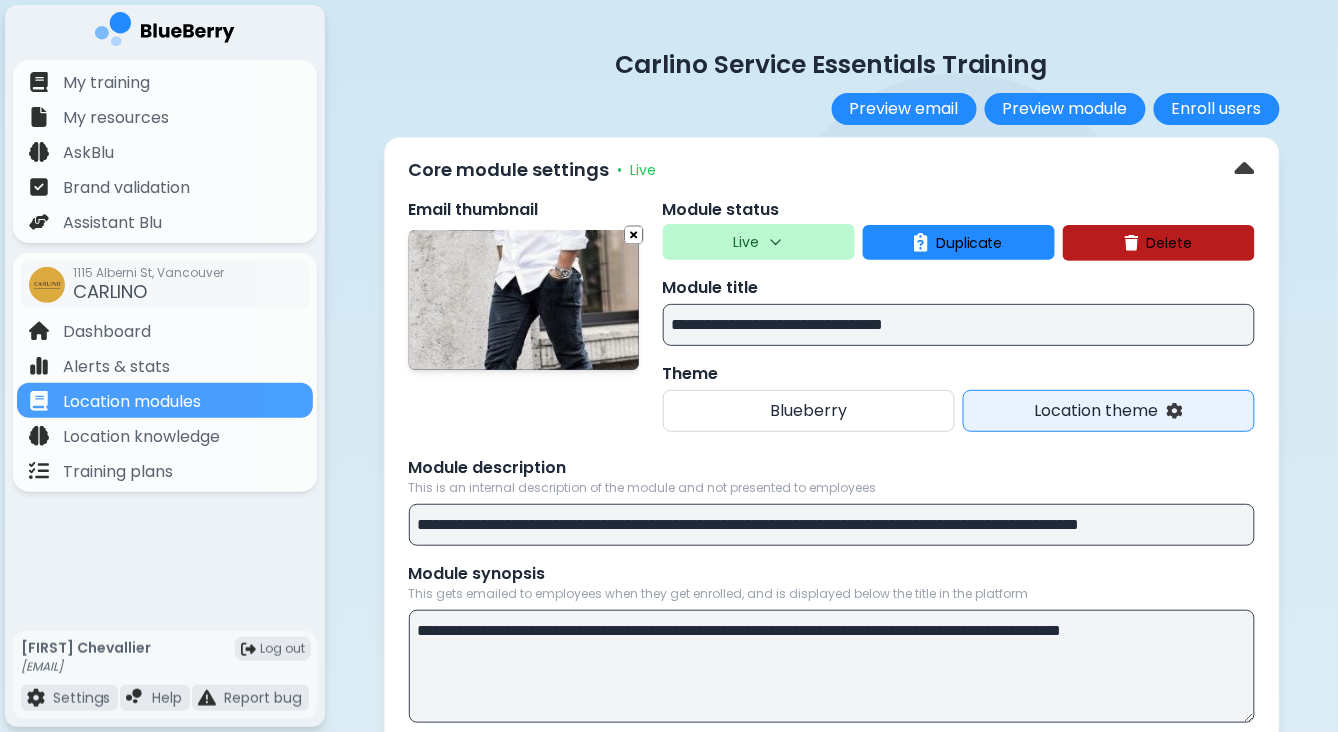 click on "**********" at bounding box center [832, 525] 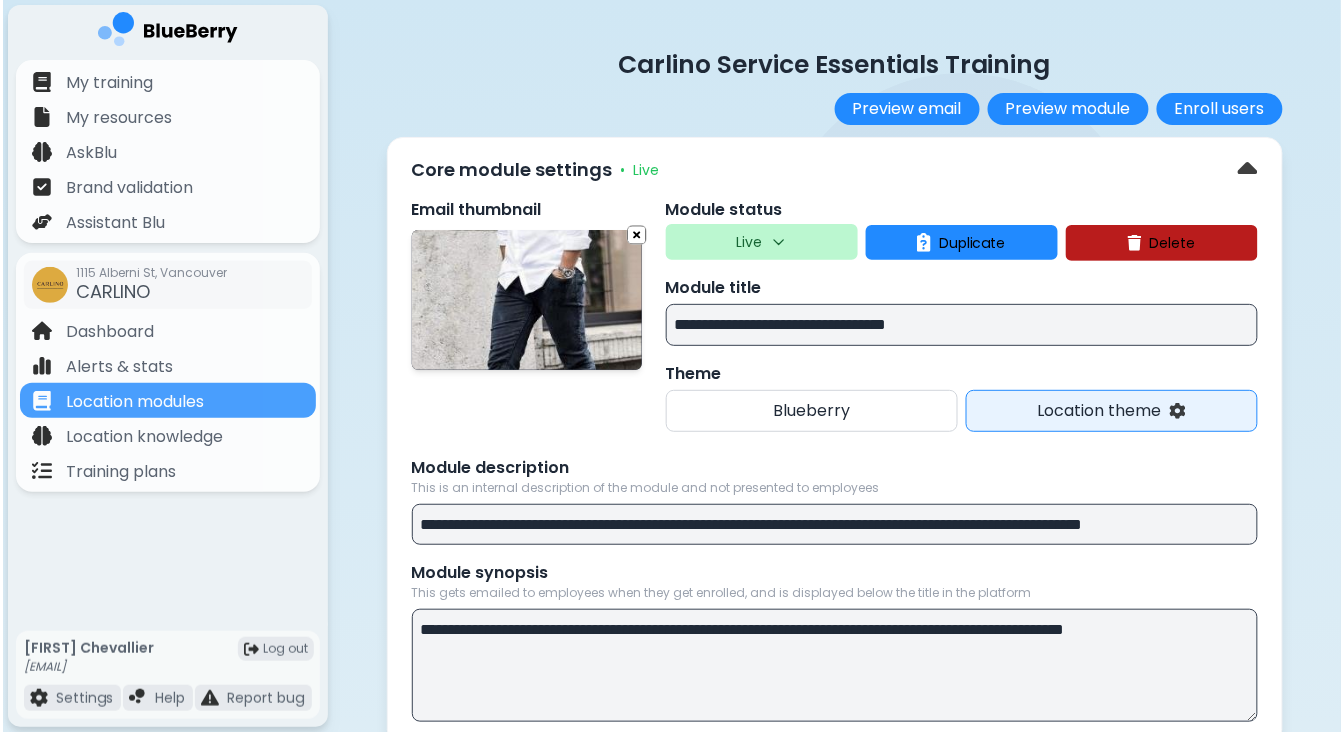scroll, scrollTop: 0, scrollLeft: 0, axis: both 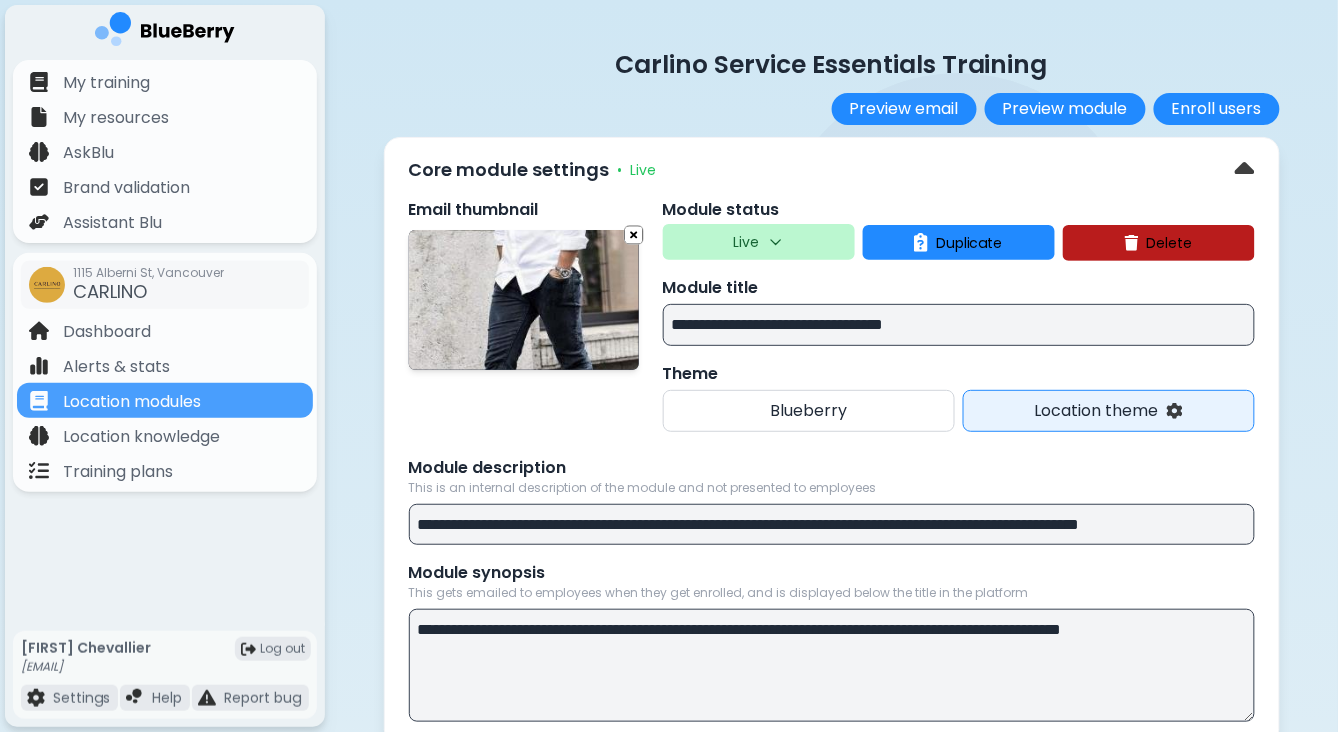 click at bounding box center [524, 300] 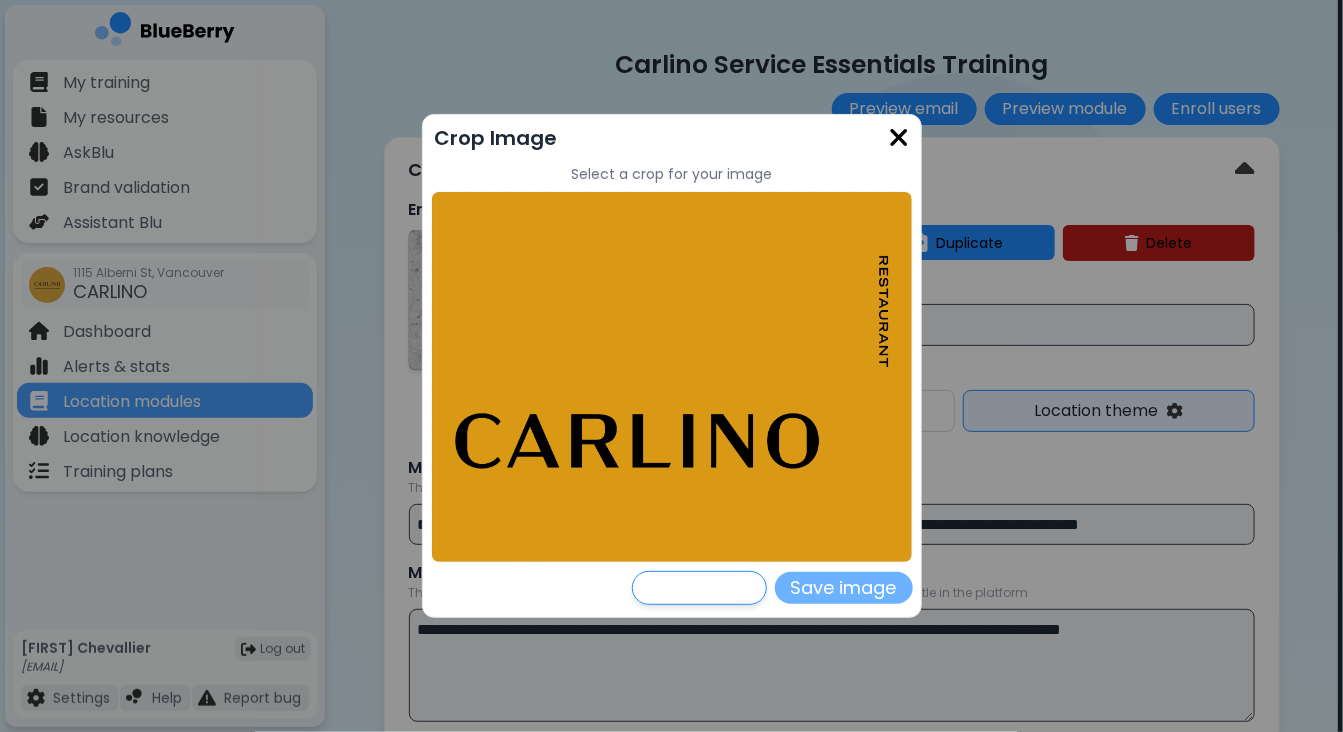 click on "Save image" at bounding box center [844, 588] 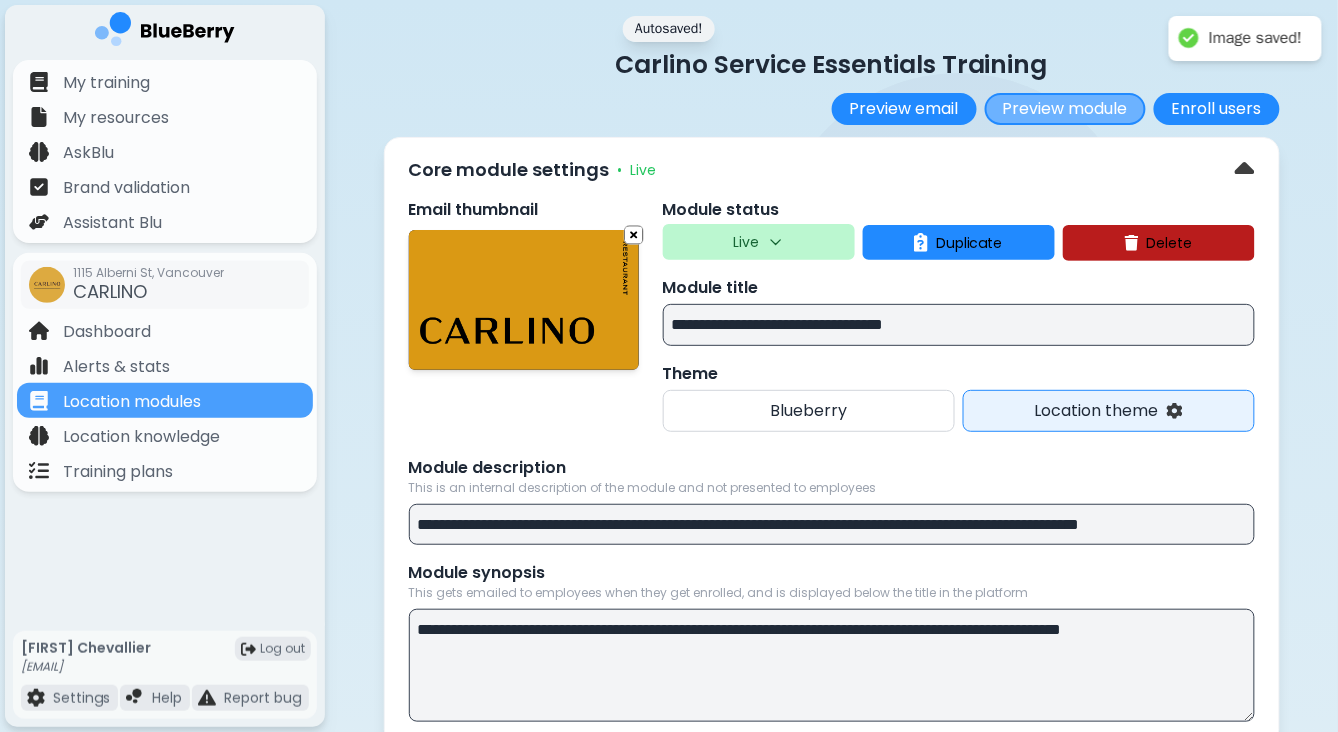 click on "Preview module" at bounding box center (1065, 109) 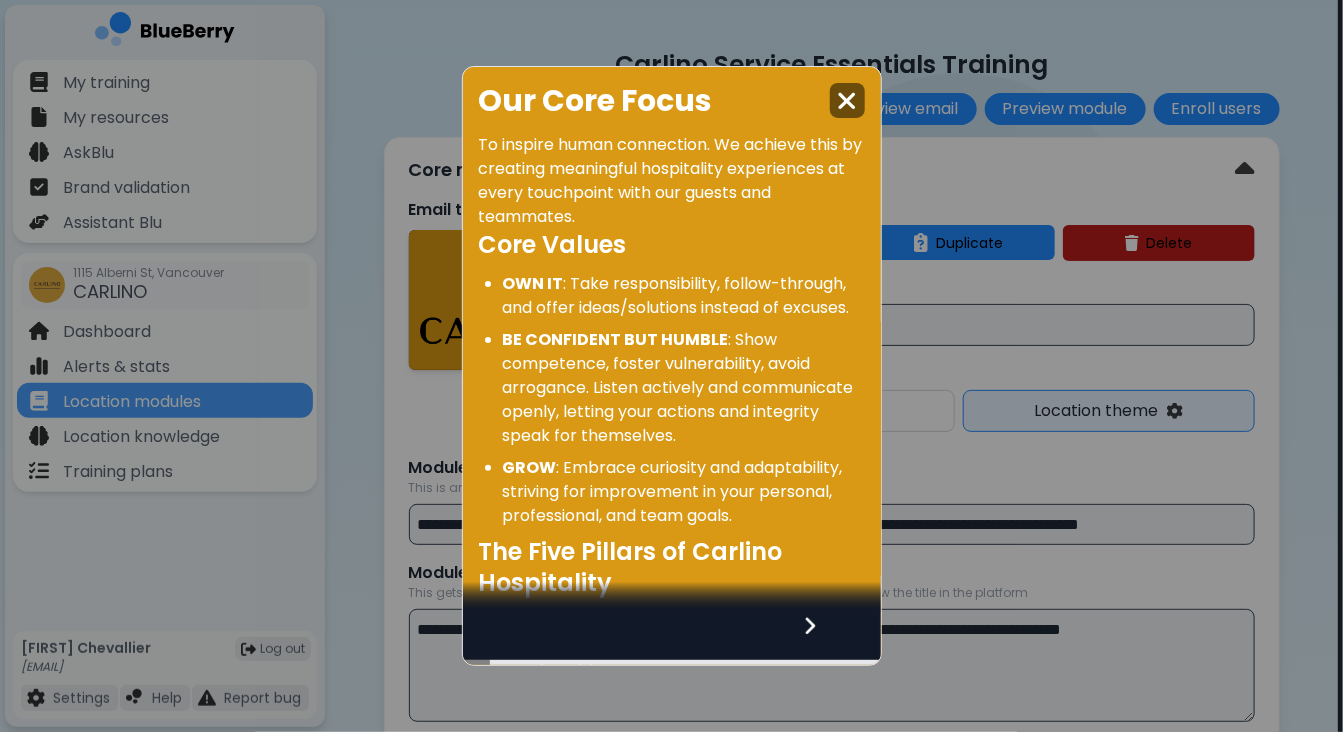 click at bounding box center [847, 101] 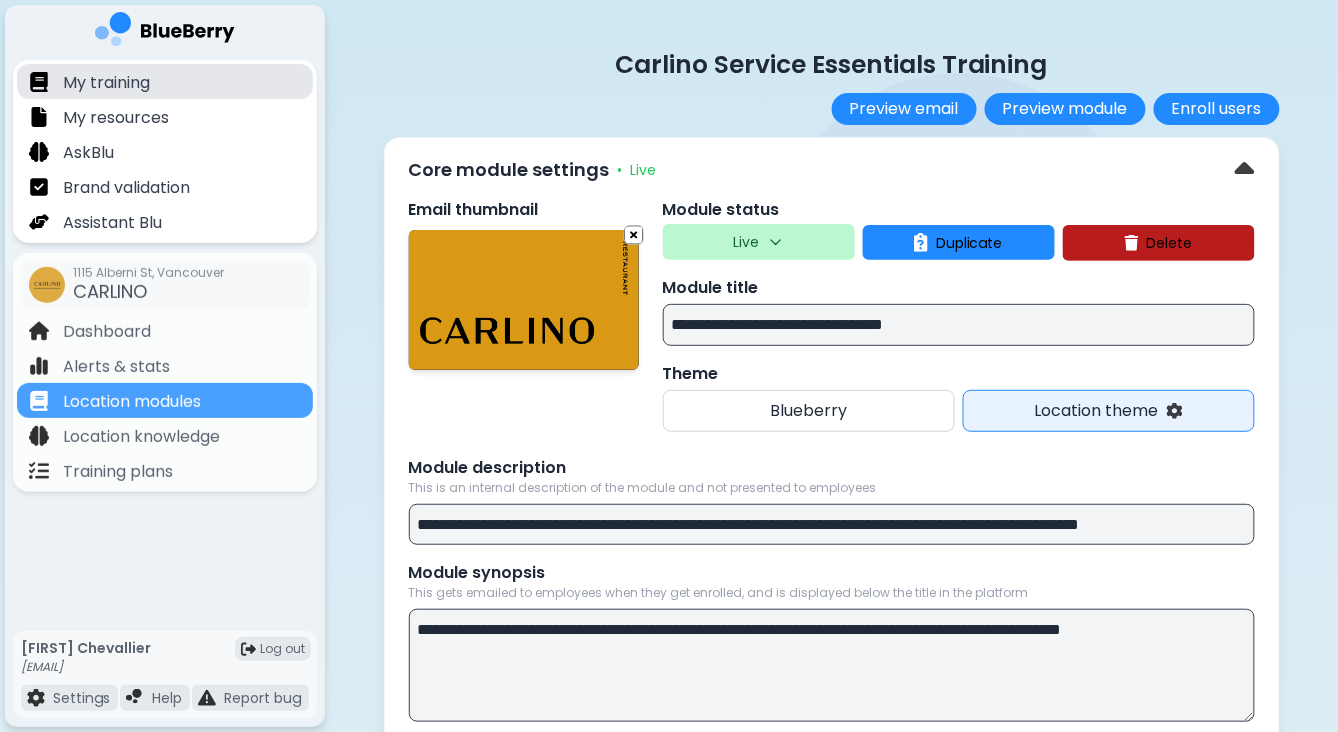 click on "My training" at bounding box center [106, 83] 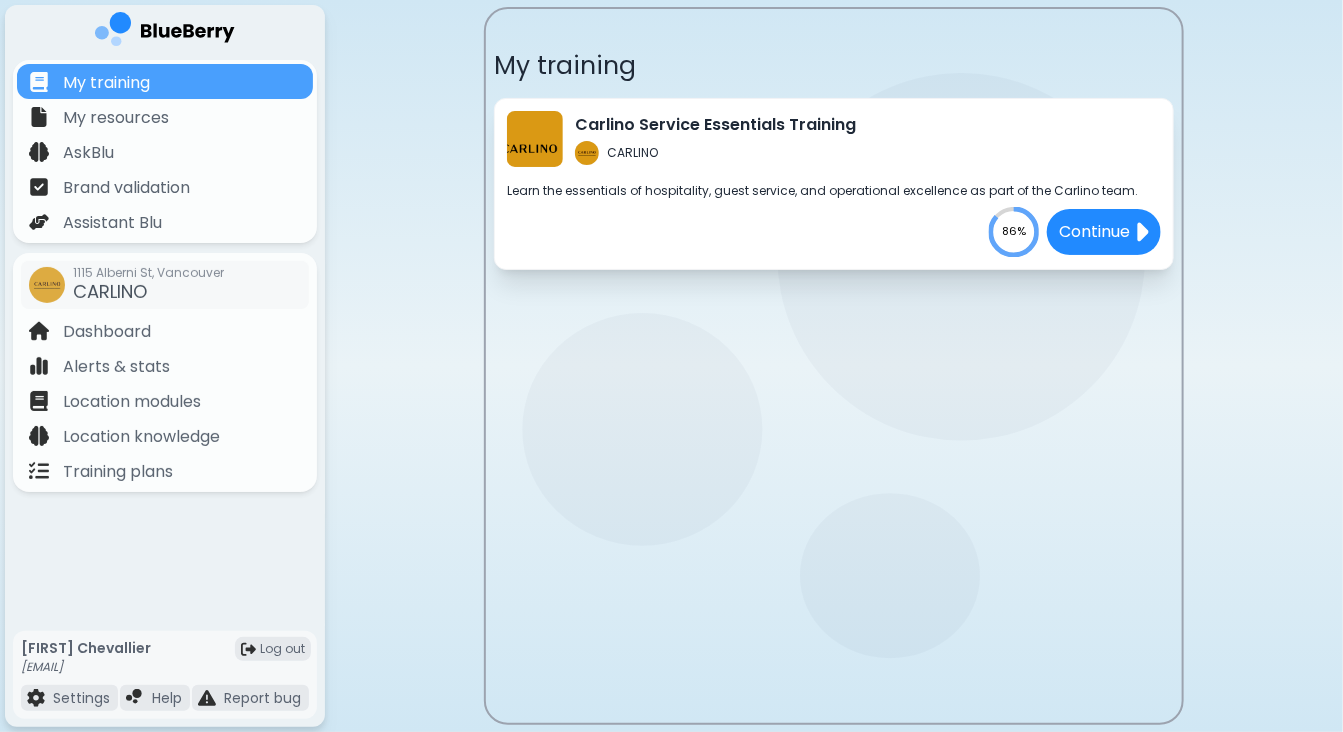 click on "Carlino Service Essentials Training CARLINO" at bounding box center (715, 139) 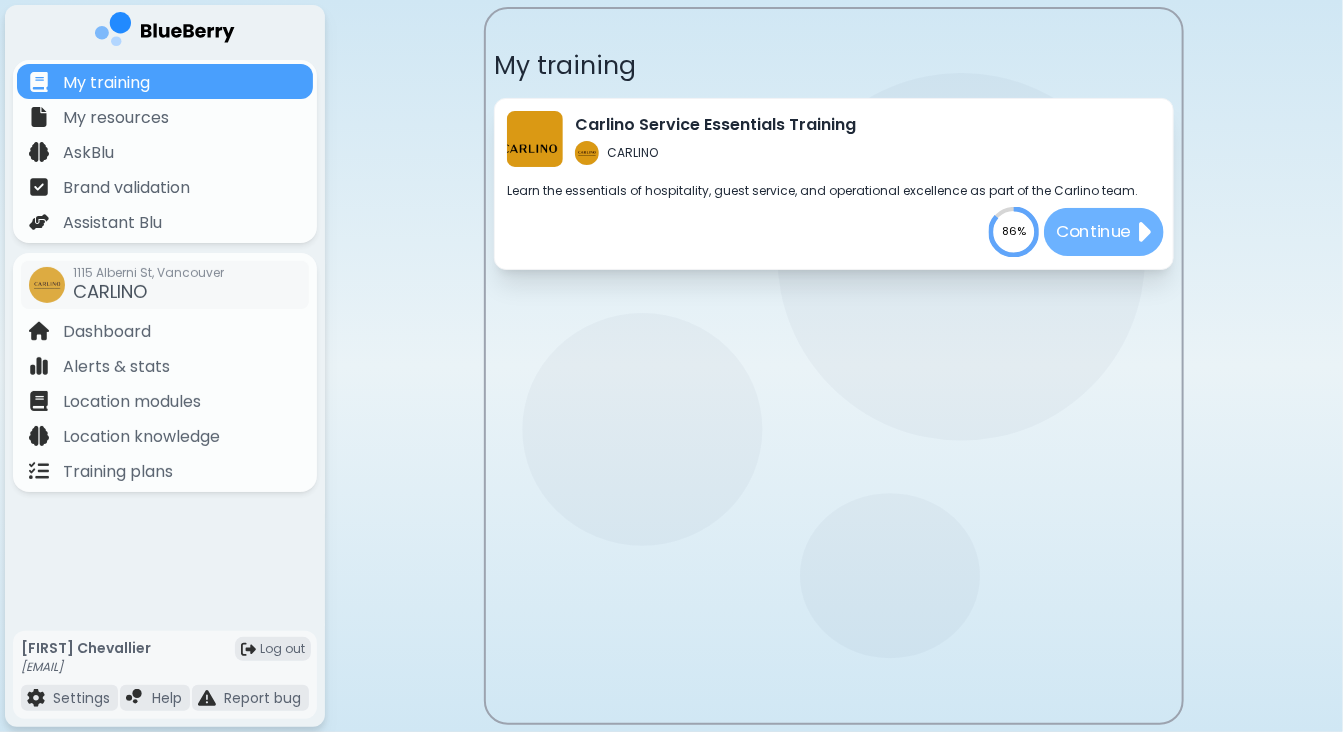 click on "Continue" at bounding box center [1094, 232] 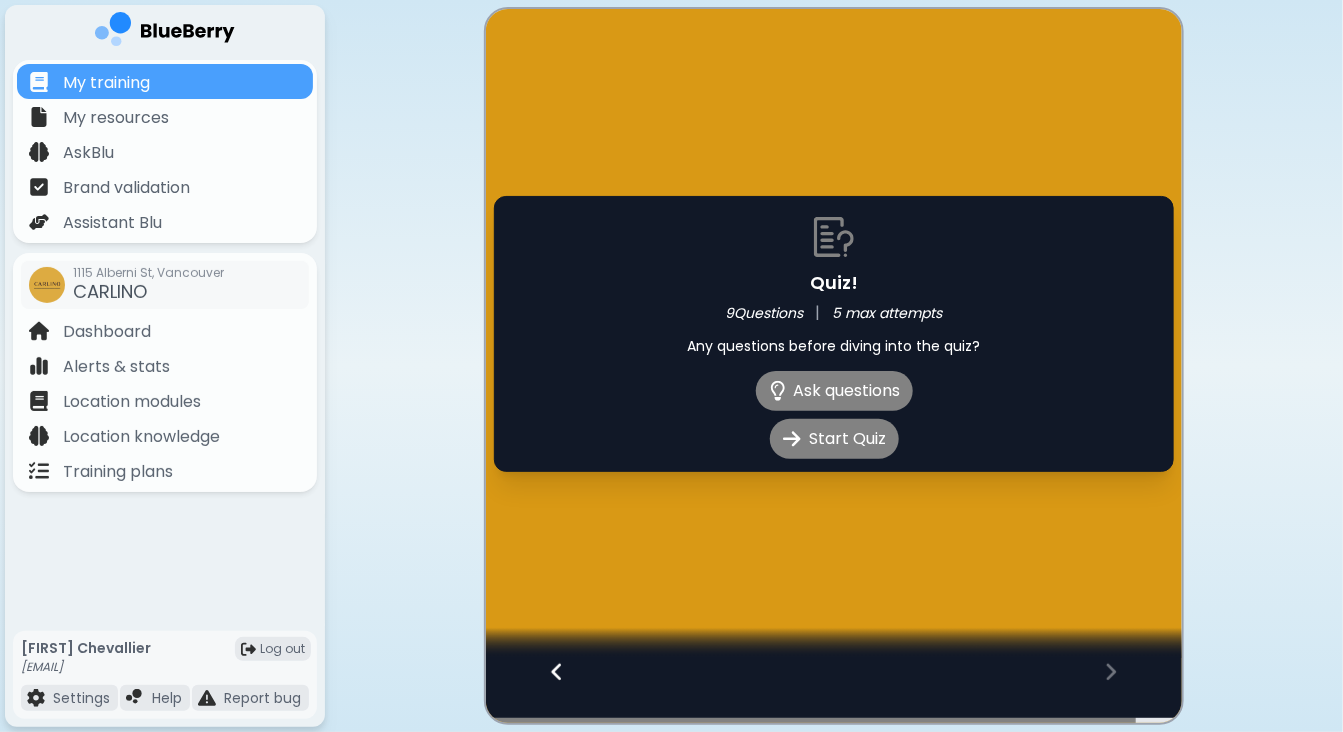 click 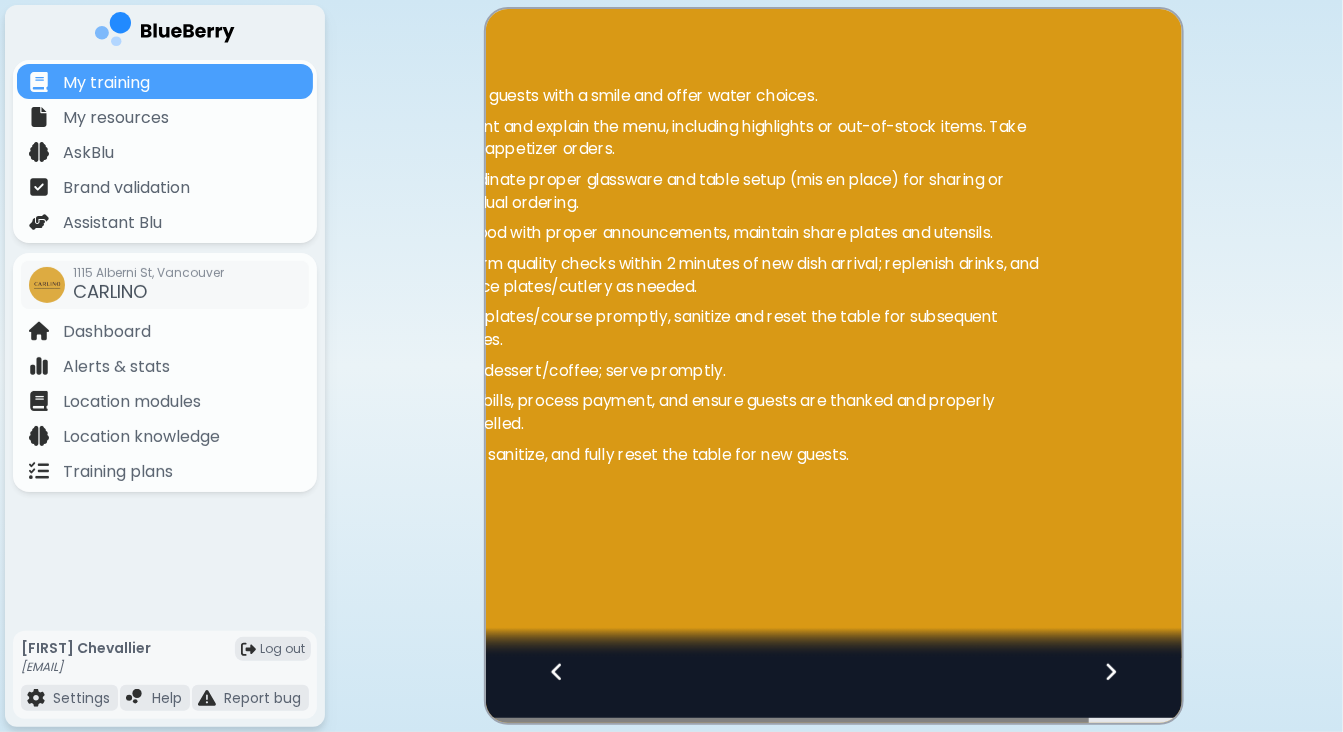 click 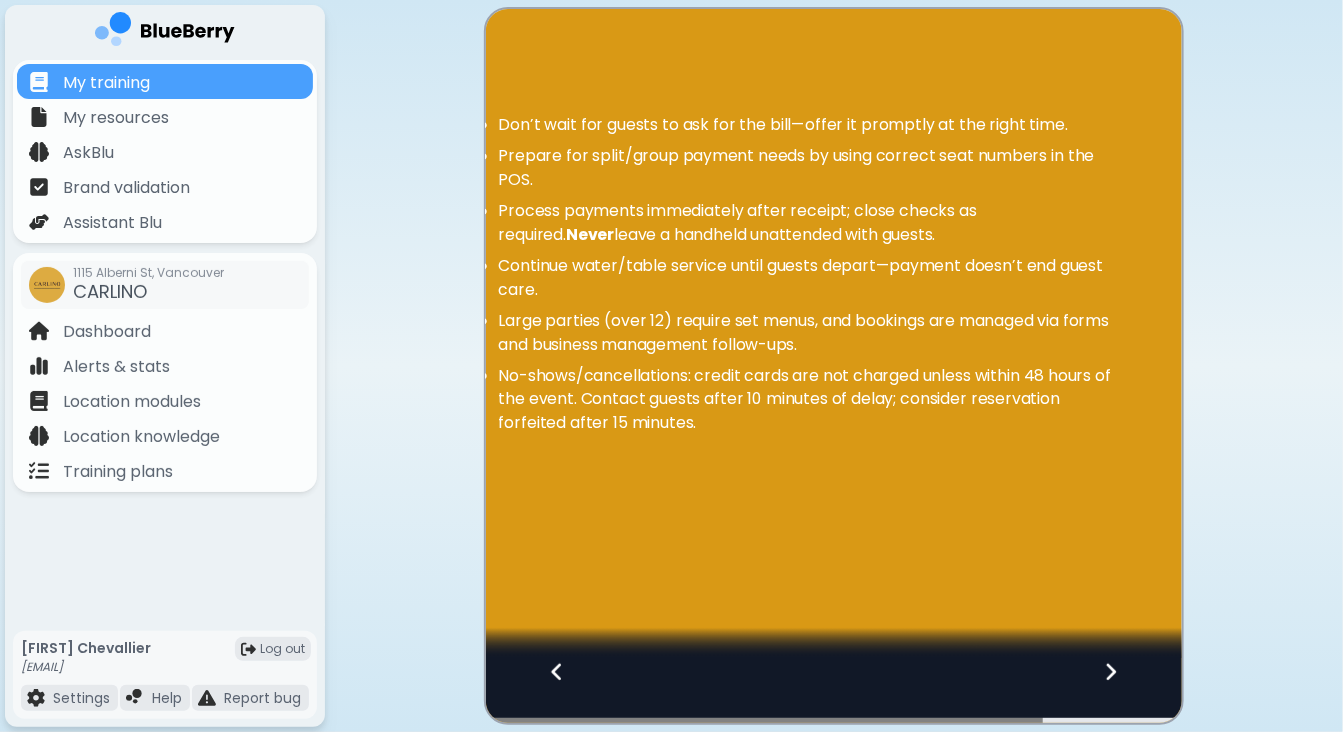 click 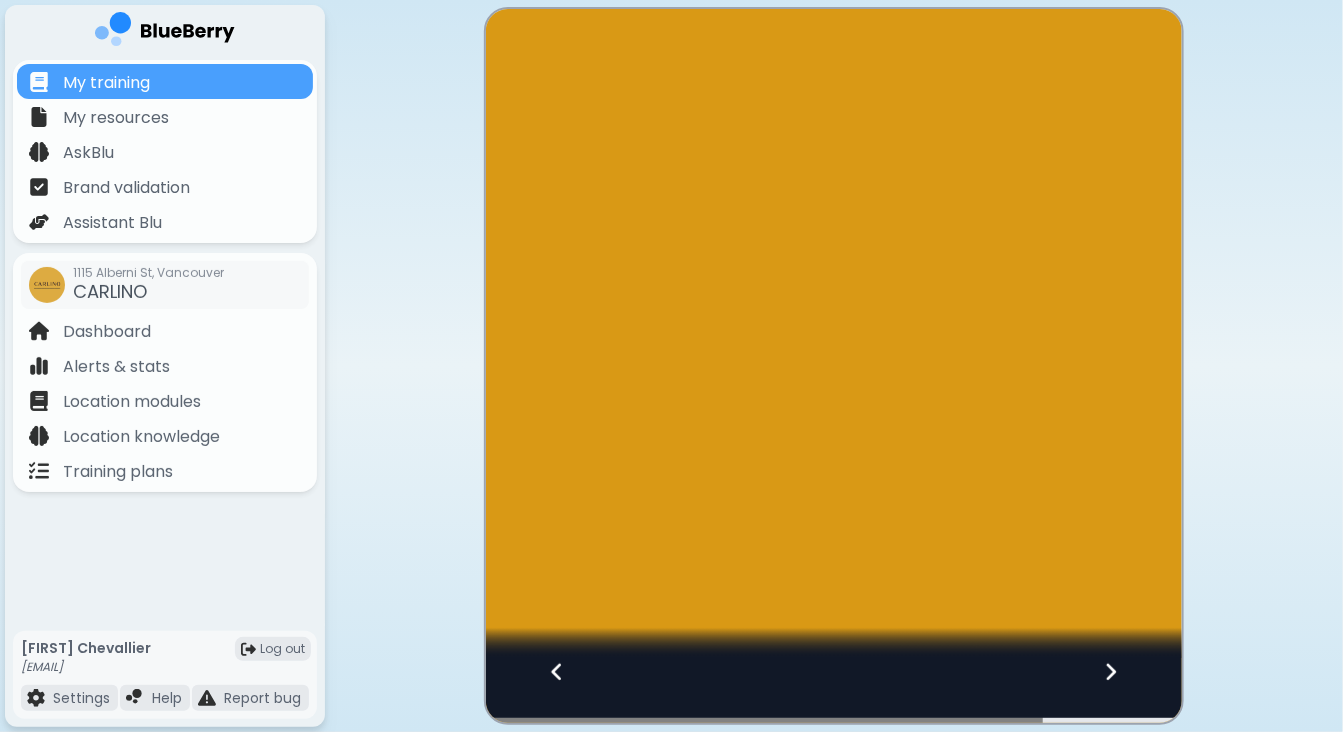 click 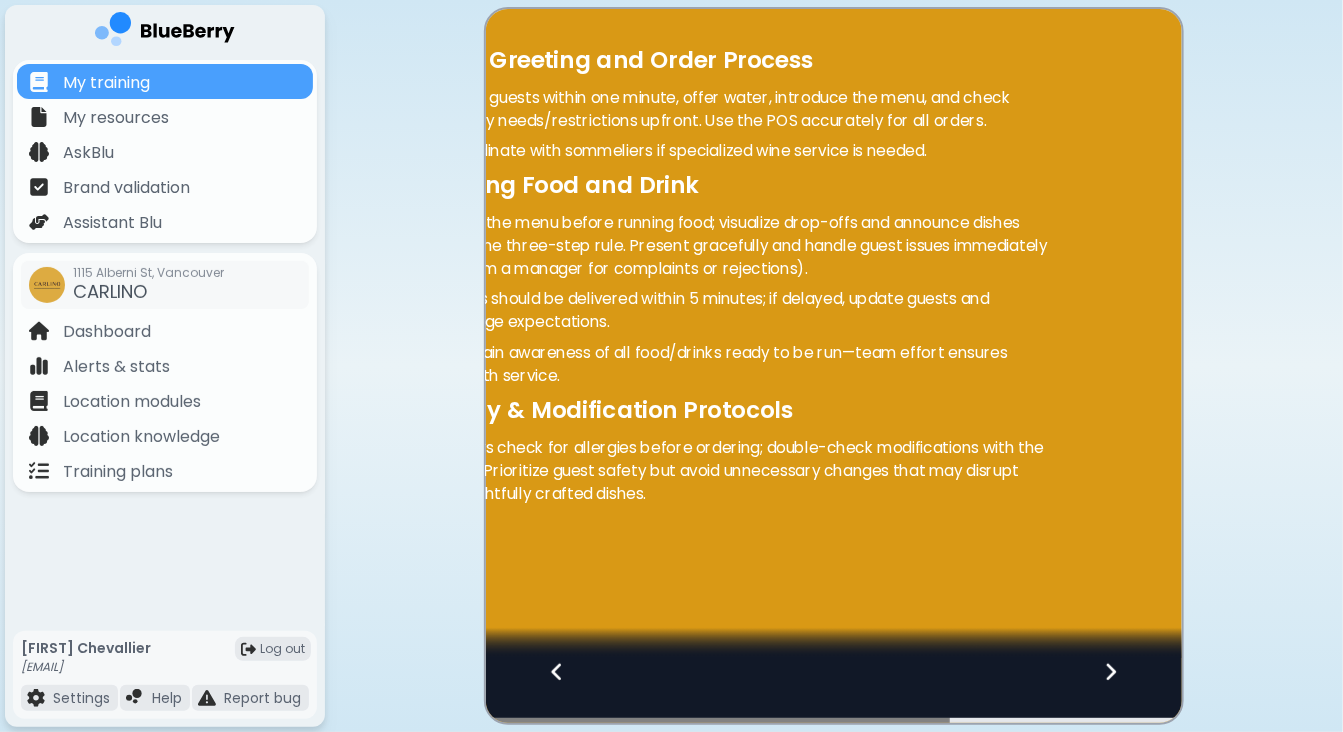 click 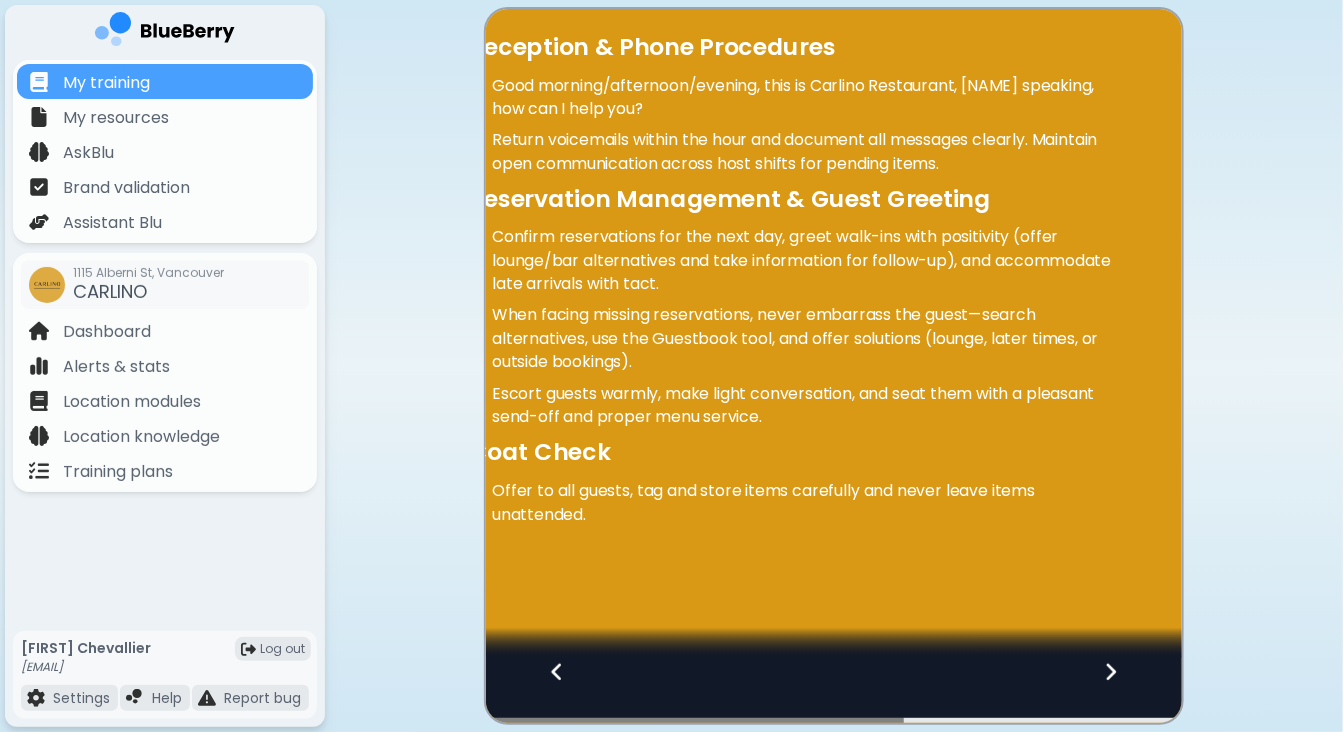 click 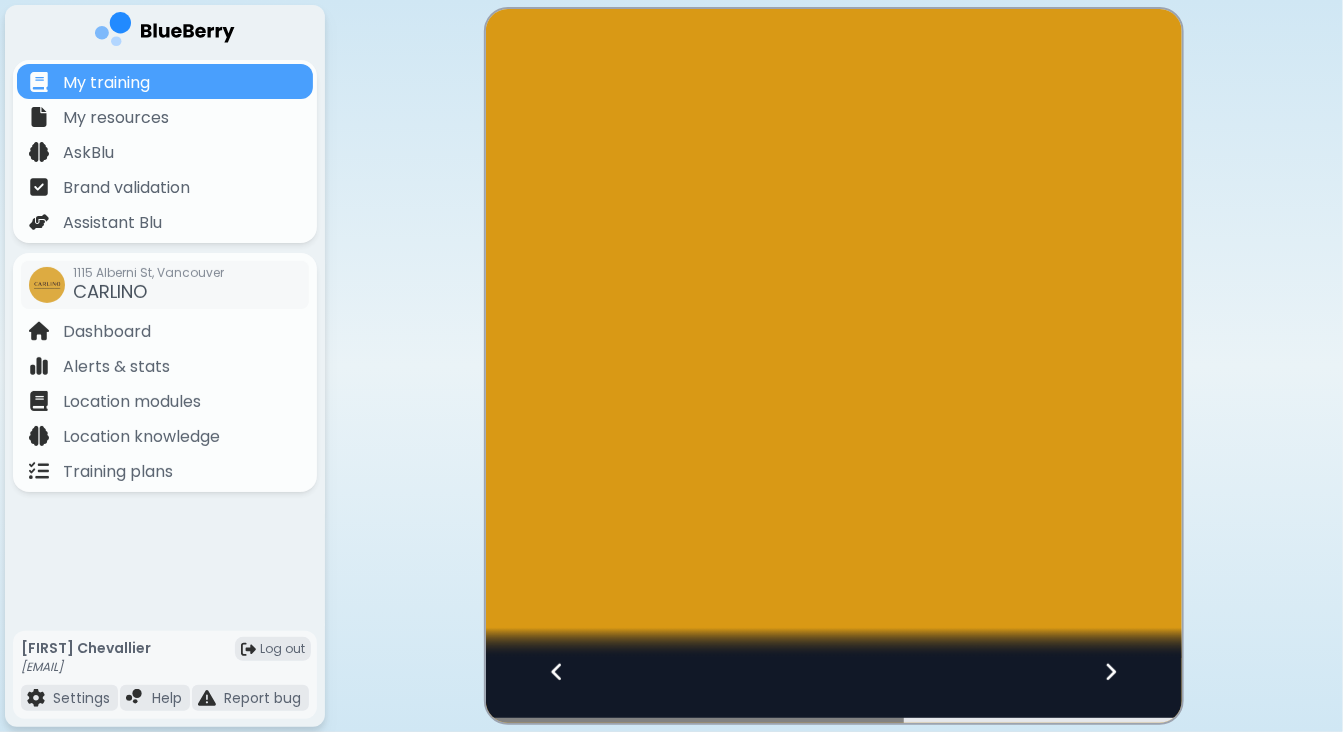 click 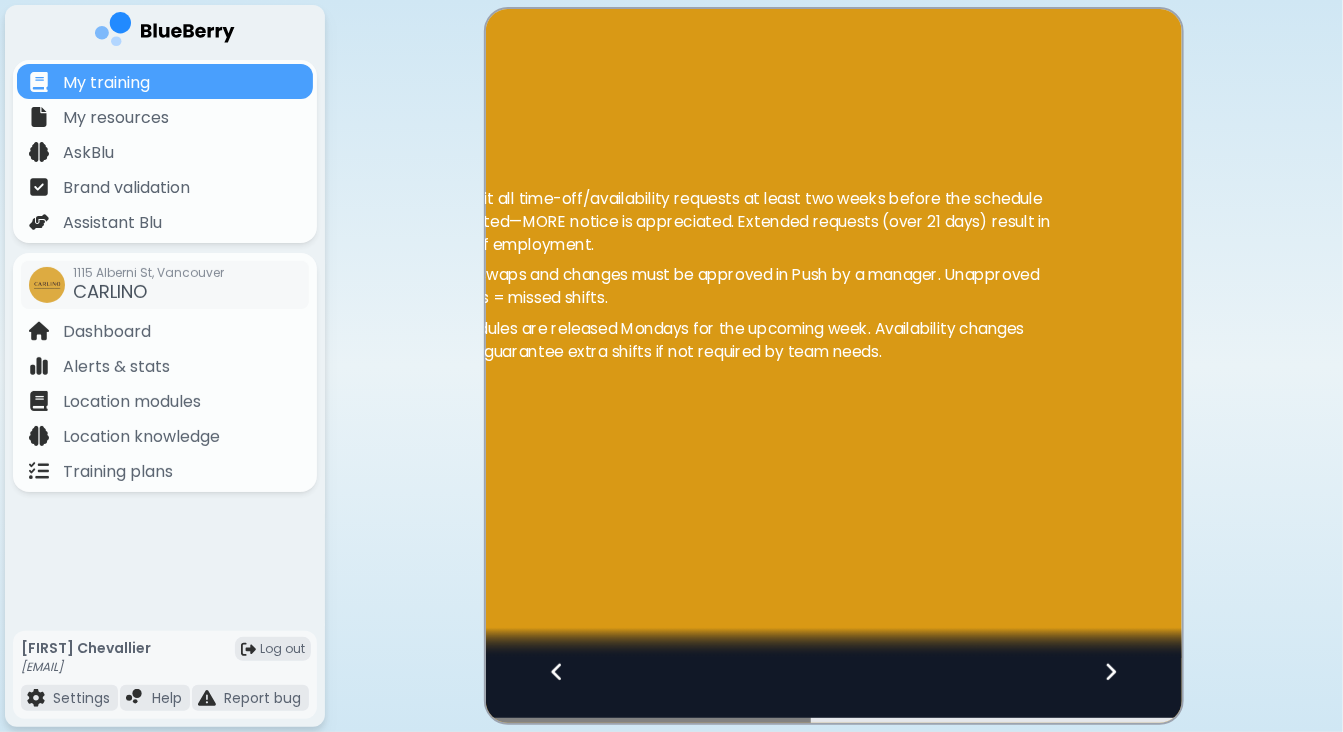 click 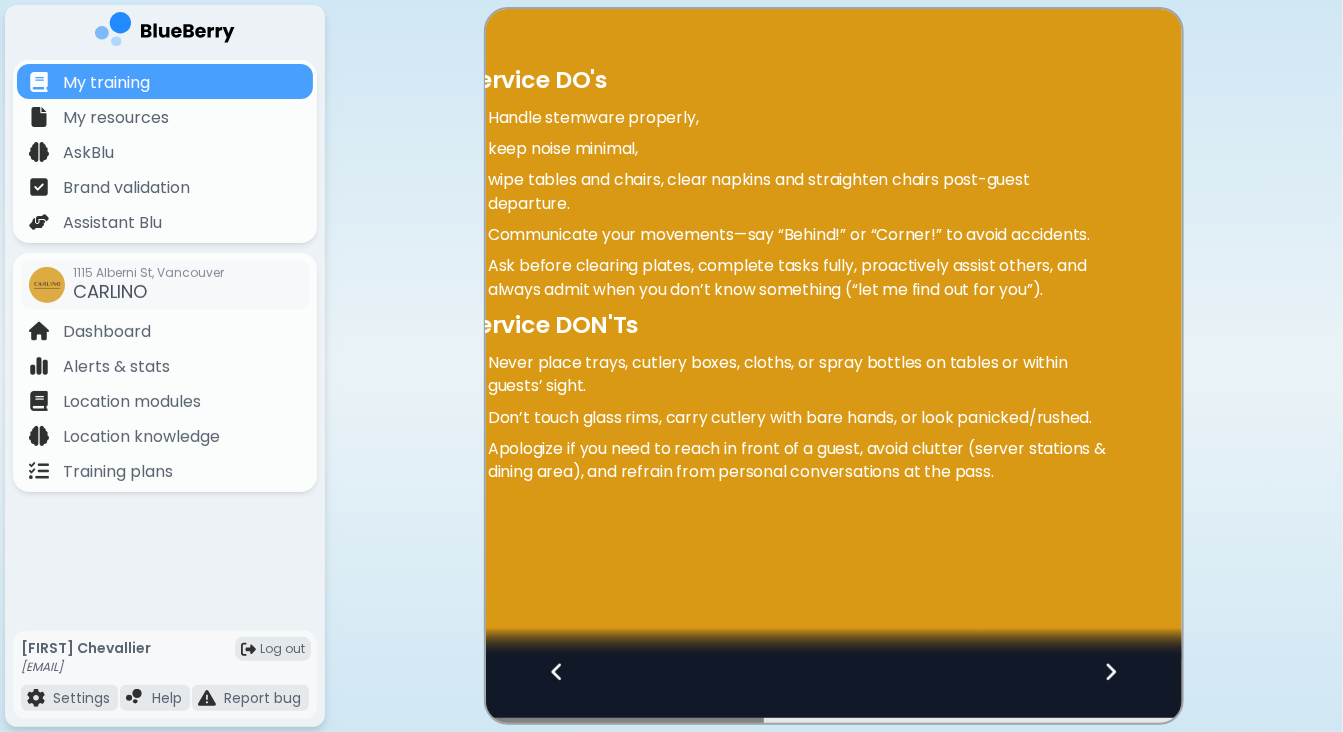 click 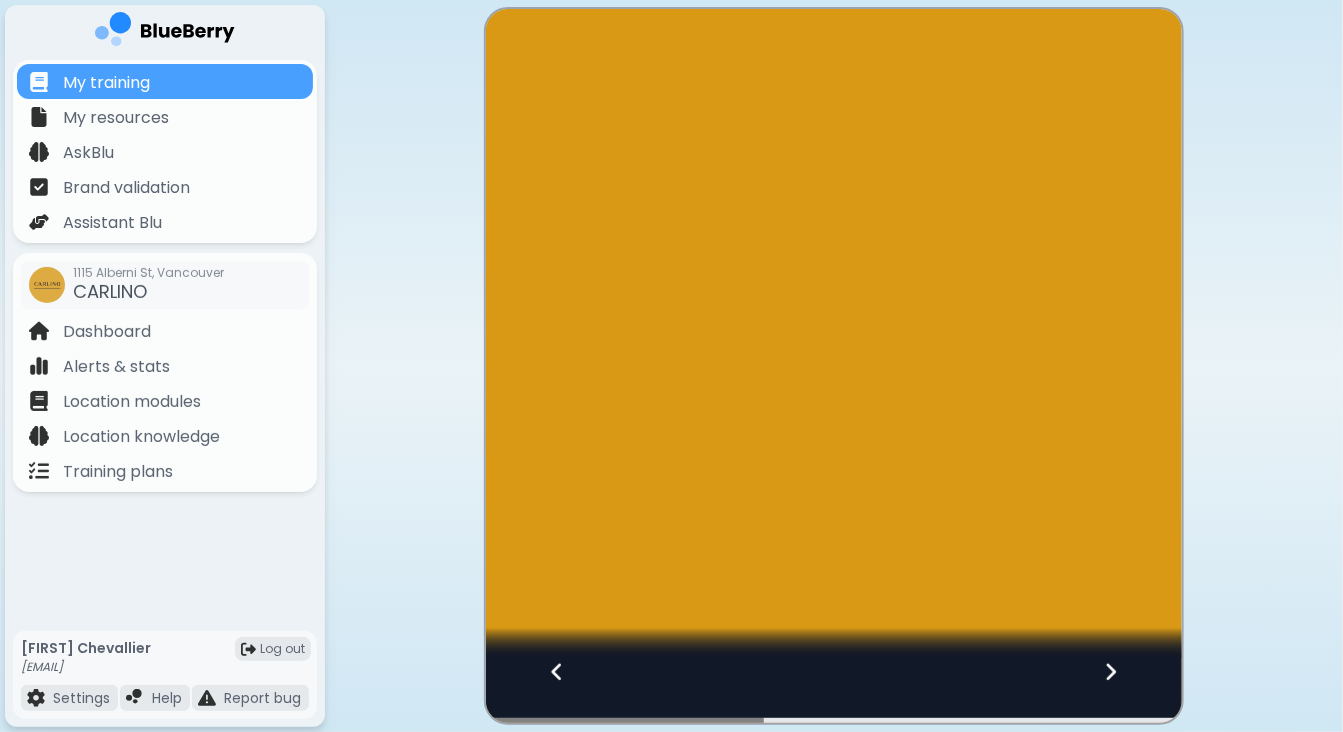 click 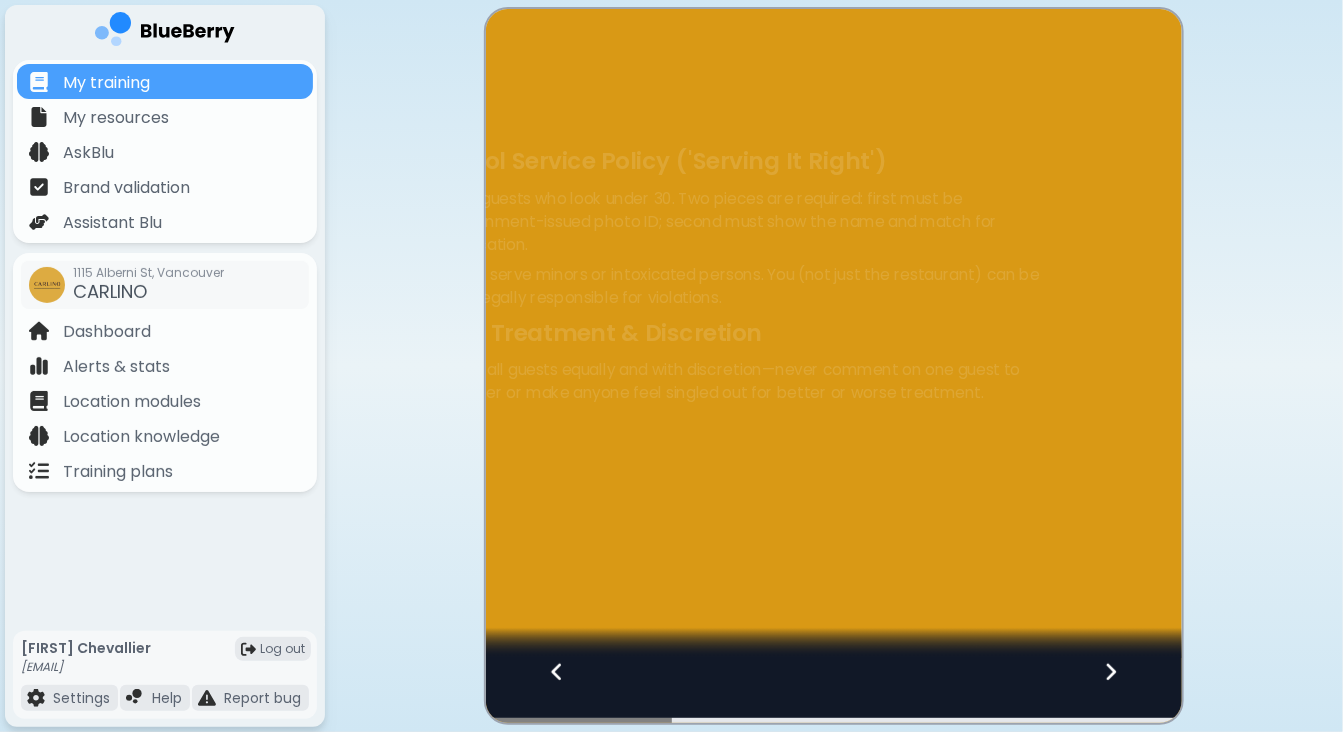 click 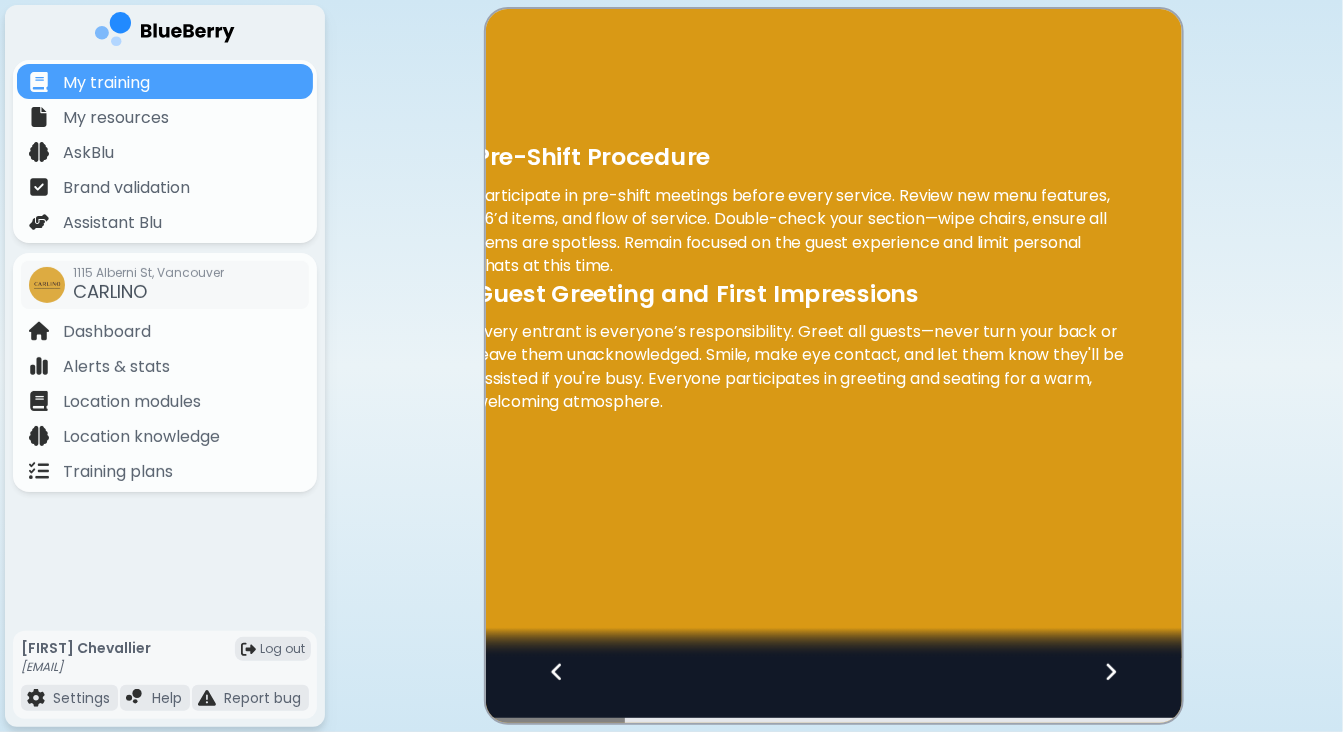 click 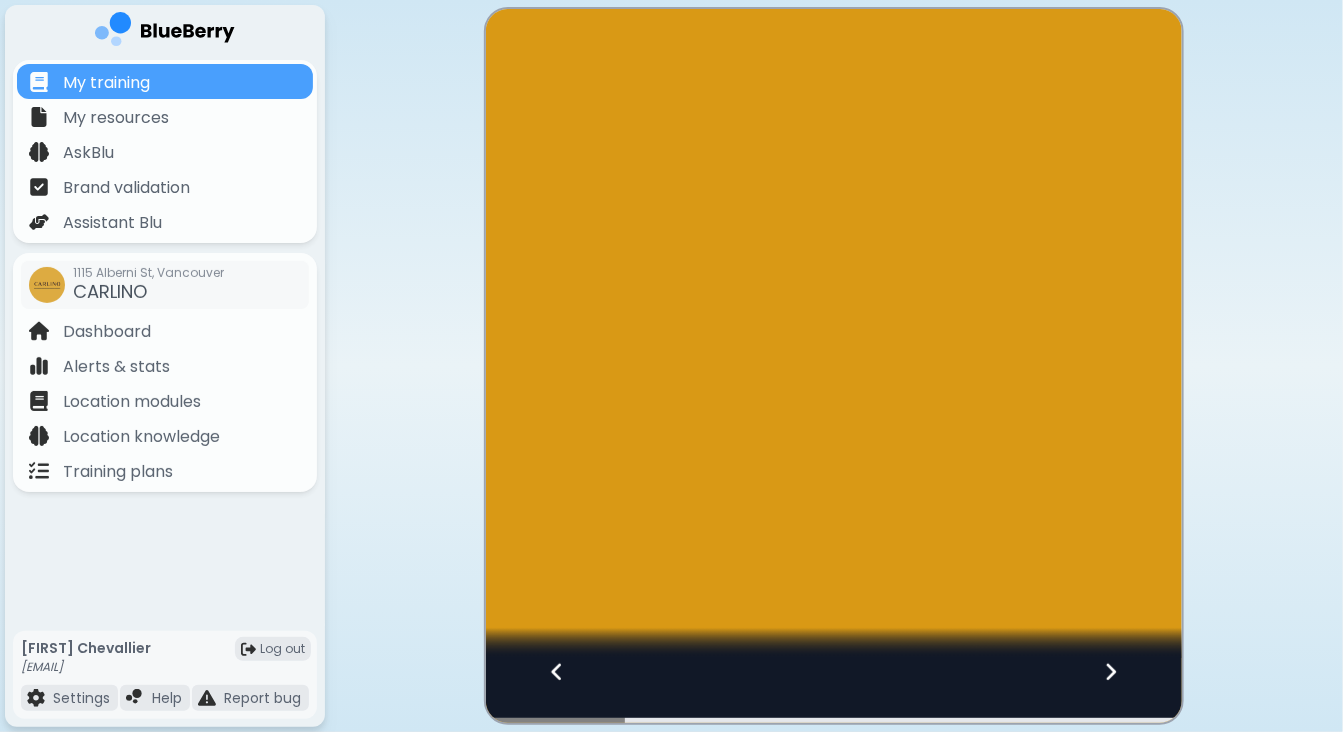 click 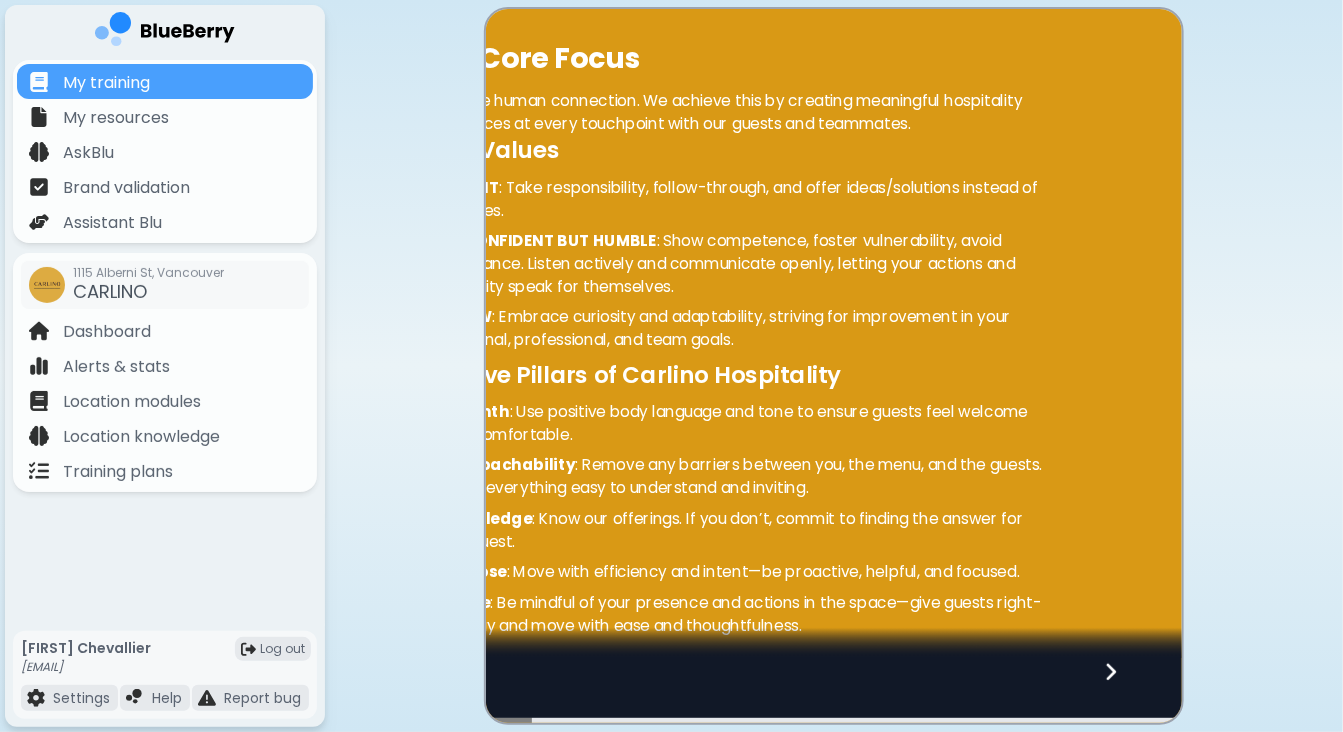 click at bounding box center (834, 690) 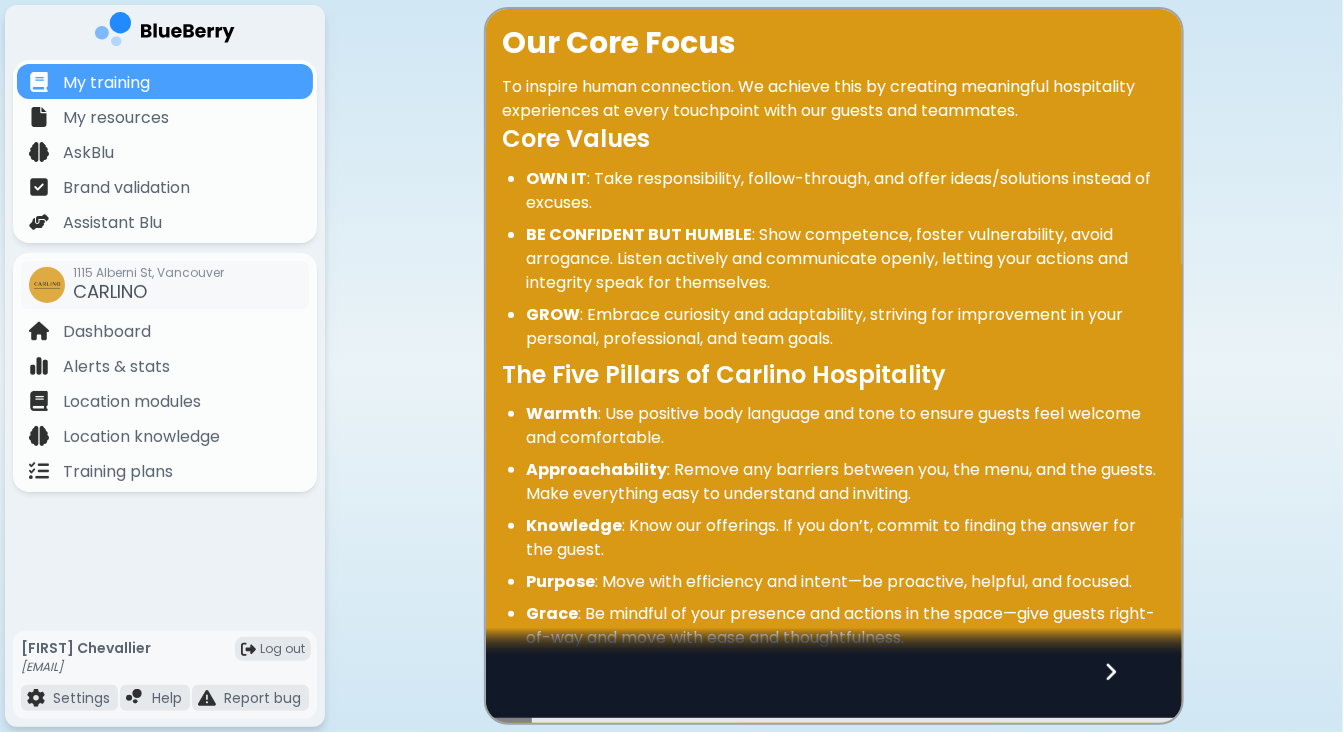 click at bounding box center (834, 690) 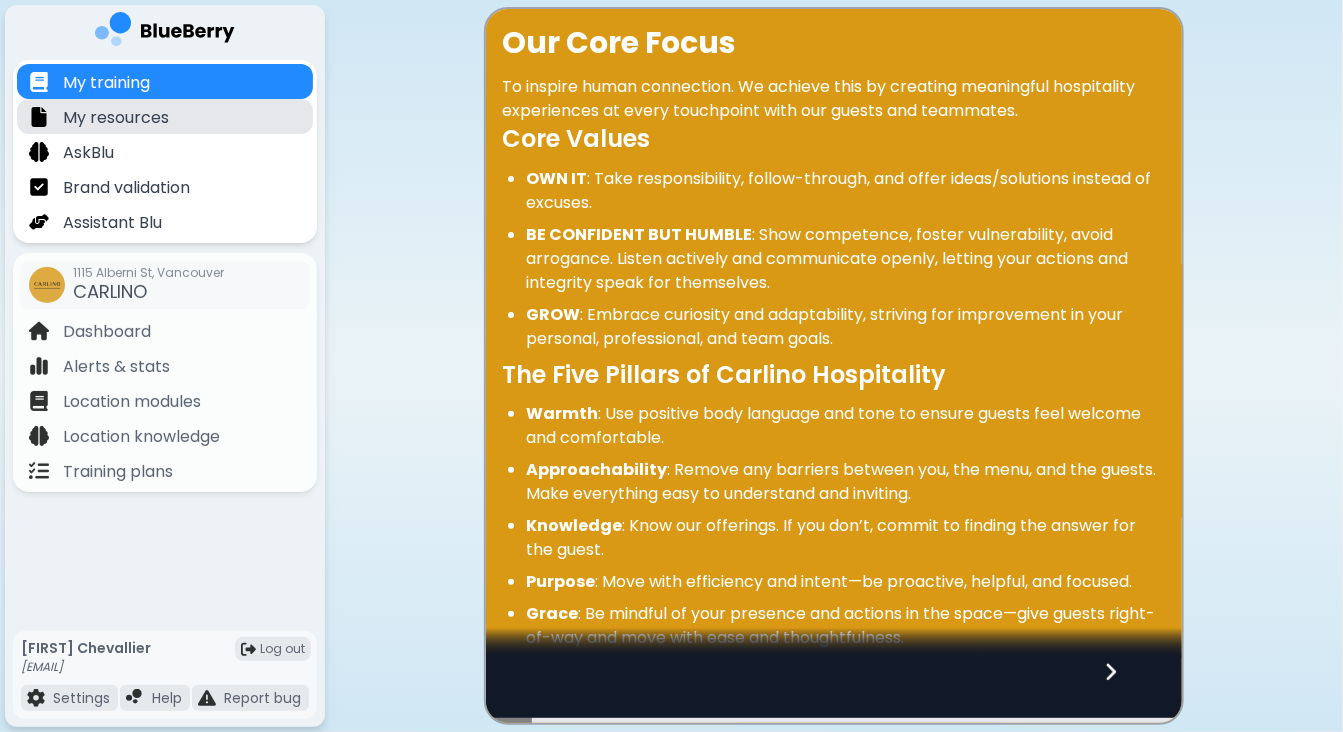 click on "My resources" at bounding box center [116, 118] 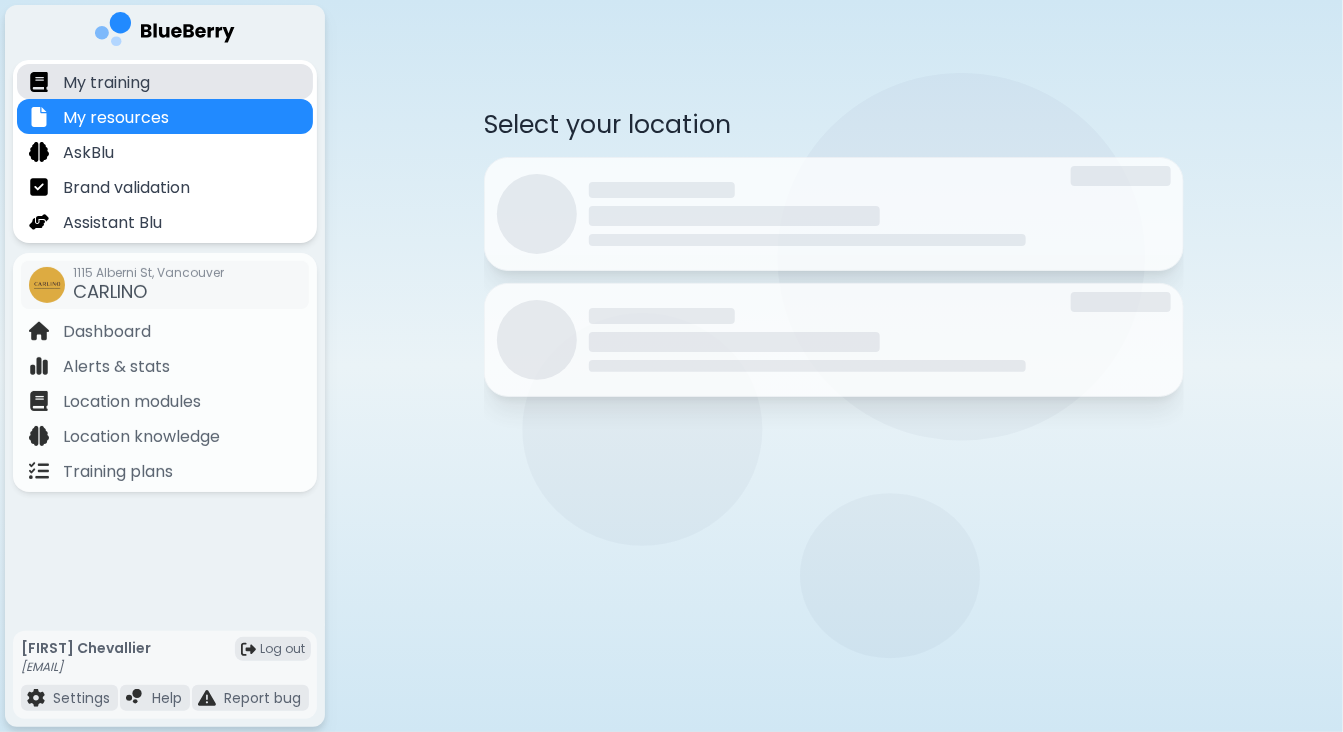 click on "My training" at bounding box center (106, 83) 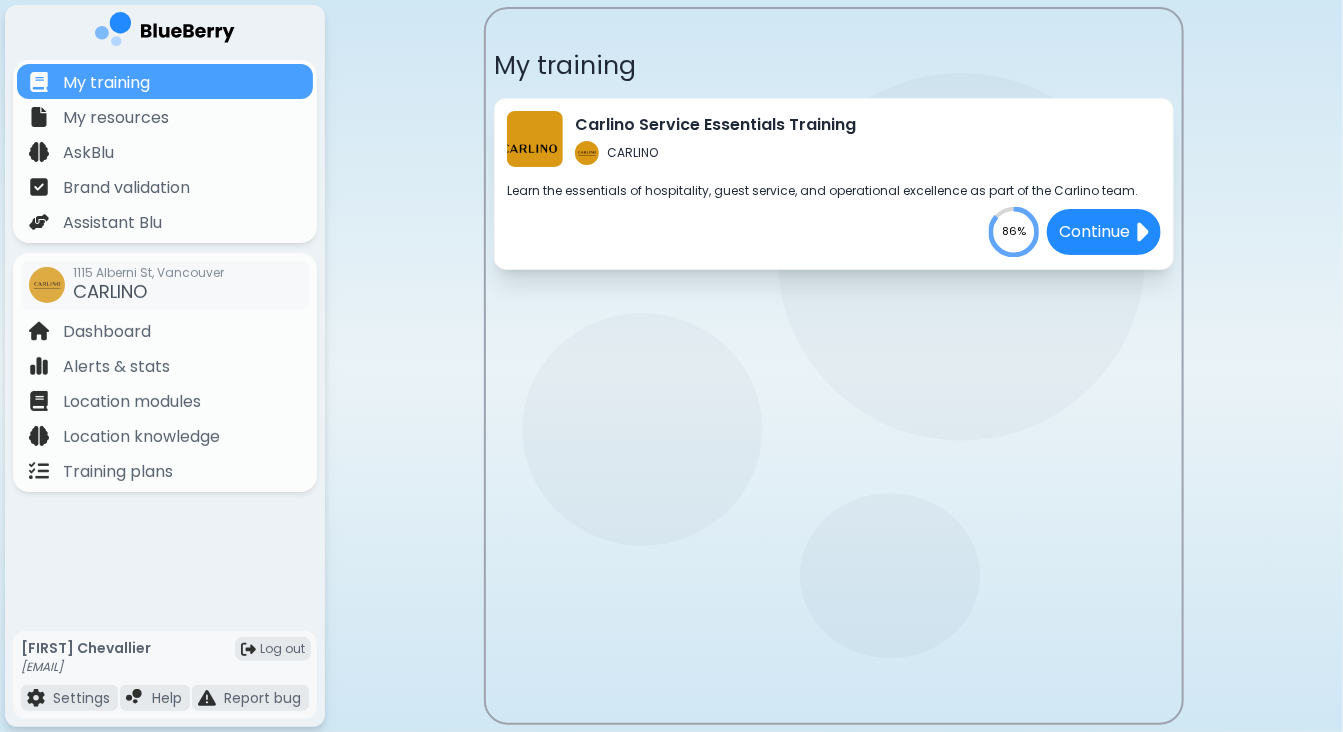 click at bounding box center (535, 139) 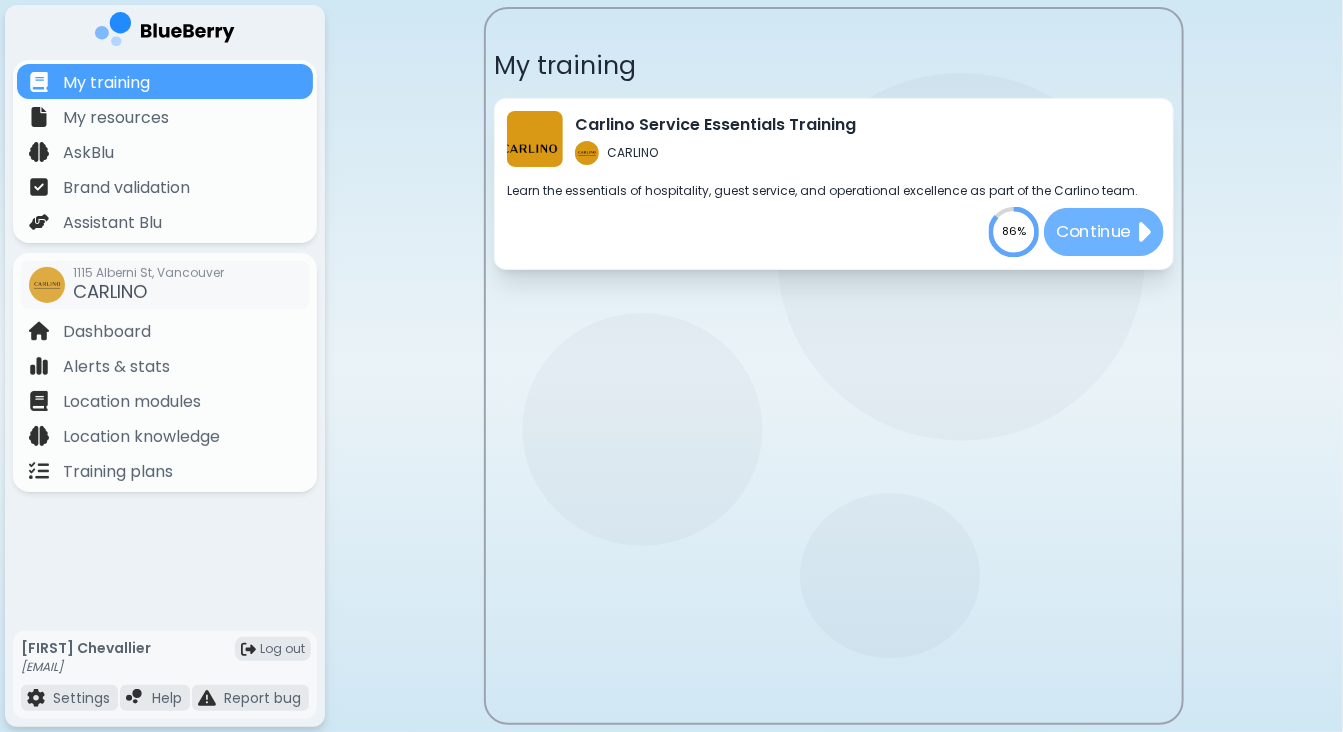 click on "Continue" at bounding box center [1094, 232] 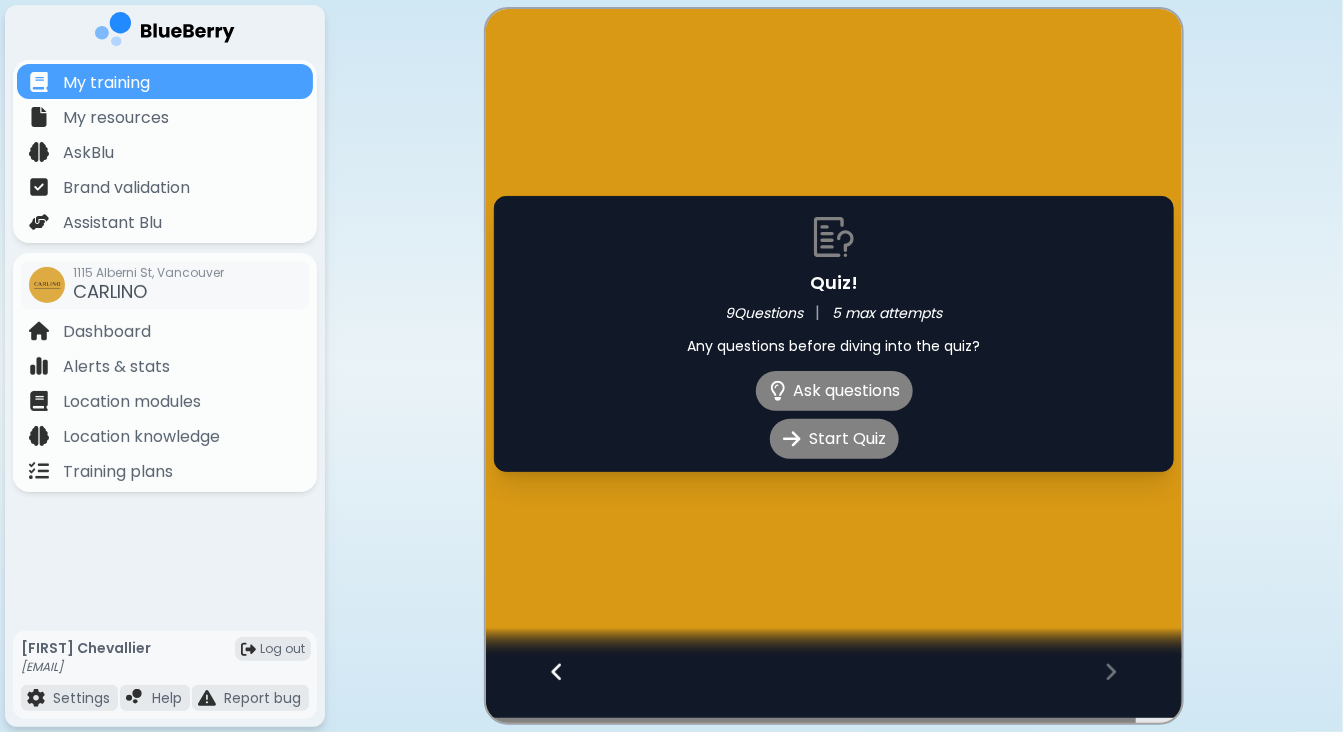 click at bounding box center (547, 690) 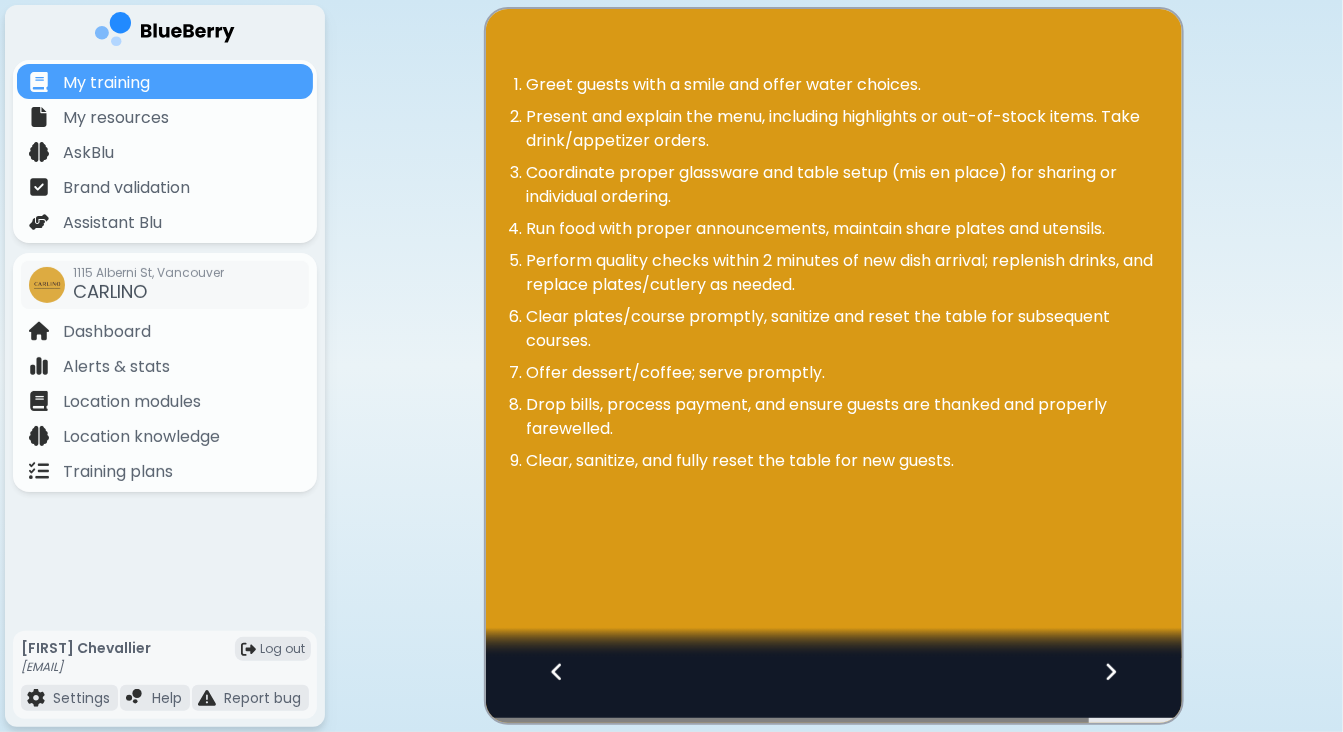 click at bounding box center [547, 690] 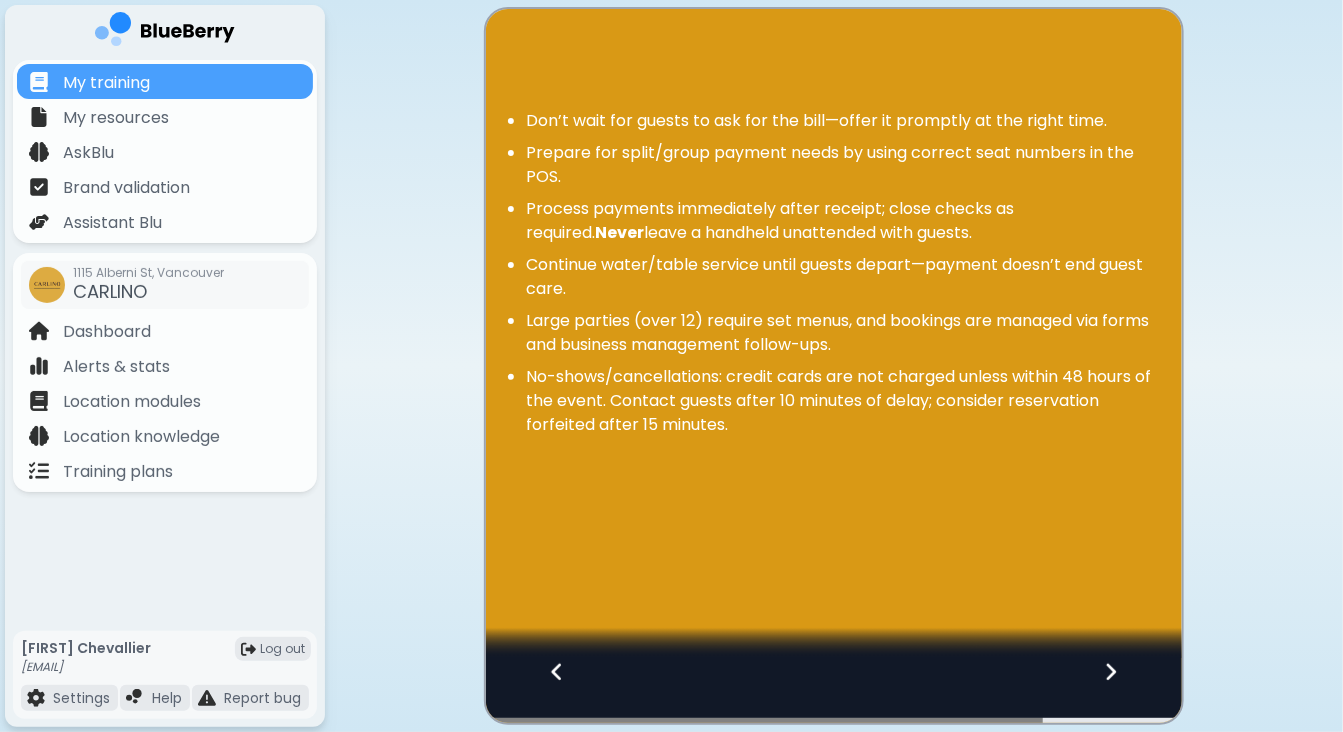 click at bounding box center (547, 690) 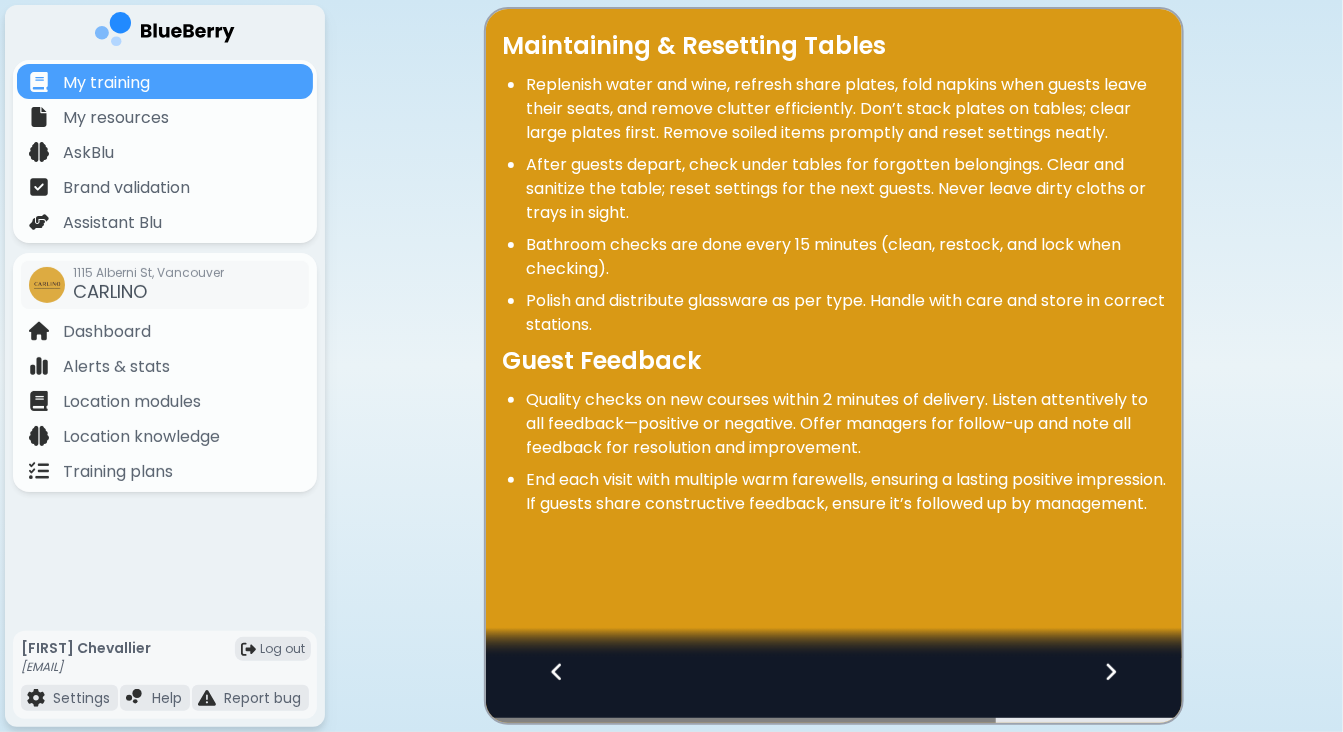 click 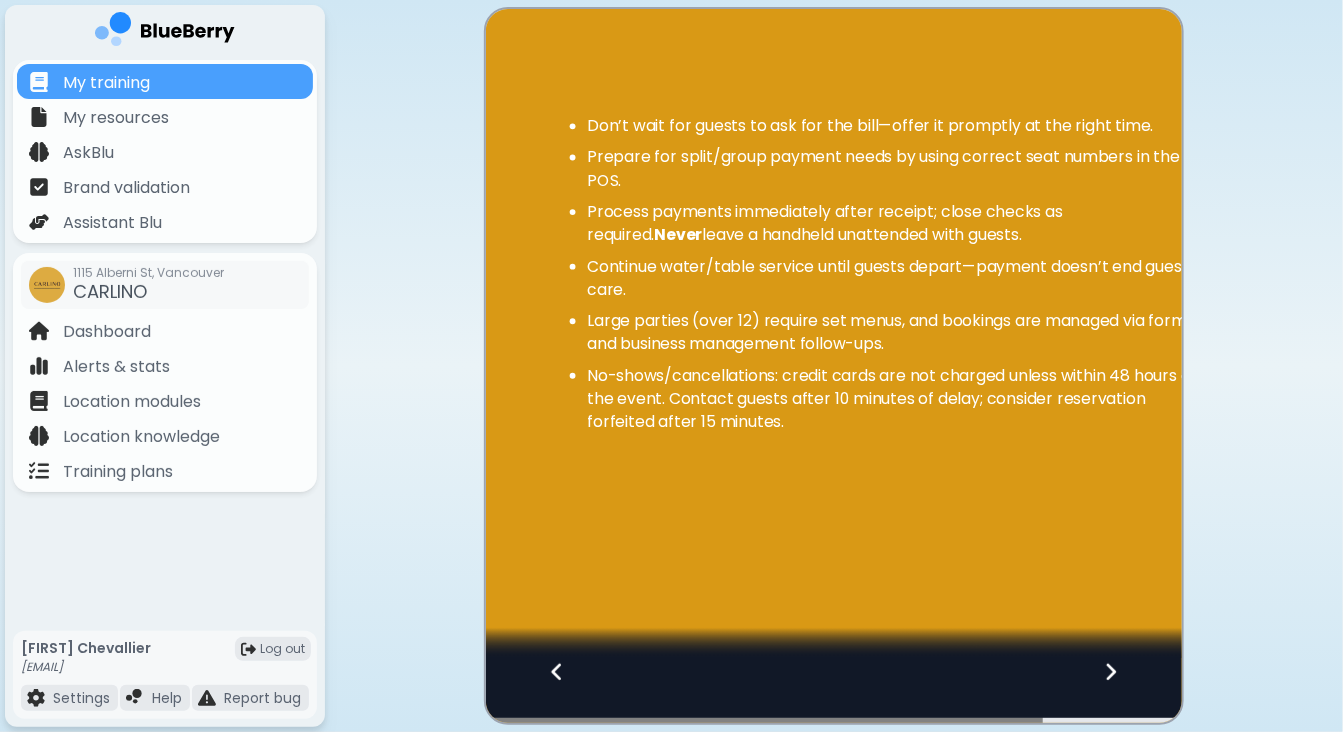 click 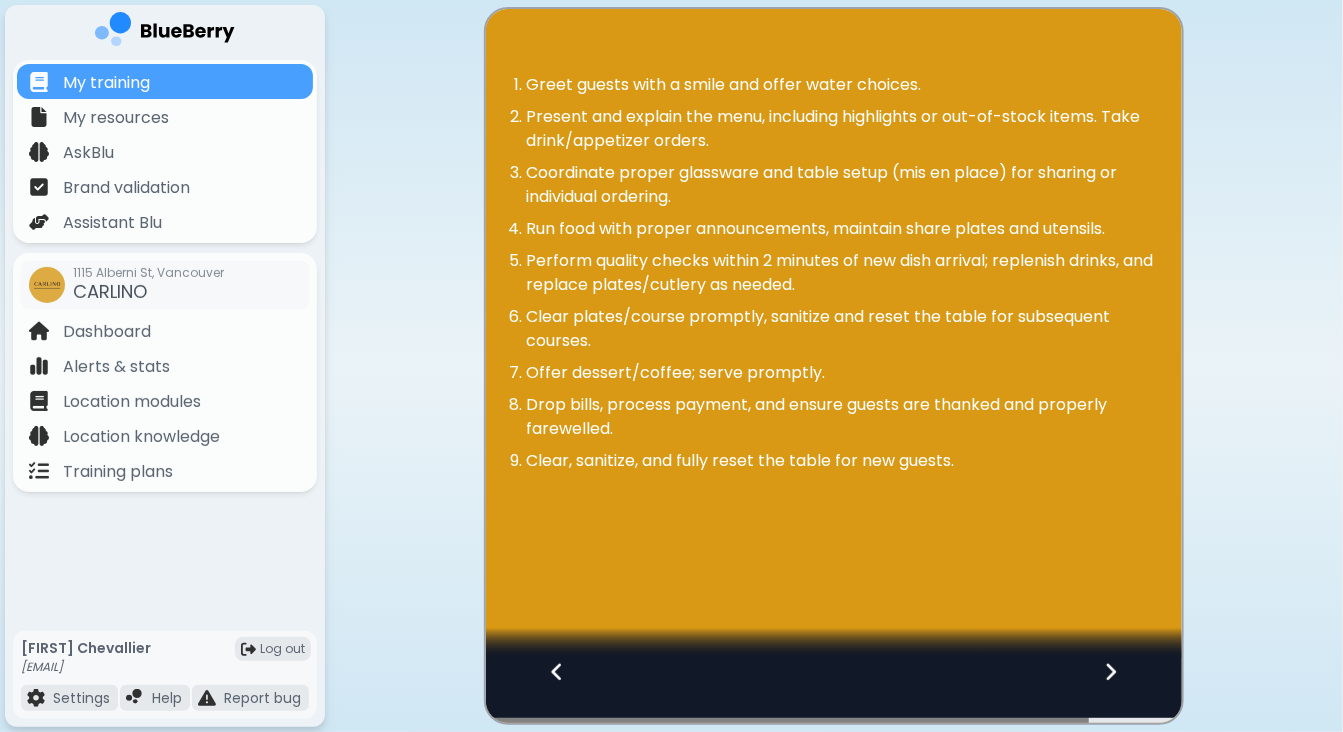 click 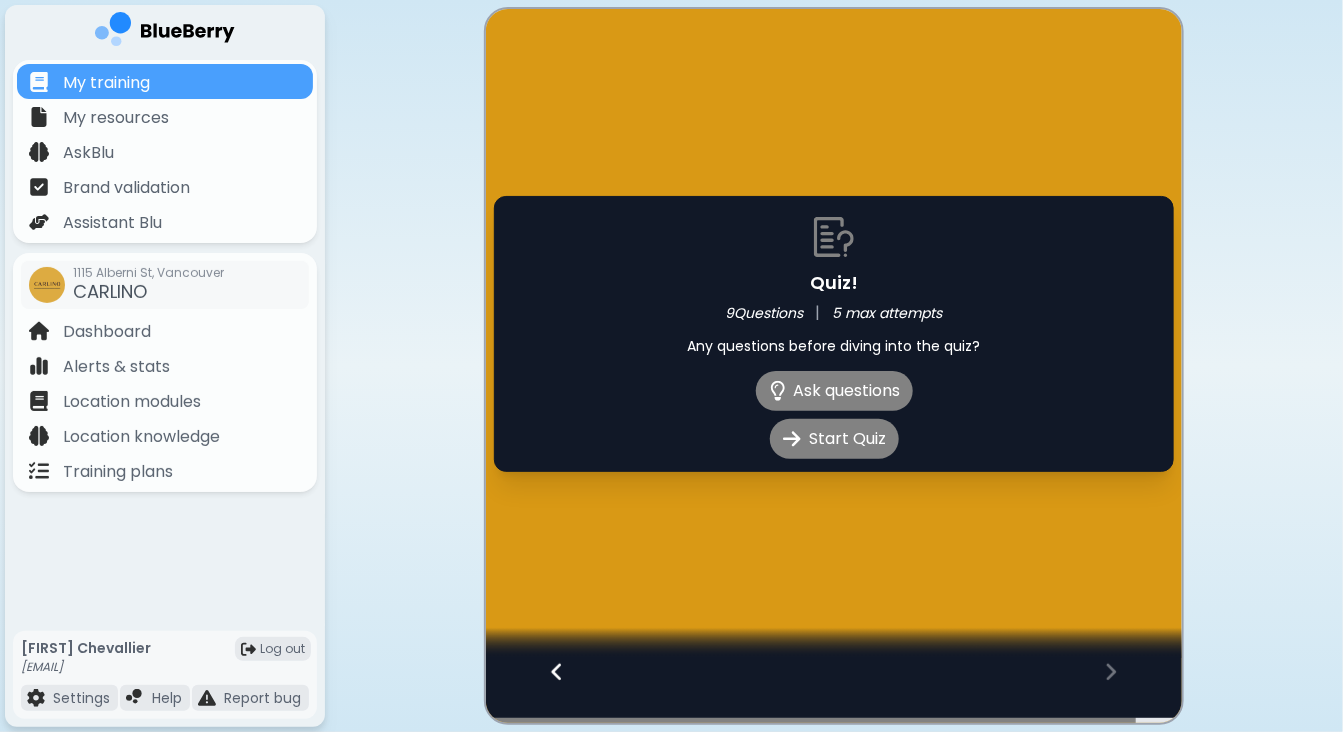 click 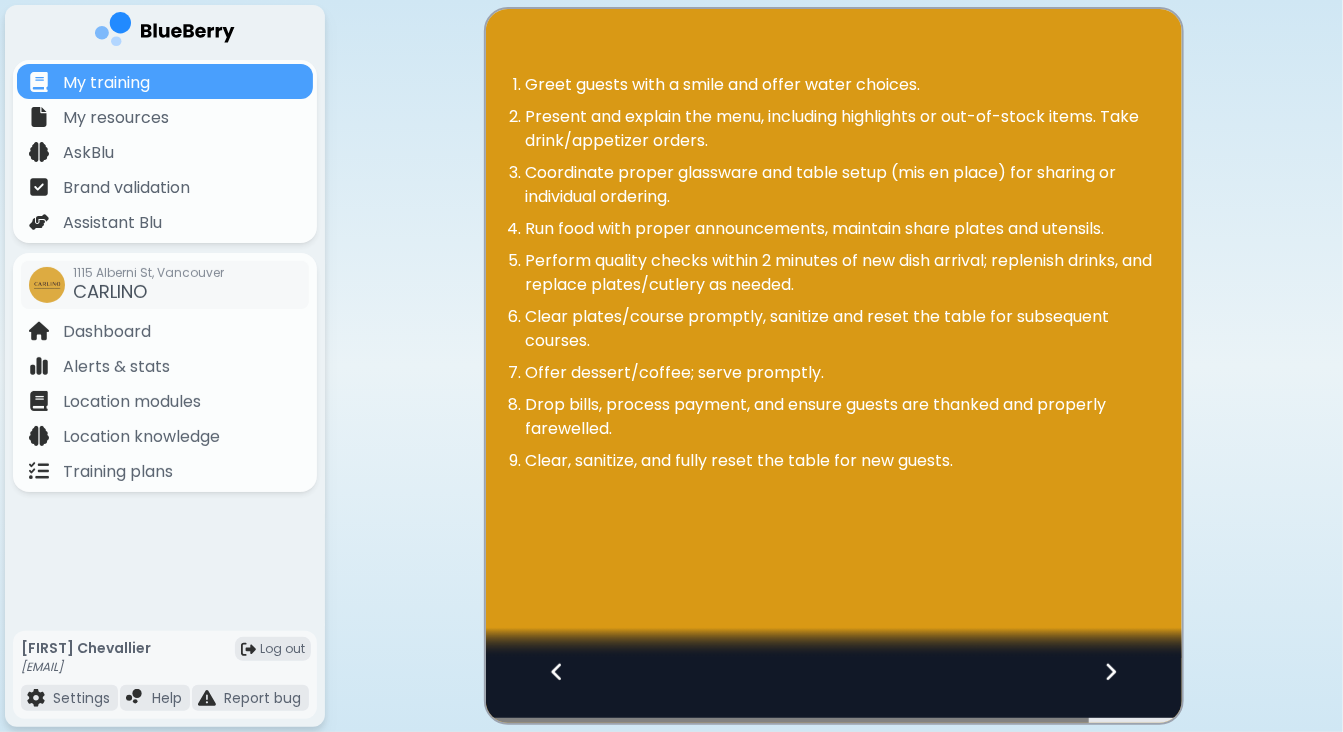 click 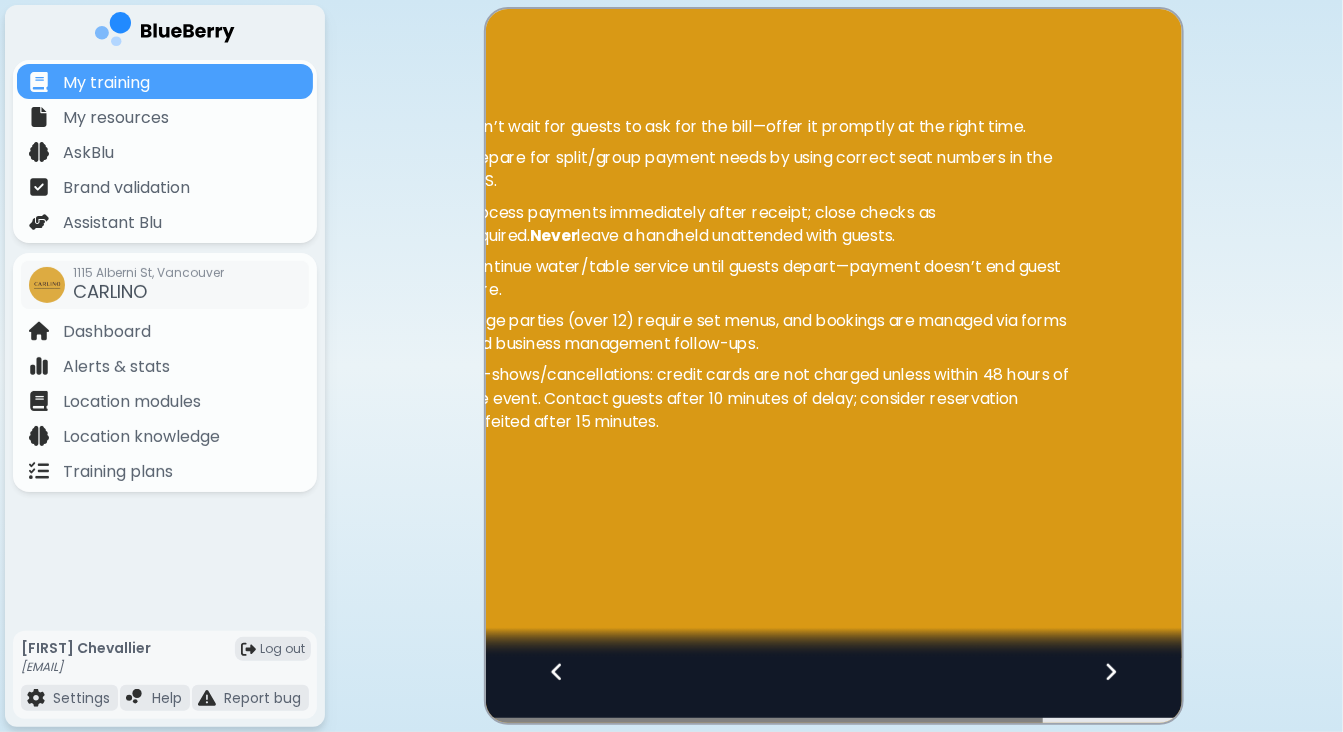 click 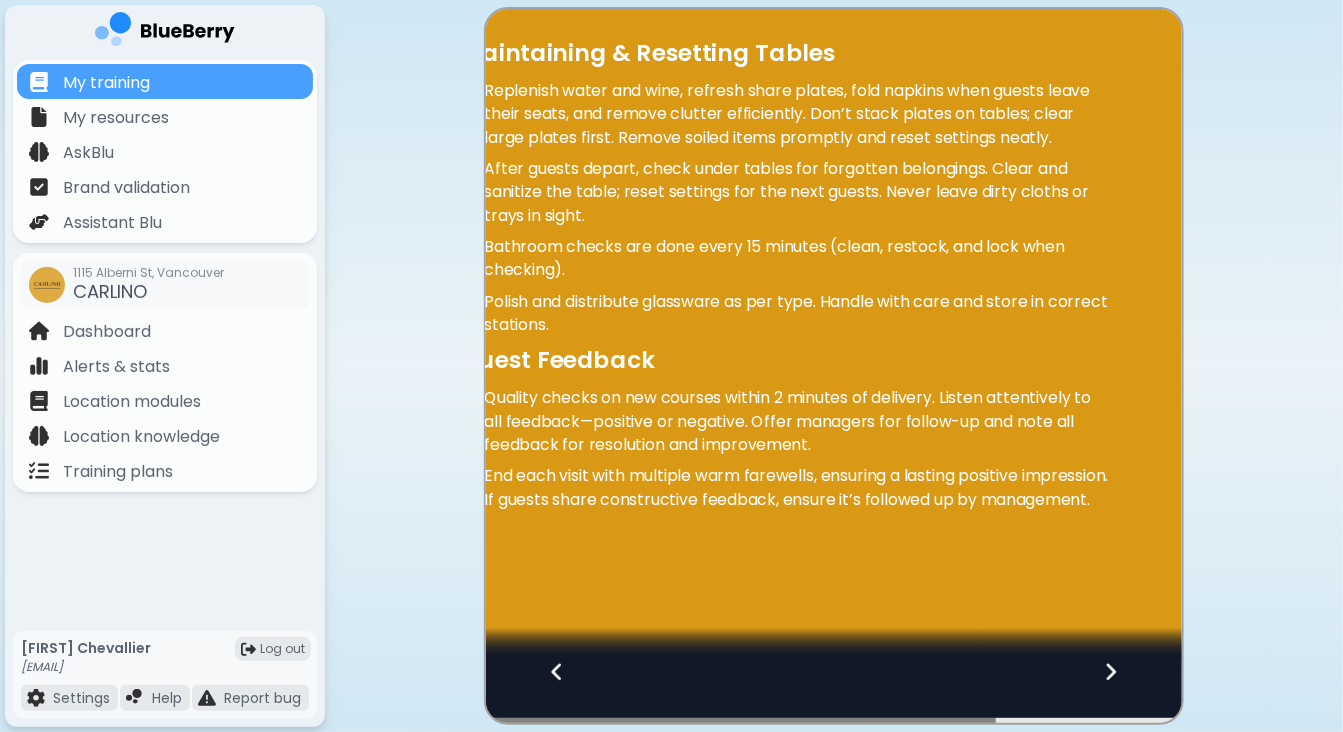 click 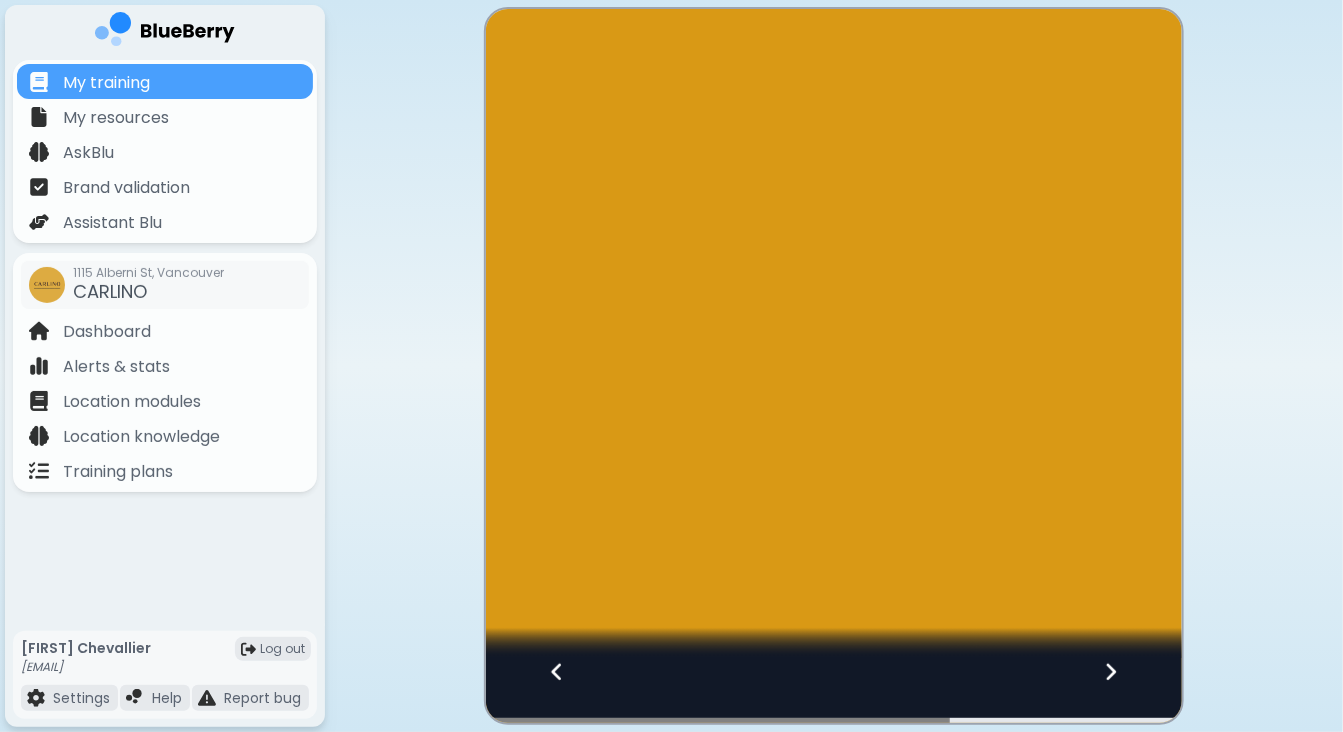 click 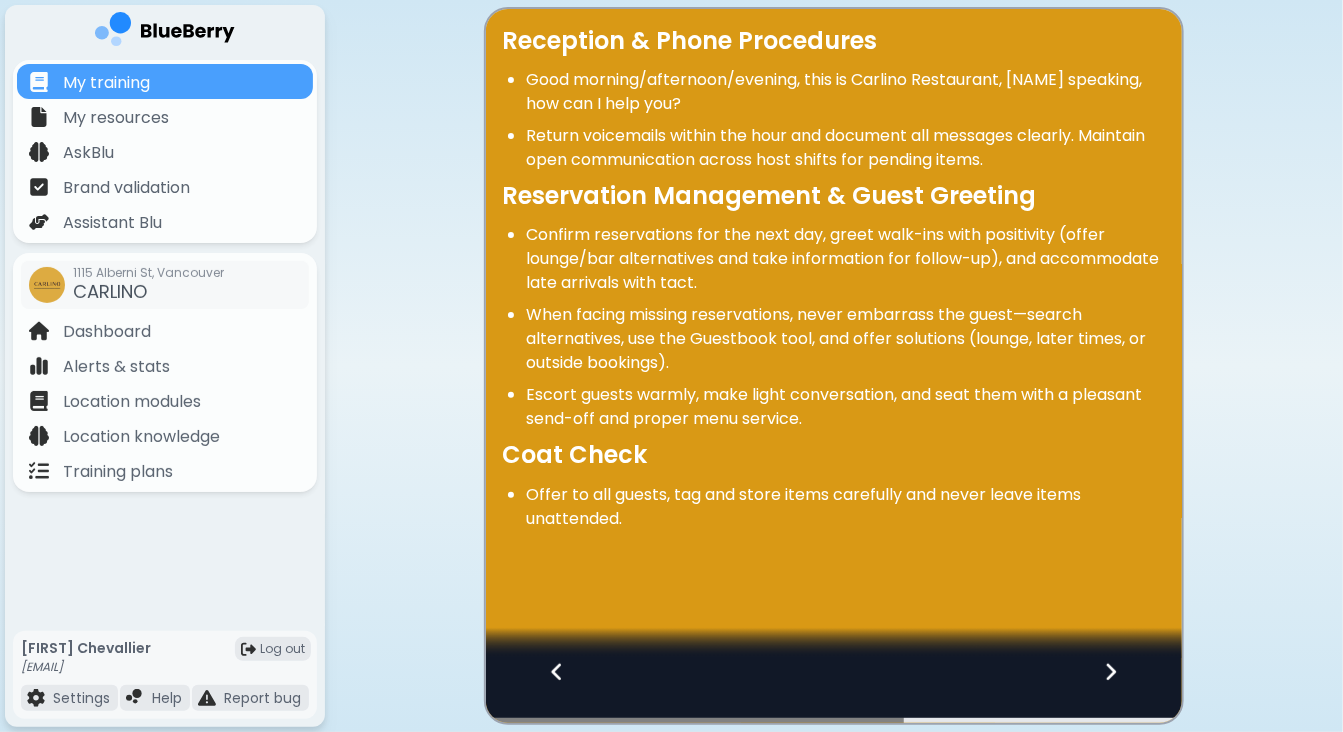 click 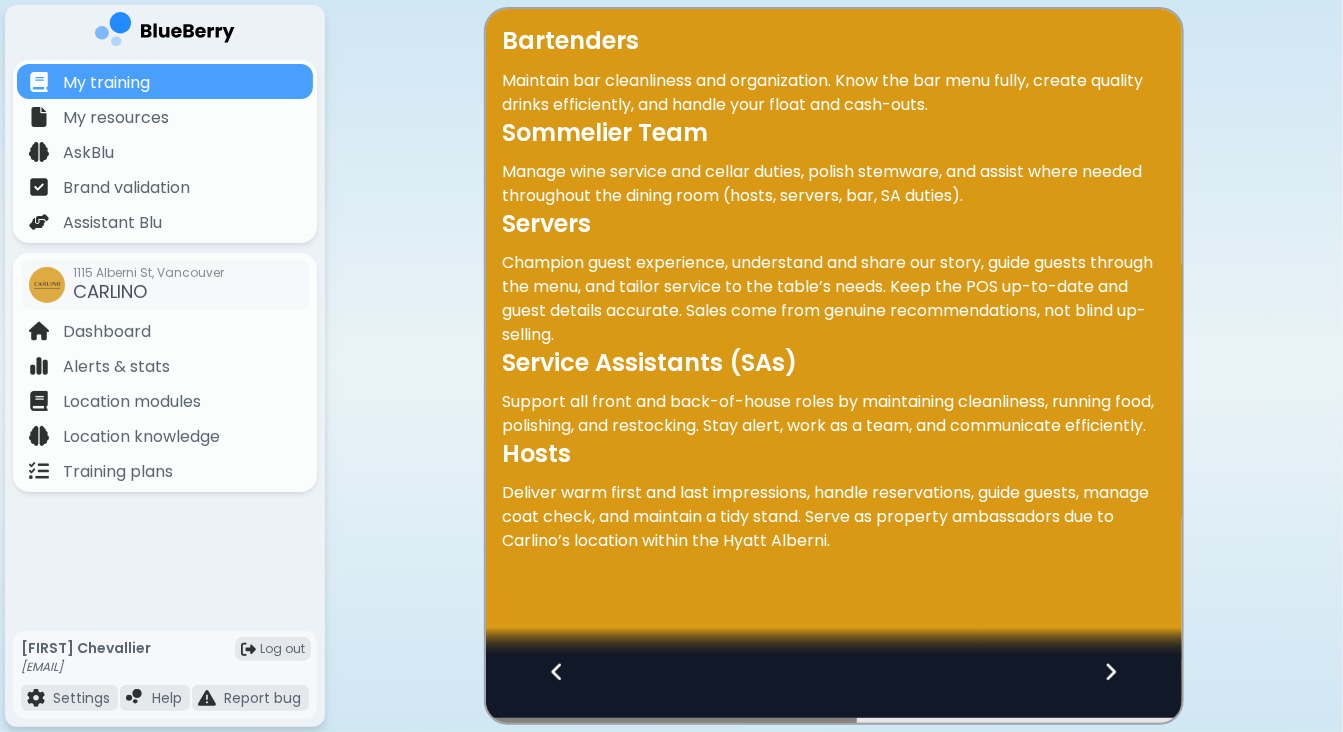 click 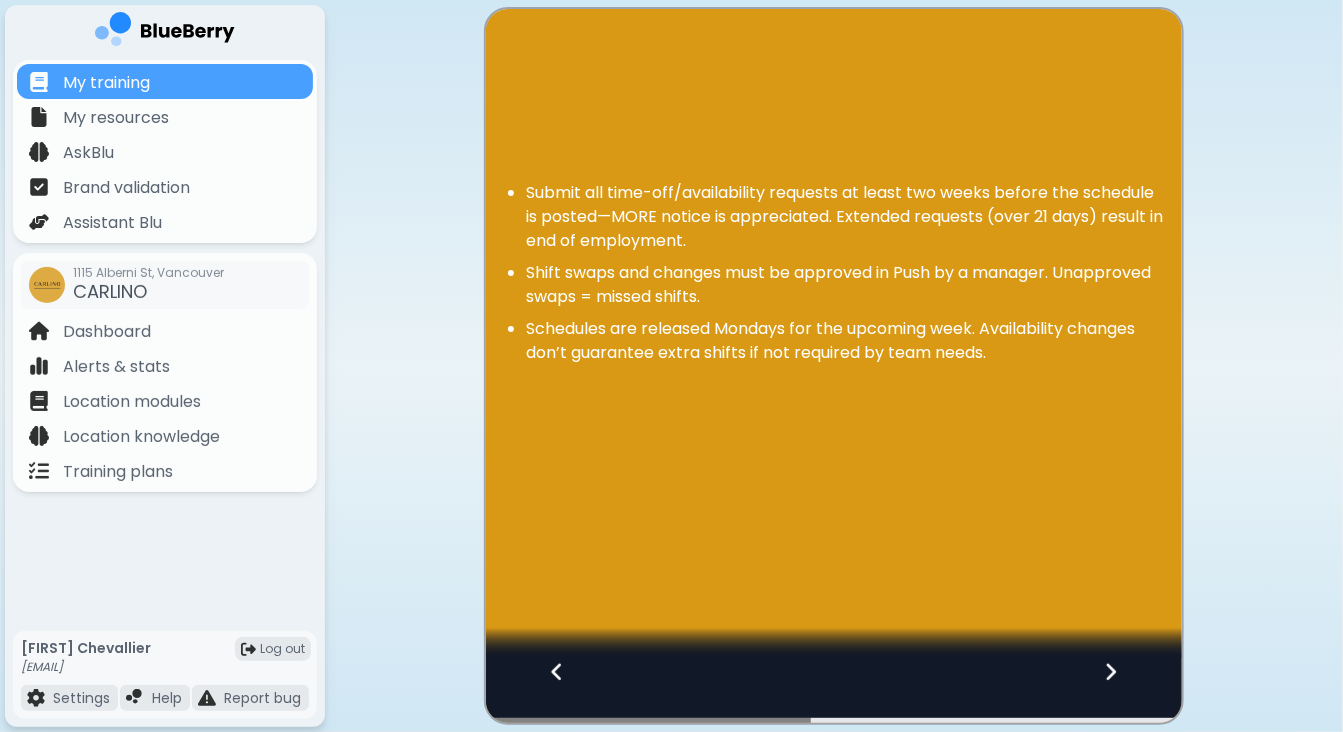 click 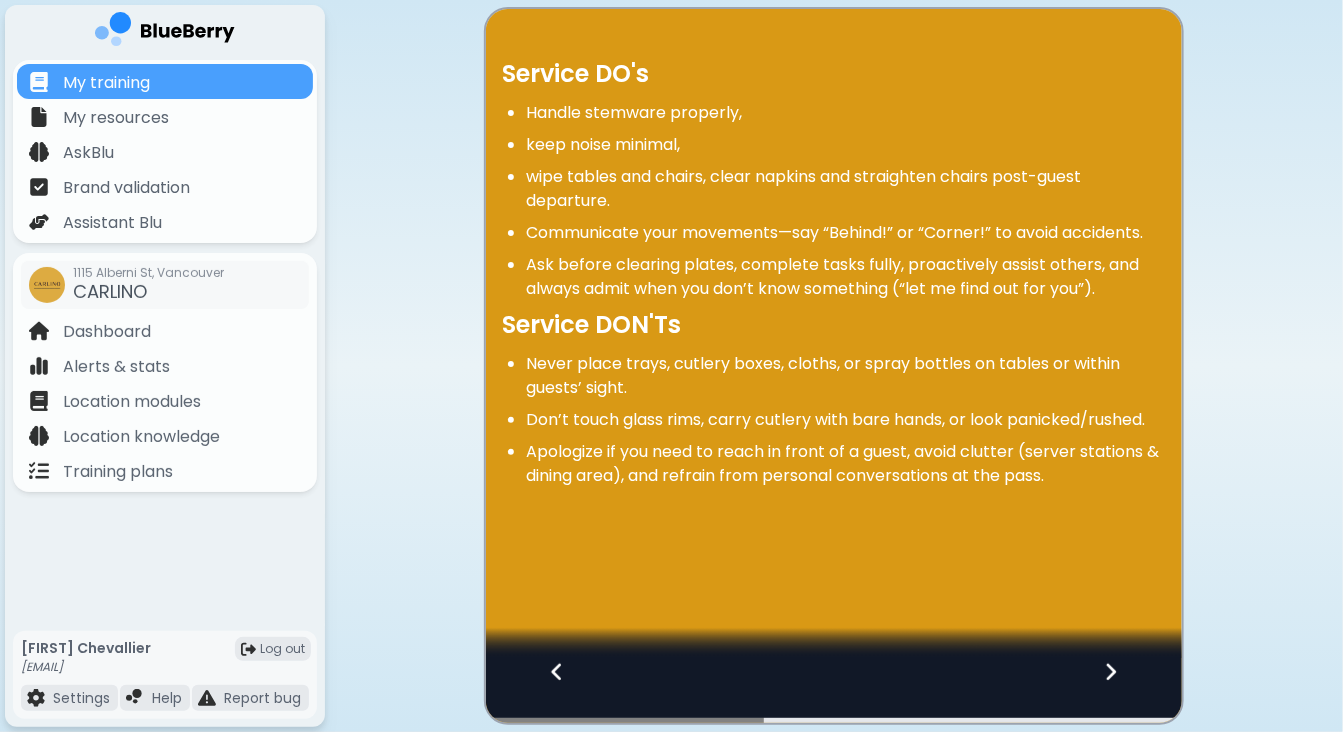 click 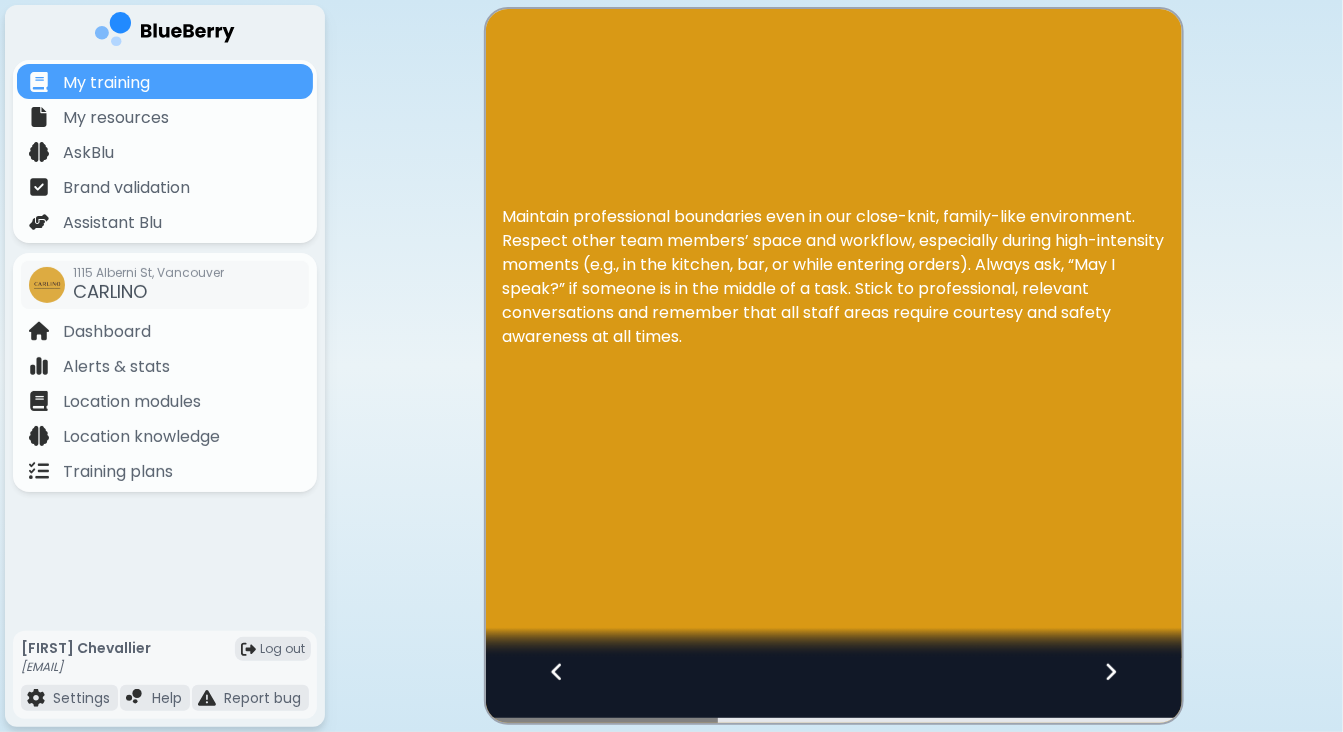 click 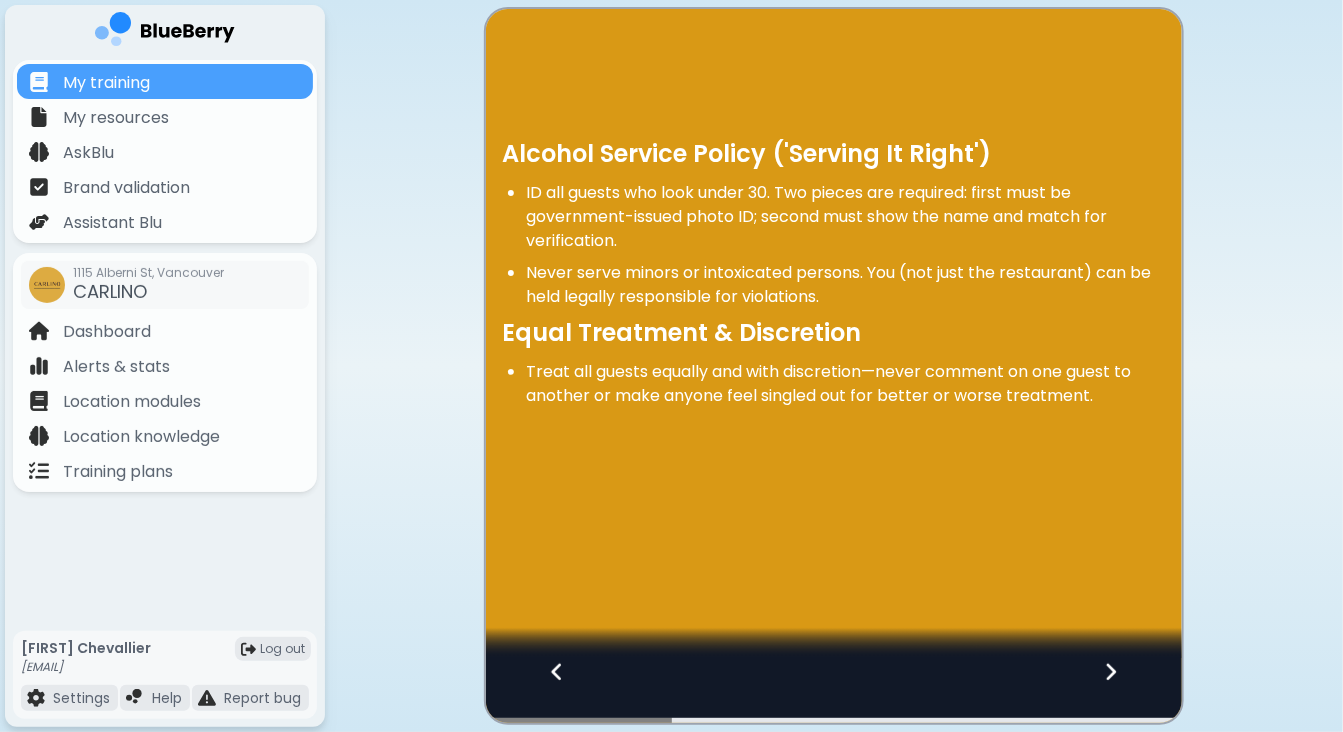 click 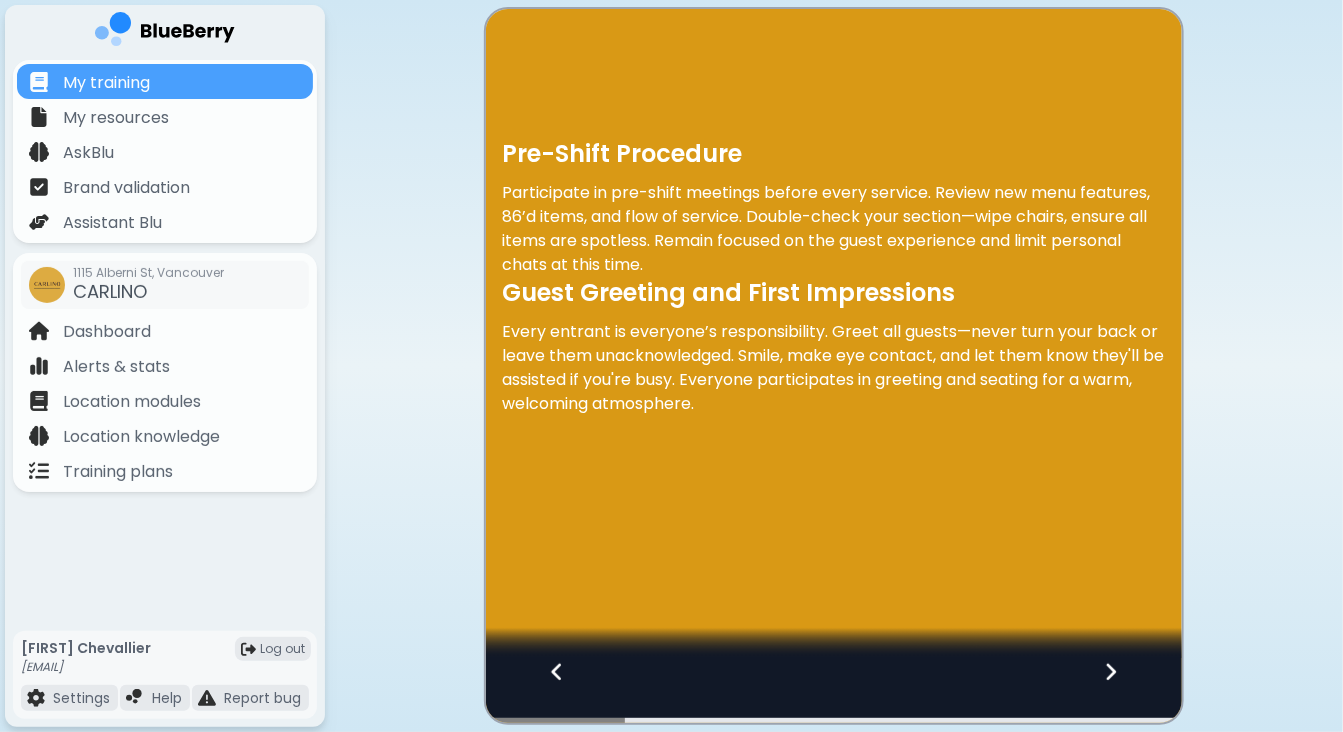 click 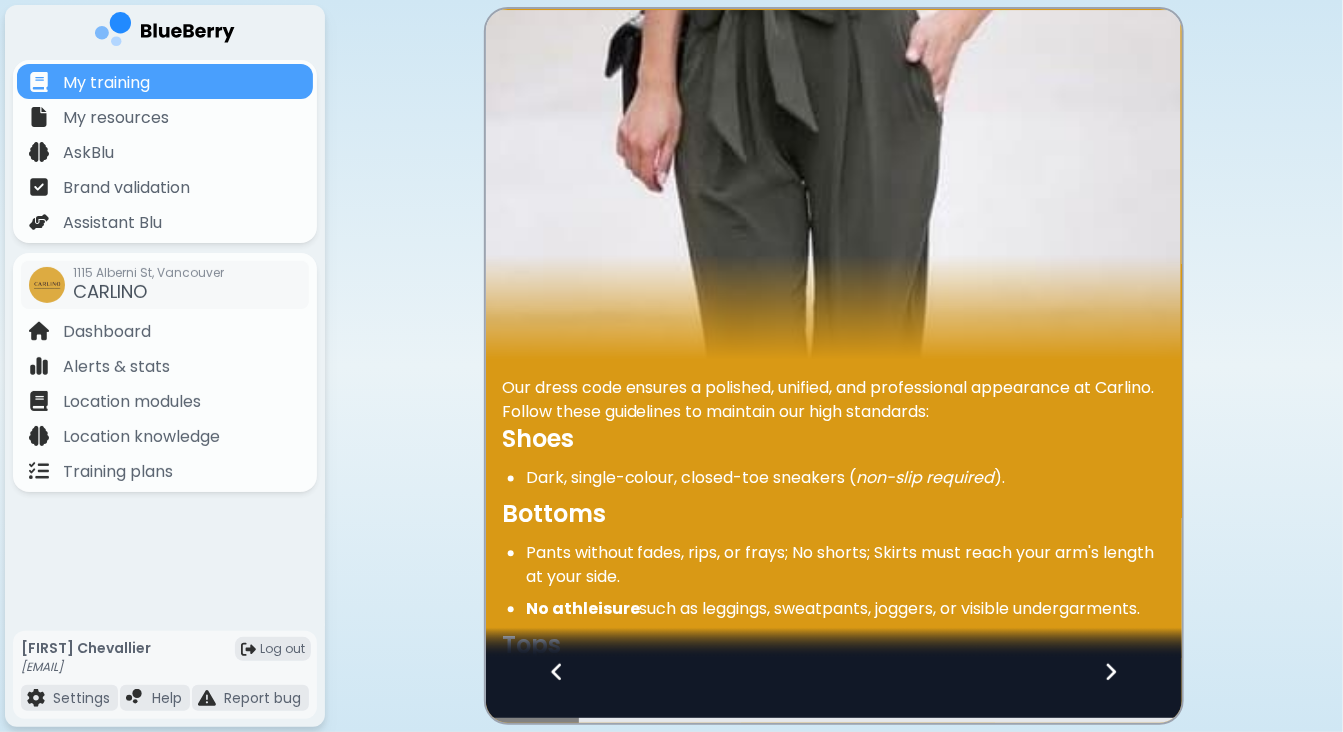 click 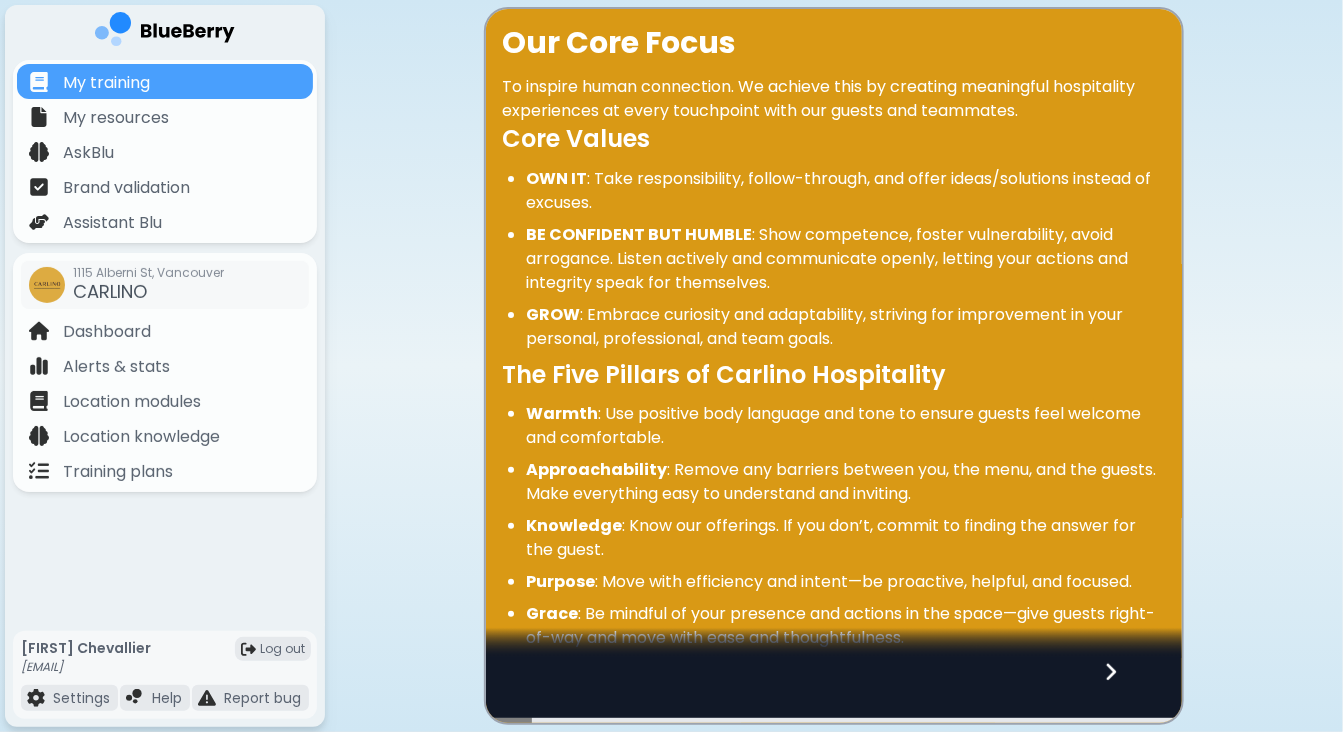 click on "Our Core Focus
To inspire human connection. We achieve this by creating meaningful hospitality experiences at every touchpoint with our guests and teammates.
Core Values
OWN IT : Take responsibility, follow-through, and offer ideas/solutions instead of excuses.
BE CONFIDENT BUT HUMBLE : Show competence, foster vulnerability, avoid arrogance. Listen actively and communicate openly, letting your actions and integrity speak for themselves.
GROW : Embrace curiosity and adaptability, striving for improvement in your personal, professional, and team goals.
The Five Pillars of Carlino Hospitality
Warmth : Use positive body language and tone to ensure guests feel welcome and comfortable.
Approachability : Remove any barriers between you, the menu, and the guests. Make everything easy to understand and inviting.
Knowledge : Know our offerings. If you don’t, commit to finding the answer for the guest.
Purpose : Move with efficiency and intent—be proactive, helpful, and focused.
Grace" at bounding box center (671, 366) 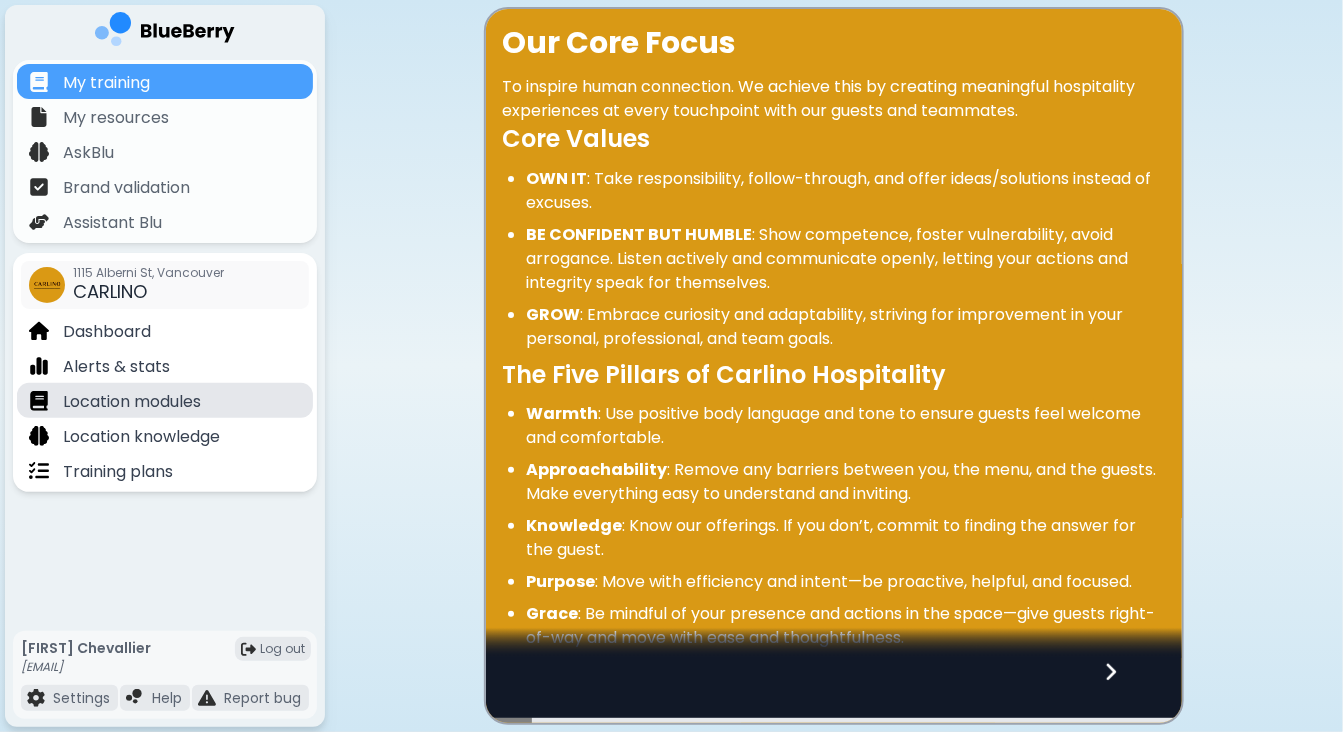 click on "Location modules" at bounding box center (132, 402) 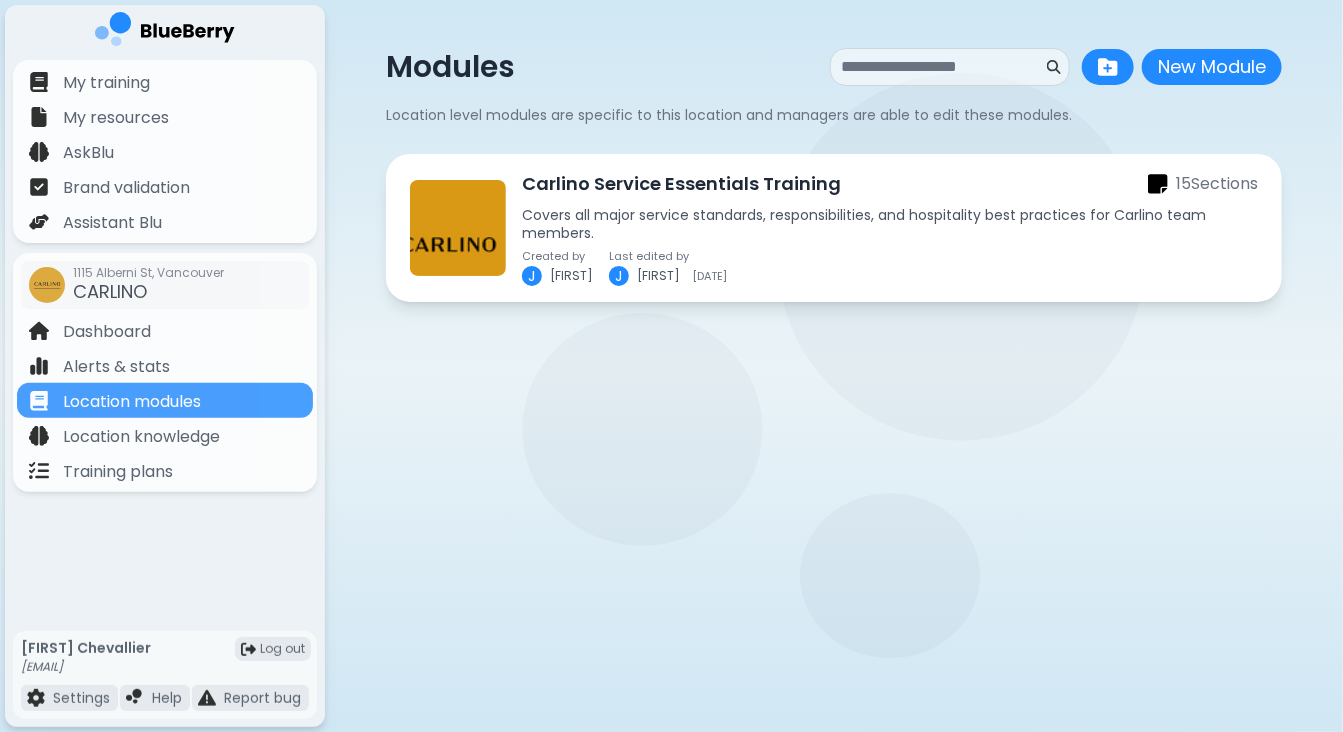 click on "Created by J [FIRST] Last edited by J [FIRST] [DATE]" at bounding box center (890, 228) 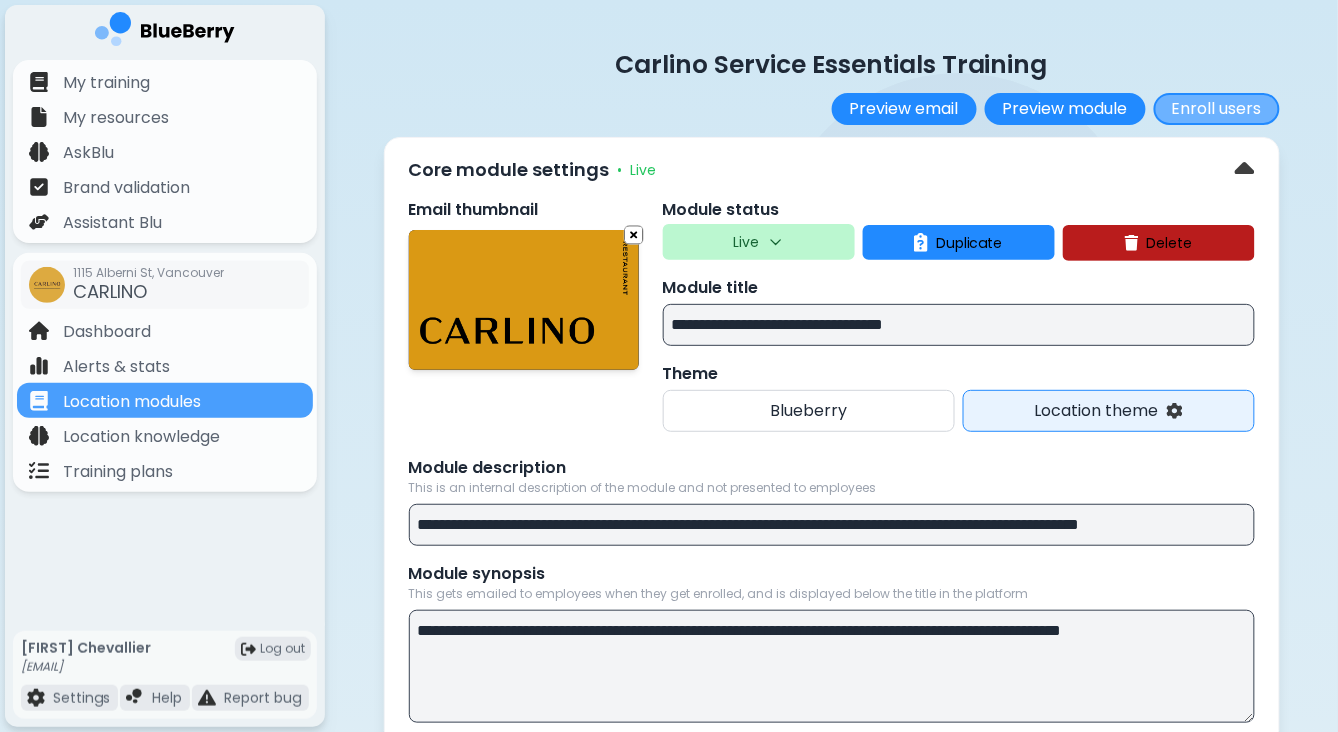 click on "Enroll users" at bounding box center (1217, 109) 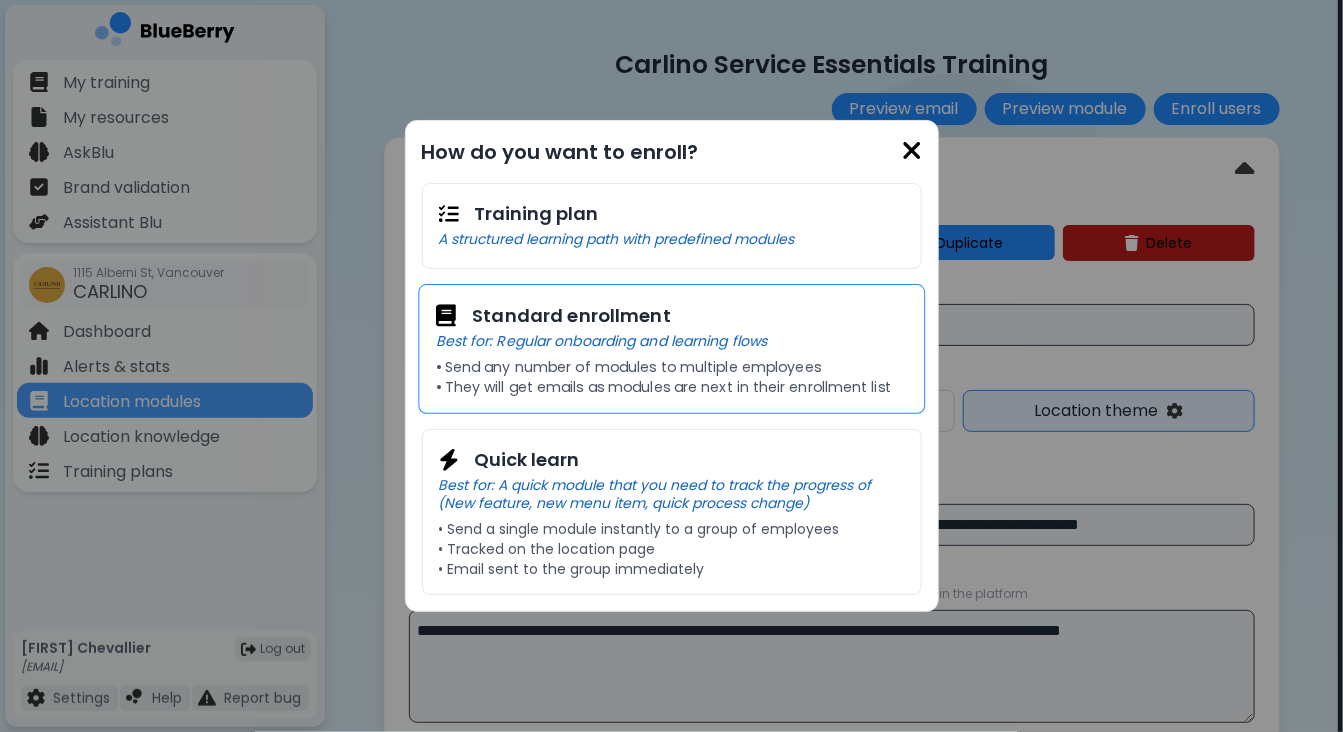 click on "Best for: Regular onboarding and learning flows" at bounding box center (671, 341) 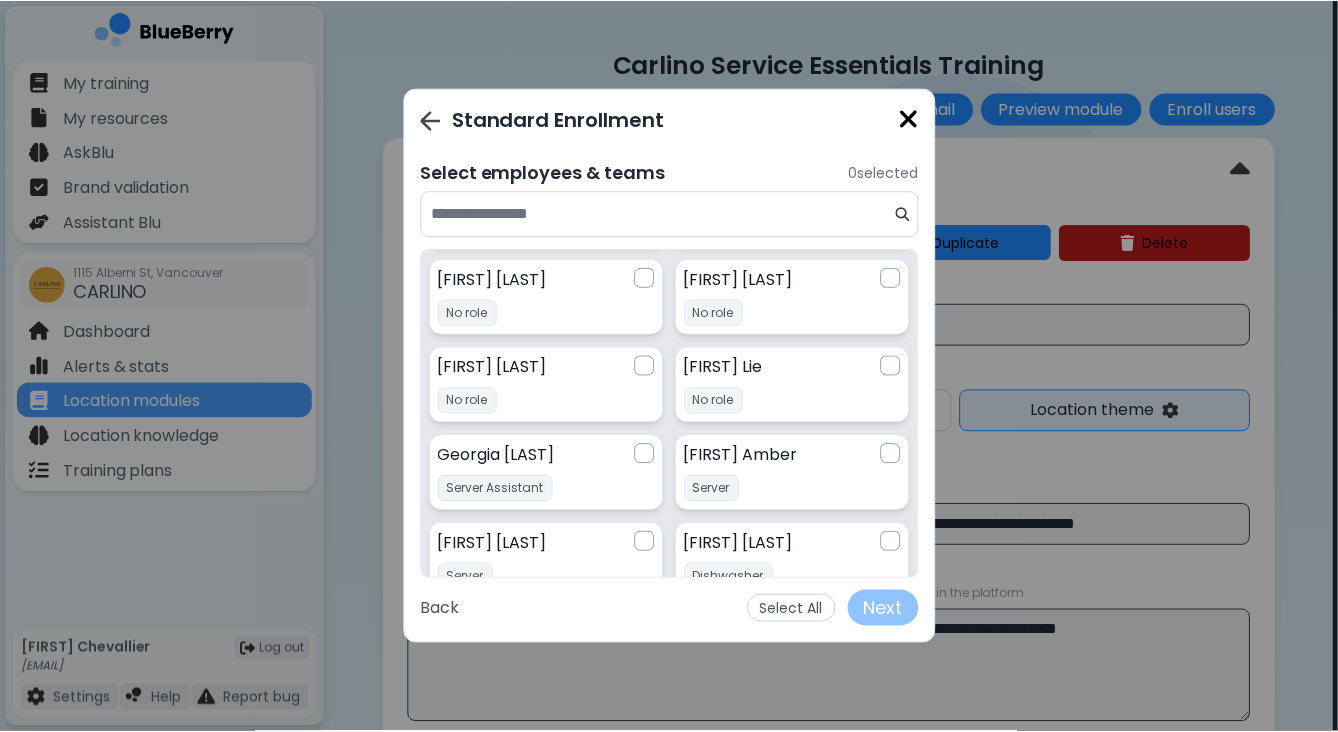 scroll, scrollTop: 2729, scrollLeft: 0, axis: vertical 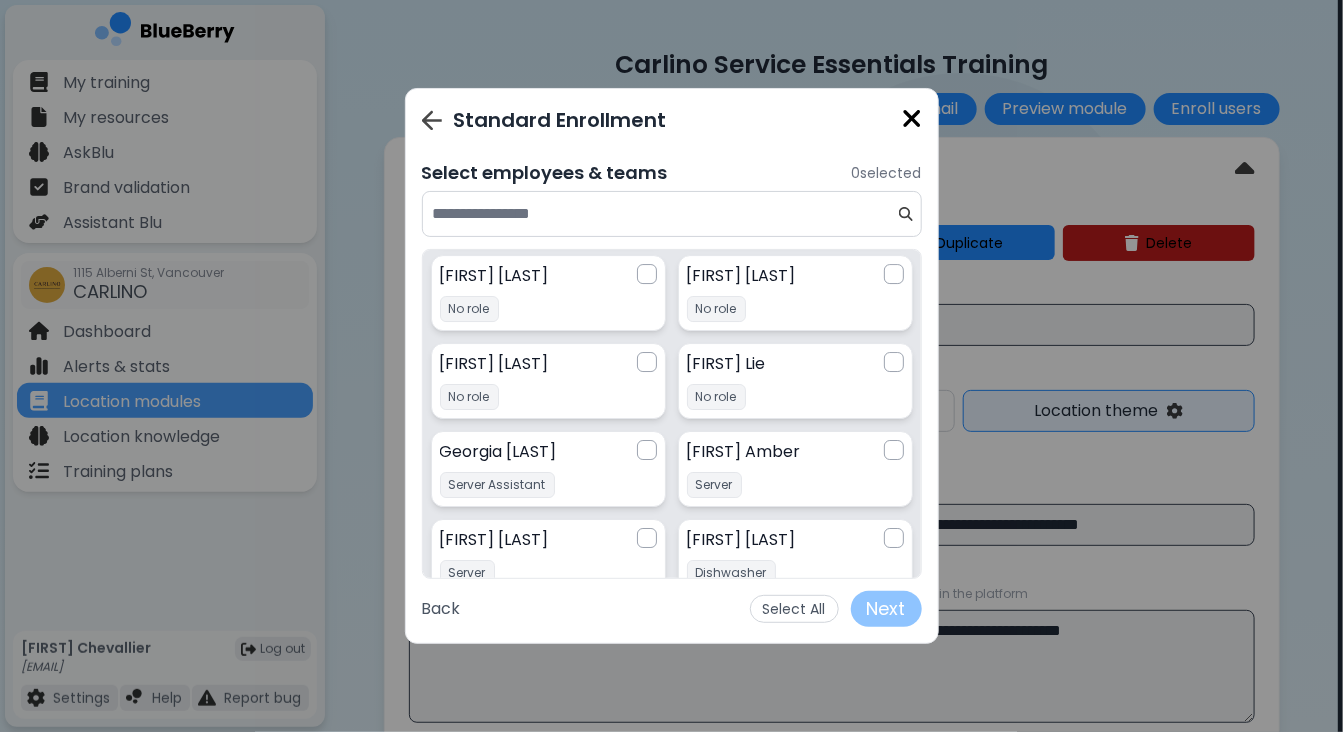 click at bounding box center (912, 118) 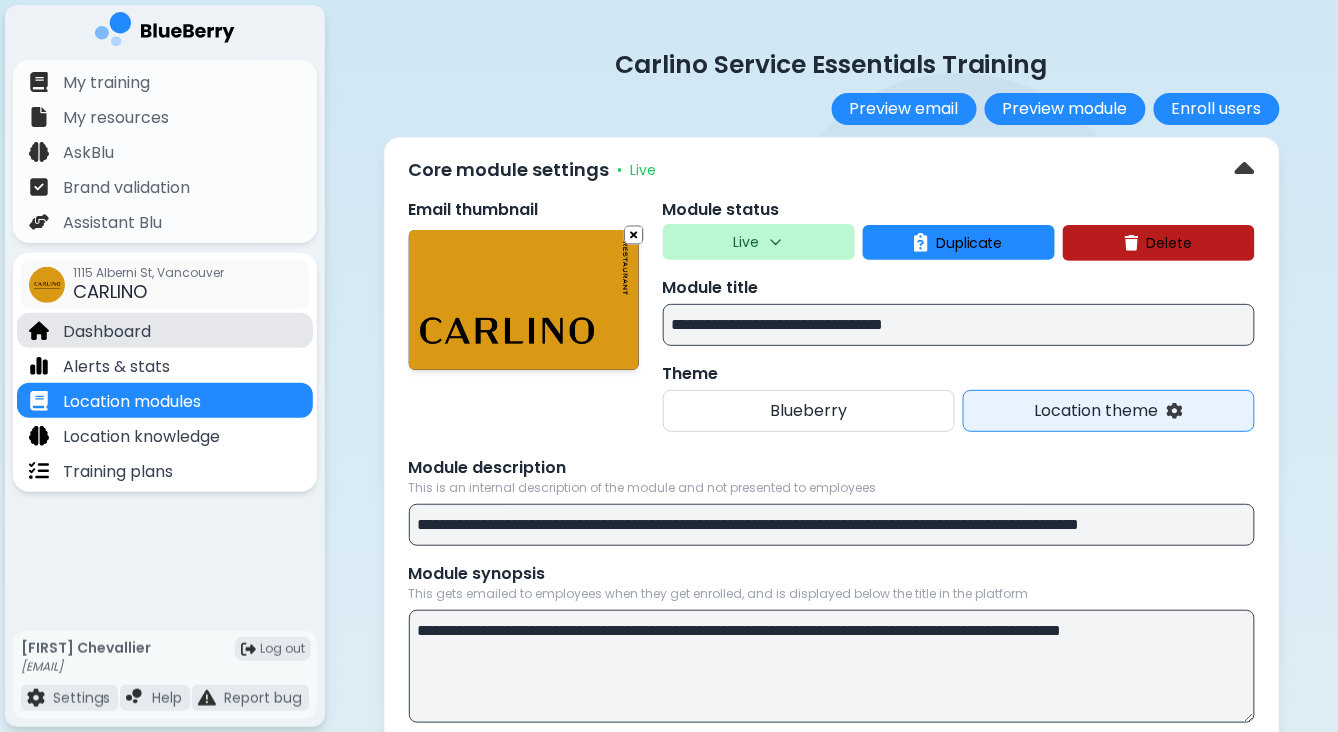click on "Dashboard" at bounding box center (107, 332) 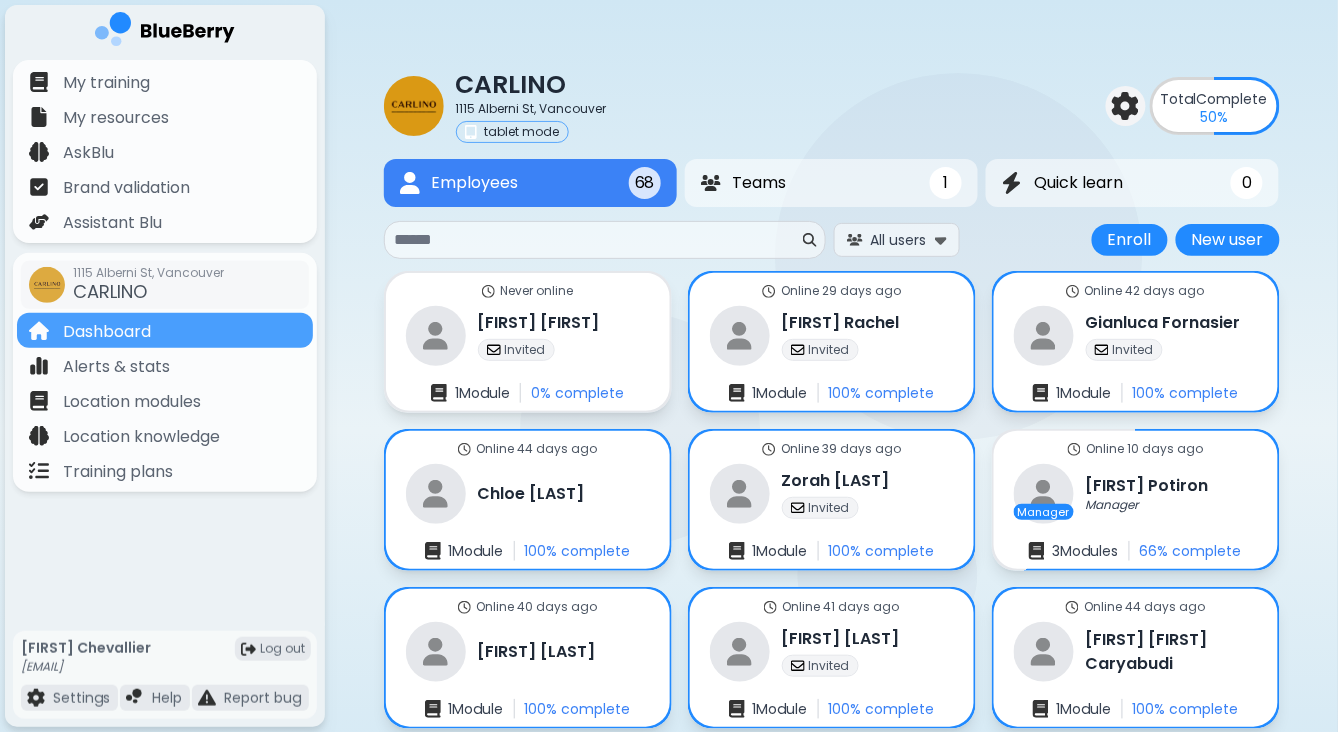 click at bounding box center (1126, 106) 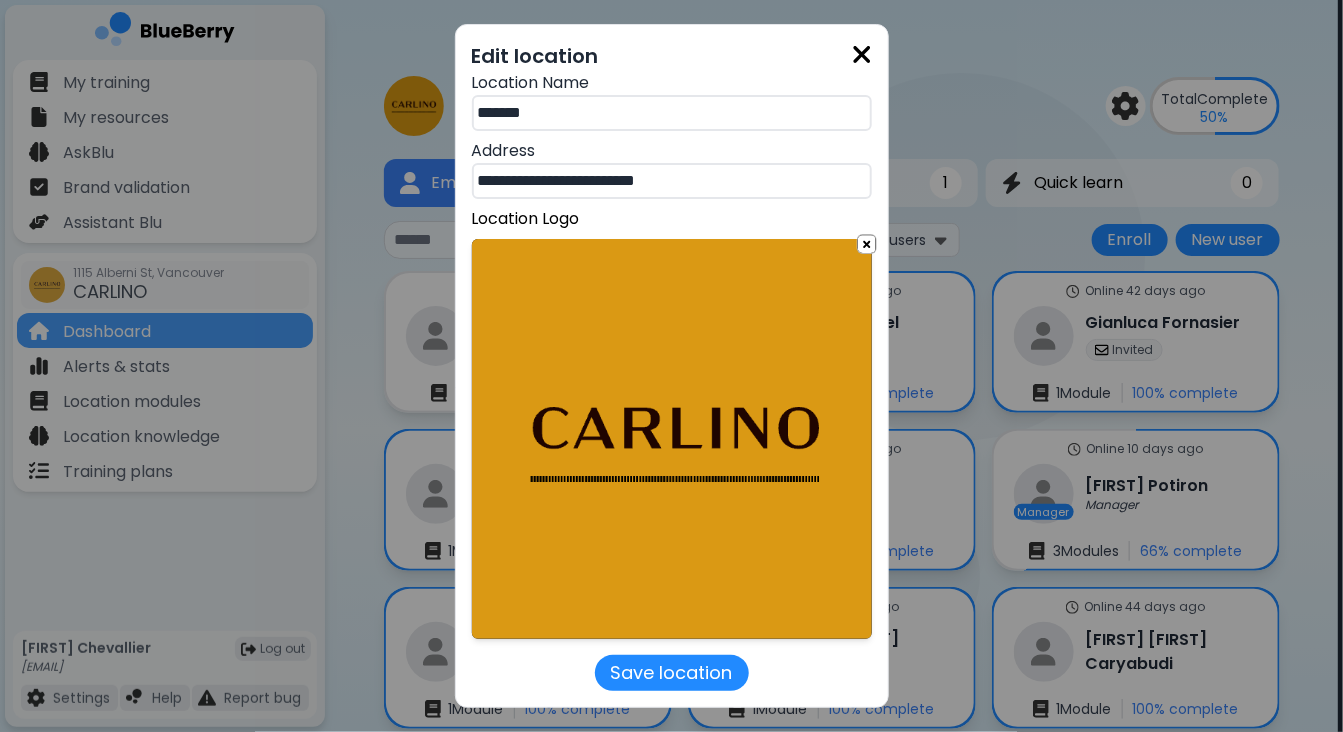 click at bounding box center (862, 54) 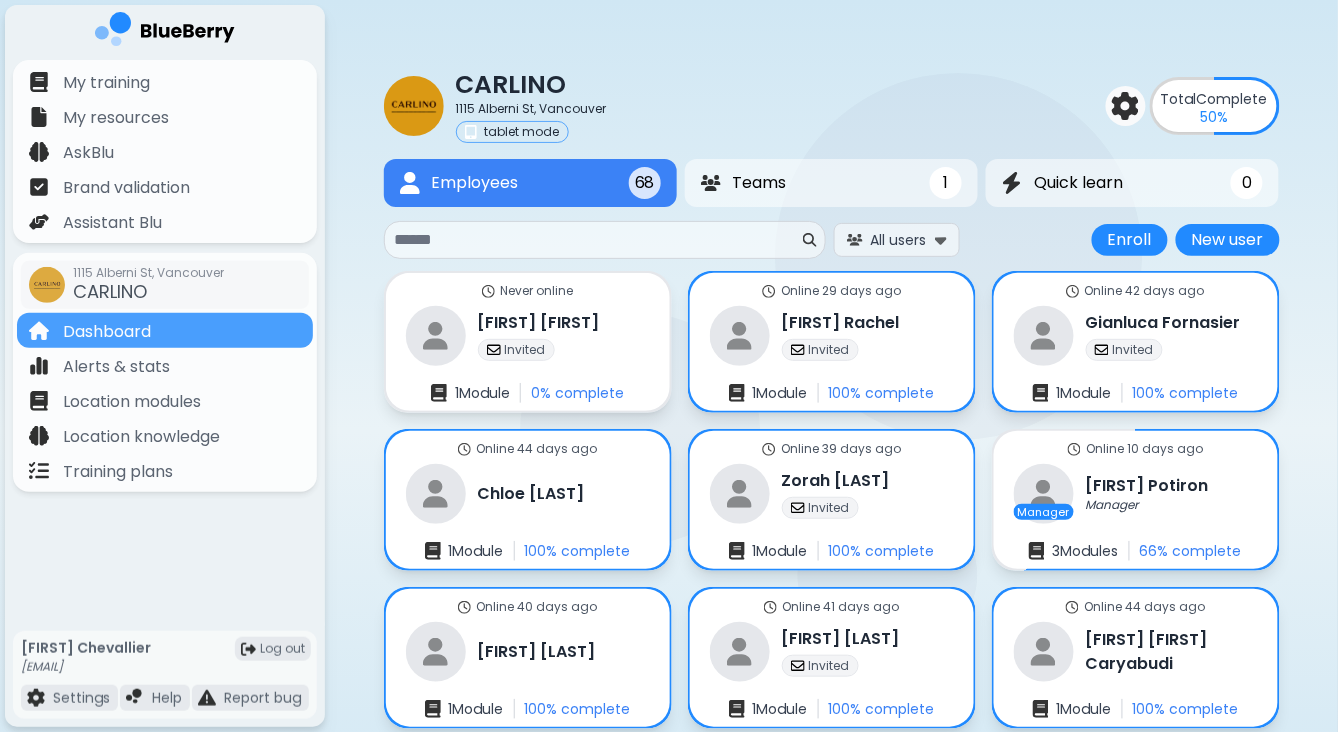 scroll, scrollTop: 17, scrollLeft: 0, axis: vertical 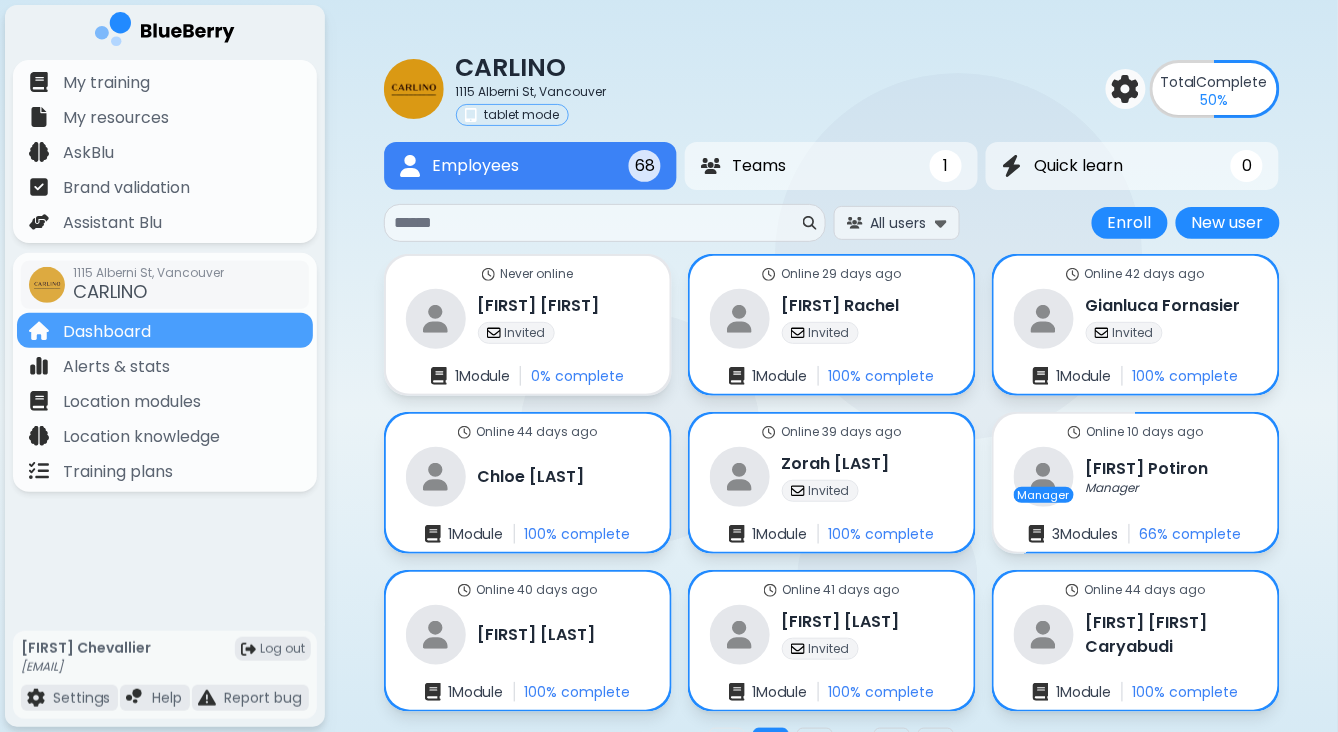 click on "68" at bounding box center [645, 166] 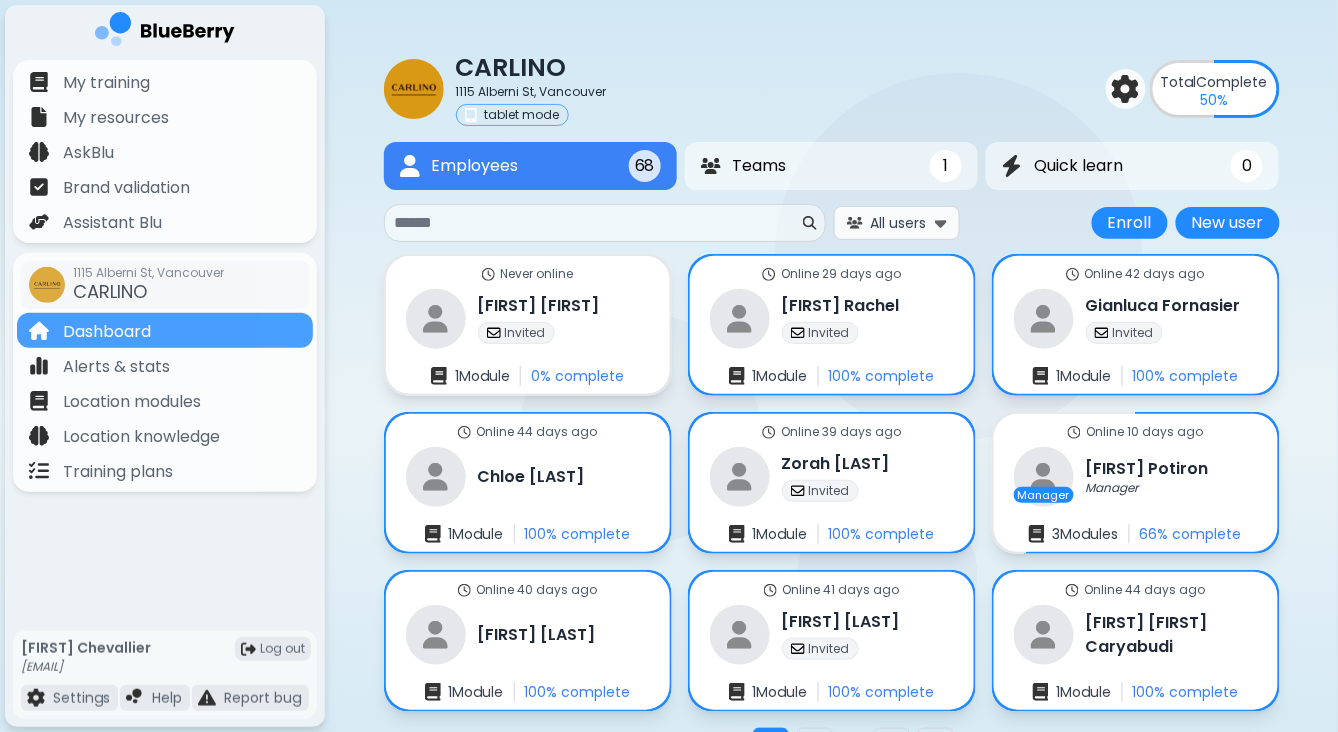 click on "All users" at bounding box center (899, 223) 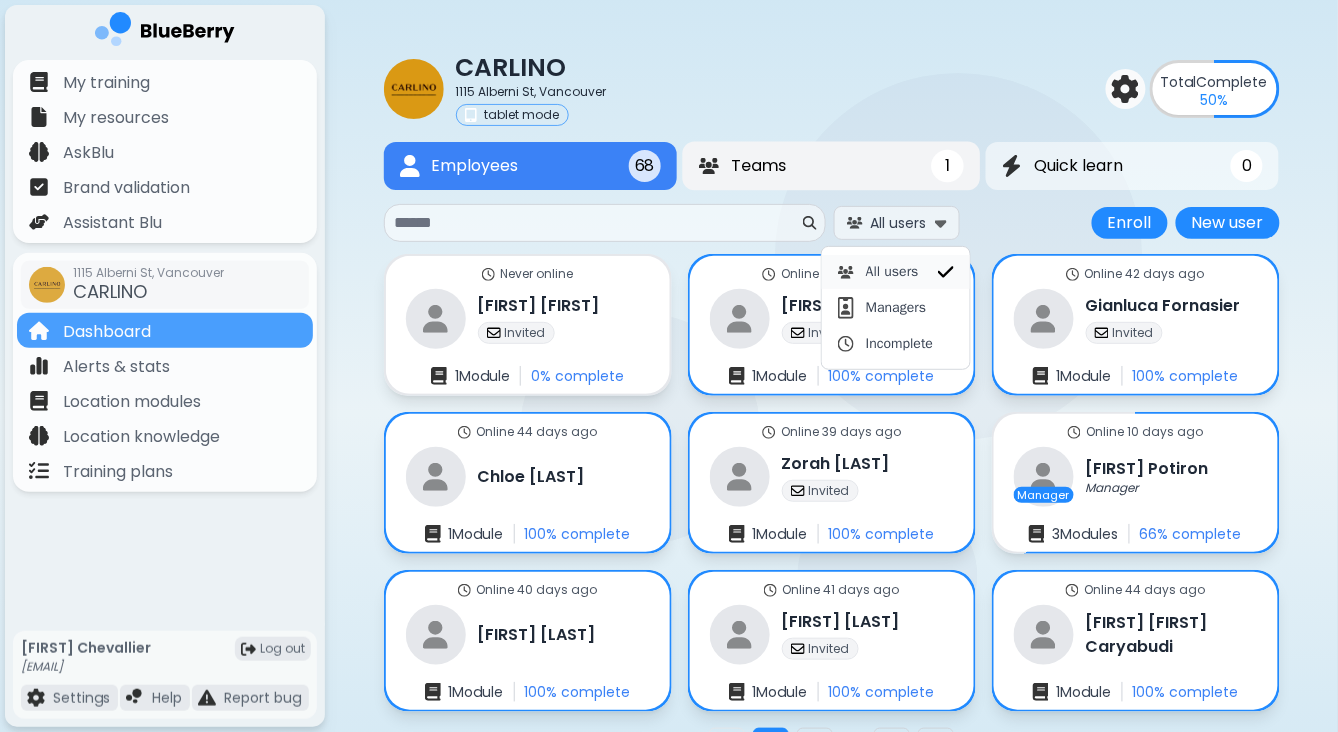 click on "Teams 1" at bounding box center (831, 166) 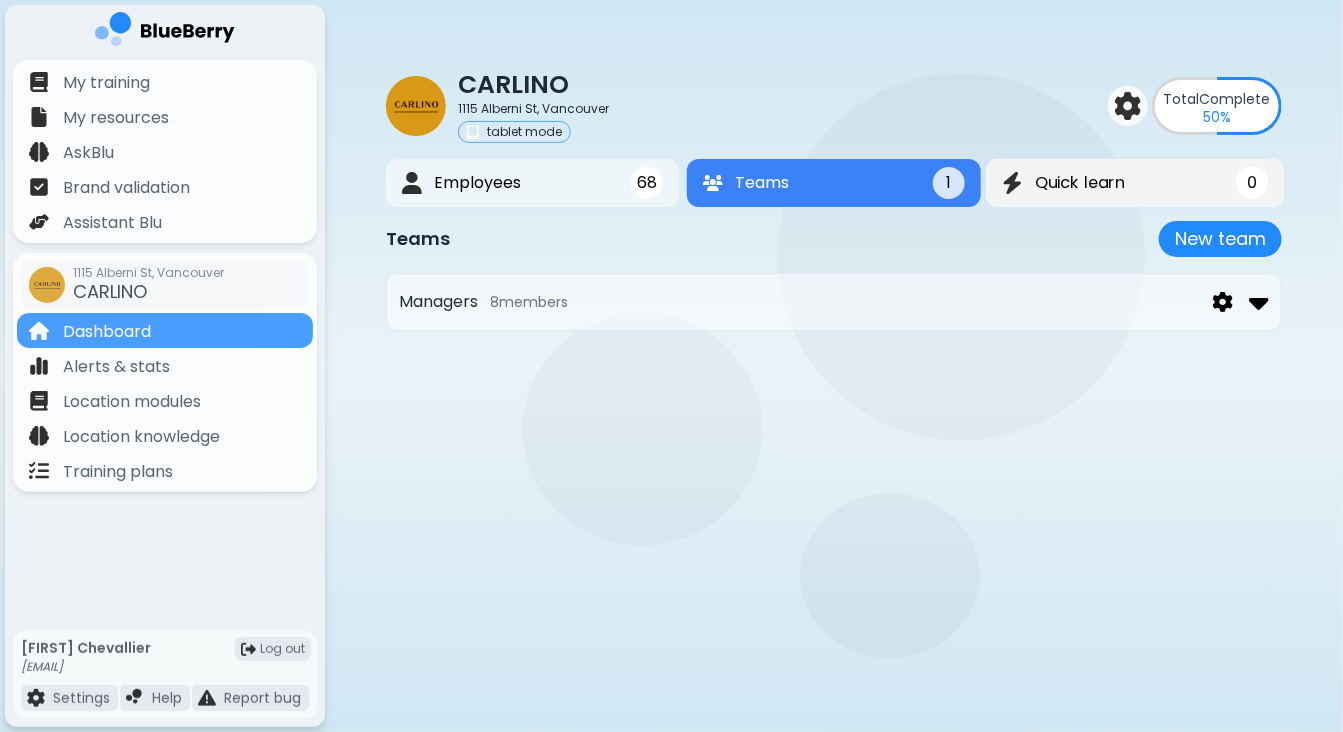 click on "Quick learn 0" at bounding box center (1135, 183) 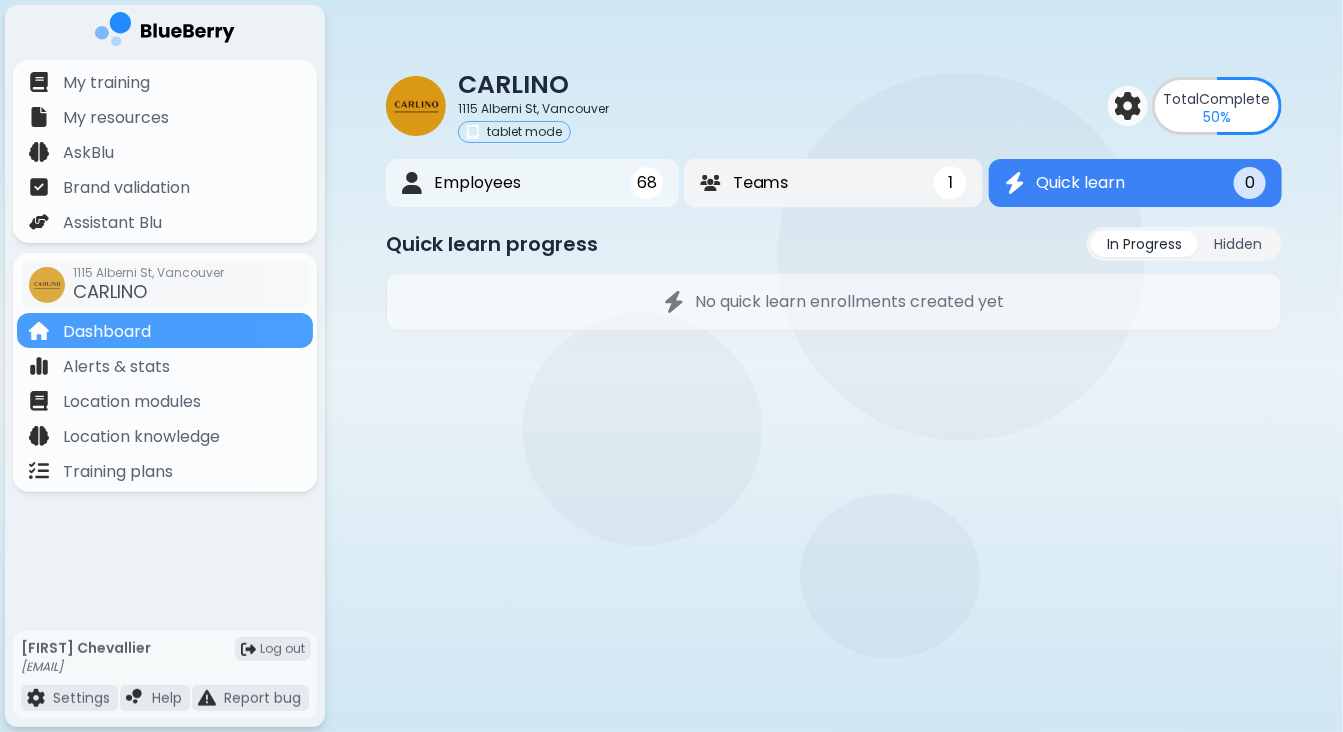 click on "Teams 1" at bounding box center (833, 183) 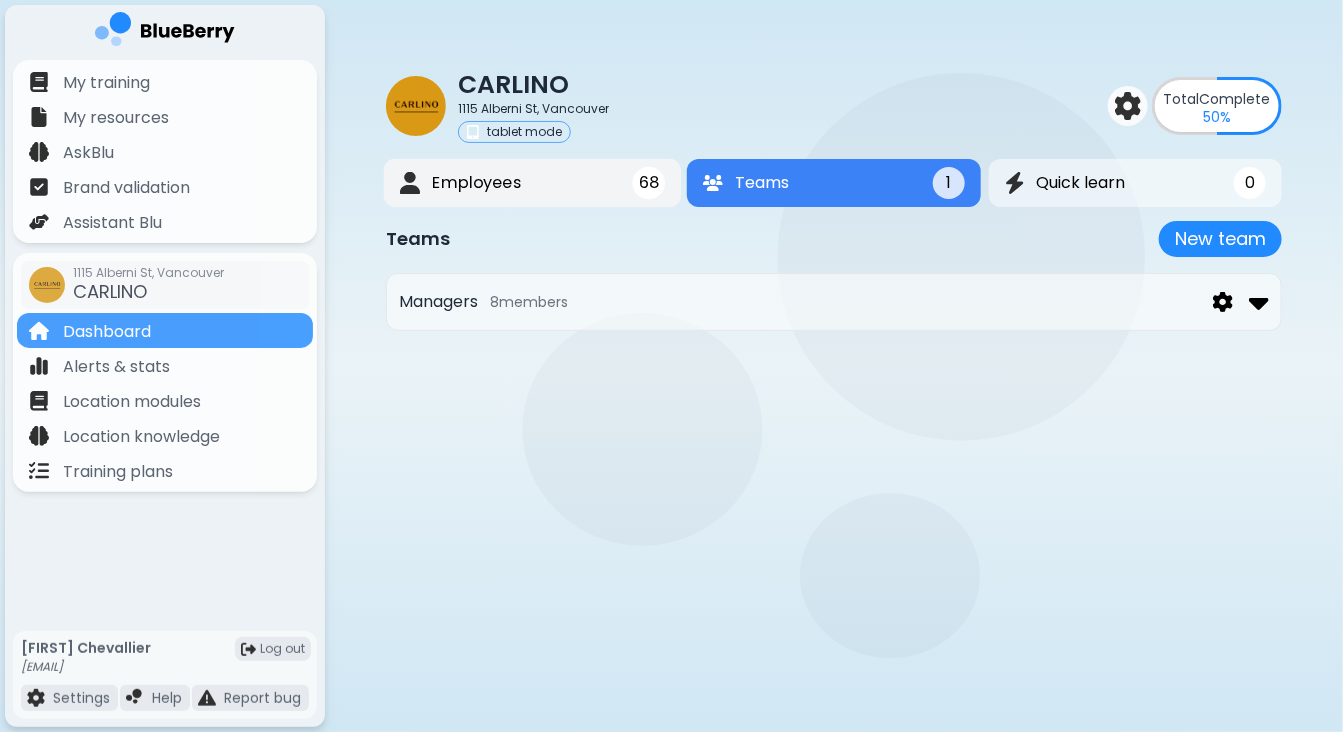 click on "Employees" at bounding box center (476, 183) 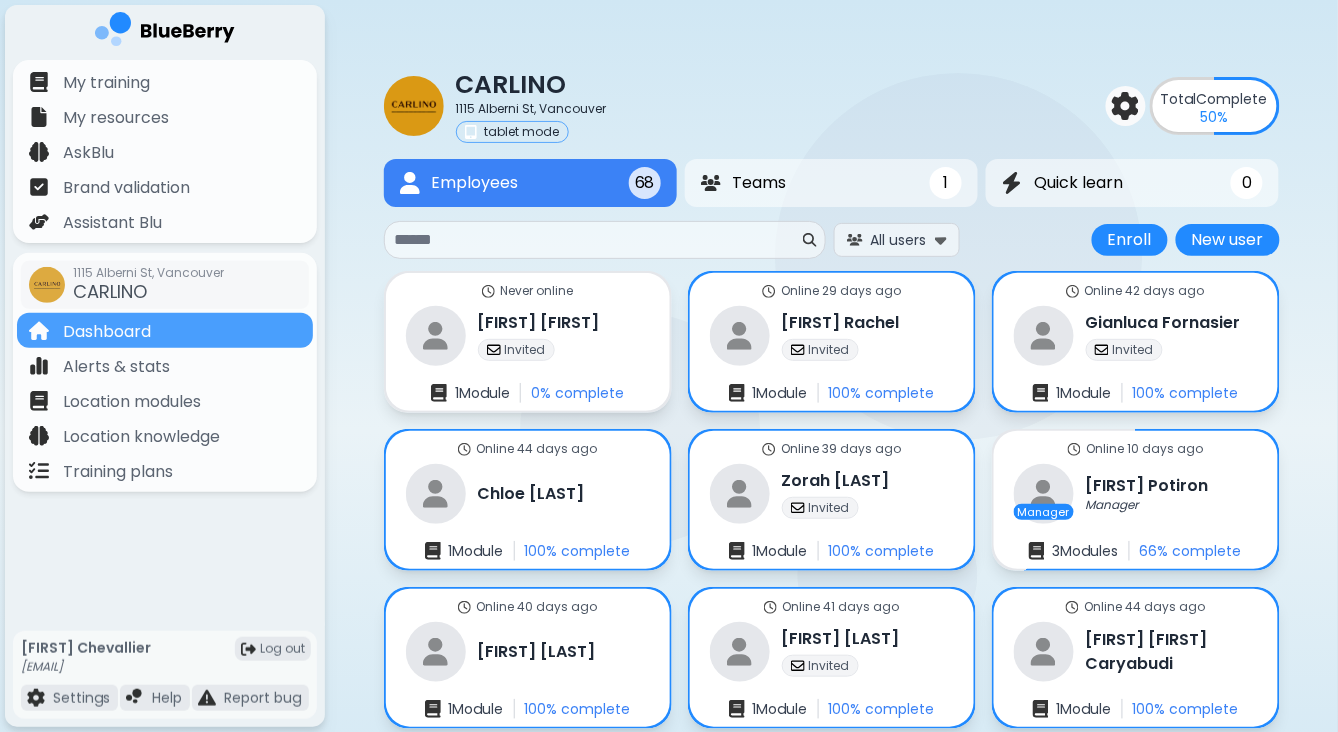 click at bounding box center (597, 240) 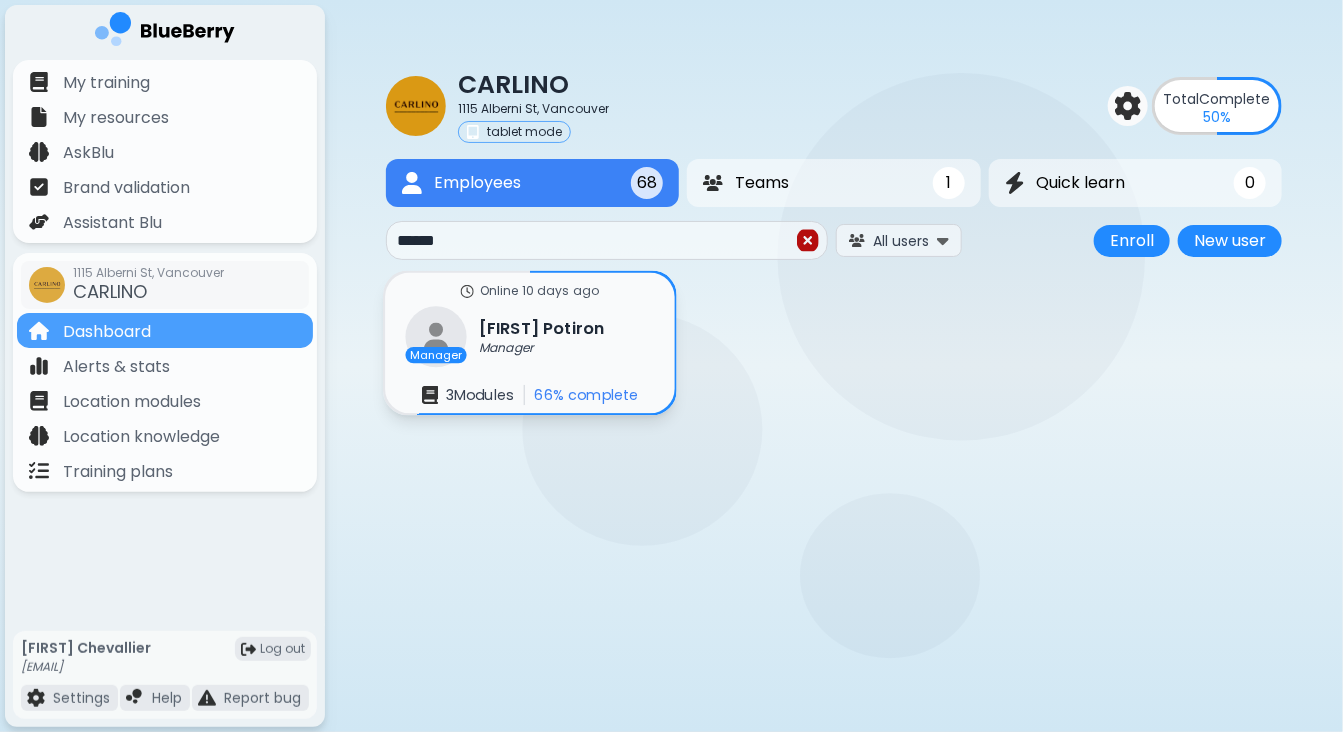 type on "******" 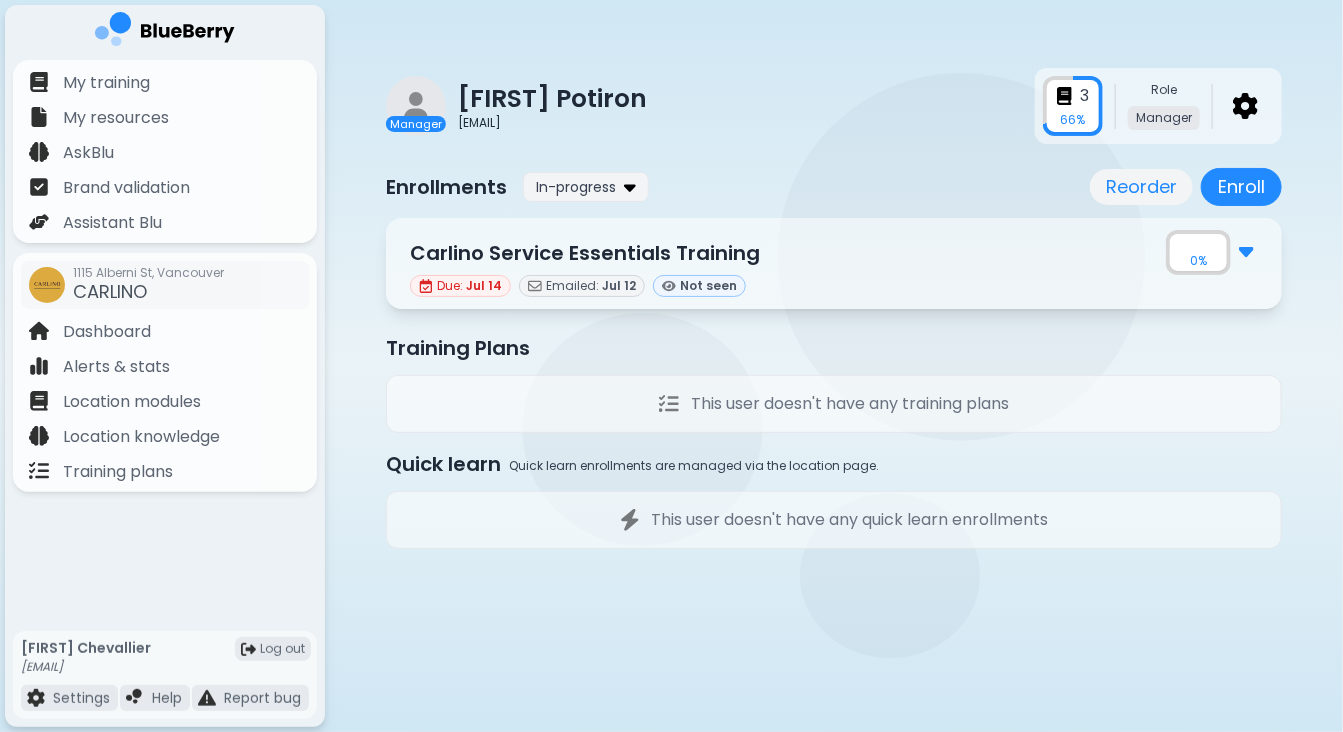 click at bounding box center (1246, 250) 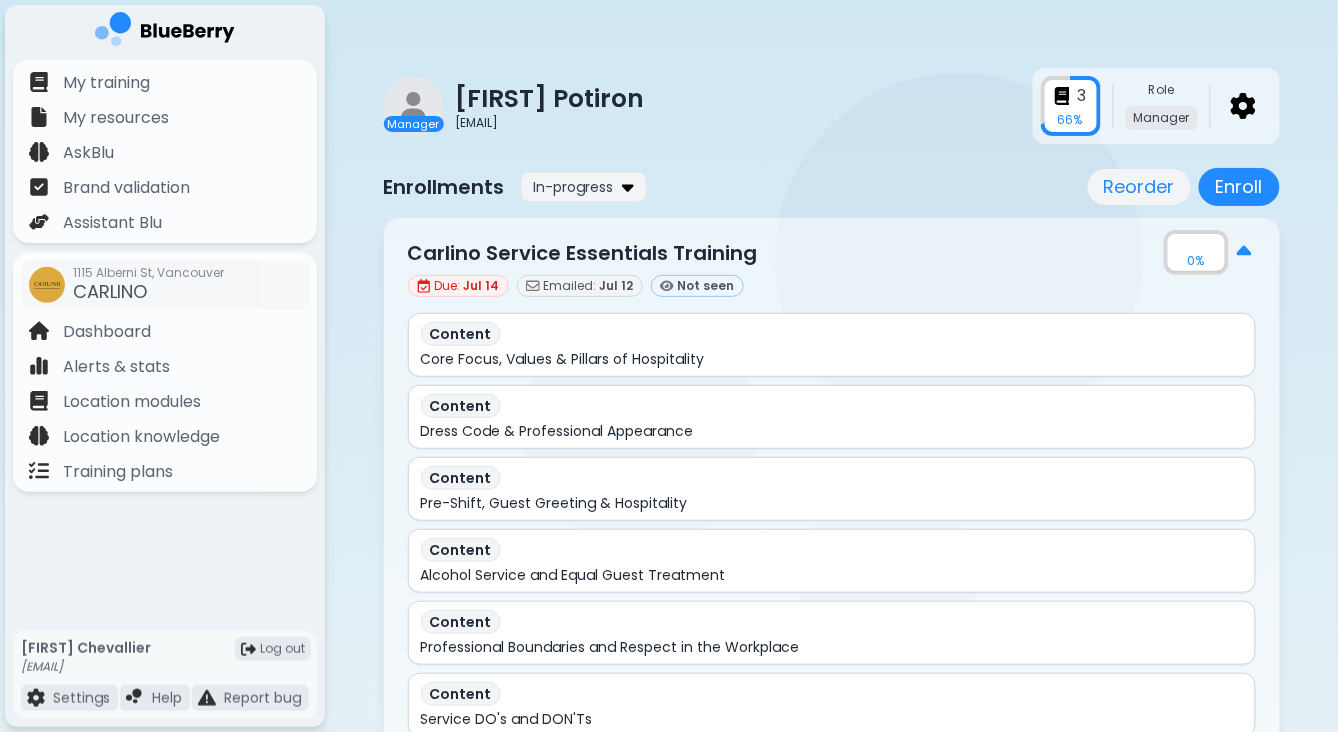 click at bounding box center [1244, 252] 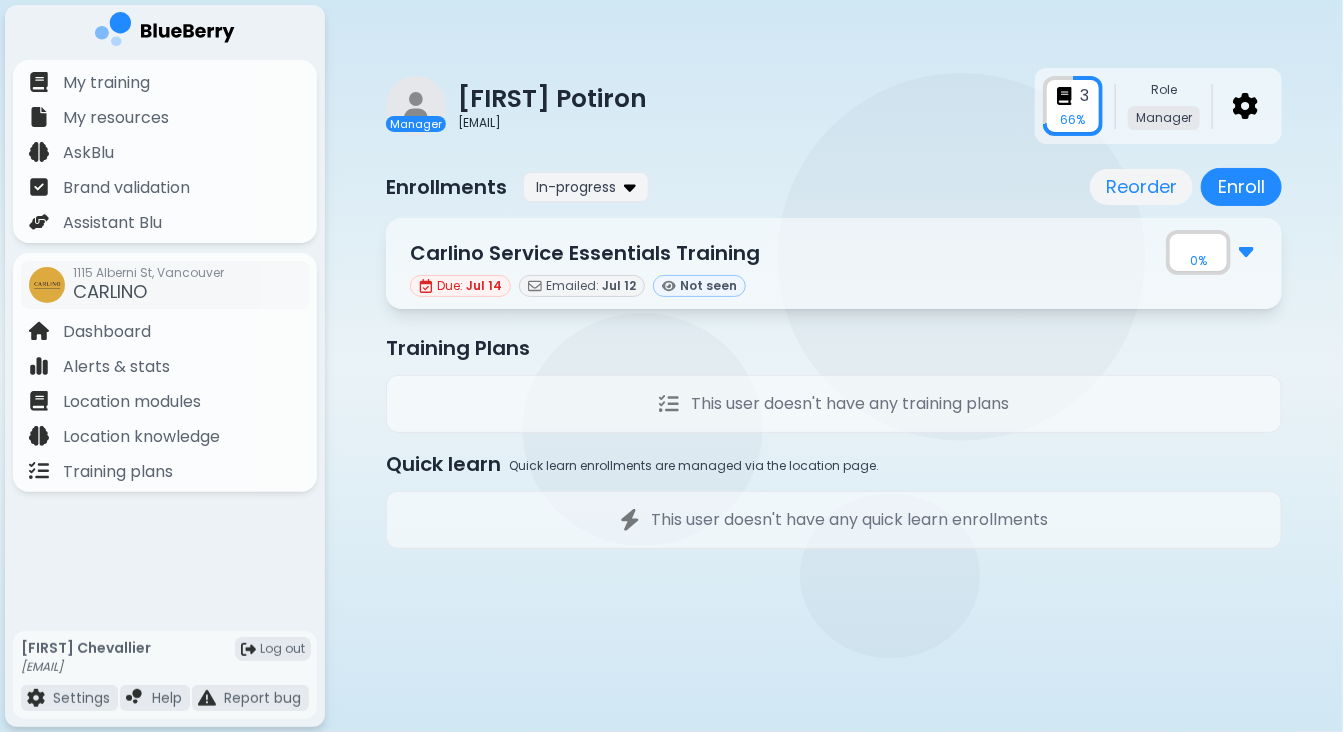 click on "Carlino Service Essentials Training Current 0 %" at bounding box center (834, 252) 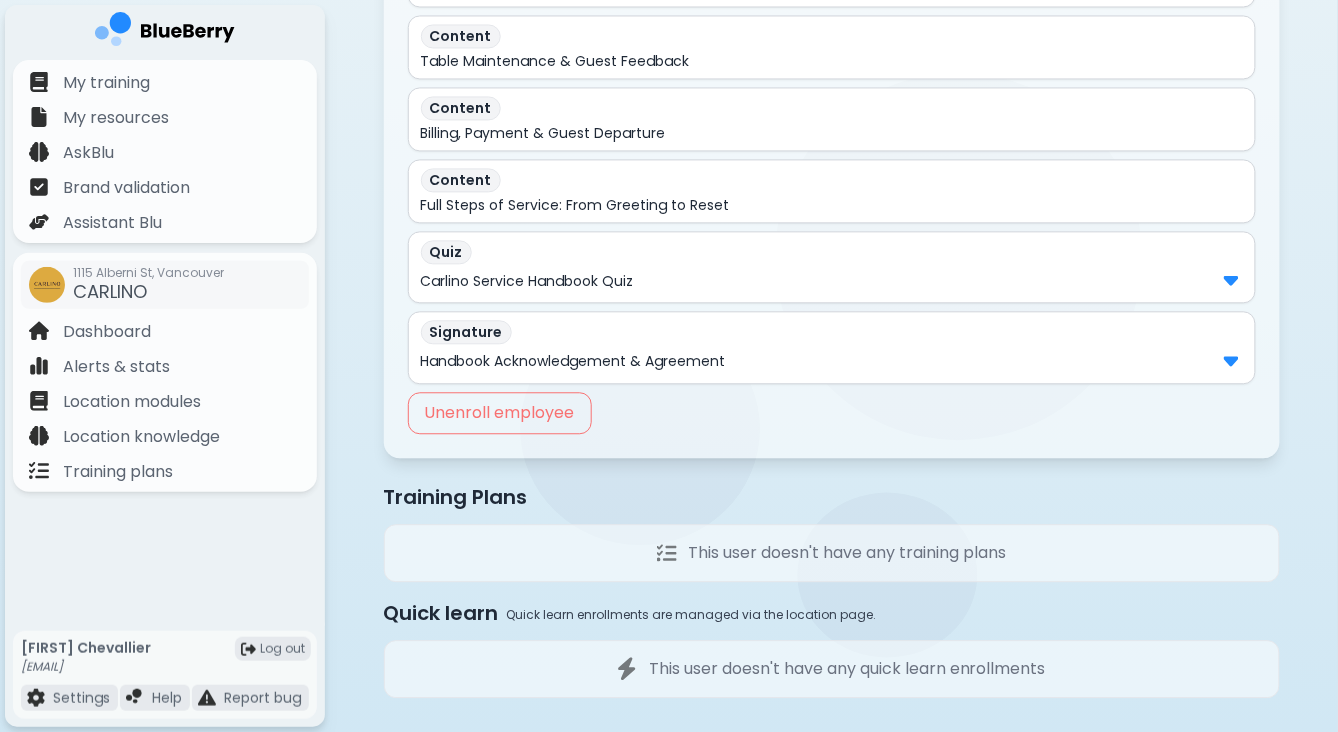 scroll, scrollTop: 1016, scrollLeft: 0, axis: vertical 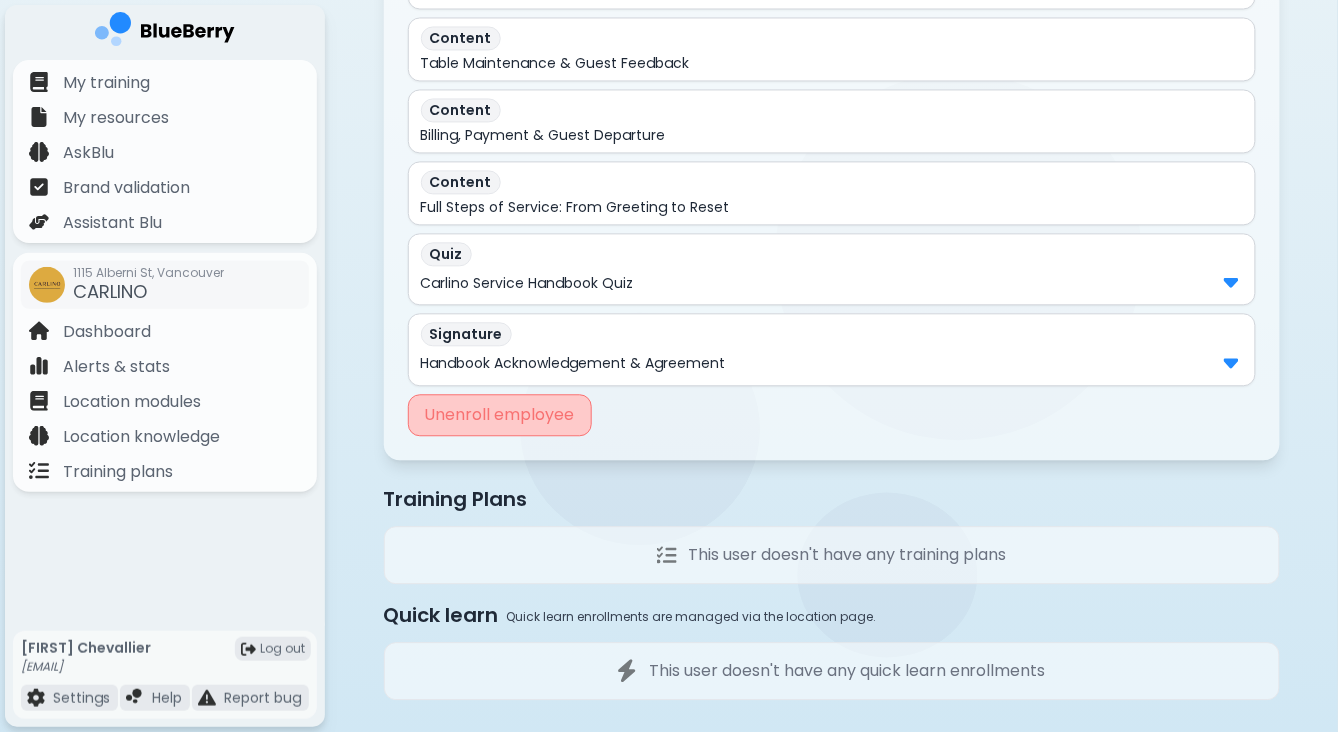 click on "Unenroll employee" at bounding box center [500, 415] 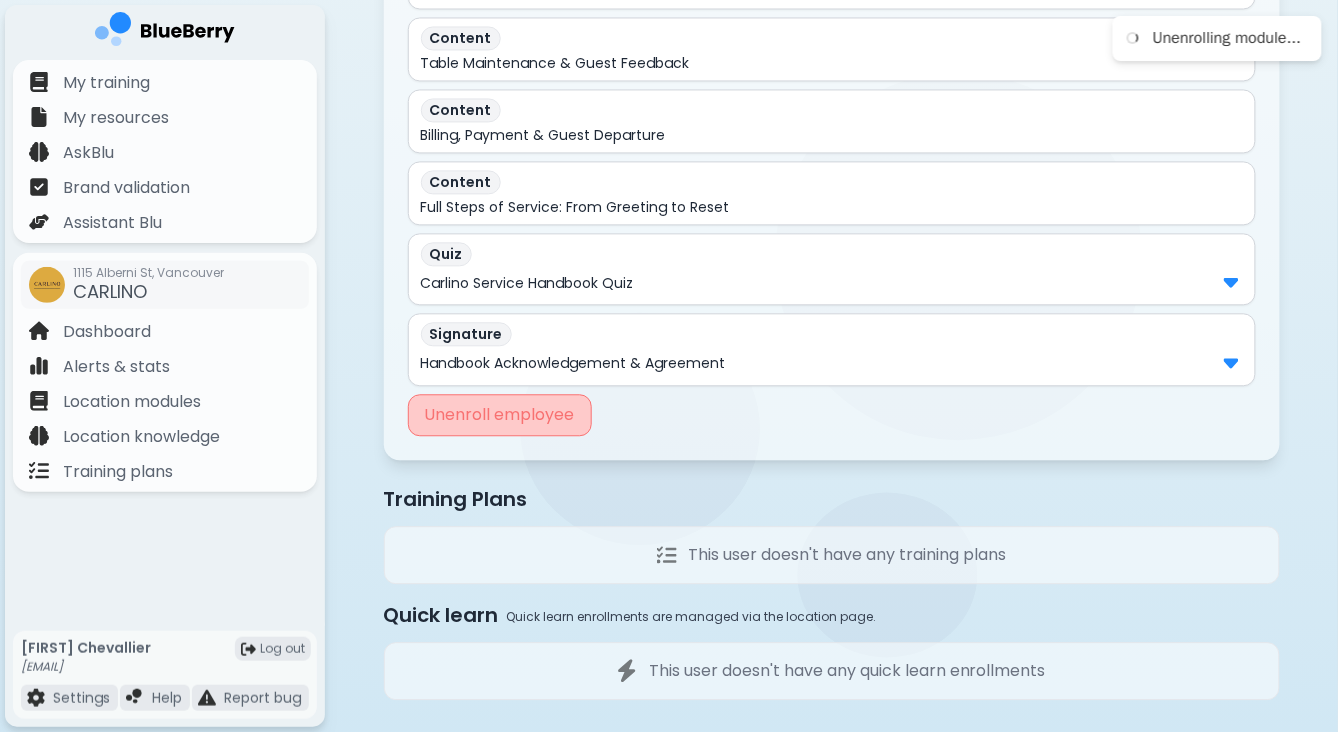 scroll, scrollTop: 0, scrollLeft: 0, axis: both 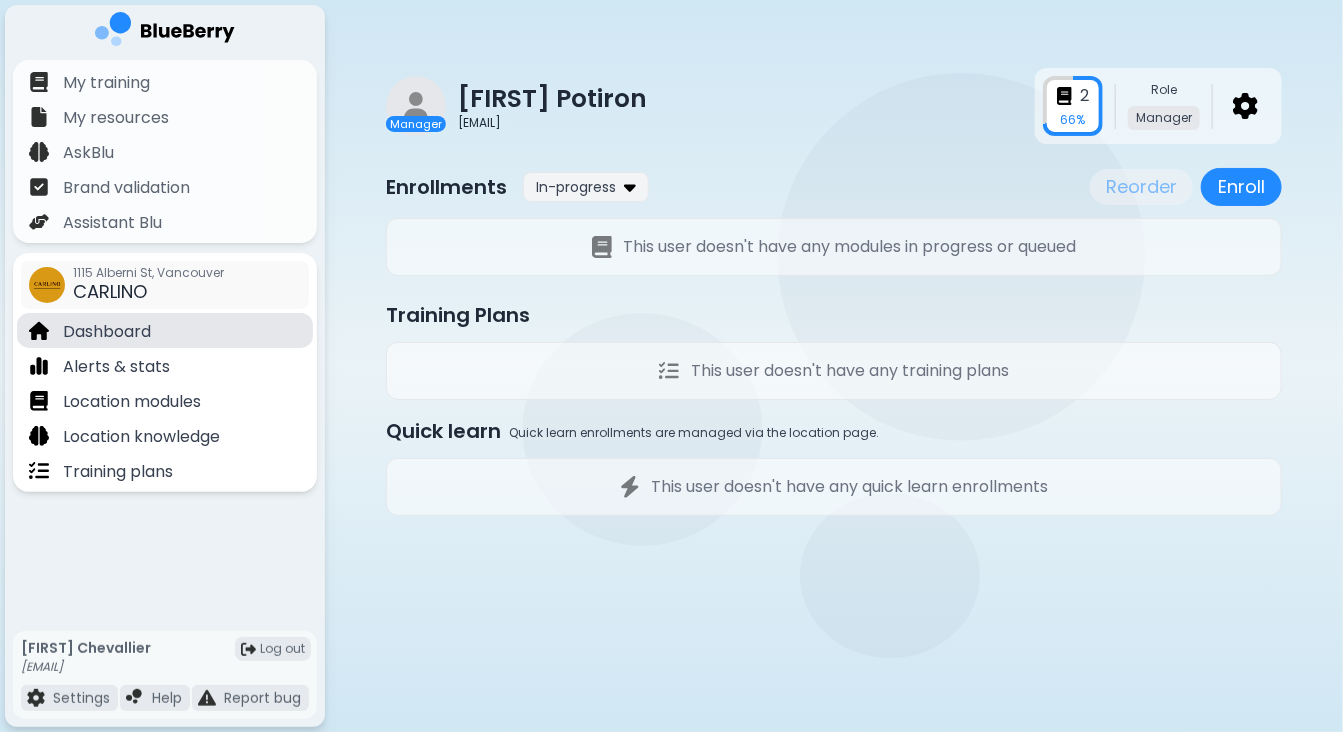 click on "Dashboard" at bounding box center [107, 332] 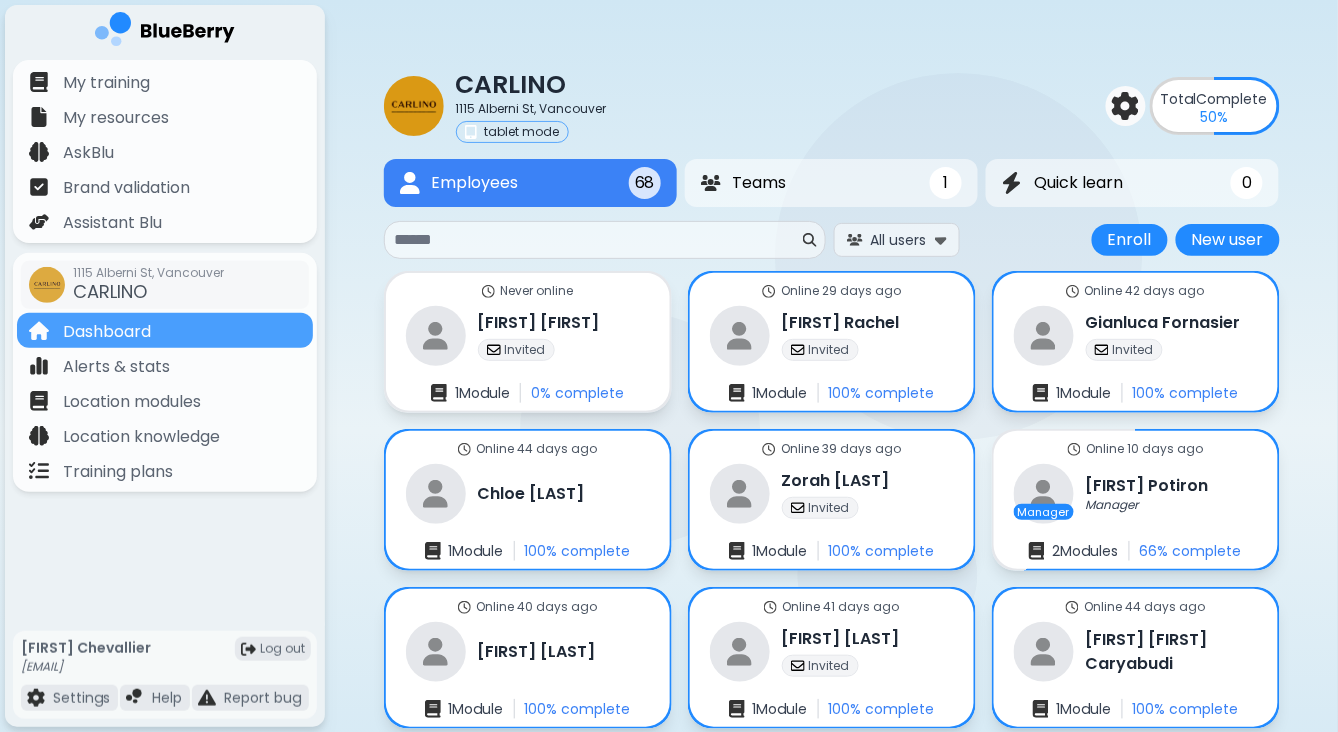 click at bounding box center [597, 240] 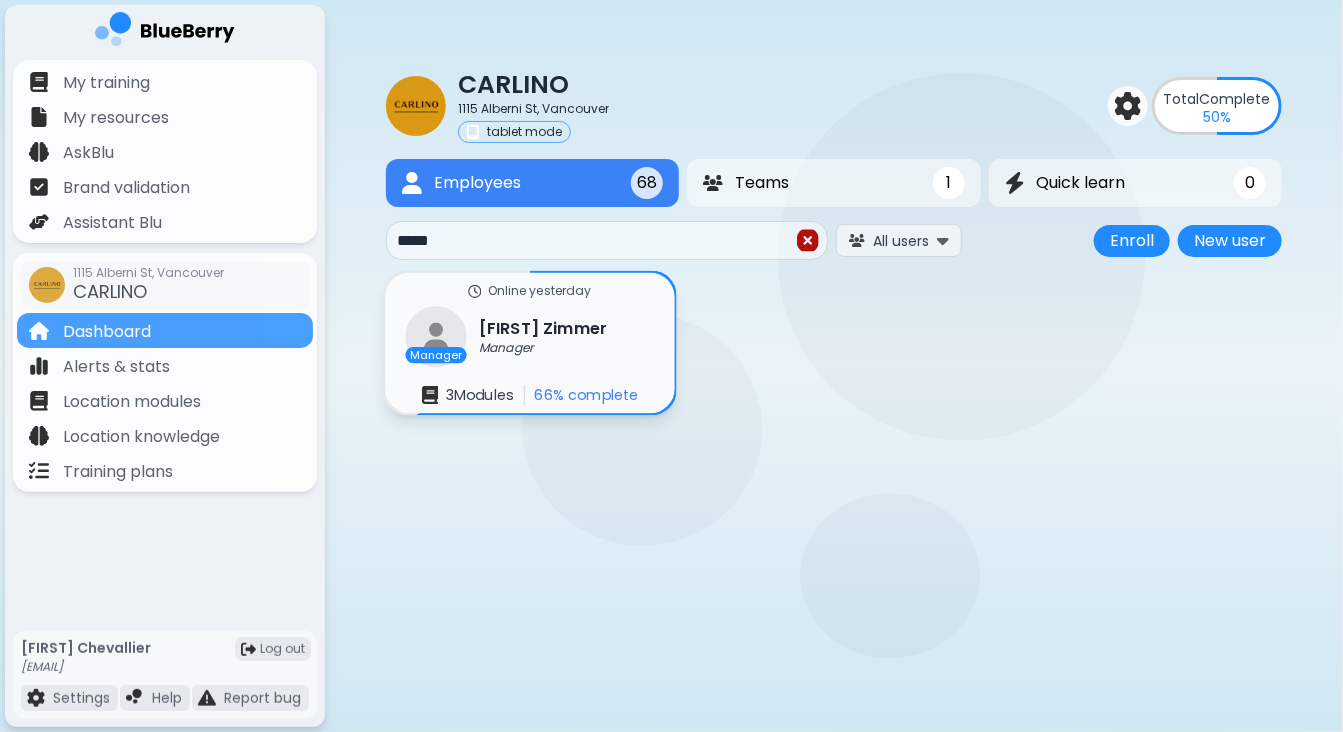 type on "*****" 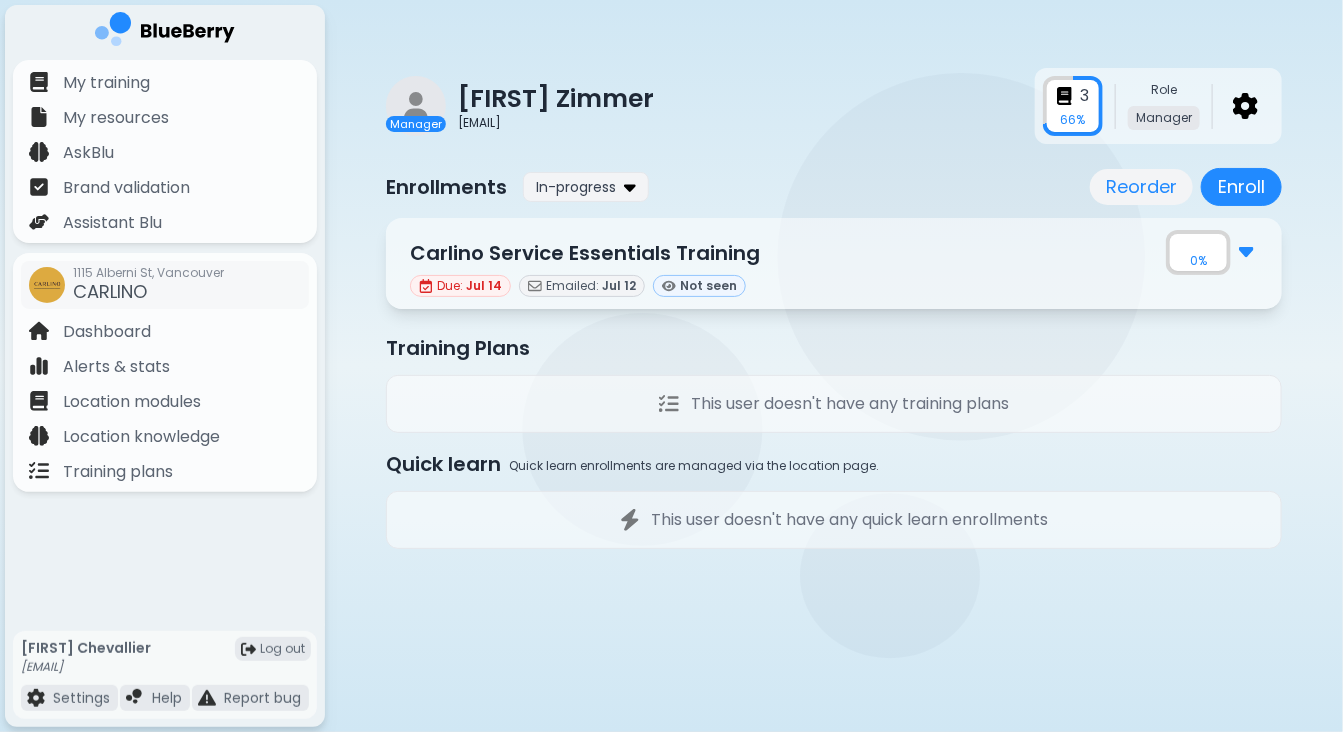 click on "Carlino Service Essentials Training Current 0 %" at bounding box center [834, 252] 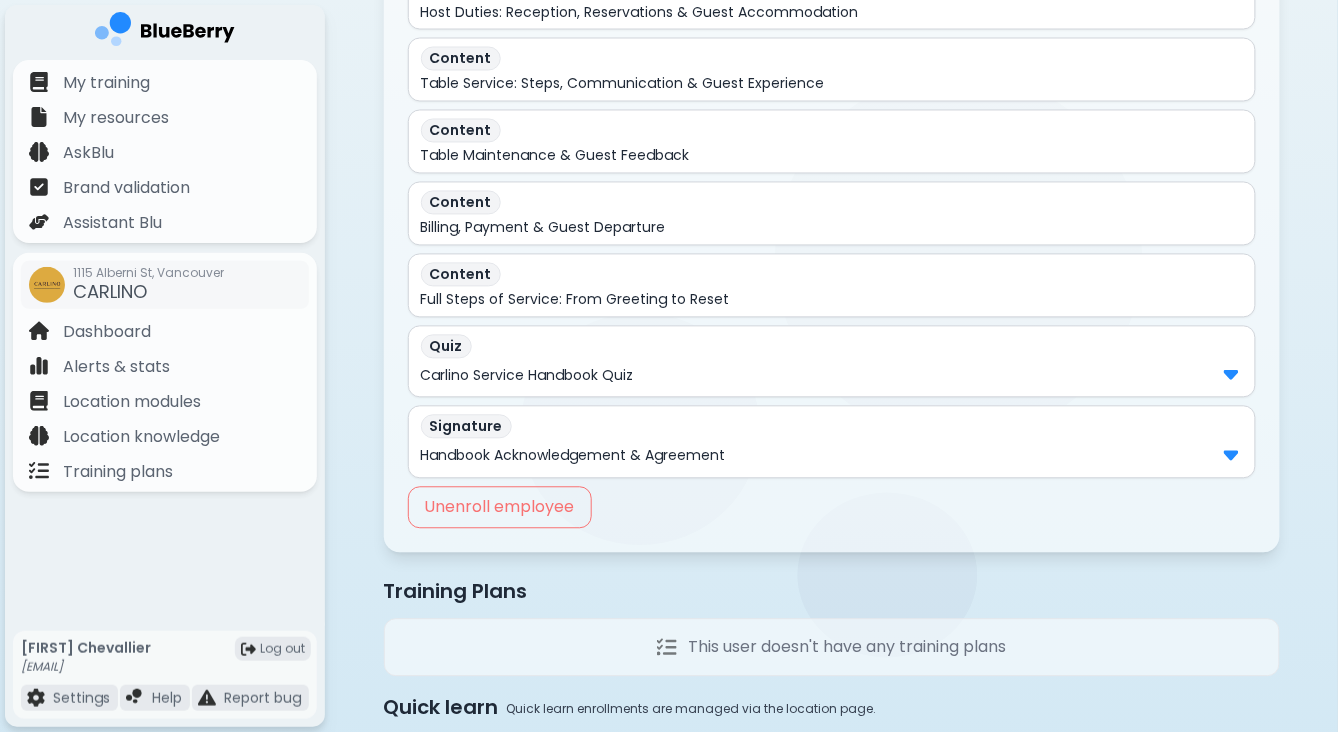 scroll, scrollTop: 1018, scrollLeft: 0, axis: vertical 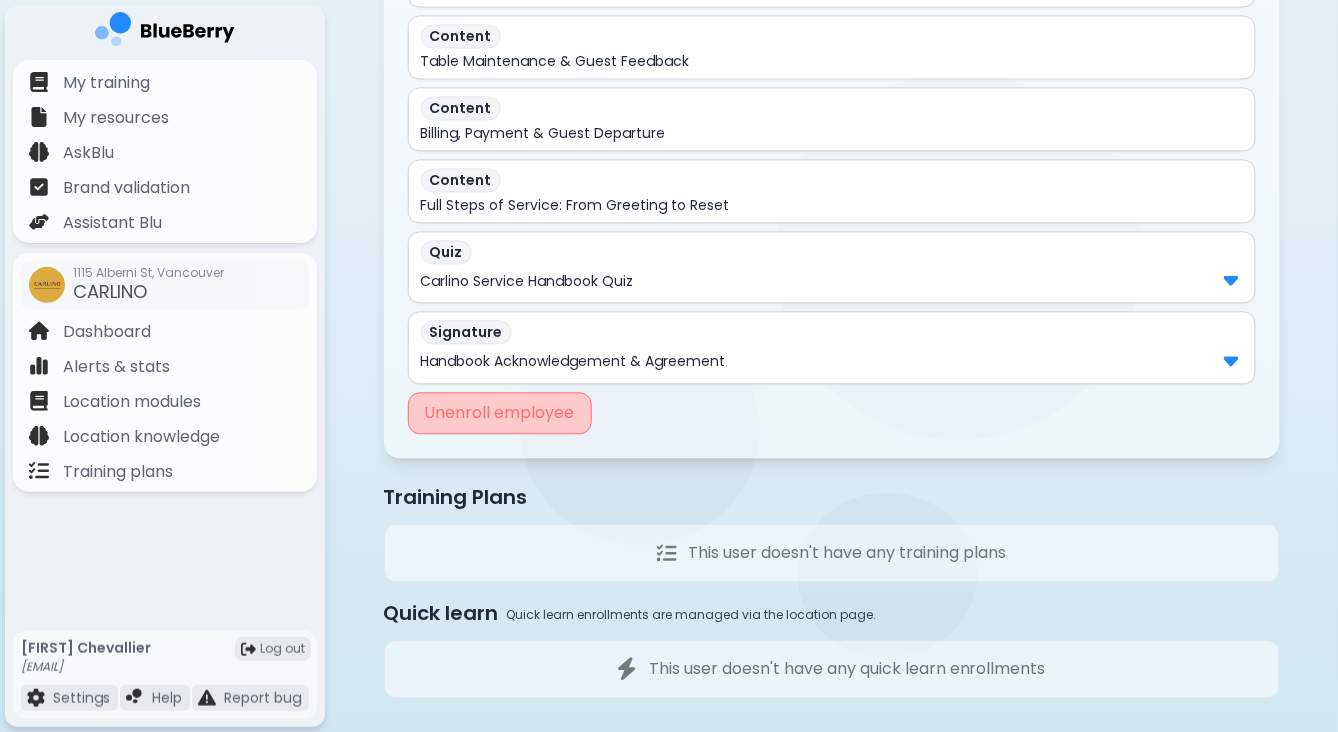 click on "Unenroll employee" at bounding box center (500, 413) 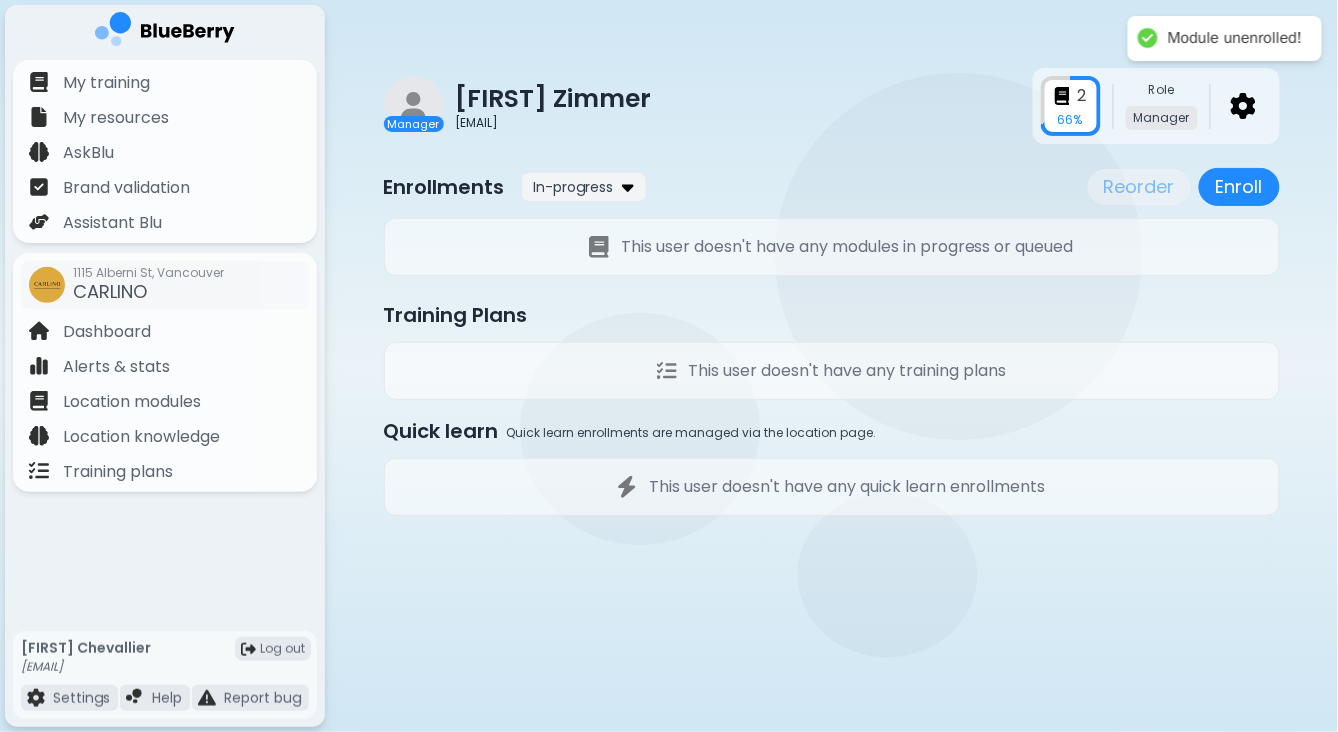 scroll, scrollTop: 0, scrollLeft: 0, axis: both 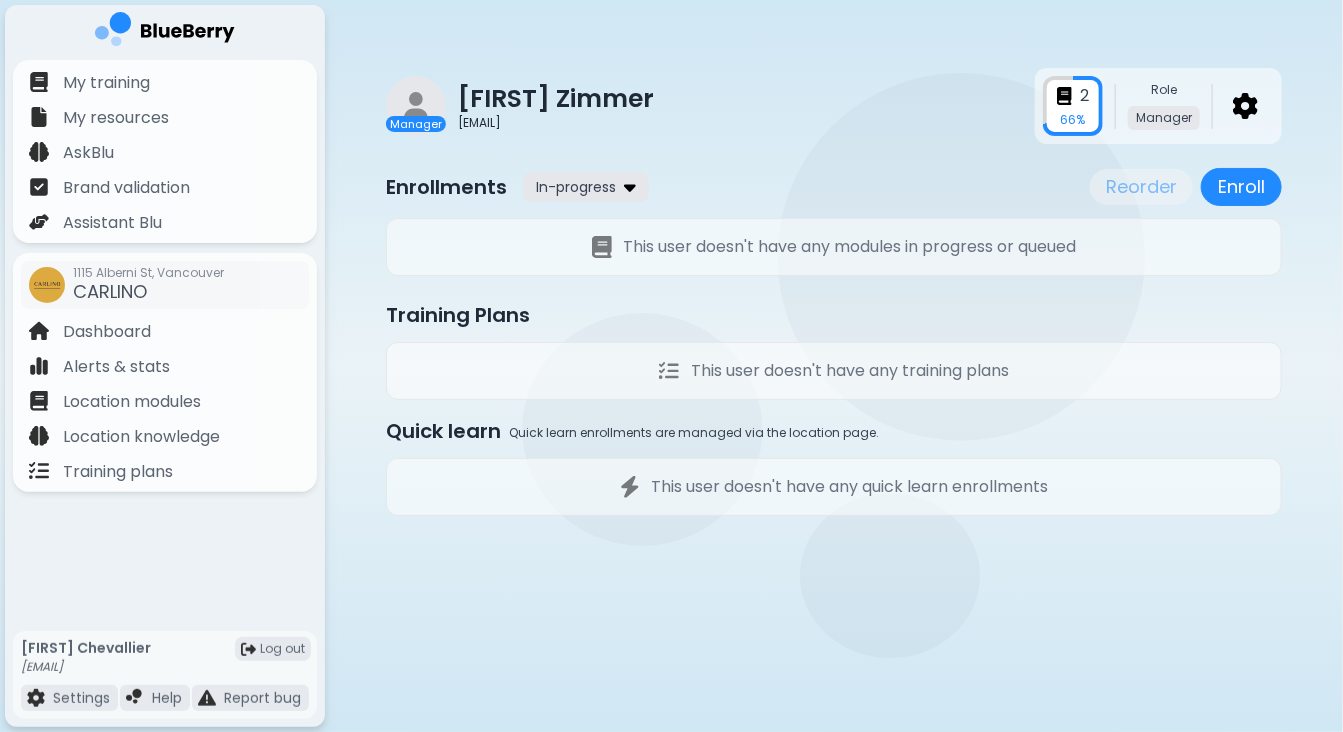 click on "In-progress" at bounding box center (576, 187) 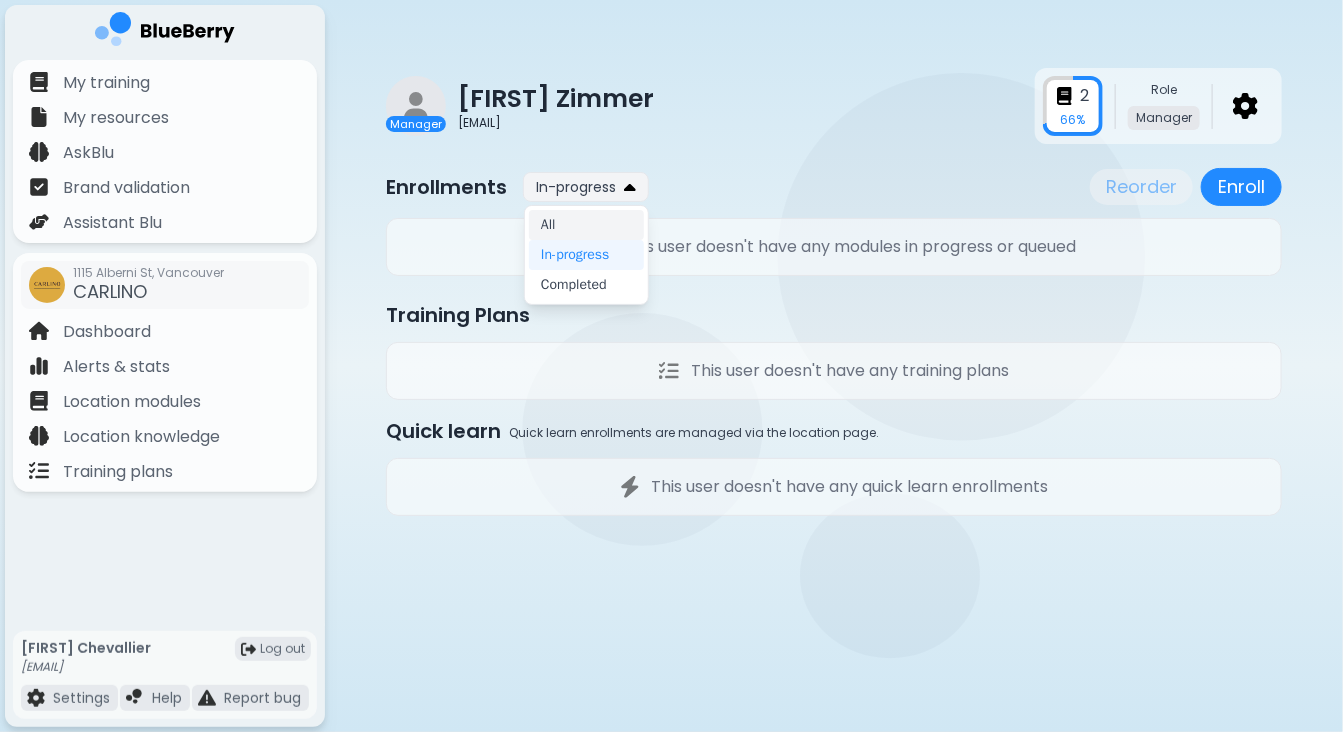 click on "All" at bounding box center (586, 225) 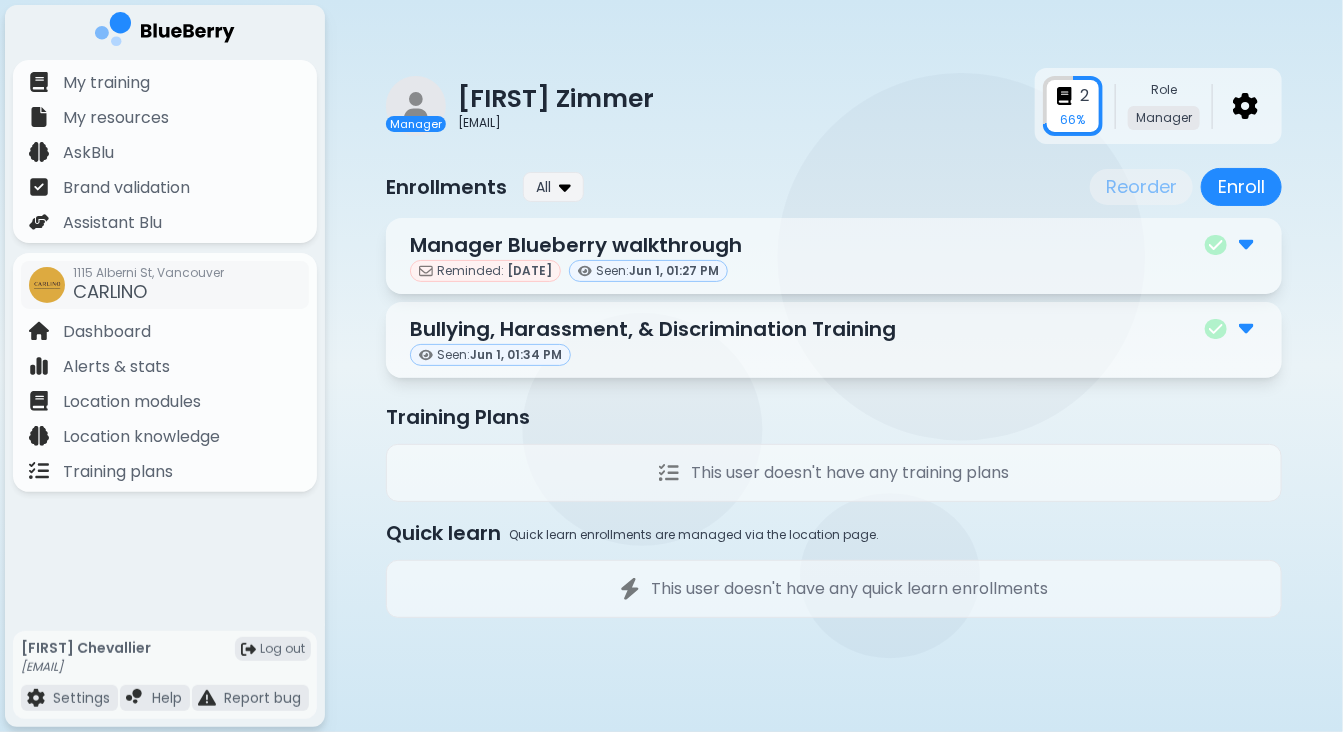 click at bounding box center [1246, 243] 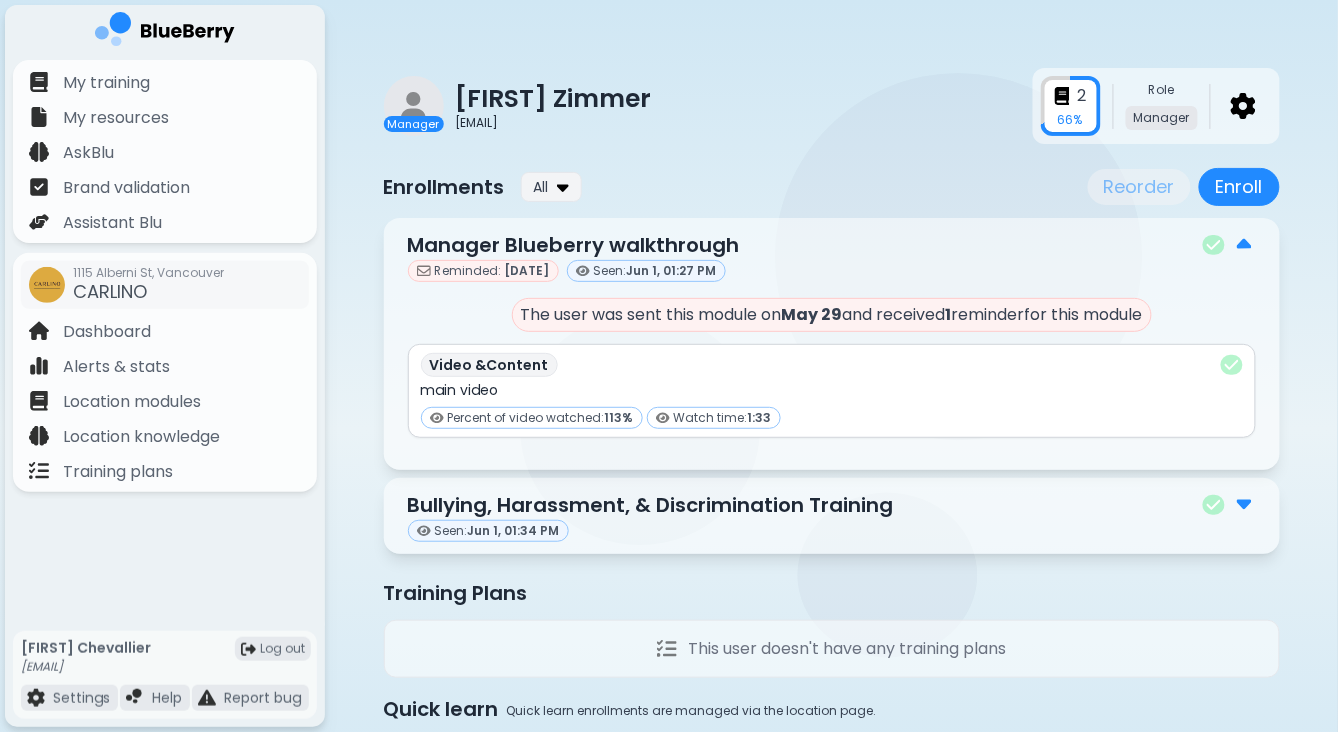 click on "Manager Blueberry walkthrough" at bounding box center [832, 245] 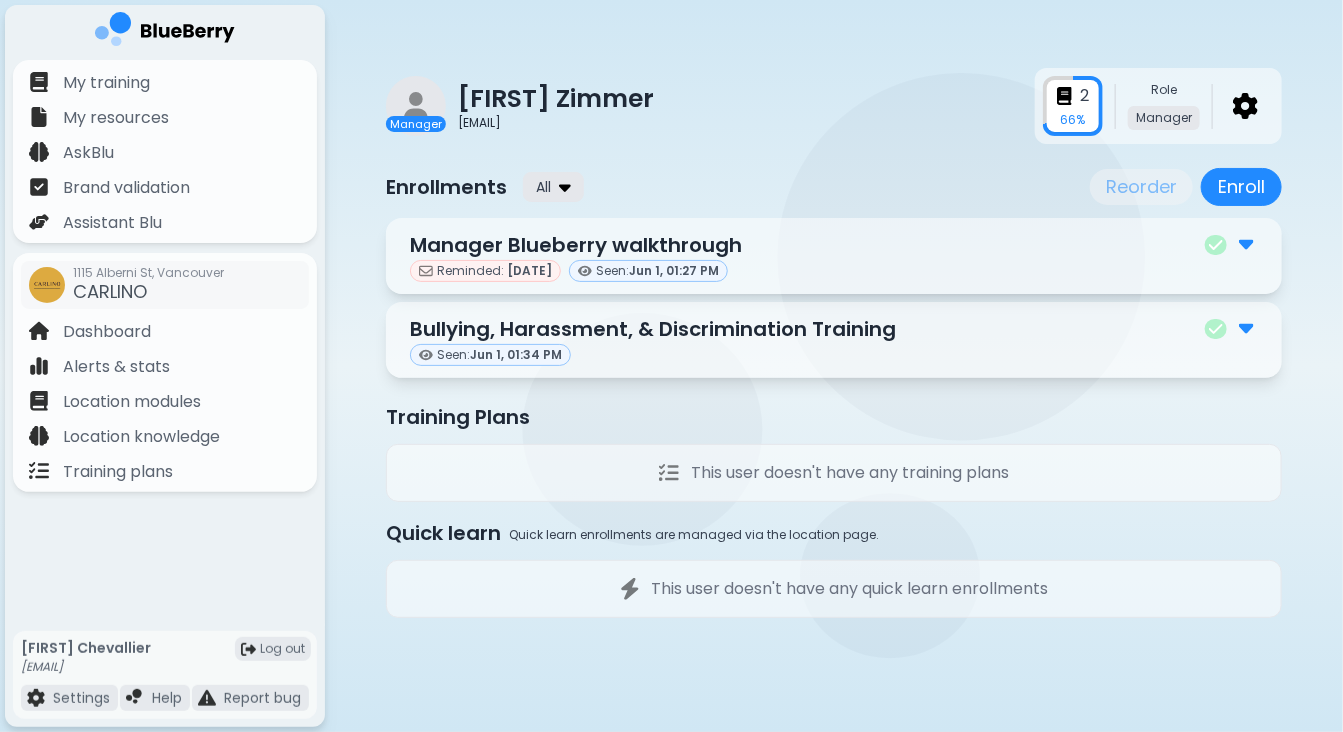 click on "All" at bounding box center [543, 187] 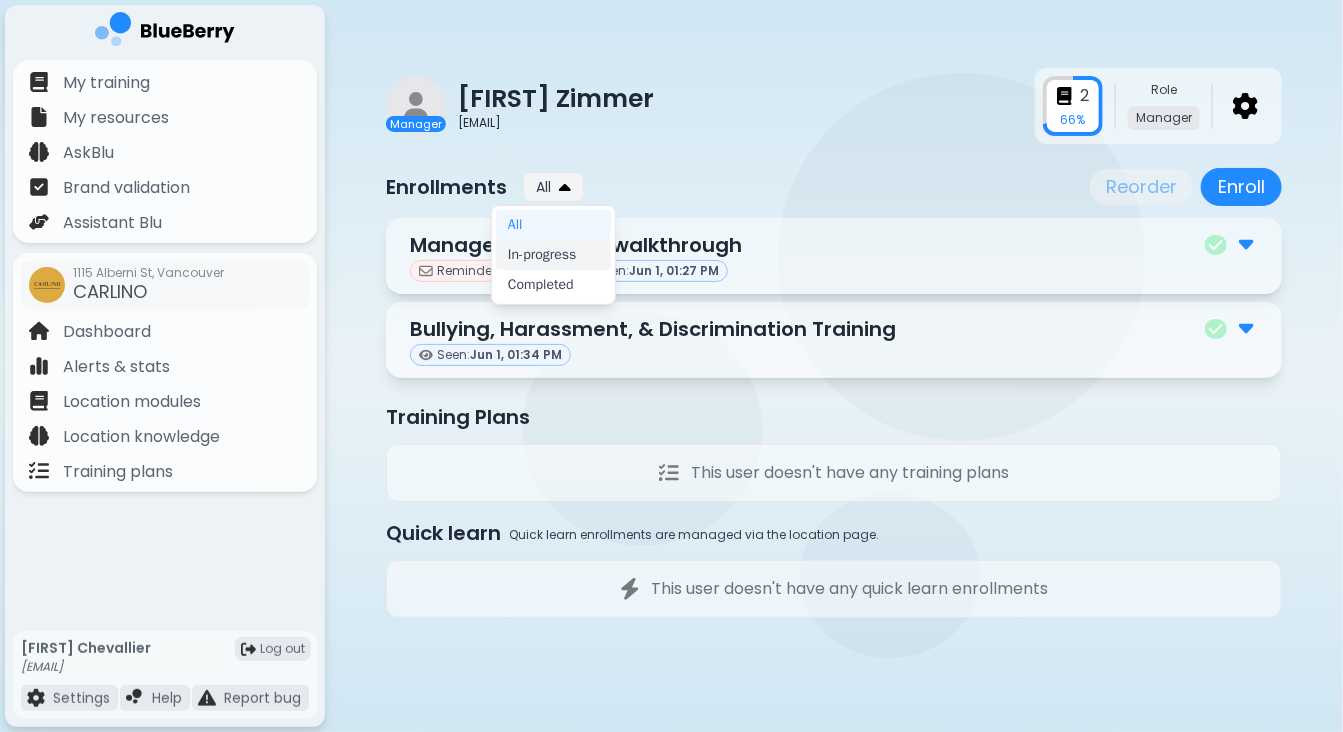 click on "In-progress" at bounding box center (553, 255) 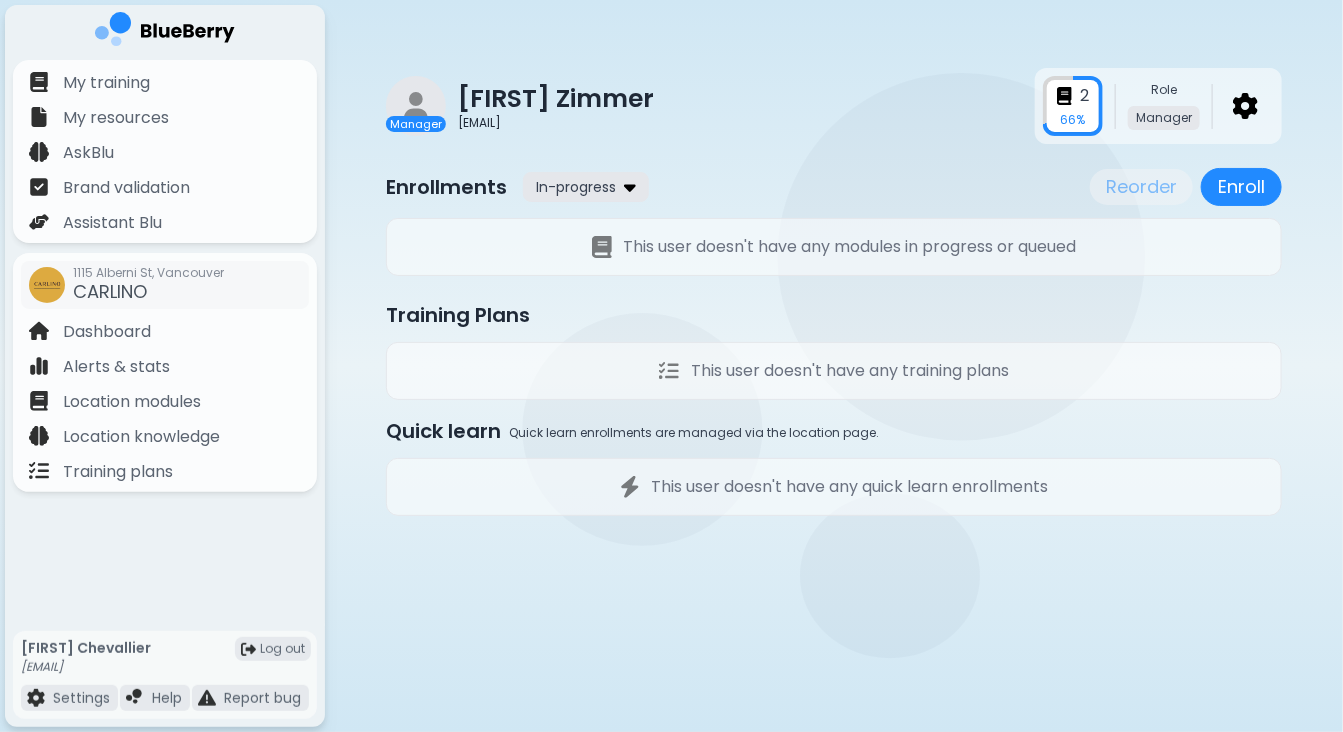 click on "In-progress" at bounding box center [576, 187] 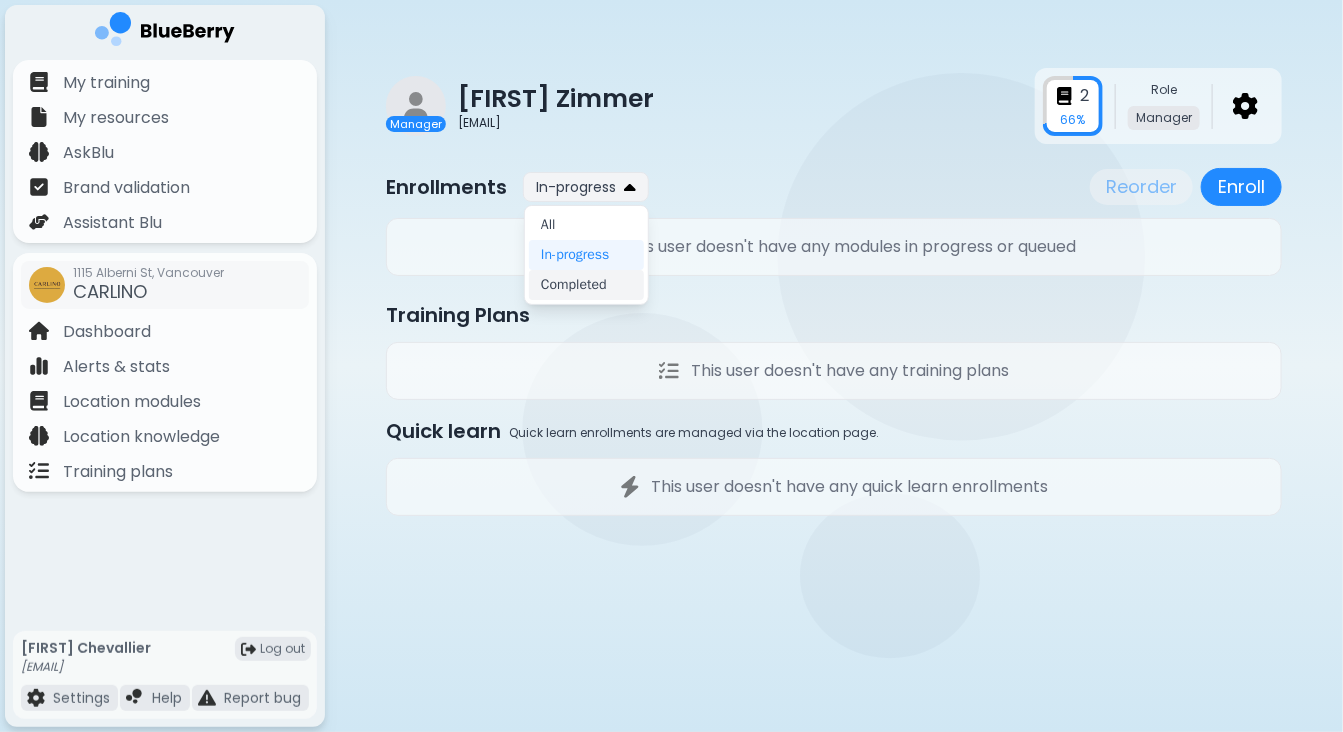 click on "Completed" at bounding box center (586, 285) 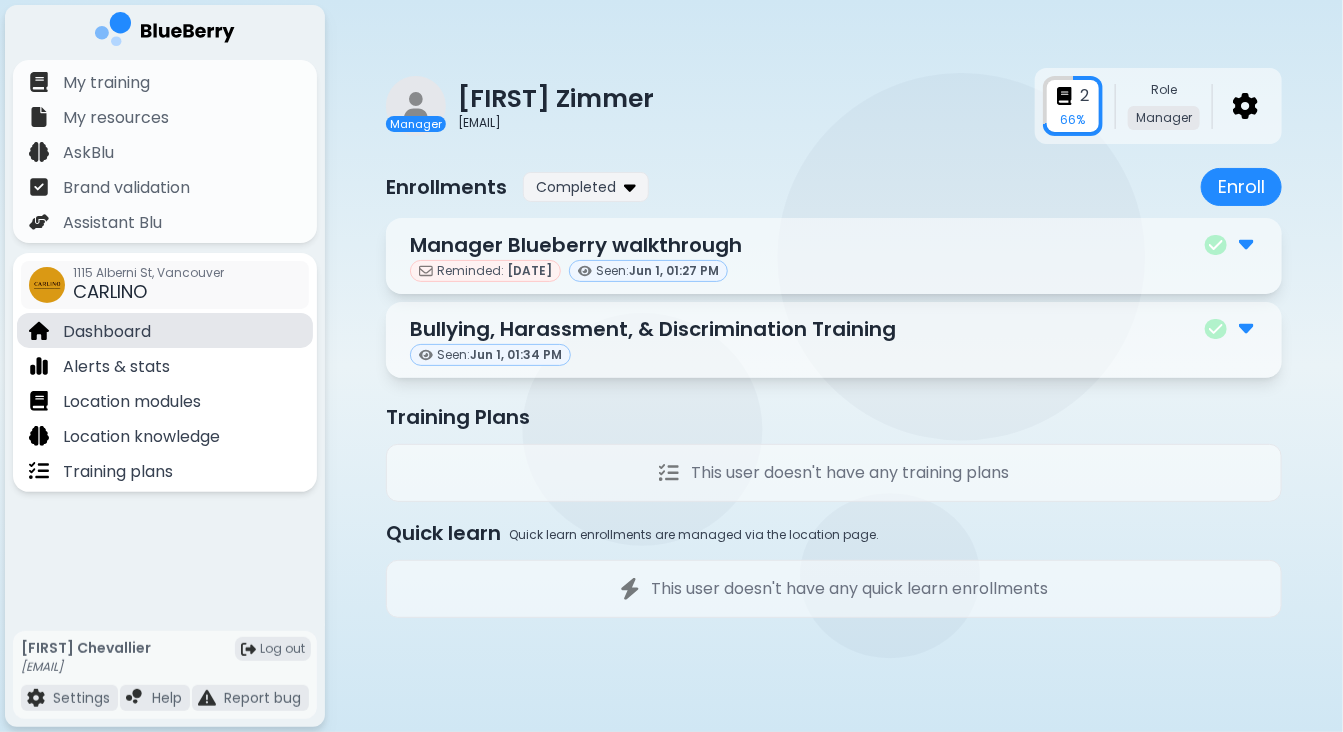 click on "Dashboard" at bounding box center (107, 332) 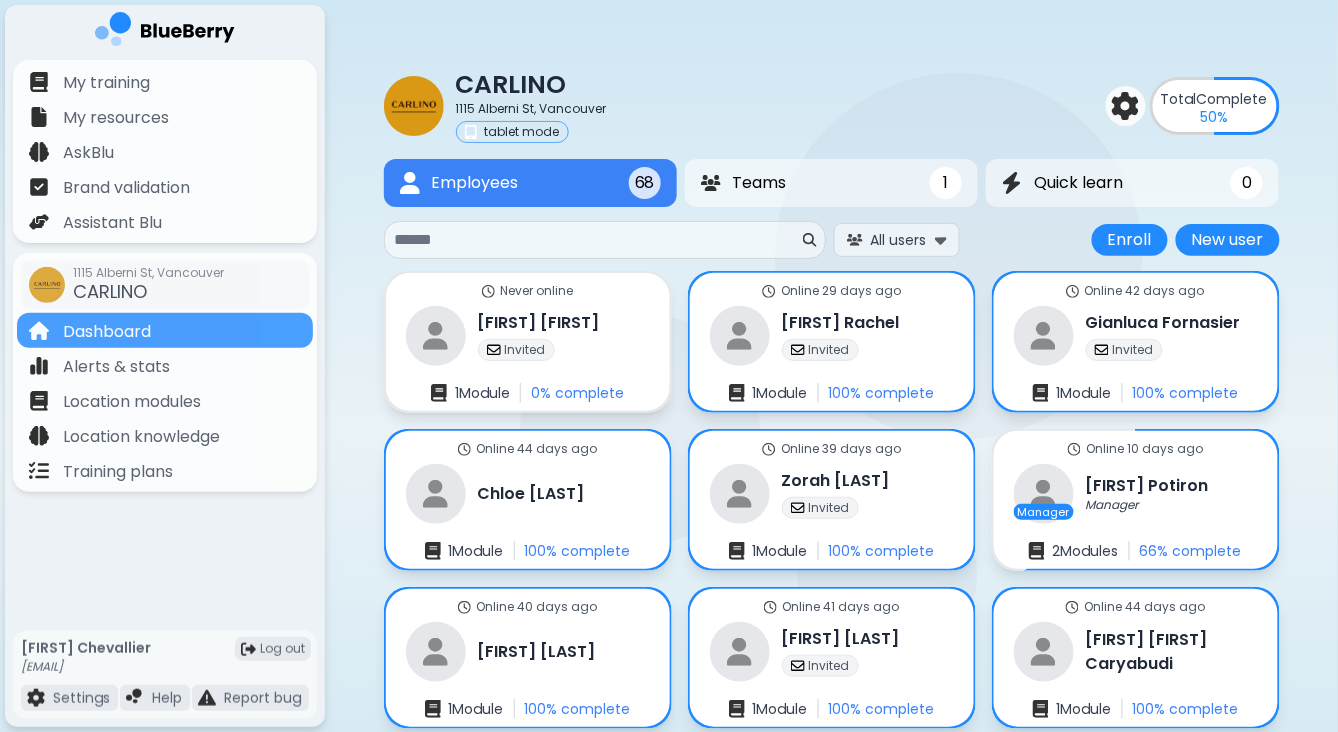 click at bounding box center [597, 240] 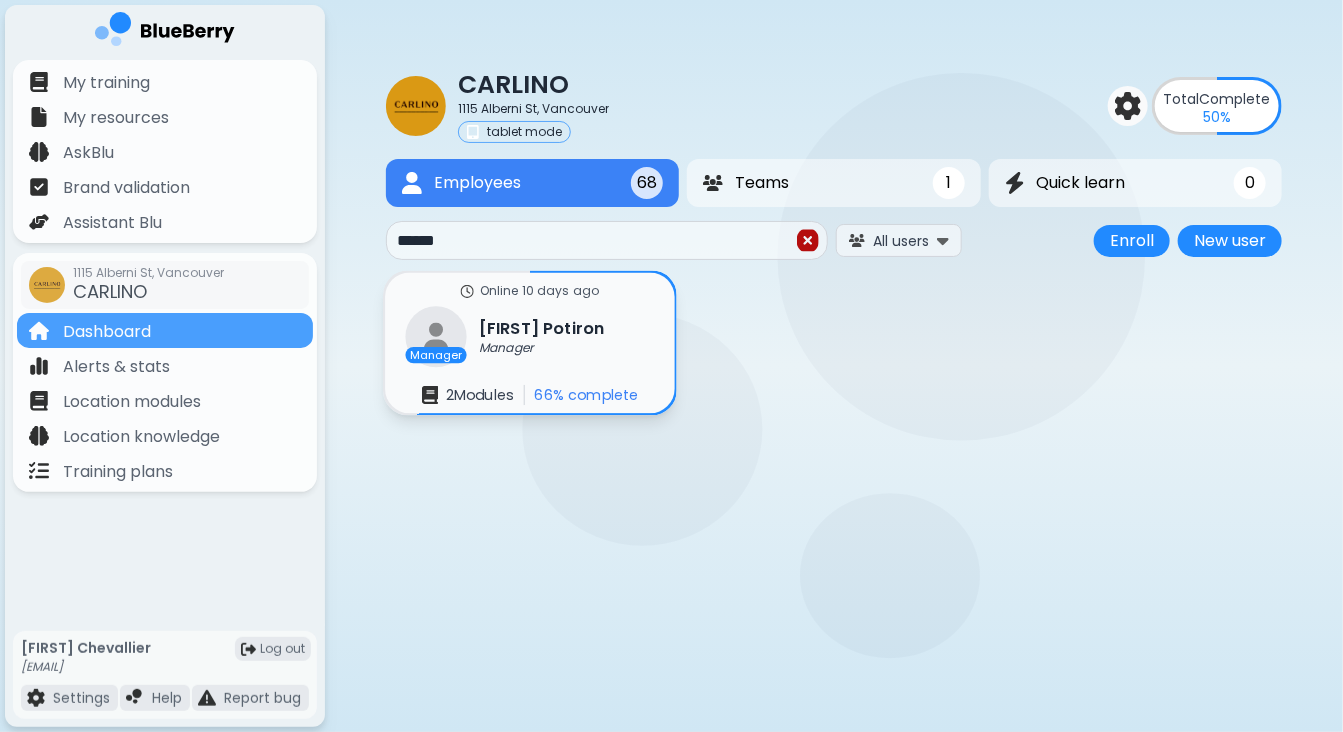 type on "******" 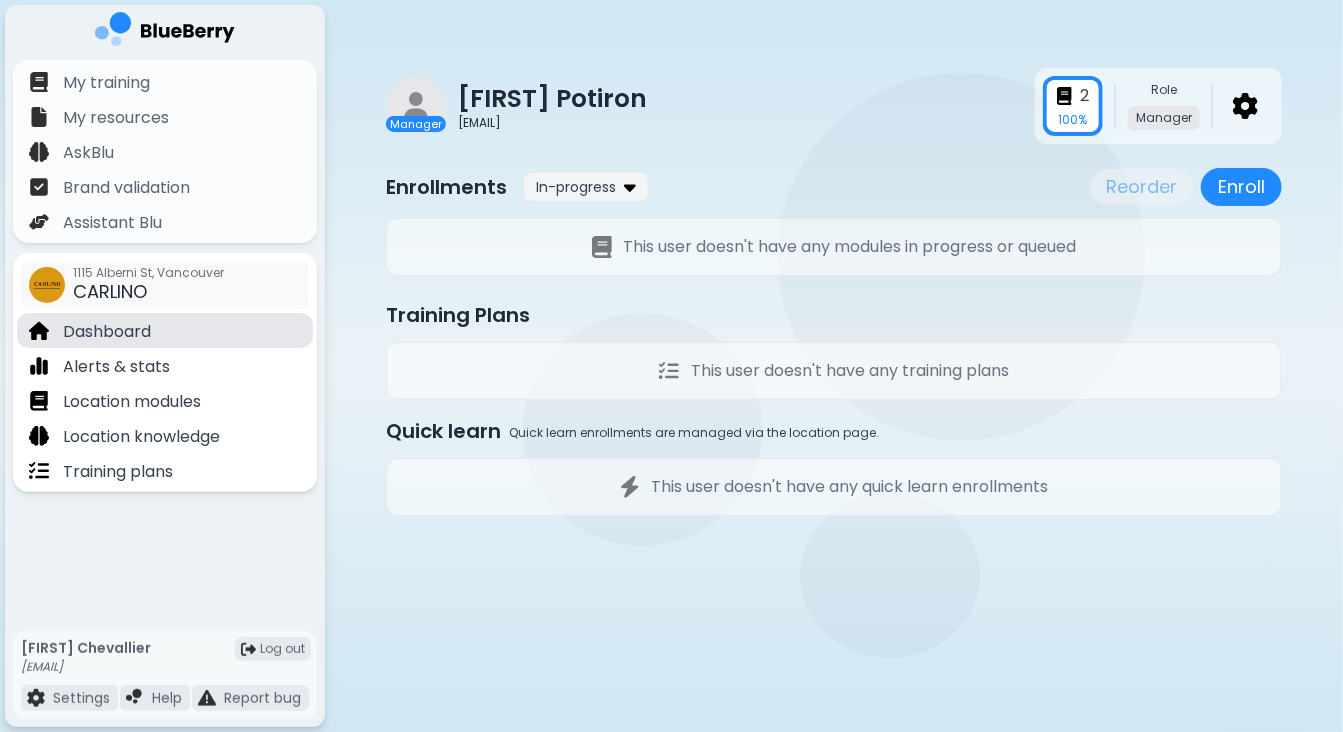 click on "Dashboard" at bounding box center [107, 332] 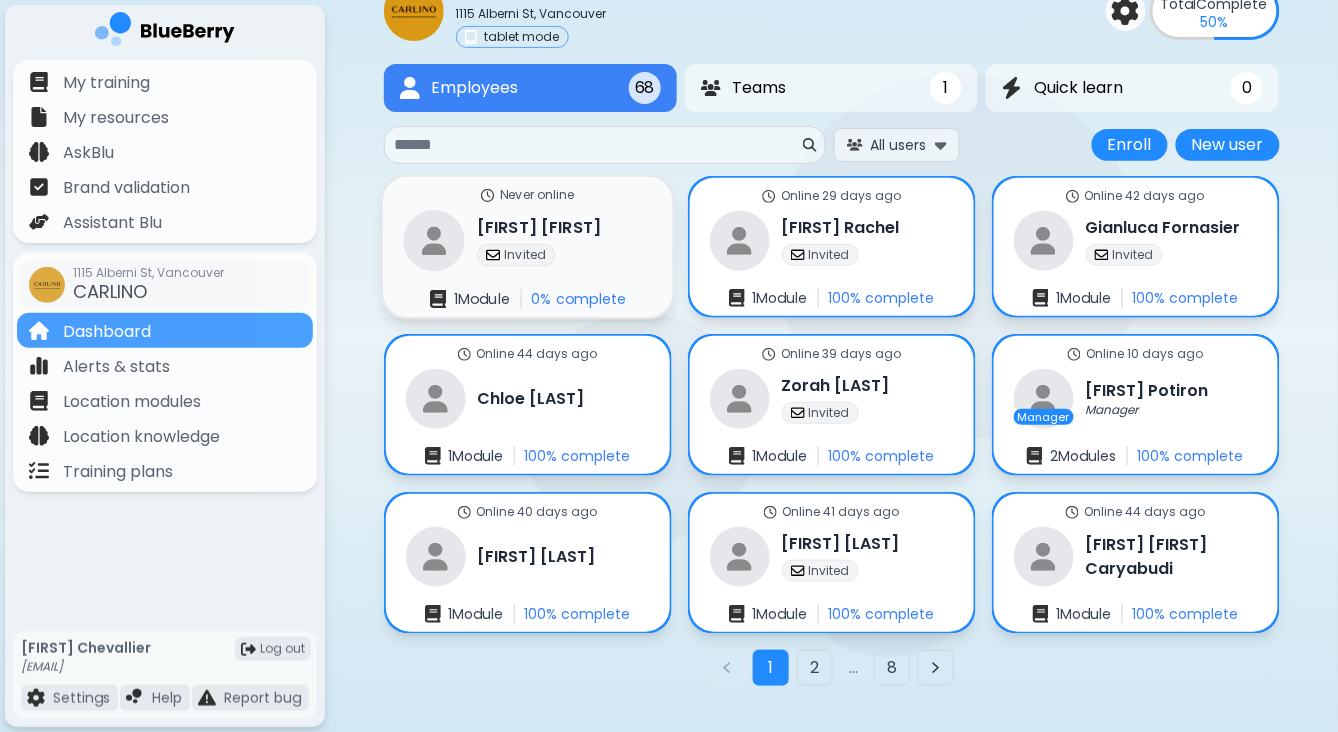 scroll, scrollTop: 107, scrollLeft: 0, axis: vertical 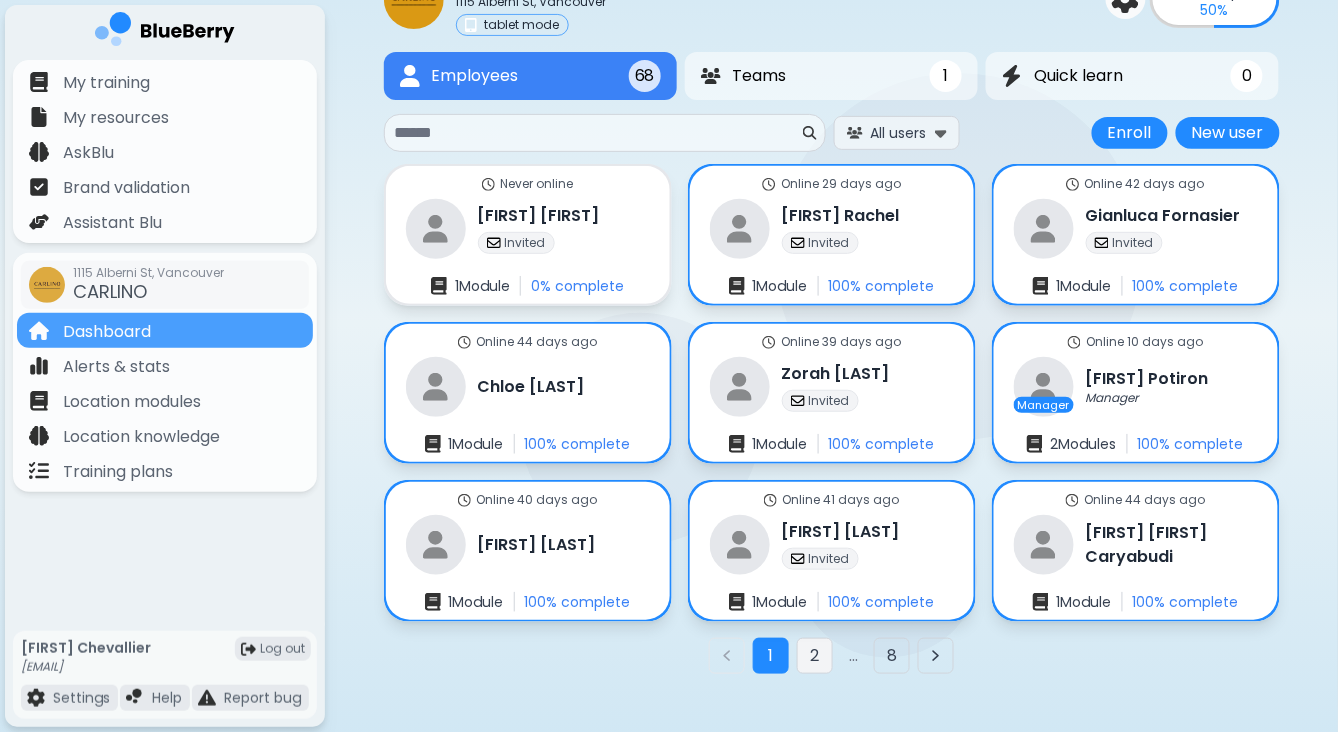 click on "2" at bounding box center [815, 656] 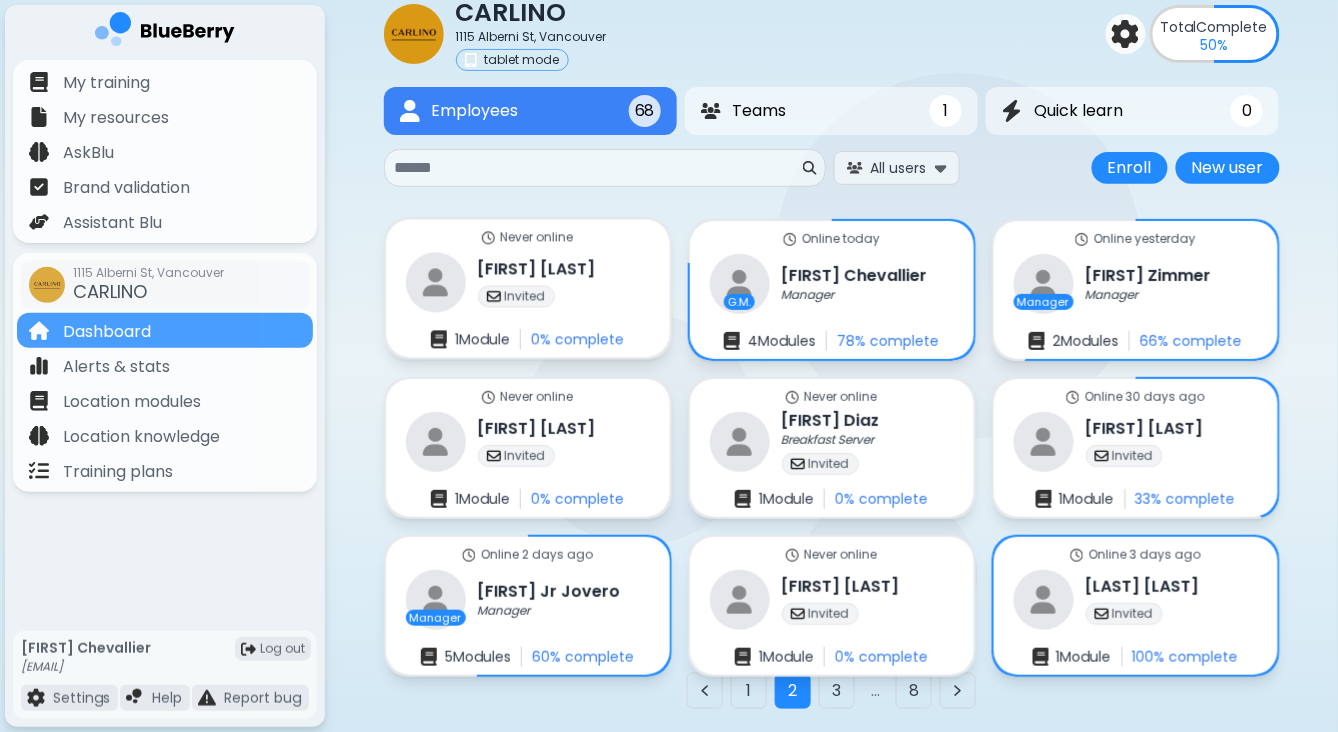 scroll, scrollTop: 72, scrollLeft: 0, axis: vertical 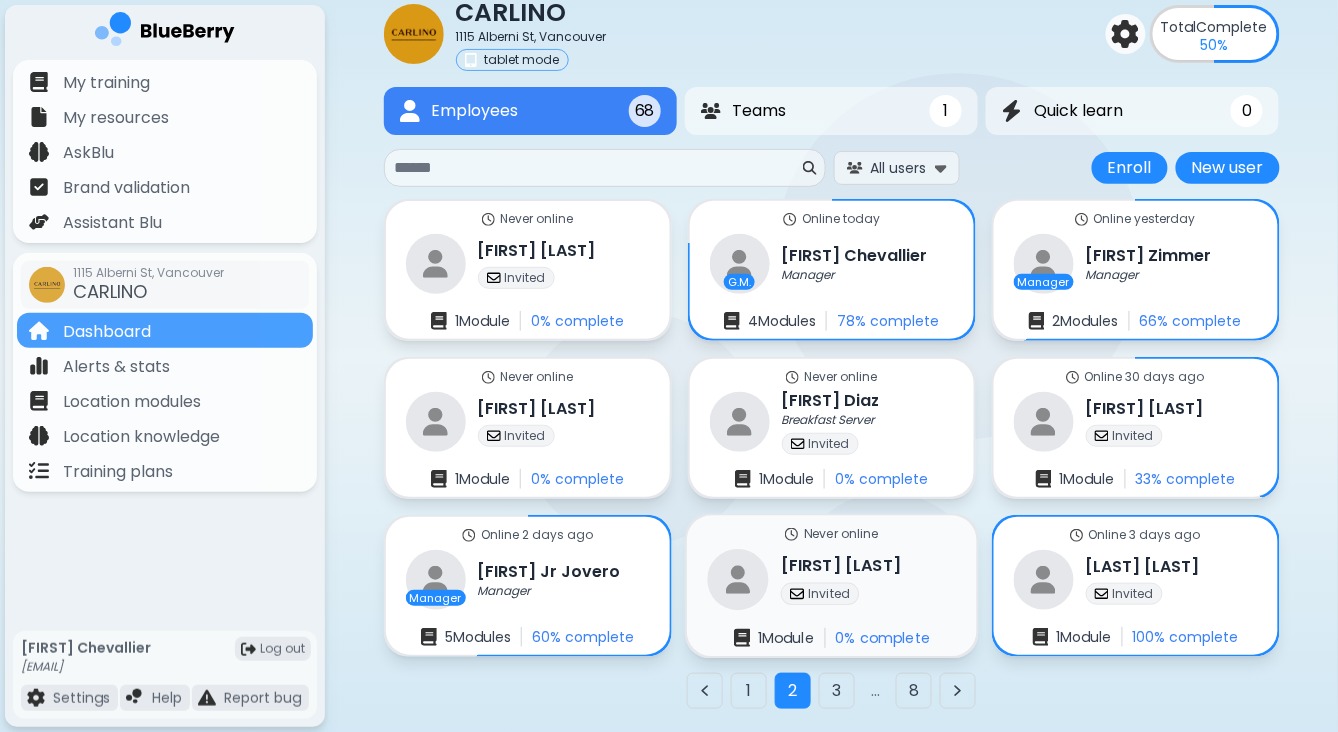 click on "[FIRST]   [LAST]" at bounding box center [841, 566] 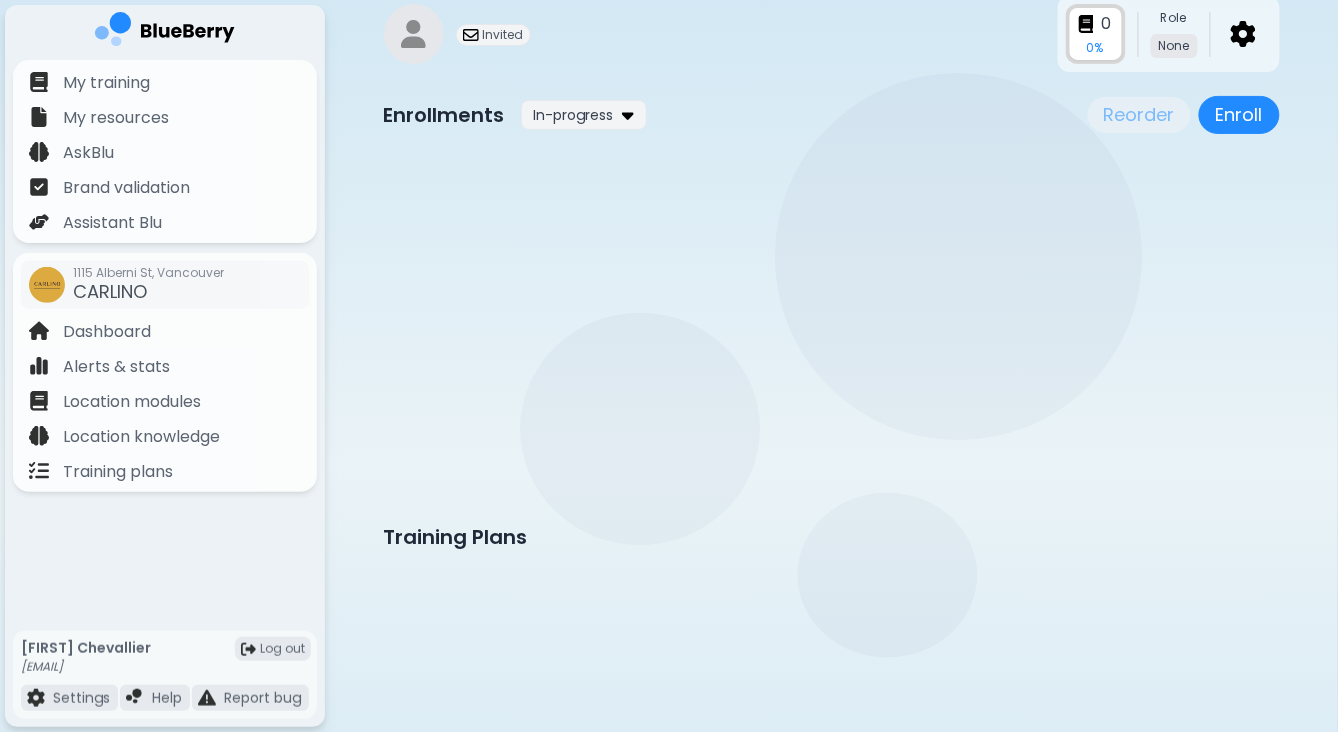 scroll, scrollTop: 0, scrollLeft: 0, axis: both 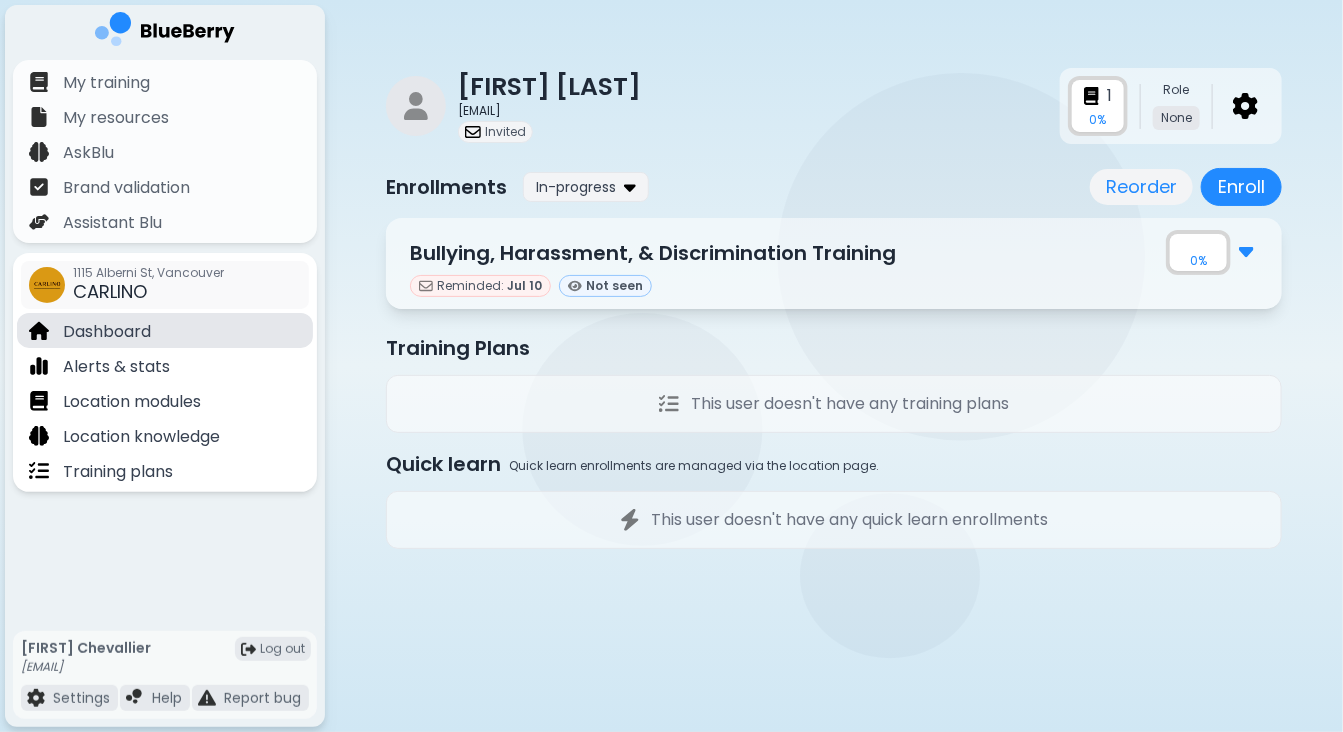 click on "Dashboard" at bounding box center (107, 332) 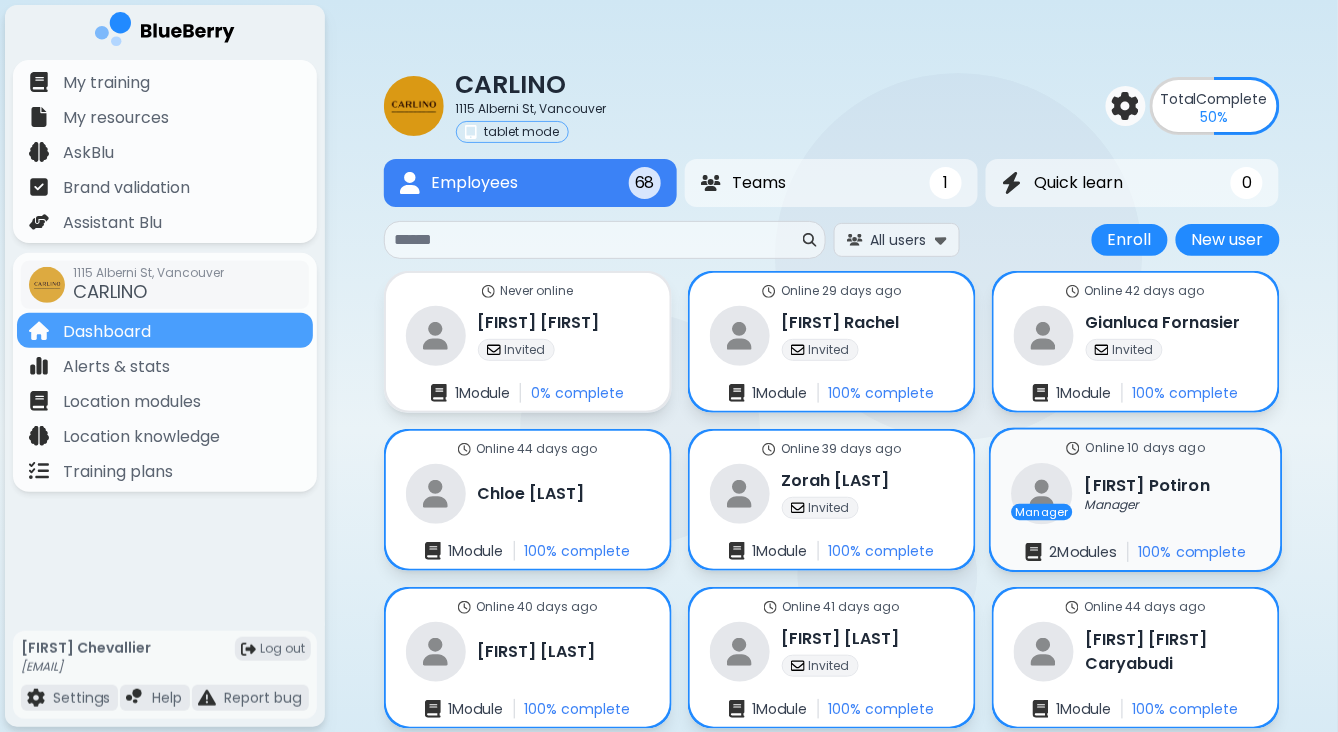 scroll, scrollTop: 127, scrollLeft: 0, axis: vertical 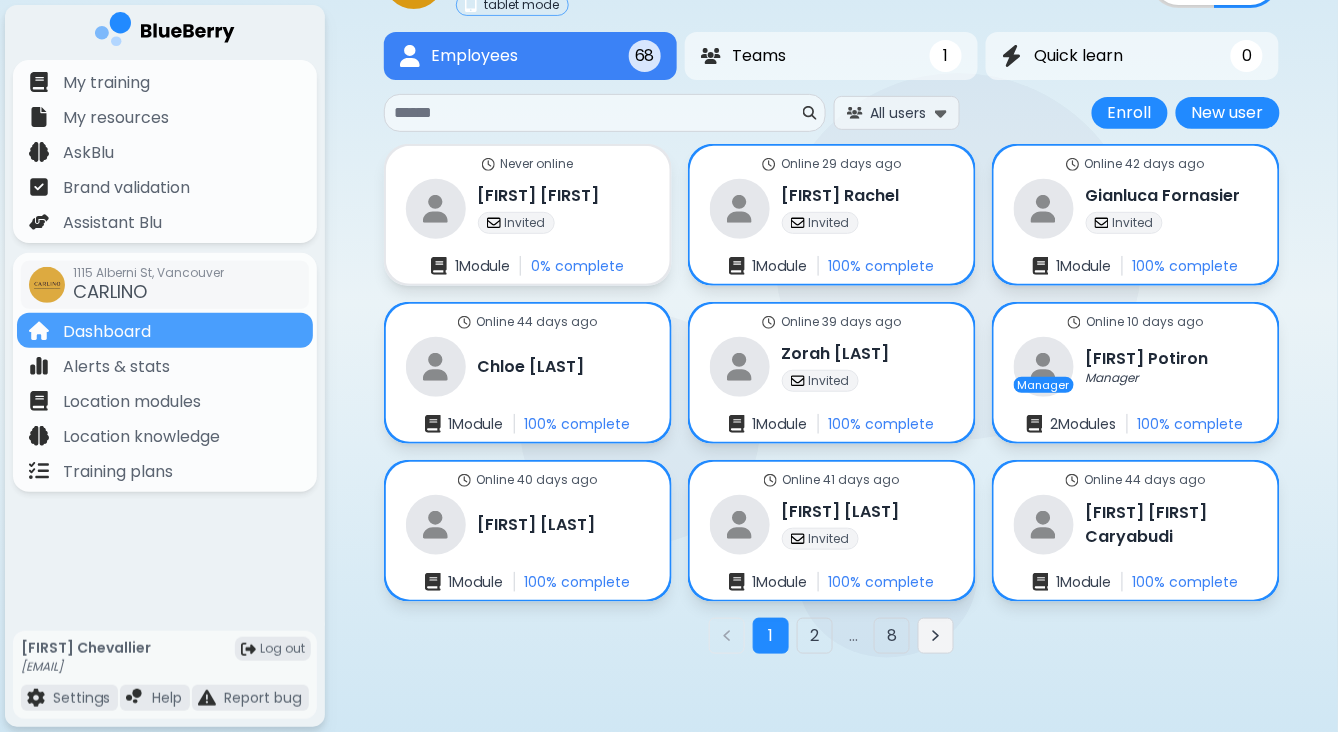 click at bounding box center (936, 636) 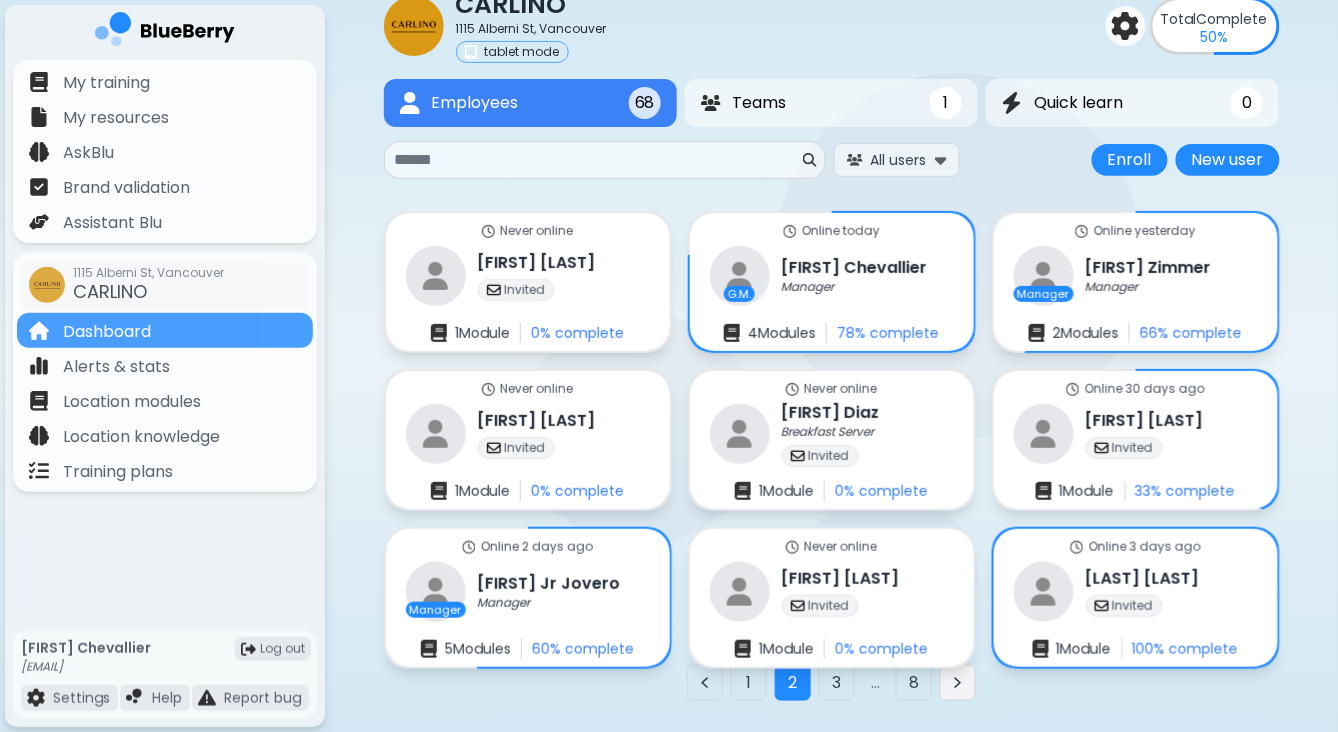 scroll, scrollTop: 72, scrollLeft: 0, axis: vertical 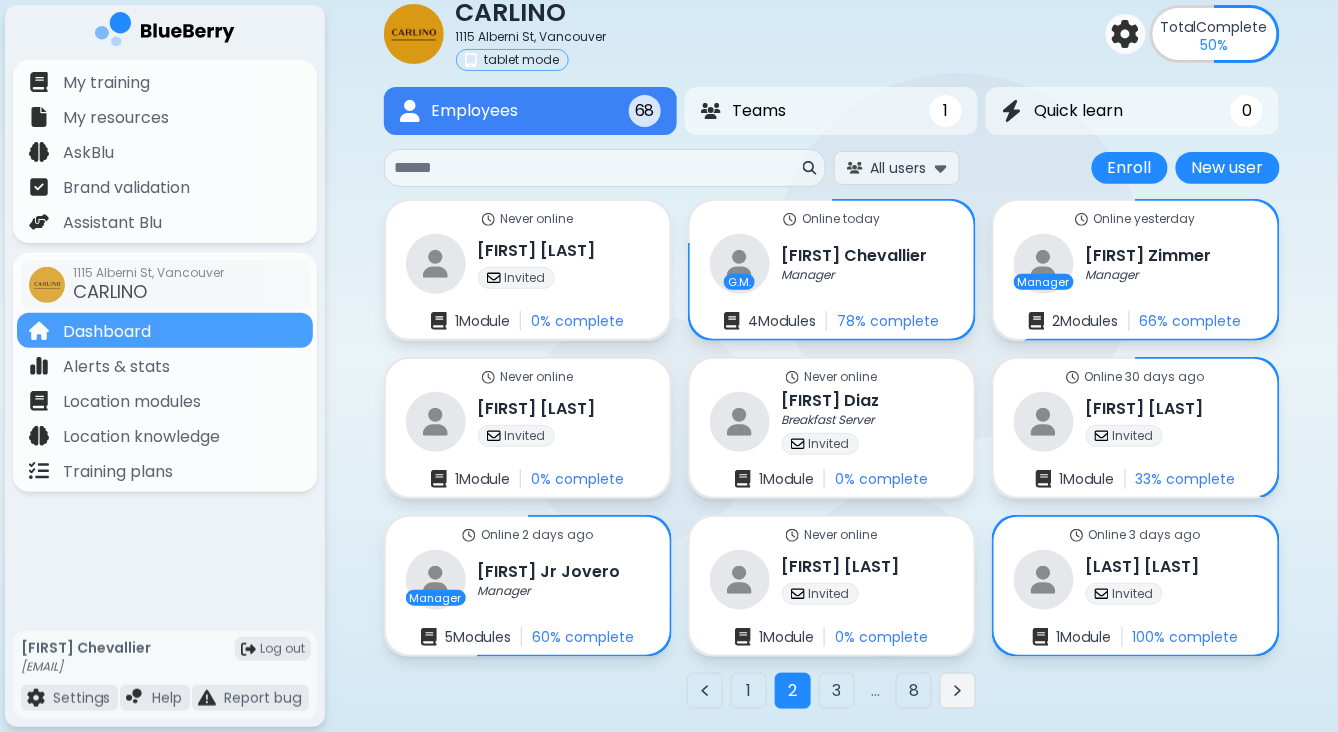 click 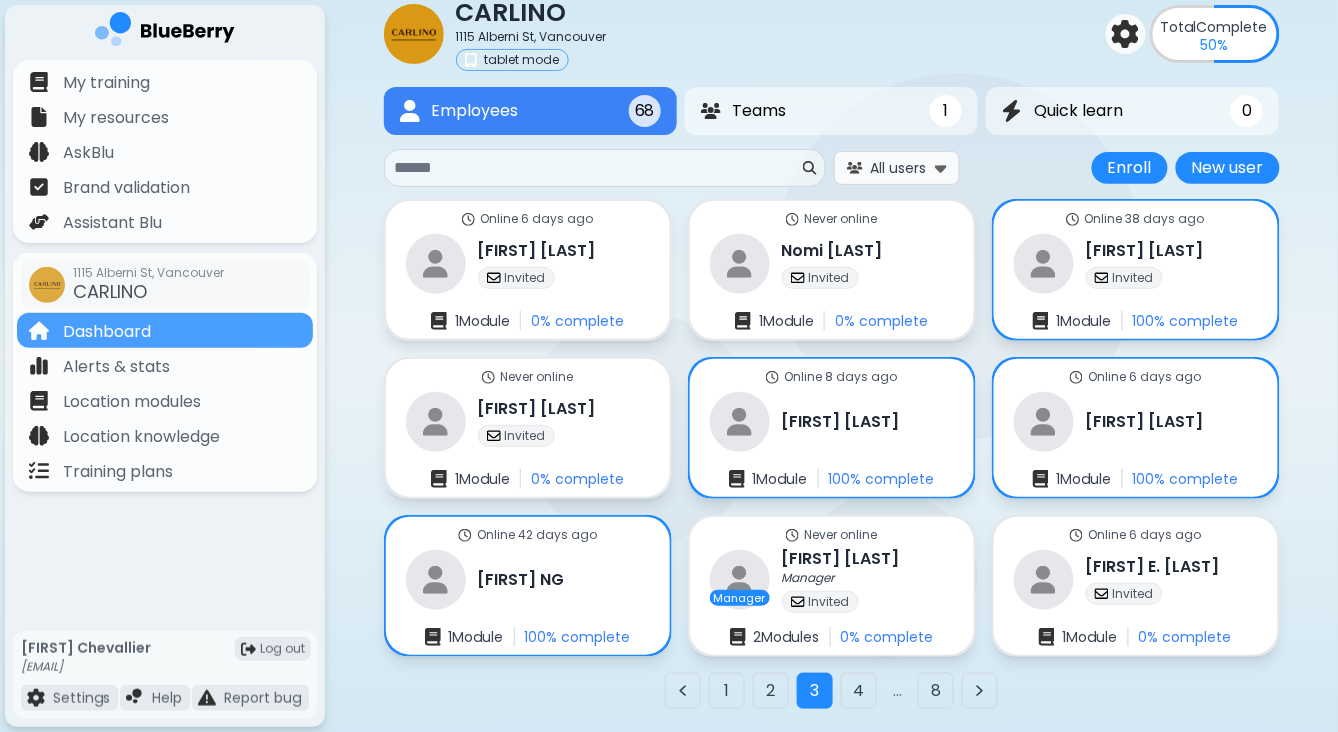 click on "All users" at bounding box center (899, 168) 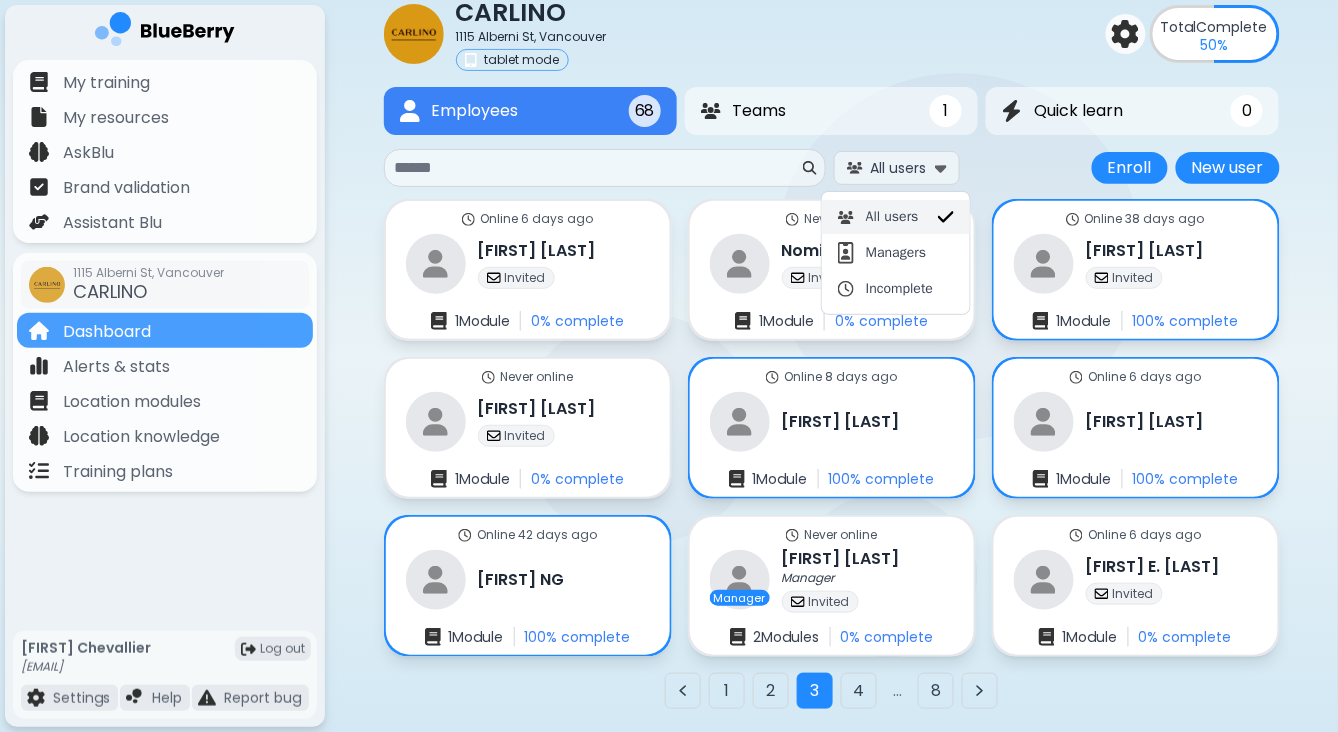 click on "All users" at bounding box center [896, 217] 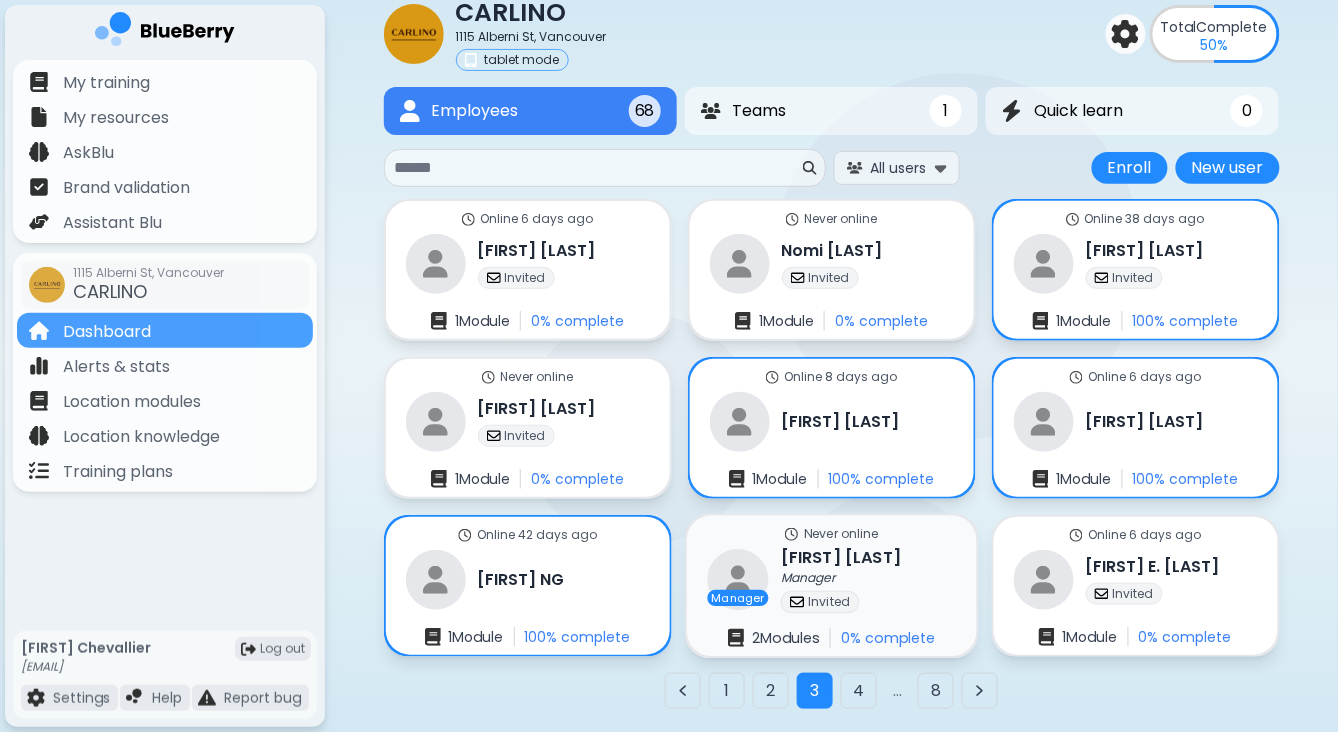 click on "Never online" at bounding box center [832, 534] 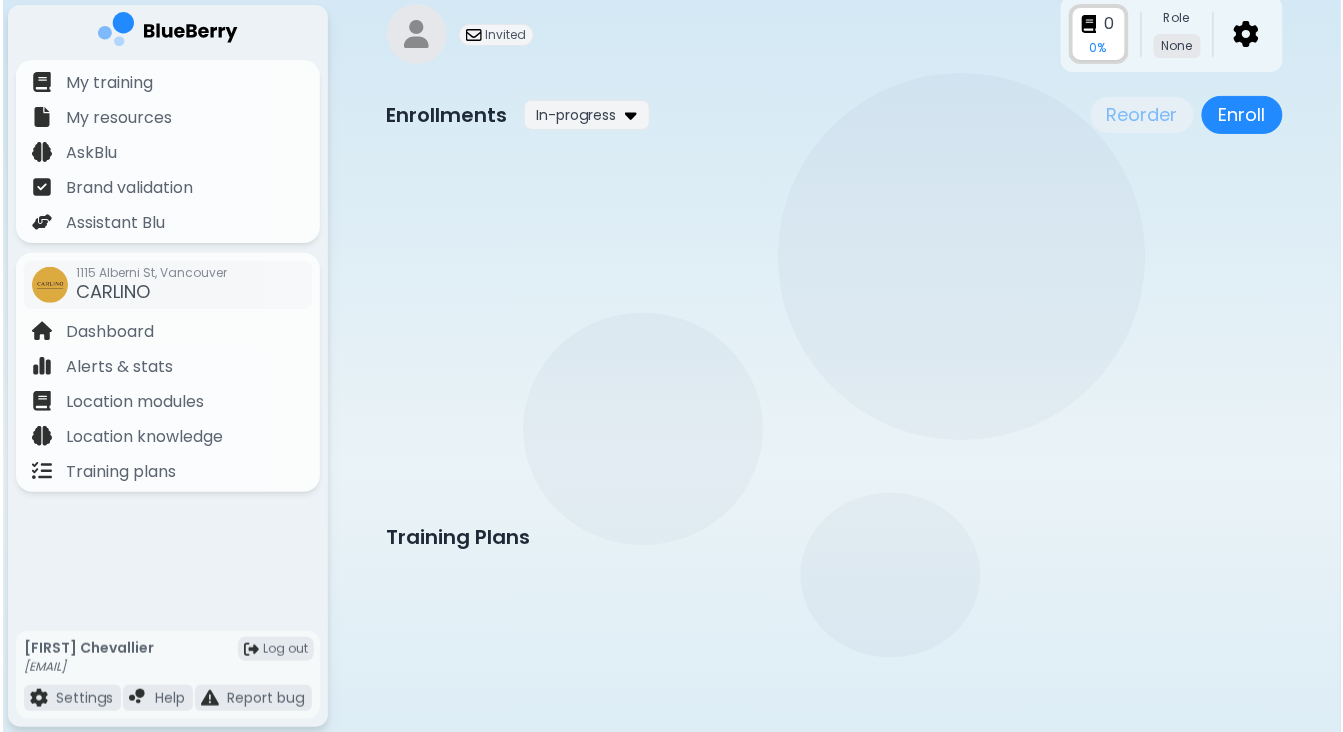 scroll, scrollTop: 0, scrollLeft: 0, axis: both 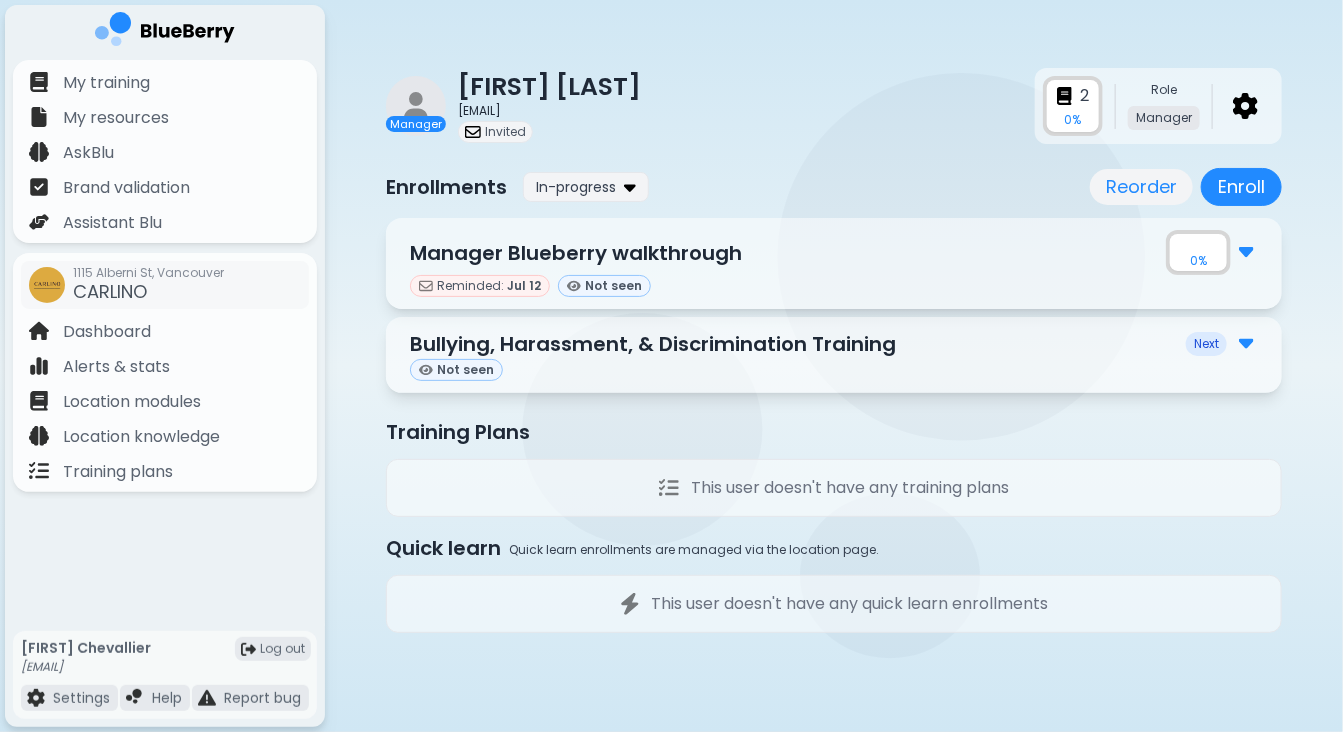 click on "Manager Blueberry walkthrough" at bounding box center [576, 253] 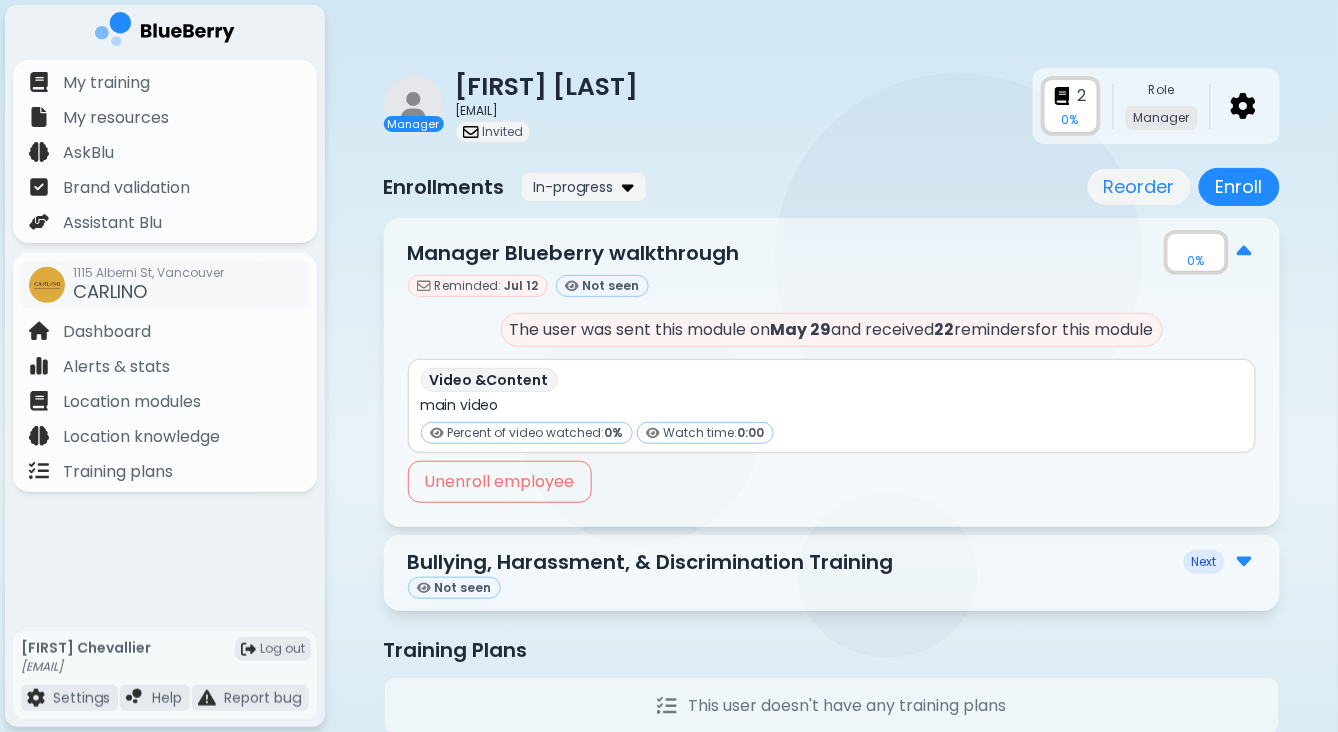 click on "Manager Blueberry walkthrough" at bounding box center [574, 253] 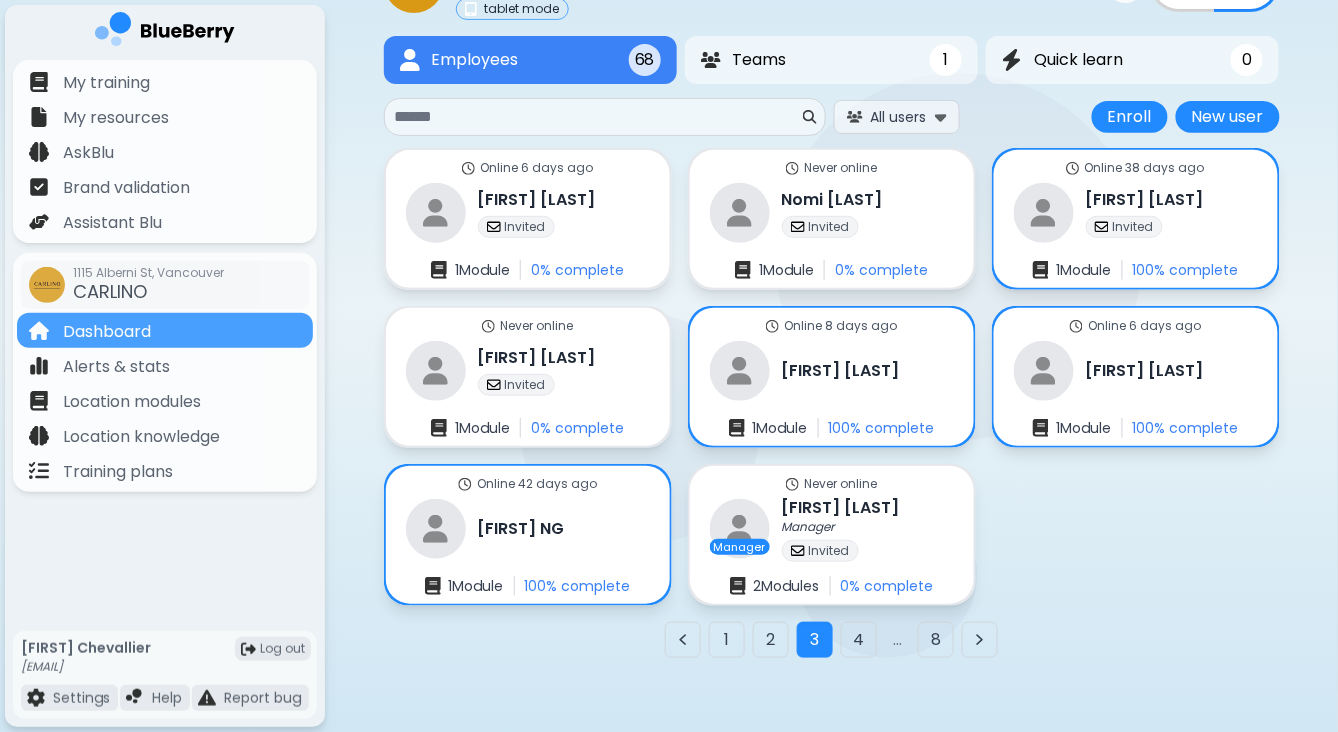 scroll, scrollTop: 124, scrollLeft: 0, axis: vertical 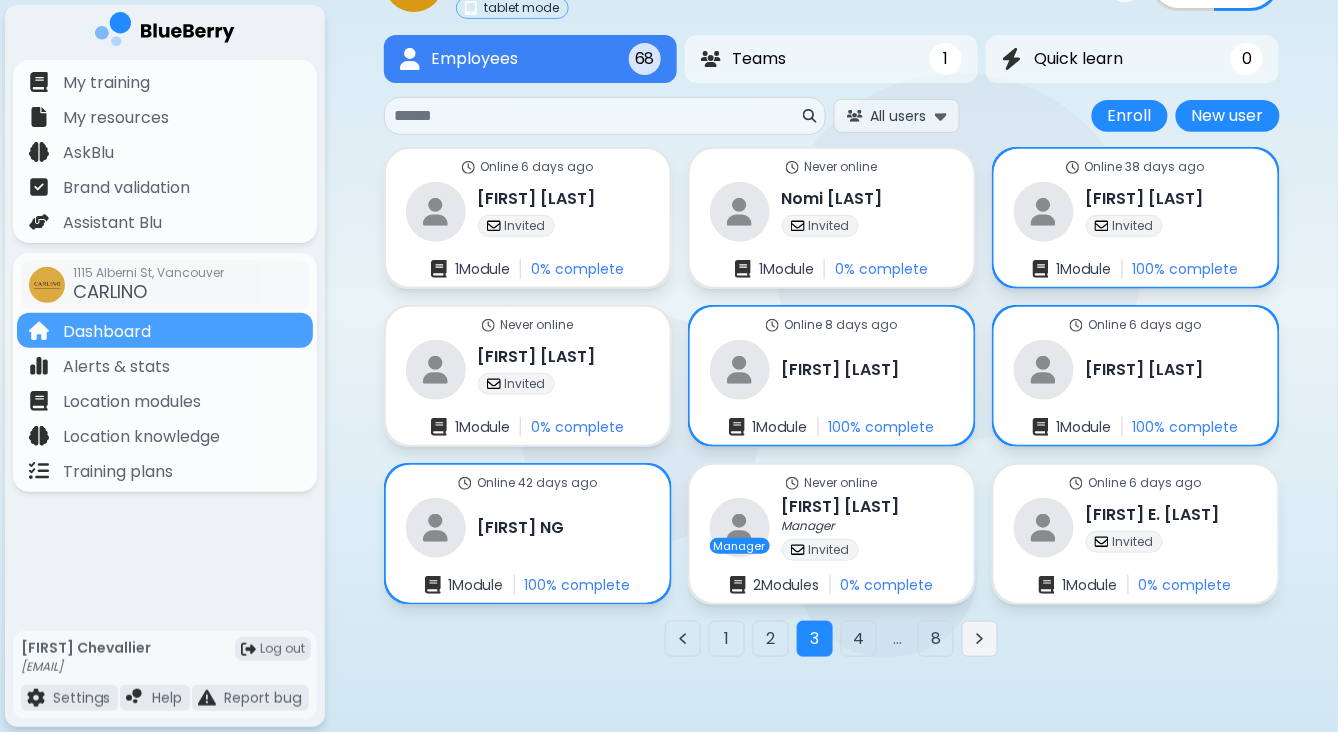 click 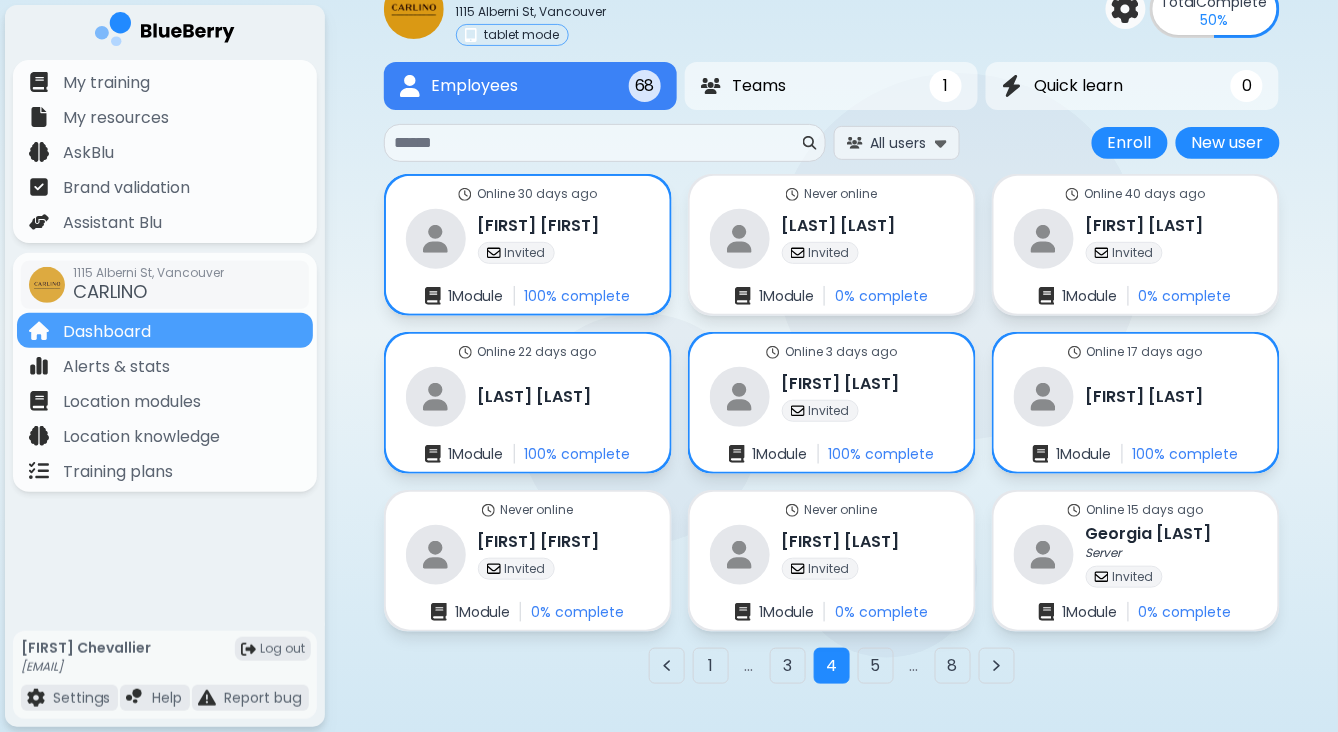 scroll, scrollTop: 95, scrollLeft: 0, axis: vertical 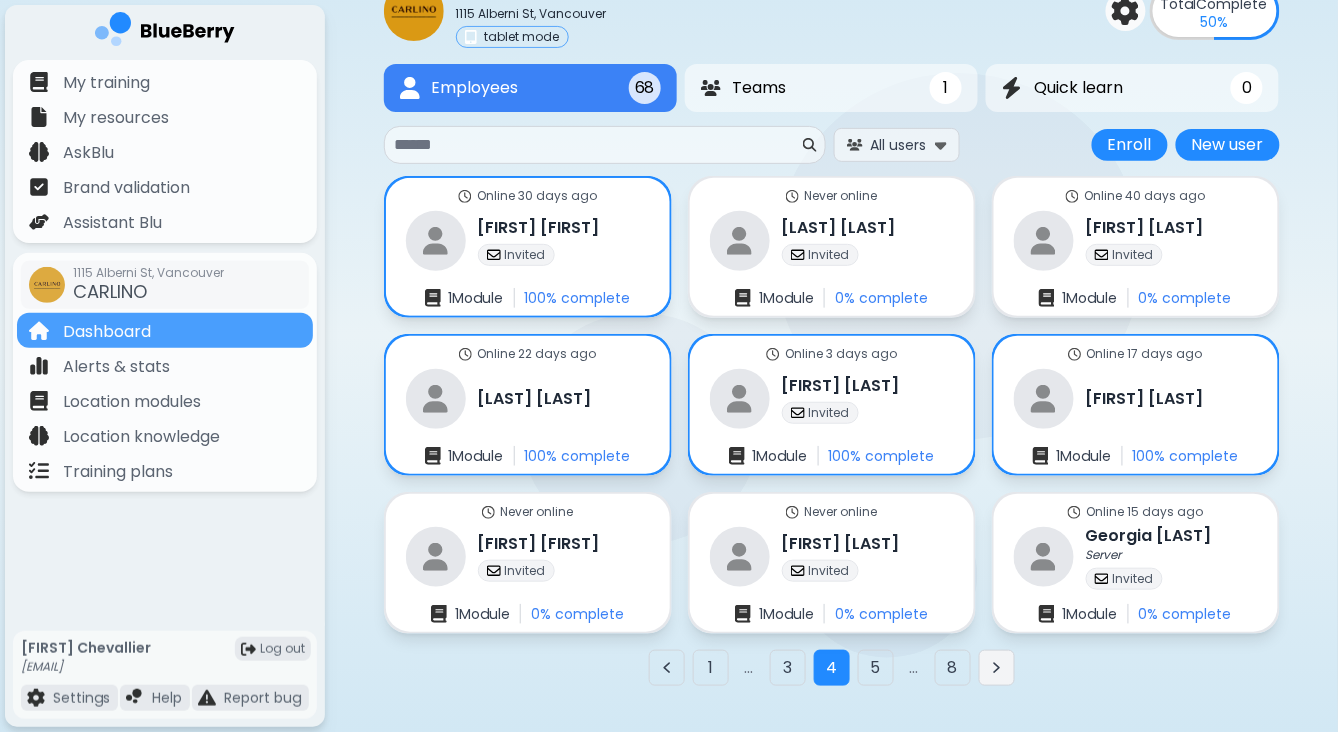 click 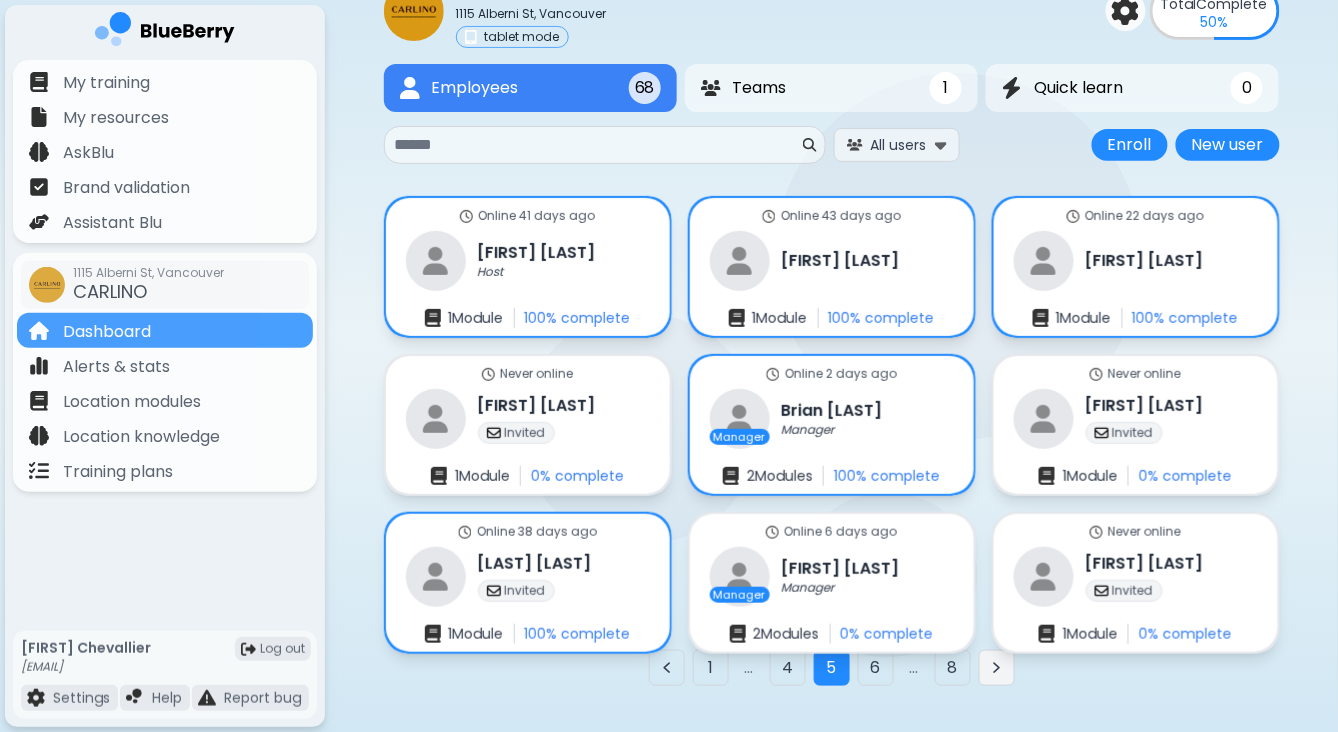 scroll, scrollTop: 72, scrollLeft: 0, axis: vertical 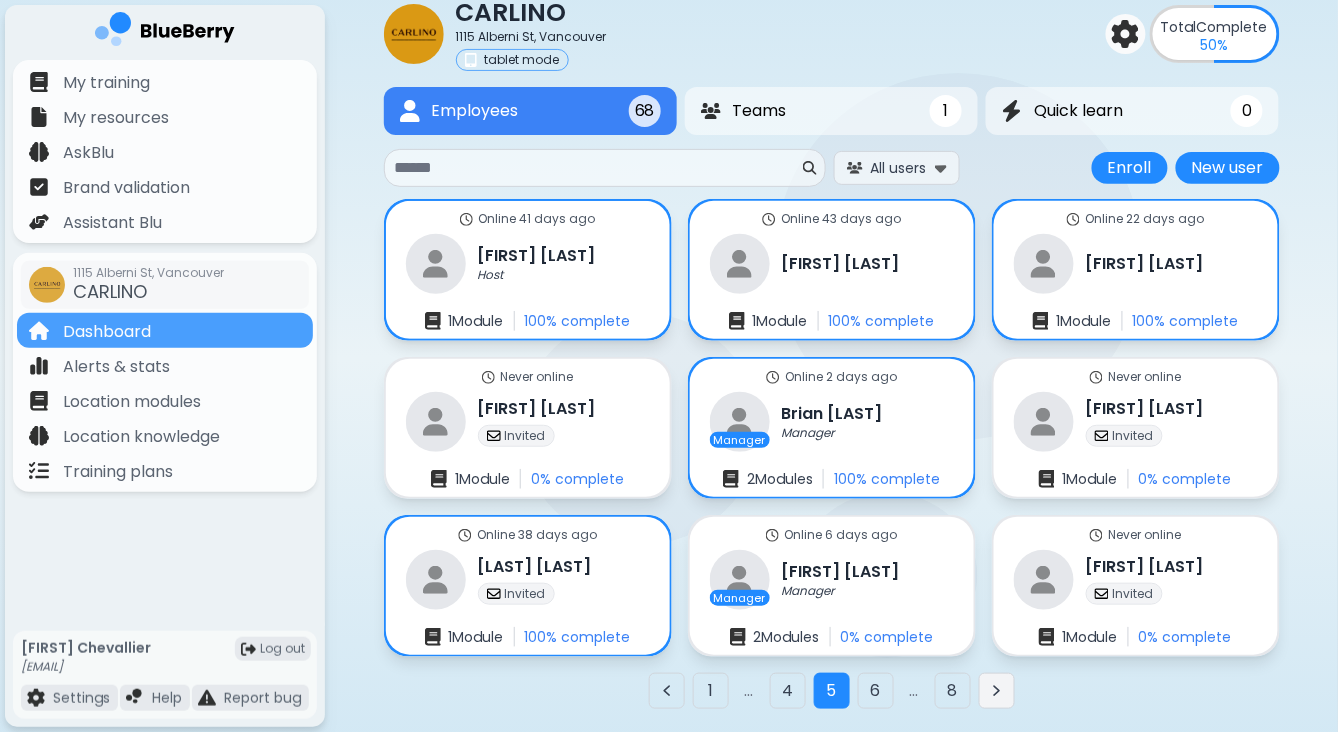 click at bounding box center (997, 691) 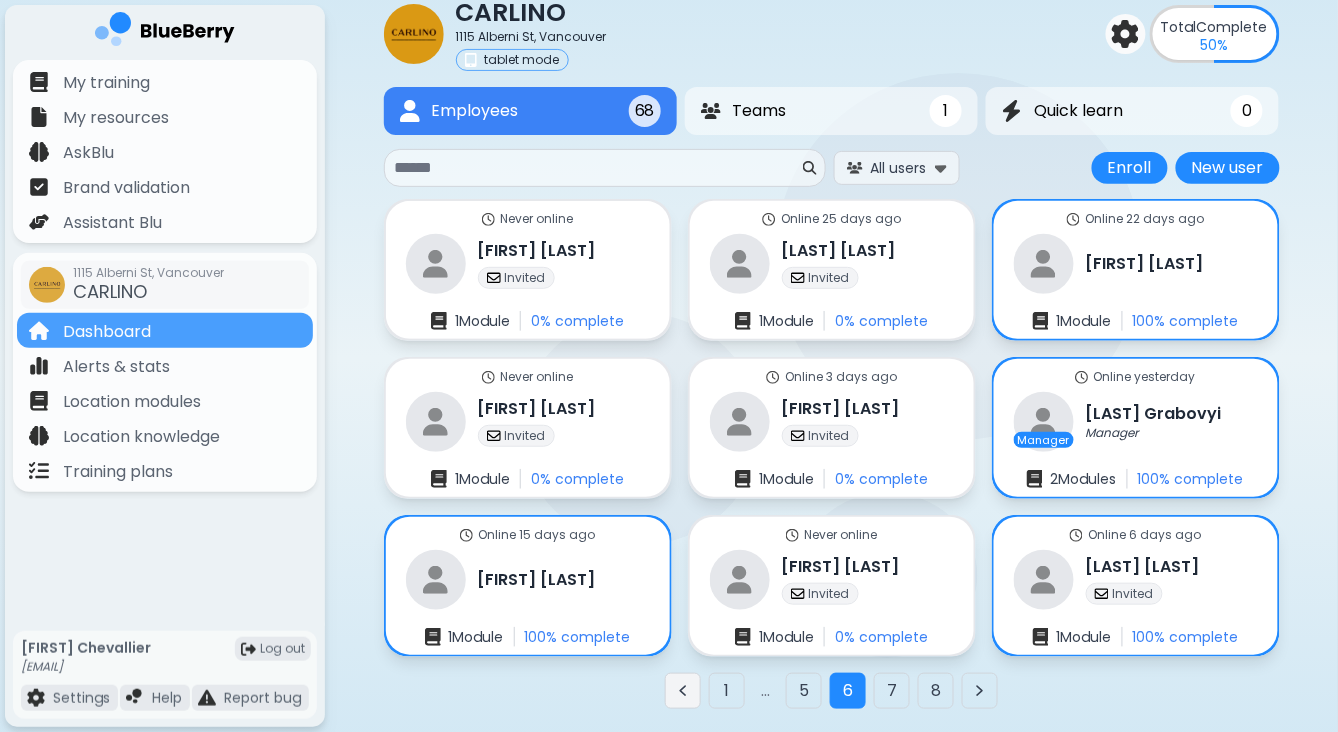 click 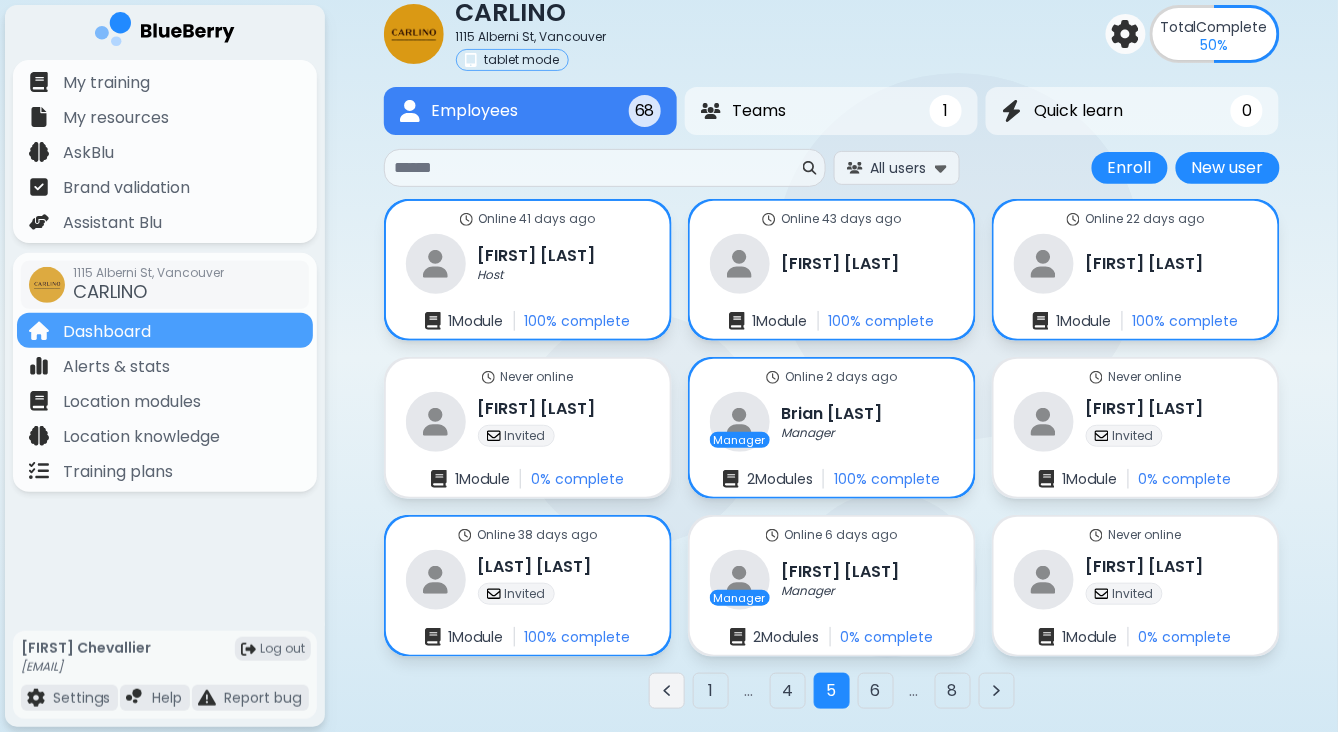 click 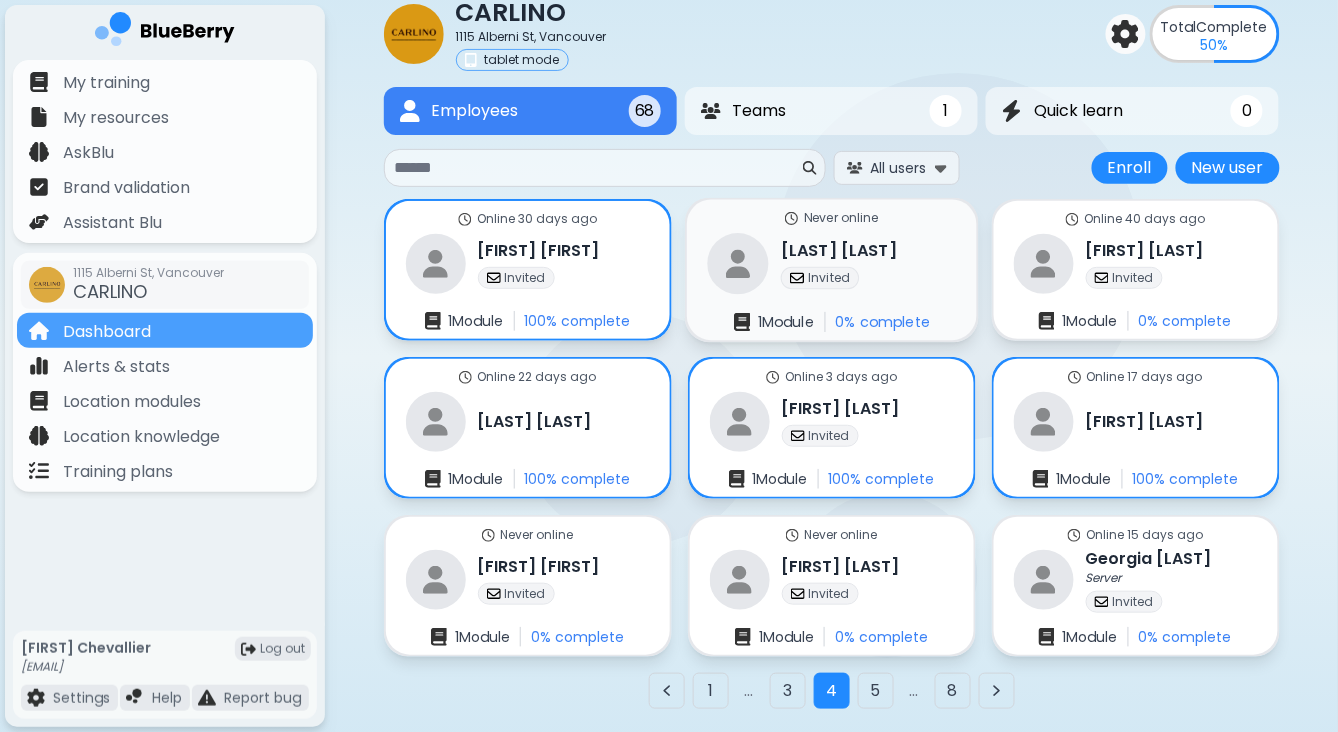 click on "[LAST]   [LAST]" at bounding box center [839, 250] 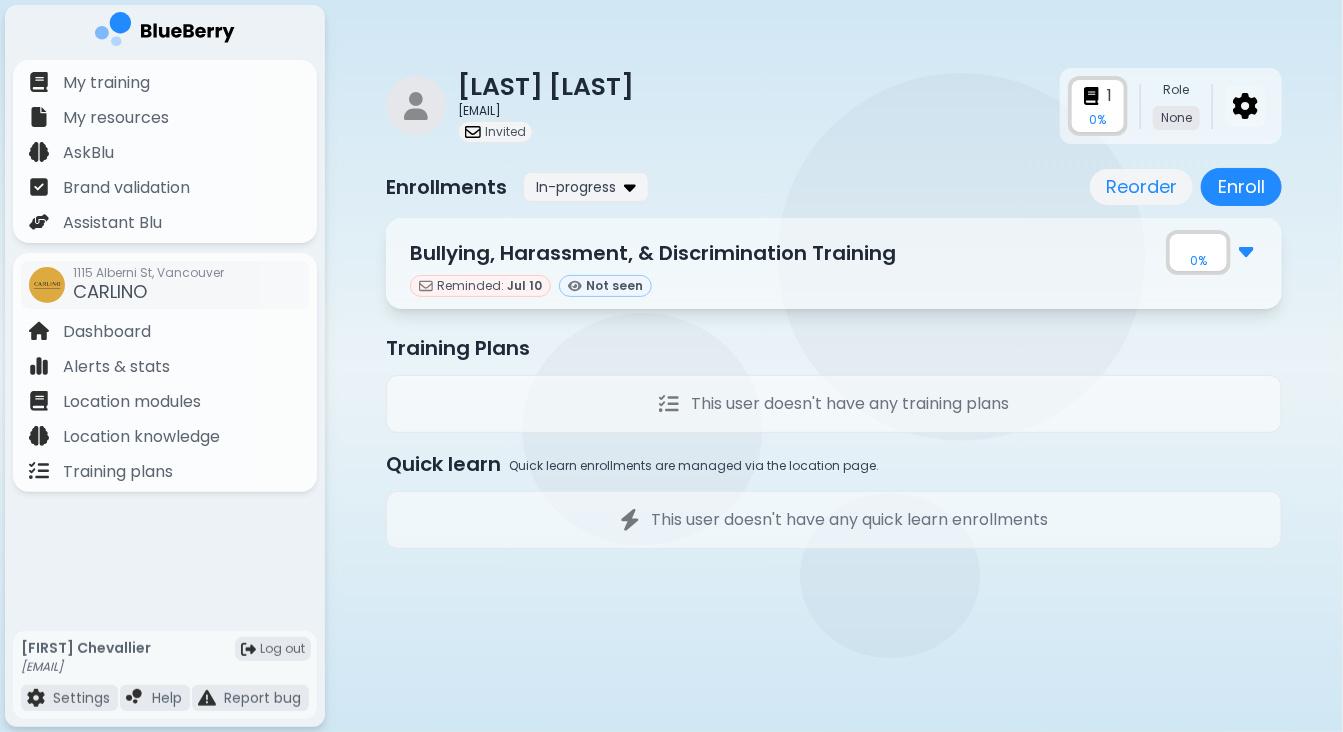 click at bounding box center [1245, 106] 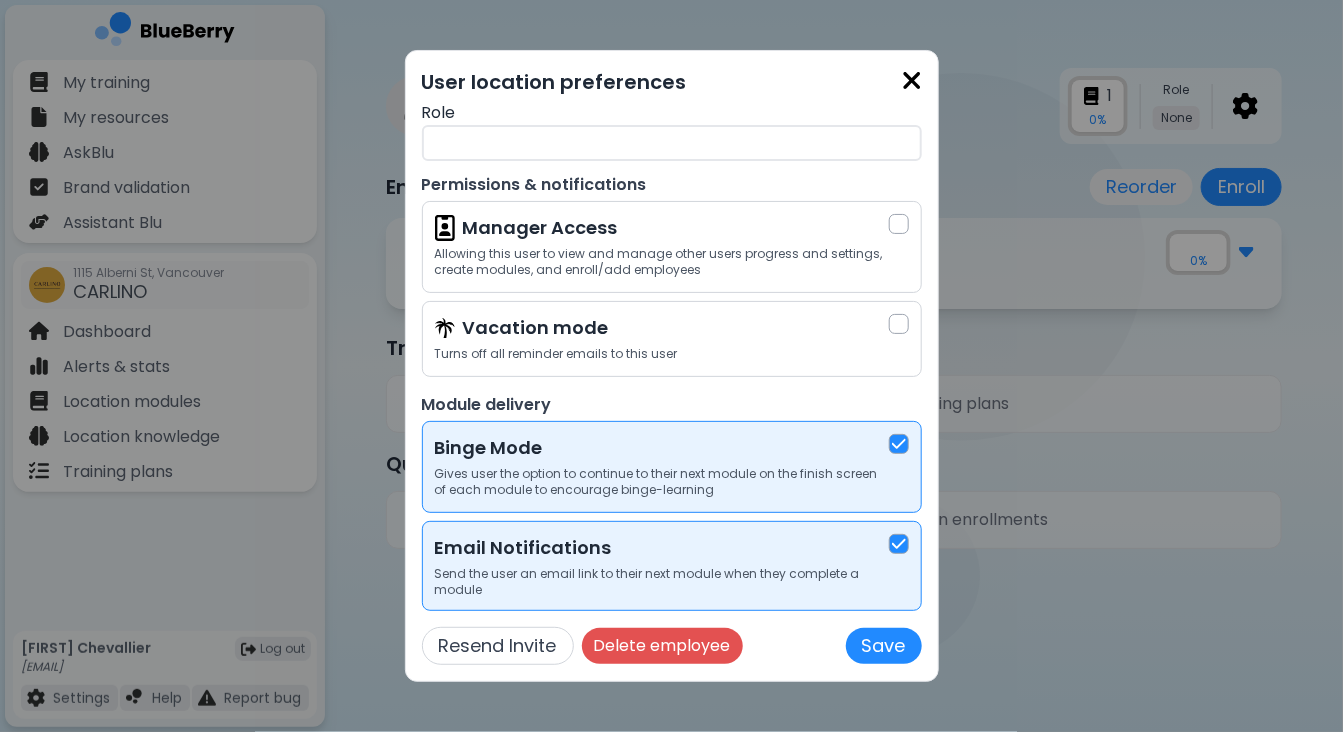 click at bounding box center [912, 80] 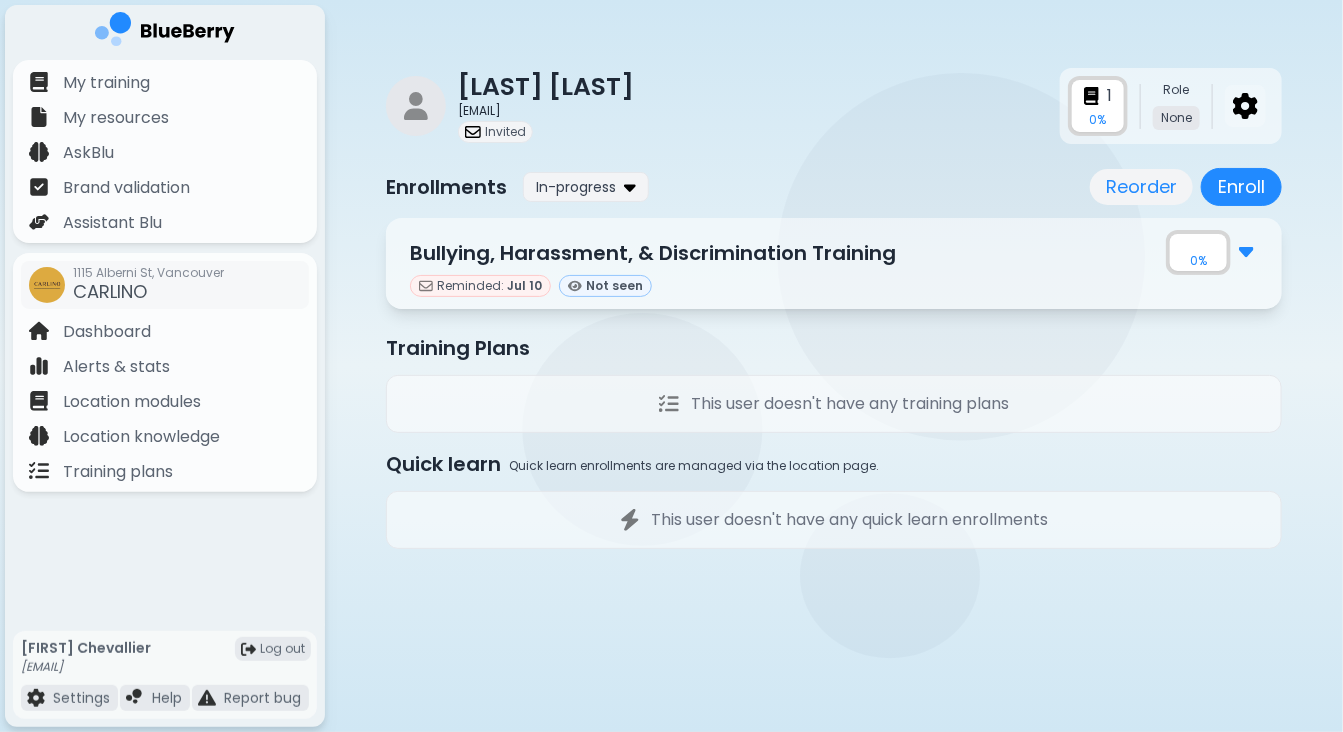 click at bounding box center [1245, 106] 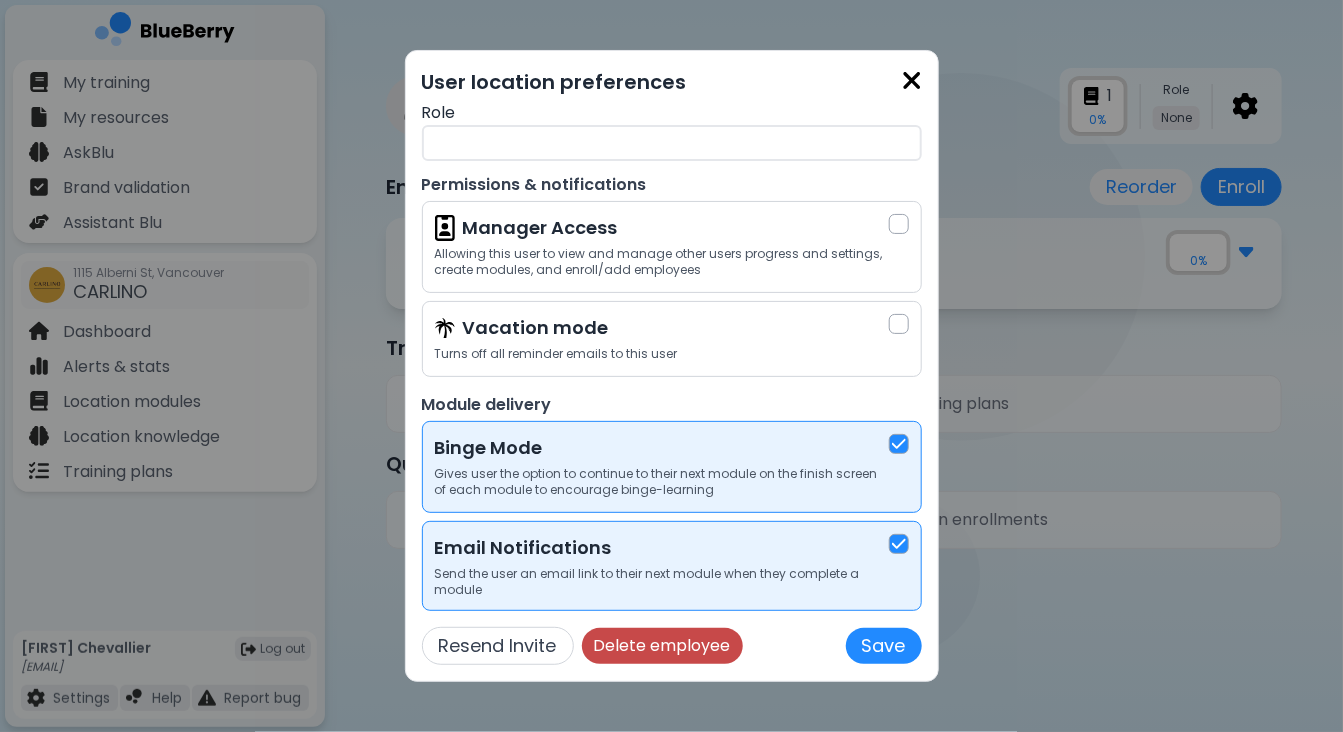 click on "Delete employee" at bounding box center [662, 646] 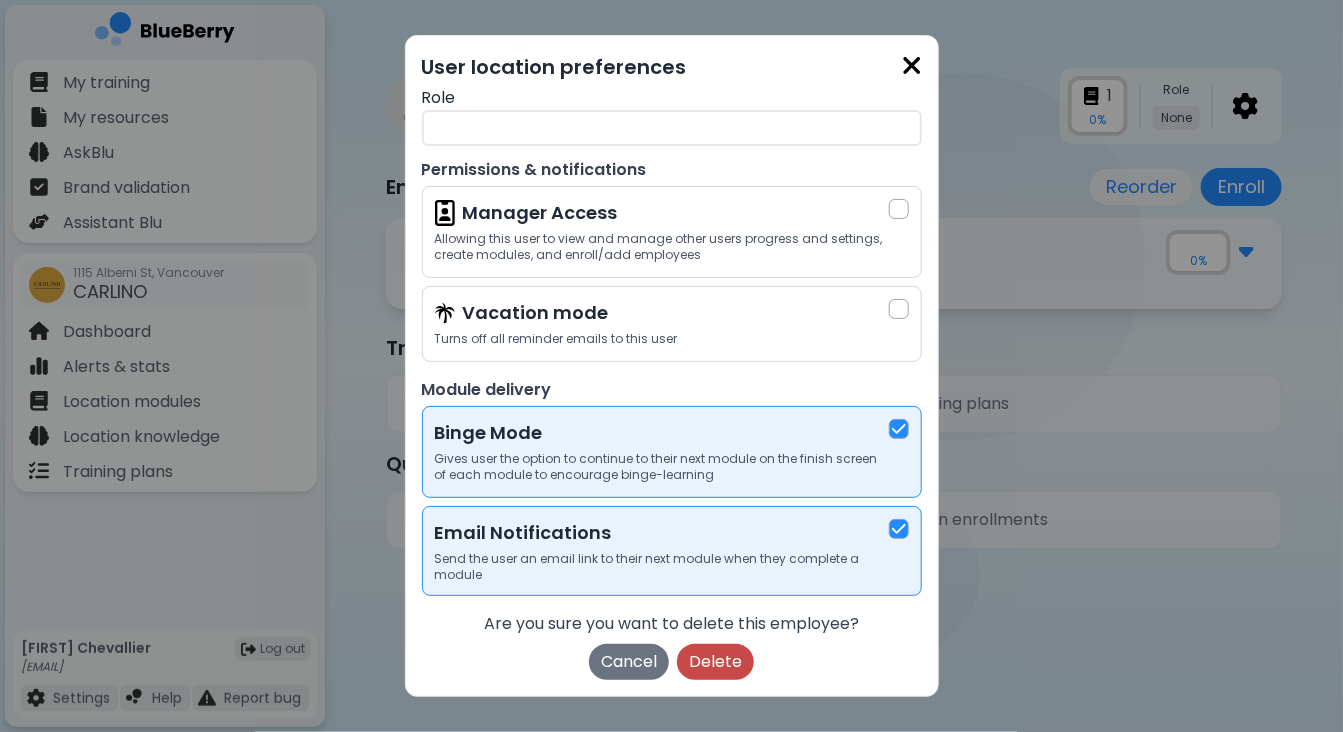 click on "Delete" at bounding box center [715, 662] 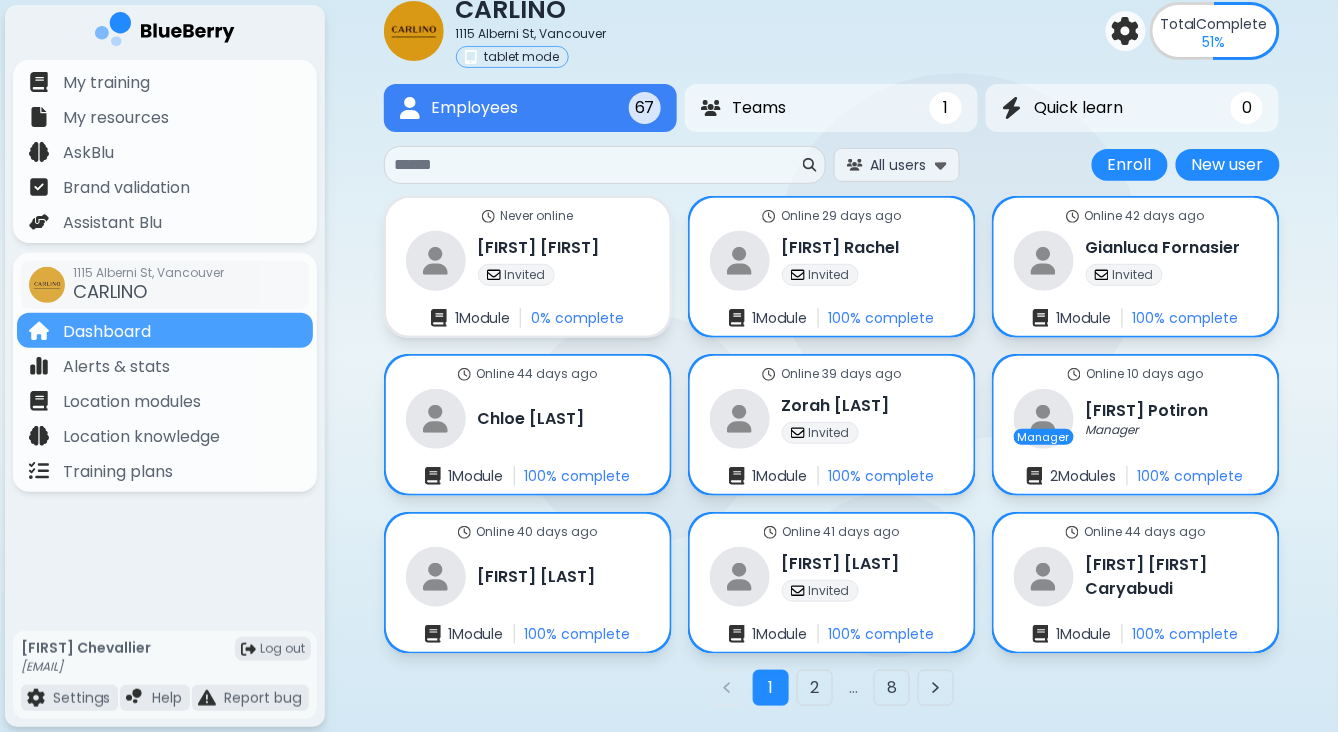 scroll, scrollTop: 82, scrollLeft: 0, axis: vertical 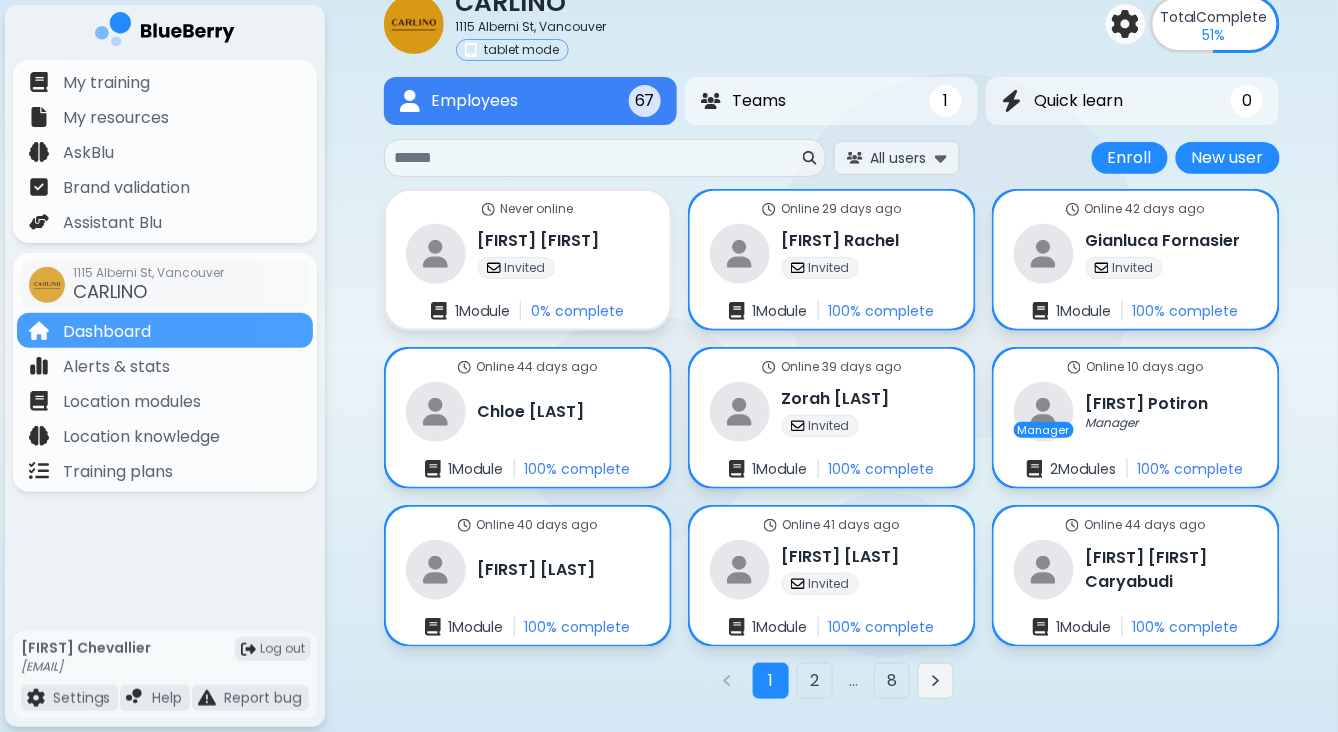 click 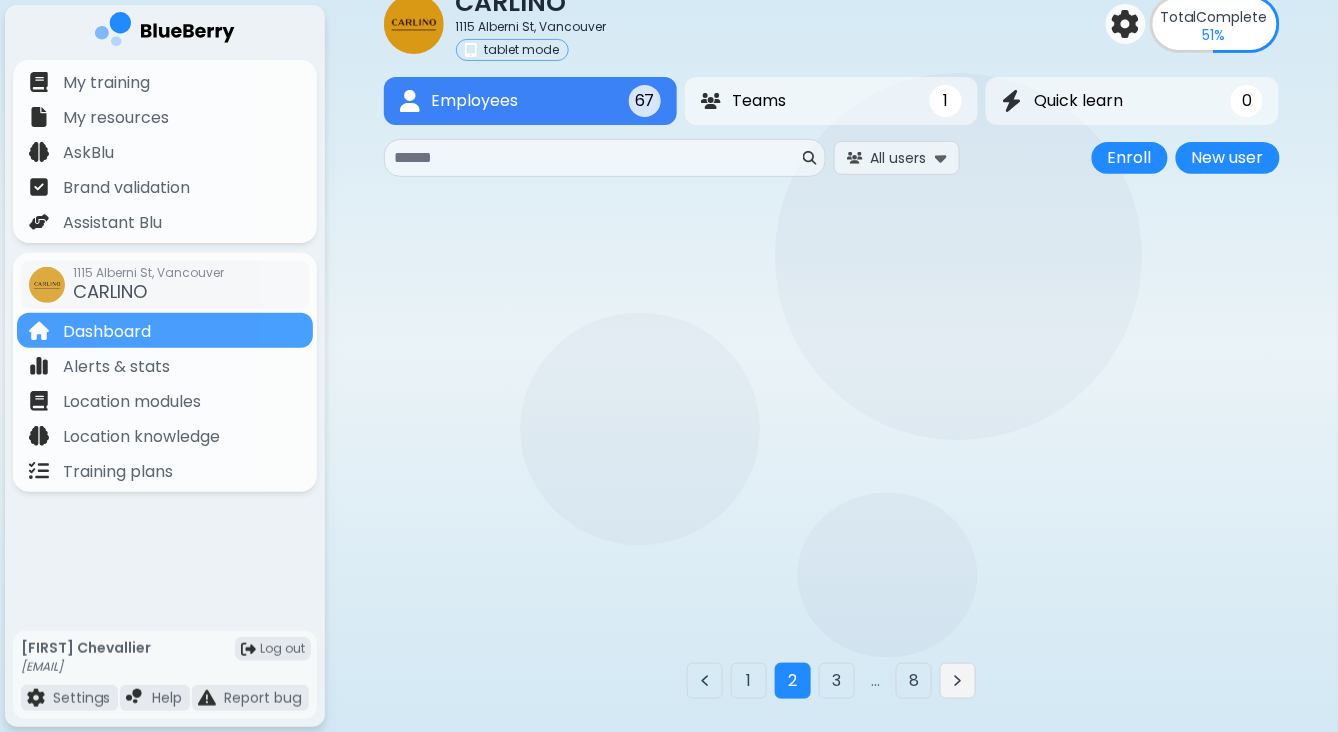 scroll, scrollTop: 72, scrollLeft: 0, axis: vertical 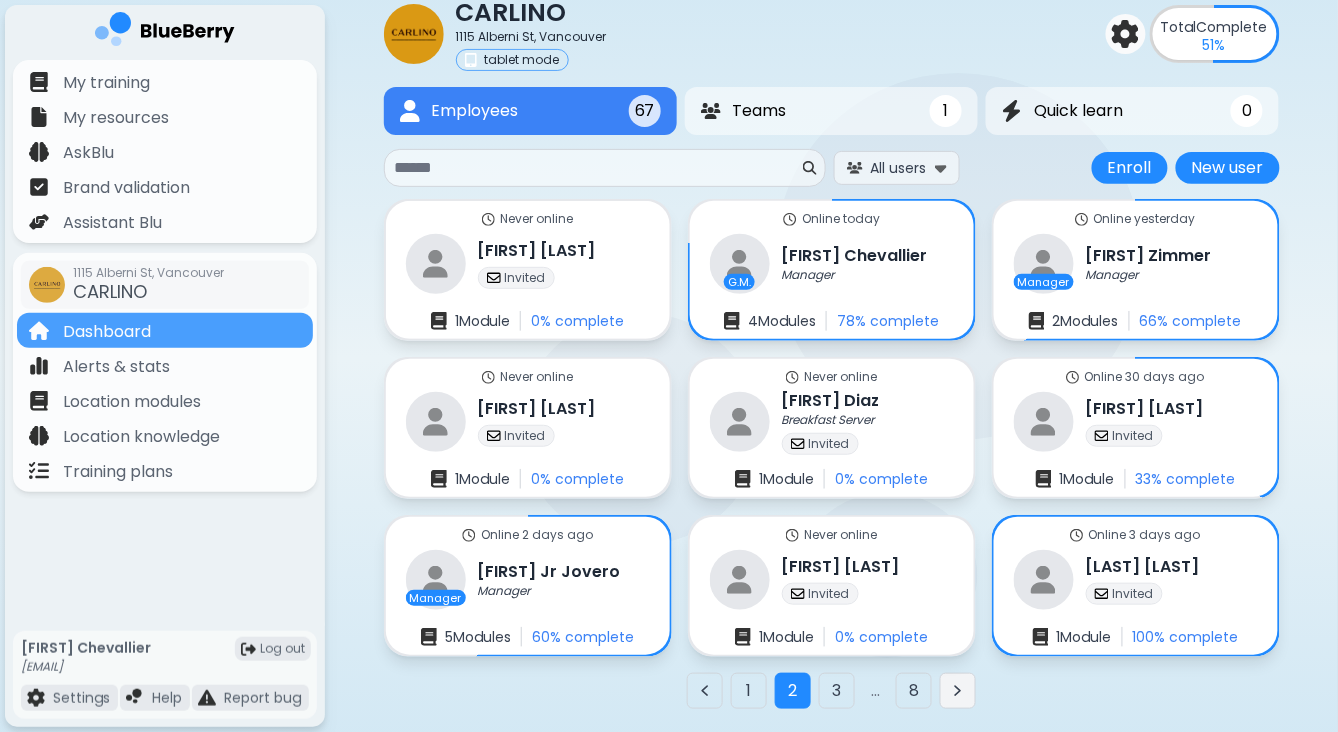 click 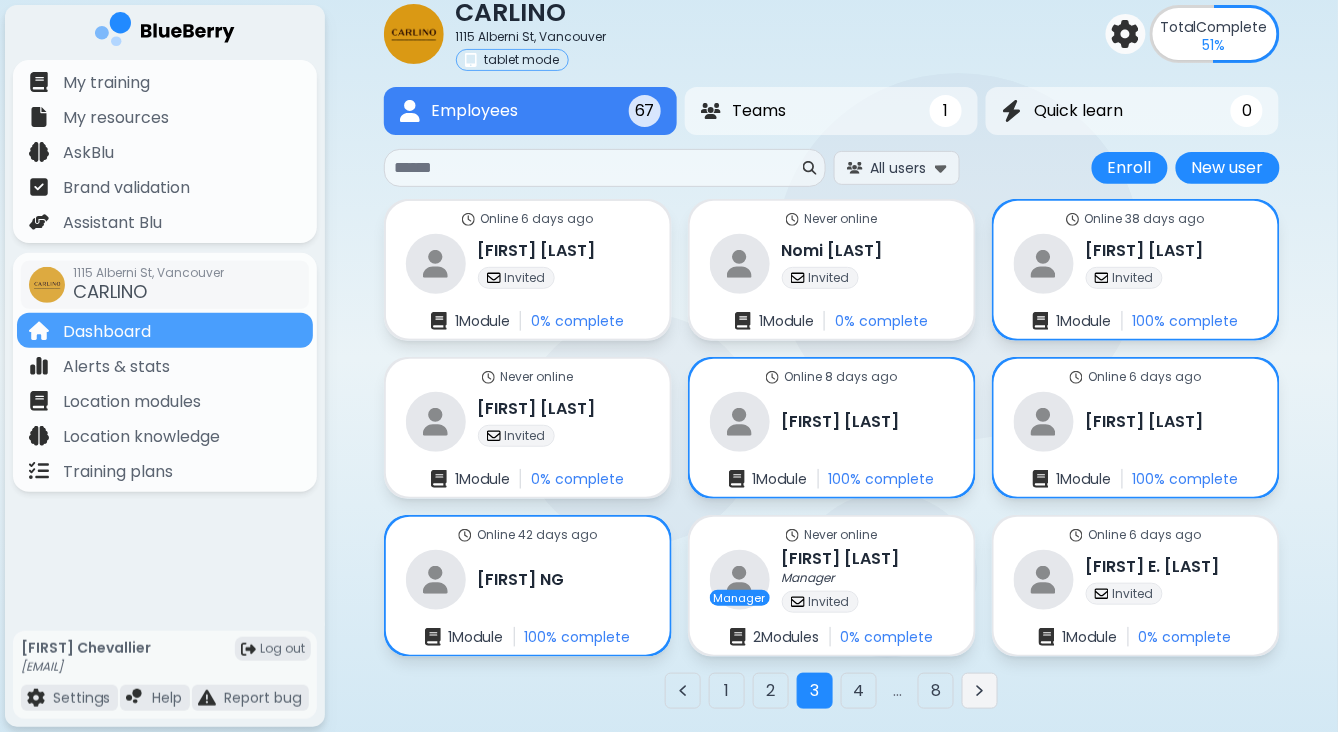 click at bounding box center [980, 691] 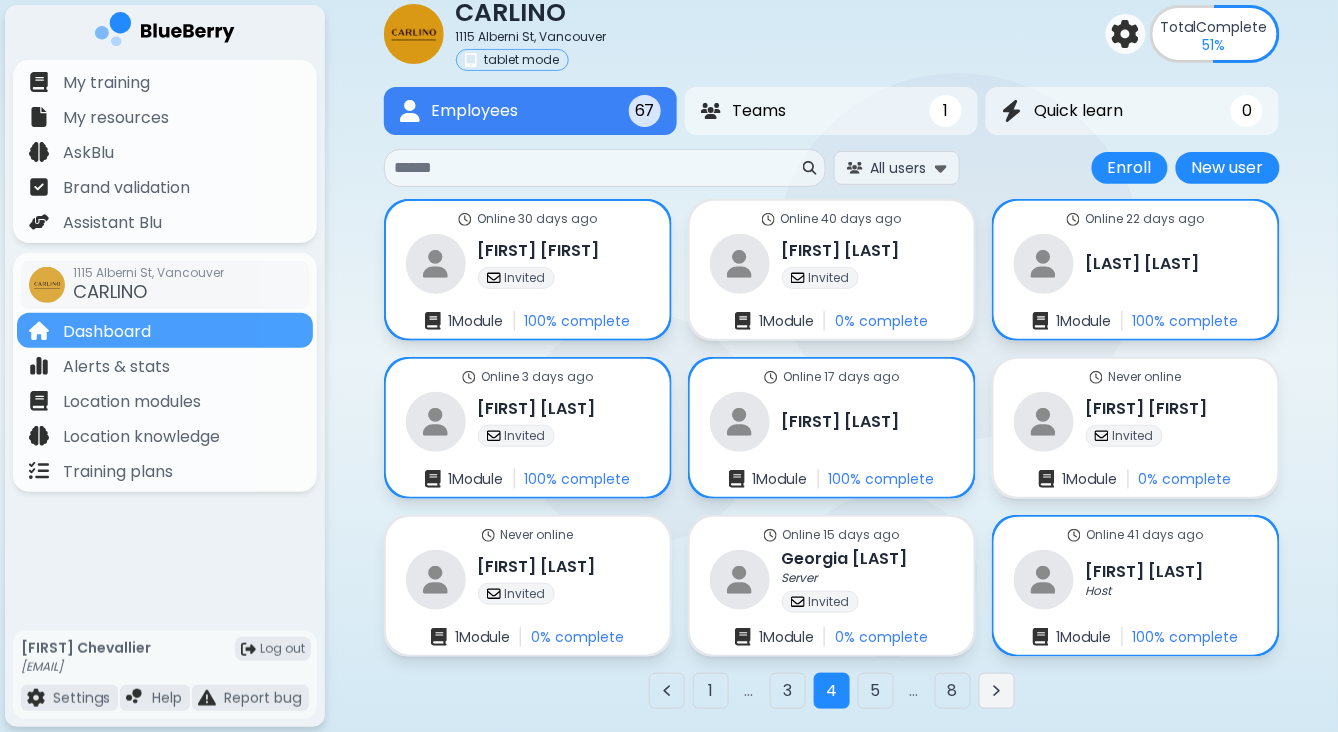 click 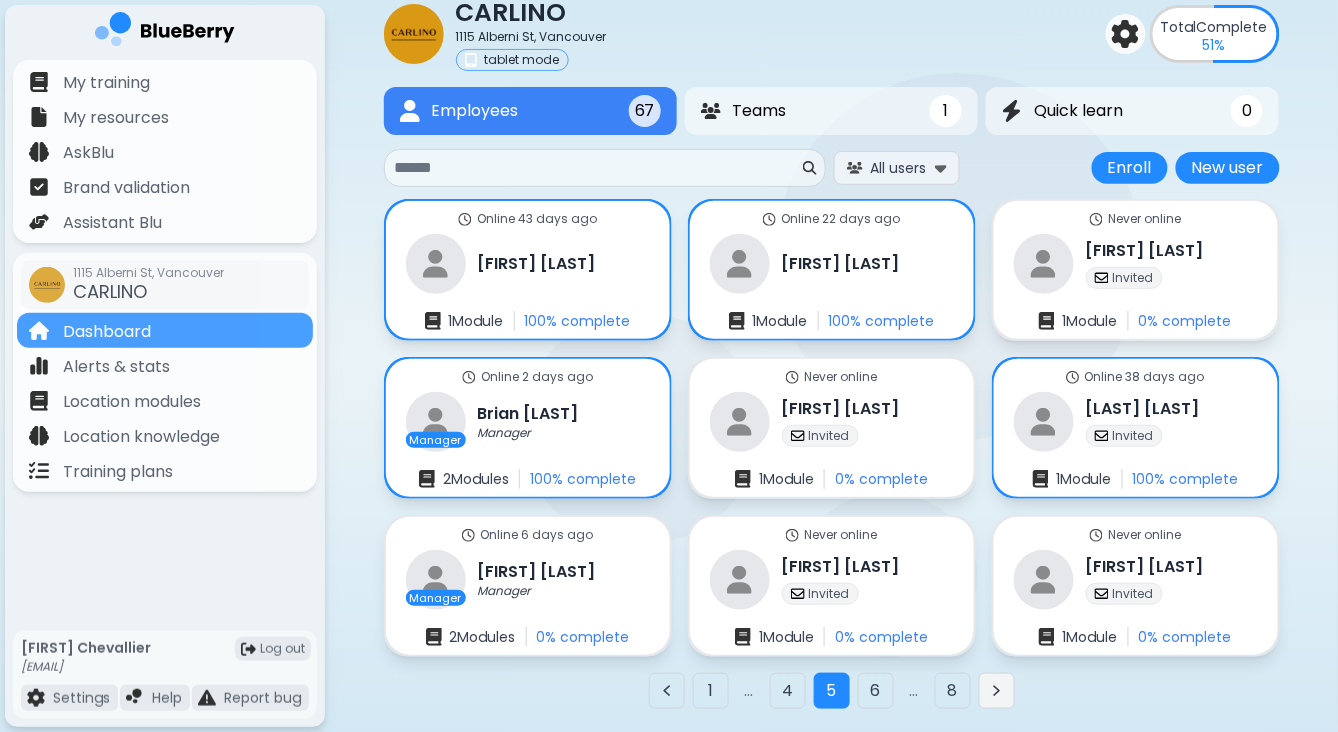 click 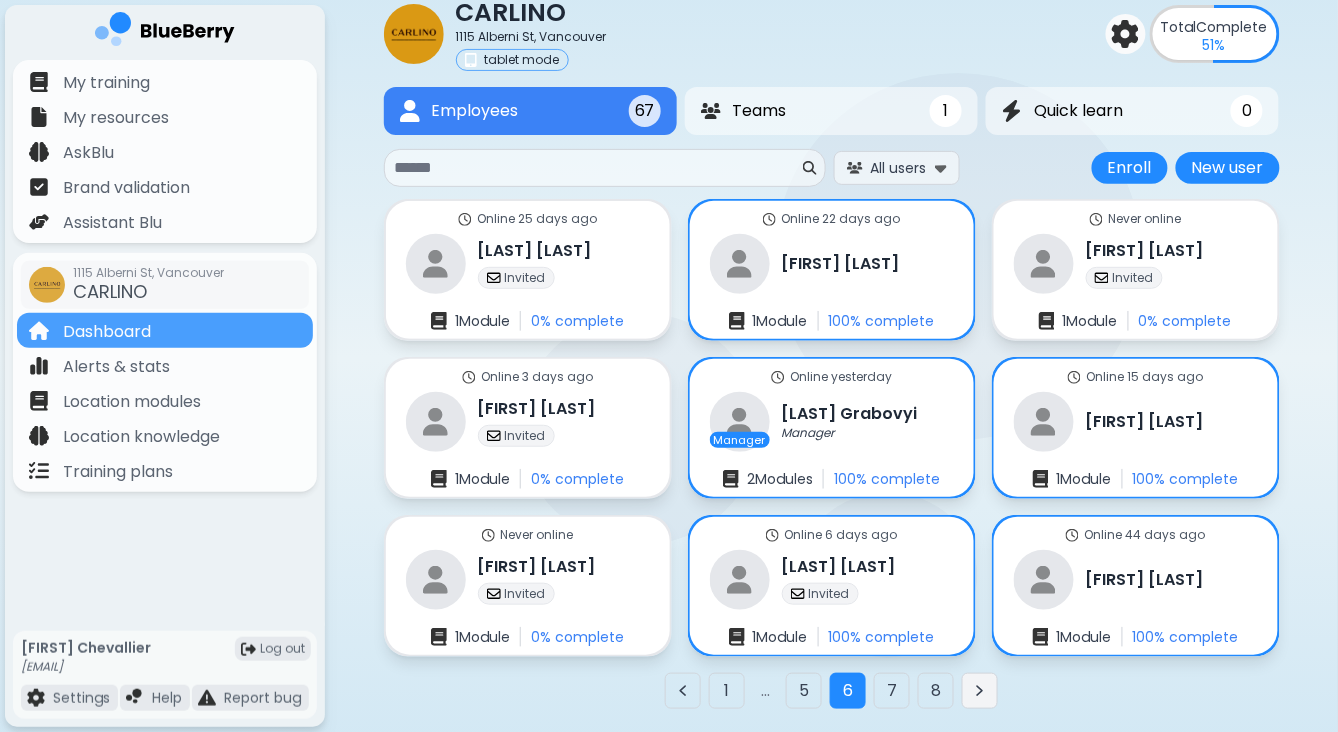 click 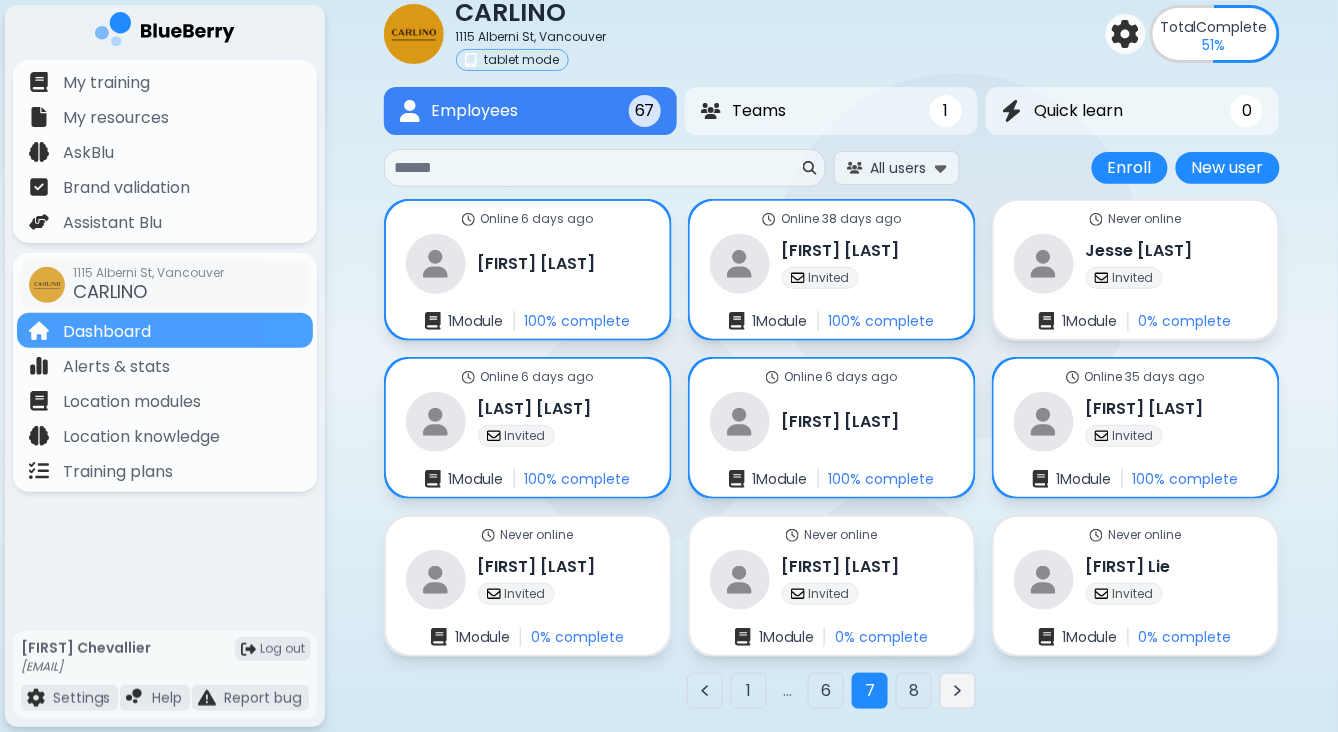 click at bounding box center [958, 691] 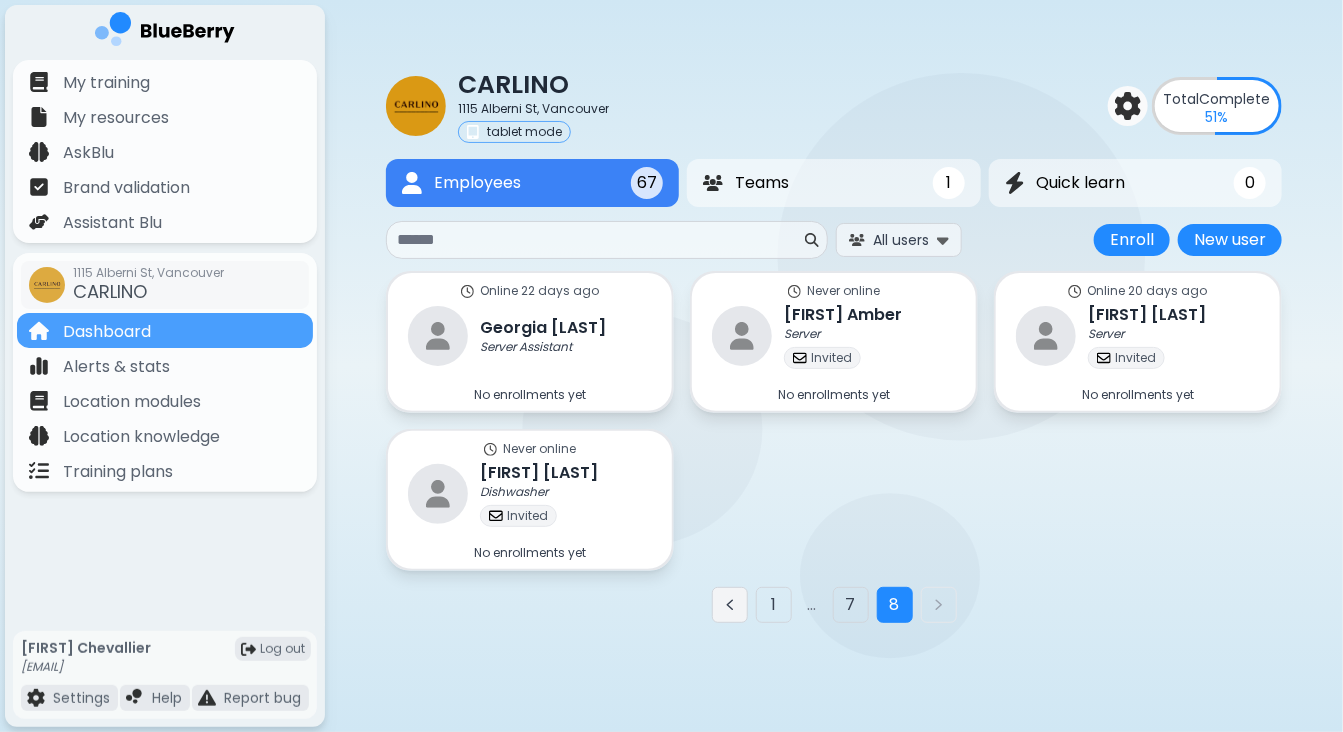 click 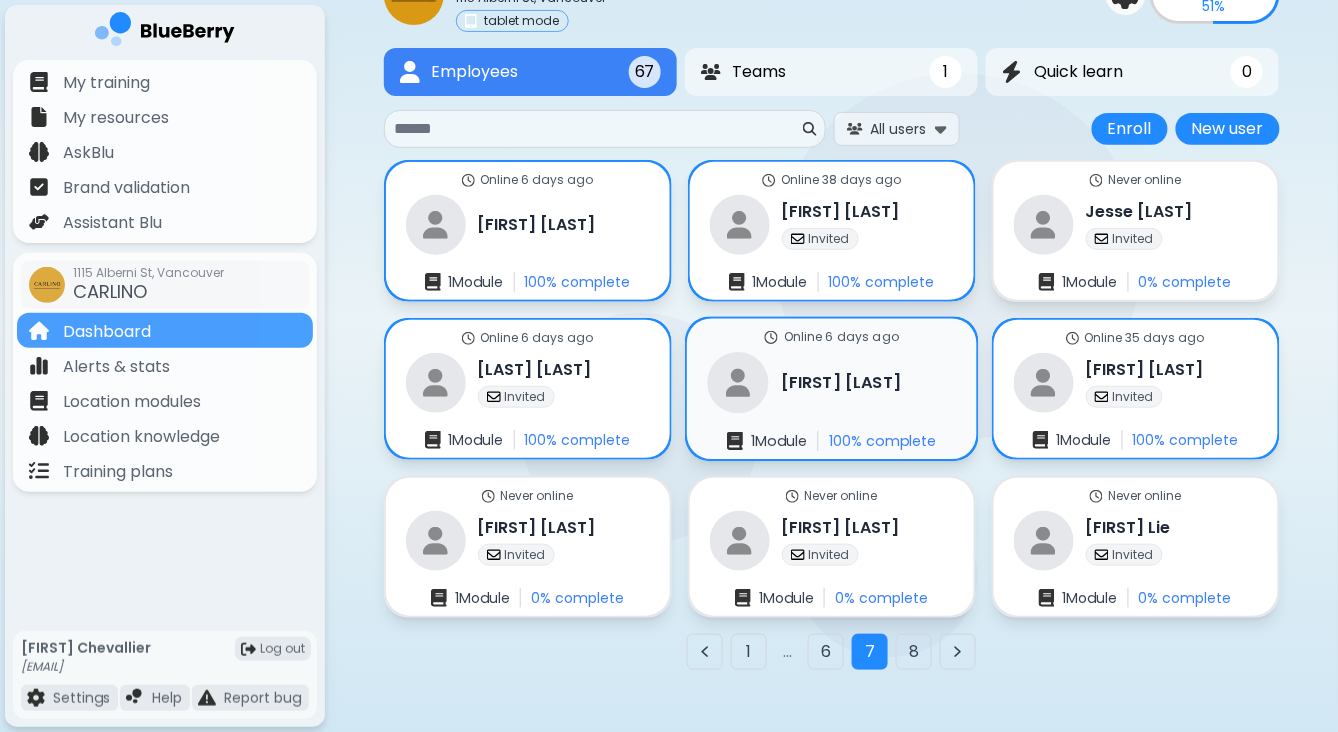 scroll, scrollTop: 122, scrollLeft: 0, axis: vertical 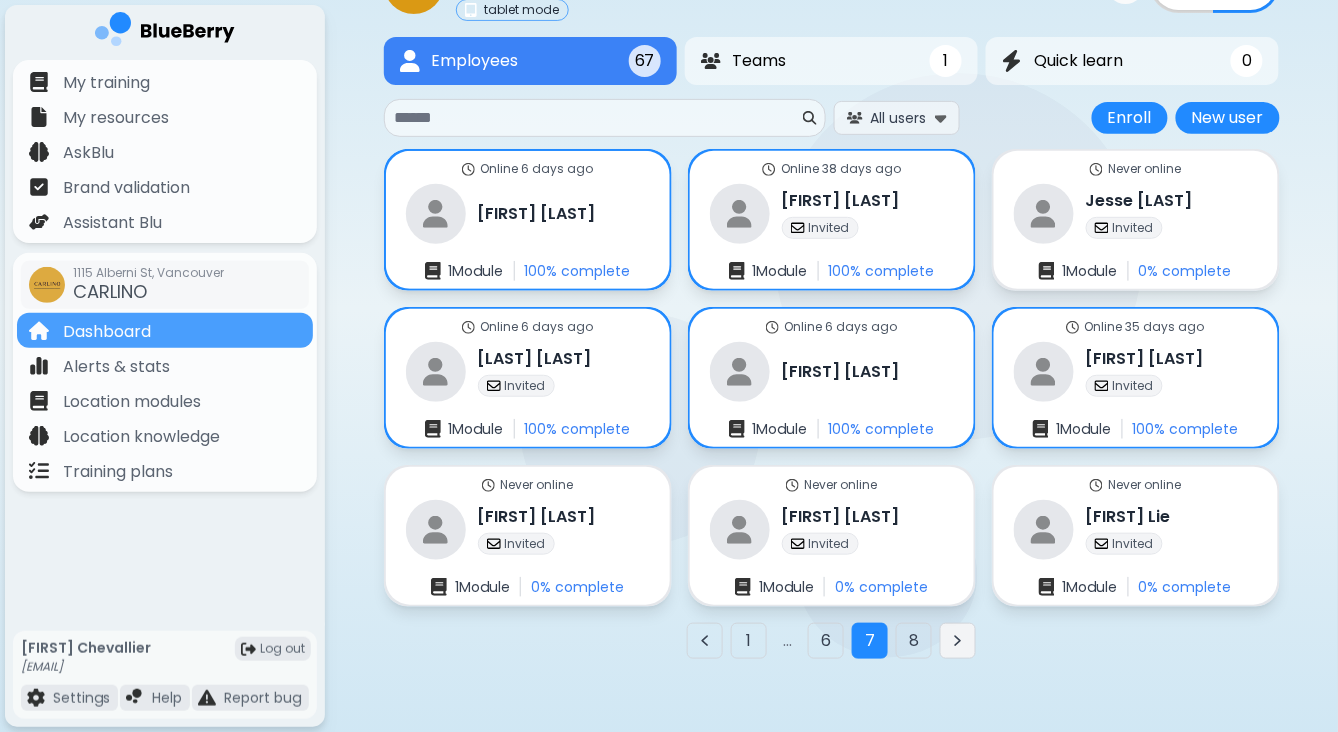 click 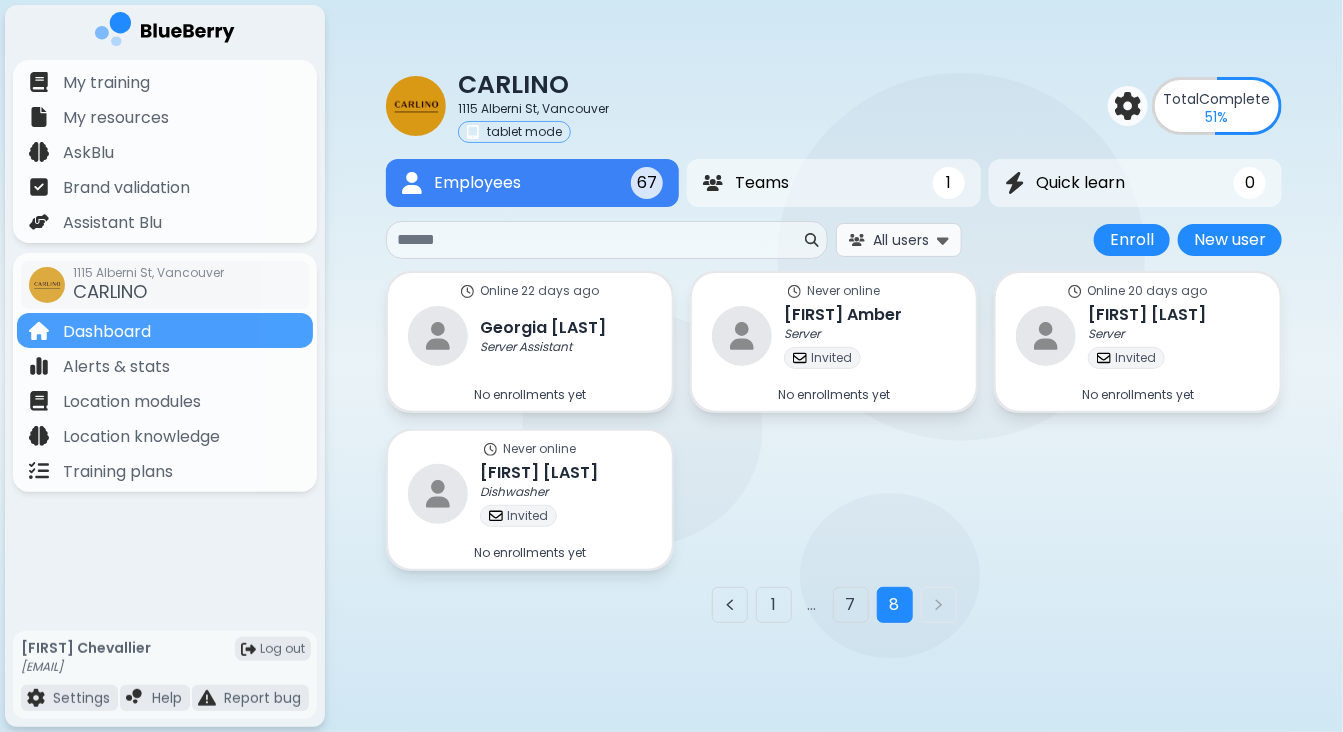 click on "All users" at bounding box center (901, 240) 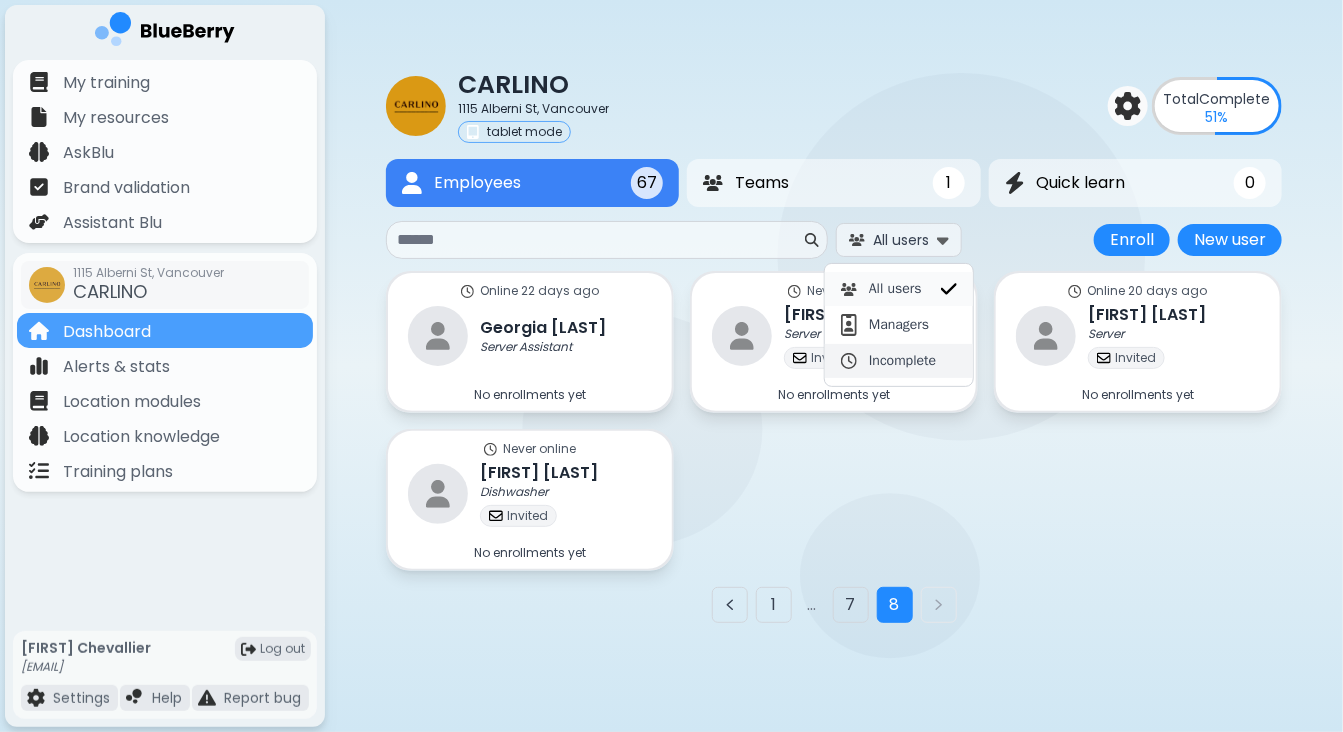 click on "Incomplete" at bounding box center [902, 361] 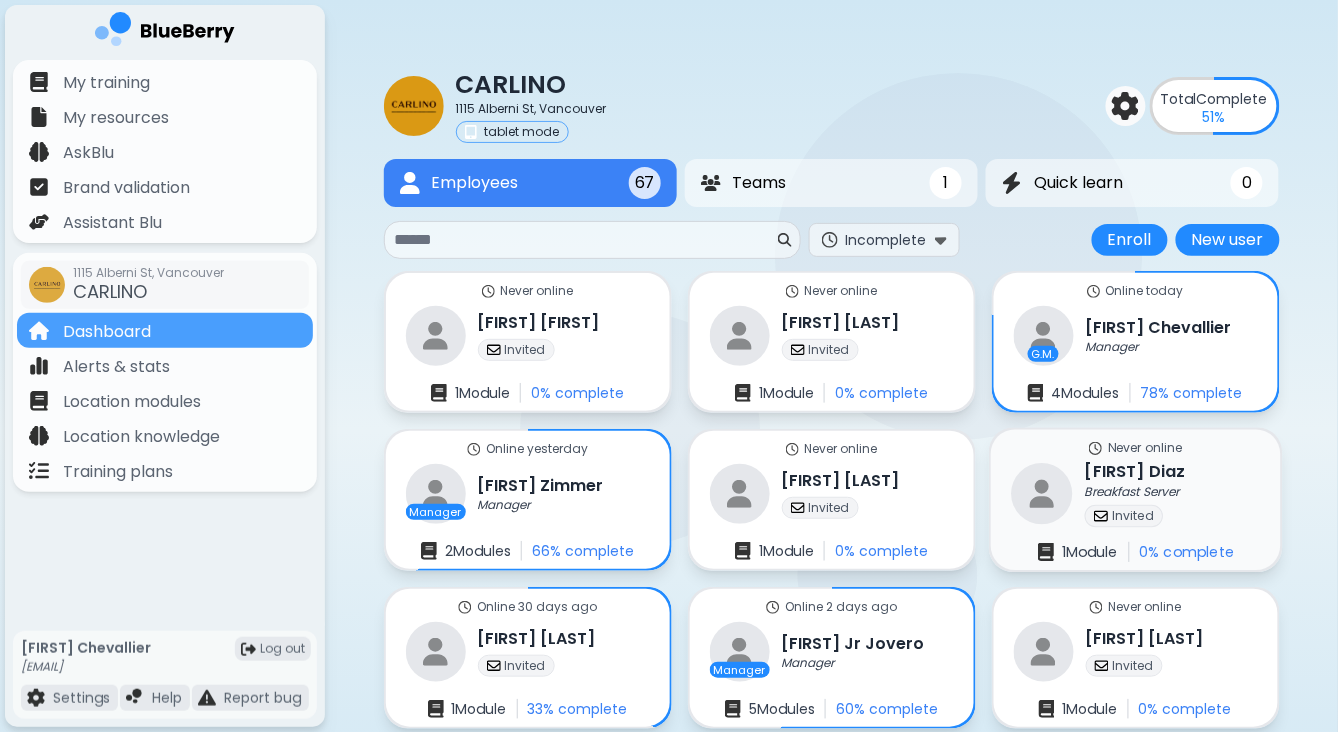 scroll, scrollTop: 127, scrollLeft: 0, axis: vertical 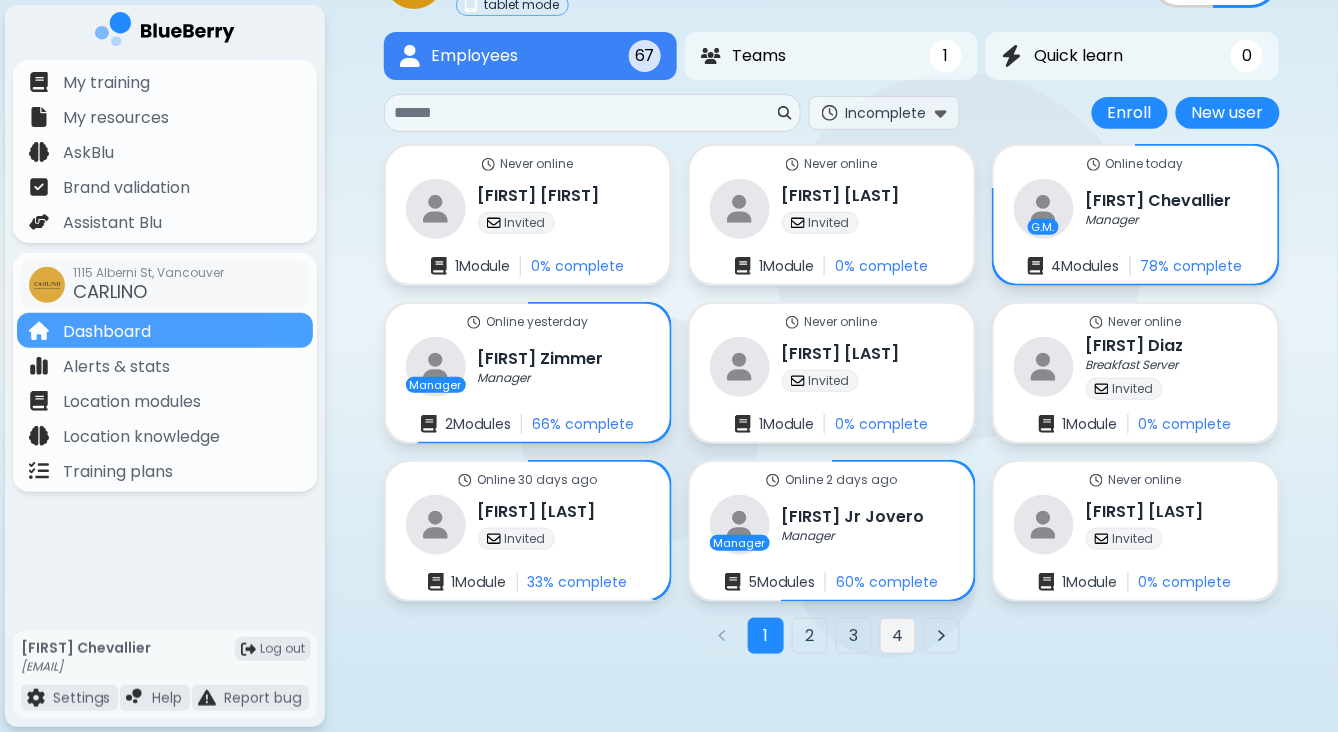 click on "4" at bounding box center (898, 636) 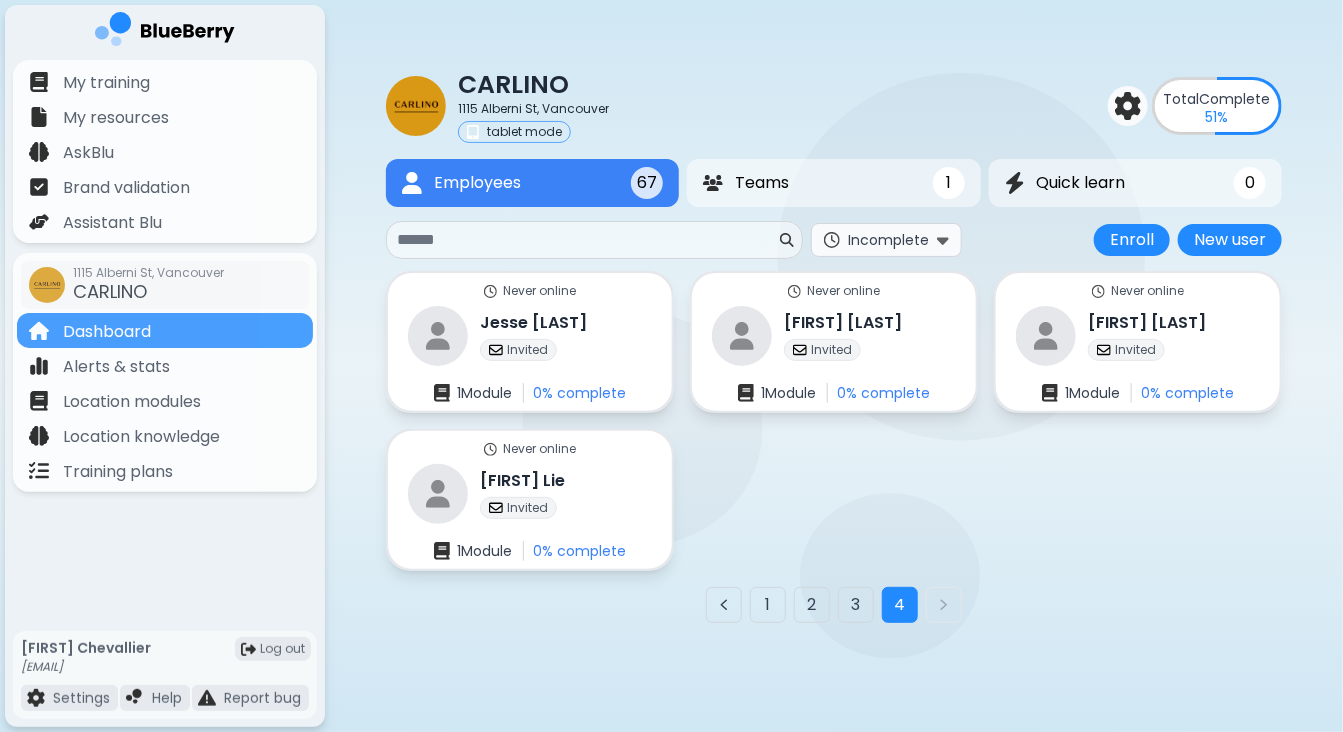 click on "Incomplete" at bounding box center (888, 240) 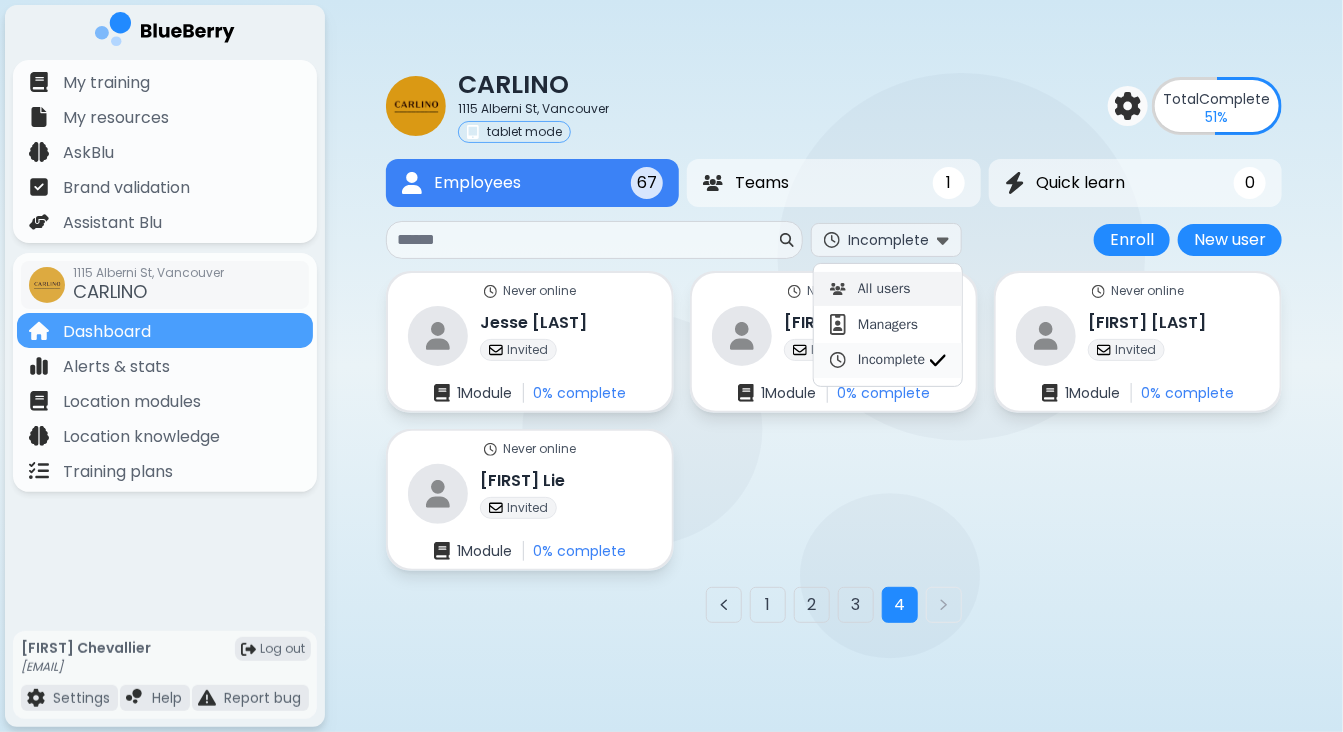 click on "All users" at bounding box center [884, 289] 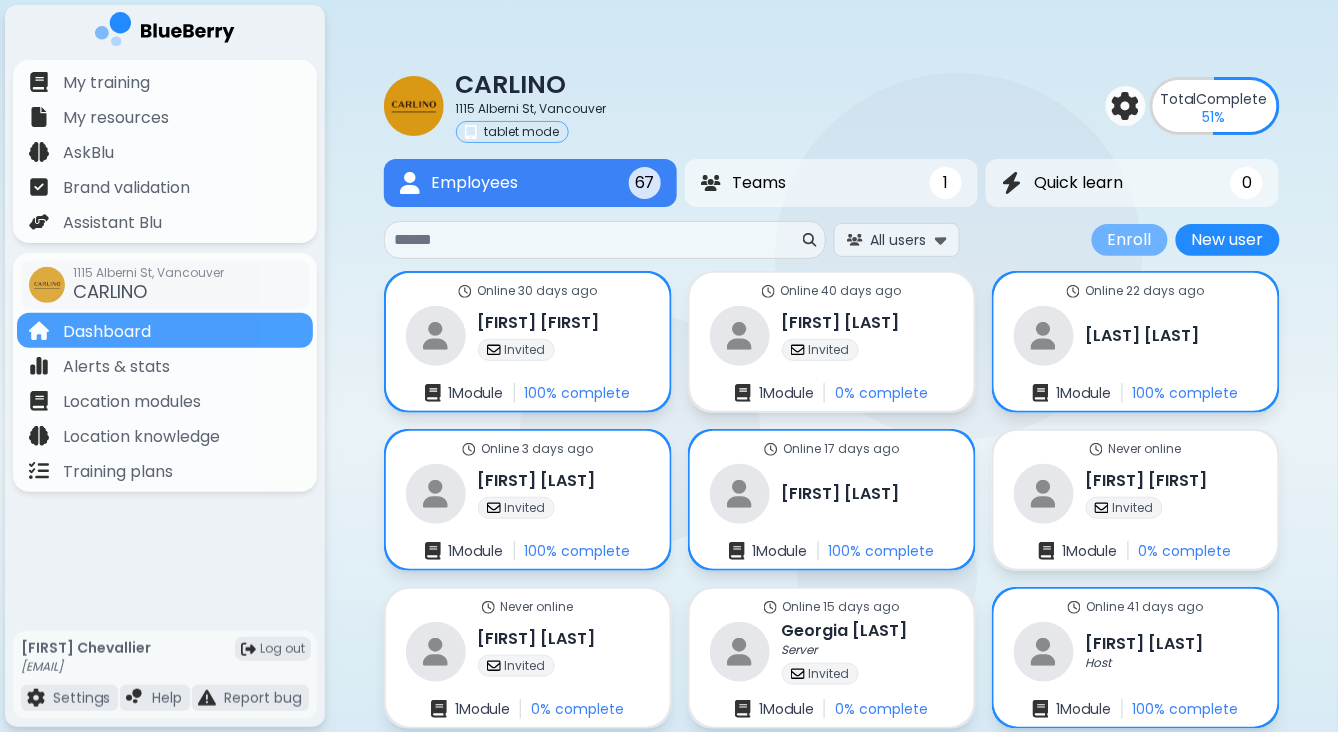 click on "Enroll" at bounding box center [1130, 240] 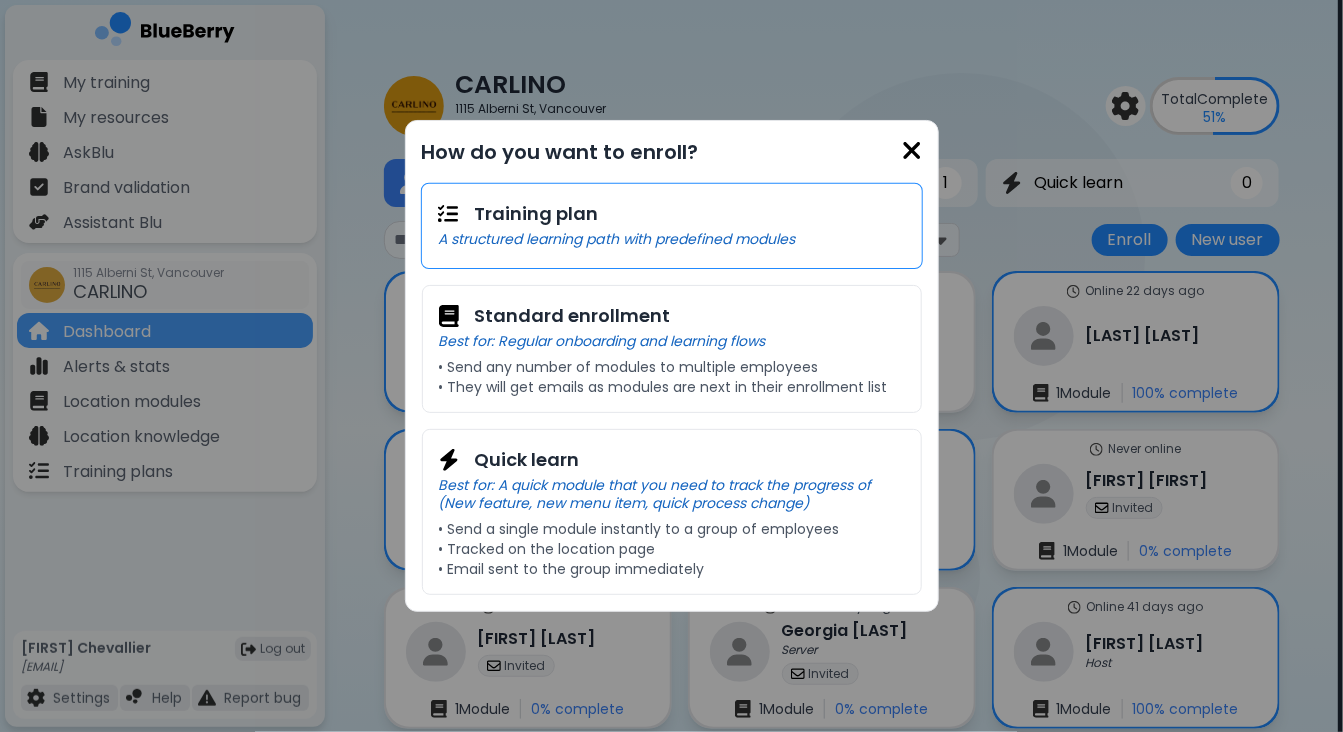 click on "Training plan" at bounding box center [672, 214] 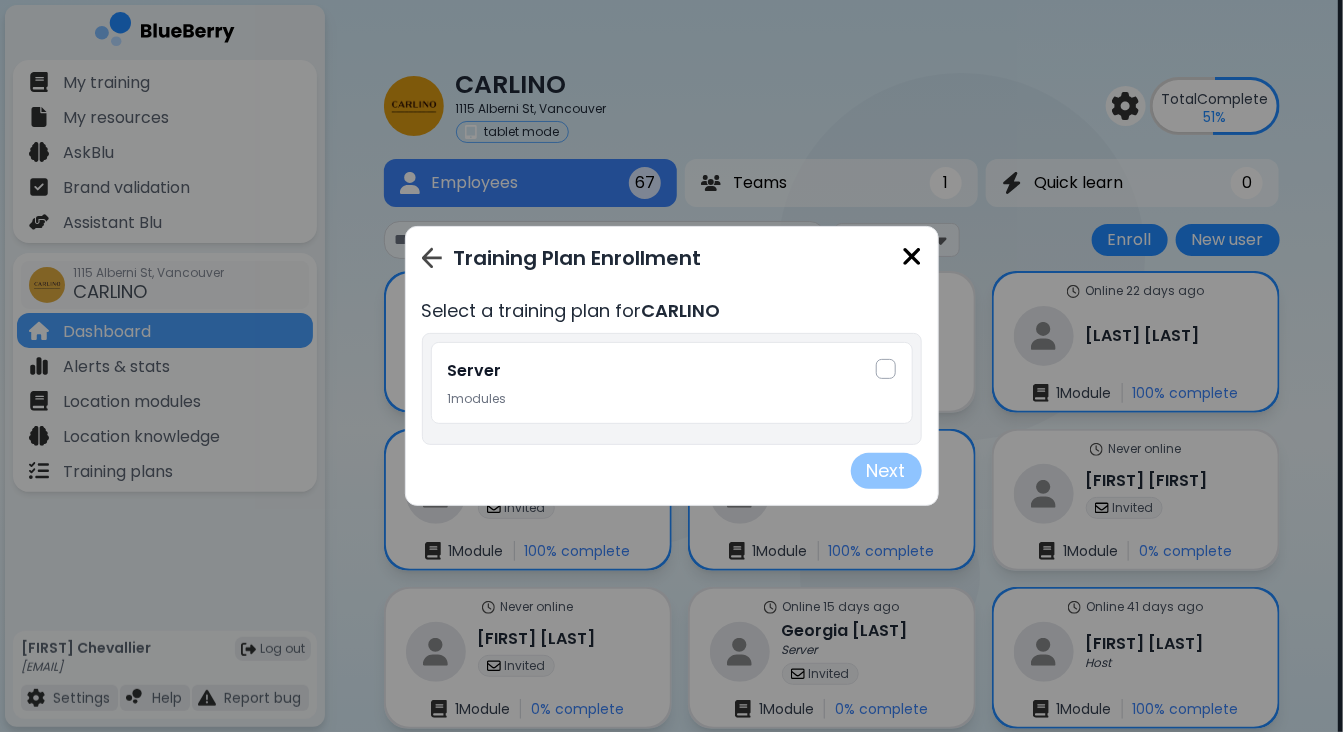 click at bounding box center [912, 256] 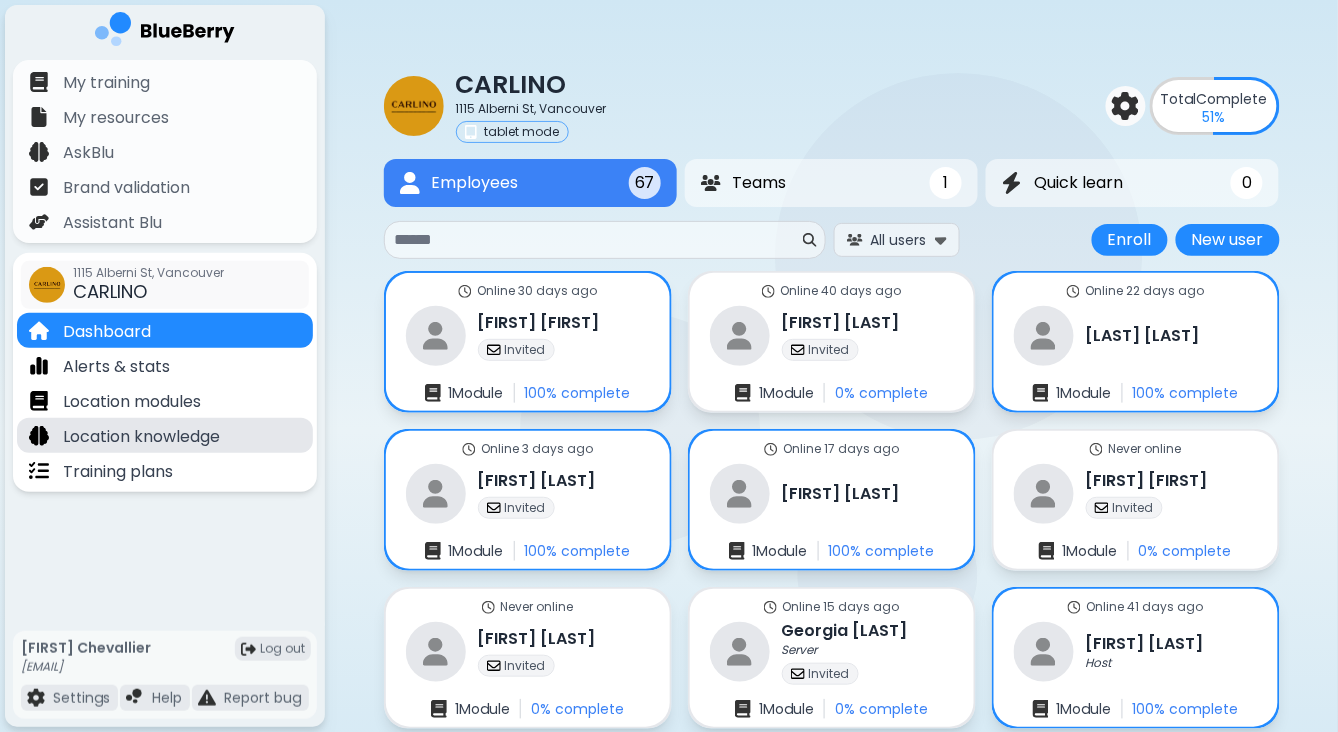 click on "Location knowledge" at bounding box center [141, 437] 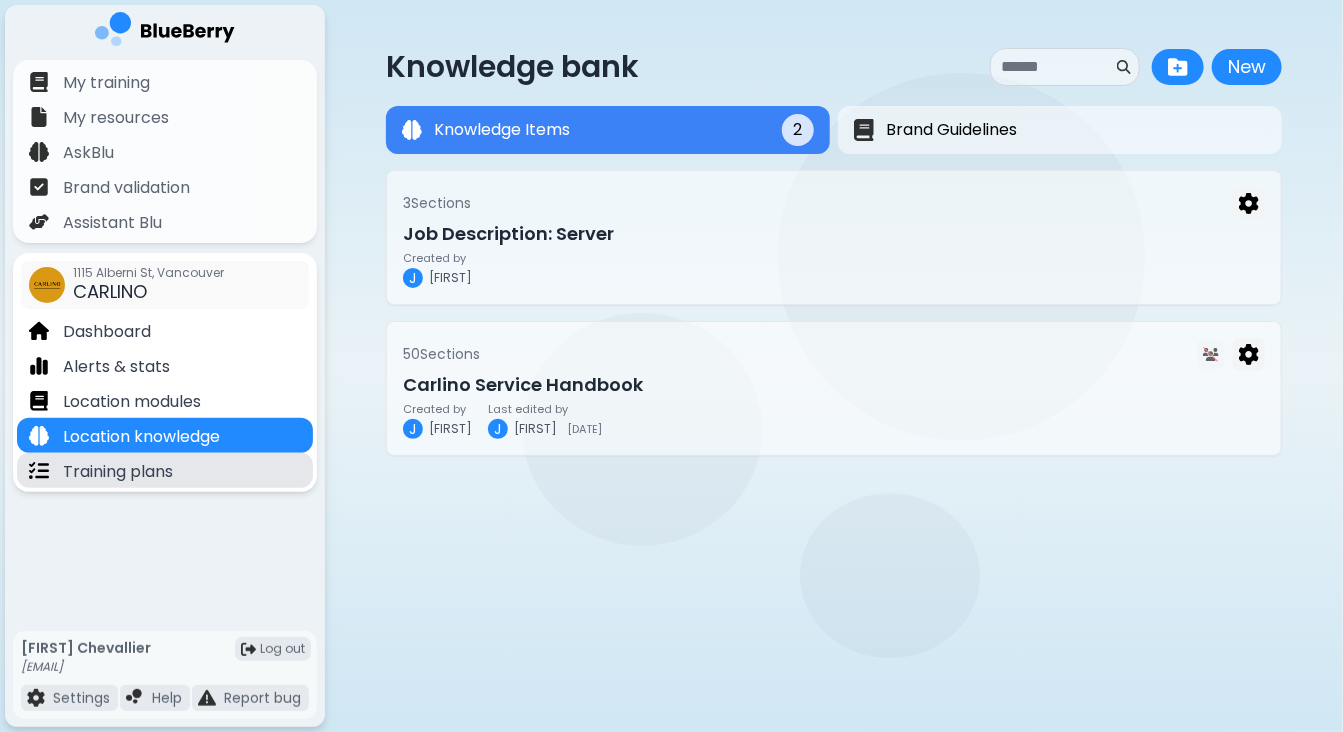 click on "Training plans" at bounding box center (118, 472) 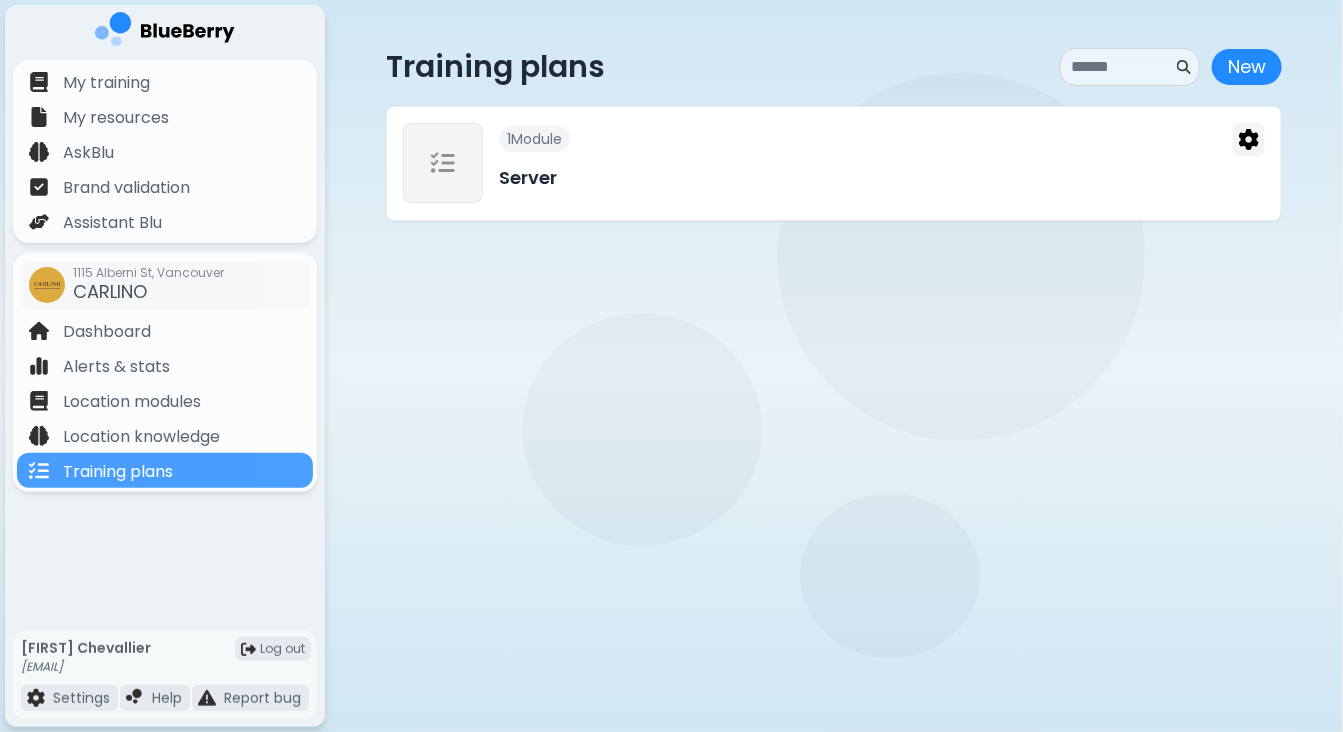 click on "1  Module Server" at bounding box center (882, 163) 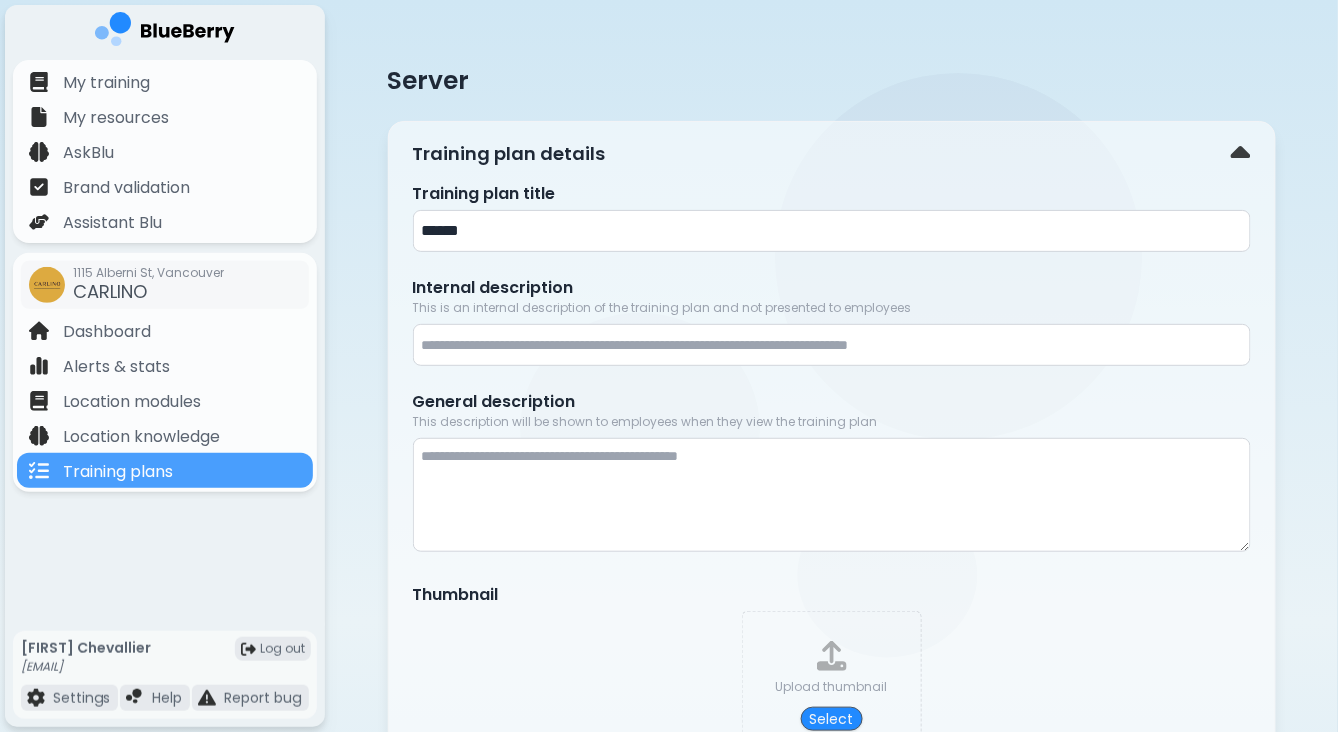 scroll, scrollTop: 1, scrollLeft: 0, axis: vertical 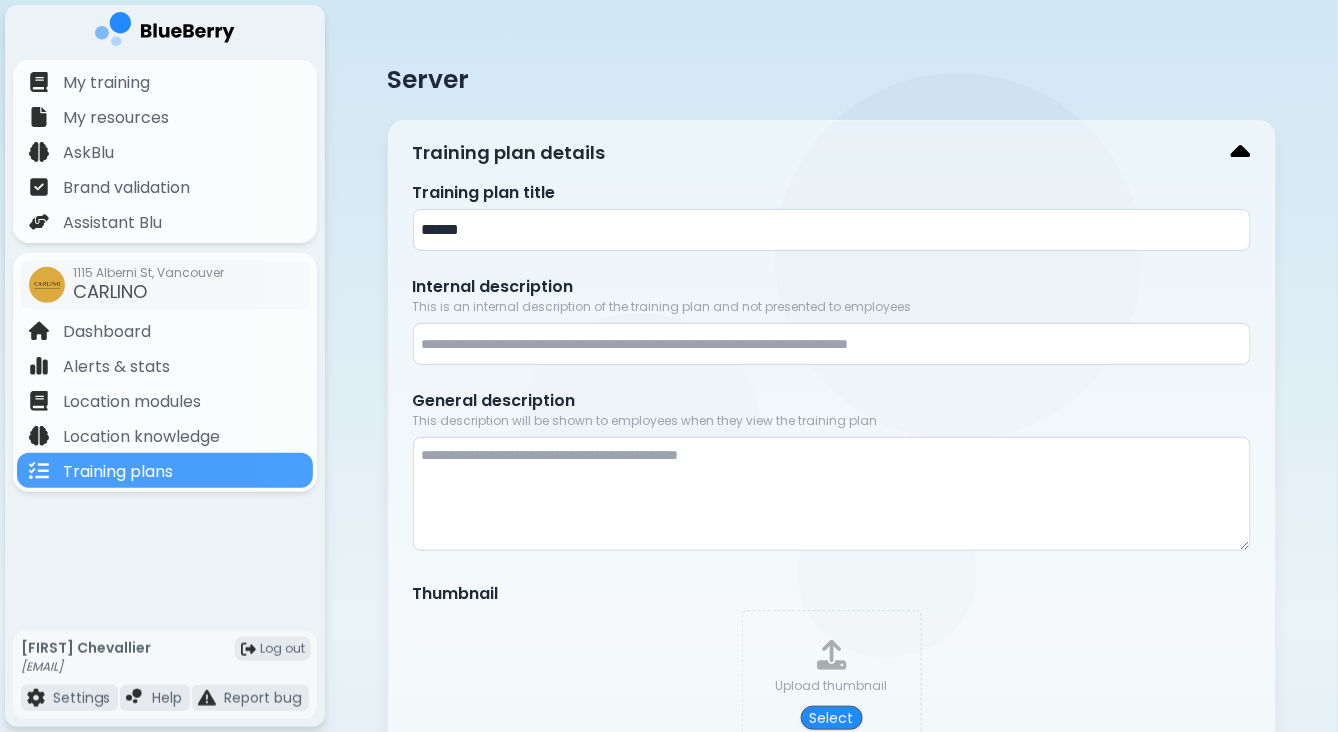 click at bounding box center (1241, 153) 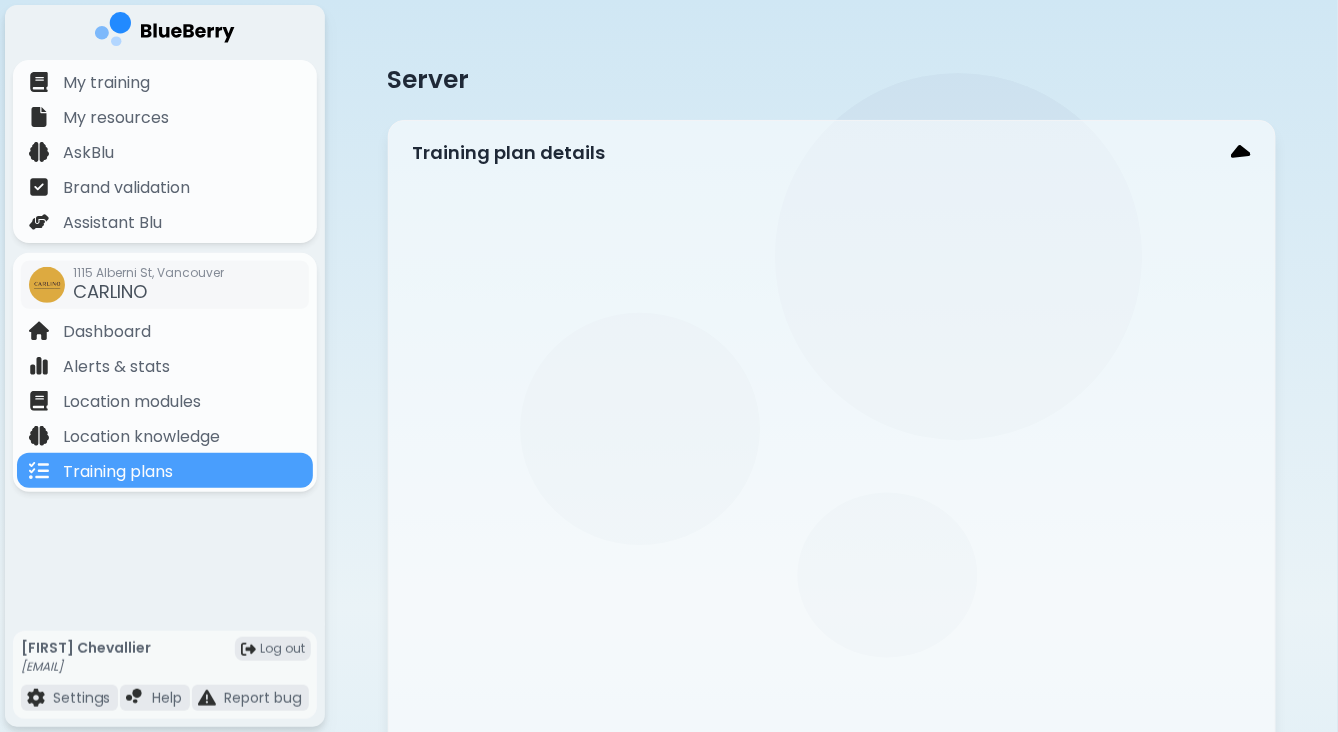 scroll, scrollTop: 0, scrollLeft: 0, axis: both 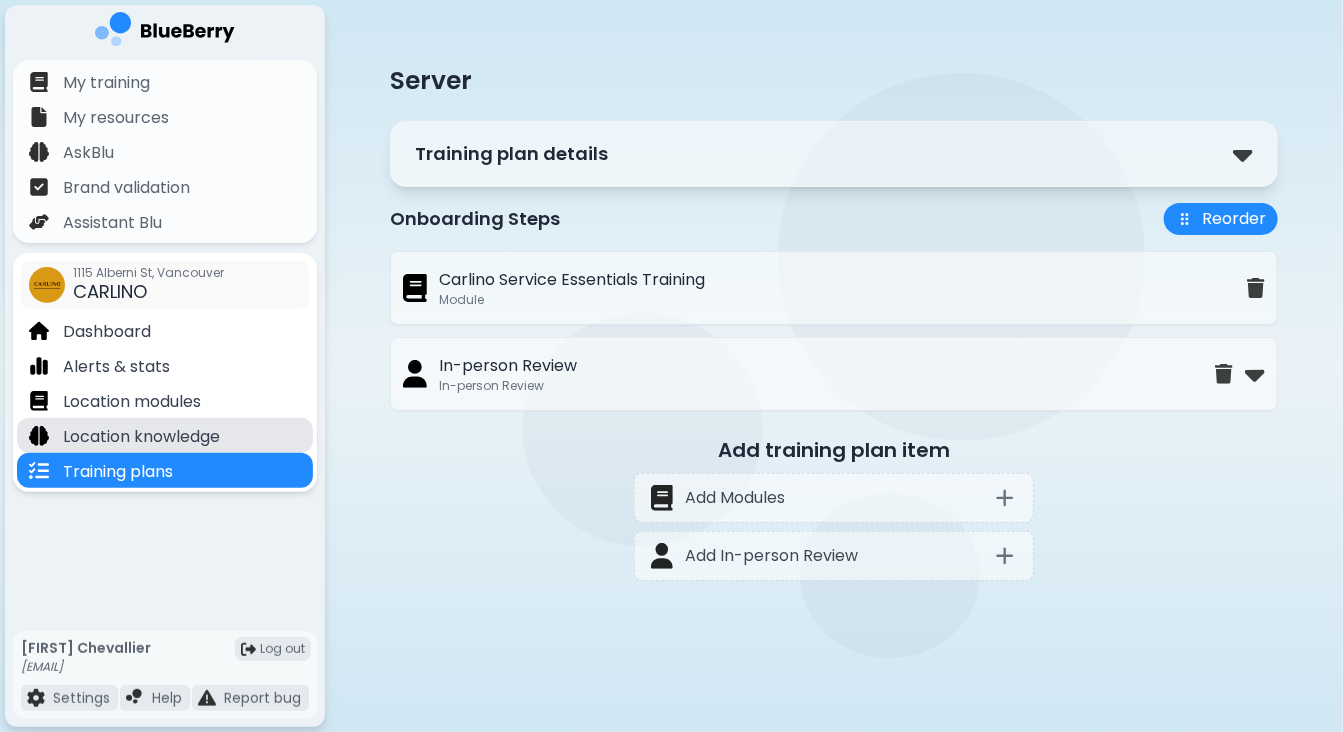 click on "Location knowledge" at bounding box center (141, 437) 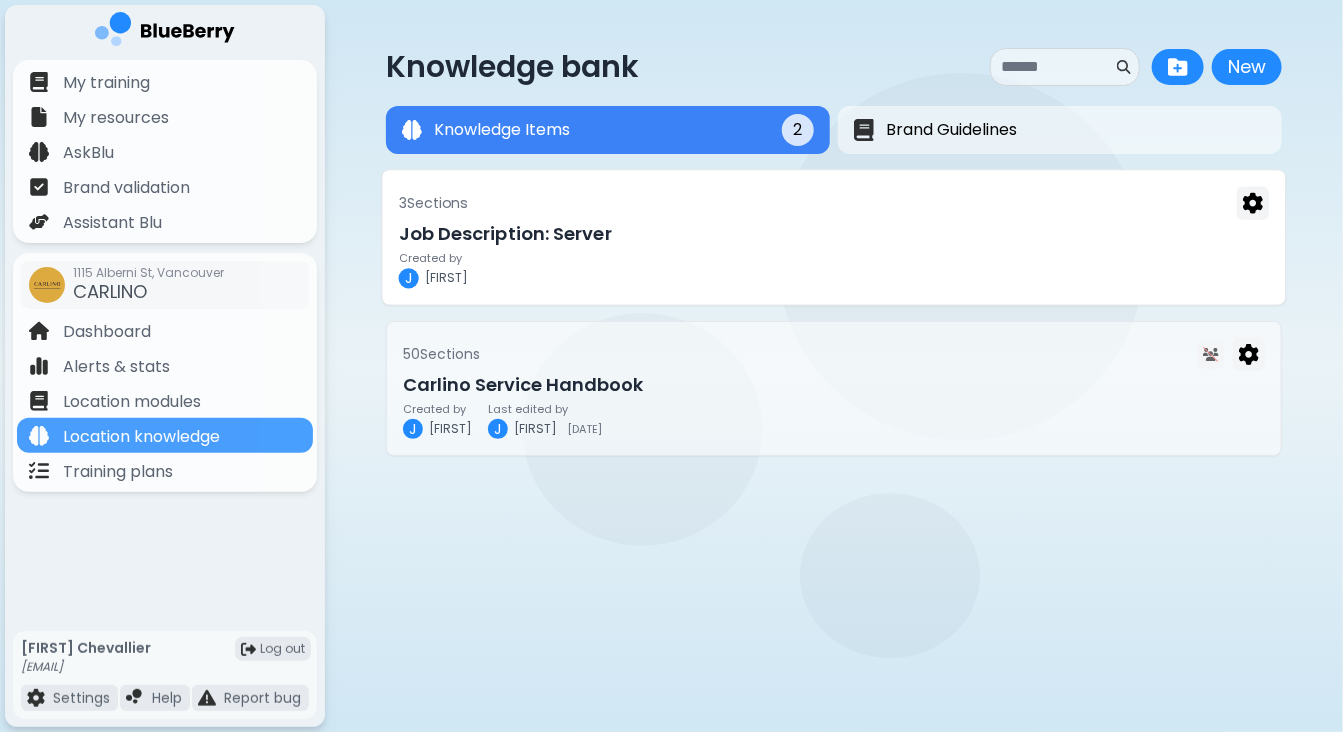 click on "Job Description: Server" at bounding box center [834, 234] 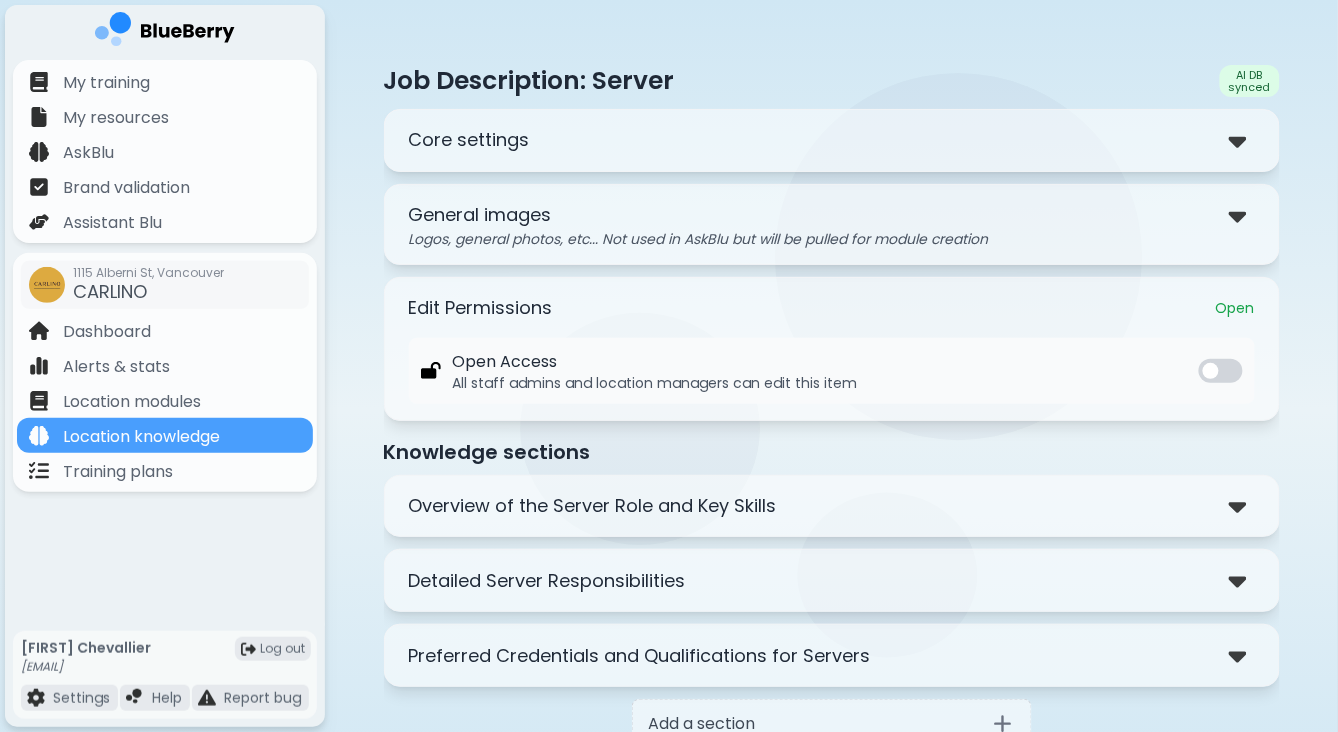 scroll, scrollTop: 83, scrollLeft: 0, axis: vertical 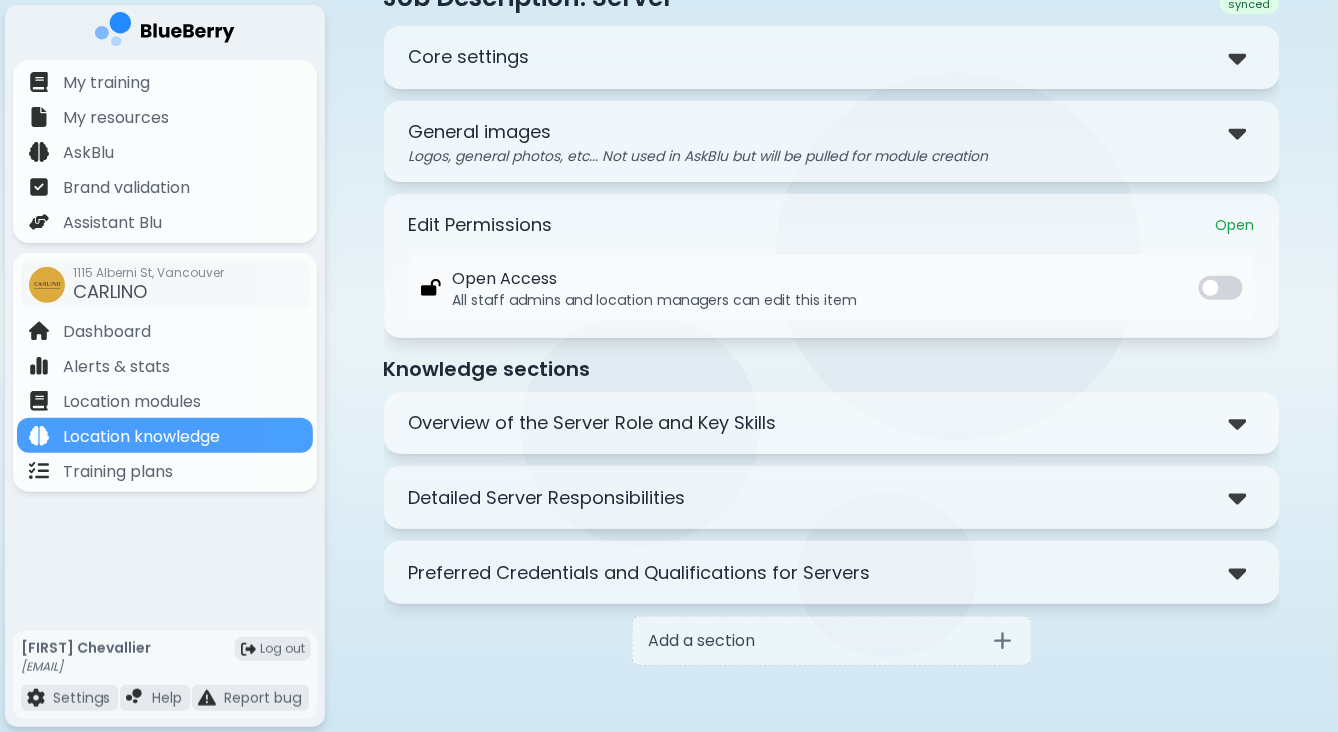 click on "Overview of the Server Role and Key Skills" at bounding box center [832, 423] 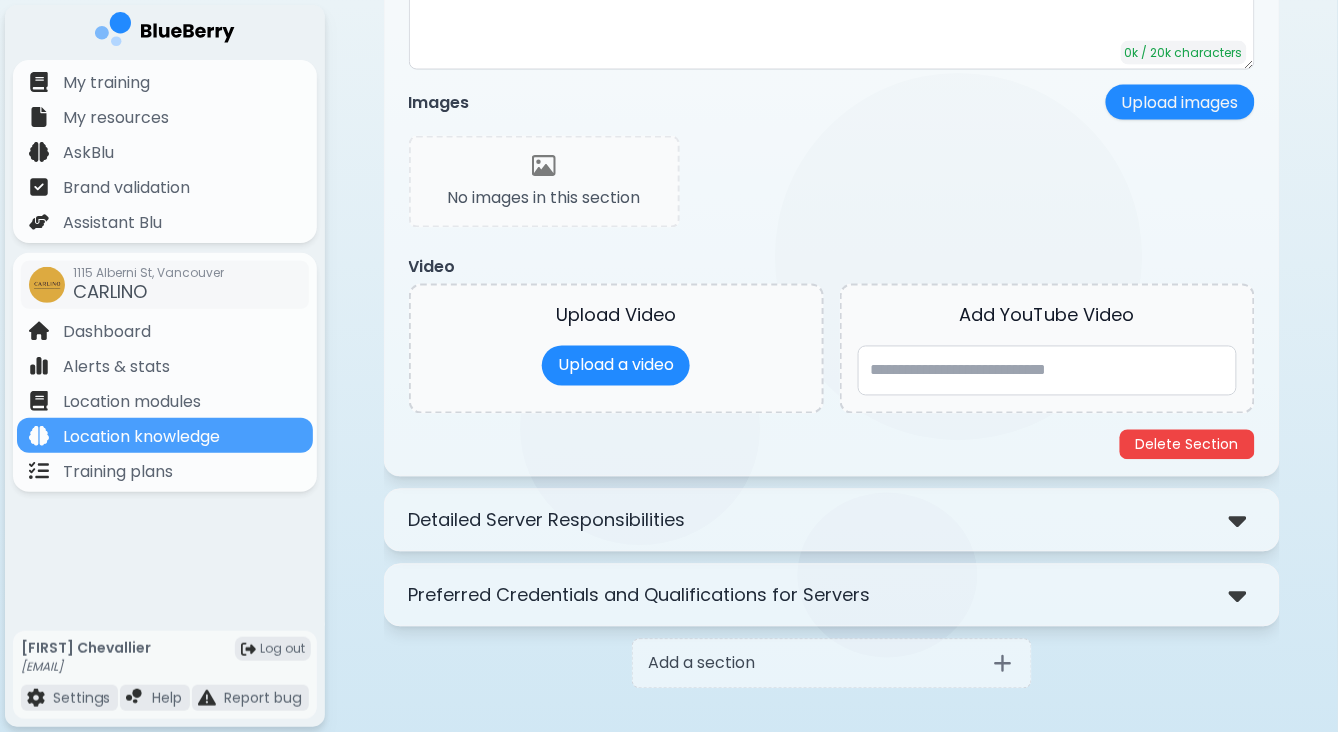 scroll, scrollTop: 763, scrollLeft: 0, axis: vertical 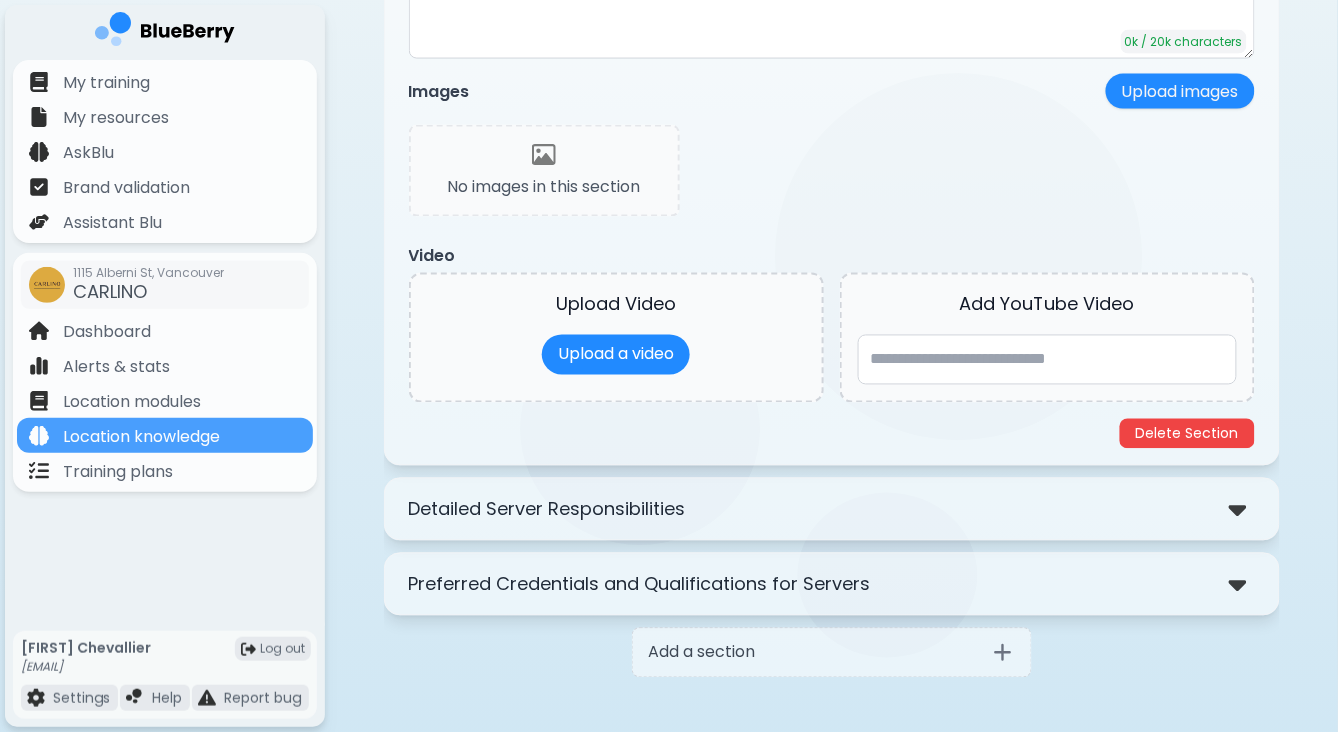 click on "Detailed Server Responsibilities" at bounding box center [832, 509] 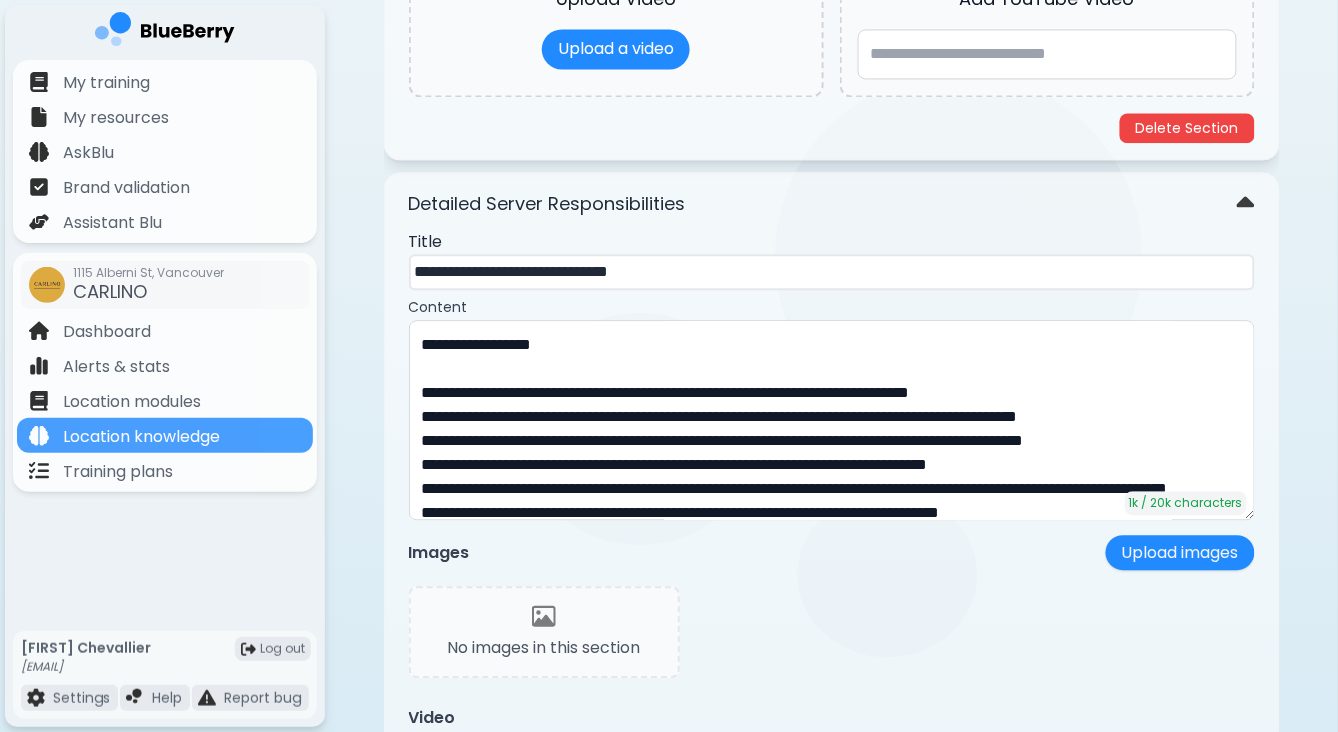 scroll, scrollTop: 1069, scrollLeft: 0, axis: vertical 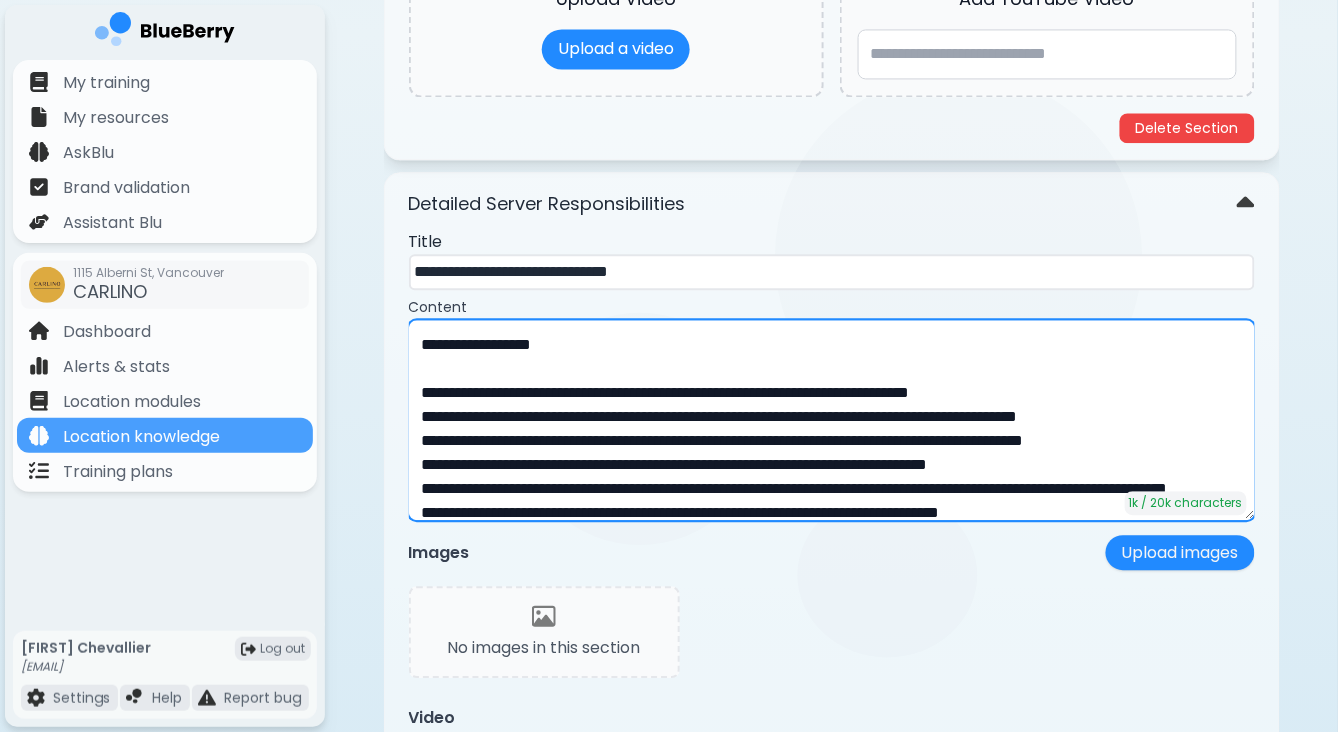 drag, startPoint x: 594, startPoint y: 364, endPoint x: 358, endPoint y: 328, distance: 238.72998 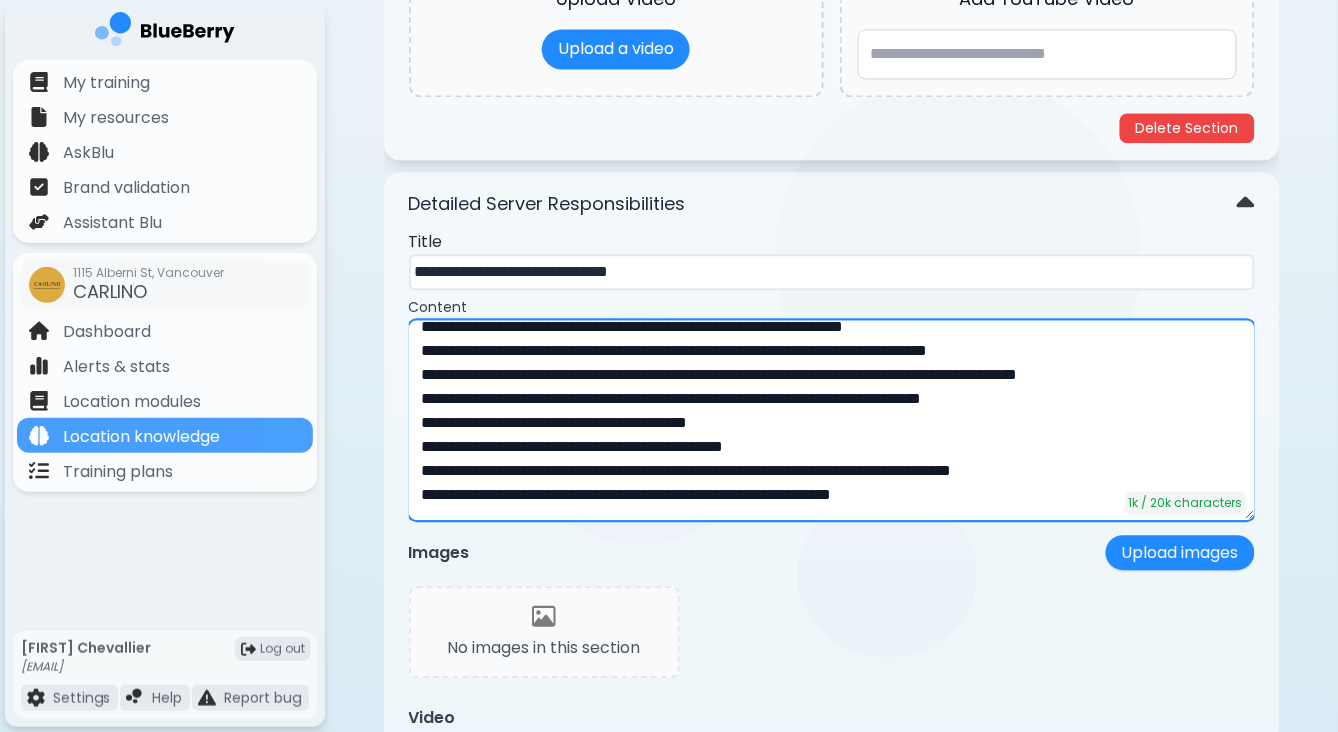 scroll, scrollTop: 304, scrollLeft: 0, axis: vertical 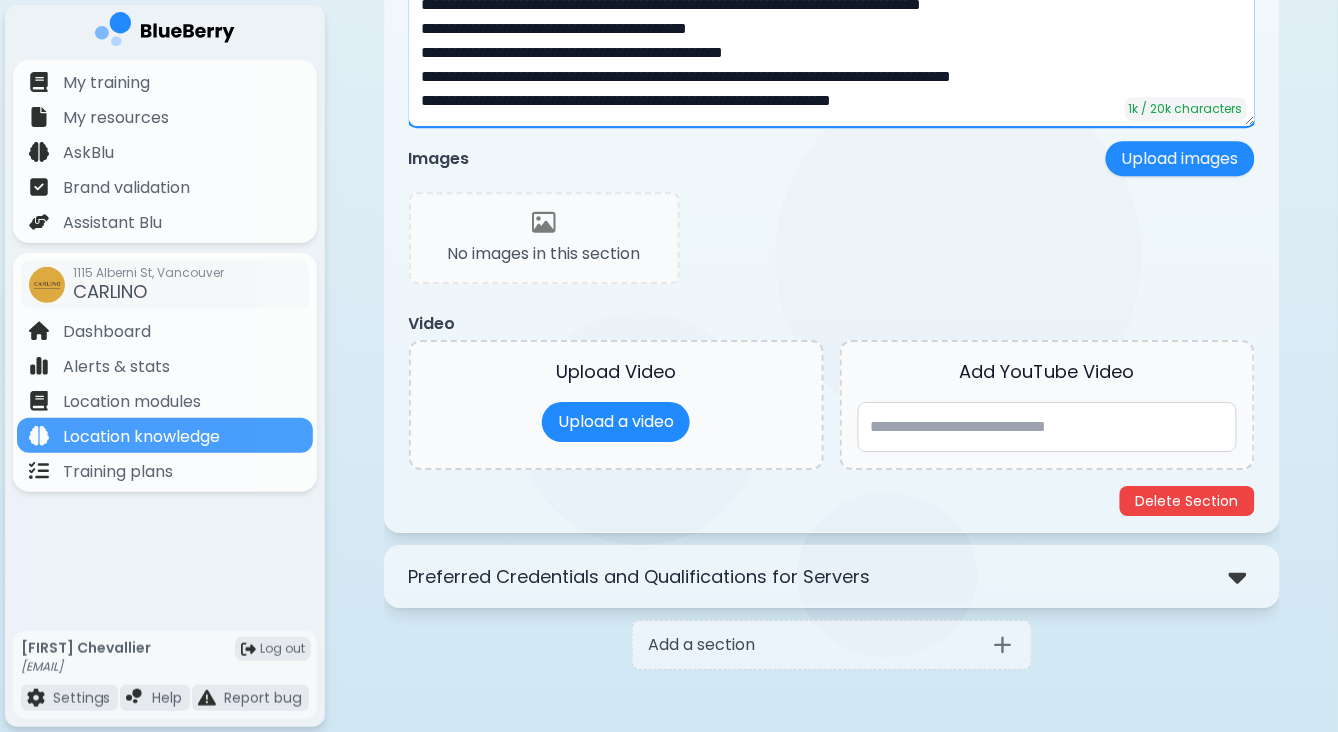 type on "**********" 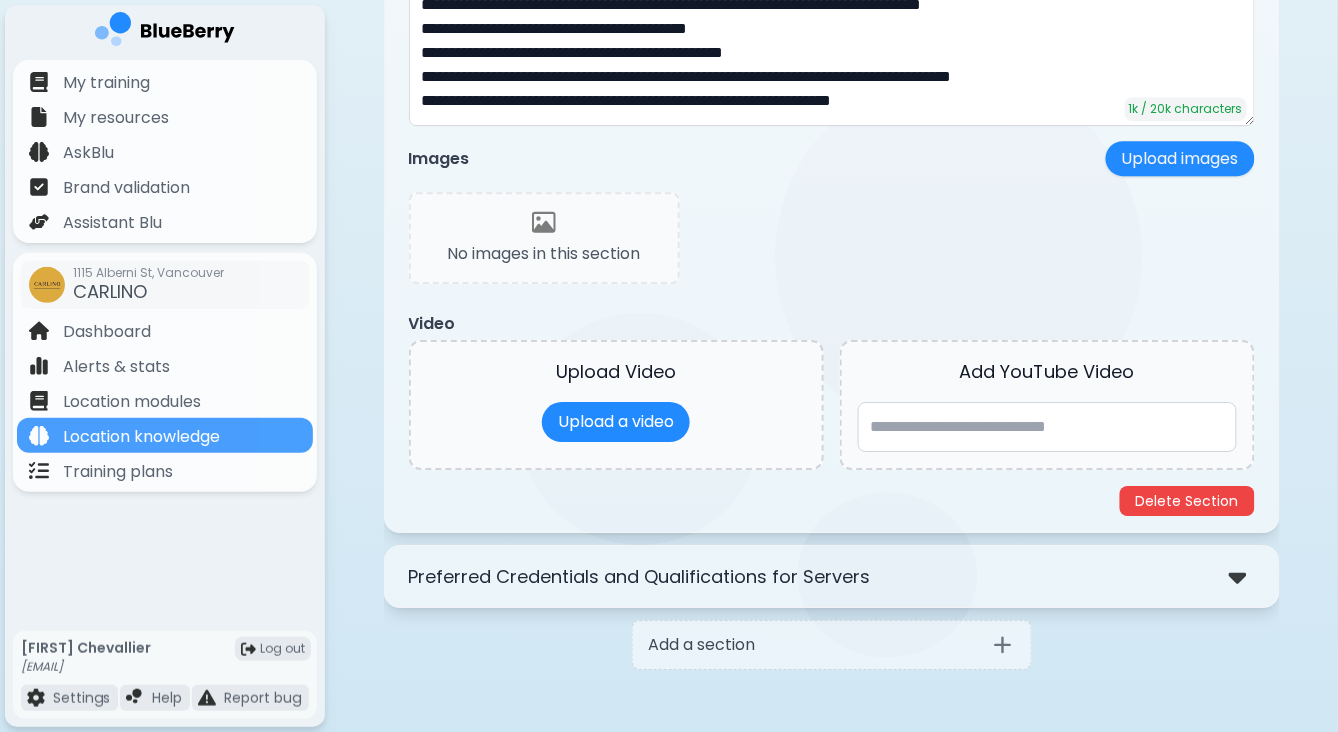 click on "Preferred Credentials and Qualifications for Servers" at bounding box center [640, 577] 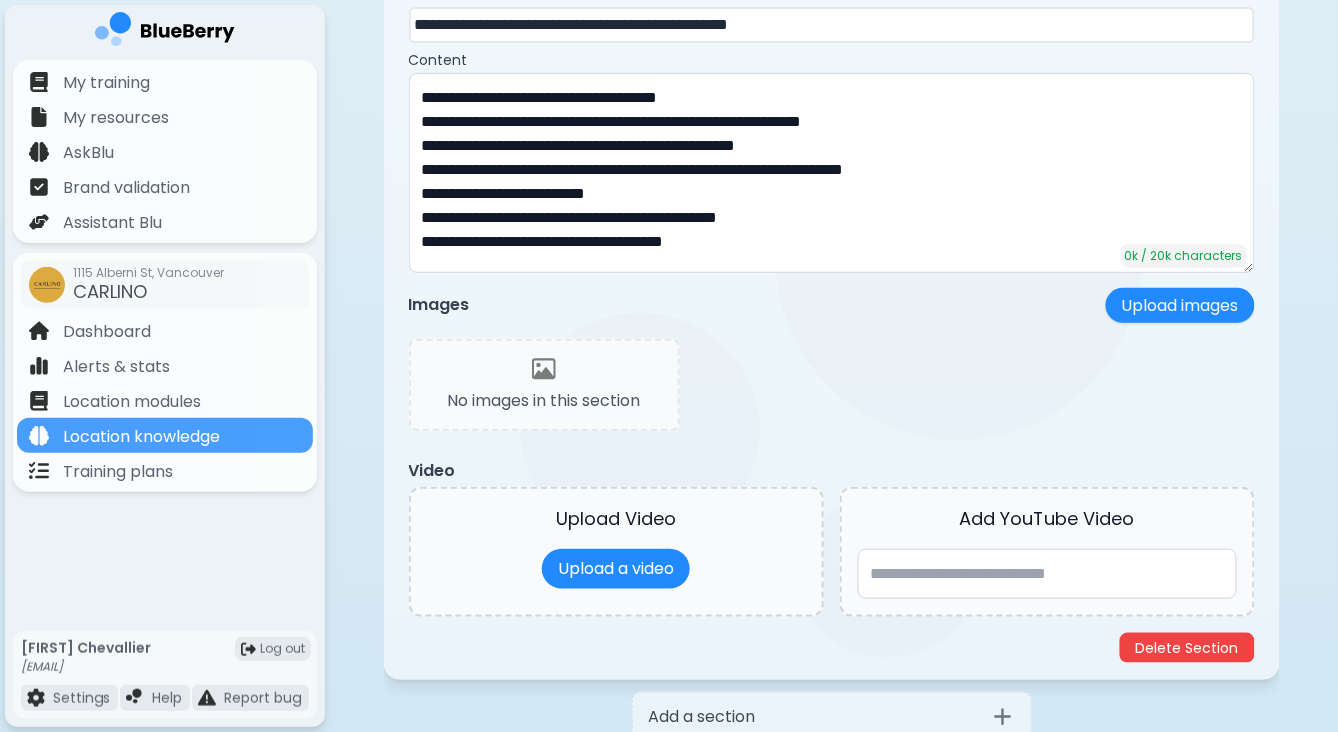scroll, scrollTop: 2152, scrollLeft: 0, axis: vertical 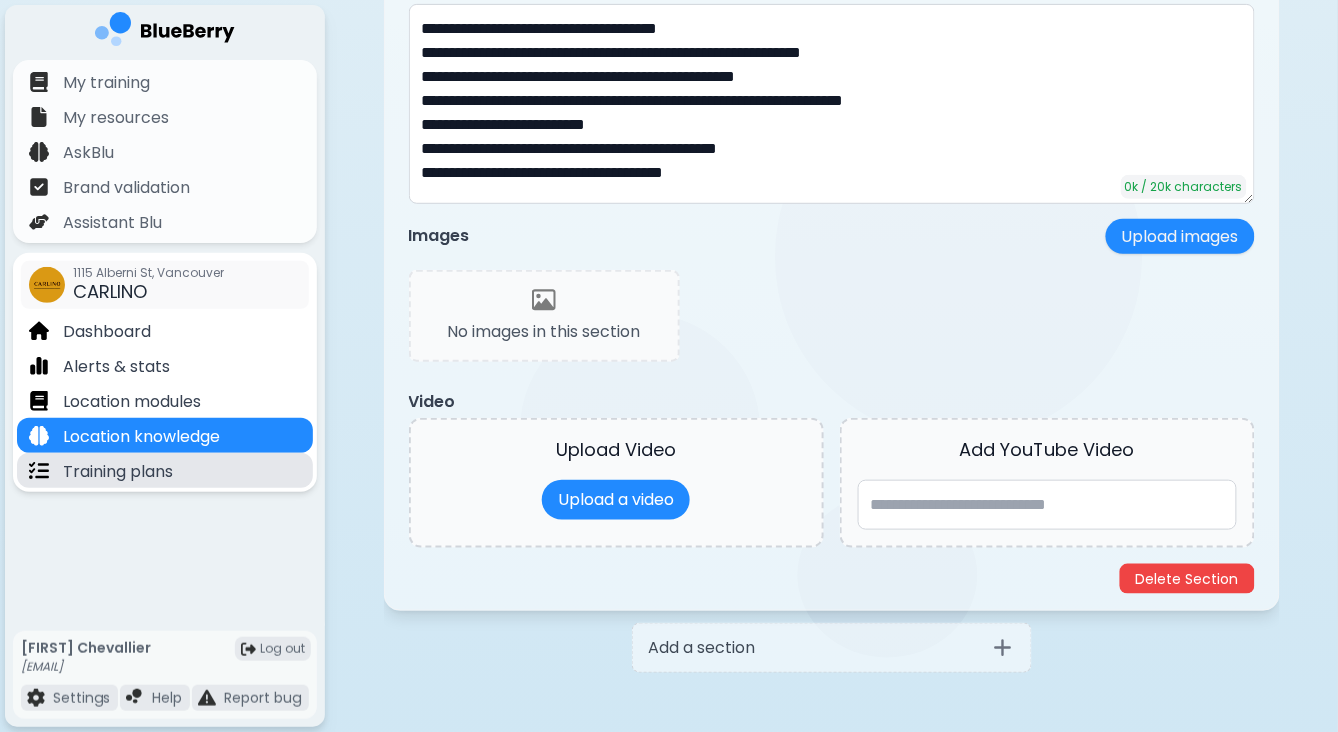 click on "Training plans" at bounding box center (118, 472) 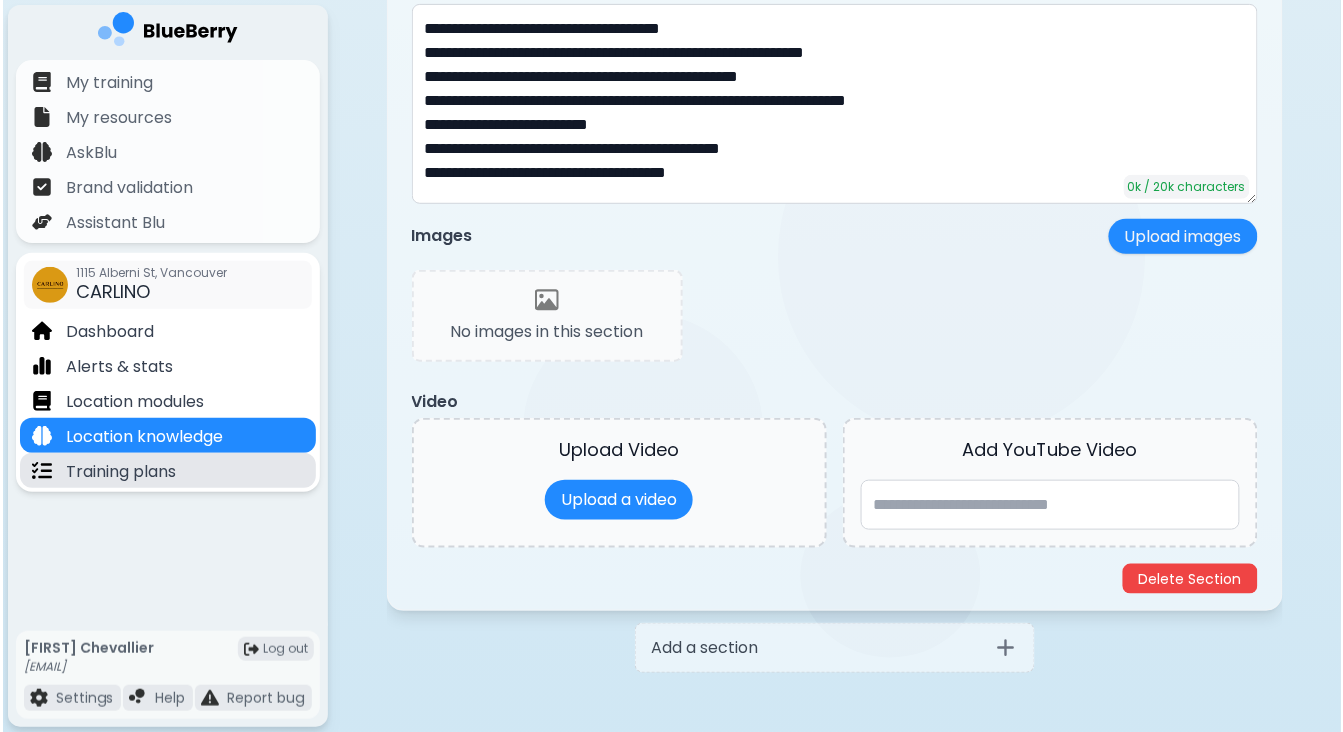 scroll, scrollTop: 0, scrollLeft: 0, axis: both 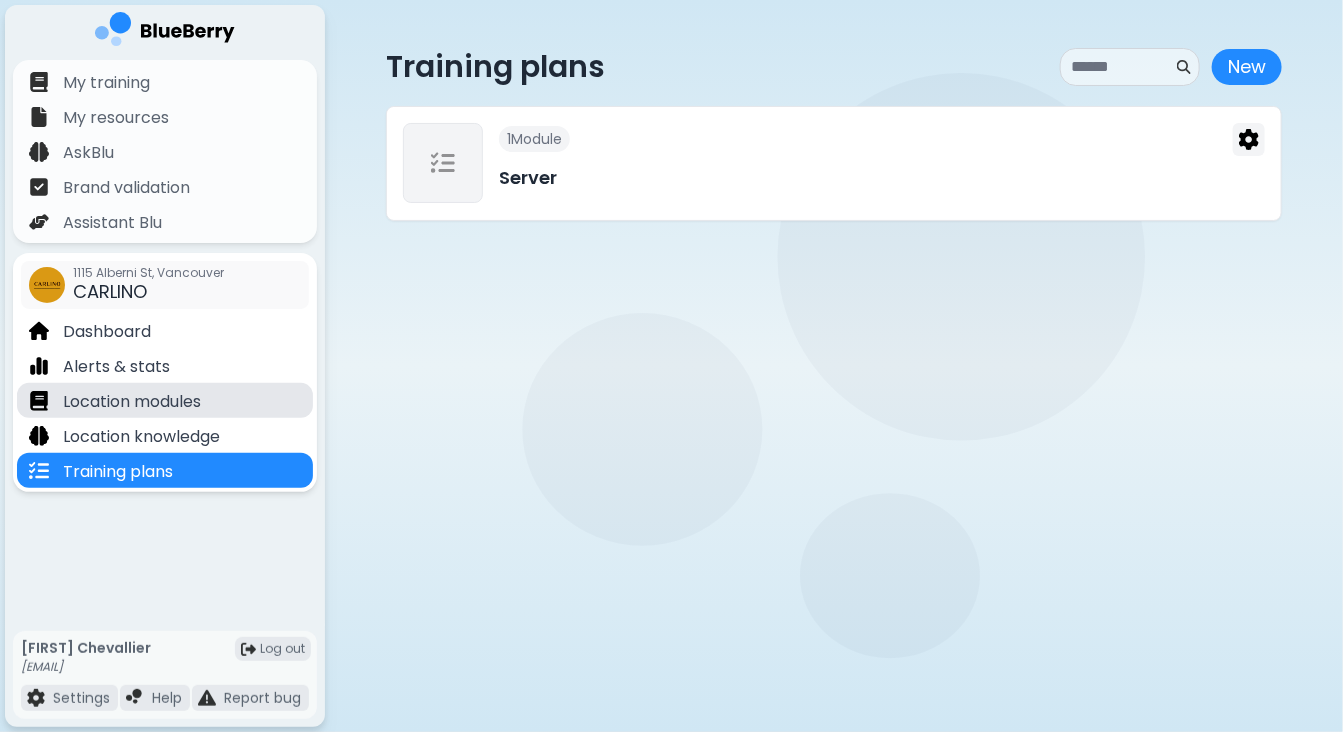 click on "Location modules" at bounding box center [132, 402] 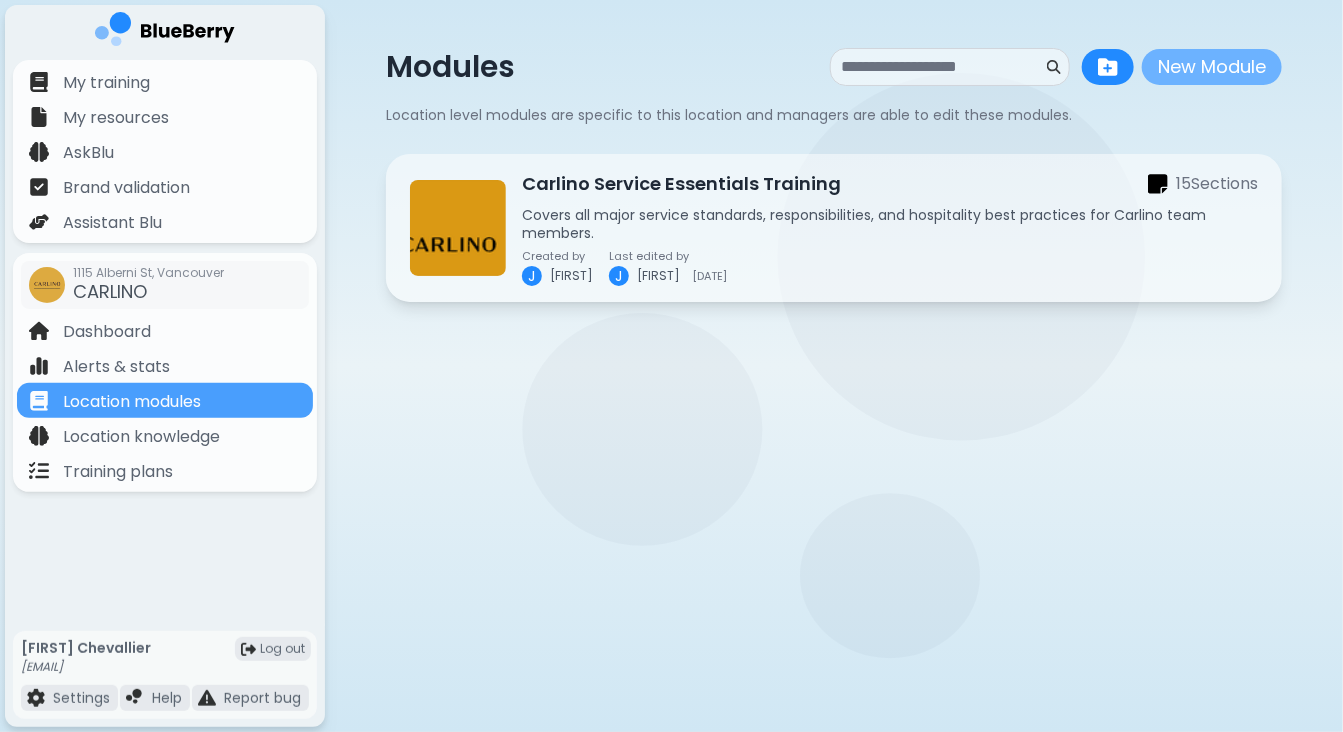 click on "New Module" at bounding box center (1212, 67) 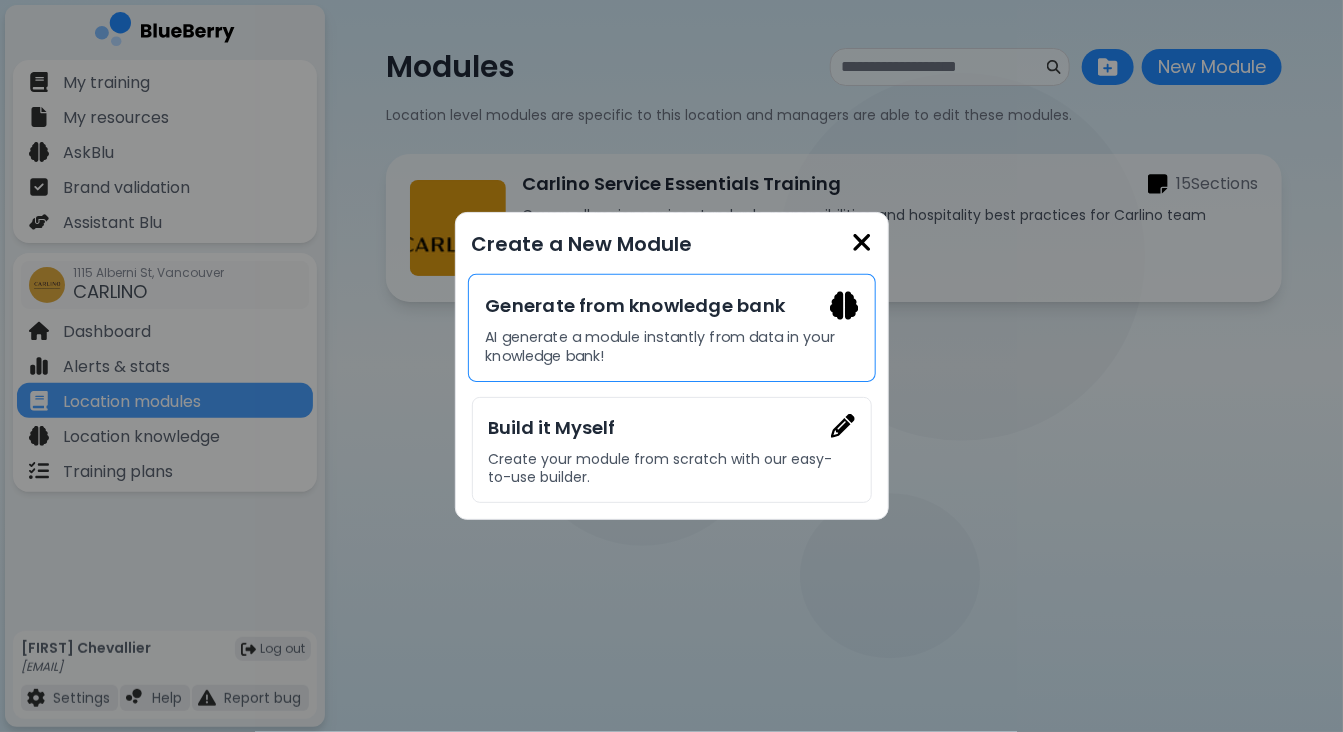 click on "Generate from knowledge bank" at bounding box center (671, 305) 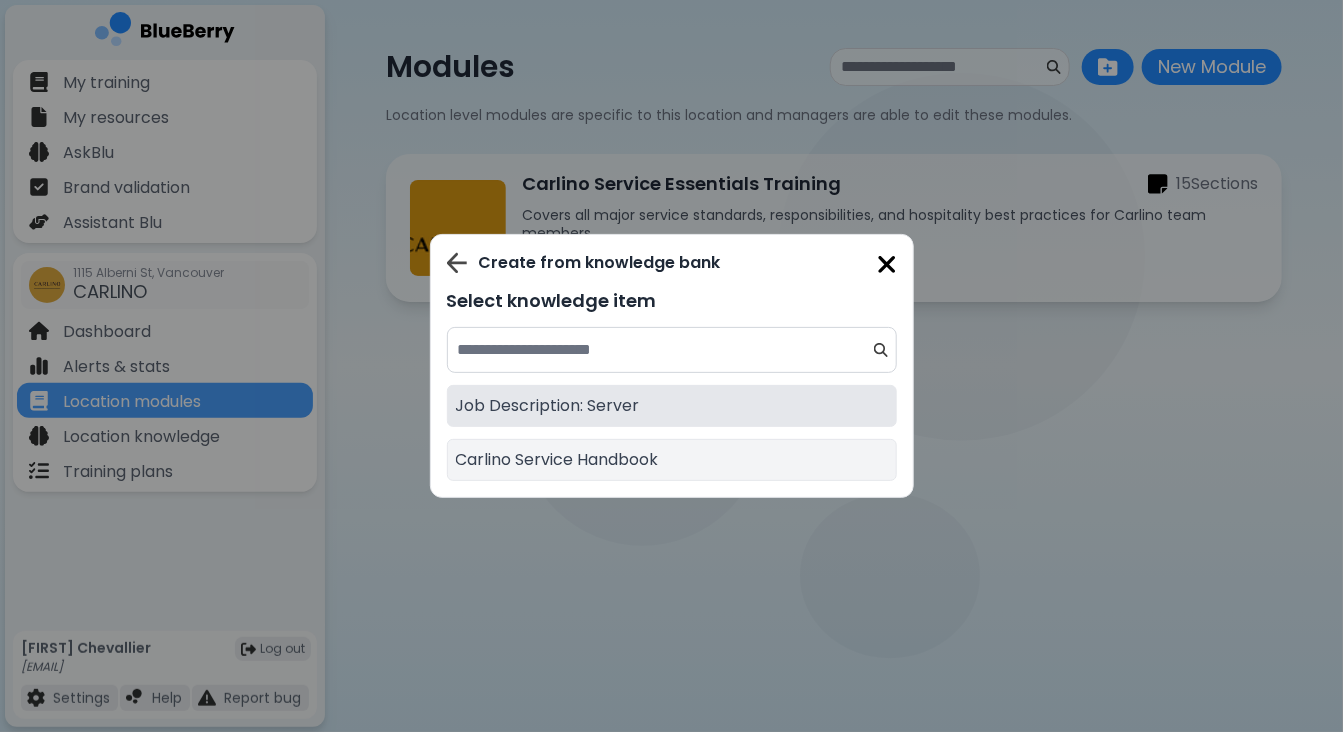 click on "Job Description: Server" at bounding box center [672, 406] 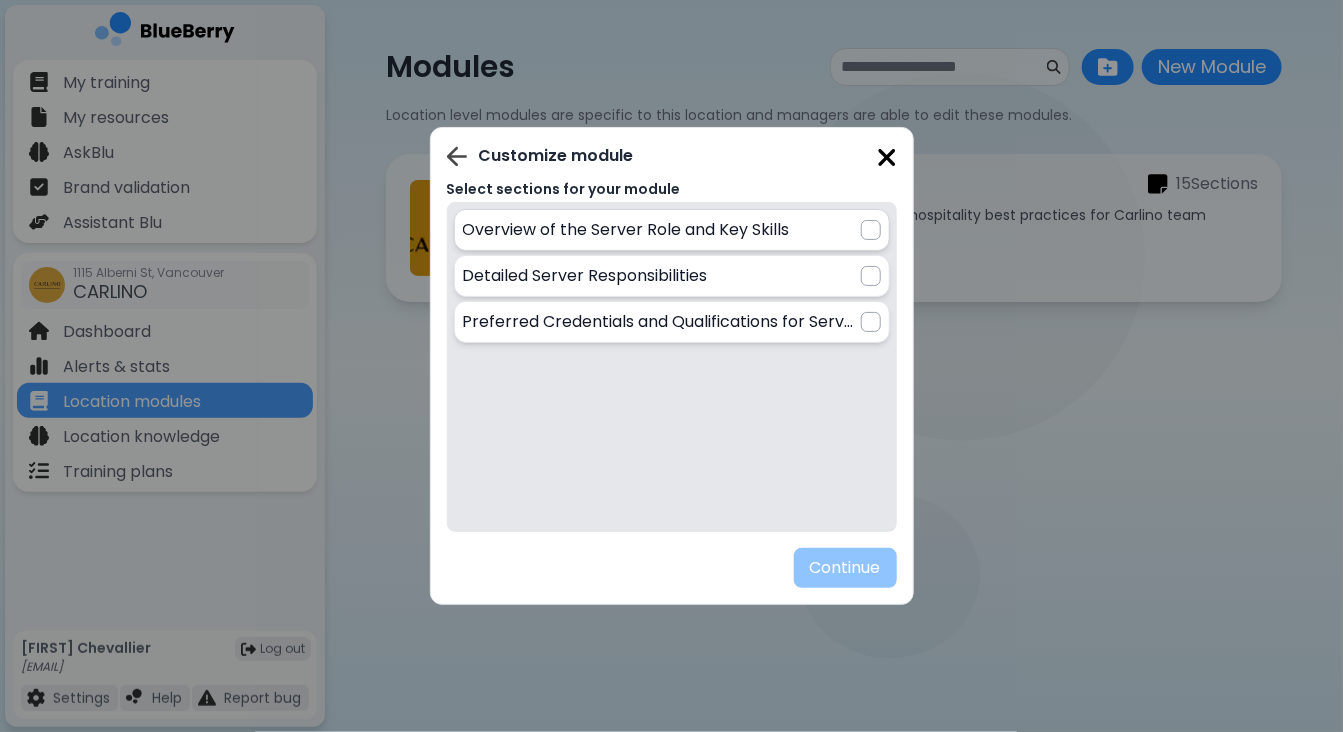 click on "Overview of the Server Role and Key Skills" at bounding box center [662, 230] 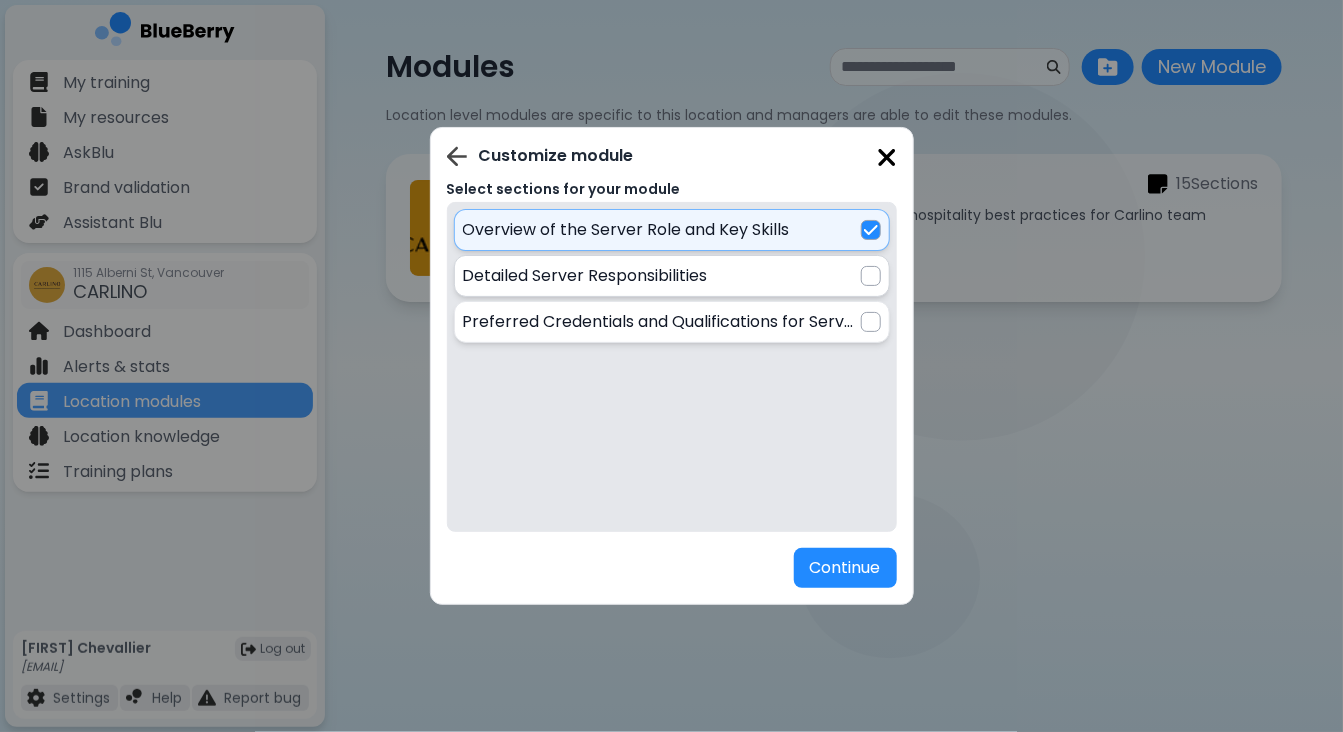 click at bounding box center [871, 276] 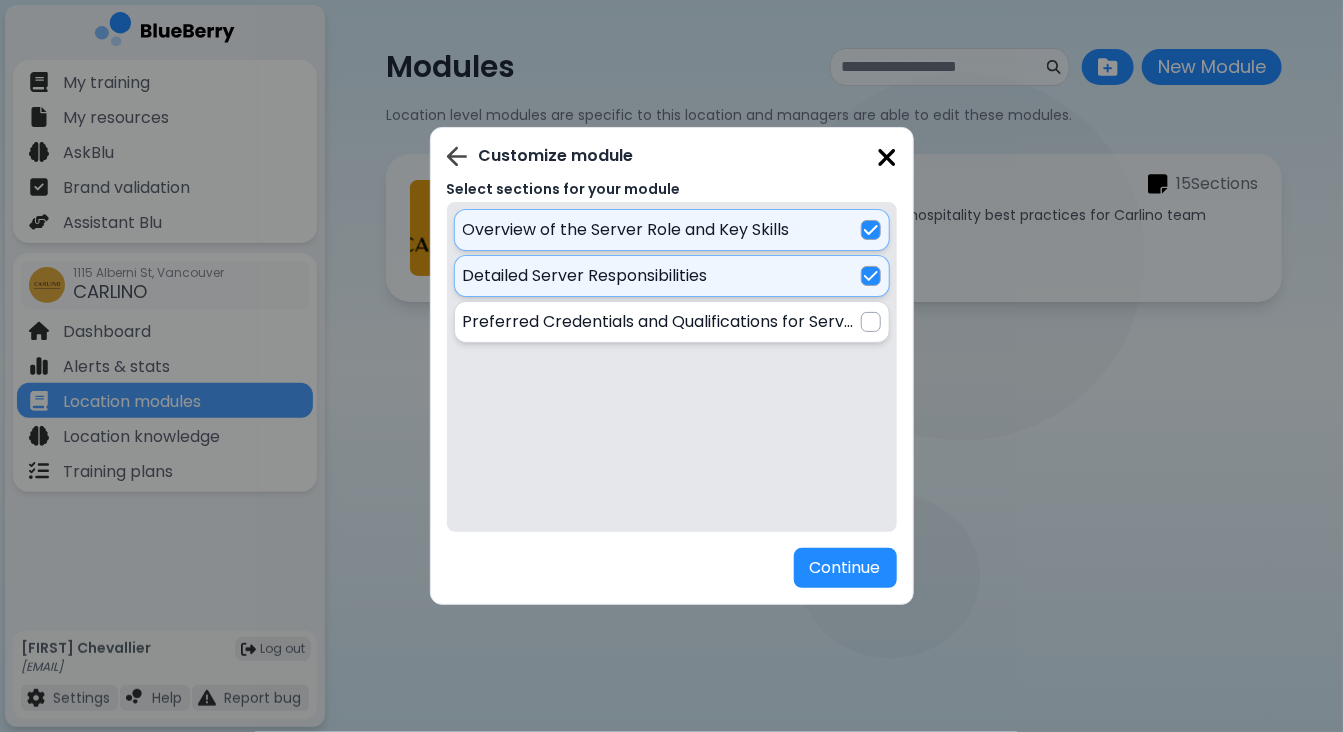 click at bounding box center (871, 322) 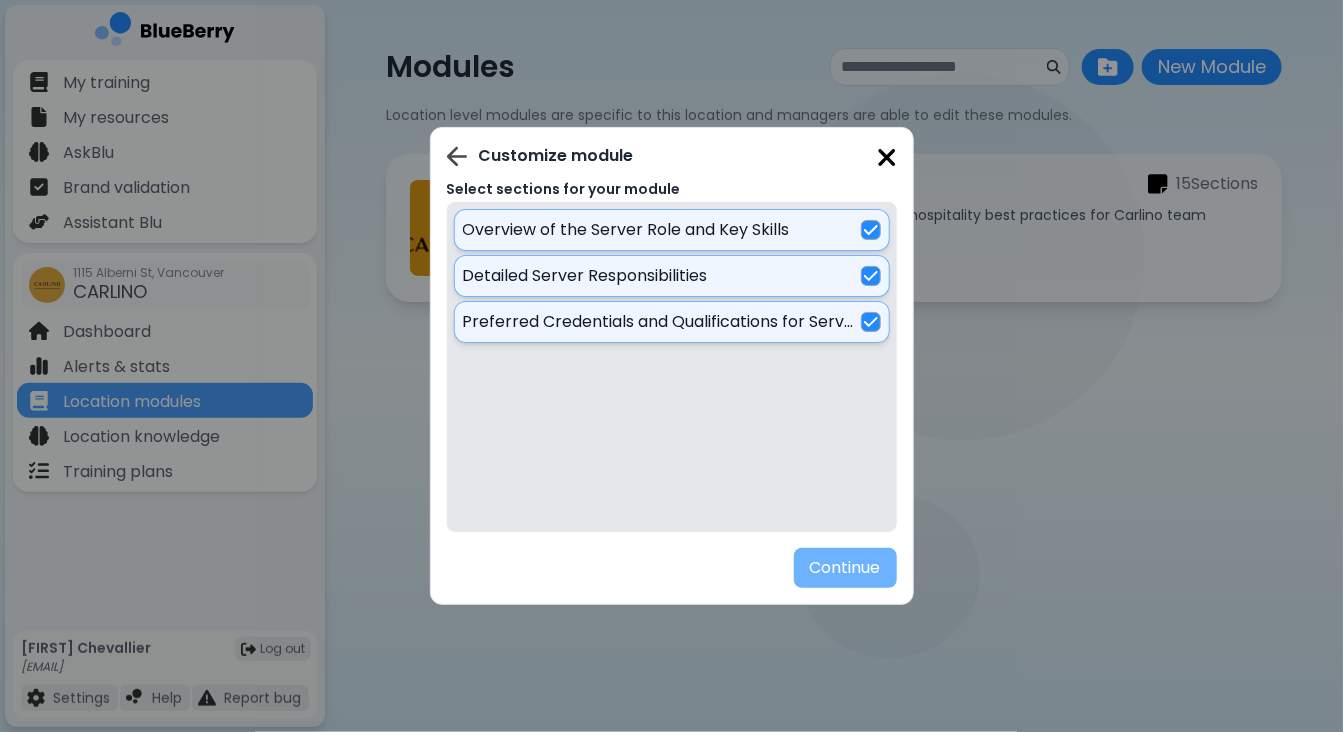 click on "Continue" at bounding box center (845, 568) 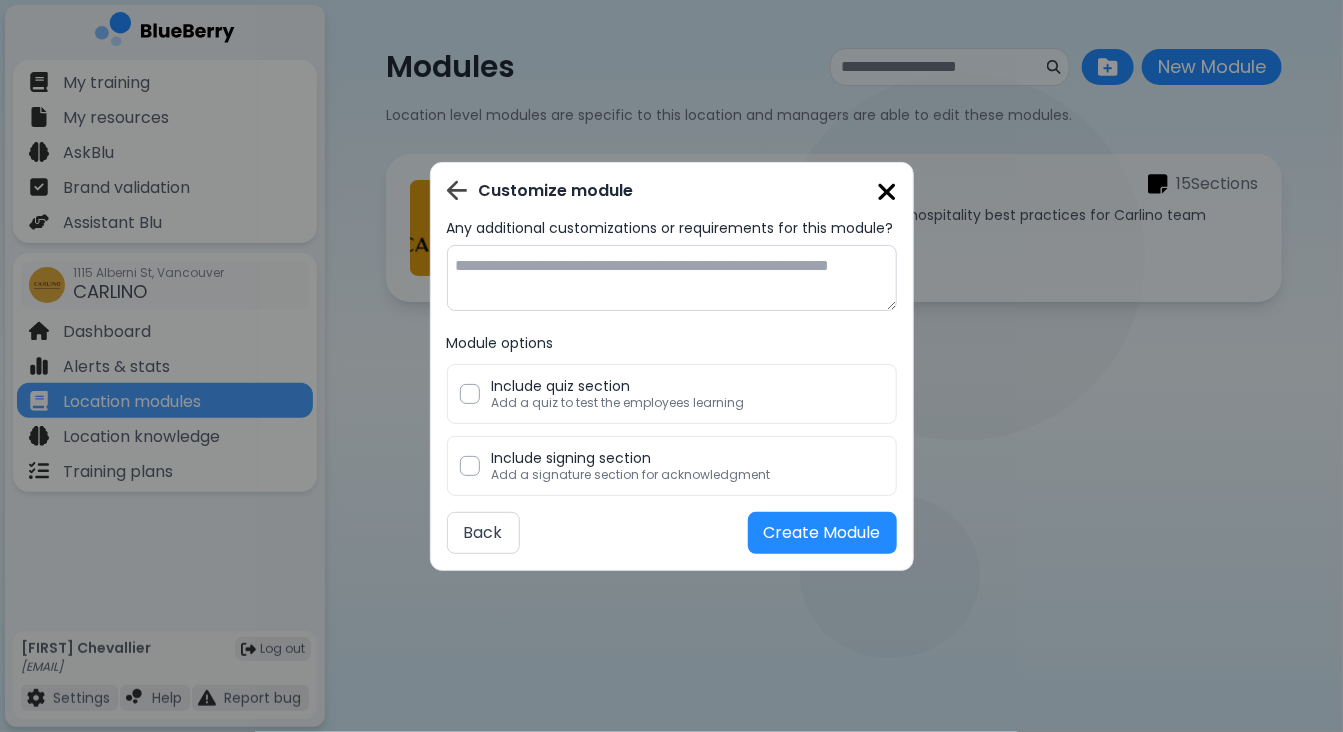 click at bounding box center [887, 192] 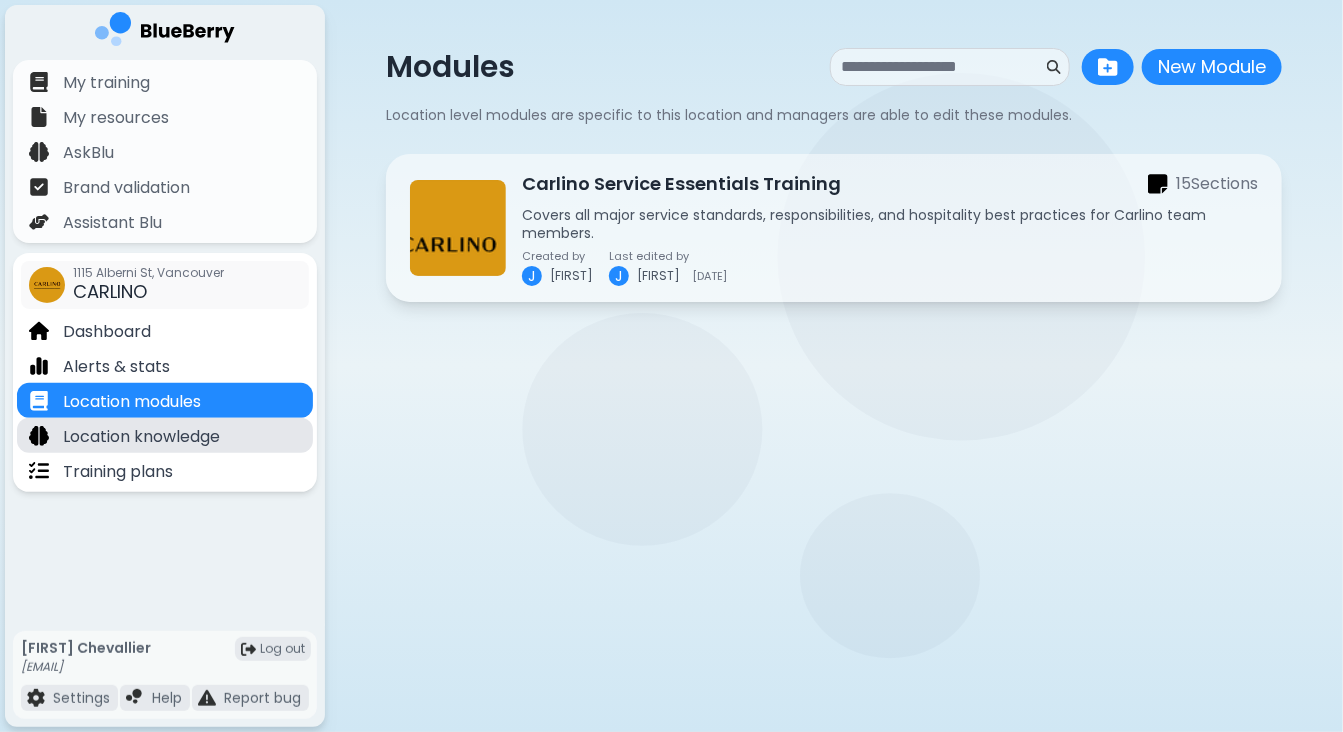 click on "Location knowledge" at bounding box center [141, 437] 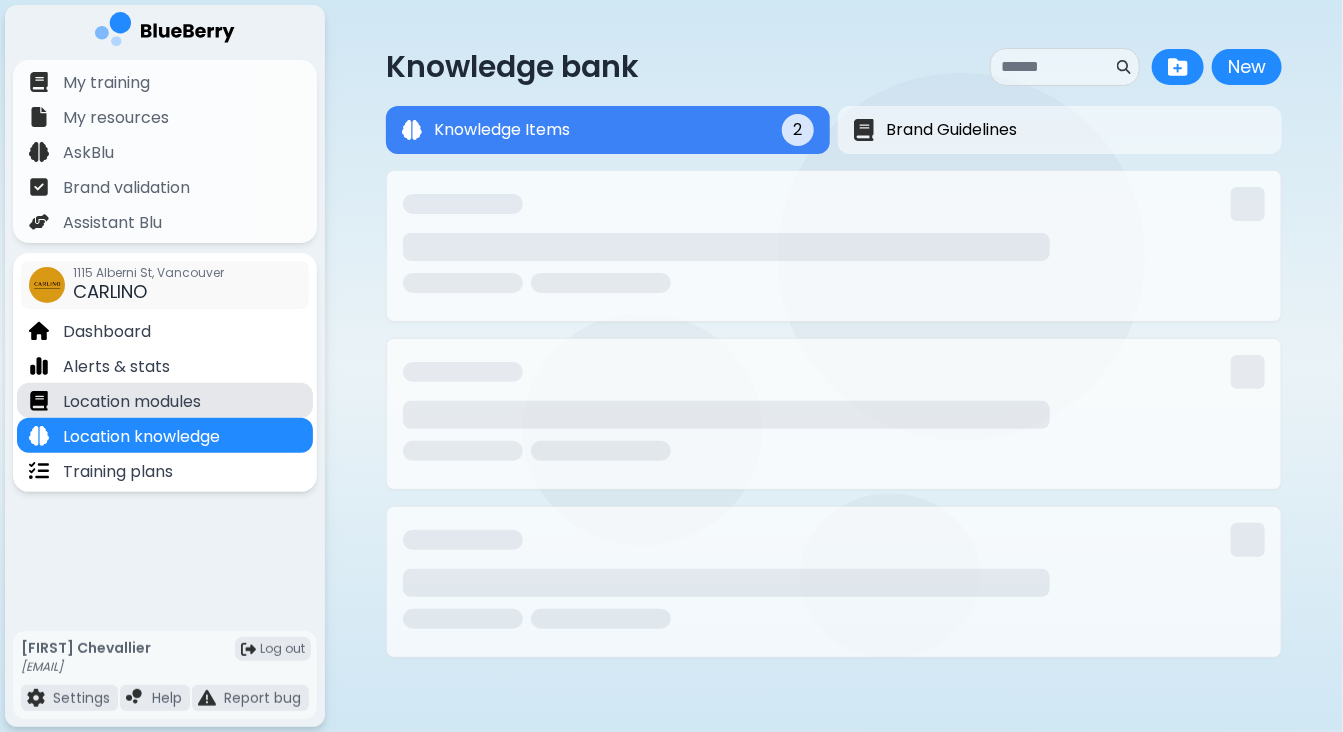 click on "Location modules" at bounding box center [132, 402] 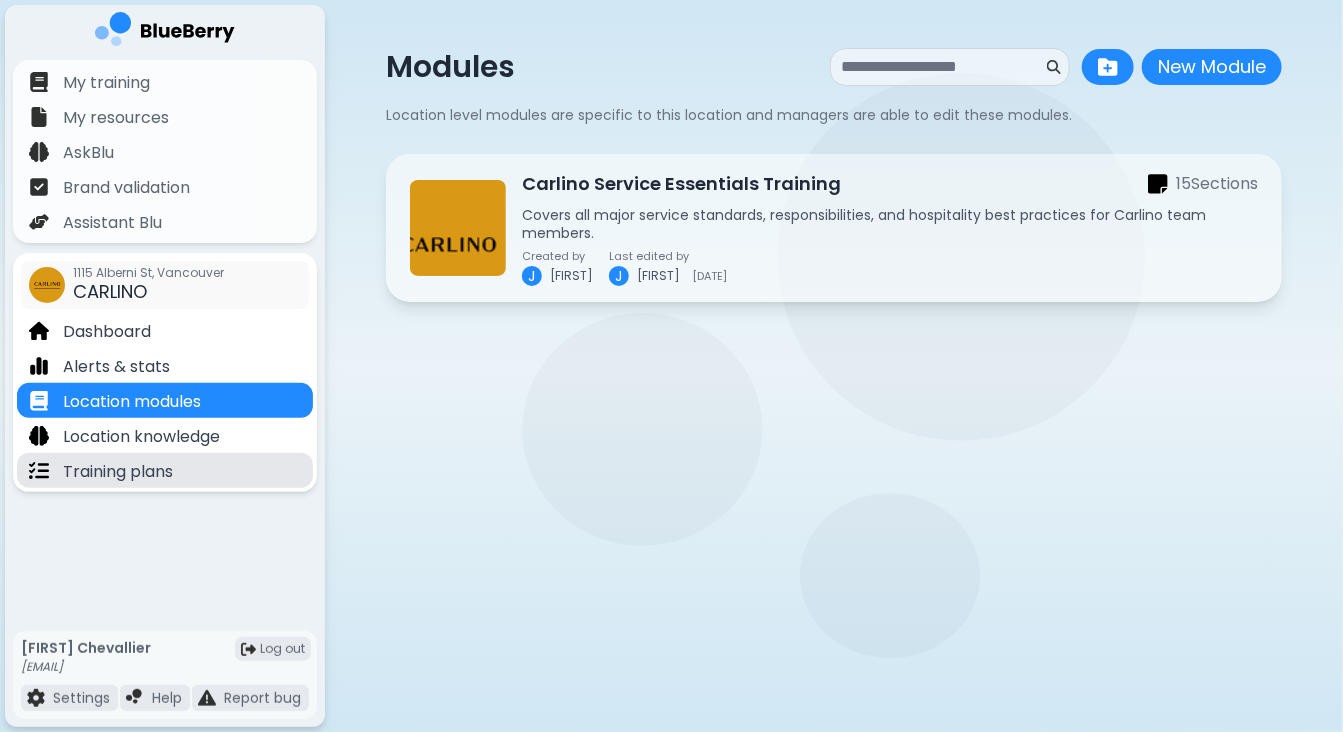 click on "Training plans" at bounding box center [118, 472] 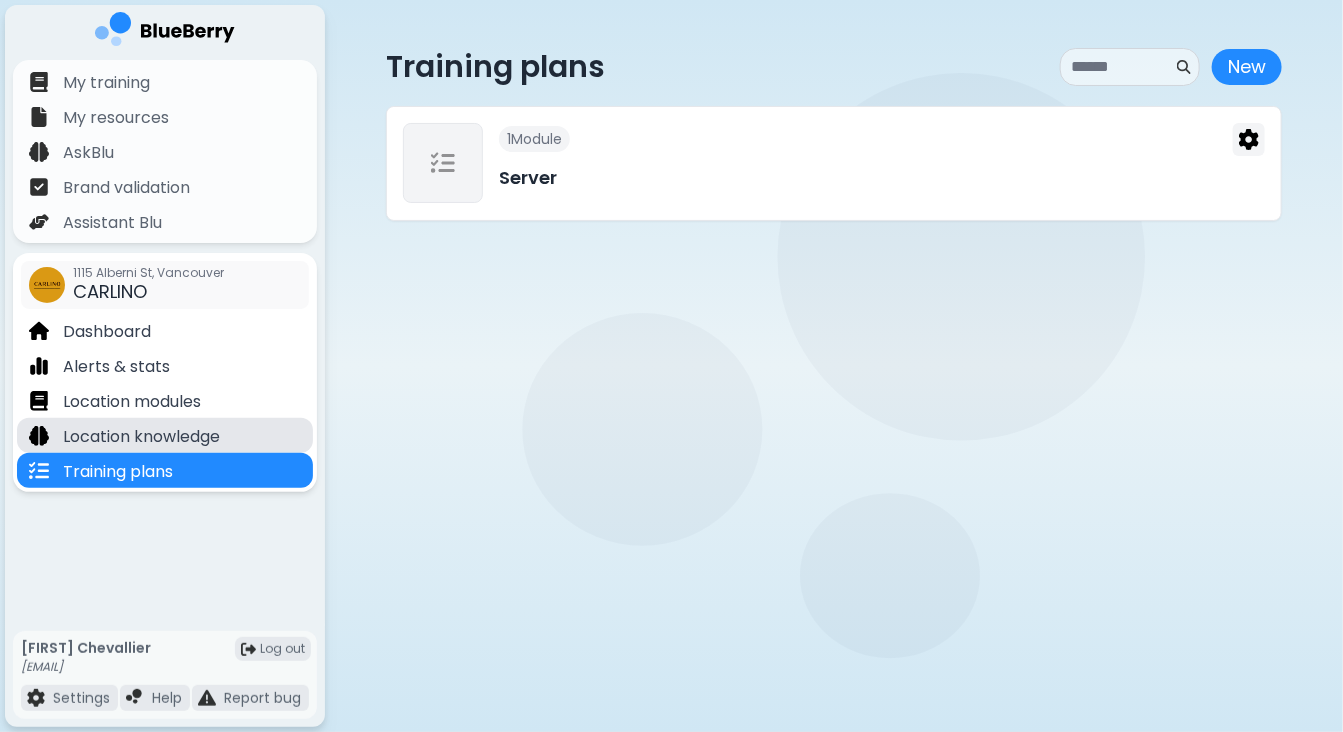 click on "Location knowledge" at bounding box center [141, 437] 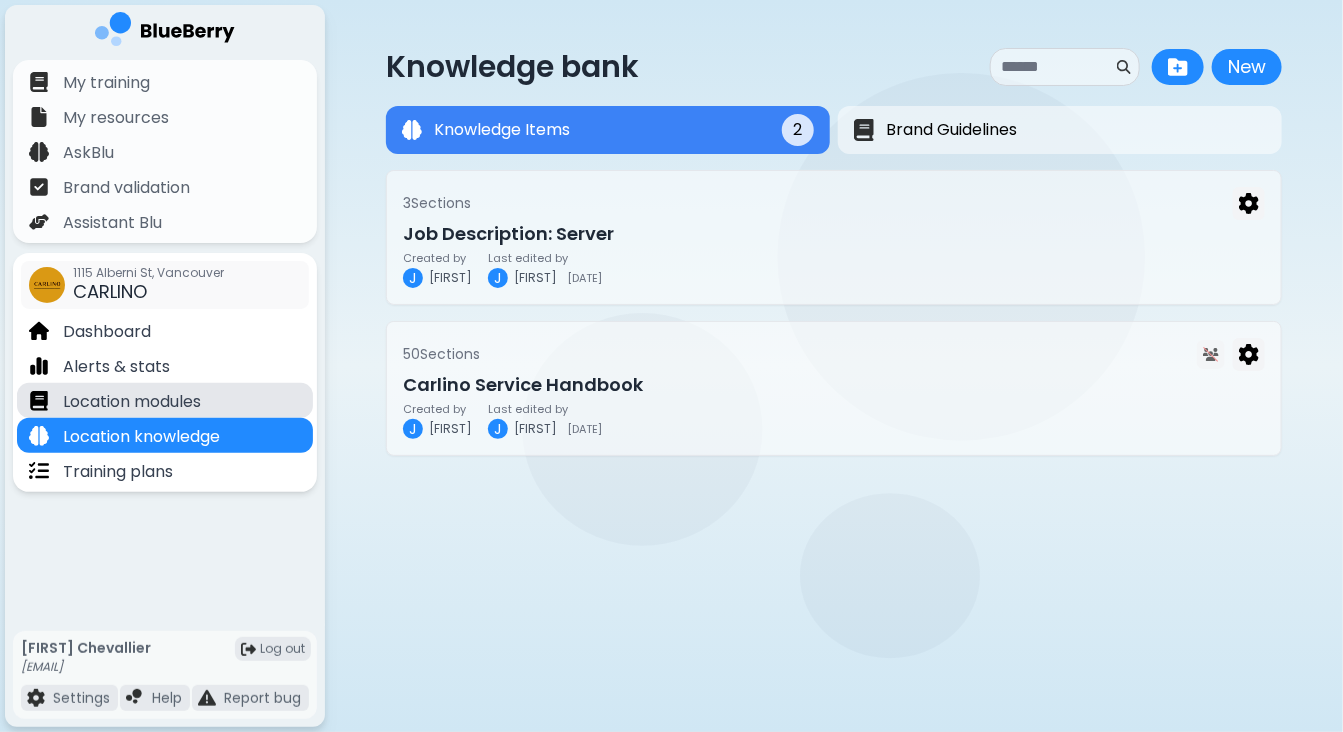 click on "Location modules" at bounding box center [132, 402] 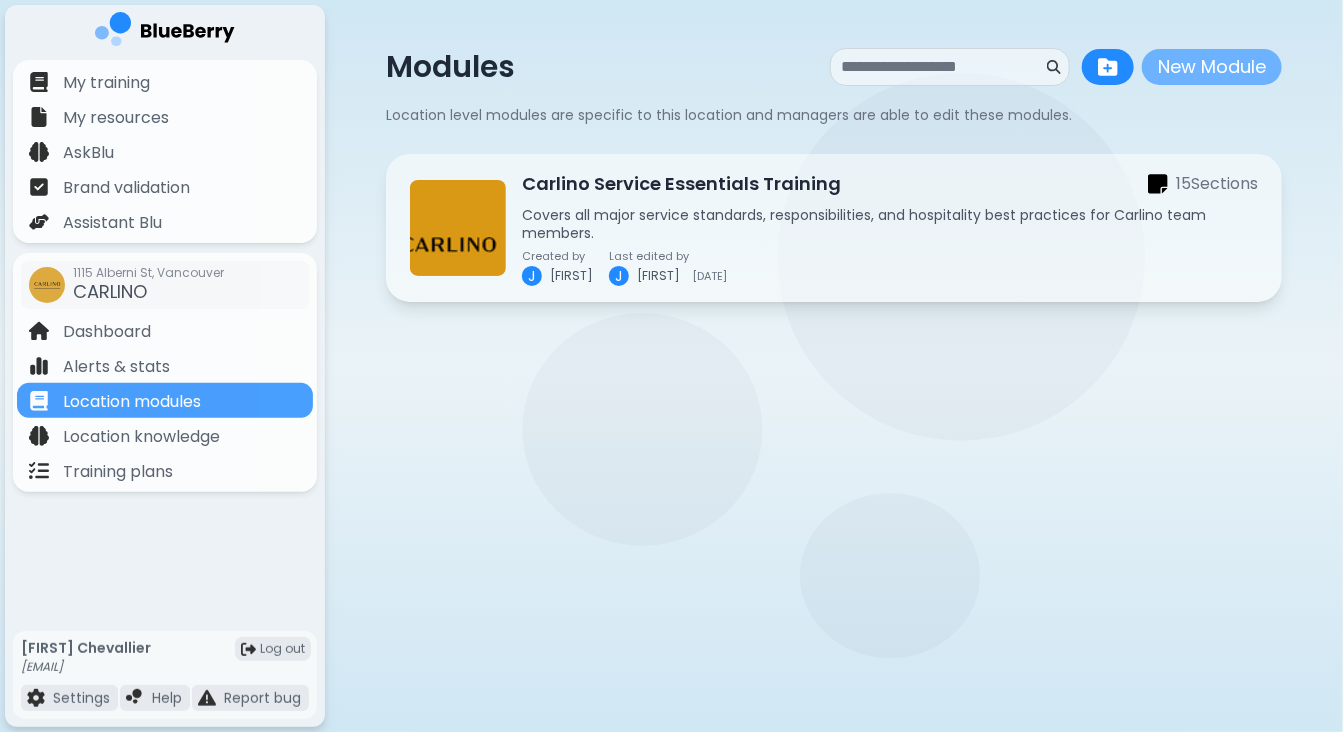 click on "New Module" at bounding box center (1212, 67) 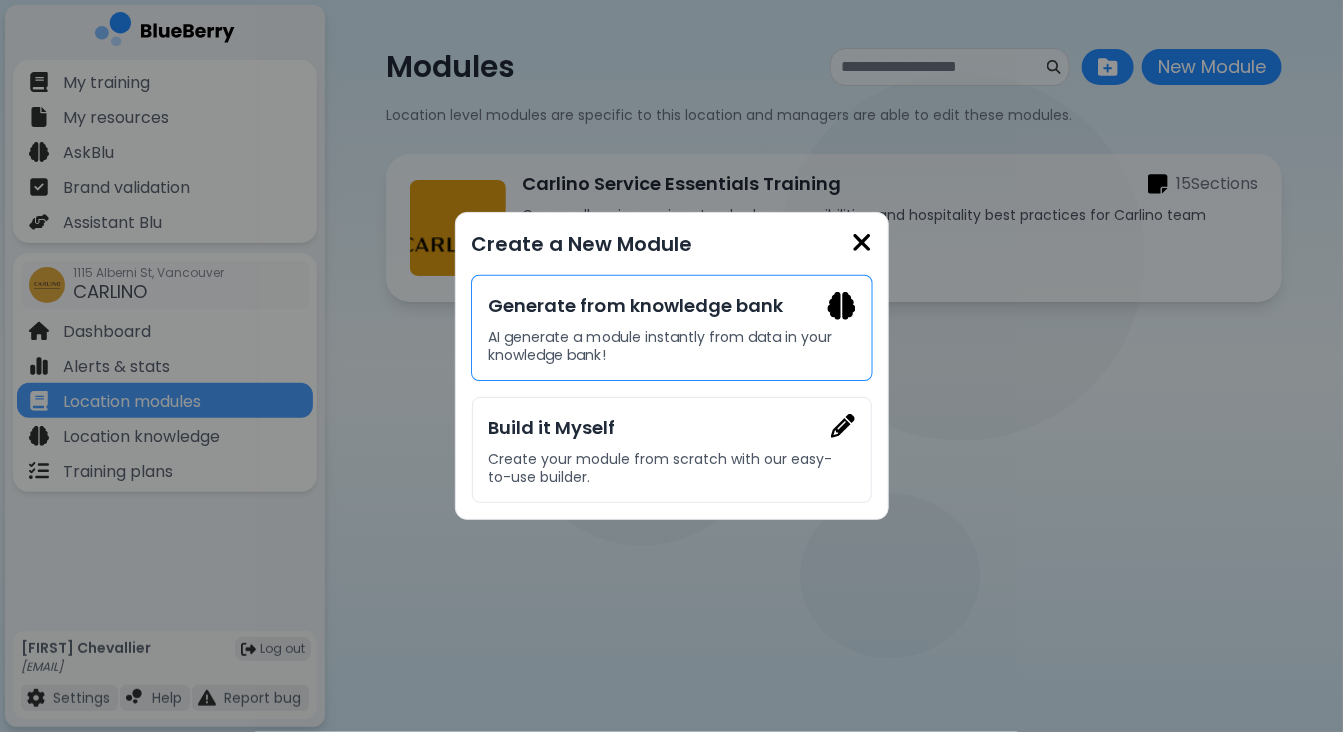 click on "Generate from knowledge bank AI generate a module instantly from data in your knowledge bank!" at bounding box center (672, 328) 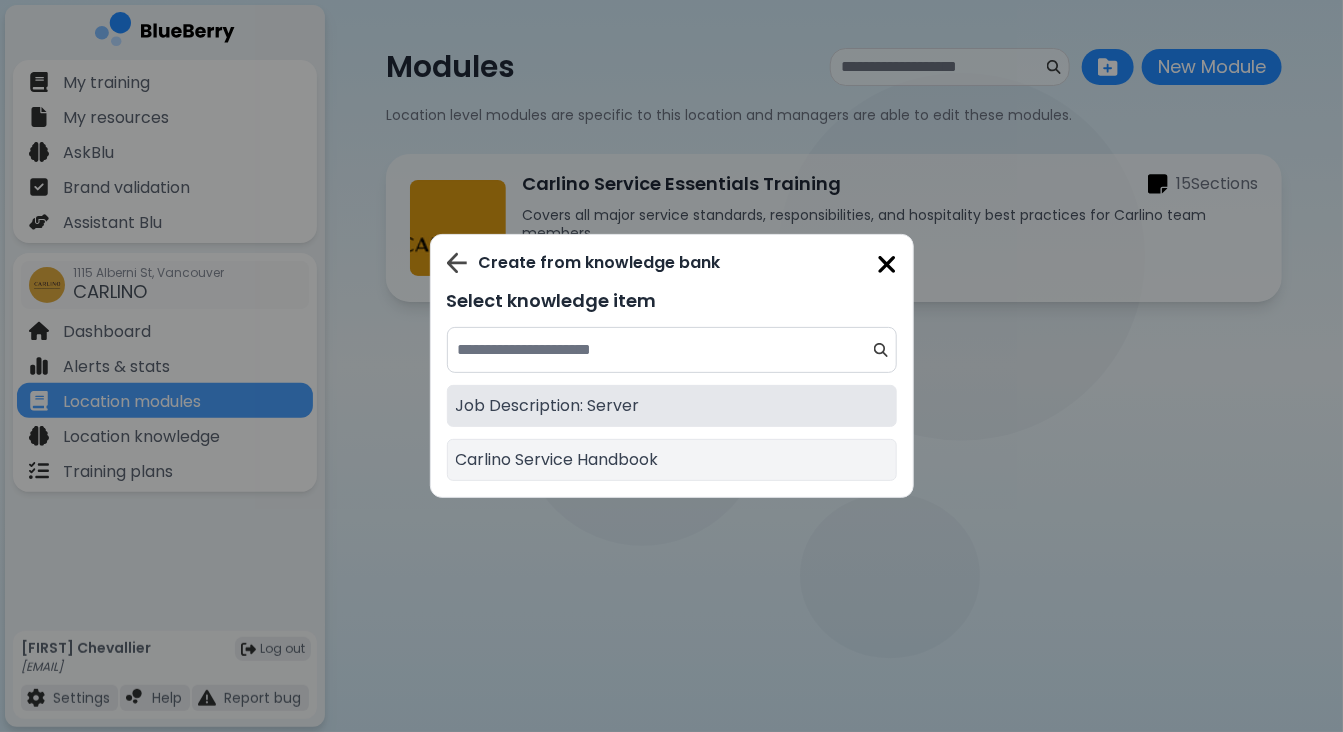 click on "Job Description: Server" at bounding box center (672, 406) 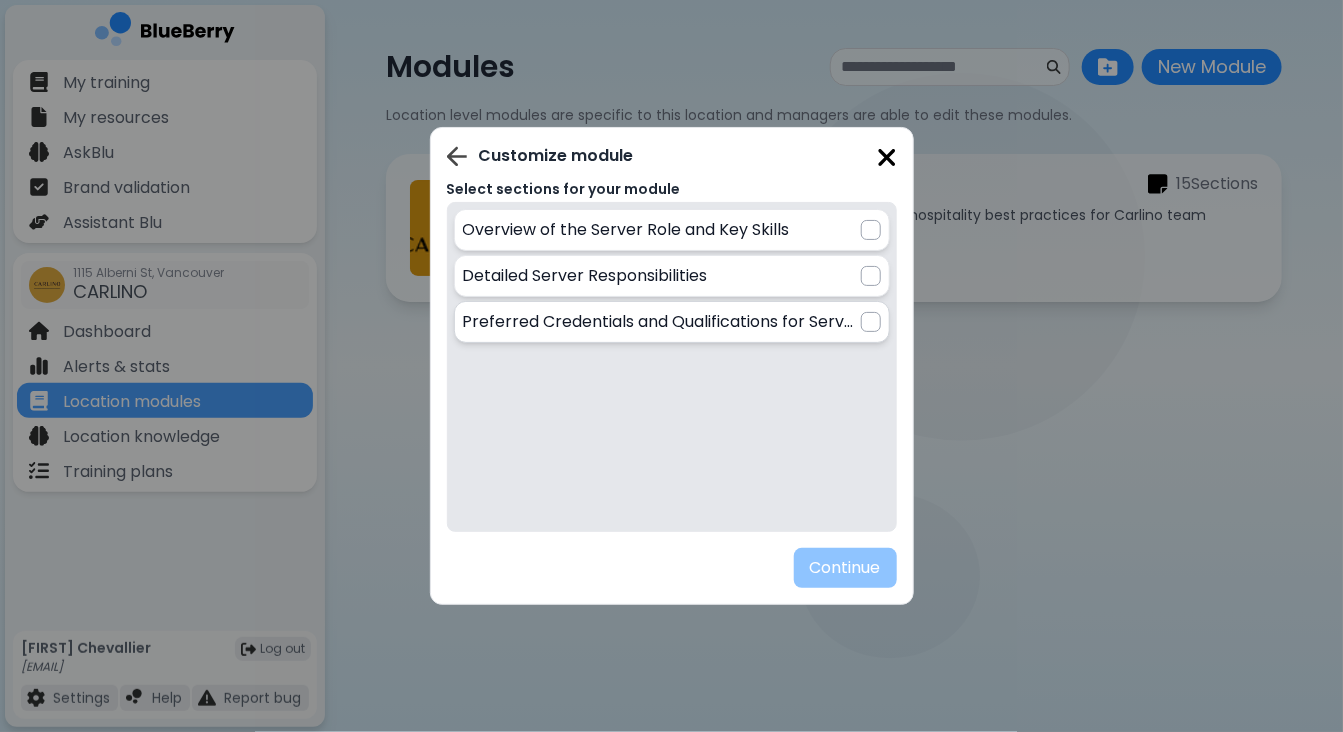click on "Preferred Credentials and Qualifications for Servers" at bounding box center [662, 322] 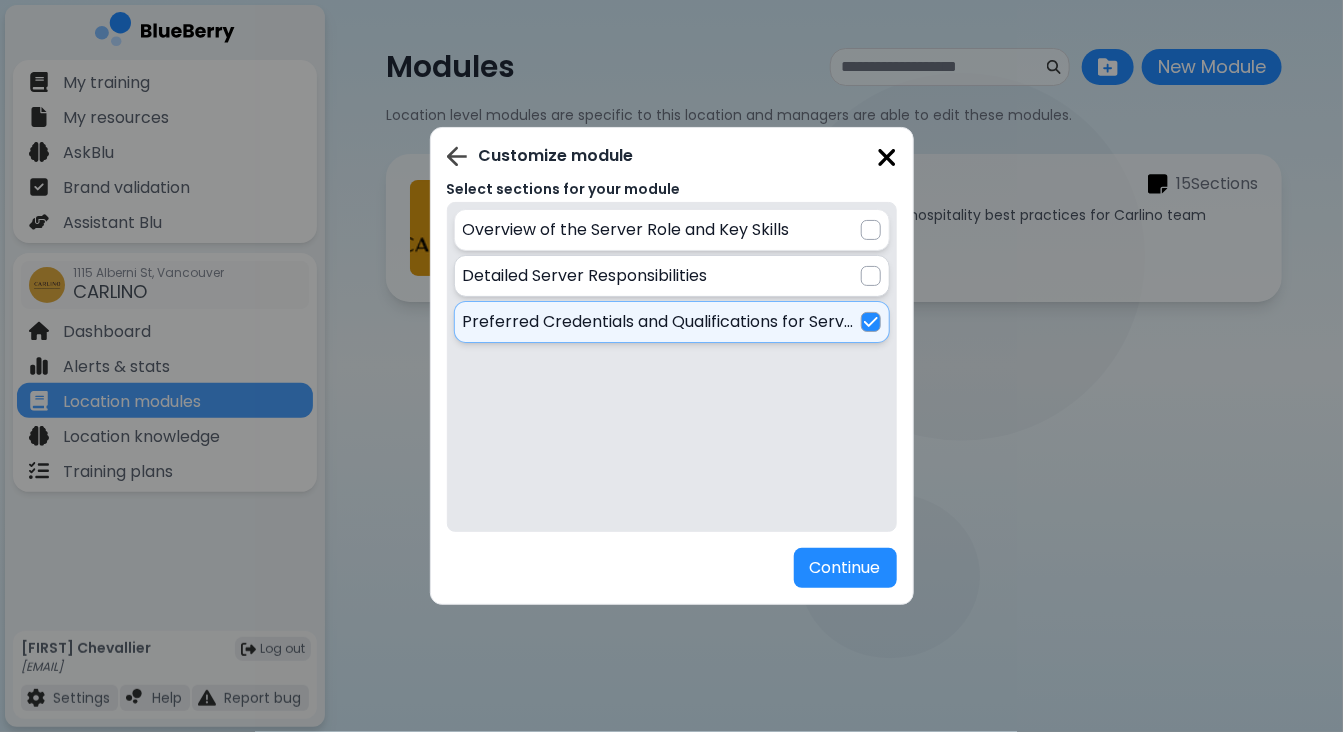 click at bounding box center (871, 276) 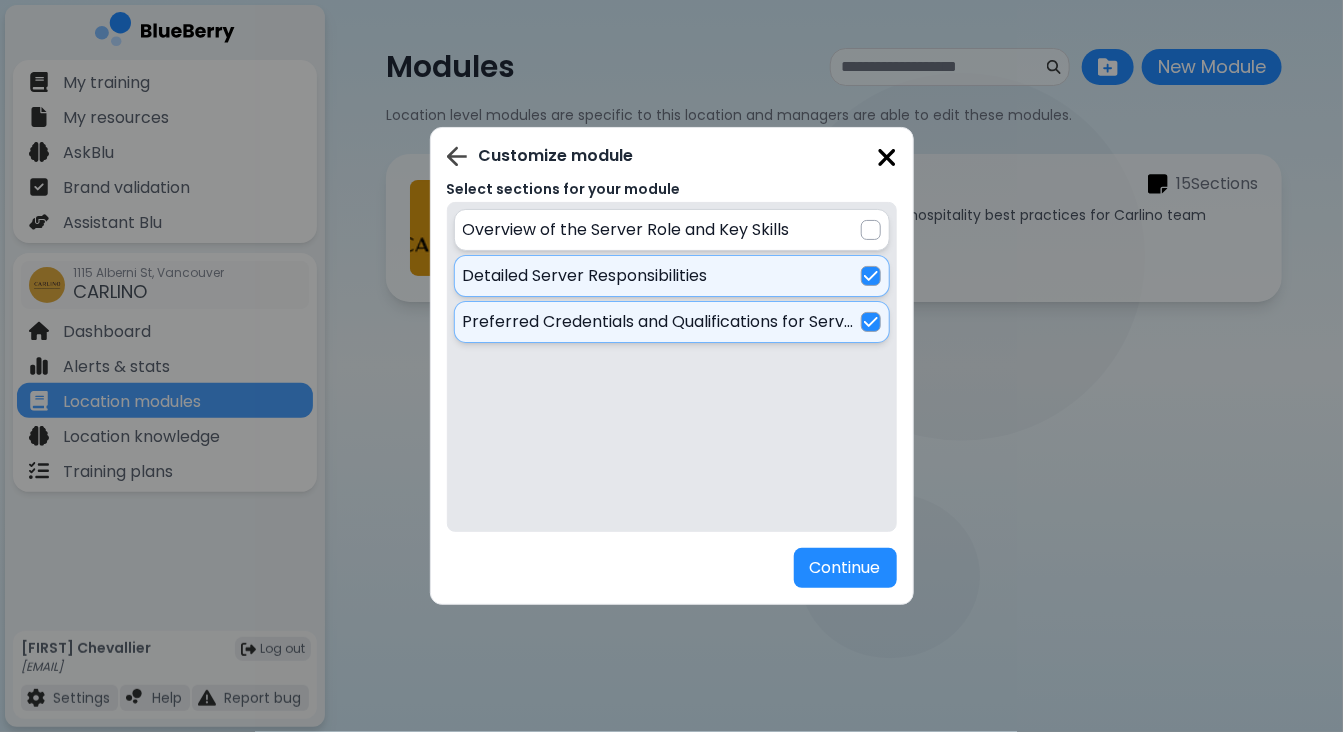 click at bounding box center (871, 230) 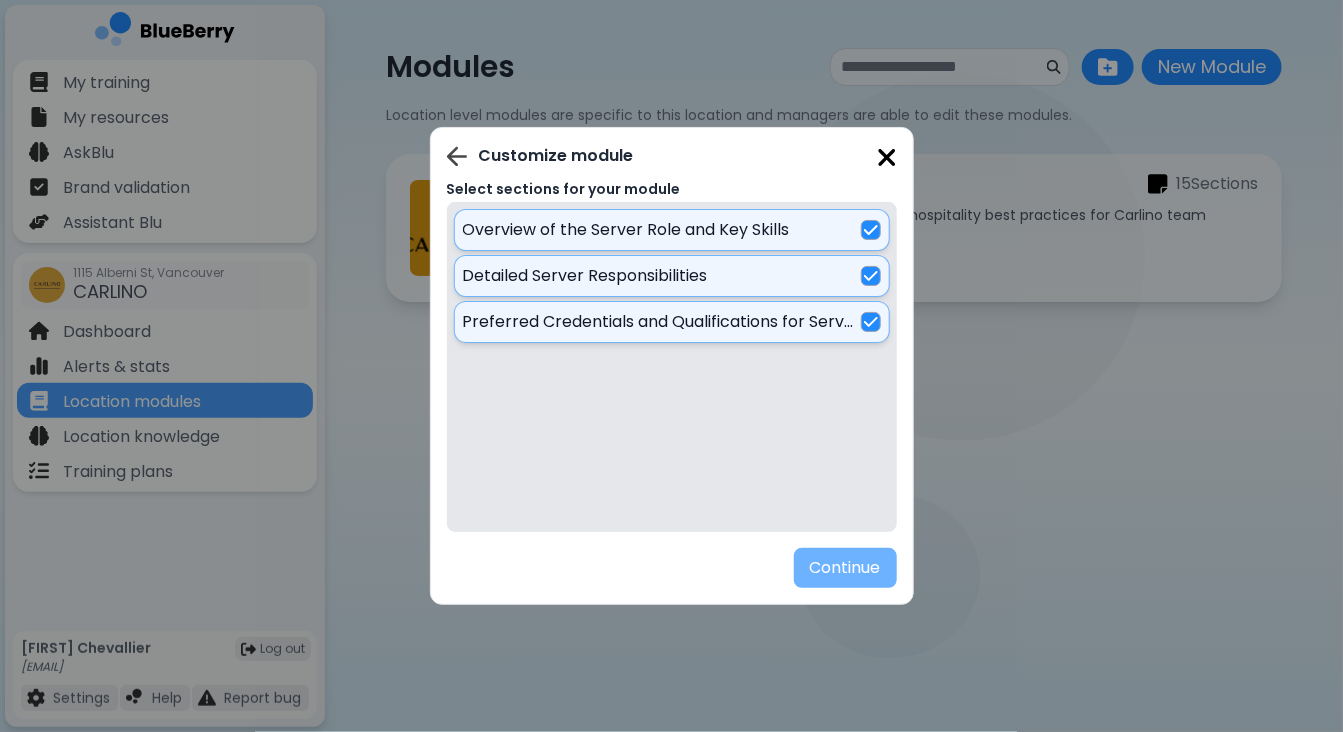 click on "Continue" at bounding box center [845, 568] 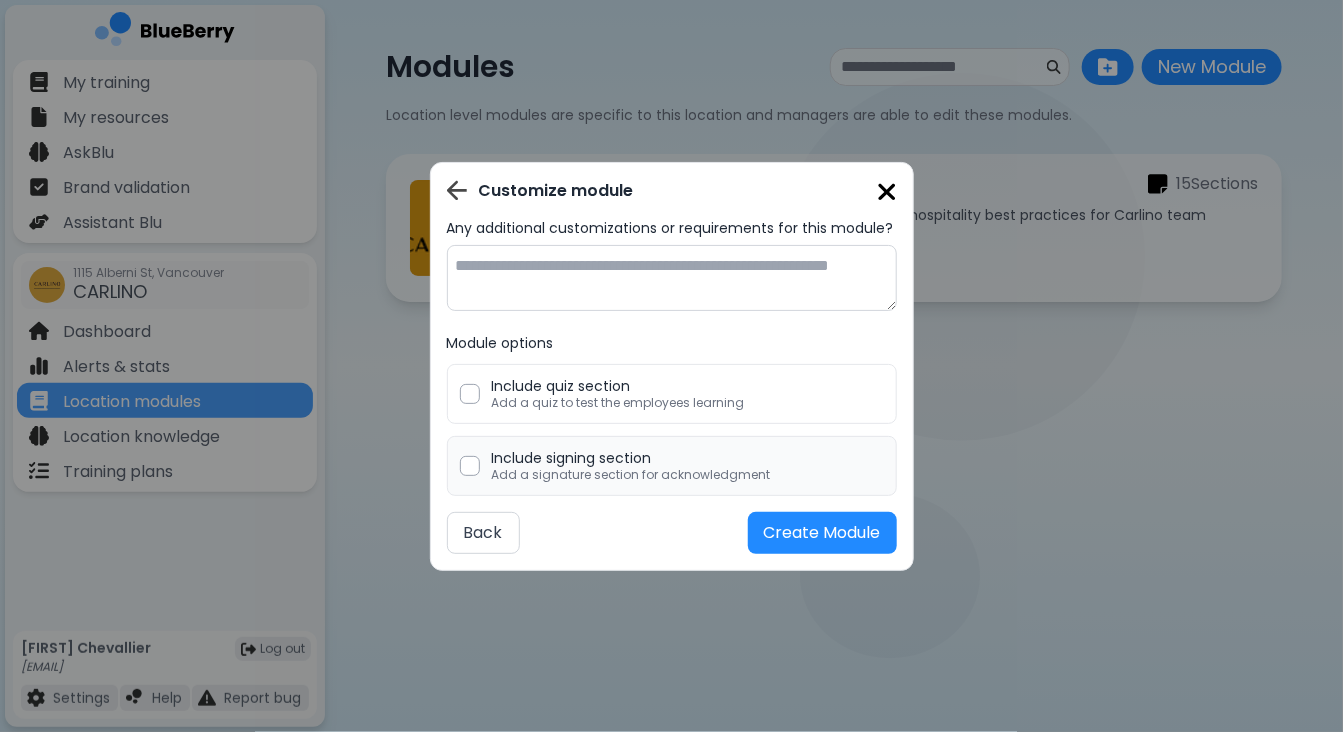 click on "Add a signature section for acknowledgment" at bounding box center (631, 475) 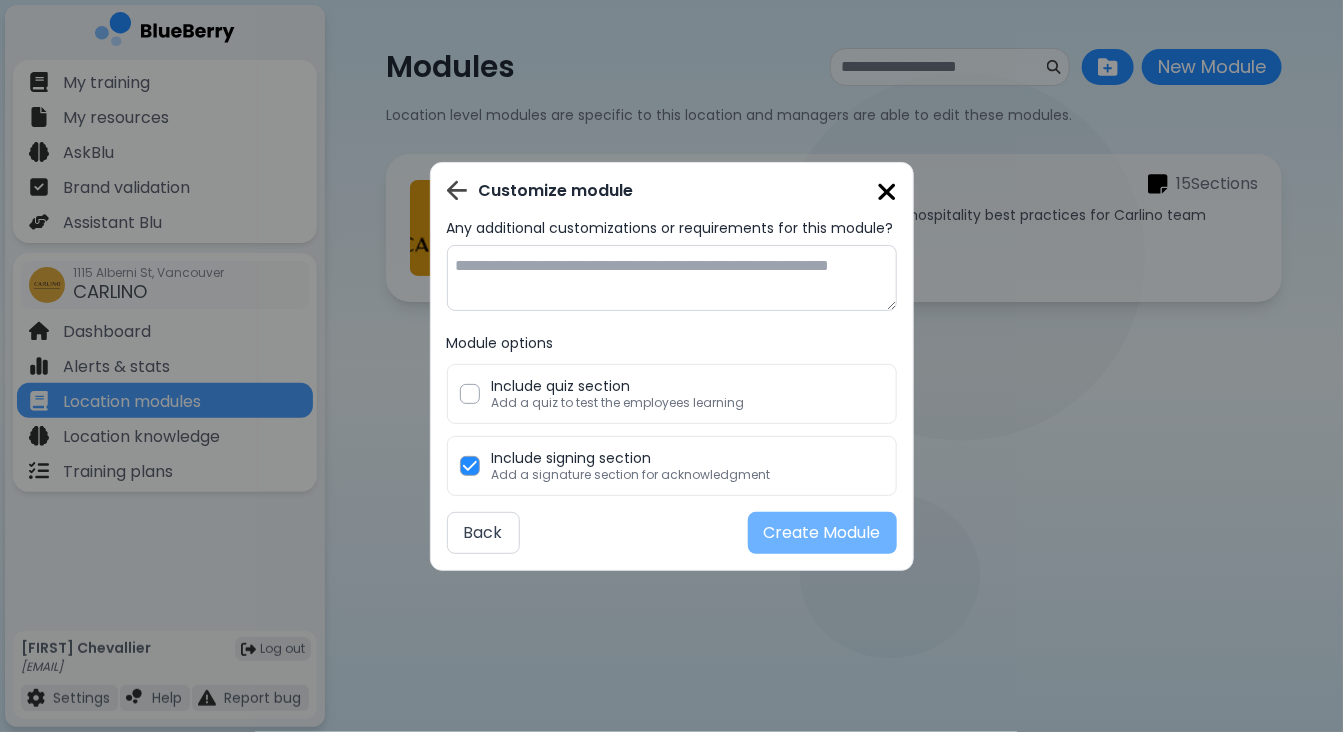 click on "Create Module" at bounding box center [822, 533] 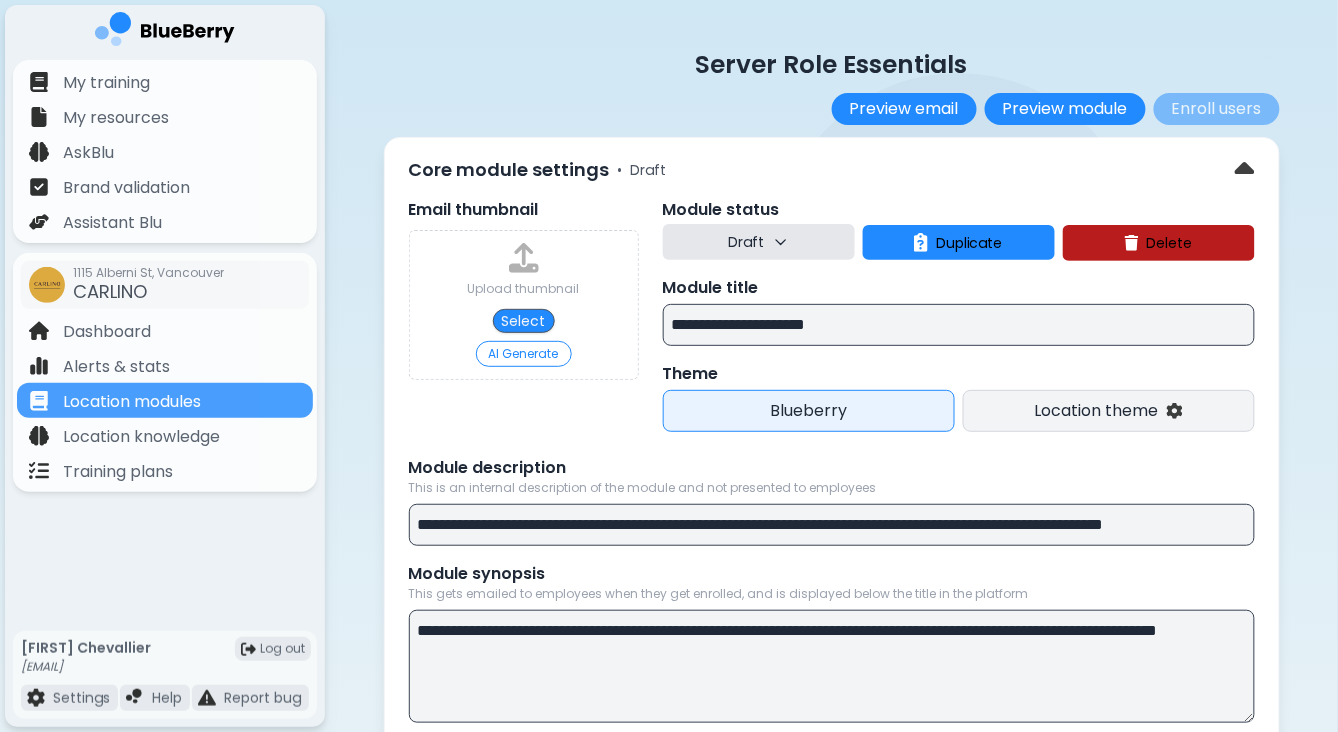 click on "Location theme" at bounding box center [1097, 411] 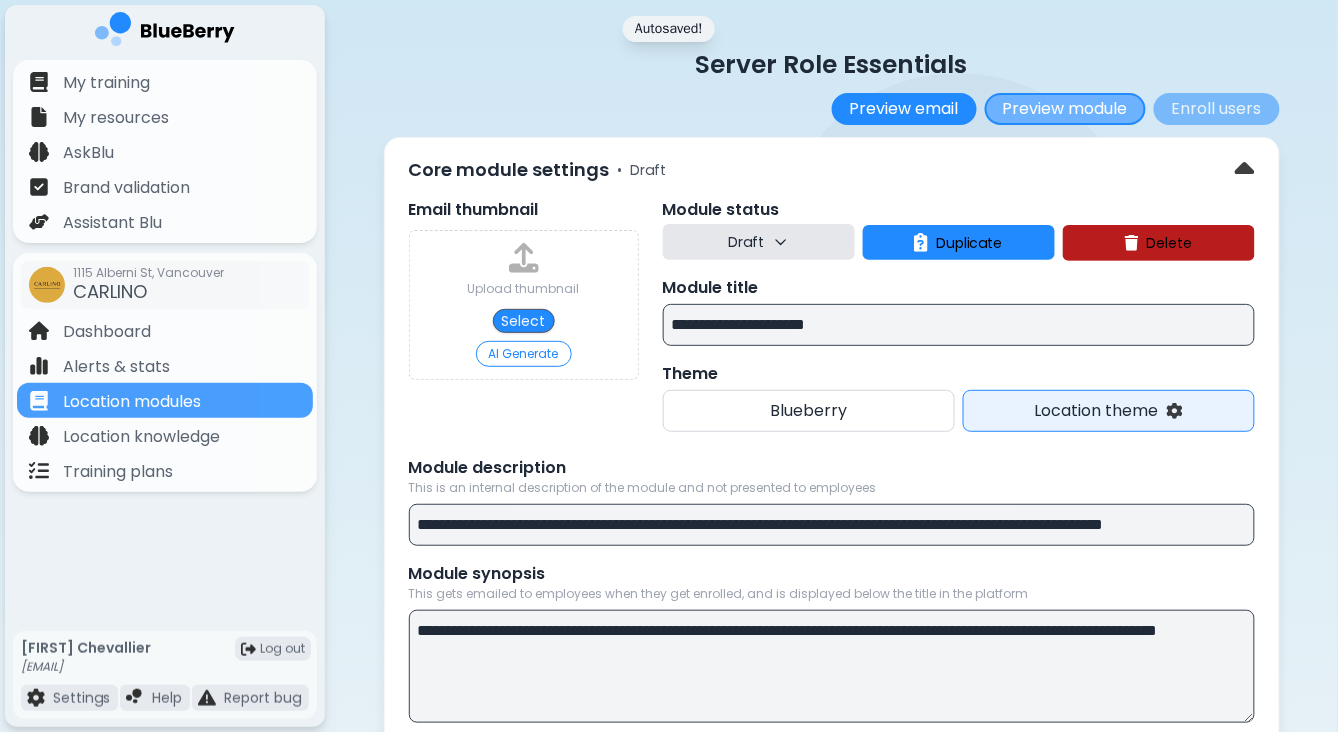 click on "Preview module" at bounding box center (1065, 109) 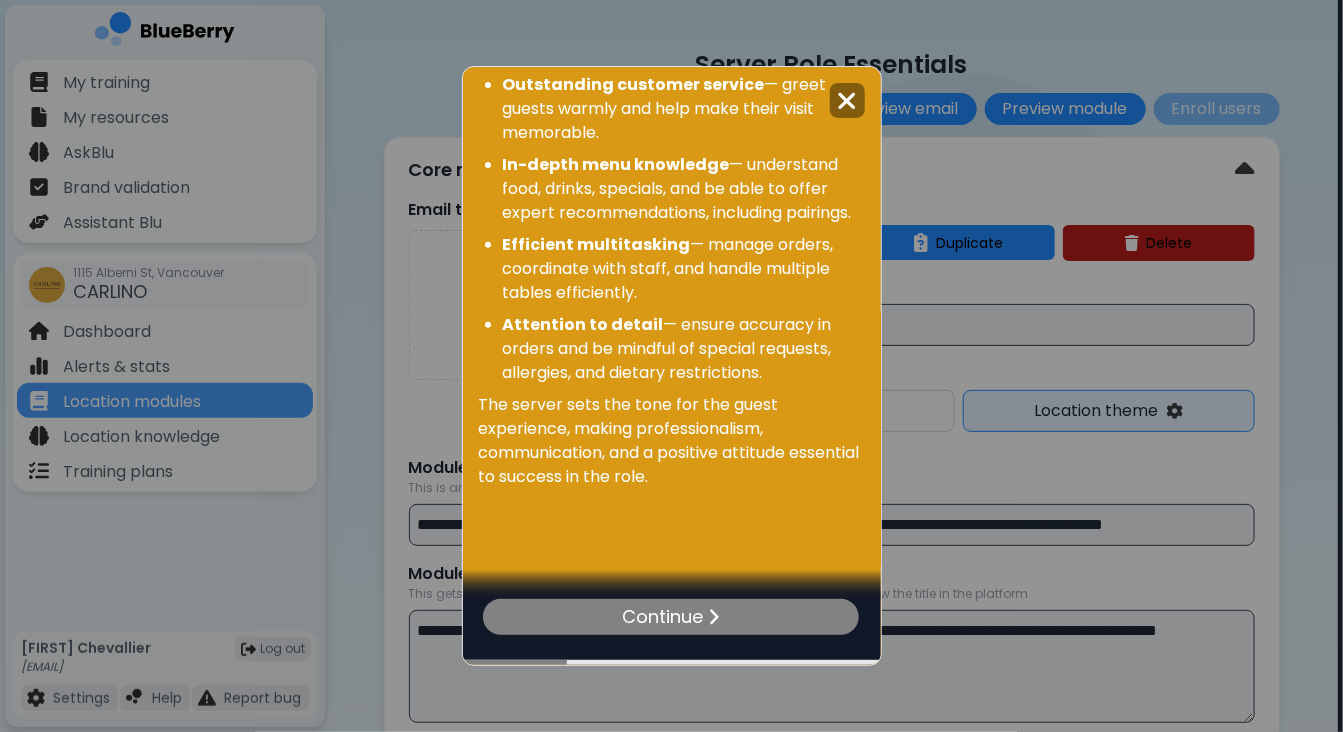 scroll, scrollTop: 280, scrollLeft: 0, axis: vertical 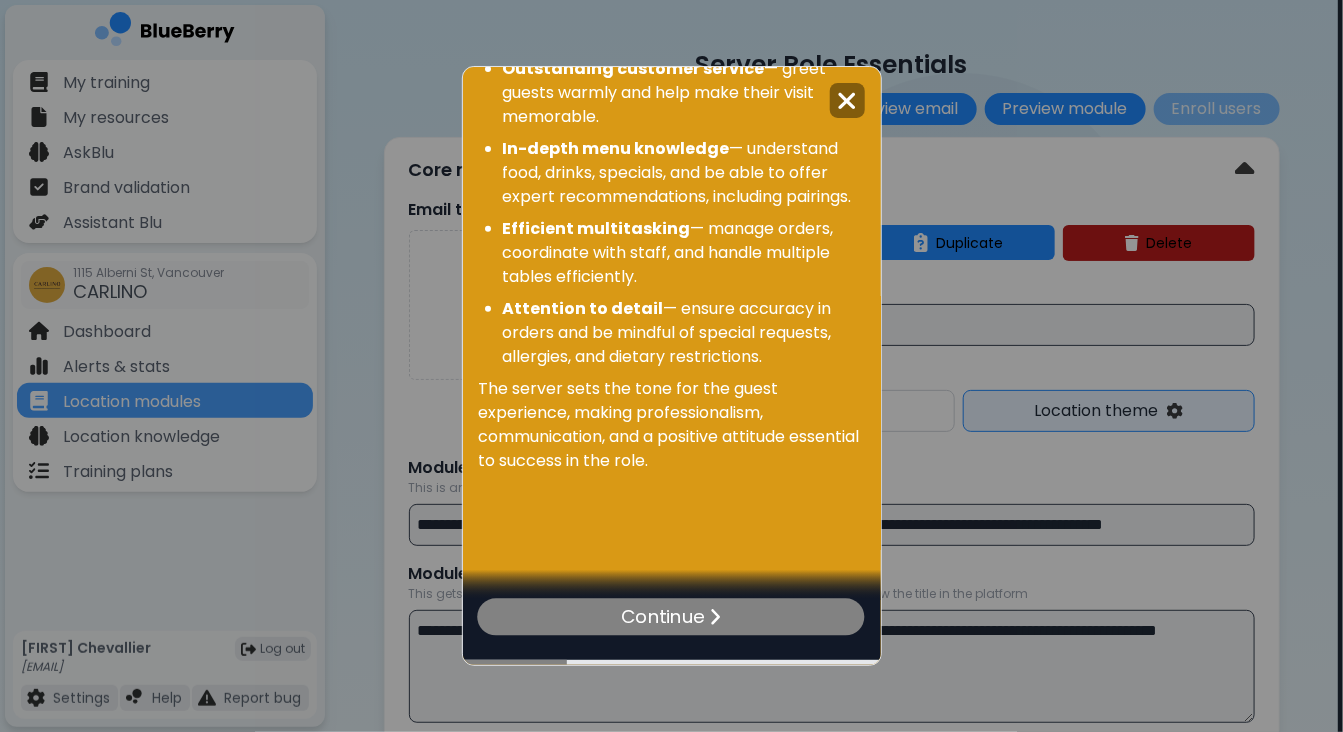 click on "Continue" at bounding box center [671, 616] 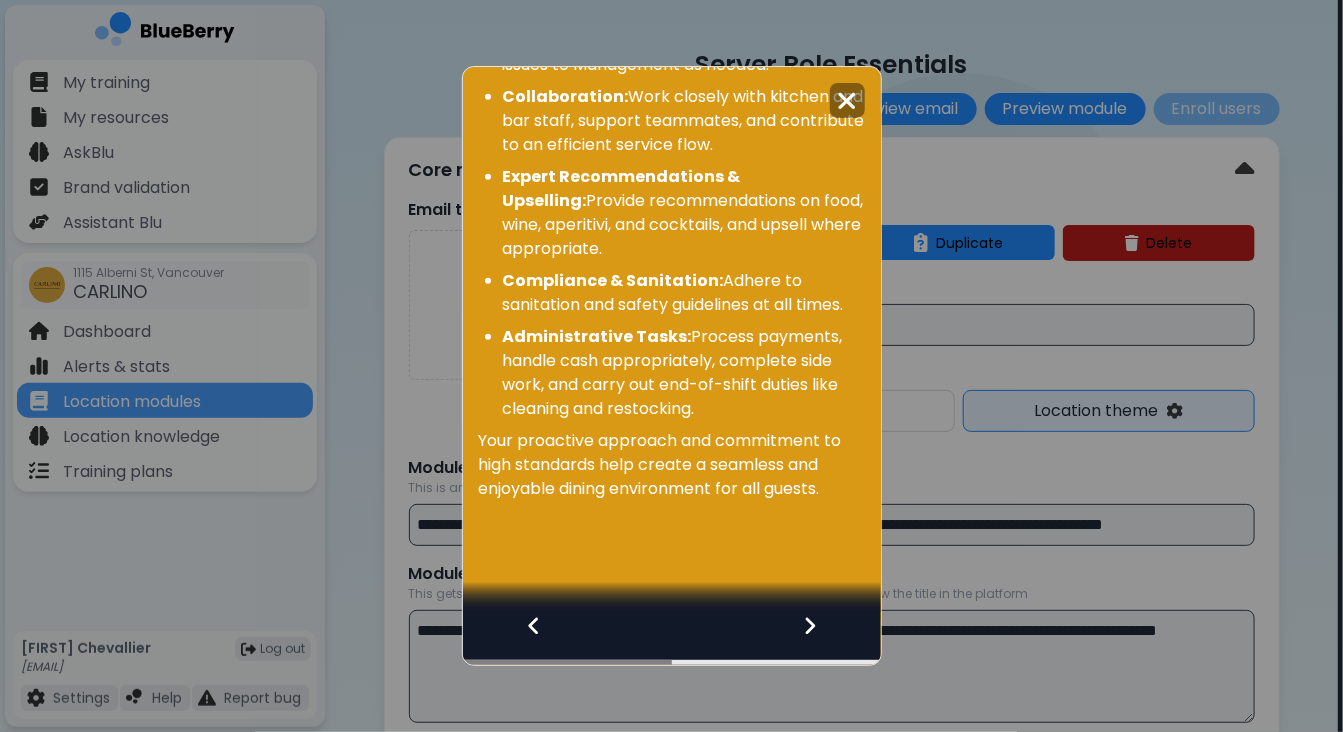scroll, scrollTop: 492, scrollLeft: 0, axis: vertical 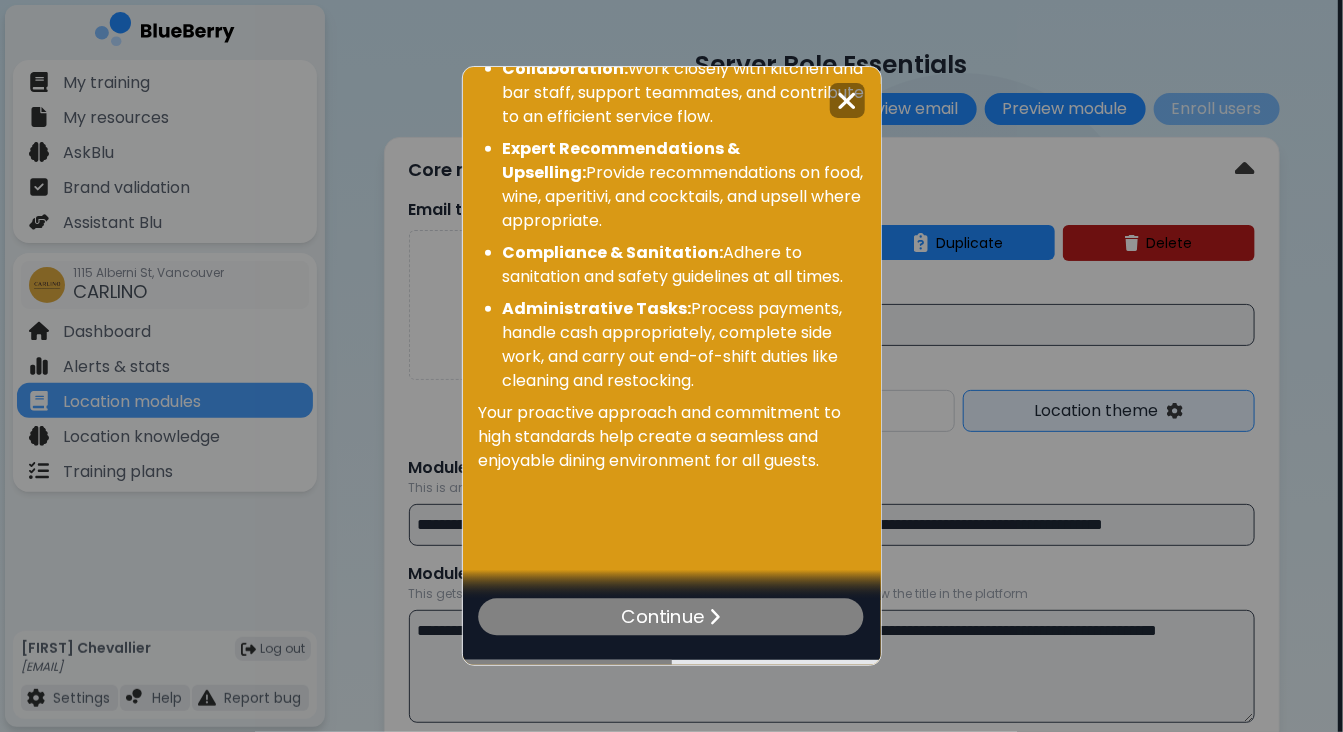 click on "Continue" at bounding box center [672, 617] 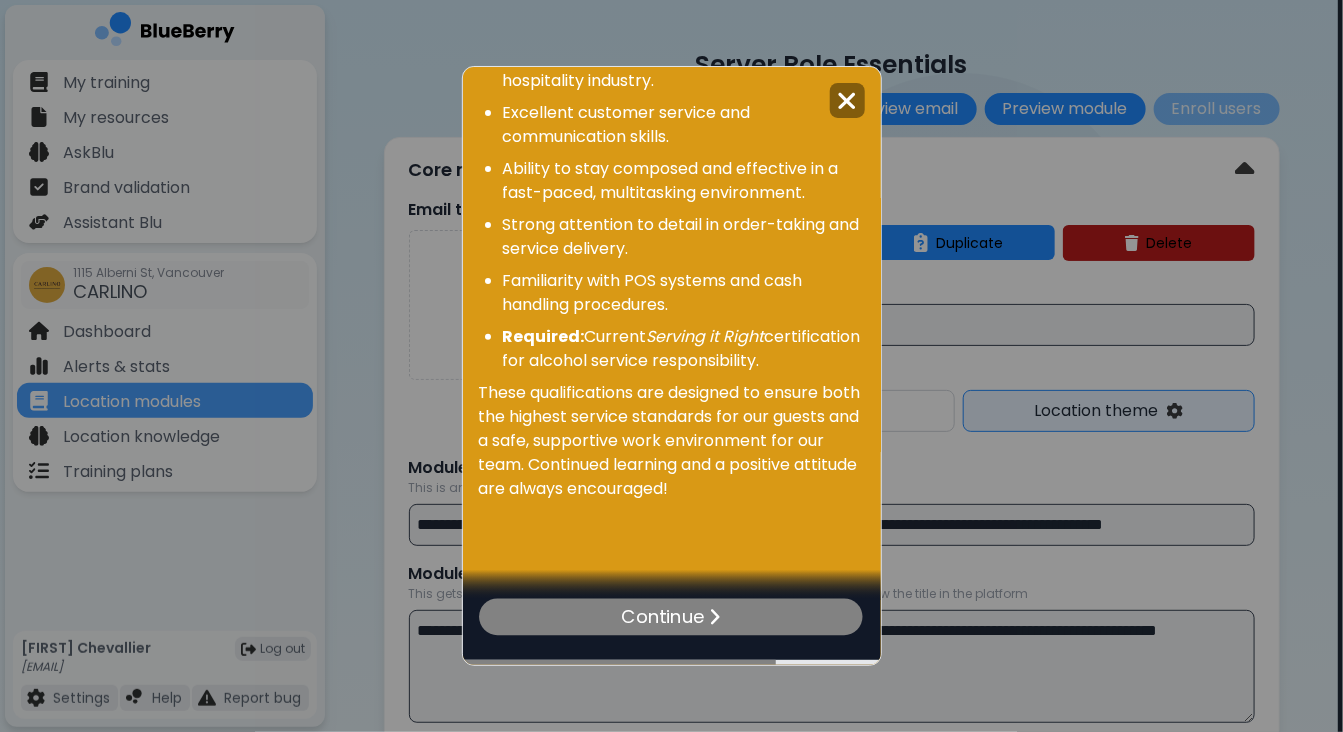 scroll, scrollTop: 152, scrollLeft: 0, axis: vertical 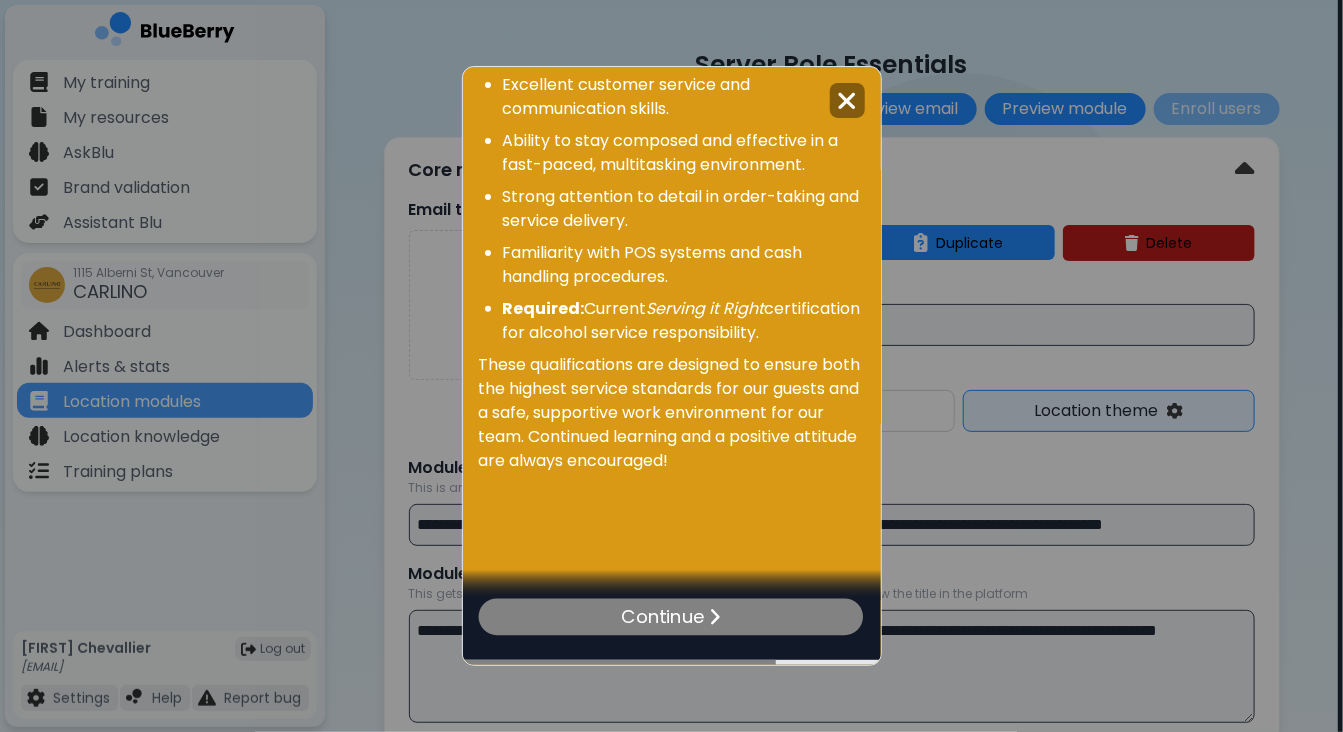 click on "Continue" at bounding box center (671, 617) 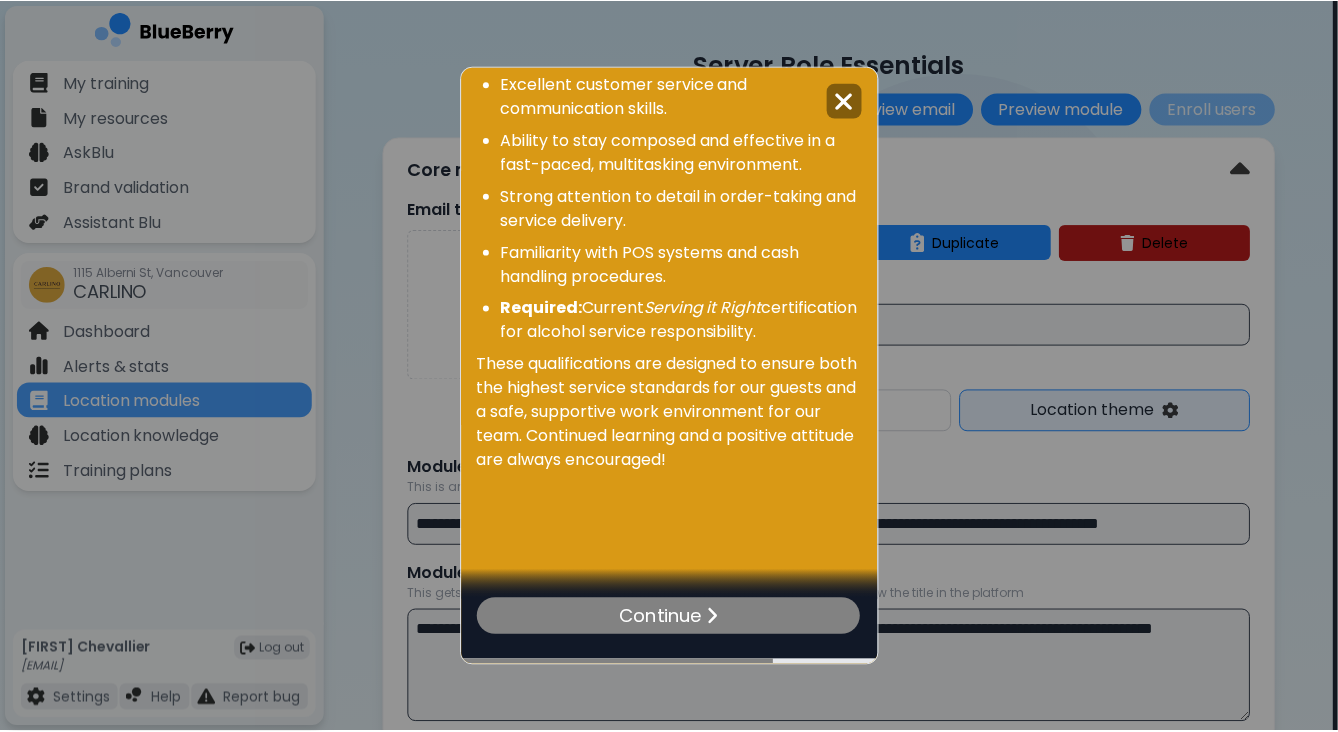scroll, scrollTop: 0, scrollLeft: 0, axis: both 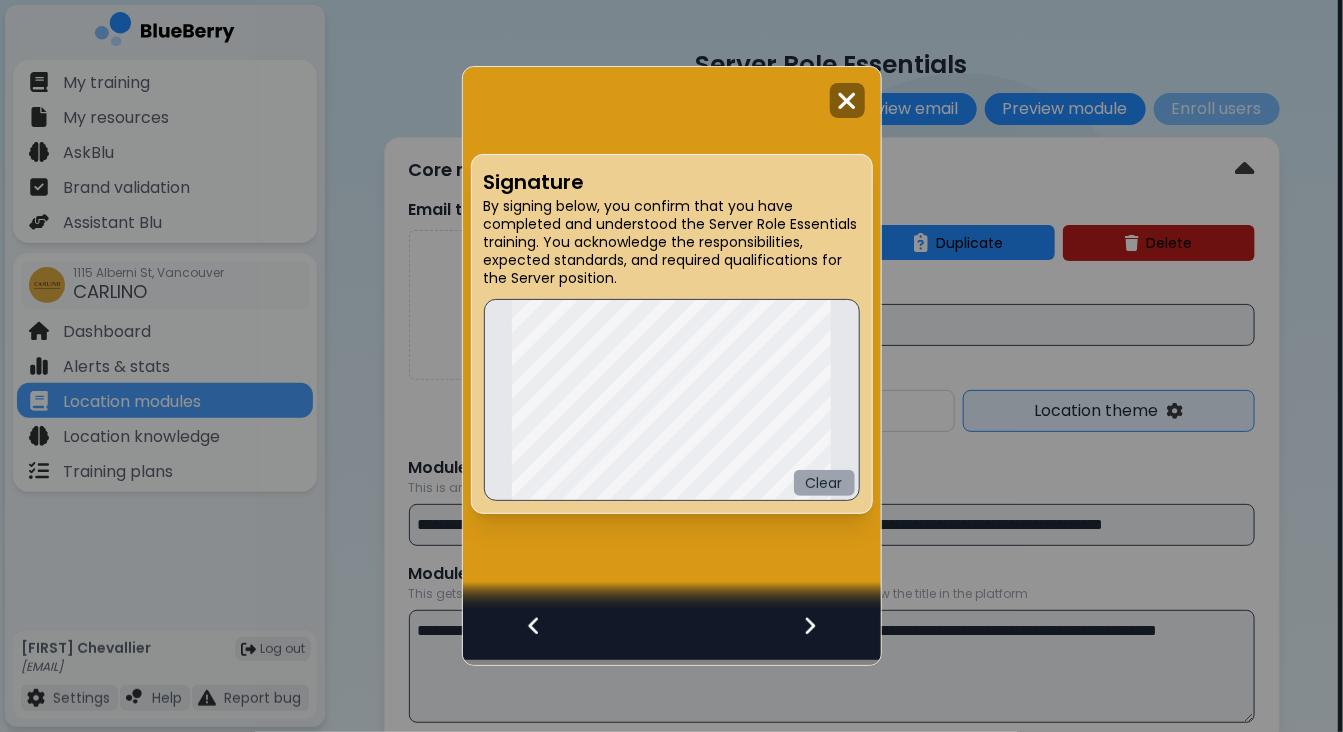click on "Clear" at bounding box center (824, 483) 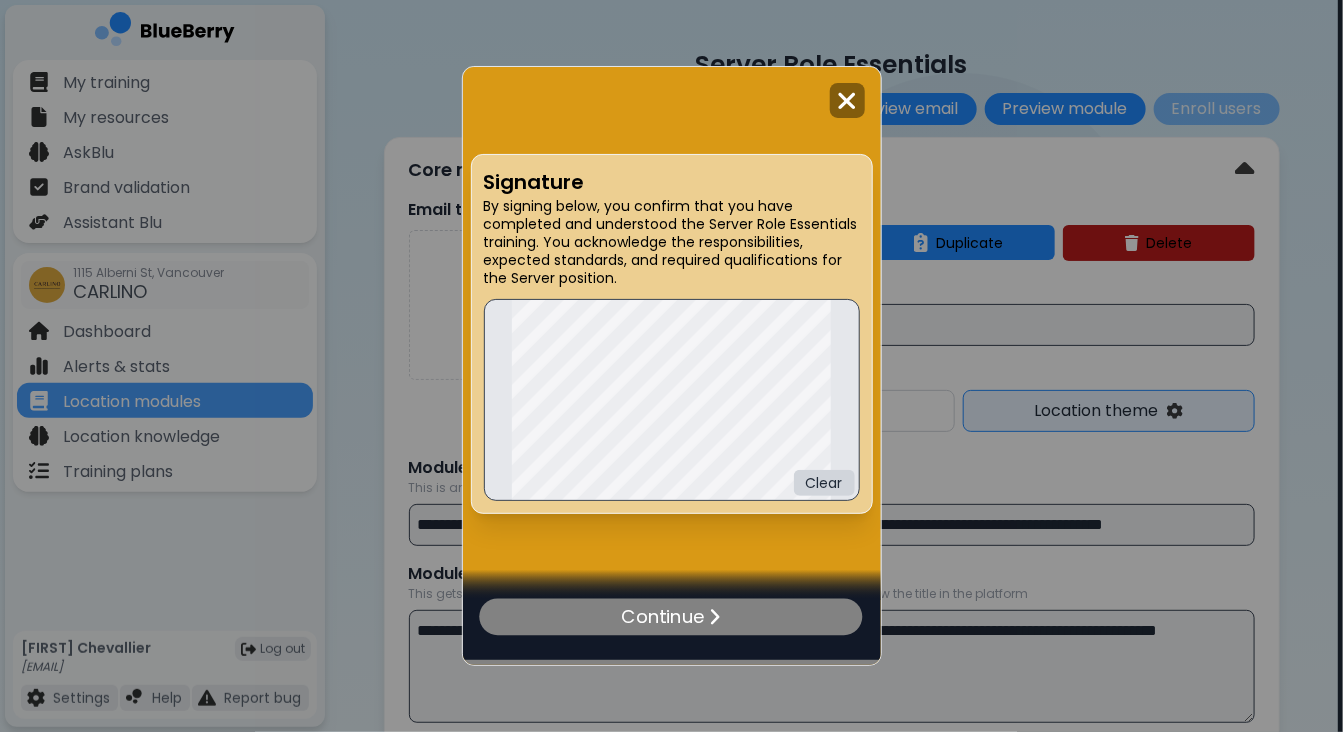 click on "Continue" at bounding box center [671, 617] 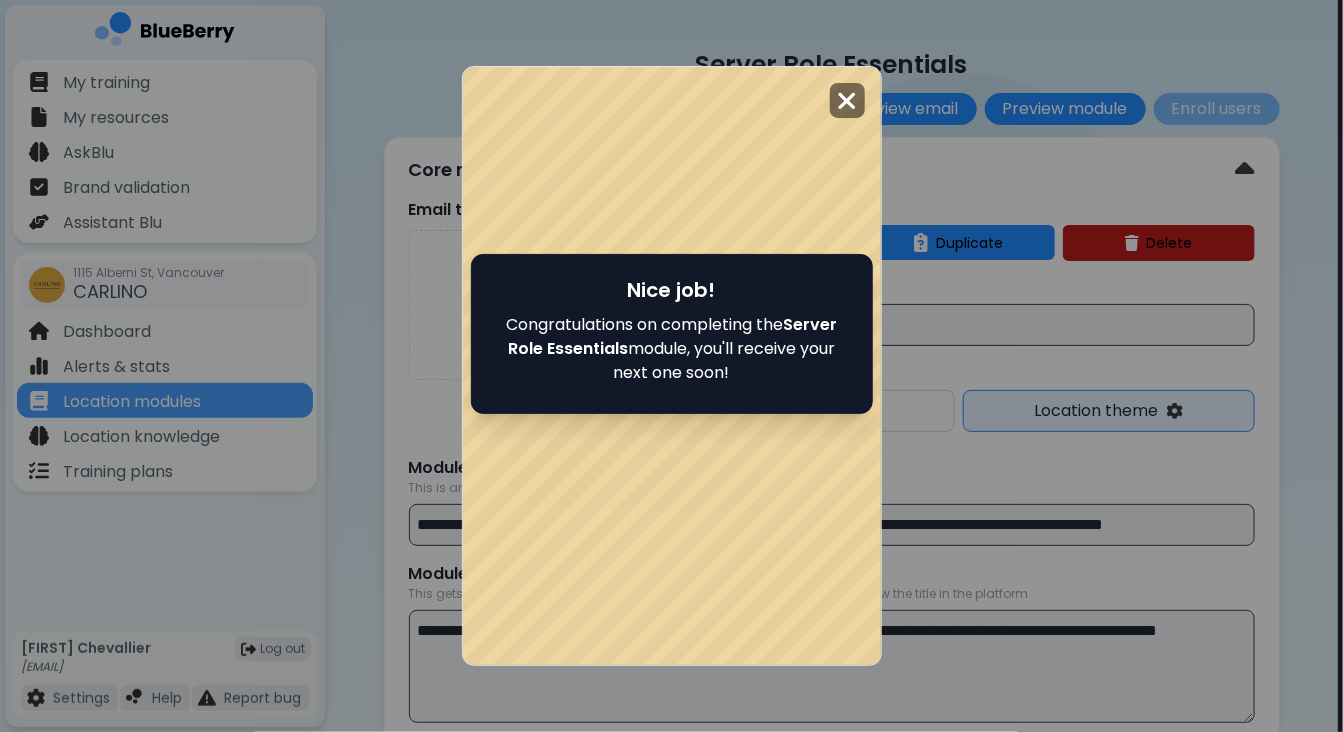 click at bounding box center [847, 101] 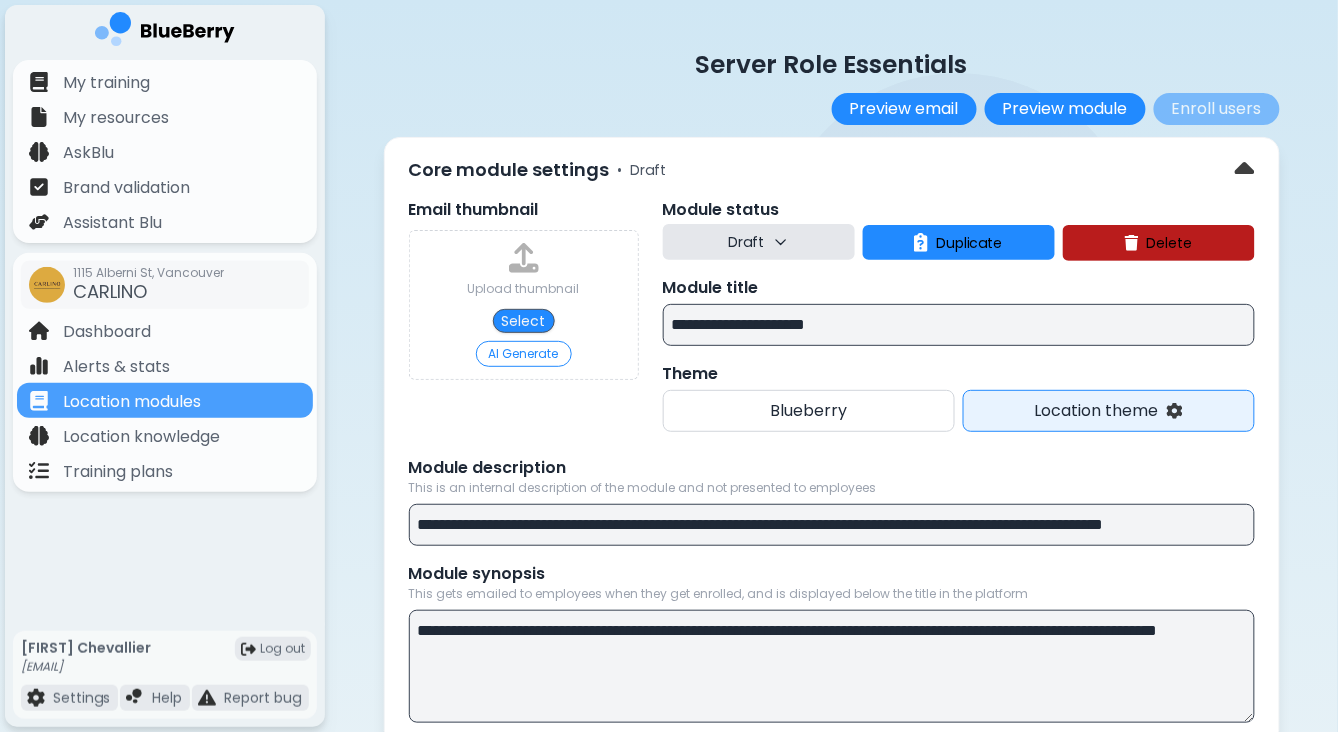 click on "**********" at bounding box center [959, 325] 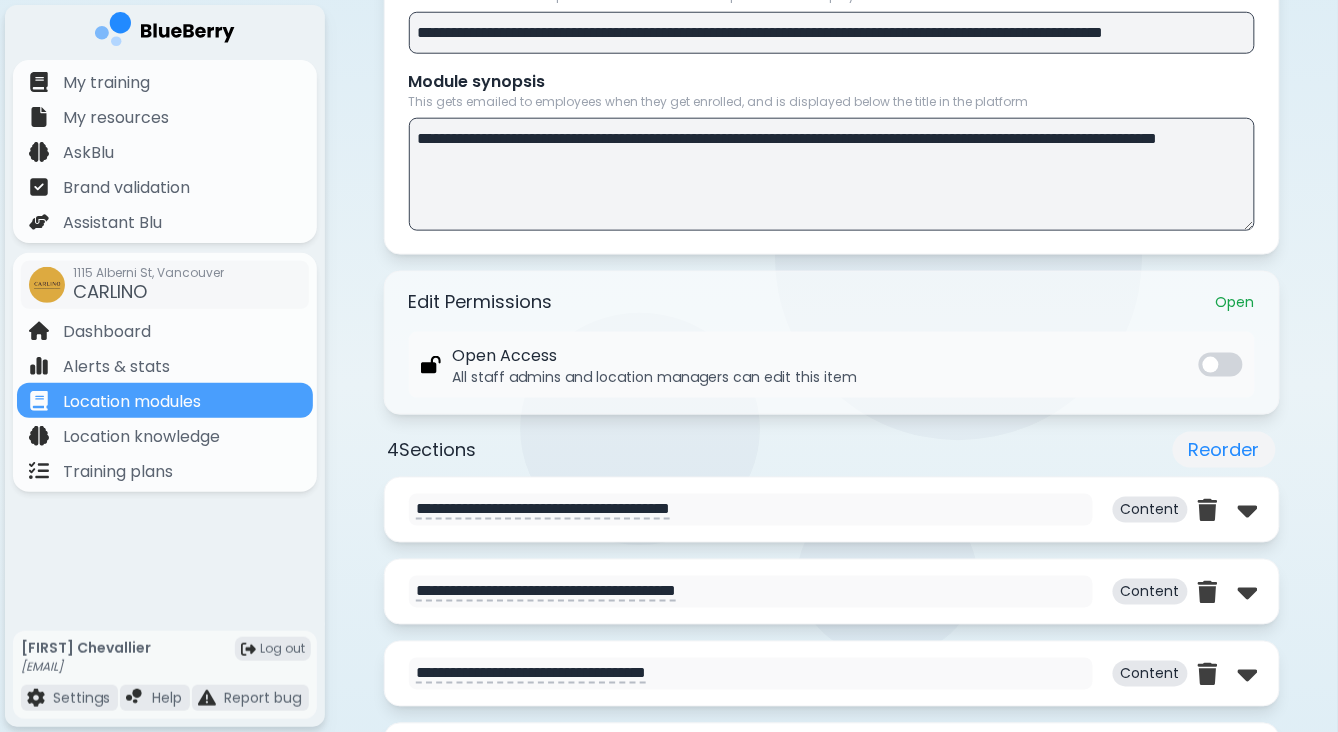 scroll, scrollTop: 0, scrollLeft: 0, axis: both 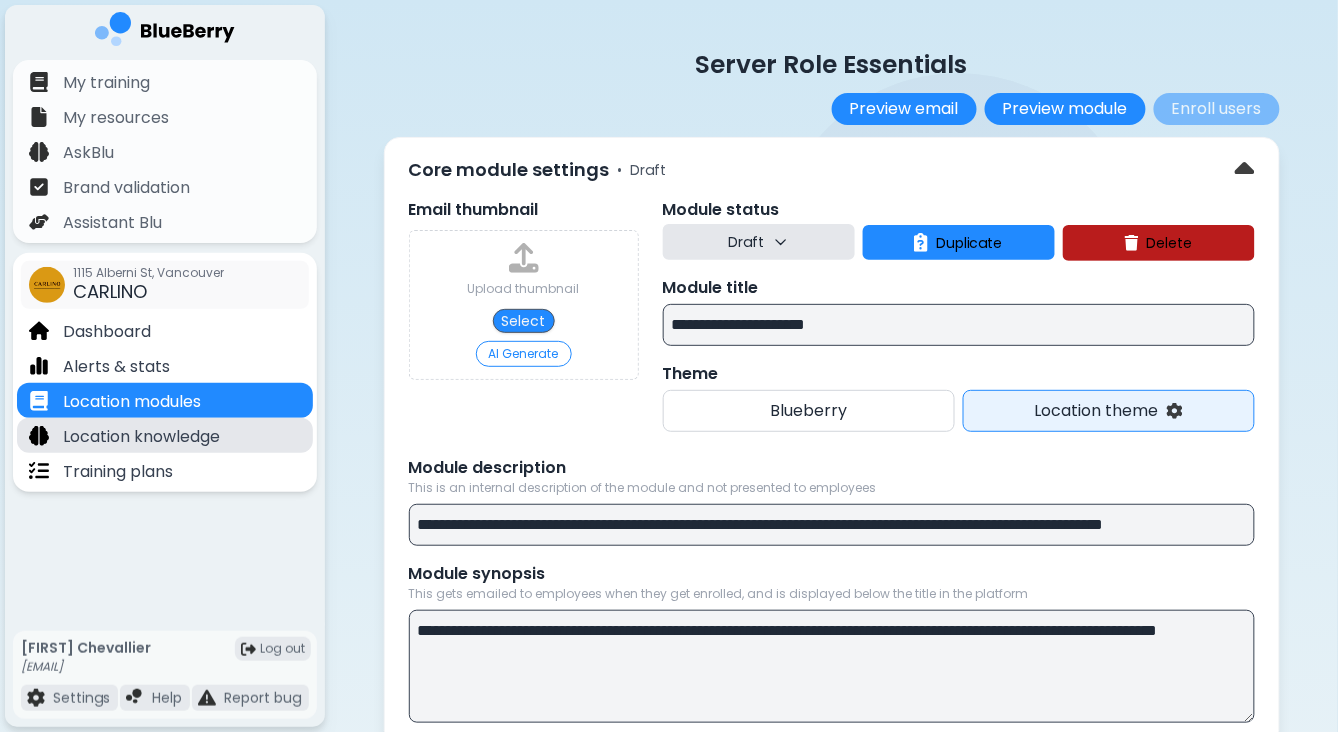 click on "Location knowledge" at bounding box center [141, 437] 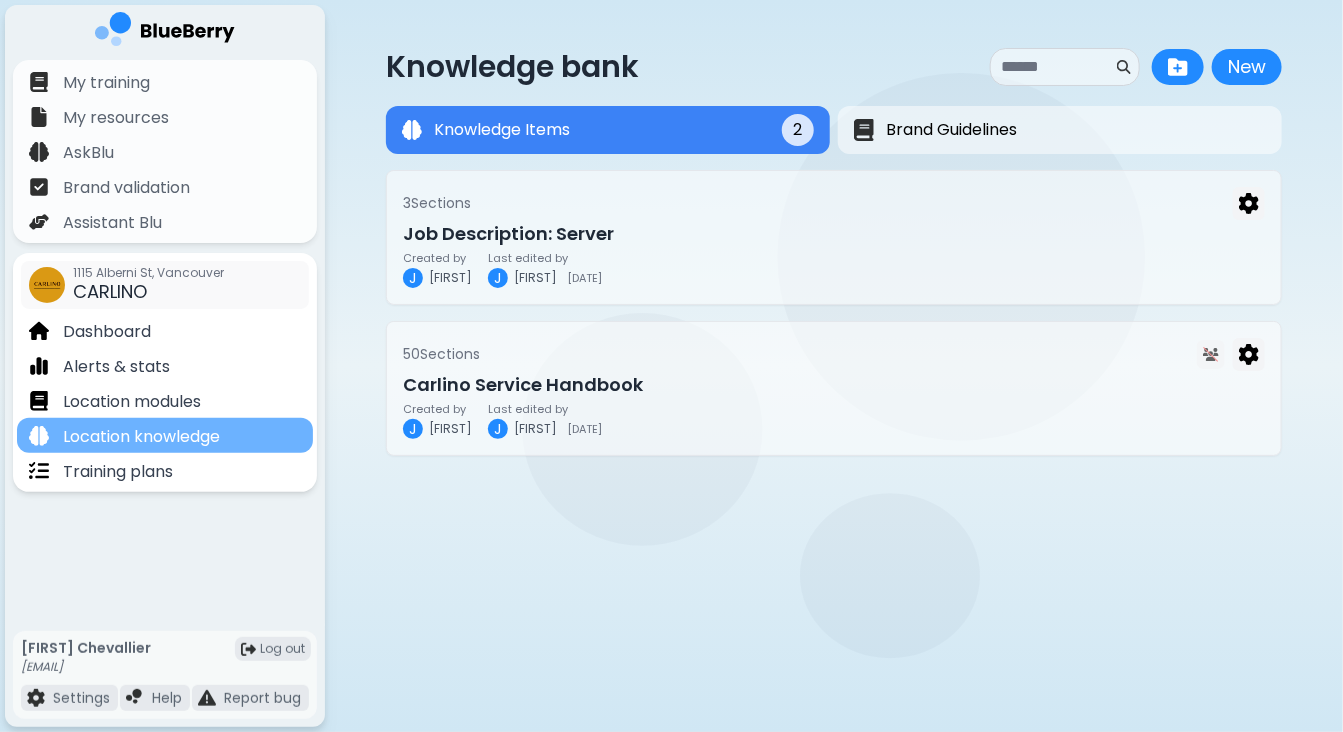 click on "Location knowledge" at bounding box center [141, 437] 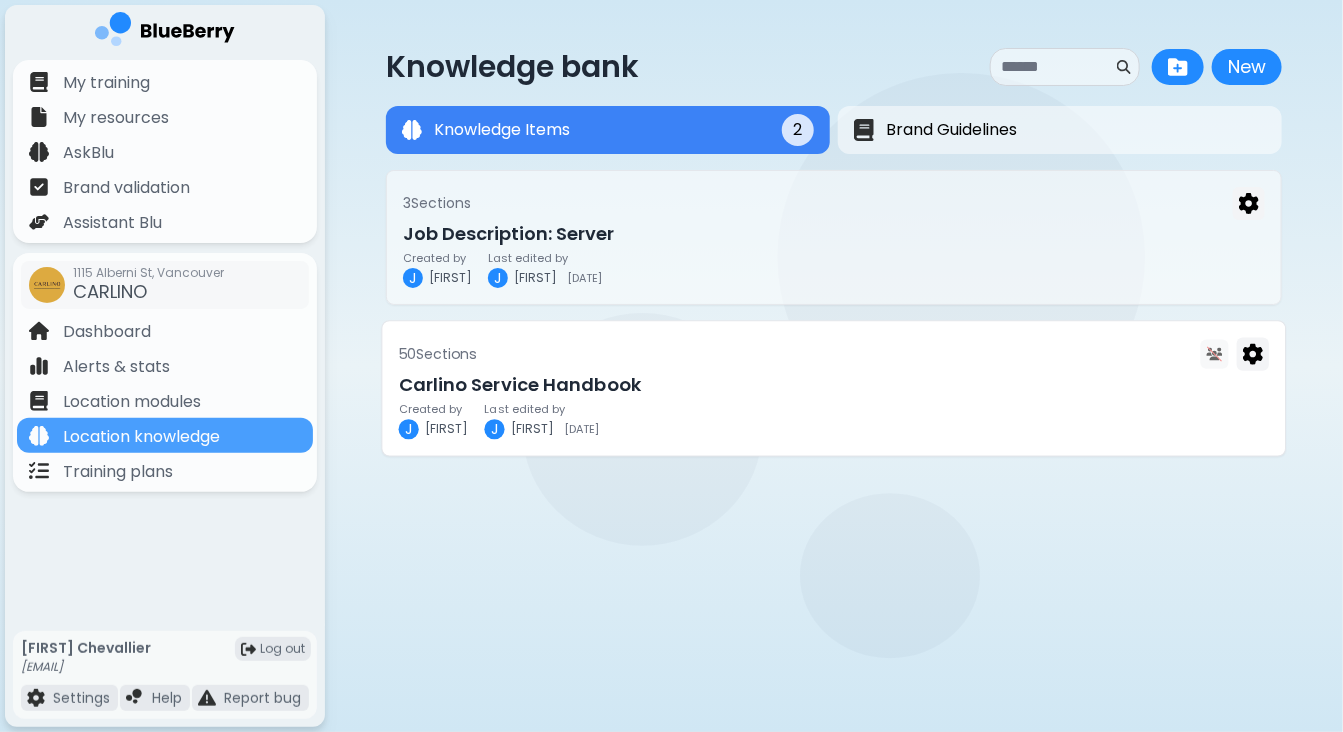 click on "Created by J [FIRST] Last edited by J [FIRST] [DATE]" at bounding box center (834, 388) 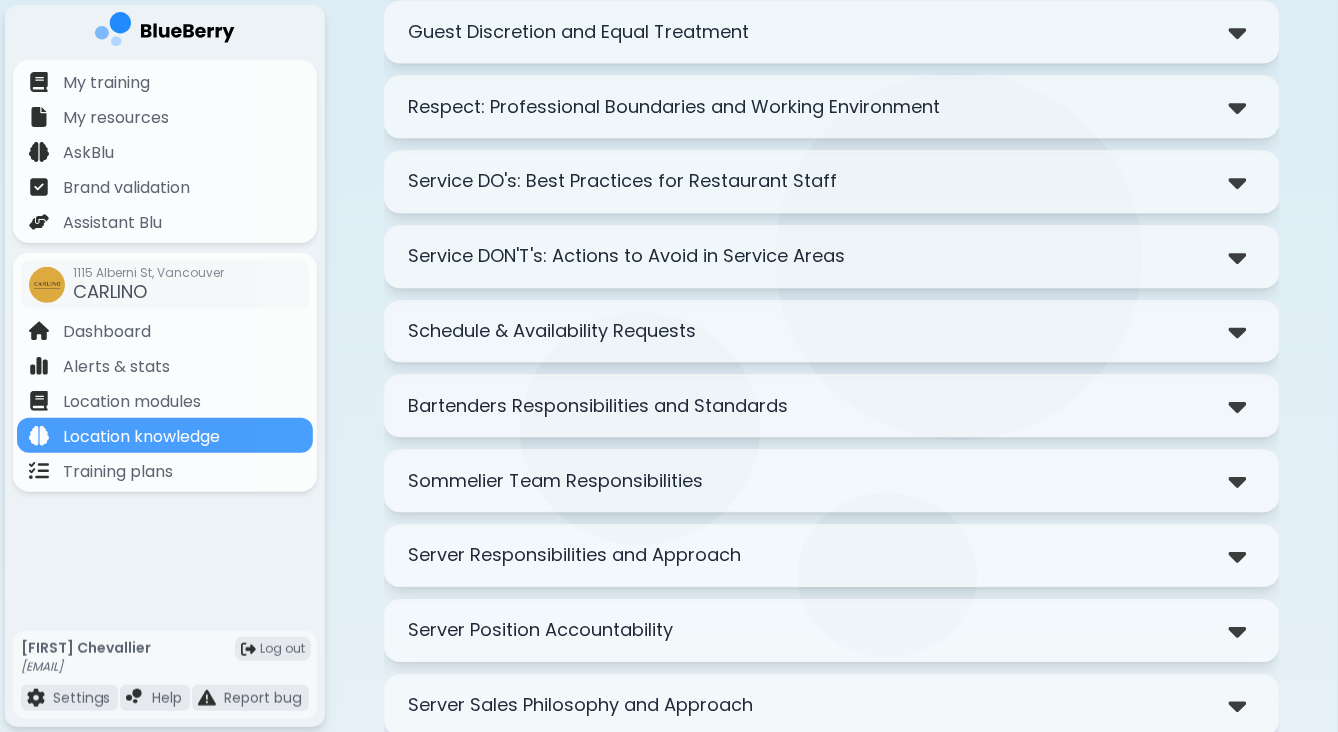 scroll, scrollTop: 1167, scrollLeft: 0, axis: vertical 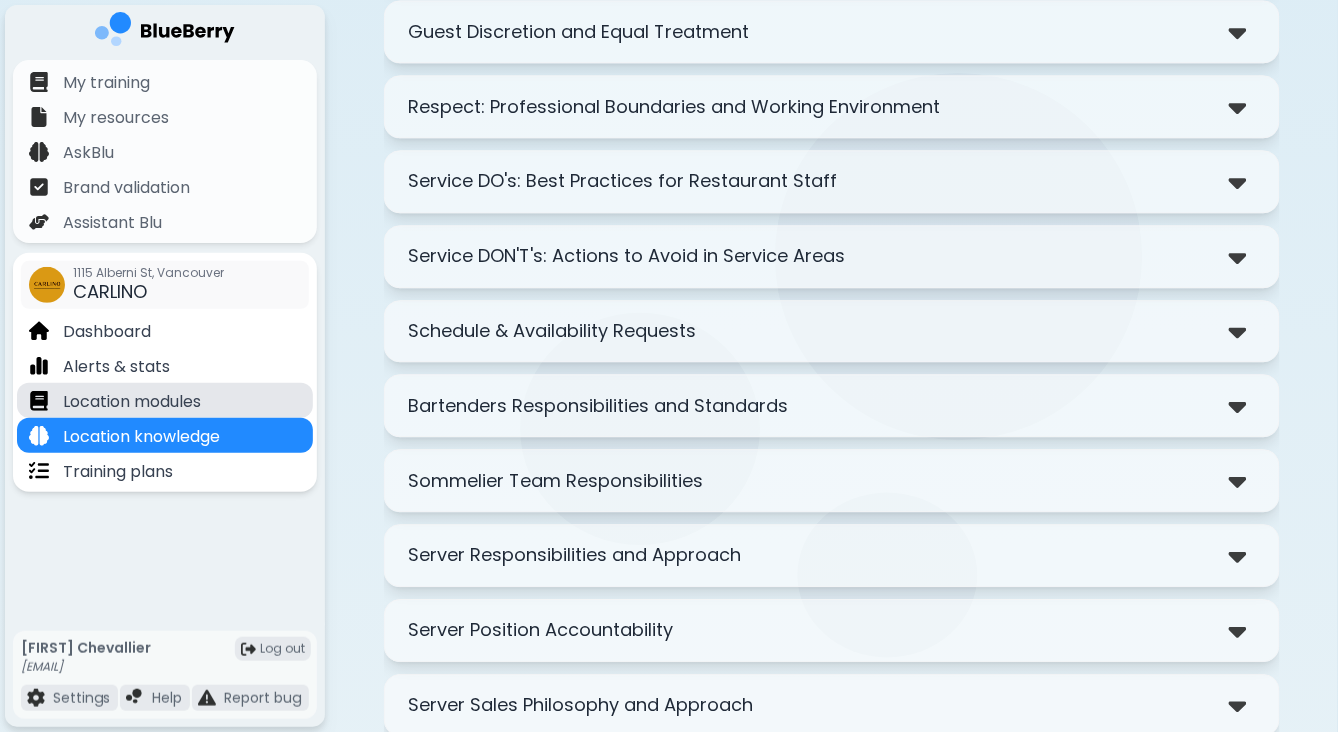 click on "Location modules" at bounding box center [132, 402] 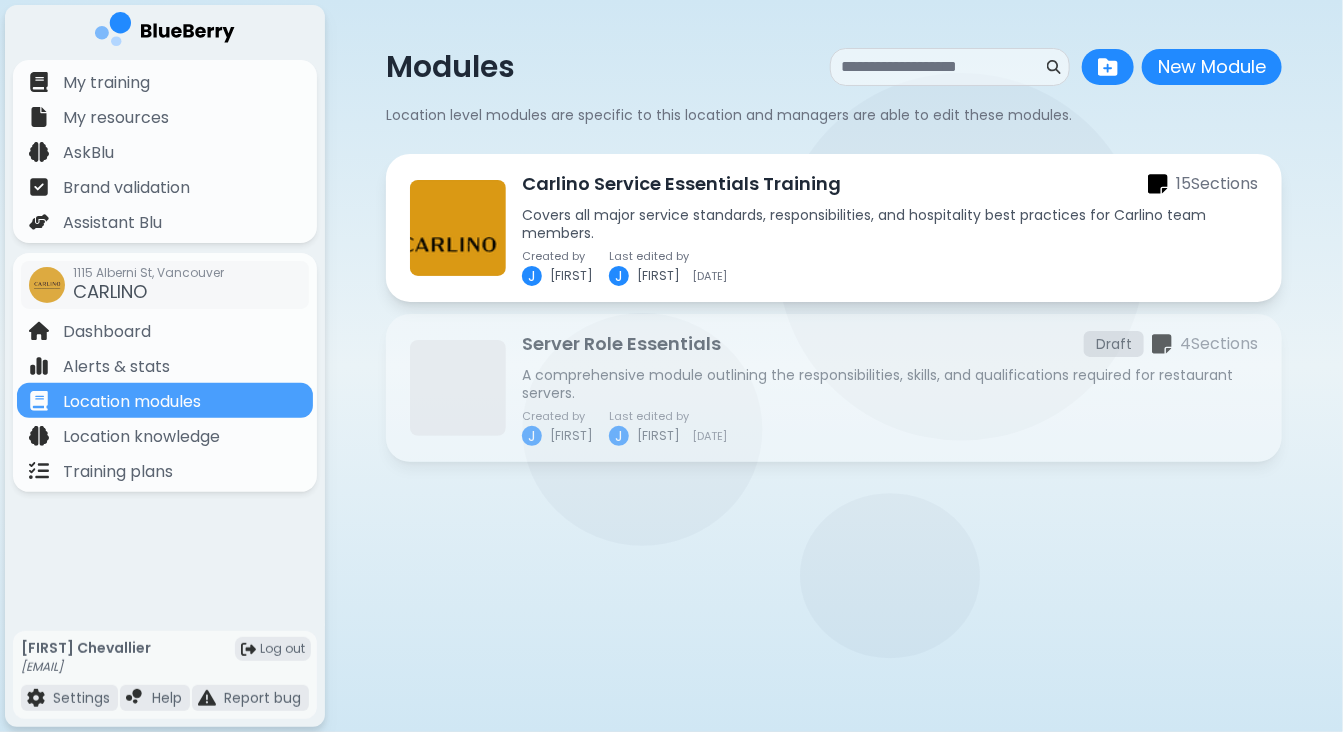 click on "Carlino Service Essentials Training 15  Section s" at bounding box center (890, 184) 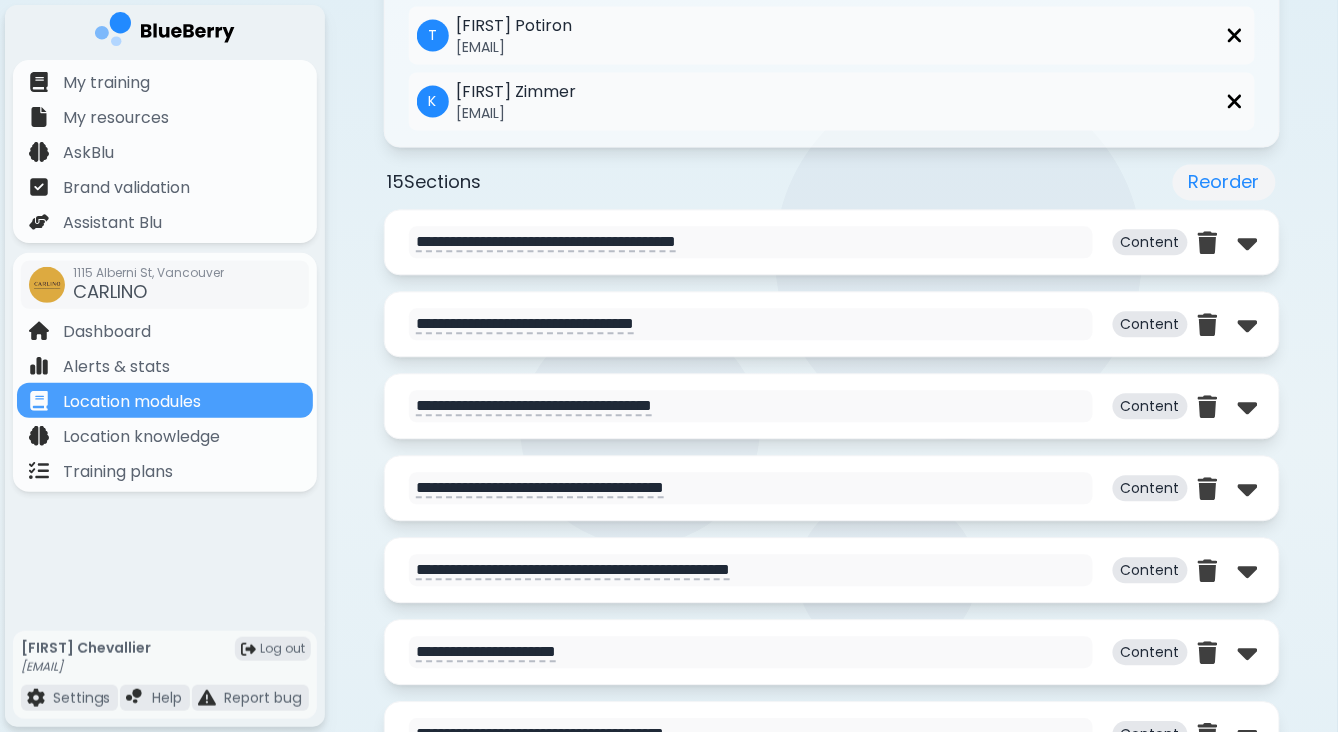 scroll, scrollTop: 1004, scrollLeft: 0, axis: vertical 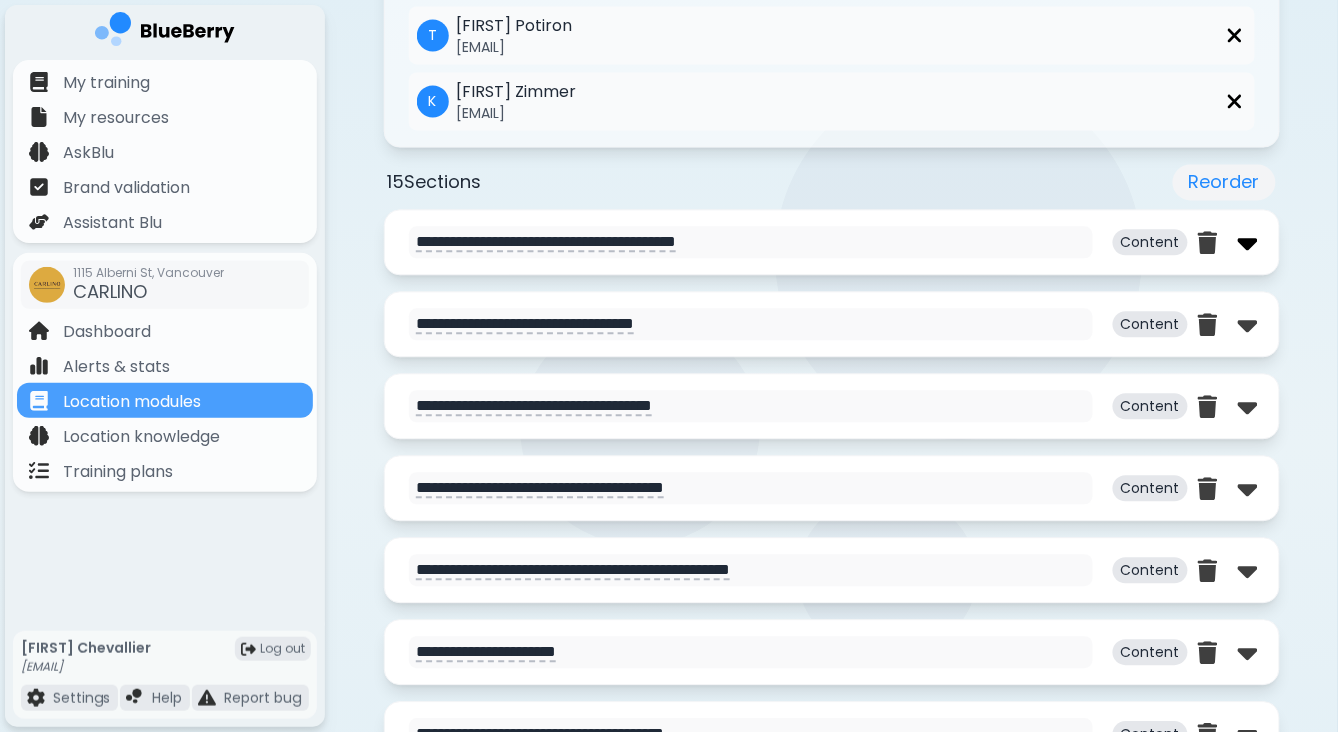 click at bounding box center [1248, 242] 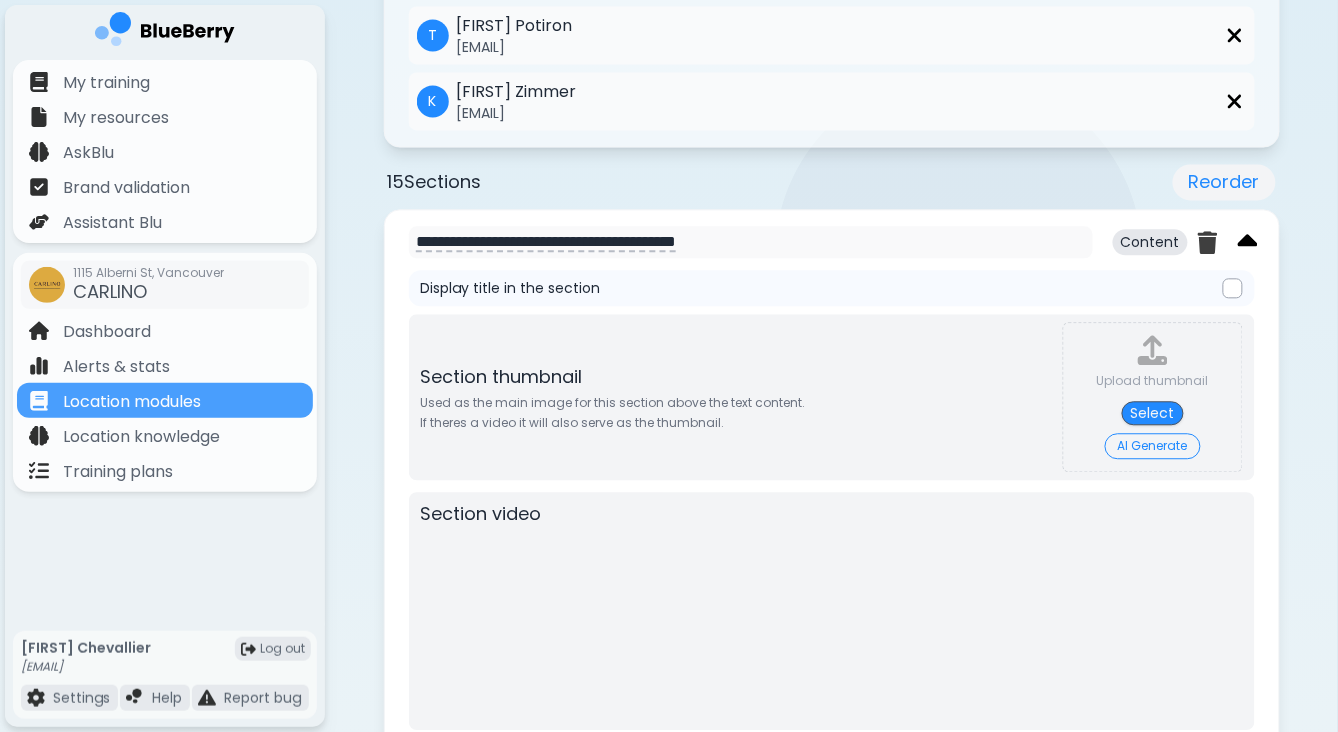 type on "**********" 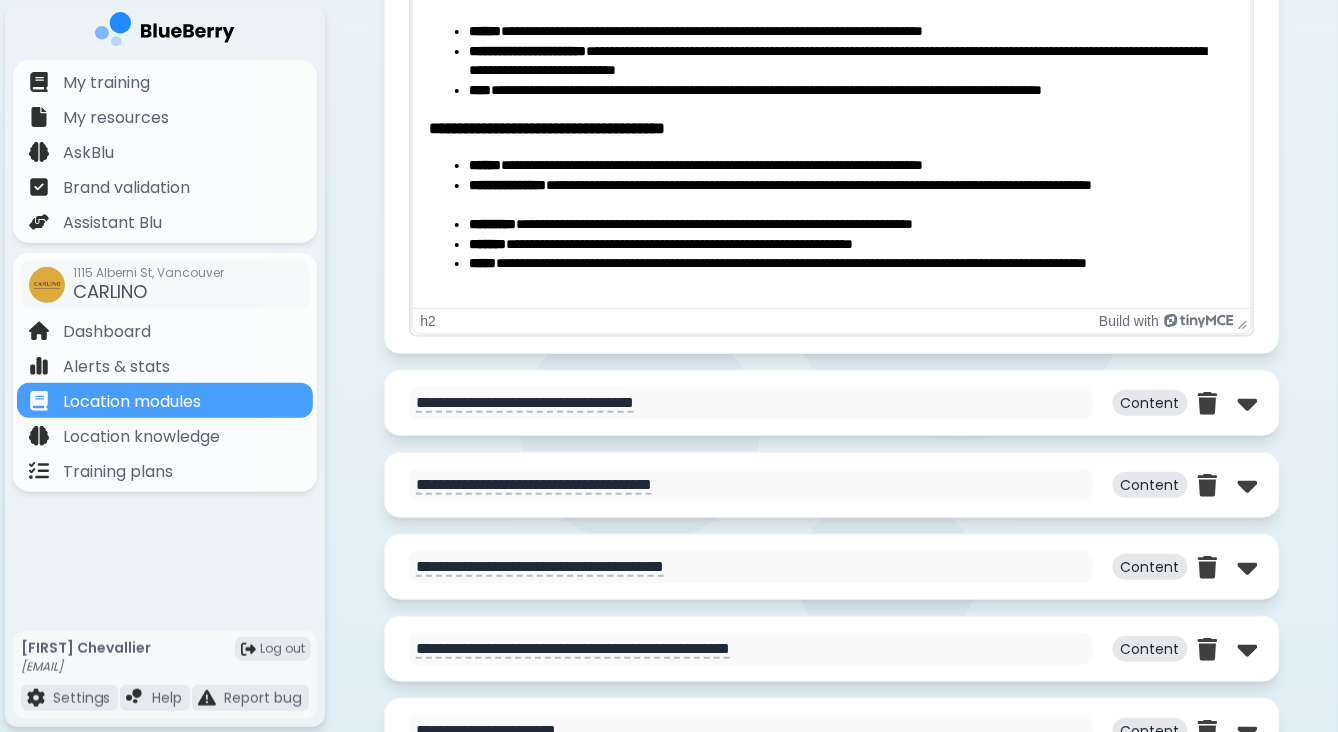 scroll, scrollTop: 1916, scrollLeft: 0, axis: vertical 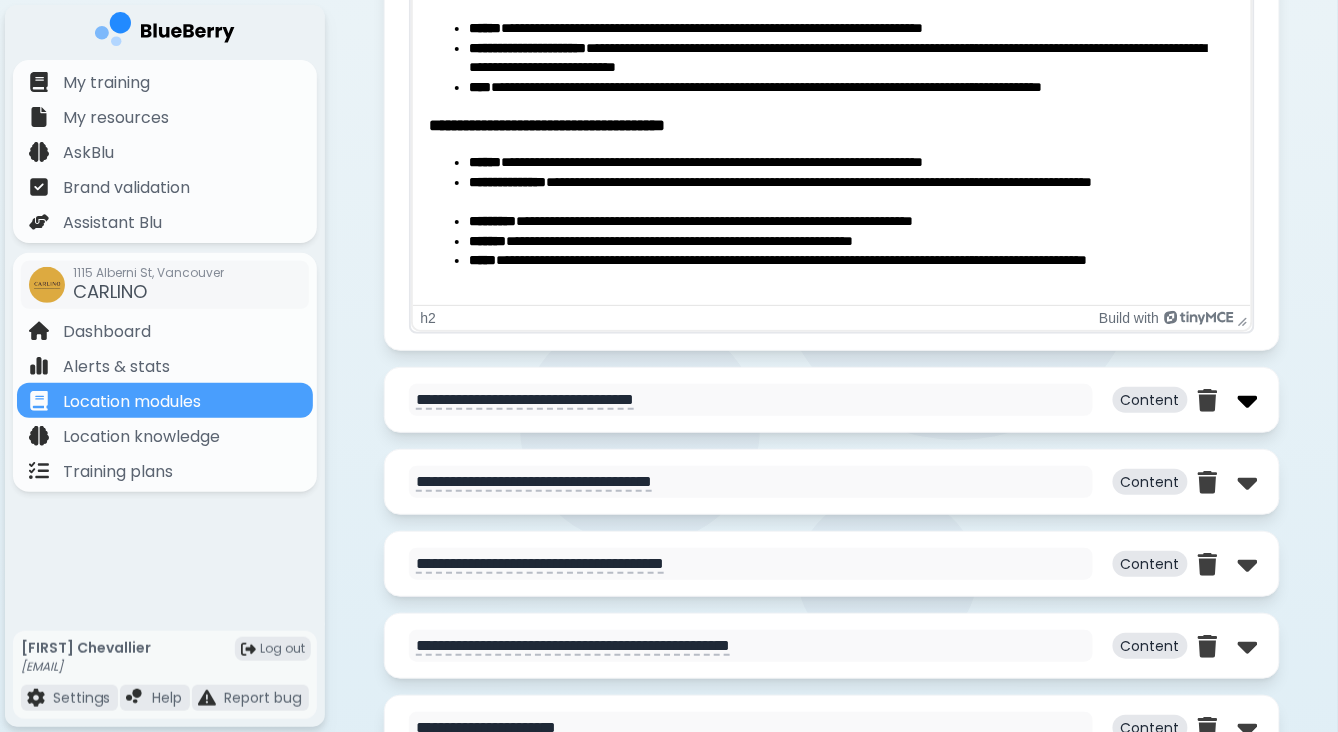 click at bounding box center [1248, 400] 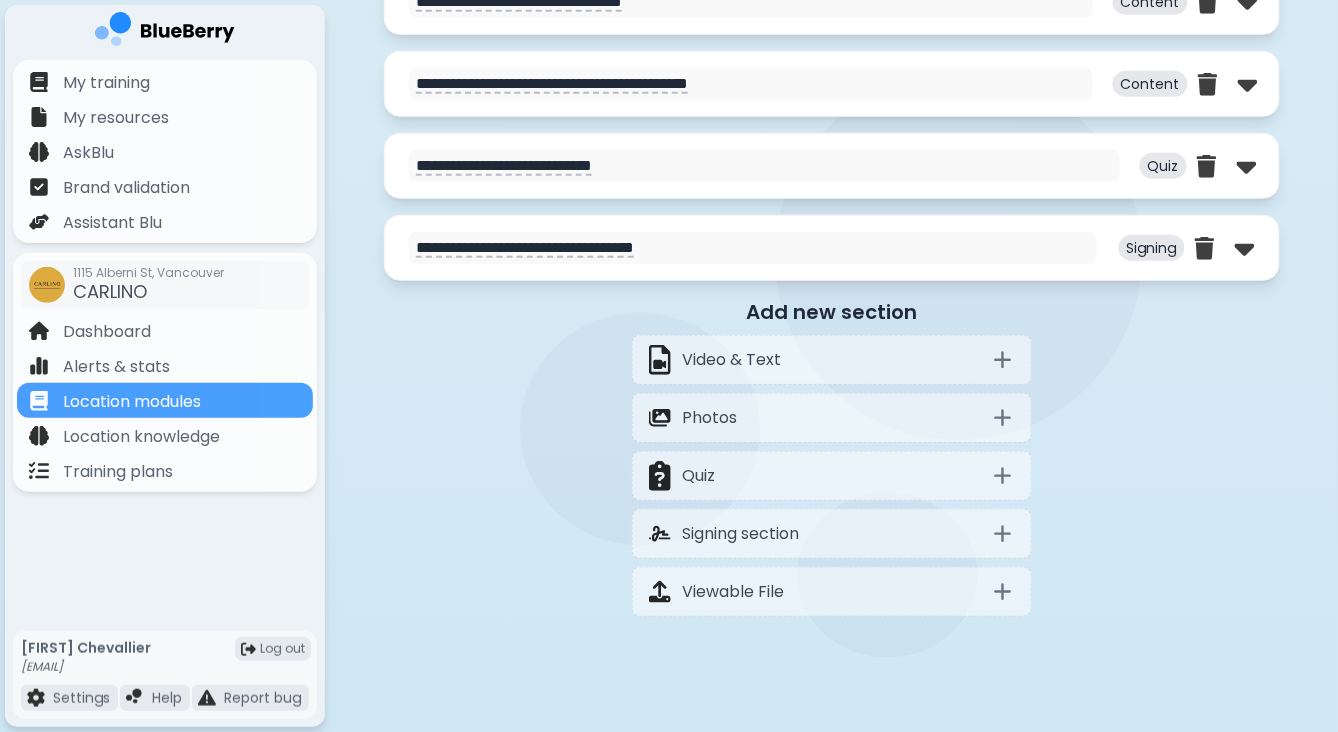 scroll, scrollTop: 4111, scrollLeft: 0, axis: vertical 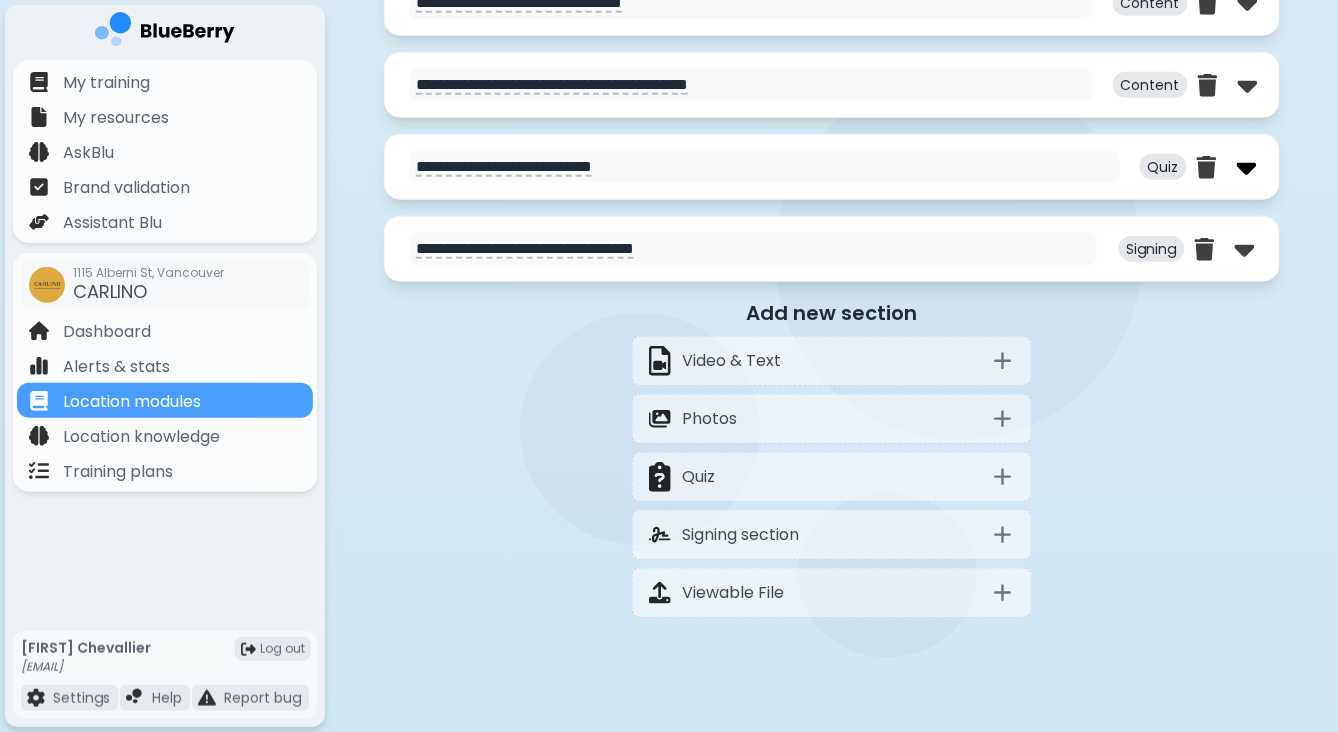 click at bounding box center [1247, 167] 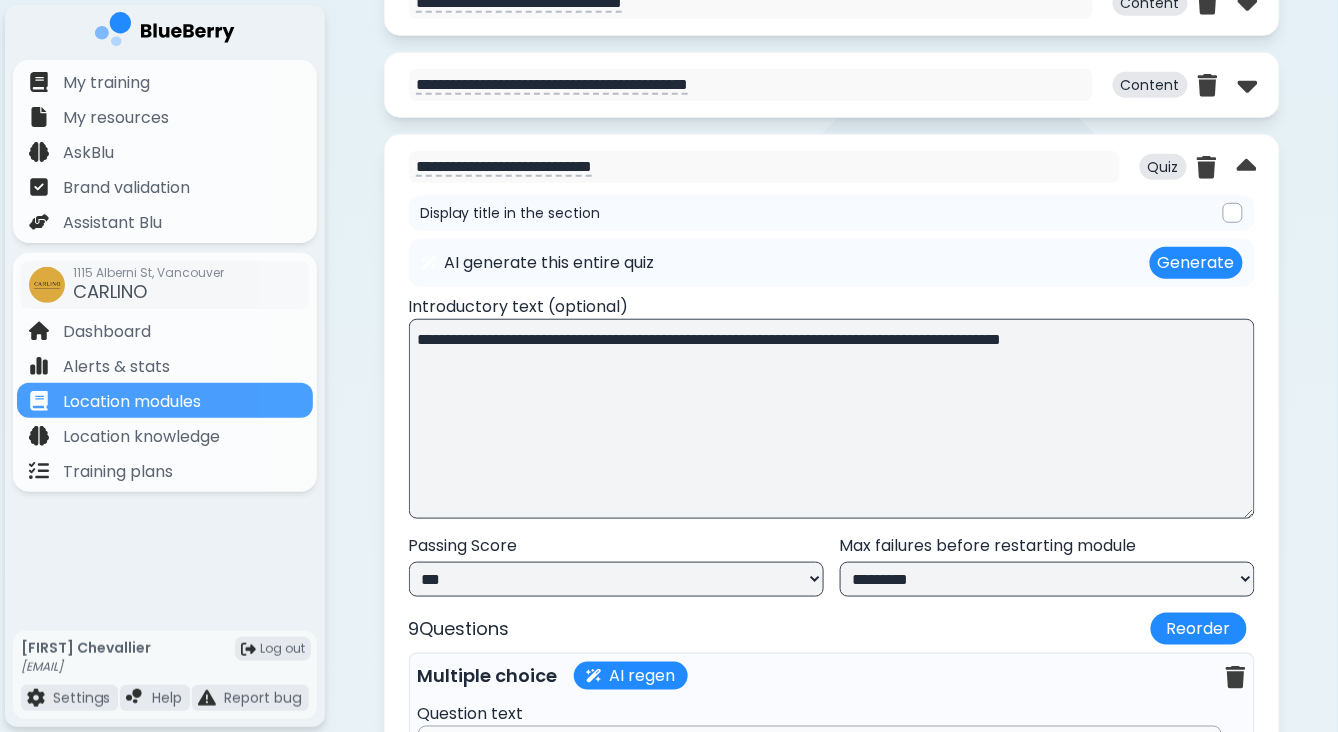 click on "**********" at bounding box center [616, 579] 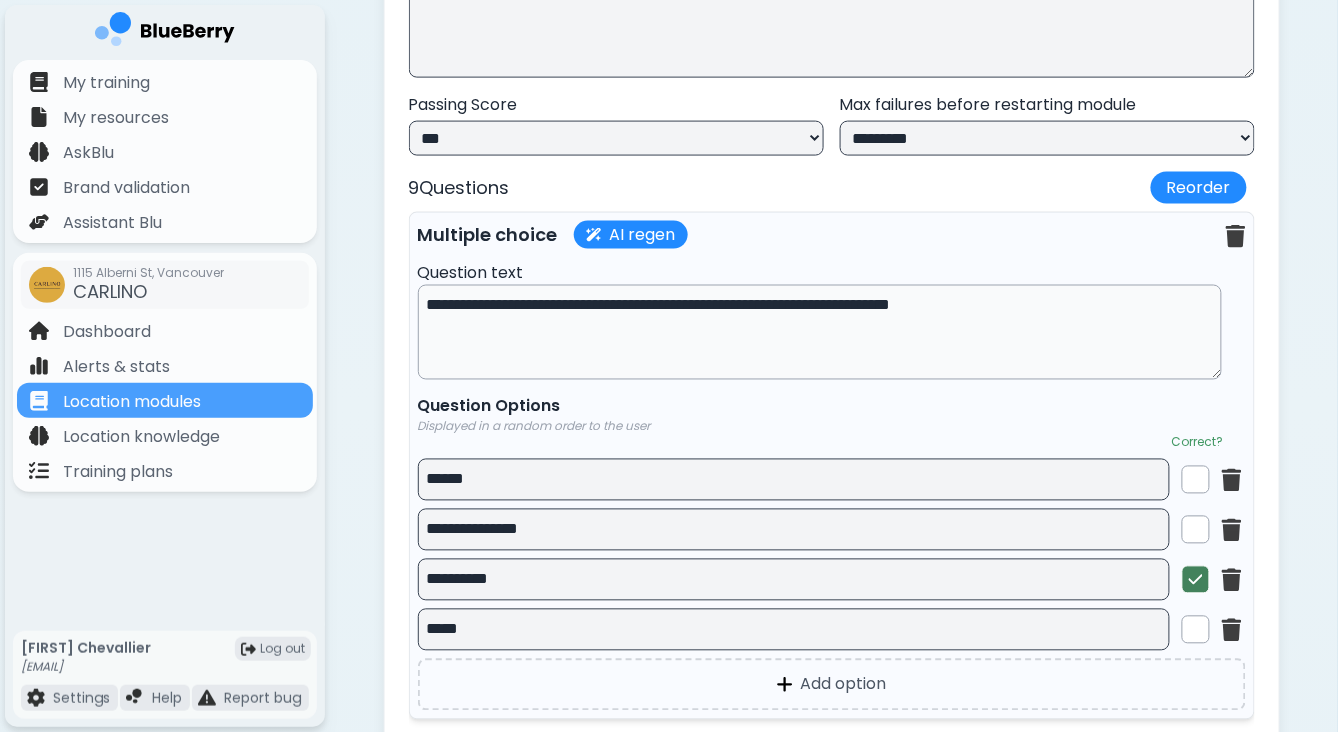 scroll, scrollTop: 4555, scrollLeft: 0, axis: vertical 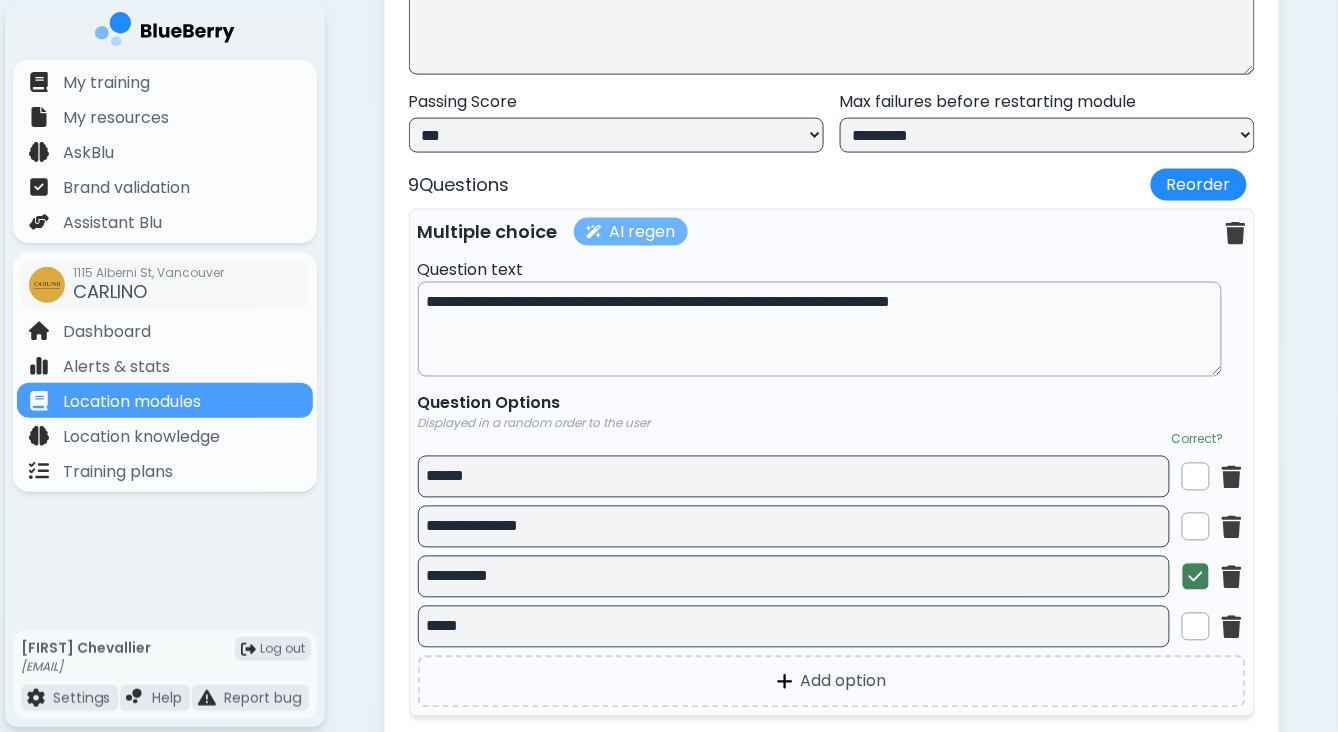 click on "AI regen" at bounding box center [631, 232] 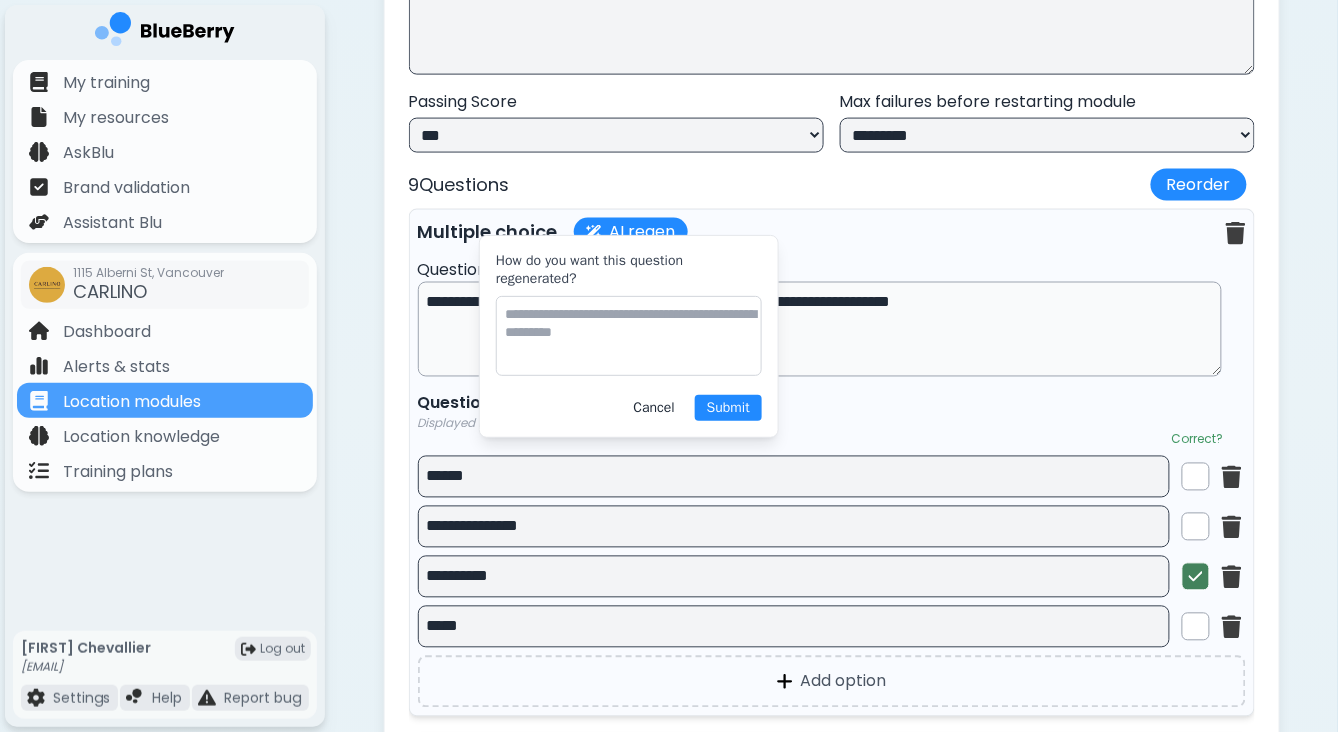 click on "Cancel" at bounding box center (654, 408) 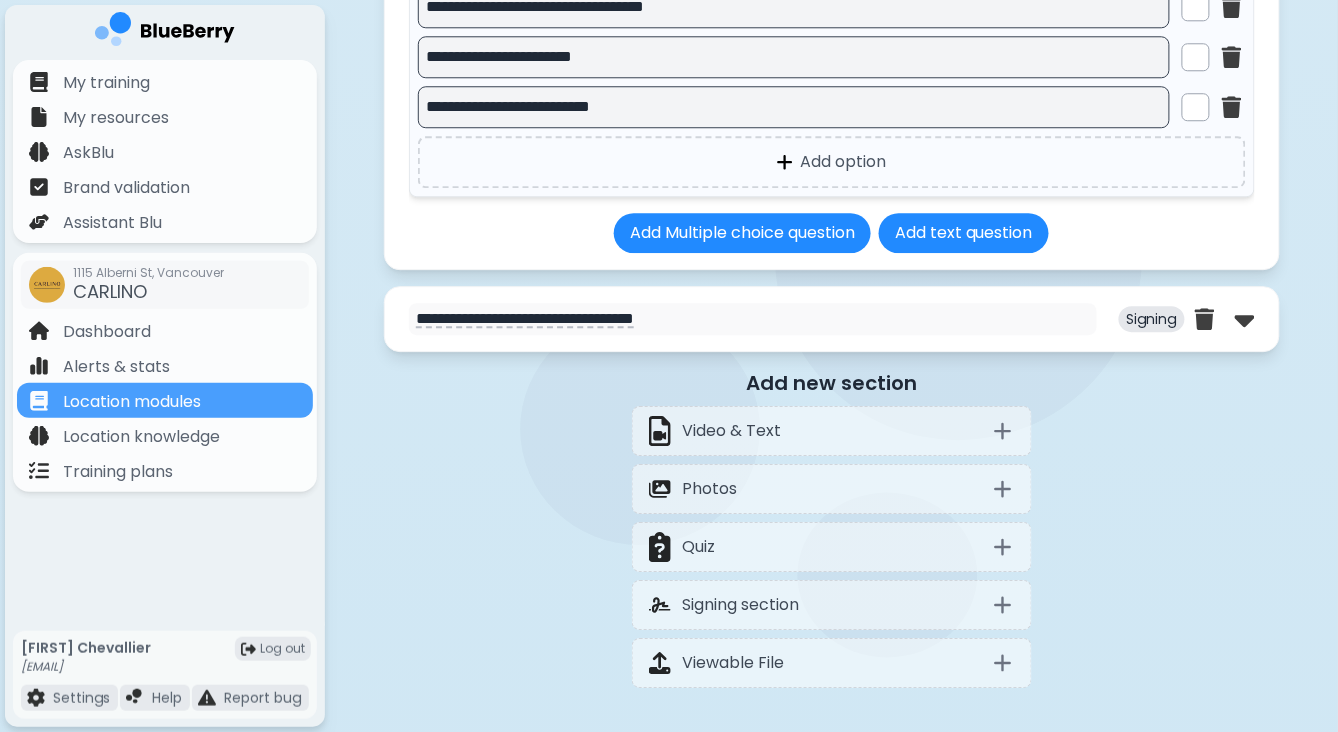 scroll, scrollTop: 9094, scrollLeft: 0, axis: vertical 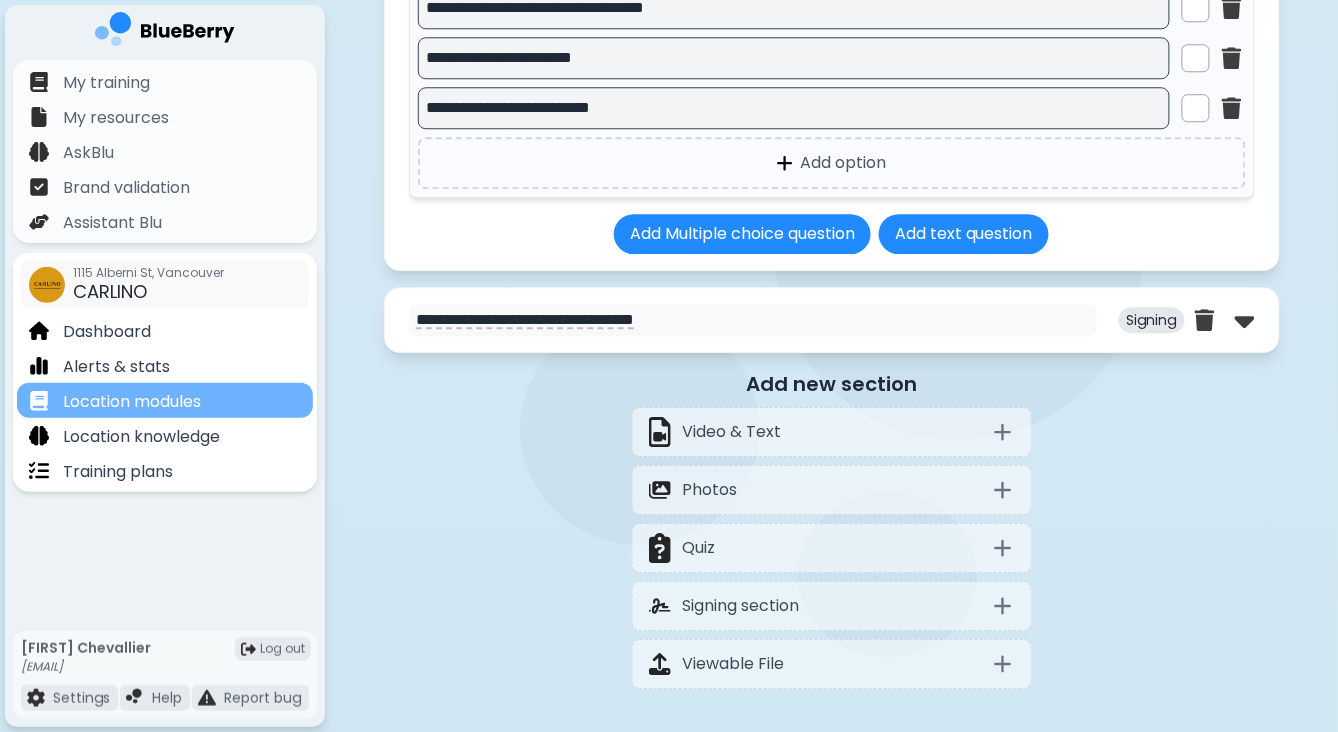 click on "Location modules" at bounding box center (132, 402) 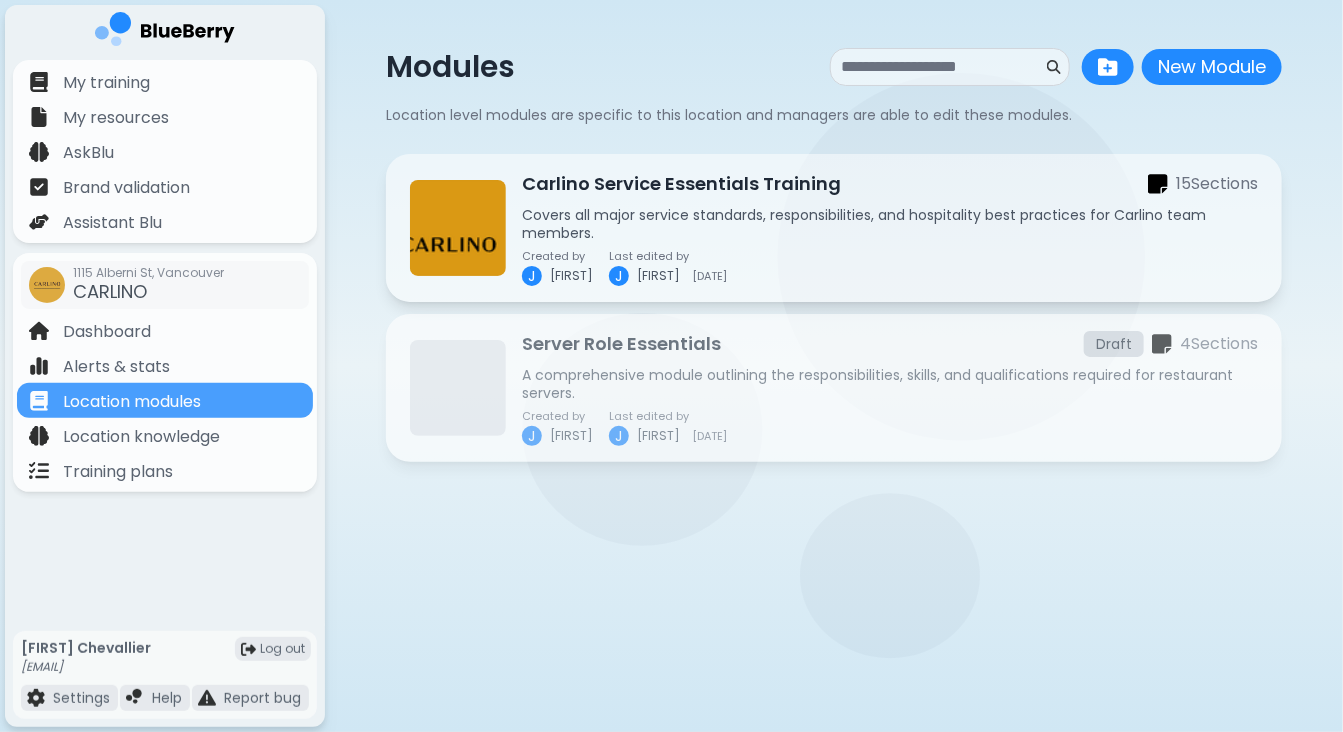 click on "Server Role Essentials Draft" at bounding box center [890, 344] 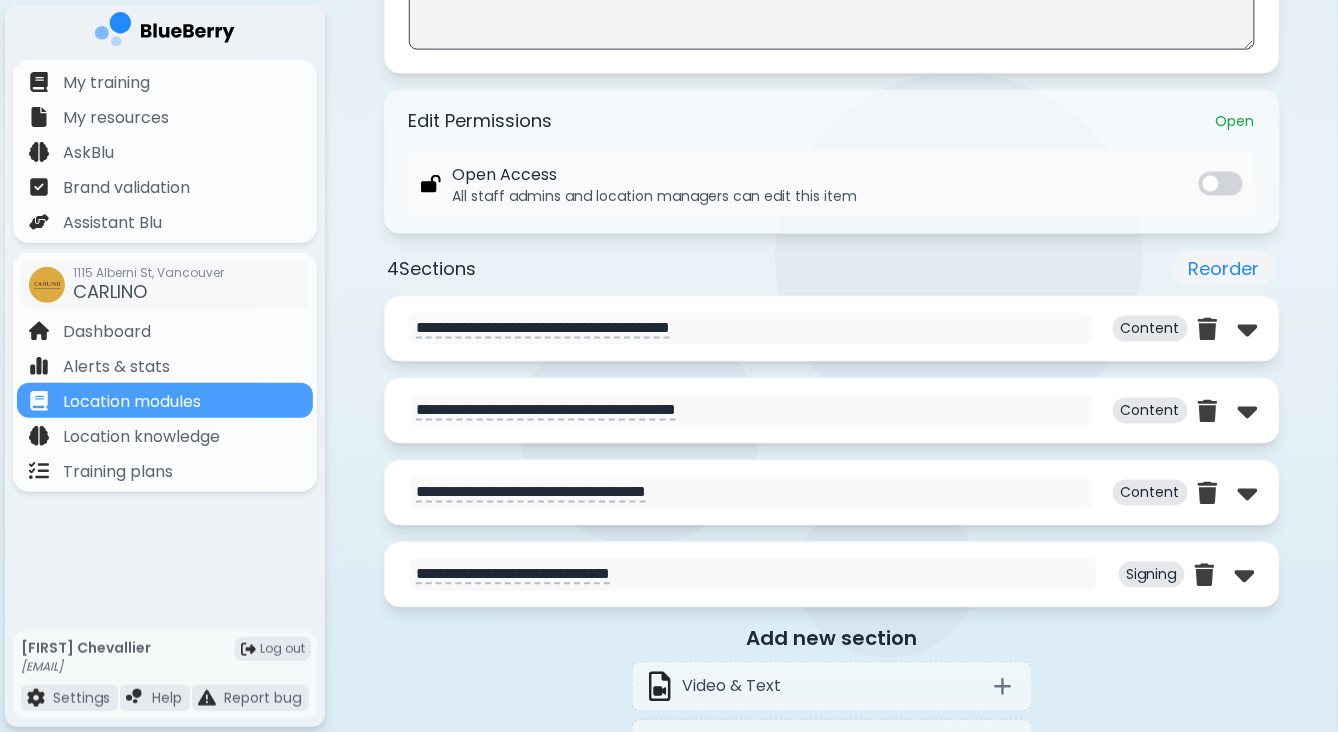 scroll, scrollTop: 682, scrollLeft: 0, axis: vertical 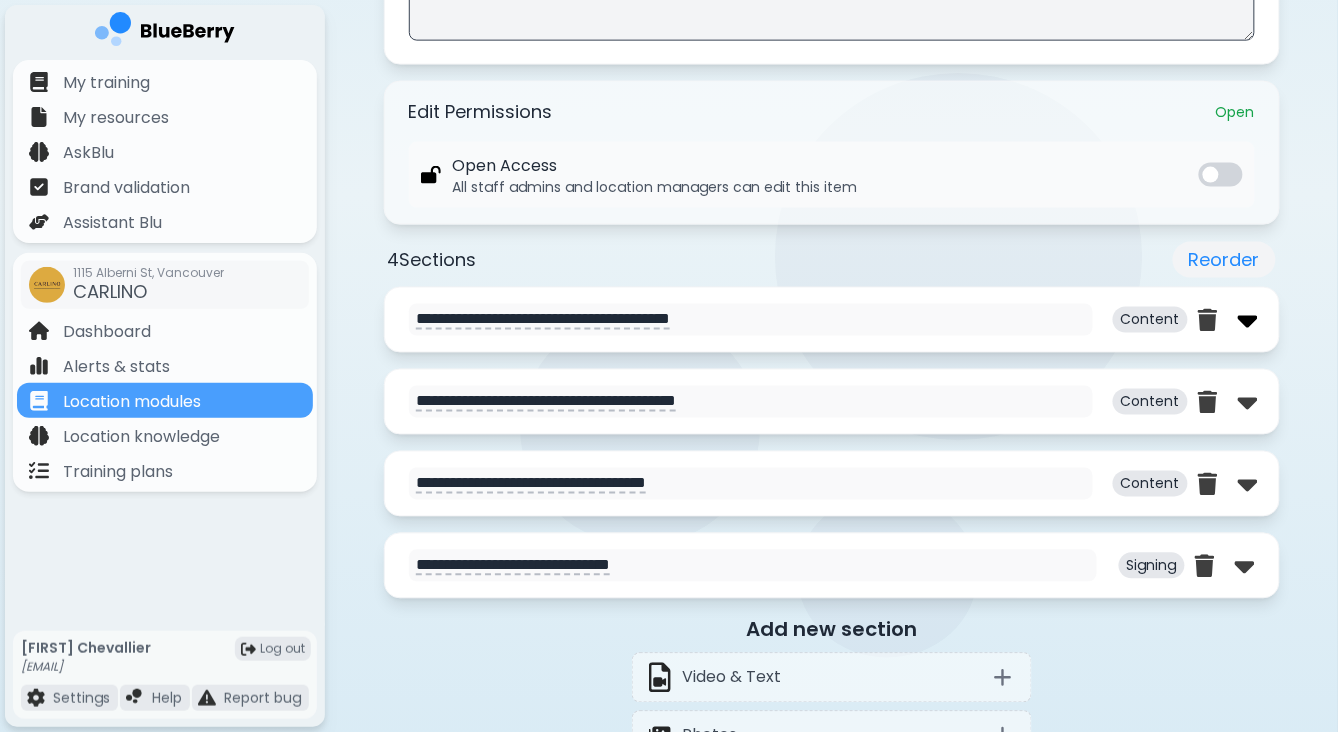 click at bounding box center [1248, 320] 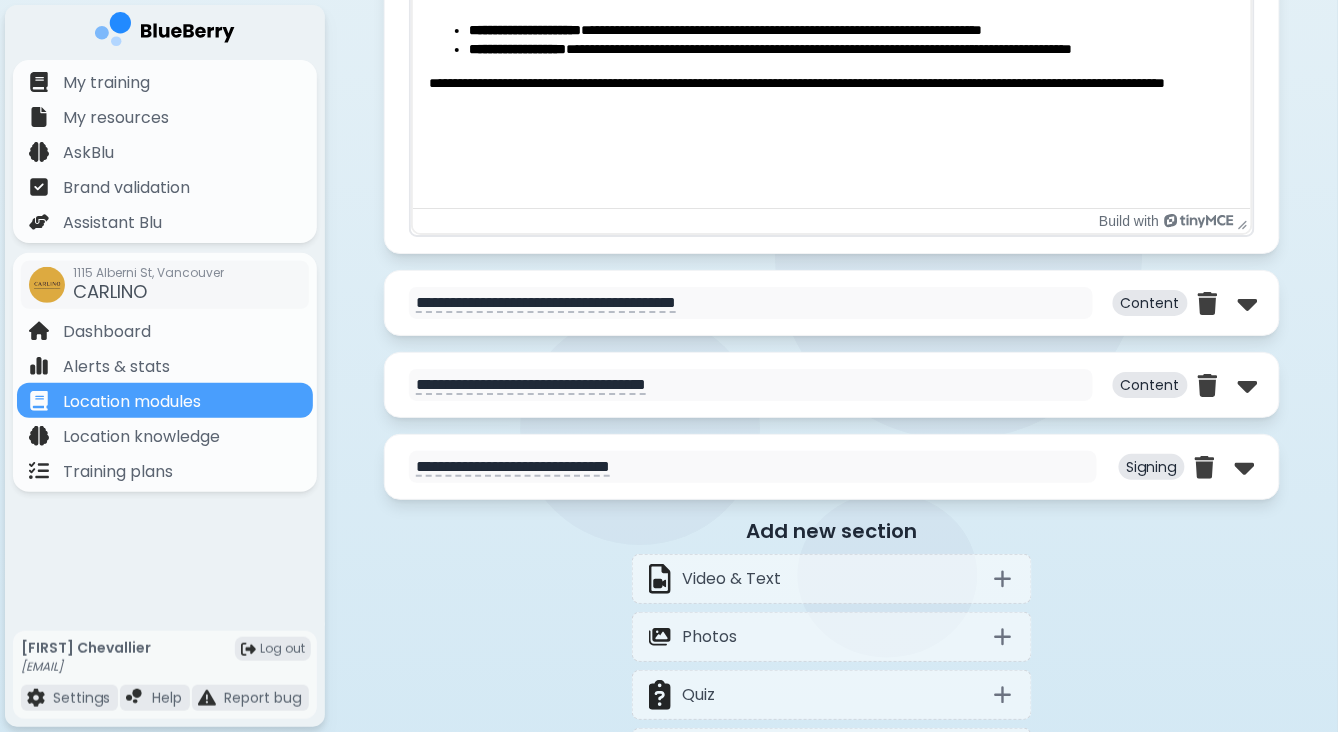 scroll, scrollTop: 1770, scrollLeft: 0, axis: vertical 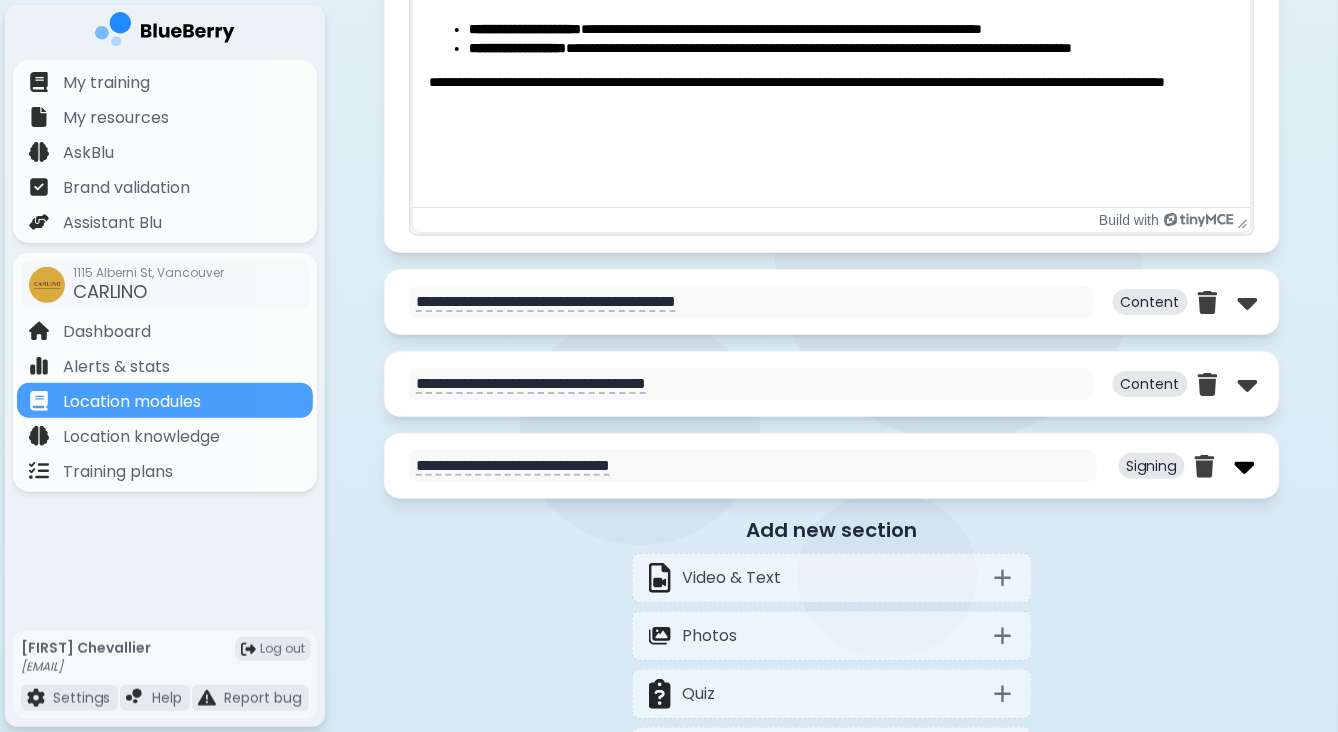click at bounding box center (1245, 466) 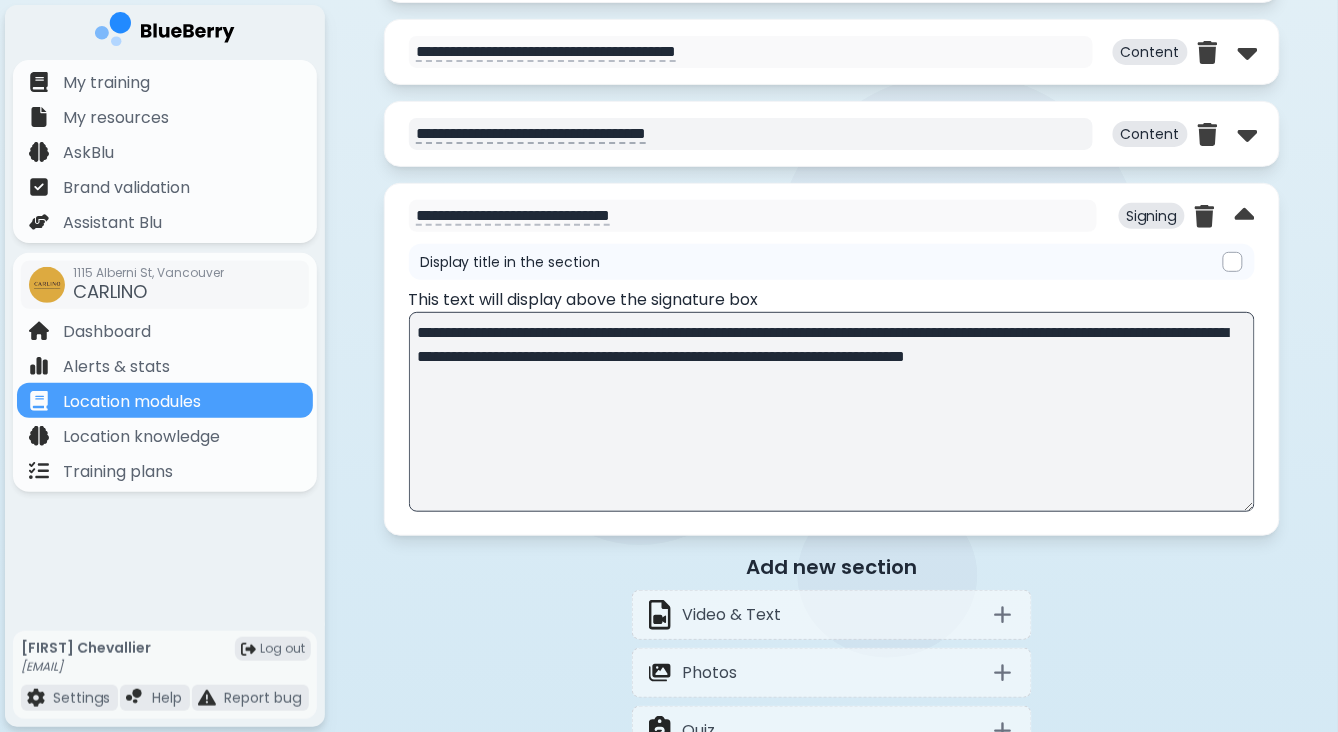scroll, scrollTop: 2019, scrollLeft: 0, axis: vertical 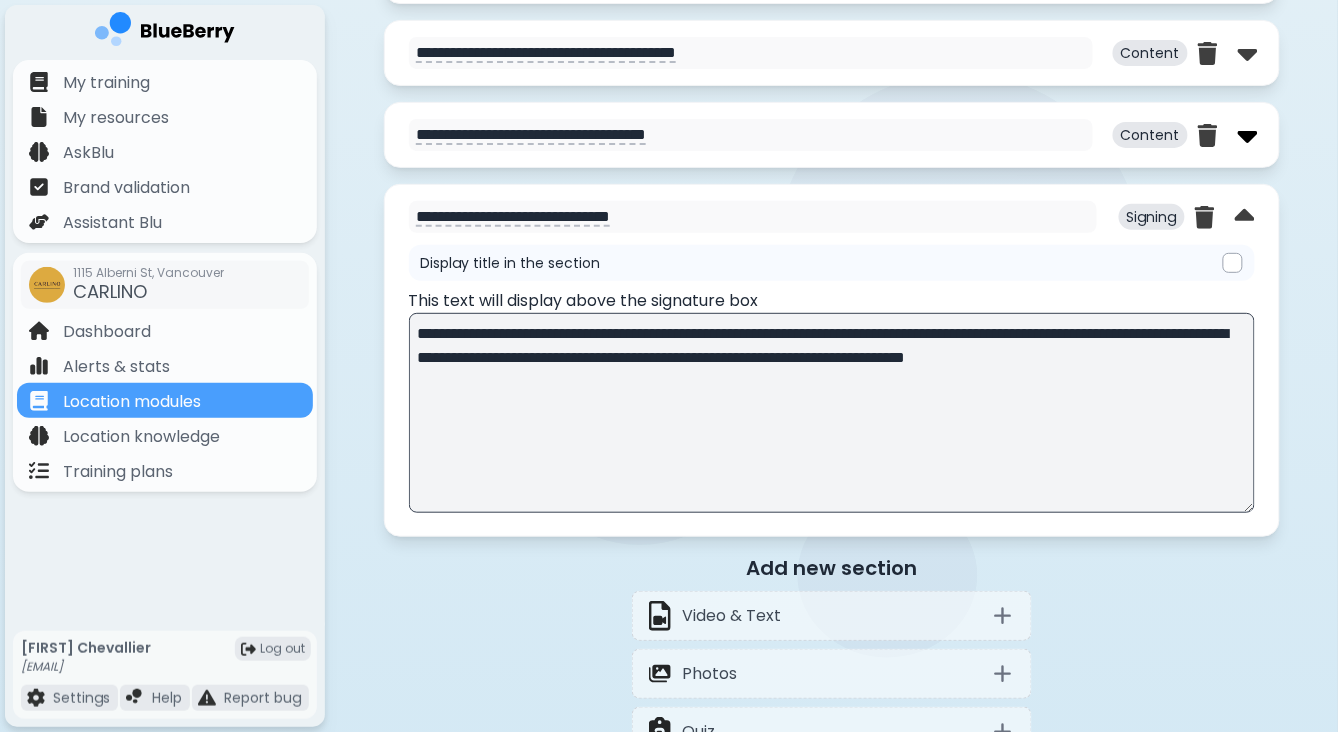 click at bounding box center [1248, 135] 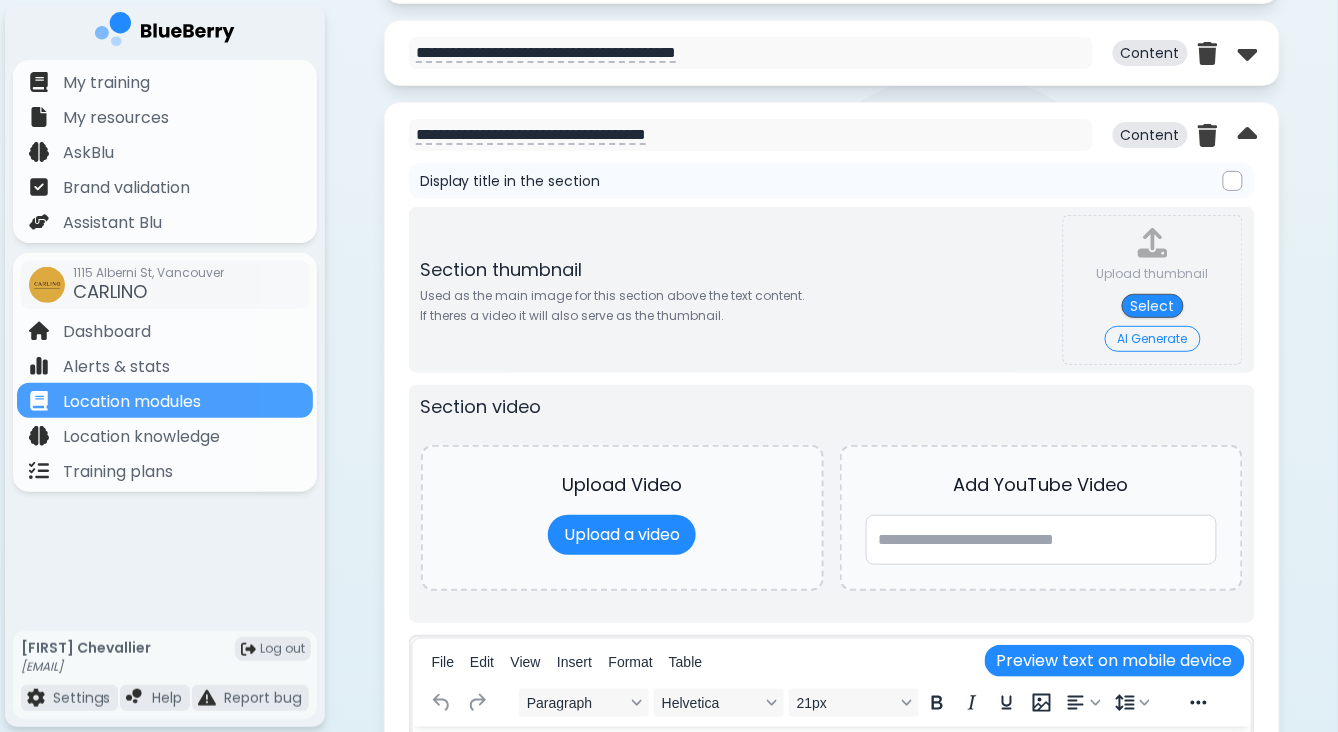 scroll, scrollTop: 2397, scrollLeft: 0, axis: vertical 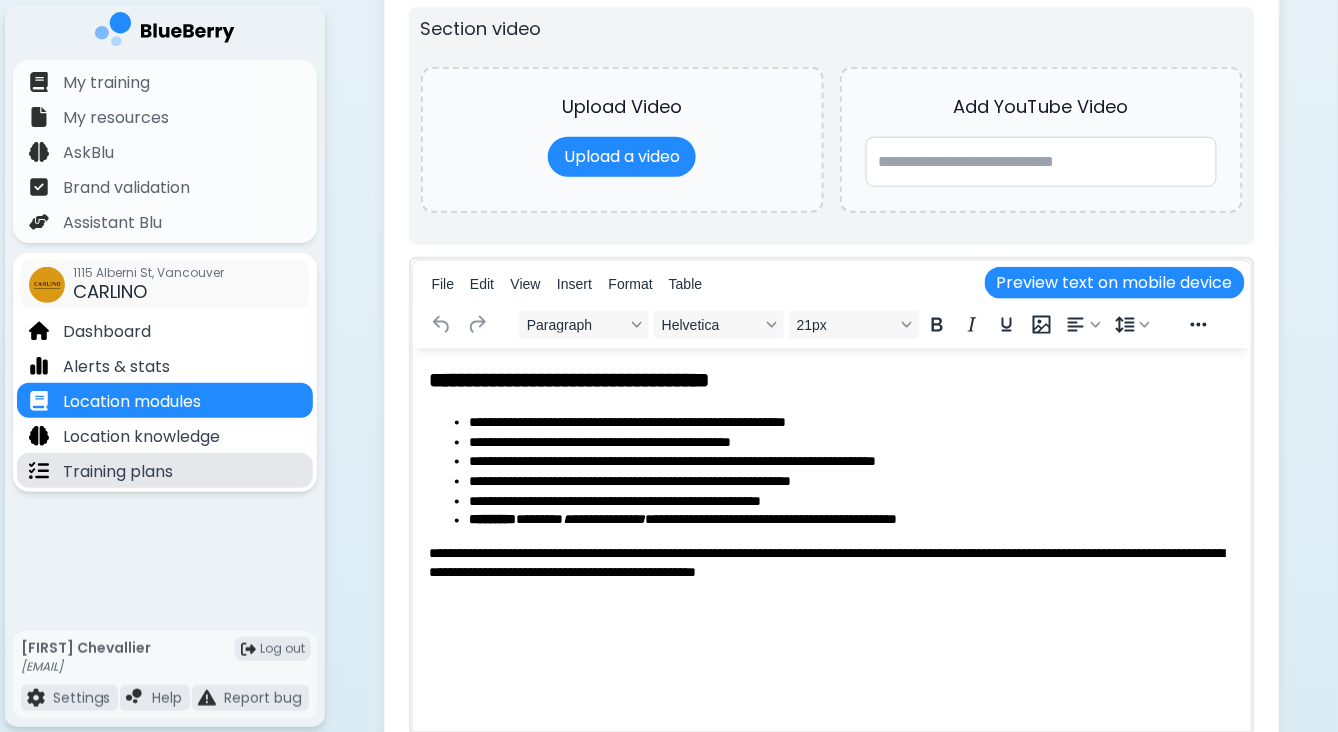 click on "Training plans" at bounding box center (118, 472) 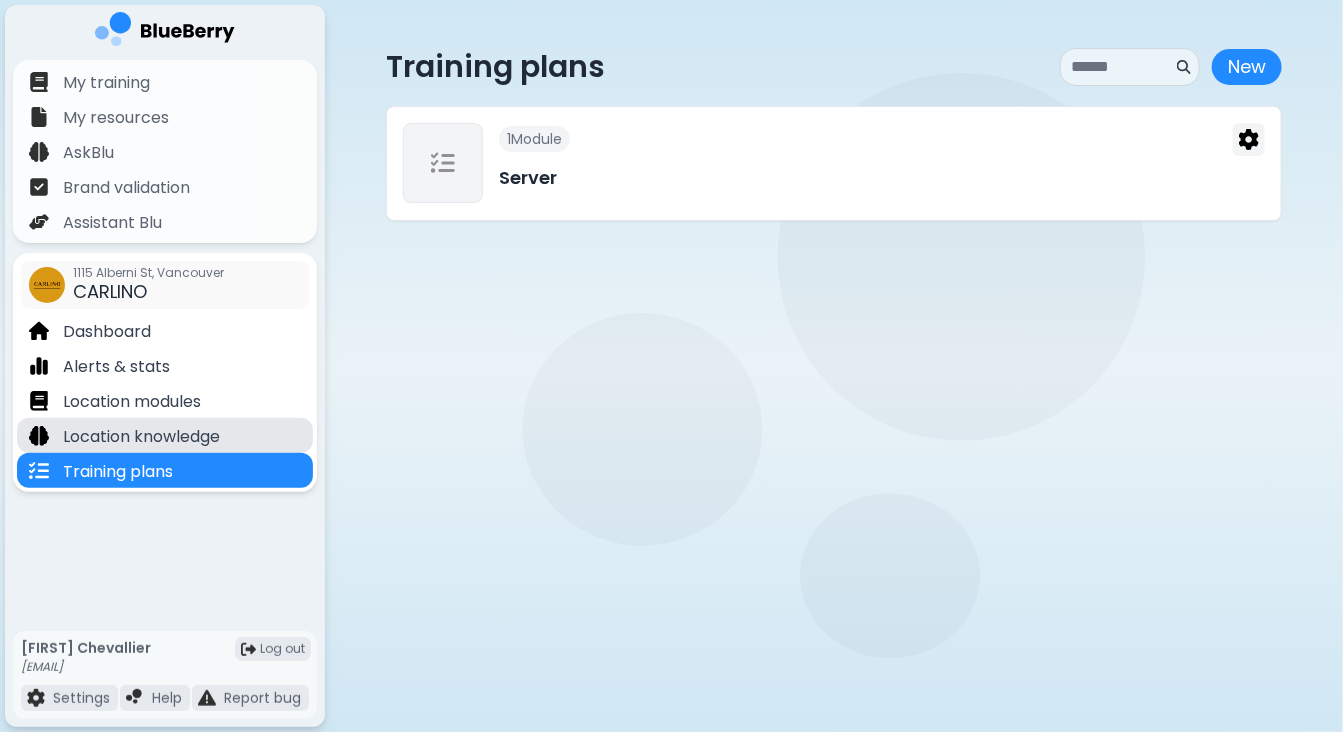 click on "Location knowledge" at bounding box center (141, 437) 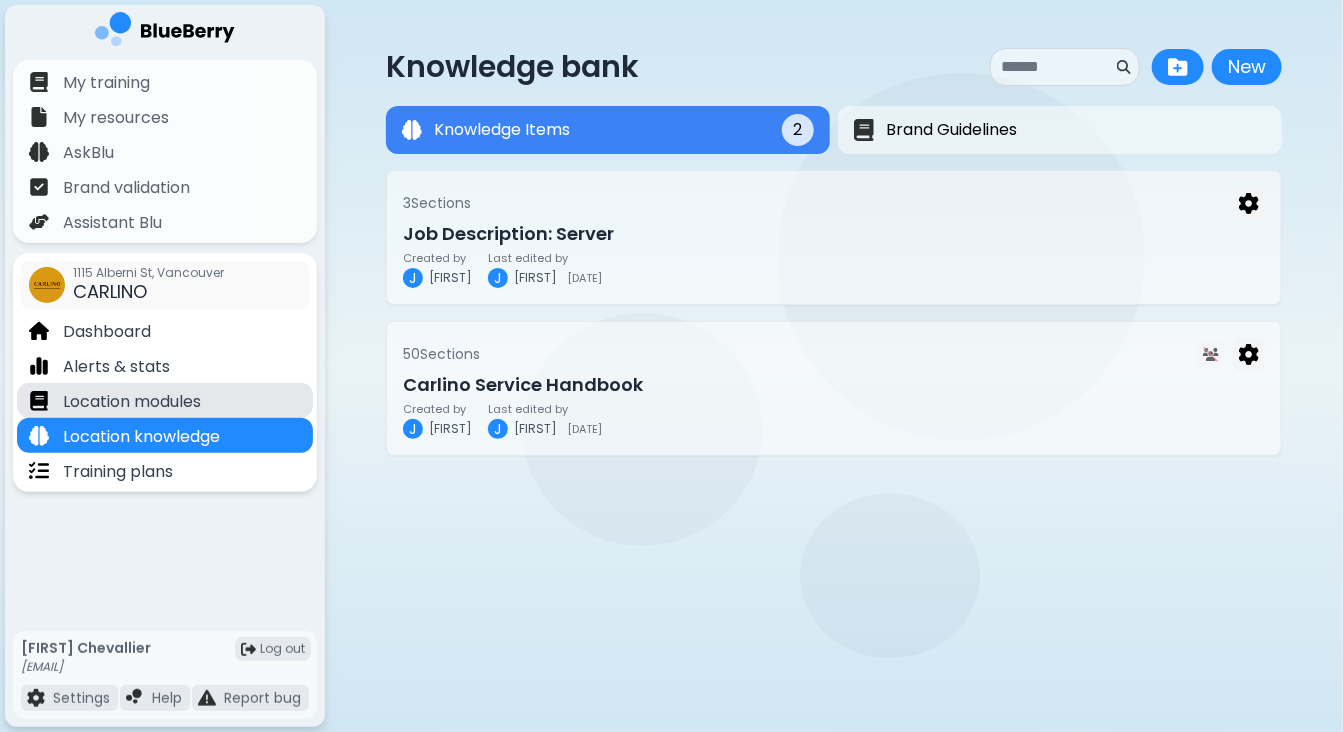 click on "Location modules" at bounding box center (132, 402) 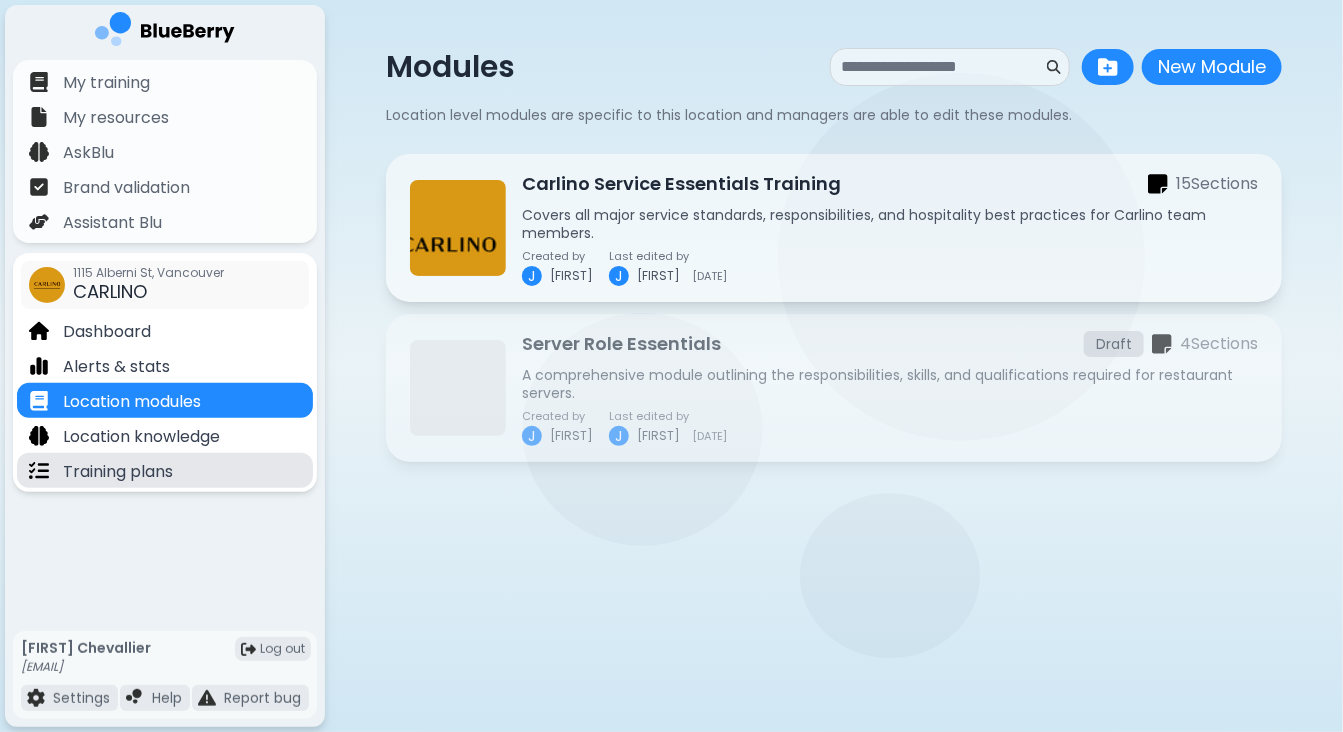 click on "Training plans" at bounding box center (118, 472) 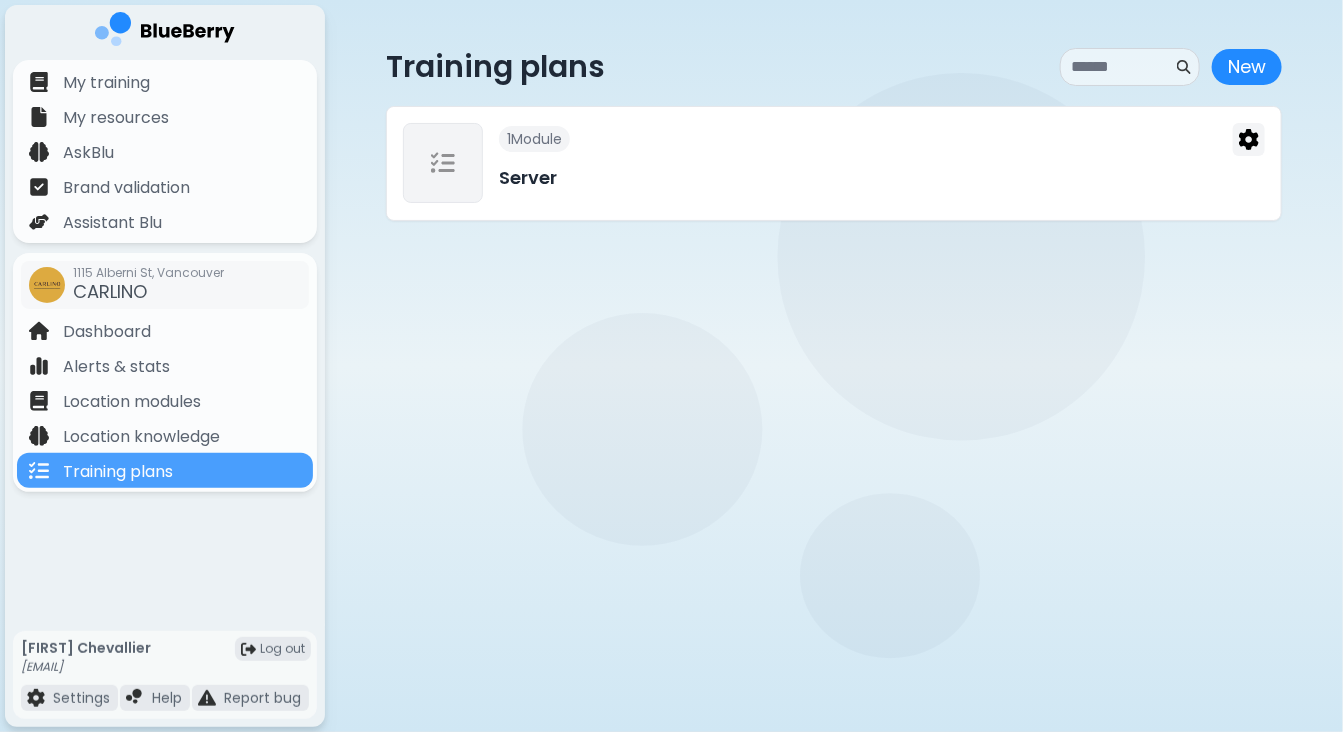 click on "1  Module" at bounding box center [882, 139] 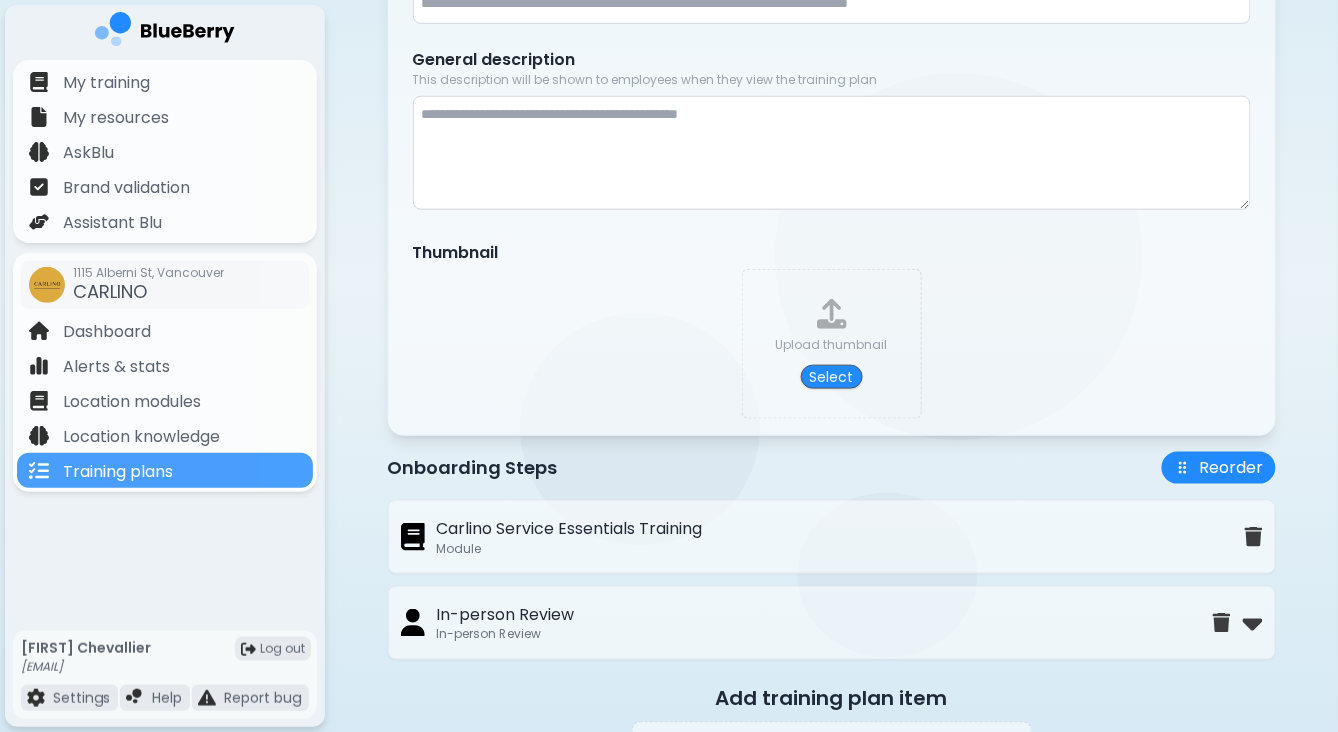 scroll, scrollTop: 506, scrollLeft: 0, axis: vertical 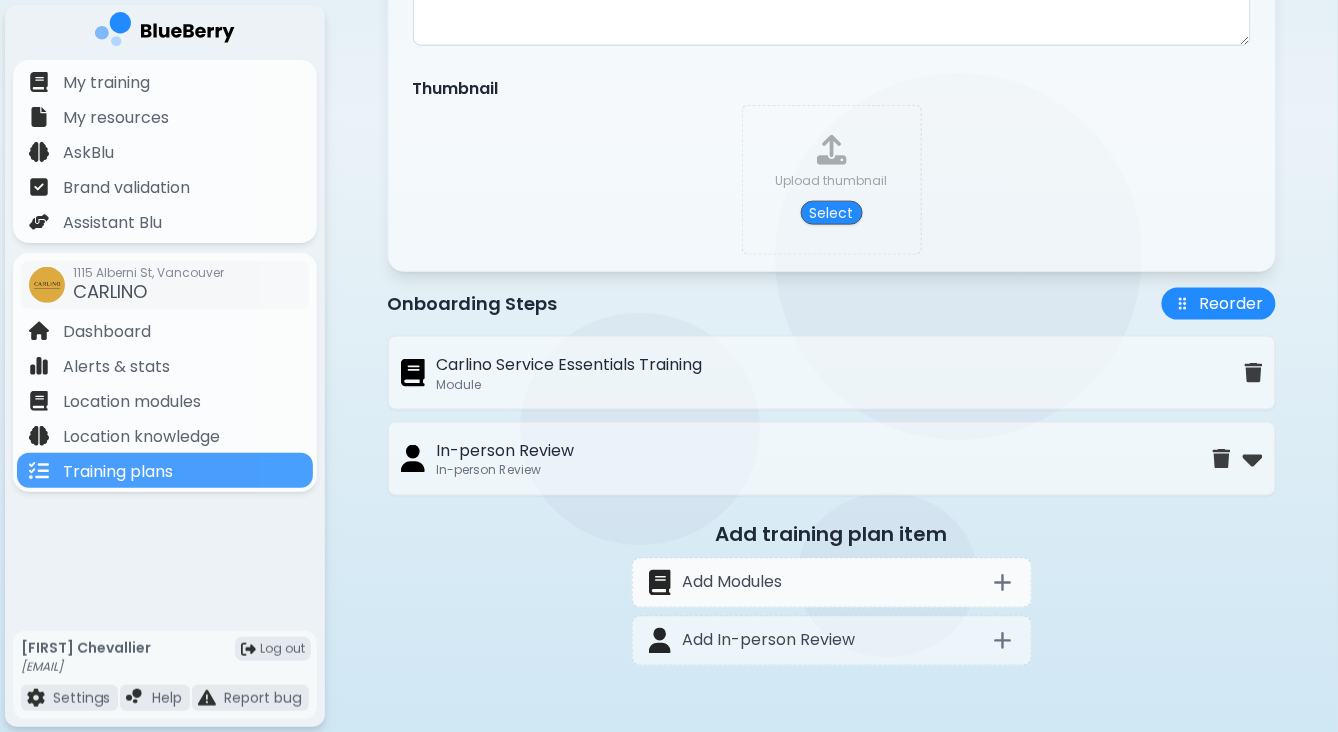 click on "Add Modules" at bounding box center [733, 583] 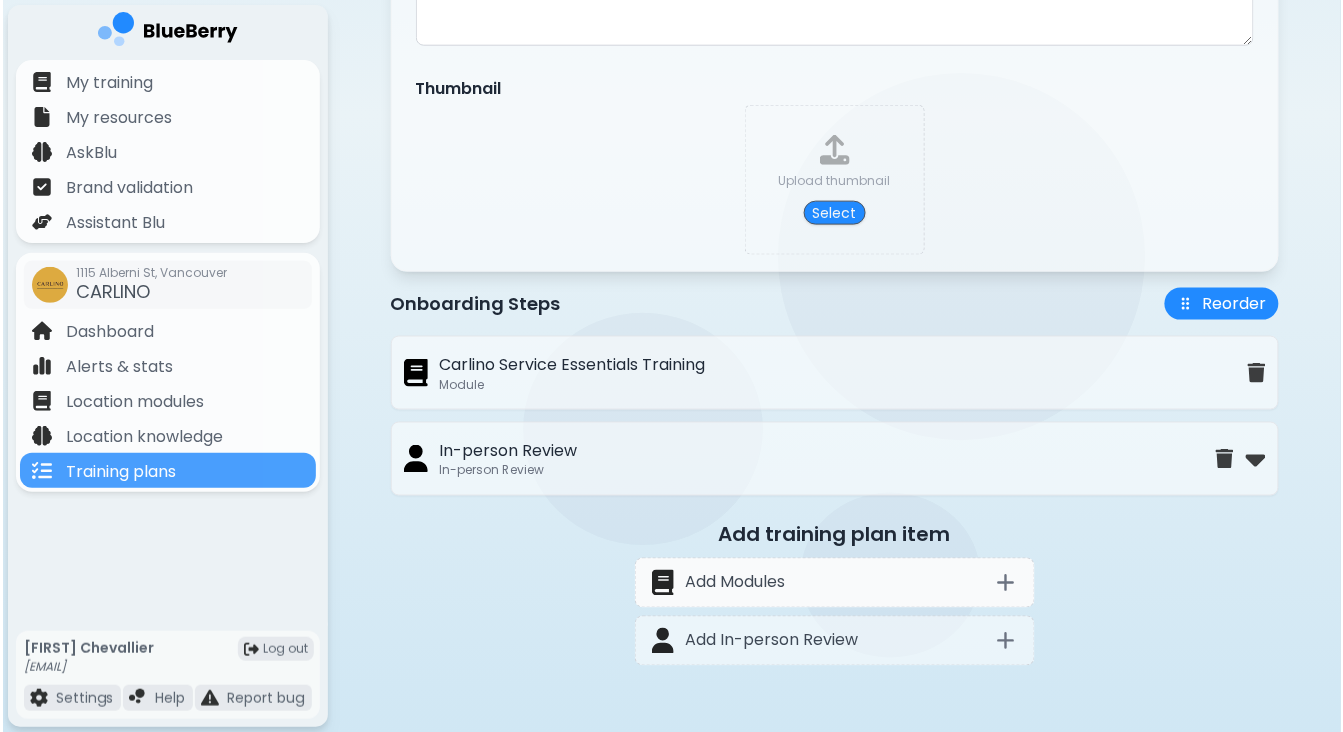 scroll, scrollTop: 0, scrollLeft: 0, axis: both 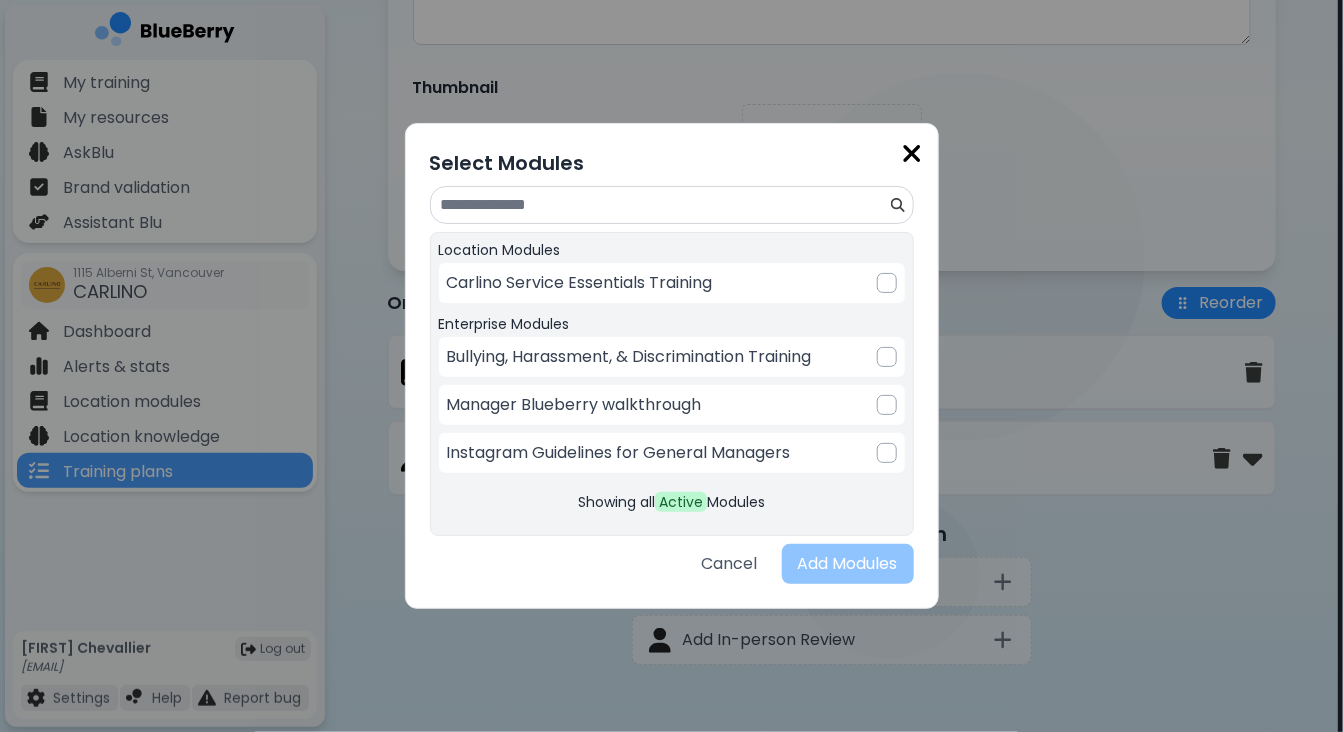 click at bounding box center [912, 153] 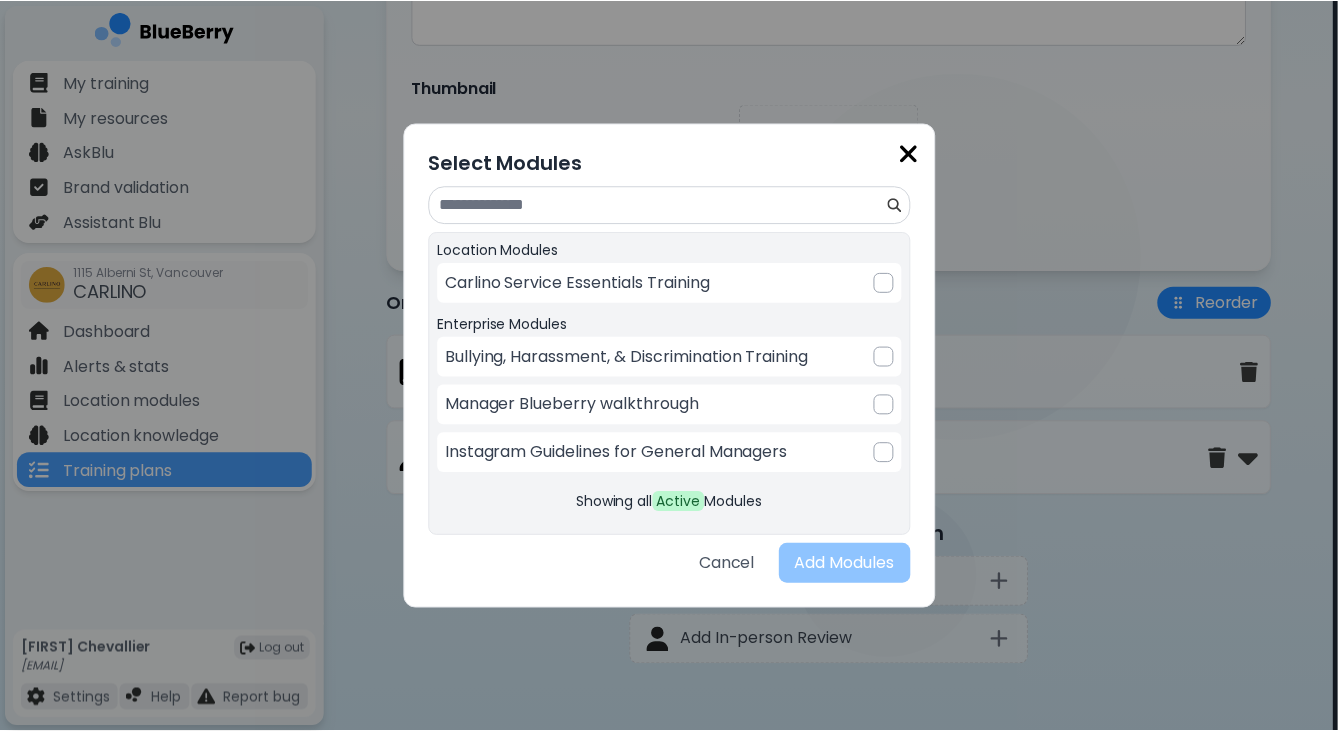 scroll, scrollTop: 505, scrollLeft: 0, axis: vertical 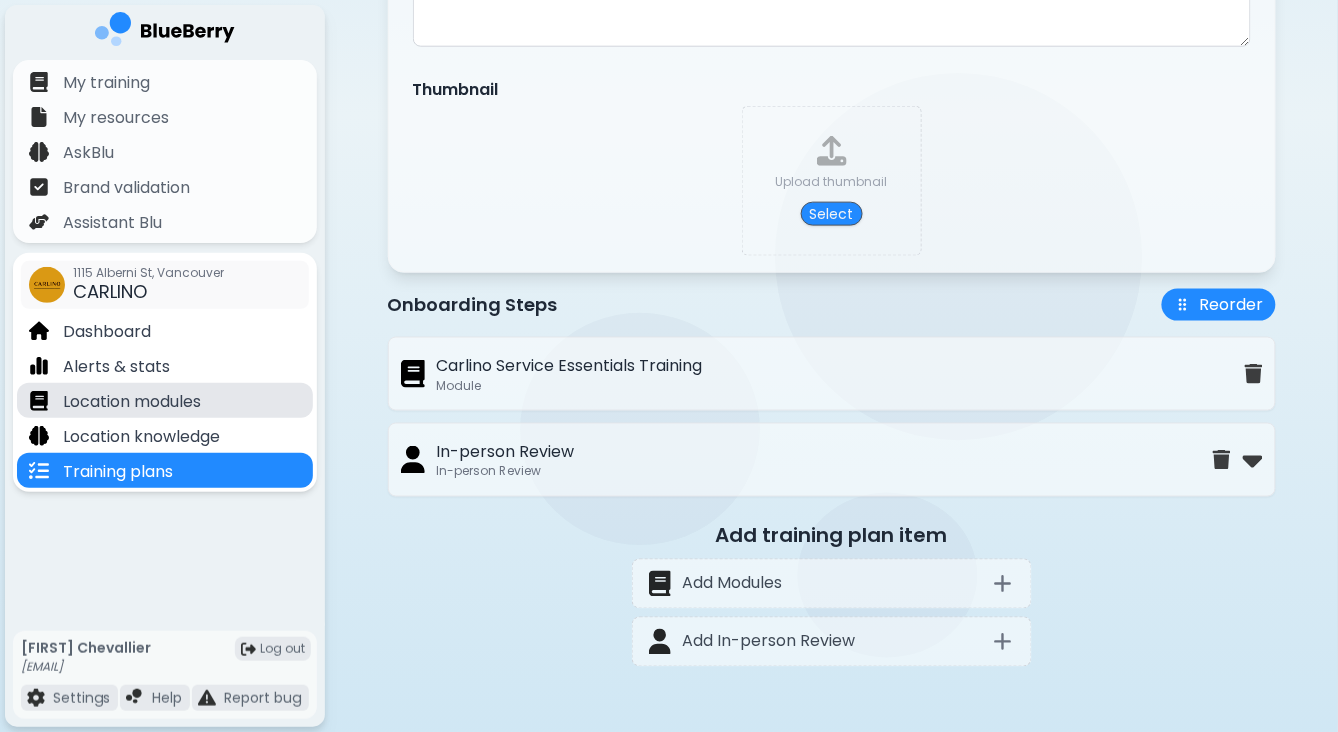 click on "Location modules" at bounding box center (132, 402) 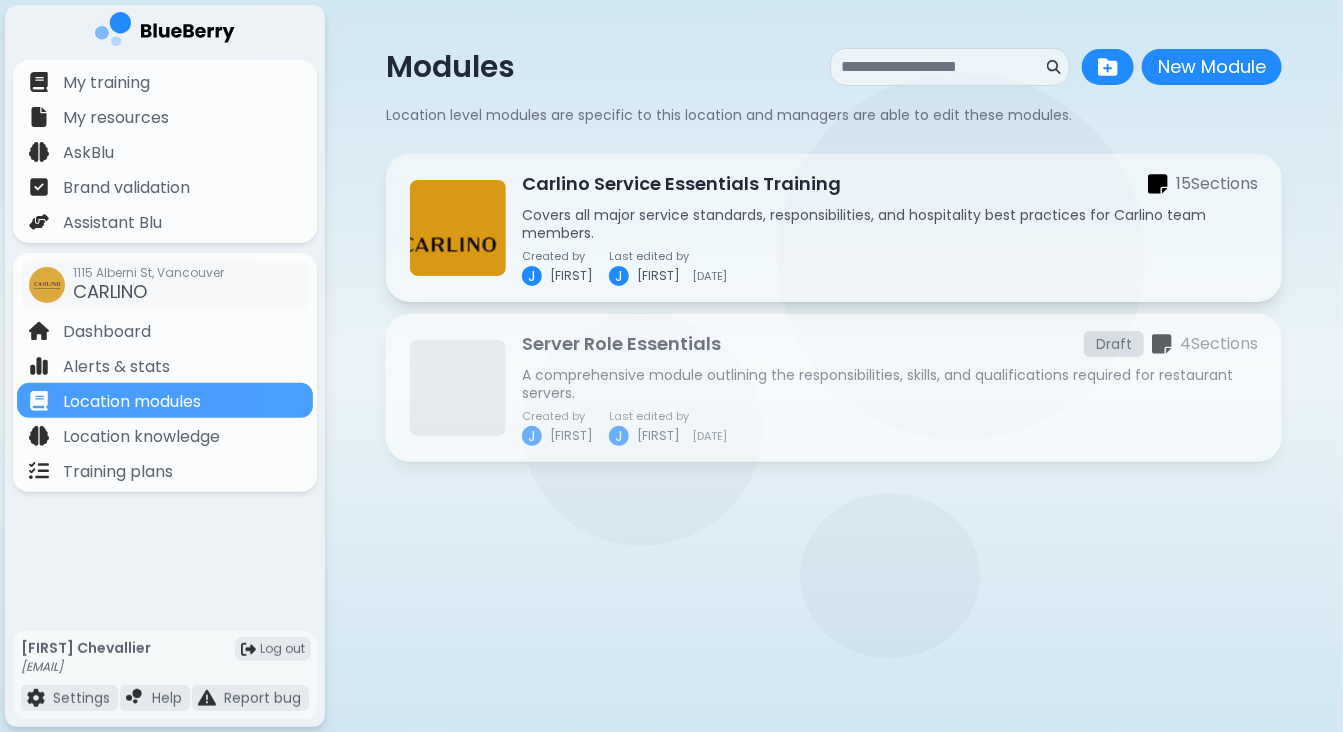 click on "A comprehensive module outlining the responsibilities, skills, and qualifications required for restaurant servers." at bounding box center (890, 384) 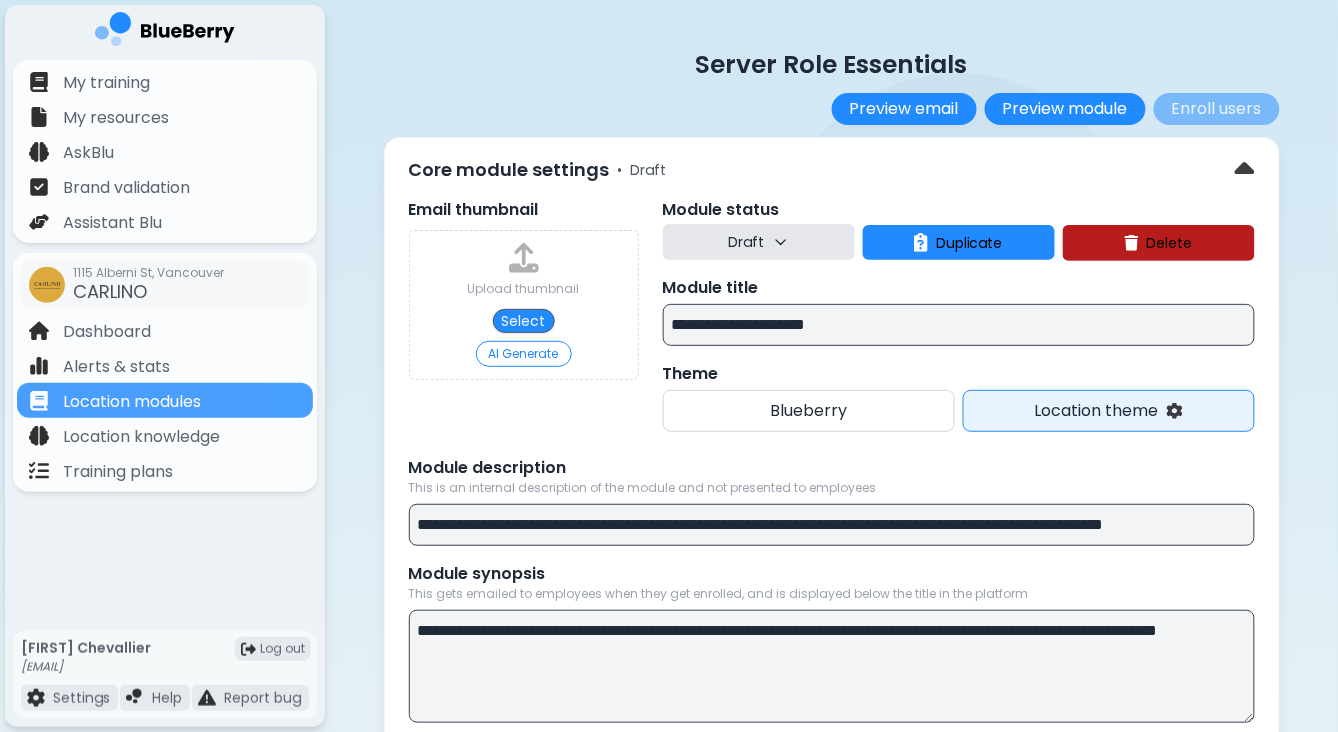 click 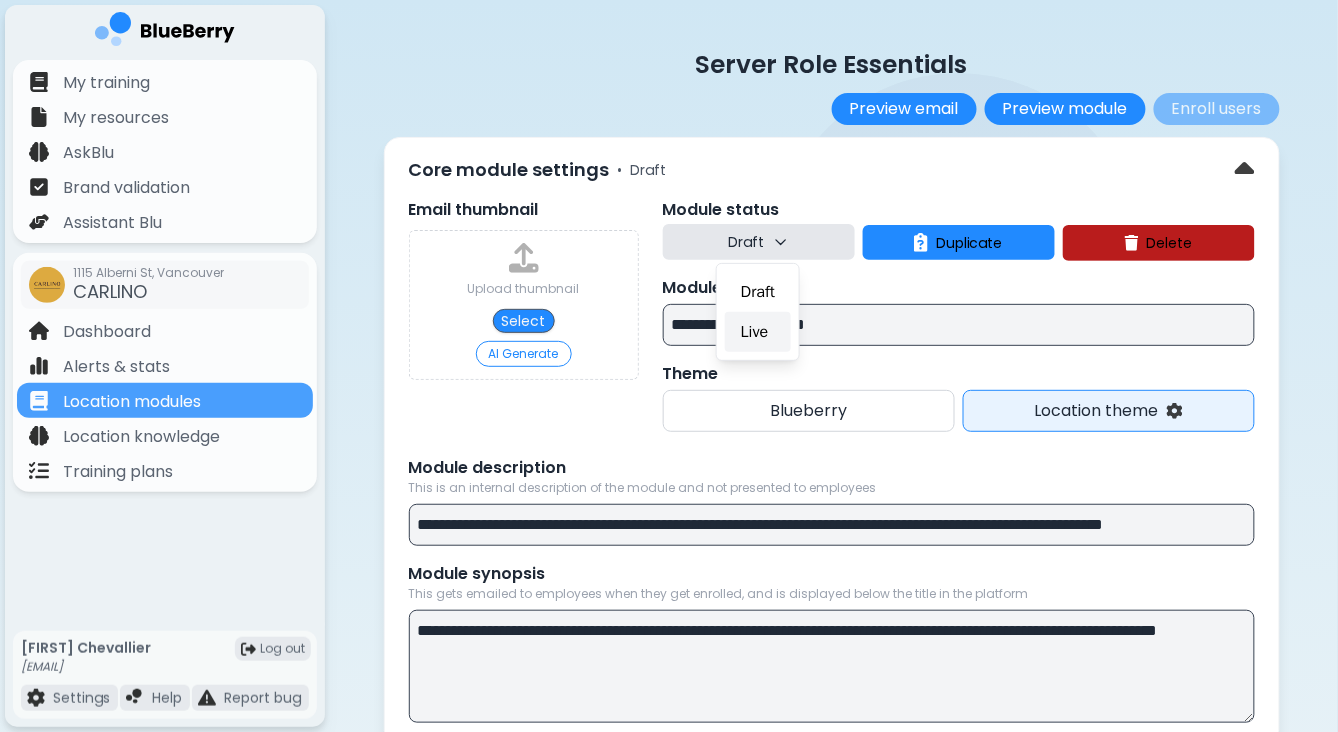 click on "Live" at bounding box center [758, 332] 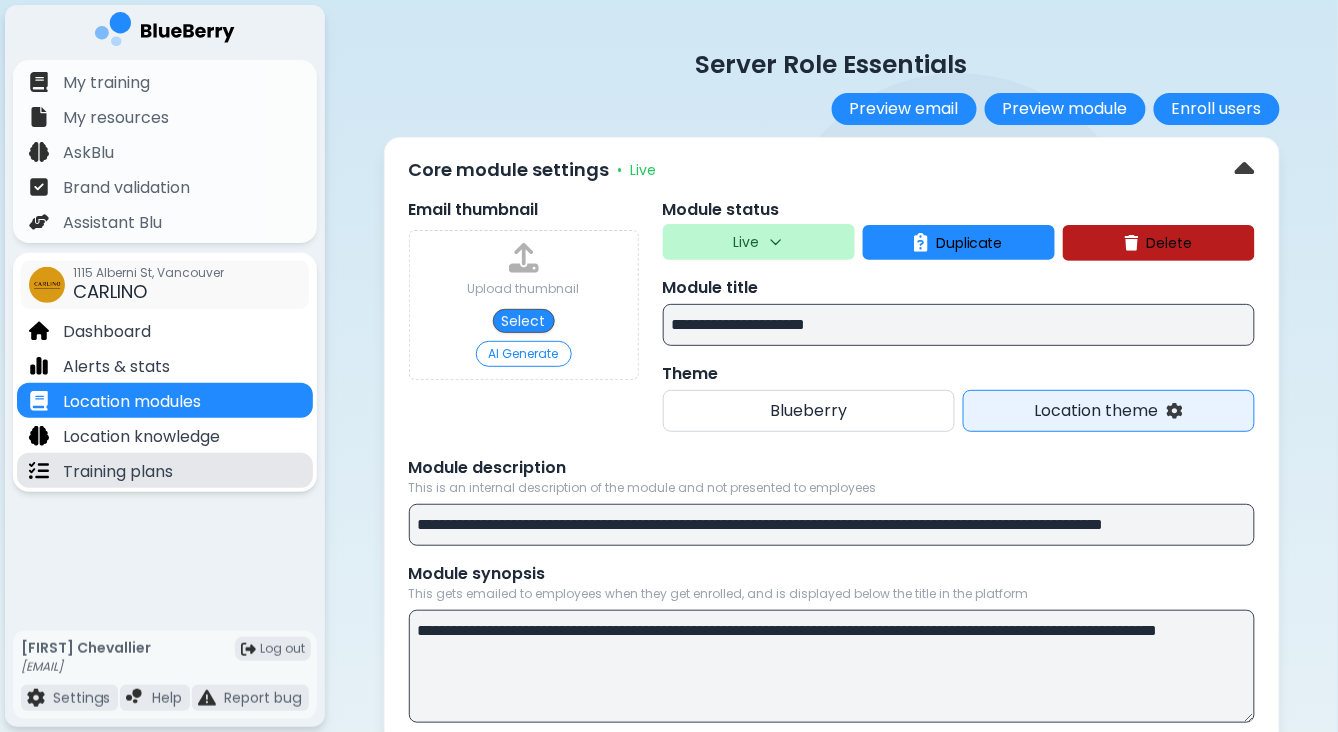 click on "Training plans" at bounding box center (118, 472) 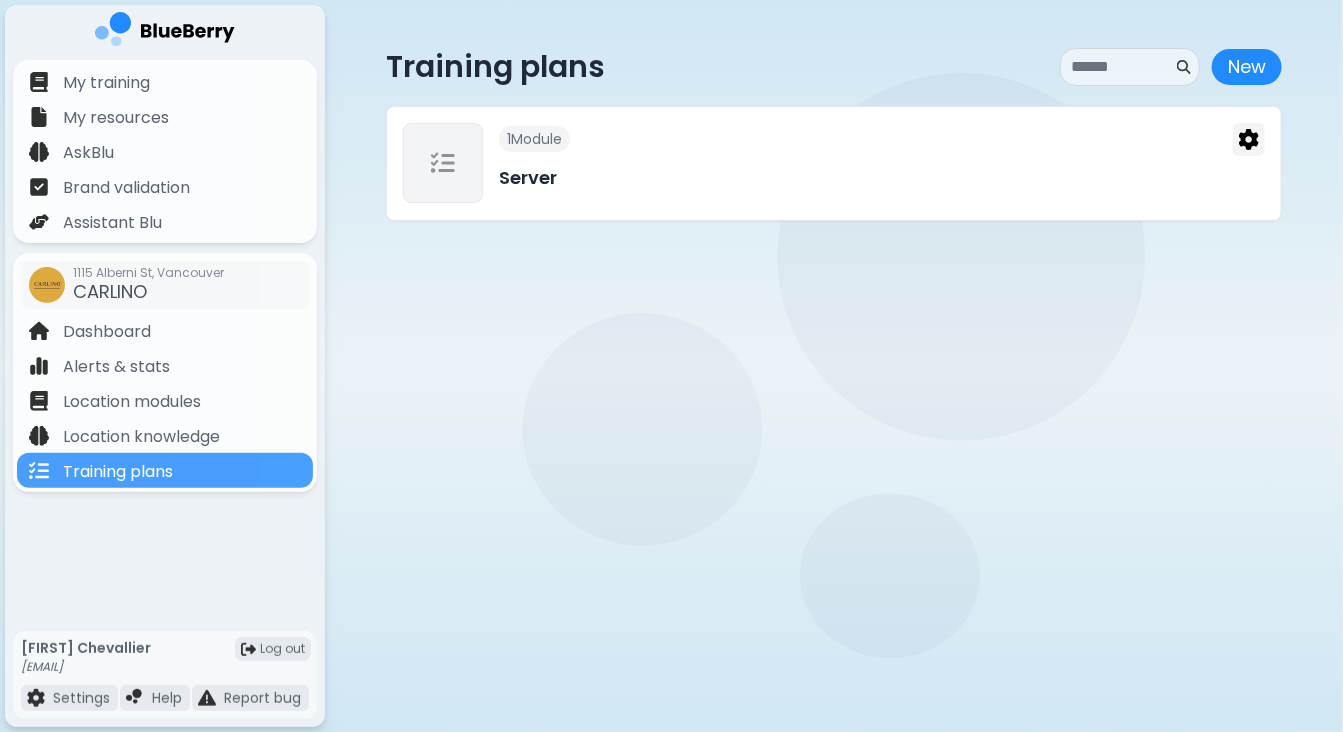 click on "1  Module Server" at bounding box center (882, 163) 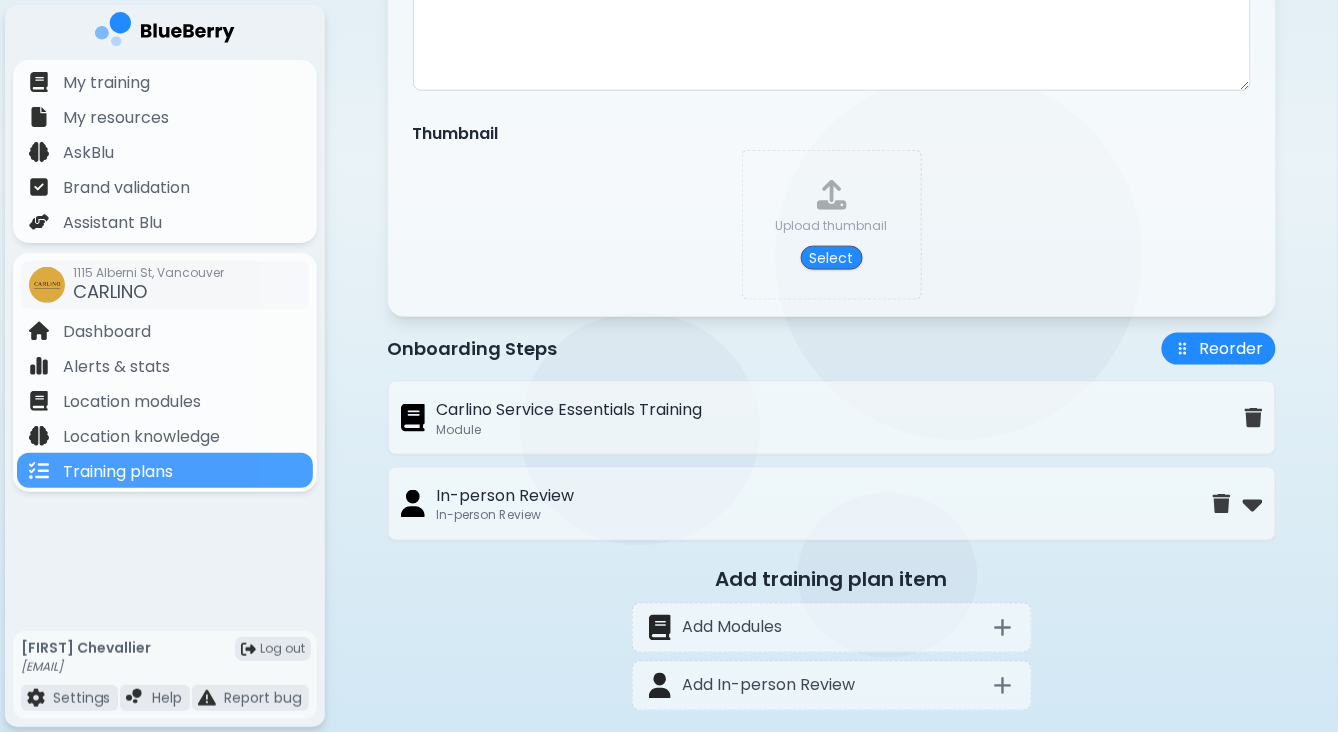 scroll, scrollTop: 506, scrollLeft: 0, axis: vertical 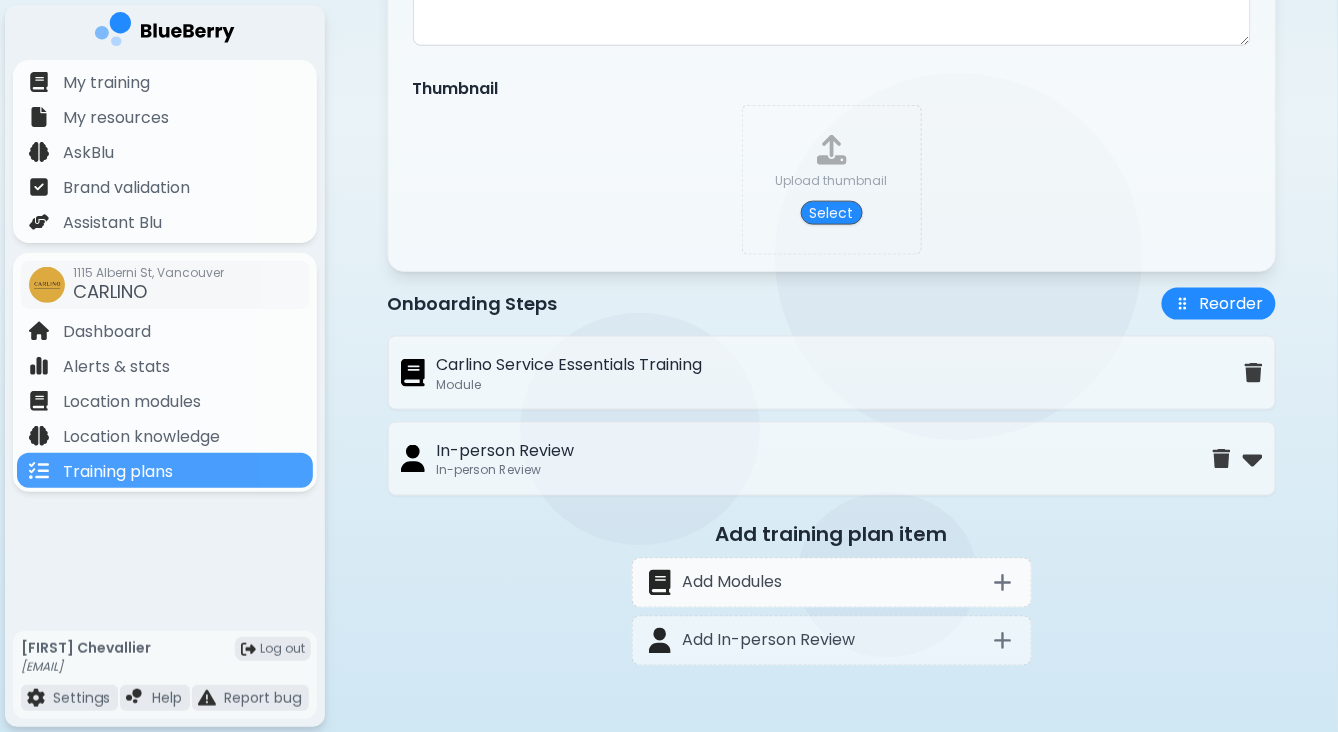 click on "Add Modules" at bounding box center [733, 583] 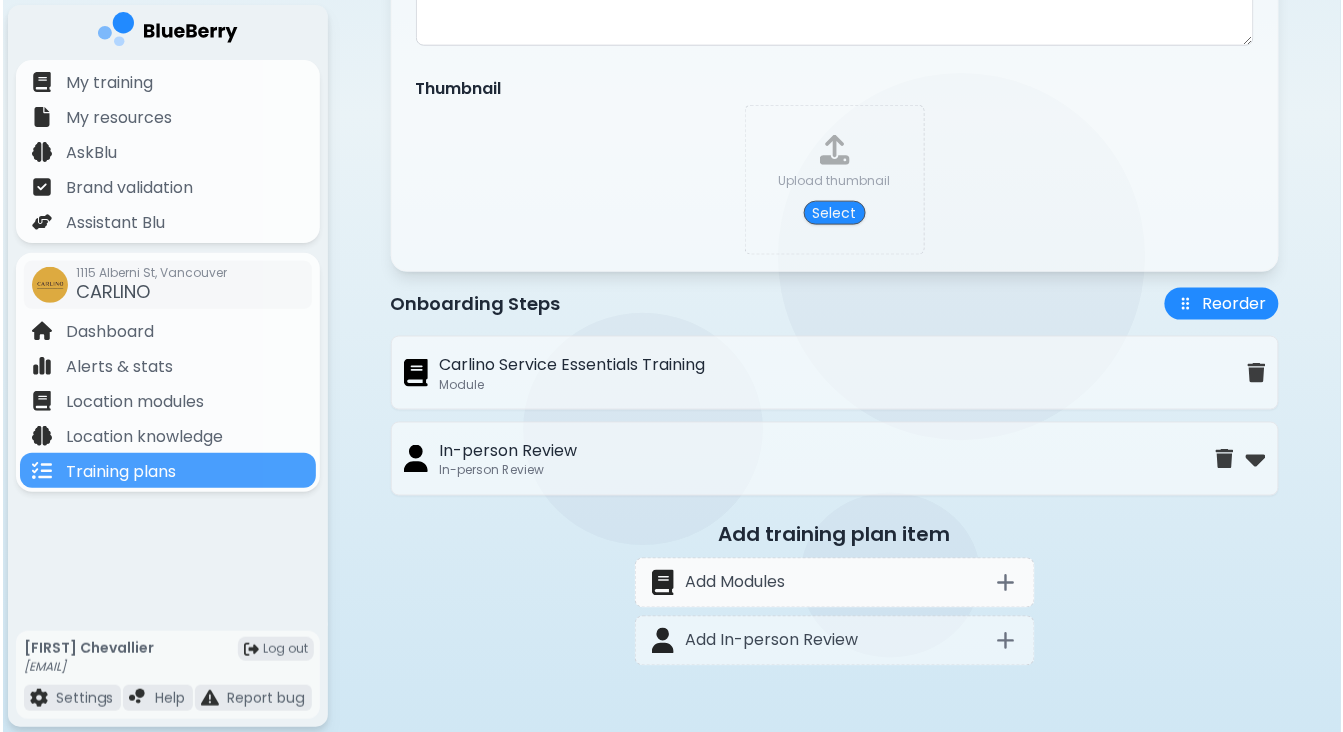 scroll, scrollTop: 0, scrollLeft: 0, axis: both 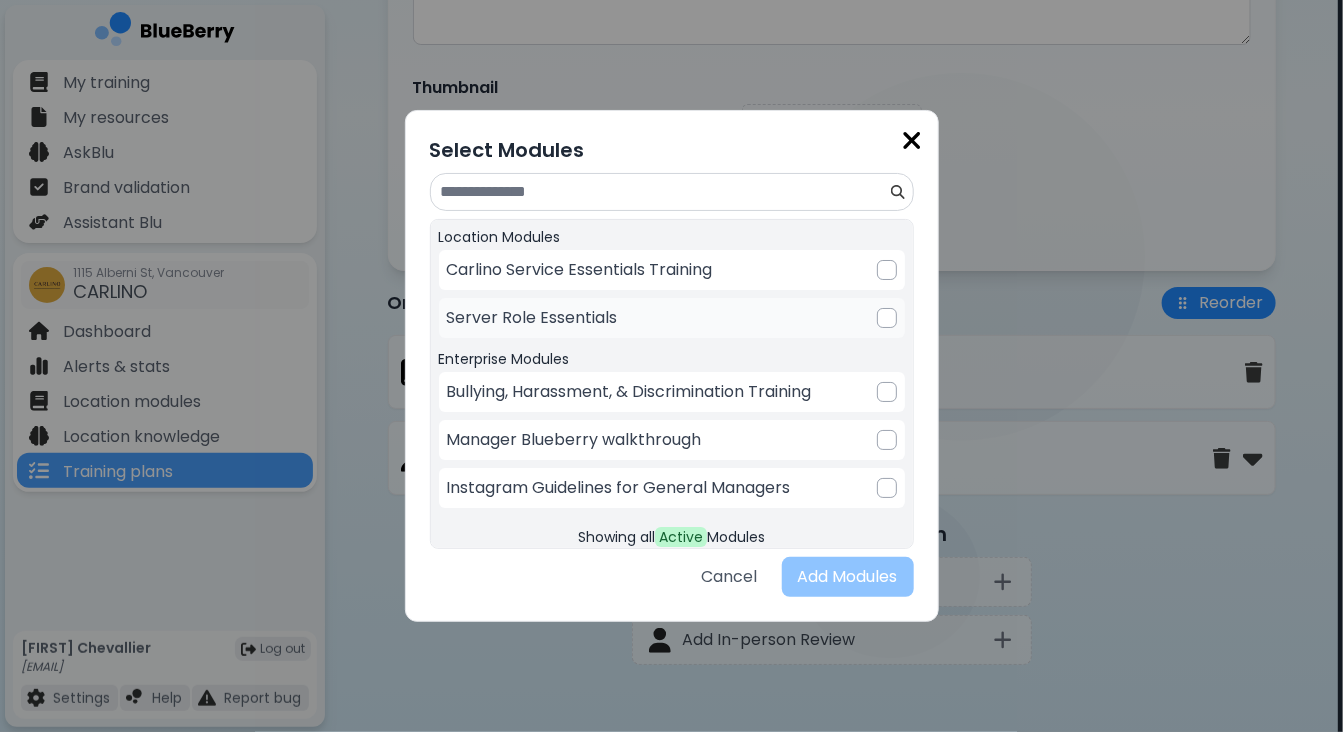 click on "Server Role Essentials" at bounding box center (672, 318) 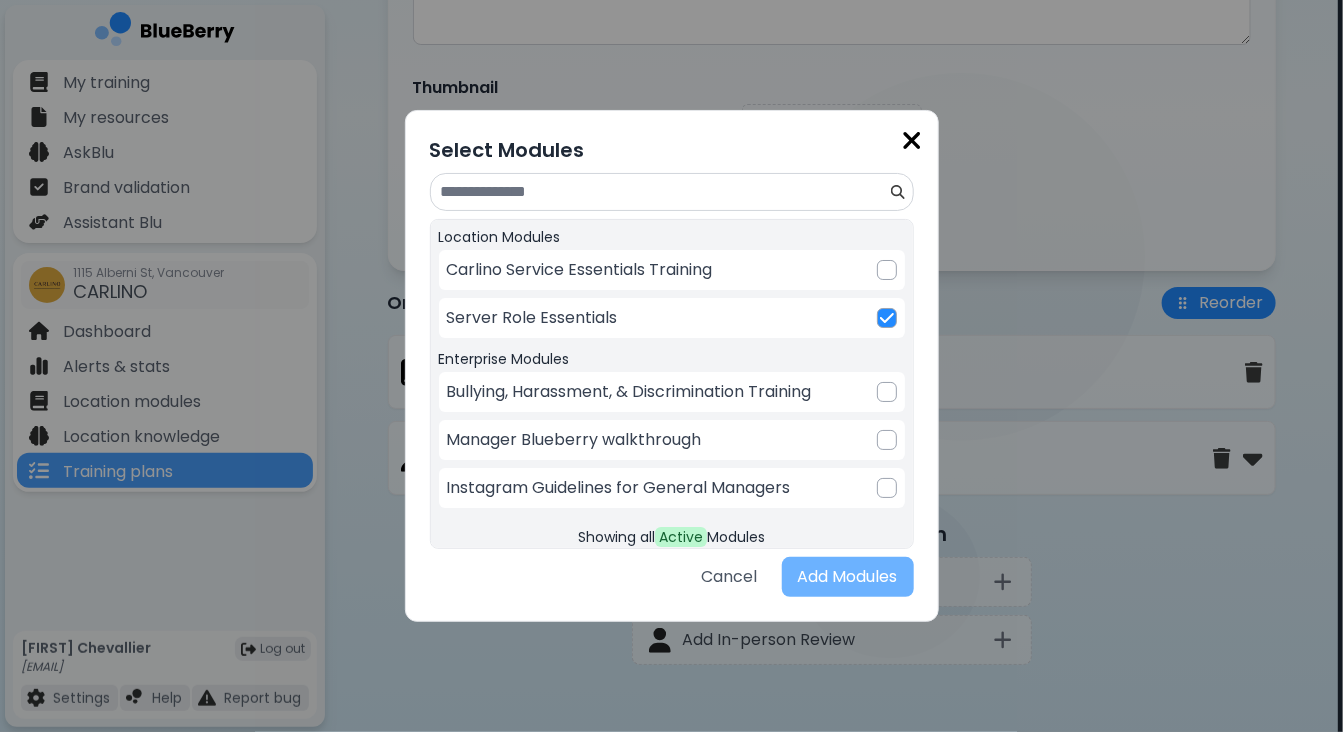 click on "Add Modules" at bounding box center [848, 577] 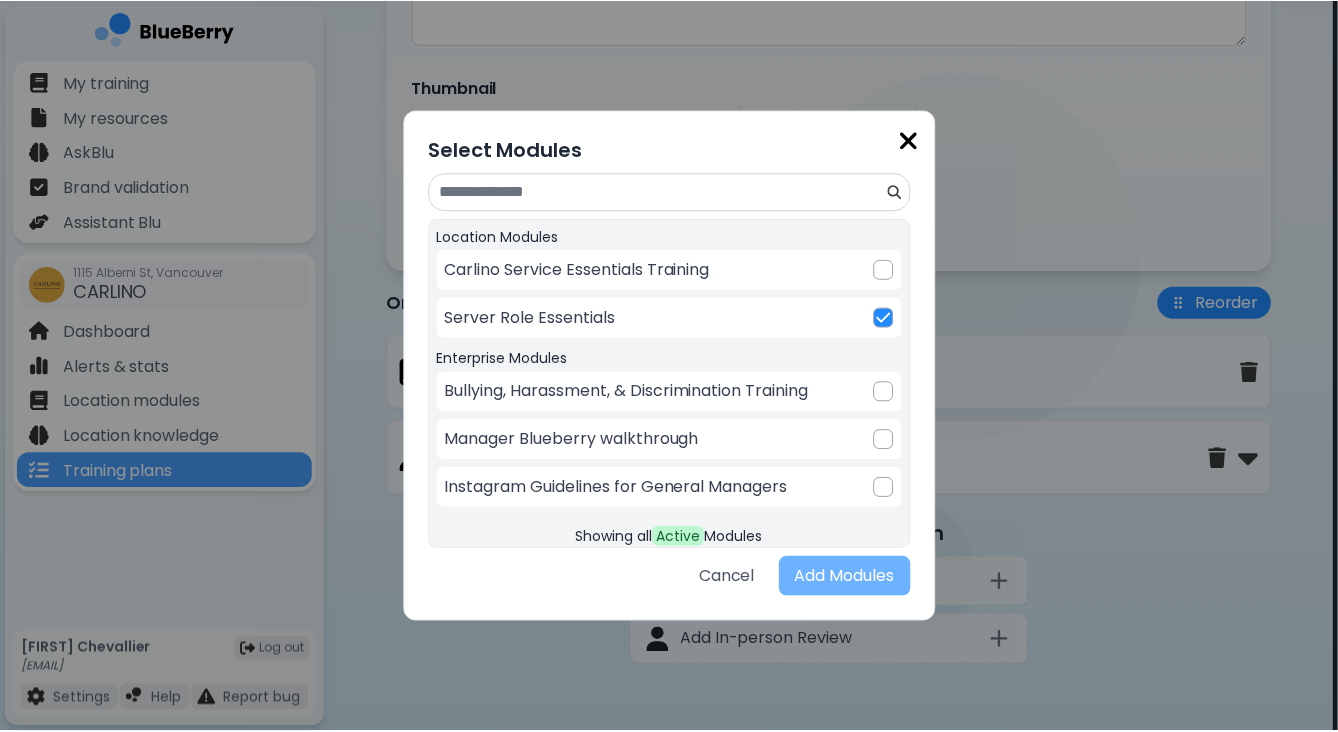 scroll, scrollTop: 505, scrollLeft: 0, axis: vertical 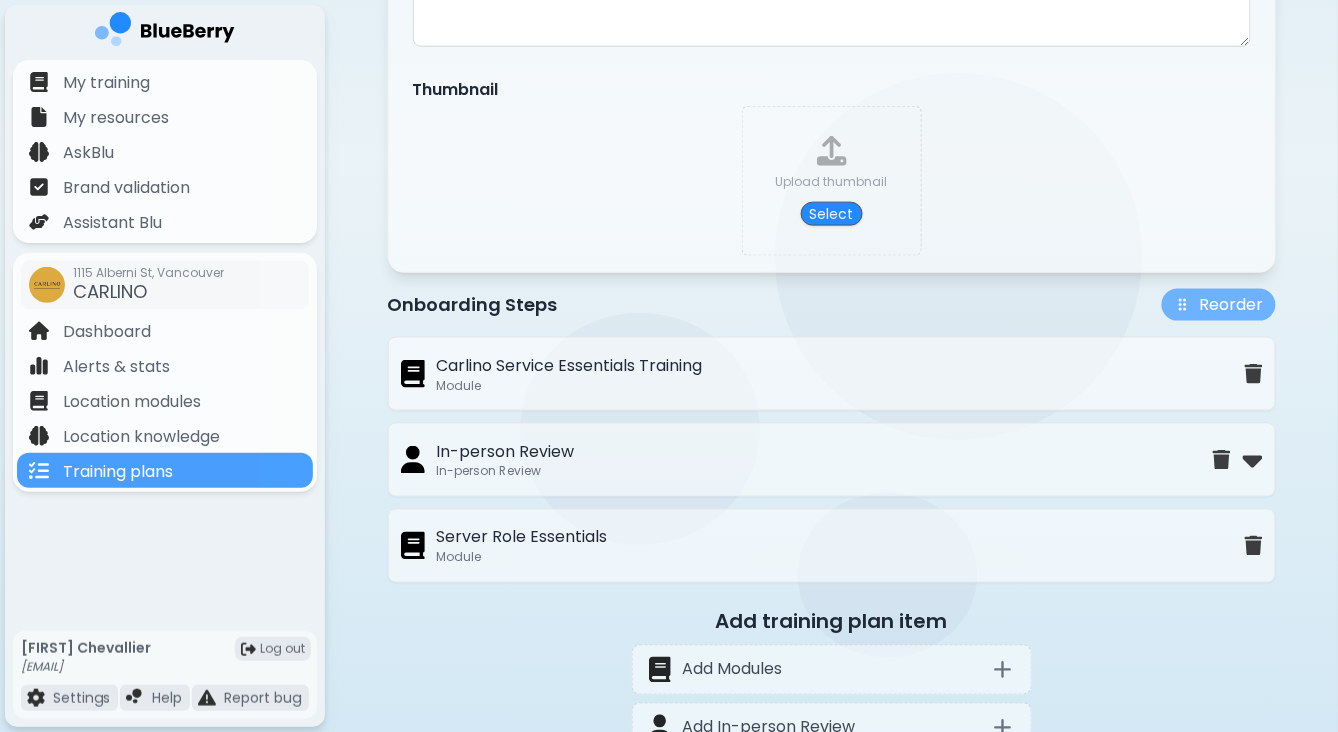 click at bounding box center [1183, 305] 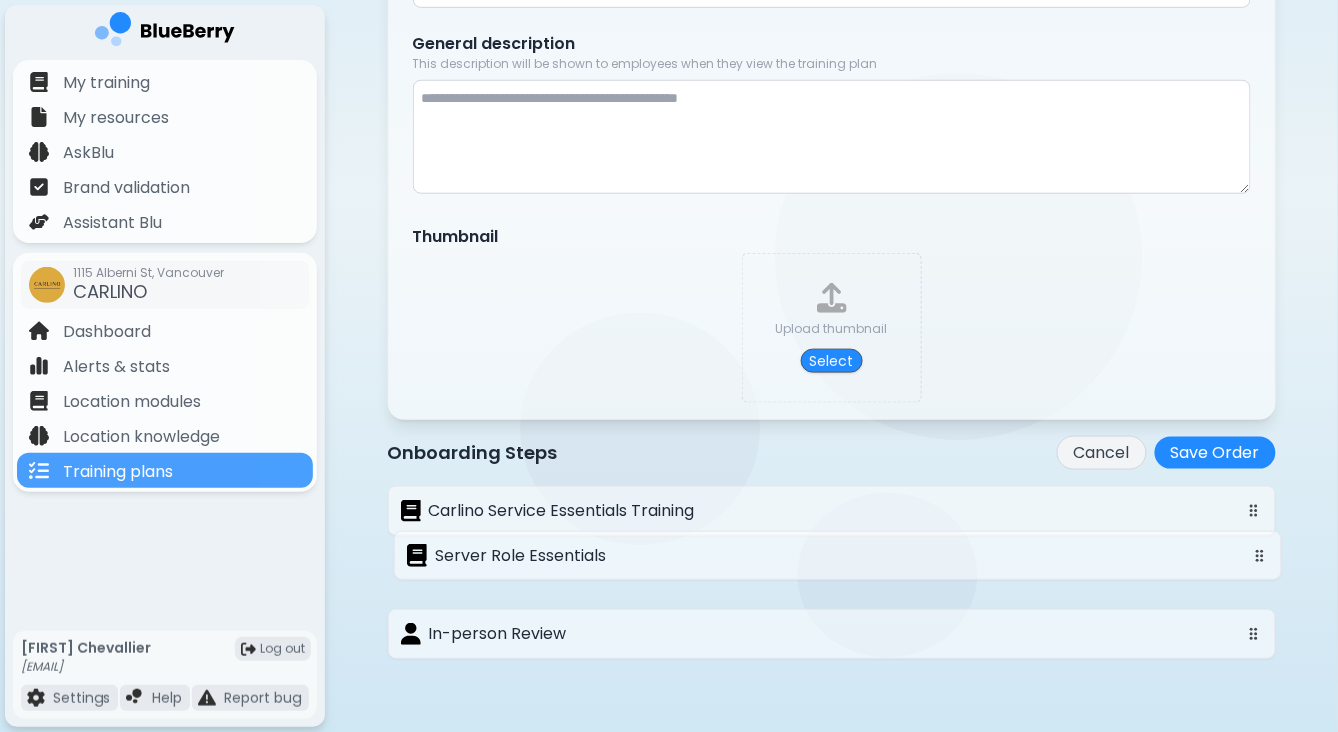 drag, startPoint x: 539, startPoint y: 636, endPoint x: 545, endPoint y: 561, distance: 75.23962 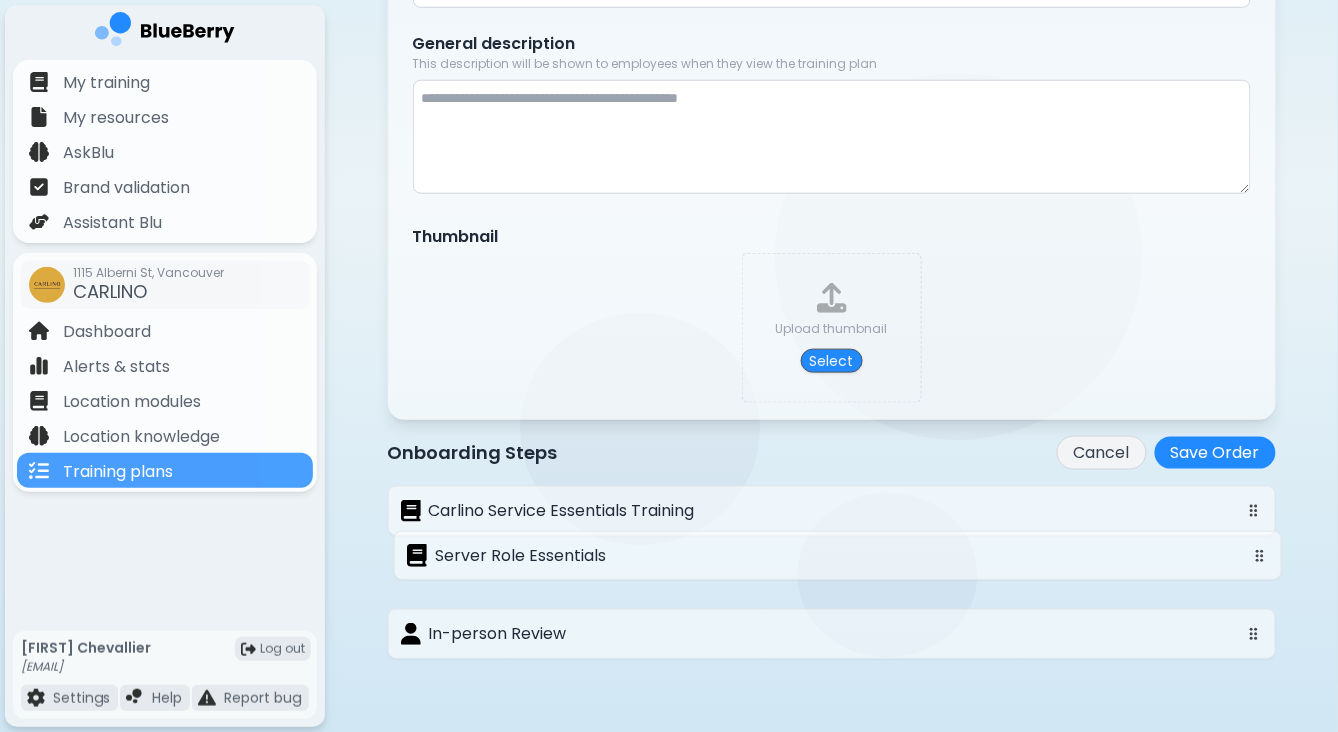 click on "[FIRST] [LAST]" at bounding box center (832, 572) 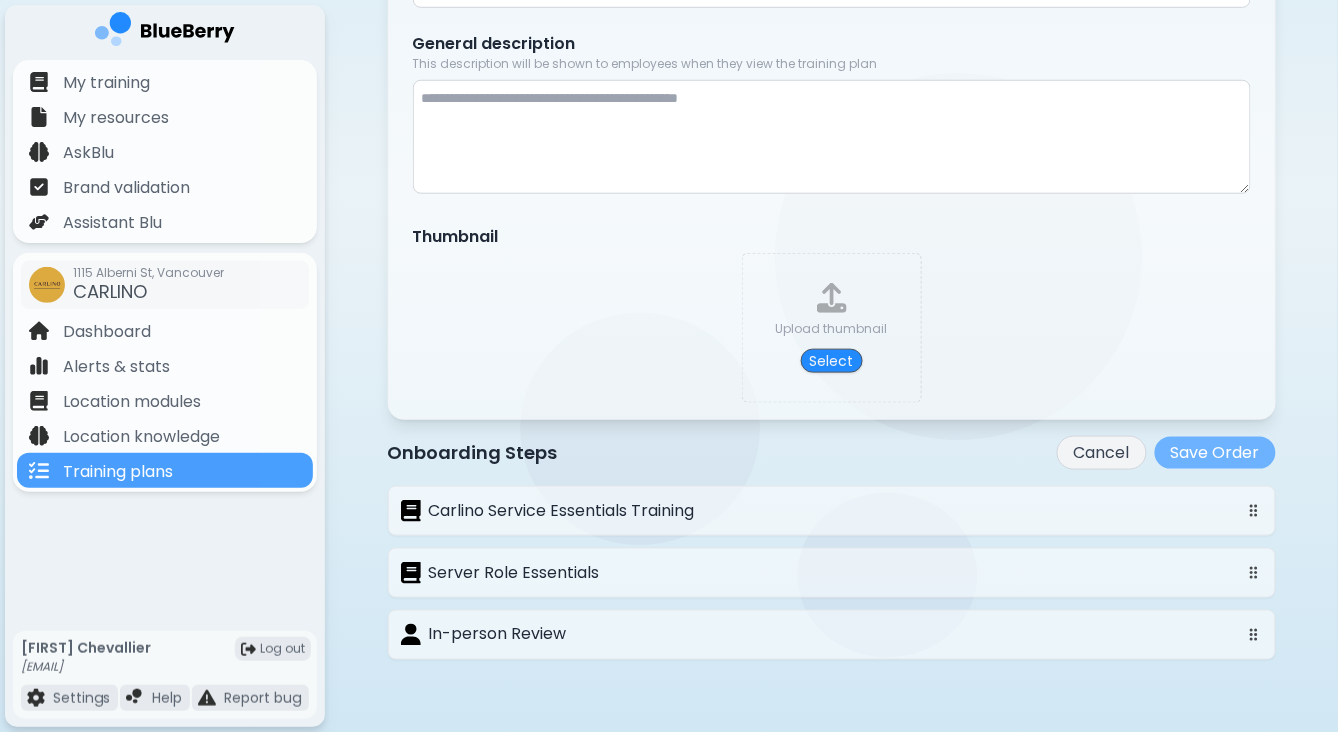 click on "Save Order" at bounding box center [1215, 453] 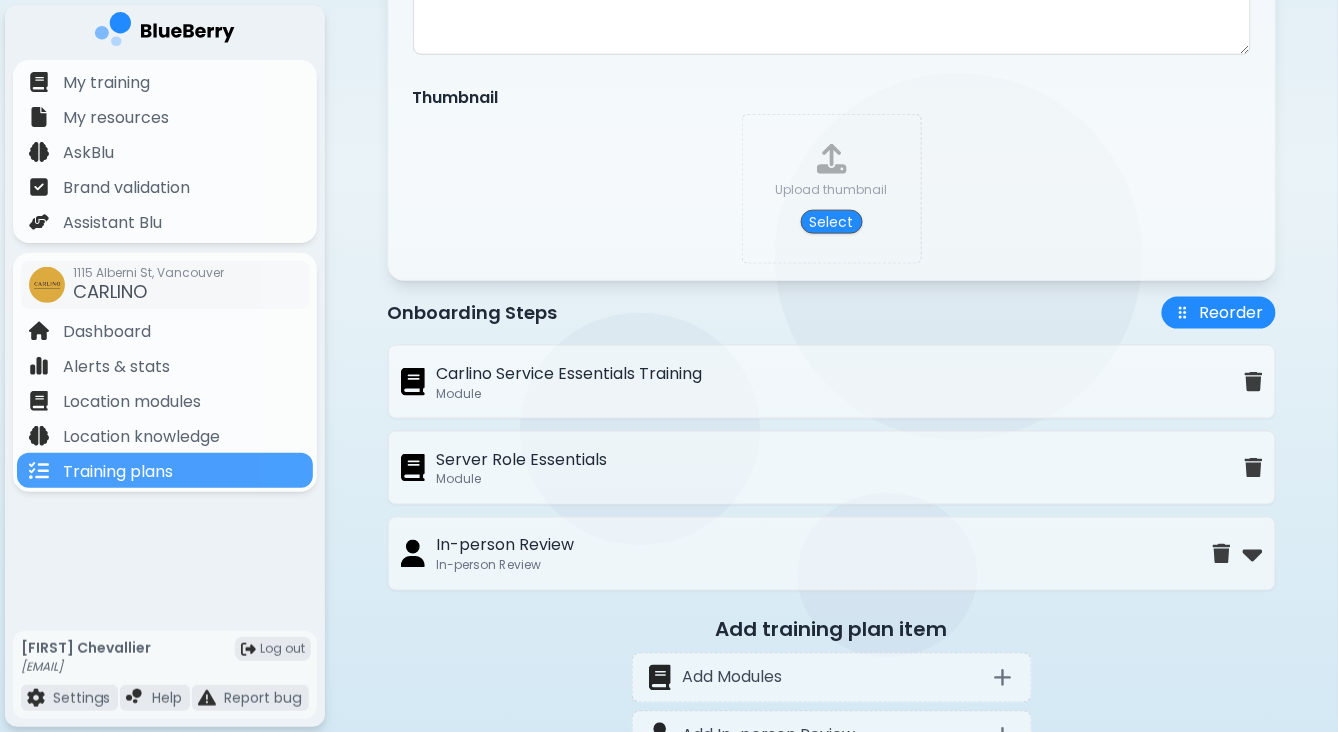 scroll, scrollTop: 501, scrollLeft: 0, axis: vertical 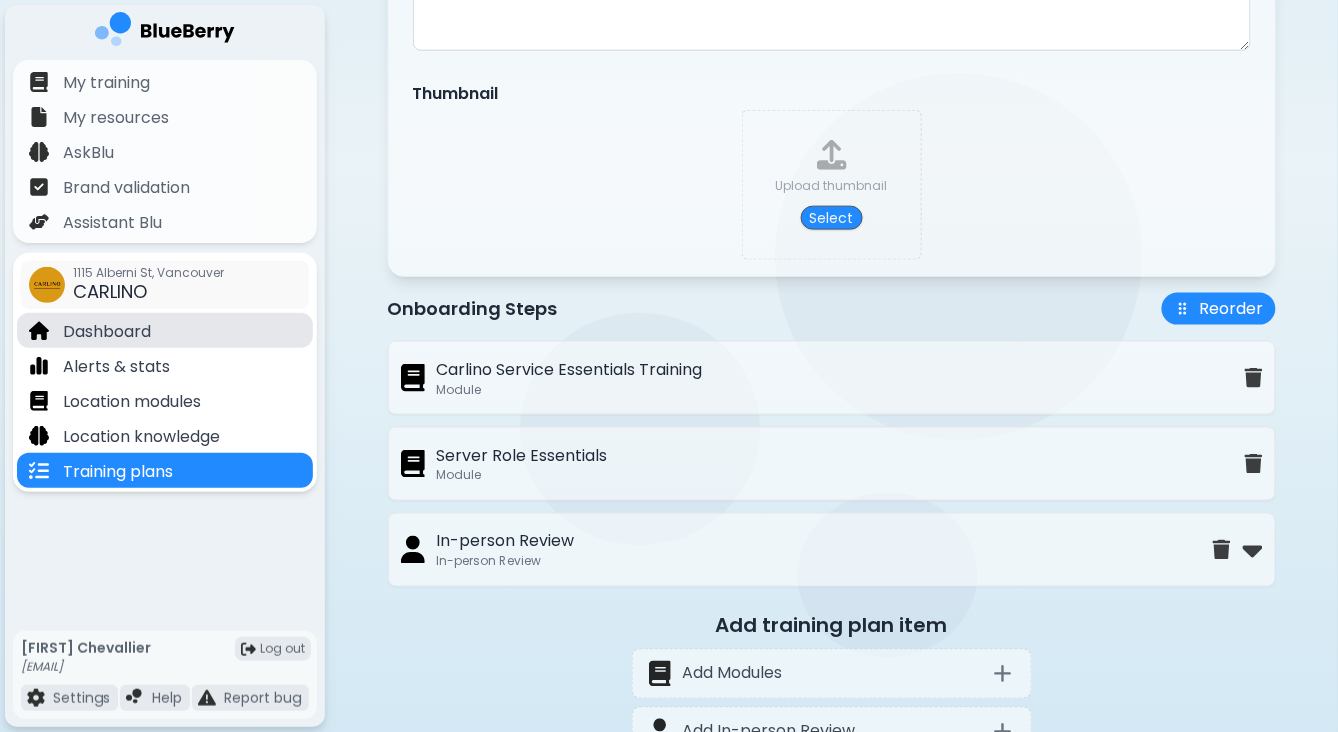 click on "Dashboard" at bounding box center (107, 332) 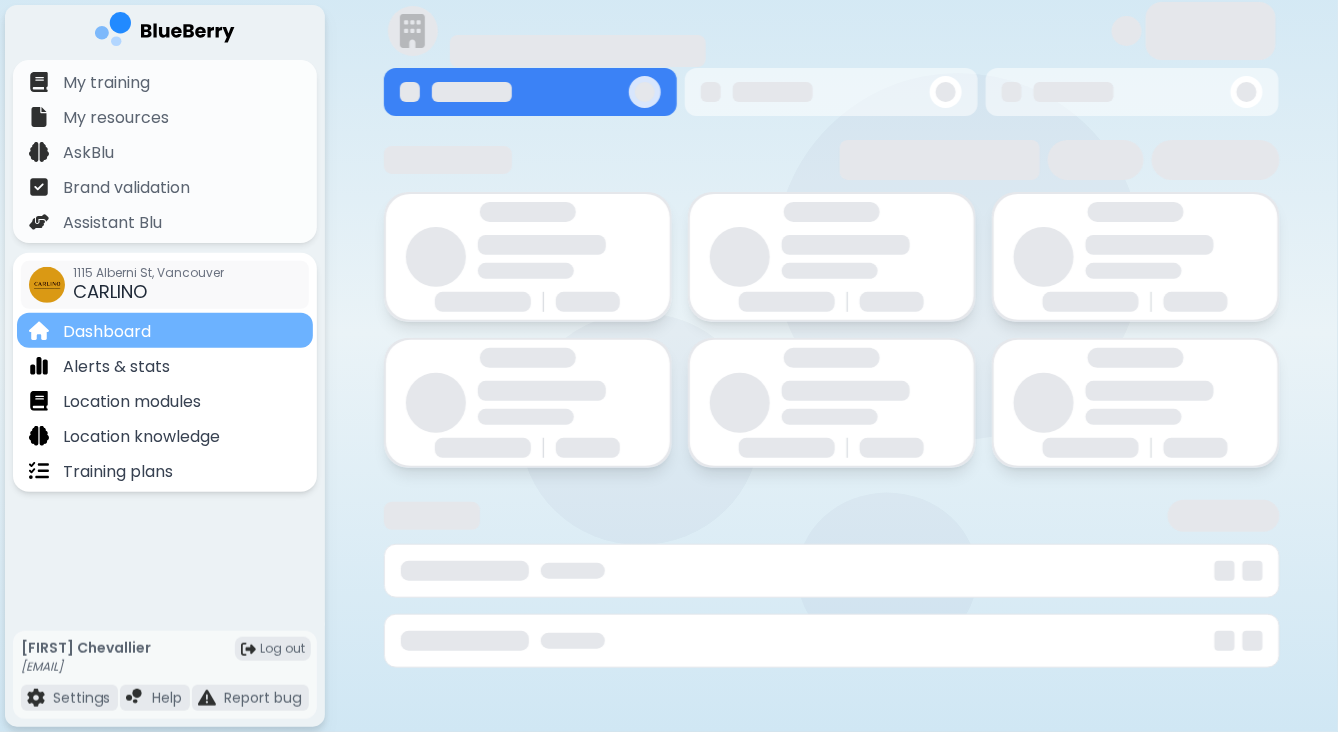 scroll, scrollTop: 0, scrollLeft: 0, axis: both 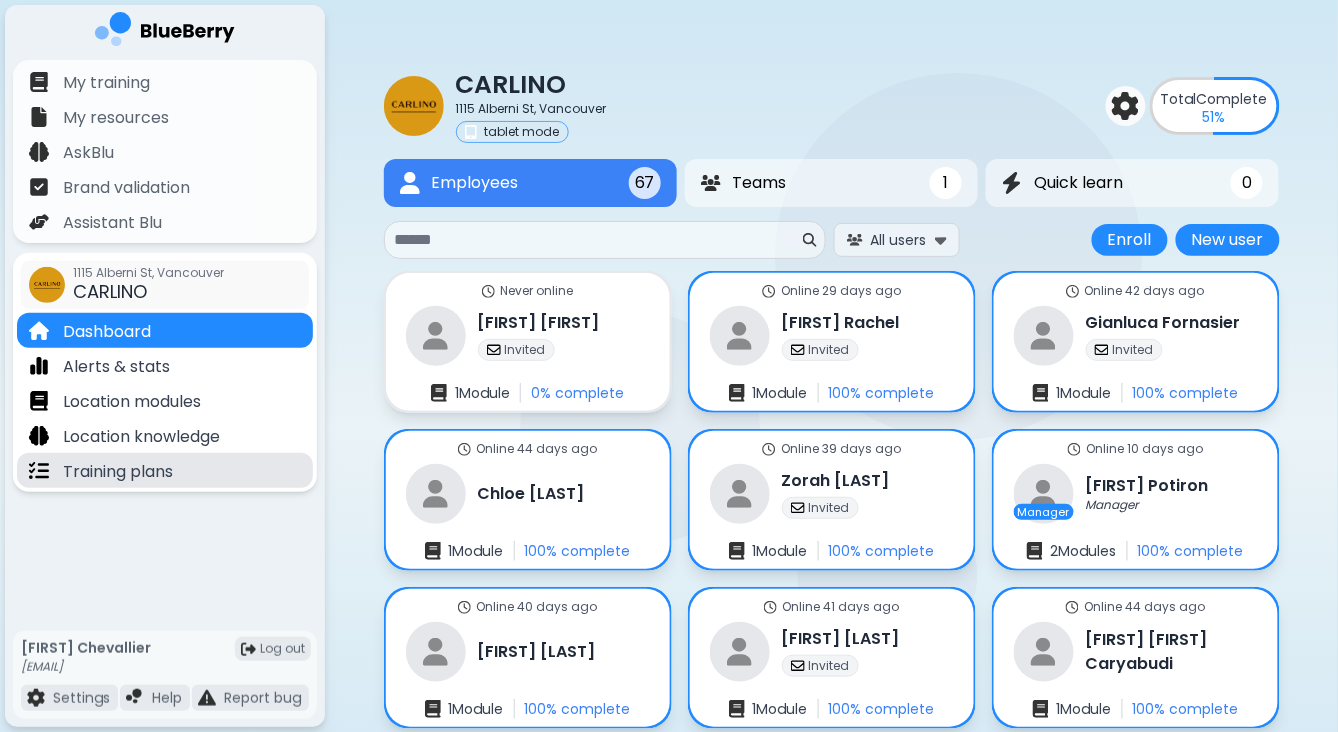 click on "Training plans" at bounding box center [118, 472] 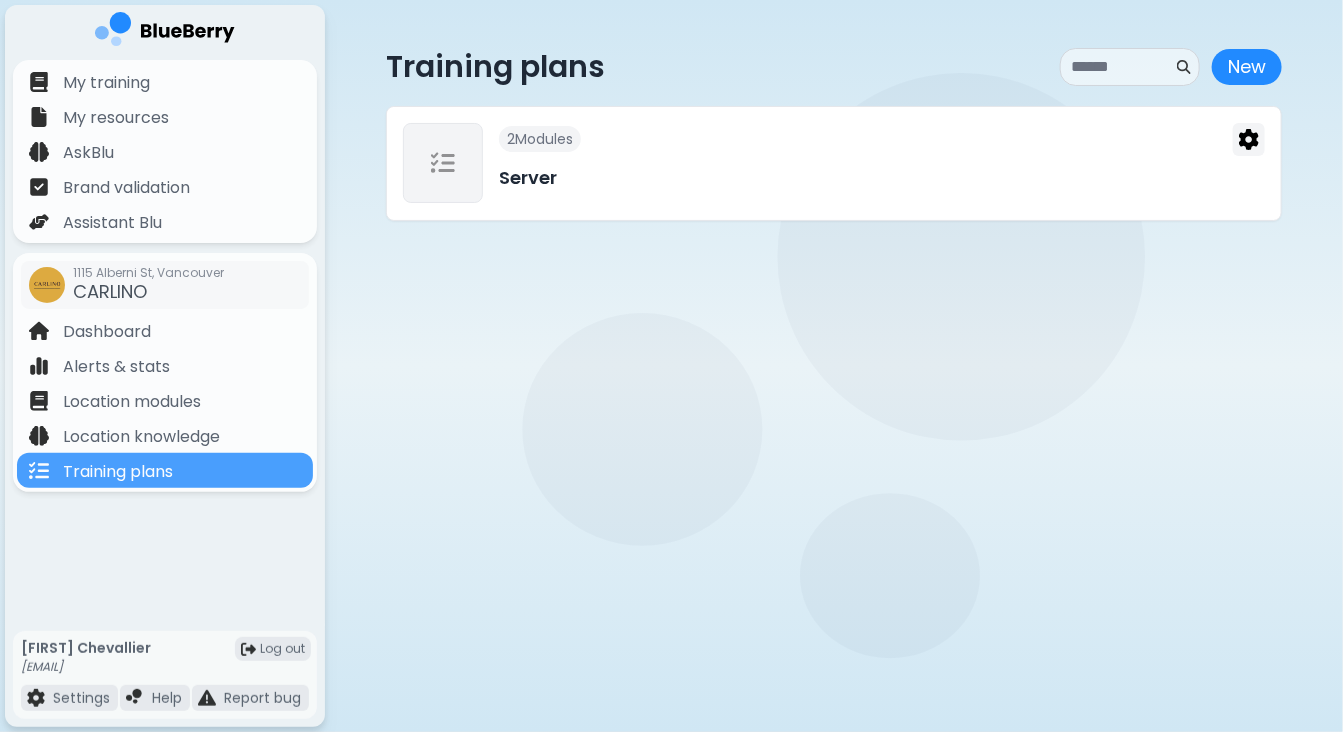 click on "2  Module s" at bounding box center (882, 139) 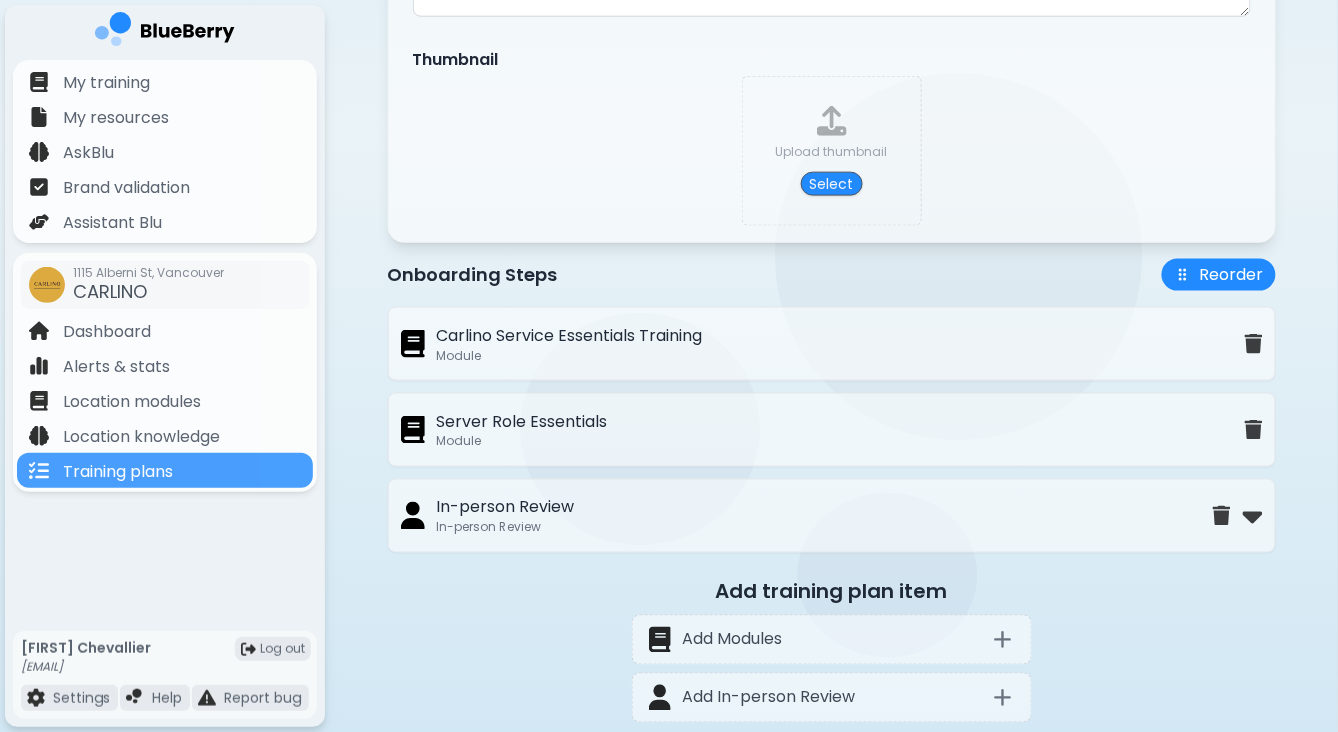 scroll, scrollTop: 591, scrollLeft: 0, axis: vertical 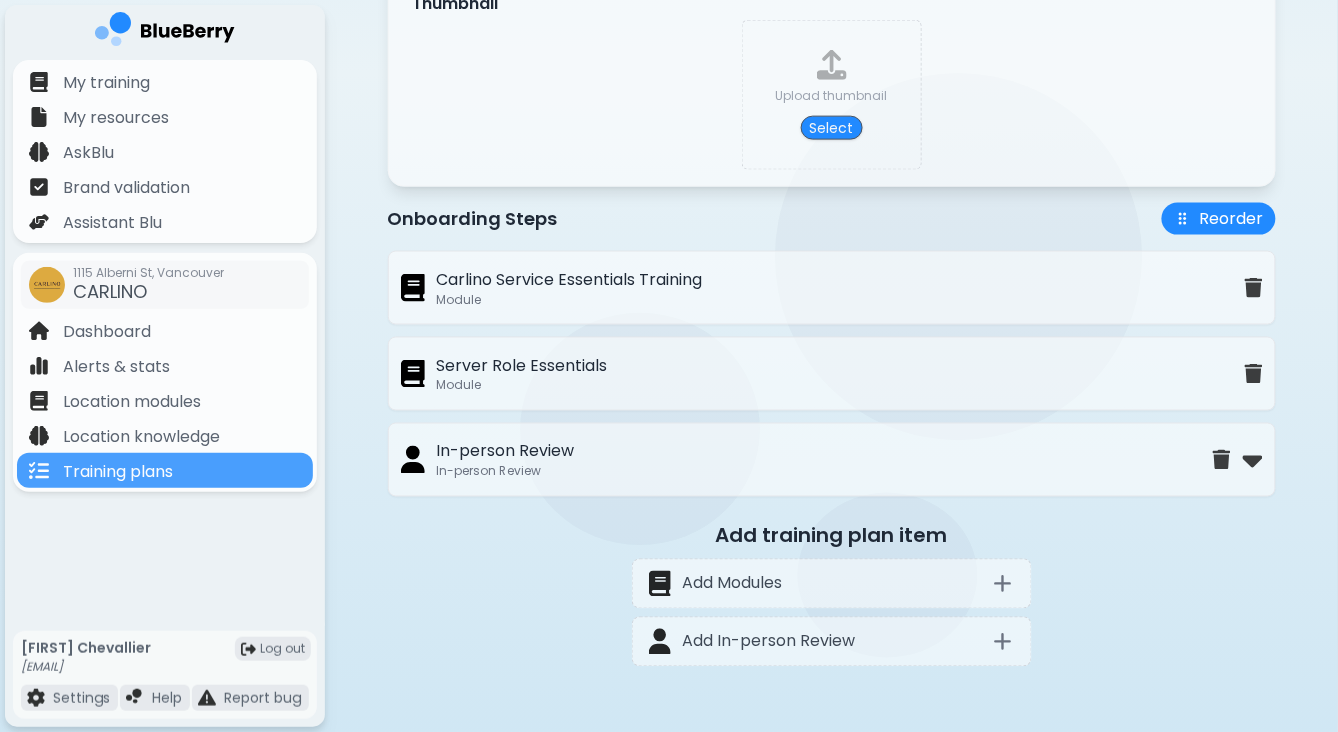 click on "In-person Review In-person Review" at bounding box center [807, 460] 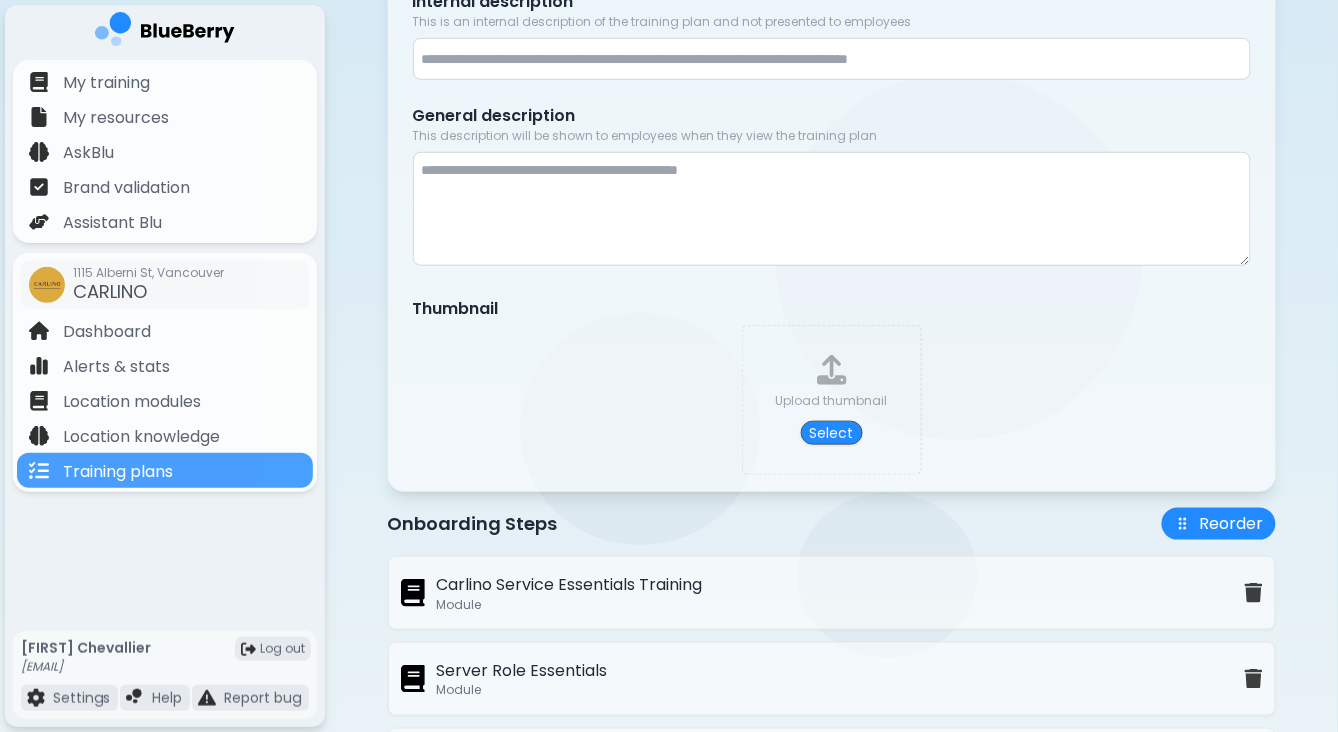 scroll, scrollTop: 0, scrollLeft: 0, axis: both 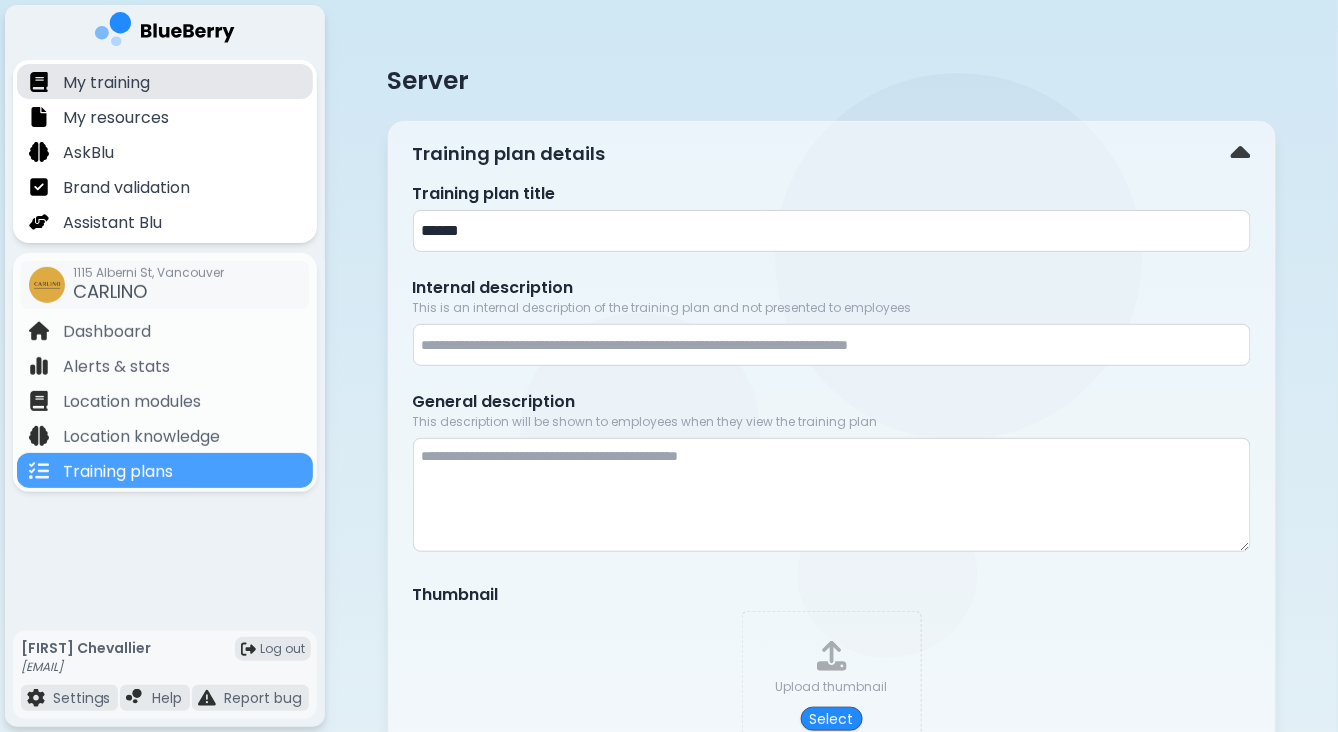 click on "My training" at bounding box center (106, 83) 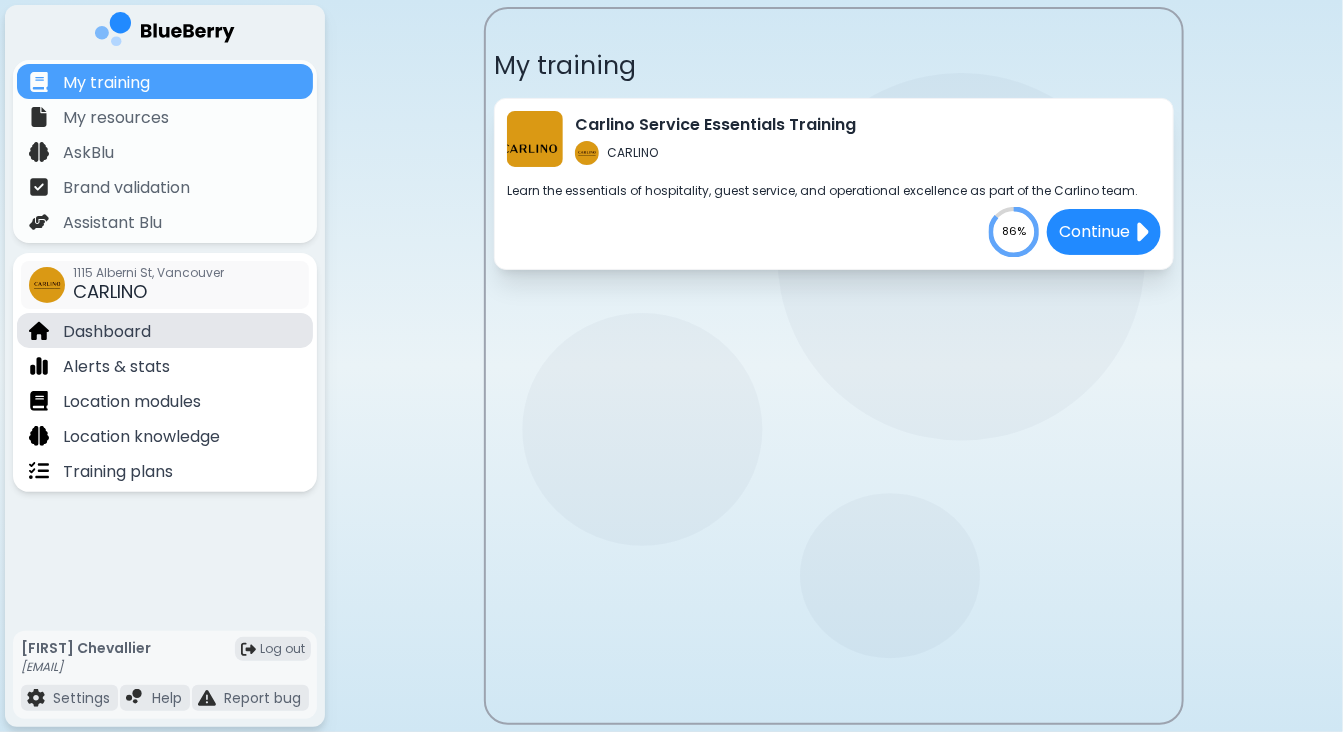 click on "Dashboard" at bounding box center [107, 332] 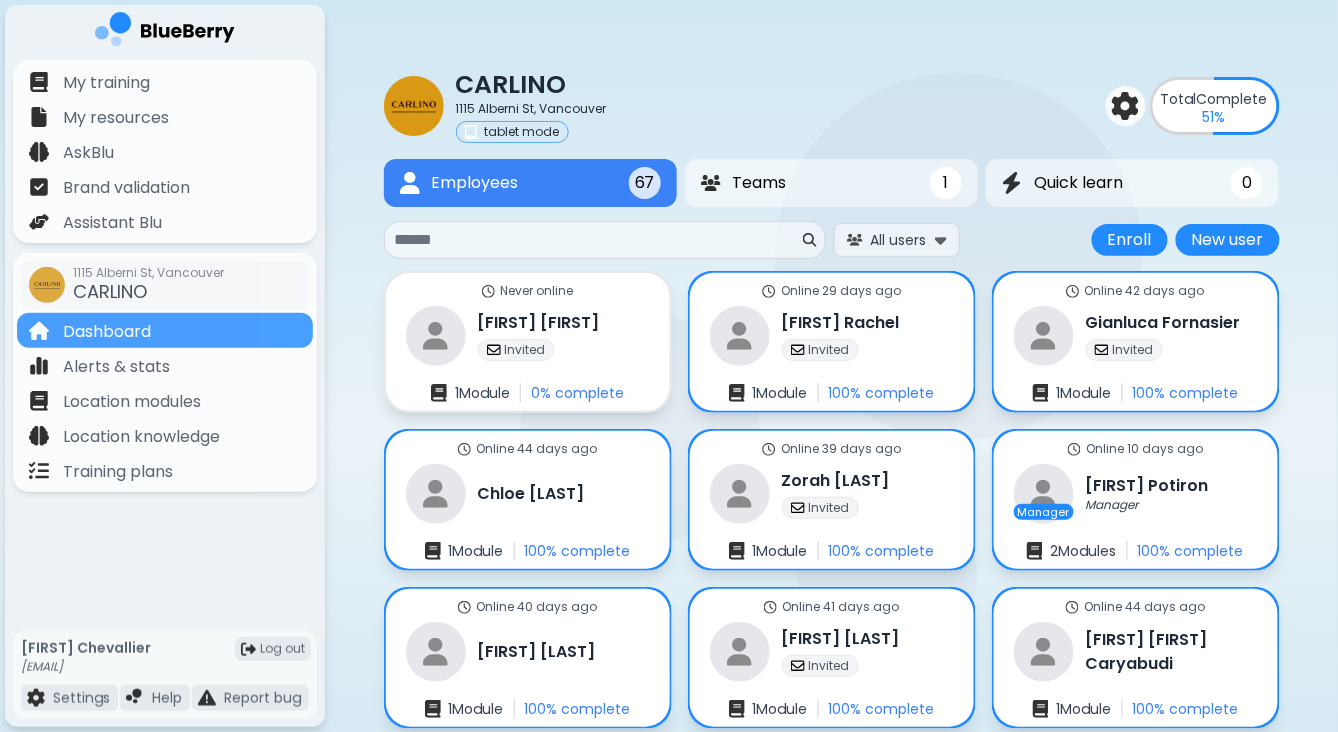 click at bounding box center (597, 240) 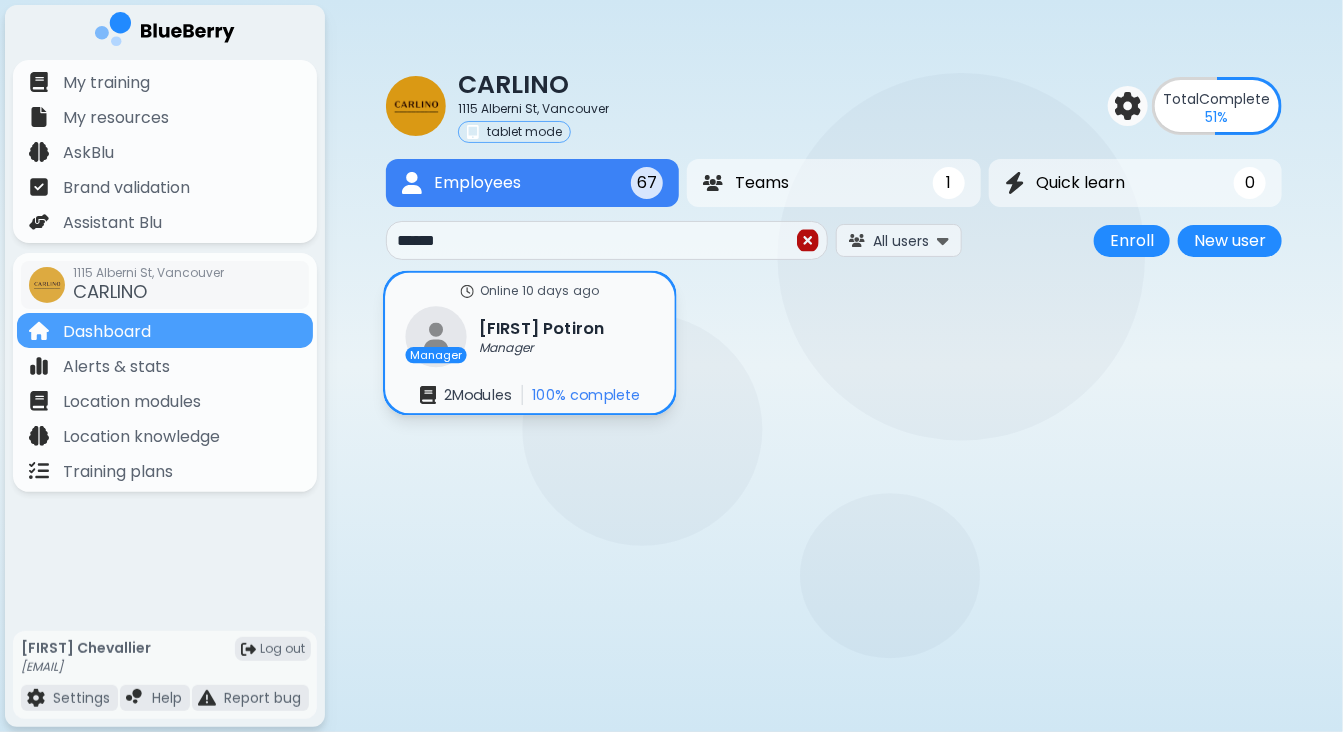 type on "******" 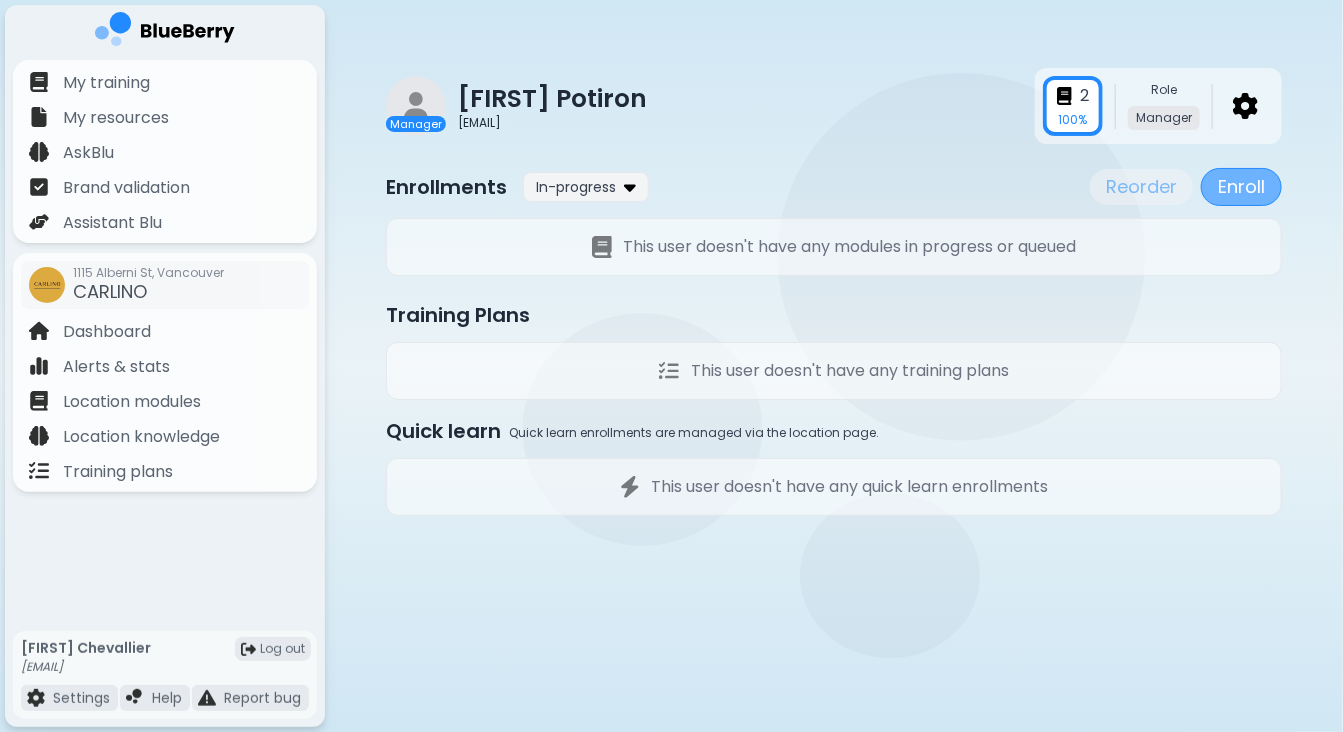 click on "Enroll" at bounding box center (1241, 187) 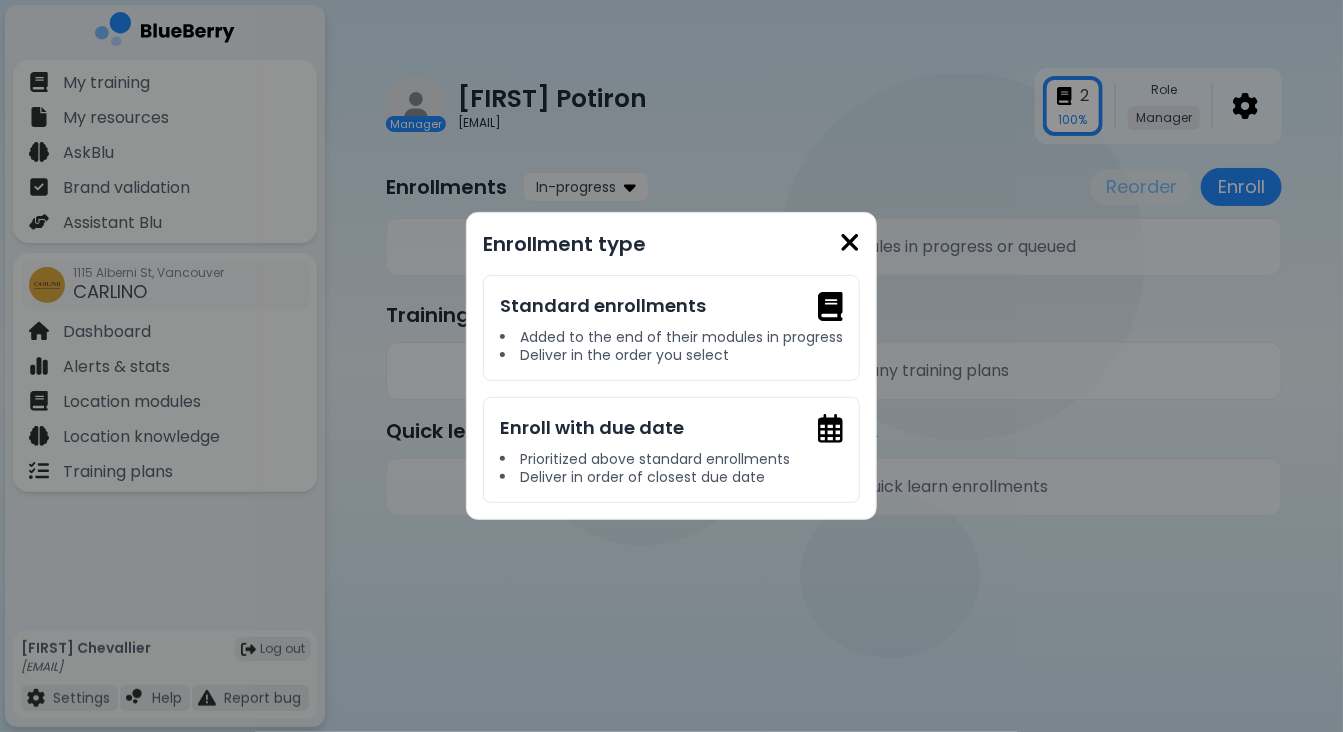 click at bounding box center (850, 242) 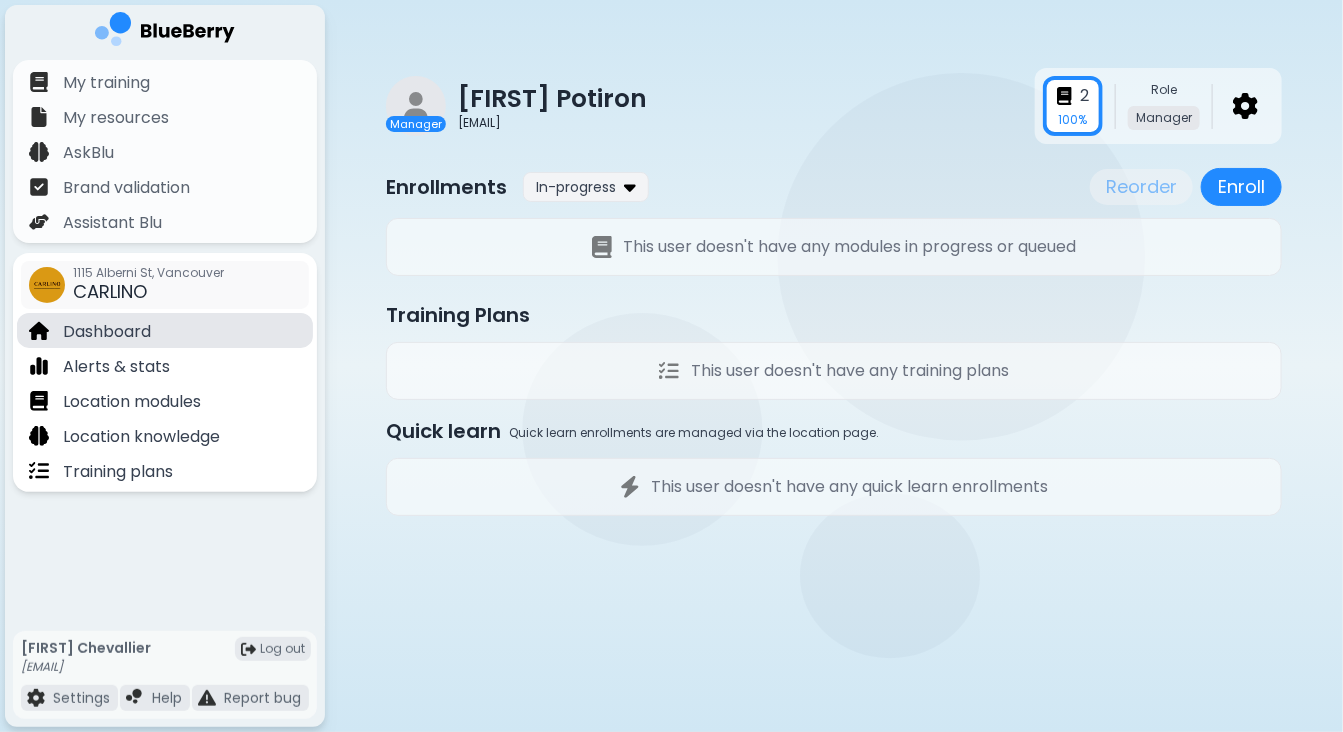 click on "Dashboard" at bounding box center [107, 332] 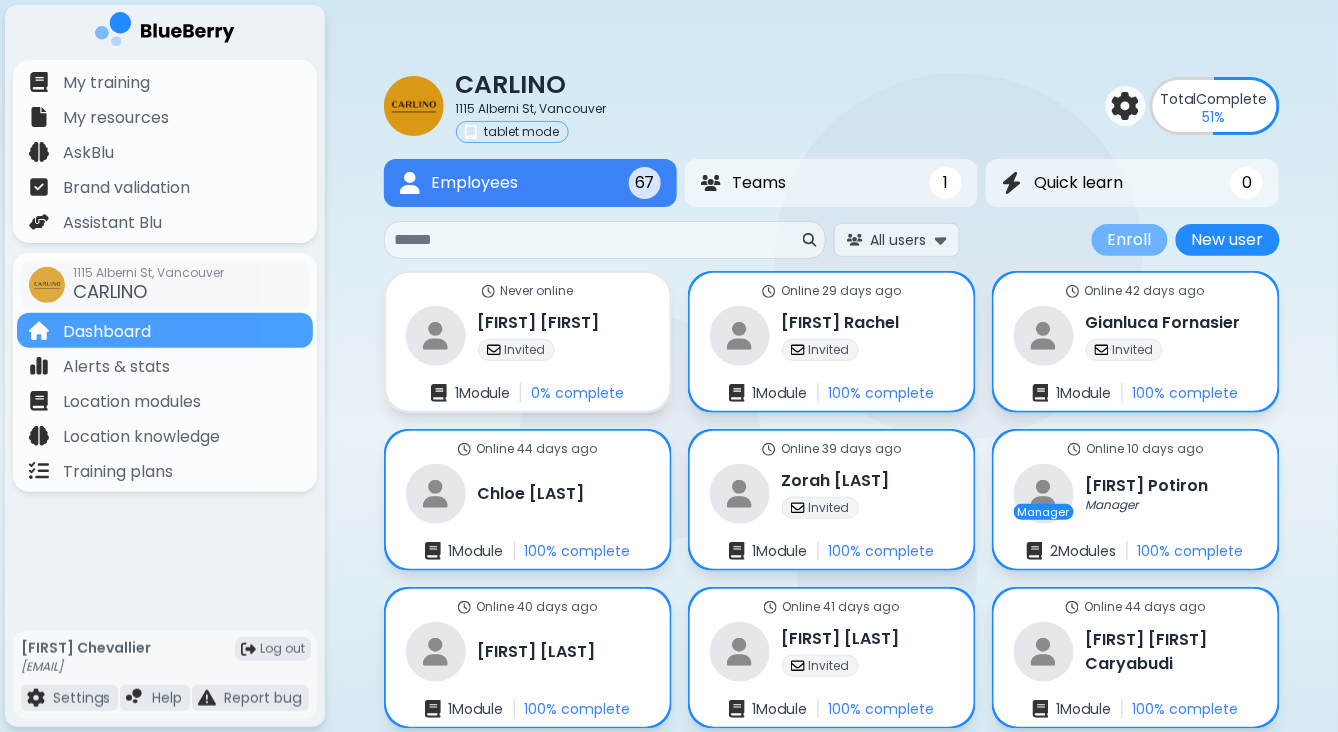 click on "Enroll" at bounding box center [1130, 240] 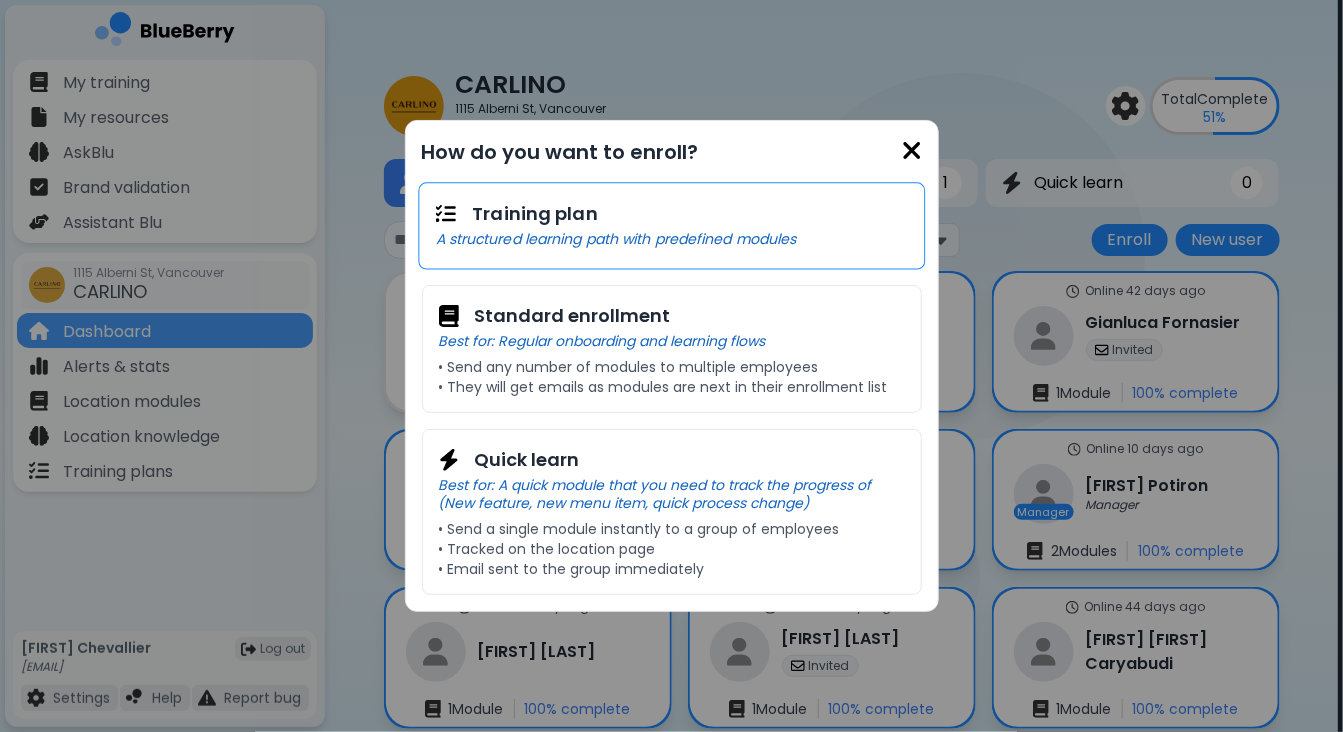 click on "Training plan" at bounding box center [671, 214] 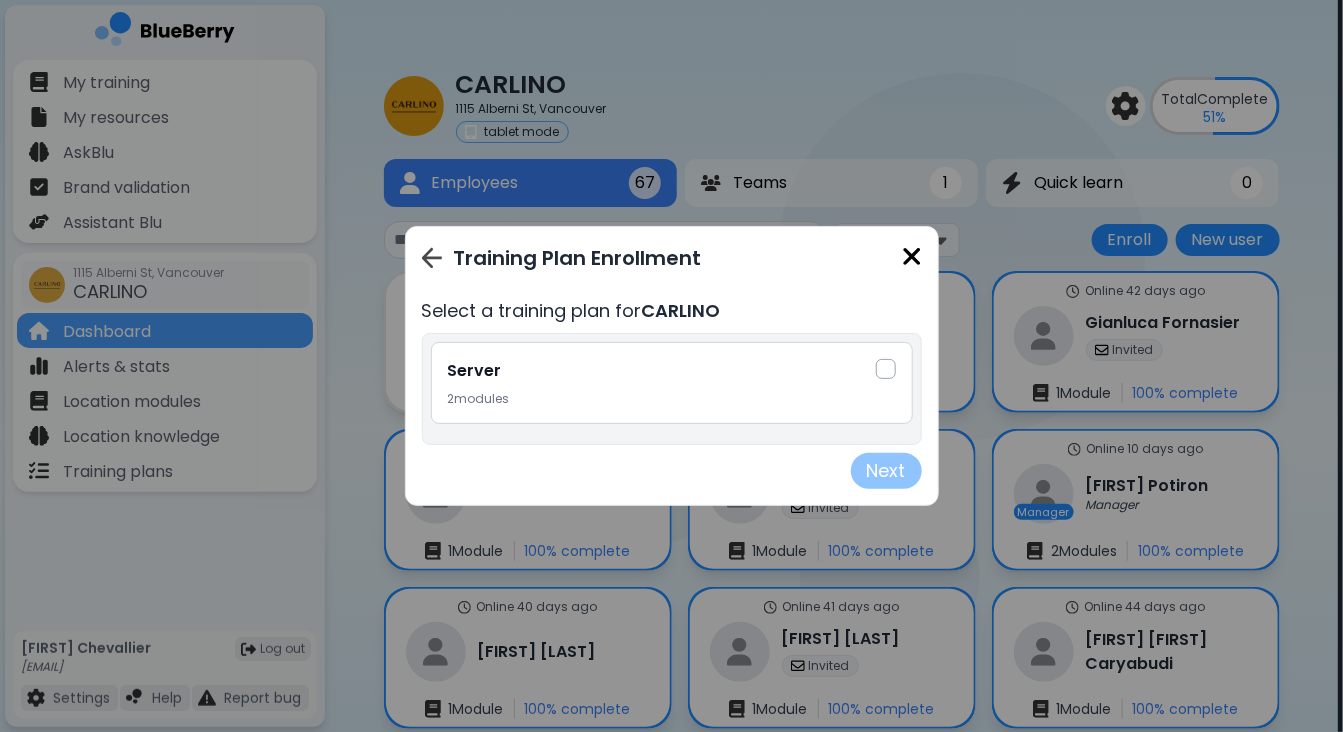 click at bounding box center [886, 369] 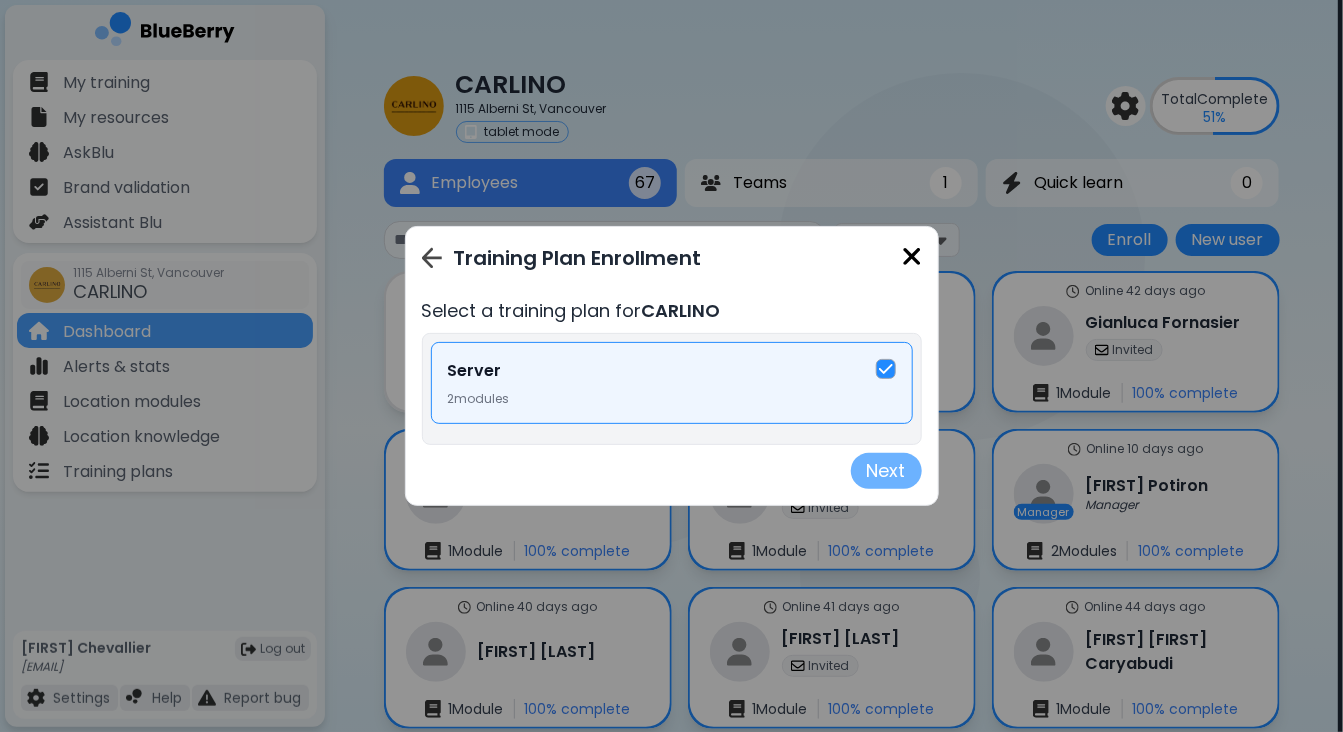 click on "Next" at bounding box center (886, 471) 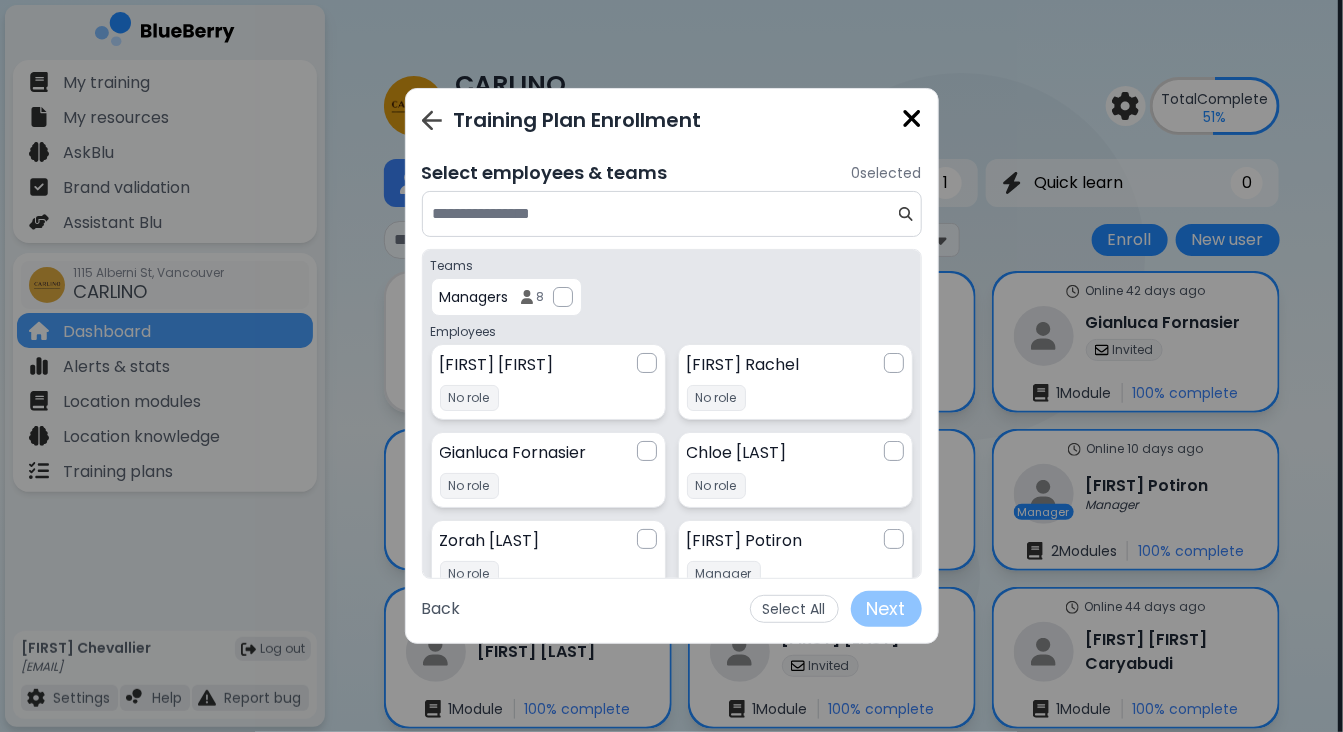 click at bounding box center (672, 214) 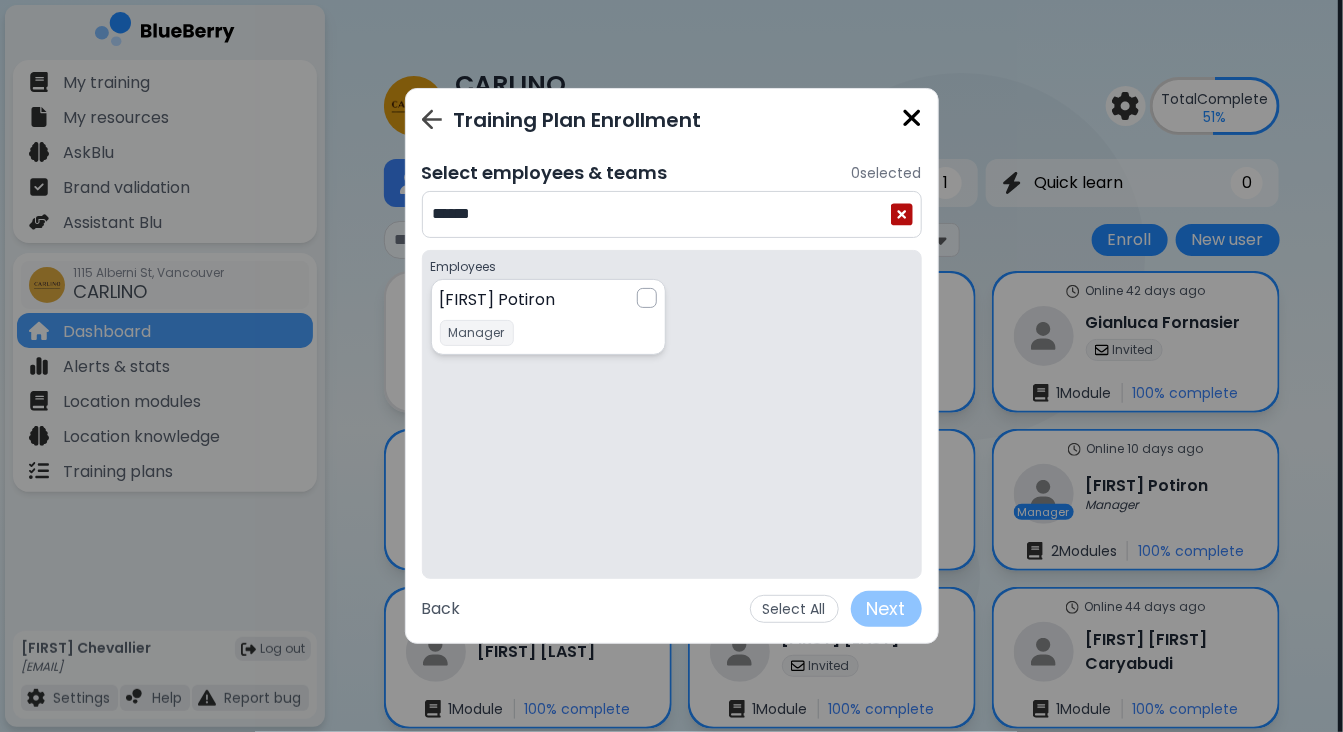 type on "******" 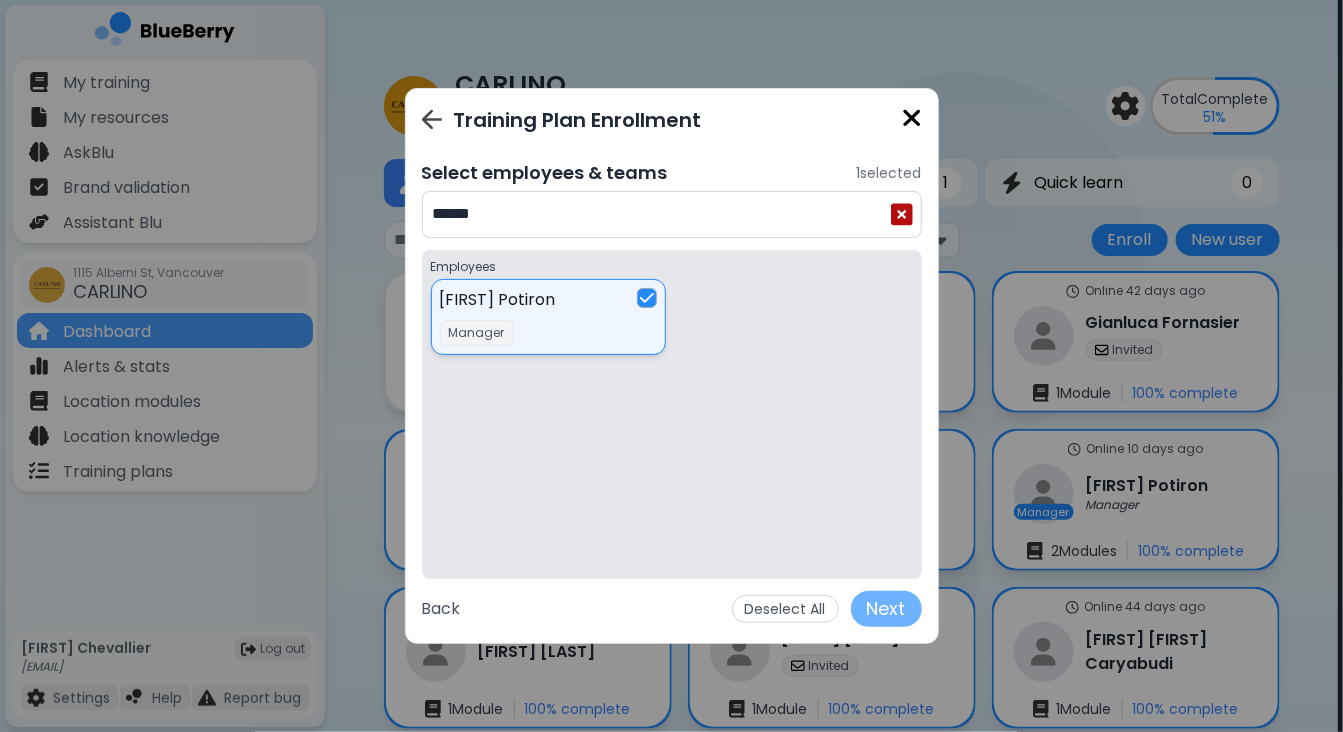 click on "Next" at bounding box center [886, 609] 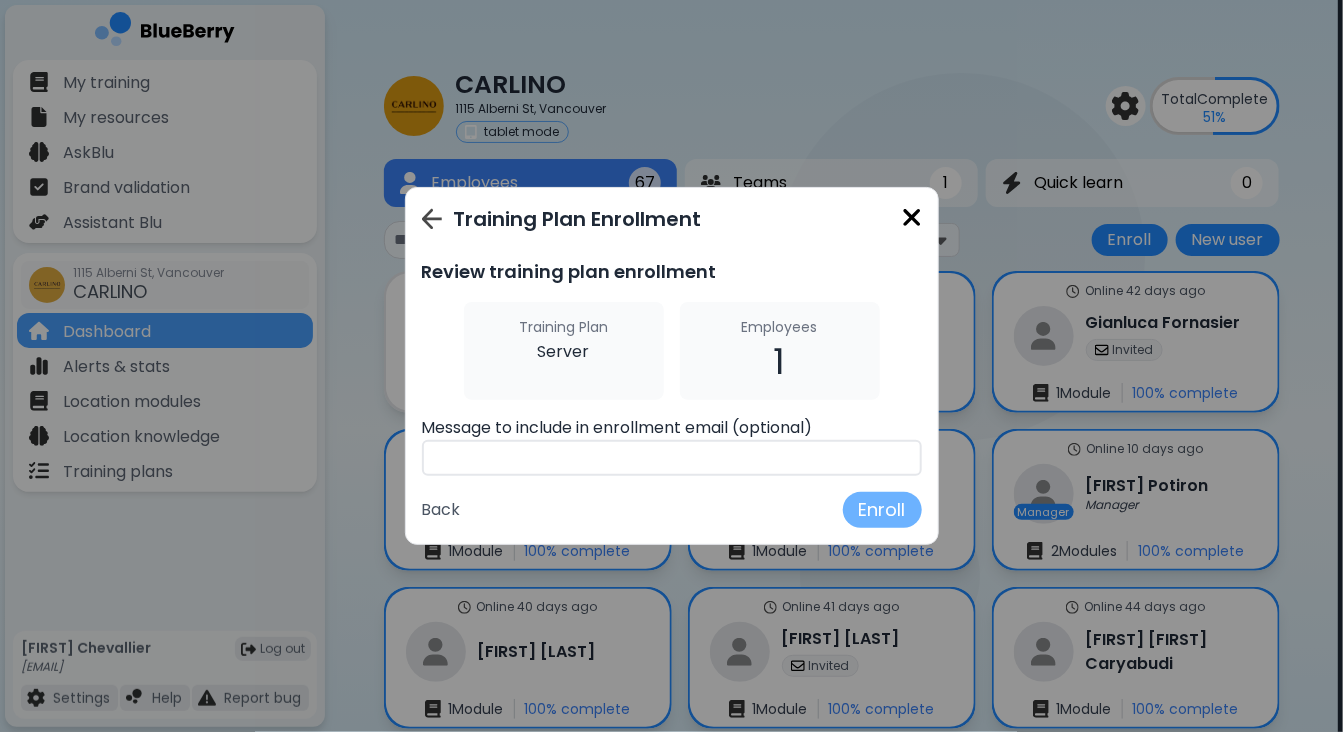 click on "Enroll" at bounding box center [882, 510] 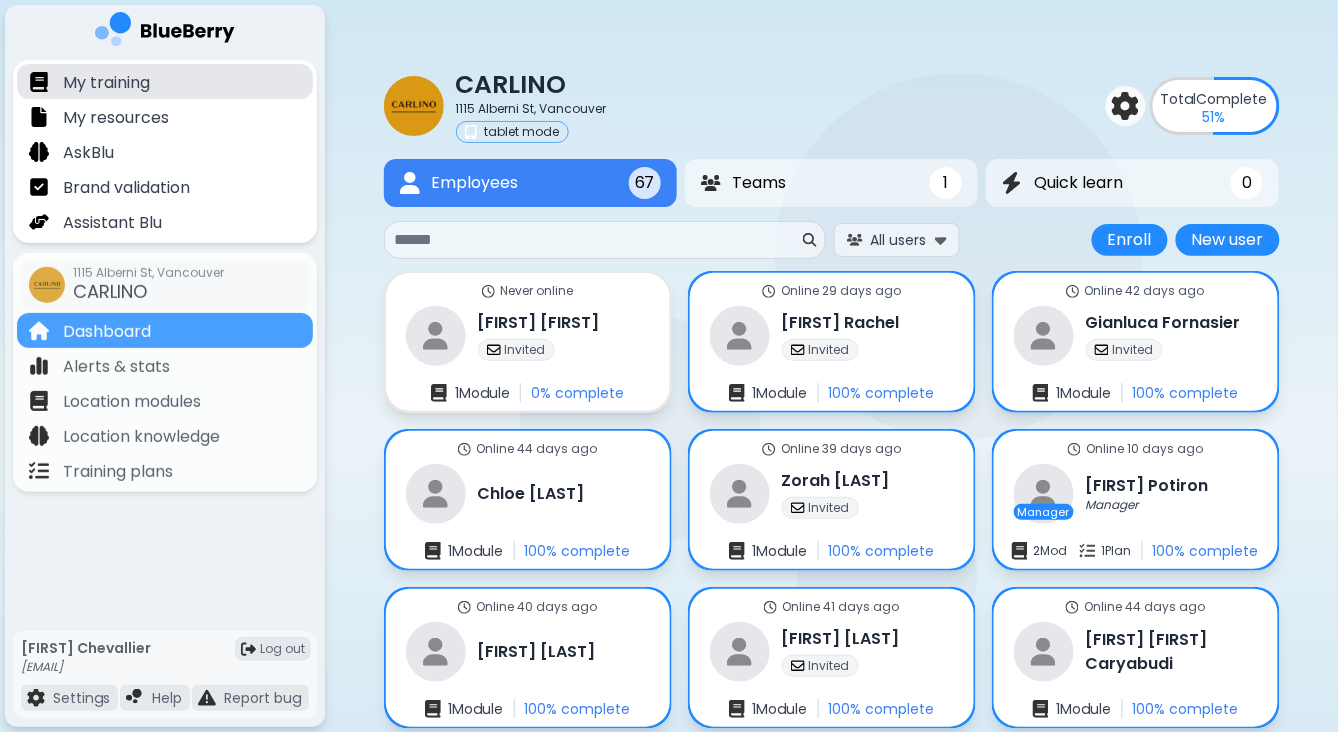 click on "My training" at bounding box center (106, 83) 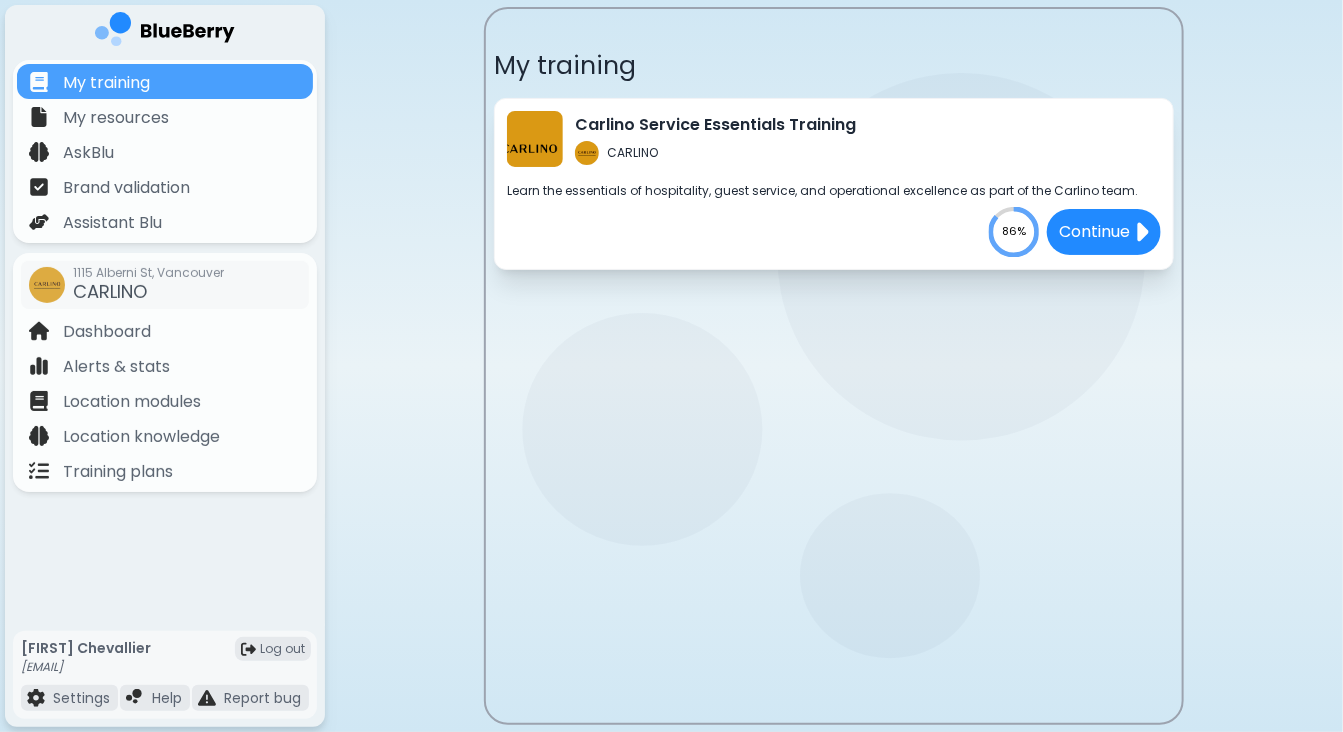 click on "Carlino Service Essentials Training CARLINO" at bounding box center (715, 139) 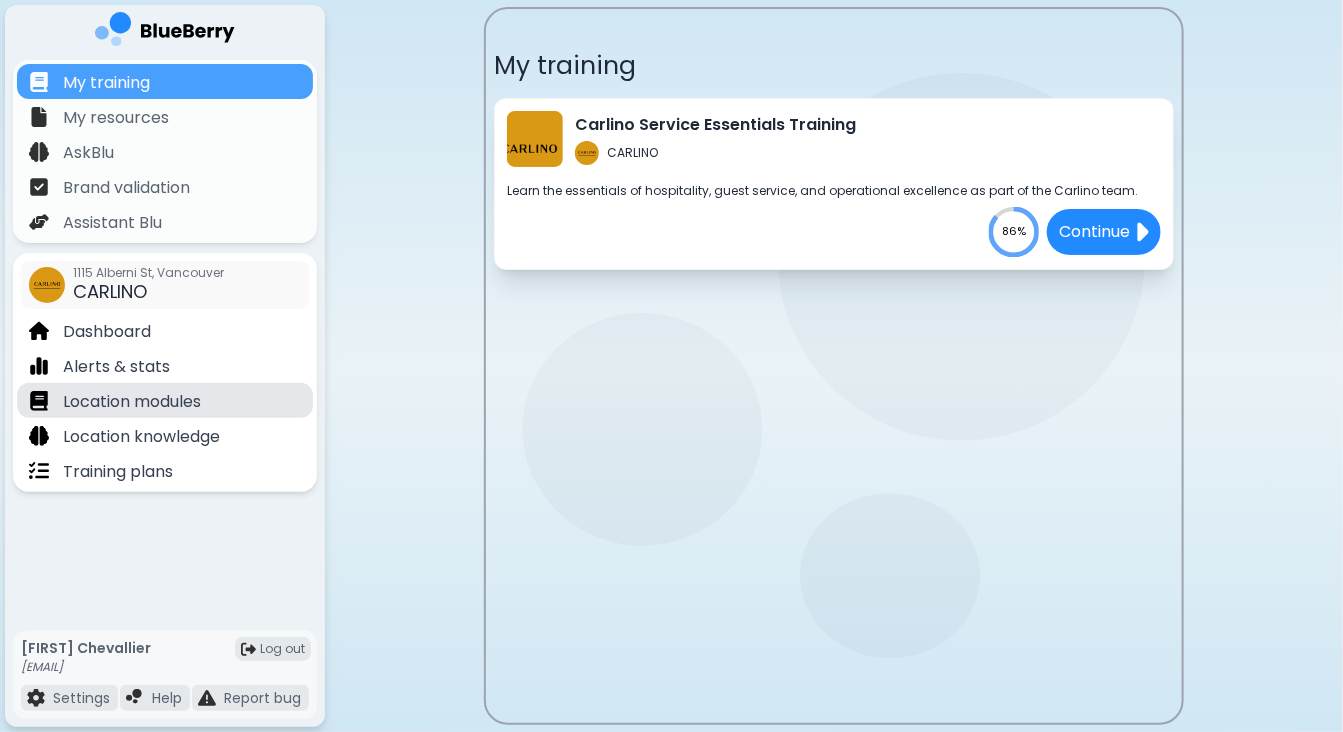 click on "Location modules" at bounding box center [132, 402] 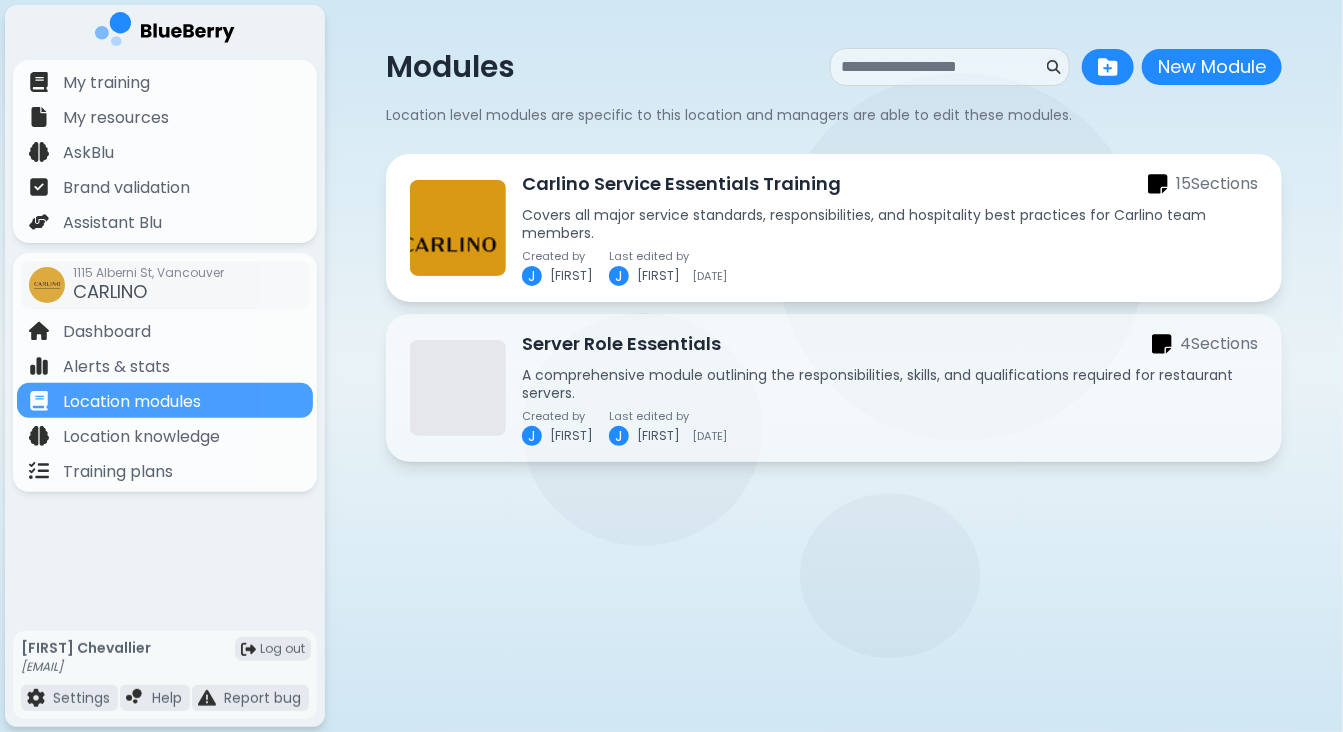 click on "Covers all major service standards, responsibilities, and hospitality best practices for Carlino team members." at bounding box center (890, 224) 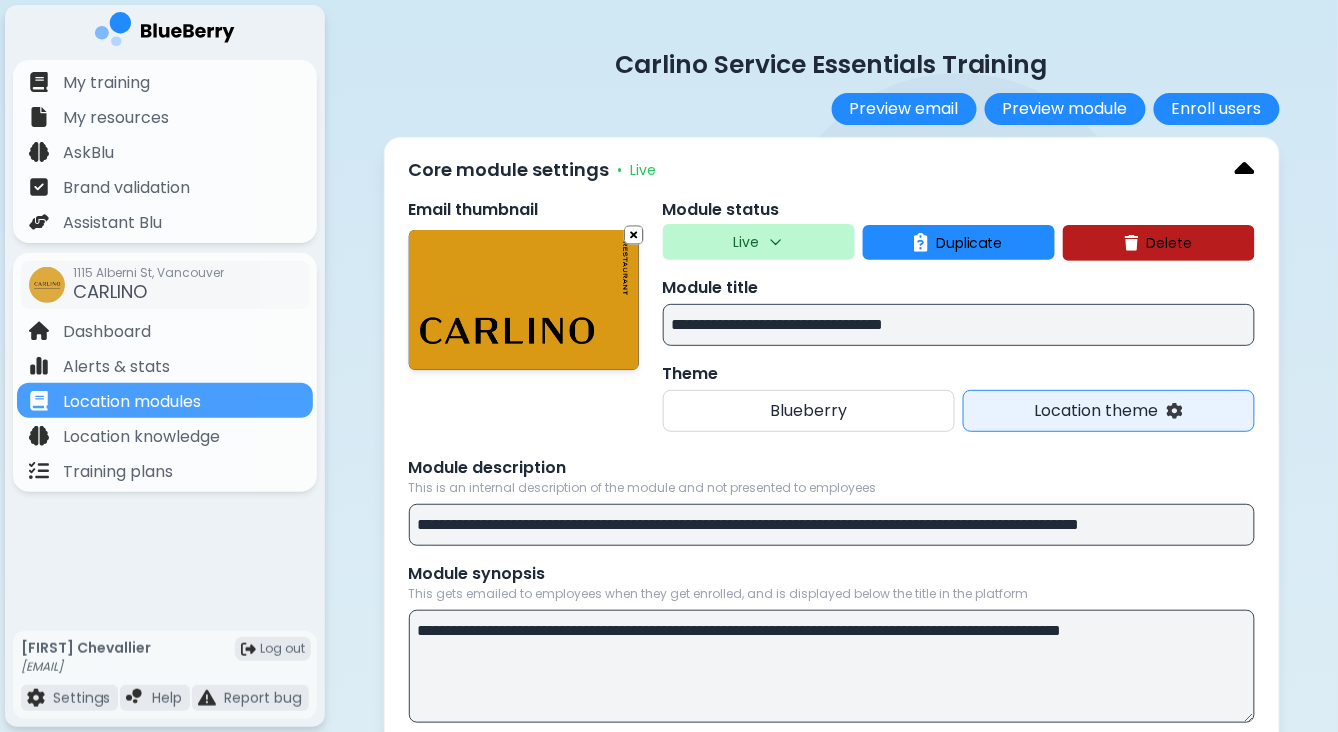 click at bounding box center [1245, 170] 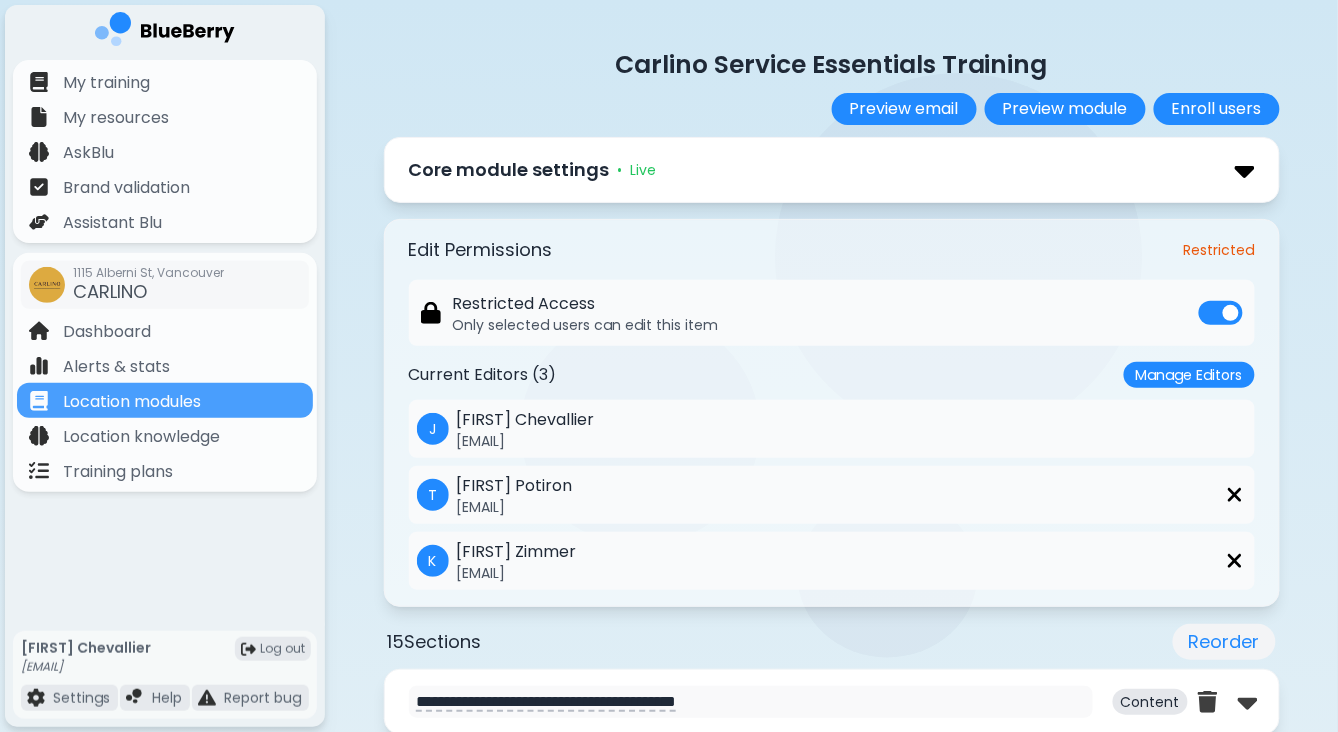 click at bounding box center [1245, 170] 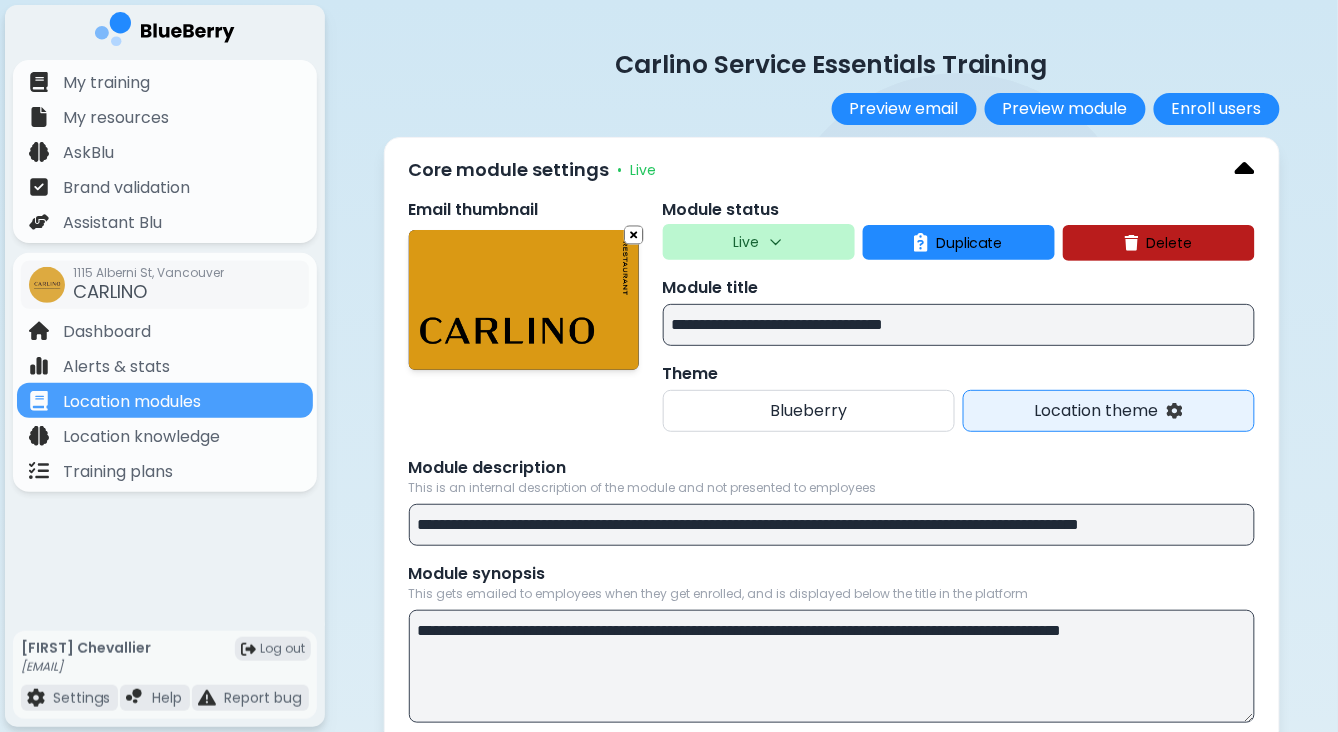 click at bounding box center [1245, 170] 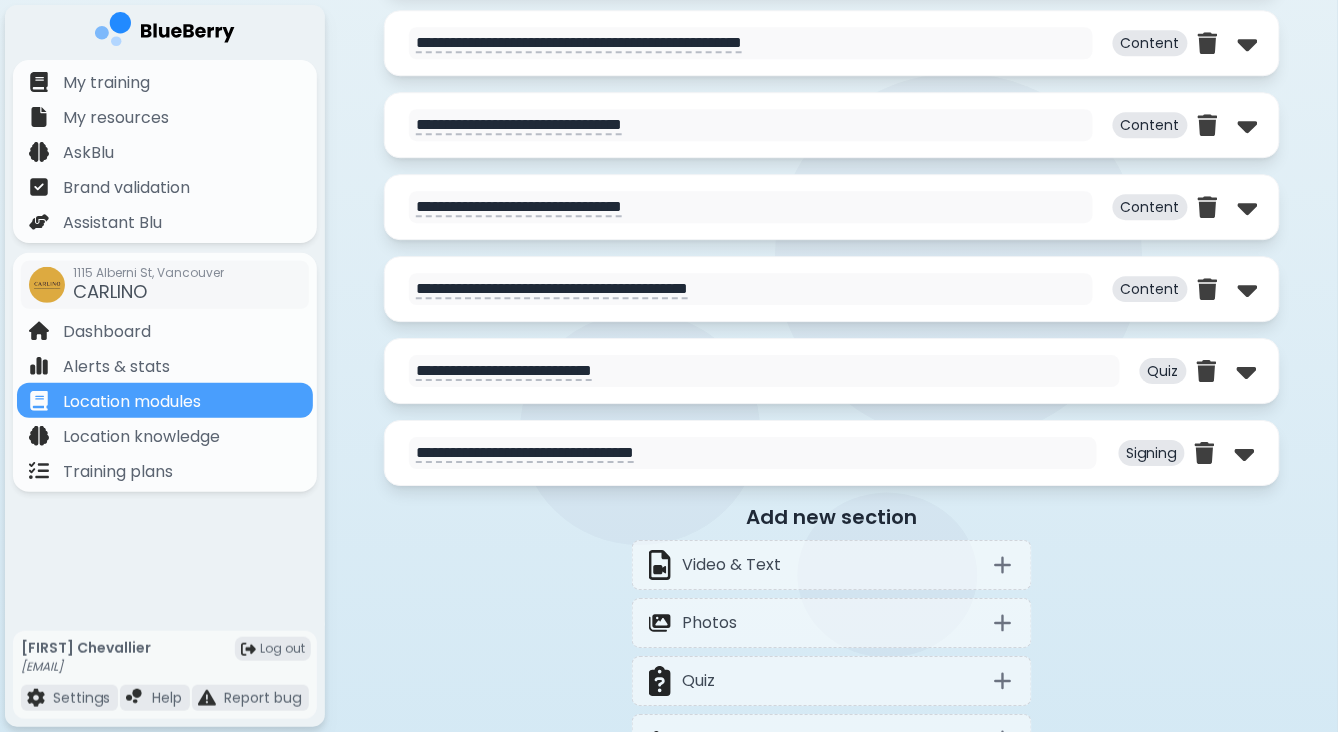 scroll, scrollTop: 1608, scrollLeft: 0, axis: vertical 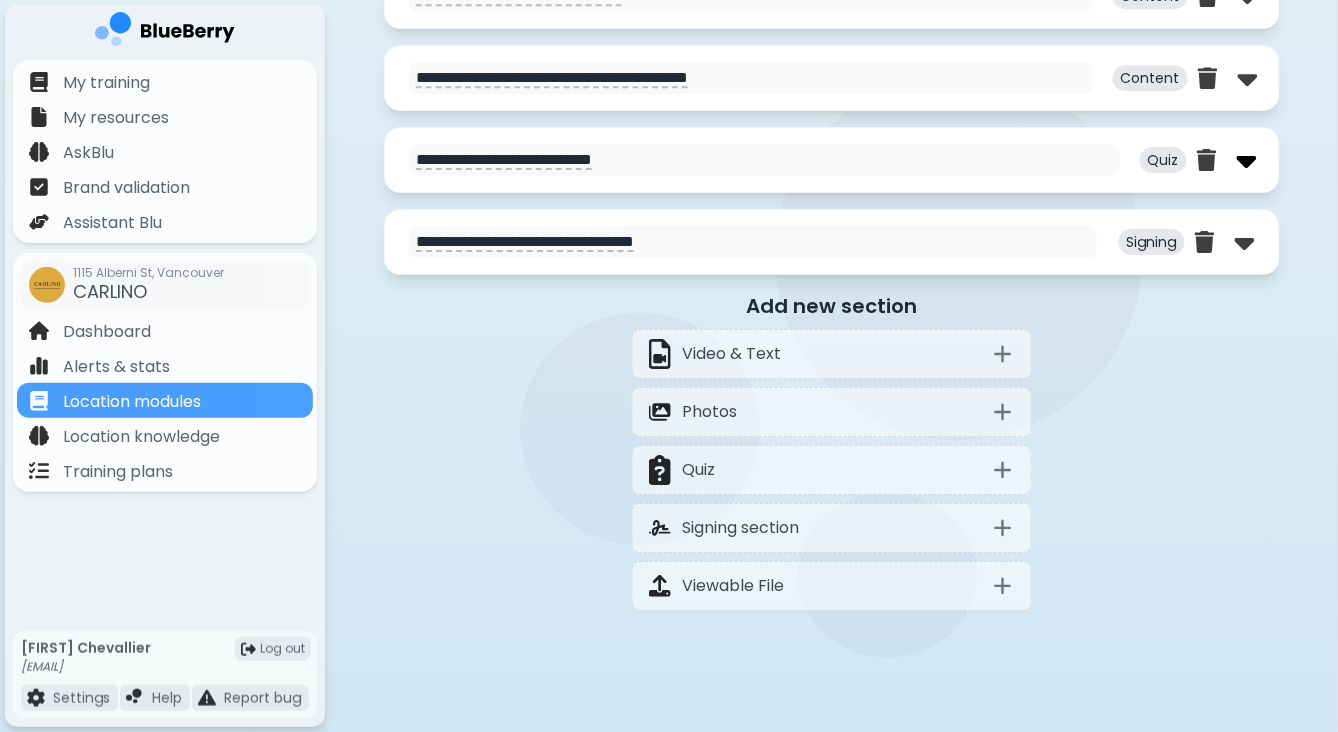 click at bounding box center [1247, 160] 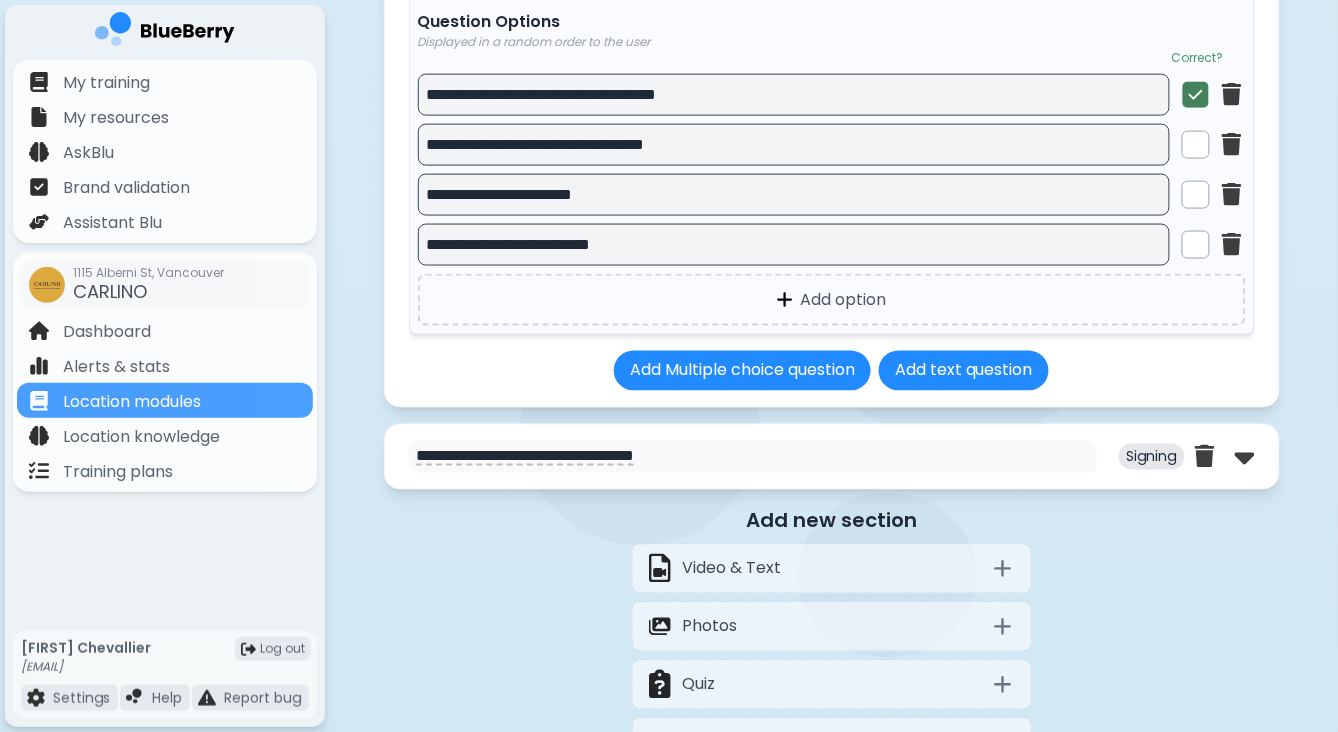 scroll, scrollTop: 6446, scrollLeft: 0, axis: vertical 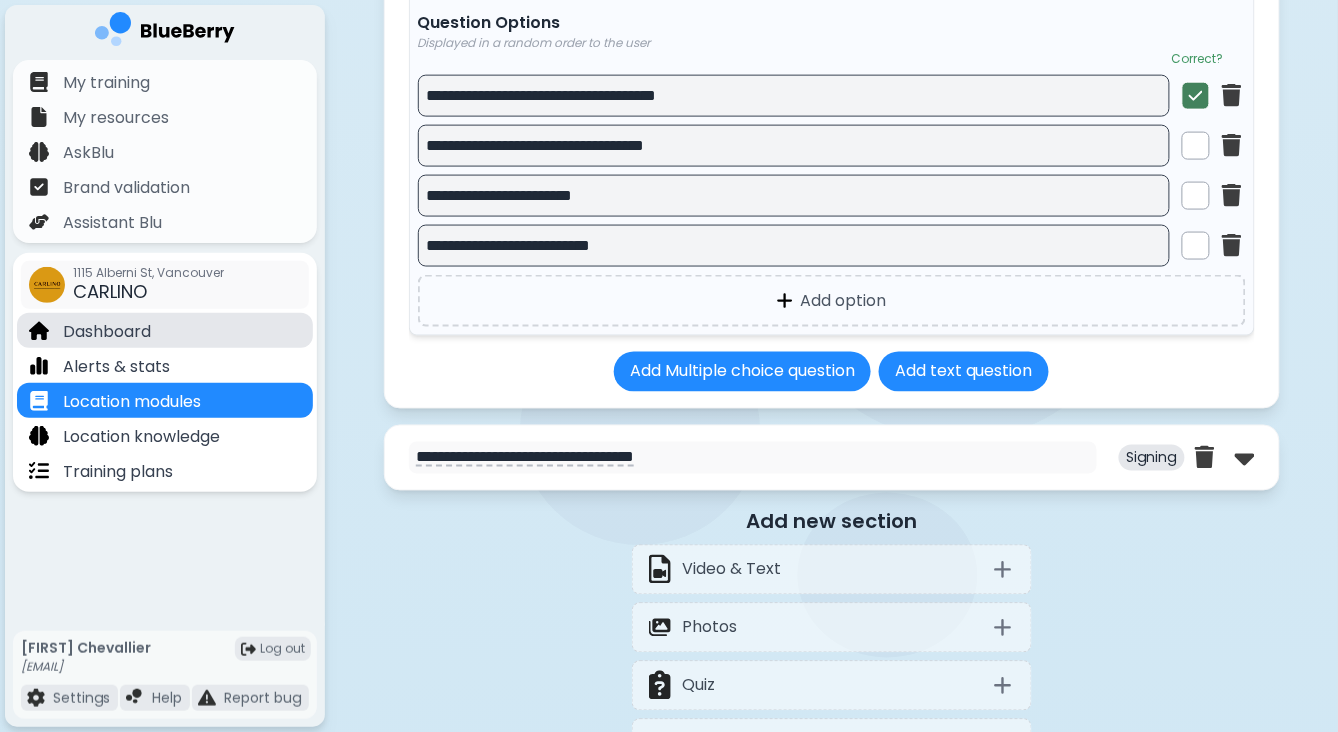 click on "Dashboard" at bounding box center (107, 332) 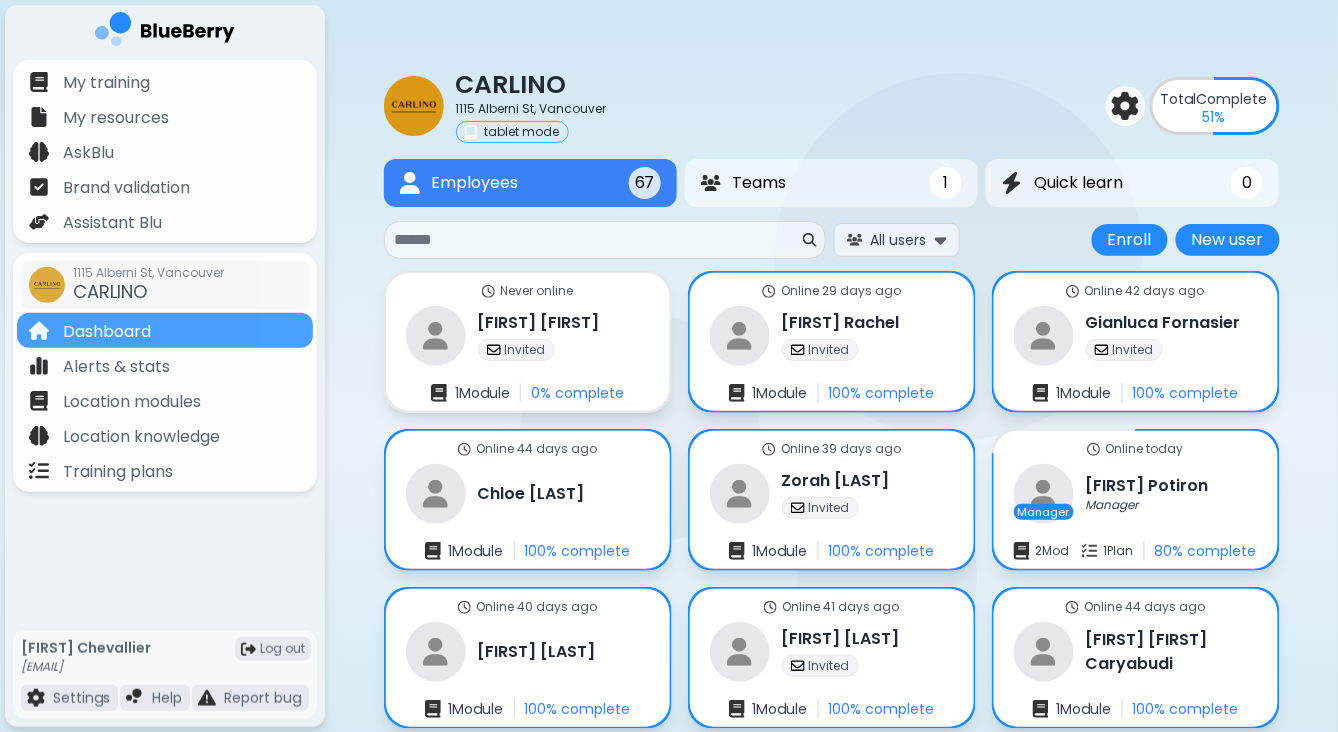 click at bounding box center (597, 240) 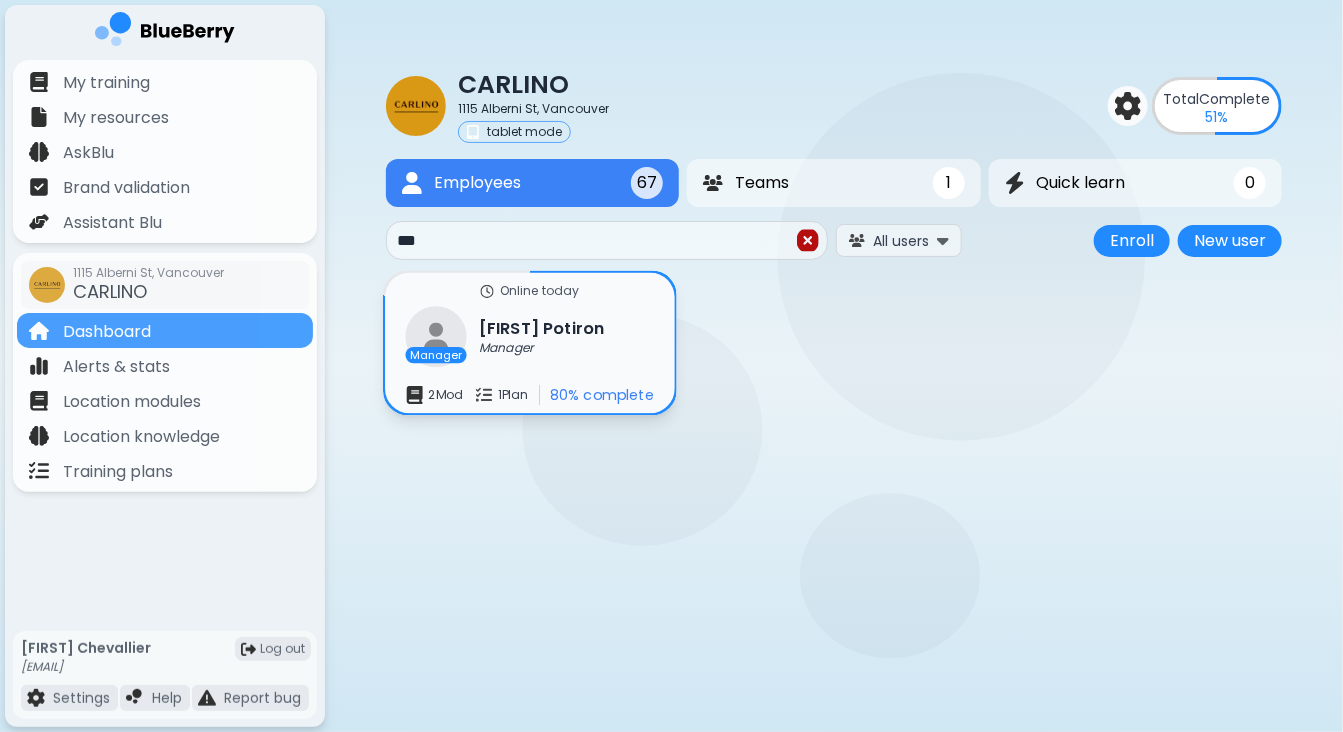 type on "***" 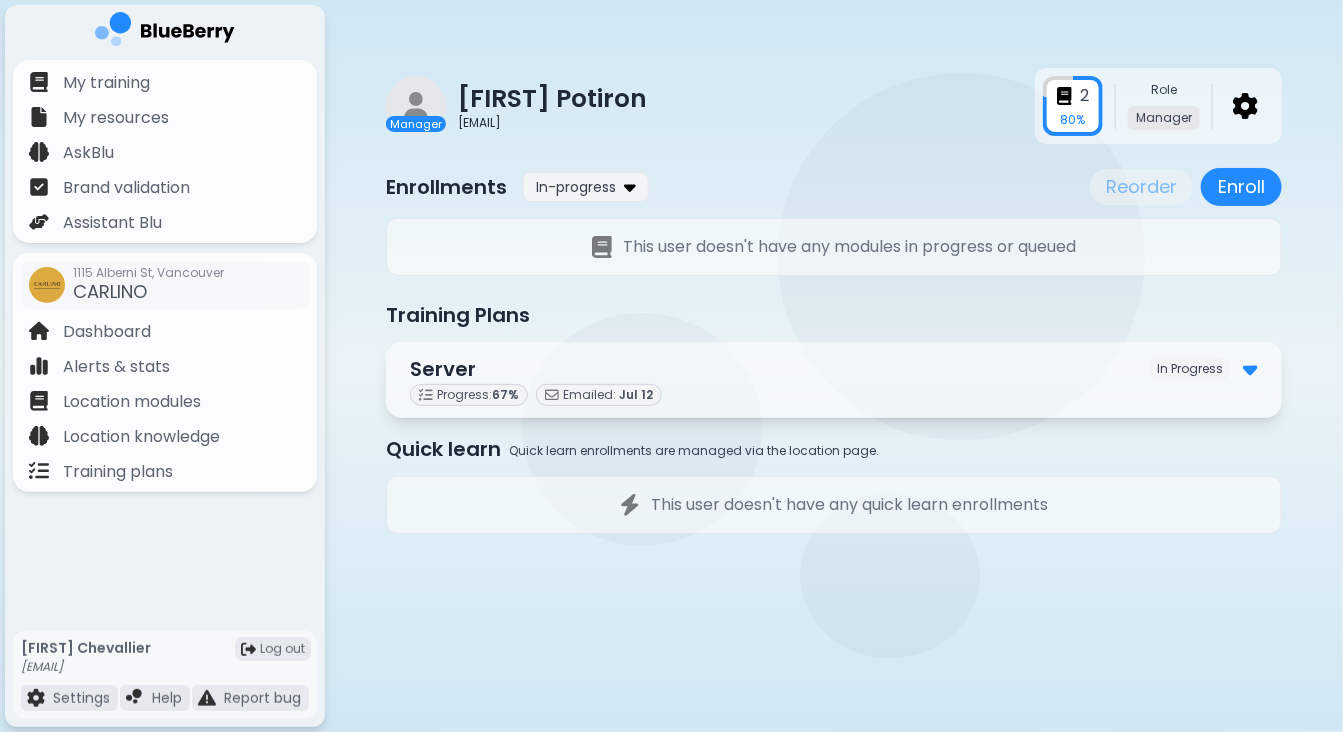 click on "Server In Progress" at bounding box center [834, 369] 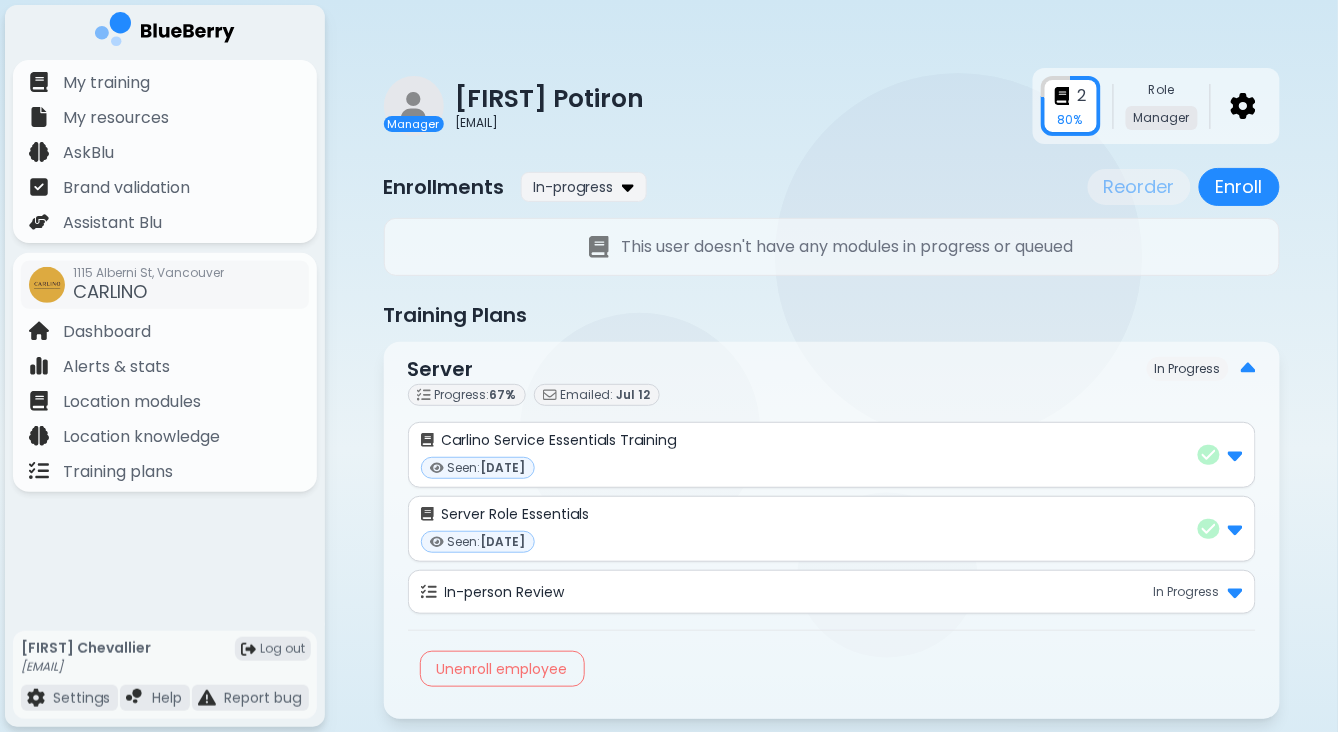 scroll, scrollTop: 111, scrollLeft: 0, axis: vertical 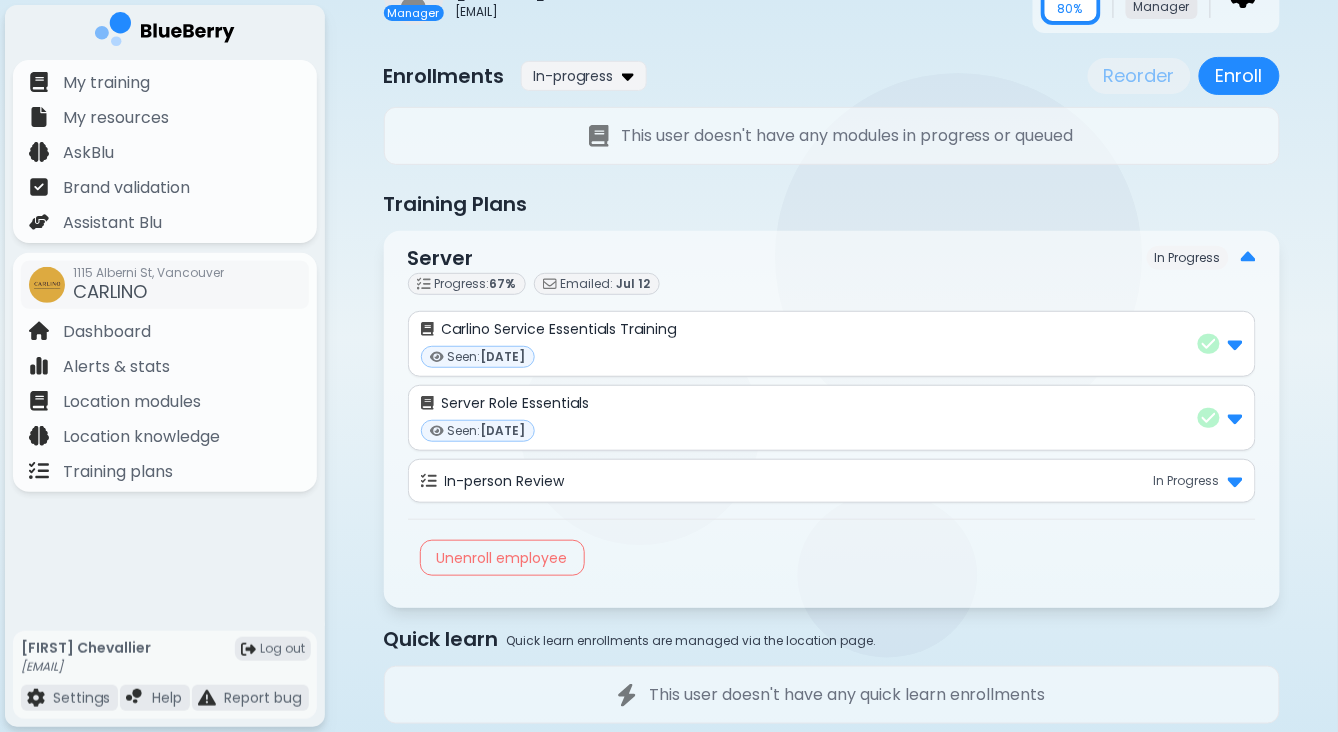click on "In-person Review" at bounding box center [505, 481] 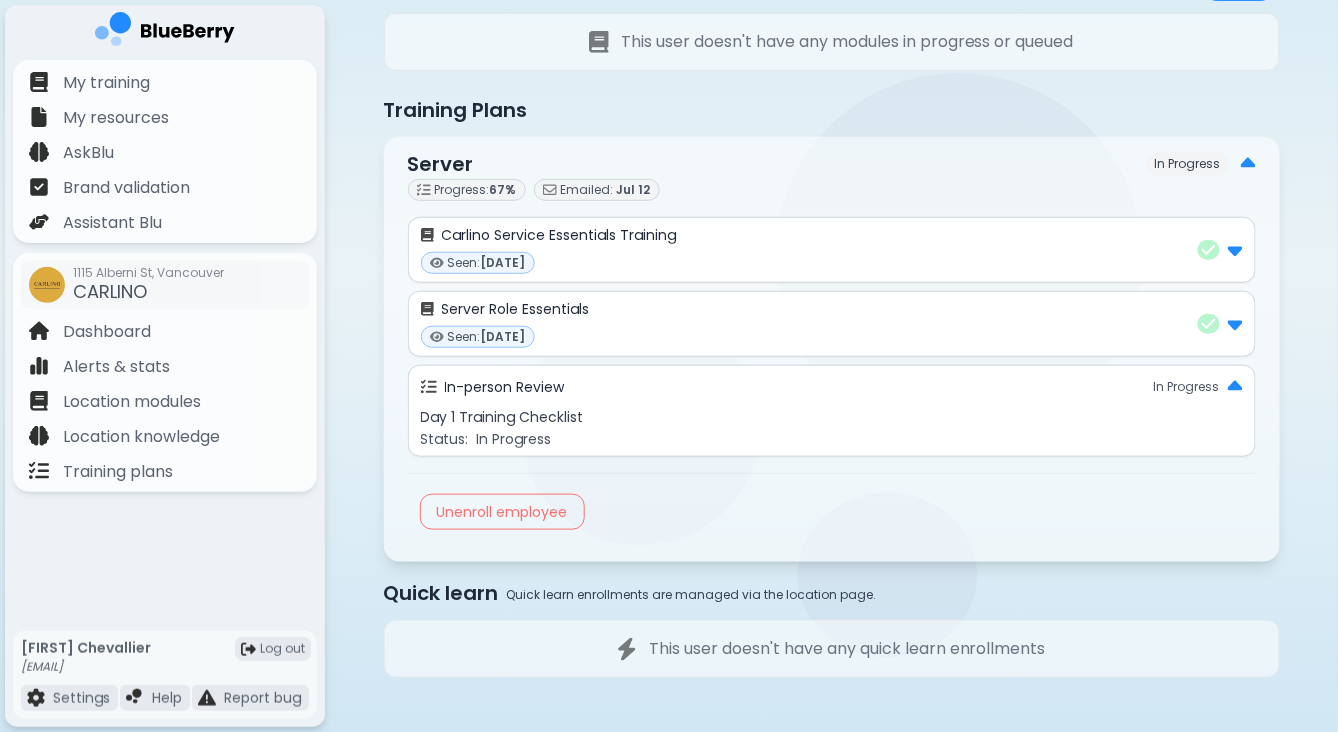 scroll, scrollTop: 0, scrollLeft: 0, axis: both 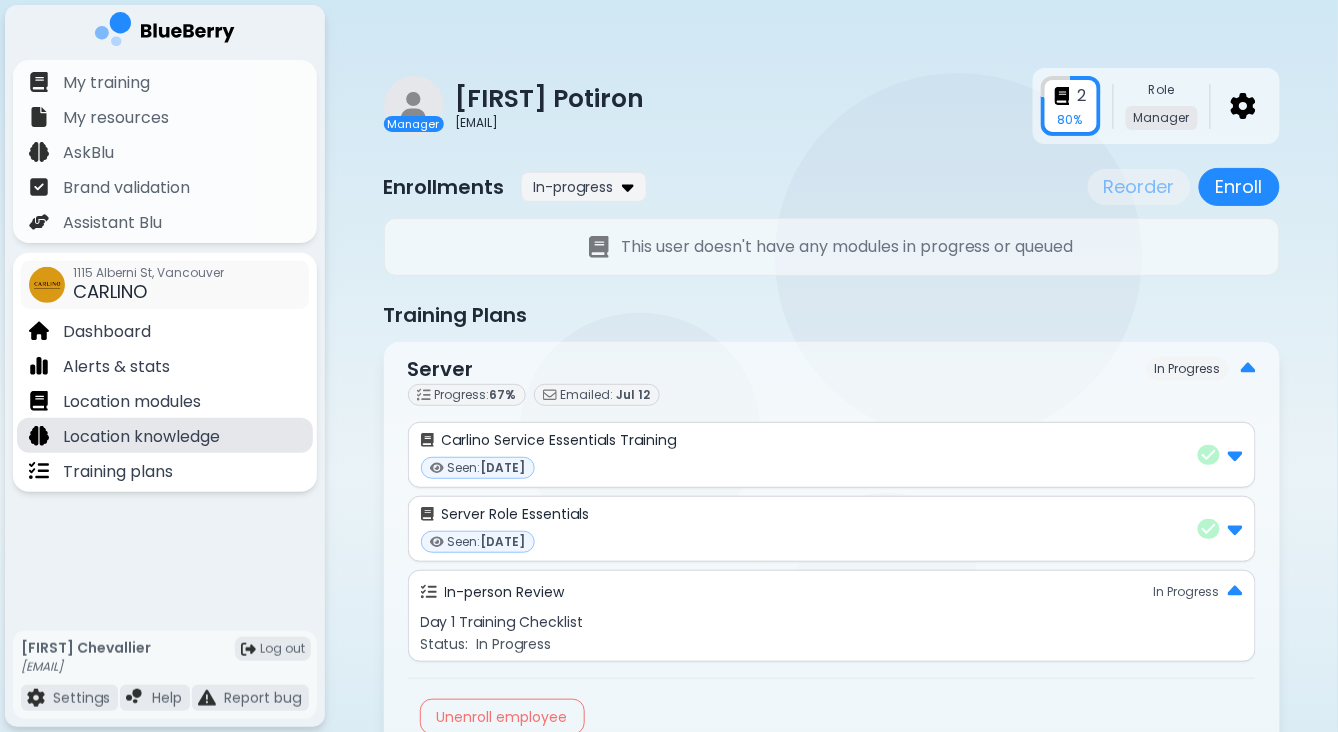 click on "Location knowledge" at bounding box center (141, 437) 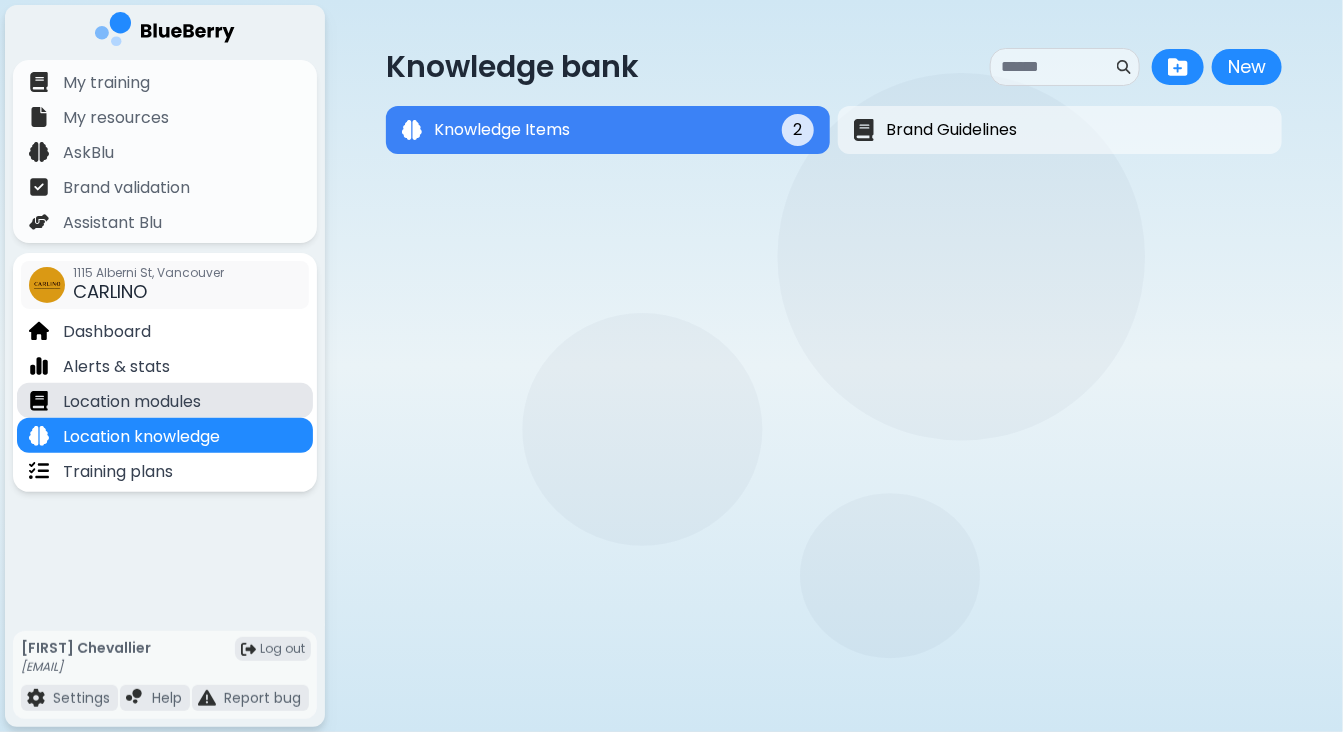 click on "Location modules" at bounding box center (132, 402) 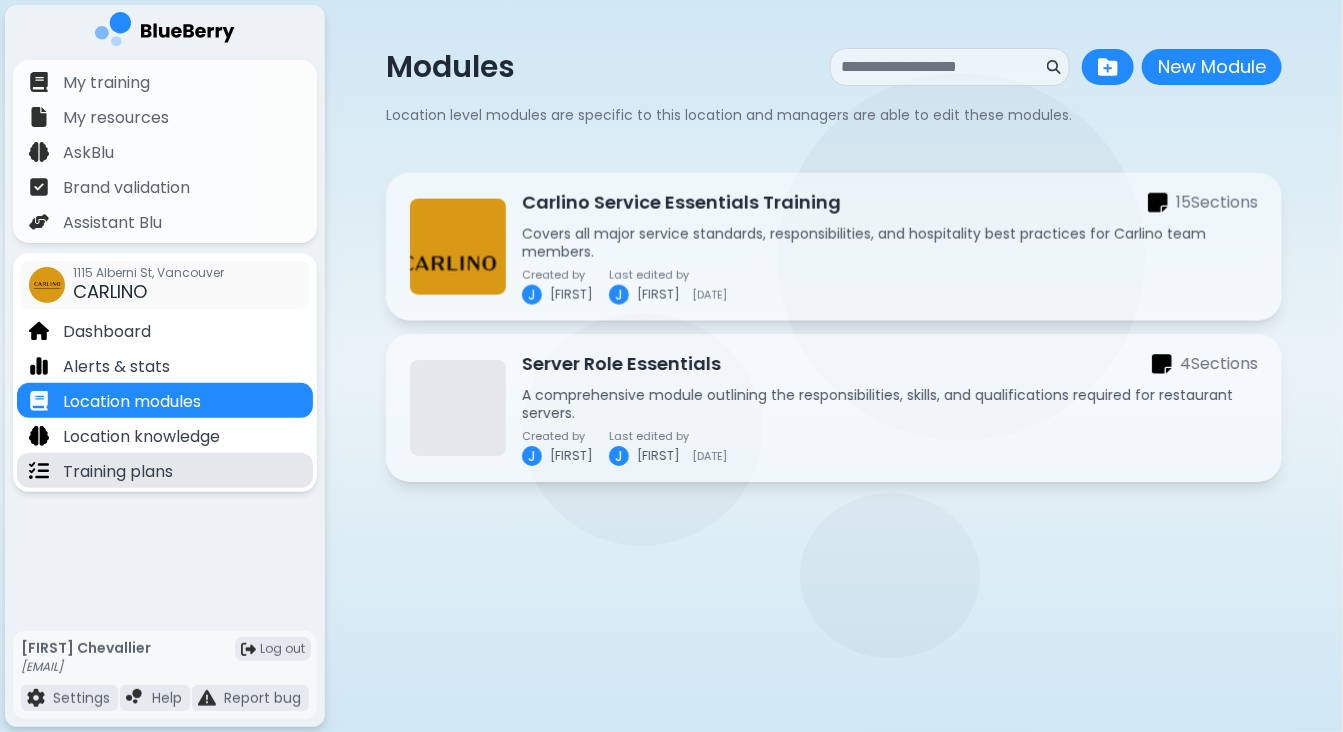 click on "Training plans" at bounding box center [118, 472] 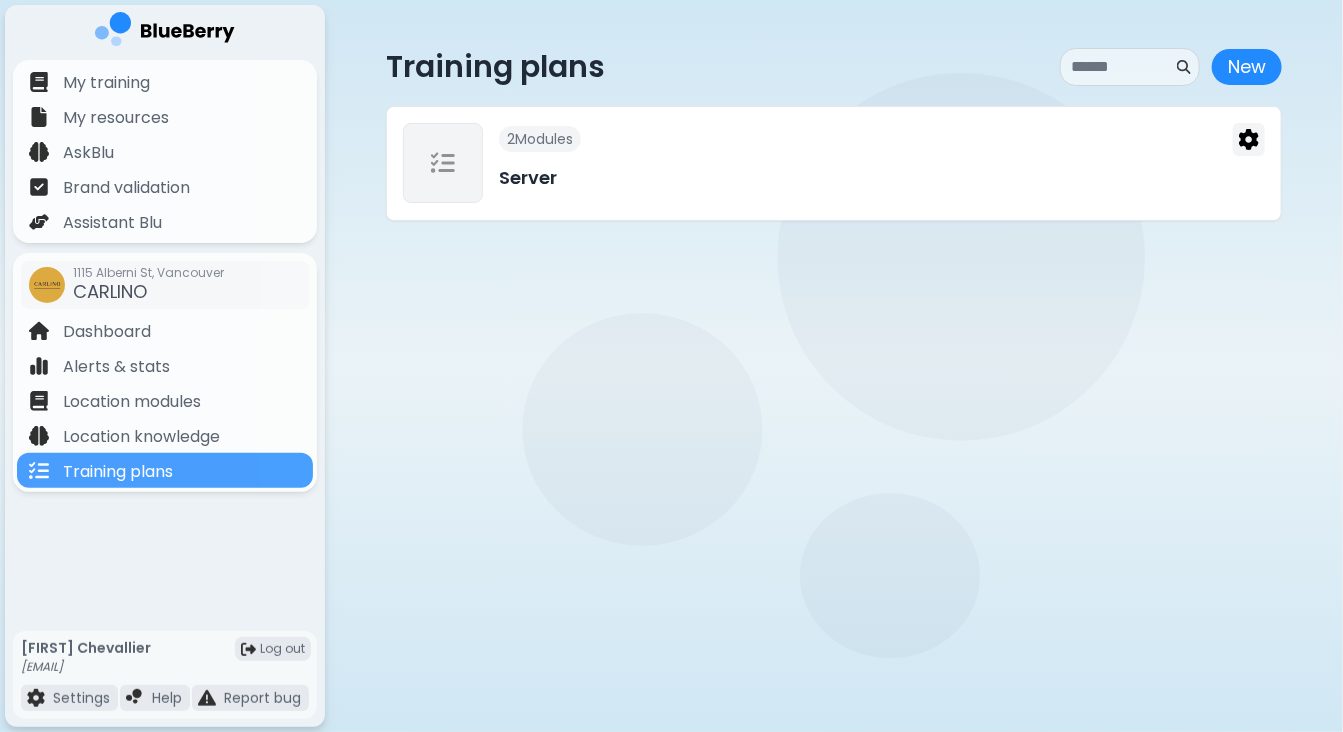 click on "Server" at bounding box center [882, 178] 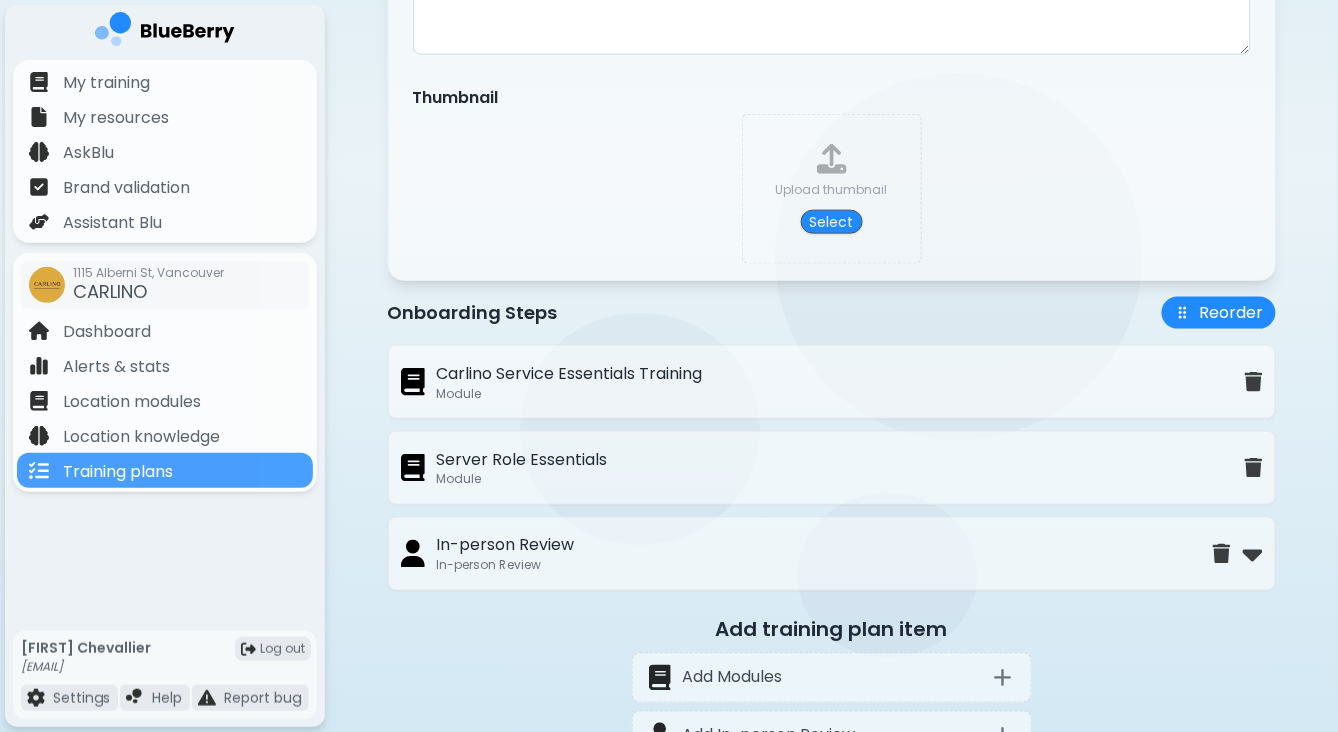 scroll, scrollTop: 591, scrollLeft: 0, axis: vertical 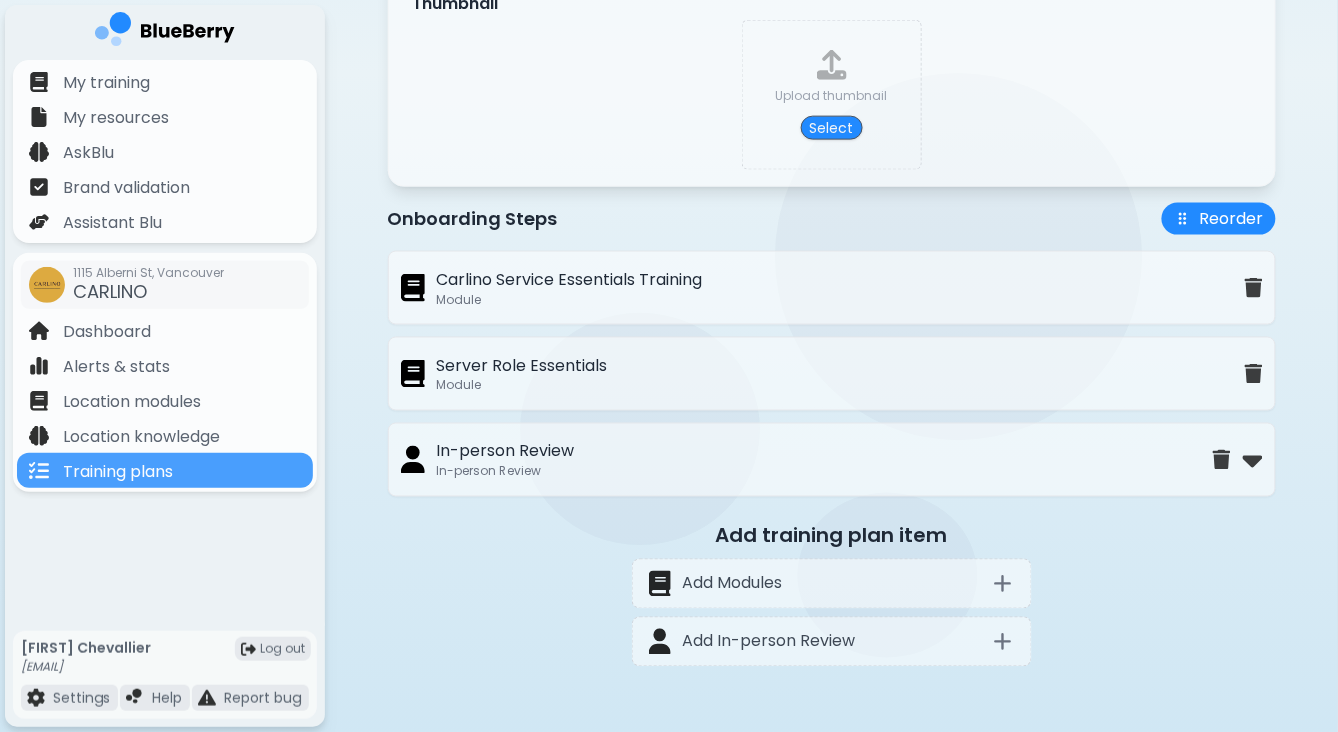 click on "In-person Review" at bounding box center [506, 472] 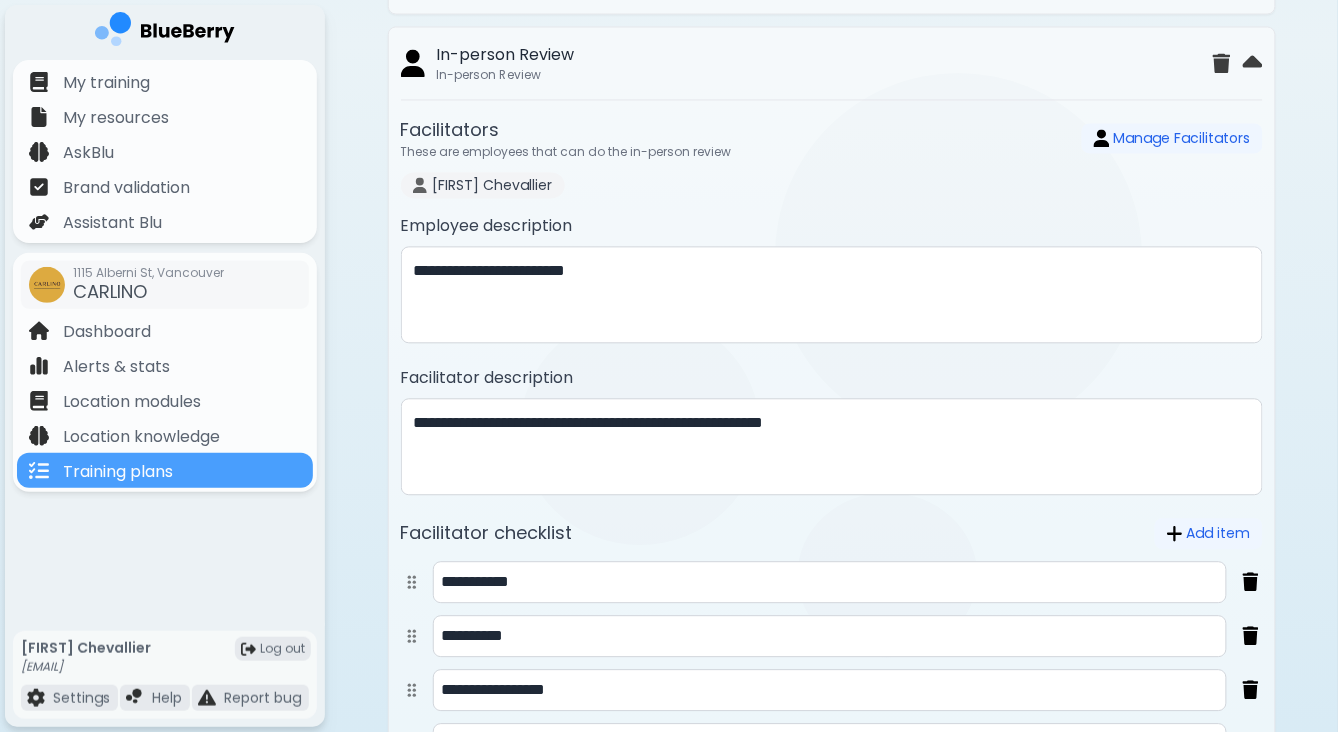 scroll, scrollTop: 1248, scrollLeft: 0, axis: vertical 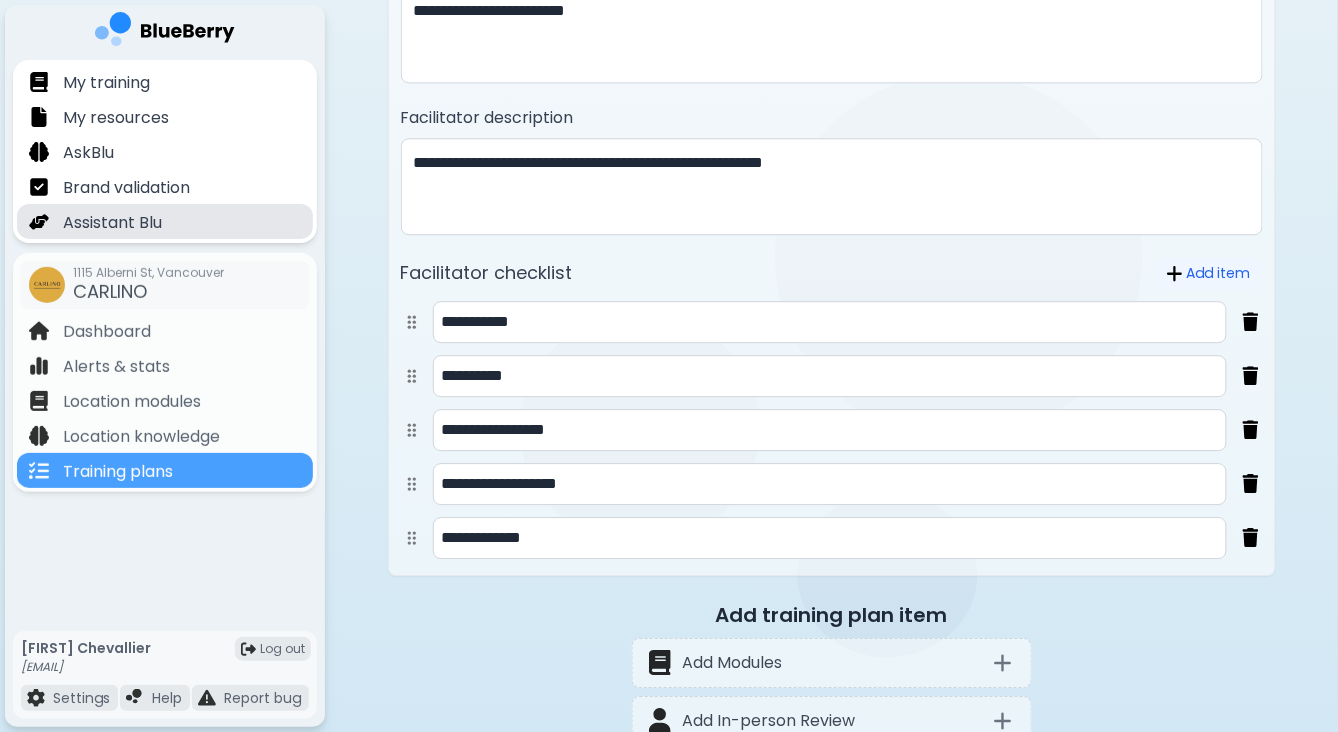 click on "Assistant Blu" at bounding box center (112, 223) 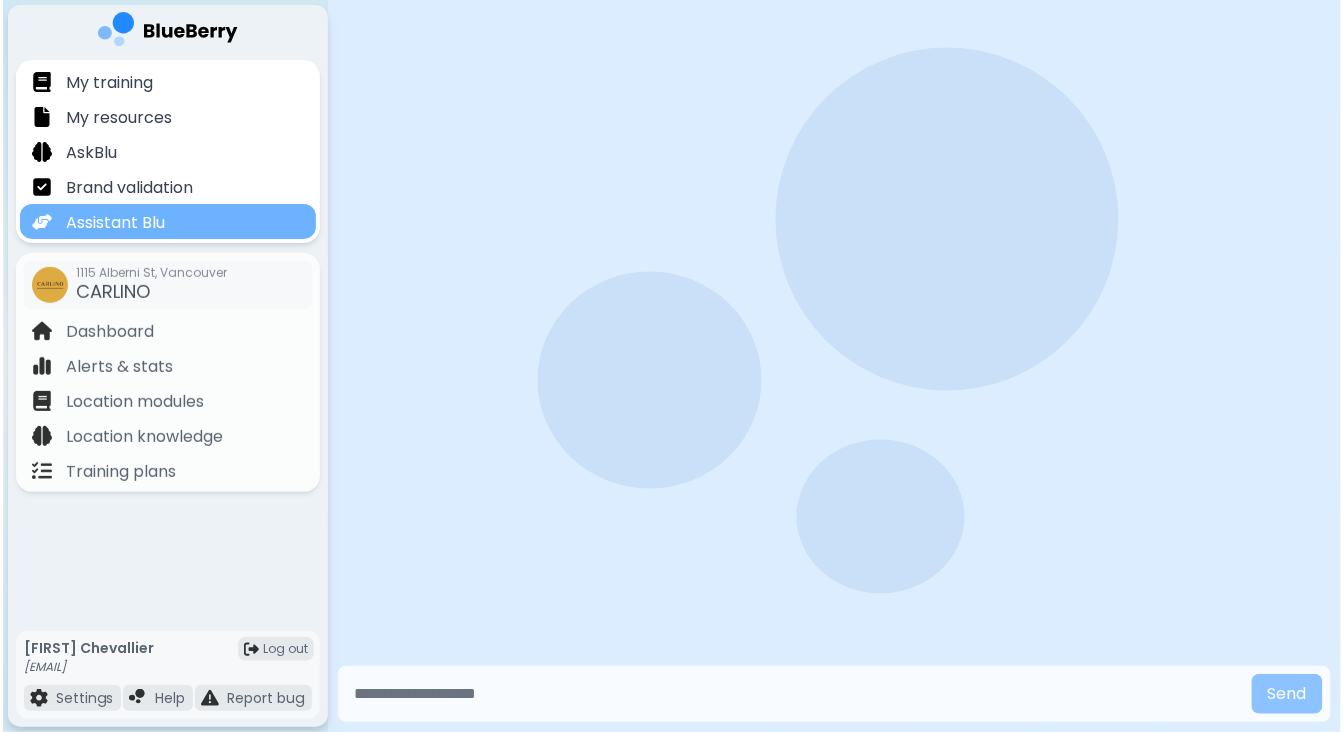 scroll, scrollTop: 0, scrollLeft: 0, axis: both 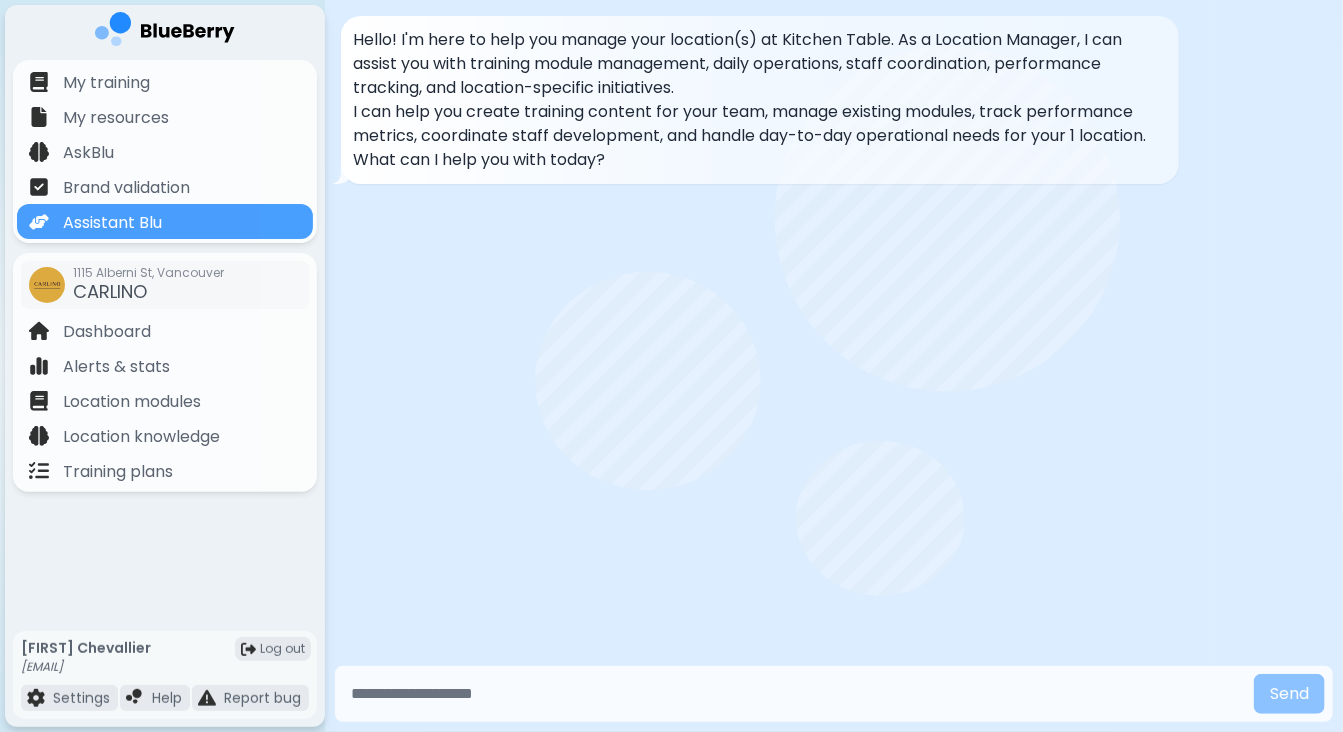 click at bounding box center (794, 694) 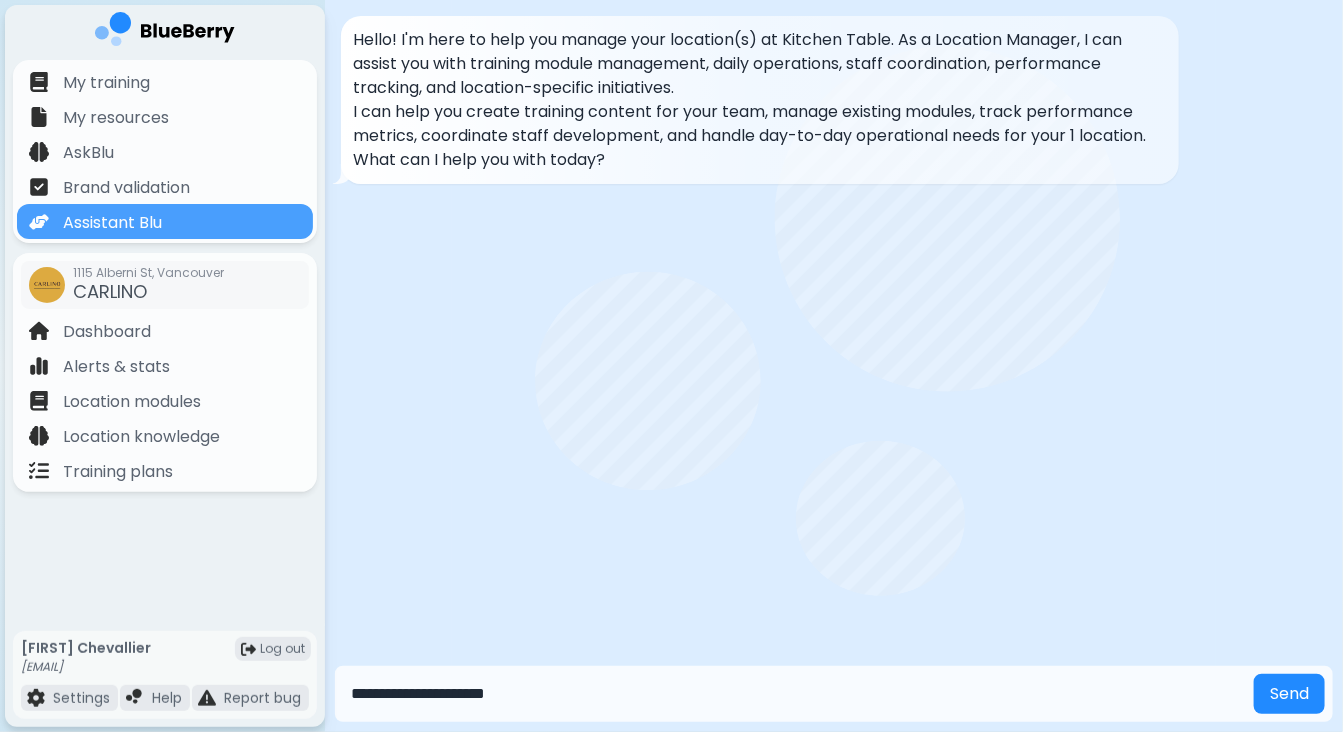 type on "**********" 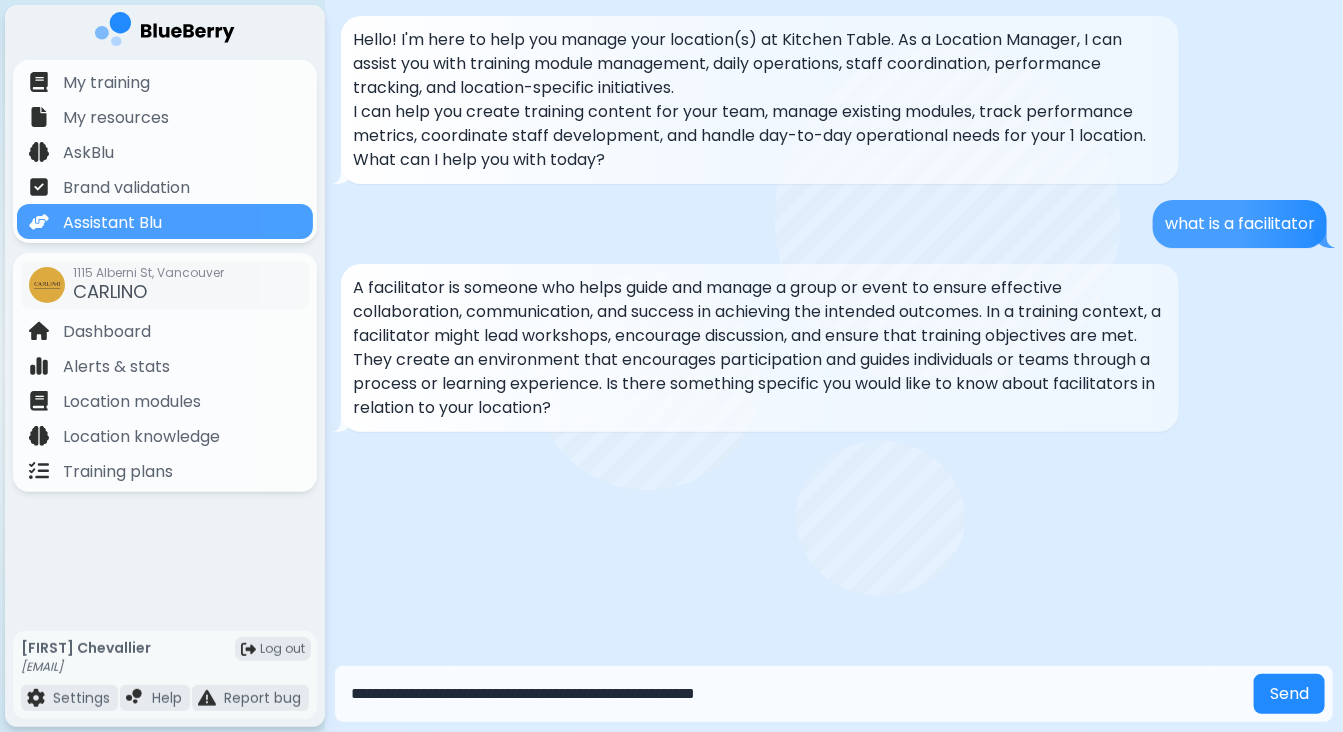 type on "**********" 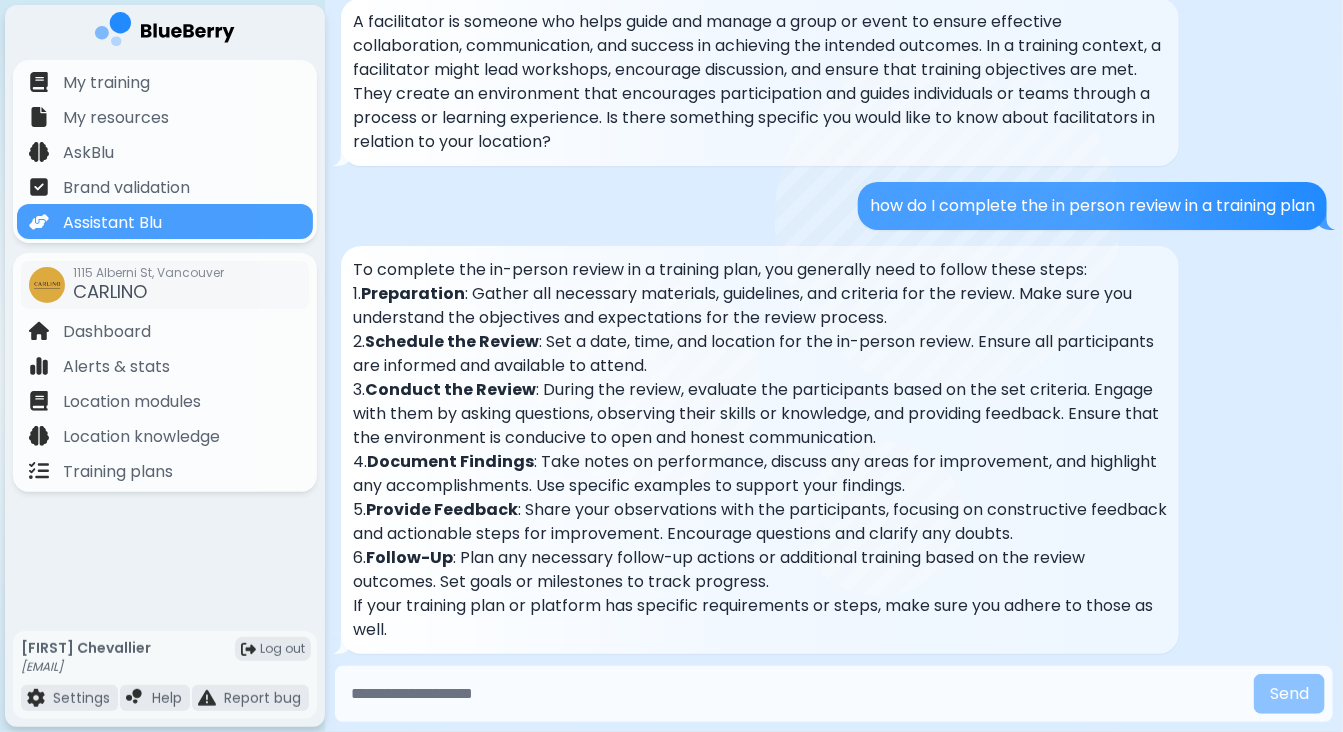 scroll, scrollTop: 290, scrollLeft: 0, axis: vertical 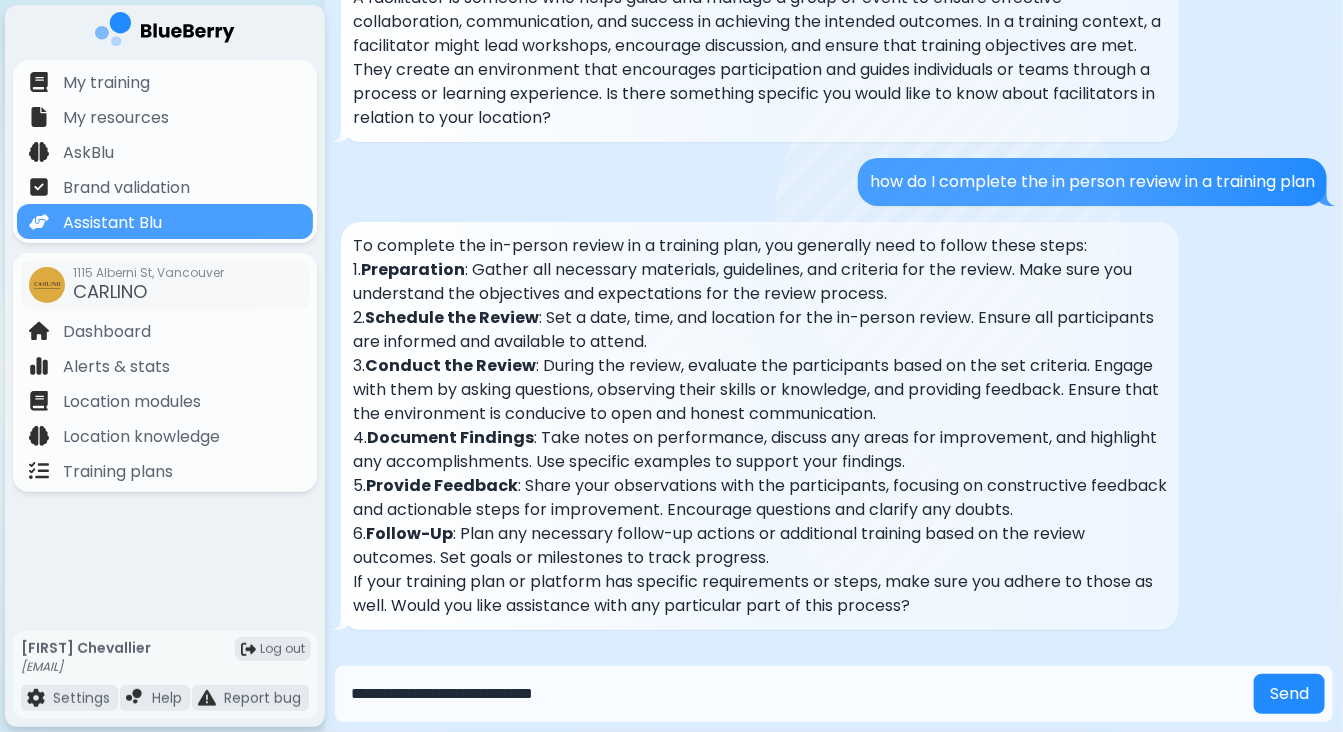 type on "**********" 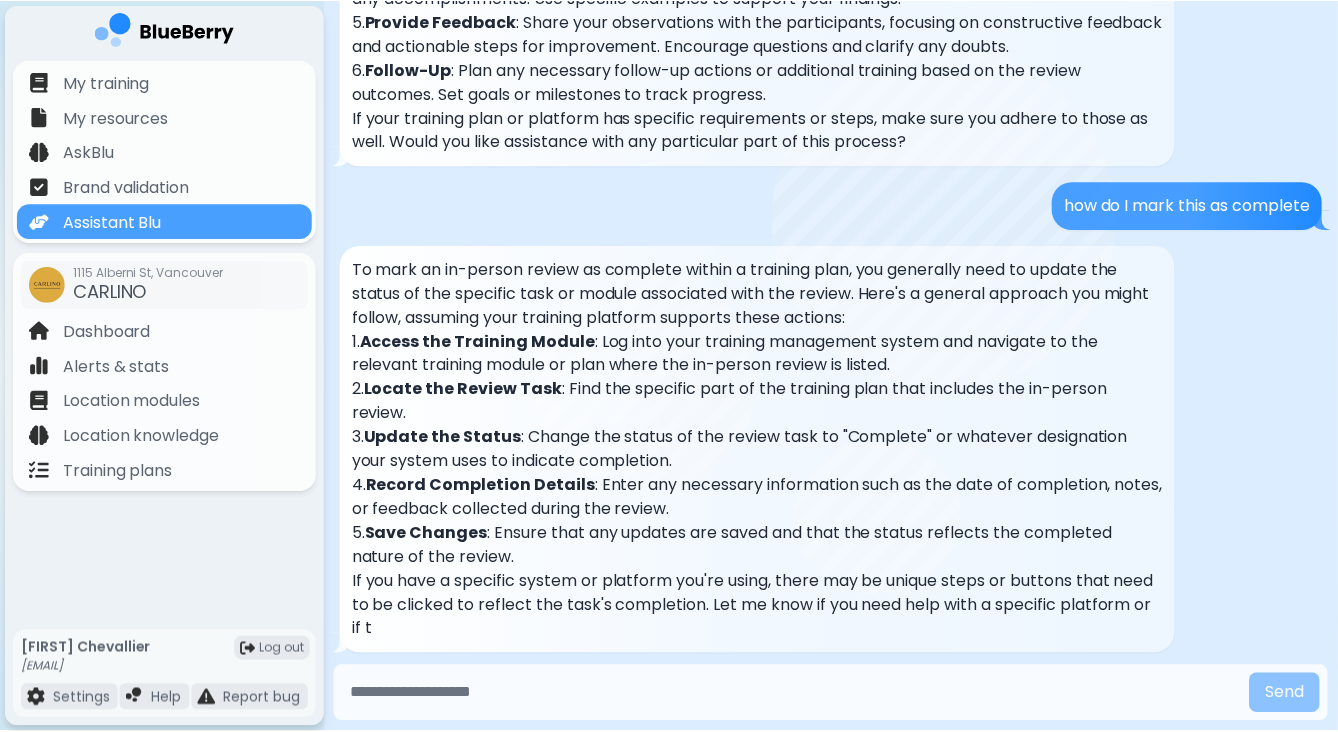 scroll, scrollTop: 778, scrollLeft: 0, axis: vertical 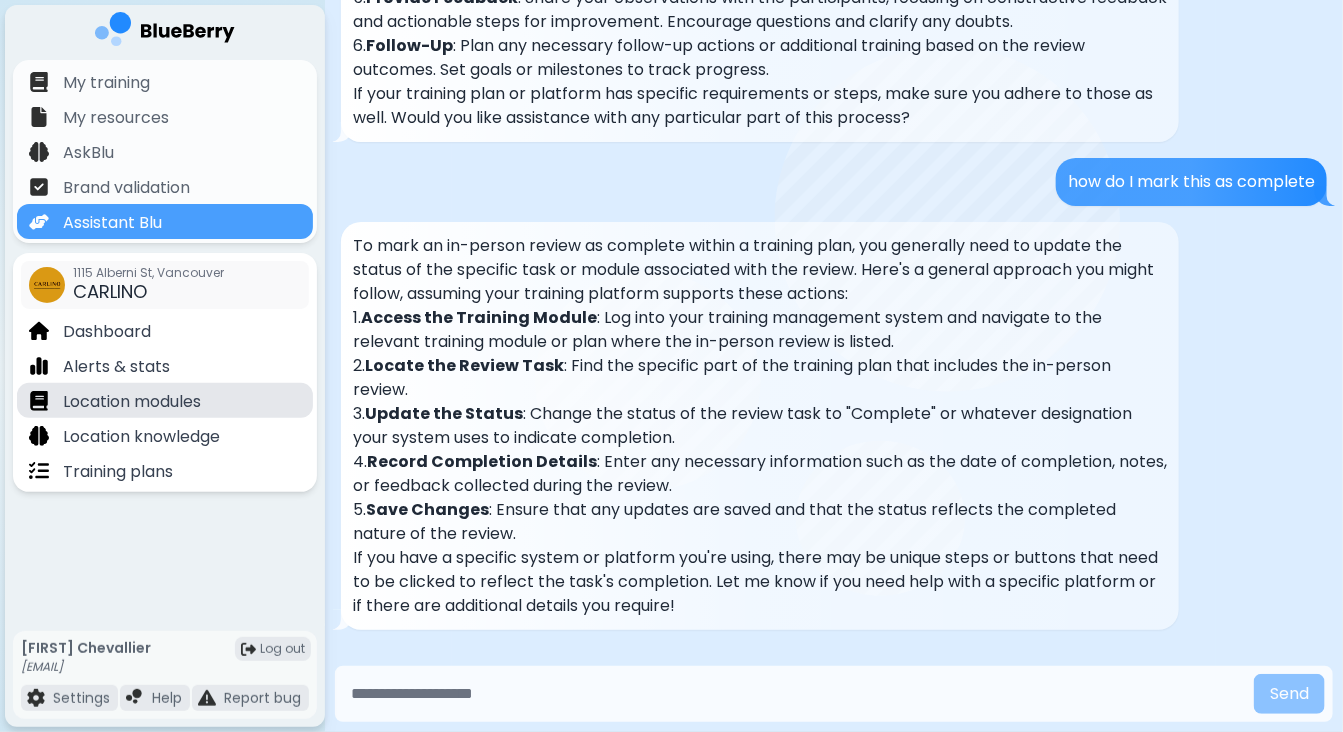 click on "Location modules" at bounding box center (132, 402) 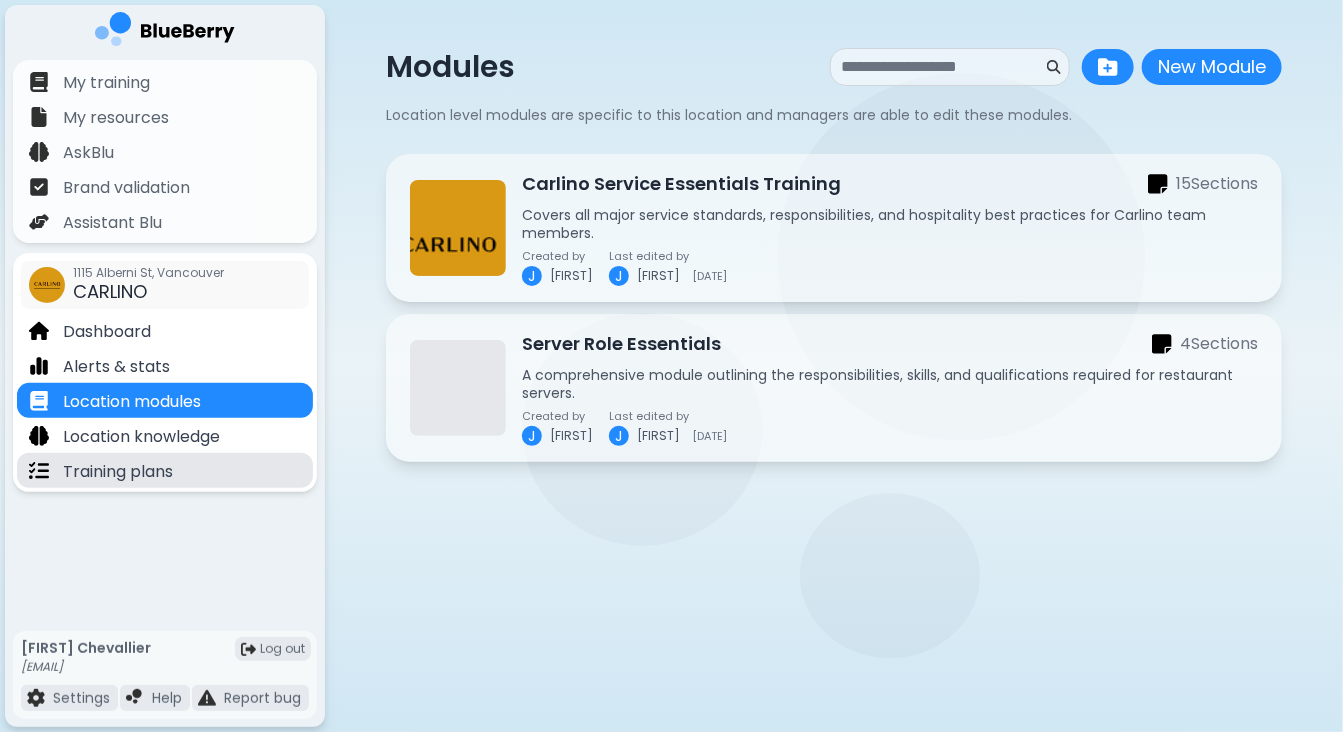 click on "Training plans" at bounding box center [118, 472] 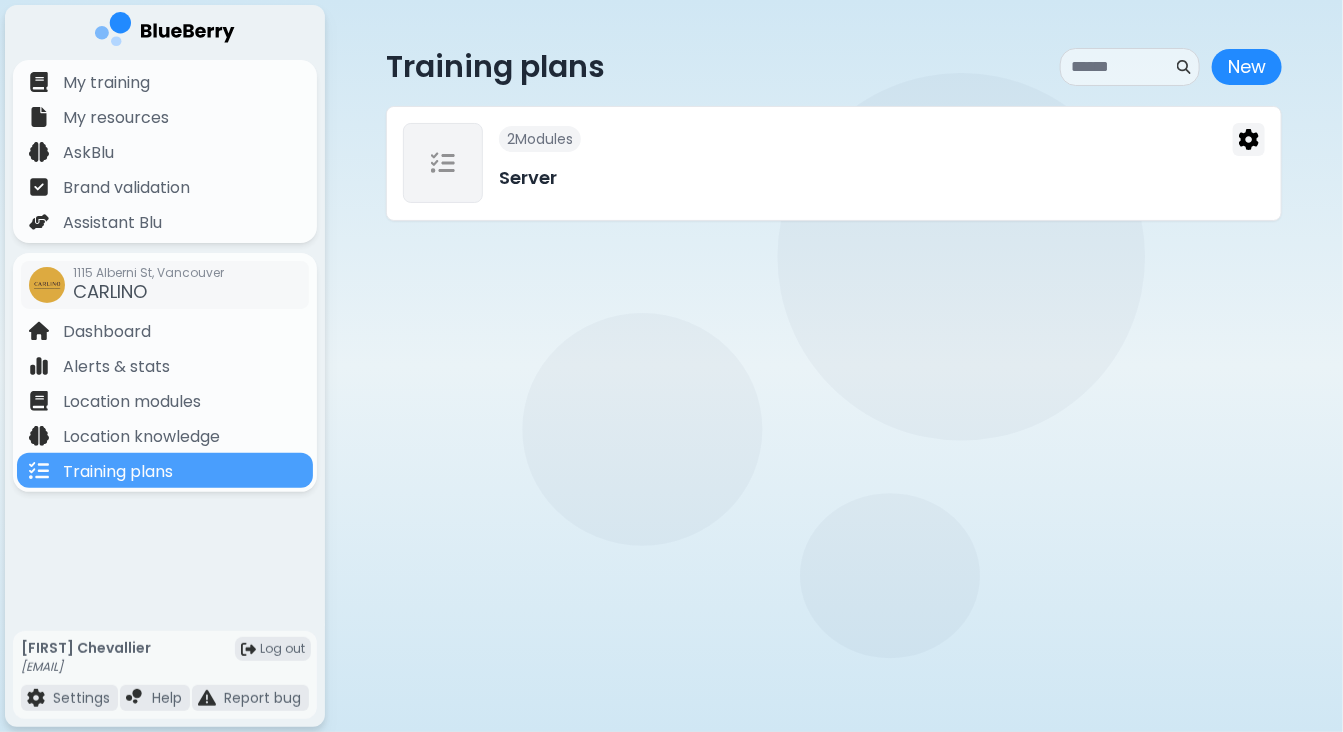 click on "Server" at bounding box center [882, 178] 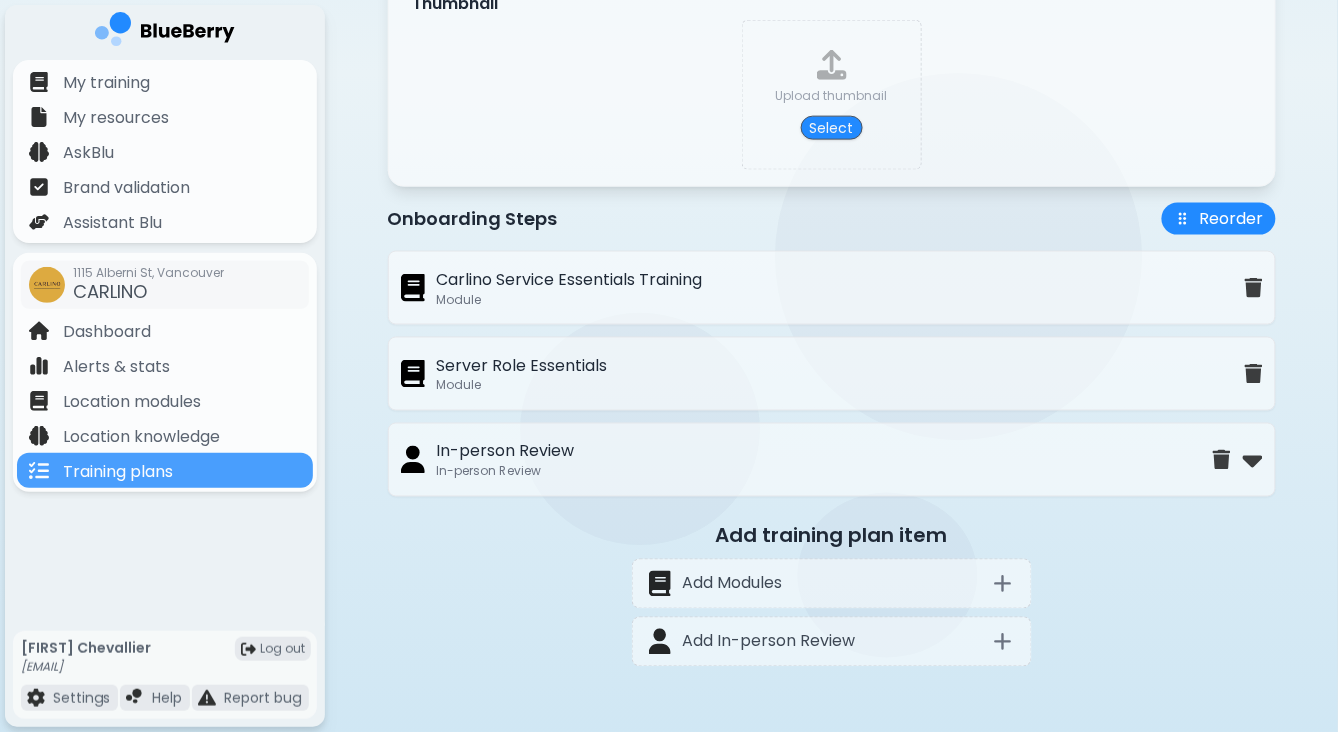 click on "In-person Review In-person Review" at bounding box center (807, 460) 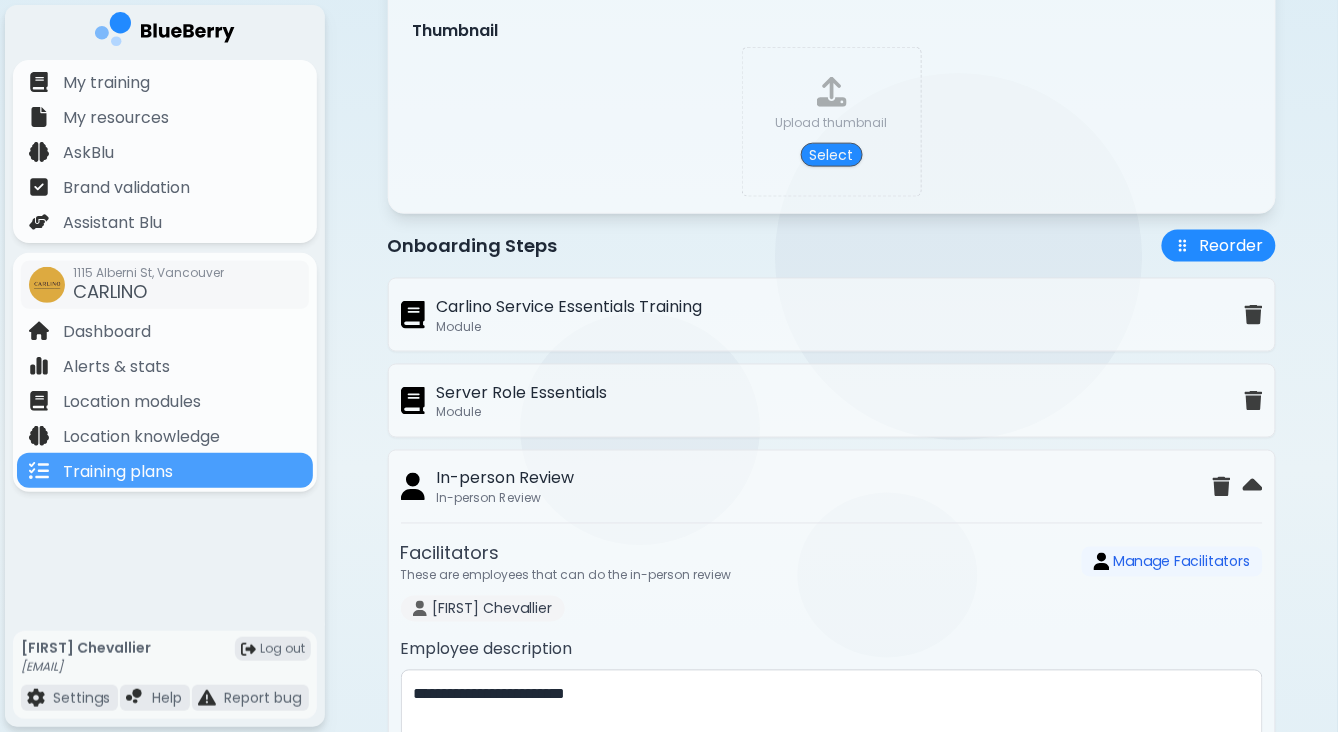 scroll, scrollTop: 770, scrollLeft: 0, axis: vertical 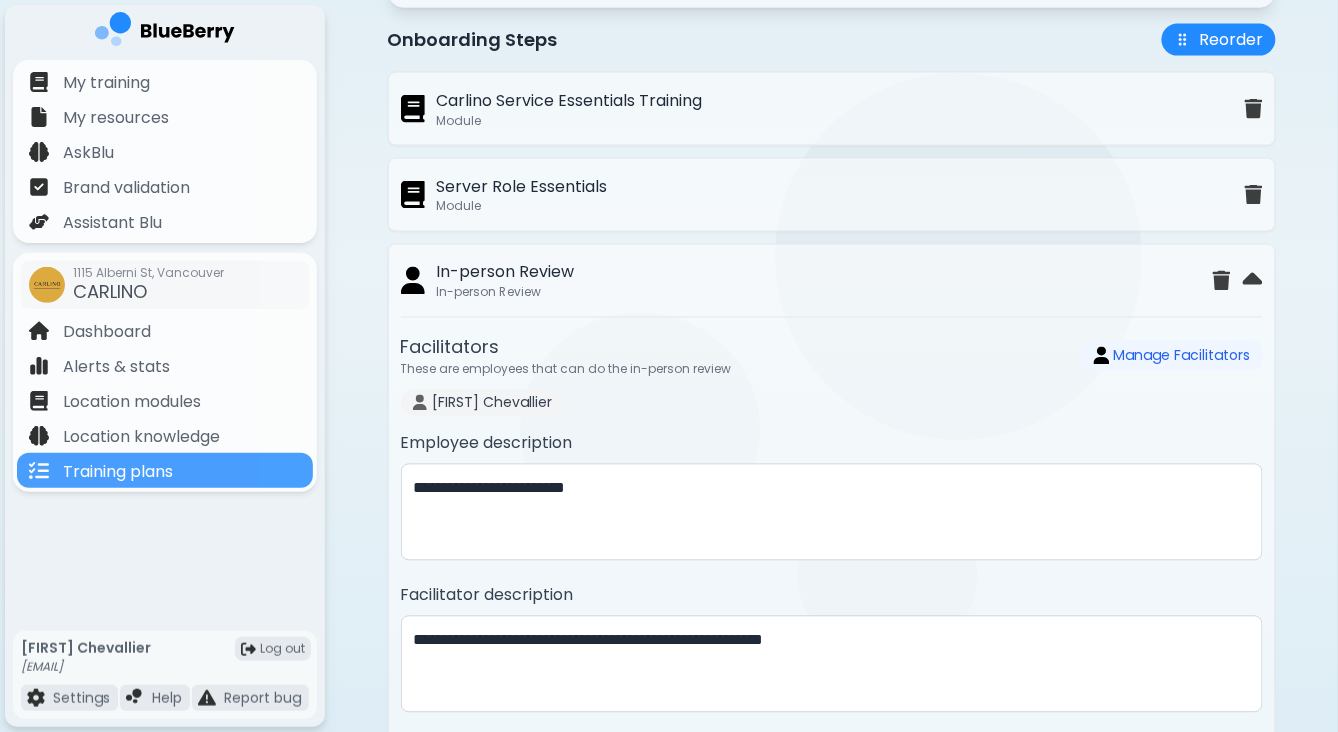 click on "[FIRST]   [LAST]" at bounding box center (483, 403) 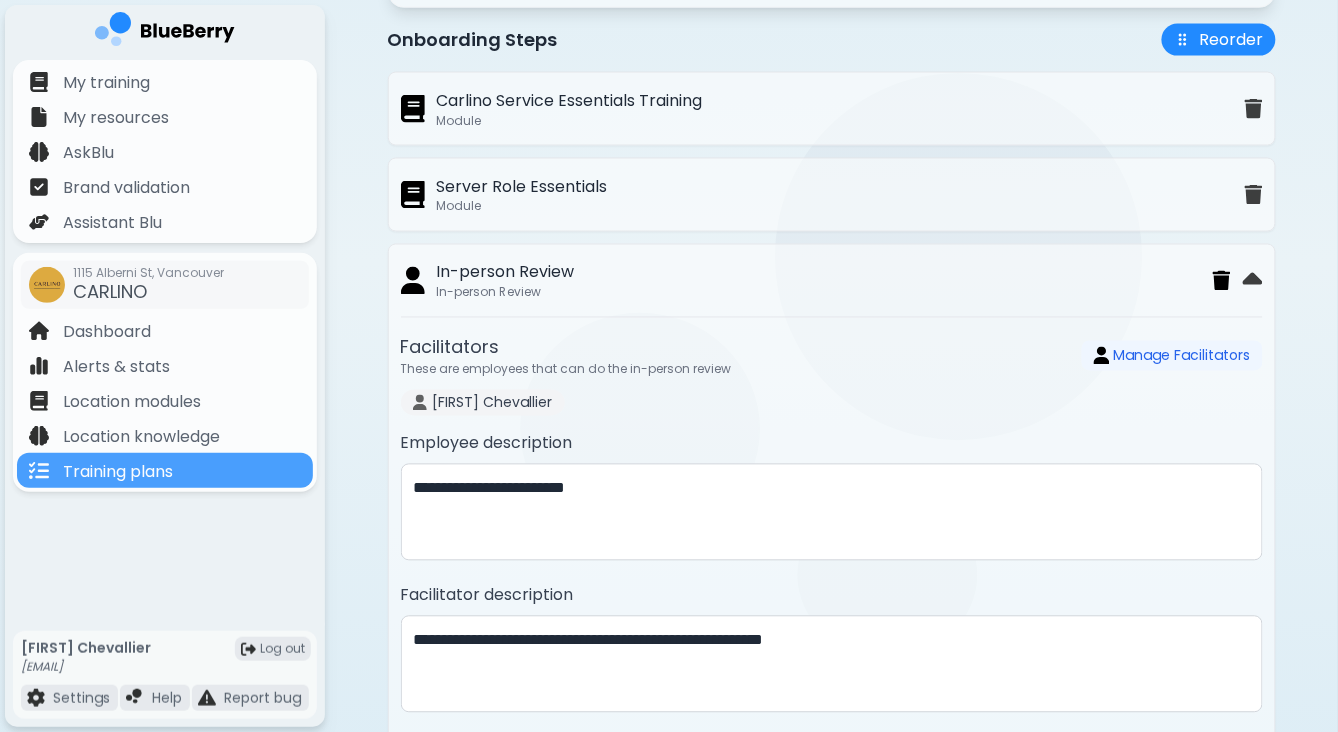 click at bounding box center [1222, 281] 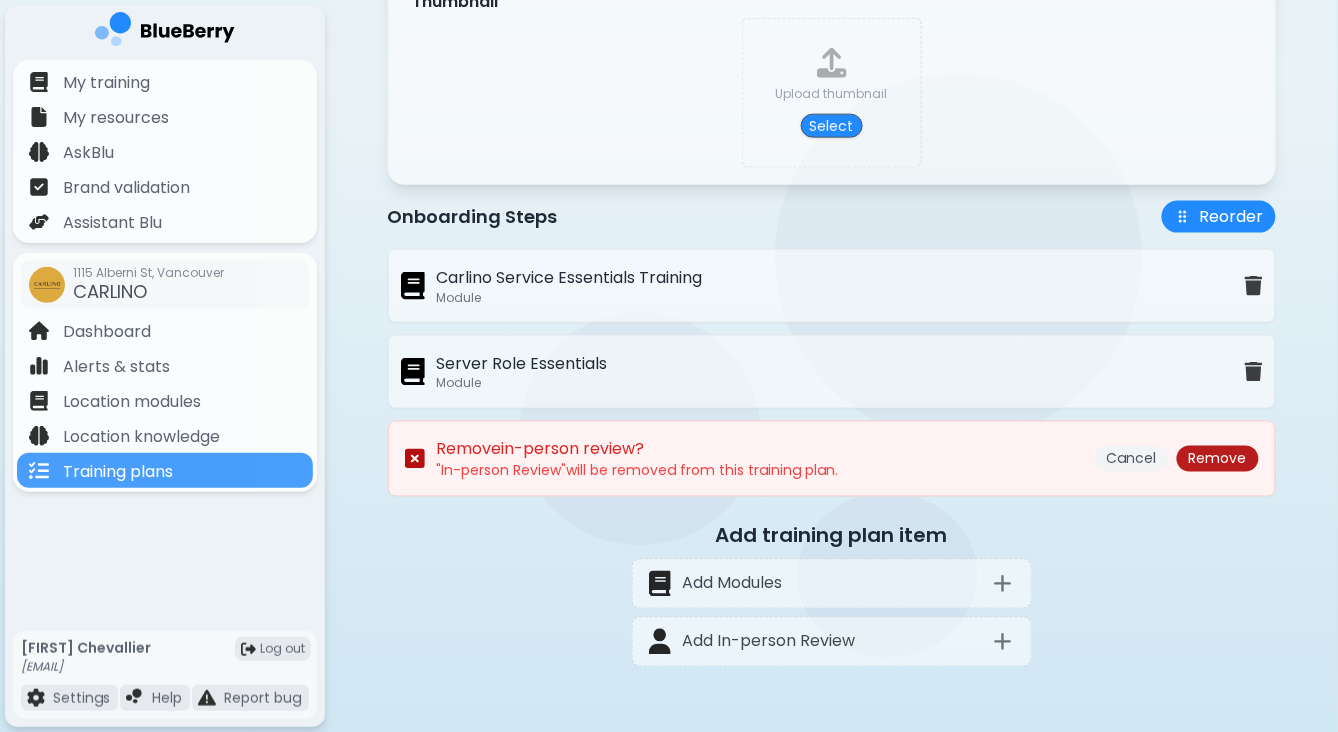 click on "Remove" at bounding box center [1218, 459] 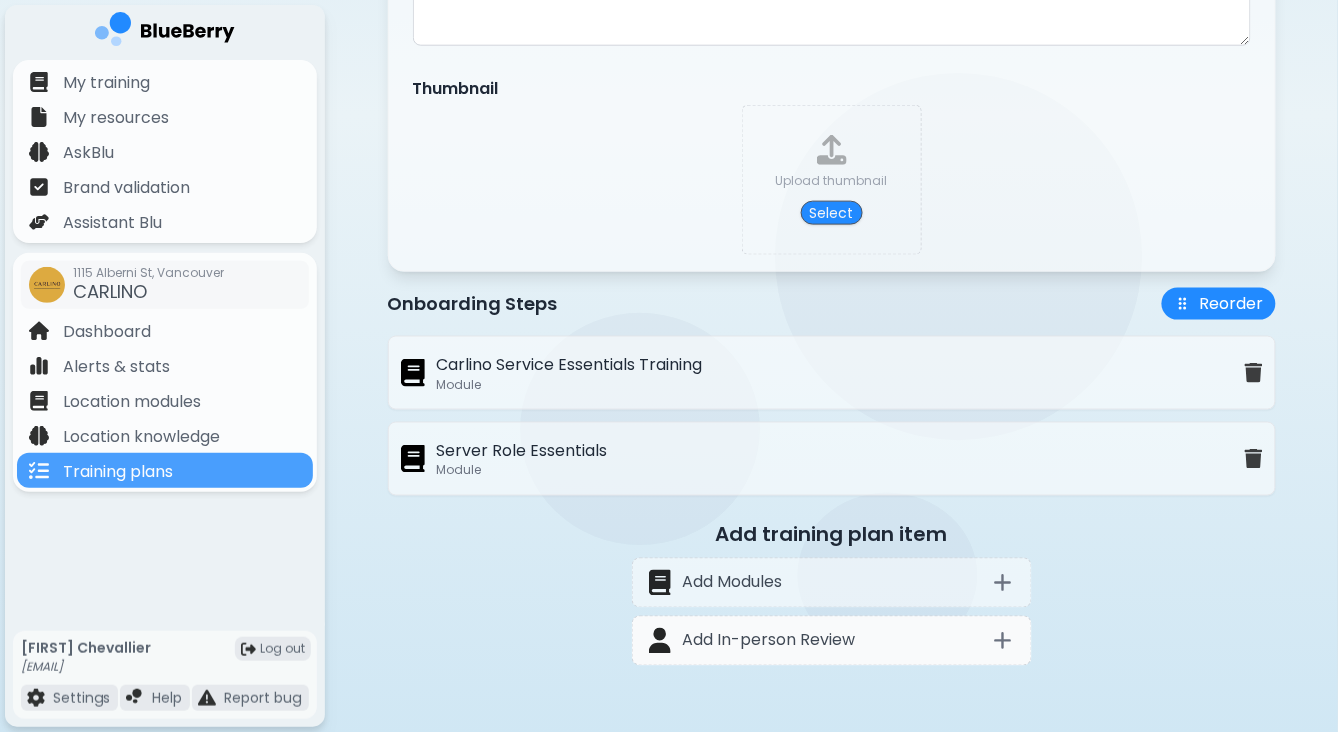 click on "Add In-person Review" at bounding box center [832, 641] 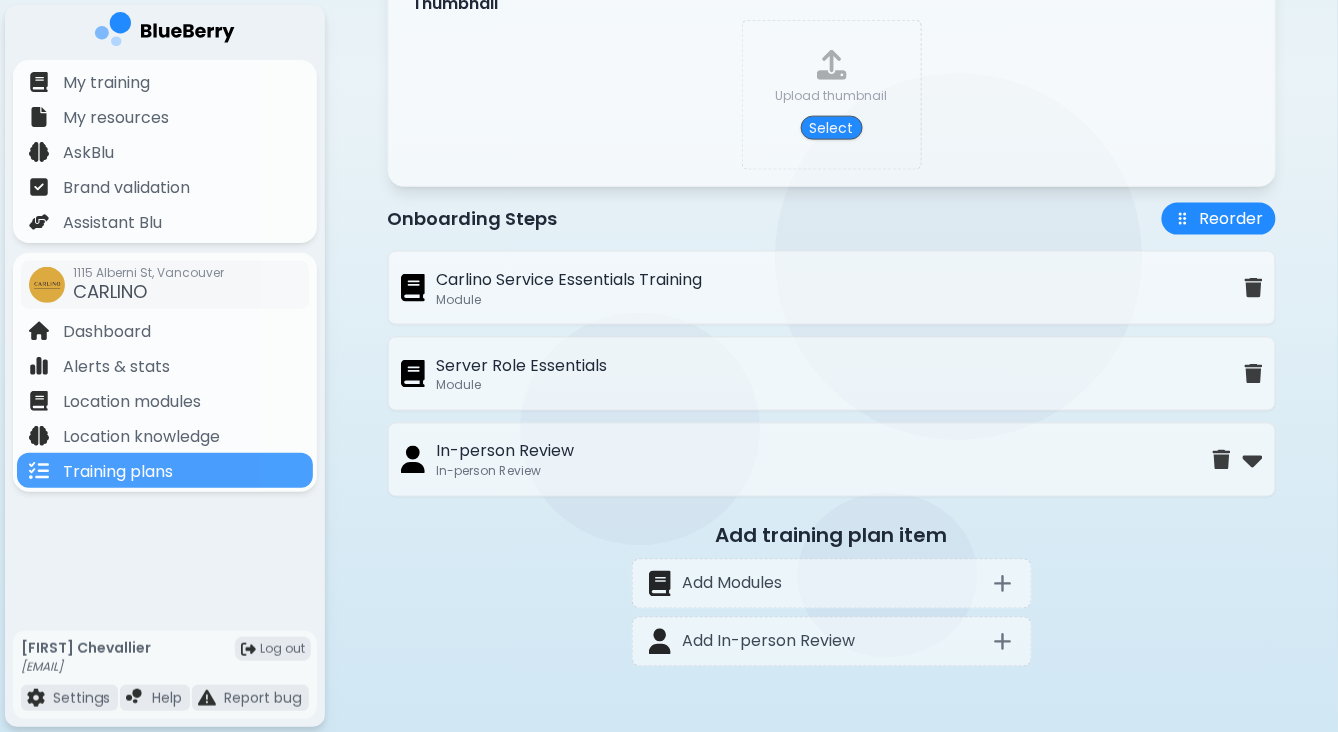click on "Carlino Service Essentials Training" at bounding box center [570, 280] 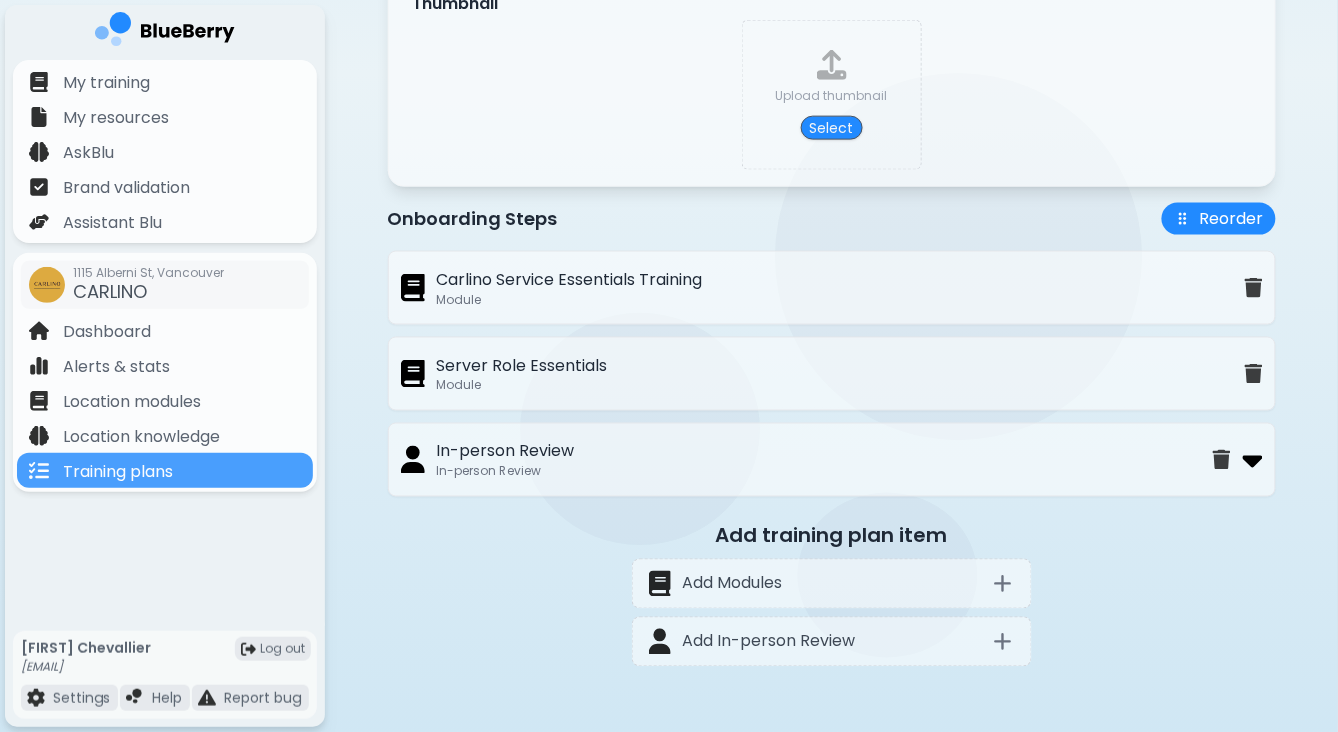 click at bounding box center [1253, 460] 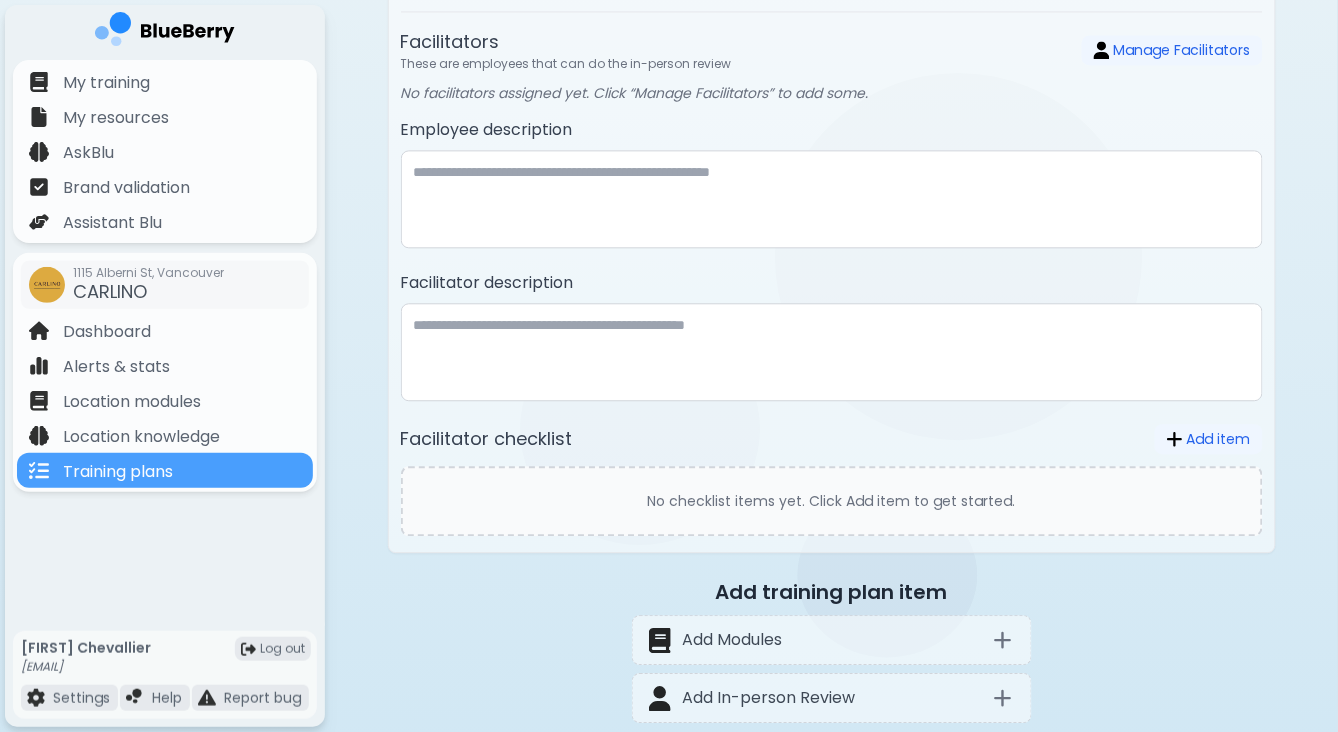 scroll, scrollTop: 1086, scrollLeft: 0, axis: vertical 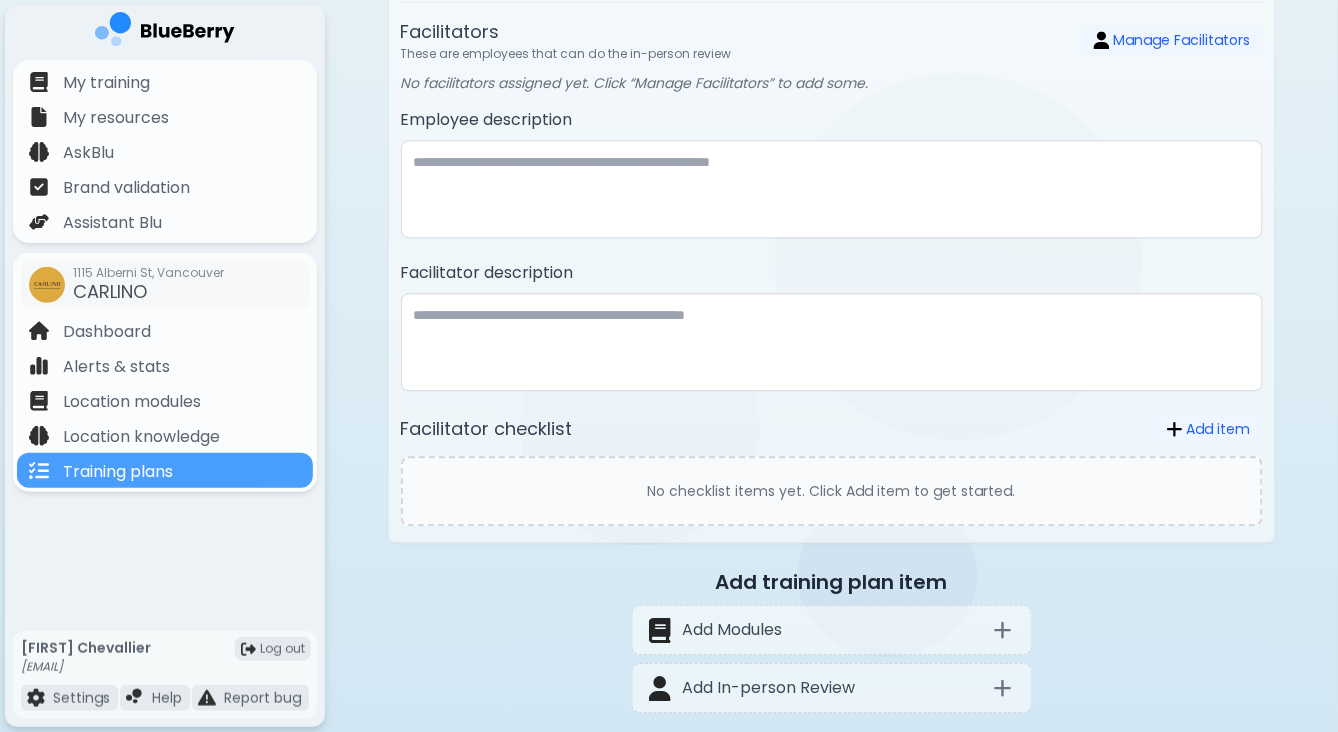 click on "No checklist items yet. Click Add item to get started." at bounding box center (832, 491) 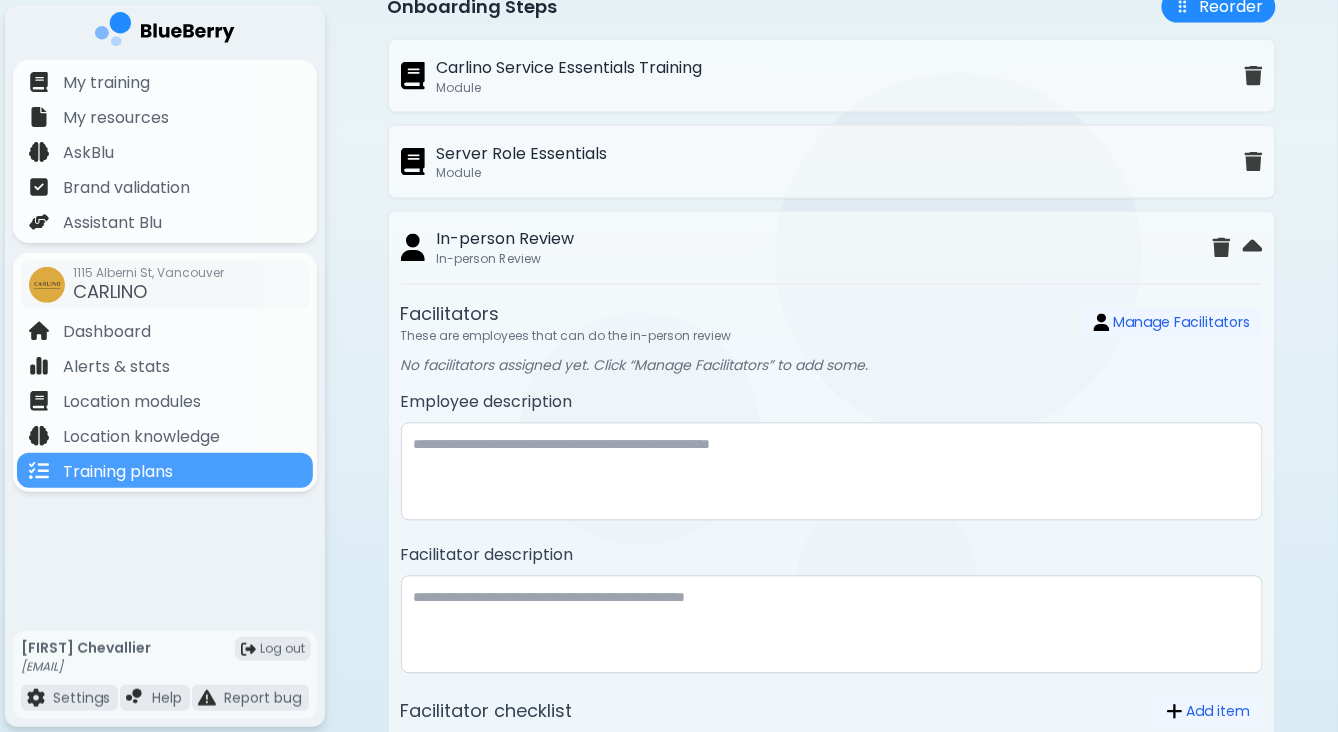 scroll, scrollTop: 802, scrollLeft: 0, axis: vertical 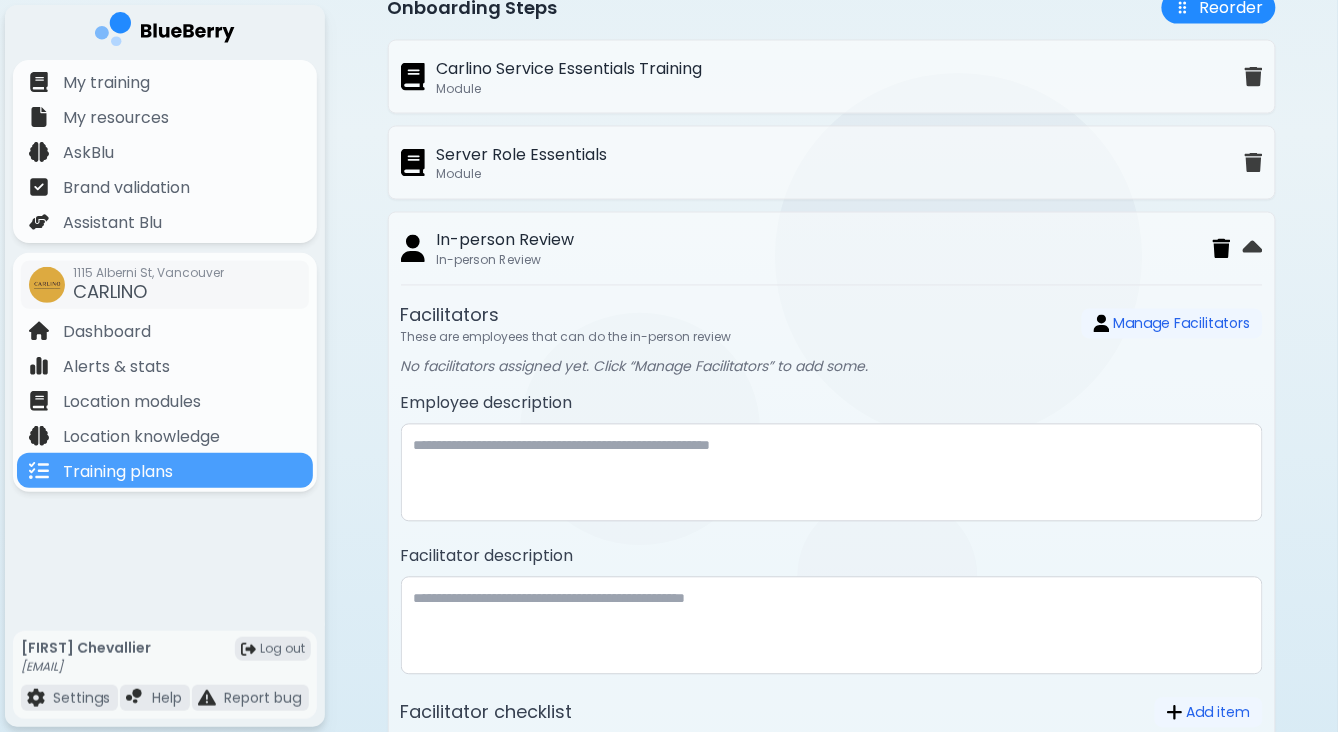 click at bounding box center [1222, 249] 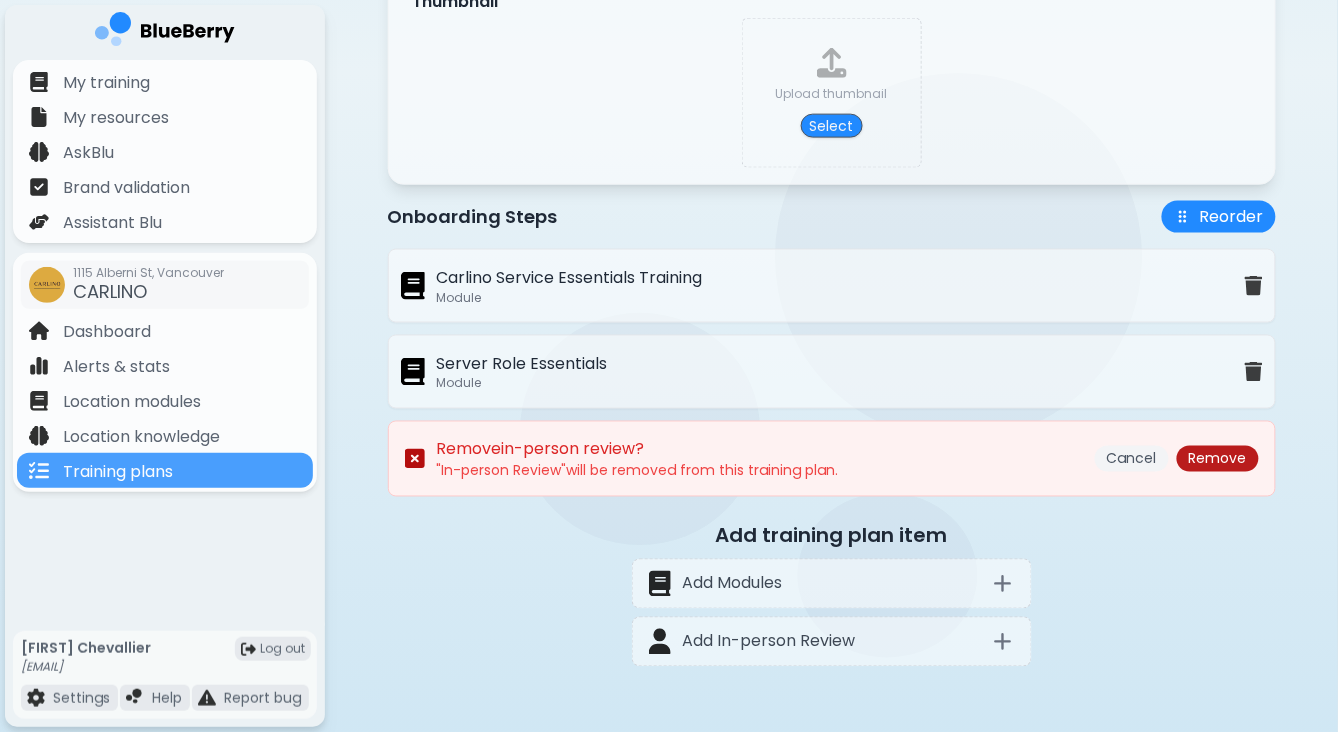 click on "Remove" at bounding box center [1218, 459] 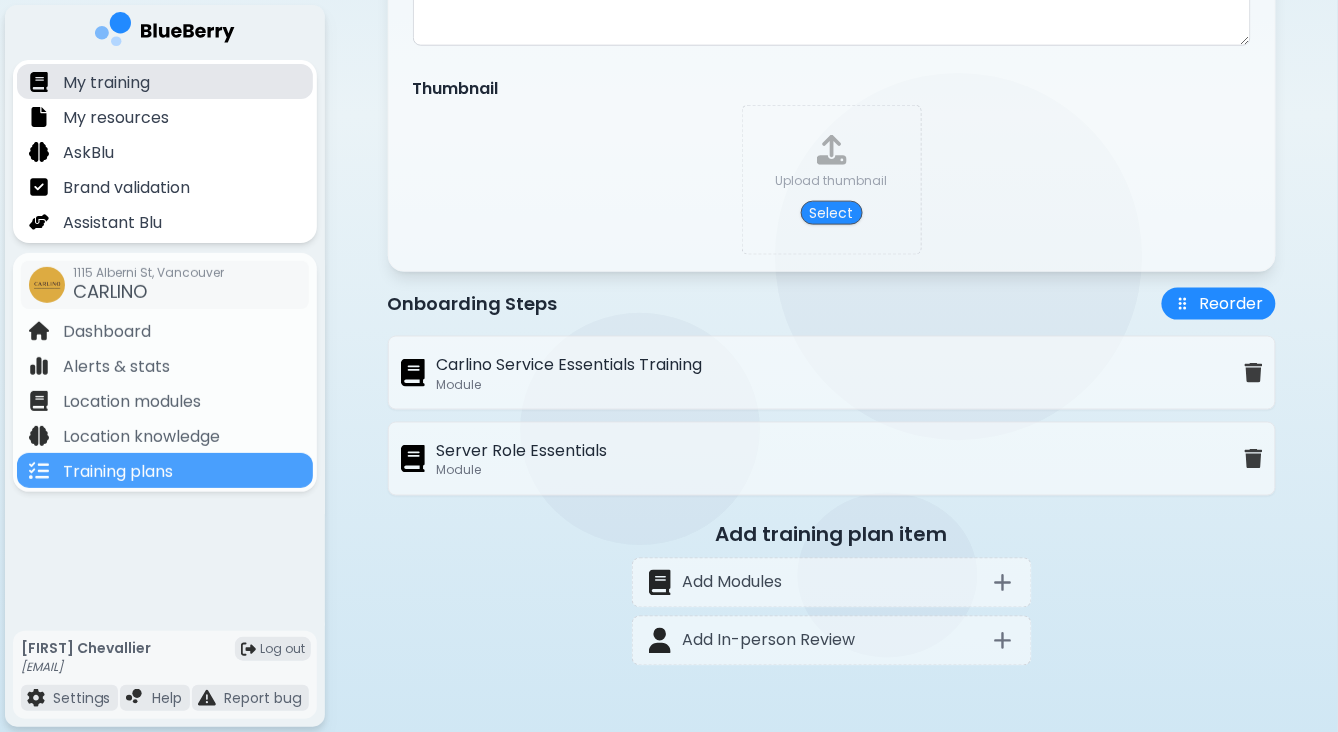 click on "My training" at bounding box center [106, 83] 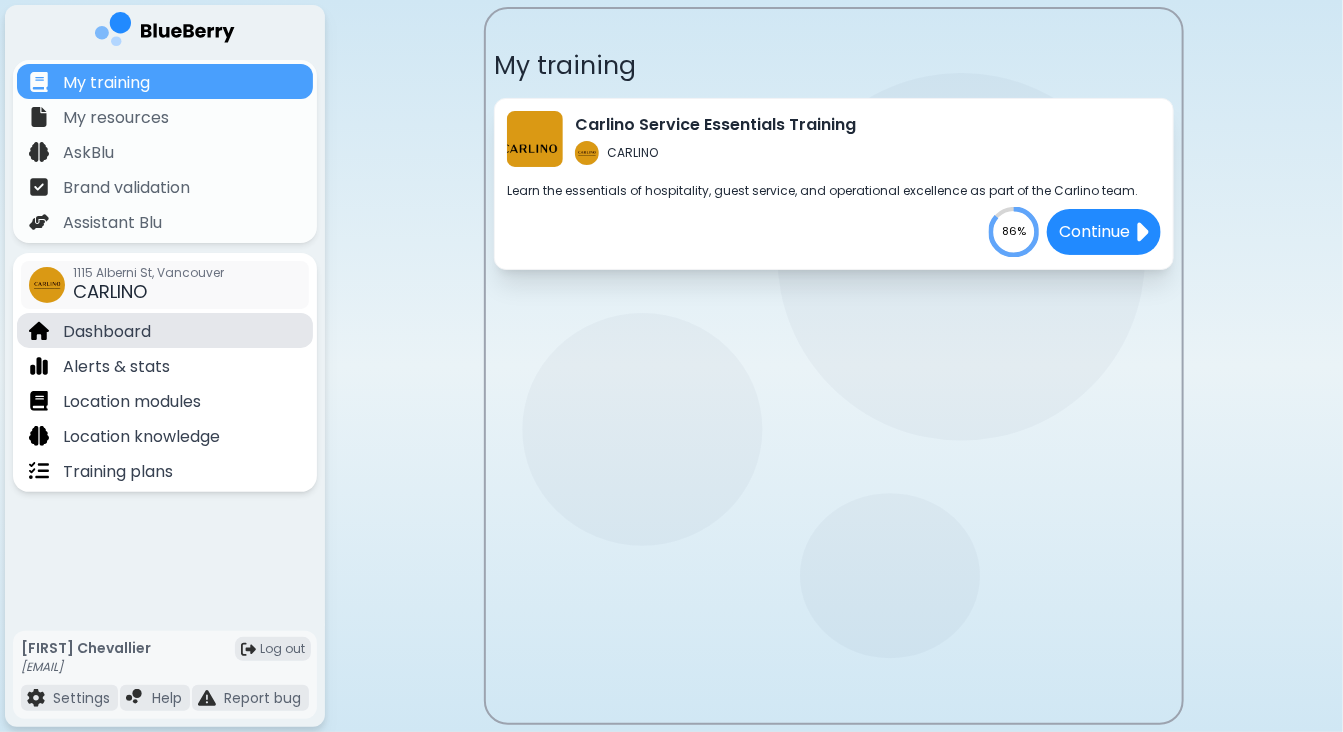 click on "Dashboard" at bounding box center [107, 332] 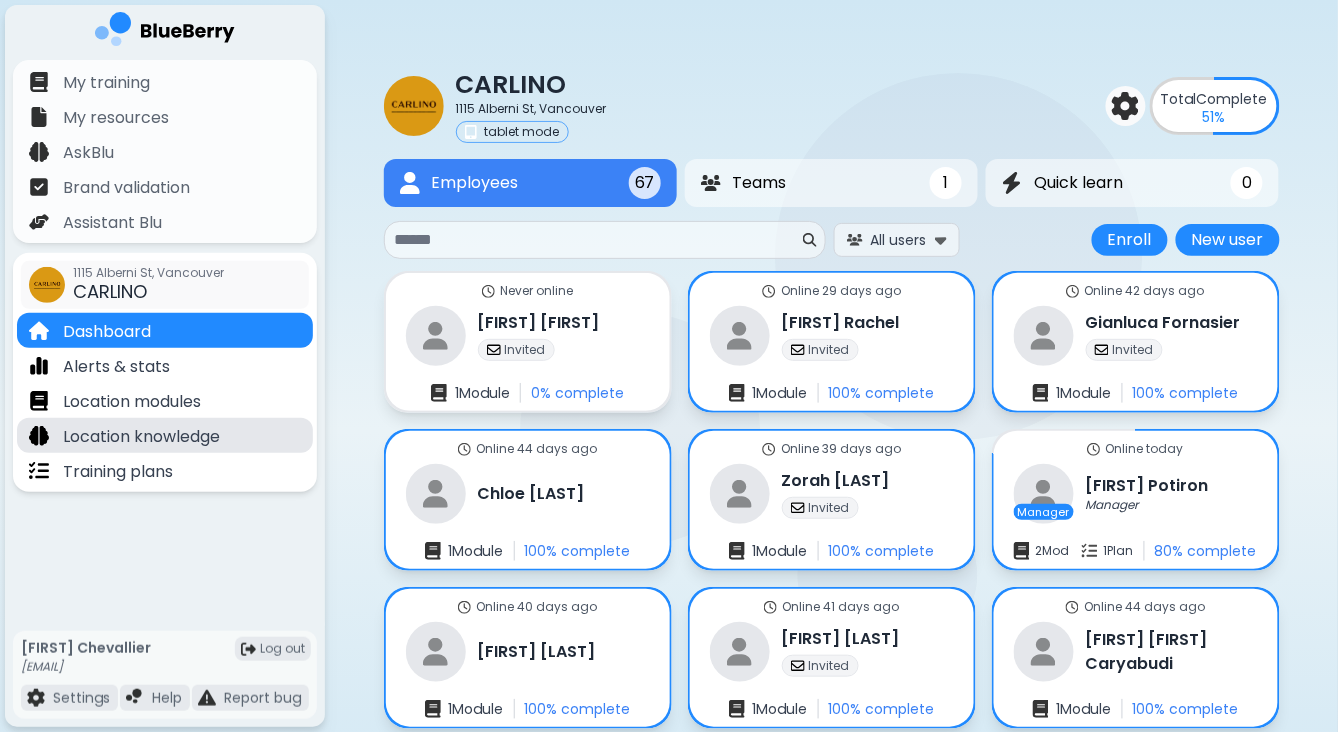 click on "Location knowledge" at bounding box center (141, 437) 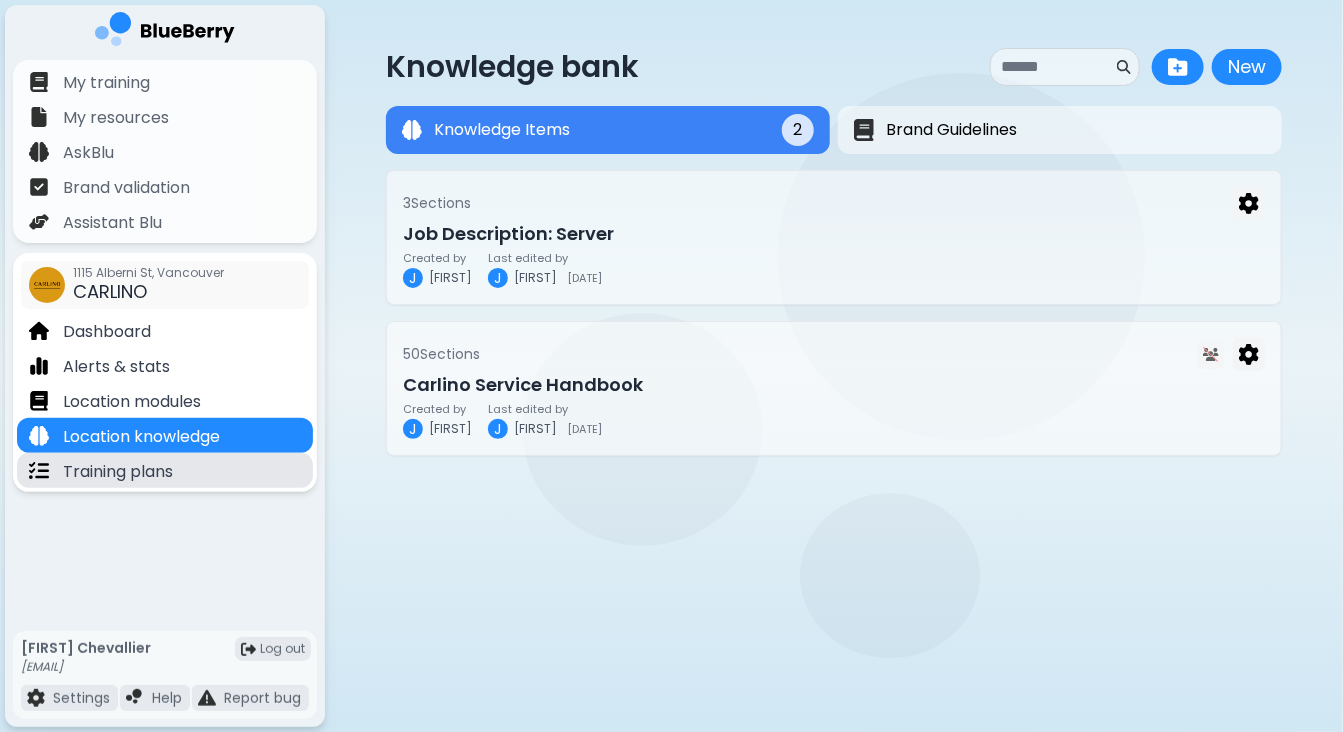 click on "Training plans" at bounding box center [118, 472] 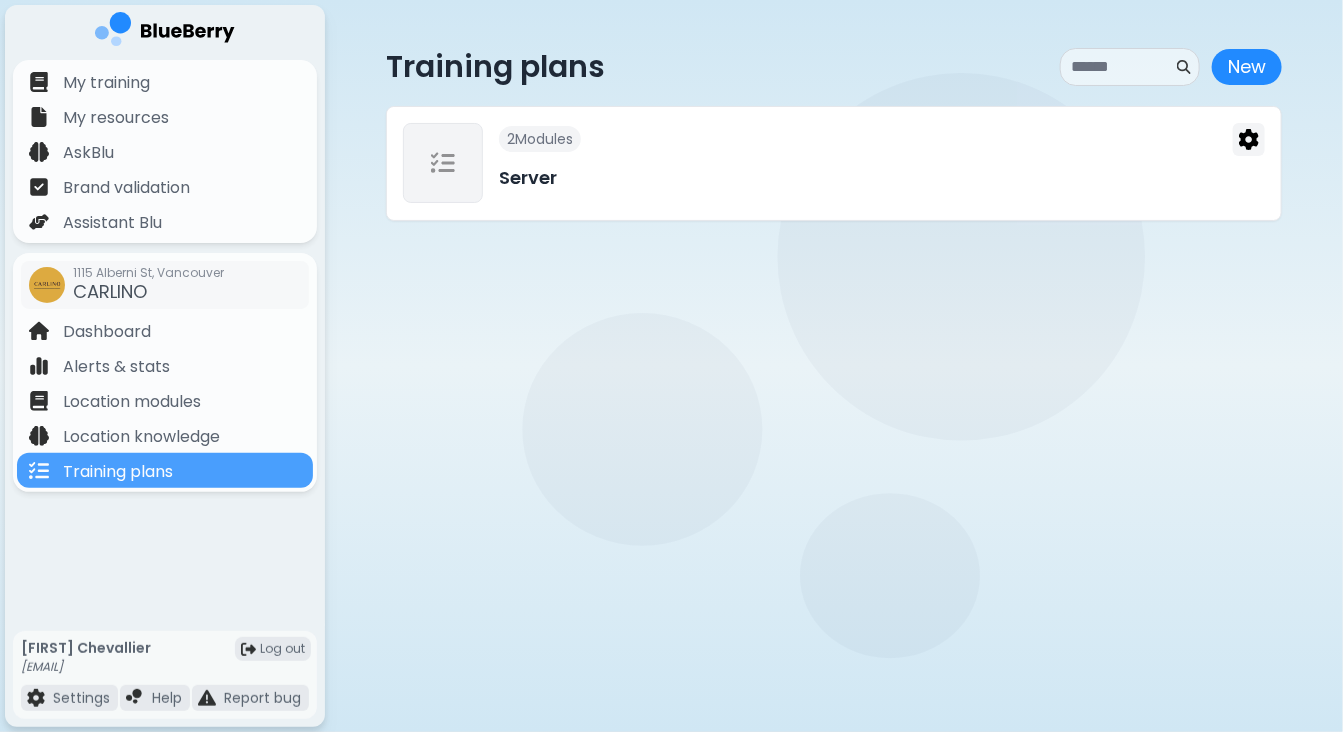 click on "2  Module s" at bounding box center [540, 139] 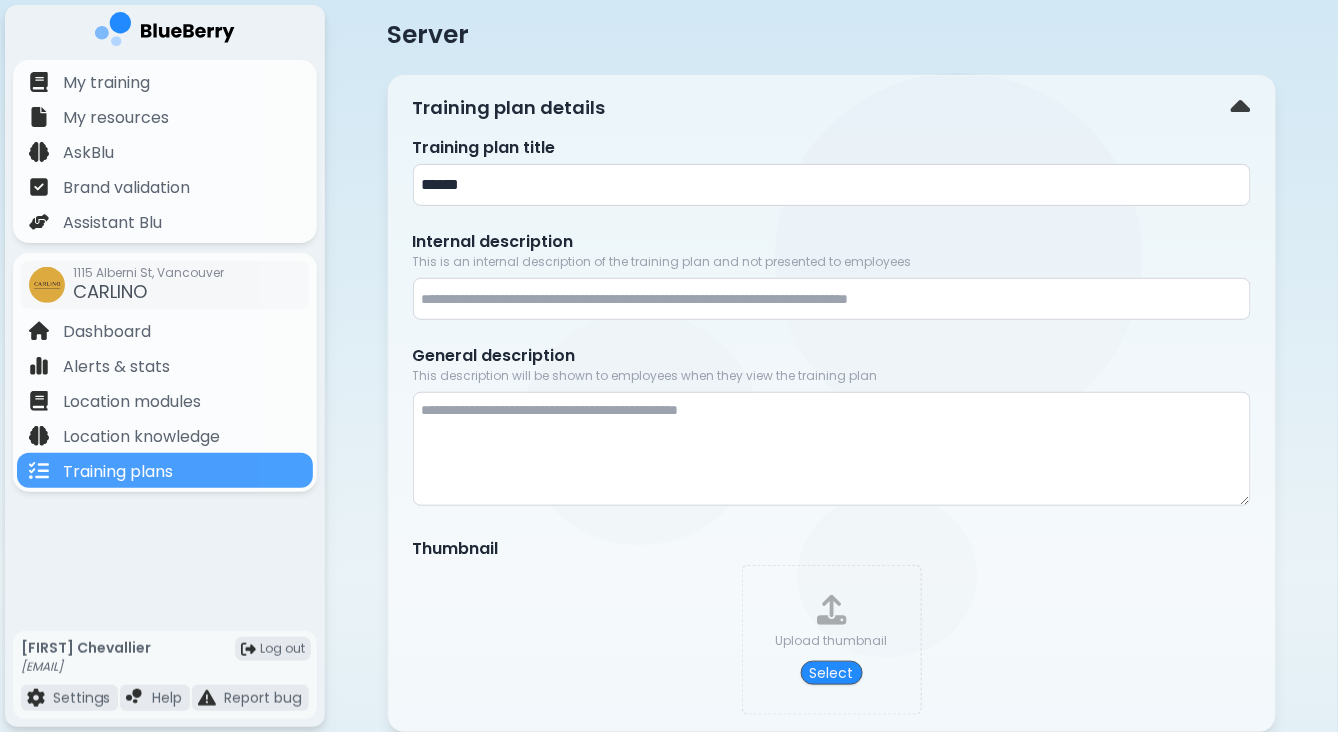 scroll, scrollTop: 47, scrollLeft: 0, axis: vertical 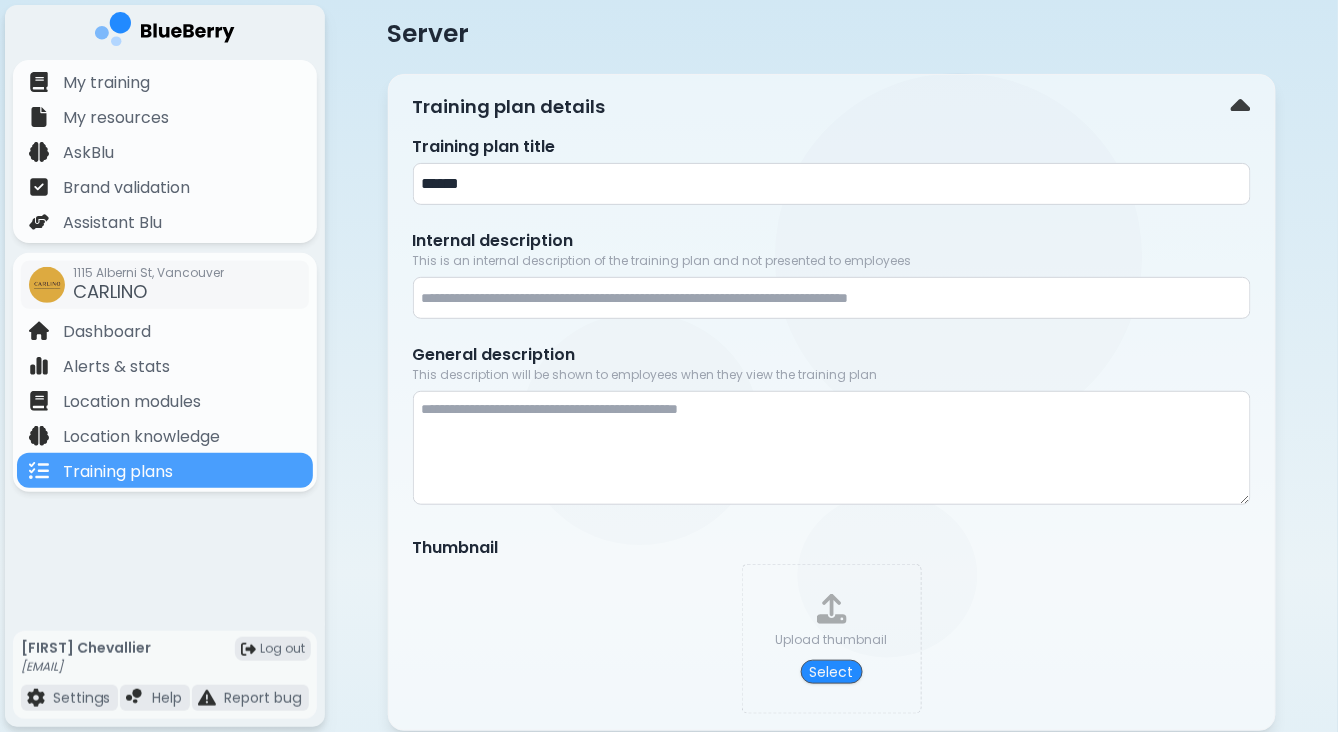 click on "******" at bounding box center [832, 184] 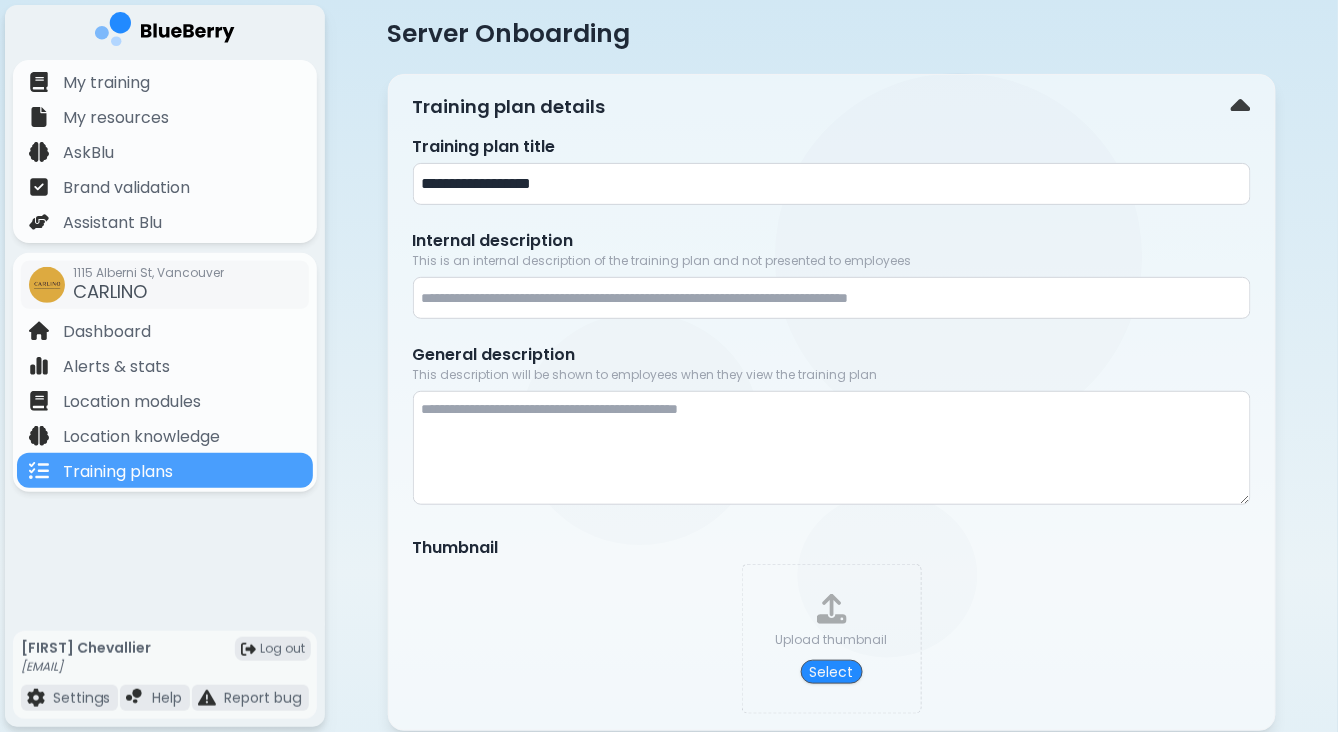 type on "**********" 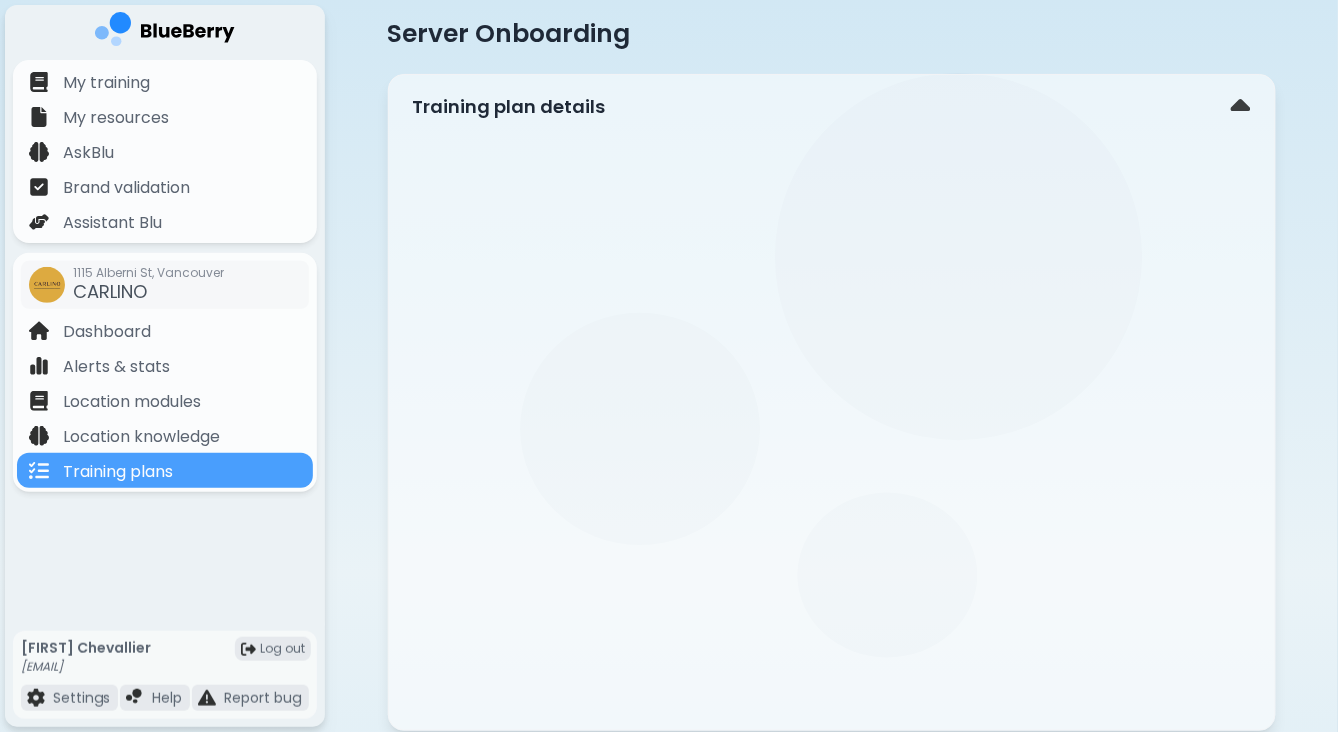 scroll, scrollTop: 0, scrollLeft: 0, axis: both 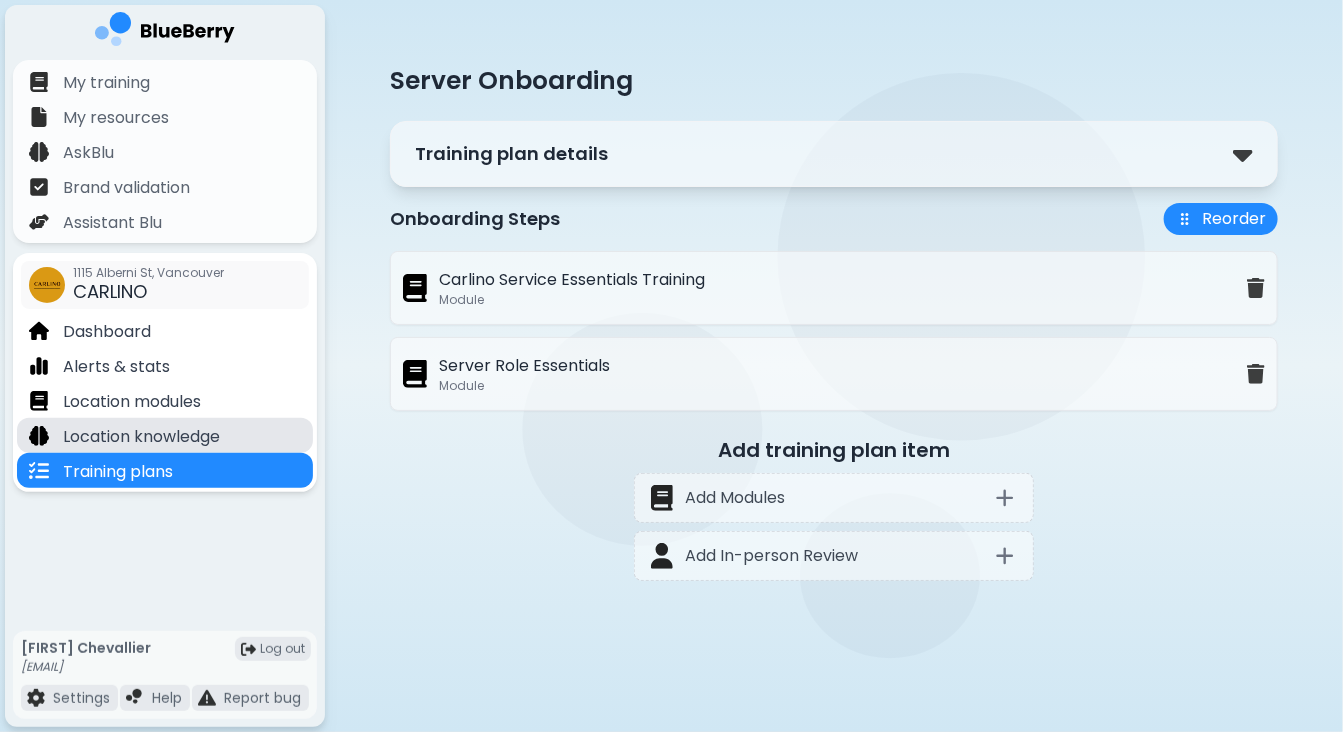click on "Location knowledge" at bounding box center (141, 437) 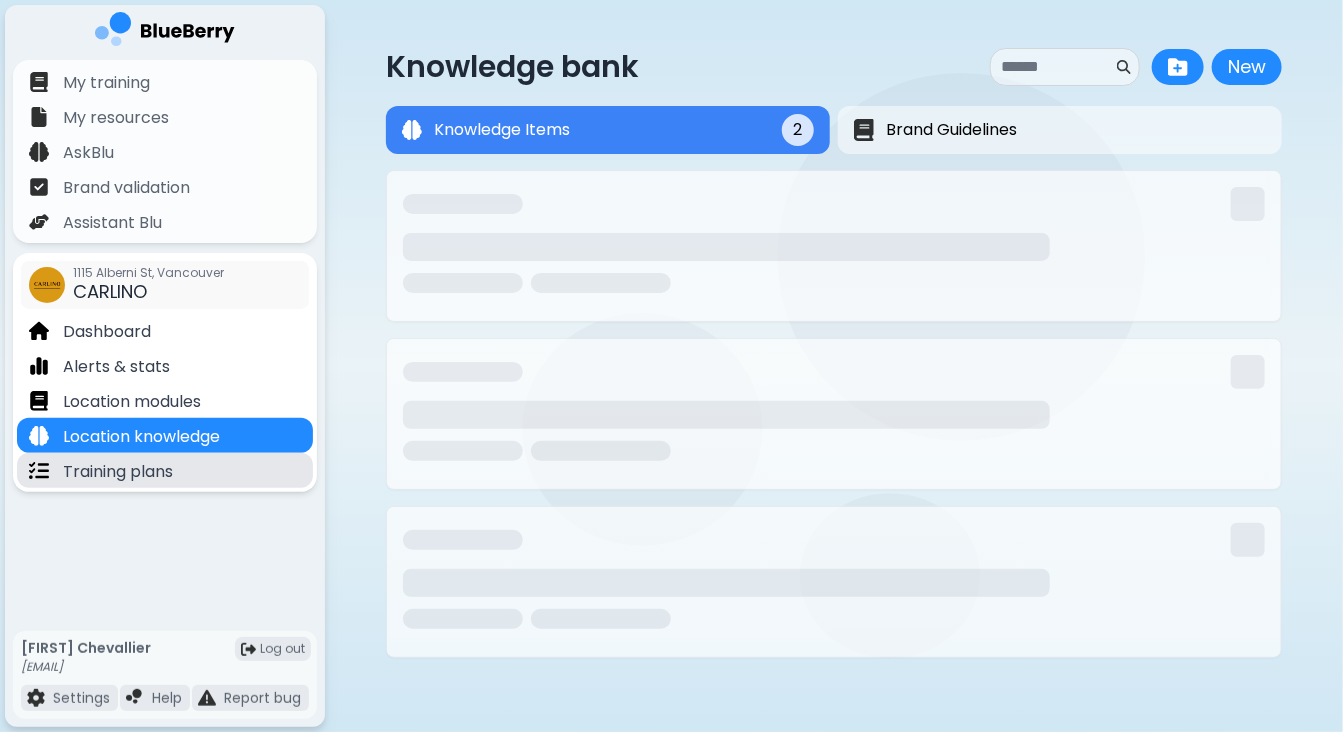 click on "Training plans" at bounding box center (118, 472) 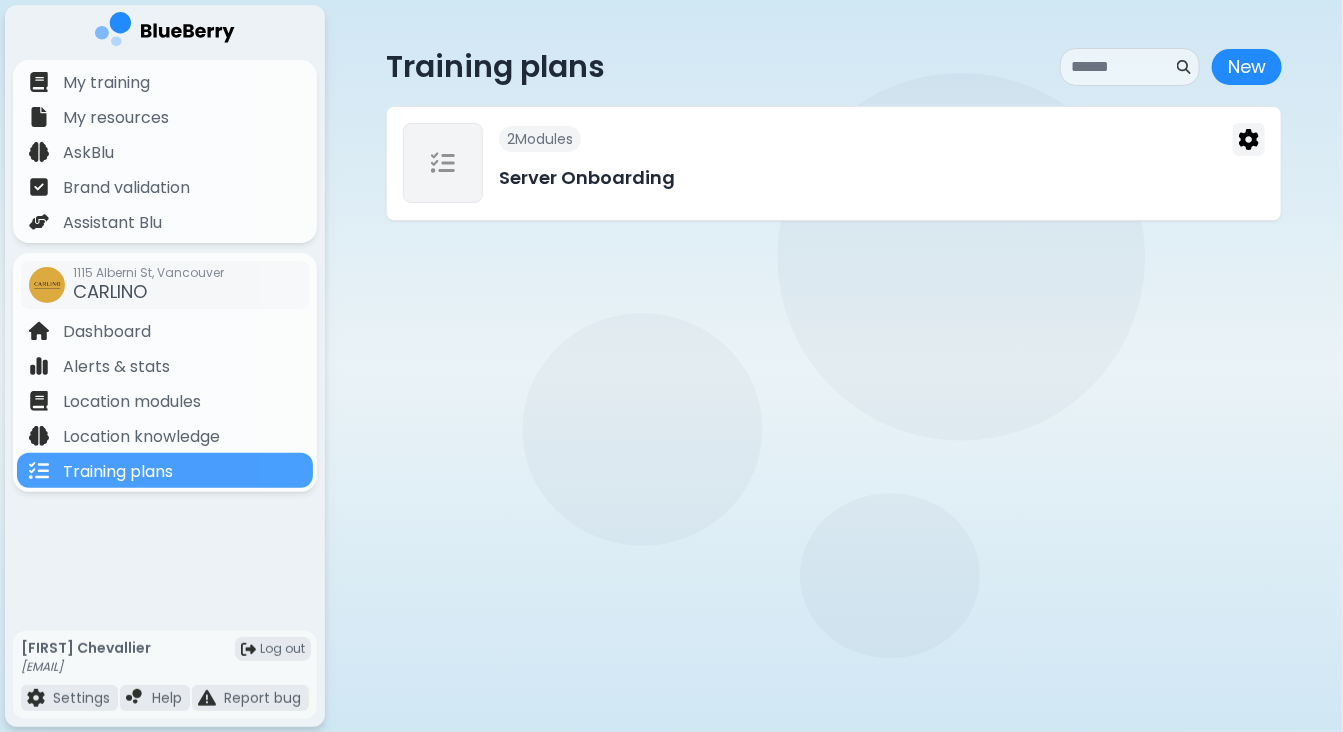 click on "Server Onboarding" at bounding box center [882, 178] 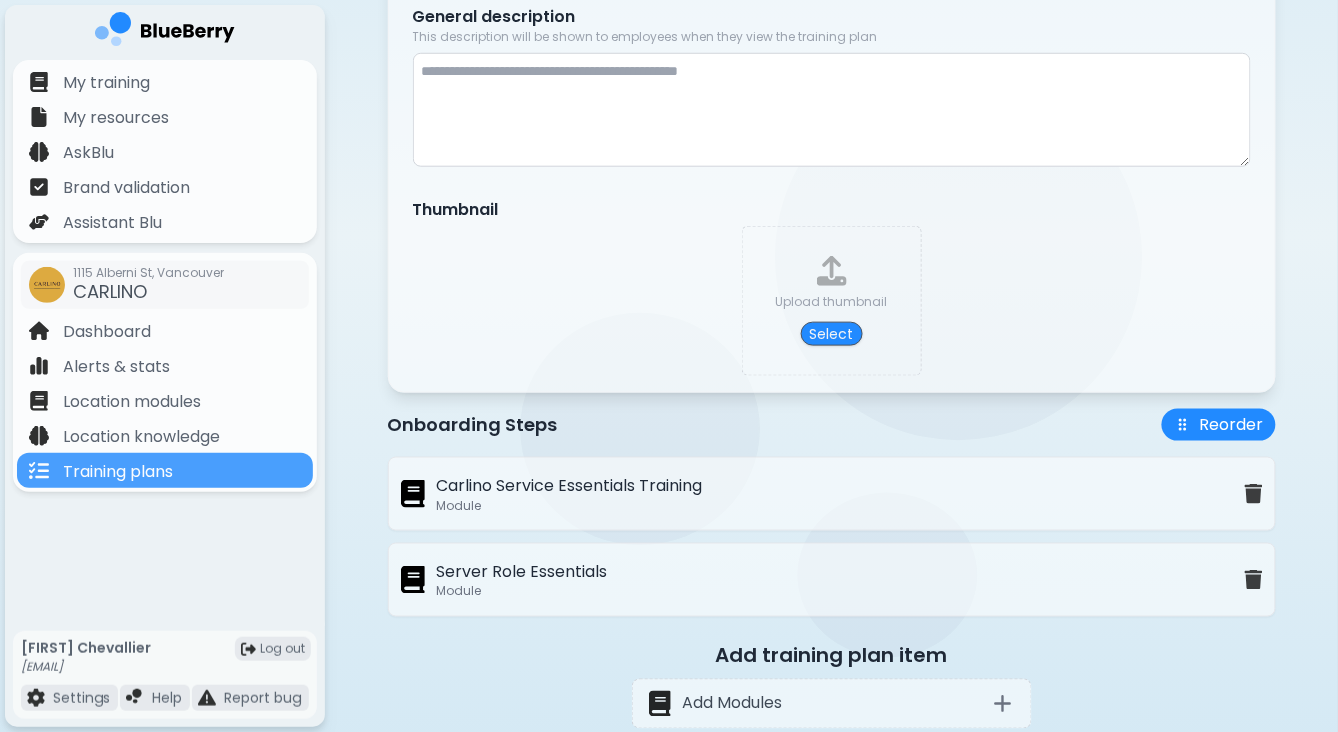 scroll, scrollTop: 506, scrollLeft: 0, axis: vertical 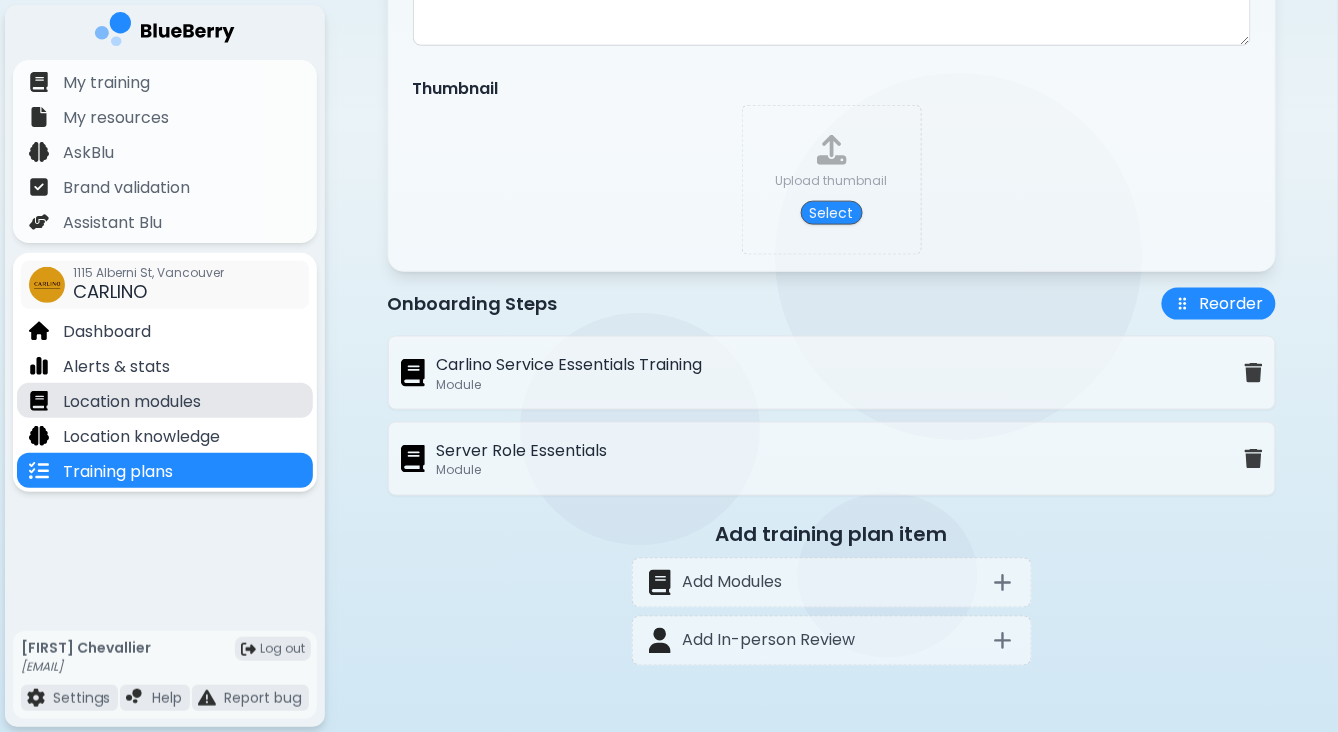 click on "Location modules" at bounding box center [132, 402] 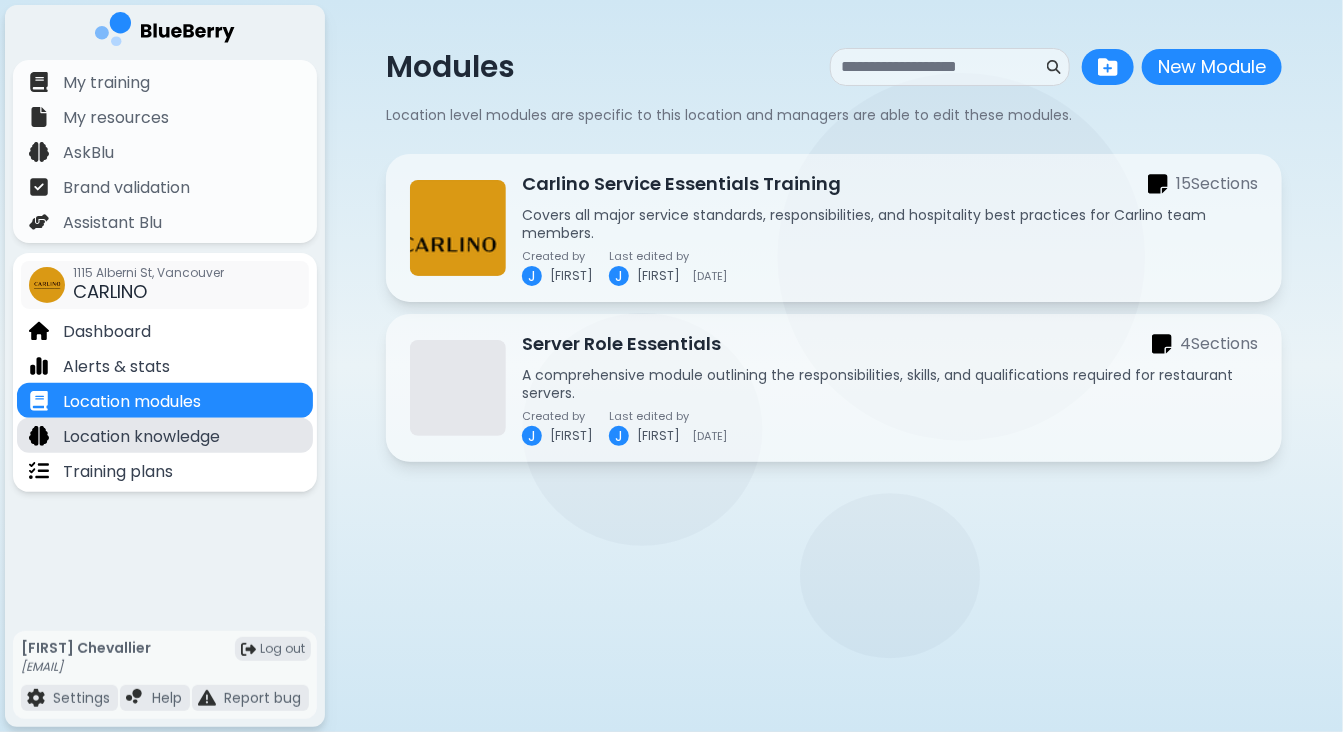 click on "Location knowledge" at bounding box center (141, 437) 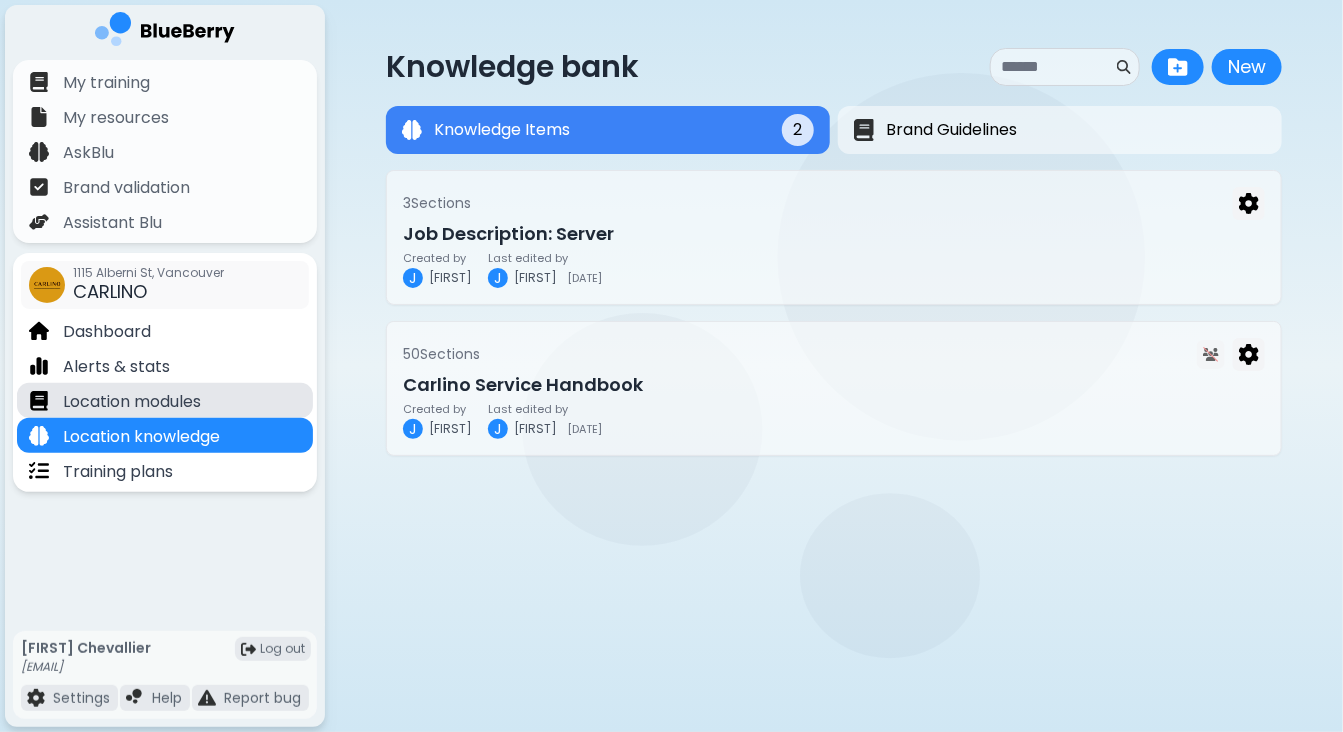 click on "Location modules" at bounding box center (132, 402) 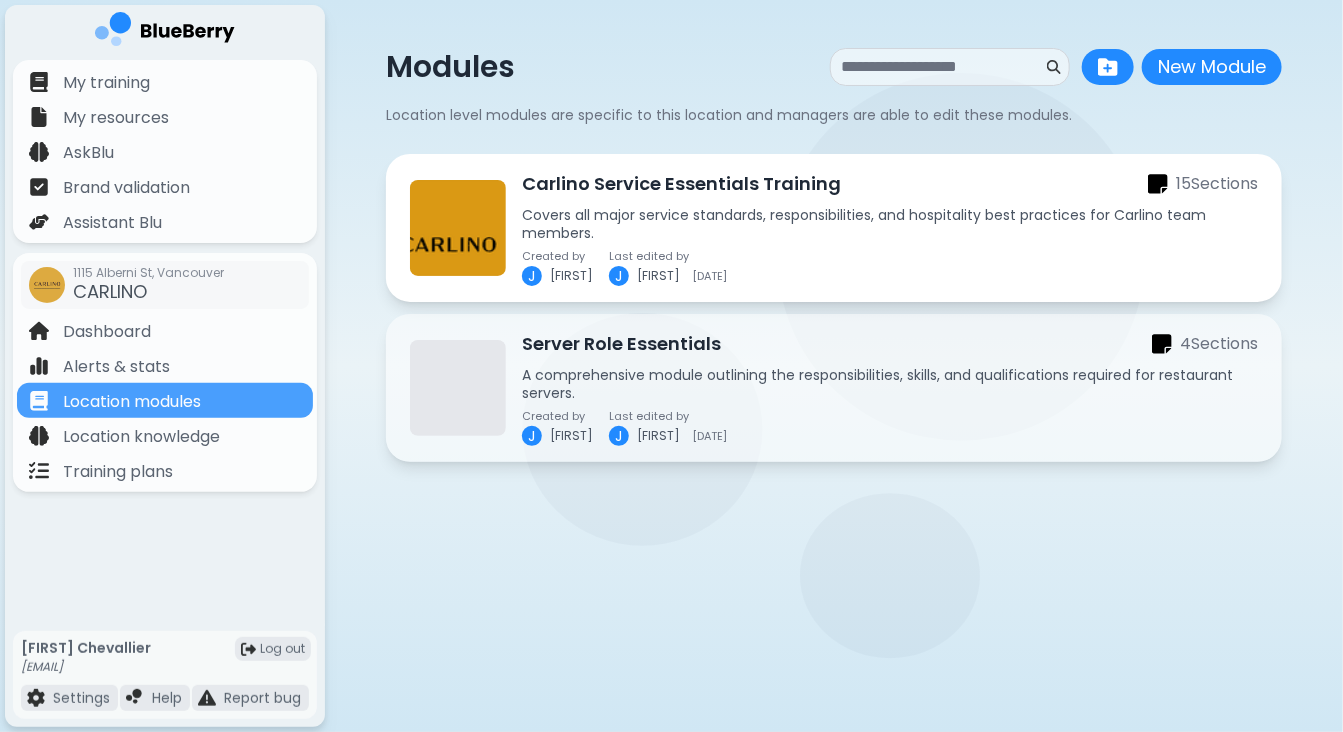click on "Covers all major service standards, responsibilities, and hospitality best practices for Carlino team members." at bounding box center (890, 224) 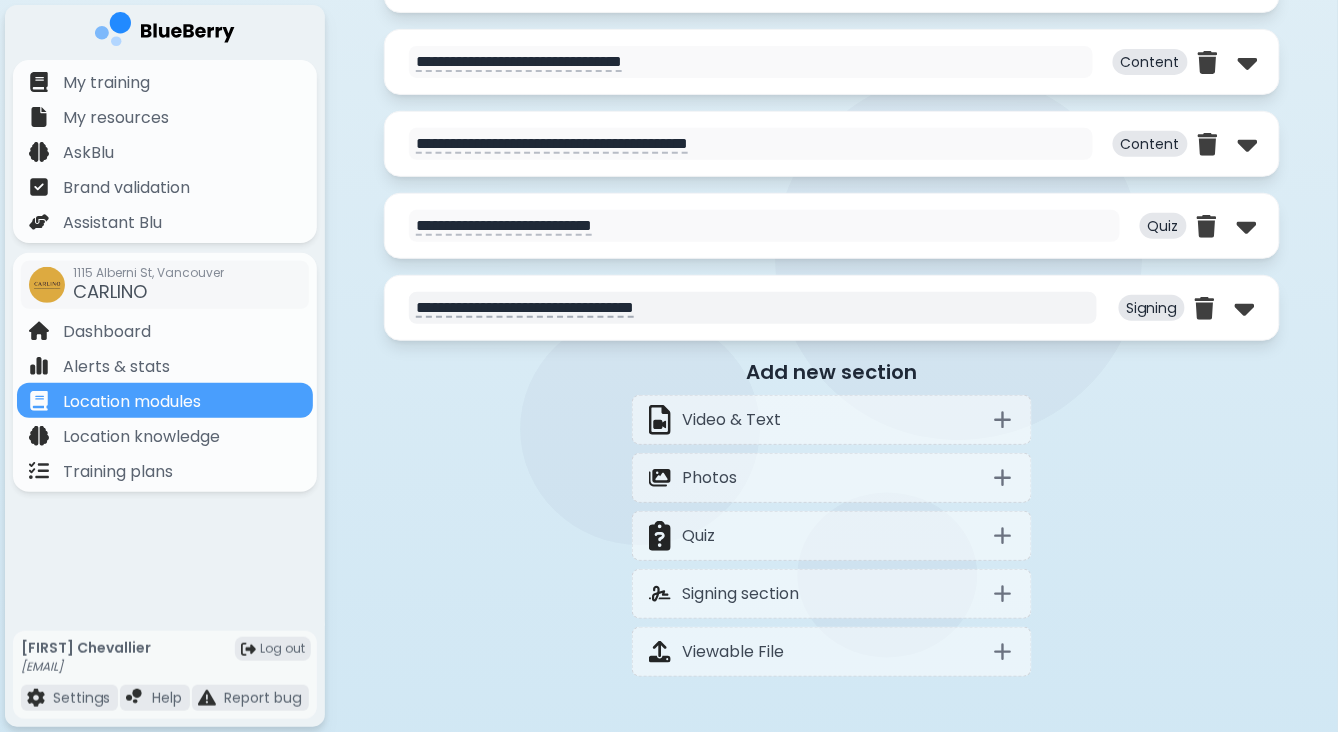 scroll, scrollTop: 2085, scrollLeft: 0, axis: vertical 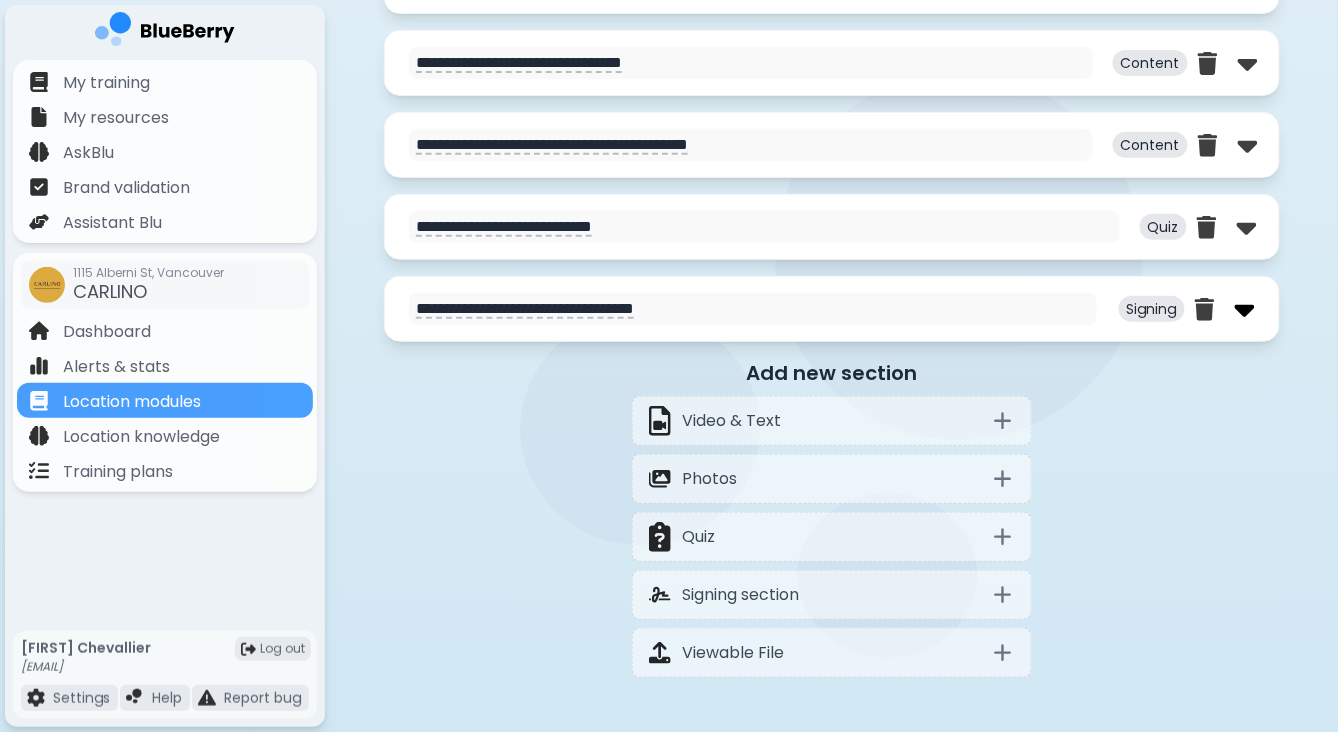 click at bounding box center (1245, 309) 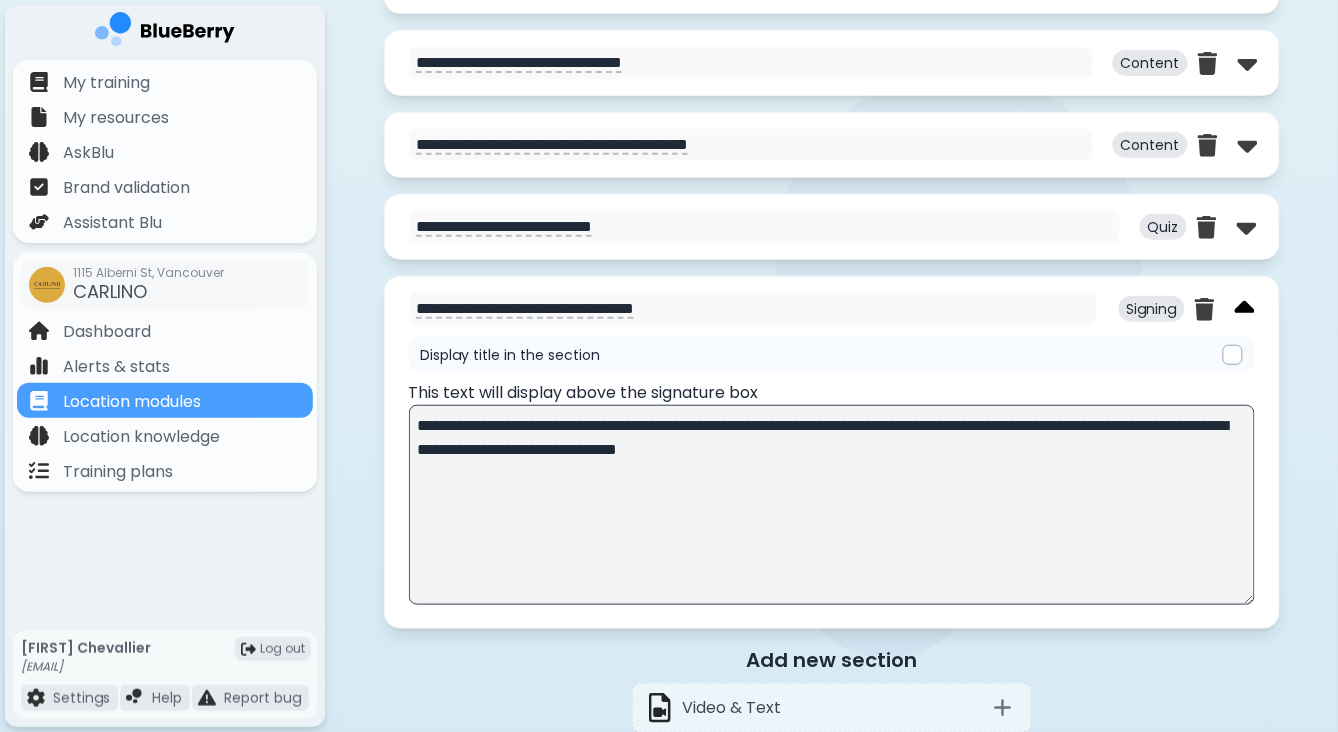 click at bounding box center [1245, 309] 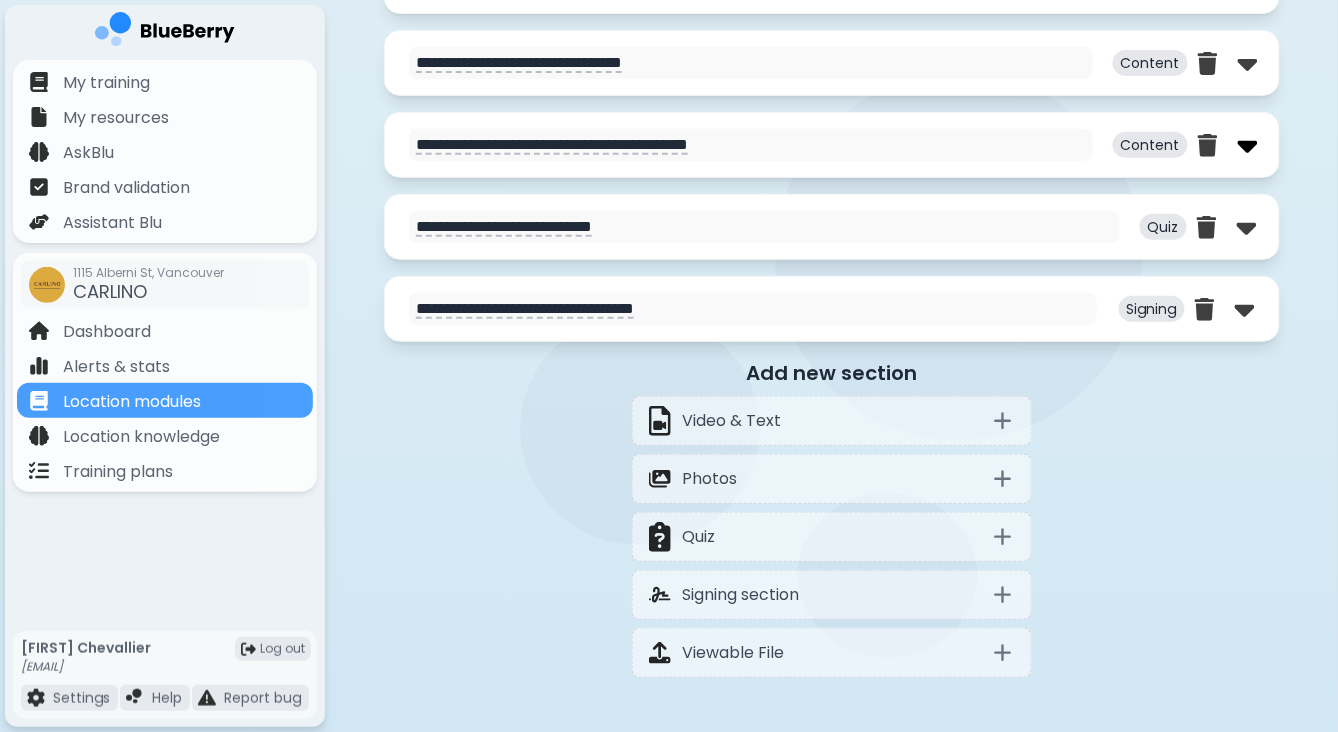 click at bounding box center [1248, 145] 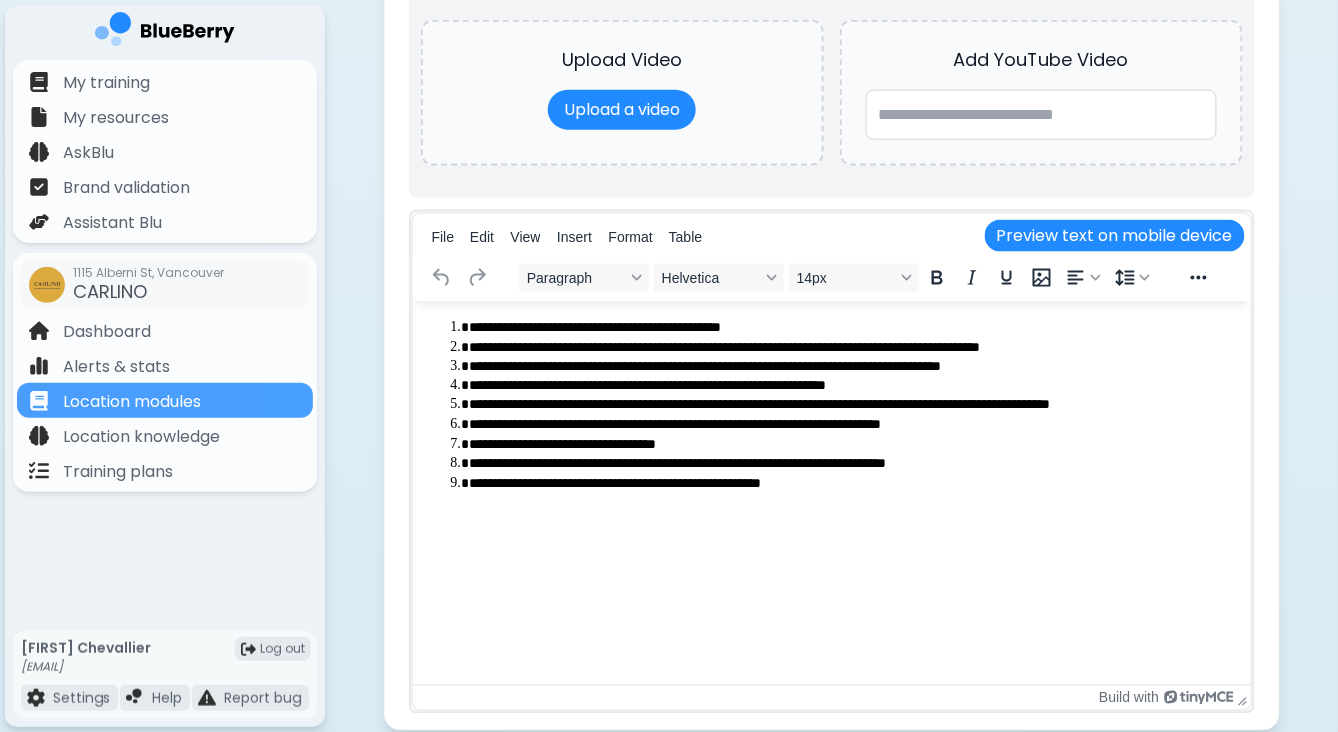 scroll, scrollTop: 2532, scrollLeft: 0, axis: vertical 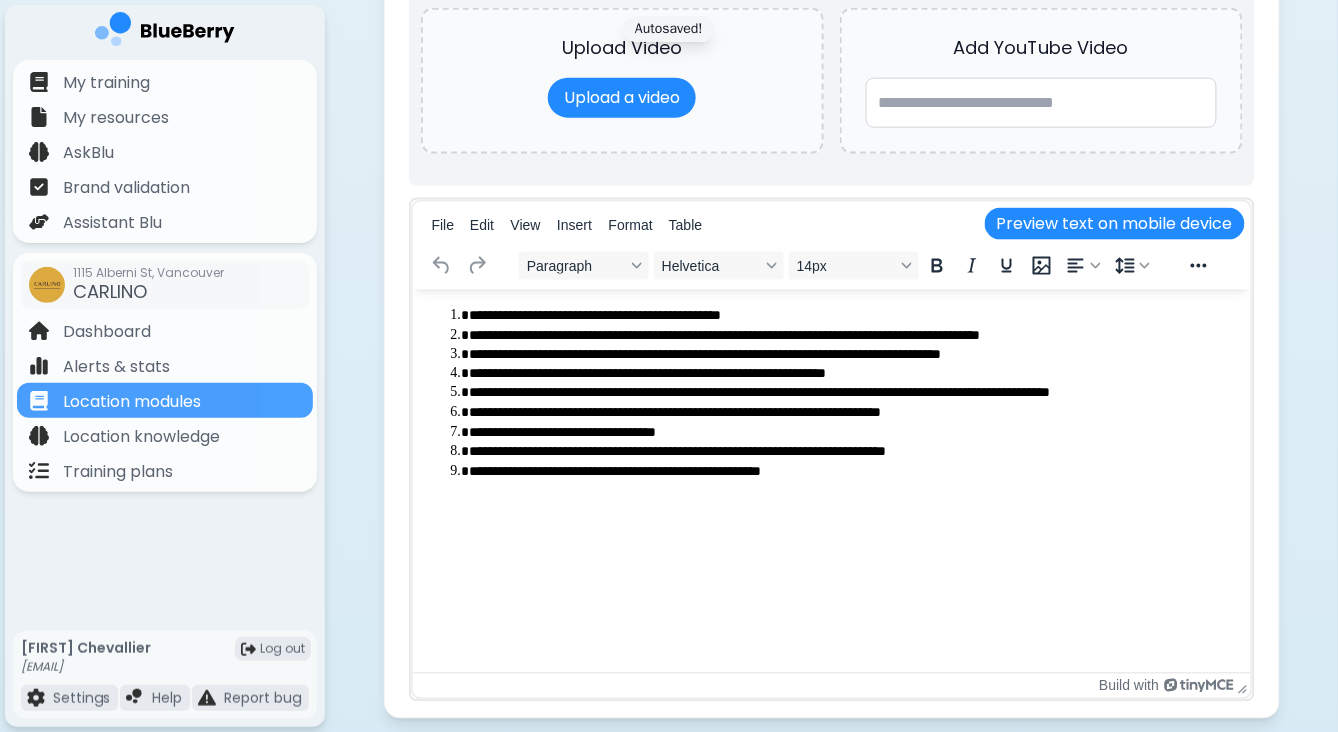 click on "**********" at bounding box center [852, 453] 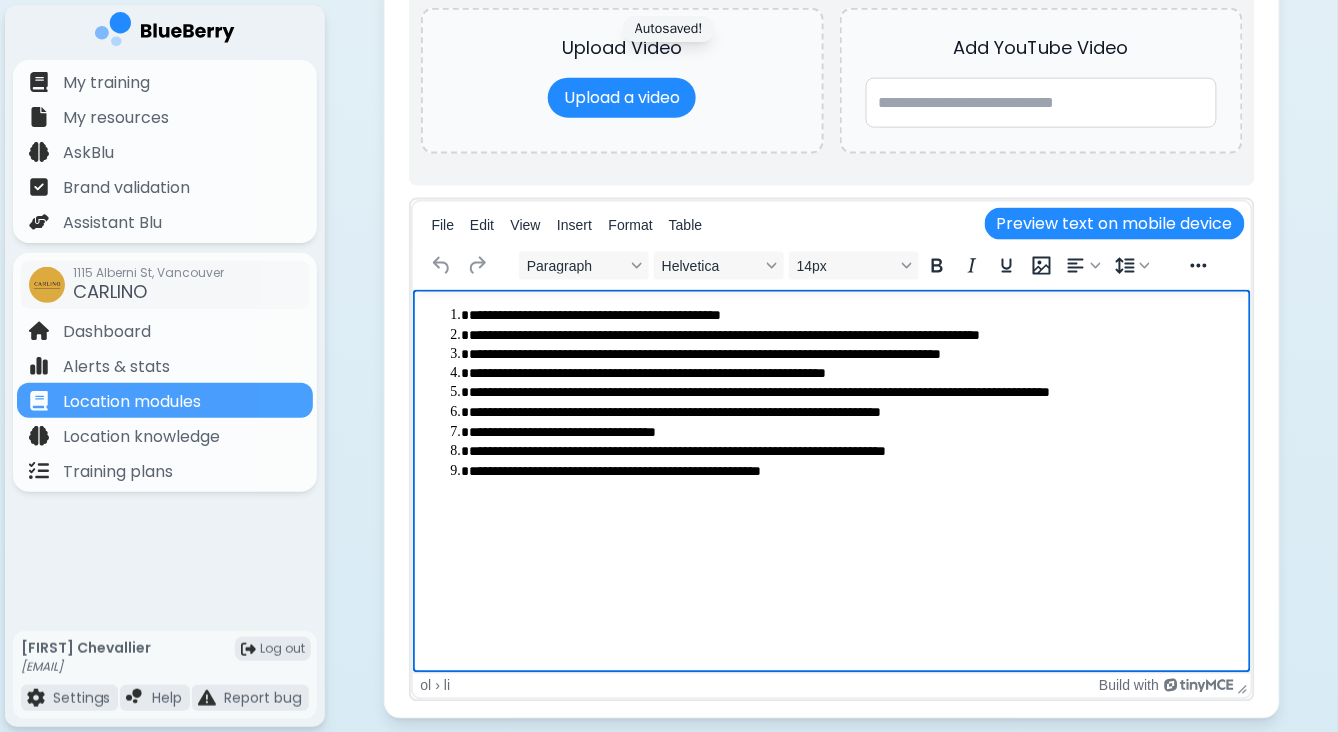 click on "**********" at bounding box center [852, 473] 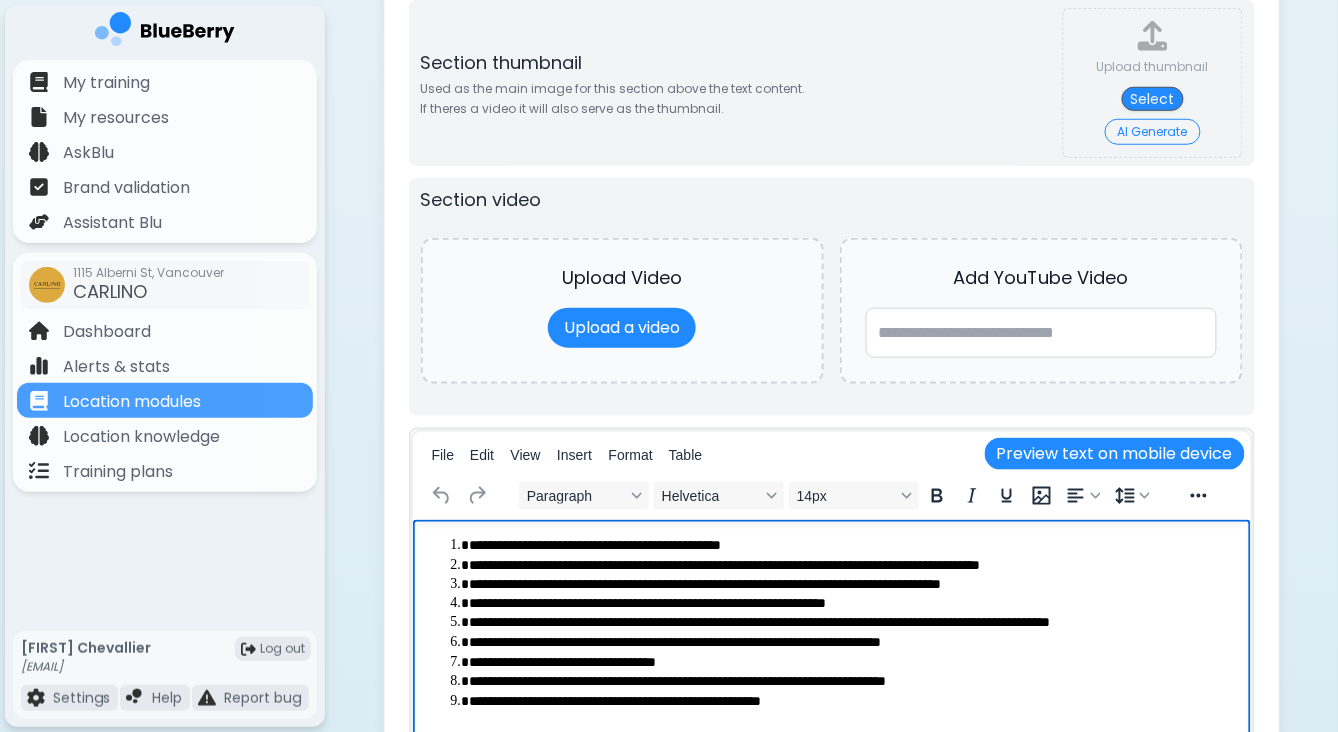 scroll, scrollTop: 2397, scrollLeft: 0, axis: vertical 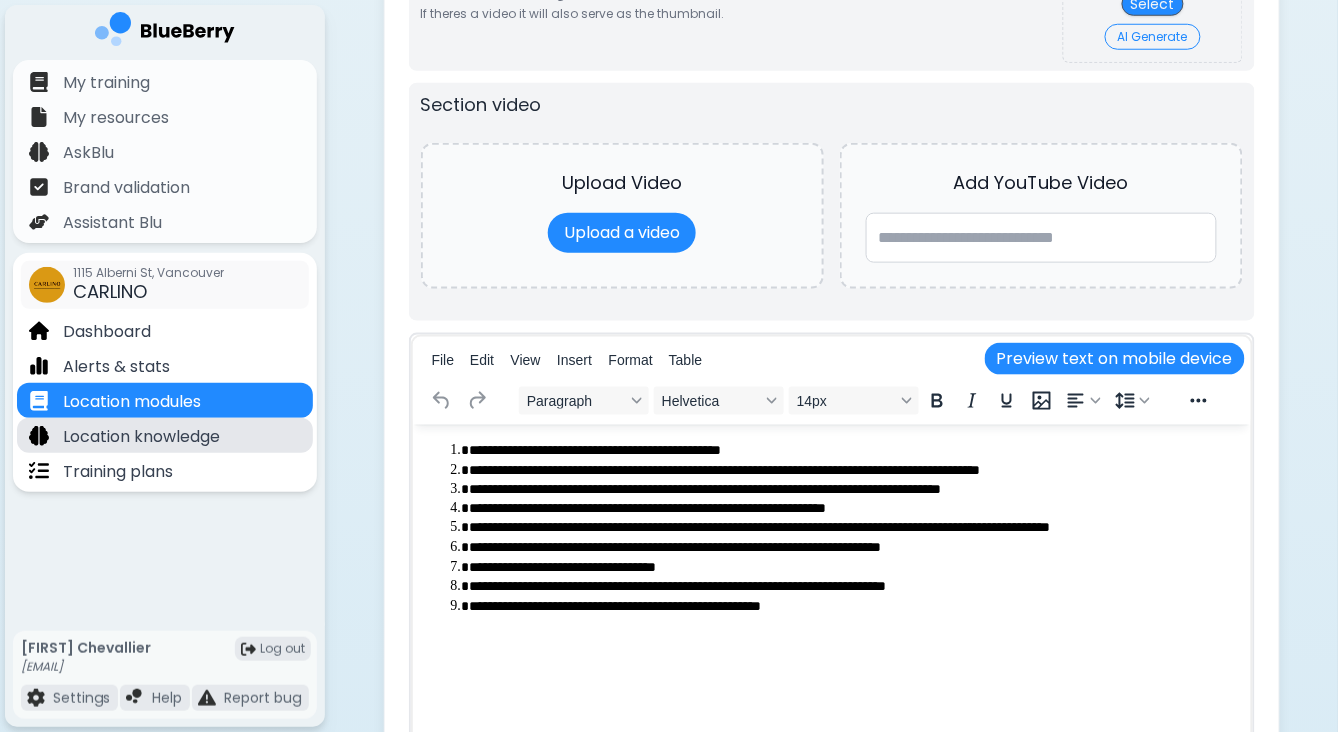 click on "Location knowledge" at bounding box center [141, 437] 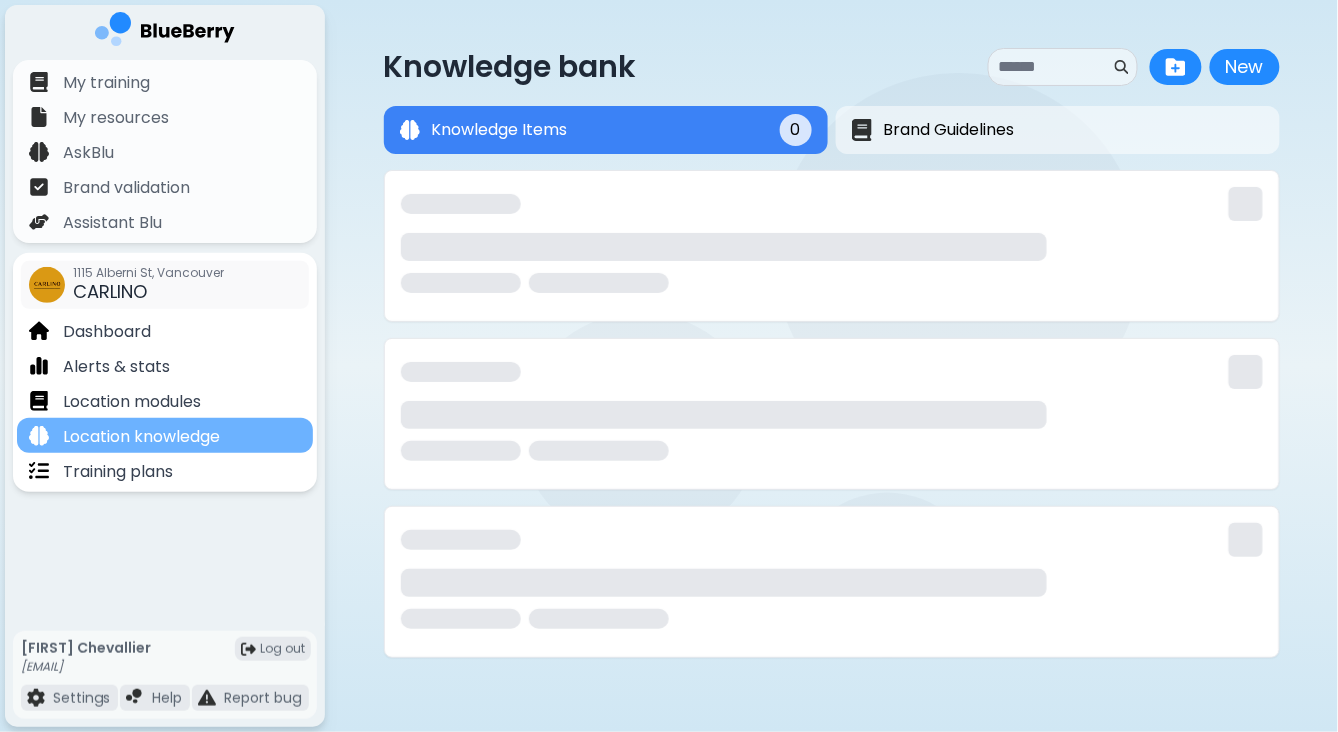 scroll, scrollTop: 0, scrollLeft: 0, axis: both 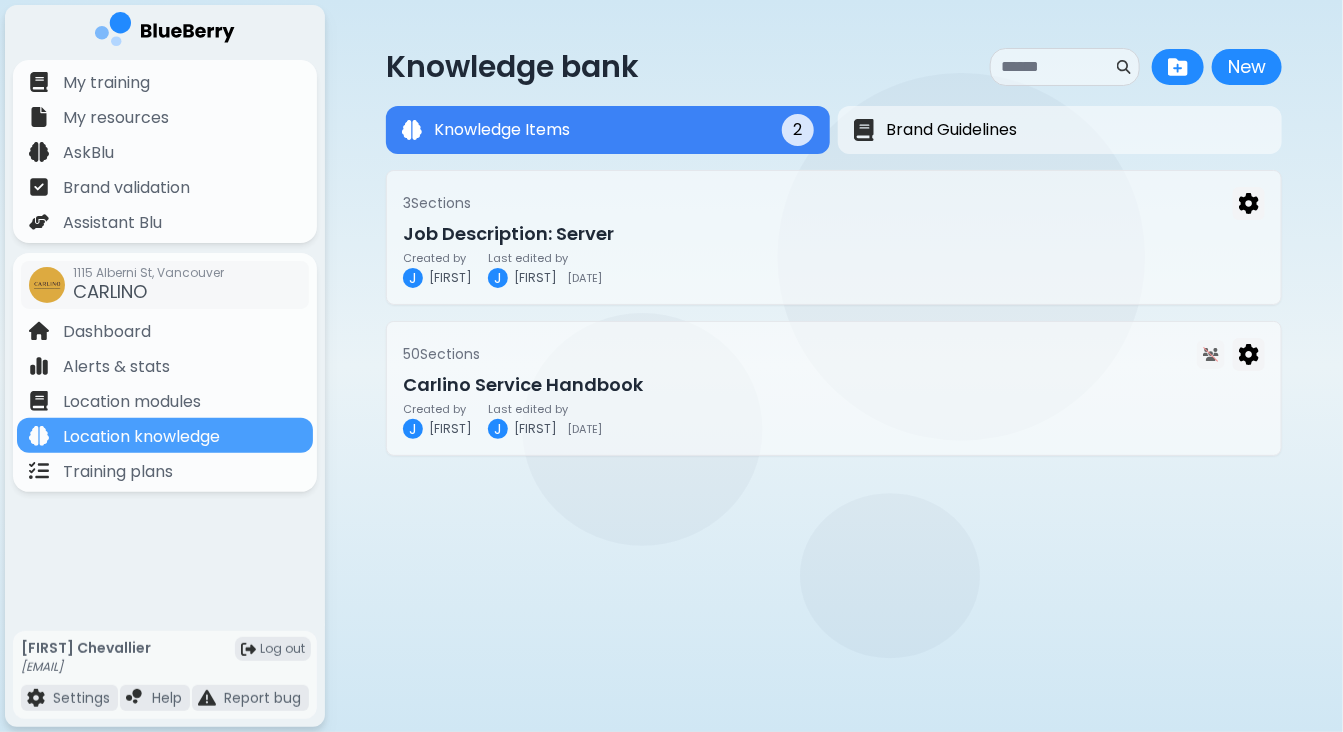 click on "50  Section s" at bounding box center (834, 354) 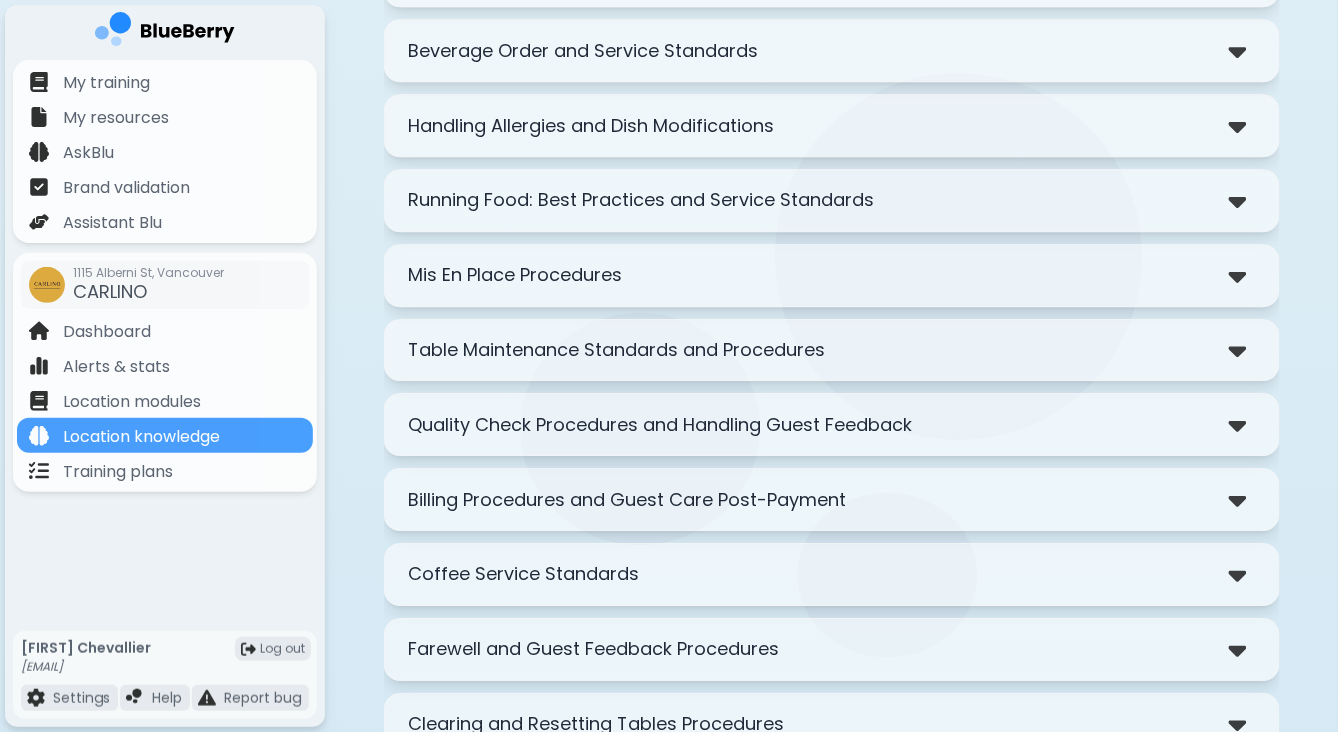 scroll, scrollTop: 3804, scrollLeft: 0, axis: vertical 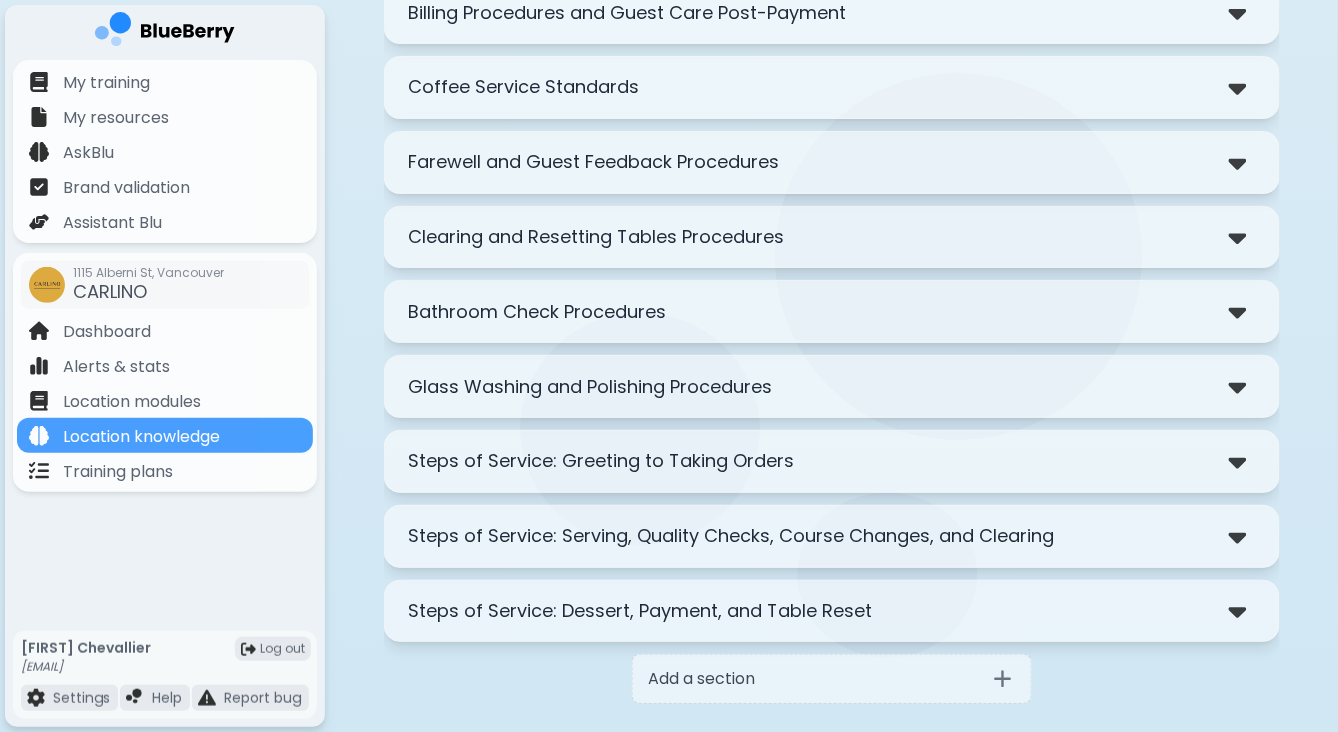 click on "Steps of Service: Greeting to Taking Orders" at bounding box center (602, 461) 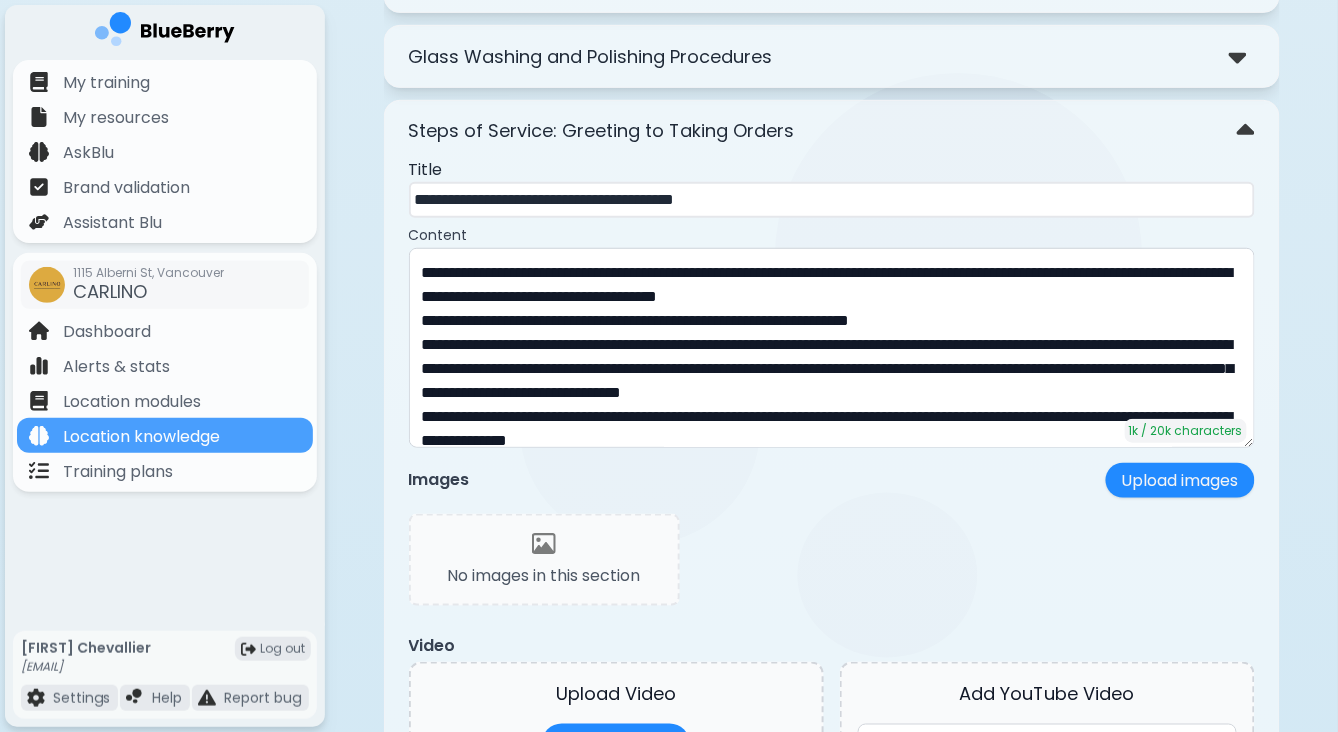 scroll, scrollTop: 4133, scrollLeft: 0, axis: vertical 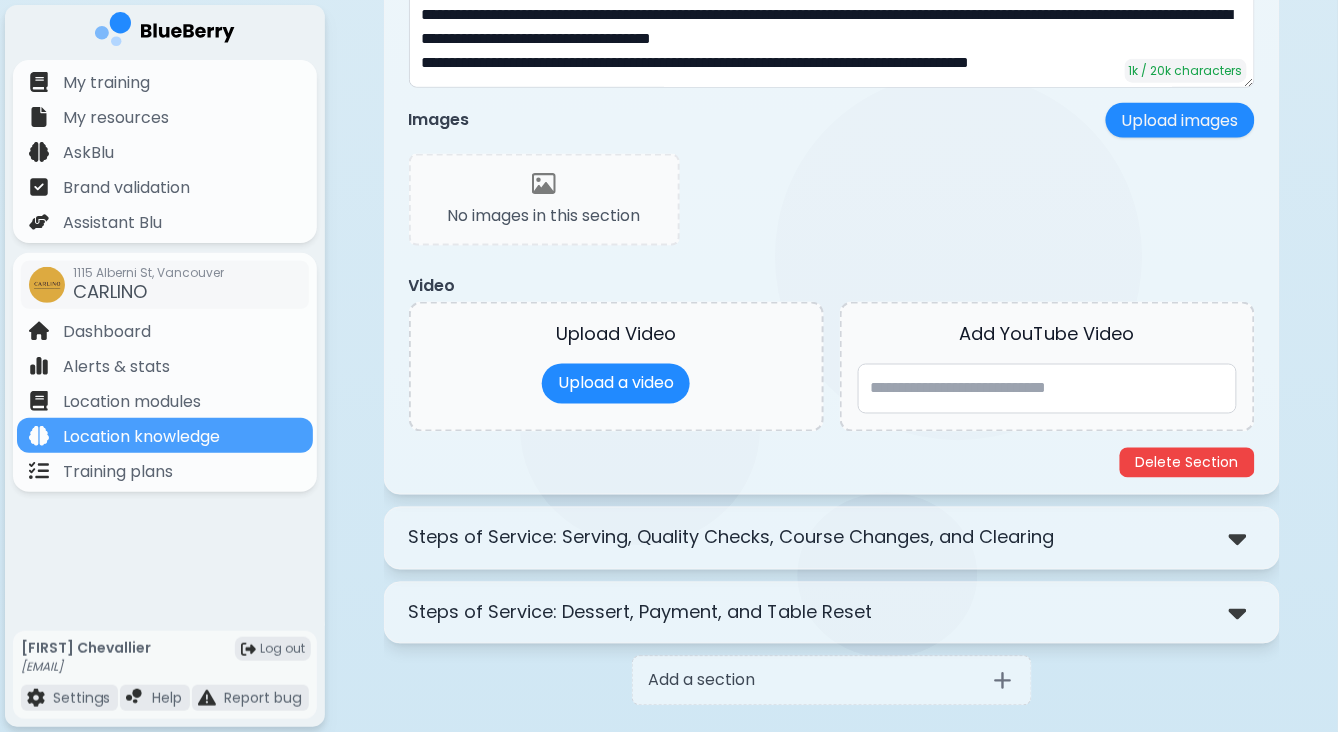 click on "Steps of Service: Serving, Quality Checks, Course Changes, and Clearing" at bounding box center [732, 538] 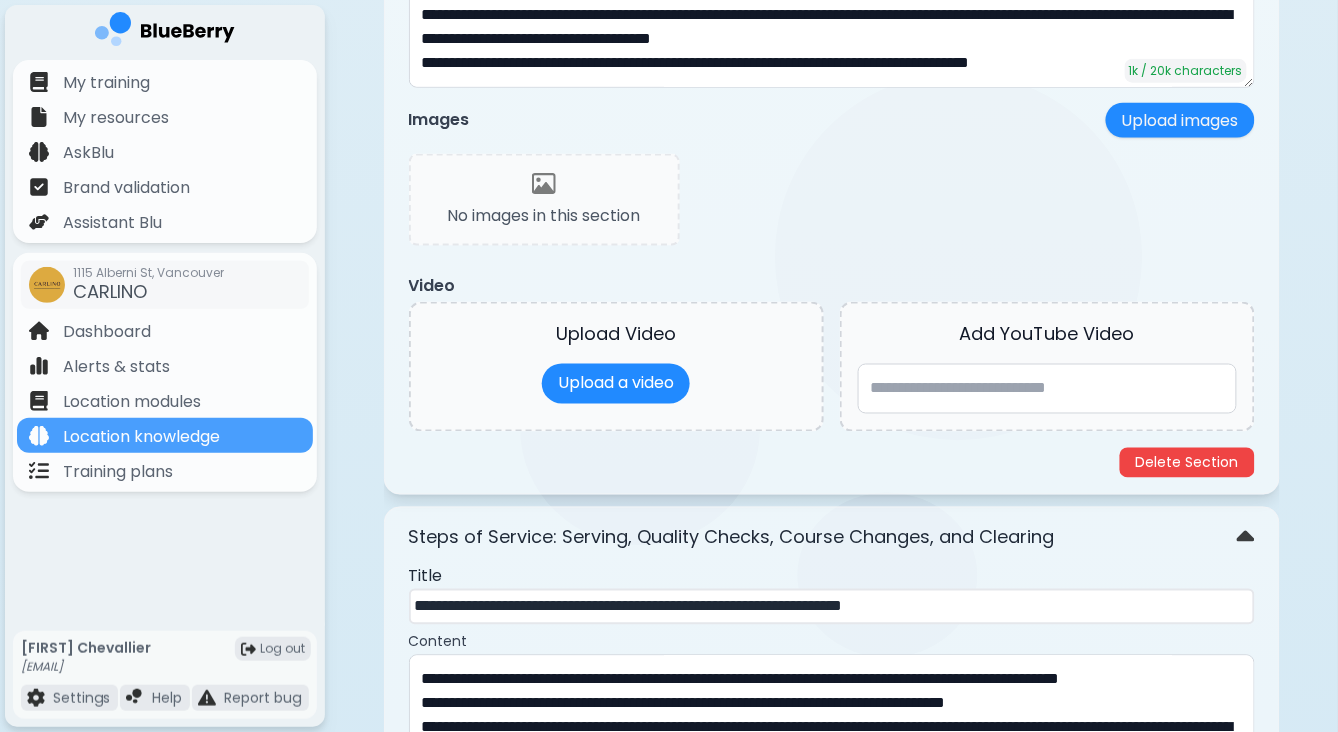 scroll, scrollTop: 4882, scrollLeft: 0, axis: vertical 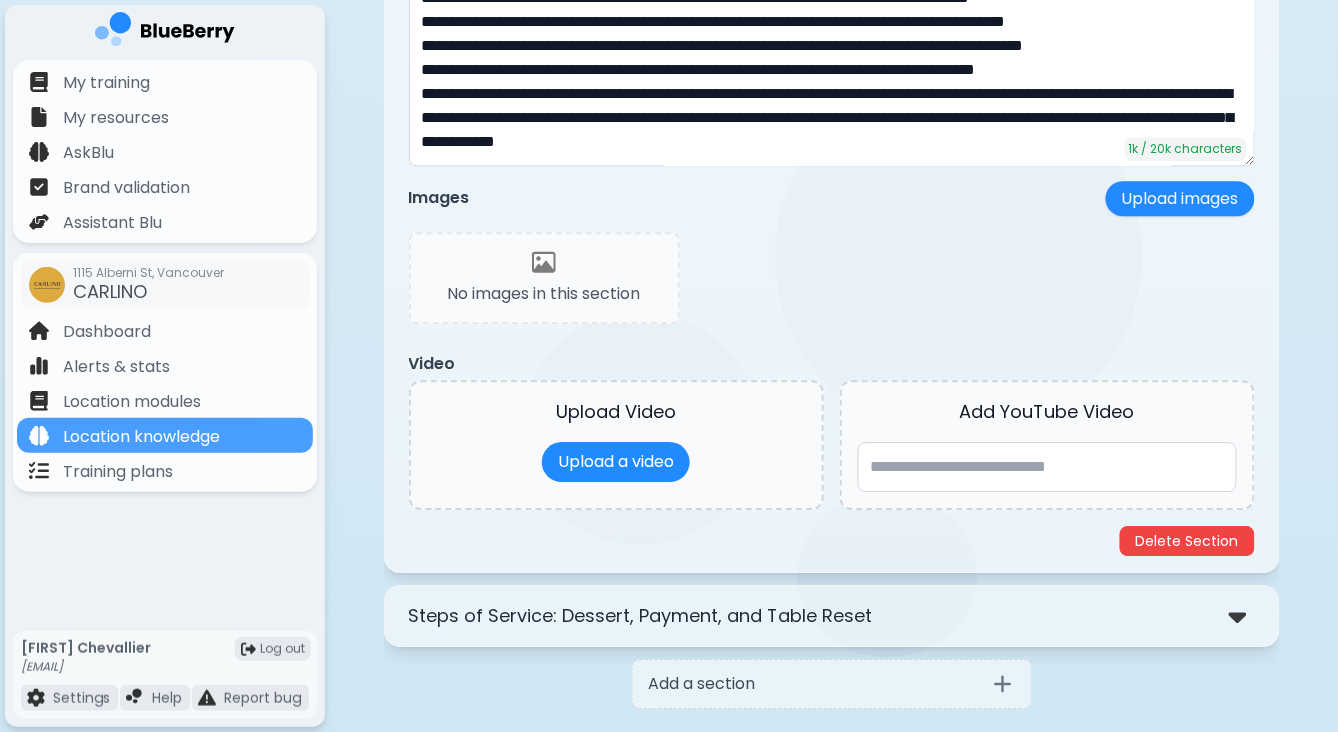 click on "Steps of Service: Dessert, Payment, and Table Reset" at bounding box center (832, 616) 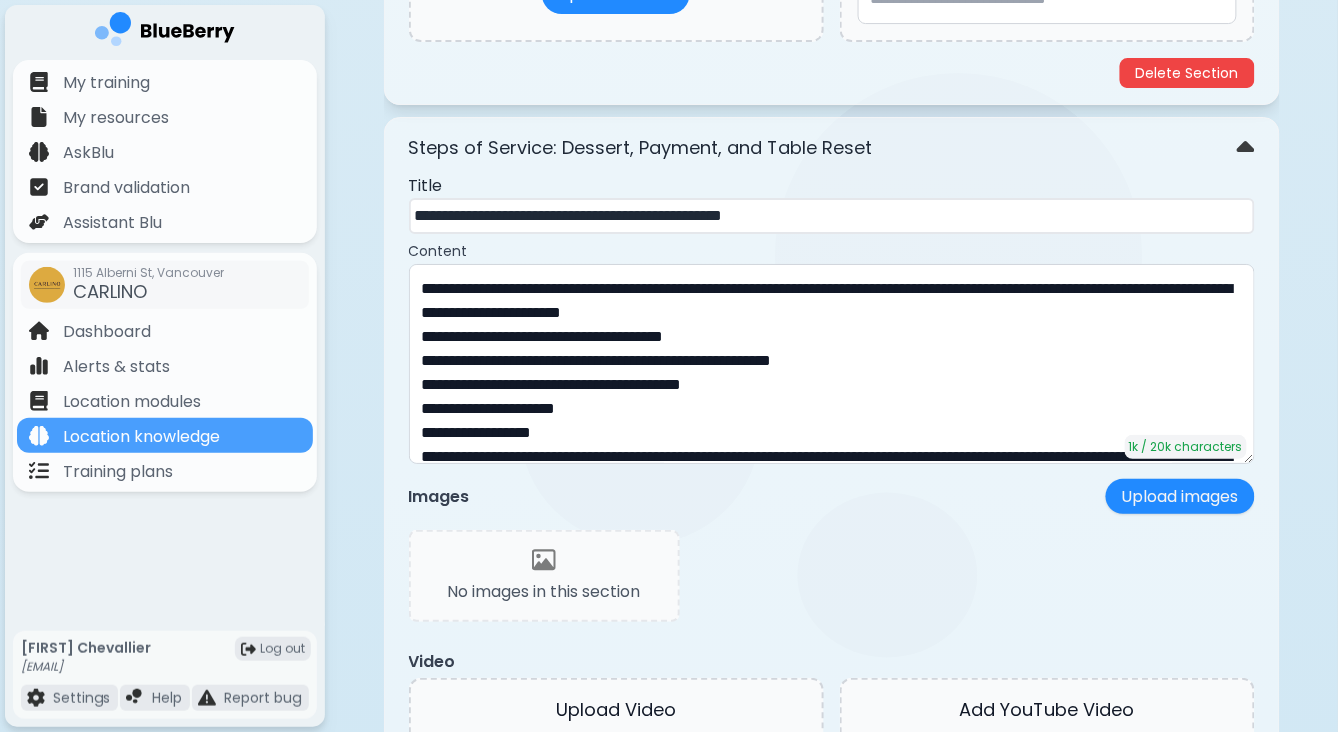 scroll, scrollTop: 5657, scrollLeft: 0, axis: vertical 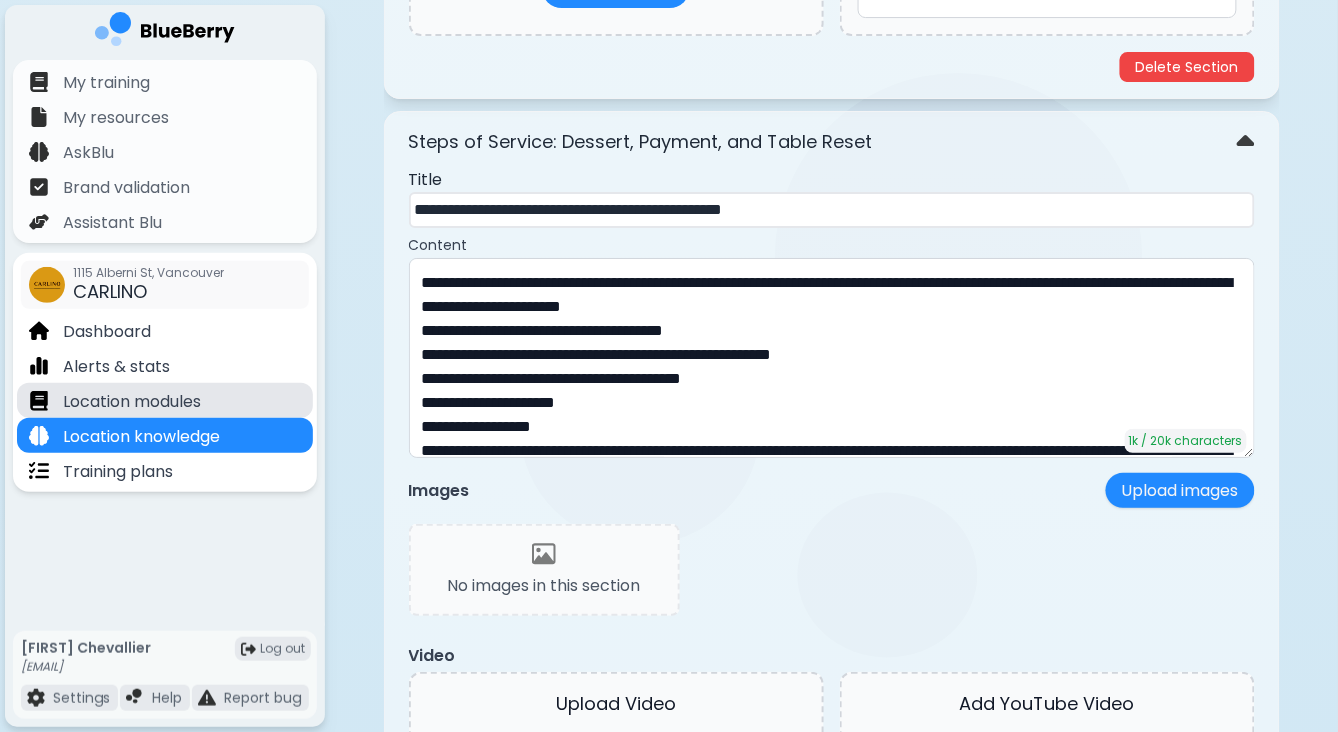 click on "Location modules" at bounding box center (132, 402) 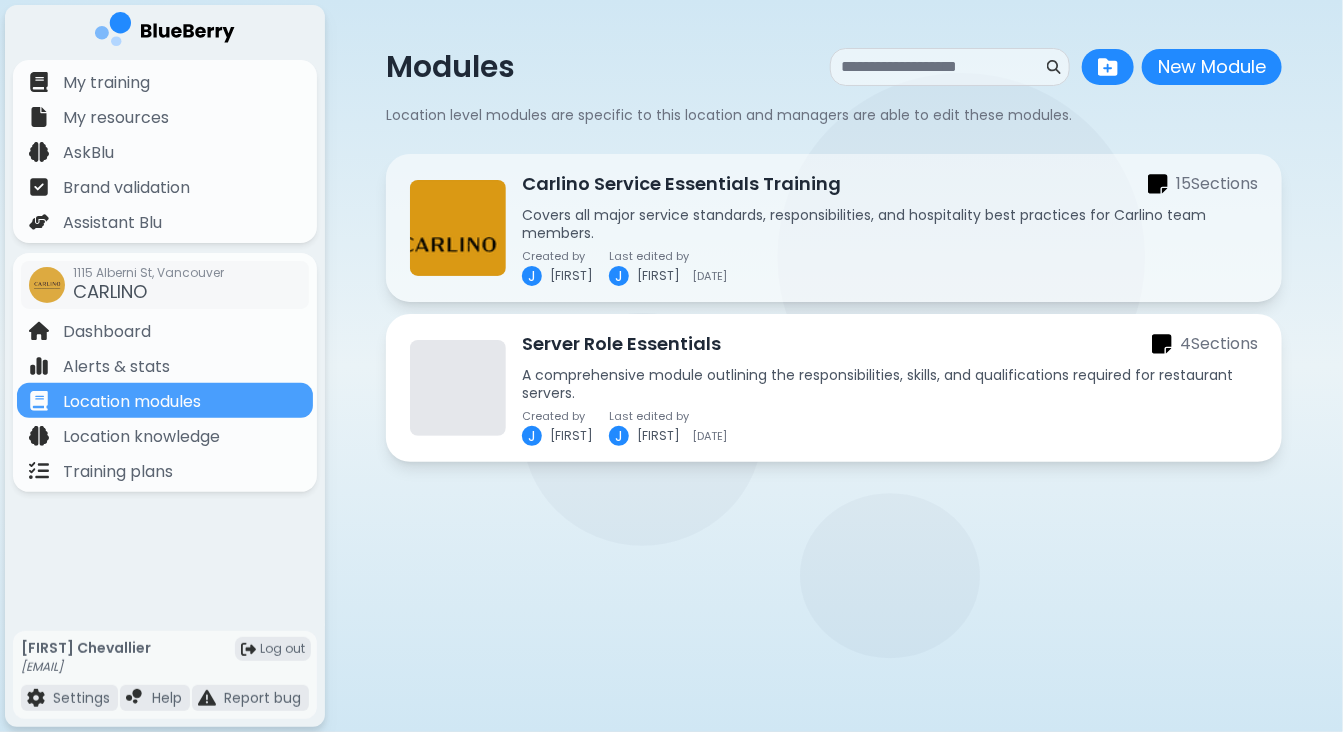 click on "A comprehensive module outlining the responsibilities, skills, and qualifications required for restaurant servers. Created by J [FIRST] Last edited by J [FIRST] [DATE]" at bounding box center (890, 388) 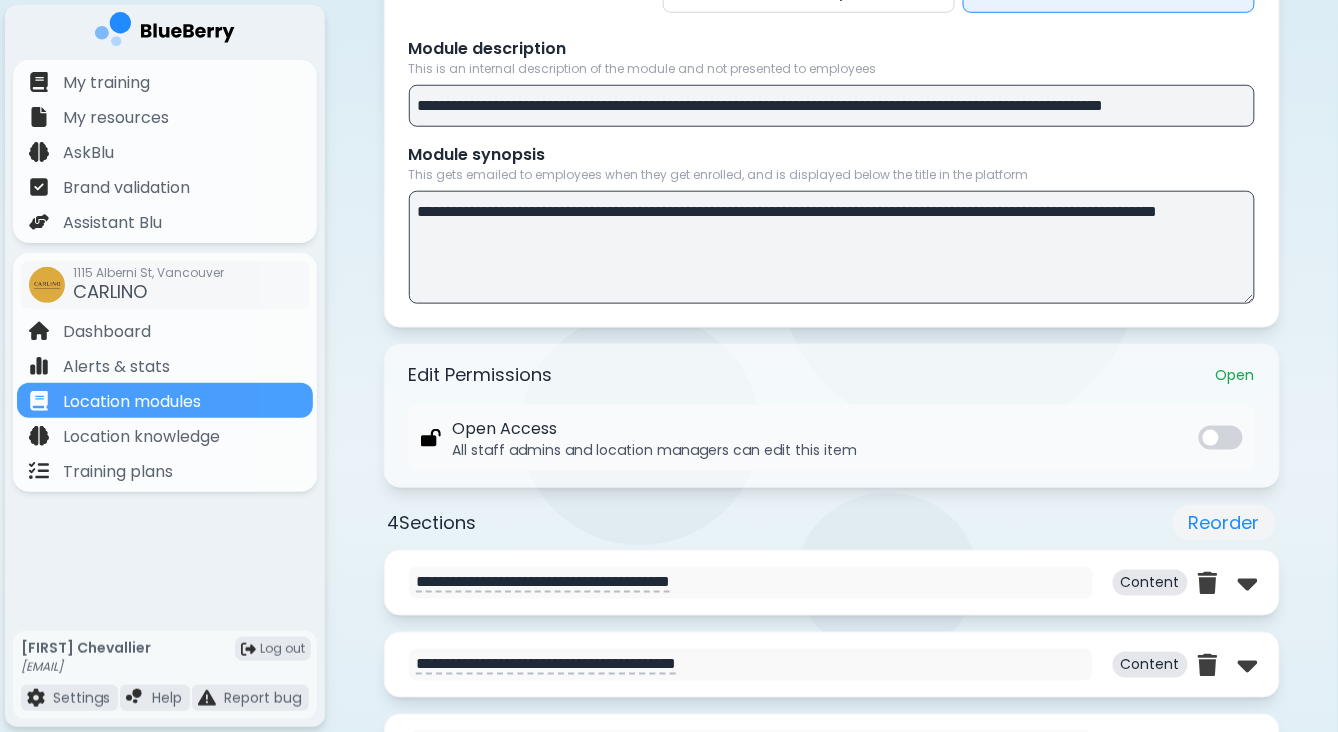 scroll, scrollTop: 801, scrollLeft: 0, axis: vertical 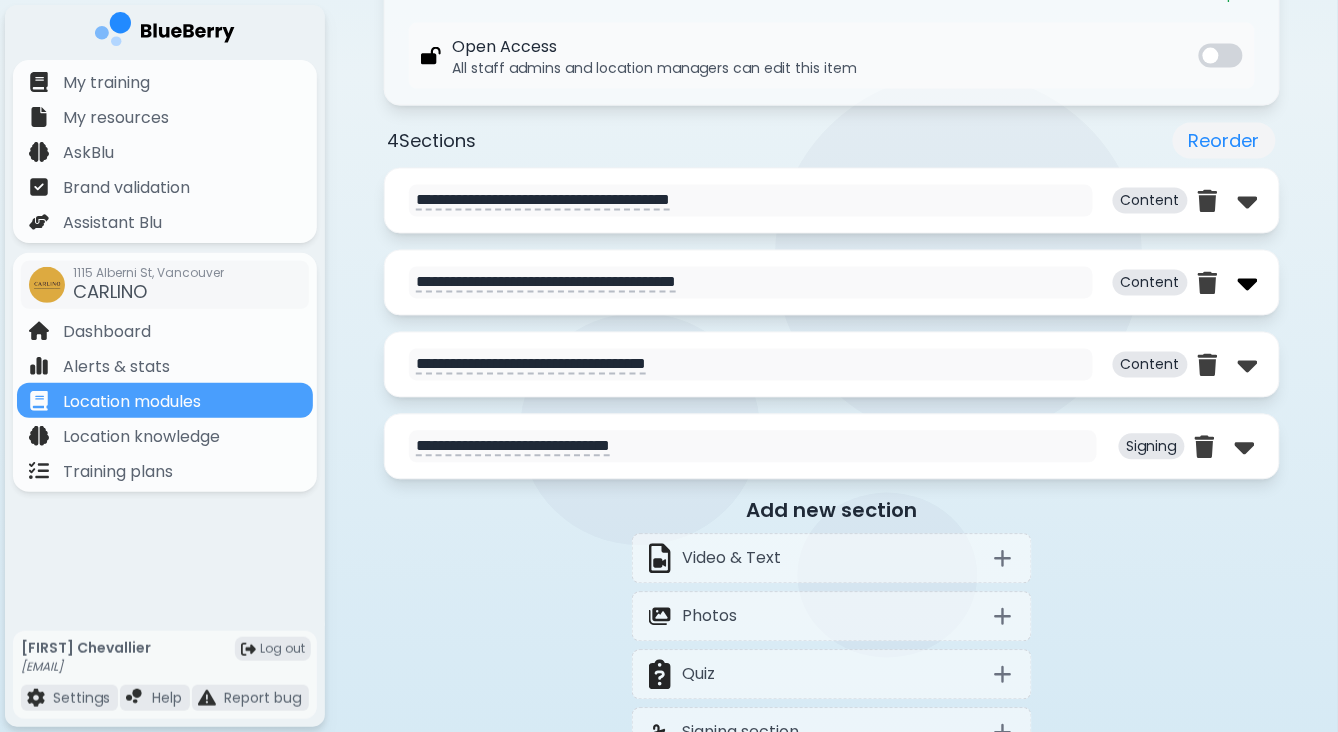 click at bounding box center (1248, 283) 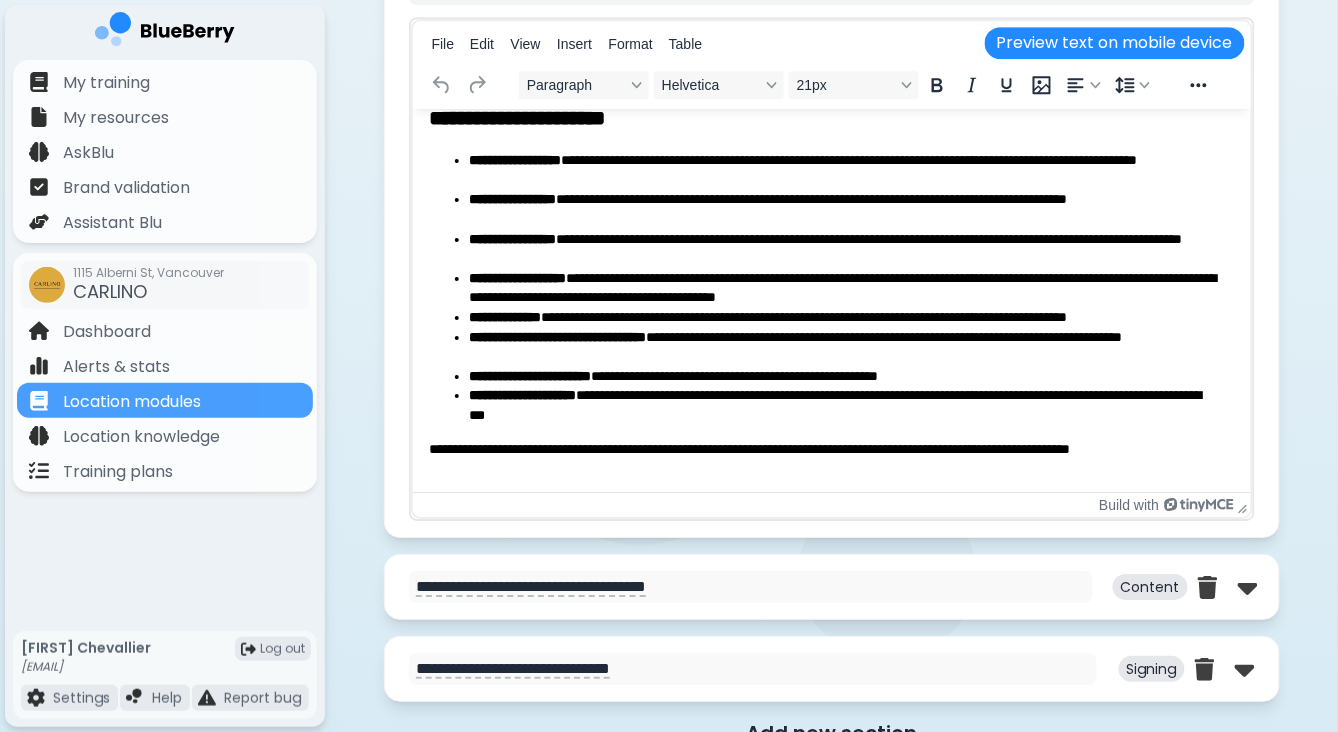 scroll, scrollTop: 23, scrollLeft: 0, axis: vertical 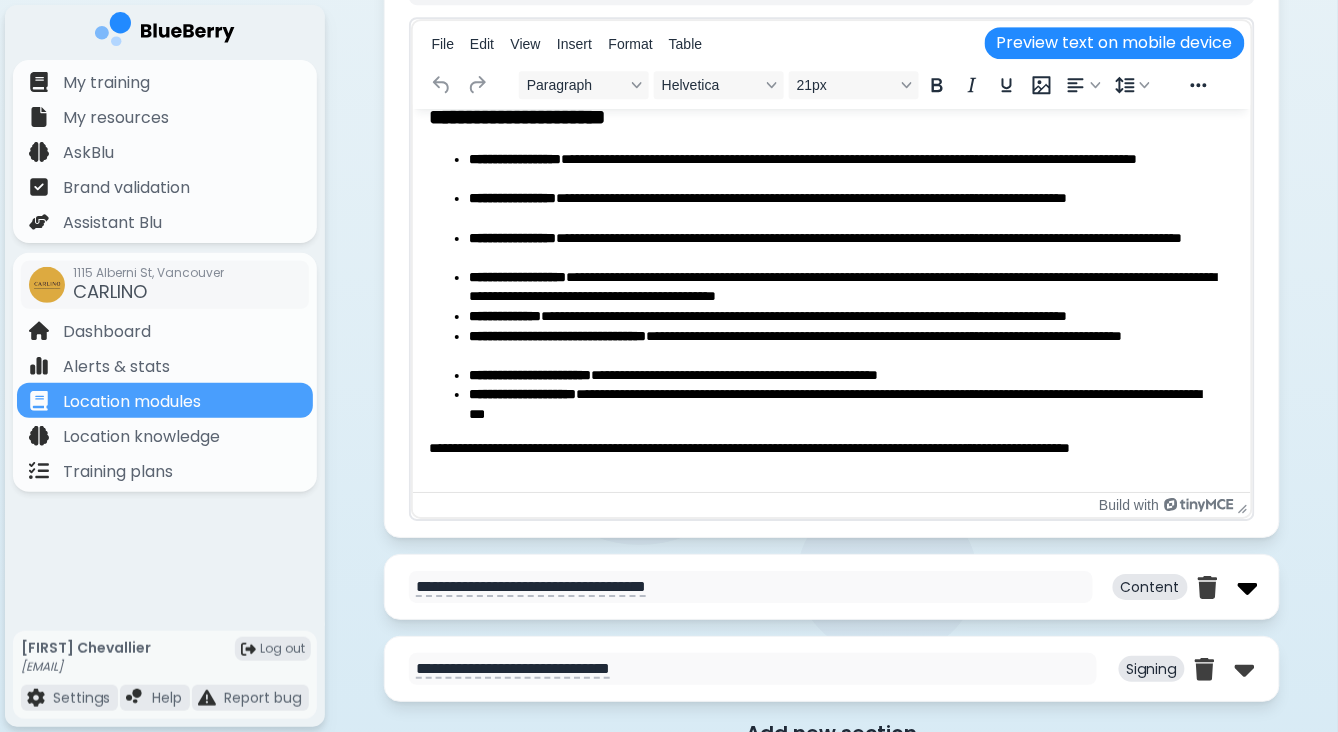 click at bounding box center (1248, 587) 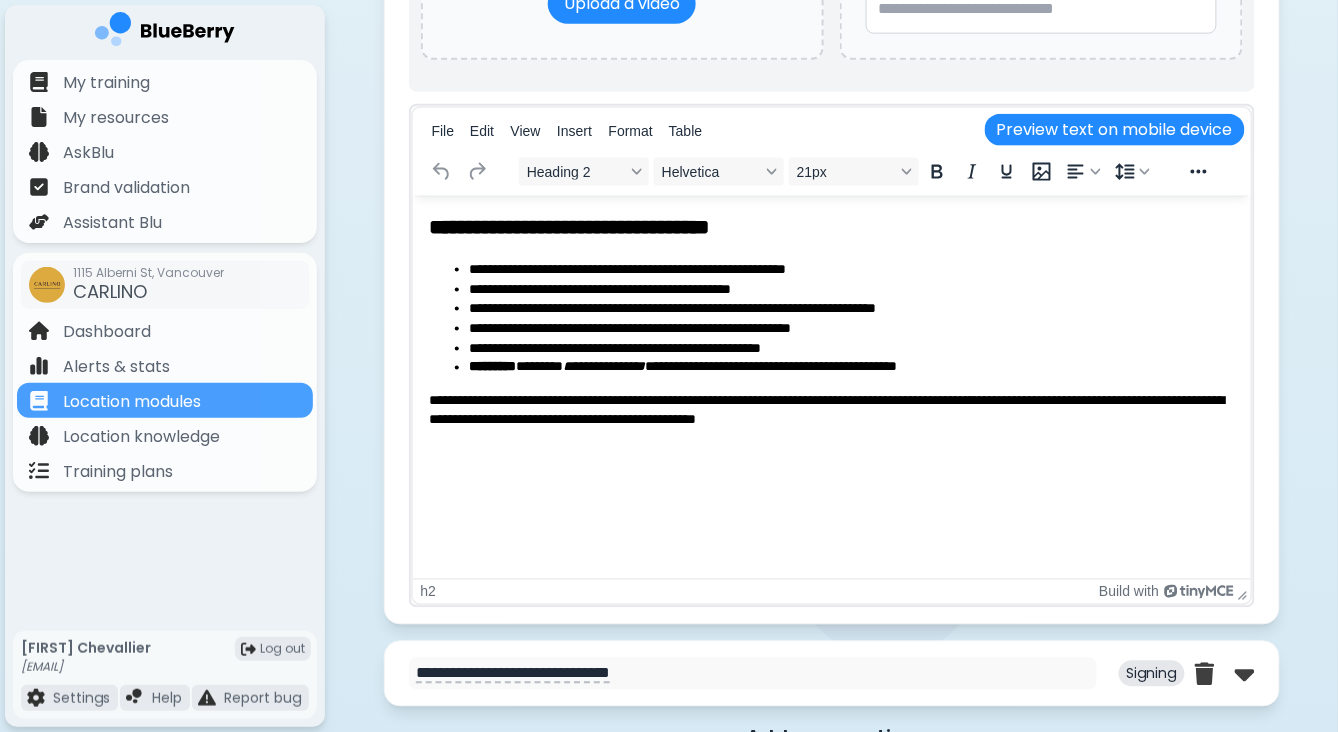 scroll, scrollTop: 2551, scrollLeft: 0, axis: vertical 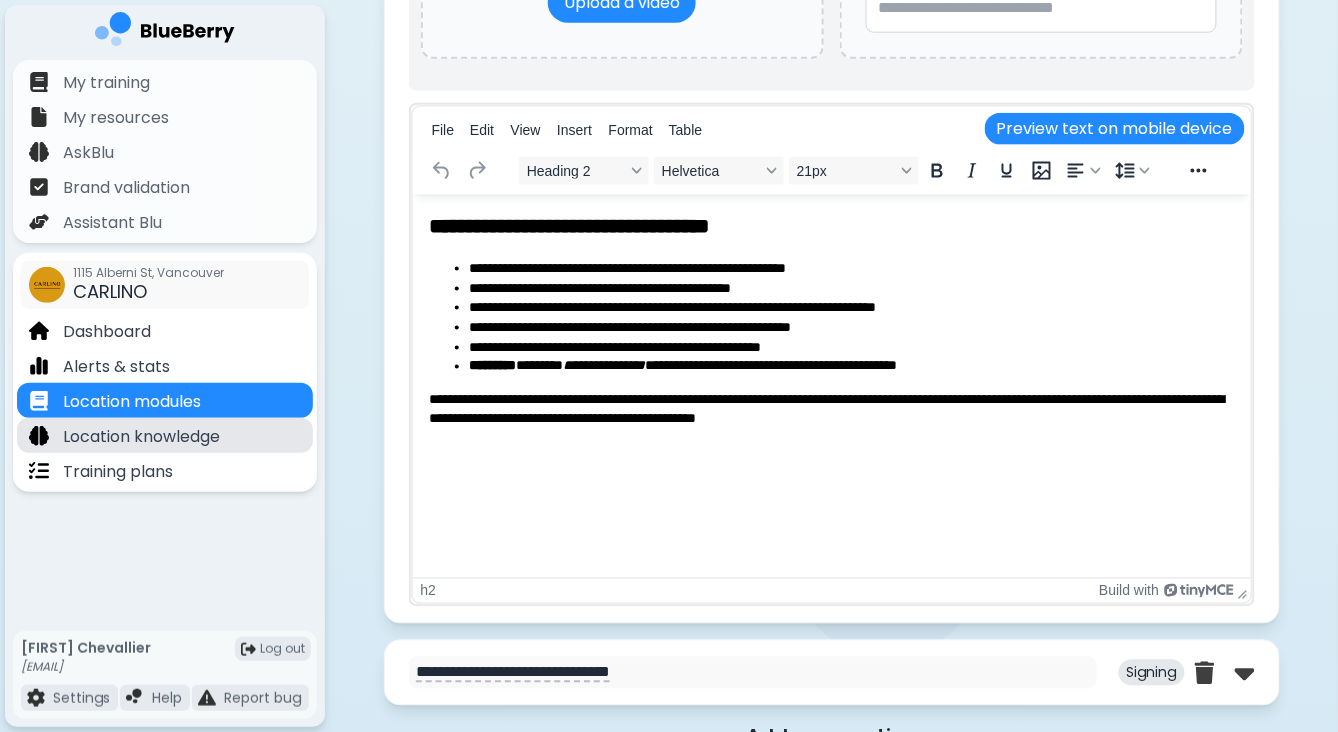 click on "Location knowledge" at bounding box center [141, 437] 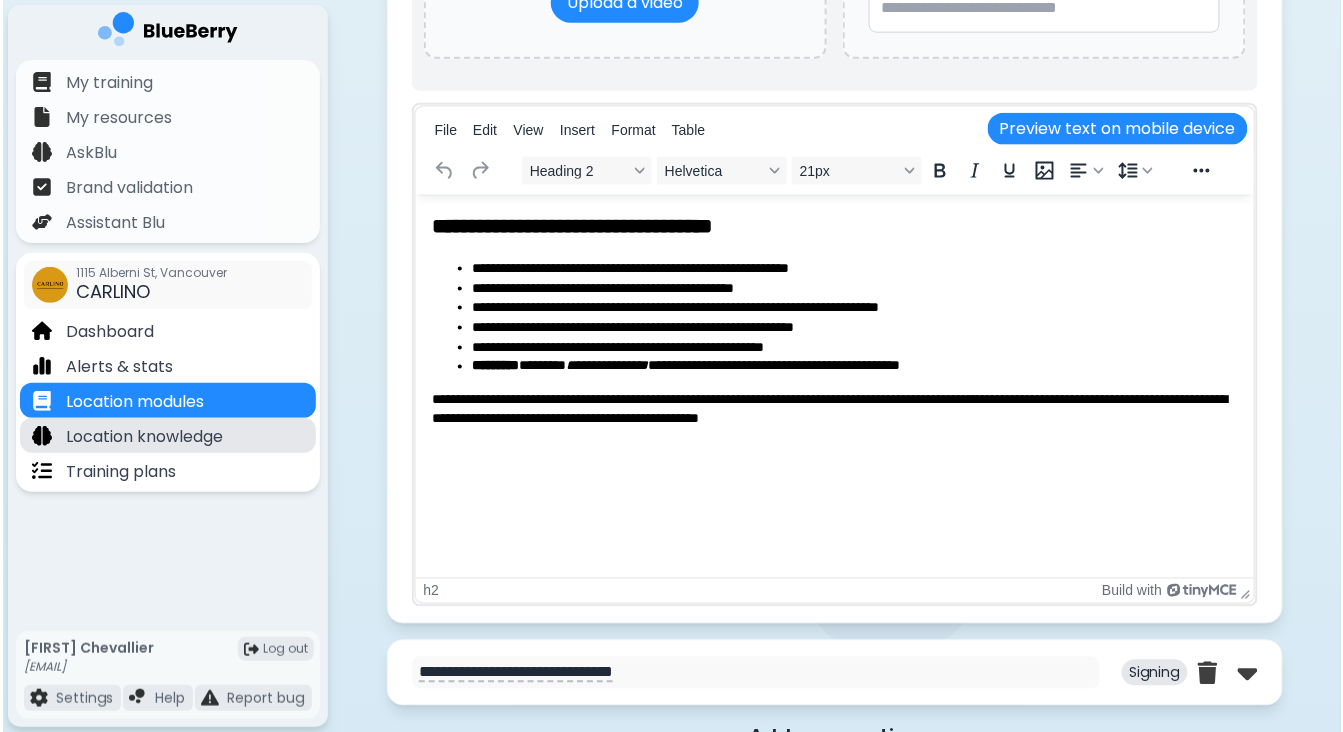 scroll, scrollTop: 0, scrollLeft: 0, axis: both 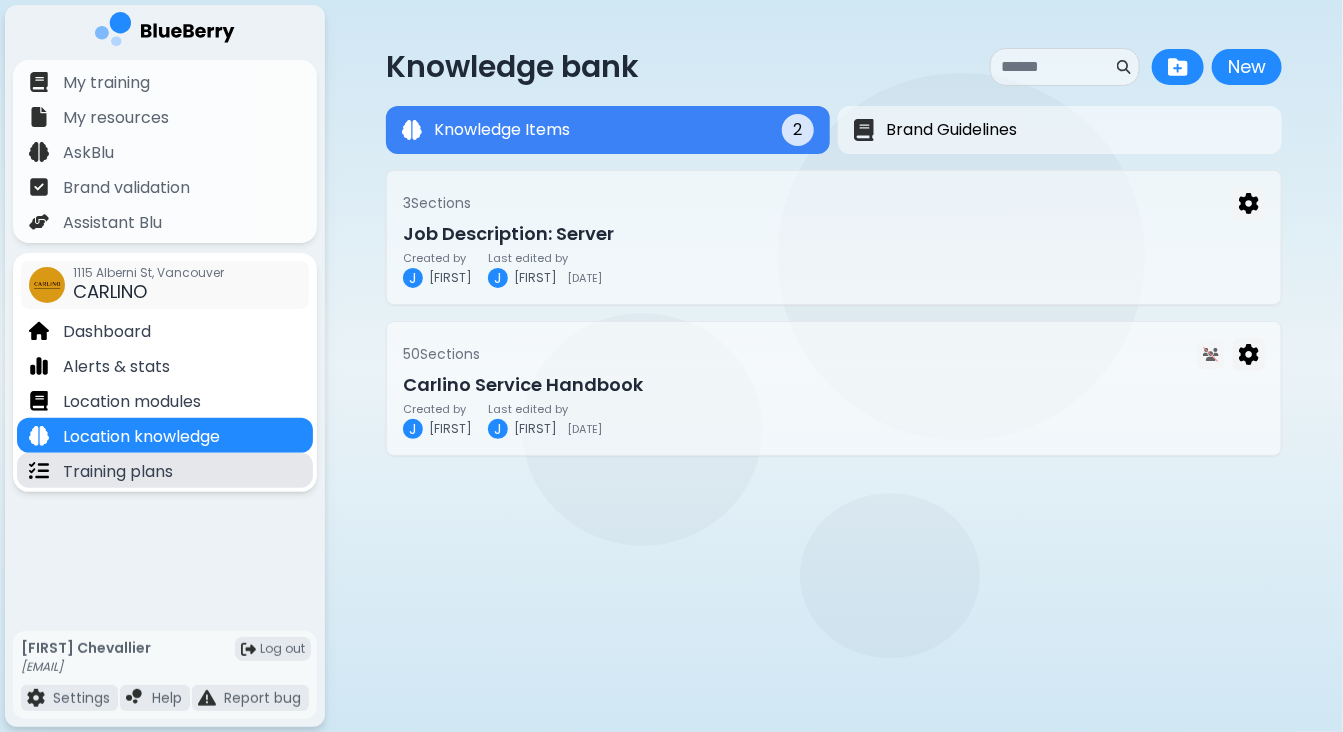 click on "Training plans" at bounding box center [118, 472] 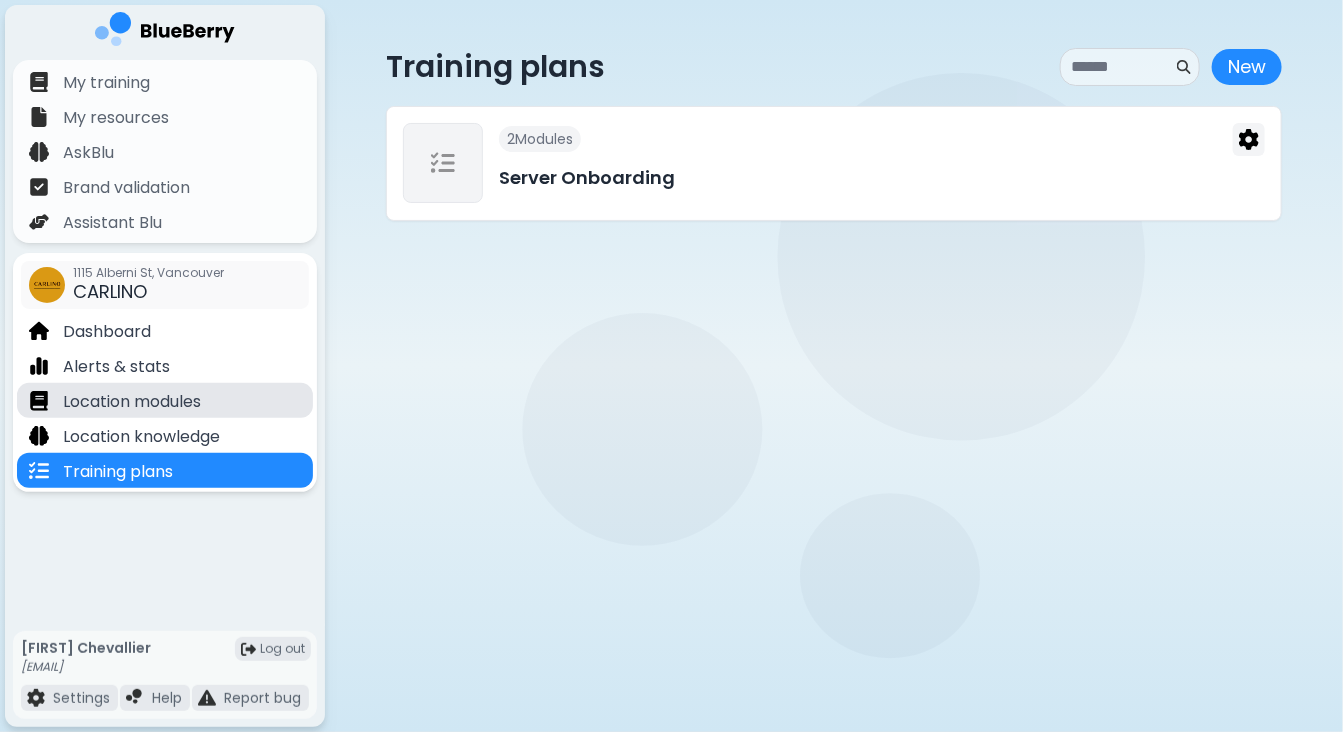 click on "Location modules" at bounding box center [132, 402] 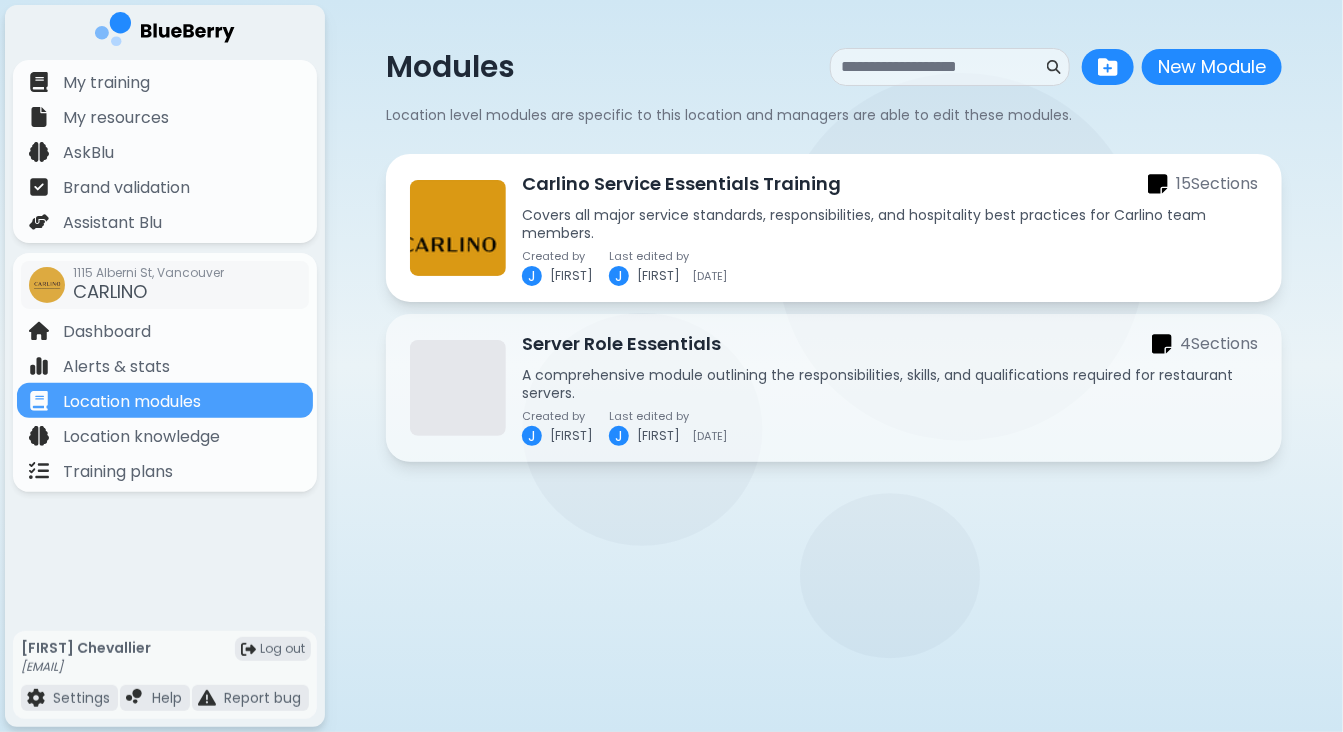 click on "Carlino Service Essentials Training" at bounding box center (681, 184) 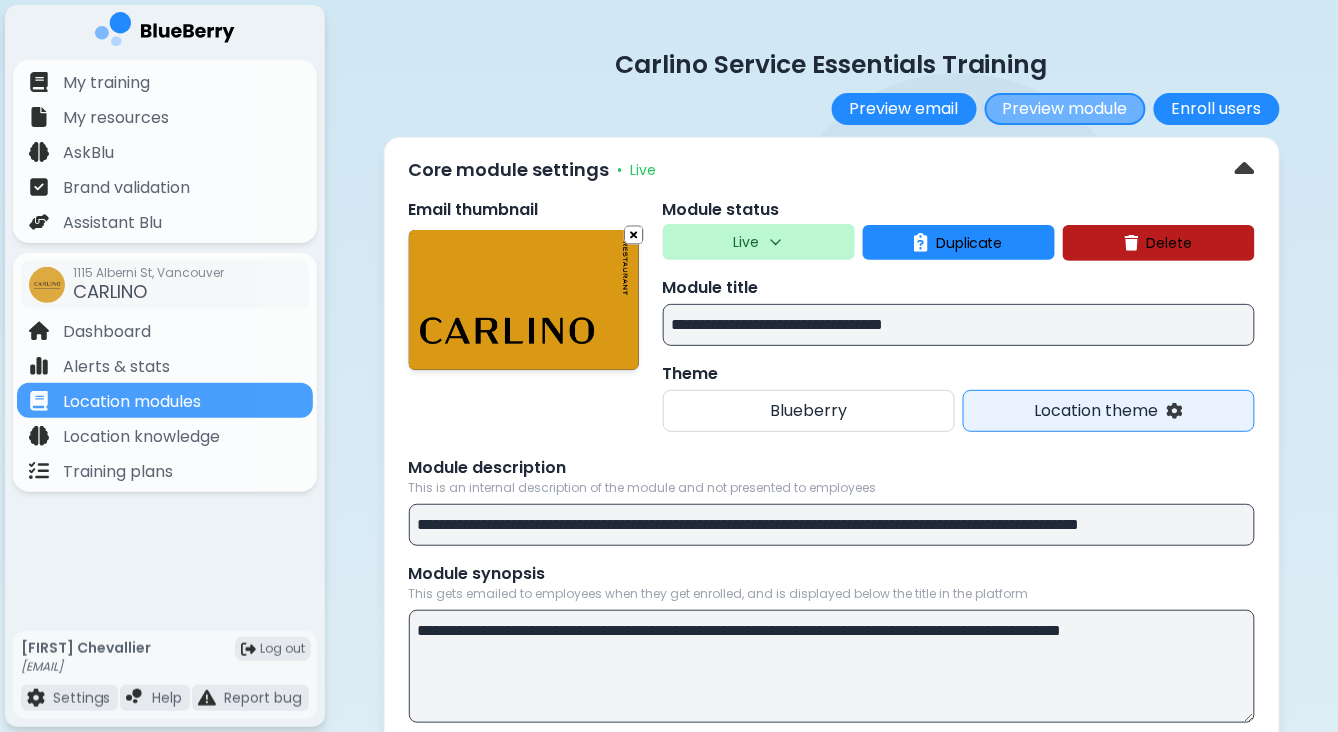 click on "Preview module" at bounding box center [1065, 109] 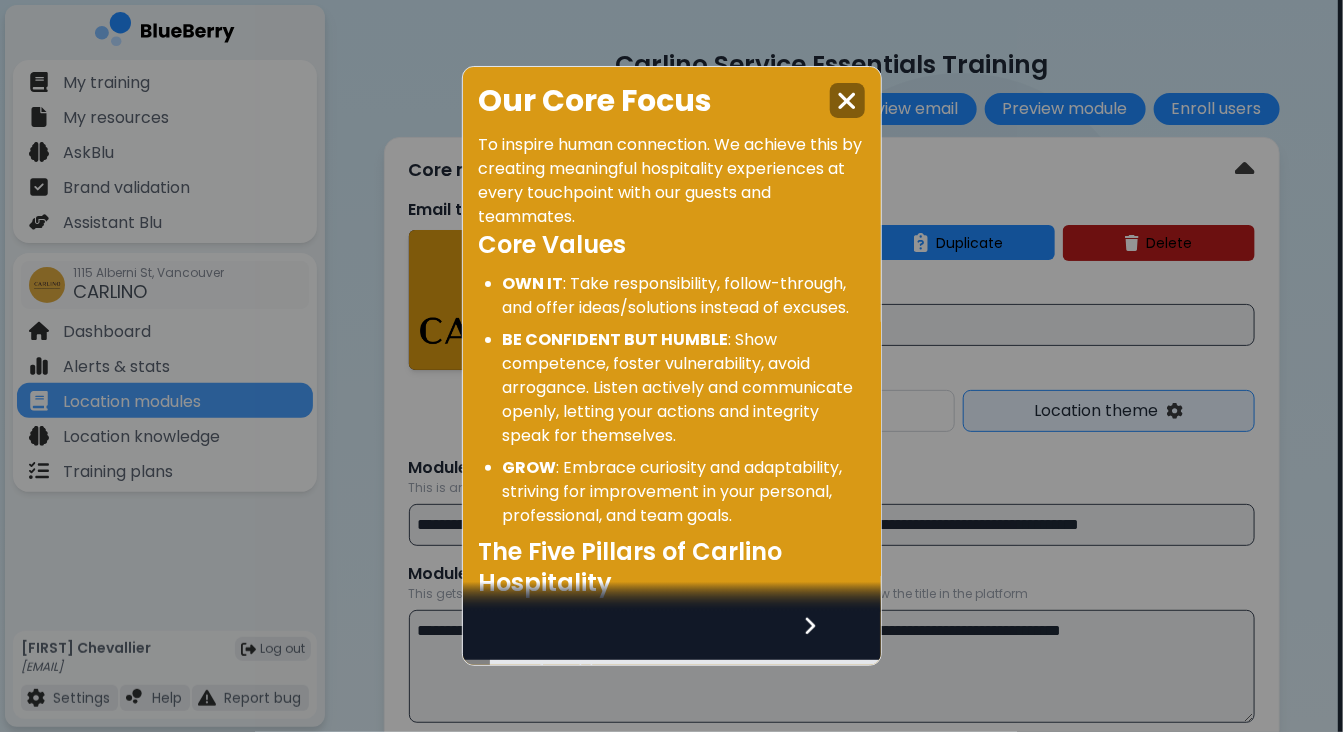 click 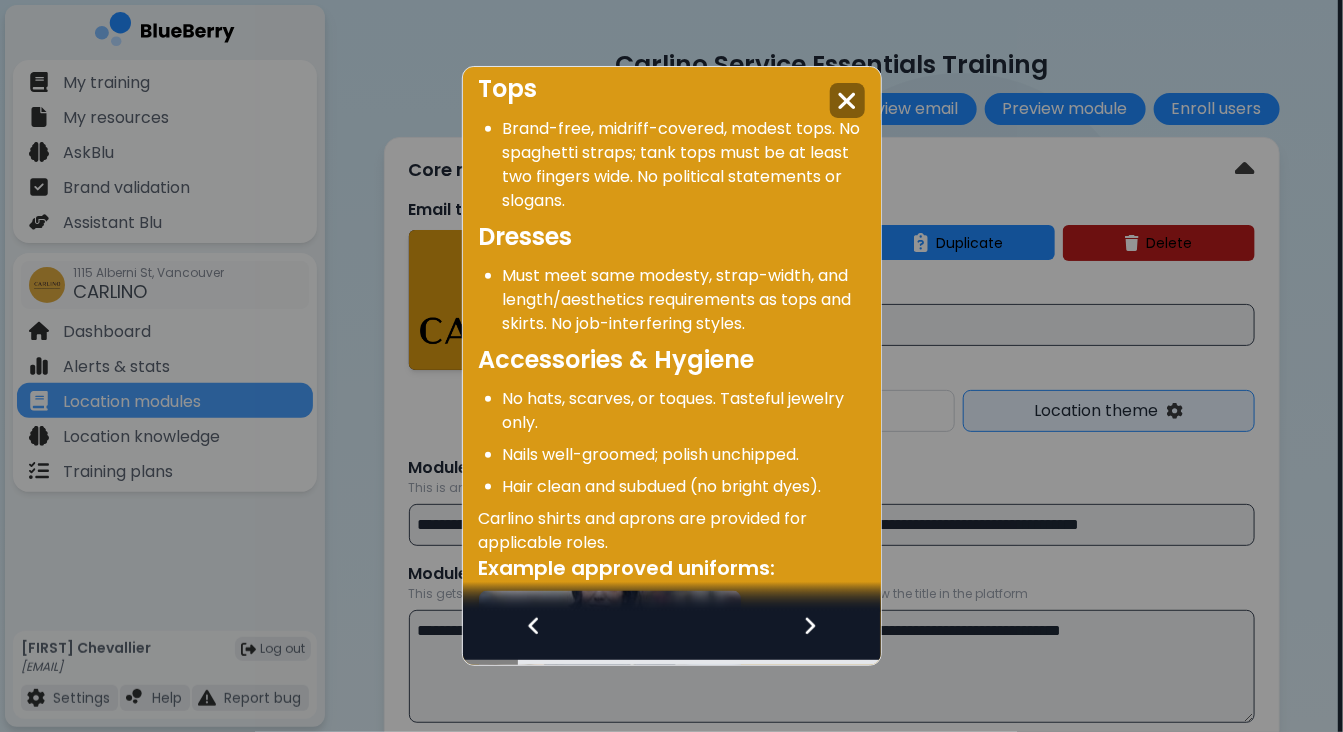 scroll, scrollTop: 720, scrollLeft: 0, axis: vertical 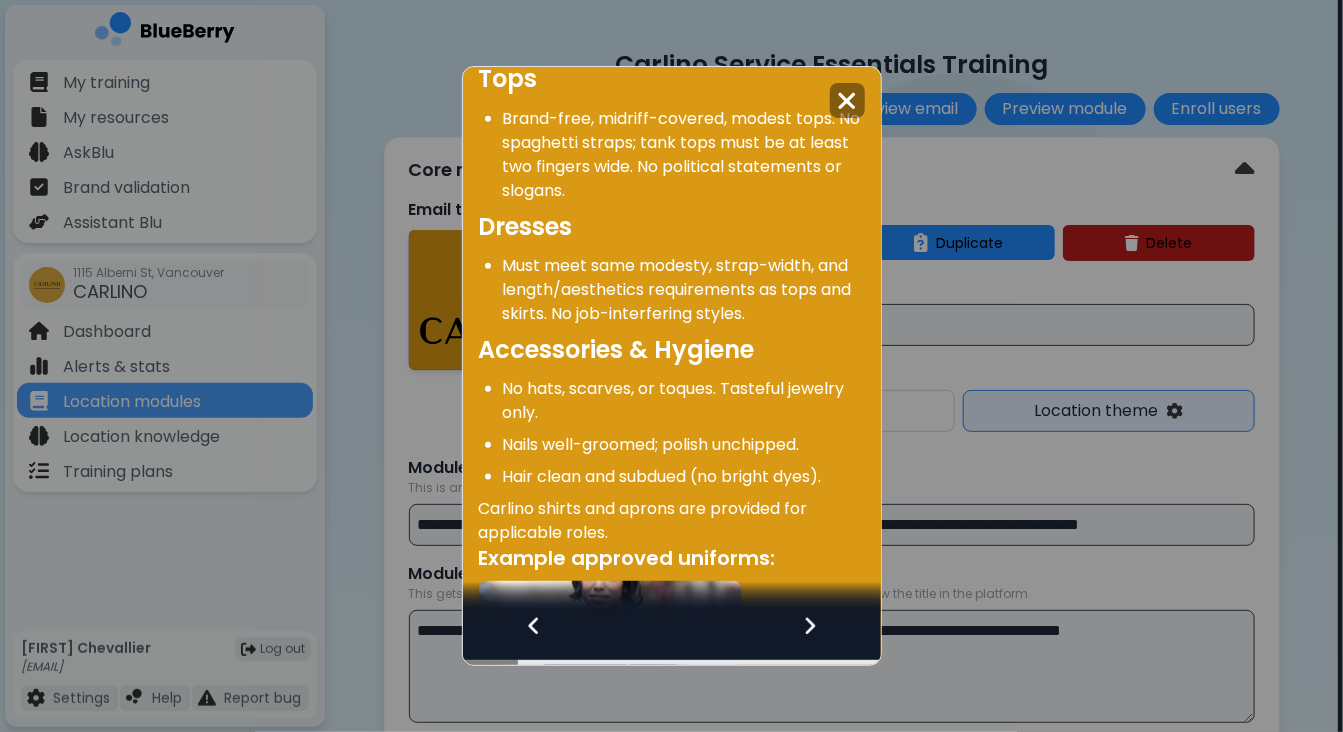 click 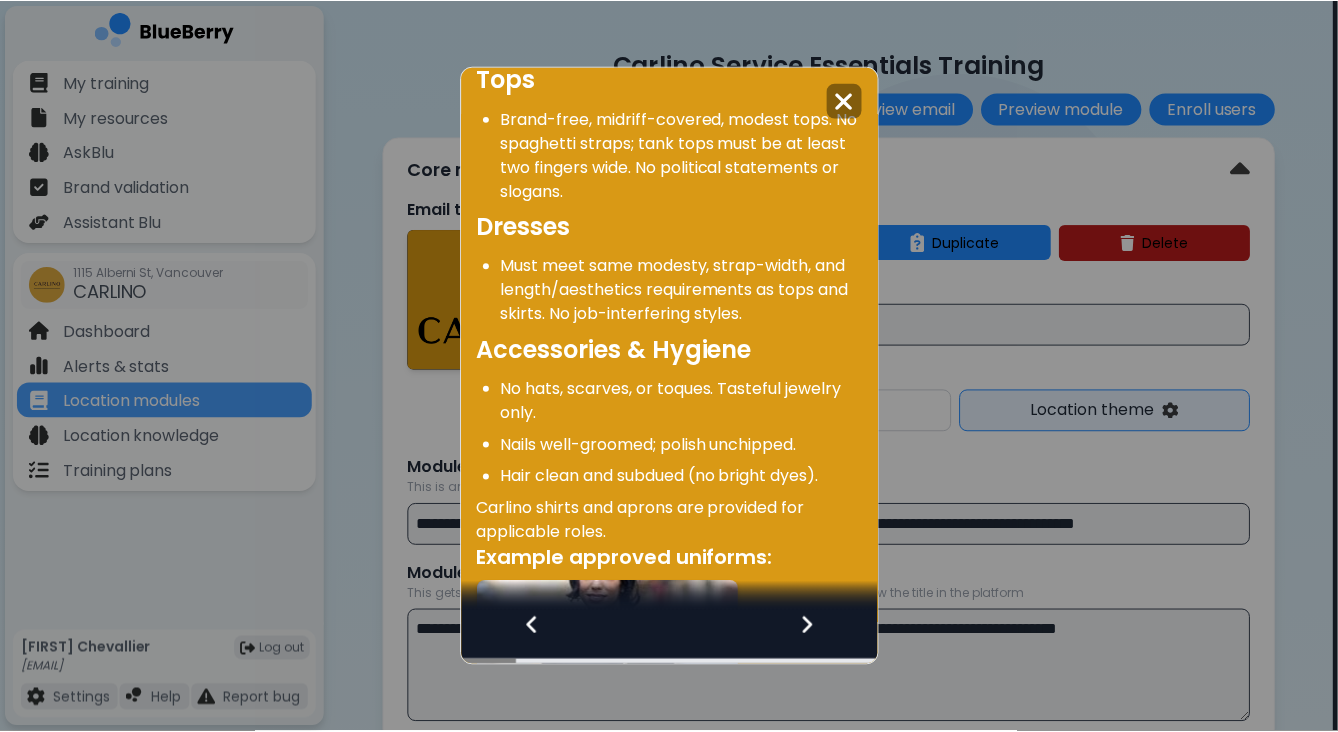 scroll, scrollTop: 0, scrollLeft: 0, axis: both 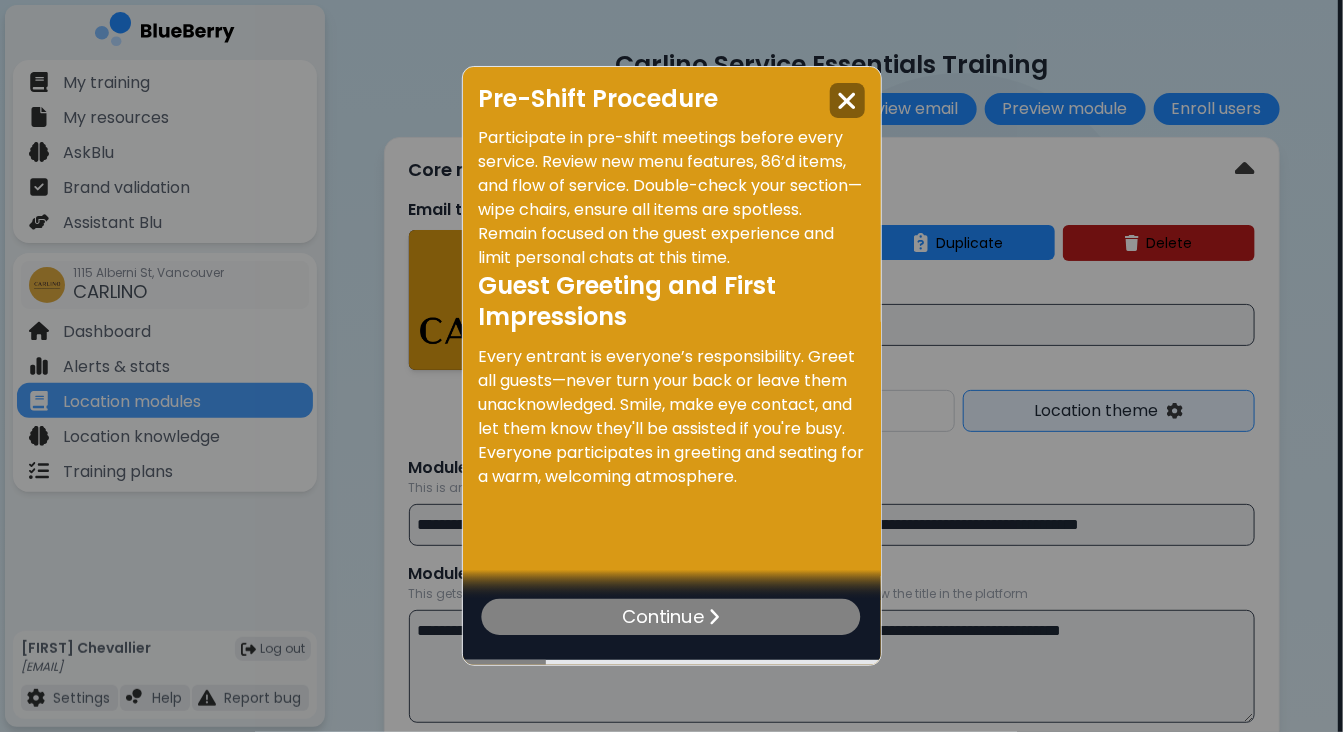 click on "Continue" at bounding box center (671, 617) 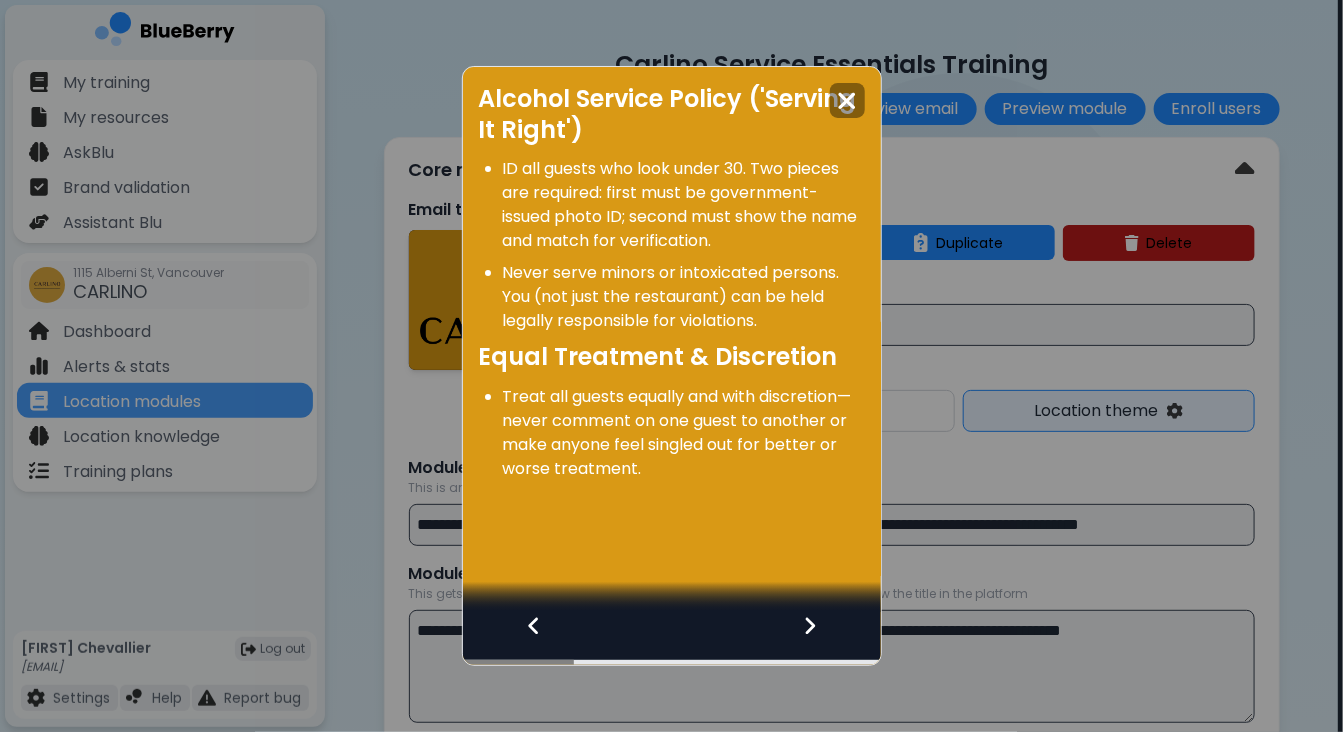 click 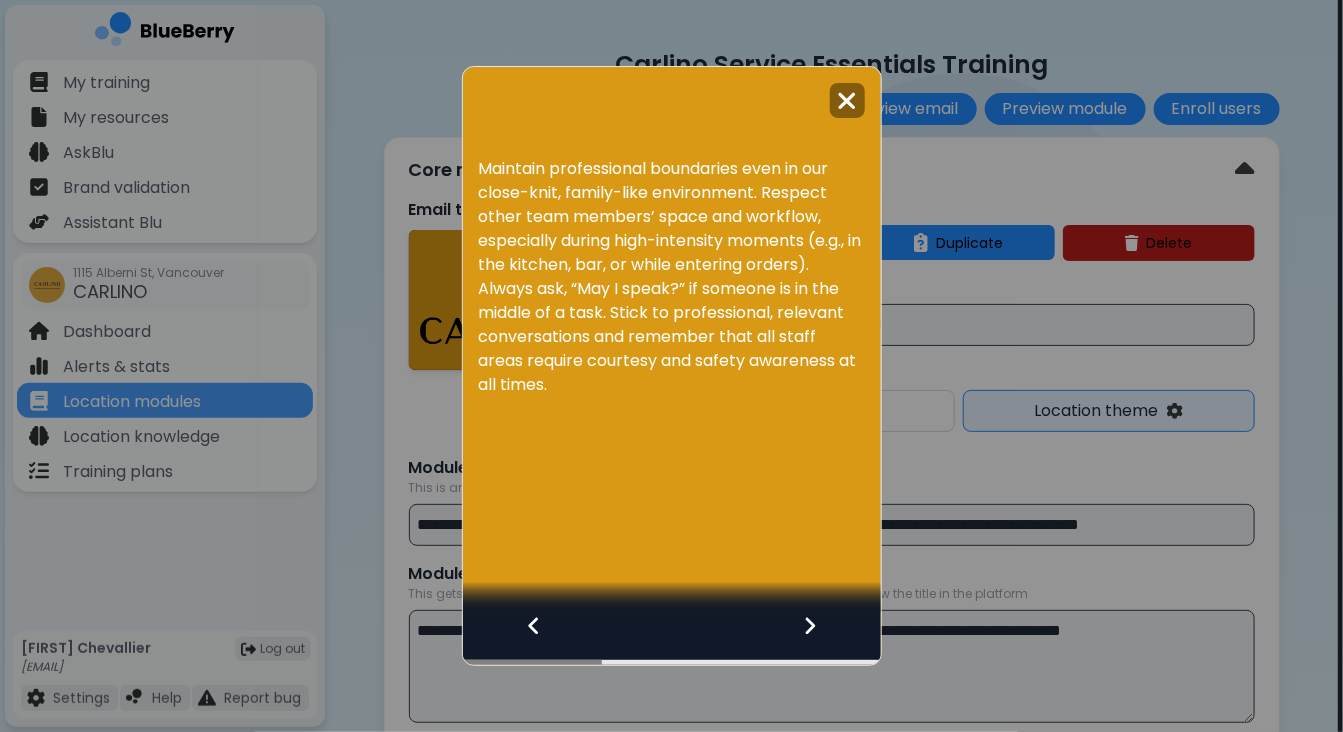 click 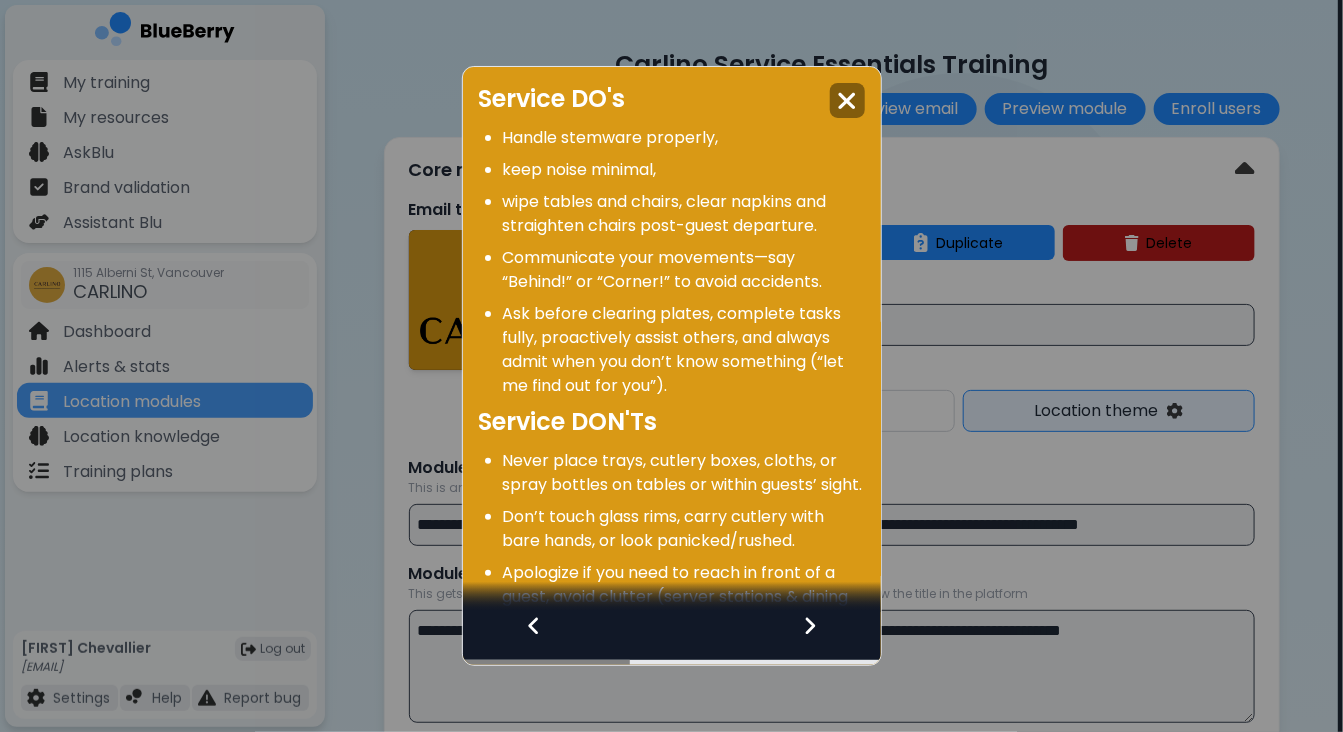 click 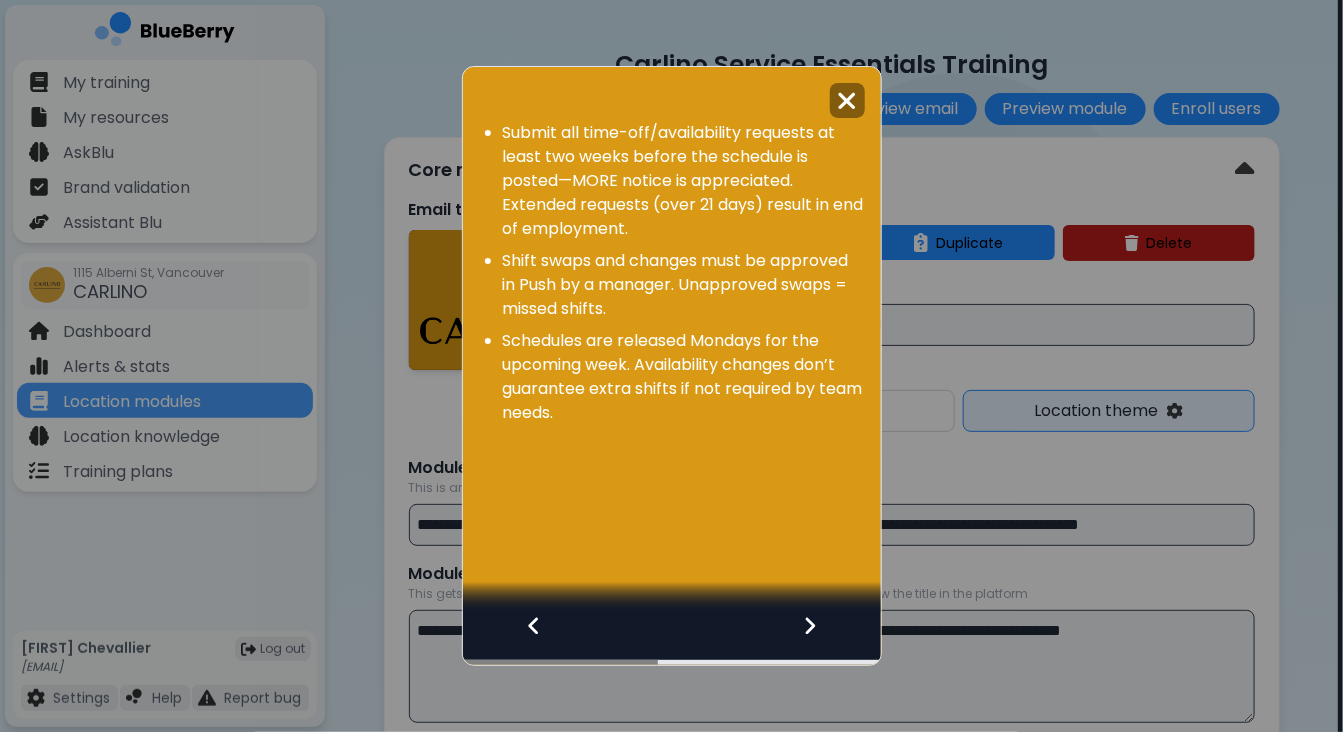 click 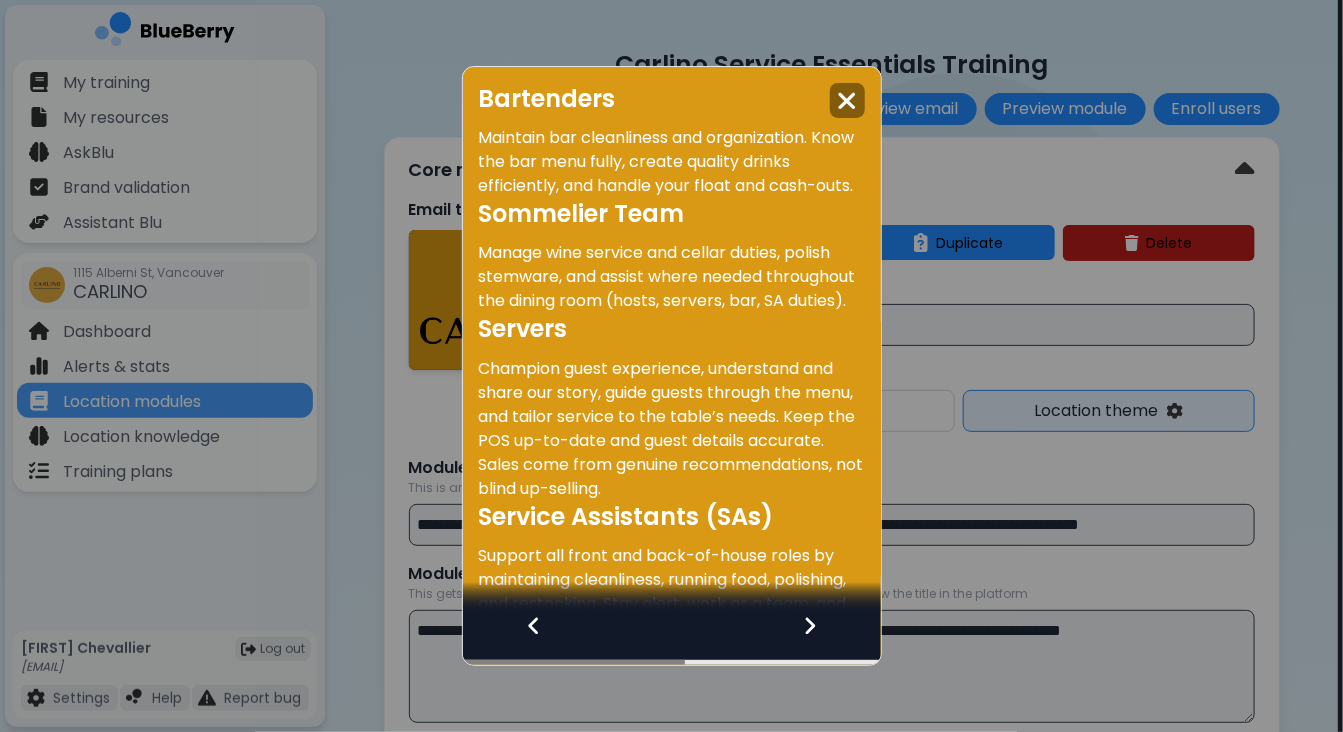 click 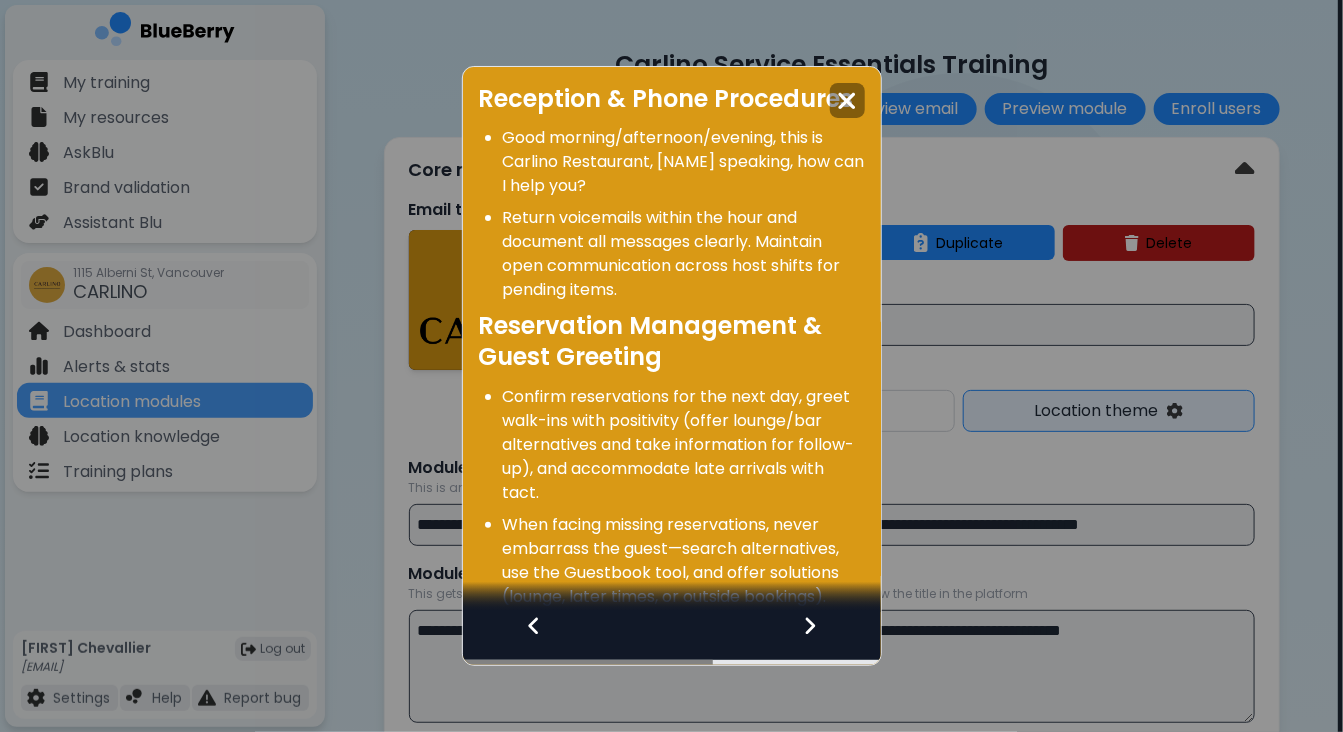click 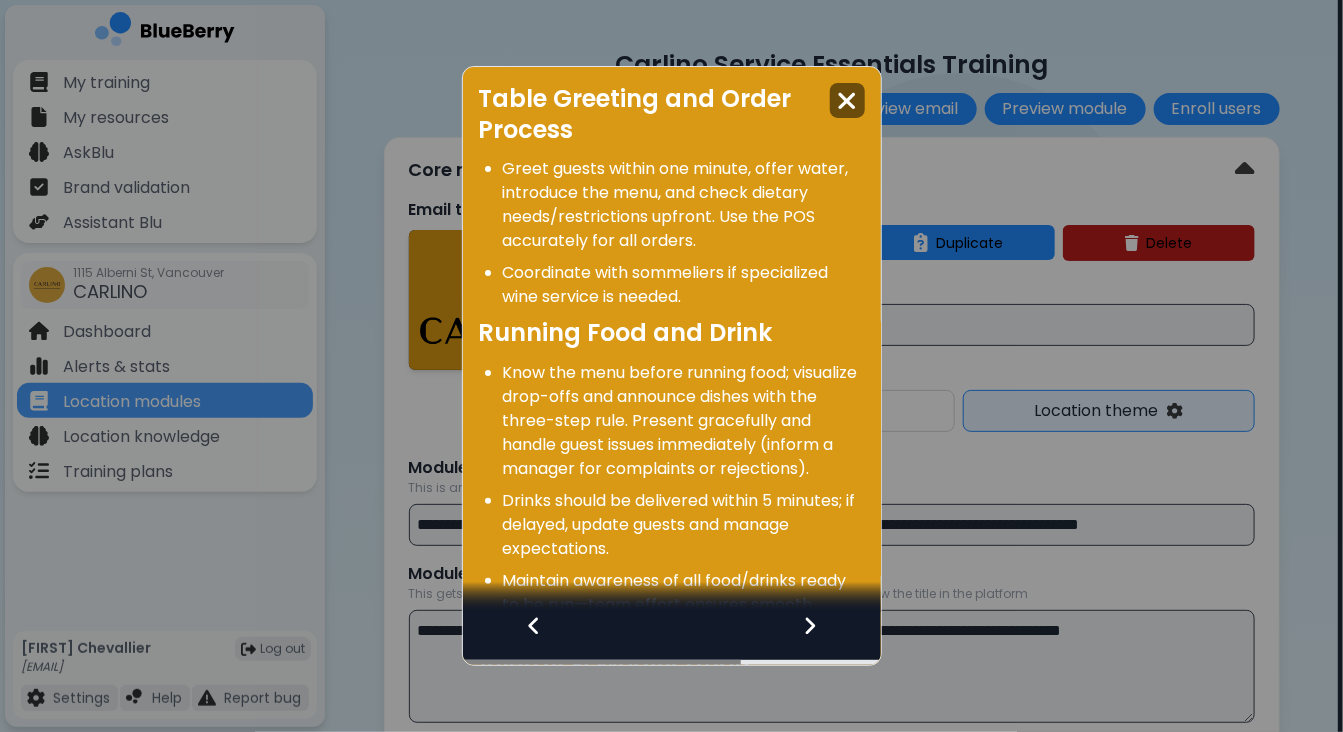 click at bounding box center (847, 101) 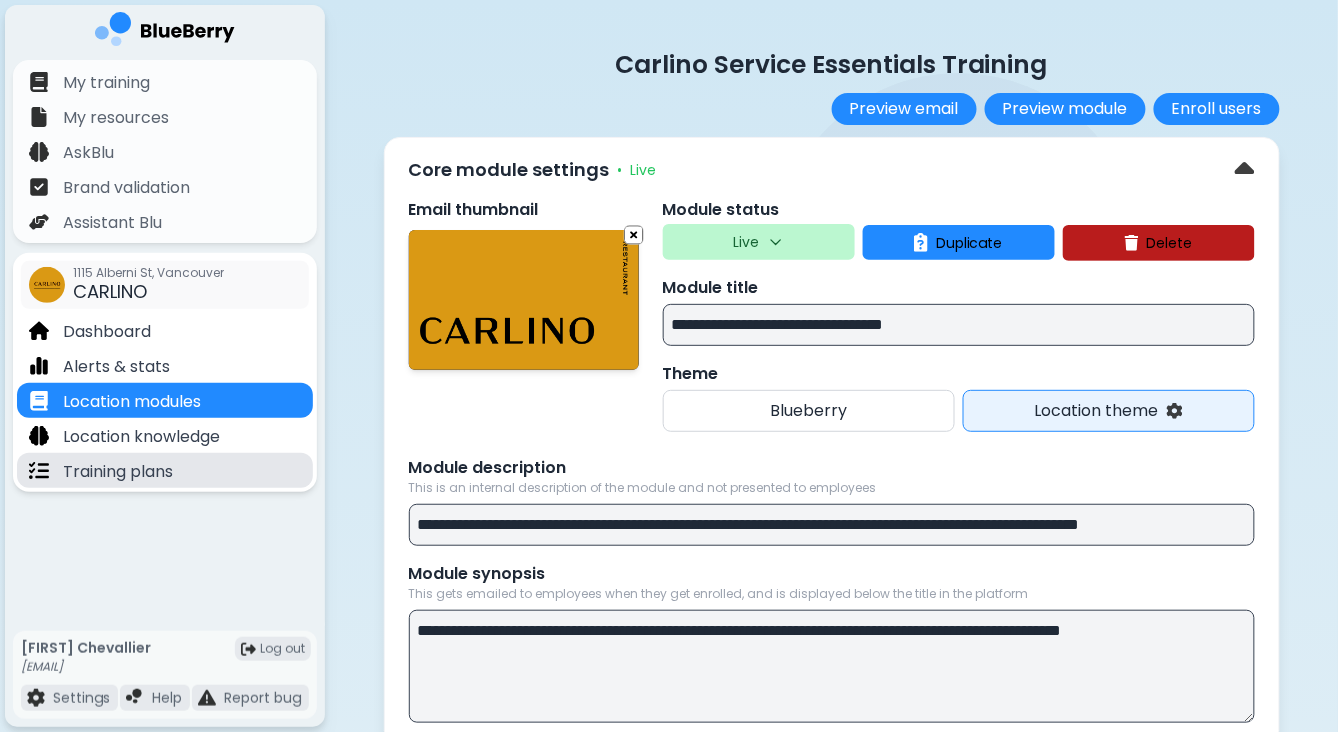 click on "Training plans" at bounding box center (118, 472) 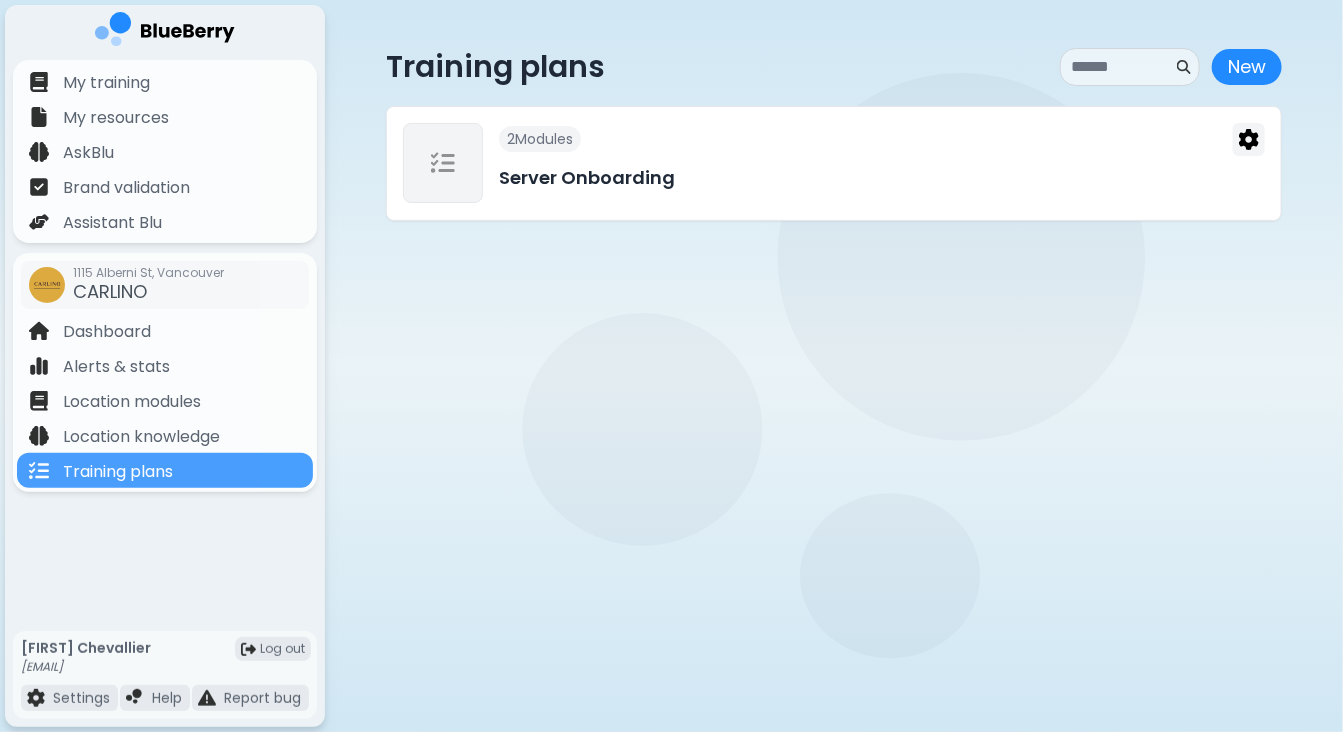 click on "Server Onboarding" at bounding box center (882, 178) 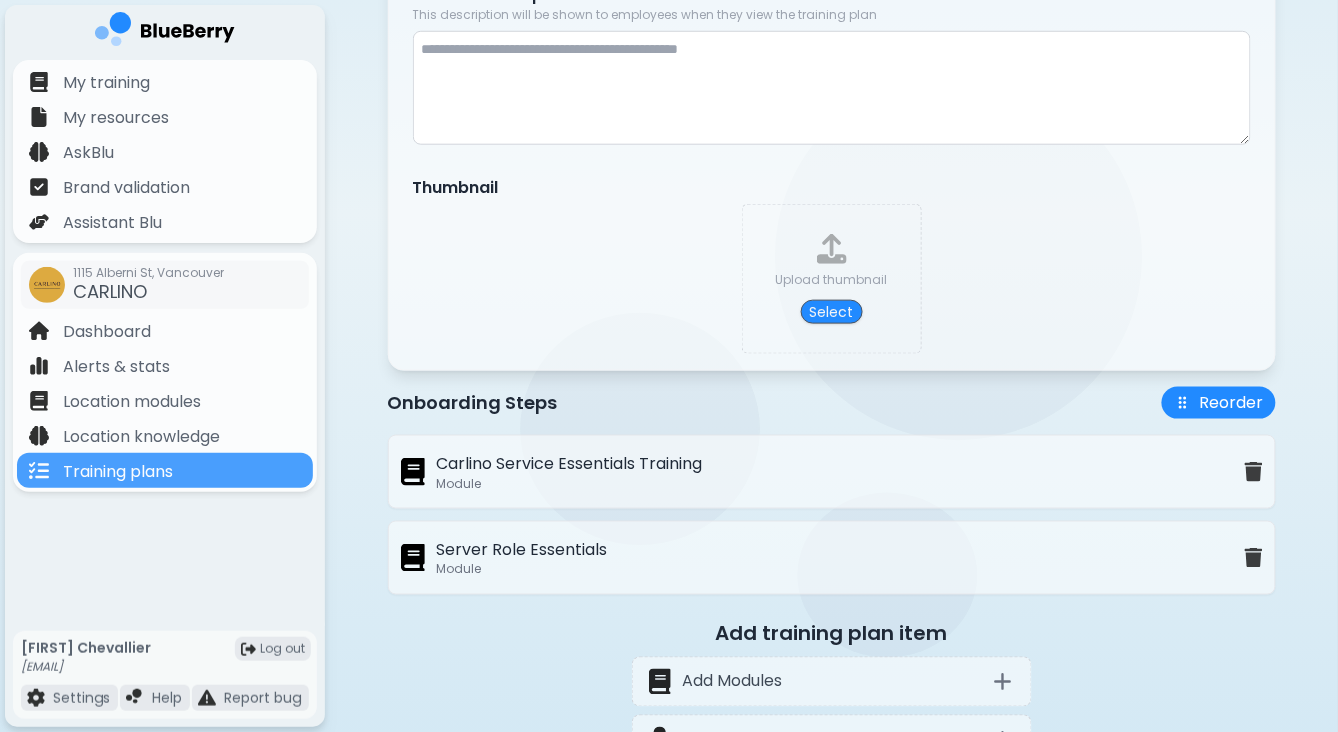 scroll, scrollTop: 420, scrollLeft: 0, axis: vertical 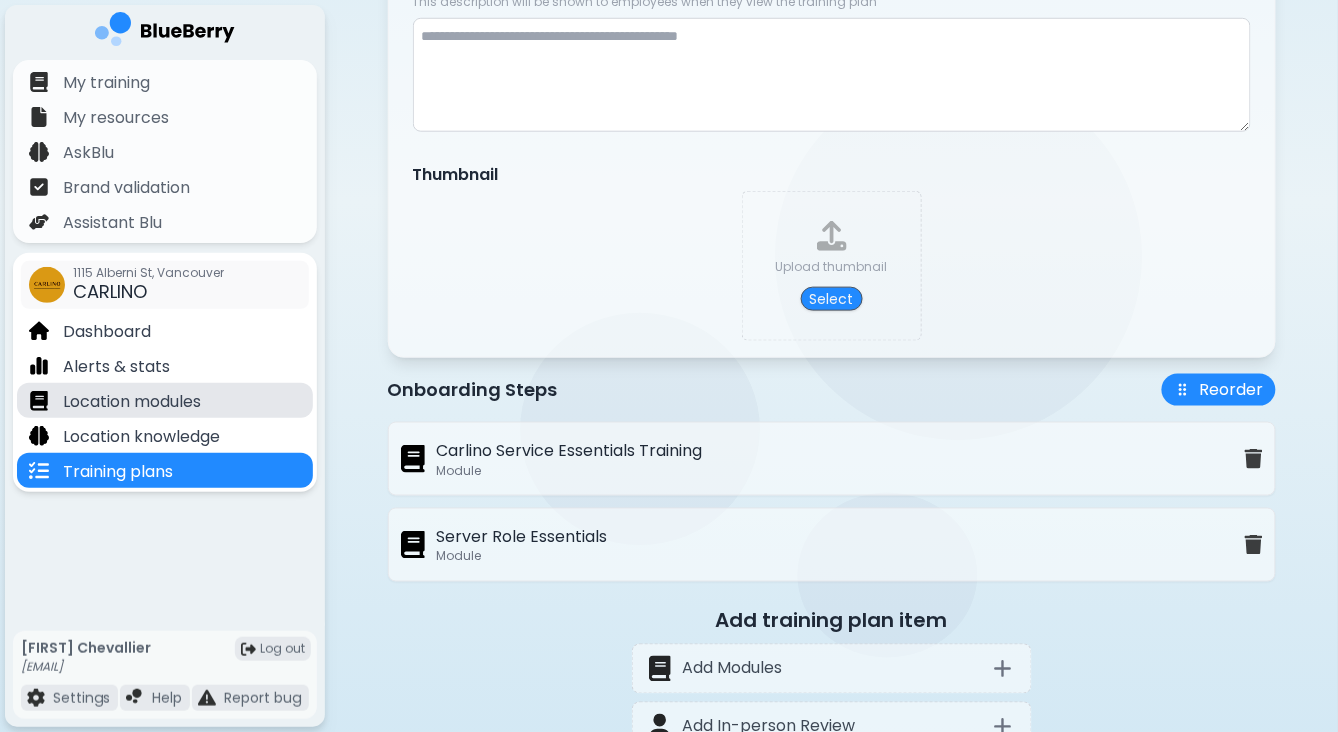 click on "Location modules" at bounding box center [132, 402] 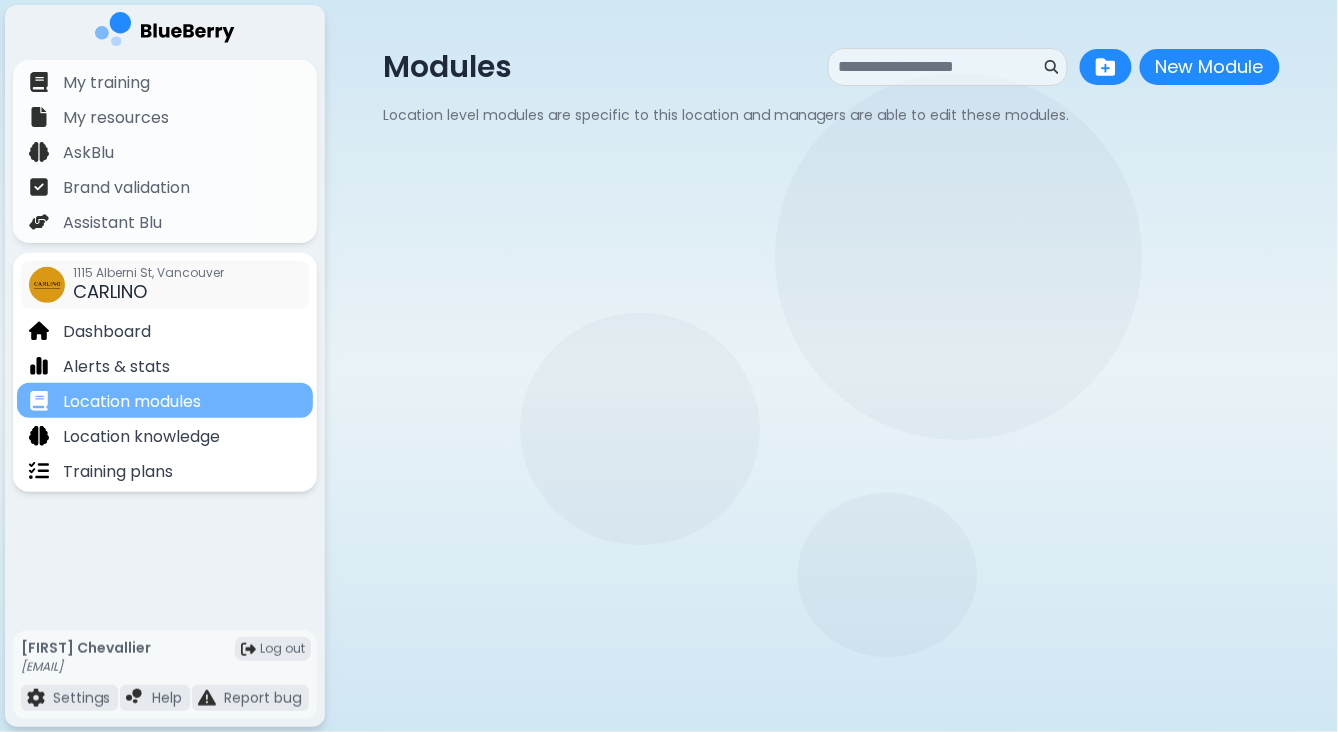 scroll, scrollTop: 0, scrollLeft: 0, axis: both 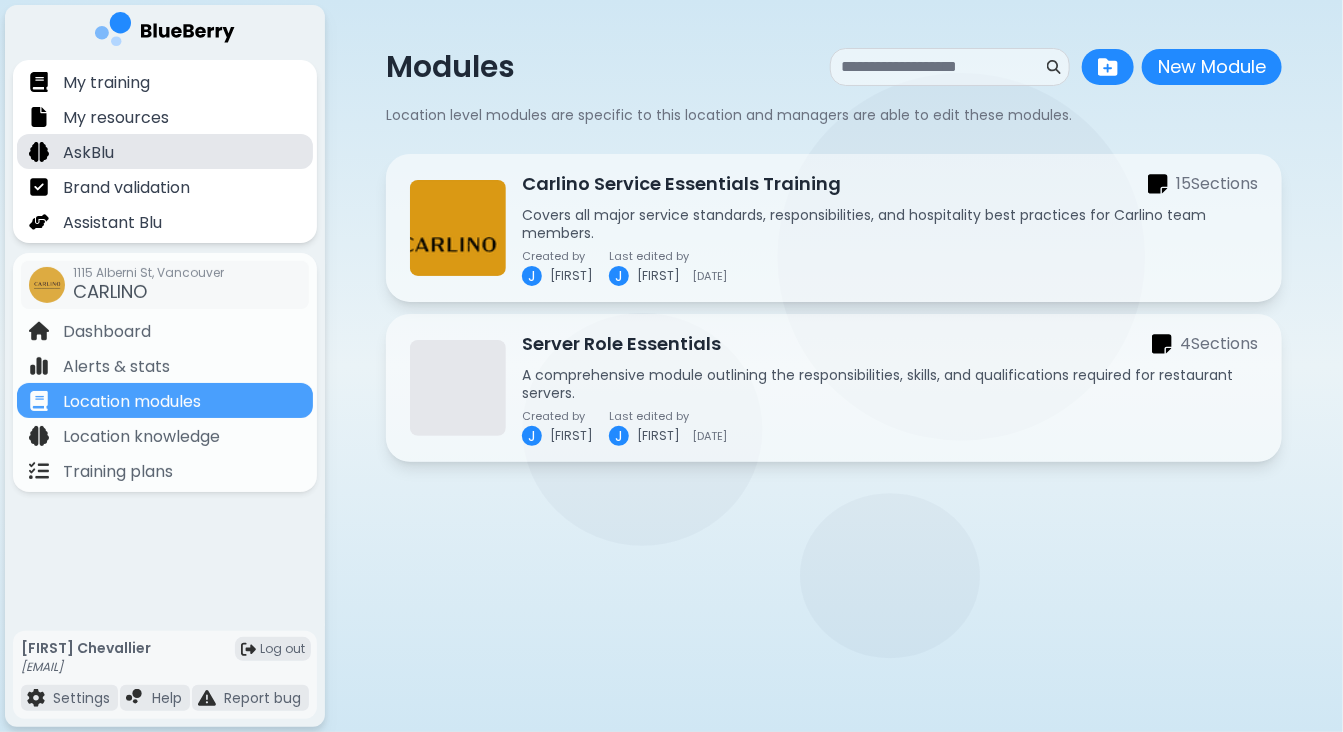 click on "AskBlu" at bounding box center (88, 153) 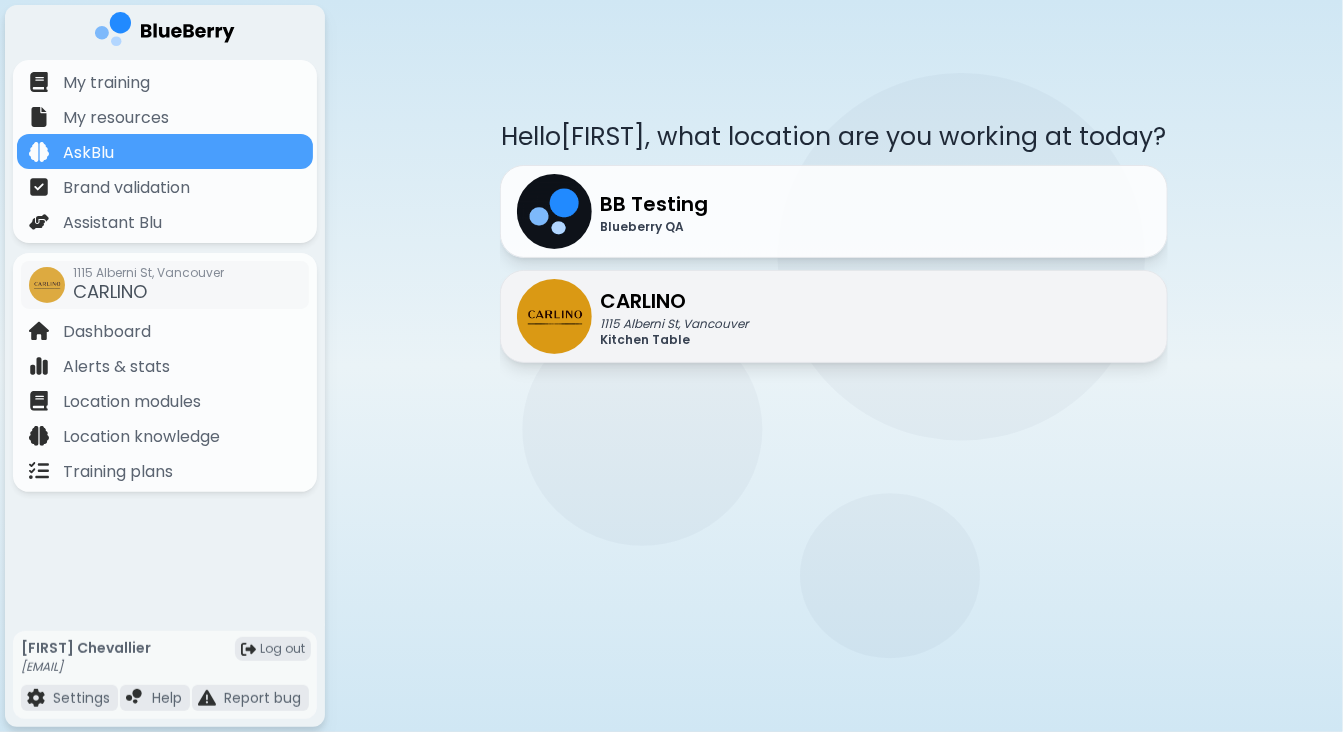 click on "CARLINO" at bounding box center (674, 301) 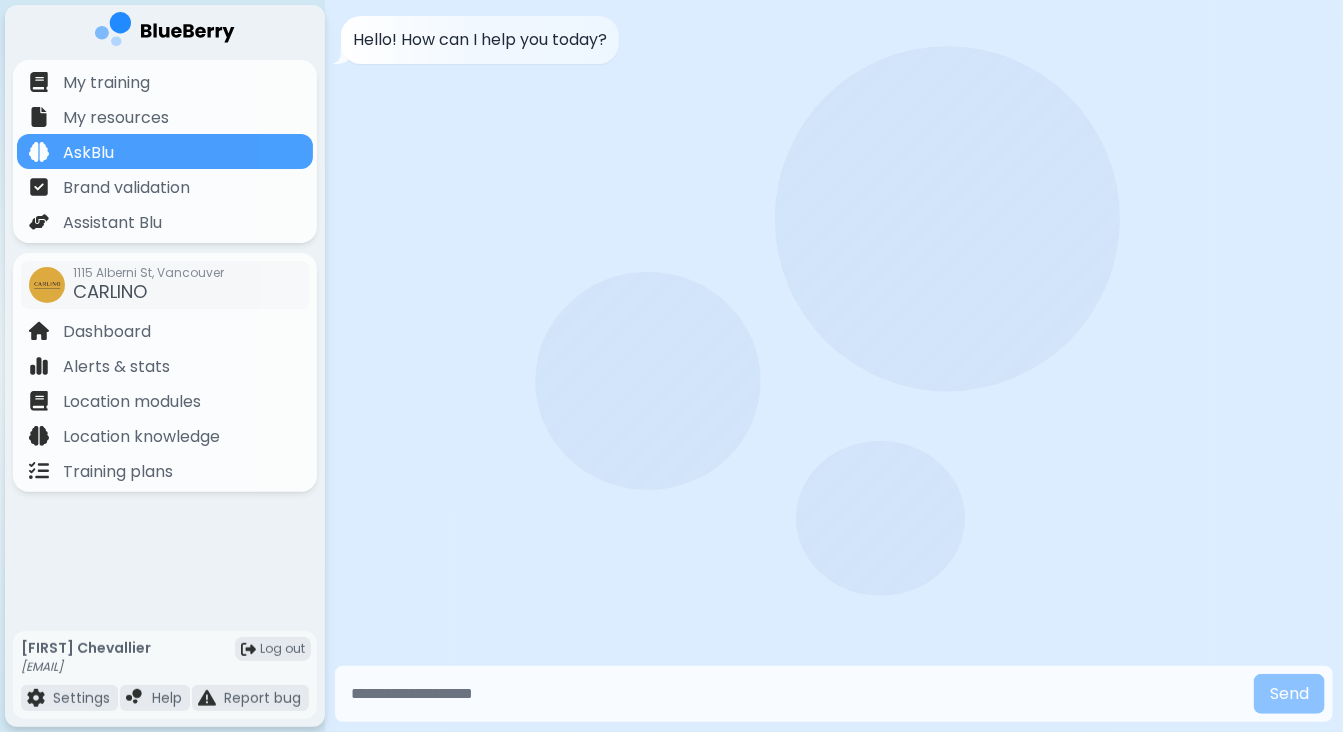click at bounding box center (794, 694) 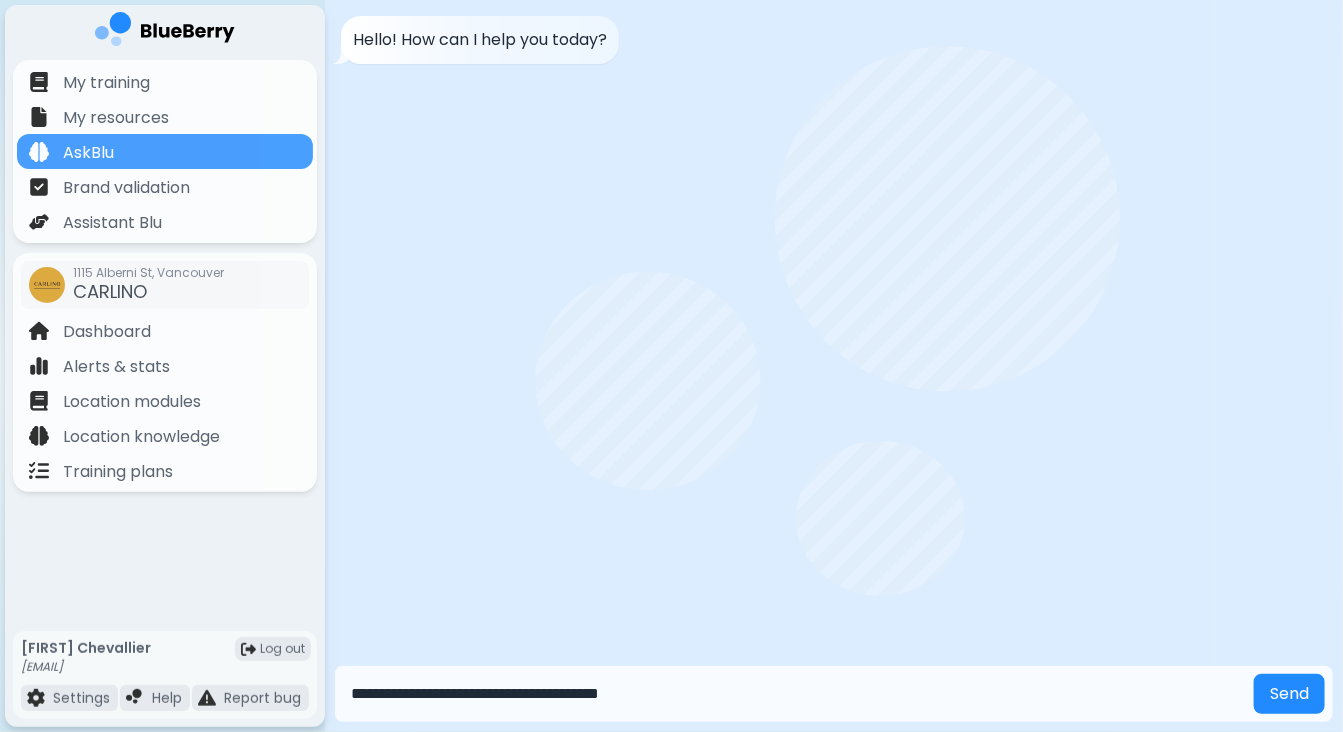 type on "**********" 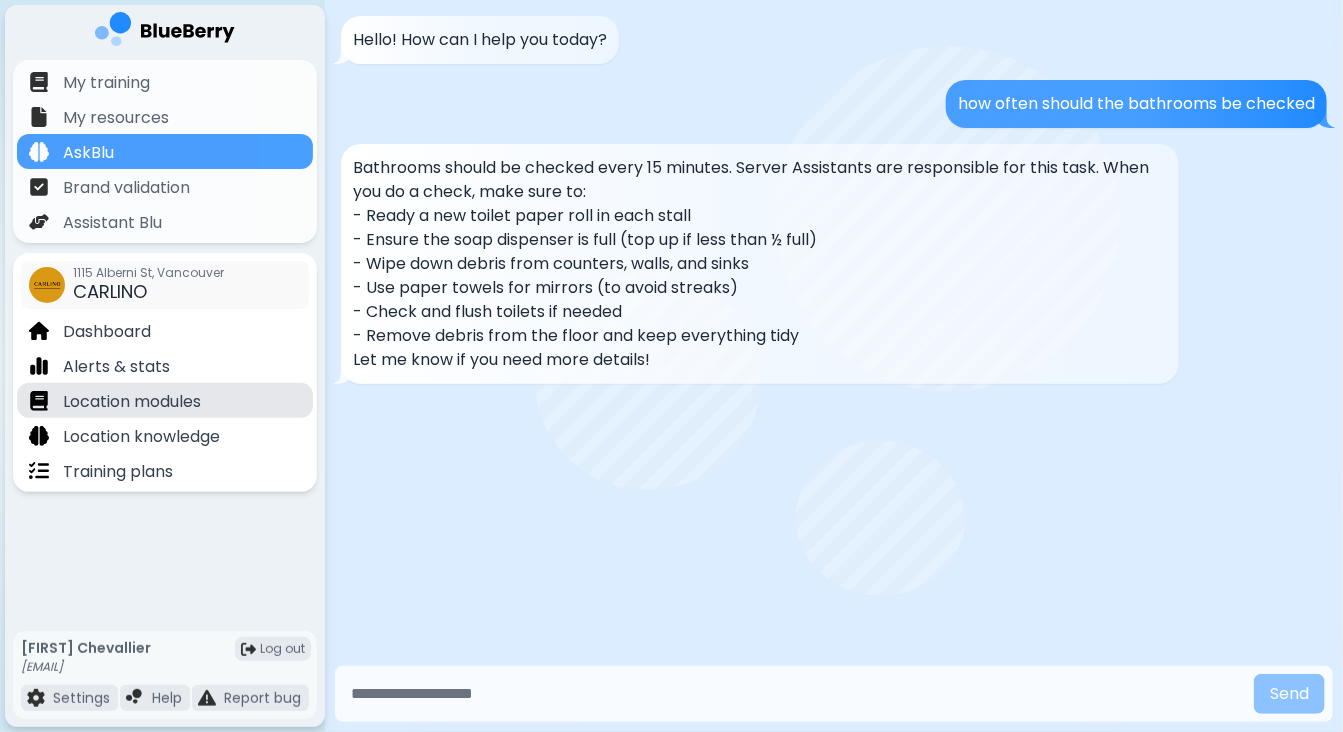 click on "Location modules" at bounding box center (132, 402) 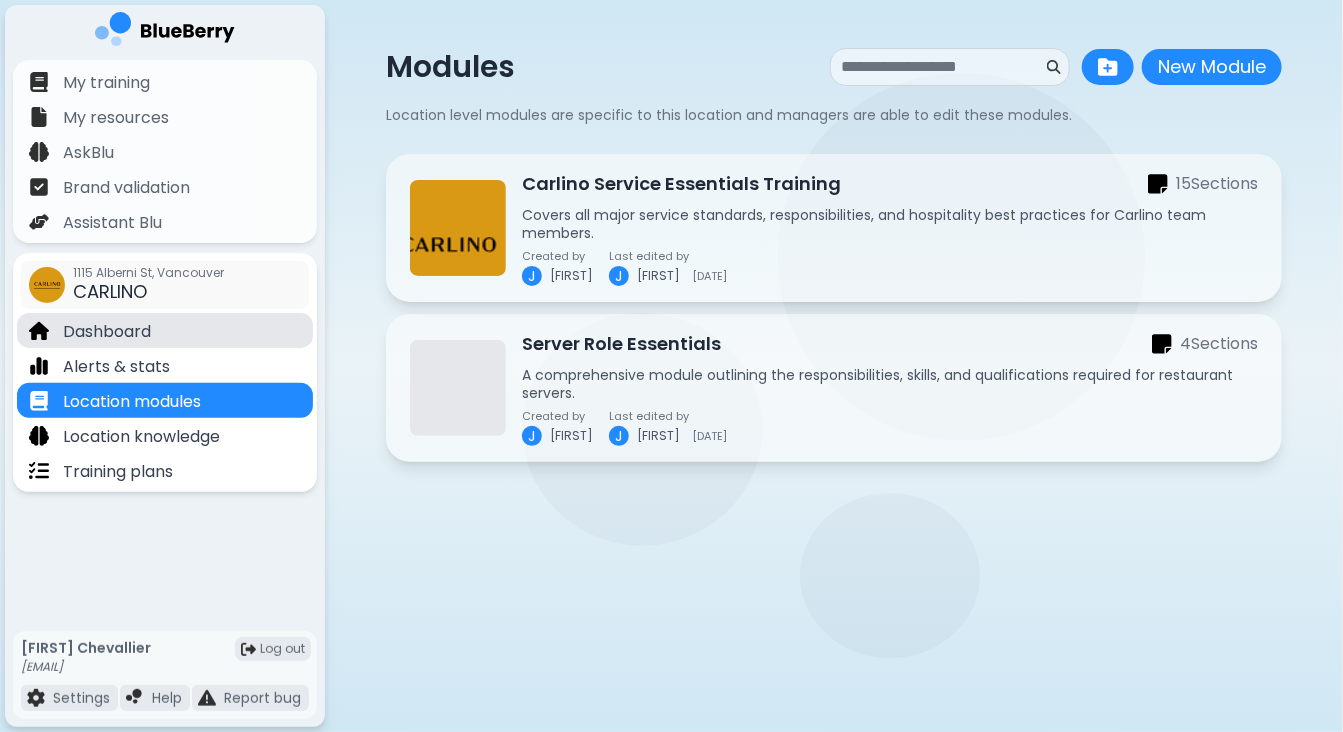 click on "Dashboard" at bounding box center (107, 332) 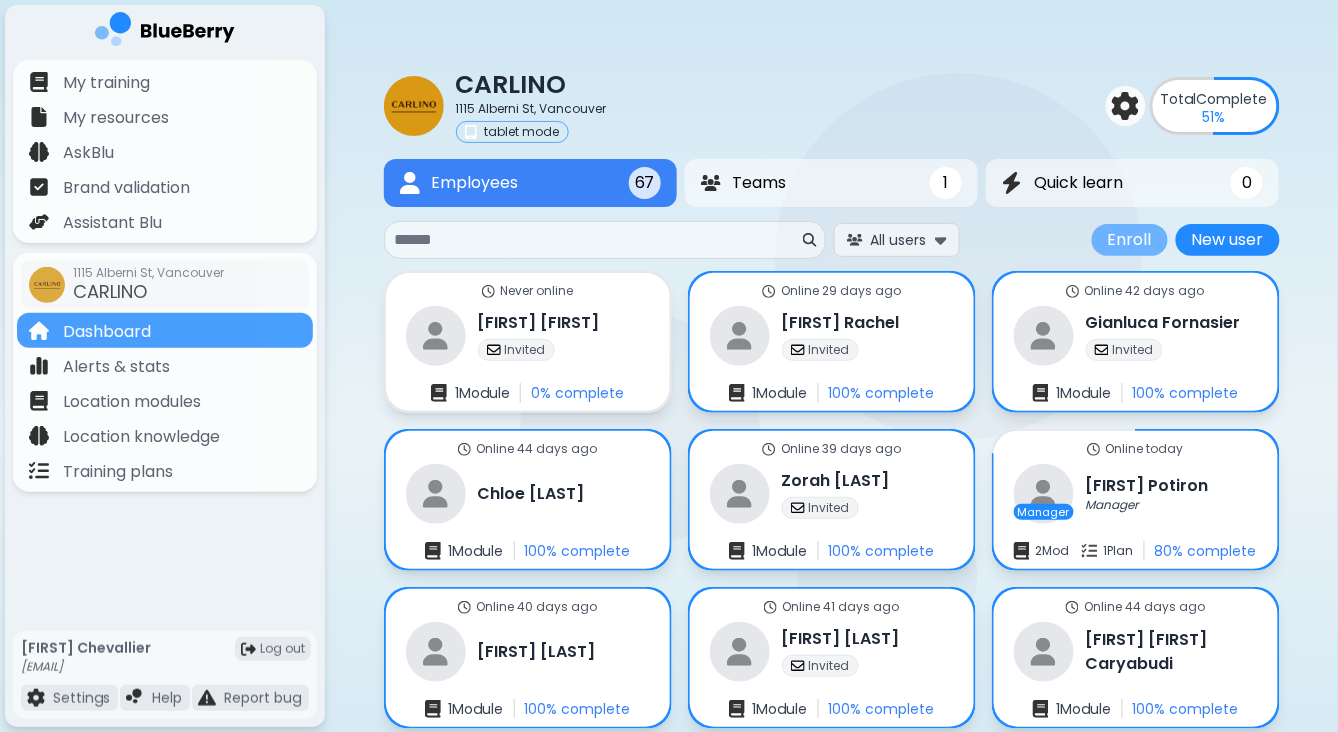click on "Enroll" at bounding box center (1130, 240) 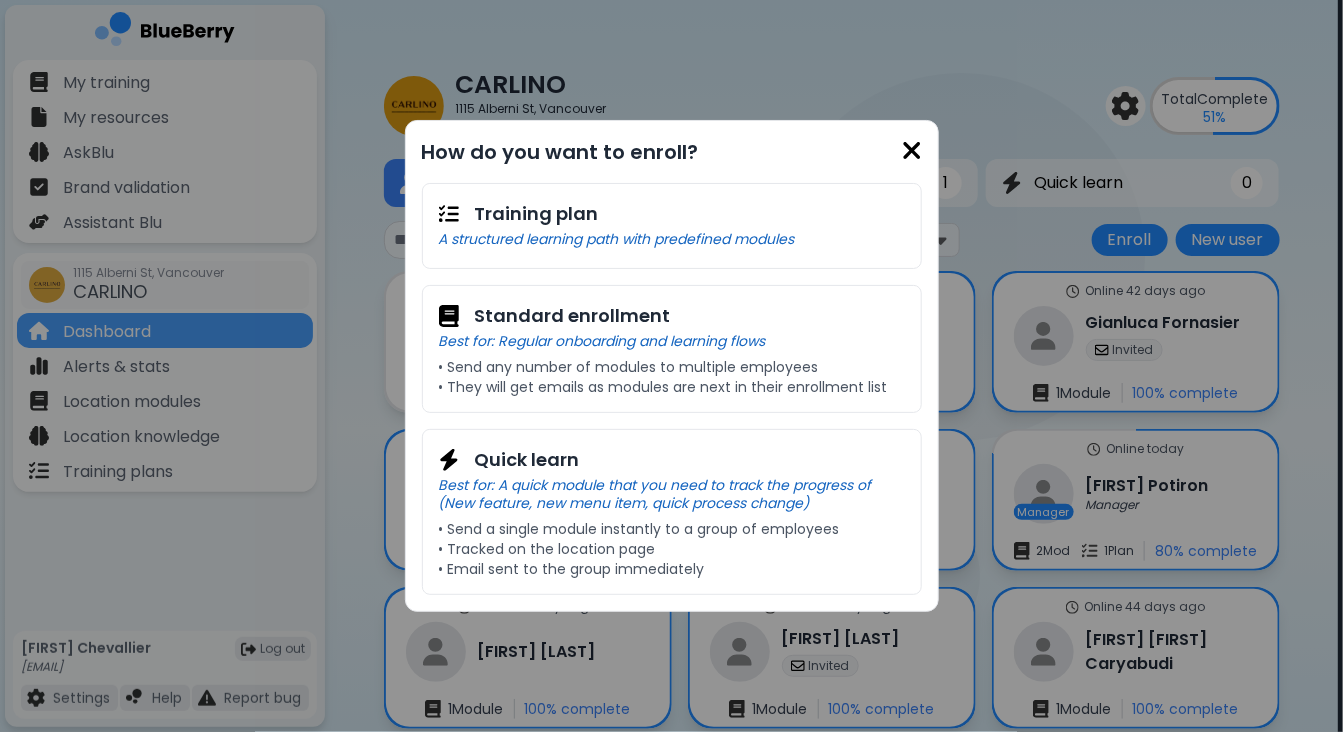 click at bounding box center [912, 150] 